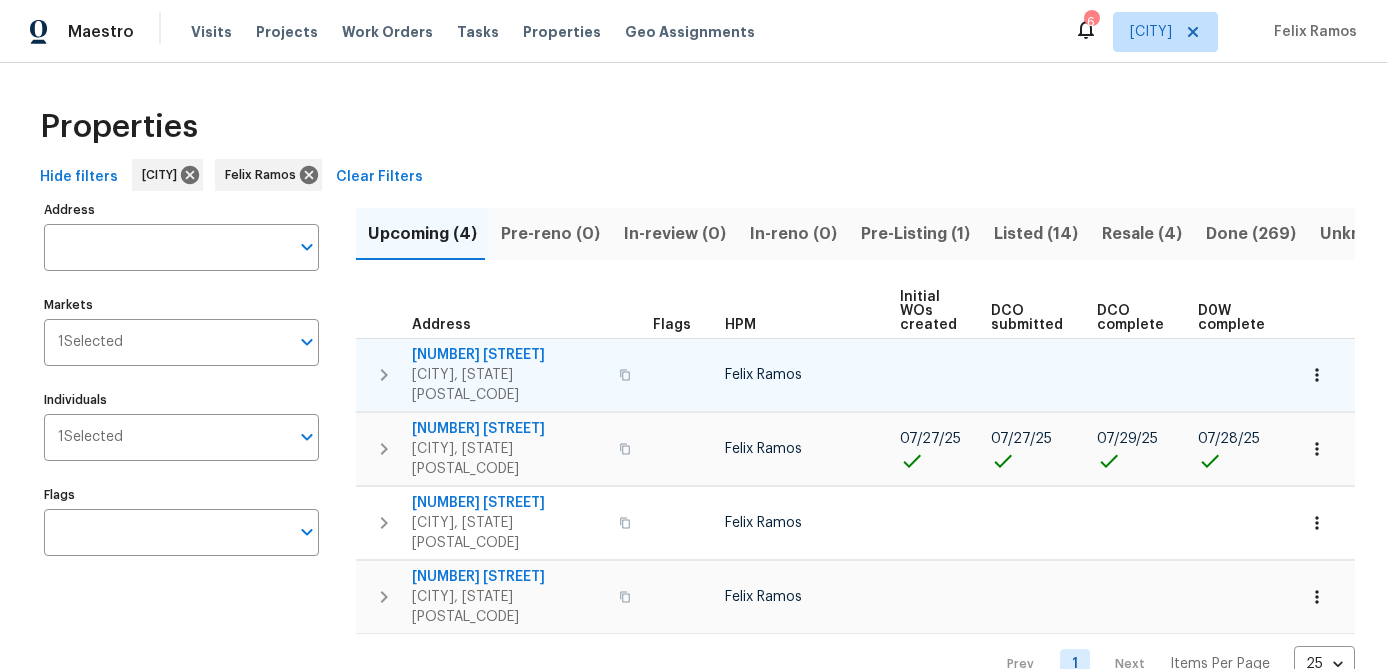scroll, scrollTop: 0, scrollLeft: 0, axis: both 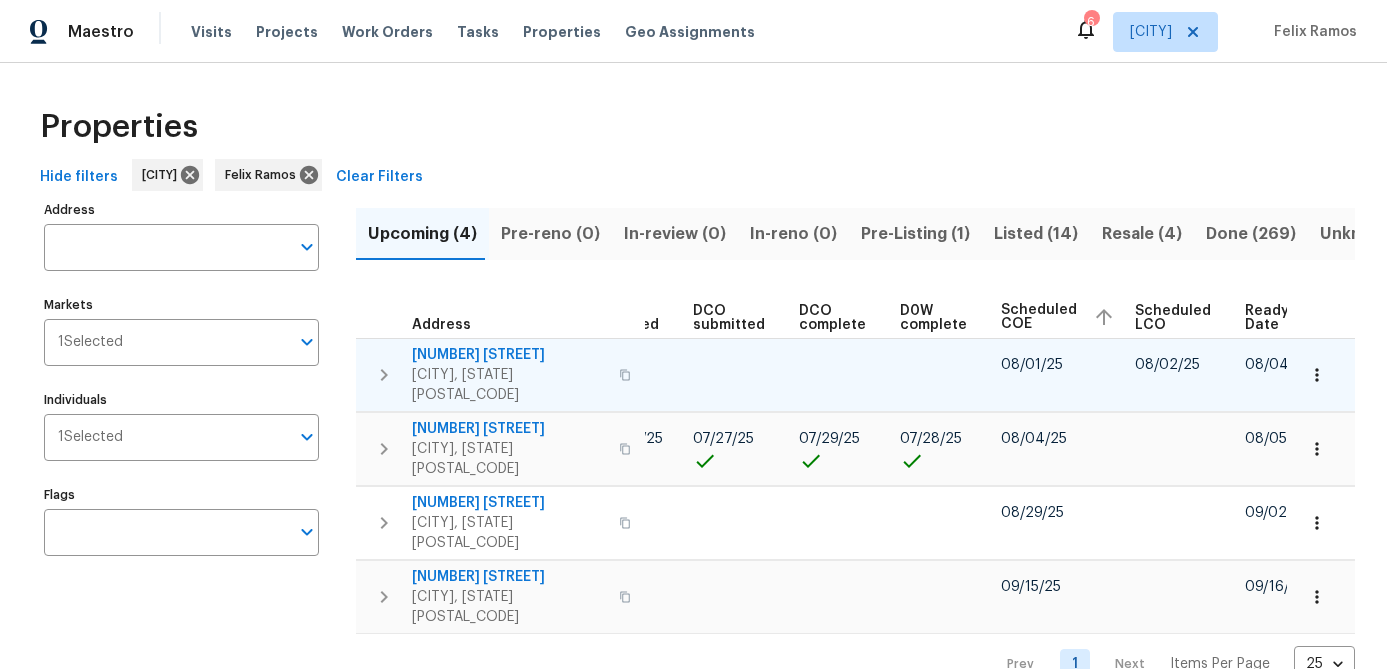 click 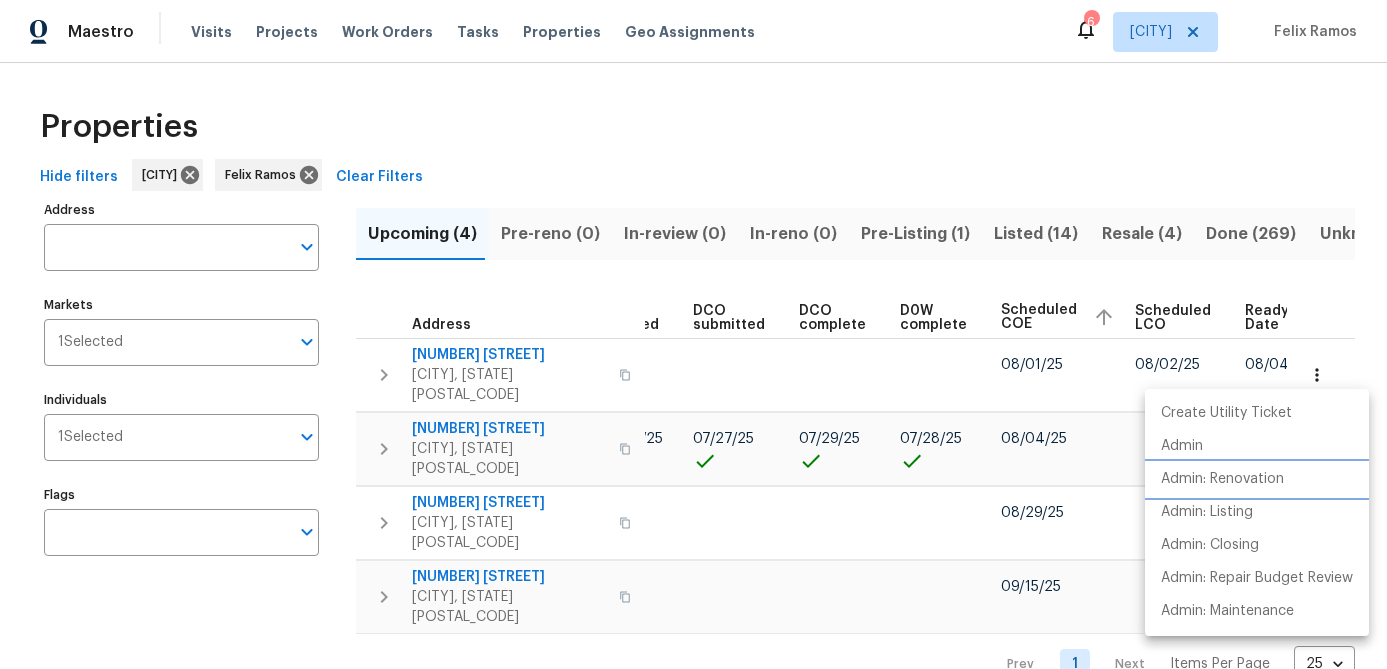 click on "Admin: Renovation" at bounding box center (1222, 479) 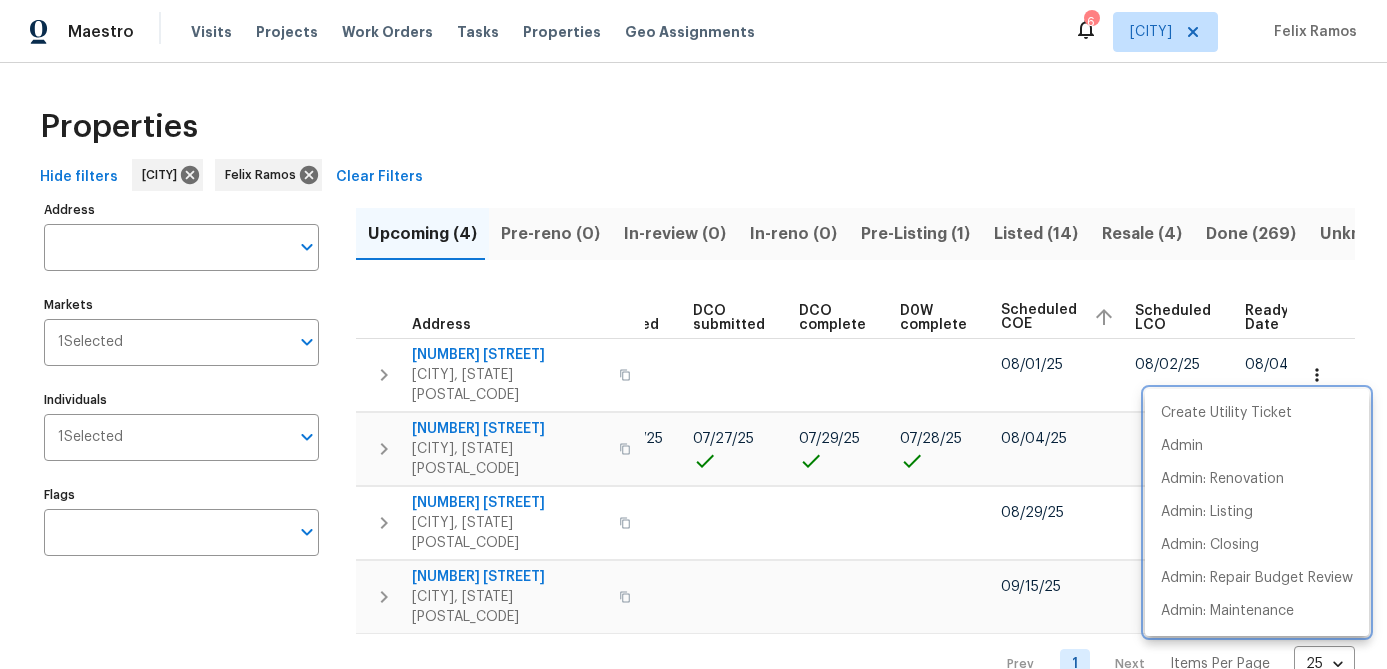 click at bounding box center (693, 334) 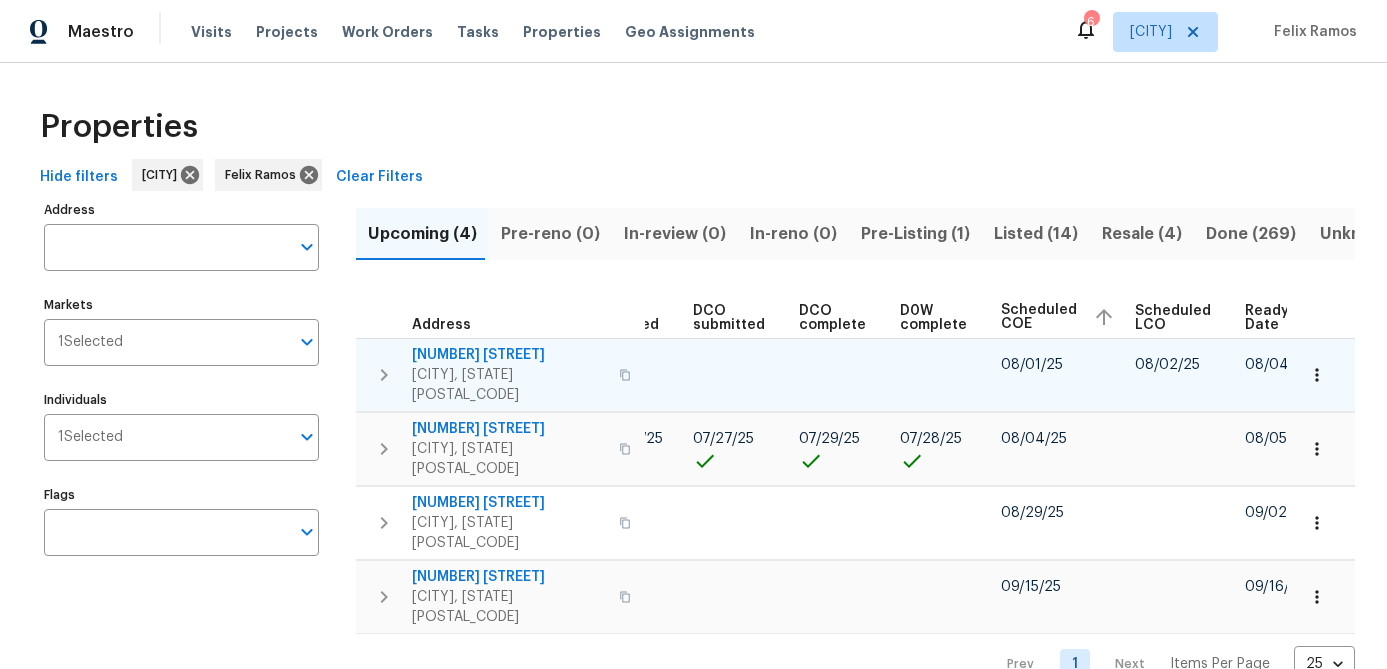 click on "[CITY], [STATE] [POSTAL_CODE]" at bounding box center [509, 385] 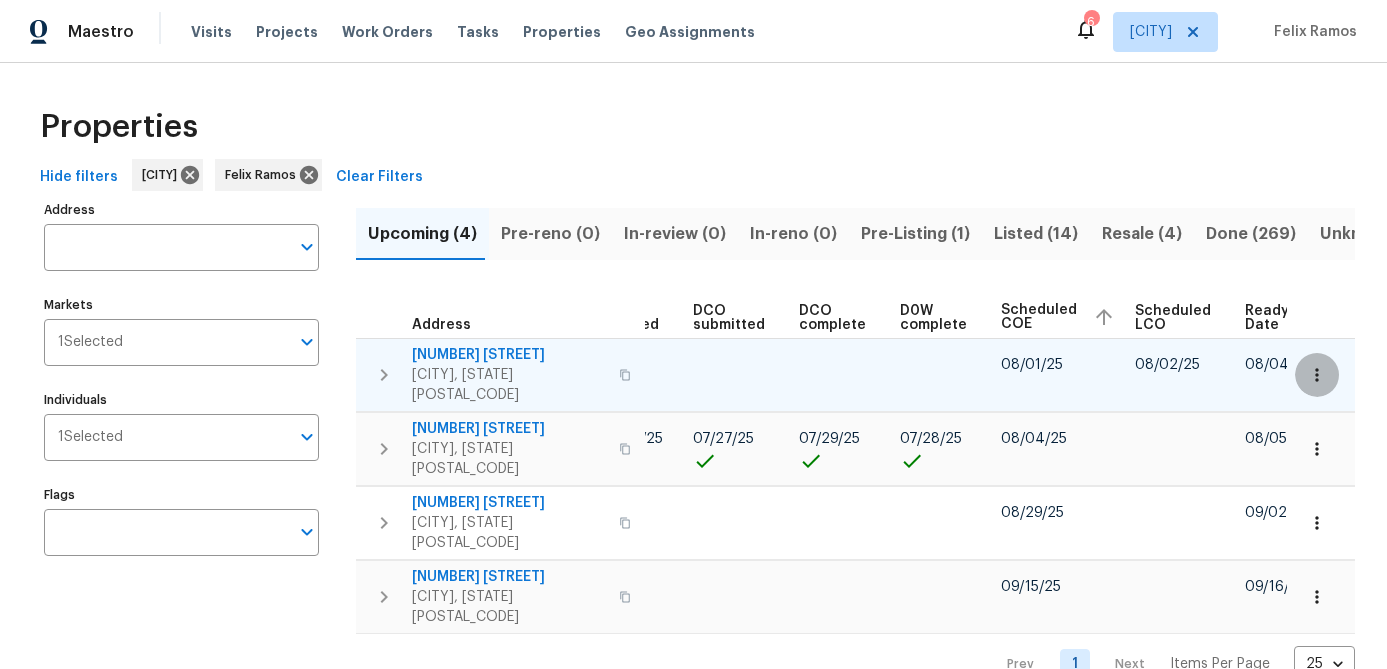 click 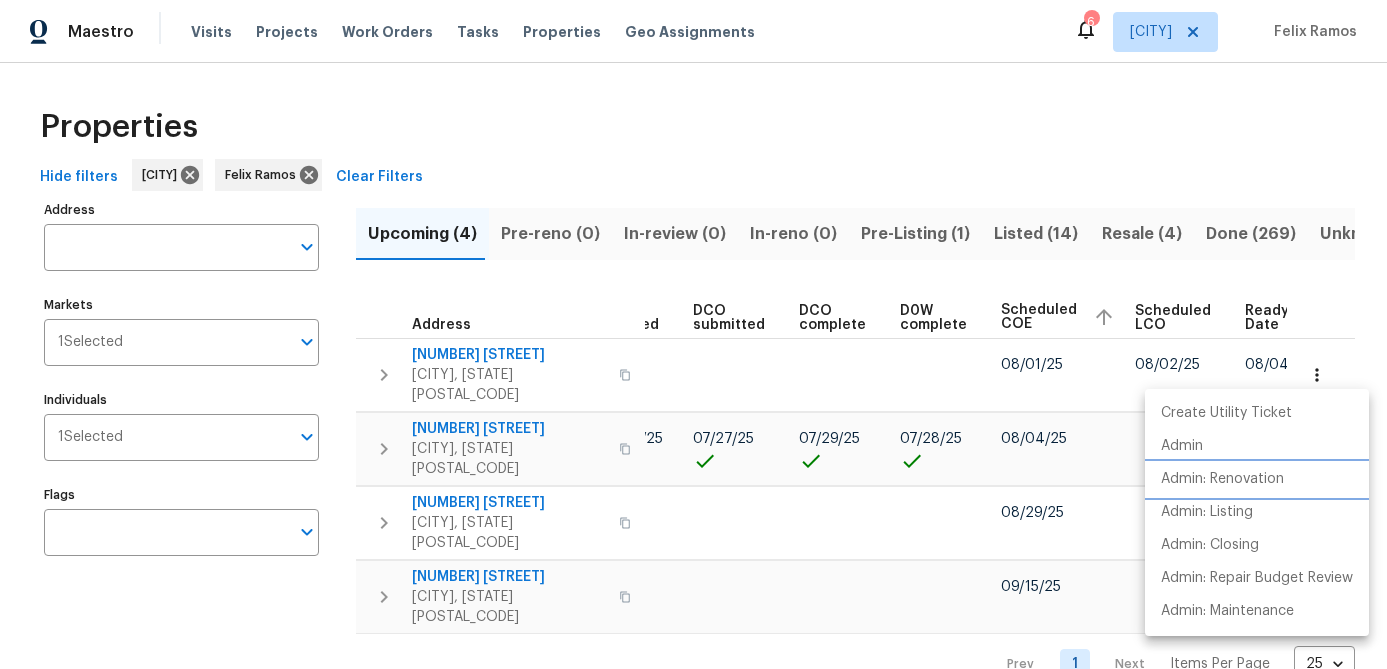 click on "Admin: Renovation" at bounding box center (1222, 479) 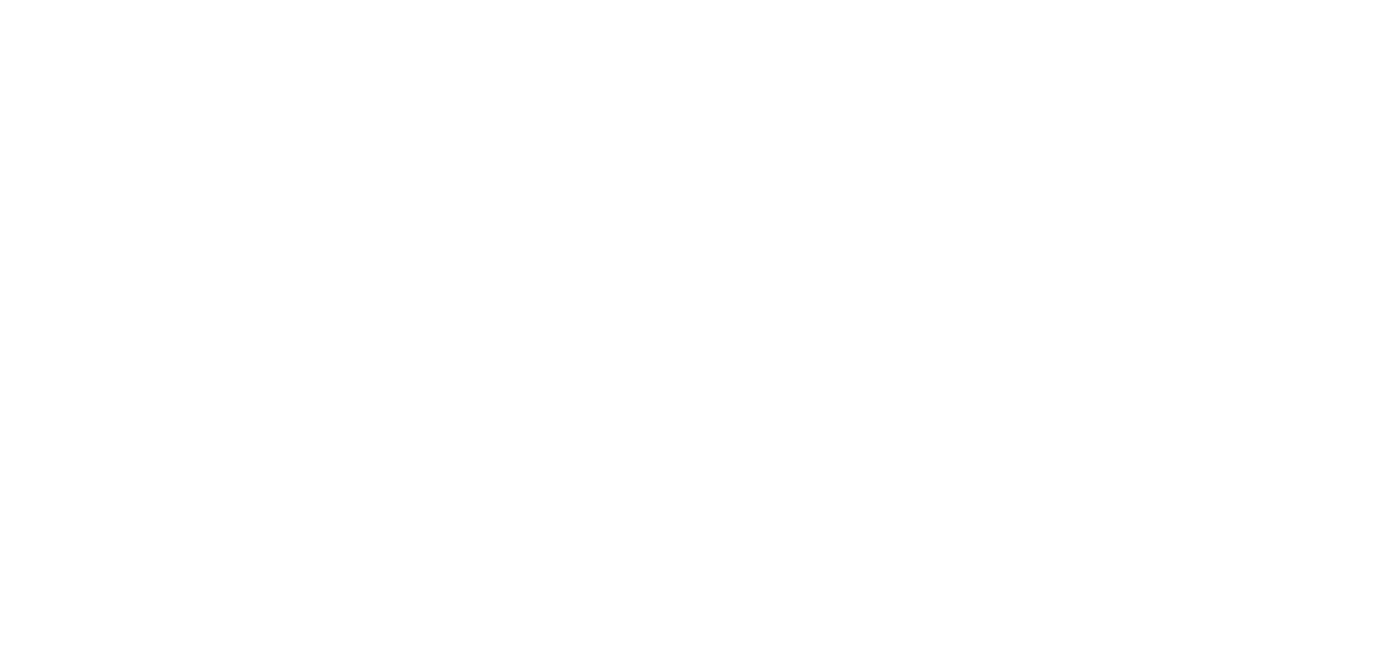scroll, scrollTop: 0, scrollLeft: 0, axis: both 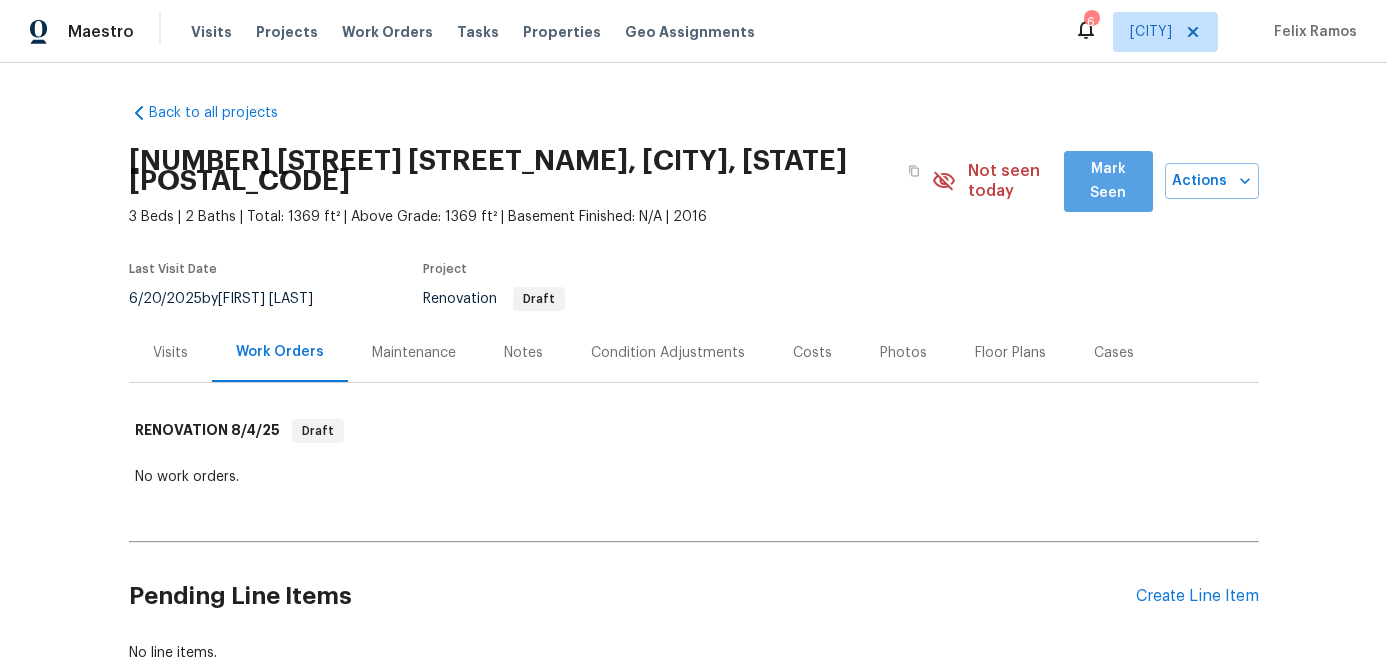 click on "Mark Seen" at bounding box center [1108, 181] 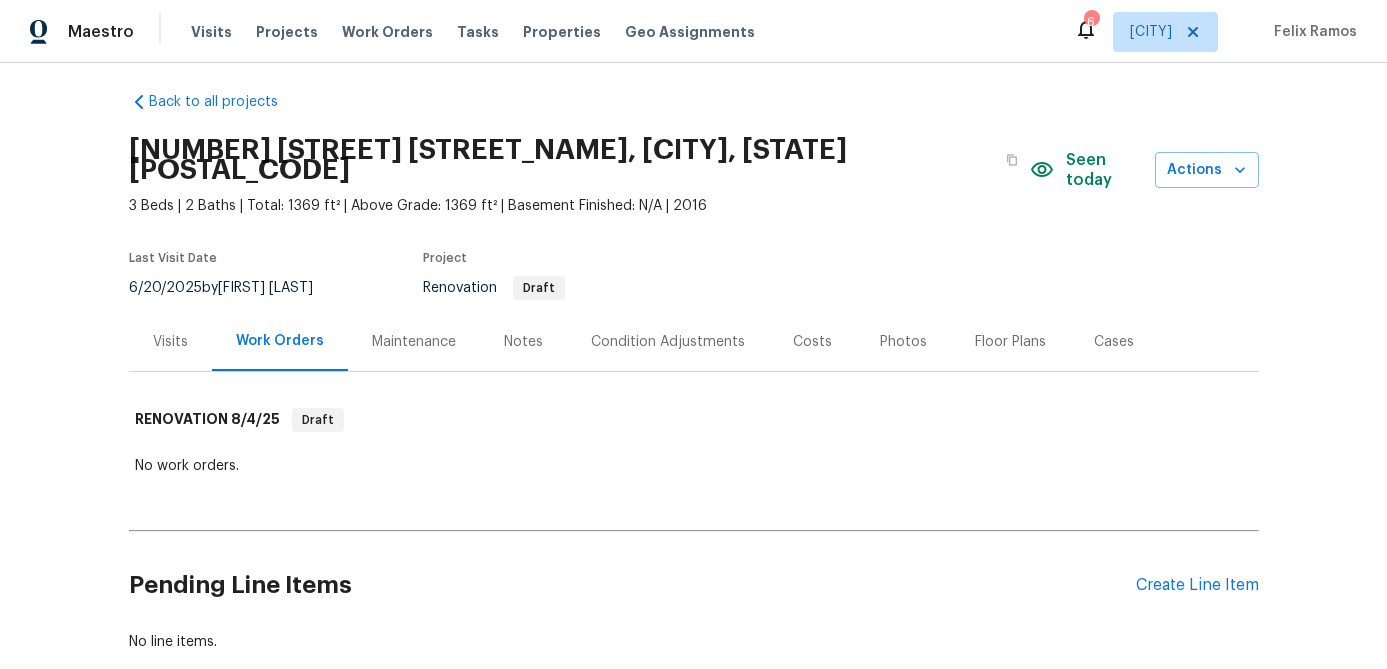 scroll, scrollTop: 16, scrollLeft: 0, axis: vertical 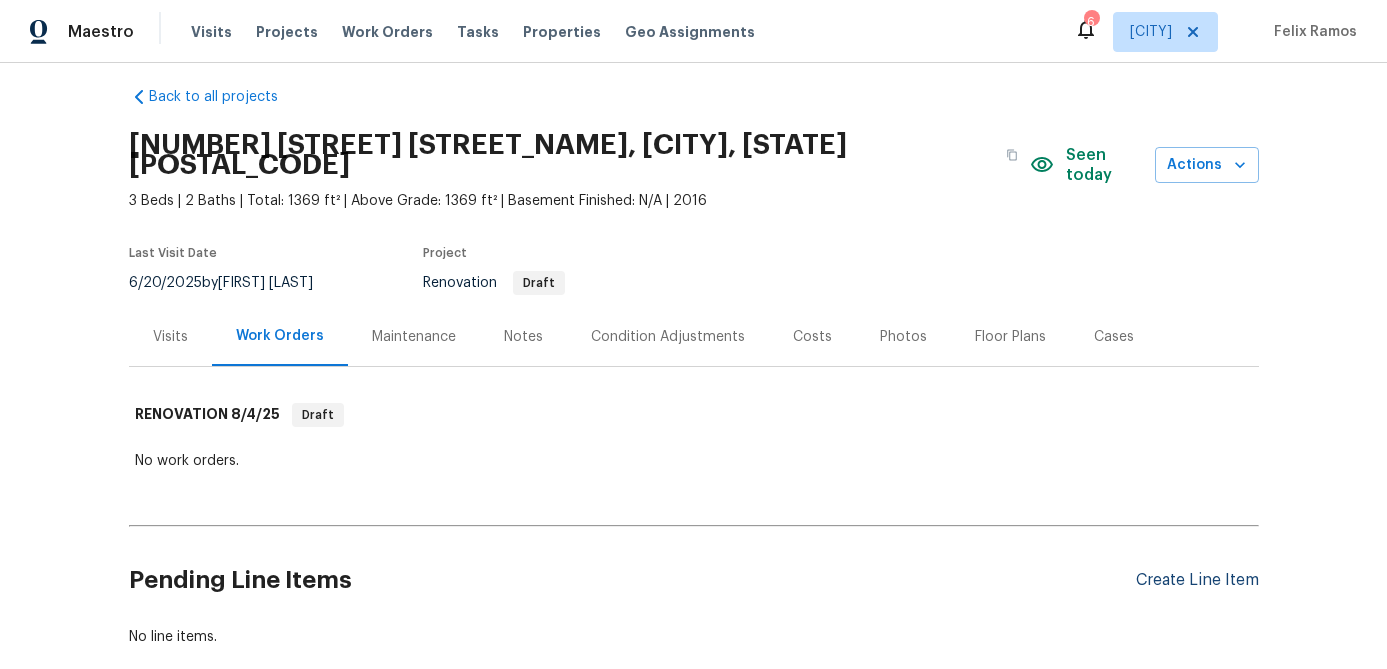 click on "Create Line Item" at bounding box center (1197, 580) 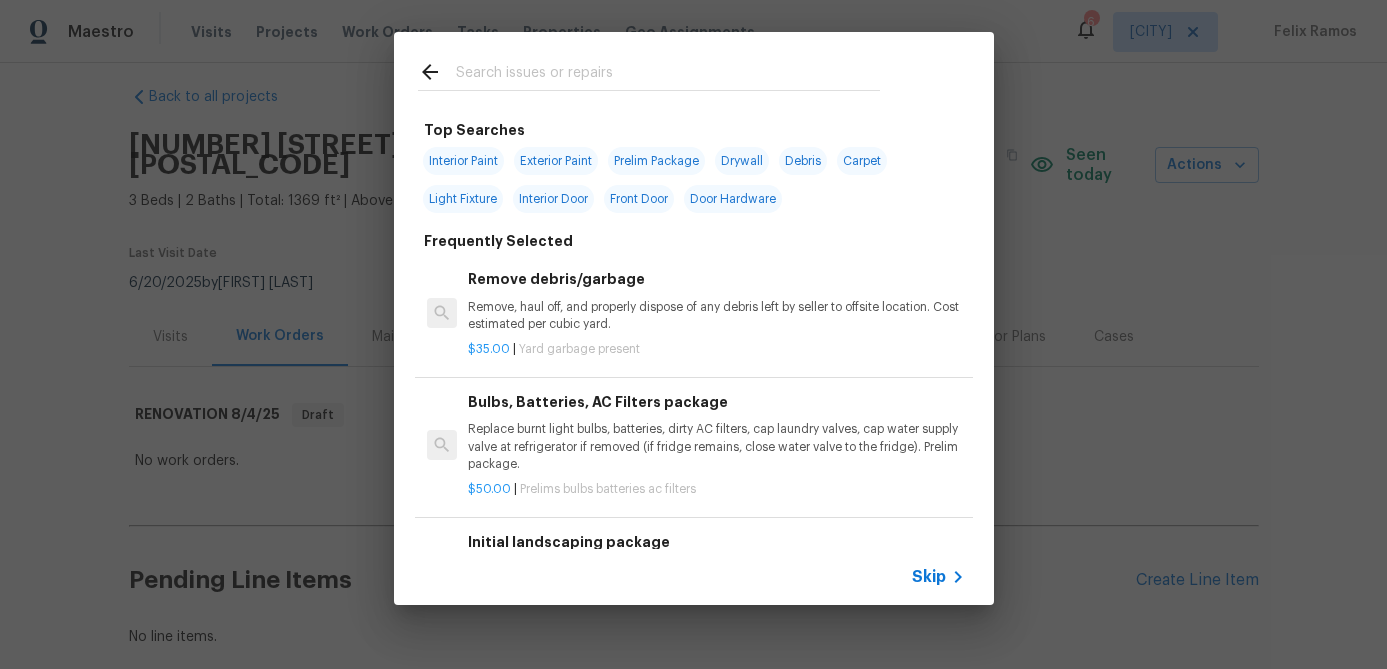 click on "Skip" at bounding box center [929, 577] 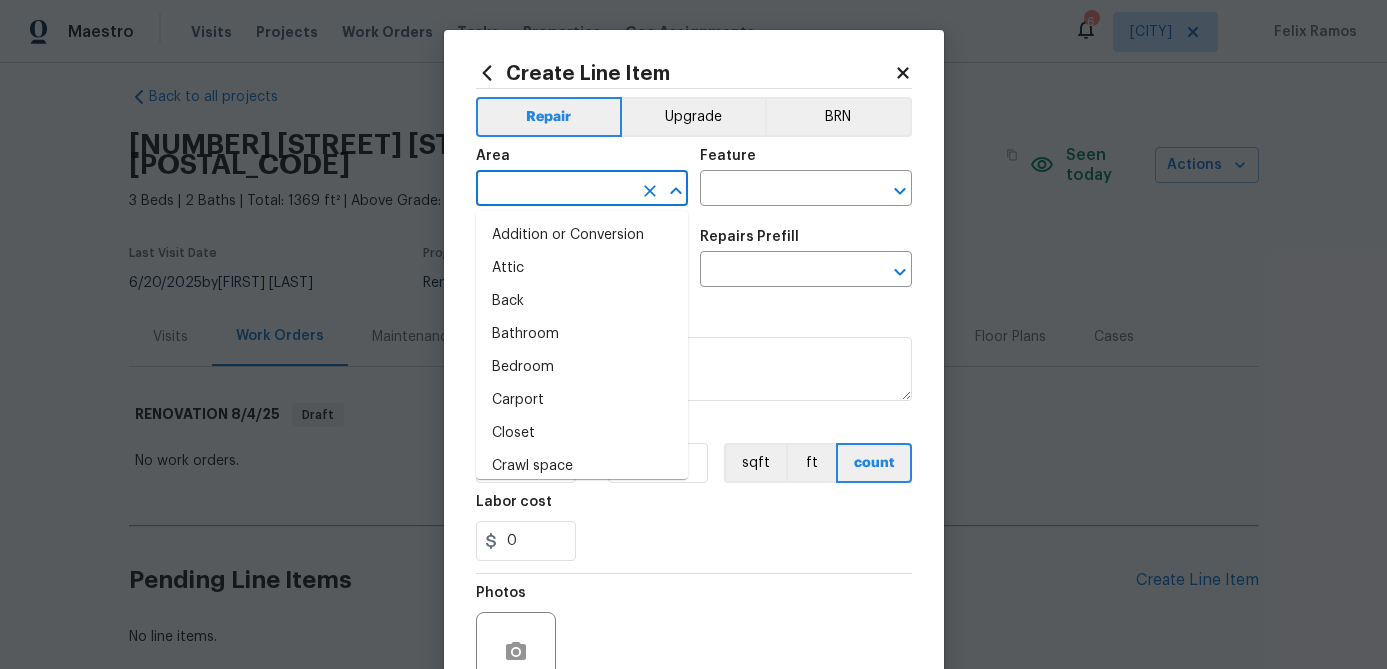 click at bounding box center (554, 190) 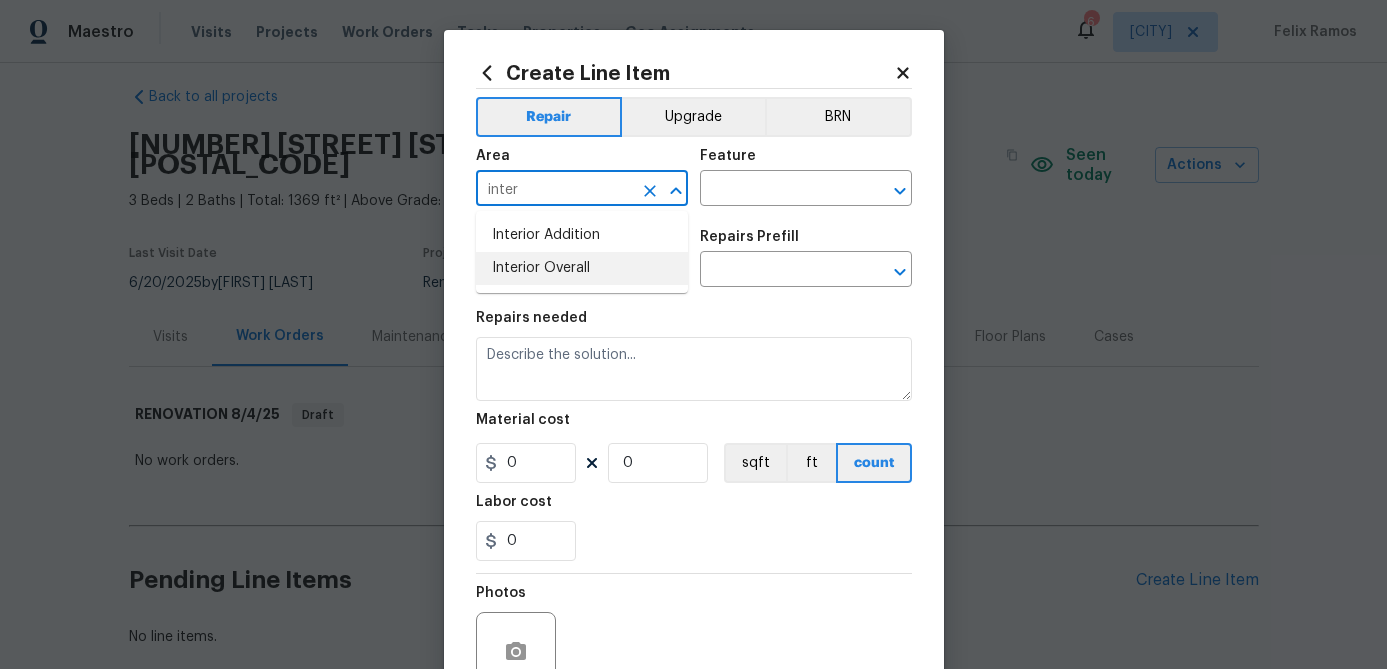 click on "Interior Overall" at bounding box center [582, 268] 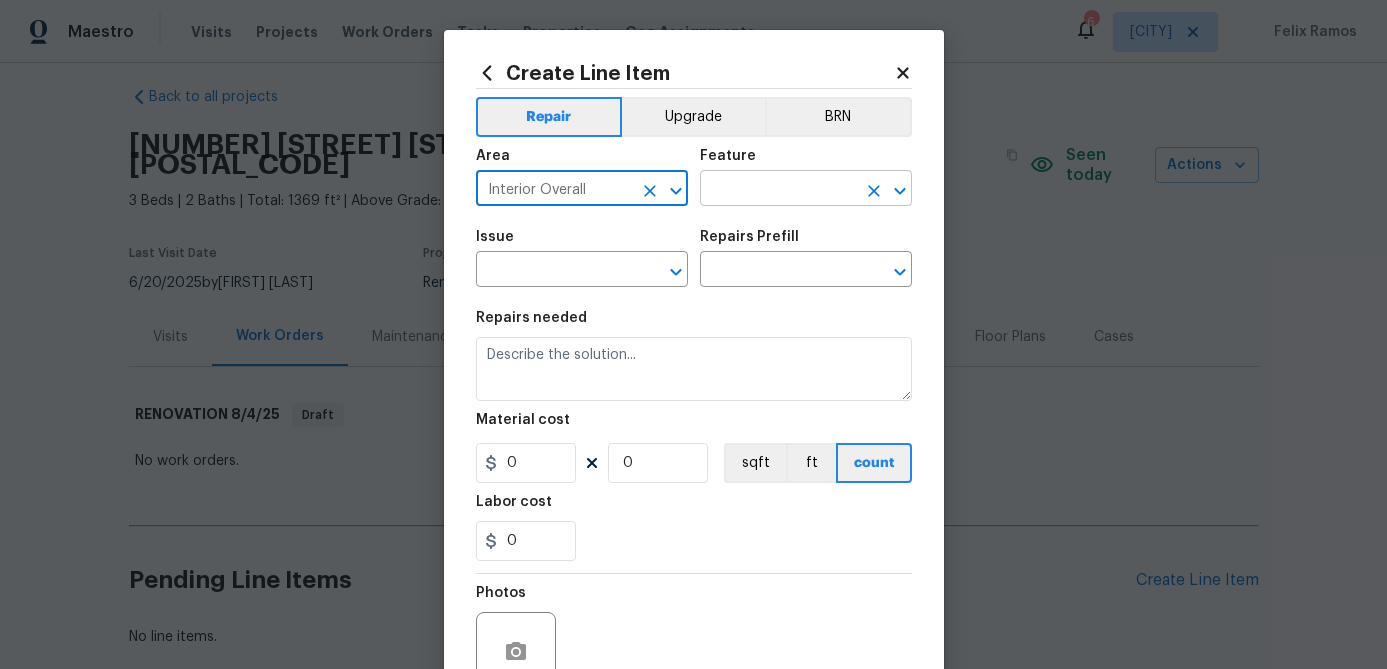 type on "Interior Overall" 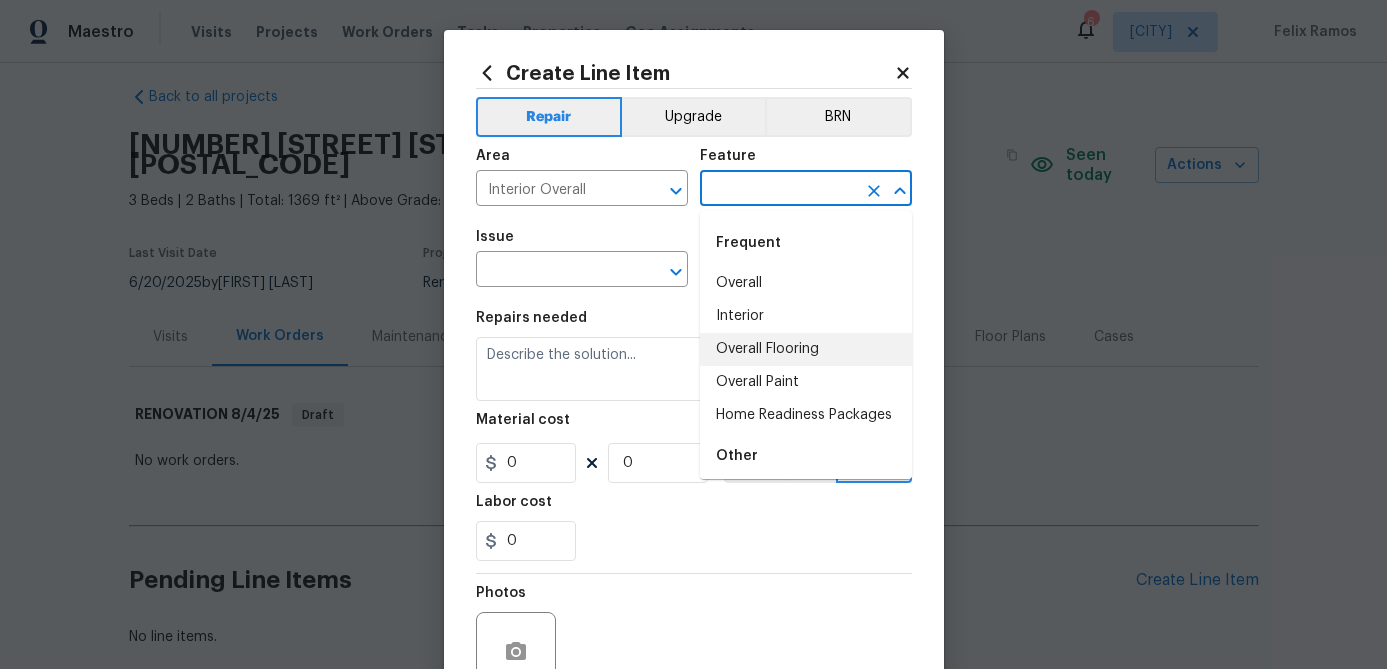 click on "Overall Flooring" at bounding box center [806, 349] 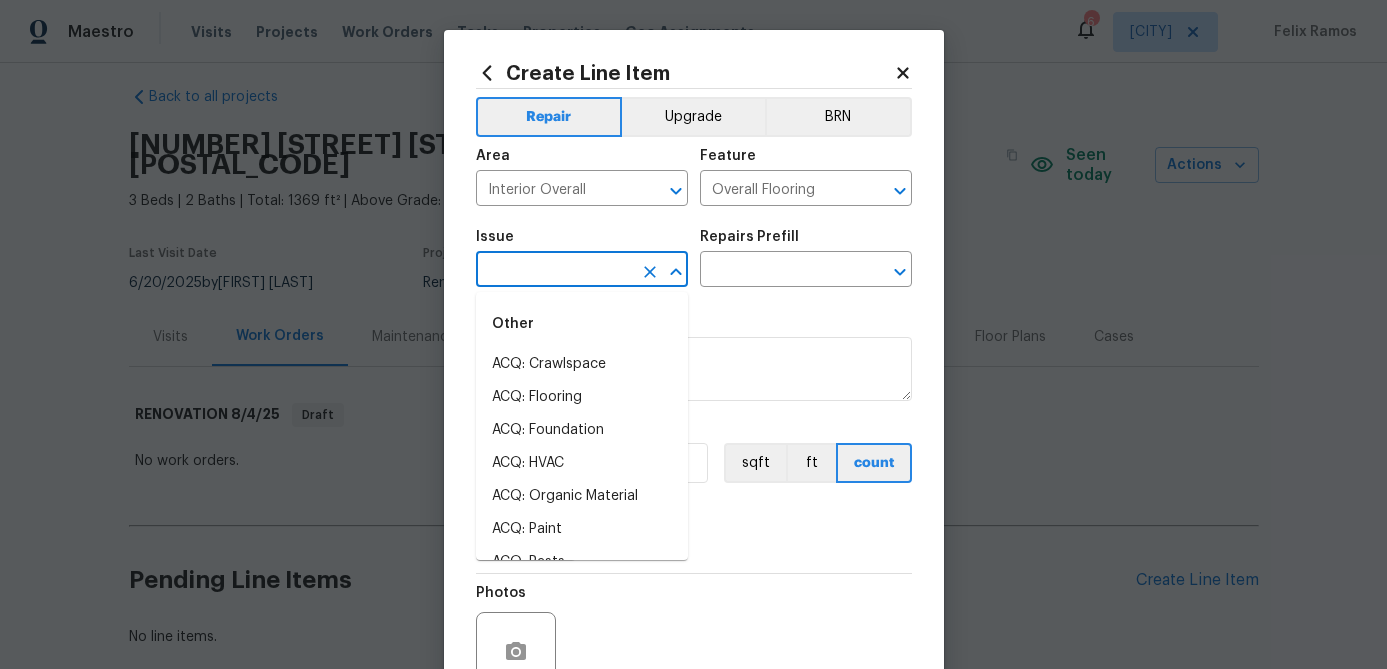 click at bounding box center (554, 271) 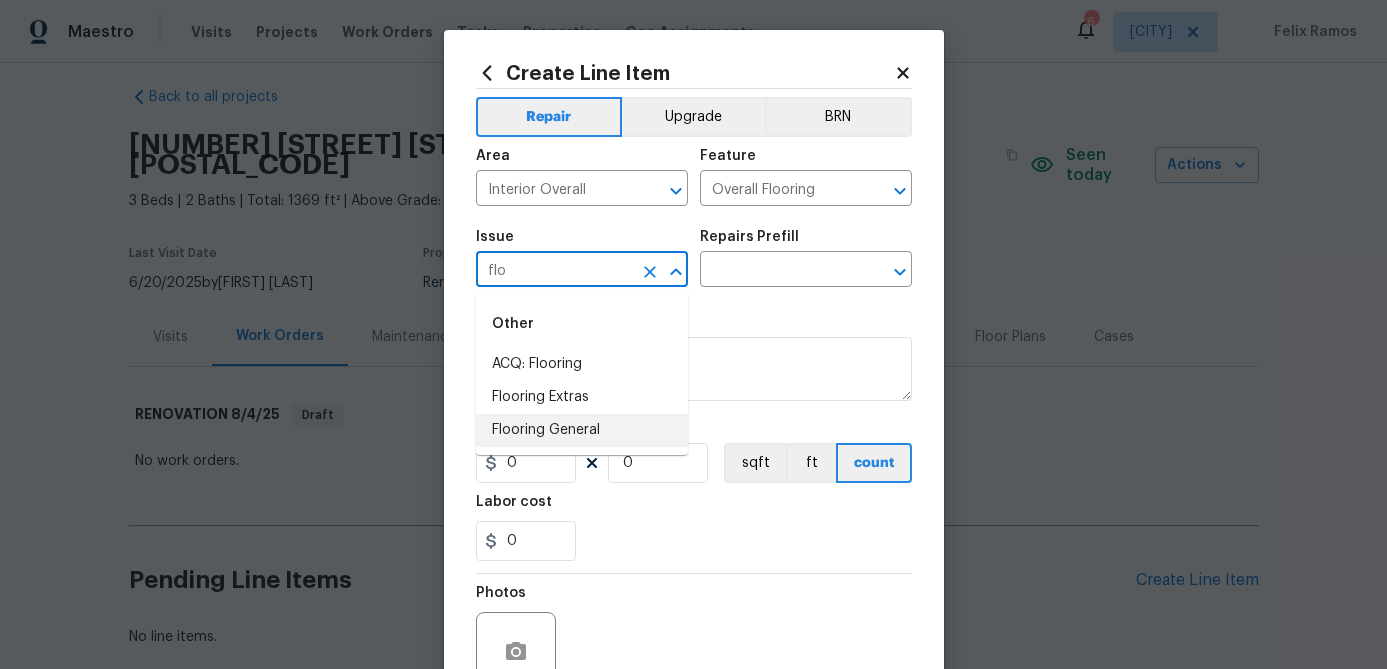click on "Flooring General" at bounding box center (582, 430) 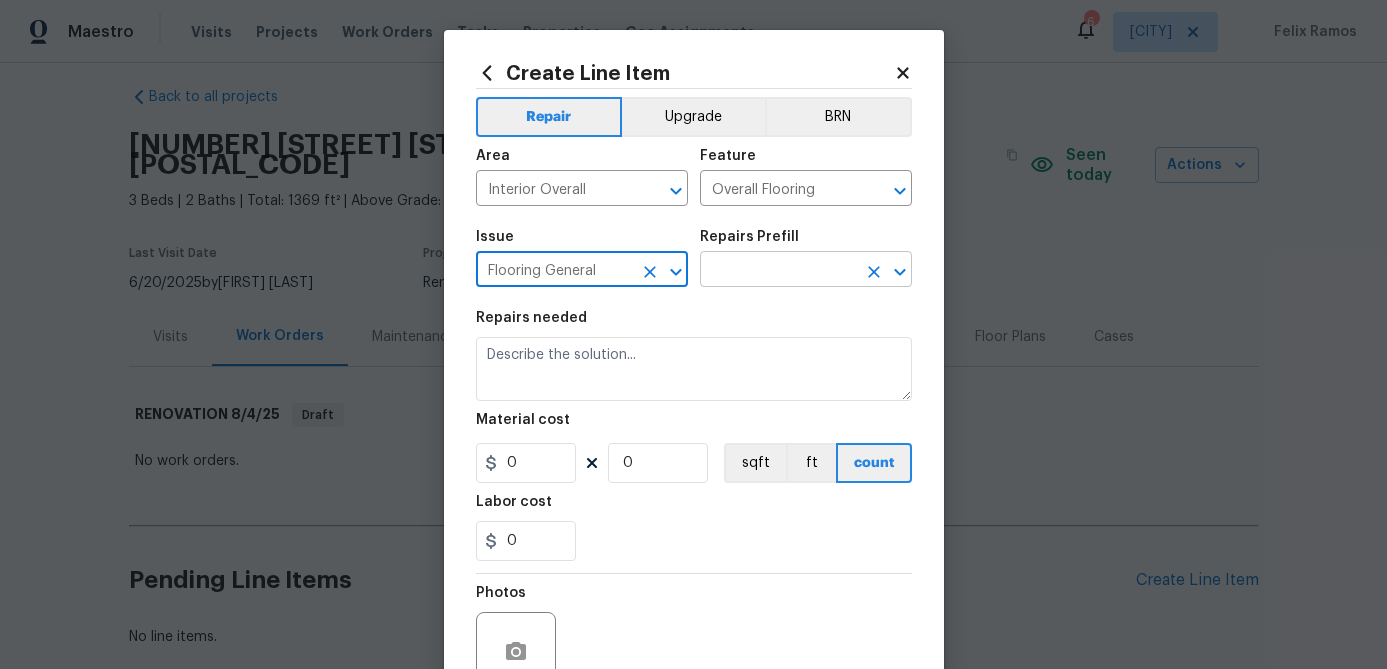 type on "Flooring General" 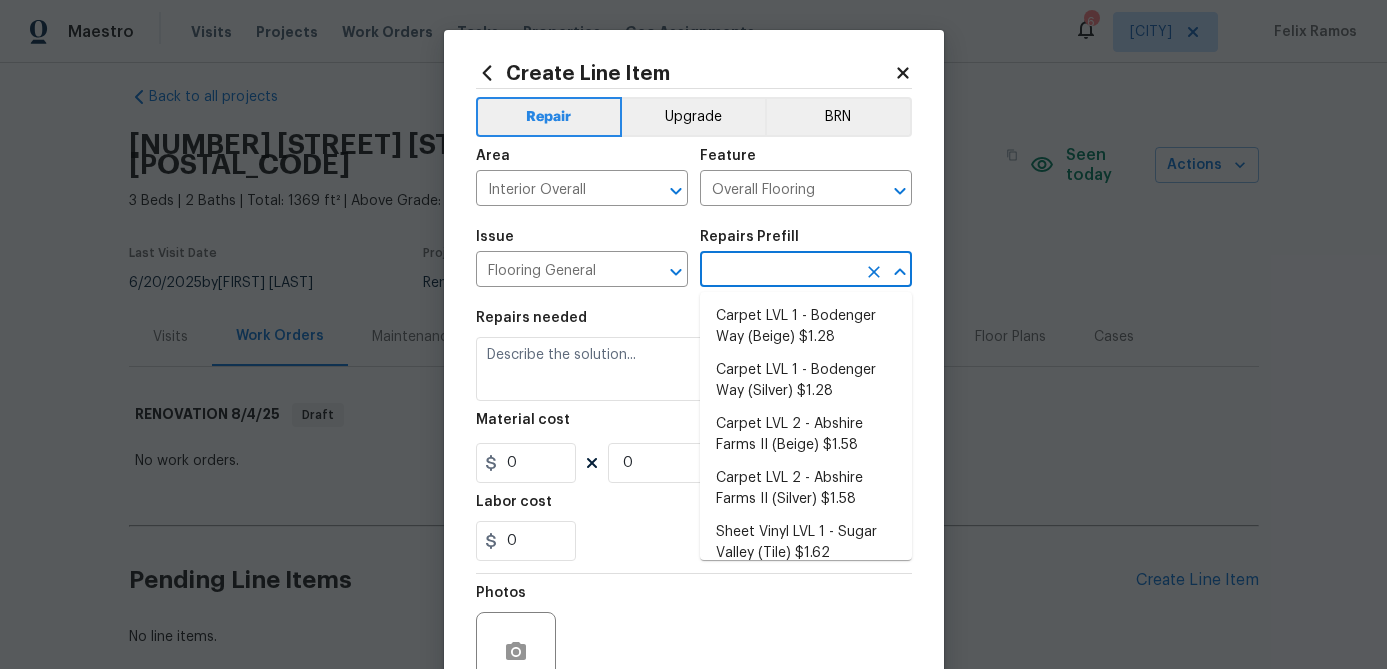 click at bounding box center (778, 271) 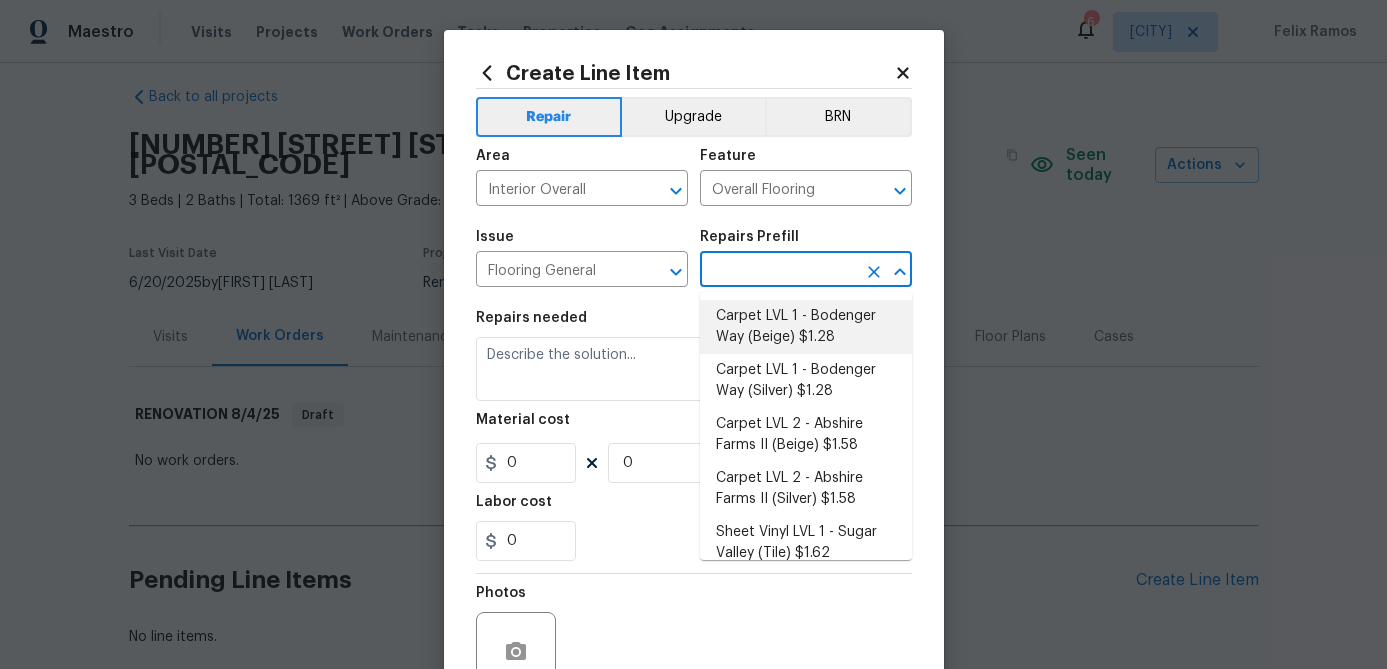 click on "Carpet LVL 1 - Bodenger Way (Beige) $1.28" at bounding box center [806, 327] 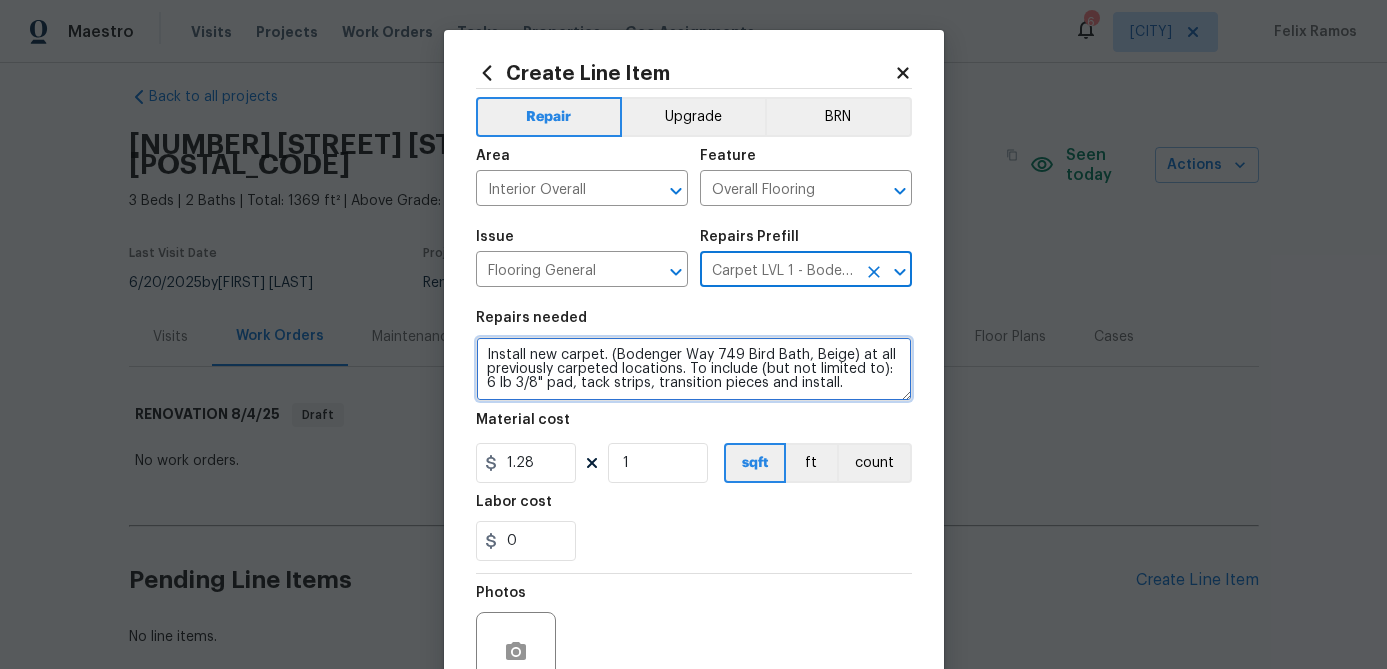 click on "Install new carpet. (Bodenger Way 749 Bird Bath, Beige) at all previously carpeted locations. To include (but not limited to): 6 lb 3/8" pad, tack strips, transition pieces and install." at bounding box center (694, 369) 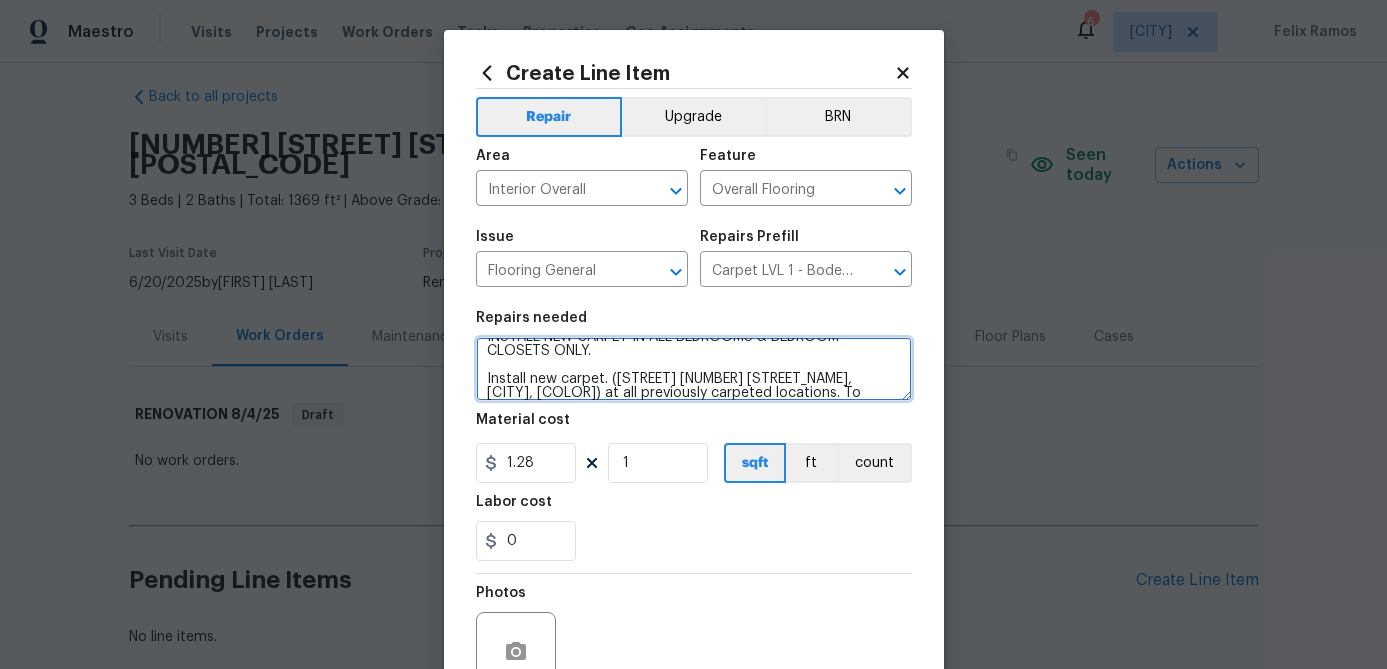 scroll, scrollTop: 4, scrollLeft: 0, axis: vertical 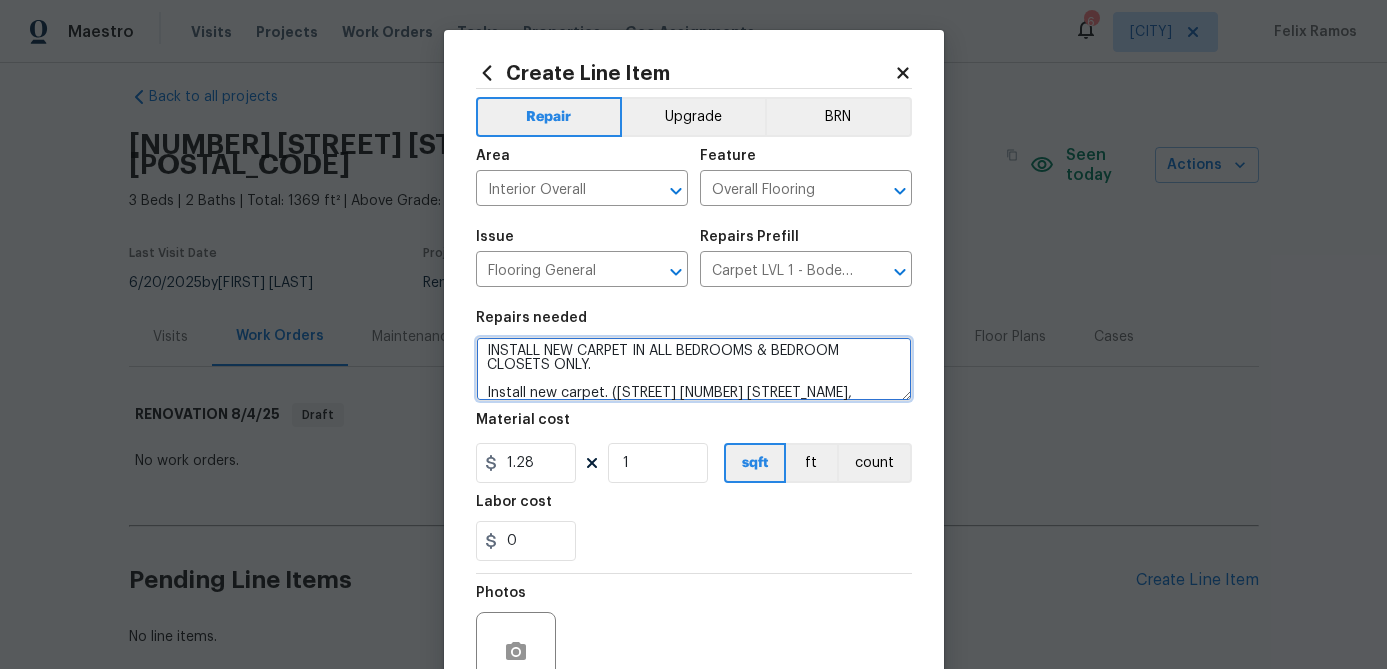 type on "INSTALL NEW CARPET IN ALL BEDROOMS & BEDROOM CLOSETS ONLY.
Install new carpet. (Bodenger Way 749 Bird Bath, Beige) at all previously carpeted locations. To include (but not limited to): 6 lb 3/8" pad, tack strips, transition pieces and install." 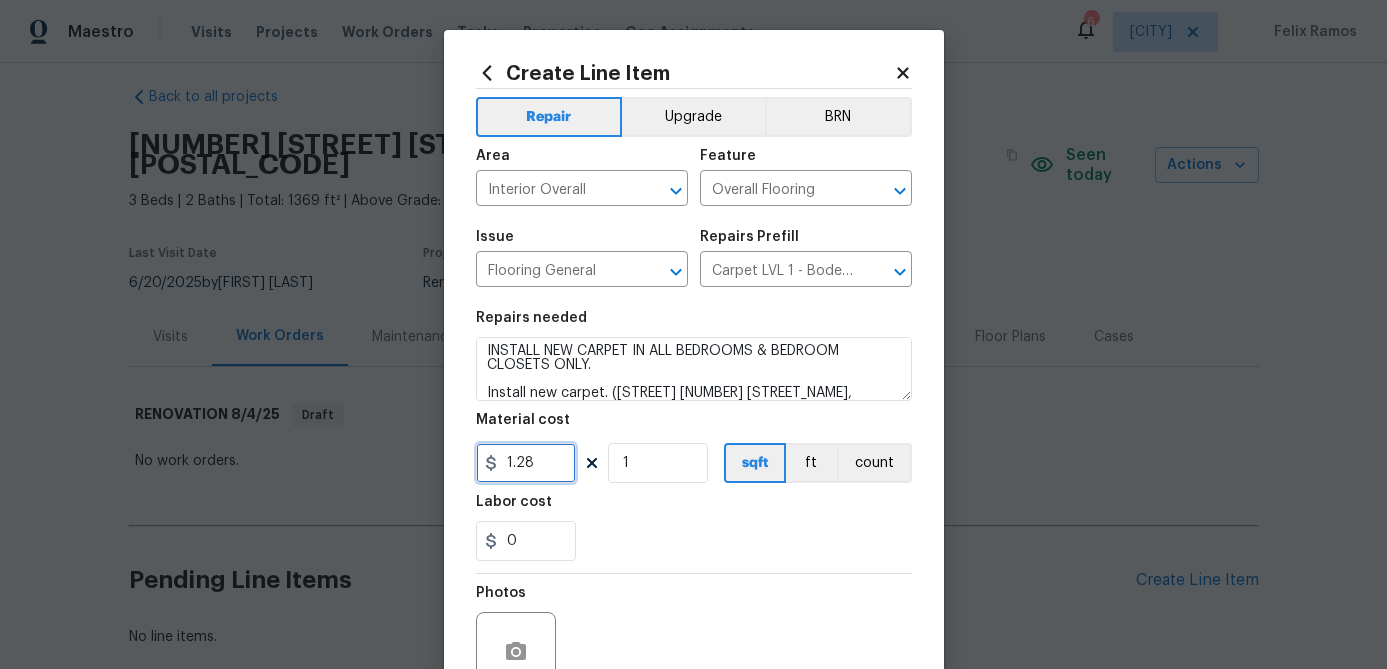 click on "1.28" at bounding box center [526, 463] 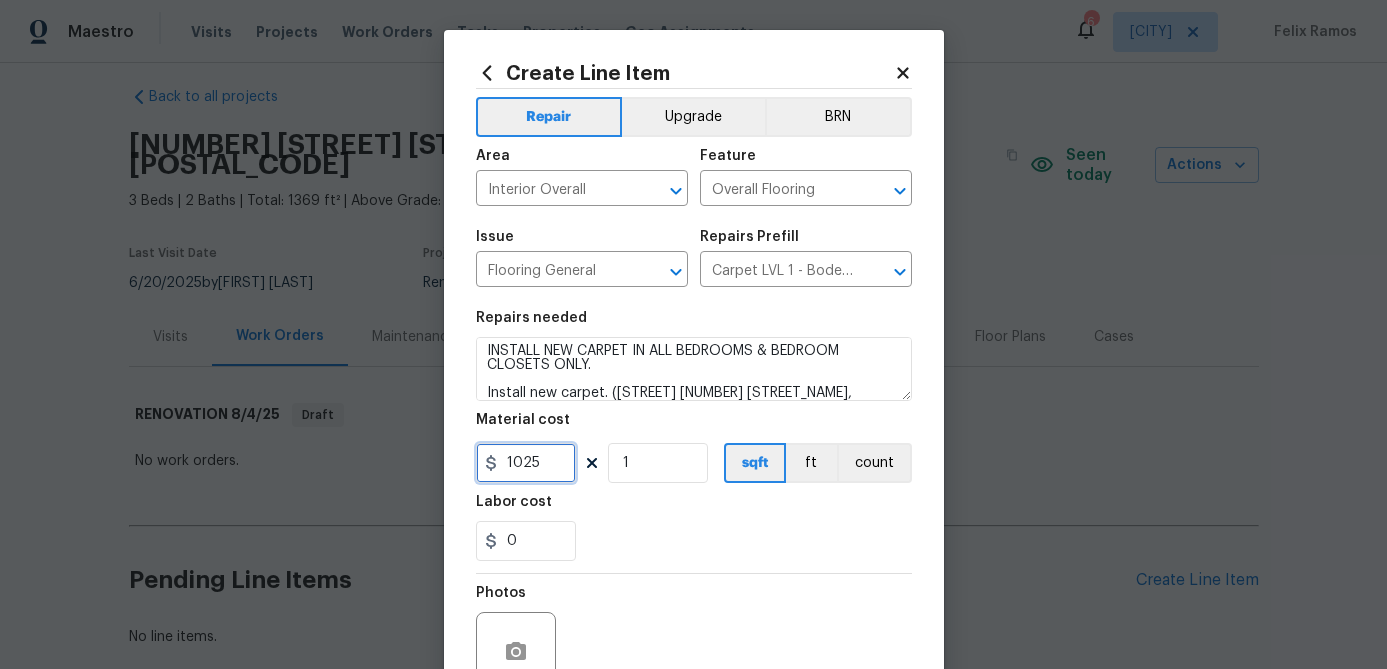type on "1025" 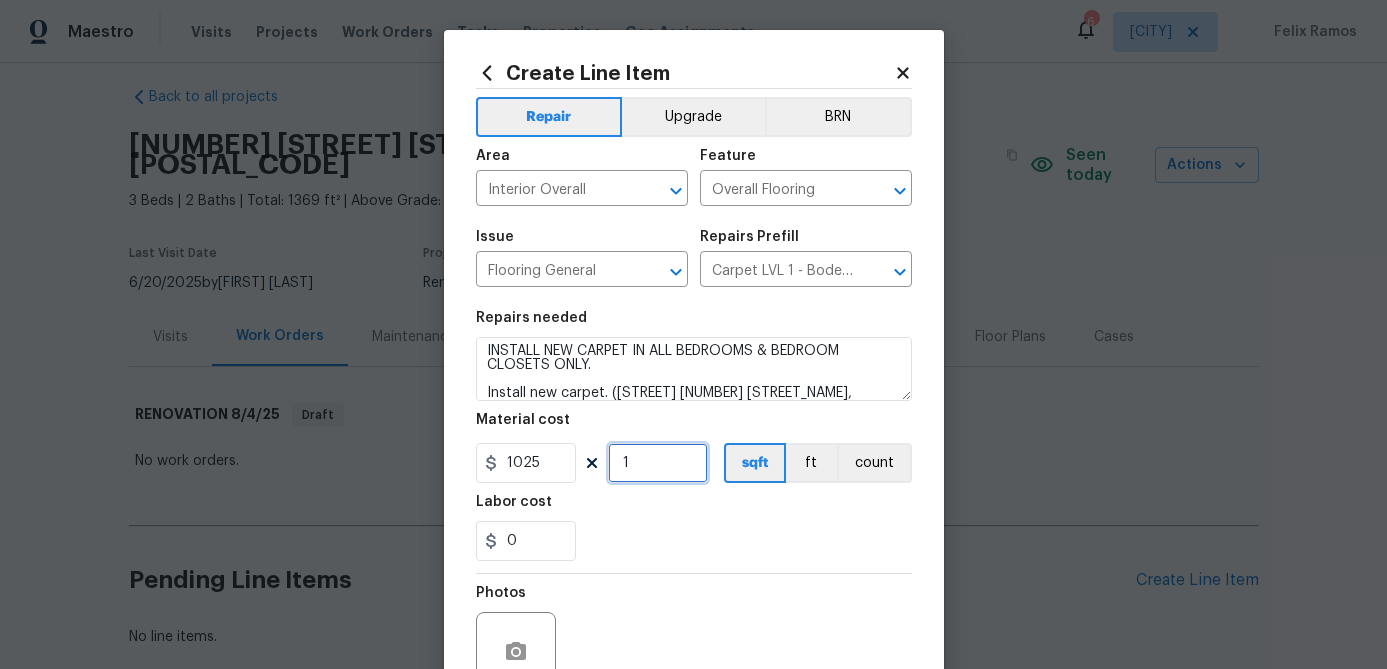 click on "1" at bounding box center (658, 463) 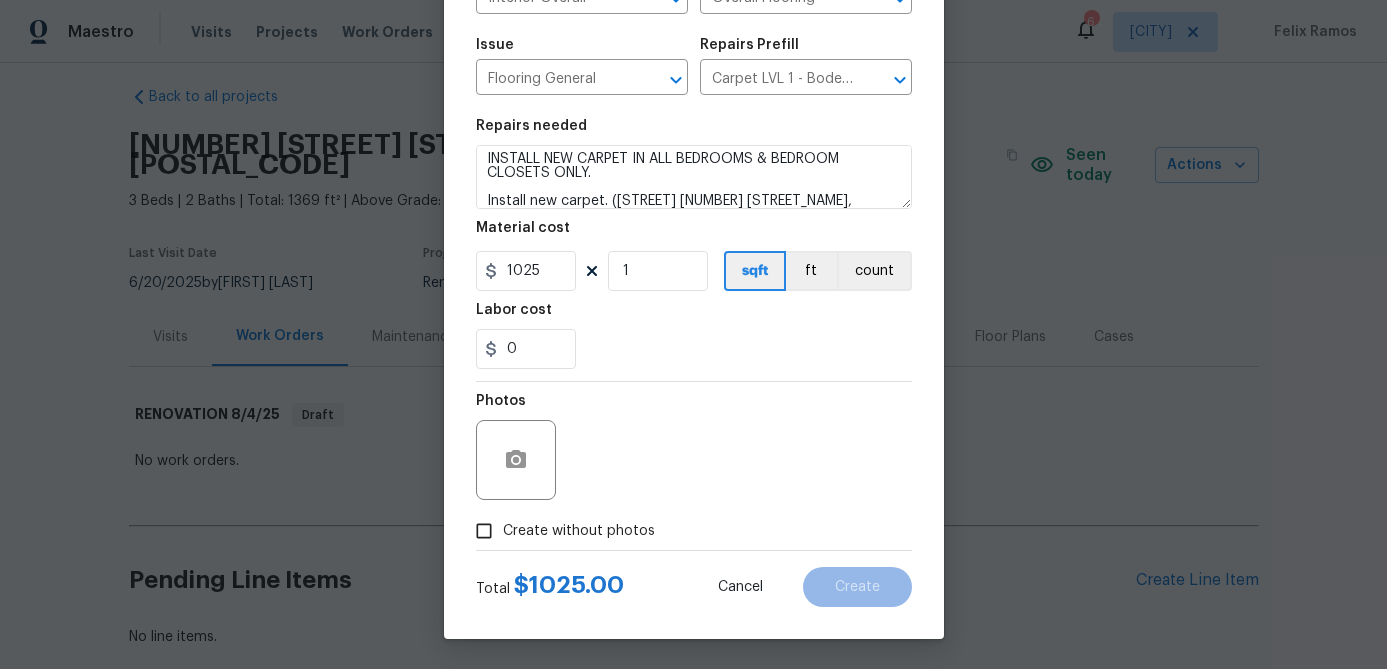 click on "Create without photos" at bounding box center [484, 531] 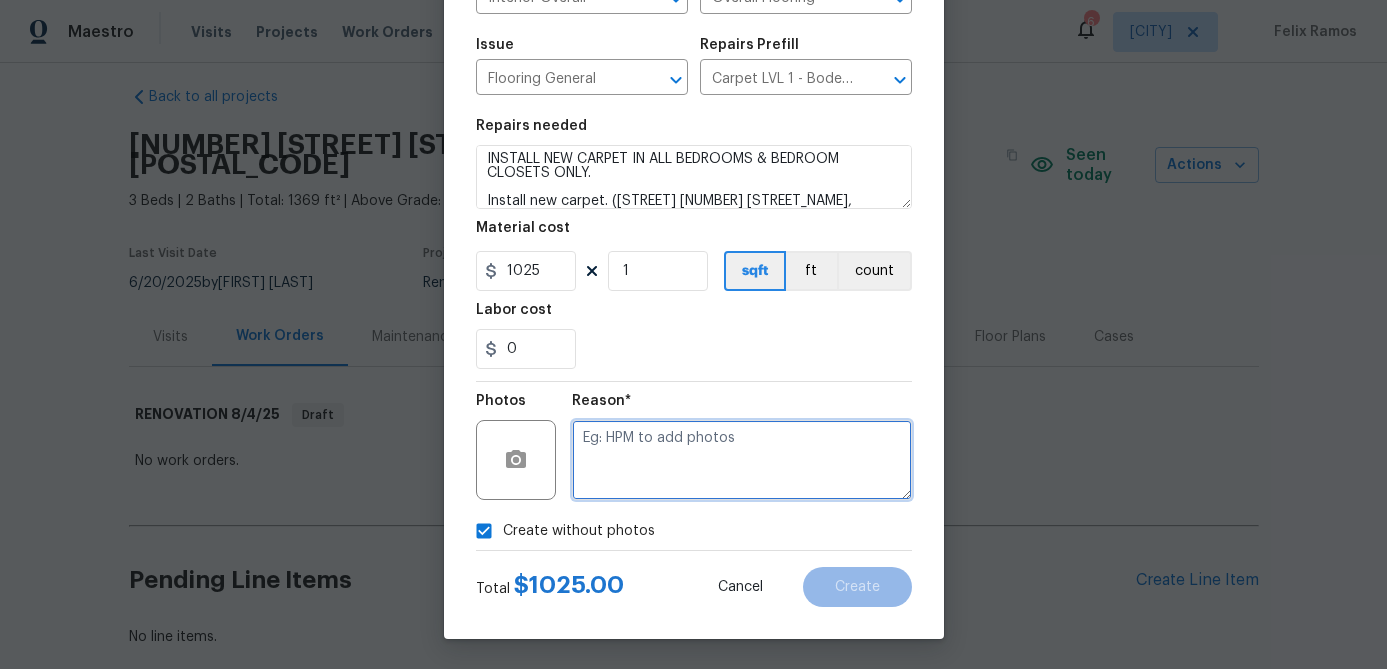 click at bounding box center [742, 460] 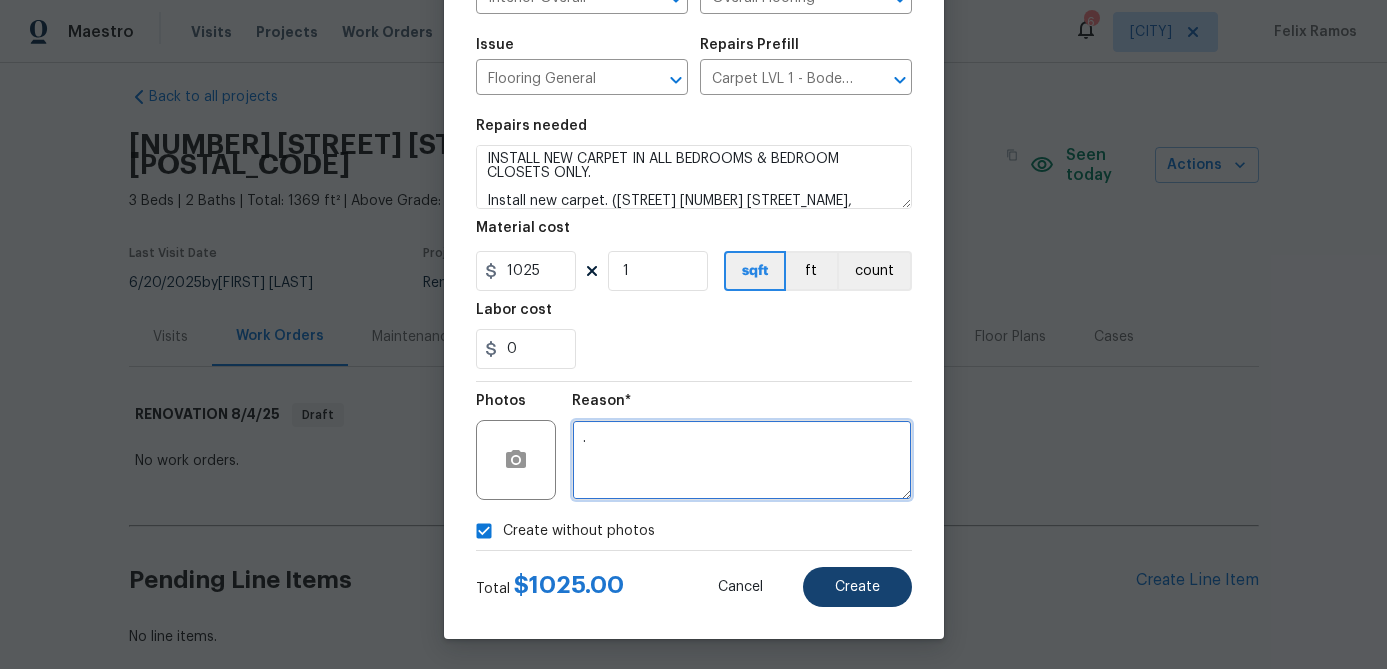 type on "." 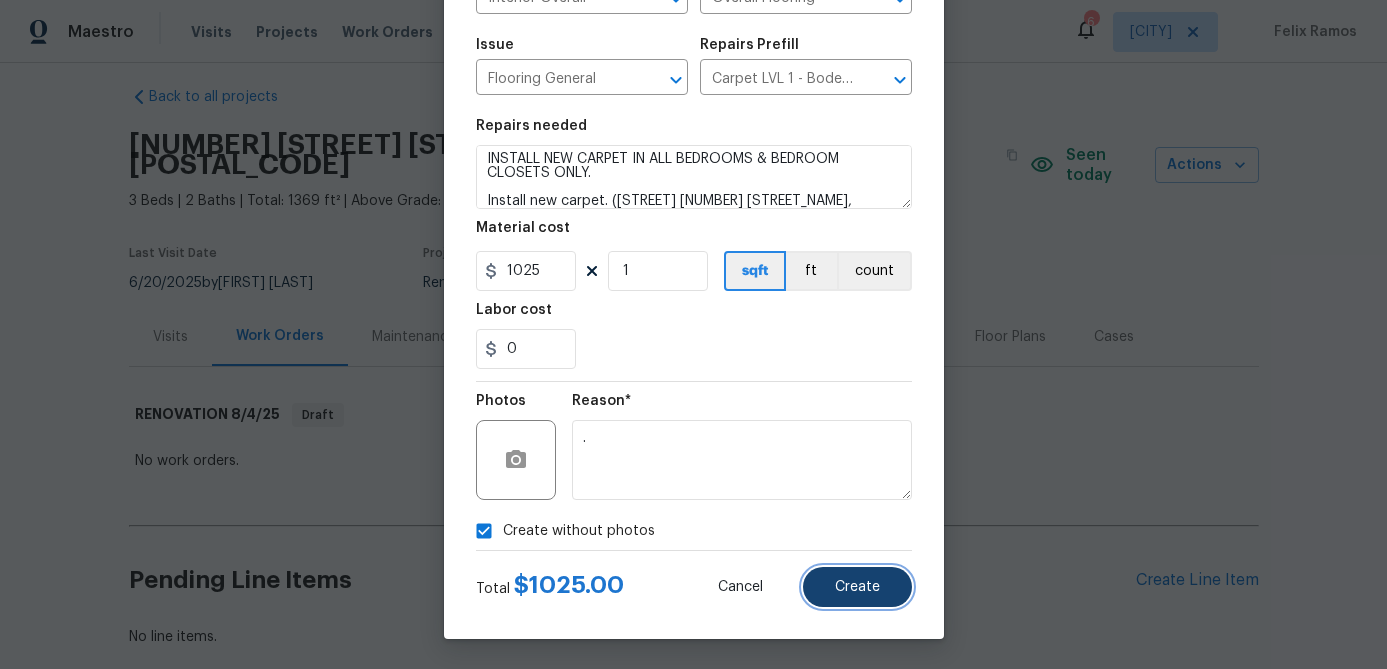 click on "Create" at bounding box center (857, 587) 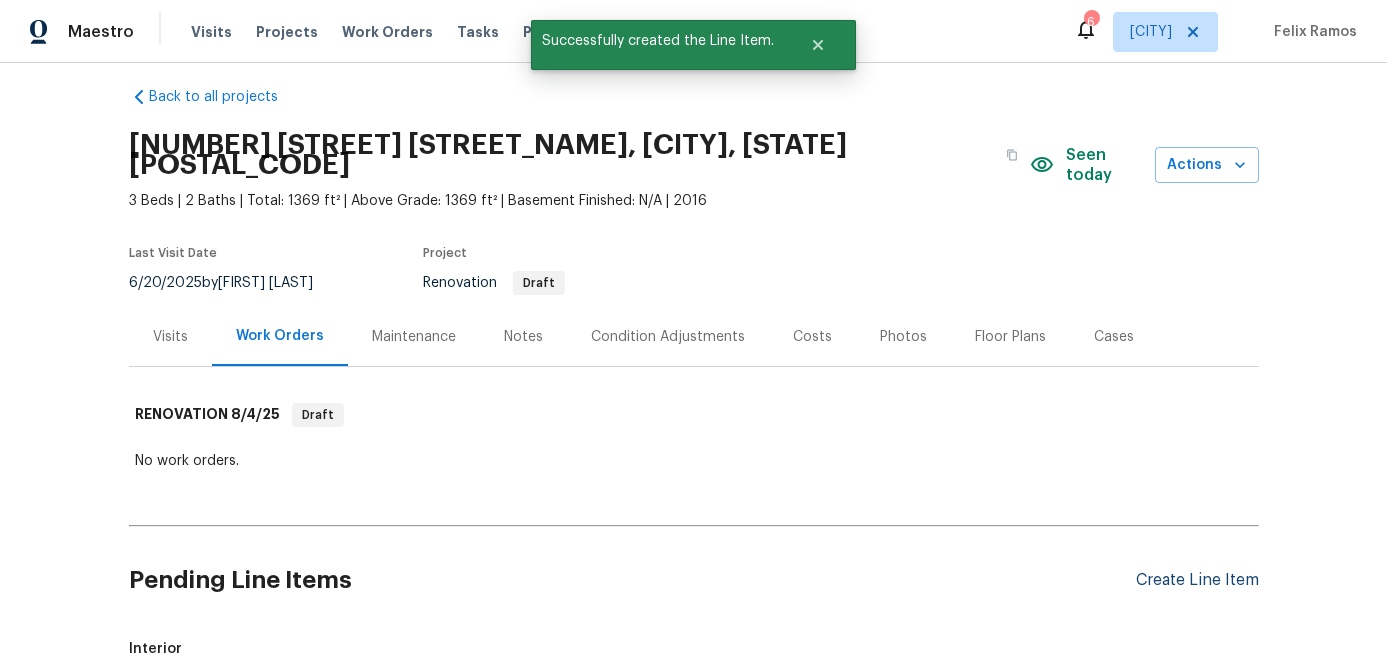click on "Create Line Item" at bounding box center [1197, 580] 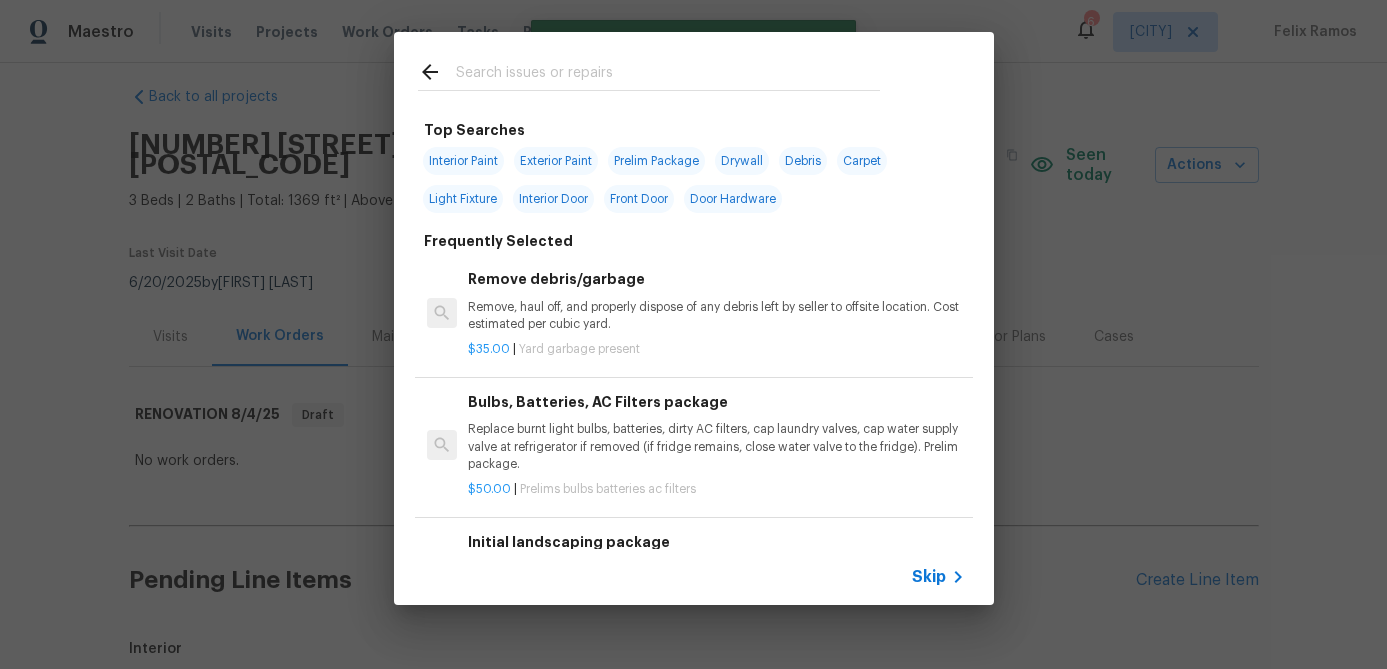click on "Skip" at bounding box center (929, 577) 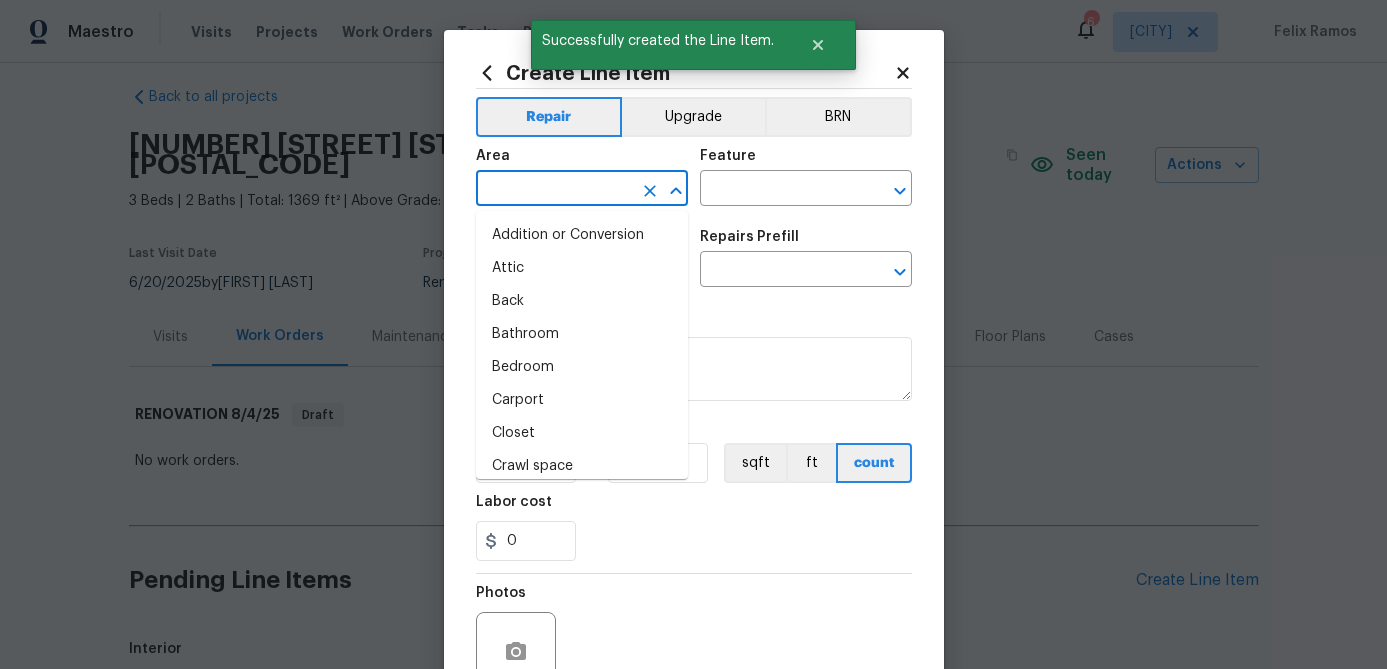 click at bounding box center (554, 190) 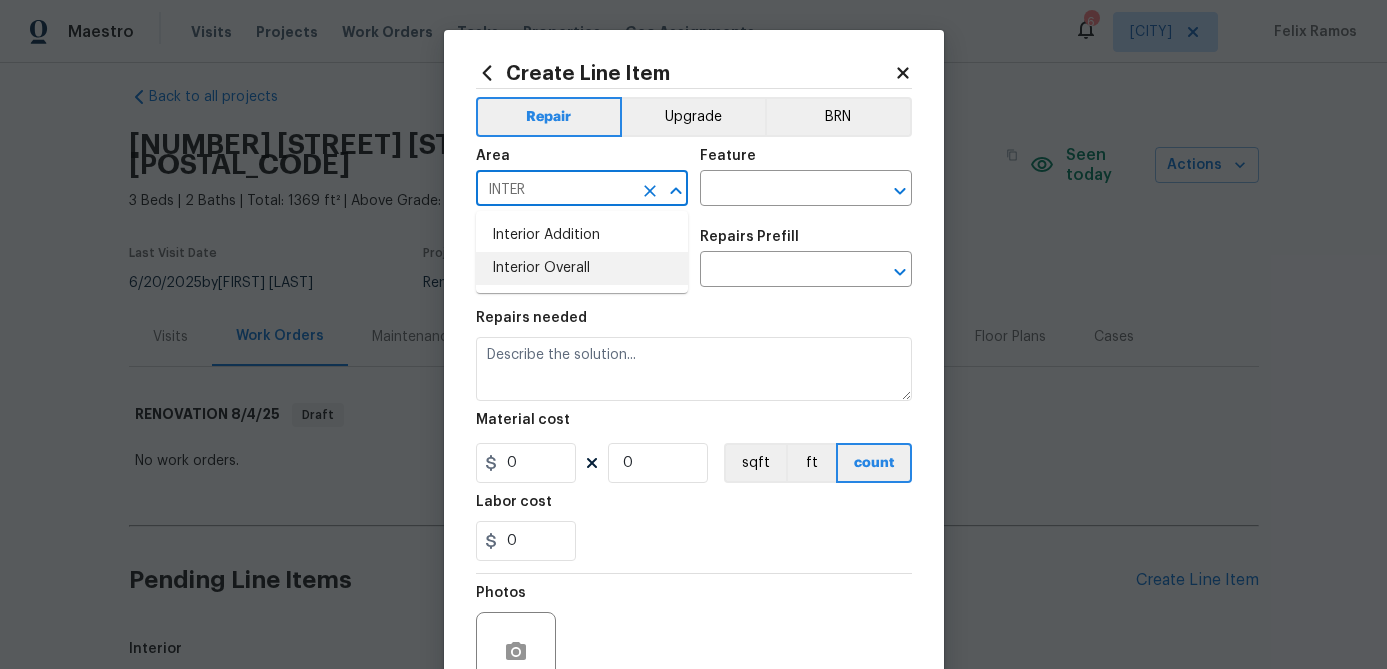 click on "Interior Overall" at bounding box center [582, 268] 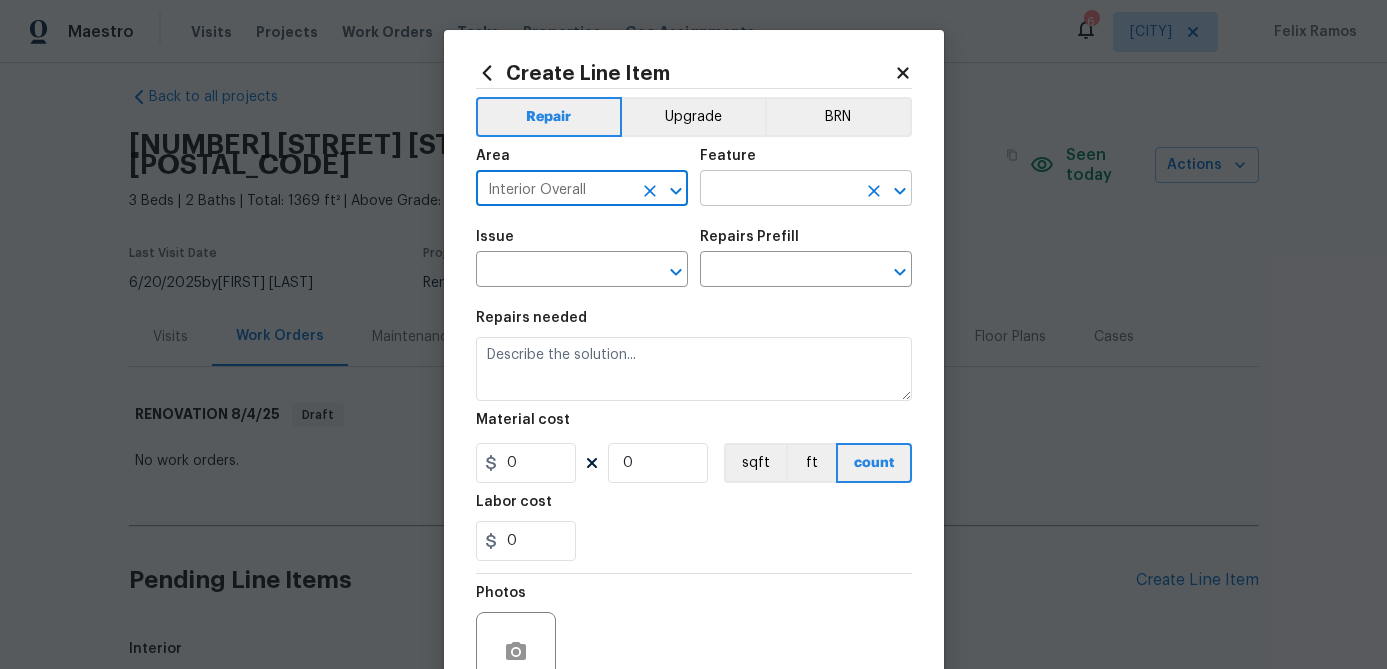 type on "Interior Overall" 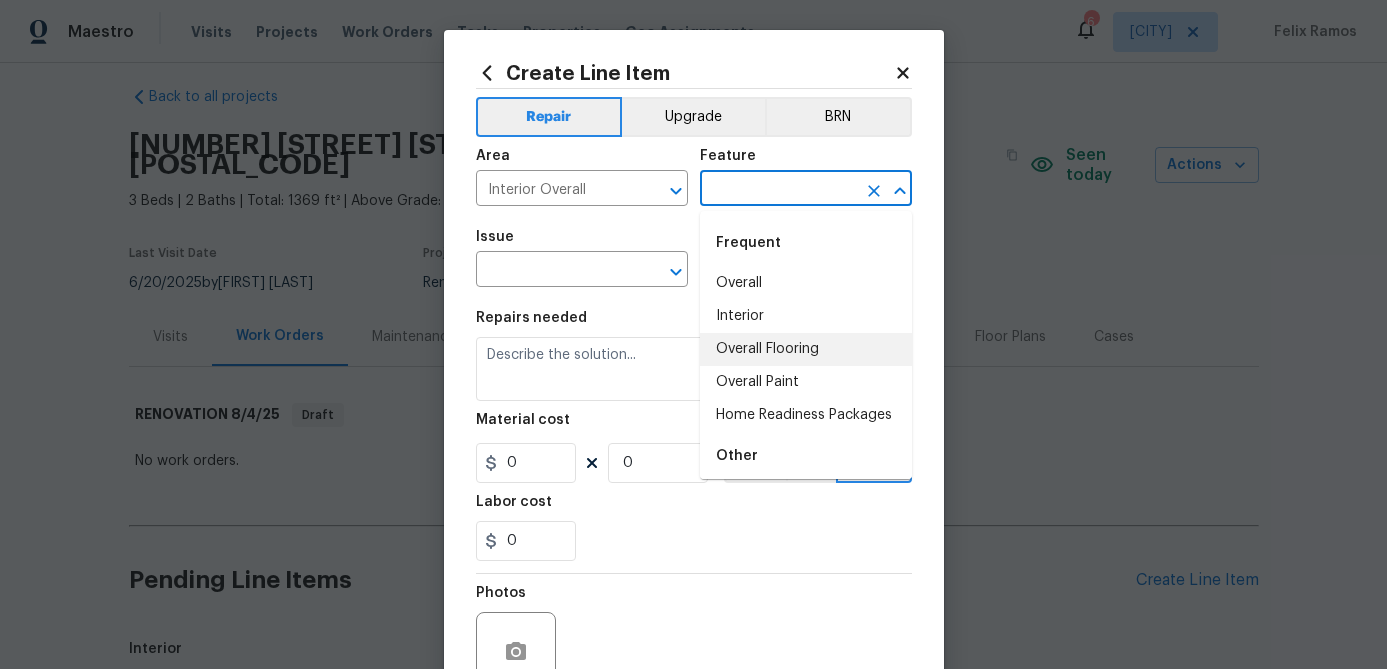 click on "Overall Flooring" at bounding box center (806, 349) 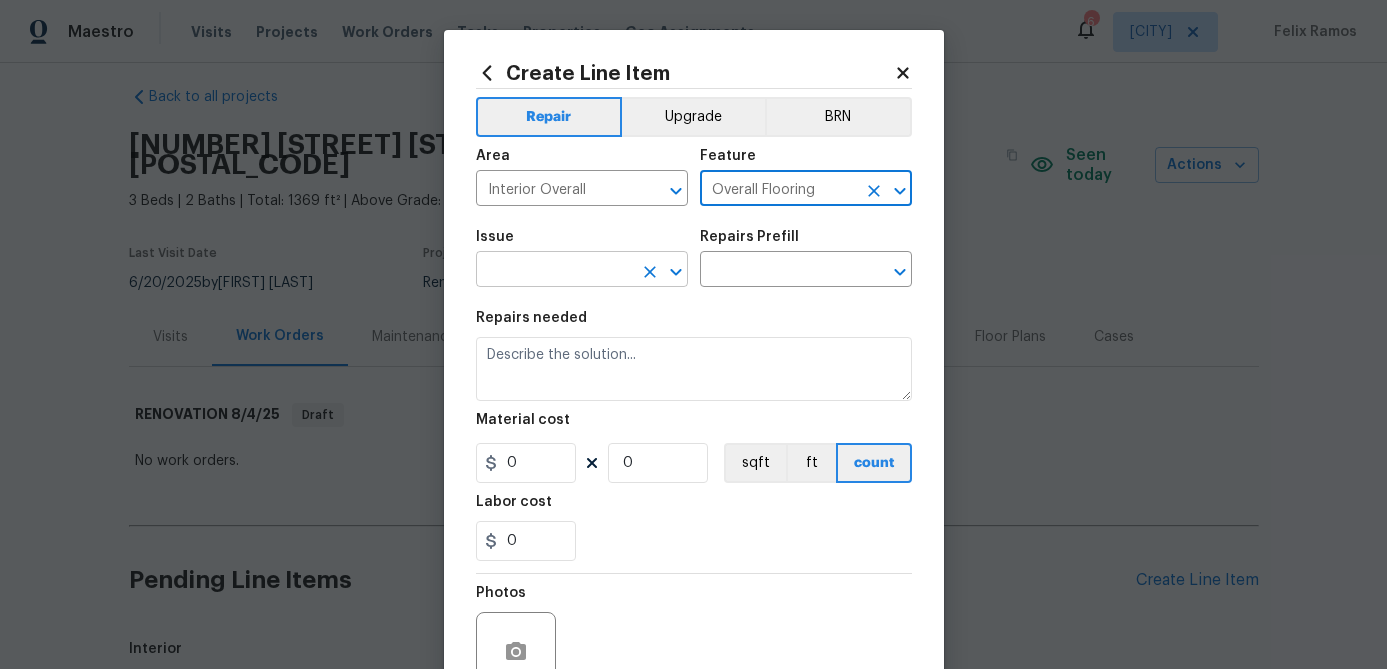 click at bounding box center [554, 271] 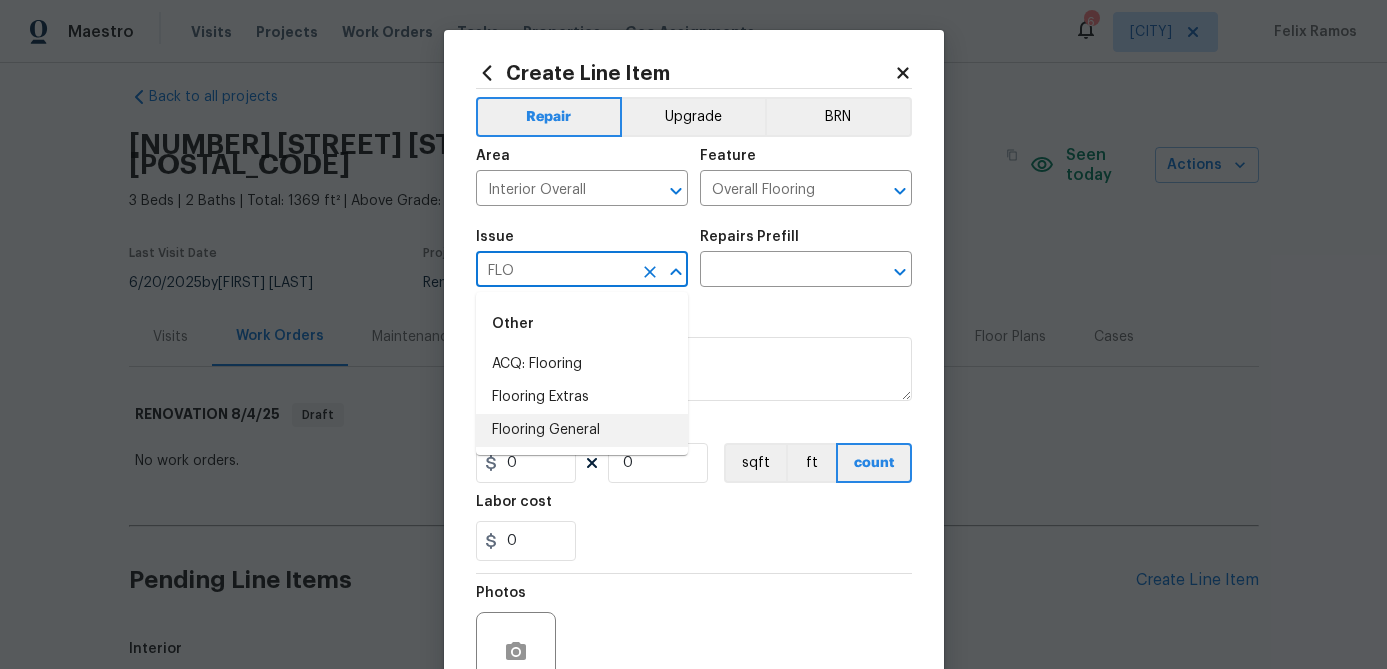 click on "Flooring General" at bounding box center (582, 430) 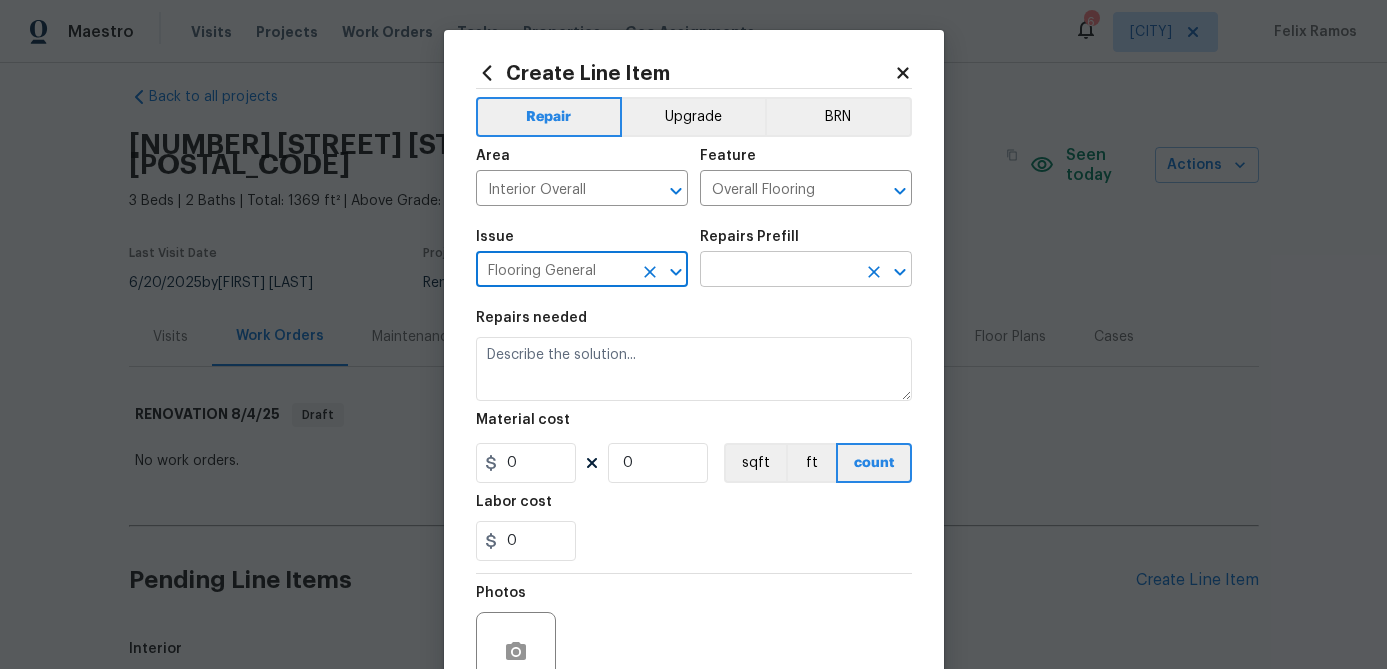 type on "Flooring General" 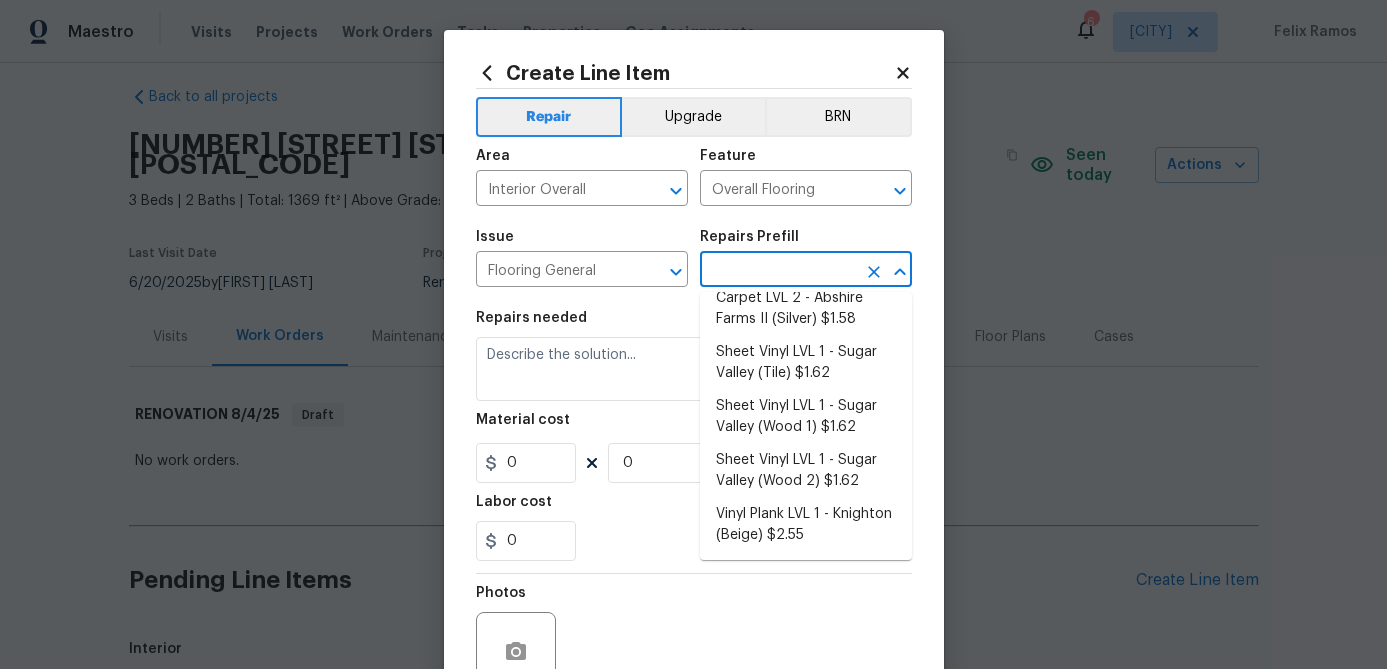 scroll, scrollTop: 342, scrollLeft: 0, axis: vertical 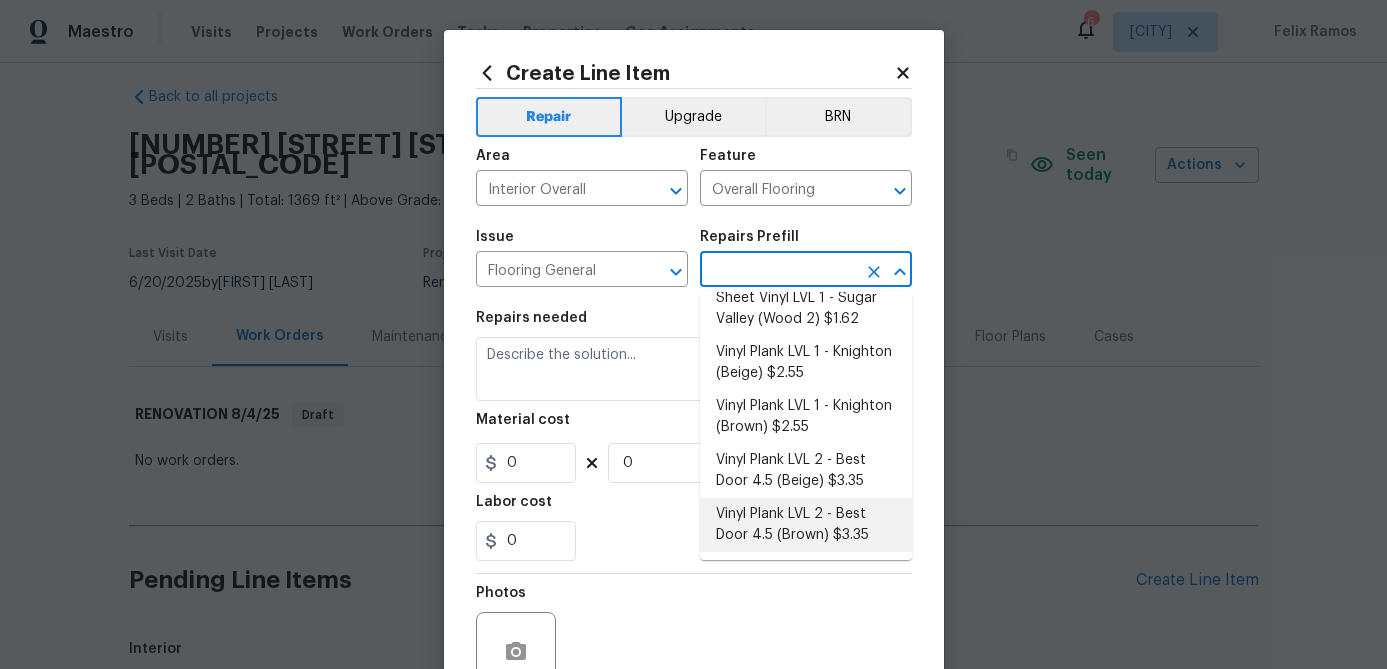 click on "Vinyl Plank LVL 2 - Best Door 4.5 (Brown) $3.35" at bounding box center (806, 525) 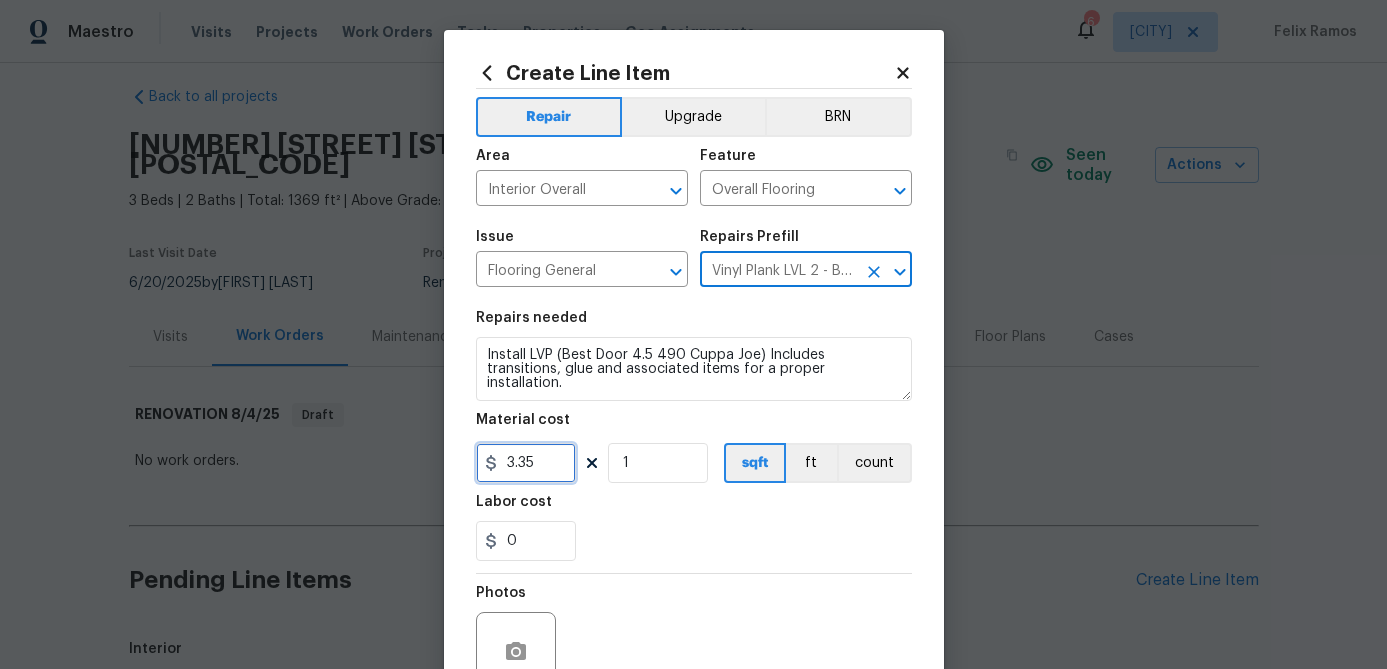 click on "3.35" at bounding box center [526, 463] 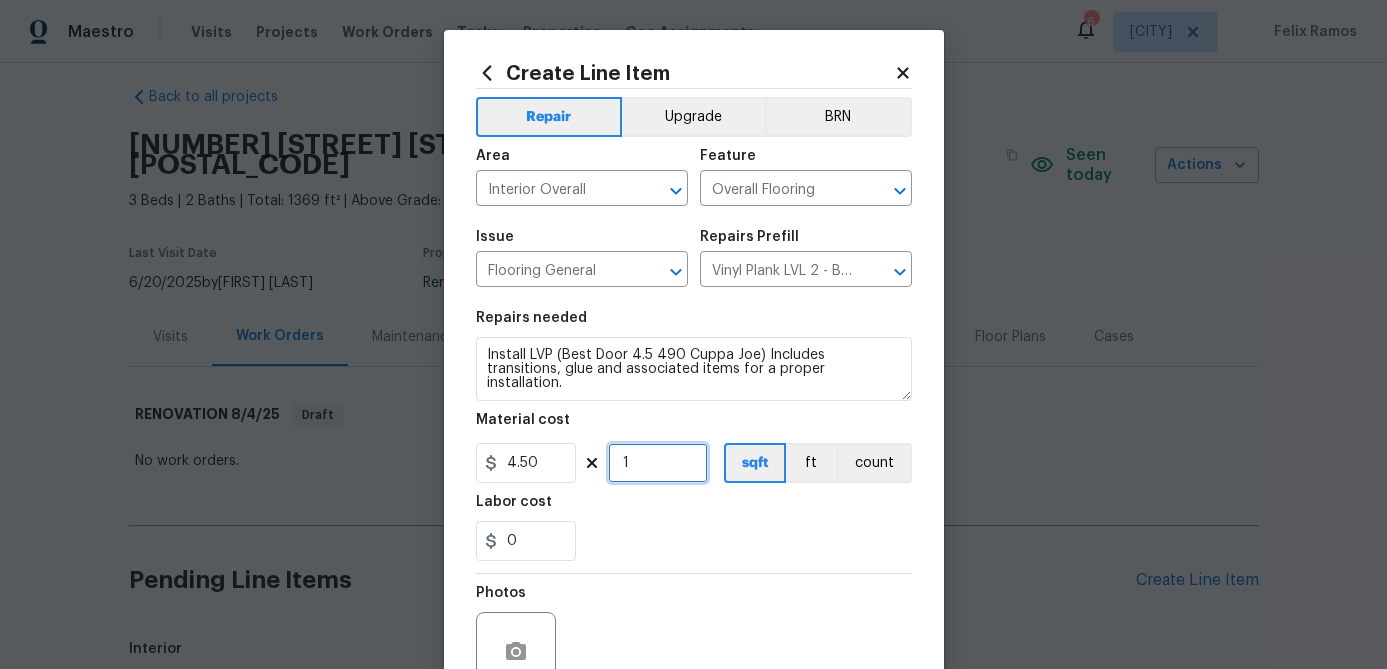 type on "4.5" 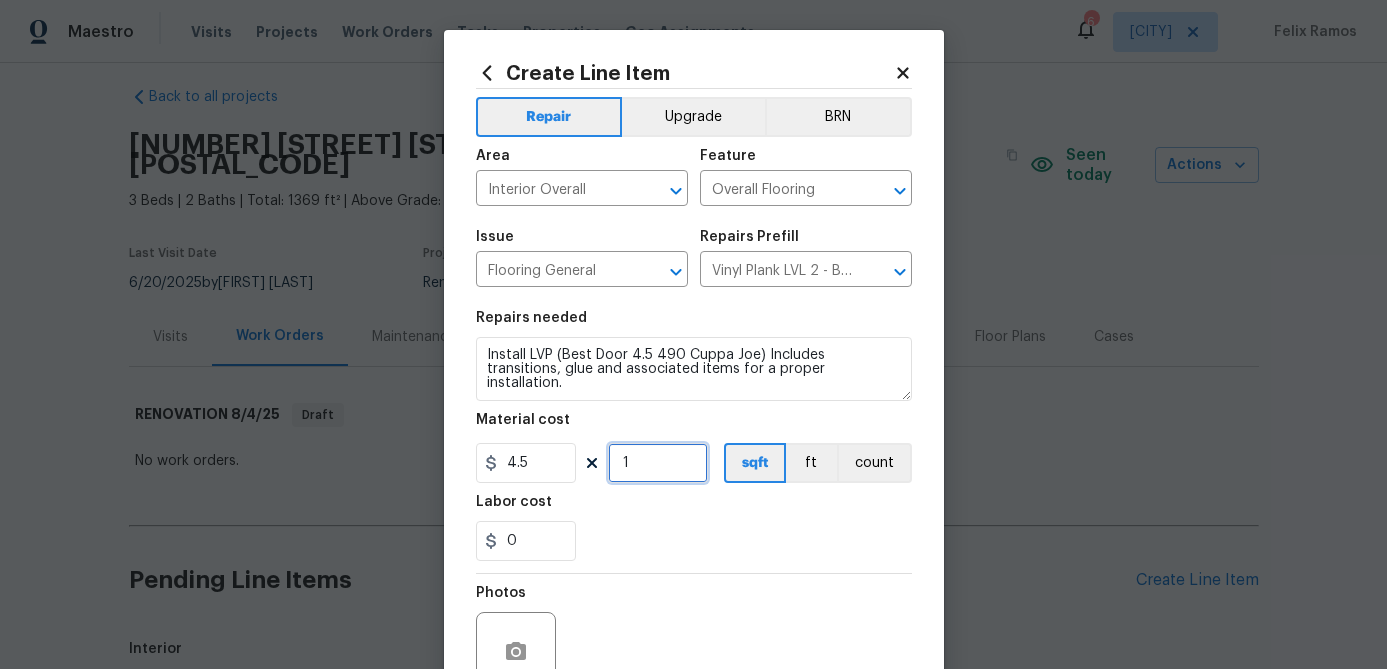 click on "1" at bounding box center [658, 463] 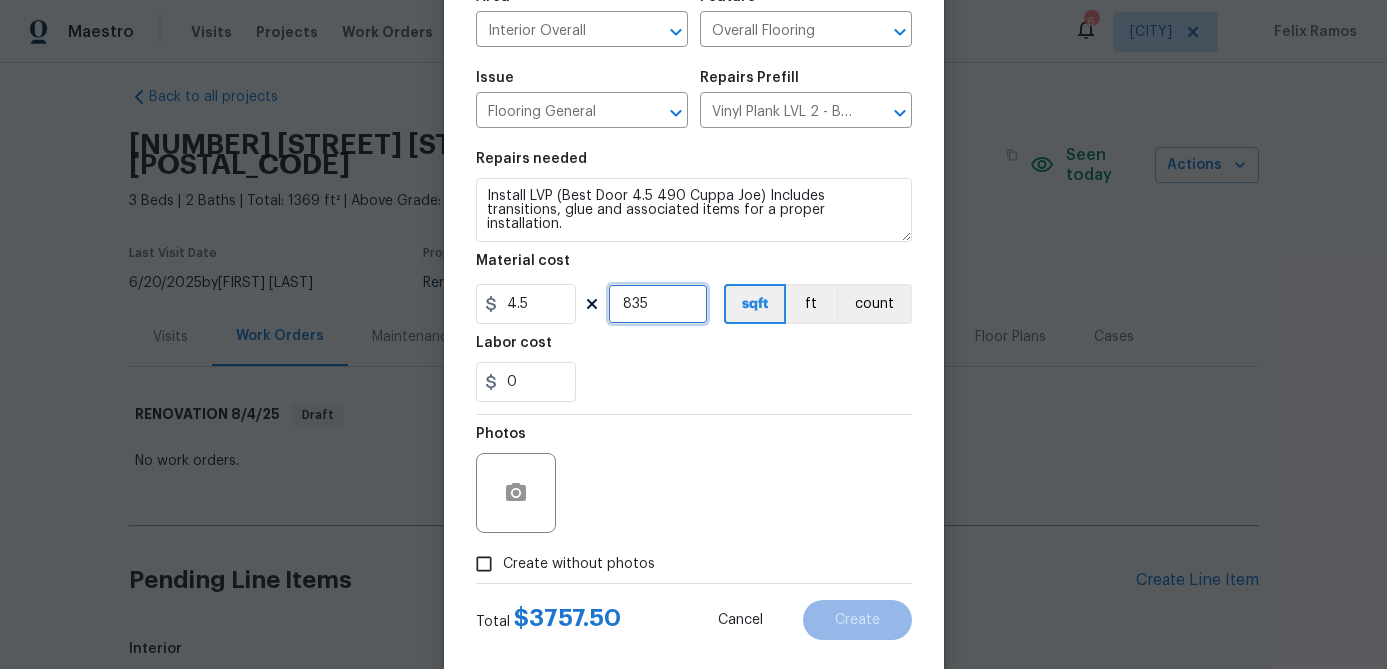 scroll, scrollTop: 162, scrollLeft: 0, axis: vertical 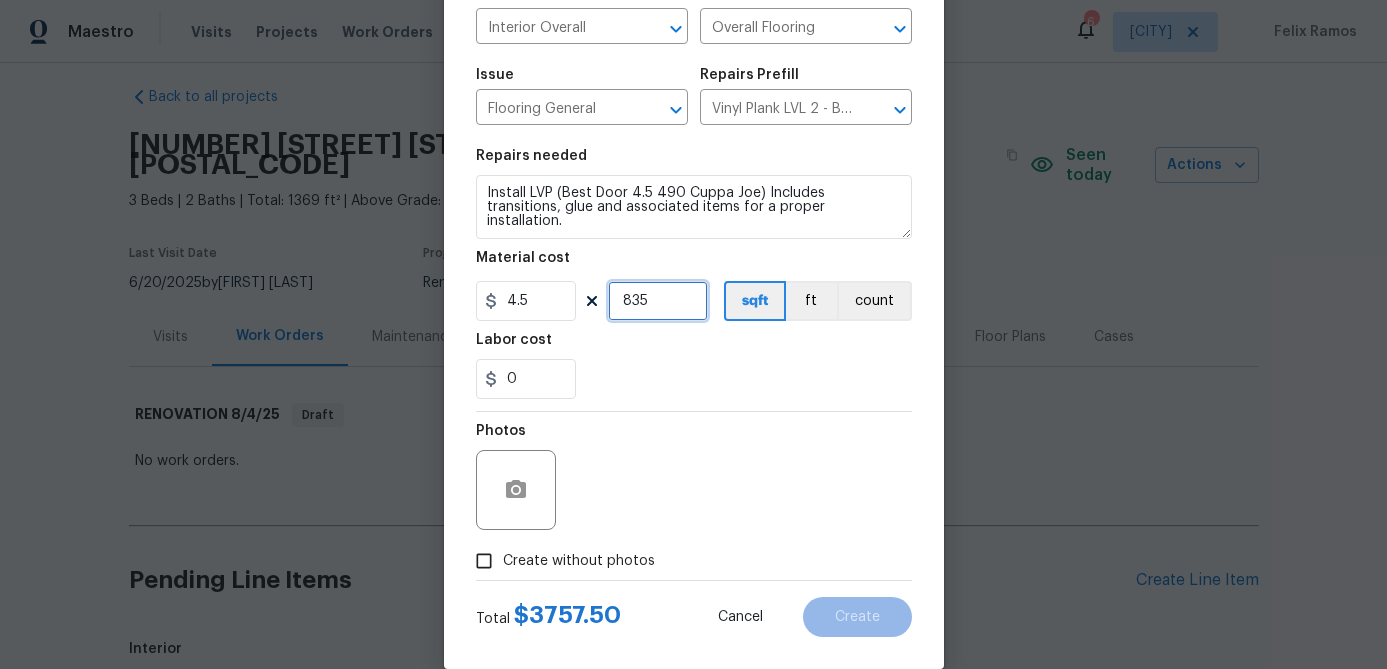 type on "835" 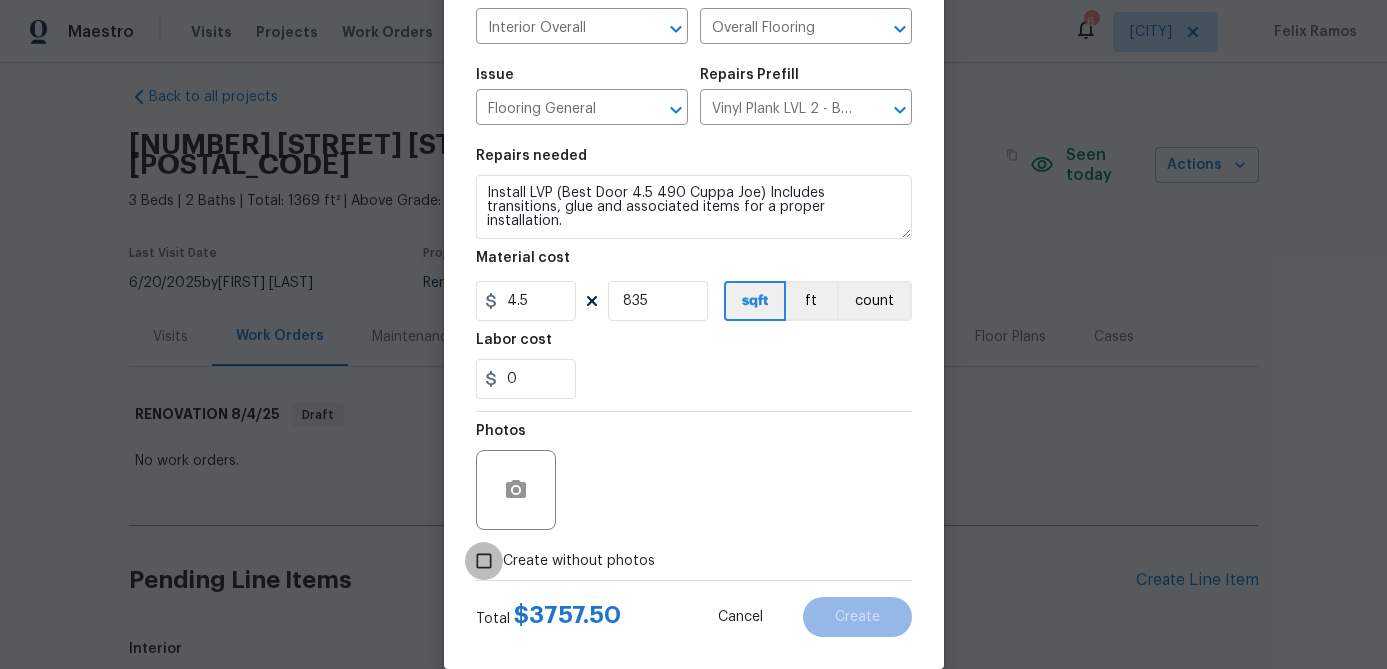 click on "Create without photos" at bounding box center (484, 561) 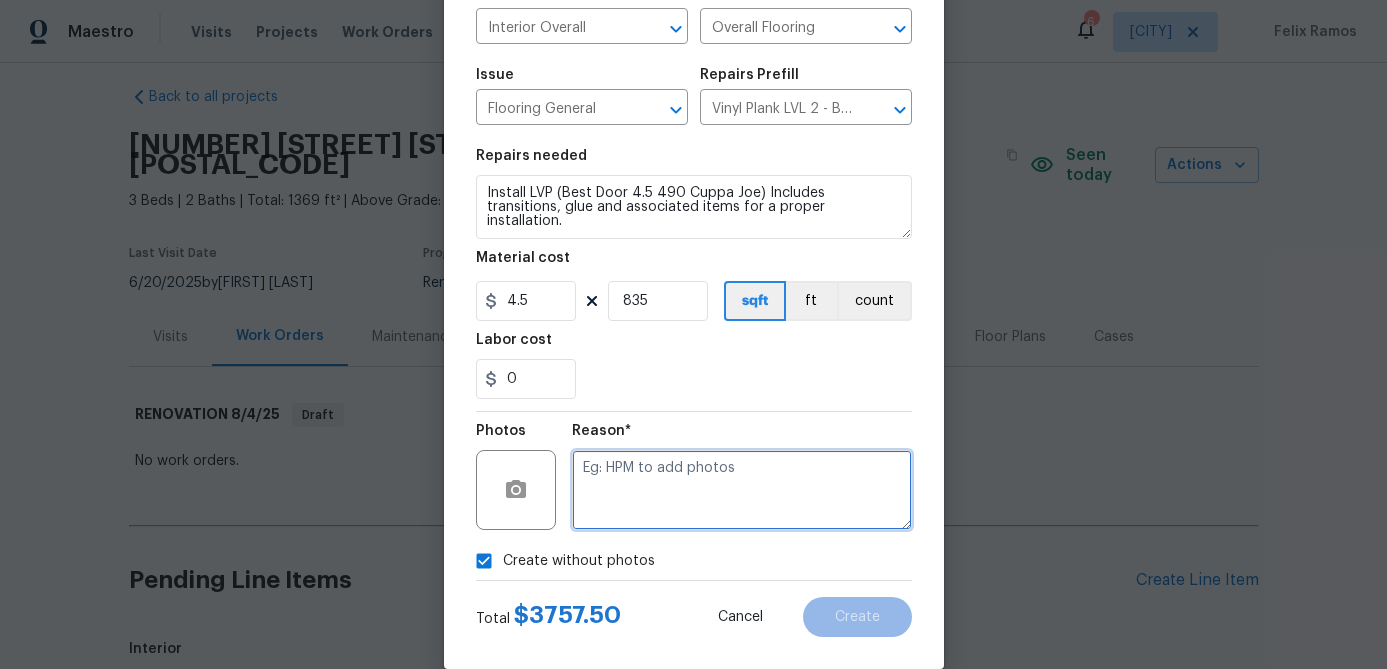 click at bounding box center (742, 490) 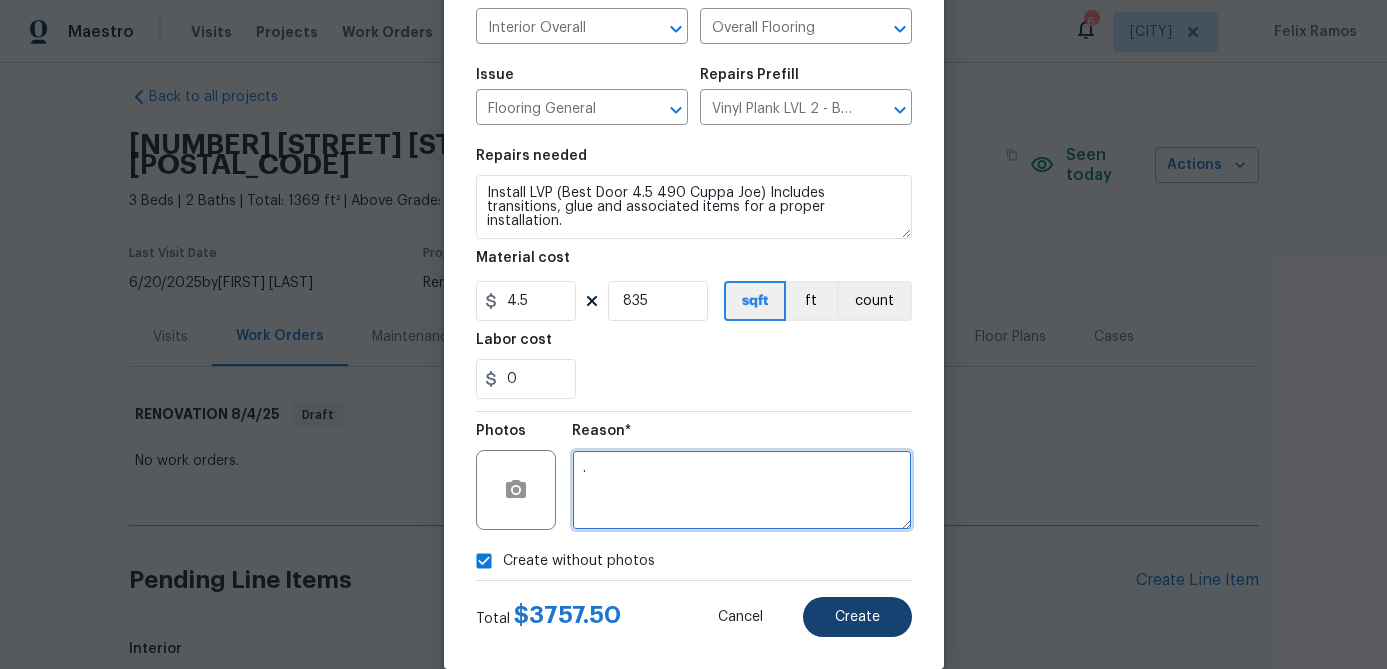 type on "." 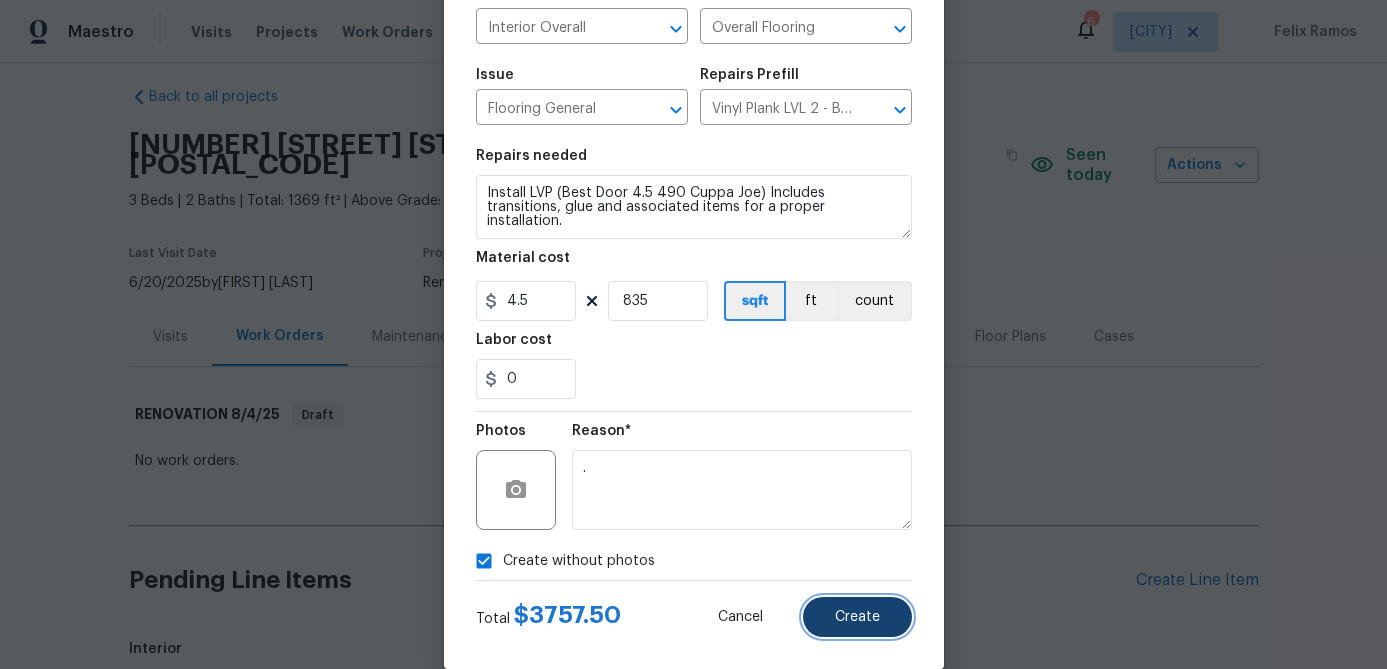 click on "Create" at bounding box center [857, 617] 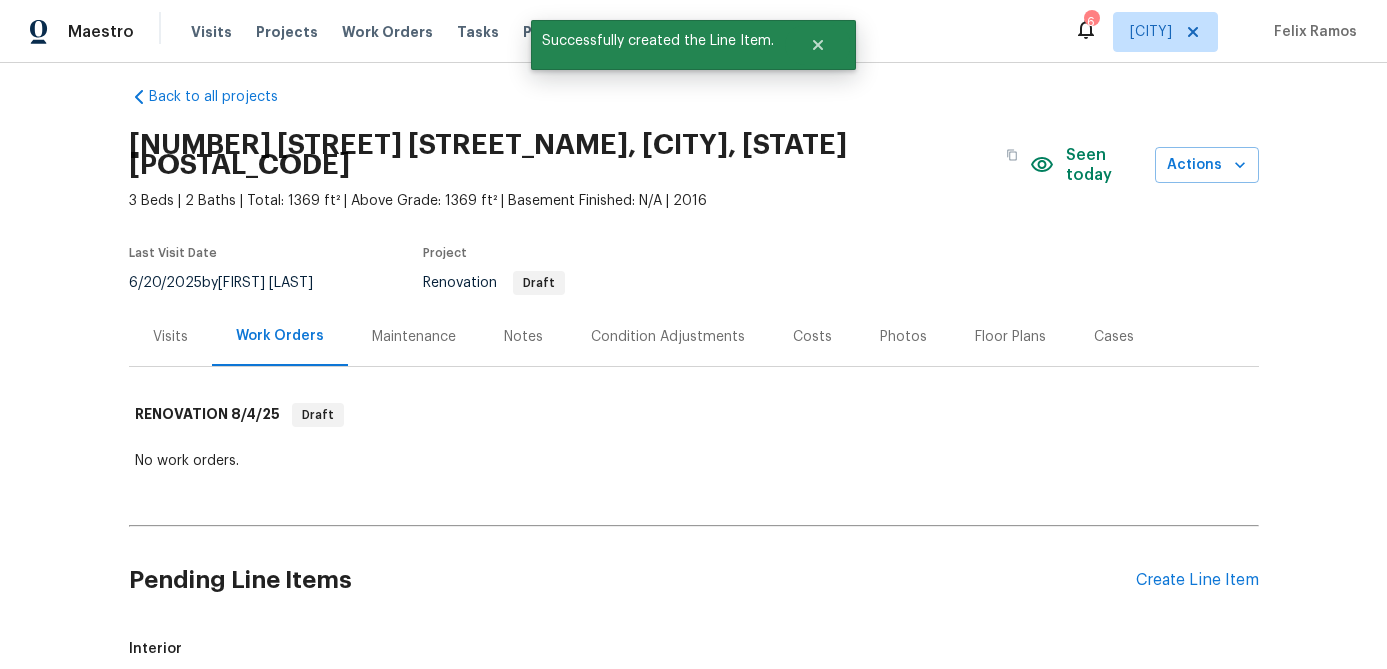 click on "Condition Adjustments" at bounding box center (668, 336) 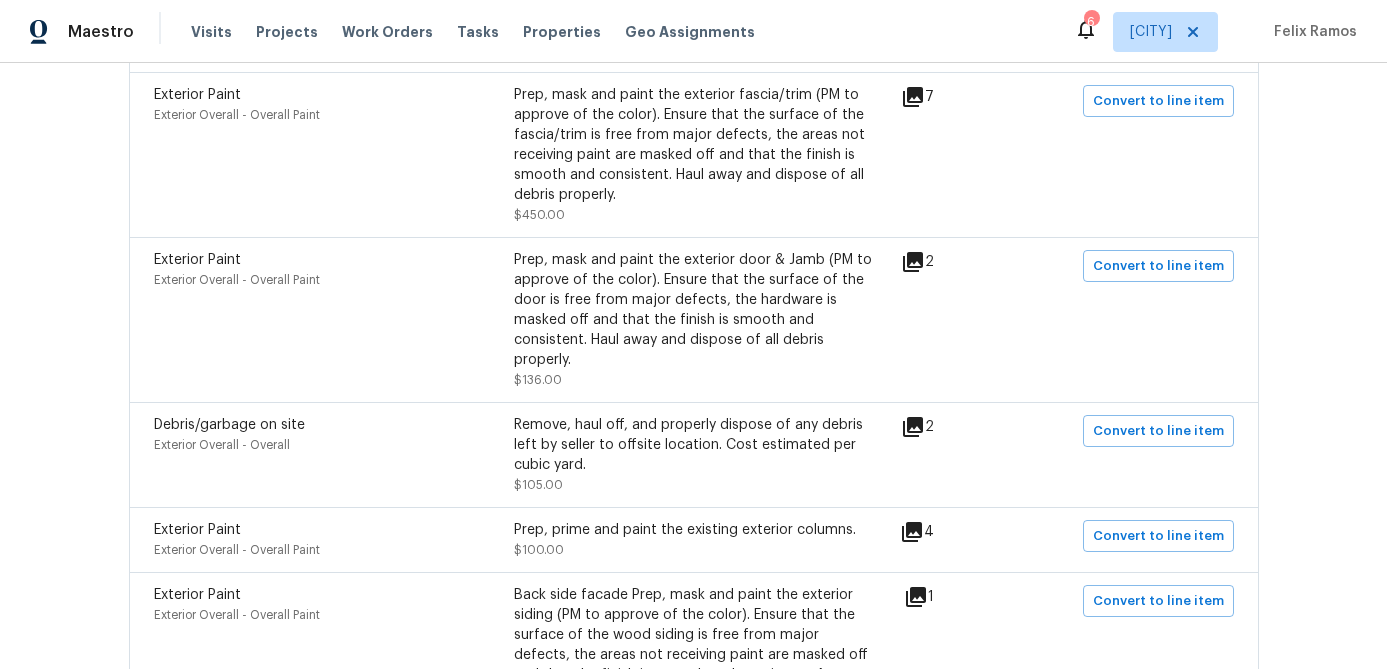 scroll, scrollTop: 0, scrollLeft: 0, axis: both 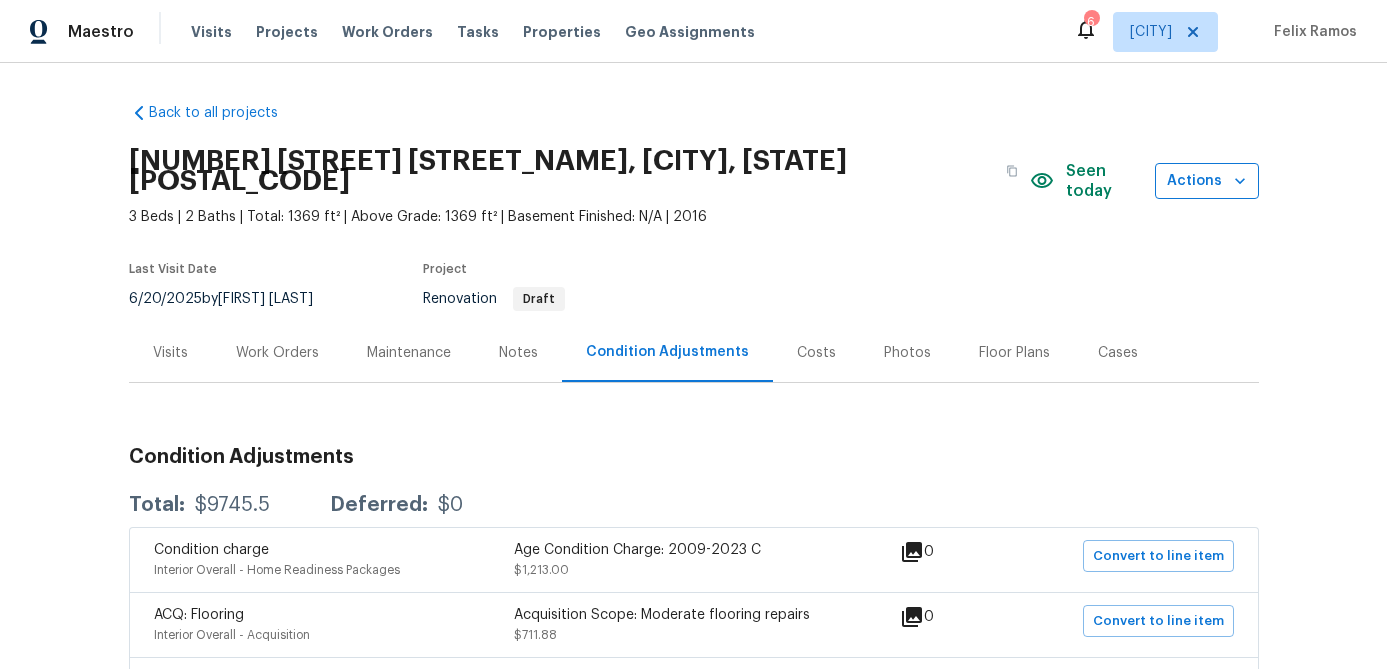 click on "Actions" at bounding box center [1207, 181] 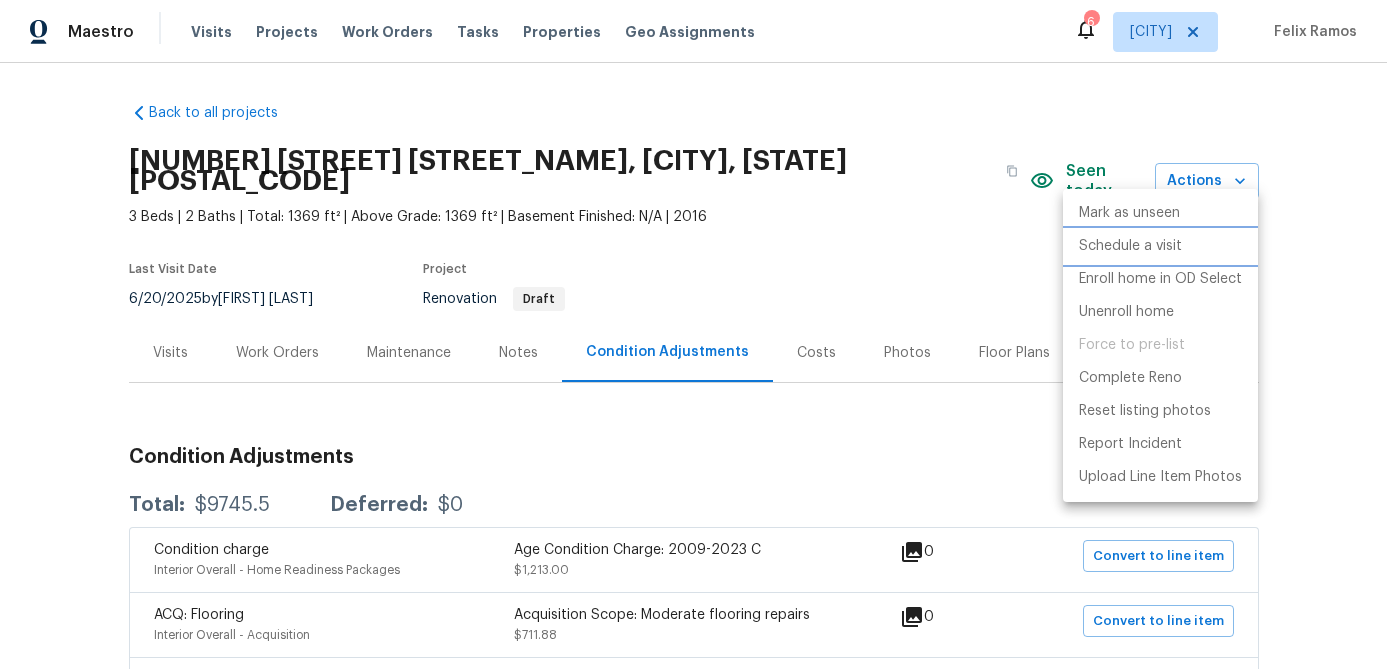 click on "Schedule a visit" at bounding box center (1130, 246) 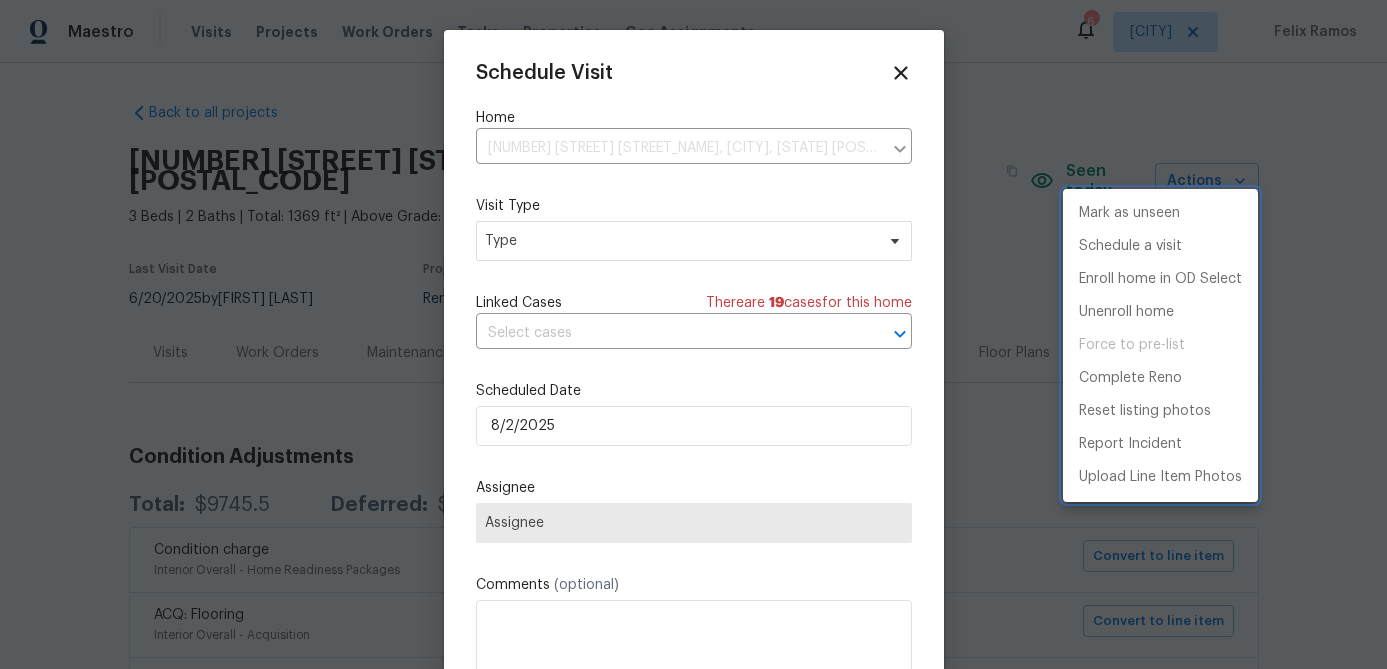 click at bounding box center [693, 334] 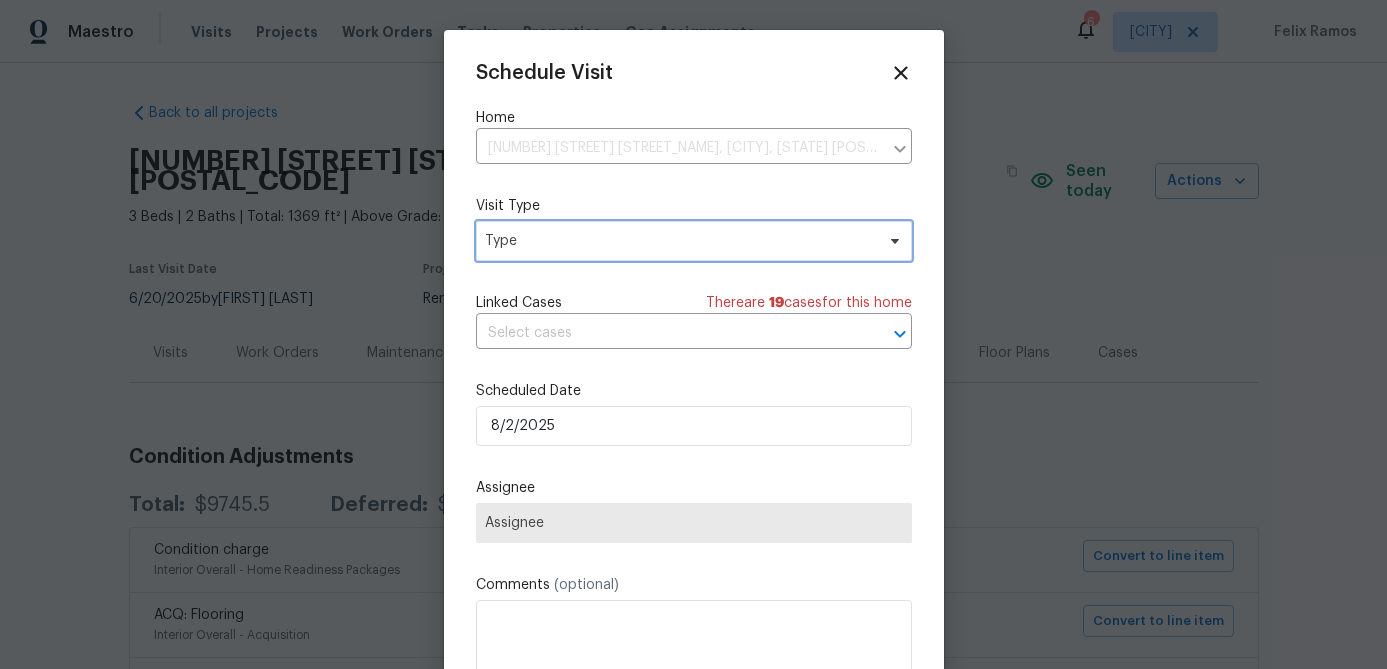 click on "Type" at bounding box center [694, 241] 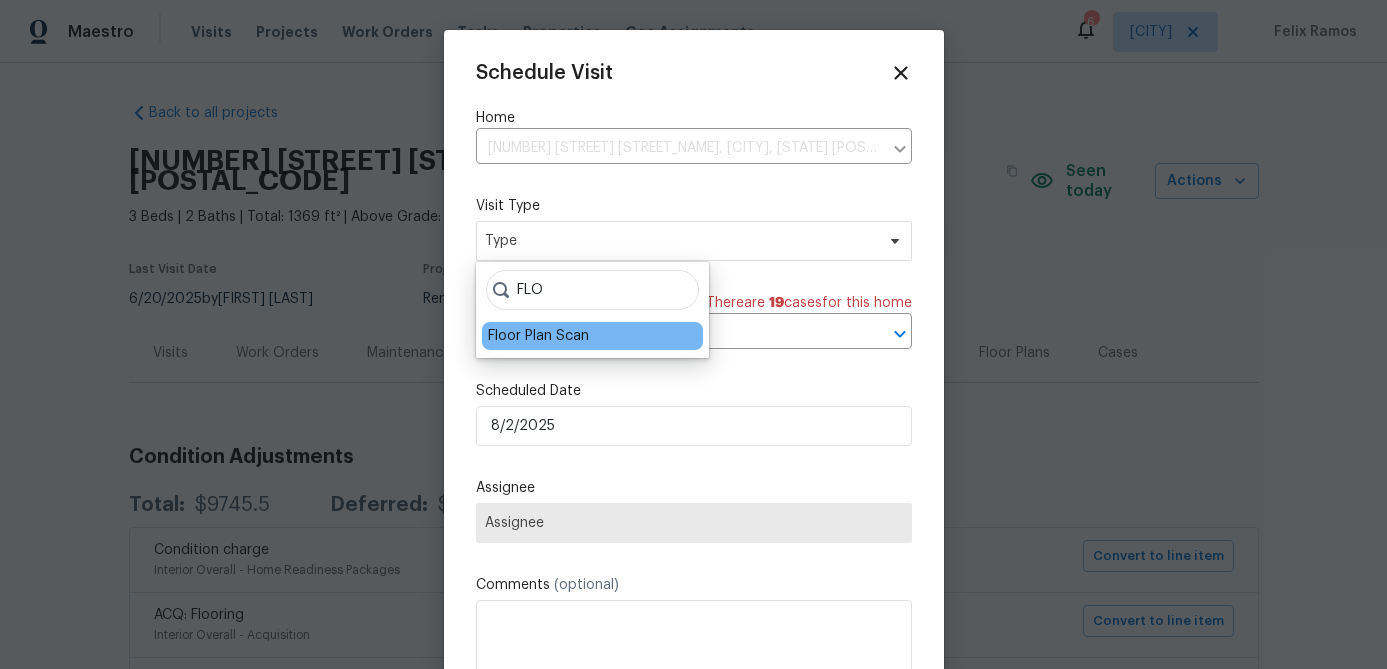 type on "FLO" 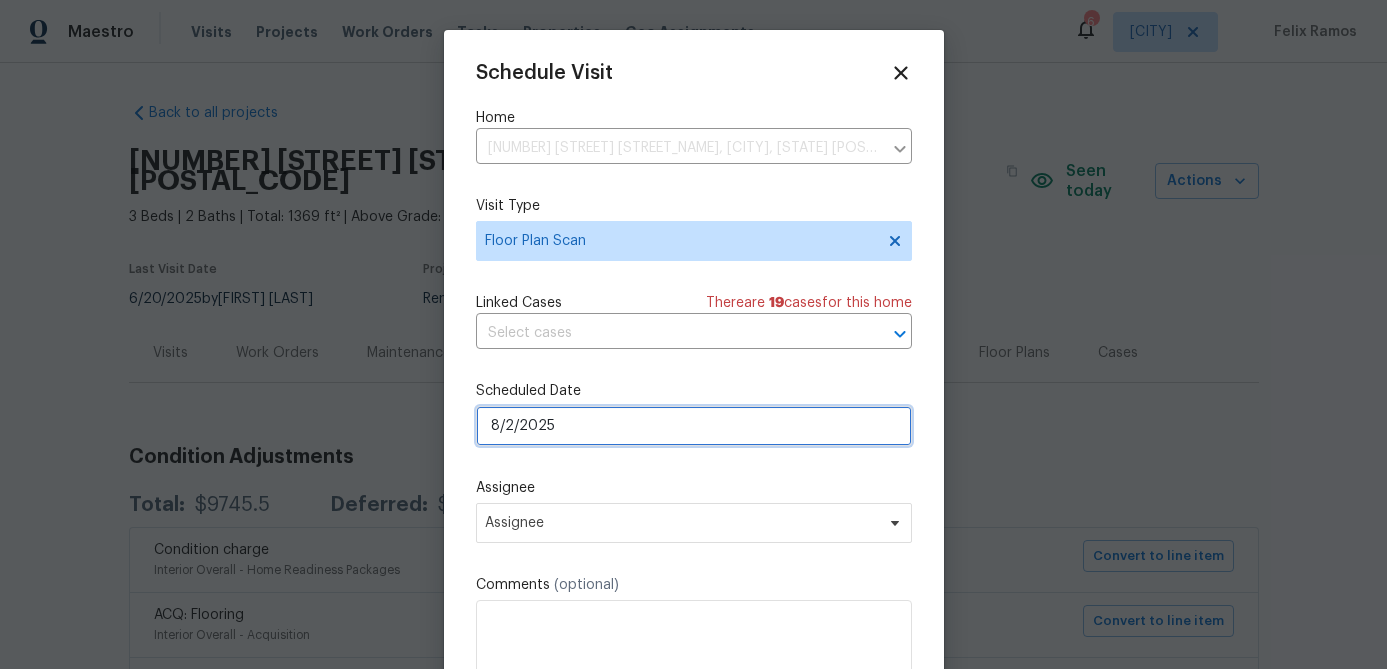 click on "8/2/2025" at bounding box center [694, 426] 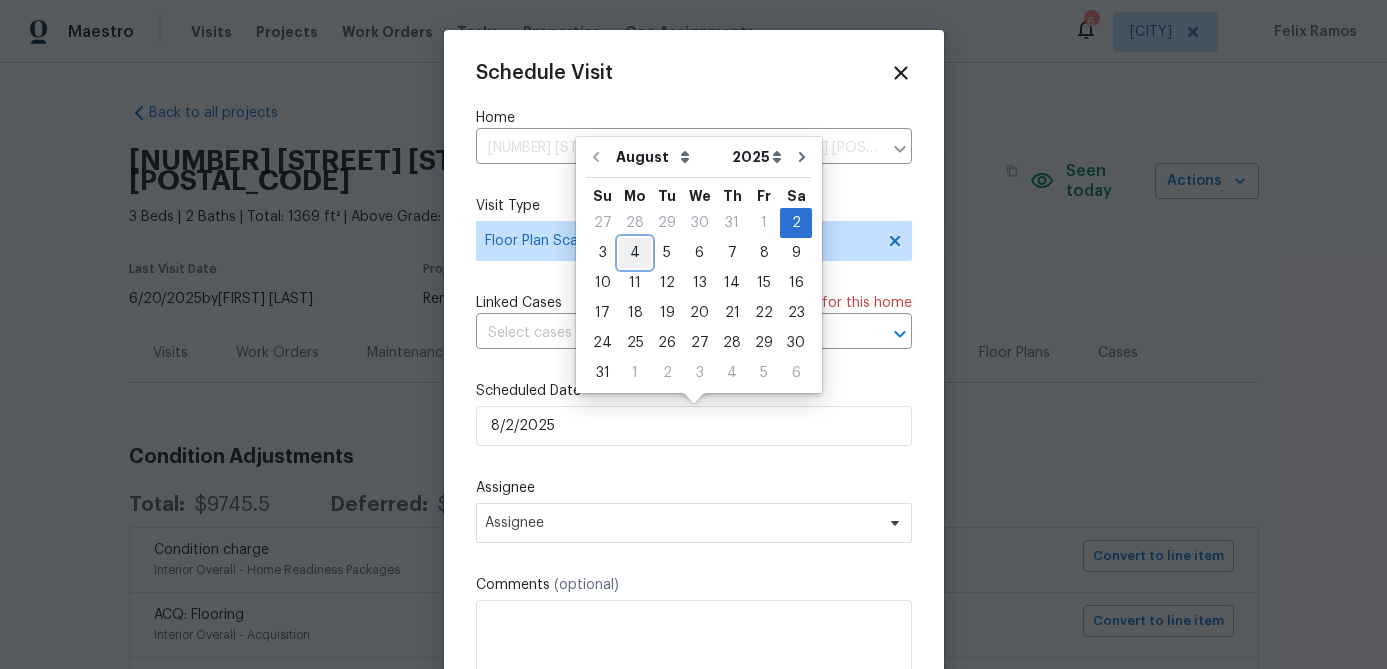 click on "4" at bounding box center [635, 253] 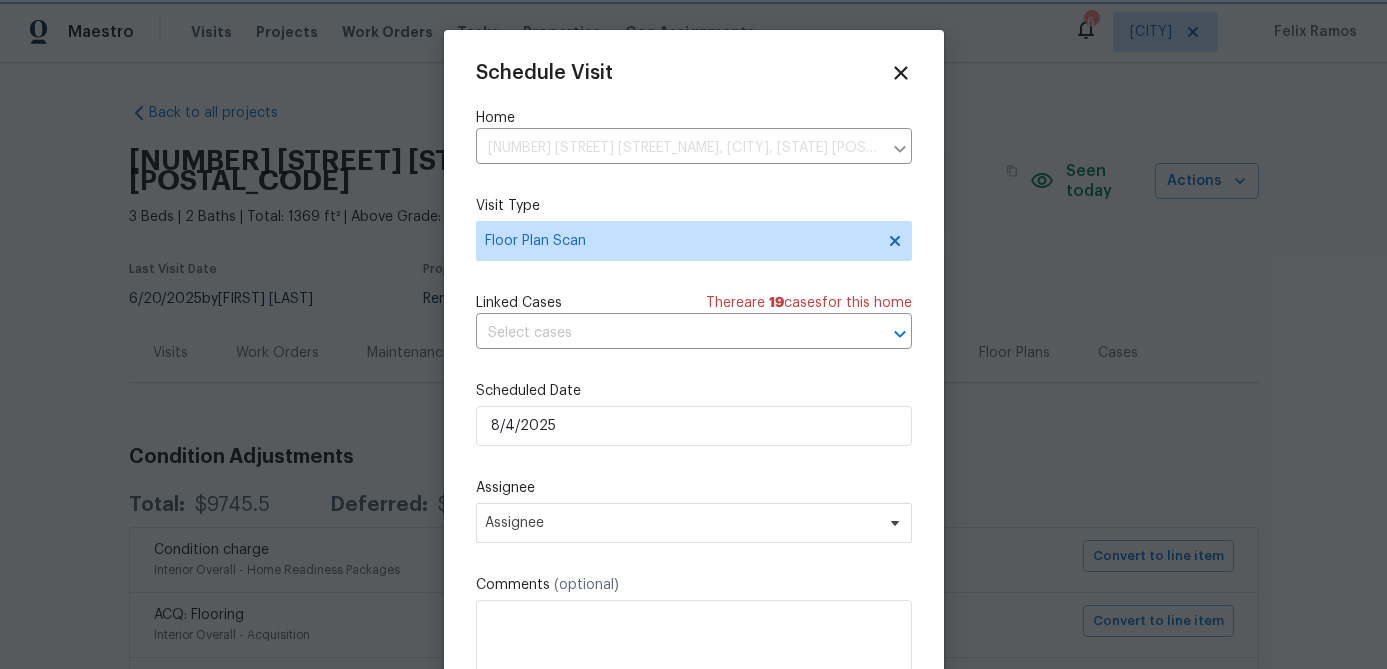 type on "8/4/2025" 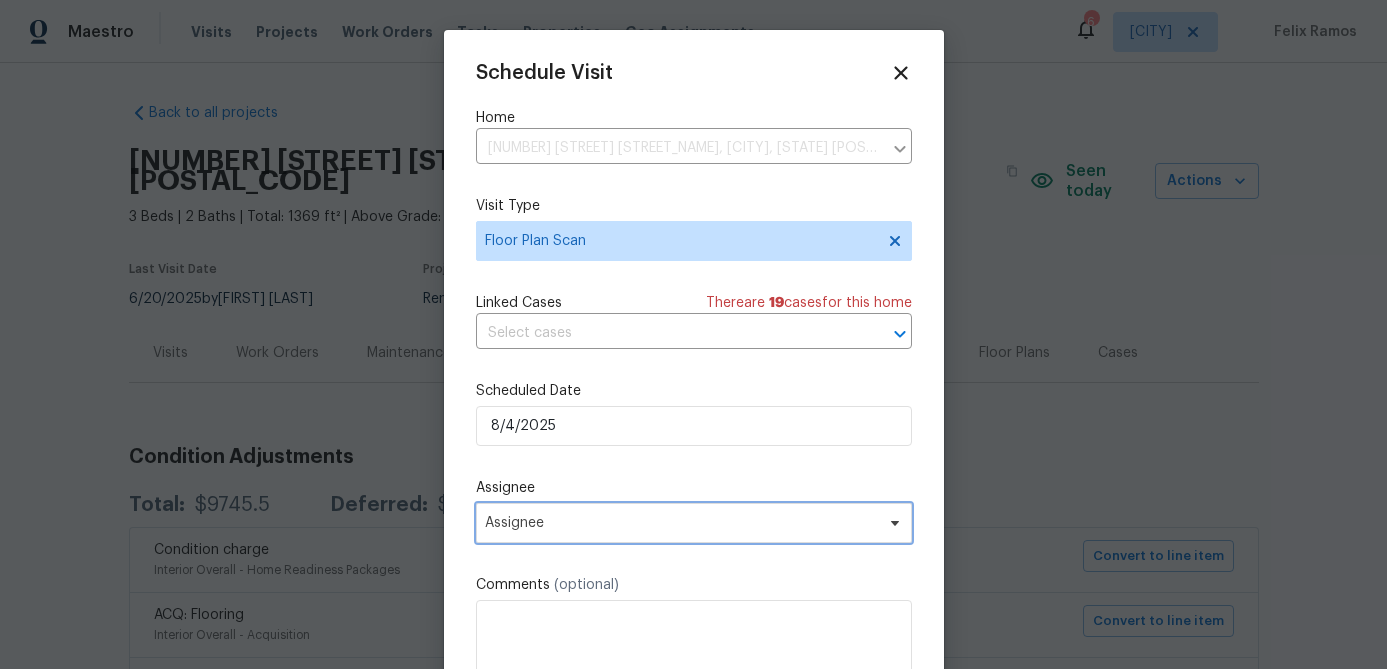 click on "Assignee" at bounding box center (681, 523) 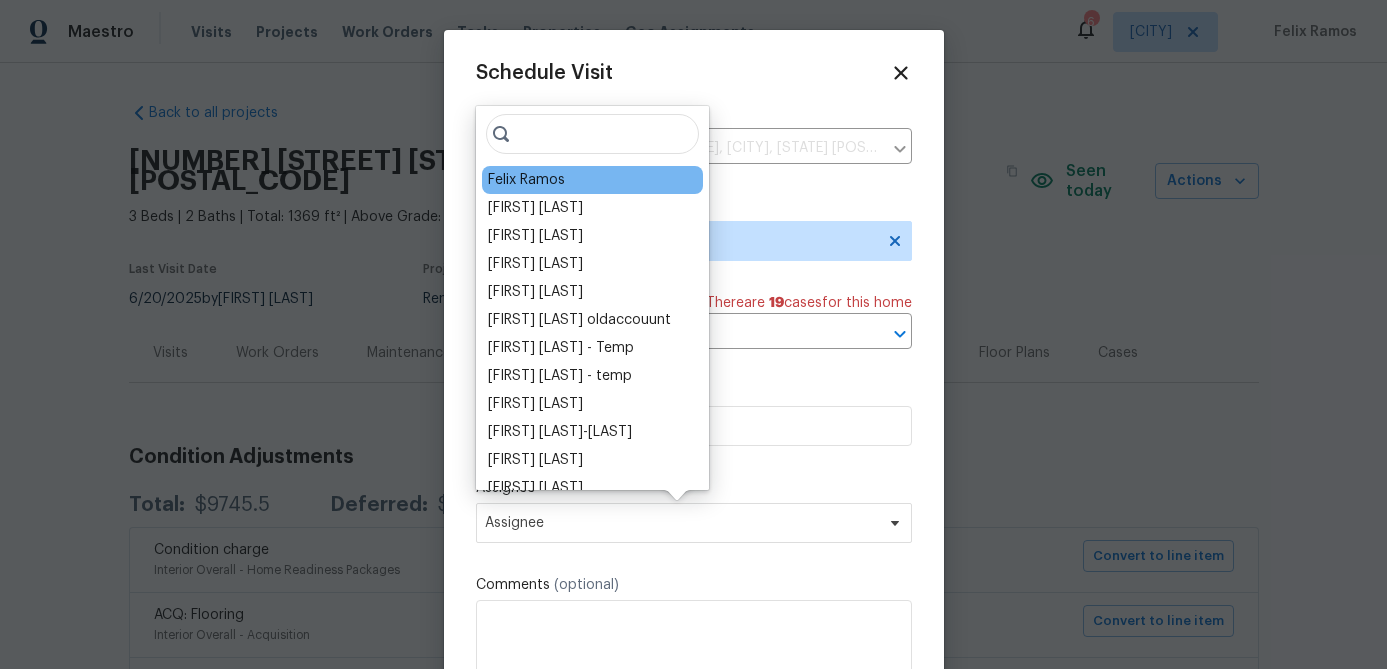click on "Felix Ramos" at bounding box center (592, 180) 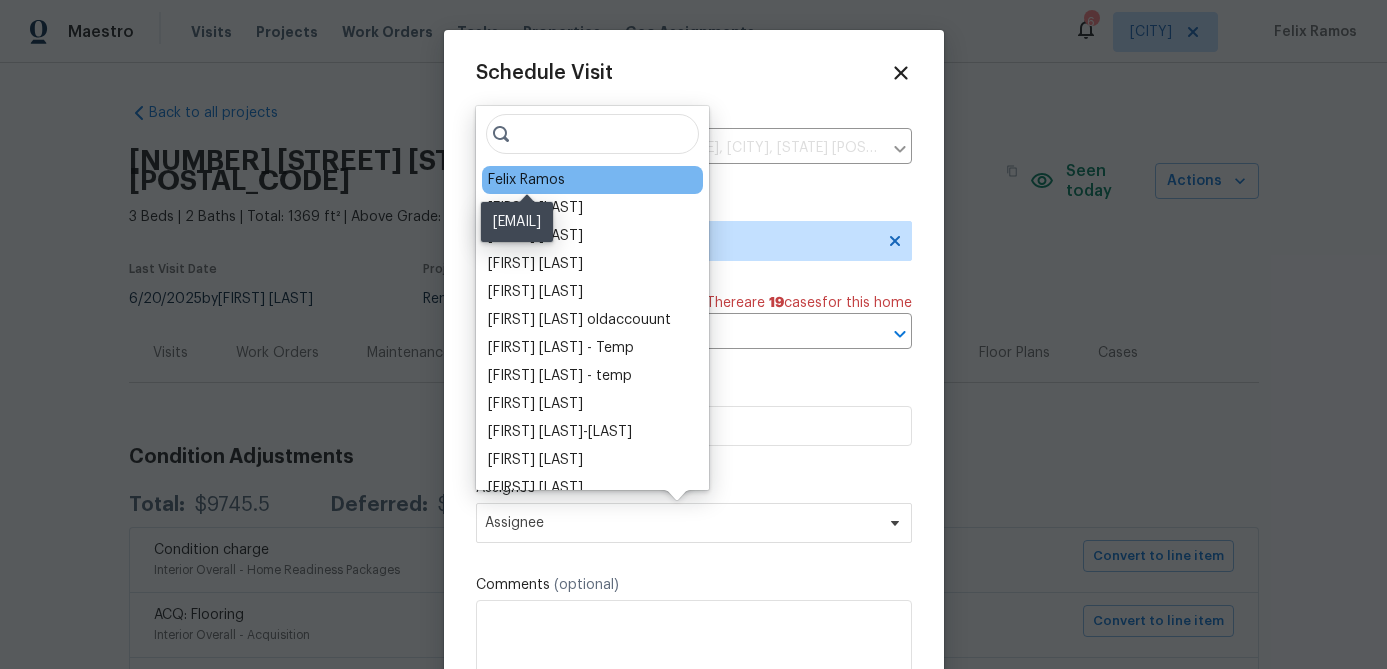 click on "Felix Ramos" at bounding box center (526, 180) 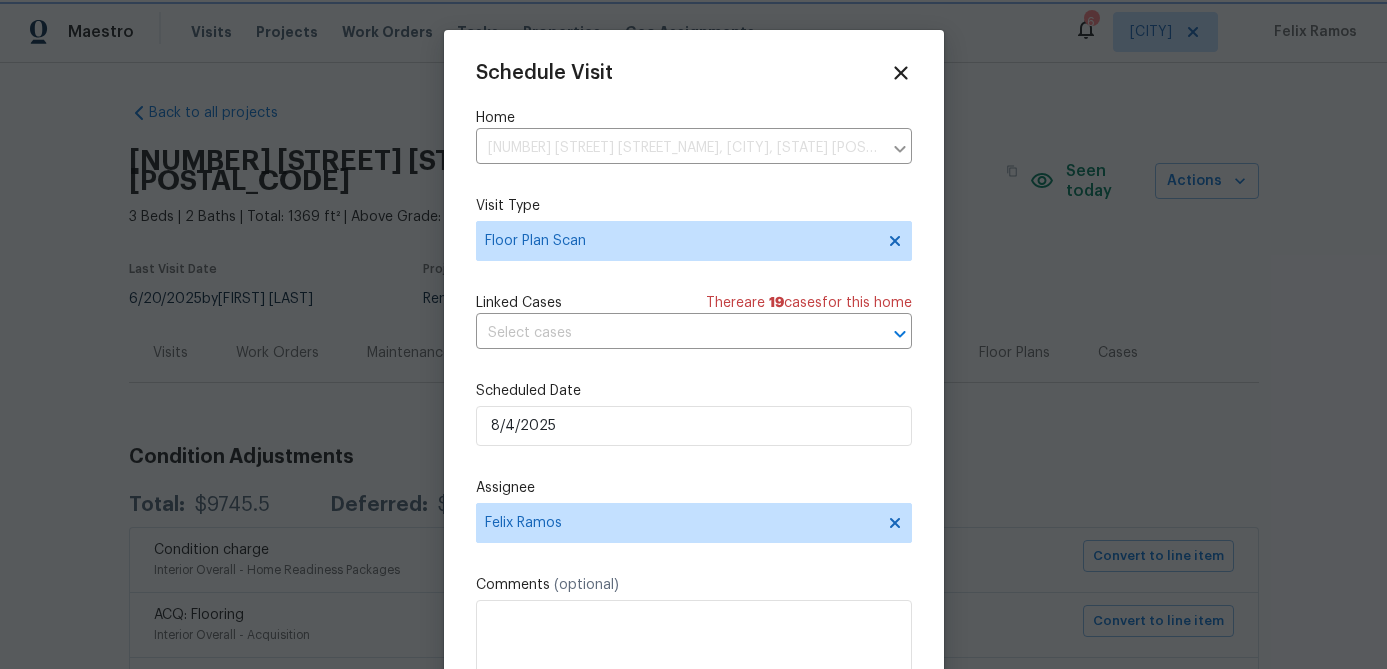 scroll, scrollTop: 36, scrollLeft: 0, axis: vertical 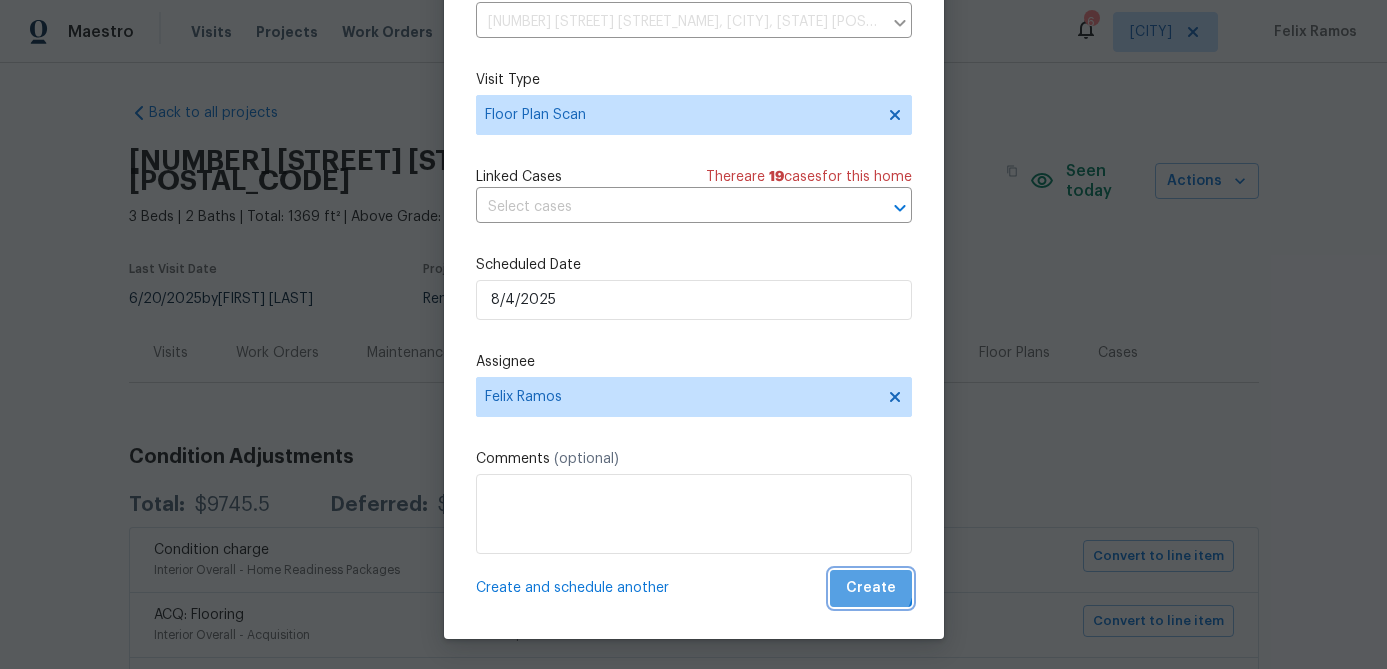 click on "Create" at bounding box center [871, 588] 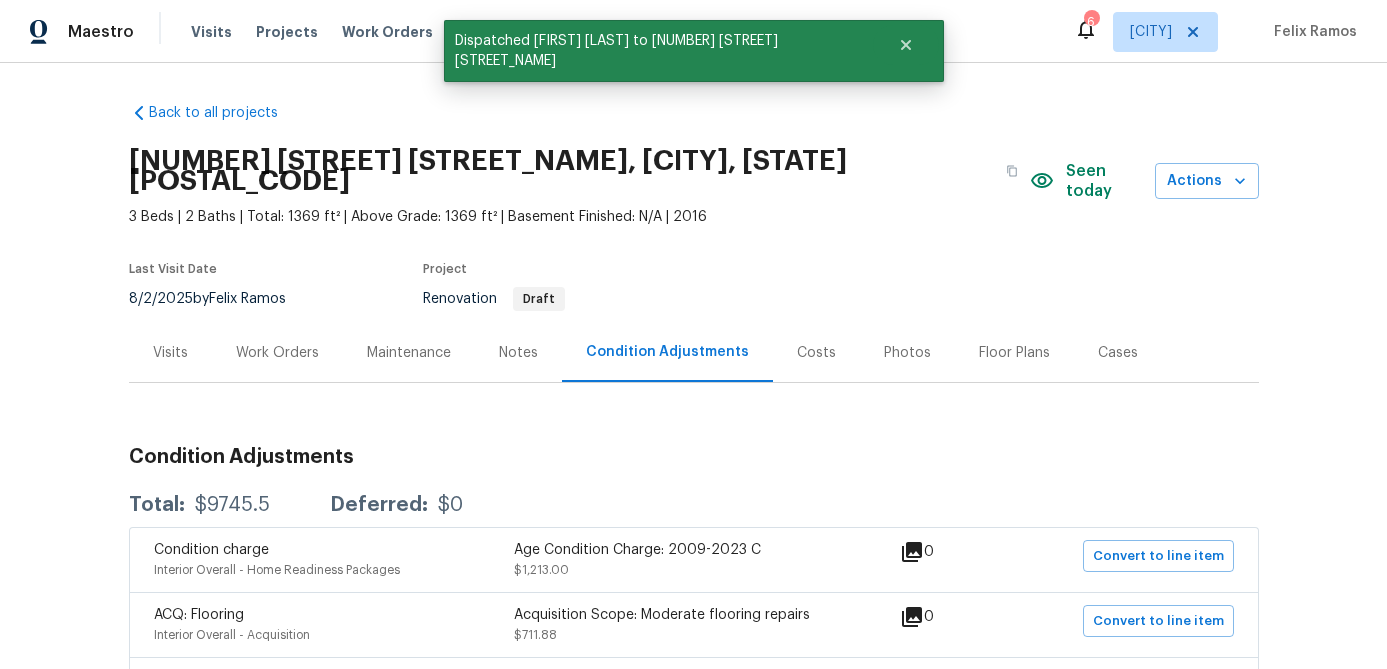 scroll, scrollTop: 0, scrollLeft: 0, axis: both 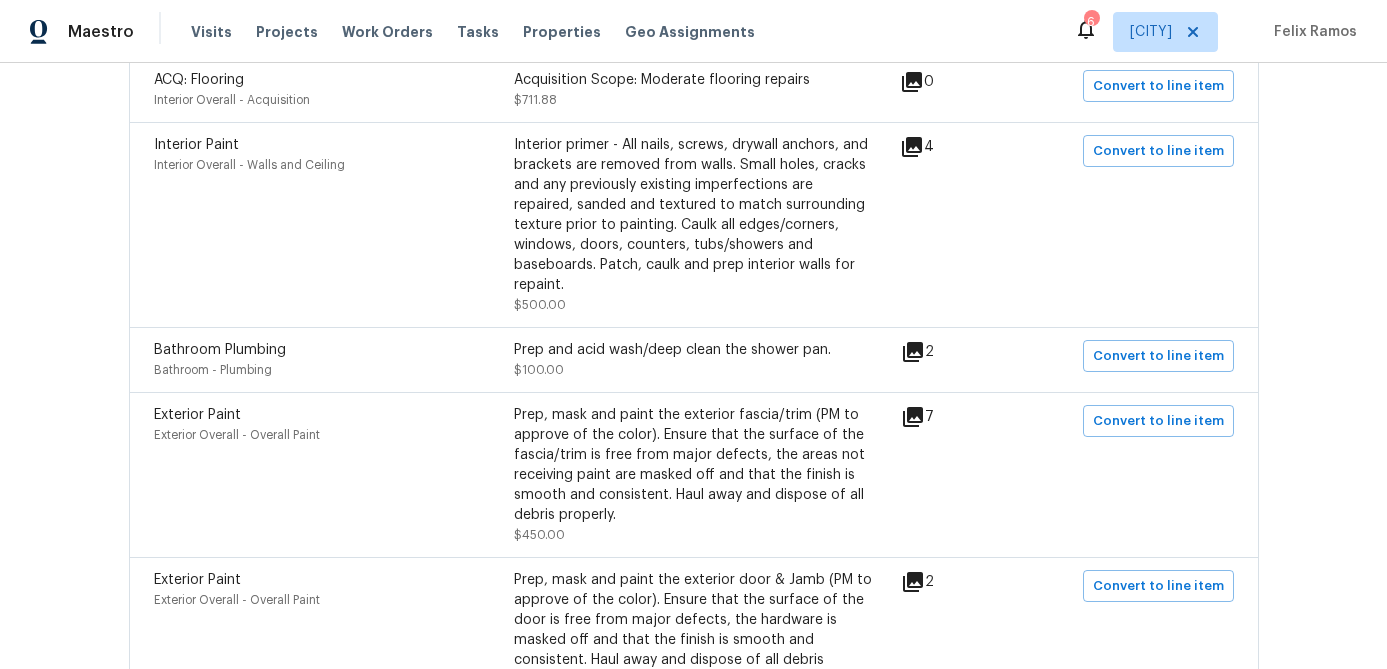 click 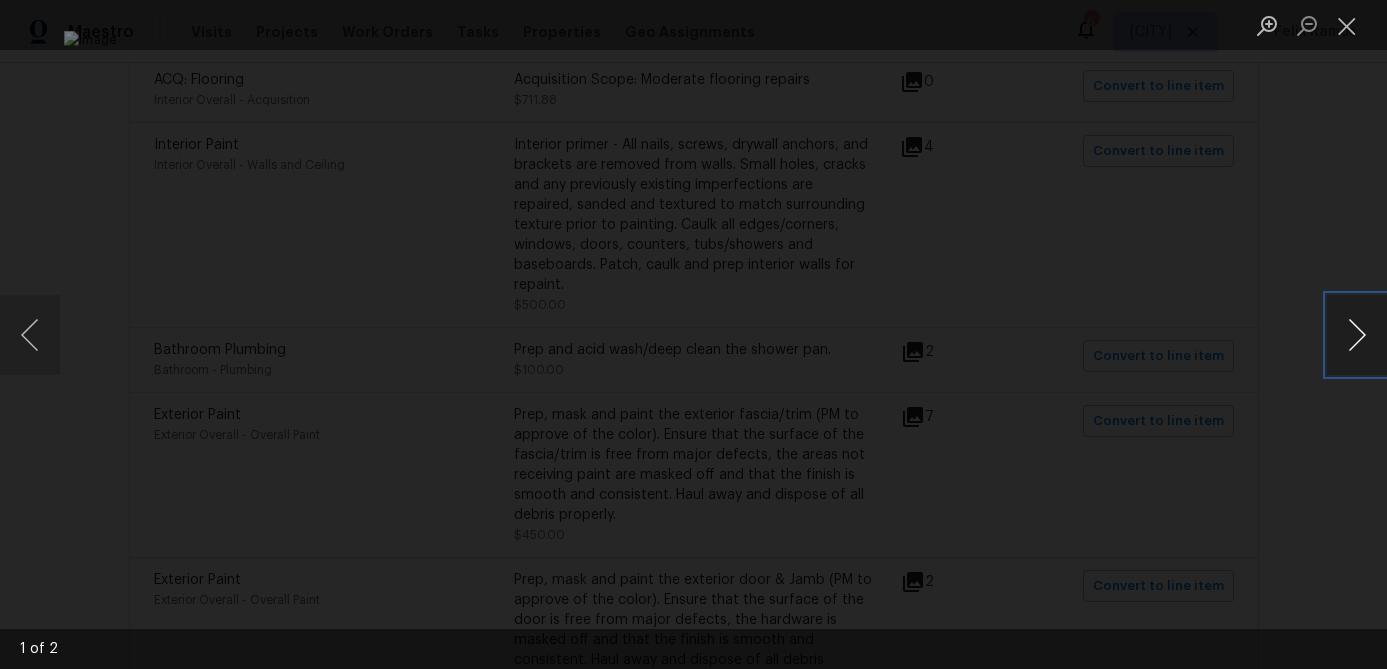 click at bounding box center [1357, 335] 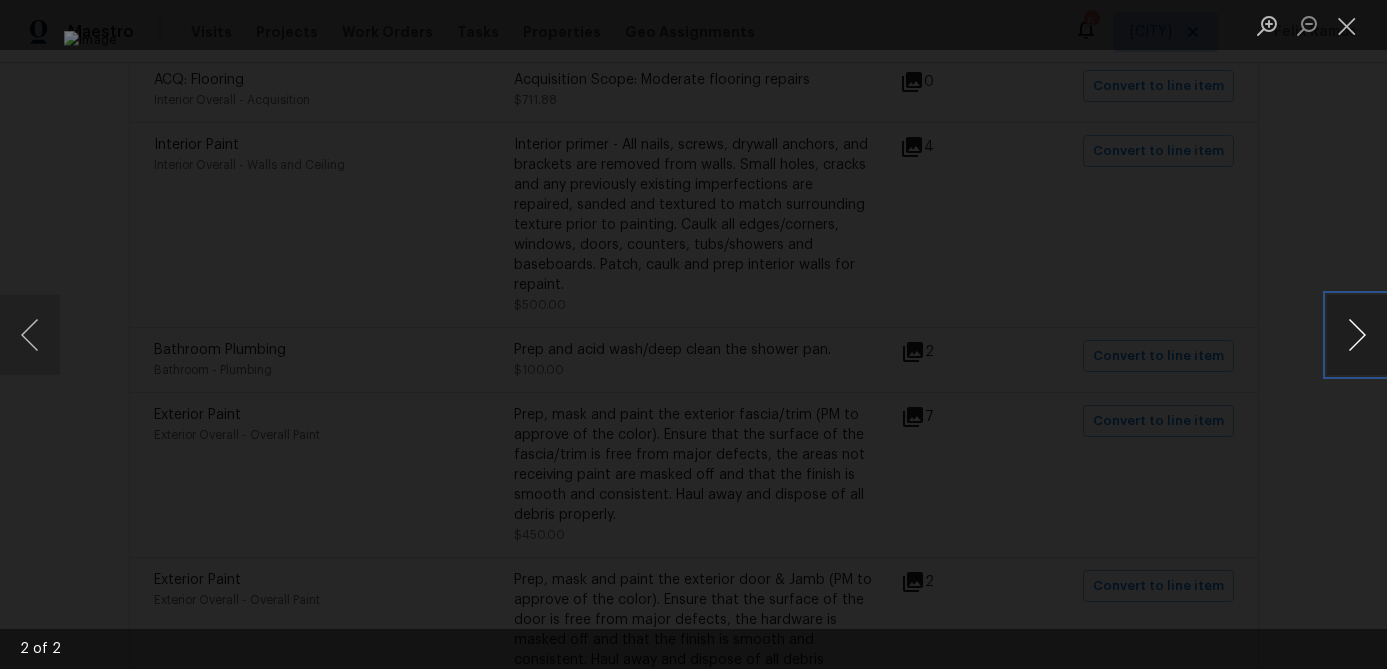 click at bounding box center (1357, 335) 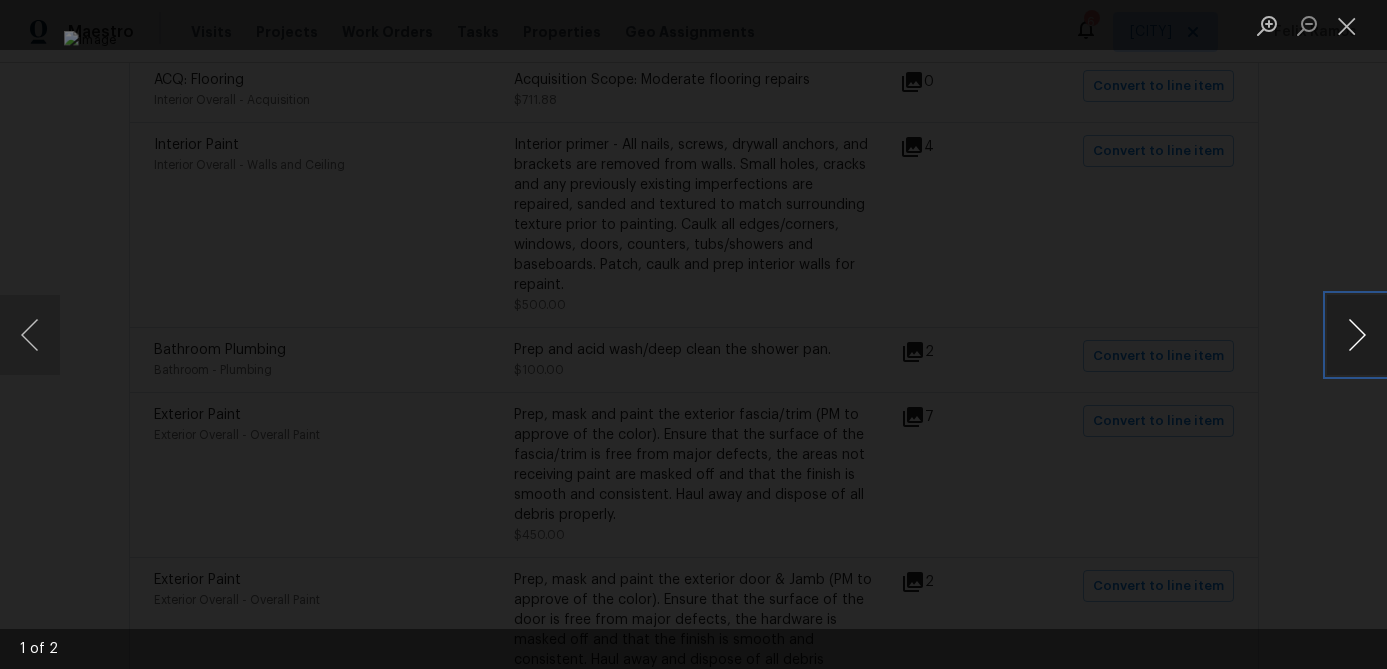 click at bounding box center (1357, 335) 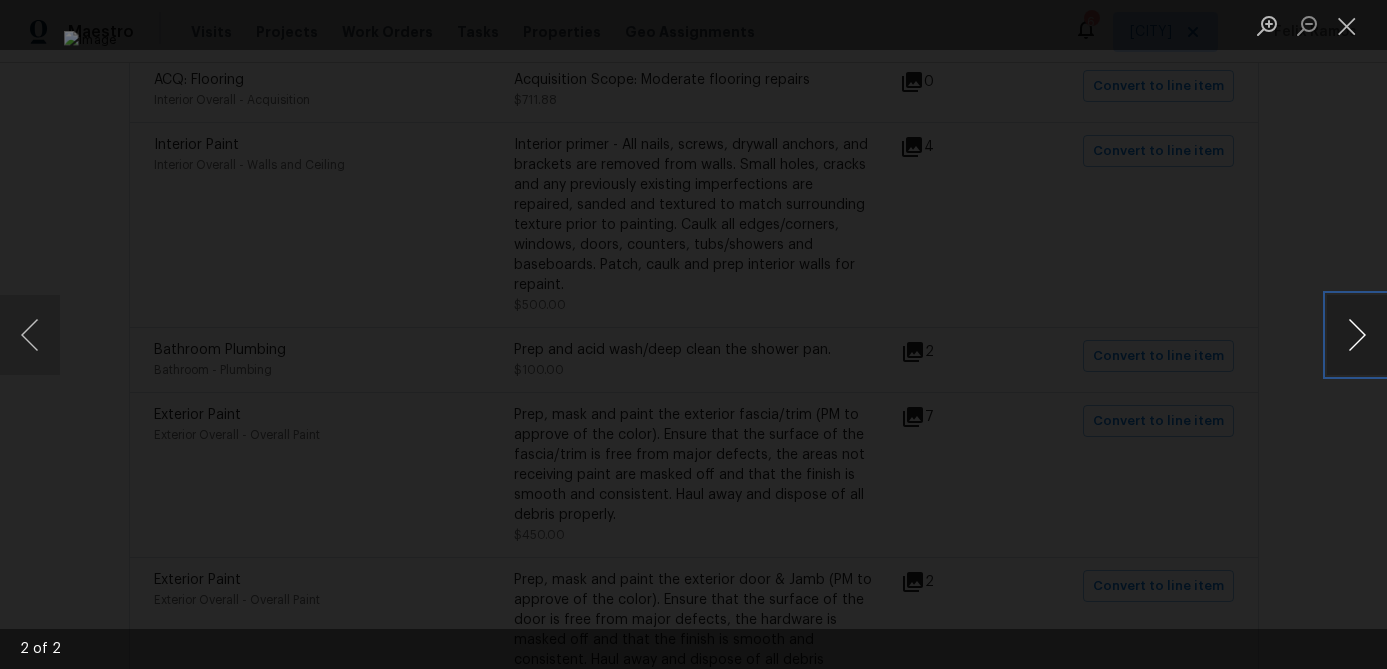 click at bounding box center [1357, 335] 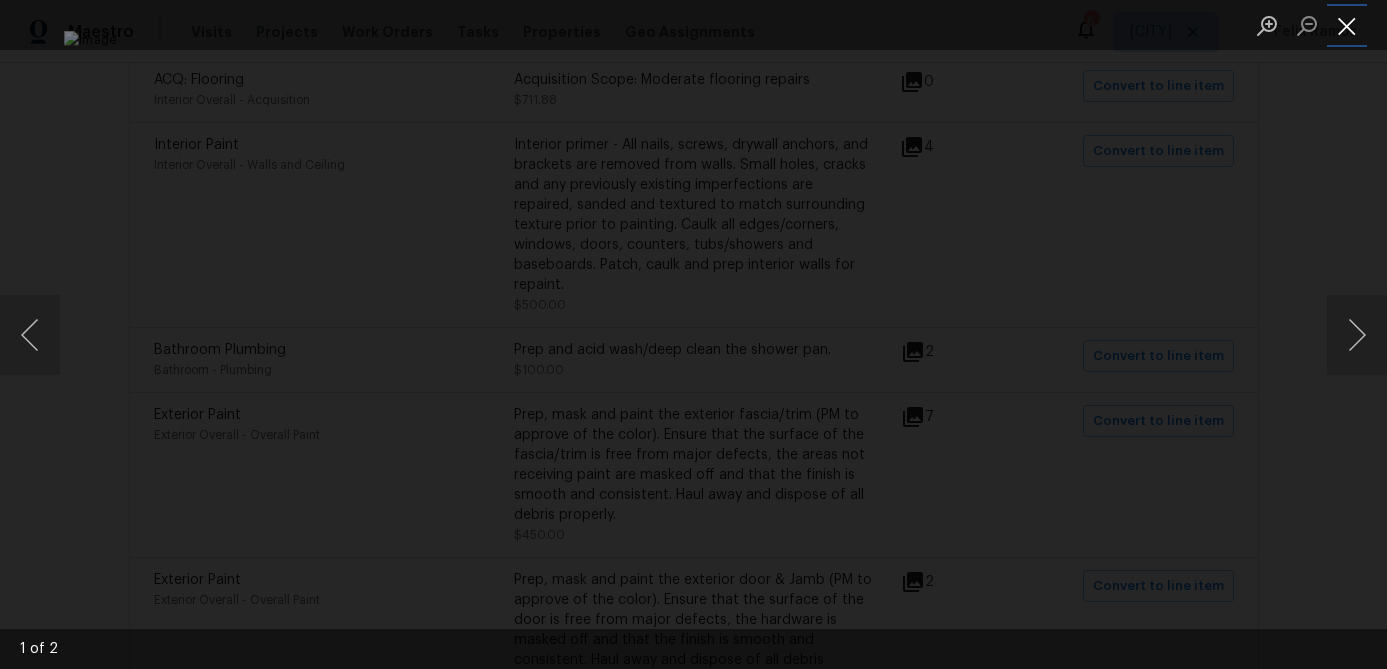 click at bounding box center (1347, 25) 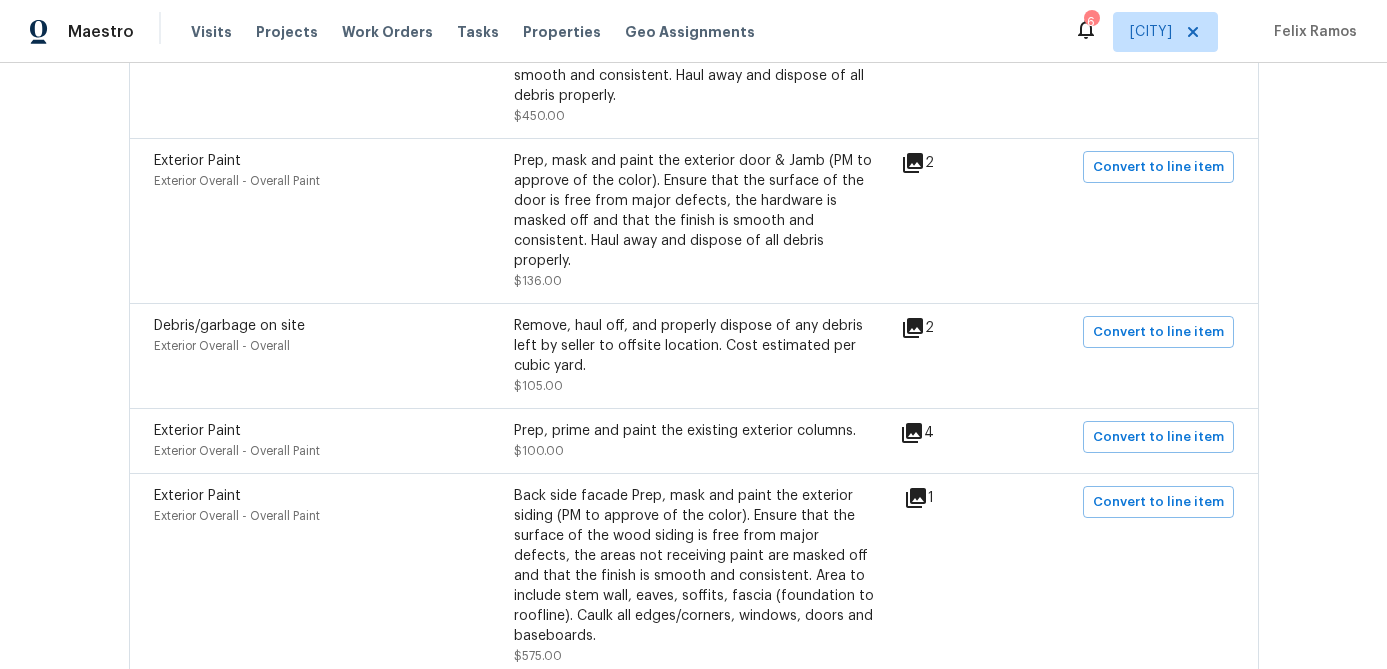 scroll, scrollTop: 955, scrollLeft: 0, axis: vertical 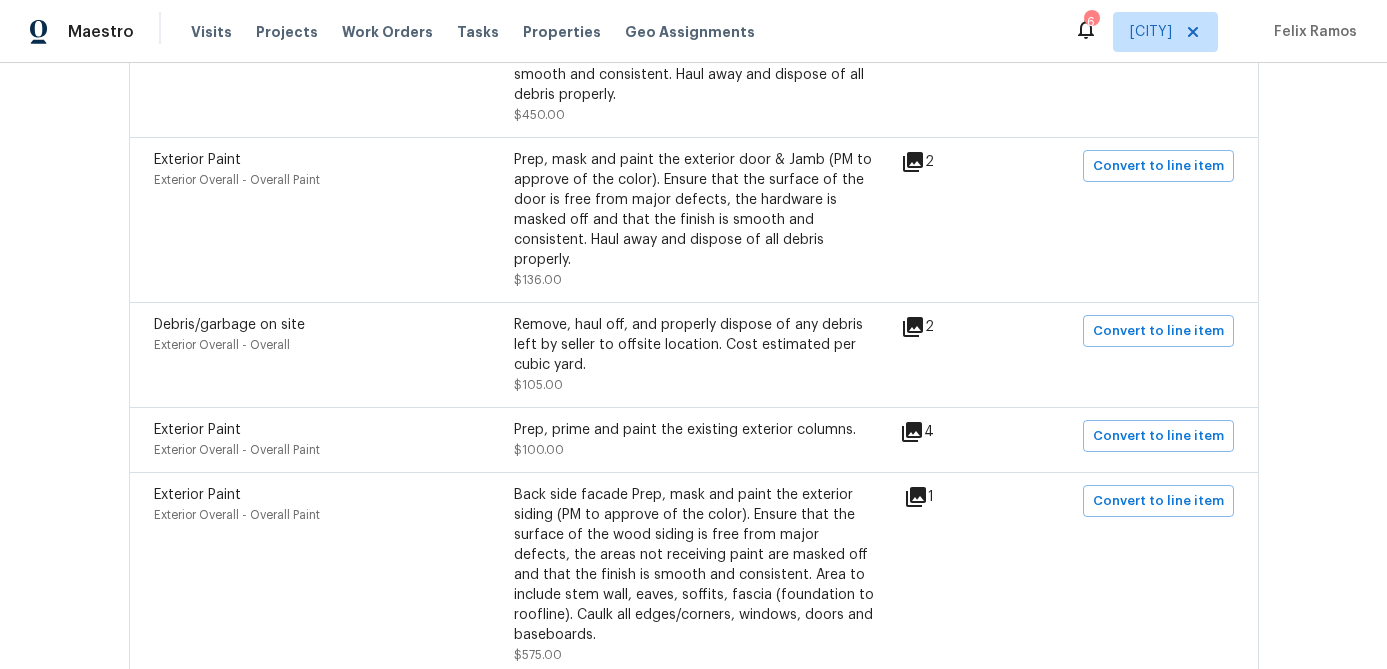 click 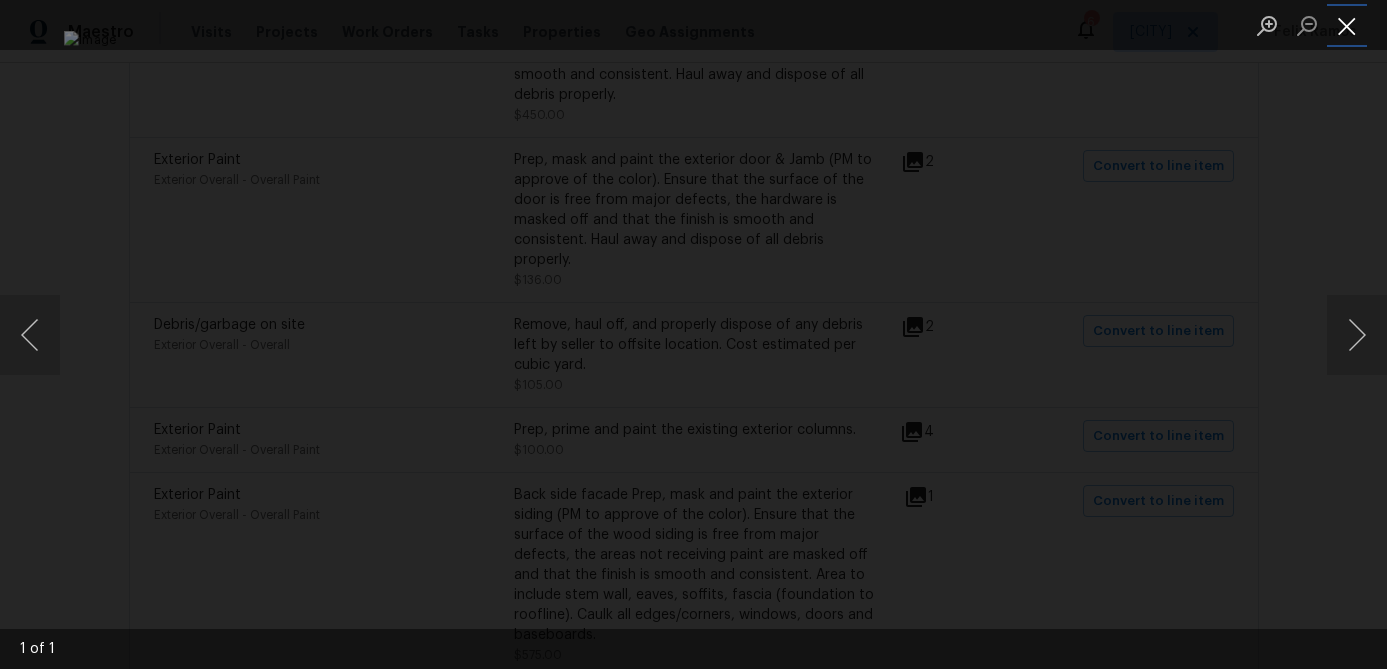 click at bounding box center (1347, 25) 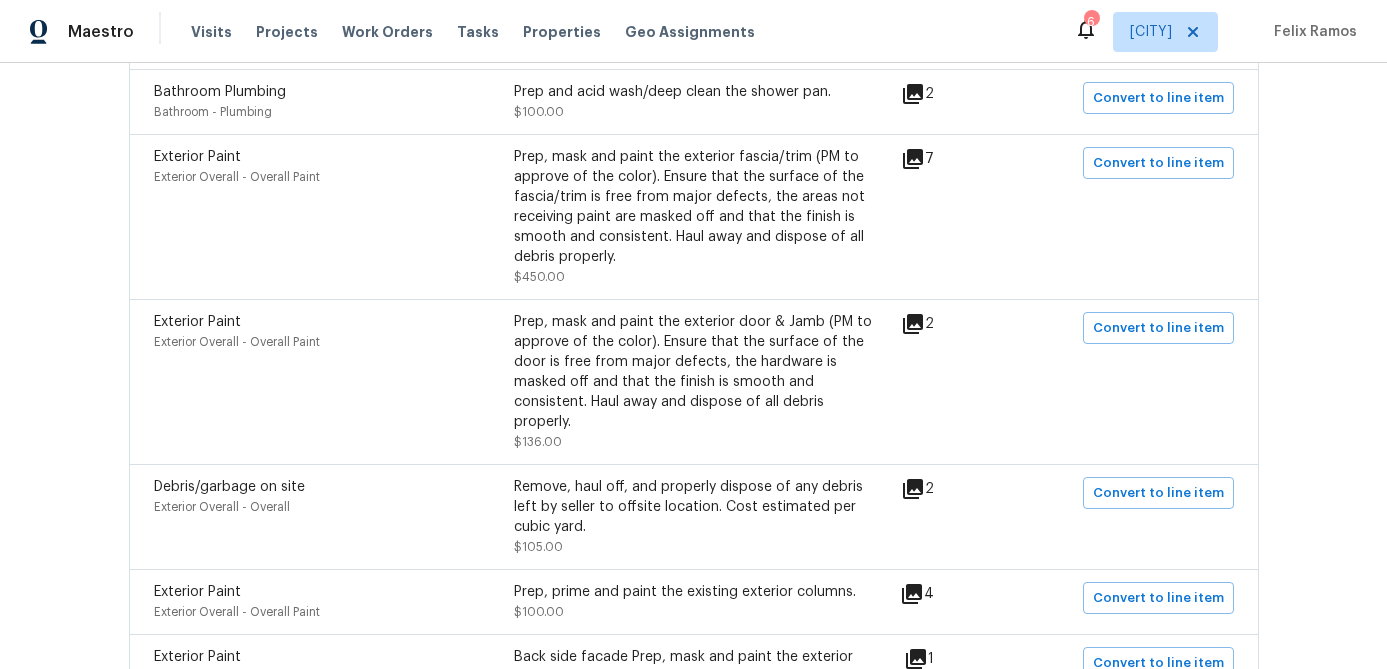 scroll, scrollTop: 0, scrollLeft: 0, axis: both 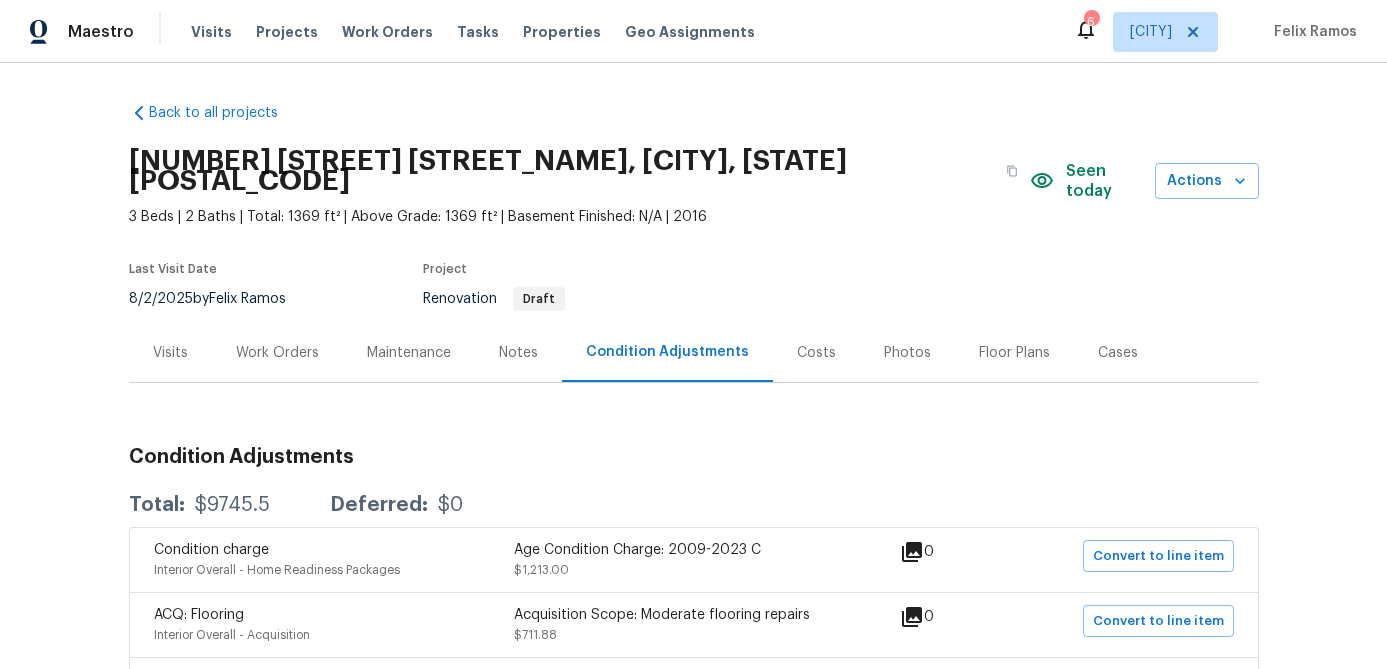 click on "Work Orders" at bounding box center [277, 353] 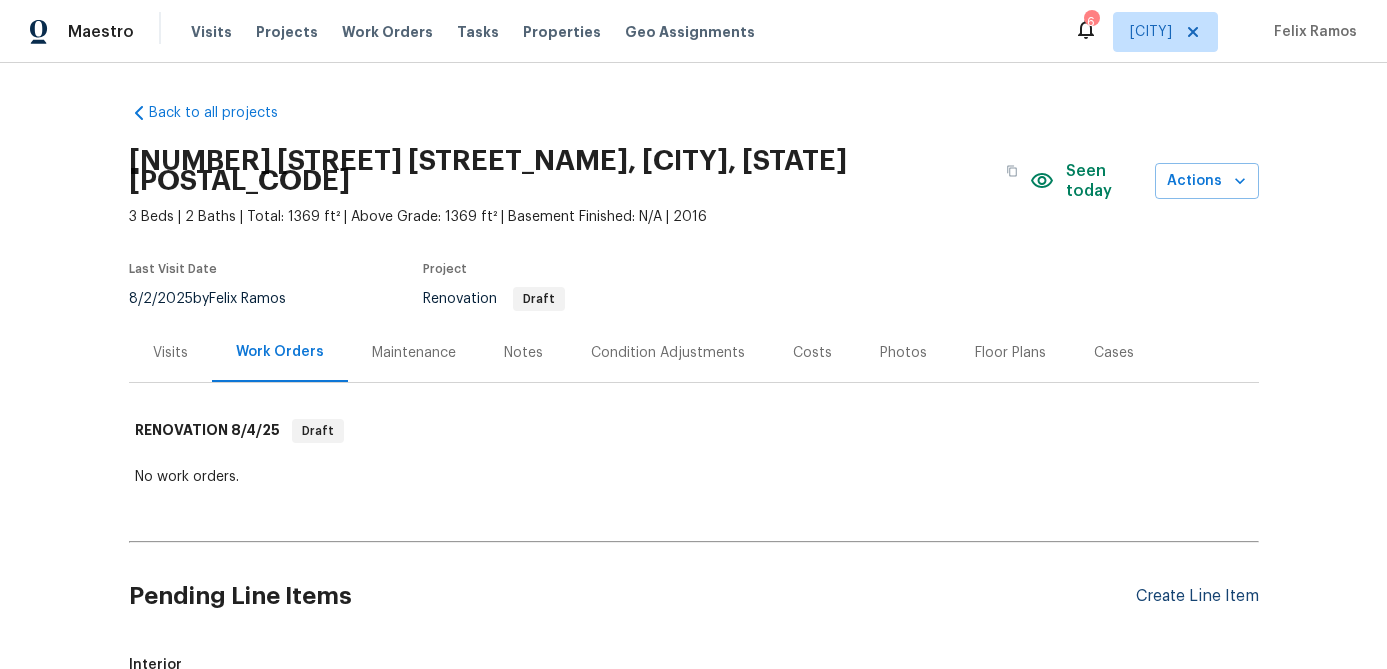 click on "Create Line Item" at bounding box center [1197, 596] 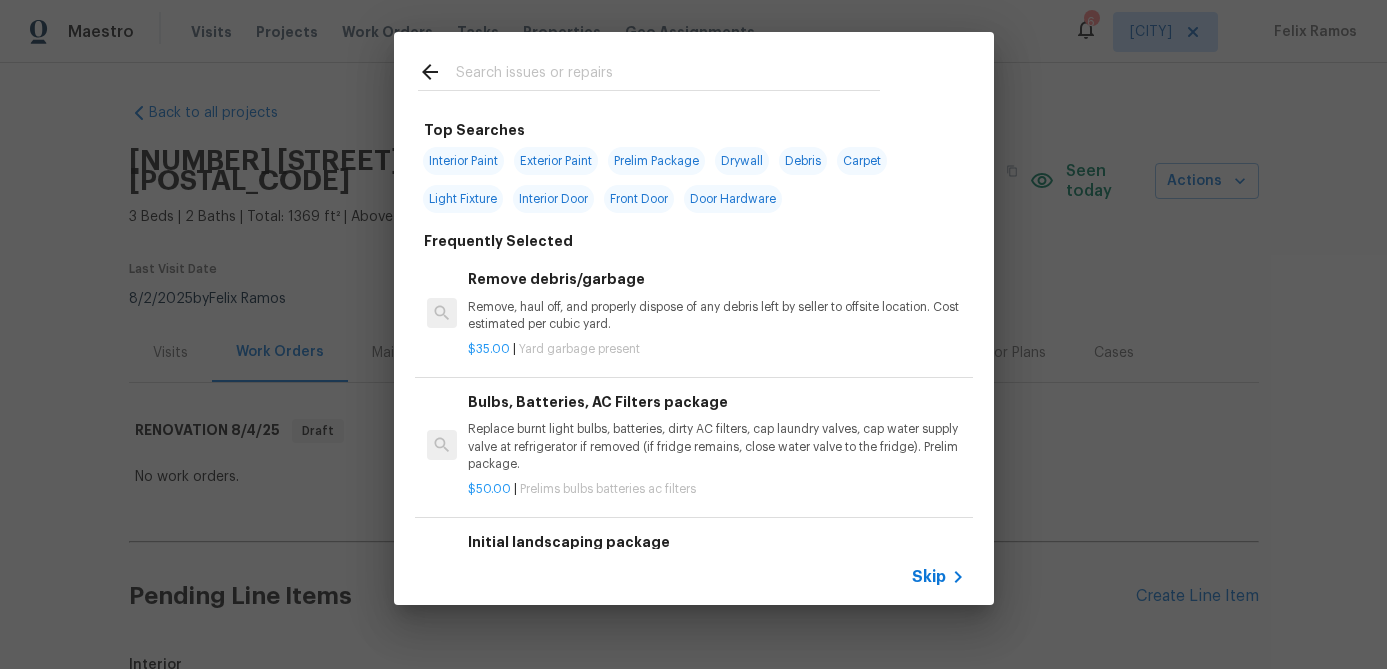 click on "Skip" at bounding box center (929, 577) 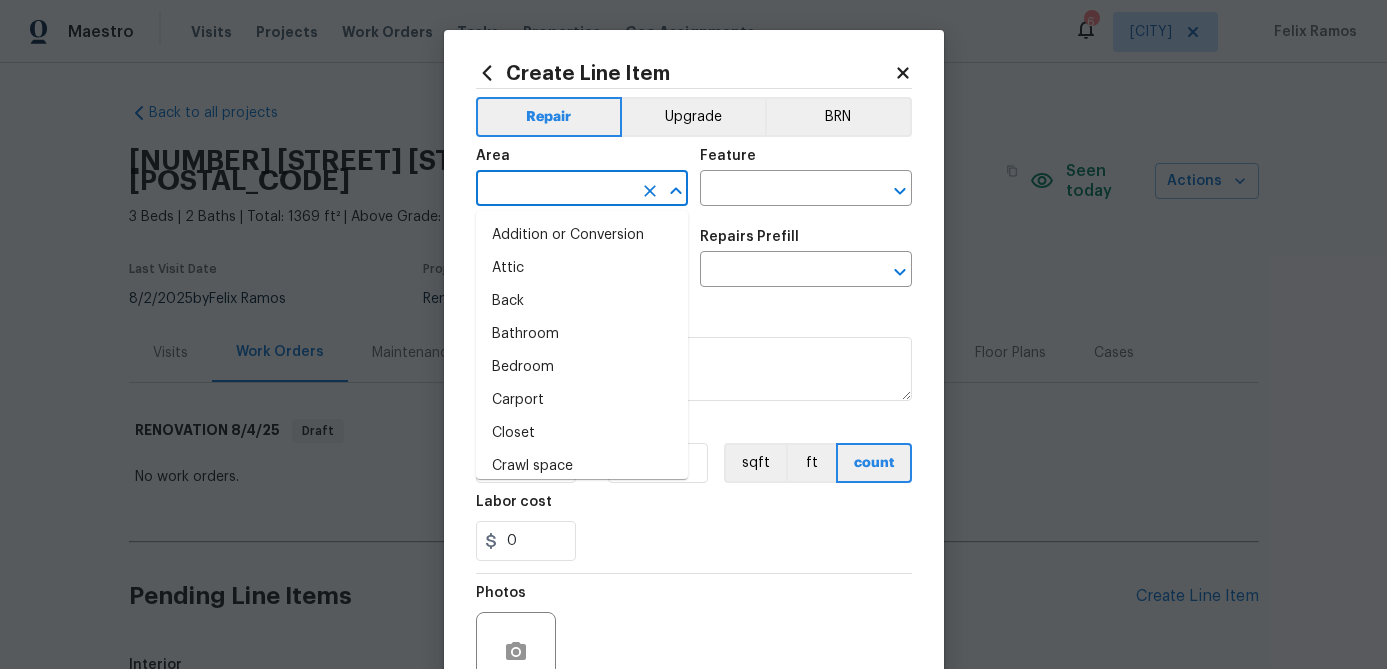 click at bounding box center (554, 190) 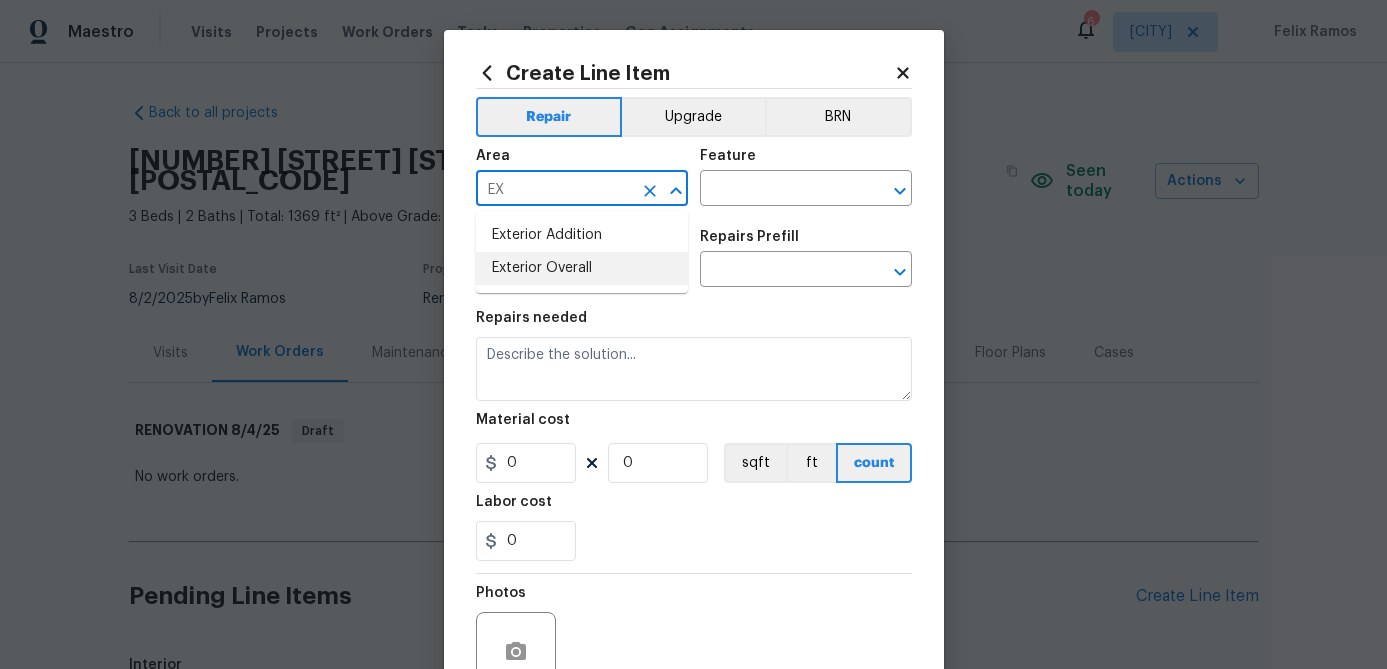 click on "Exterior Overall" at bounding box center (582, 268) 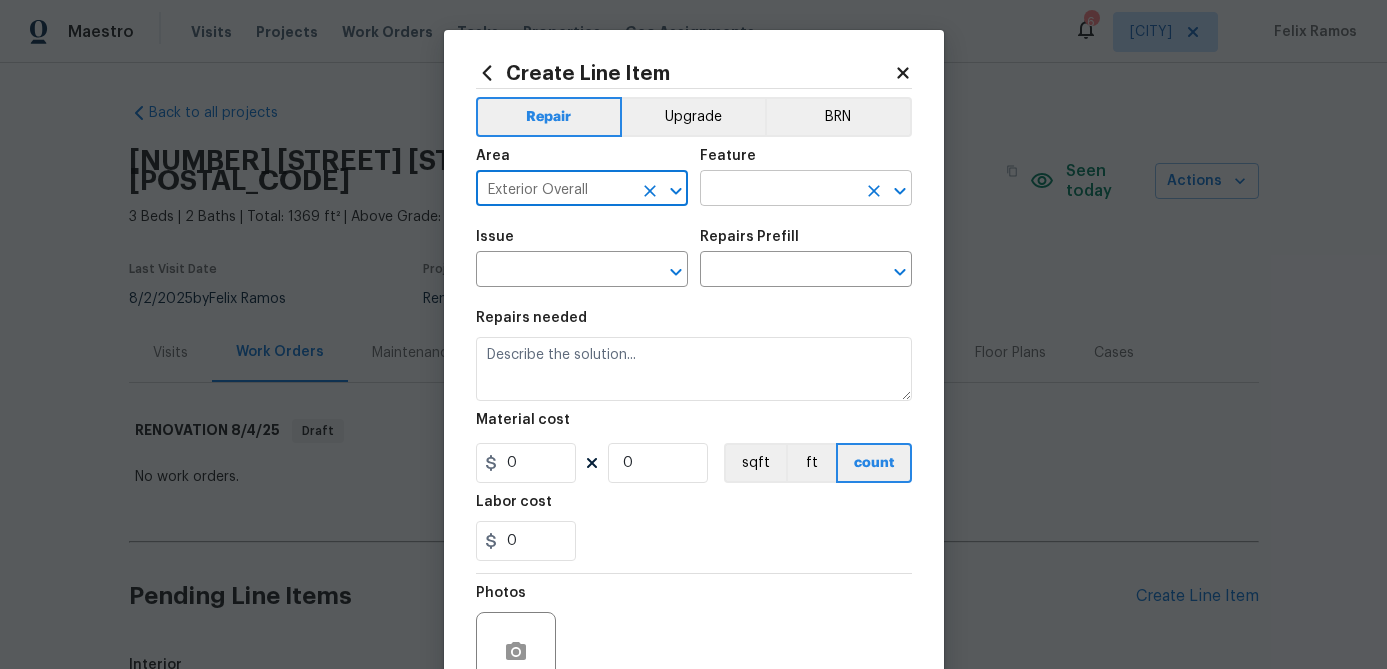 type on "Exterior Overall" 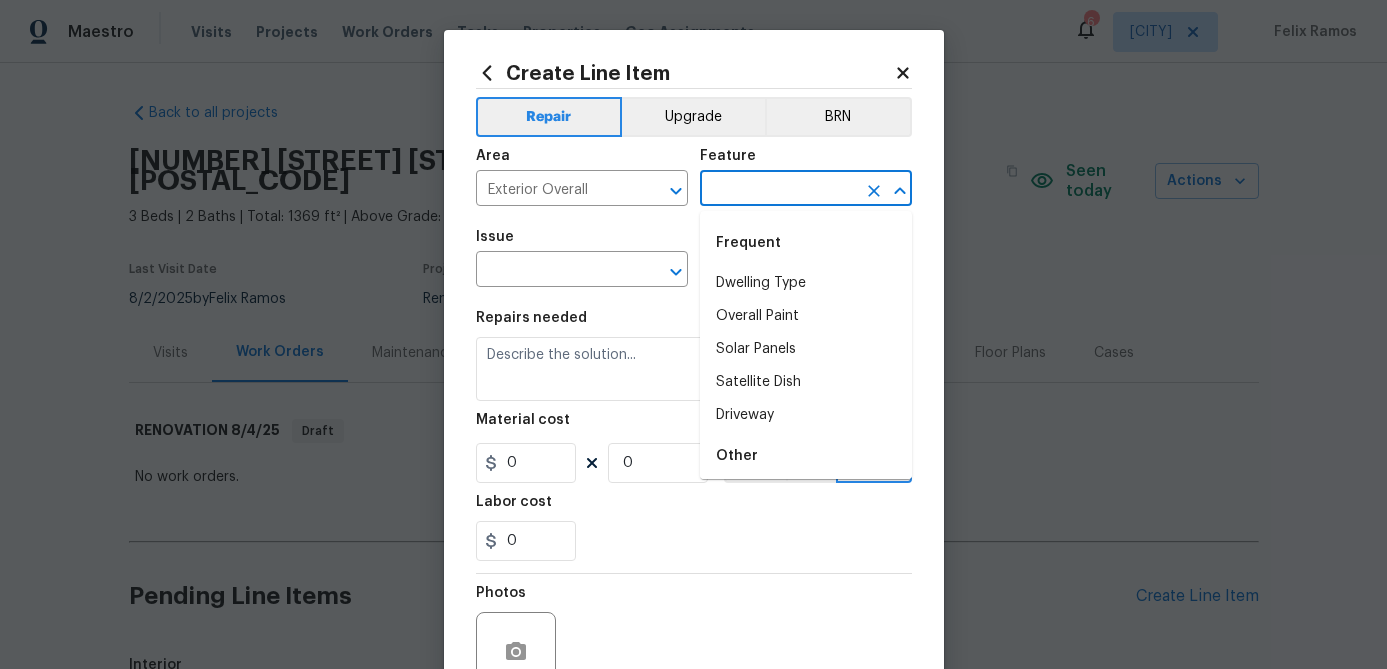 click at bounding box center (778, 190) 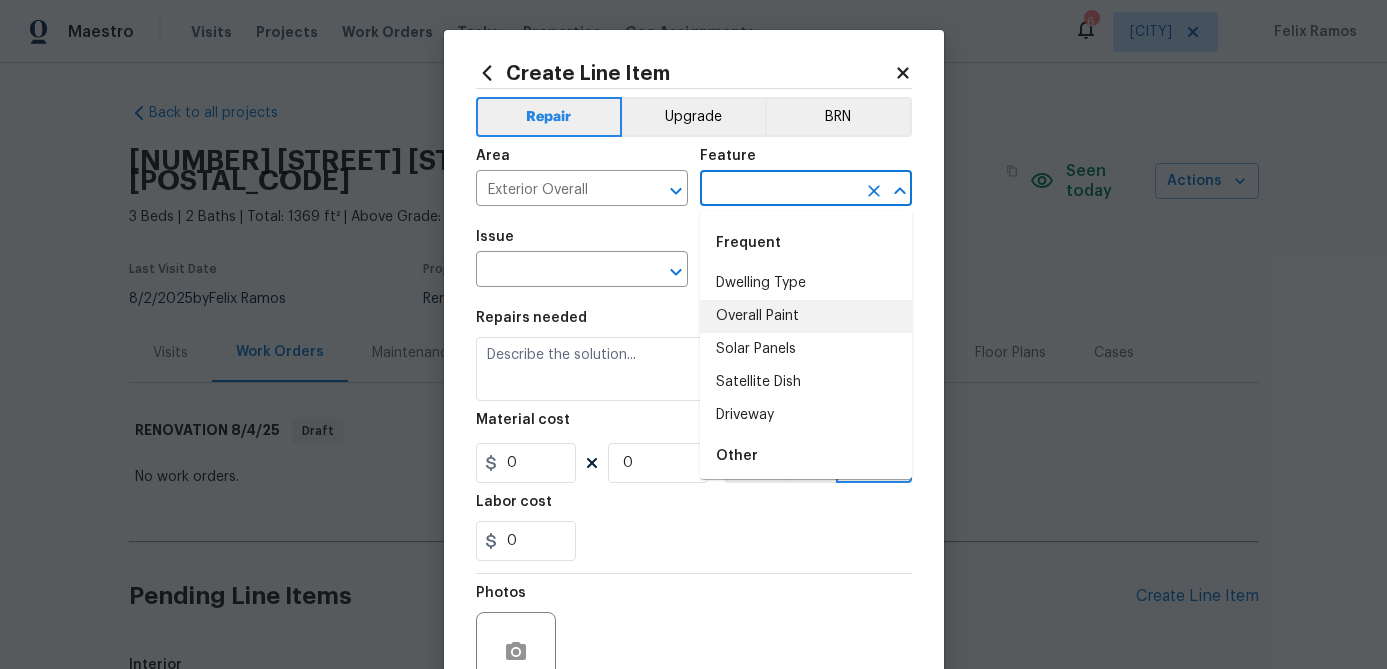 click on "Overall Paint" at bounding box center (806, 316) 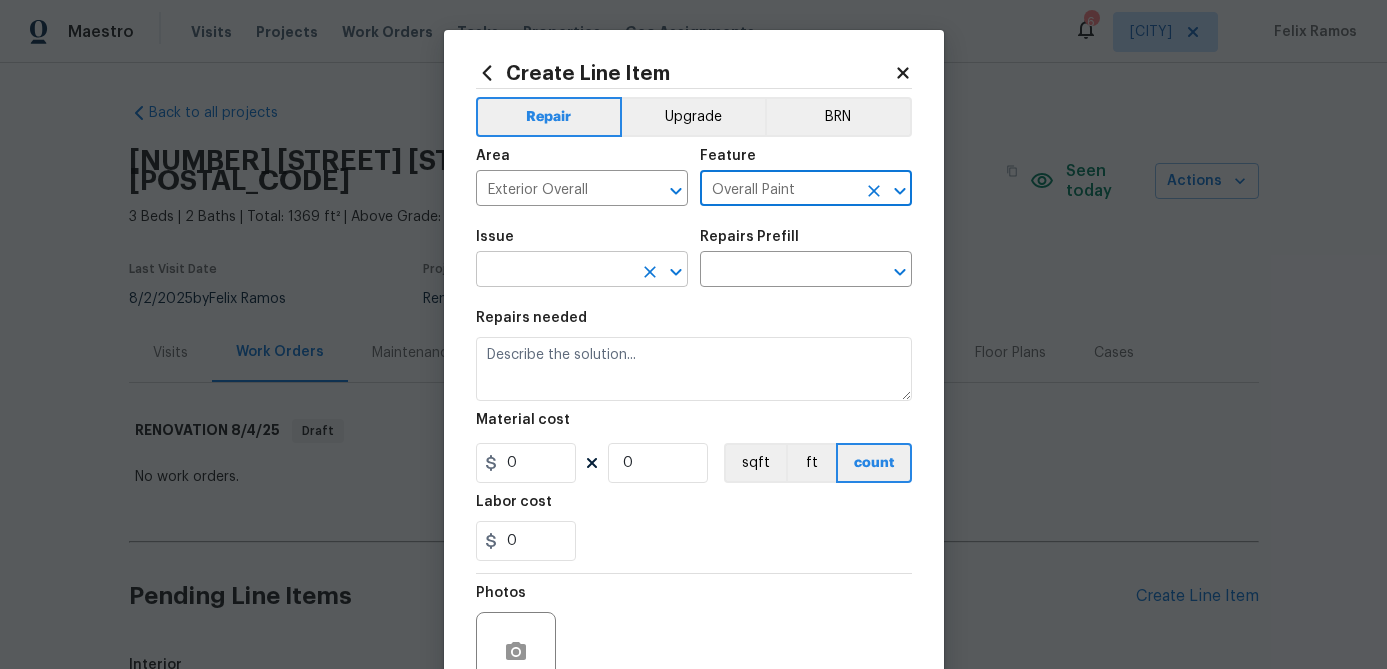 click at bounding box center (554, 271) 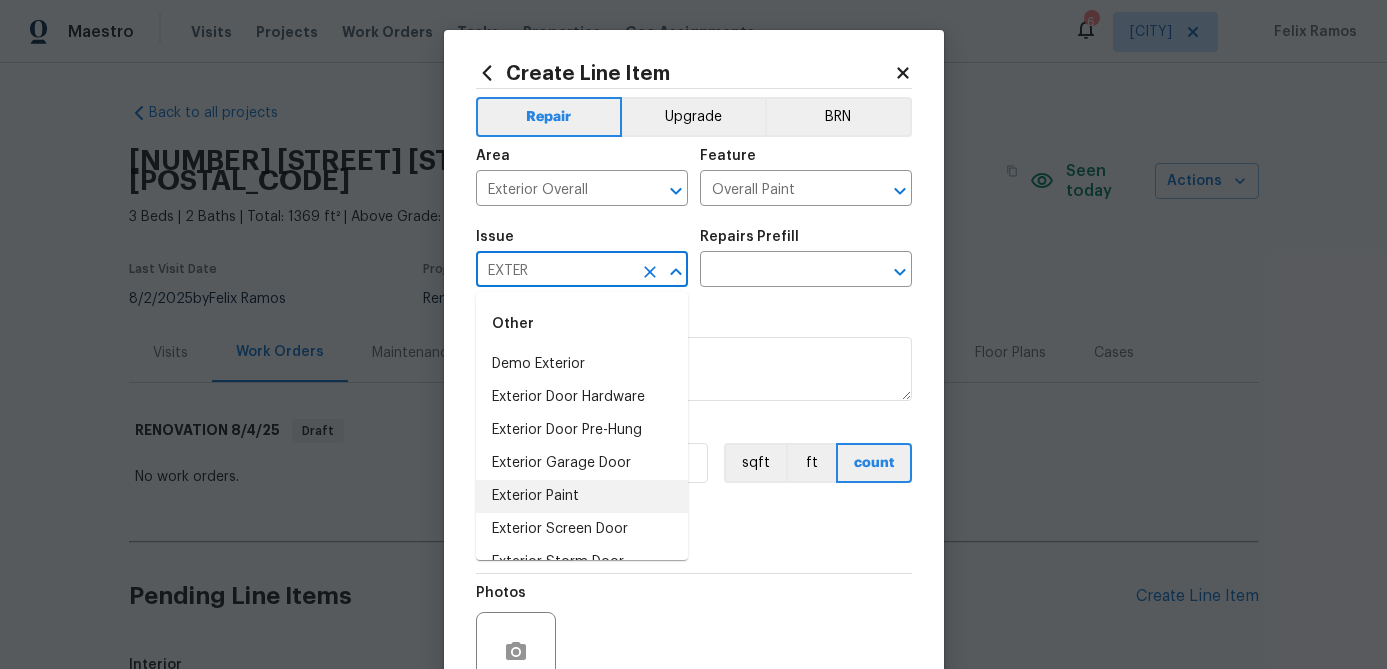 click on "Exterior Paint" at bounding box center (582, 496) 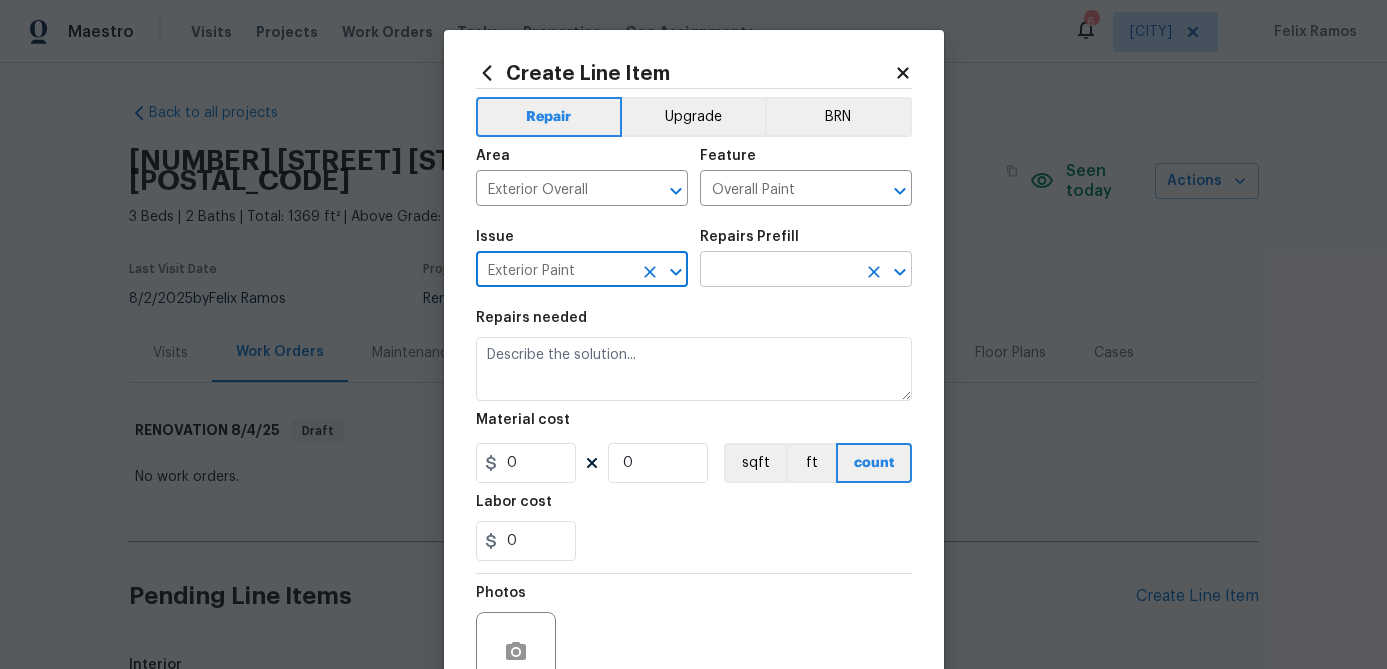 type on "Exterior Paint" 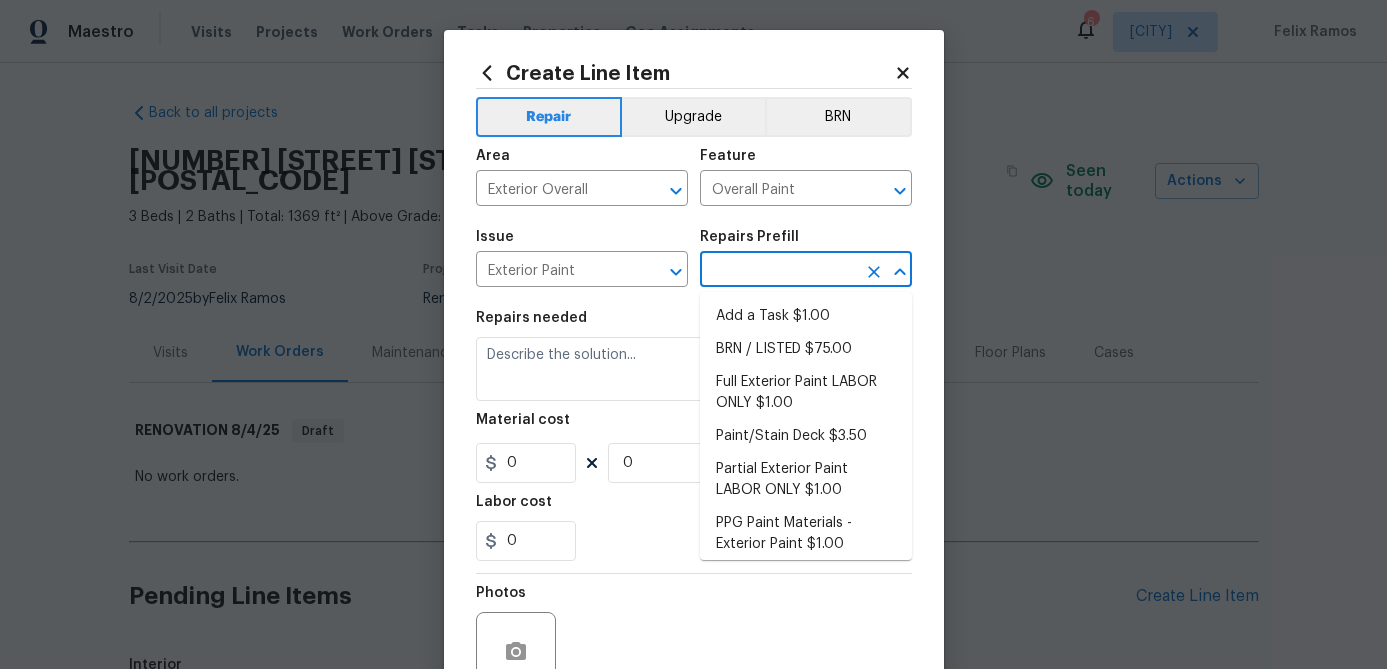 click at bounding box center [778, 271] 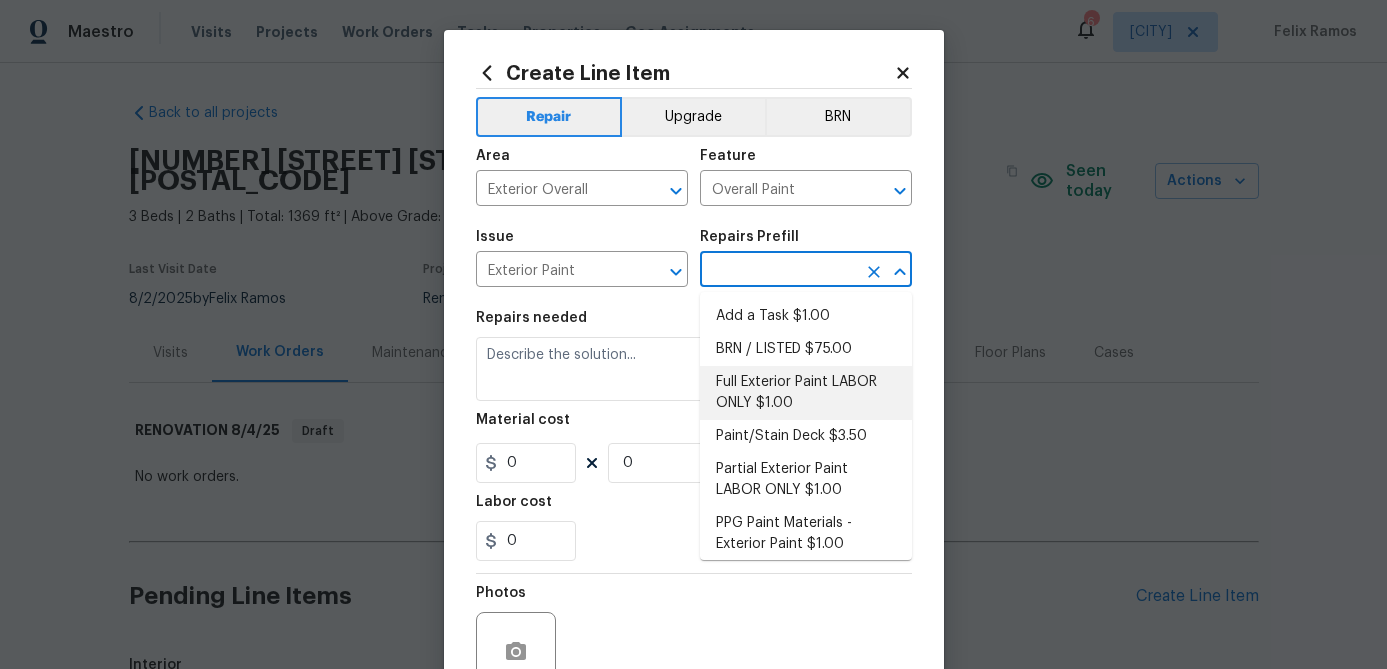 click on "Full Exterior Paint LABOR ONLY $1.00" at bounding box center [806, 393] 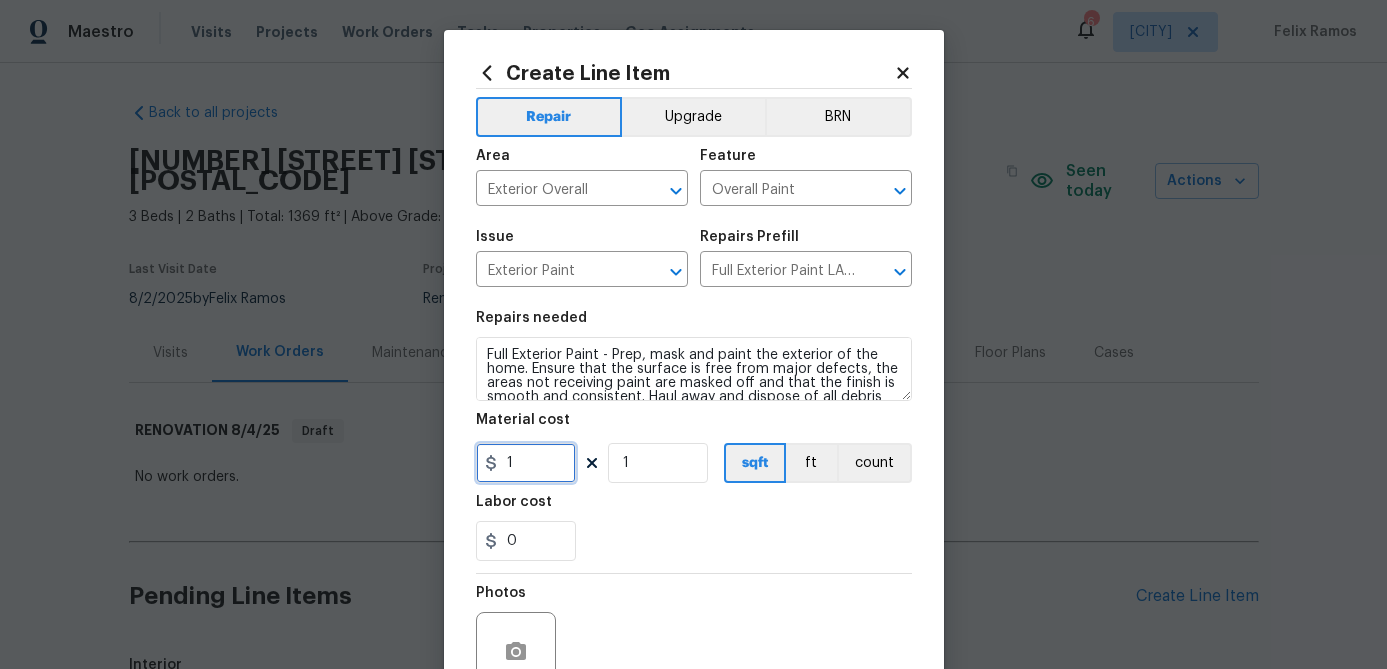 click on "1" at bounding box center [526, 463] 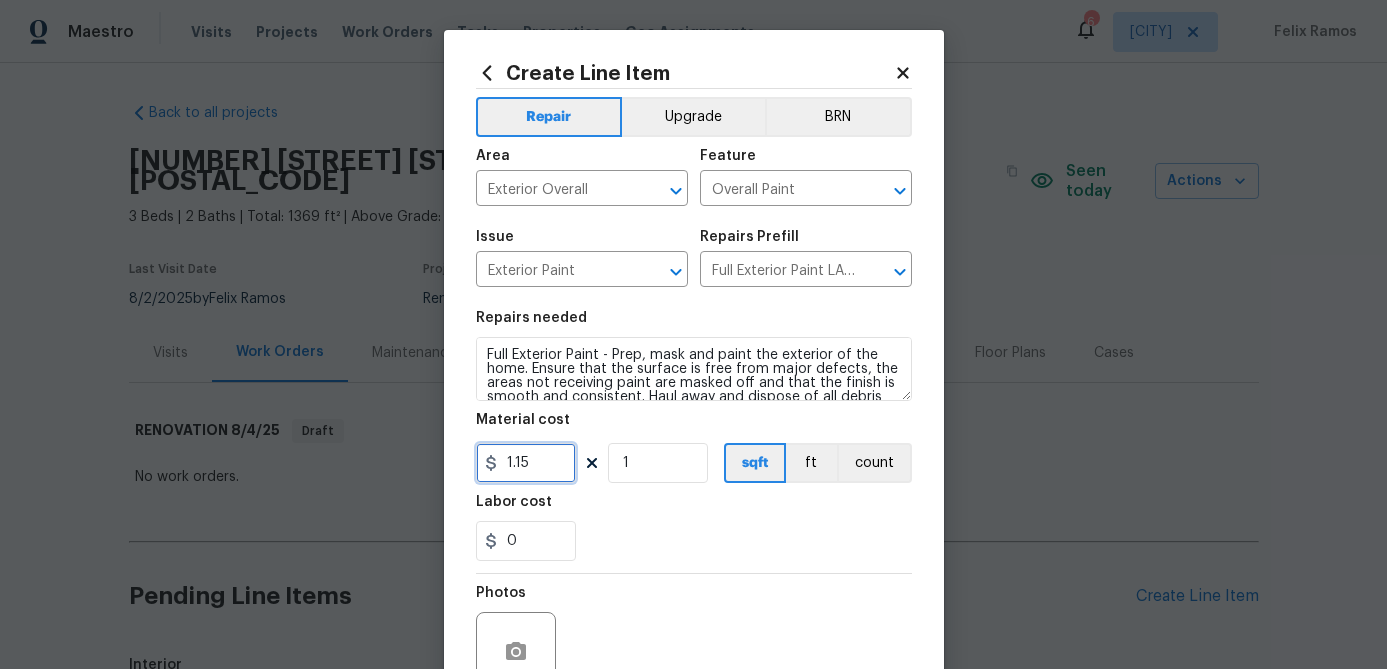 type on "1.15" 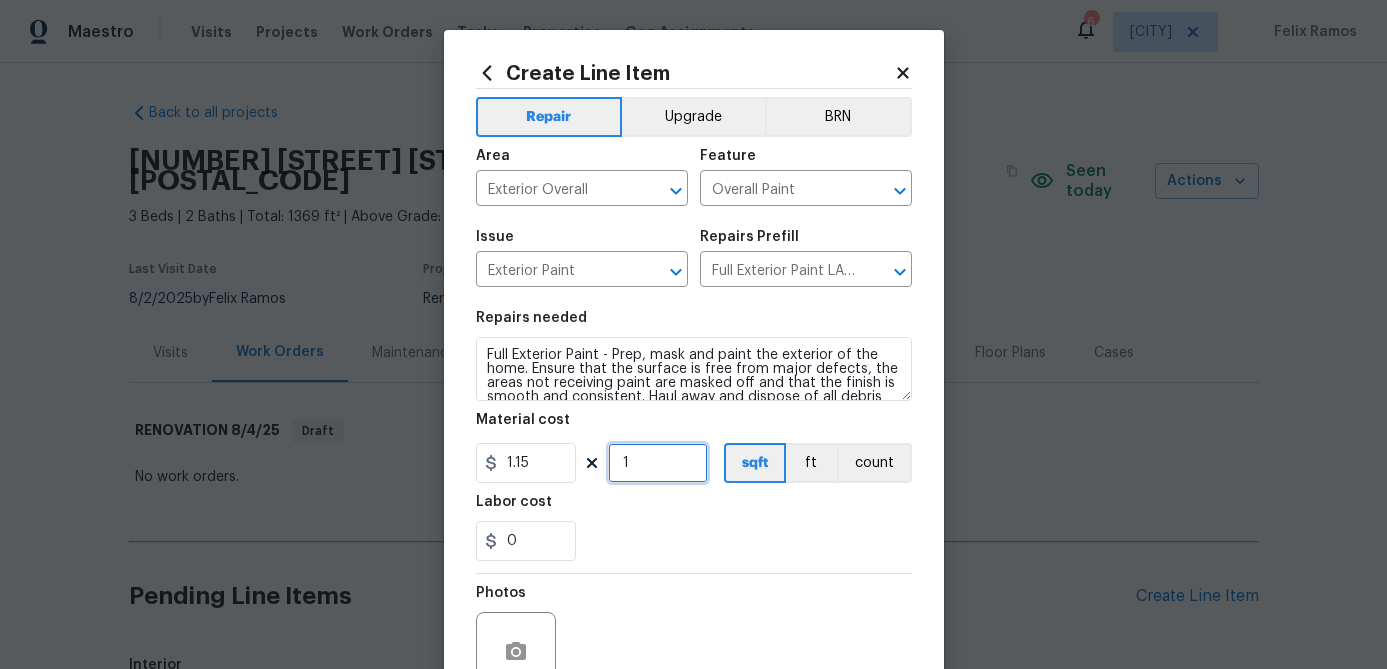 click on "1" at bounding box center [658, 463] 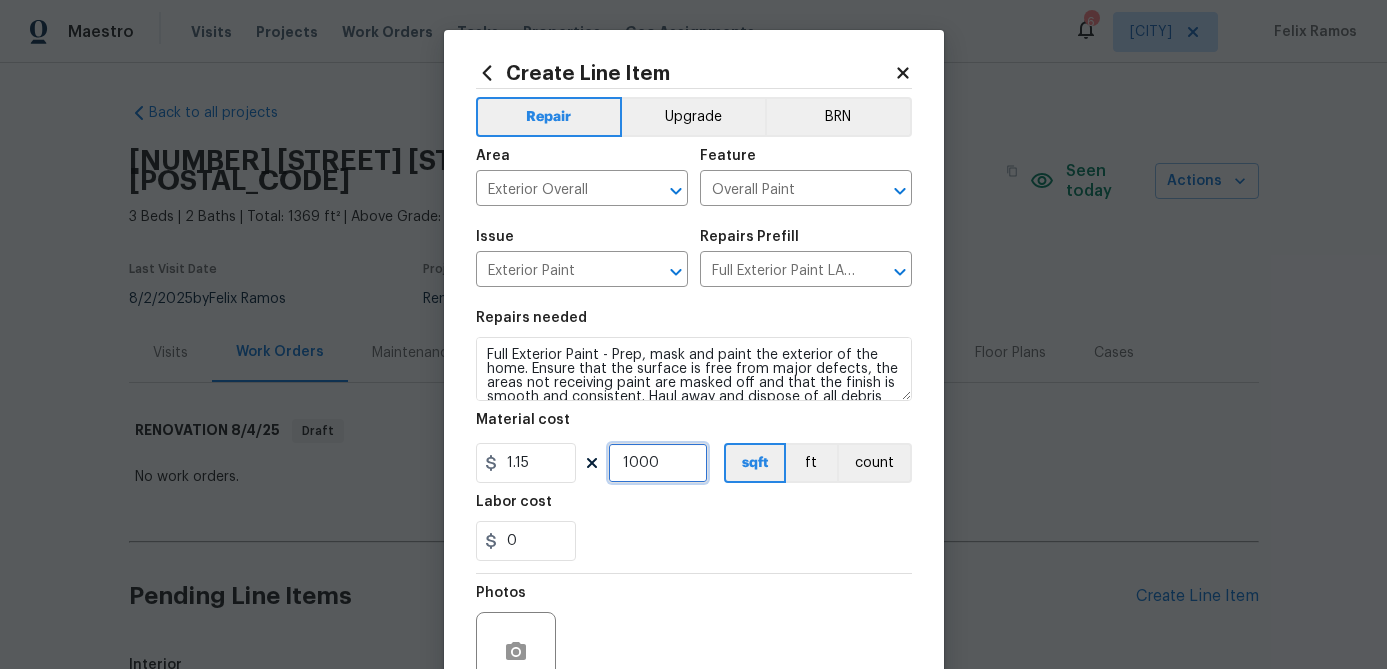 type on "1000" 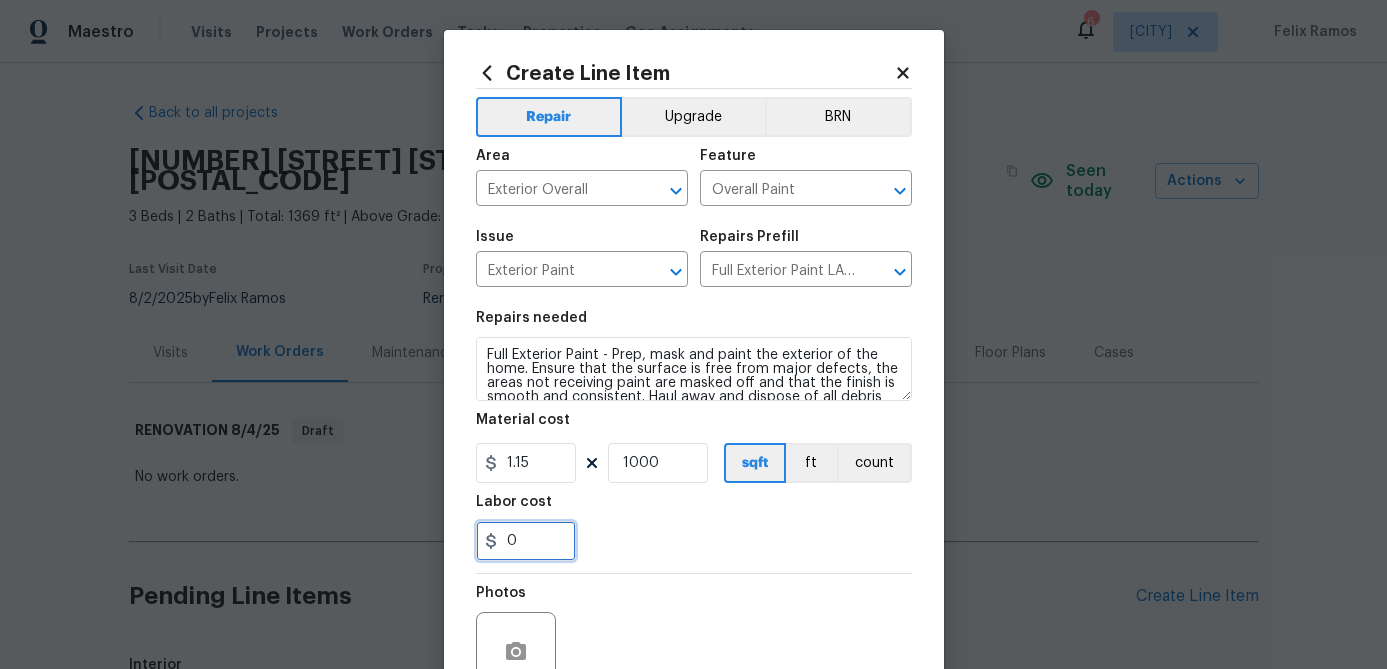 click on "0" at bounding box center [526, 541] 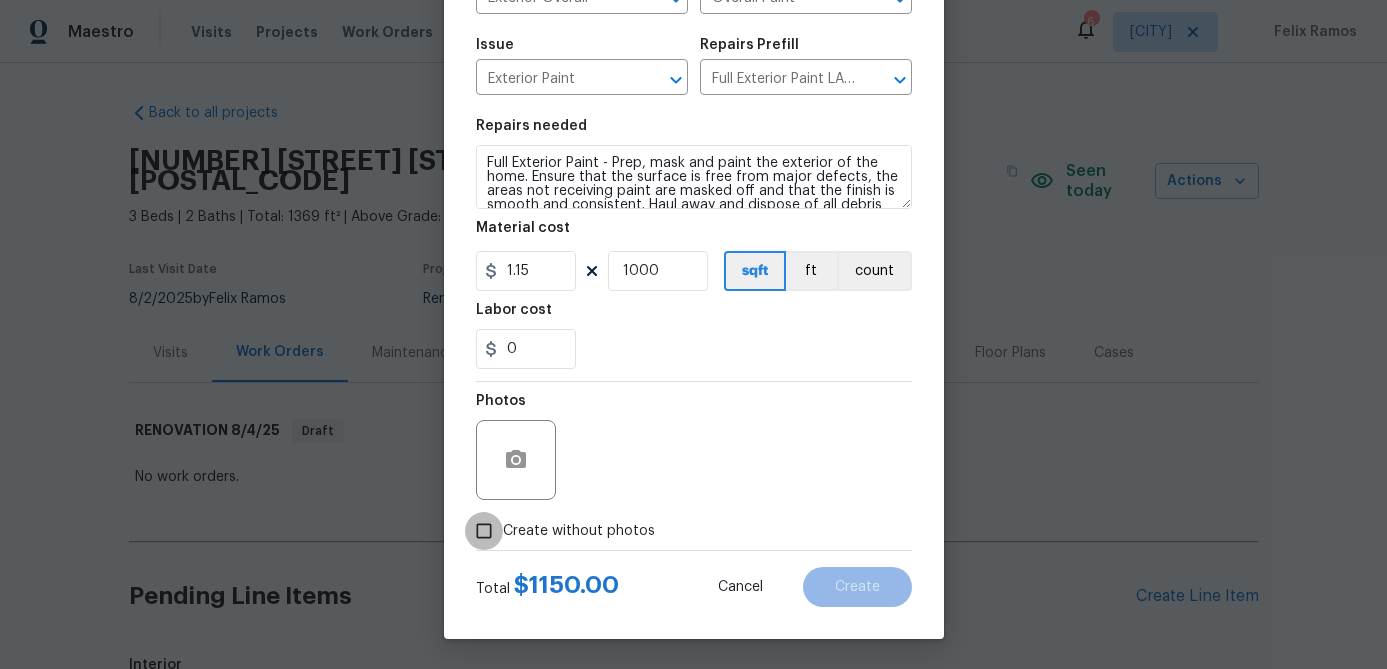click on "Create without photos" at bounding box center (484, 531) 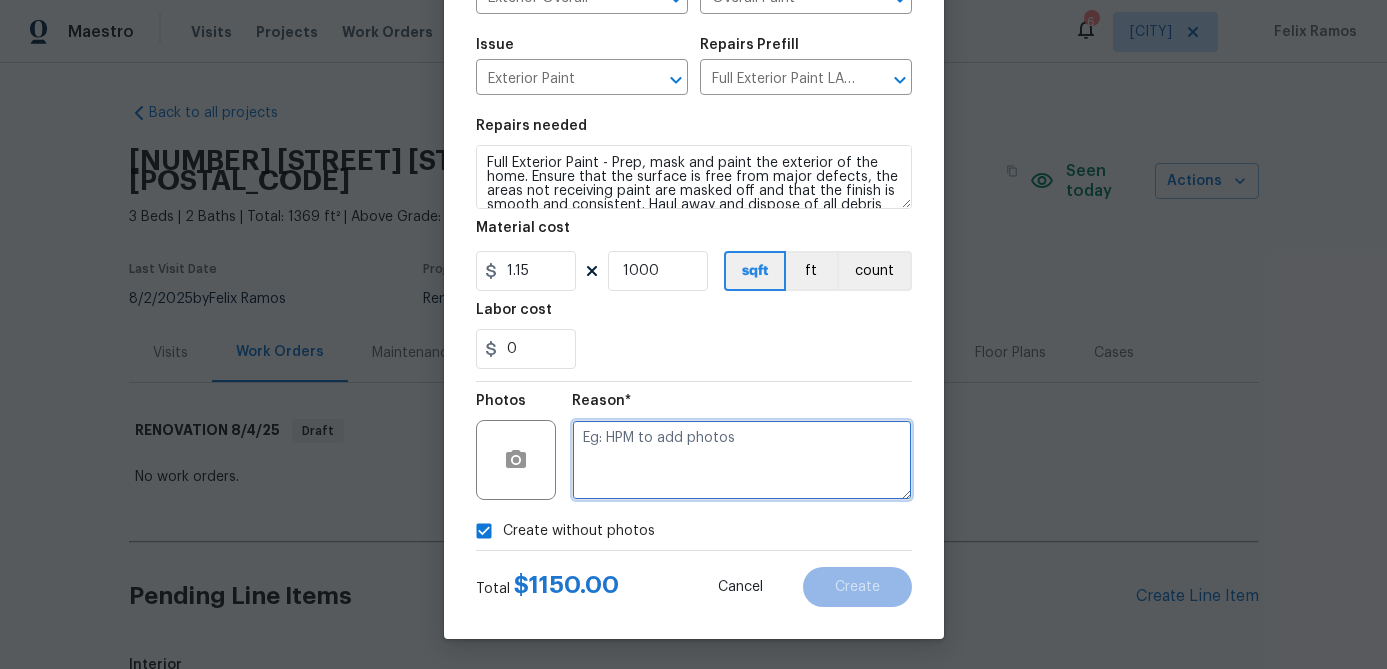 click at bounding box center [742, 460] 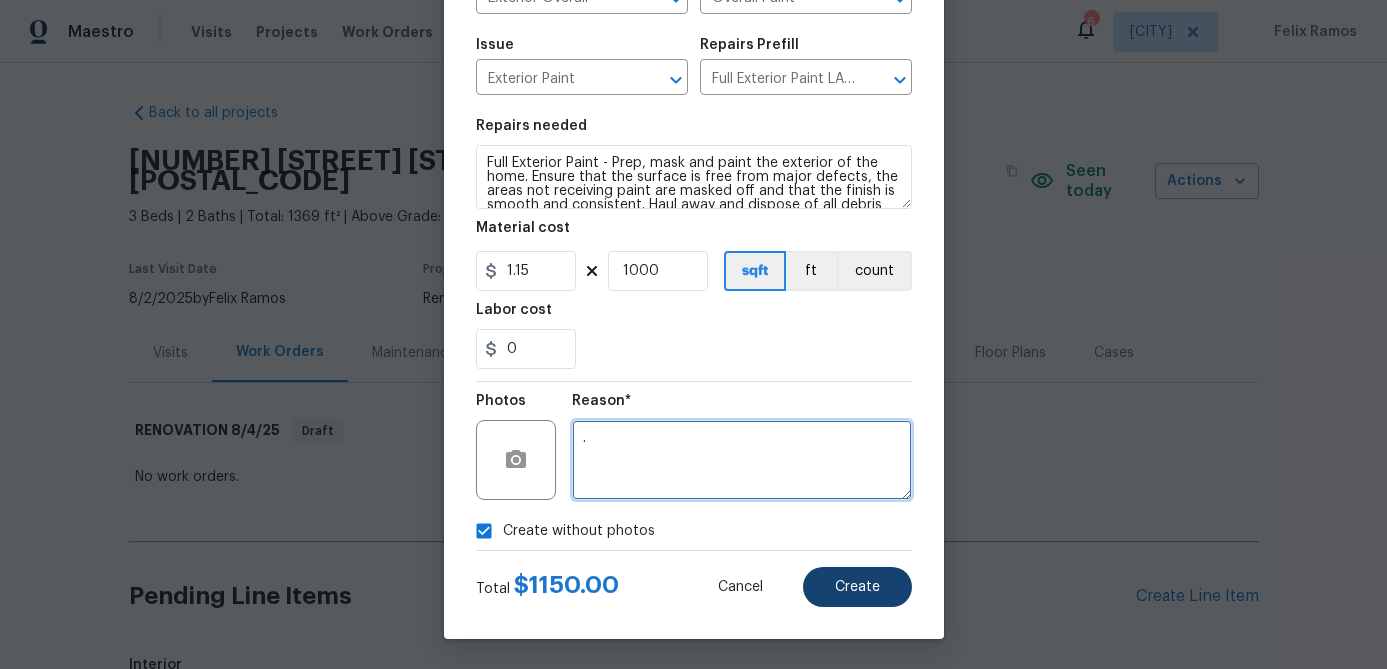 type on "." 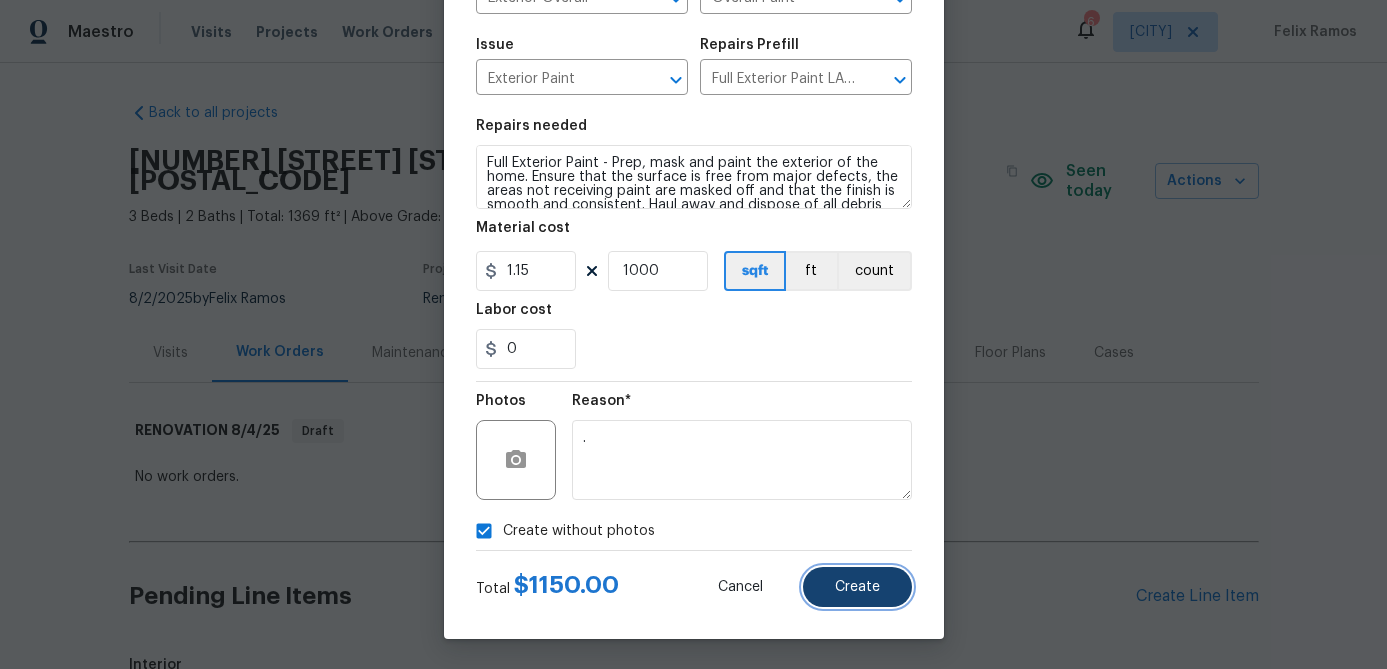 click on "Create" at bounding box center (857, 587) 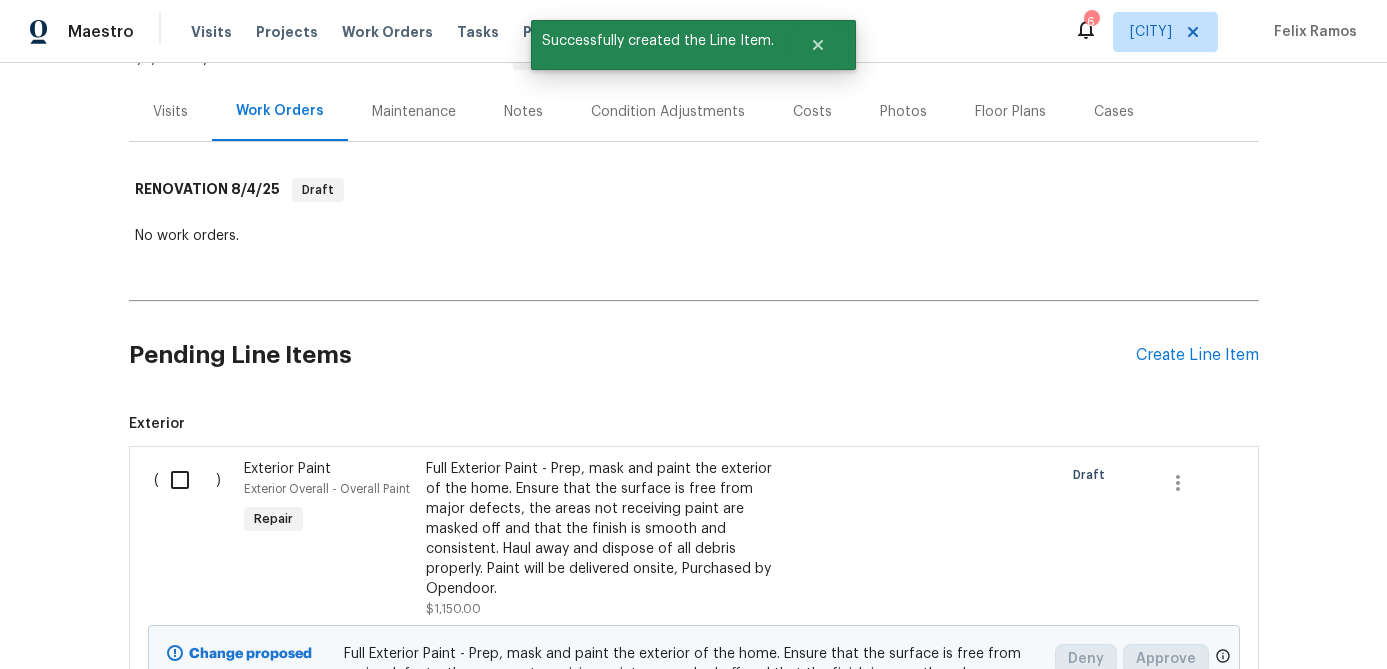 scroll, scrollTop: 271, scrollLeft: 0, axis: vertical 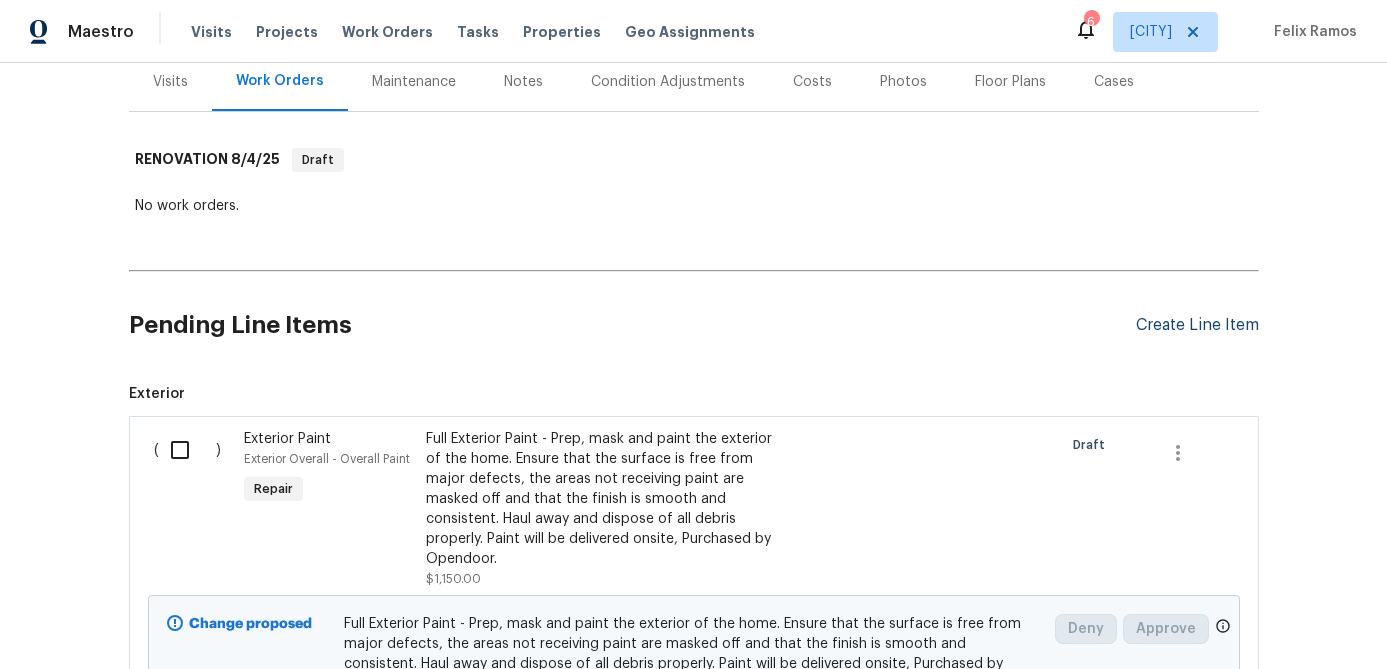 click on "Create Line Item" at bounding box center (1197, 325) 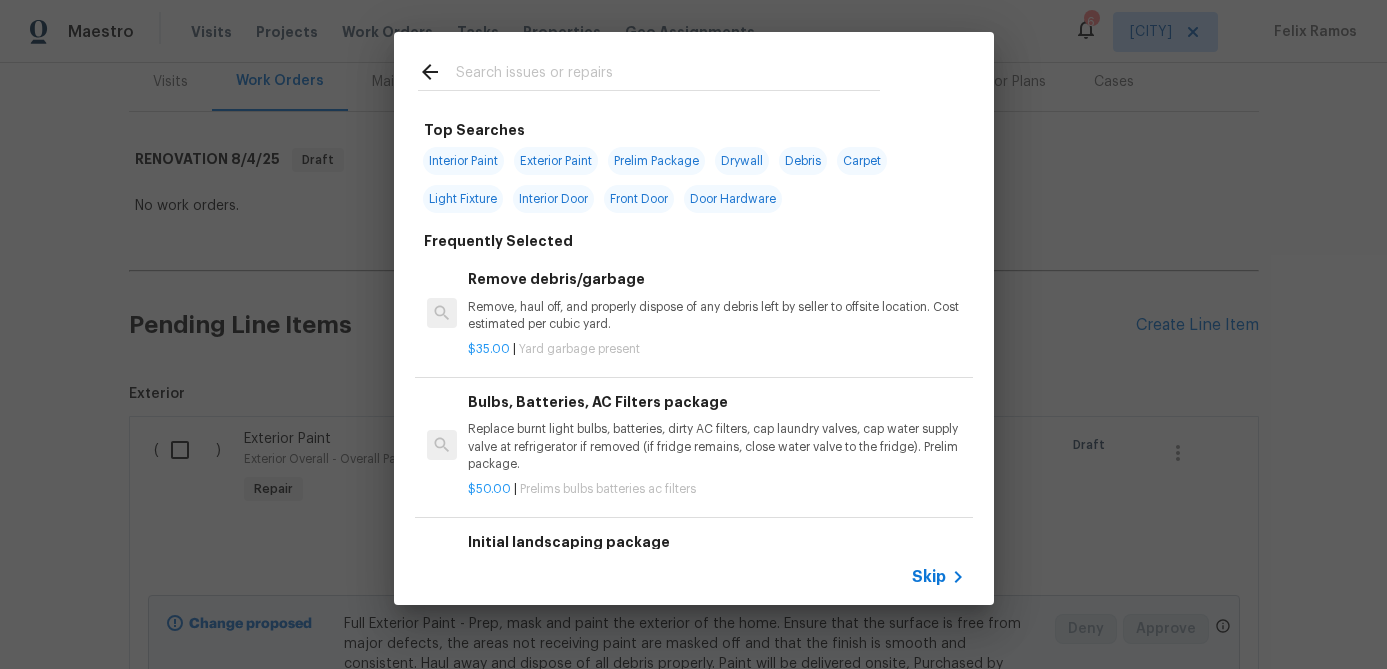 click on "Skip" at bounding box center (929, 577) 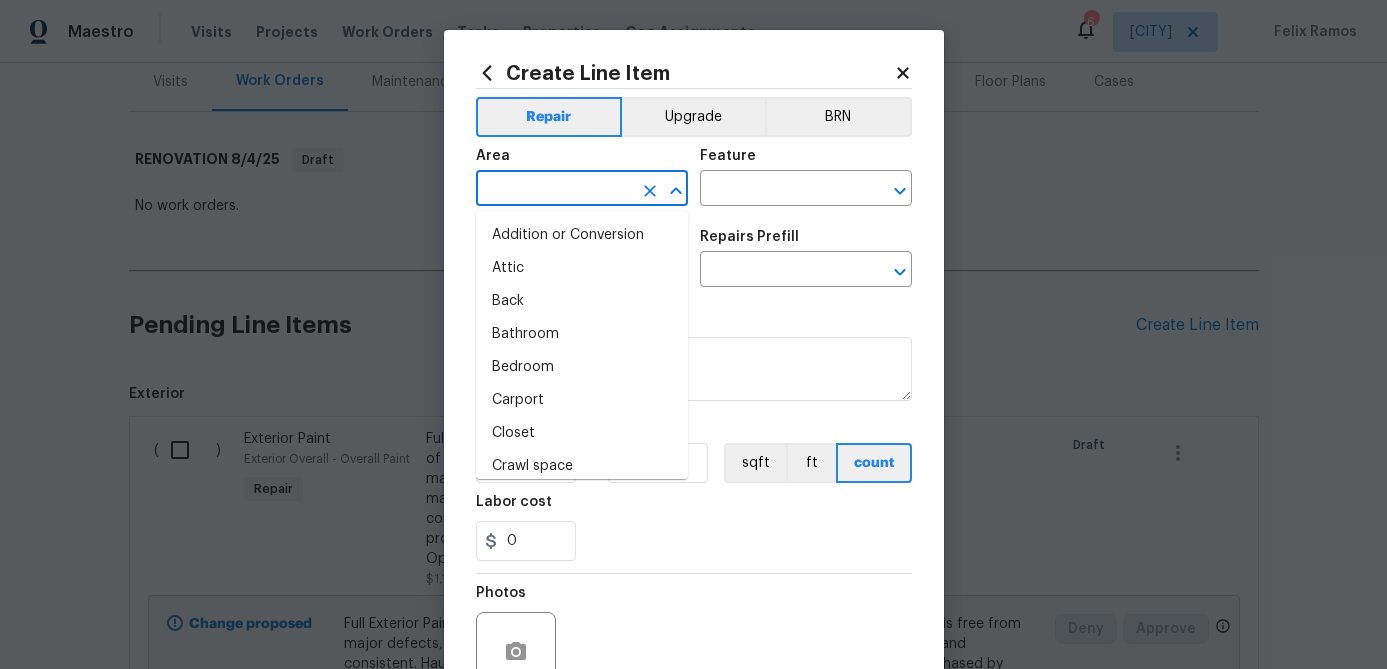 click at bounding box center [554, 190] 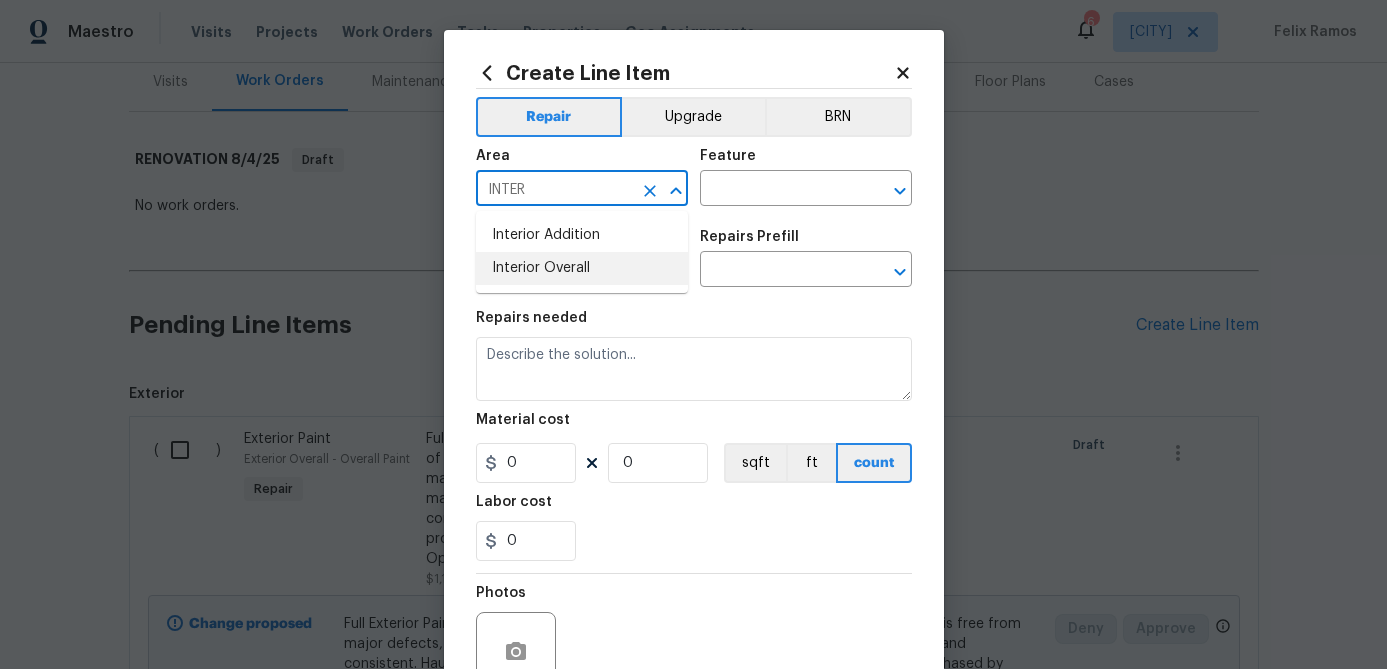click on "Interior Overall" at bounding box center (582, 268) 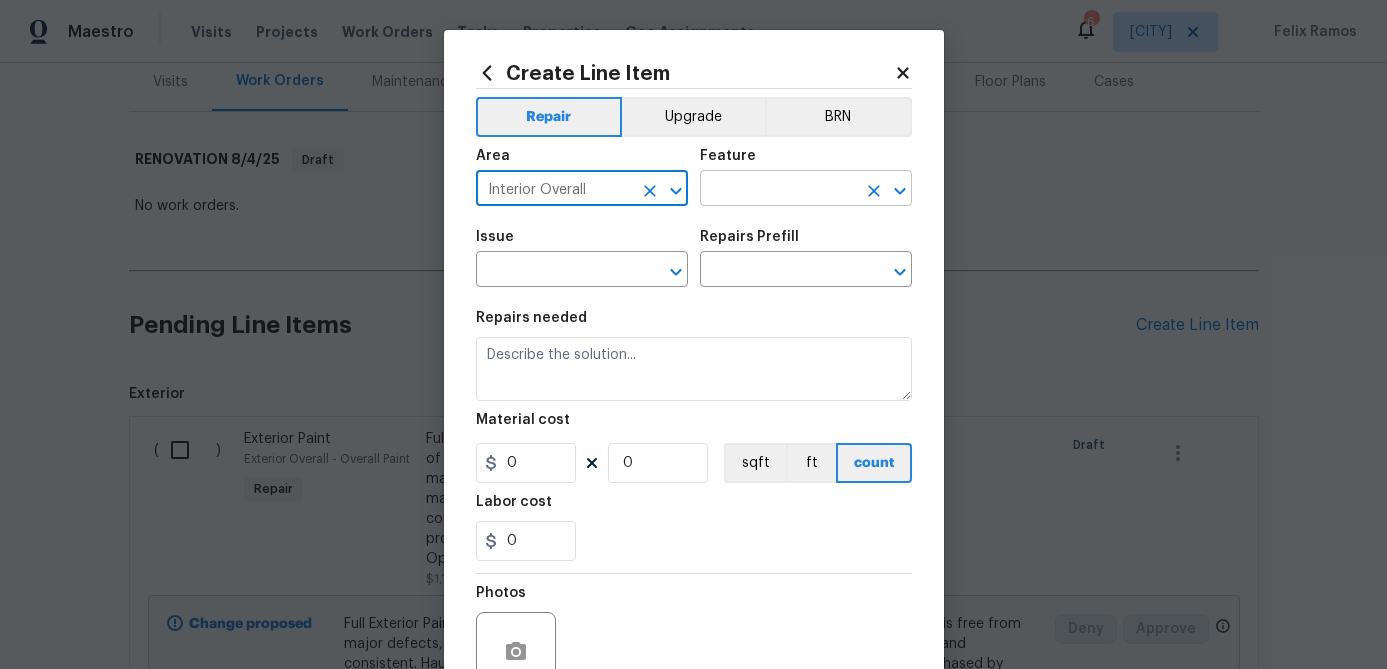 type on "Interior Overall" 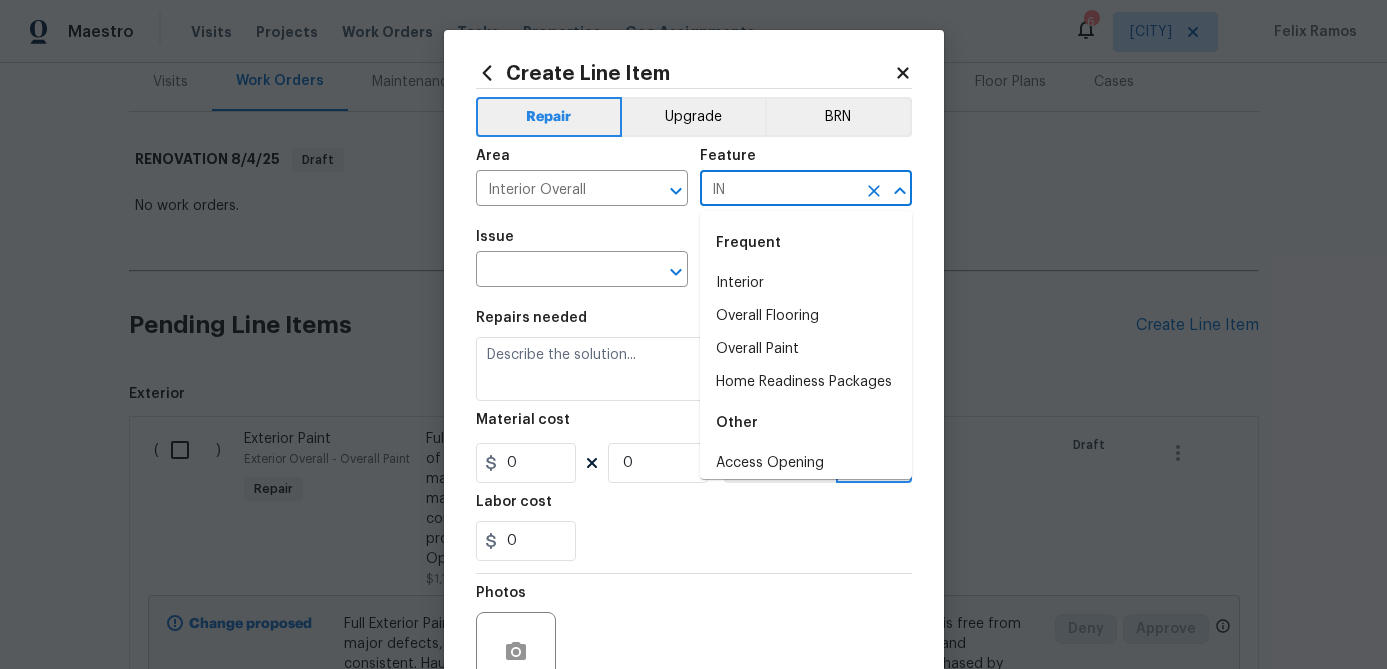 type on "I" 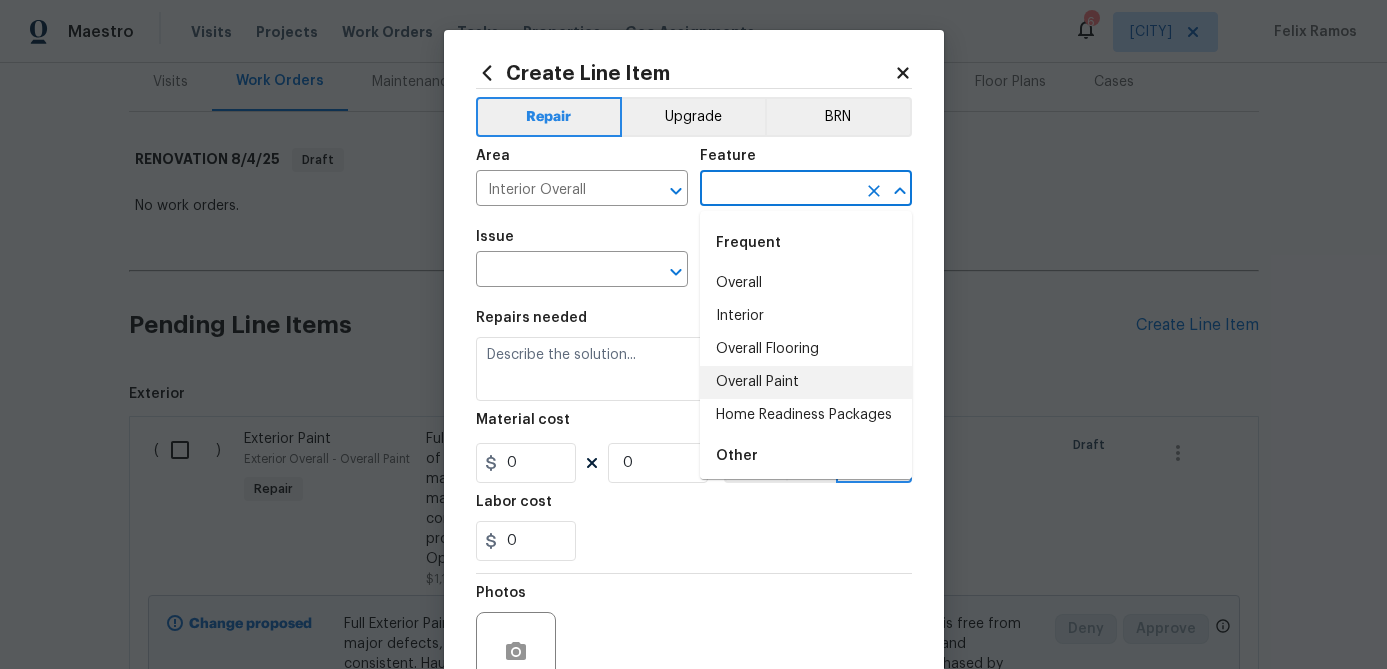 click on "Overall Paint" at bounding box center (806, 382) 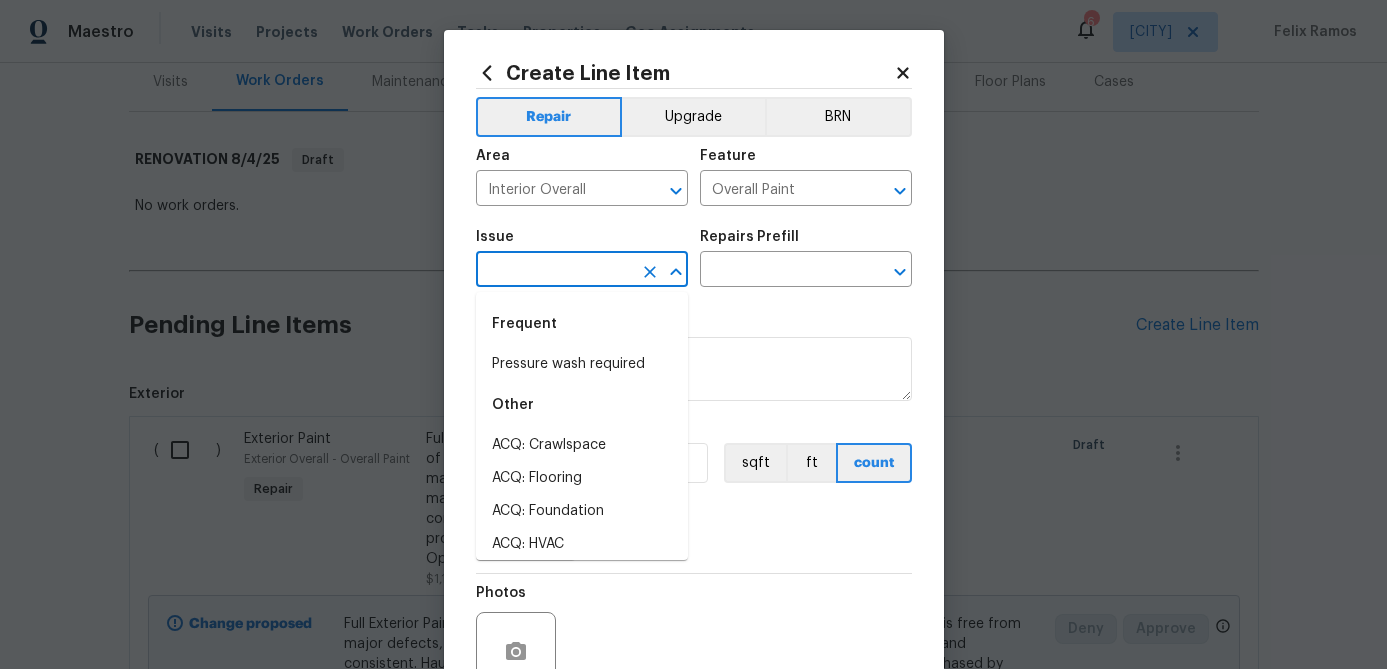 click at bounding box center (554, 271) 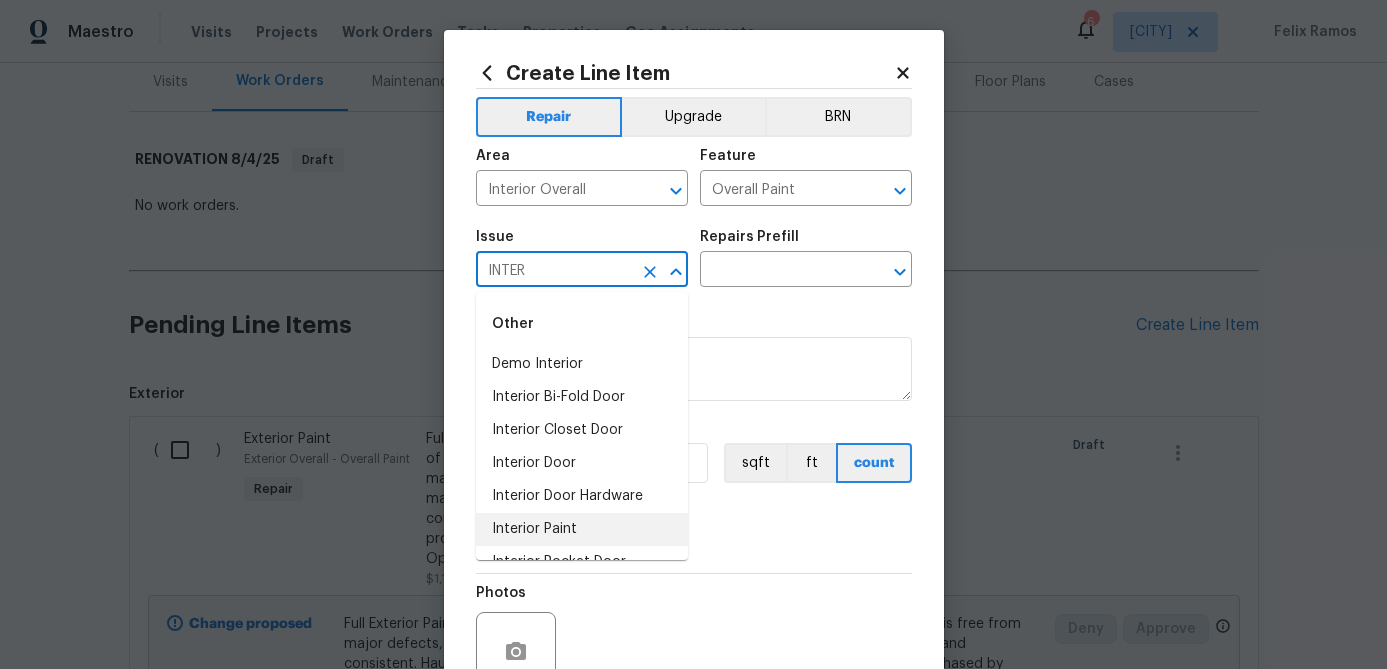 click on "Interior Paint" at bounding box center (582, 529) 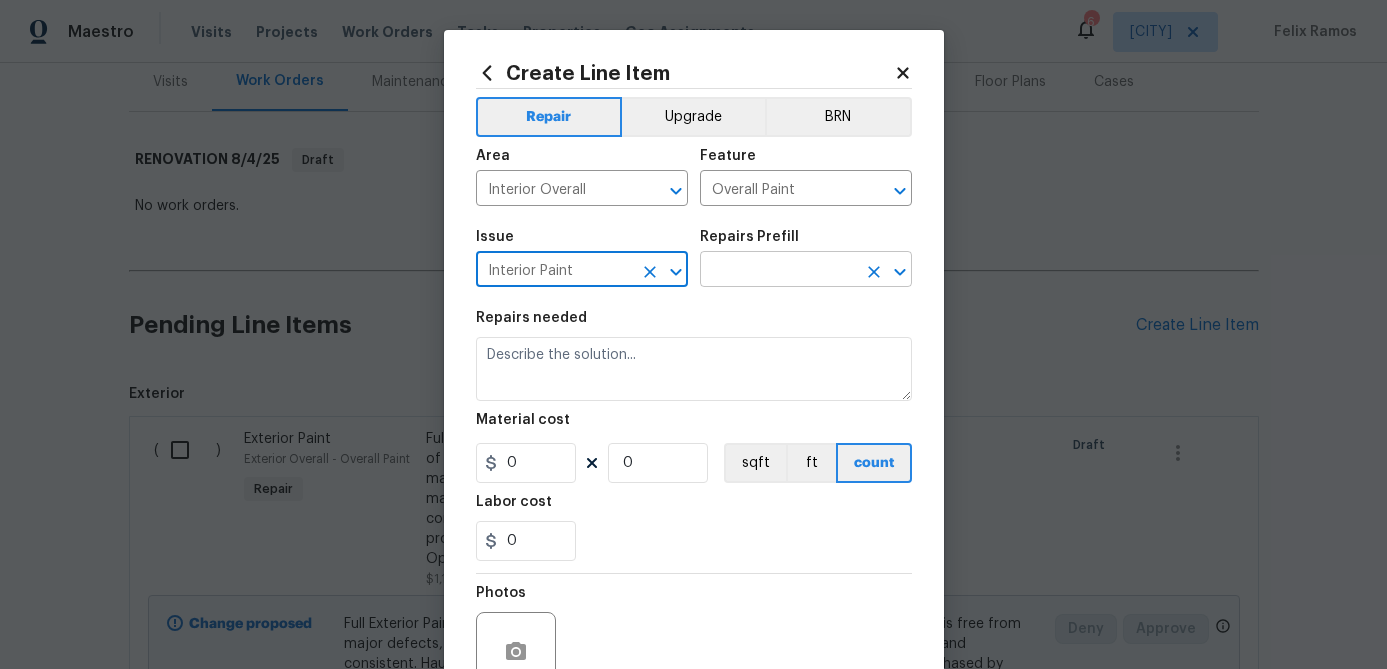 type on "Interior Paint" 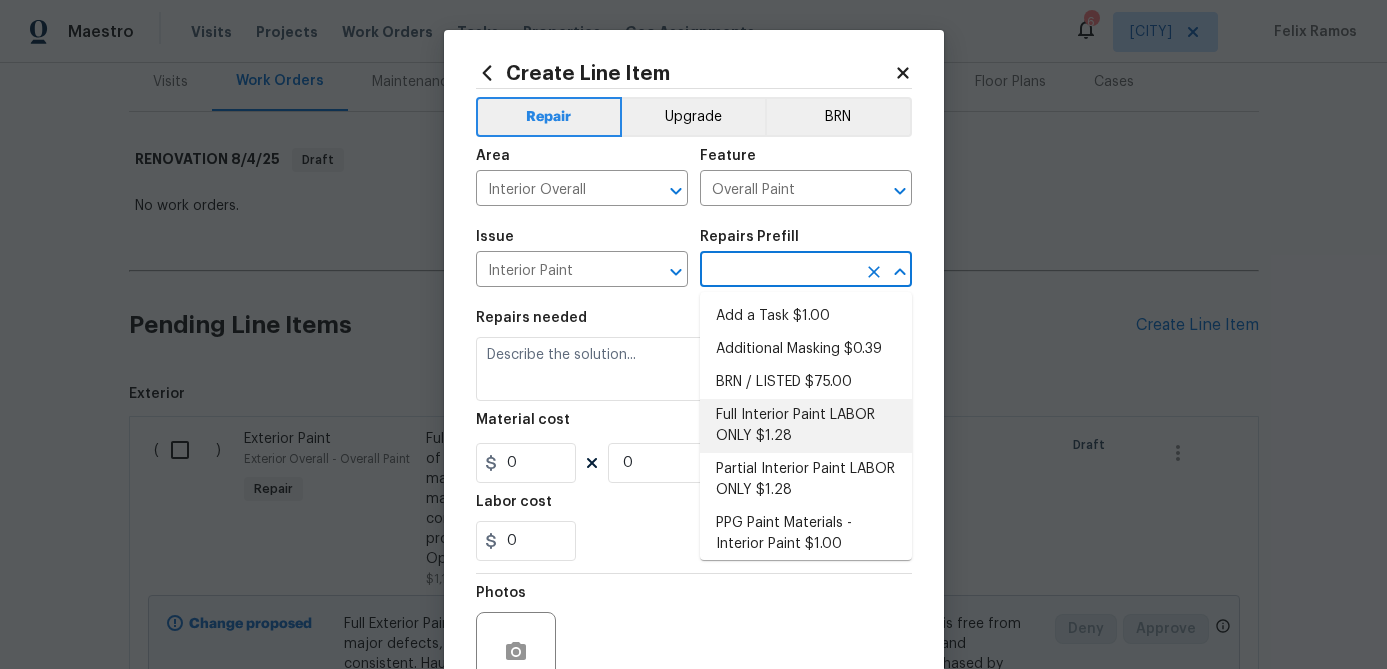 click on "Full Interior Paint LABOR ONLY $1.28" at bounding box center (806, 426) 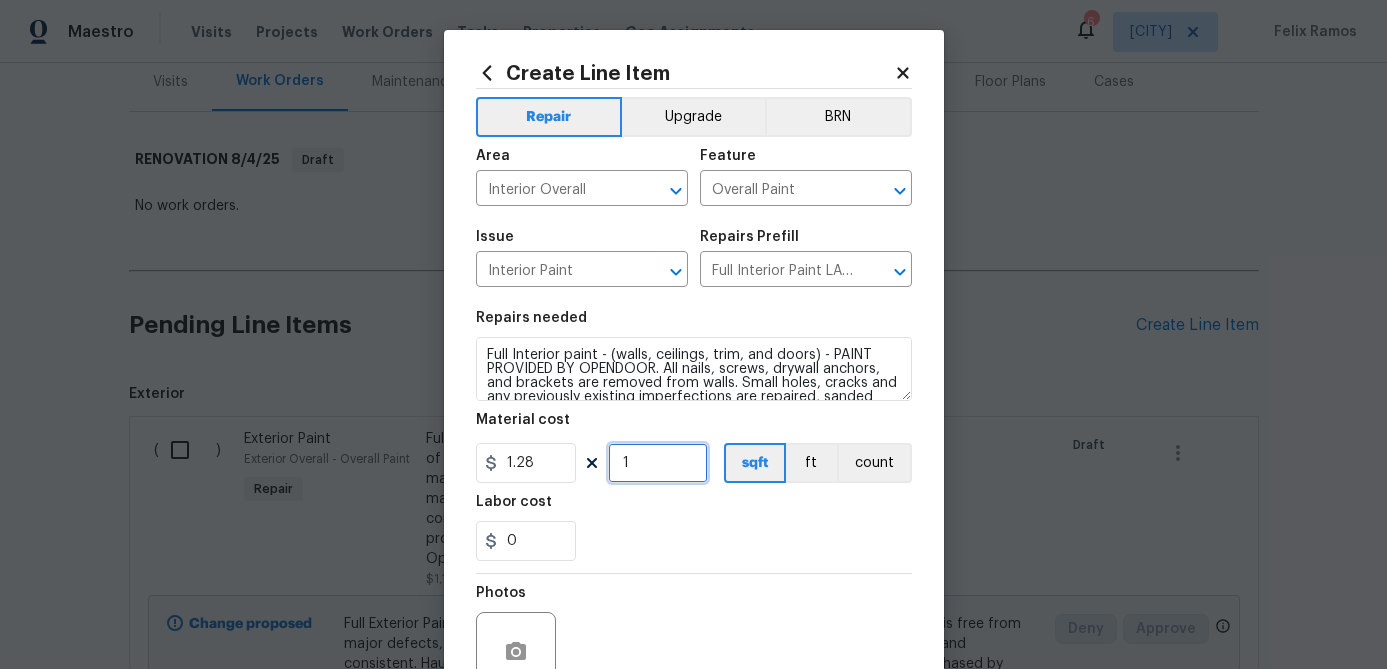 click on "1" at bounding box center (658, 463) 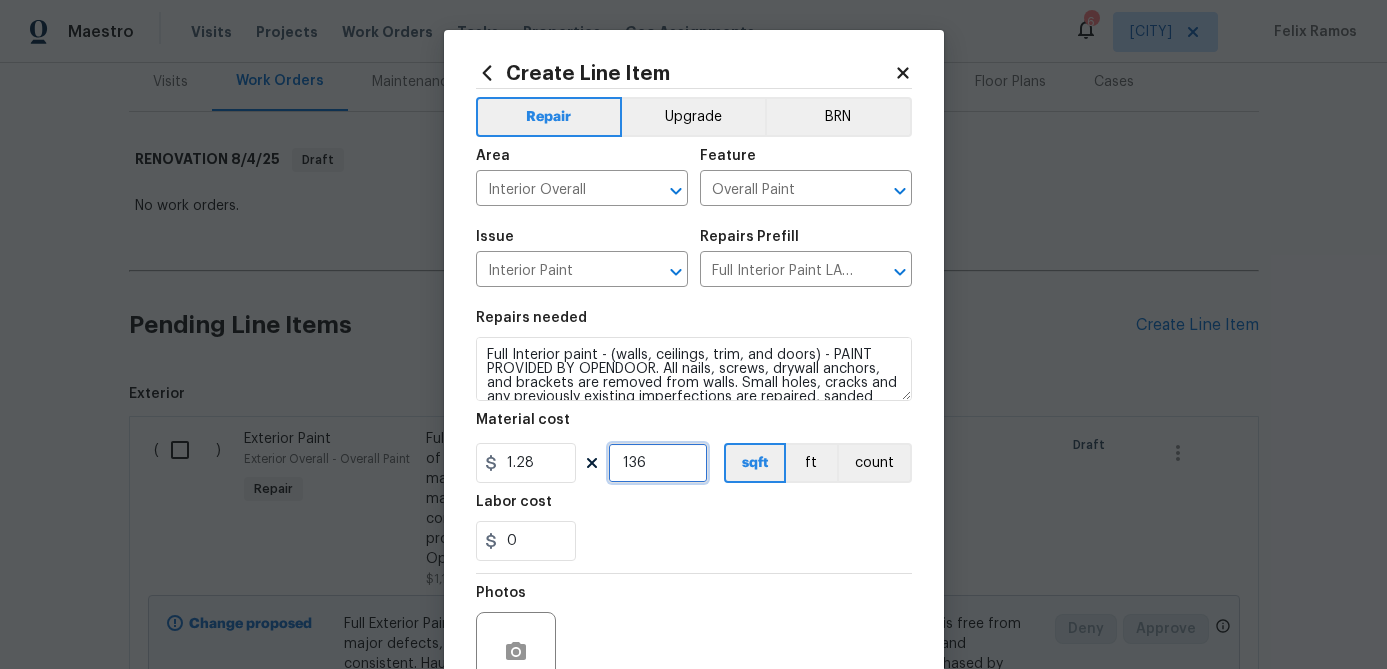 type on "1369" 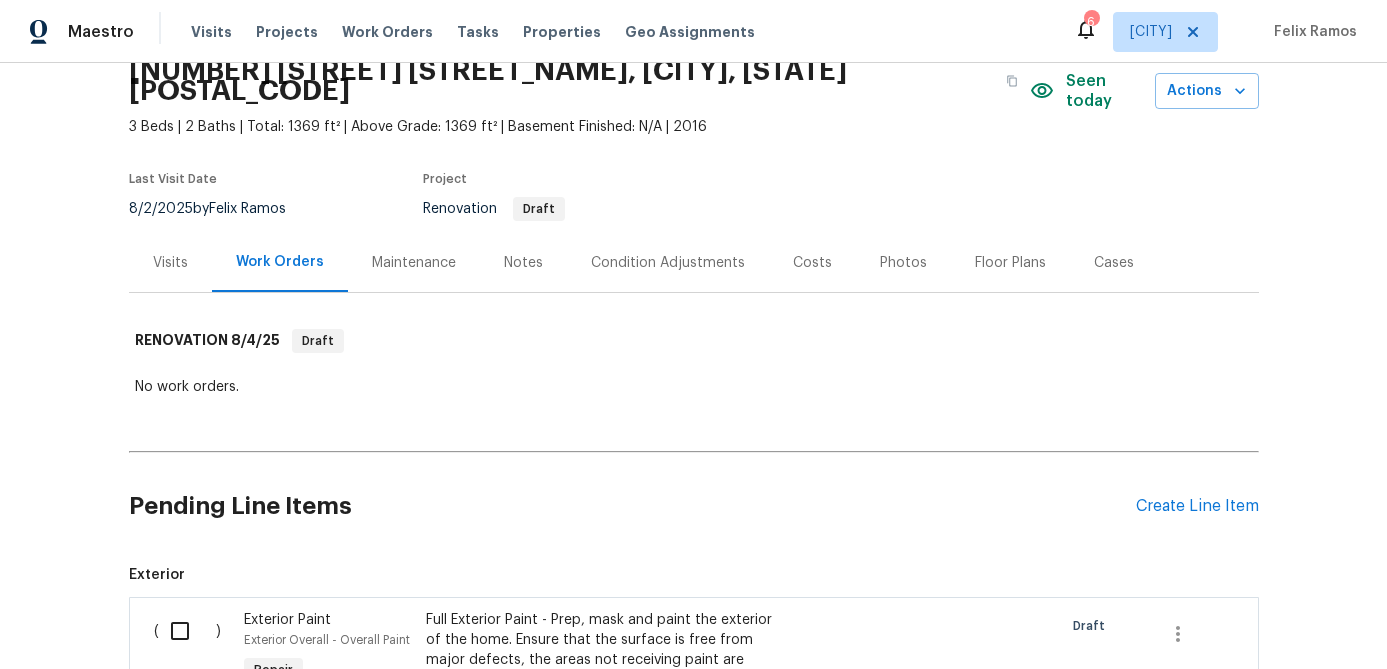 scroll, scrollTop: 134, scrollLeft: 0, axis: vertical 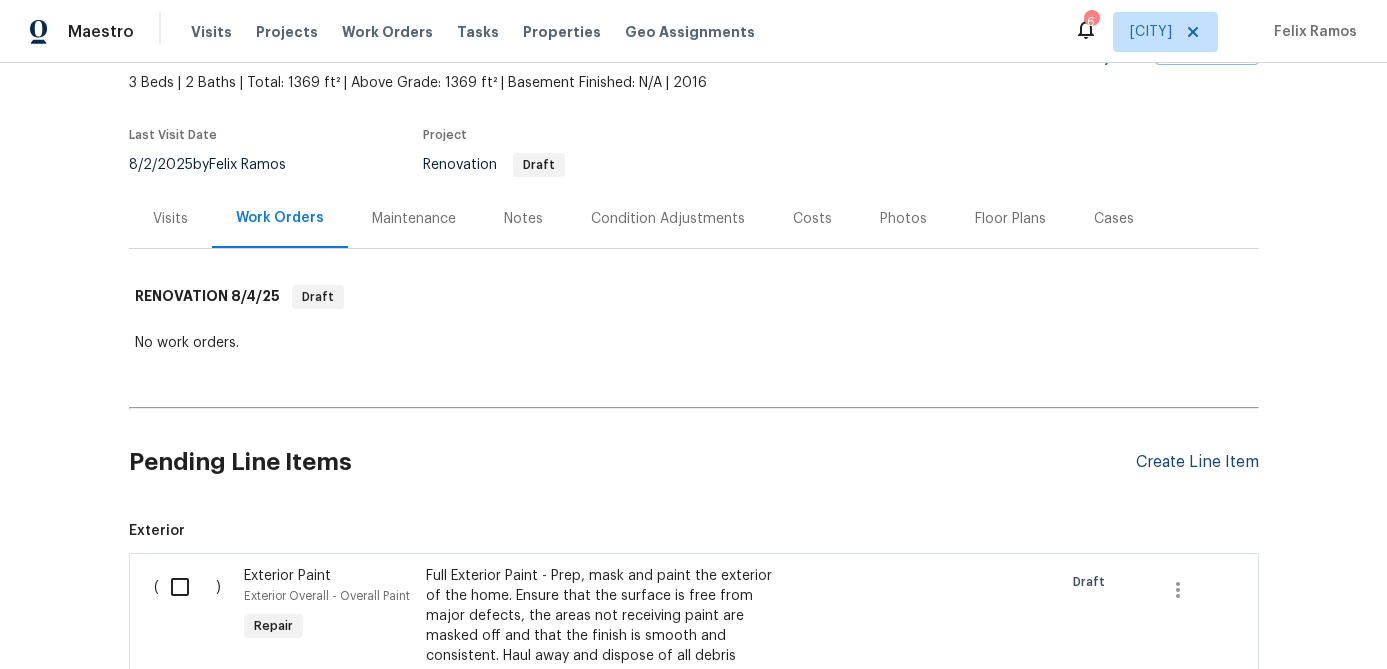 click on "Create Line Item" at bounding box center [1197, 462] 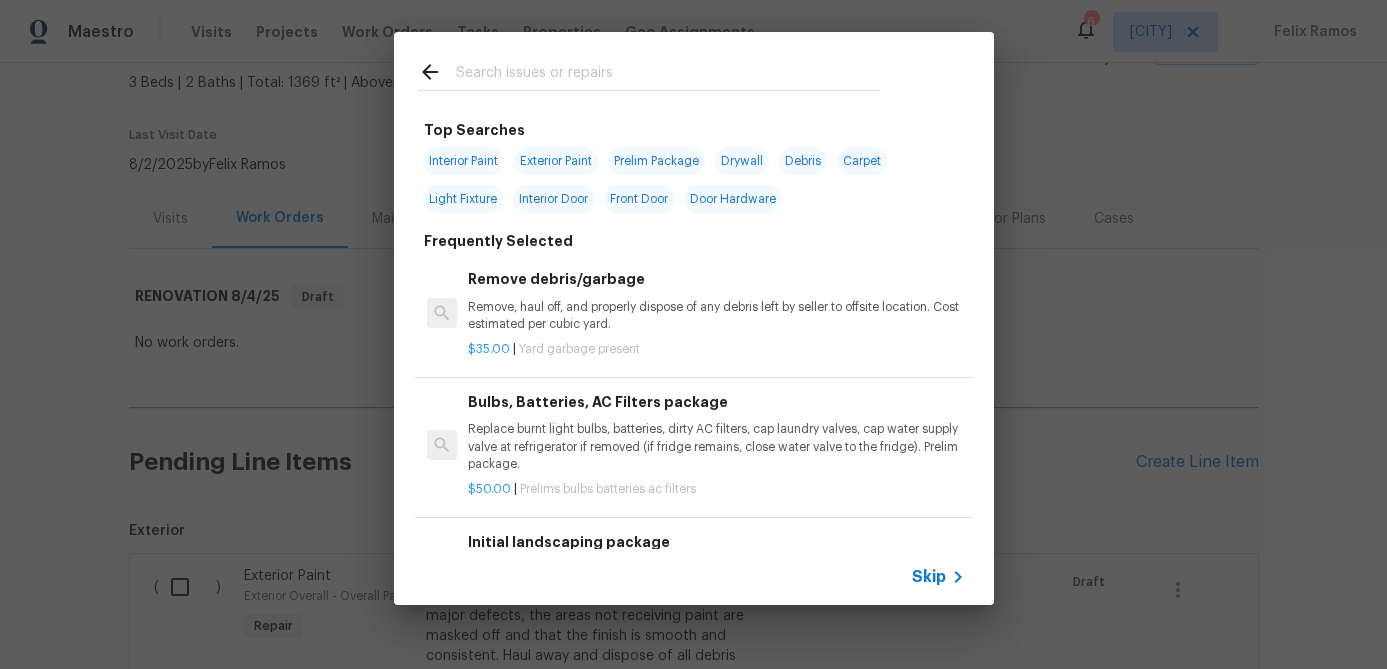 click on "Skip" at bounding box center [929, 577] 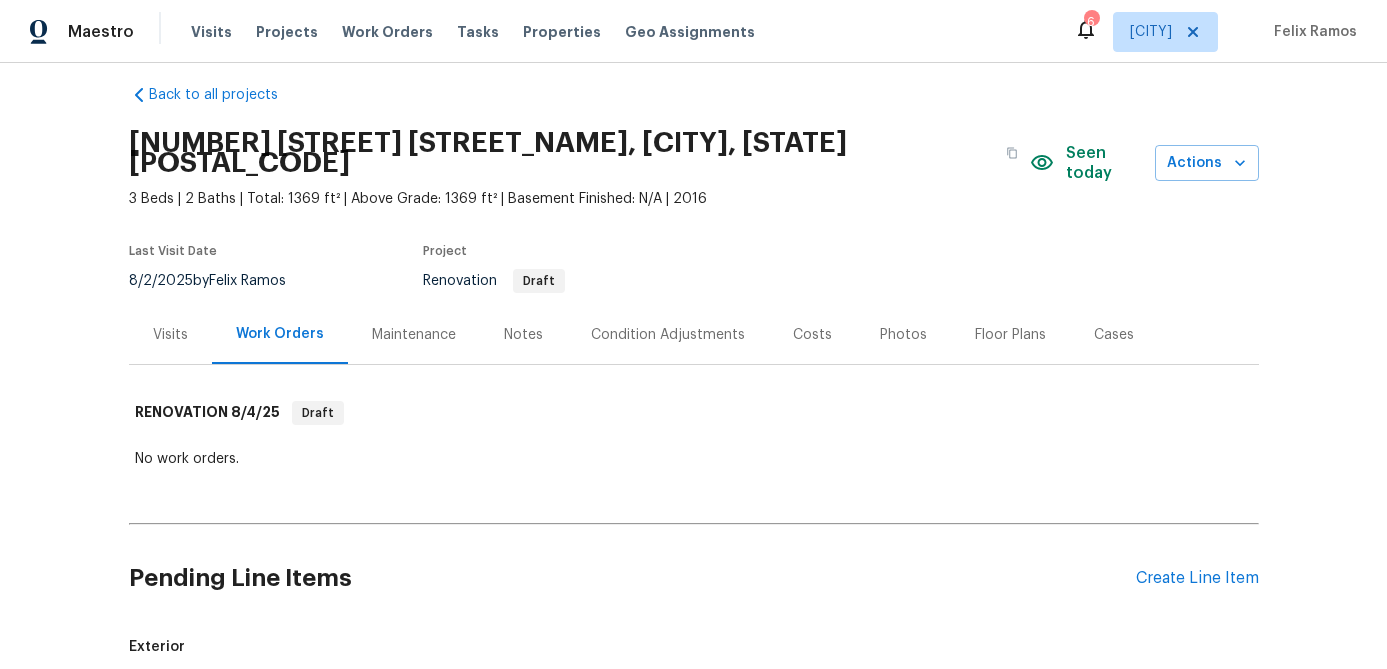 scroll, scrollTop: 14, scrollLeft: 0, axis: vertical 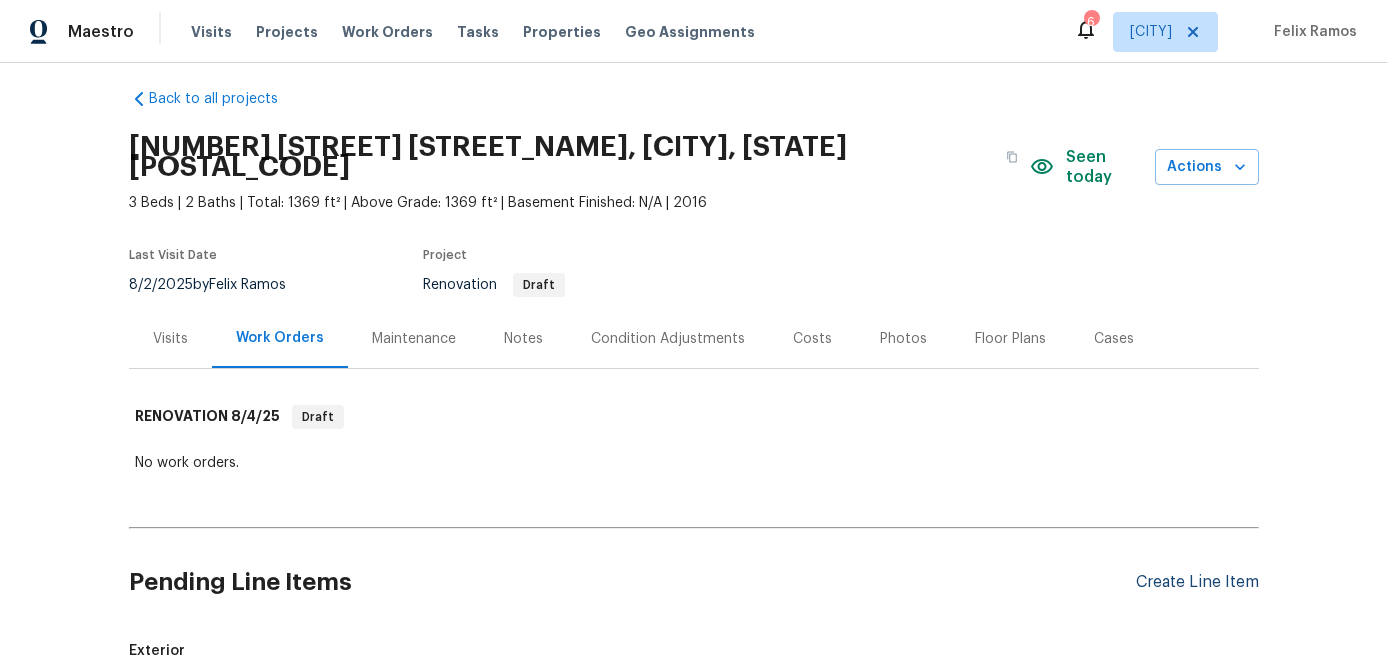 click on "Create Line Item" at bounding box center (1197, 582) 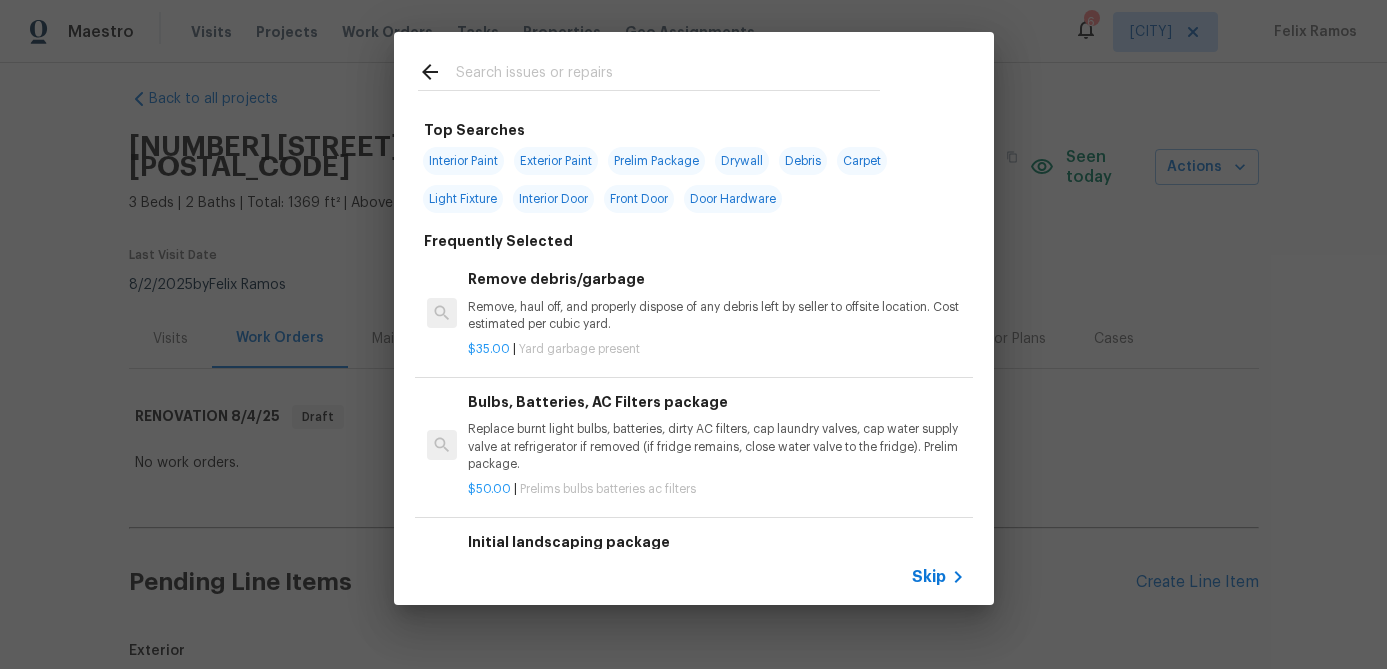 click on "Skip" at bounding box center (929, 577) 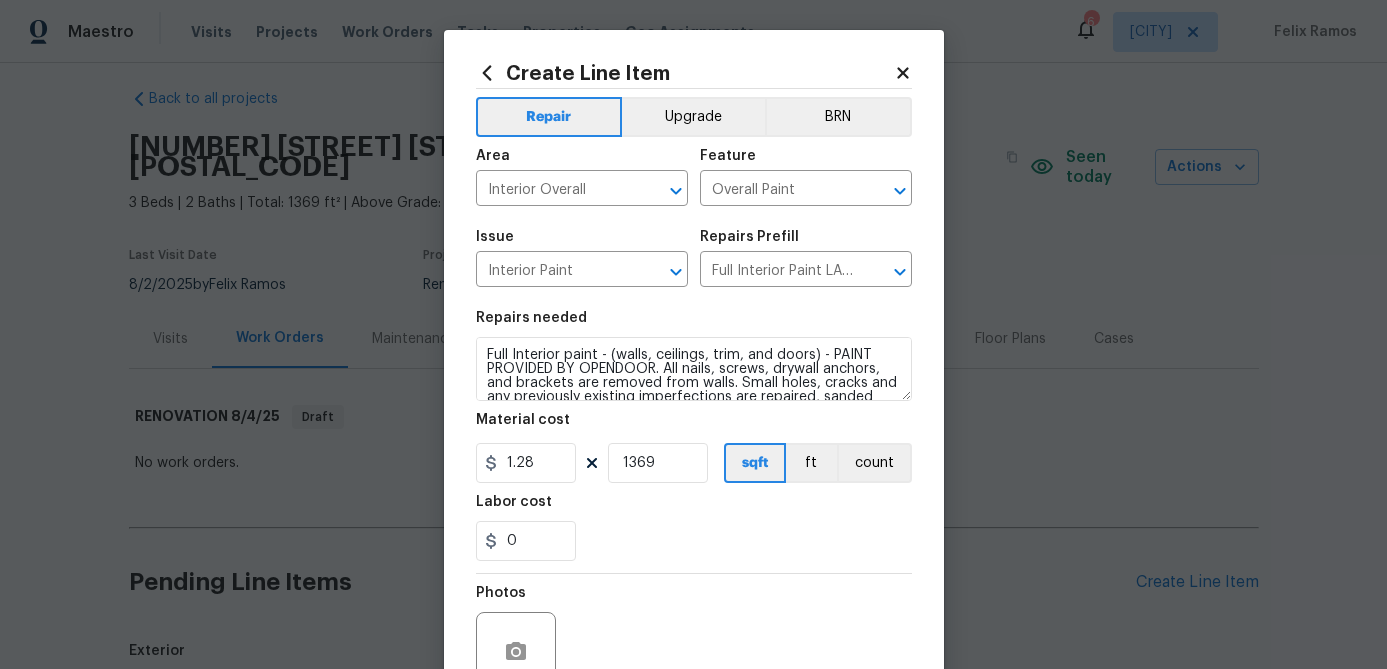 scroll, scrollTop: 193, scrollLeft: 0, axis: vertical 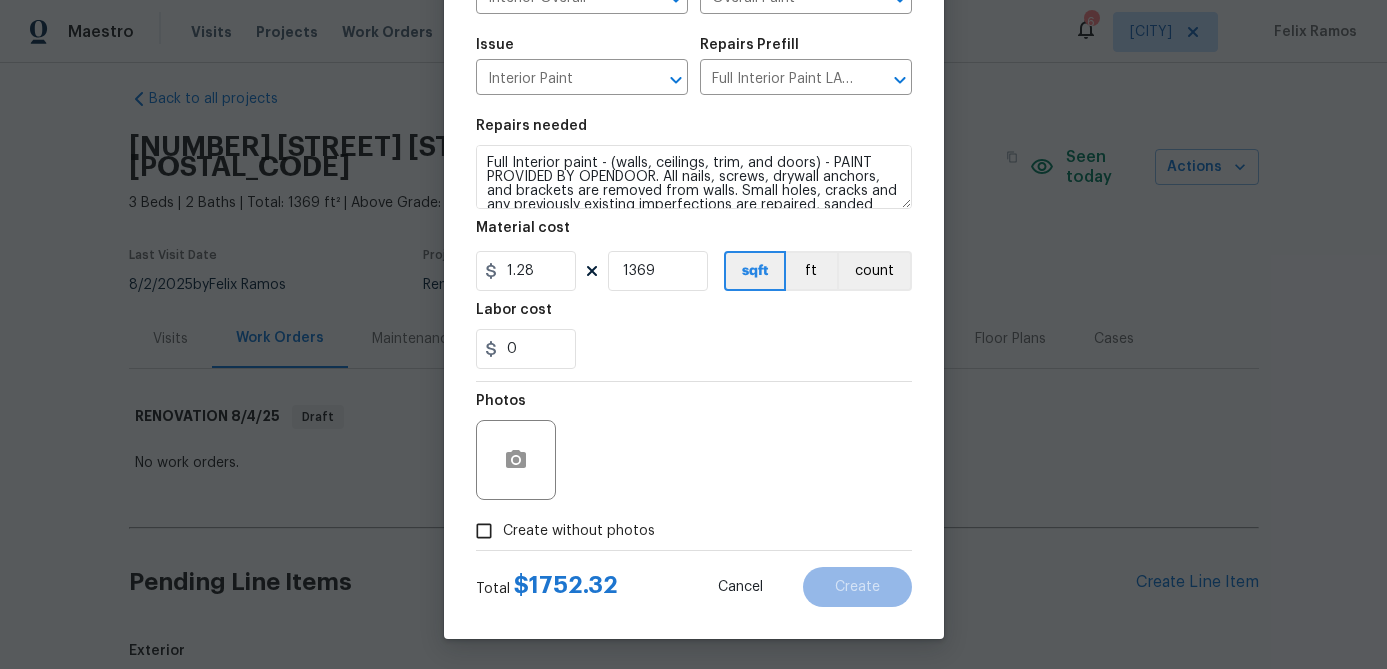 click on "Create without photos" at bounding box center [484, 531] 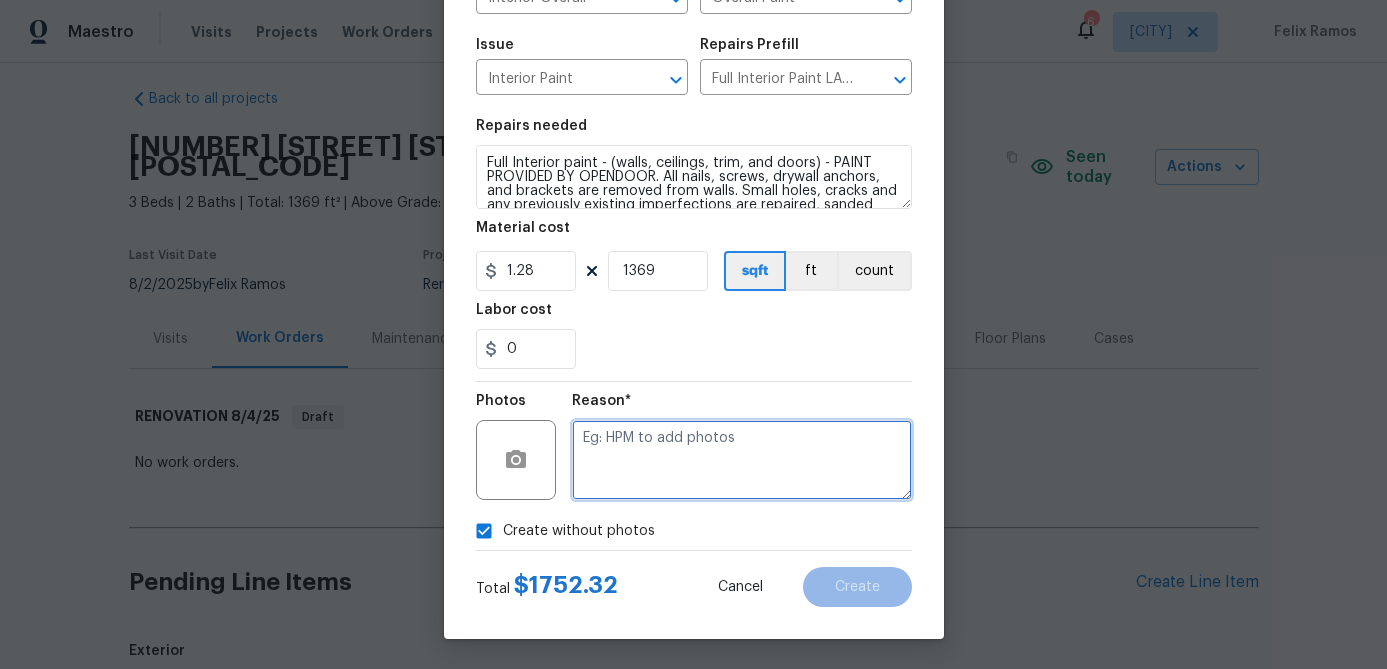 click at bounding box center [742, 460] 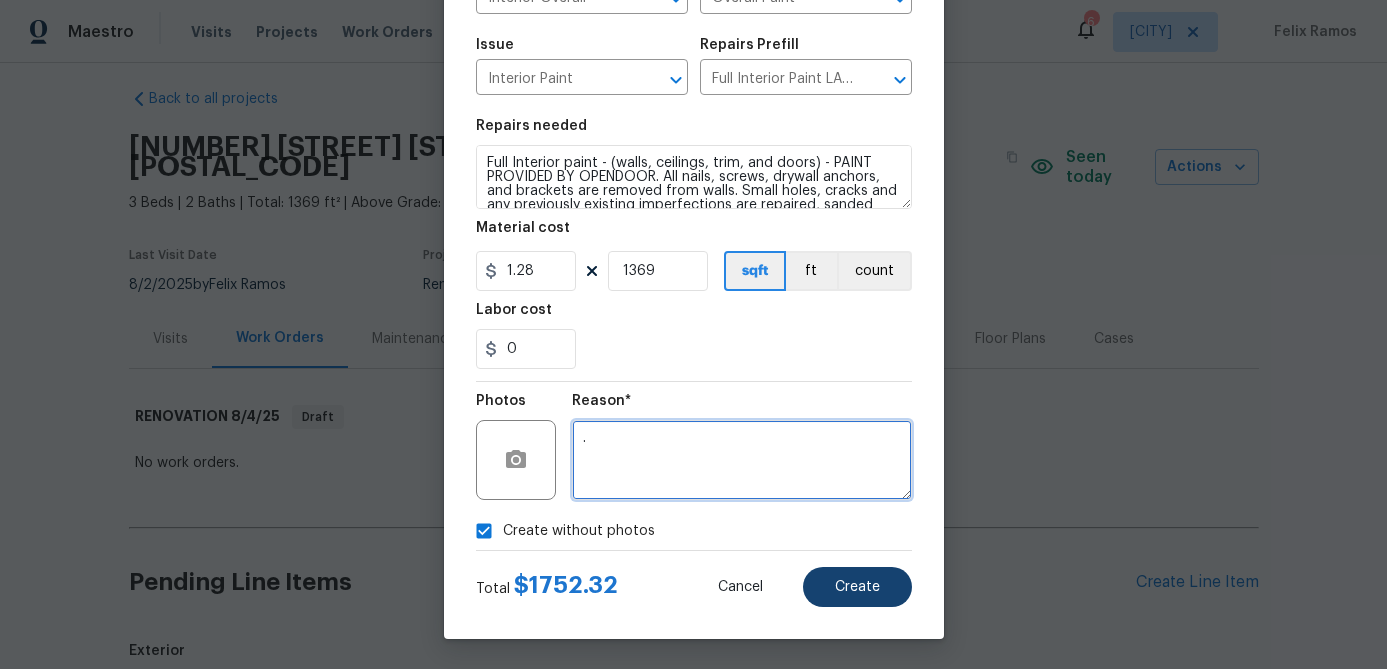 type on "." 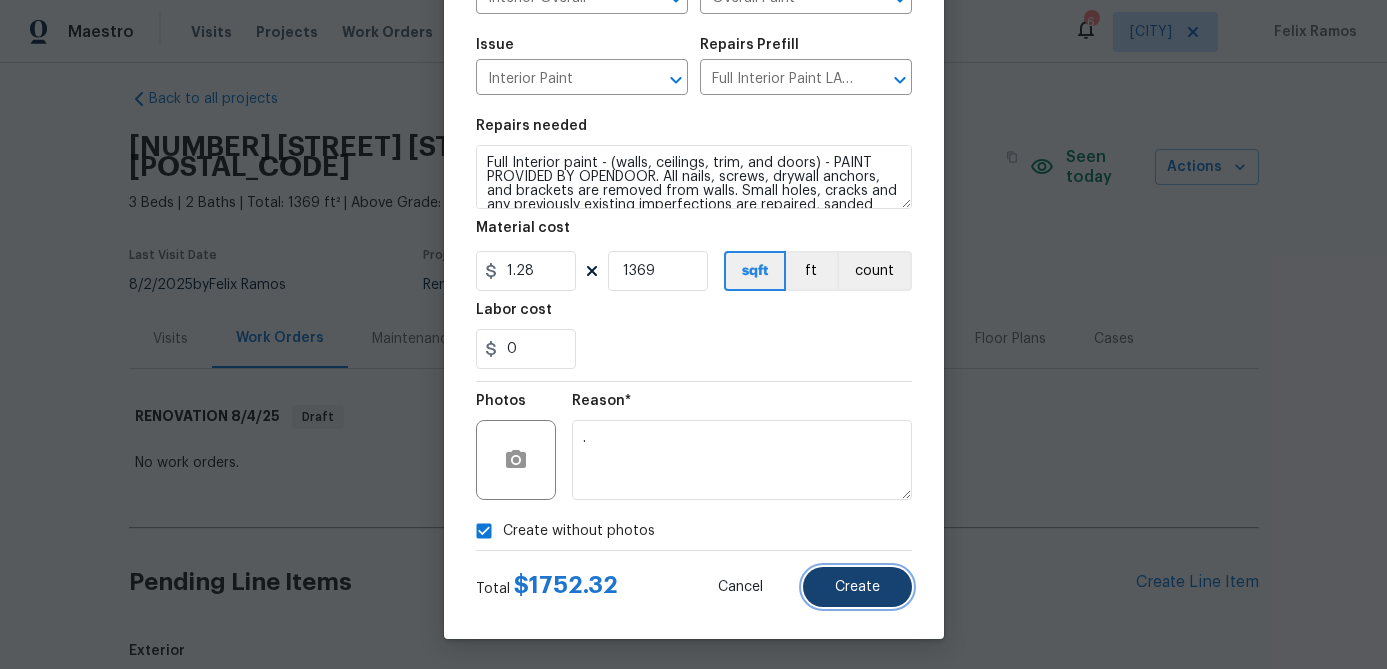 click on "Create" at bounding box center (857, 587) 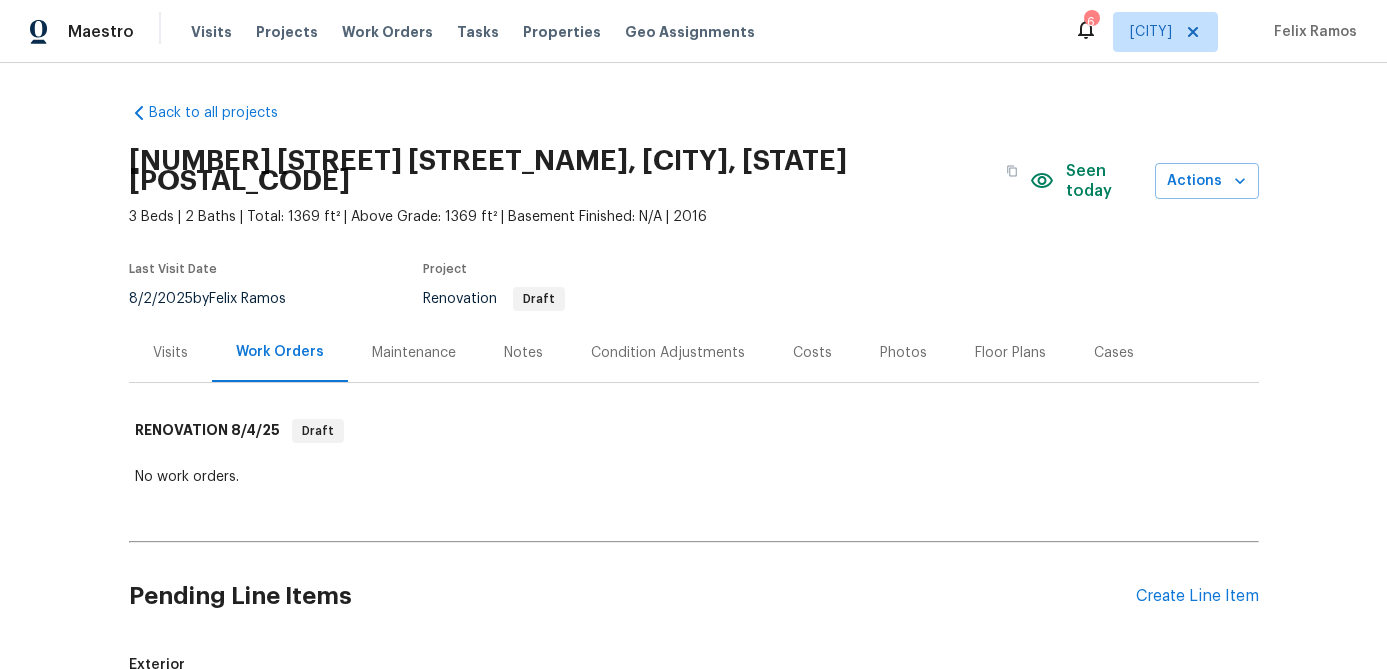 scroll, scrollTop: 25, scrollLeft: 0, axis: vertical 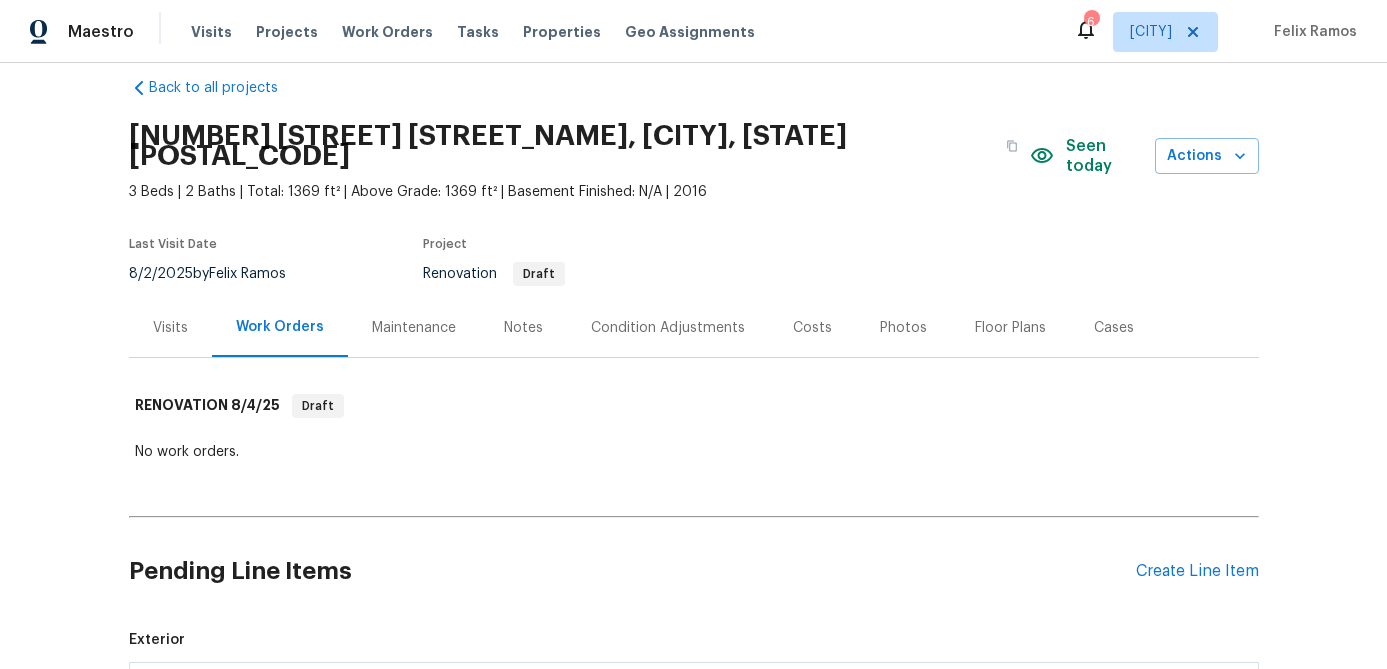 click on "Condition Adjustments" at bounding box center [668, 328] 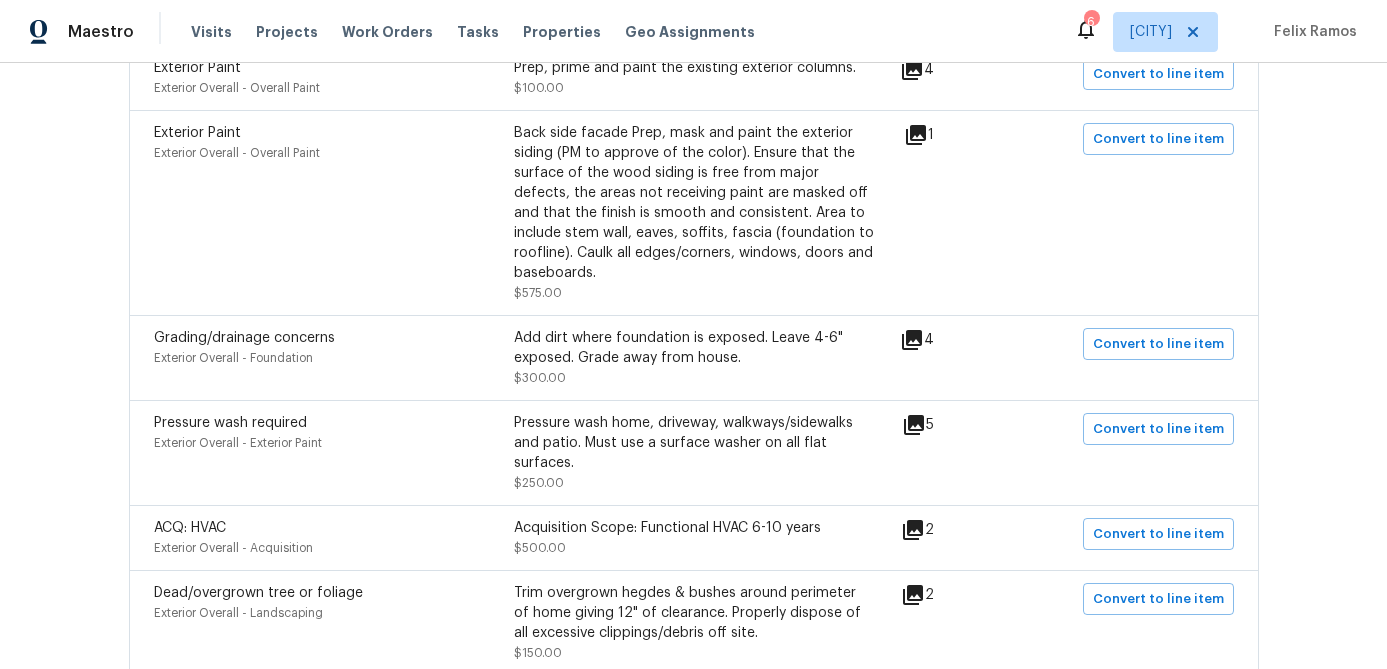 scroll, scrollTop: 1340, scrollLeft: 0, axis: vertical 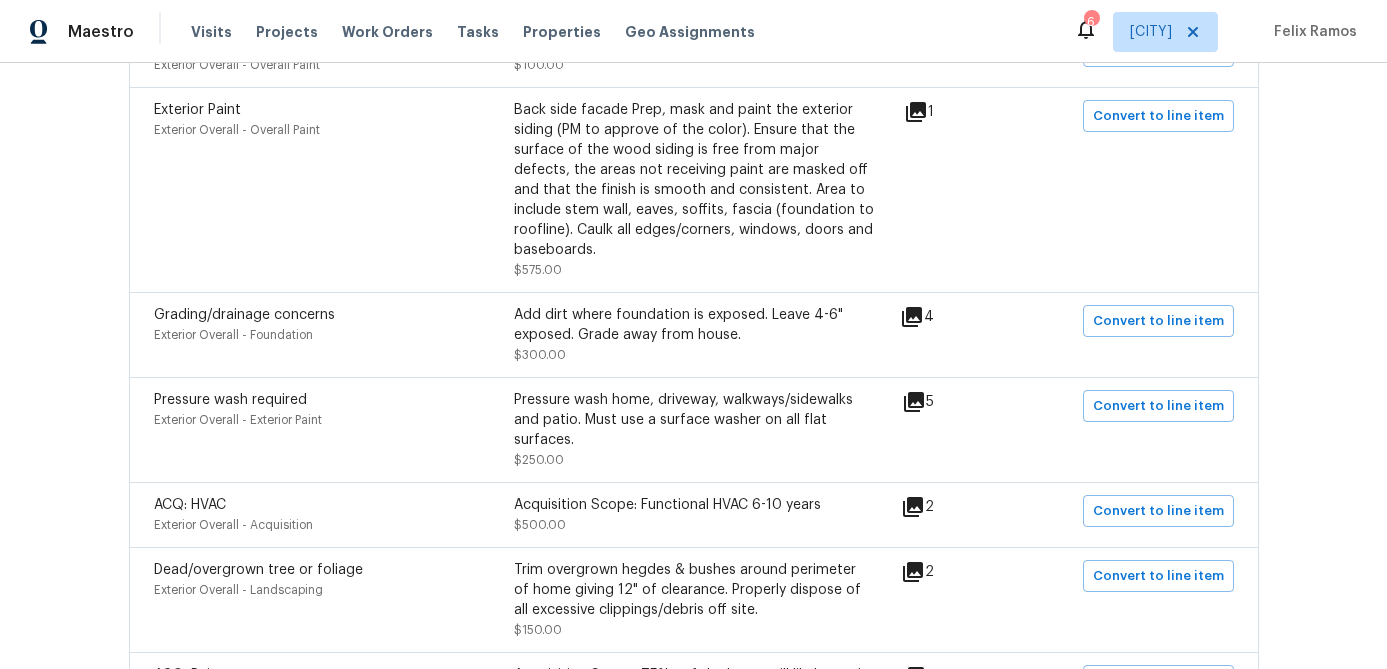click 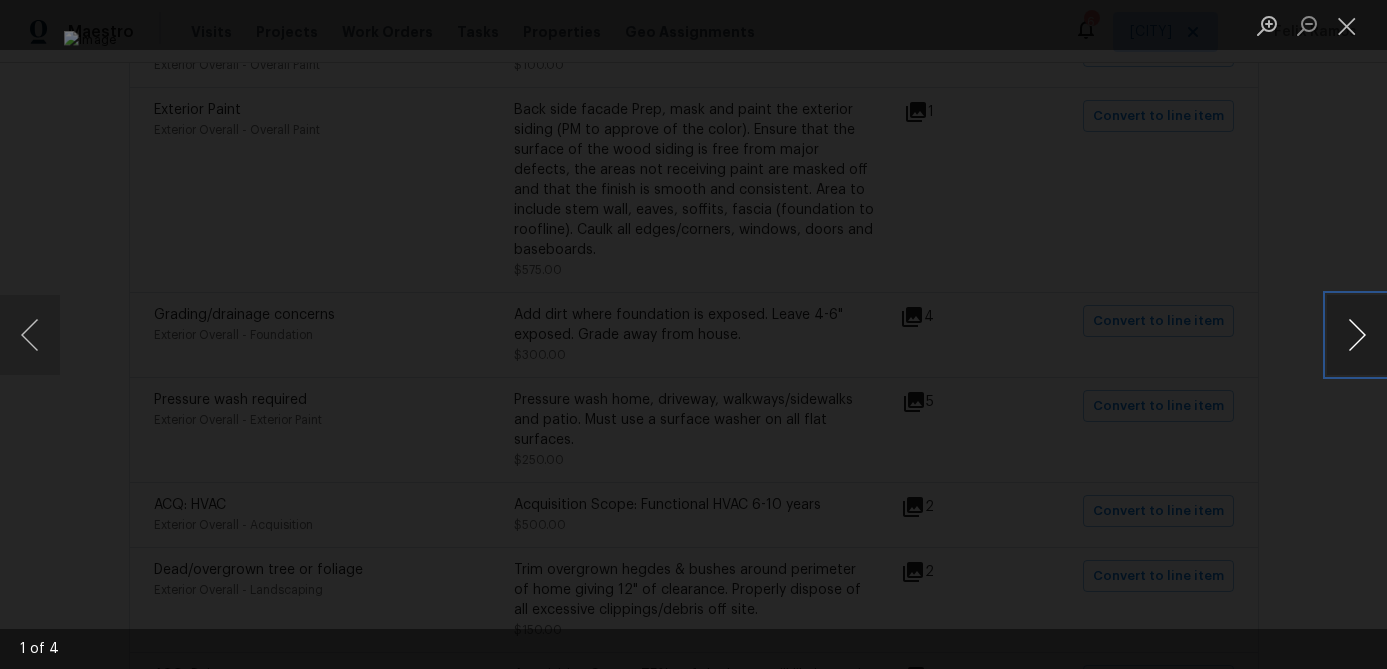click at bounding box center (1357, 335) 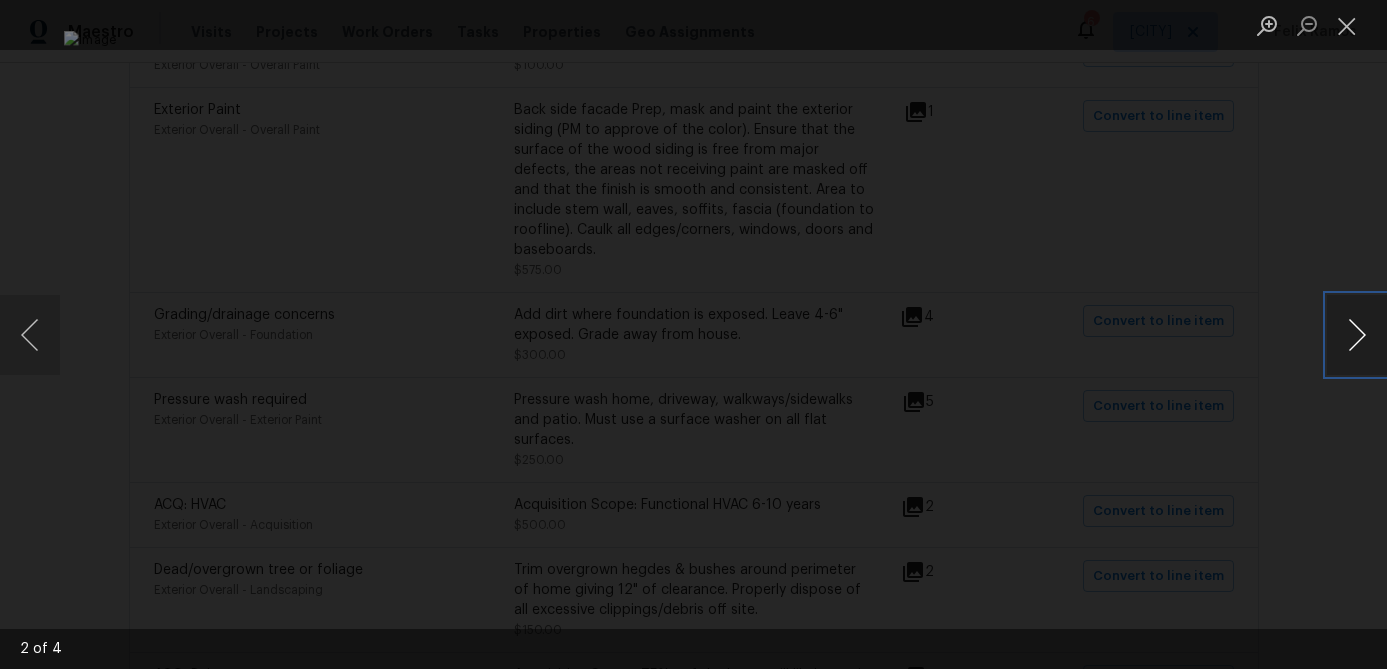 click at bounding box center (1357, 335) 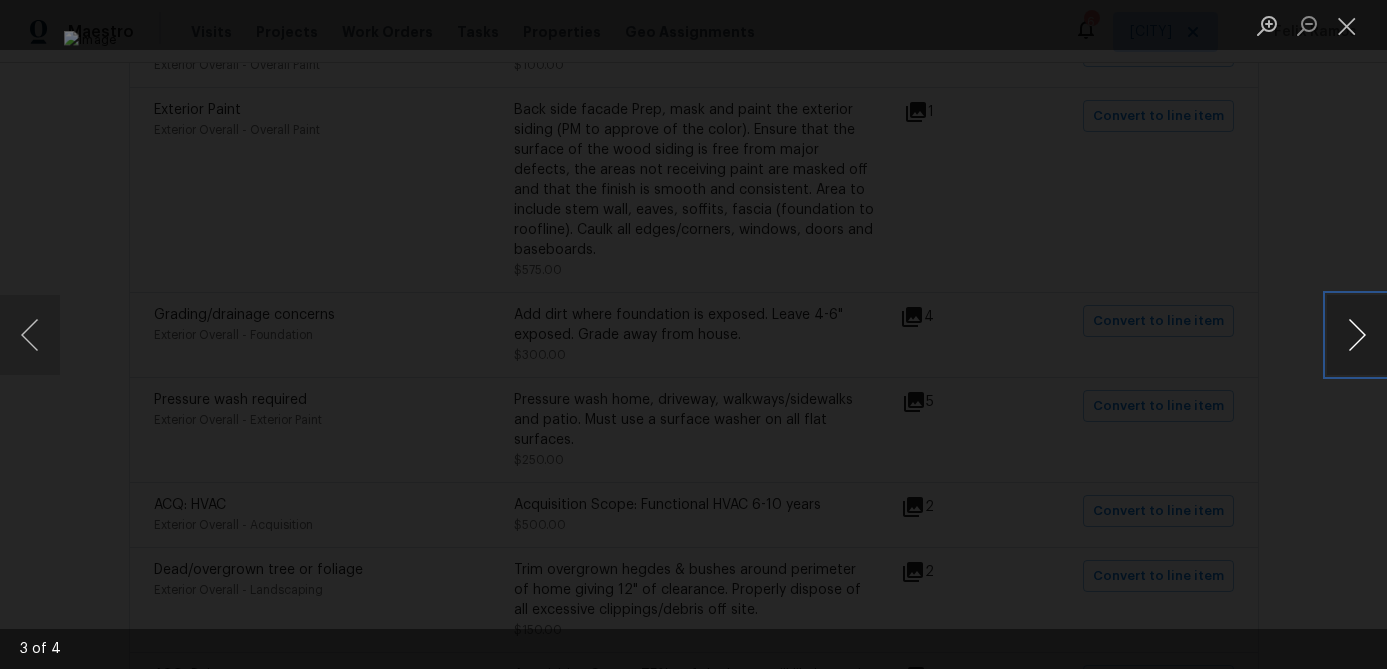 click at bounding box center [1357, 335] 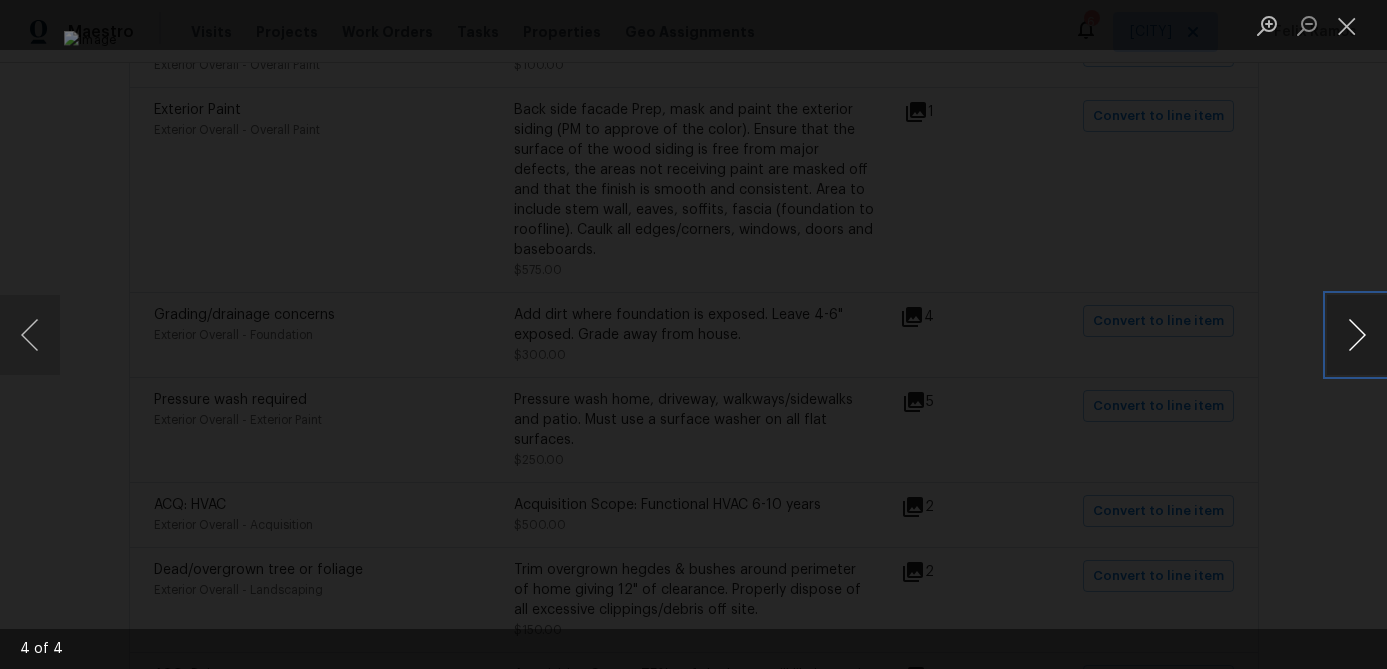 click at bounding box center (1357, 335) 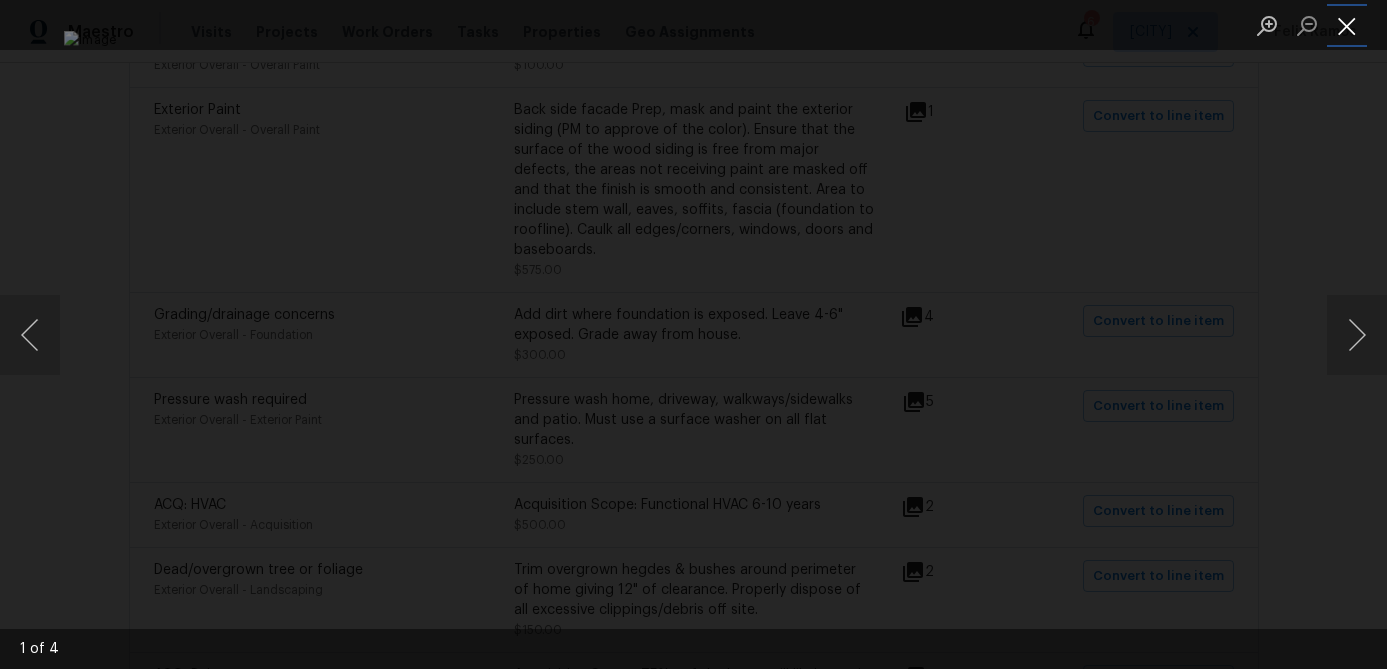 click at bounding box center [1347, 25] 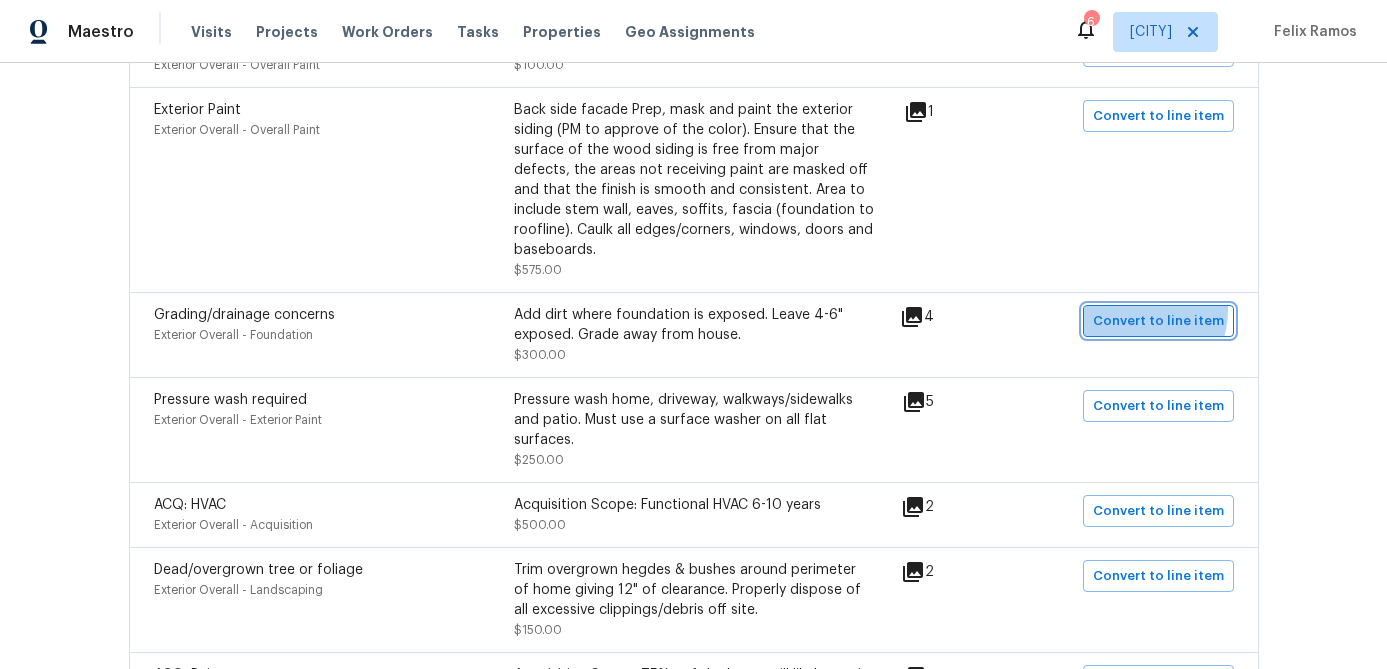 click on "Convert to line item" at bounding box center (1158, 321) 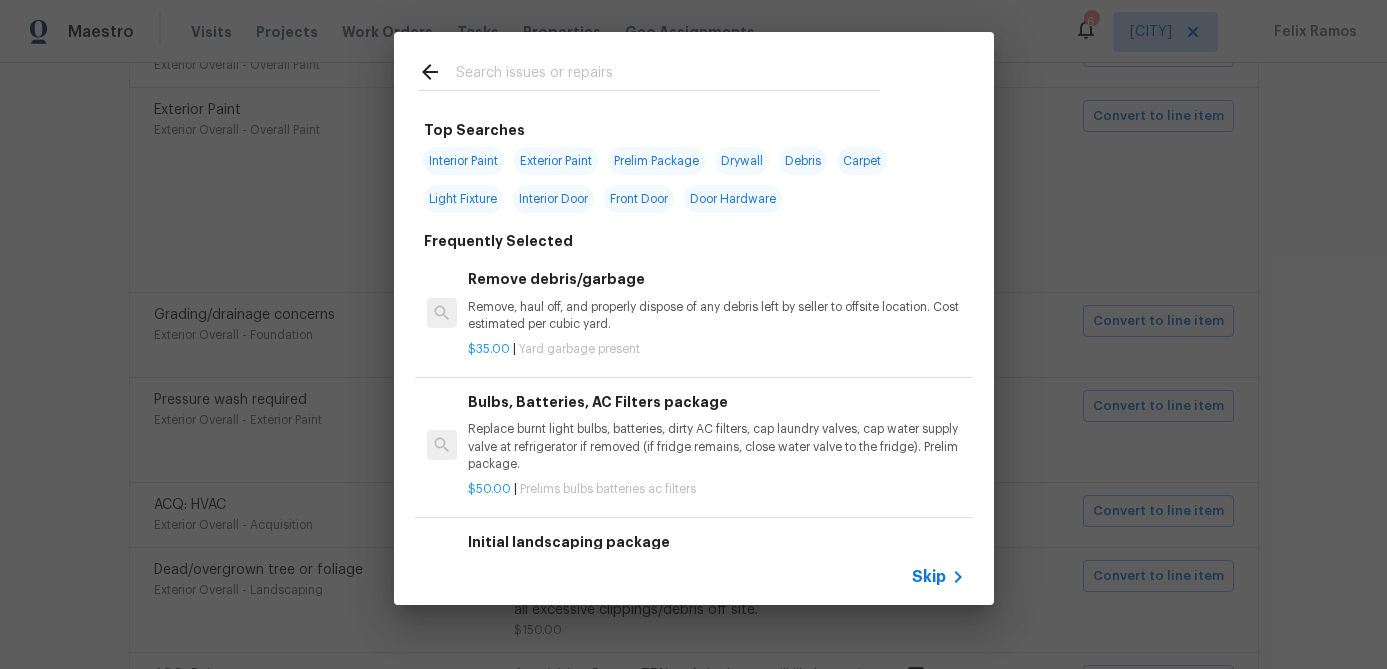 click on "Skip" at bounding box center [929, 577] 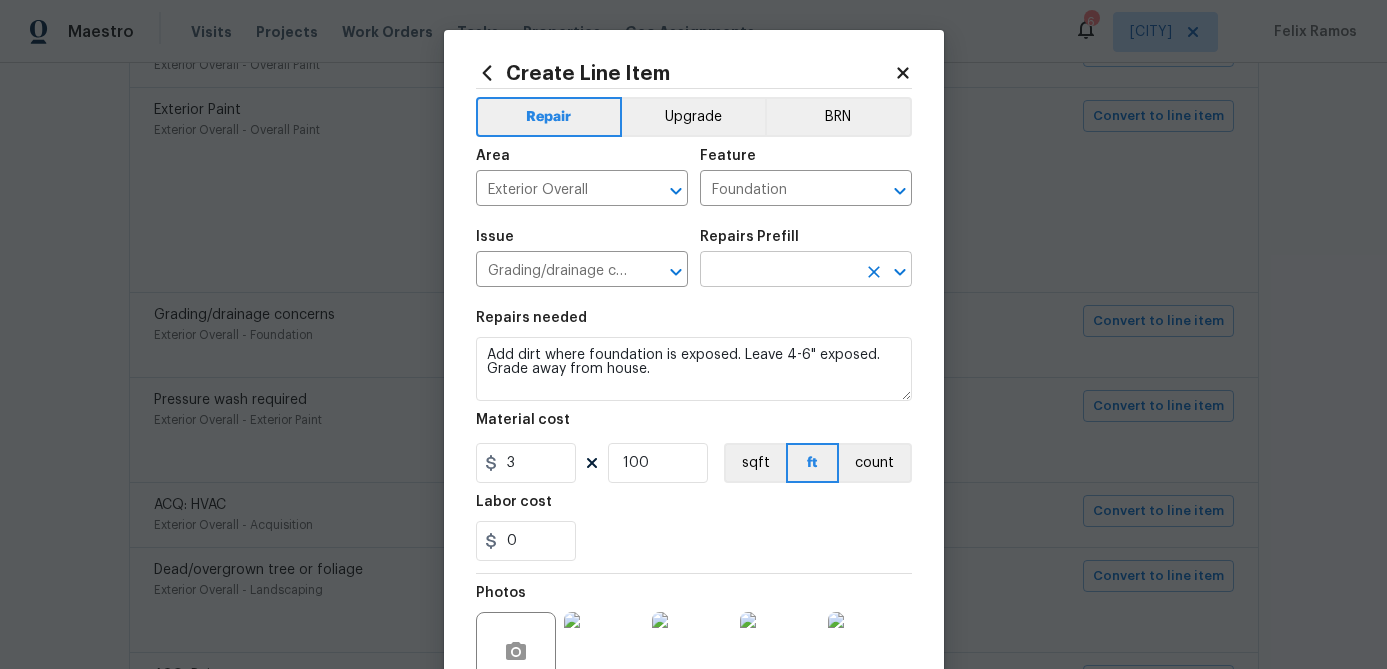 click at bounding box center [778, 271] 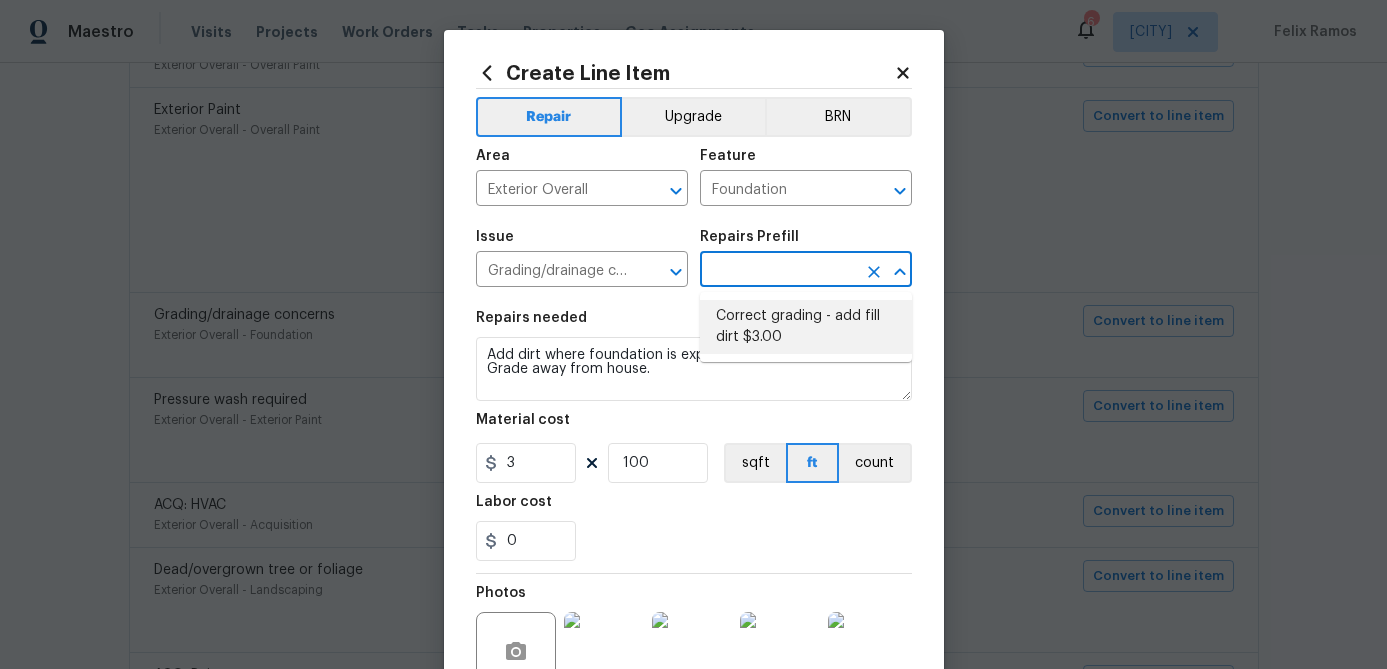 click on "Correct grading - add fill dirt $3.00" at bounding box center [806, 327] 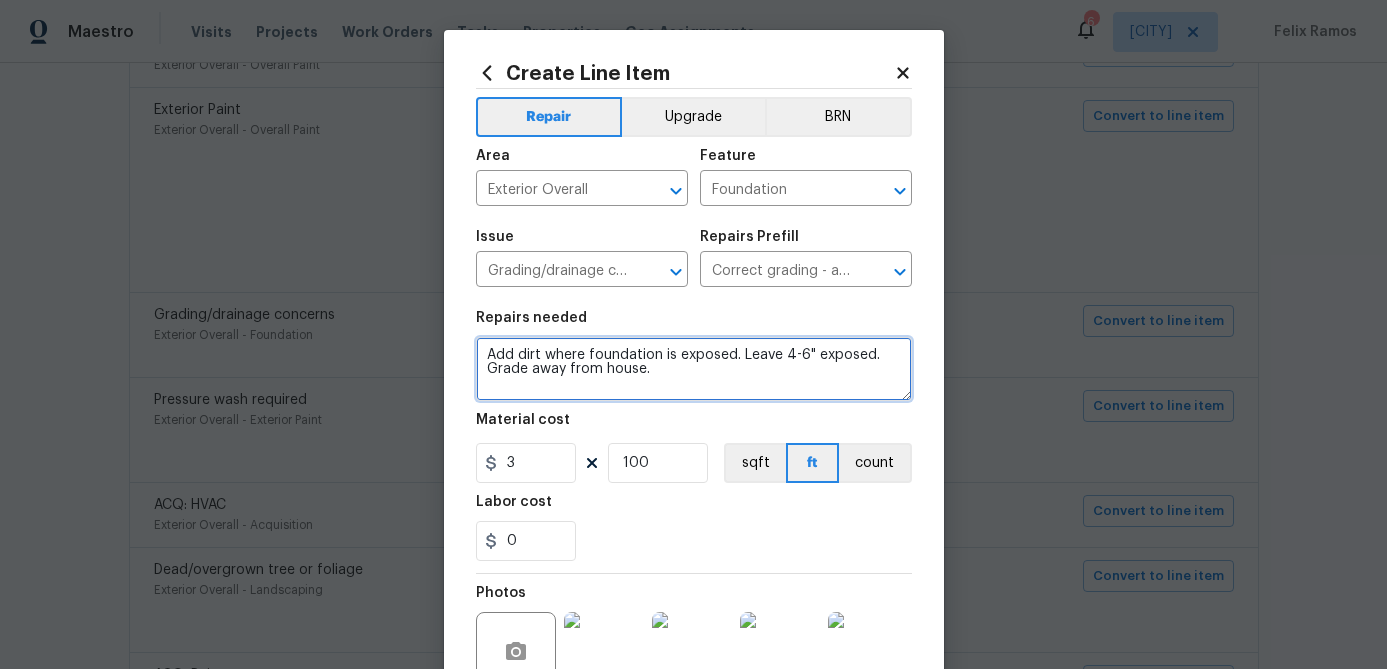 click on "Add dirt where foundation is exposed. Leave 4-6" exposed. Grade away from house." at bounding box center (694, 369) 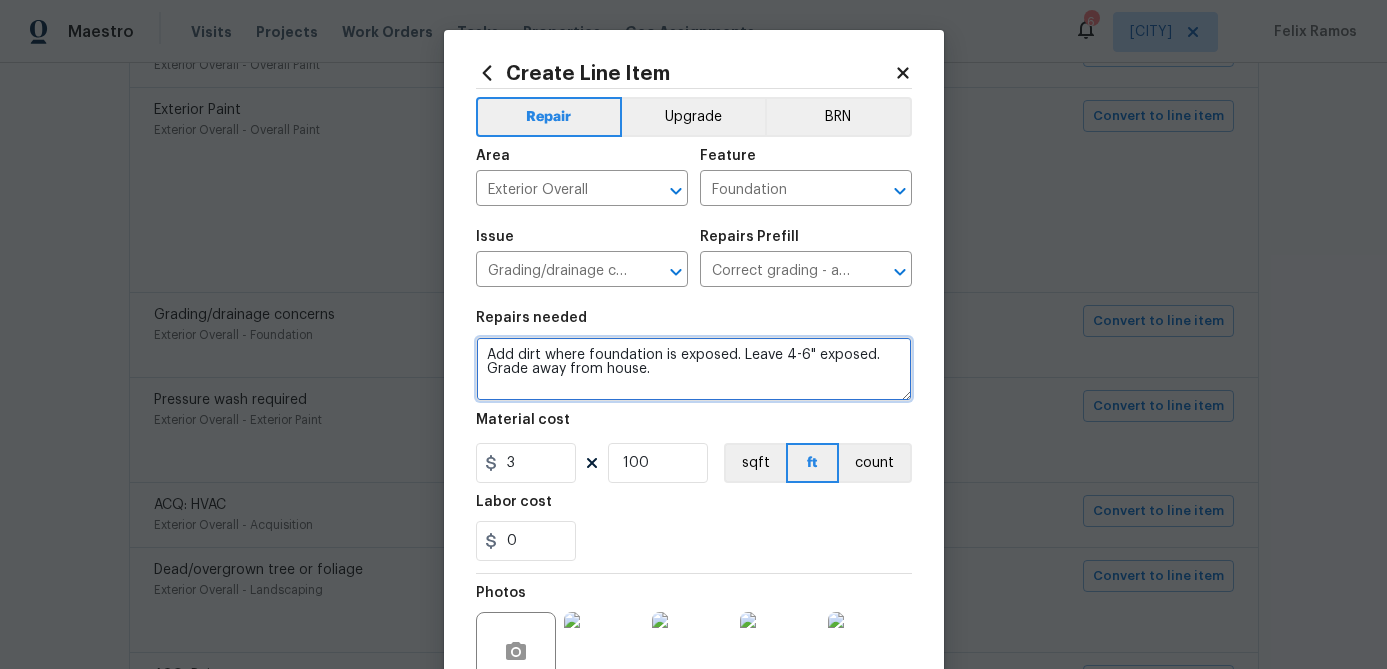 click on "Add dirt where foundation is exposed. Leave 4-6" exposed. Grade away from house." at bounding box center (694, 369) 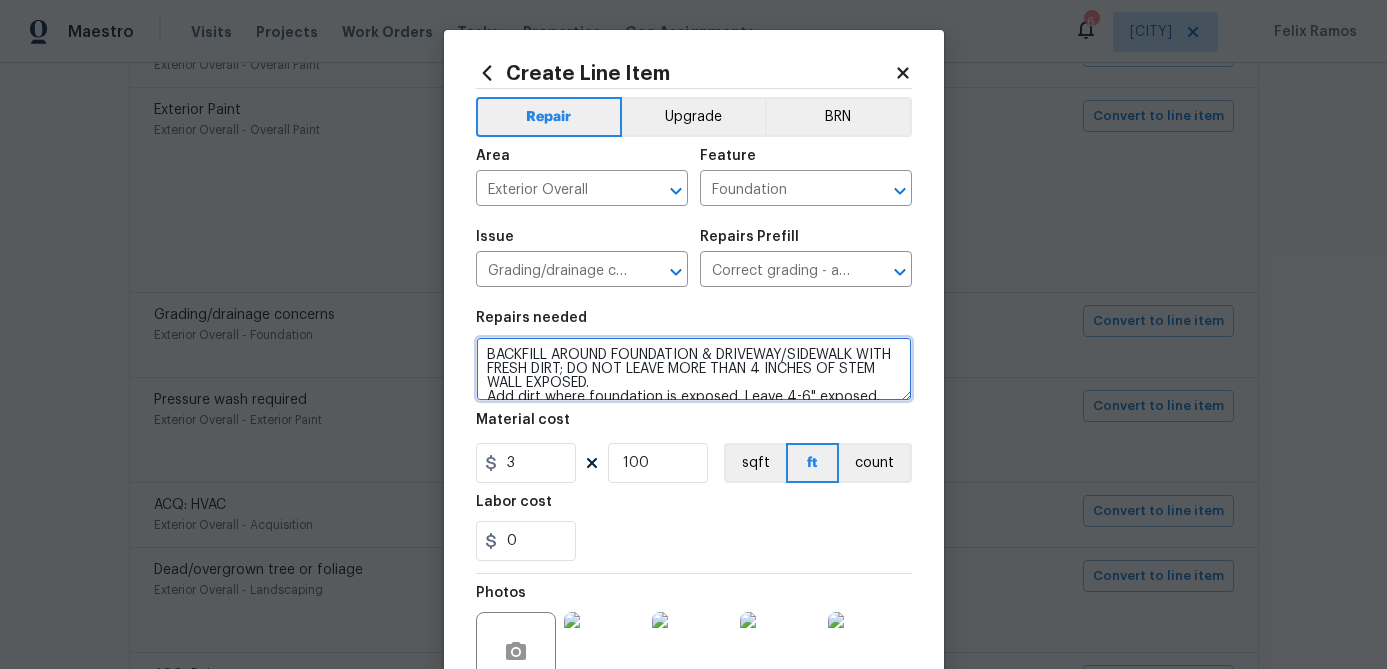 click on "BACKFILL AROUND FOUNDATION & DRIVEWAY/SIDEWALK WITH FRESH DIRT; DO NOT LEAVE MORE THAN 4 INCHES OF STEM WALL EXPOSED.
Add dirt where foundation is exposed. Leave 4-6" exposed. Grade away from house." at bounding box center (694, 369) 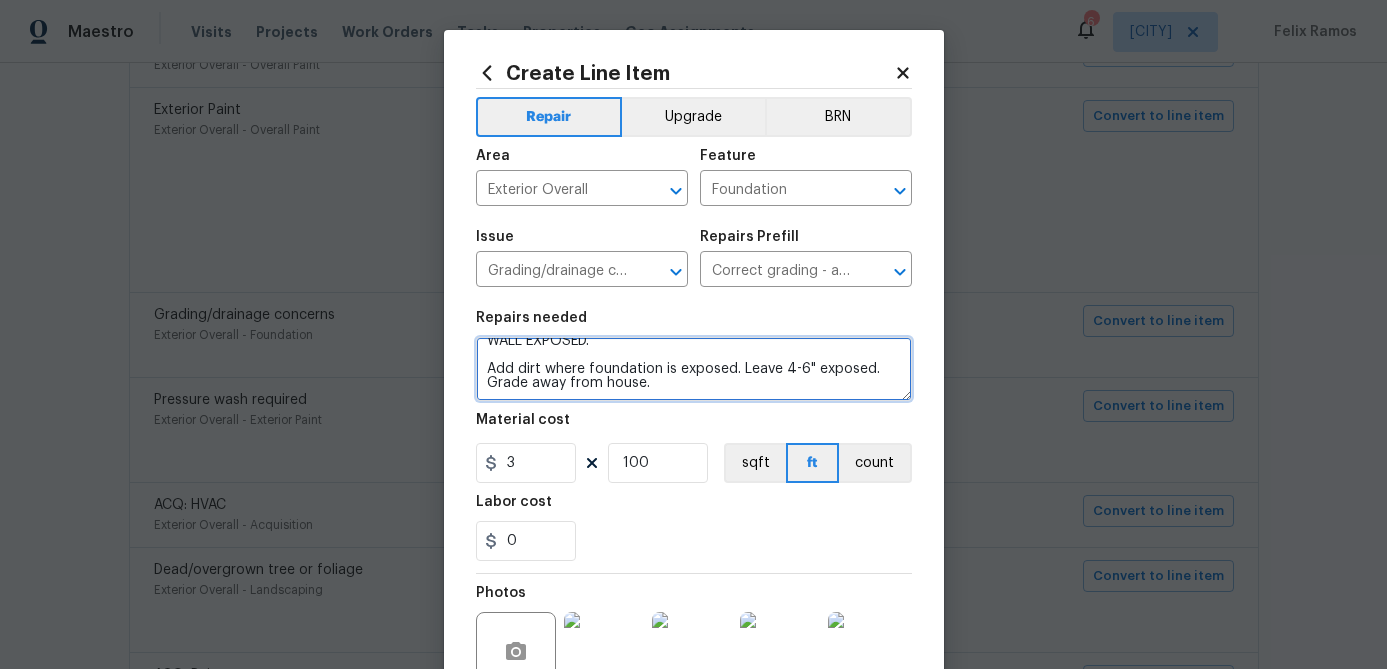 scroll, scrollTop: 0, scrollLeft: 0, axis: both 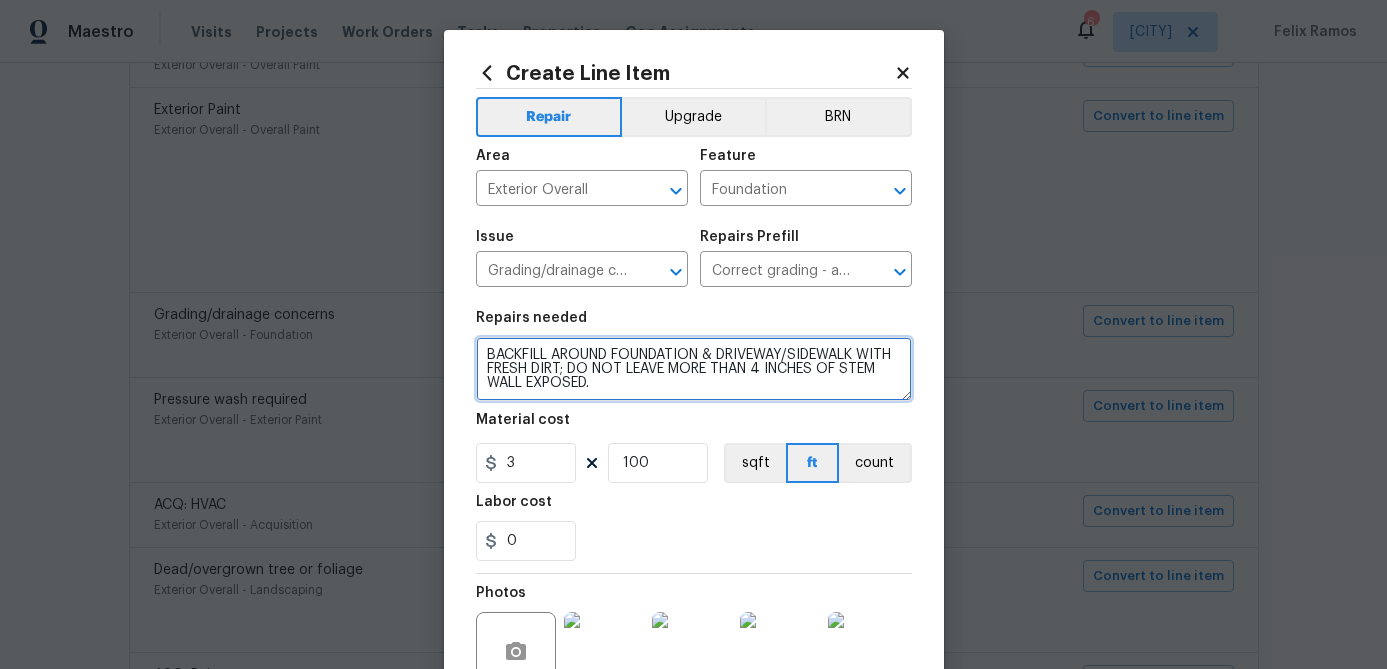 click on "BACKFILL AROUND FOUNDATION & DRIVEWAY/SIDEWALK WITH FRESH DIRT; DO NOT LEAVE MORE THAN 4 INCHES OF STEM WALL EXPOSED.
Add dirt where foundation is exposed. Leave 4-6" exposed. Grade away from house." at bounding box center [694, 369] 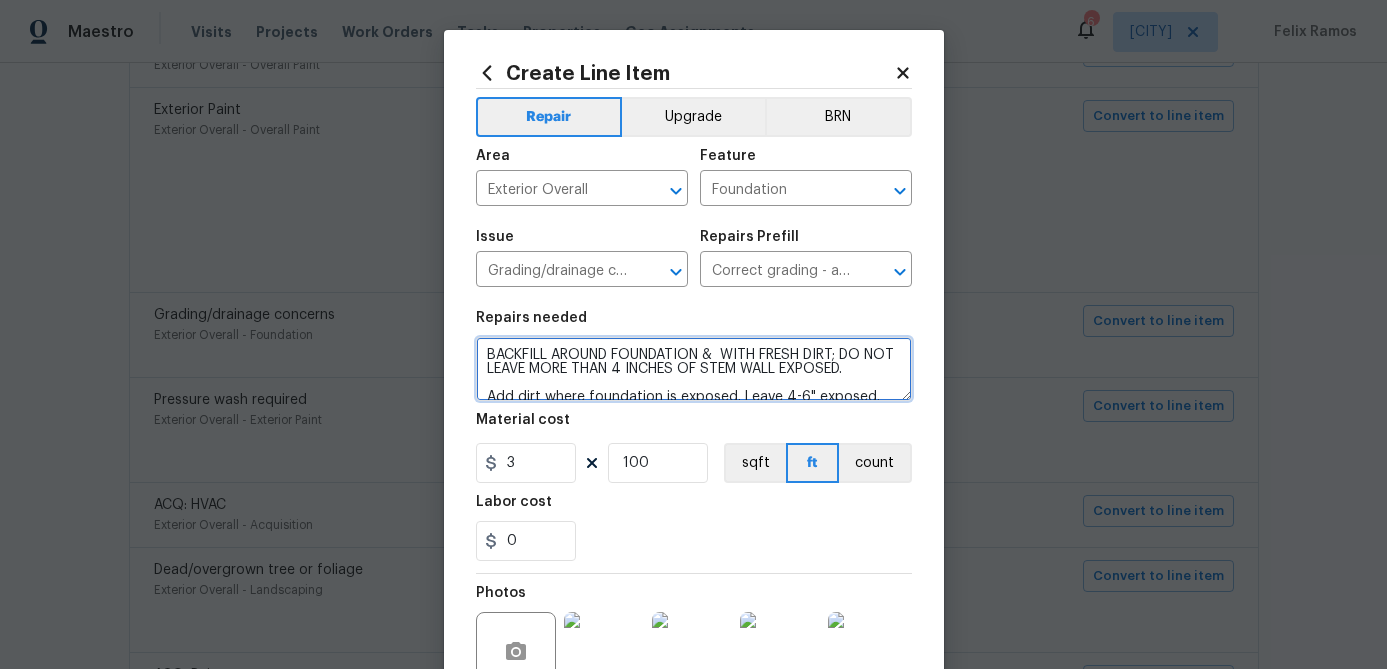 drag, startPoint x: 886, startPoint y: 371, endPoint x: 490, endPoint y: 340, distance: 397.21152 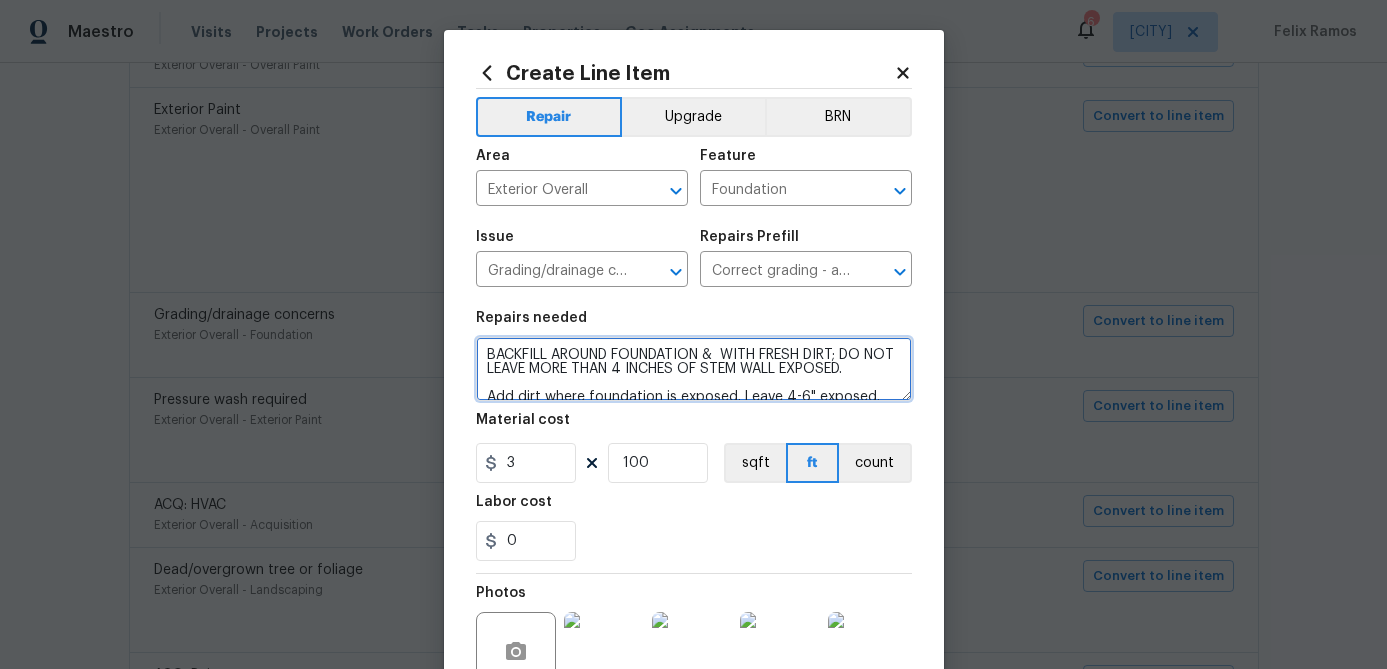 click on "BACKFILL AROUND FOUNDATION &  WITH FRESH DIRT; DO NOT LEAVE MORE THAN 4 INCHES OF STEM WALL EXPOSED.
Add dirt where foundation is exposed. Leave 4-6" exposed. Grade away from house." at bounding box center (694, 369) 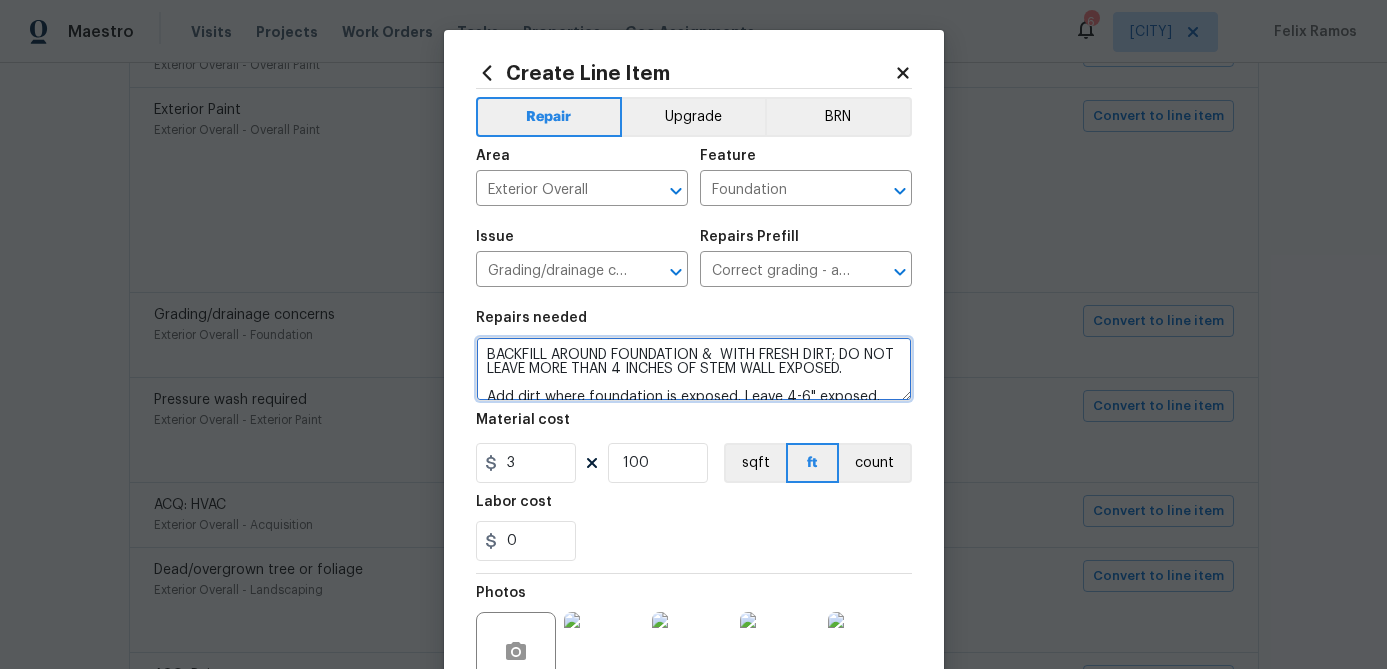 paste on "DRIVEWAY/SIDEWALK" 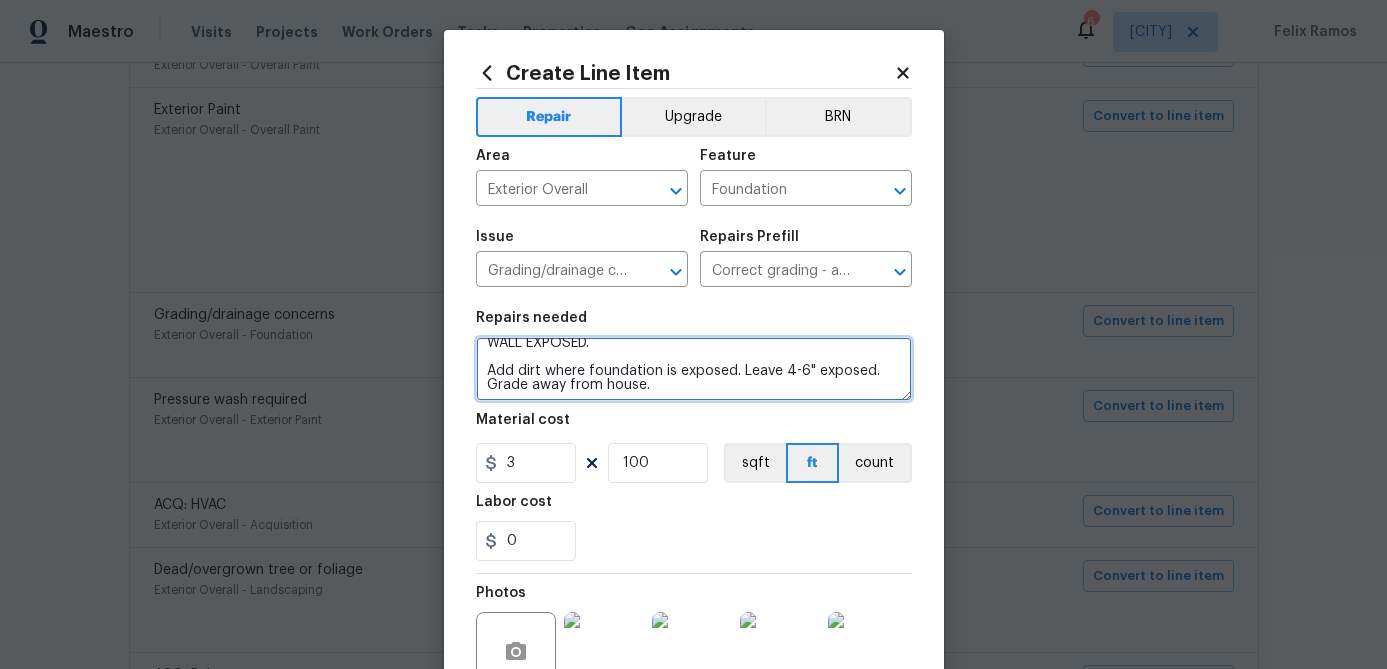 scroll, scrollTop: 42, scrollLeft: 0, axis: vertical 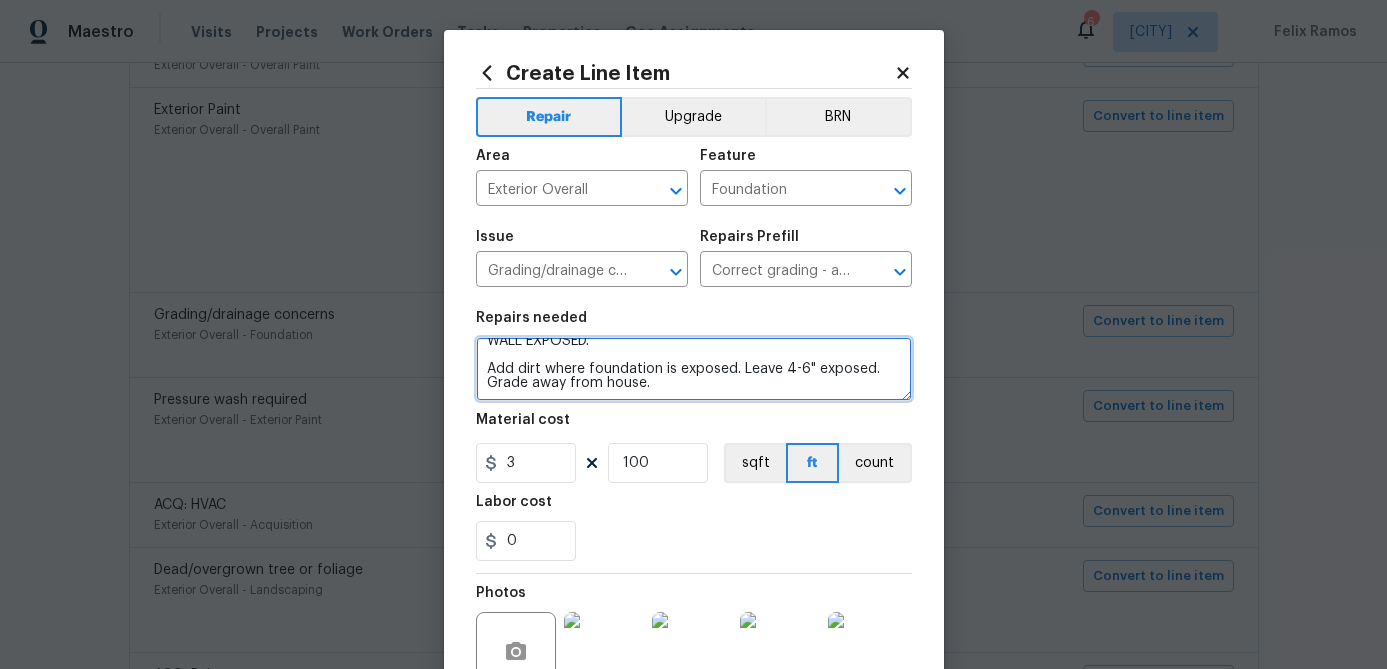 type on "BACKFILL AROUND FOUNDATION & DRIVEWAY/SIDEWALK WITH FRESH DIRT; DO NOT LEAVE MORE THAN 4 INCHES OF STEM WALL EXPOSED.
Add dirt where foundation is exposed. Leave 4-6" exposed. Grade away from house." 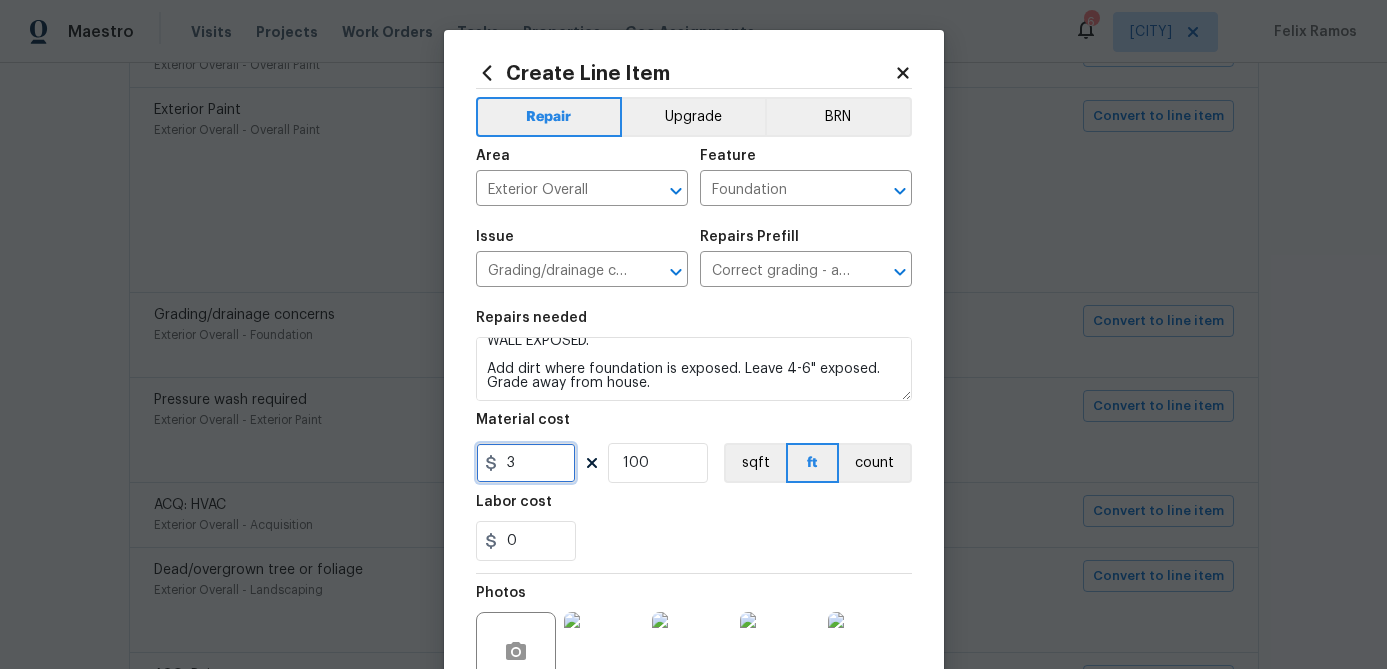 click on "3" at bounding box center [526, 463] 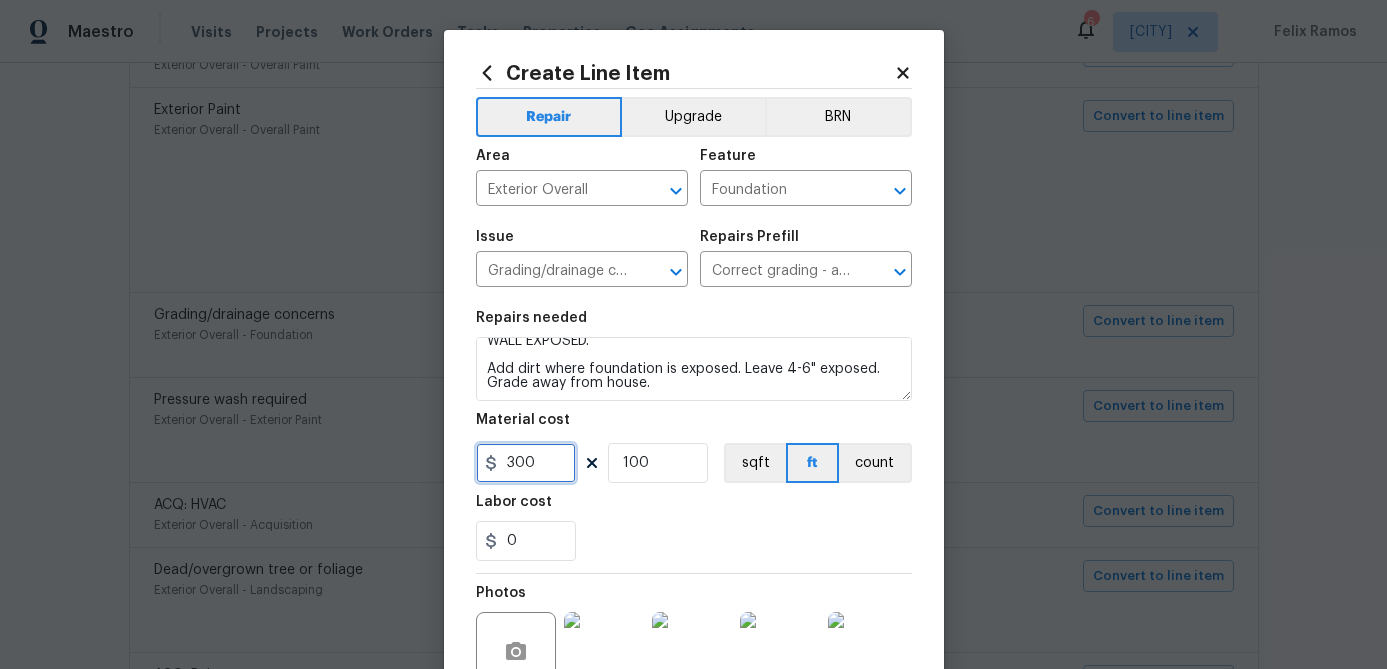 type on "300" 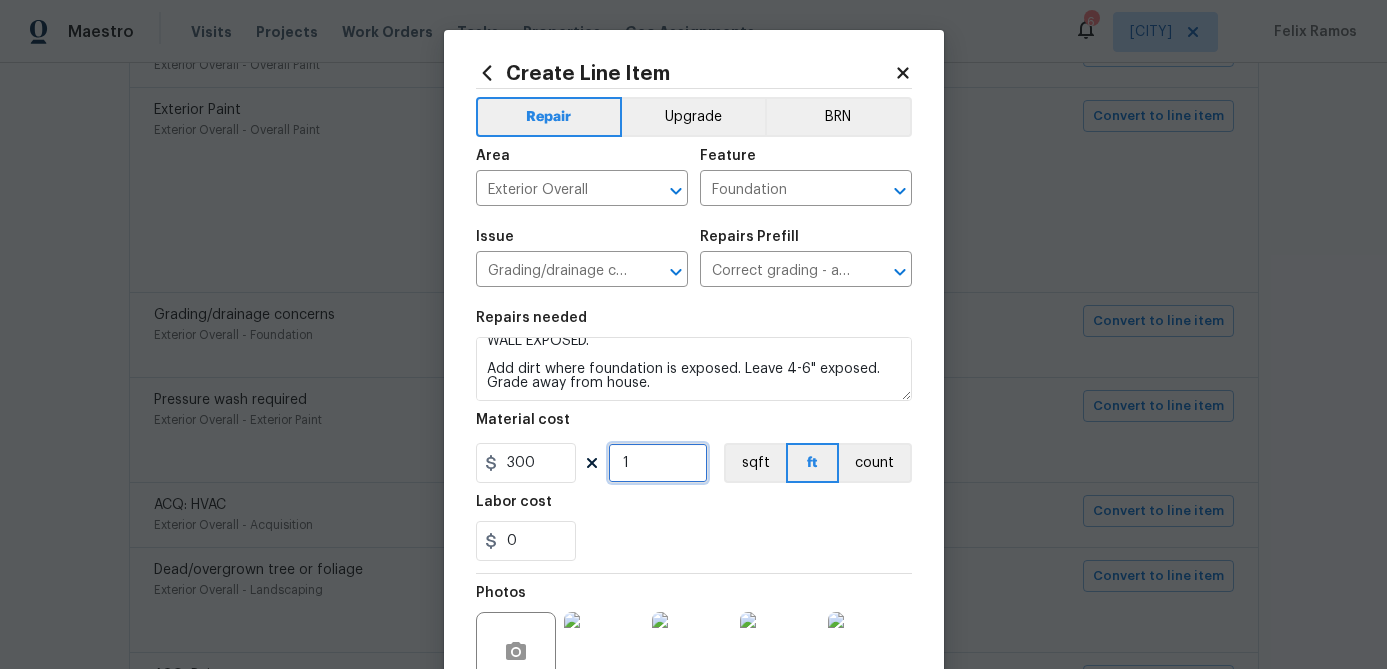 scroll, scrollTop: 193, scrollLeft: 0, axis: vertical 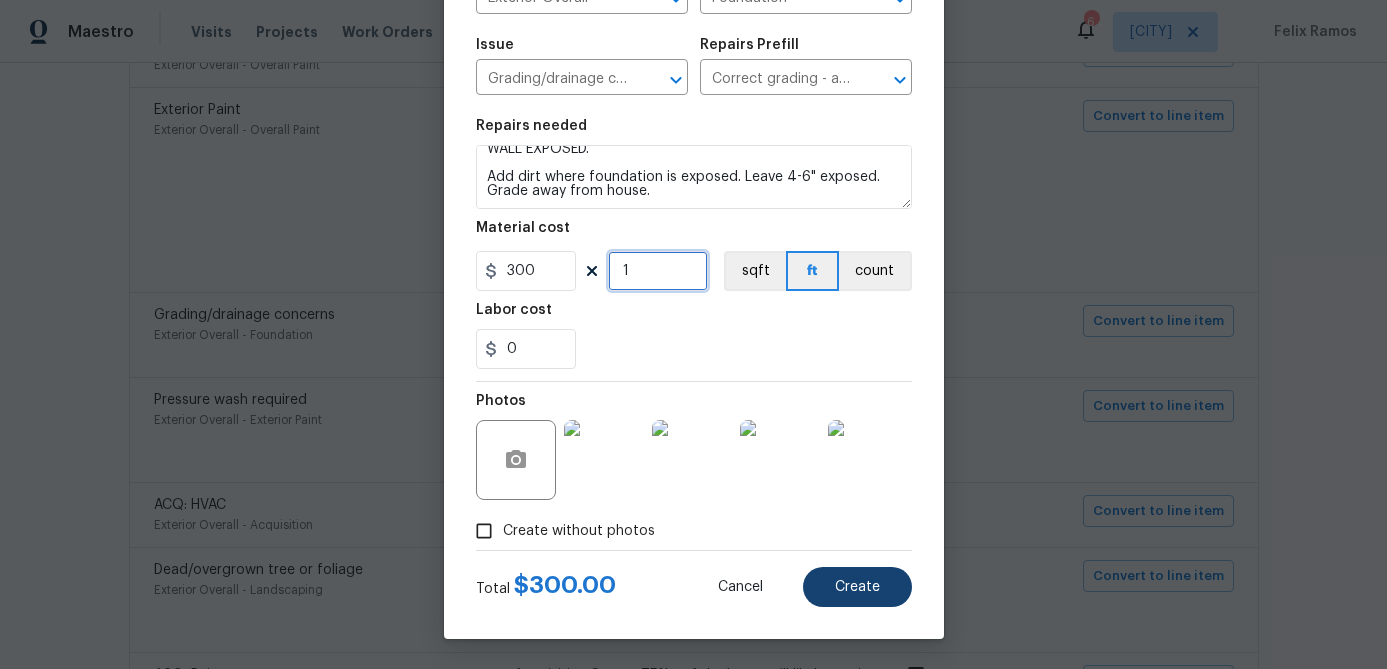 type on "1" 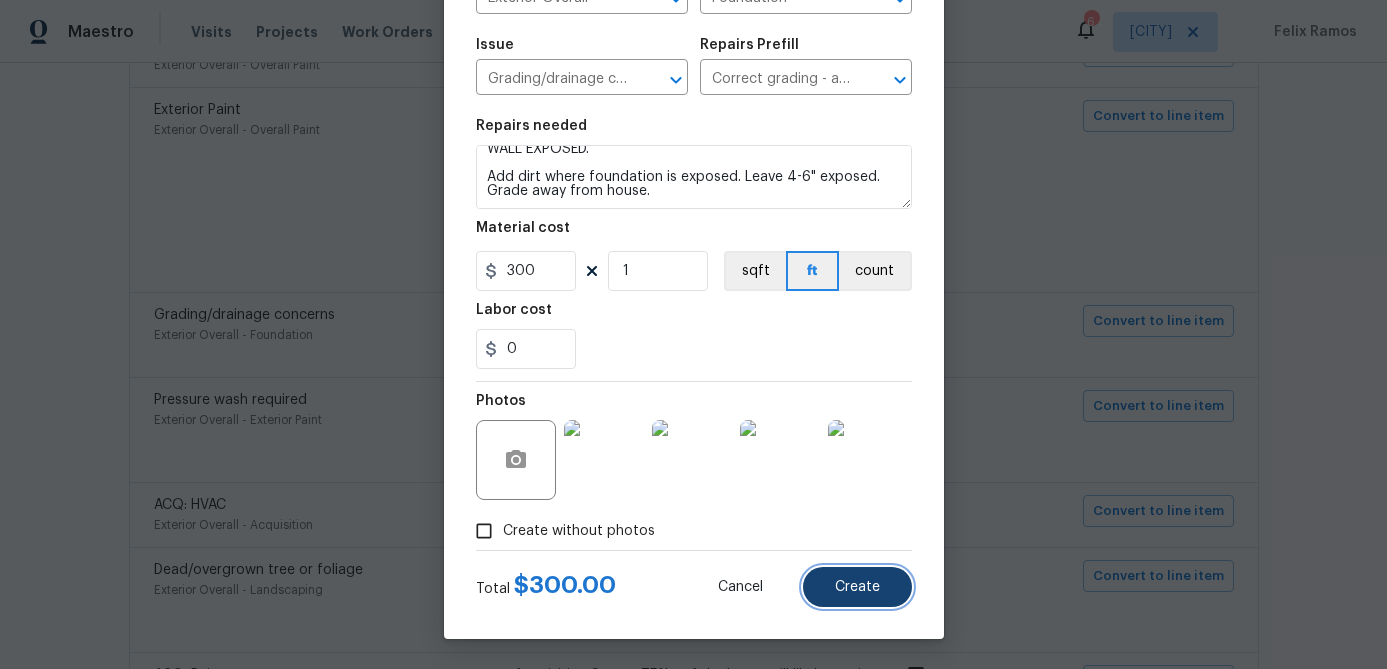 click on "Create" at bounding box center (857, 587) 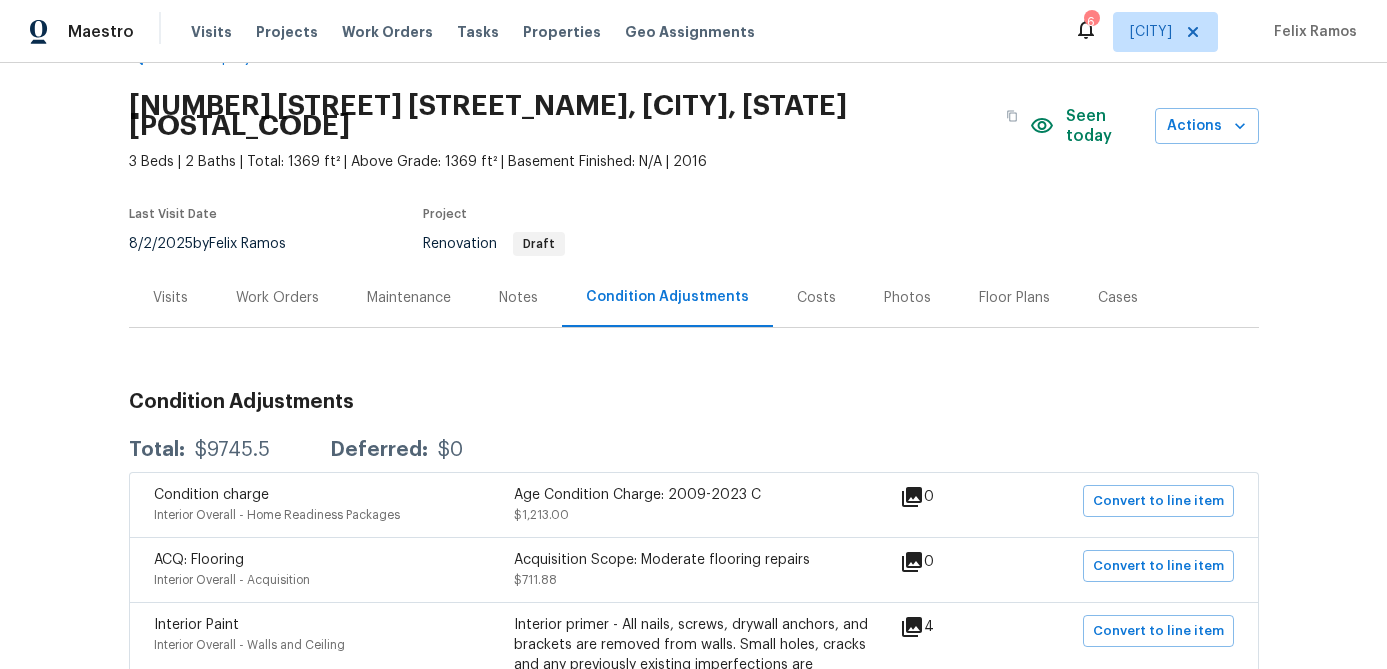 scroll, scrollTop: 51, scrollLeft: 0, axis: vertical 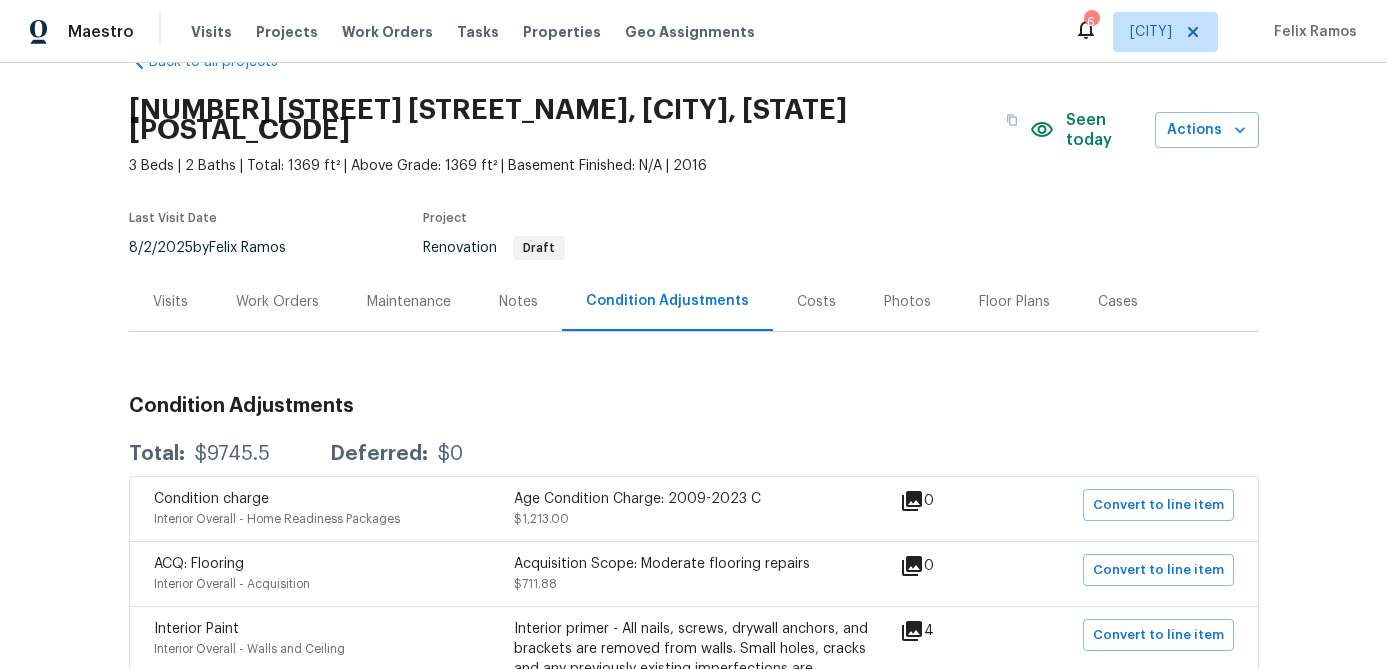 click on "Work Orders" at bounding box center [277, 302] 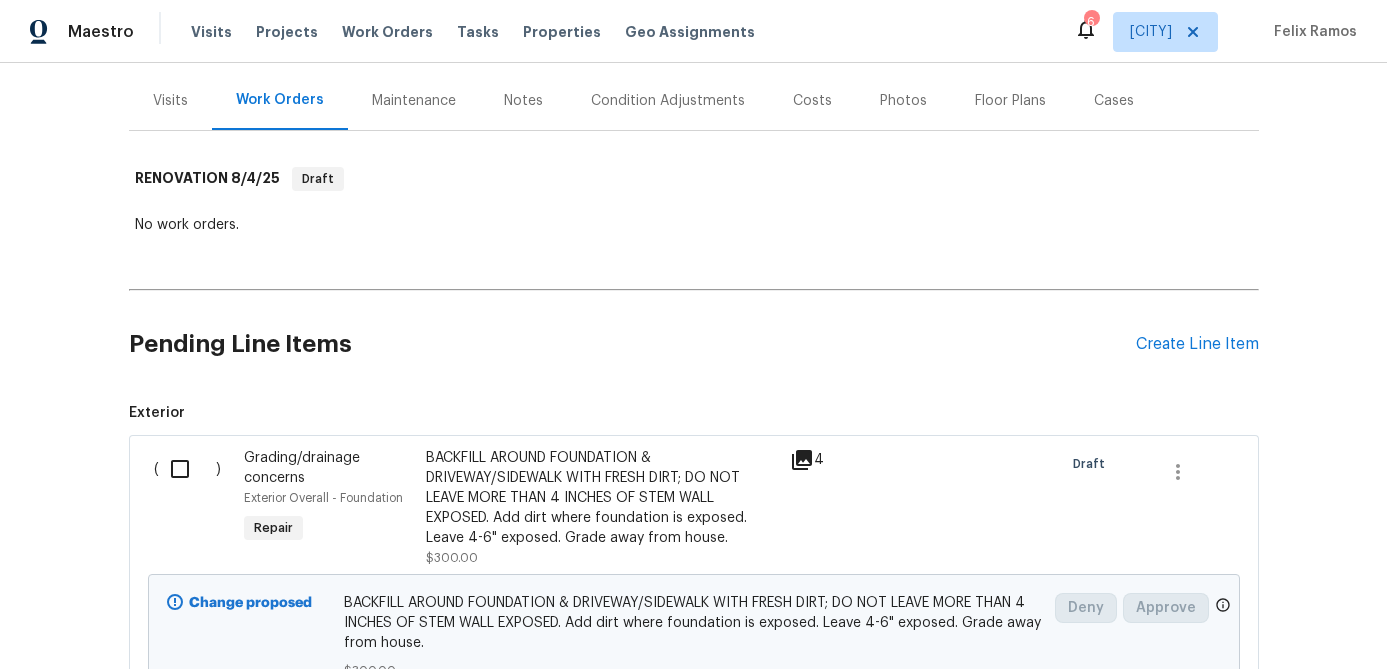 scroll, scrollTop: 377, scrollLeft: 0, axis: vertical 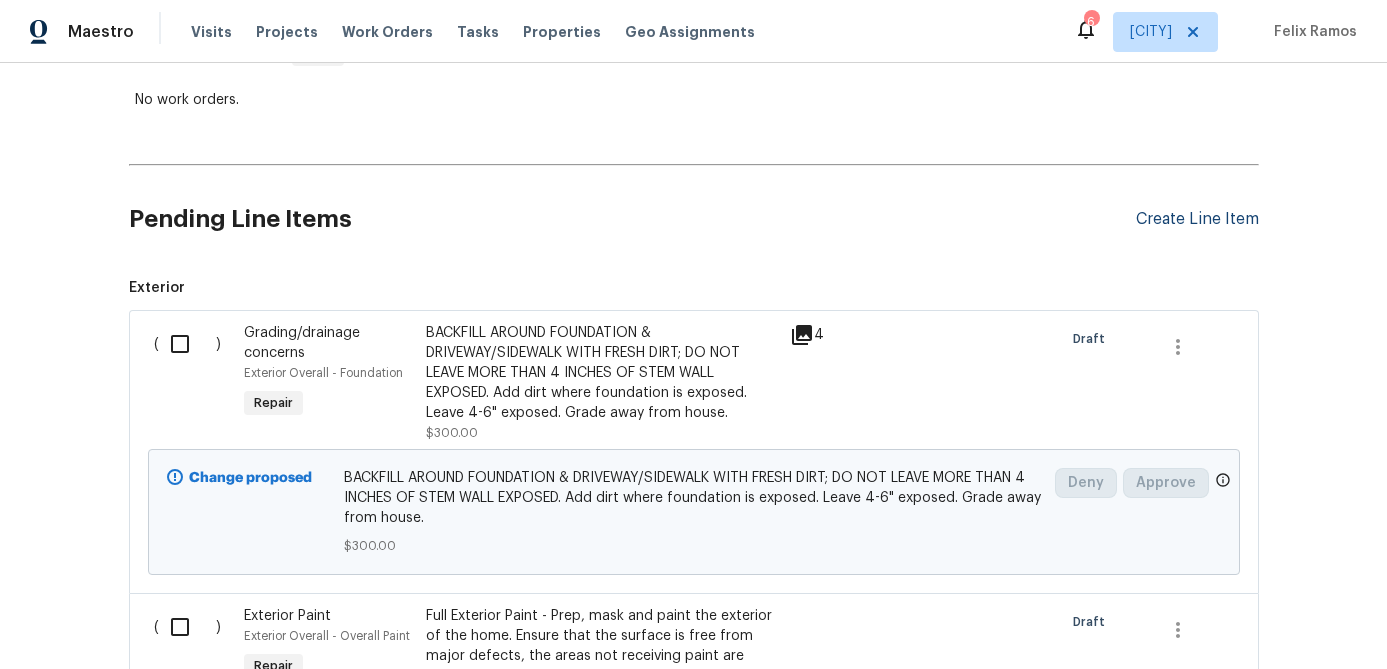 click on "Create Line Item" at bounding box center (1197, 219) 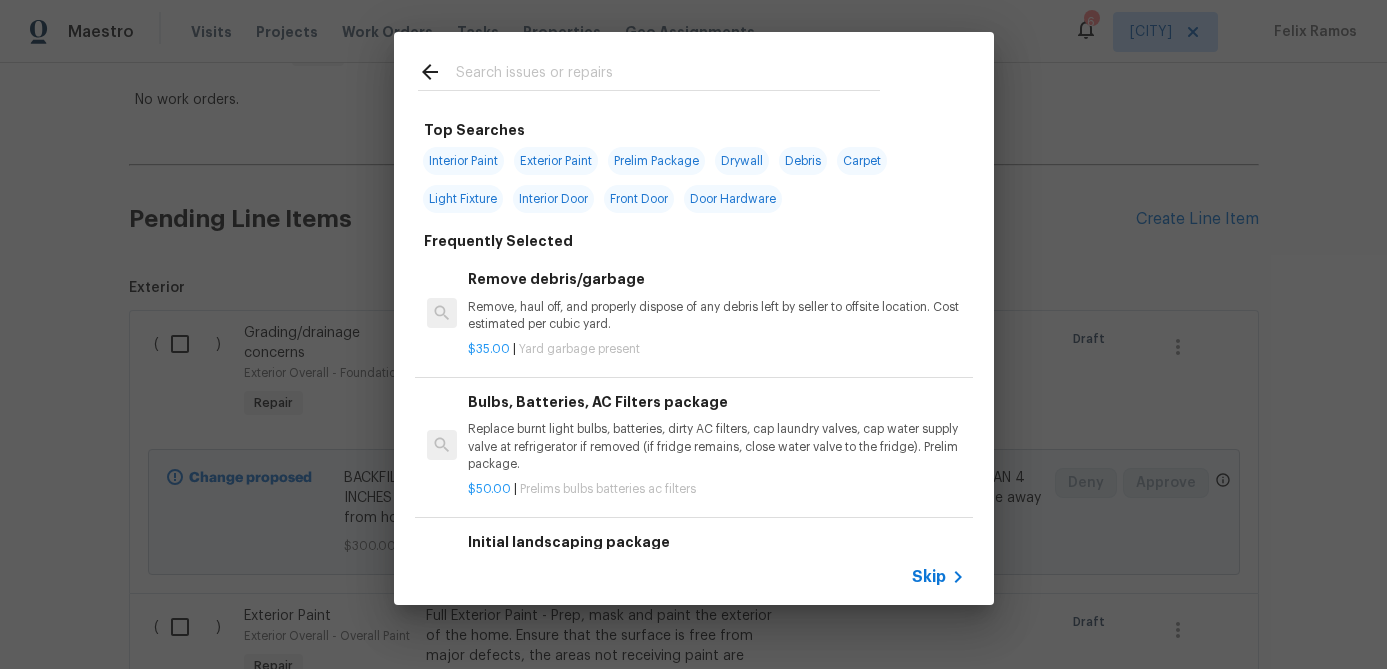 click on "Skip" at bounding box center (929, 577) 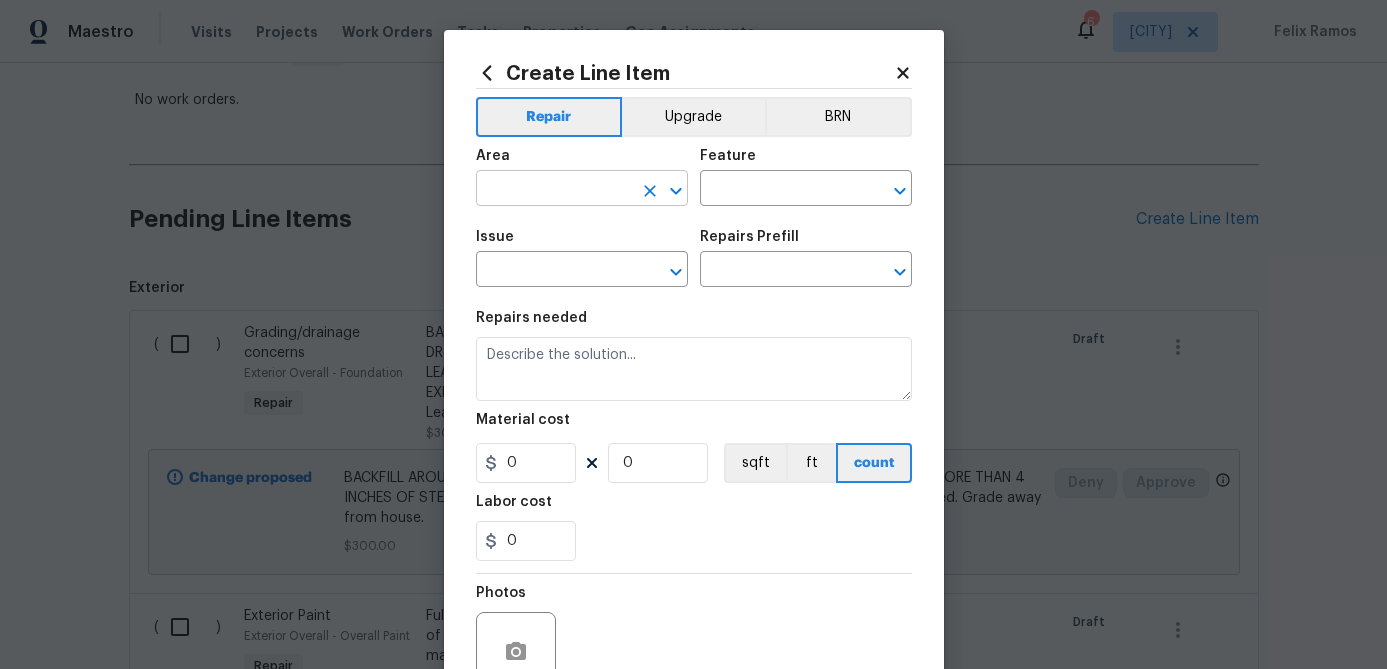 click at bounding box center (554, 190) 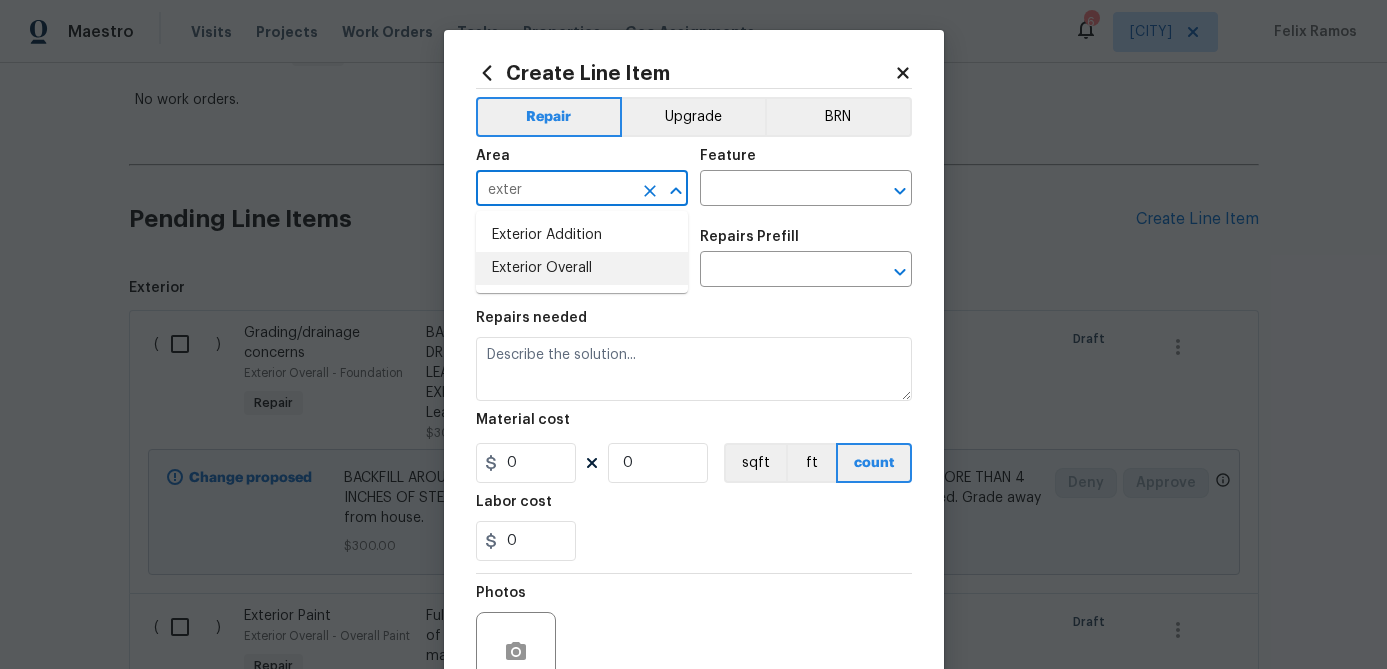 click on "Exterior Overall" at bounding box center [582, 268] 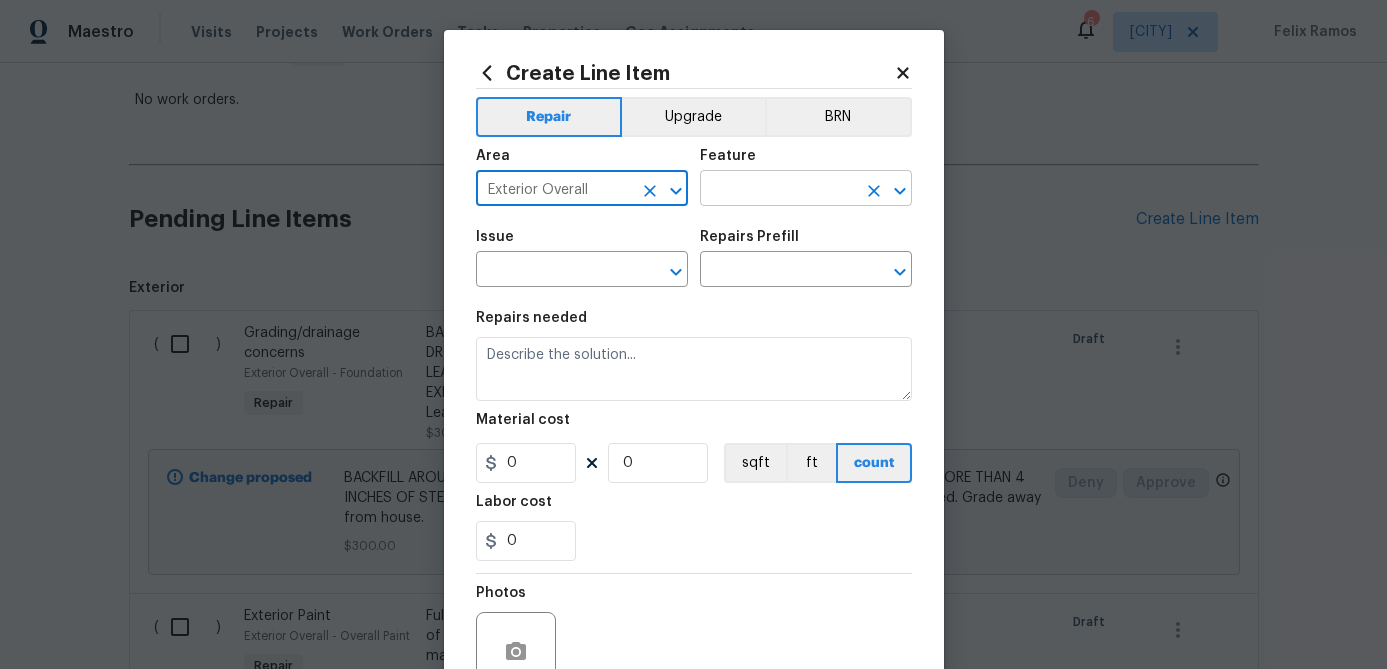 type on "Exterior Overall" 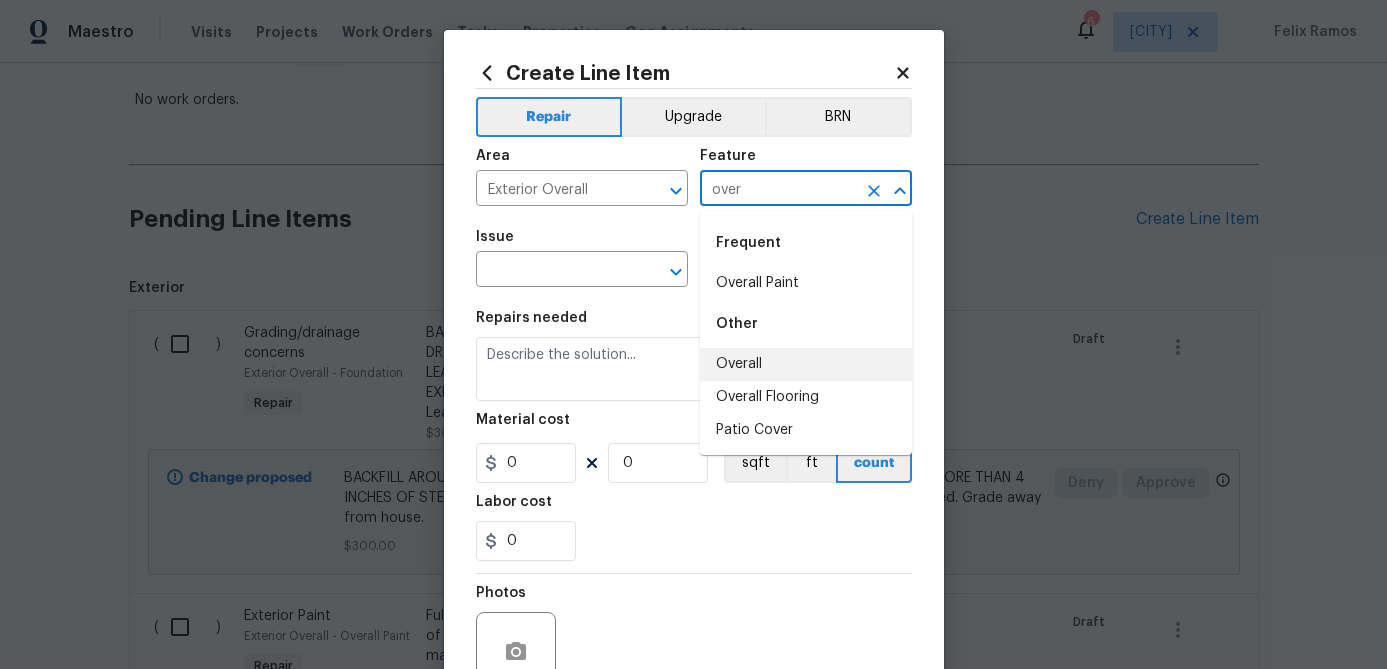 click on "Overall" at bounding box center [806, 364] 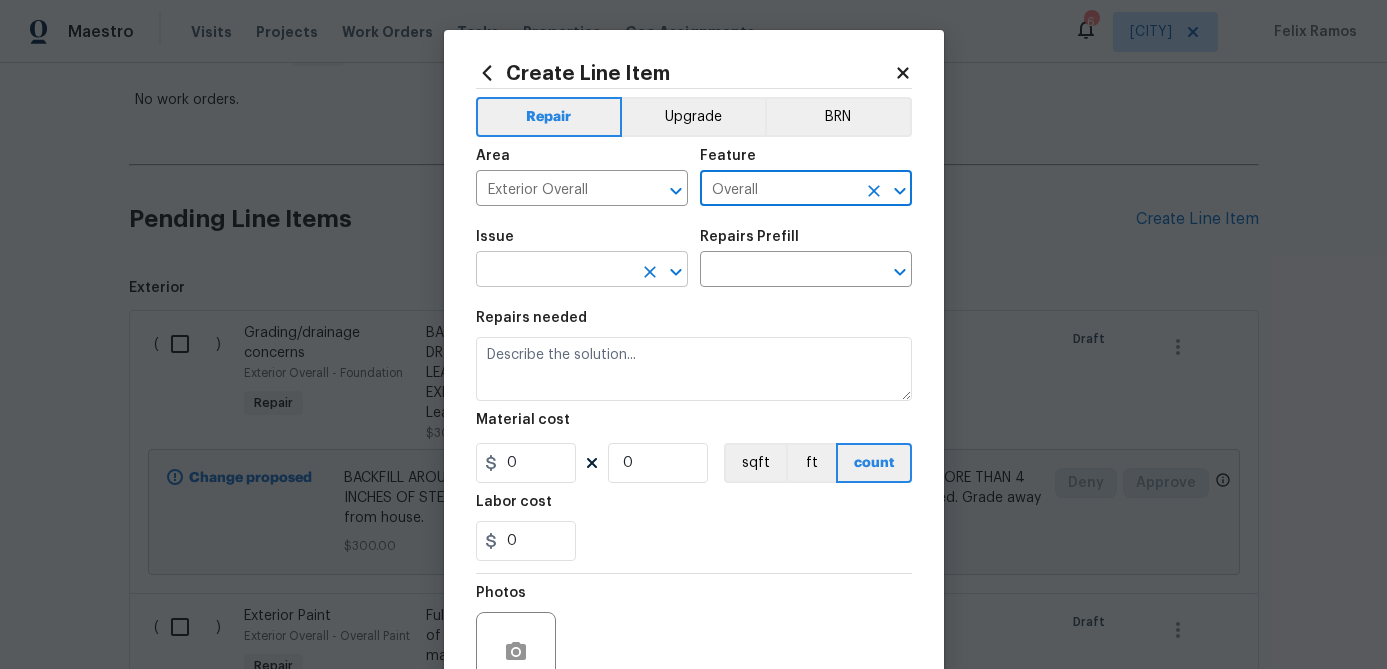 type on "Overall" 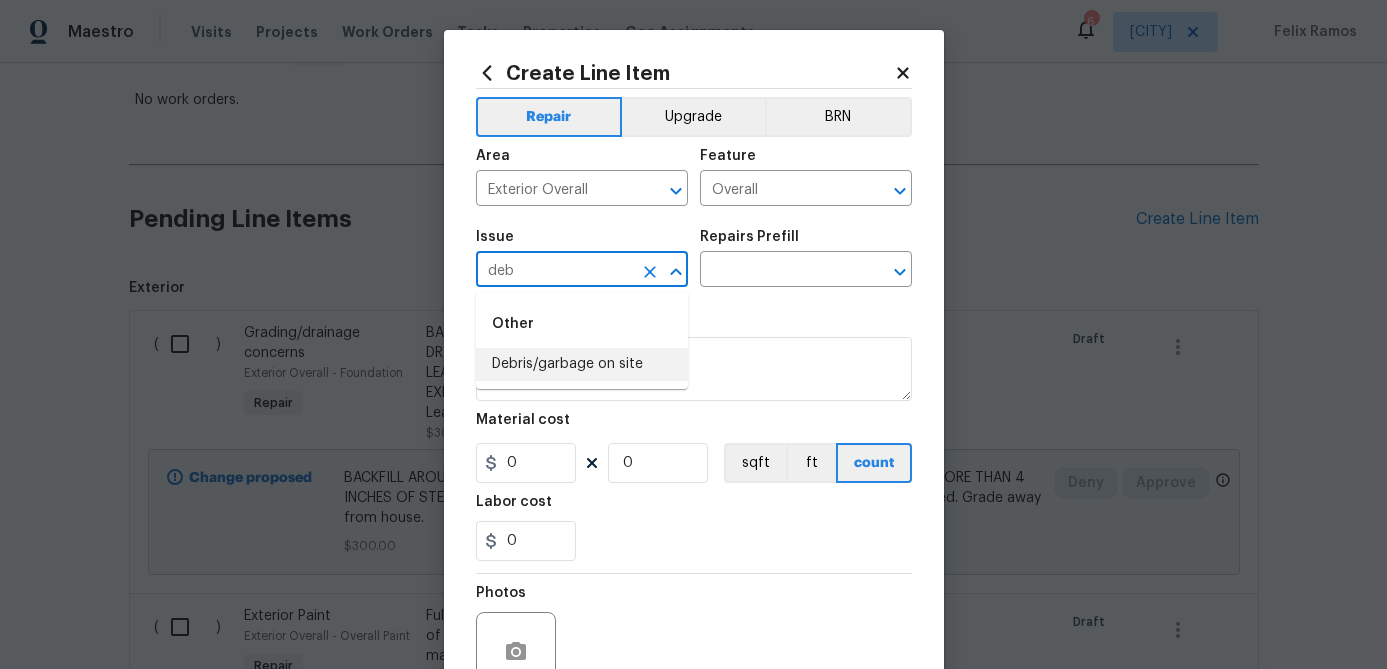 click on "Debris/garbage on site" at bounding box center [582, 364] 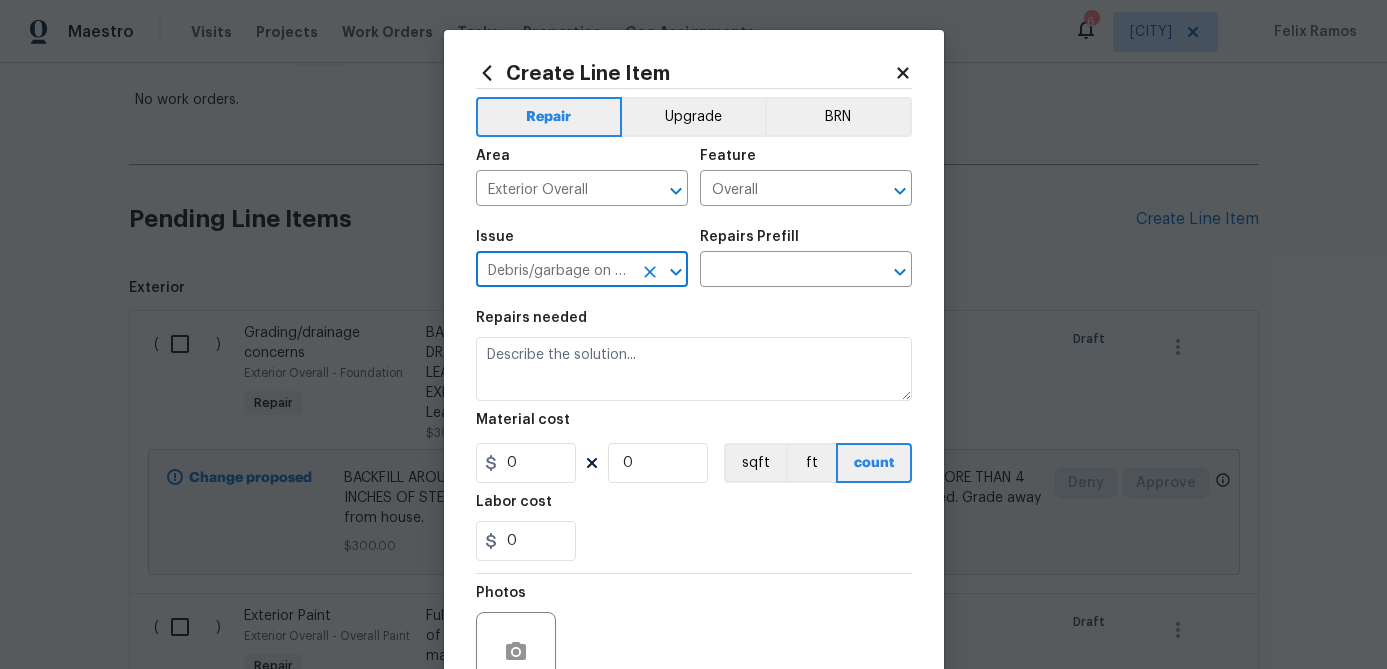 type on "Debris/garbage on site" 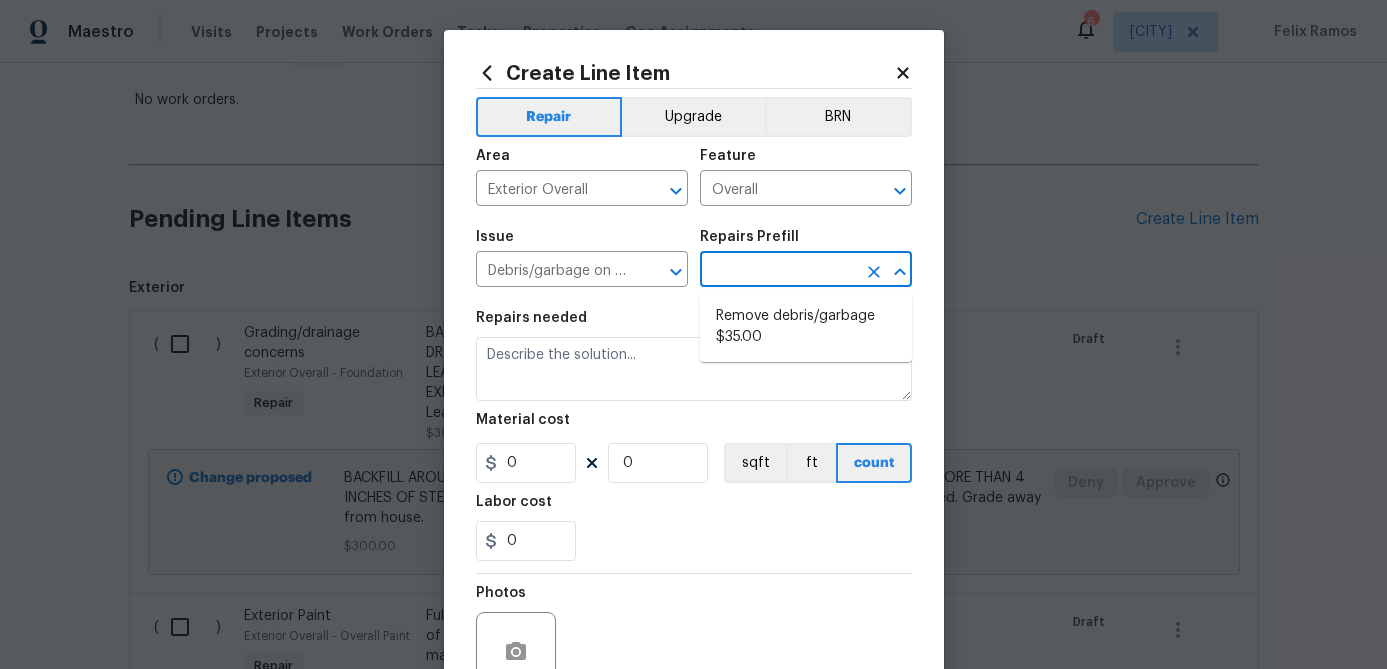 click at bounding box center (778, 271) 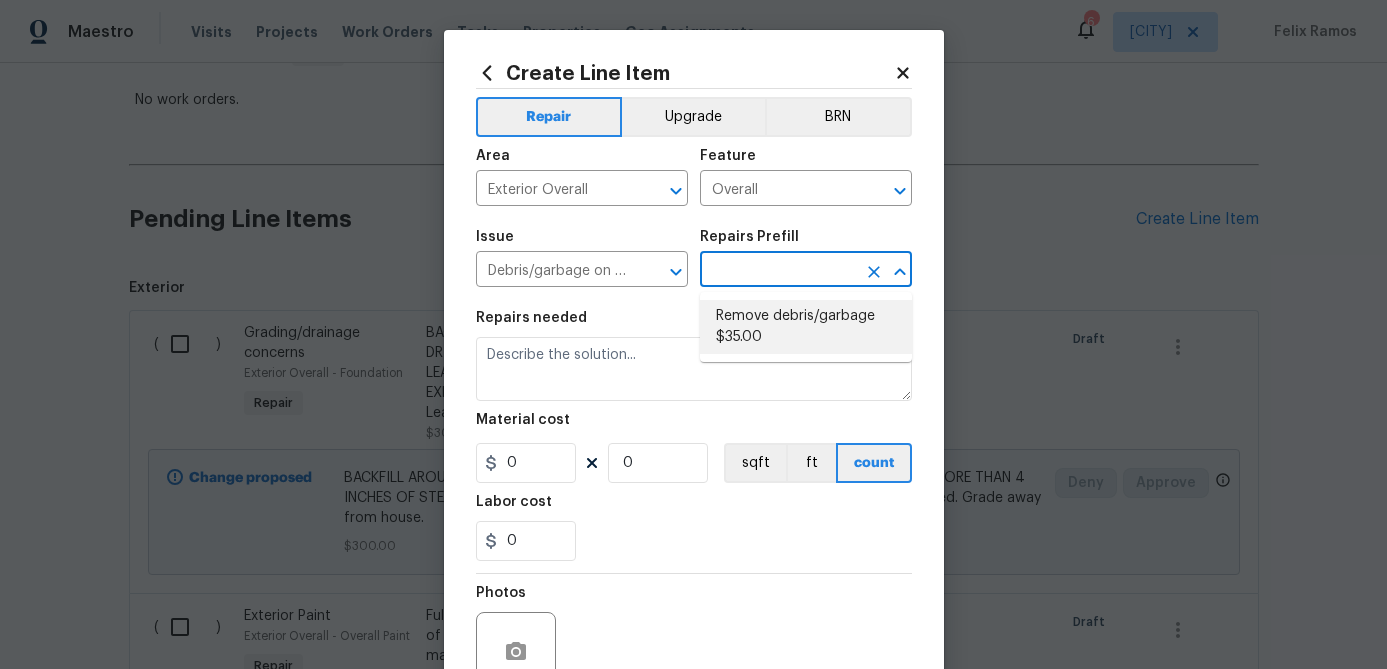 click on "Remove debris/garbage $35.00" at bounding box center [806, 327] 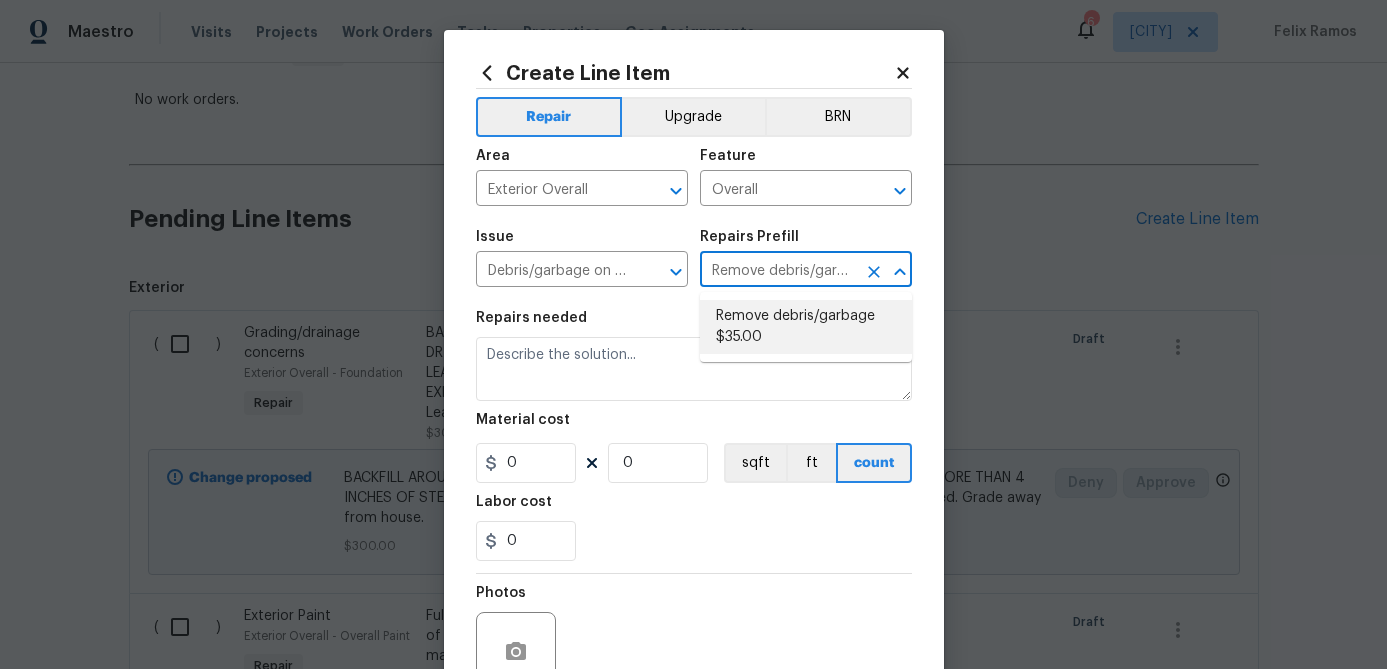 type on "Remove, haul off, and properly dispose of any debris left by seller to offsite location. Cost estimated per cubic yard." 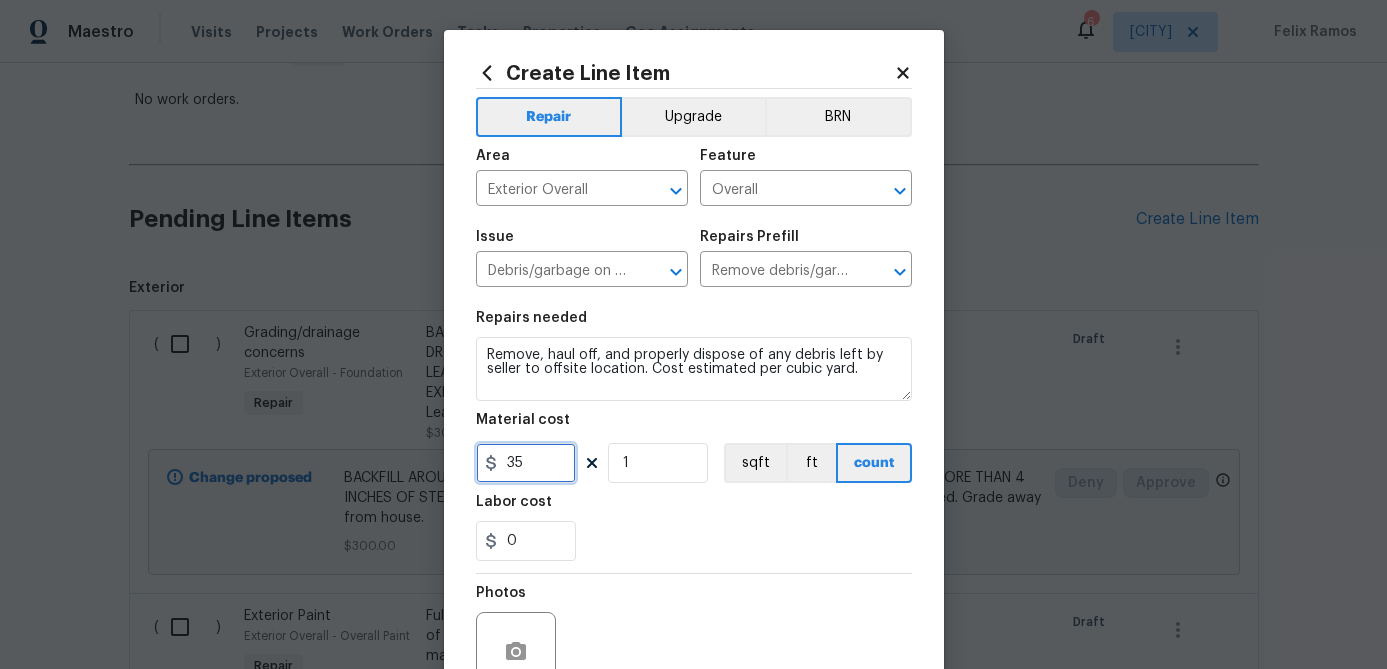 click on "35" at bounding box center [526, 463] 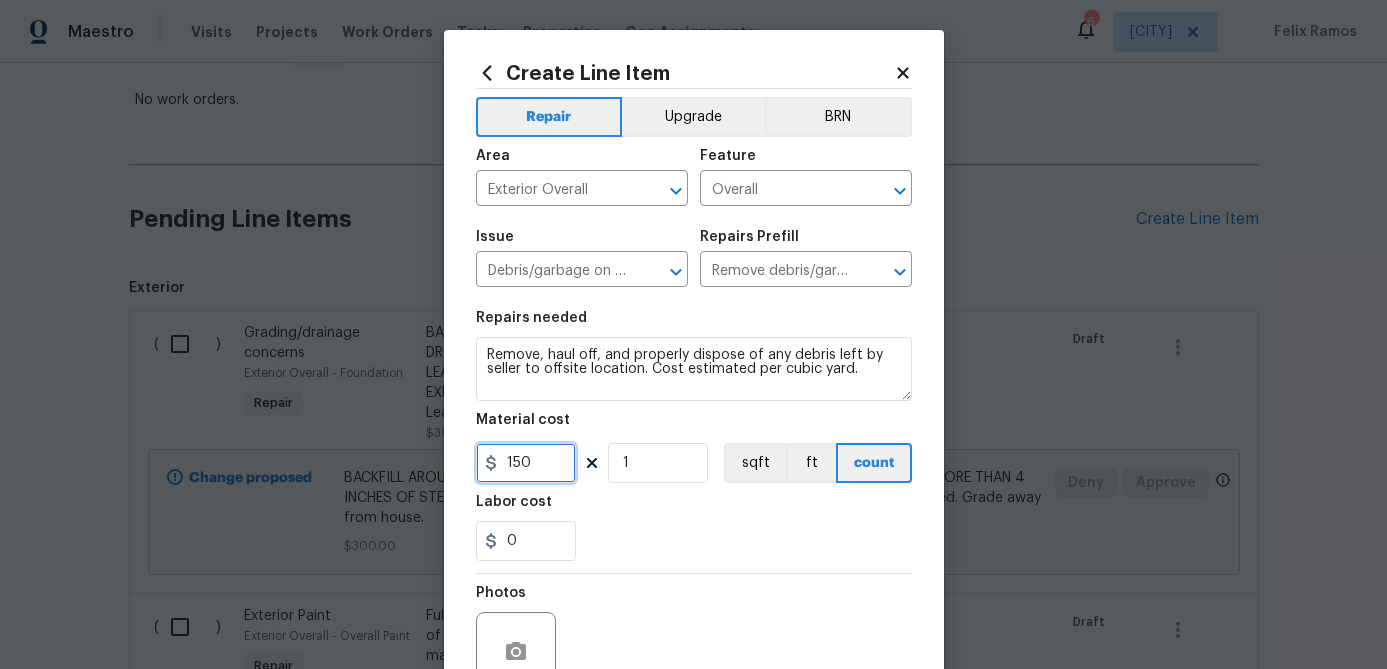 type on "150" 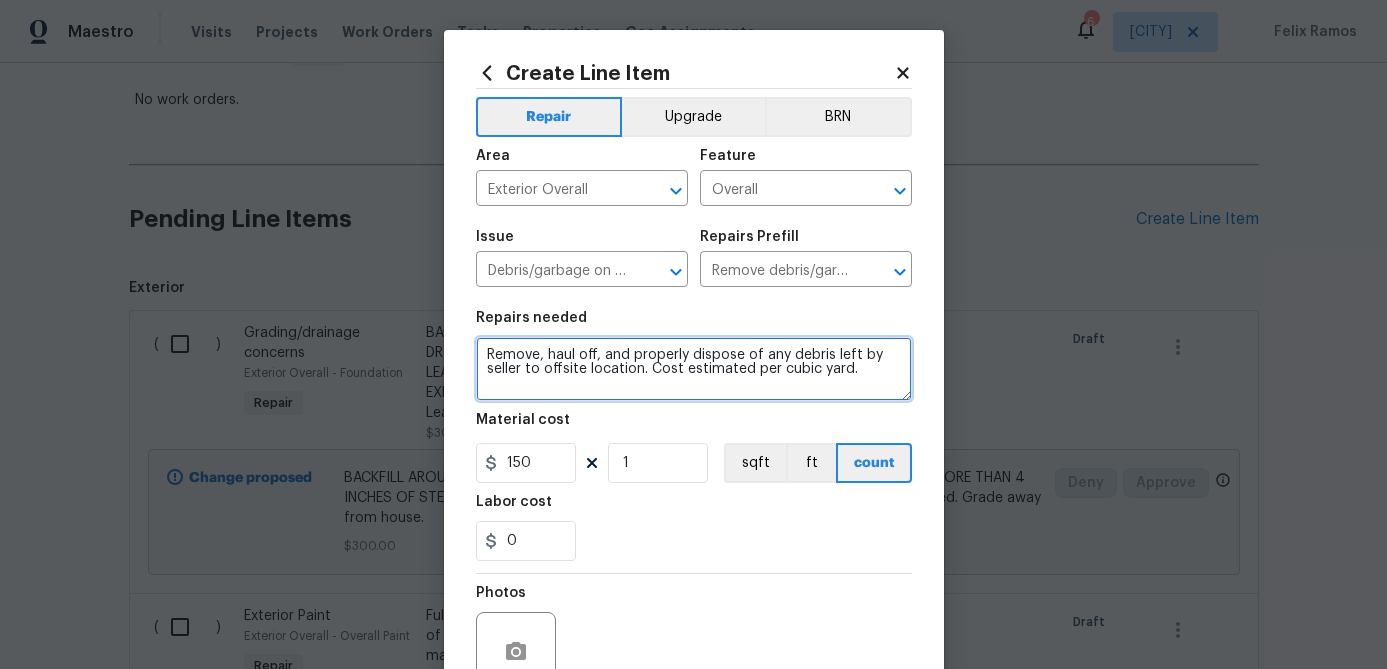 click on "Remove, haul off, and properly dispose of any debris left by seller to offsite location. Cost estimated per cubic yard." at bounding box center (694, 369) 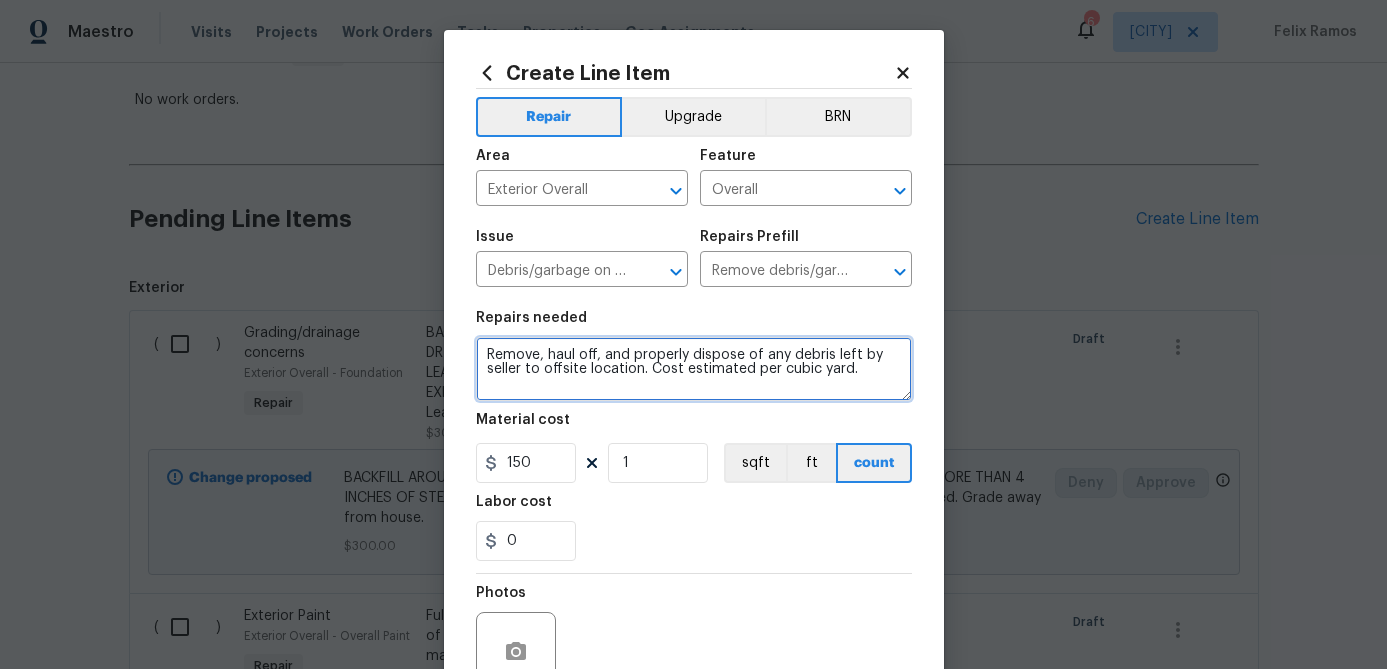 scroll, scrollTop: 4, scrollLeft: 0, axis: vertical 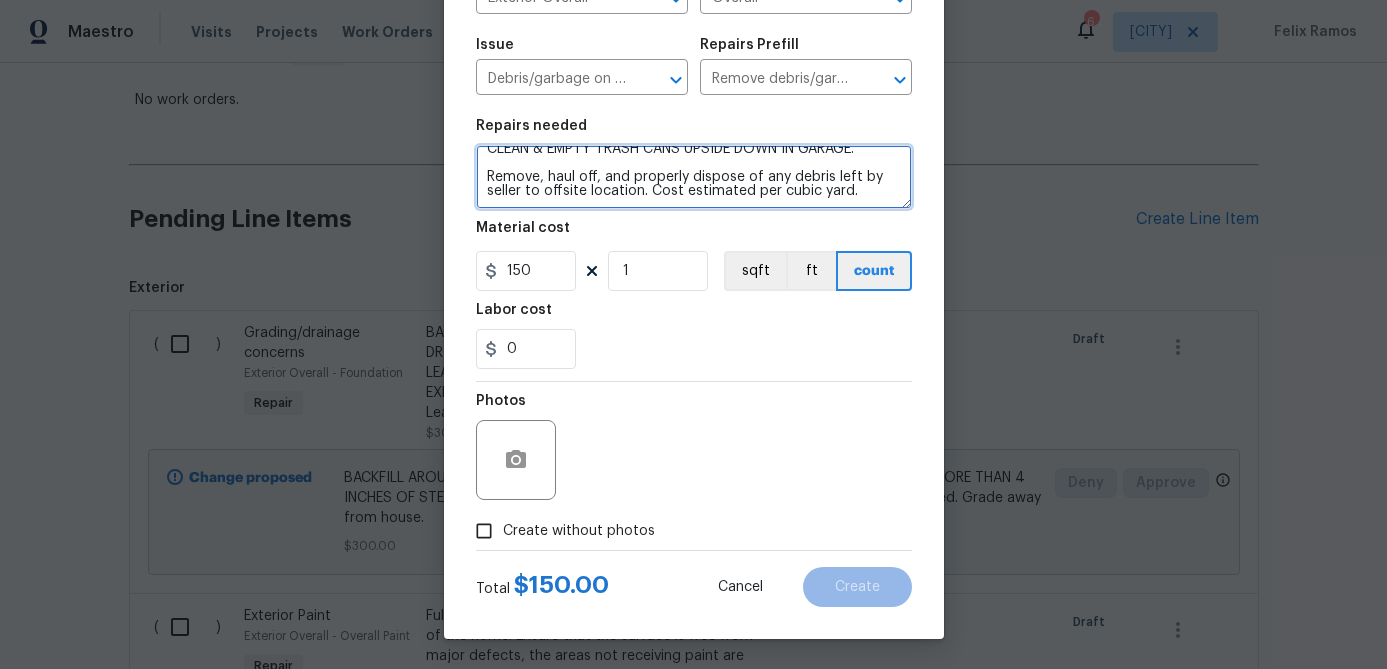 type on "1.  REMOVE & HAUL AWAY ALL DEBRIS ON THE EXTERIOR OF HOME INCLUDING ANY SHED DEBRIS.
2.  REMOVE & HAUL AWAY ALL CURTAINS, RODS, BRACKETS, AND ALL OTHER DEBRIS FROM INTERIOR OF HOME.
3.  REMOVE & HAUL AWAY ALL TRASH FROM HOME AND PUT CLEAN & EMPTY TRASH CANS UPSIDE DOWN IN GARAGE.
Remove, haul off, and properly dispose of any debris left by seller to offsite location. Cost estimated per cubic yard." 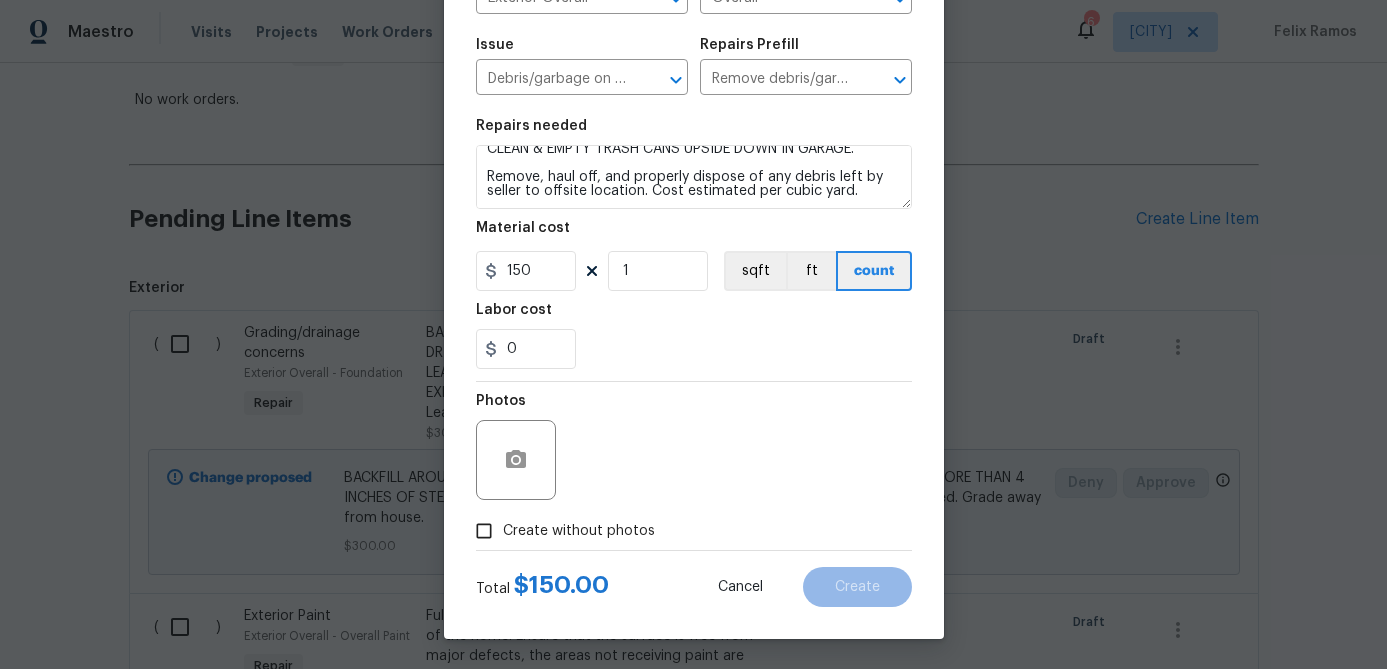 click on "Create without photos" at bounding box center (484, 531) 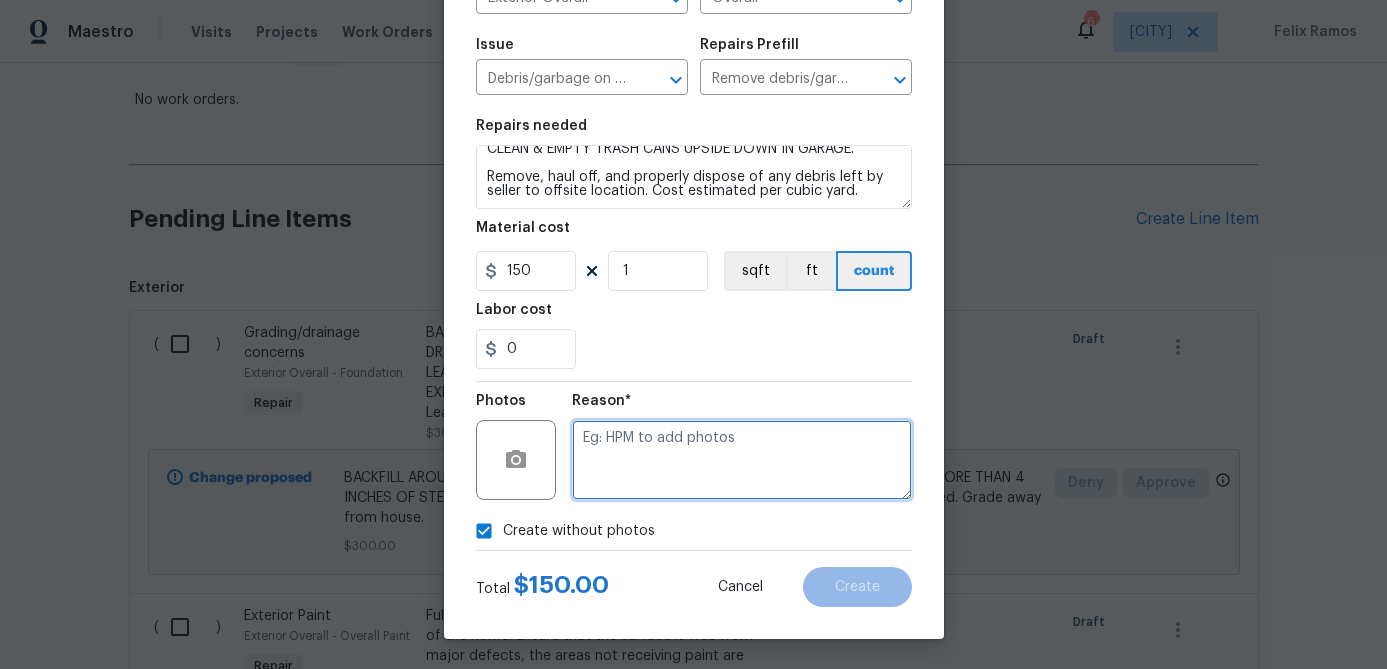 click at bounding box center (742, 460) 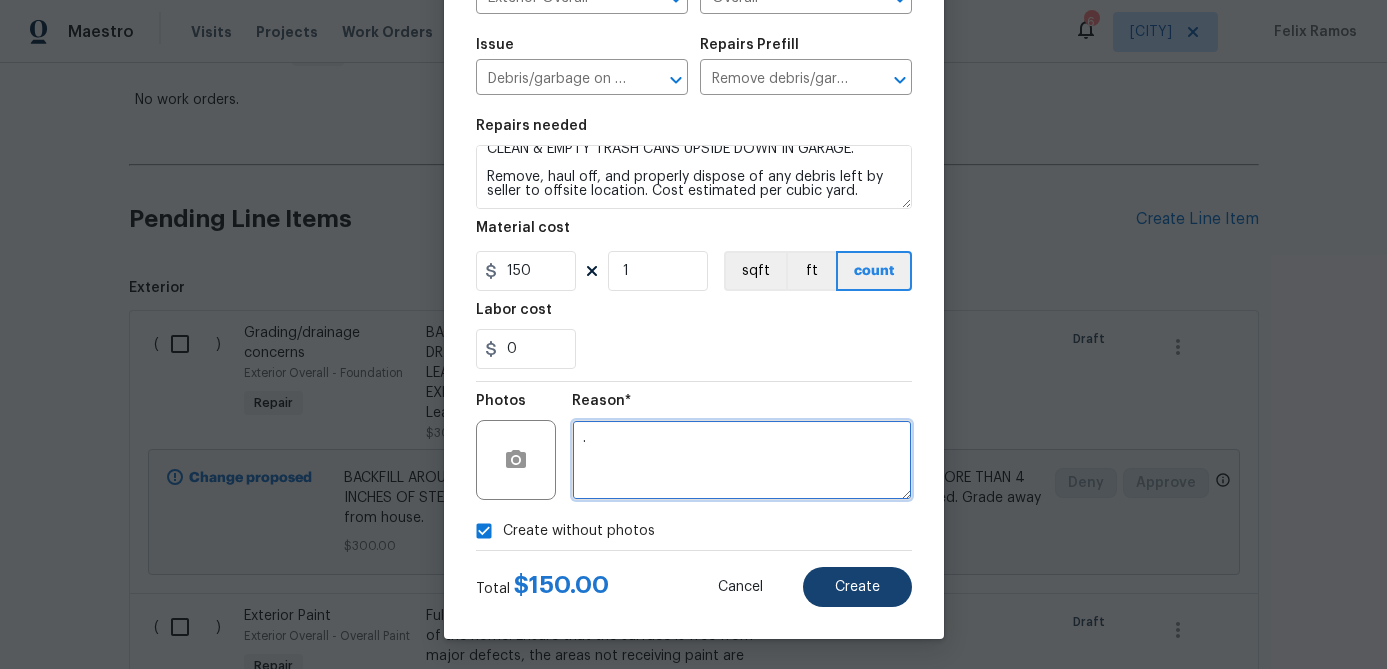 type on "." 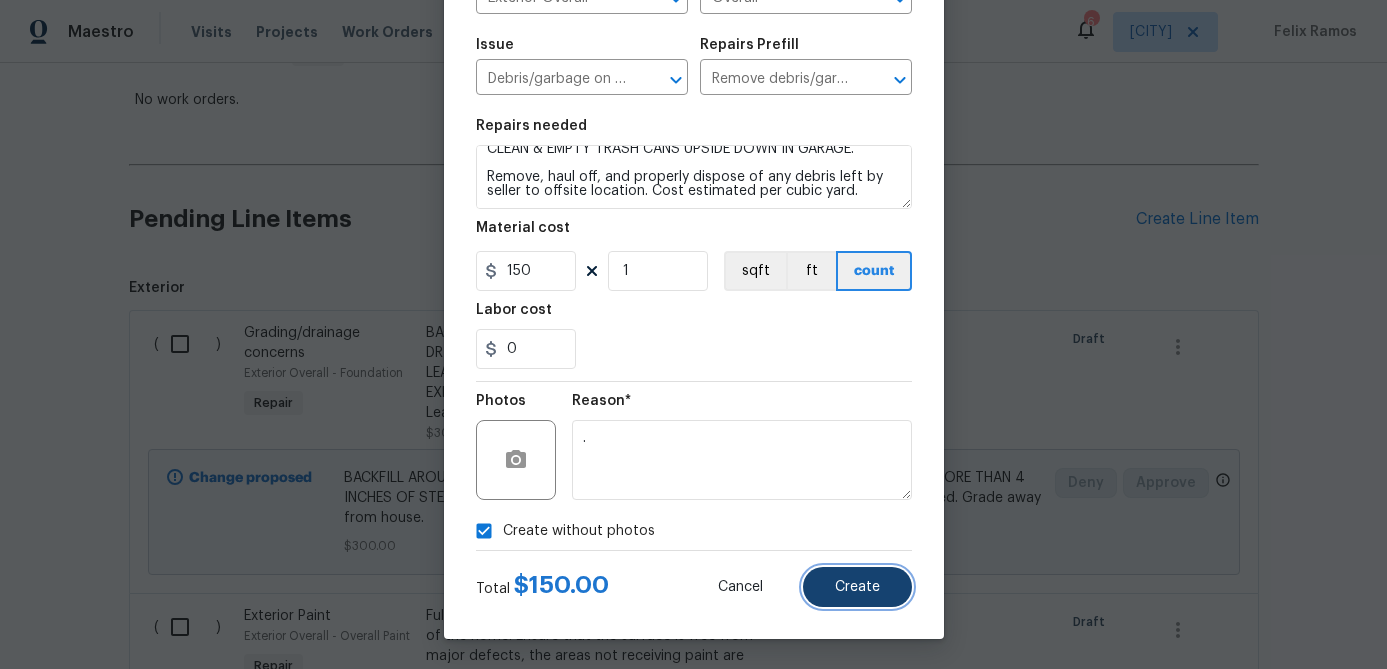click on "Create" at bounding box center (857, 587) 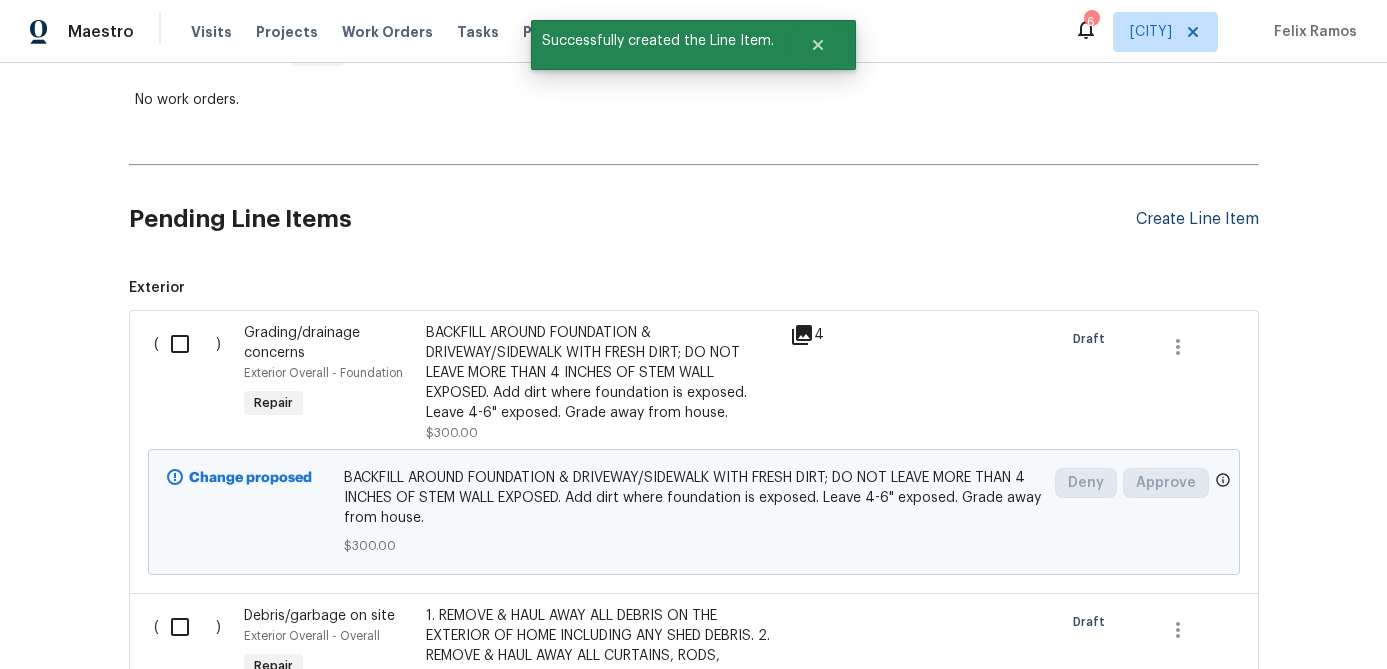 click on "Create Line Item" at bounding box center [1197, 219] 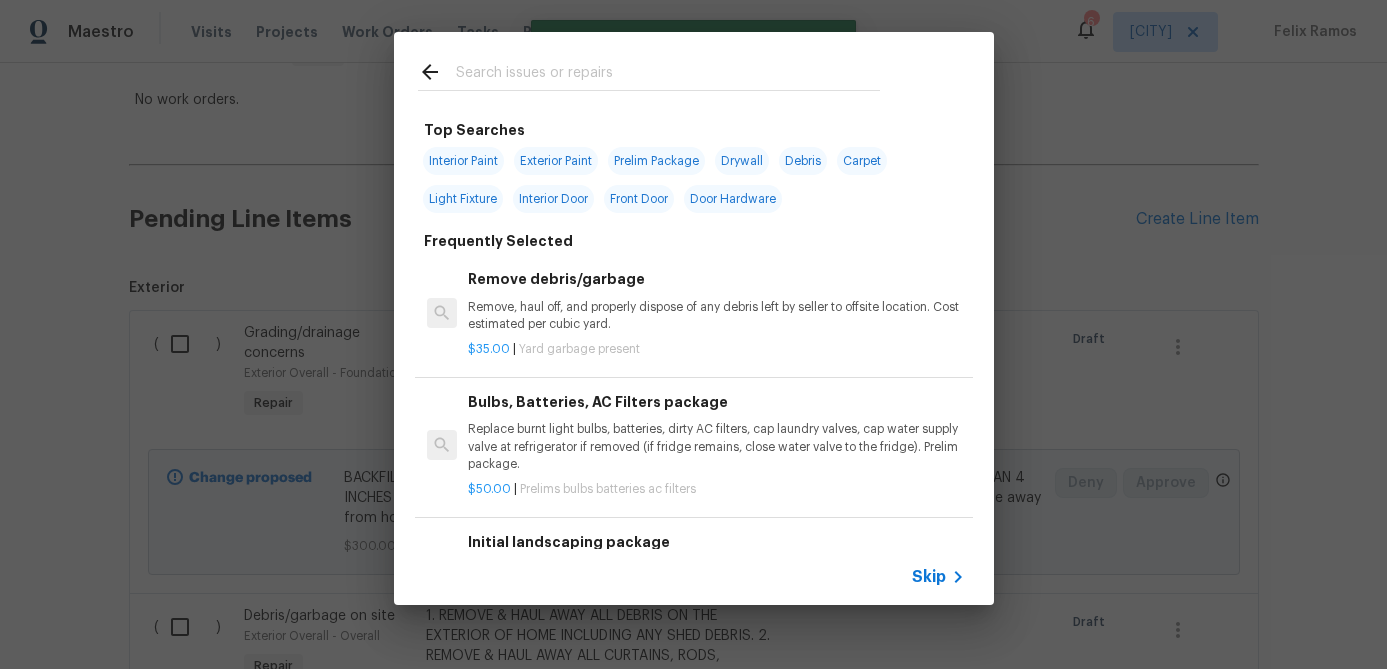 click on "Skip" at bounding box center (929, 577) 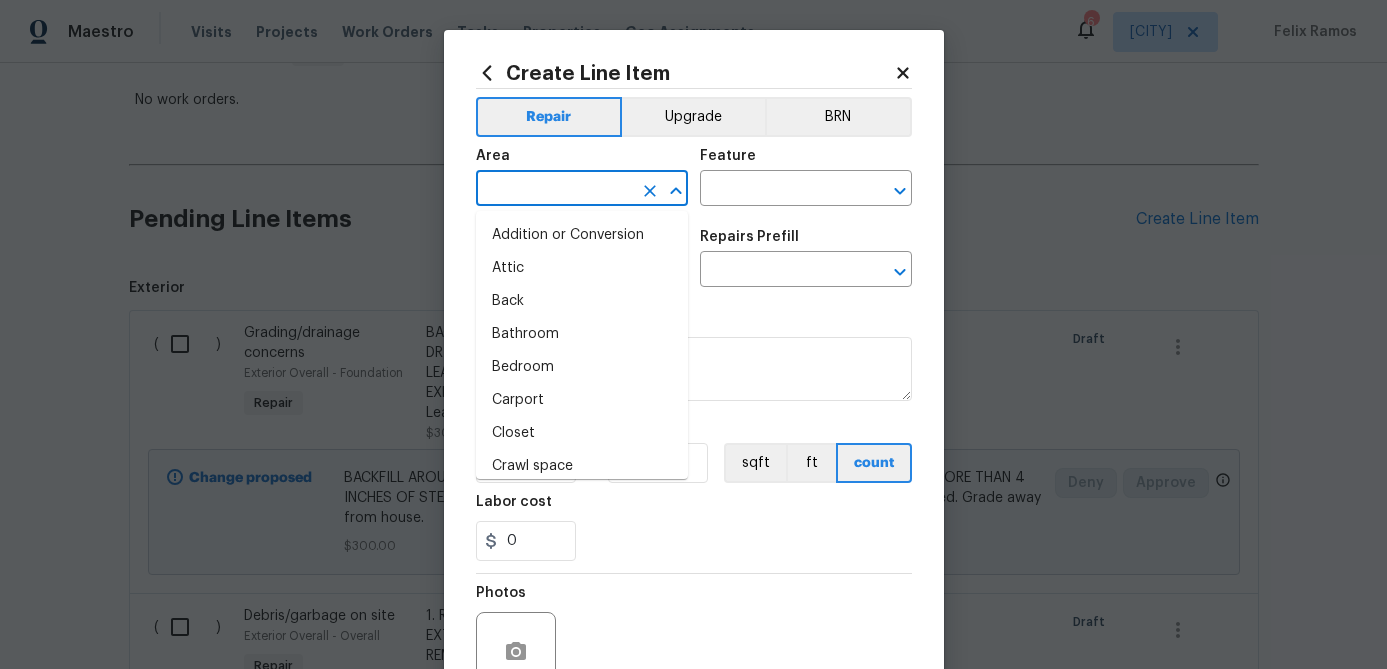 click at bounding box center [554, 190] 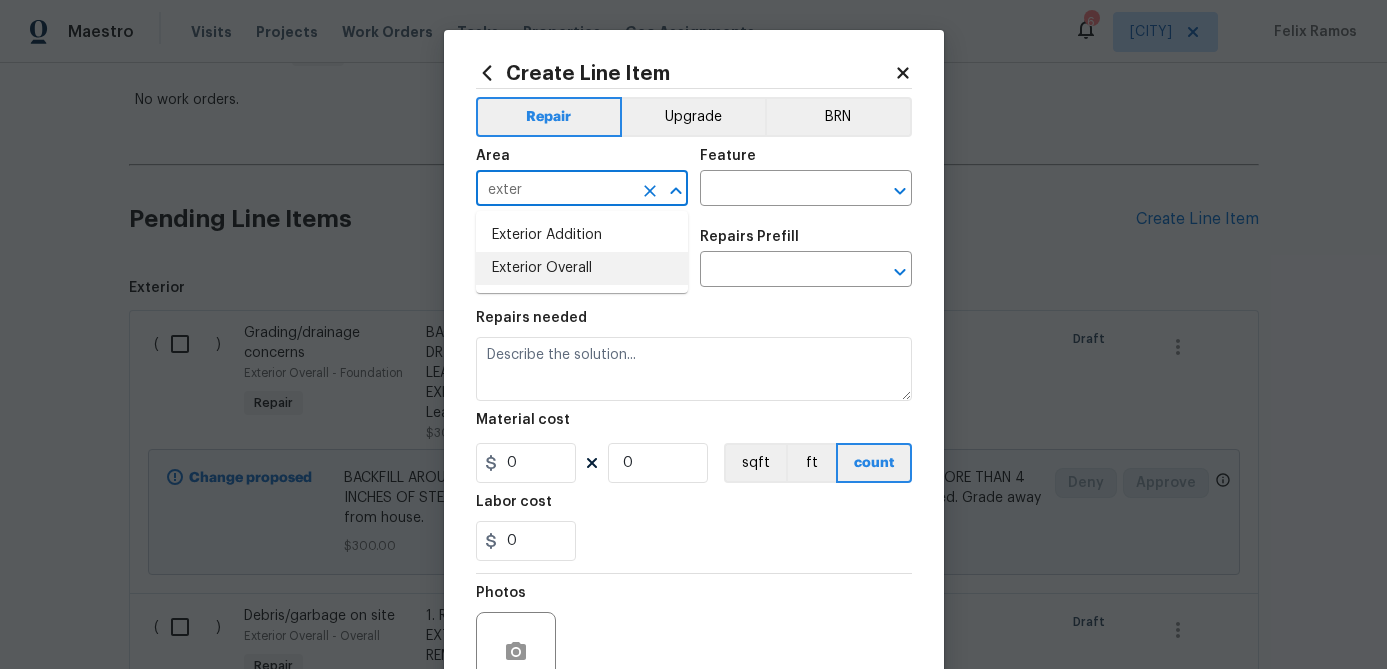 click on "Exterior Overall" at bounding box center [582, 268] 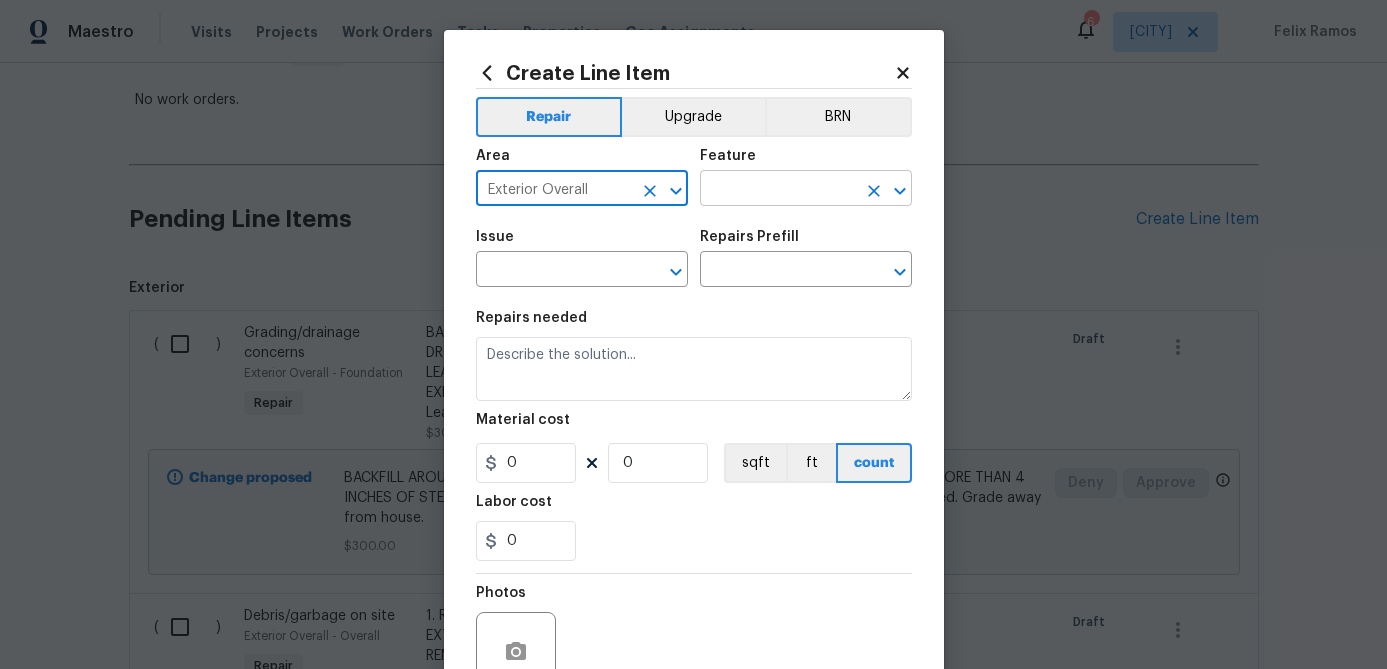 type on "Exterior Overall" 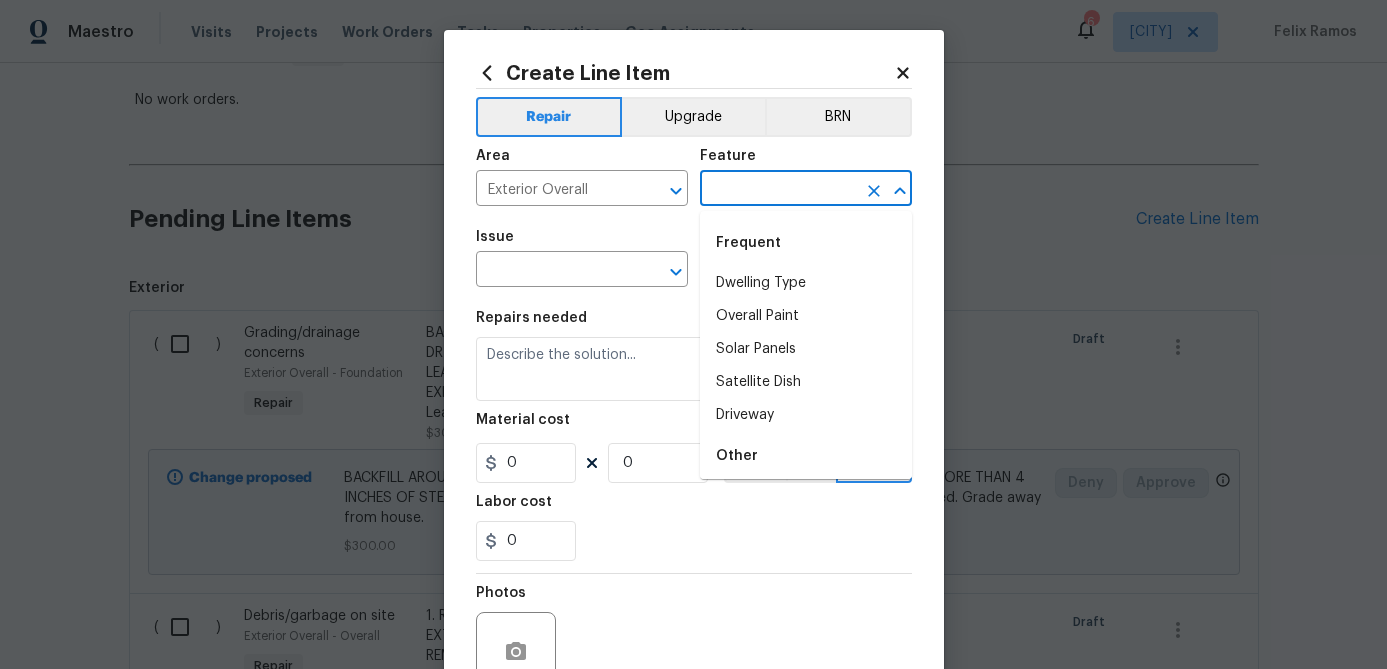 click at bounding box center [778, 190] 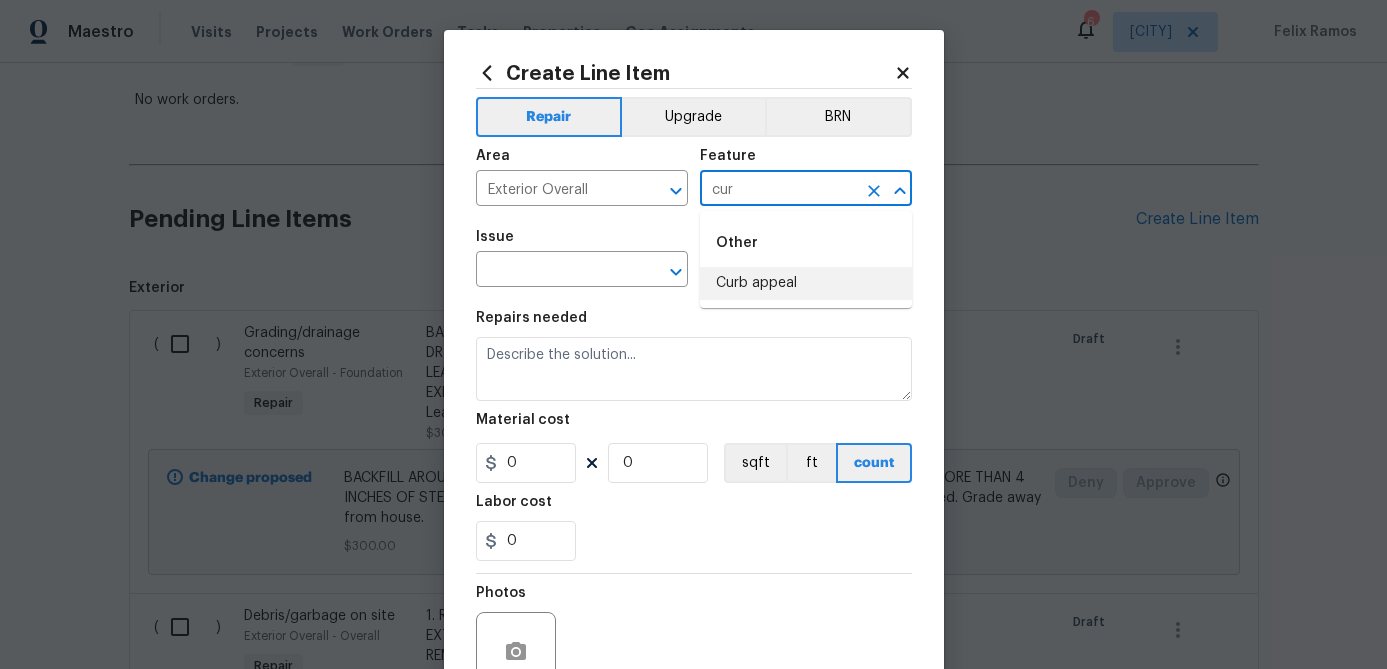 click on "Curb appeal" at bounding box center (806, 283) 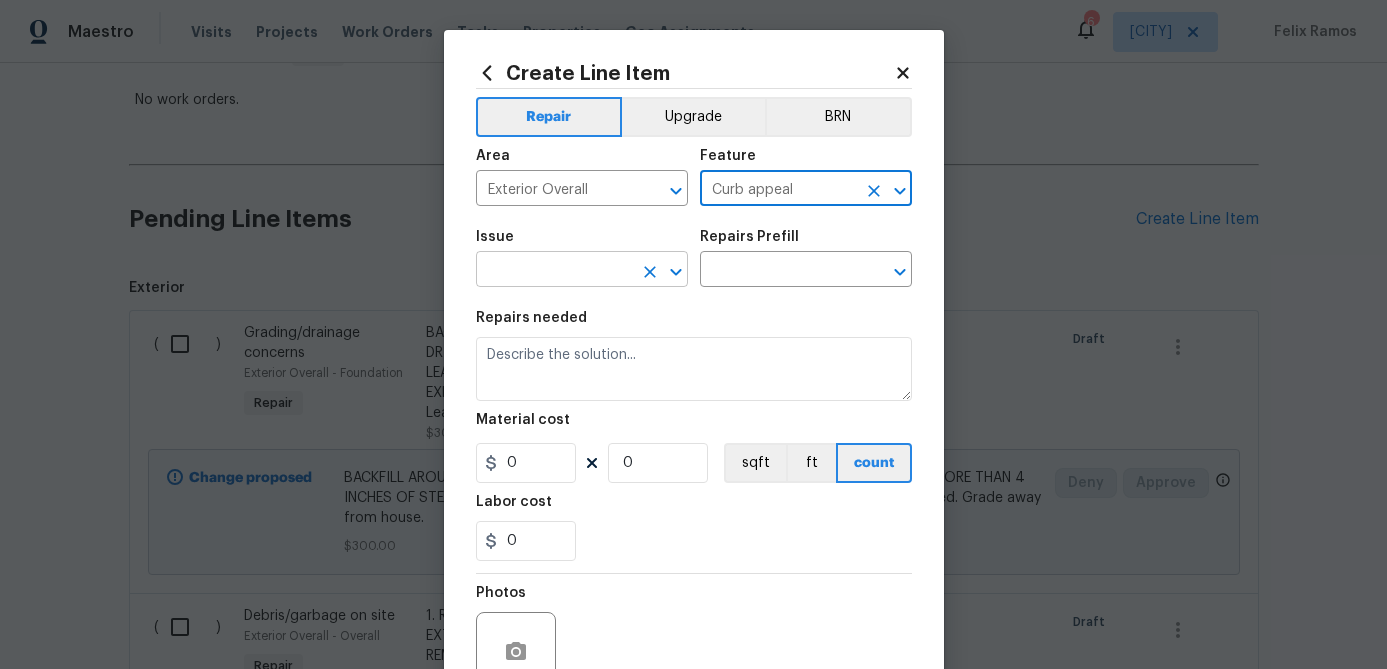 type on "Curb appeal" 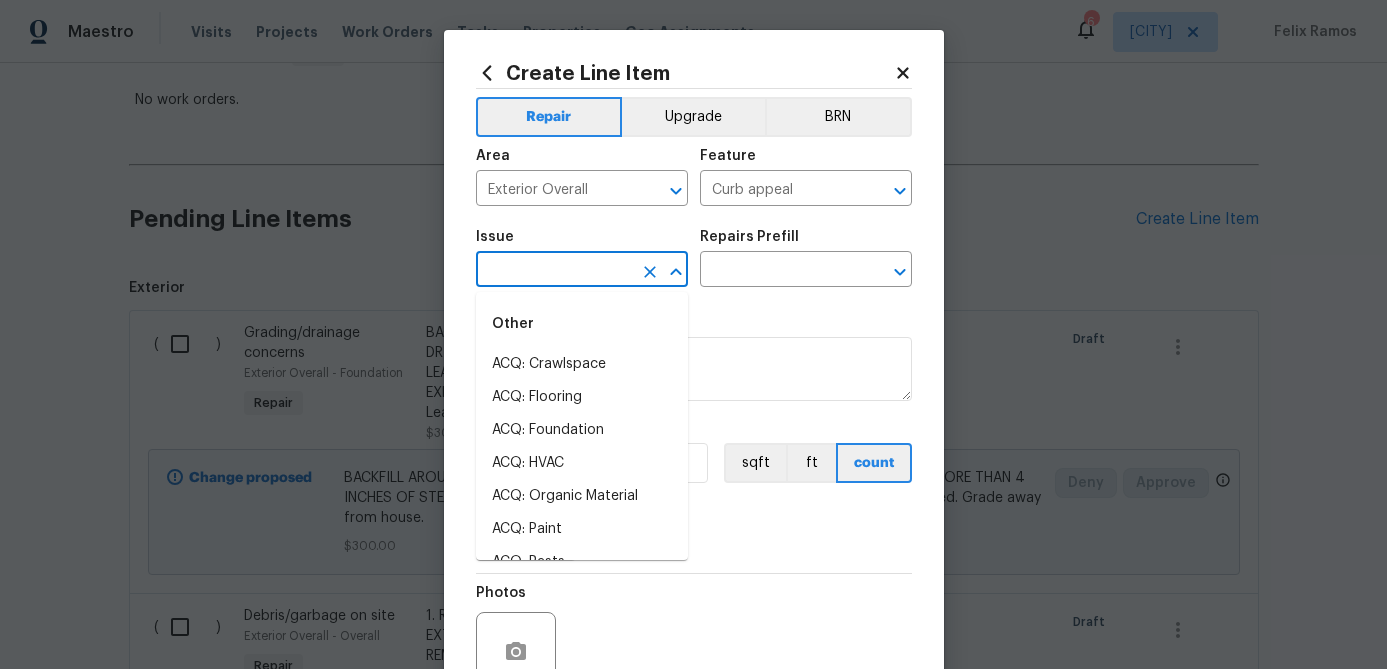 click at bounding box center [554, 271] 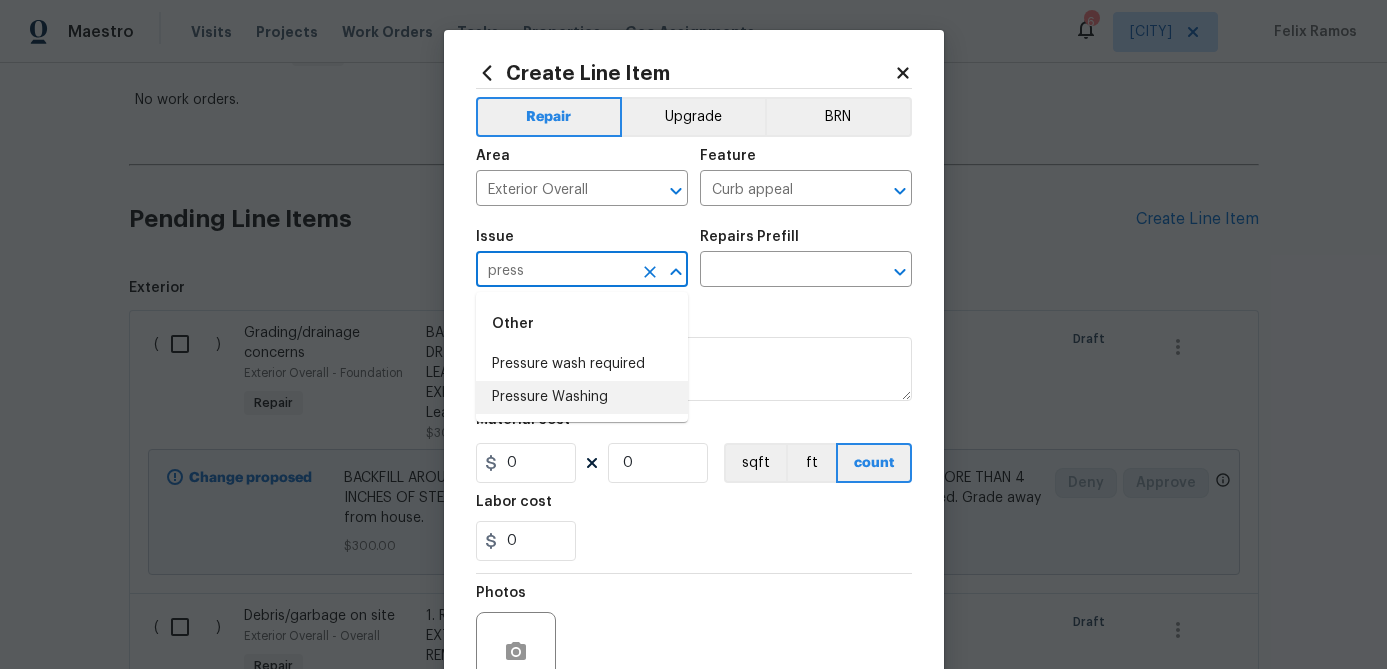 click on "Pressure Washing" at bounding box center (582, 397) 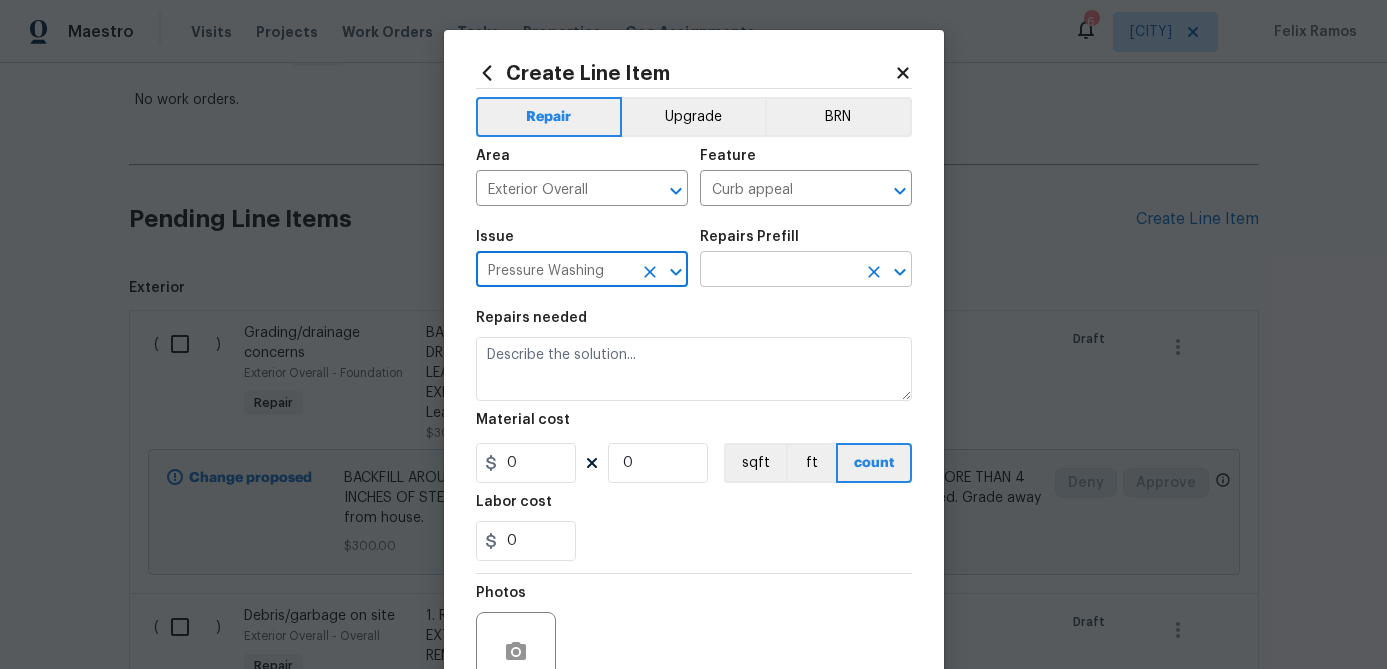 type on "Pressure Washing" 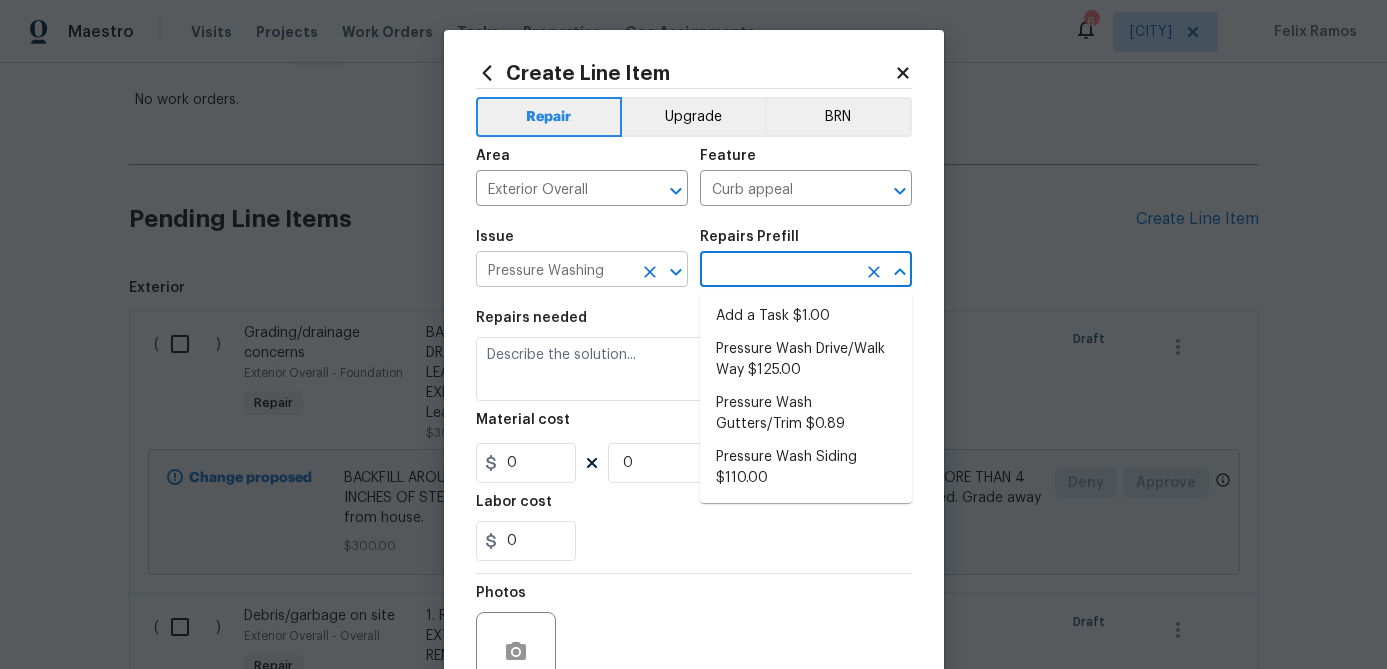 click 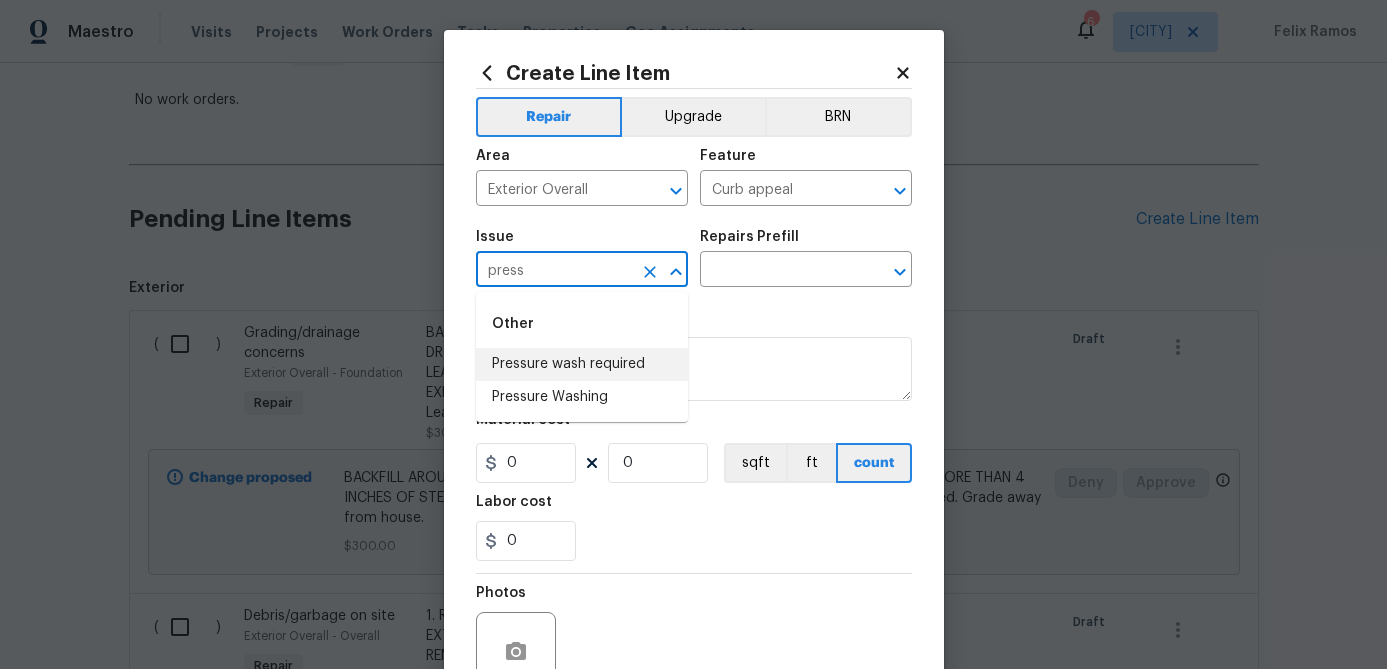 click on "Pressure wash required" at bounding box center [582, 364] 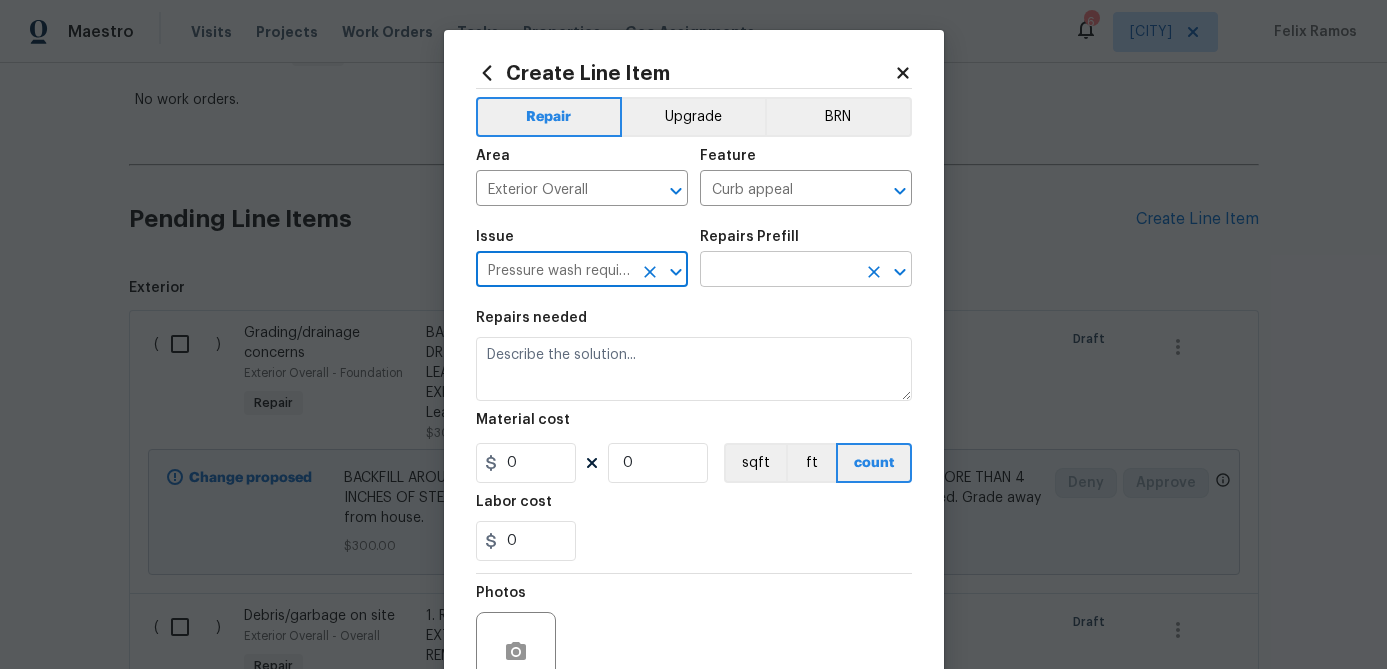 type on "Pressure wash required" 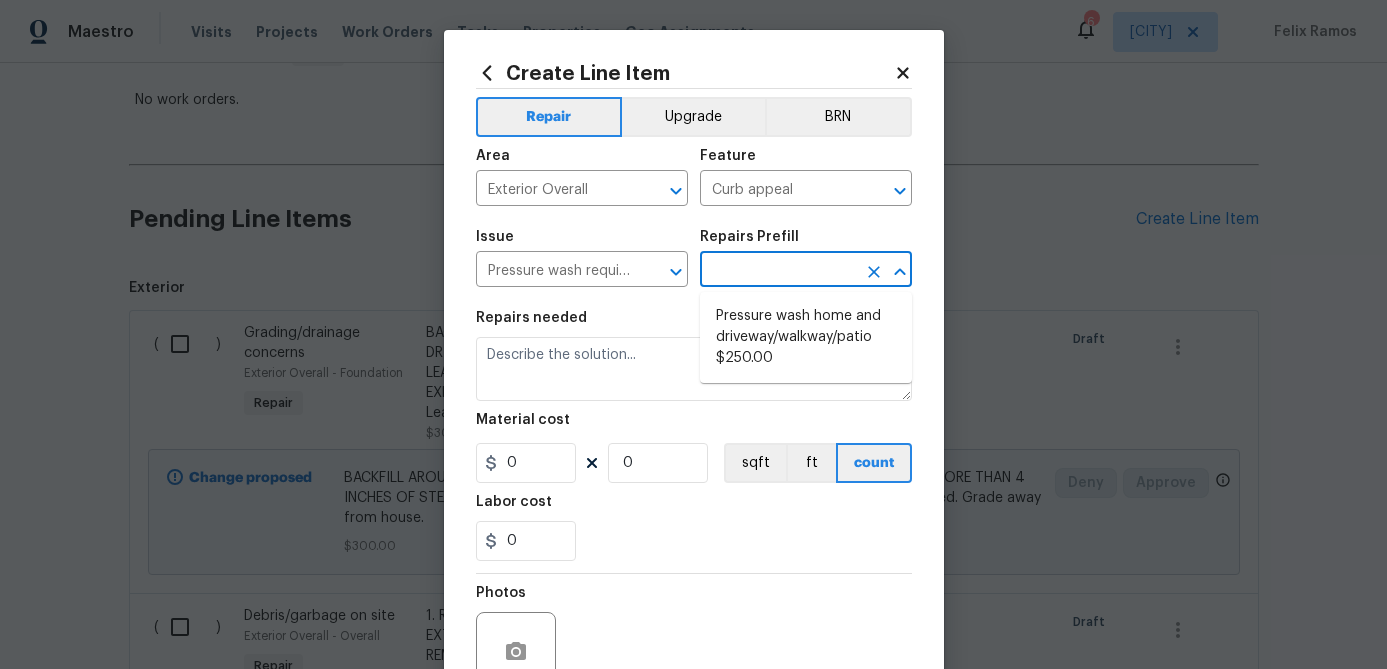click at bounding box center [778, 271] 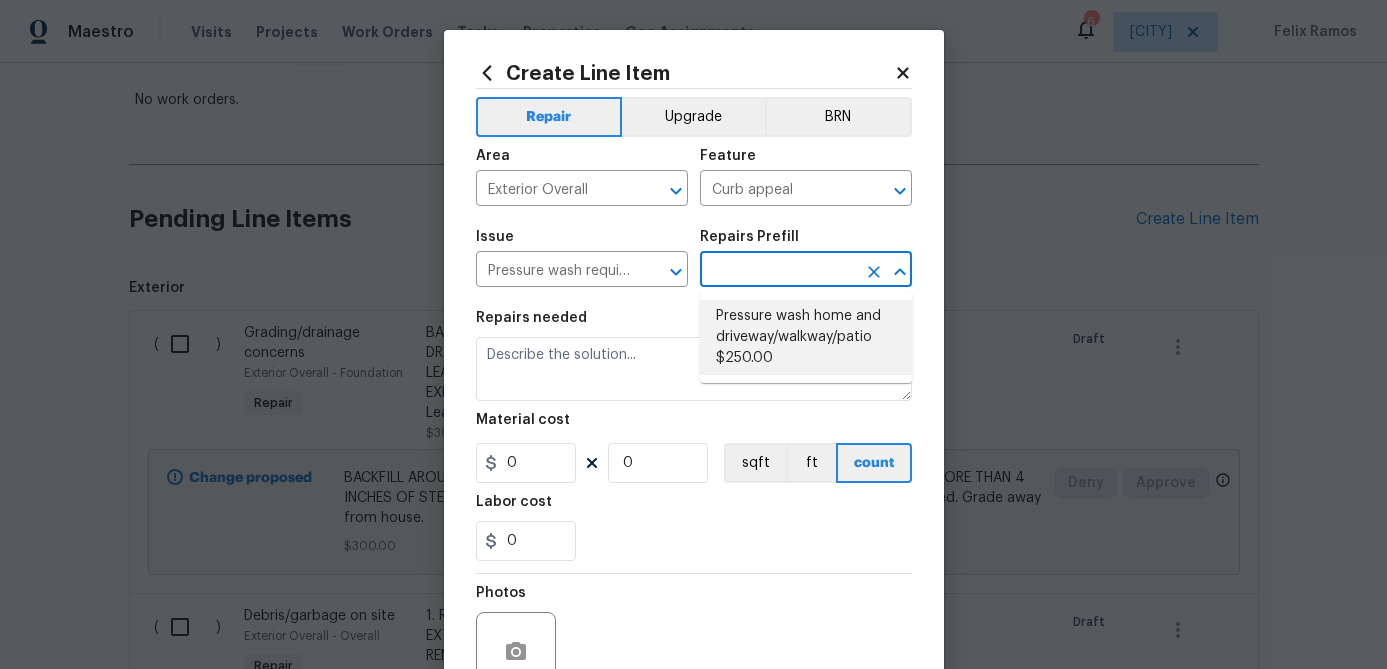 click on "Pressure wash home and driveway/walkway/patio $250.00" at bounding box center (806, 337) 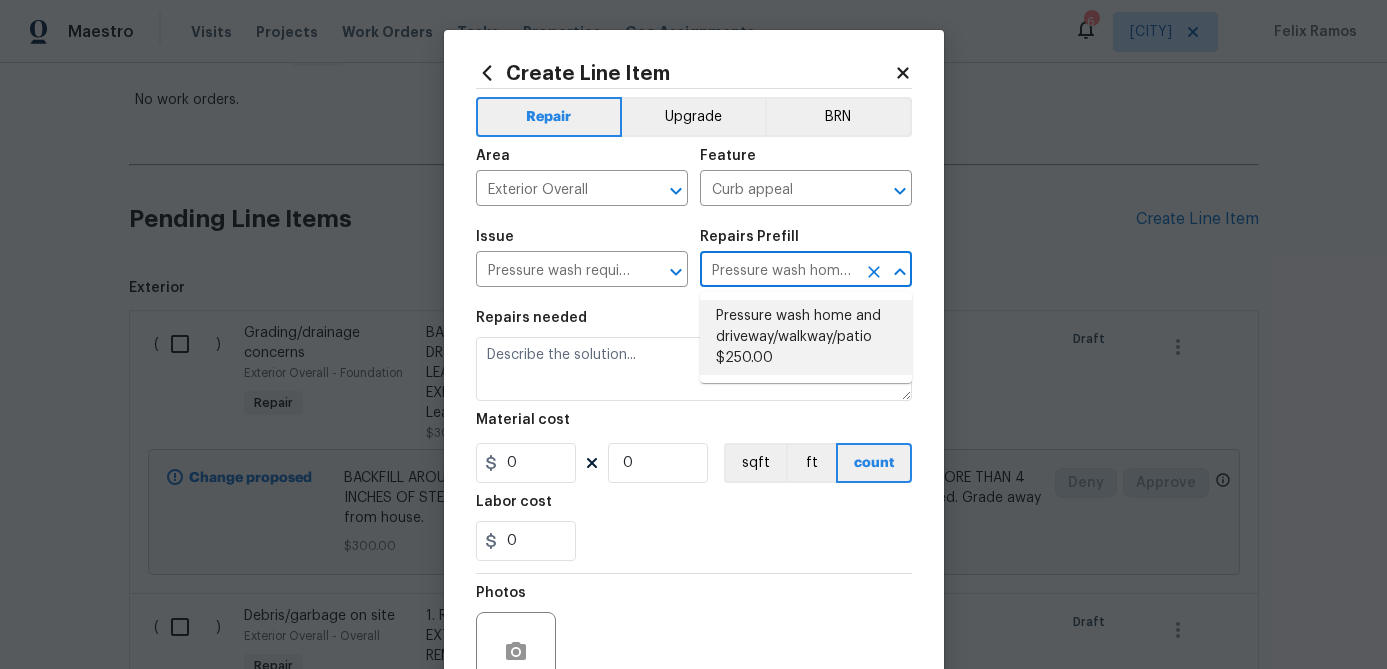 type on "Pressure wash home, driveway, walkways/sidewalks and patio. Must use a surface washer on all flat surfaces." 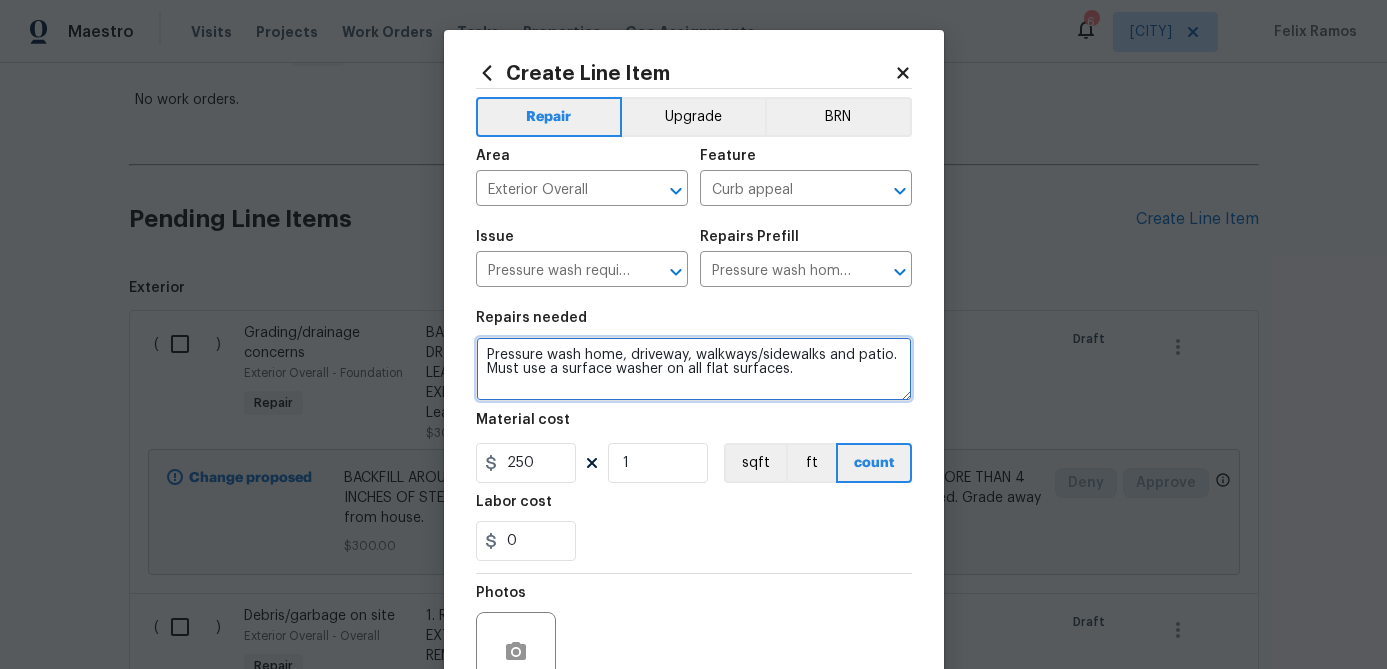 click on "Pressure wash home, driveway, walkways/sidewalks and patio. Must use a surface washer on all flat surfaces." at bounding box center [694, 369] 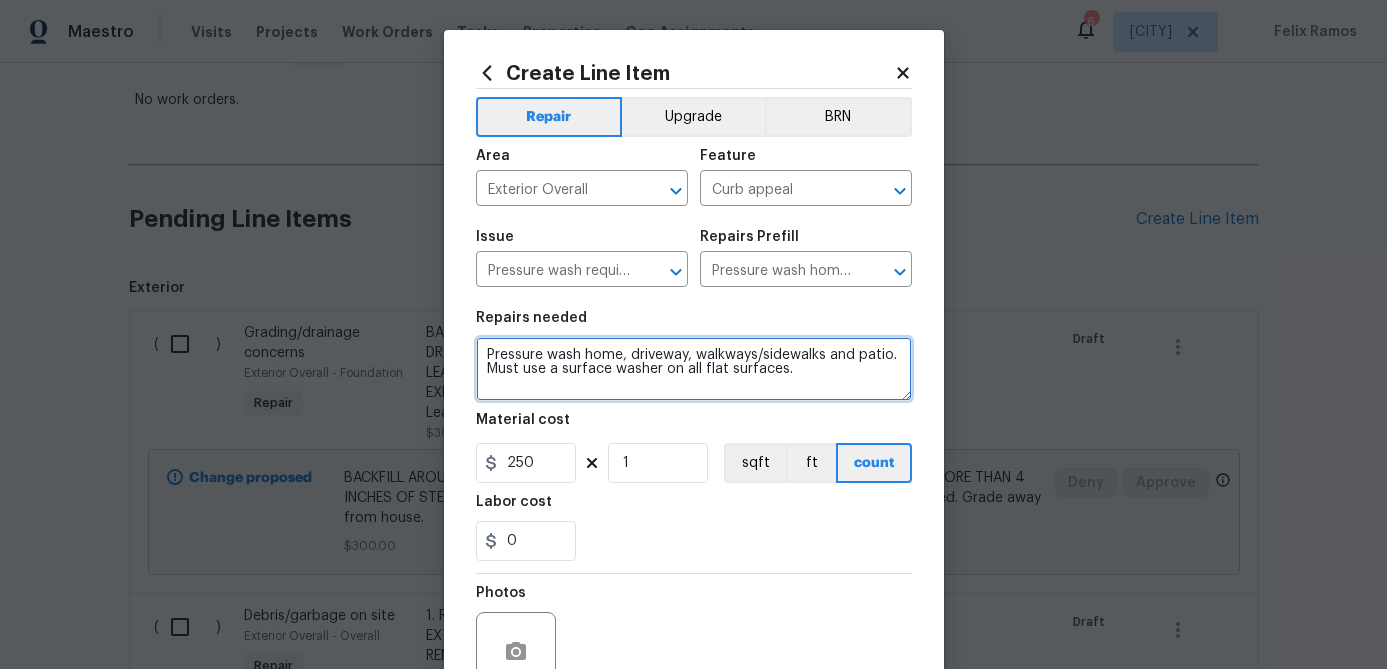scroll, scrollTop: 4, scrollLeft: 0, axis: vertical 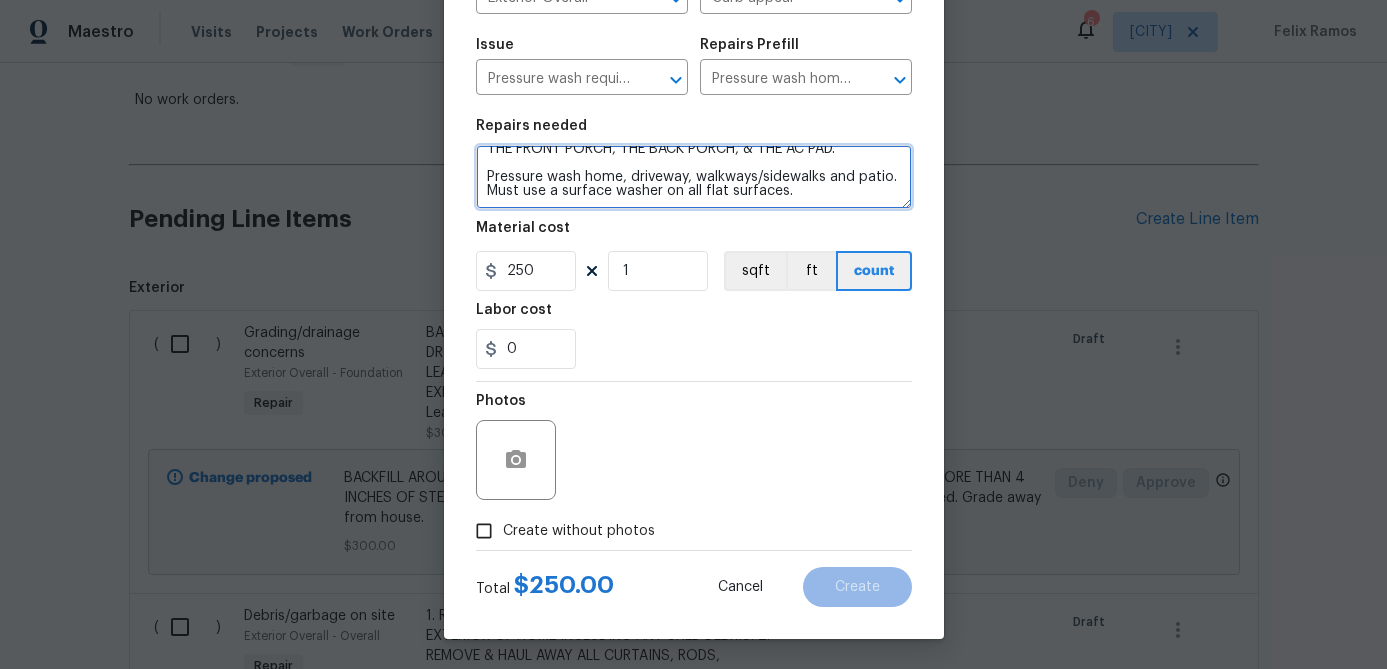 type on "PRESSURE WASH THE MOSSY AREAS ON THE BRICK, THE FOUNDATION, THE DRIVEWAY, THE SIDEWALKS, THE WALKWAYS, THE FRONT PORCH, THE BACK PORCH, & THE AC PAD.
Pressure wash home, driveway, walkways/sidewalks and patio. Must use a surface washer on all flat surfaces." 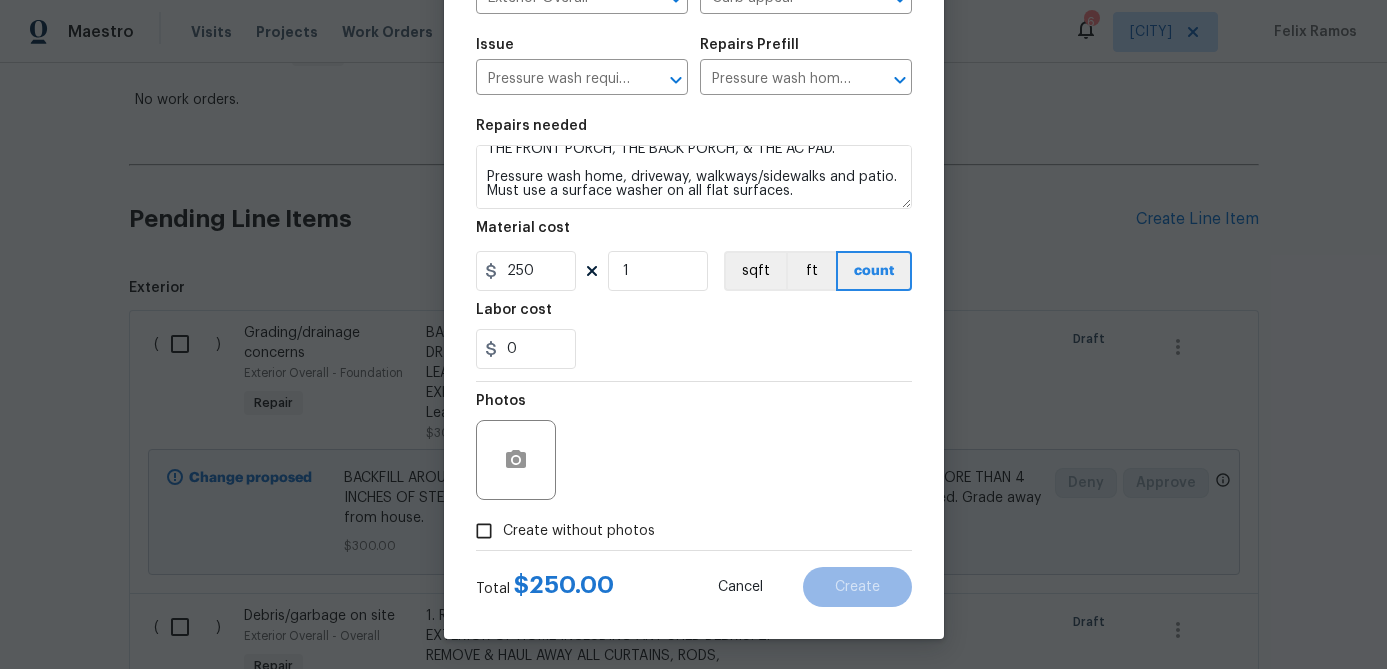 click on "Create without photos" at bounding box center (484, 531) 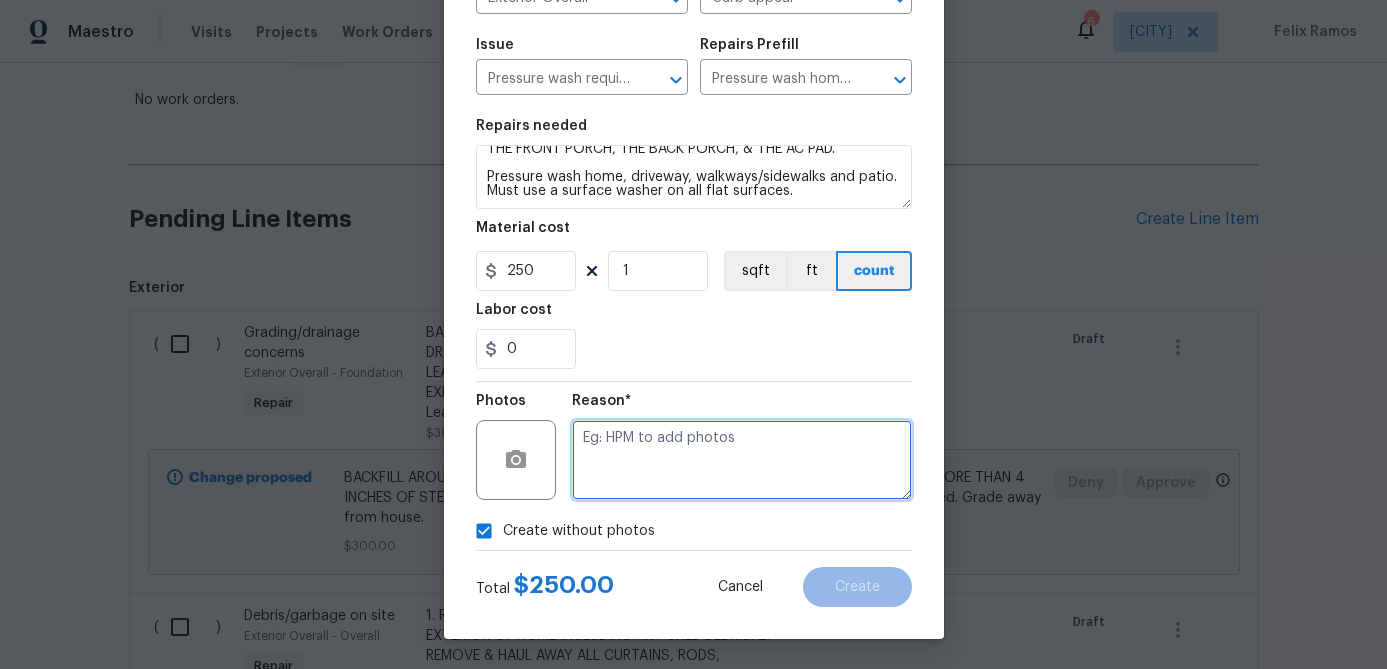 click at bounding box center (742, 460) 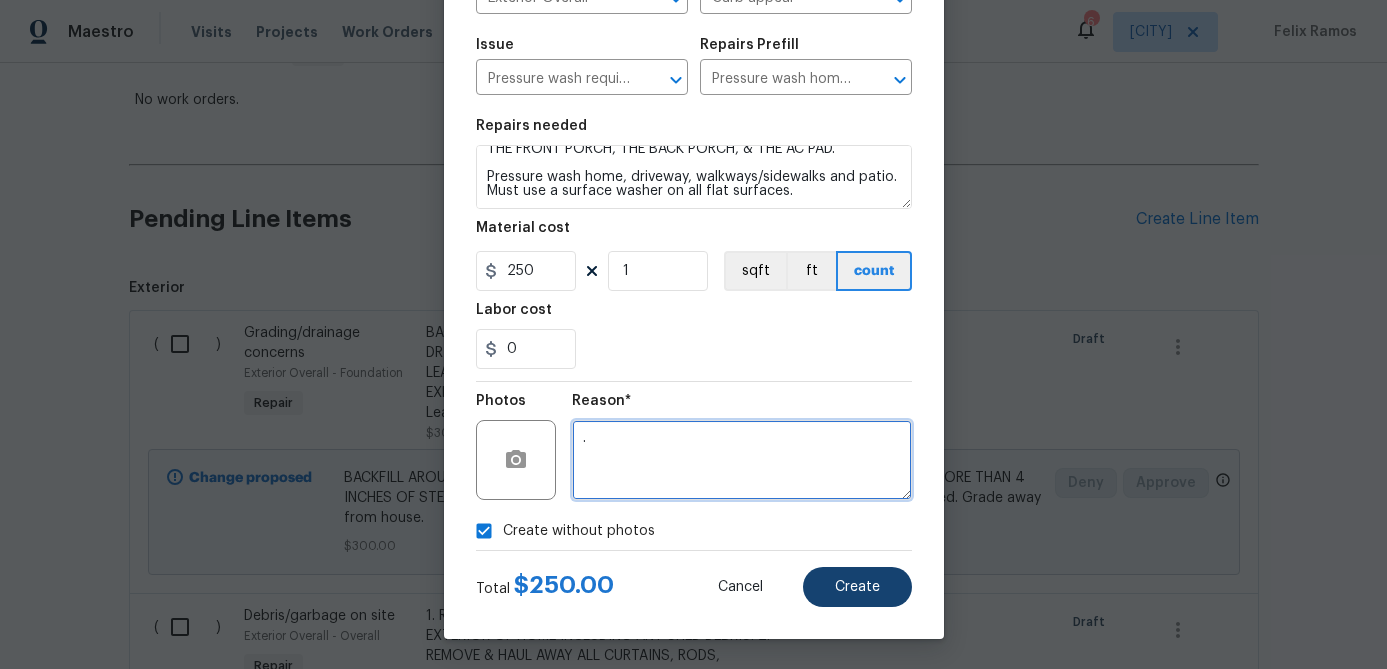 type on "." 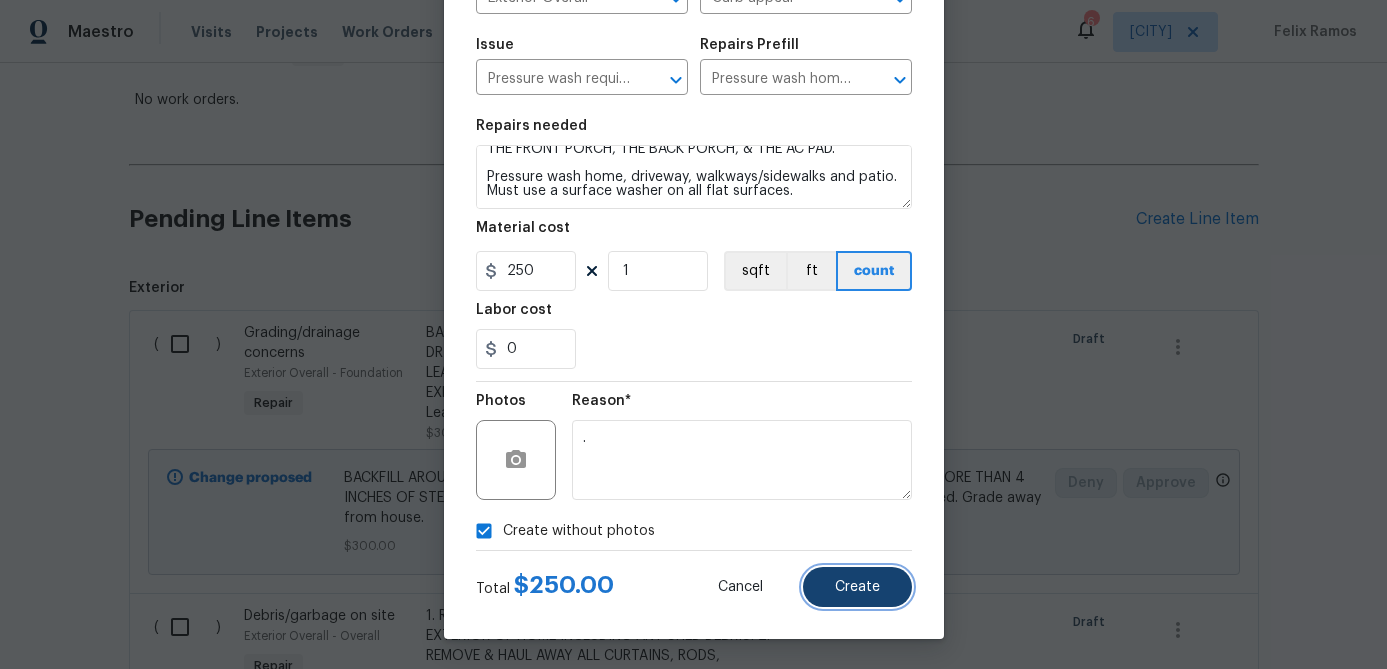 click on "Create" at bounding box center (857, 587) 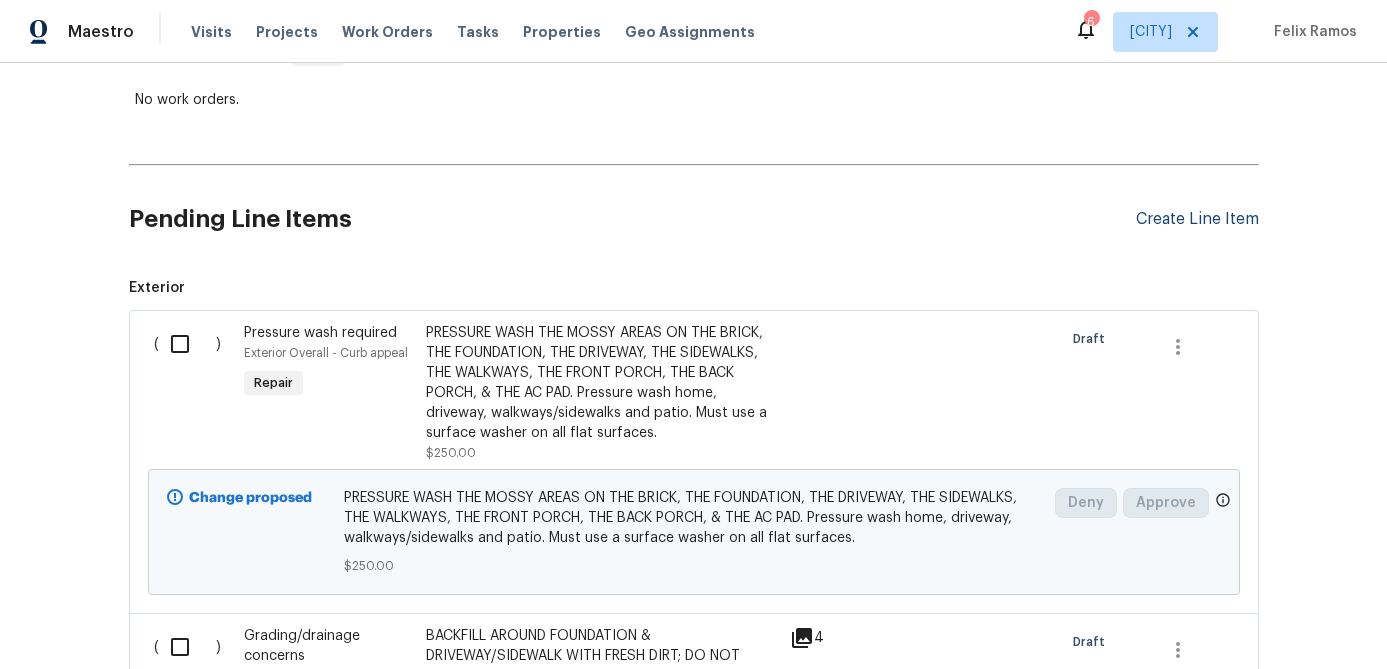 click on "Create Line Item" at bounding box center (1197, 219) 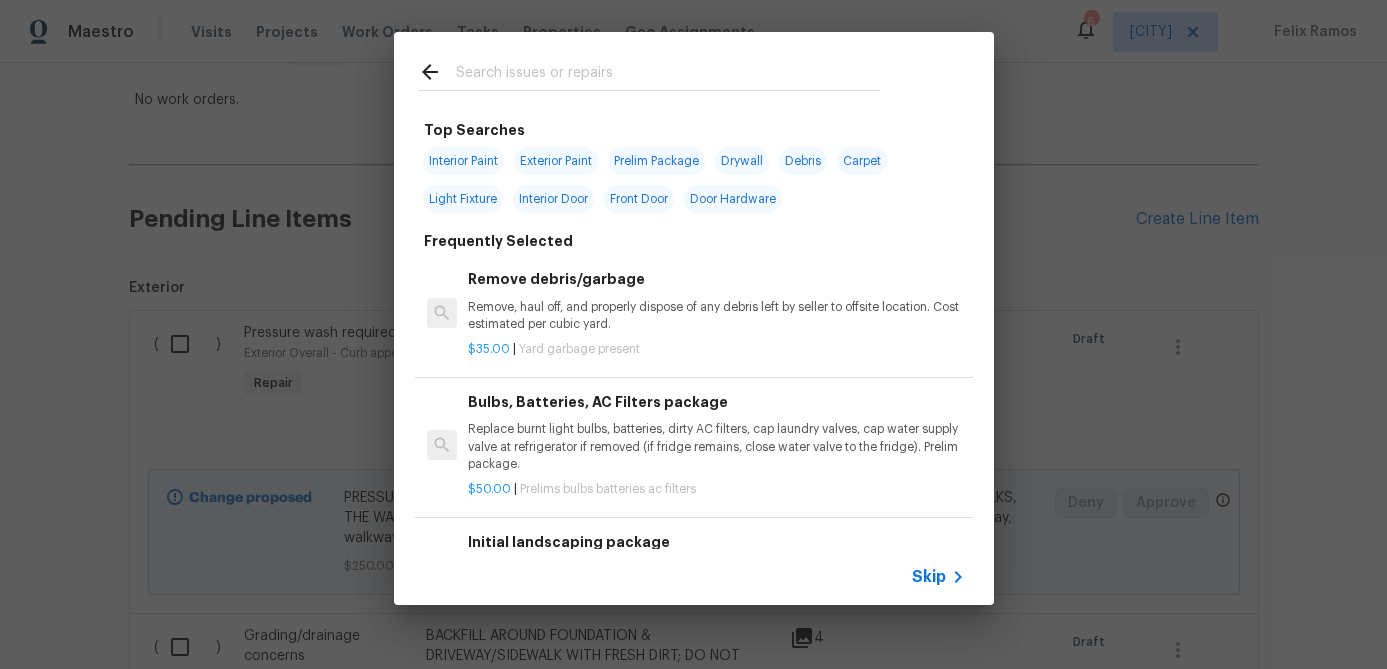 click on "Skip" at bounding box center [929, 577] 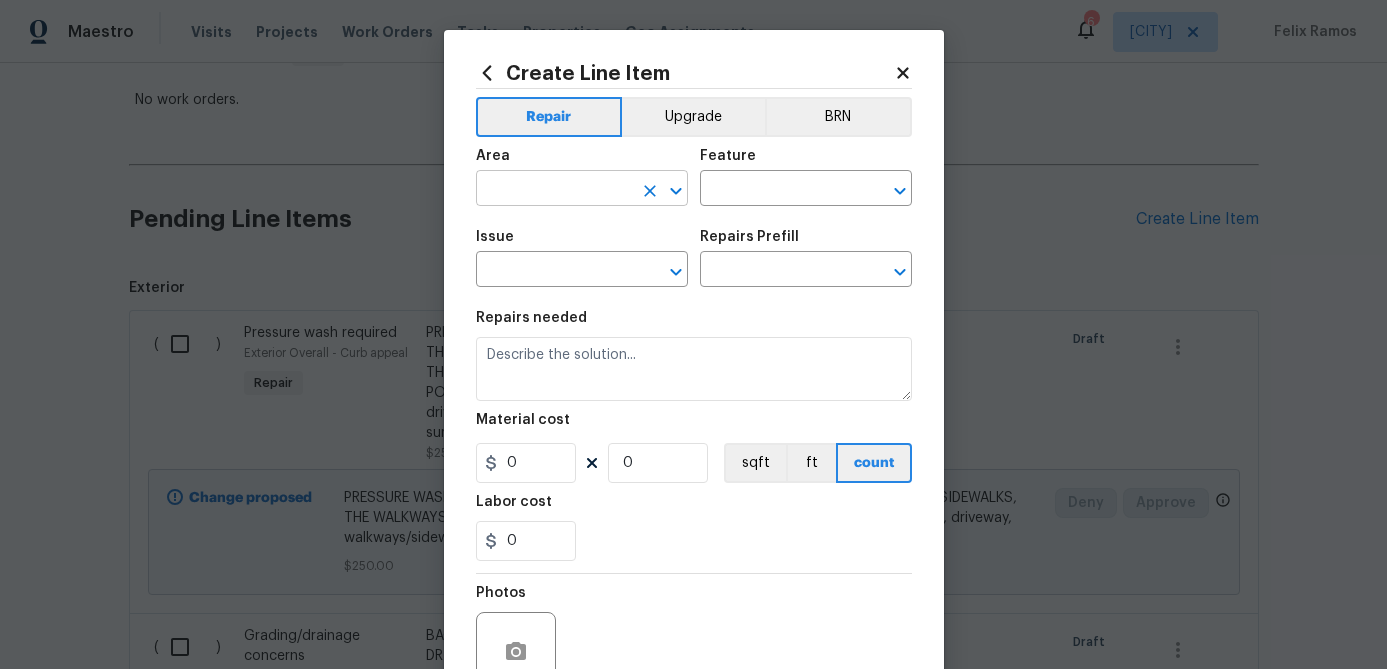 click at bounding box center [554, 190] 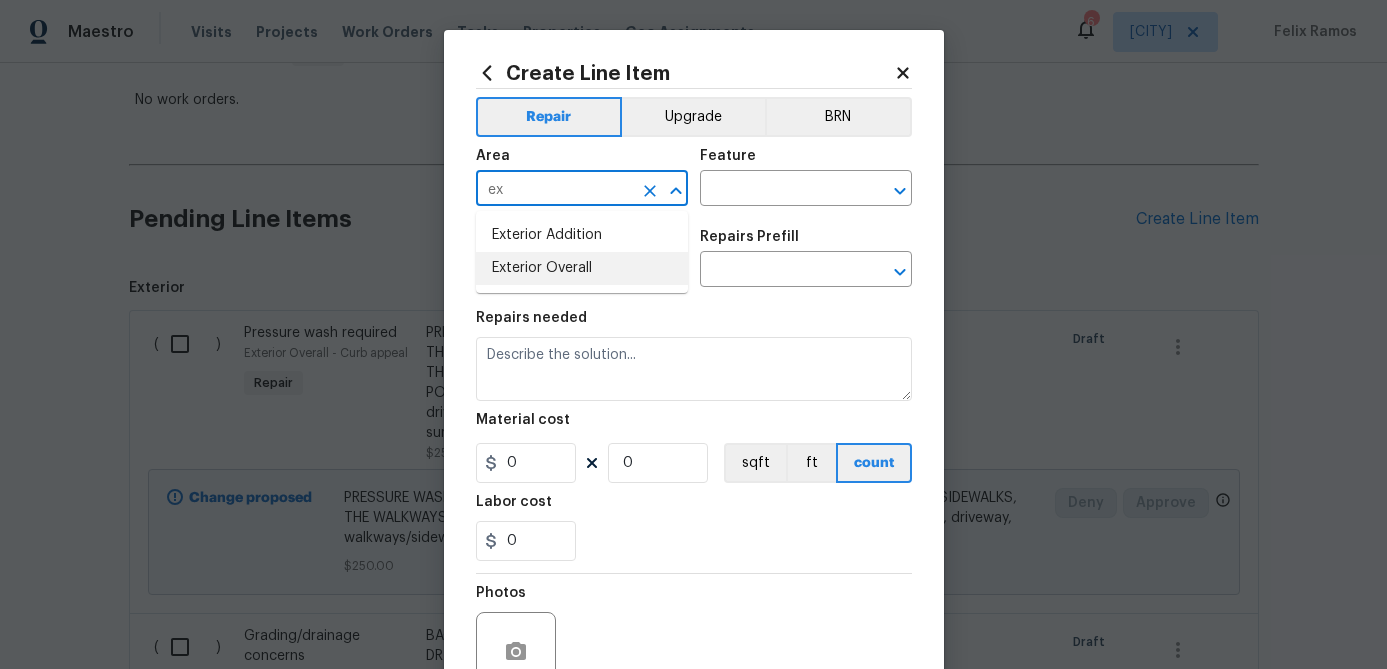 click on "Exterior Overall" at bounding box center (582, 268) 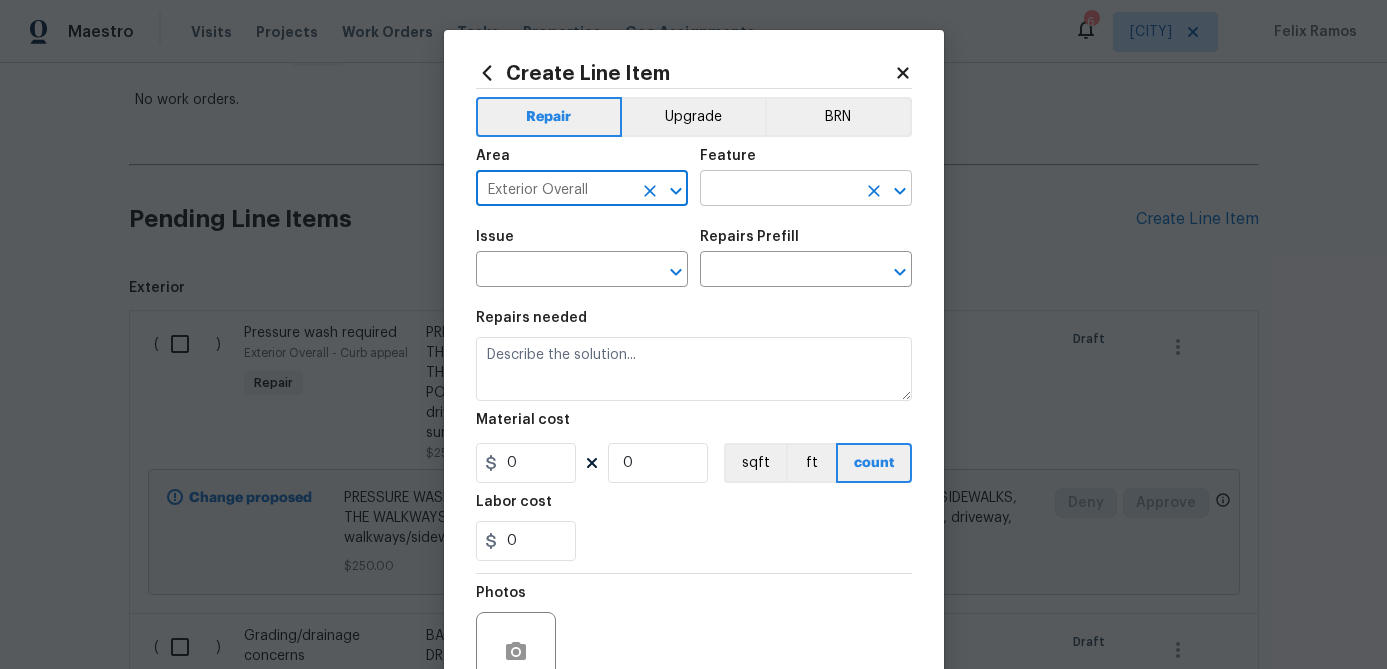type on "Exterior Overall" 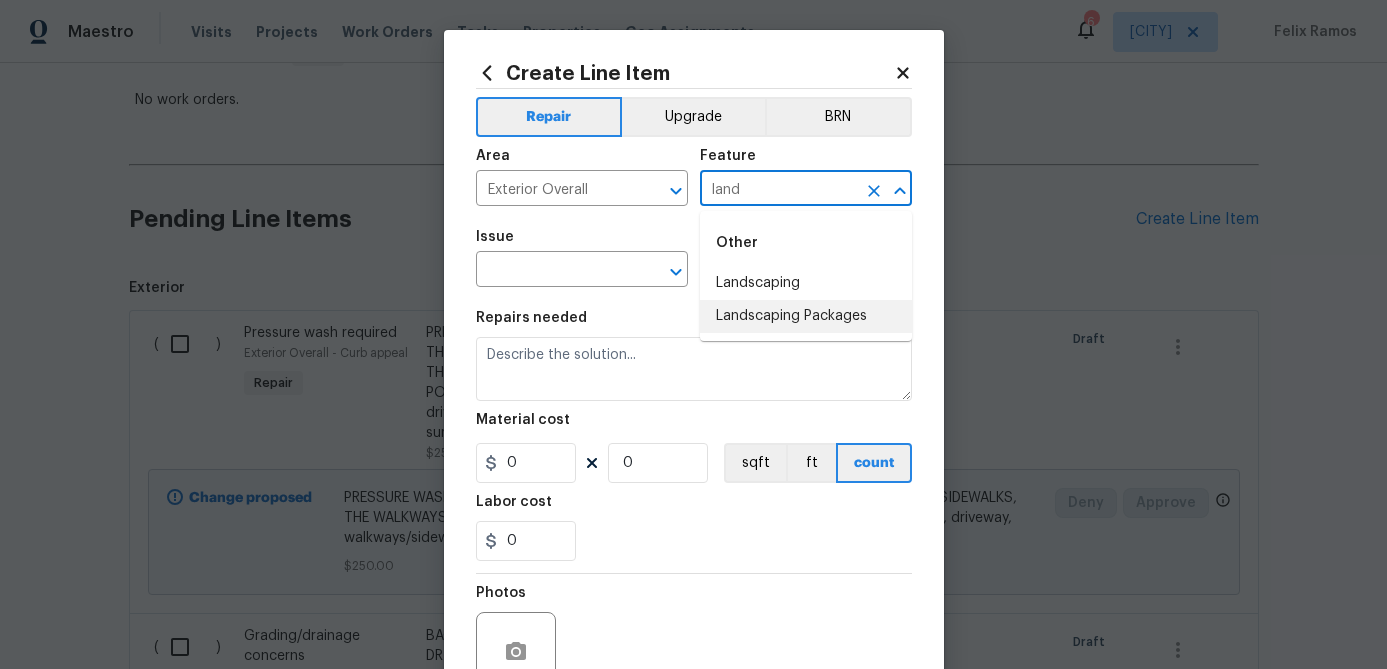 click on "Landscaping Packages" at bounding box center (806, 316) 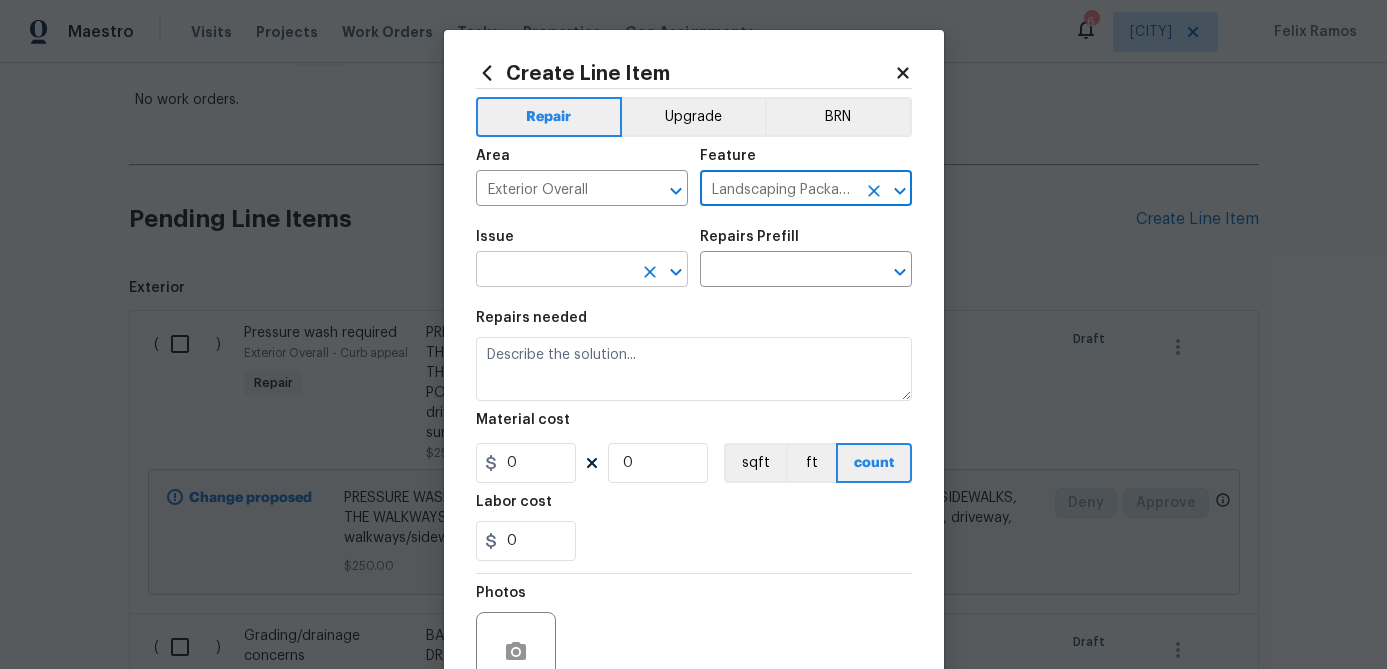 type on "Landscaping Packages" 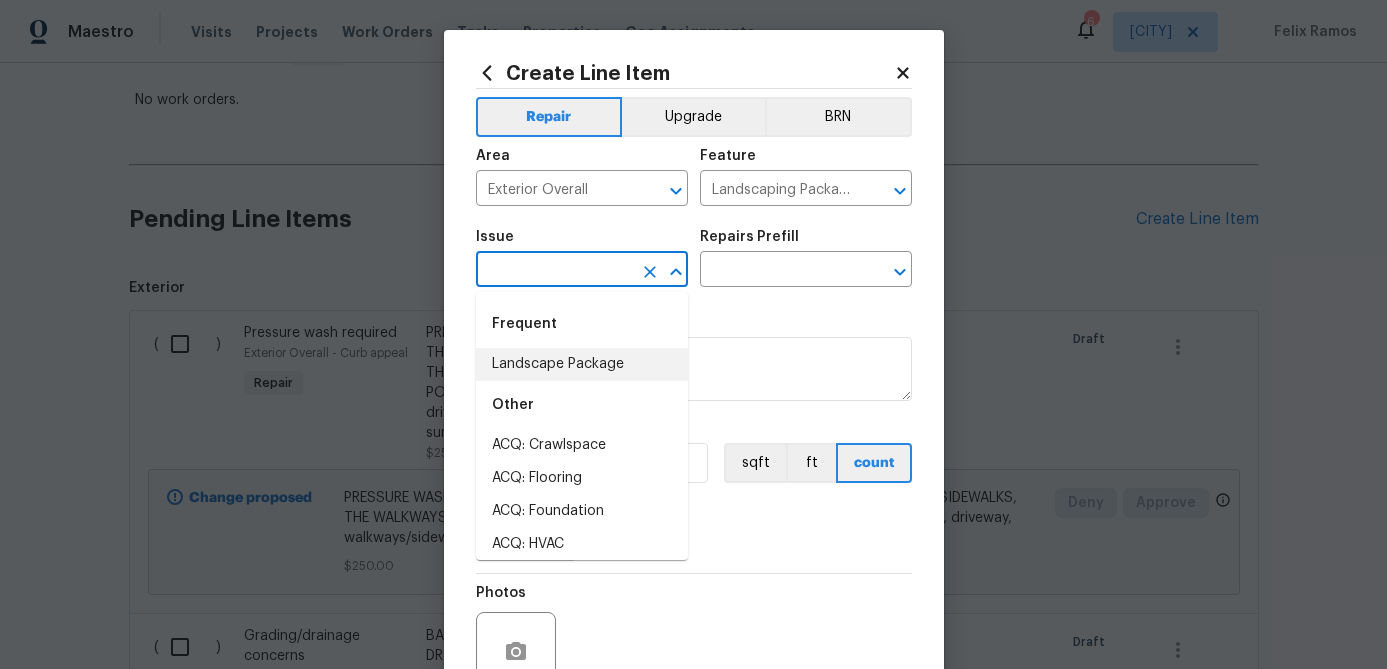 click on "Landscape Package" at bounding box center (582, 364) 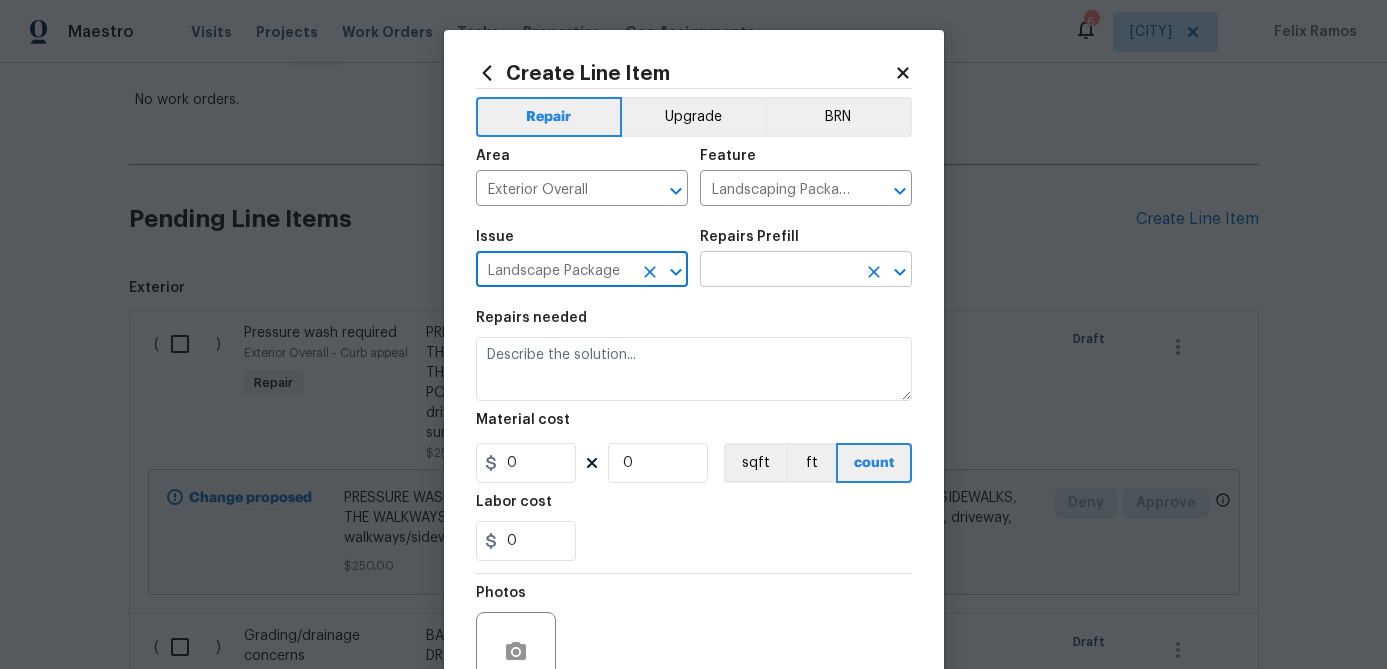 click at bounding box center [778, 271] 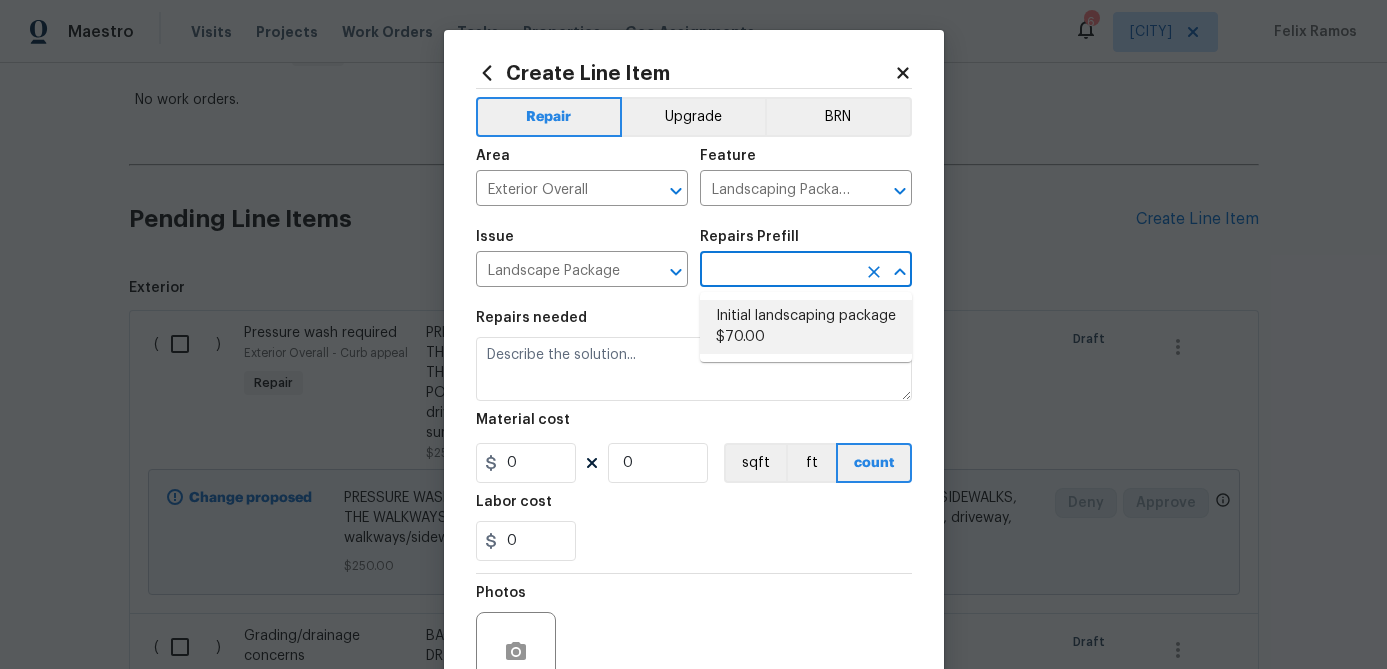 click on "Initial landscaping package $70.00" at bounding box center [806, 327] 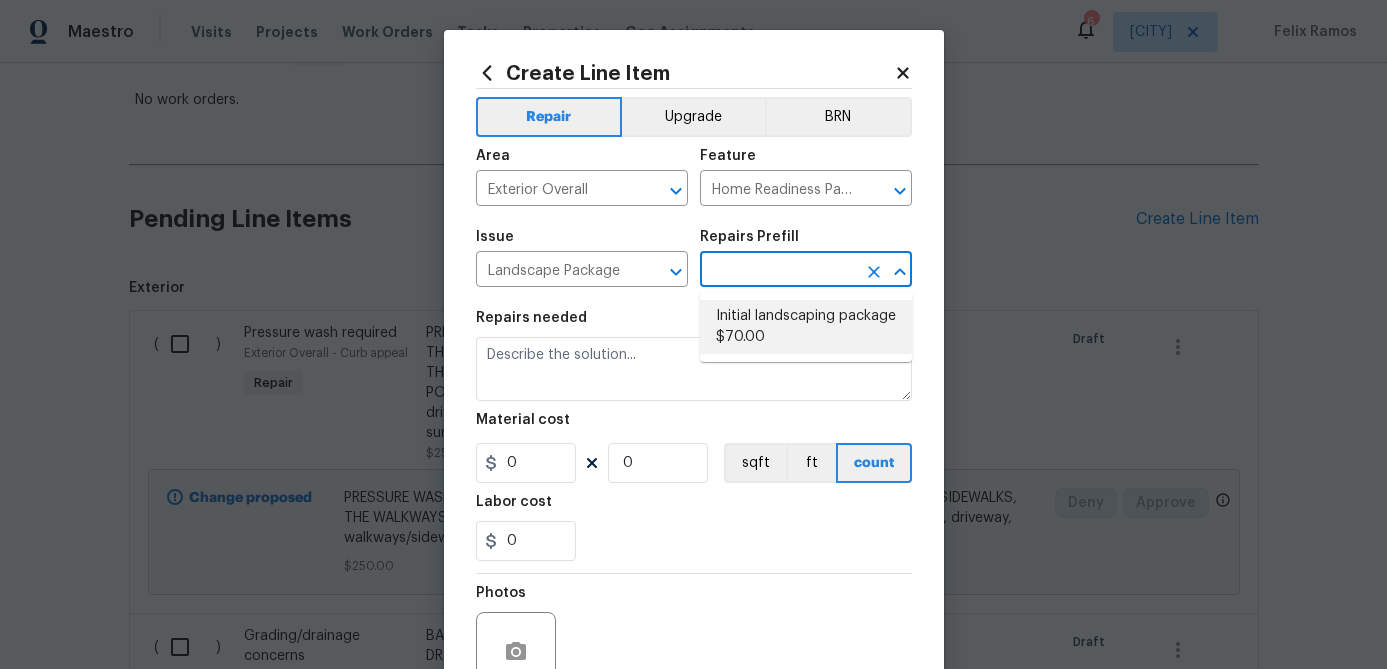 type on "Initial landscaping package $70.00" 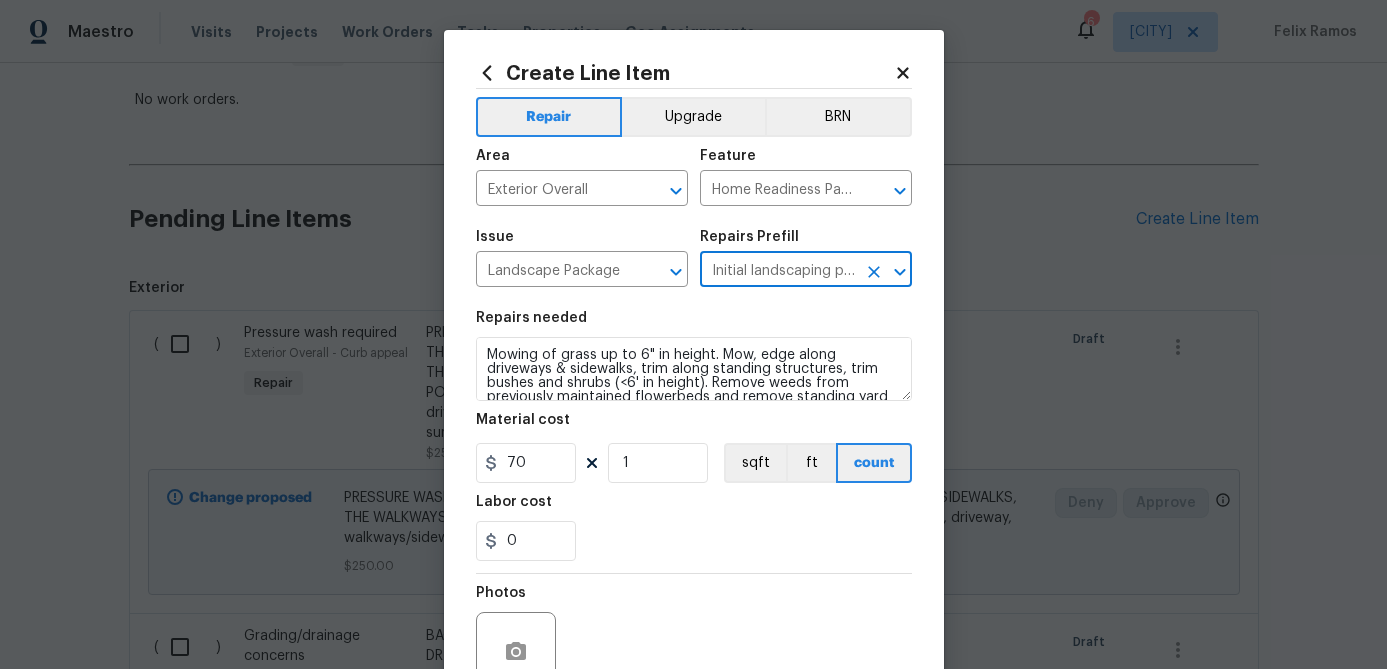 scroll, scrollTop: 193, scrollLeft: 0, axis: vertical 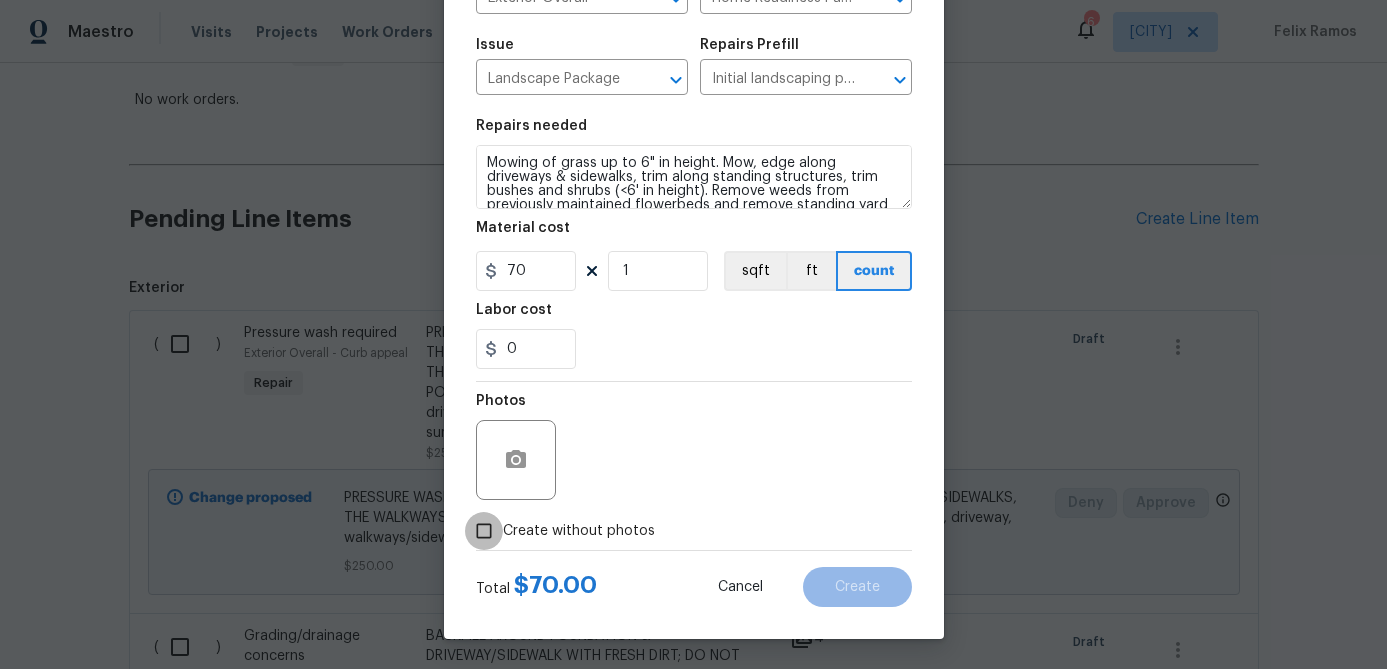 click on "Create without photos" at bounding box center [484, 531] 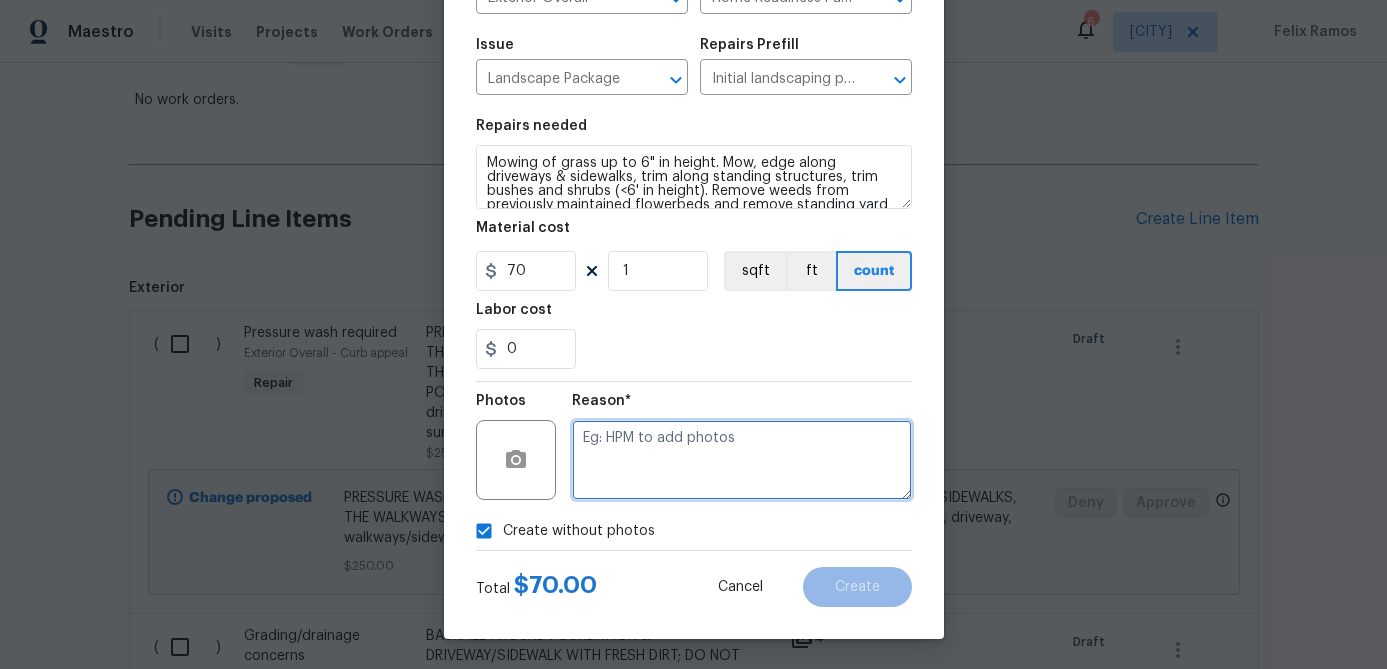 click at bounding box center (742, 460) 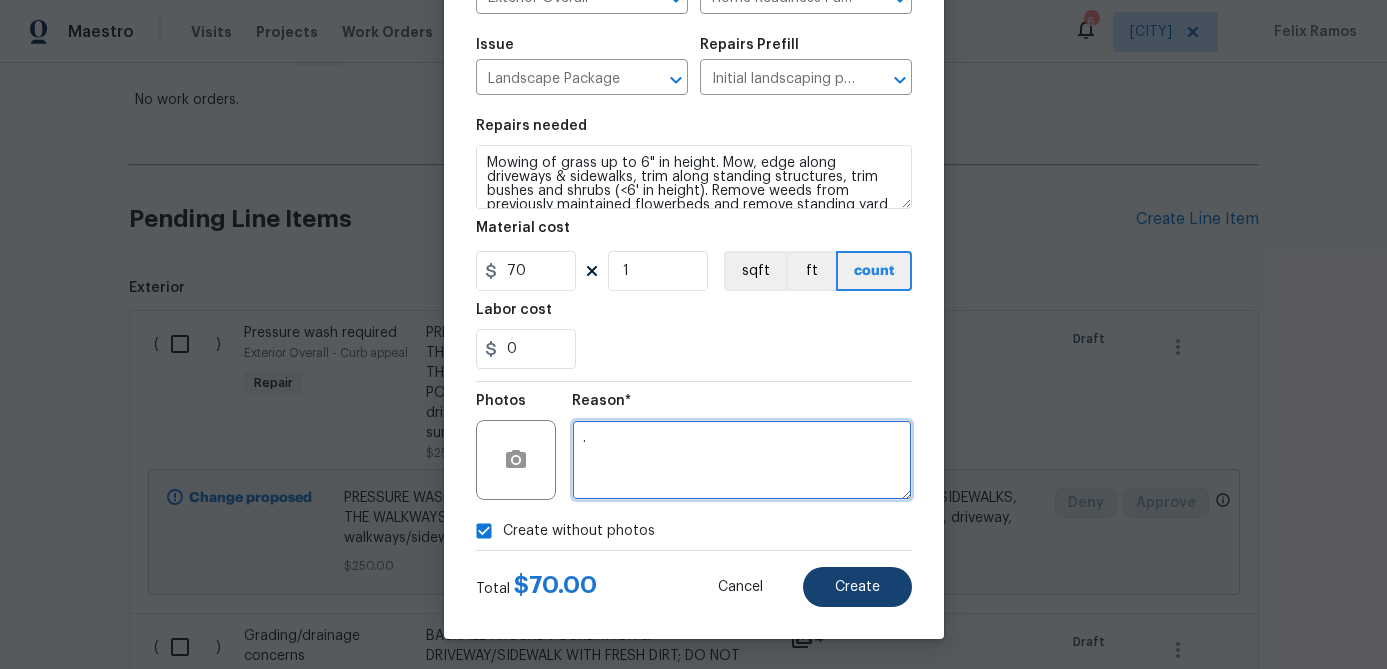 type on "." 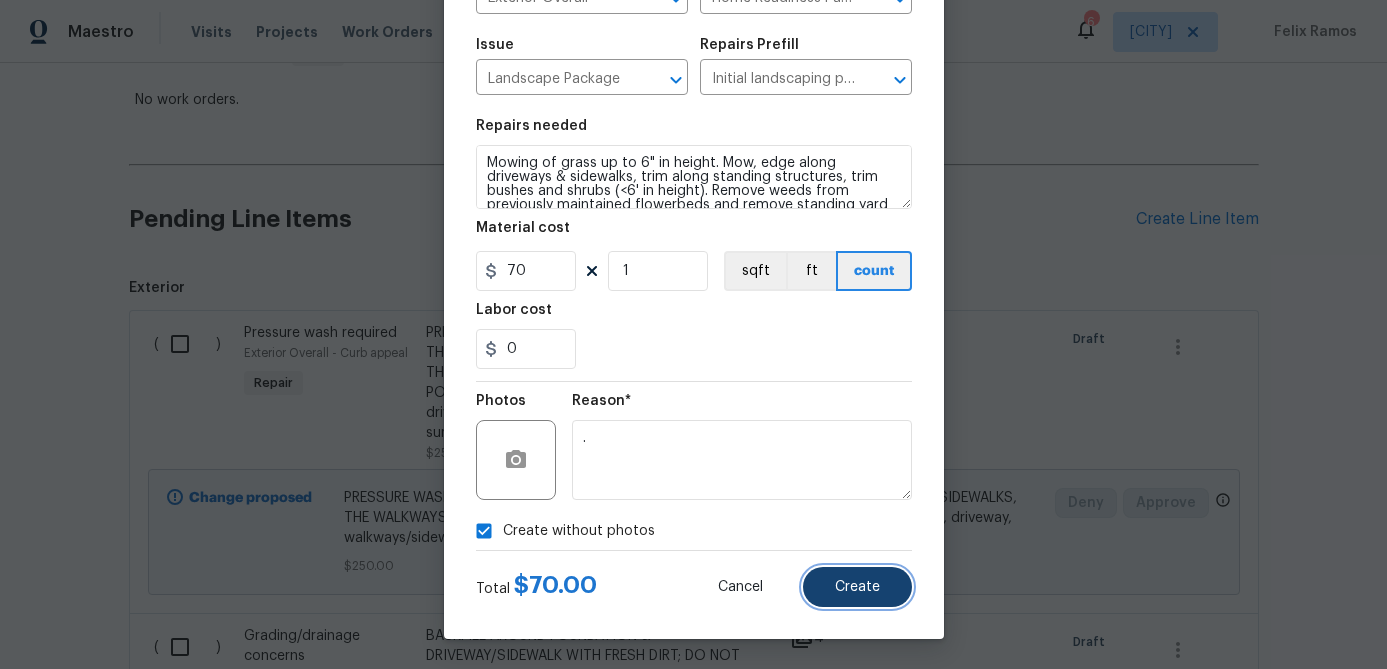 click on "Create" at bounding box center (857, 587) 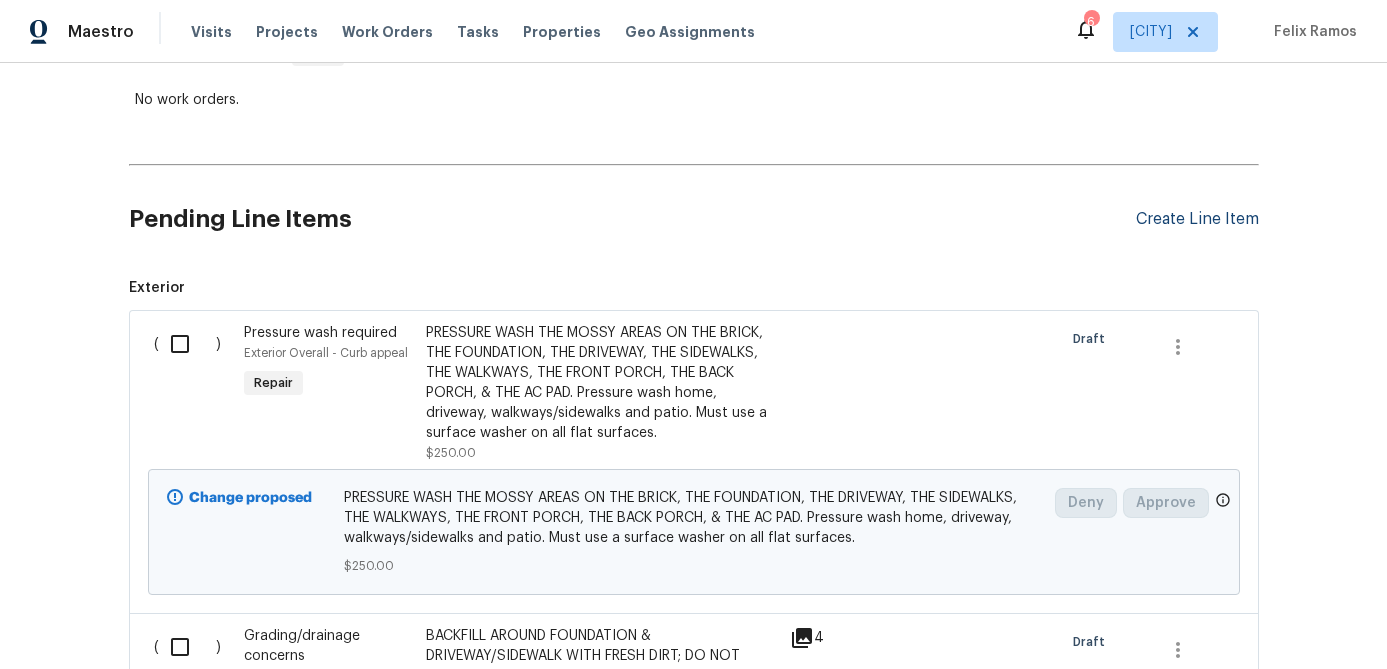 click on "Create Line Item" at bounding box center (1197, 219) 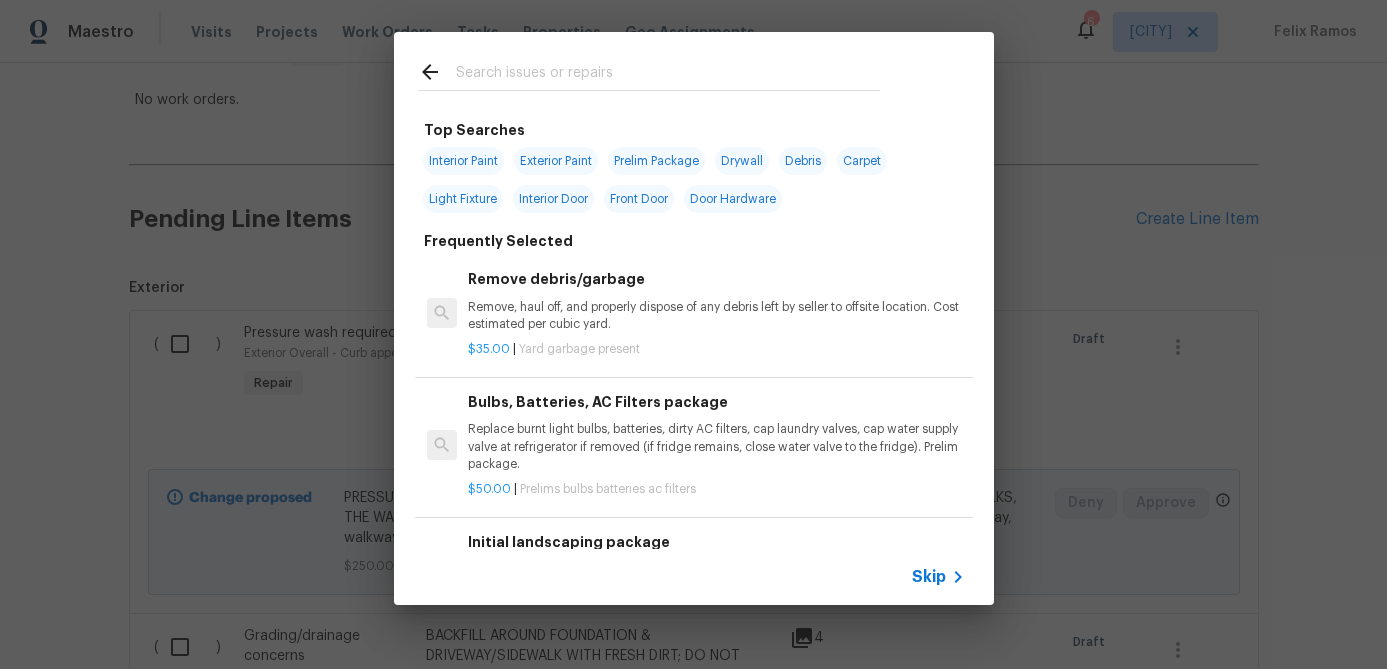 click on "Skip" at bounding box center (929, 577) 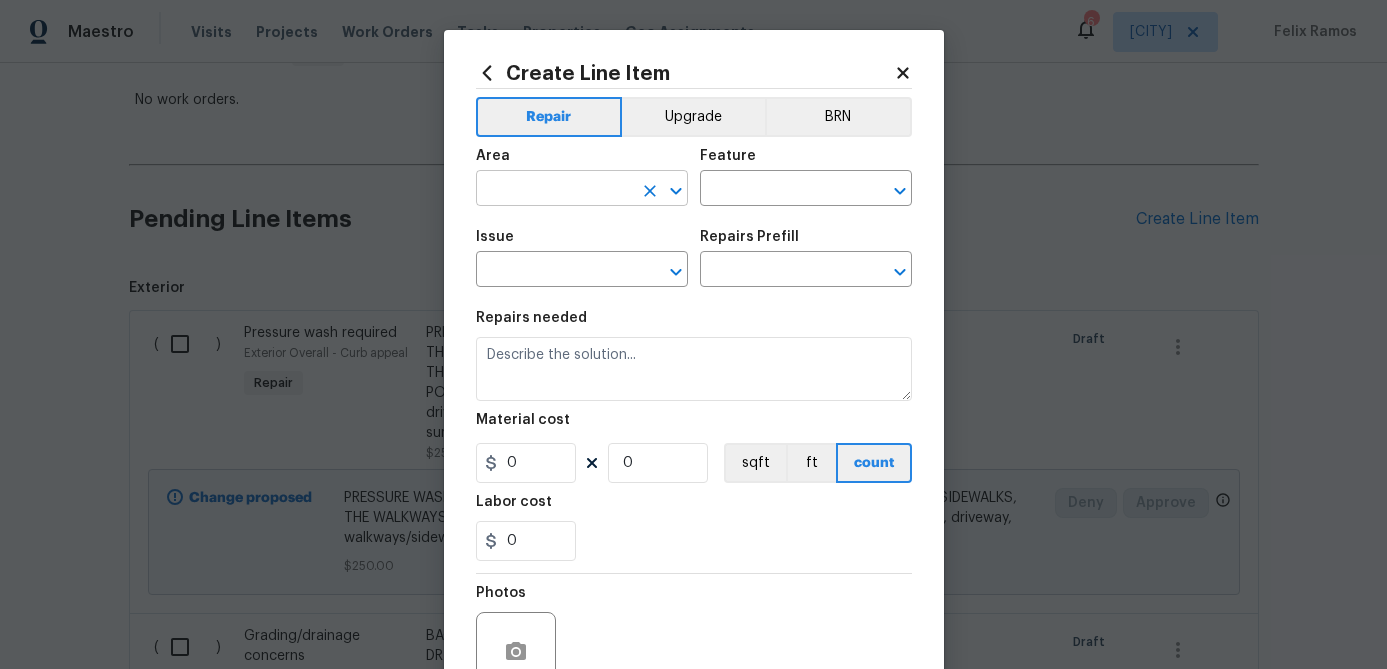 click at bounding box center [554, 190] 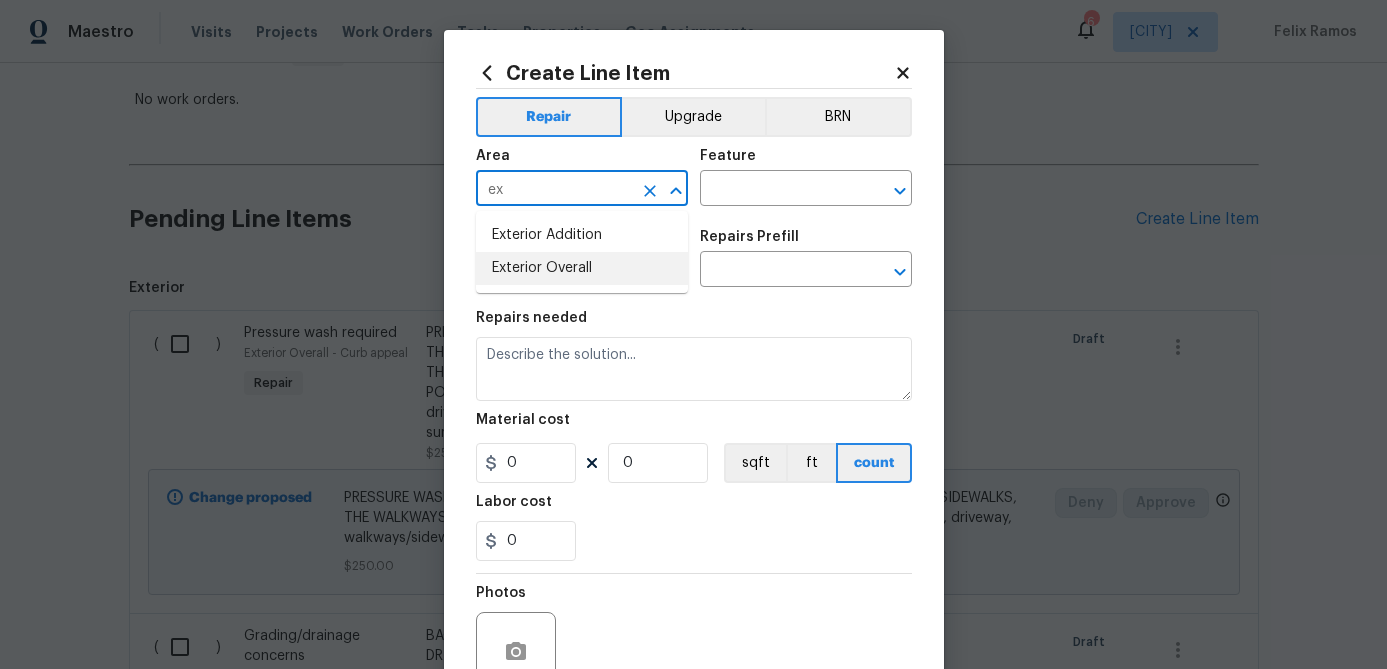 click on "Exterior Overall" at bounding box center (582, 268) 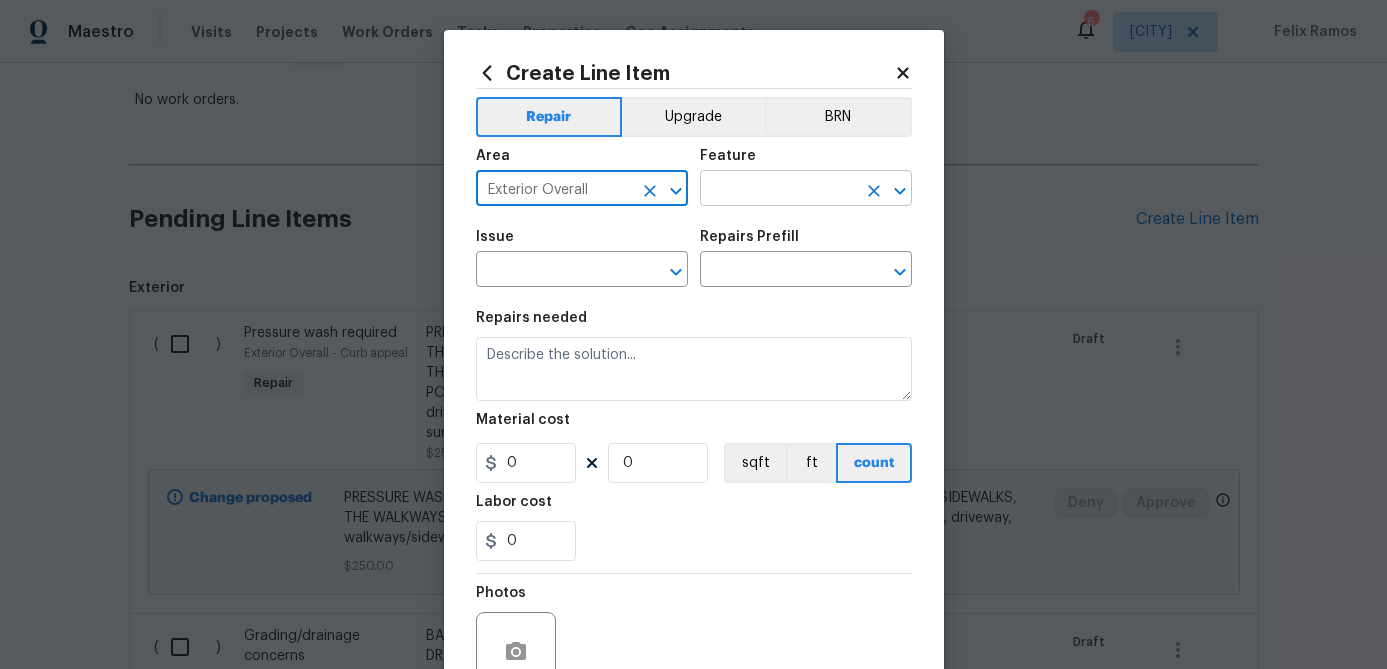 type on "Exterior Overall" 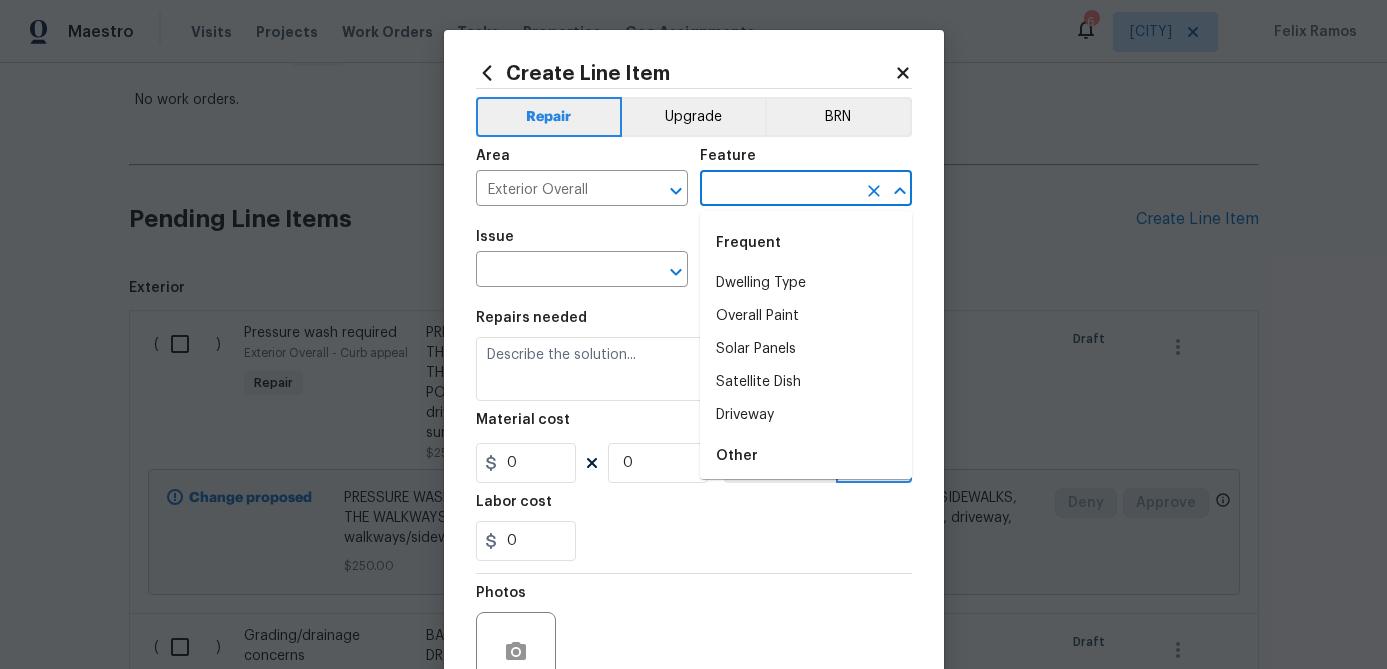 click at bounding box center [778, 190] 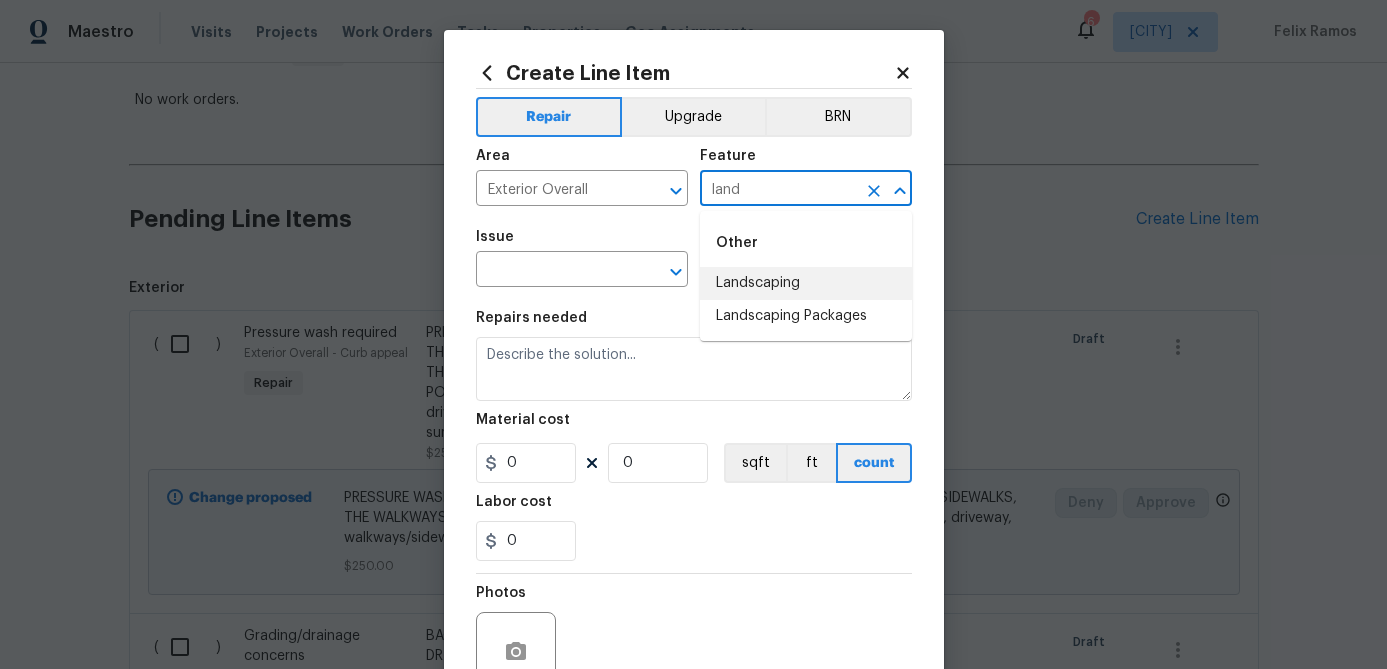 click on "Landscaping" at bounding box center (806, 283) 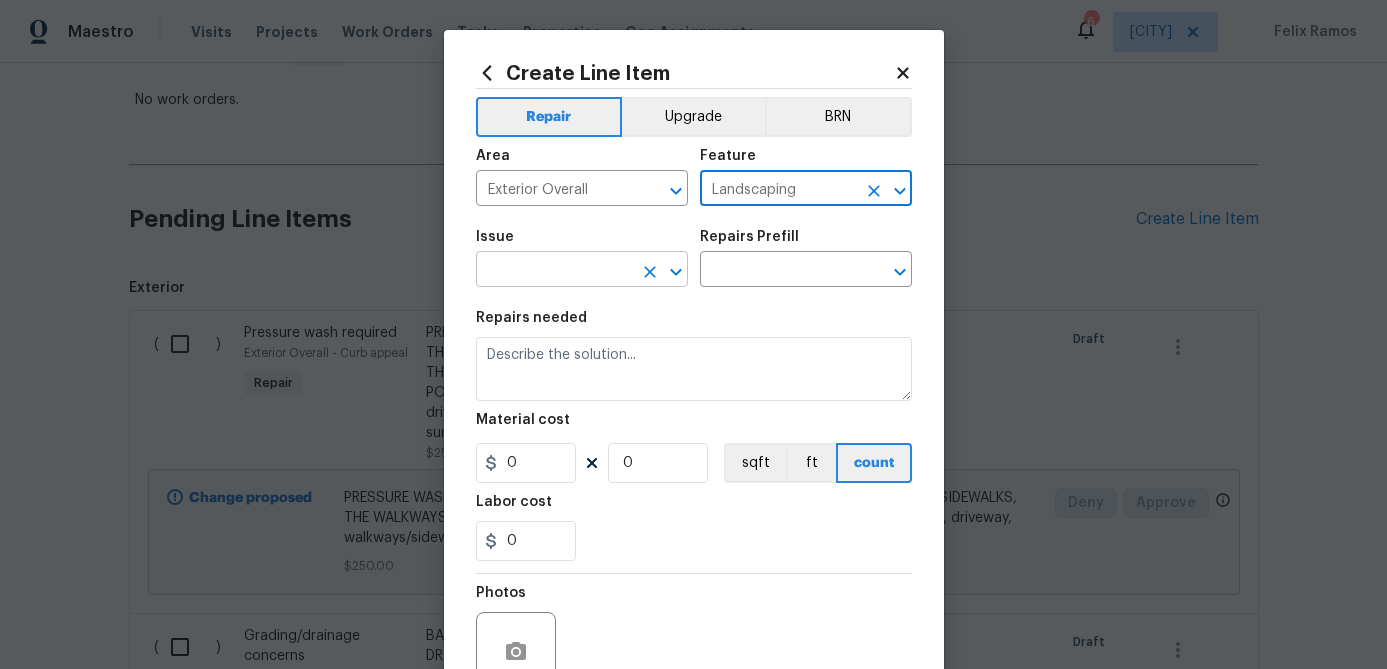 type on "Landscaping" 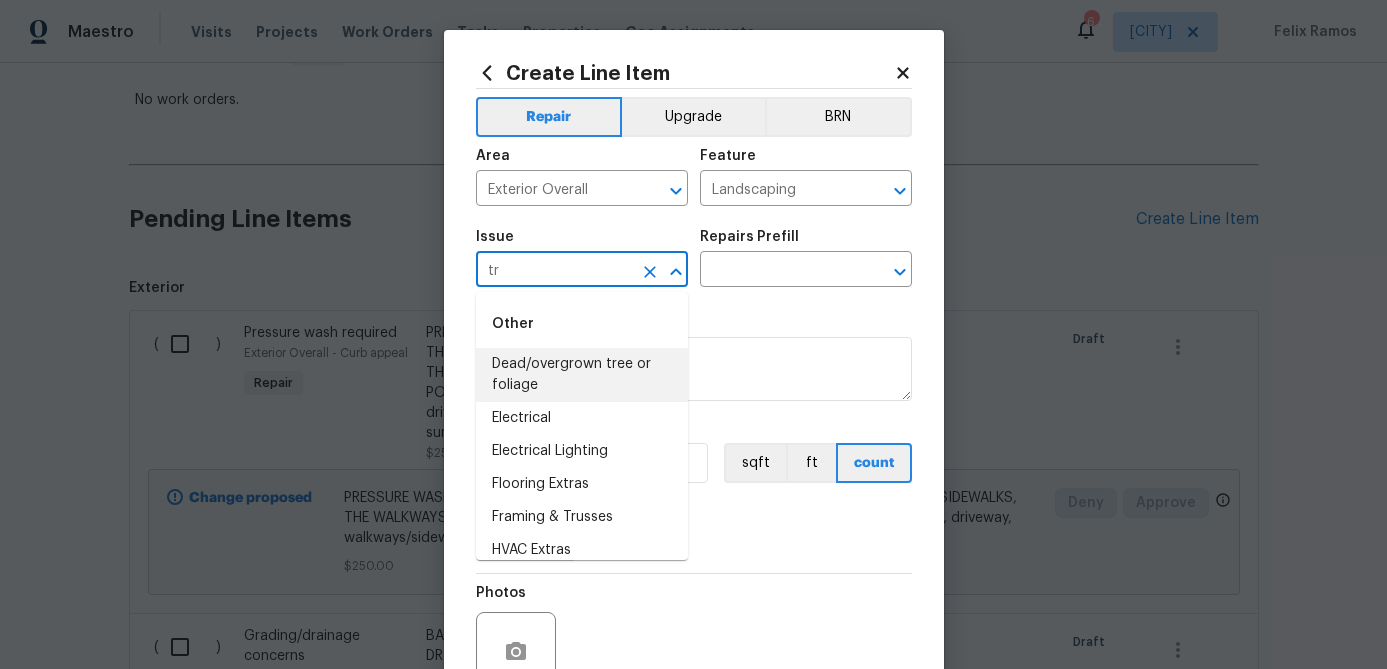 click on "Dead/overgrown tree or foliage" at bounding box center [582, 375] 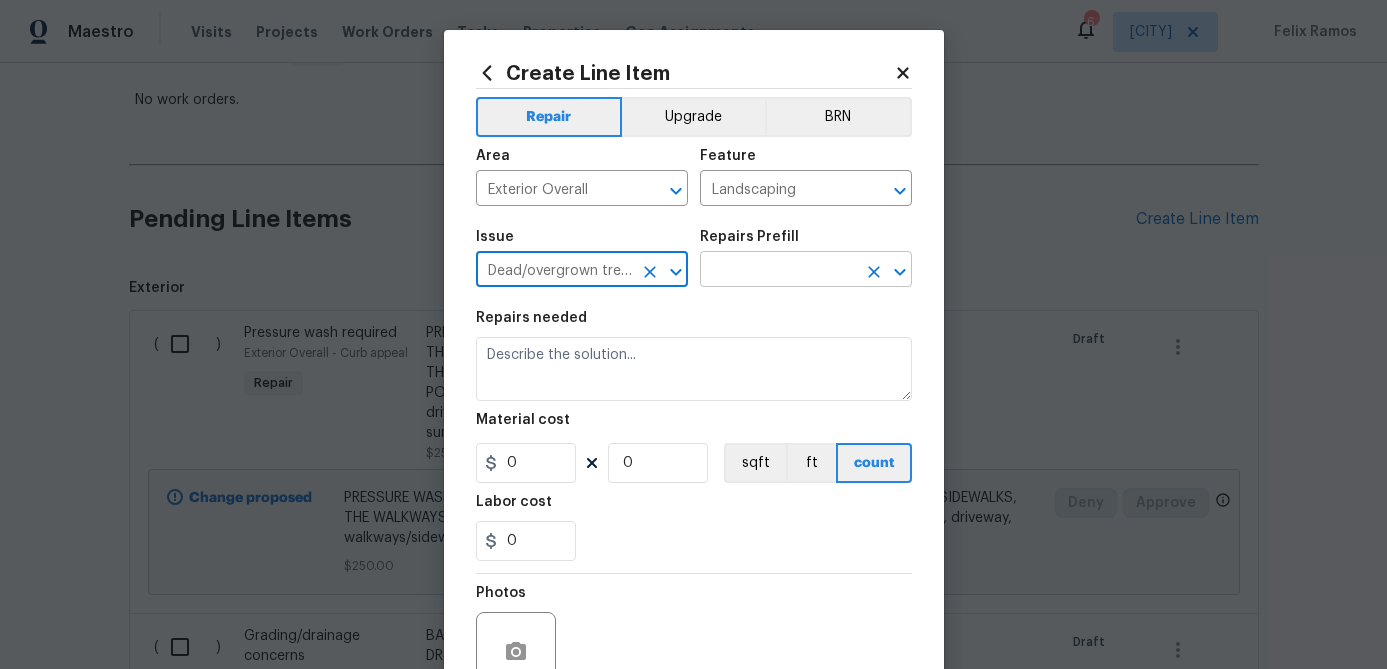 type on "Dead/overgrown tree or foliage" 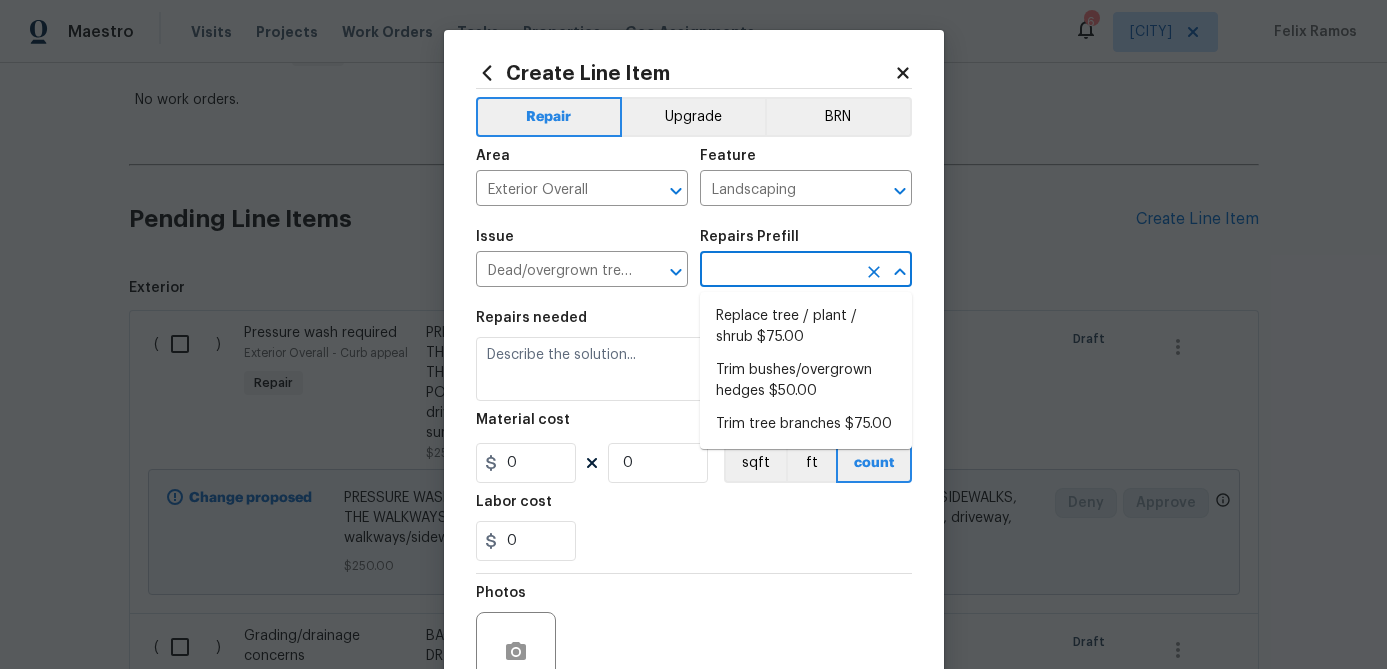 click at bounding box center (778, 271) 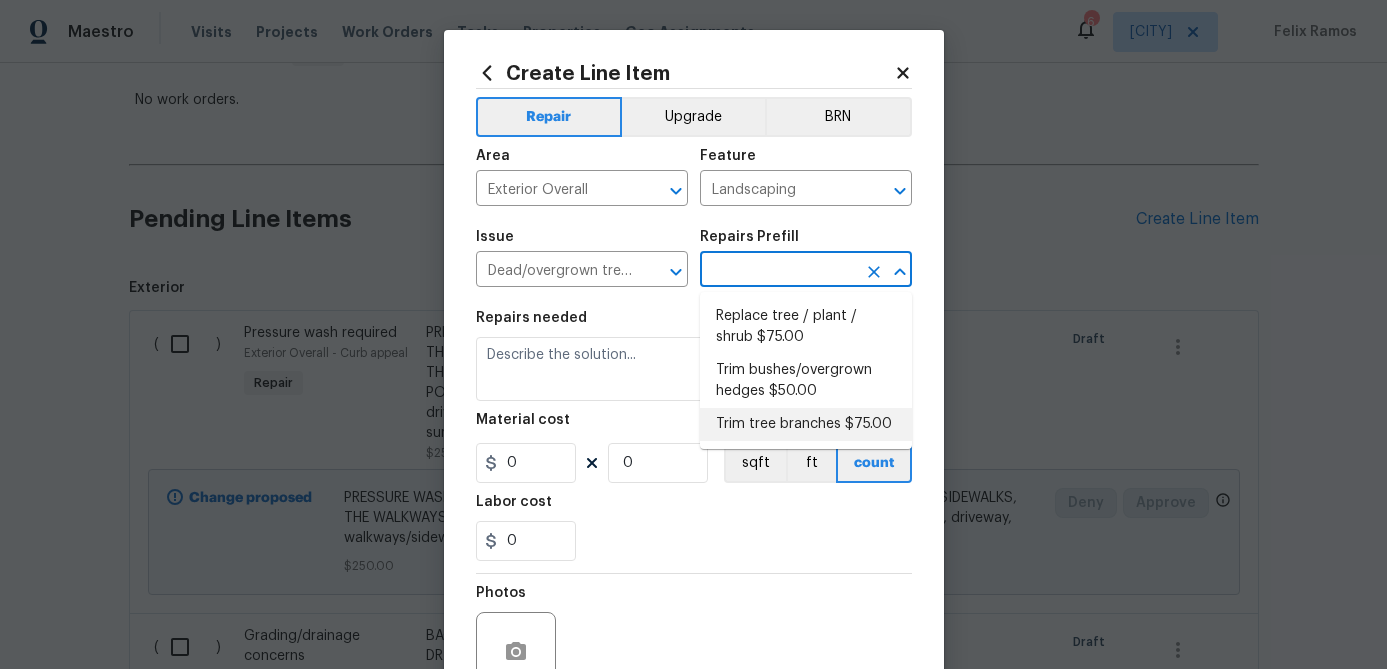 click on "Trim tree branches $75.00" at bounding box center (806, 424) 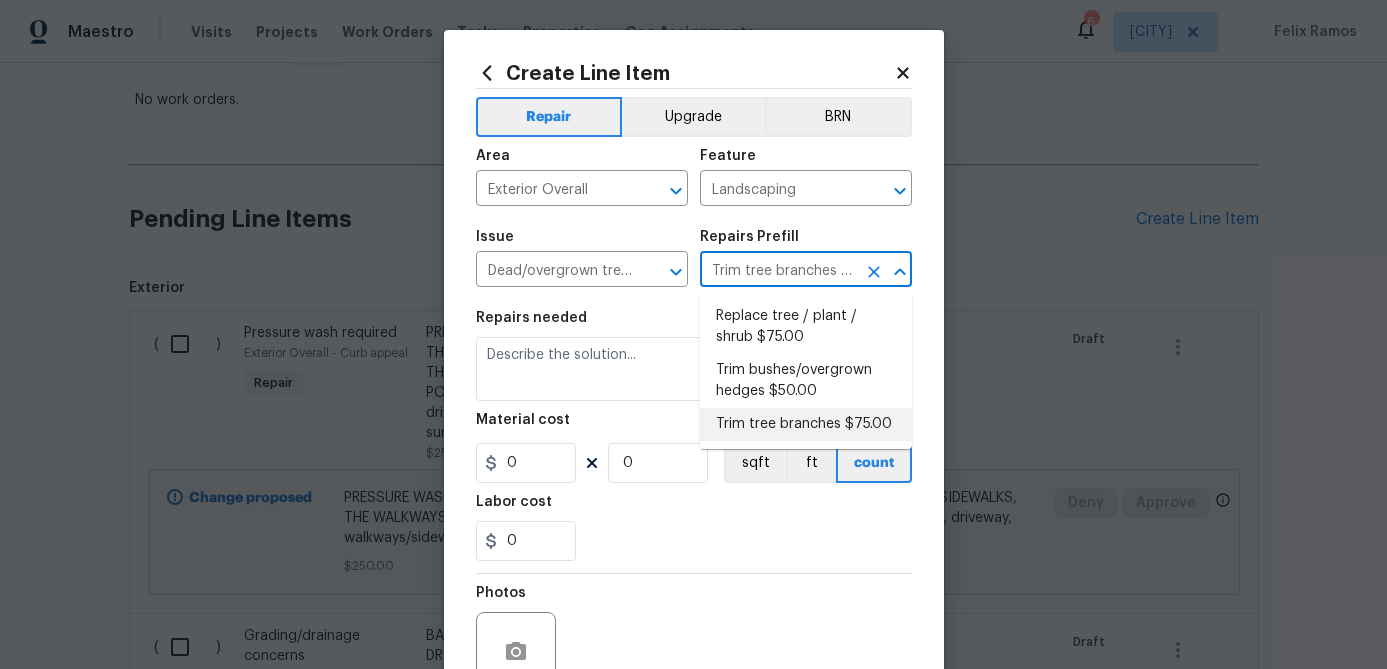 type on "Trim back overgrown tree branches in contact with home & branches hanging low over roof line." 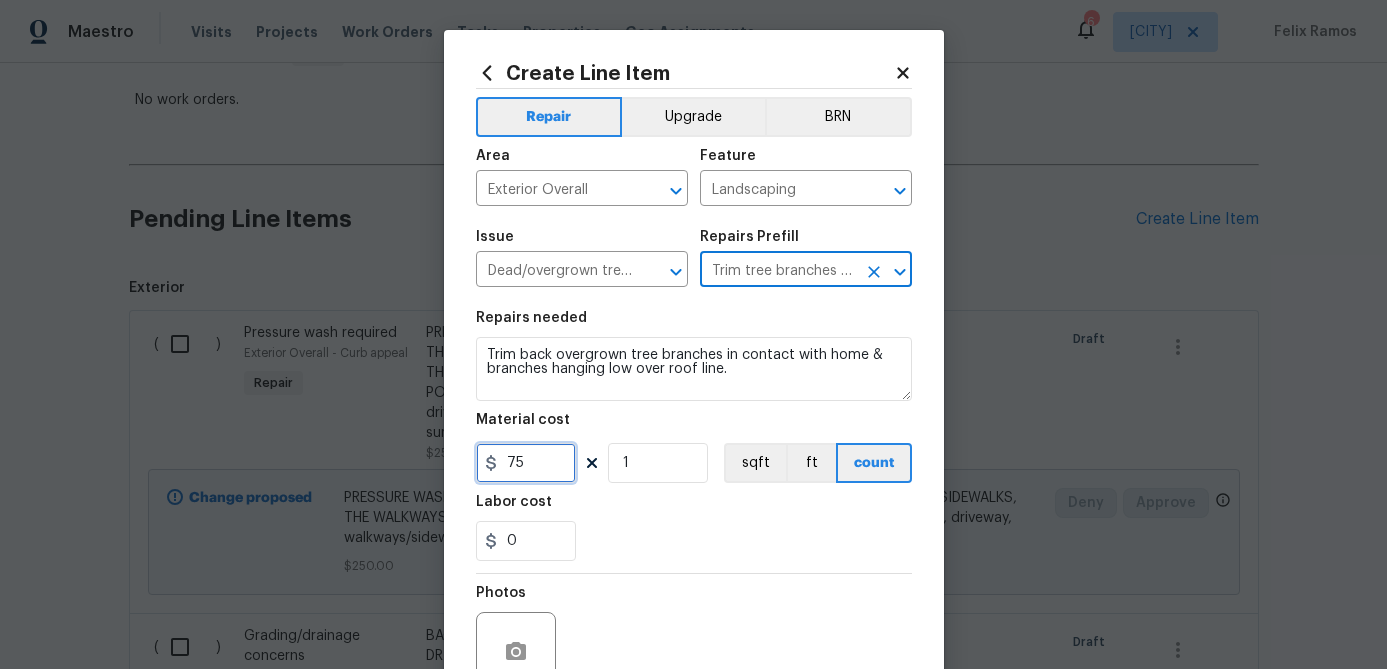 click on "75" at bounding box center (526, 463) 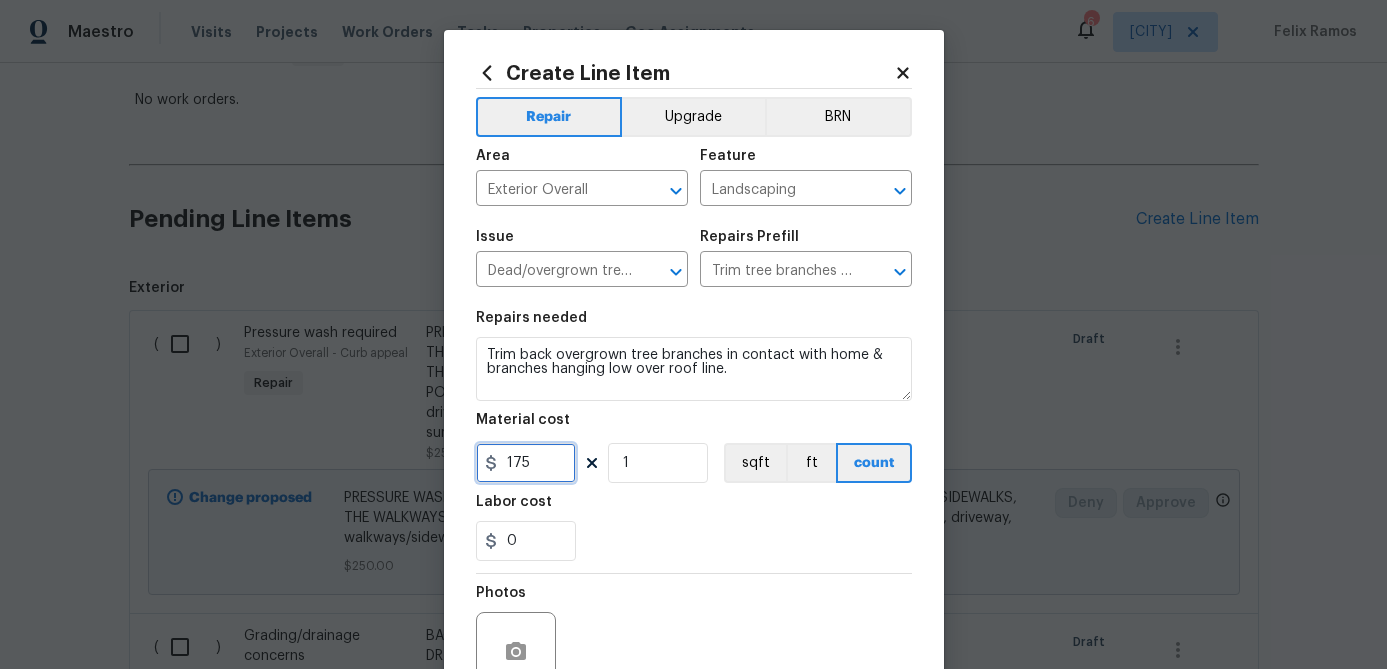 type on "175" 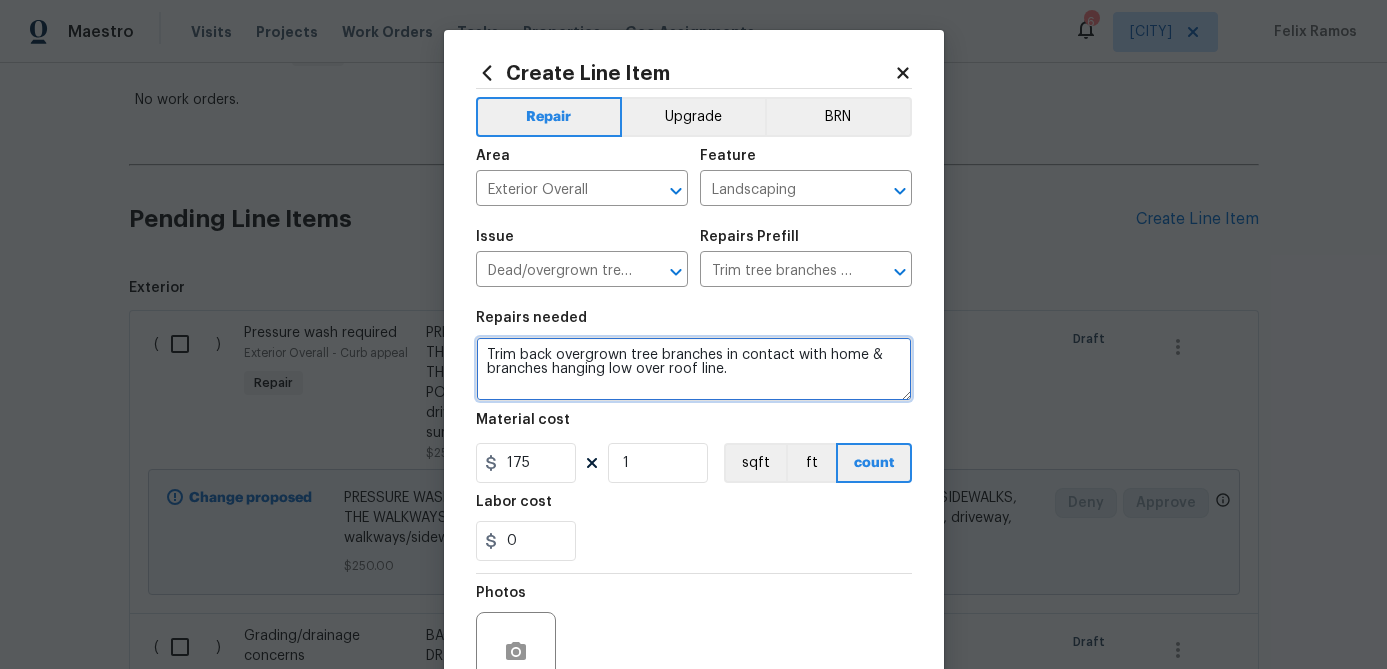 click on "Trim back overgrown tree branches in contact with home & branches hanging low over roof line." at bounding box center (694, 369) 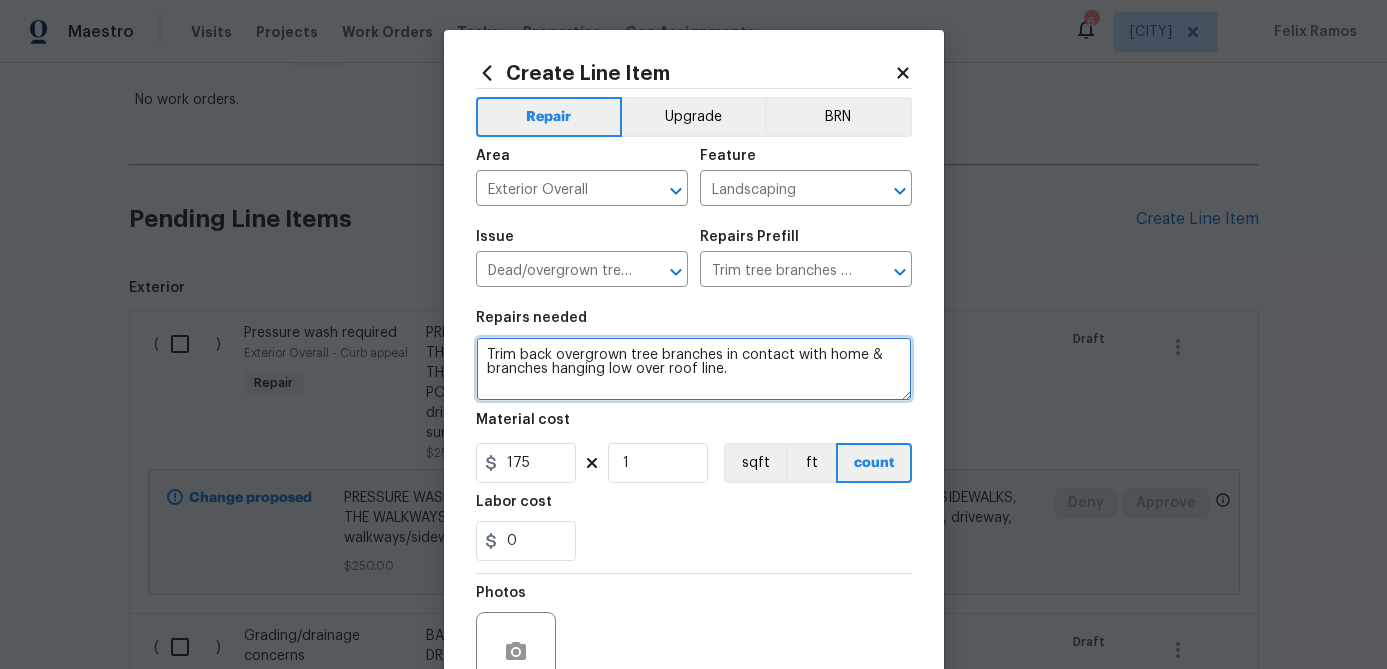 scroll, scrollTop: 4, scrollLeft: 0, axis: vertical 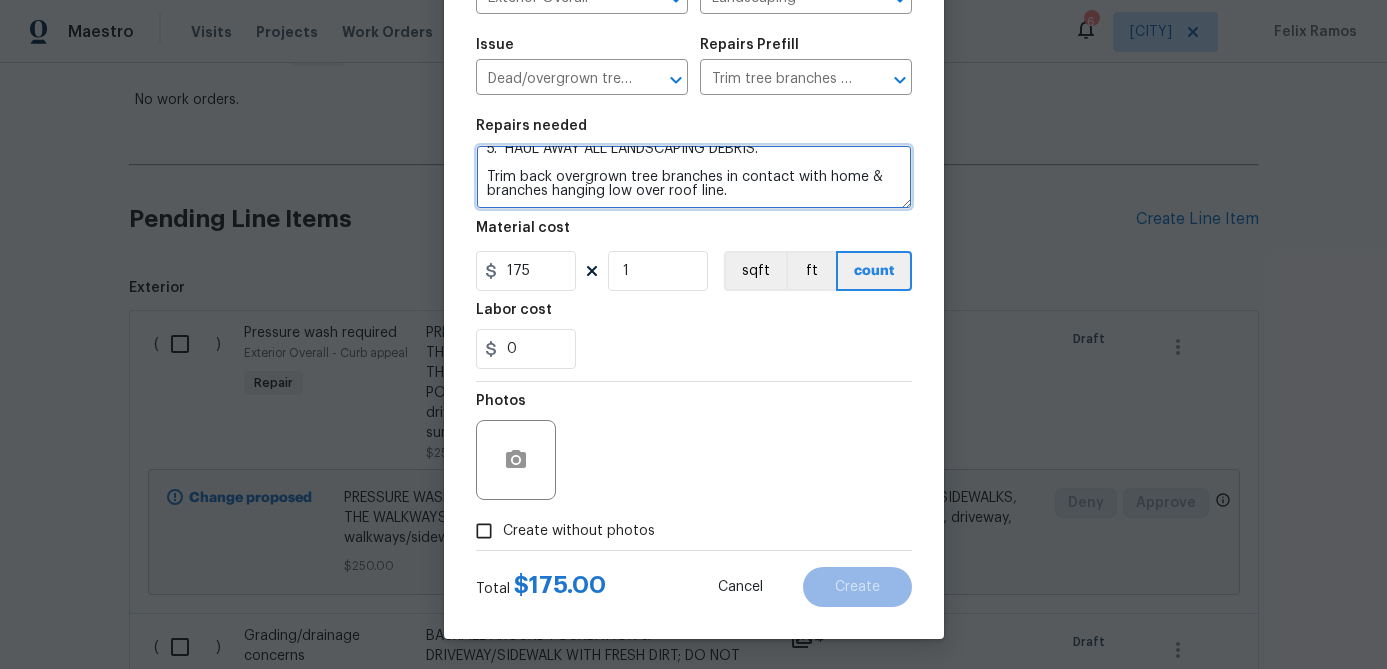 type on "1.  TRIM TREES THAT ARE OVERHANGING THE ROOF OF THE HOME; ENSURE THERE IS A 3FT CLEARANCE.
2.  TRIM BACK OVERGROWN TREES AROUND THE HOME & FENCE LINE.
3.  RAKE & HAUL OFF LEAVES AROUND YARD.
4.   CLEAN OUT ALL FLOWERBEDS, SPRAY WEED KILLER, AND ADD FRESH MULCH TO FLOWERBEDS AND MULCH RINGS AROUND ALL TREES.
5.  HAUL AWAY ALL LANDSCAPING DEBRIS.
Trim back overgrown tree branches in contact with home & branches hanging low over roof line." 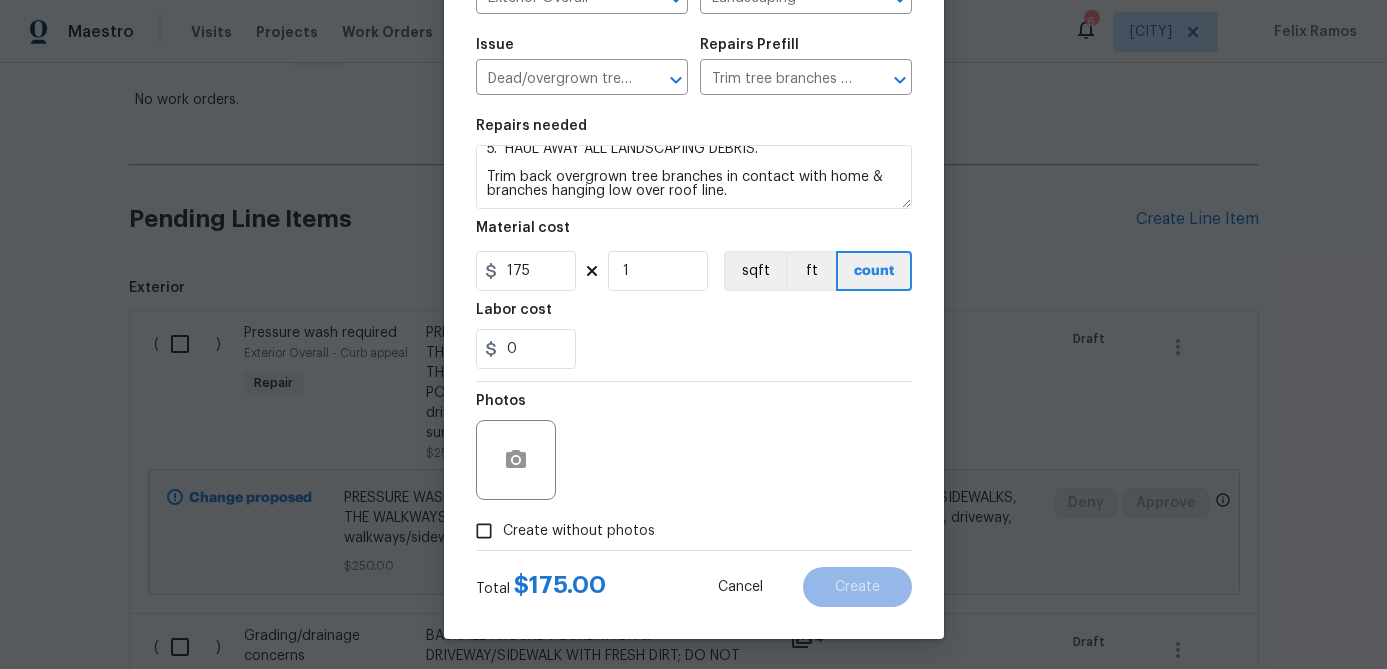 click on "Create without photos" at bounding box center (484, 531) 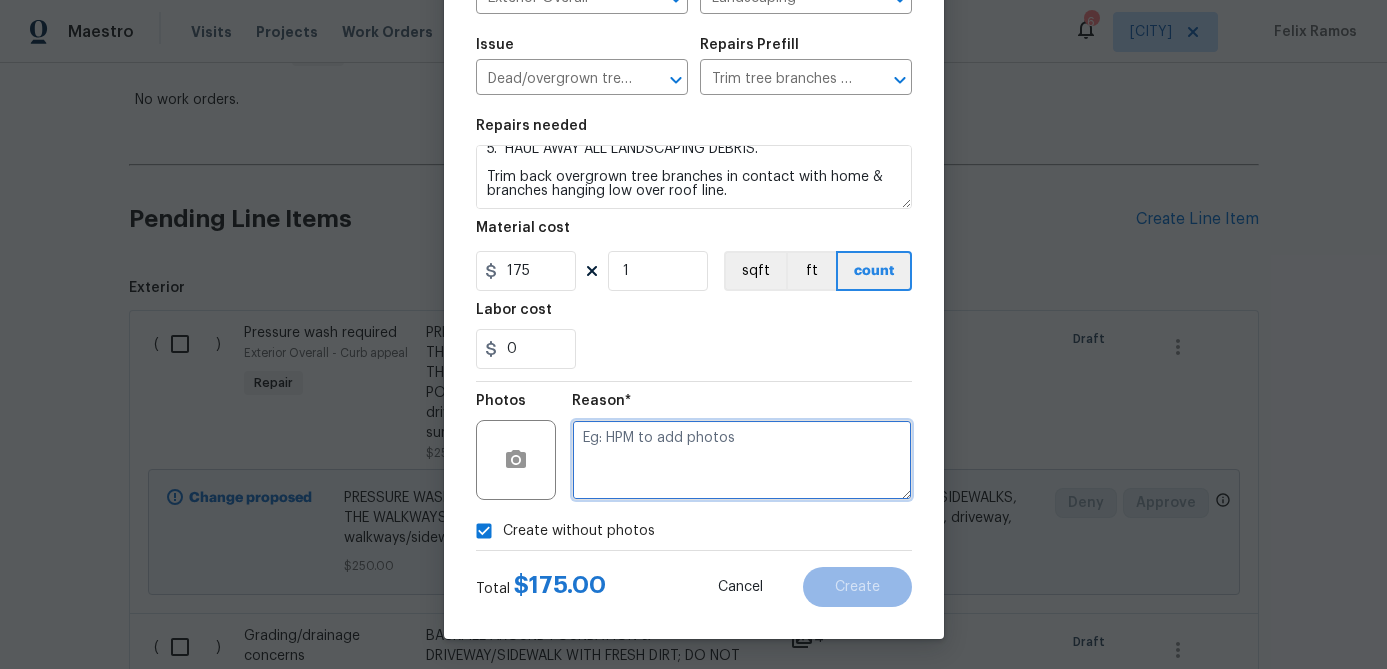 click at bounding box center (742, 460) 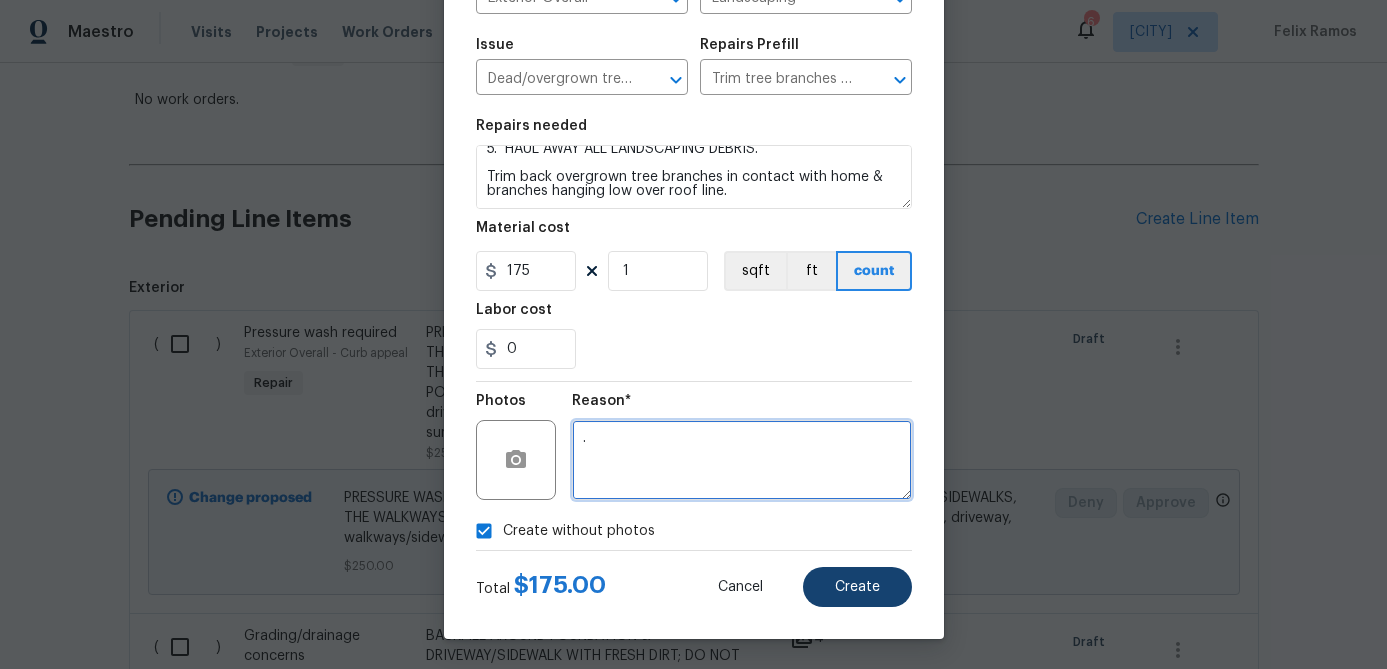 type on "." 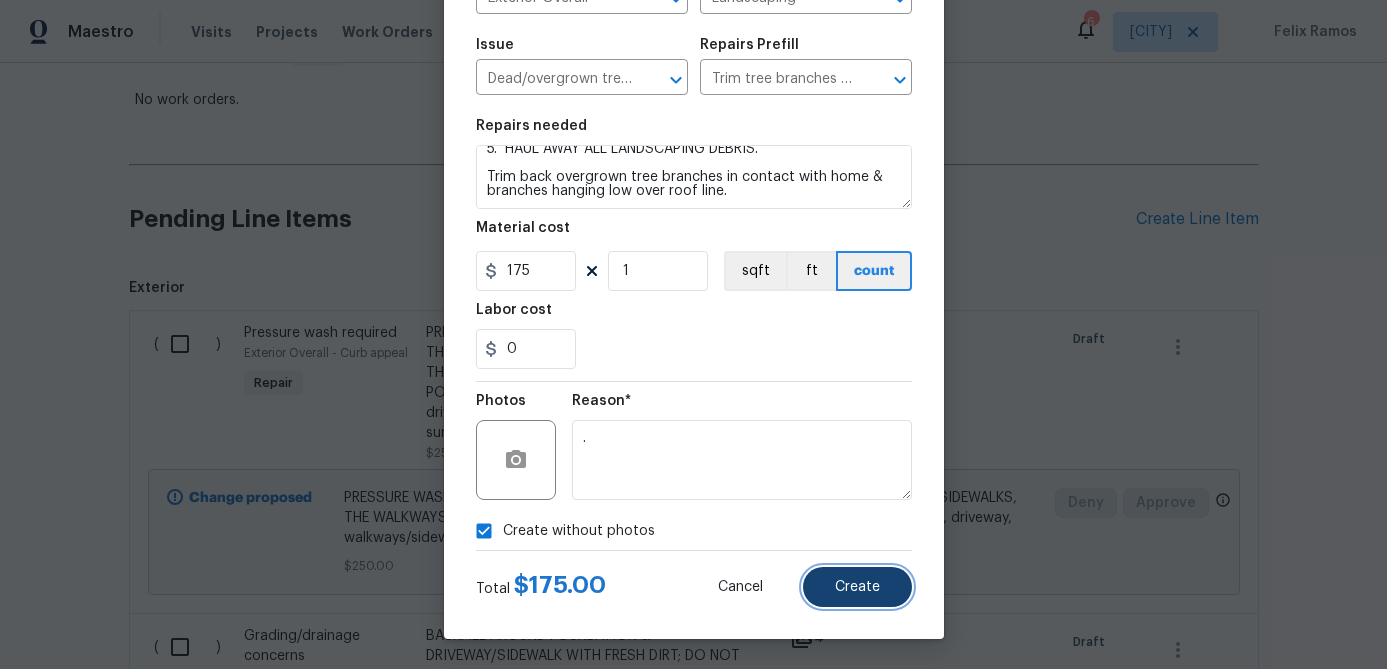 click on "Create" at bounding box center [857, 587] 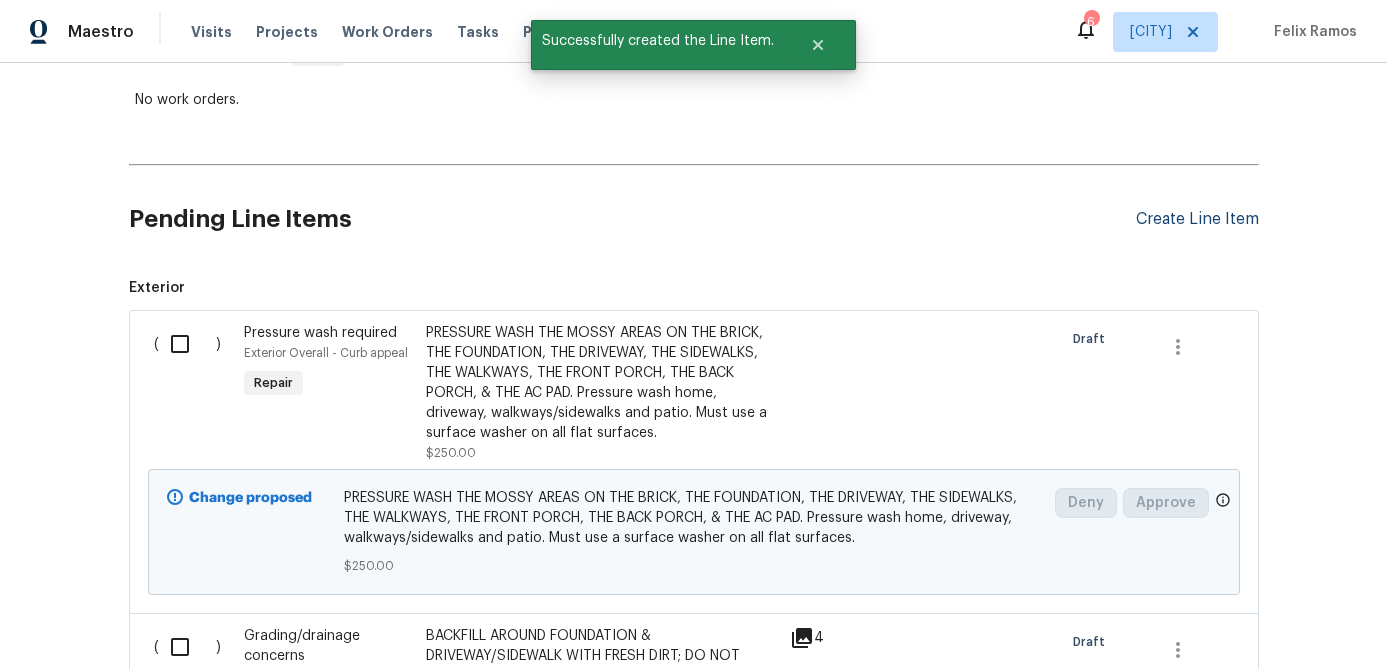 click on "Create Line Item" at bounding box center (1197, 219) 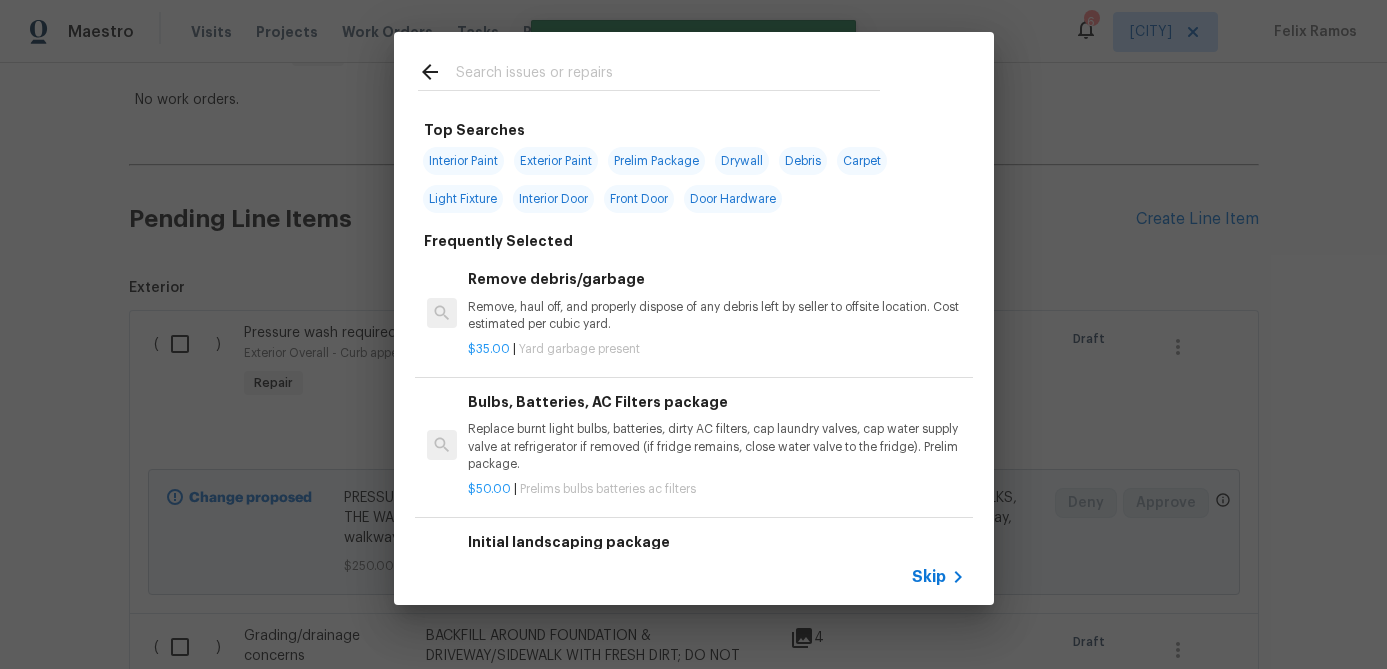 click on "Skip" at bounding box center [694, 577] 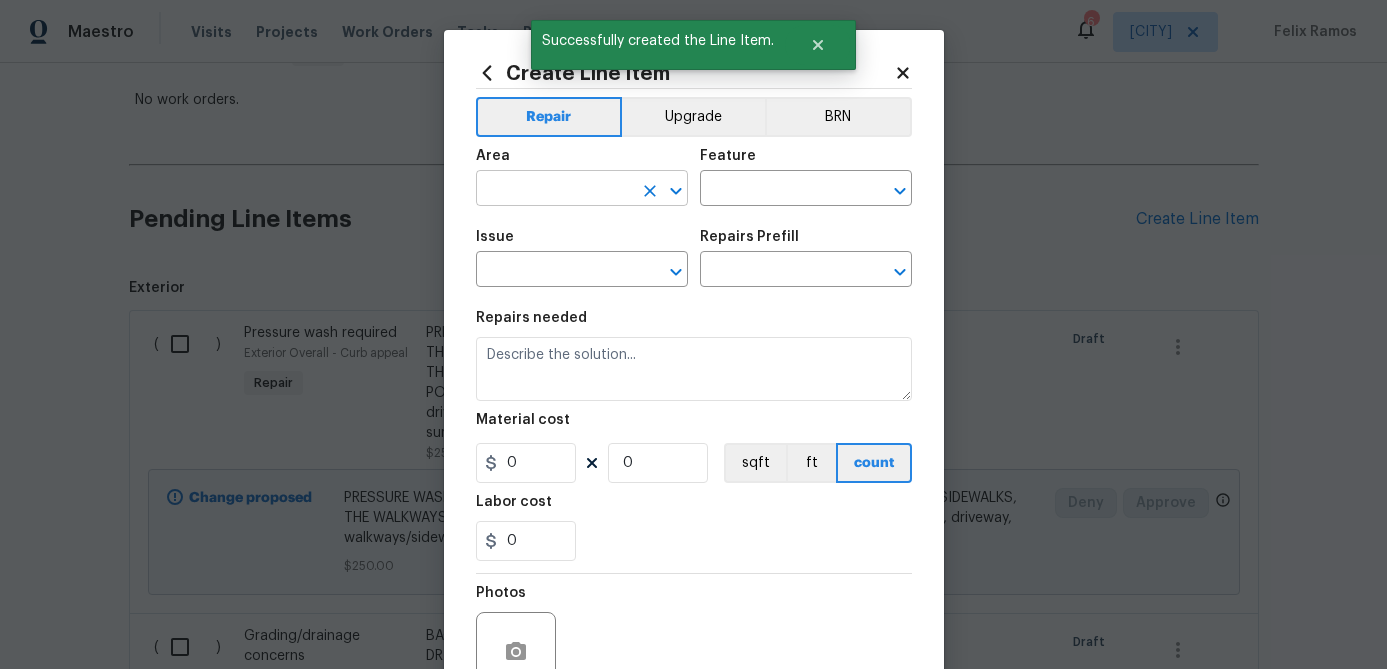 click at bounding box center [554, 190] 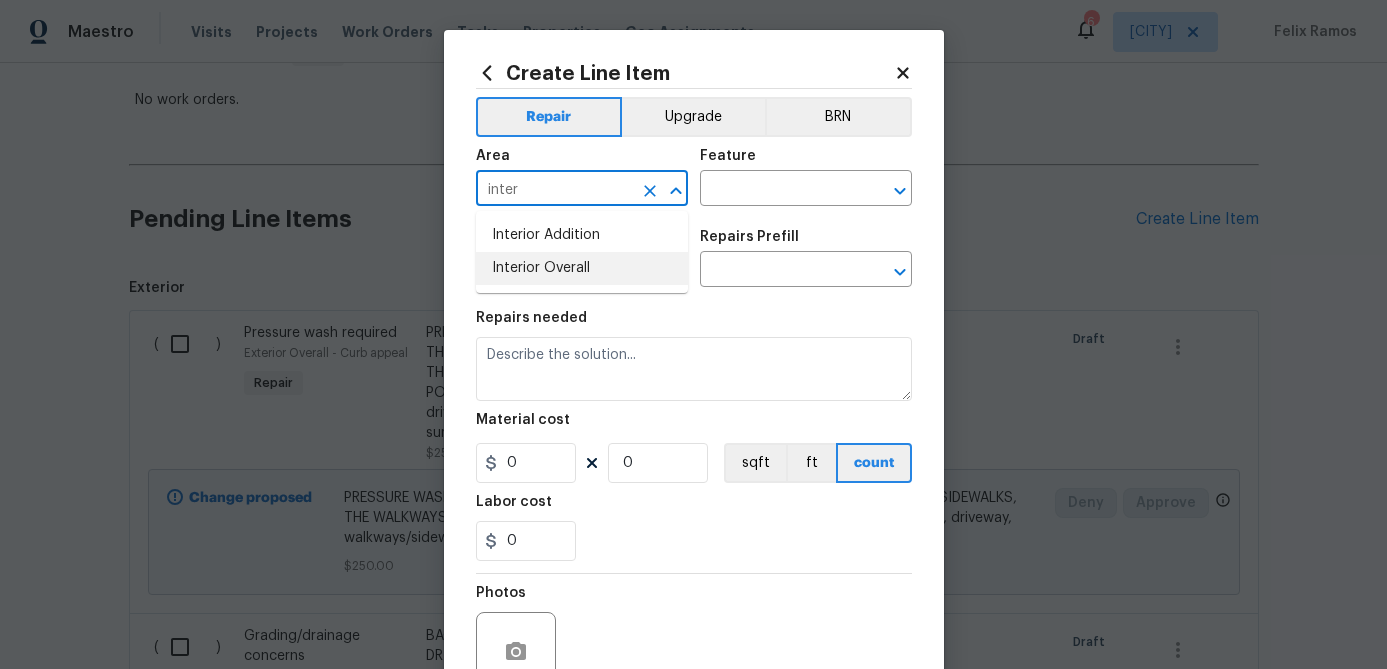 click on "Interior Overall" at bounding box center [582, 268] 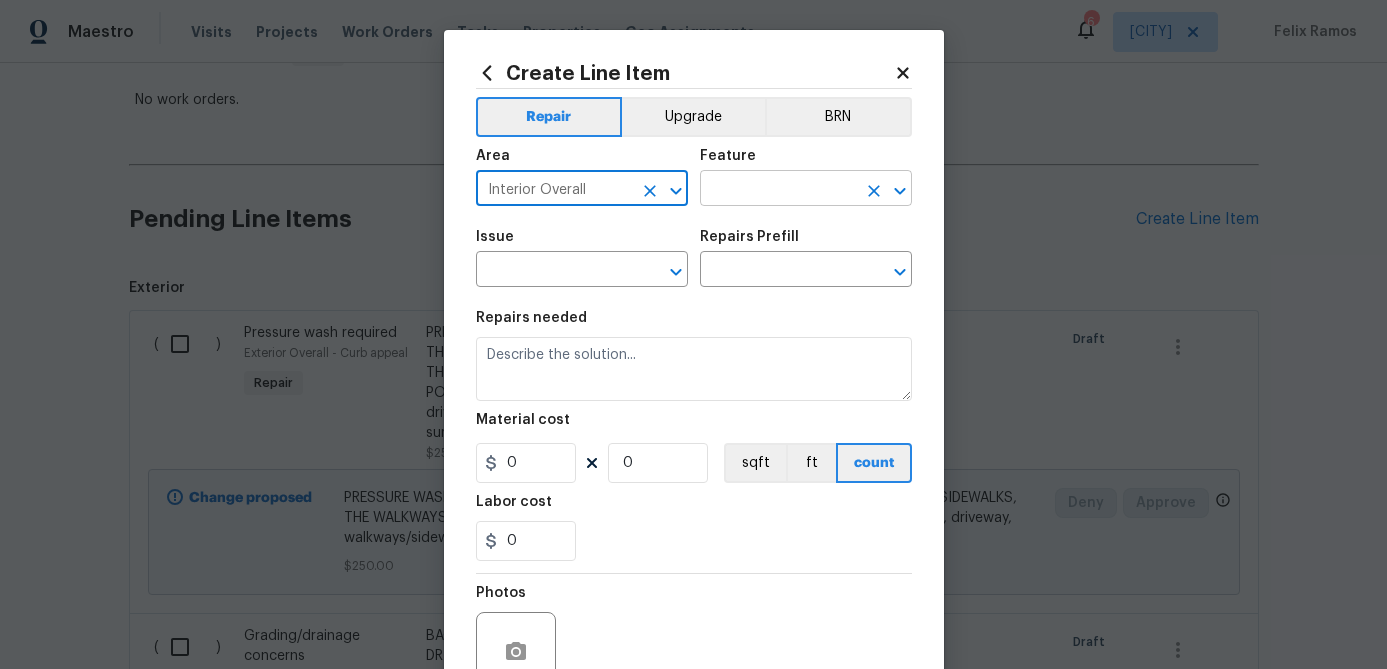type on "Interior Overall" 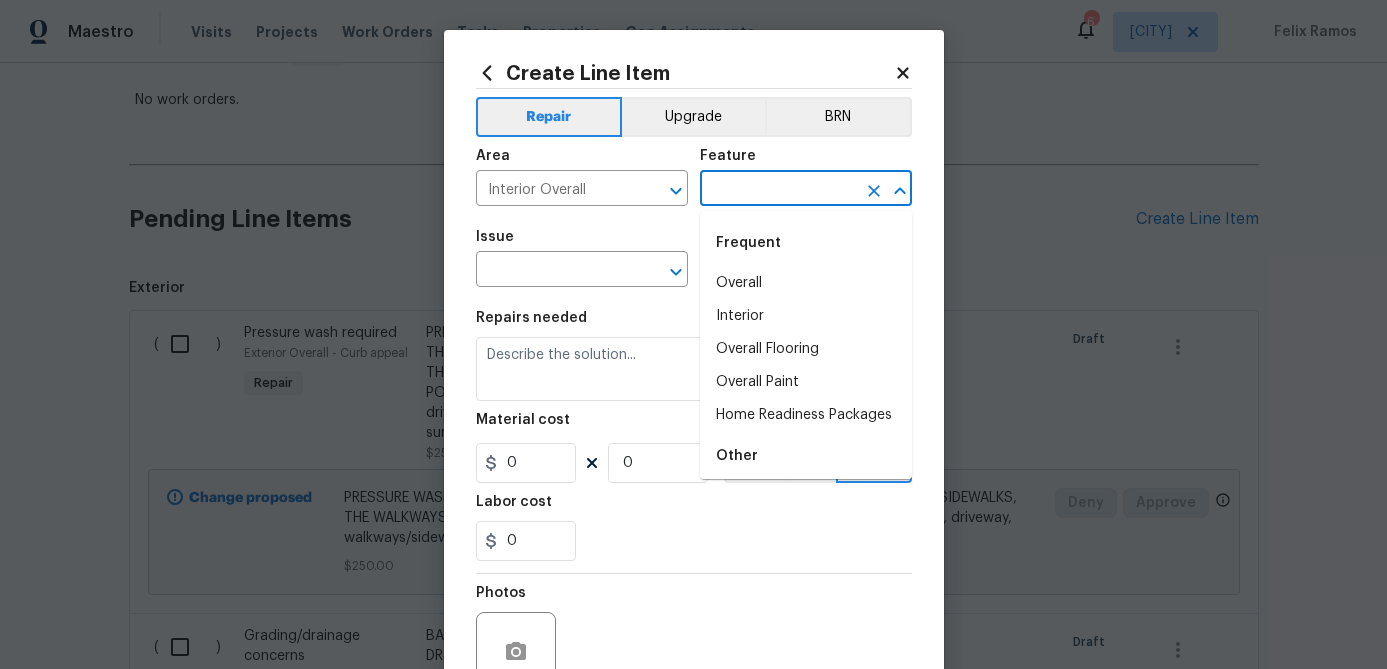 click at bounding box center (778, 190) 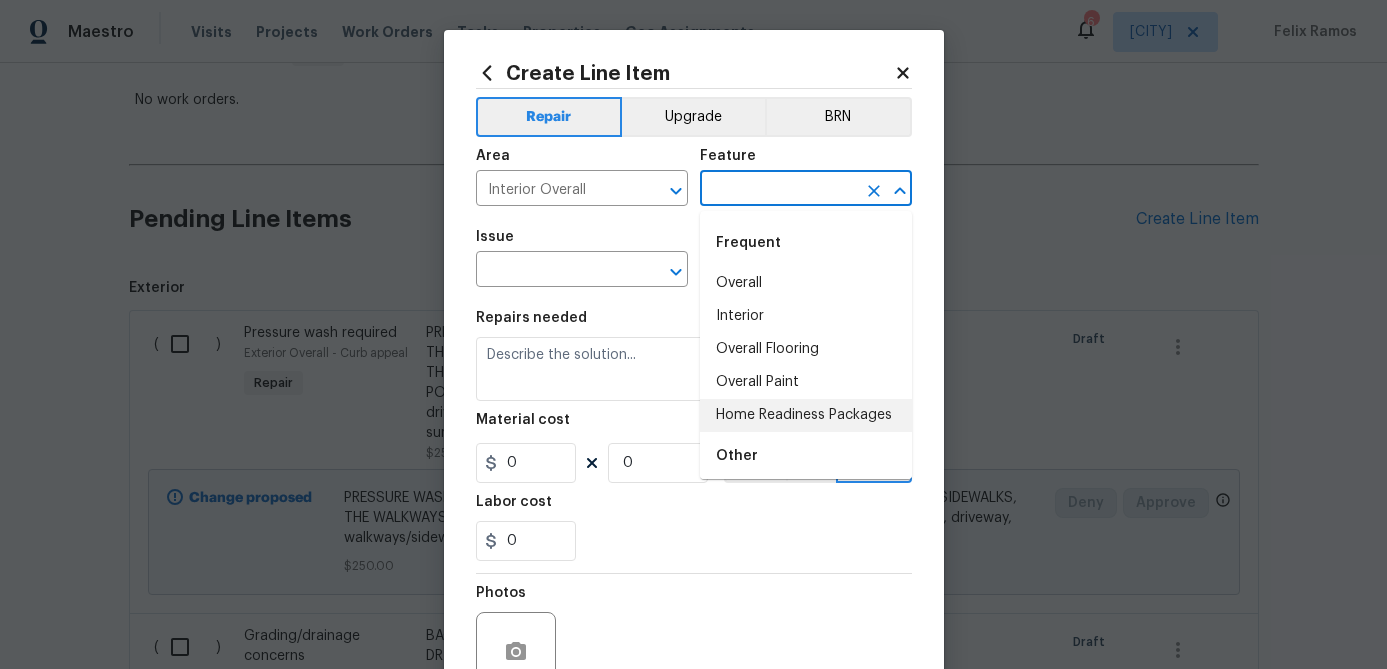 click on "Home Readiness Packages" at bounding box center (806, 415) 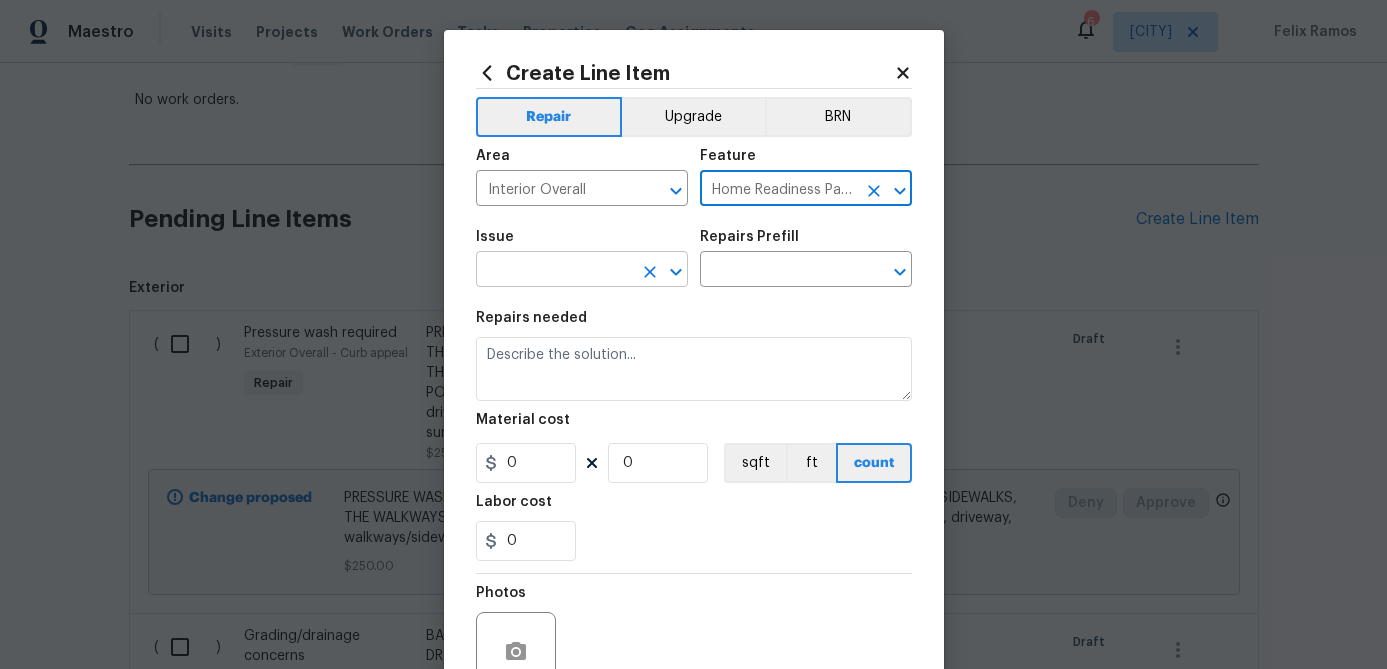 click at bounding box center [554, 271] 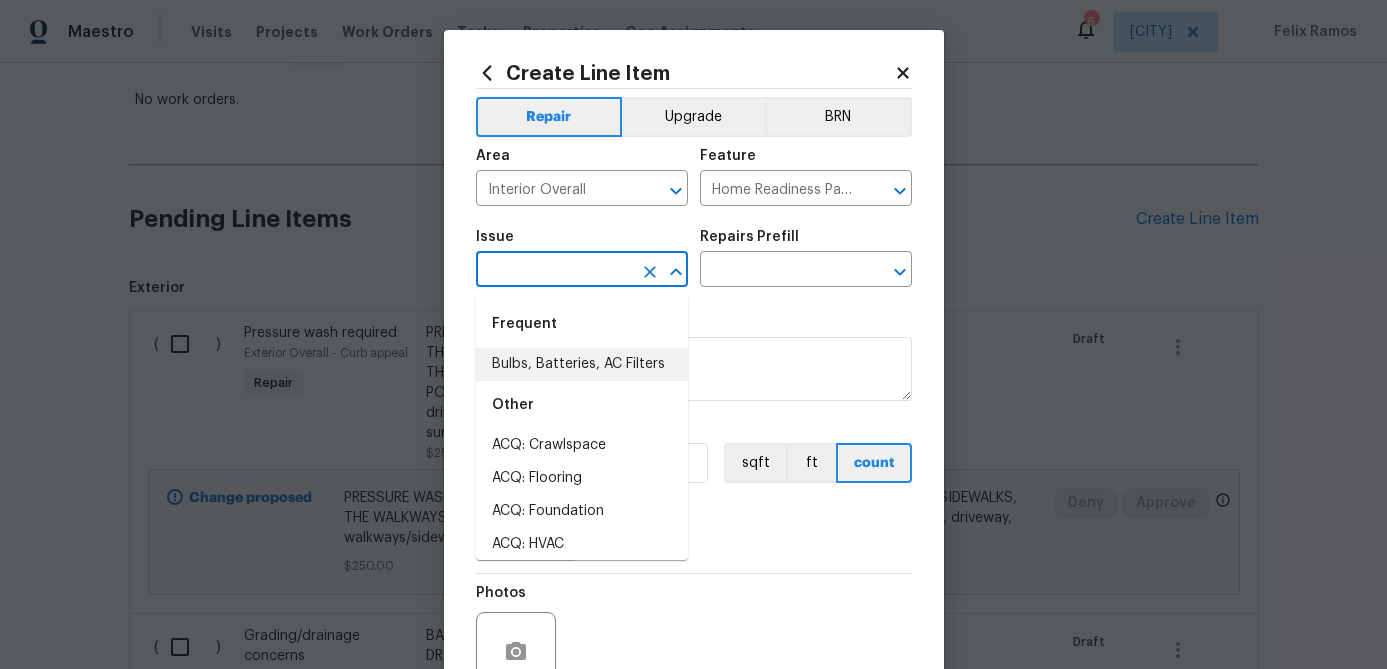 click on "Bulbs, Batteries, AC Filters" at bounding box center (582, 364) 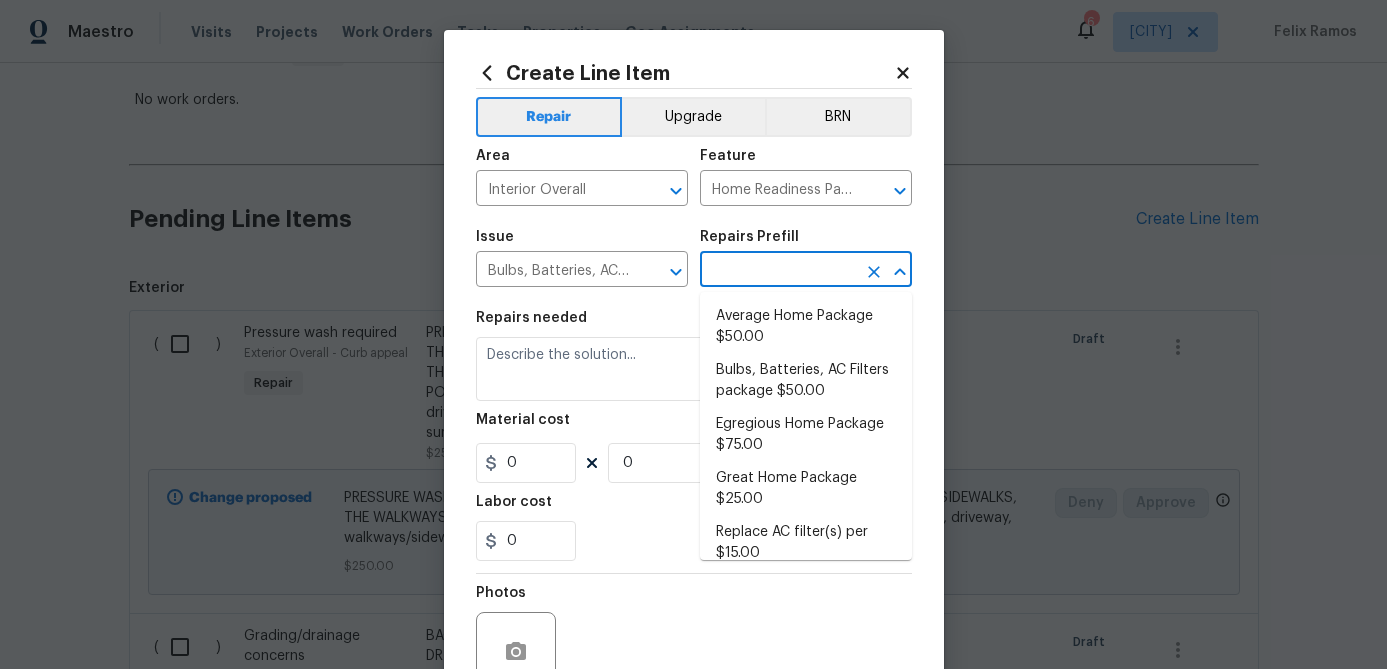 click at bounding box center [778, 271] 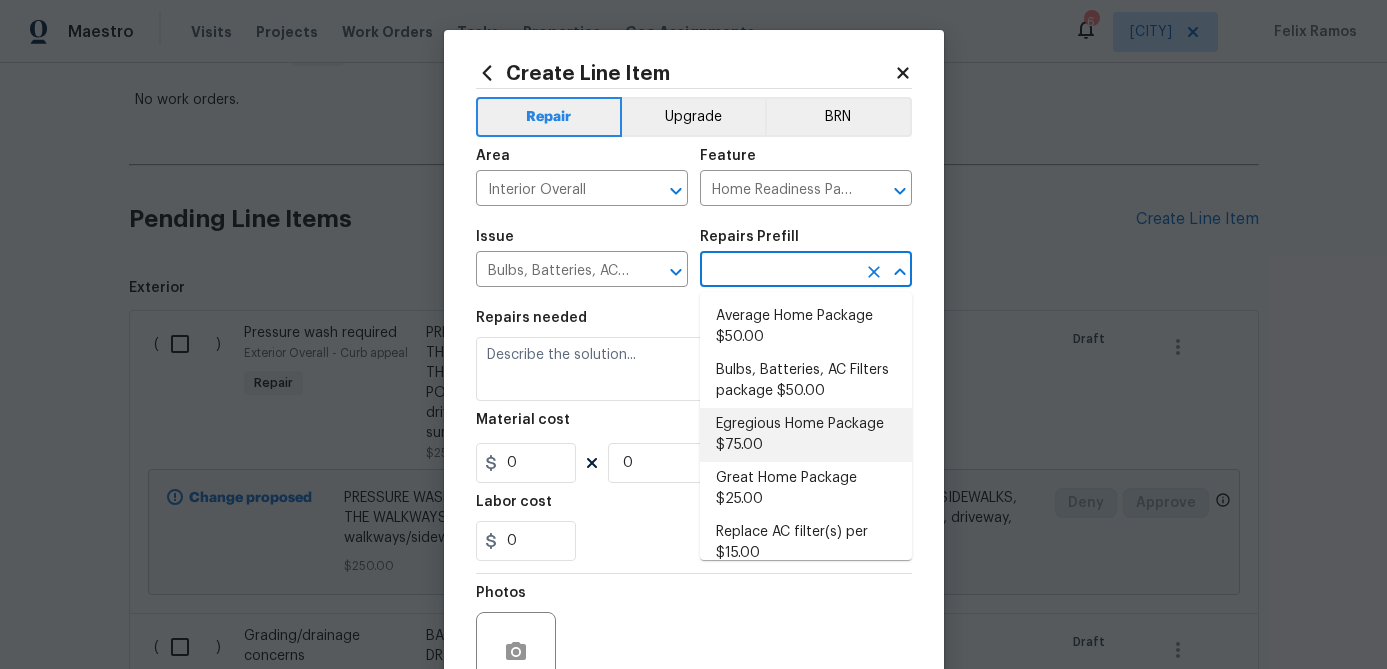 click on "Egregious Home Package $75.00" at bounding box center [806, 435] 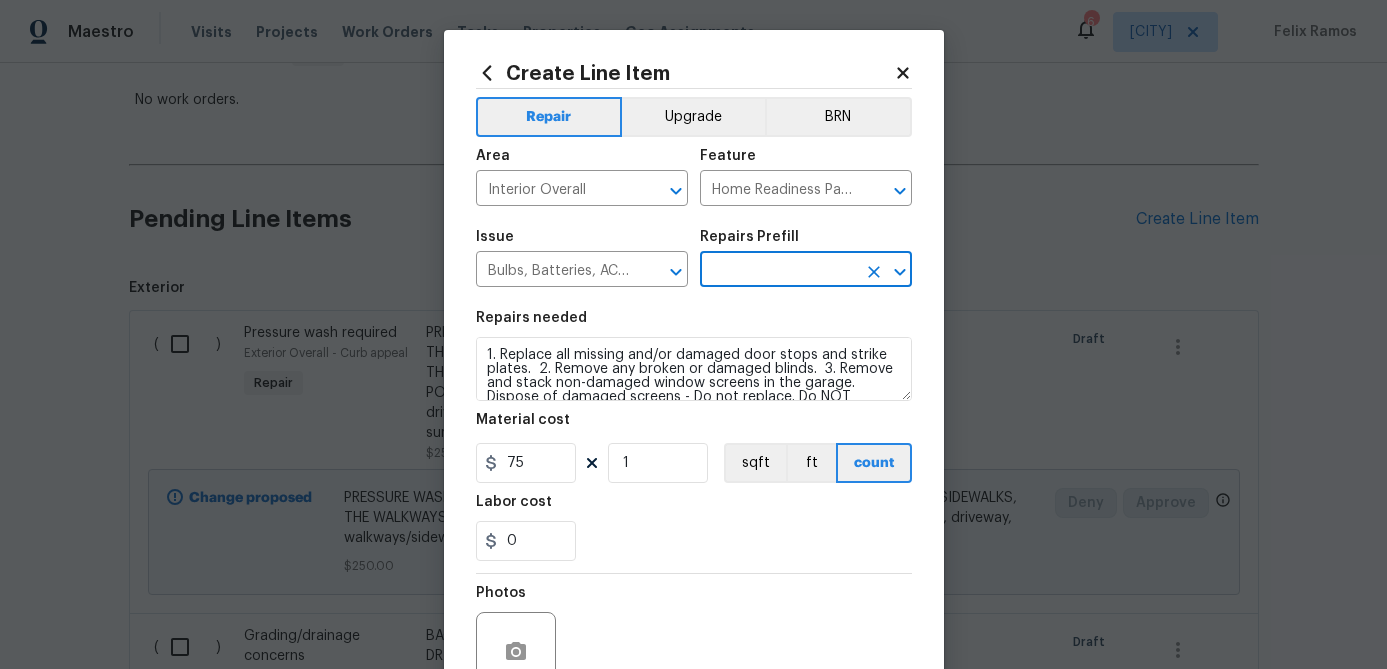 type on "Egregious Home Package $75.00" 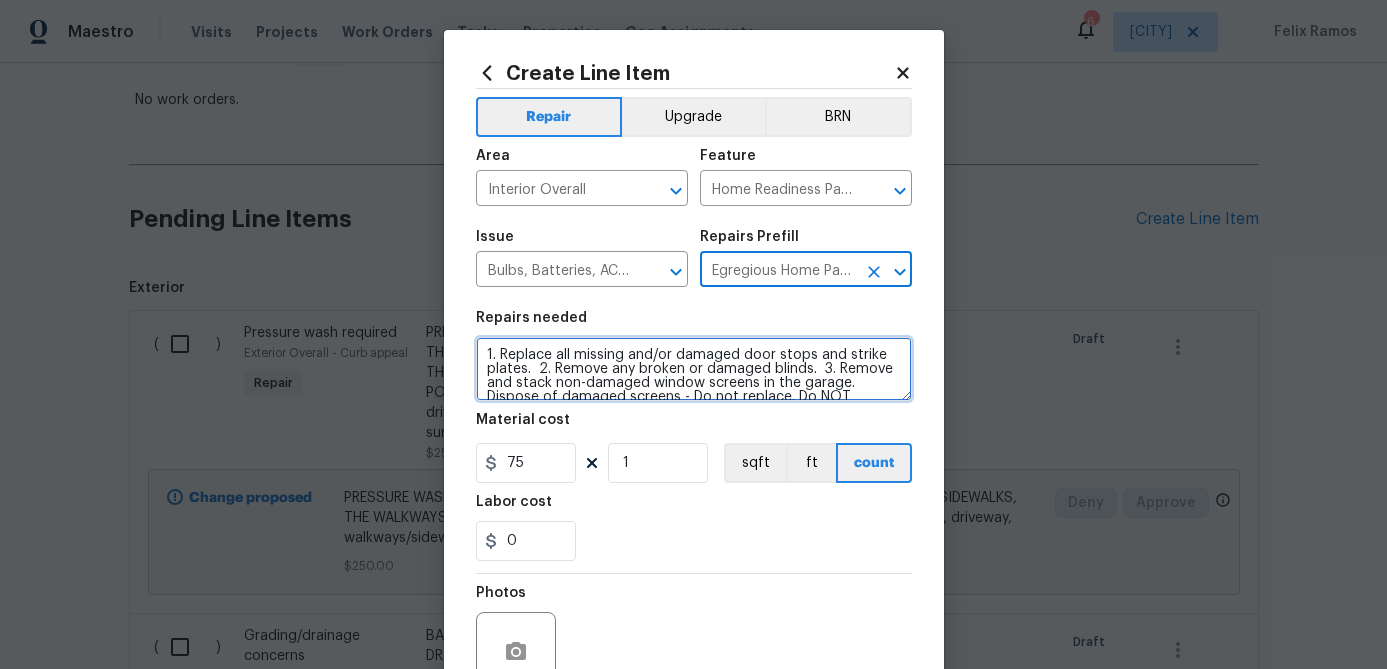 click on "1. Replace all missing and/or damaged door stops and strike plates.  2. Remove any broken or damaged blinds.  3. Remove and stack non-damaged window screens in the garage. Dispose of damaged screens - Do not replace. Do NOT remove pool facing window screens.  4. Replace any missing, broken, or inconsistent color switch plates/receptacle cover plates with appropriate color. If all plates in an area/room are a unique style but matching – request approval to keep.  5. Replace all burnt out light bulbs. Bulbs in fixtures should be matching (both style and color). All vanity fixtures must have vanity bulbs. This includes microwave and oven bulbs.  6. Replace all batteries and test all smoke detectors for functionality. Pictures with date printed on batteries needed for approval.  7. Cap all unused water and gas lines (i.e. refrigerator, water heater, washer supply hot/cold, gas line for dryer, etc).  8. Install new pleated HVAC air filters" at bounding box center [694, 369] 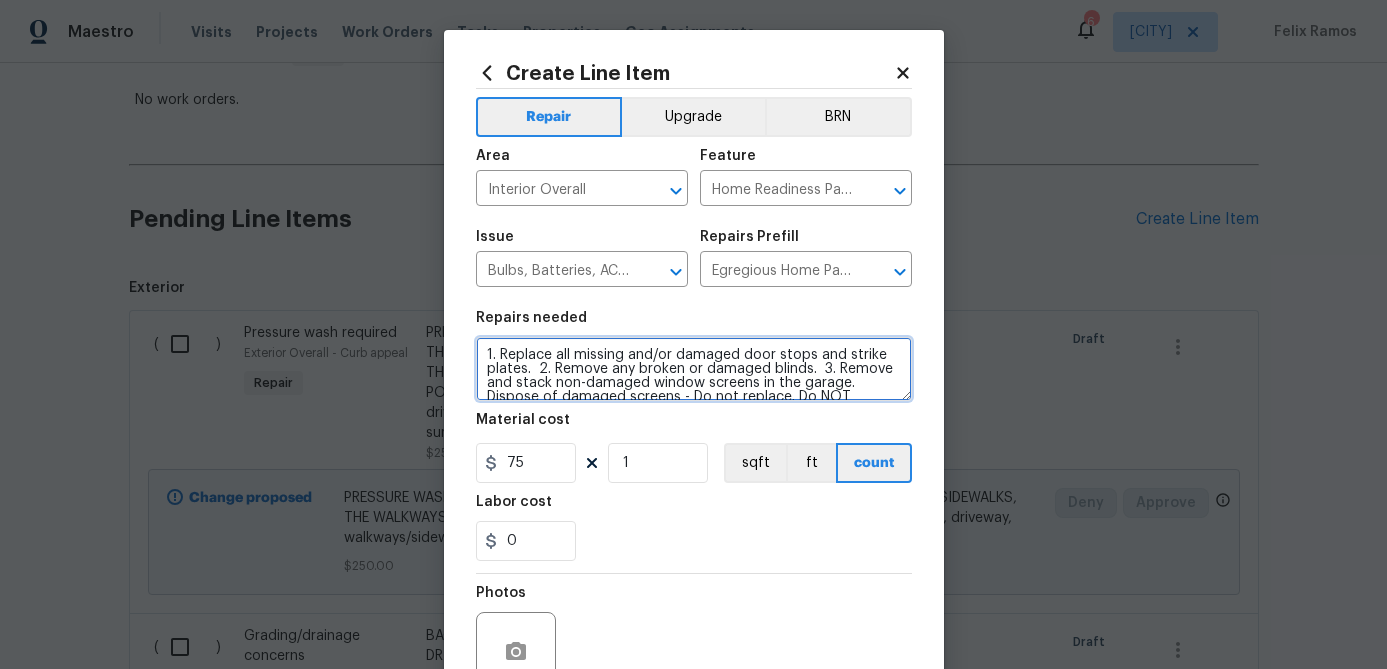 scroll, scrollTop: 4, scrollLeft: 0, axis: vertical 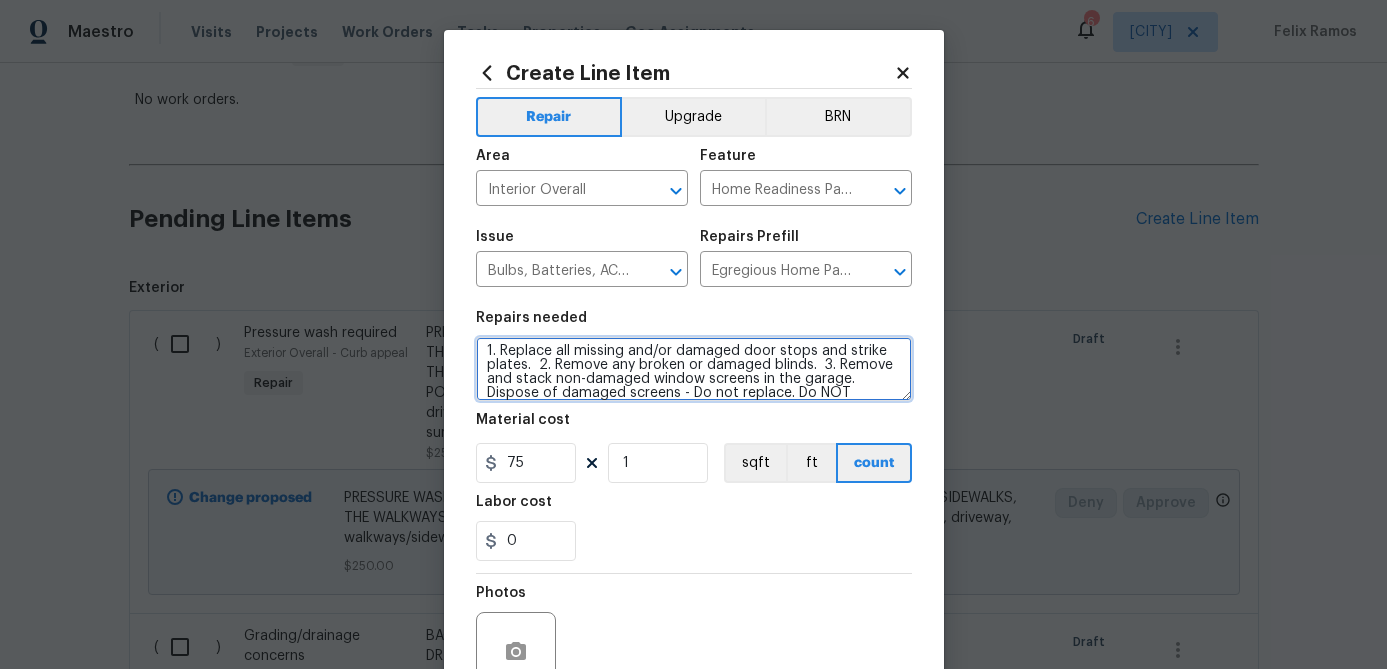 click on "1. Replace all missing and/or damaged door stops and strike plates.  2. Remove any broken or damaged blinds.  3. Remove and stack non-damaged window screens in the garage. Dispose of damaged screens - Do not replace. Do NOT remove pool facing window screens.  4. Replace any missing, broken, or inconsistent color switch plates/receptacle cover plates with appropriate color. If all plates in an area/room are a unique style but matching – request approval to keep.  5. Replace all burnt out light bulbs. Bulbs in fixtures should be matching (both style and color). All vanity fixtures must have vanity bulbs. This includes microwave and oven bulbs.  6. Replace all batteries and test all smoke detectors for functionality. Pictures with date printed on batteries needed for approval.  7. Cap all unused water and gas lines (i.e. refrigerator, water heater, washer supply hot/cold, gas line for dryer, etc).  8. Install new pleated HVAC air filters" at bounding box center [694, 369] 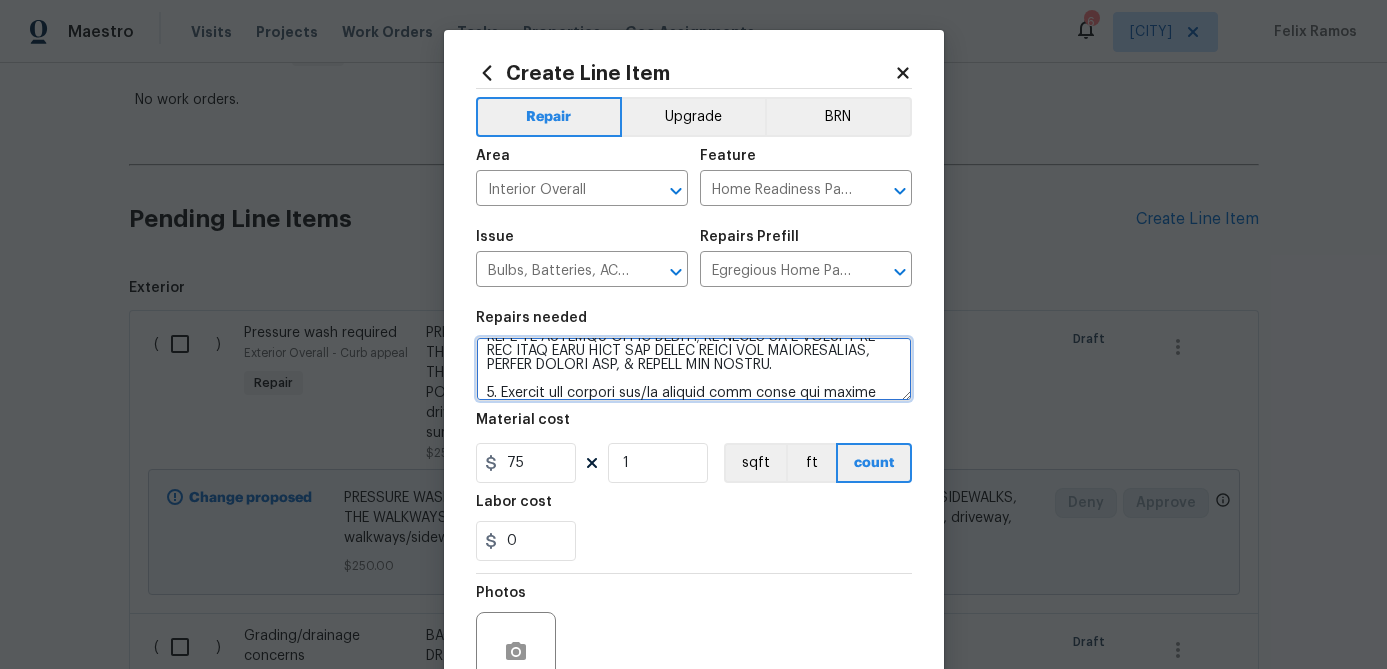scroll, scrollTop: 406, scrollLeft: 0, axis: vertical 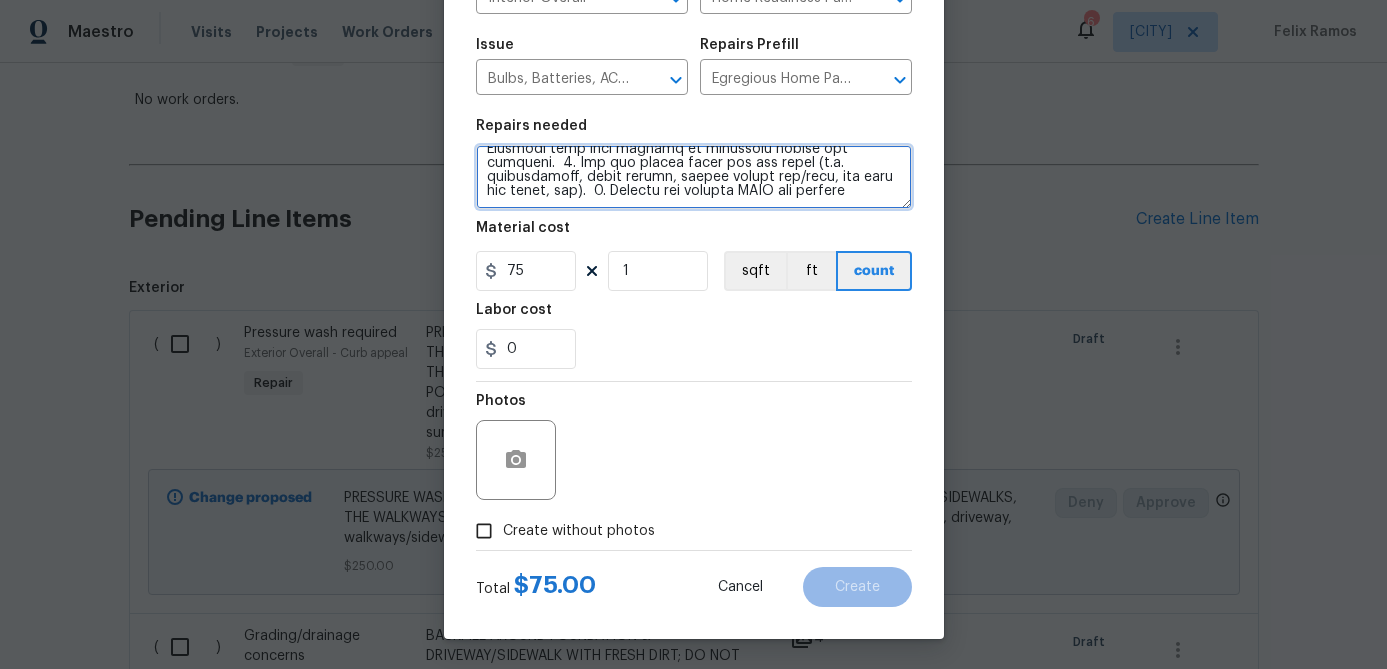 type on "**PLEASE PAY ATTENTION TO THIS NEW LINE ITEM & ALL THE ITEMS ON IT.** 1. REMOVE ALL WINDOW SCREENS SO THAT WINDOWS CAN BE WASHED BY CLEANING CO & STACK THEM NEATLY IN GARAGE. 2. MAKE SURE ALL TOILETS HAVE TOILET BOLT CAPS. 3. REPLACE ANY MISSING, DAMAGED, DECORATIVE, OR PAINTED OUTLET & SWITCH COVERS WITH NEW WHITE ONES. 4. MAKE SURE ALL DOORS IN HOME HAVE A NEW DOOR STOP OR STRIKE PLATE. 5. REPLACE ANY BURNT OUT LIGHT BULBS; MAKE SURE ALL LIGHT BULBS IN A LIGHT FIXTURE ARE THE SAME KIND/TYPE & SAME COLOR. 6. INSTALL NEW AIR FILTERS & UPLOAD PICTURES OF NEW FILTERS. 7. INSTALL CAPS ON LAUNDRY WATER VALVES; IF THERE IS A WASHER IN THE HOME MAKE SURE THE WATER LINES ARE DISCONNECTED, VALVES TURNED OFF, & VALVES ARE CAPPED.
1. Replace all missing and/or damaged door stops and strike plates.  2. Remove any broken or damaged blinds.  3. Remove and stack non-damaged window screens in the garage. Dispose of damaged screens - Do not replace. Do NOT remove pool facing window screens.  4. Replace any missing, broke..." 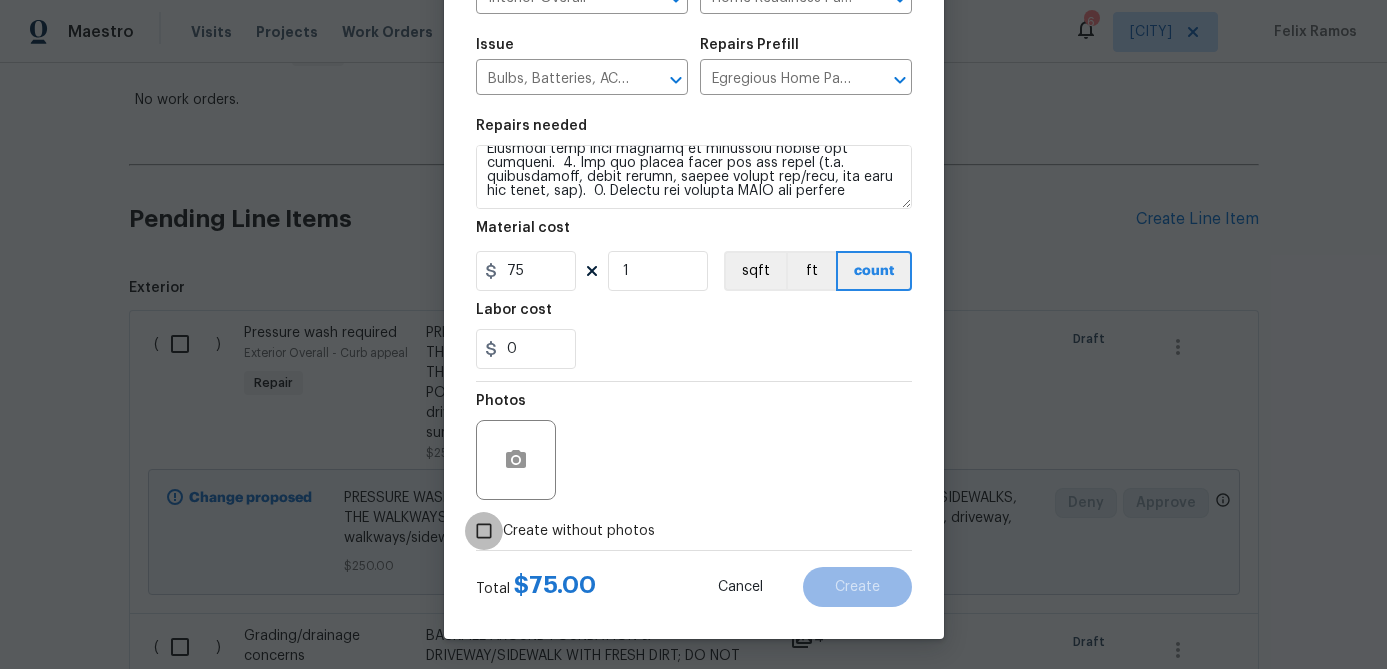 click on "Create without photos" at bounding box center [484, 531] 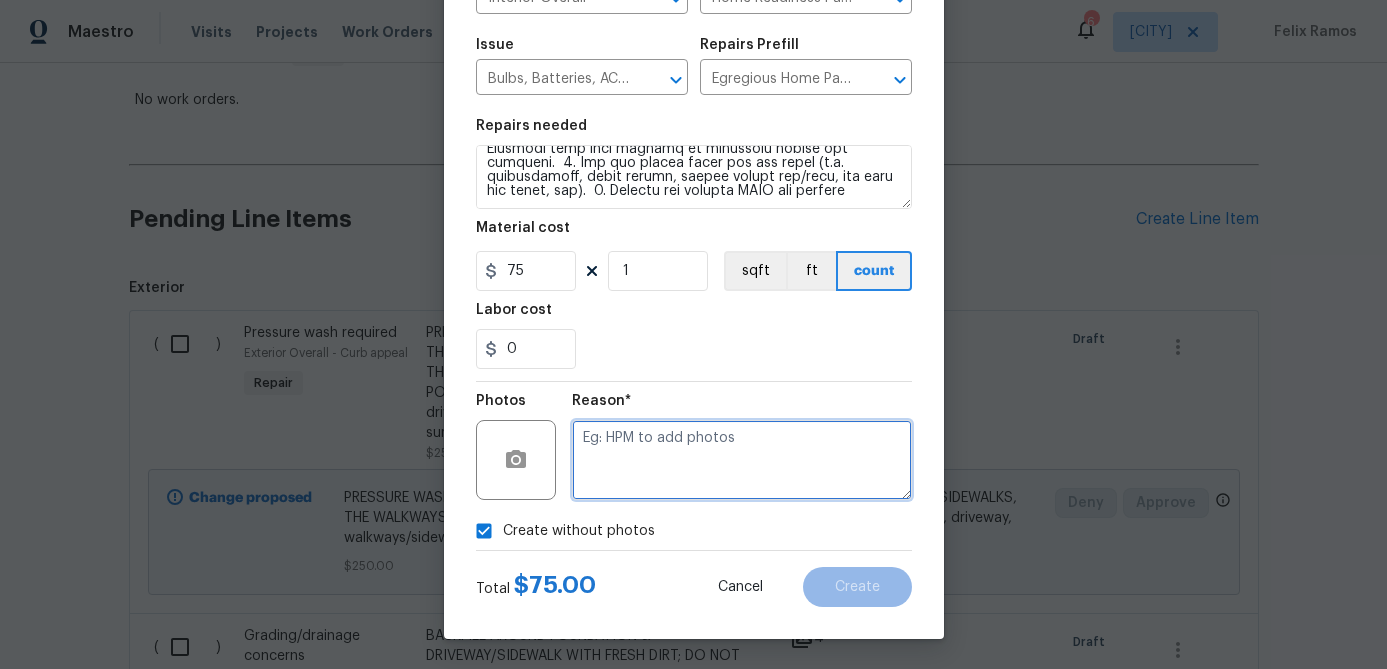 click at bounding box center (742, 460) 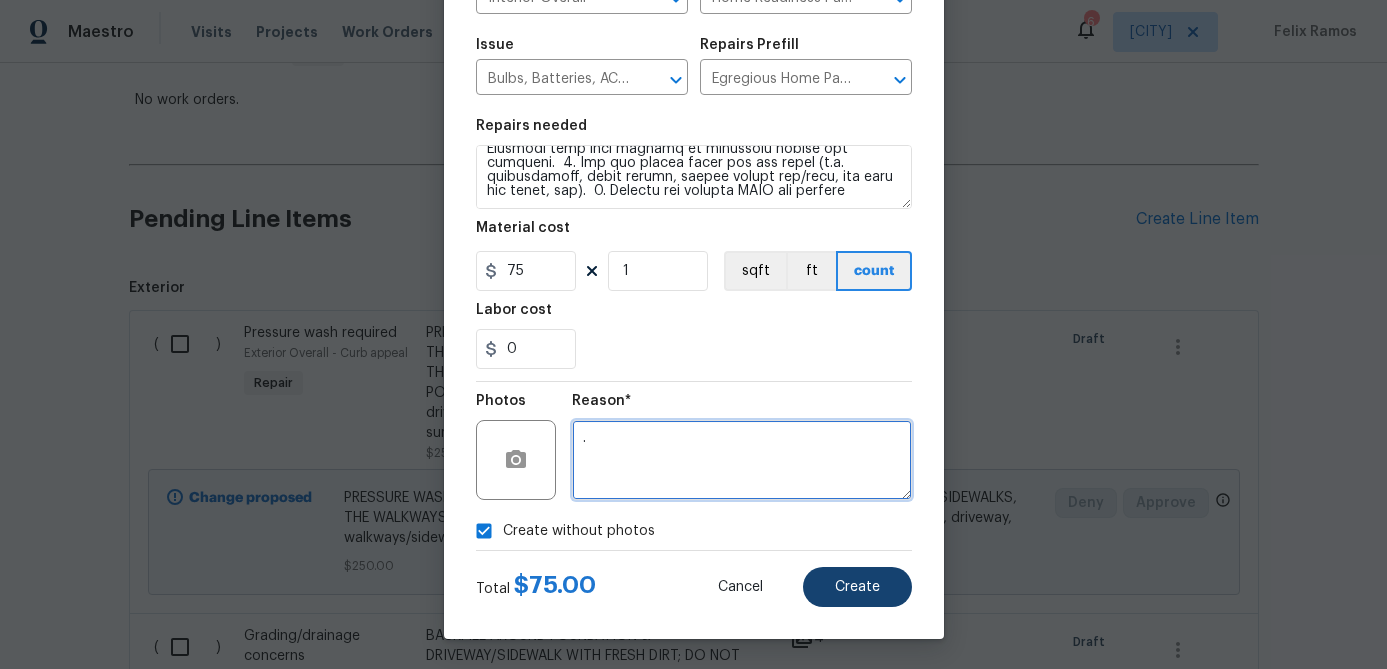 type on "." 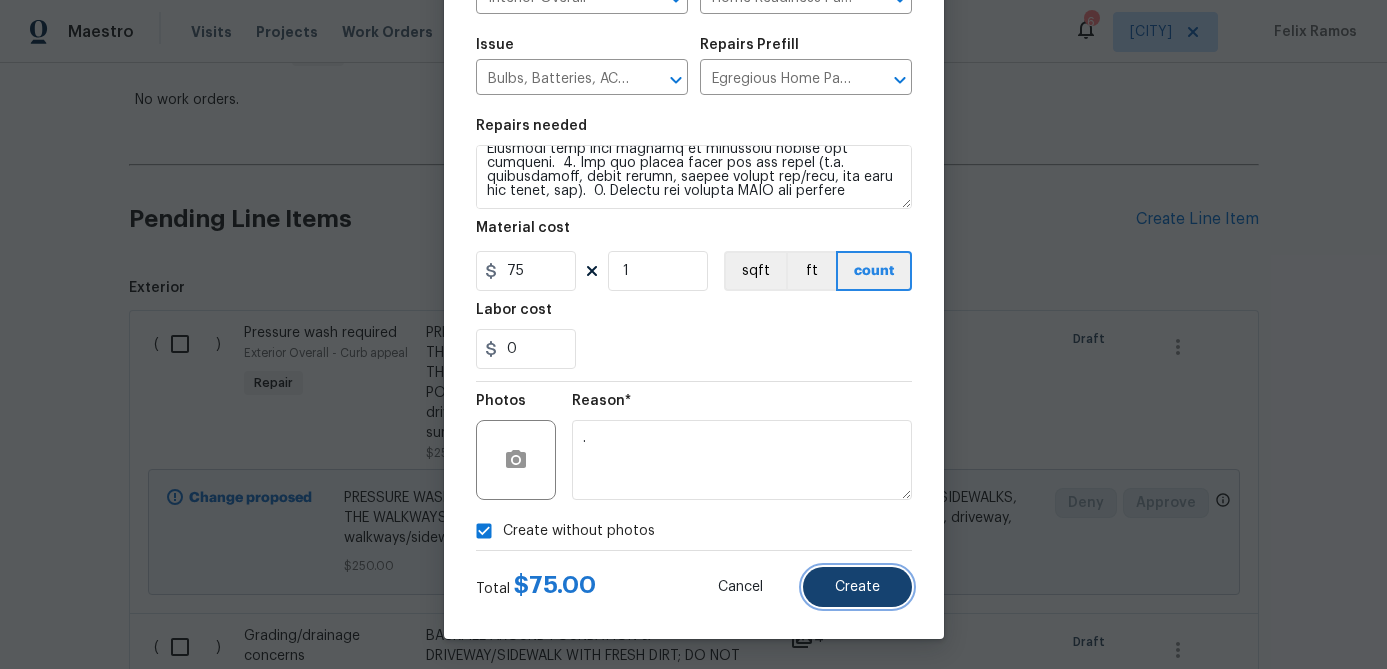 click on "Create" at bounding box center (857, 587) 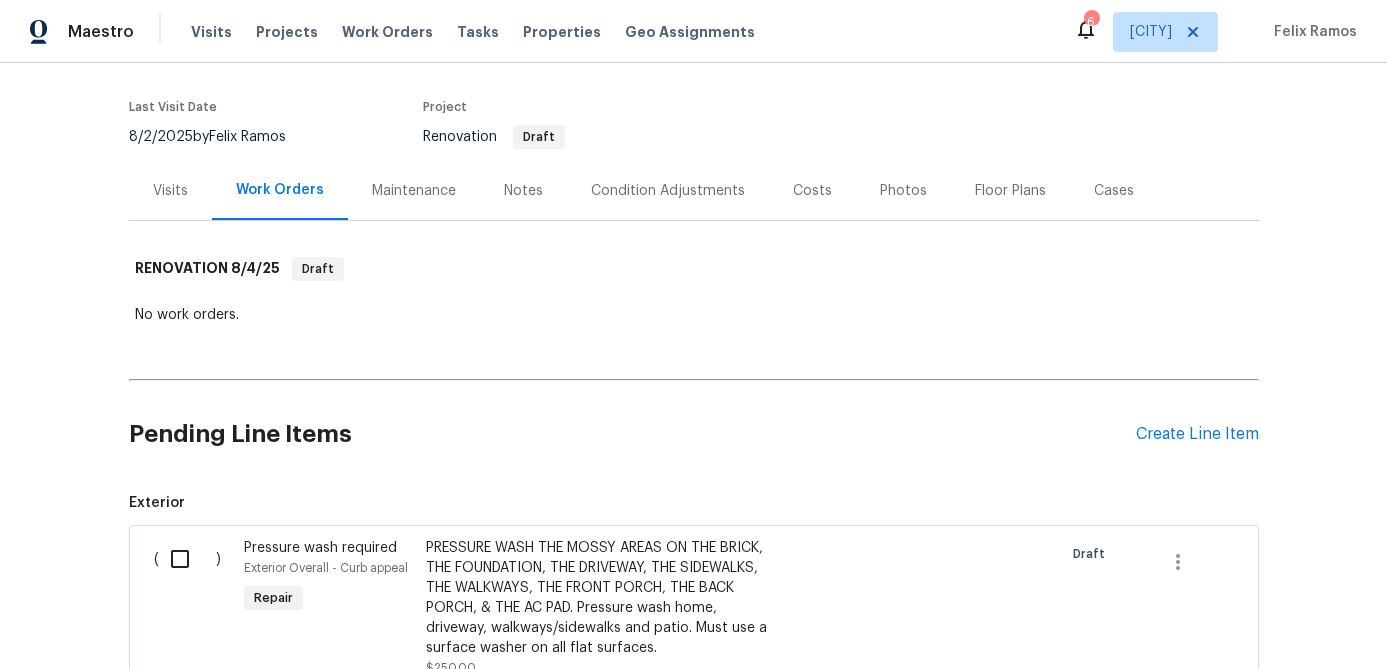 scroll, scrollTop: 0, scrollLeft: 0, axis: both 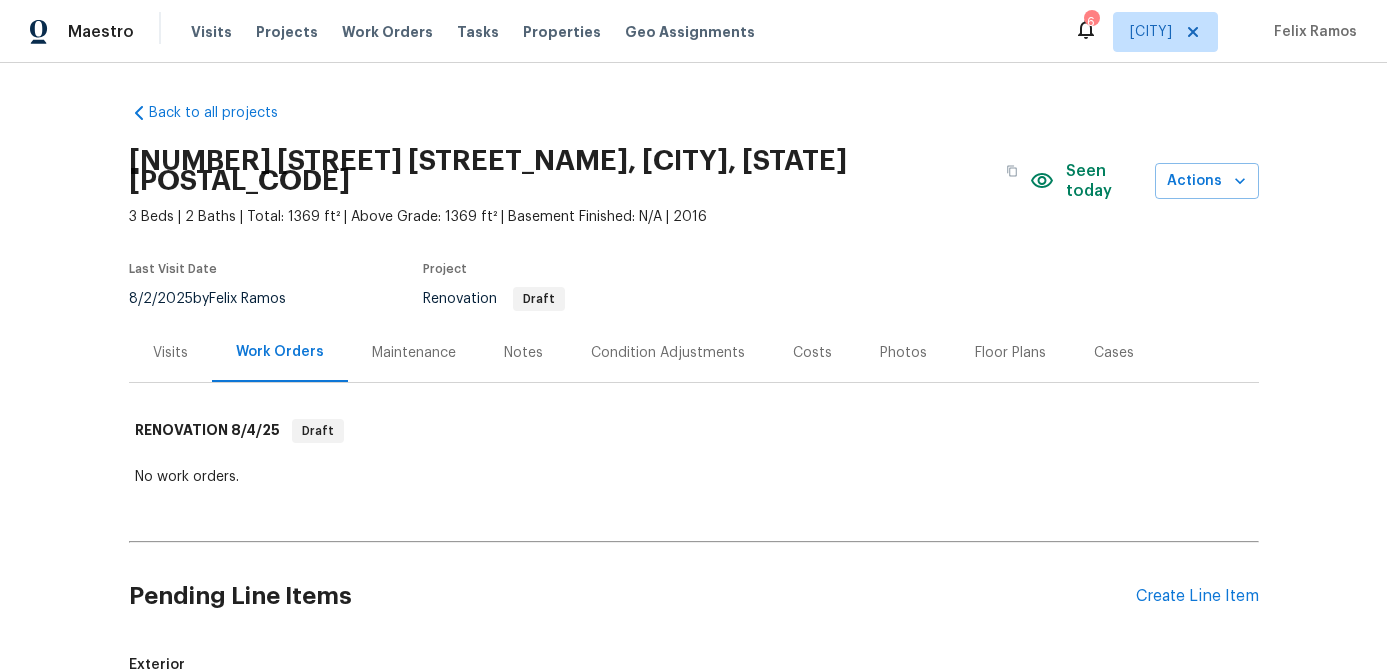 click on "Condition Adjustments" at bounding box center (668, 353) 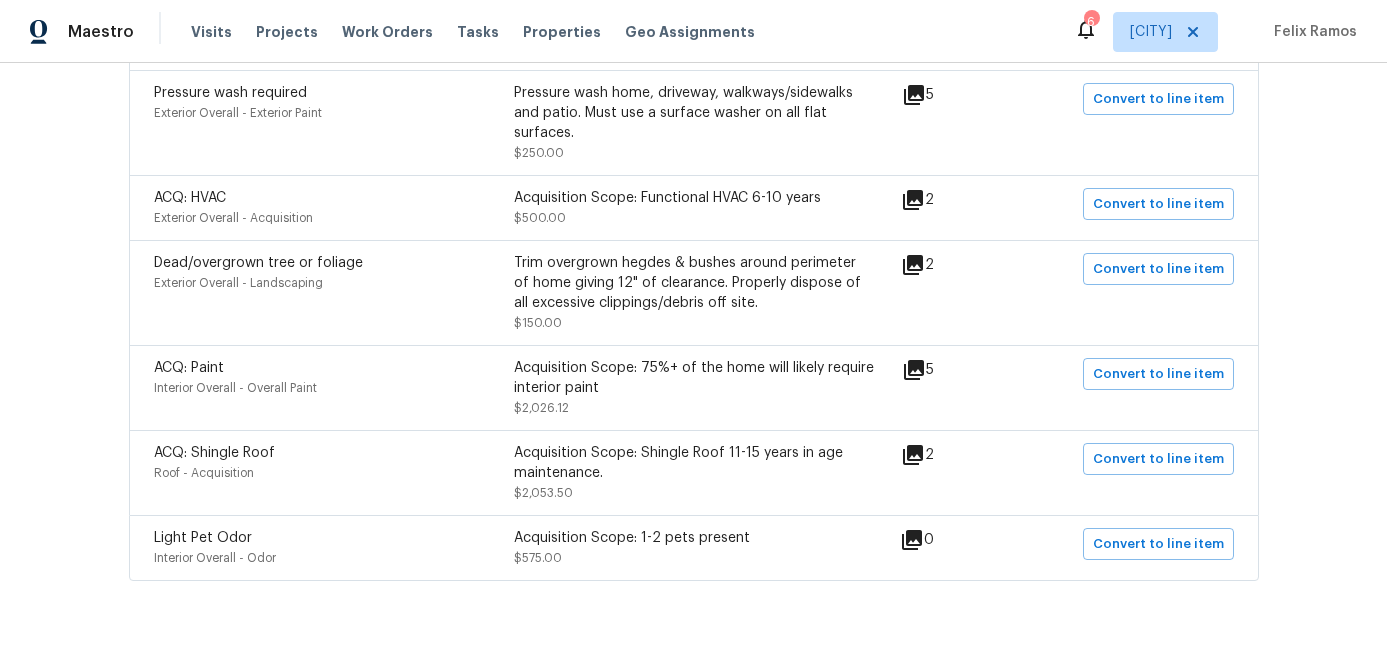 scroll, scrollTop: 0, scrollLeft: 0, axis: both 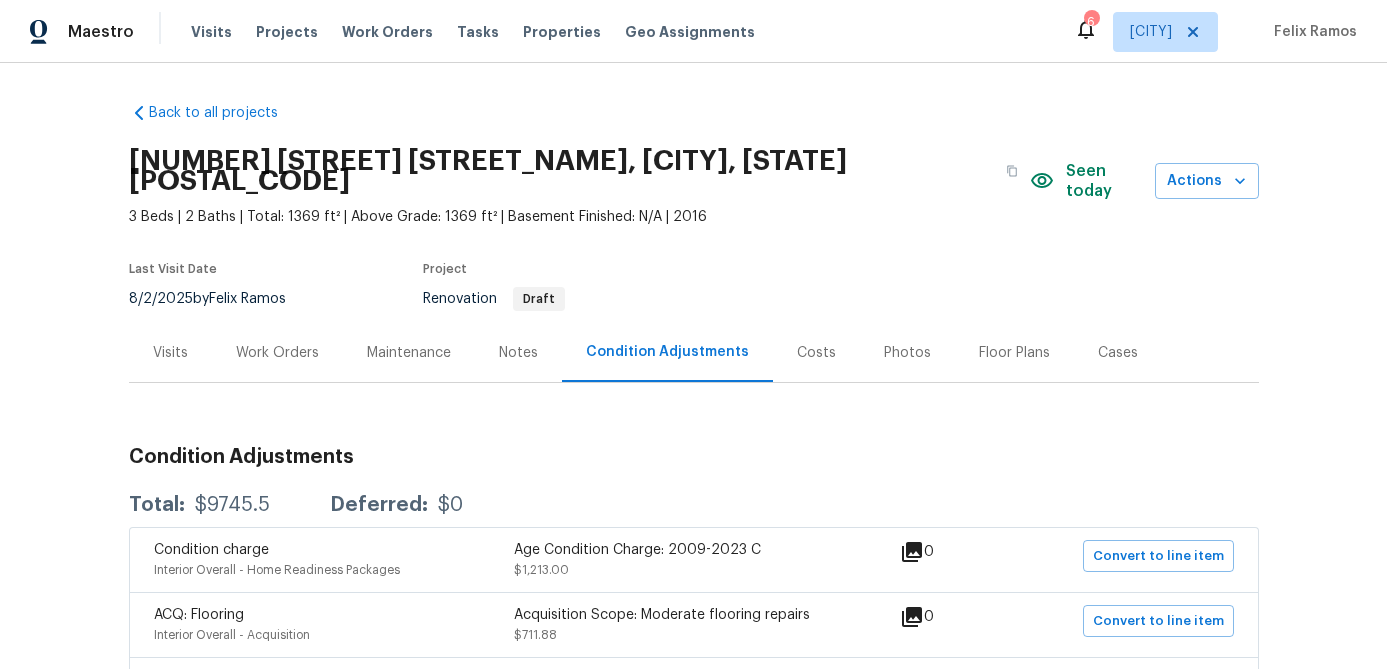 click on "Work Orders" at bounding box center (277, 353) 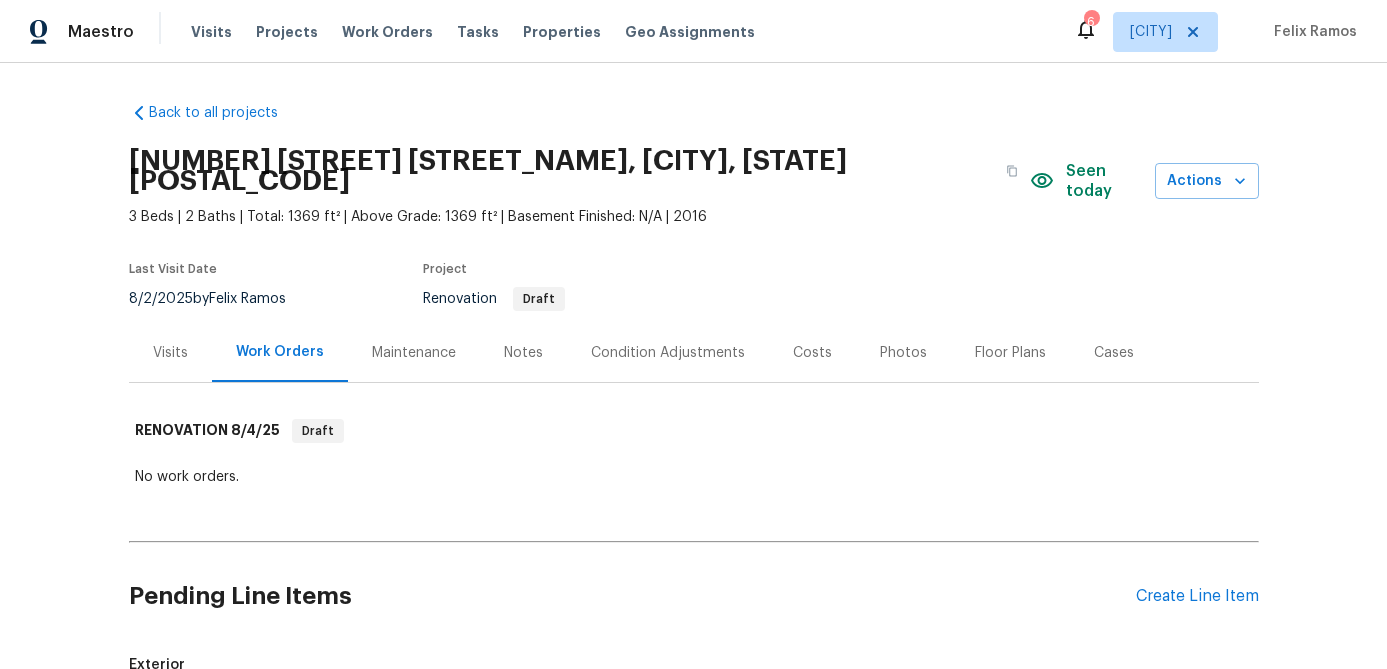click on "Pending Line Items Create Line Item" at bounding box center [694, 596] 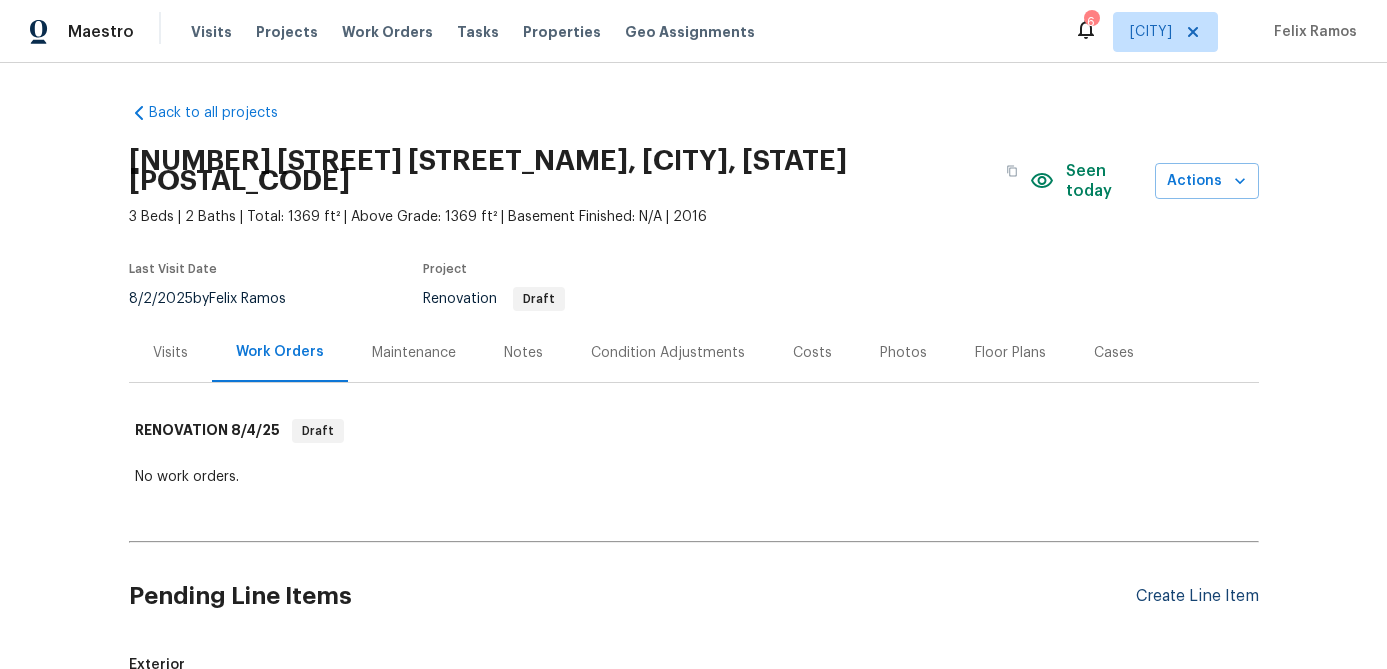 click on "Create Line Item" at bounding box center (1197, 596) 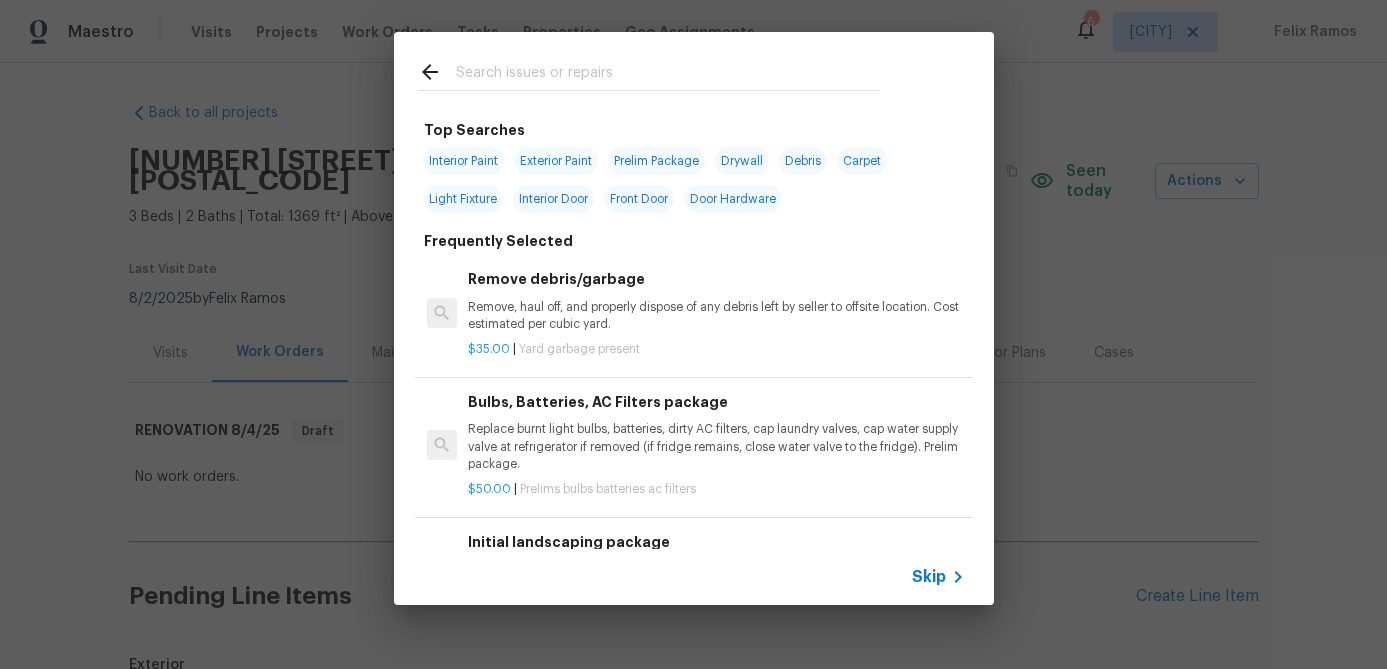 click on "Skip" at bounding box center (929, 577) 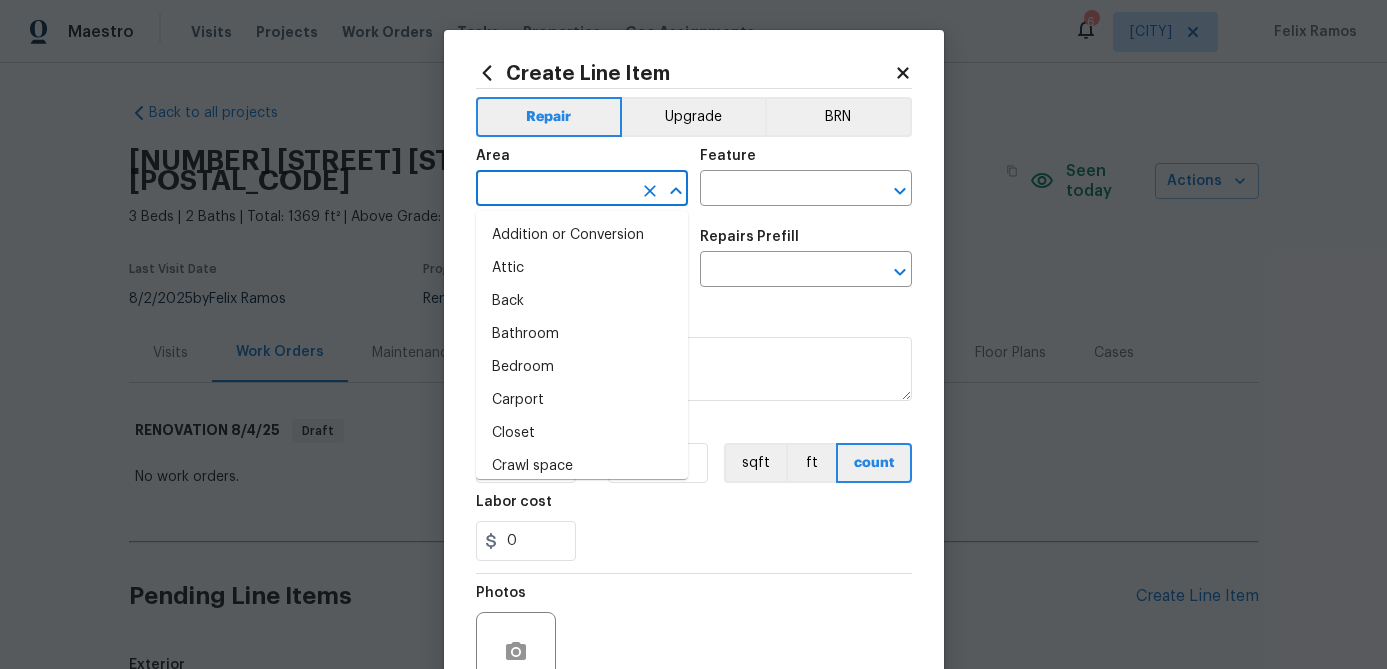 click at bounding box center [554, 190] 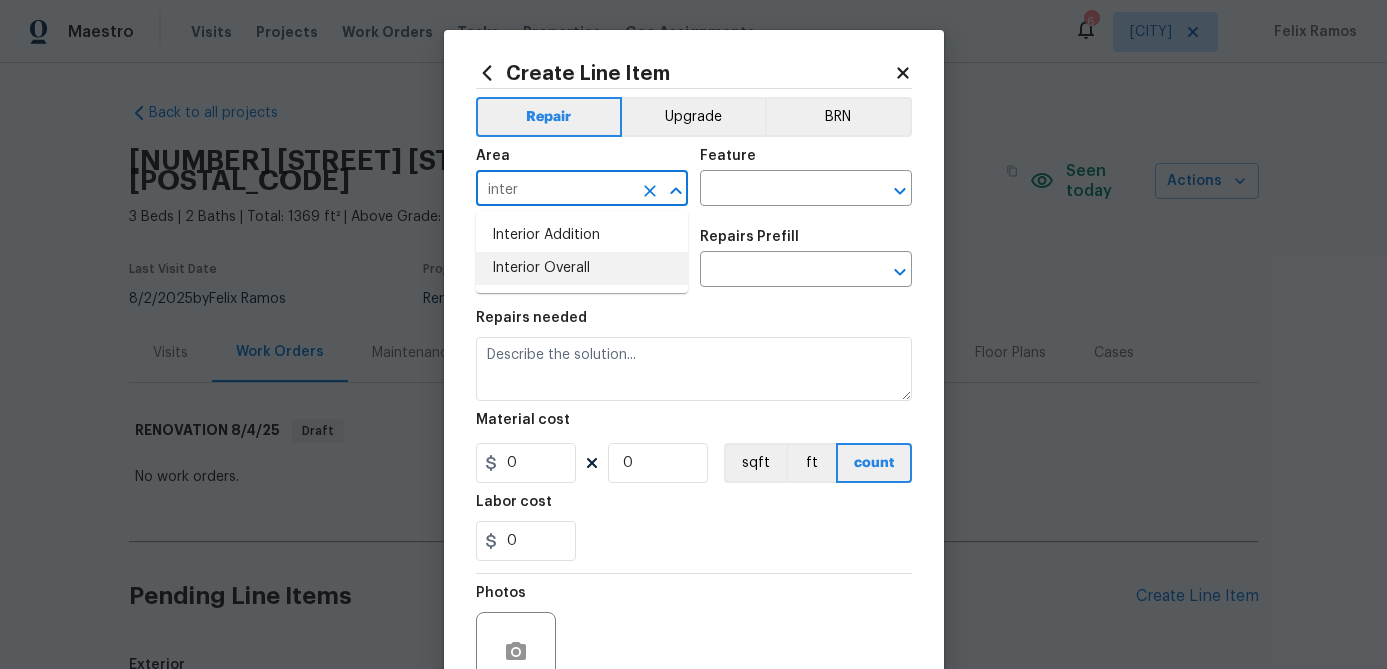 click on "Interior Overall" at bounding box center [582, 268] 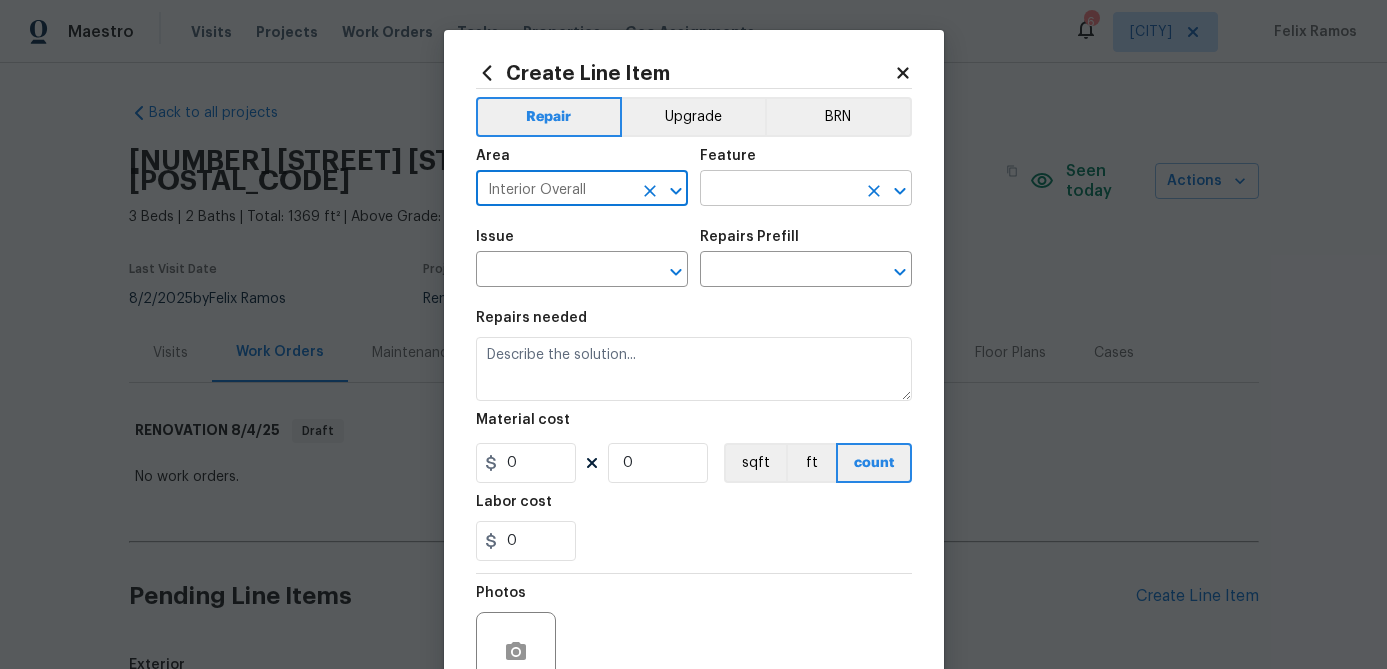 type on "Interior Overall" 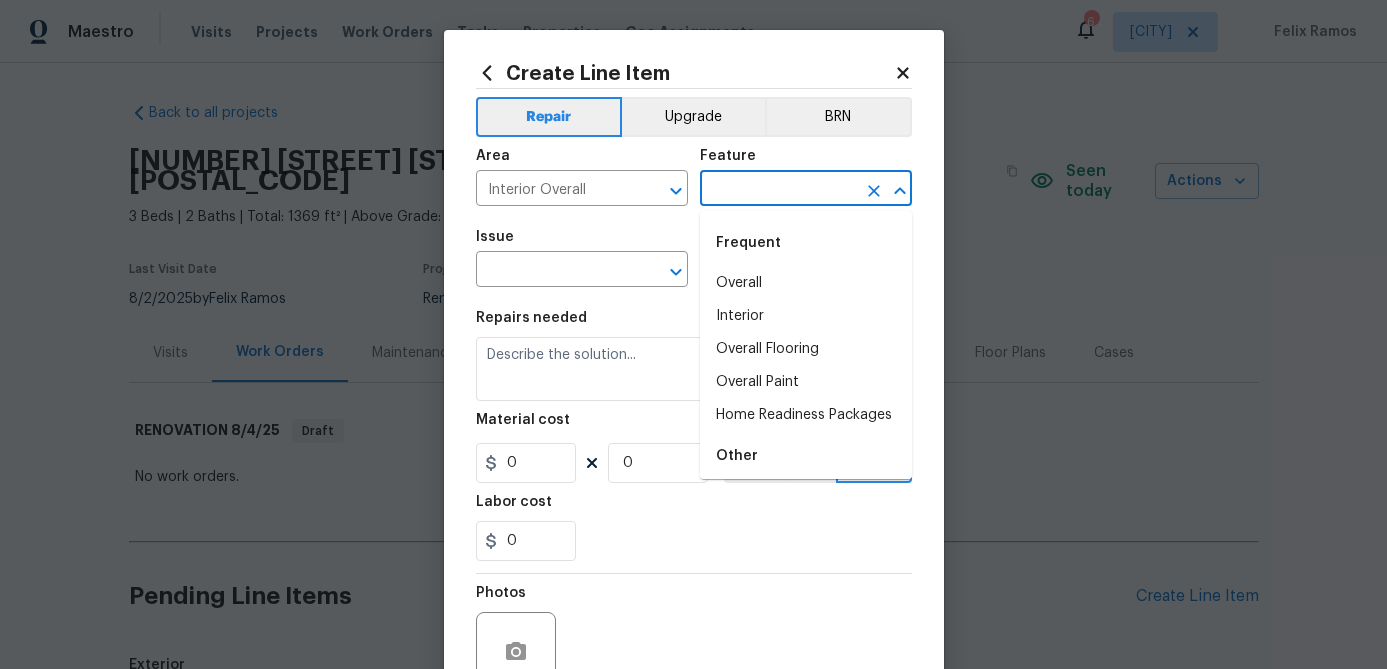 click at bounding box center [778, 190] 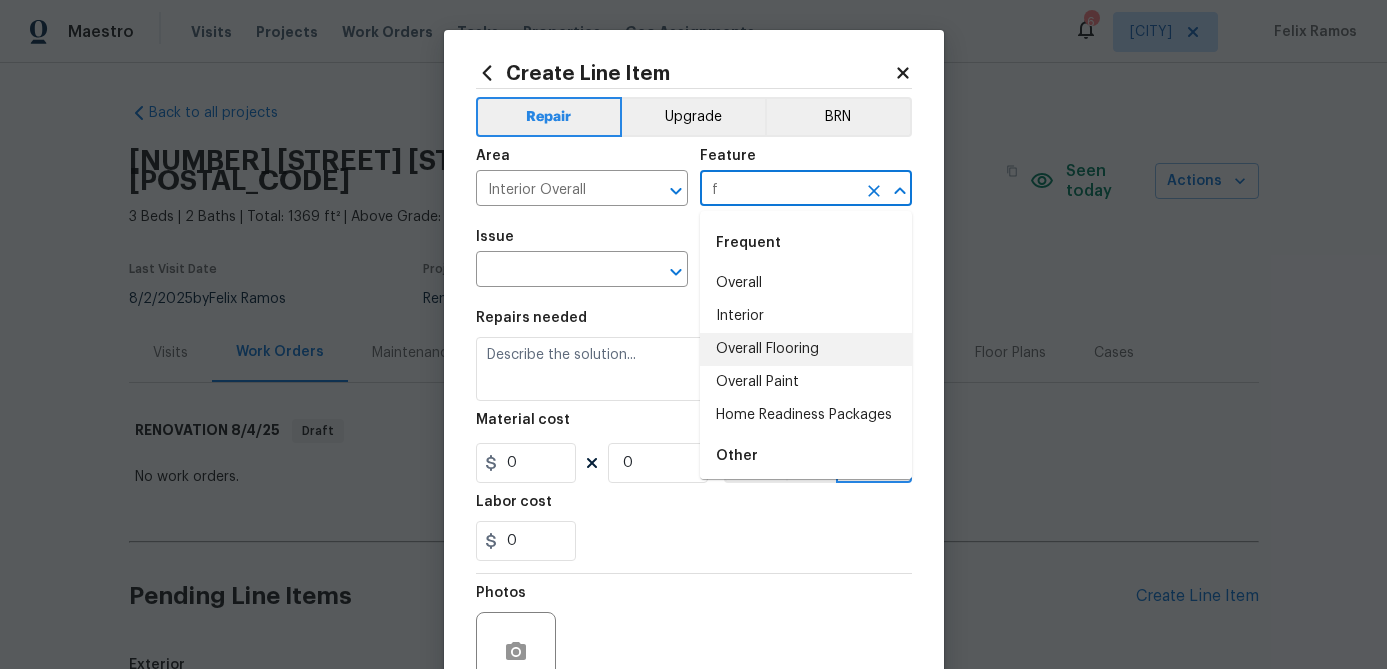 click on "Overall Flooring" at bounding box center (806, 349) 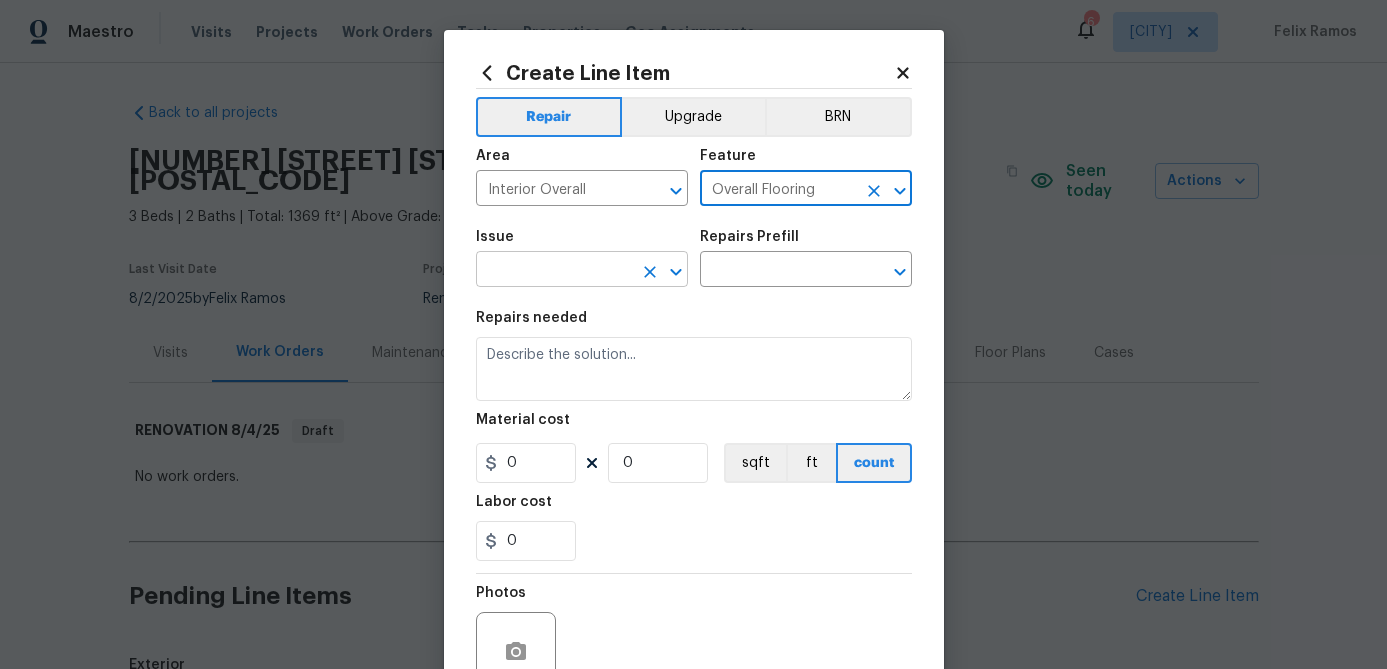 type on "Overall Flooring" 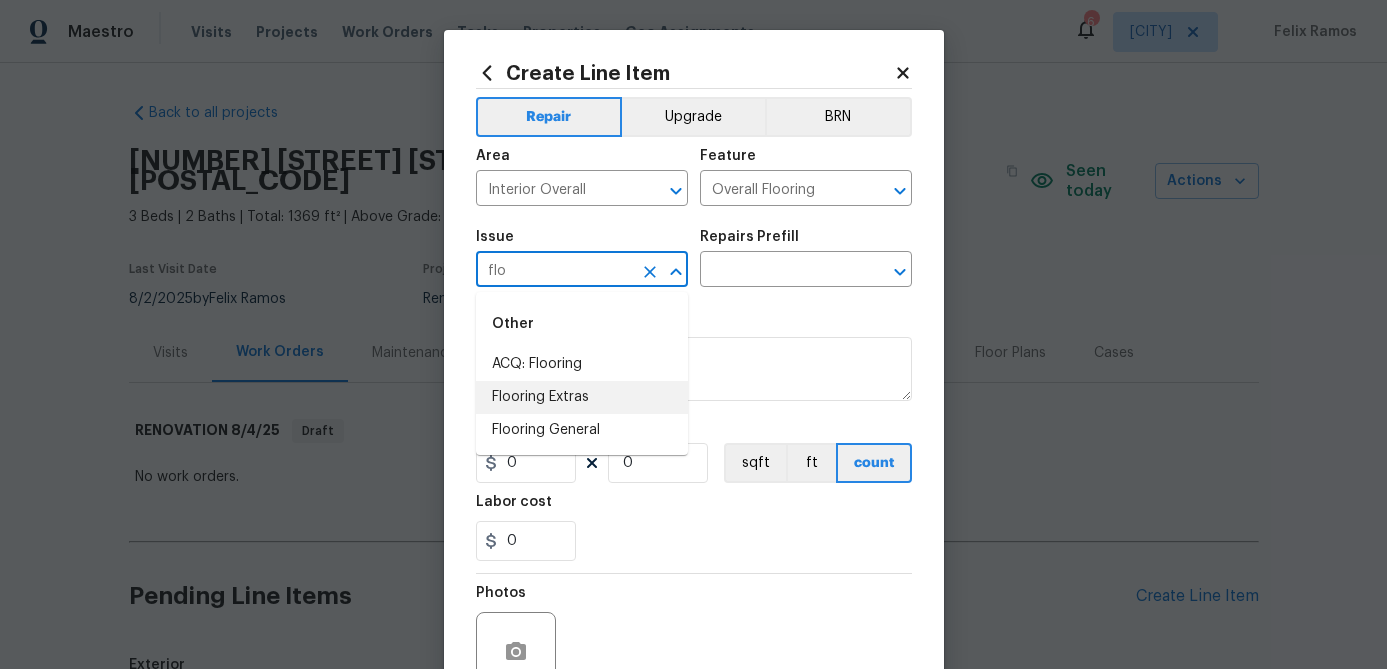 click on "Flooring Extras" at bounding box center [582, 397] 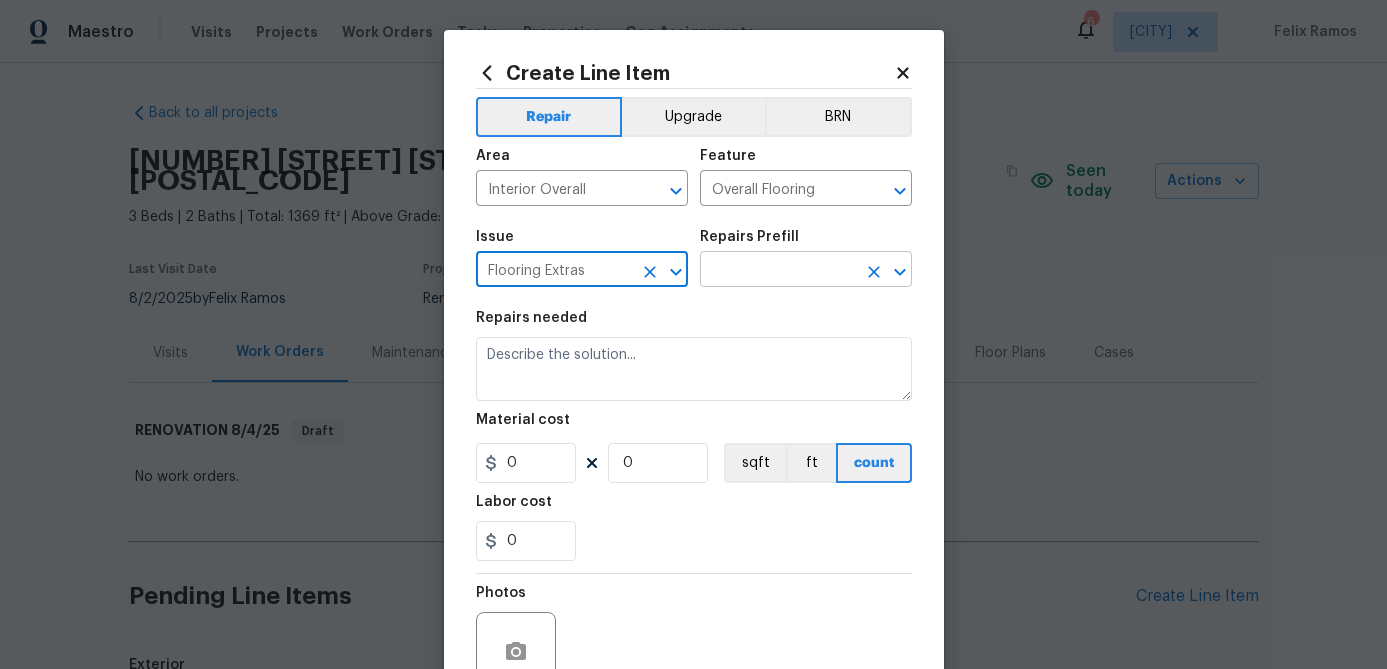 type on "Flooring Extras" 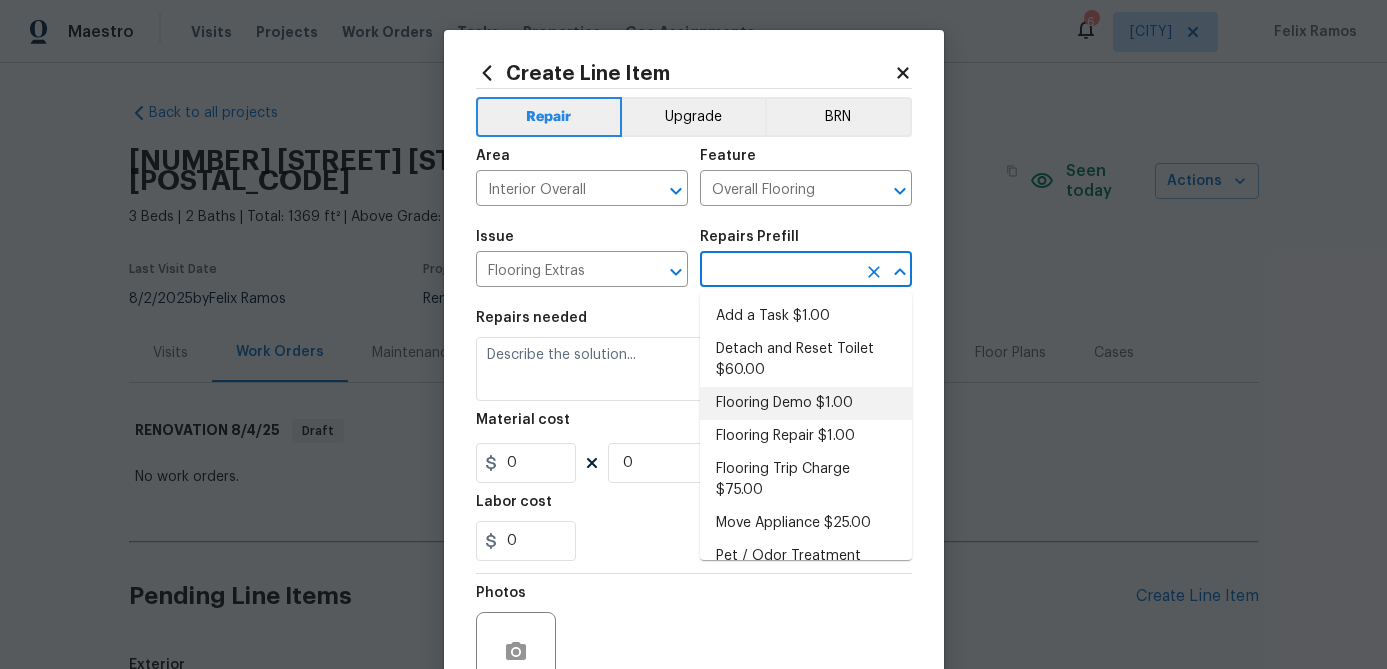 scroll, scrollTop: 195, scrollLeft: 0, axis: vertical 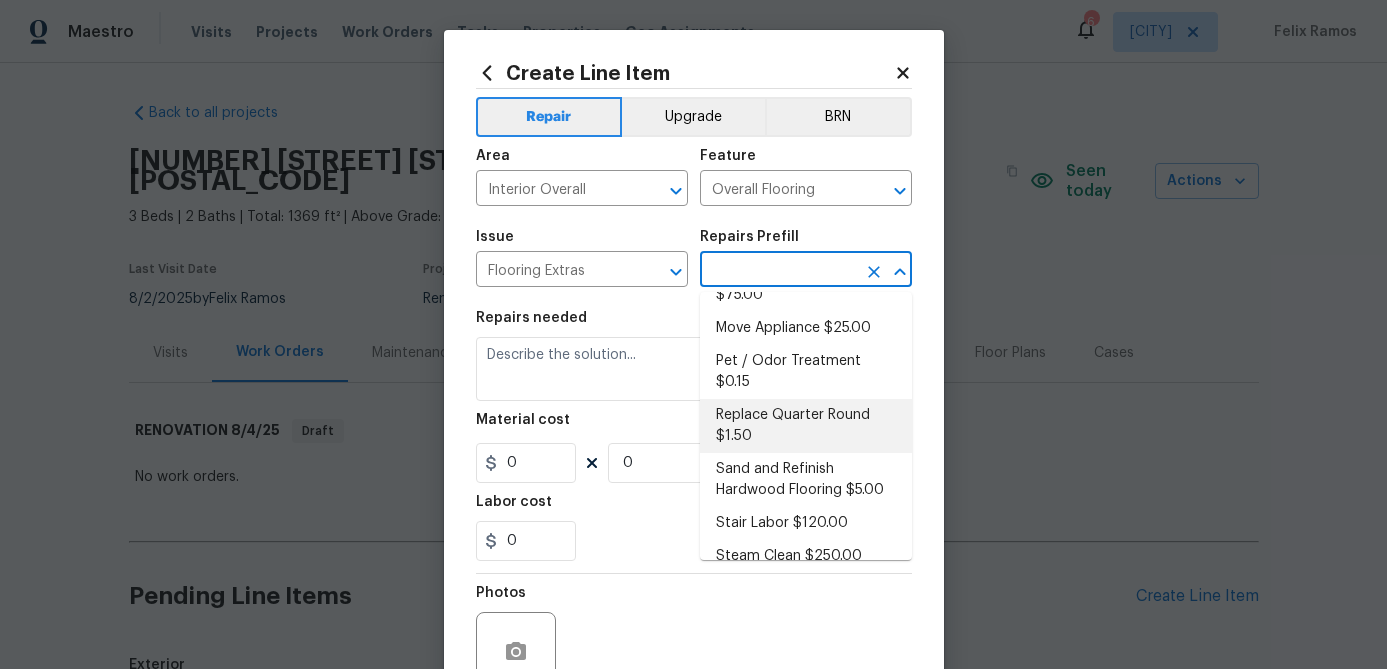 click on "Replace Quarter Round $1.50" at bounding box center (806, 426) 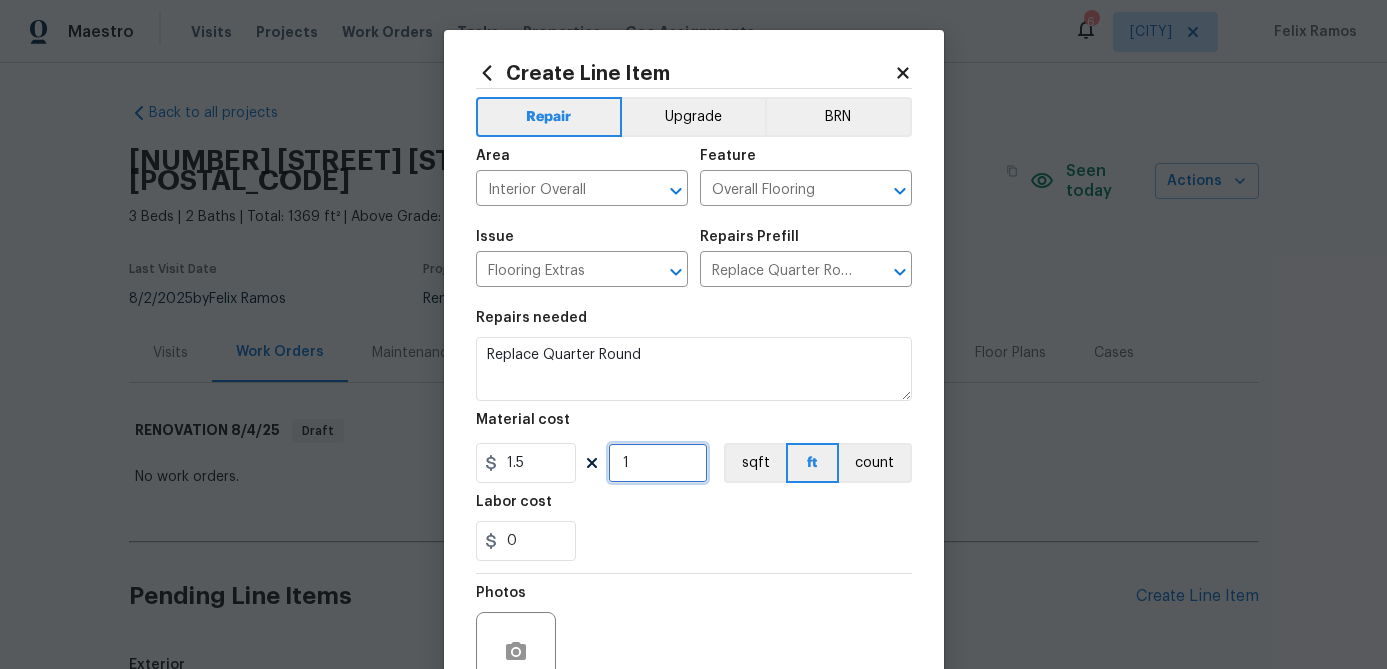 click on "1" at bounding box center [658, 463] 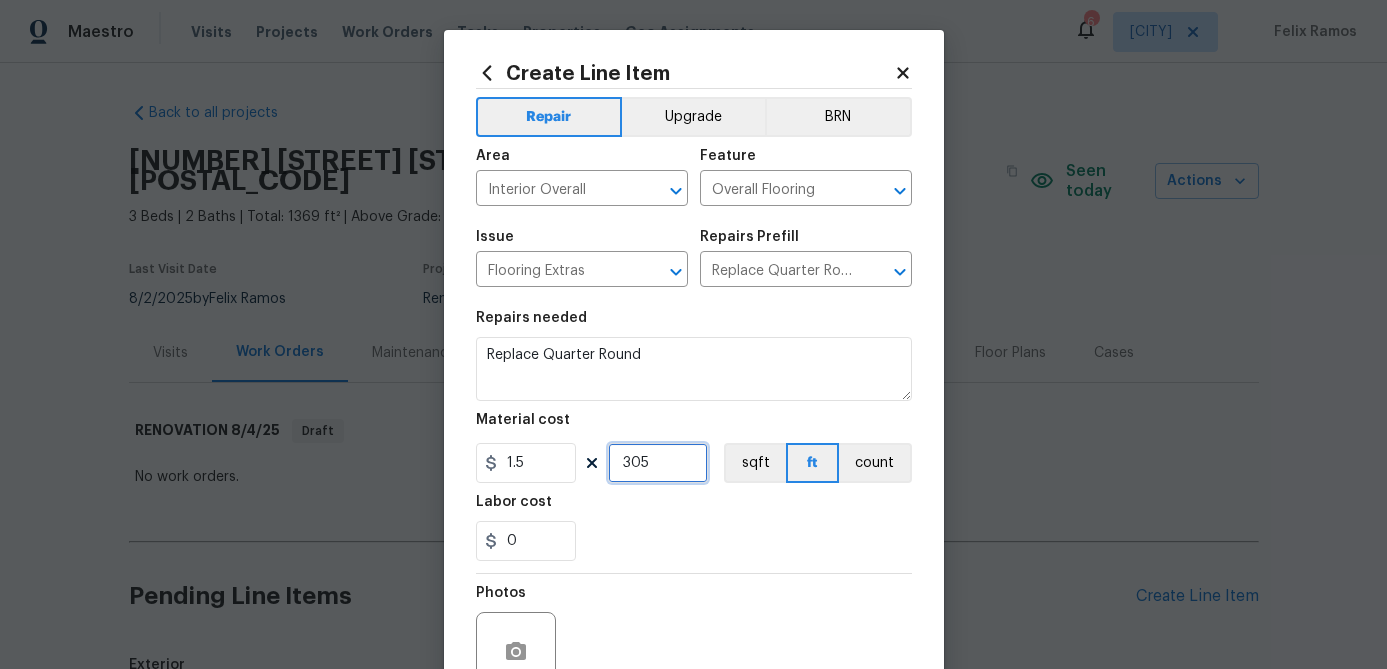 type on "305" 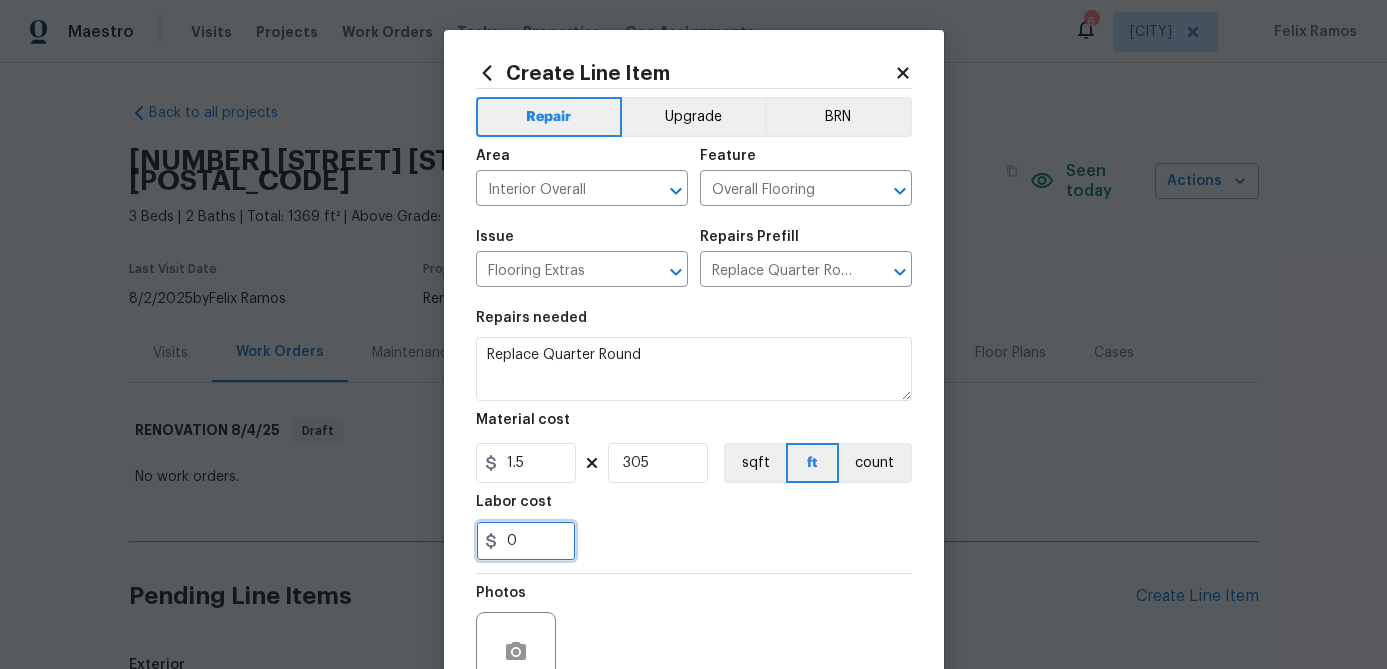 click on "0" at bounding box center (526, 541) 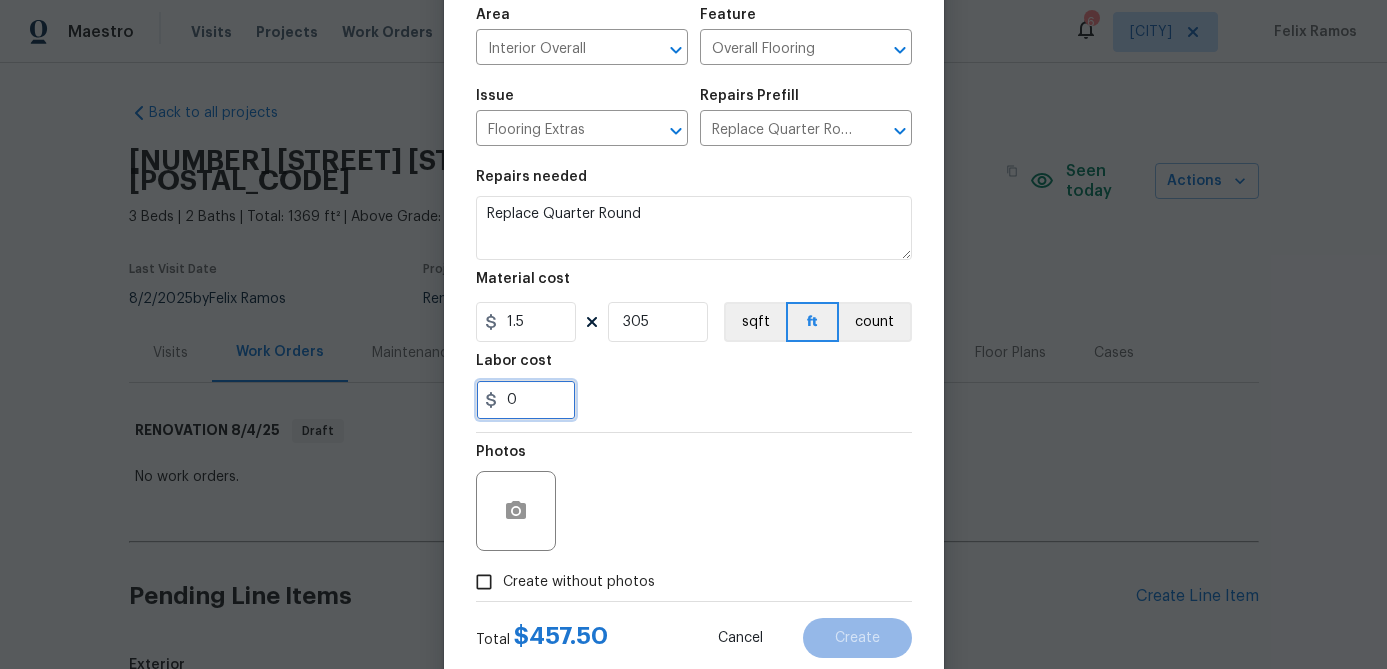 scroll, scrollTop: 193, scrollLeft: 0, axis: vertical 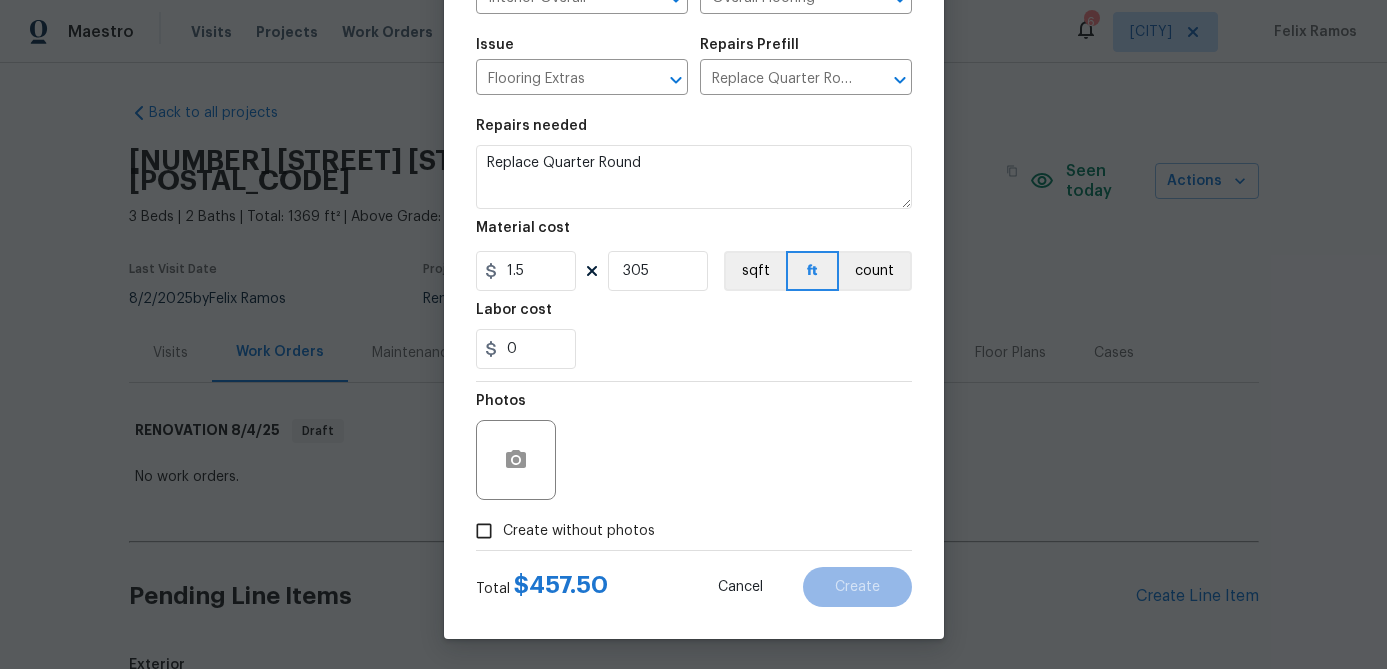 click on "Create without photos" at bounding box center [484, 531] 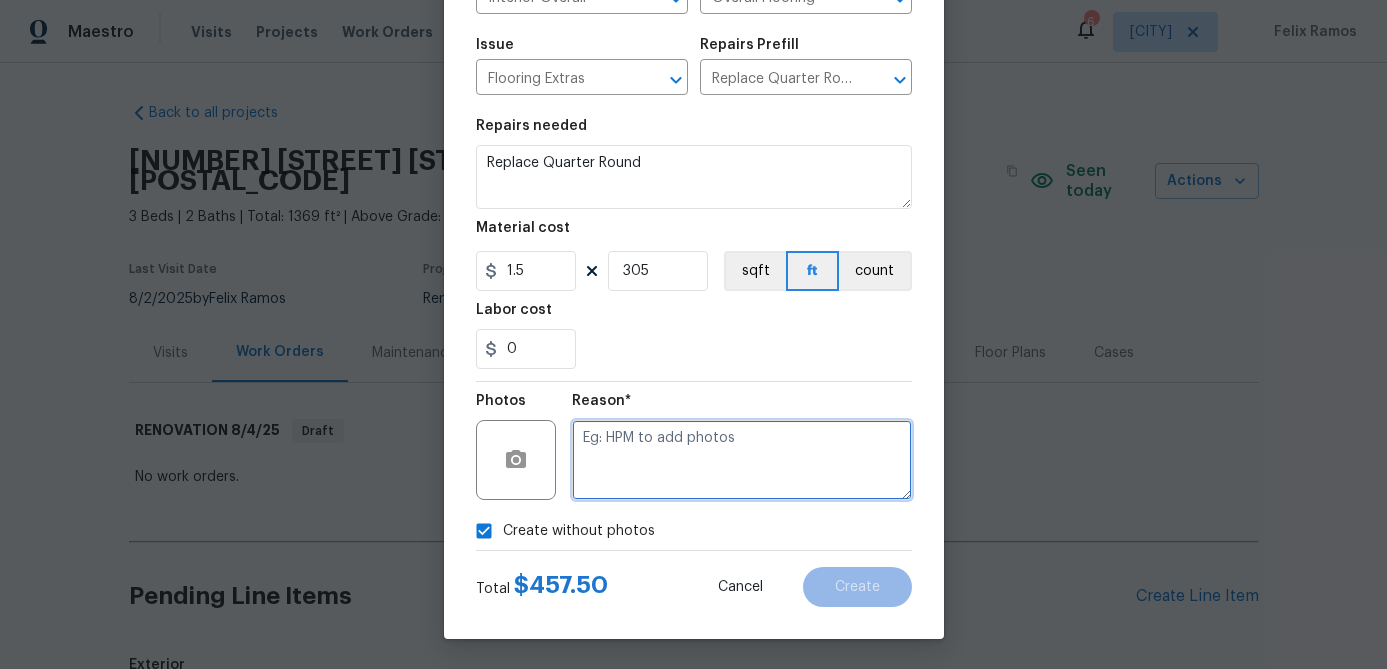 click at bounding box center [742, 460] 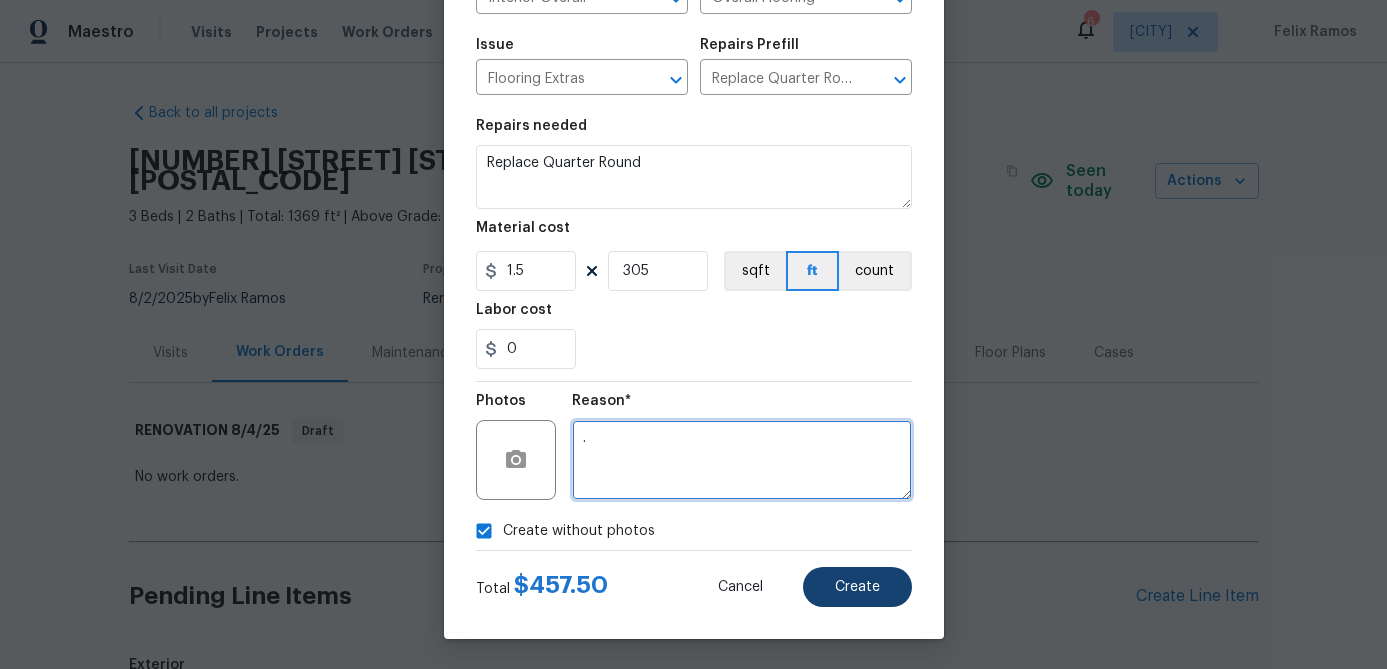 type on "." 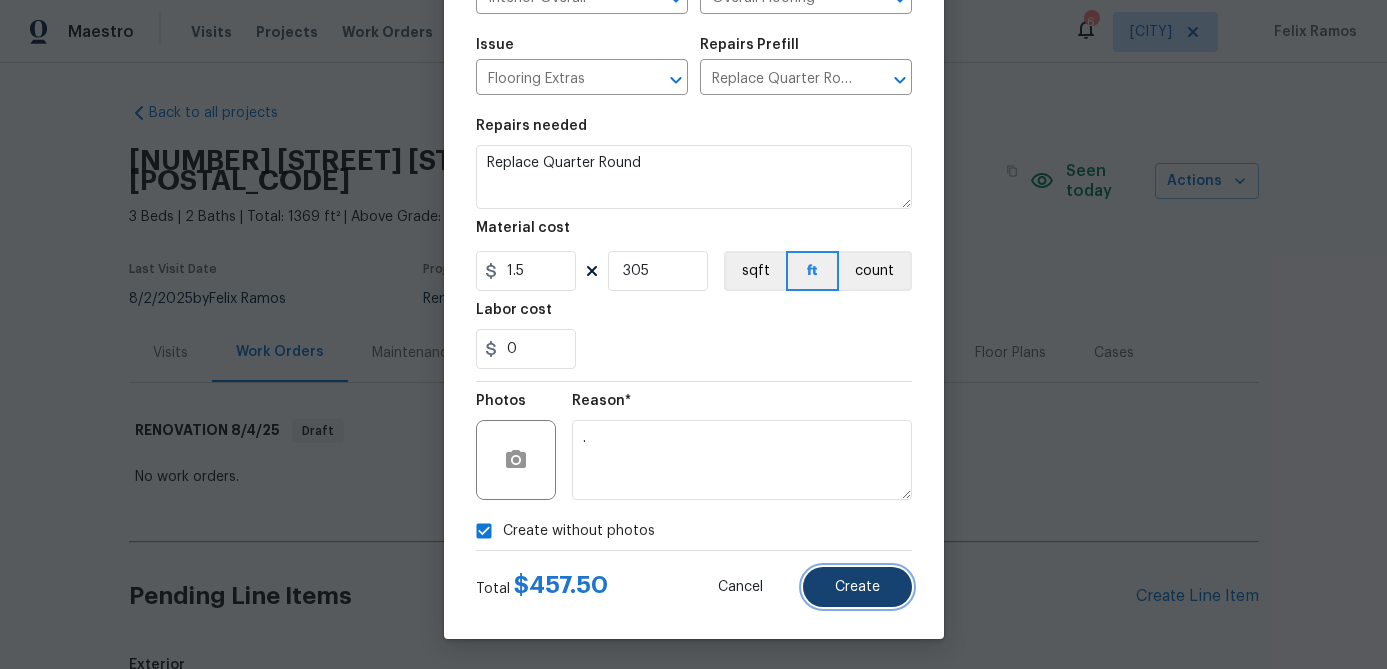 click on "Create" at bounding box center (857, 587) 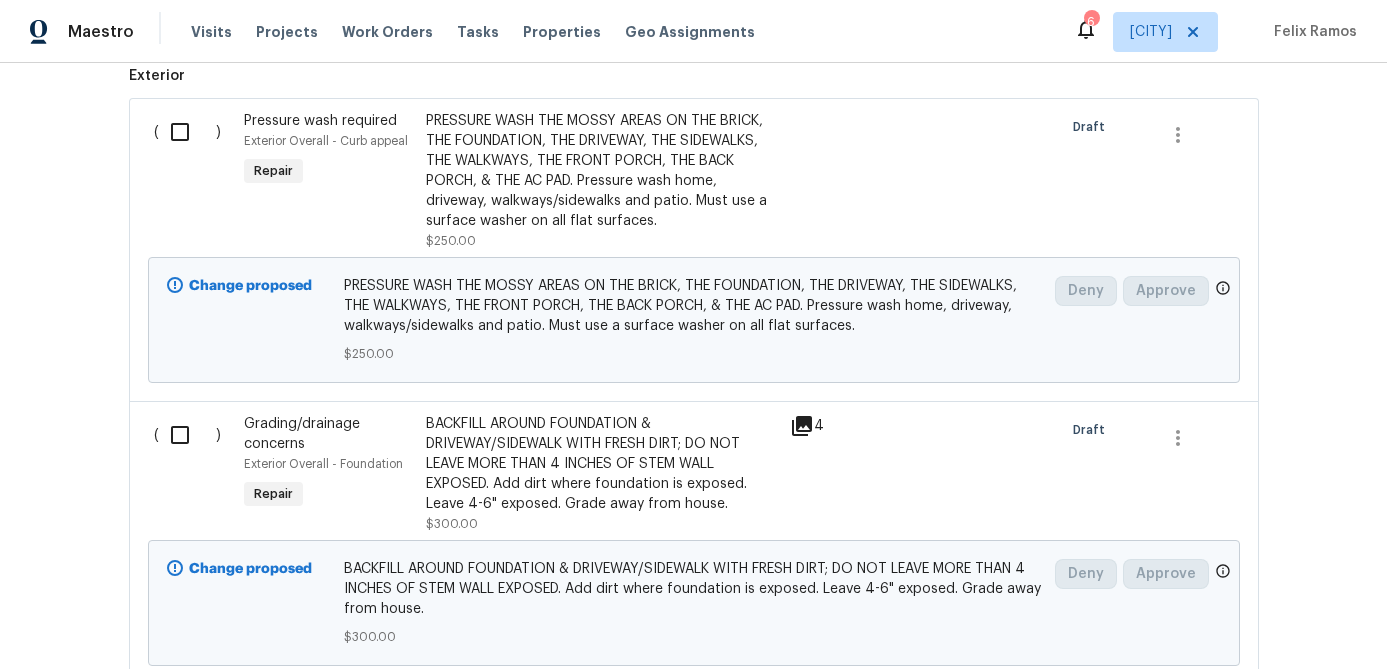 scroll, scrollTop: 592, scrollLeft: 0, axis: vertical 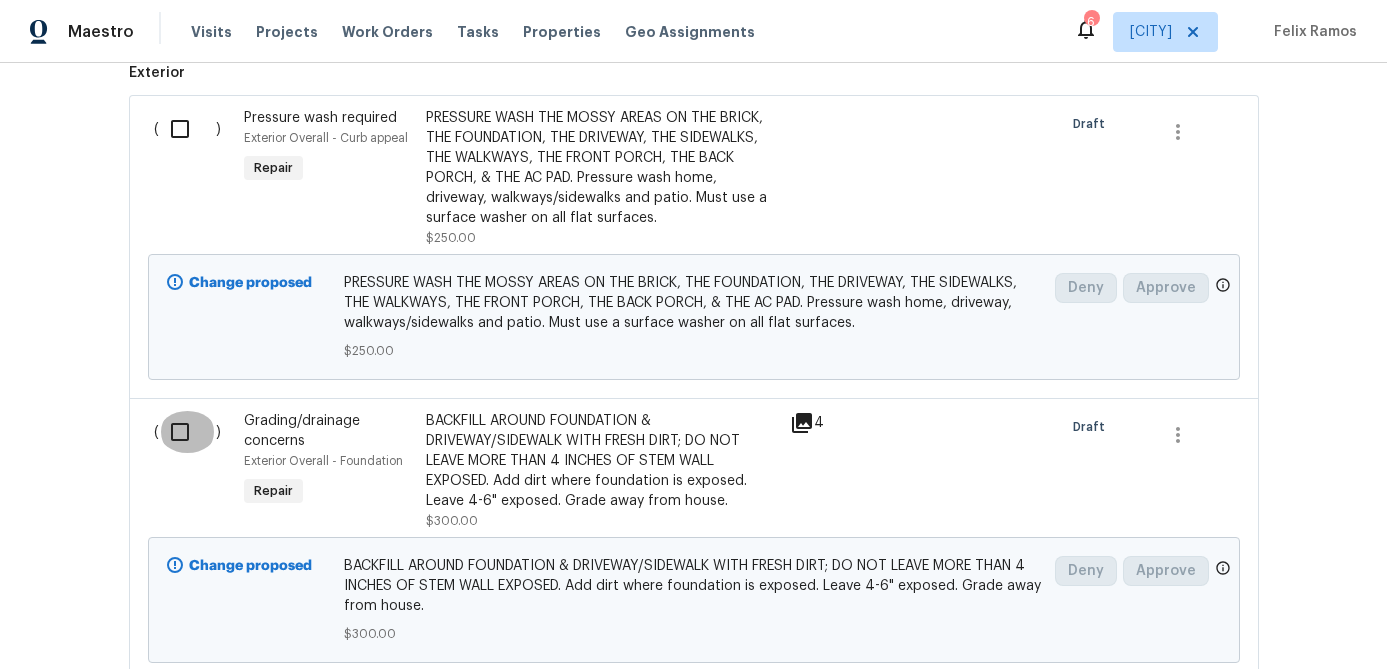 click at bounding box center [187, 432] 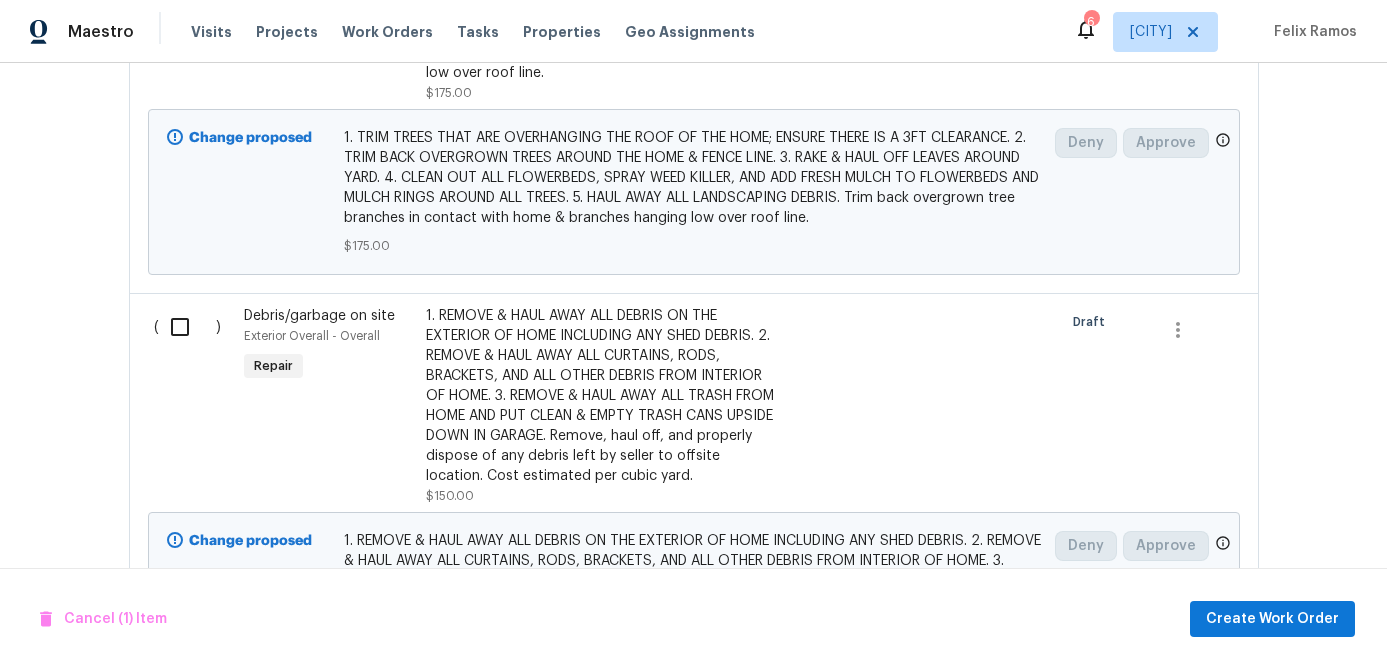scroll, scrollTop: 1749, scrollLeft: 0, axis: vertical 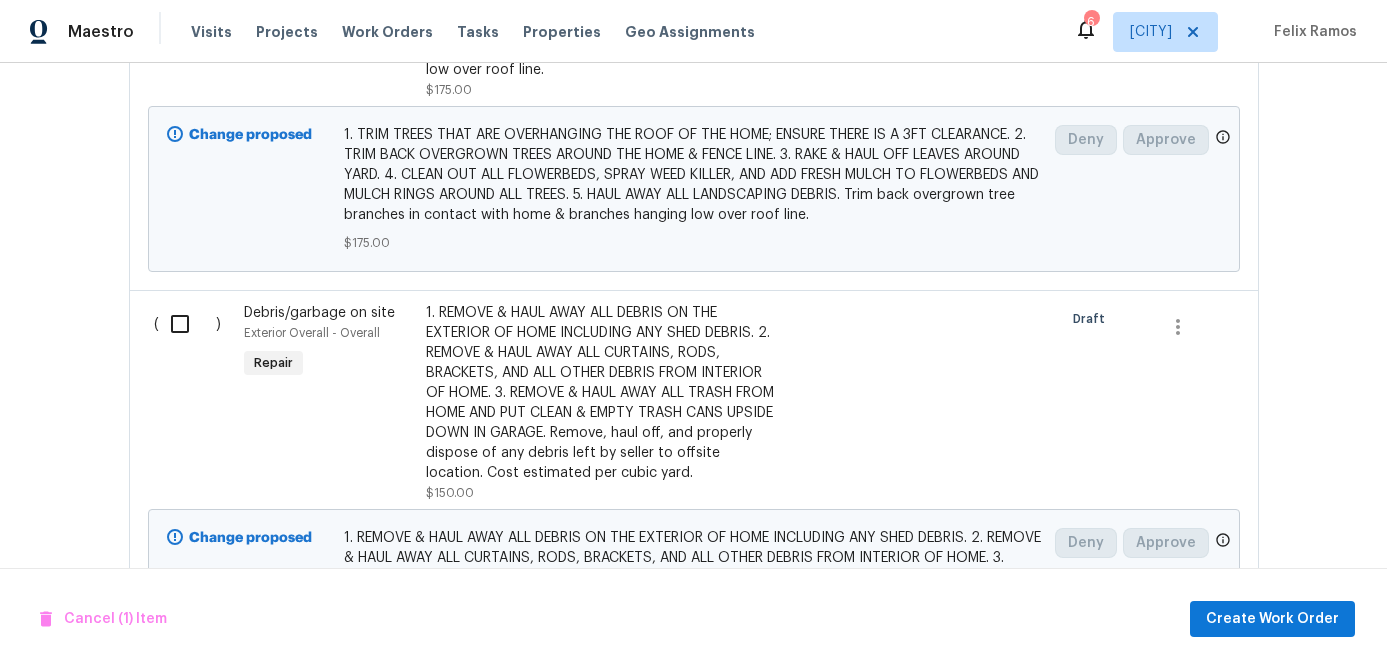 click at bounding box center (187, 324) 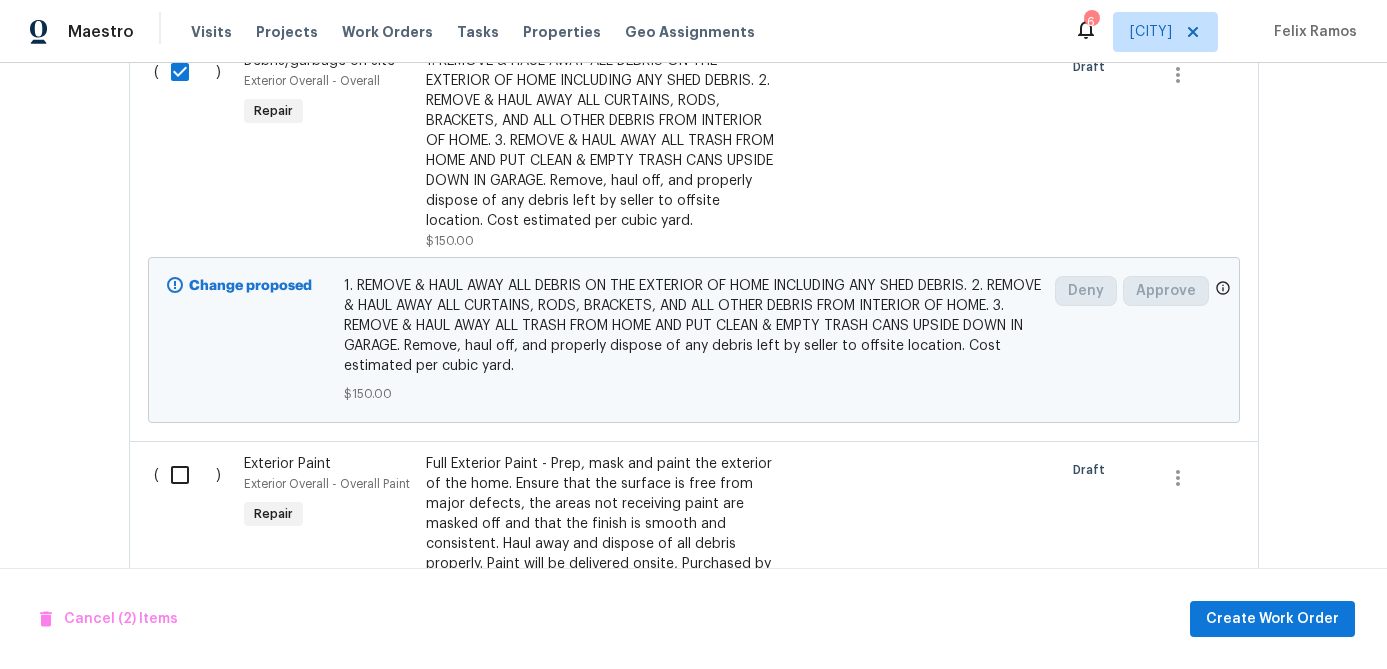 scroll, scrollTop: 2215, scrollLeft: 0, axis: vertical 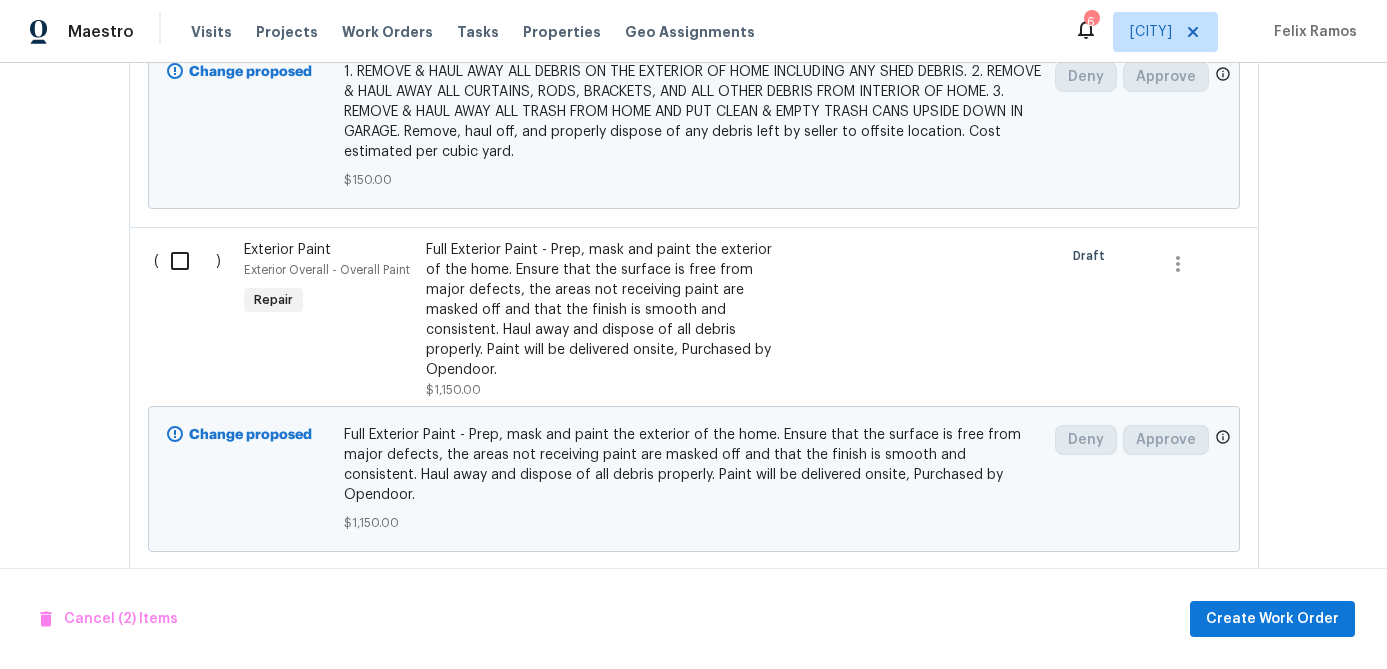 click at bounding box center [187, 261] 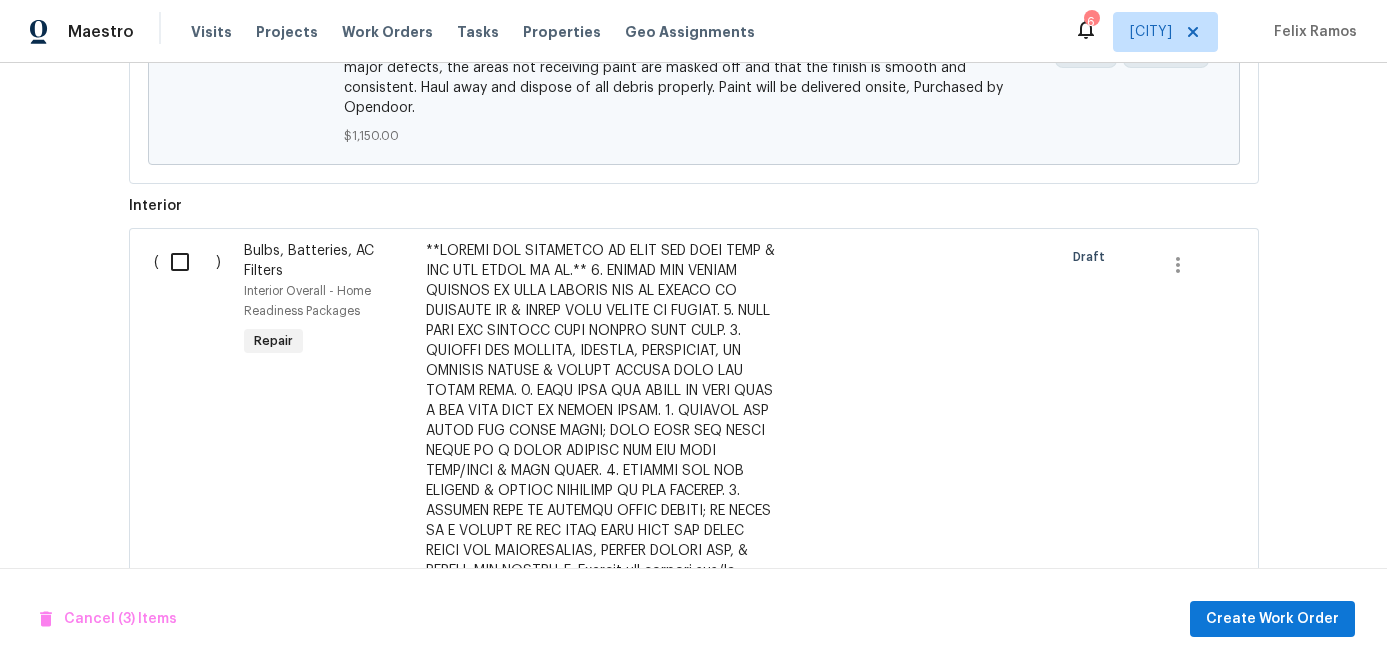 scroll, scrollTop: 2621, scrollLeft: 0, axis: vertical 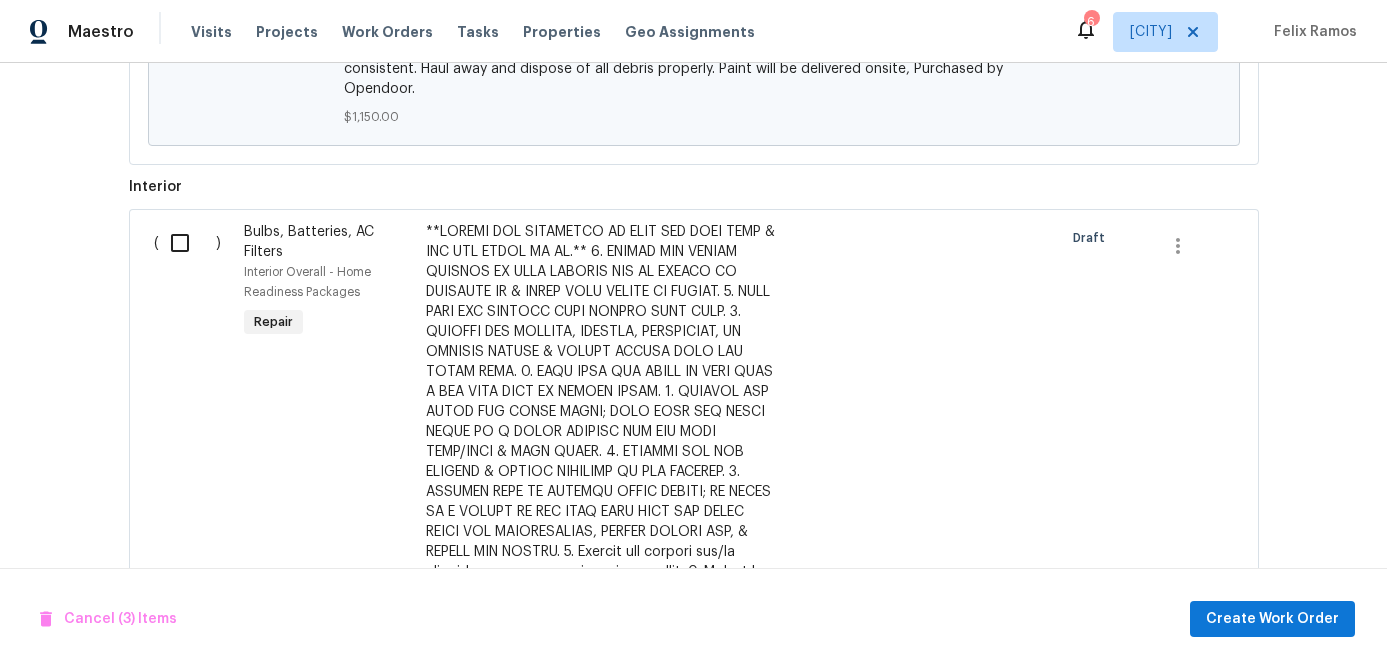 click at bounding box center [187, 243] 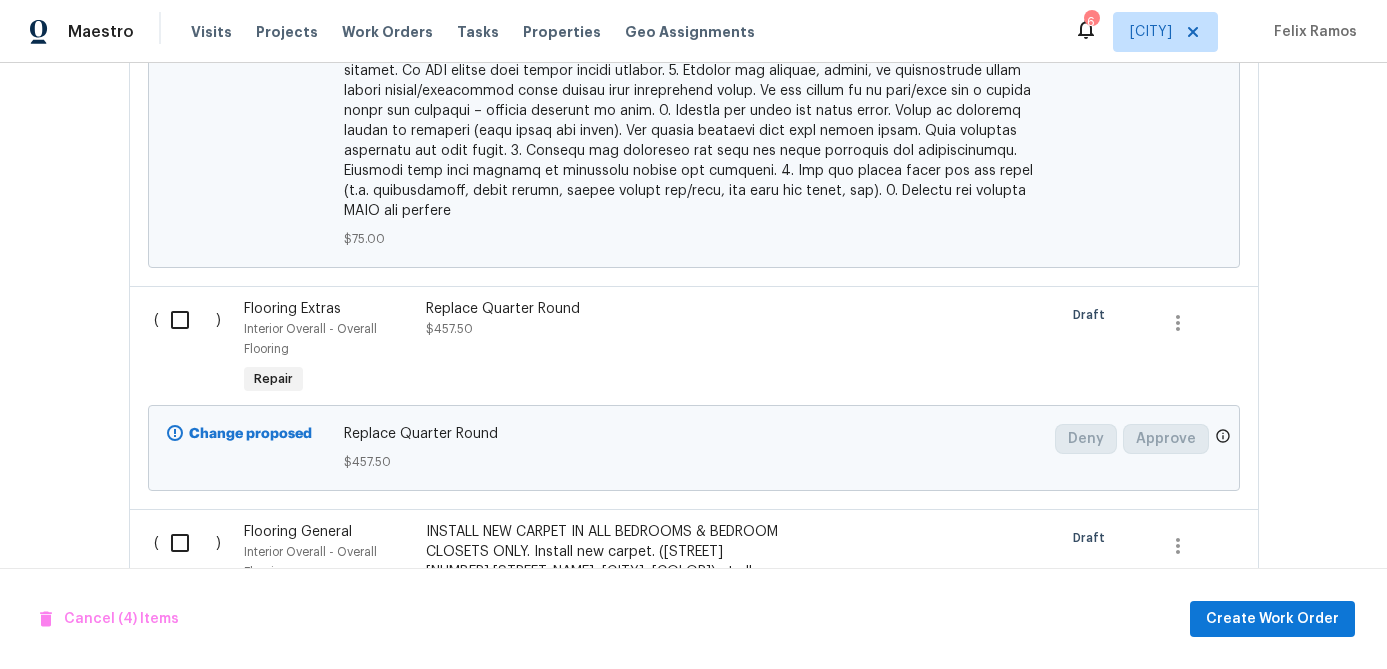 scroll, scrollTop: 3730, scrollLeft: 0, axis: vertical 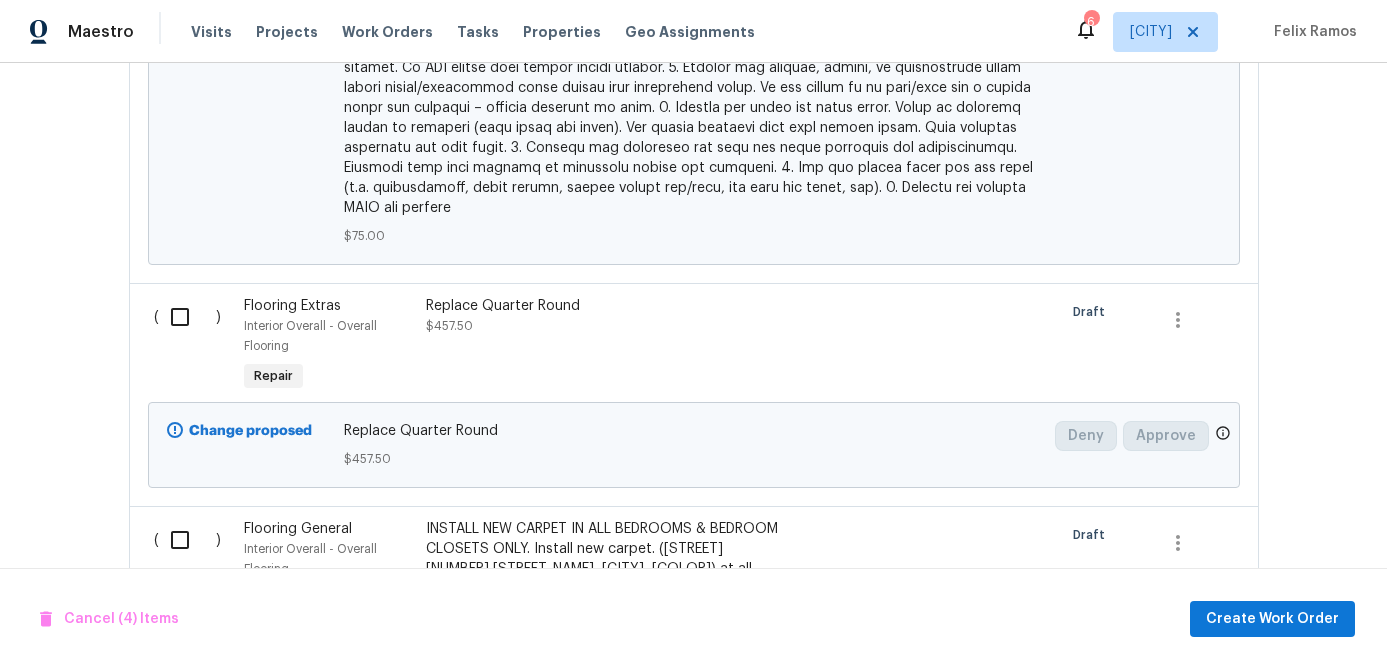 click at bounding box center (187, 317) 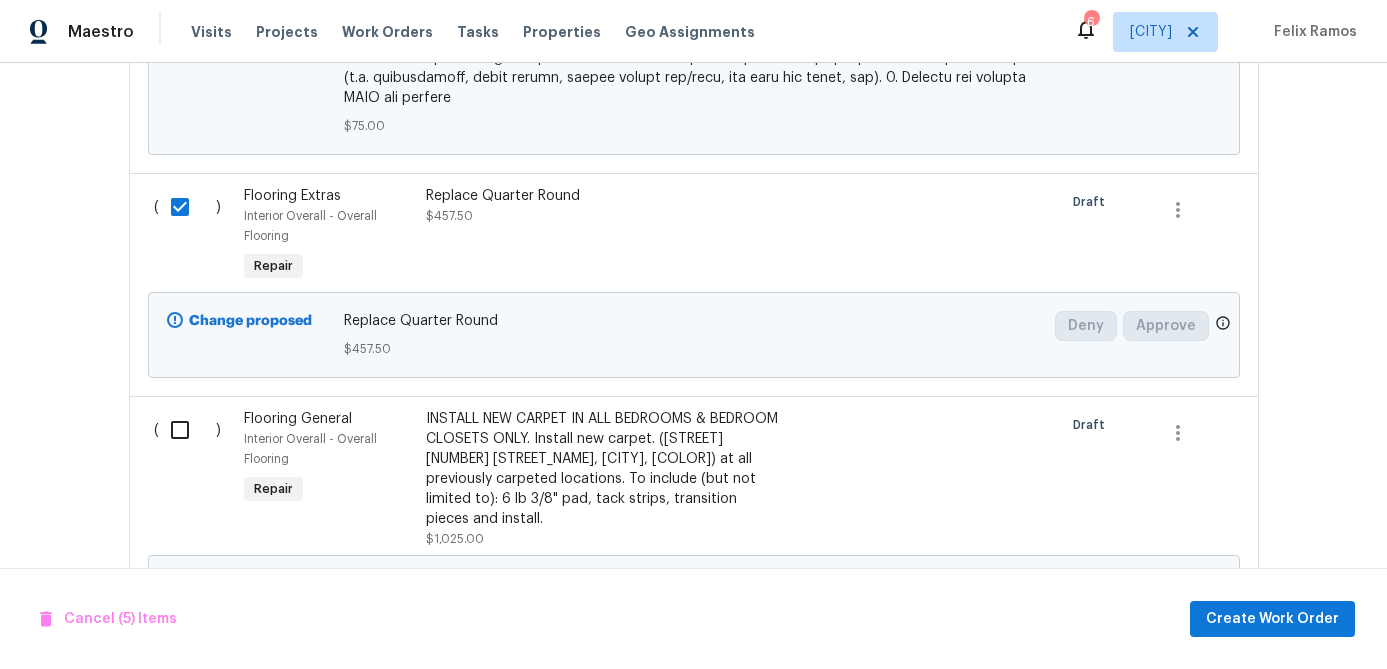 scroll, scrollTop: 3821, scrollLeft: 0, axis: vertical 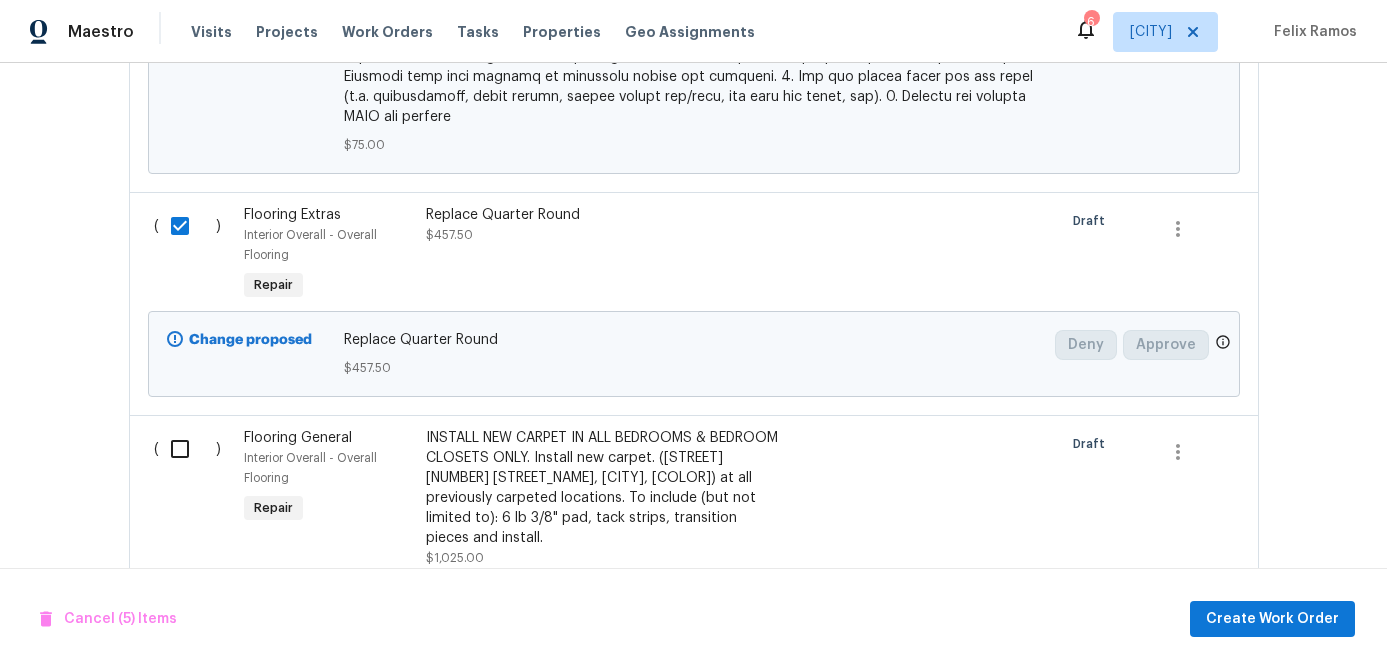 click at bounding box center [187, 226] 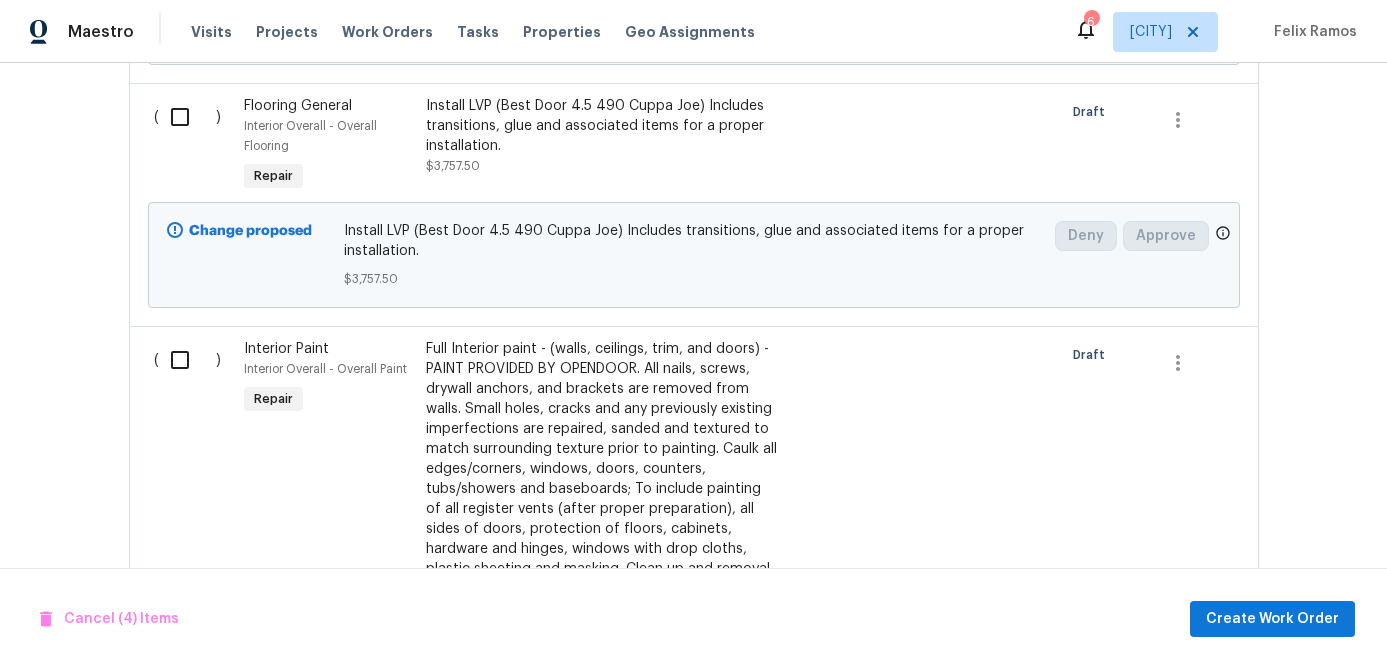 scroll, scrollTop: 4459, scrollLeft: 0, axis: vertical 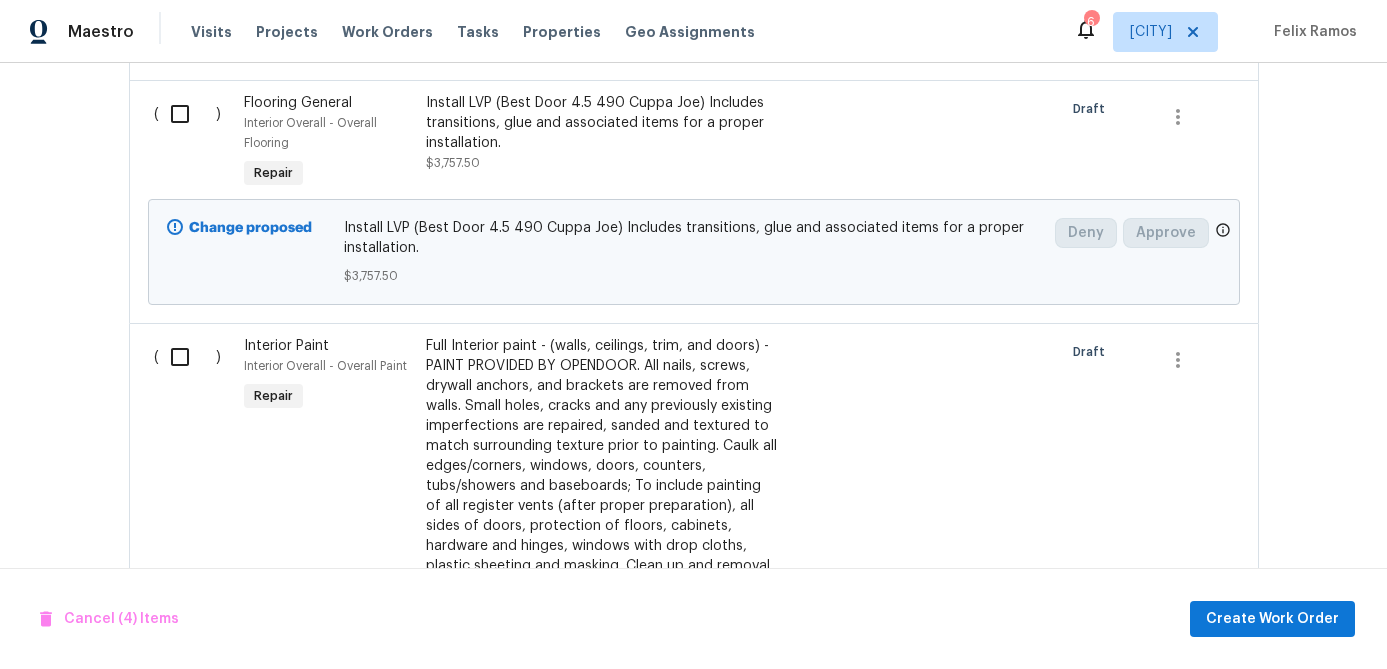 click at bounding box center (187, 357) 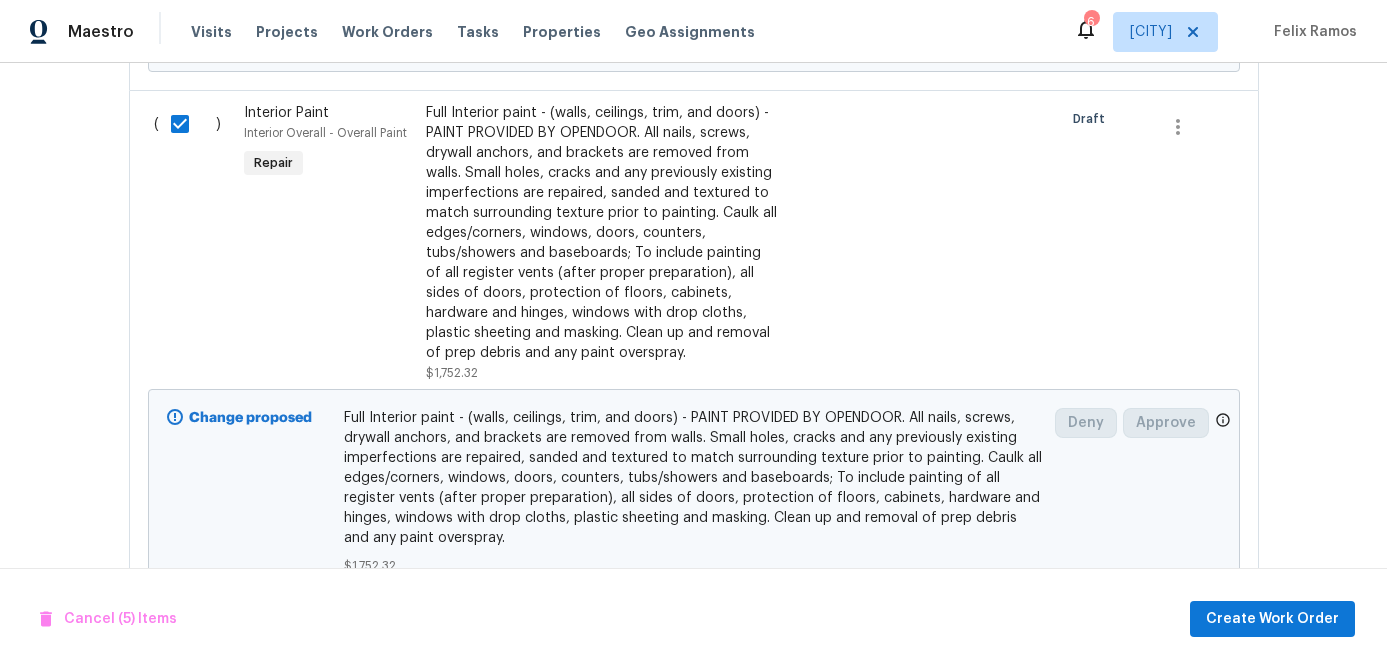 scroll, scrollTop: 4719, scrollLeft: 0, axis: vertical 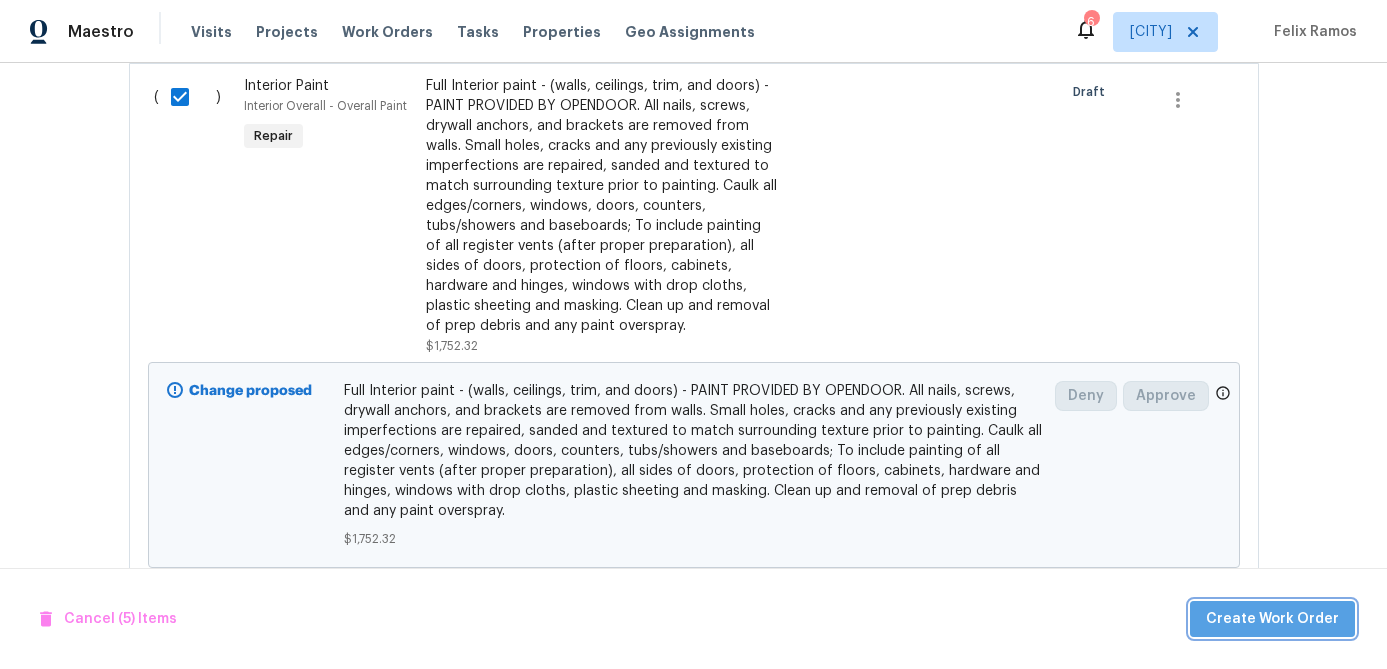 click on "Create Work Order" at bounding box center [1272, 619] 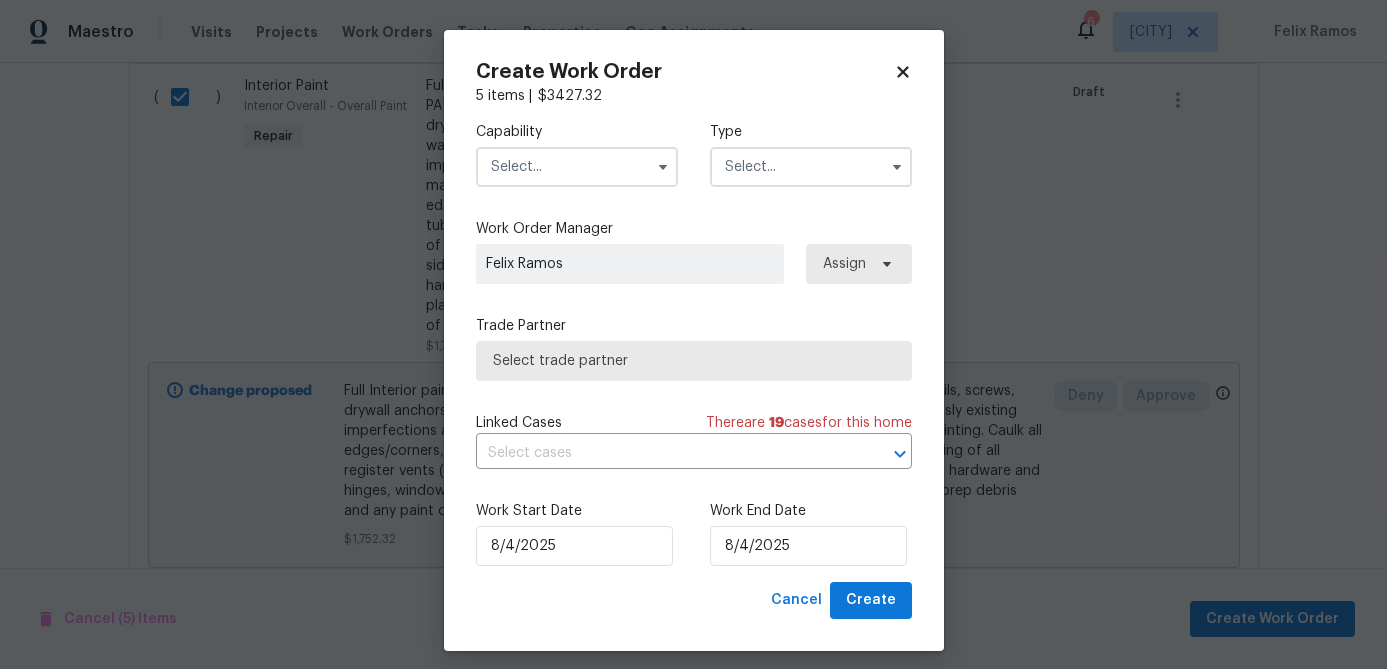 click at bounding box center (577, 167) 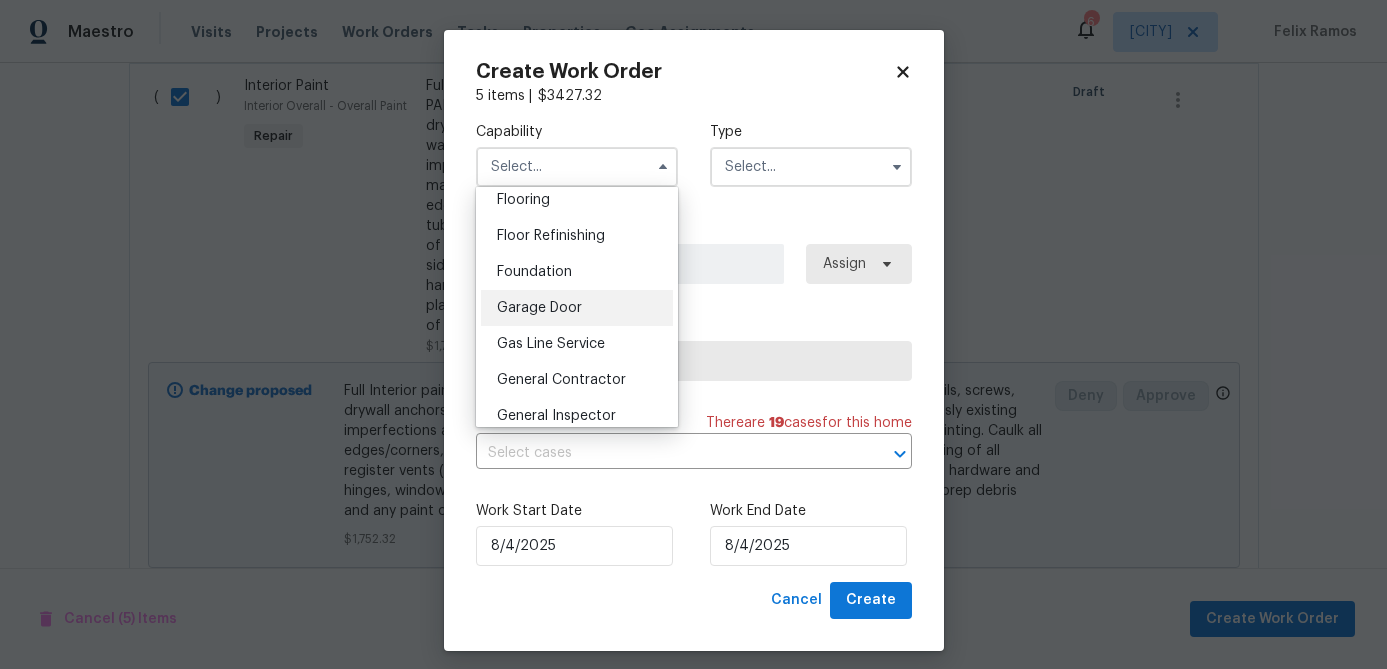 scroll, scrollTop: 790, scrollLeft: 0, axis: vertical 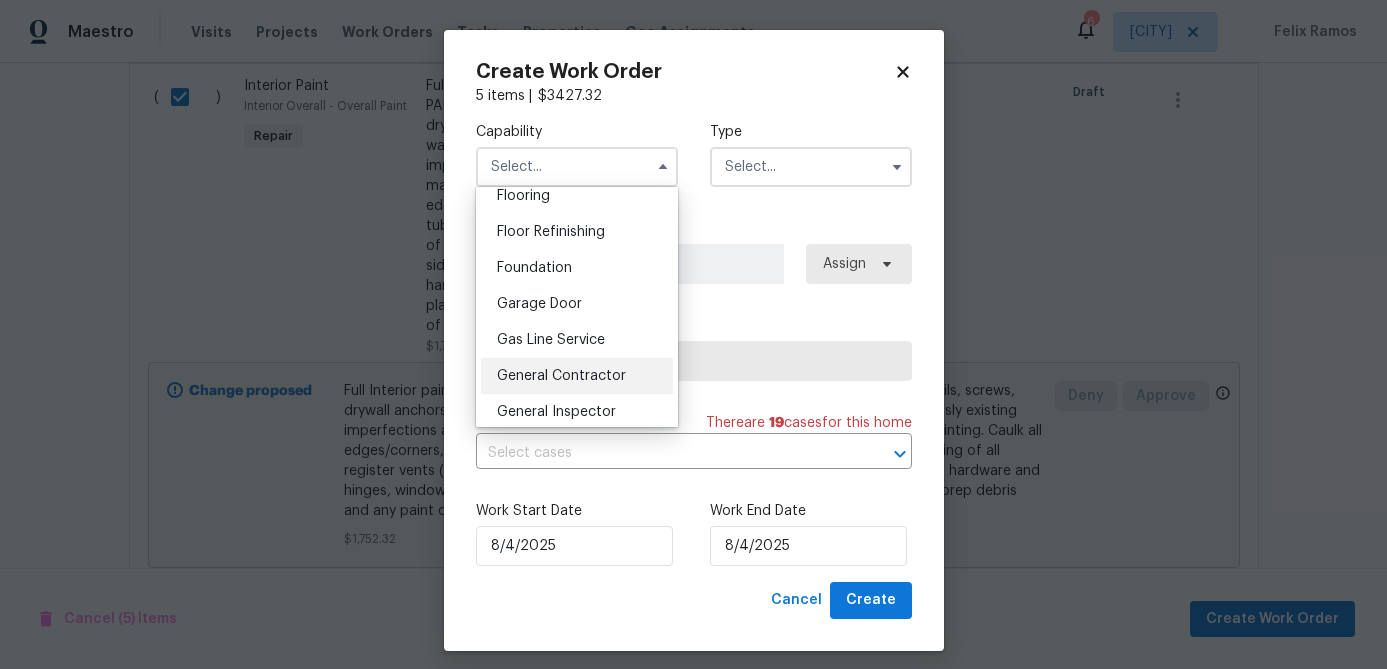 click on "General Contractor" at bounding box center (561, 376) 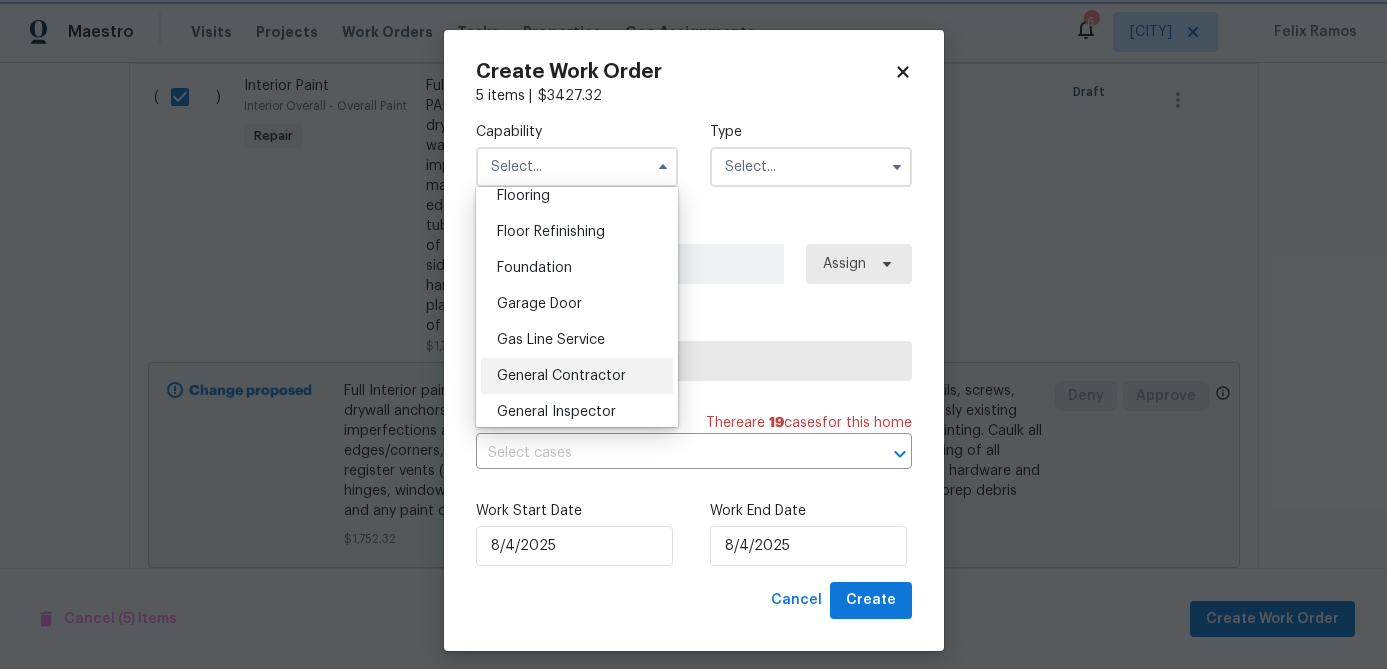 type on "General Contractor" 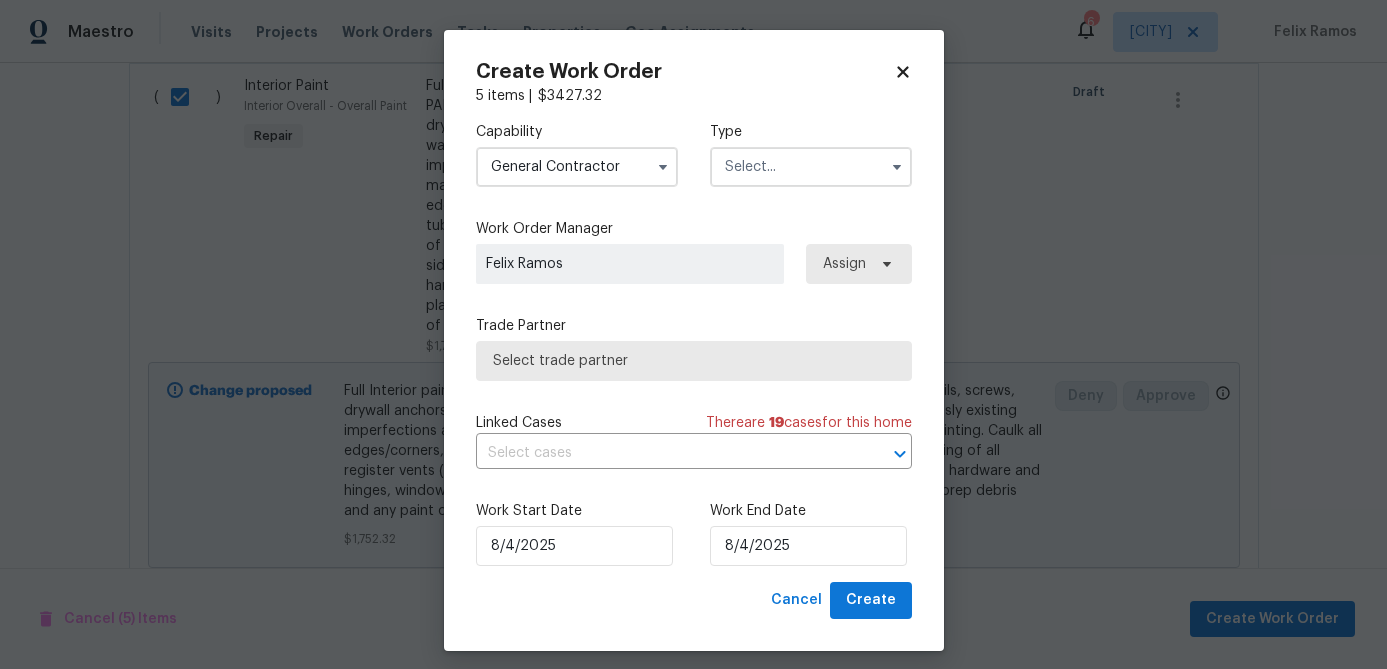 click at bounding box center (811, 167) 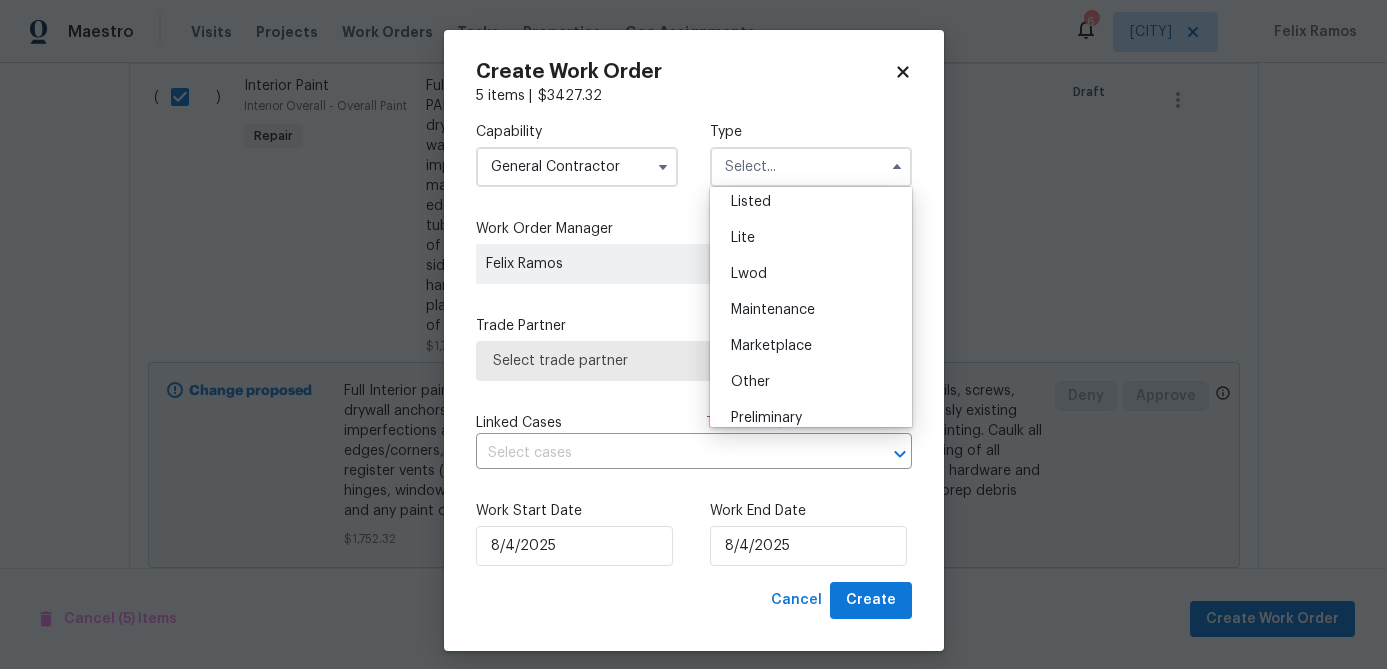 scroll, scrollTop: 454, scrollLeft: 0, axis: vertical 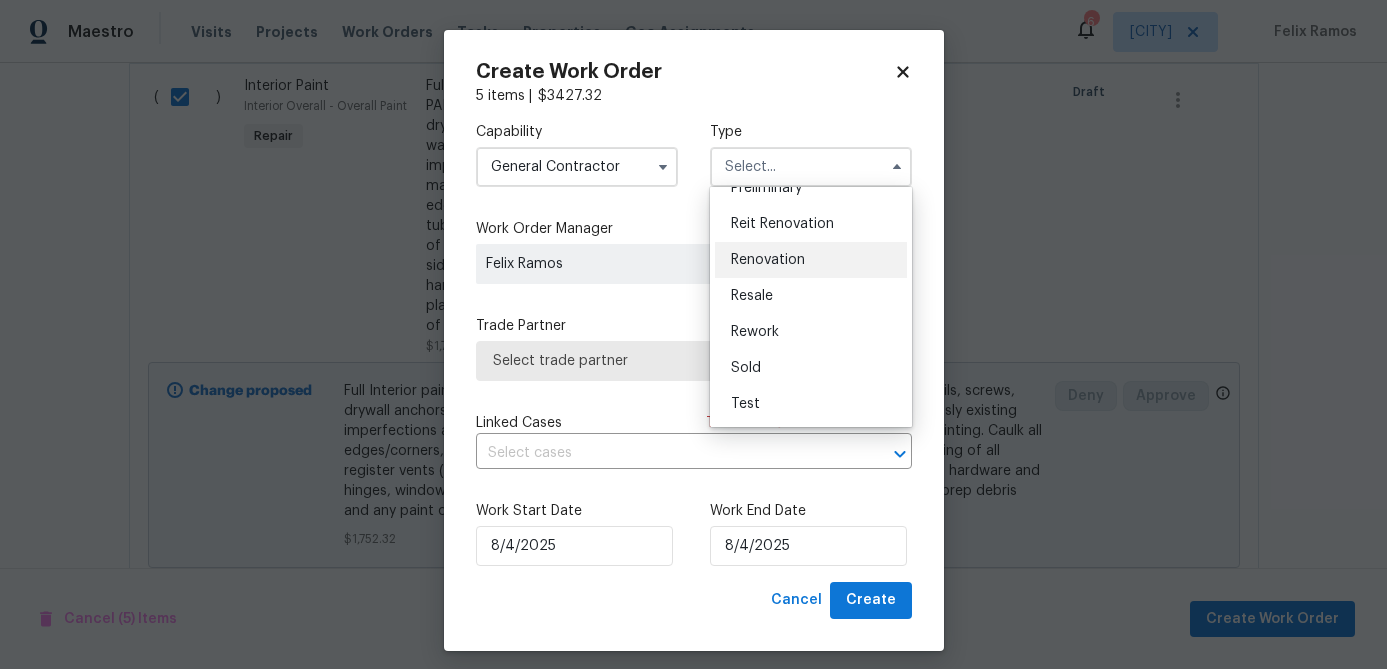 click on "Renovation" at bounding box center (768, 260) 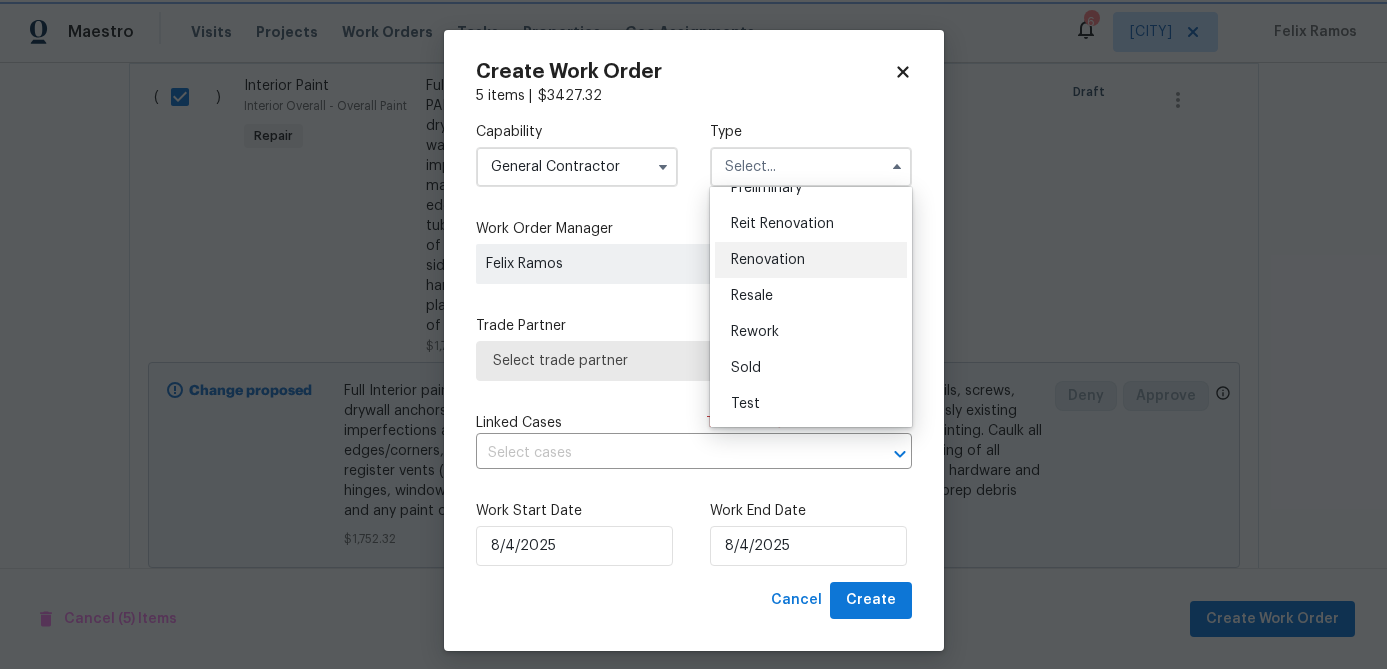 type on "Renovation" 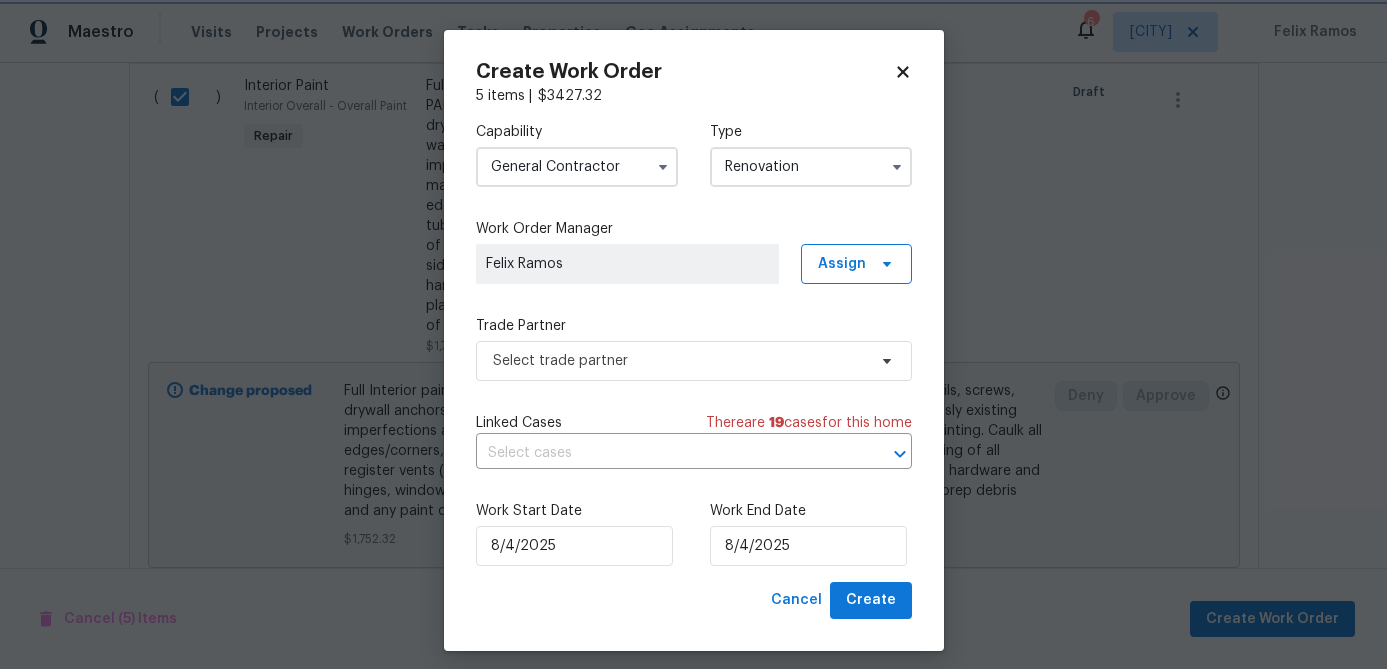 scroll, scrollTop: 0, scrollLeft: 0, axis: both 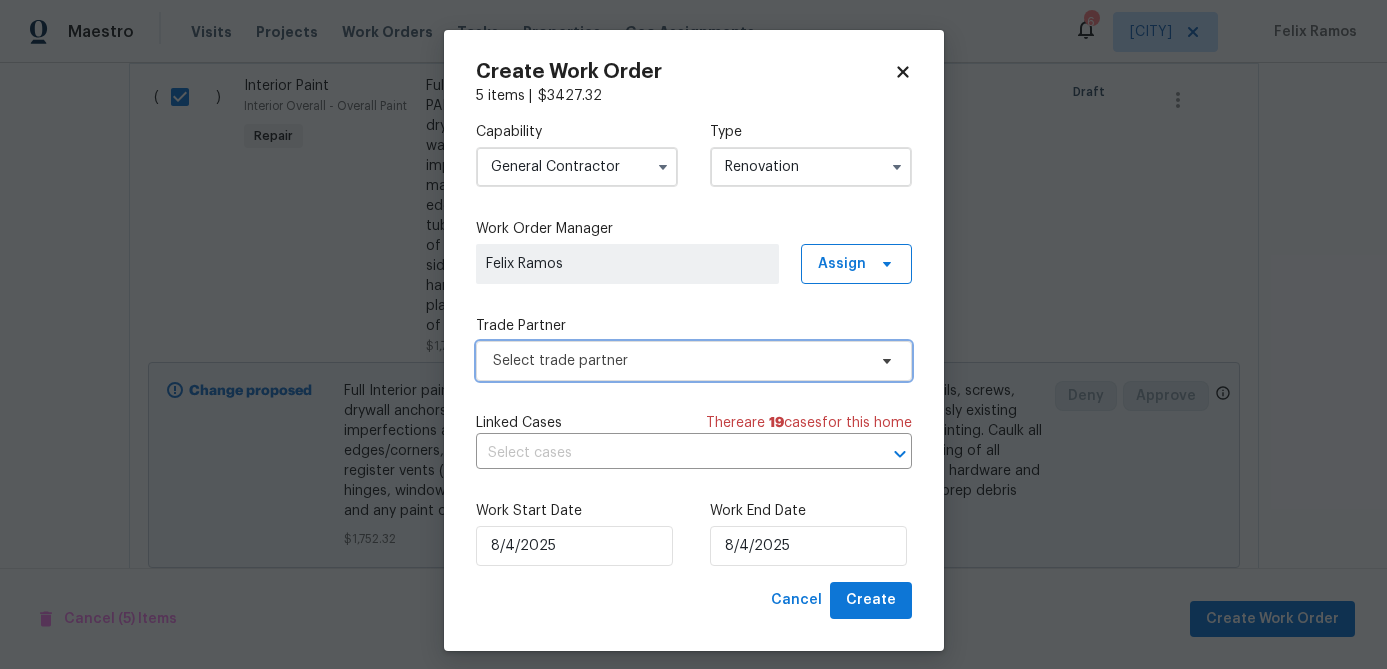click on "Select trade partner" at bounding box center [694, 361] 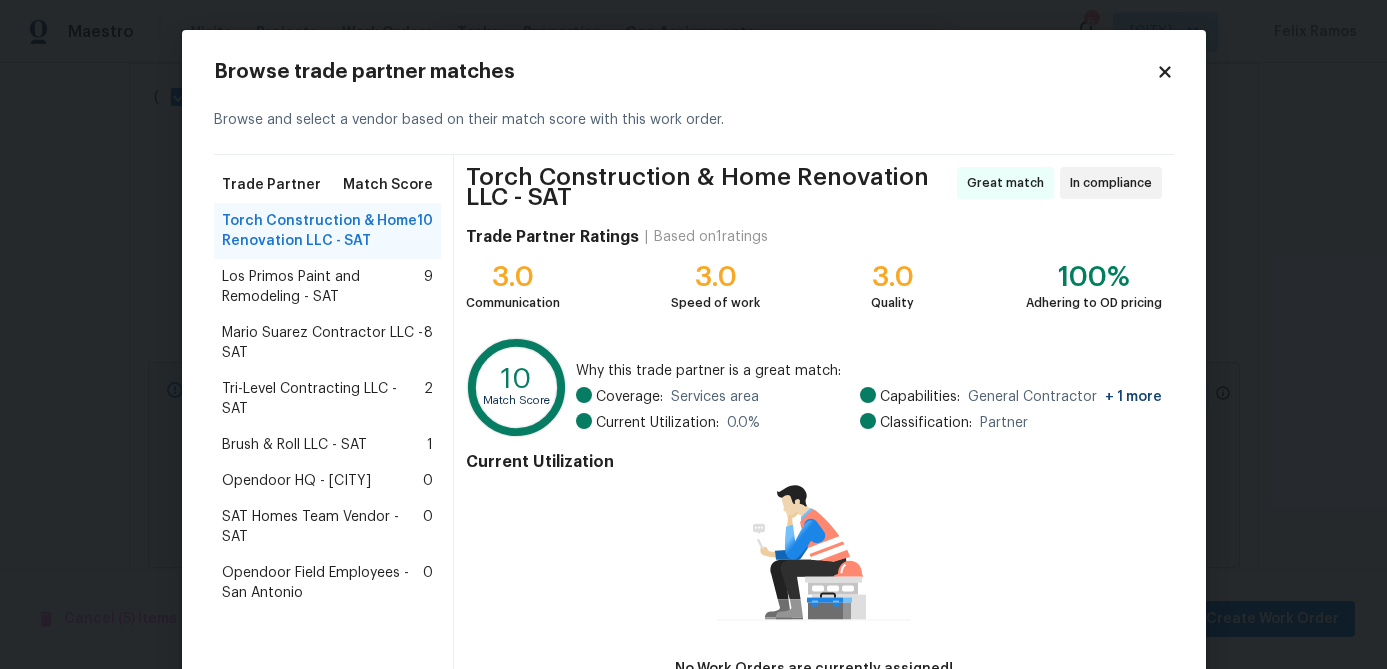 click on "Los Primos Paint and Remodeling - SAT" at bounding box center [323, 287] 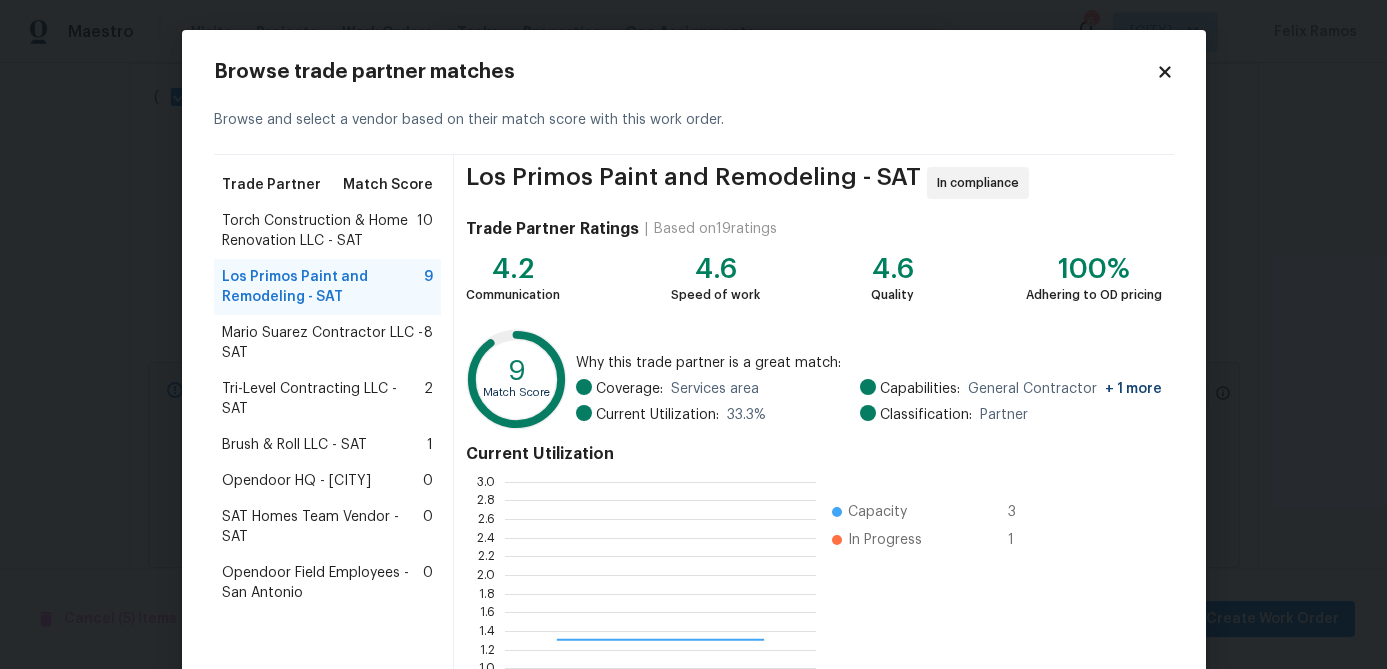 scroll, scrollTop: 2, scrollLeft: 1, axis: both 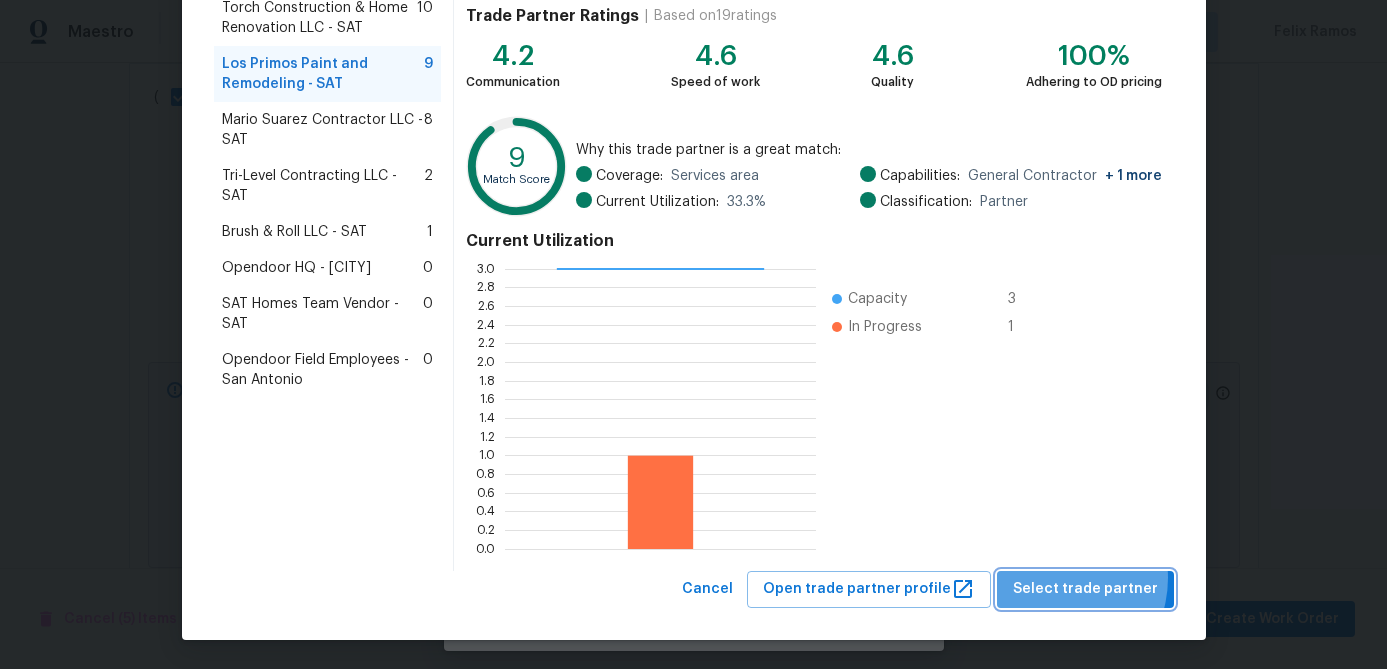 click on "Select trade partner" at bounding box center (1085, 589) 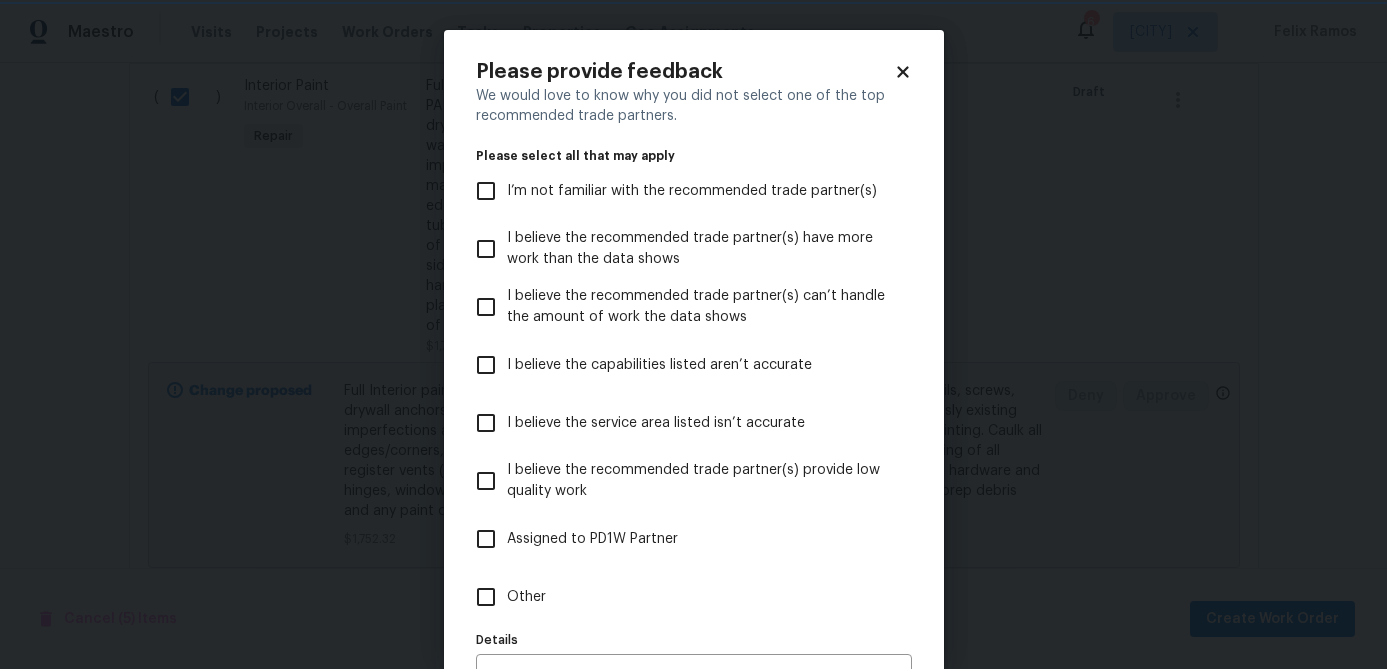scroll, scrollTop: 0, scrollLeft: 0, axis: both 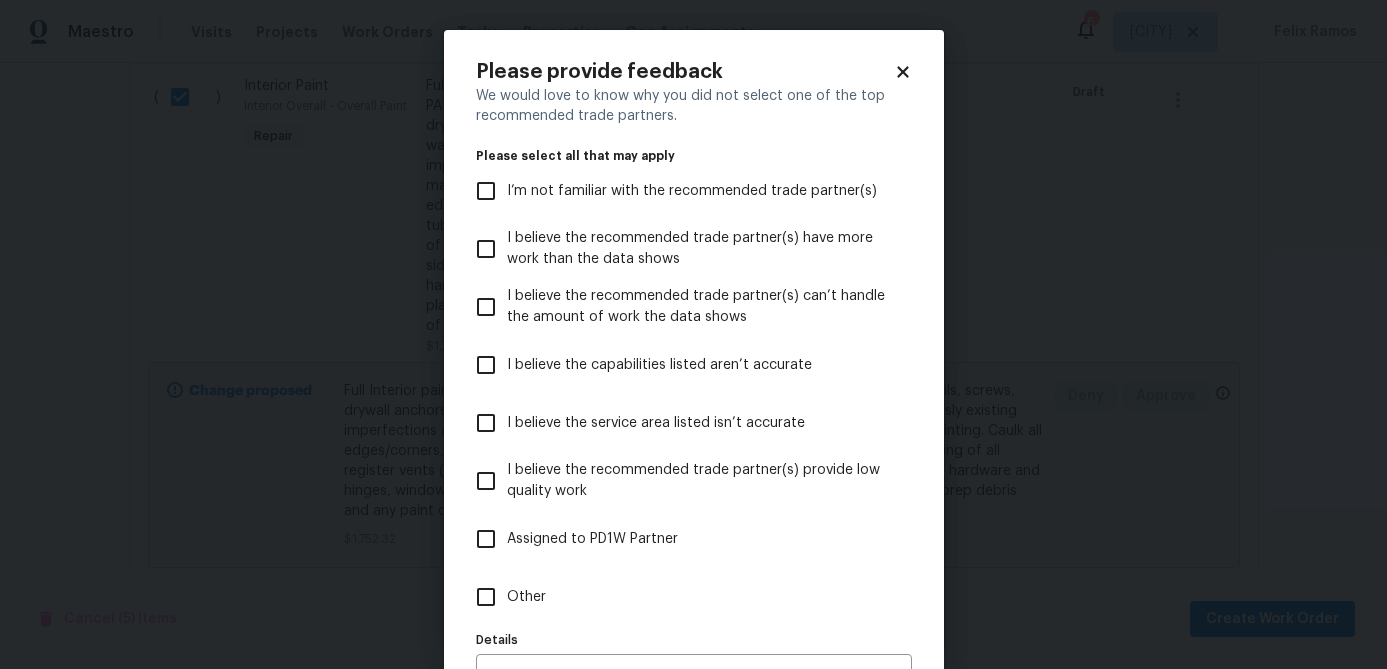 click 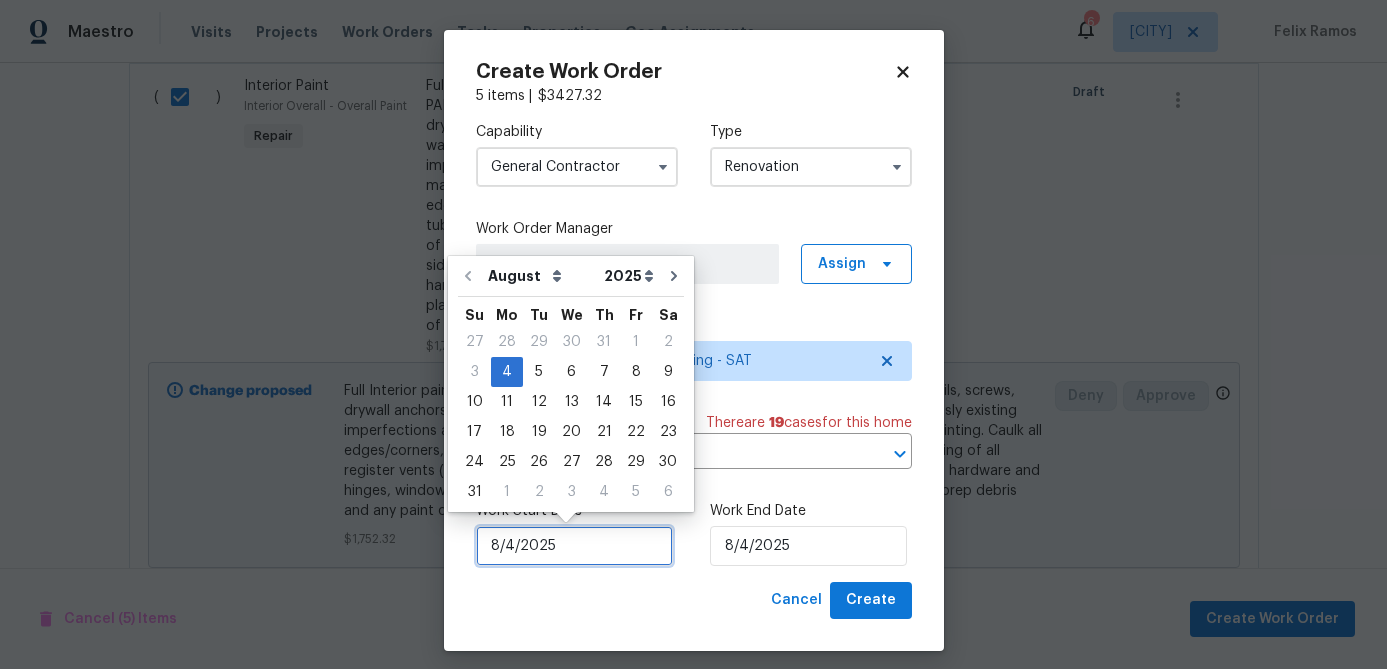 click on "8/4/2025" at bounding box center [574, 546] 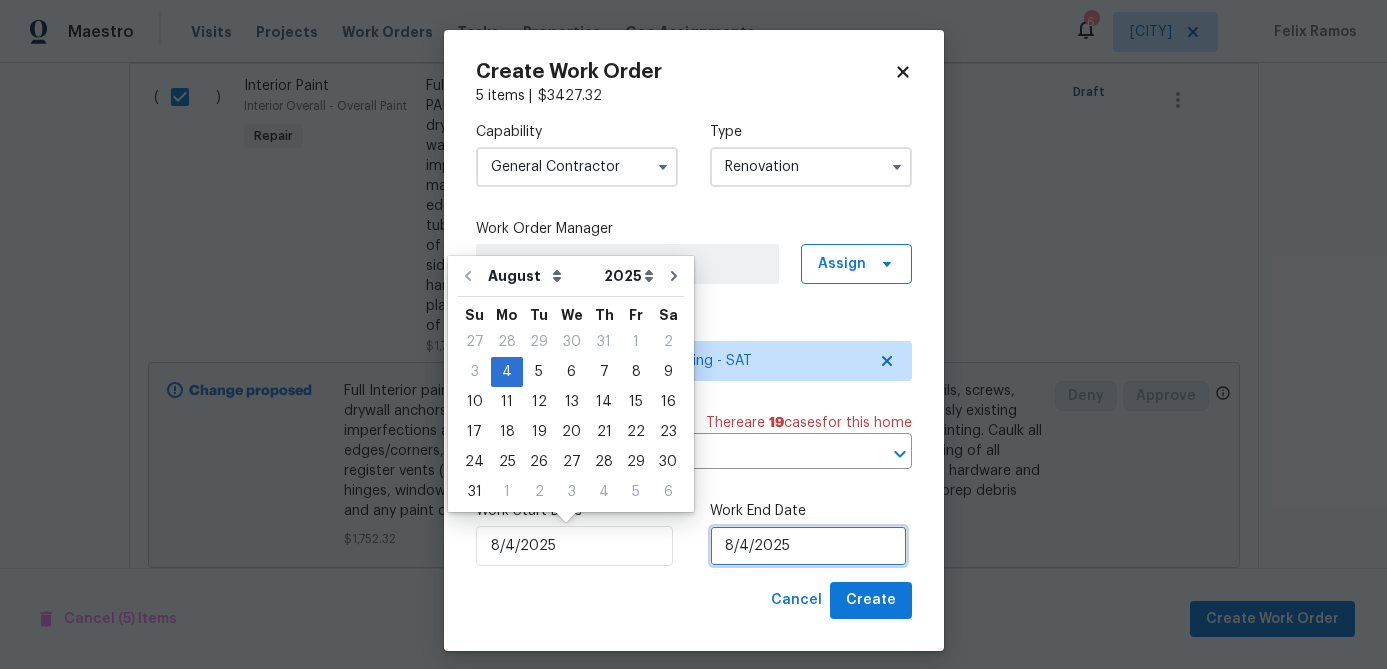 click on "8/4/2025" at bounding box center (808, 546) 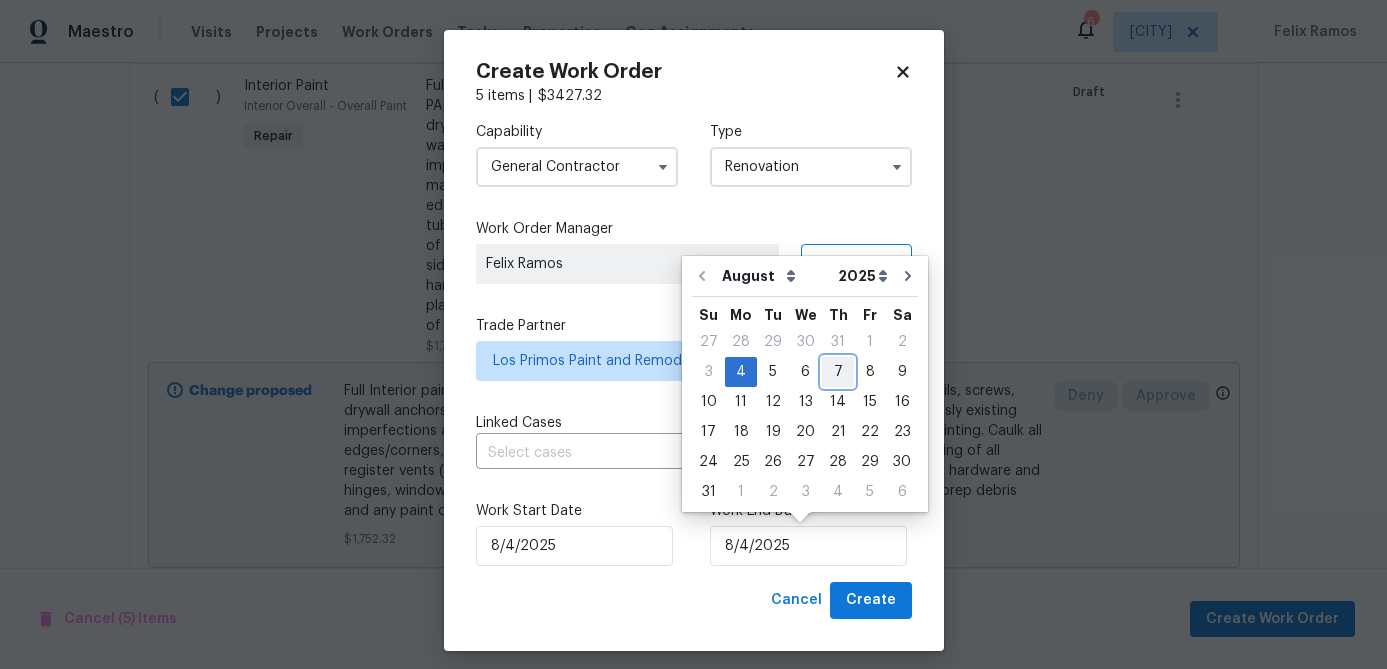 click on "7" at bounding box center (838, 372) 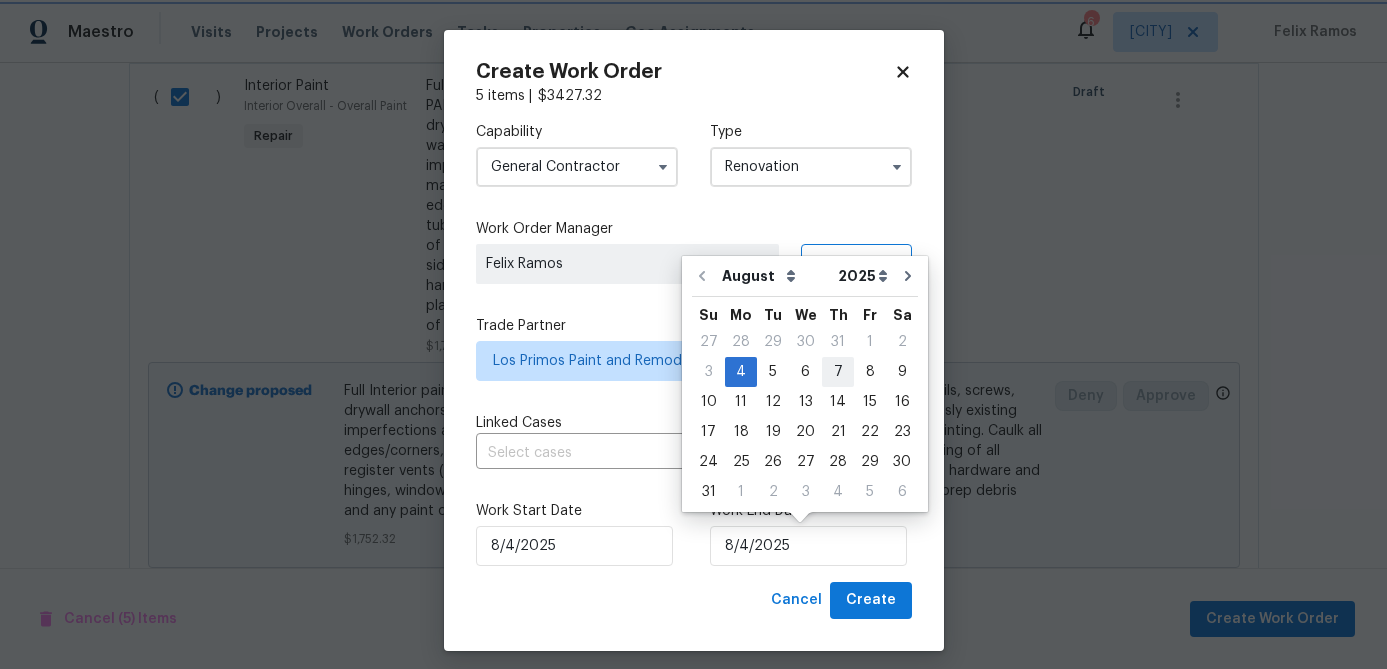 type on "8/7/2025" 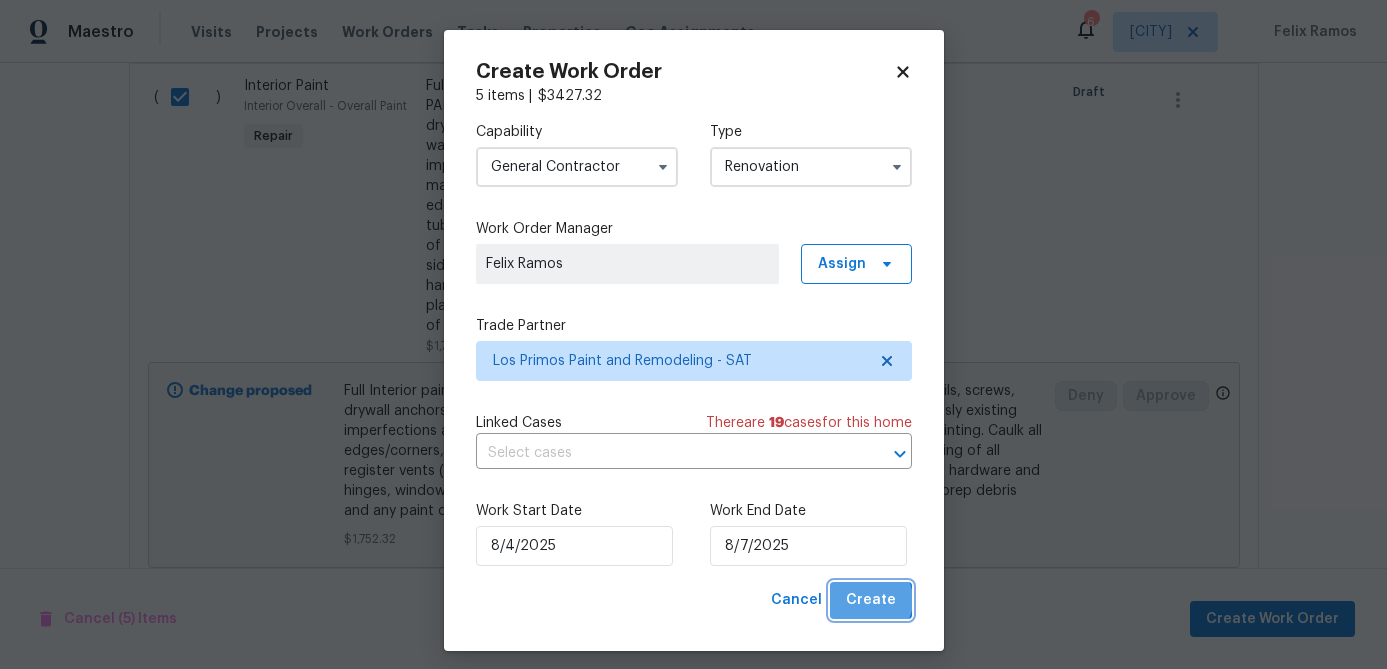 click on "Create" at bounding box center (871, 600) 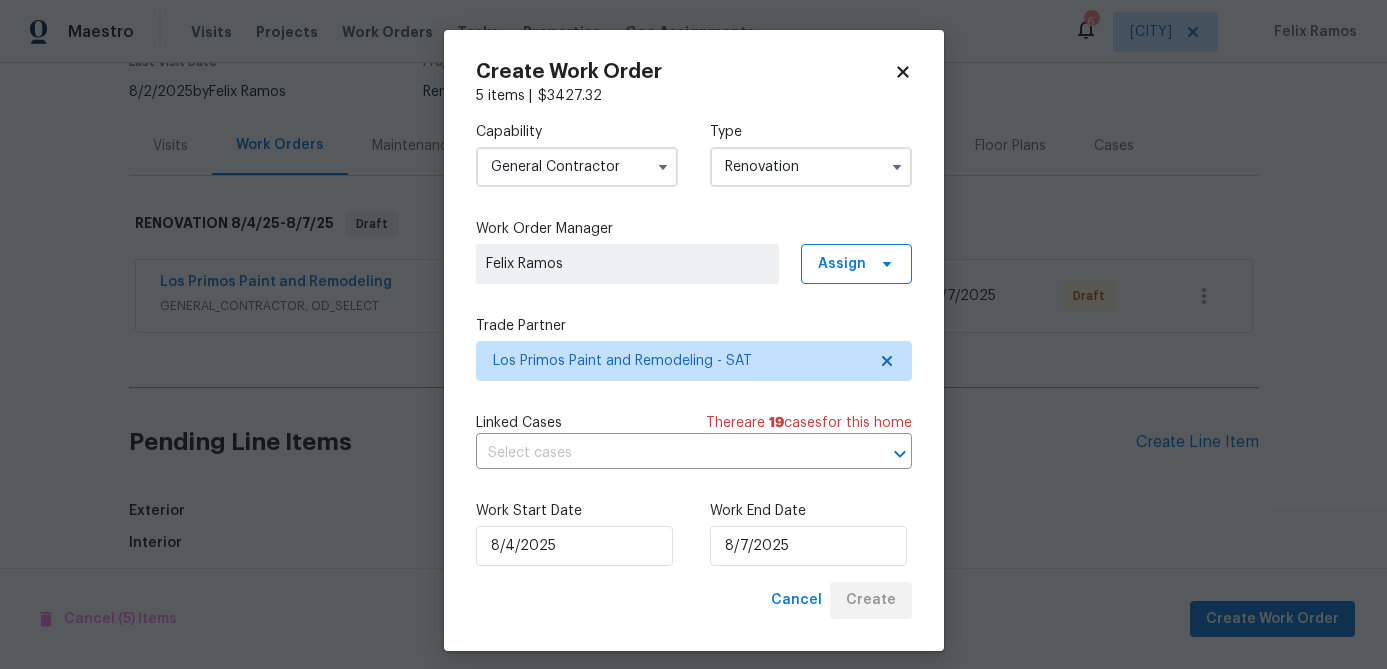 scroll, scrollTop: 2055, scrollLeft: 0, axis: vertical 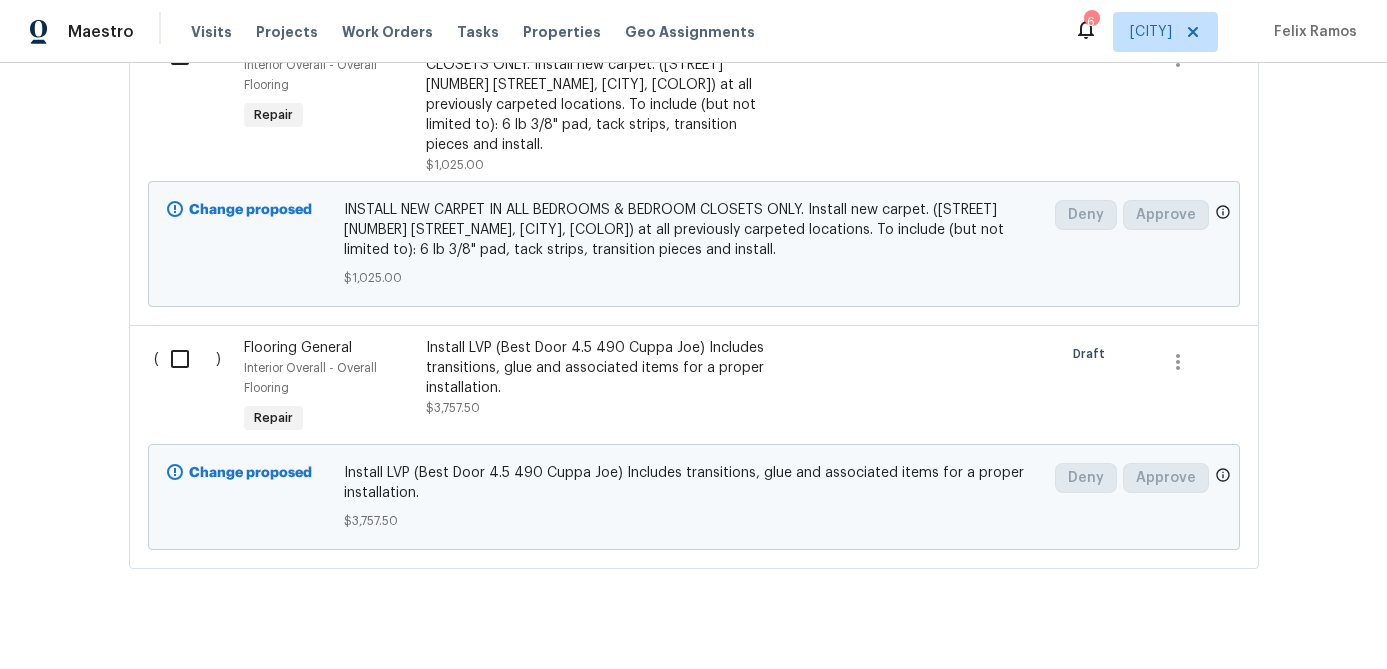 click on "Install LVP (Best Door 4.5 490 Cuppa Joe) Includes transitions, glue and associated items for a proper installation." at bounding box center (602, 368) 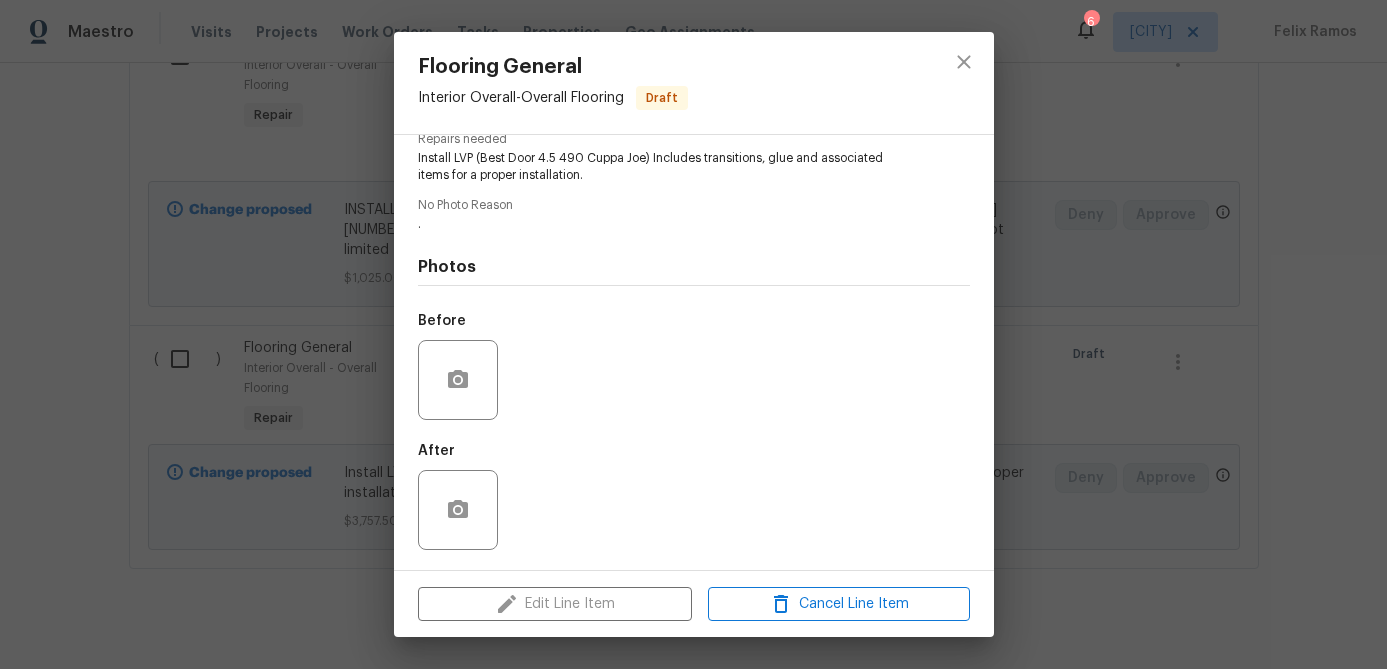 scroll, scrollTop: 0, scrollLeft: 0, axis: both 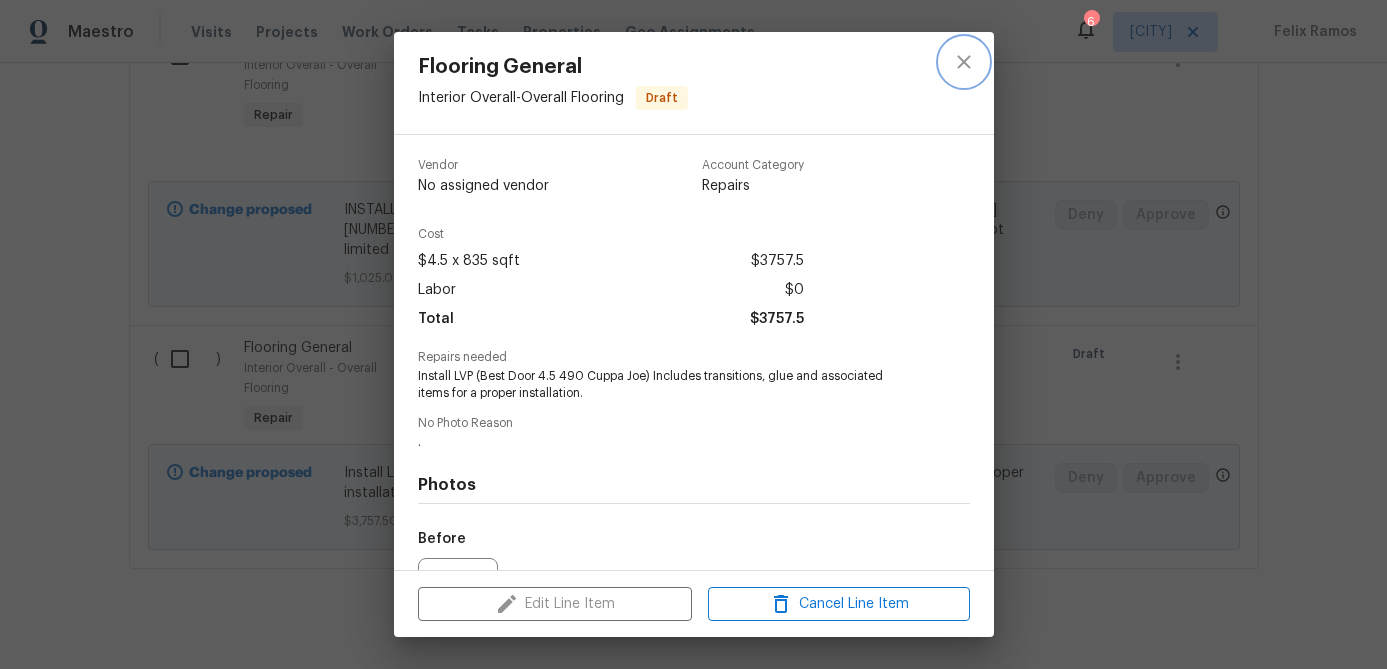 click 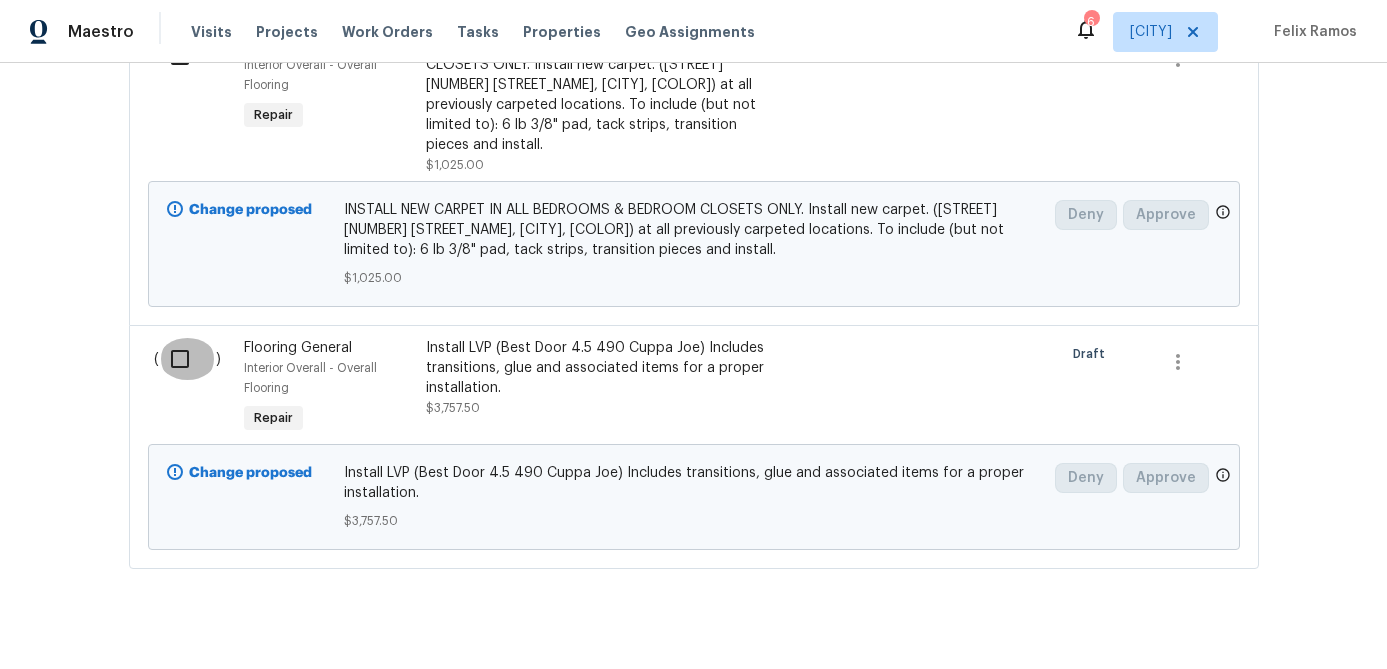 click at bounding box center [187, 359] 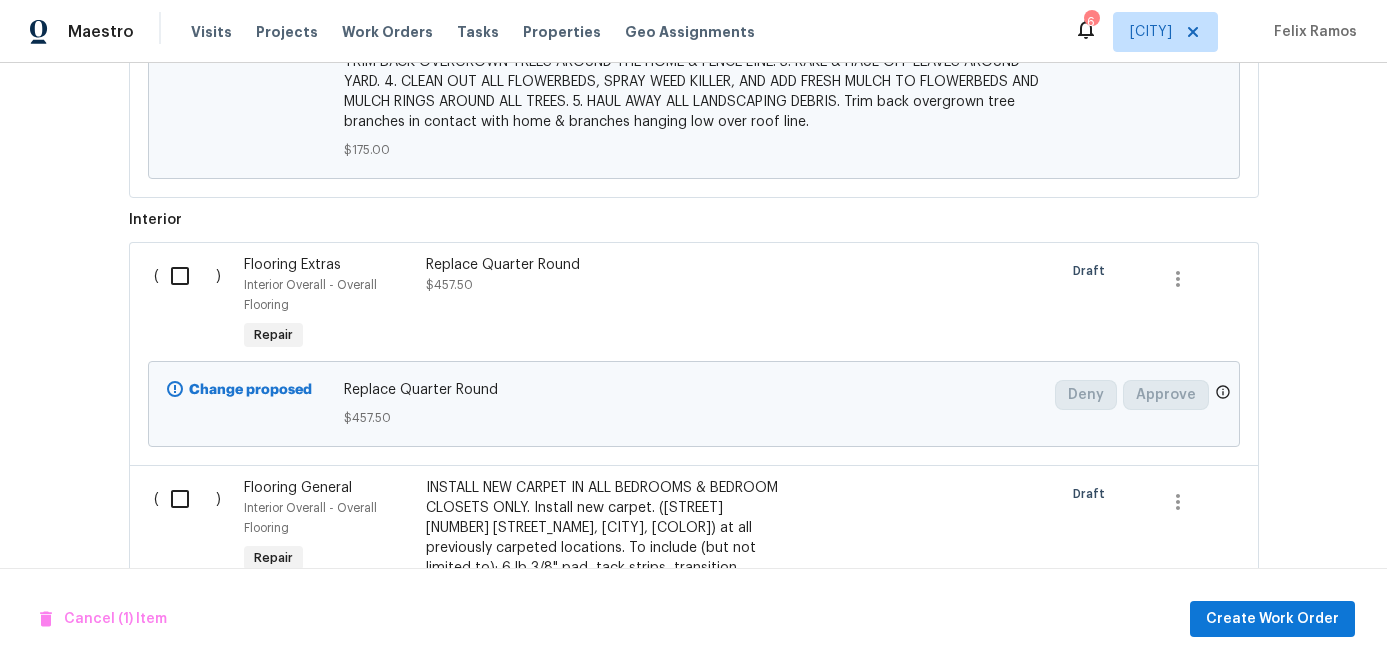 scroll, scrollTop: 1598, scrollLeft: 0, axis: vertical 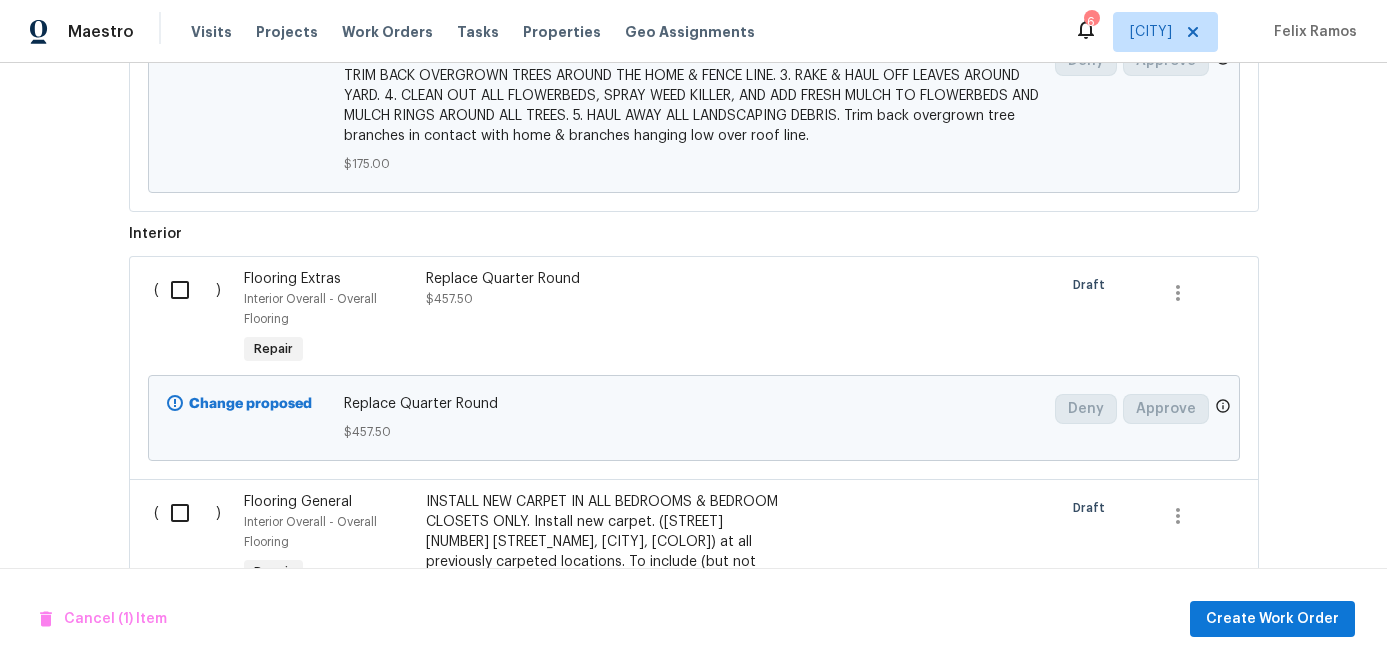click at bounding box center (187, 290) 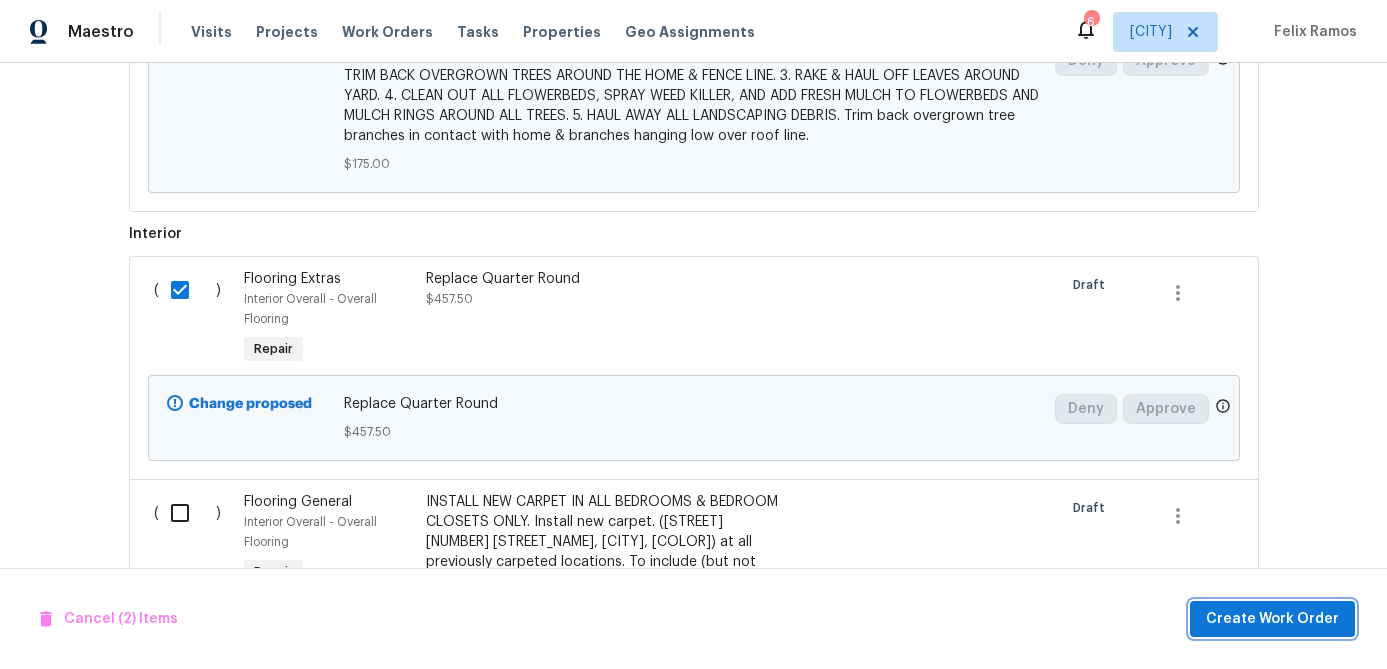 click on "Create Work Order" at bounding box center (1272, 619) 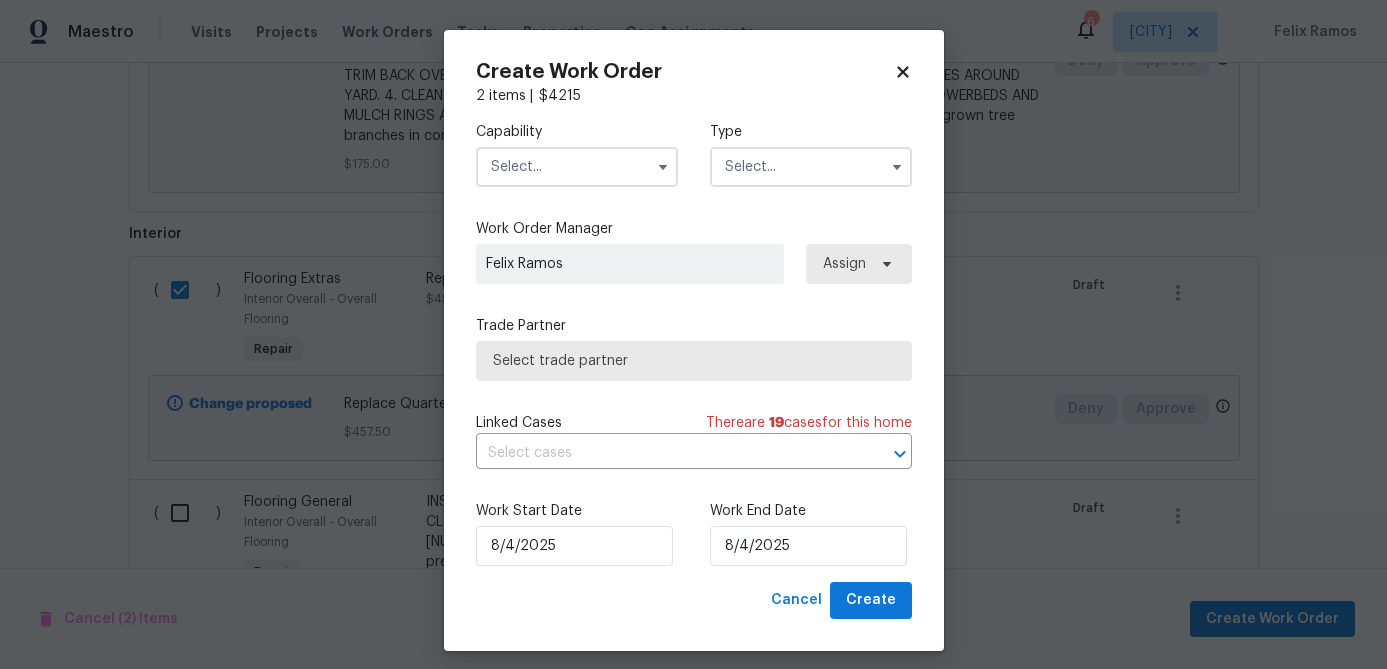 click at bounding box center (577, 167) 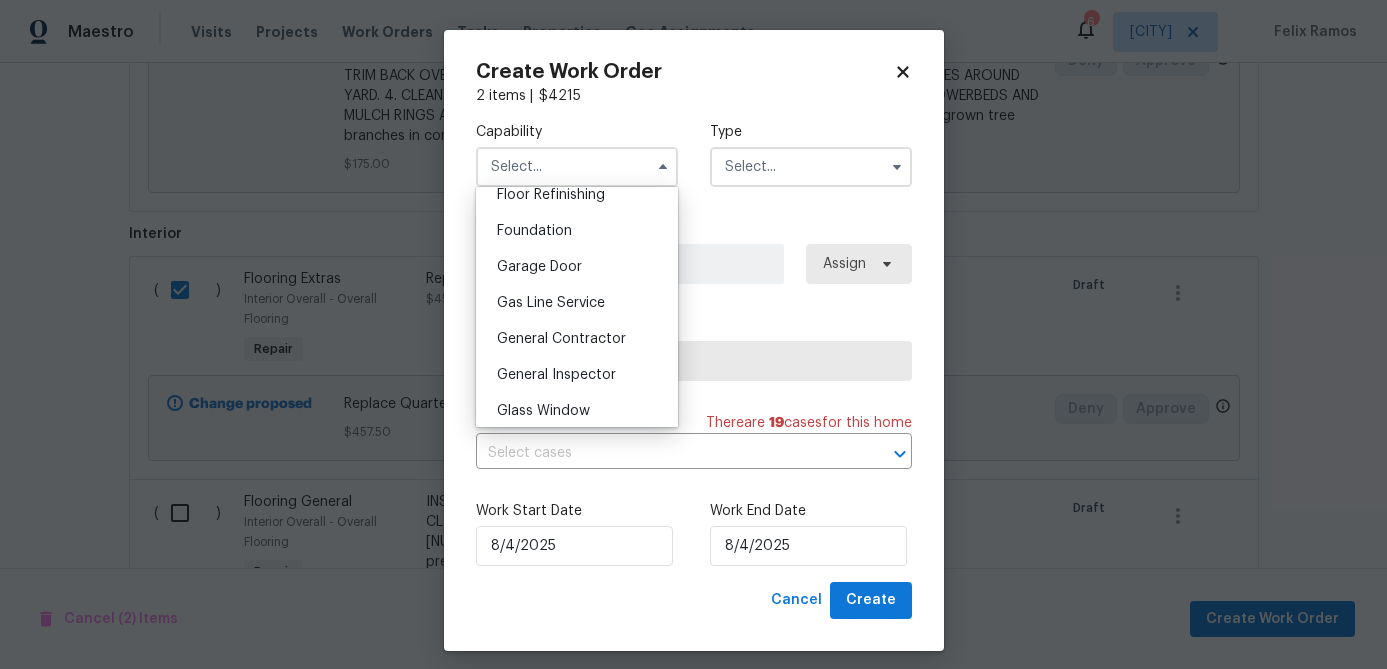 scroll, scrollTop: 828, scrollLeft: 0, axis: vertical 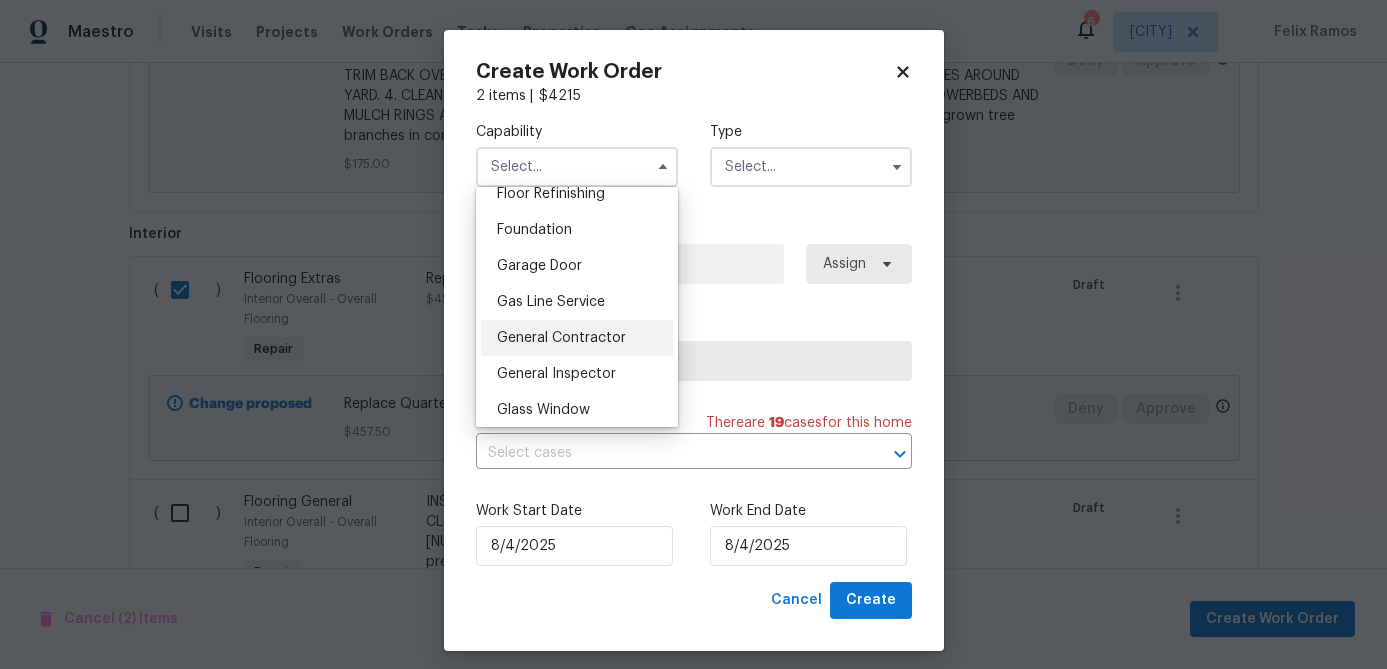 click on "General Contractor" at bounding box center [561, 338] 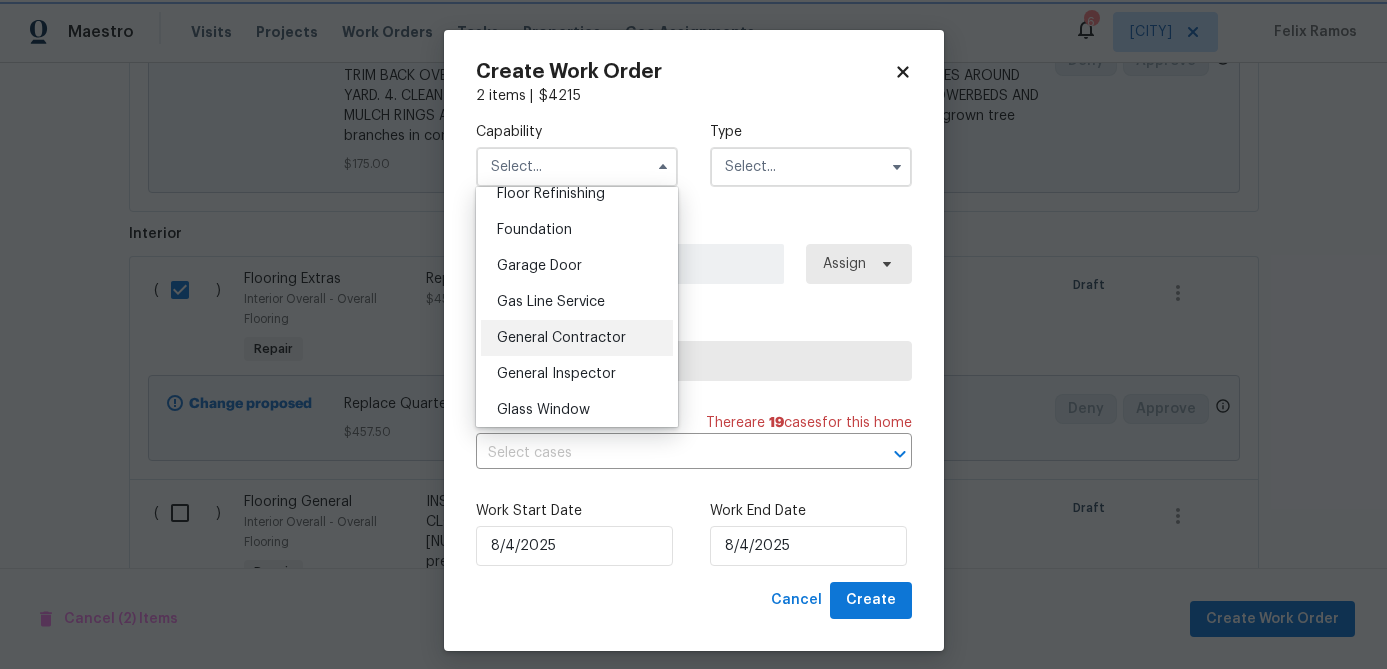 type on "General Contractor" 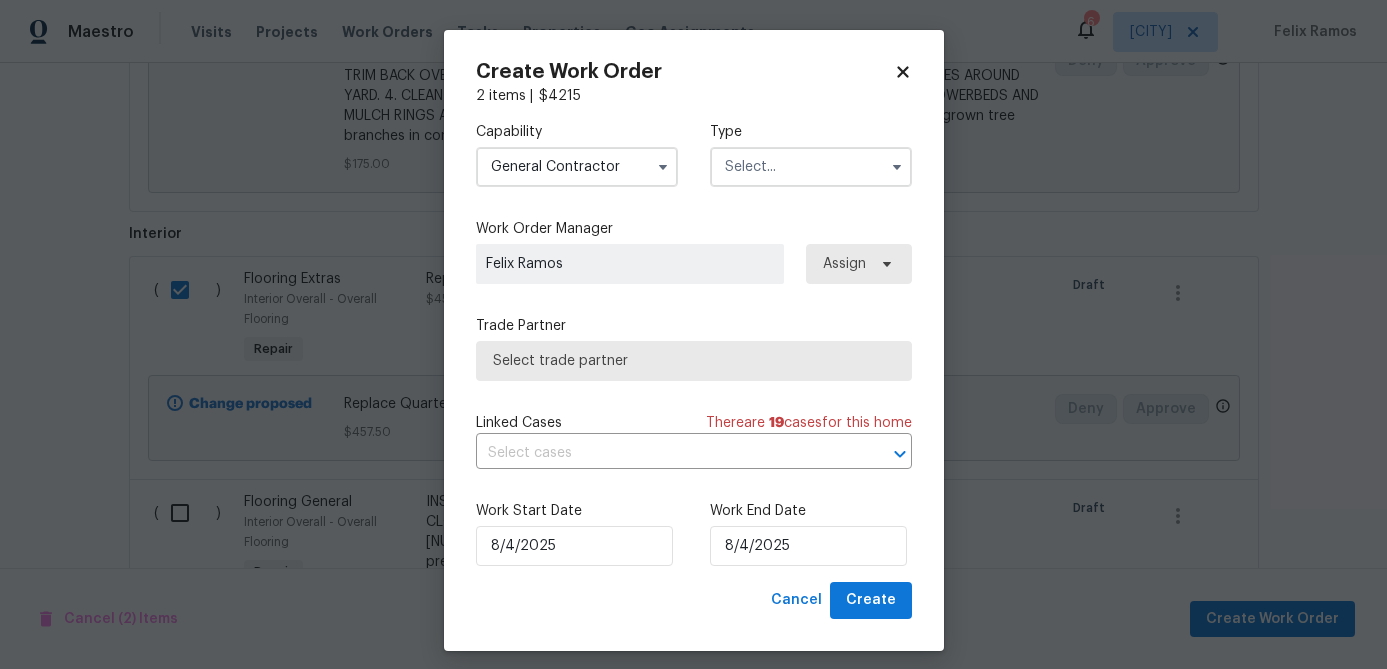 click at bounding box center [811, 167] 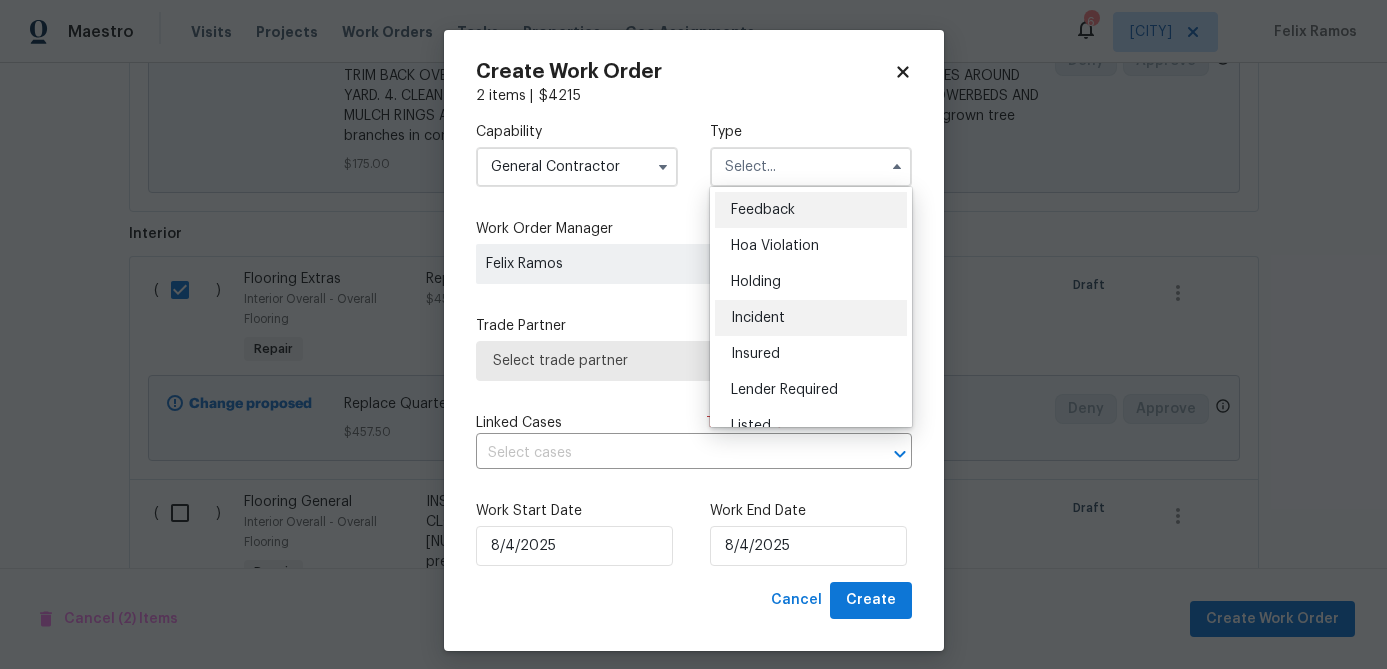 scroll, scrollTop: 454, scrollLeft: 0, axis: vertical 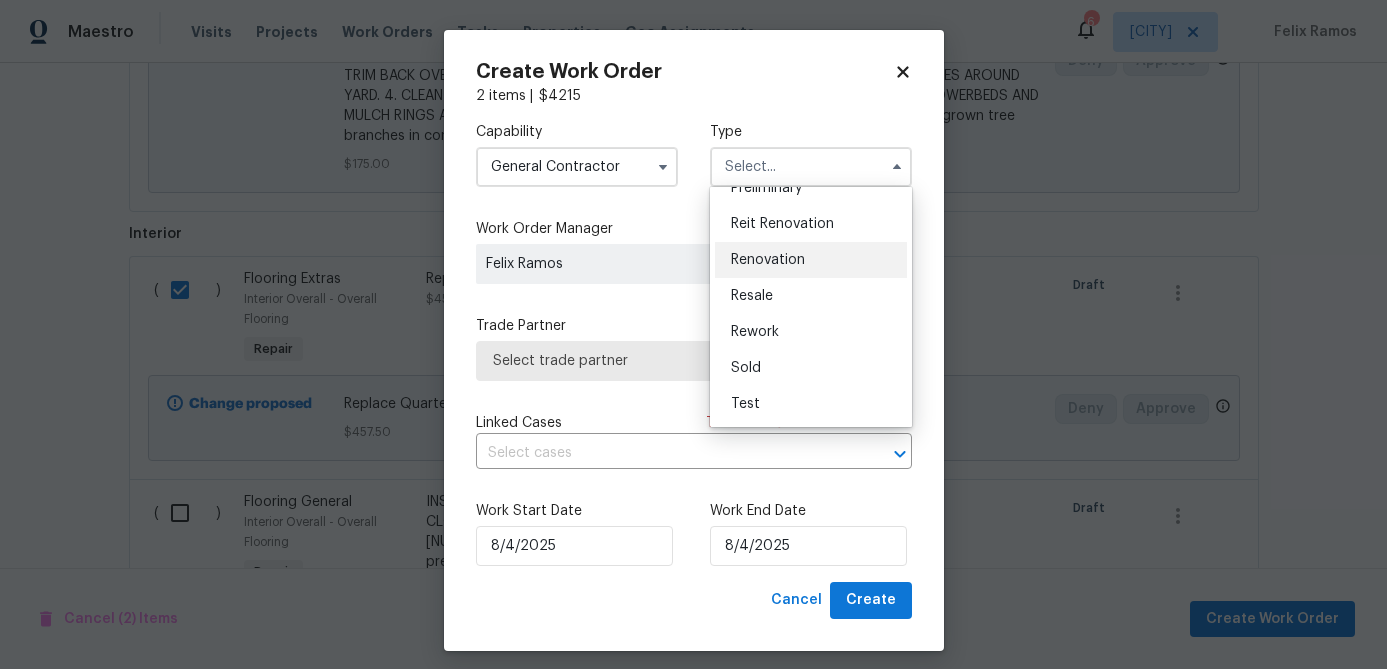 click on "Renovation" at bounding box center [768, 260] 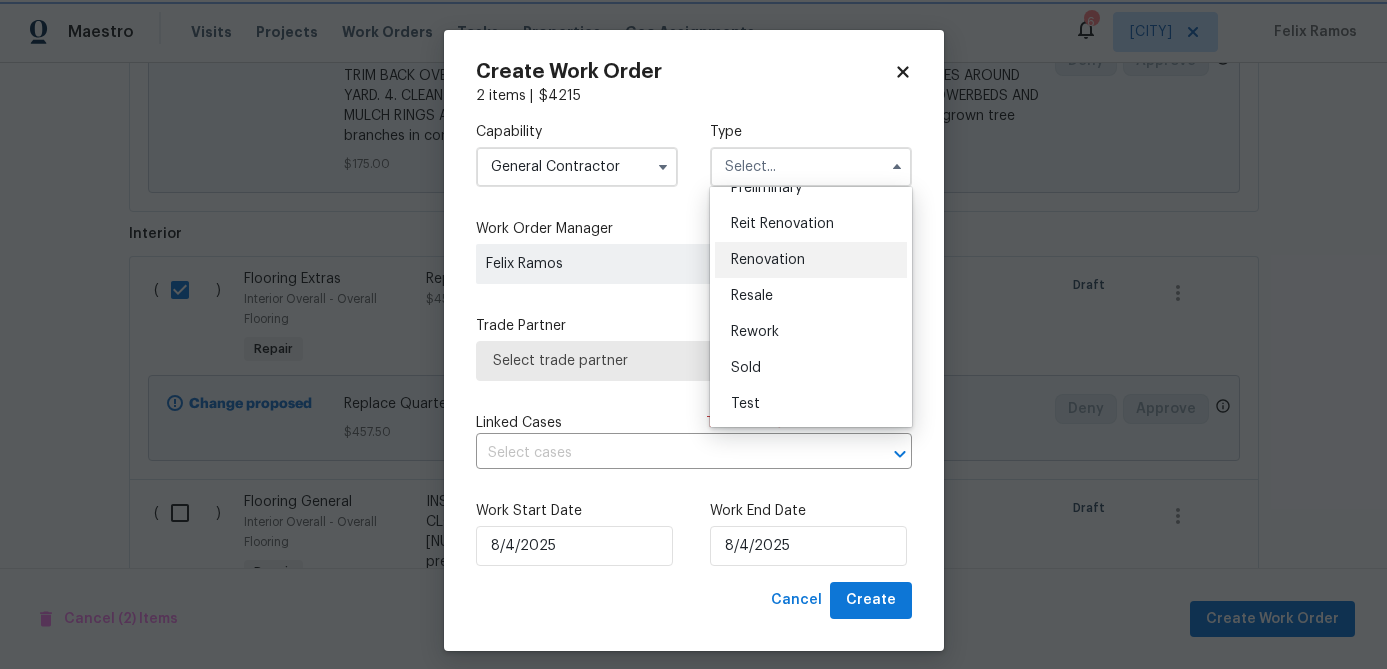 type on "Renovation" 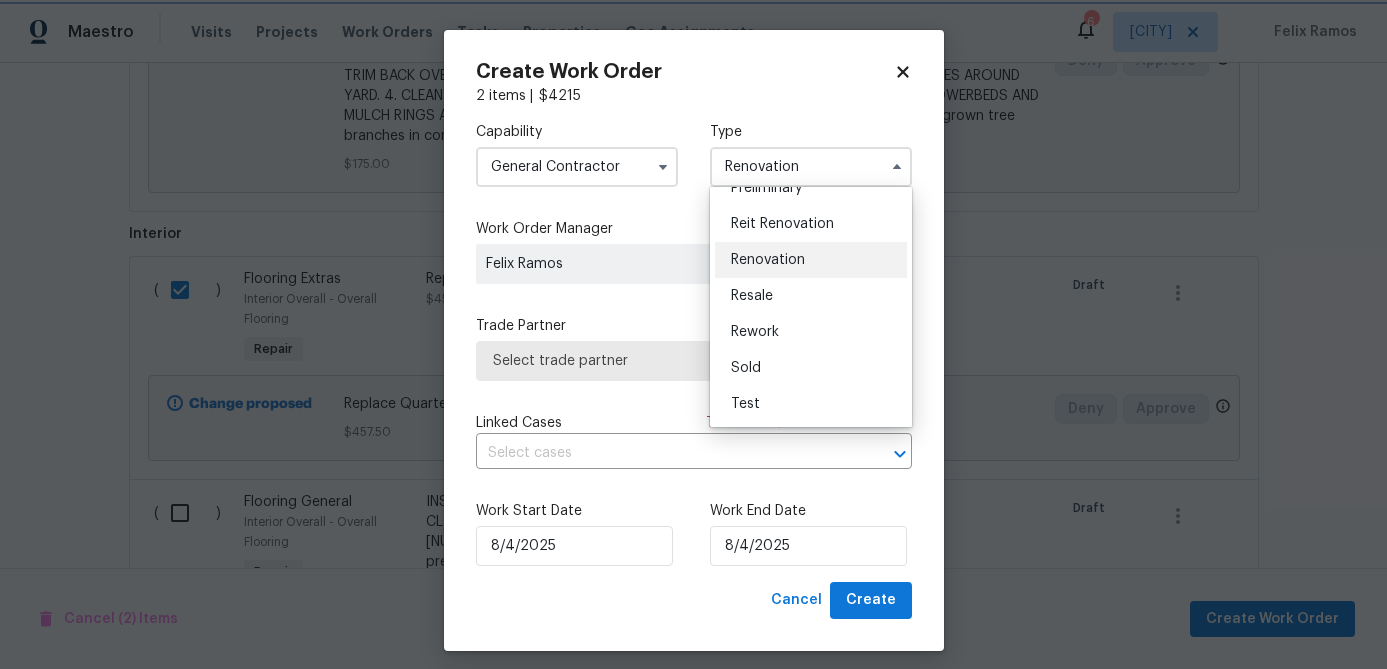 scroll, scrollTop: 0, scrollLeft: 0, axis: both 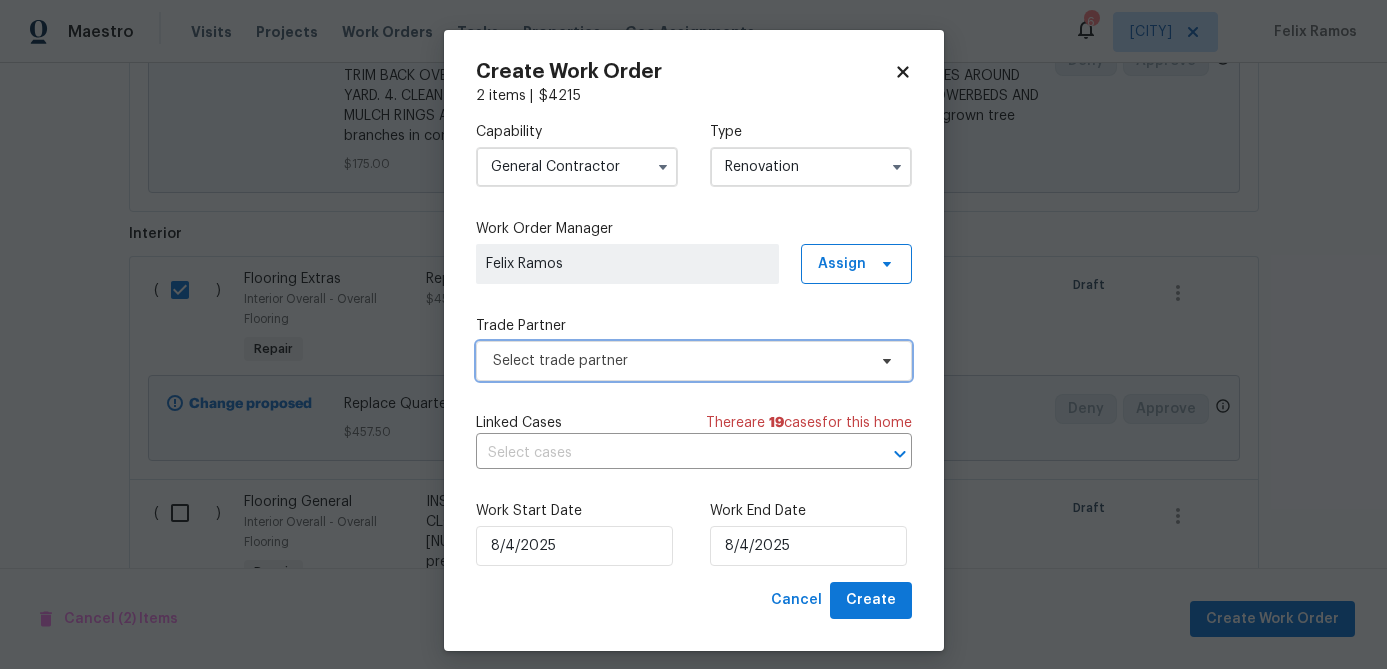 click on "Select trade partner" at bounding box center [679, 361] 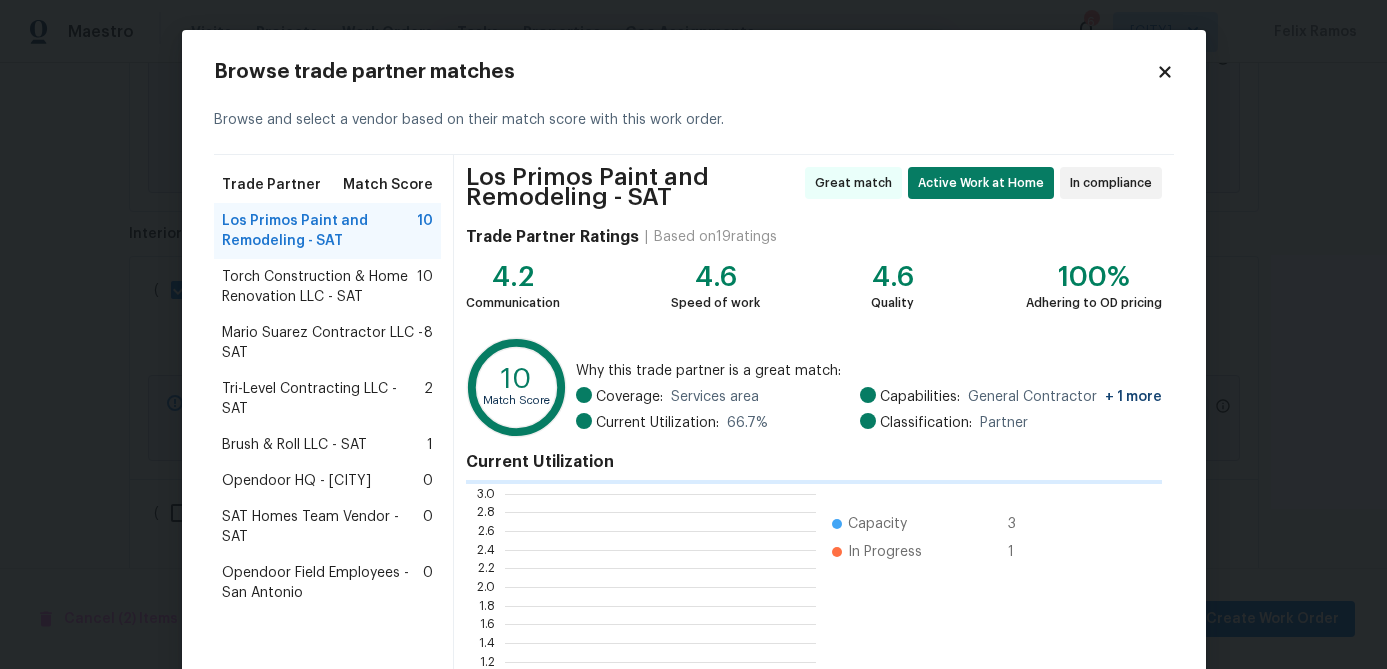 scroll, scrollTop: 2, scrollLeft: 1, axis: both 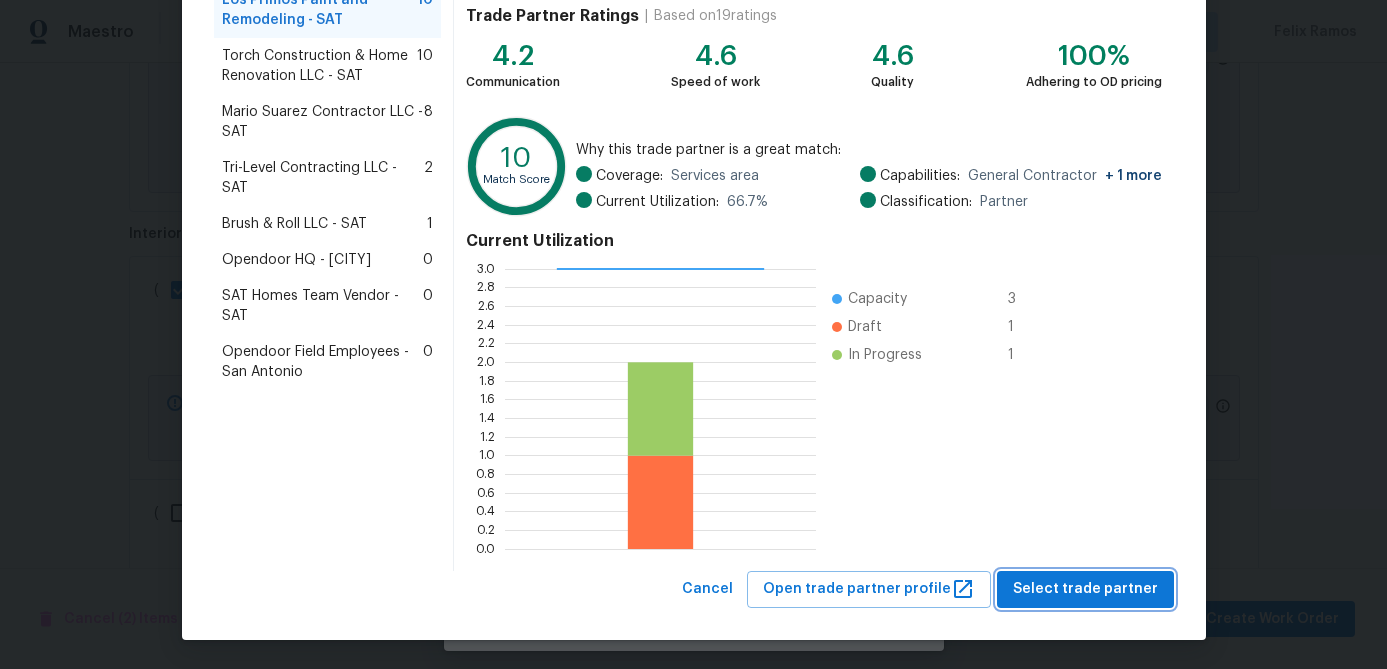 click on "Select trade partner" at bounding box center (1085, 589) 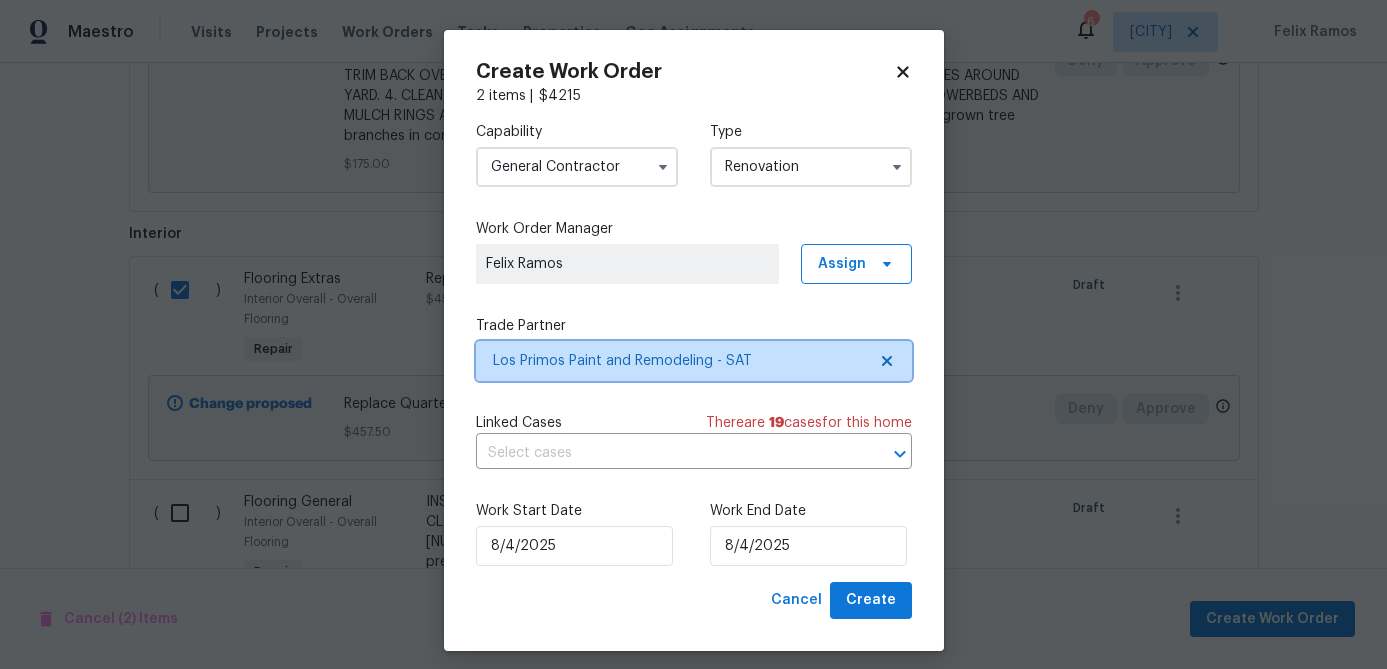 scroll, scrollTop: 0, scrollLeft: 0, axis: both 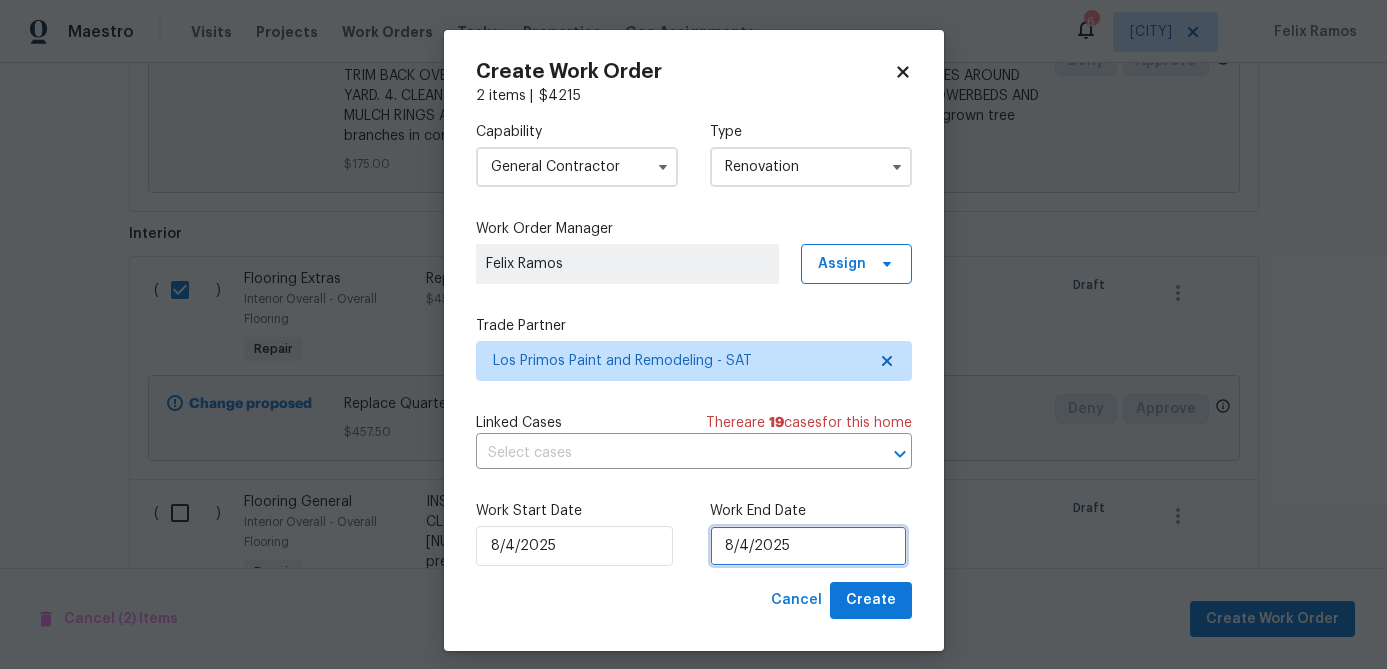 click on "8/4/2025" at bounding box center (808, 546) 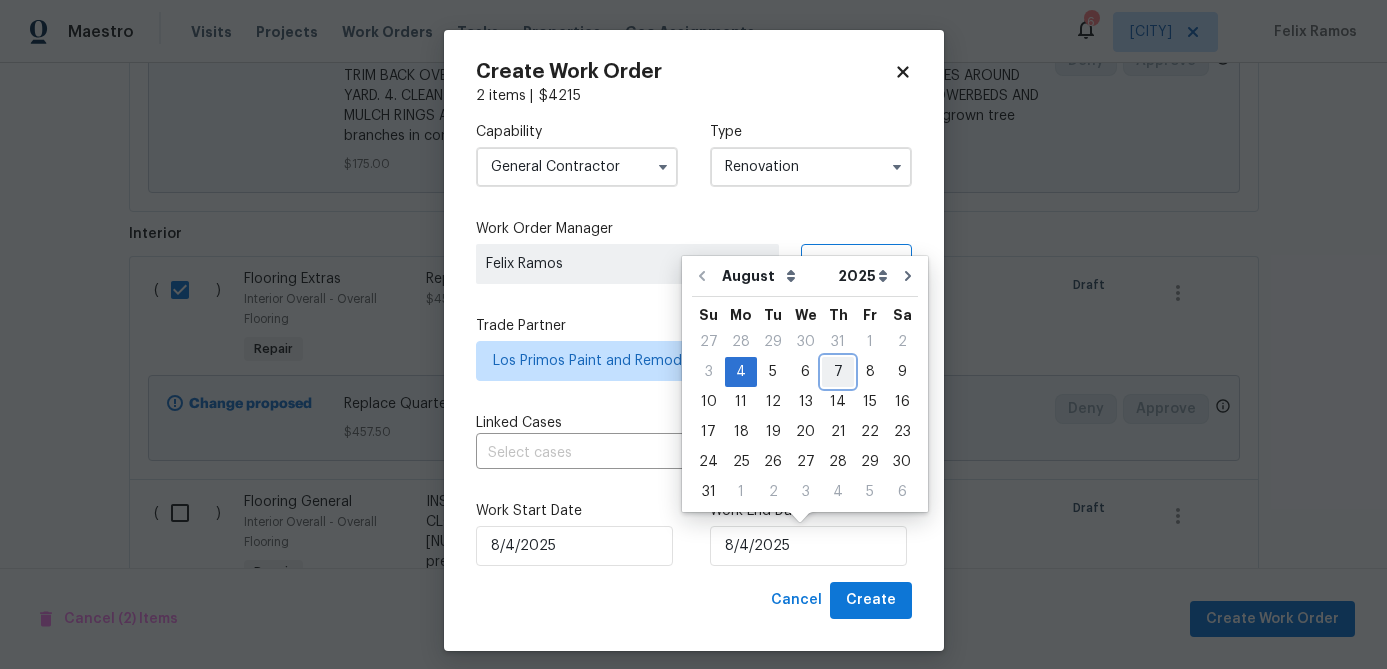 click on "7" at bounding box center (838, 372) 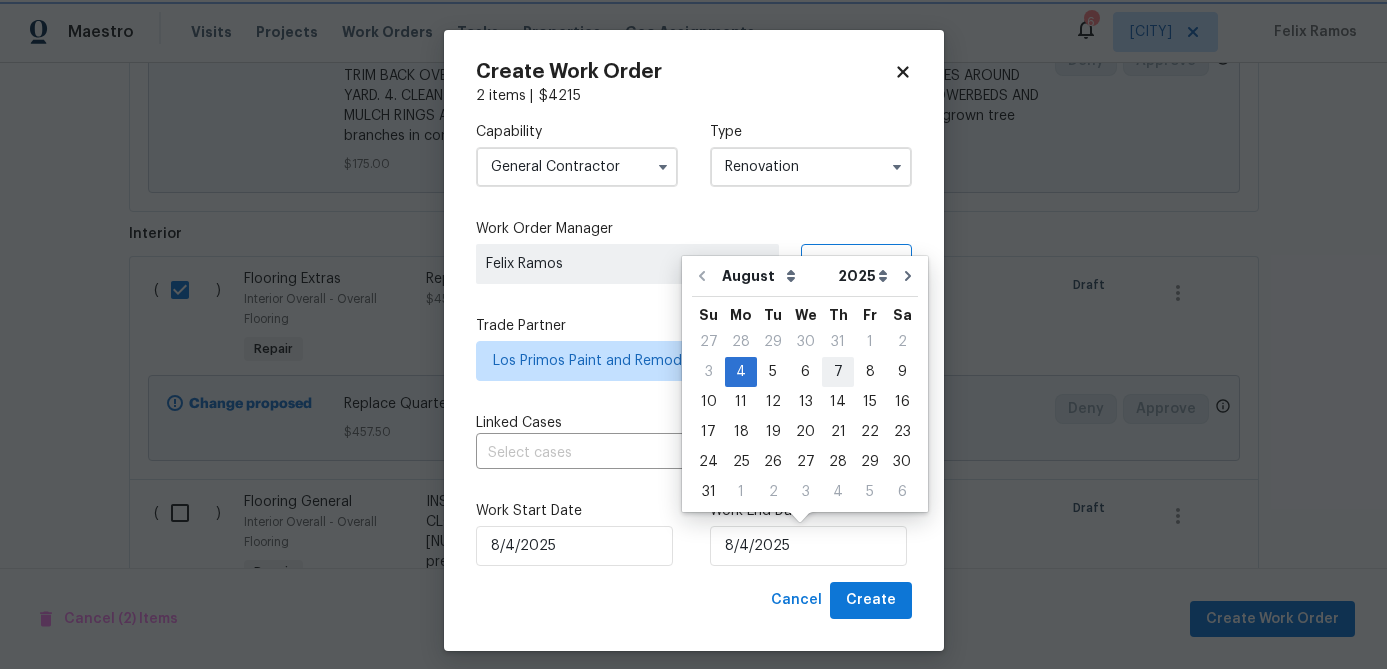 type on "8/7/2025" 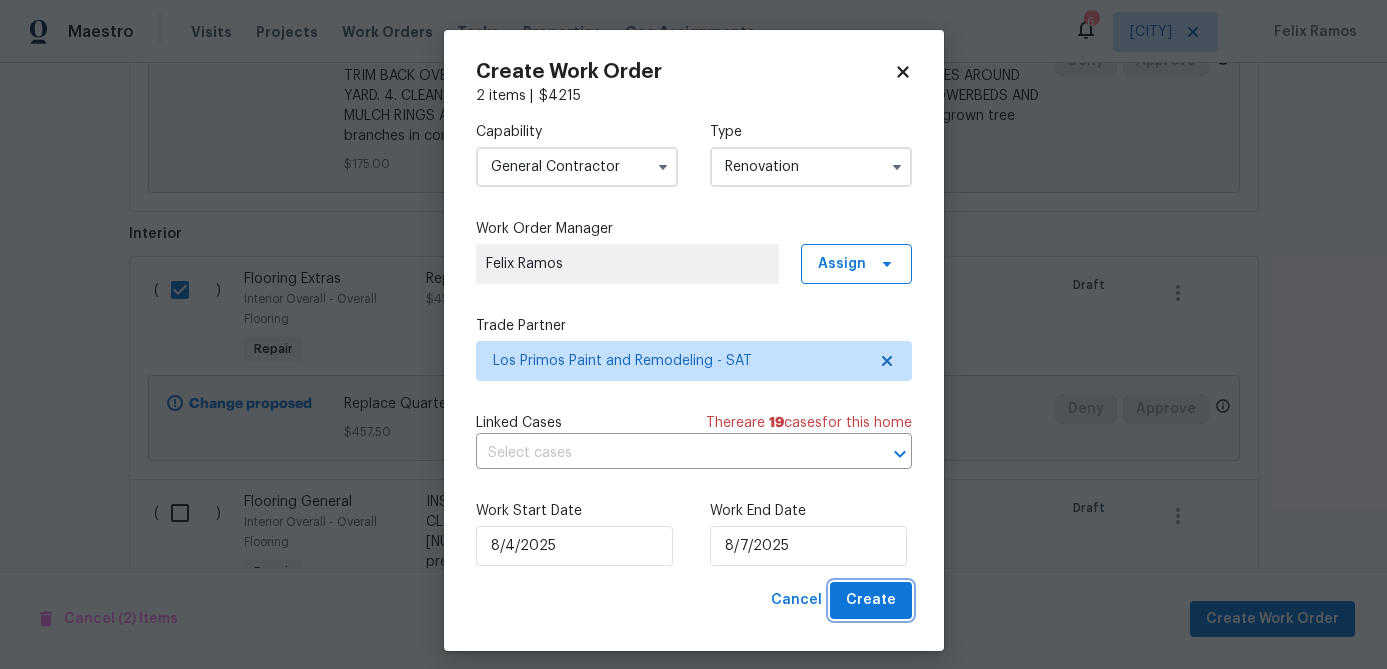click on "Create" at bounding box center (871, 600) 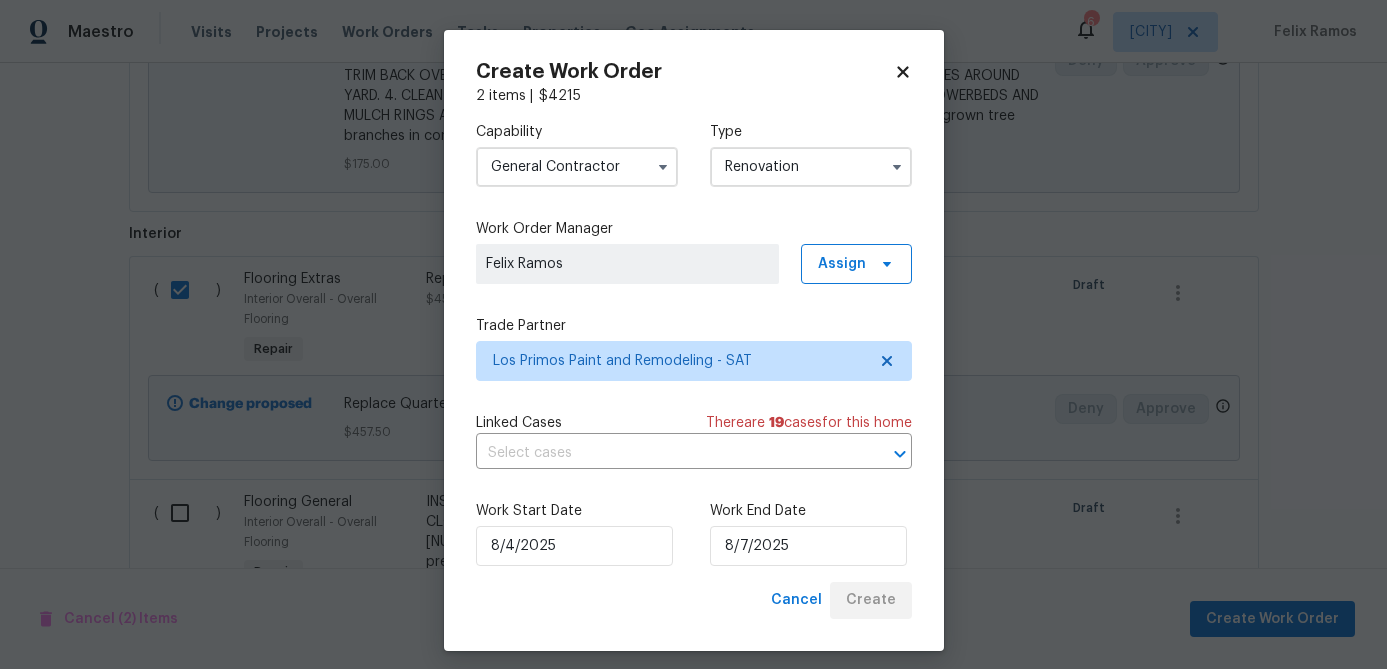 scroll, scrollTop: 1660, scrollLeft: 0, axis: vertical 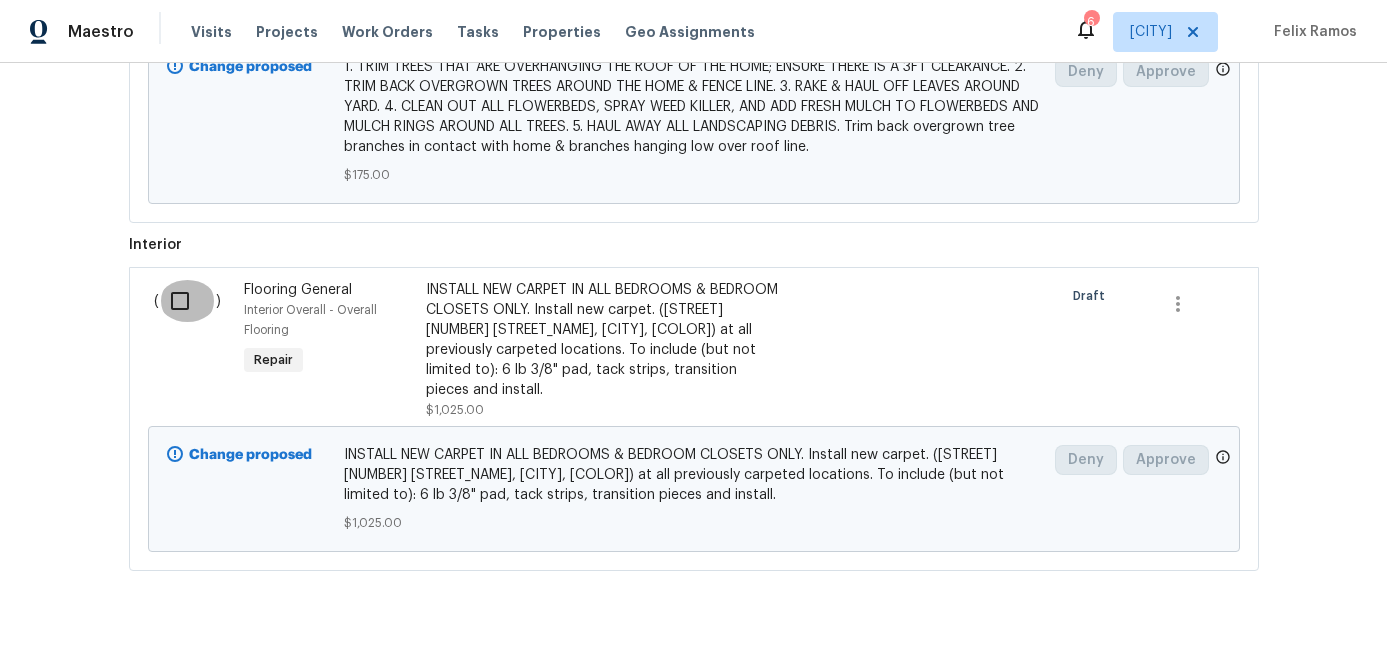click at bounding box center (187, 301) 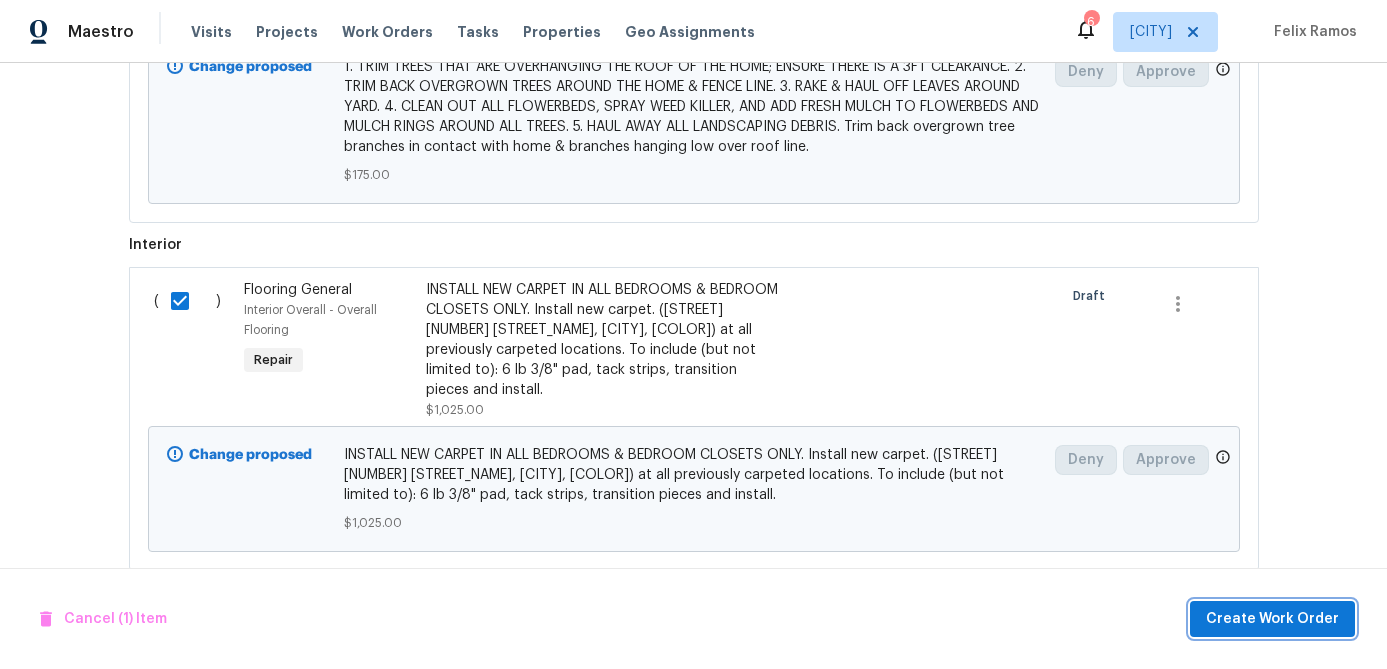 click on "Create Work Order" at bounding box center (1272, 619) 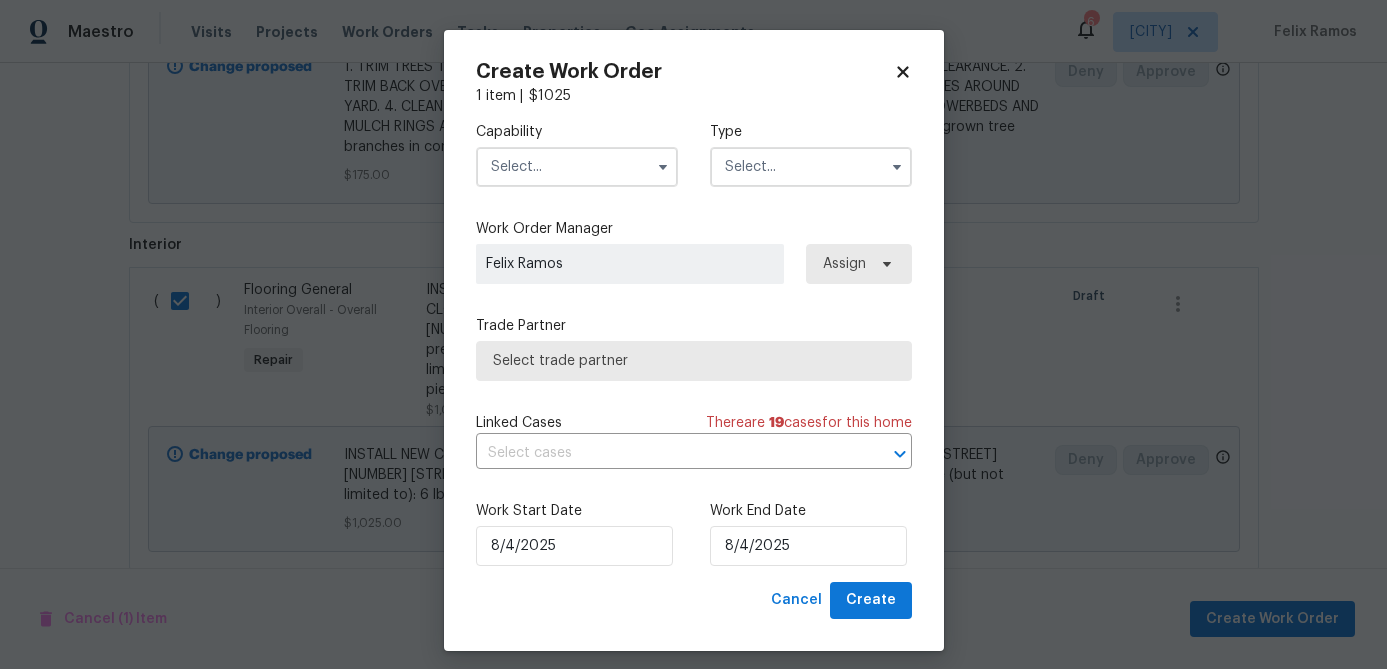 click at bounding box center (577, 167) 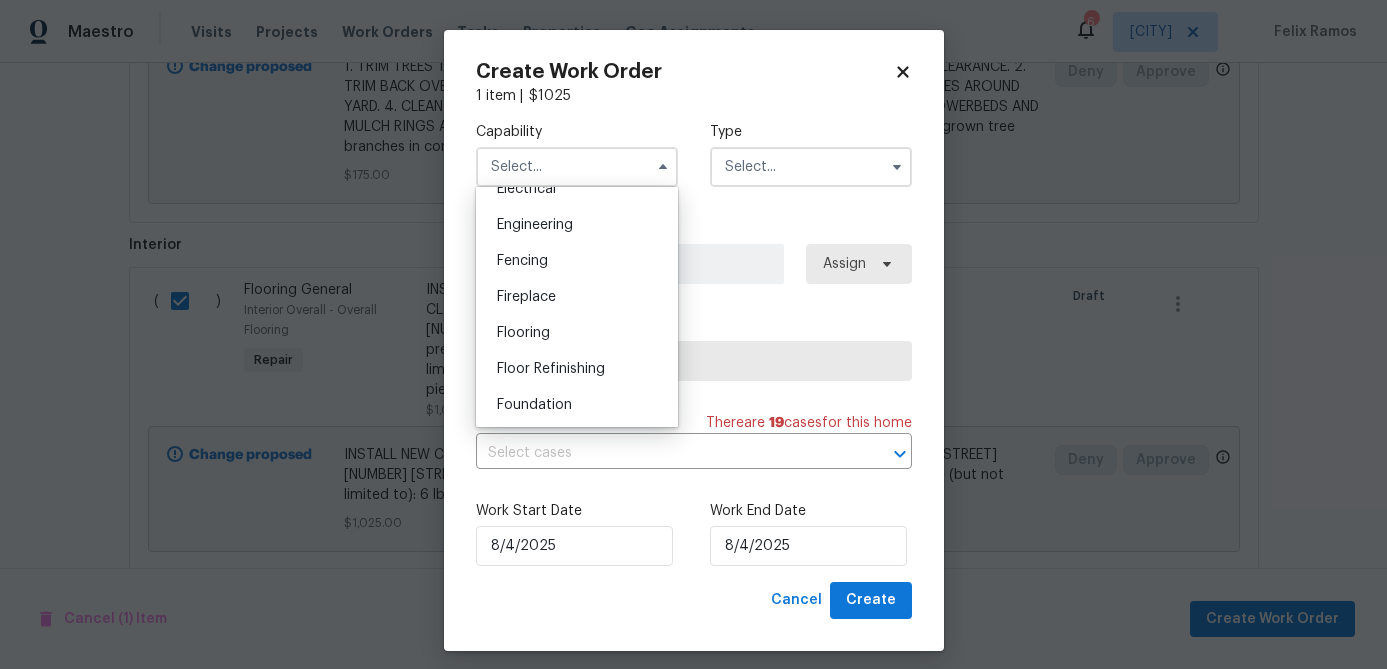 scroll, scrollTop: 676, scrollLeft: 0, axis: vertical 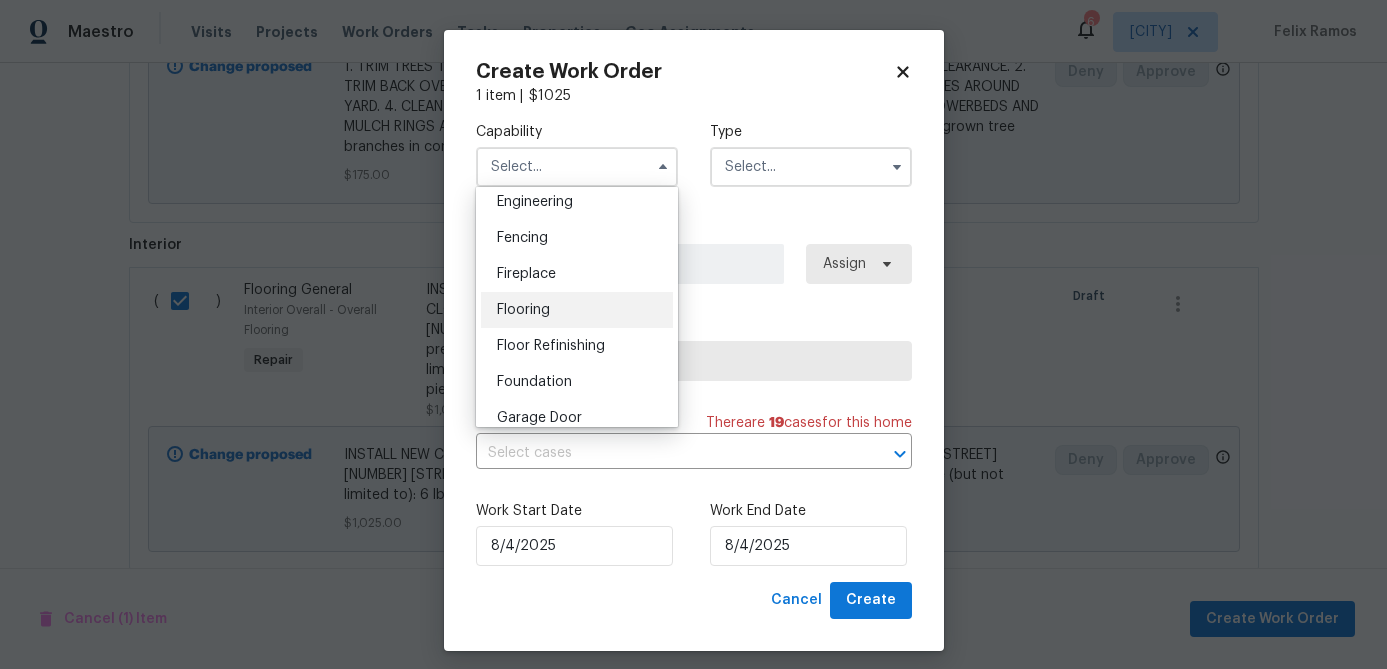click on "Flooring" at bounding box center (523, 310) 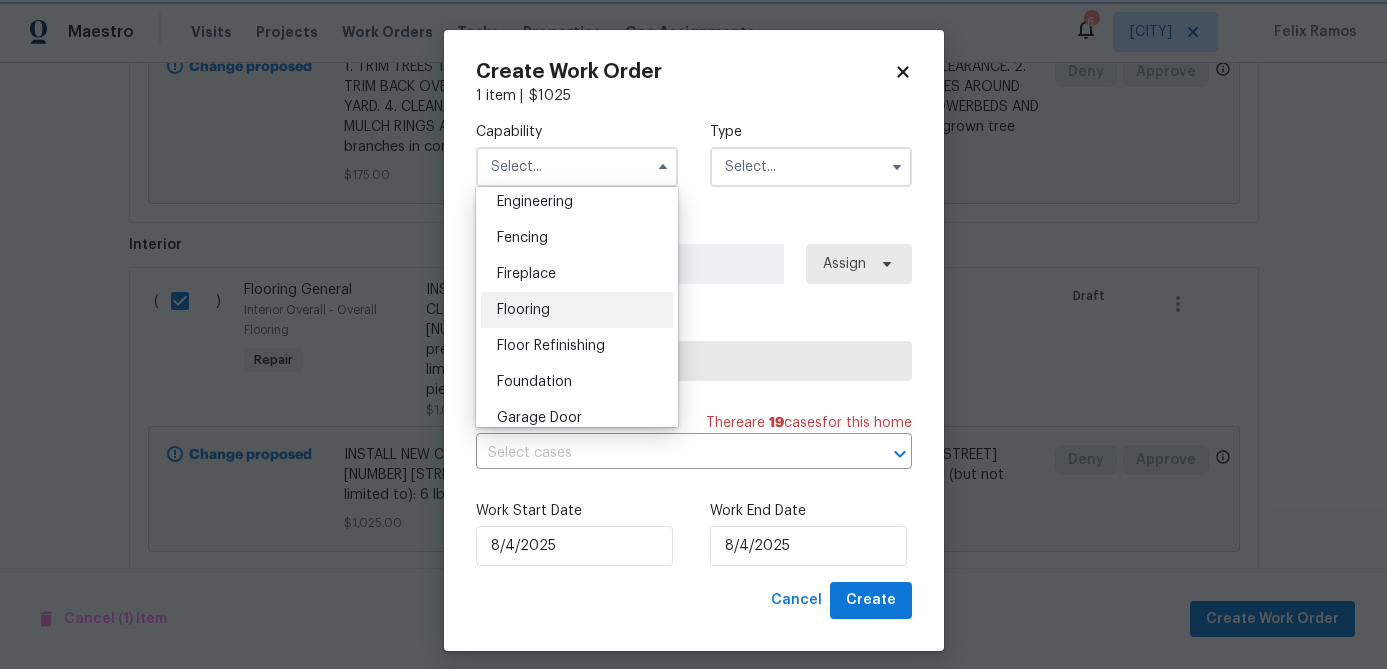 type on "Flooring" 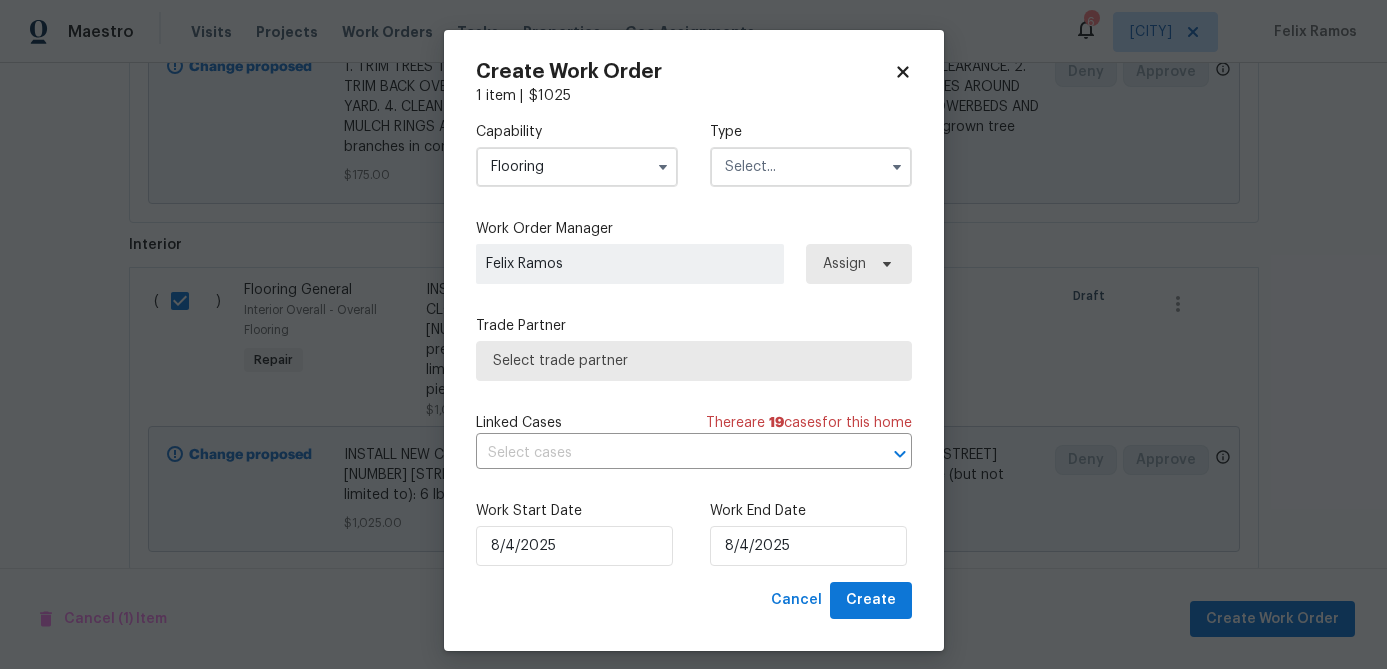 click at bounding box center (811, 167) 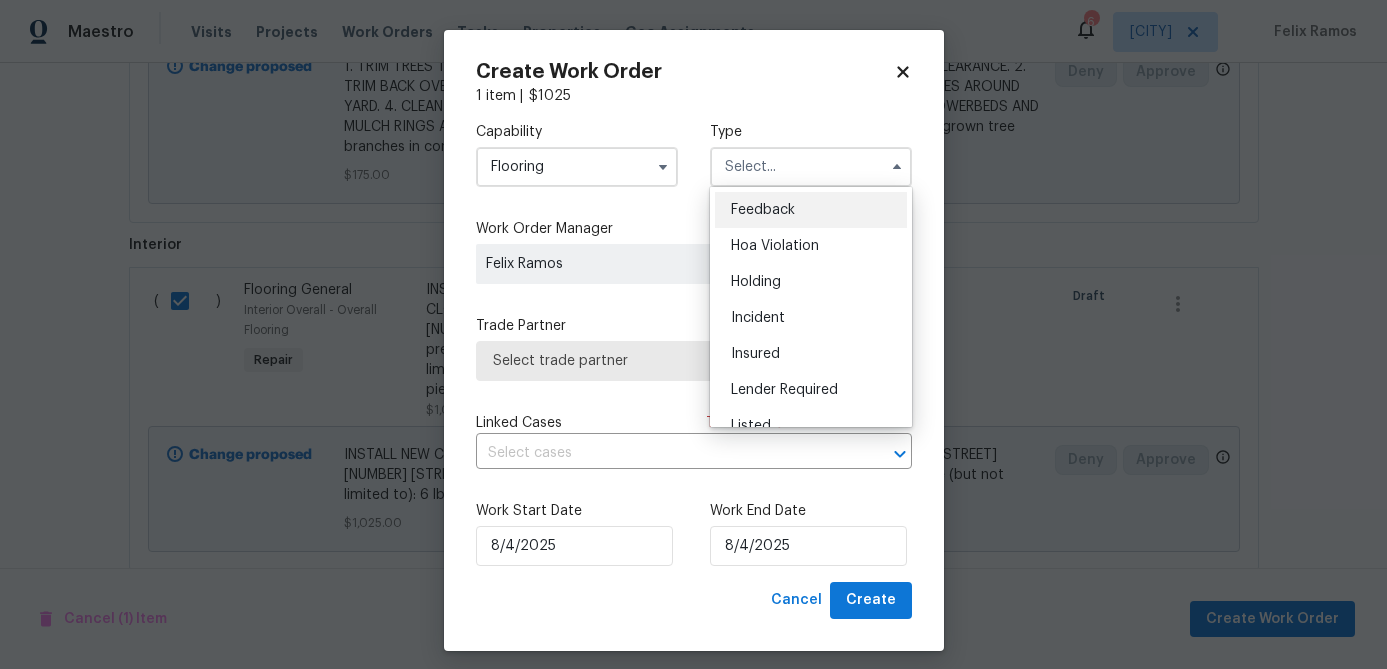 scroll, scrollTop: 12, scrollLeft: 0, axis: vertical 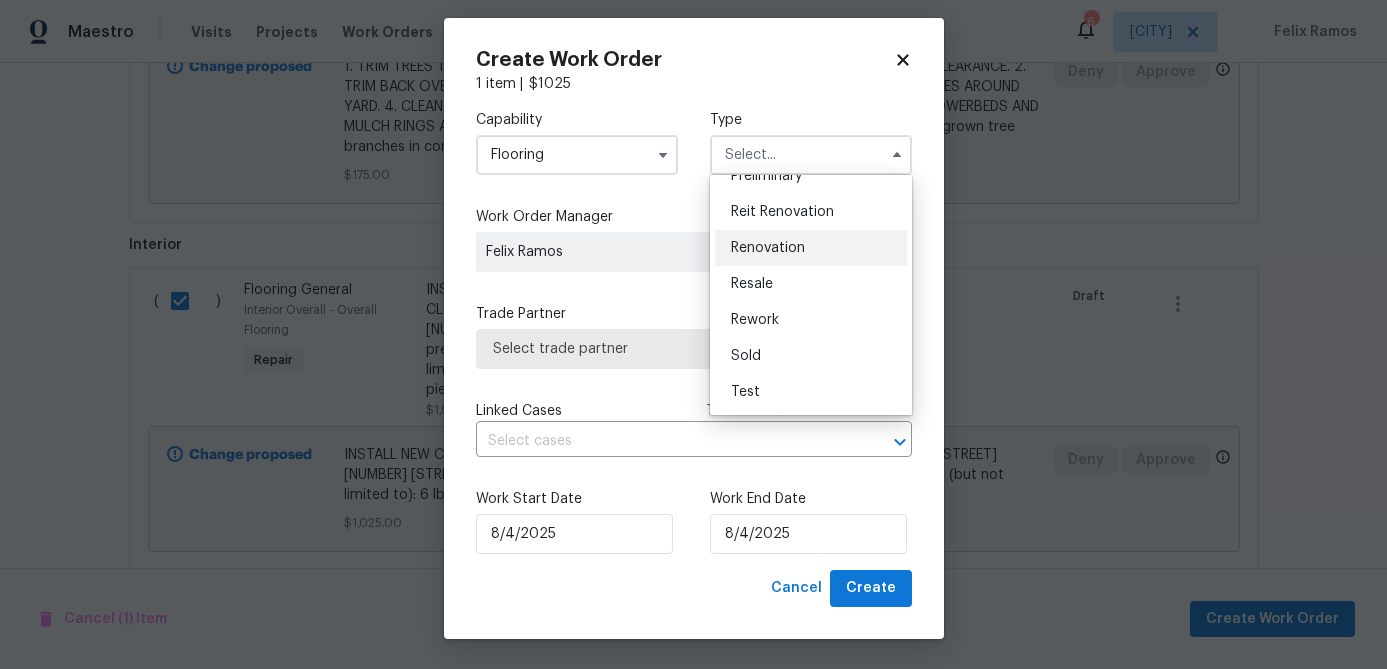 click on "Renovation" at bounding box center [768, 248] 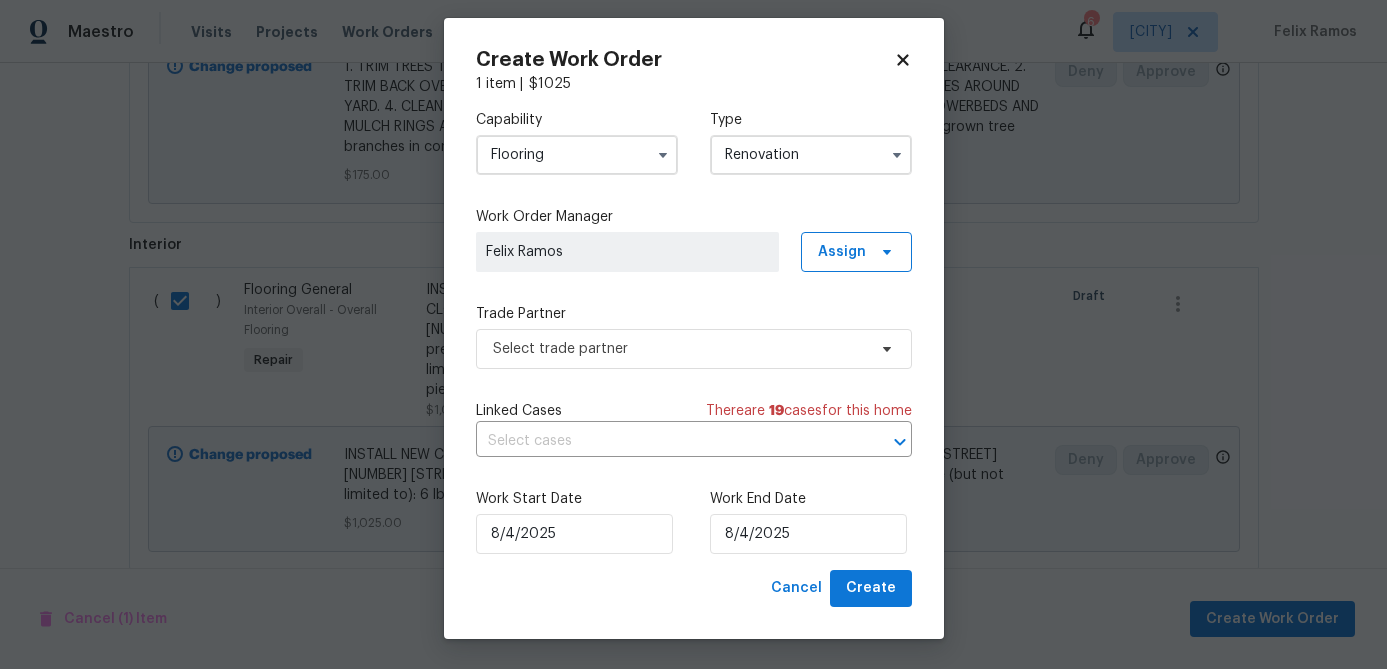 scroll, scrollTop: 0, scrollLeft: 0, axis: both 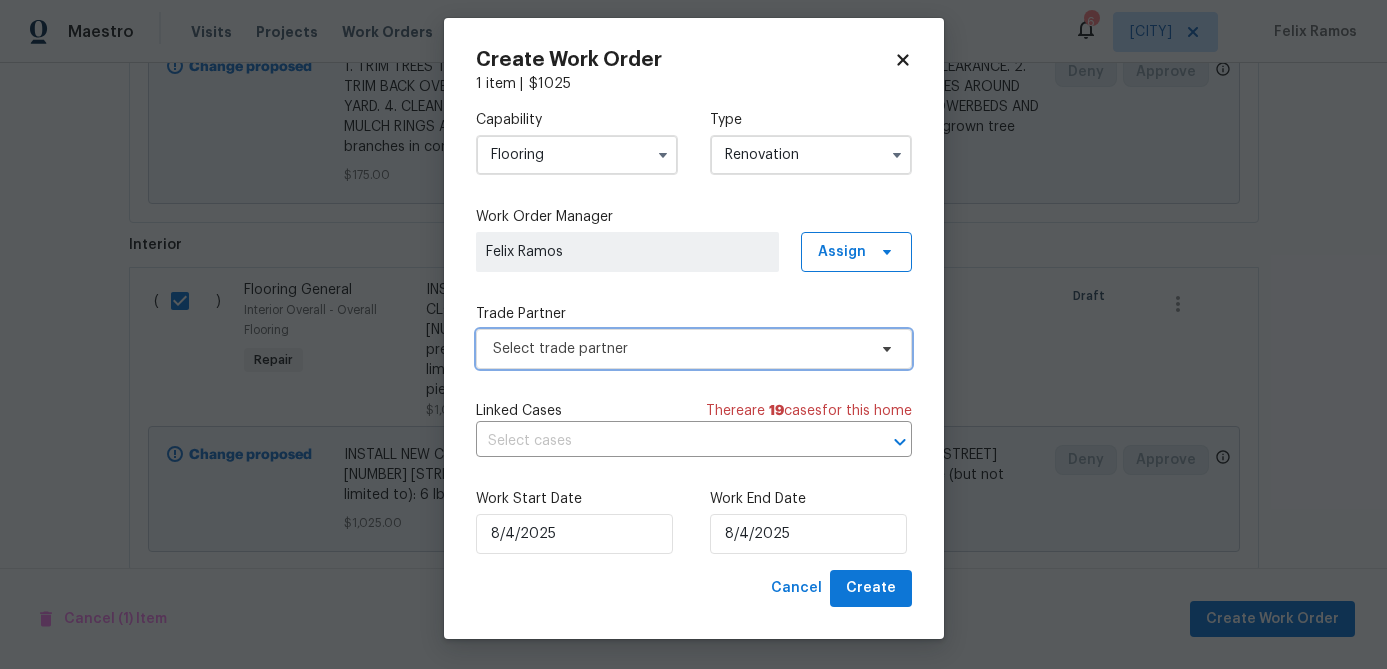 click on "Select trade partner" at bounding box center (694, 349) 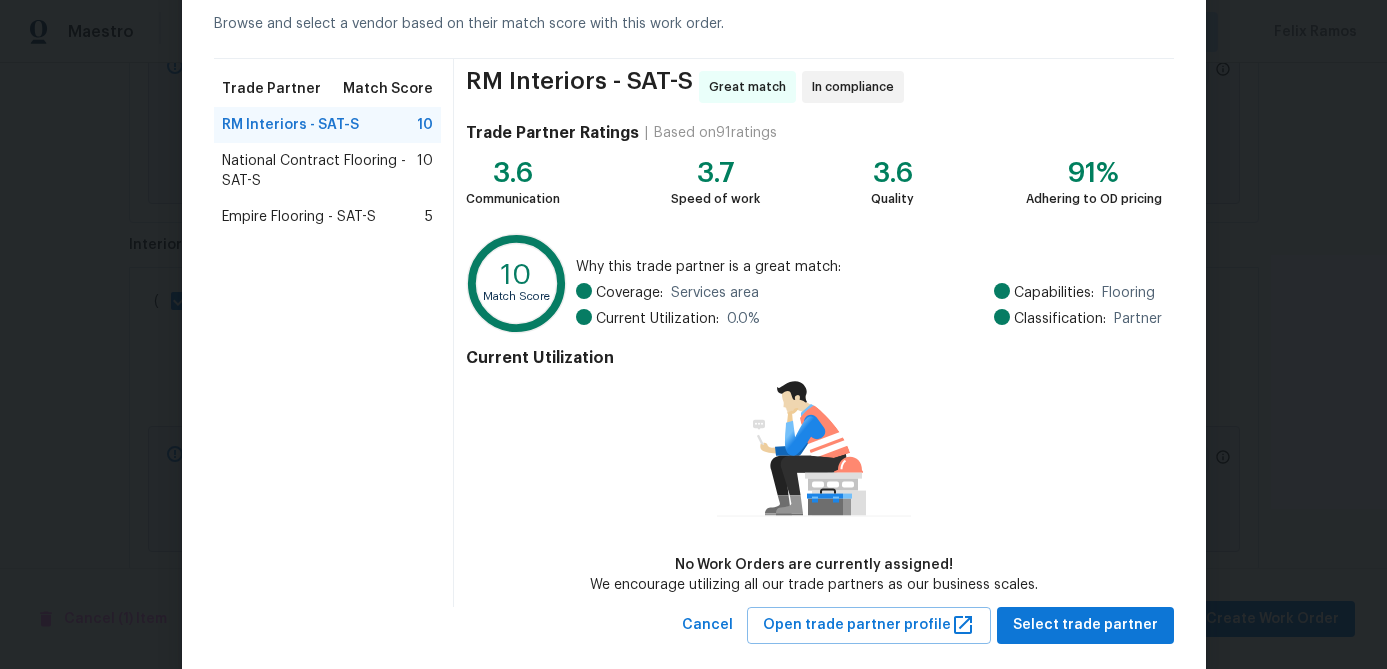 scroll, scrollTop: 131, scrollLeft: 0, axis: vertical 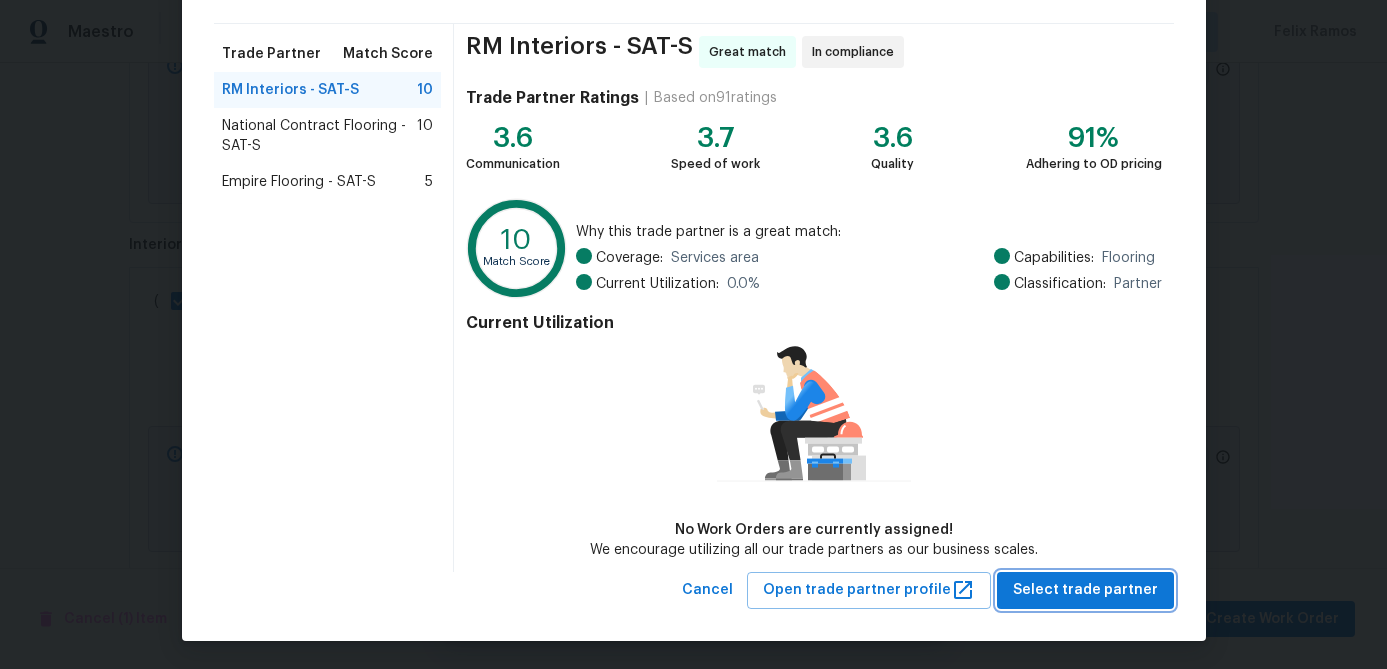 click on "Select trade partner" at bounding box center (1085, 590) 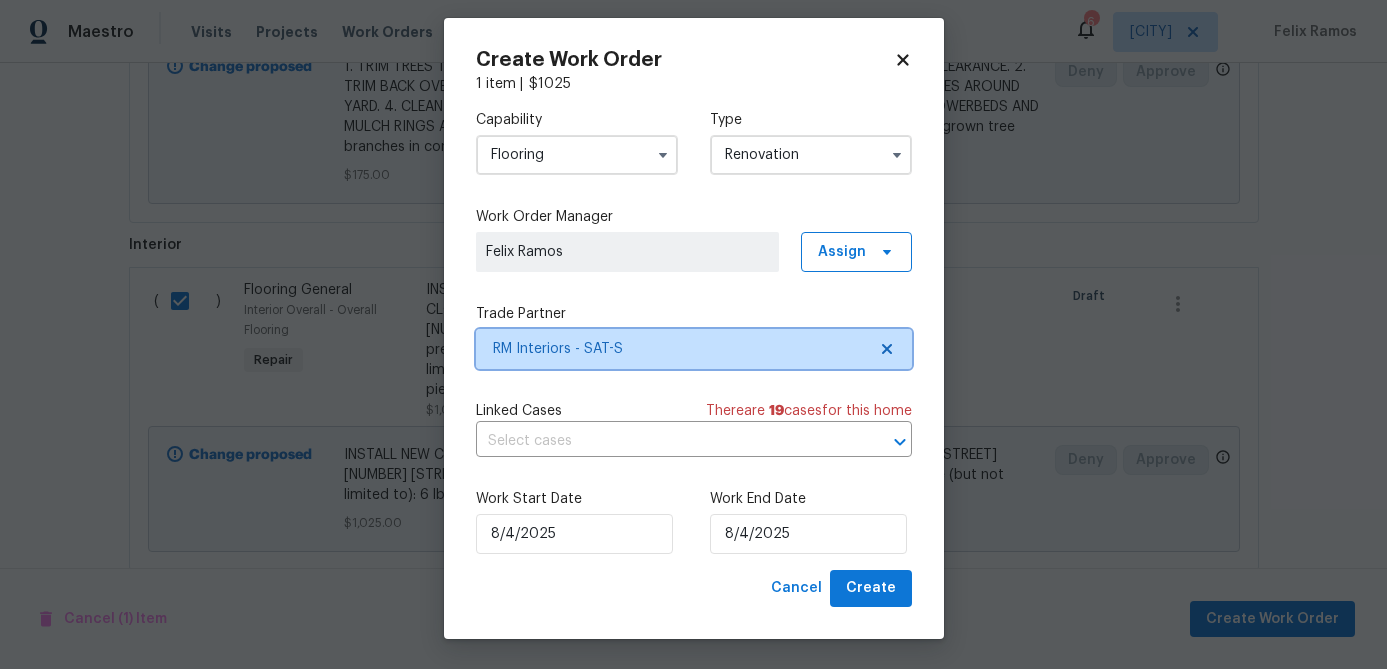 scroll, scrollTop: 0, scrollLeft: 0, axis: both 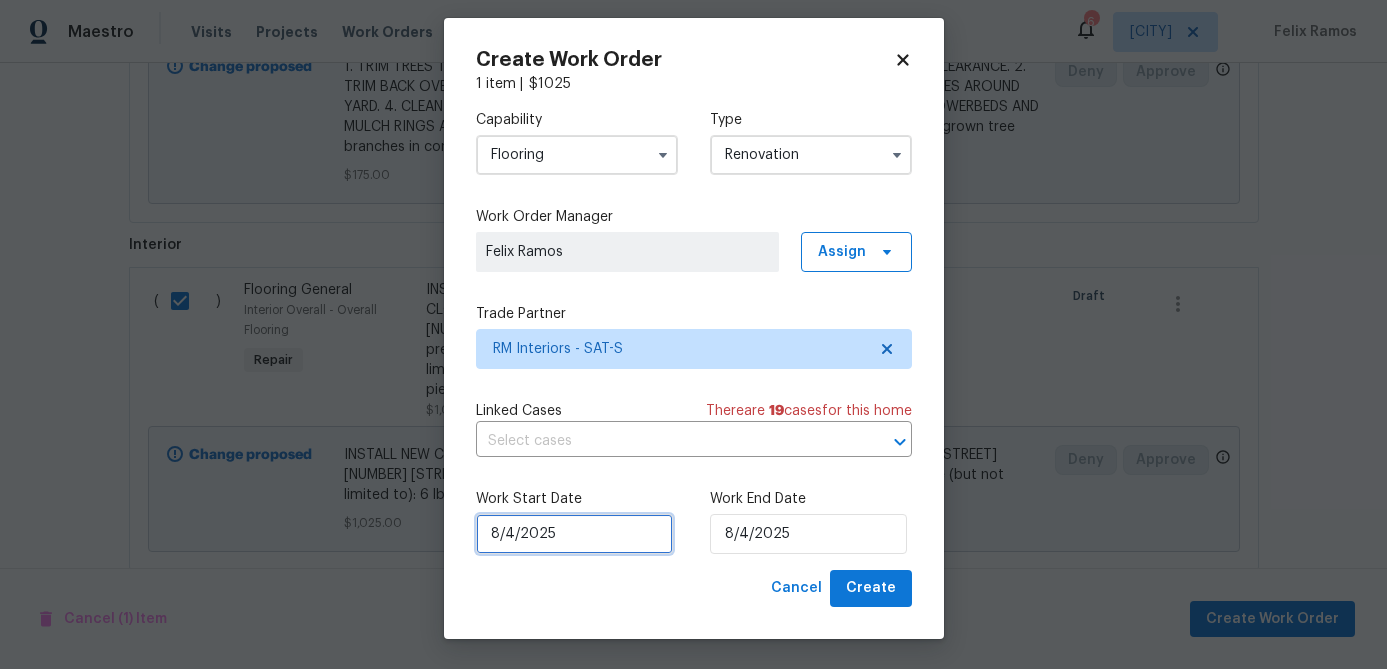 click on "8/4/2025" at bounding box center [574, 534] 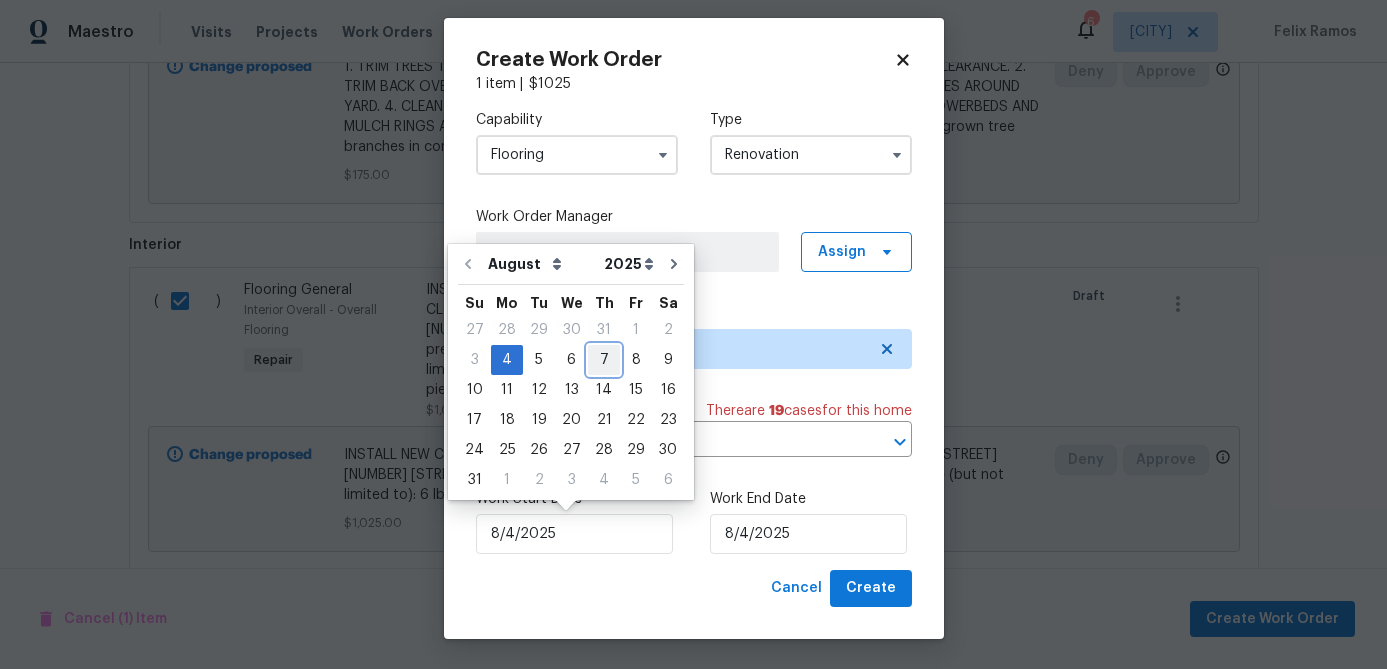 click on "7" at bounding box center (604, 360) 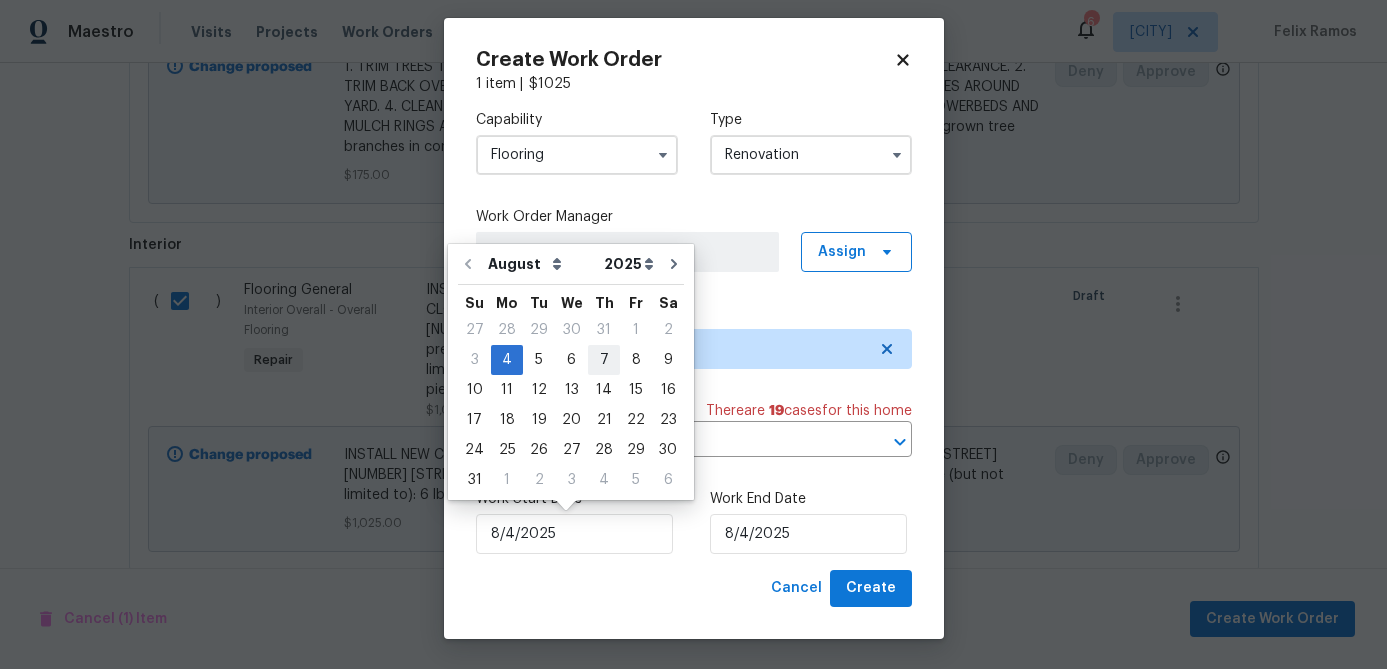 type on "8/7/2025" 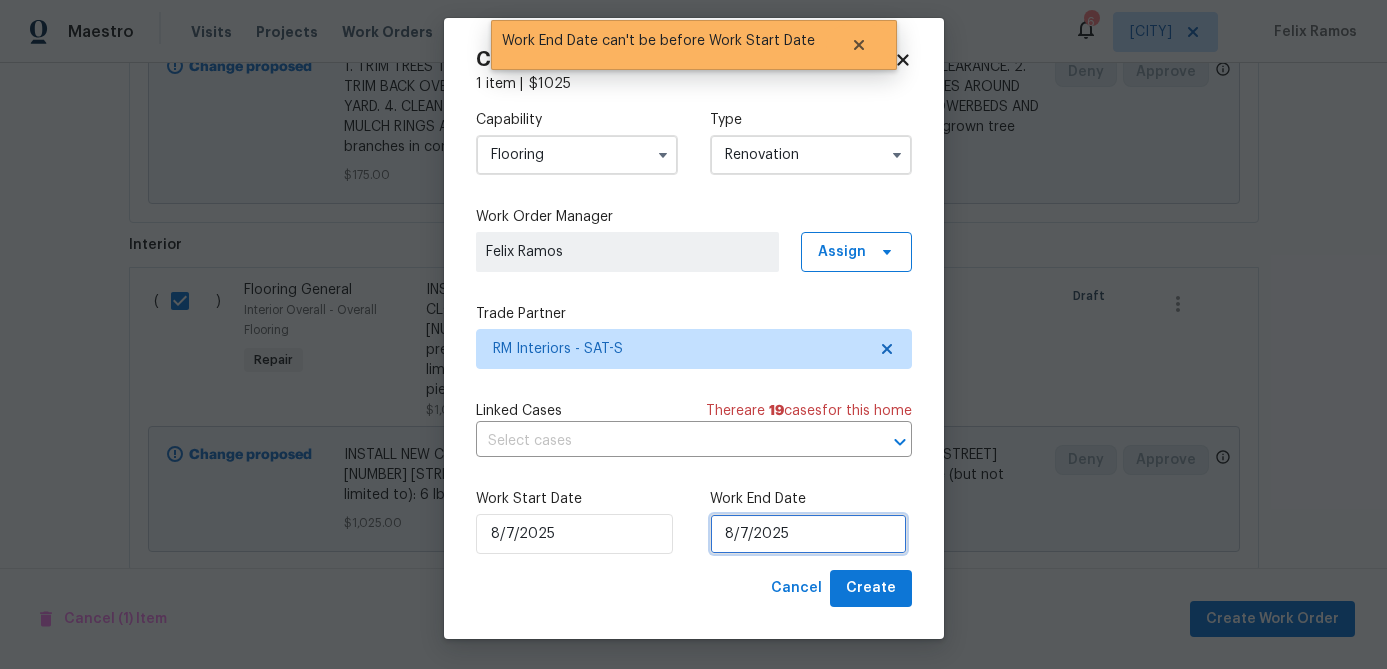 click on "8/7/2025" at bounding box center (808, 534) 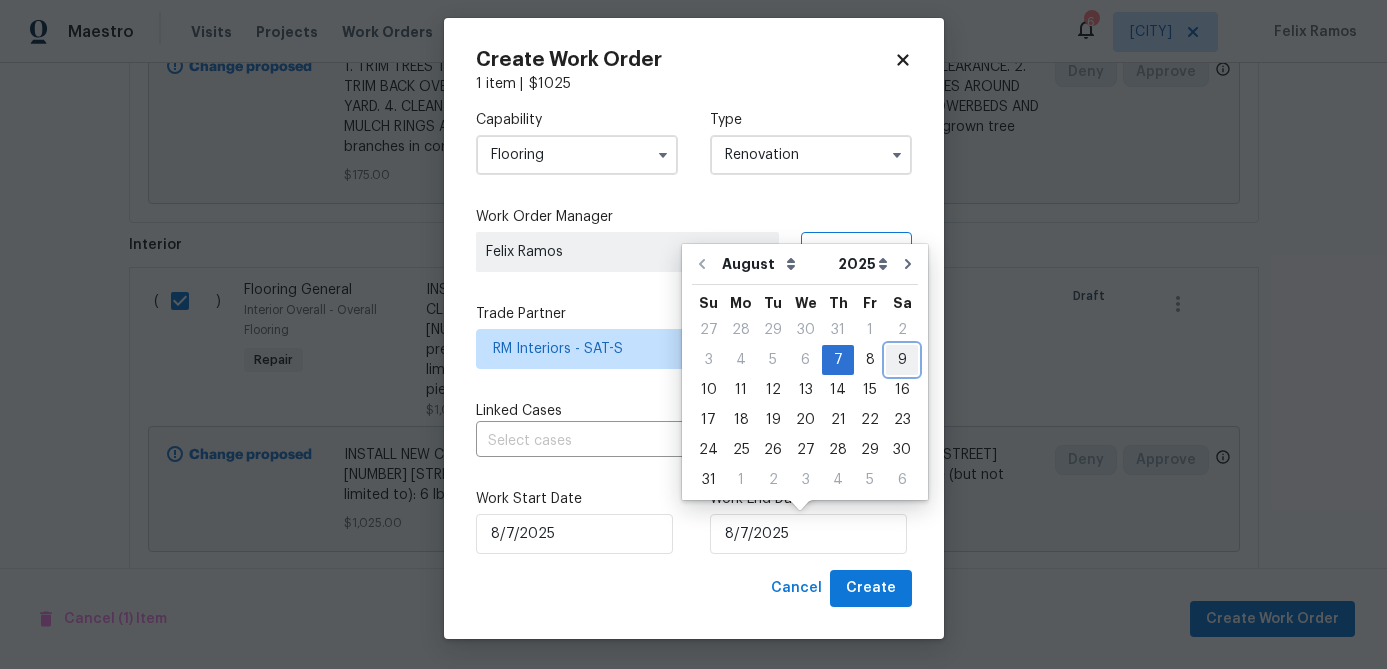 click on "9" at bounding box center (902, 360) 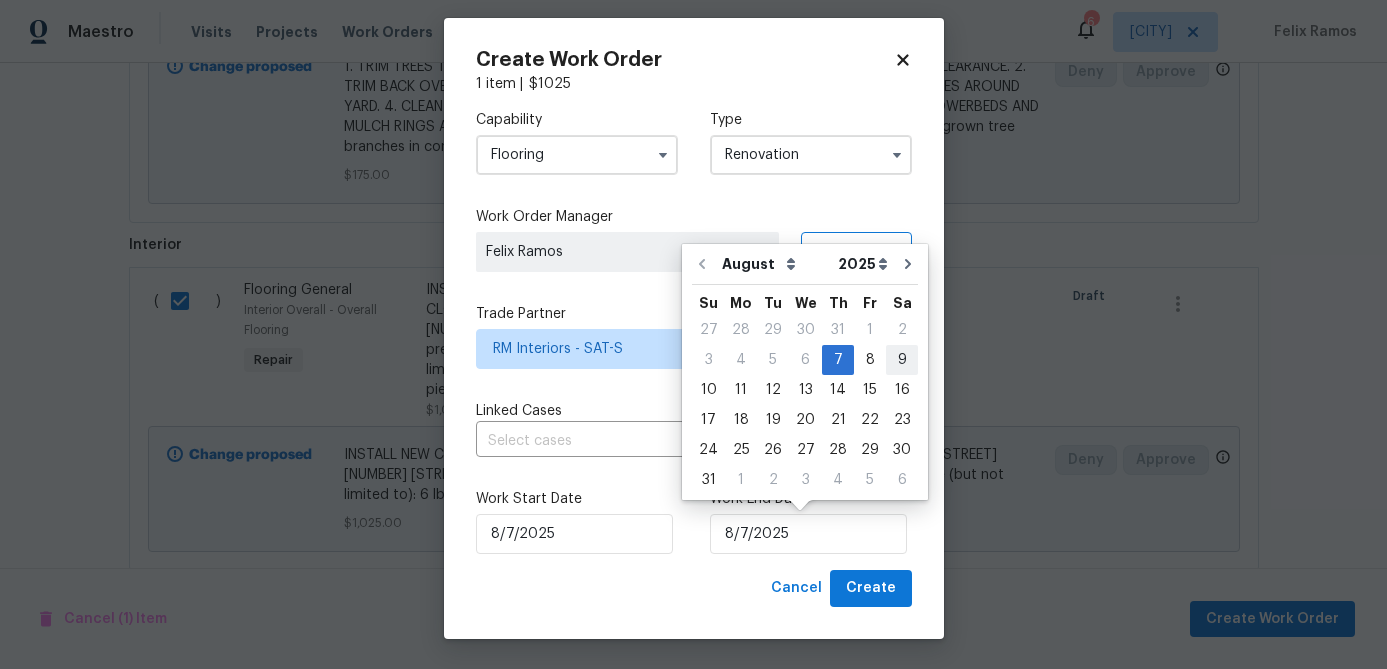 type on "8/9/2025" 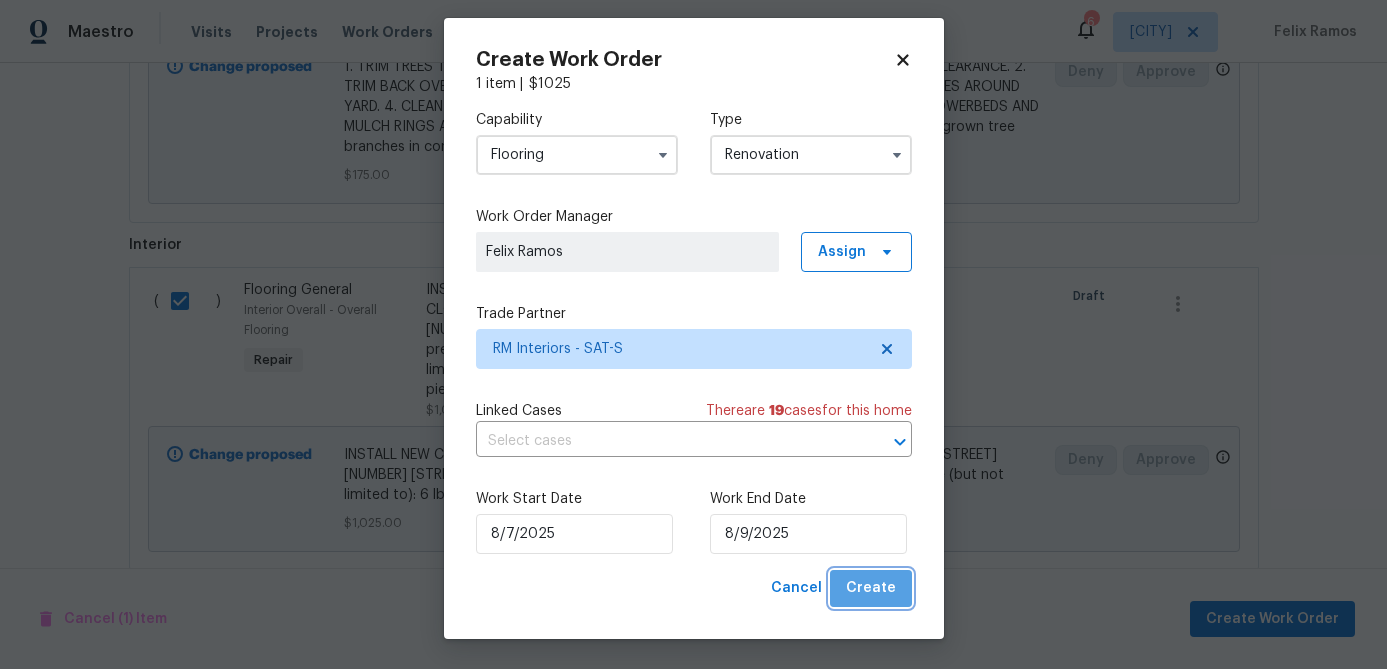 click on "Create" at bounding box center (871, 588) 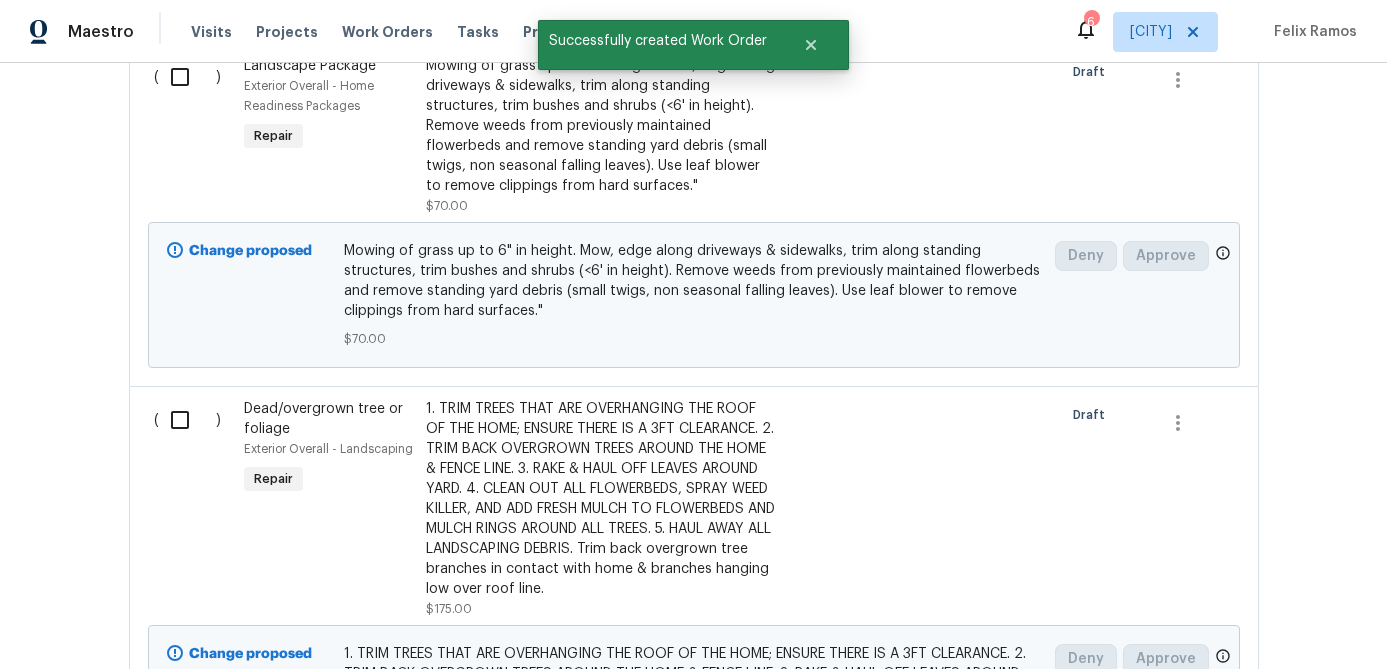 scroll, scrollTop: 1078, scrollLeft: 0, axis: vertical 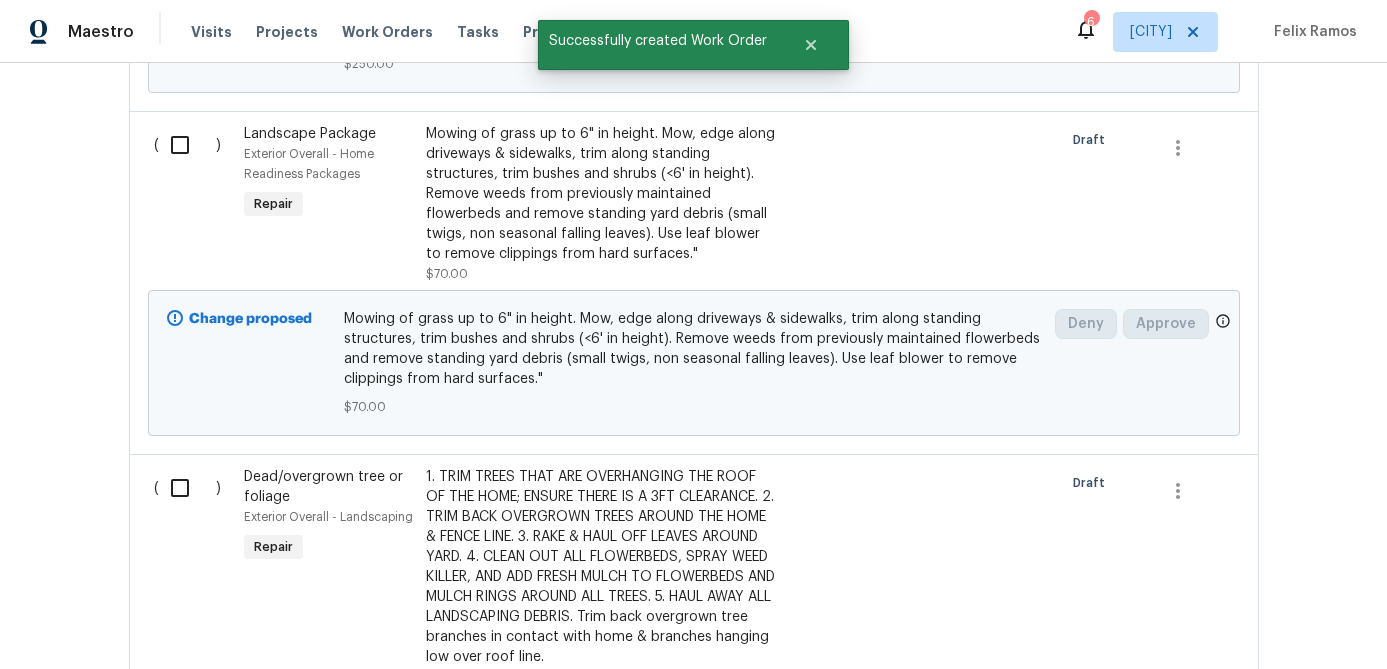 click at bounding box center (187, 488) 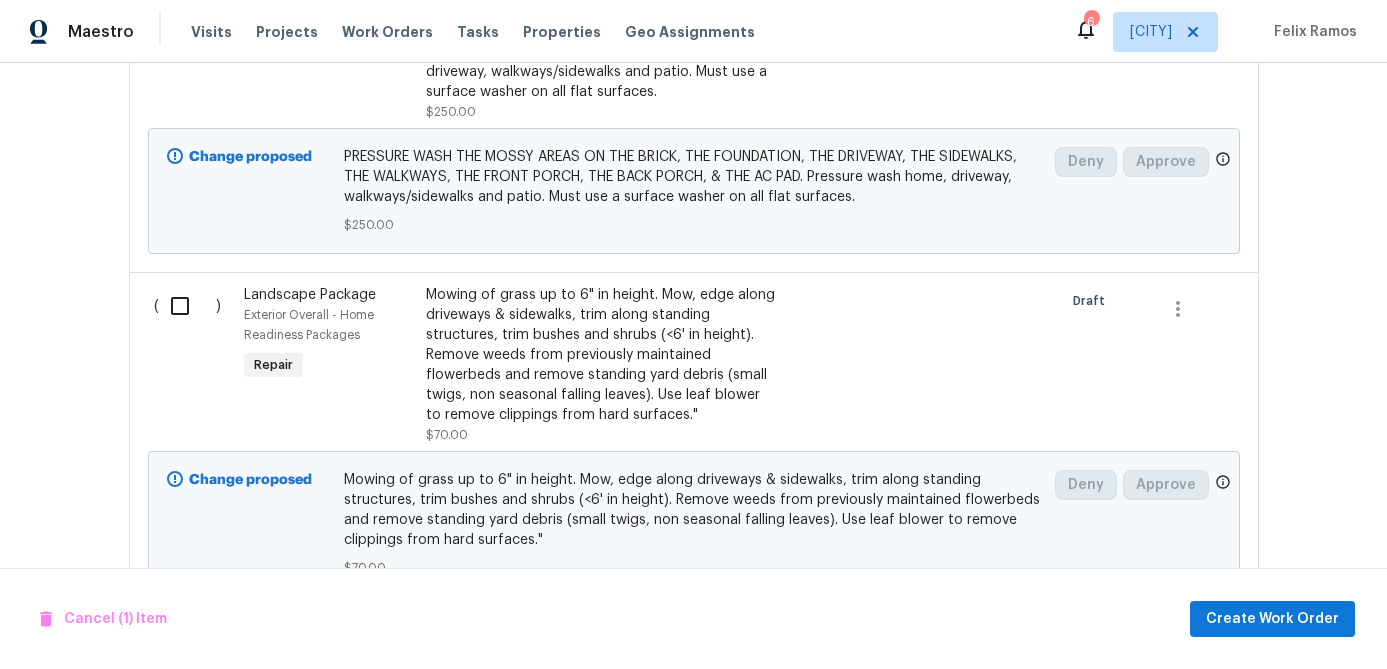 scroll, scrollTop: 734, scrollLeft: 0, axis: vertical 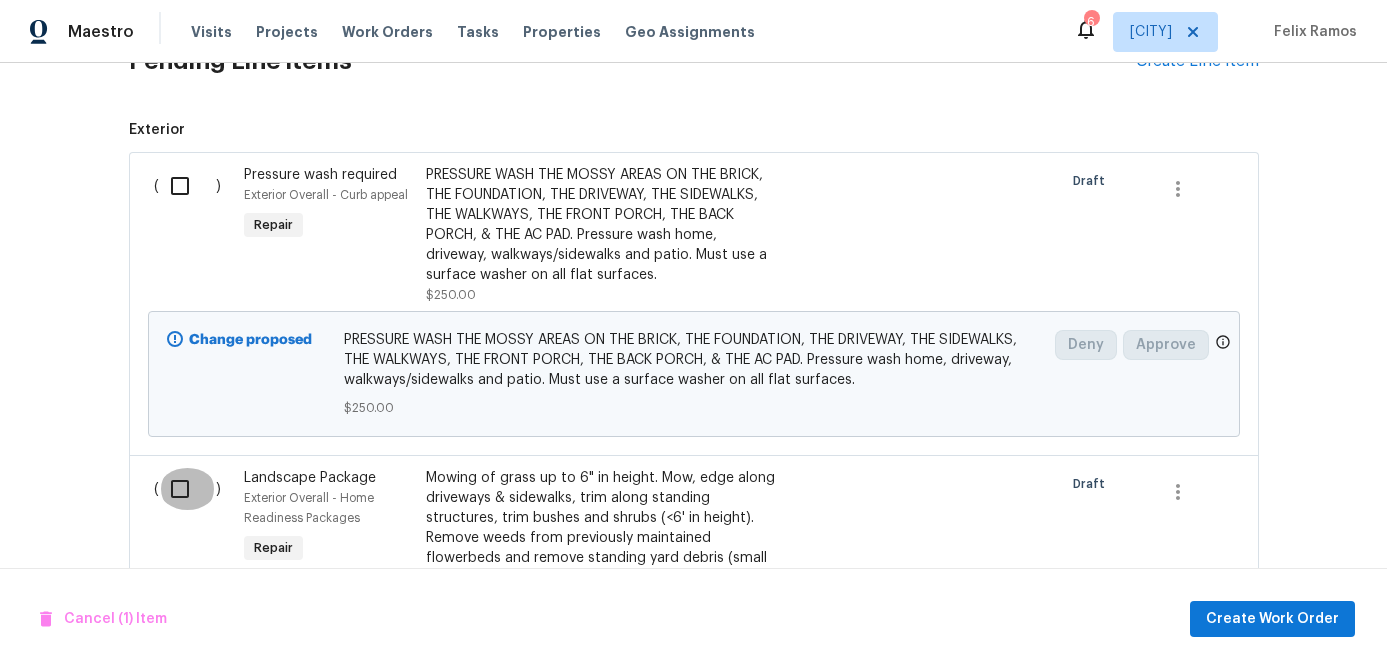 click at bounding box center (187, 489) 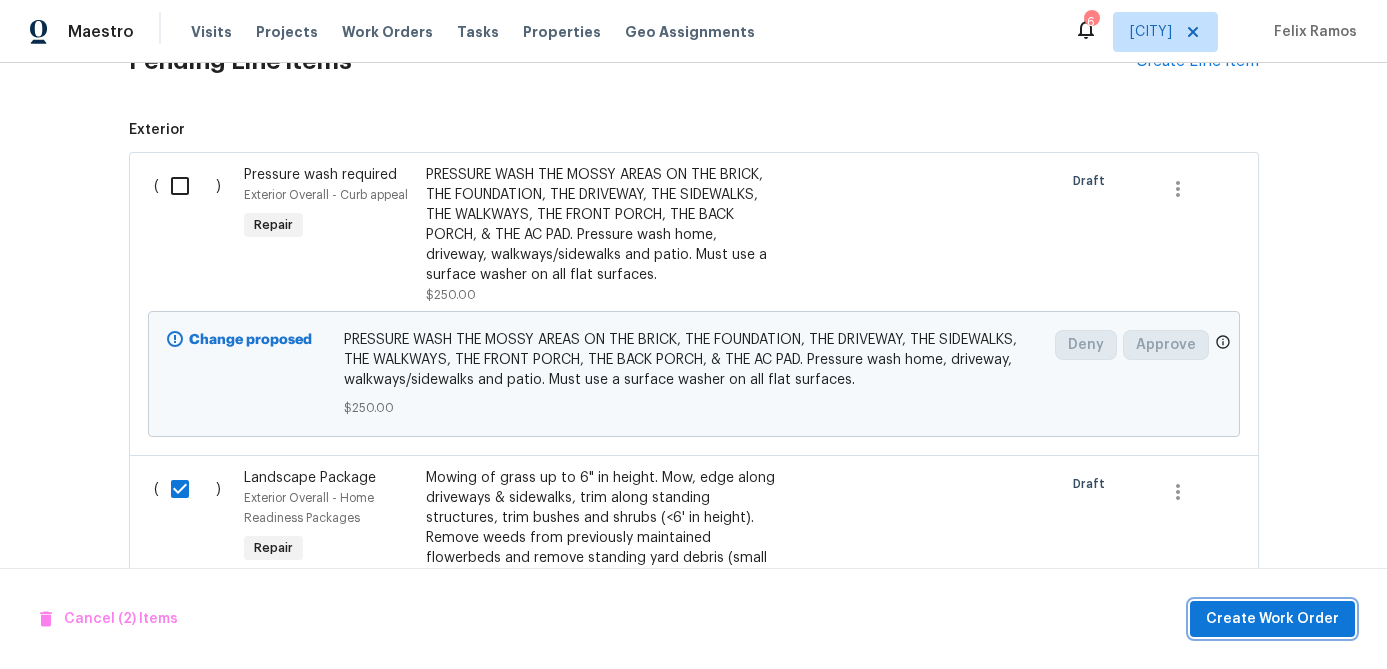 click on "Create Work Order" at bounding box center [1272, 619] 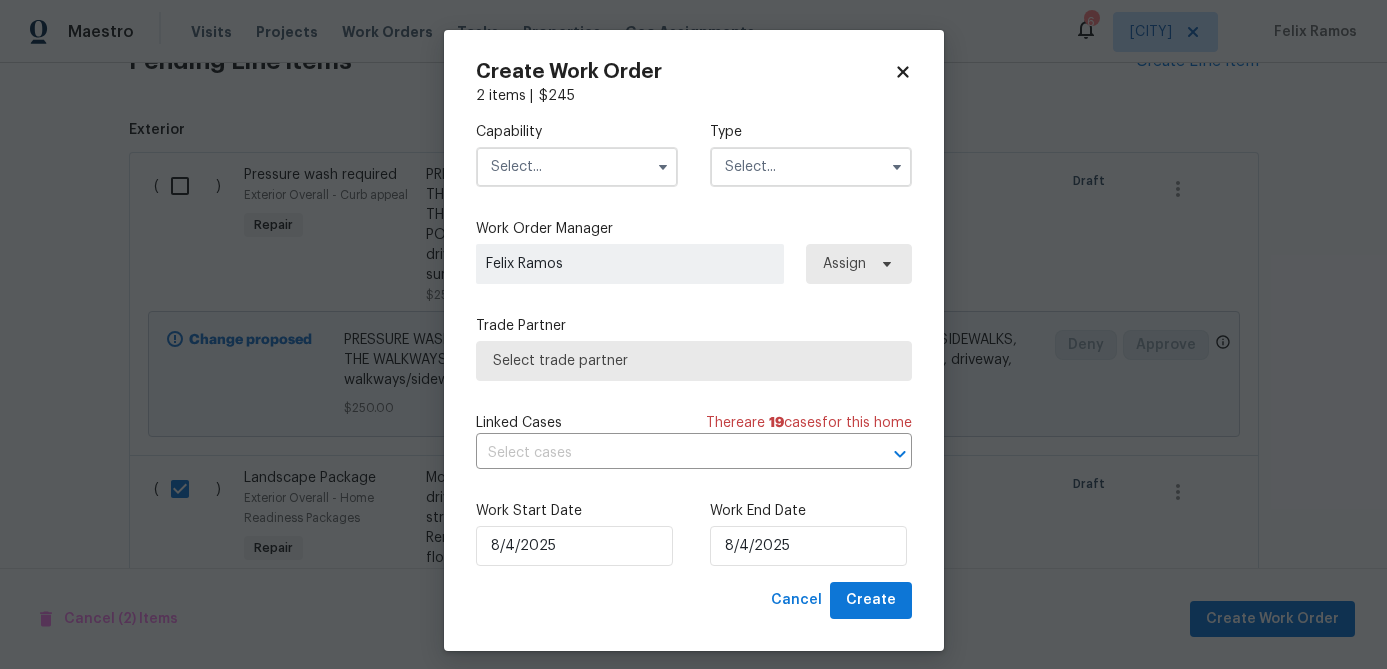 click at bounding box center [577, 167] 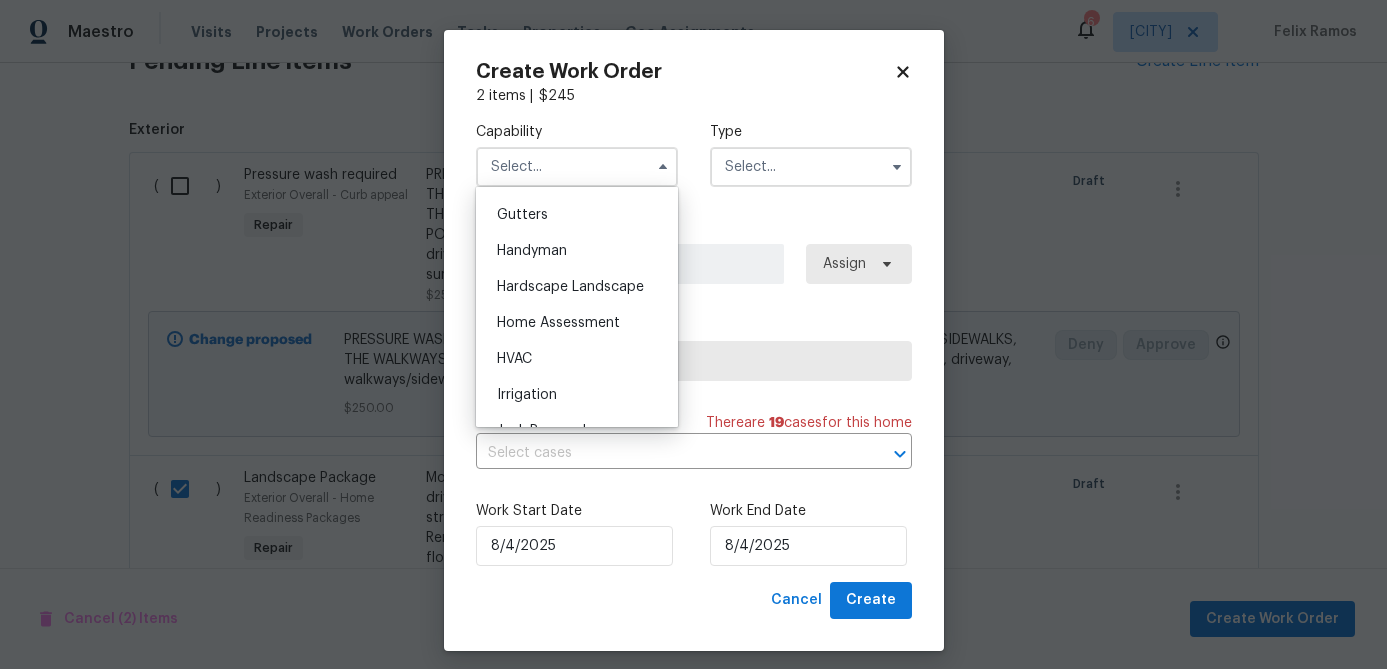 scroll, scrollTop: 1042, scrollLeft: 0, axis: vertical 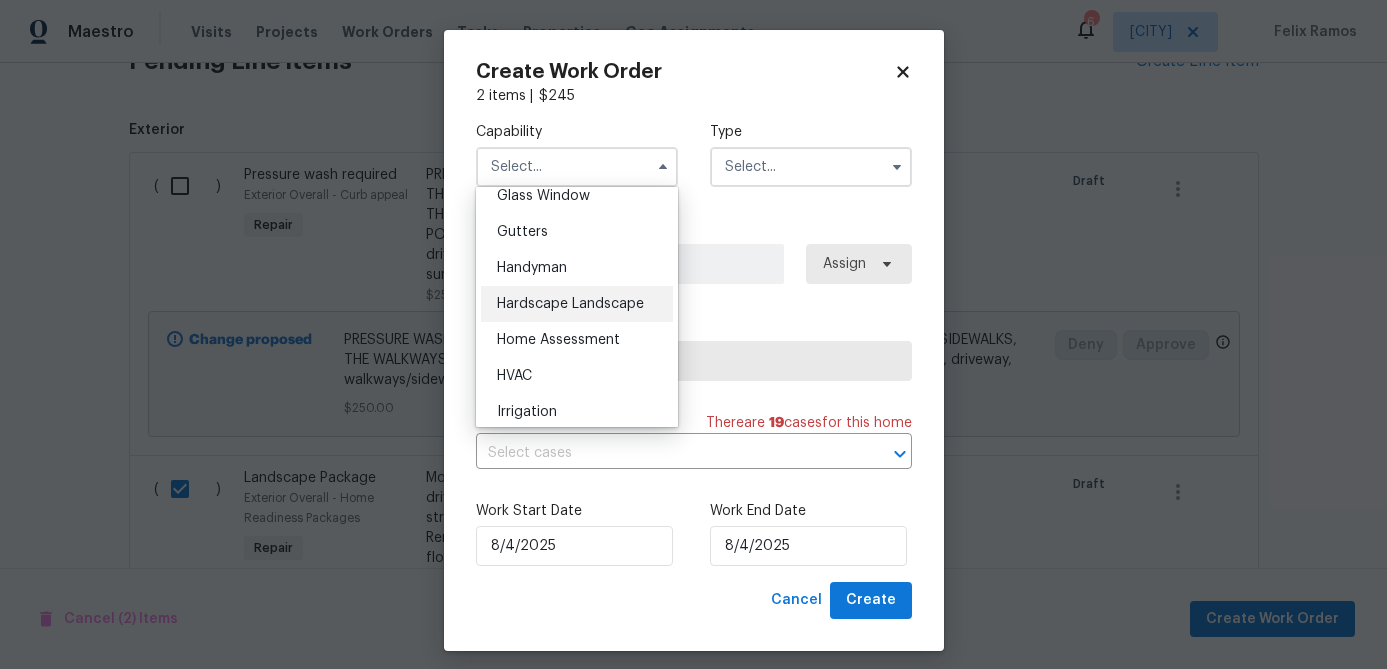 click on "Hardscape Landscape" at bounding box center (570, 304) 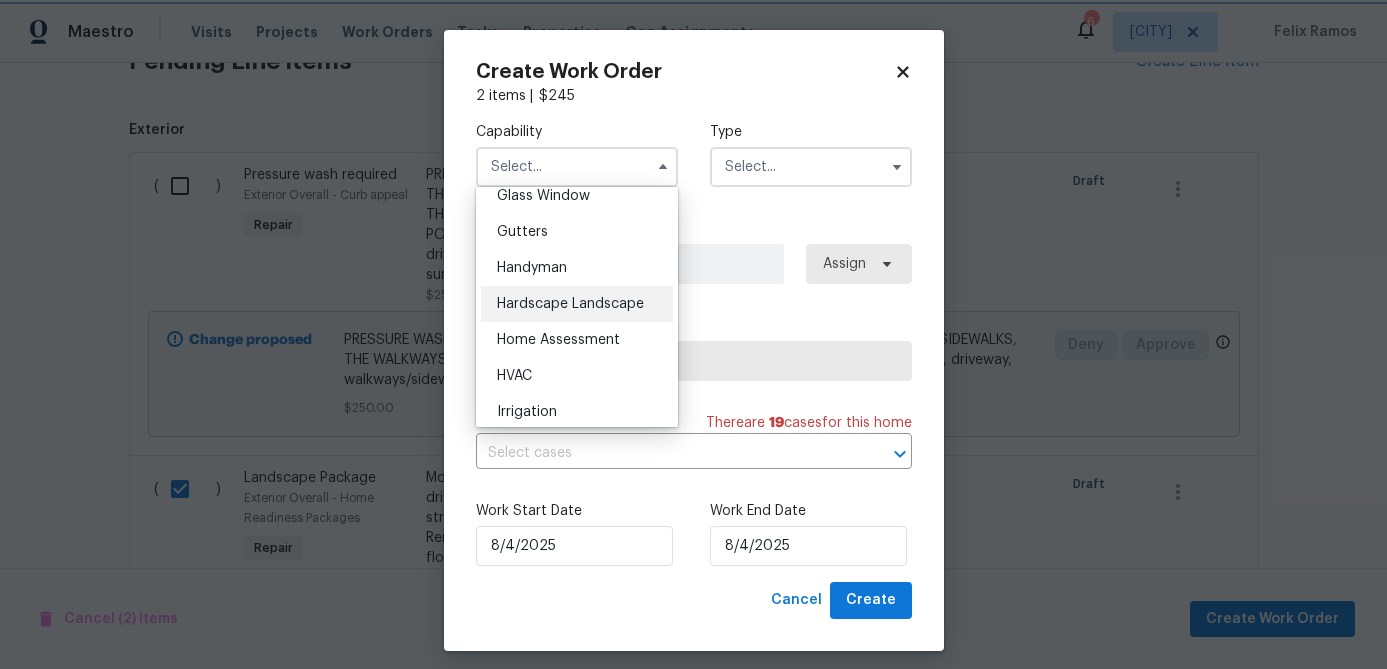 type on "Hardscape Landscape" 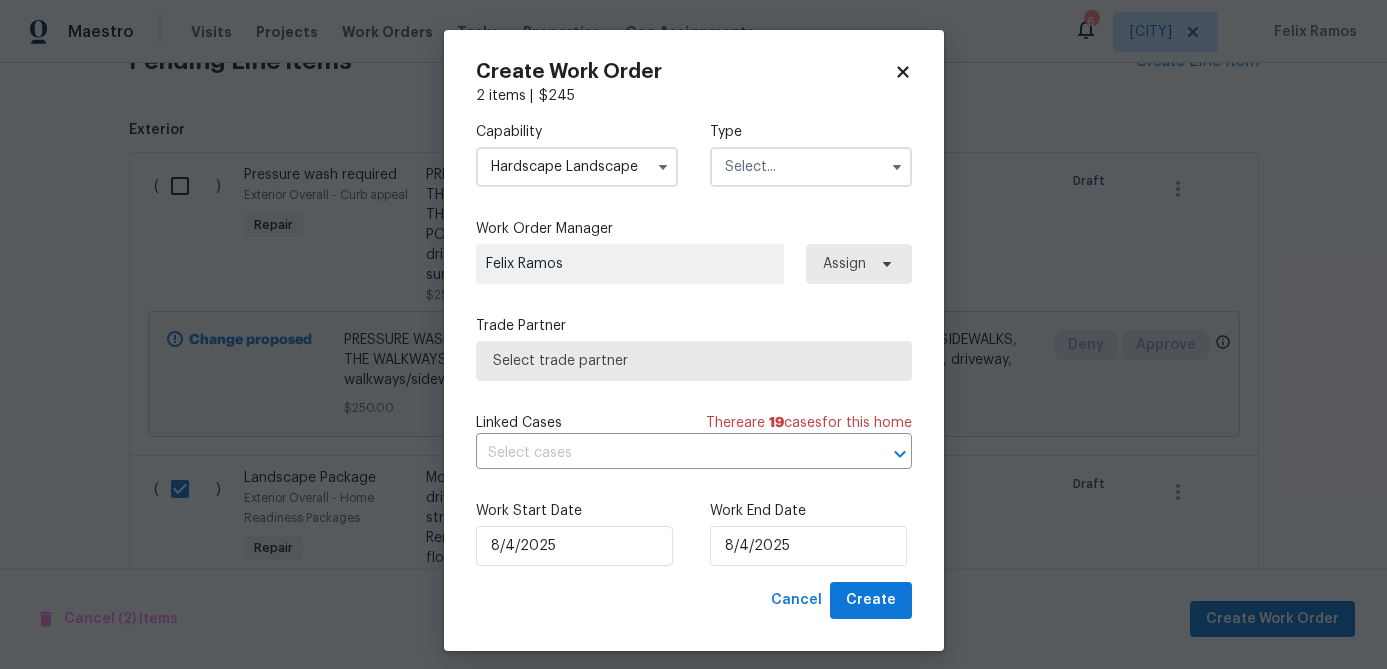 click at bounding box center [811, 167] 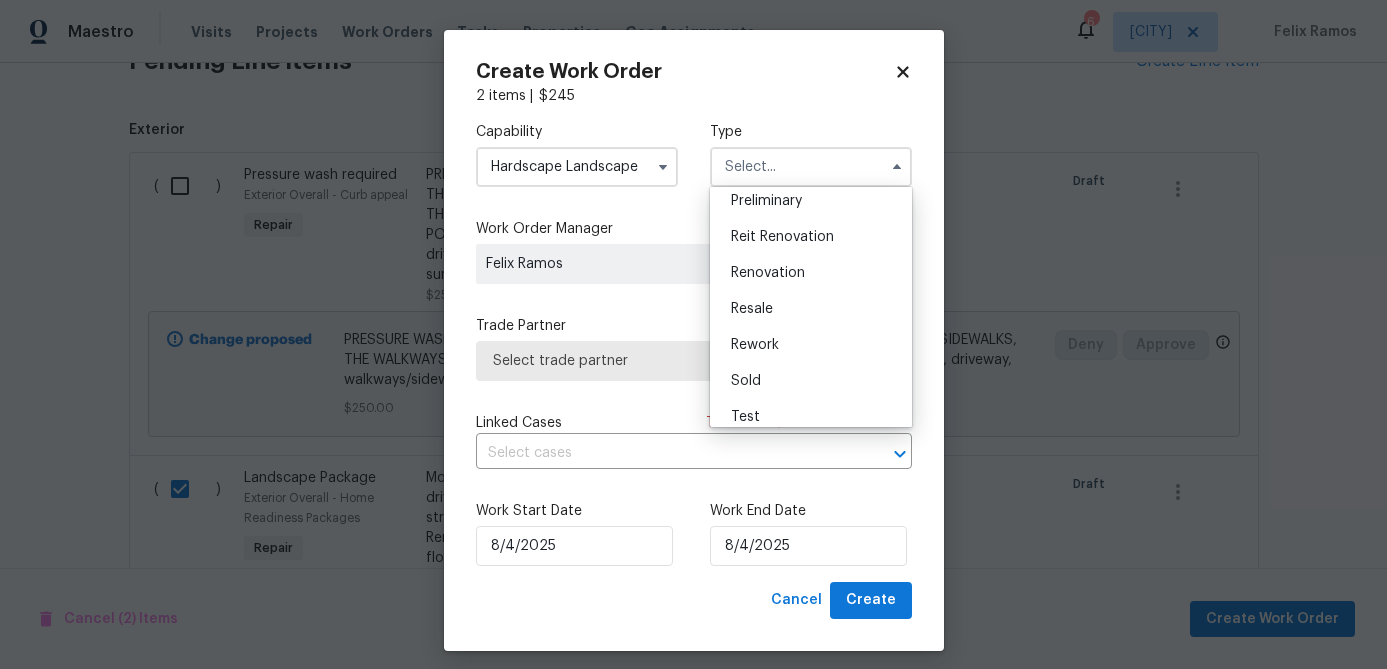 scroll, scrollTop: 454, scrollLeft: 0, axis: vertical 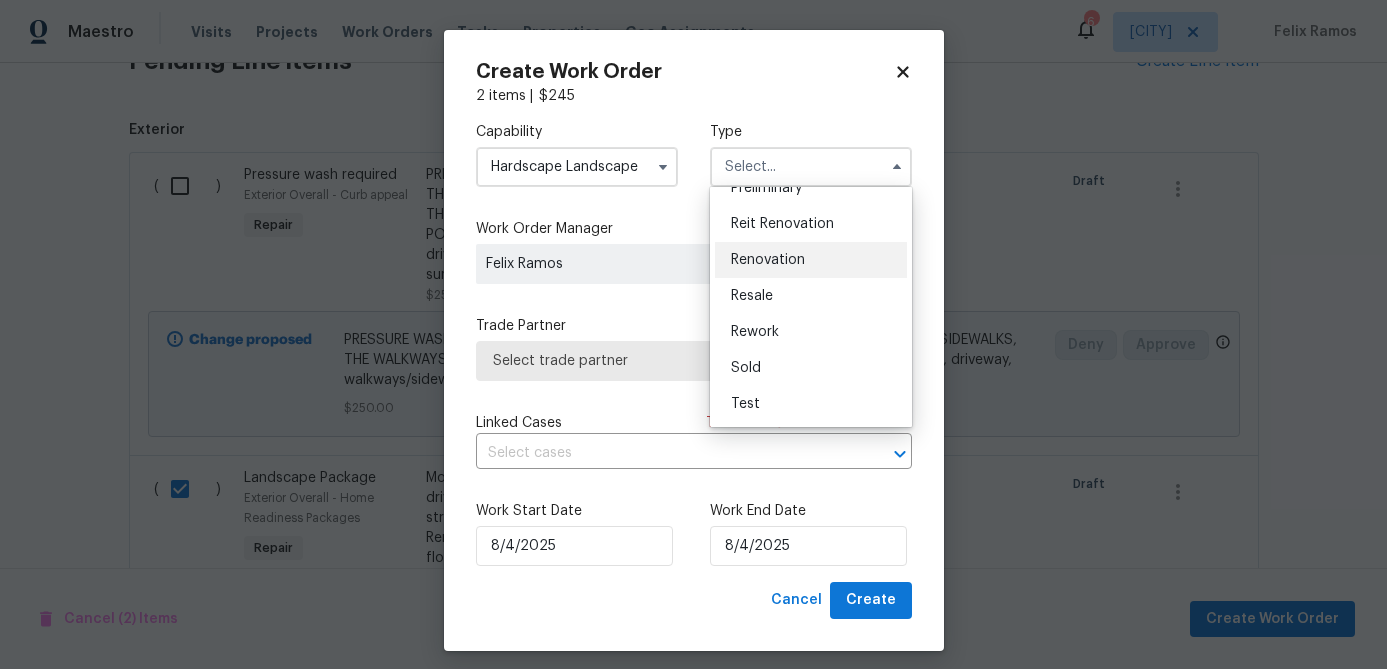 click on "Renovation" at bounding box center [768, 260] 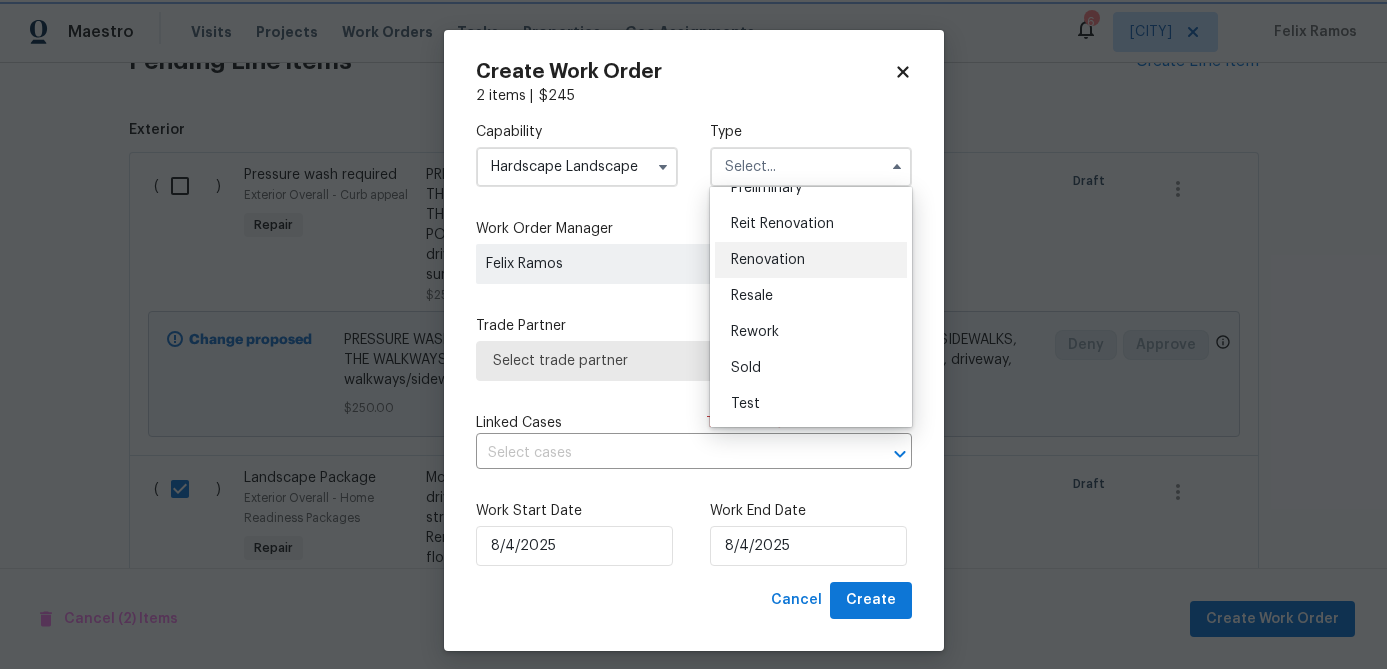 type on "Renovation" 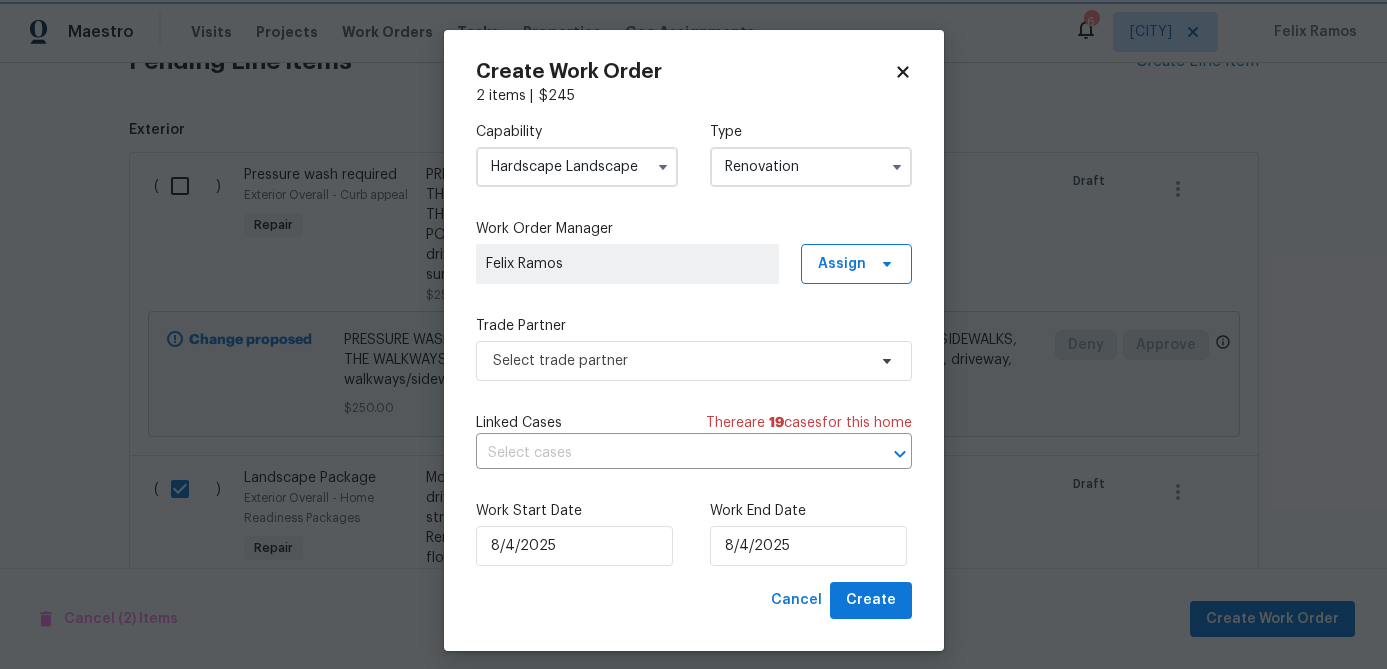 scroll, scrollTop: 0, scrollLeft: 0, axis: both 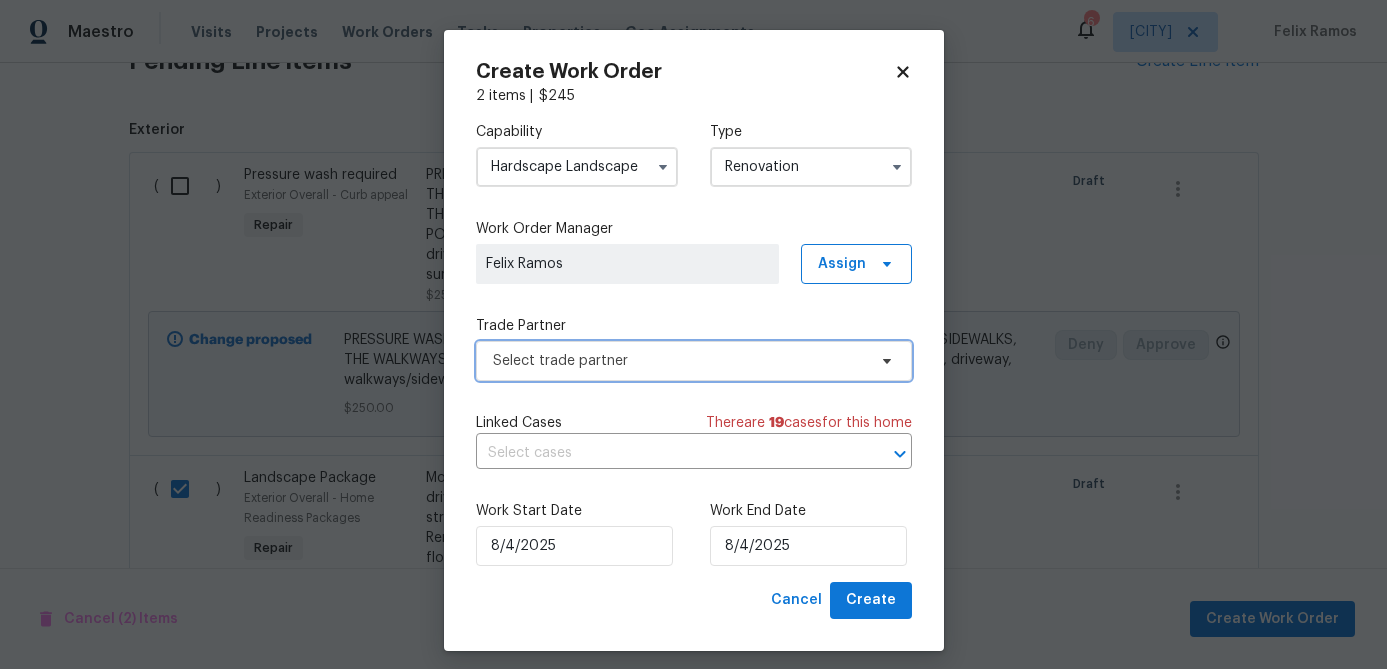 click on "Select trade partner" at bounding box center [694, 361] 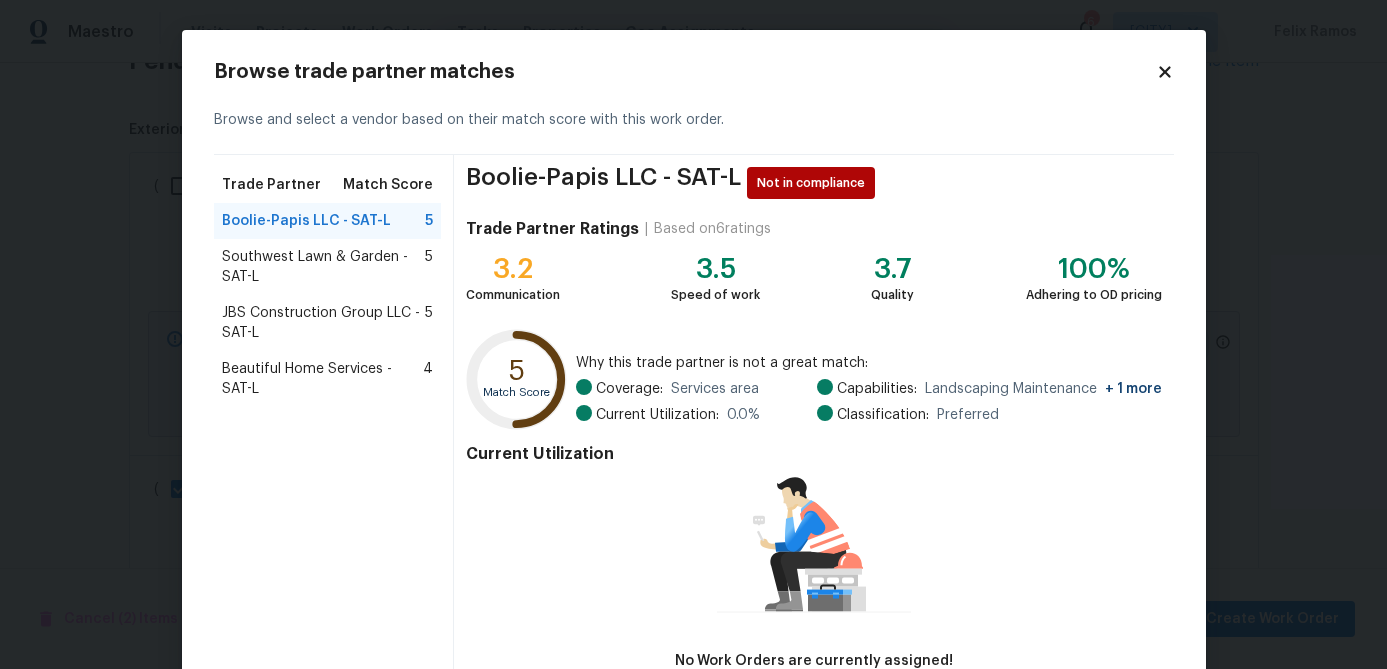 scroll, scrollTop: 131, scrollLeft: 0, axis: vertical 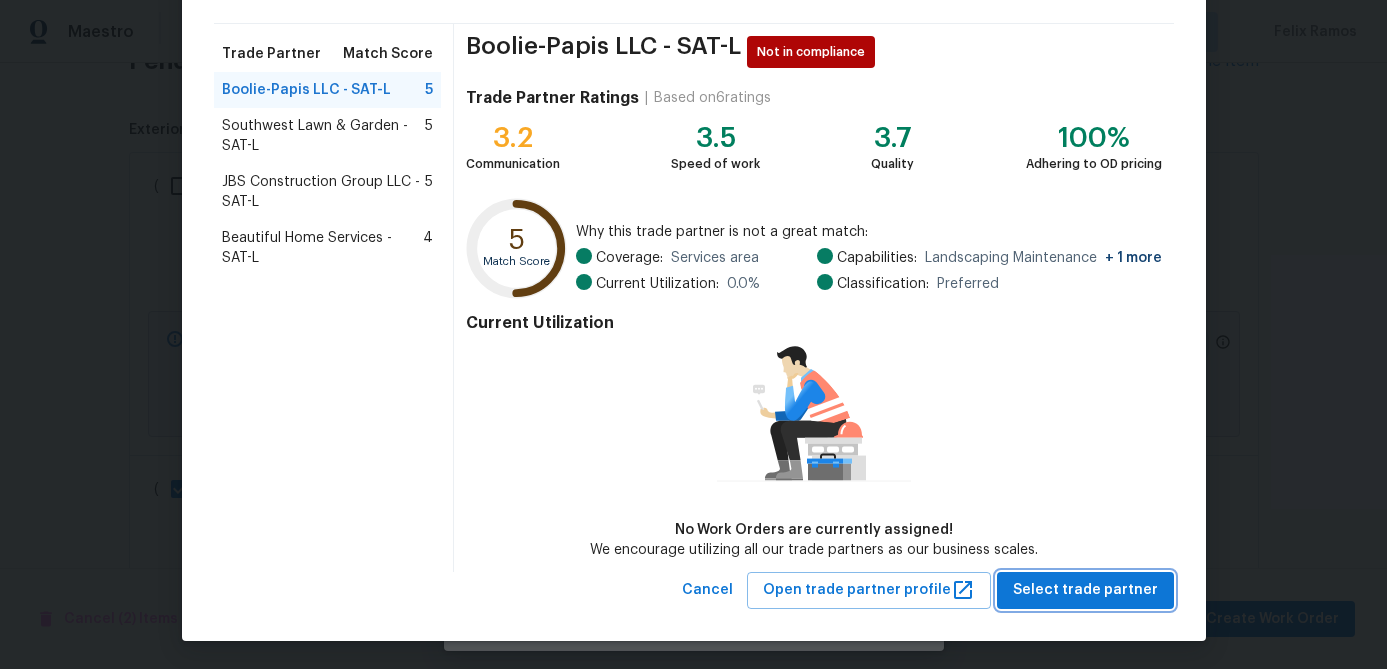 click on "Select trade partner" at bounding box center (1085, 590) 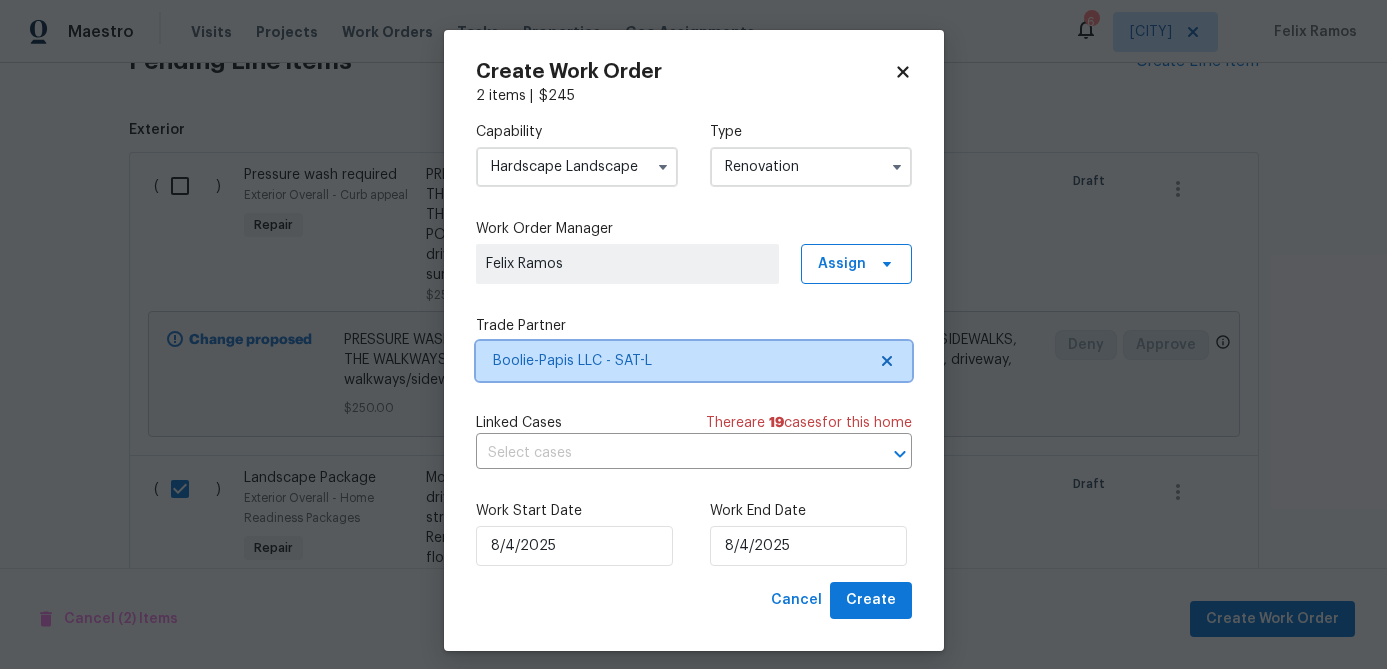 scroll, scrollTop: 0, scrollLeft: 0, axis: both 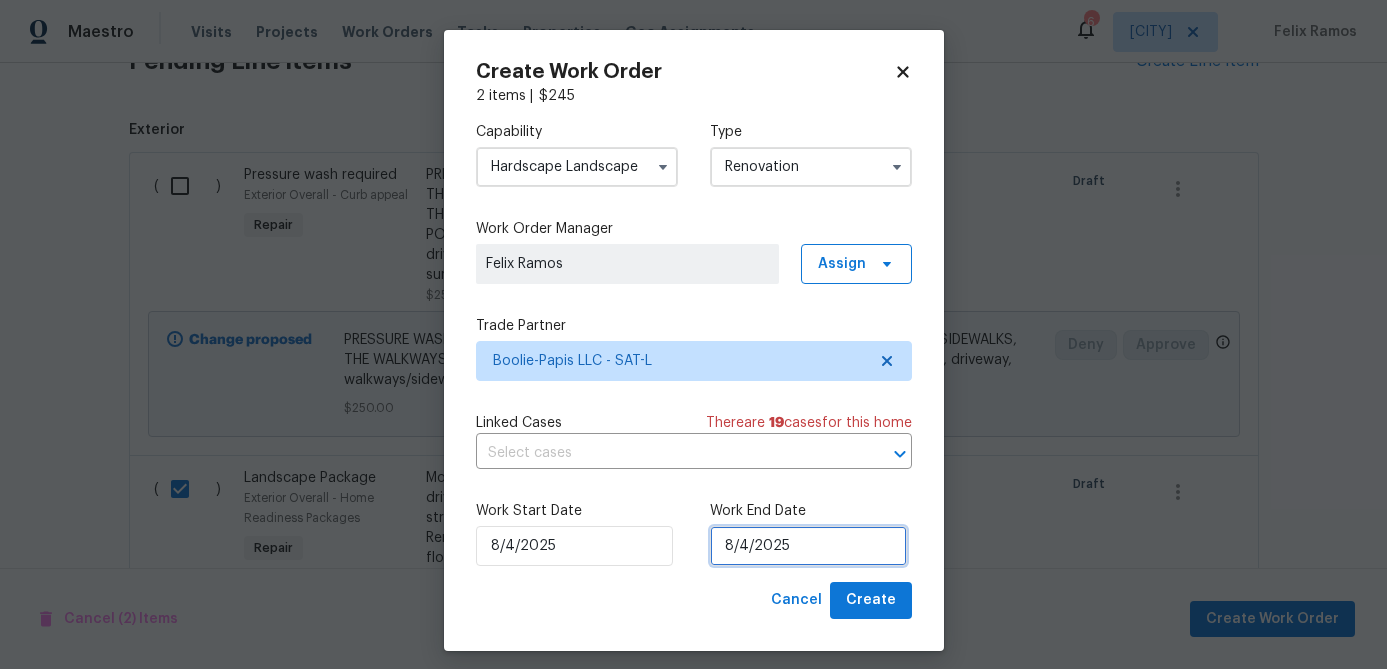 click on "8/4/2025" at bounding box center [808, 546] 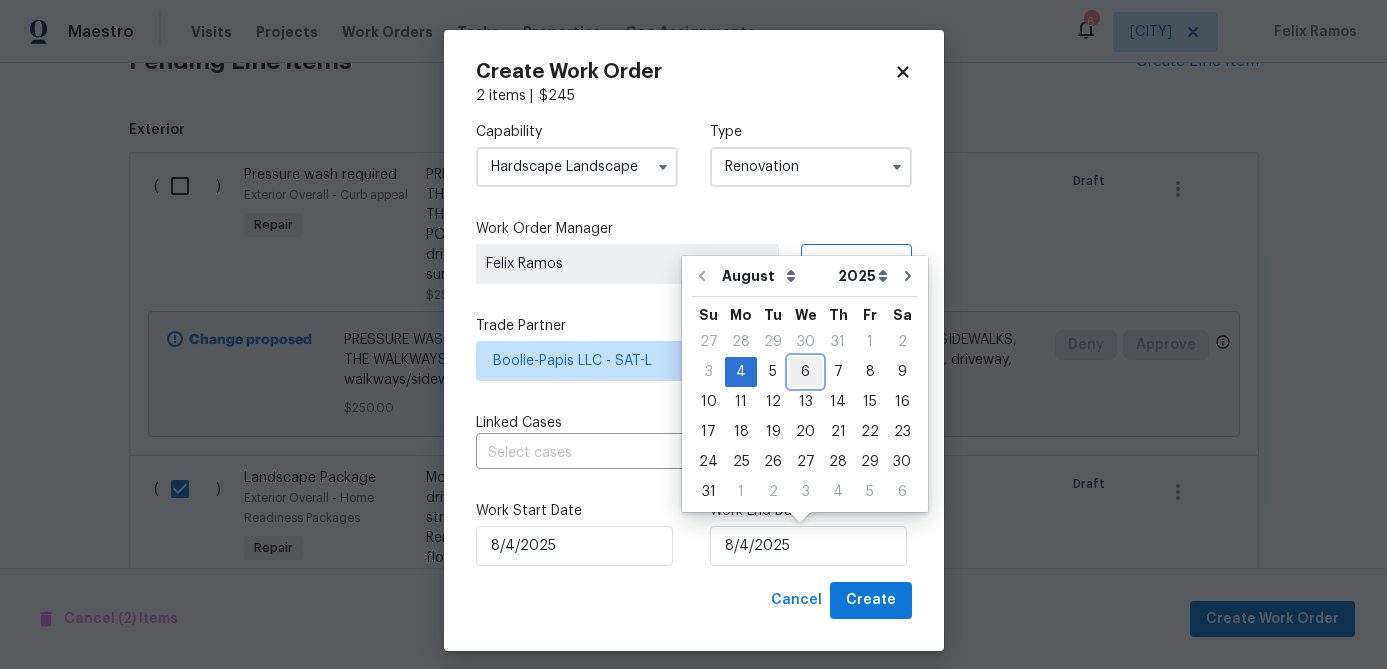 click on "6" at bounding box center [805, 372] 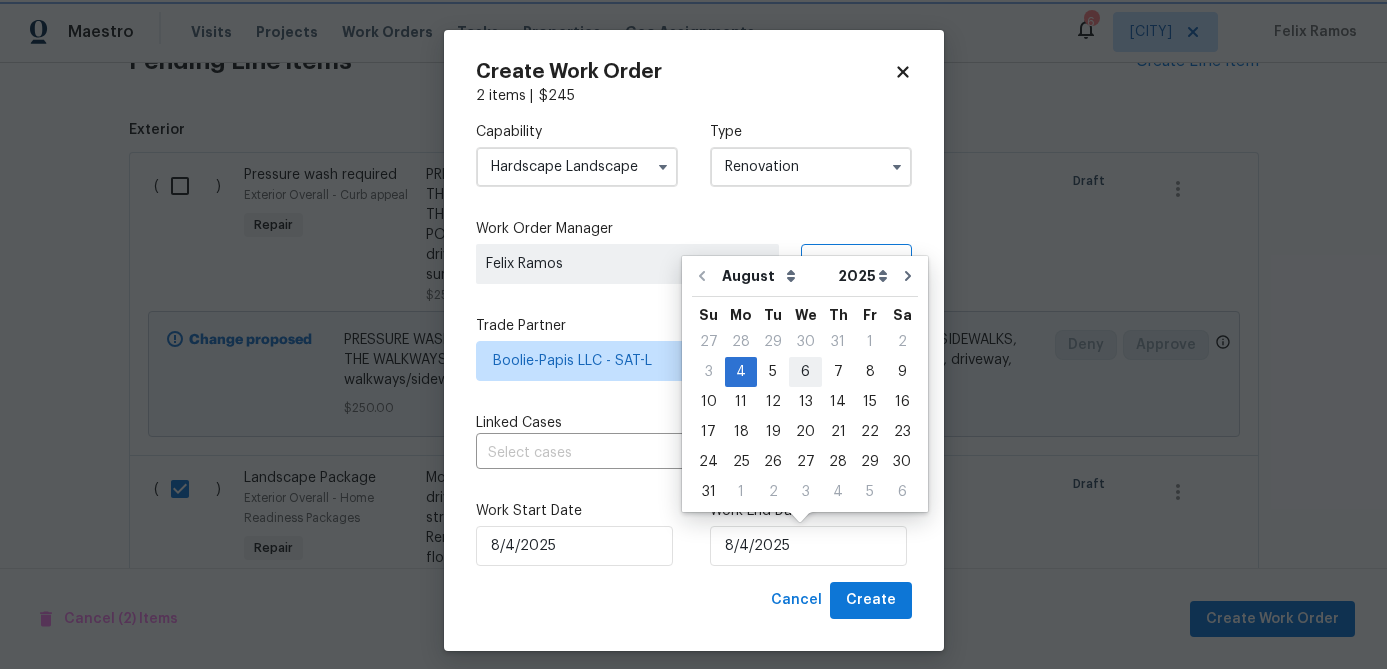 type on "8/6/2025" 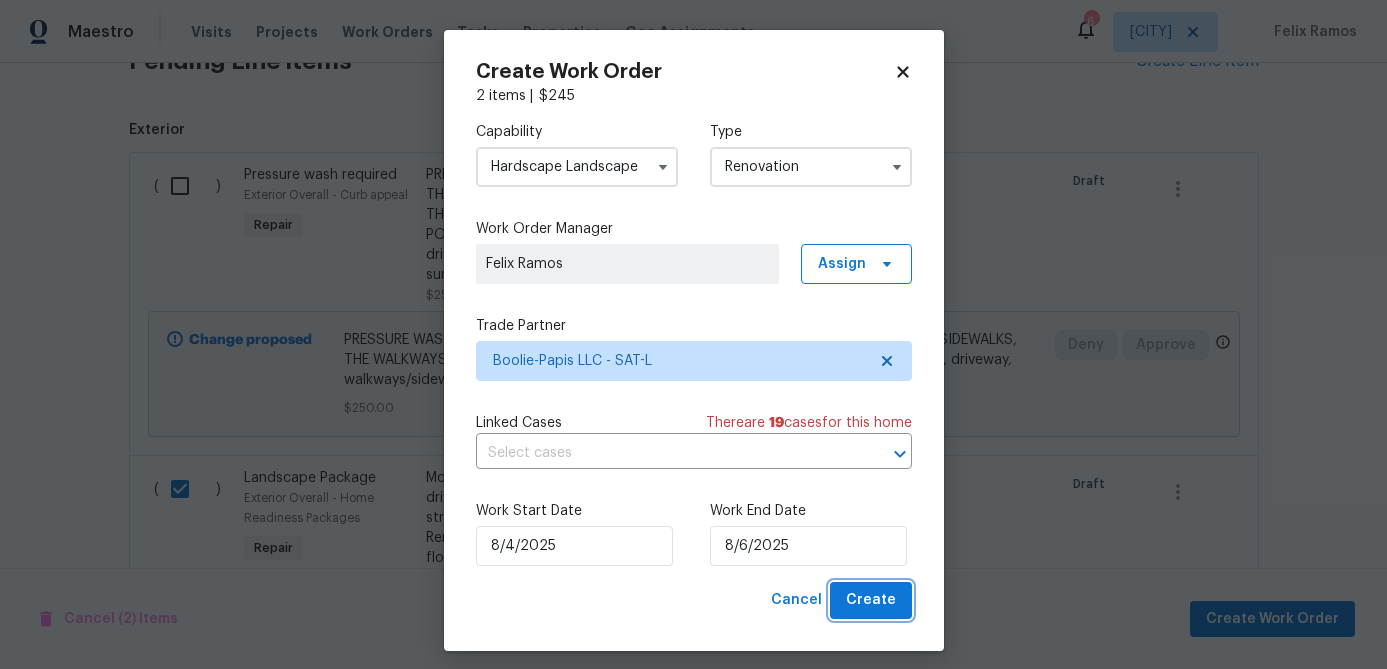 click on "Create" at bounding box center (871, 600) 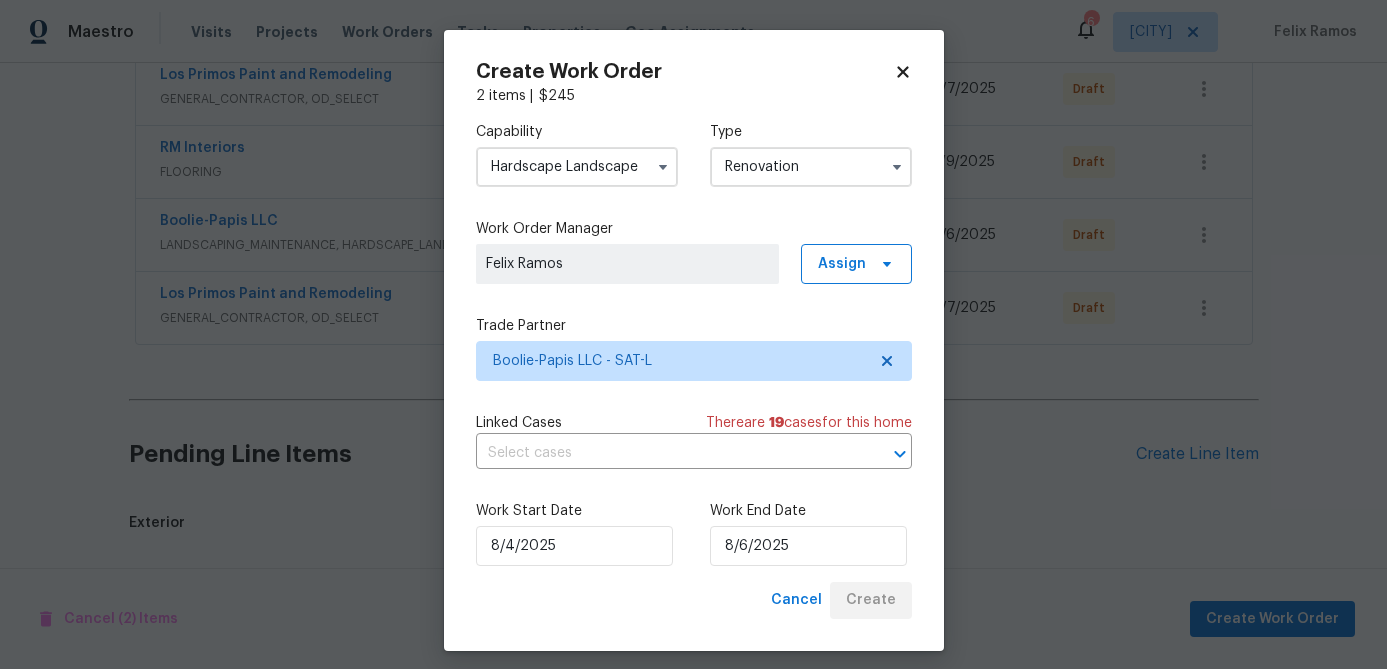 scroll, scrollTop: 710, scrollLeft: 0, axis: vertical 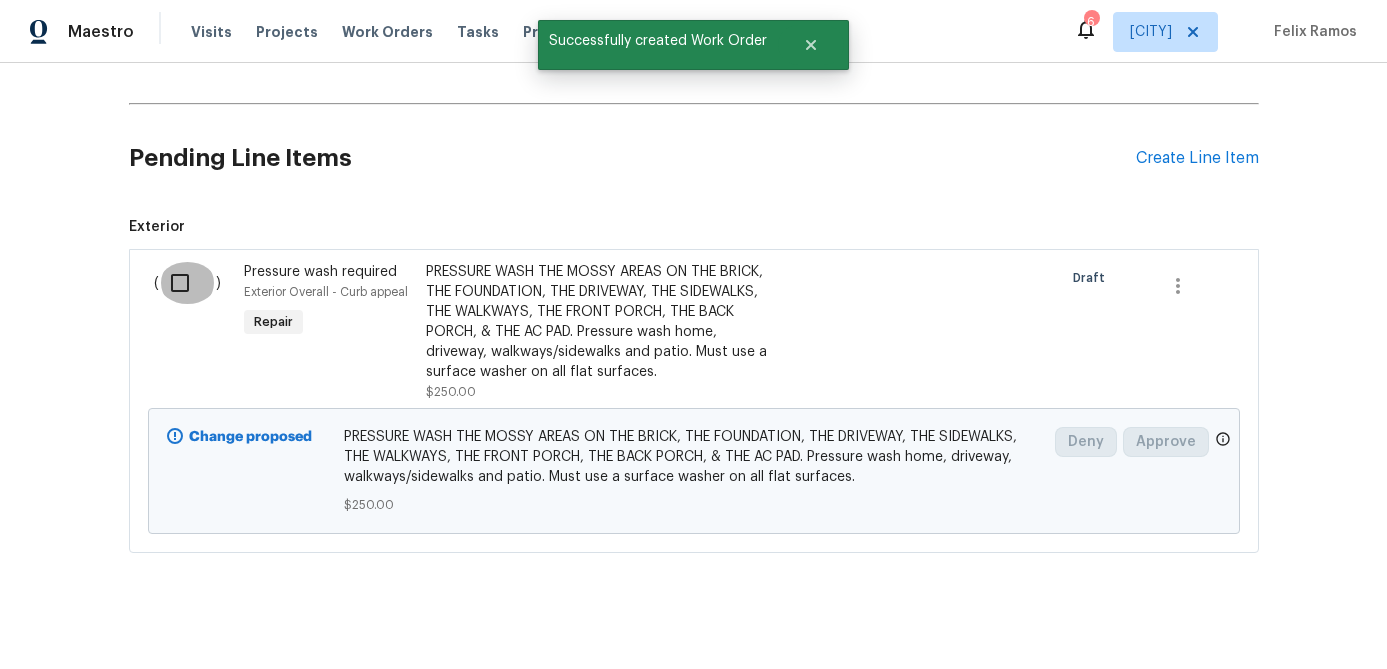 click at bounding box center [187, 283] 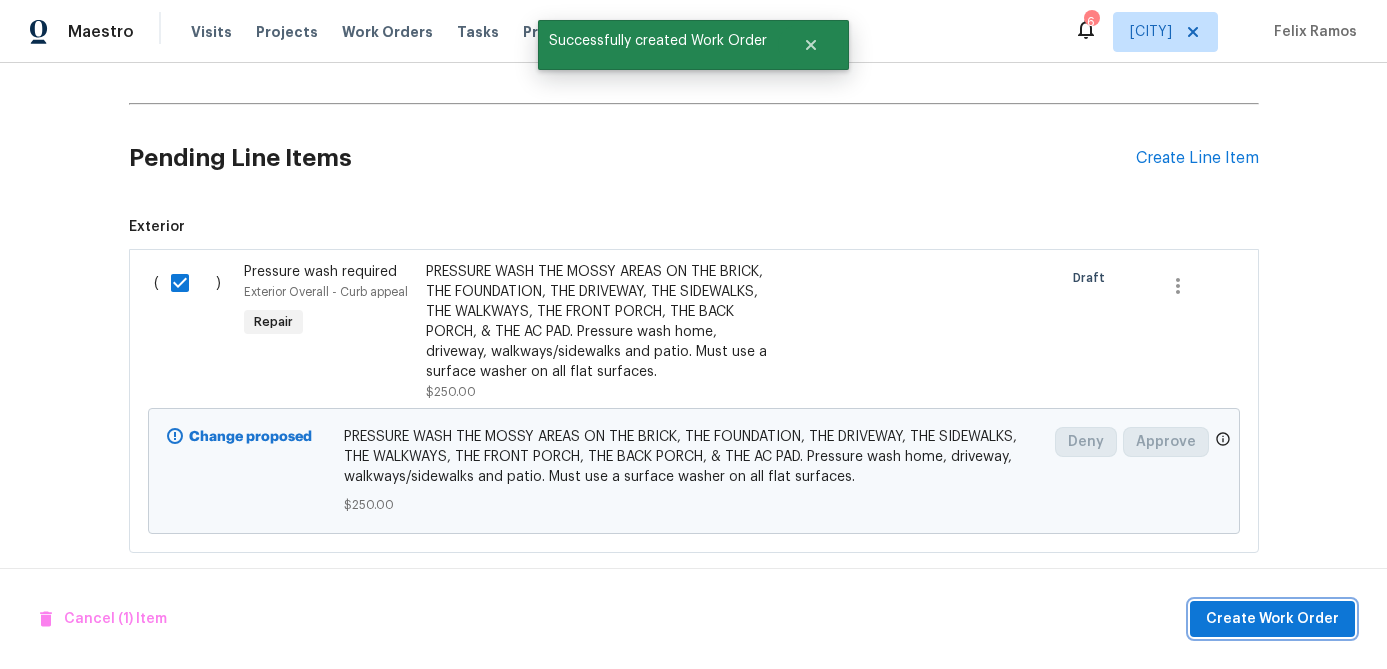 click on "Create Work Order" at bounding box center [1272, 619] 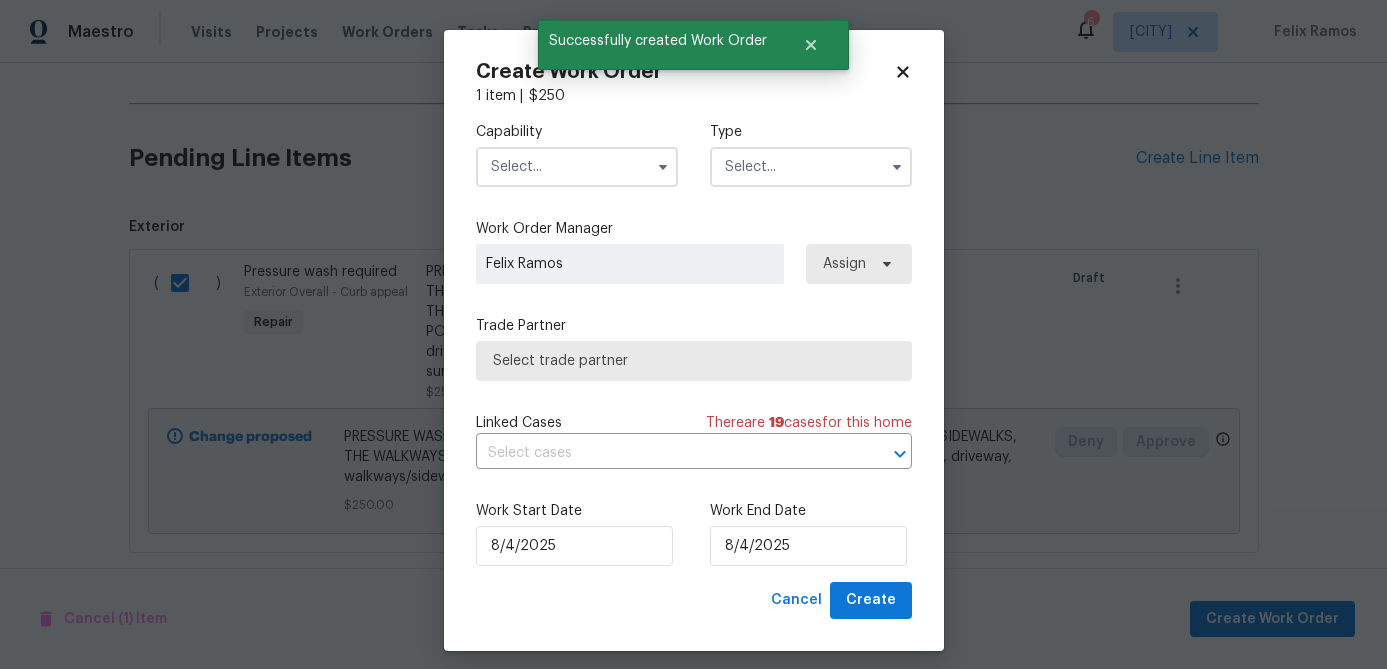 click at bounding box center [577, 167] 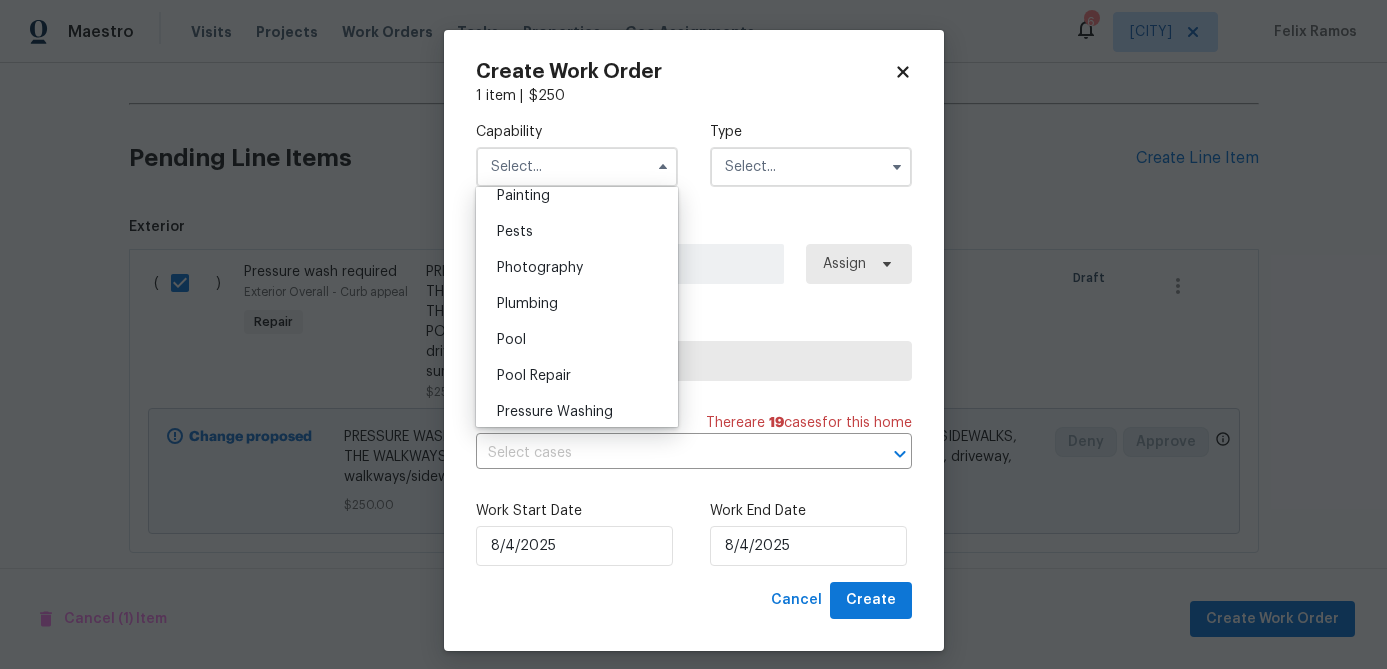 scroll, scrollTop: 1726, scrollLeft: 0, axis: vertical 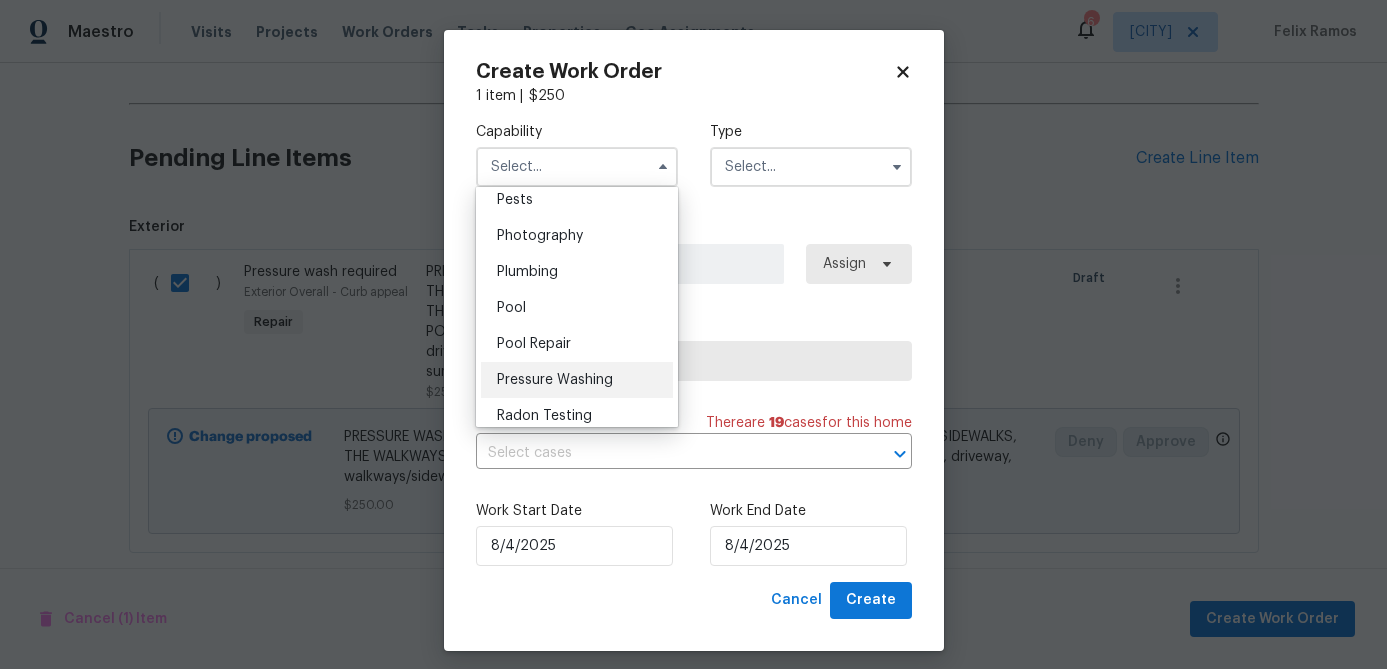 click on "Pressure Washing" at bounding box center [555, 380] 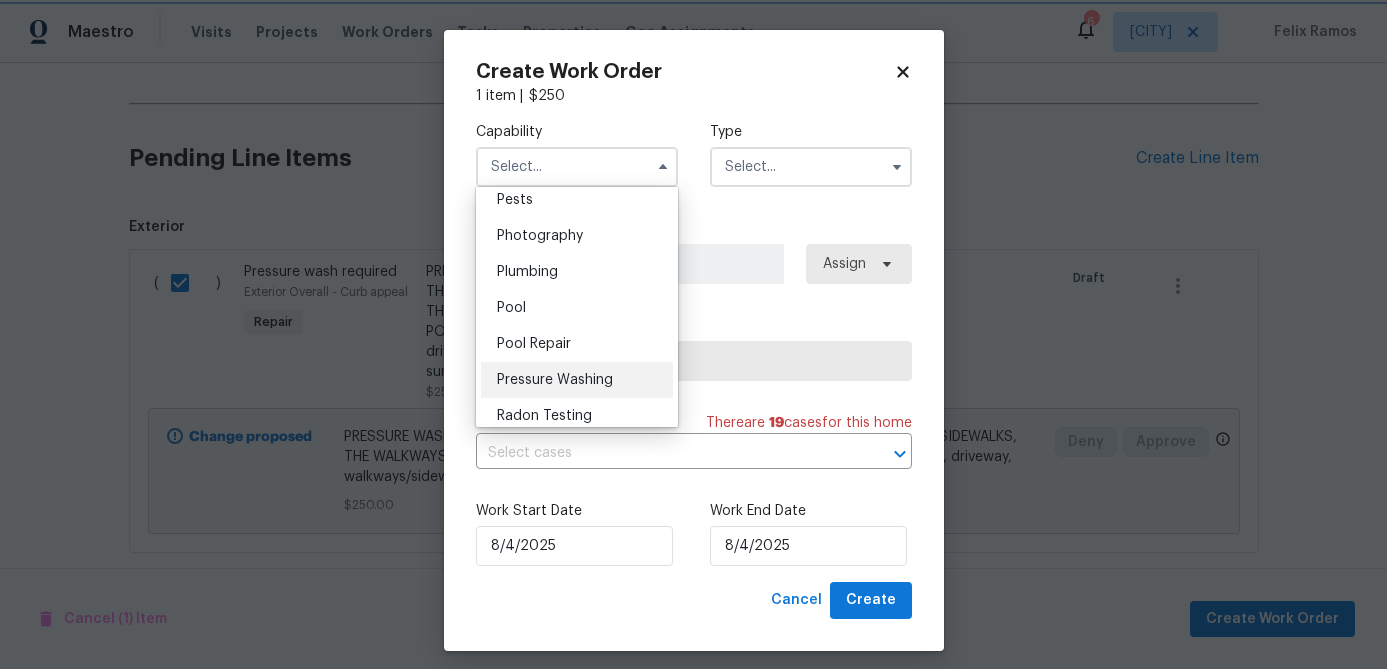 type on "Pressure Washing" 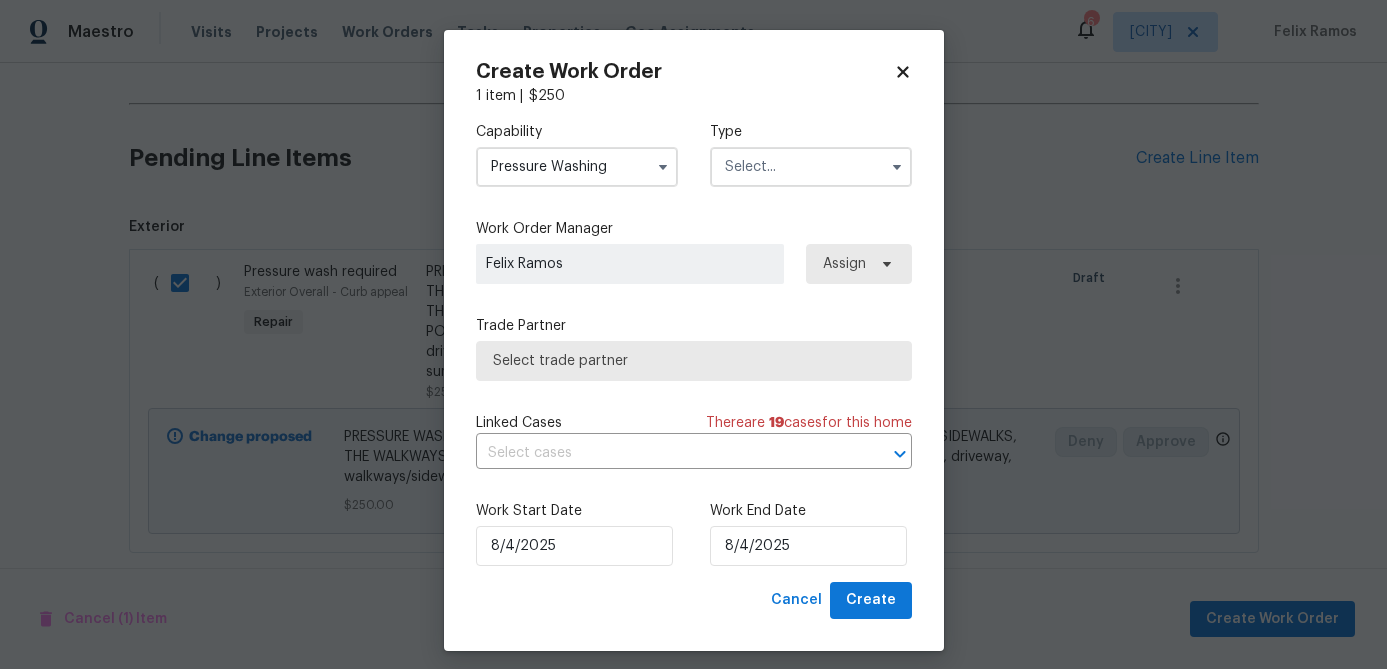 click at bounding box center (811, 167) 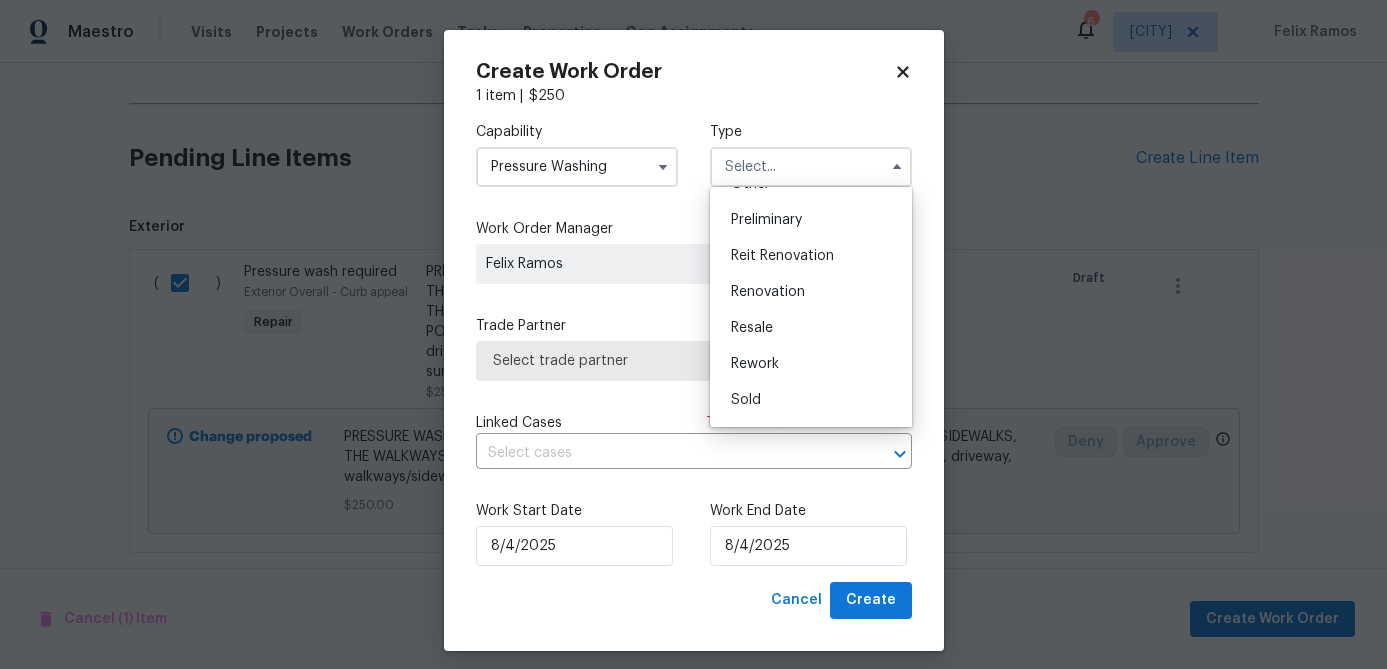 scroll, scrollTop: 454, scrollLeft: 0, axis: vertical 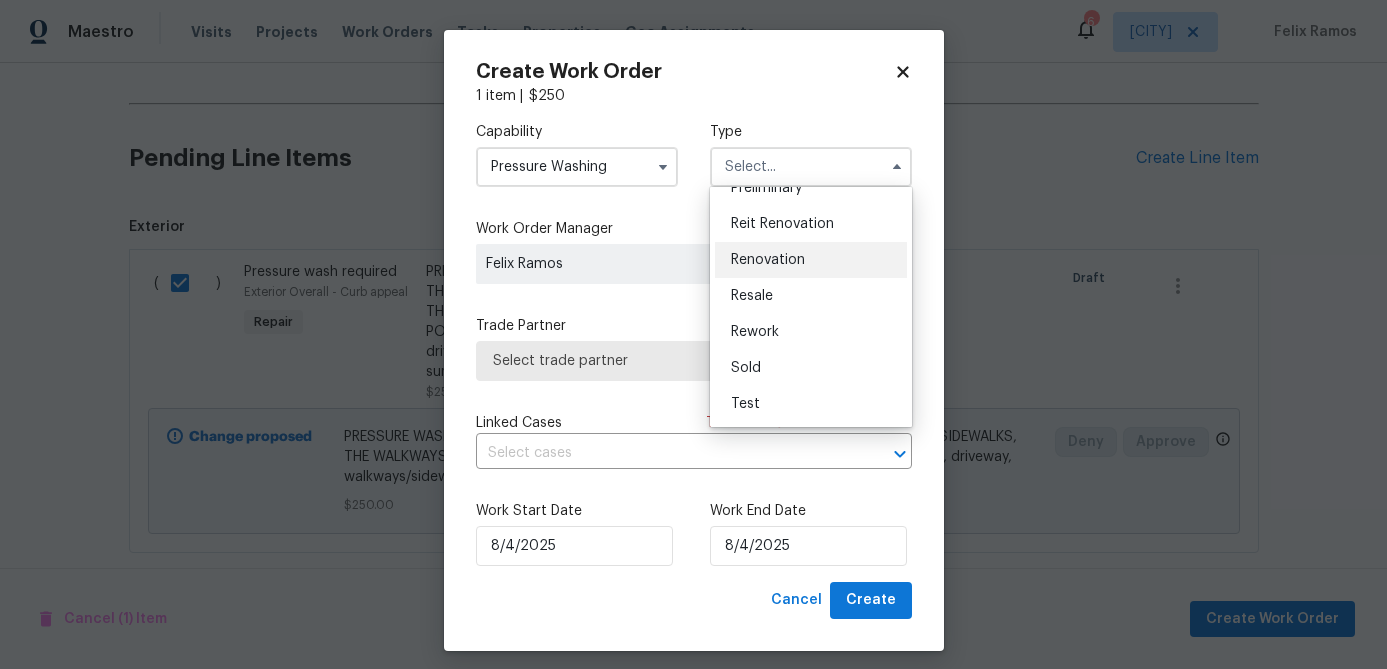 click on "Renovation" at bounding box center [768, 260] 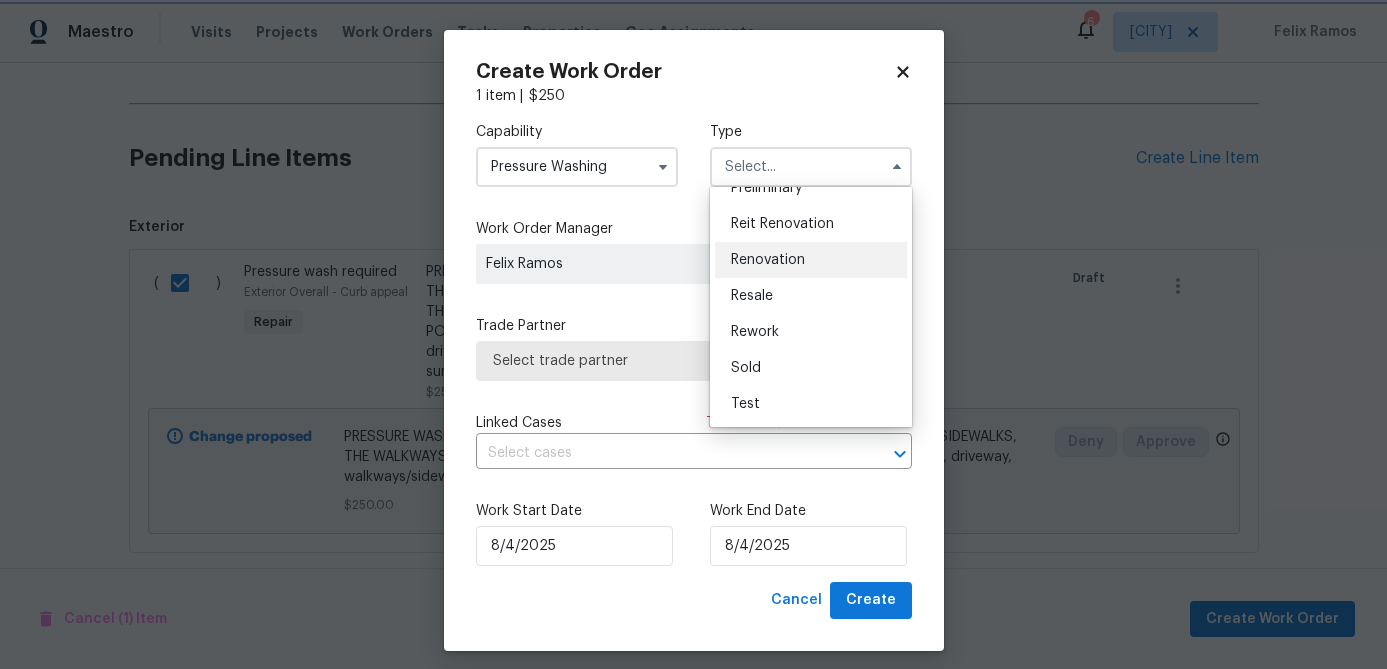 type on "Renovation" 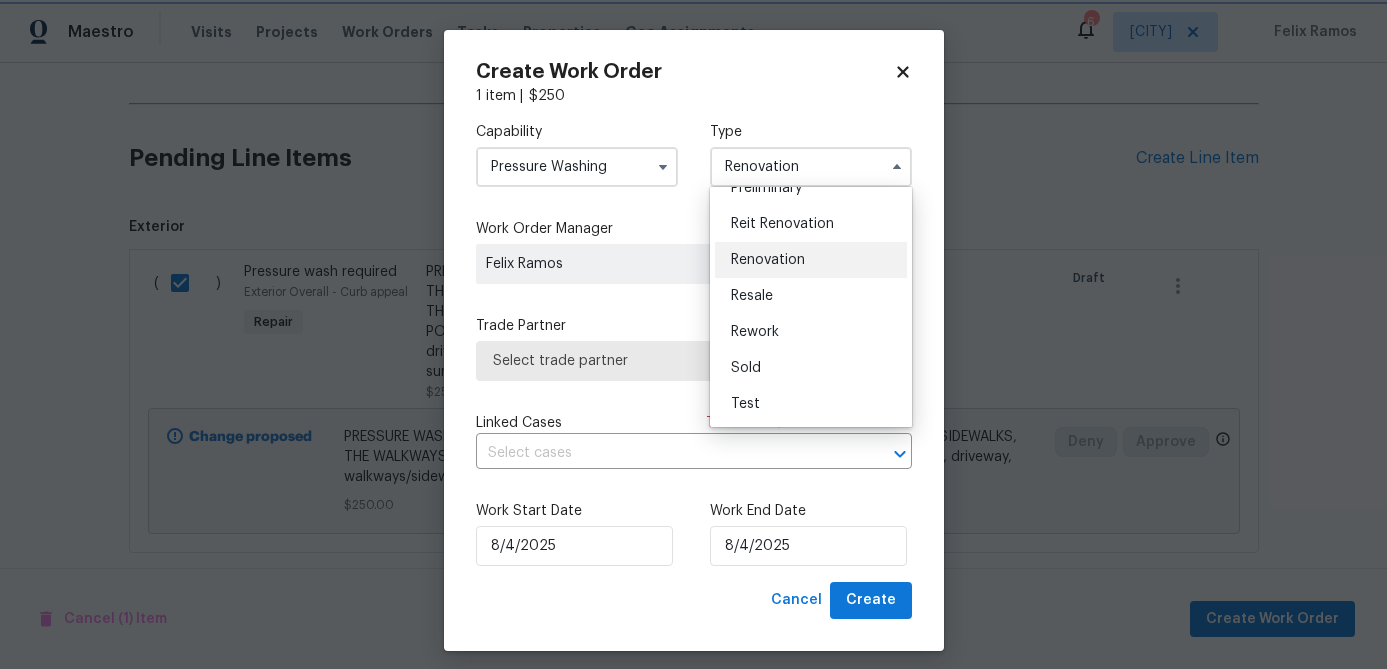 scroll, scrollTop: 0, scrollLeft: 0, axis: both 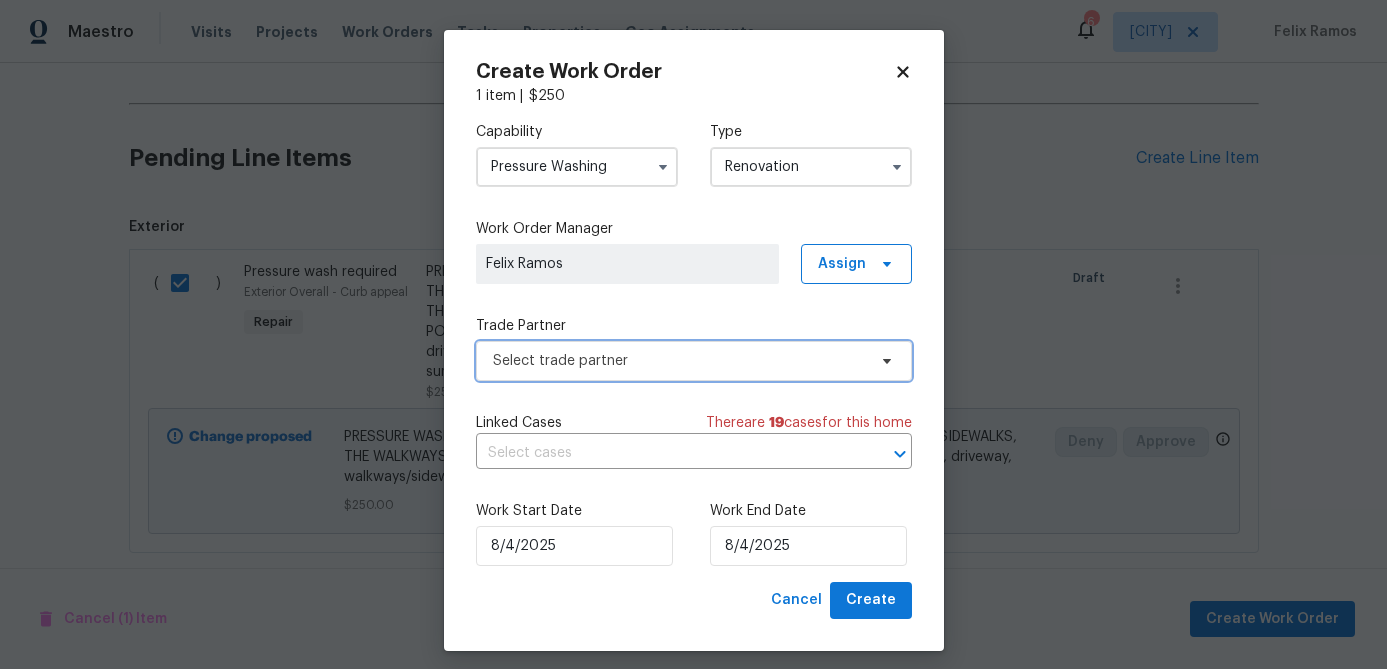 click on "Select trade partner" at bounding box center (679, 361) 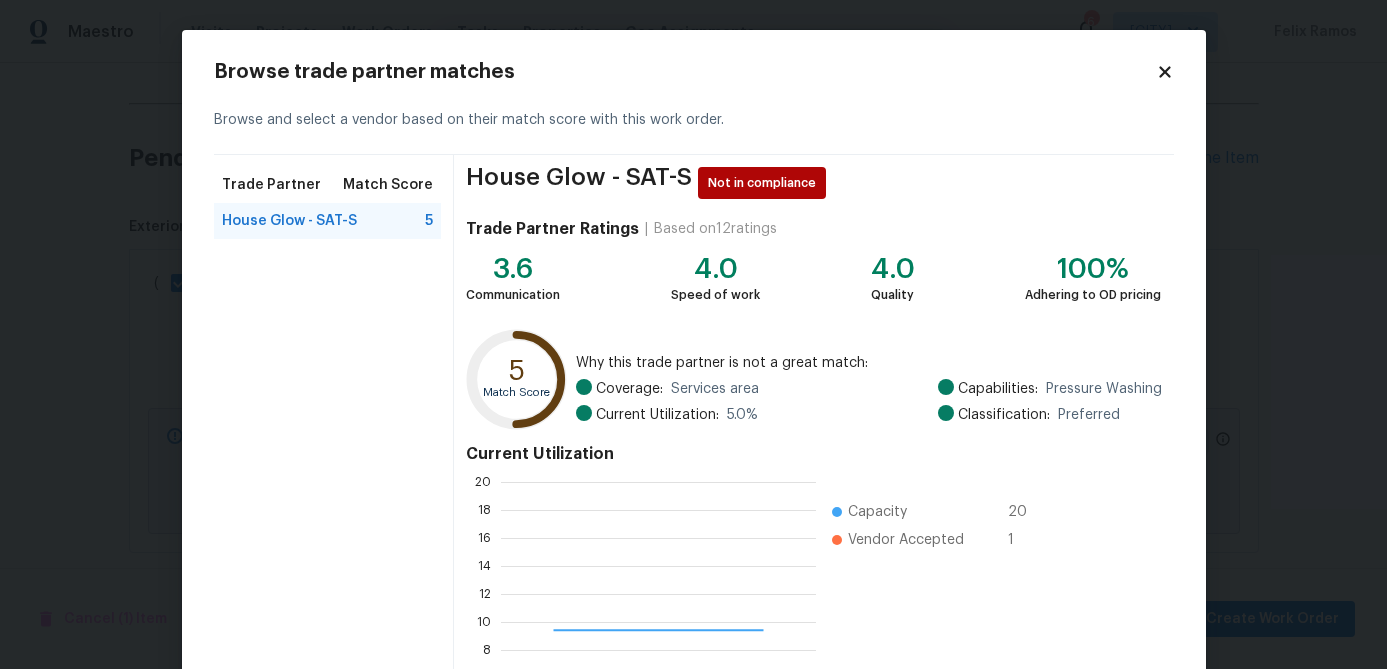 scroll, scrollTop: 2, scrollLeft: 2, axis: both 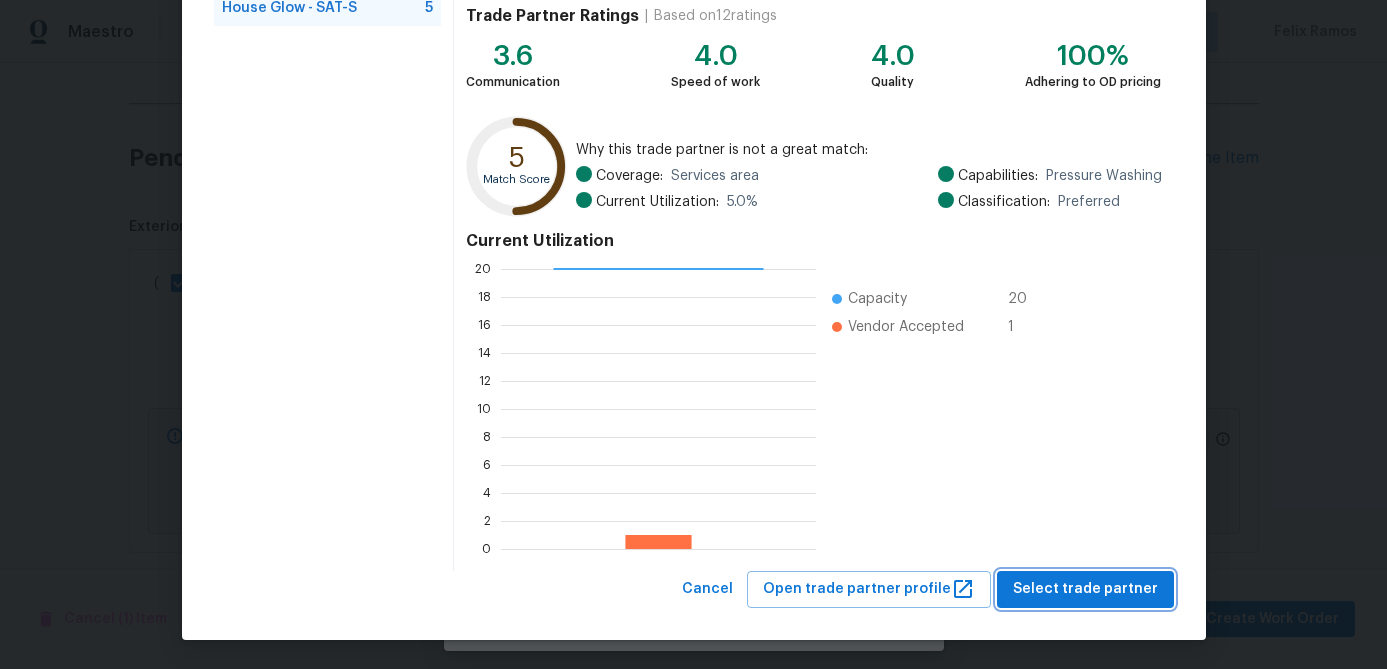 click on "Select trade partner" at bounding box center [1085, 589] 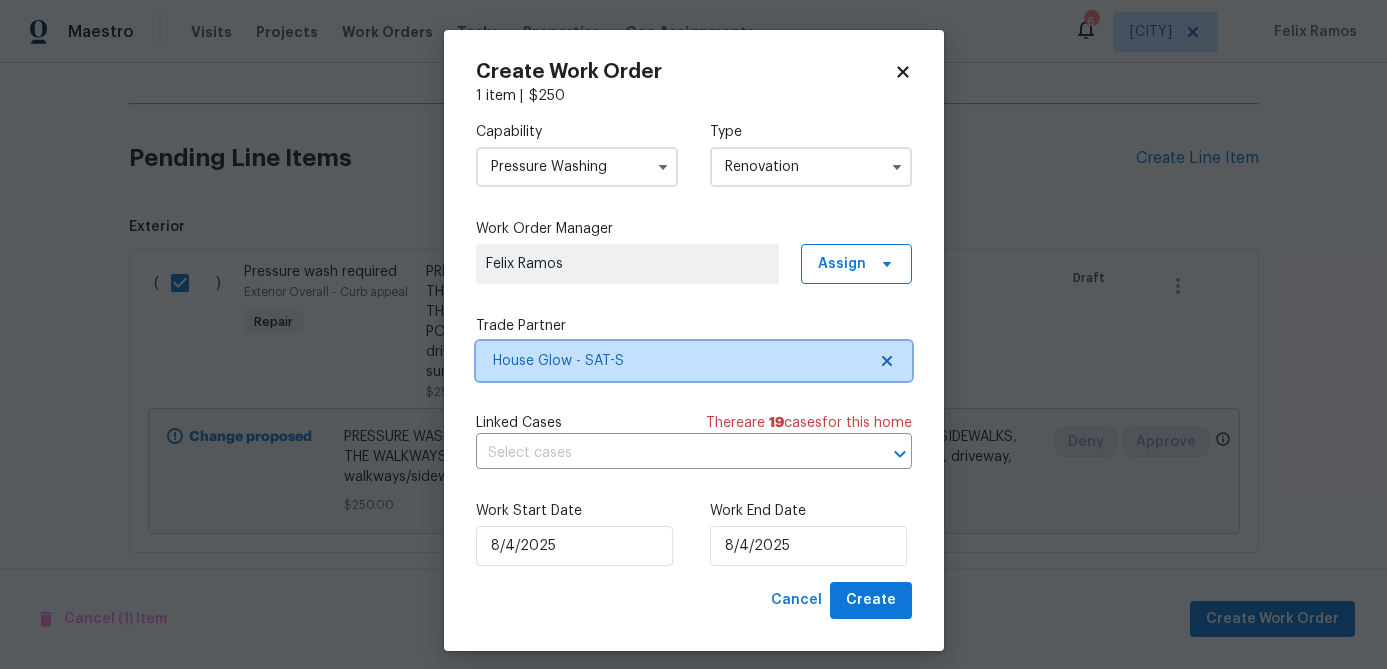 scroll, scrollTop: 0, scrollLeft: 0, axis: both 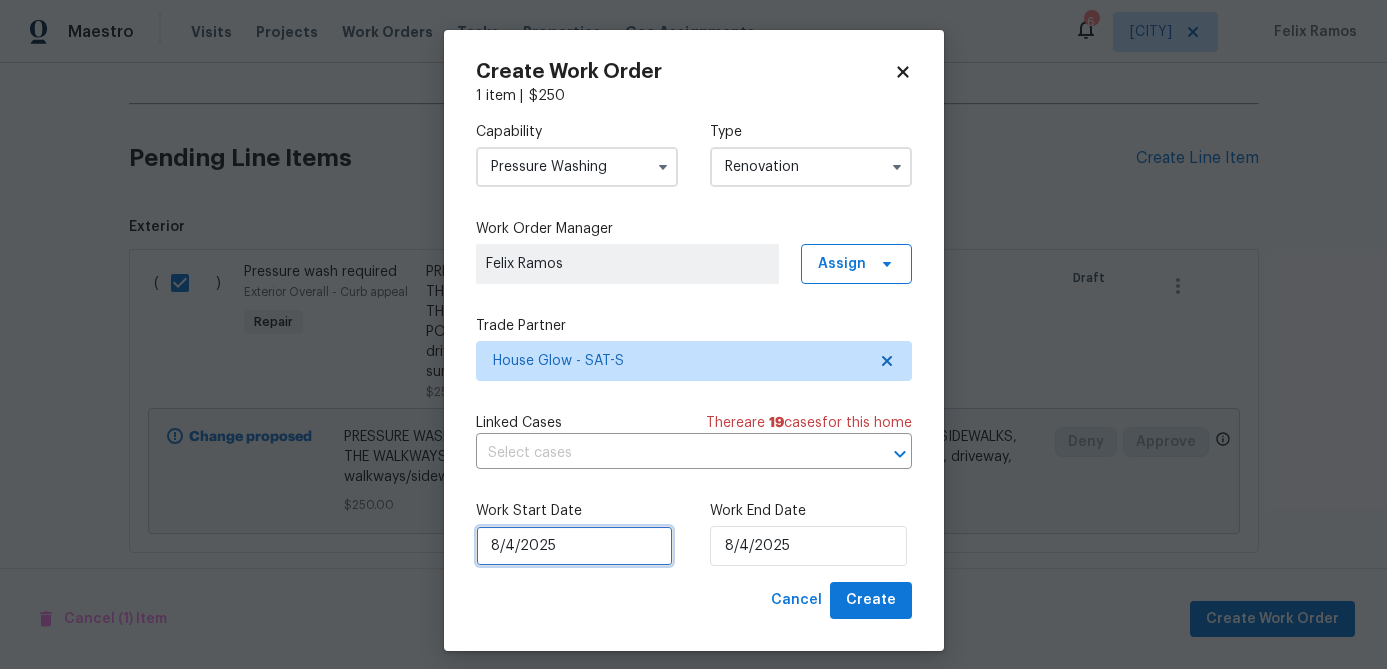 click on "8/4/2025" at bounding box center [574, 546] 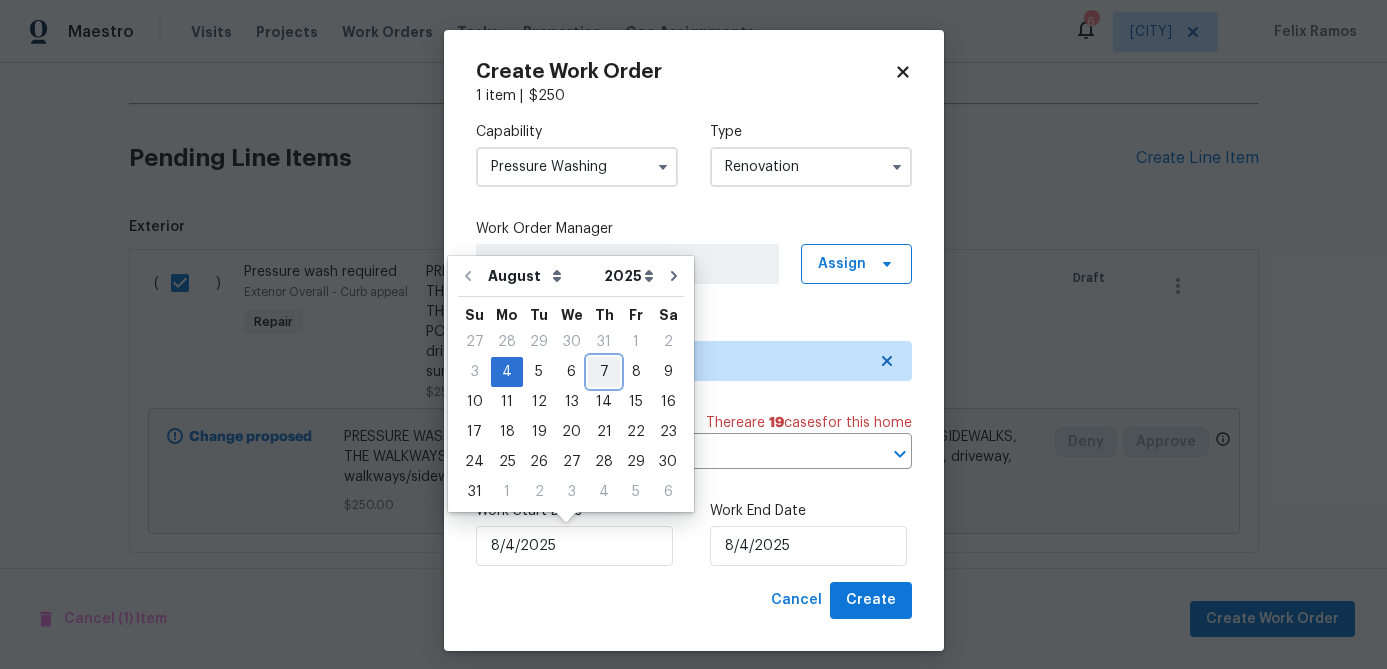 click on "7" at bounding box center (604, 372) 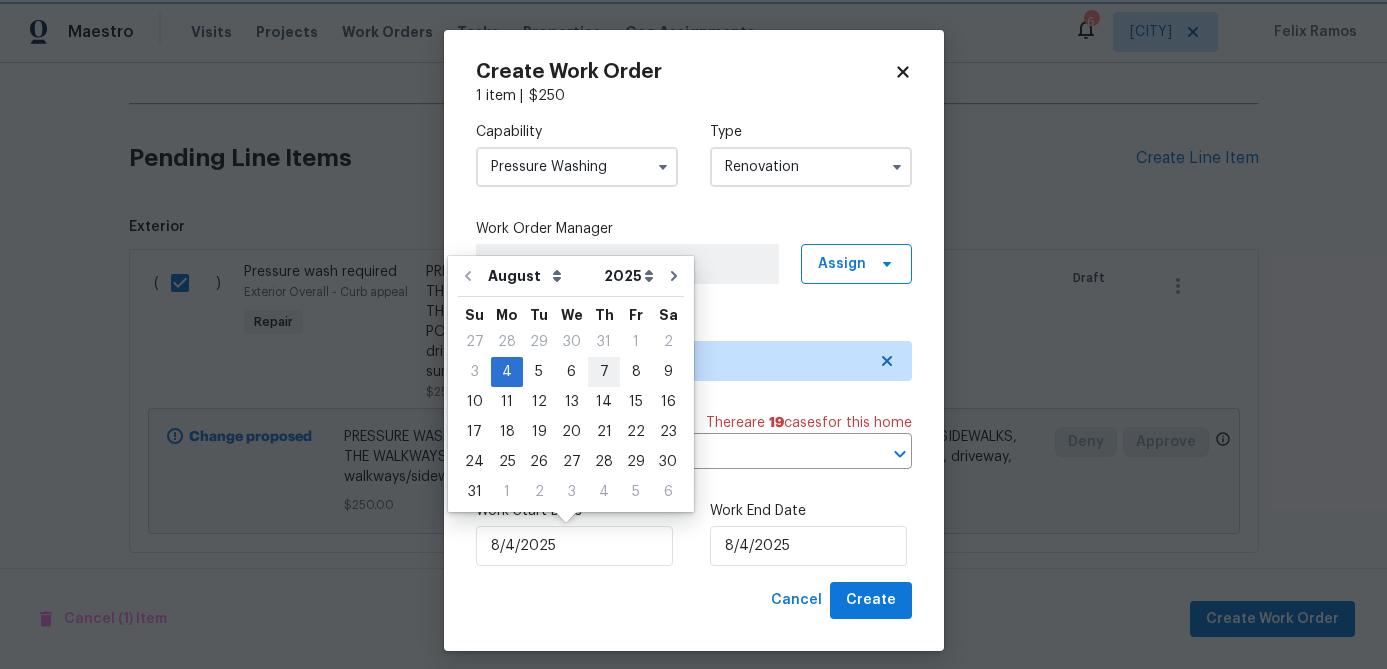 type on "8/7/2025" 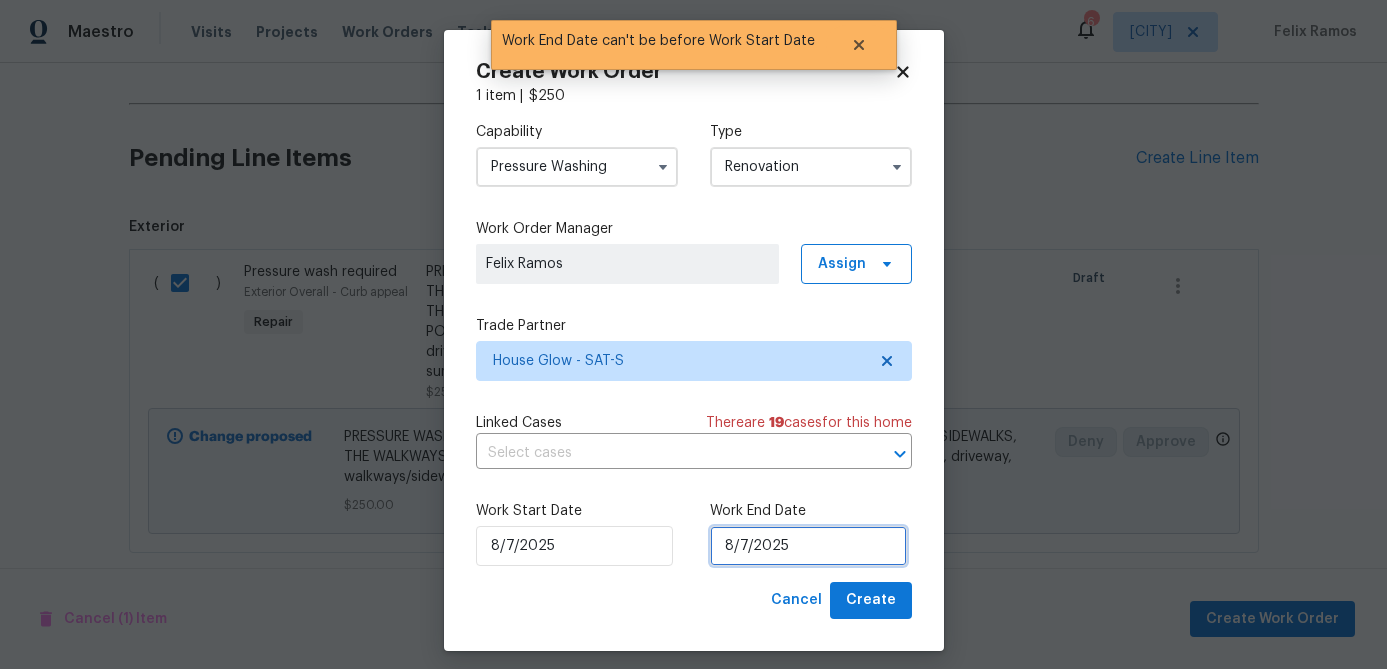 click on "8/7/2025" at bounding box center [808, 546] 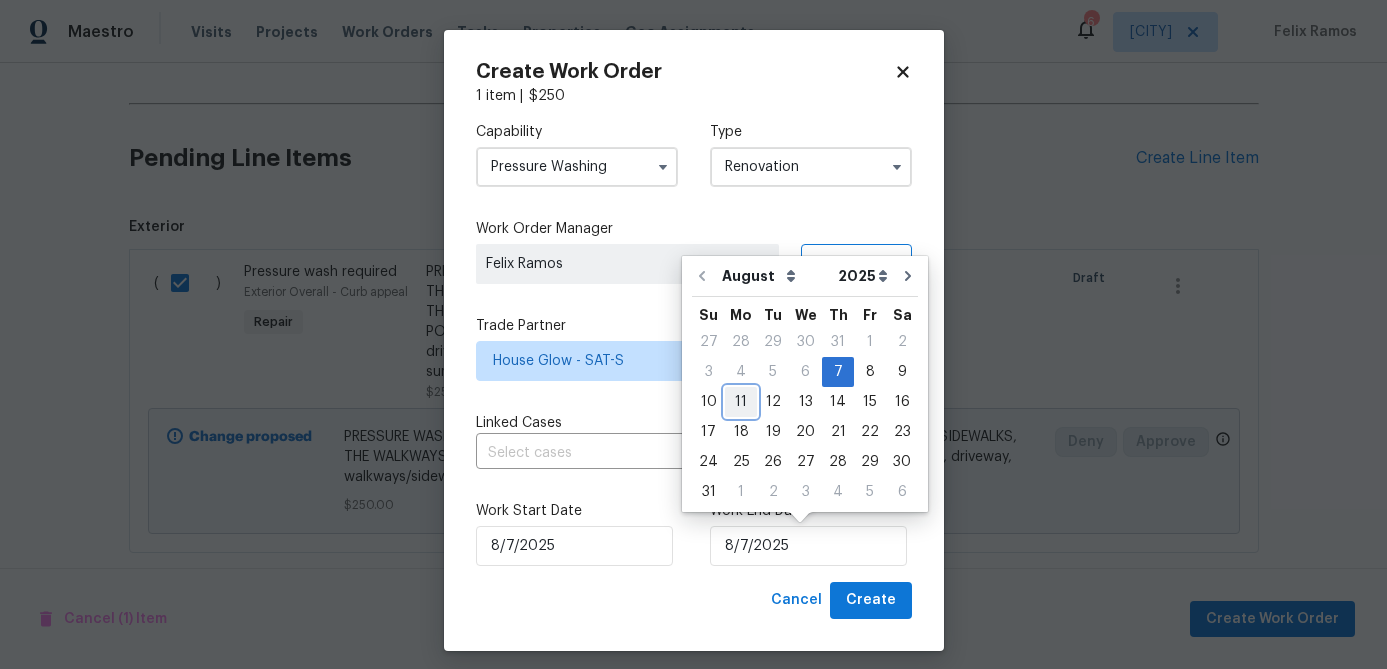 click on "11" at bounding box center (741, 402) 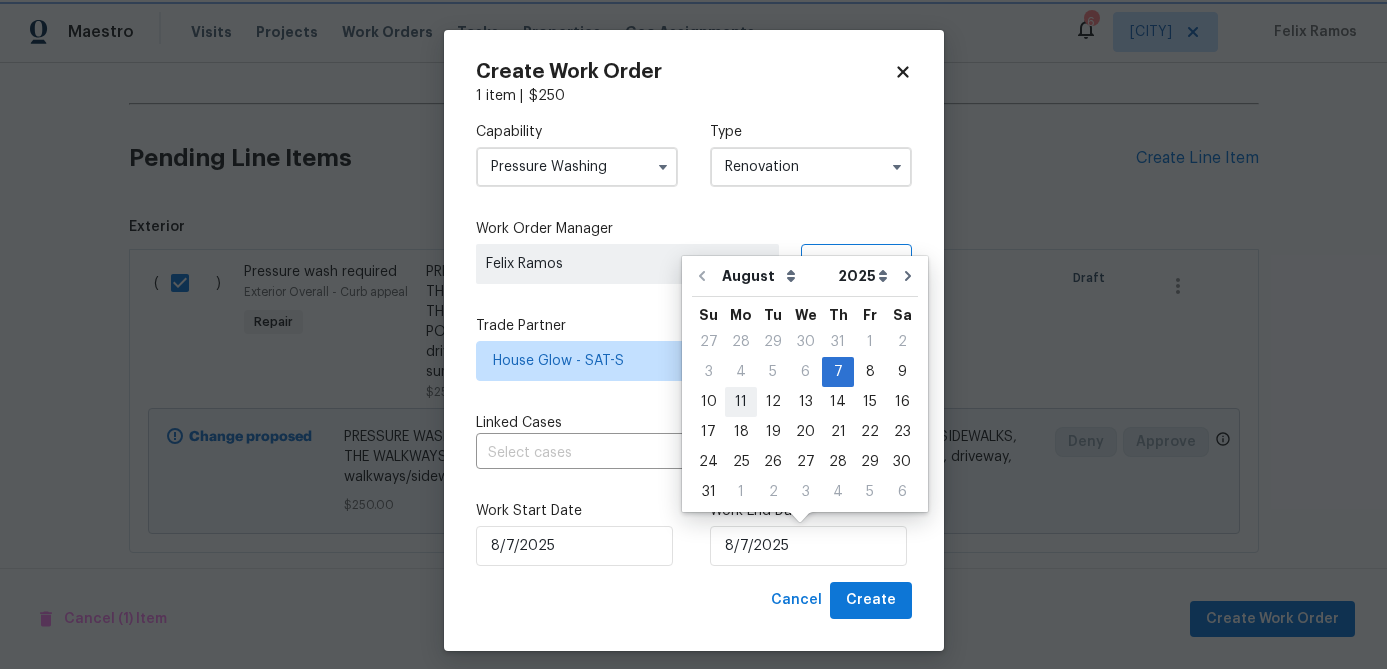 type on "8/11/2025" 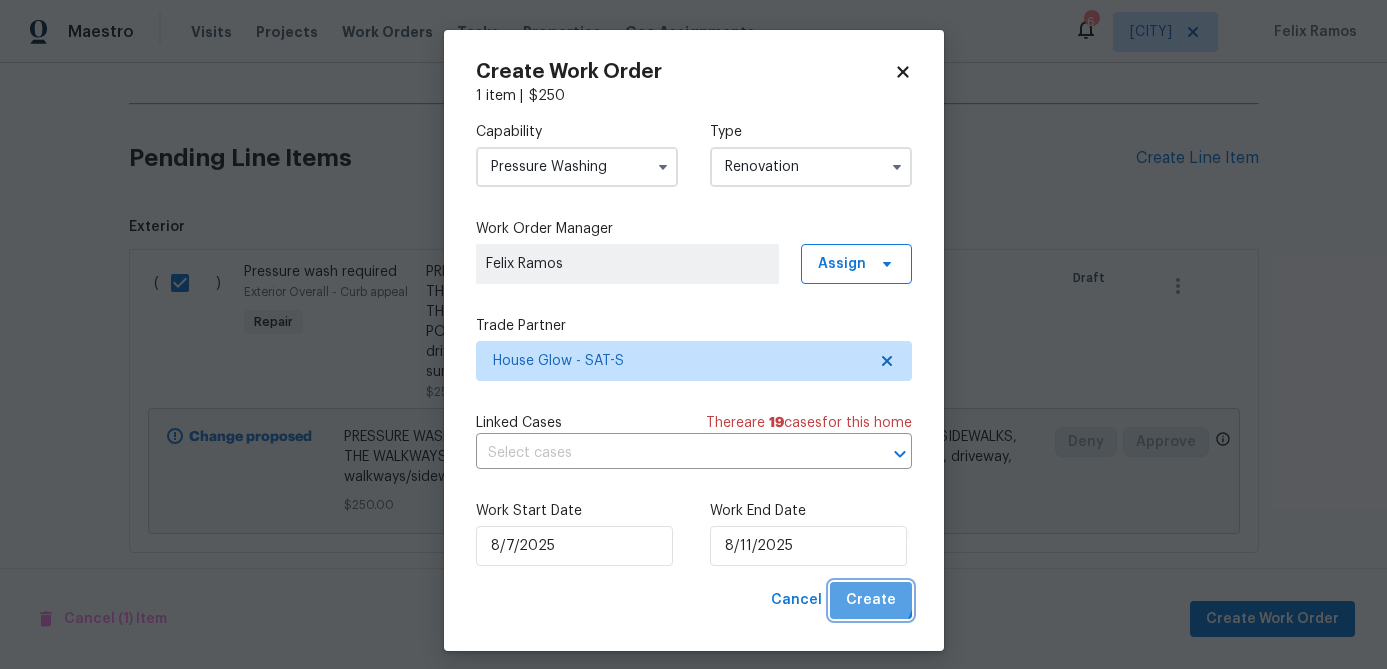 click on "Create" at bounding box center [871, 600] 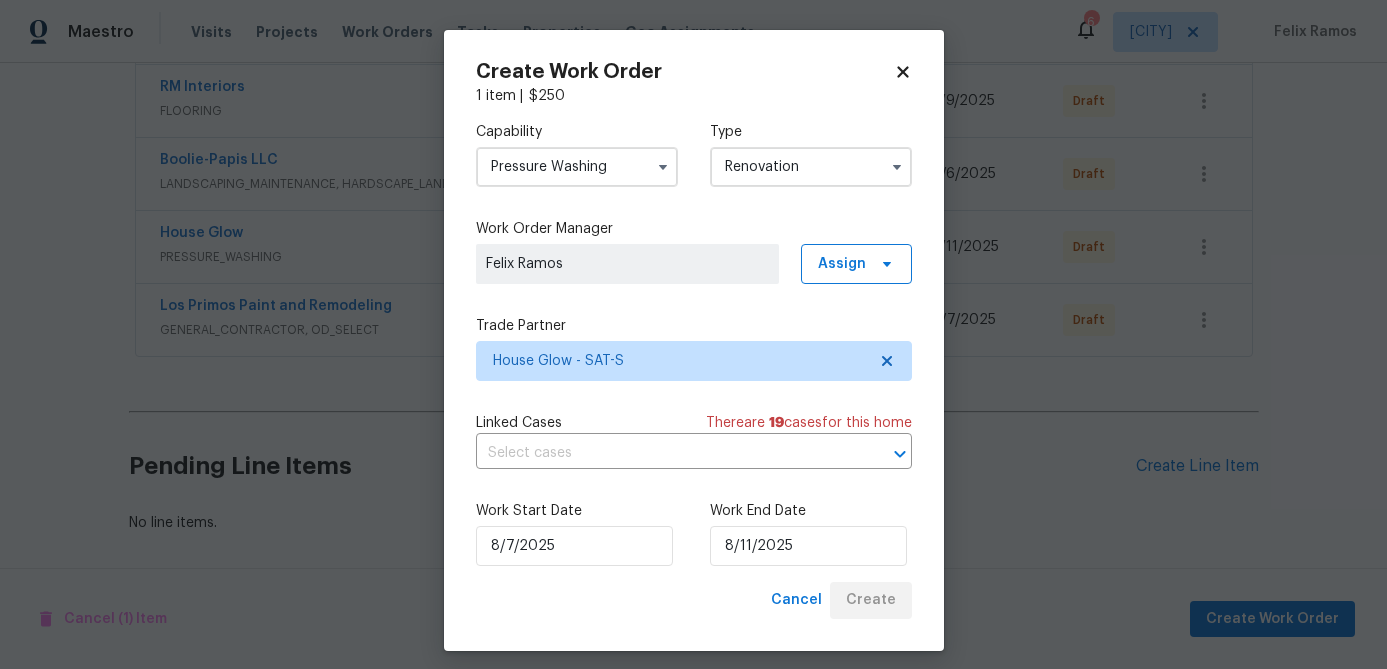 scroll, scrollTop: 455, scrollLeft: 0, axis: vertical 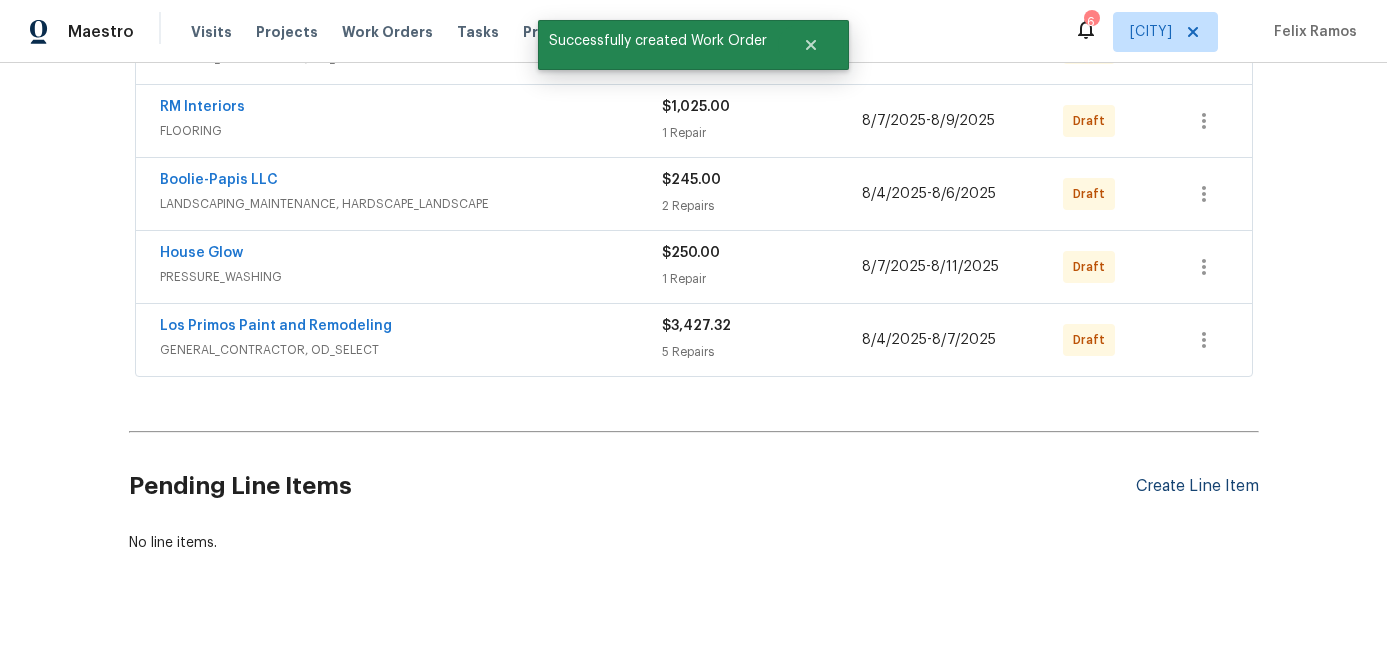 click on "Create Line Item" at bounding box center [1197, 486] 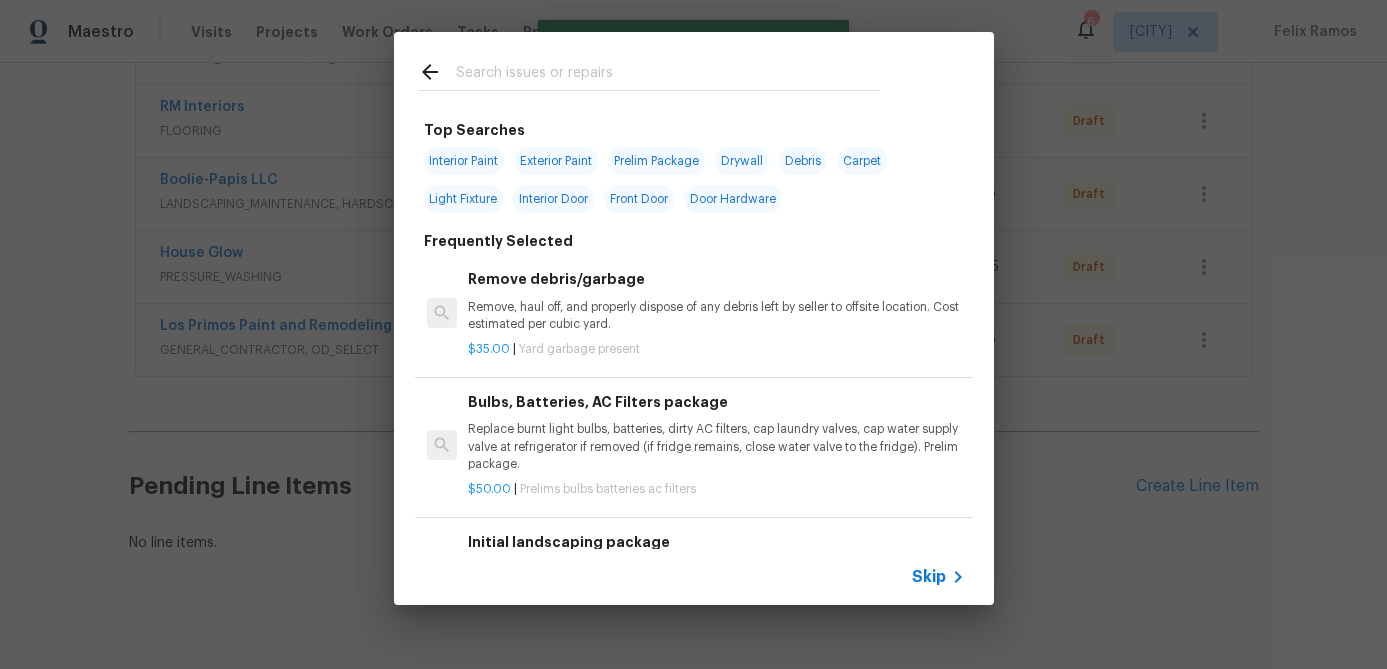 click on "Skip" at bounding box center (929, 577) 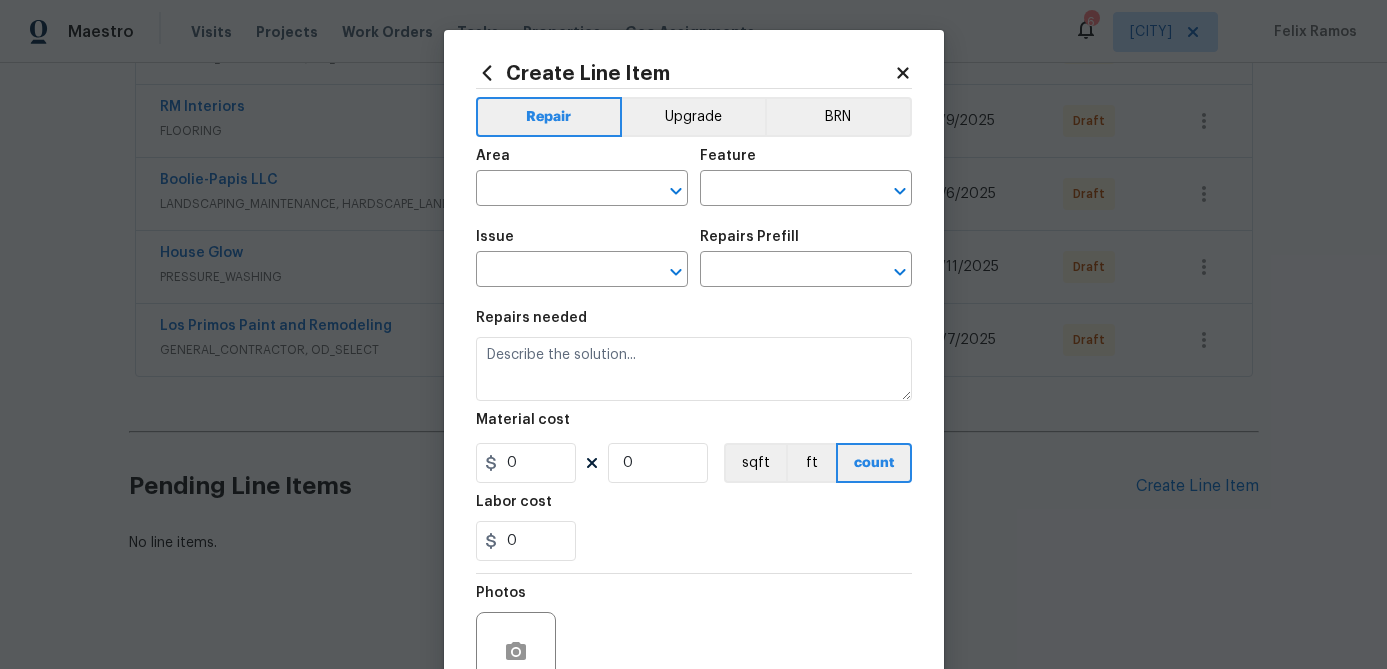 click on "Area" at bounding box center [582, 162] 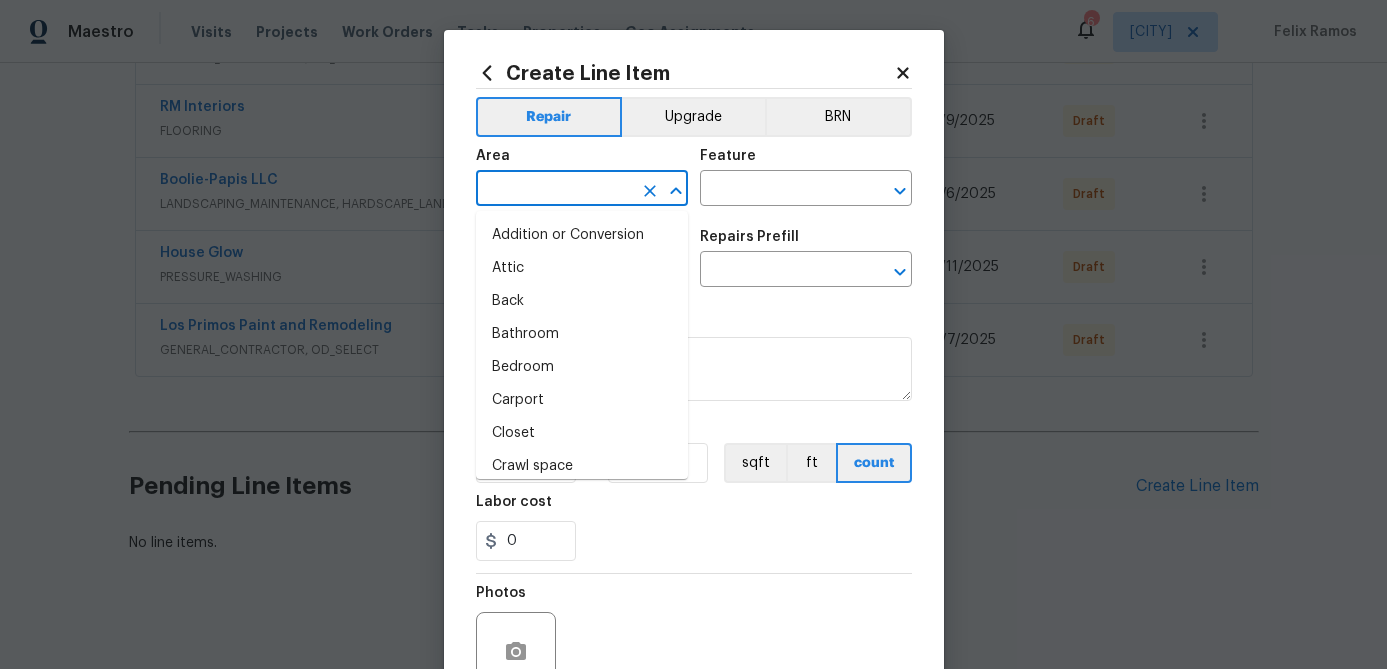 click at bounding box center [554, 190] 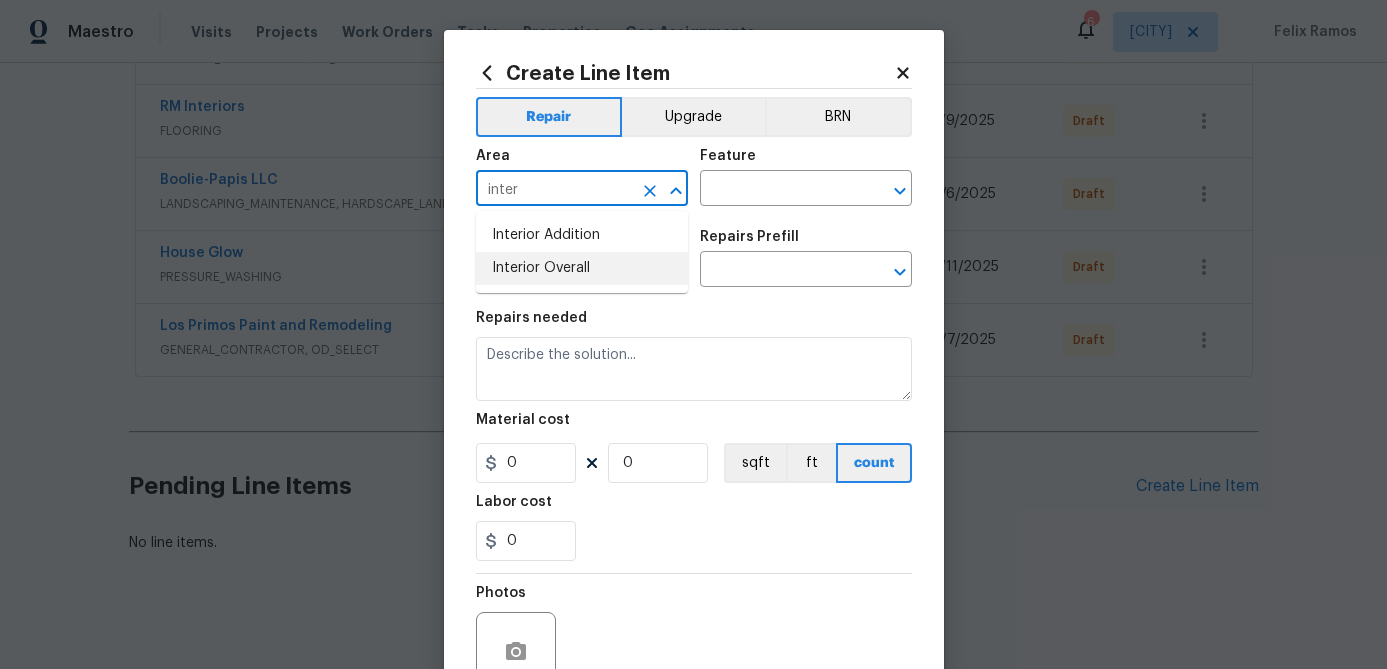 click on "Interior Overall" at bounding box center [582, 268] 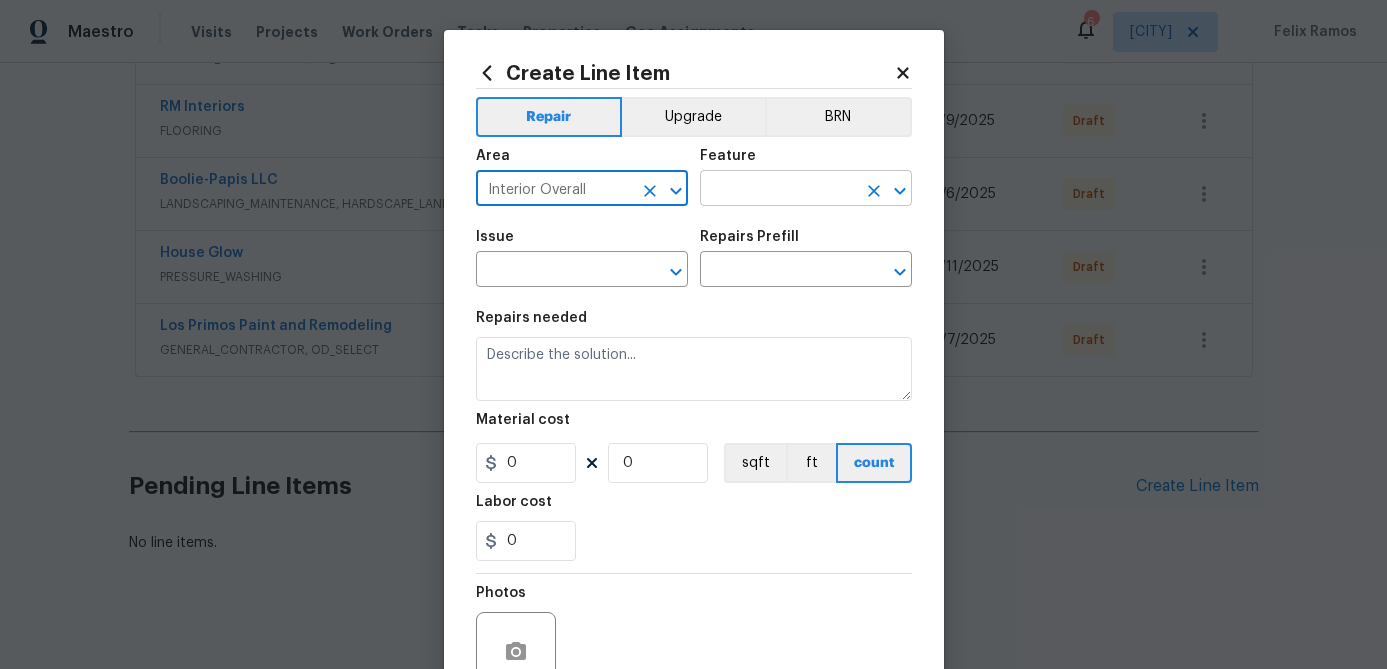 type on "Interior Overall" 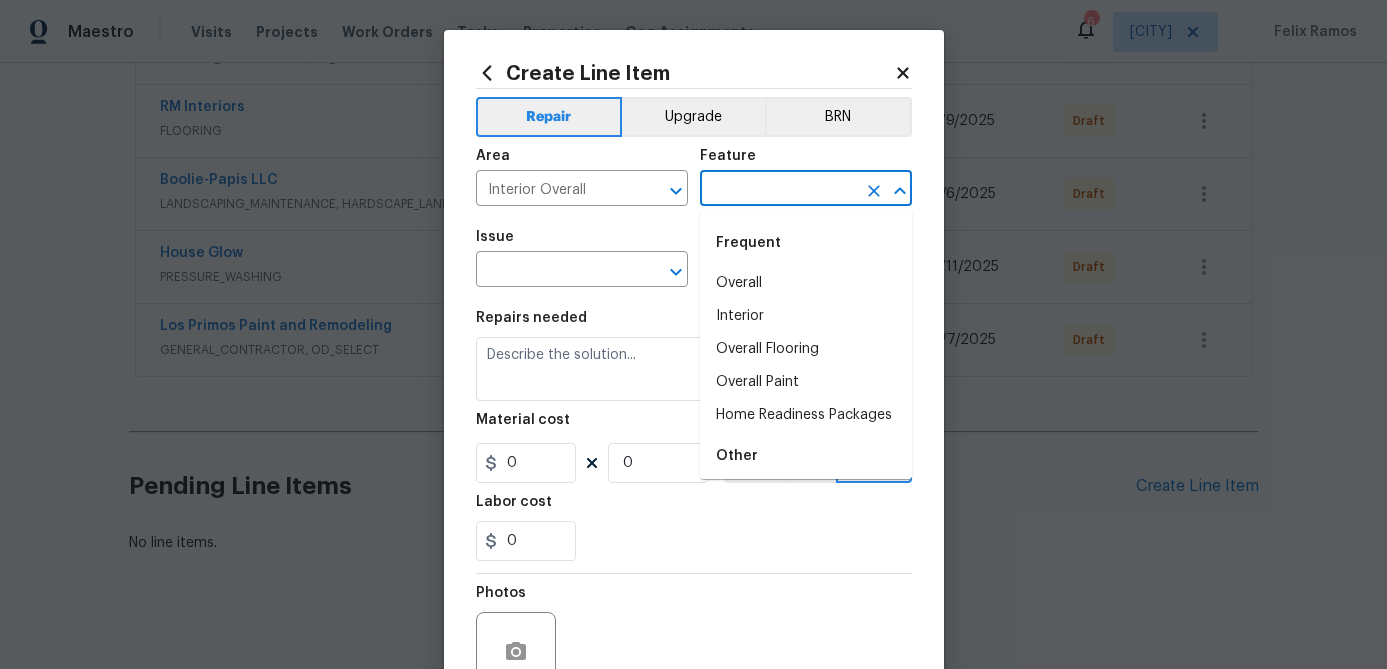 click at bounding box center [778, 190] 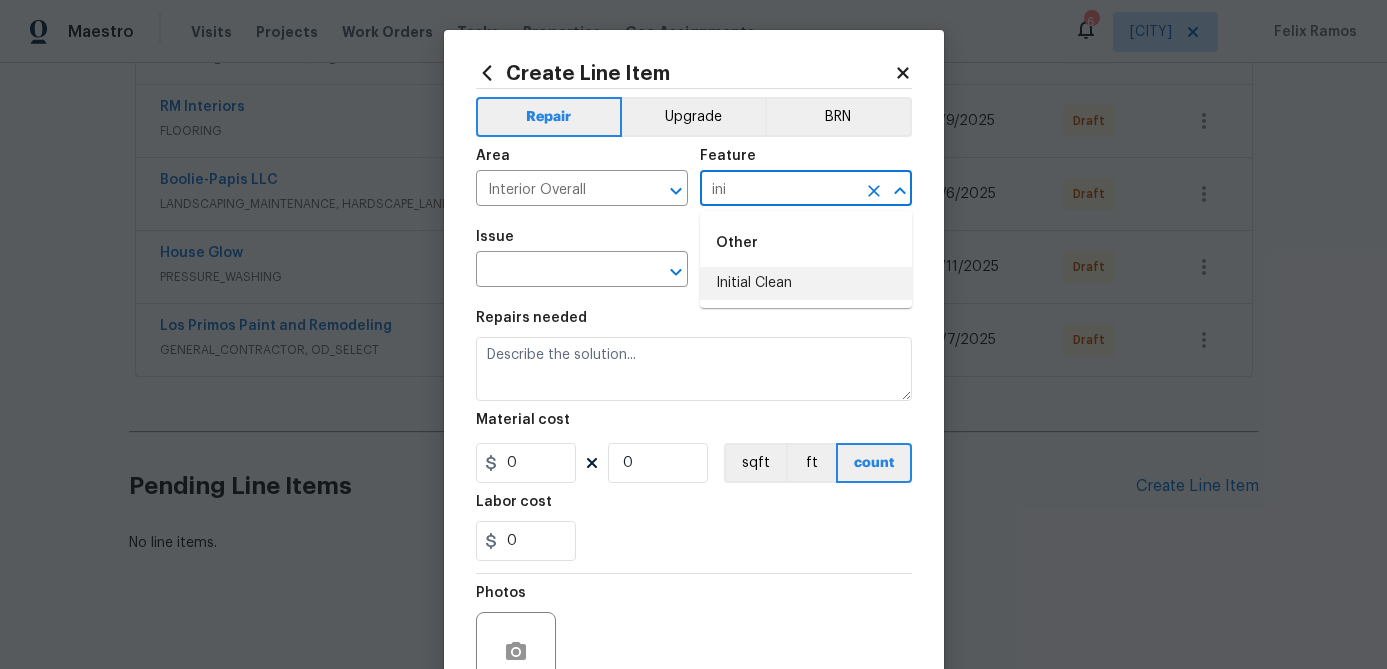 click on "Initial Clean" at bounding box center [806, 283] 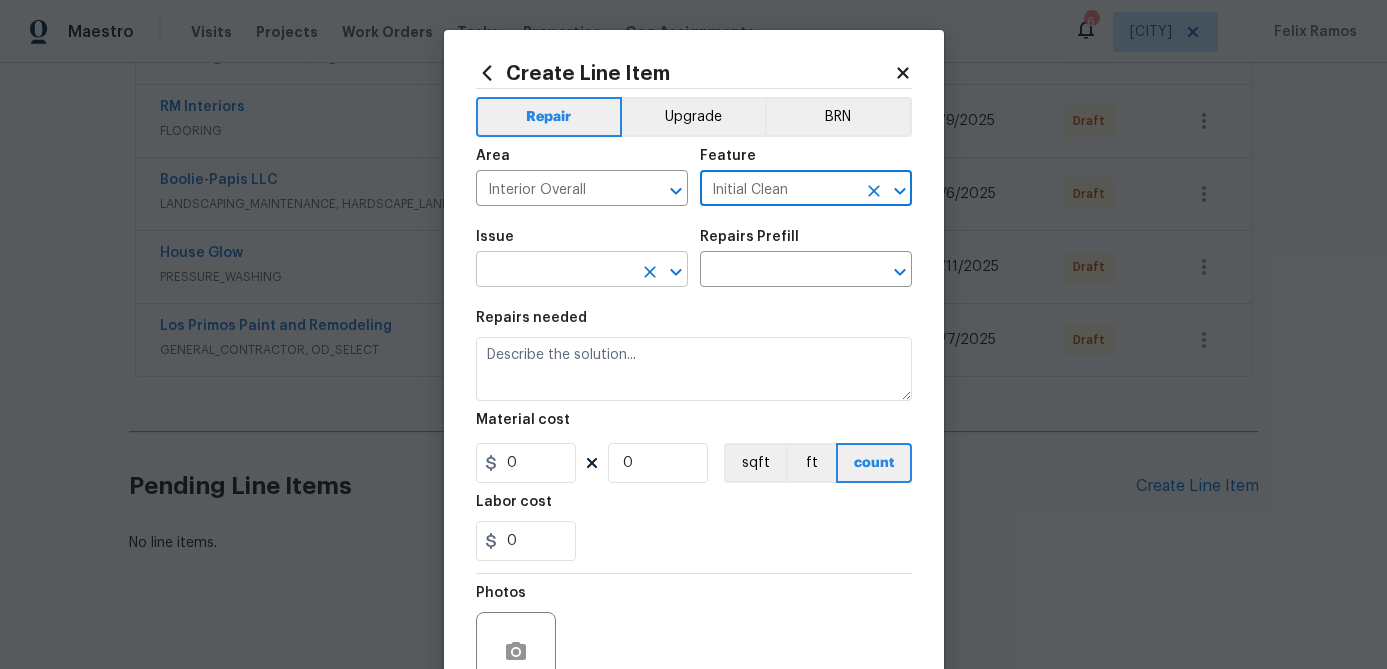 type on "Initial Clean" 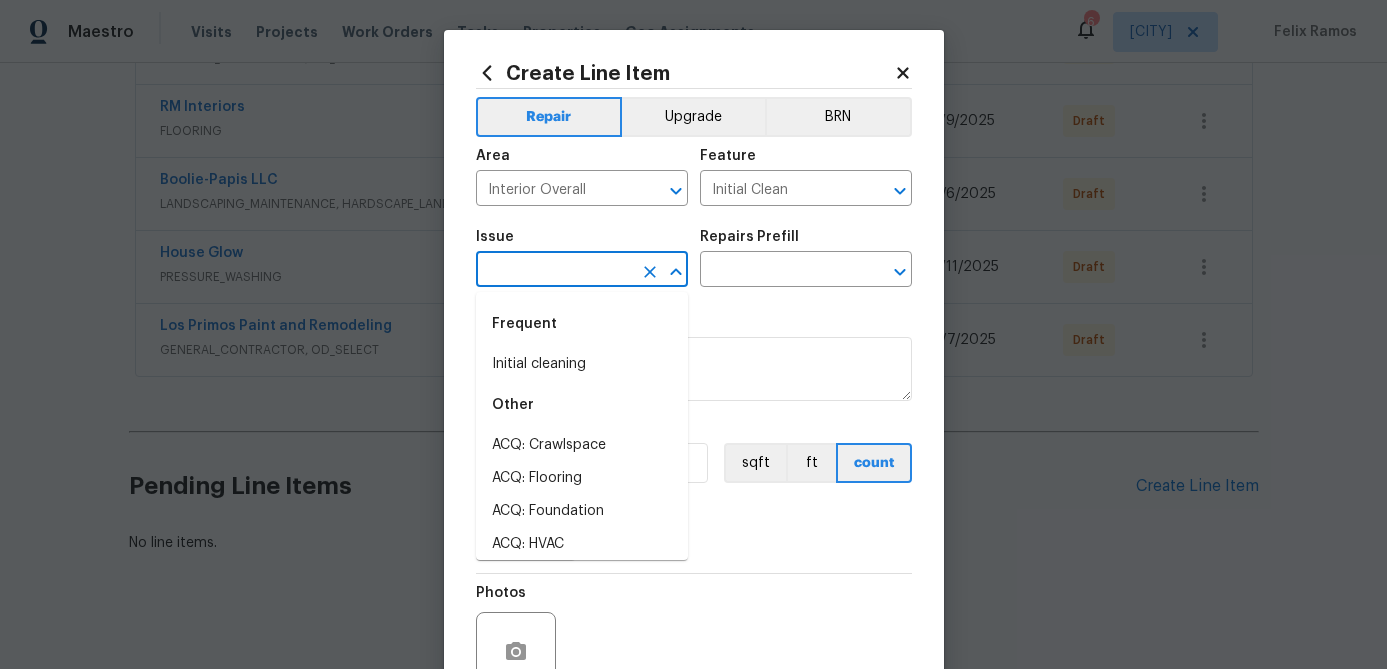 click at bounding box center (554, 271) 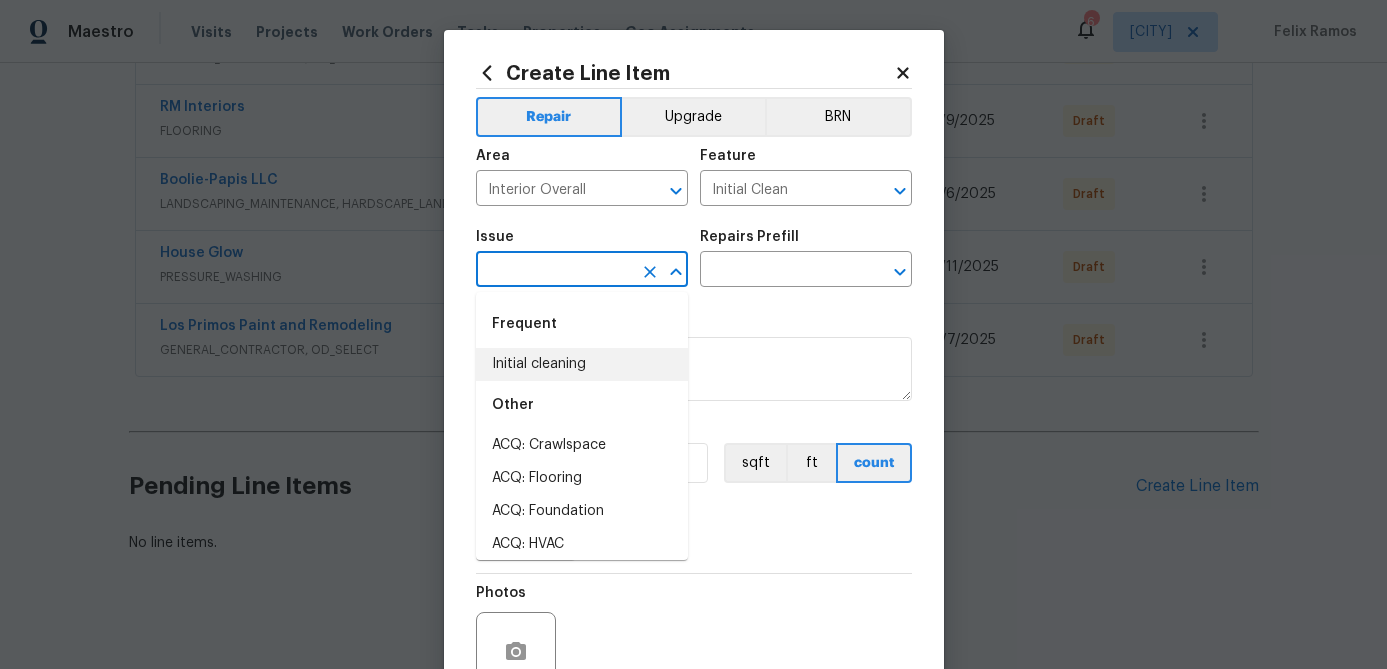 click on "Initial cleaning" at bounding box center (582, 364) 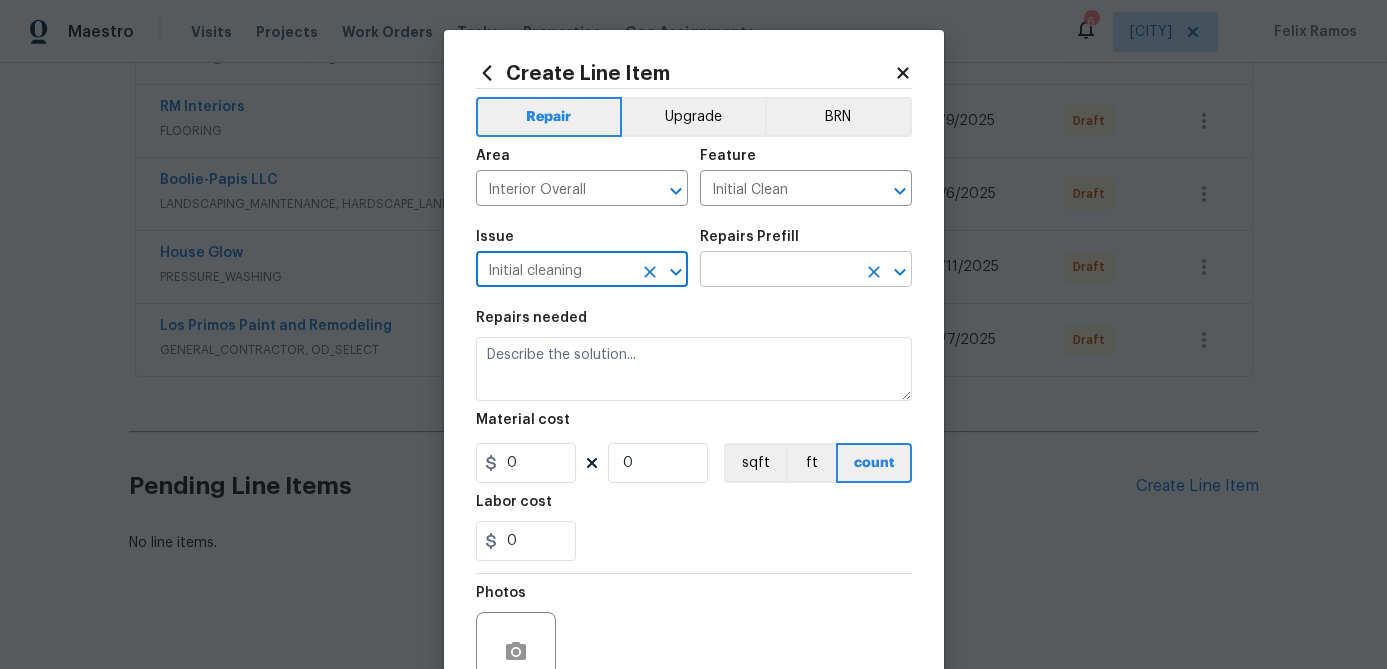 click at bounding box center [778, 271] 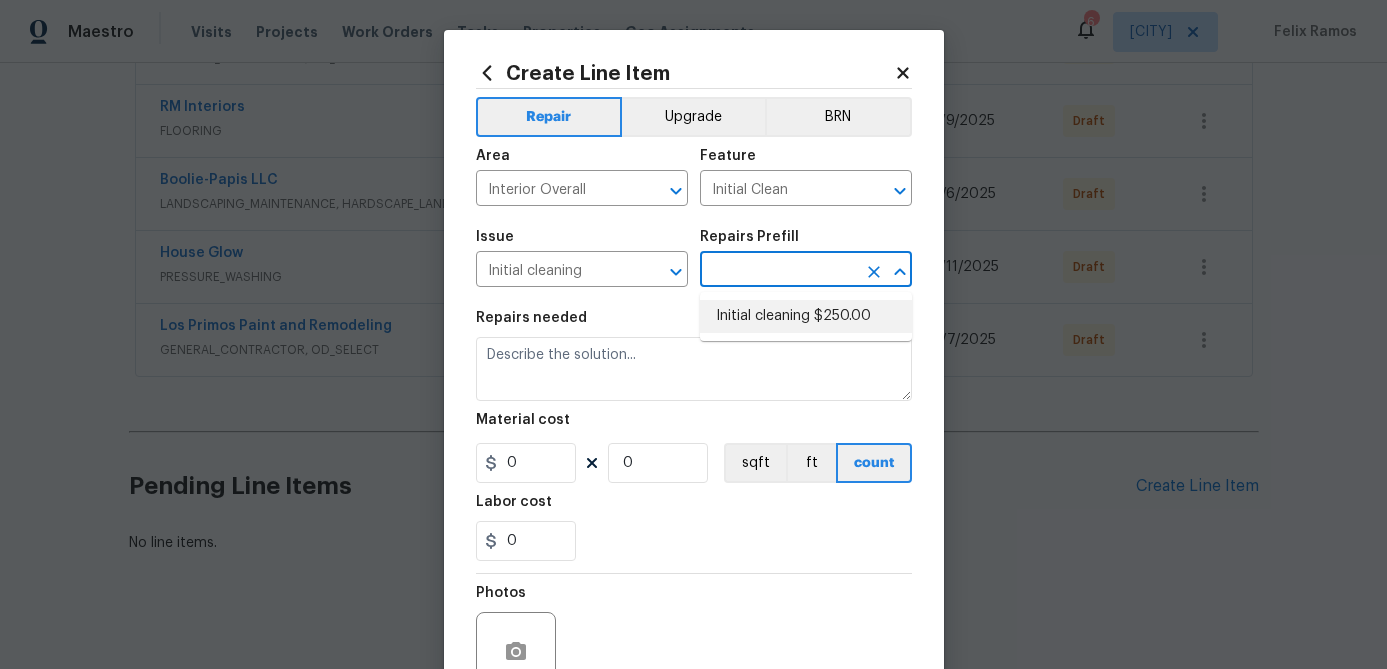 click on "Initial cleaning $250.00" at bounding box center (806, 316) 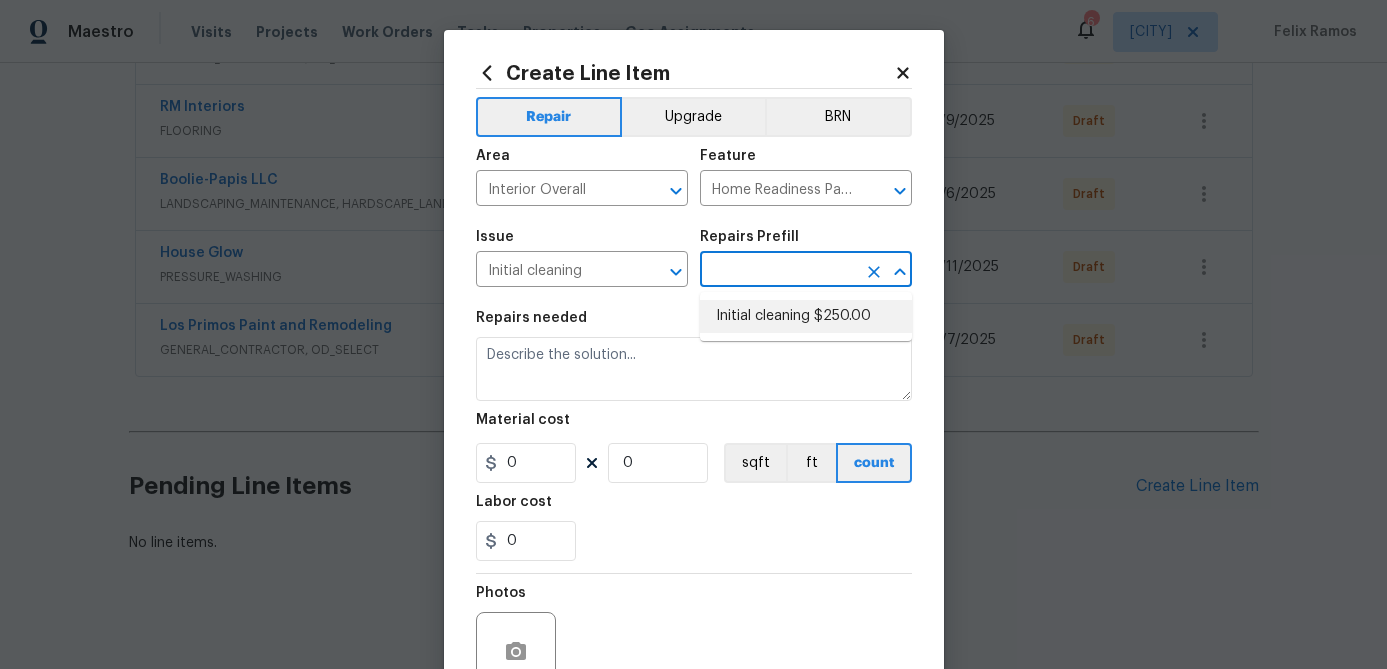 type on "Initial cleaning $250.00" 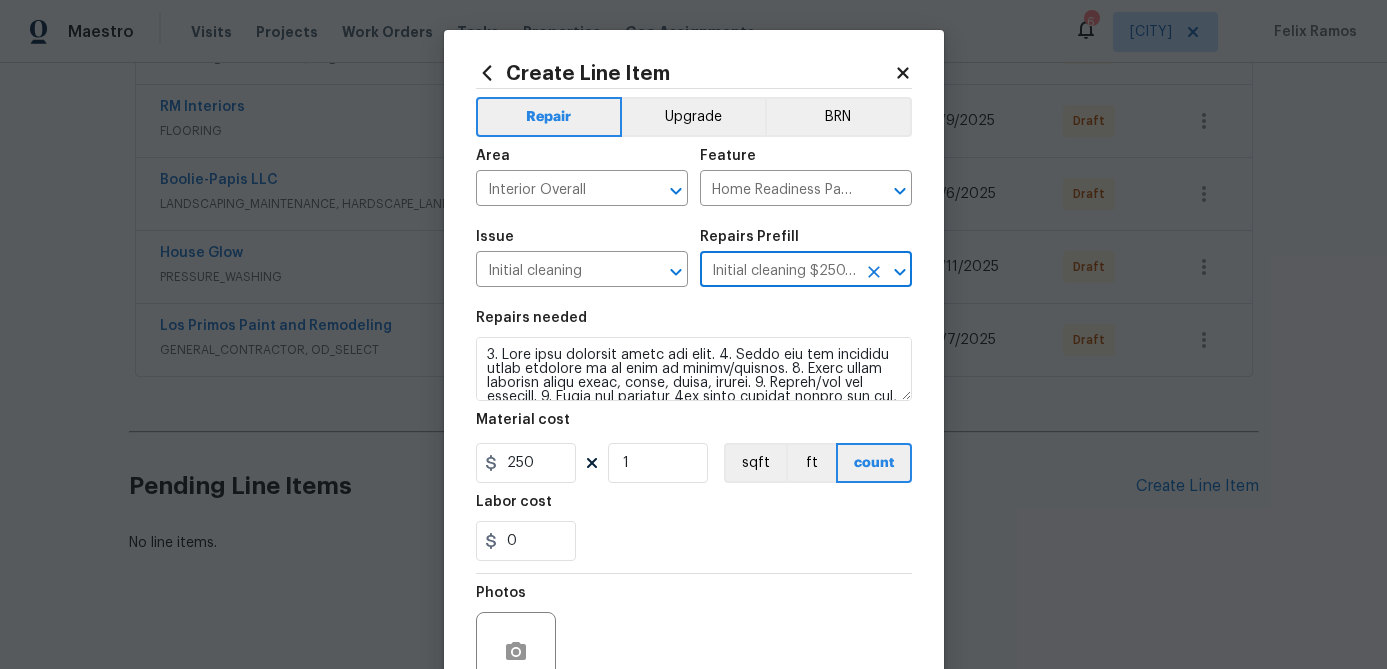 scroll, scrollTop: 193, scrollLeft: 0, axis: vertical 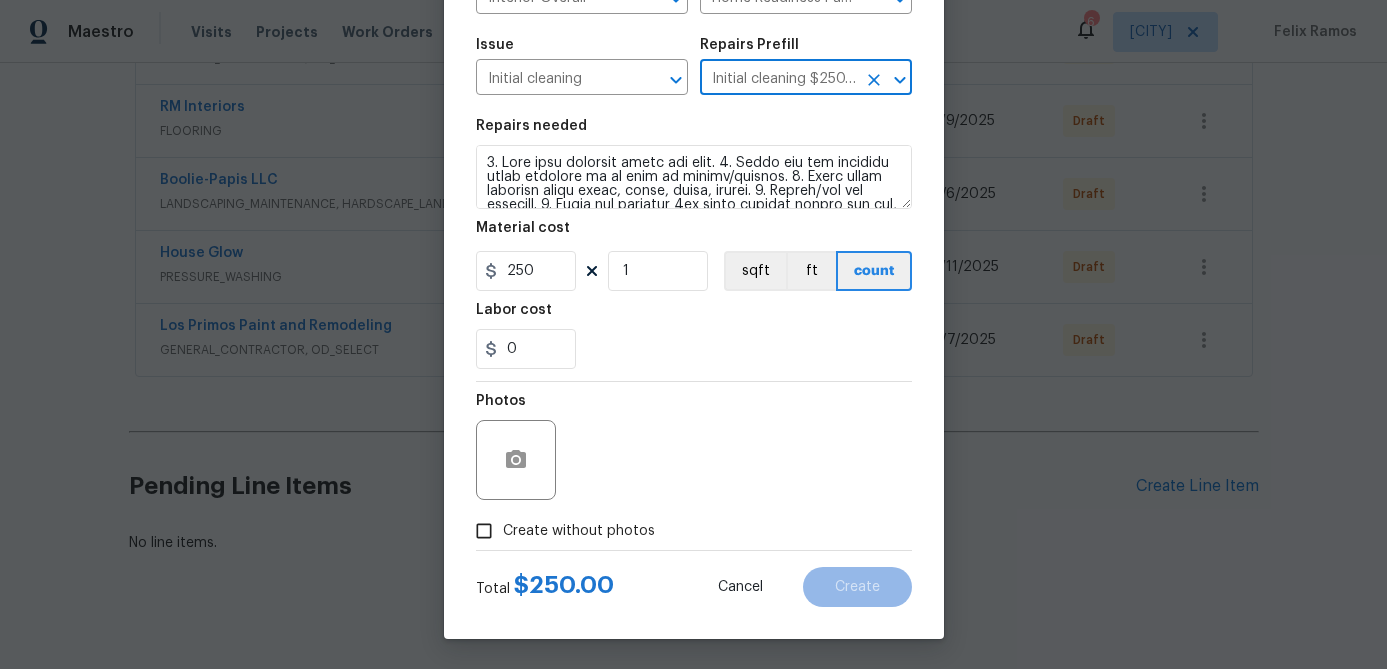 click on "Create without photos" at bounding box center (484, 531) 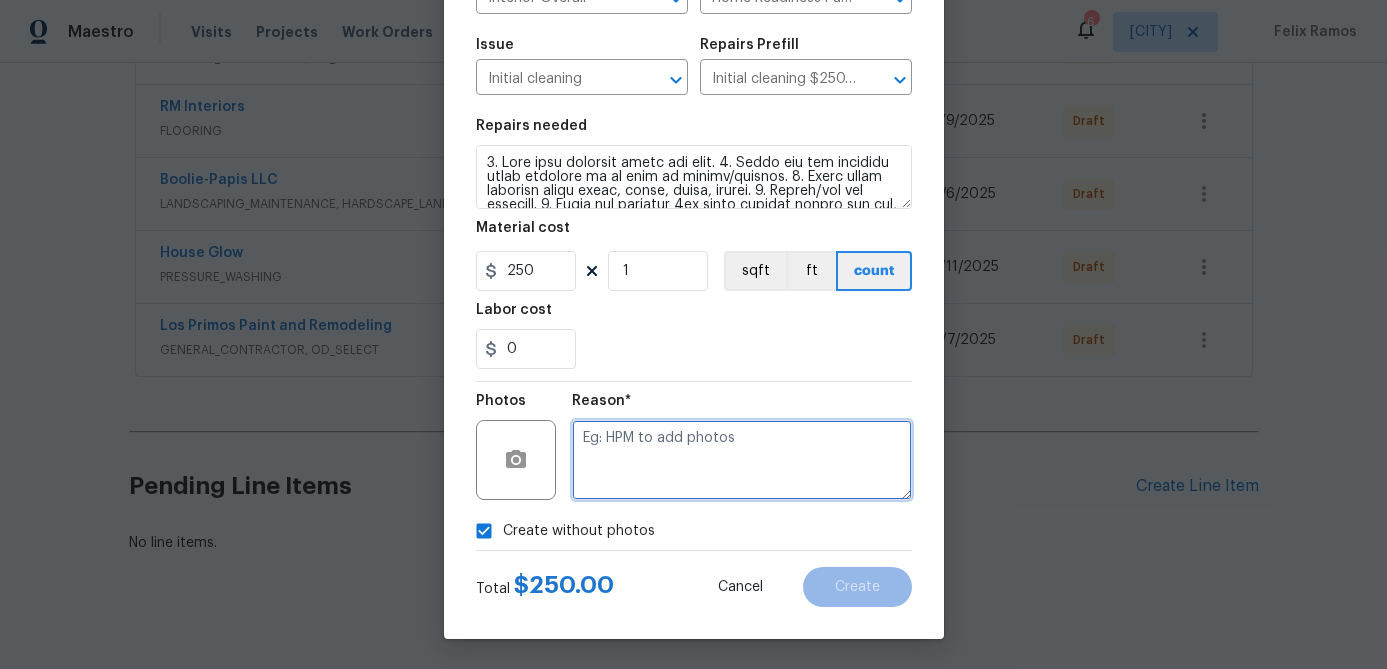 click at bounding box center (742, 460) 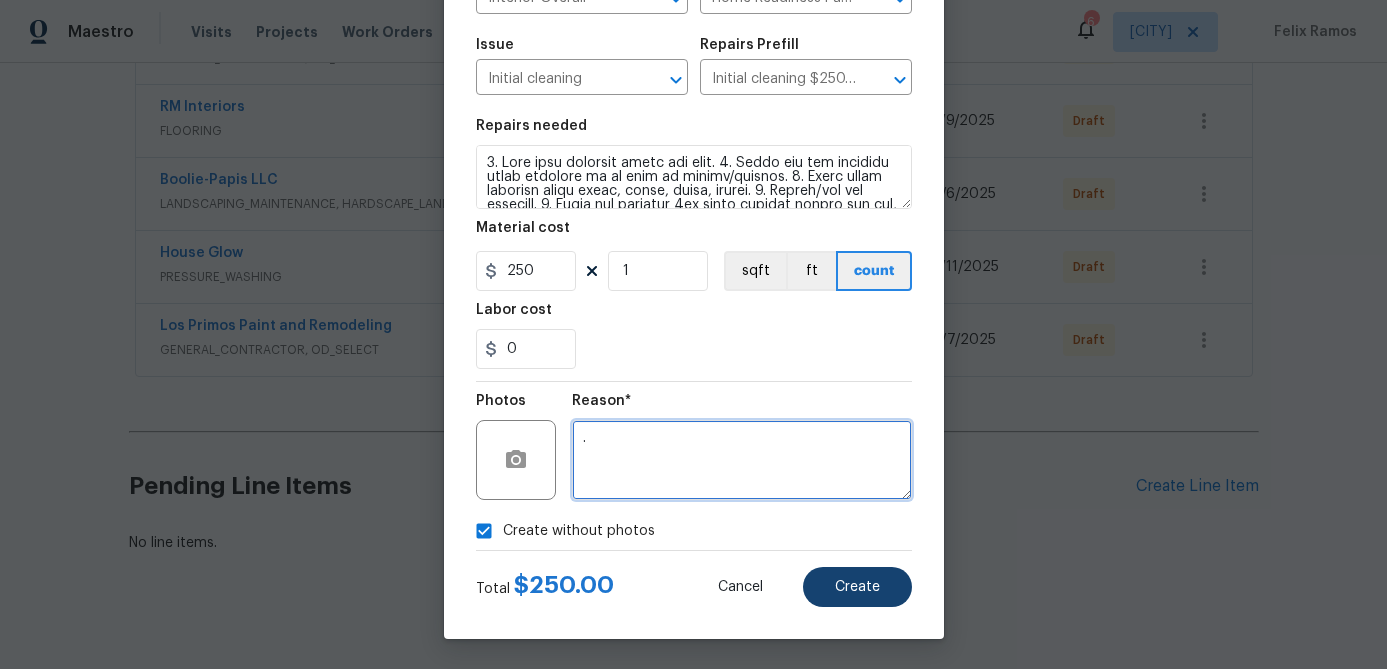 type on "." 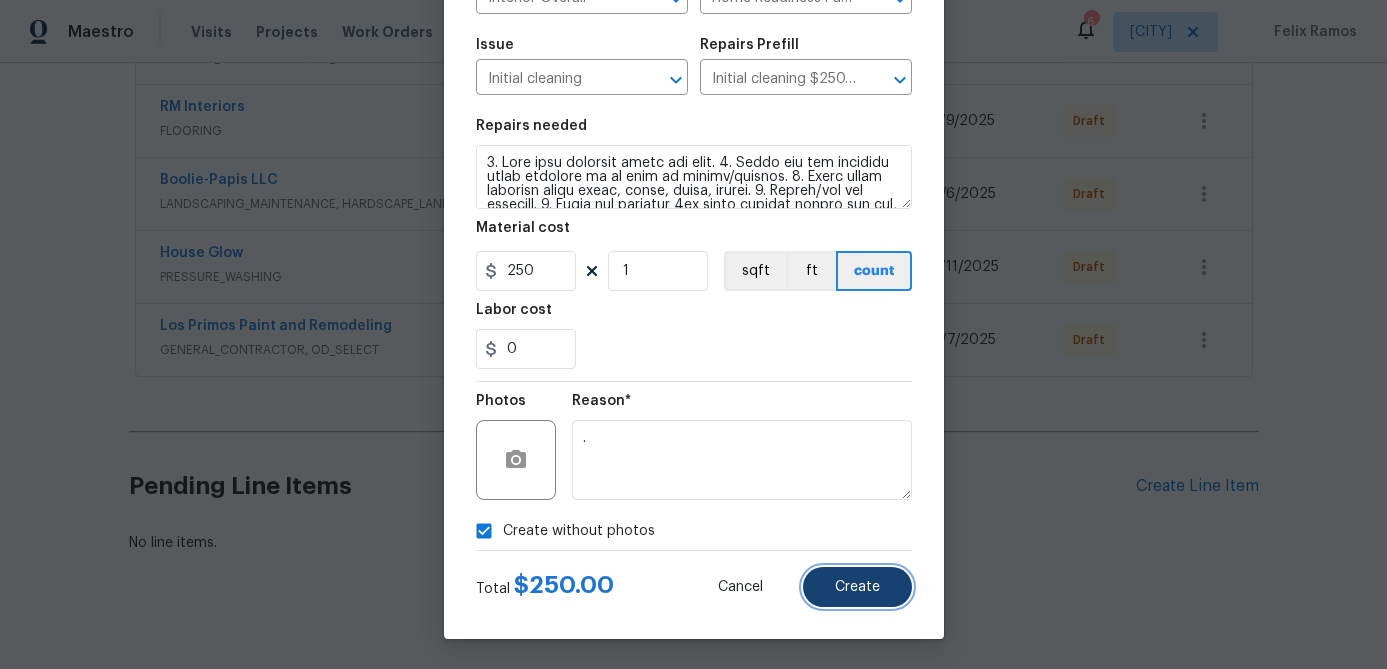 click on "Create" at bounding box center [857, 587] 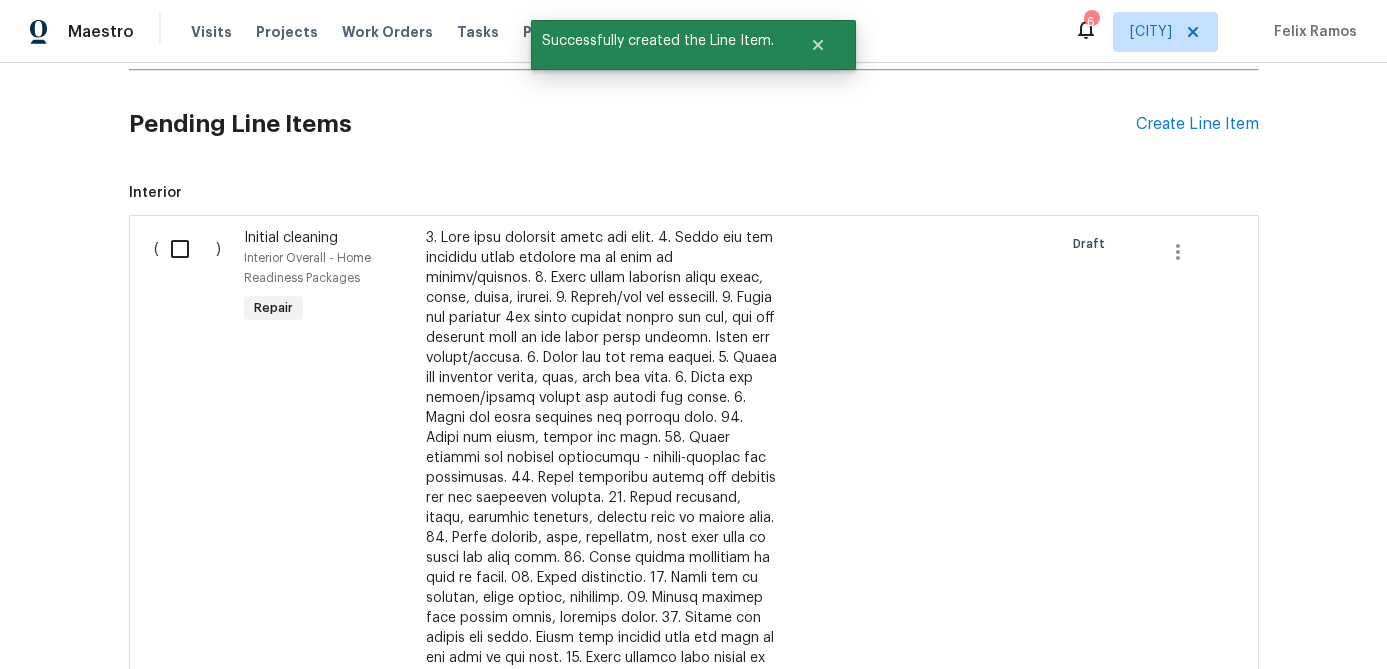 scroll, scrollTop: 818, scrollLeft: 0, axis: vertical 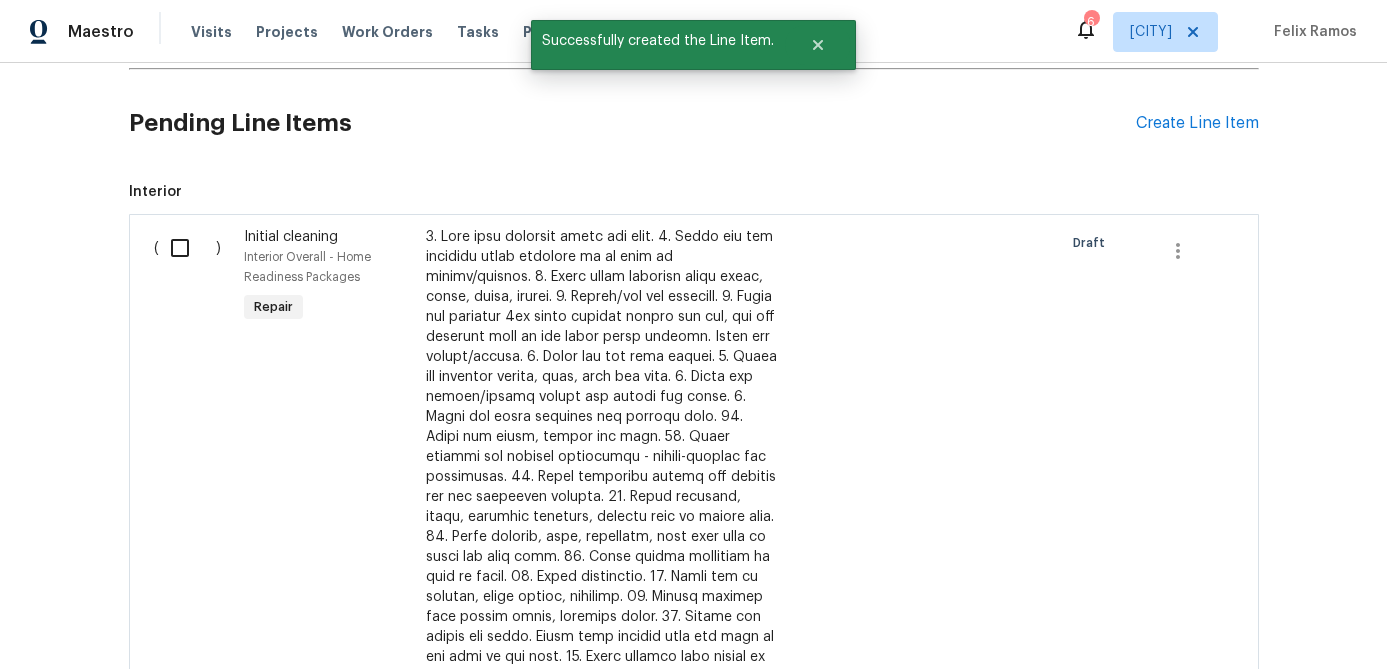 click at bounding box center (187, 248) 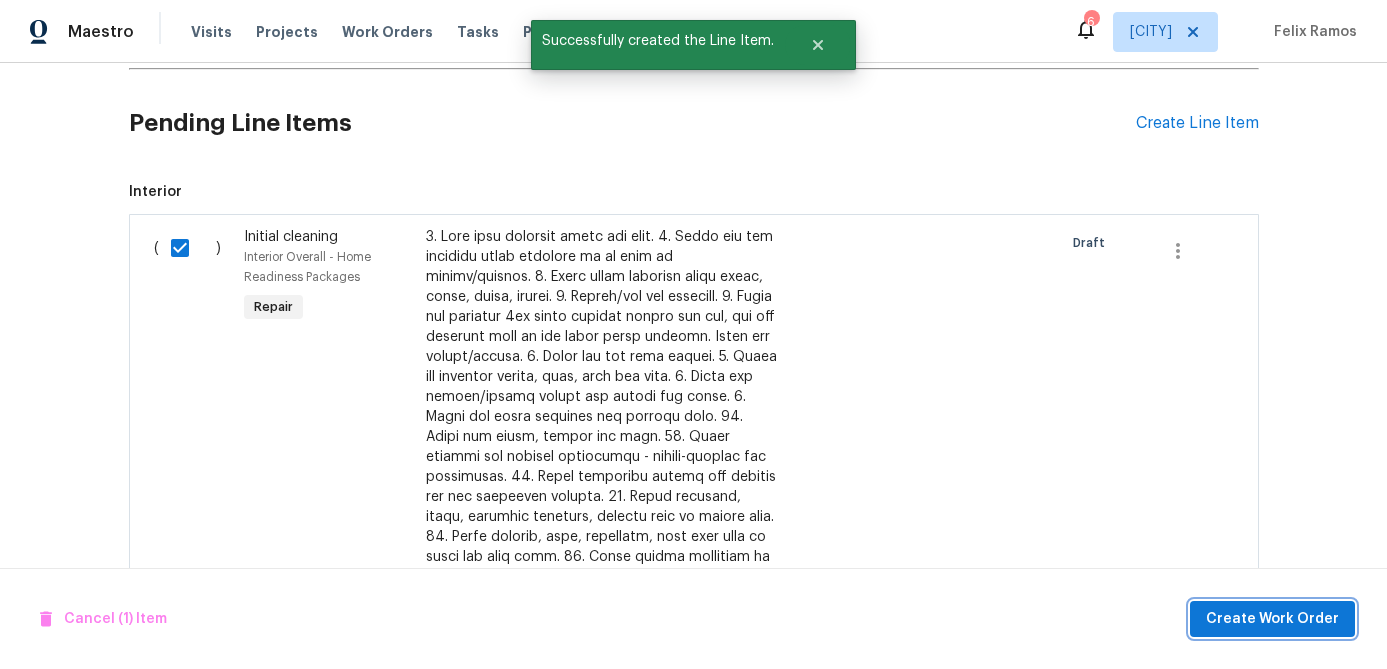 click on "Create Work Order" at bounding box center (1272, 619) 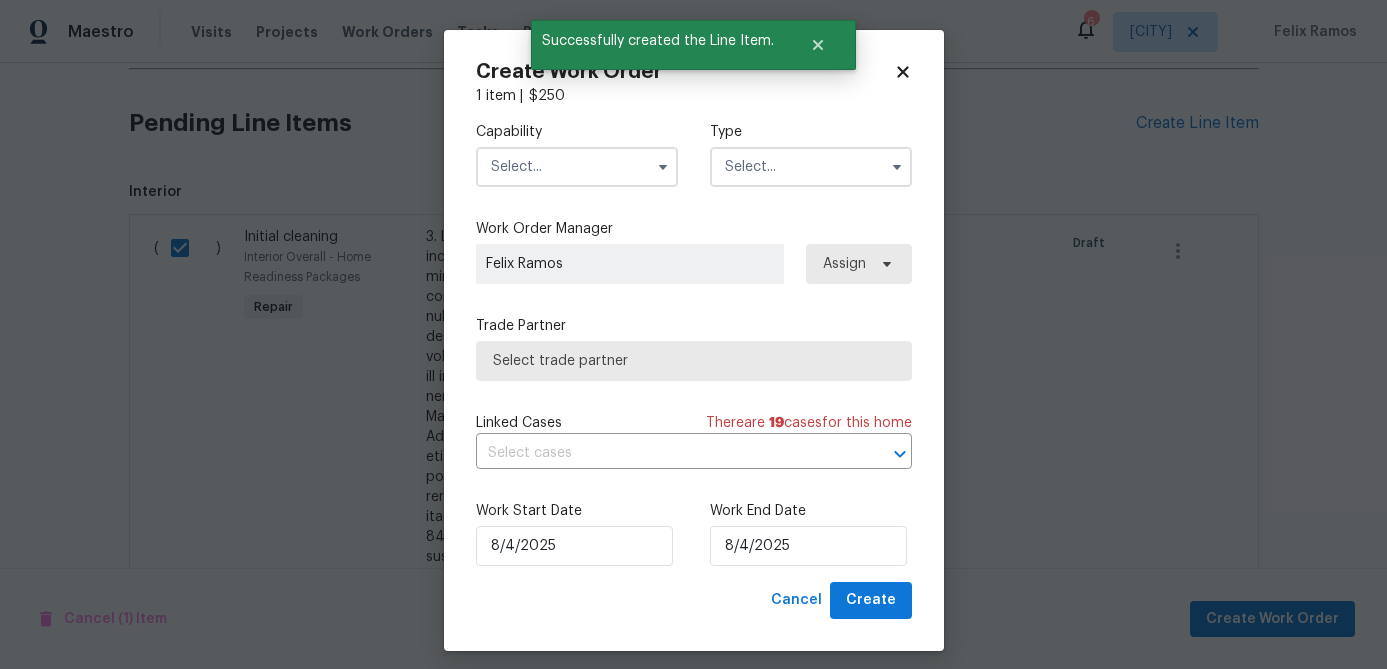 click at bounding box center (577, 167) 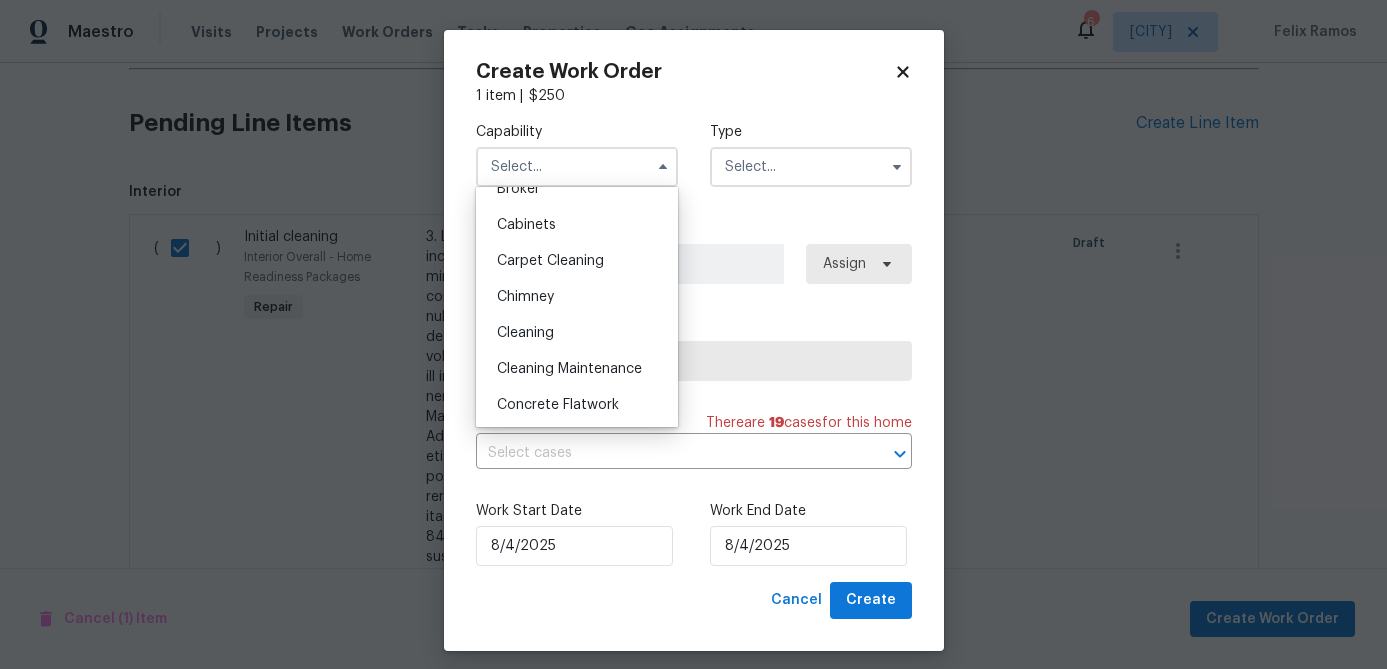 scroll, scrollTop: 178, scrollLeft: 0, axis: vertical 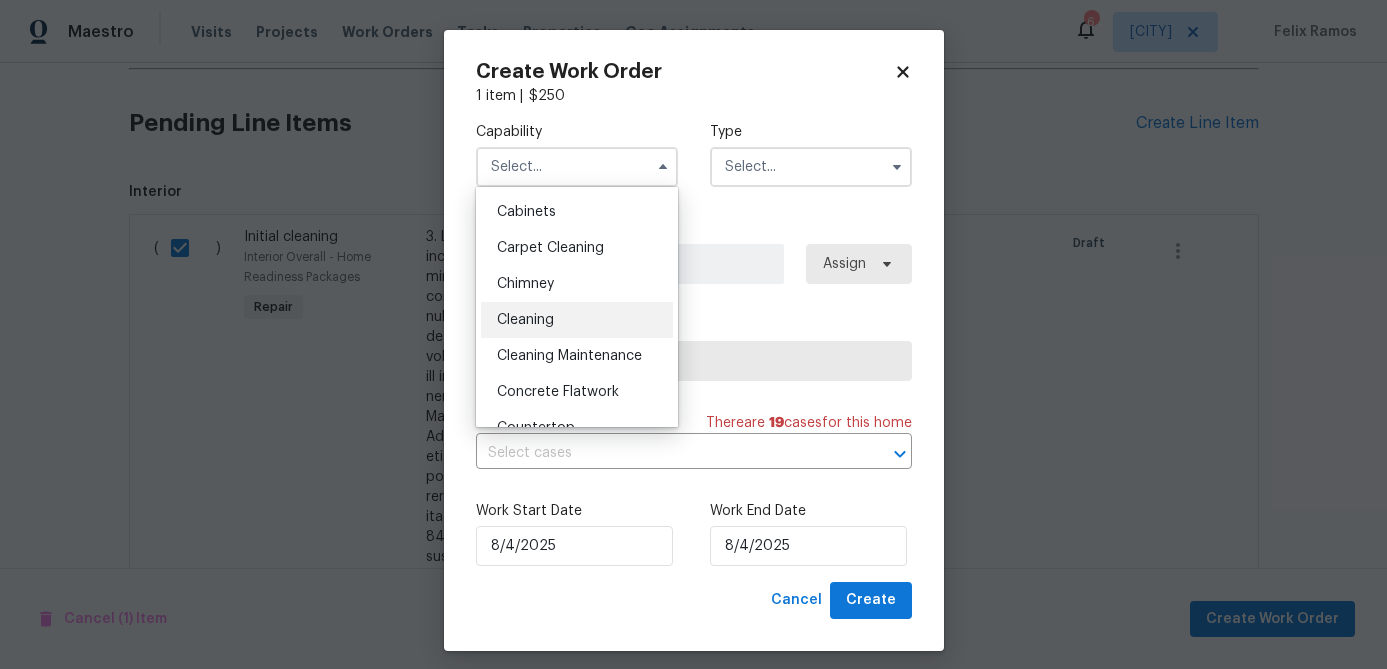 click on "Cleaning" at bounding box center [525, 320] 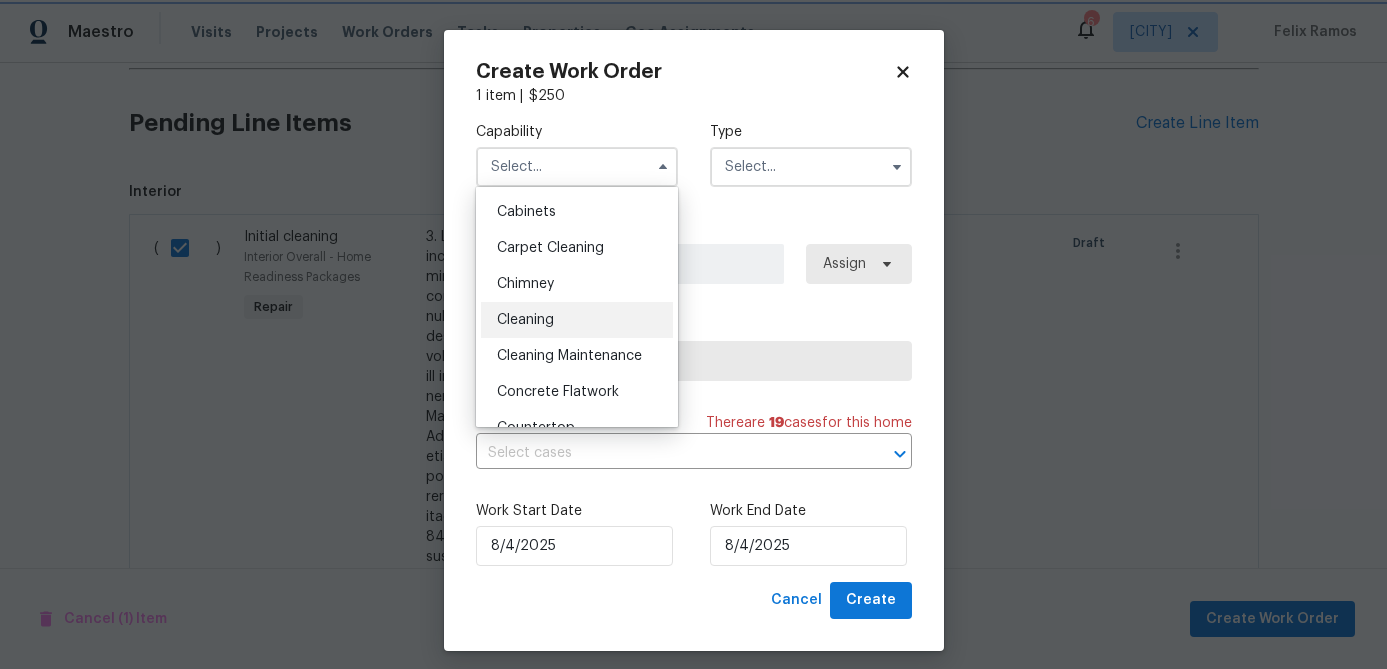 type on "Cleaning" 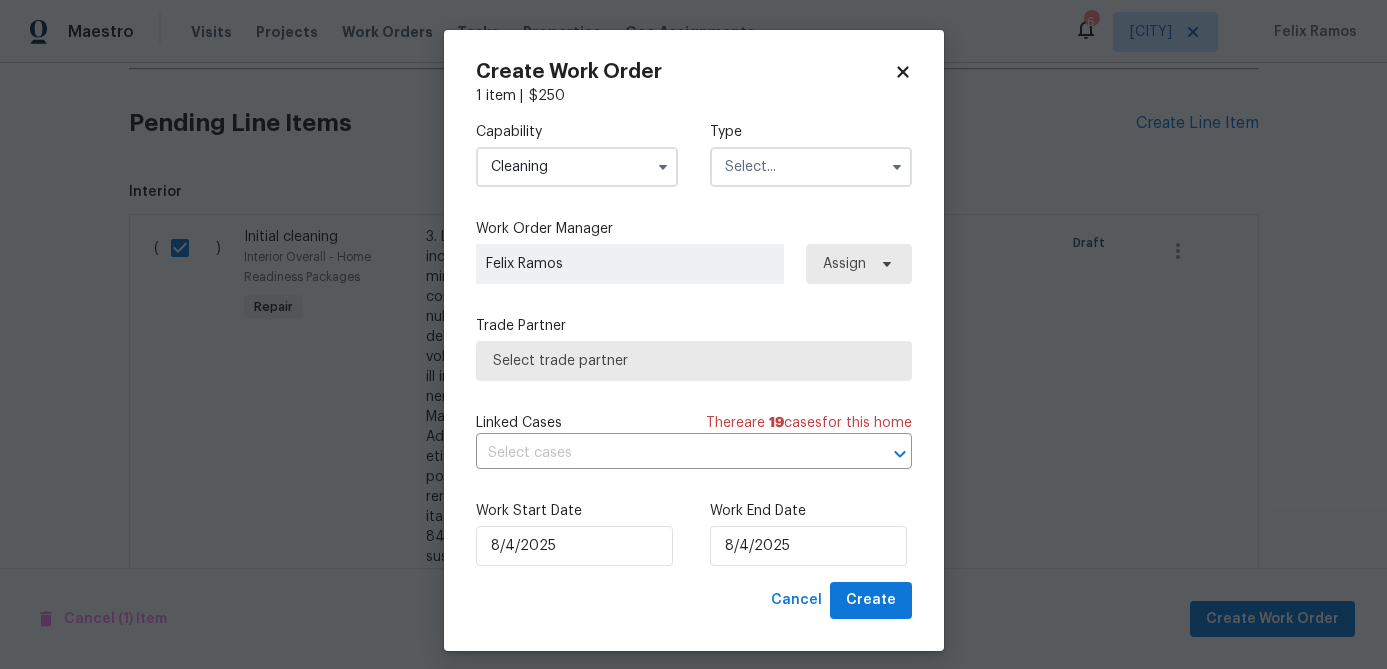 click on "Type" at bounding box center [811, 132] 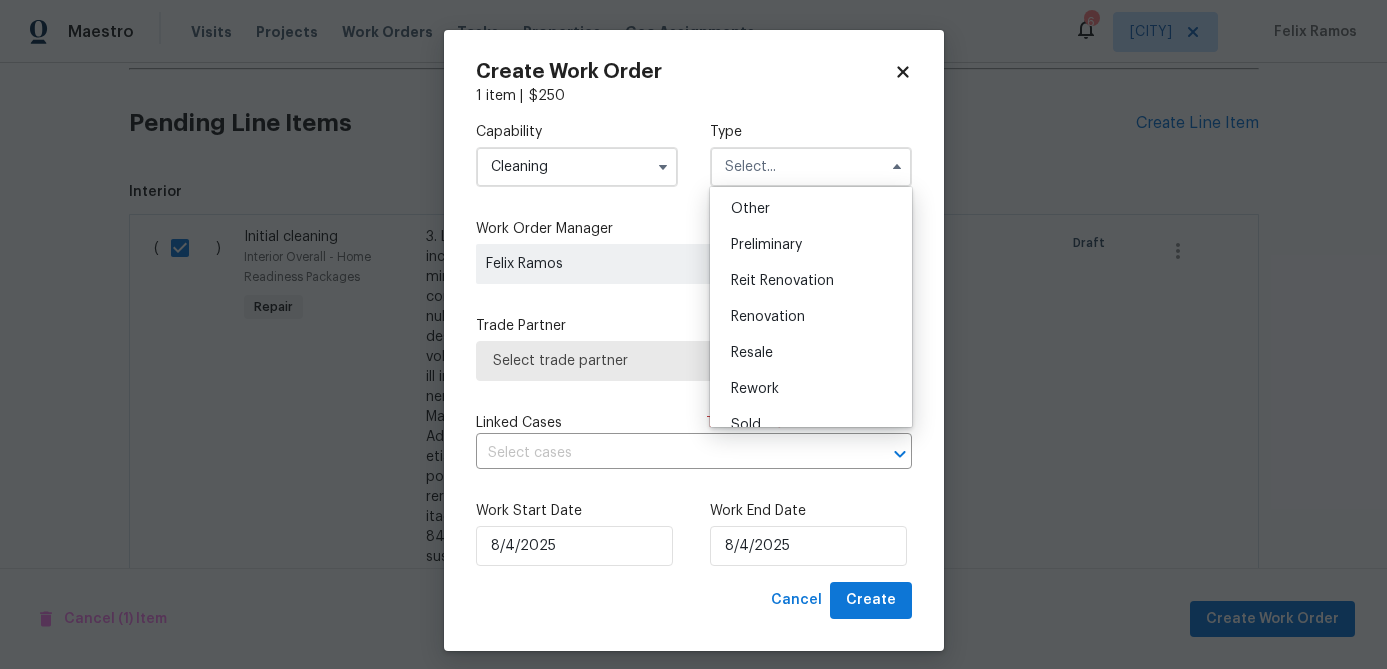 scroll, scrollTop: 454, scrollLeft: 0, axis: vertical 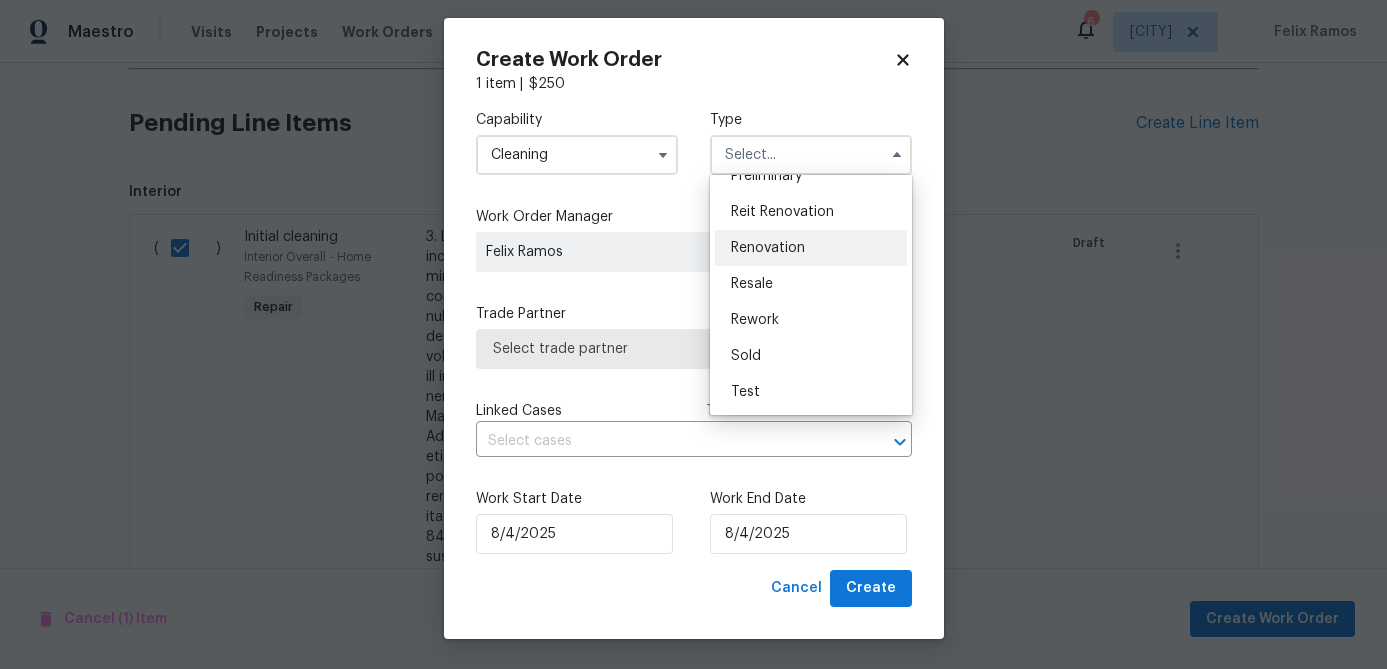 click on "Renovation" at bounding box center [768, 248] 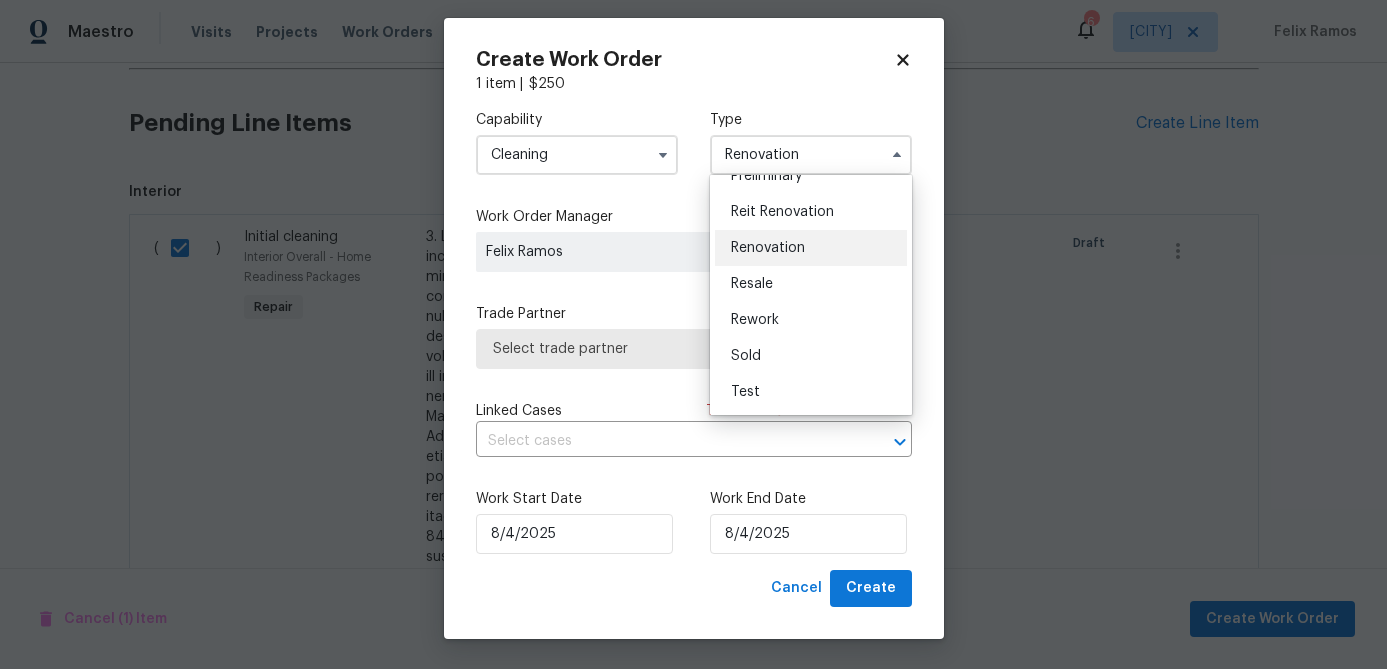 scroll, scrollTop: 0, scrollLeft: 0, axis: both 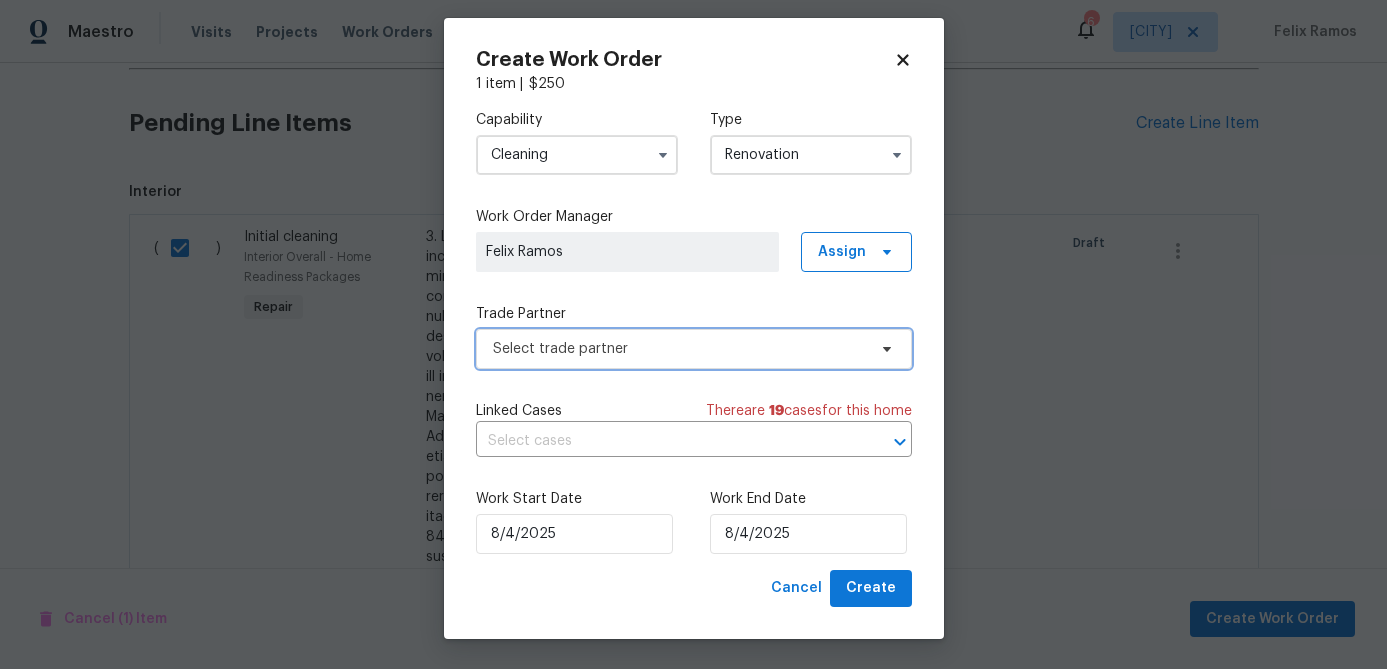 click on "Select trade partner" at bounding box center [694, 349] 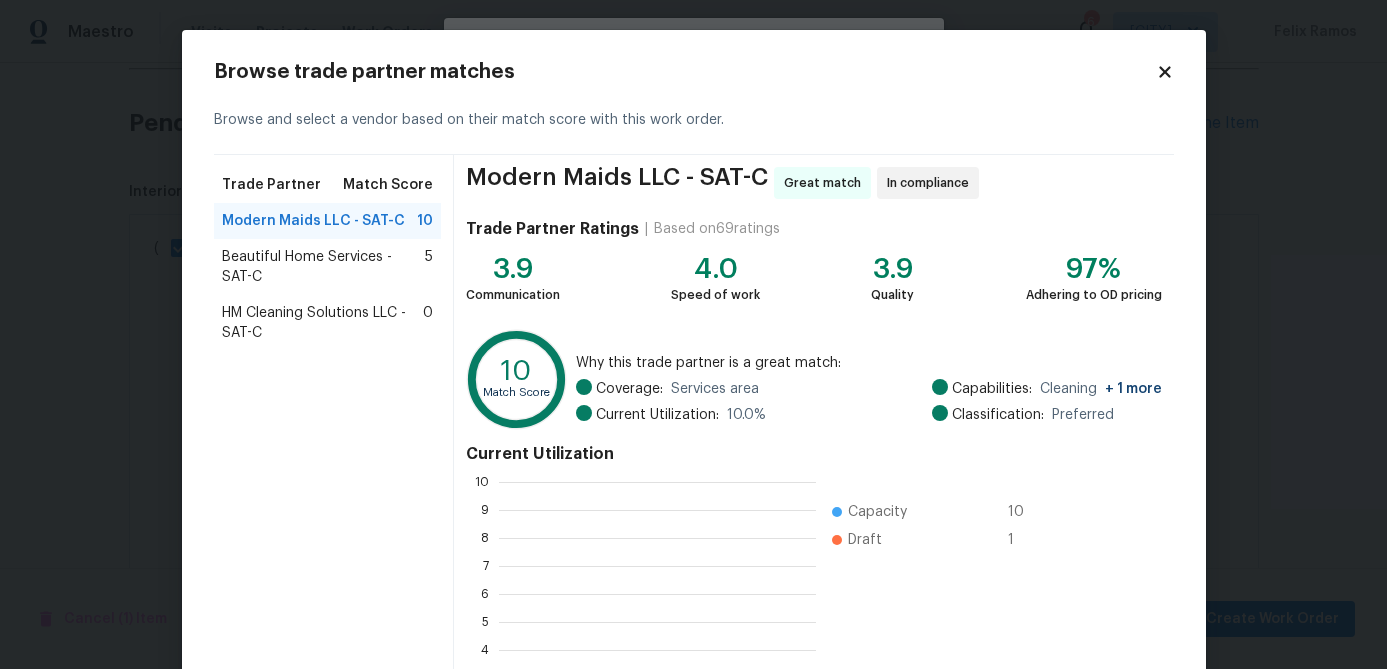 scroll, scrollTop: 2, scrollLeft: 2, axis: both 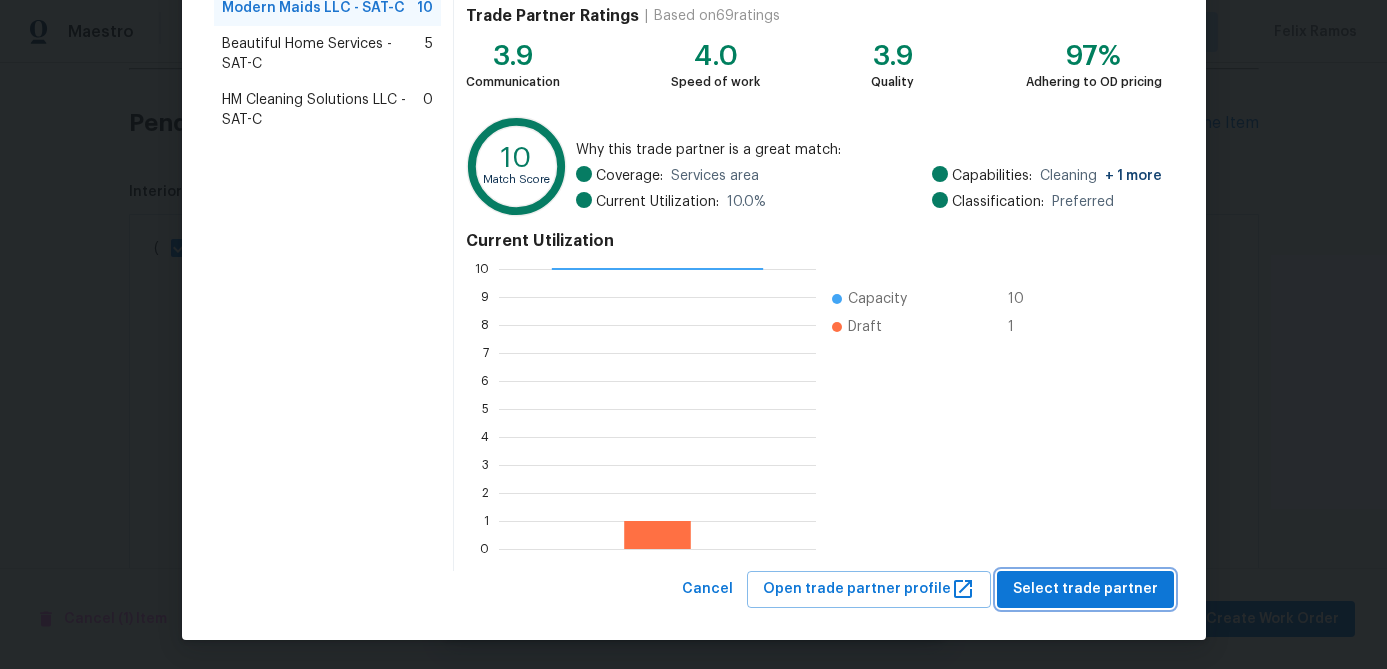 click on "Select trade partner" at bounding box center (1085, 589) 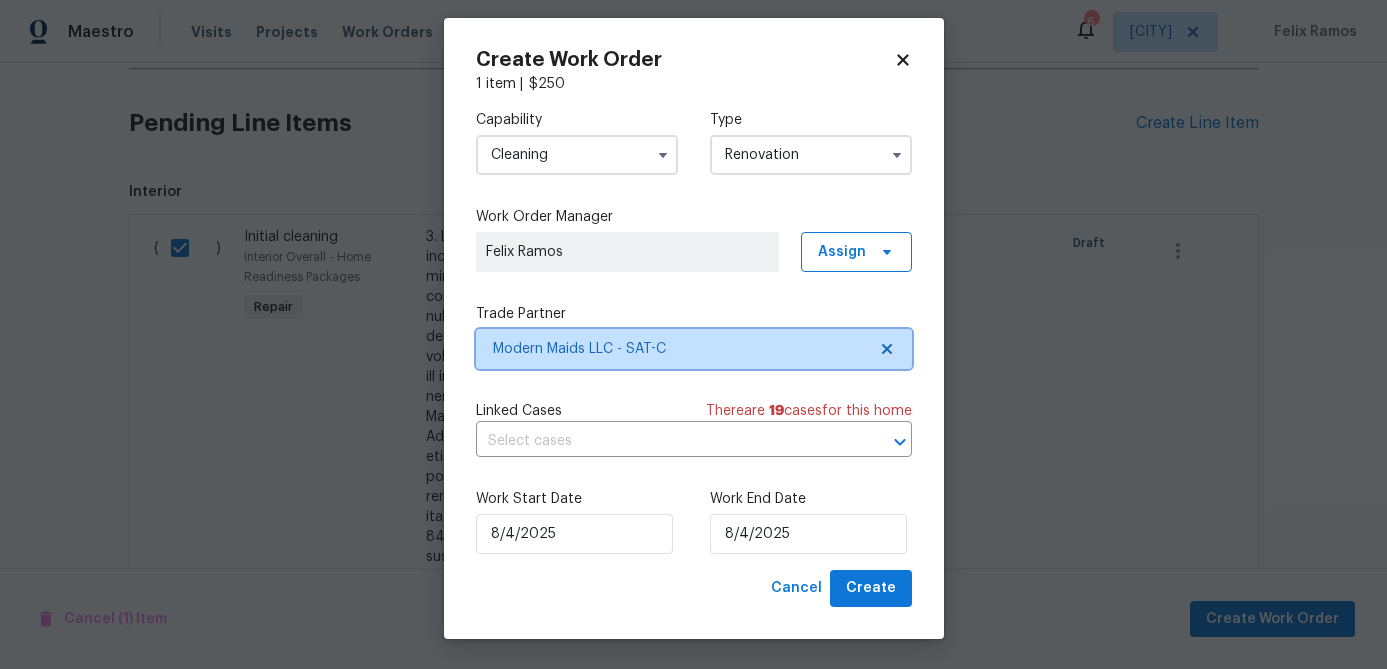 scroll, scrollTop: 0, scrollLeft: 0, axis: both 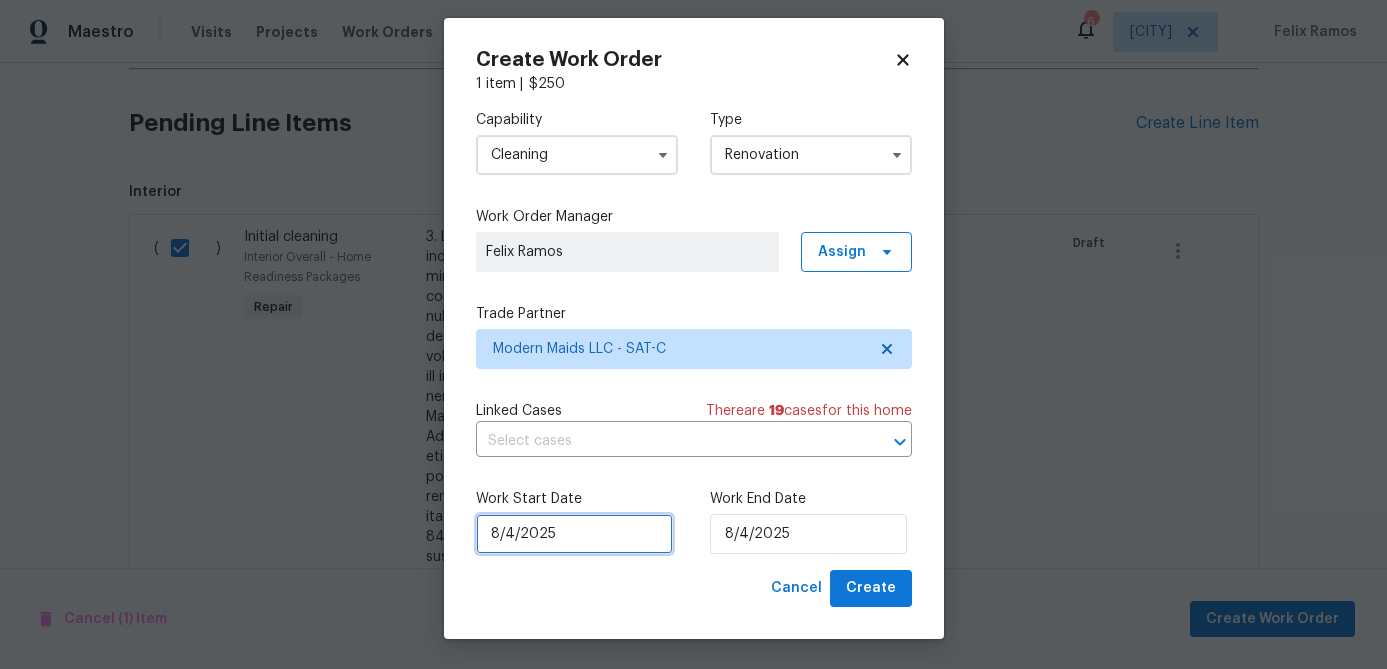 click on "8/4/2025" at bounding box center (574, 534) 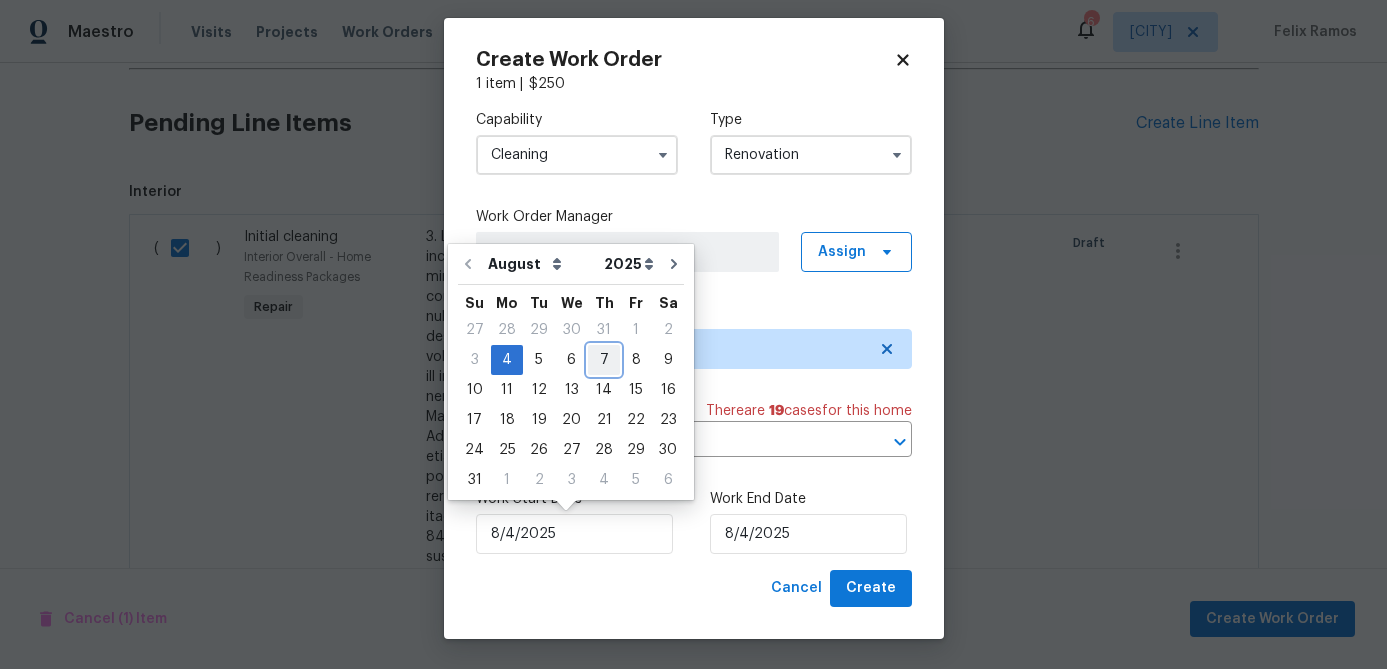 click on "7" at bounding box center (604, 360) 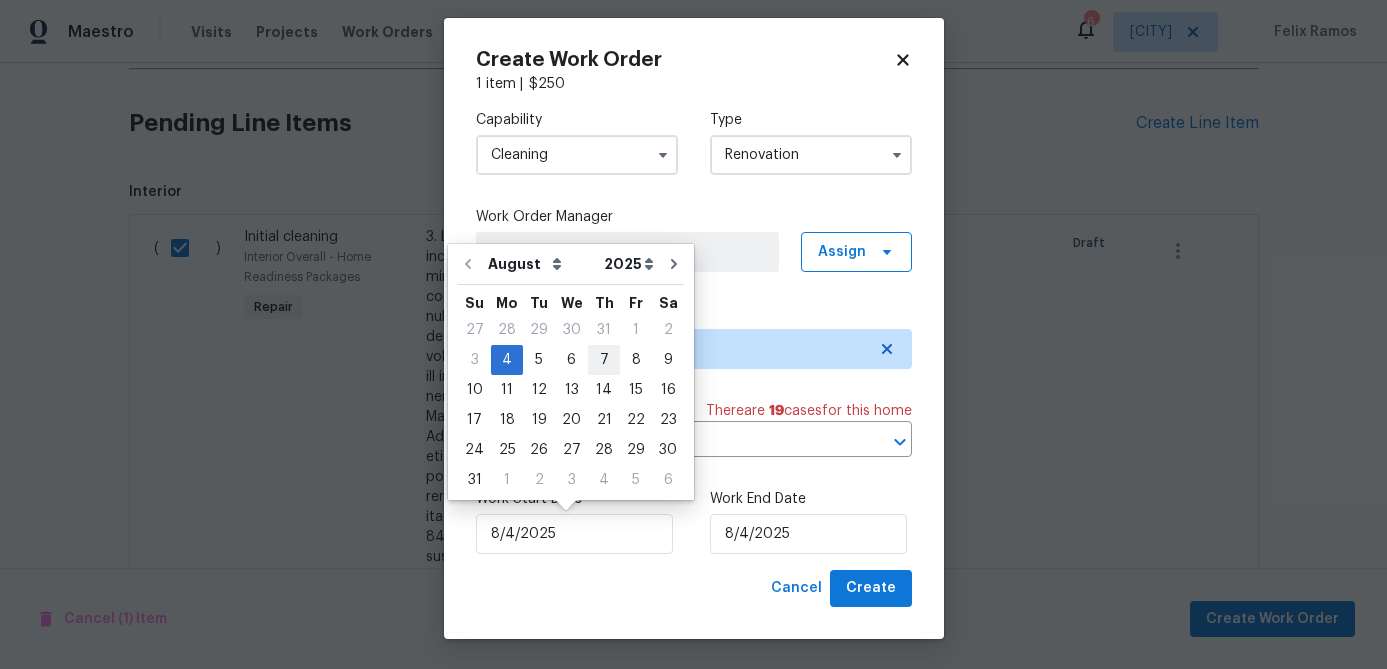 type on "8/7/2025" 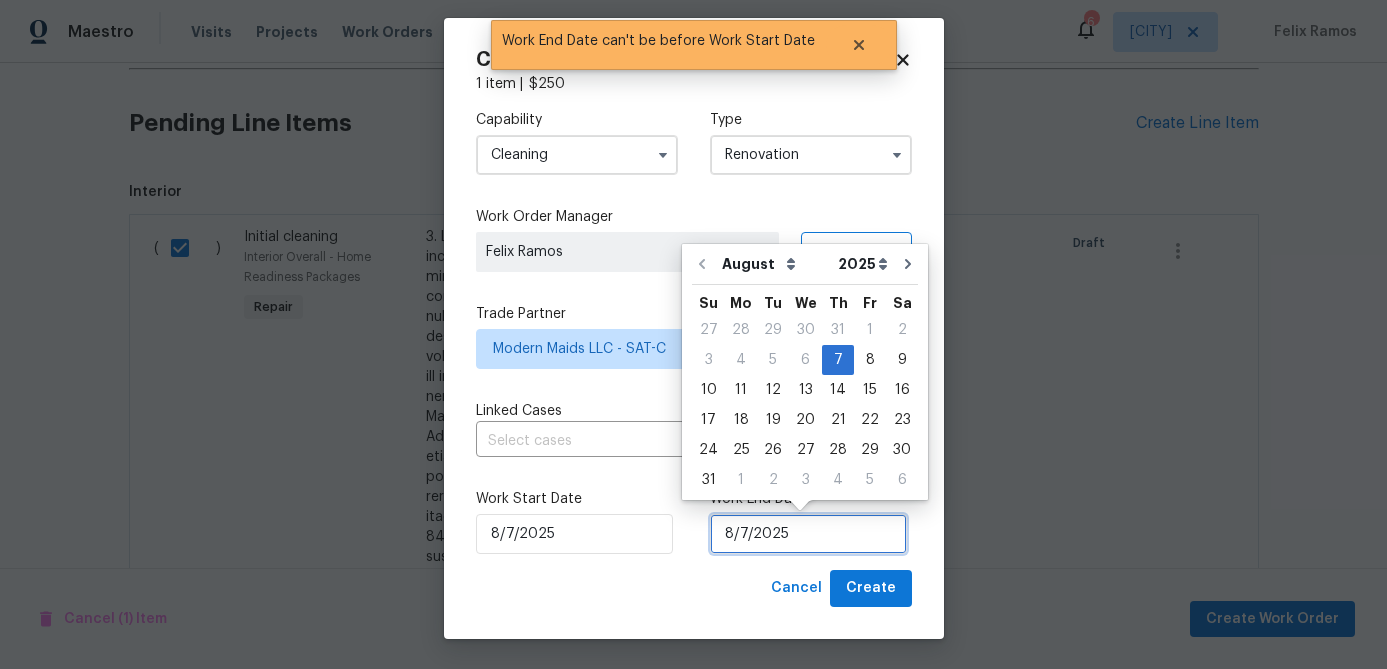 click on "8/7/2025" at bounding box center (808, 534) 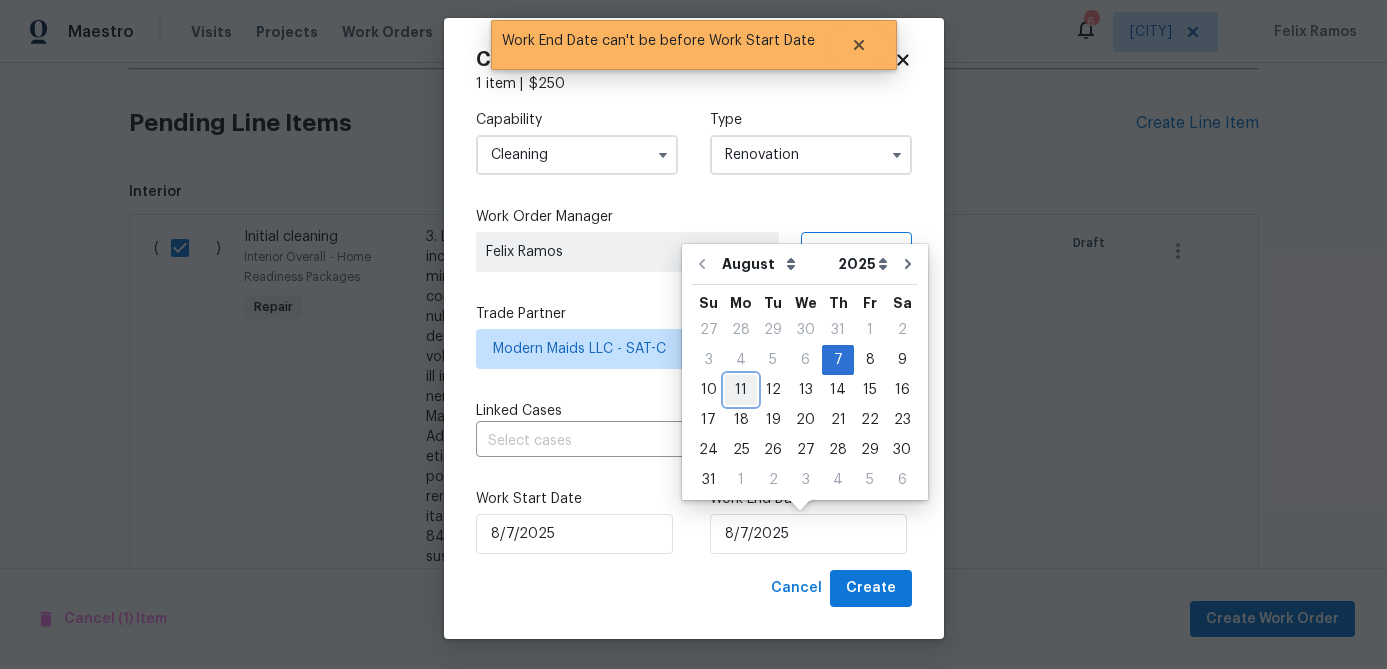 click on "11" at bounding box center [741, 390] 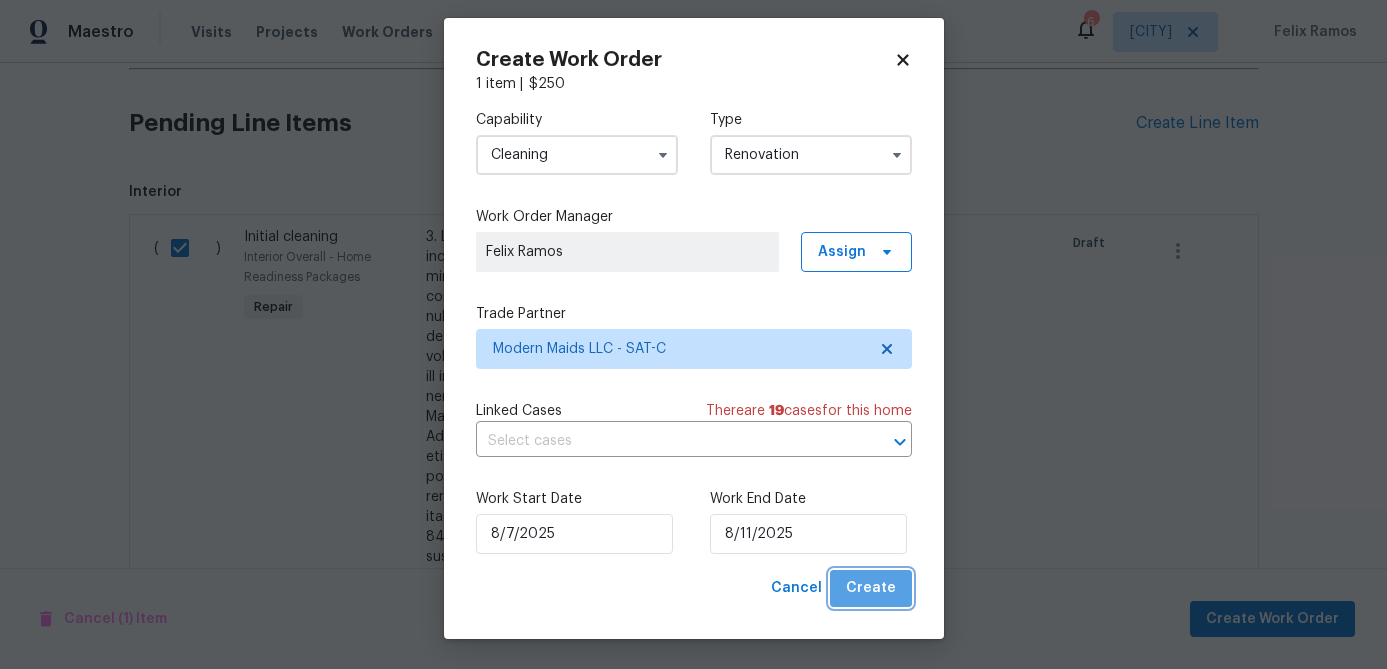 click on "Create" at bounding box center [871, 588] 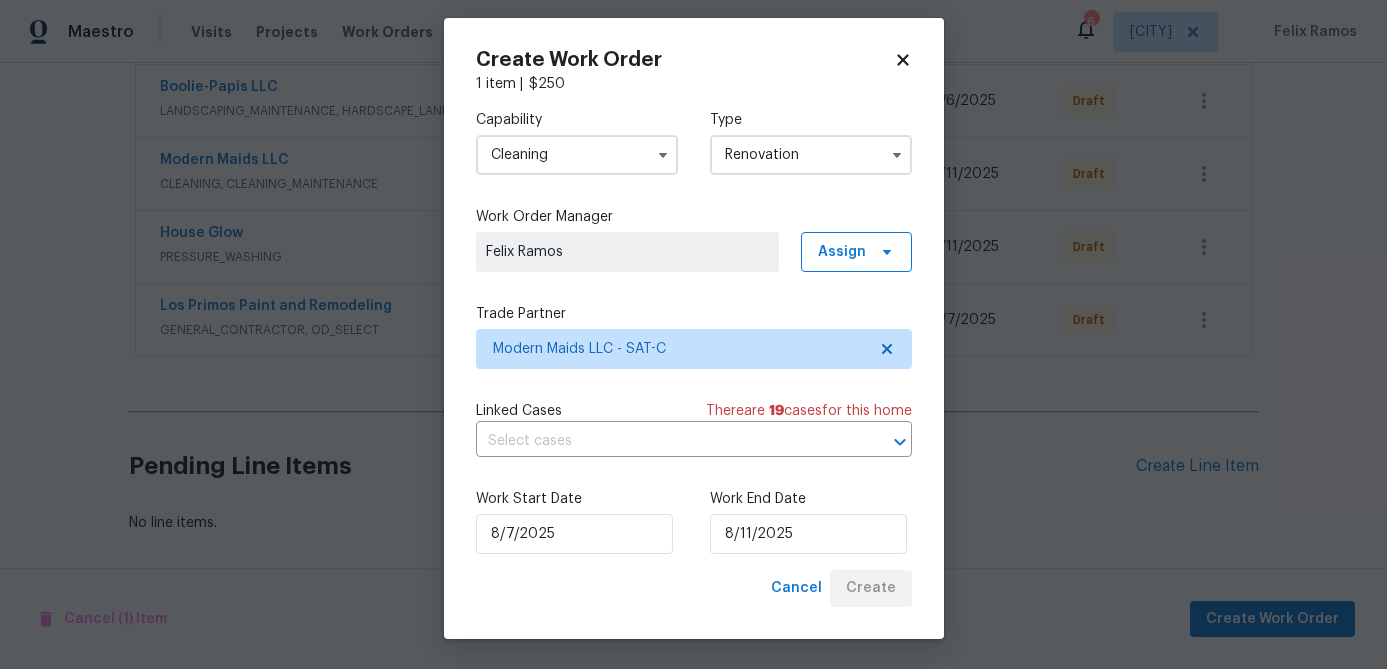 scroll, scrollTop: 528, scrollLeft: 0, axis: vertical 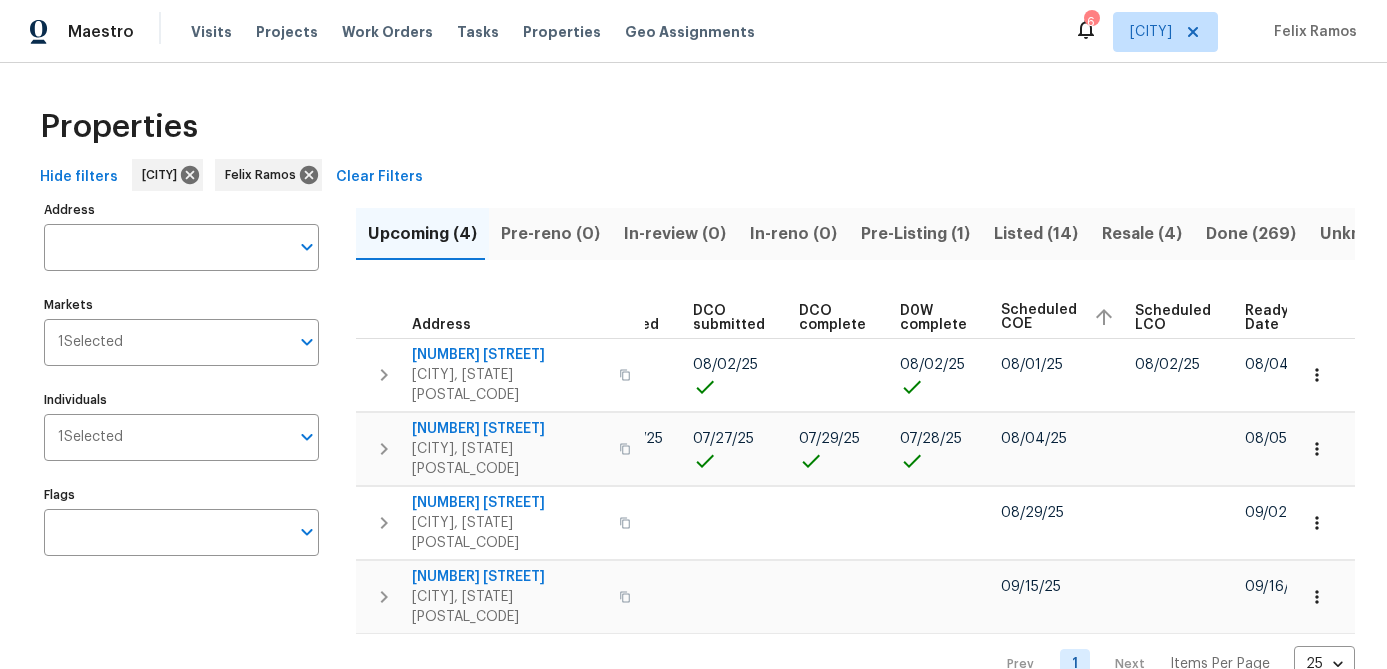 click on "Listed (14)" at bounding box center [1036, 234] 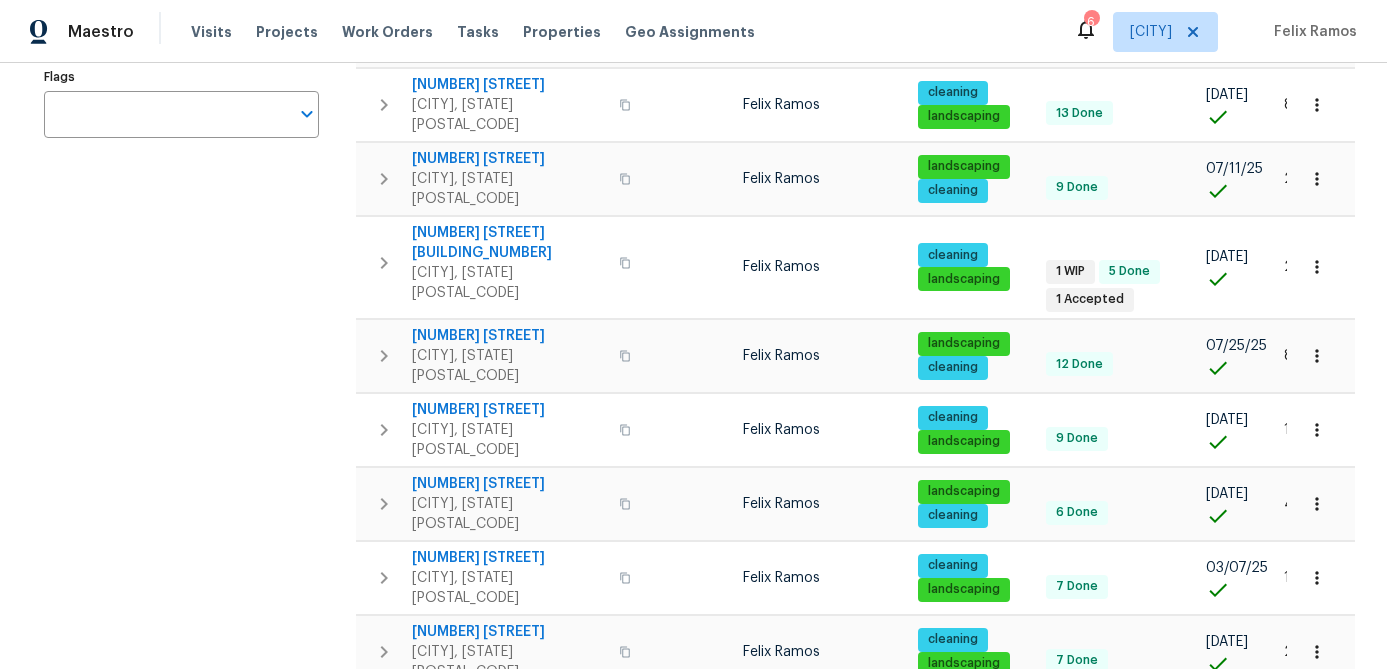 scroll, scrollTop: 644, scrollLeft: 0, axis: vertical 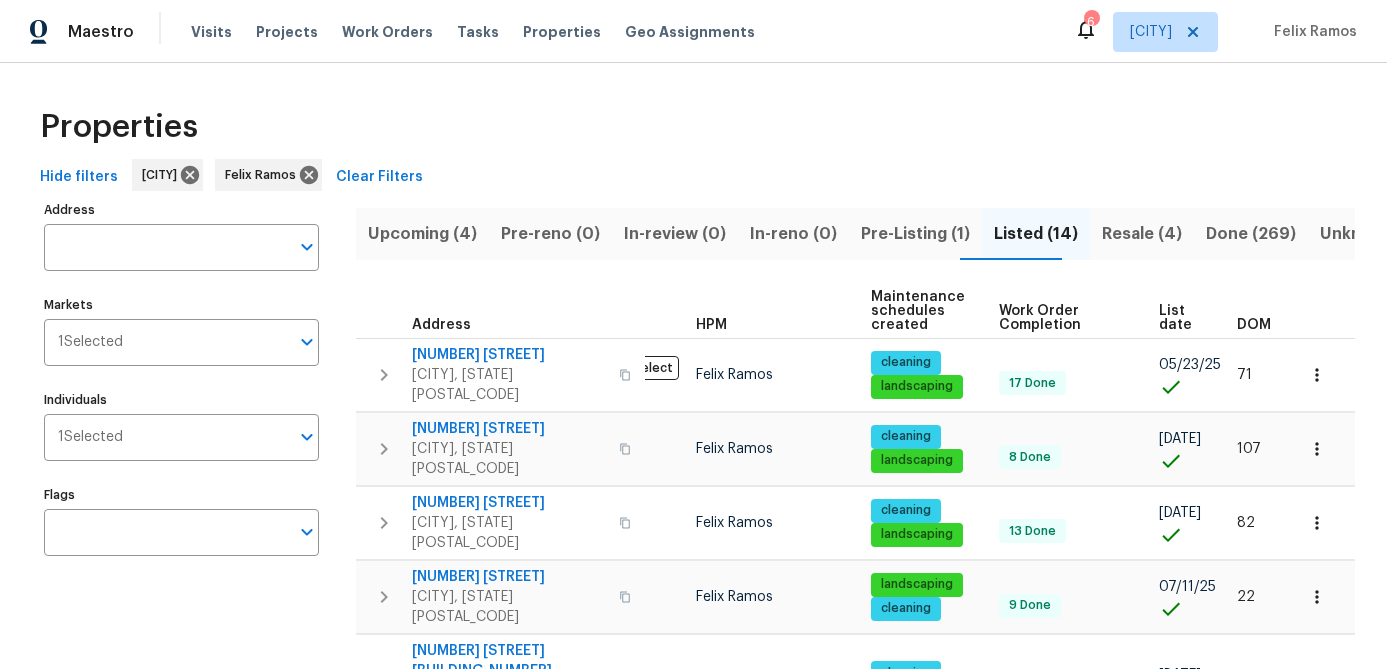 click on "List date" at bounding box center [1181, 318] 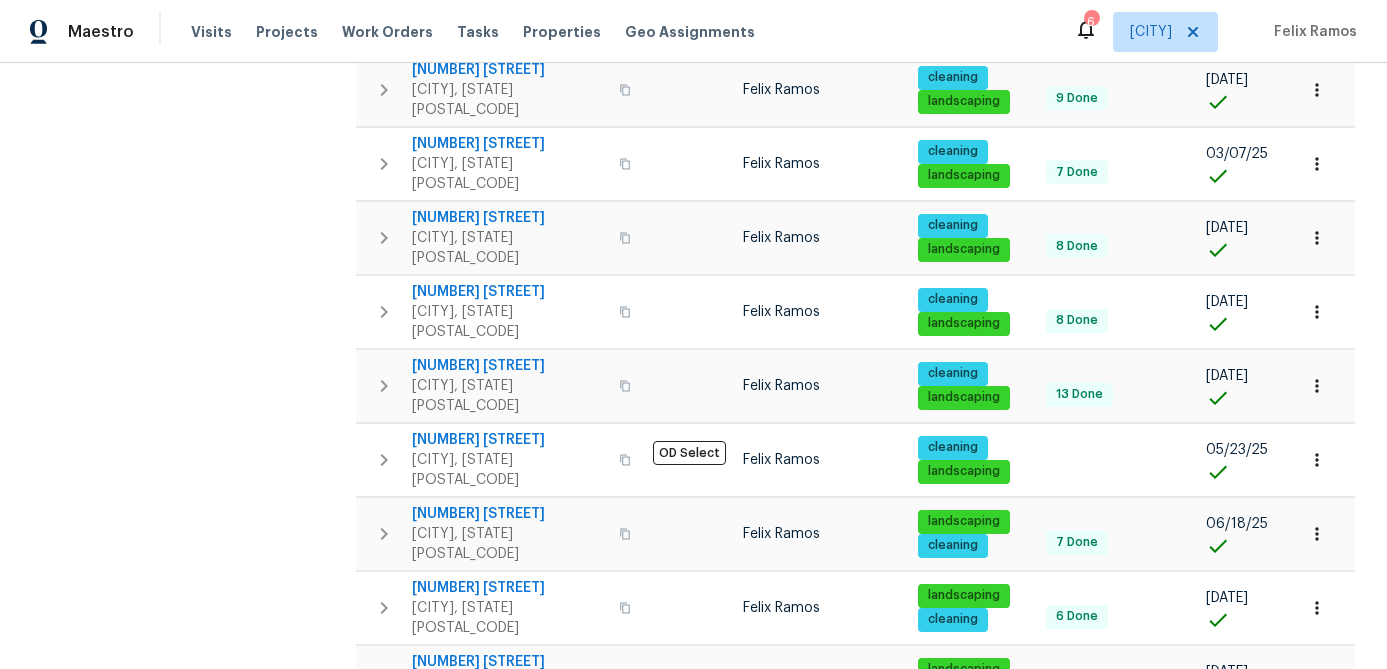scroll, scrollTop: 644, scrollLeft: 0, axis: vertical 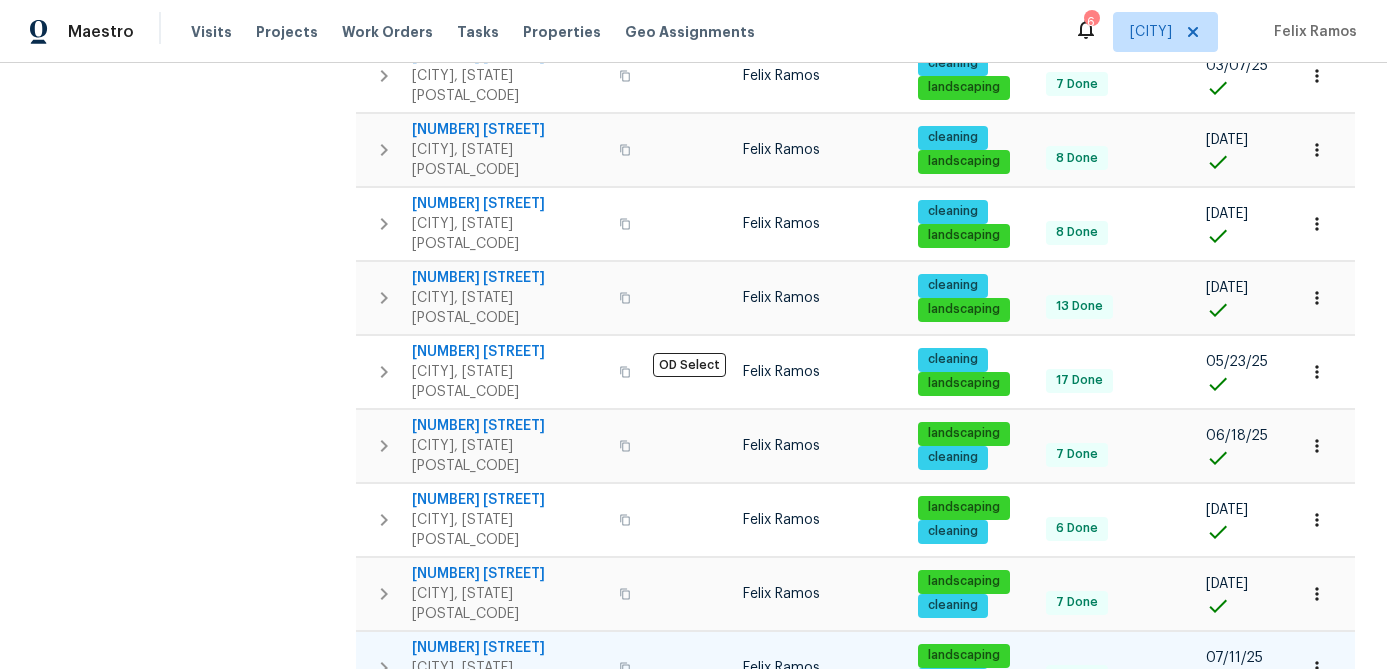 click on "[NUMBER] [STREET]" at bounding box center [509, 648] 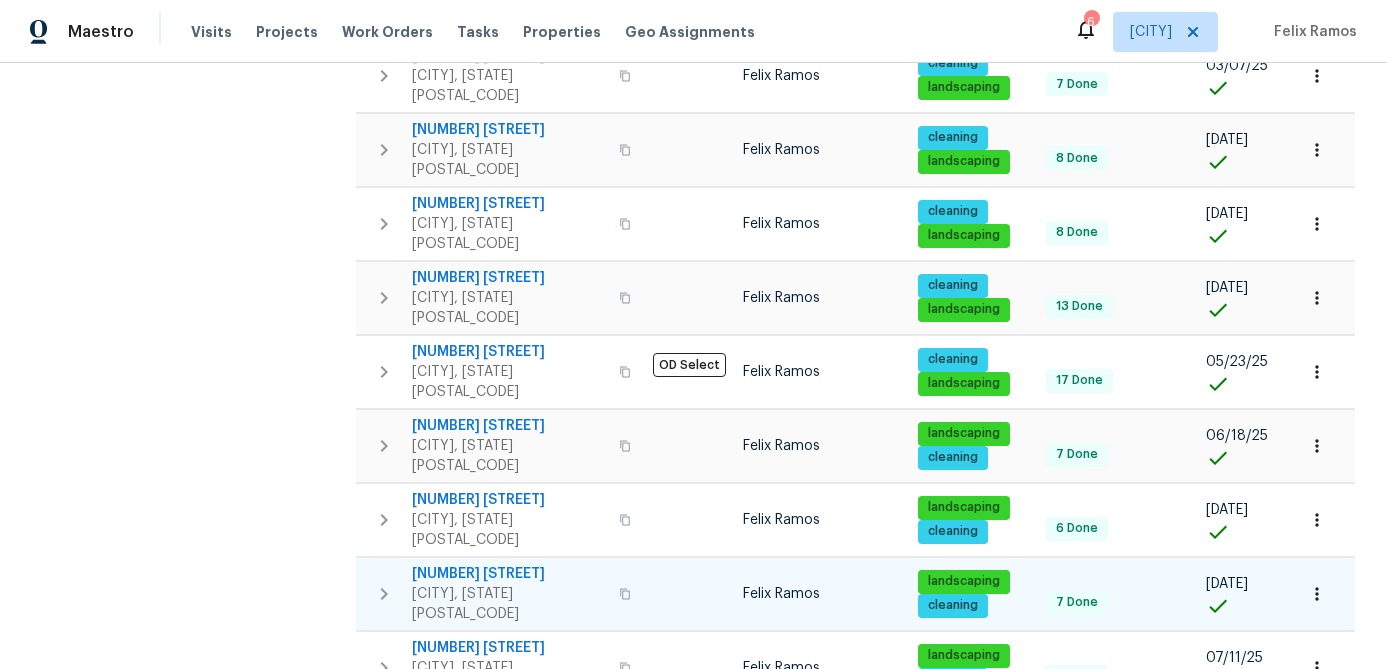 click on "[CITY], [STATE] [POSTAL_CODE]" at bounding box center [509, 604] 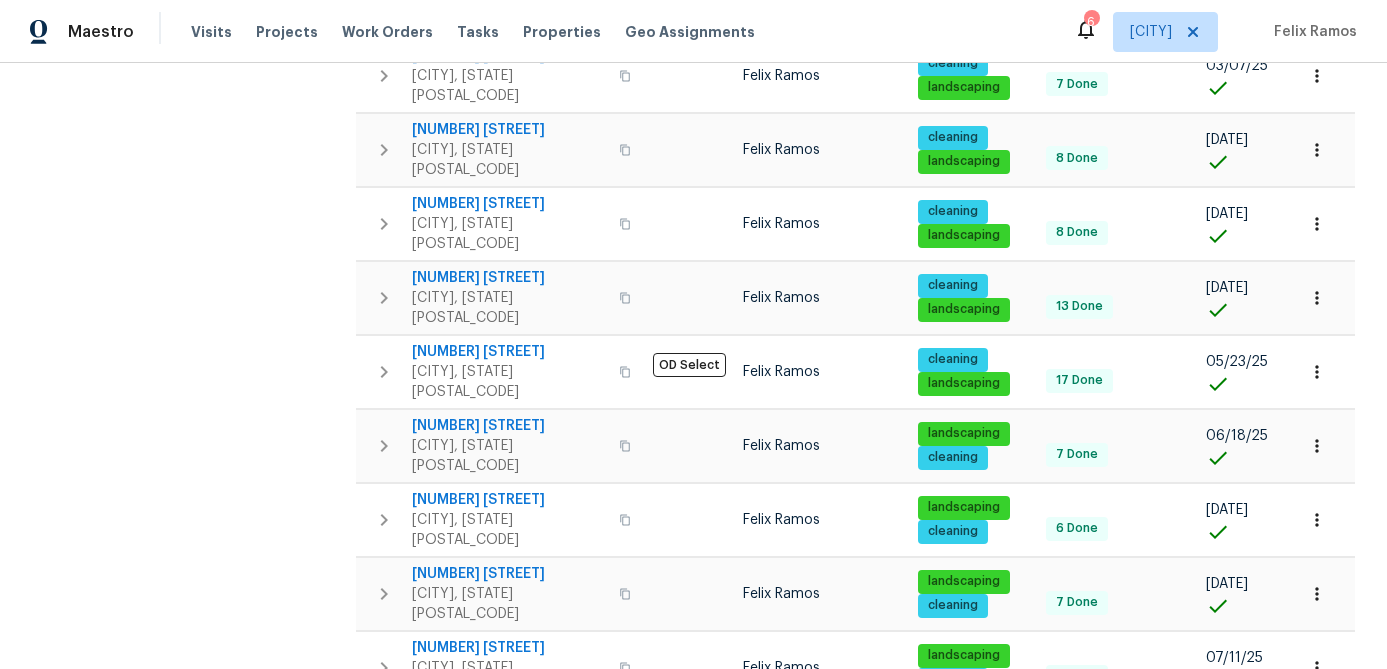 scroll, scrollTop: 0, scrollLeft: 0, axis: both 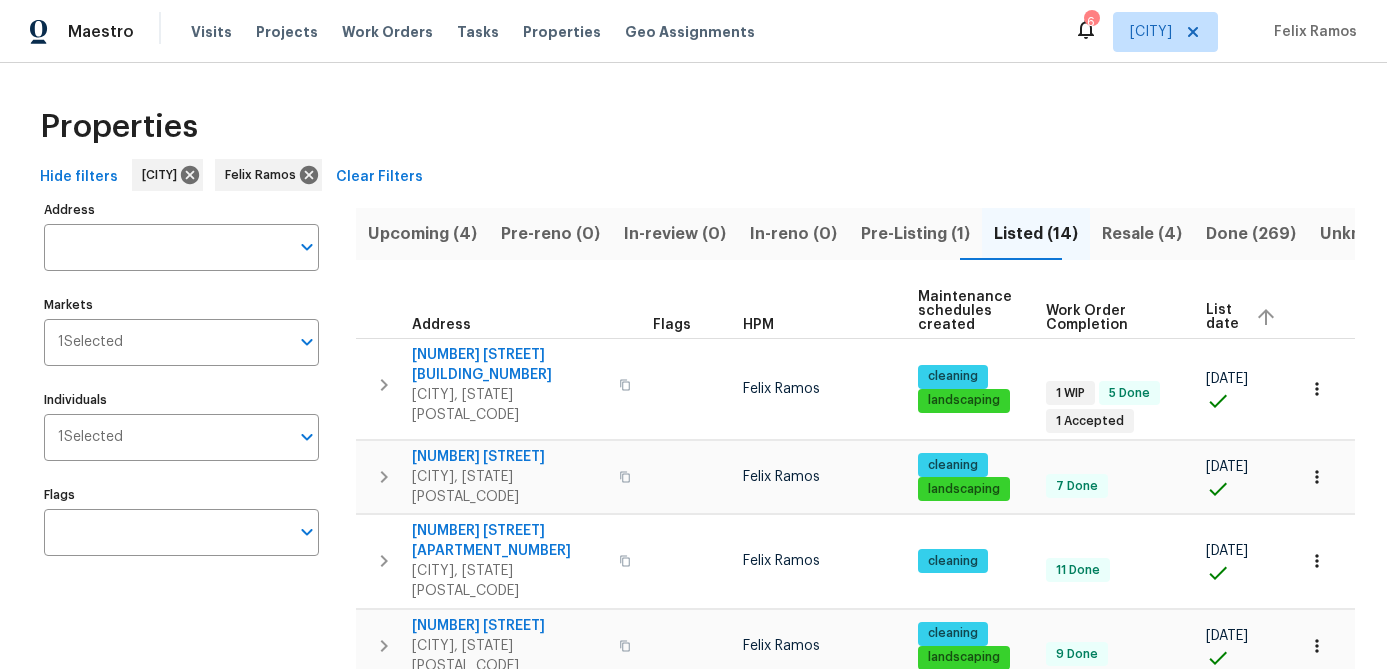 click on "Upcoming (4)" at bounding box center (422, 234) 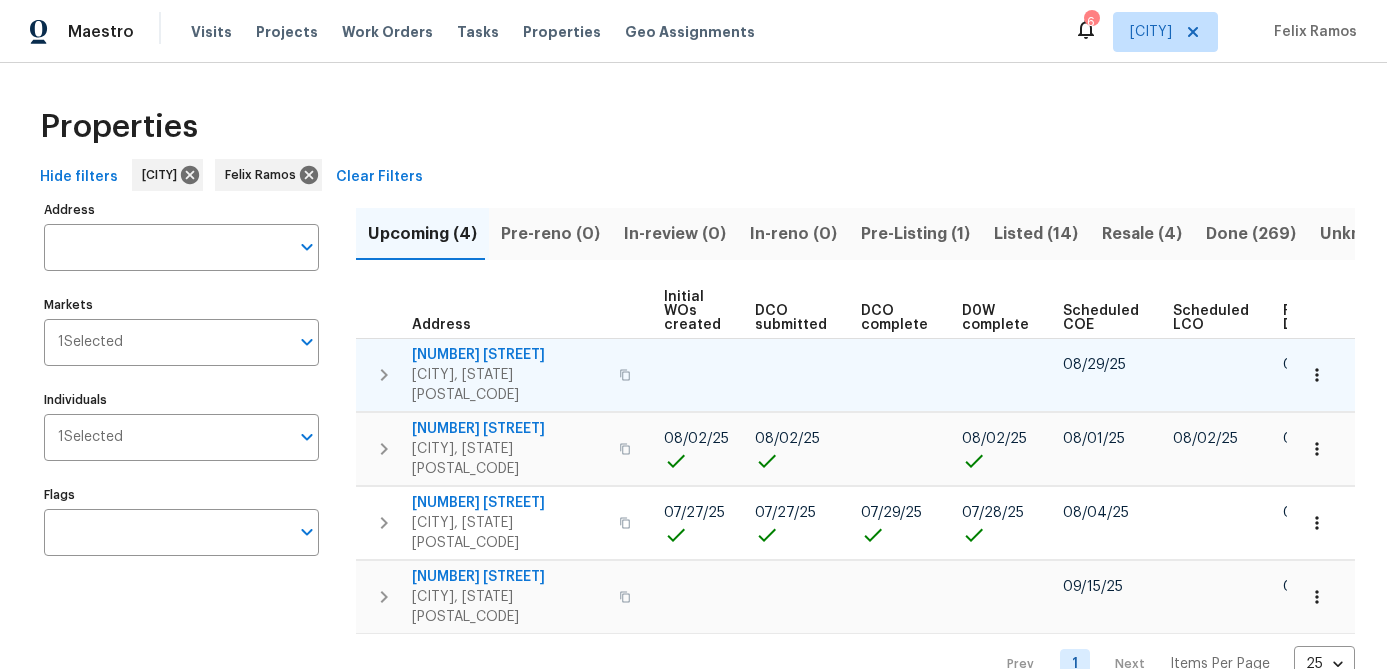scroll, scrollTop: 0, scrollLeft: 274, axis: horizontal 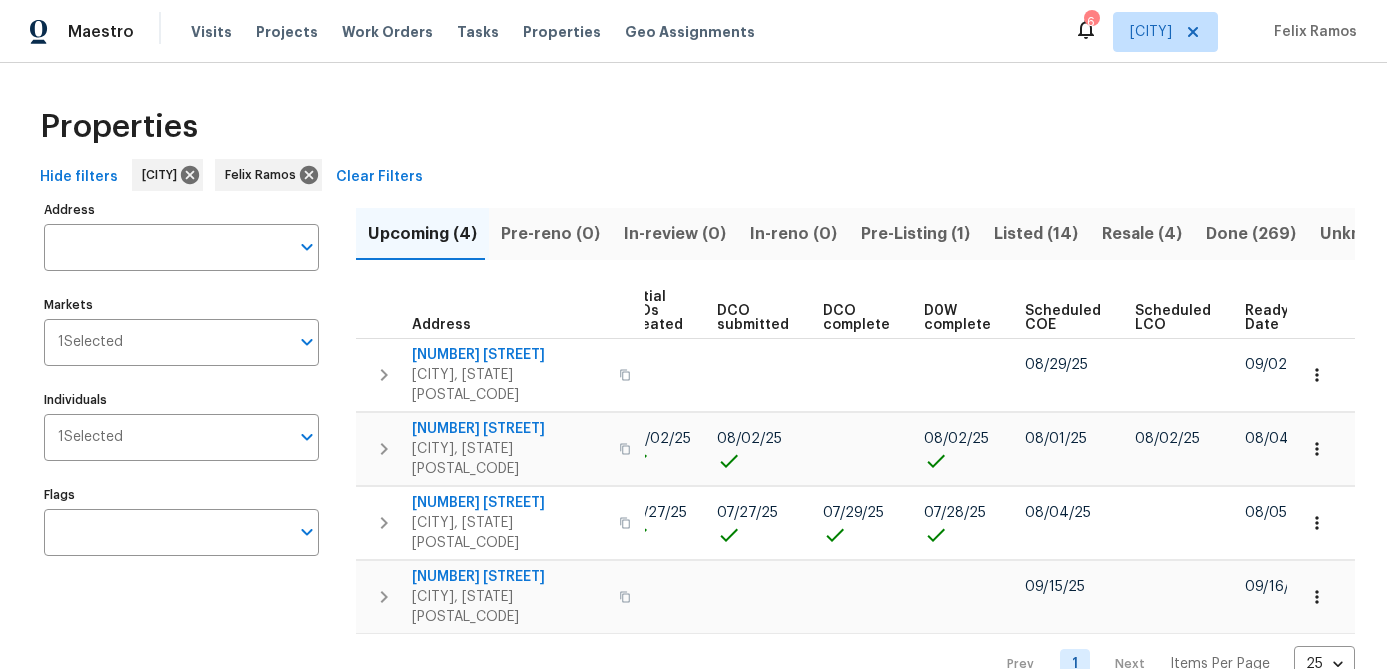 click on "Scheduled COE" at bounding box center (1063, 318) 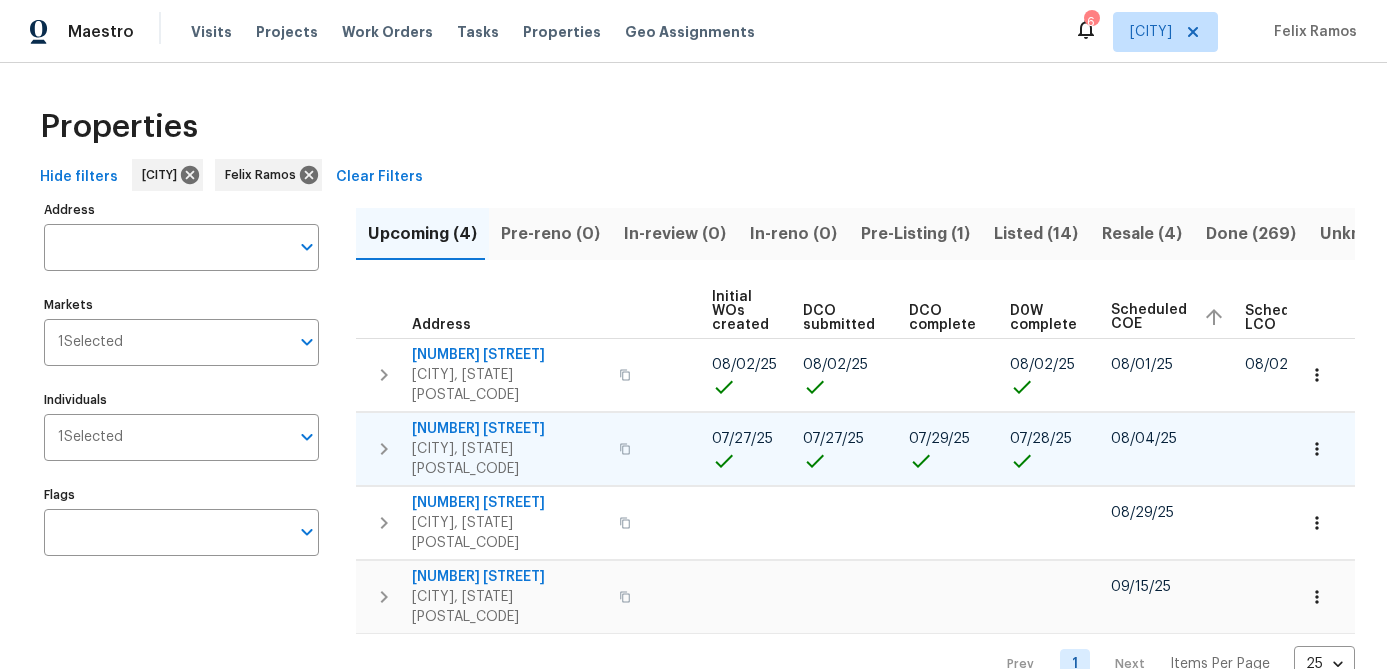 scroll, scrollTop: 0, scrollLeft: 298, axis: horizontal 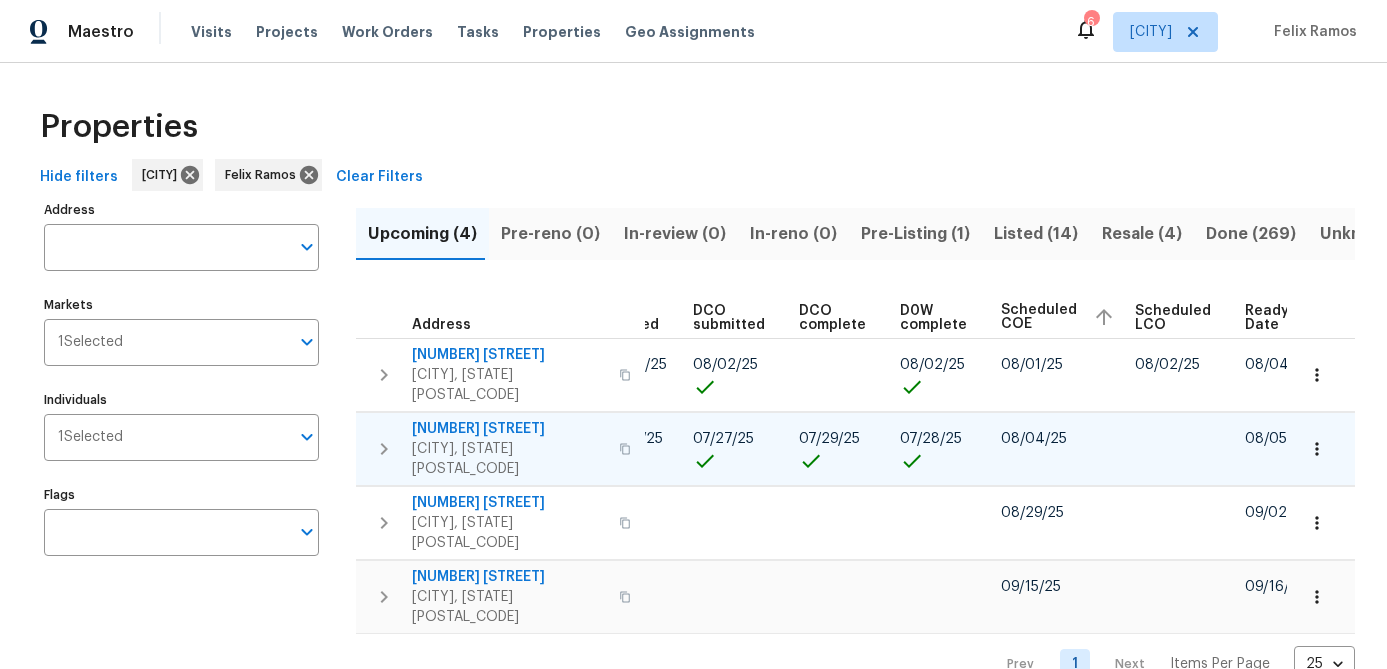 click on "San Antonio, TX 78254" at bounding box center [509, 459] 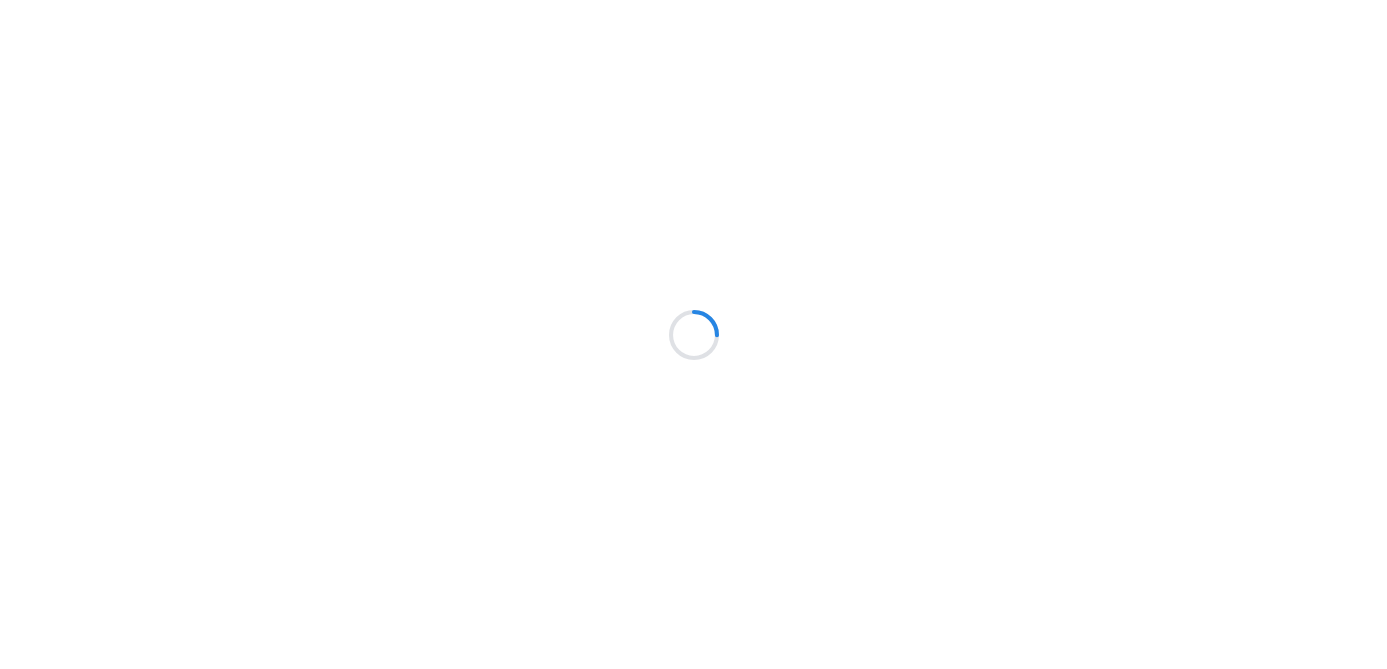 scroll, scrollTop: 0, scrollLeft: 0, axis: both 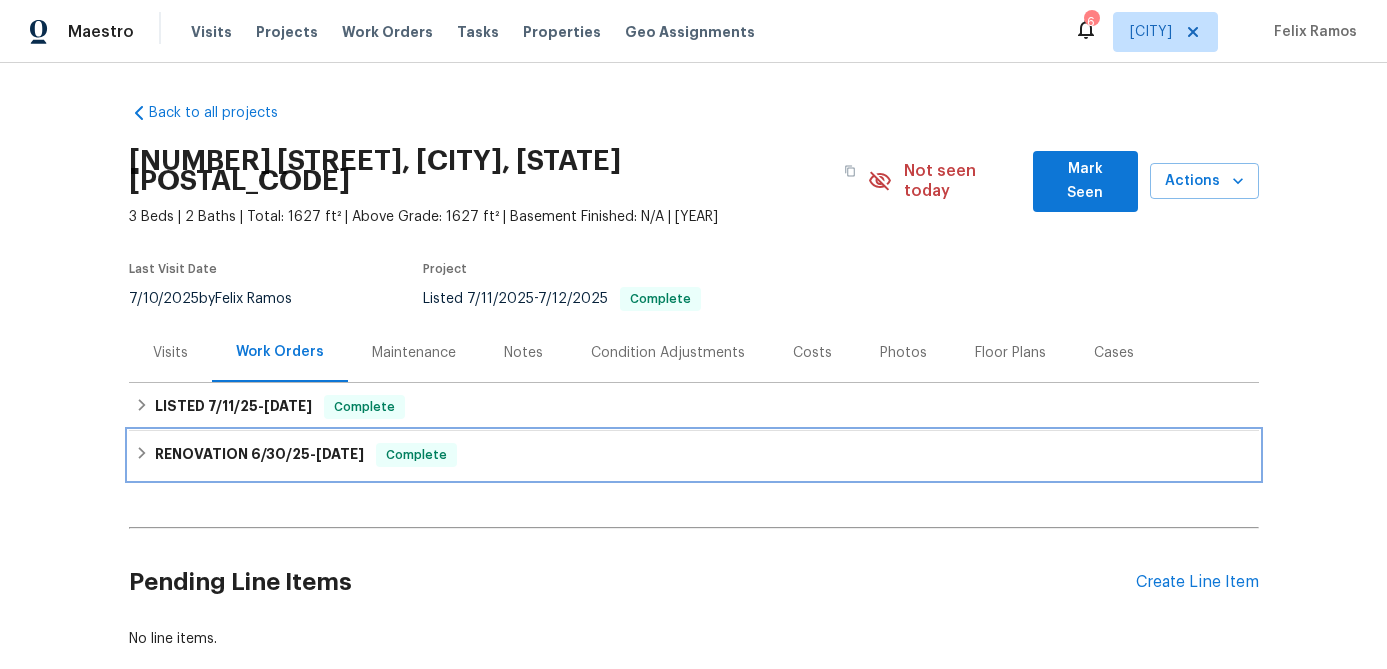 click on "Complete" at bounding box center (416, 455) 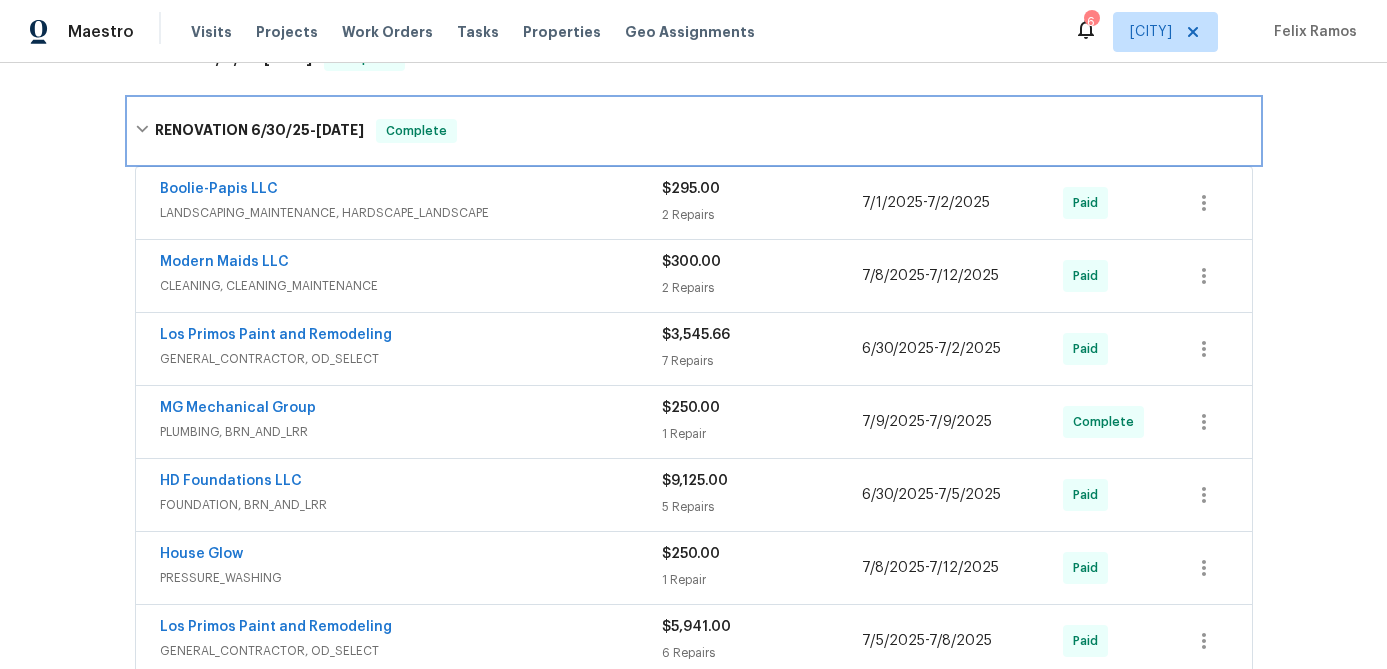 scroll, scrollTop: 355, scrollLeft: 0, axis: vertical 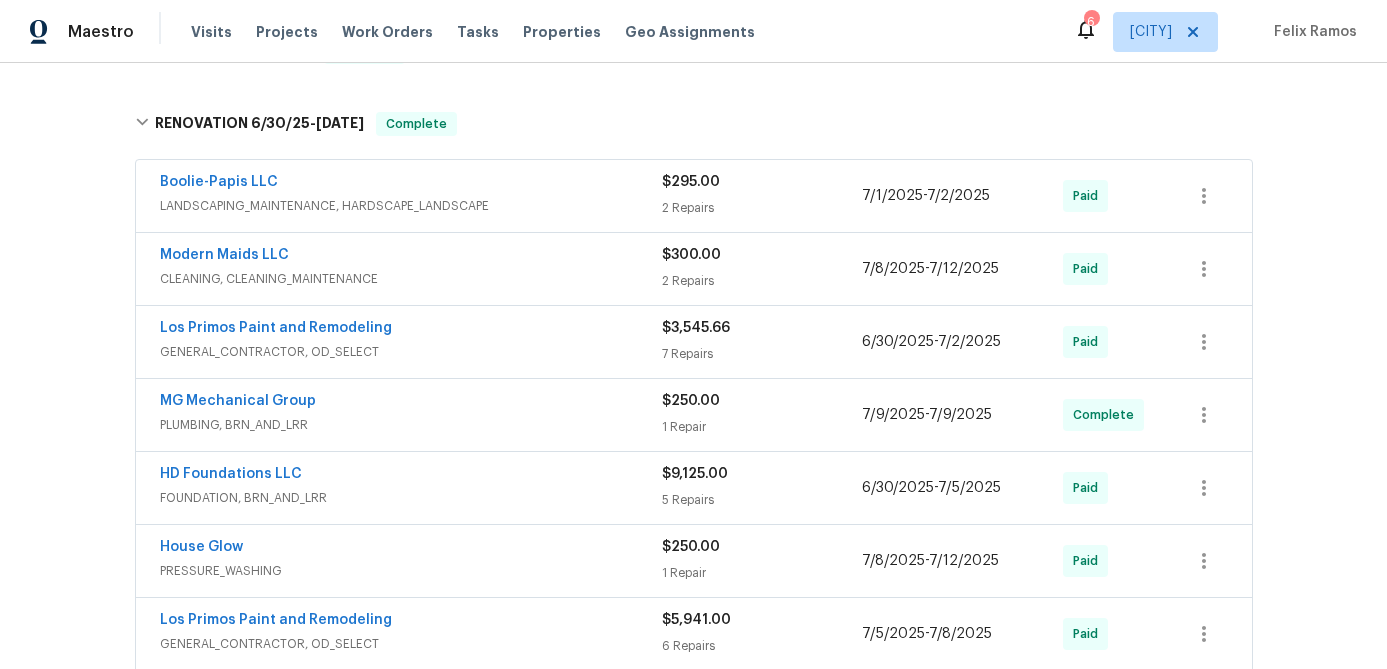 click on "GENERAL_CONTRACTOR, OD_SELECT" at bounding box center [411, 352] 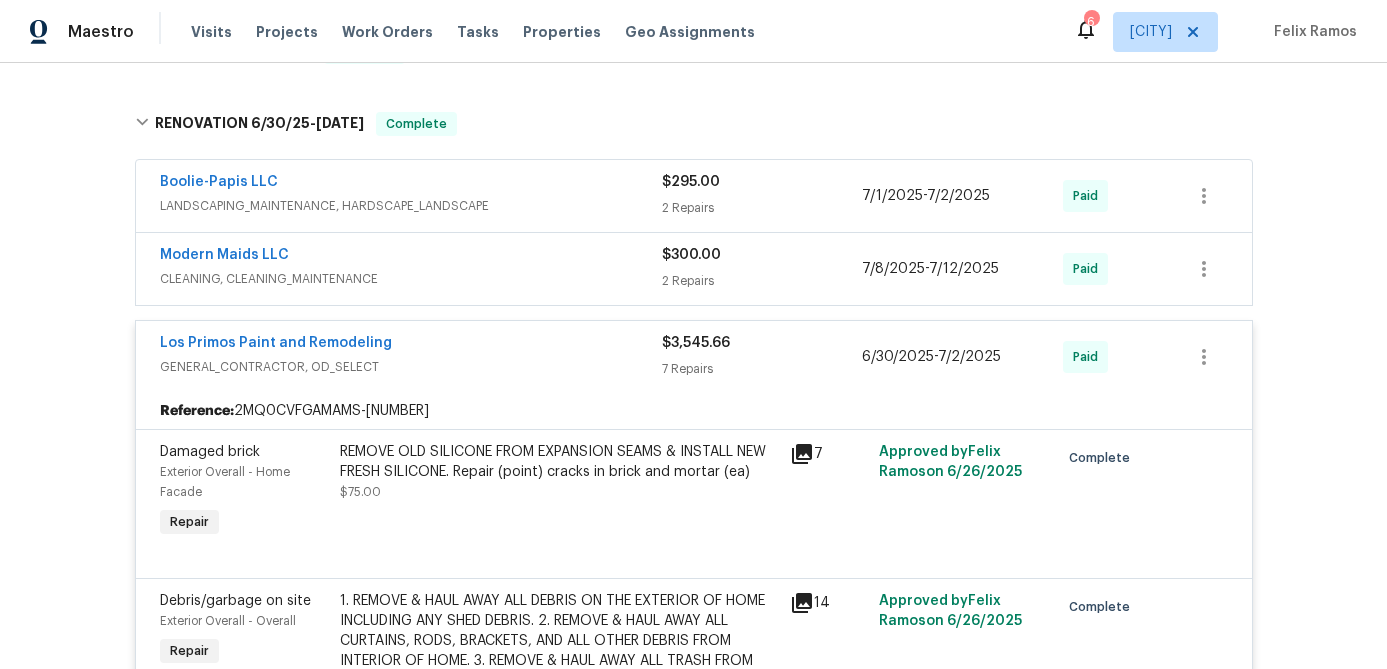 scroll, scrollTop: 318, scrollLeft: 0, axis: vertical 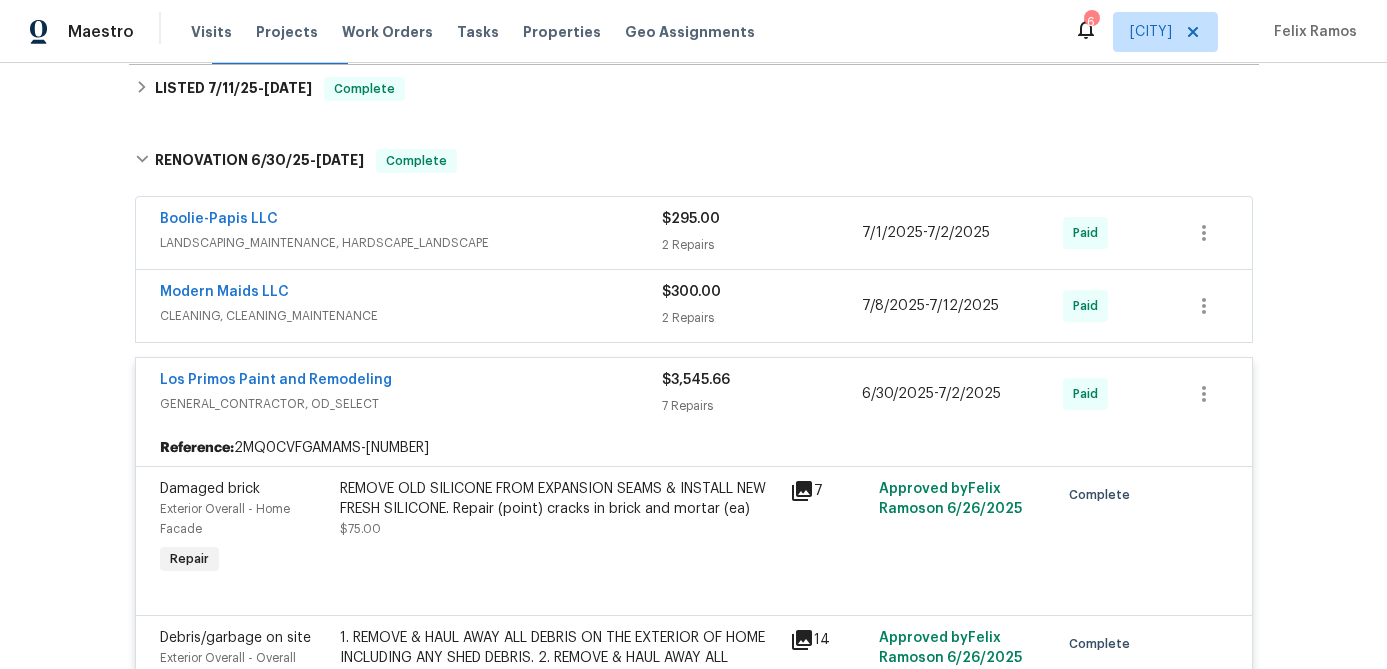click on "Los Primos Paint and Remodeling" at bounding box center [411, 382] 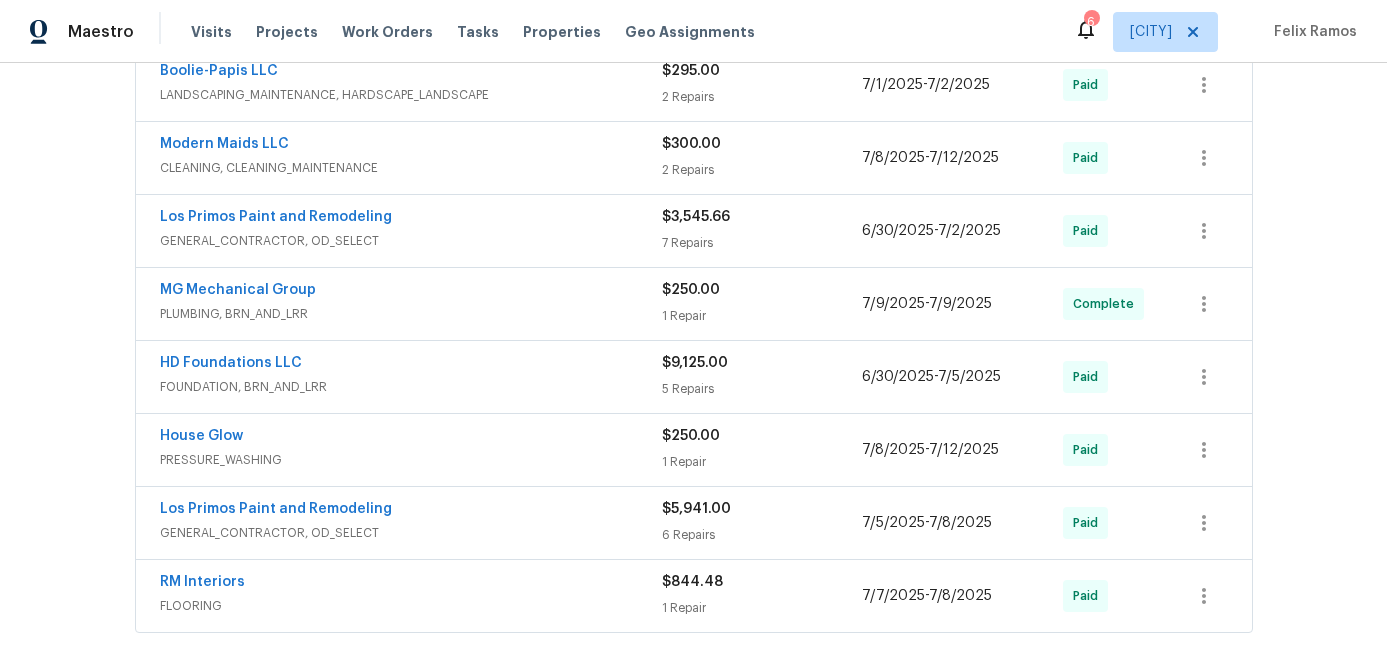 scroll, scrollTop: 550, scrollLeft: 0, axis: vertical 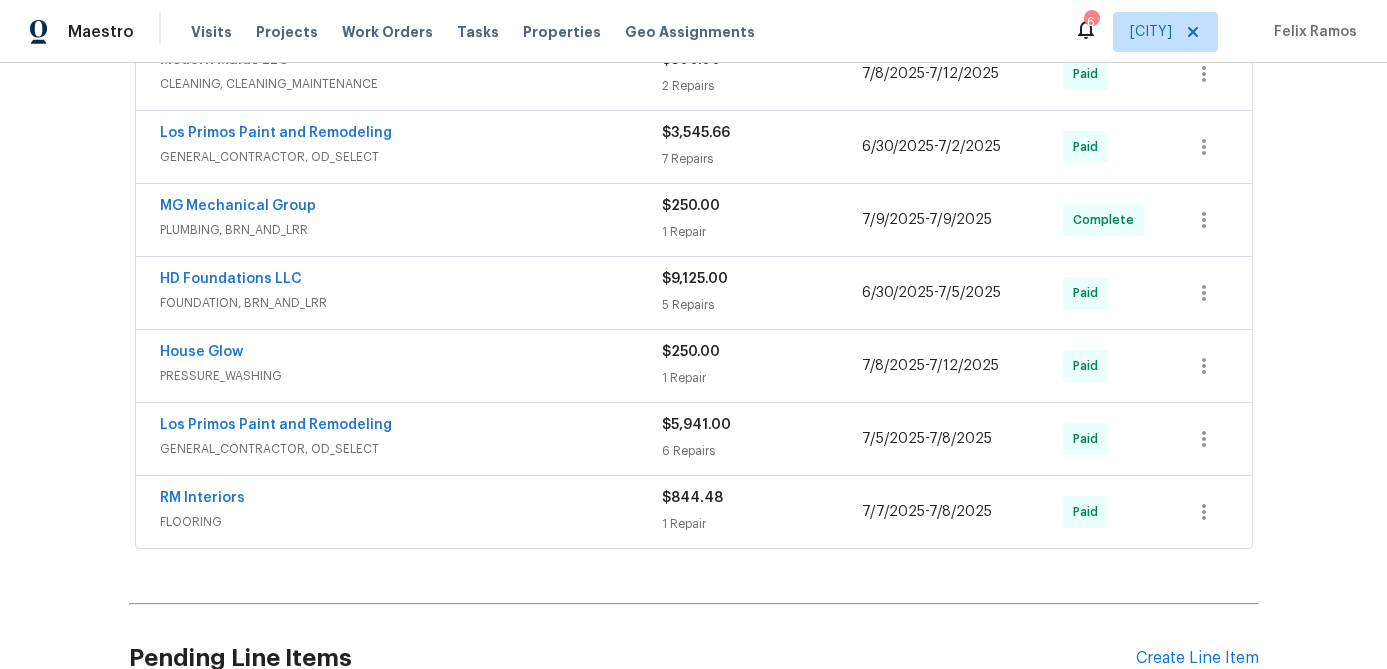 click on "Los Primos Paint and Remodeling" at bounding box center (411, 427) 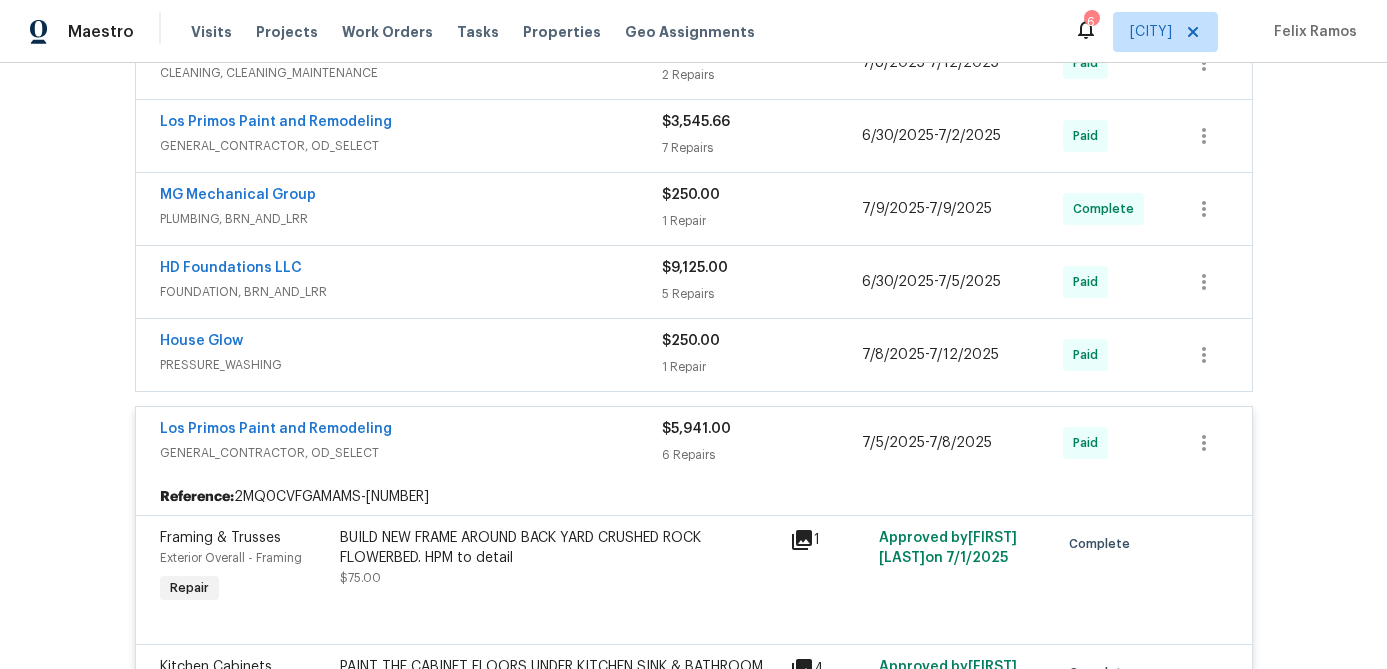scroll, scrollTop: 552, scrollLeft: 0, axis: vertical 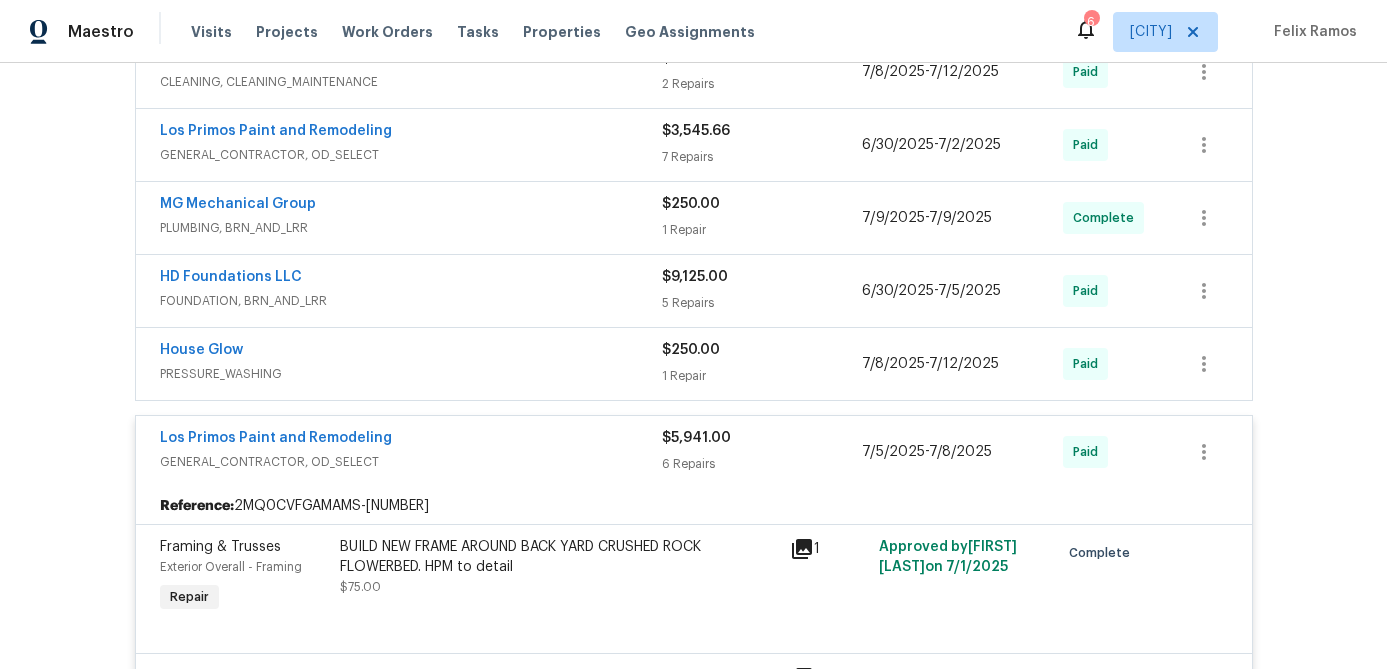 click on "Los Primos Paint and Remodeling GENERAL_CONTRACTOR, OD_SELECT $5,941.00 6 Repairs 7/5/2025  -  7/8/2025 Paid" at bounding box center (694, 452) 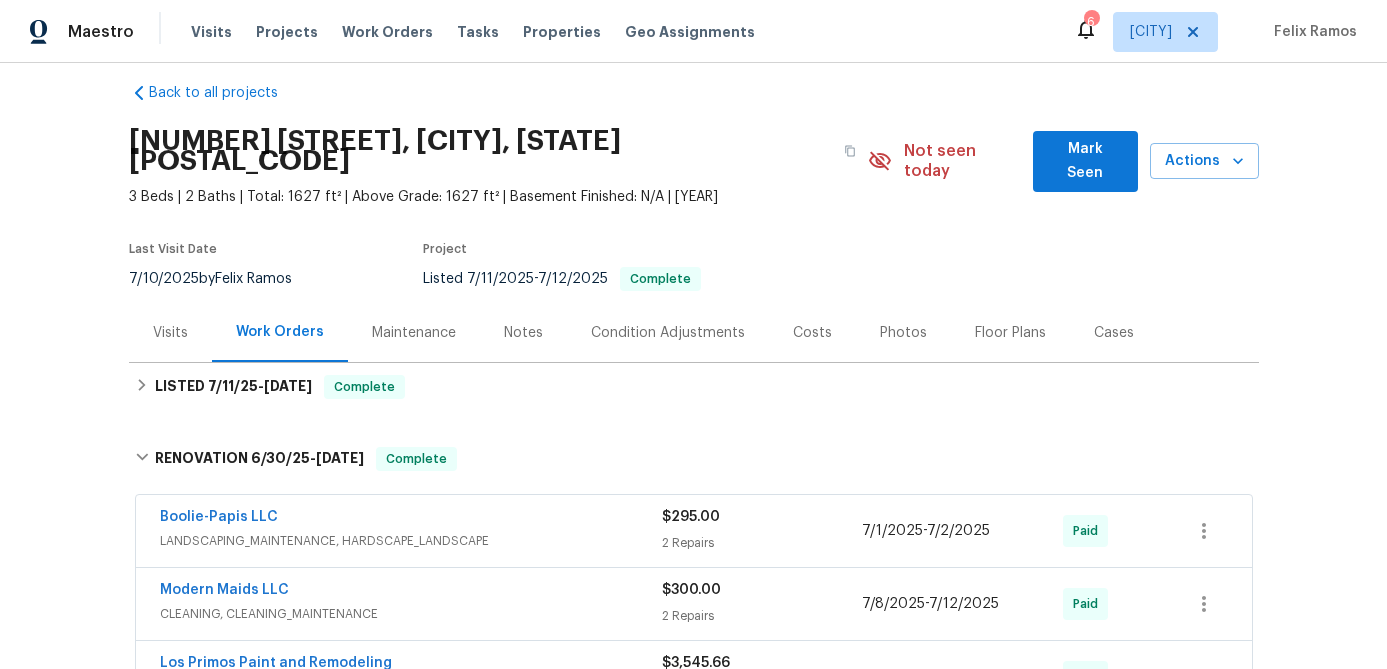 scroll, scrollTop: 0, scrollLeft: 0, axis: both 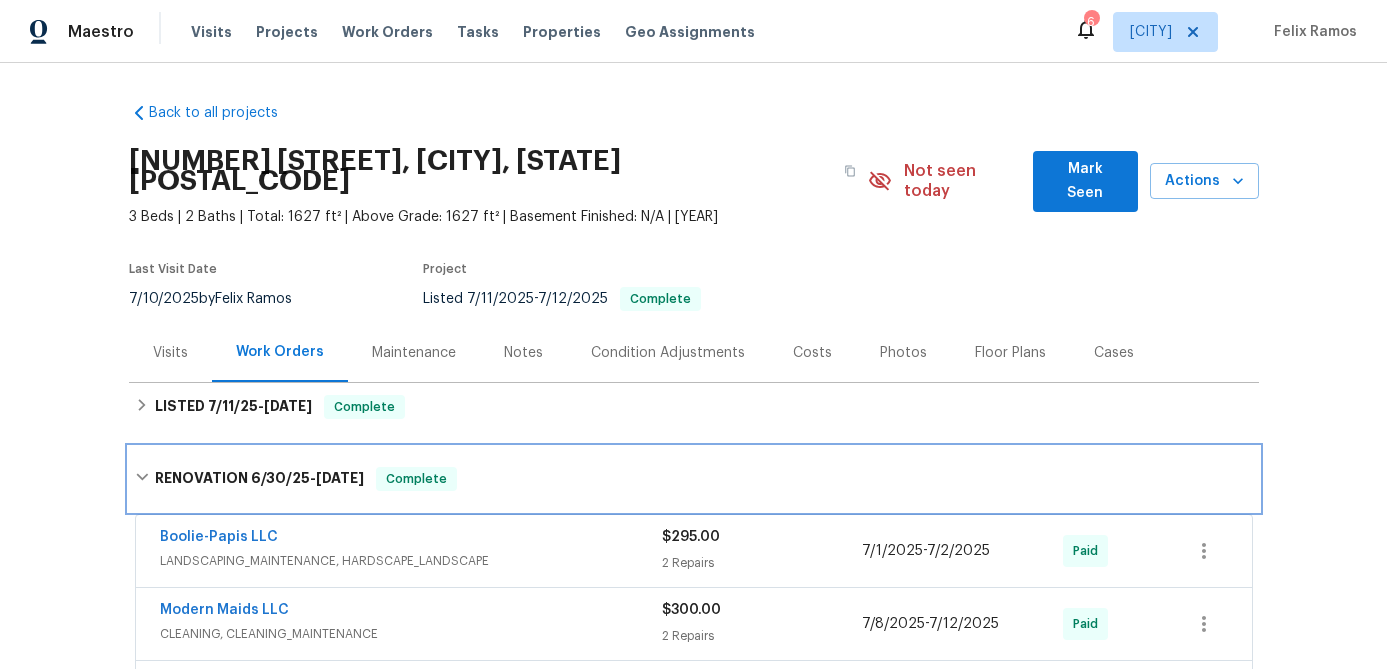 click on "Complete" at bounding box center (416, 479) 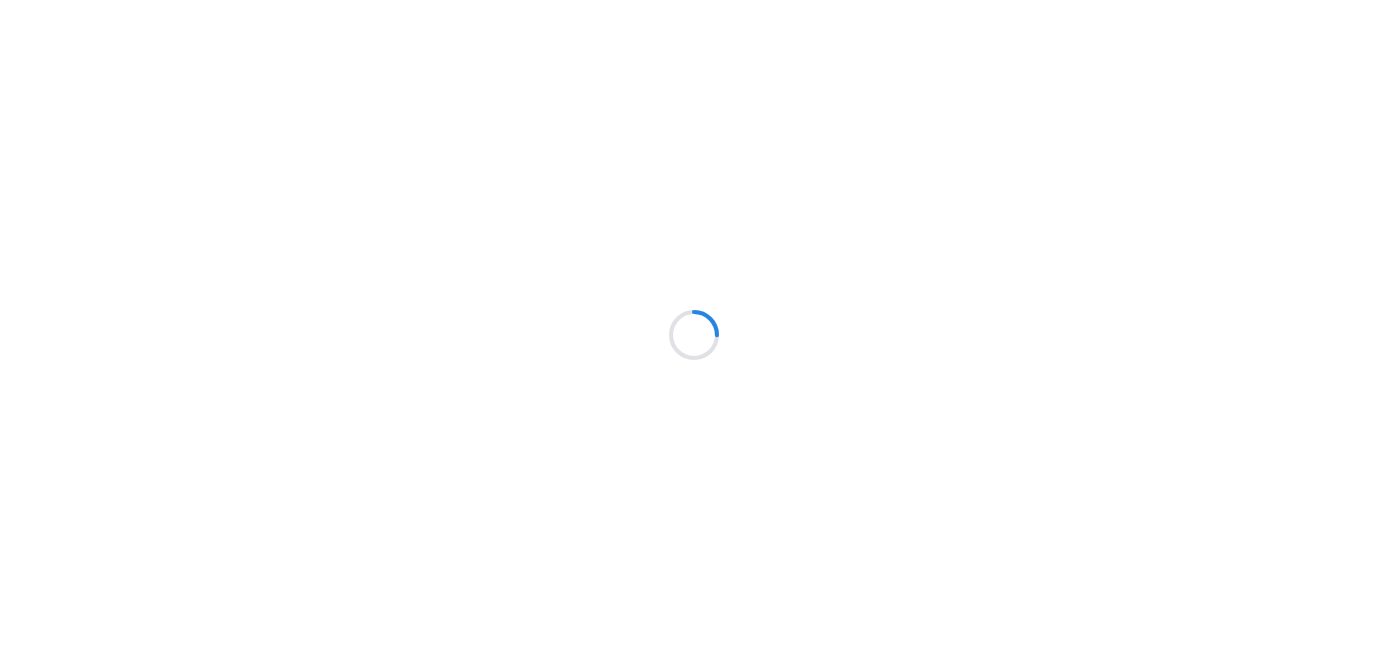 scroll, scrollTop: 0, scrollLeft: 0, axis: both 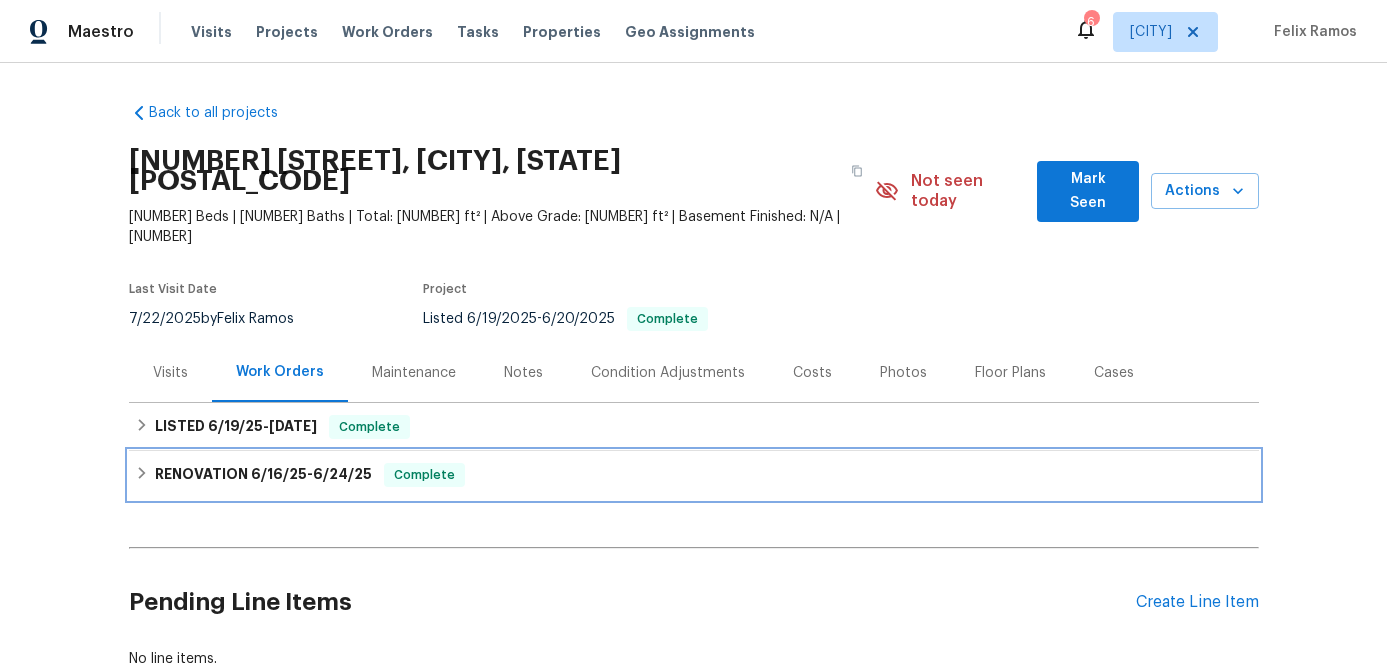 click on "Complete" at bounding box center [424, 475] 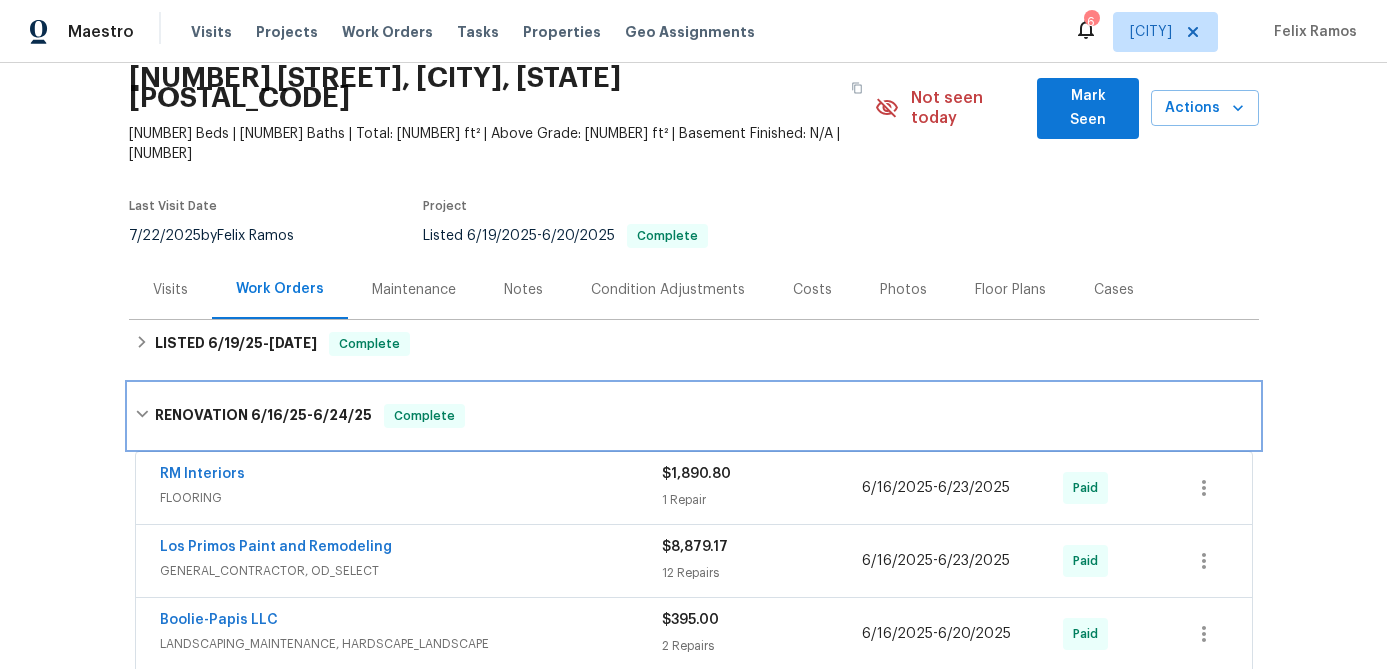 scroll, scrollTop: 137, scrollLeft: 0, axis: vertical 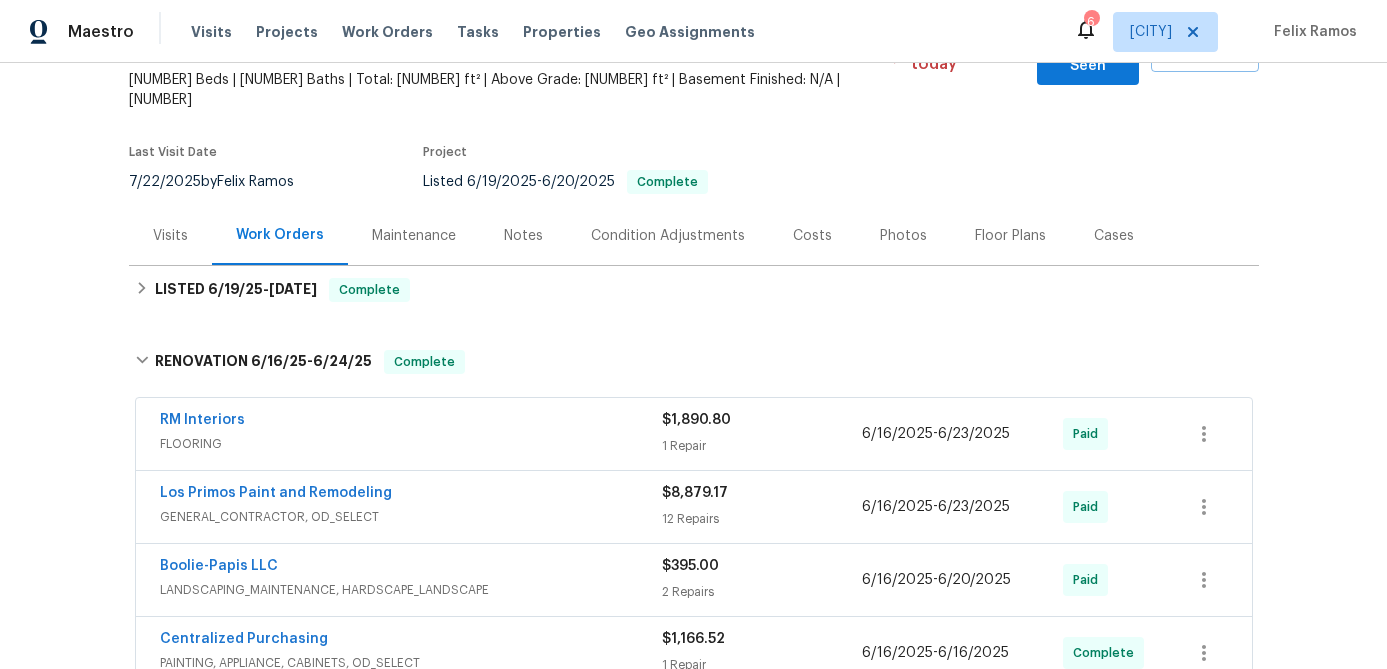 click on "GENERAL_CONTRACTOR, OD_SELECT" at bounding box center [411, 517] 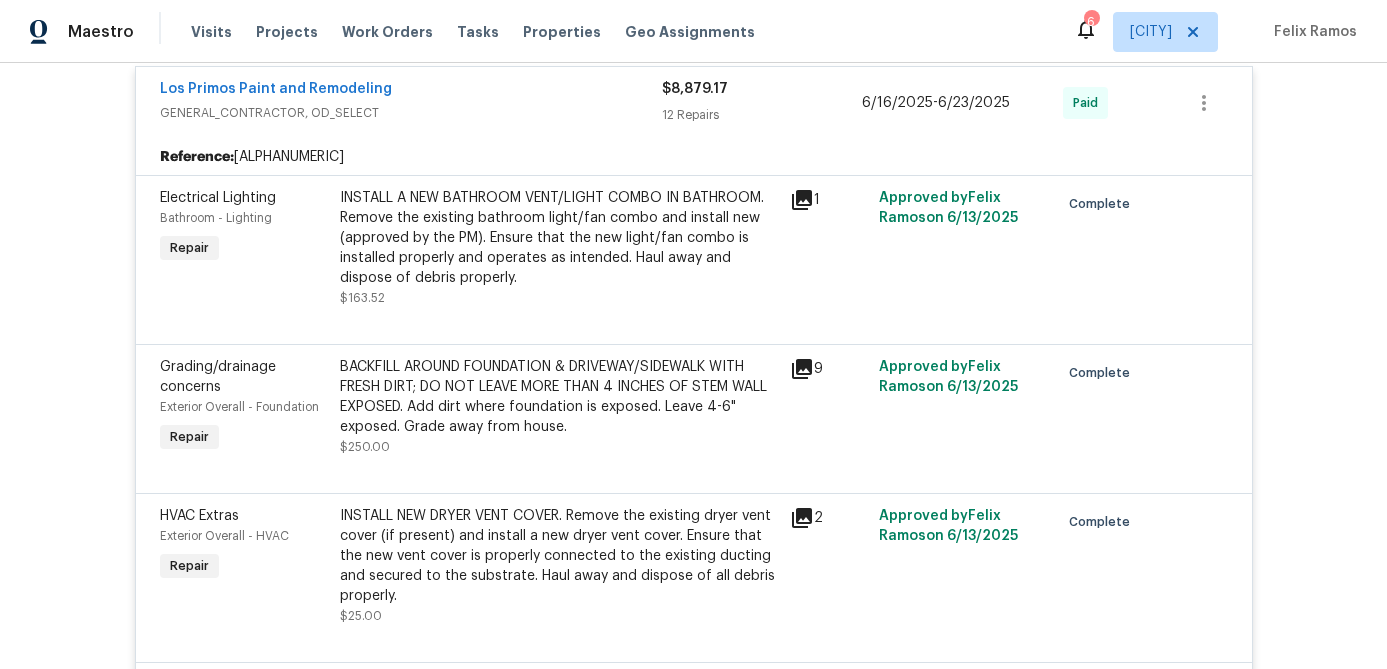 scroll, scrollTop: 553, scrollLeft: 0, axis: vertical 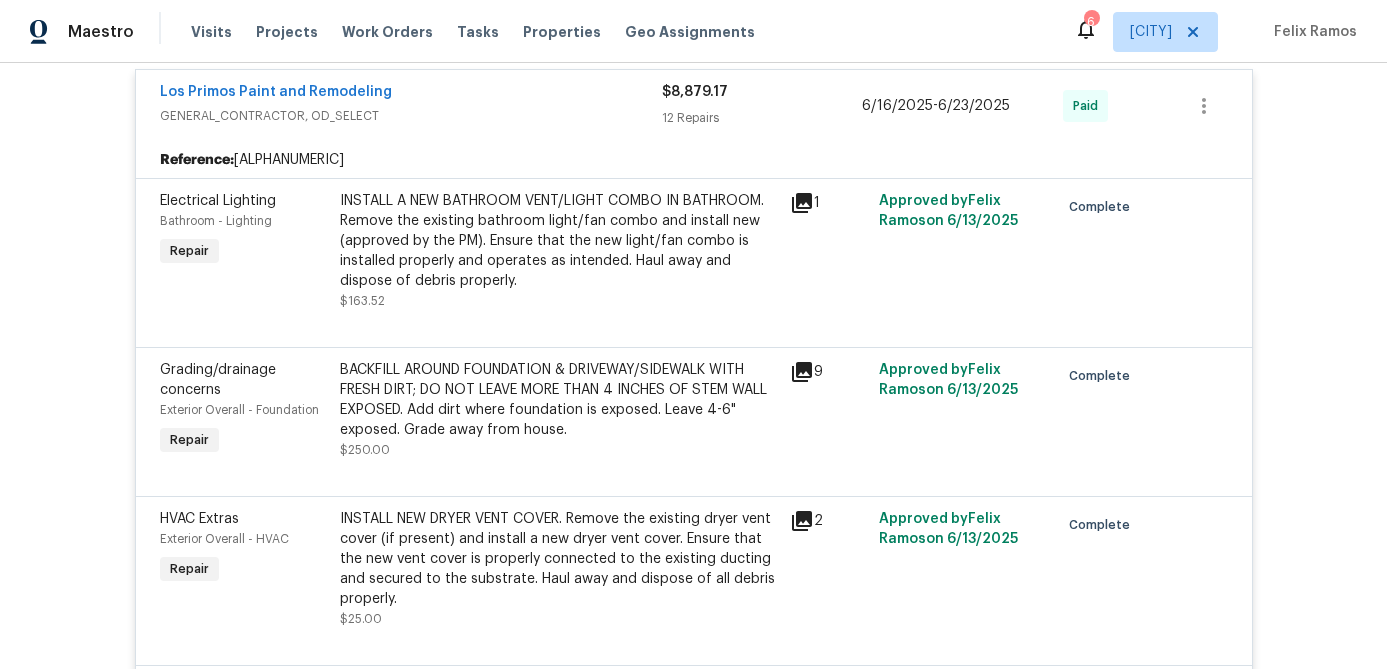 click on "BACKFILL AROUND FOUNDATION & DRIVEWAY/SIDEWALK WITH FRESH DIRT; DO NOT LEAVE MORE THAN 4 INCHES OF STEM WALL EXPOSED.
Add dirt where foundation is exposed. Leave 4-6" exposed. Grade away from house." at bounding box center [559, 400] 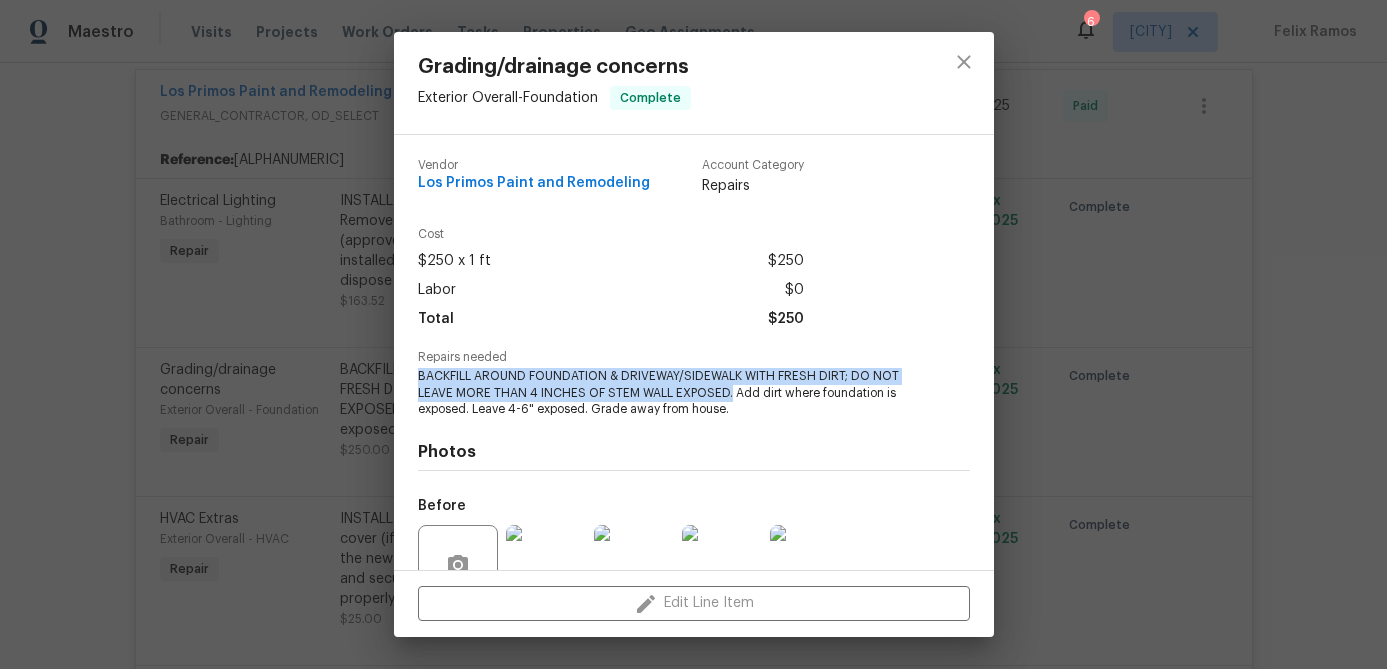 drag, startPoint x: 732, startPoint y: 391, endPoint x: 454, endPoint y: 368, distance: 278.94983 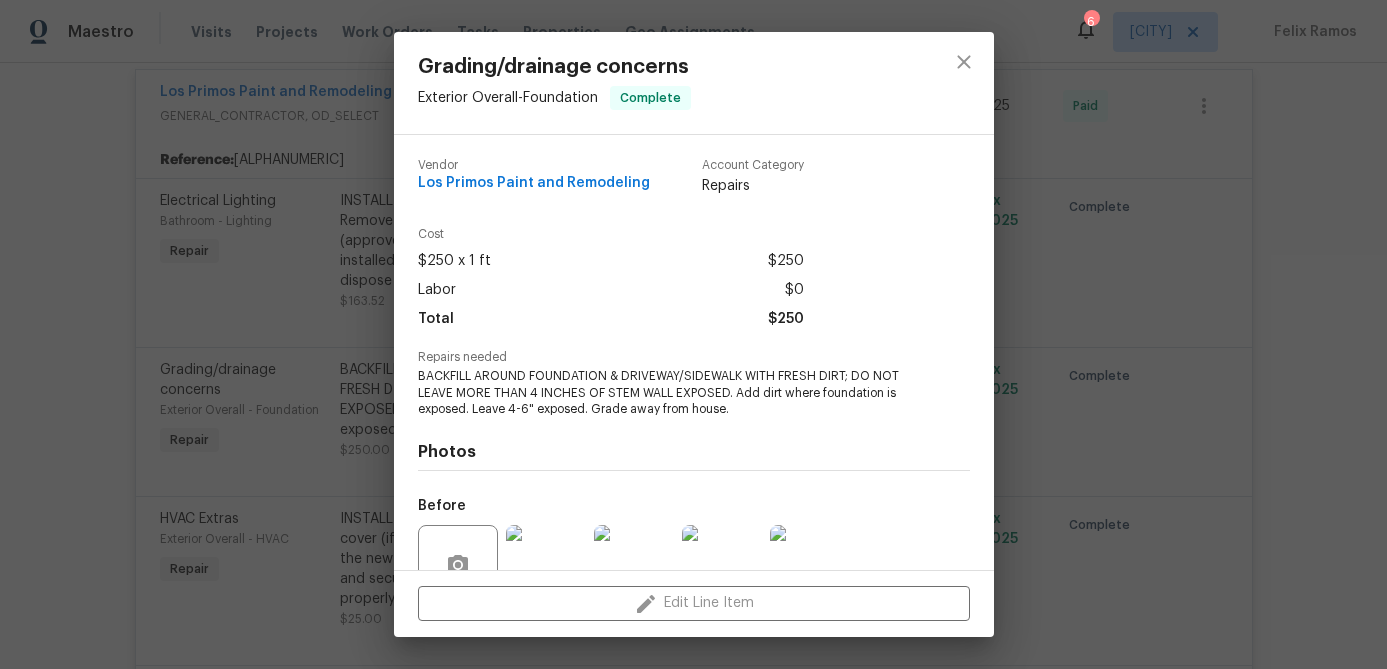 click on "Photos" at bounding box center (694, 452) 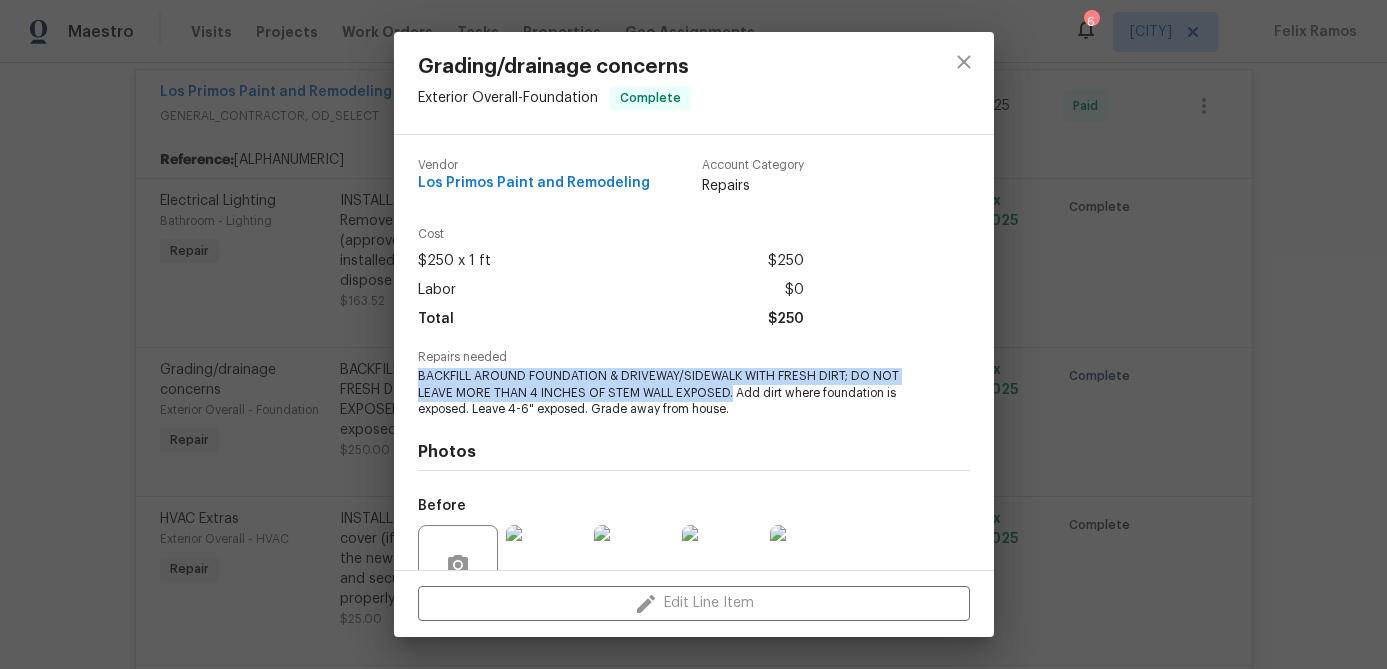drag, startPoint x: 730, startPoint y: 390, endPoint x: 421, endPoint y: 378, distance: 309.2329 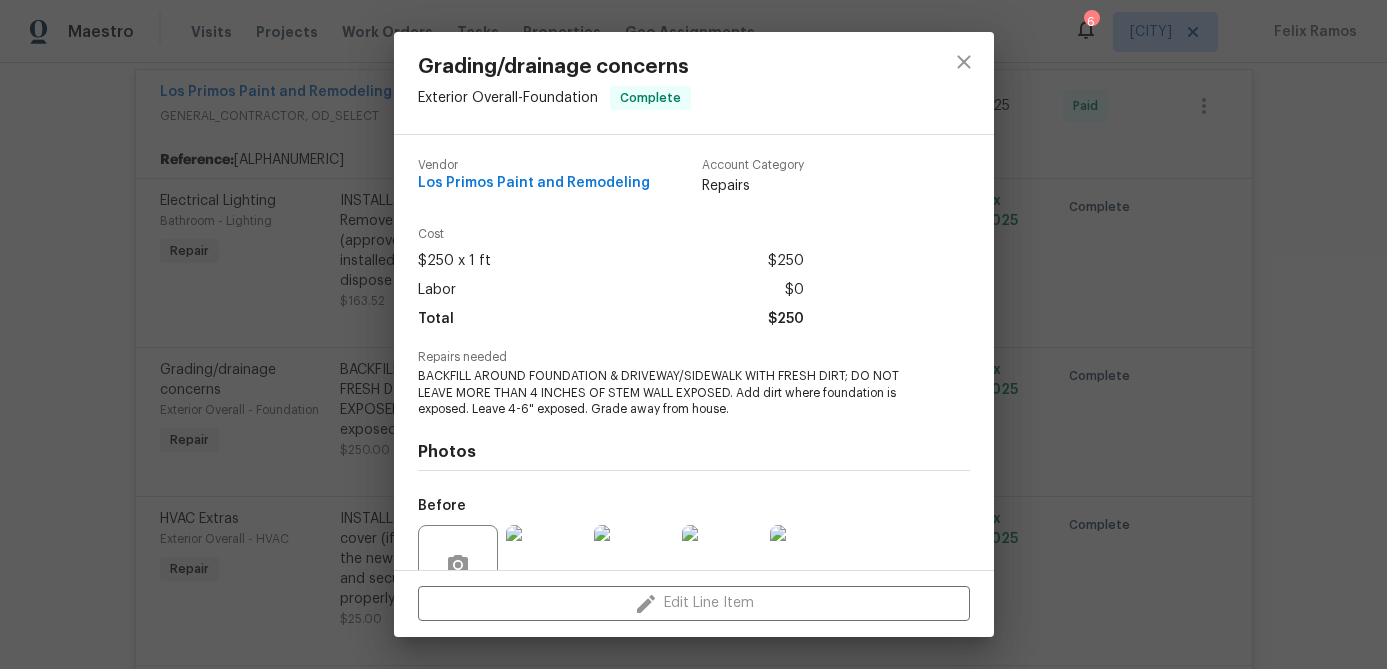 click on "Vendor Los Primos Paint and Remodeling Account Category Repairs" at bounding box center (694, 185) 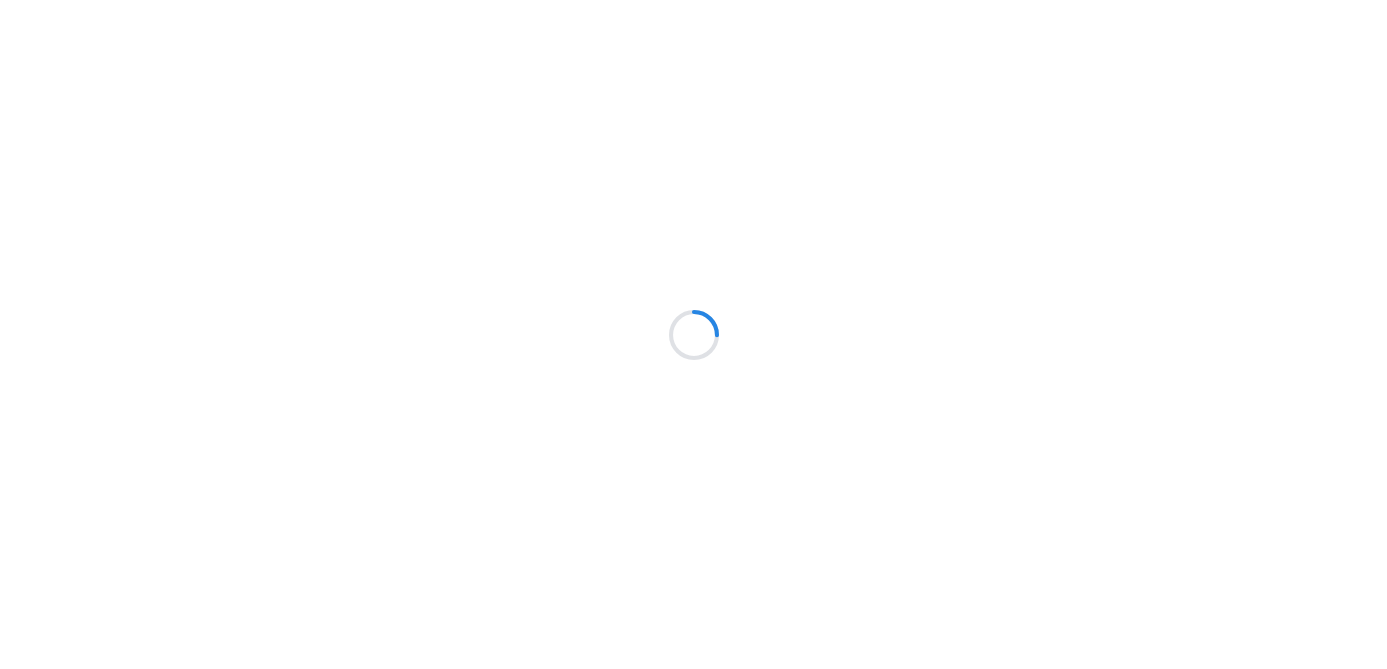 scroll, scrollTop: 0, scrollLeft: 0, axis: both 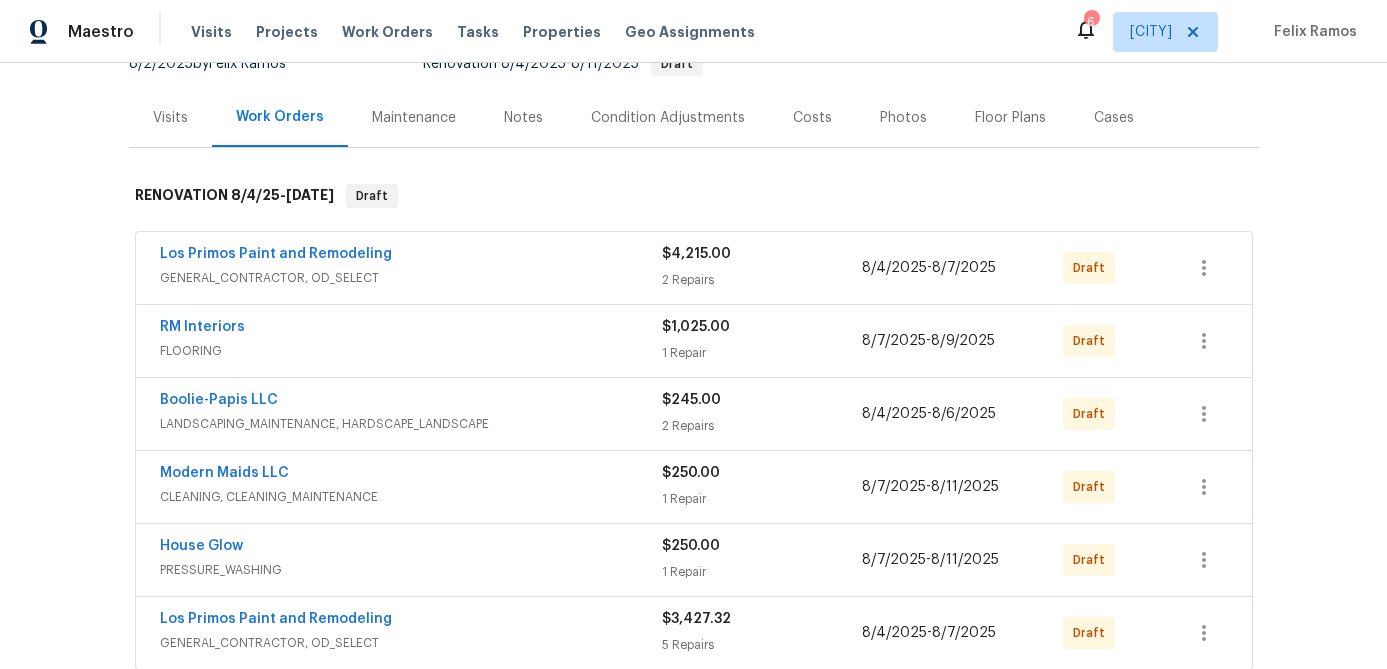 click on "Costs" at bounding box center (812, 118) 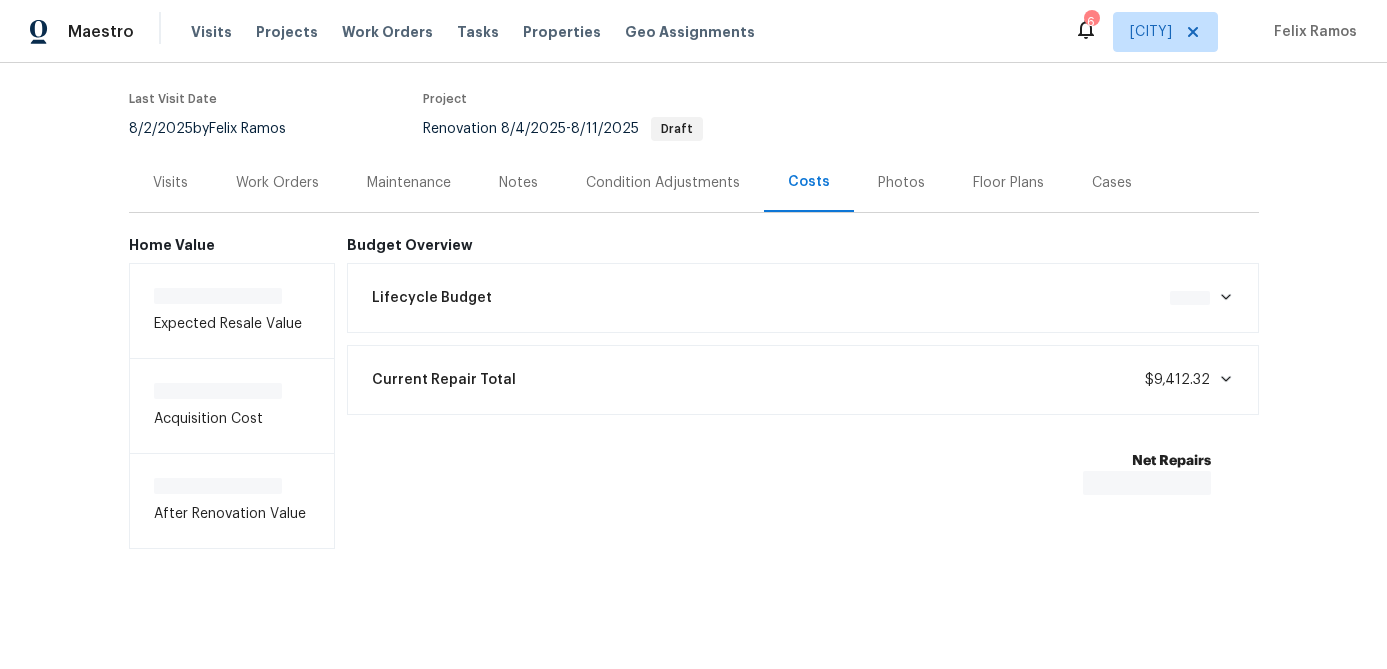 scroll, scrollTop: 154, scrollLeft: 0, axis: vertical 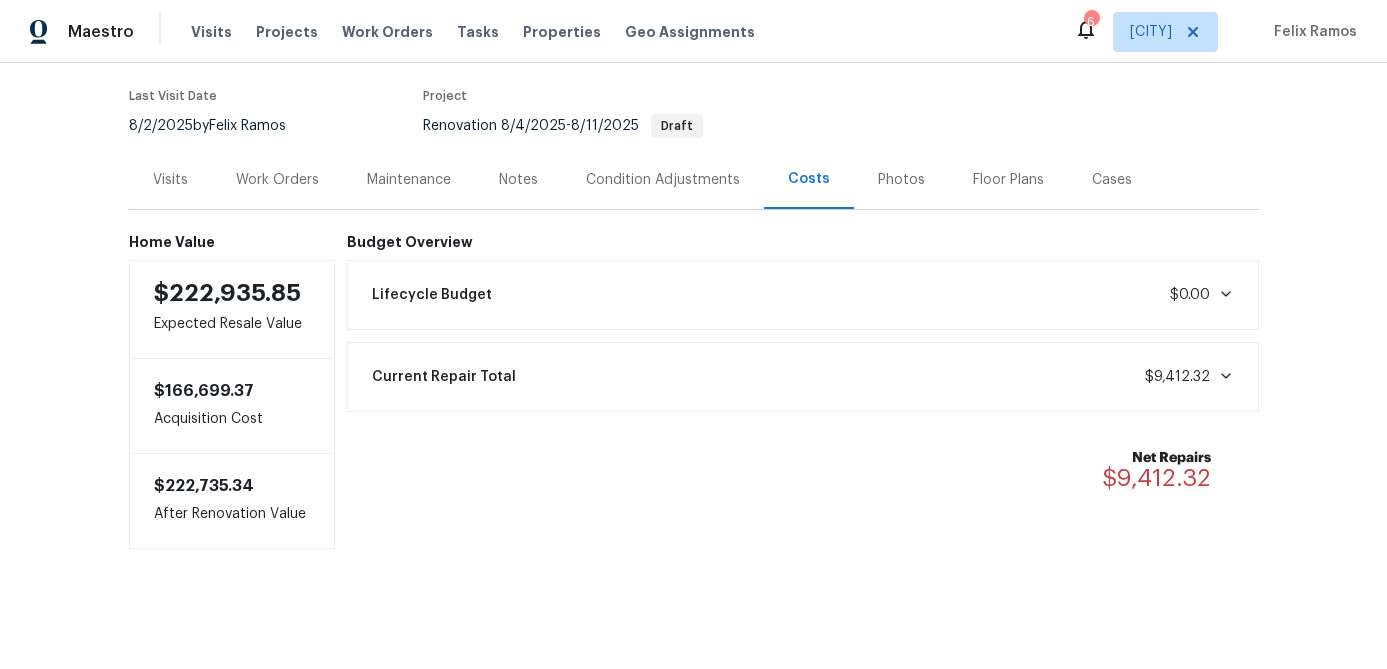 click on "Condition Adjustments" at bounding box center [663, 179] 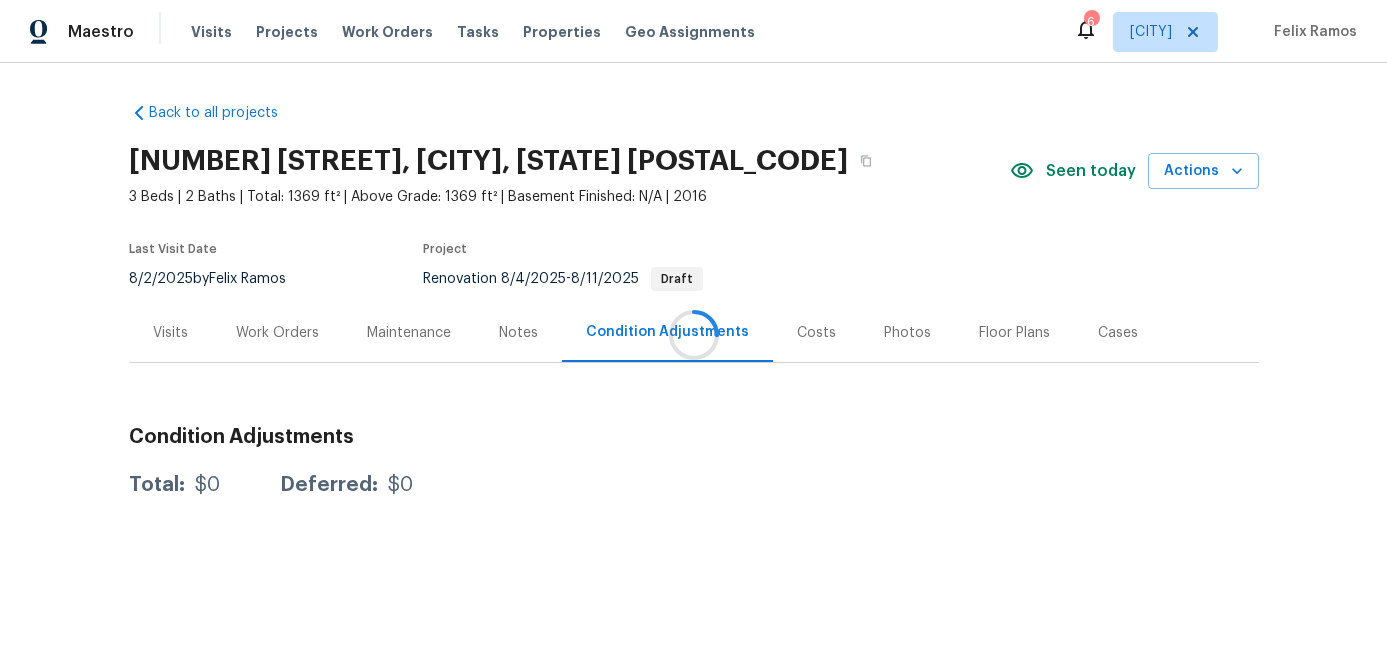 scroll, scrollTop: 0, scrollLeft: 0, axis: both 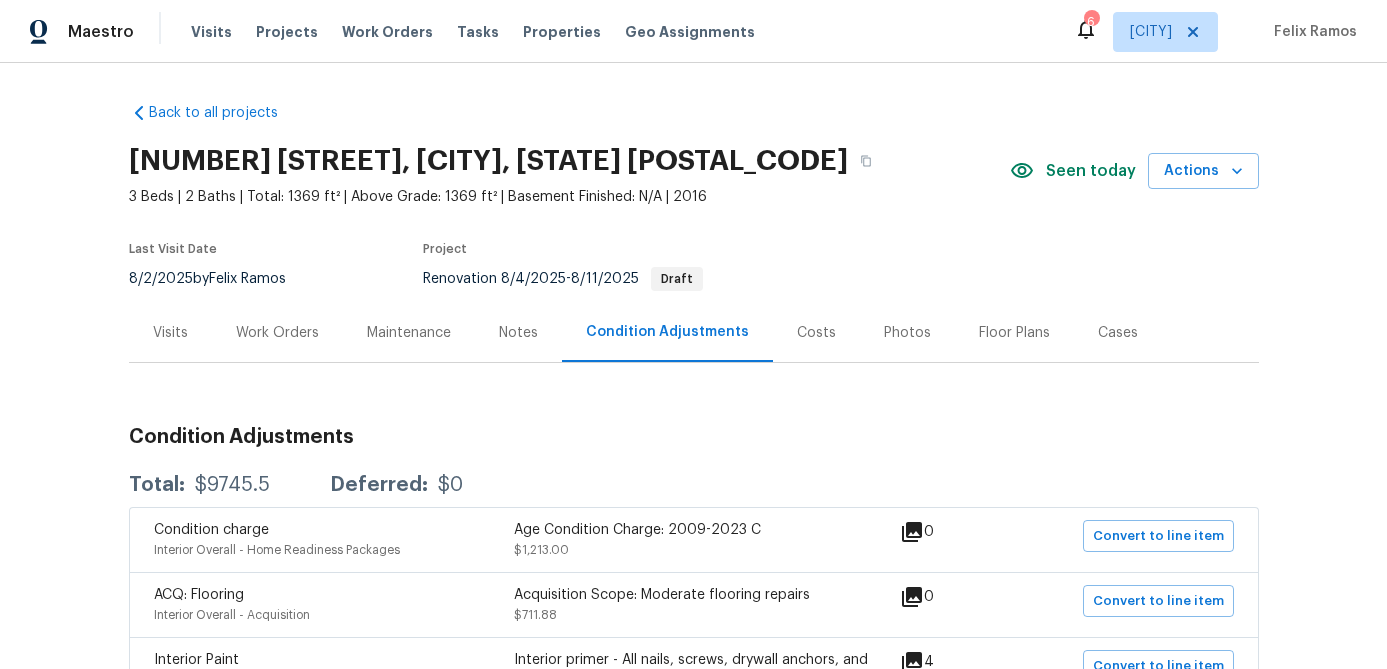 click on "Costs" at bounding box center (816, 333) 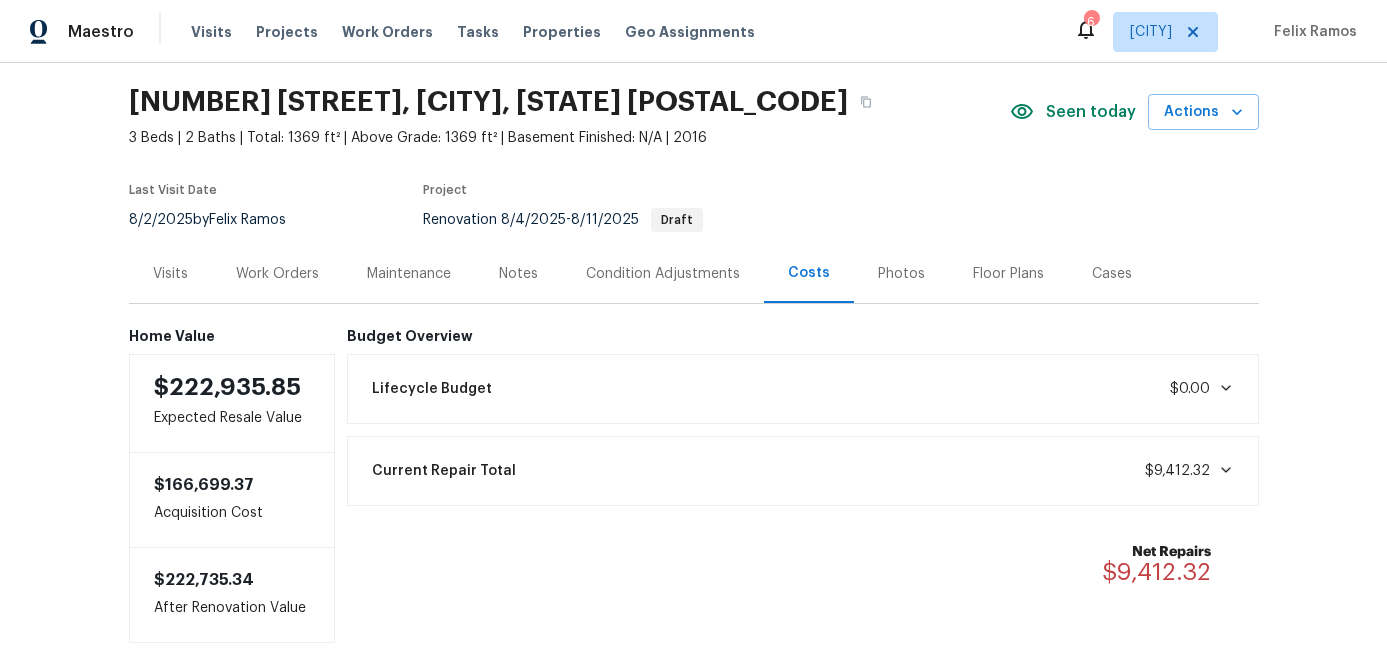 scroll, scrollTop: 0, scrollLeft: 0, axis: both 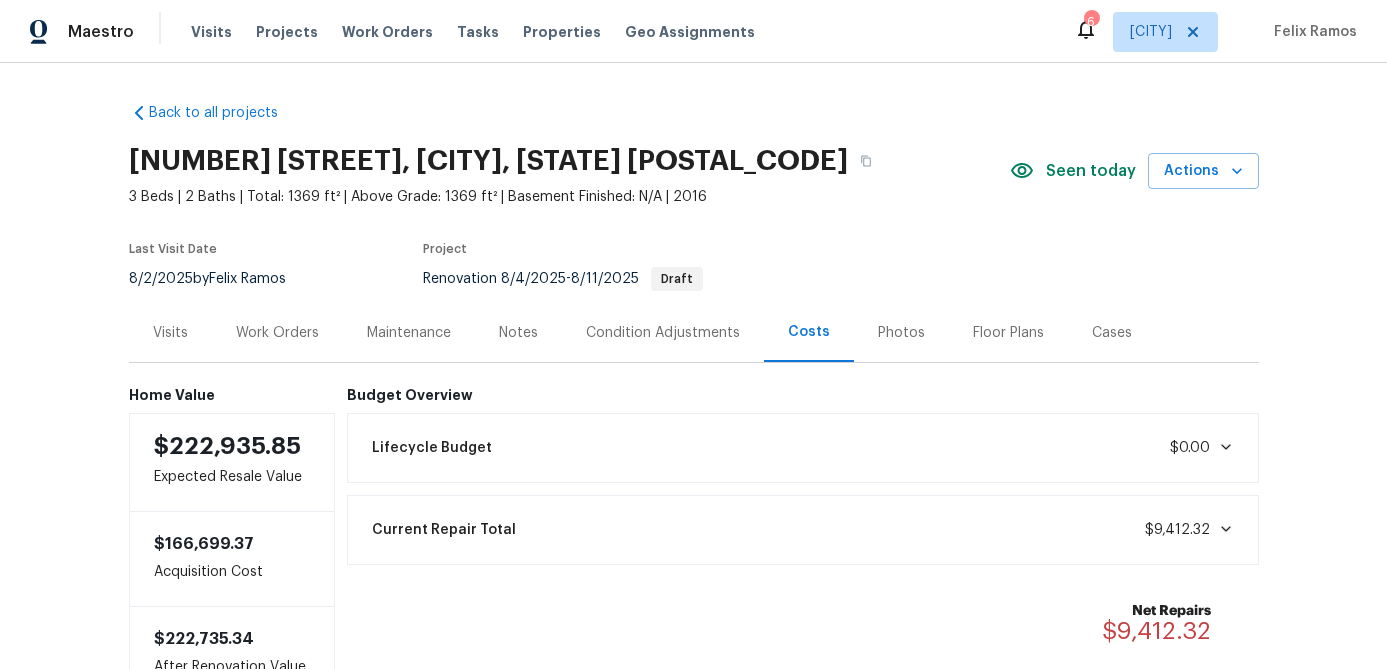 click on "Work Orders" at bounding box center [277, 333] 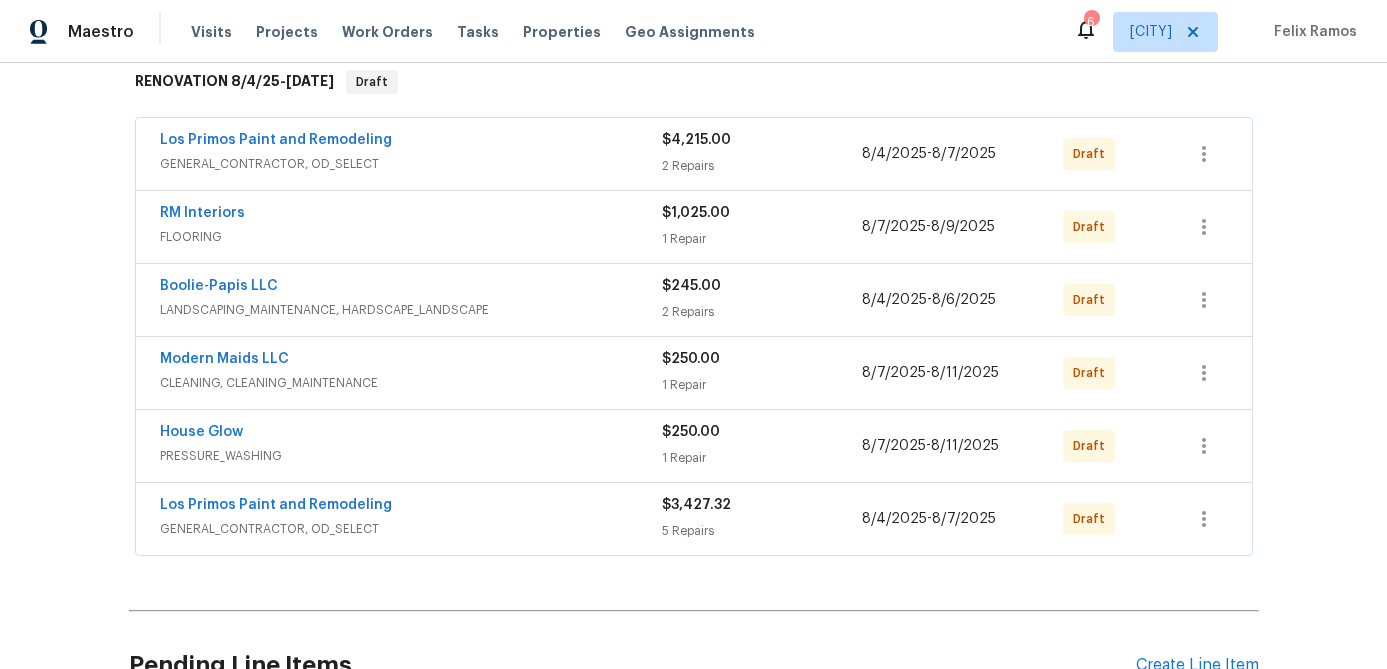 scroll, scrollTop: 332, scrollLeft: 0, axis: vertical 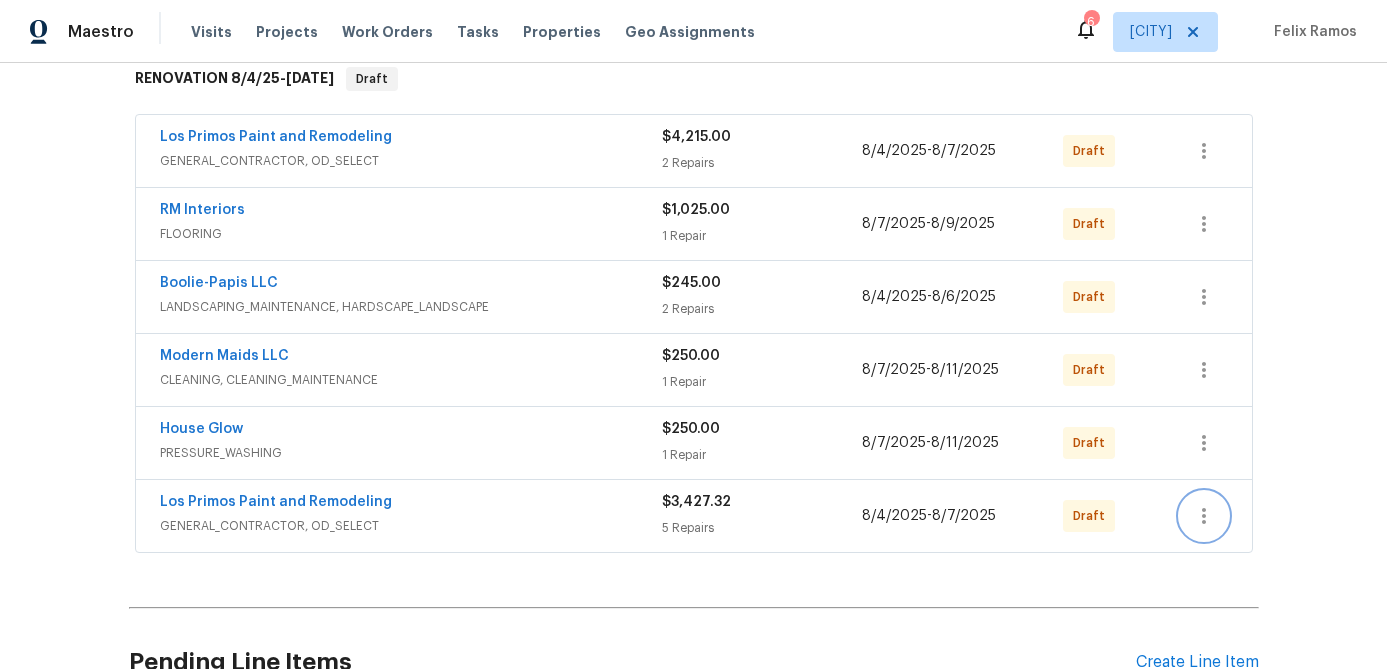 click 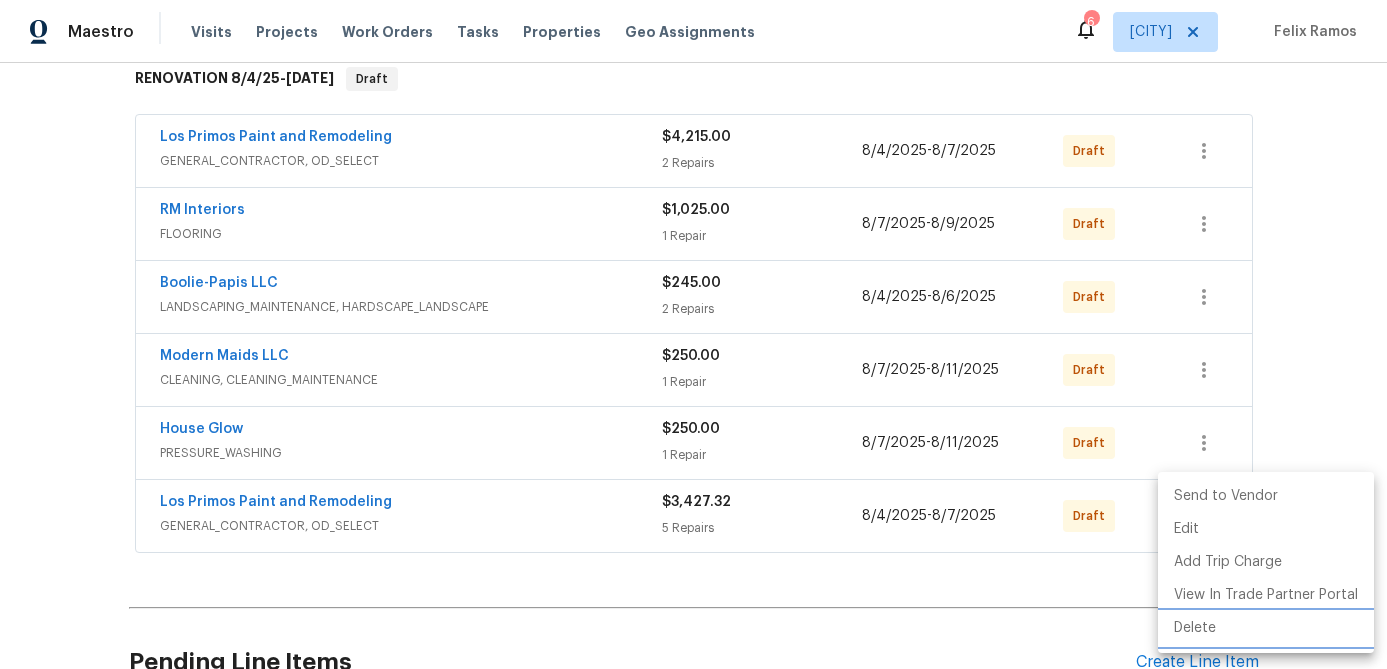 click on "Delete" at bounding box center (1266, 628) 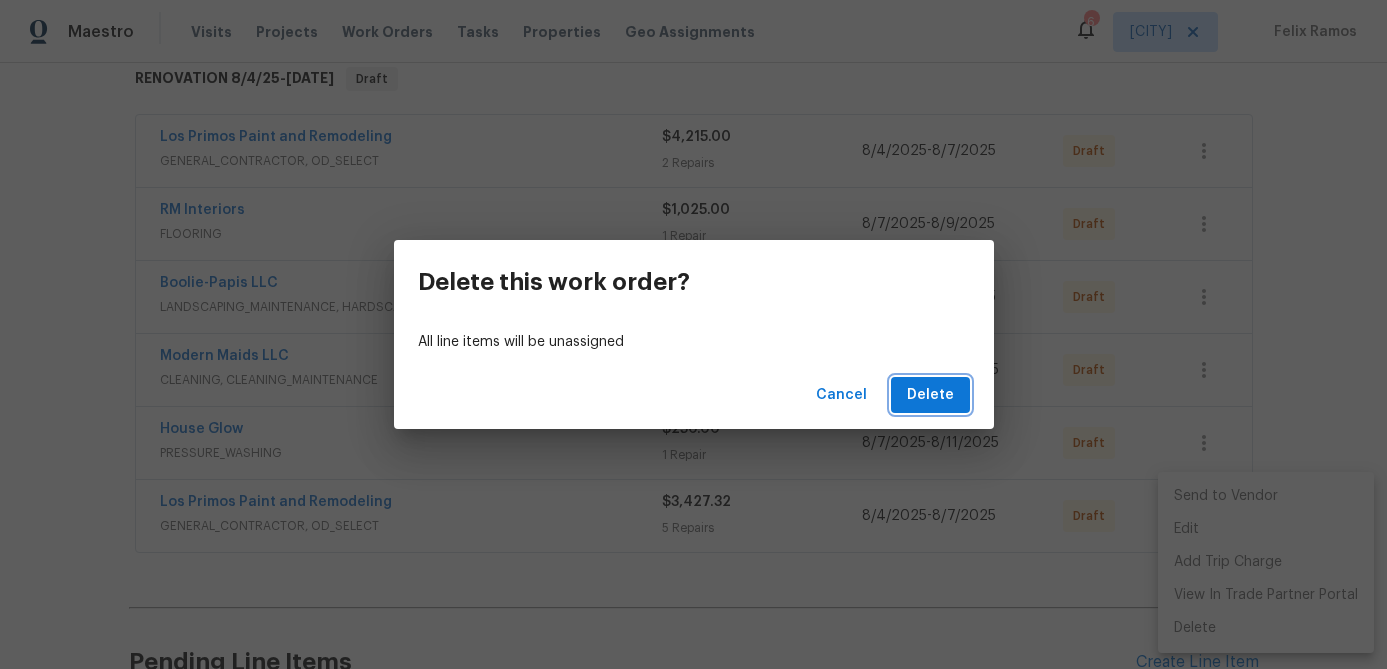 click on "Delete" at bounding box center [930, 395] 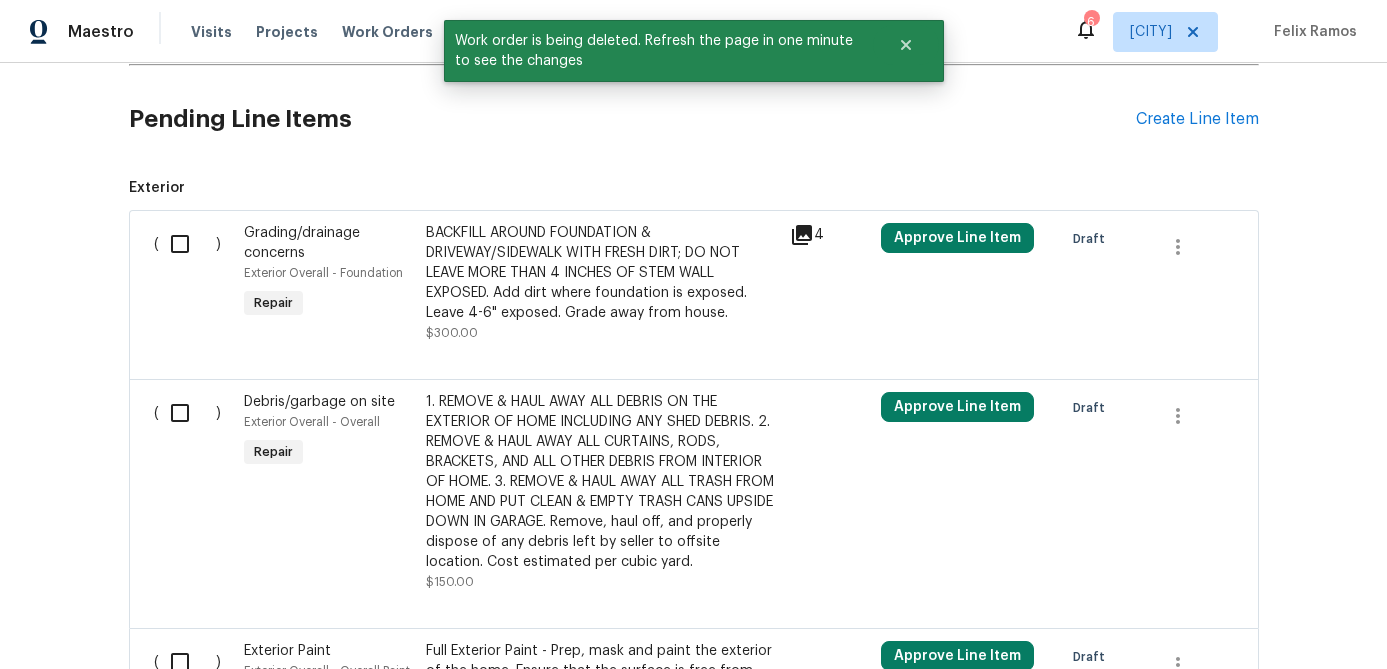 scroll, scrollTop: 848, scrollLeft: 0, axis: vertical 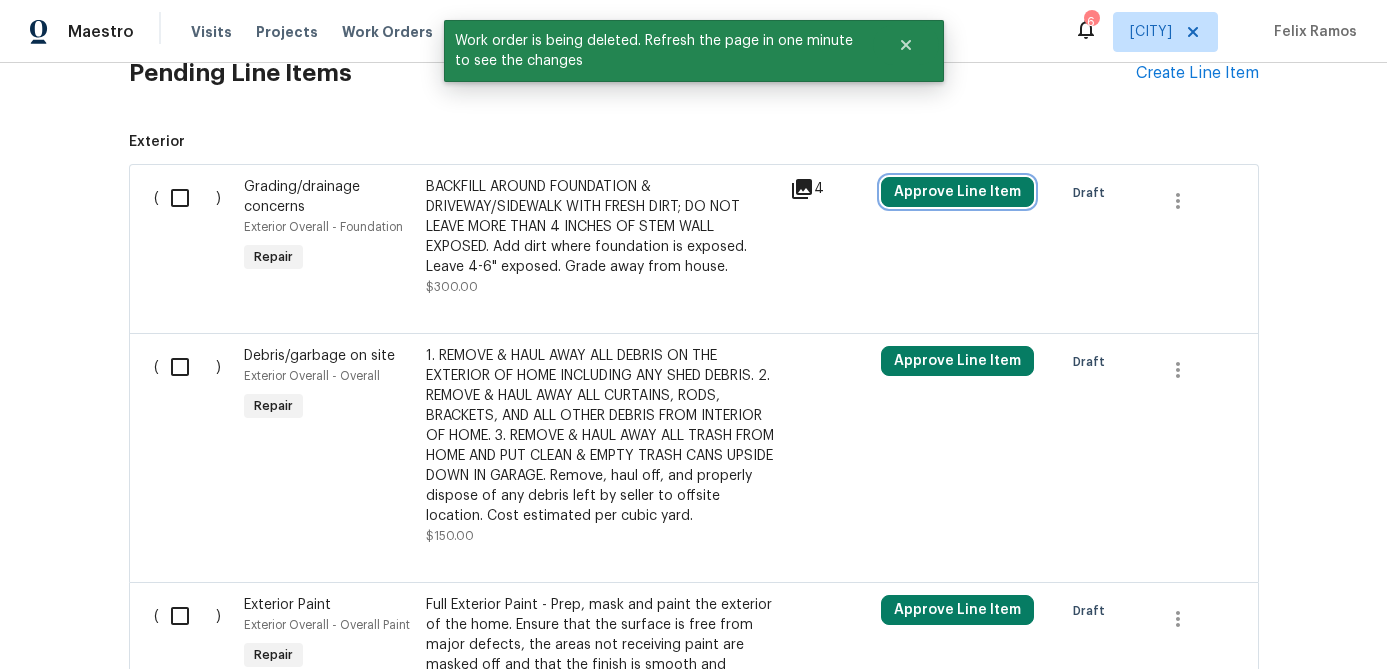 click on "Approve Line Item" at bounding box center (957, 192) 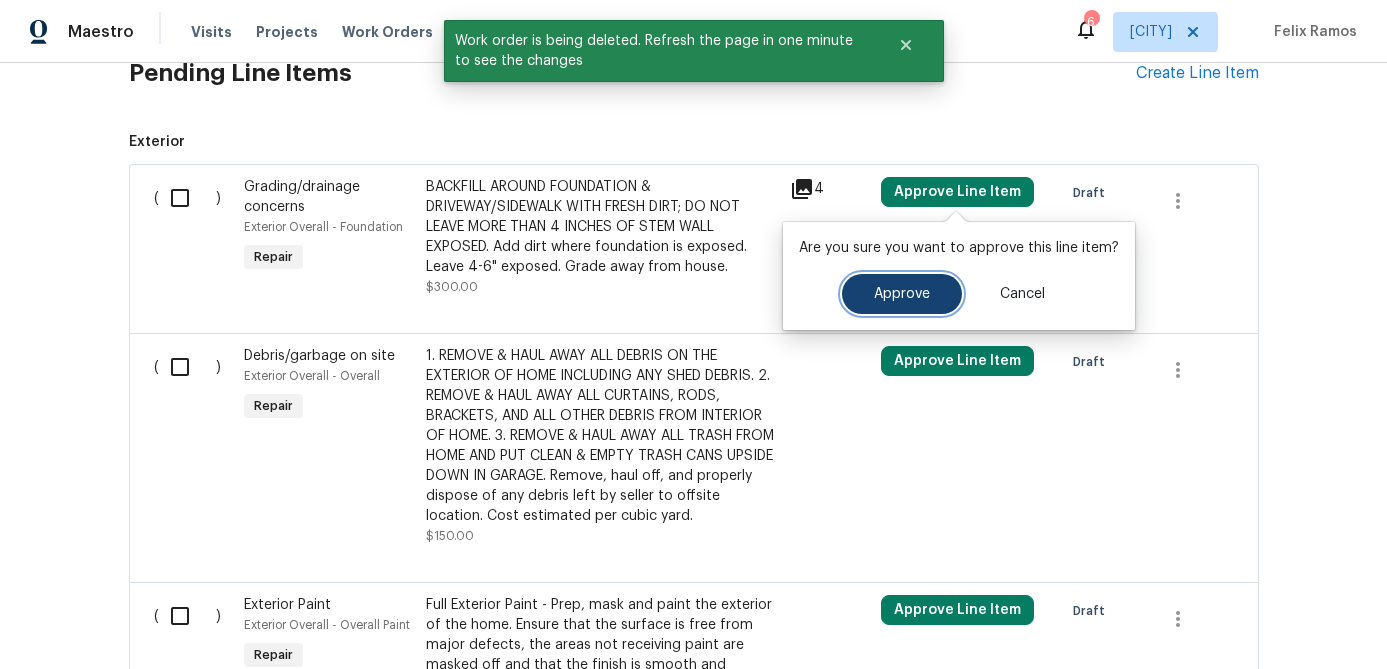 click on "Approve" at bounding box center [902, 294] 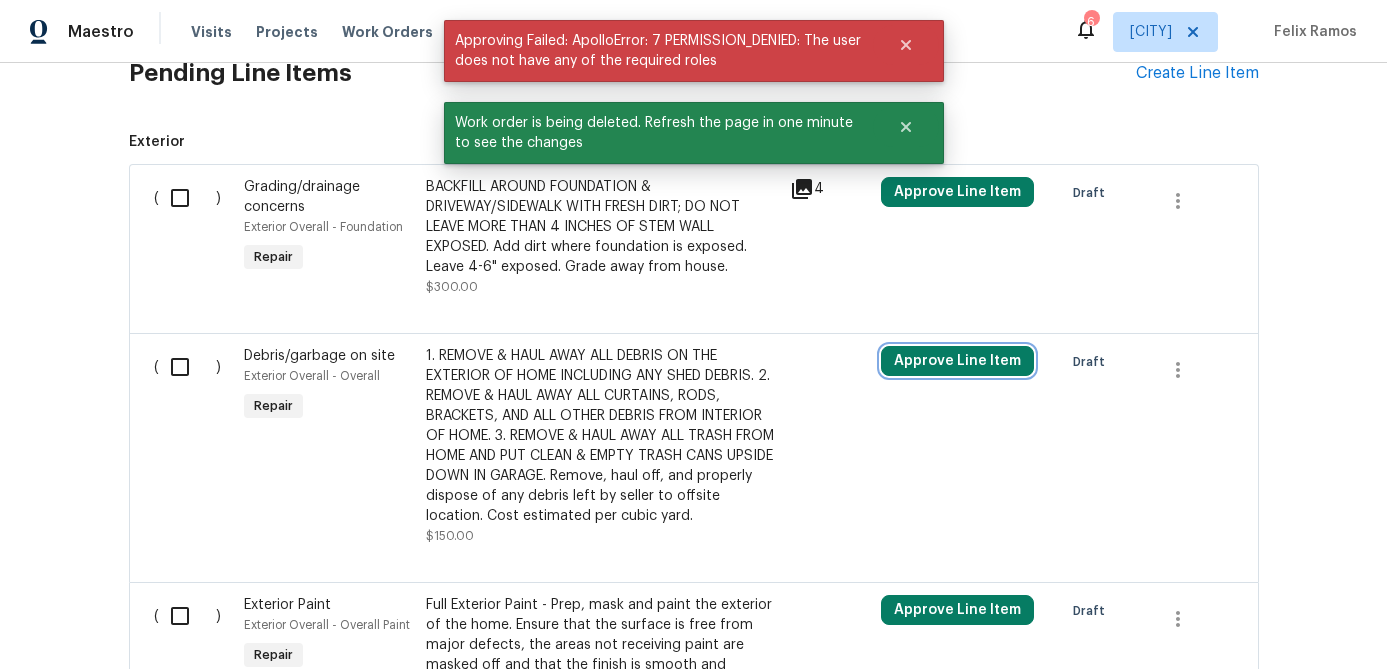 click on "Approve Line Item" at bounding box center [957, 361] 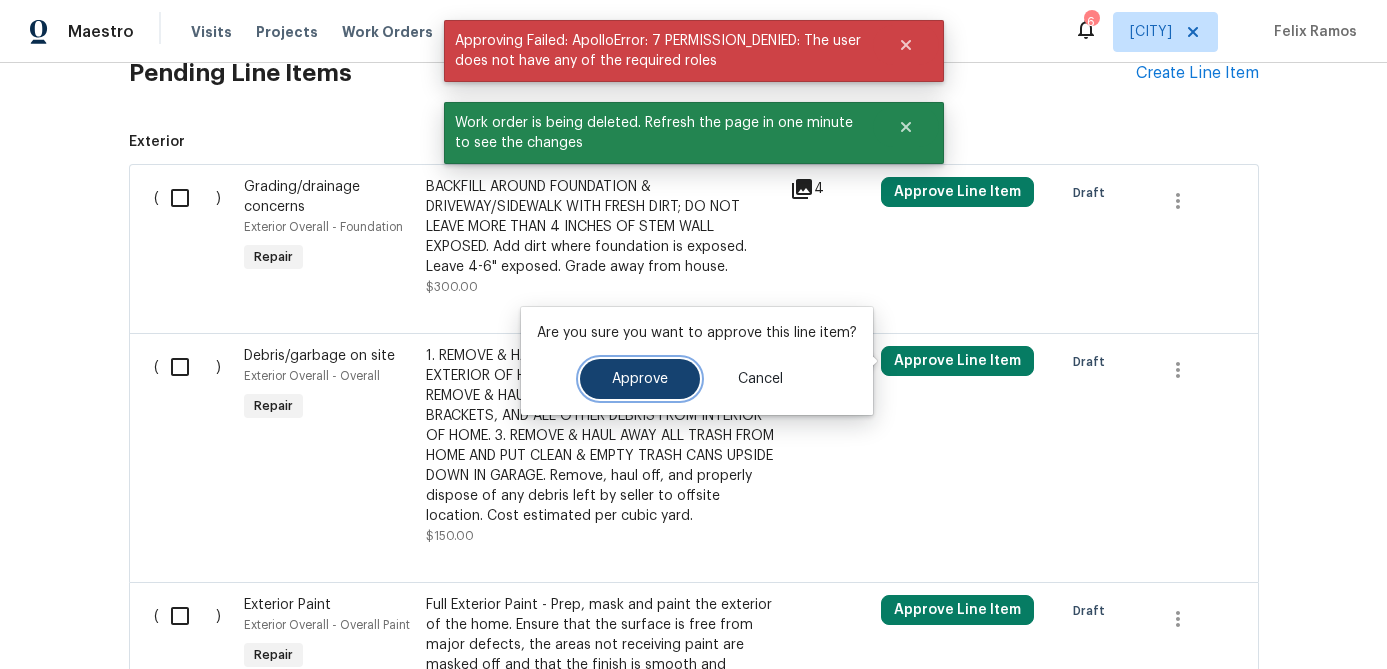 click on "Approve" at bounding box center (640, 379) 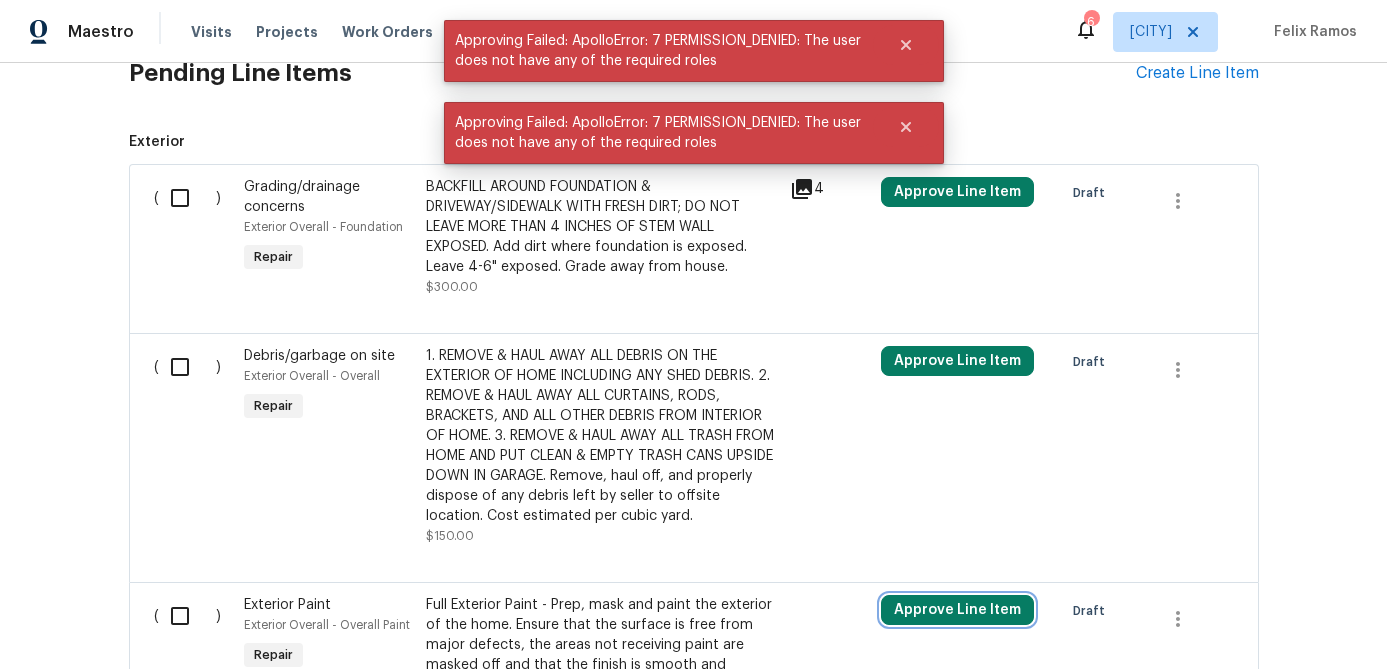 click on "Approve Line Item" at bounding box center [957, 610] 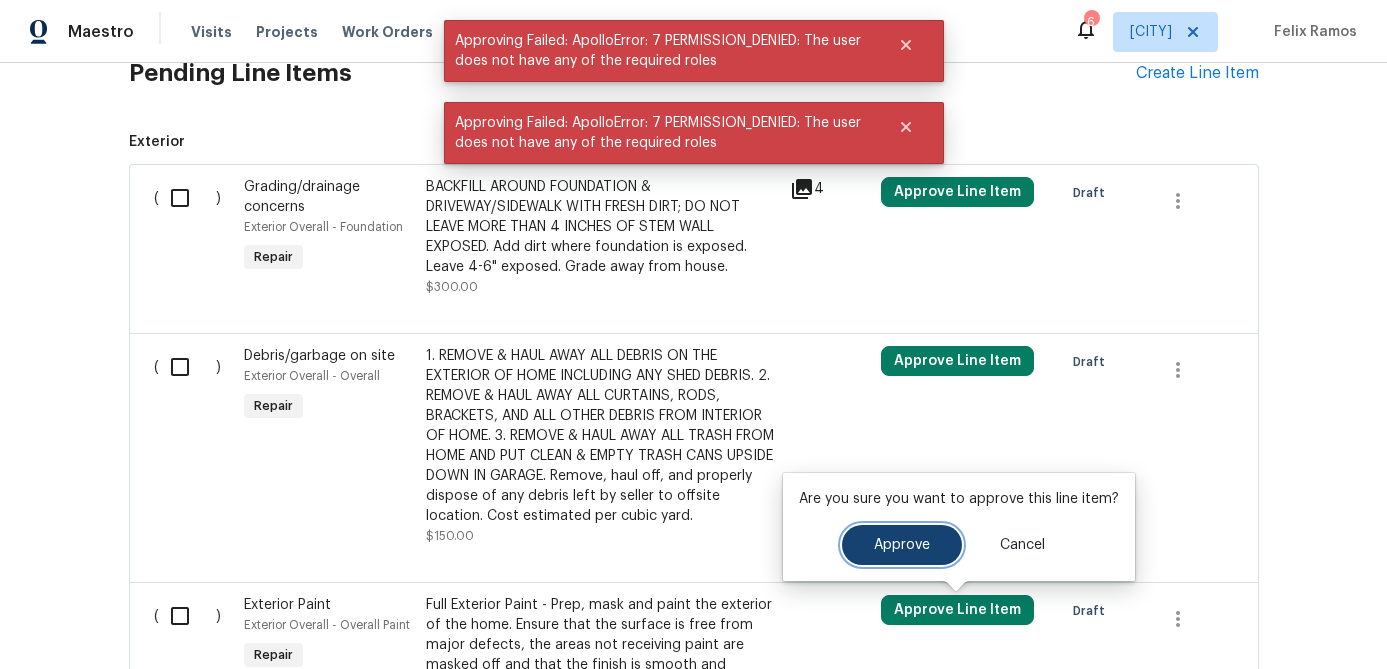 click on "Approve" at bounding box center [902, 545] 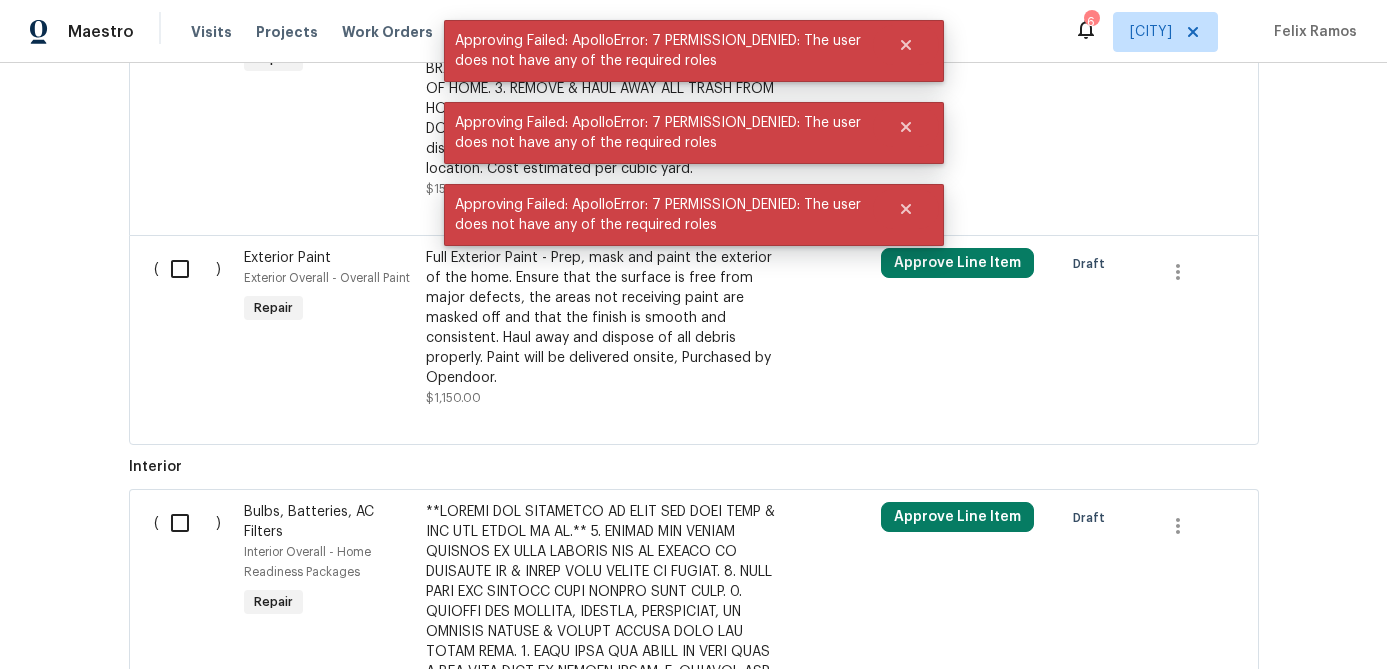 scroll, scrollTop: 1226, scrollLeft: 0, axis: vertical 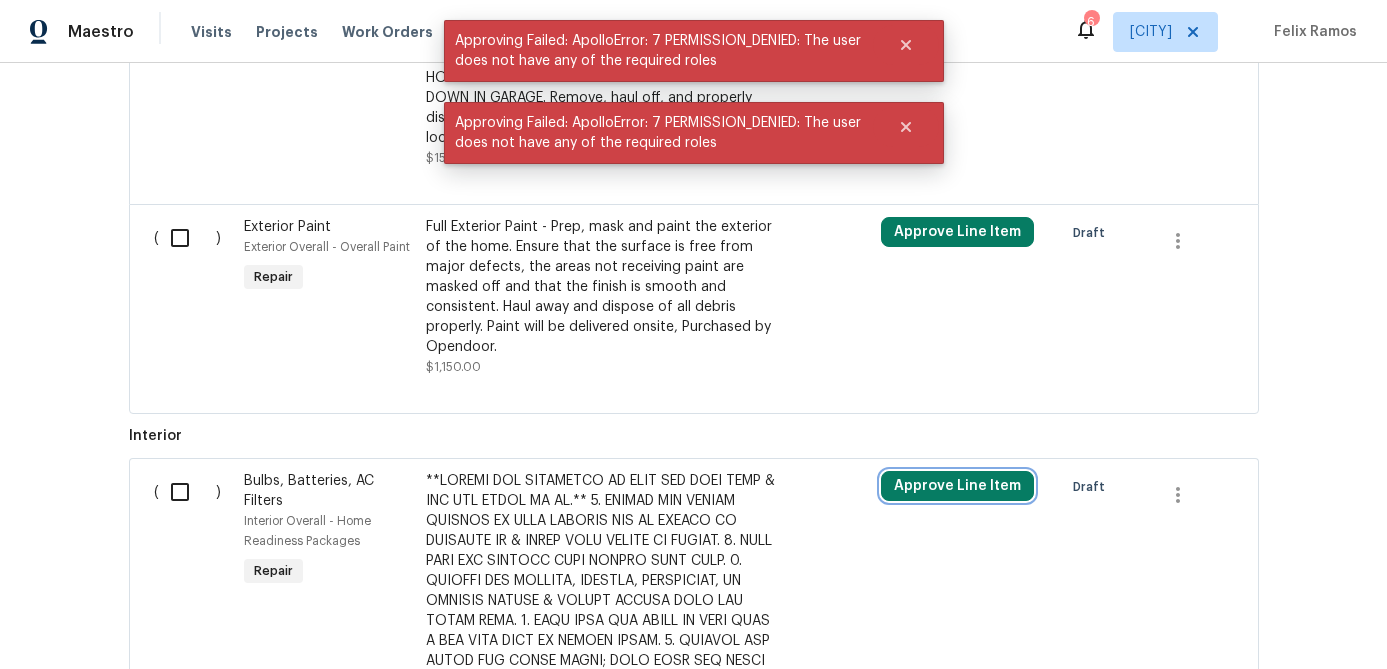 click on "Approve Line Item" at bounding box center (957, 486) 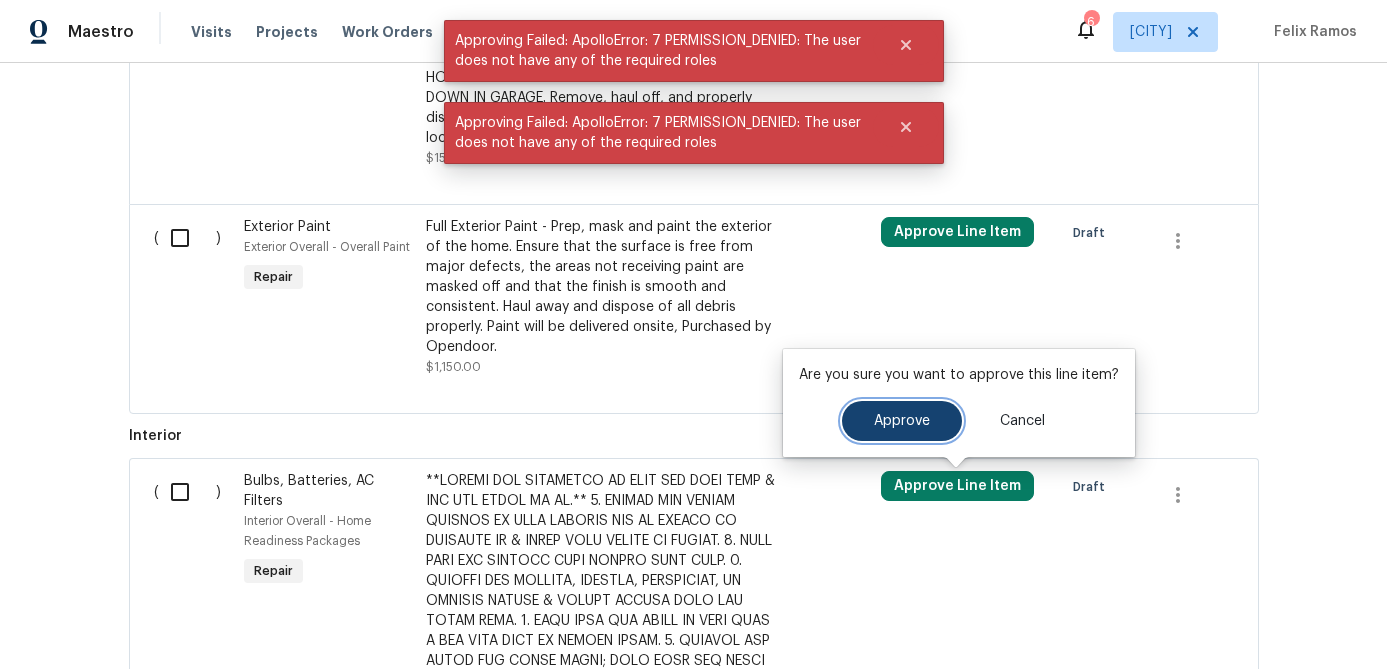 click on "Approve" at bounding box center [902, 421] 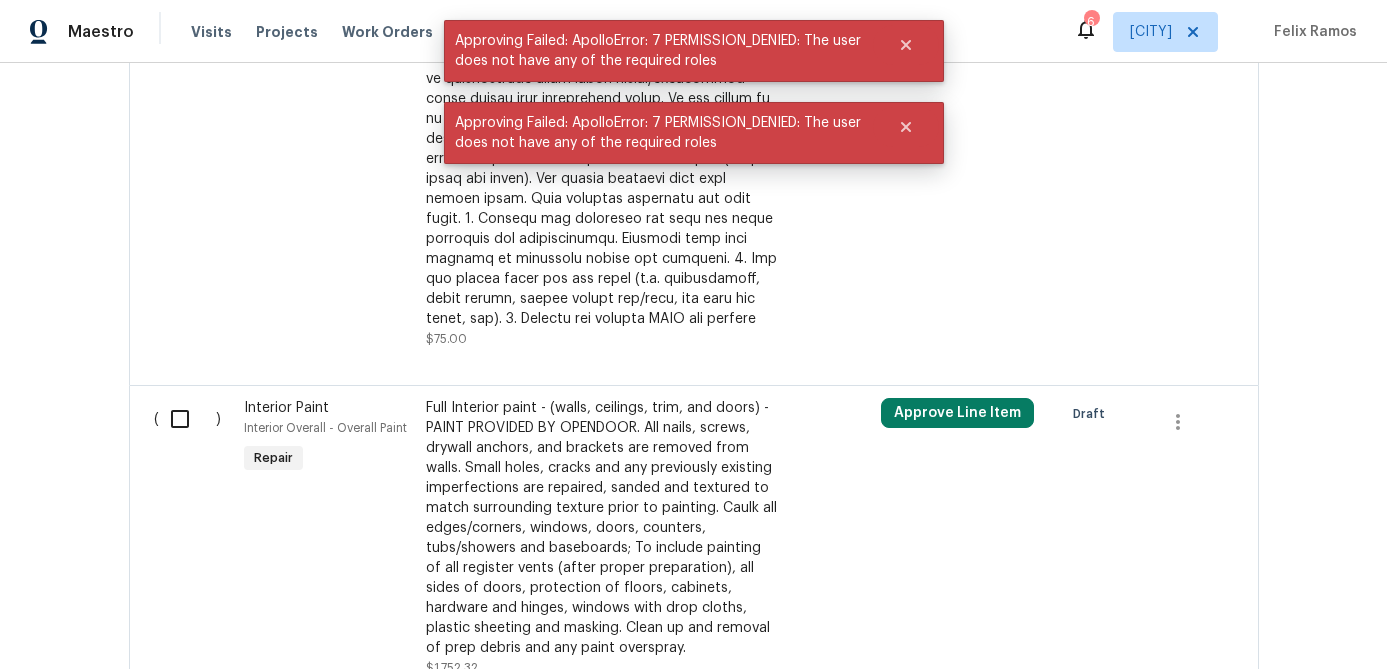 scroll, scrollTop: 2079, scrollLeft: 0, axis: vertical 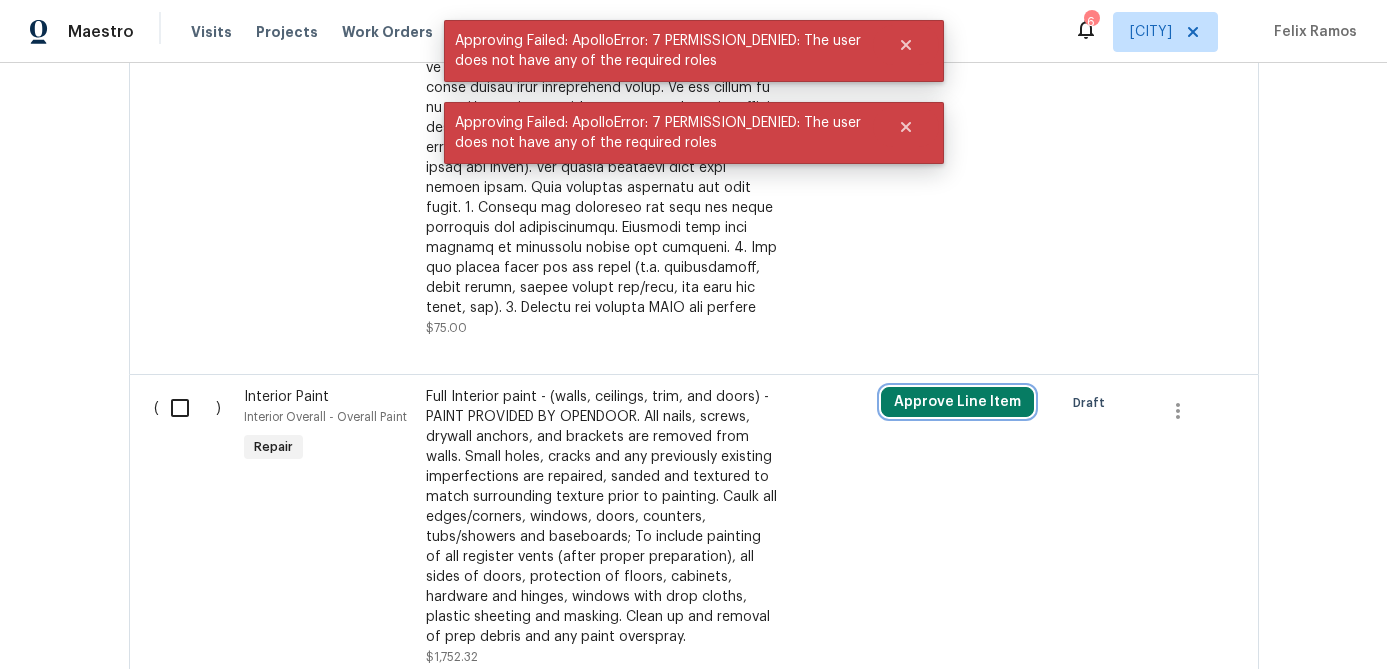 click on "Approve Line Item" at bounding box center [957, 402] 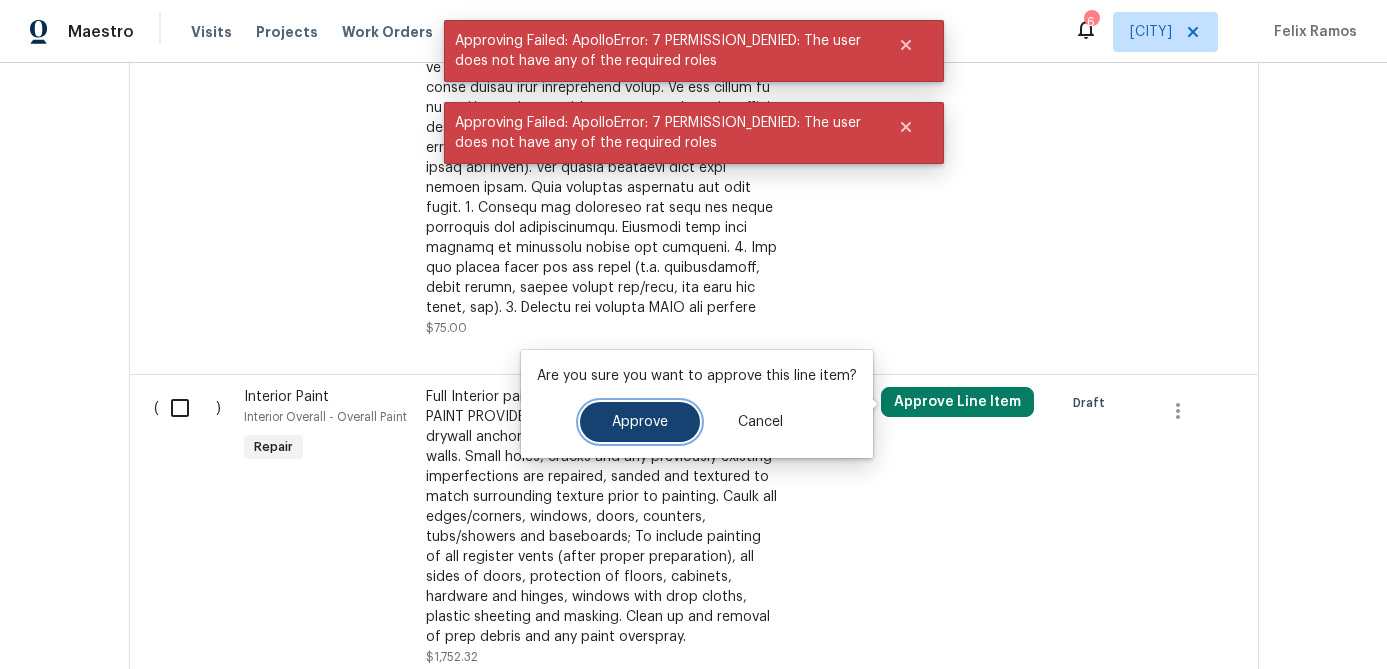 click on "Approve" at bounding box center [640, 422] 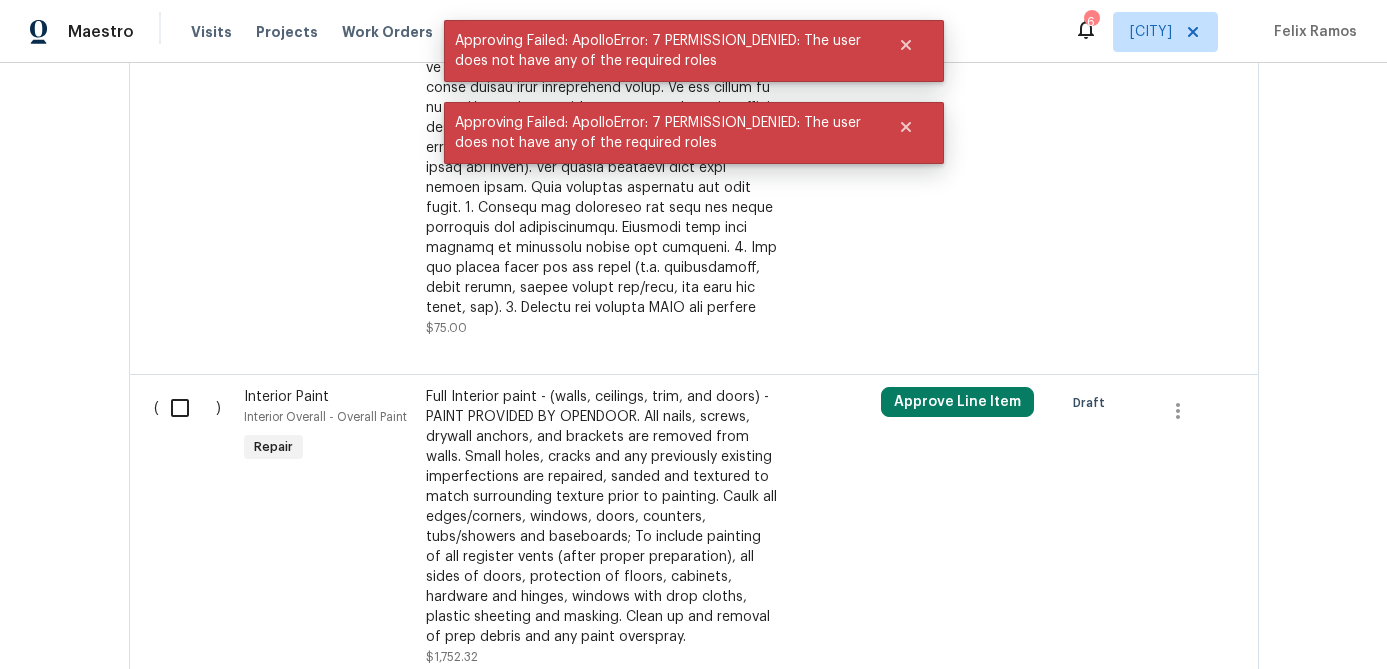 scroll, scrollTop: 2252, scrollLeft: 0, axis: vertical 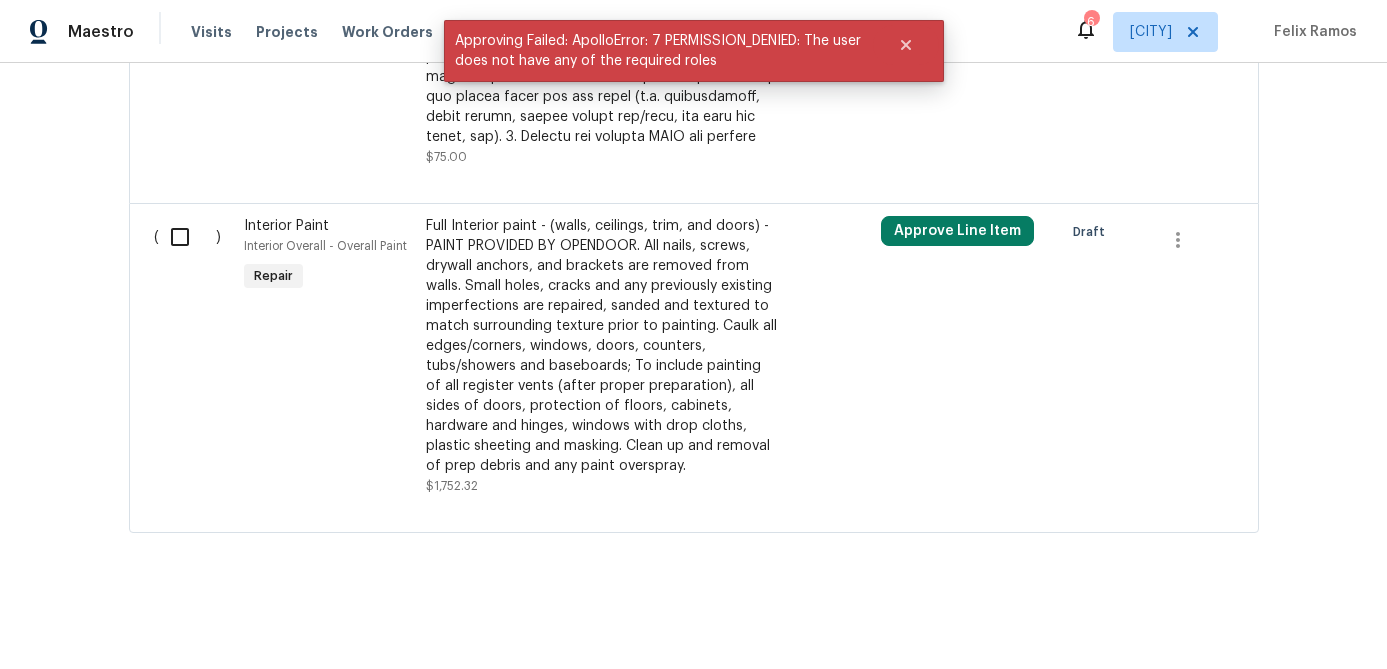 click at bounding box center [187, 237] 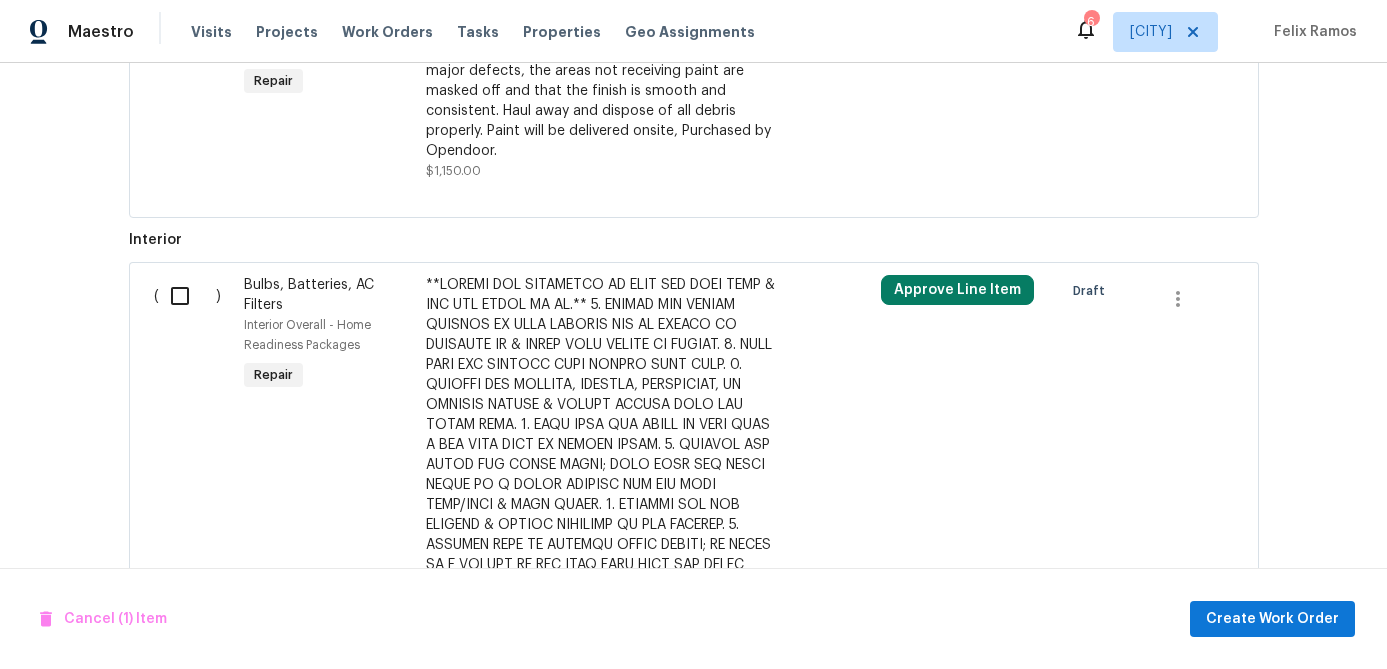 scroll, scrollTop: 1388, scrollLeft: 0, axis: vertical 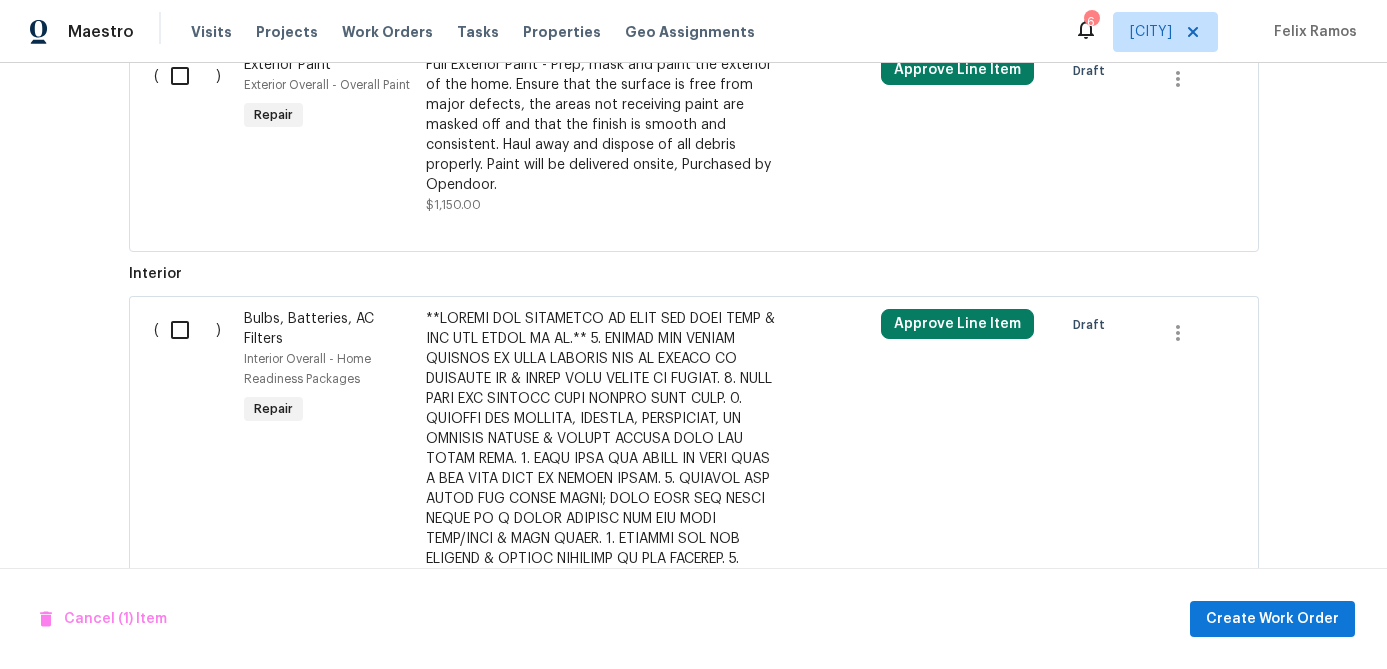 click at bounding box center (187, 330) 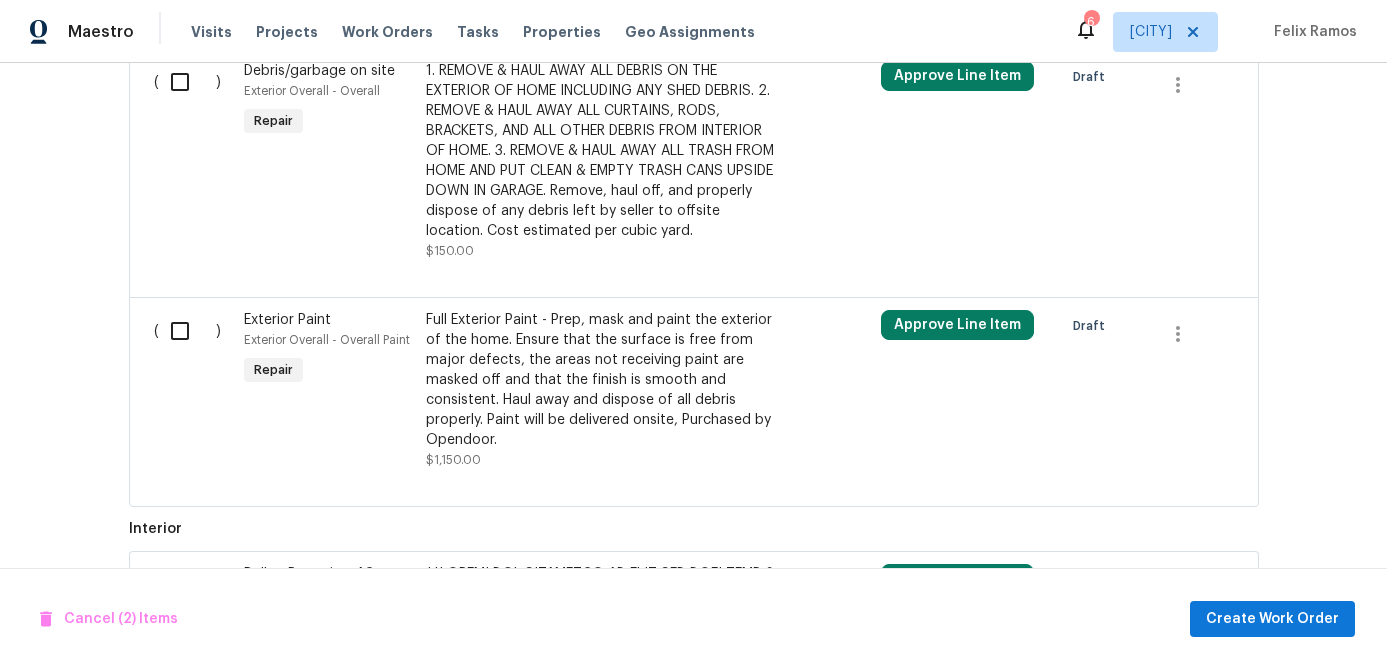 scroll, scrollTop: 1122, scrollLeft: 0, axis: vertical 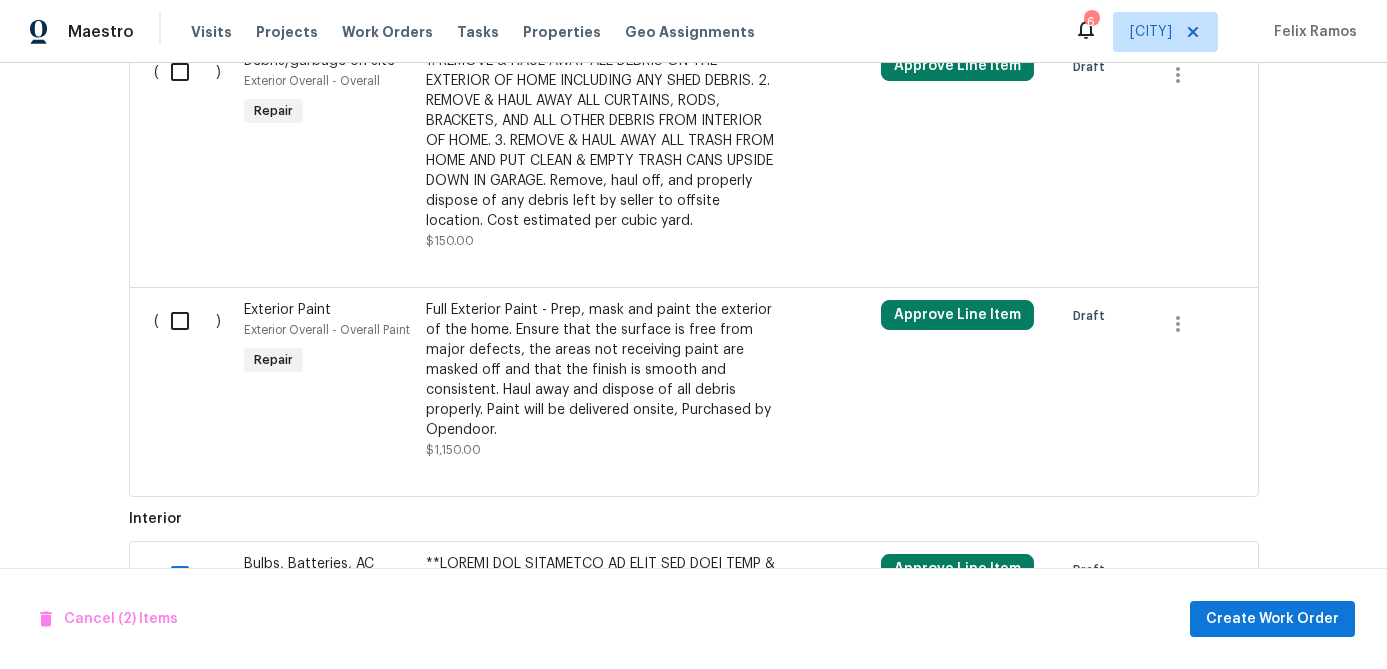 click at bounding box center [187, 321] 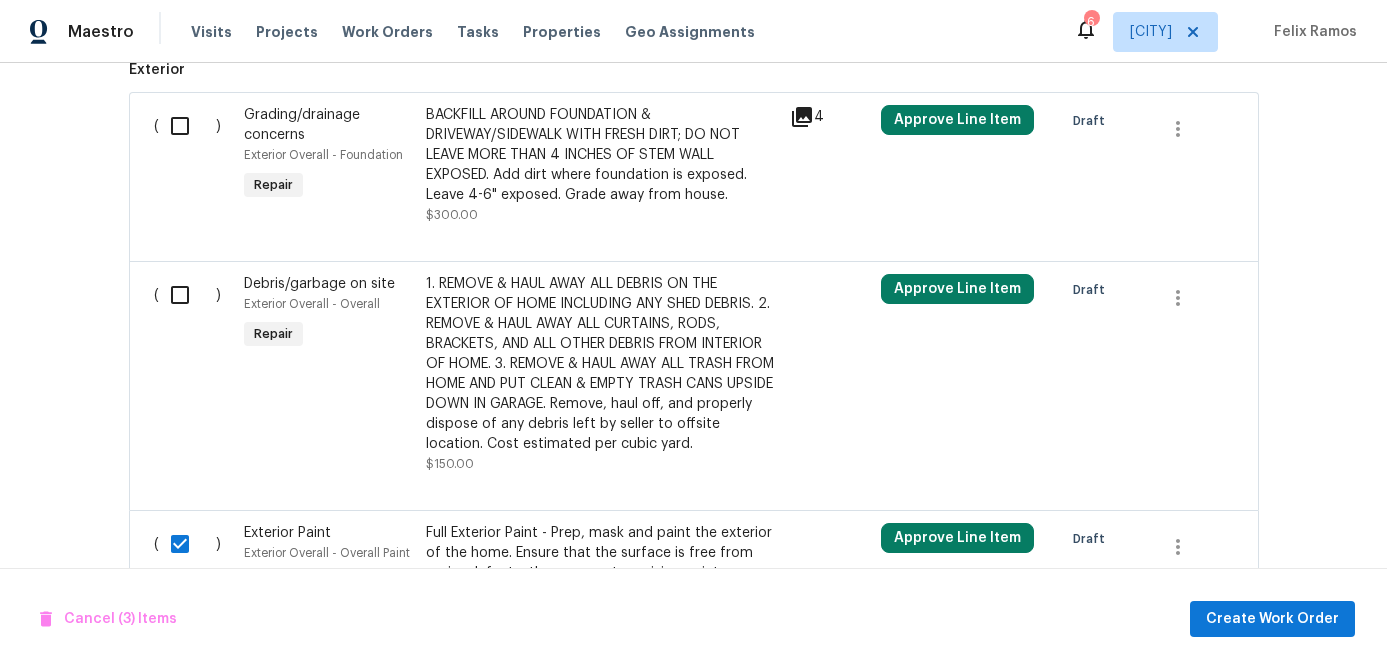 scroll, scrollTop: 910, scrollLeft: 0, axis: vertical 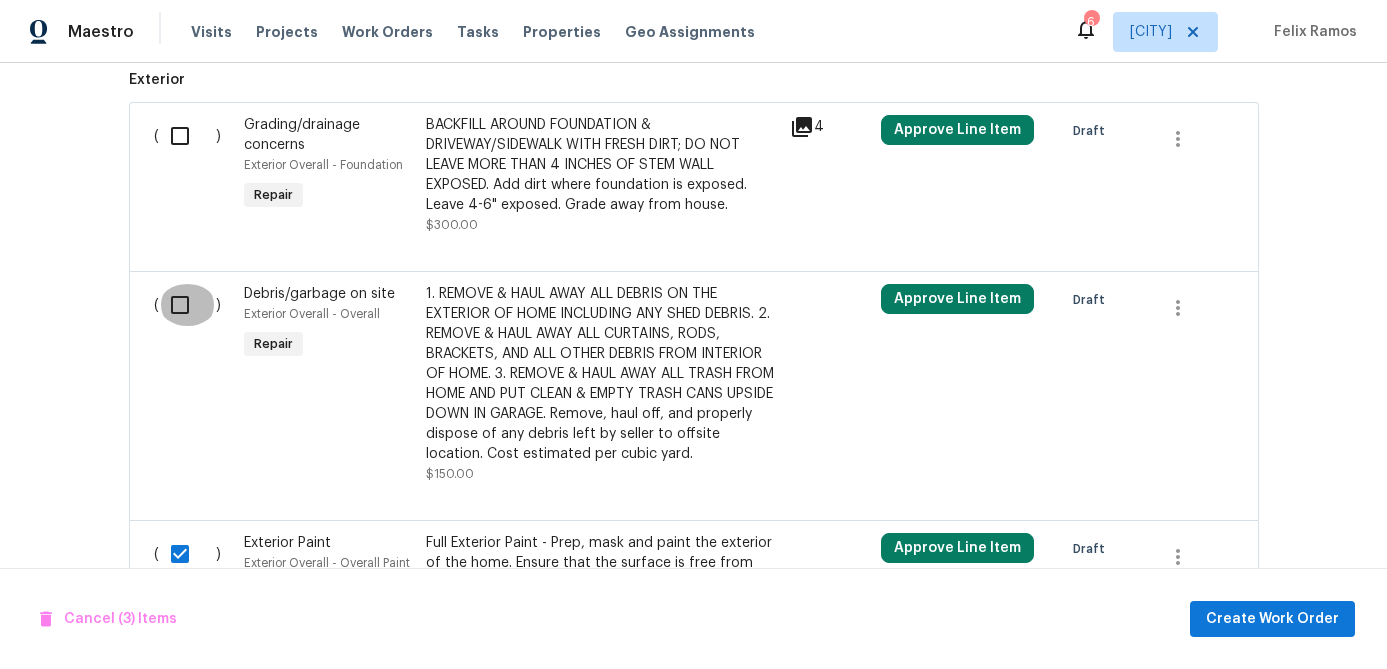 click at bounding box center [187, 305] 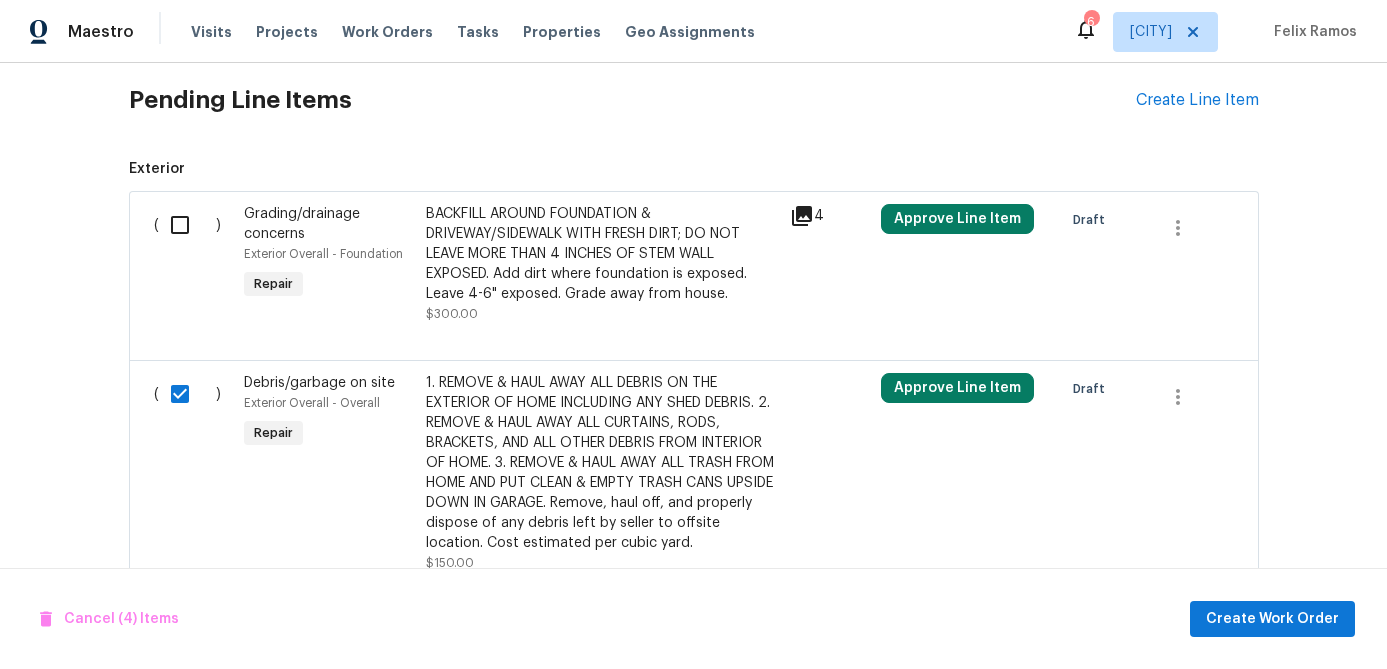 scroll, scrollTop: 812, scrollLeft: 0, axis: vertical 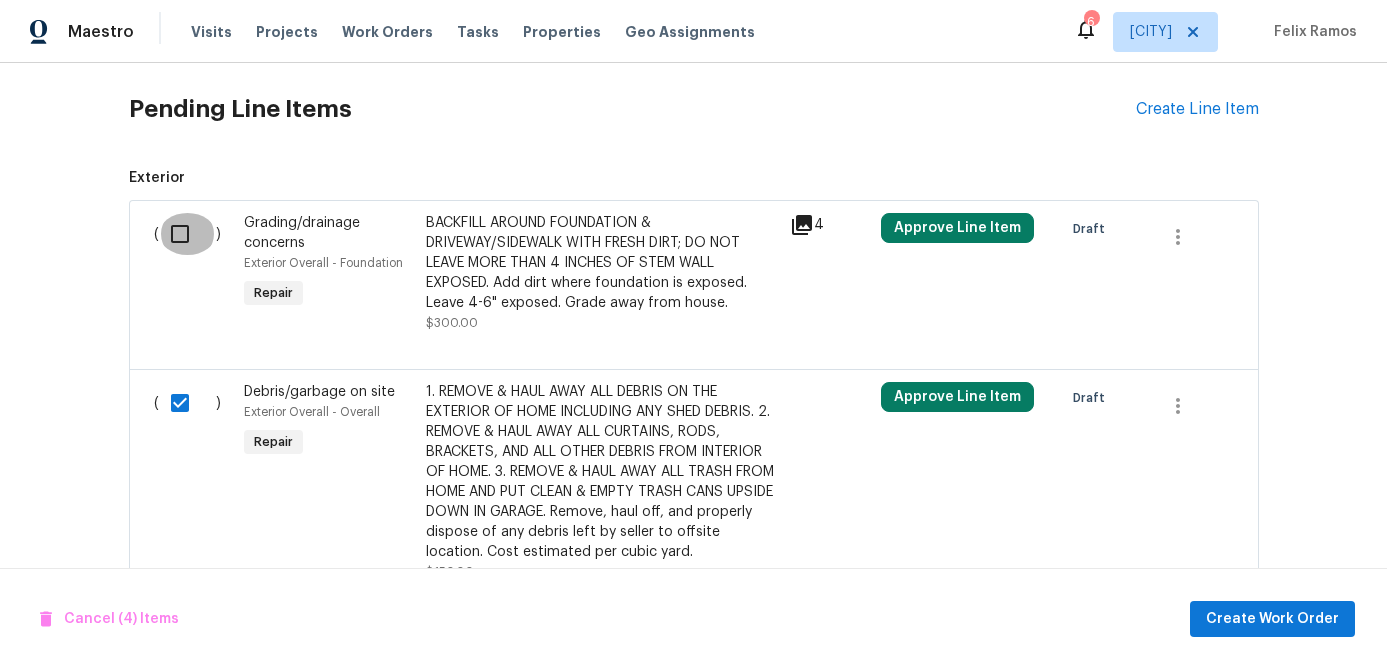 click at bounding box center (187, 234) 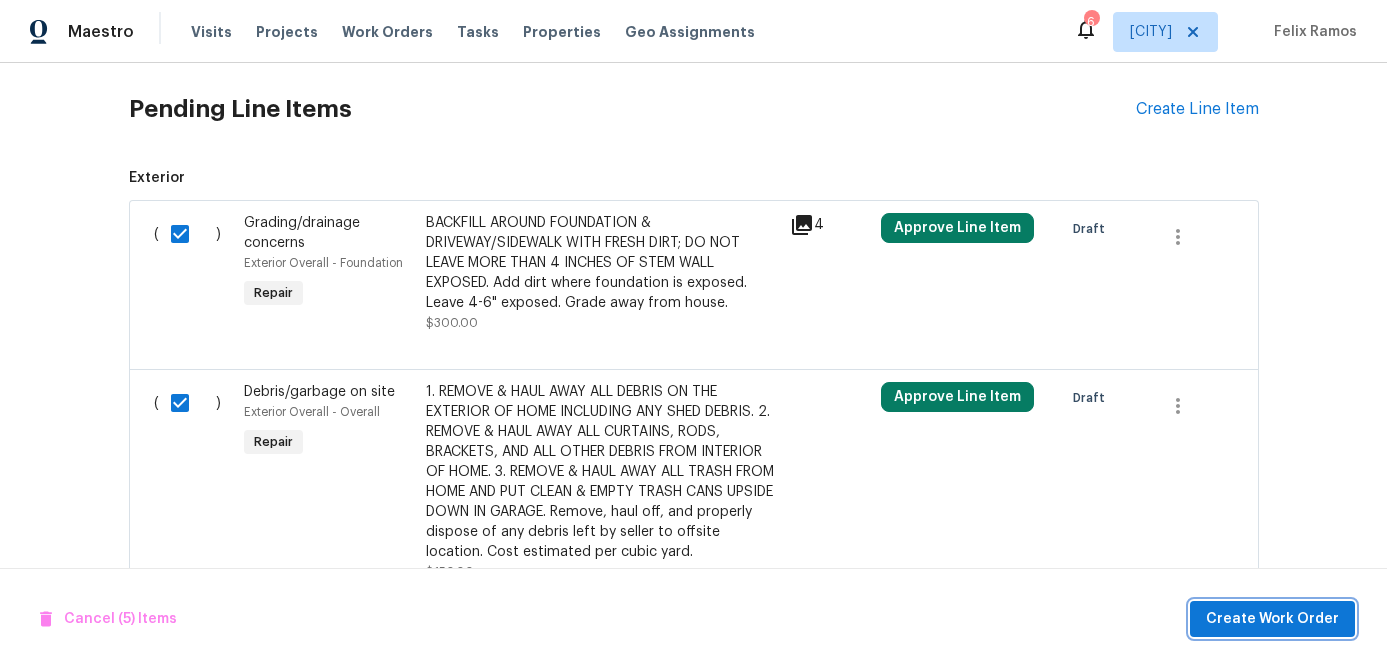 click on "Create Work Order" at bounding box center [1272, 619] 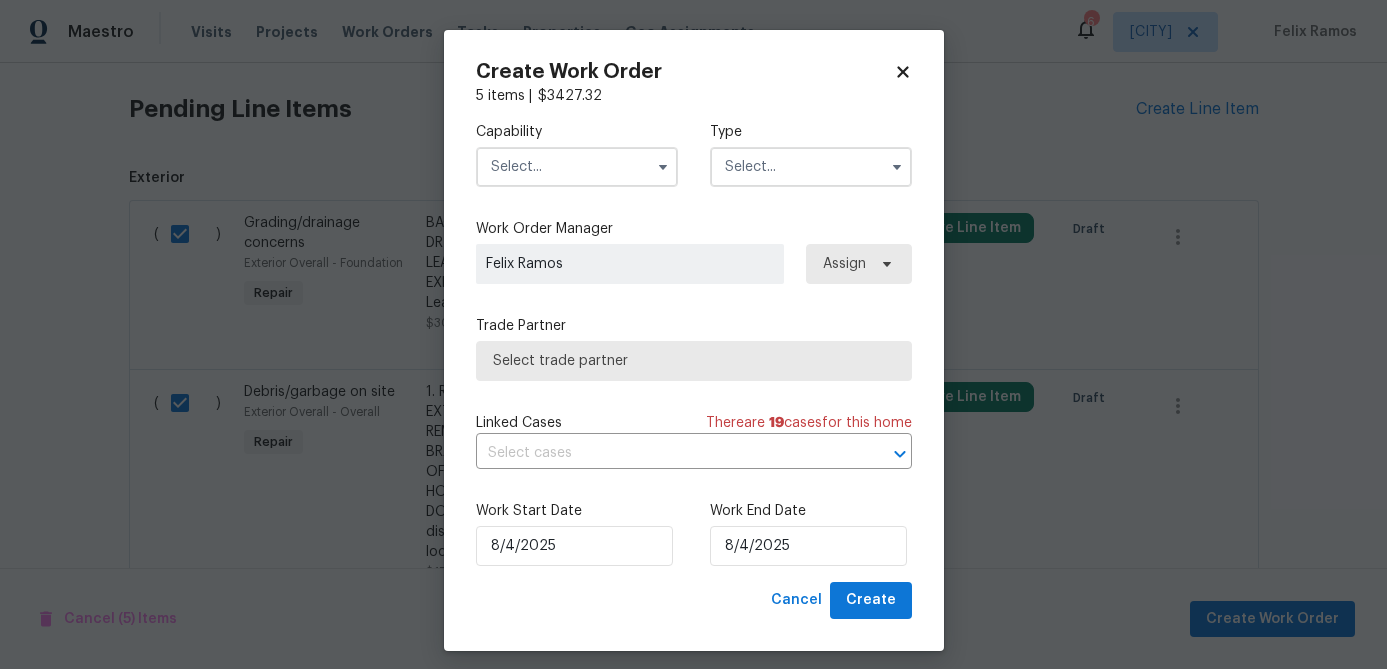 click at bounding box center [577, 167] 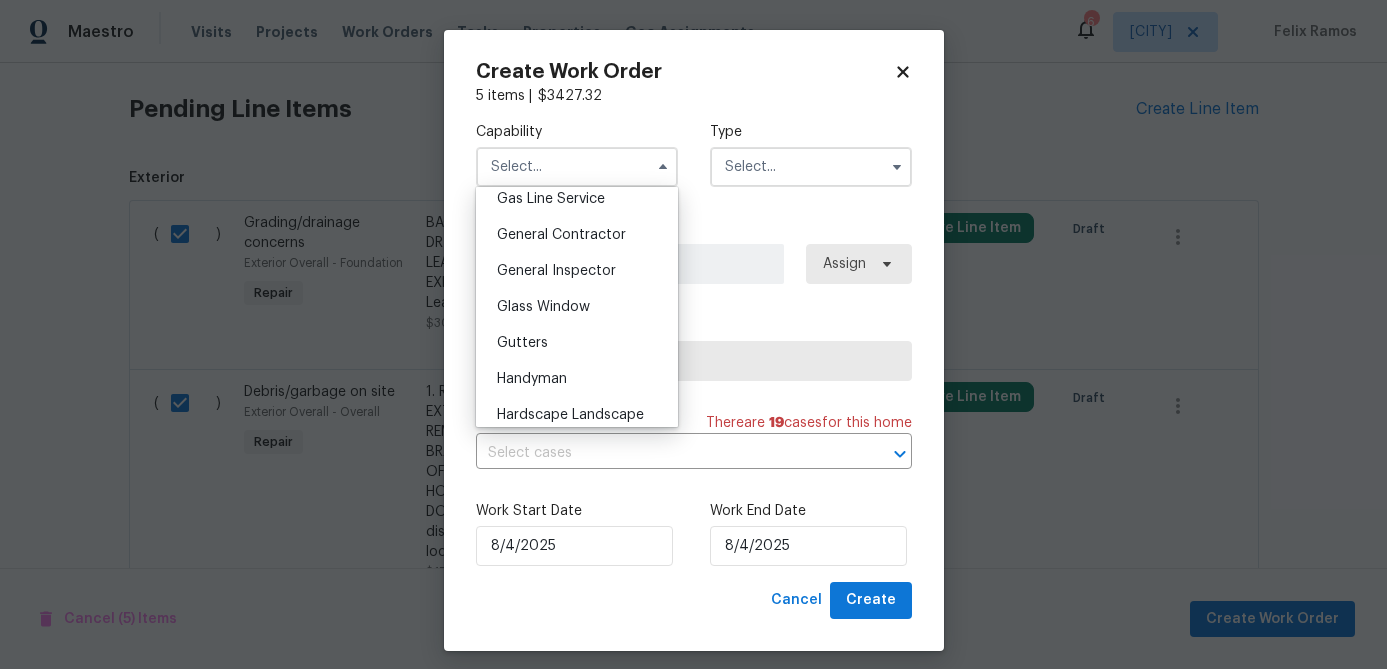 scroll, scrollTop: 909, scrollLeft: 0, axis: vertical 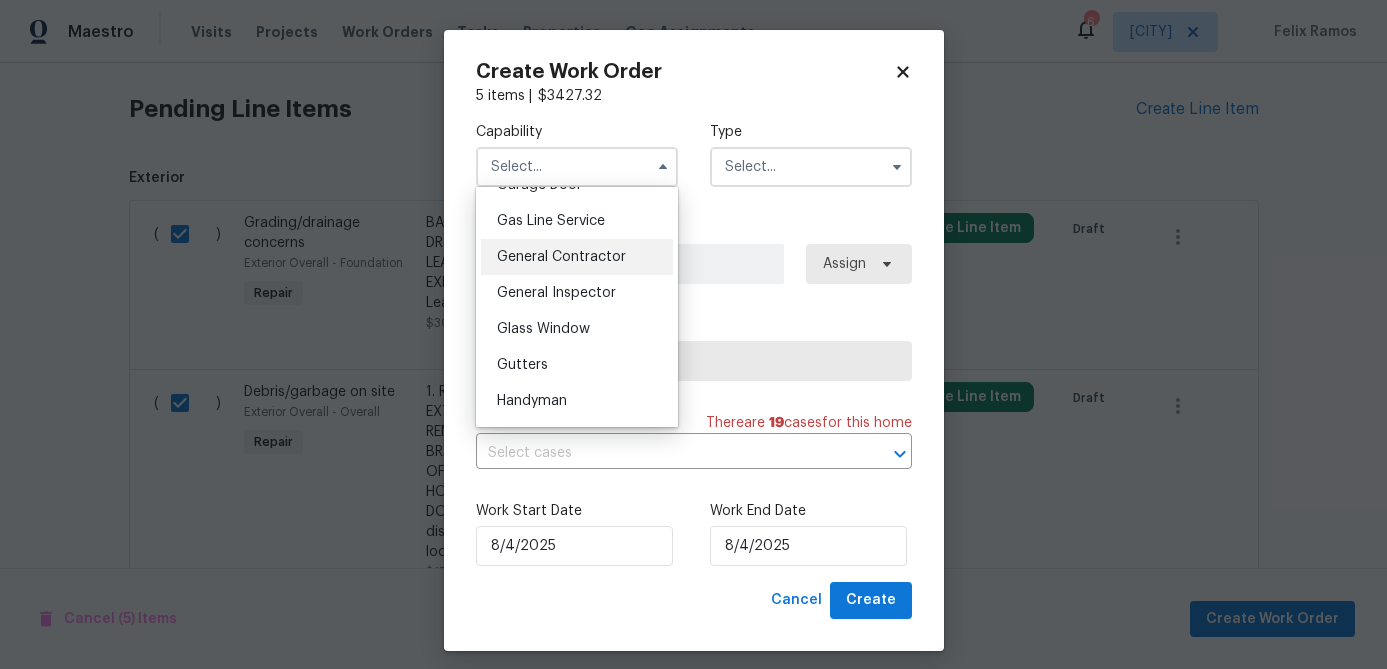 click on "General Contractor" at bounding box center (561, 257) 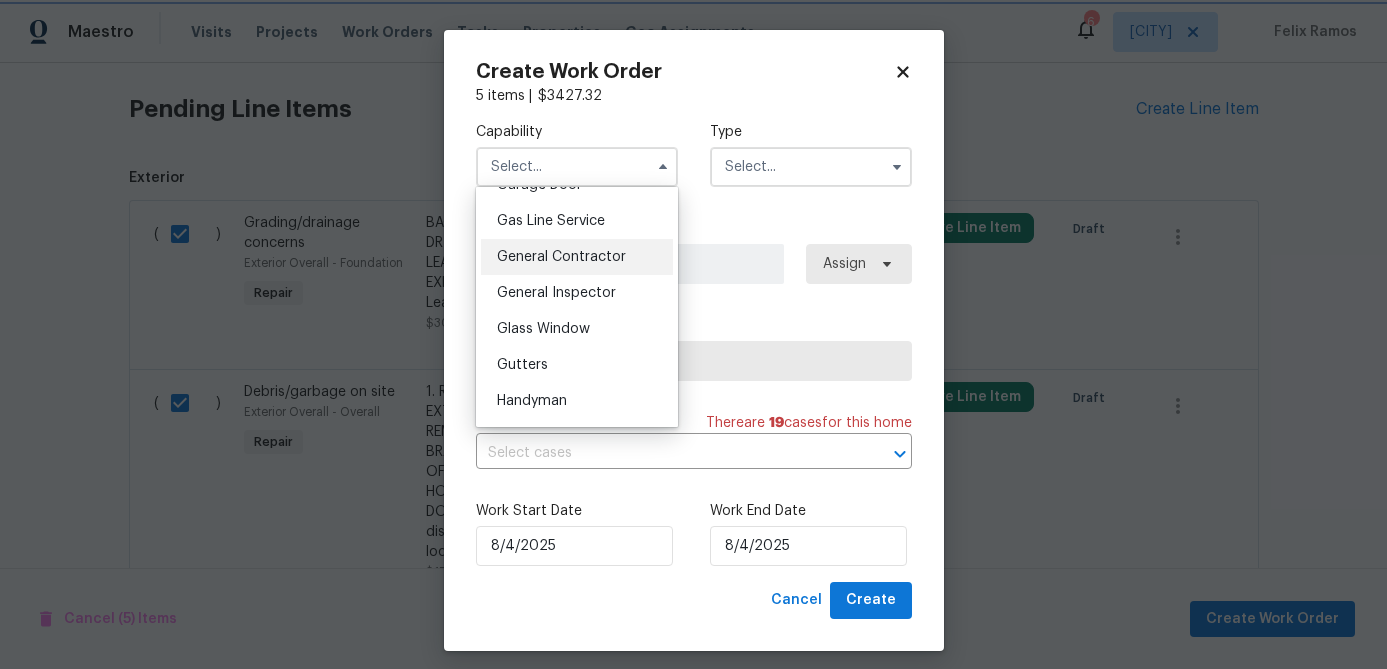 type on "General Contractor" 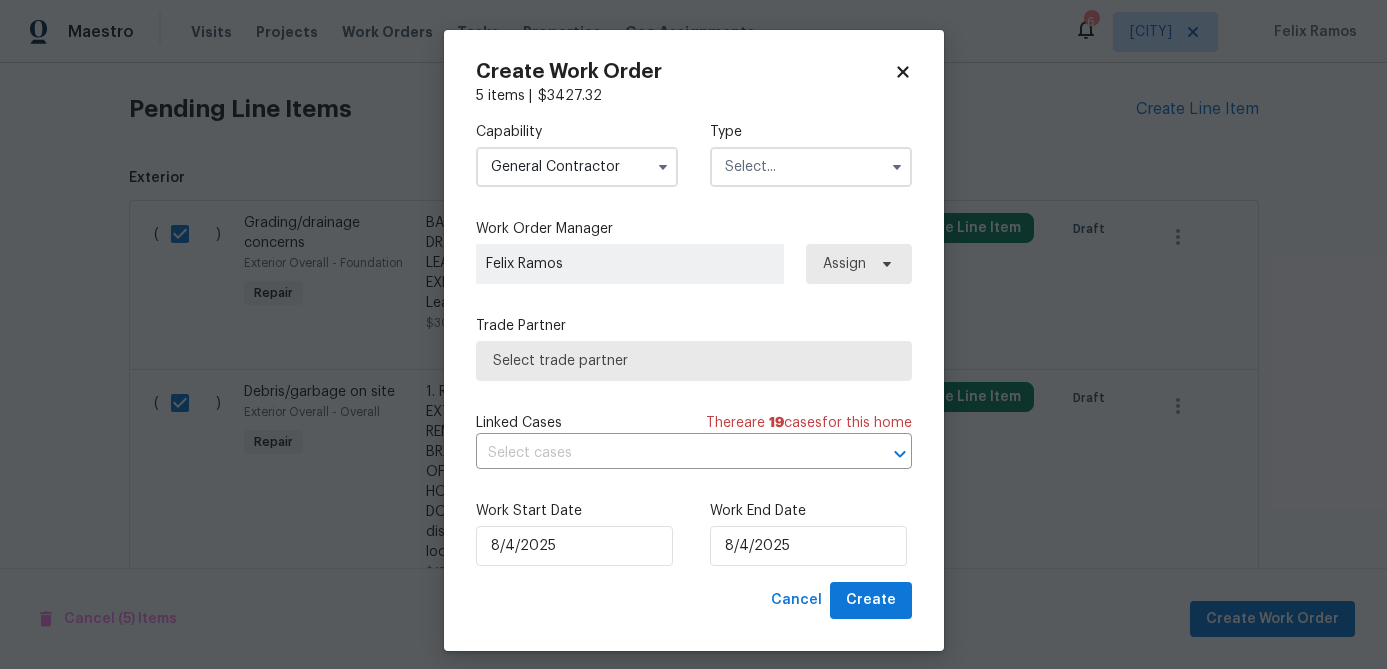 click at bounding box center [811, 167] 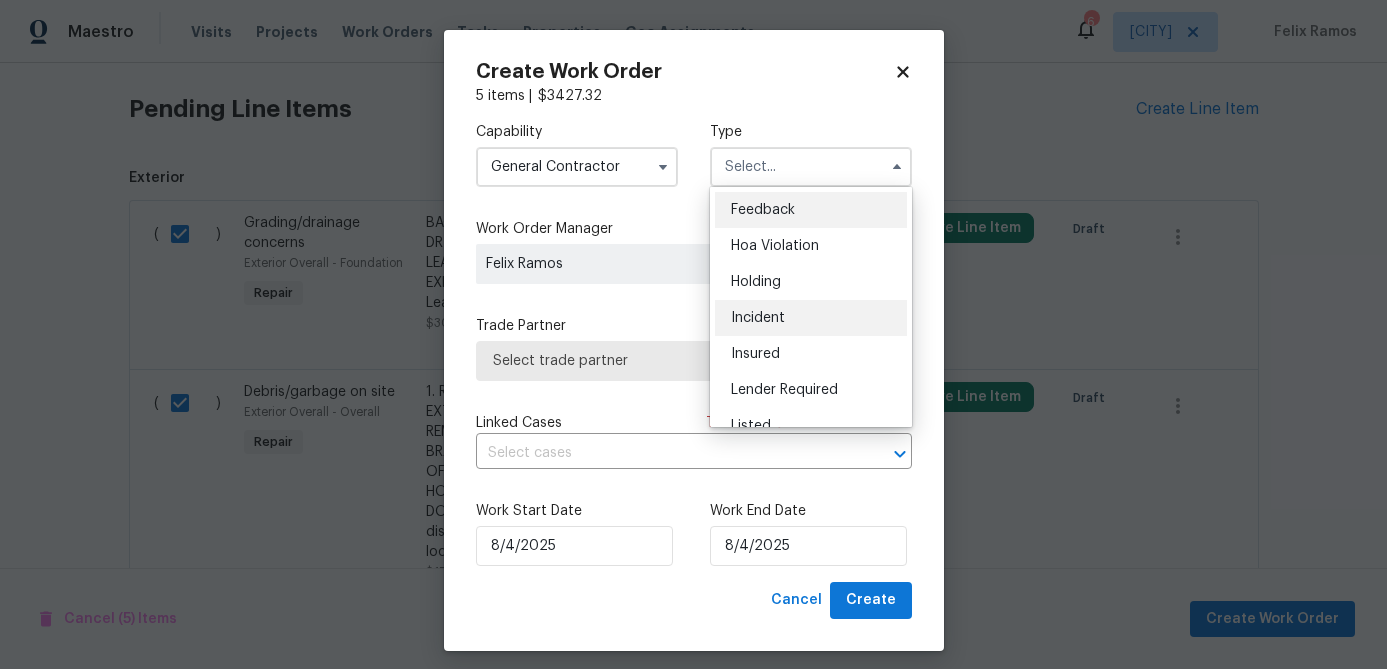 scroll, scrollTop: 454, scrollLeft: 0, axis: vertical 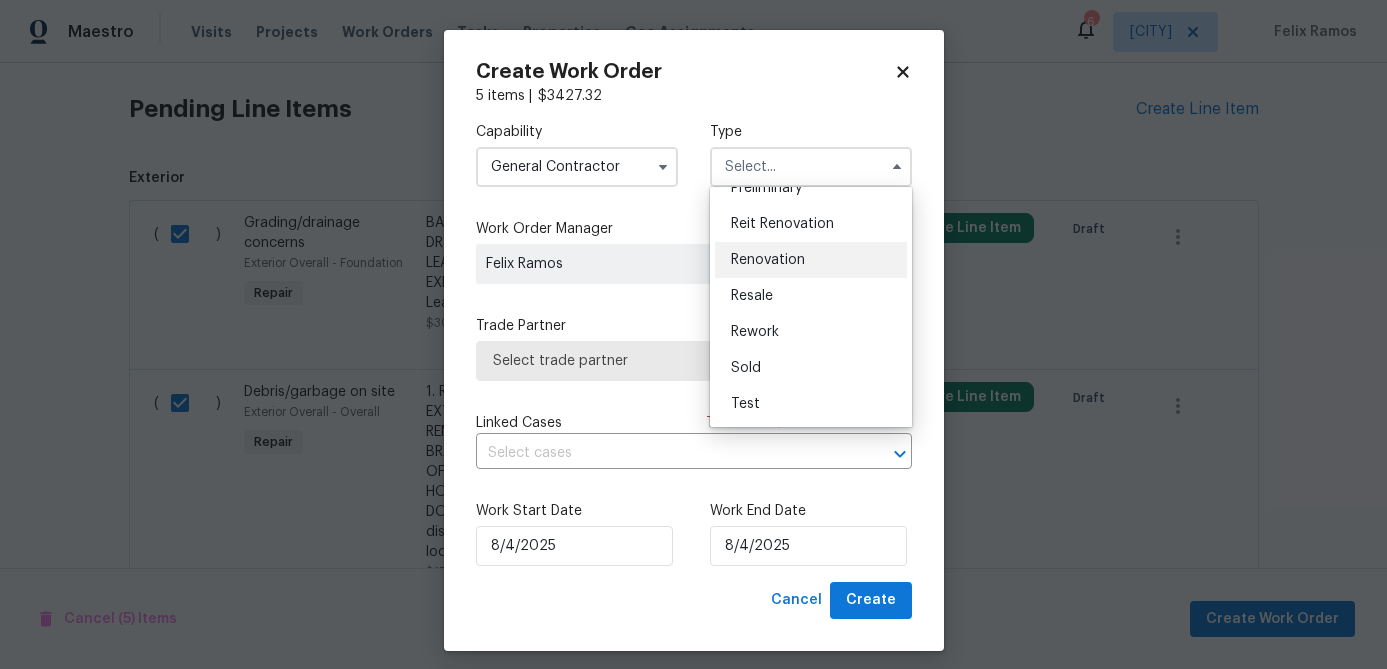 click on "Renovation" at bounding box center (768, 260) 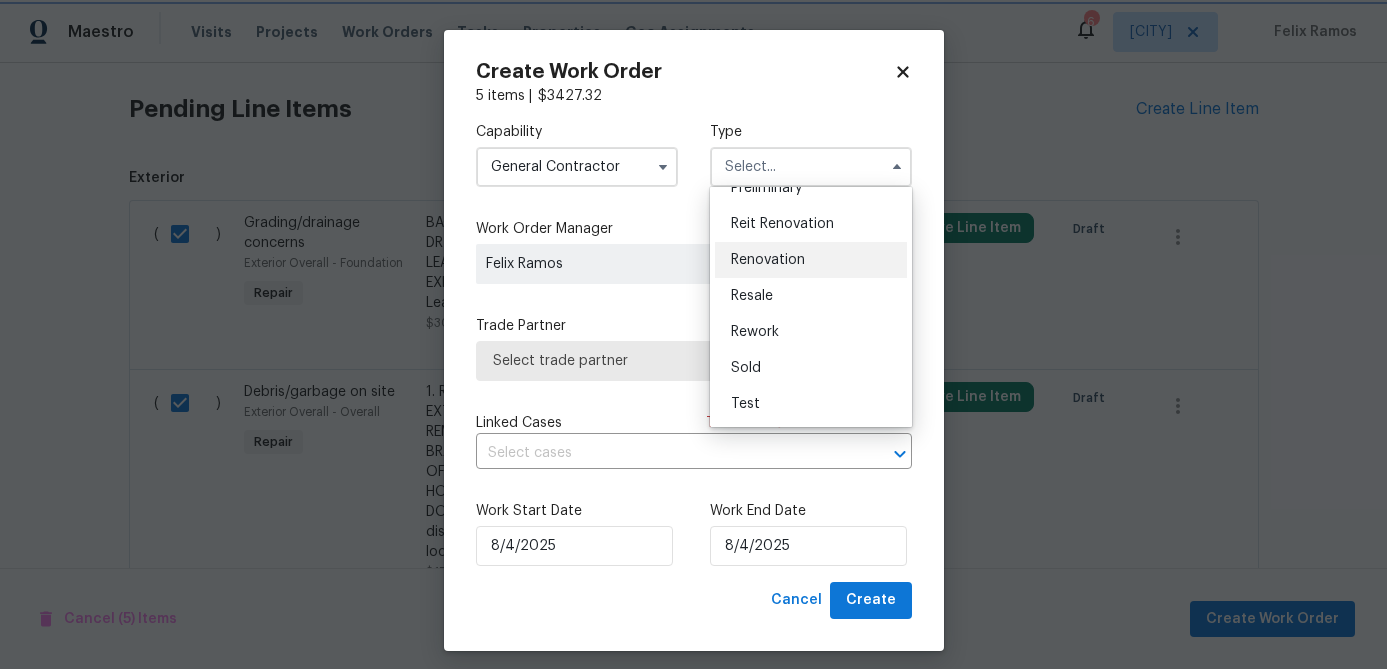 type on "Renovation" 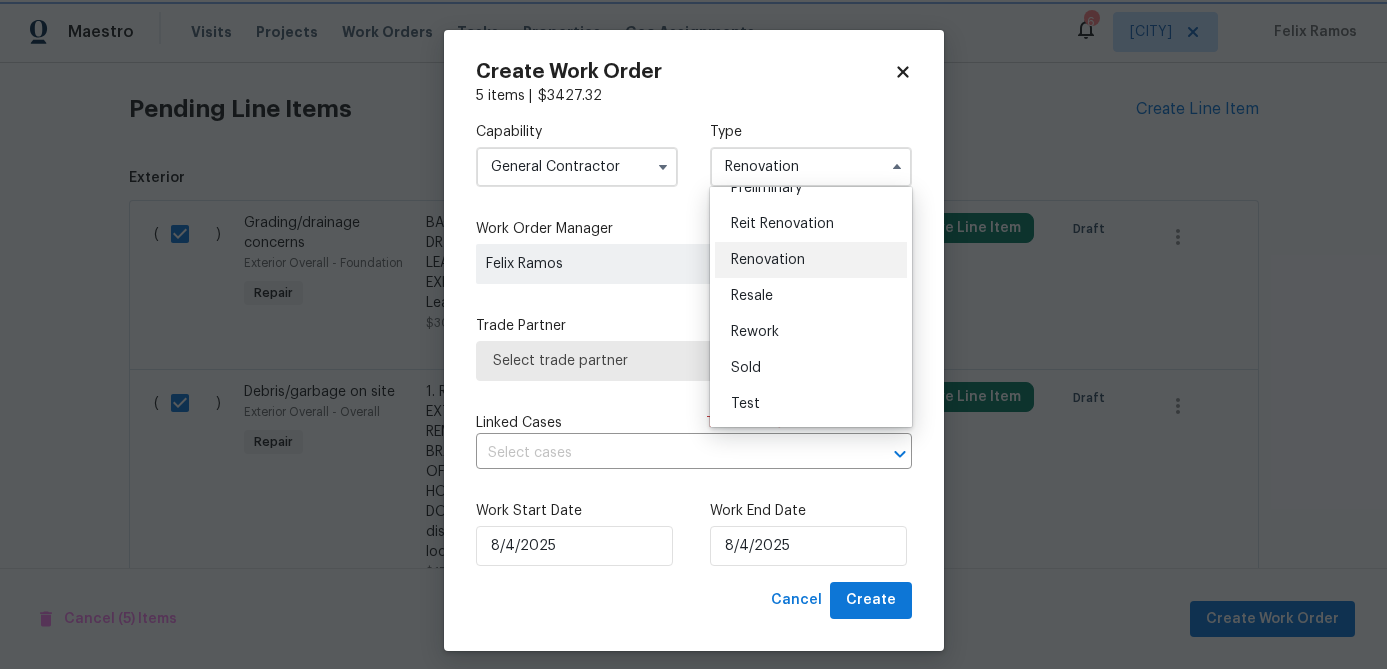 scroll, scrollTop: 0, scrollLeft: 0, axis: both 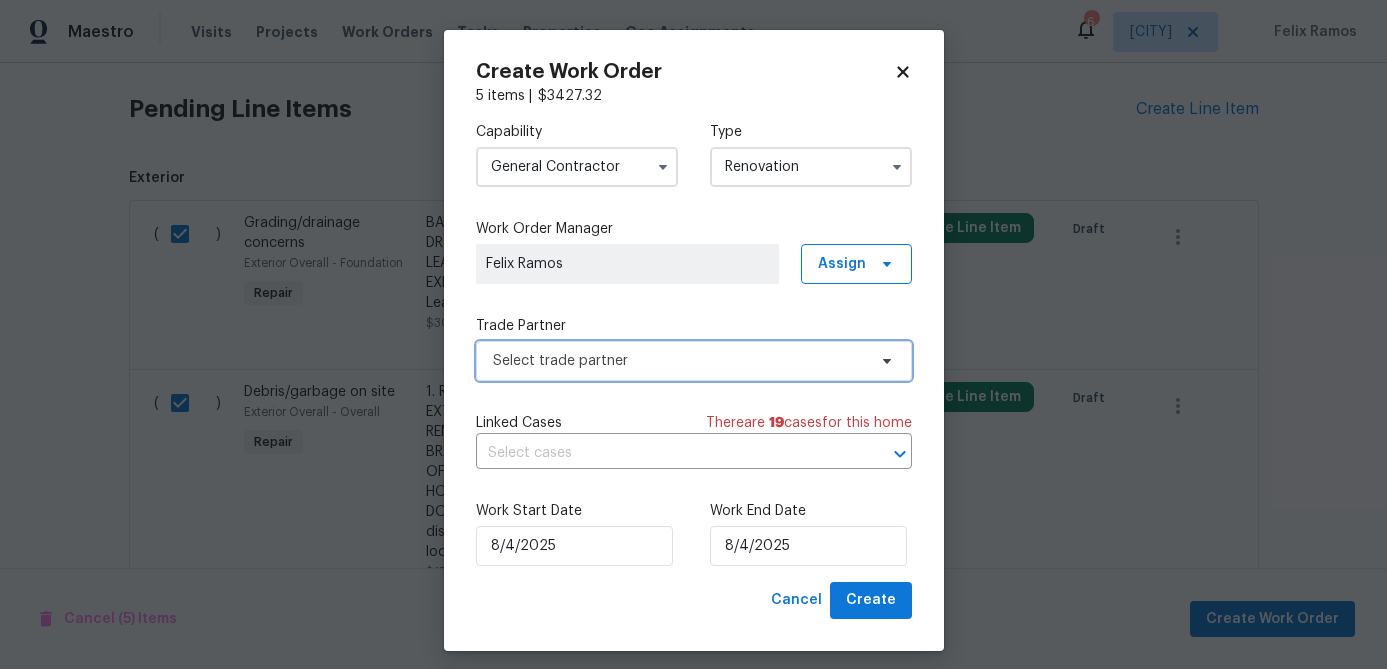 click on "Select trade partner" at bounding box center [679, 361] 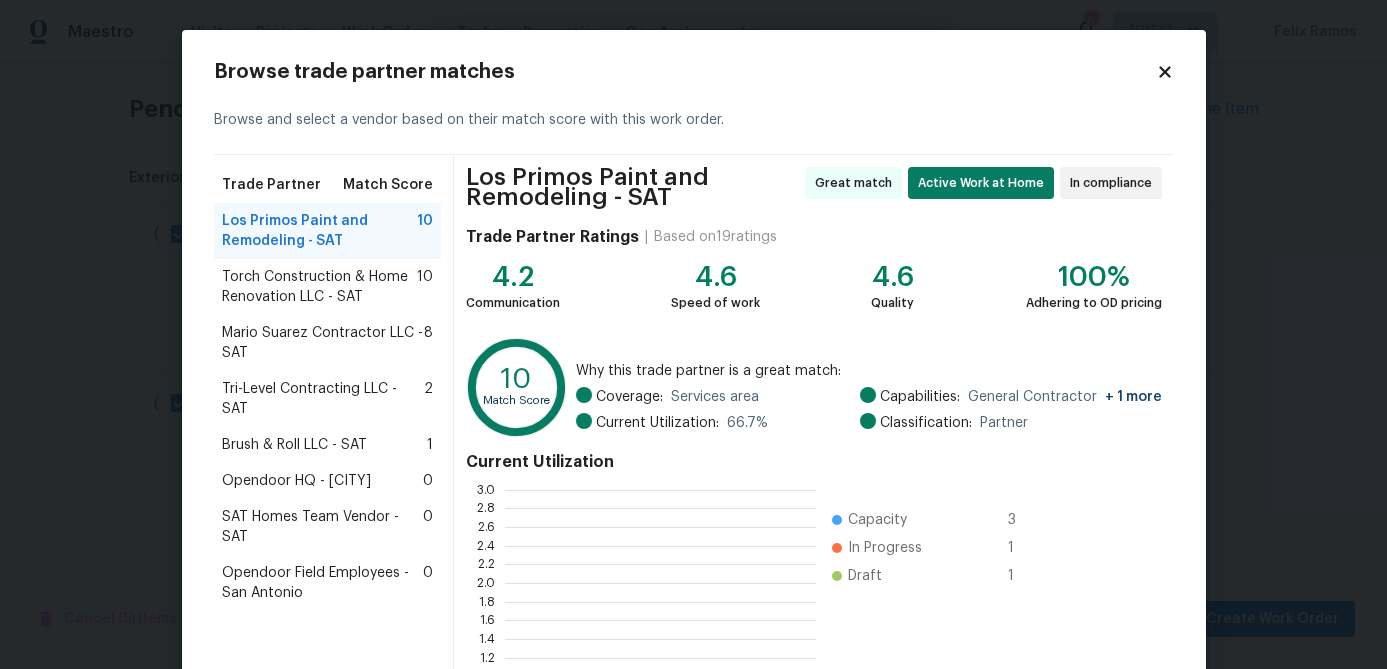scroll, scrollTop: 2, scrollLeft: 1, axis: both 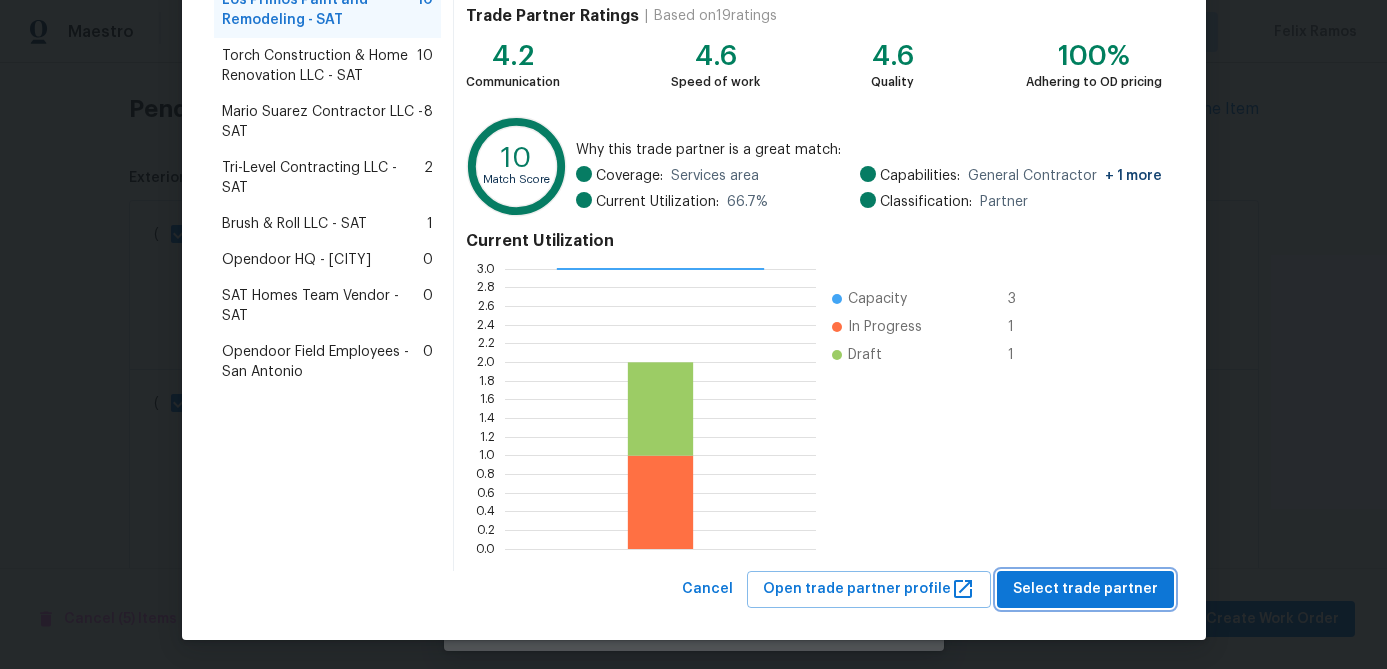 click on "Select trade partner" at bounding box center [1085, 589] 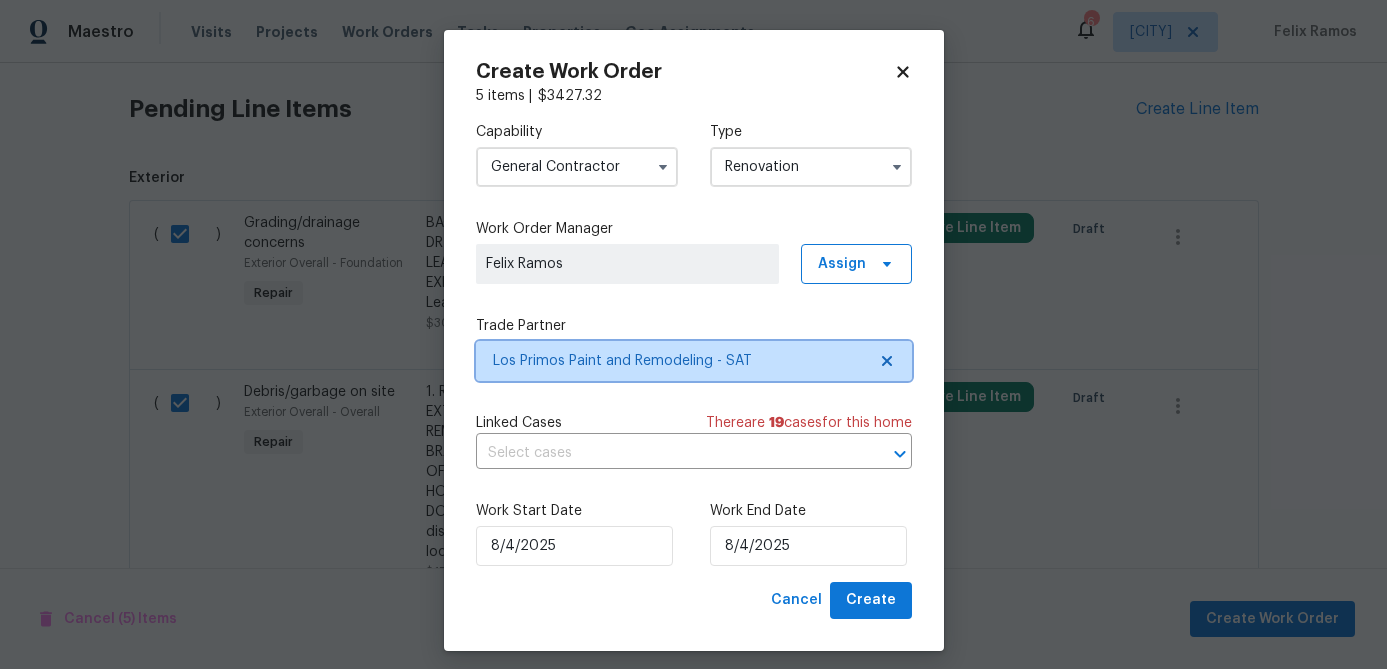 scroll, scrollTop: 0, scrollLeft: 0, axis: both 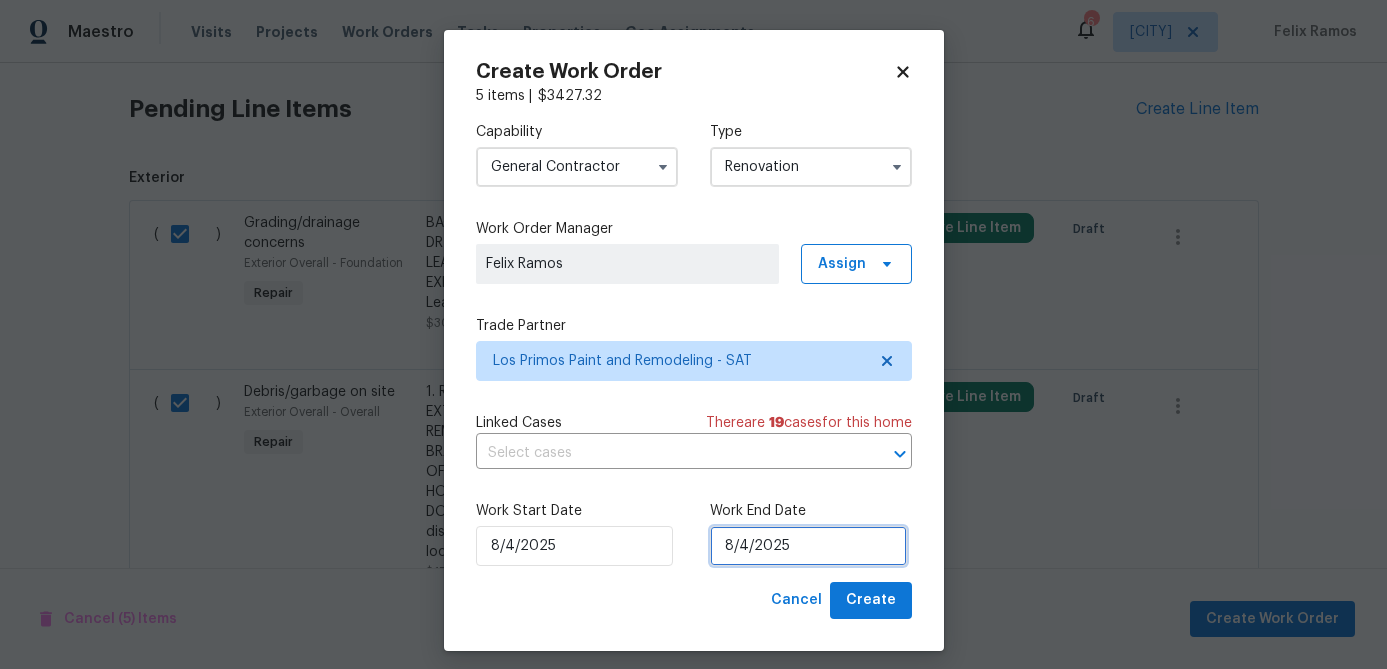 click on "8/4/2025" at bounding box center (808, 546) 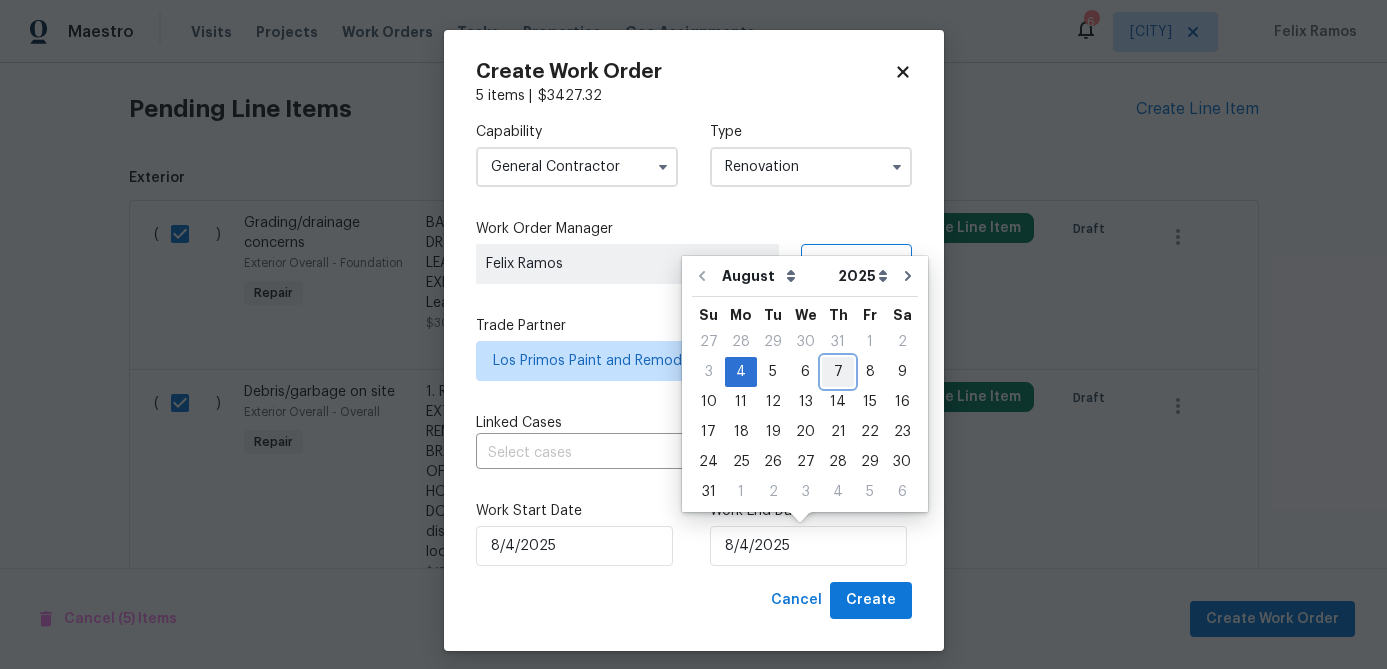 click on "7" at bounding box center (838, 372) 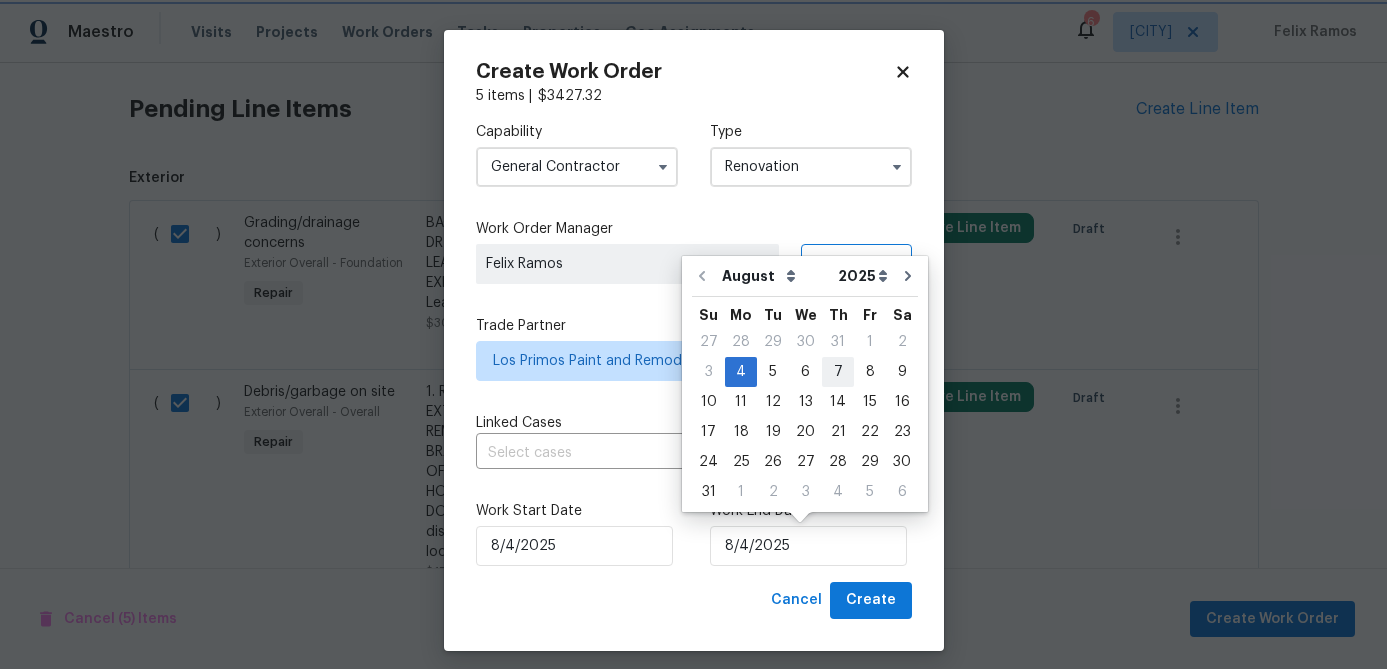 type on "8/7/2025" 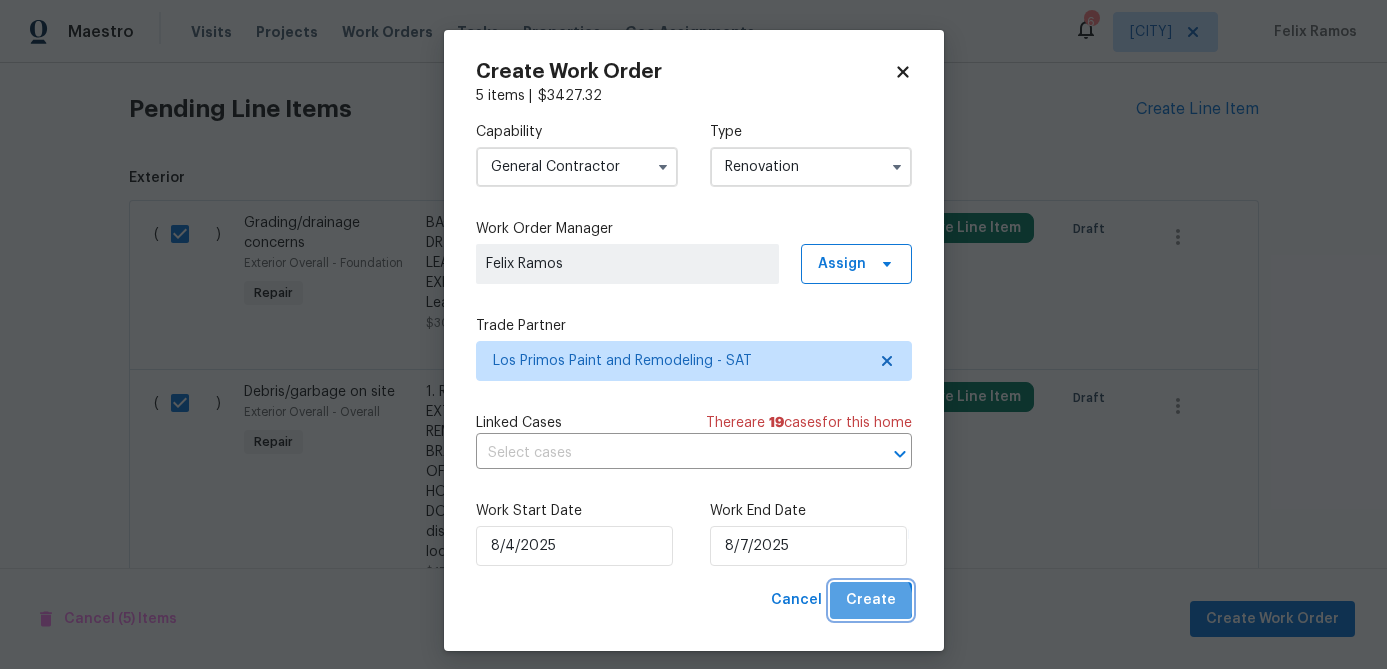 click on "Create" at bounding box center [871, 600] 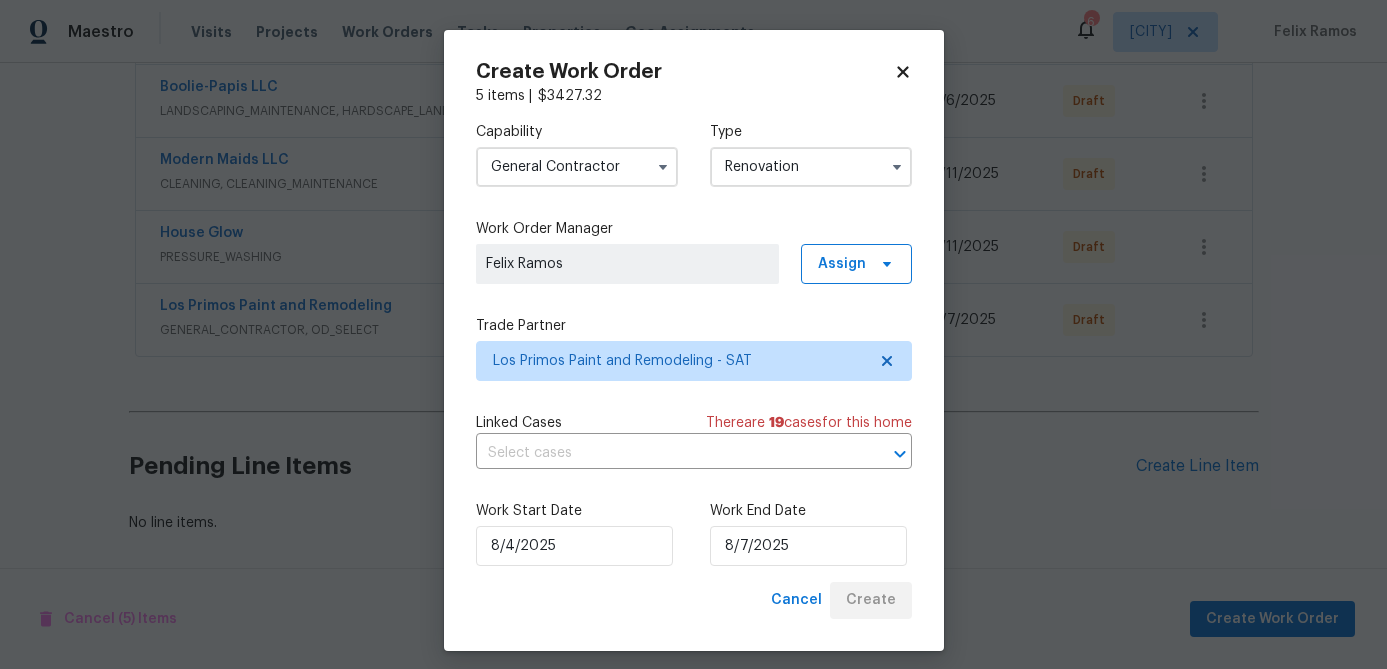 scroll, scrollTop: 528, scrollLeft: 0, axis: vertical 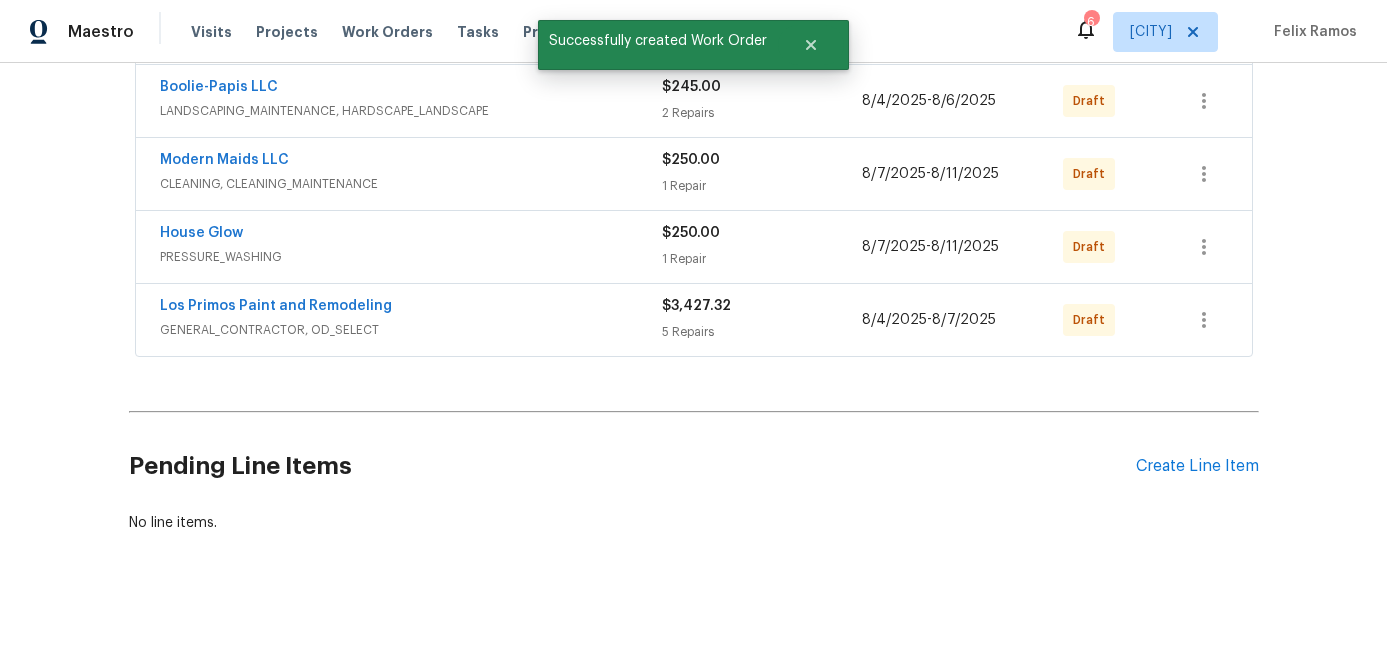 click on "Los Primos Paint and Remodeling" at bounding box center [411, 308] 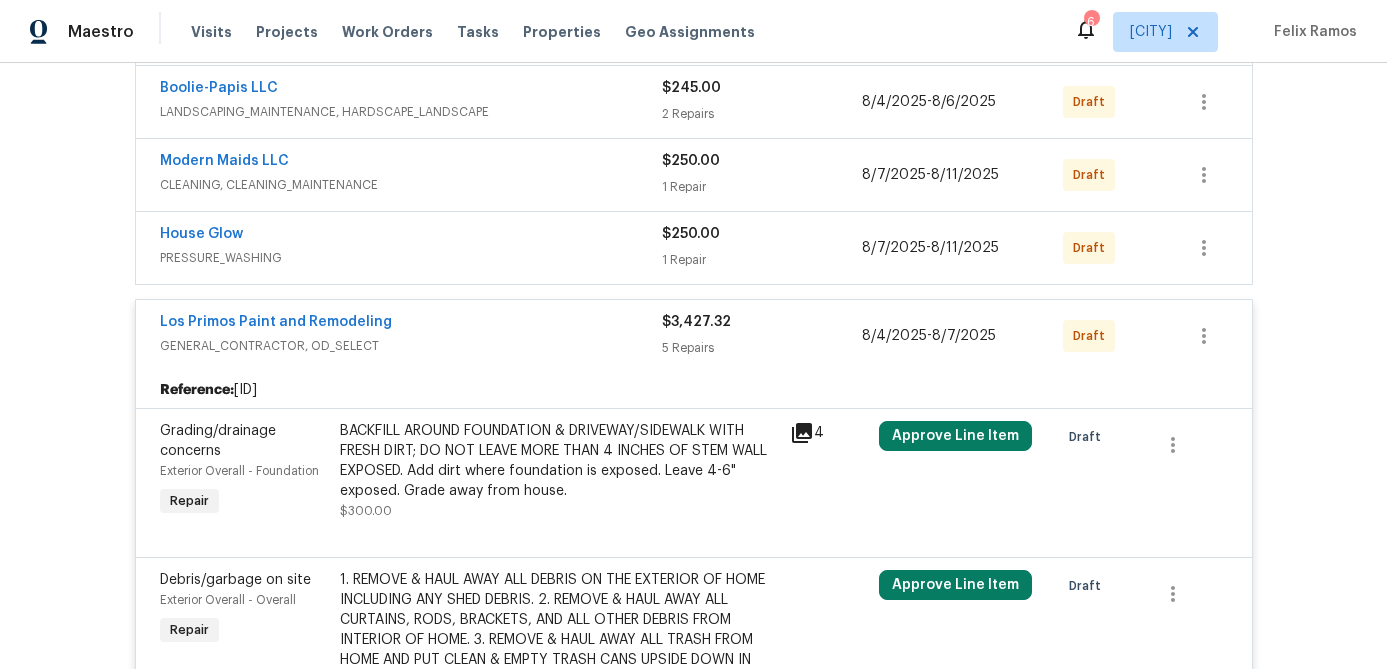 scroll, scrollTop: 521, scrollLeft: 0, axis: vertical 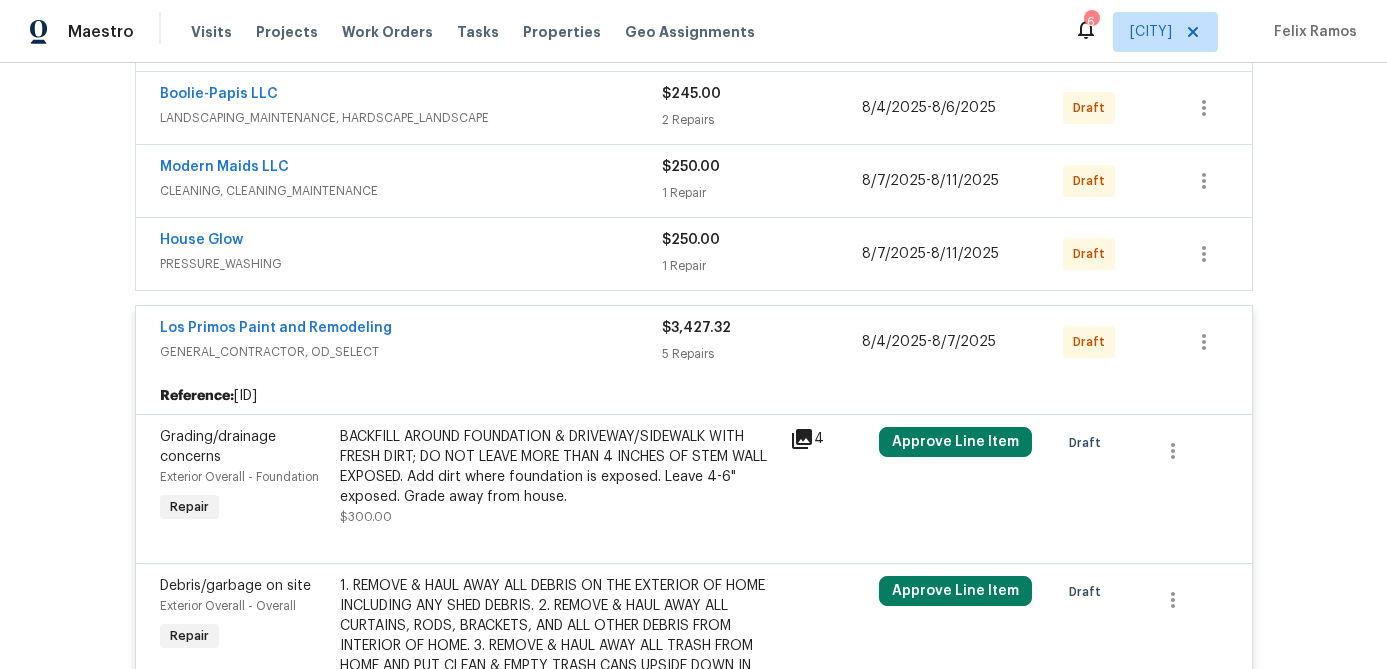 click on "Los Primos Paint and Remodeling" at bounding box center (411, 330) 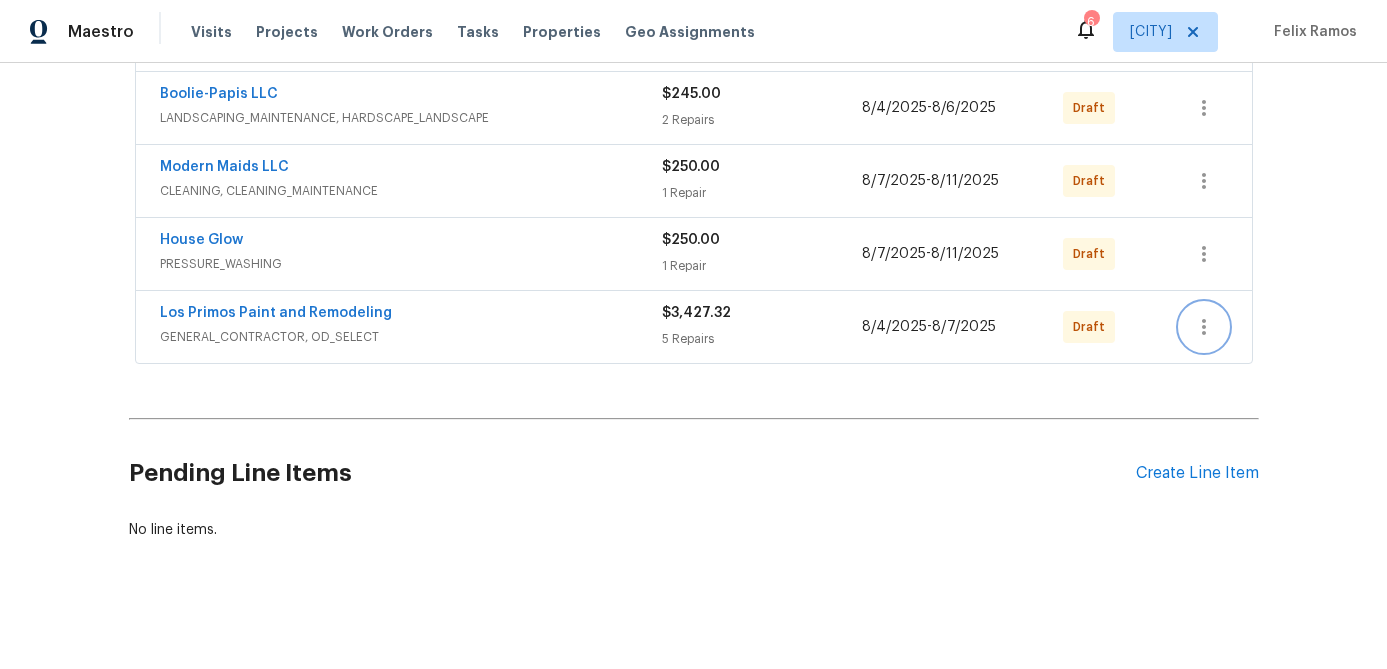 click 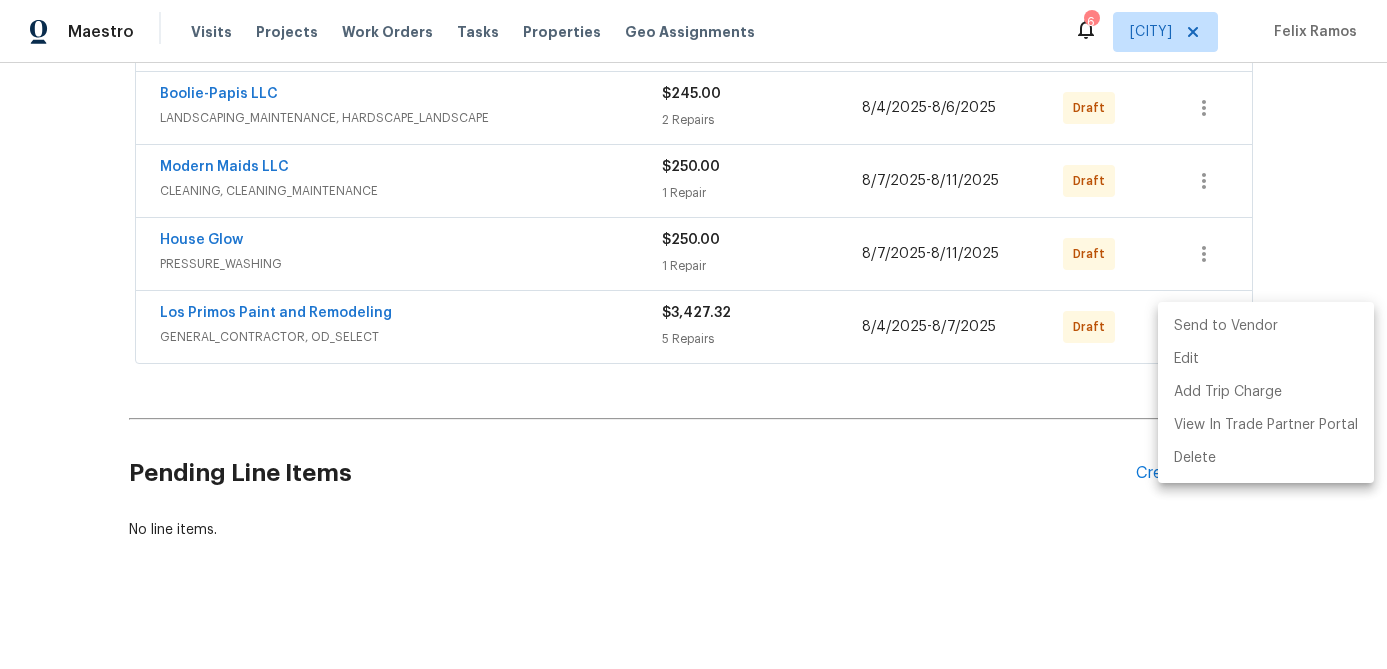 click on "Send to Vendor" at bounding box center (1266, 326) 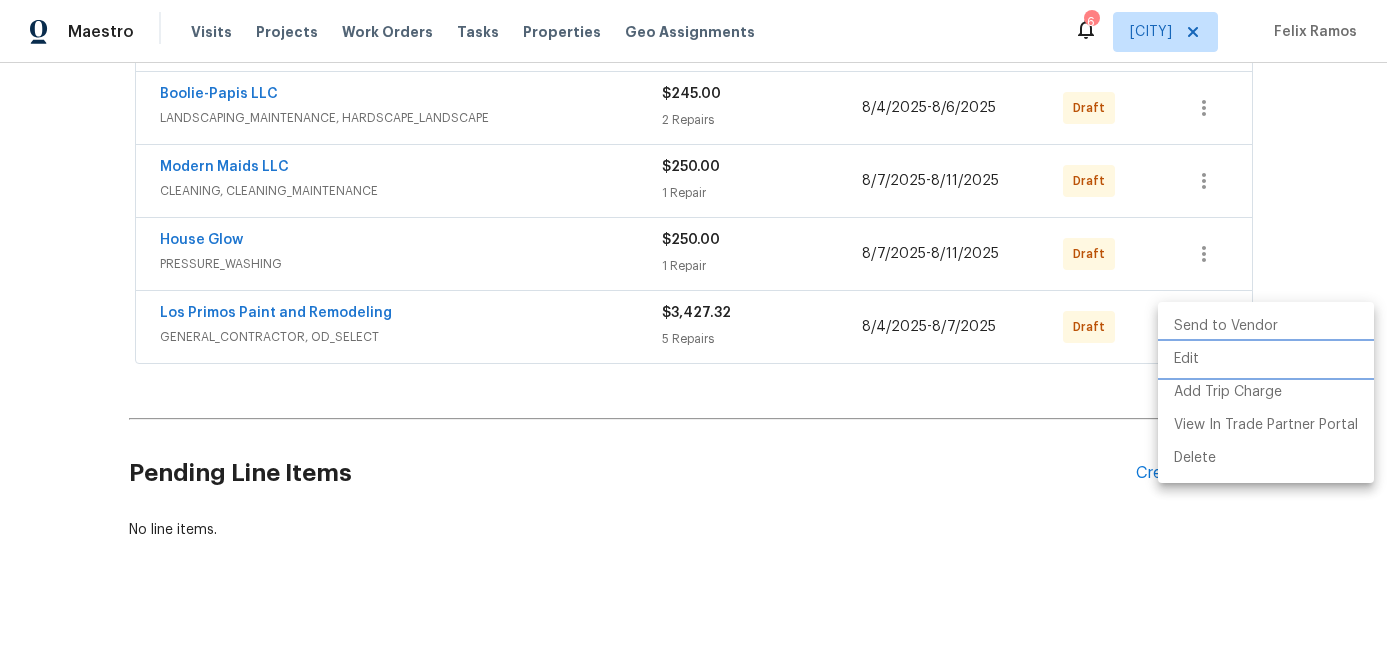 scroll, scrollTop: 156, scrollLeft: 0, axis: vertical 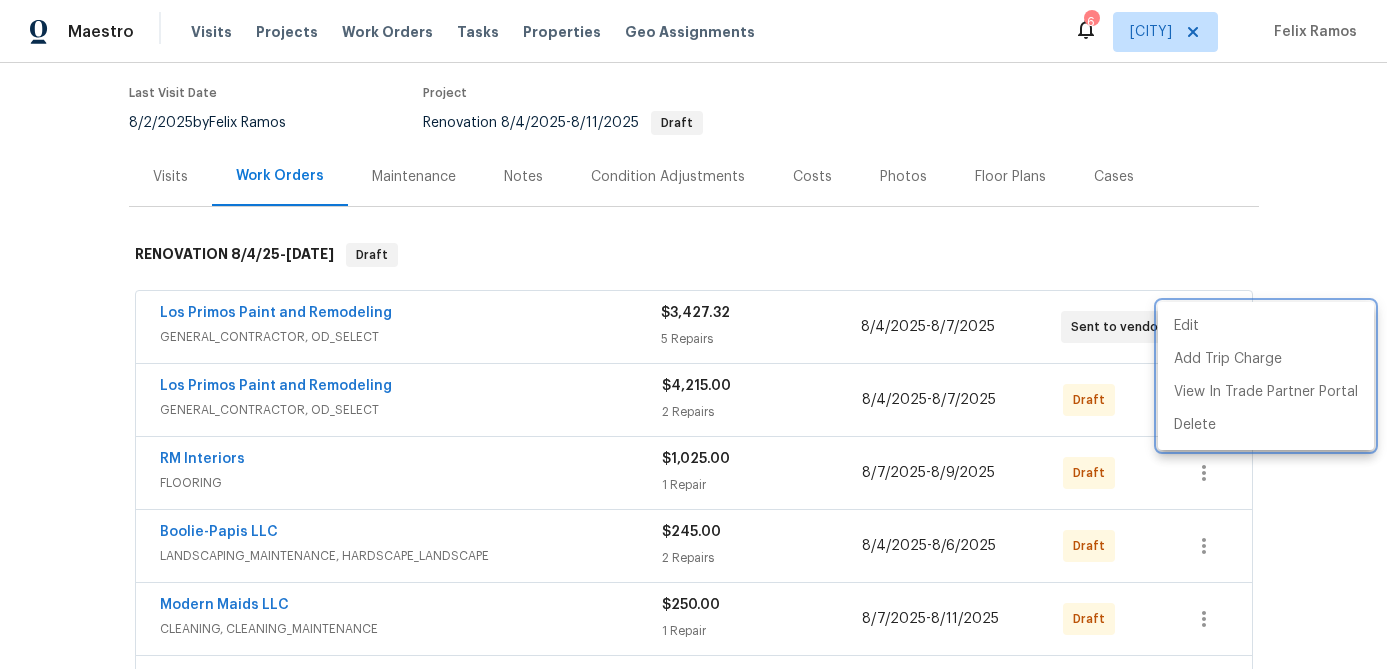 click at bounding box center (693, 334) 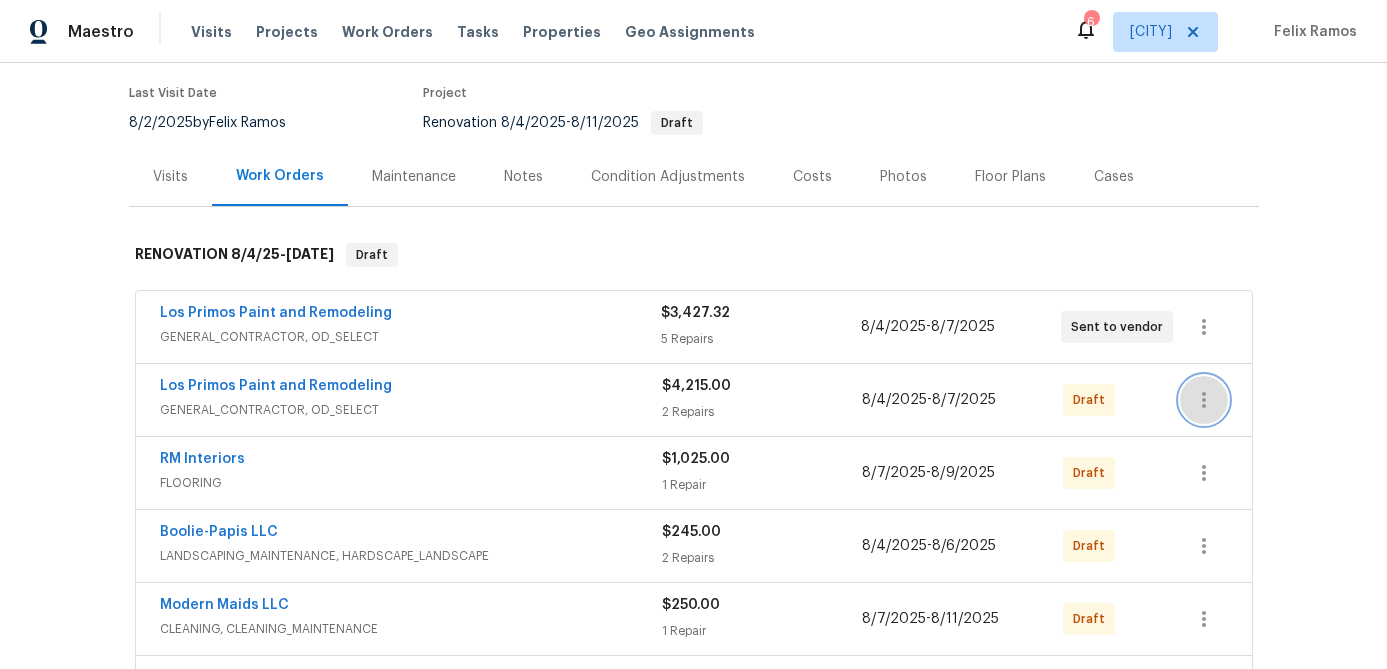 click 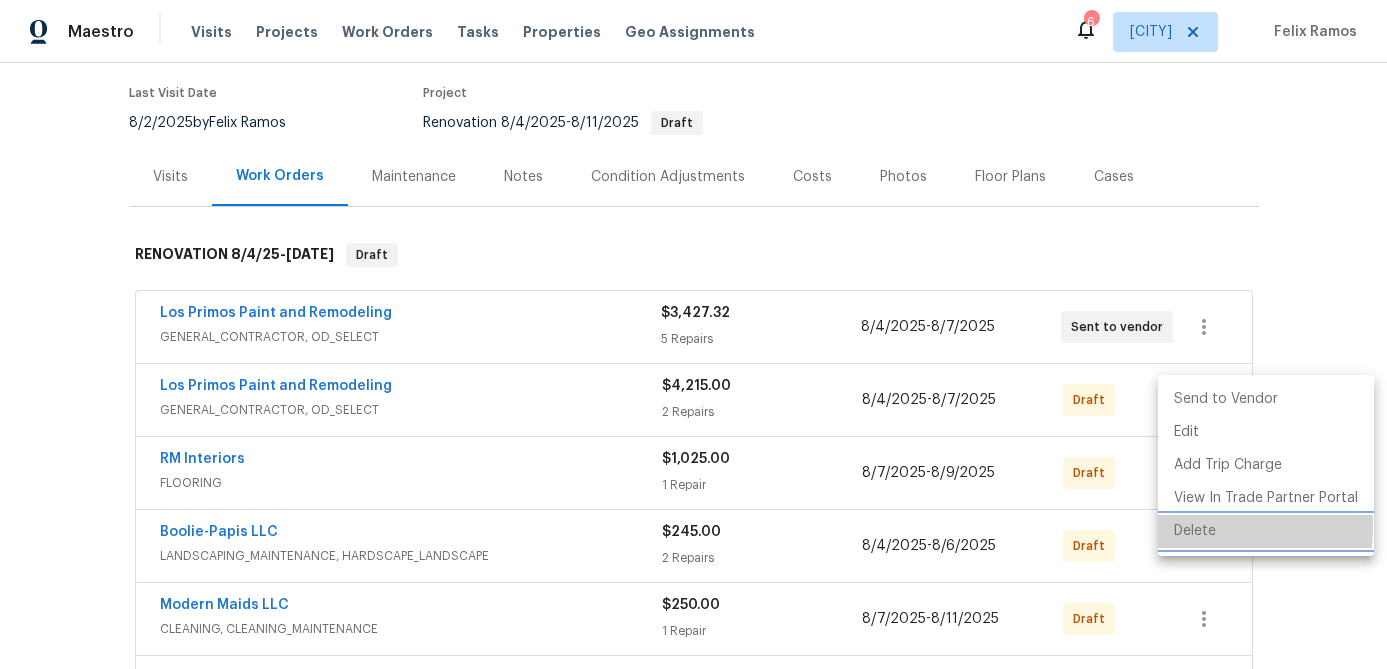 click on "Delete" at bounding box center (1266, 531) 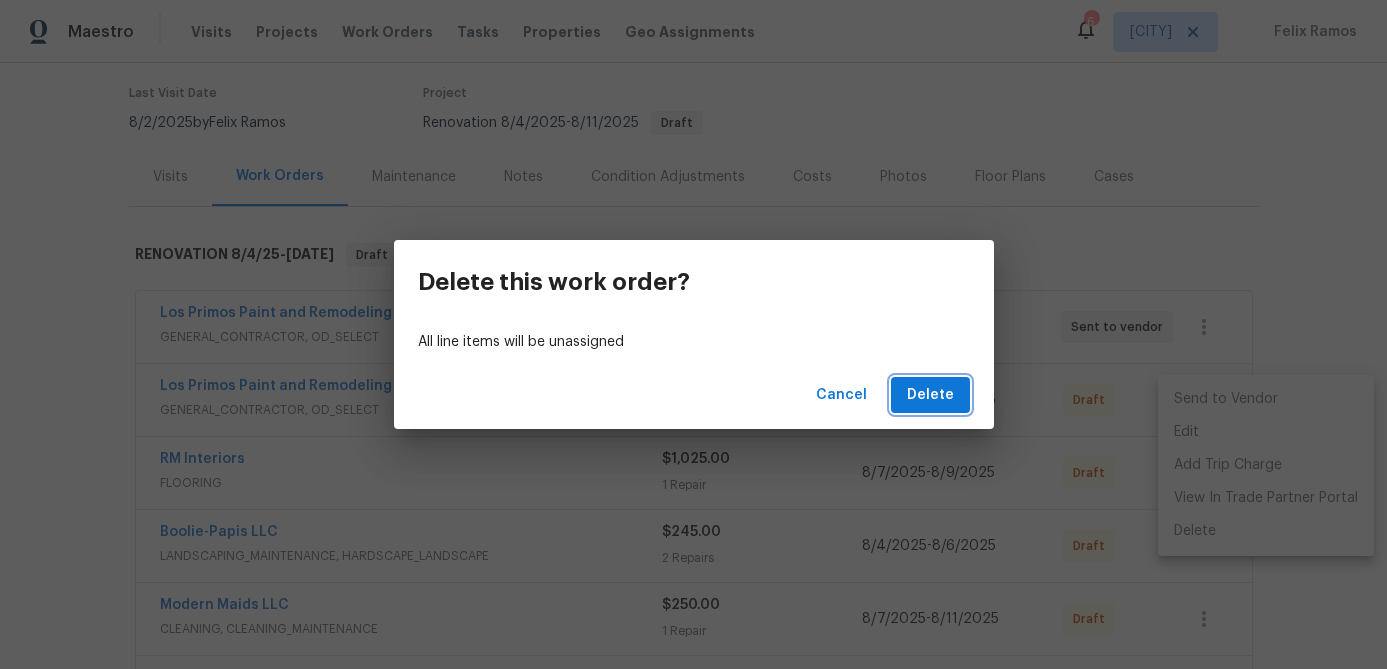 click on "Delete" at bounding box center (930, 395) 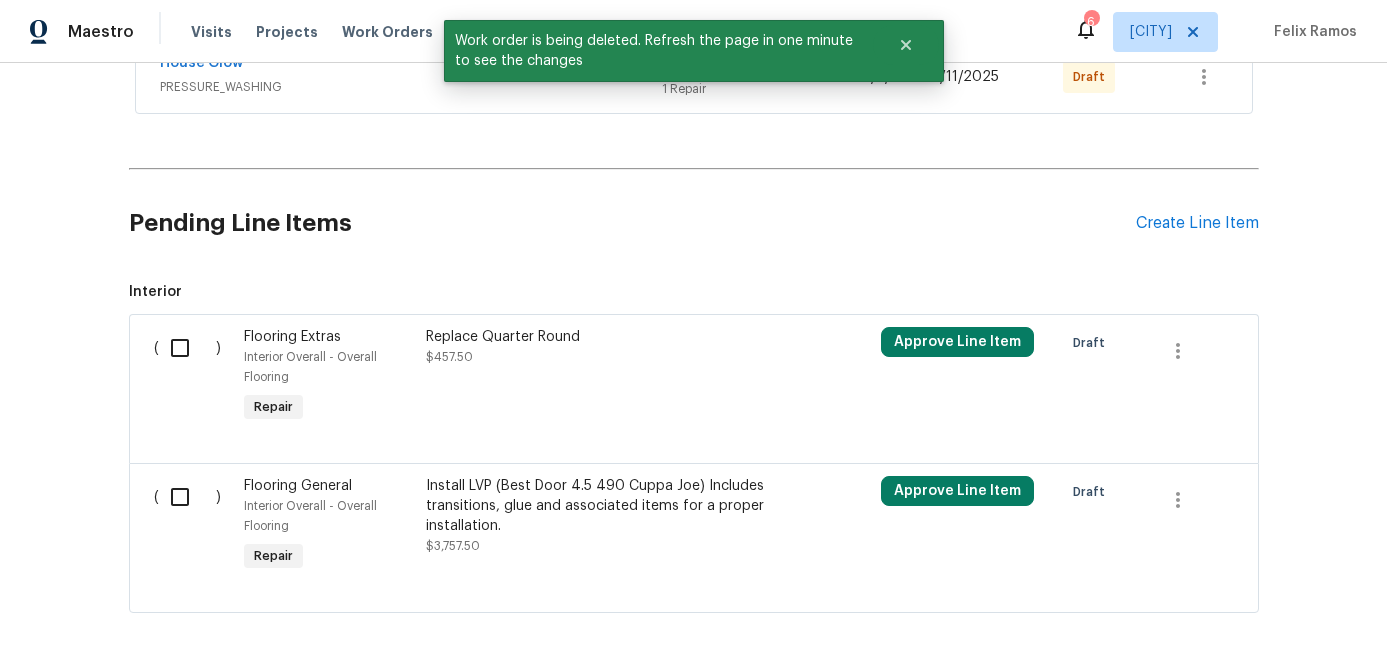 scroll, scrollTop: 780, scrollLeft: 0, axis: vertical 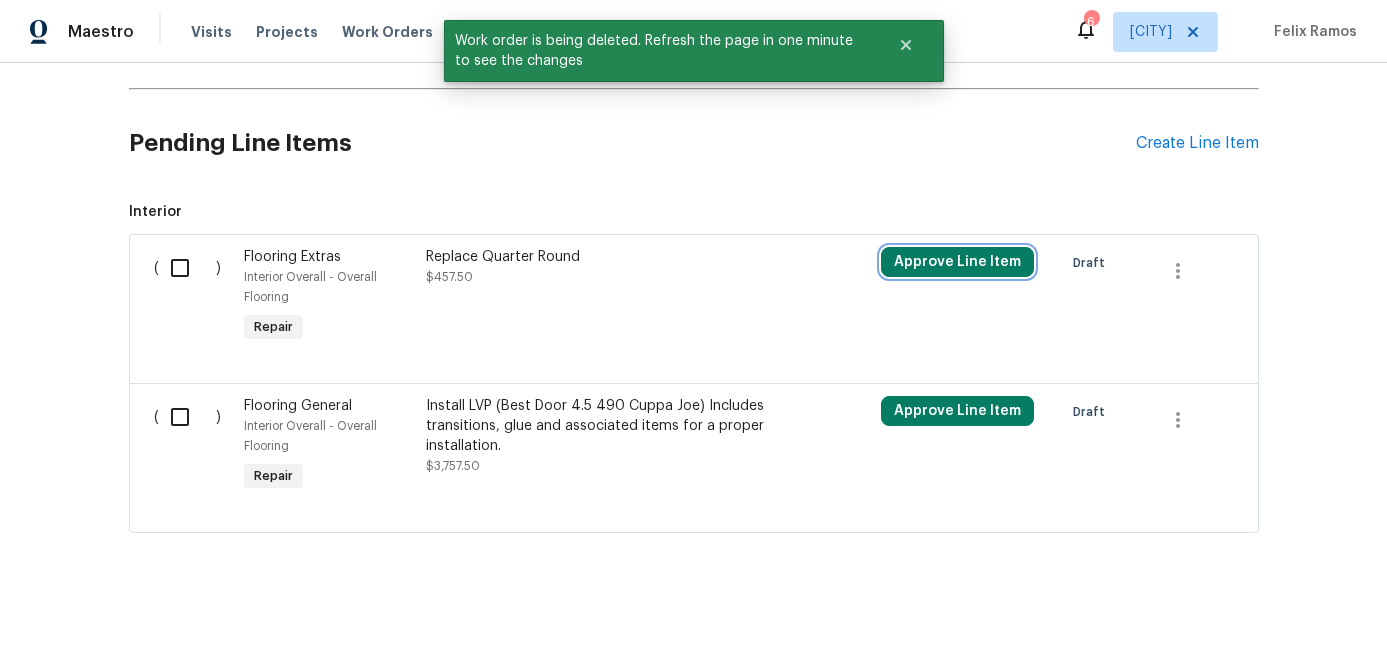 click on "Approve Line Item" at bounding box center [957, 262] 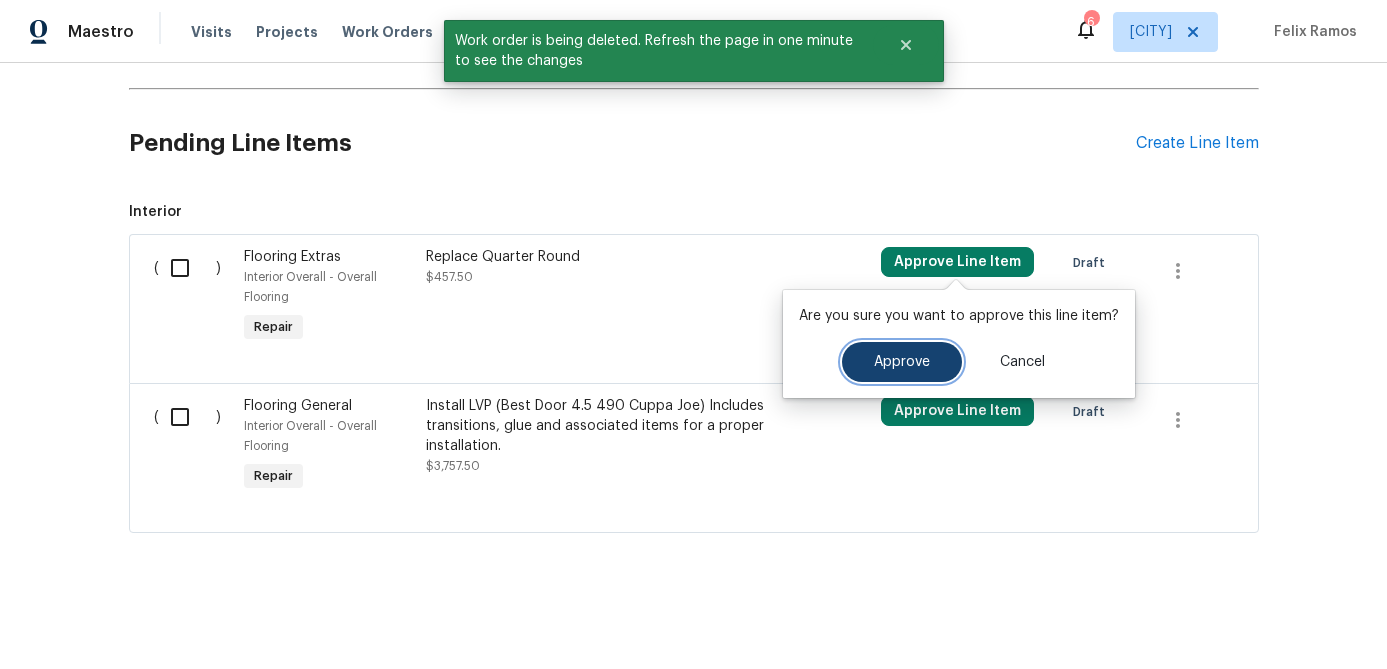 click on "Approve" at bounding box center (902, 362) 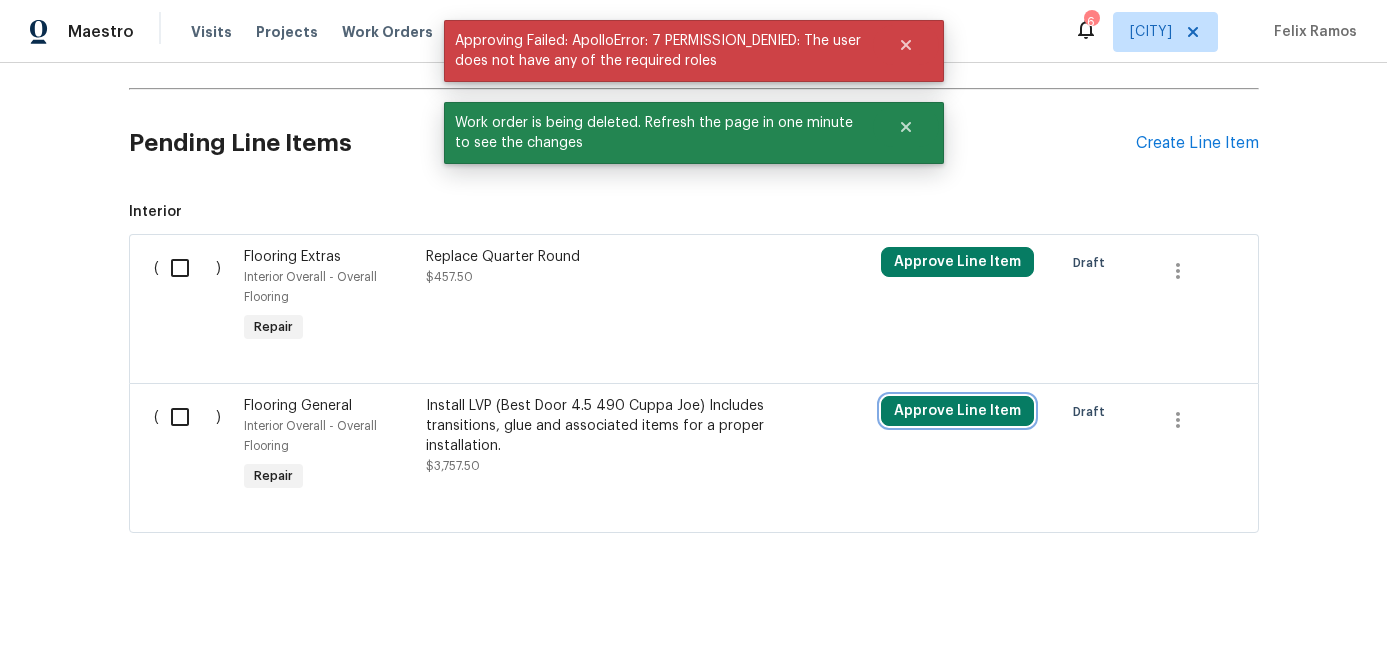 click on "Approve Line Item" at bounding box center [957, 411] 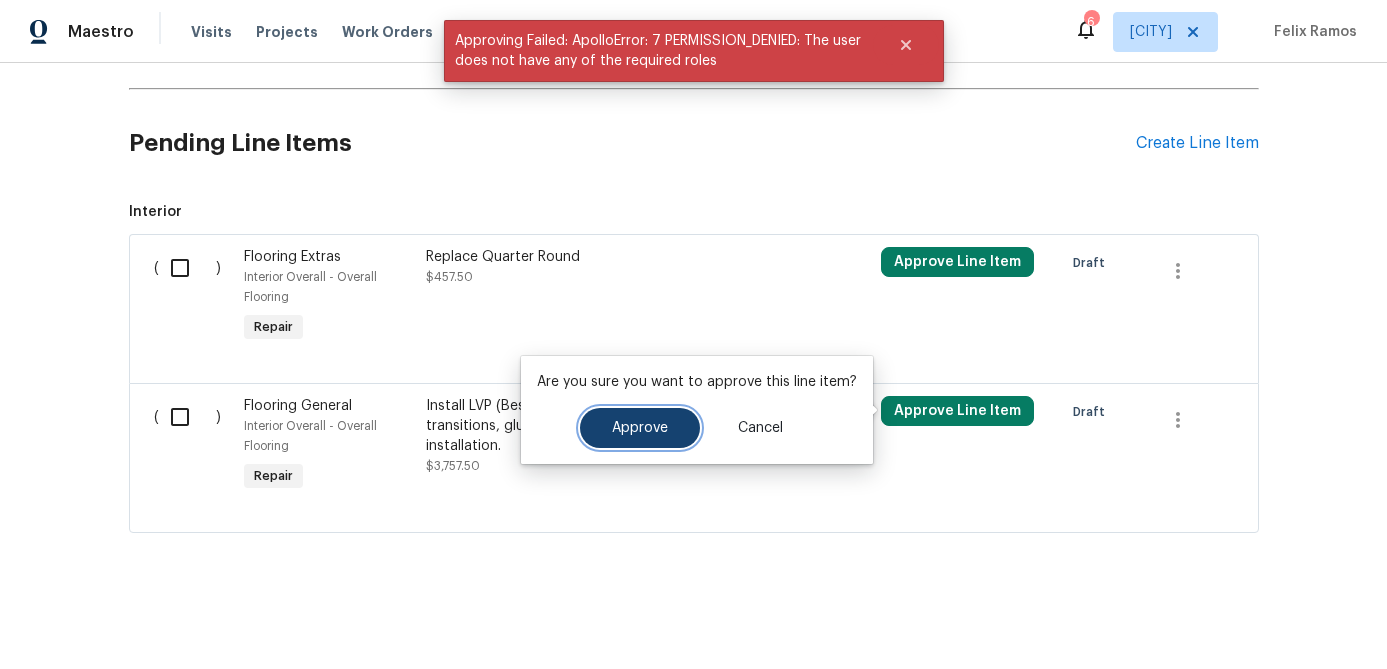click on "Approve" at bounding box center [640, 428] 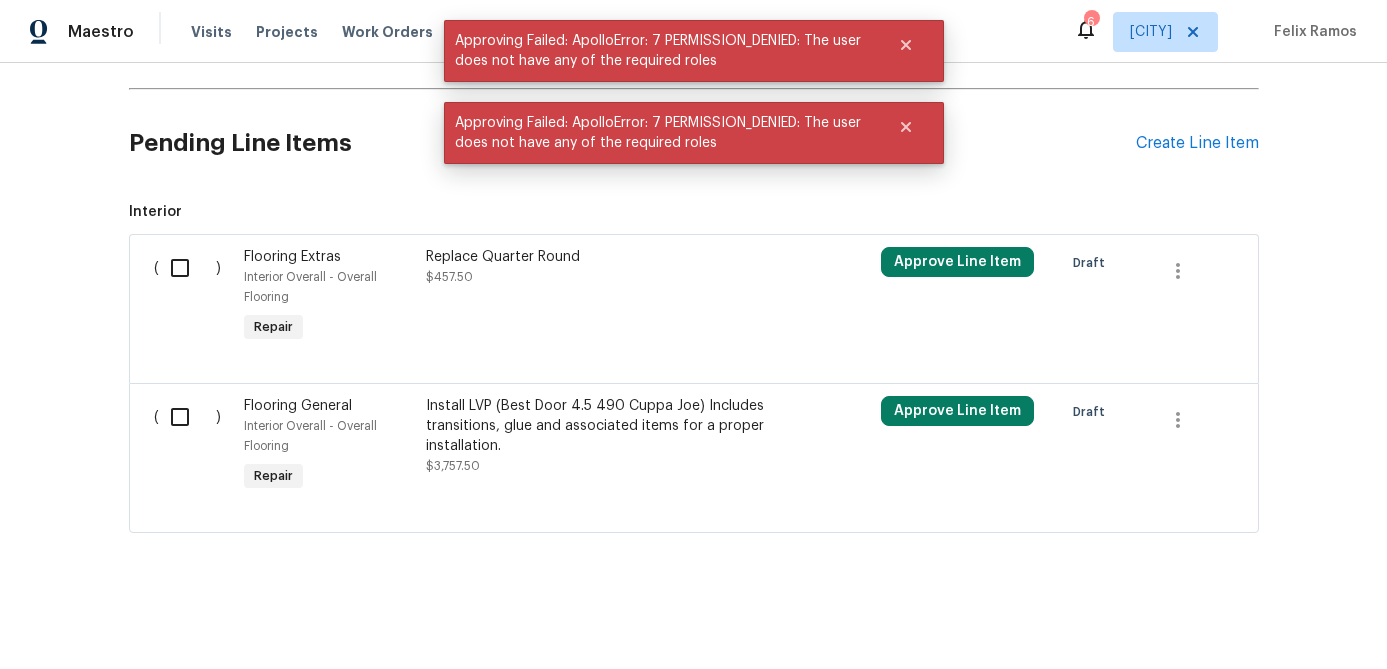 click on "( ) Flooring General Interior Overall - Overall Flooring Repair Install LVP (Best Door 4.5 490 Cuppa Joe) Includes transitions, glue and associated items for a proper installation. $3,757.50 Approve Line Item Draft" at bounding box center [694, 458] 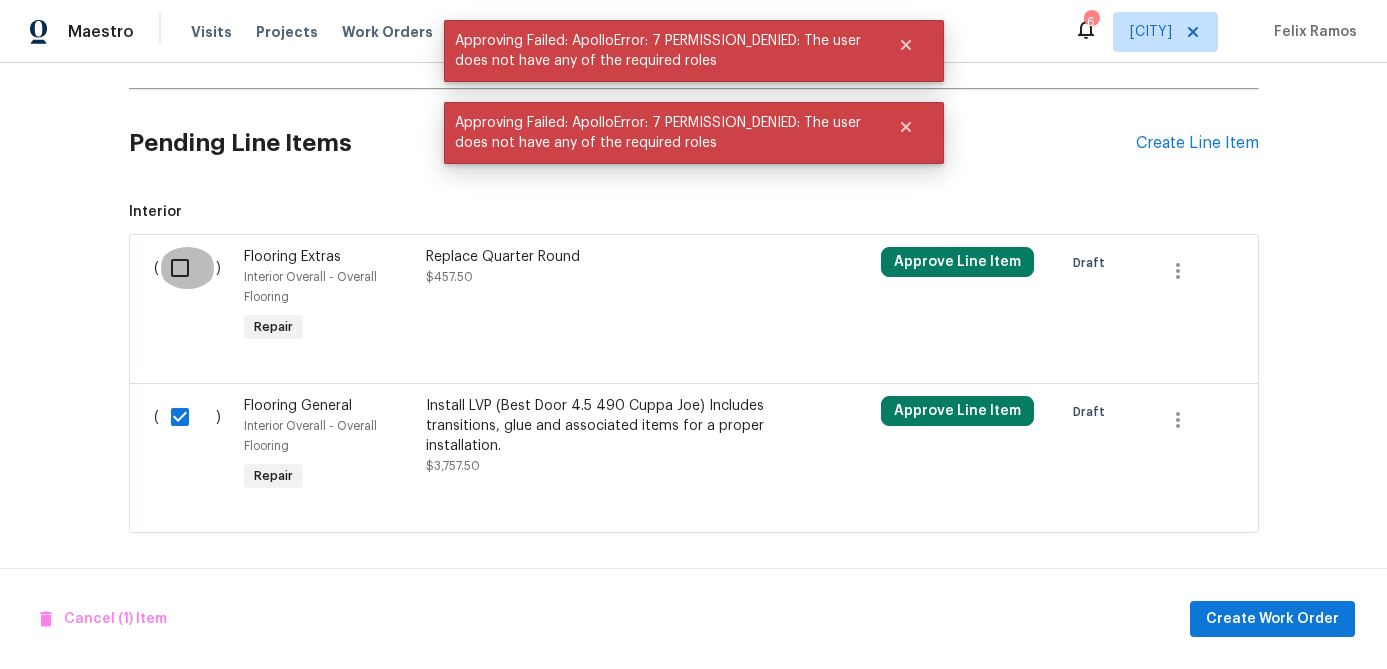 click at bounding box center (187, 268) 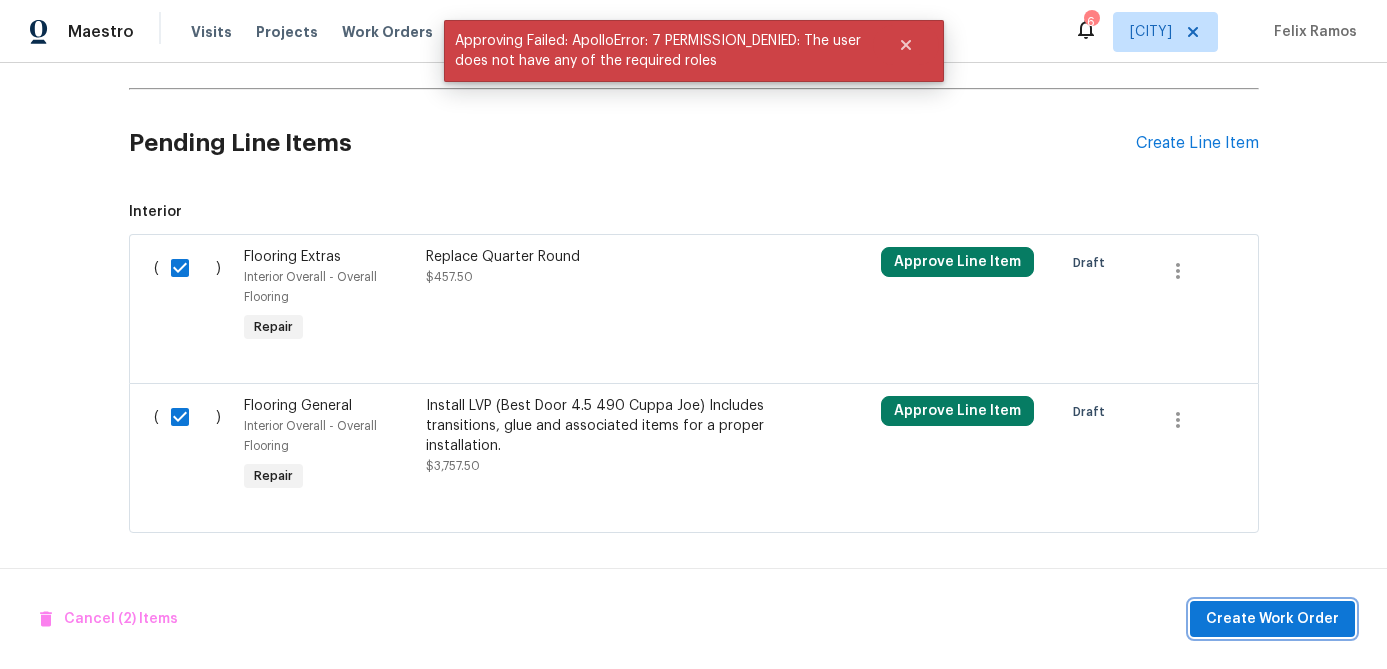 click on "Create Work Order" at bounding box center [1272, 619] 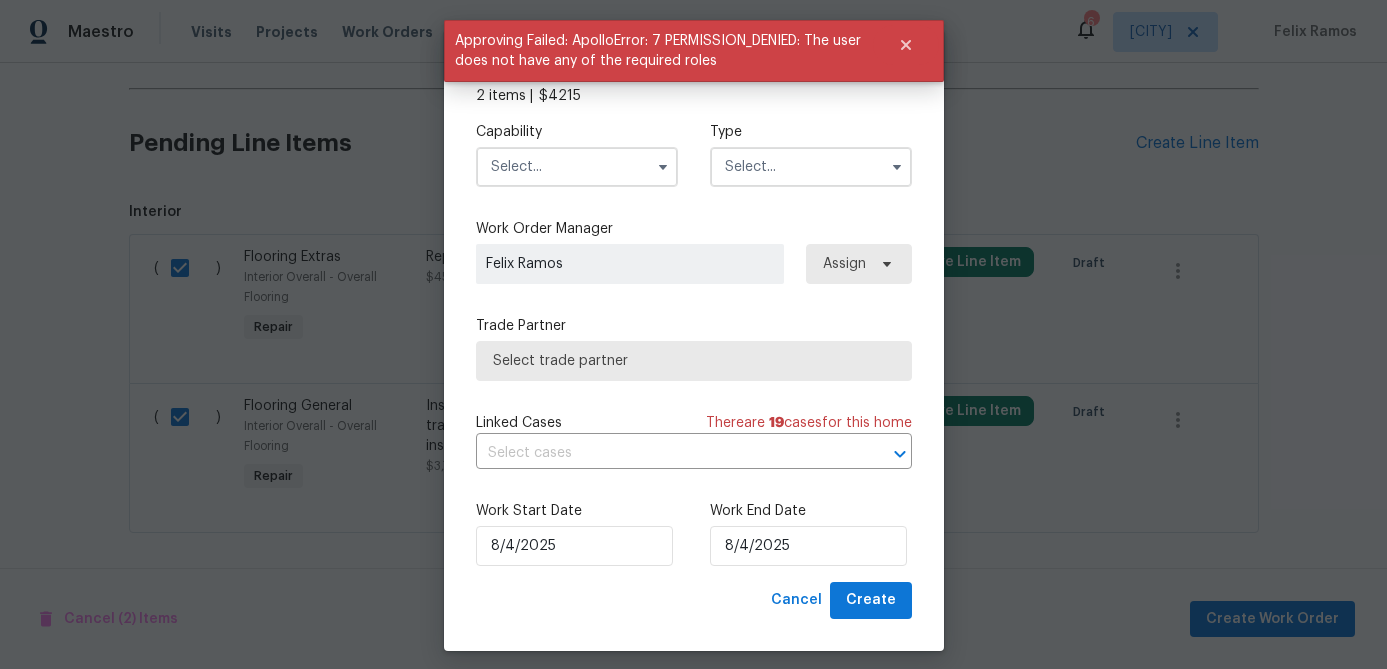 click at bounding box center [577, 167] 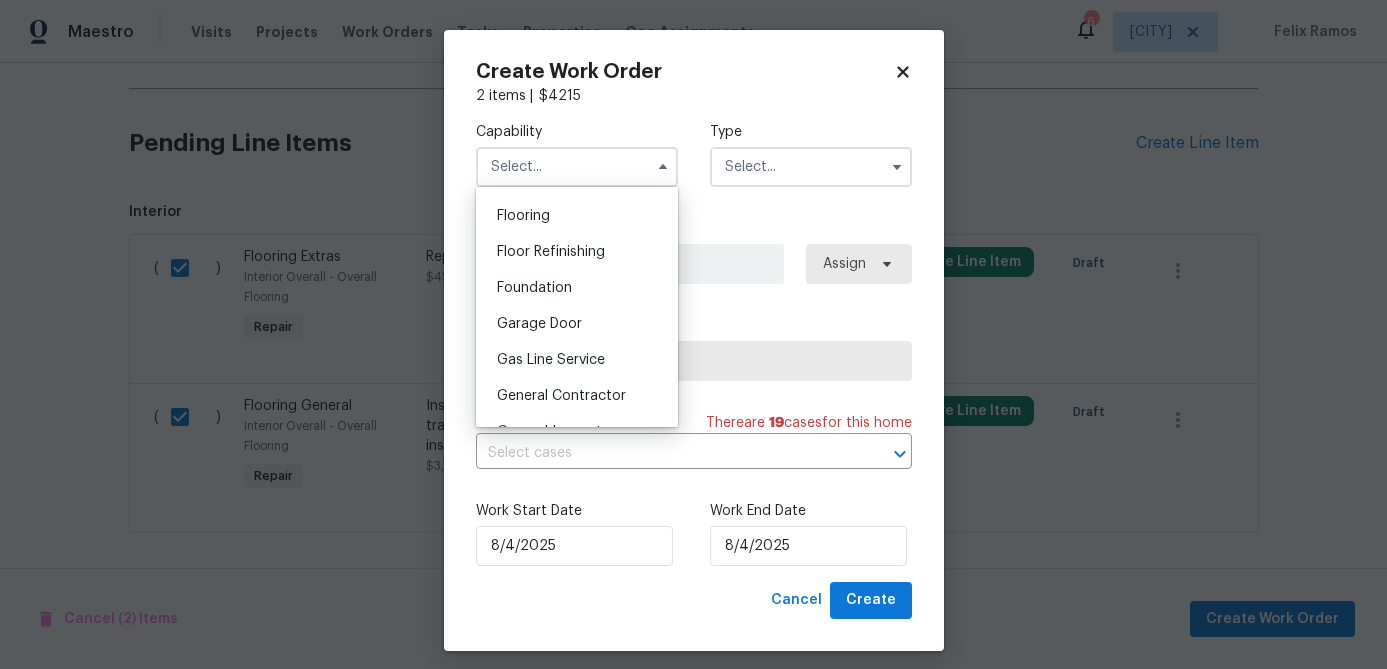 scroll, scrollTop: 775, scrollLeft: 0, axis: vertical 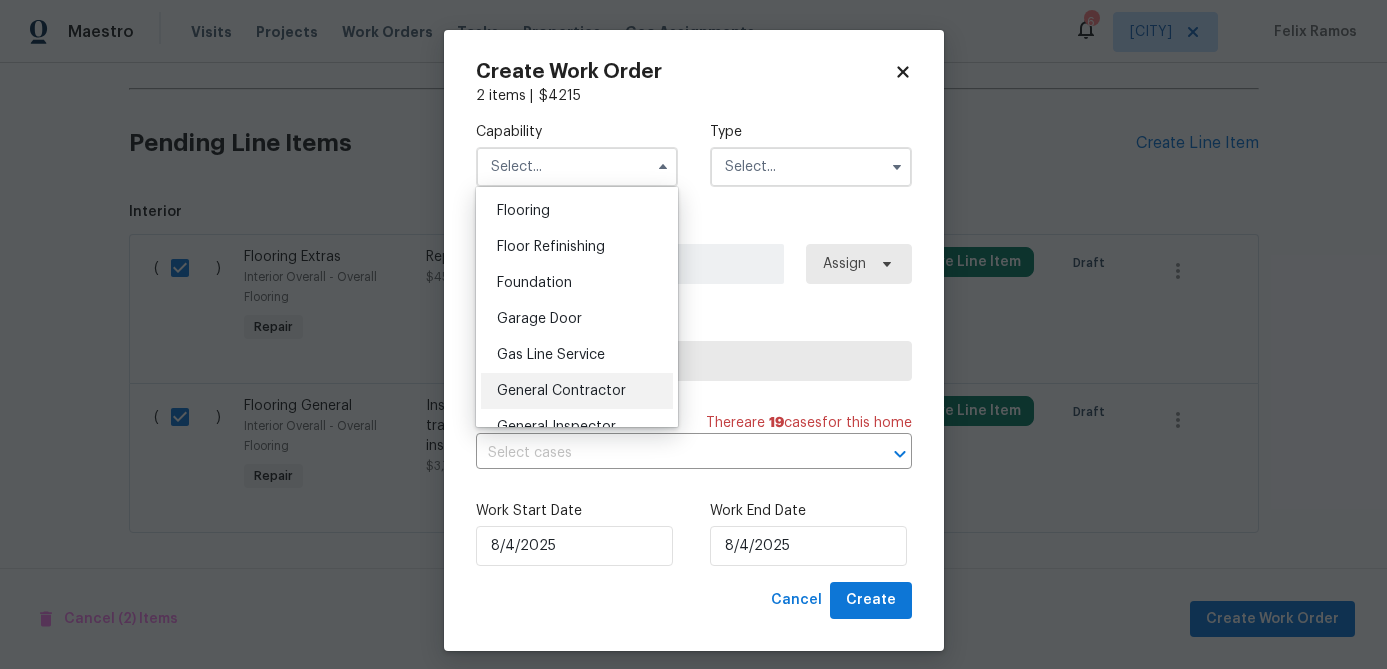 click on "General Contractor" at bounding box center (561, 391) 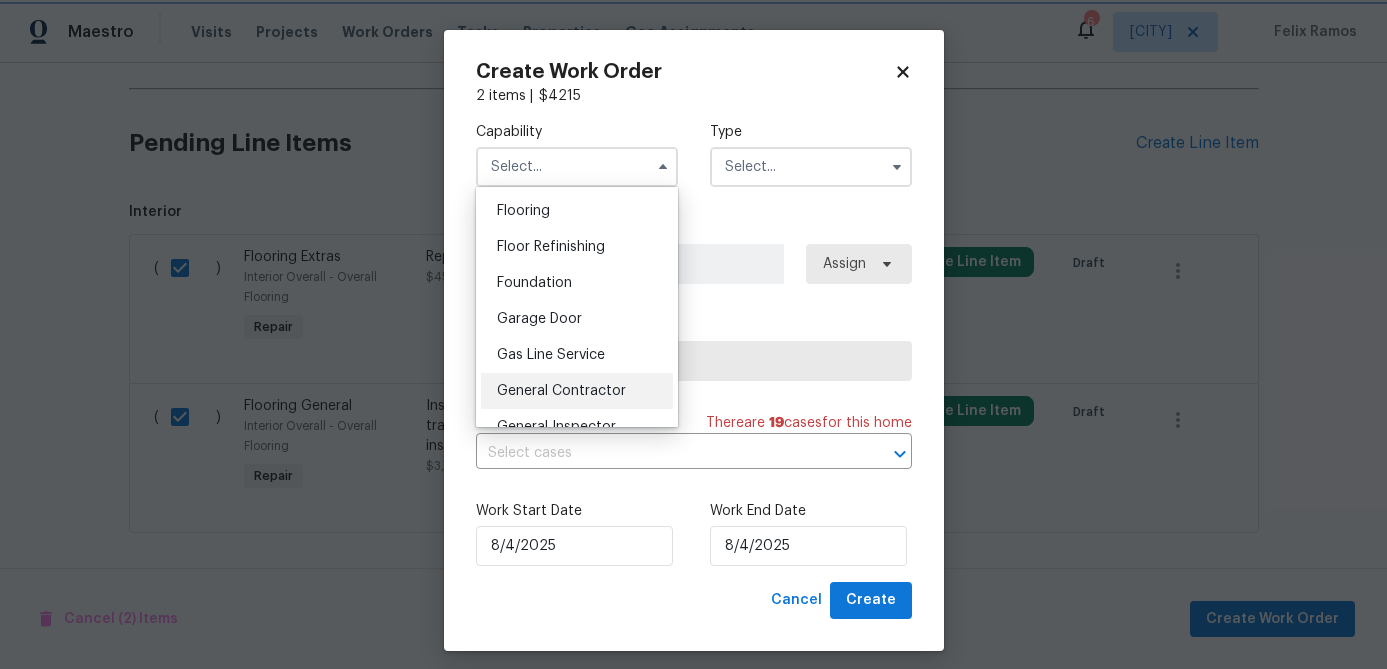 type on "General Contractor" 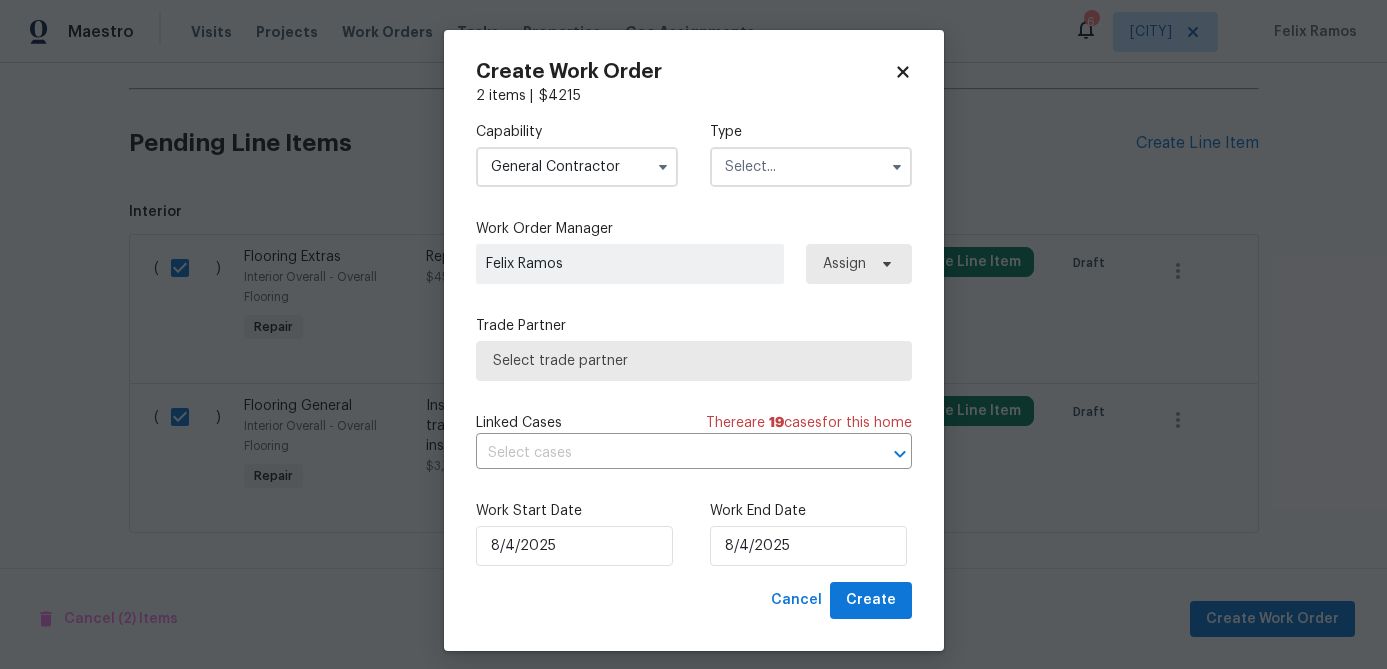 click at bounding box center [811, 167] 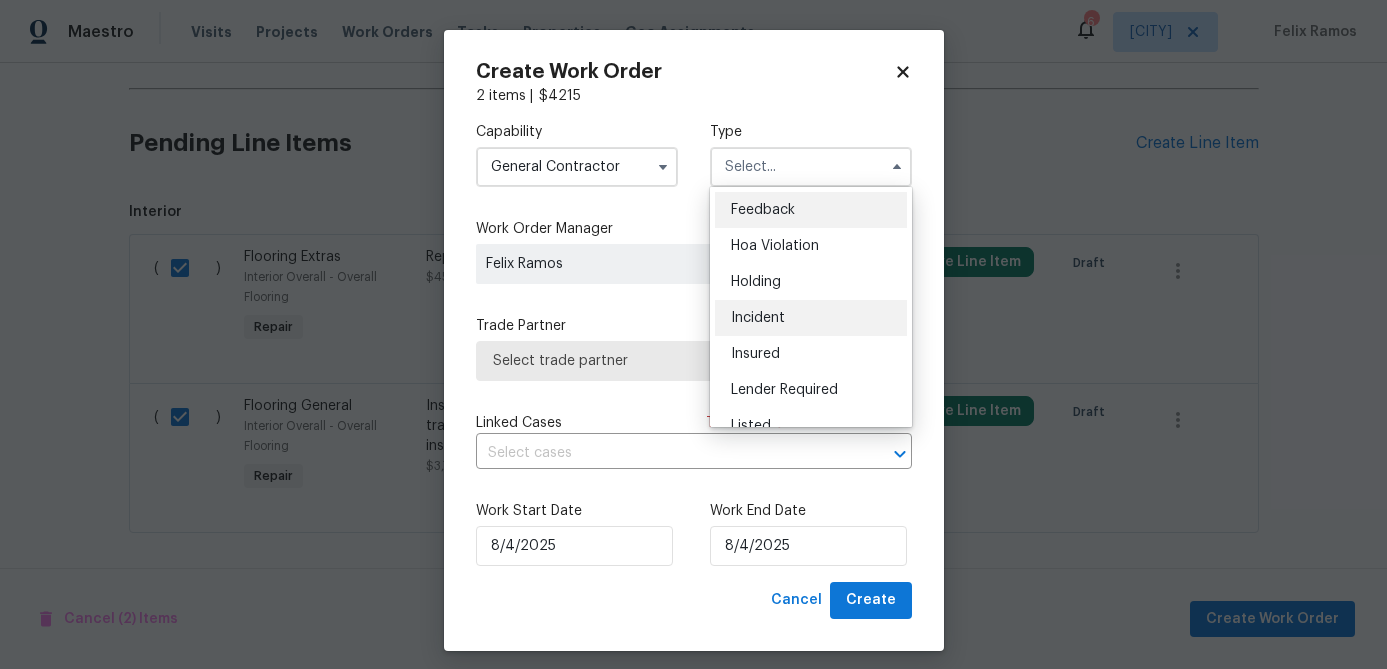 scroll, scrollTop: 454, scrollLeft: 0, axis: vertical 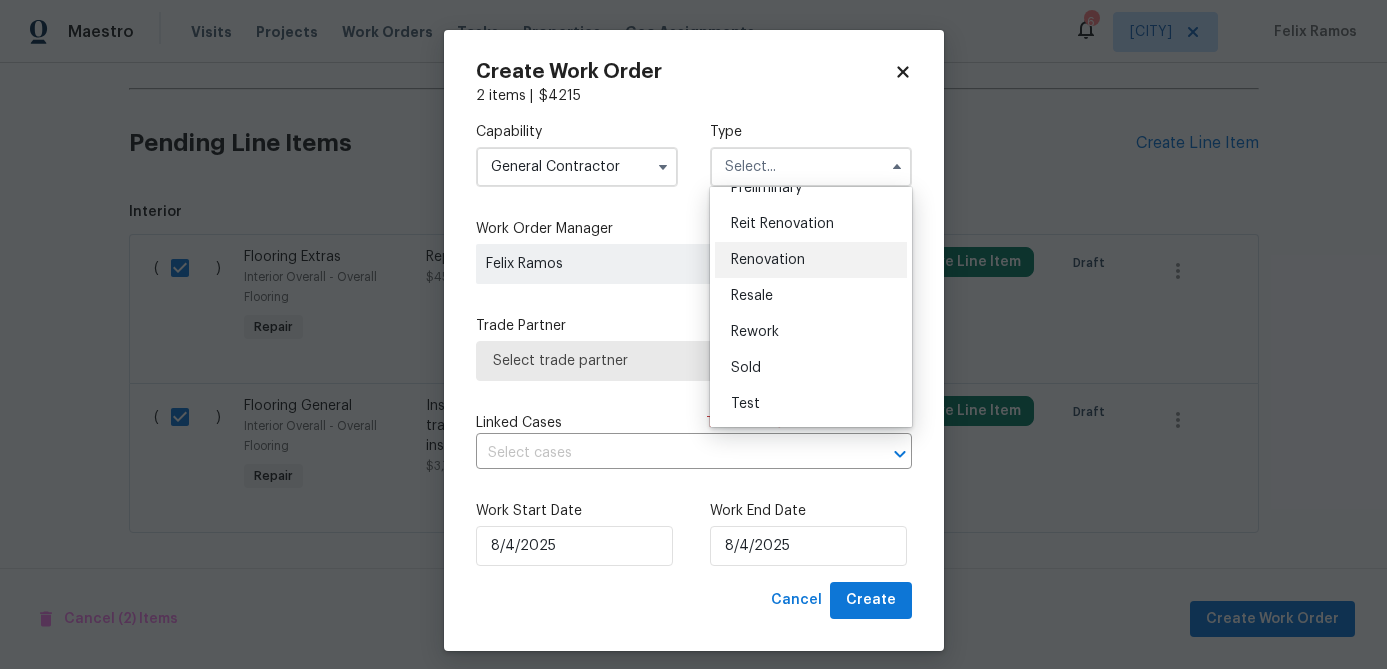 click on "Renovation" at bounding box center (768, 260) 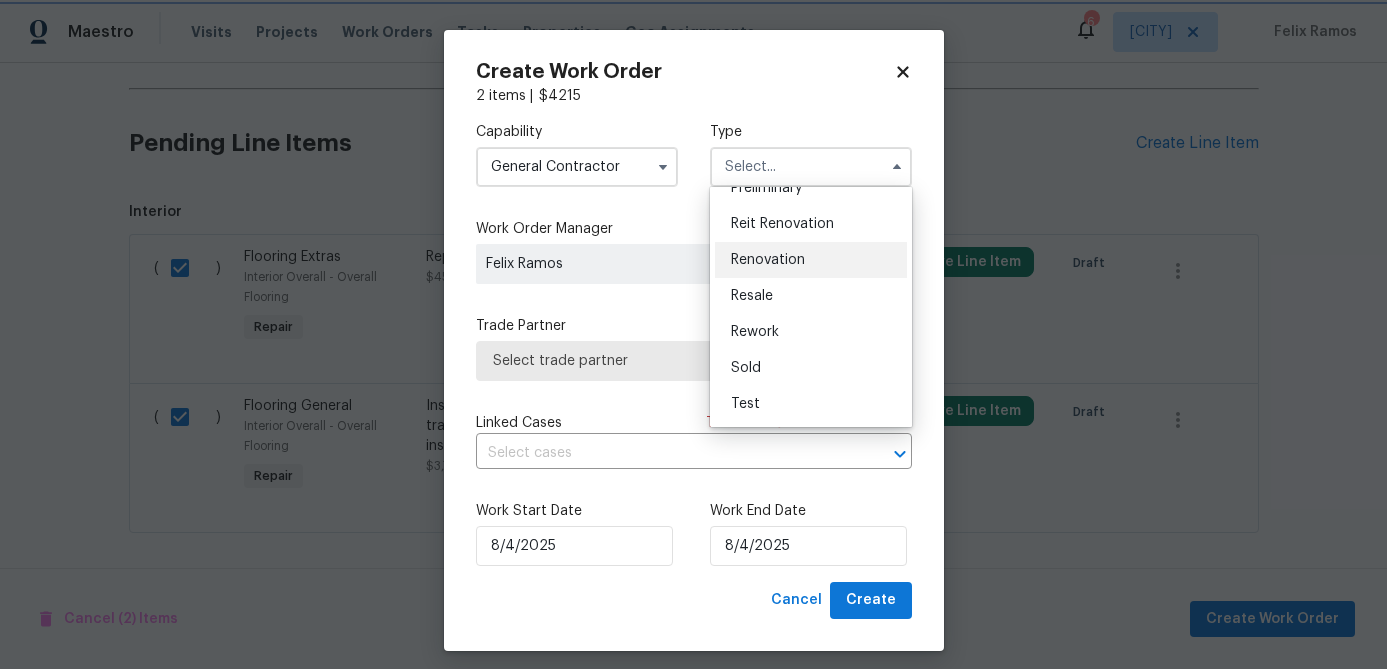 type on "Renovation" 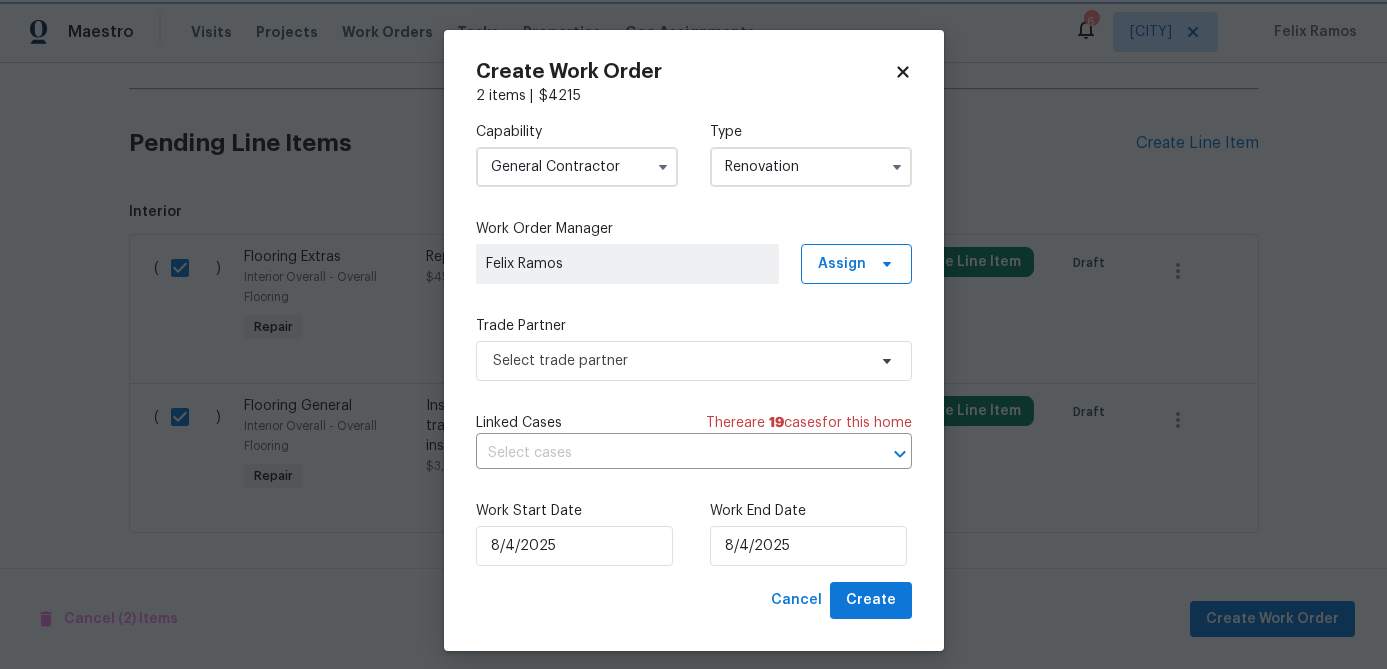 scroll, scrollTop: 0, scrollLeft: 0, axis: both 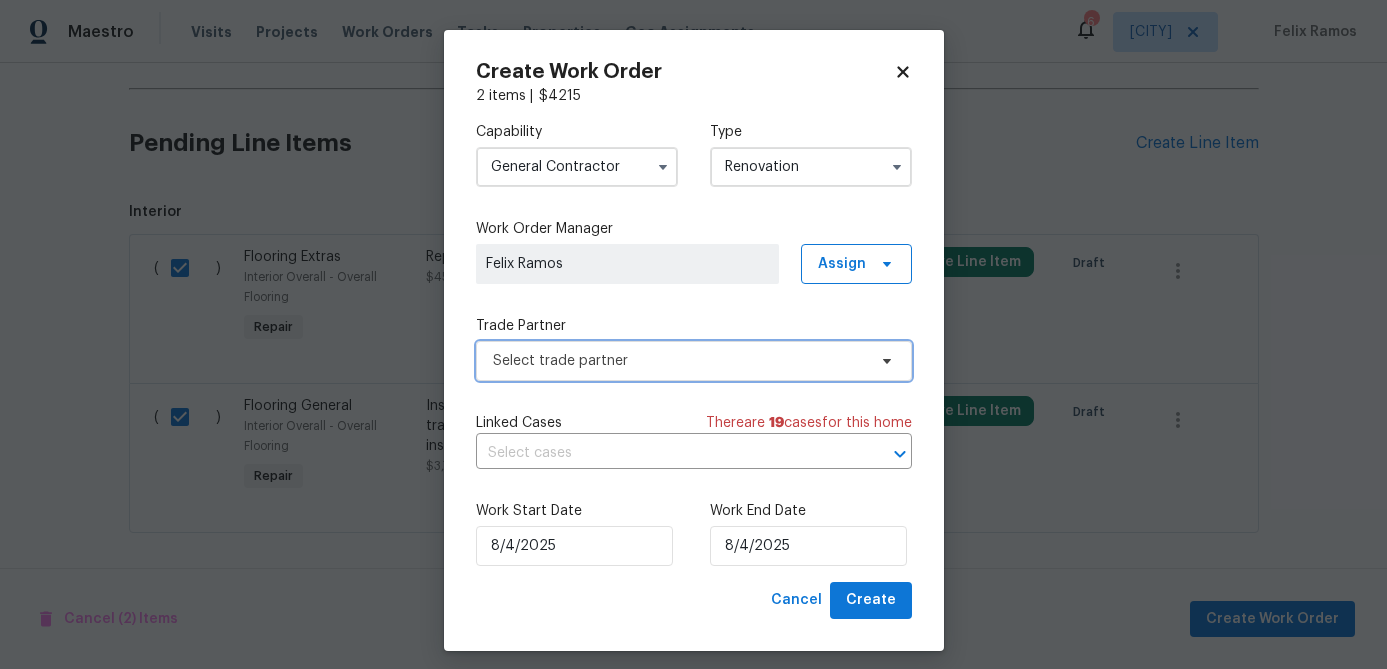 click on "Select trade partner" at bounding box center (679, 361) 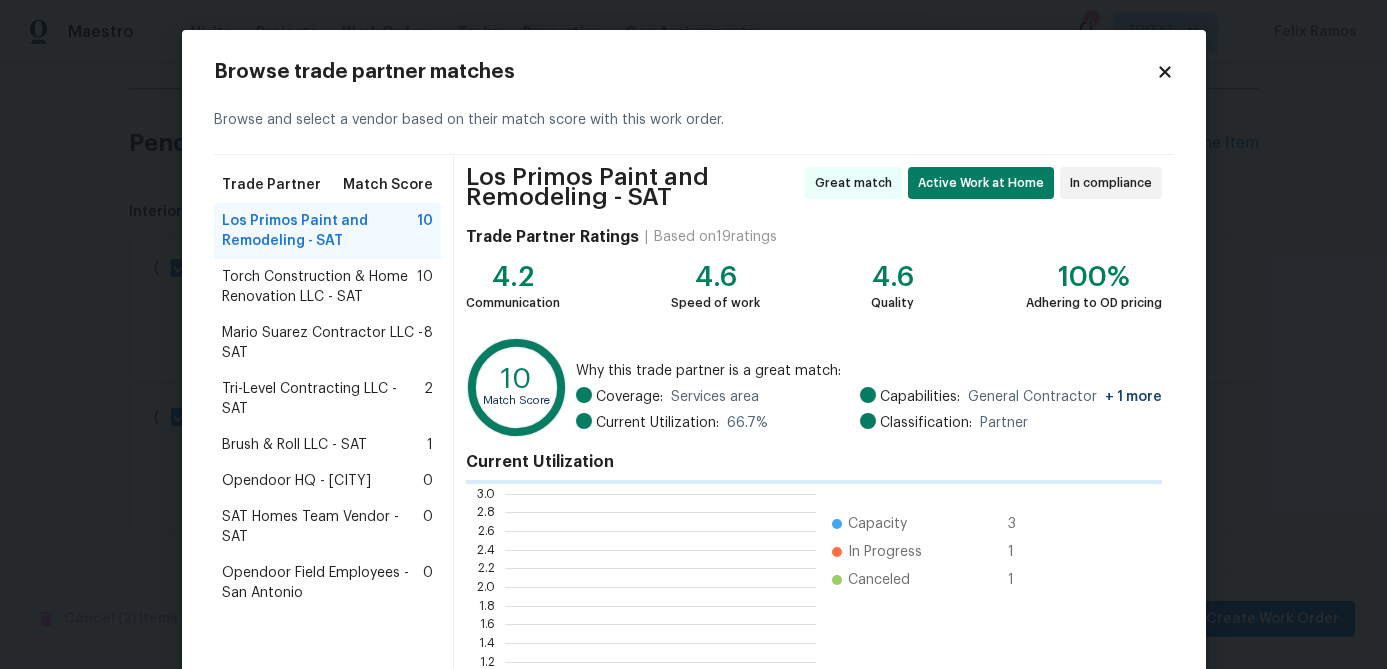 scroll, scrollTop: 2, scrollLeft: 1, axis: both 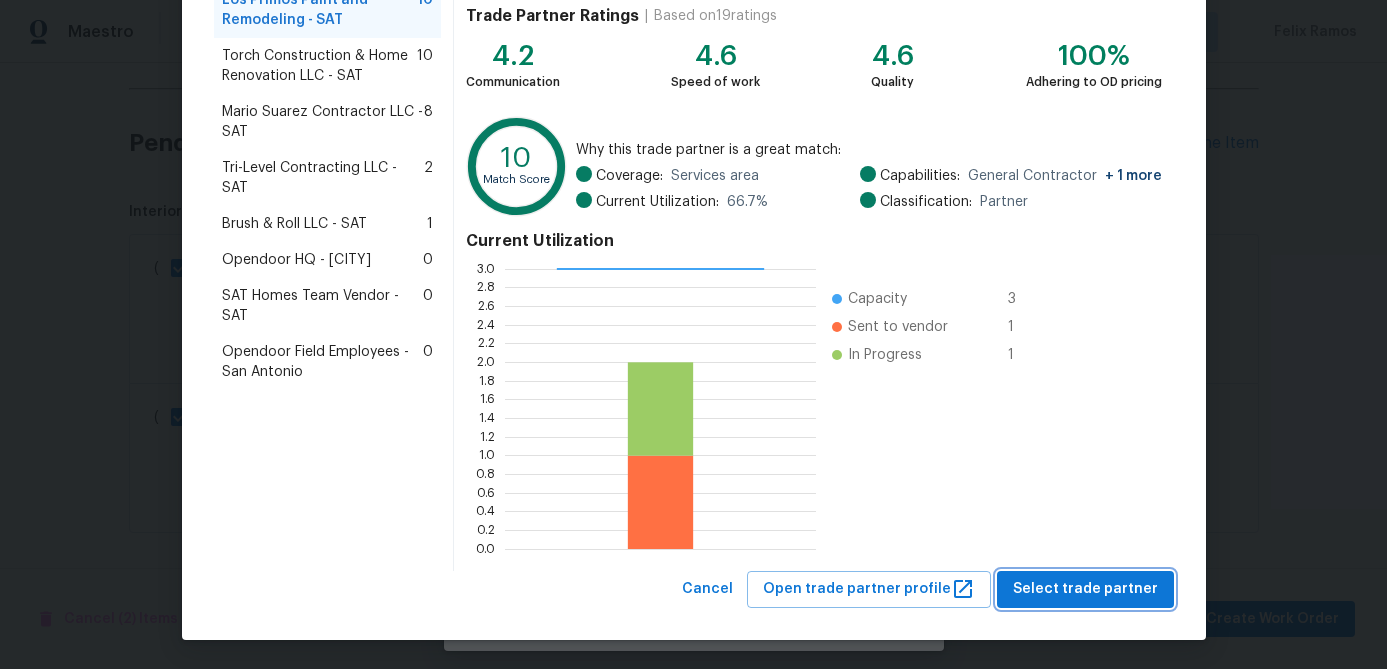 click on "Select trade partner" at bounding box center [1085, 589] 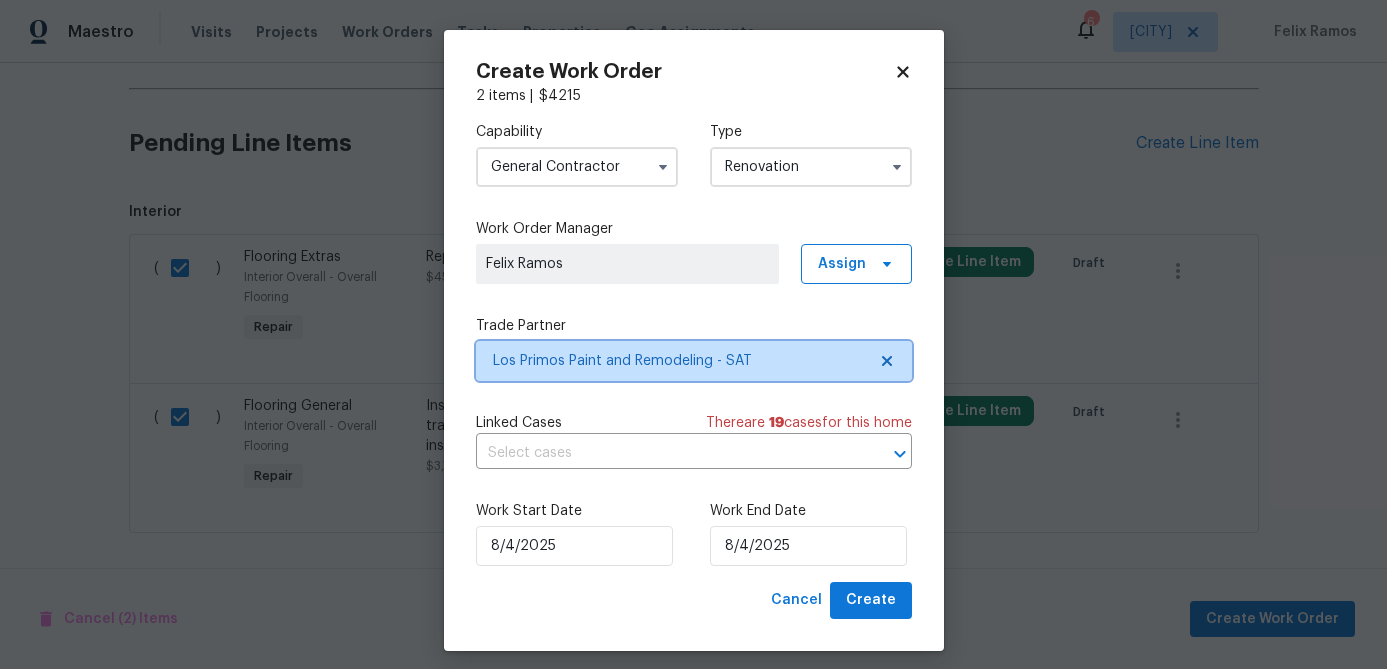 scroll, scrollTop: 0, scrollLeft: 0, axis: both 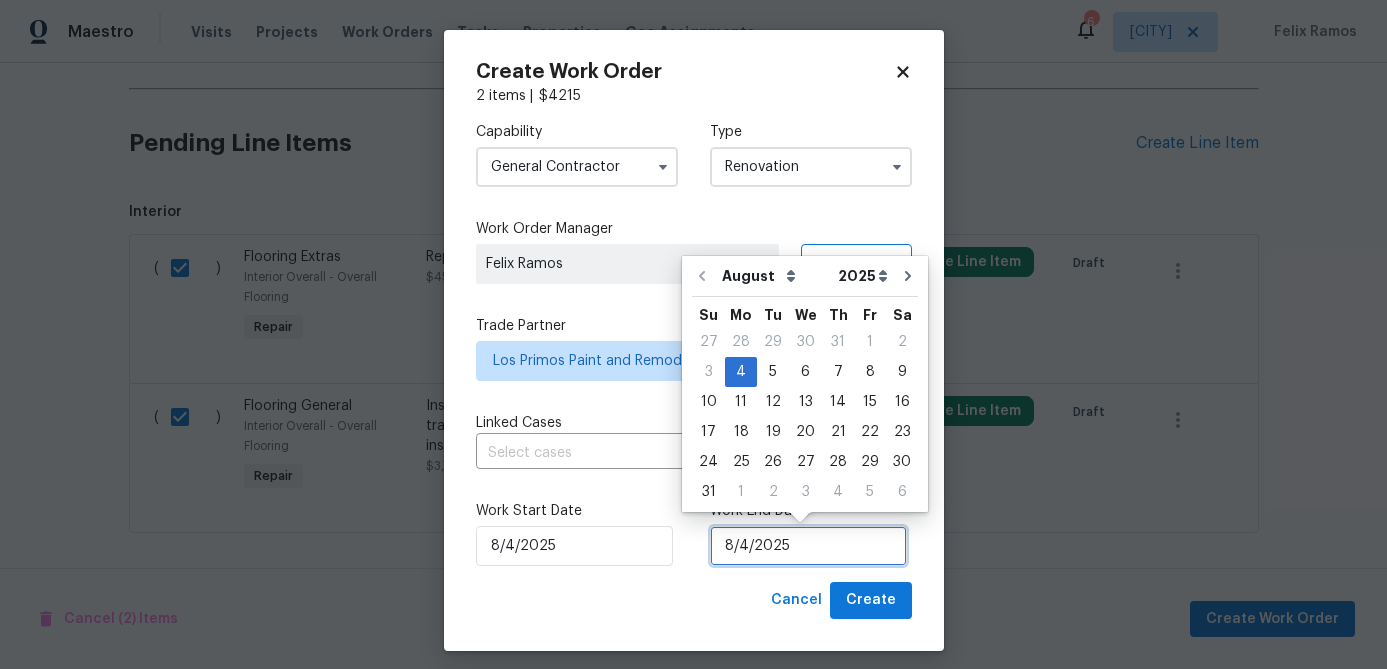 click on "8/4/2025" at bounding box center [808, 546] 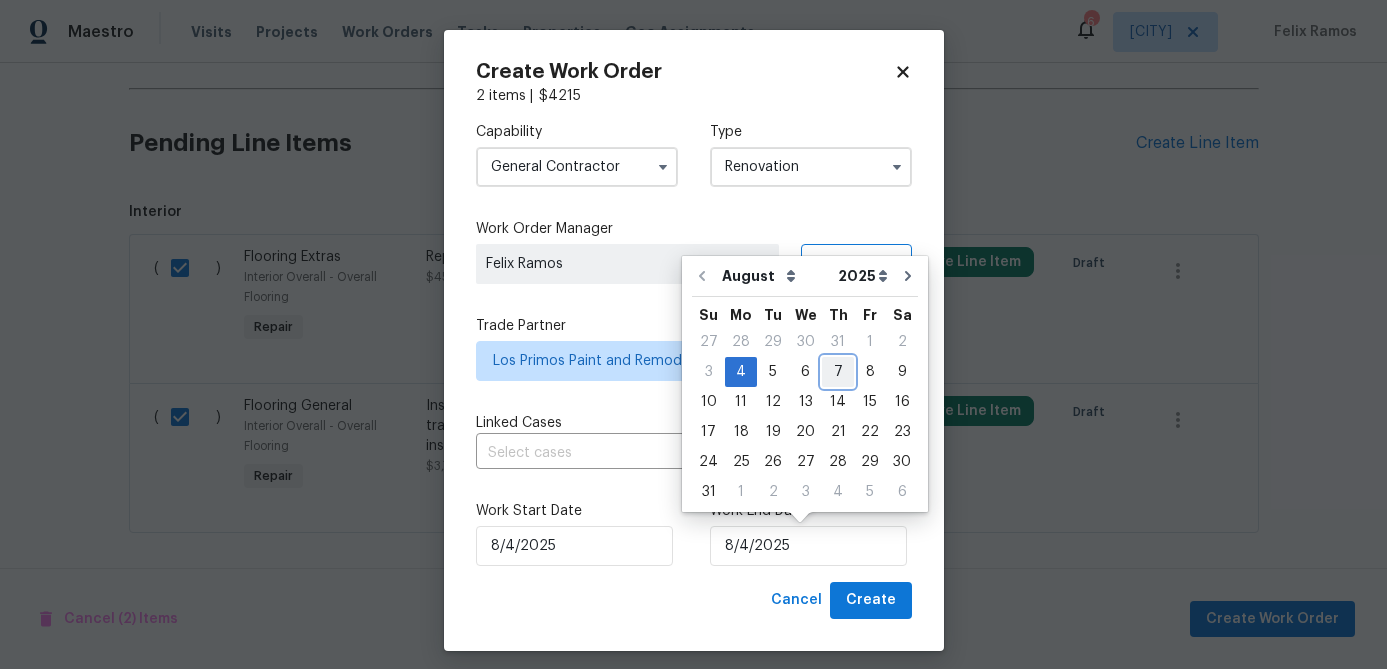 click on "7" at bounding box center (838, 372) 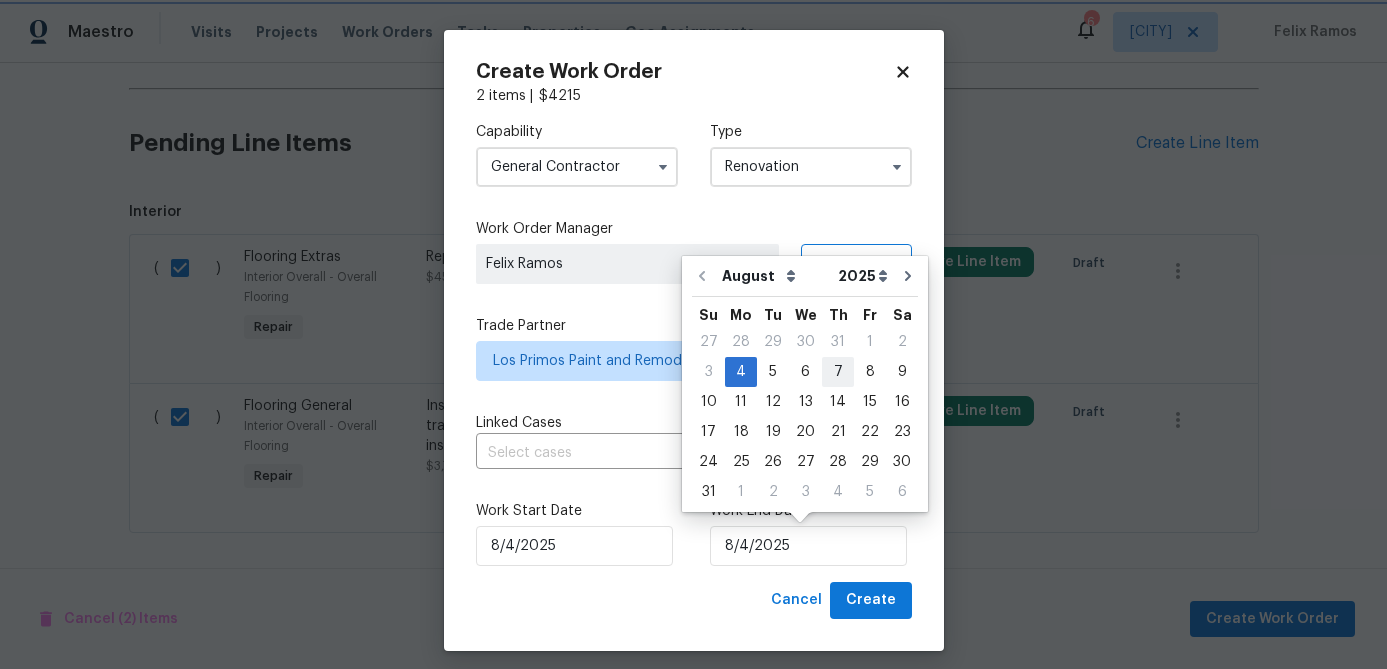 type on "8/7/2025" 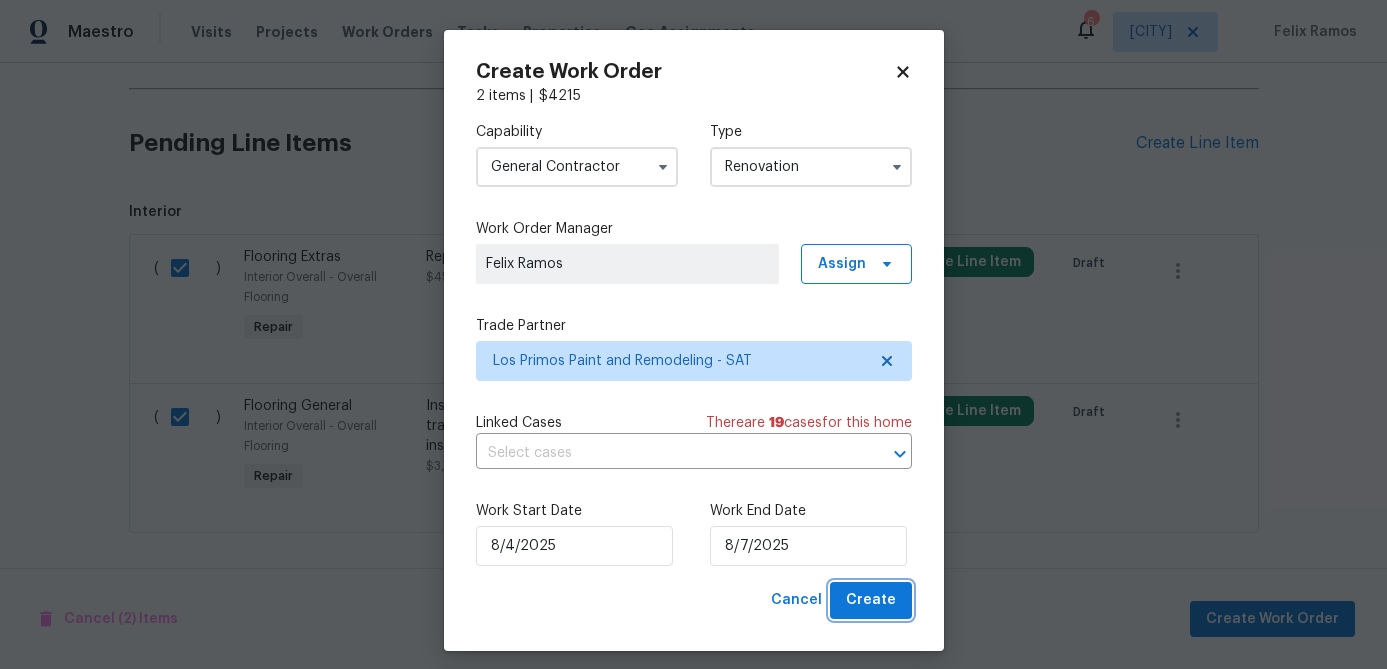 click on "Create" at bounding box center [871, 600] 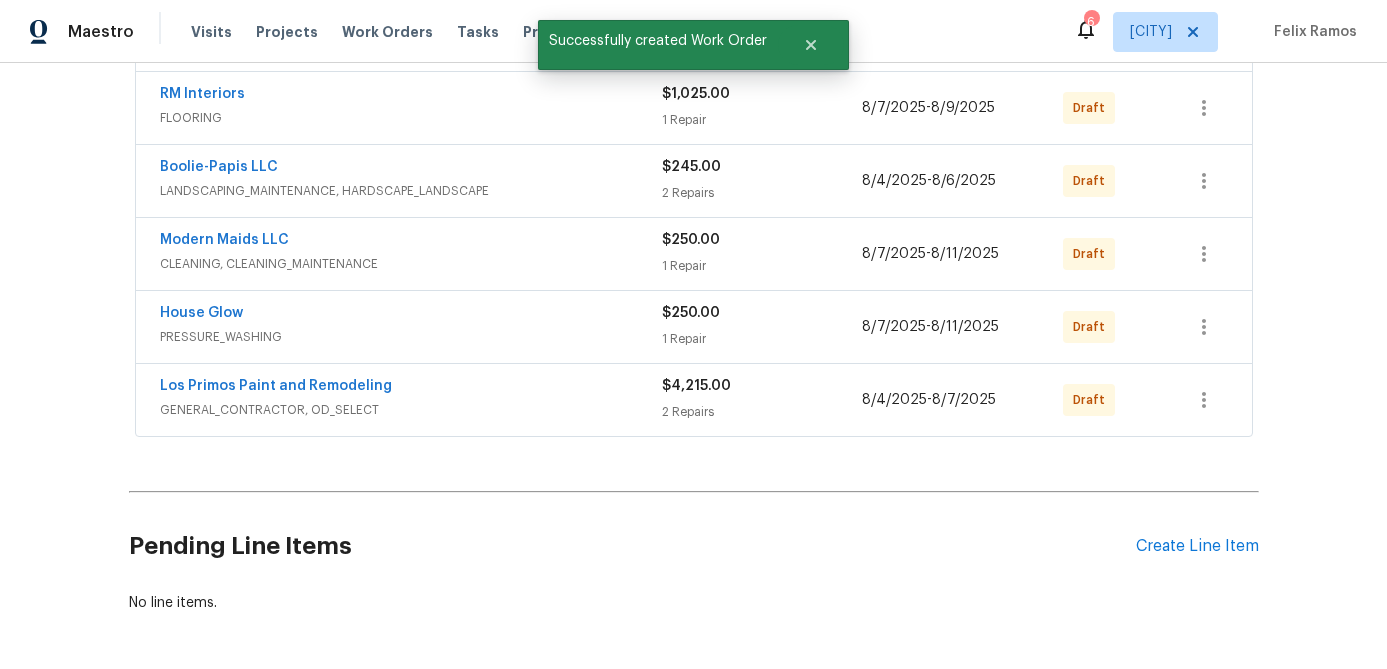 scroll, scrollTop: 528, scrollLeft: 0, axis: vertical 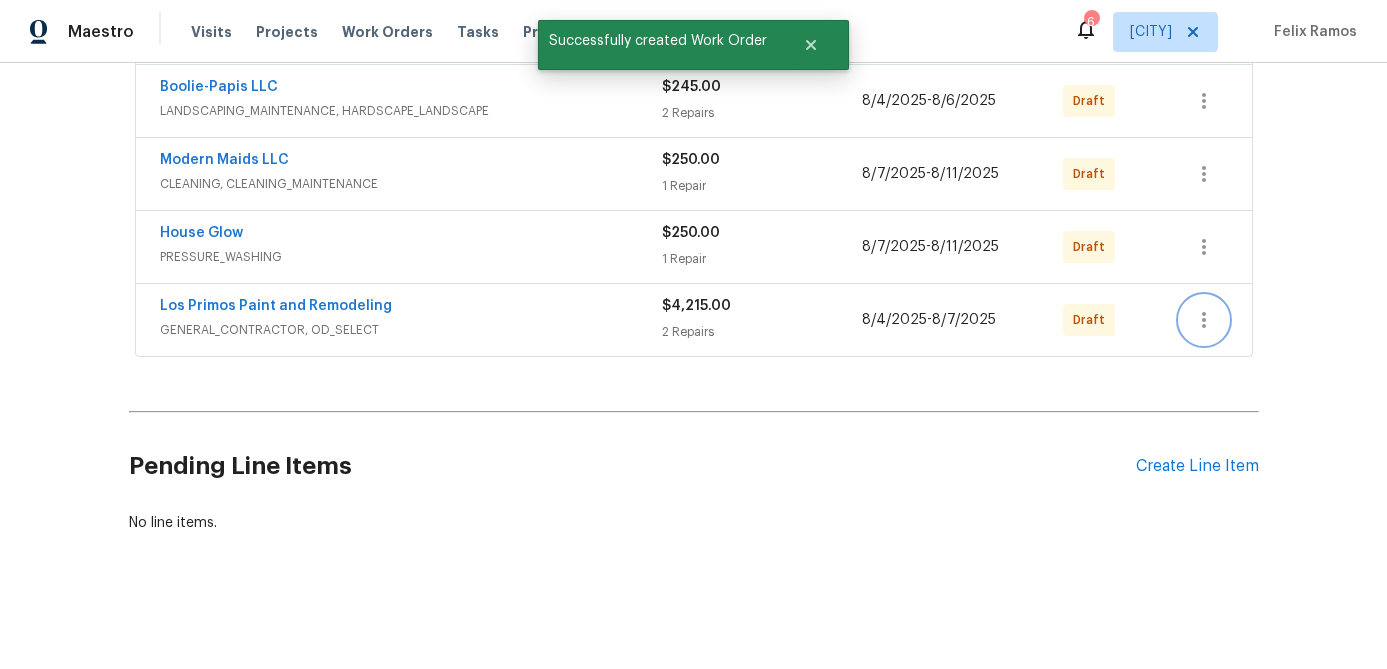 click 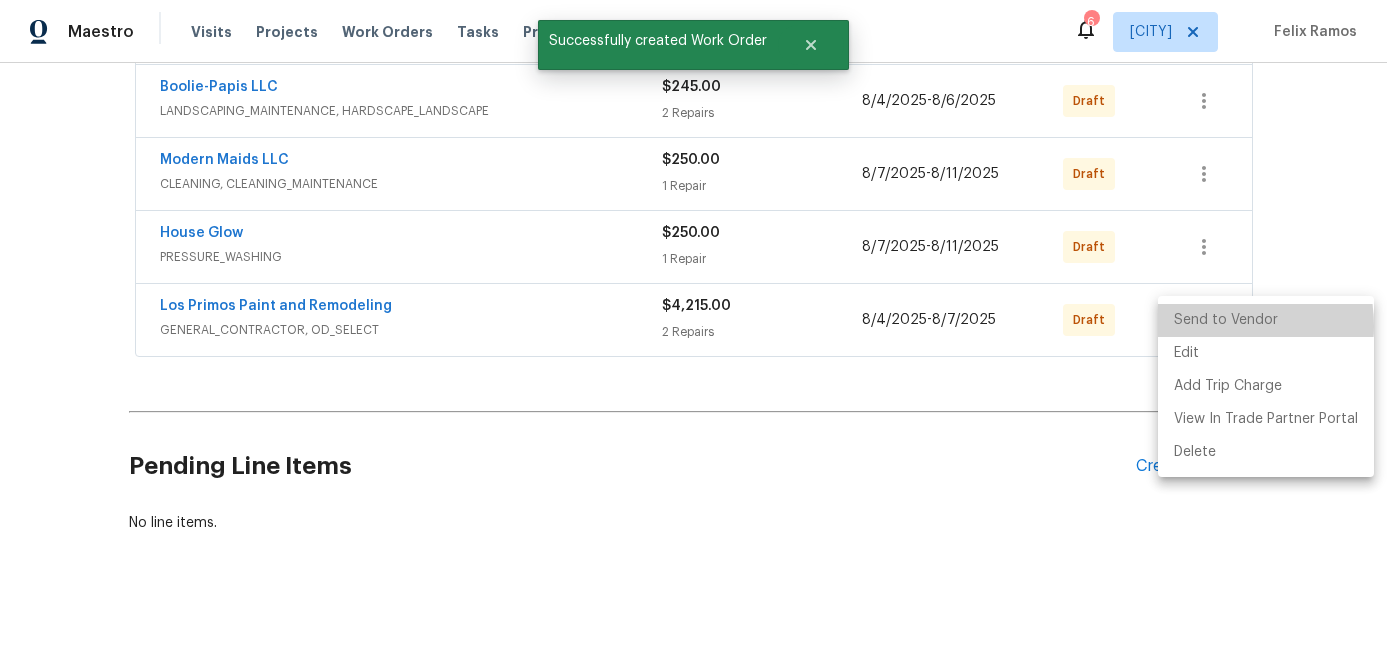 click on "Send to Vendor" at bounding box center [1266, 320] 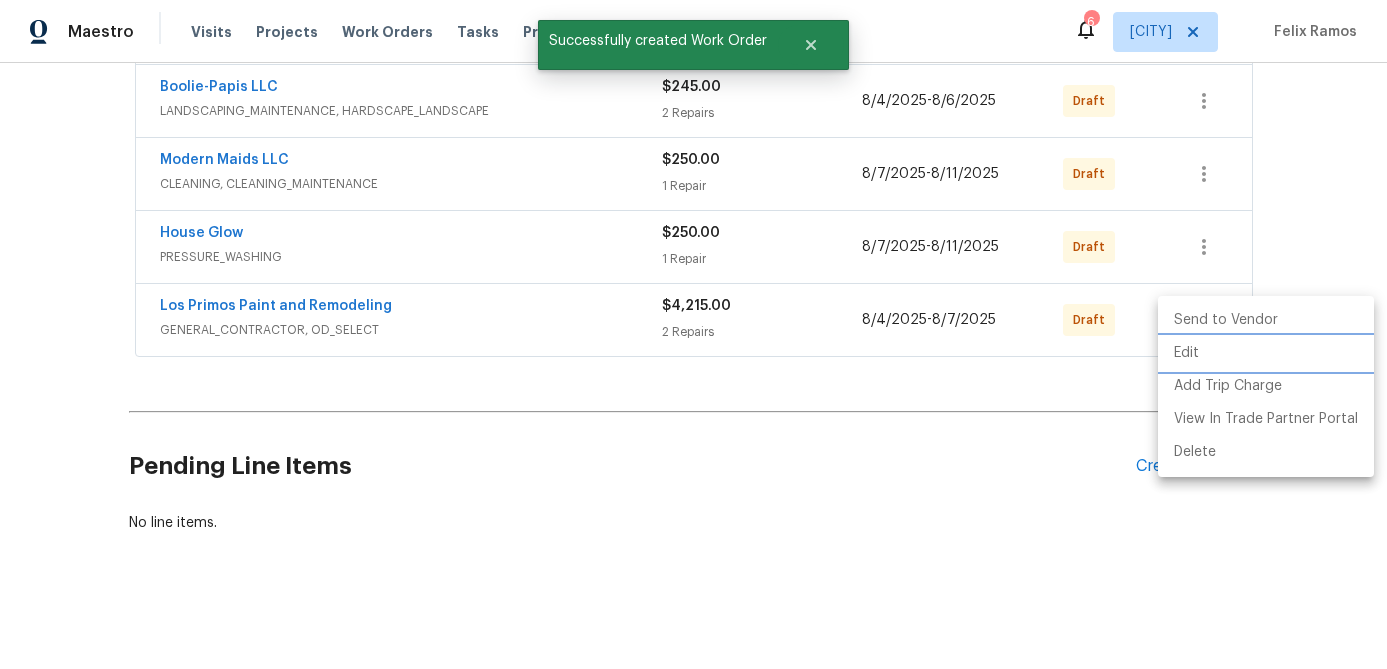 scroll, scrollTop: 236, scrollLeft: 0, axis: vertical 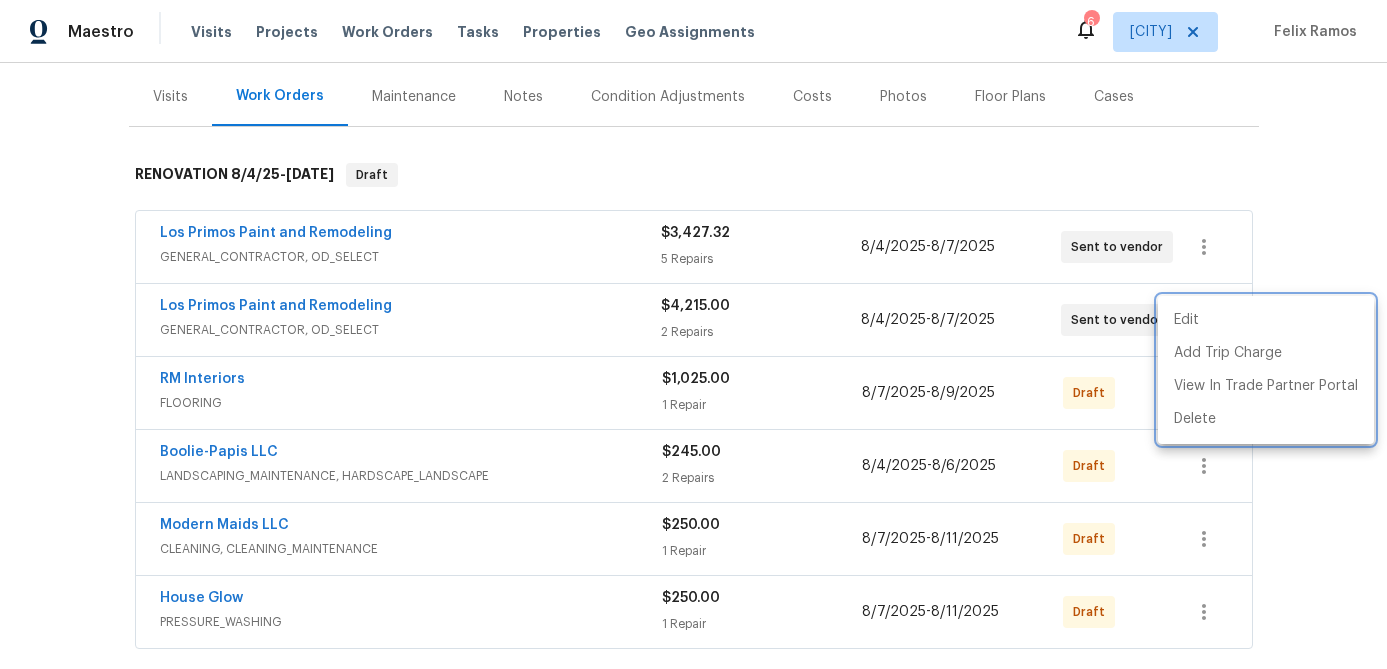 click at bounding box center (693, 334) 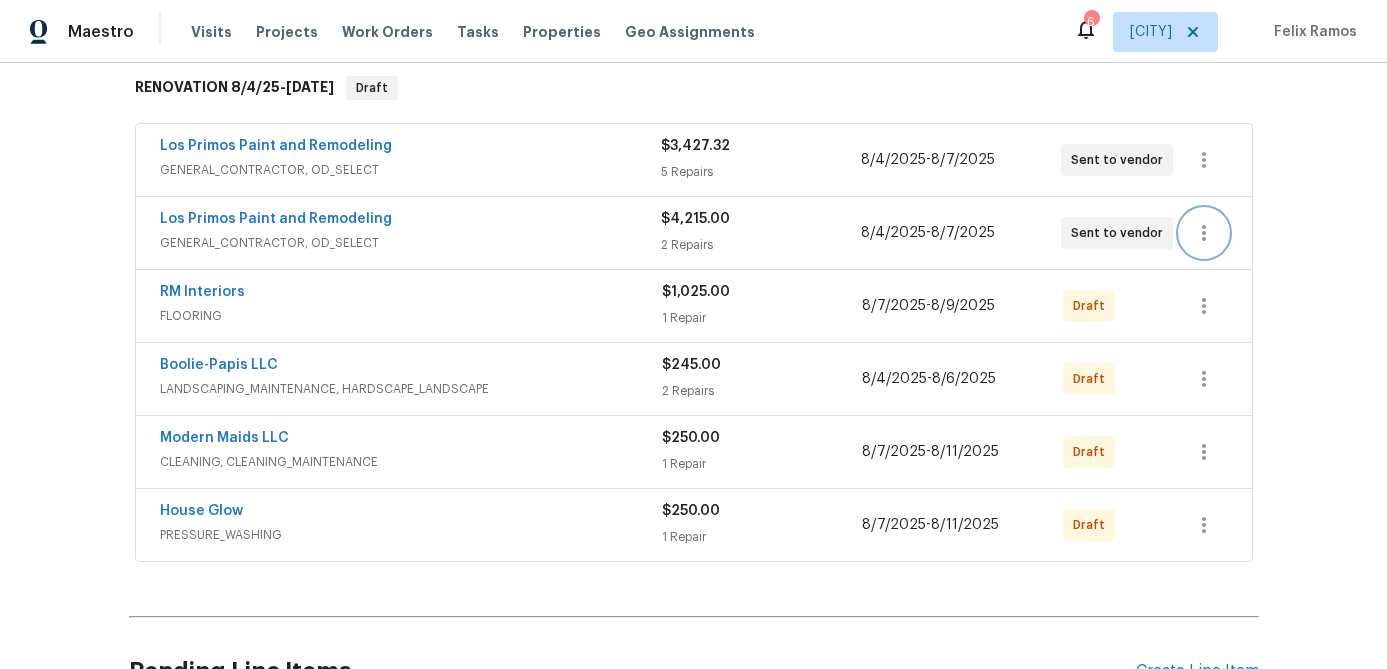 scroll, scrollTop: 325, scrollLeft: 0, axis: vertical 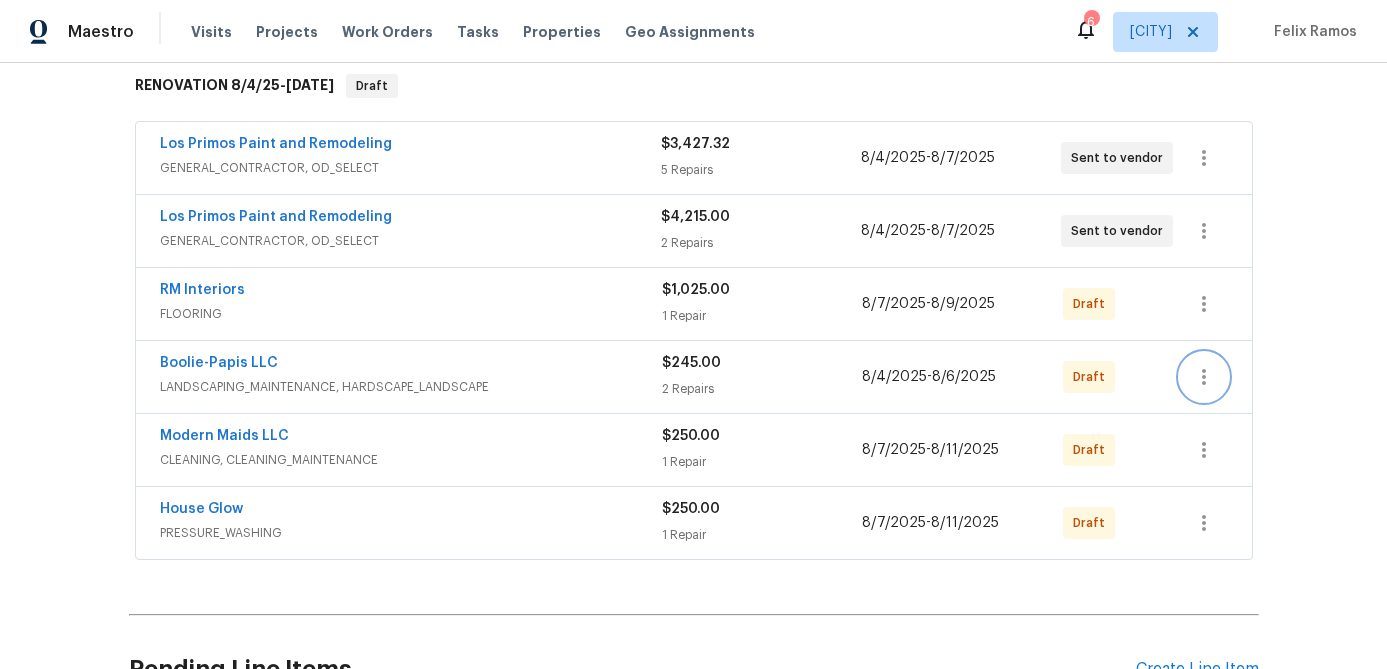 click 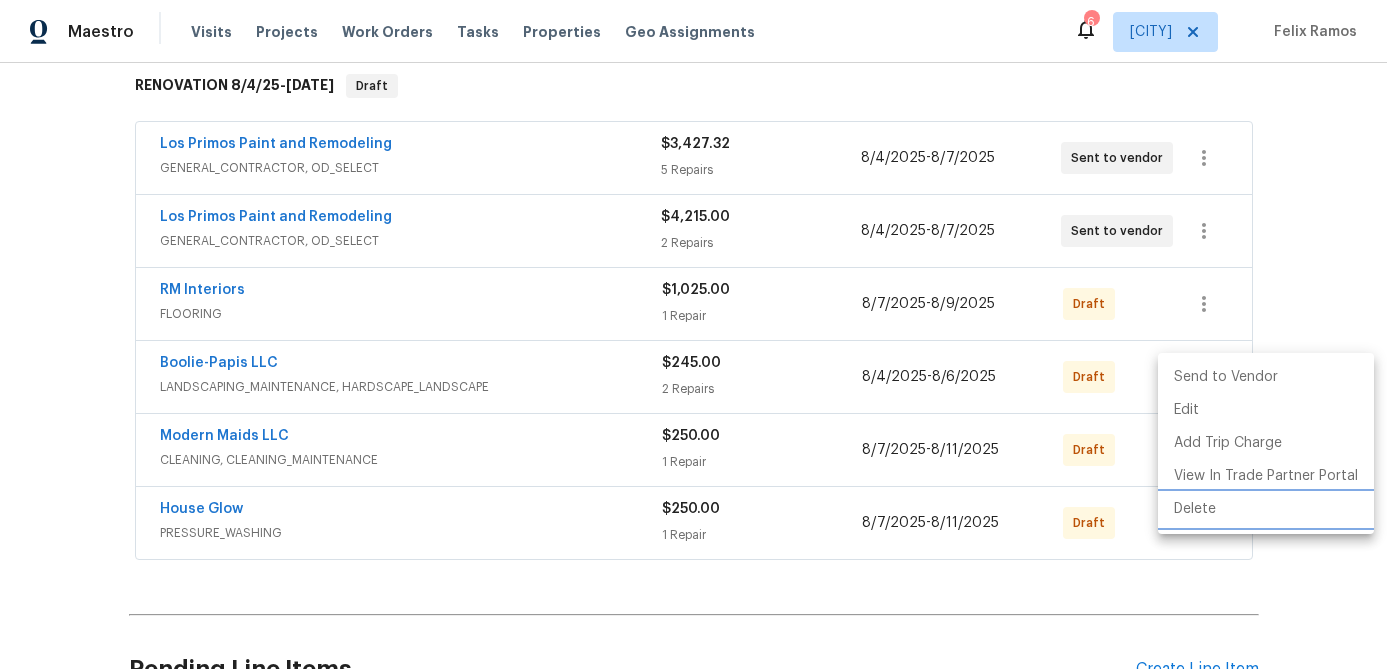 click on "Delete" at bounding box center (1266, 509) 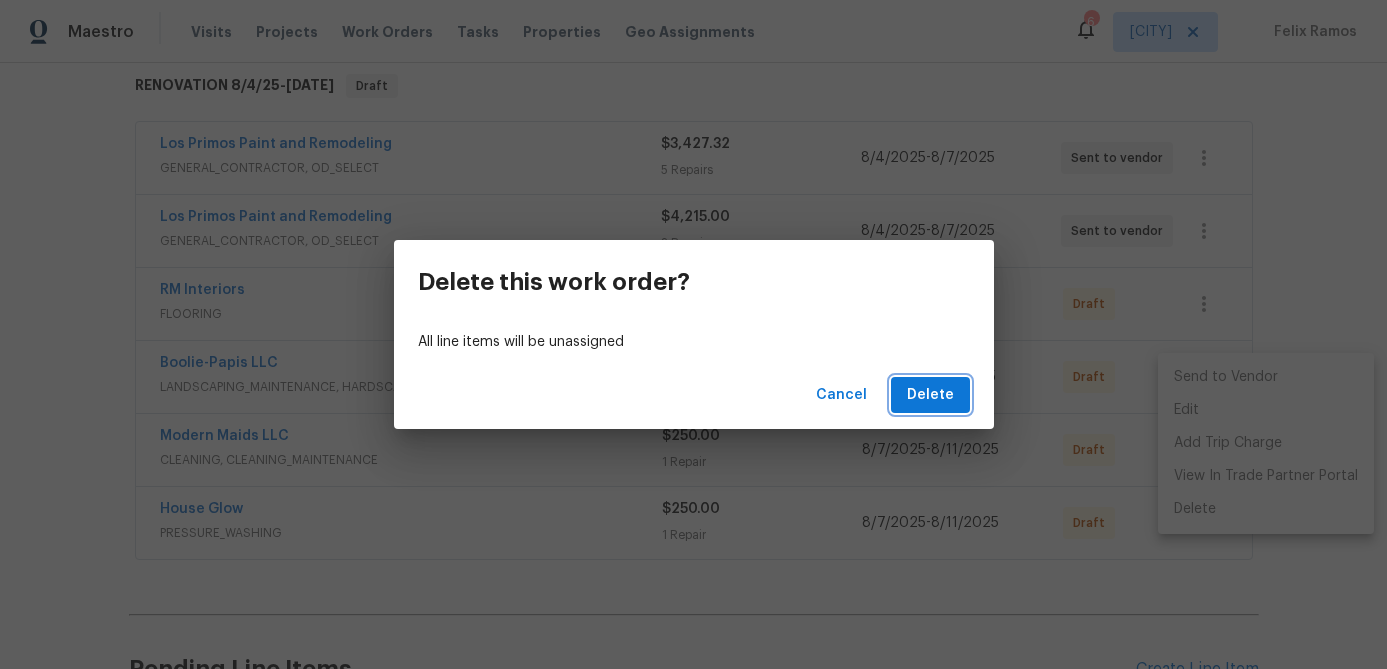 click on "Delete" at bounding box center (930, 395) 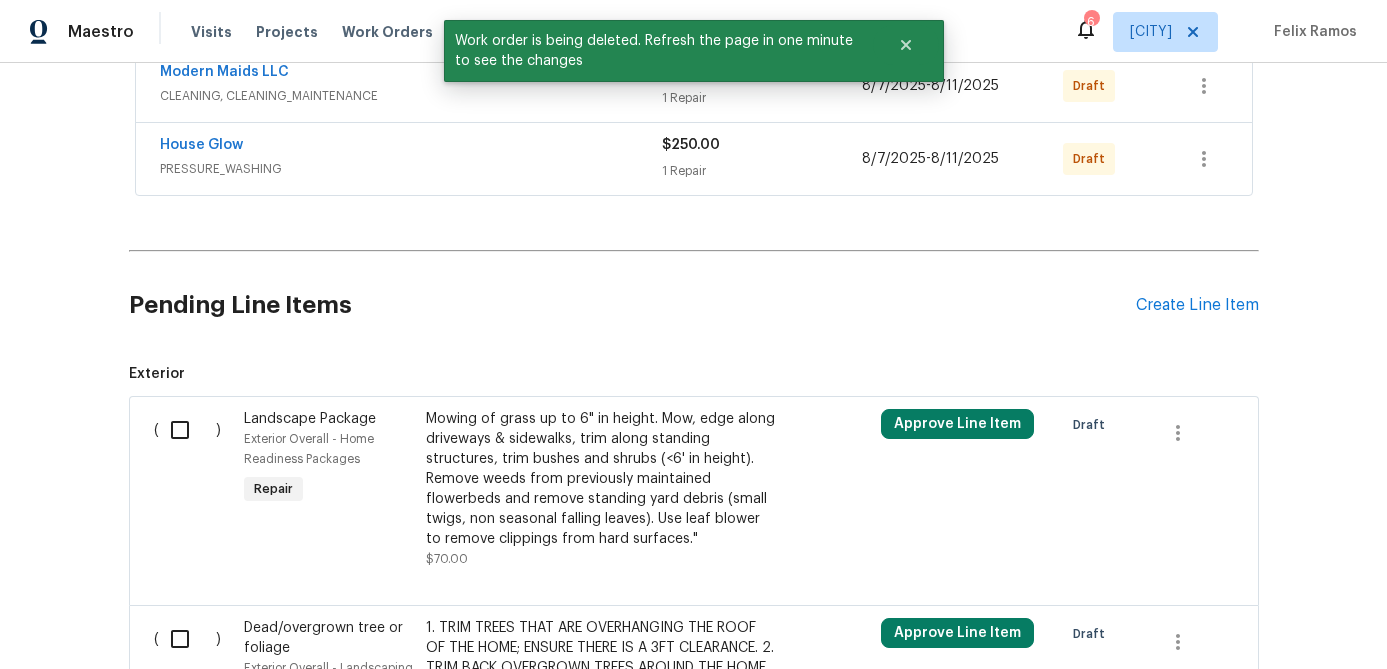 scroll, scrollTop: 748, scrollLeft: 0, axis: vertical 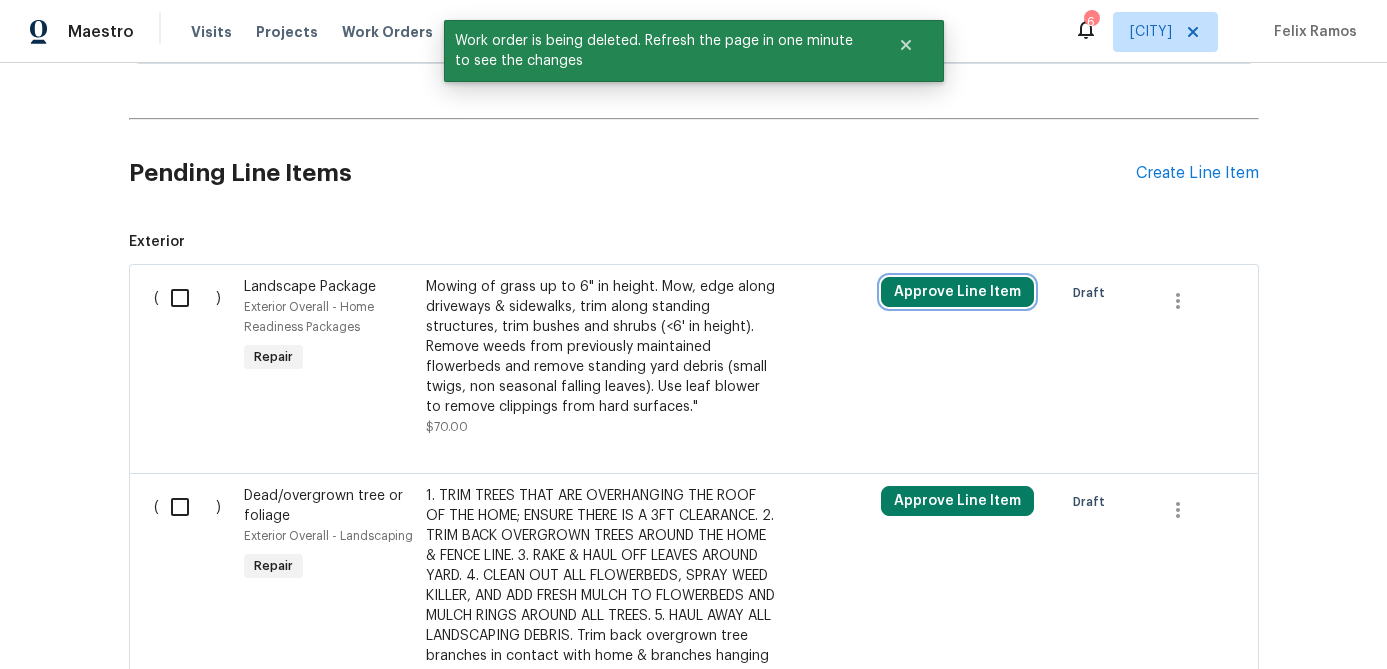 click on "Approve Line Item" at bounding box center (957, 292) 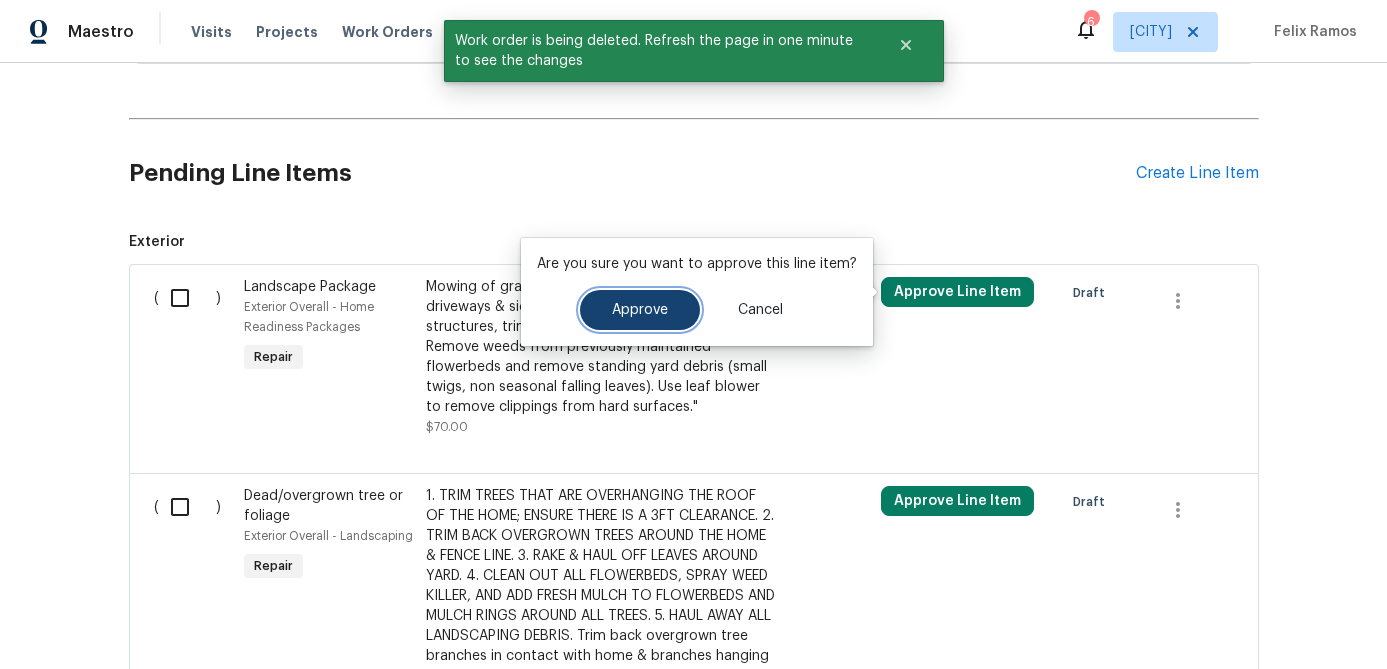click on "Approve" at bounding box center [640, 310] 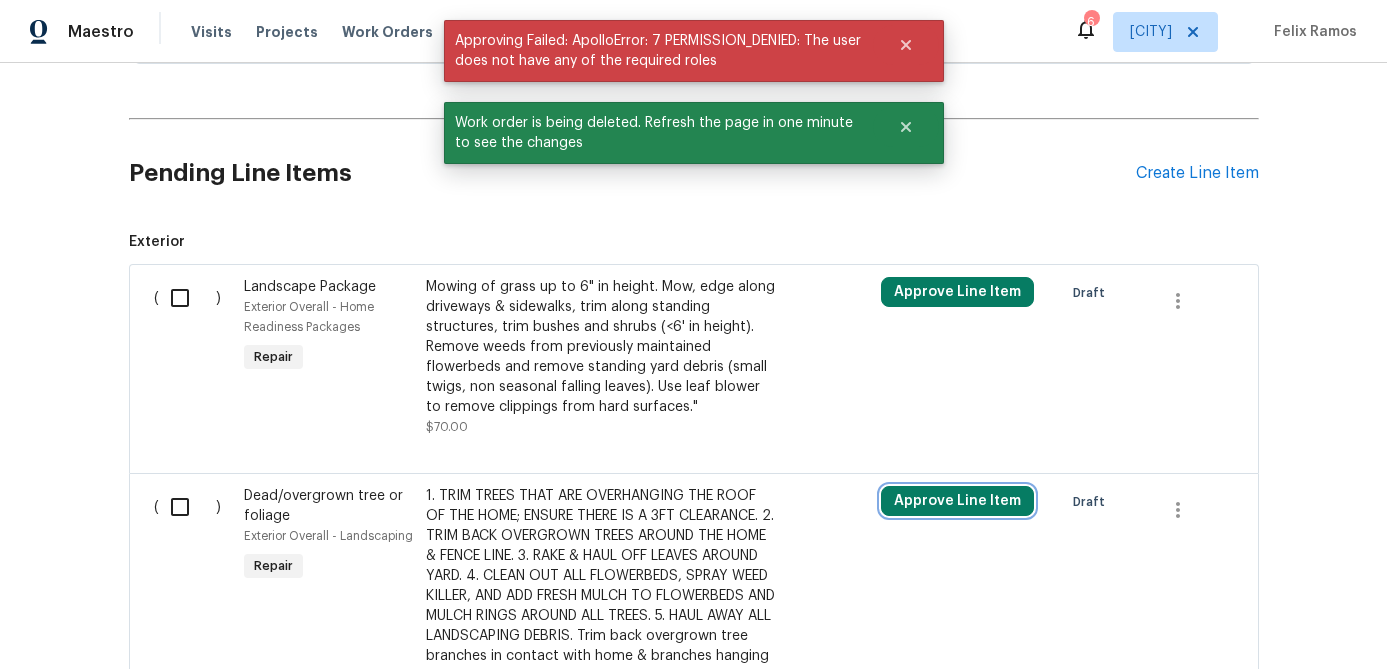 click on "Approve Line Item" at bounding box center (957, 501) 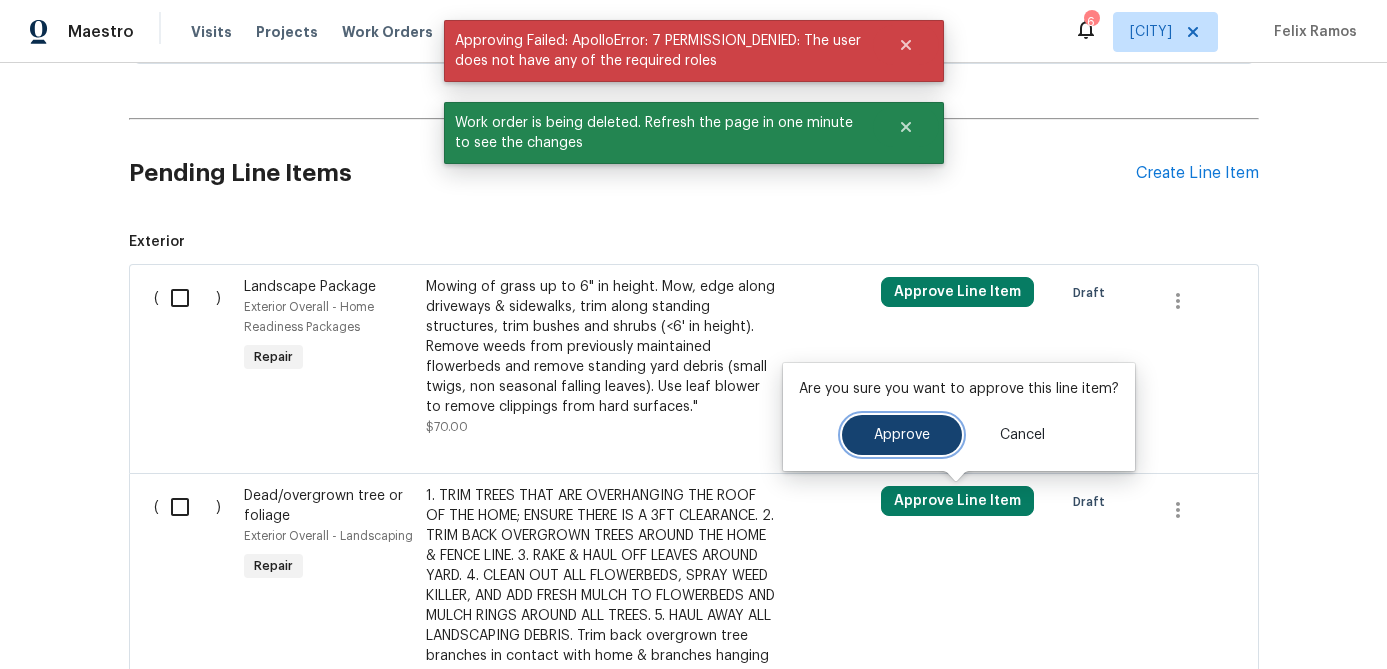 click on "Approve" at bounding box center [902, 435] 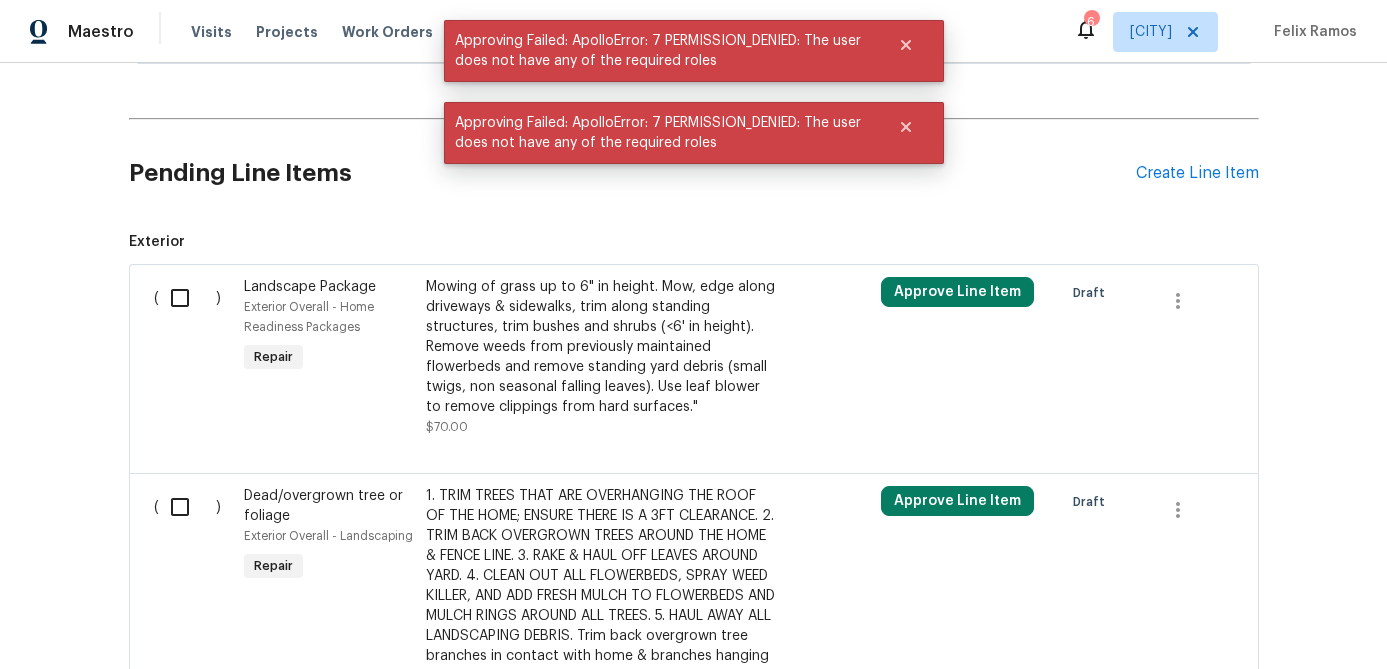 click at bounding box center (187, 507) 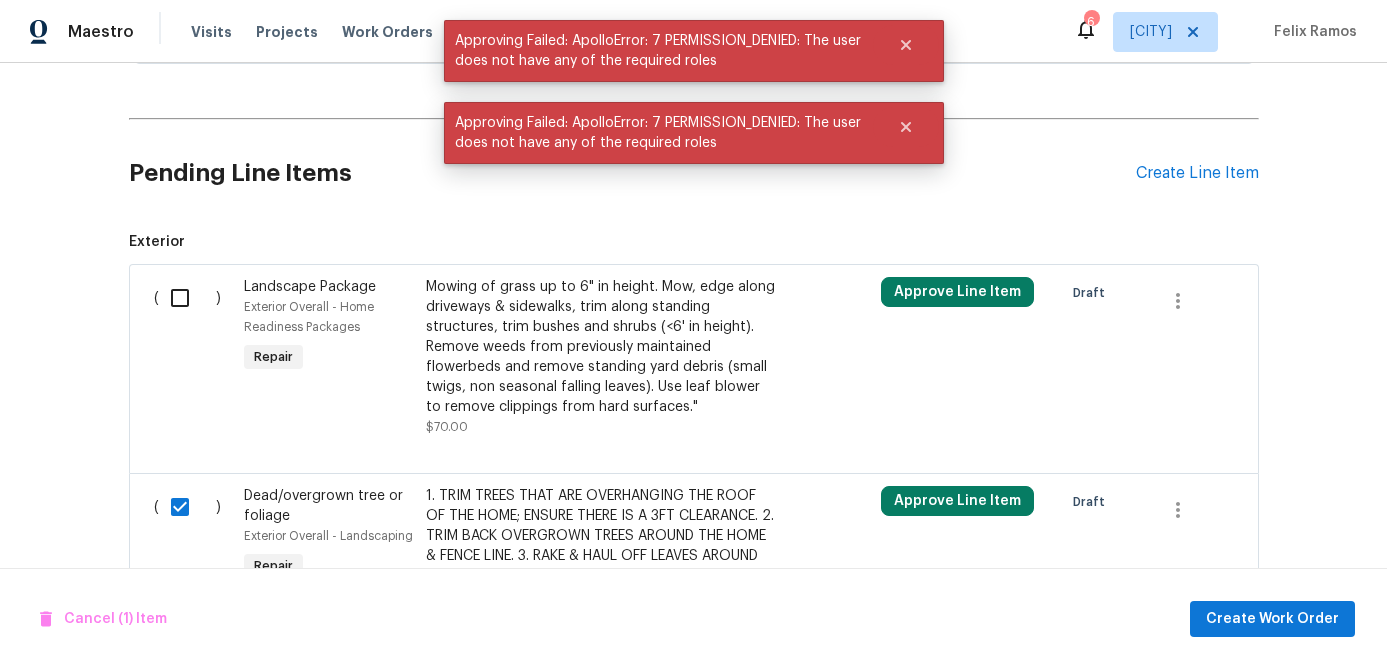 click at bounding box center (187, 298) 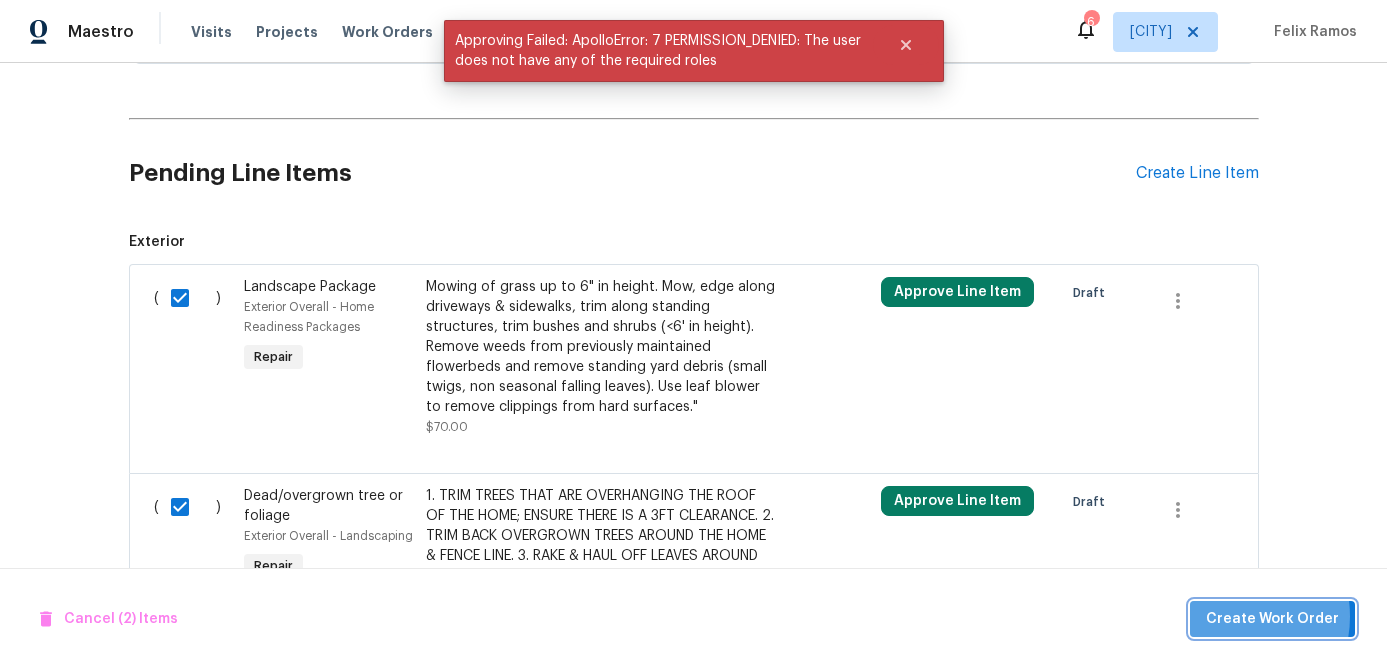 click on "Create Work Order" at bounding box center (1272, 619) 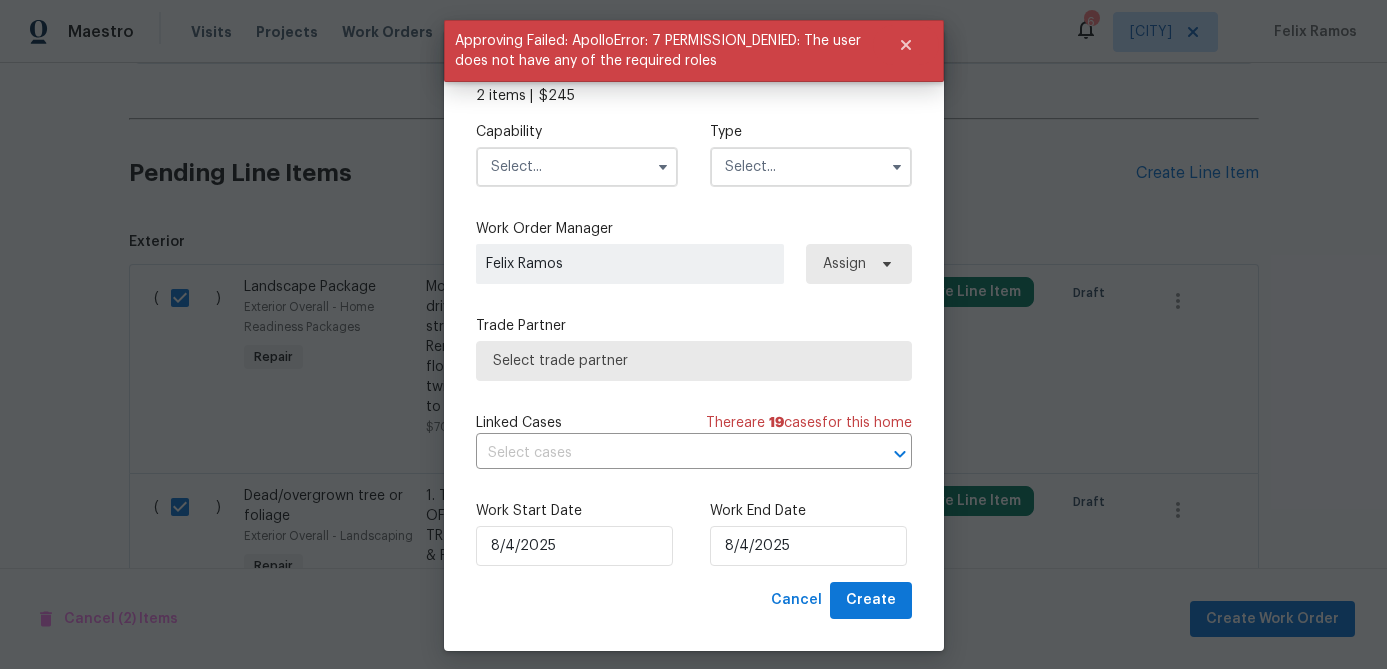 click at bounding box center [577, 167] 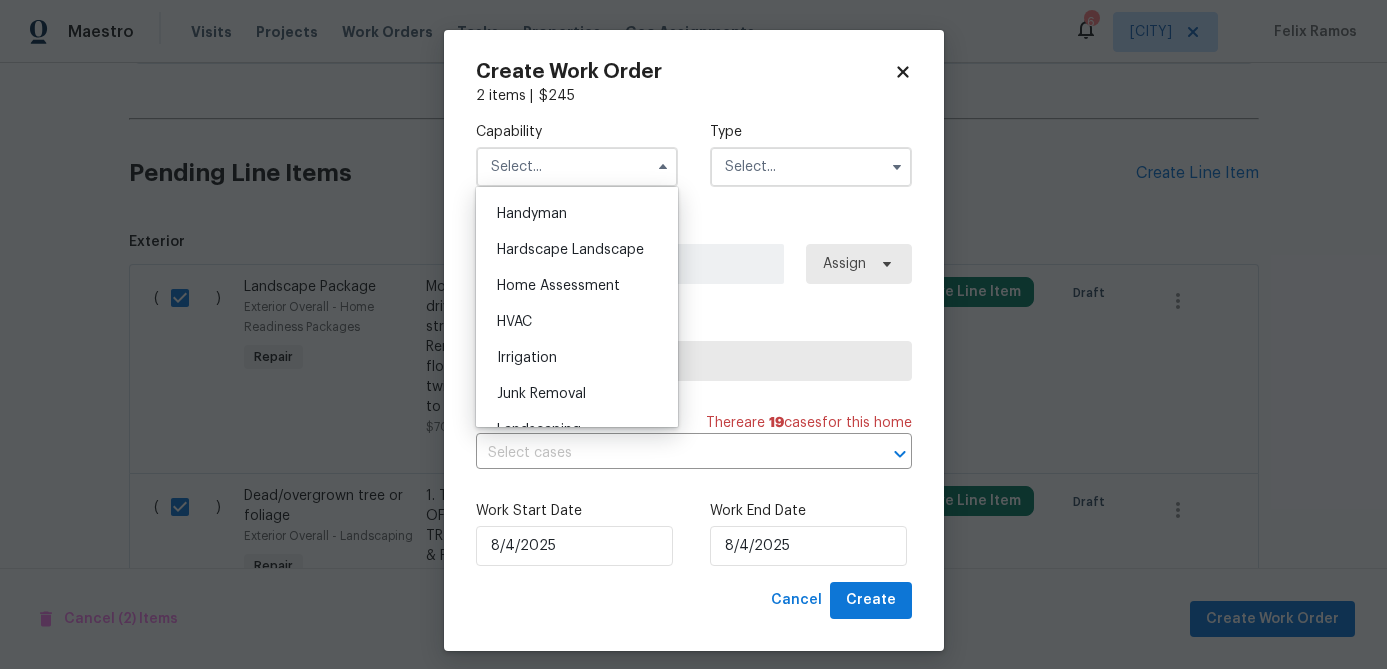 scroll, scrollTop: 1098, scrollLeft: 0, axis: vertical 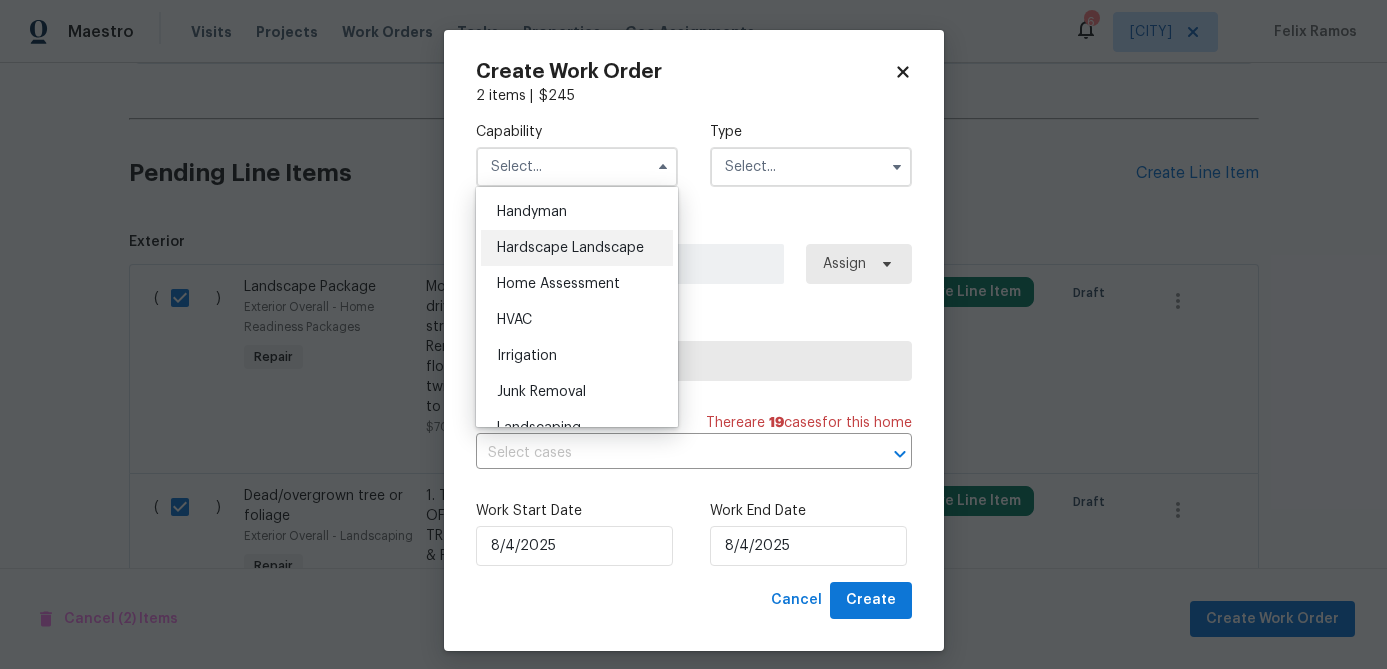 click on "Hardscape Landscape" at bounding box center (570, 248) 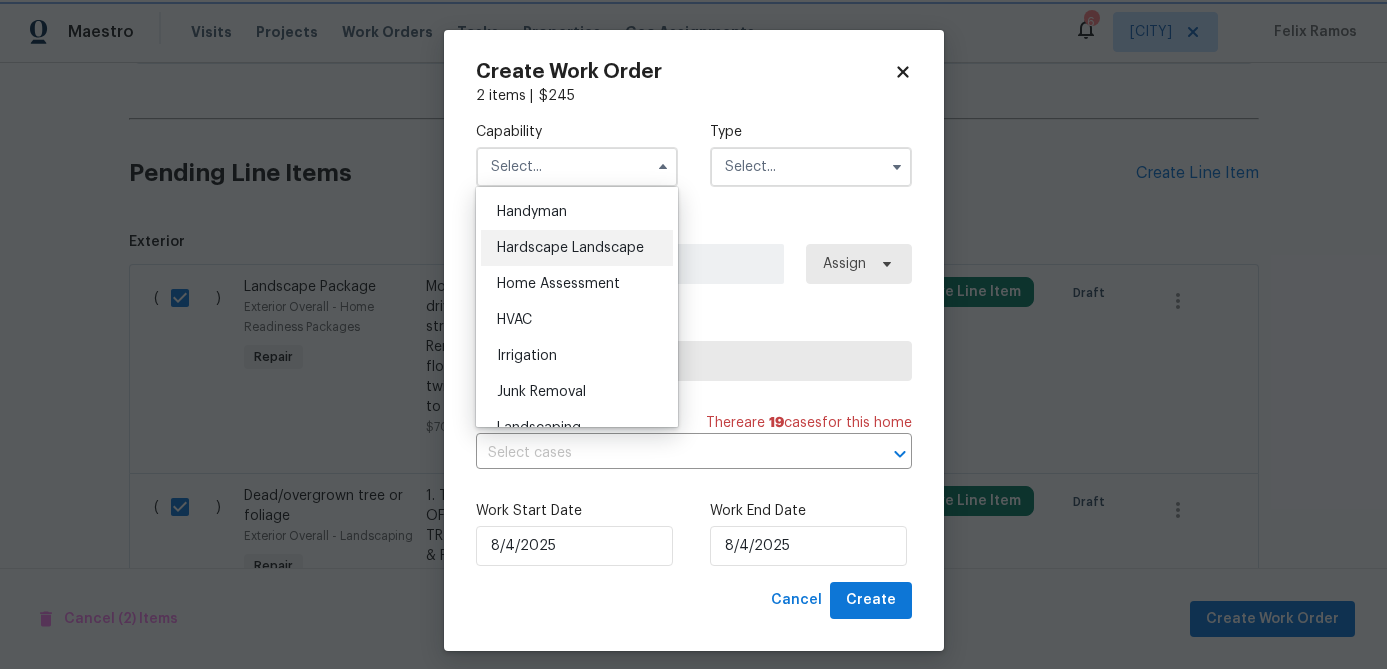 type on "Hardscape Landscape" 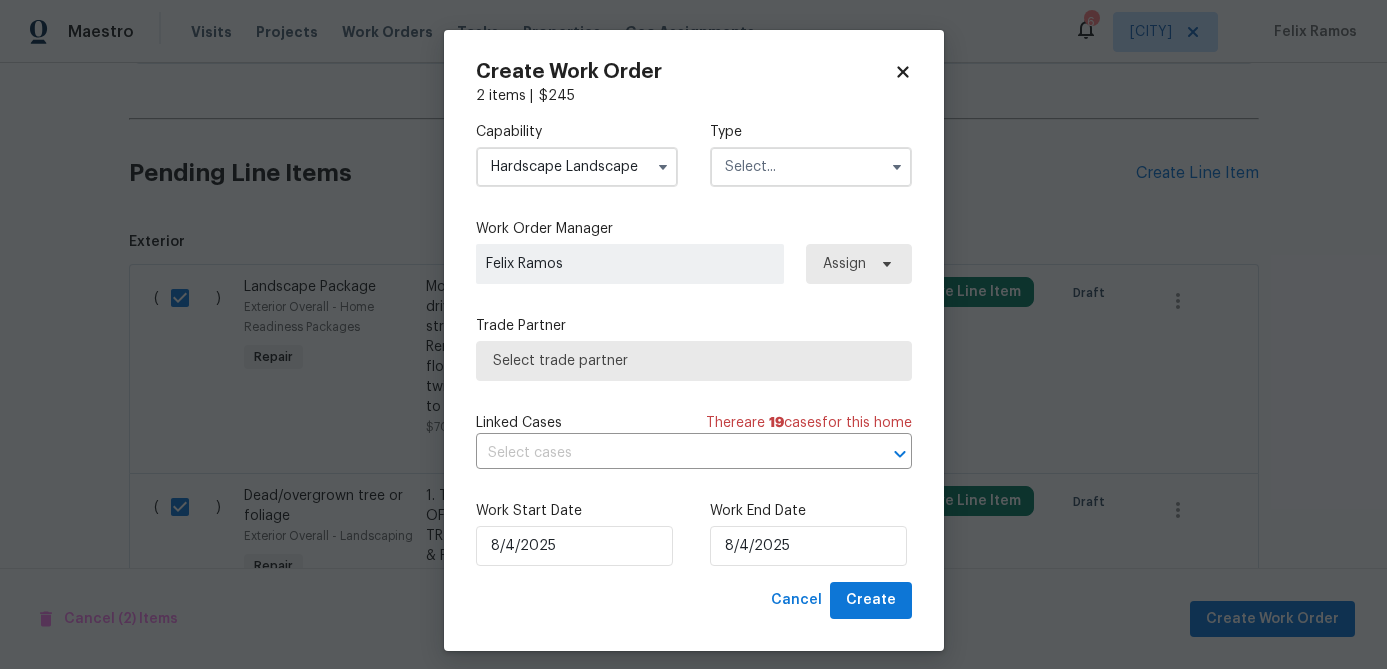 click at bounding box center [811, 167] 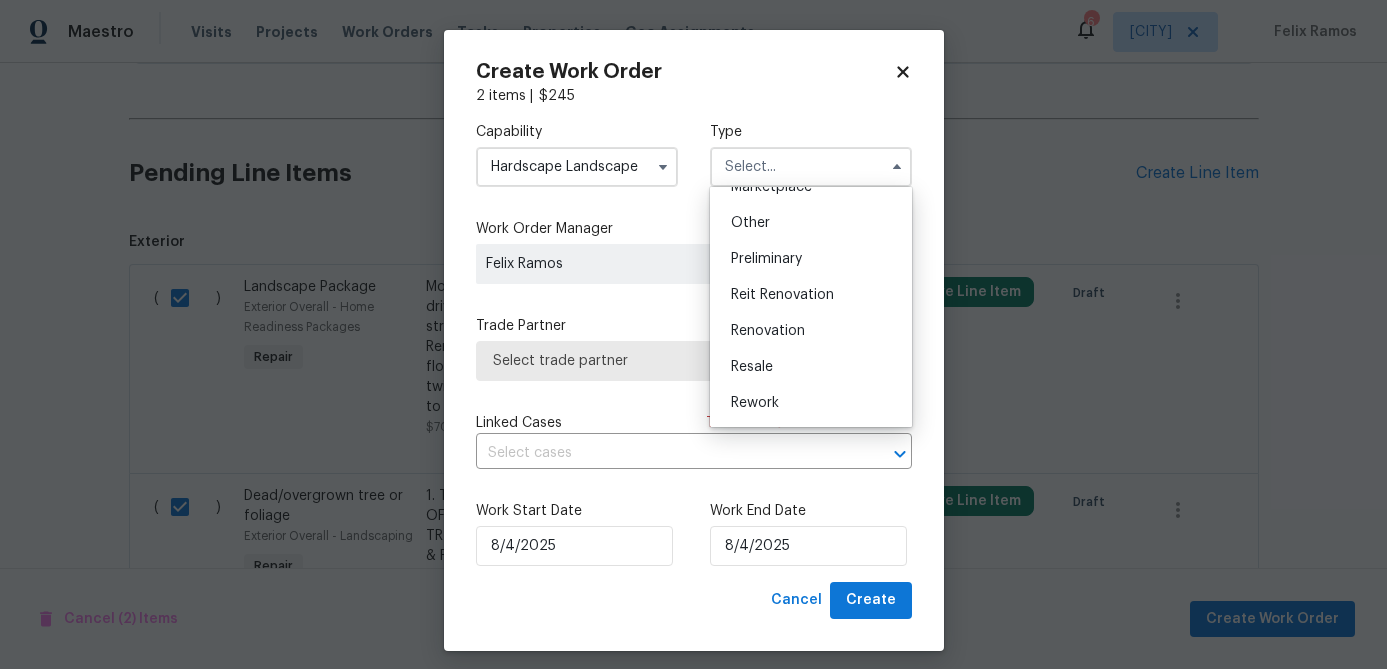 scroll, scrollTop: 454, scrollLeft: 0, axis: vertical 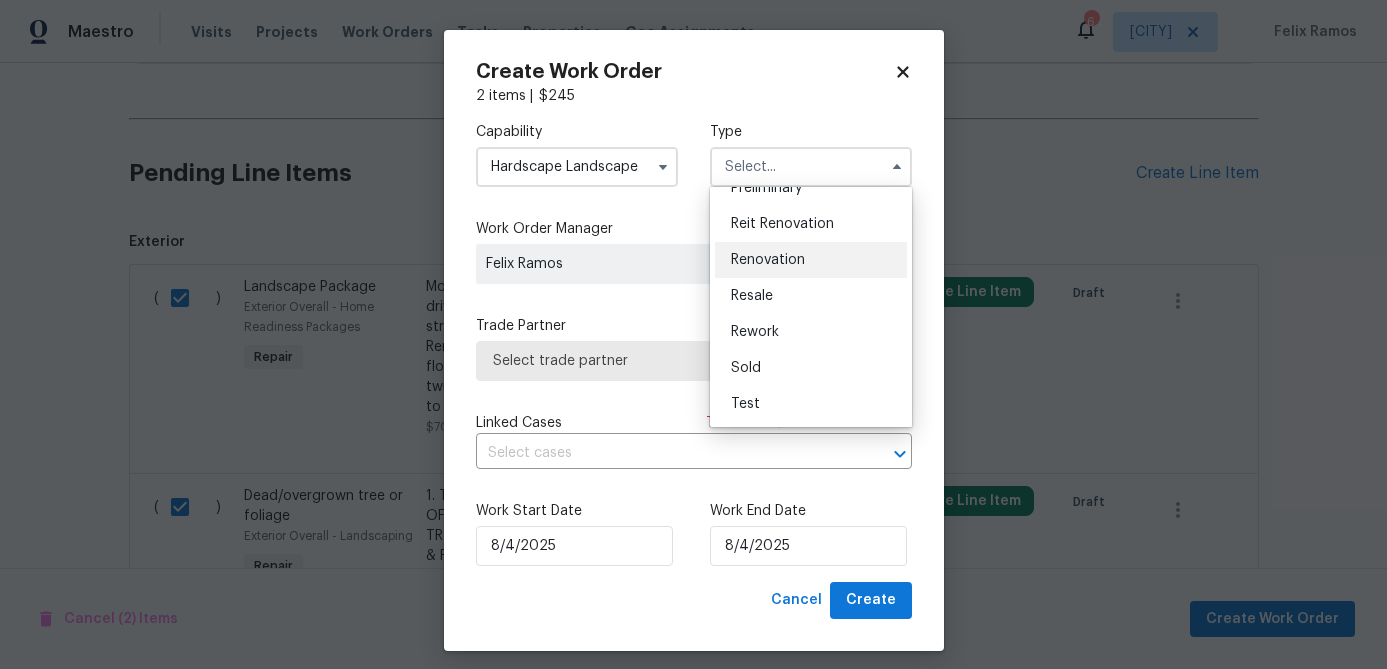 click on "Renovation" at bounding box center (768, 260) 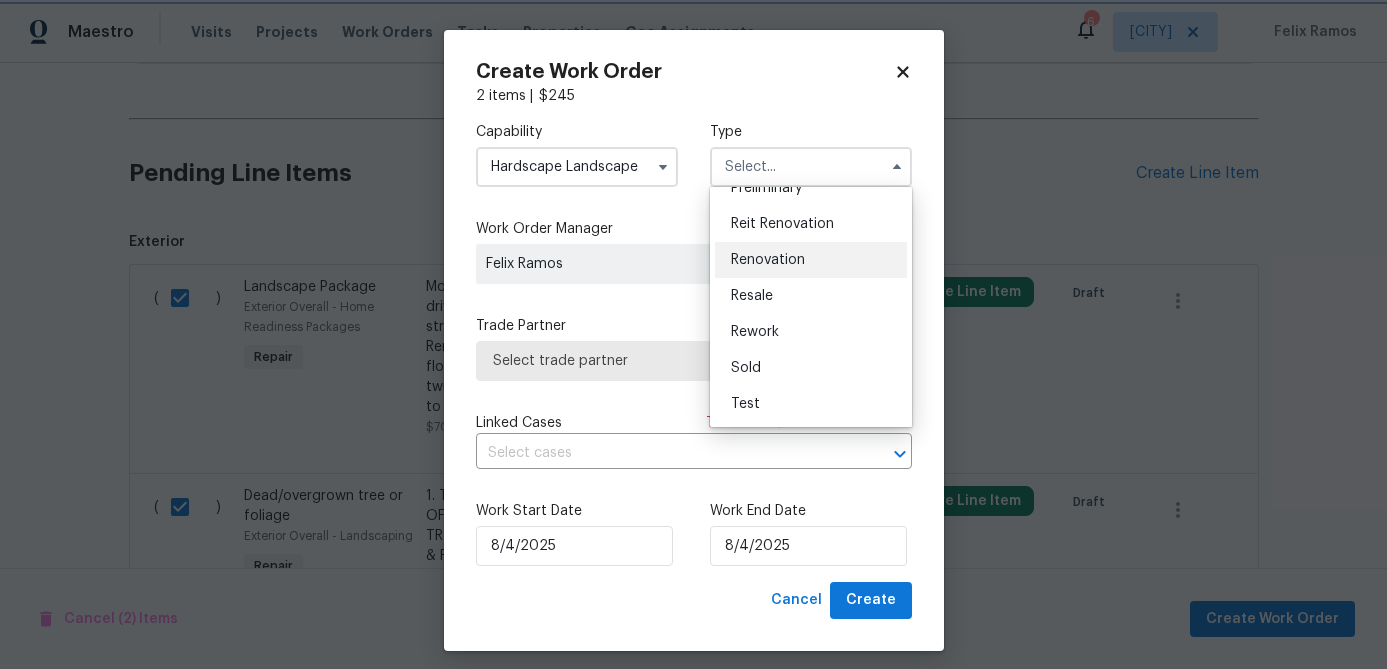 type on "Renovation" 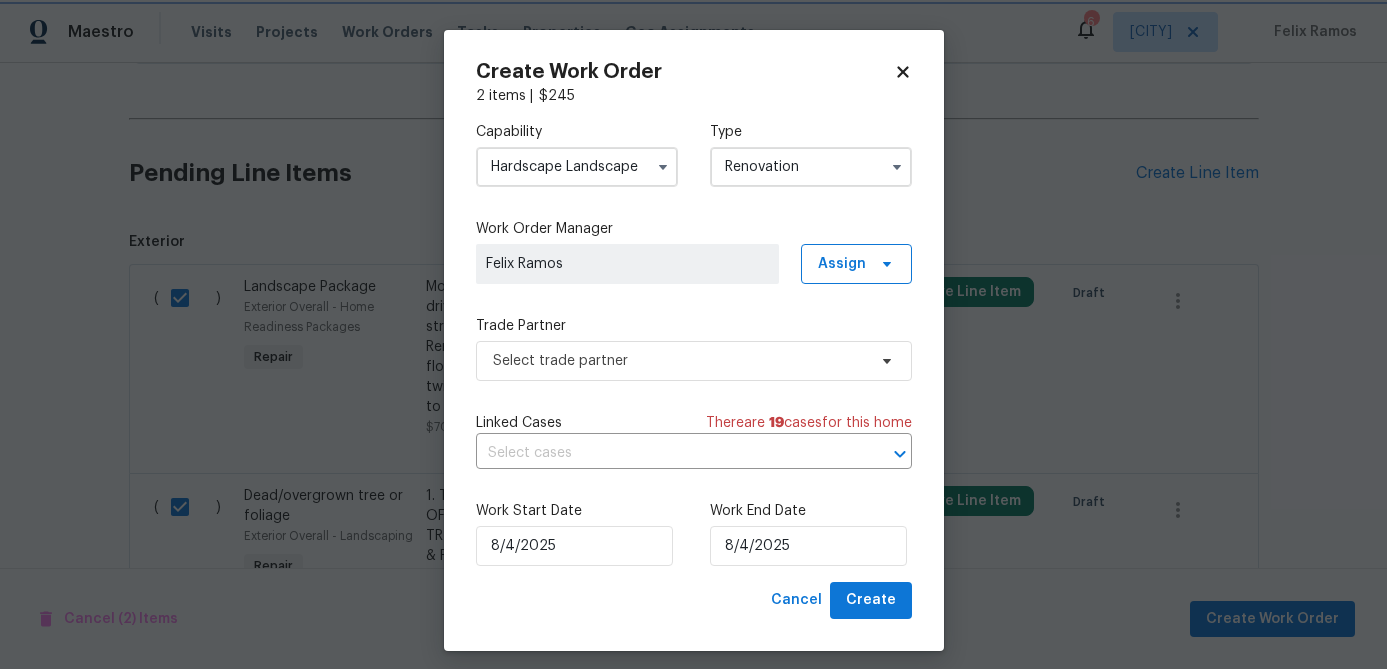 scroll, scrollTop: 0, scrollLeft: 0, axis: both 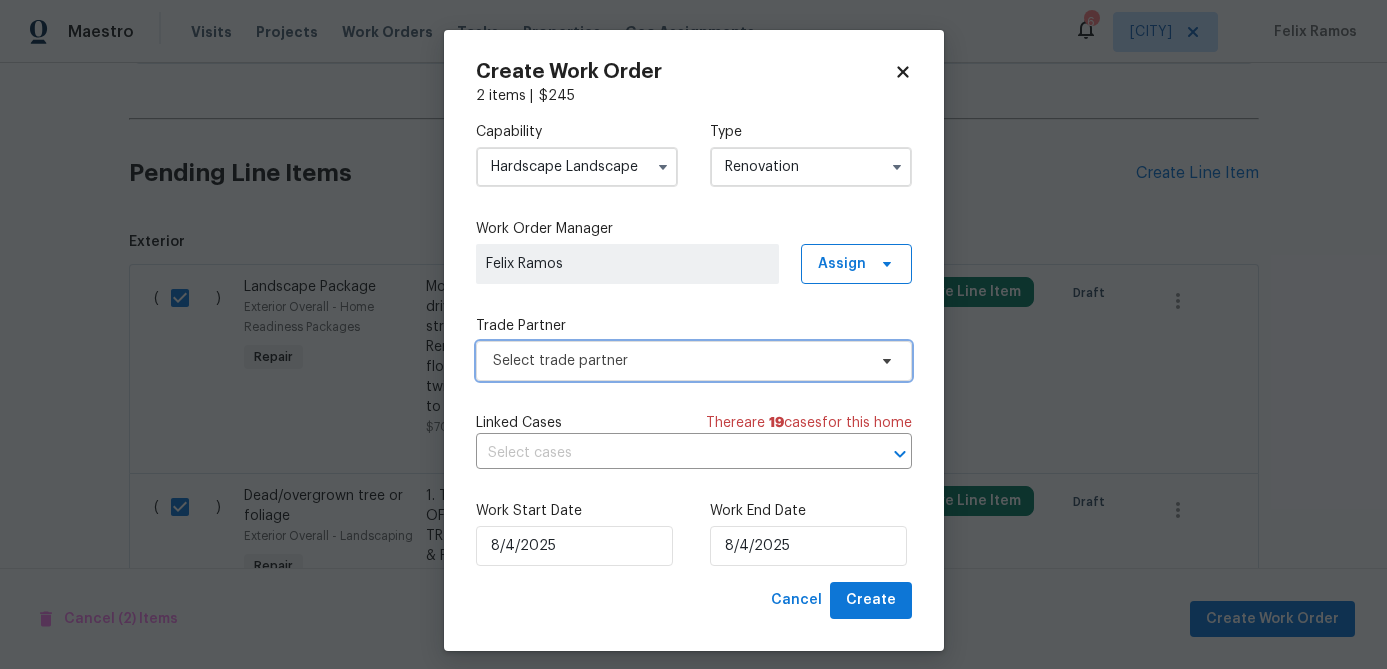 click on "Select trade partner" at bounding box center (679, 361) 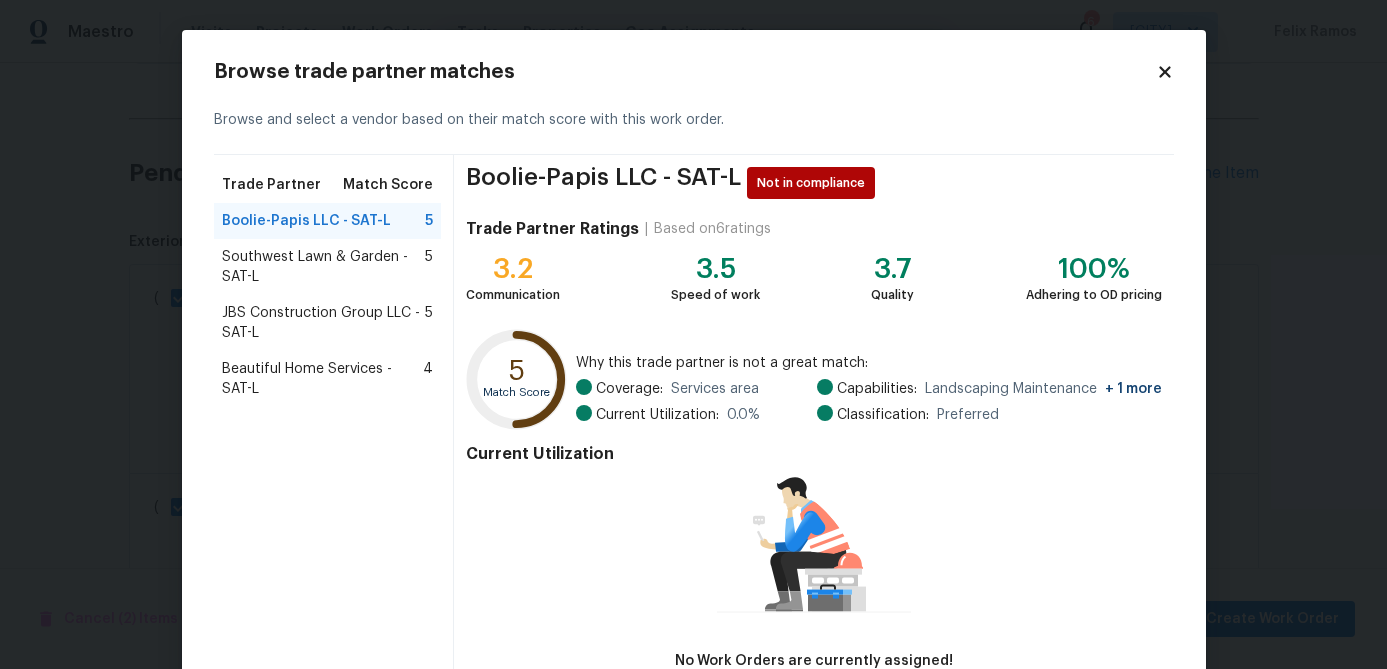 scroll, scrollTop: 131, scrollLeft: 0, axis: vertical 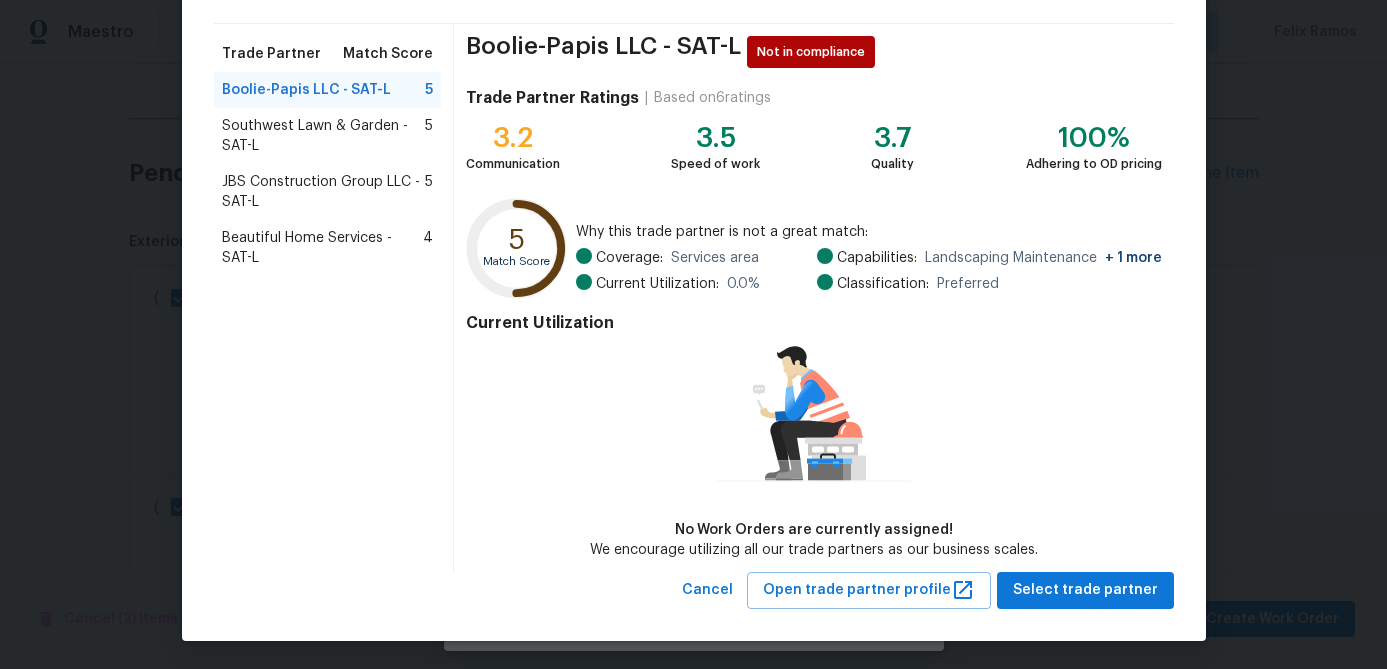 click on "Browse trade partner matches Browse and select a vendor based on their match score with this work order. Trade Partner Match Score Boolie-Papis LLC - SAT-L 5 Southwest Lawn & Garden - SAT-L 5 JBS Construction Group LLC - SAT-L 5 Beautiful Home Services - SAT-L 4 Boolie-Papis LLC - SAT-L Not in compliance Trade Partner Ratings    |    Based on  6  ratings 3.2 Communication 3.5 Speed of work 3.7 Quality 100% Adhering to OD pricing 5 Match Score Why this trade partner is not a great match: Coverage: Services area Current Utilization: 0.0 % Capabilities: Landscaping Maintenance + 1 more Classification: Preferred Current Utilization No Work Orders are currently assigned! We encourage utilizing all our trade partners as our business scales. Cancel Open trade partner profile Select trade partner" at bounding box center [694, 270] 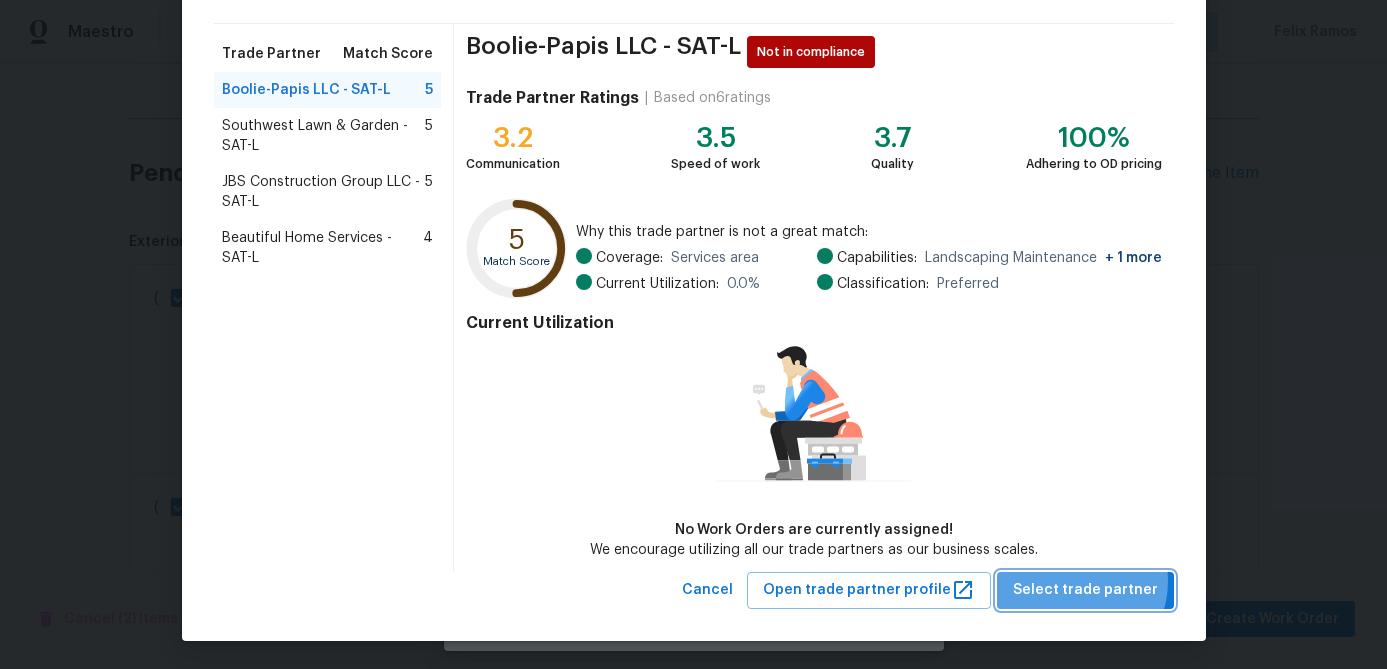 click on "Select trade partner" at bounding box center (1085, 590) 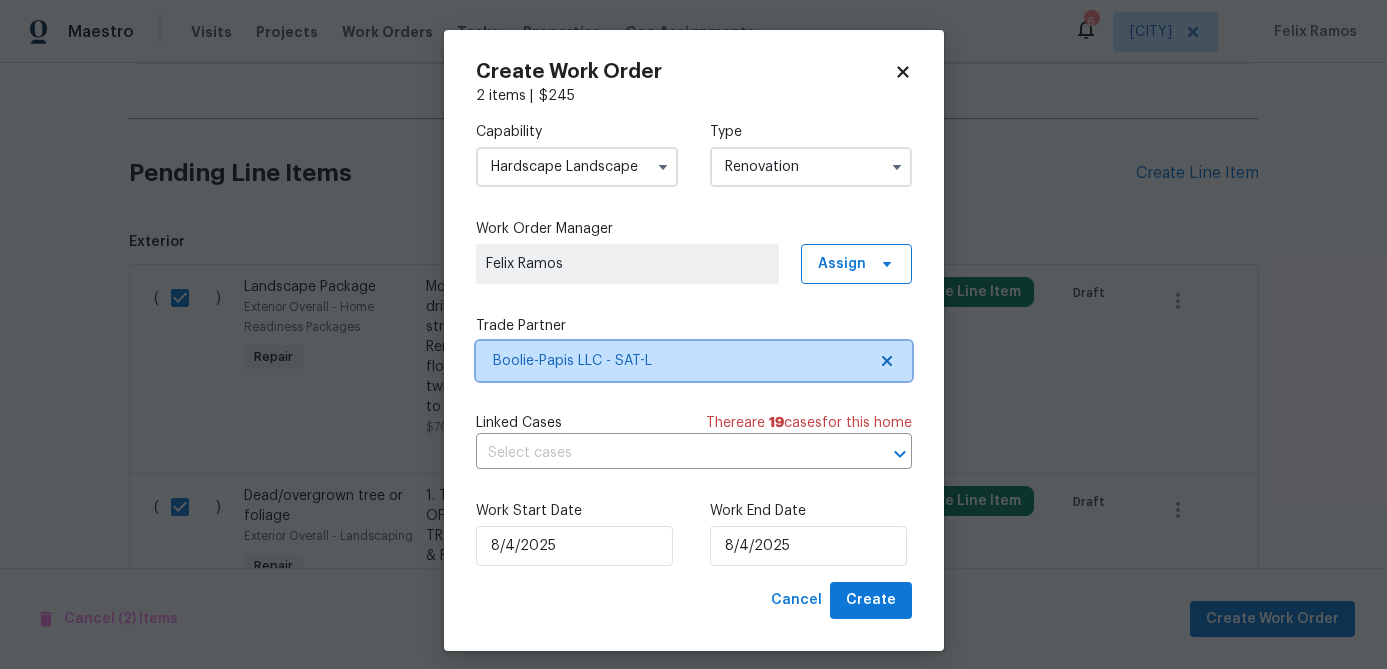 scroll, scrollTop: 0, scrollLeft: 0, axis: both 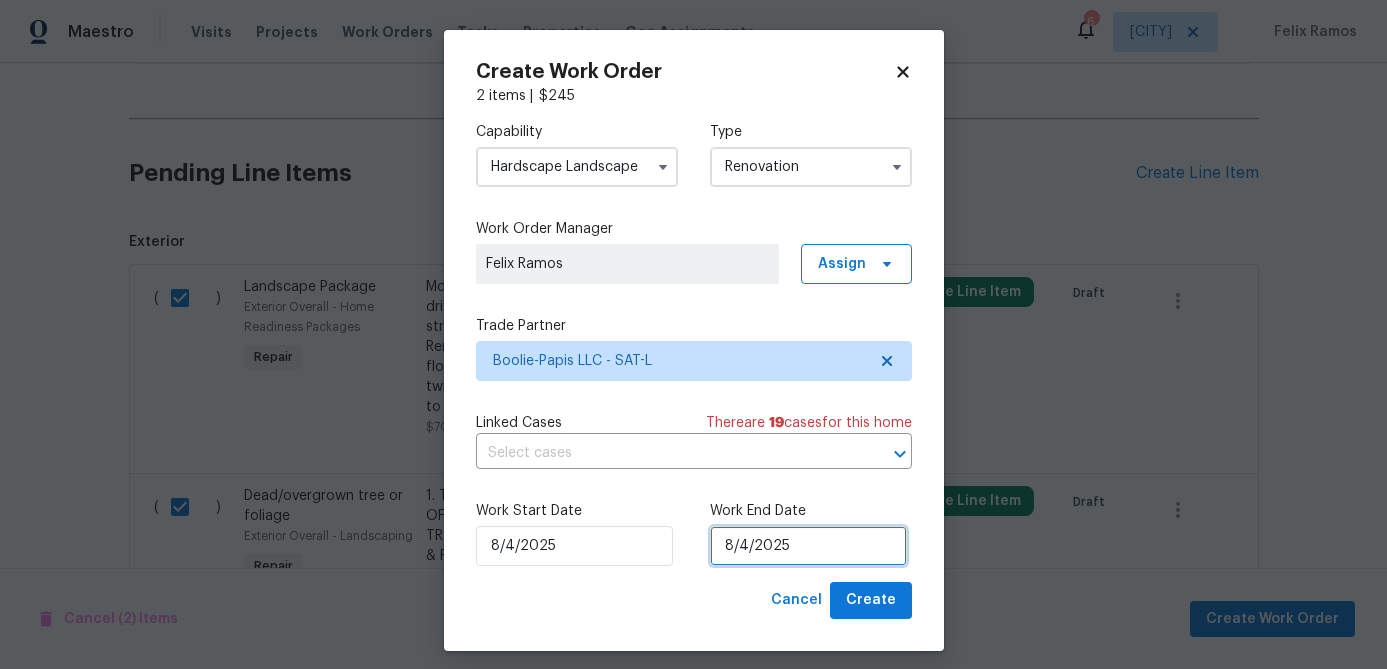 click on "8/4/2025" at bounding box center [808, 546] 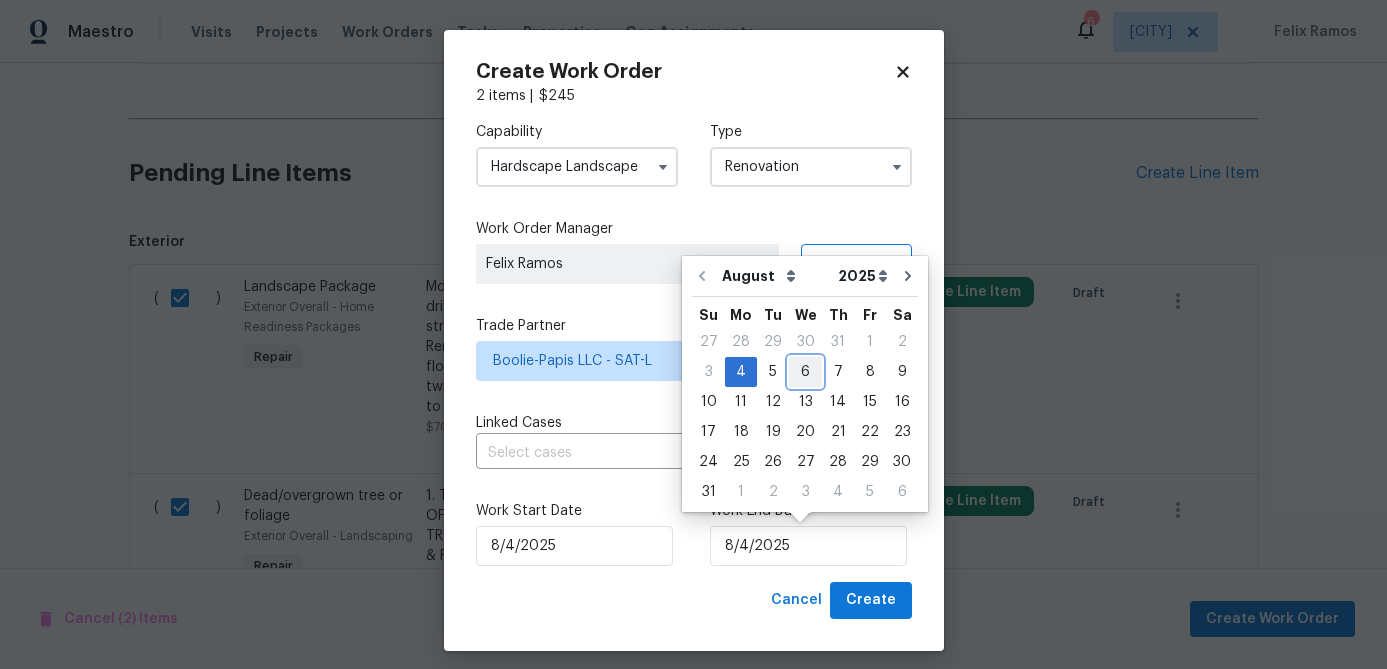 click on "6" at bounding box center [805, 372] 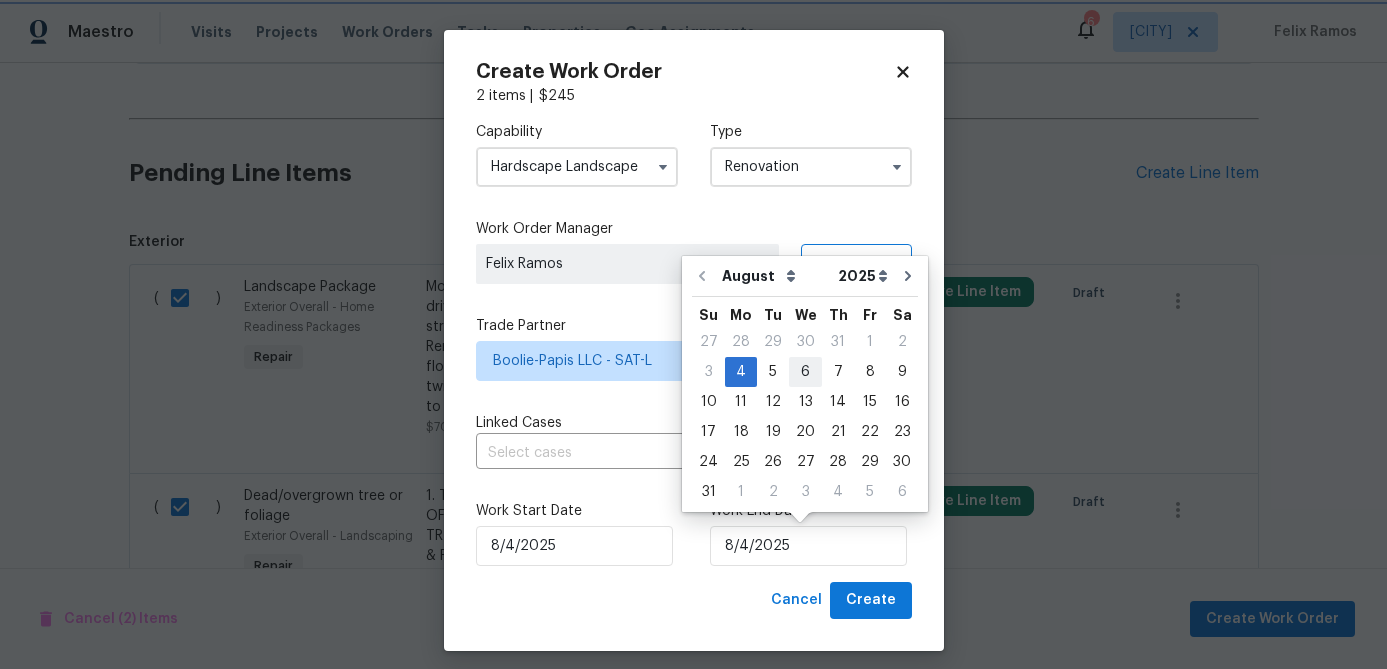 type on "8/6/2025" 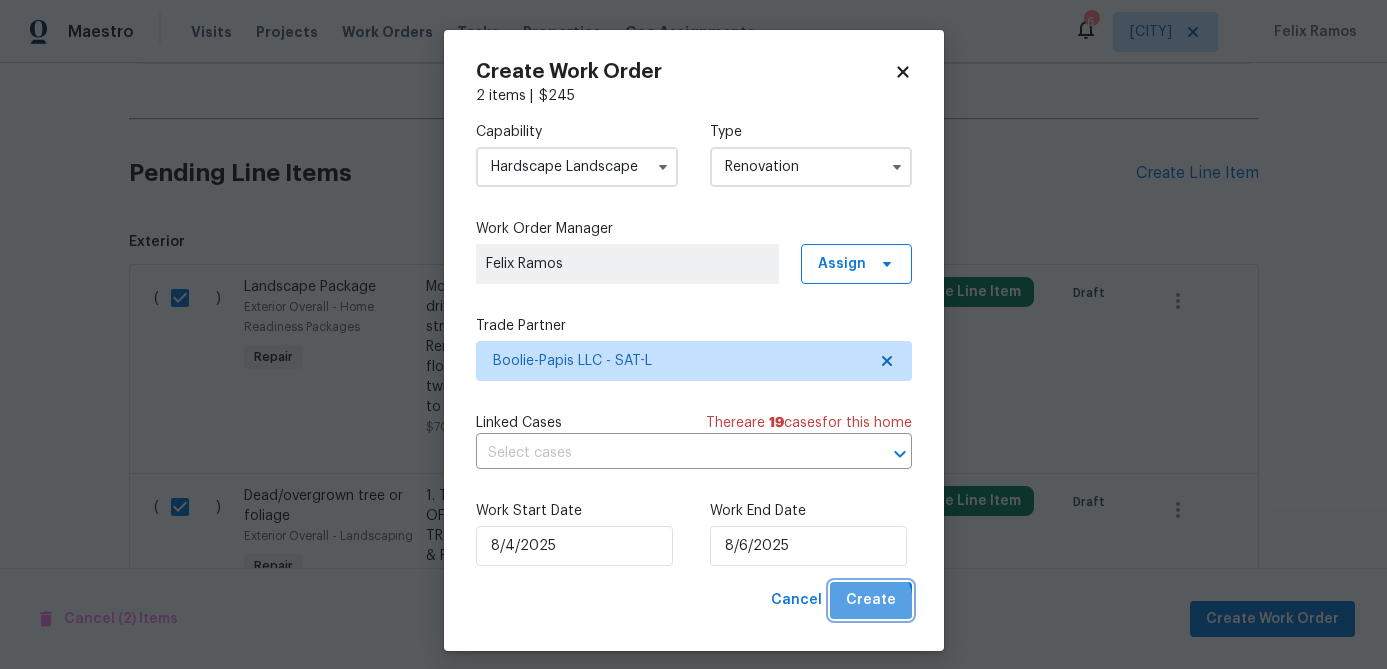 click on "Create" at bounding box center [871, 600] 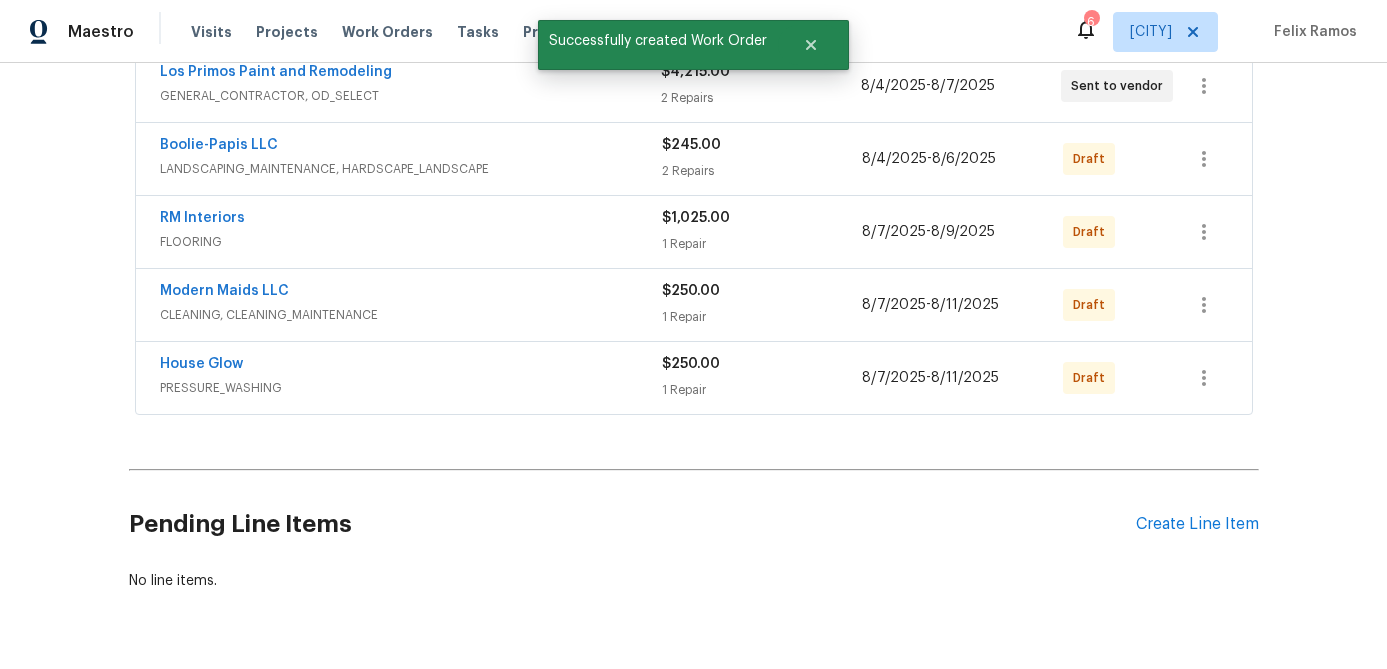 scroll, scrollTop: 465, scrollLeft: 0, axis: vertical 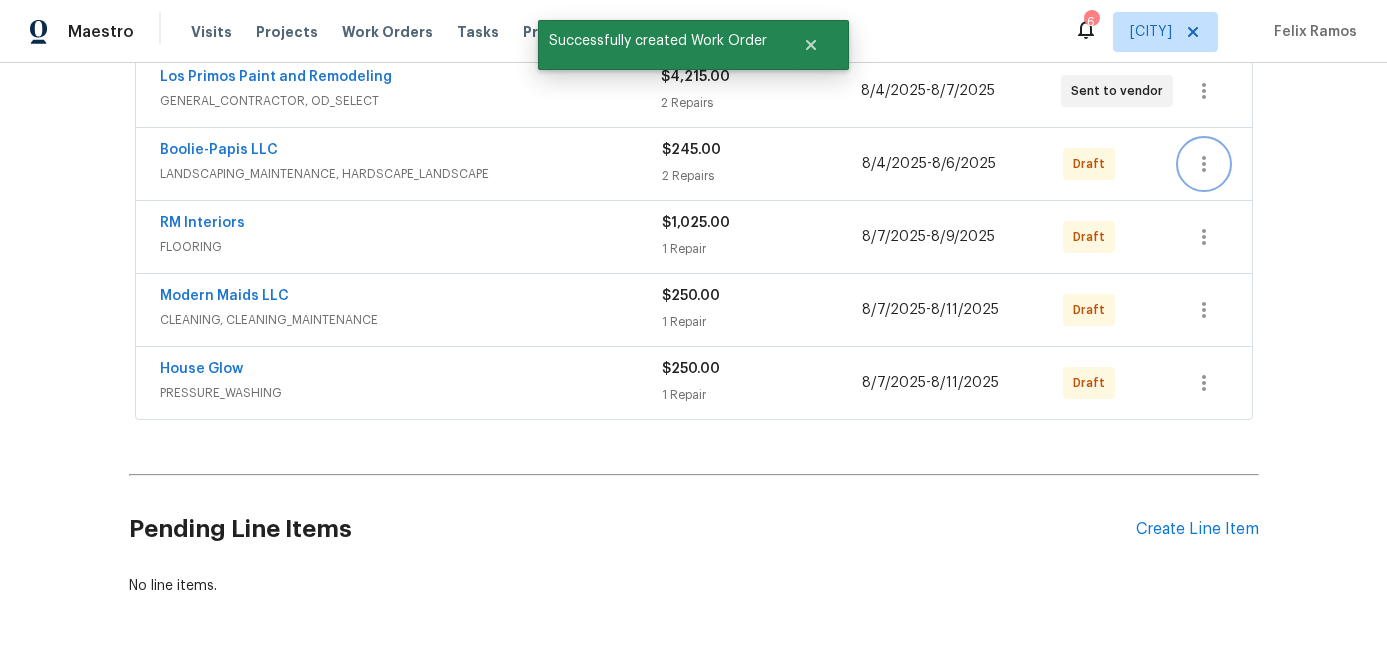 click at bounding box center (1204, 164) 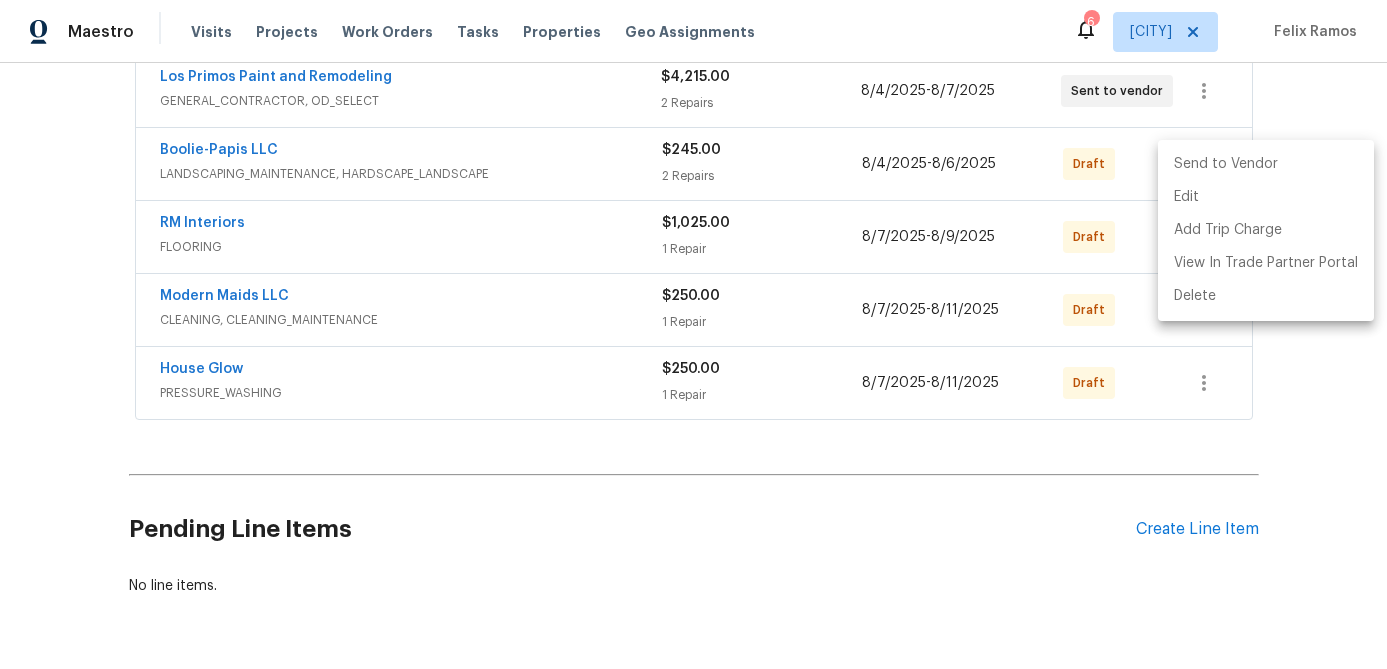 click on "Send to Vendor" at bounding box center [1266, 164] 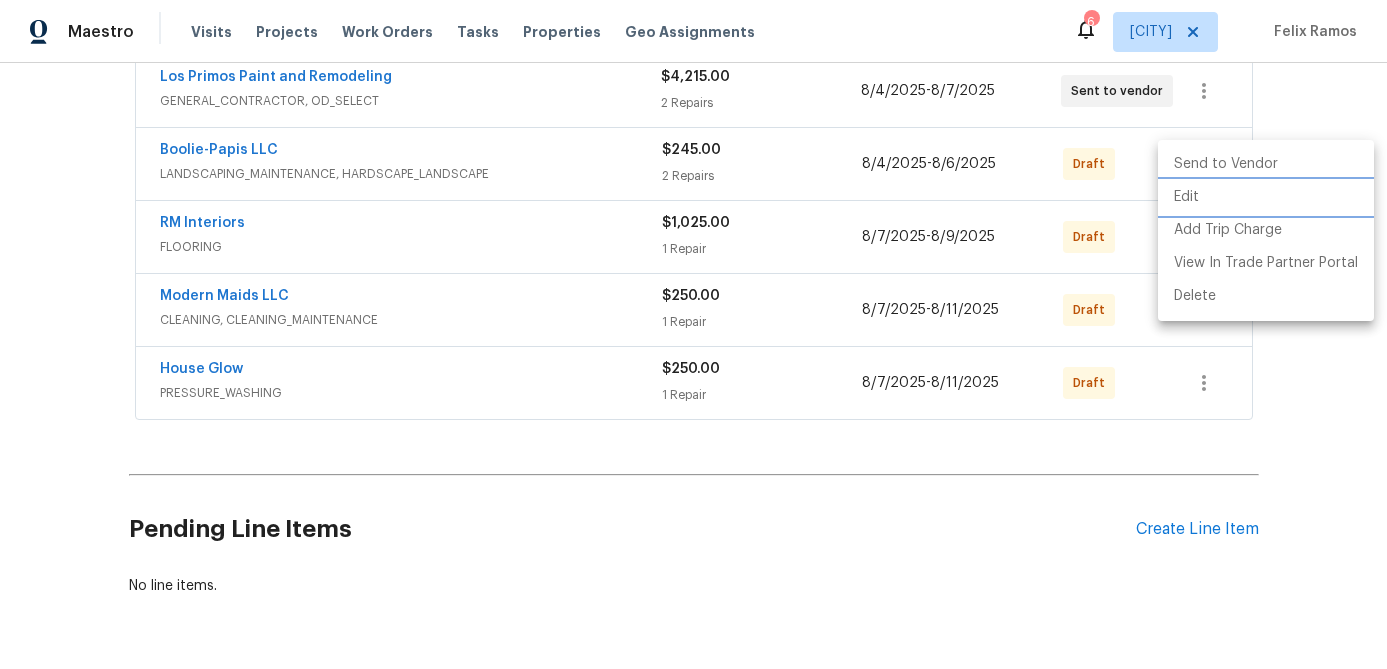 scroll, scrollTop: 319, scrollLeft: 0, axis: vertical 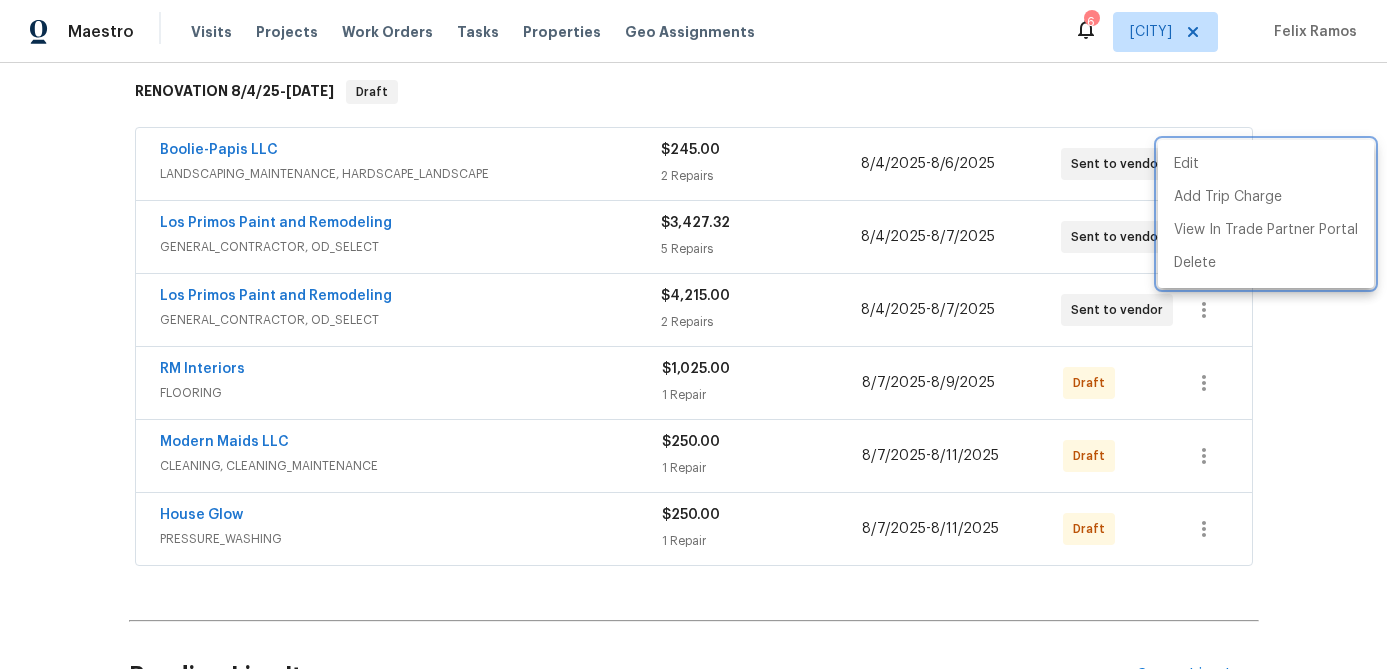 click at bounding box center [693, 334] 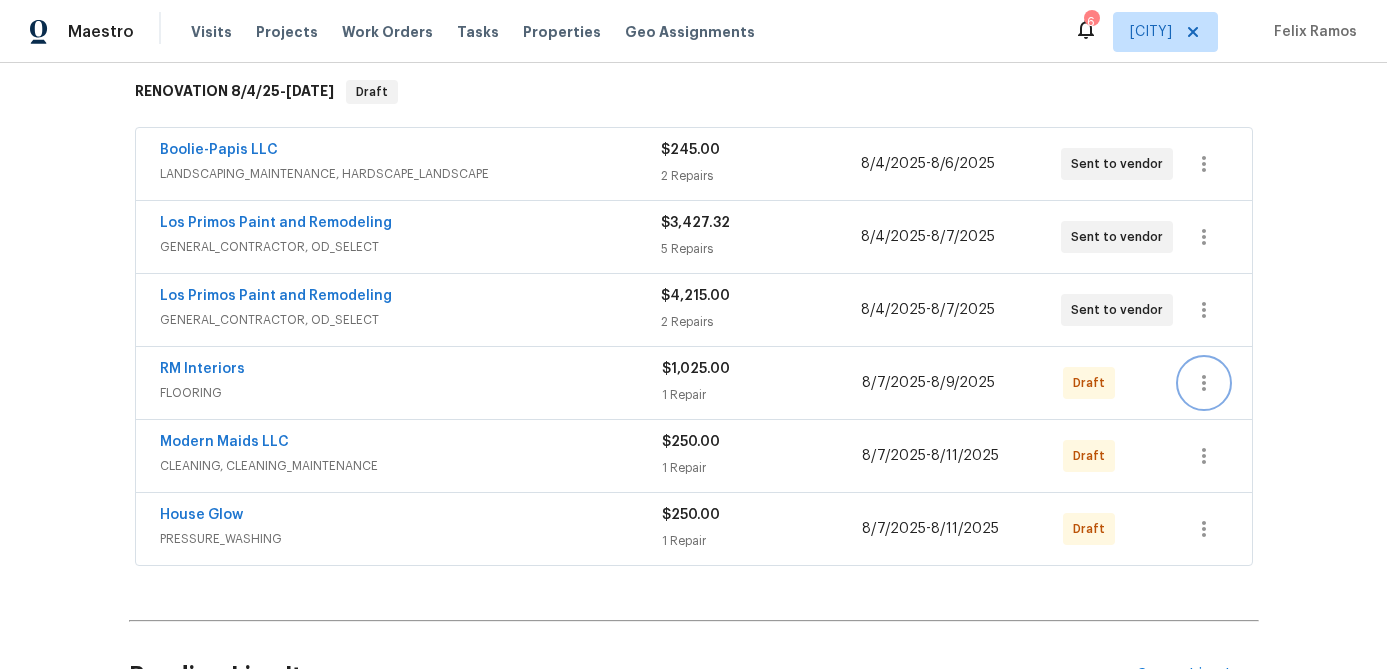 click 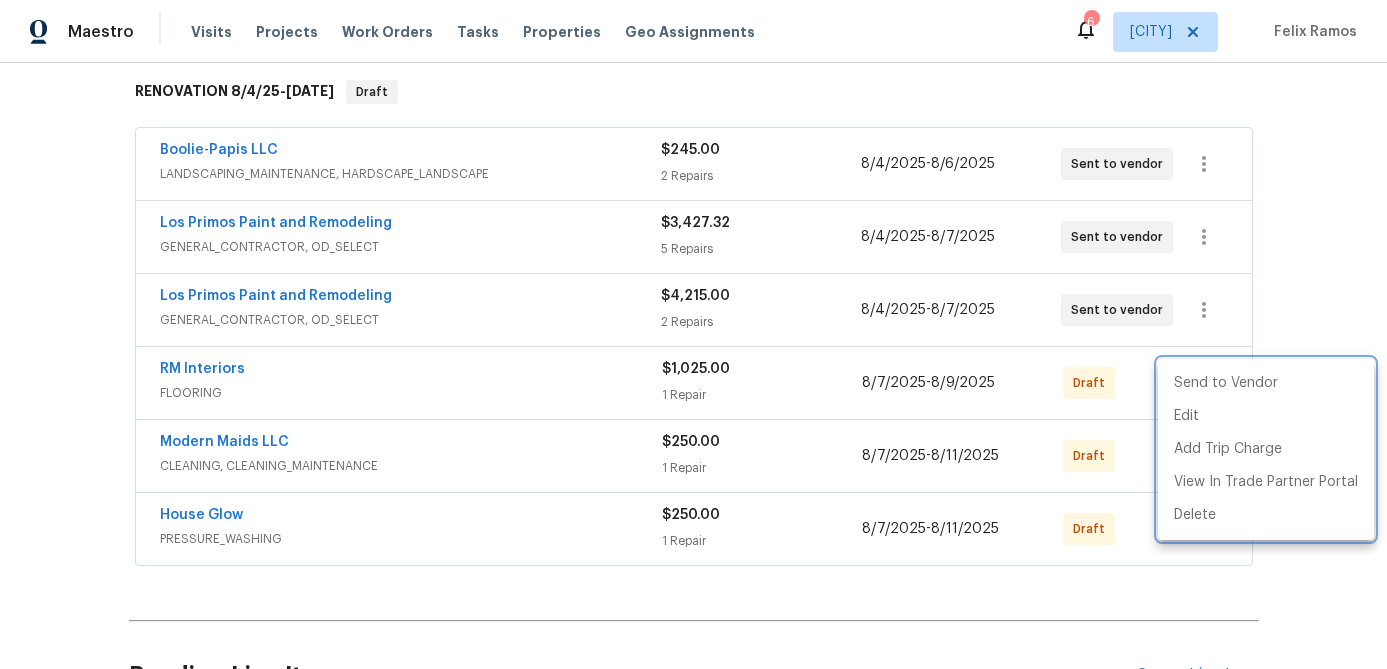 click at bounding box center [693, 334] 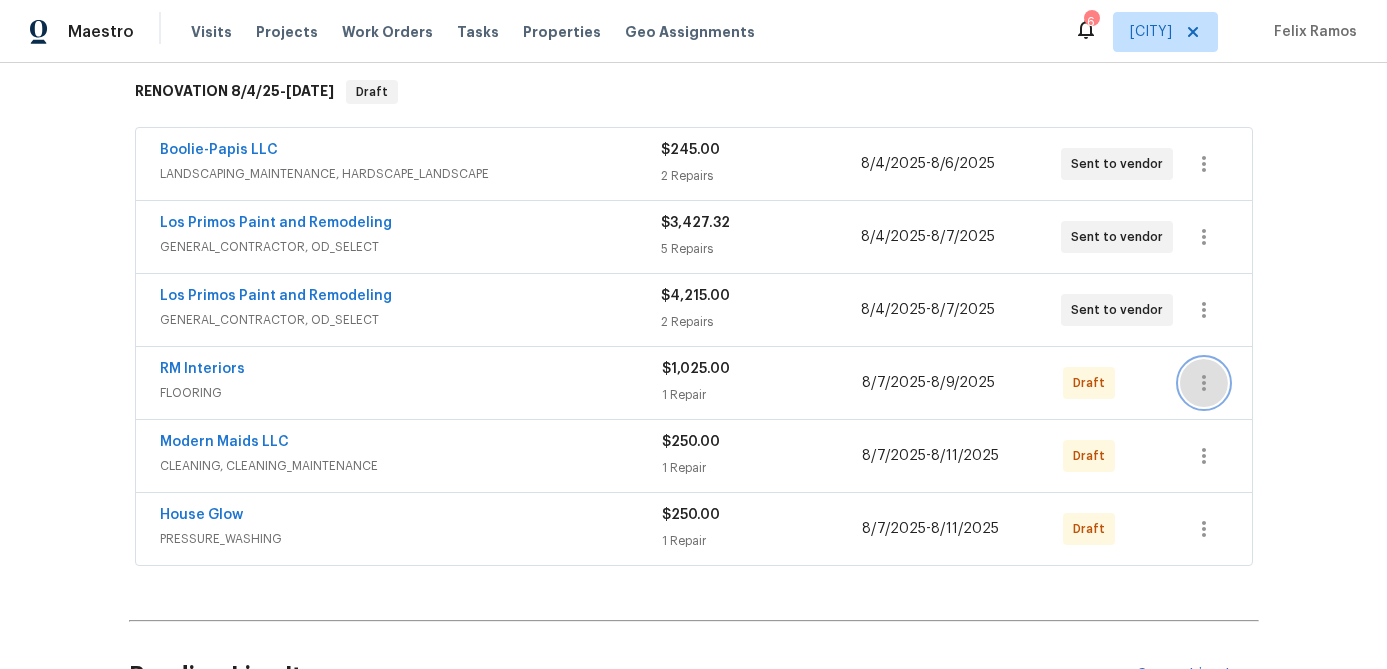 click 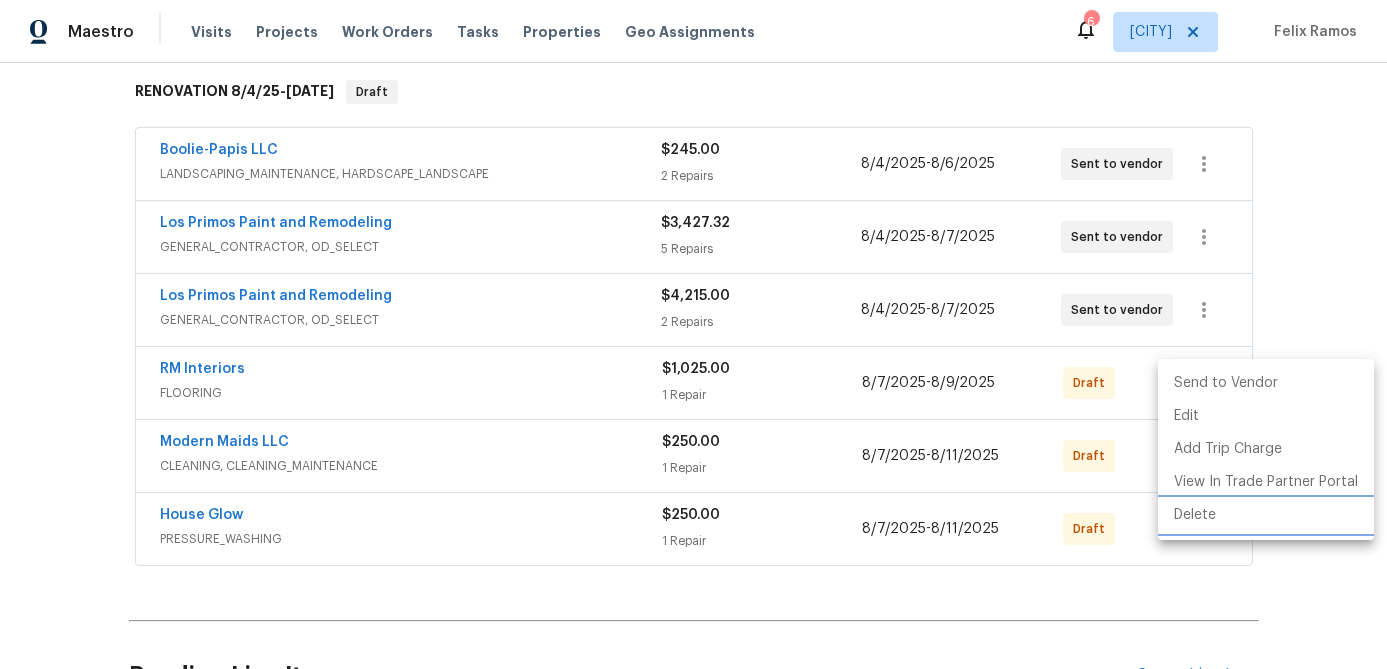 click on "Delete" at bounding box center [1266, 515] 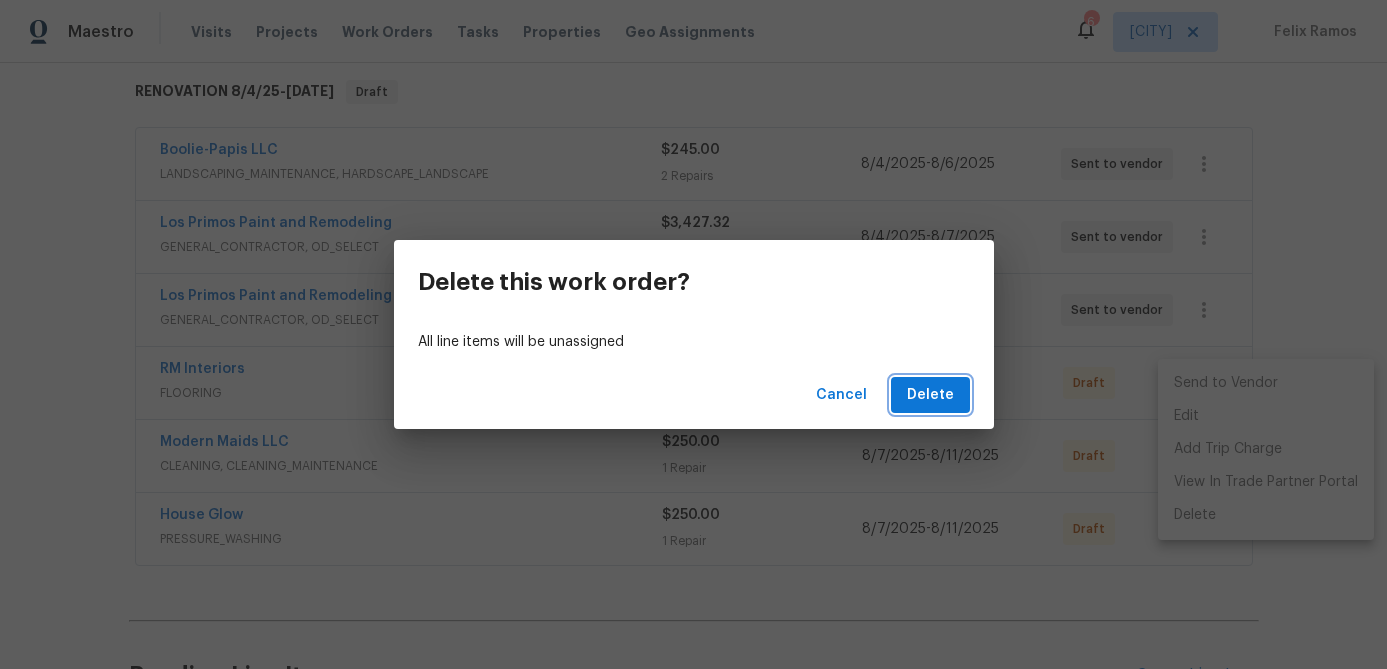 click on "Delete" at bounding box center [930, 395] 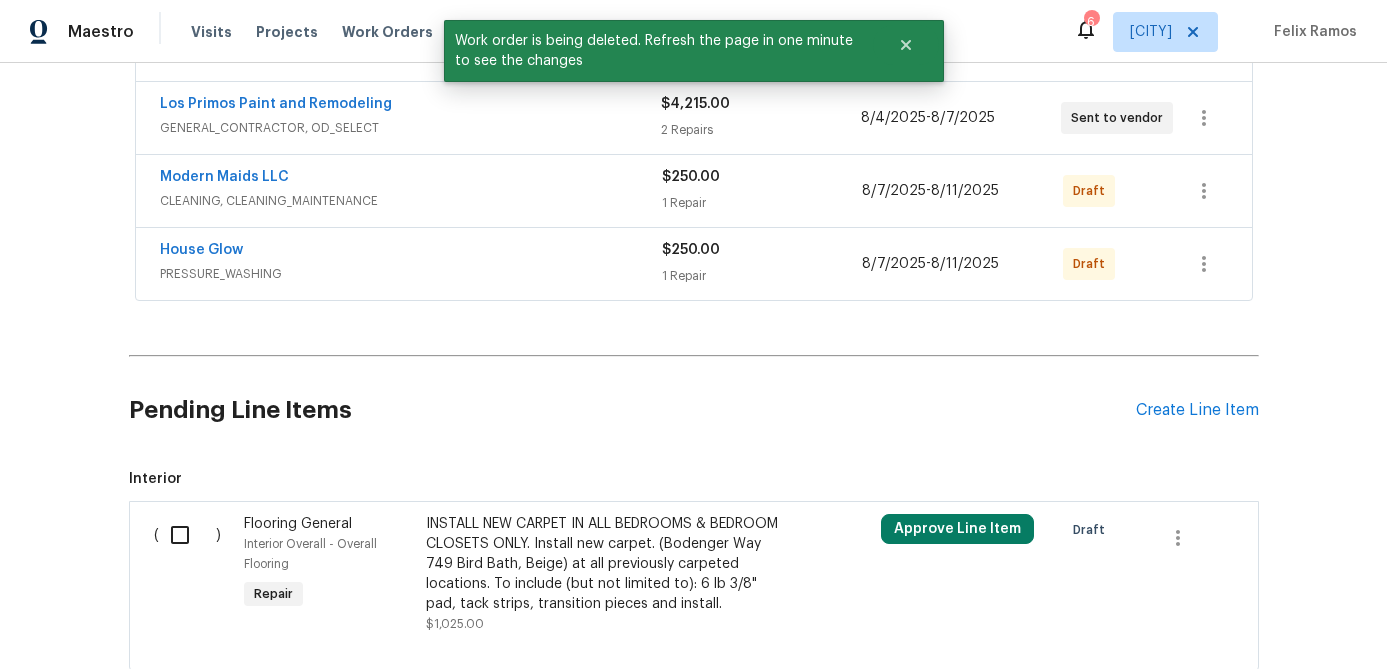 scroll, scrollTop: 649, scrollLeft: 0, axis: vertical 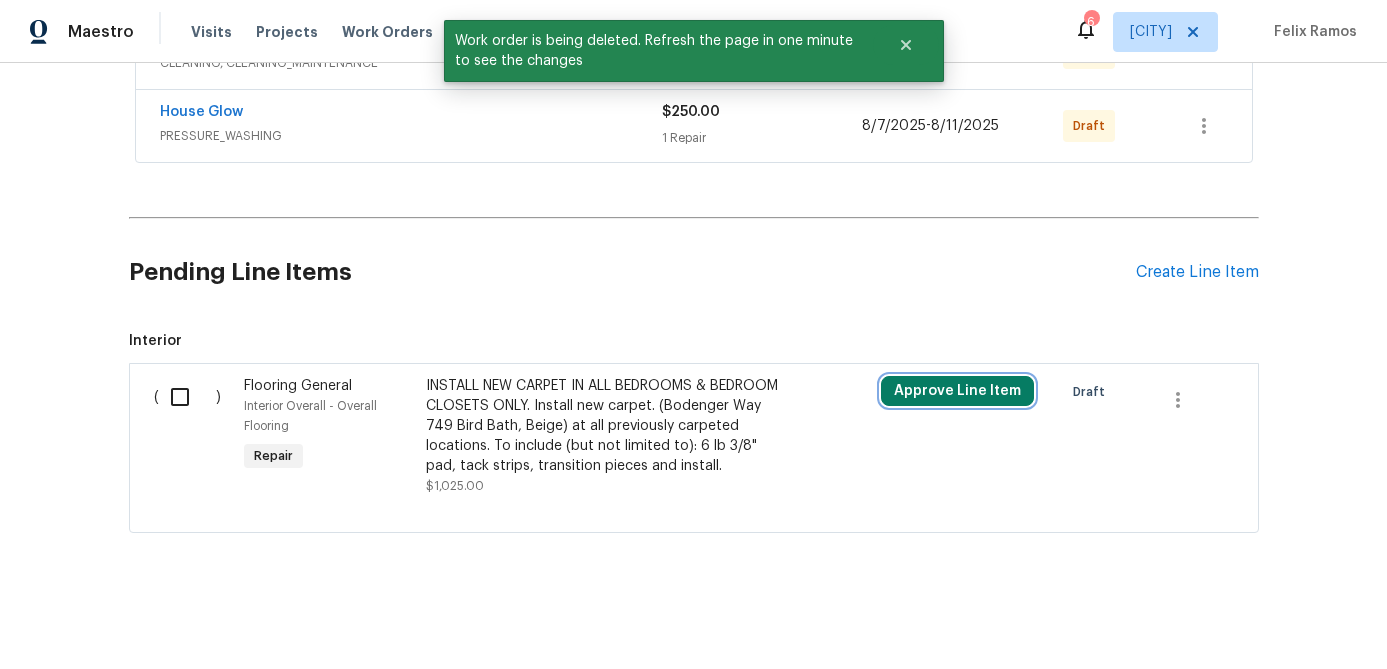 click on "Approve Line Item" at bounding box center (957, 391) 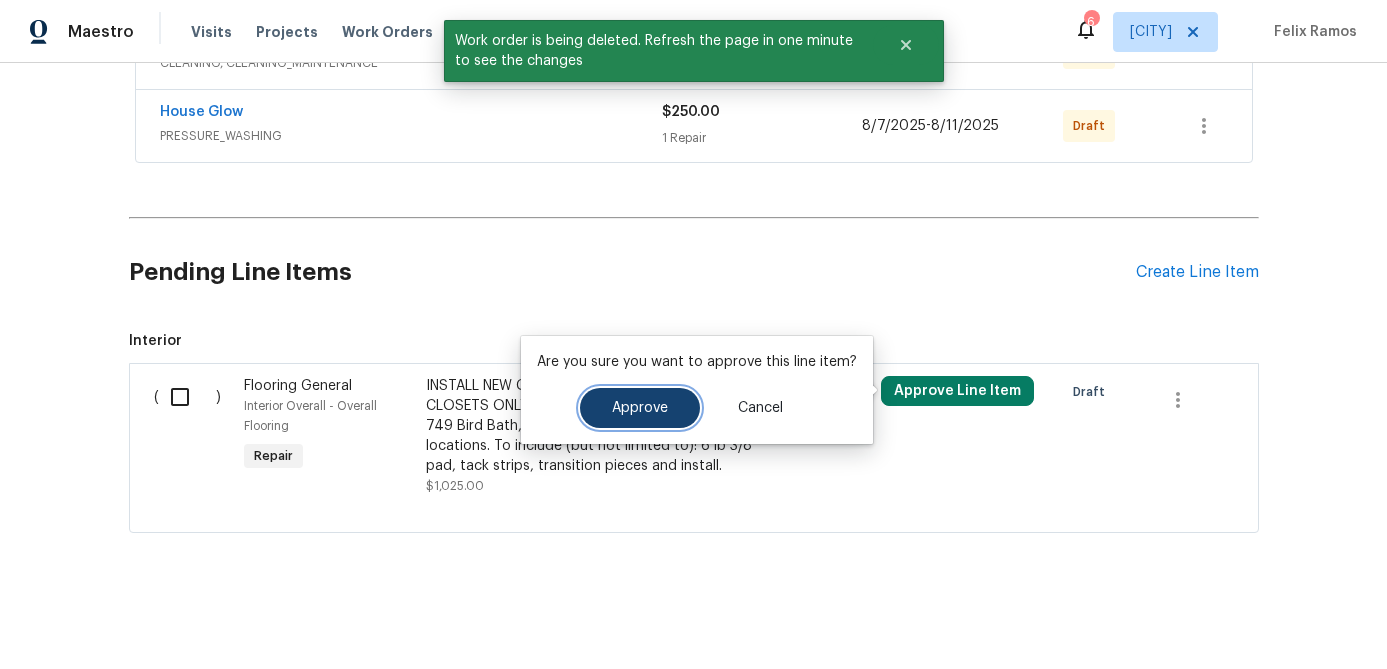 click on "Approve" at bounding box center (640, 408) 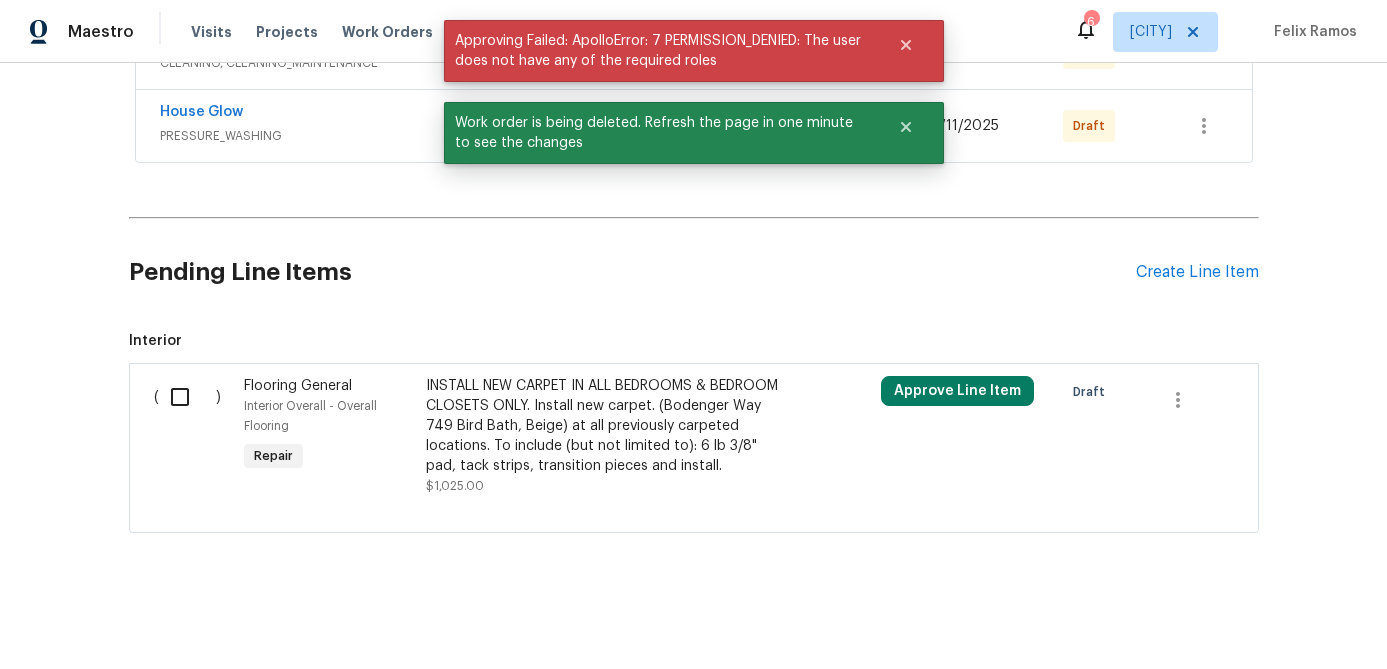 click at bounding box center (187, 397) 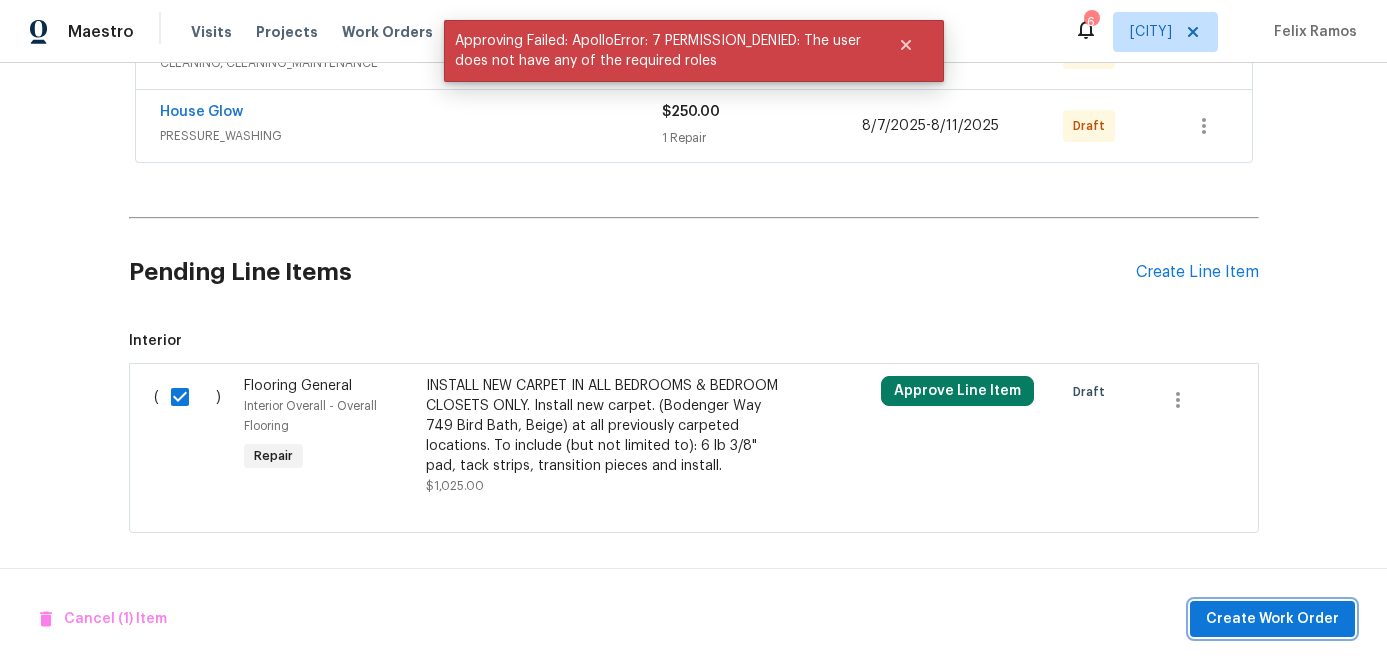 click on "Create Work Order" at bounding box center [1272, 619] 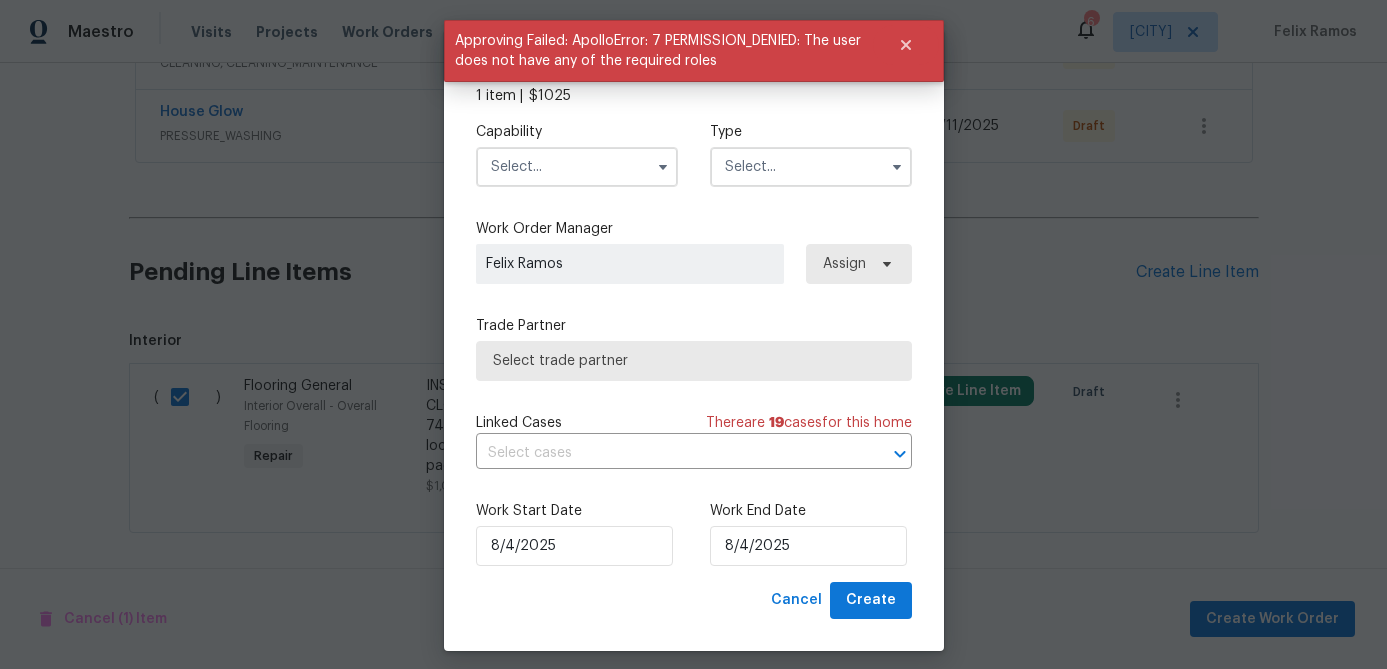 click at bounding box center [577, 167] 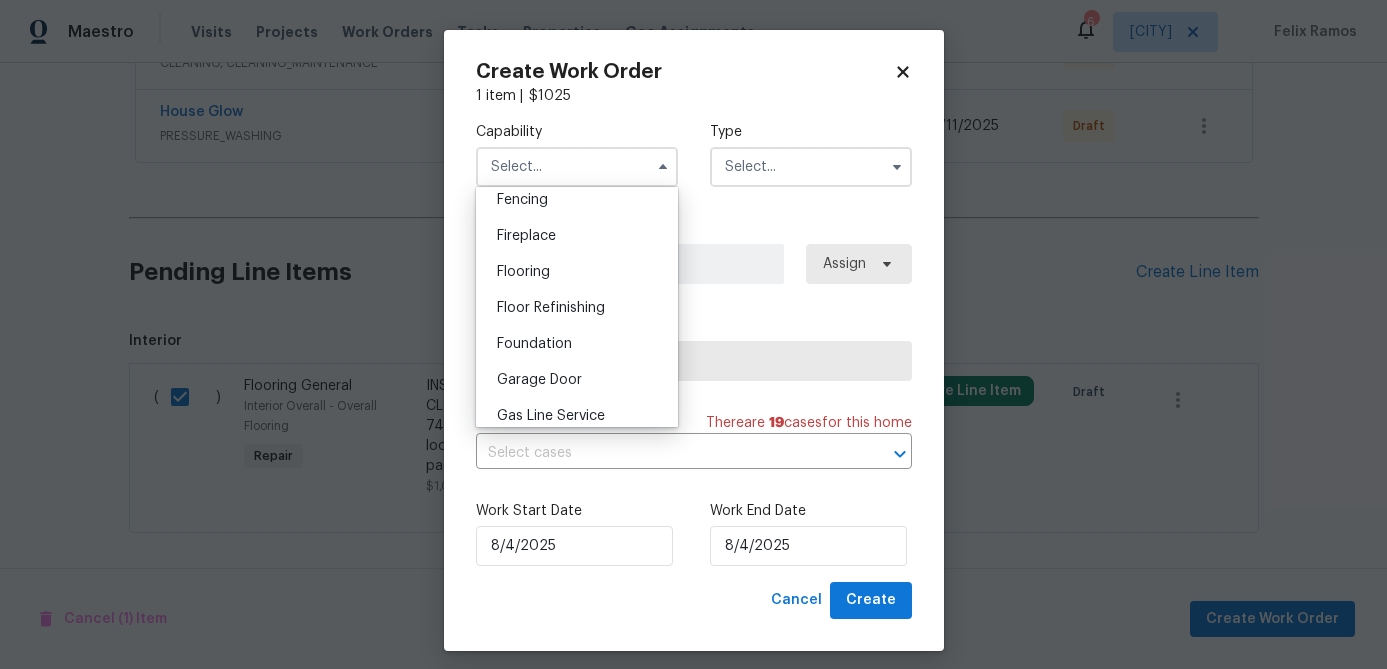 scroll, scrollTop: 726, scrollLeft: 0, axis: vertical 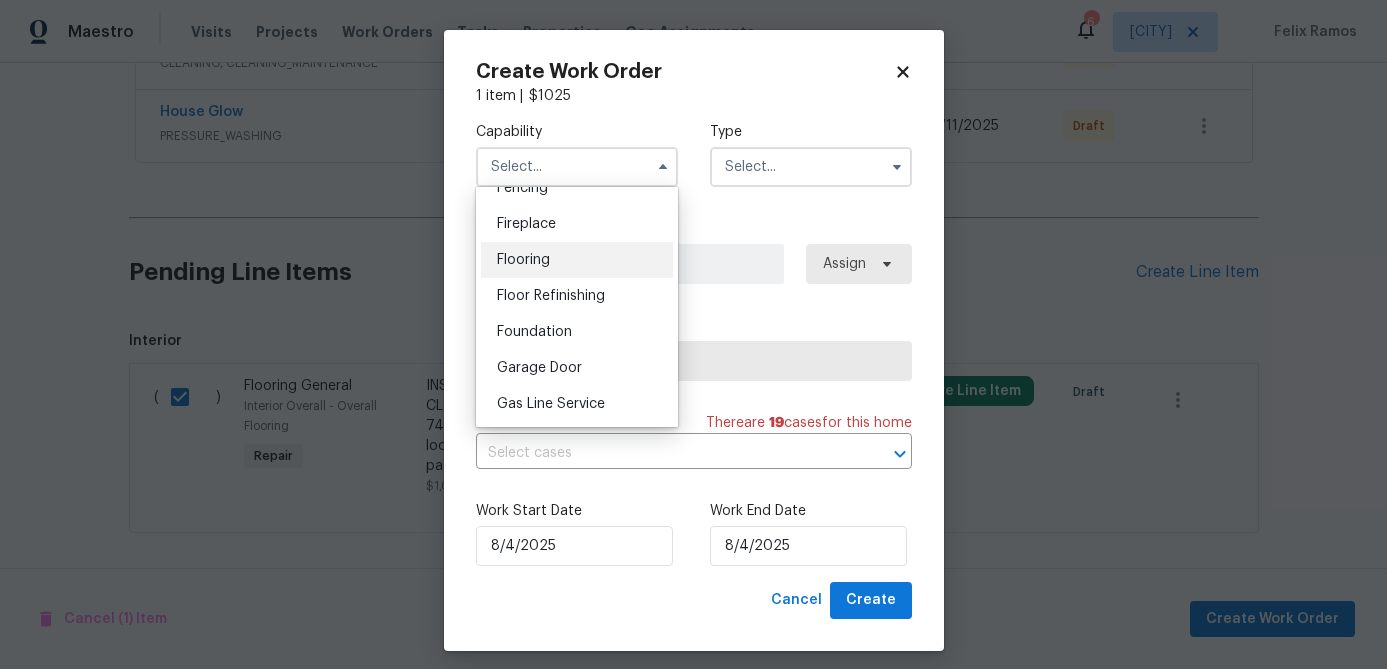 click on "Flooring" at bounding box center (523, 260) 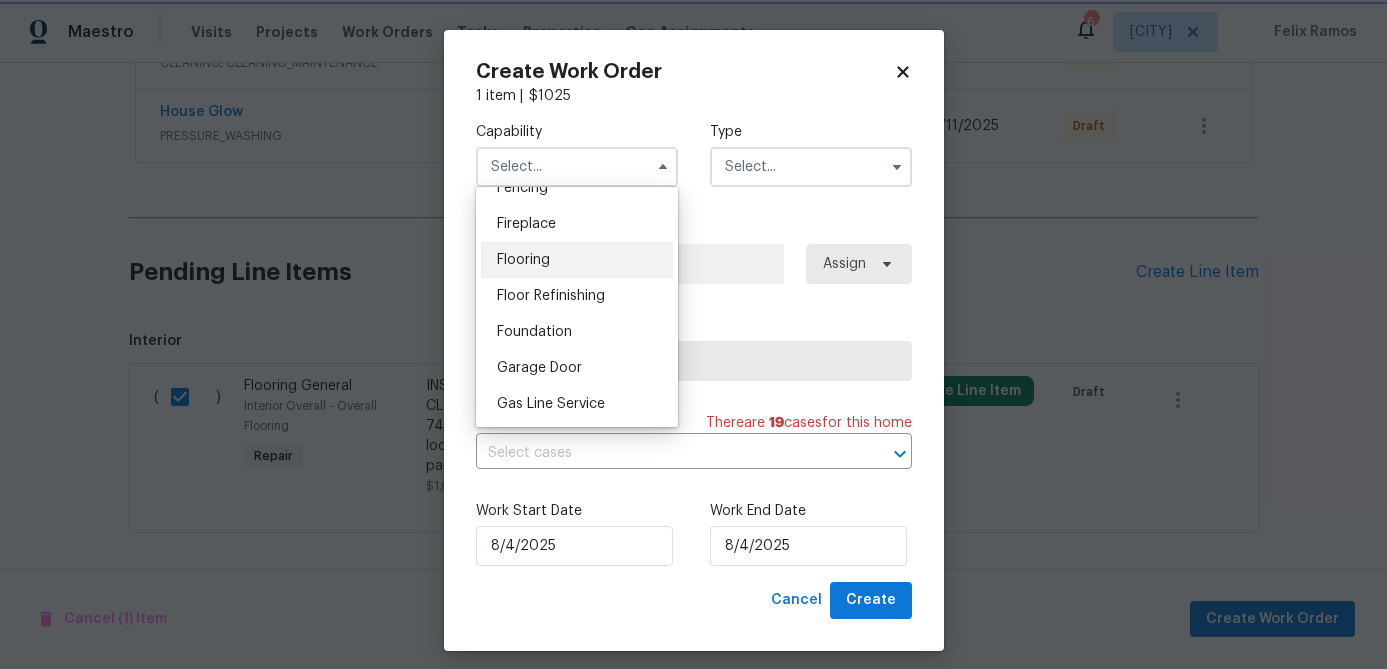 type on "Flooring" 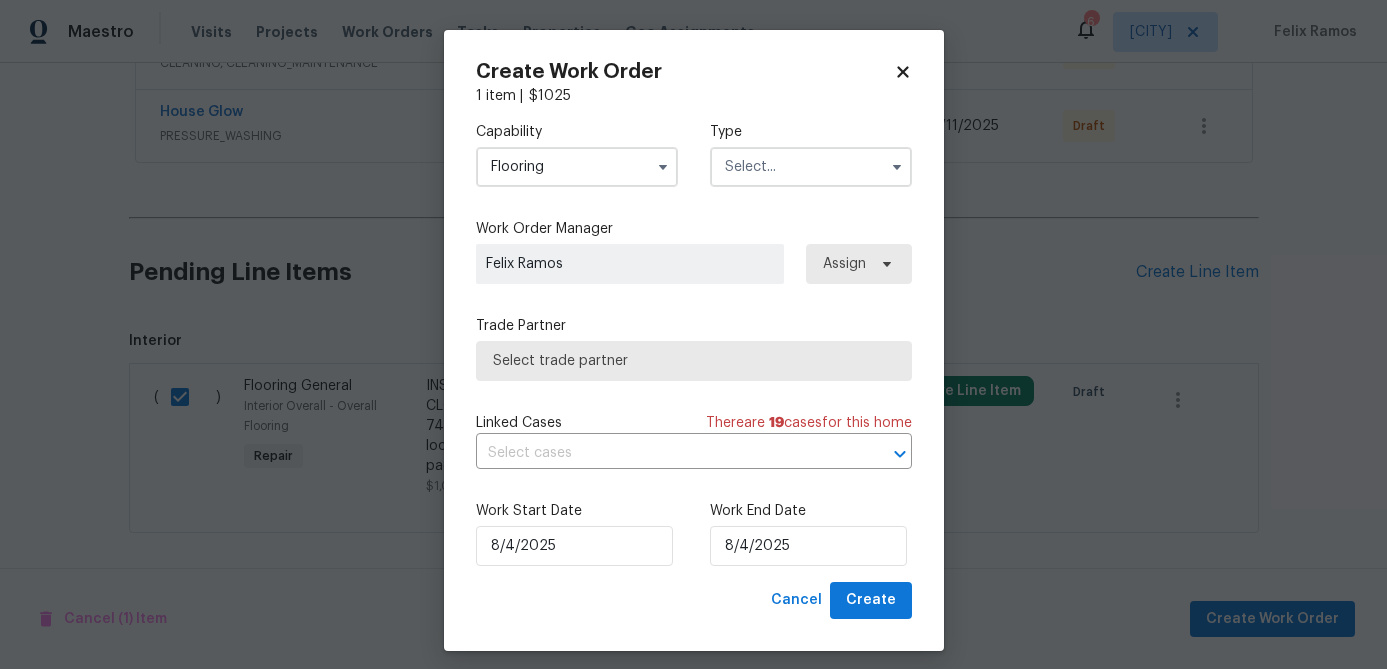 click at bounding box center [811, 167] 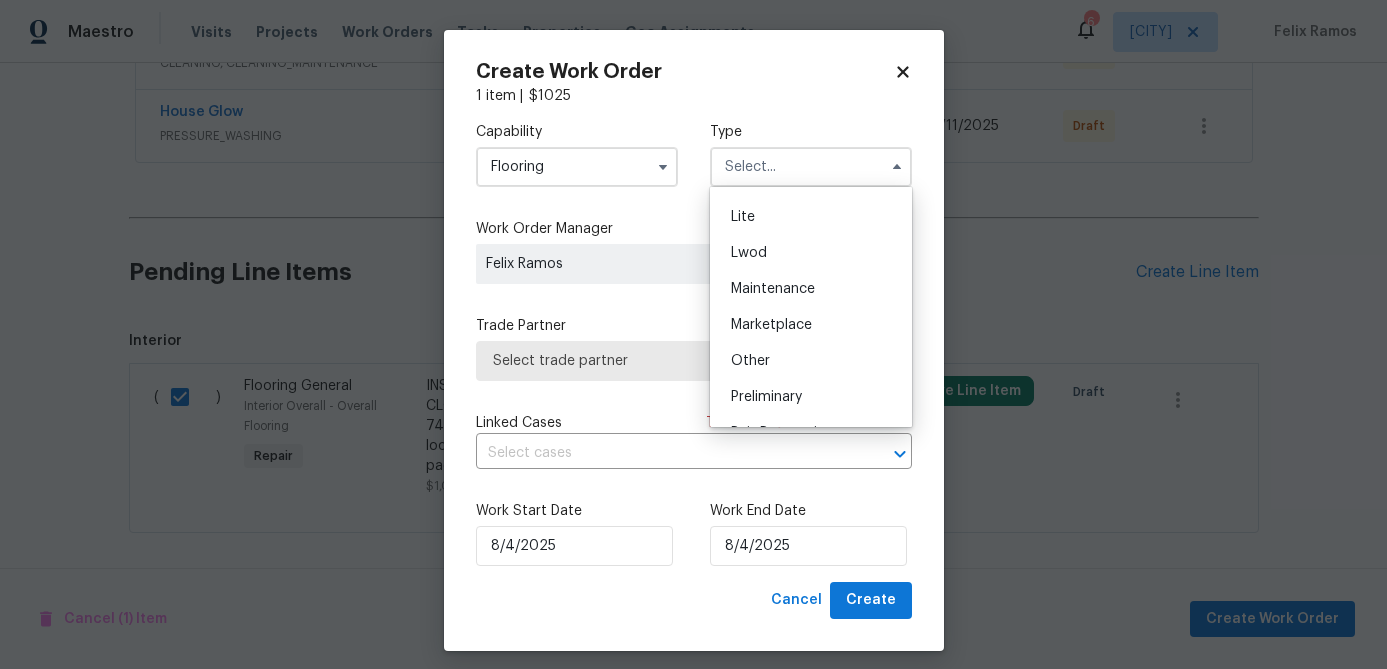 scroll, scrollTop: 454, scrollLeft: 0, axis: vertical 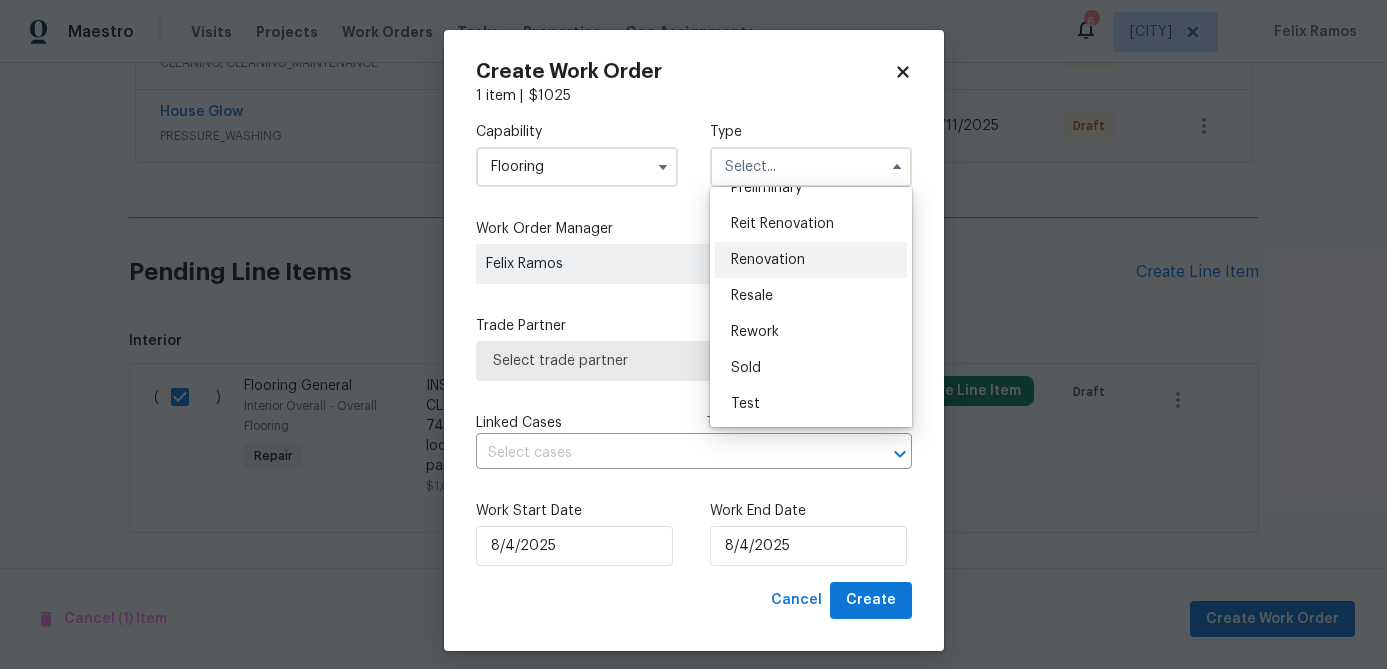 click on "Renovation" at bounding box center (768, 260) 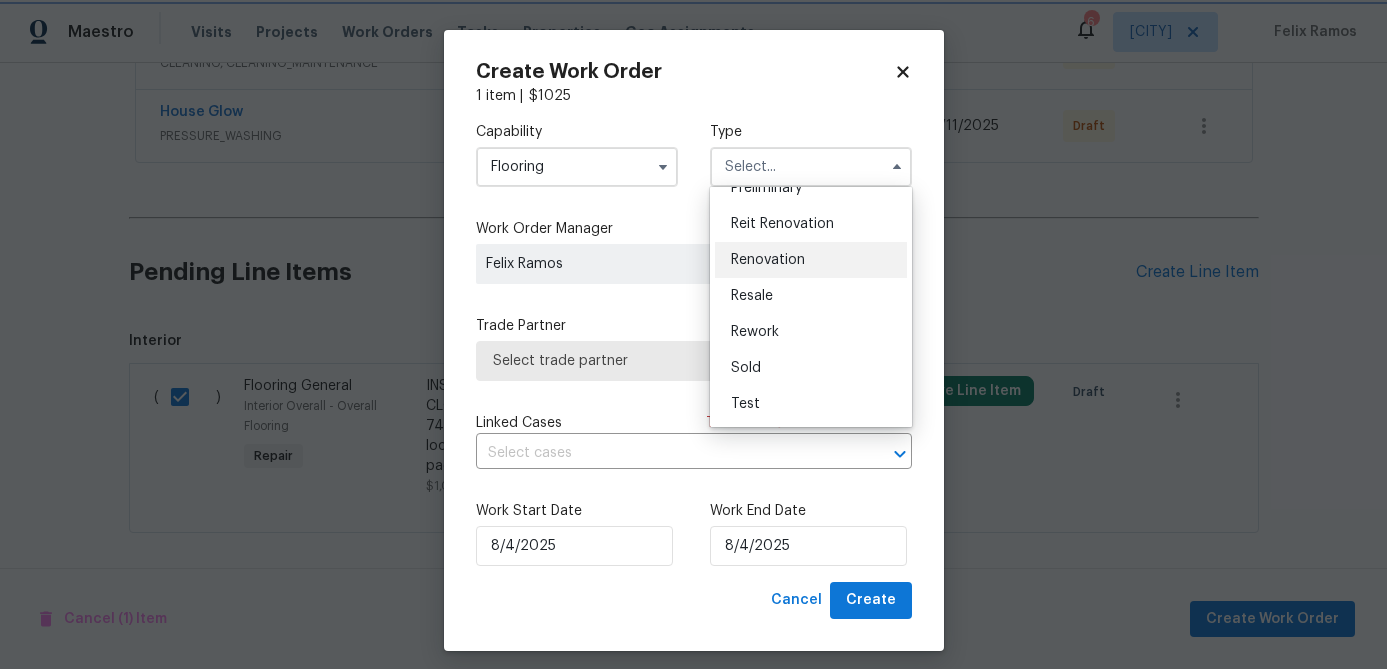 type on "Renovation" 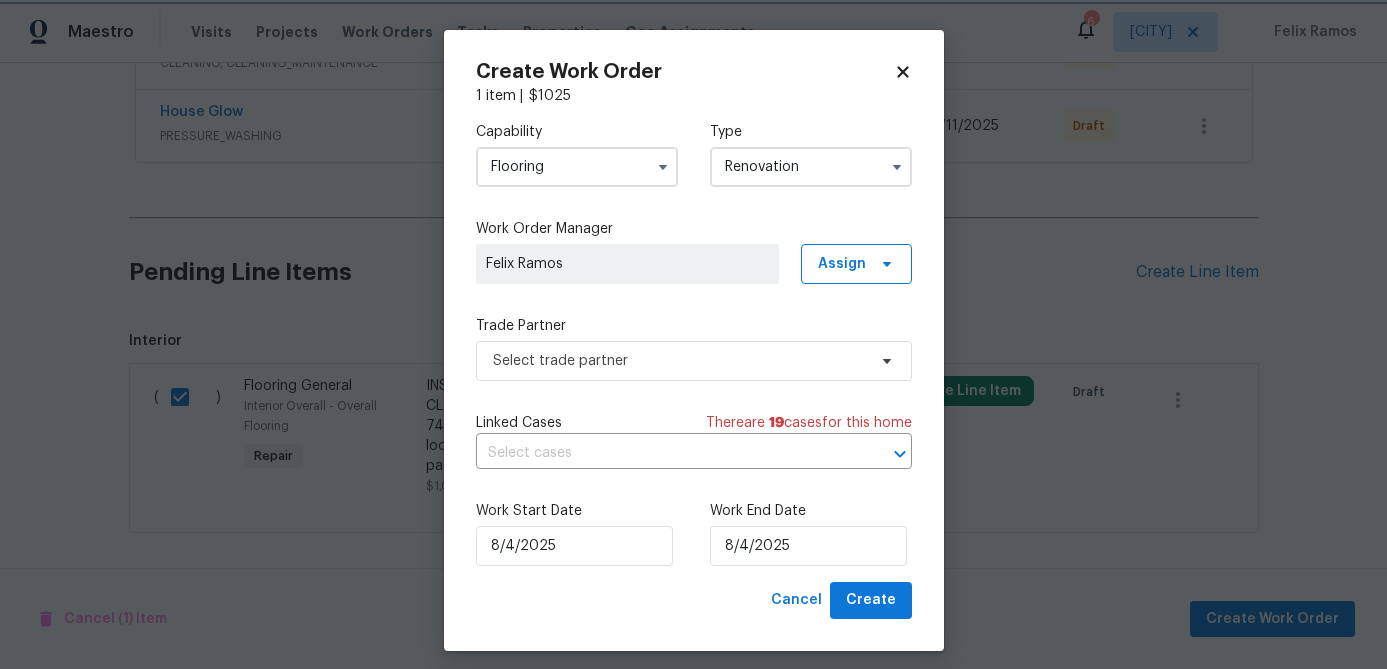 scroll, scrollTop: 0, scrollLeft: 0, axis: both 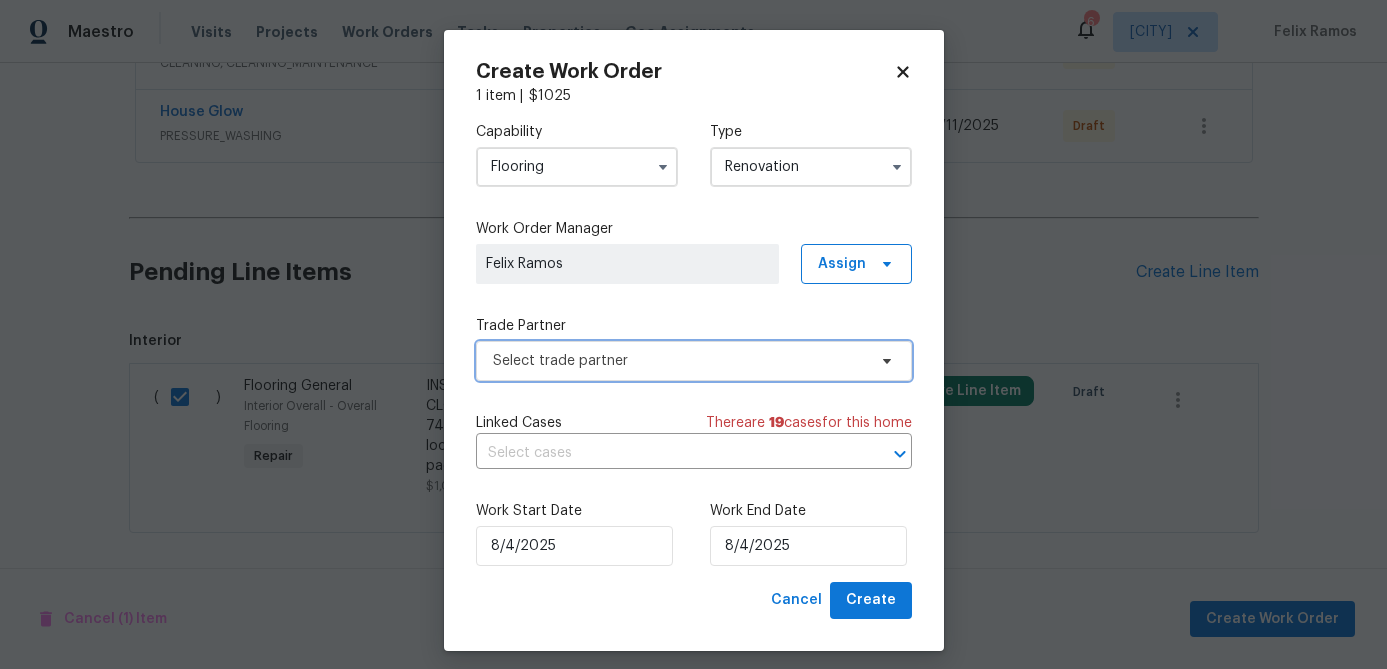 click on "Select trade partner" at bounding box center [679, 361] 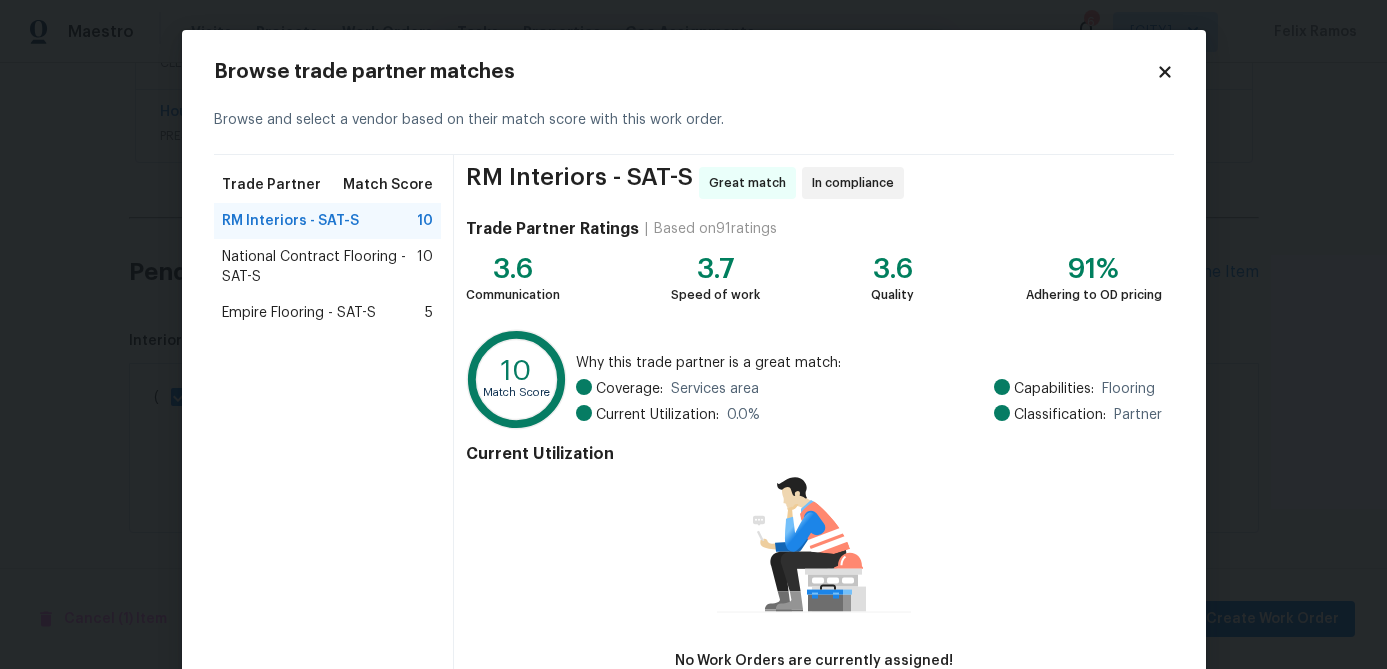 scroll, scrollTop: 131, scrollLeft: 0, axis: vertical 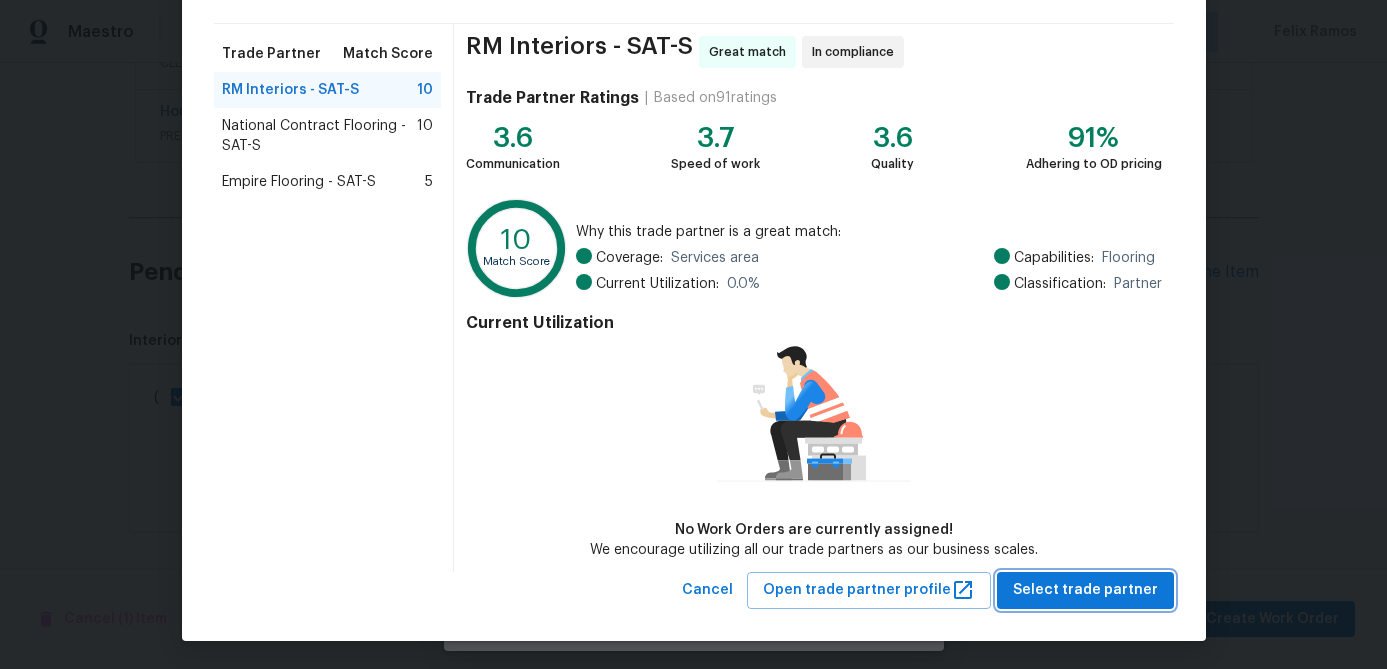 click on "Select trade partner" at bounding box center (1085, 590) 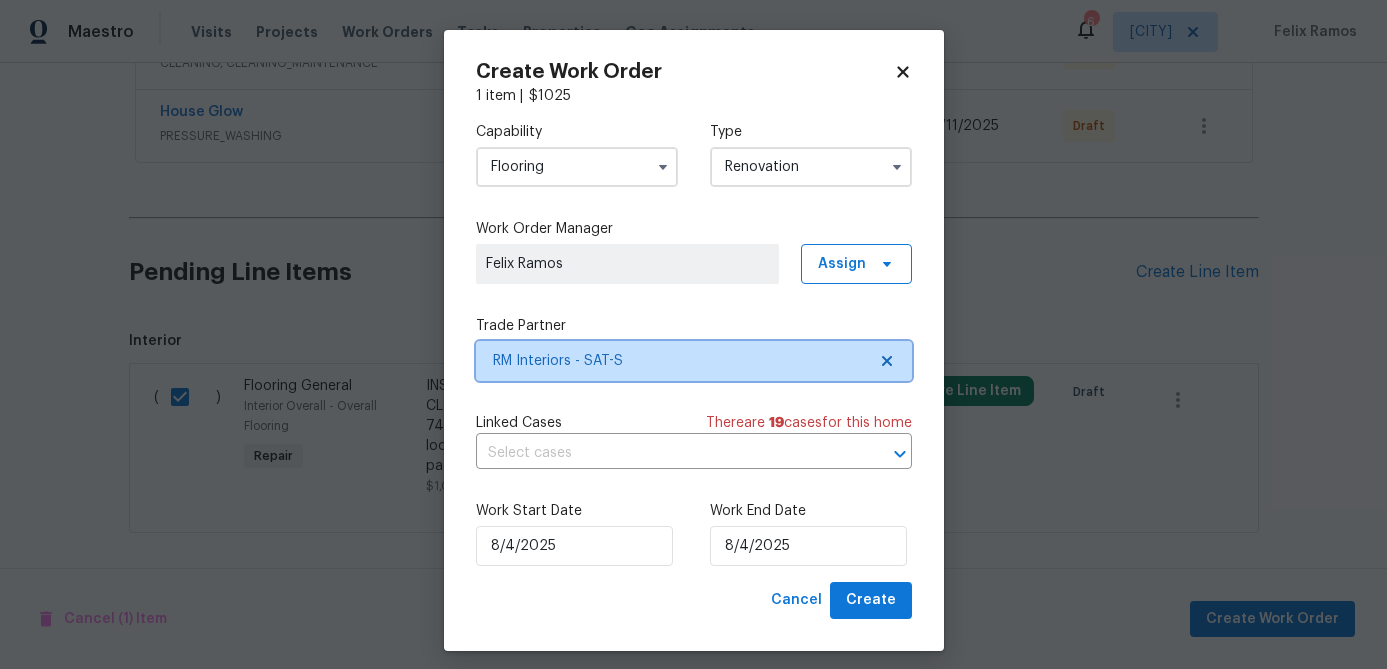 scroll, scrollTop: 0, scrollLeft: 0, axis: both 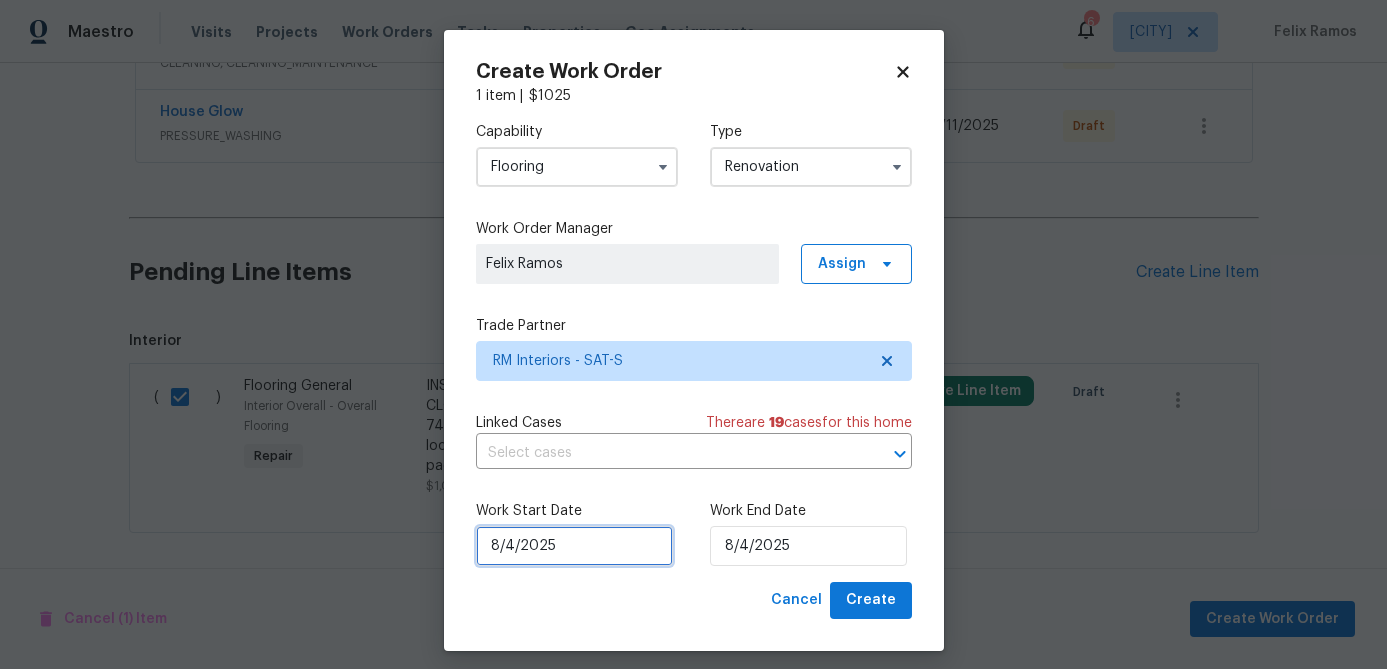 click on "8/4/2025" at bounding box center (574, 546) 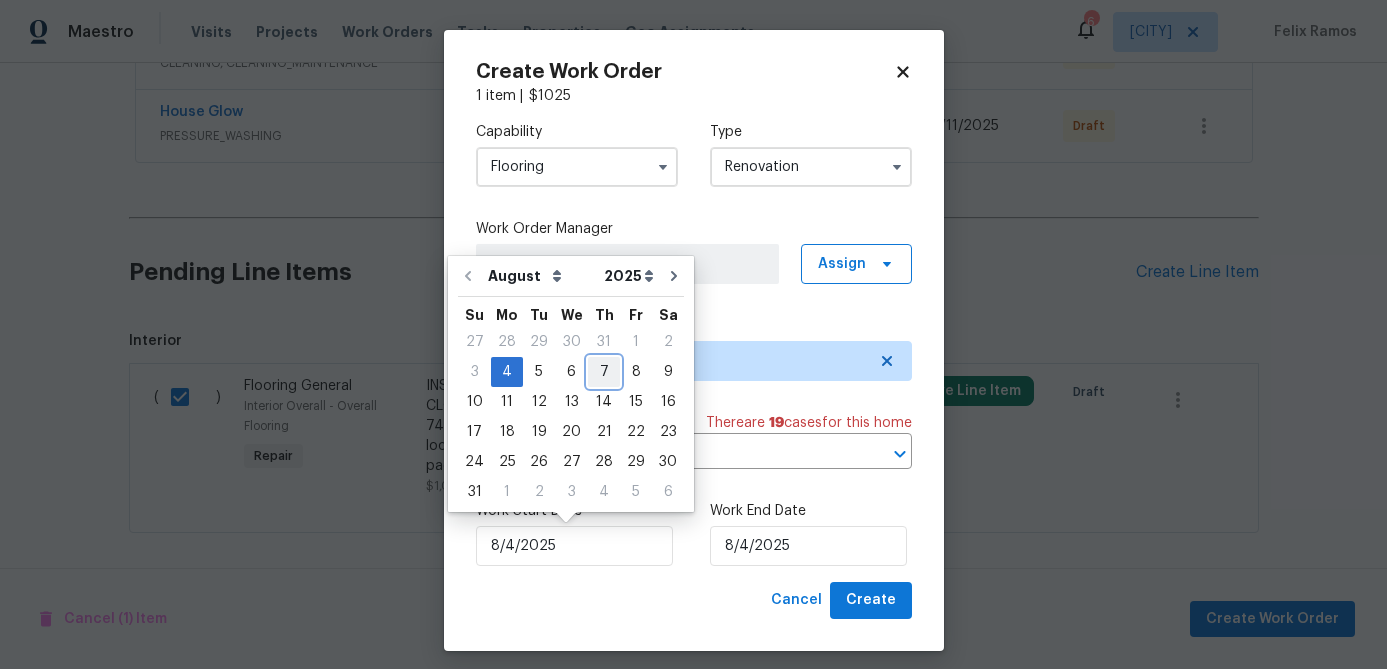 click on "7" at bounding box center (604, 372) 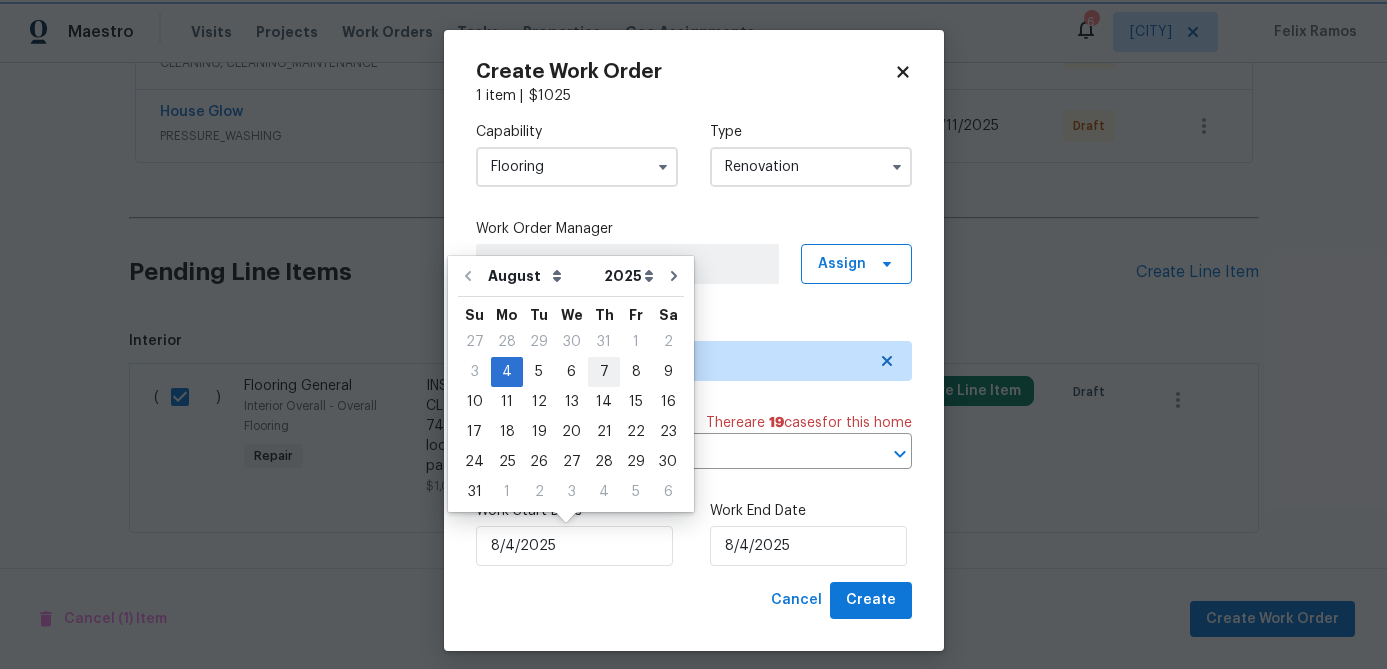 type on "8/7/2025" 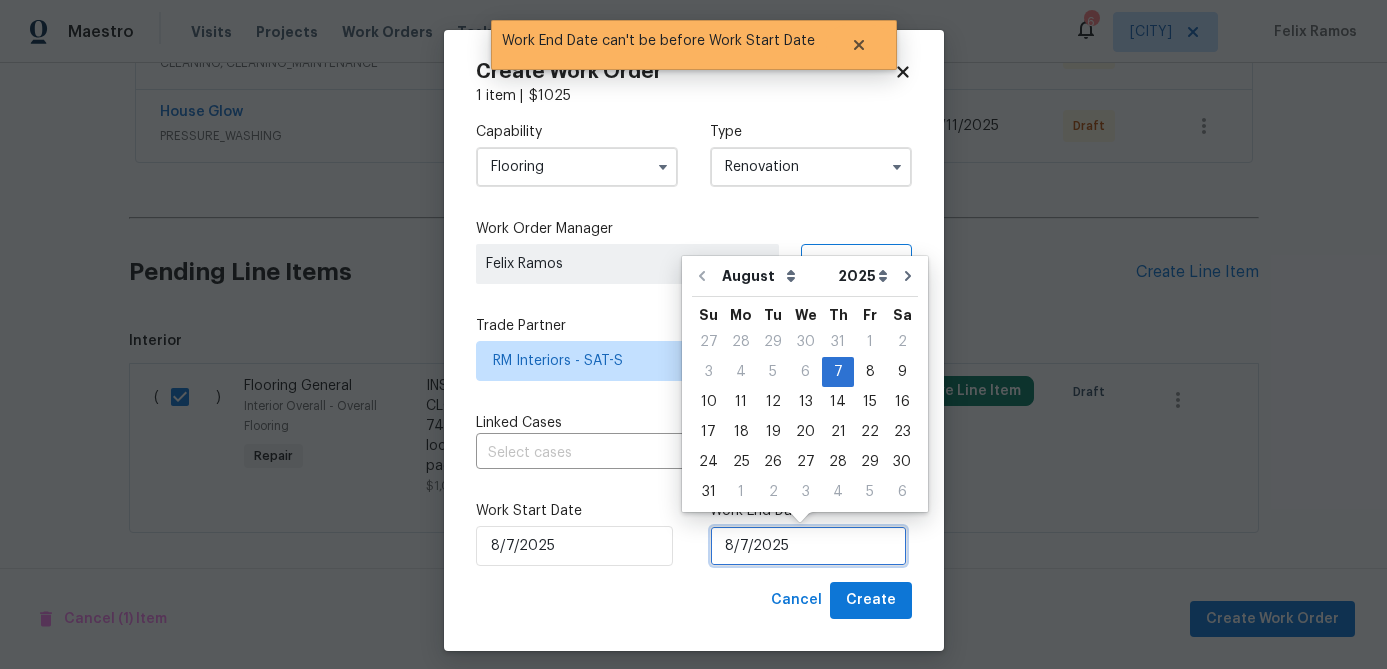 click on "8/7/2025" at bounding box center [808, 546] 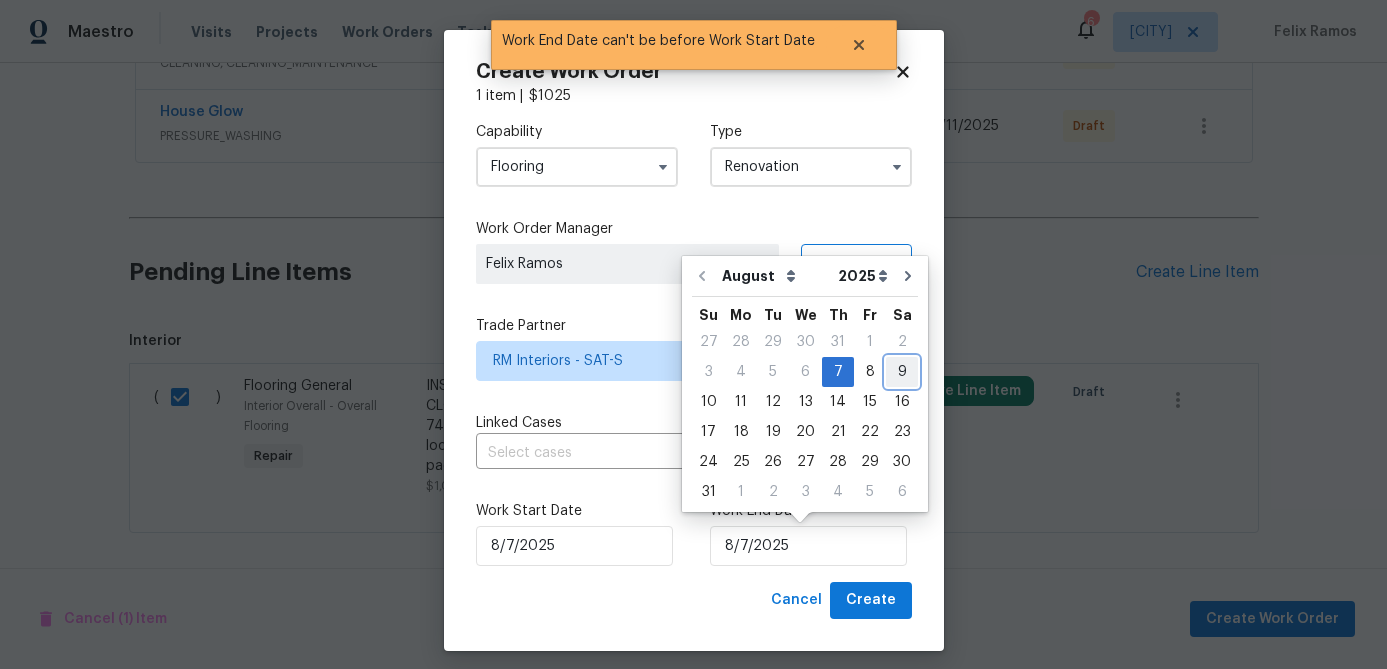 click on "9" at bounding box center (902, 372) 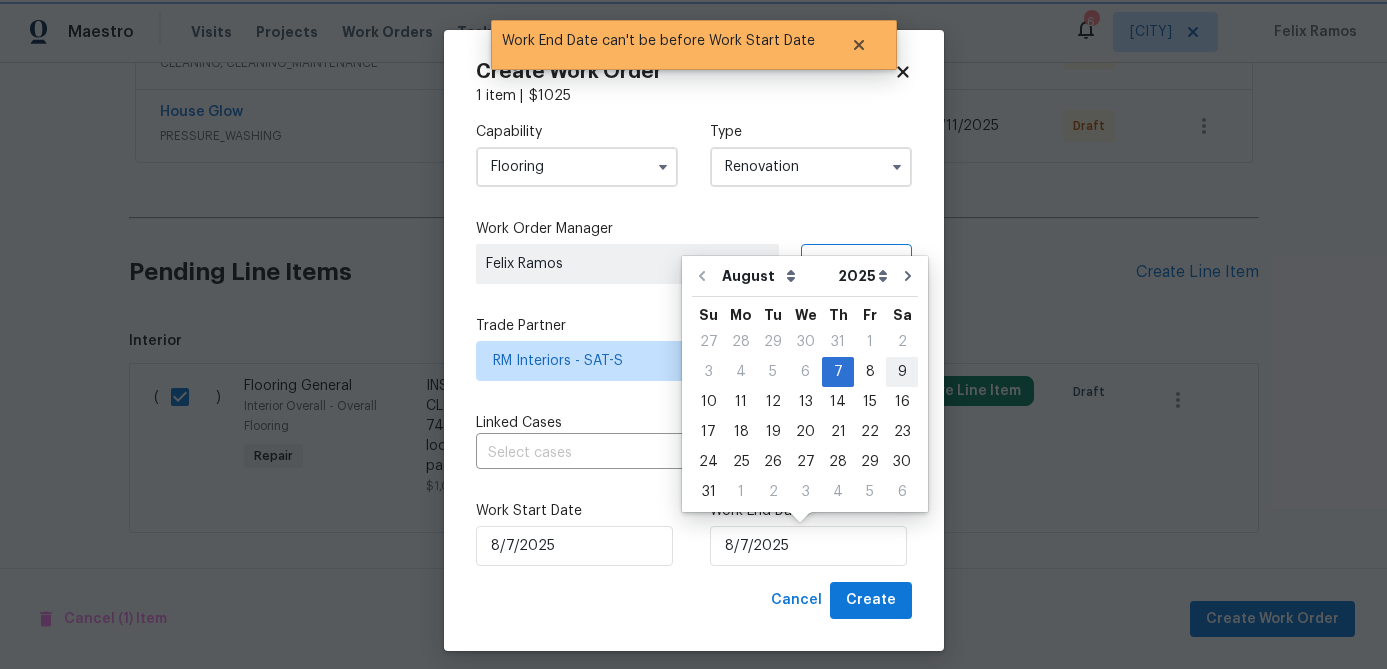 type on "8/9/2025" 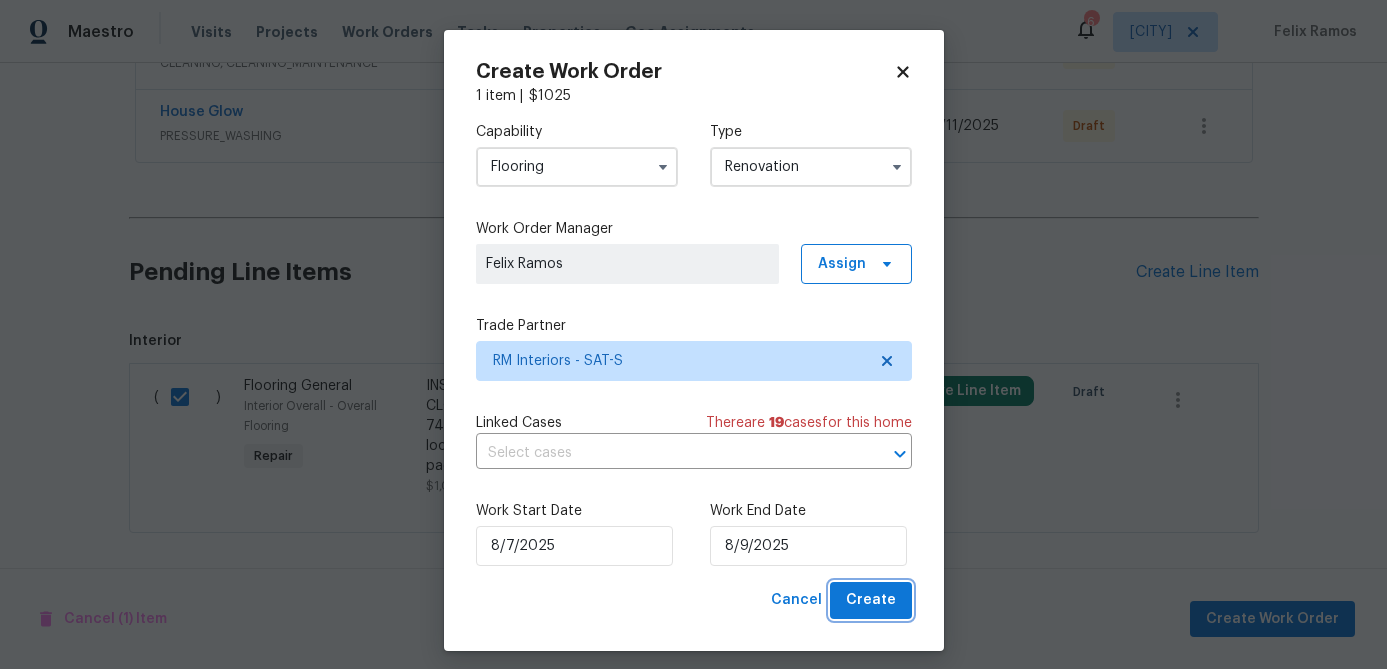 click on "Create" at bounding box center [871, 600] 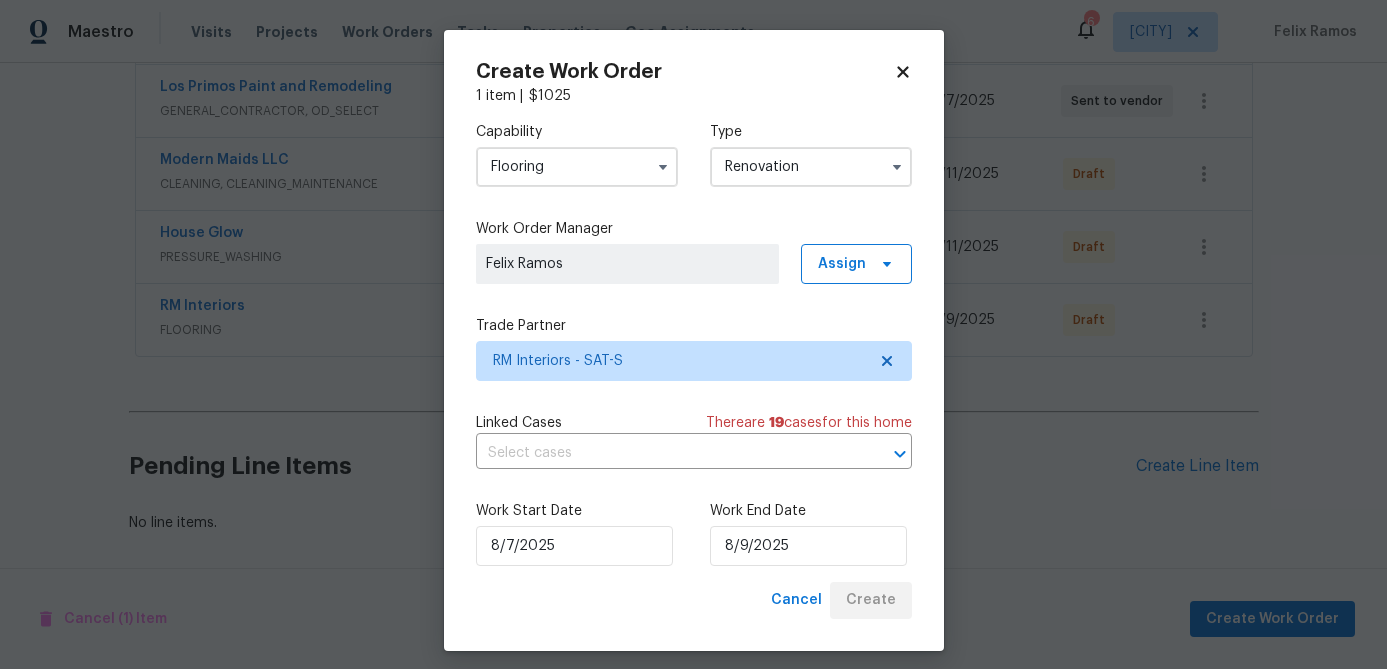 scroll, scrollTop: 528, scrollLeft: 0, axis: vertical 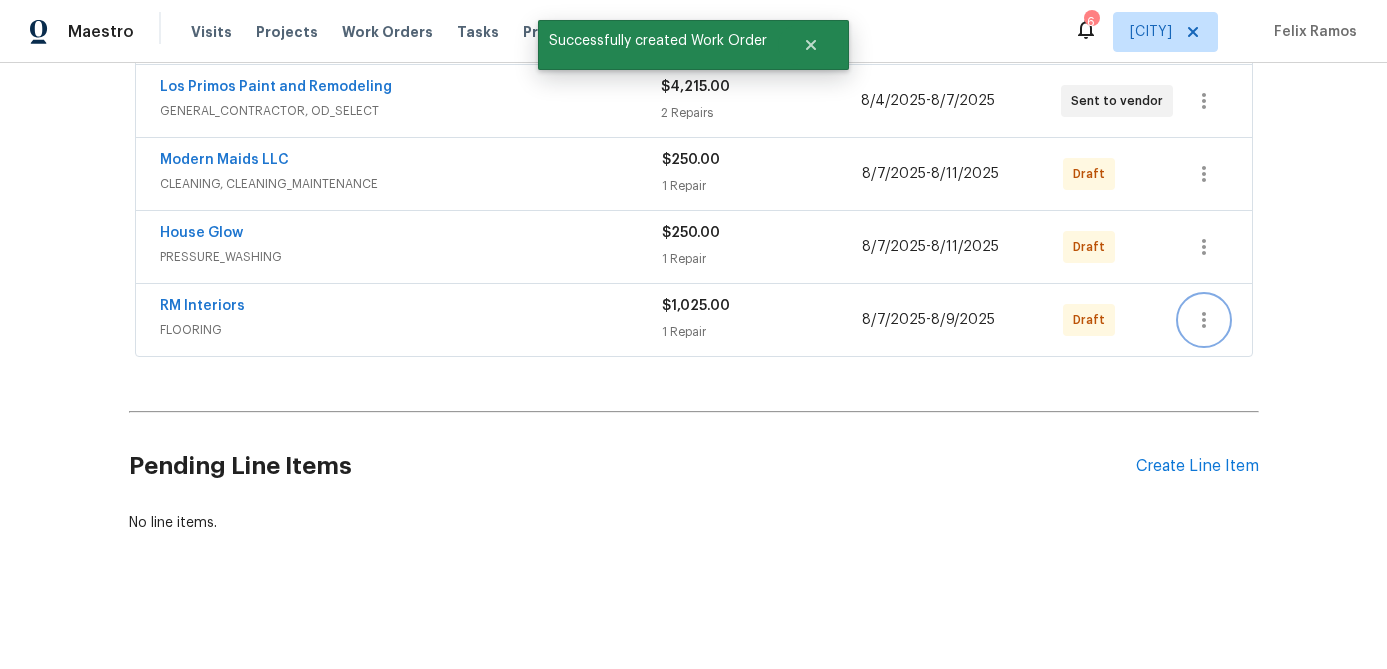 click 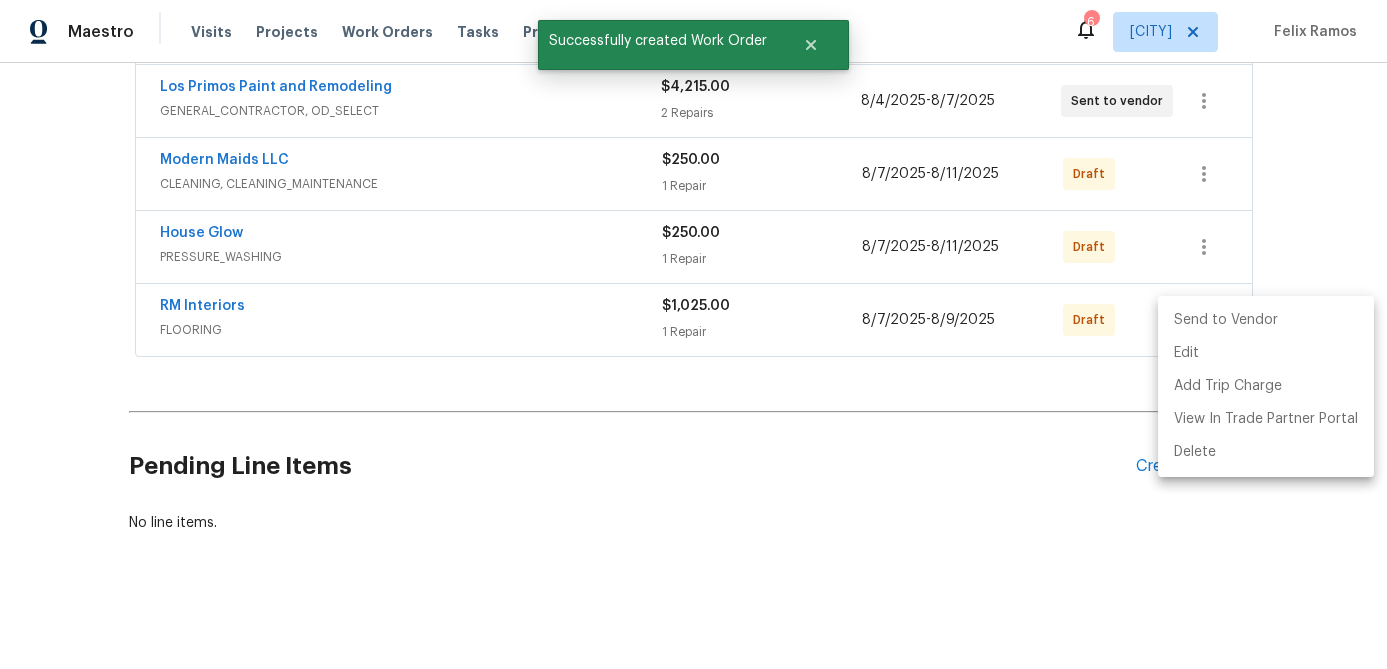 click on "Send to Vendor" at bounding box center (1266, 320) 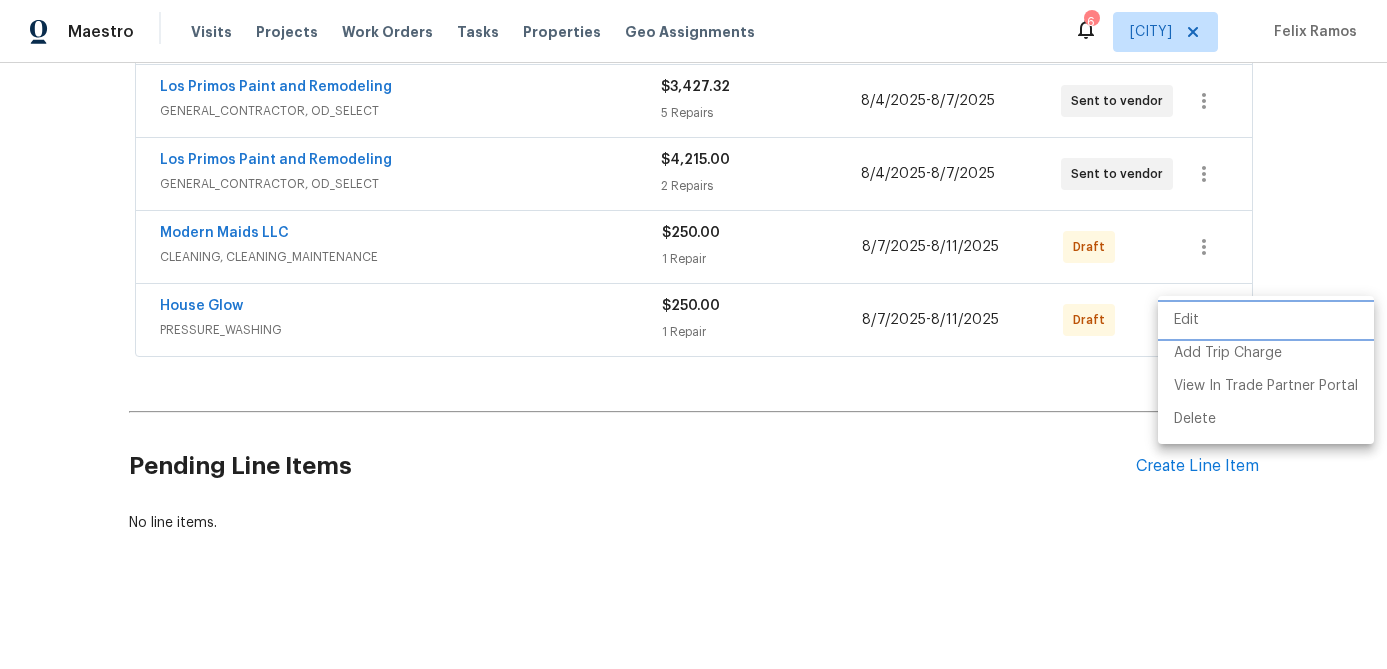 scroll, scrollTop: 236, scrollLeft: 0, axis: vertical 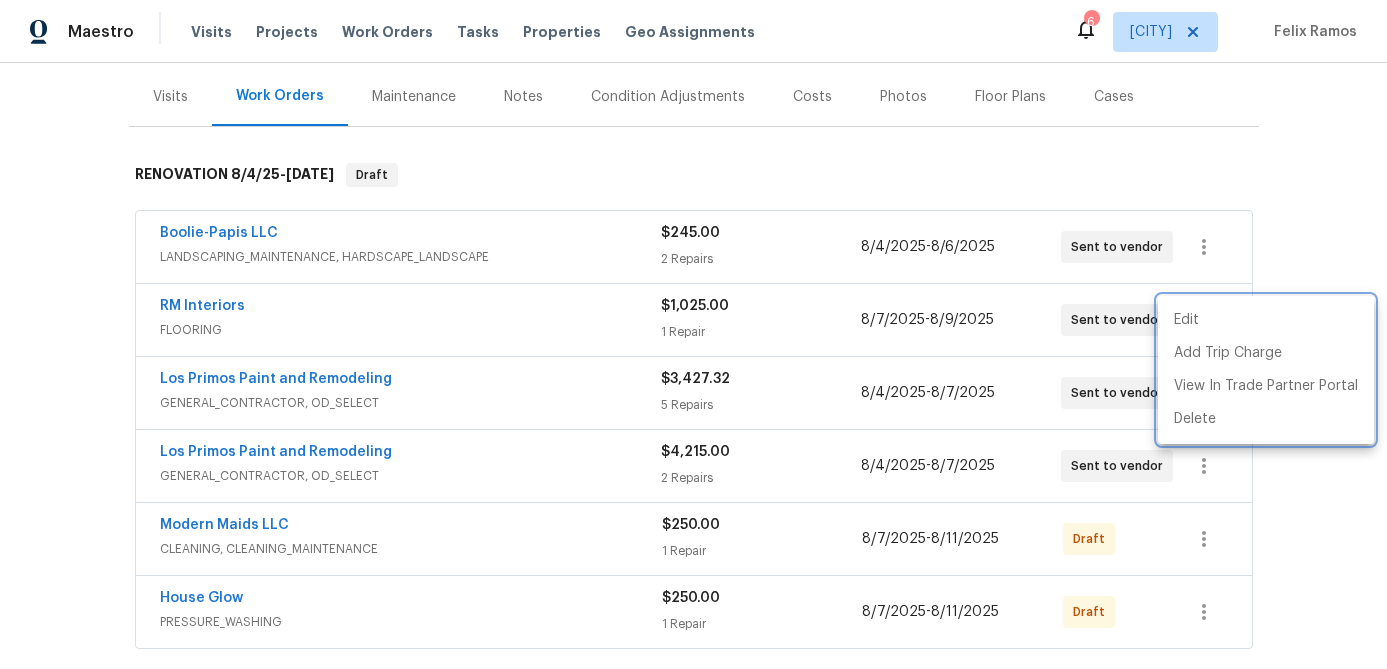 click at bounding box center [693, 334] 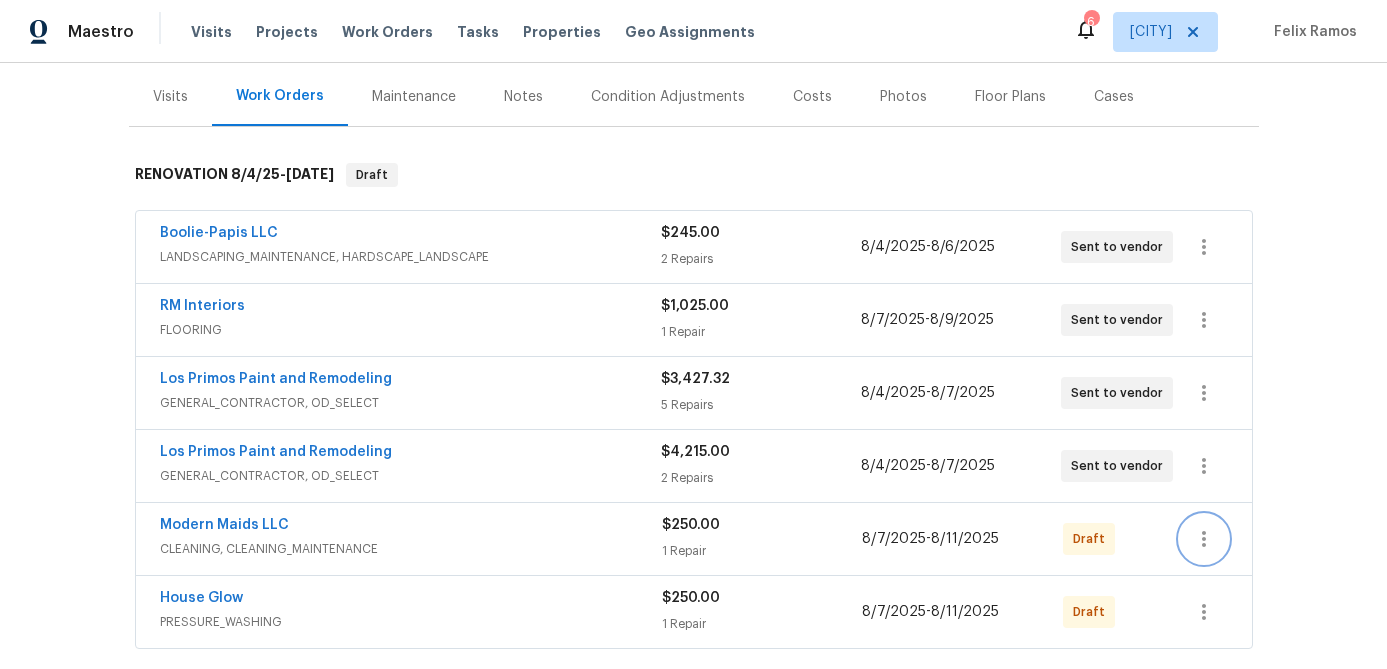 click 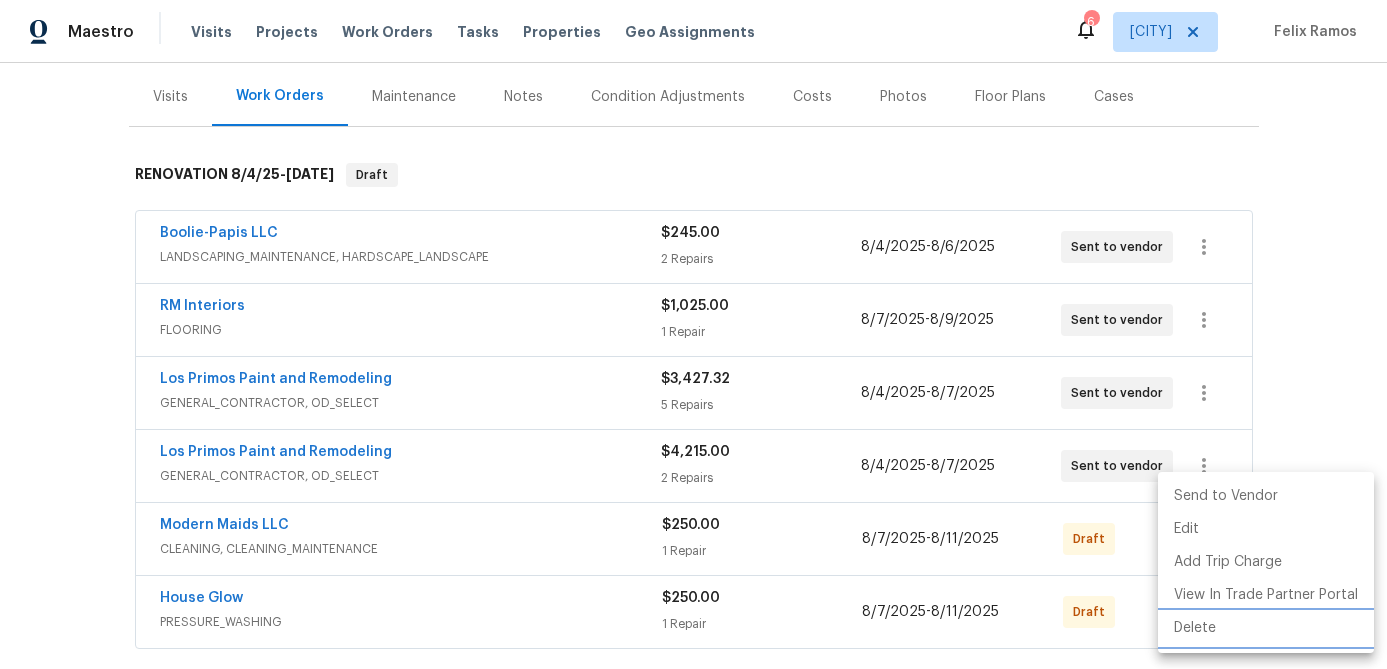 click on "Delete" at bounding box center (1266, 628) 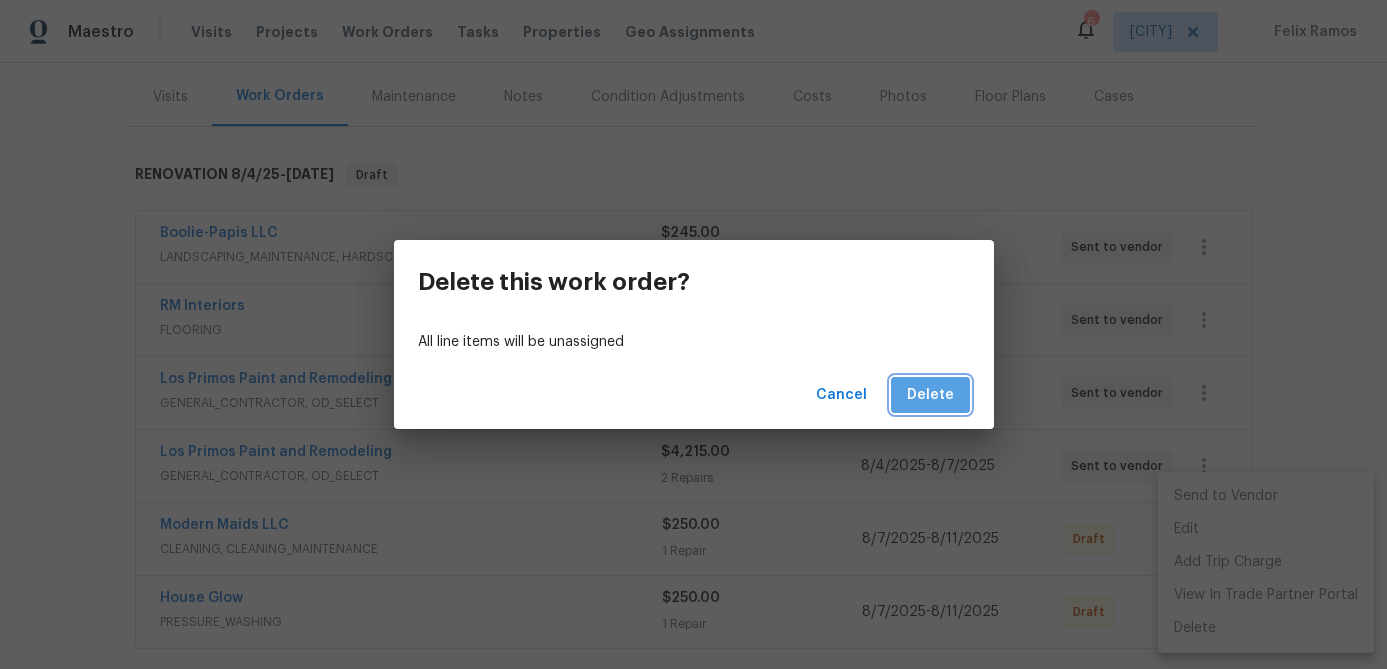 click on "Delete" at bounding box center (930, 395) 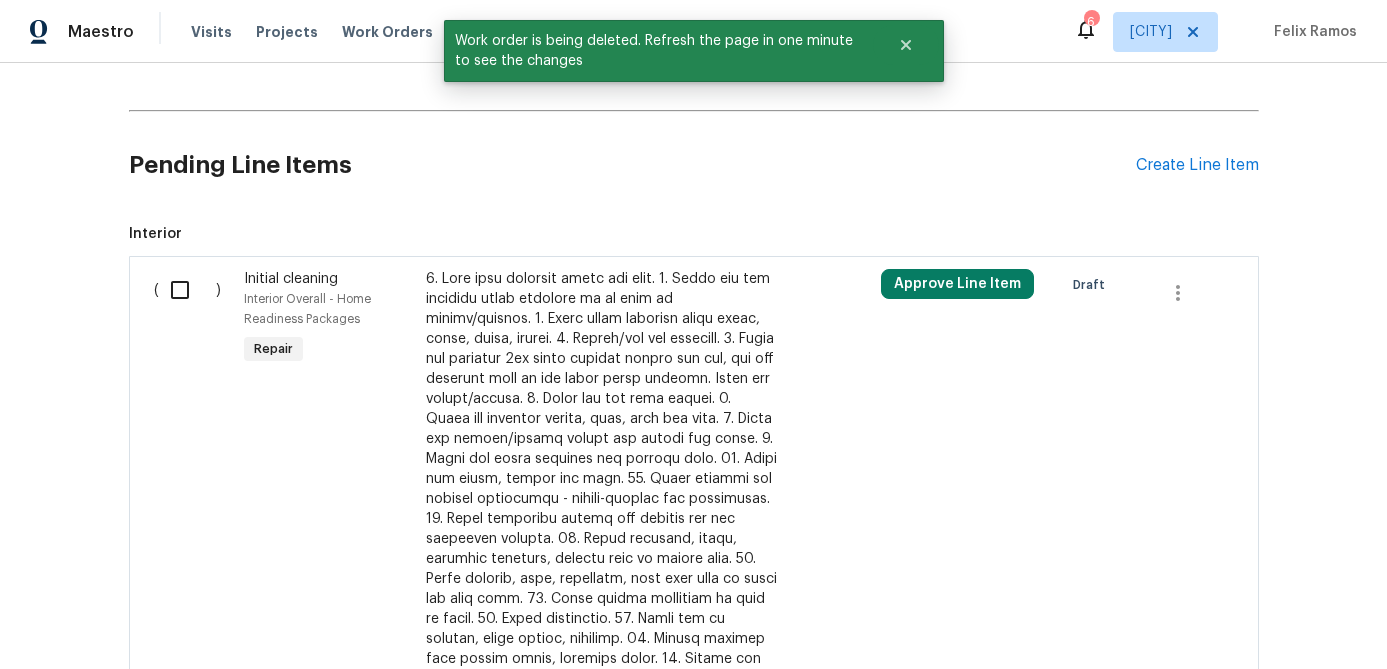 scroll, scrollTop: 763, scrollLeft: 0, axis: vertical 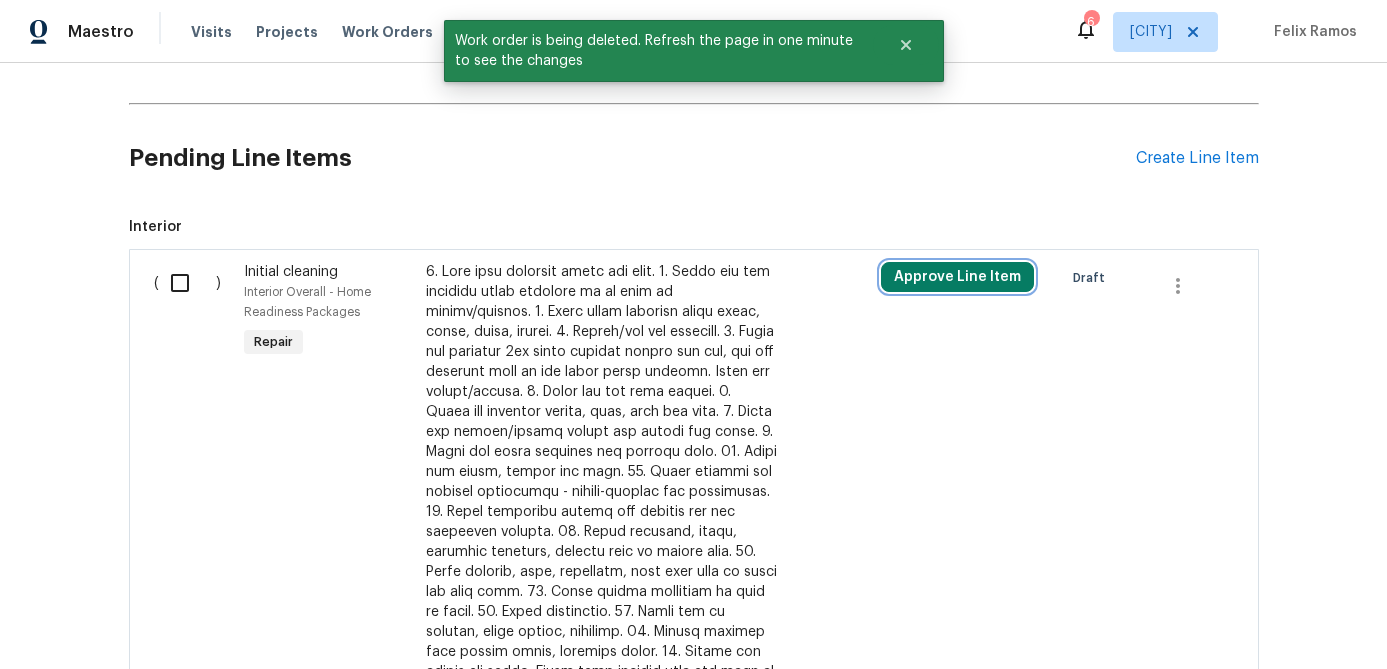 click on "Approve Line Item" at bounding box center [957, 277] 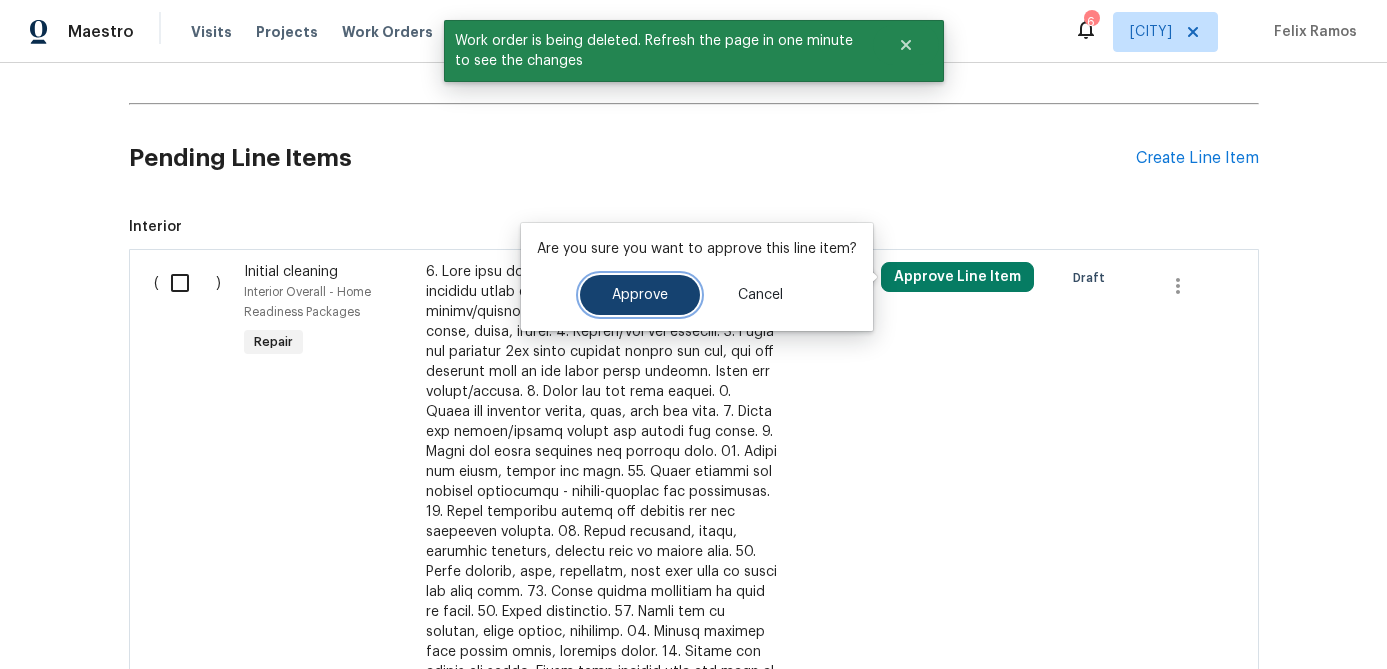click on "Approve" at bounding box center (640, 295) 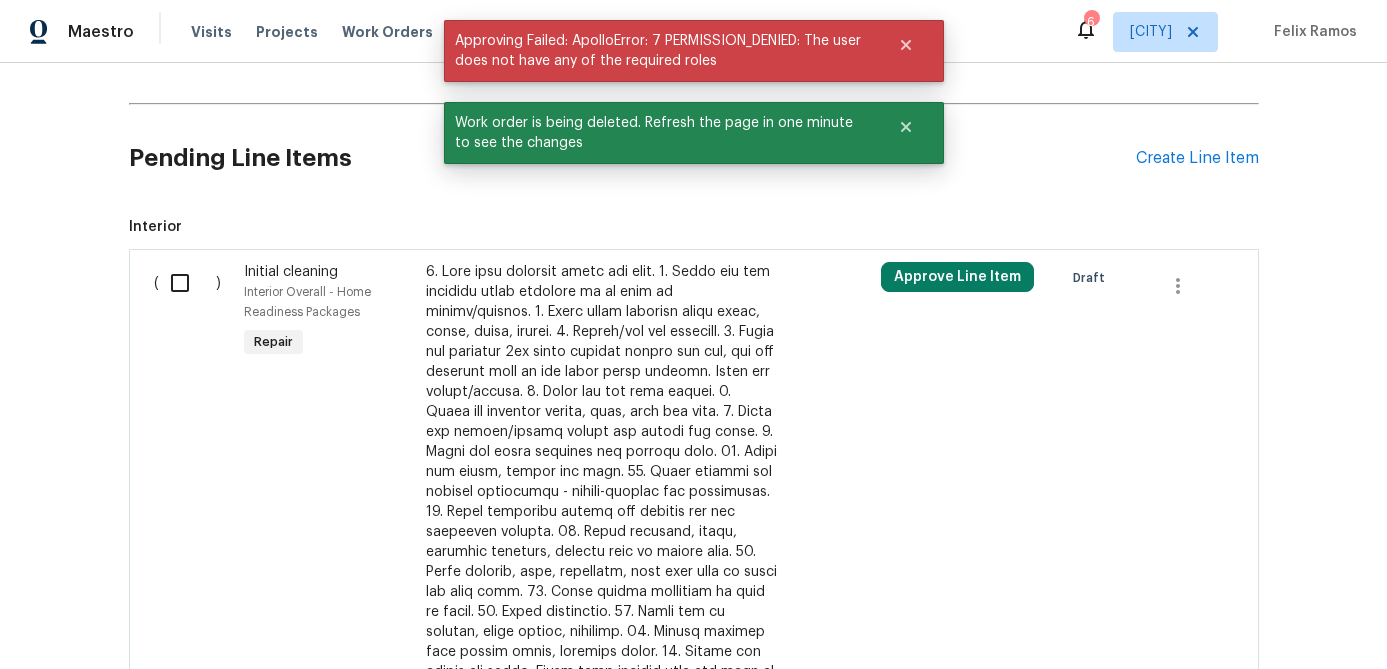 click at bounding box center [187, 283] 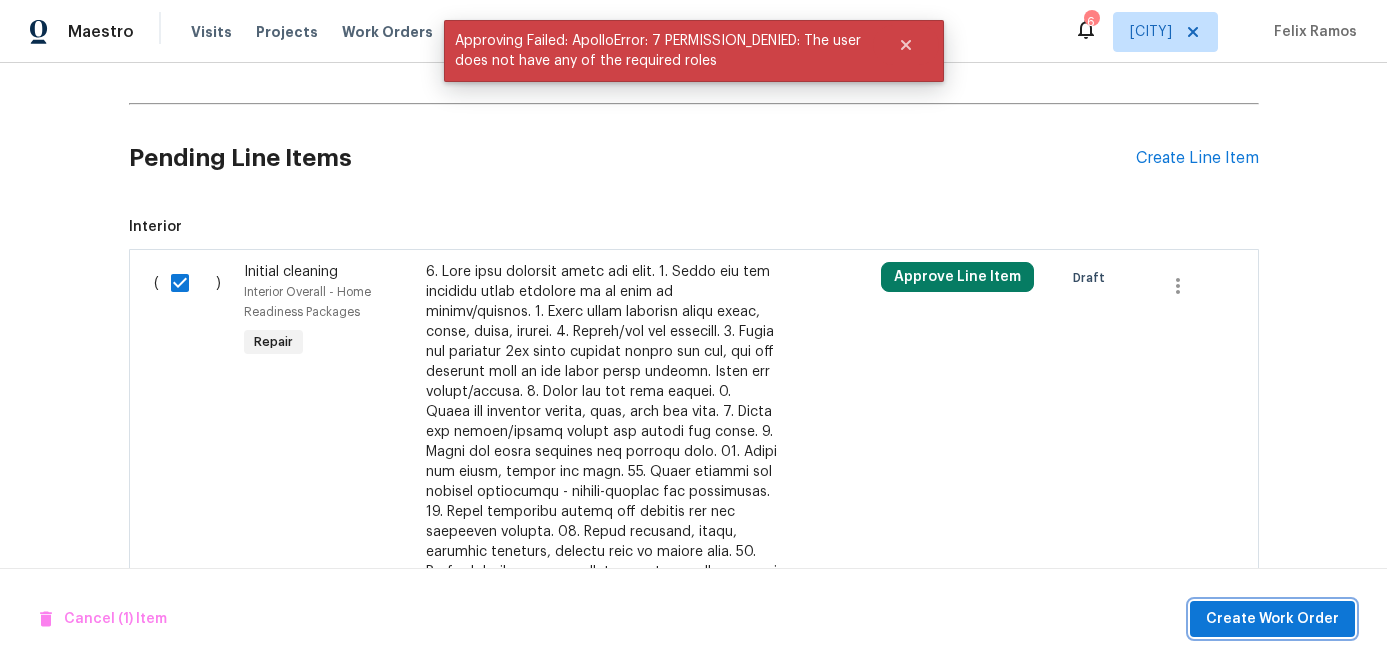 click on "Create Work Order" at bounding box center (1272, 619) 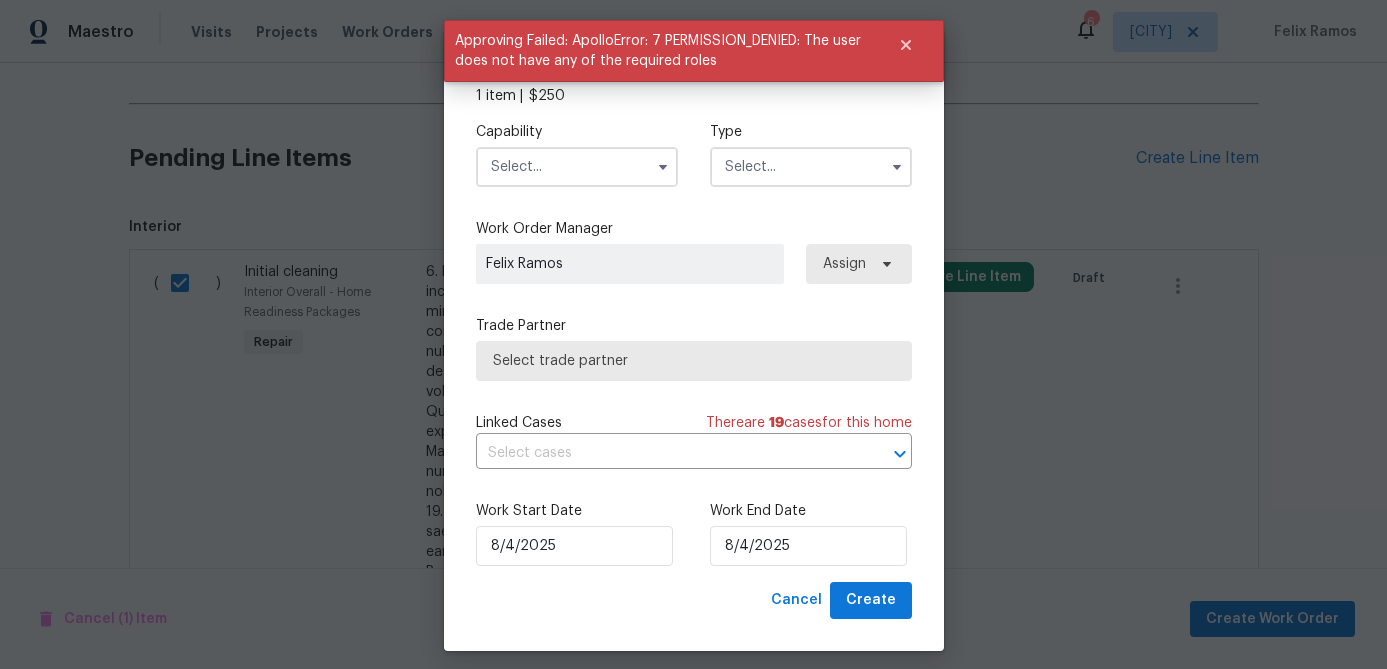 click at bounding box center (577, 167) 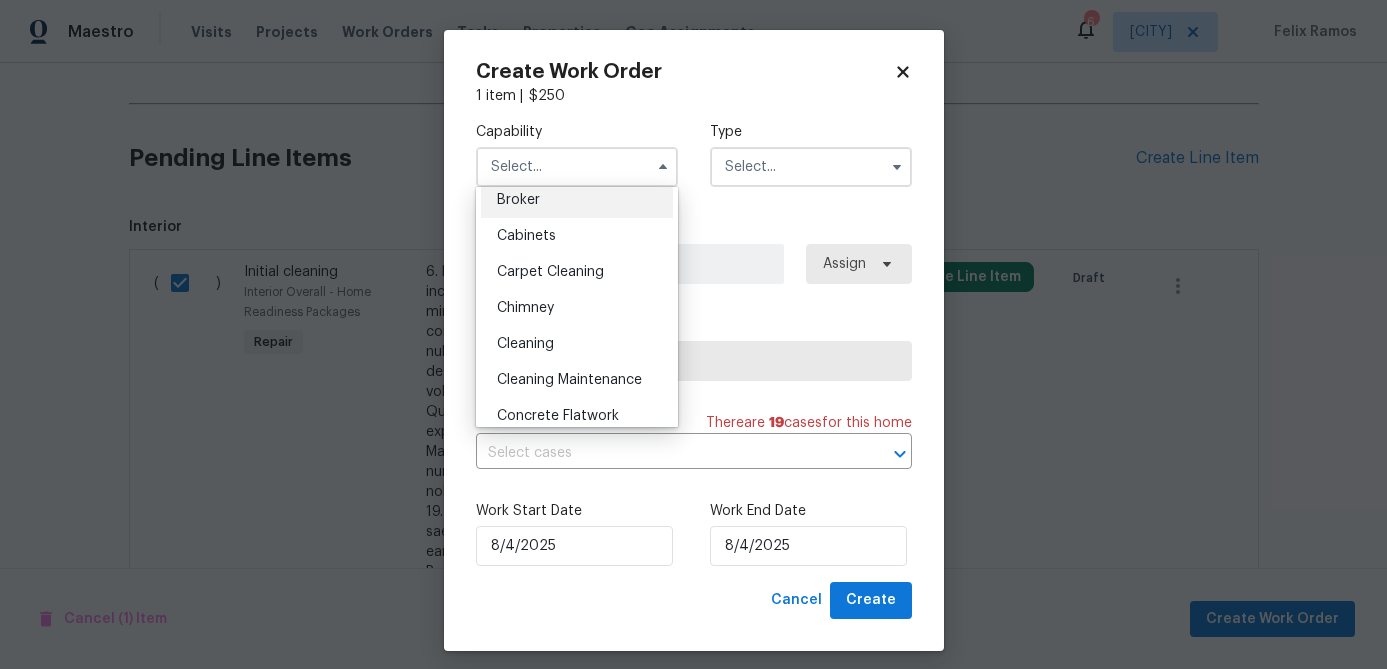 scroll, scrollTop: 166, scrollLeft: 0, axis: vertical 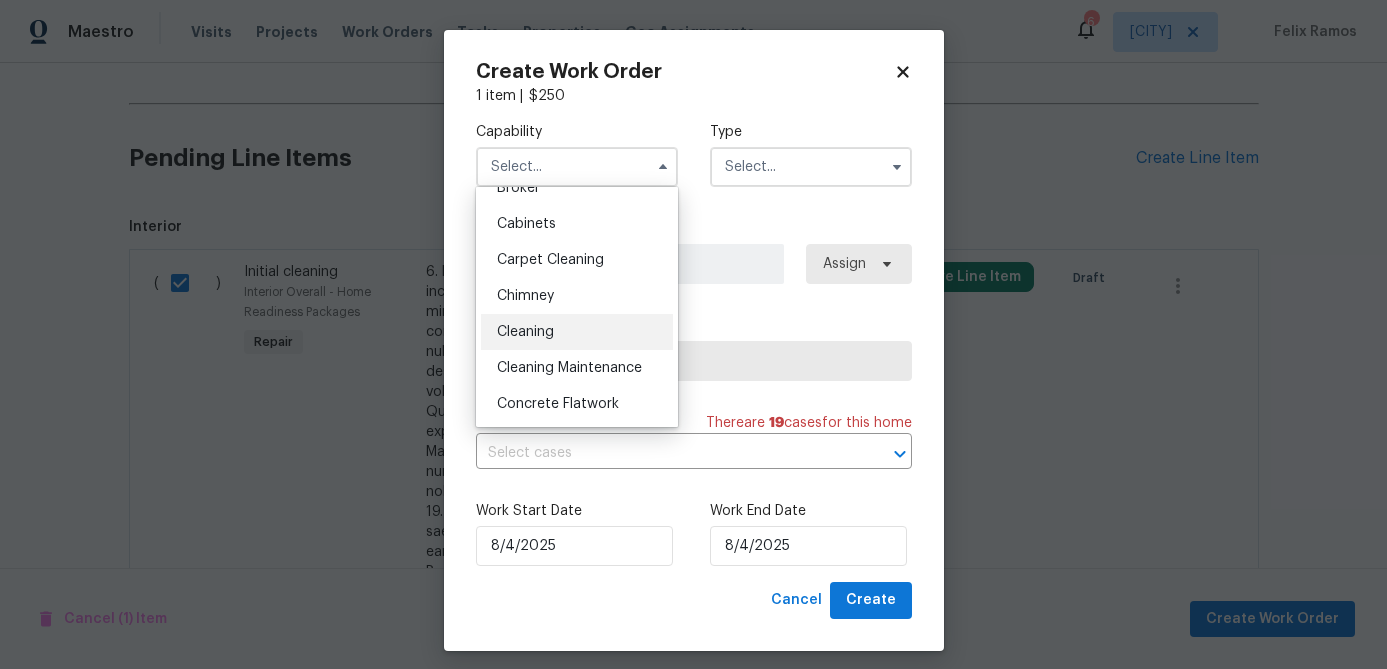 click on "Cleaning" at bounding box center (525, 332) 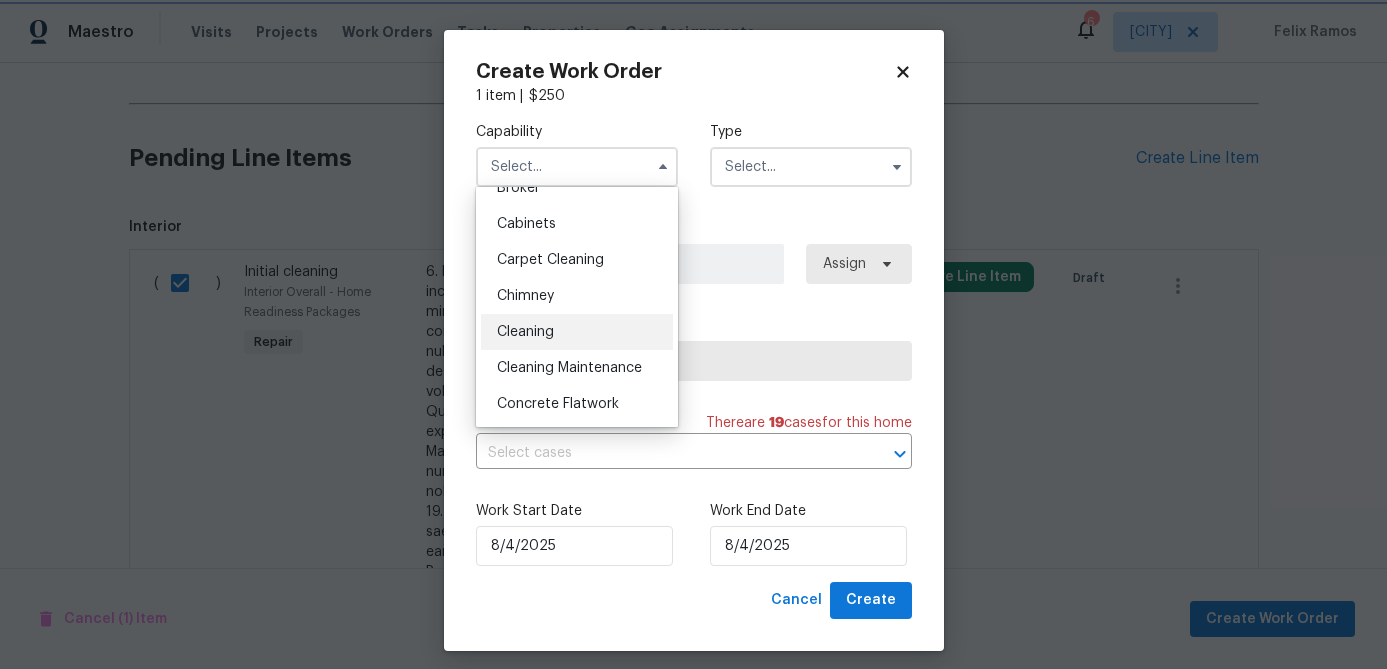 type on "Cleaning" 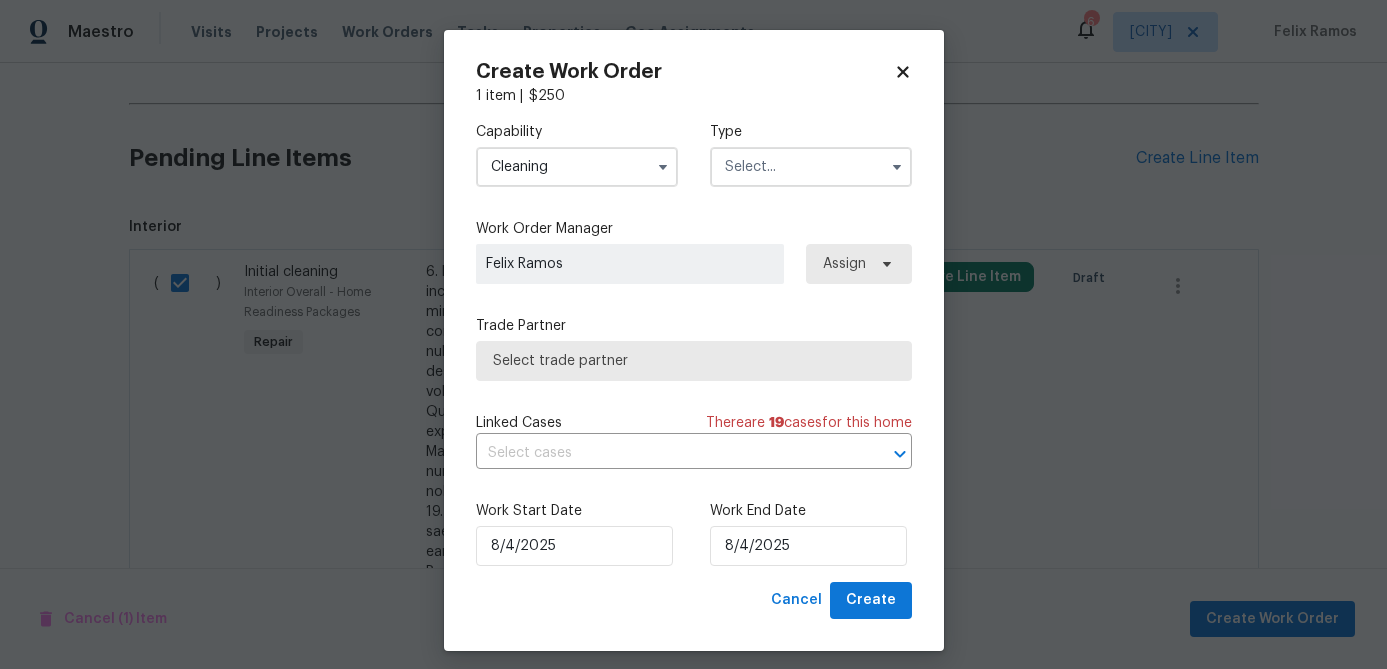 click at bounding box center [811, 167] 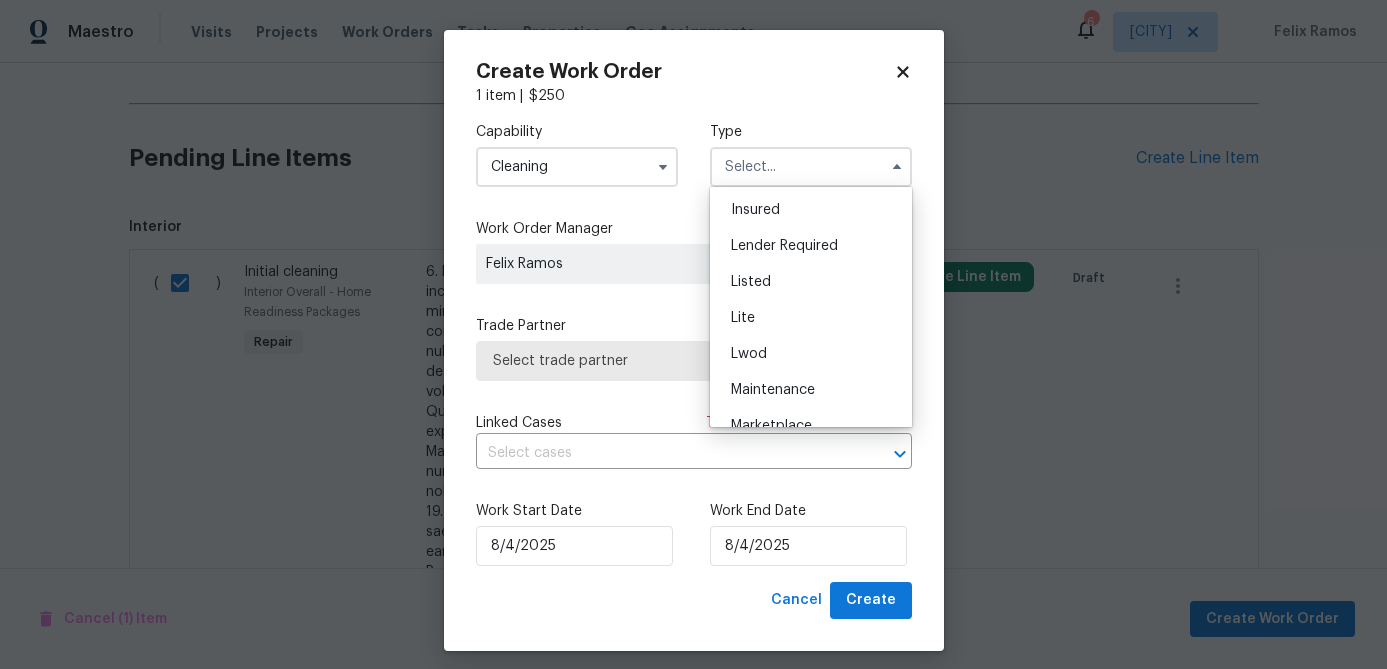 scroll, scrollTop: 454, scrollLeft: 0, axis: vertical 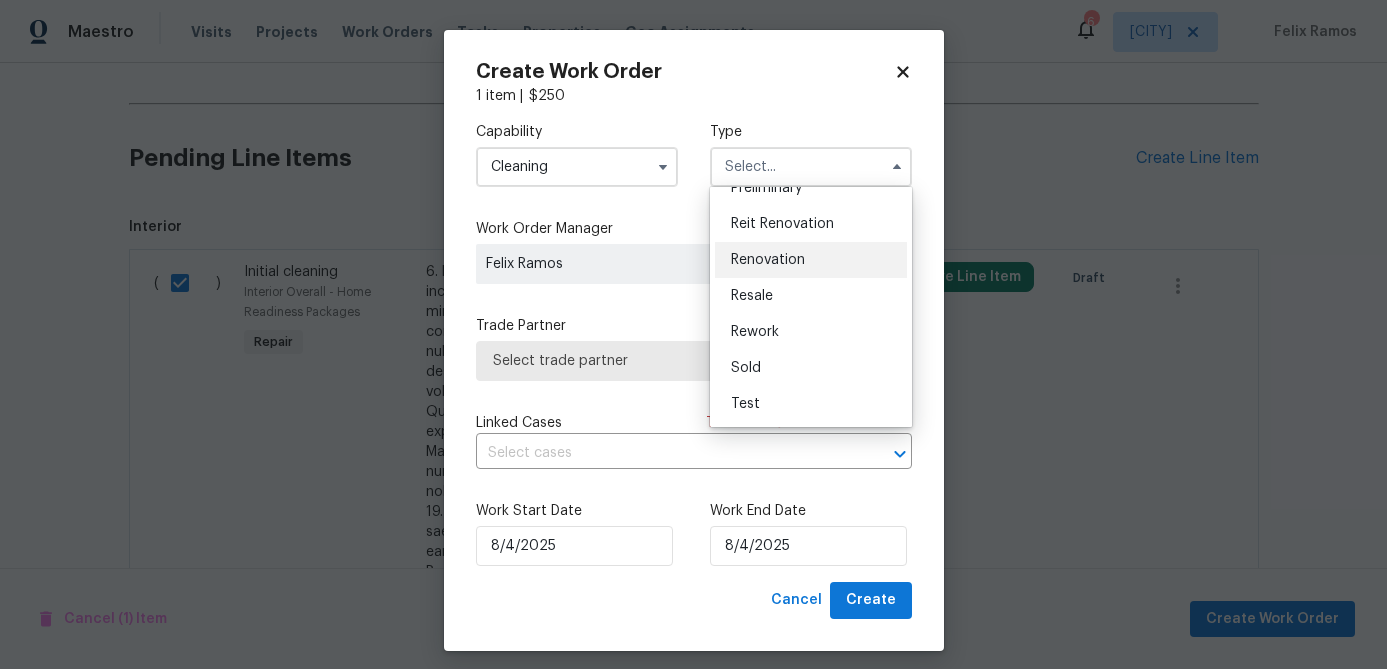 click on "Renovation" at bounding box center (768, 260) 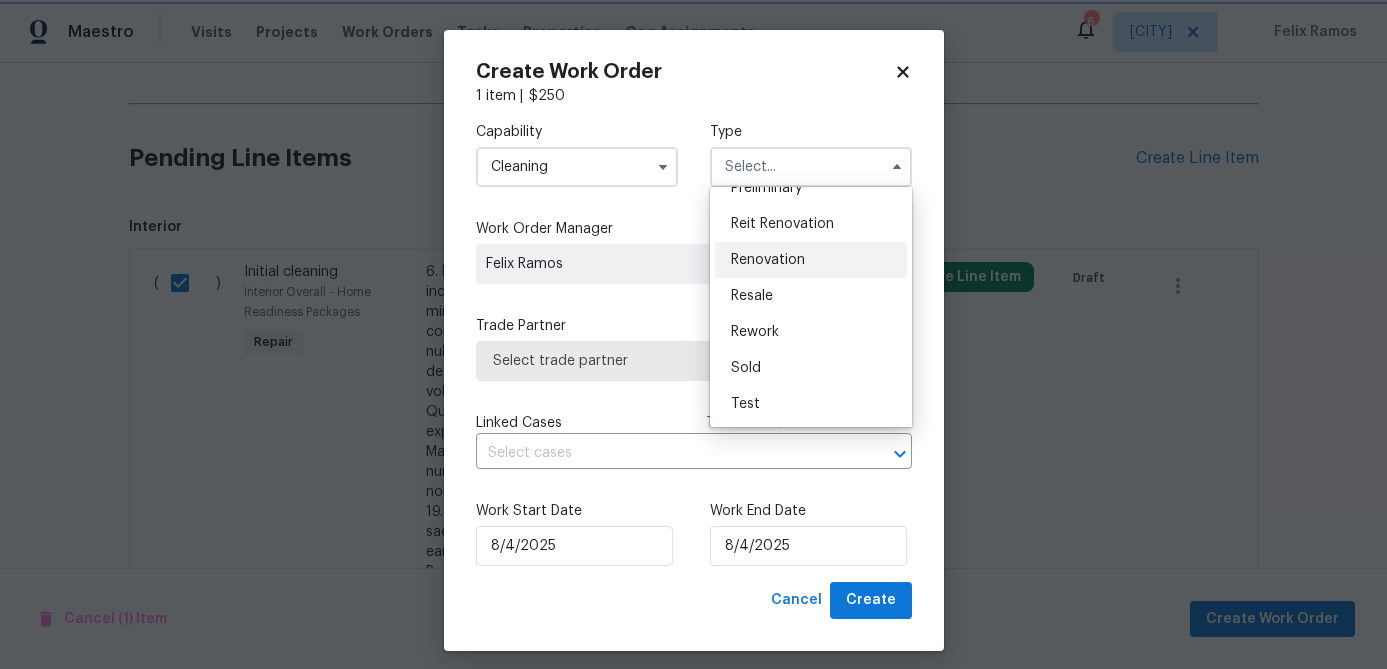 type on "Renovation" 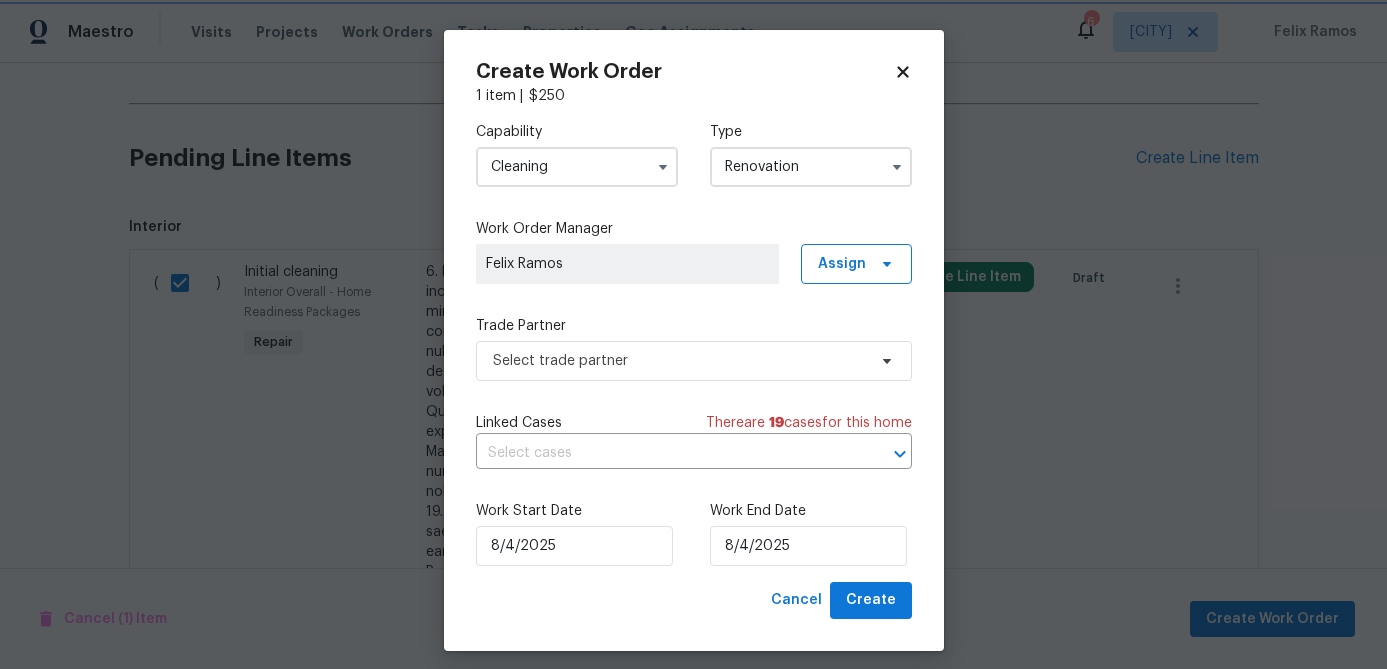 scroll, scrollTop: 0, scrollLeft: 0, axis: both 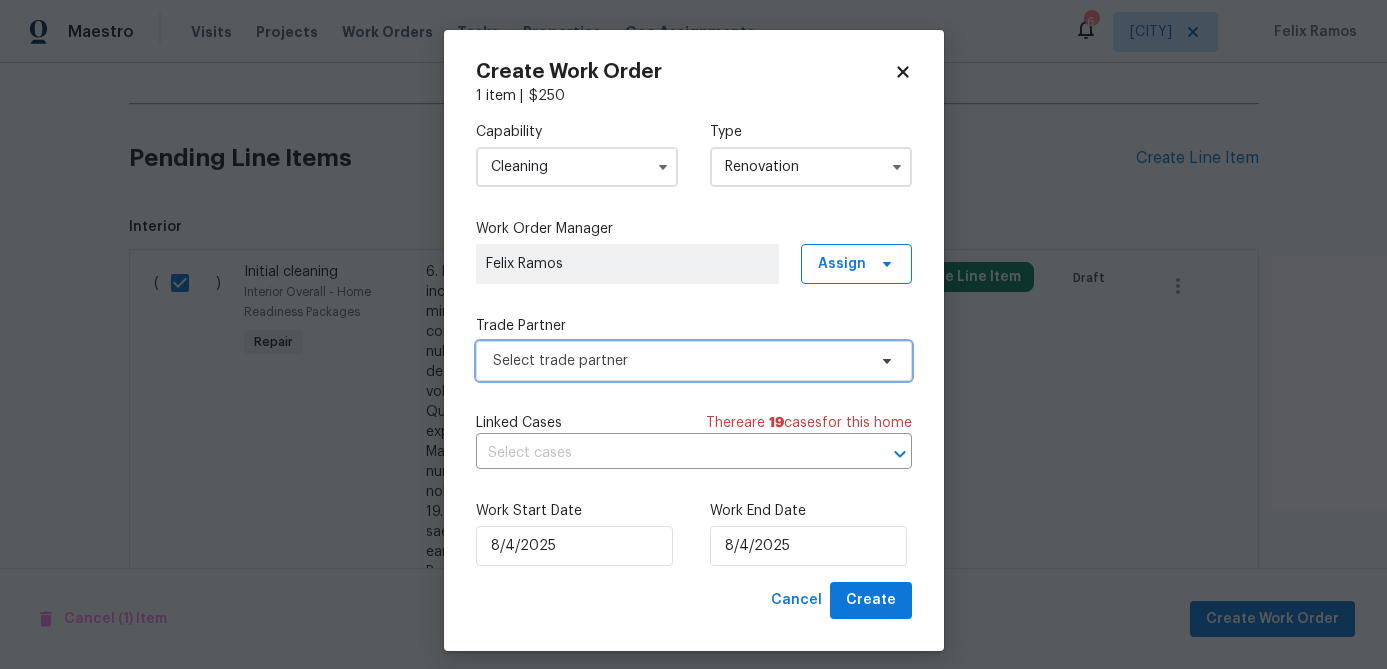 click on "Select trade partner" at bounding box center (679, 361) 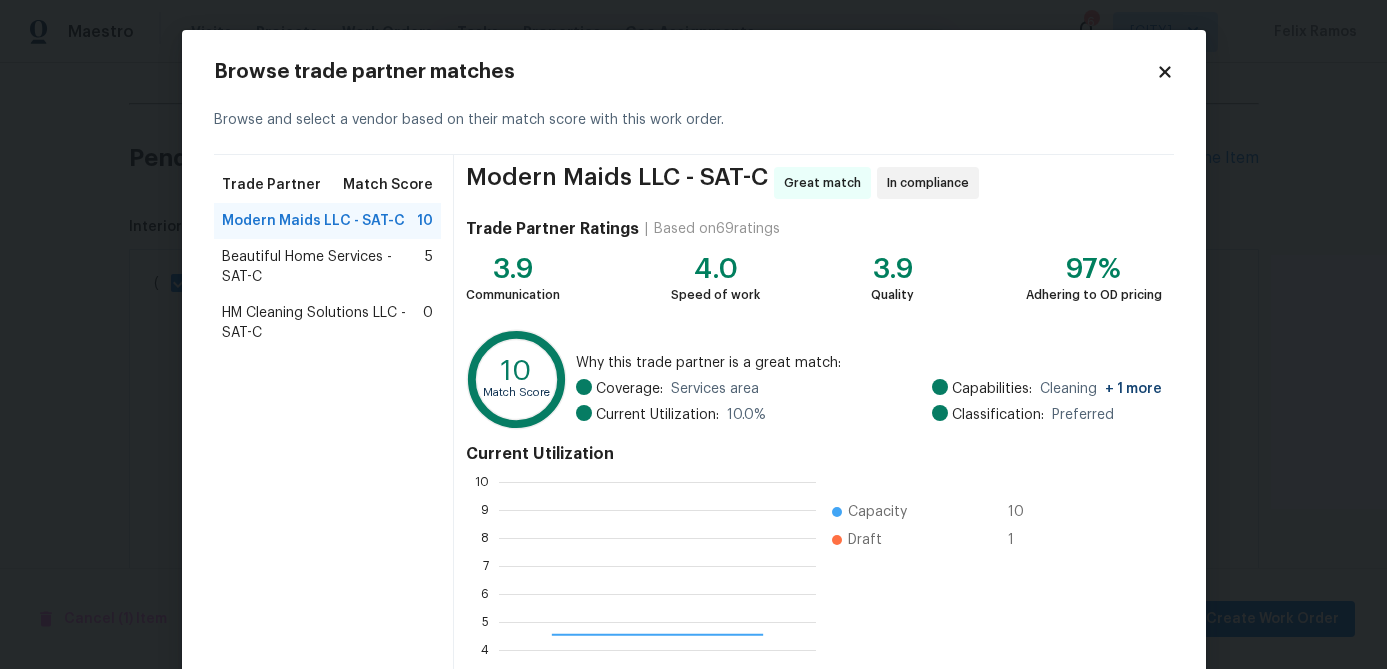 scroll, scrollTop: 2, scrollLeft: 2, axis: both 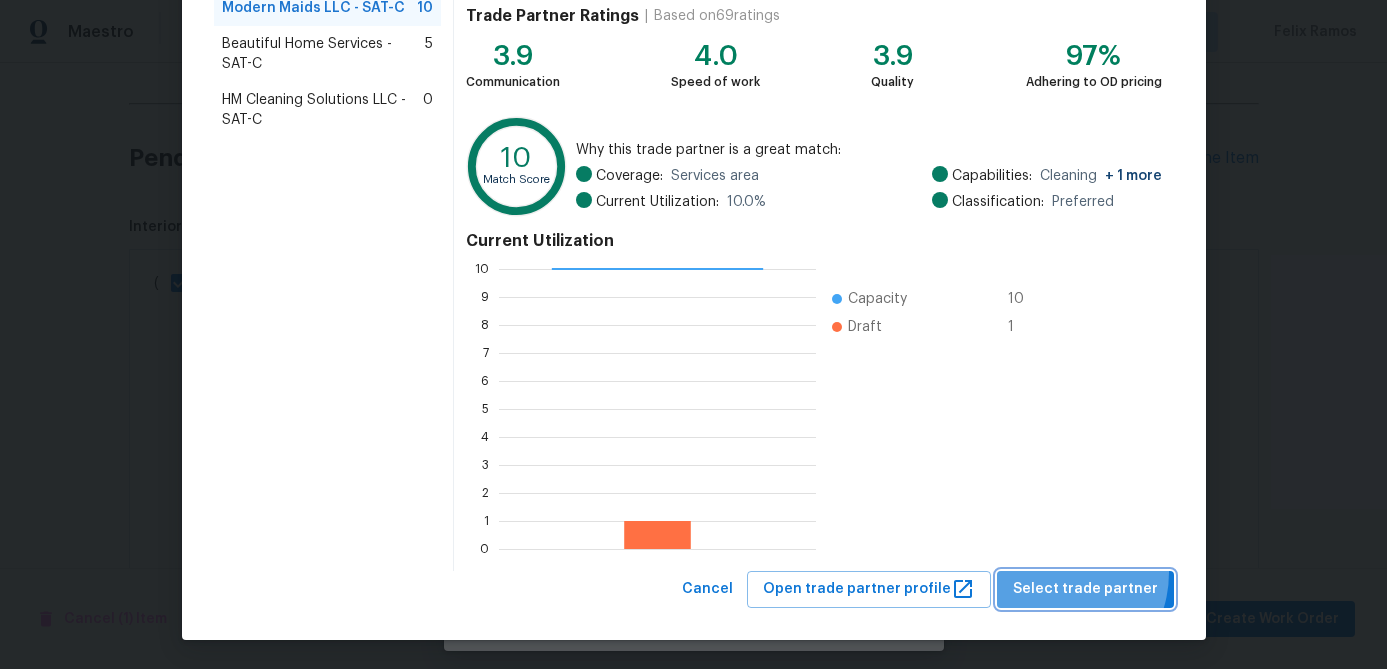 click on "Select trade partner" at bounding box center [1085, 589] 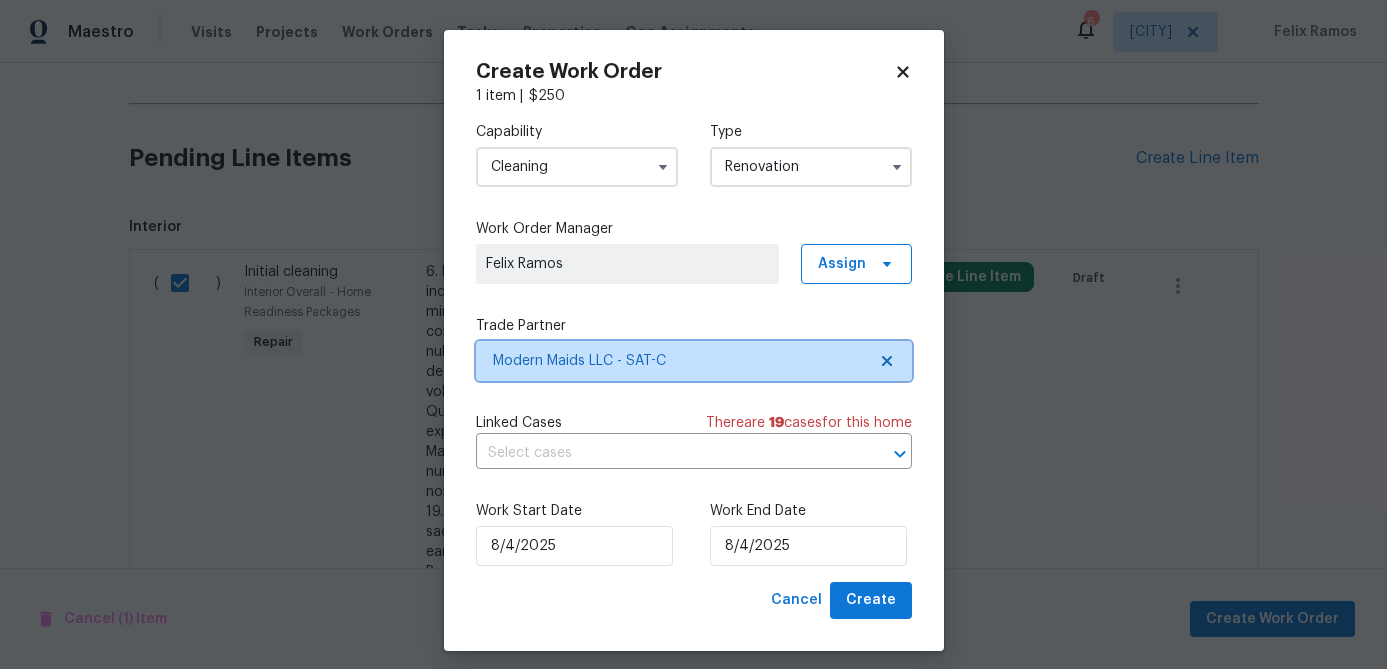 scroll, scrollTop: 0, scrollLeft: 0, axis: both 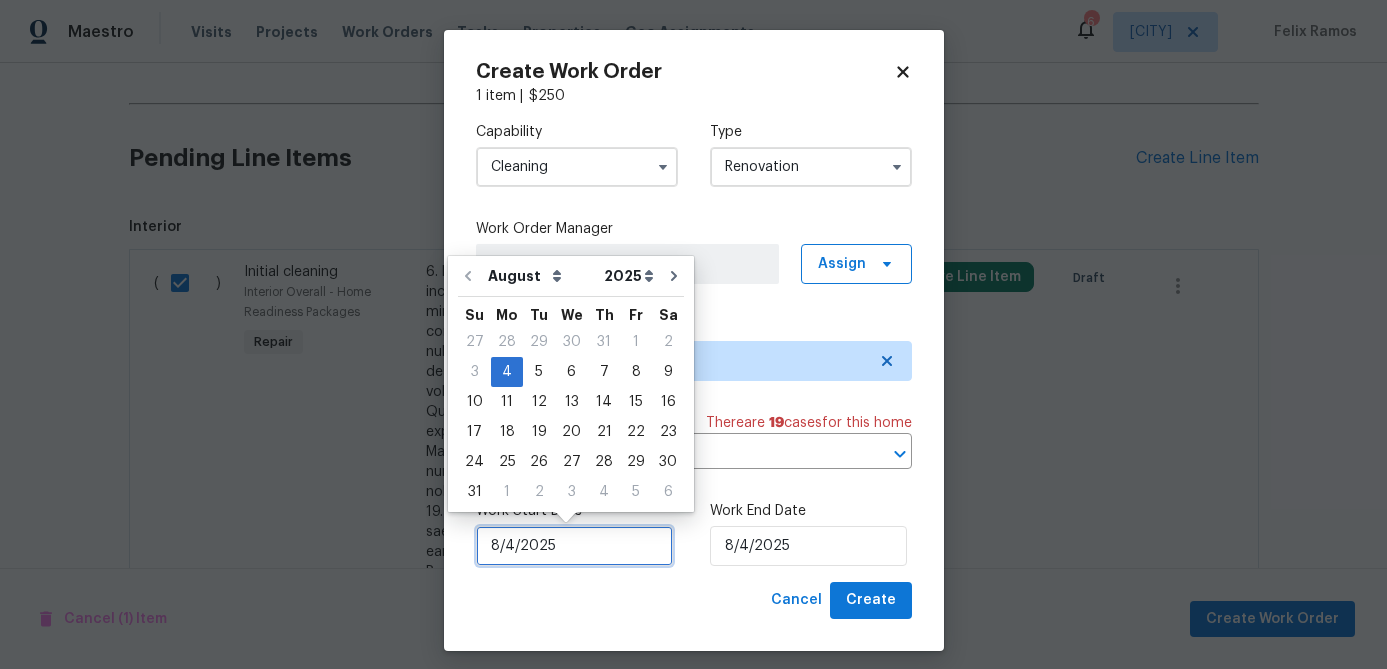 click on "8/4/2025" at bounding box center [574, 546] 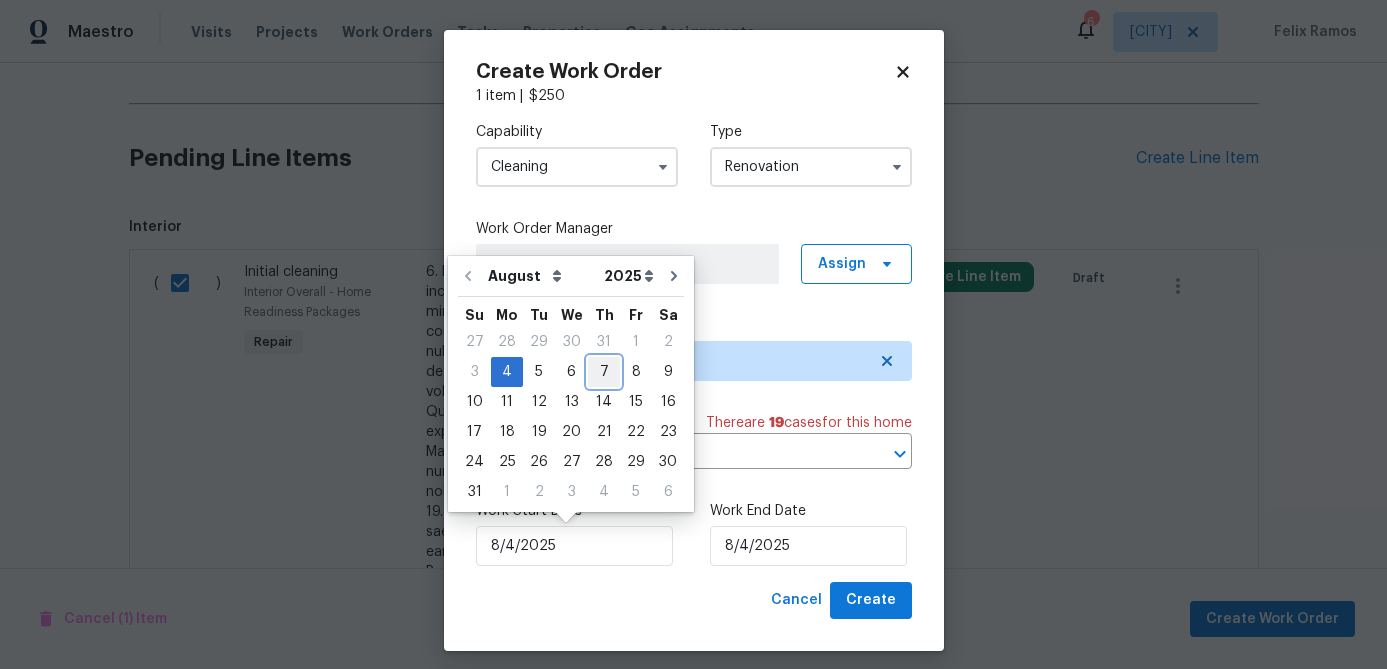 click on "7" at bounding box center (604, 372) 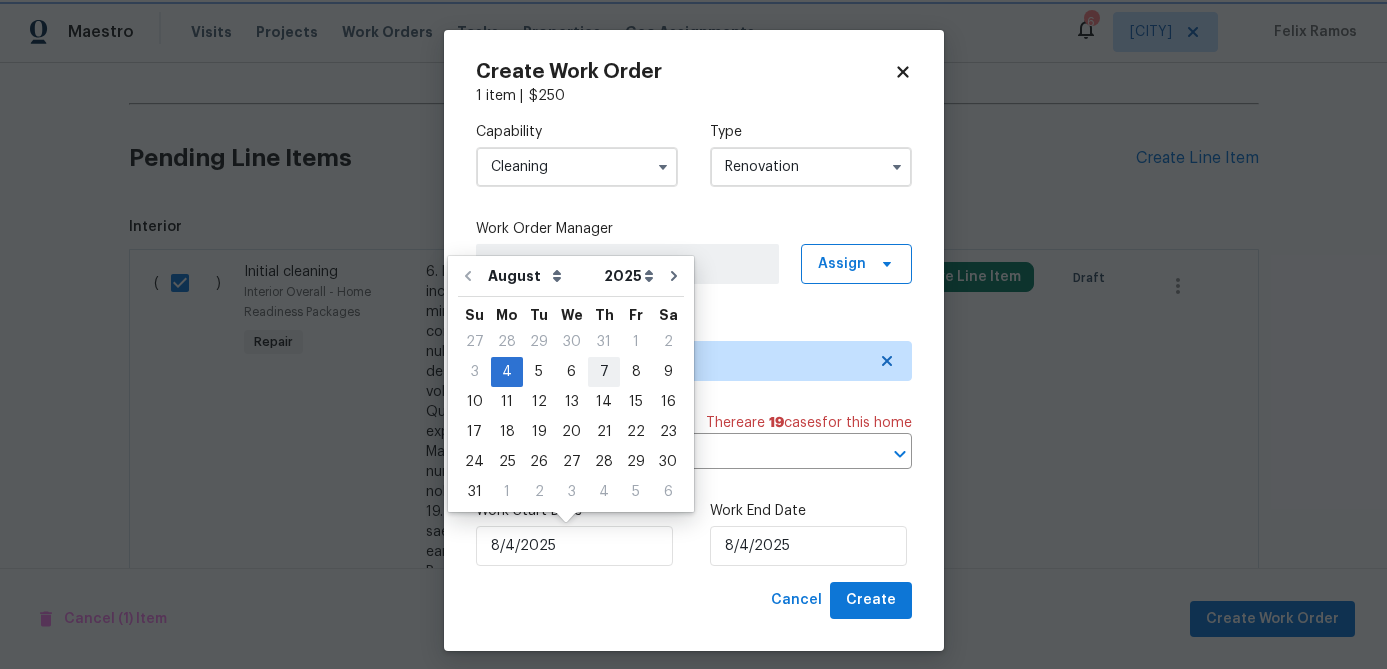type on "8/7/2025" 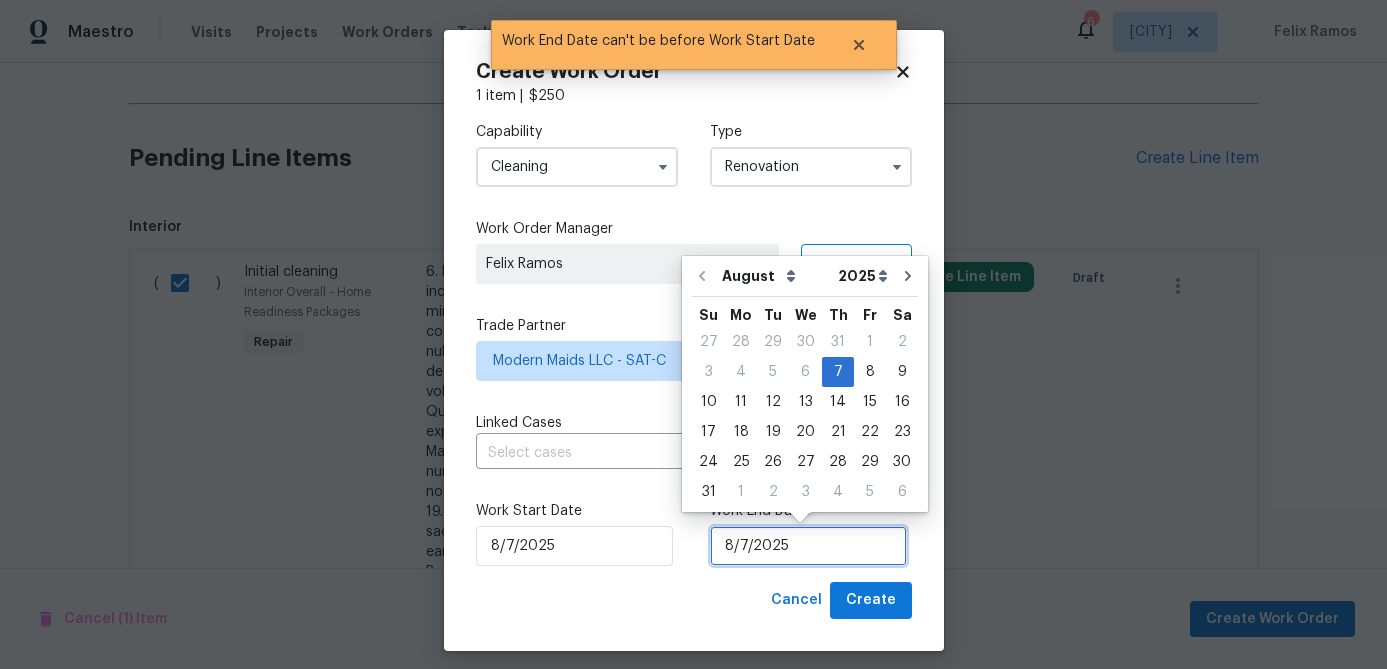 click on "8/7/2025" at bounding box center (808, 546) 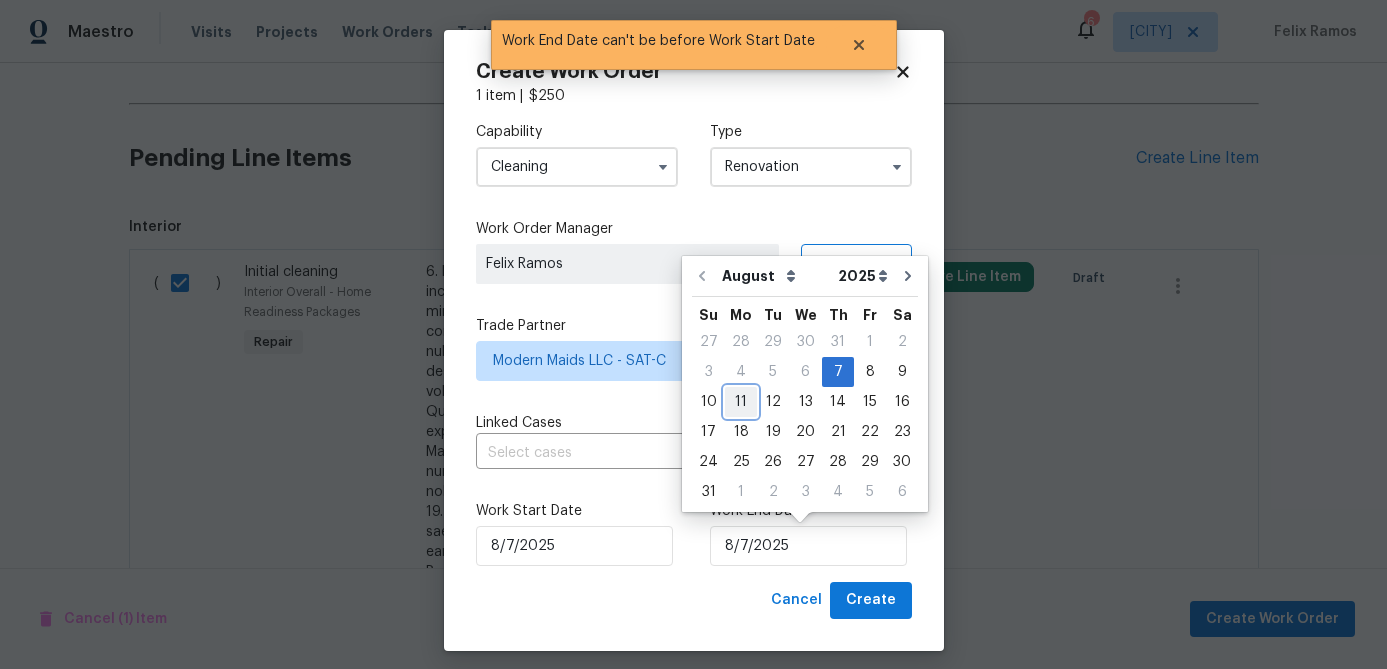 click on "11" at bounding box center (741, 402) 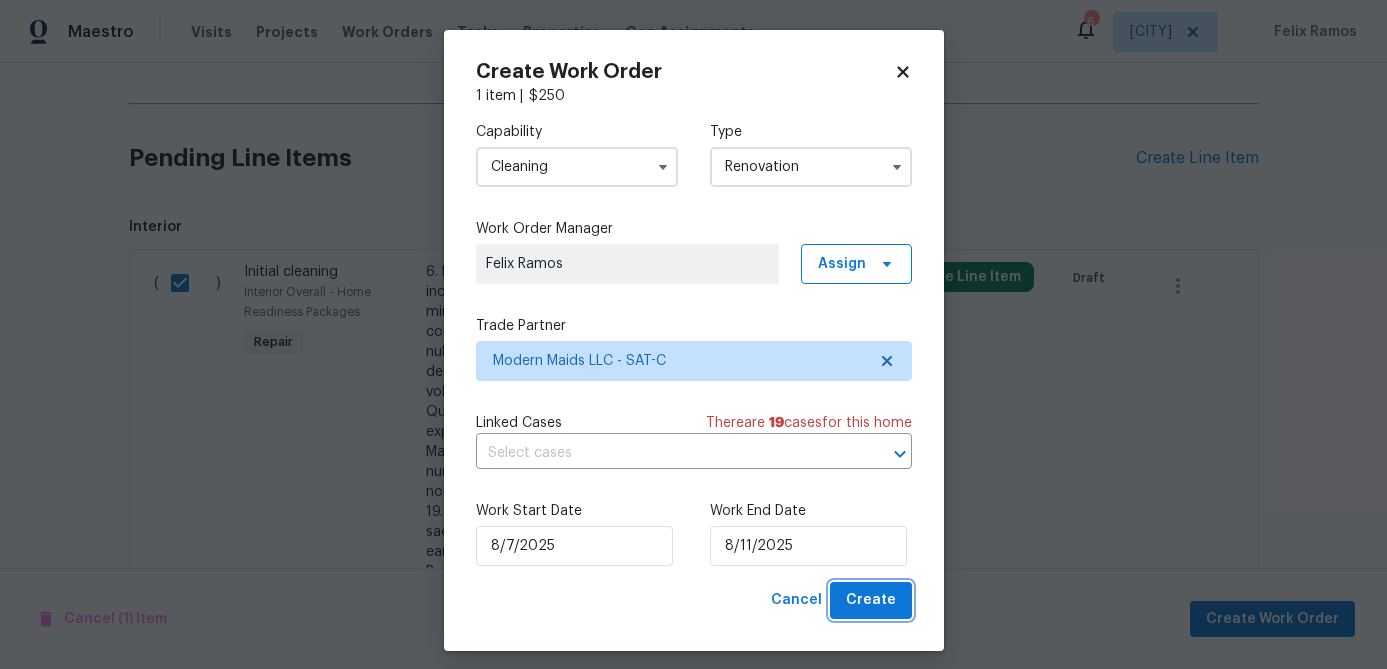 click on "Create" at bounding box center (871, 600) 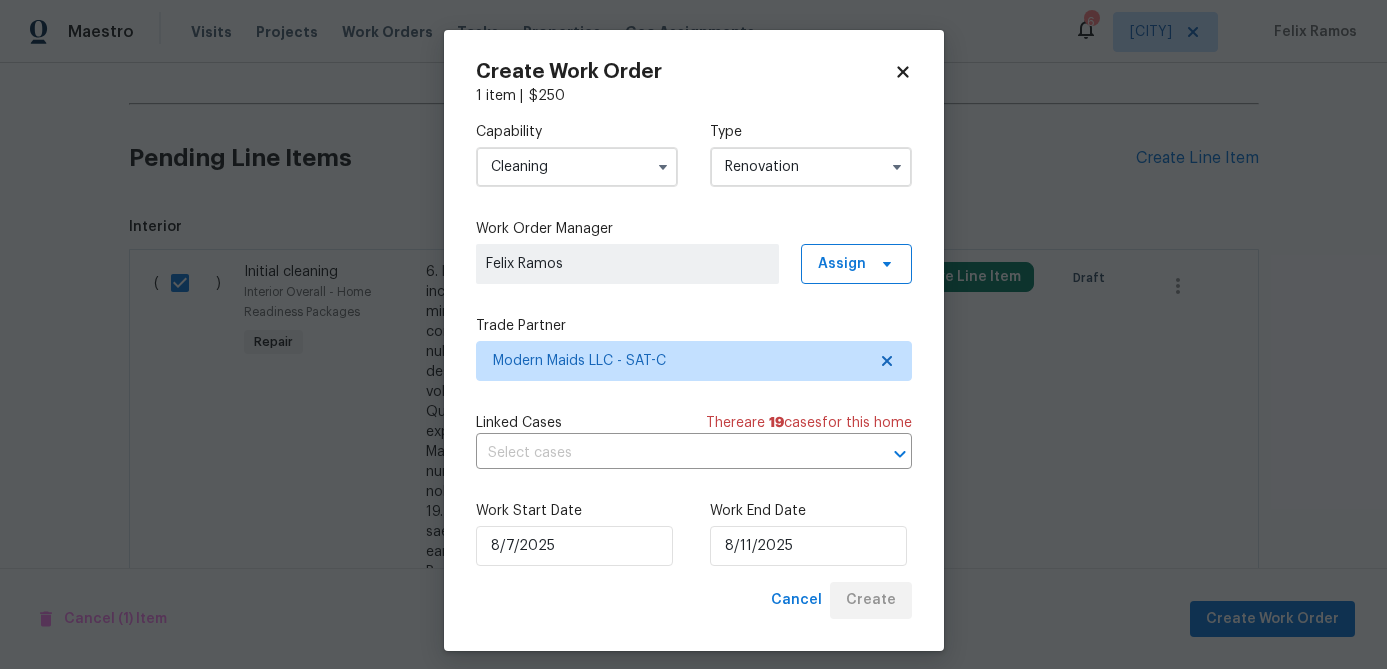 scroll, scrollTop: 528, scrollLeft: 0, axis: vertical 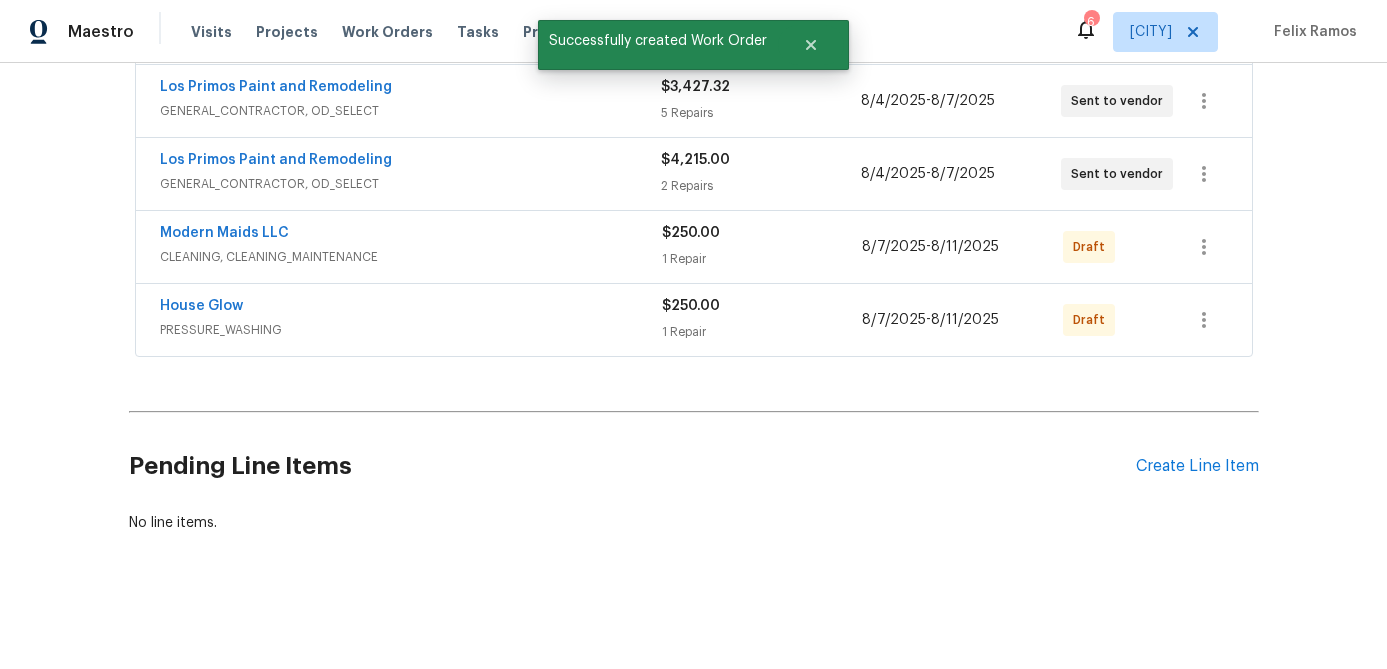 click on "CLEANING, CLEANING_MAINTENANCE" at bounding box center [411, 257] 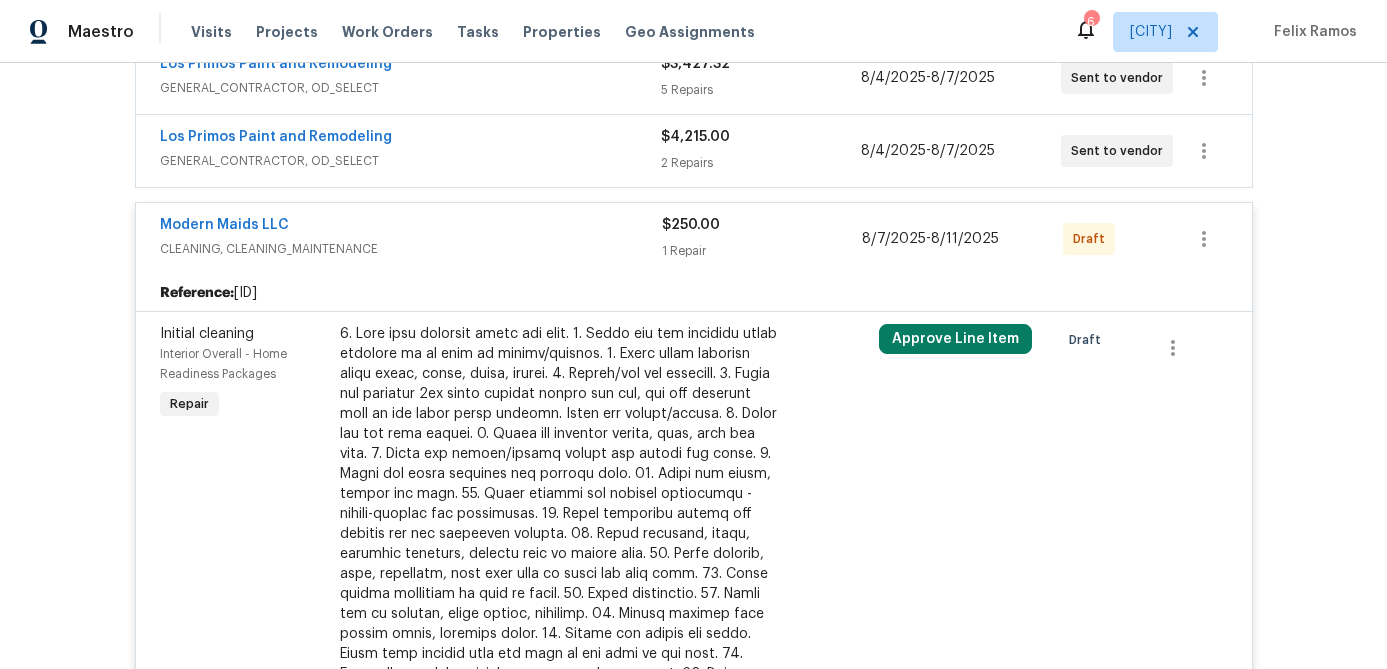 scroll, scrollTop: 535, scrollLeft: 0, axis: vertical 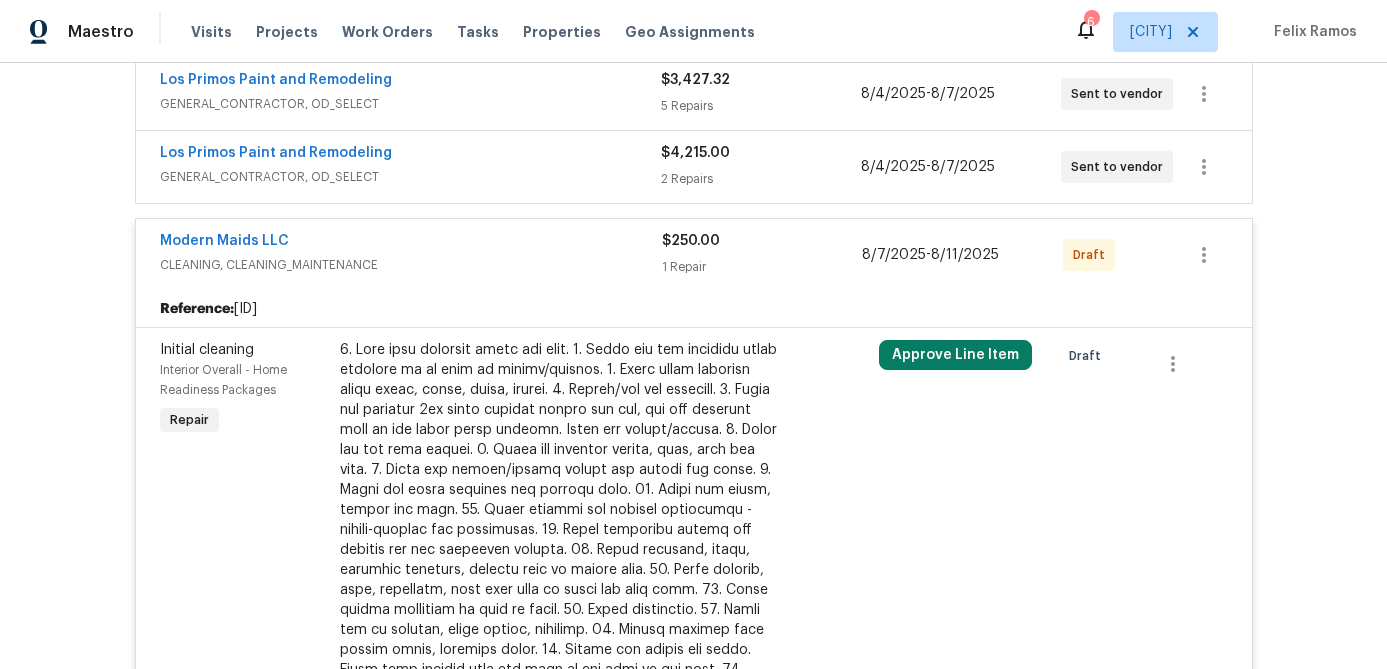click on "Modern Maids LLC" at bounding box center (411, 243) 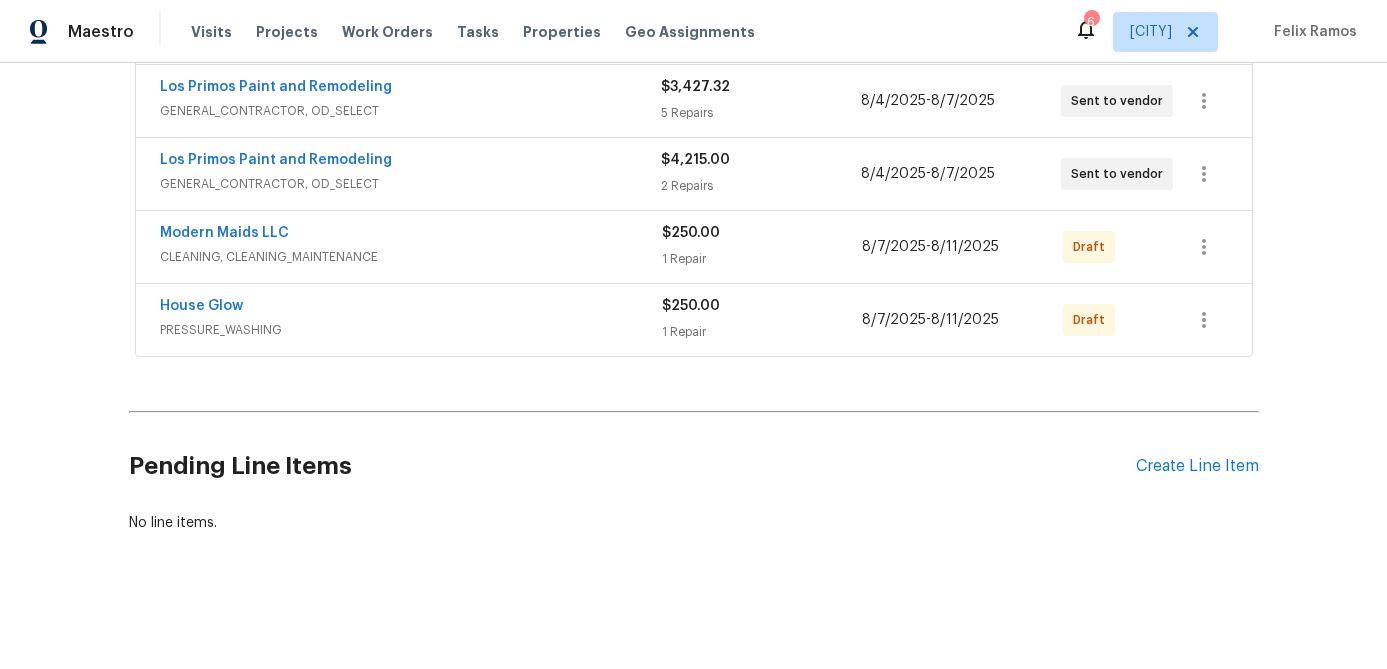 scroll, scrollTop: 528, scrollLeft: 0, axis: vertical 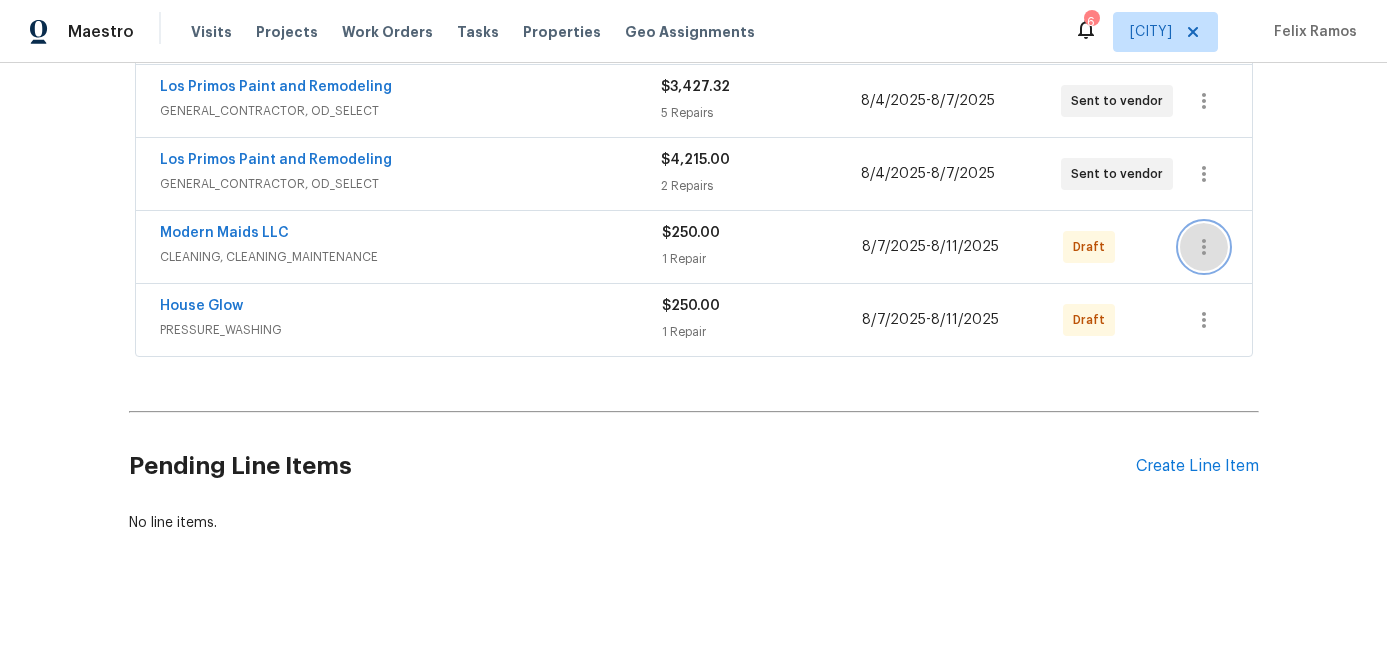click 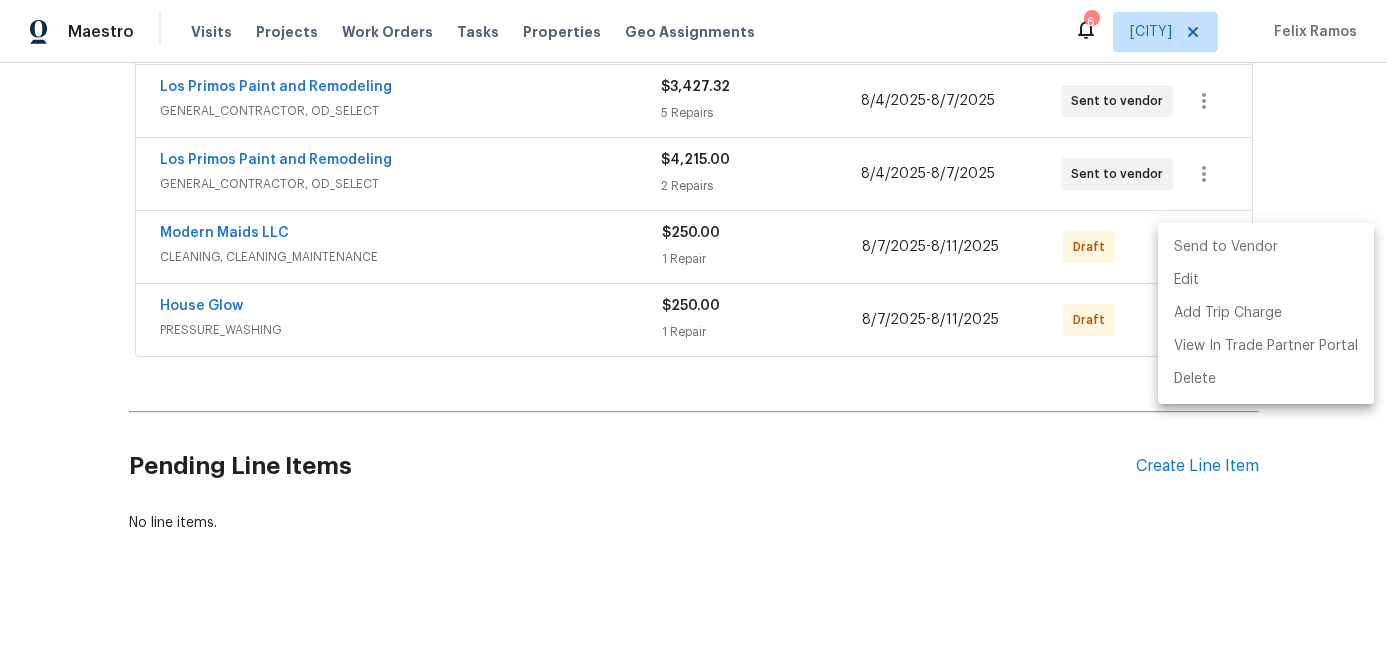 click on "Send to Vendor" at bounding box center (1266, 247) 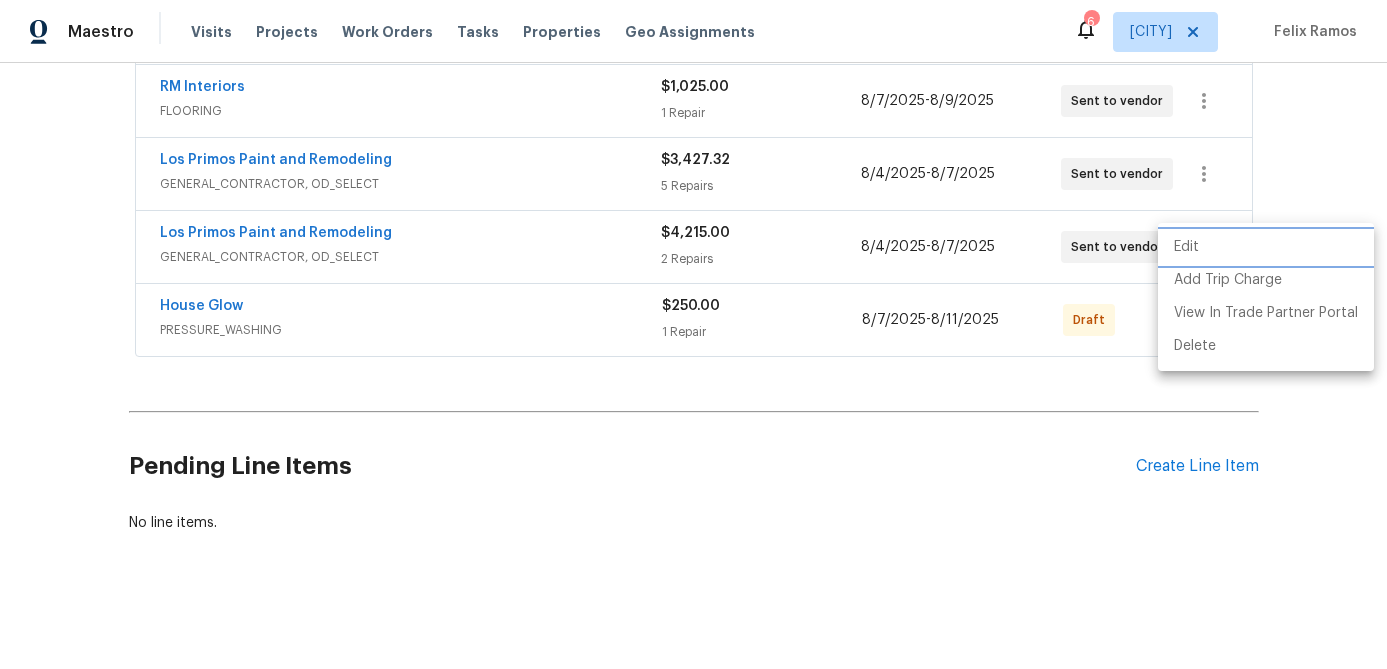 scroll, scrollTop: 309, scrollLeft: 0, axis: vertical 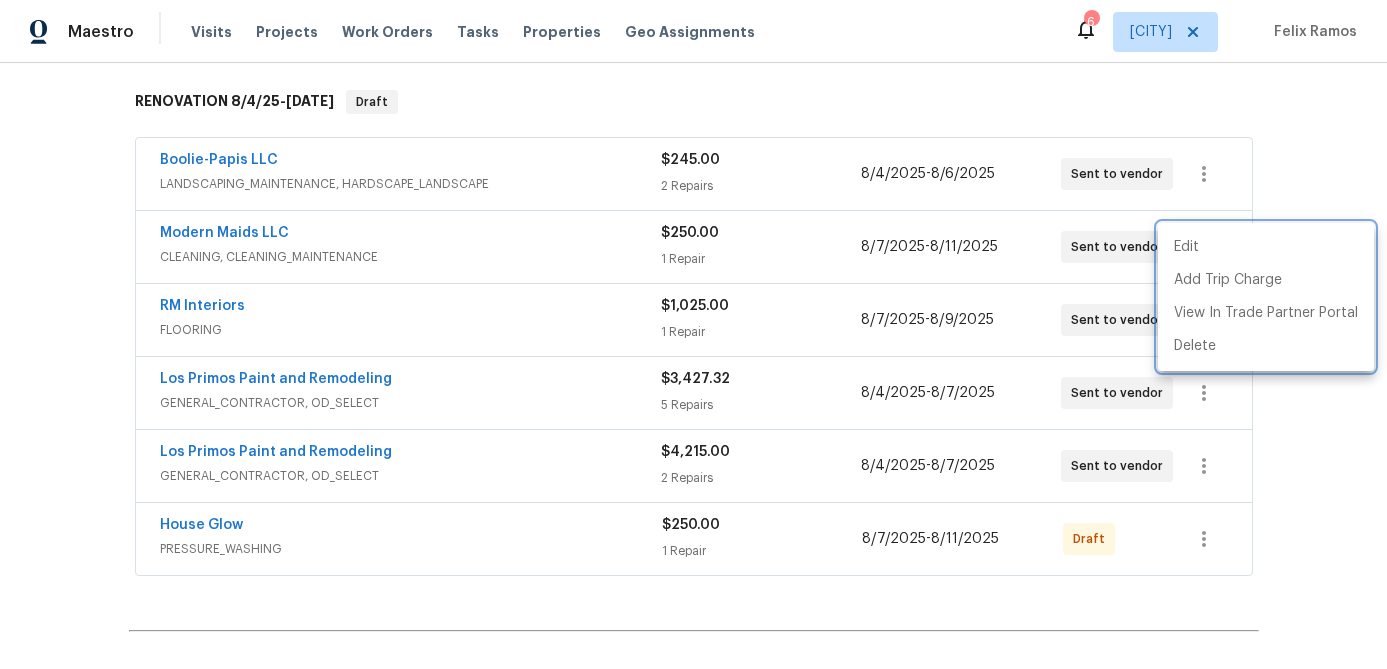 click at bounding box center [693, 334] 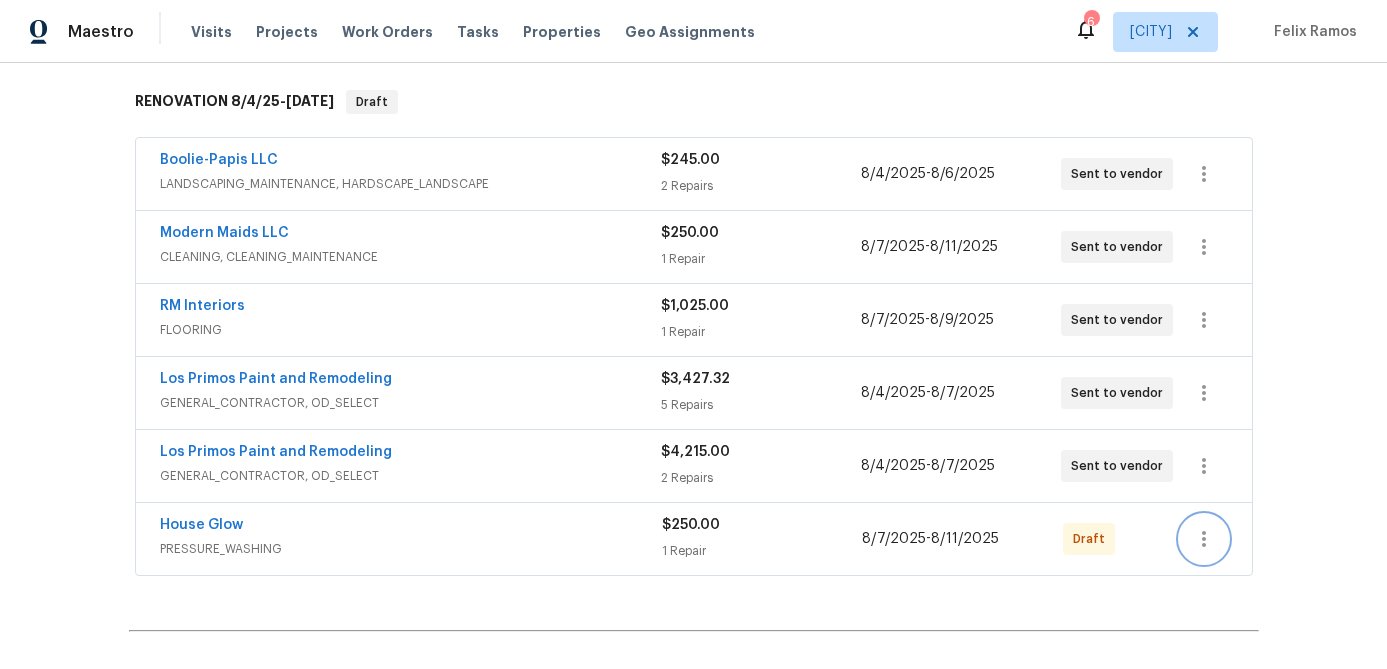 click 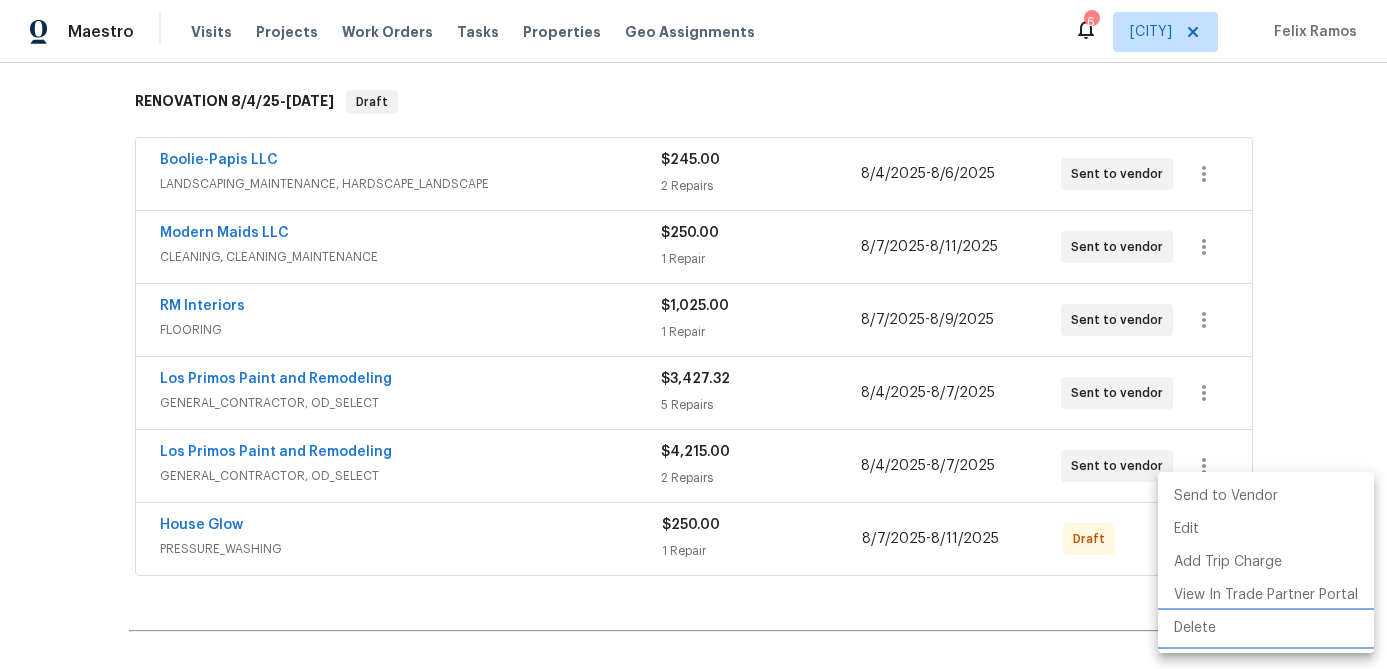click on "Delete" at bounding box center [1266, 628] 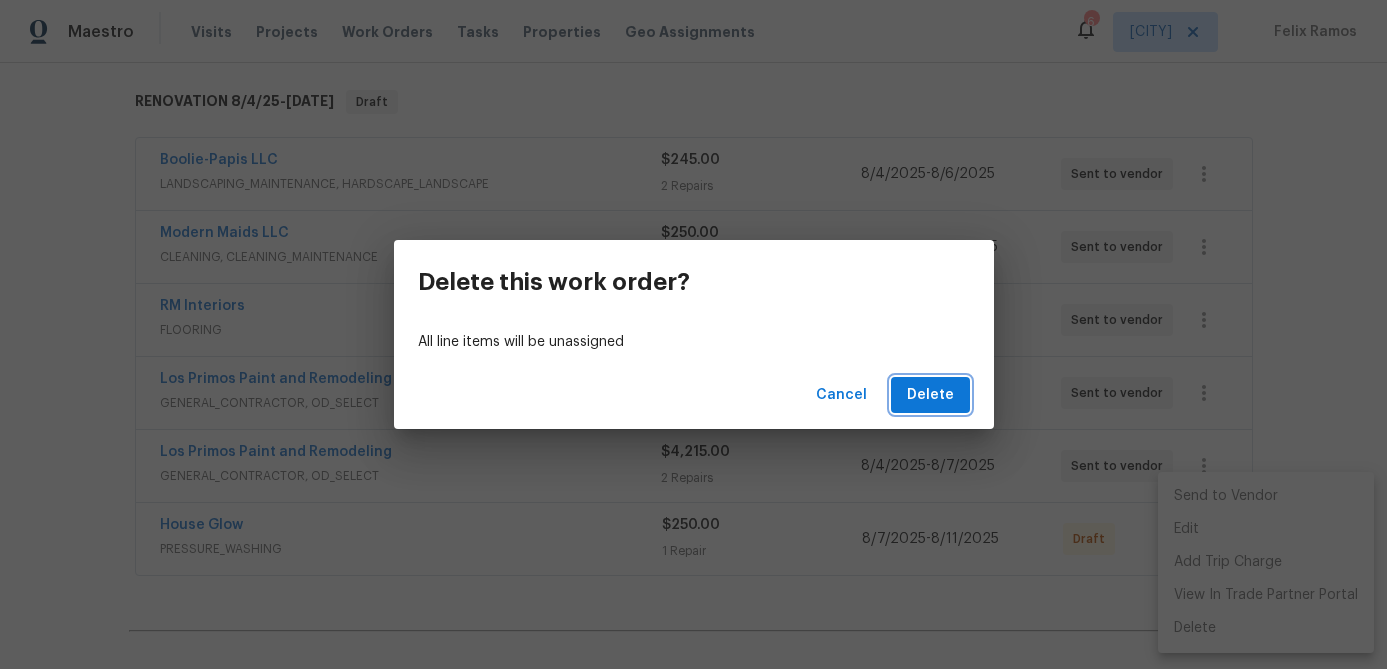 click on "Delete" at bounding box center [930, 395] 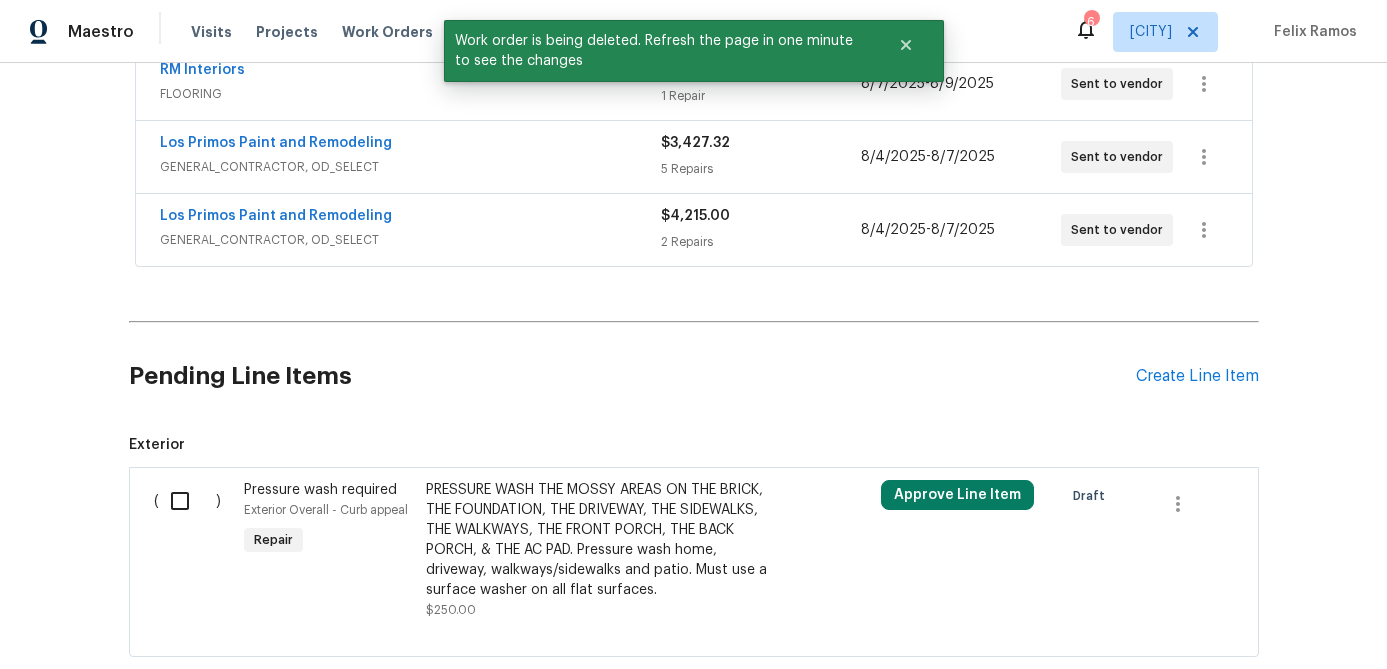 scroll, scrollTop: 669, scrollLeft: 0, axis: vertical 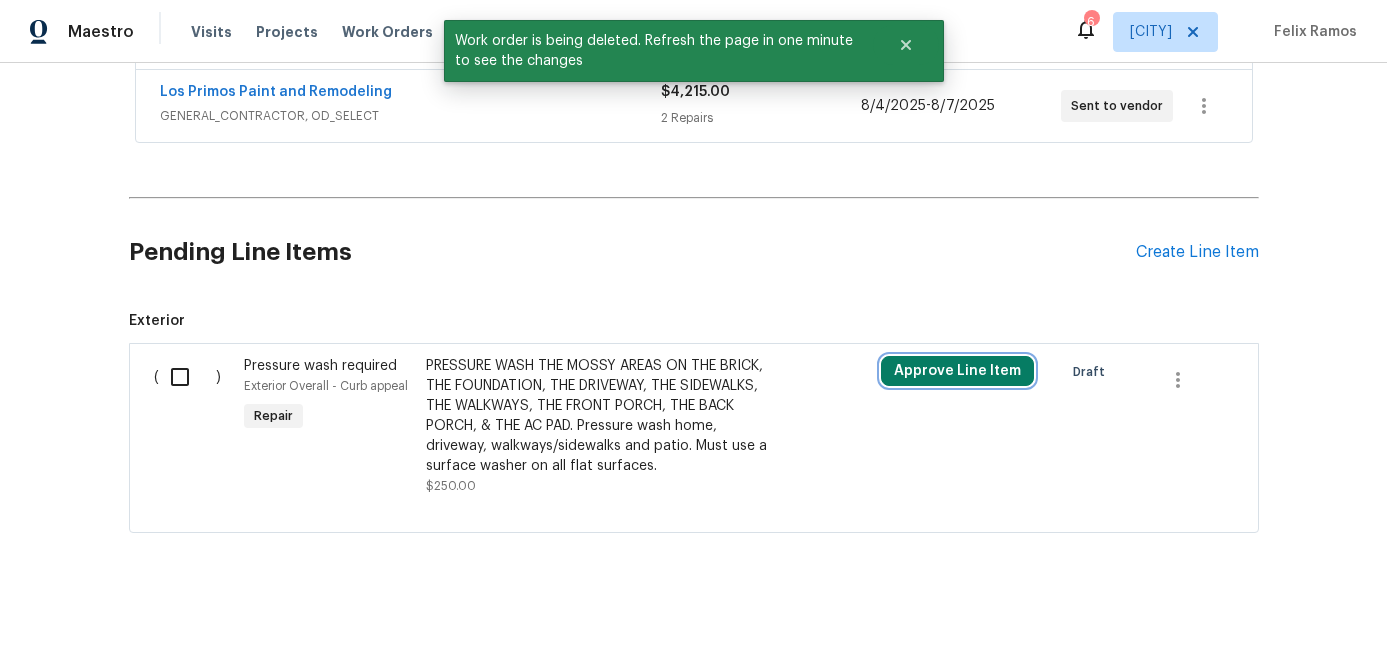 click on "Approve Line Item" at bounding box center (957, 371) 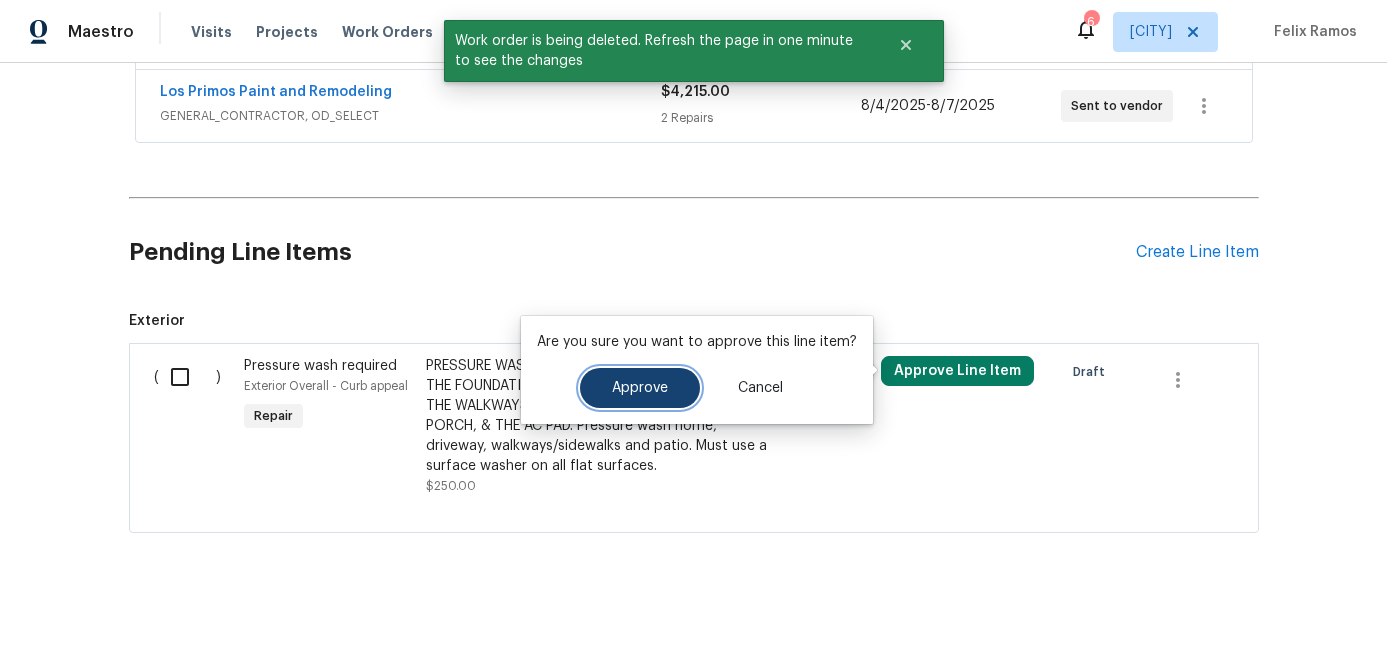click on "Approve" at bounding box center (640, 388) 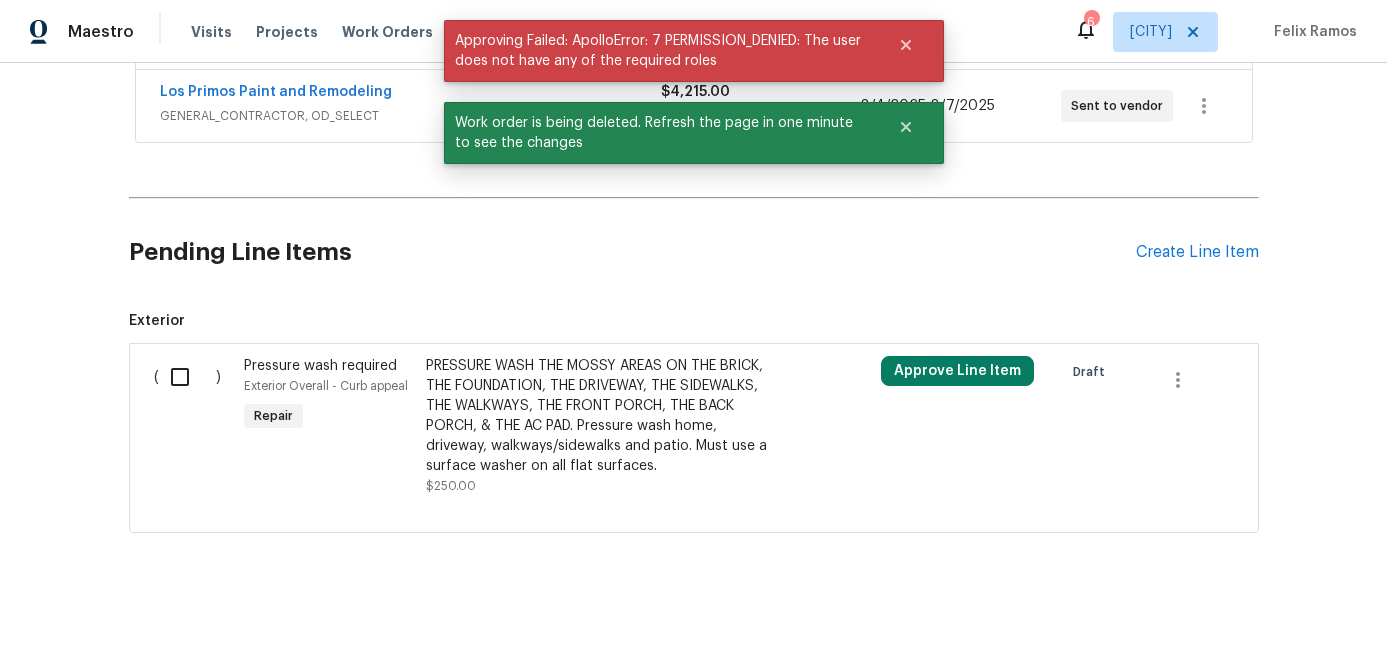 click at bounding box center [187, 377] 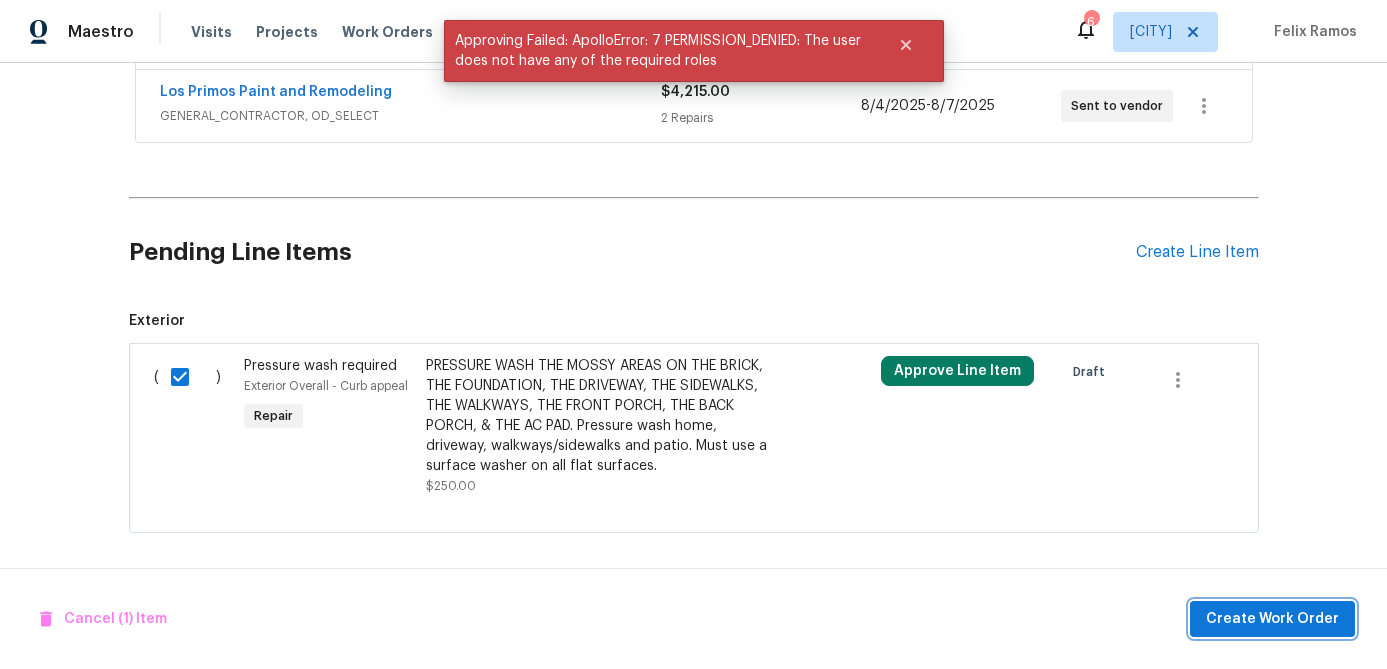click on "Create Work Order" at bounding box center (1272, 619) 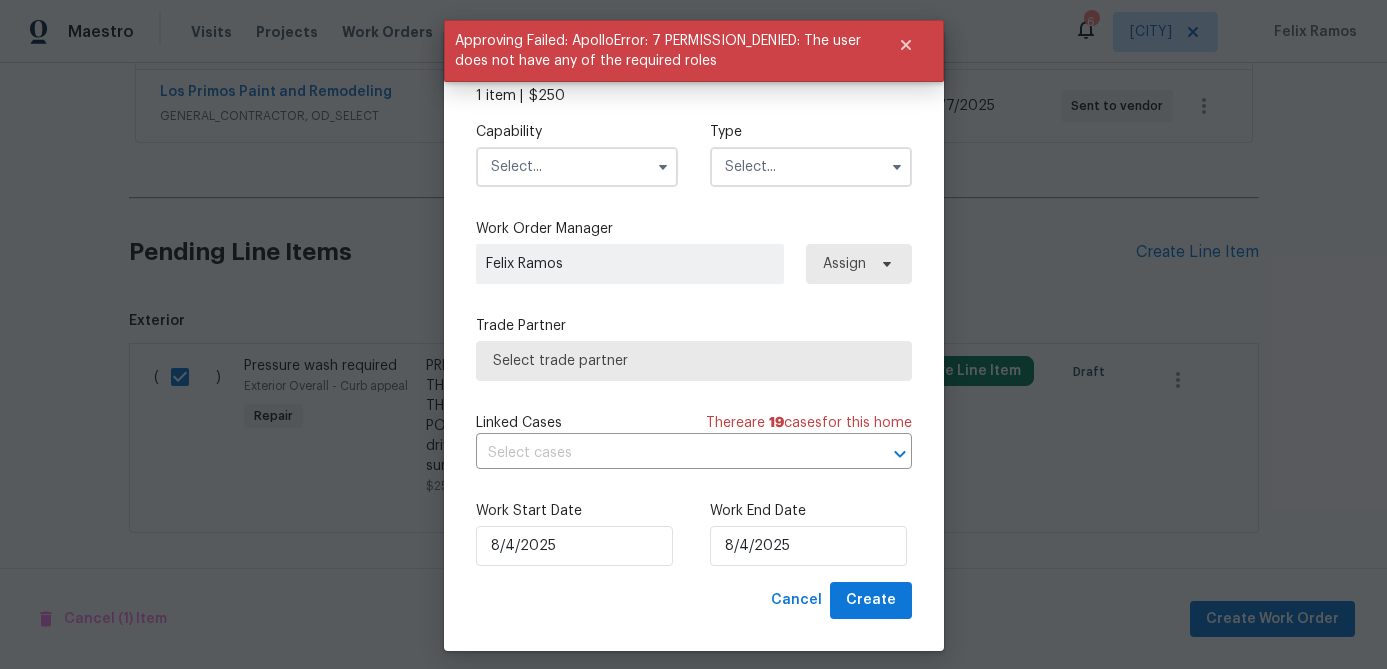 click at bounding box center (577, 167) 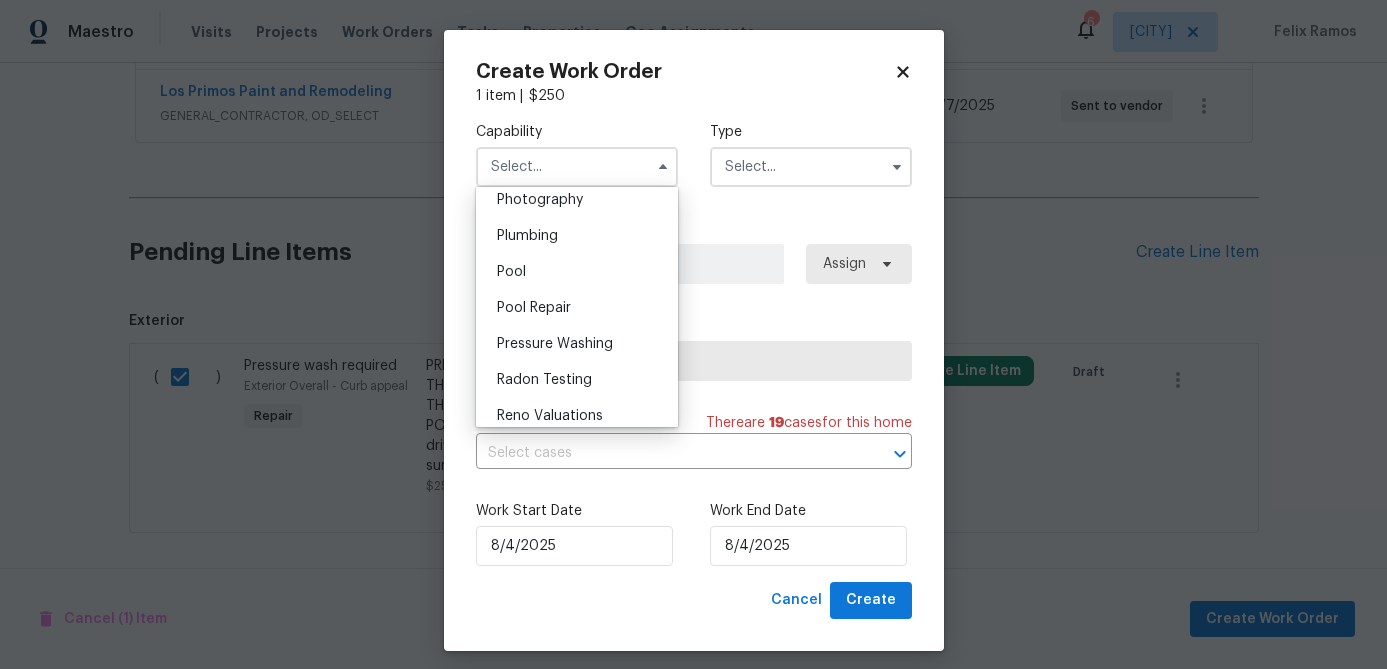 scroll, scrollTop: 1774, scrollLeft: 0, axis: vertical 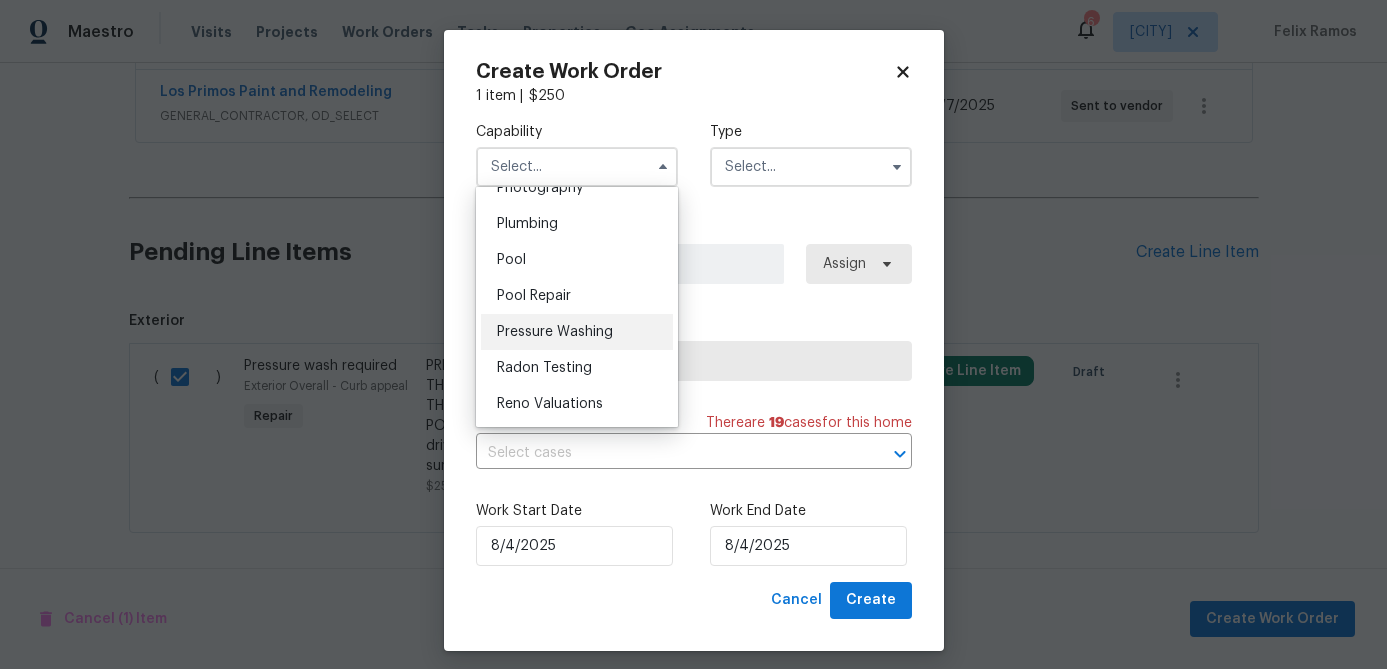 click on "Pressure Washing" at bounding box center [555, 332] 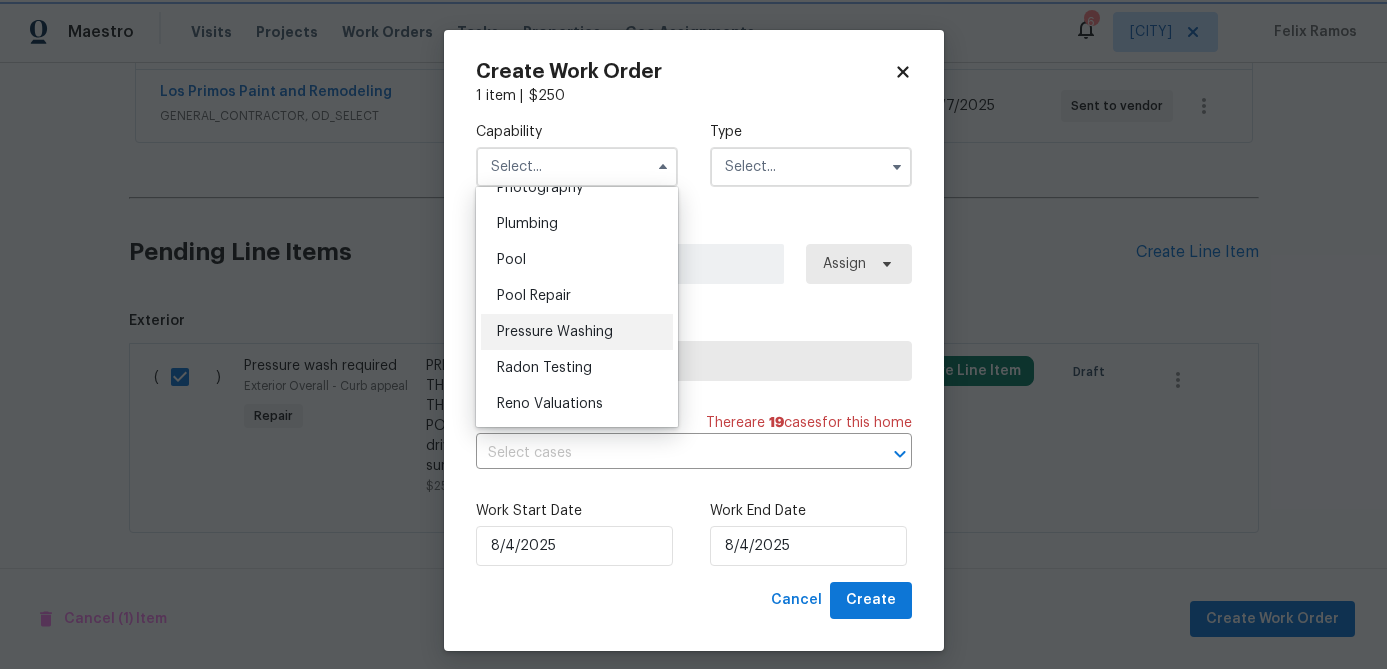 type on "Pressure Washing" 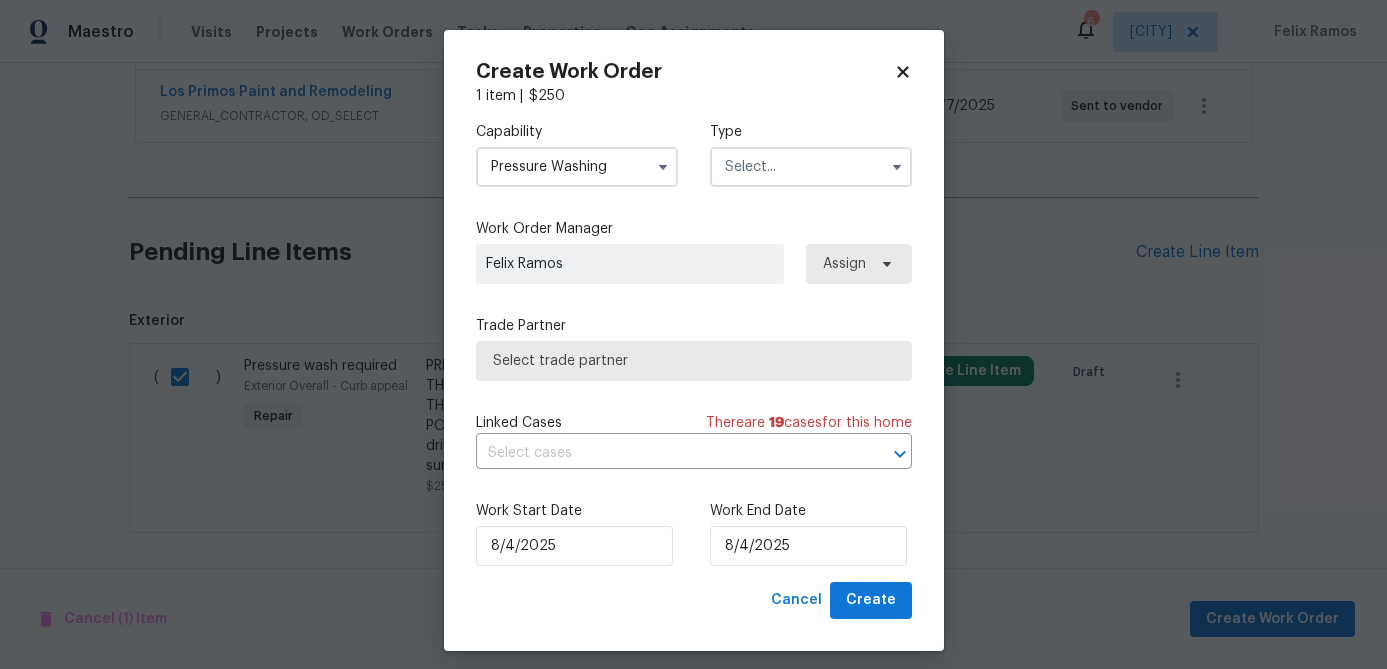 click at bounding box center (811, 167) 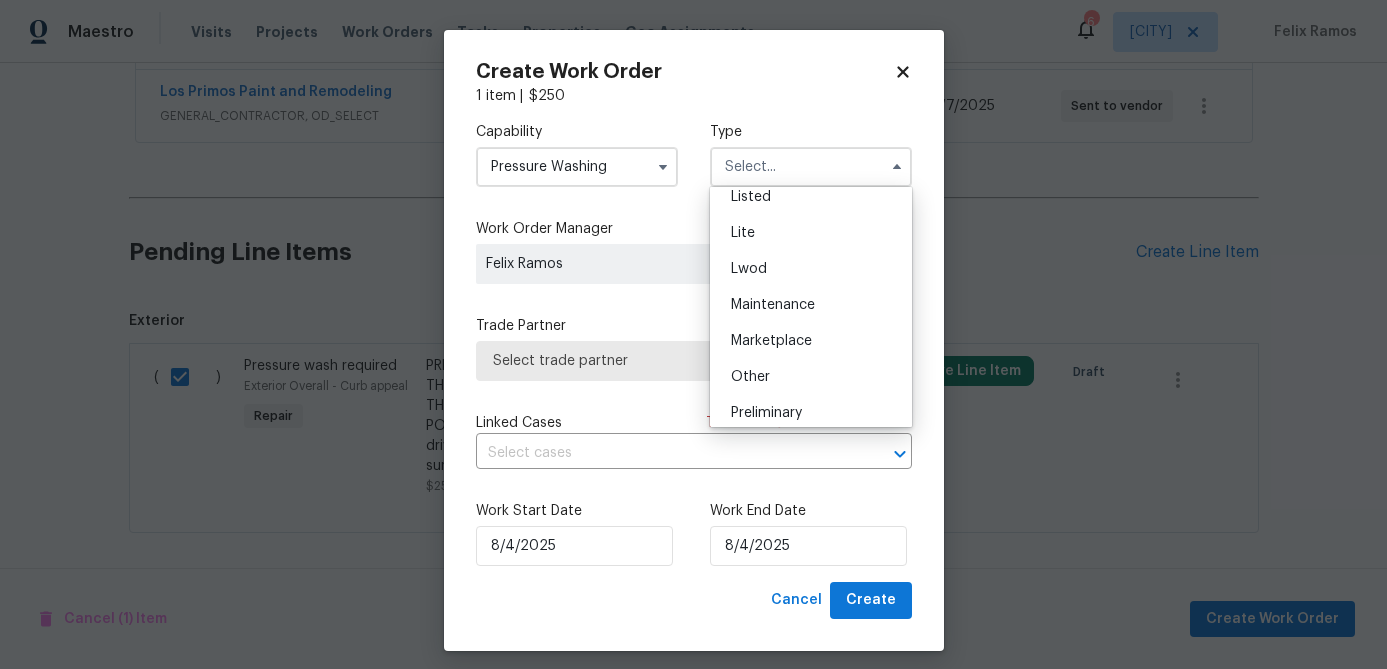 scroll, scrollTop: 454, scrollLeft: 0, axis: vertical 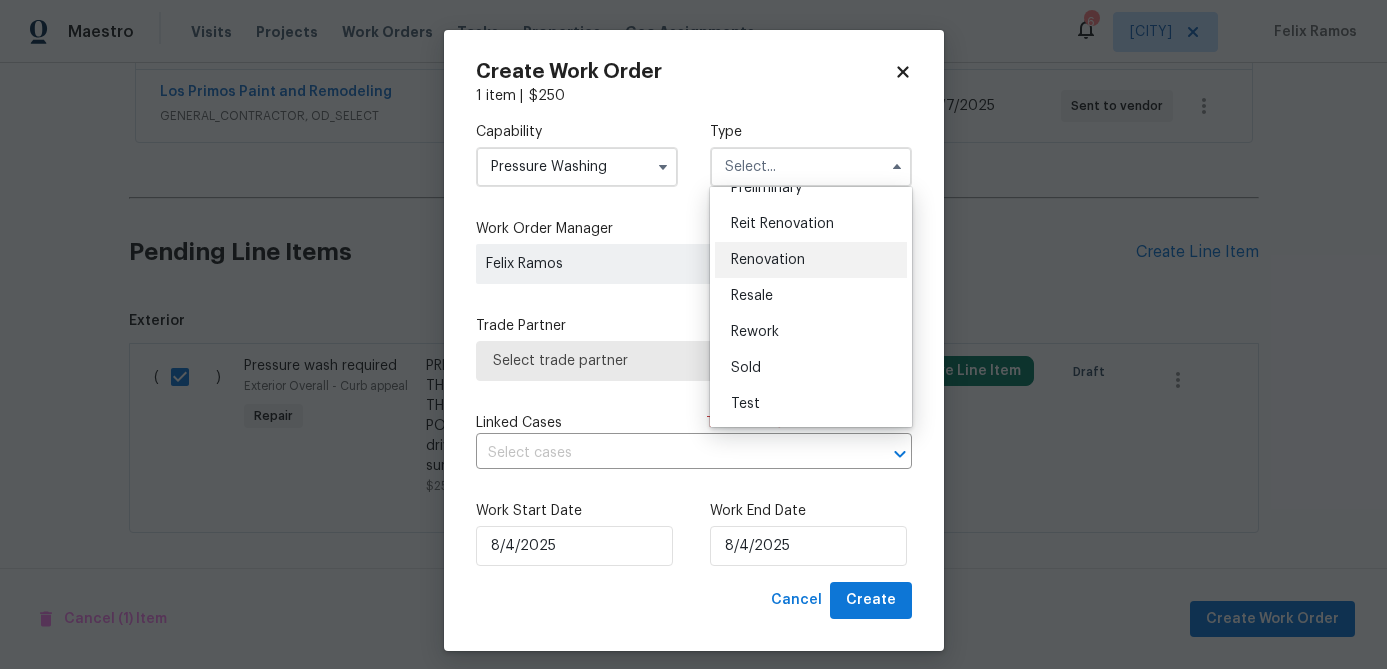 click on "Renovation" at bounding box center (768, 260) 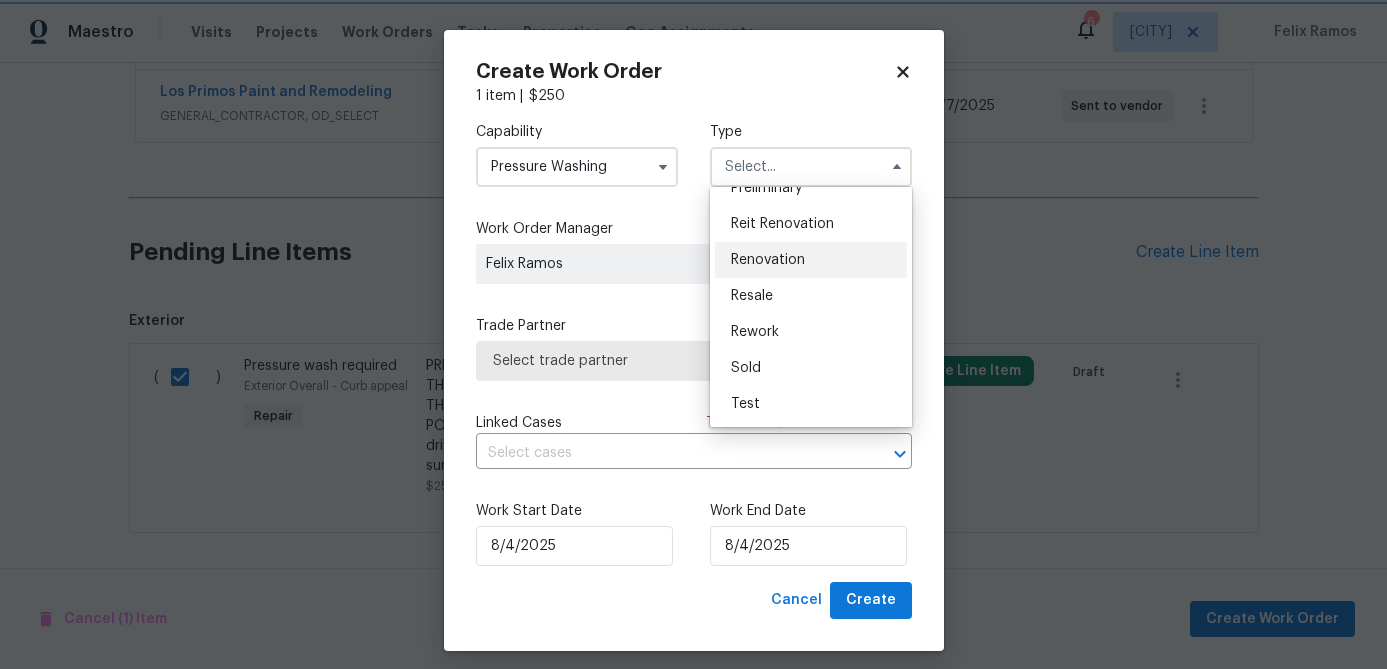 type on "Renovation" 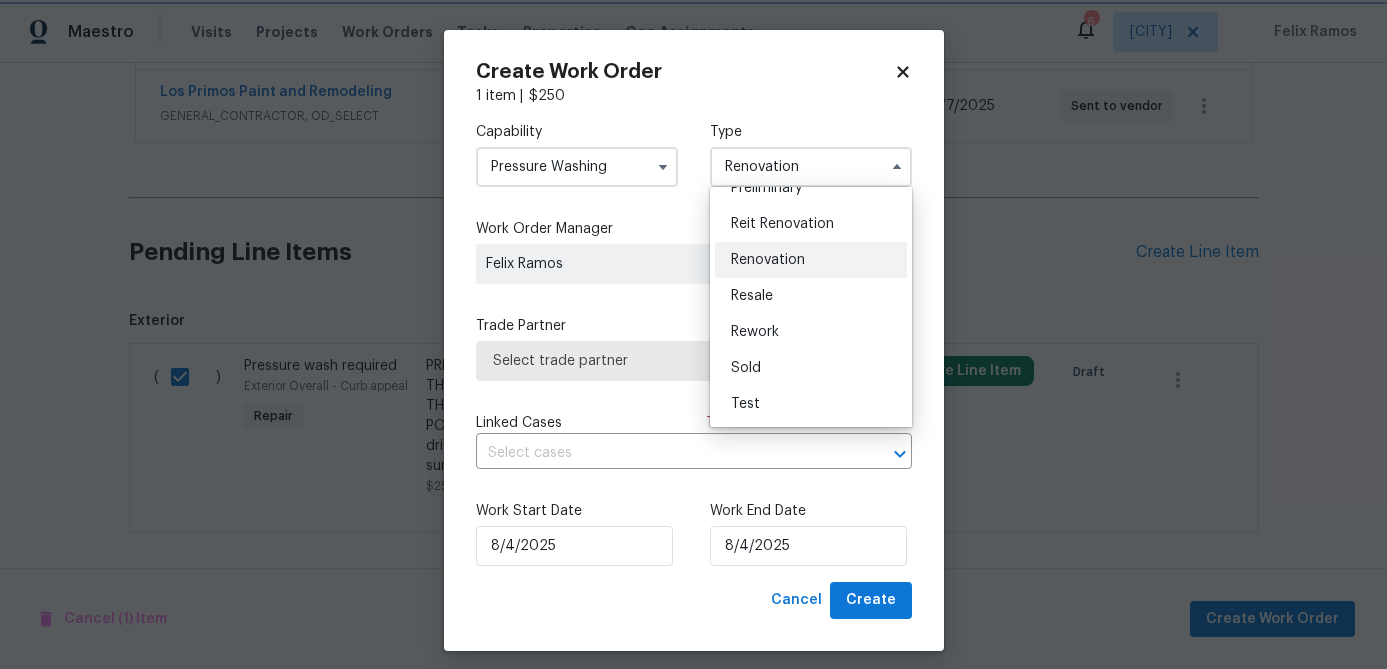 scroll, scrollTop: 0, scrollLeft: 0, axis: both 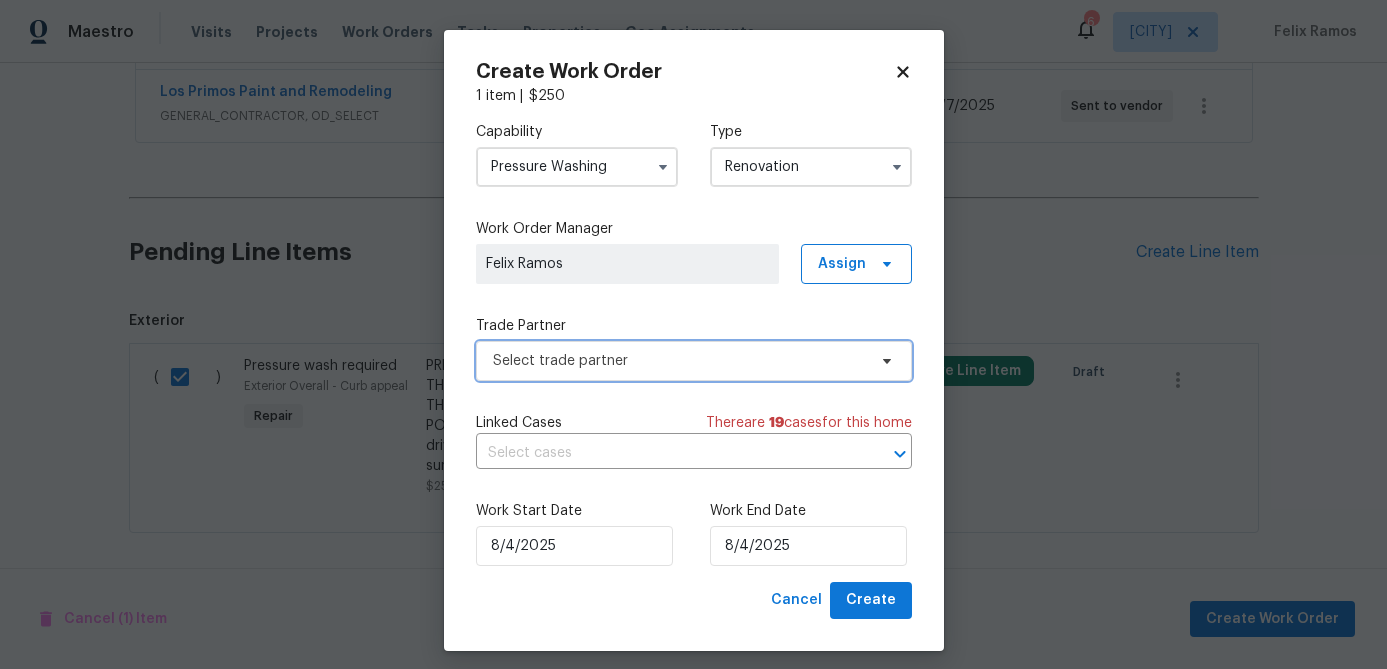 click on "Select trade partner" at bounding box center (679, 361) 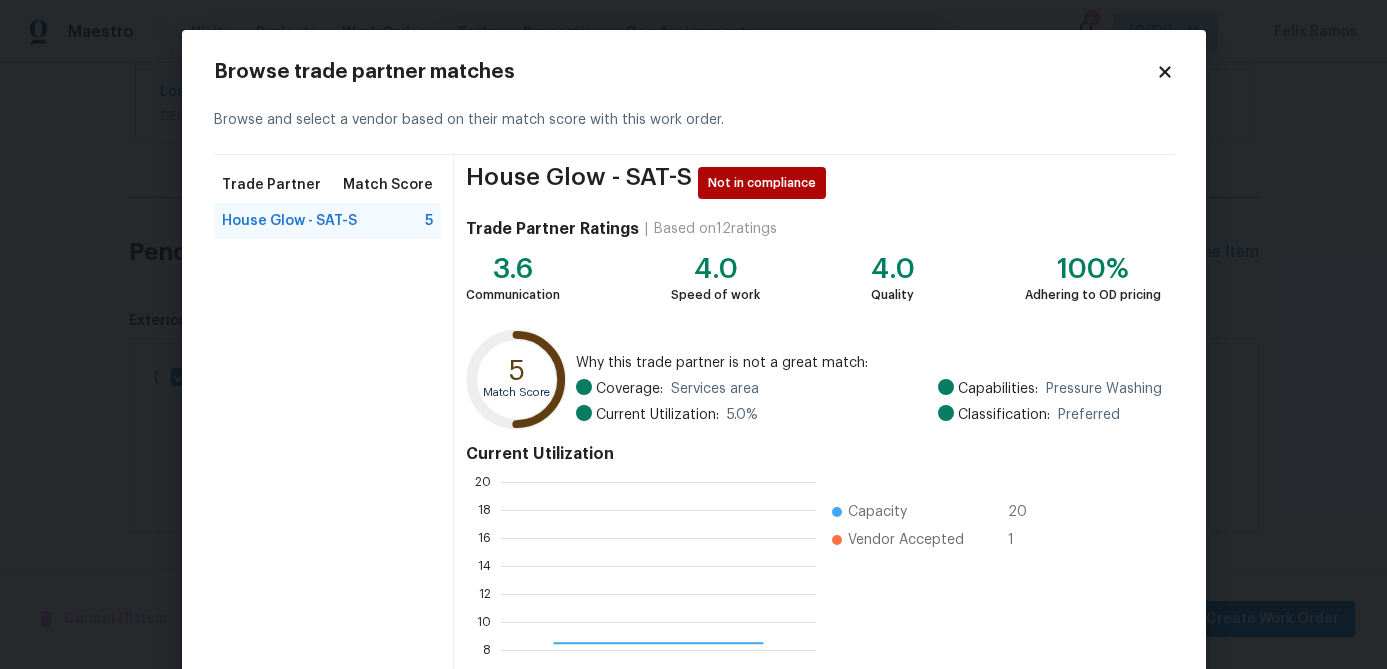 scroll, scrollTop: 2, scrollLeft: 2, axis: both 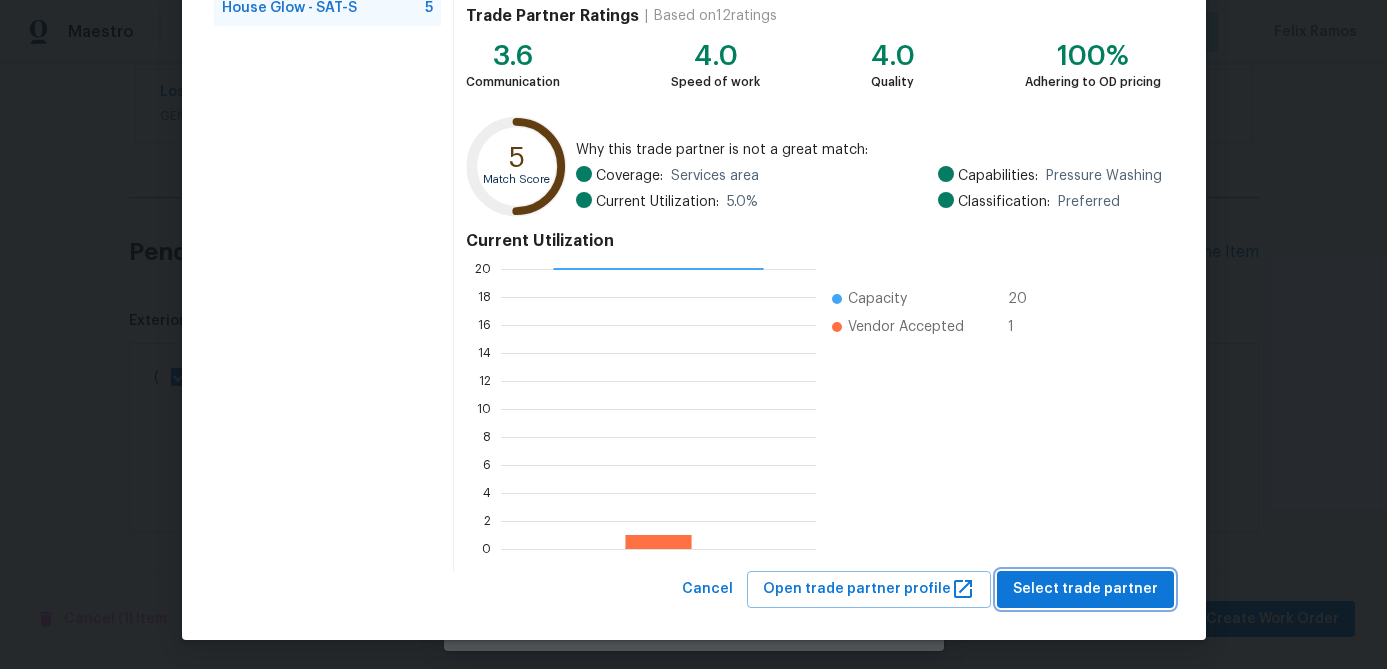 click on "Select trade partner" at bounding box center [1085, 589] 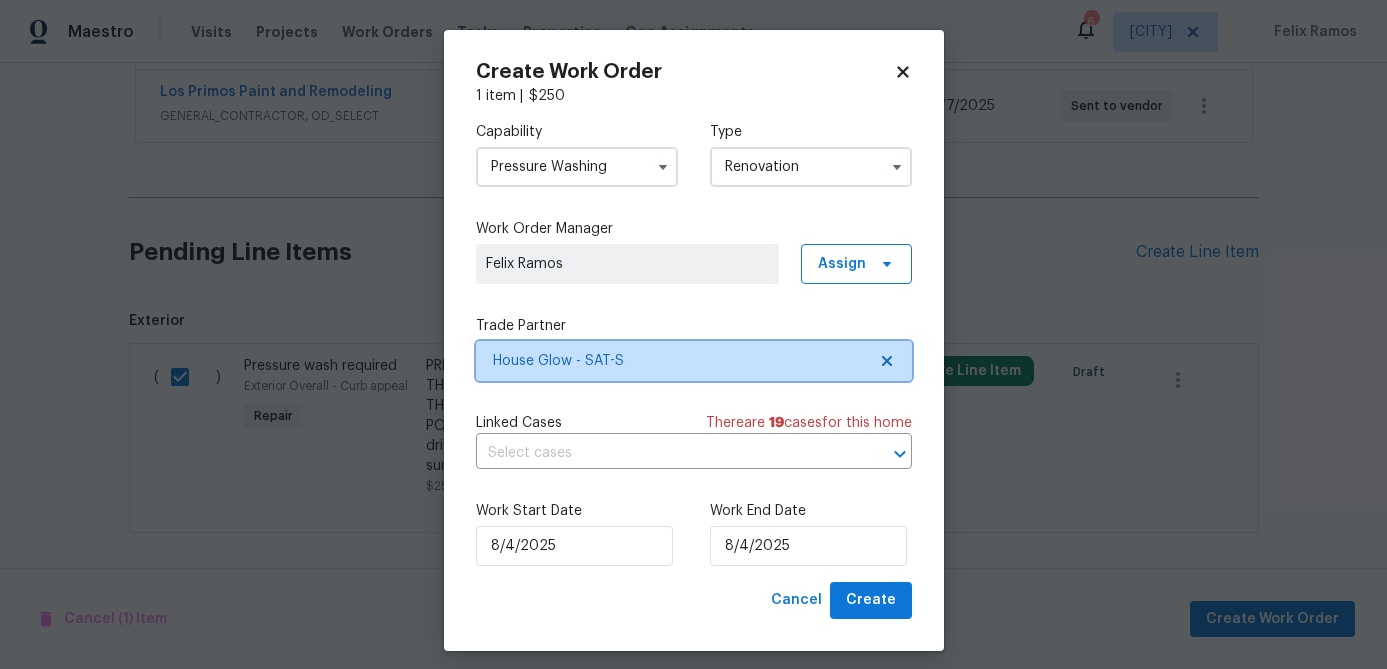 scroll, scrollTop: 0, scrollLeft: 0, axis: both 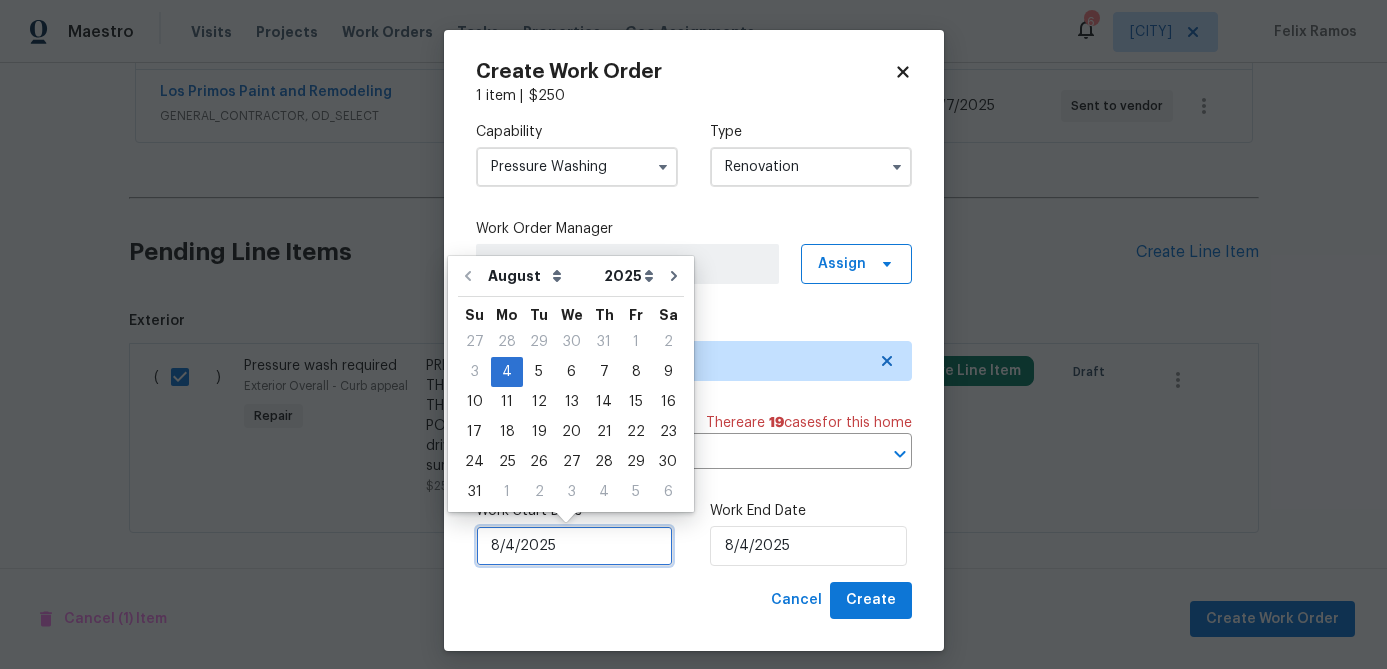 click on "8/4/2025" at bounding box center (574, 546) 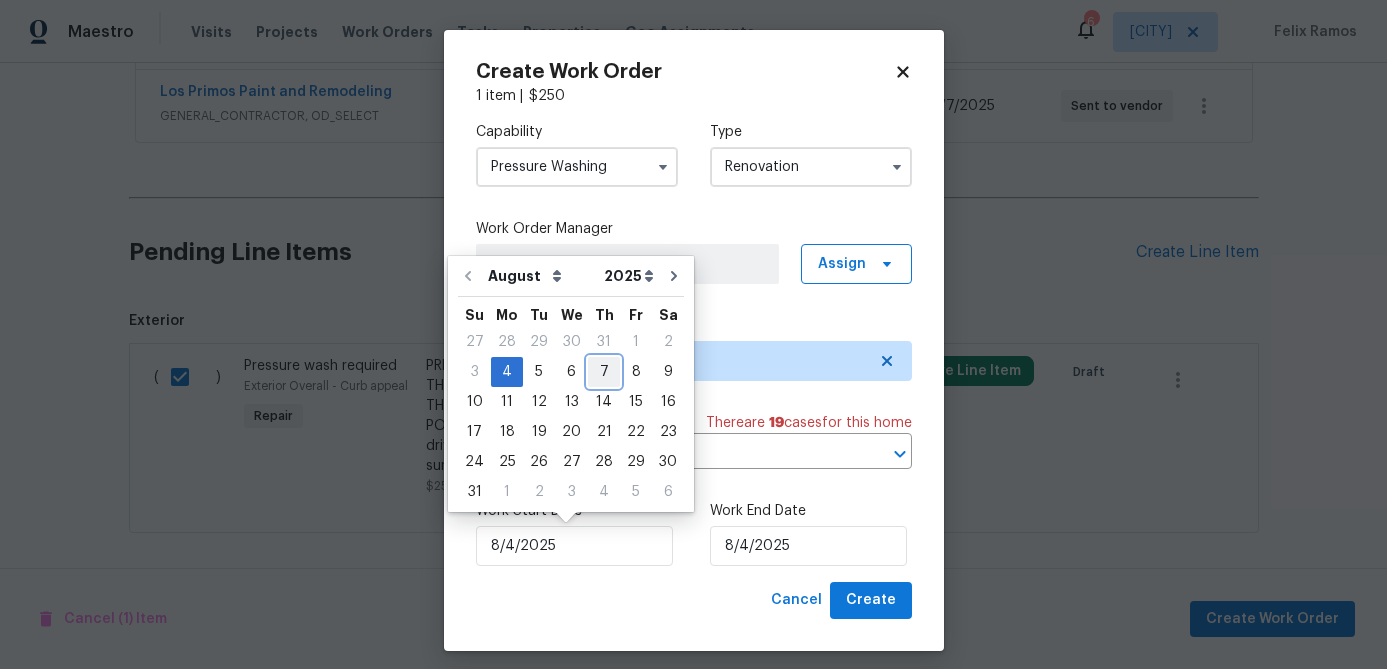 click on "7" at bounding box center (604, 372) 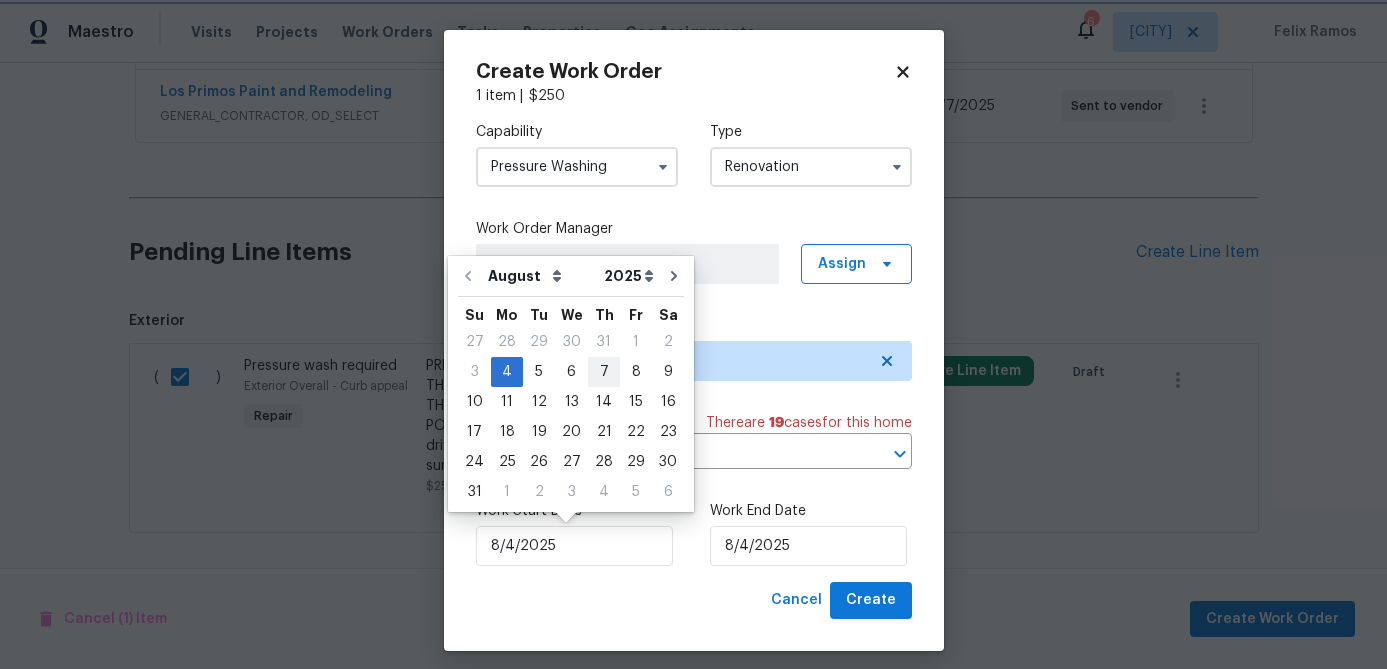 type on "8/7/2025" 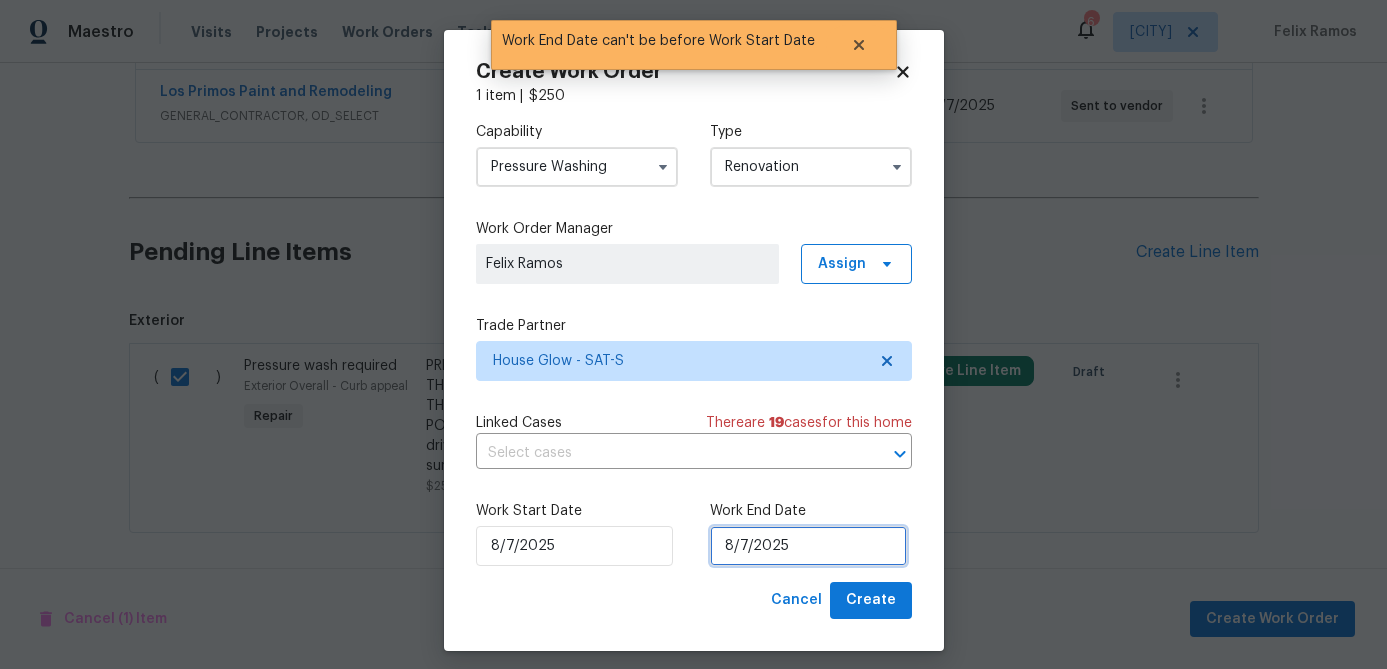 click on "8/7/2025" at bounding box center (808, 546) 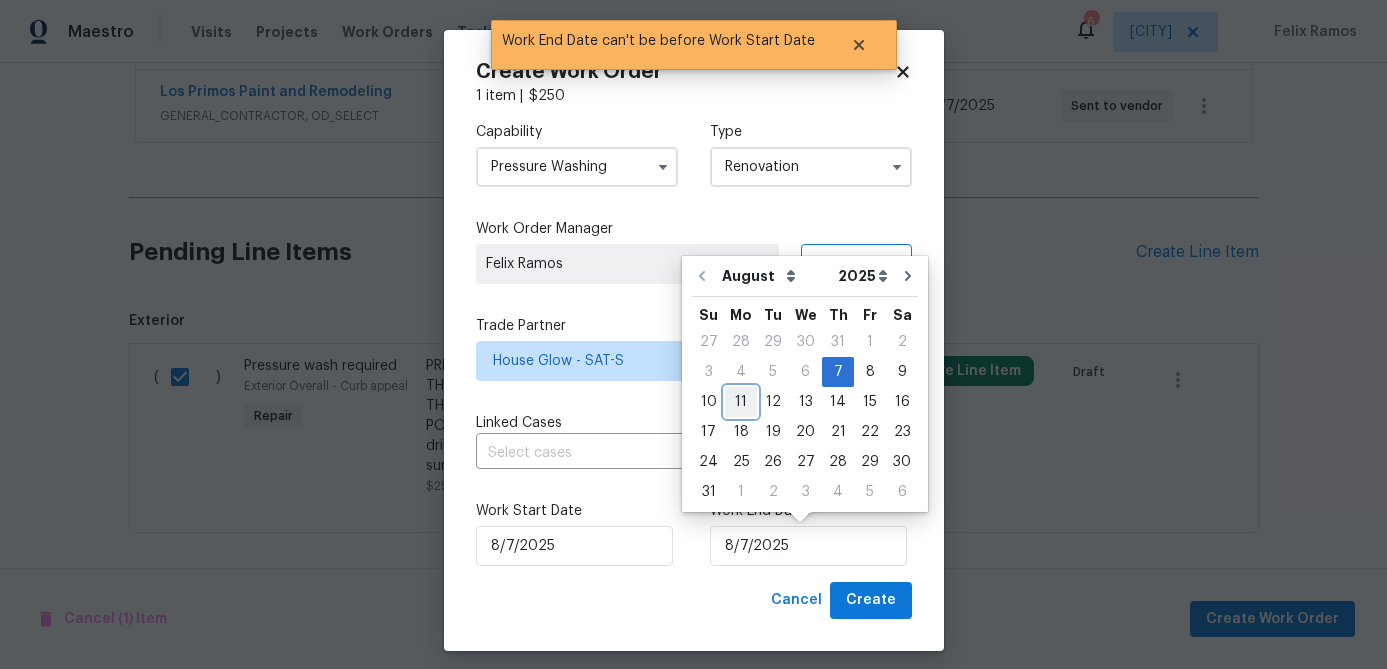 click on "11" at bounding box center (741, 402) 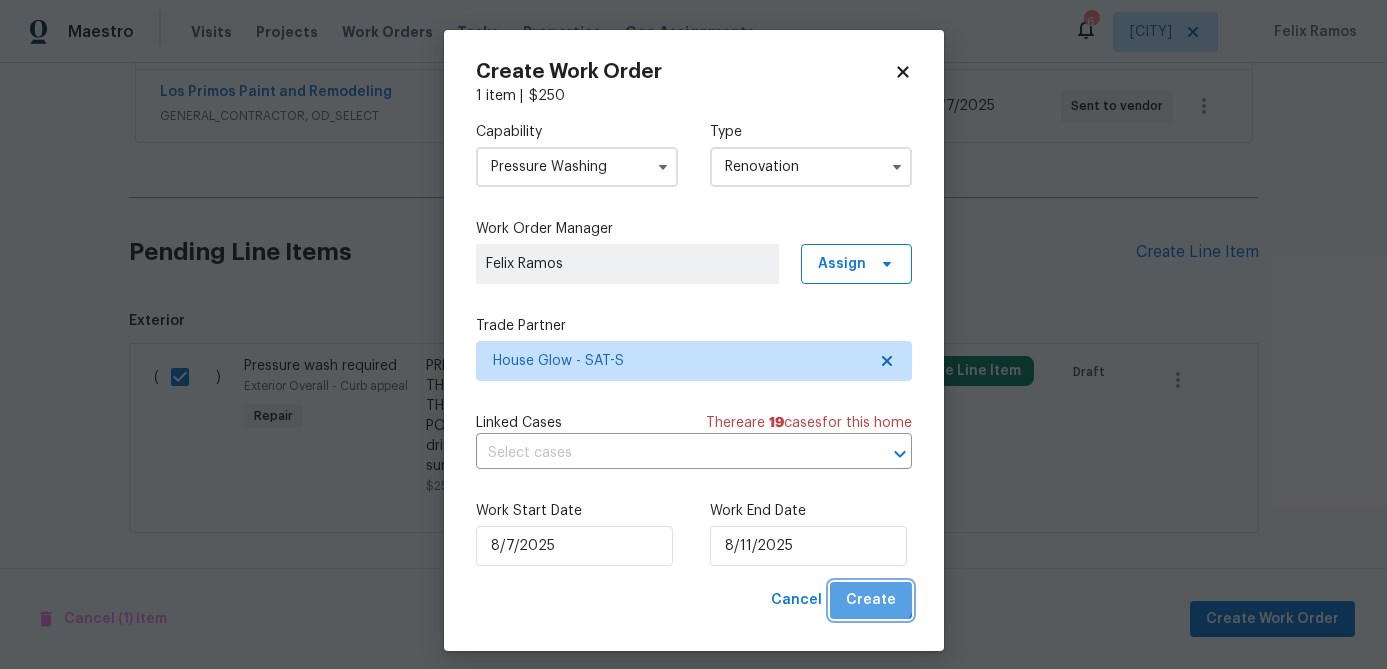 click on "Create" at bounding box center (871, 600) 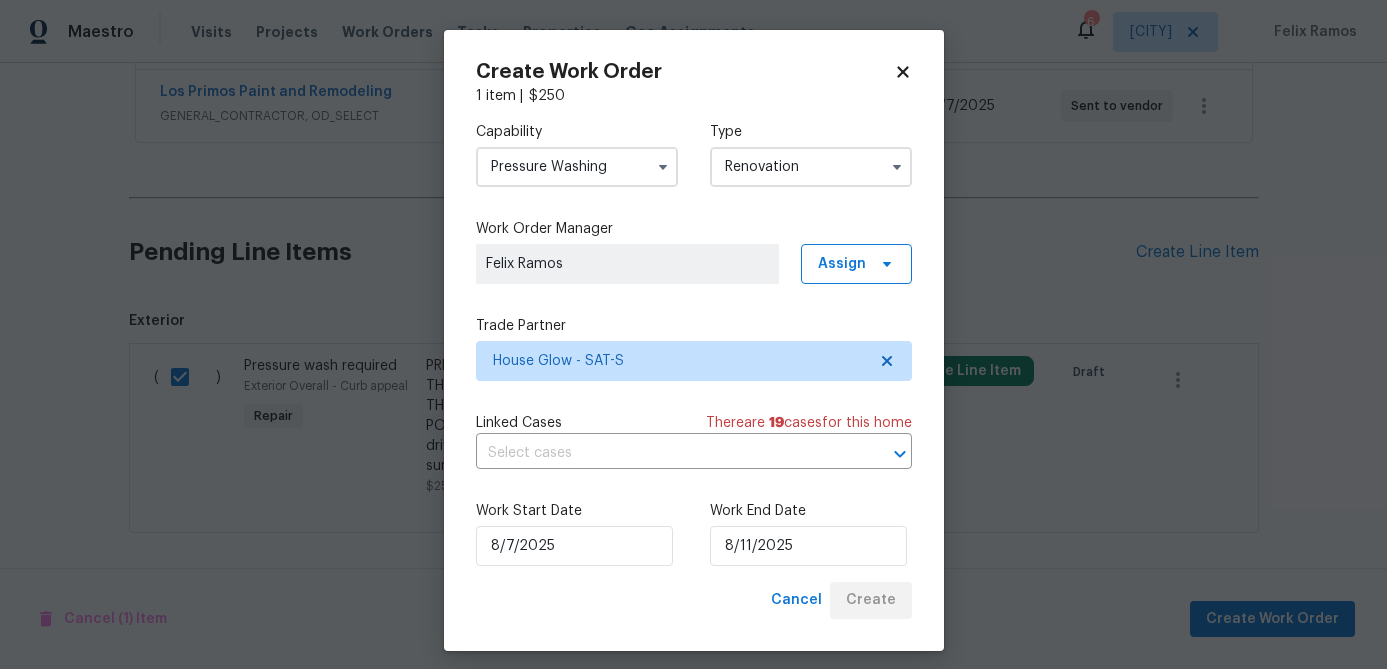 scroll, scrollTop: 528, scrollLeft: 0, axis: vertical 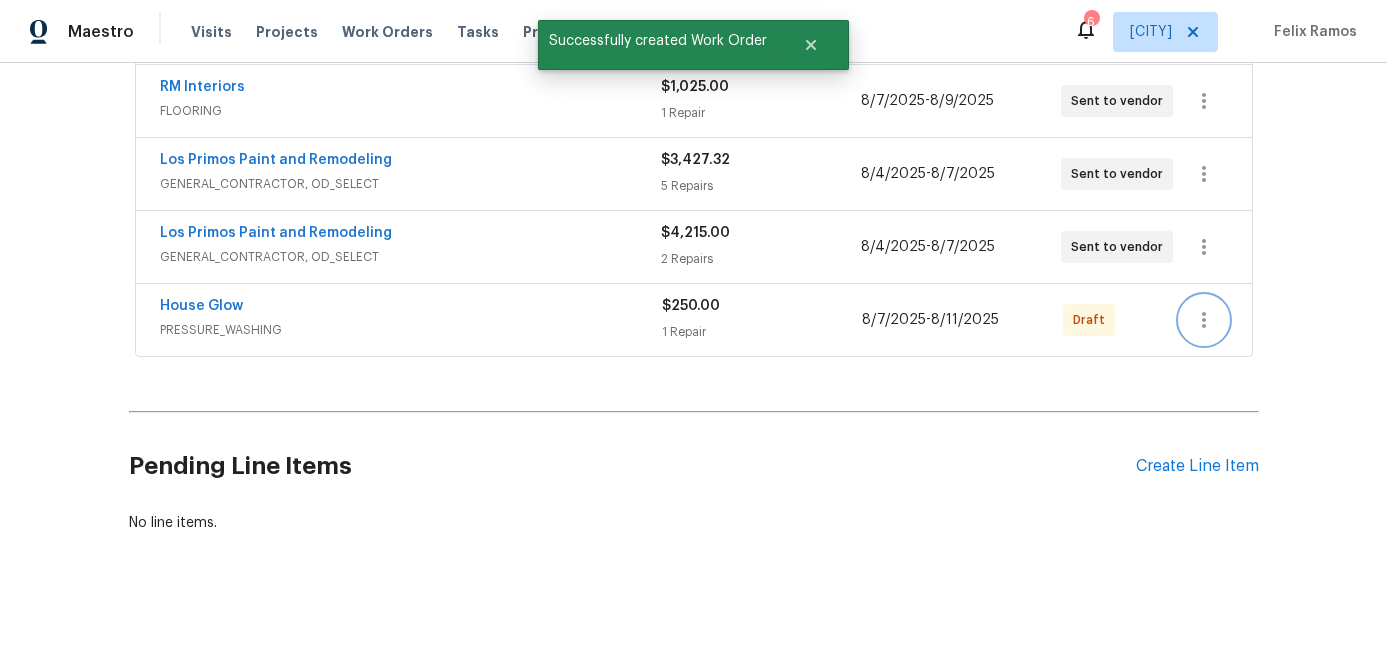 click 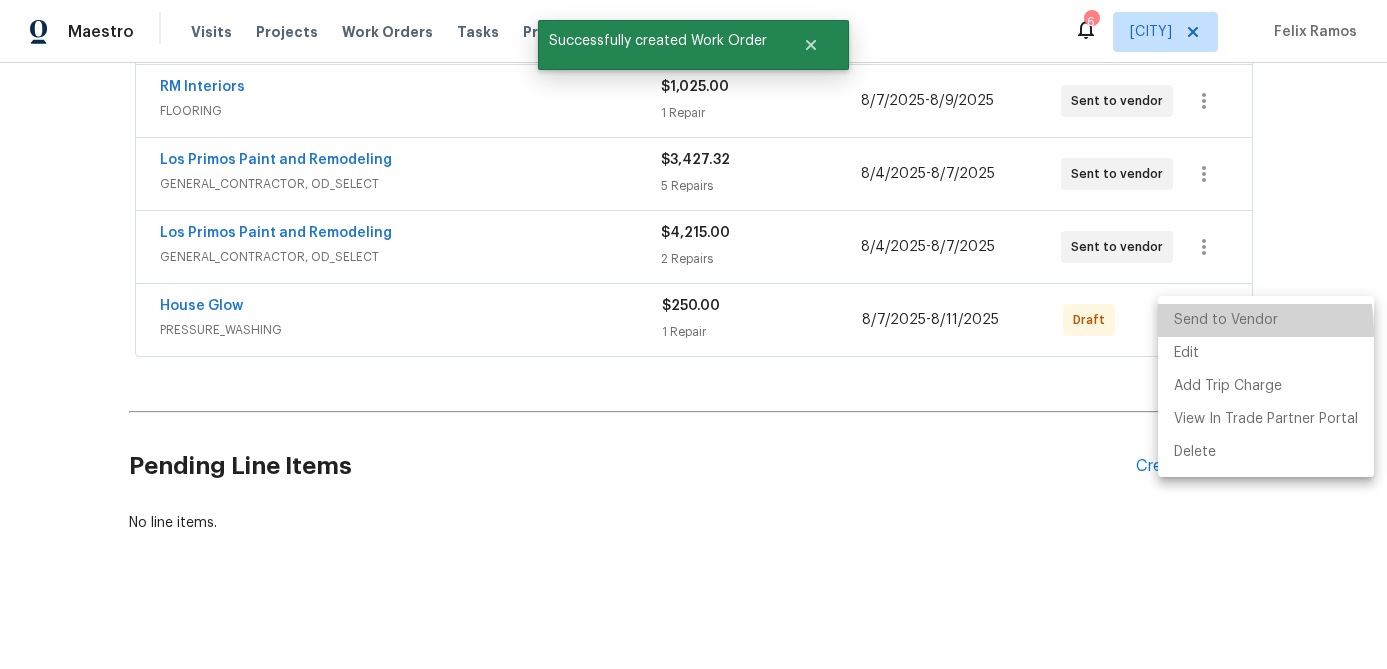click on "Send to Vendor" at bounding box center [1266, 320] 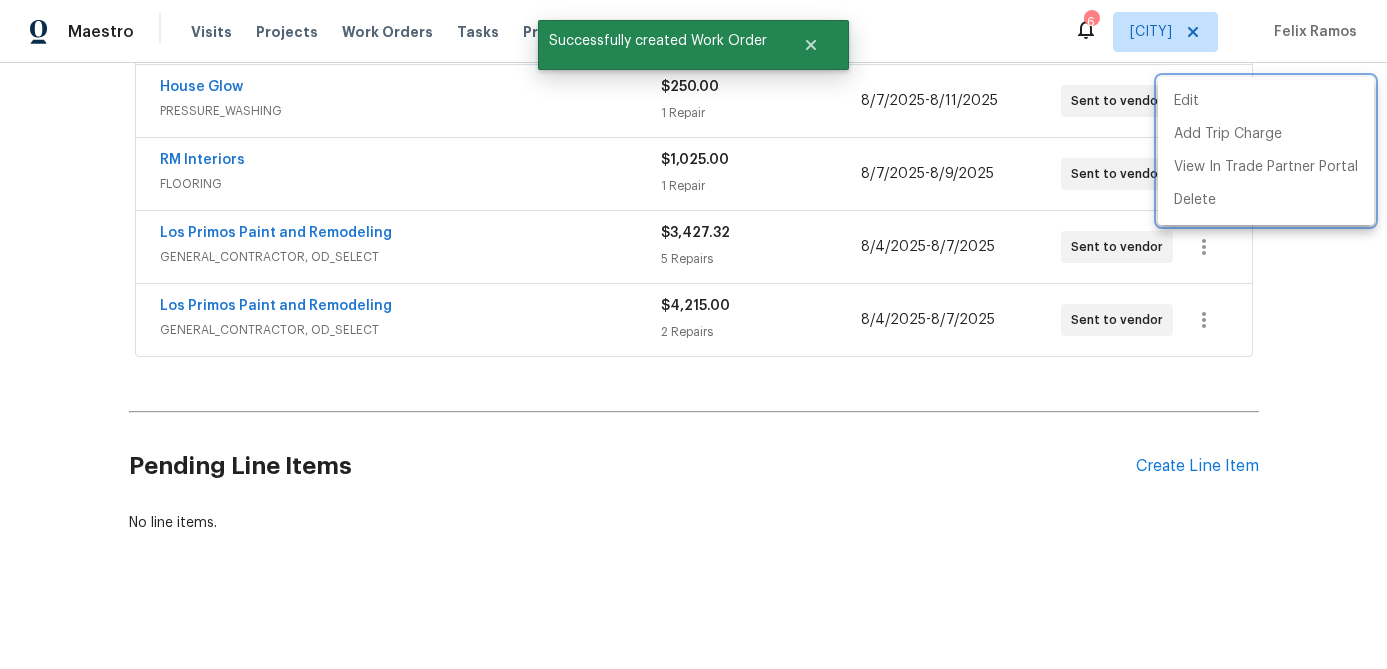 click at bounding box center [693, 334] 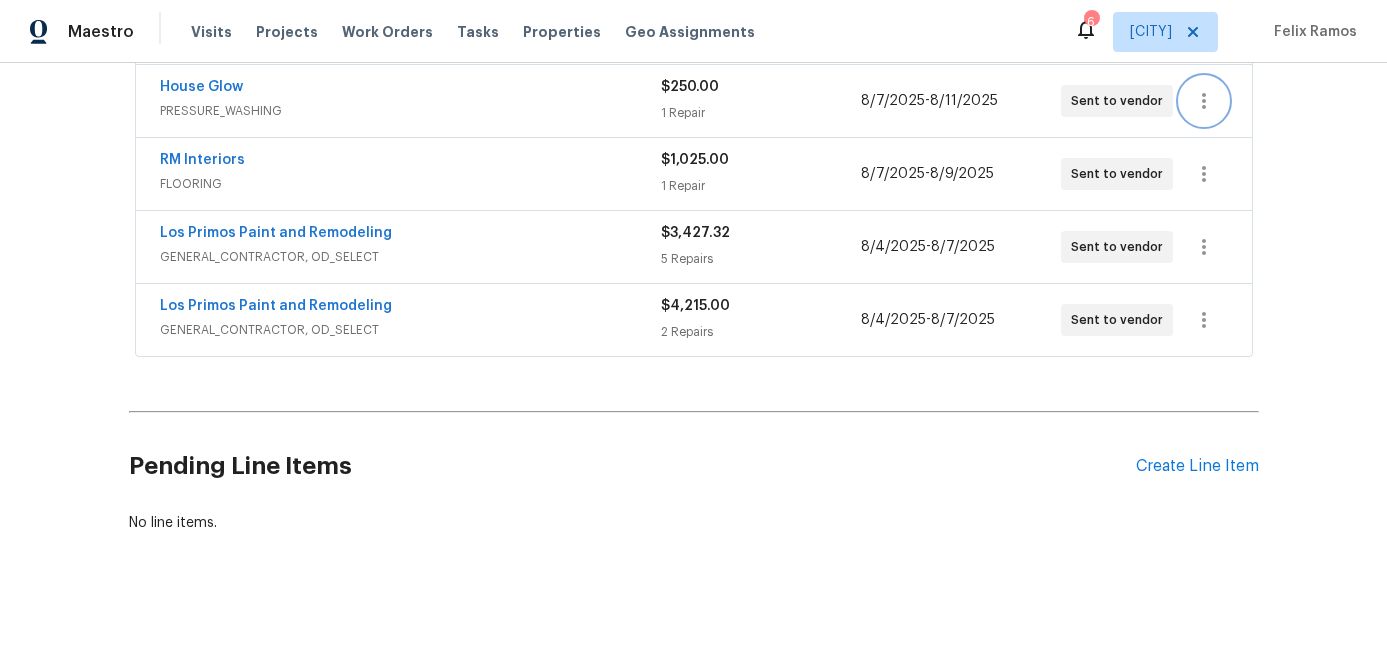 scroll, scrollTop: 0, scrollLeft: 0, axis: both 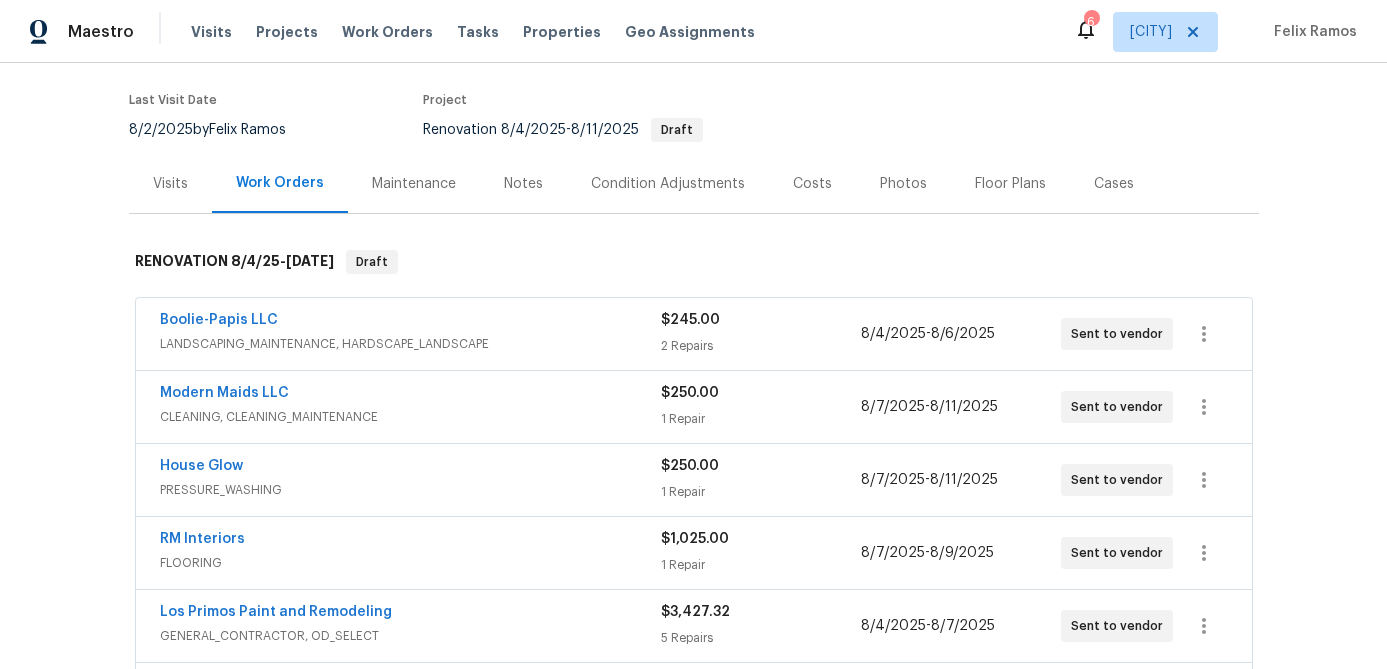 click on "Boolie-Papis LLC LANDSCAPING_MAINTENANCE, HARDSCAPE_LANDSCAPE $[PRICE] [NUMBER] Repairs [DATE] - [DATE] Sent to vendor" at bounding box center [694, 334] 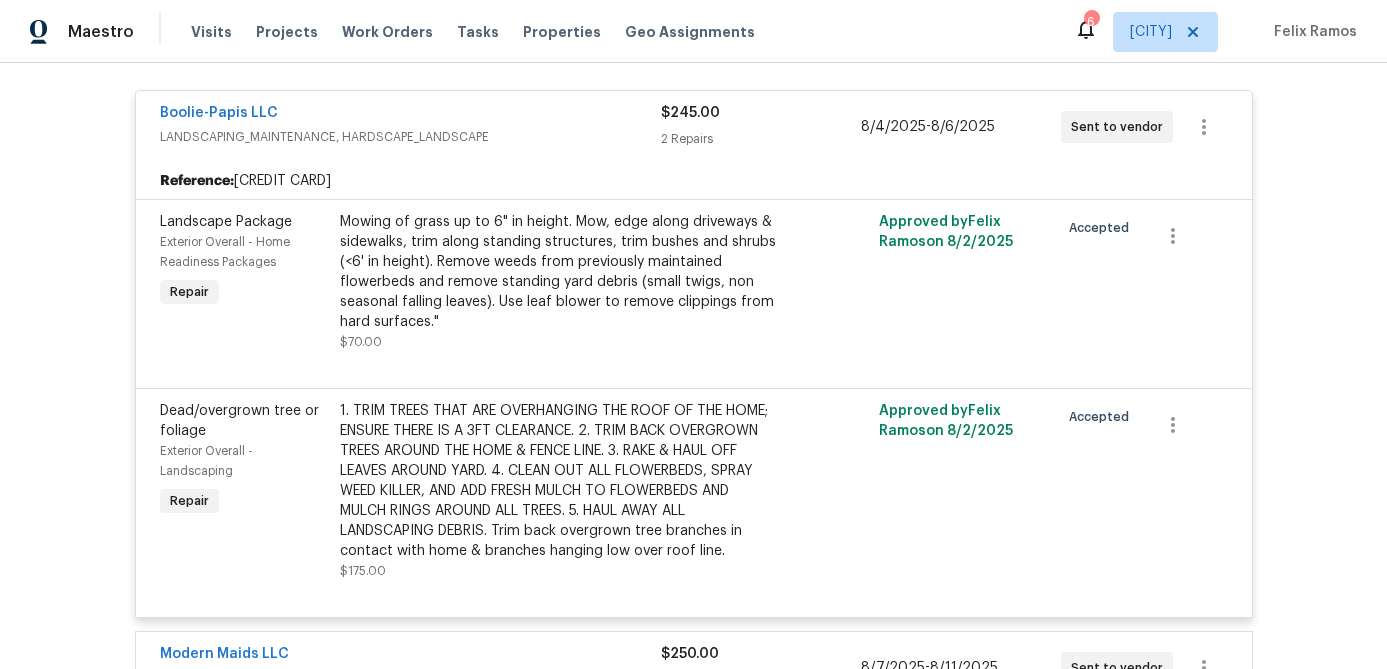 scroll, scrollTop: 372, scrollLeft: 0, axis: vertical 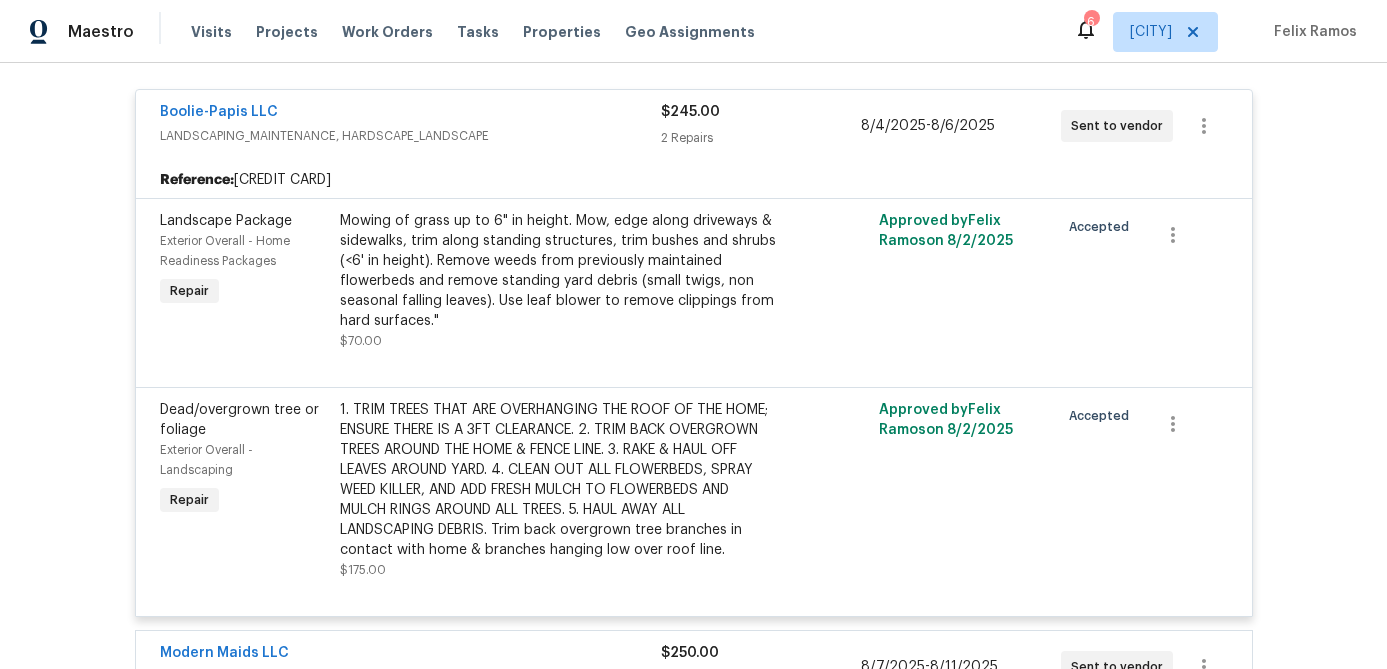 click on "LANDSCAPING_MAINTENANCE, HARDSCAPE_LANDSCAPE" at bounding box center [410, 136] 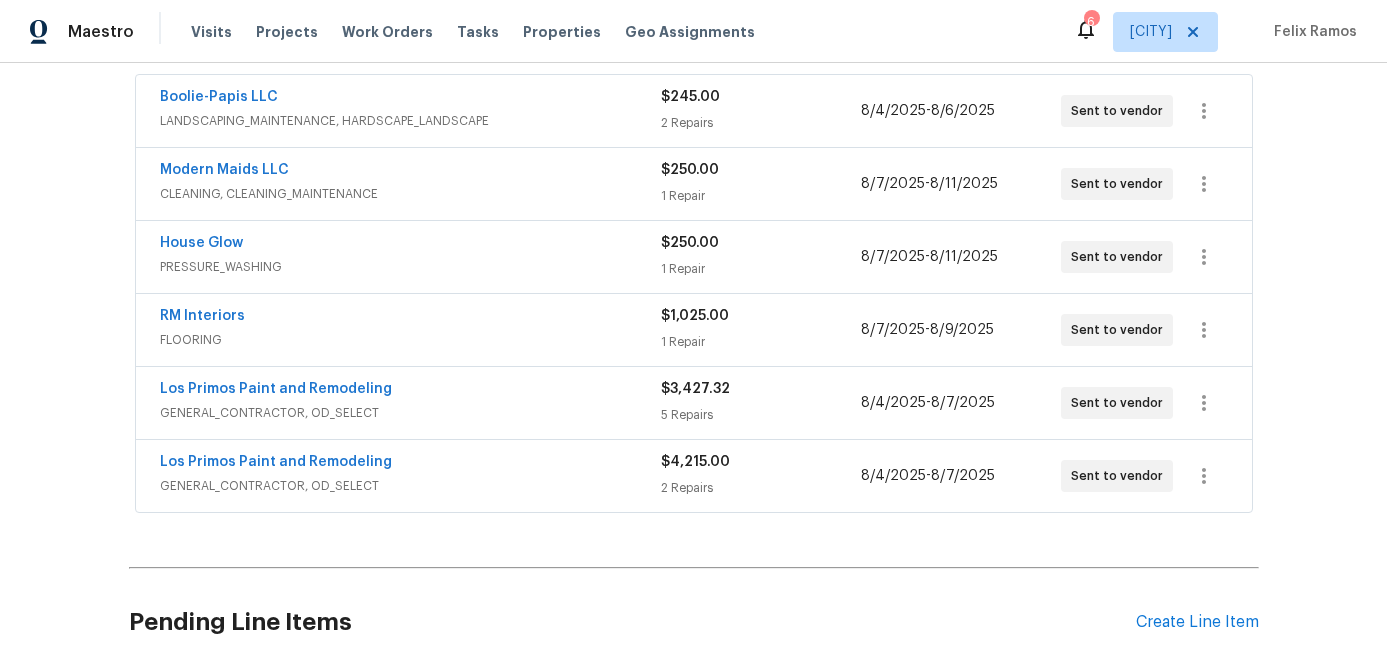 click on "CLEANING, CLEANING_MAINTENANCE" at bounding box center [410, 194] 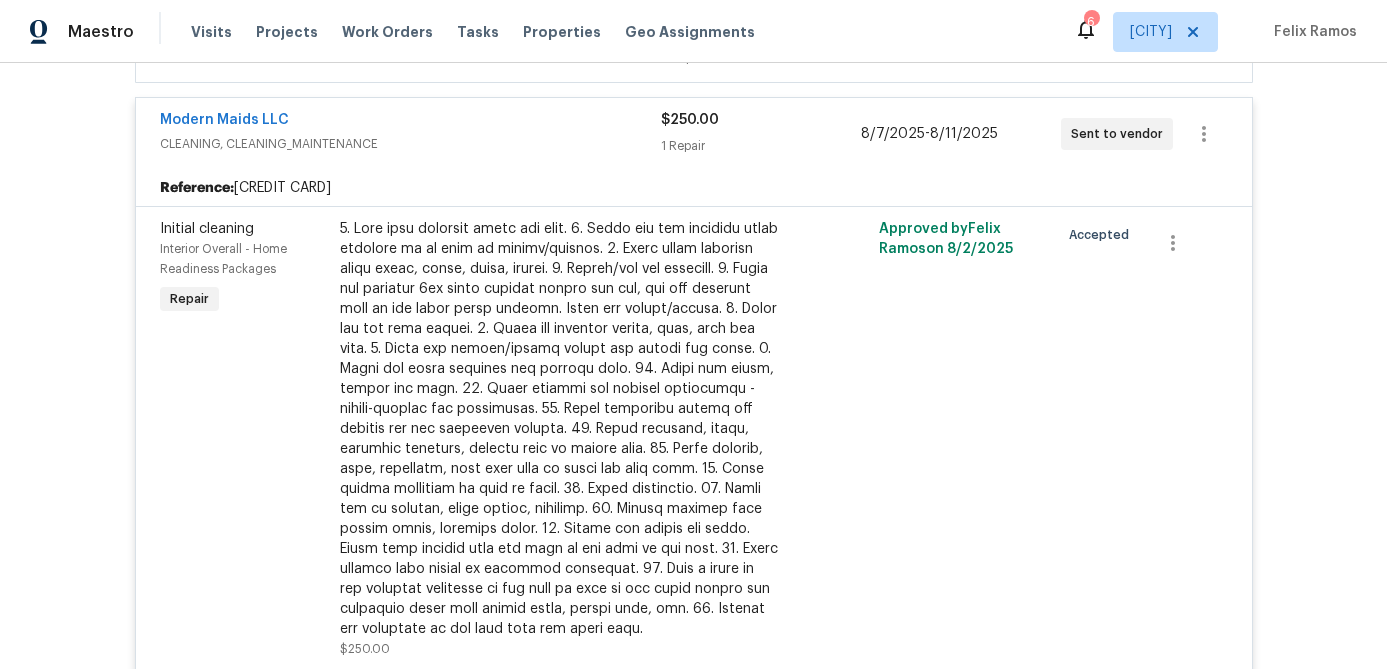 scroll, scrollTop: 405, scrollLeft: 0, axis: vertical 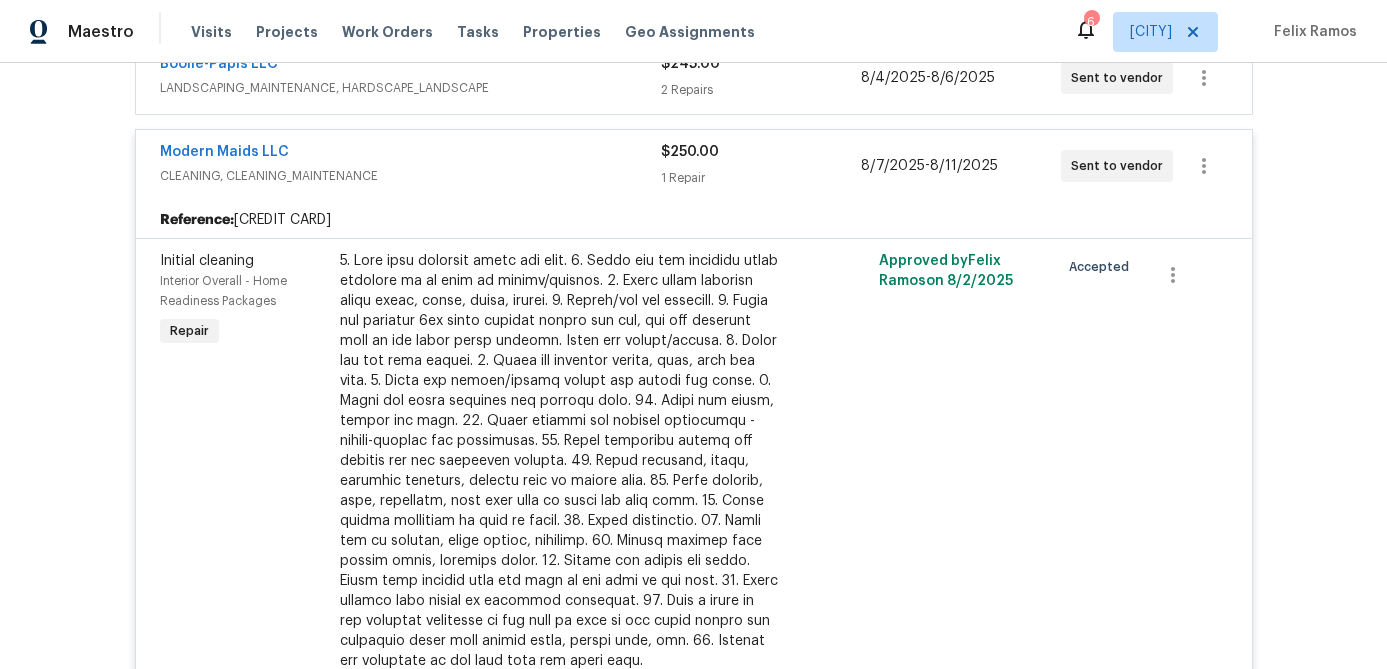 click on "Modern Maids LLC" at bounding box center [410, 154] 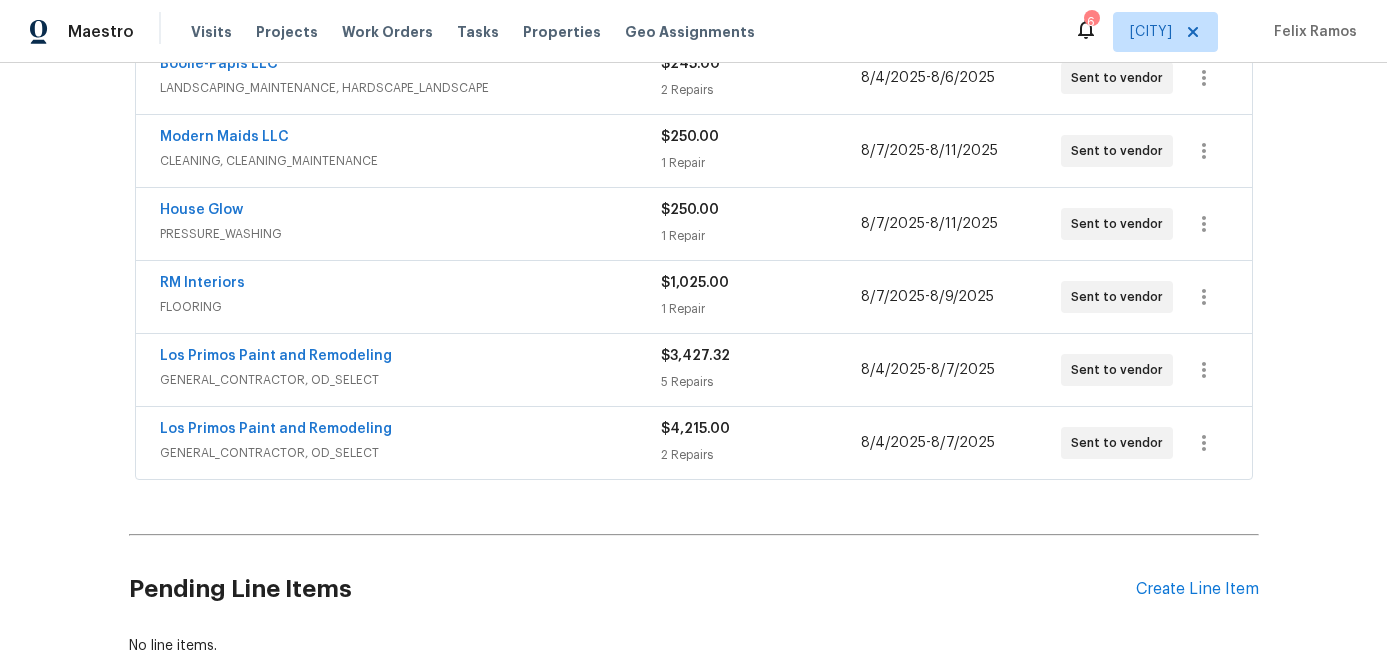 click on "PRESSURE_WASHING" at bounding box center (410, 234) 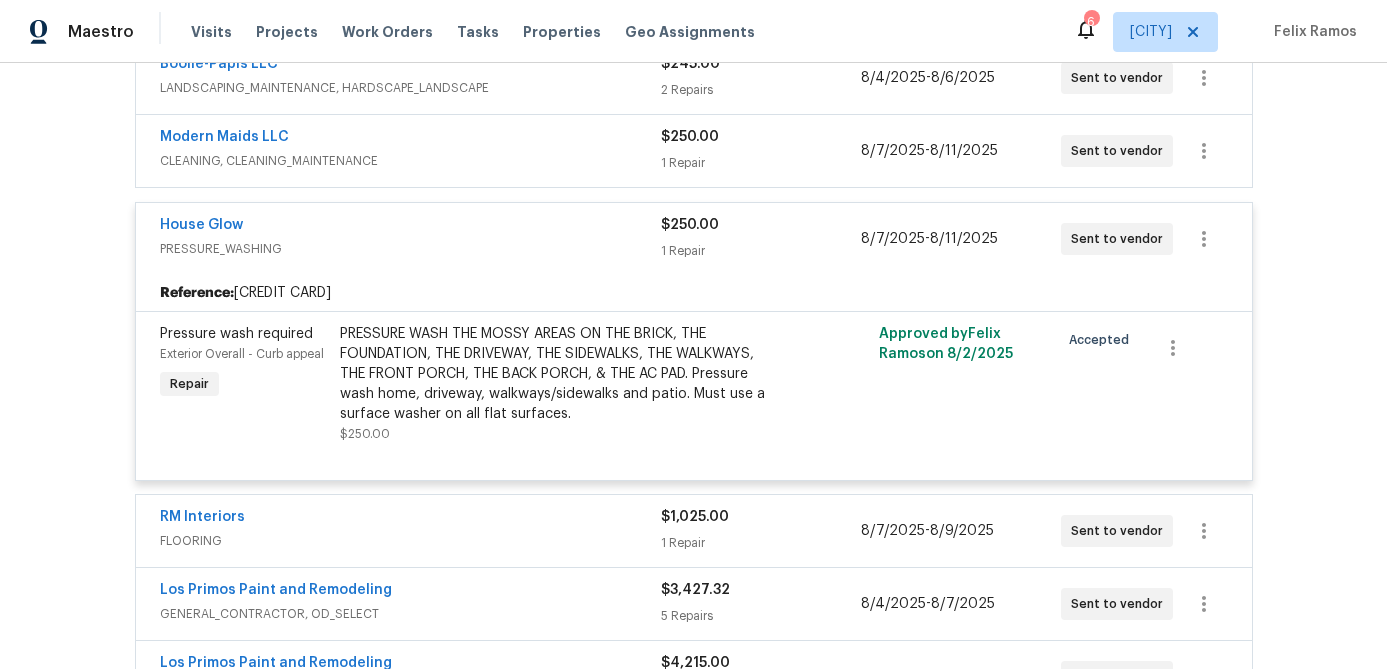 click on "PRESSURE_WASHING" at bounding box center (410, 249) 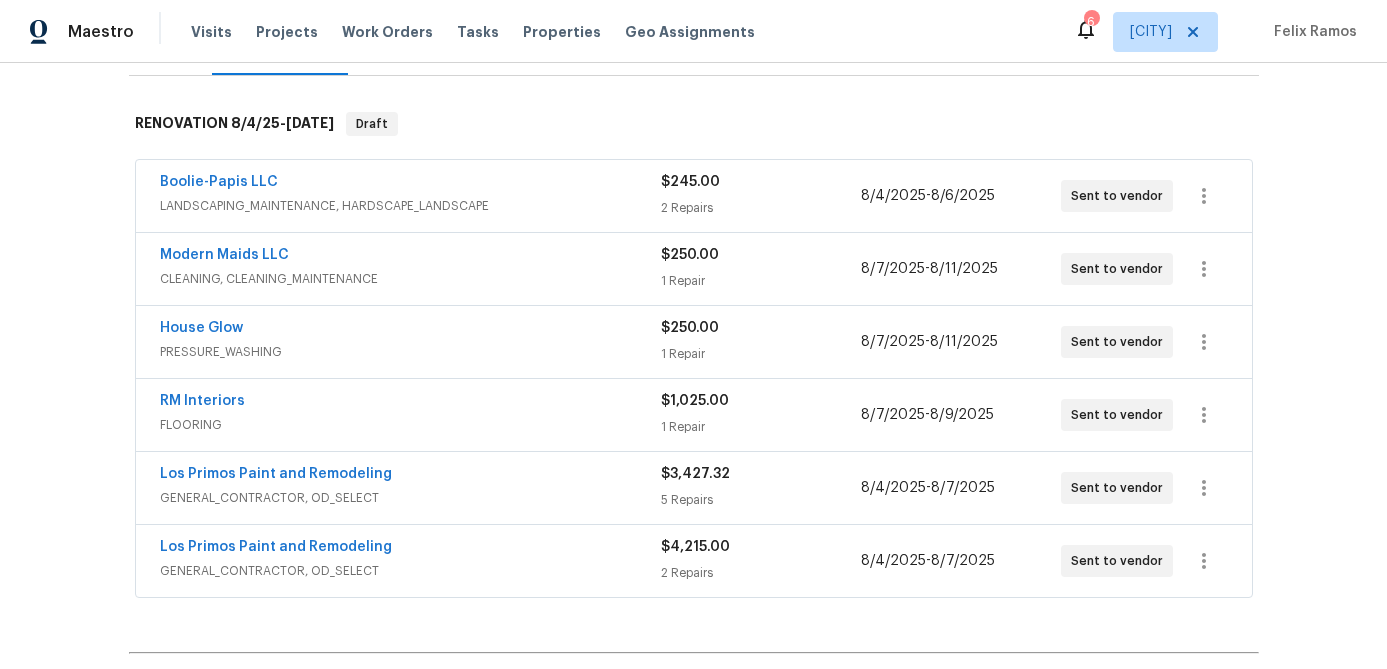 scroll, scrollTop: 284, scrollLeft: 0, axis: vertical 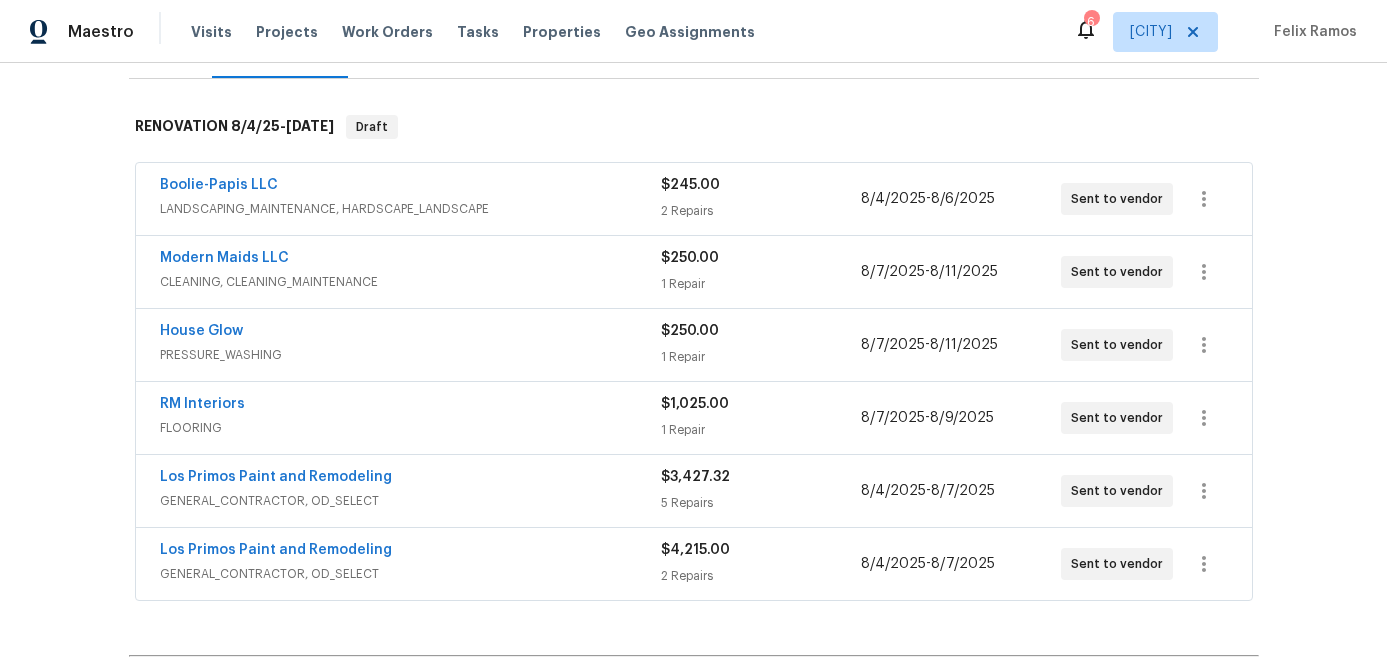click on "RM Interiors" at bounding box center [410, 406] 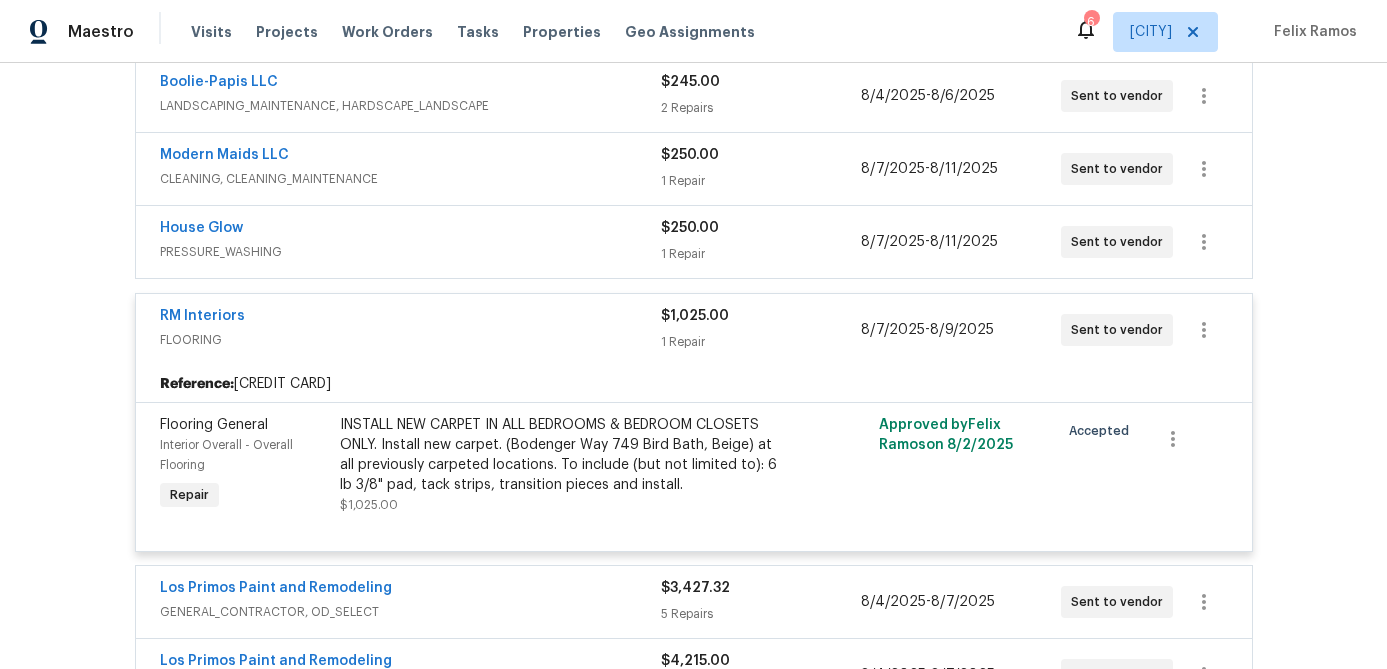 scroll, scrollTop: 393, scrollLeft: 0, axis: vertical 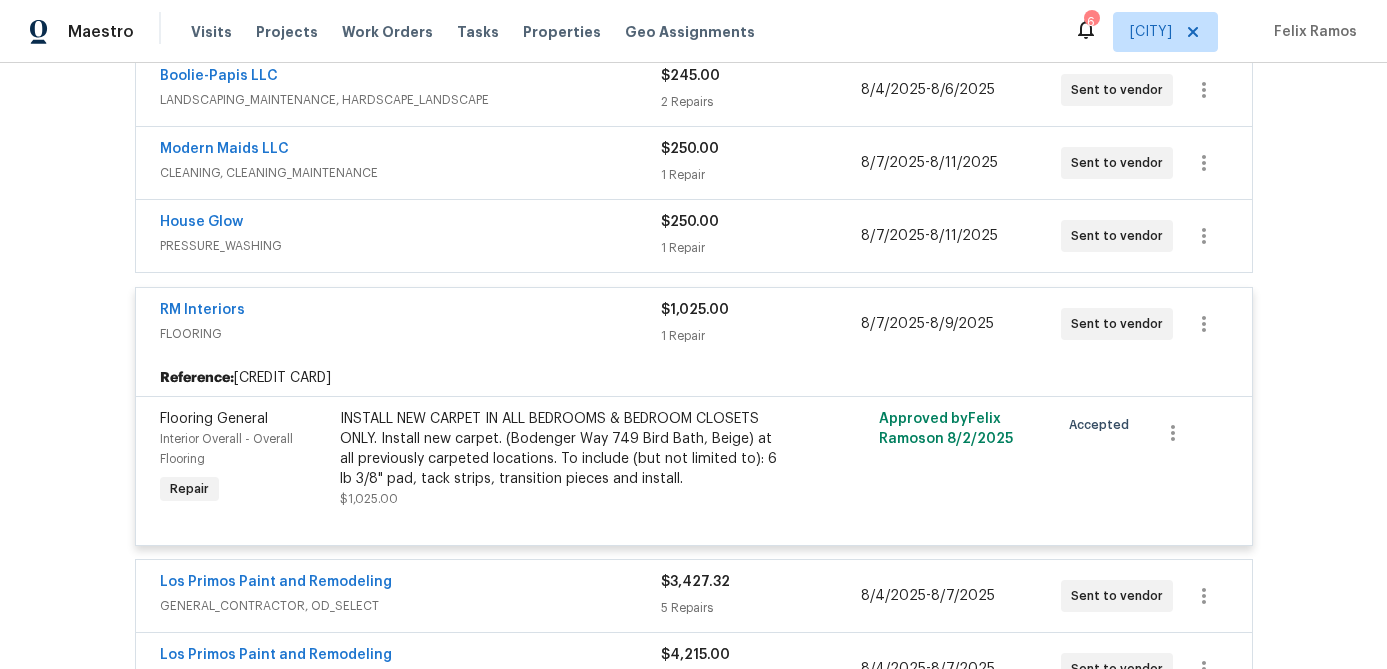 click on "RM Interiors" at bounding box center [410, 312] 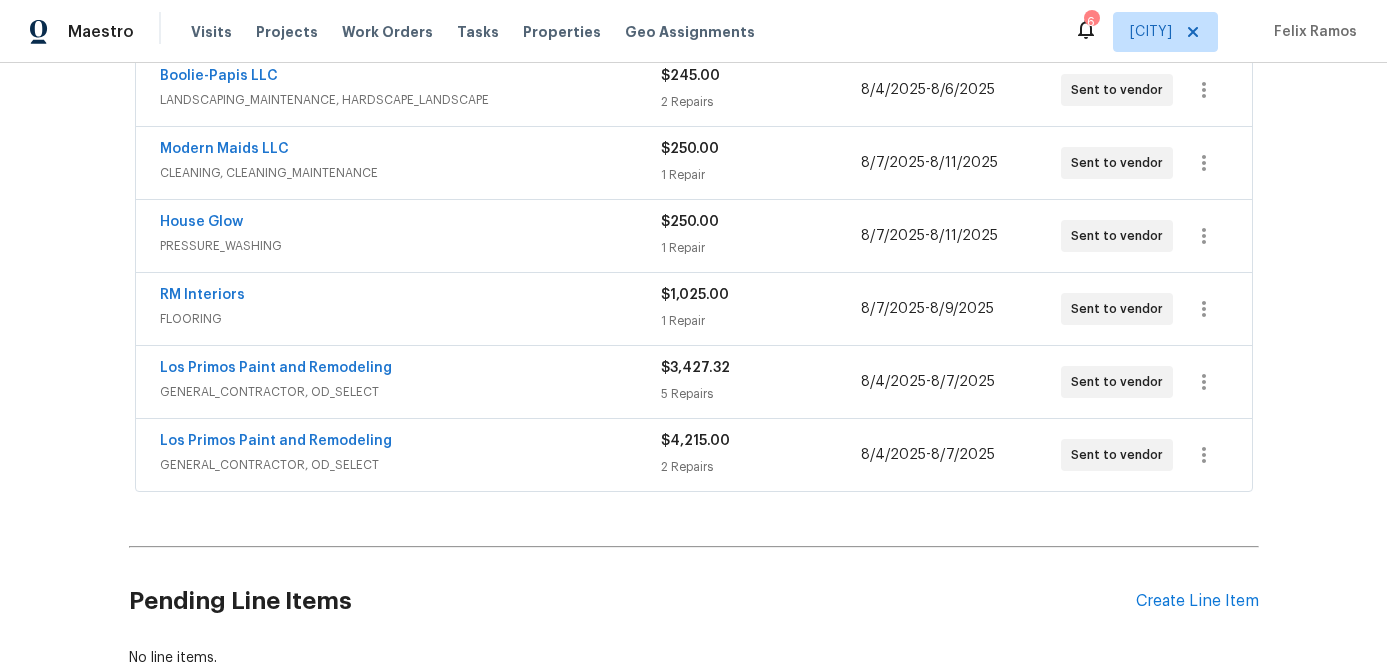 click on "GENERAL_CONTRACTOR, OD_SELECT" at bounding box center [410, 392] 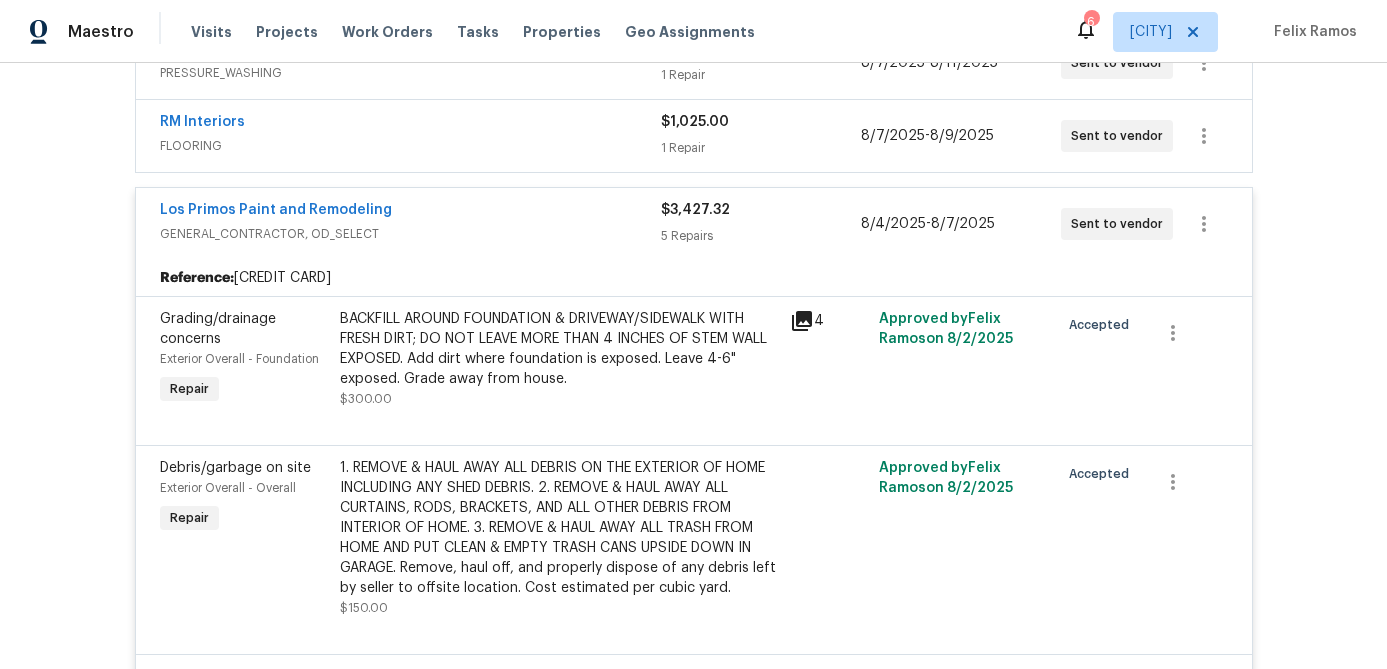 scroll, scrollTop: 556, scrollLeft: 0, axis: vertical 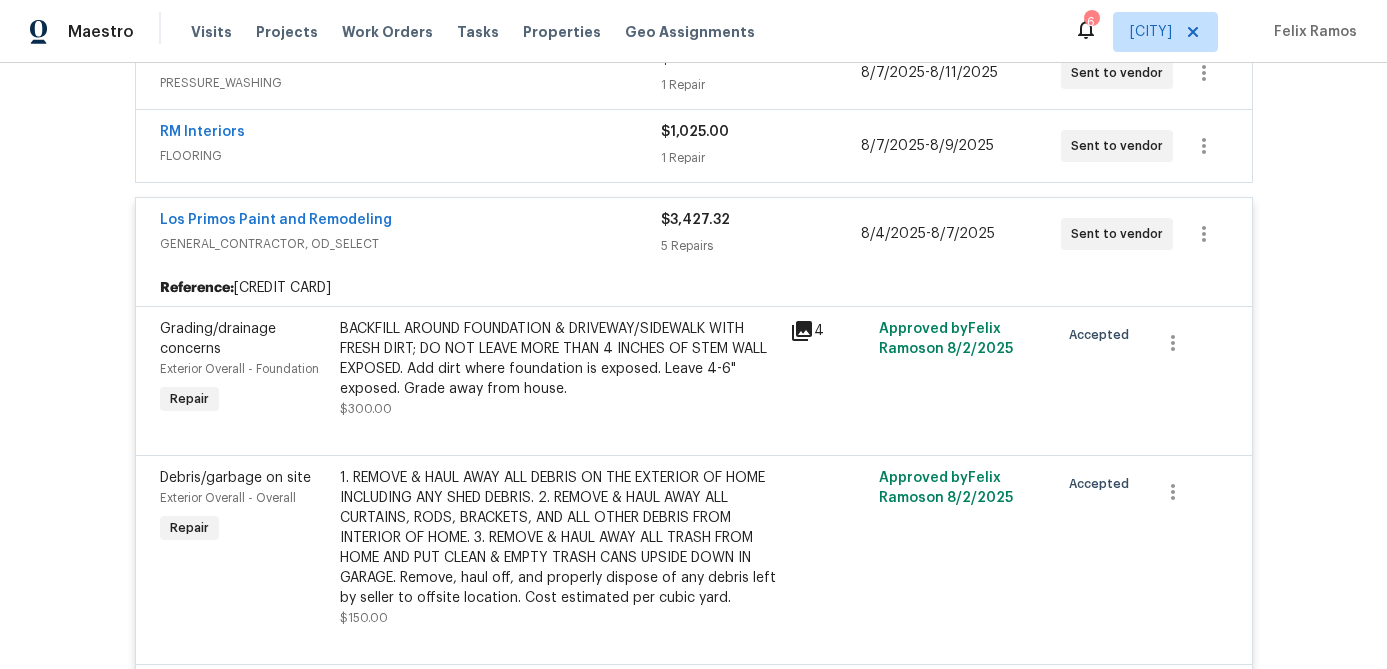 click on "Los Primos Paint and Remodeling" at bounding box center [410, 222] 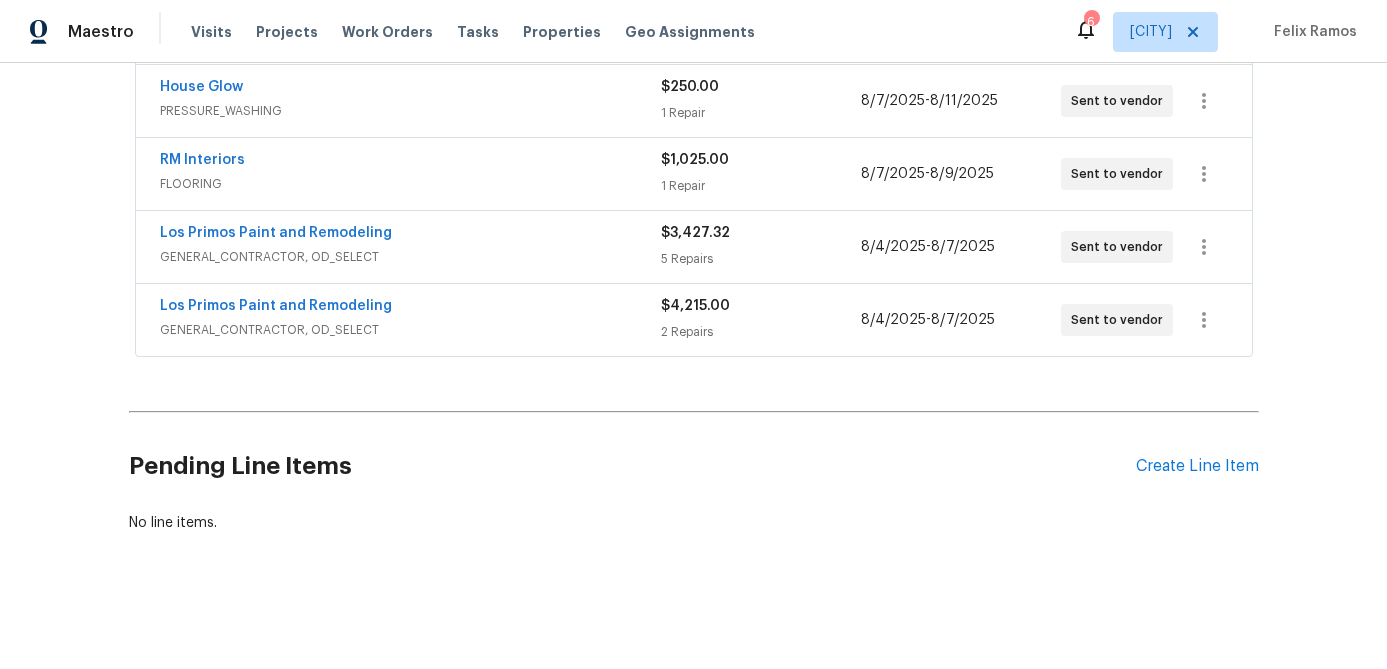 click on "GENERAL_CONTRACTOR, OD_SELECT" at bounding box center (410, 330) 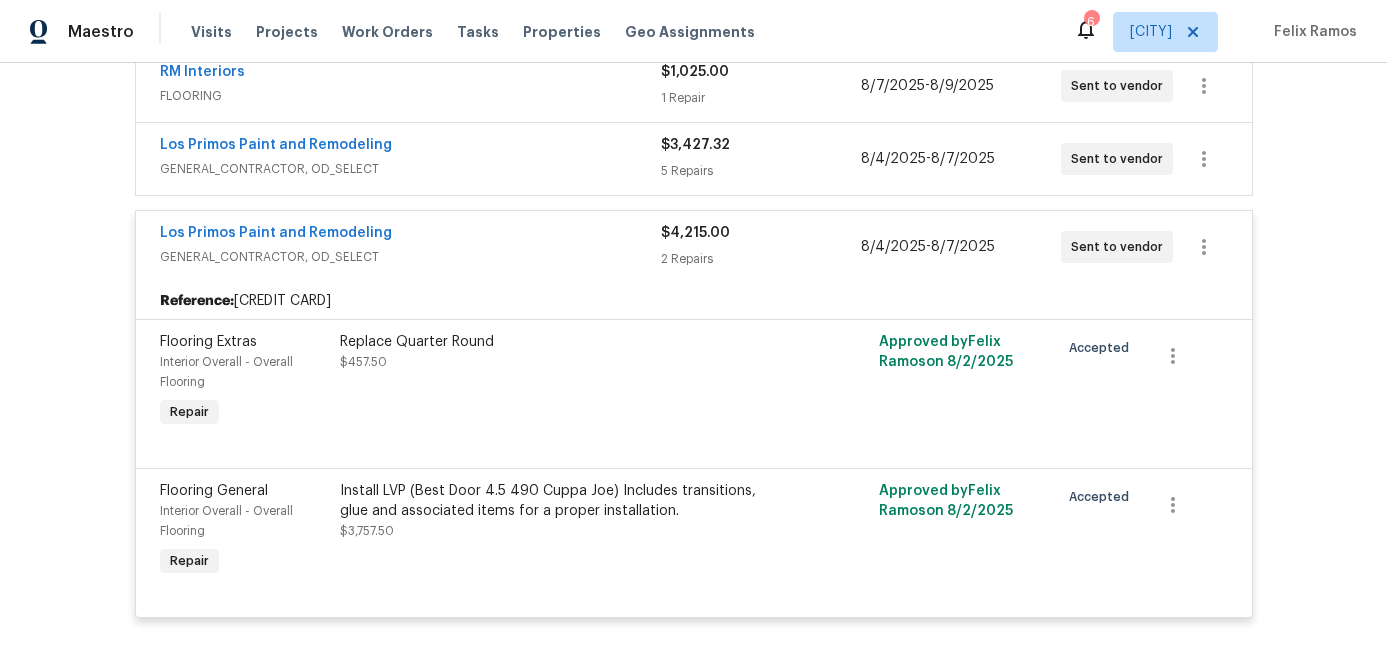 scroll, scrollTop: 470, scrollLeft: 0, axis: vertical 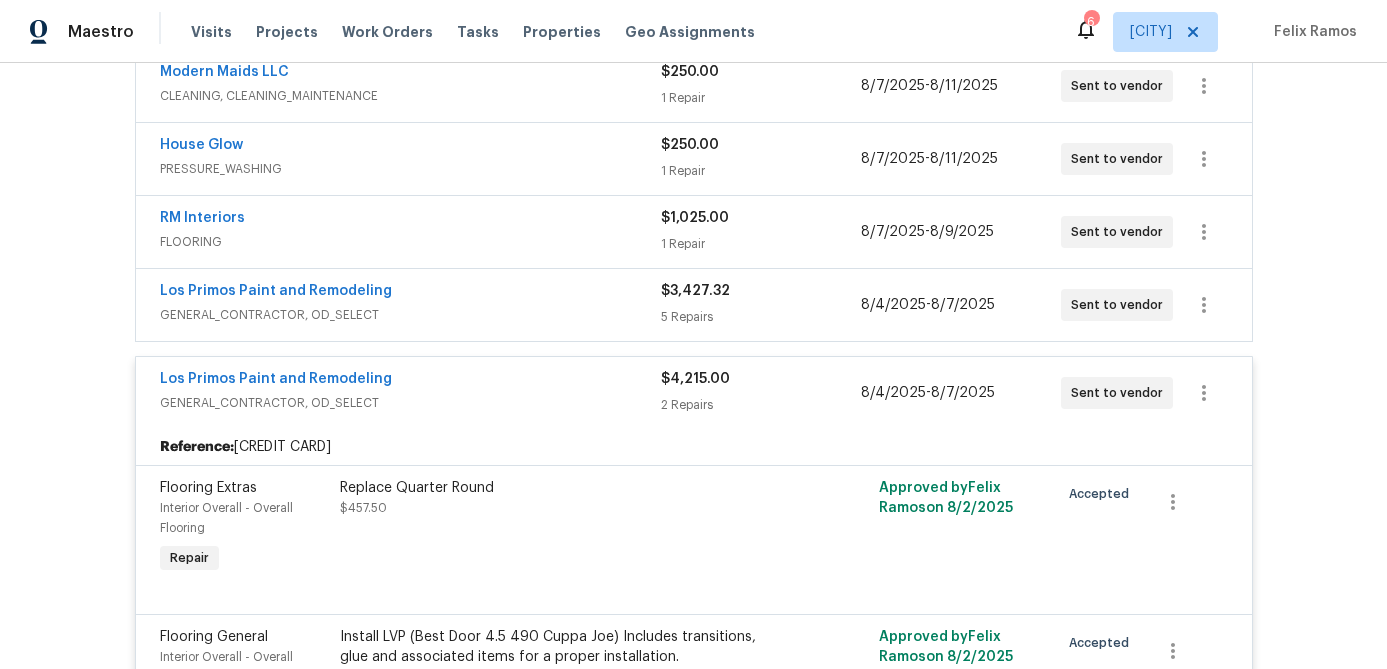 click on "Los Primos Paint and Remodeling" at bounding box center [410, 381] 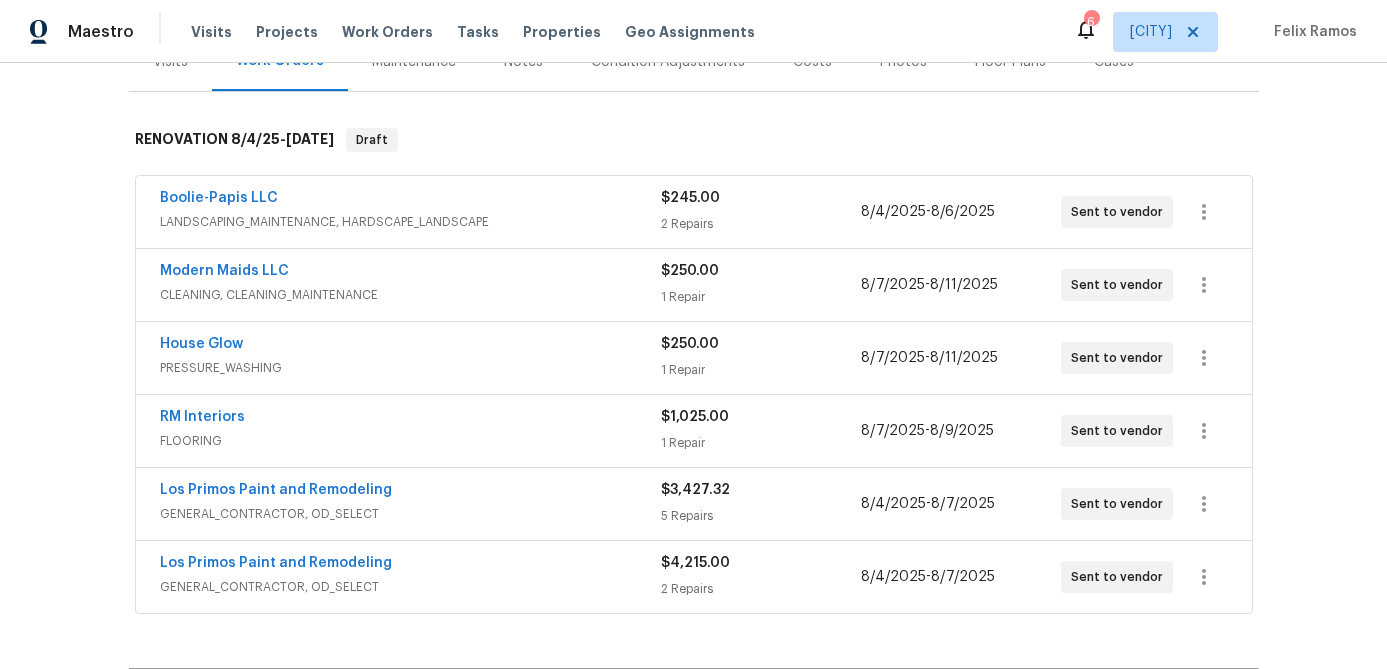scroll, scrollTop: 0, scrollLeft: 0, axis: both 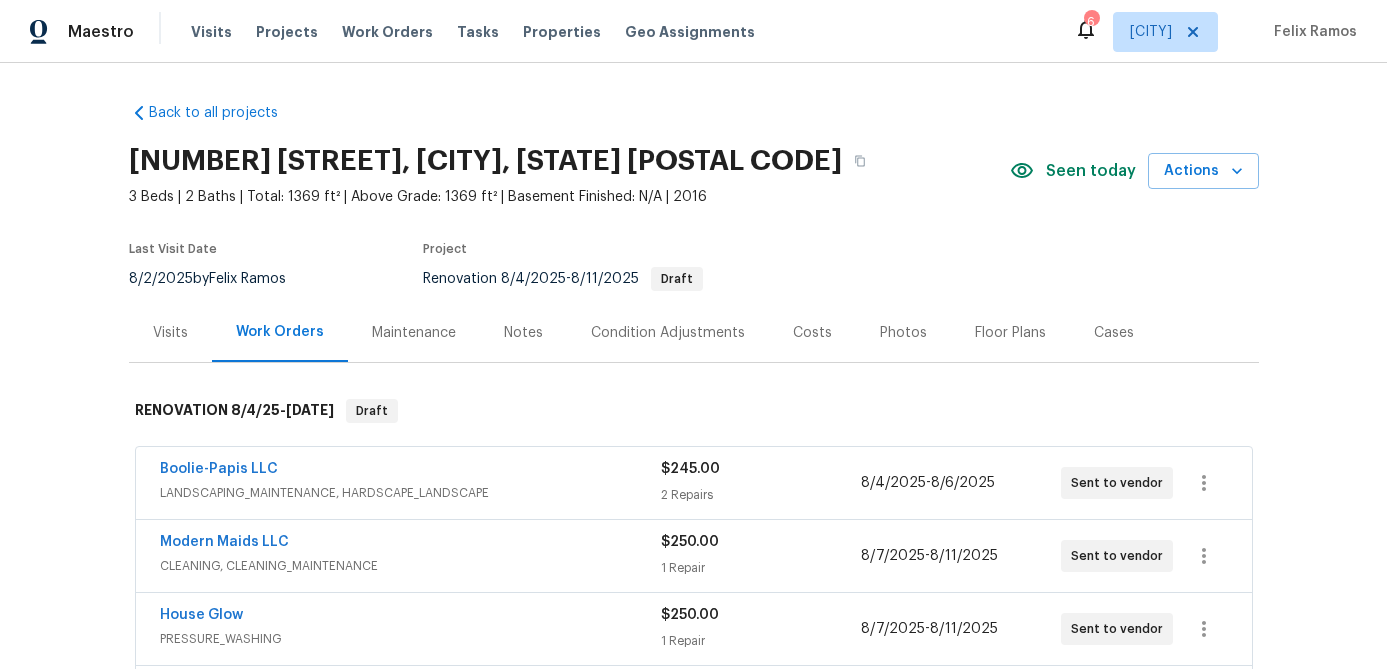 click on "Costs" at bounding box center [812, 333] 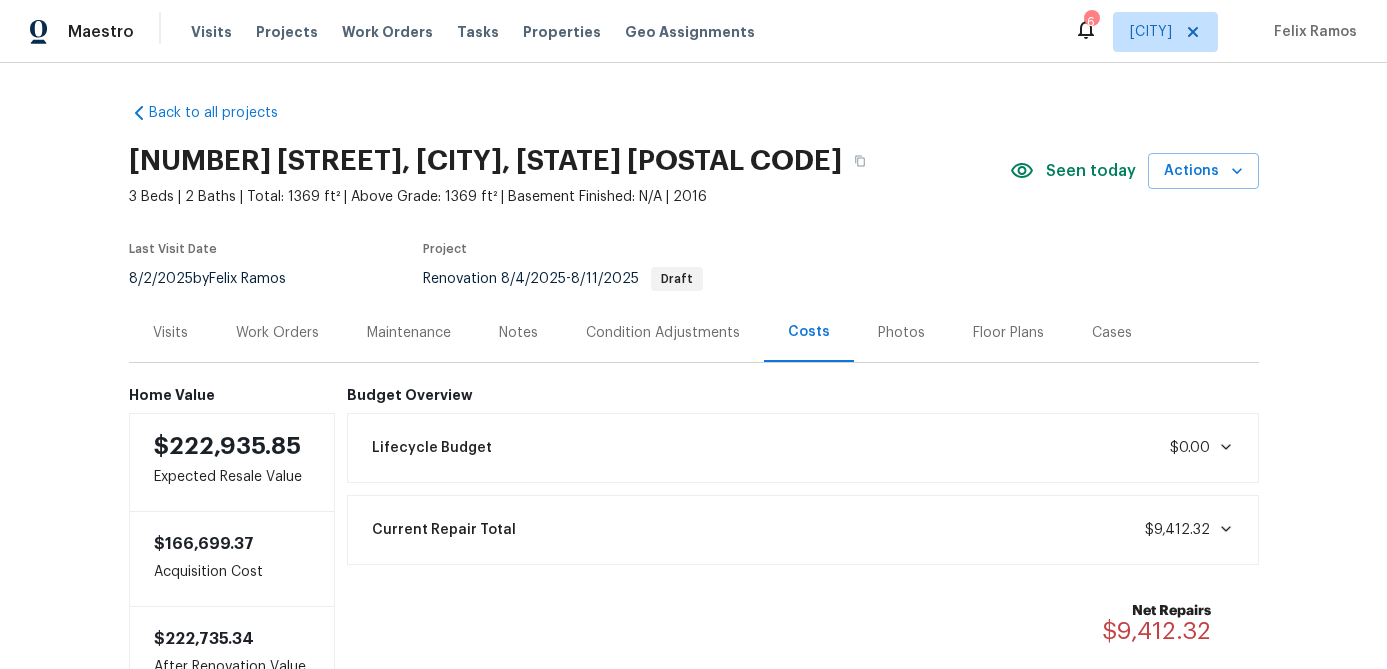 click on "Work Orders" at bounding box center (277, 333) 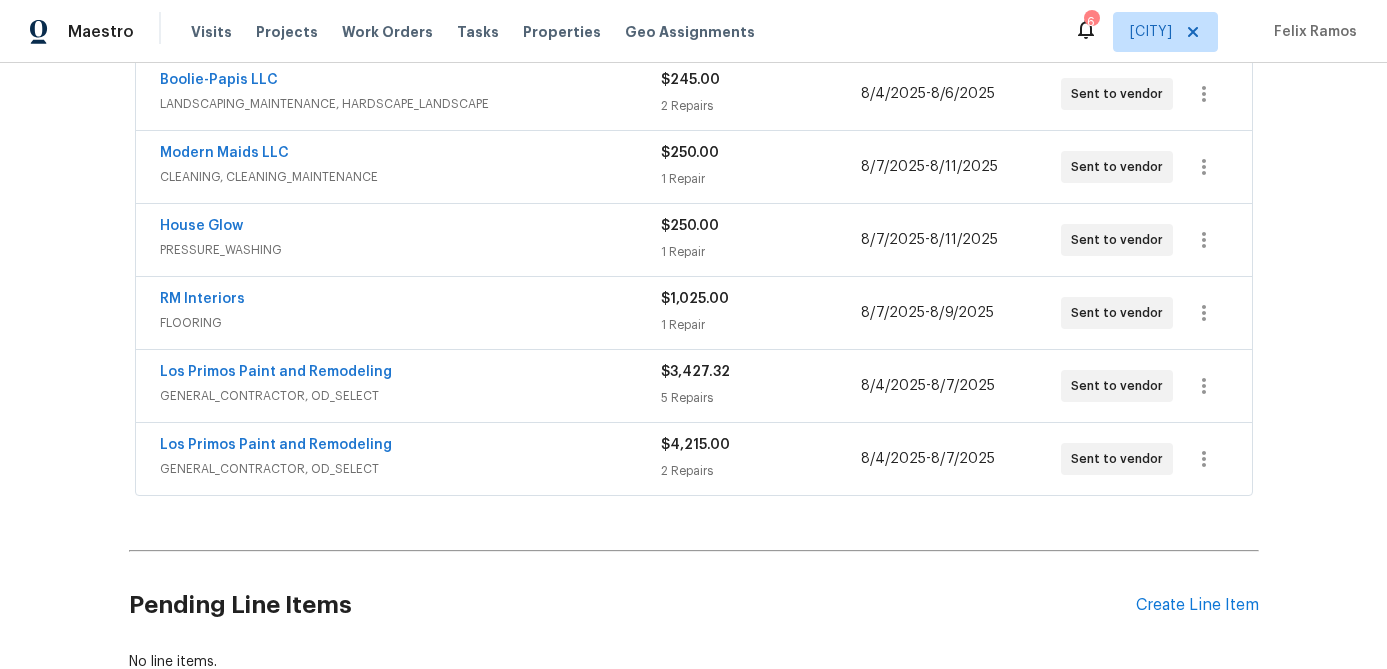 scroll, scrollTop: 385, scrollLeft: 0, axis: vertical 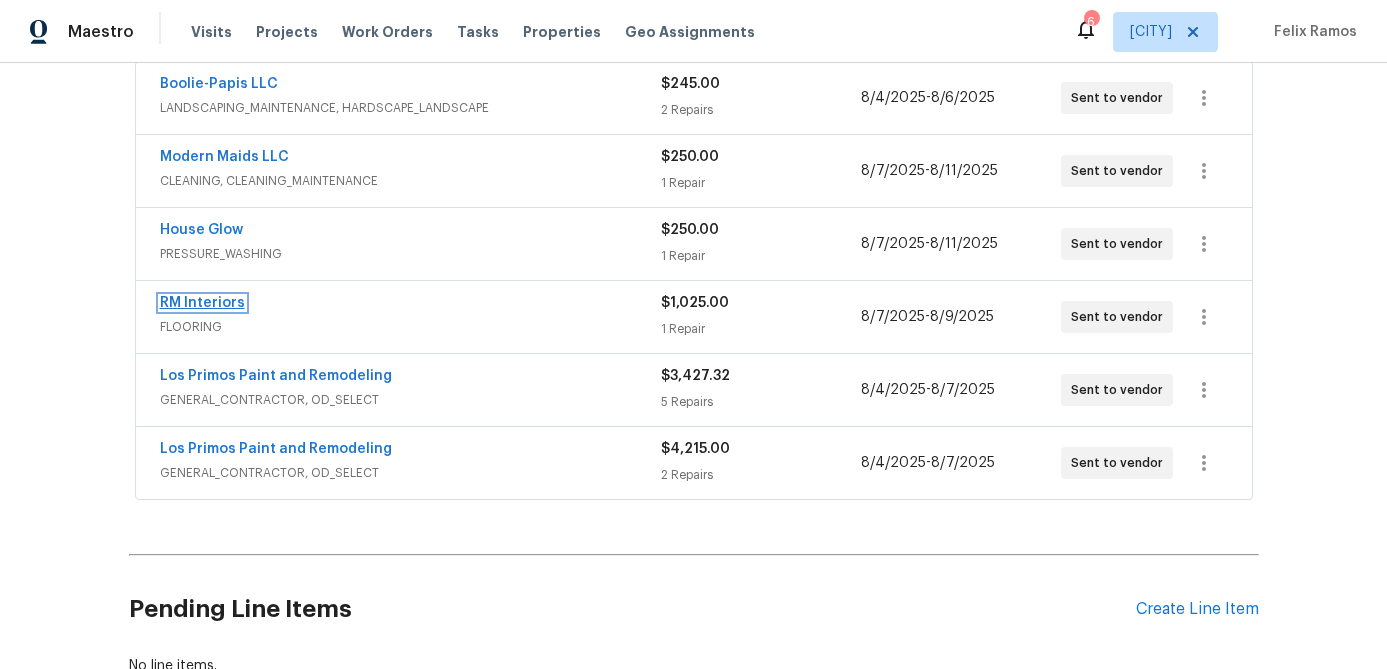 click on "RM Interiors" at bounding box center [202, 303] 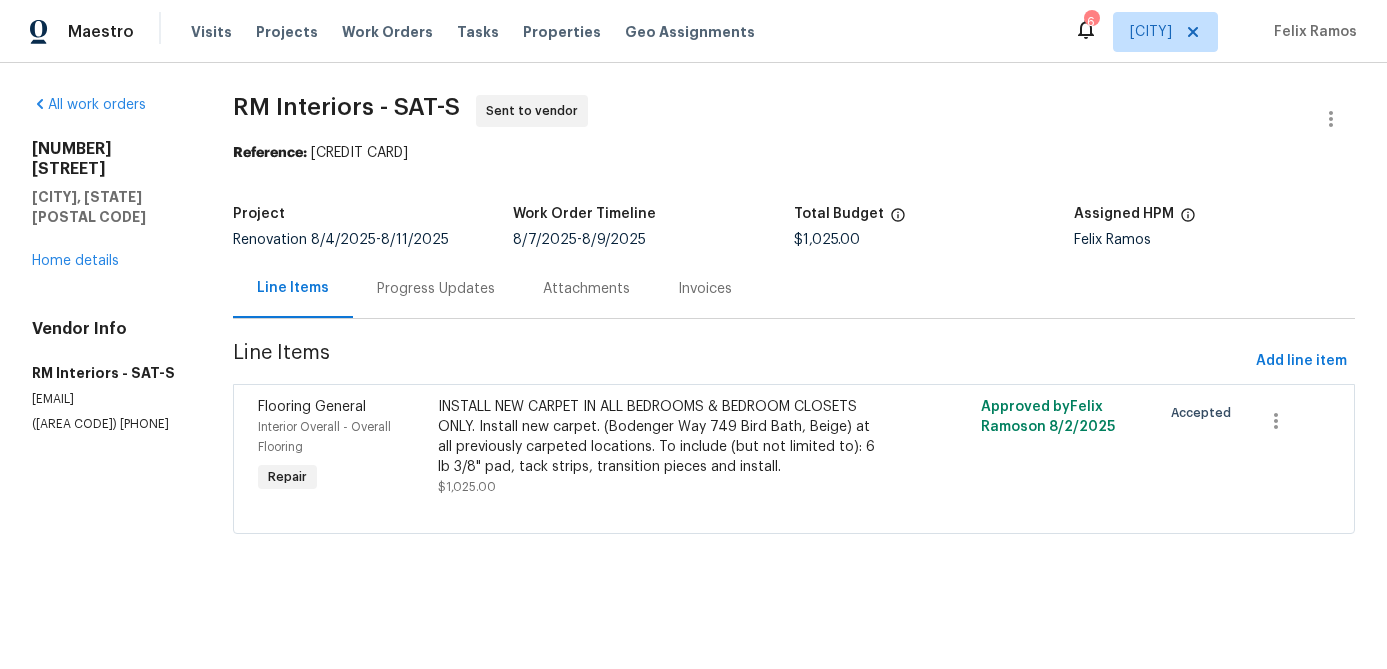 click on "Progress Updates" at bounding box center [436, 289] 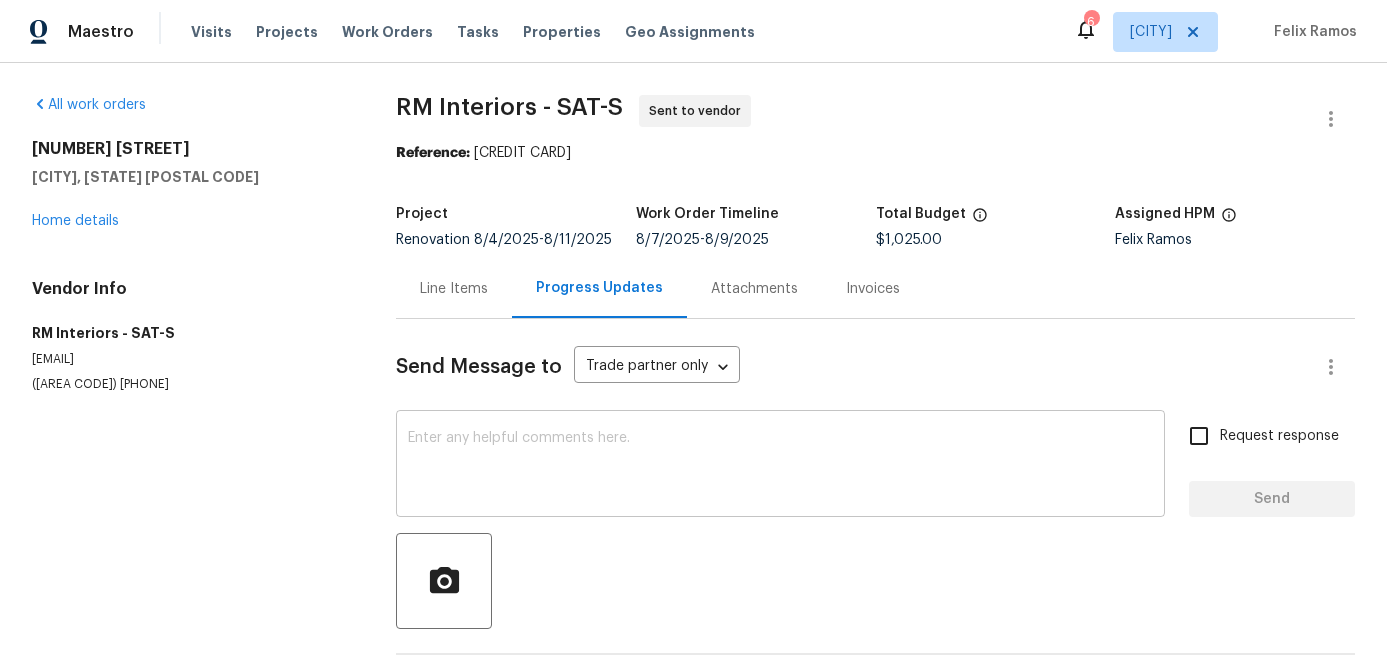 click on "x ​" at bounding box center (780, 466) 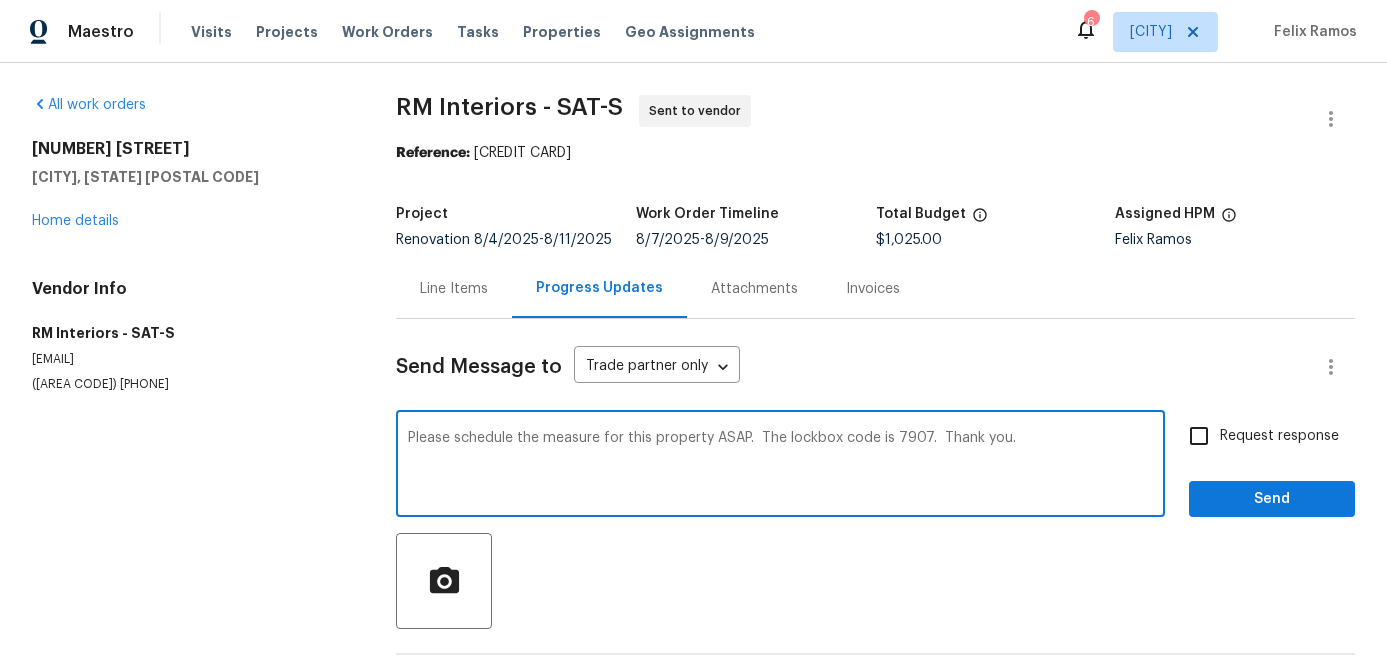 type on "Please schedule the measure for this property ASAP.  The lockbox code is 7907.  Thank you." 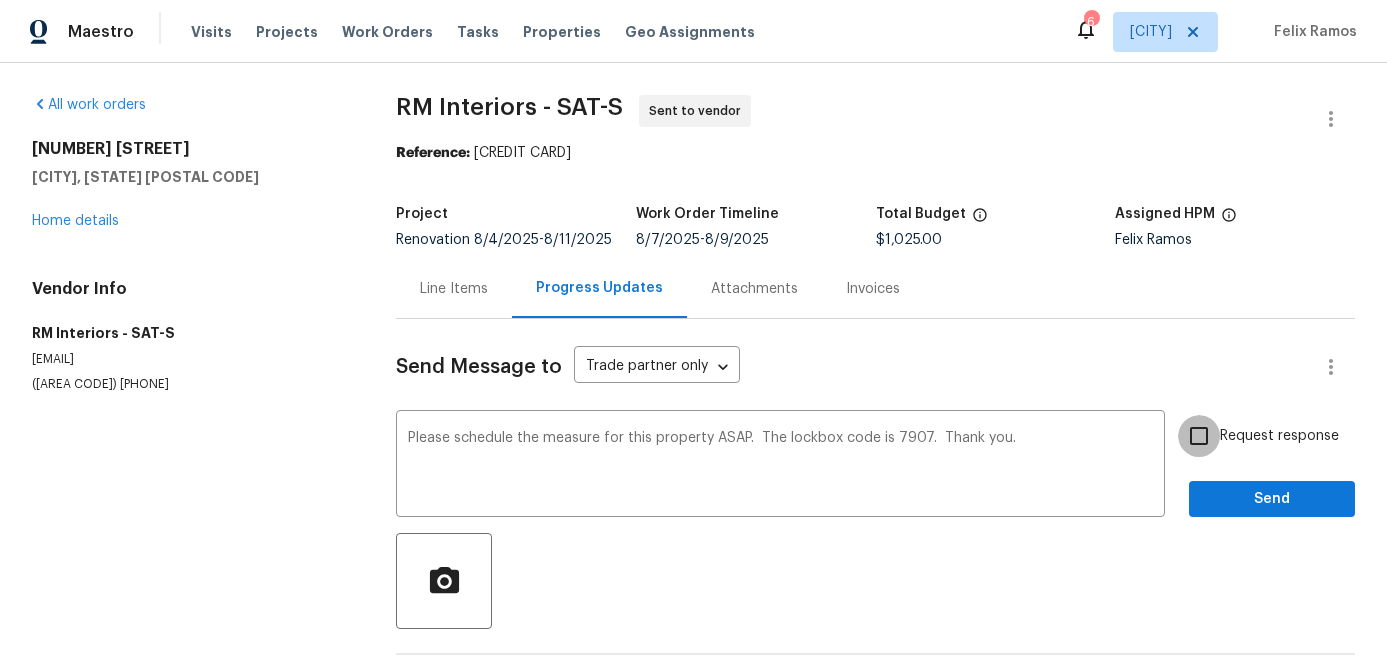 click on "Request response" at bounding box center [1199, 436] 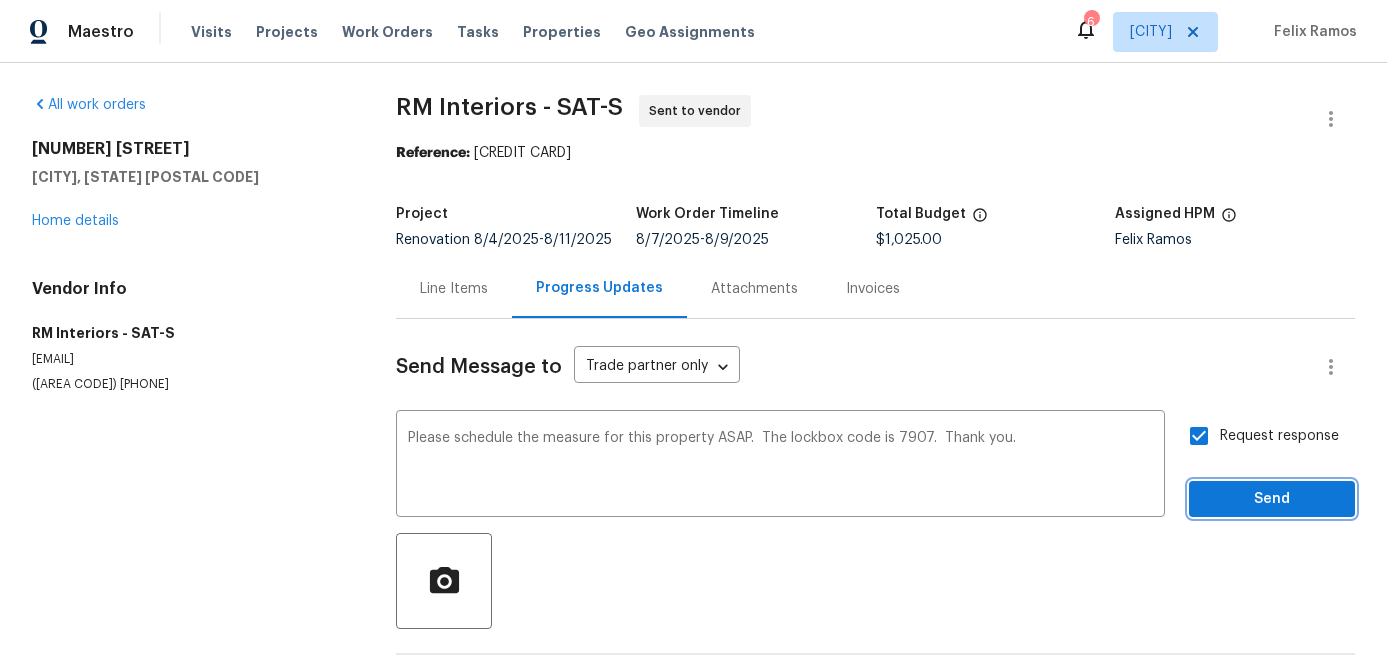click on "Send" at bounding box center (1272, 499) 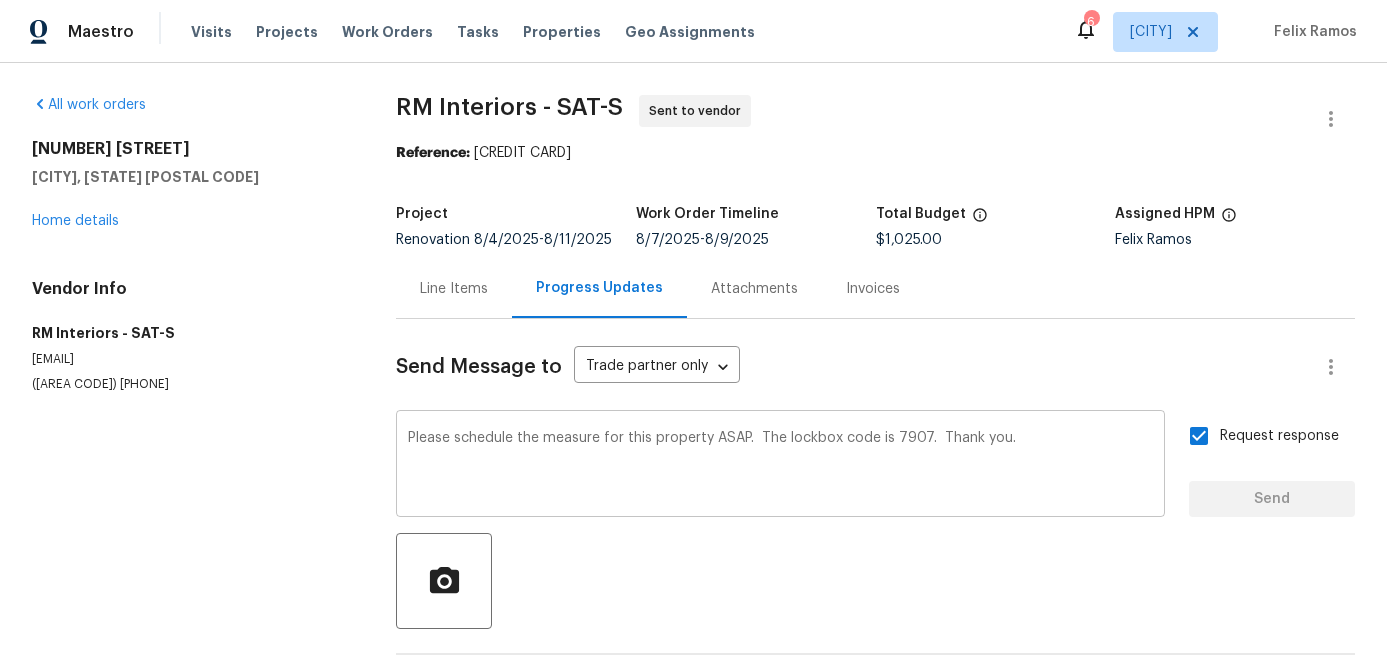 type 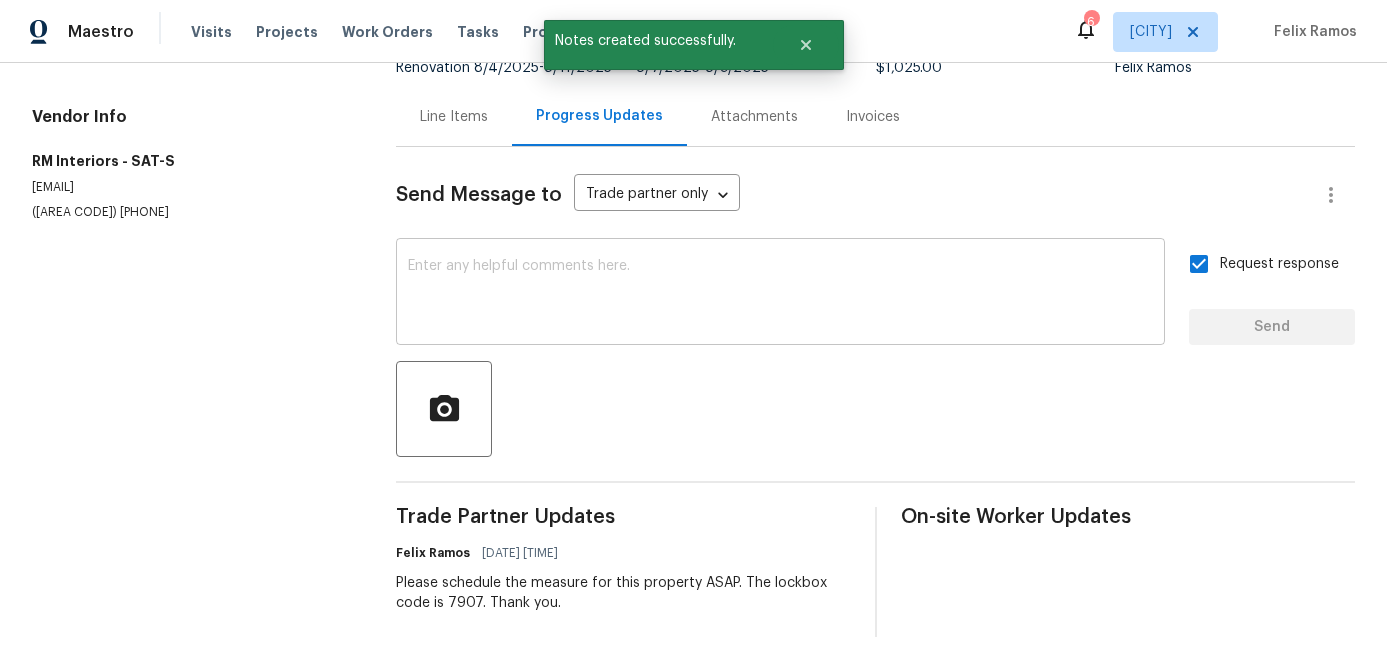 scroll, scrollTop: 0, scrollLeft: 0, axis: both 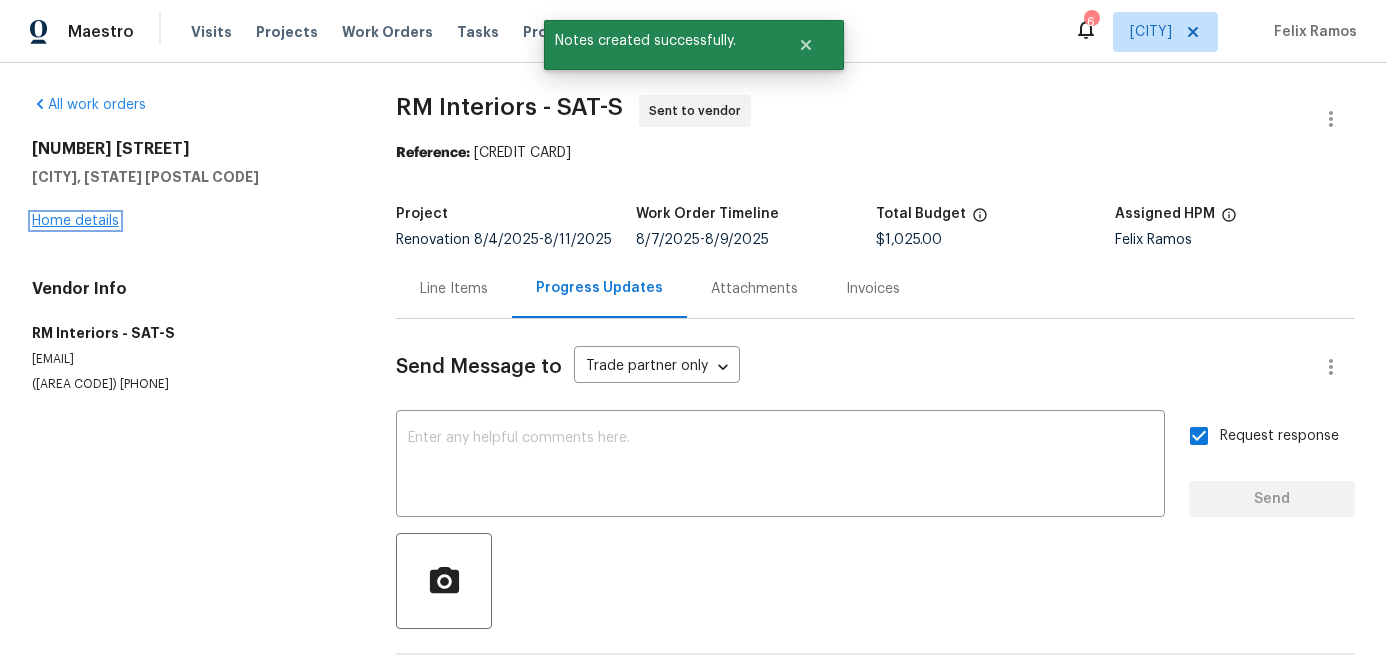 click on "Home details" at bounding box center (75, 221) 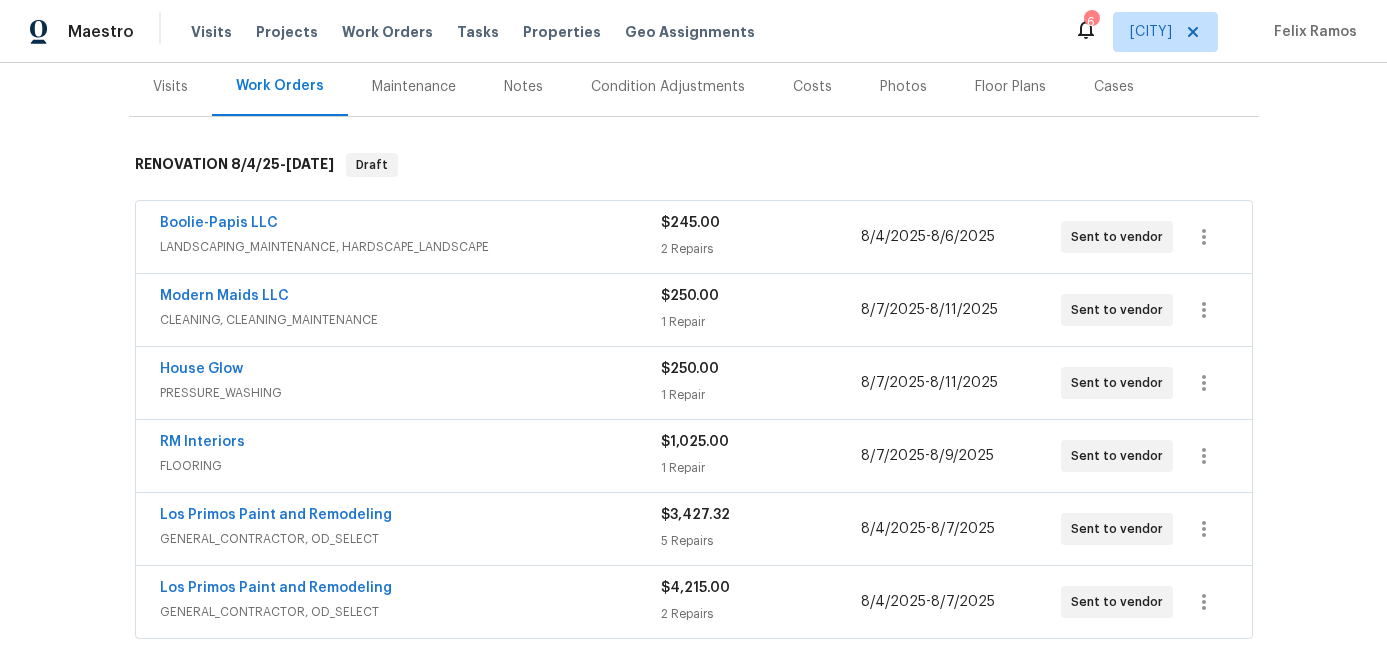 scroll, scrollTop: 252, scrollLeft: 0, axis: vertical 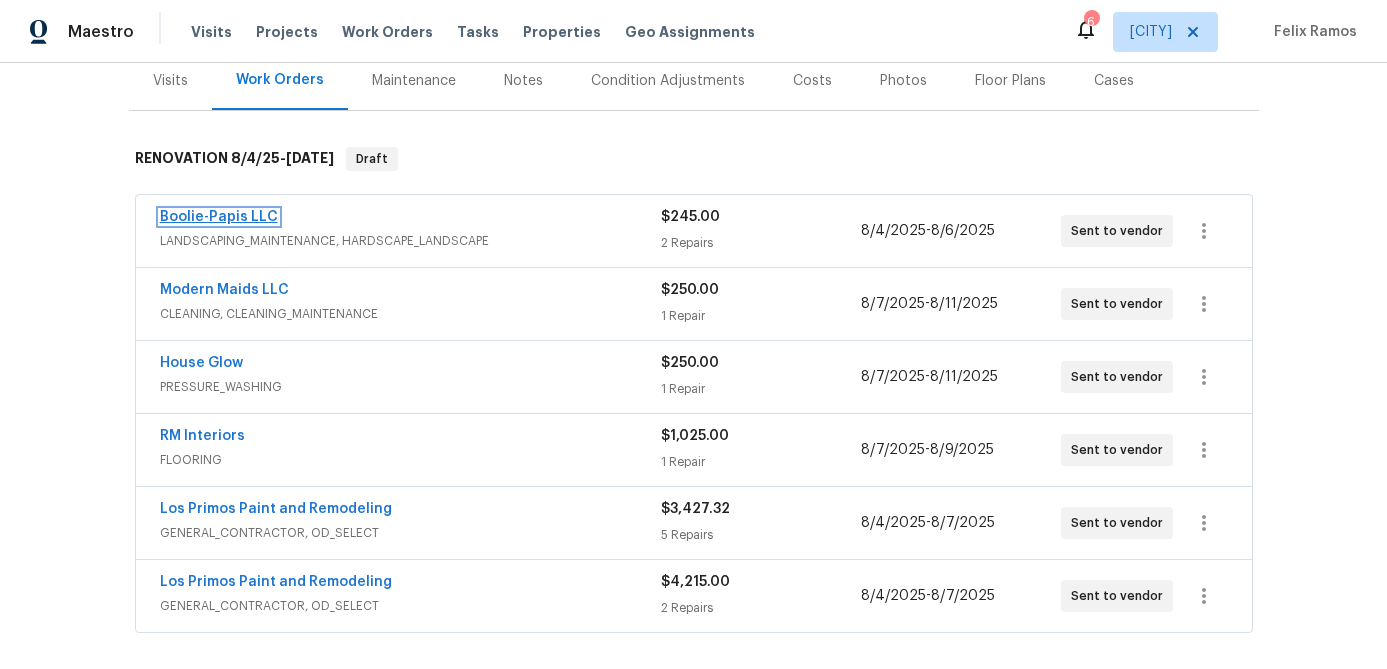 click on "Boolie-Papis LLC" at bounding box center (219, 217) 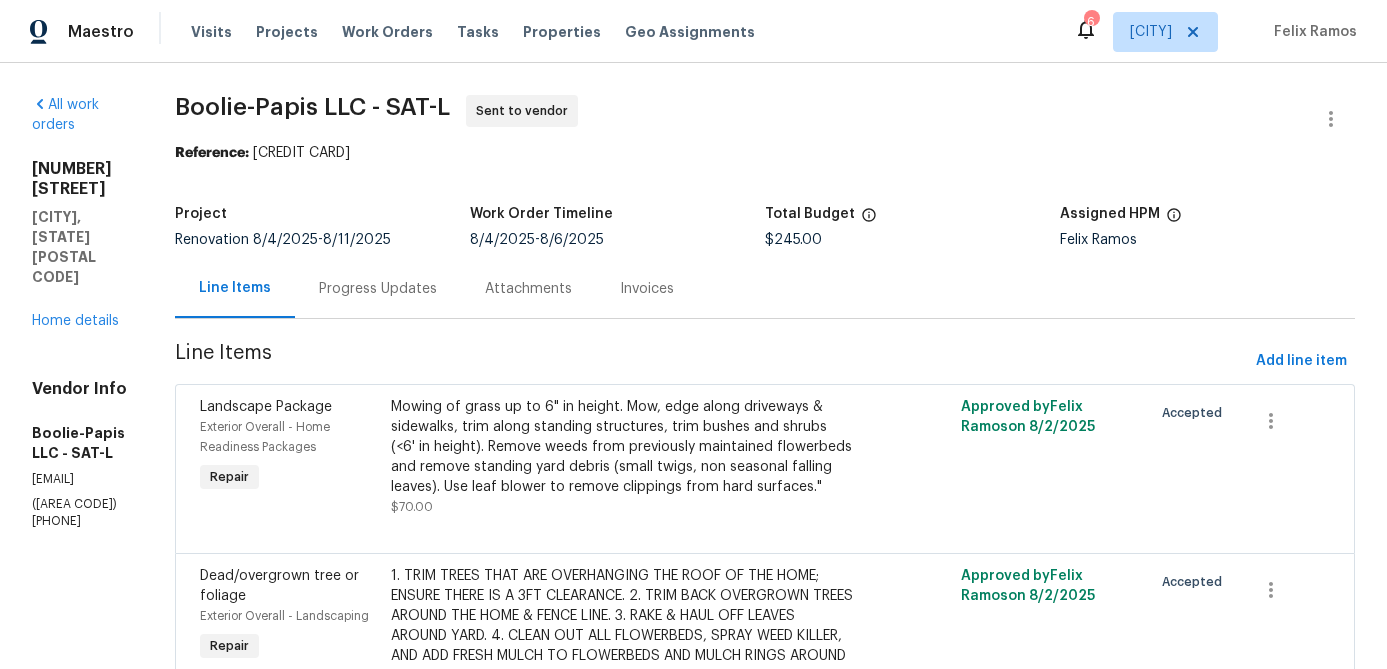 click on "Progress Updates" at bounding box center [378, 289] 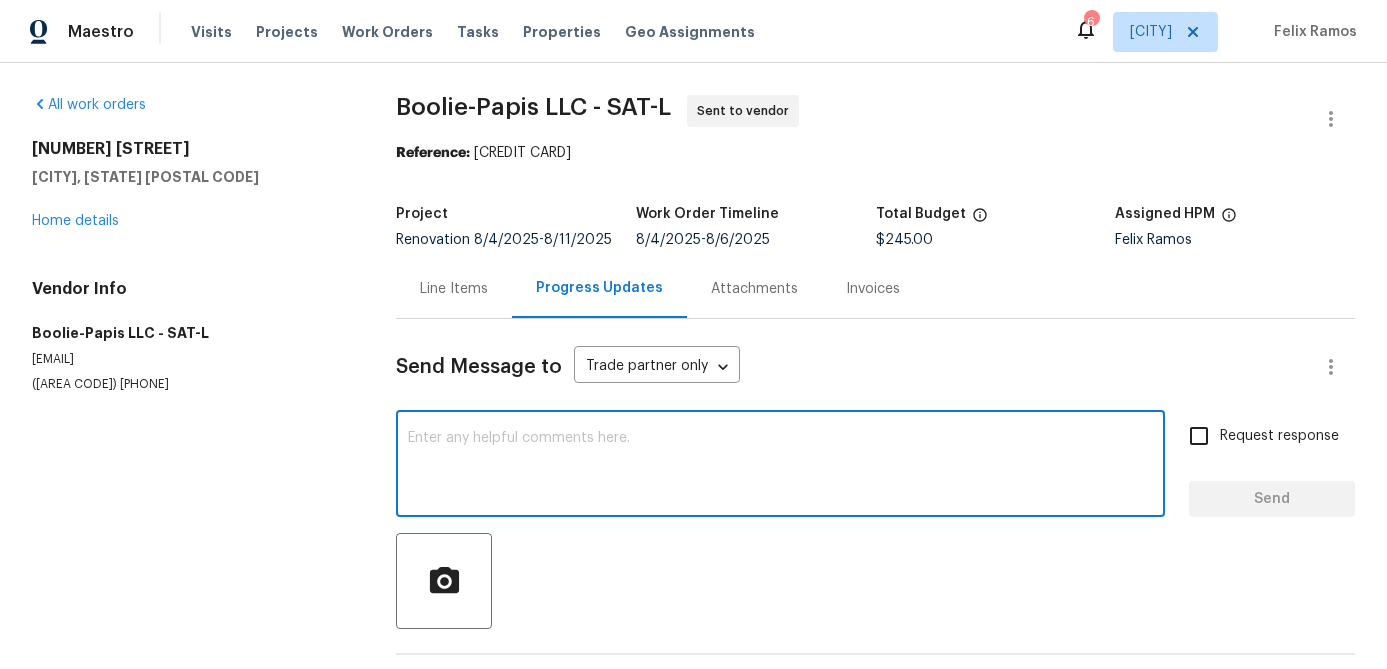 click at bounding box center (780, 466) 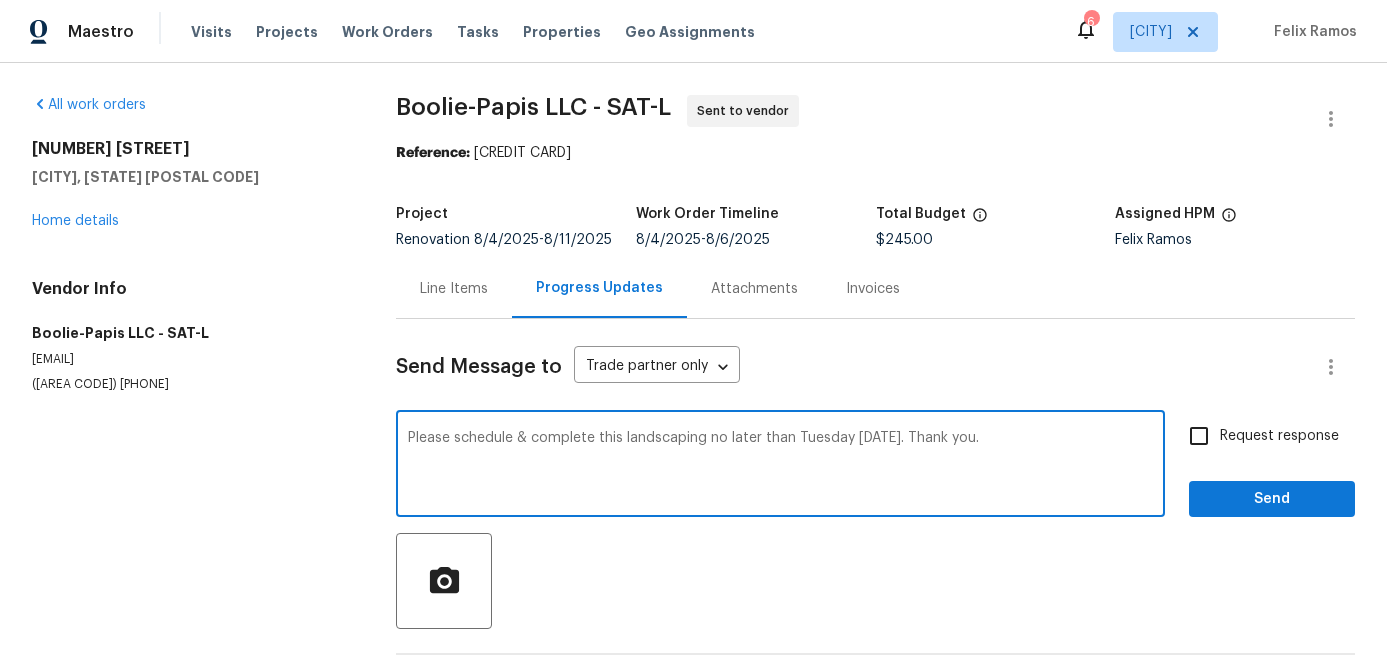 type on "Please schedule & complete this landscaping no later than Tuesday [DATE]. Thank you." 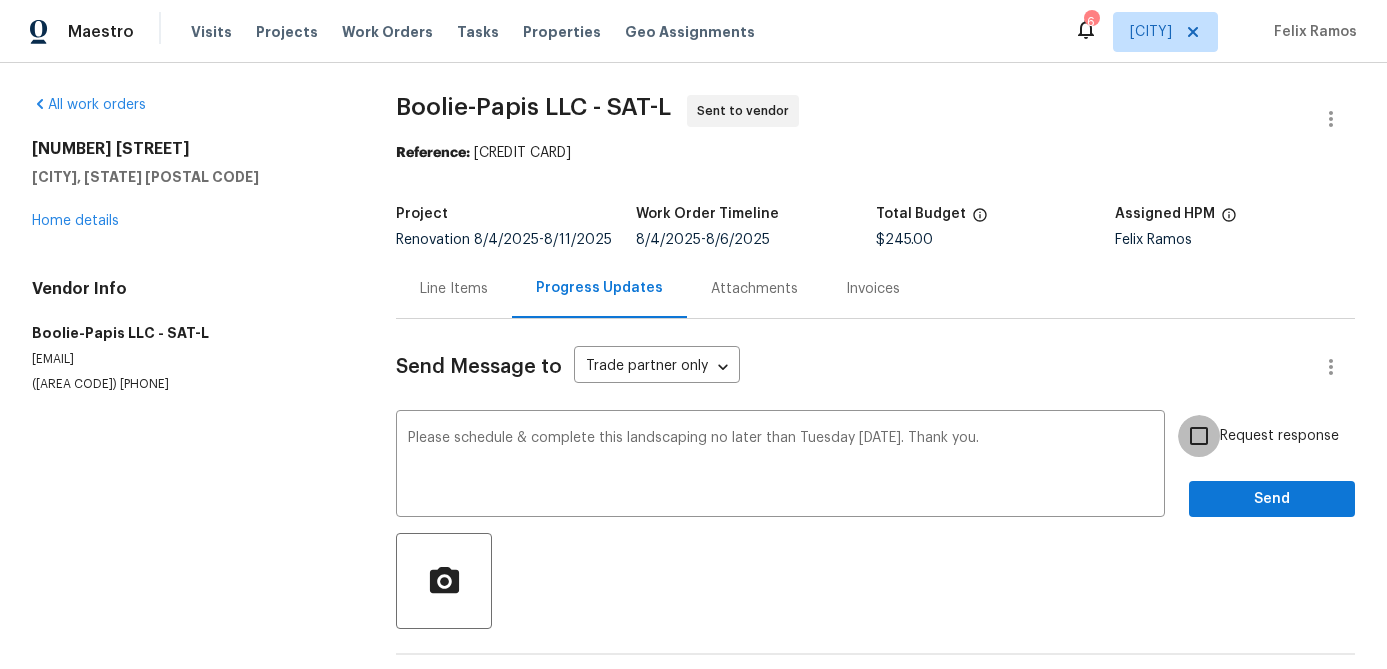 click on "Request response" at bounding box center [1199, 436] 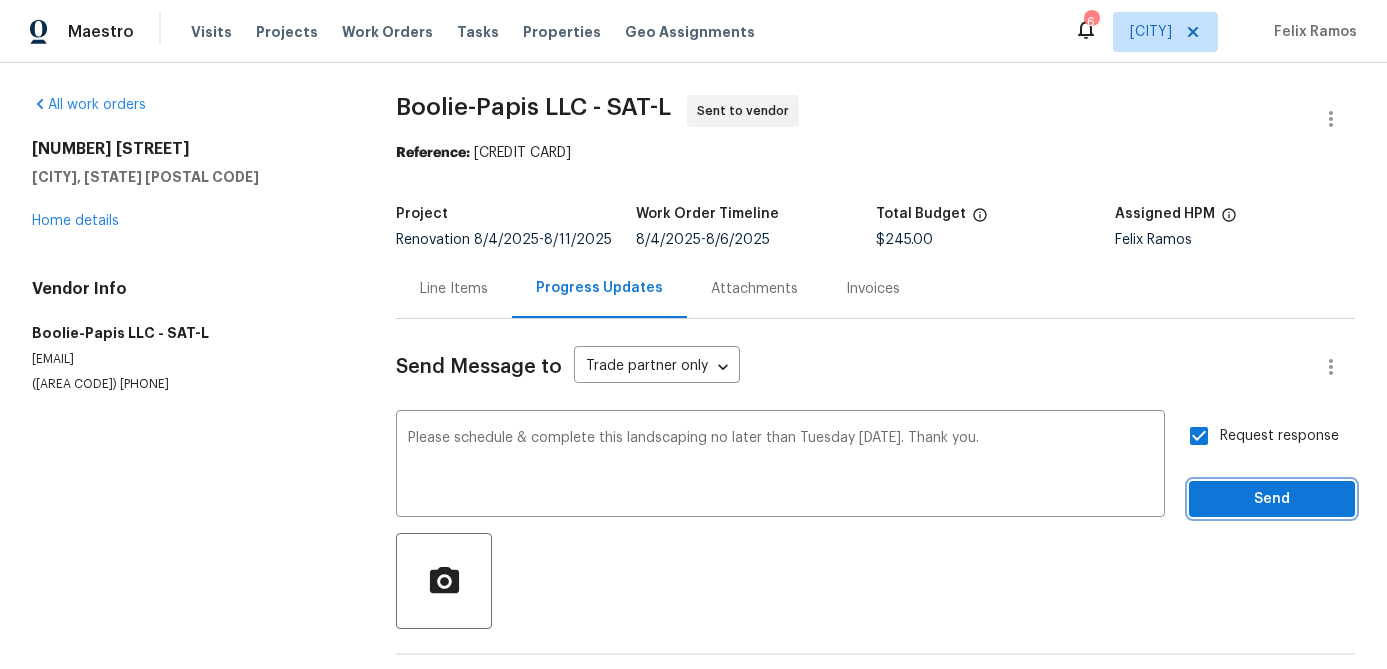 click on "Send" at bounding box center [1272, 499] 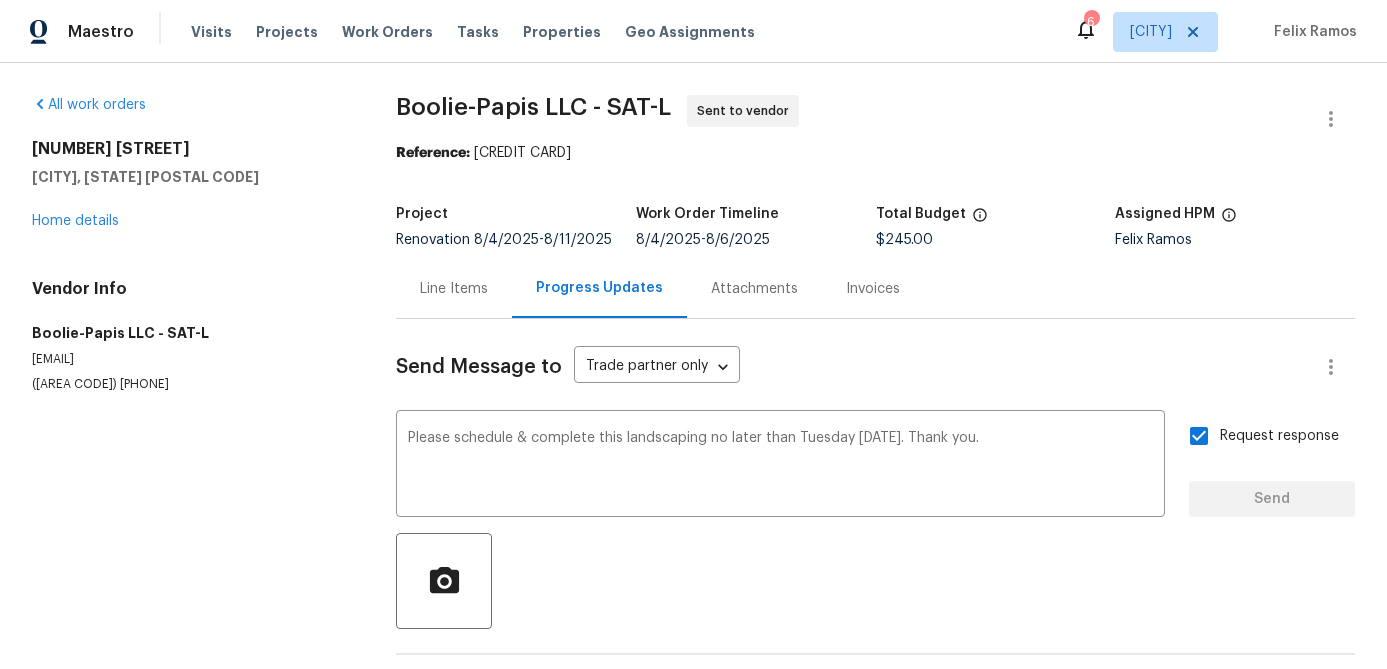 type 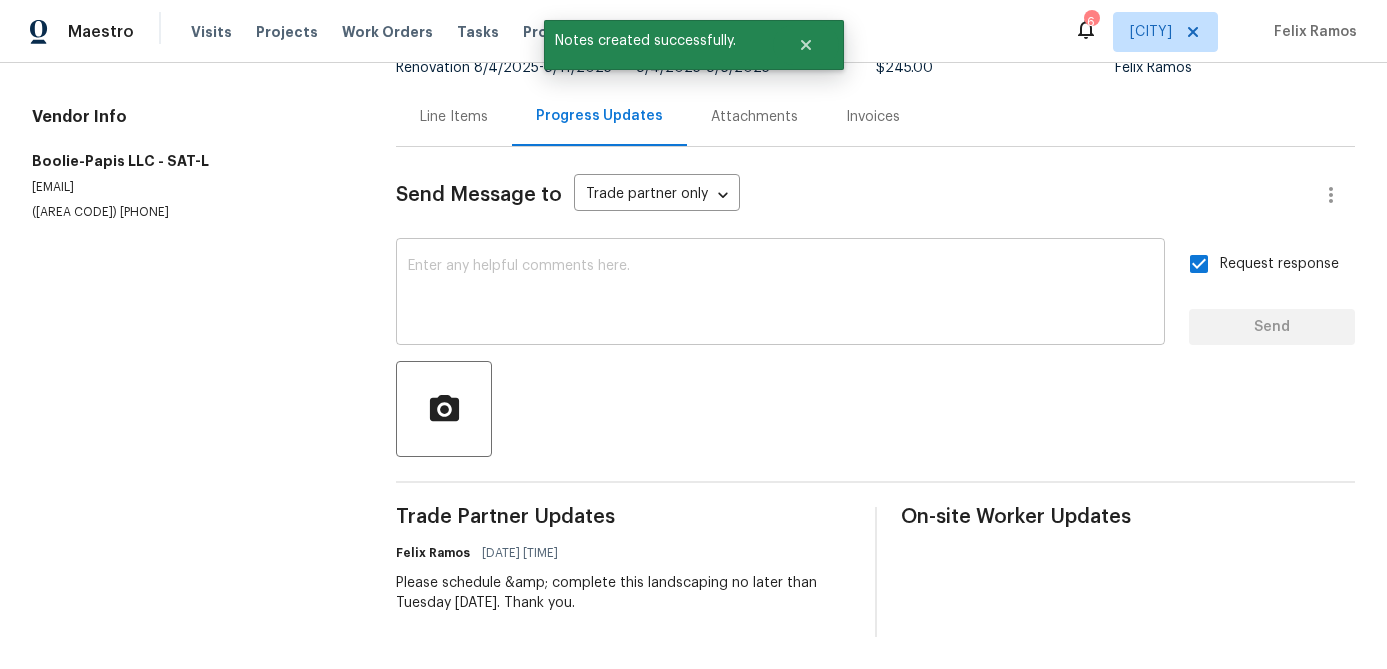 scroll, scrollTop: 0, scrollLeft: 0, axis: both 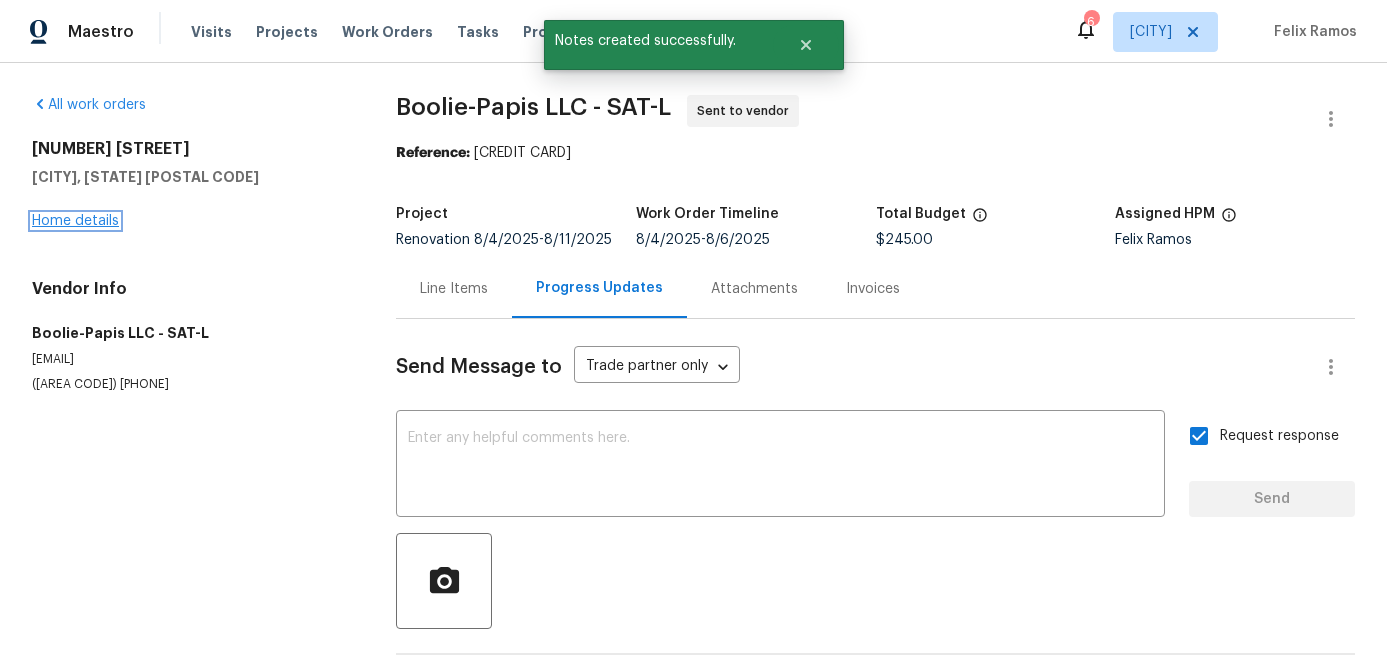 click on "Home details" at bounding box center (75, 221) 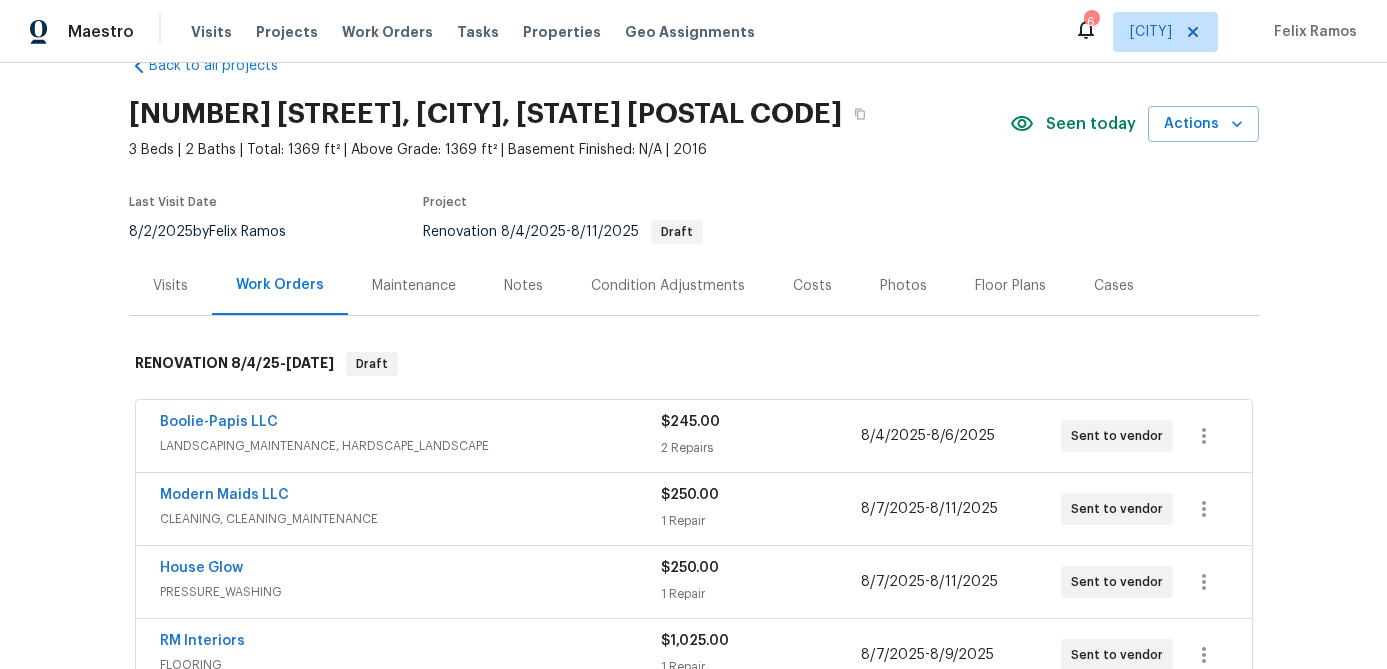 scroll, scrollTop: 0, scrollLeft: 0, axis: both 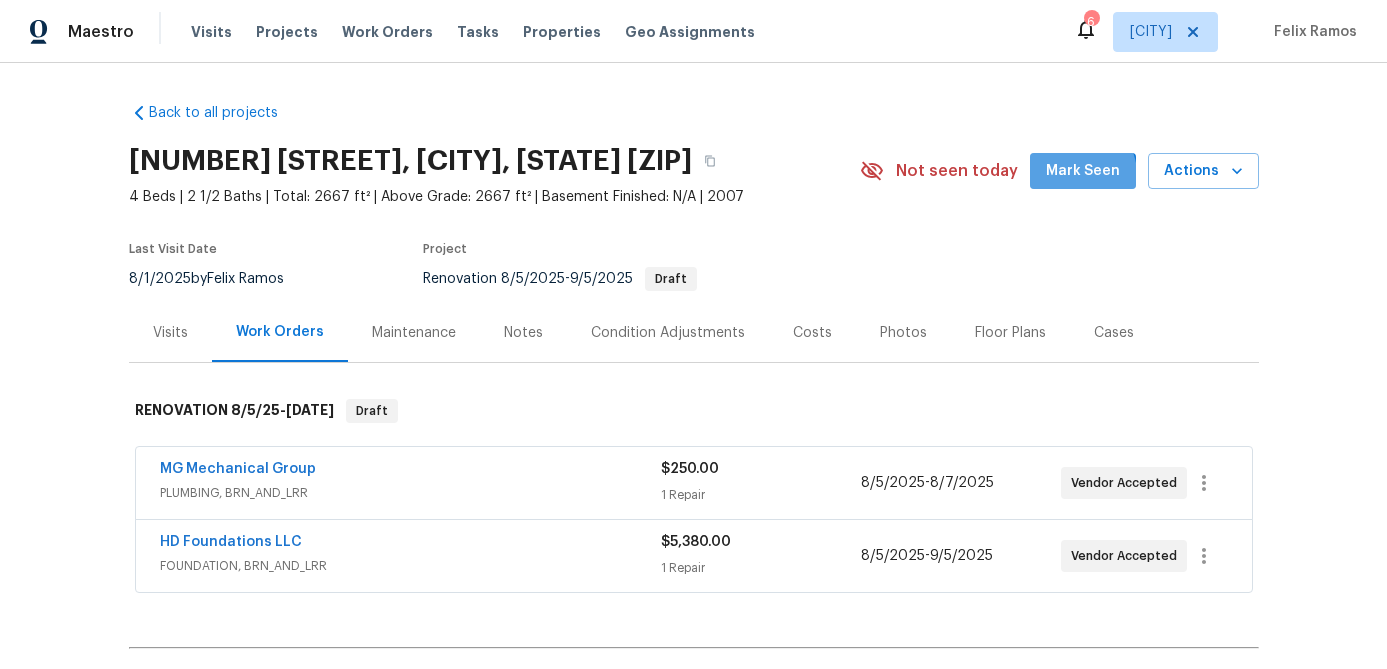 click on "Mark Seen" at bounding box center (1083, 171) 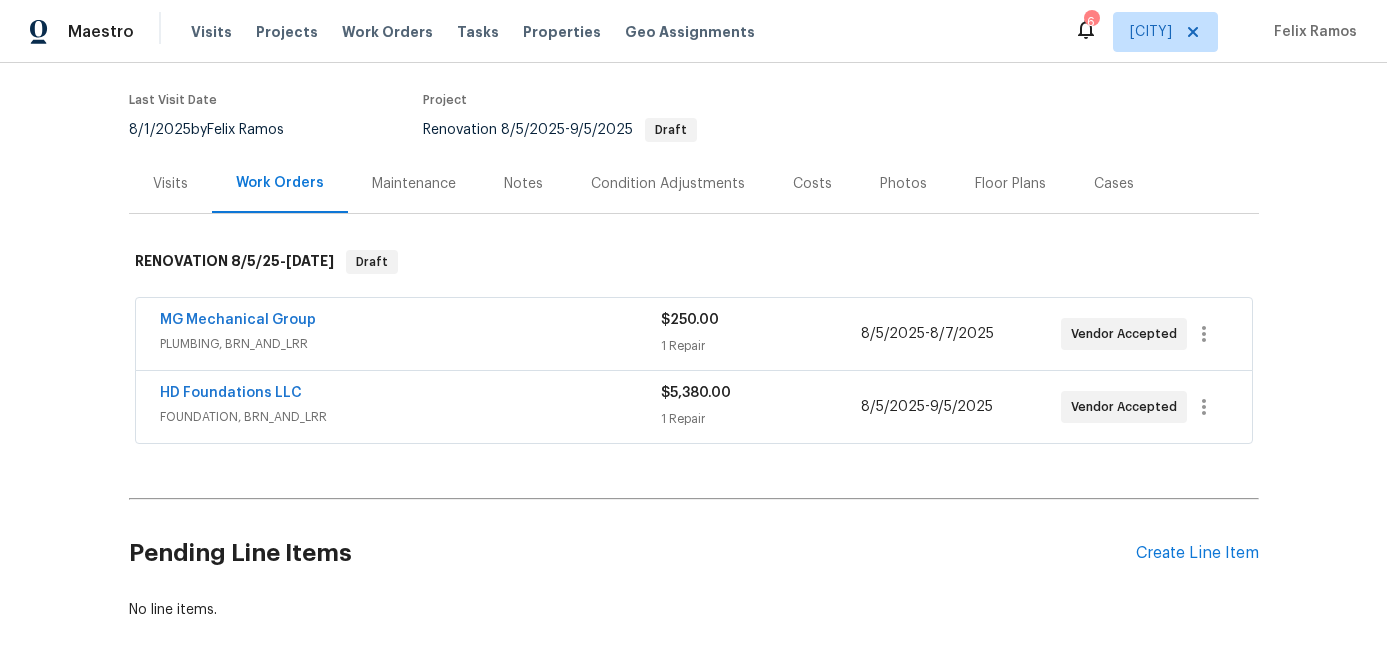 scroll, scrollTop: 0, scrollLeft: 0, axis: both 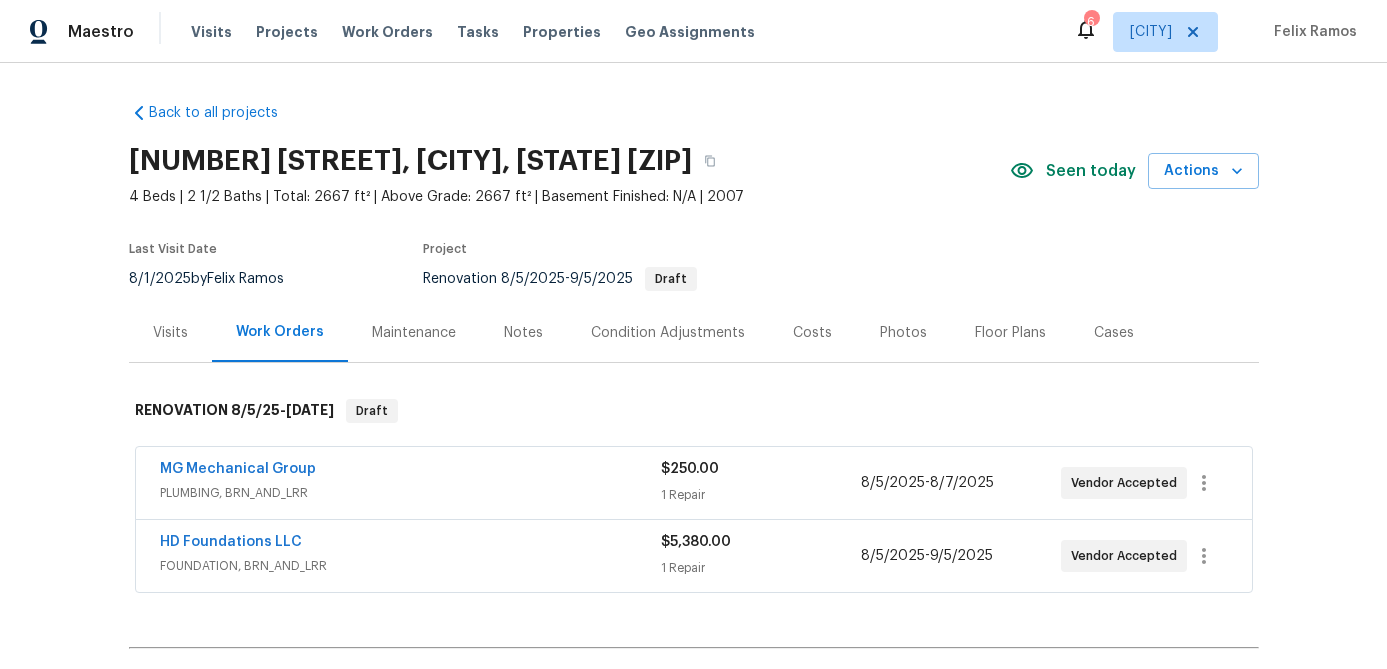 click on "Condition Adjustments" at bounding box center [668, 333] 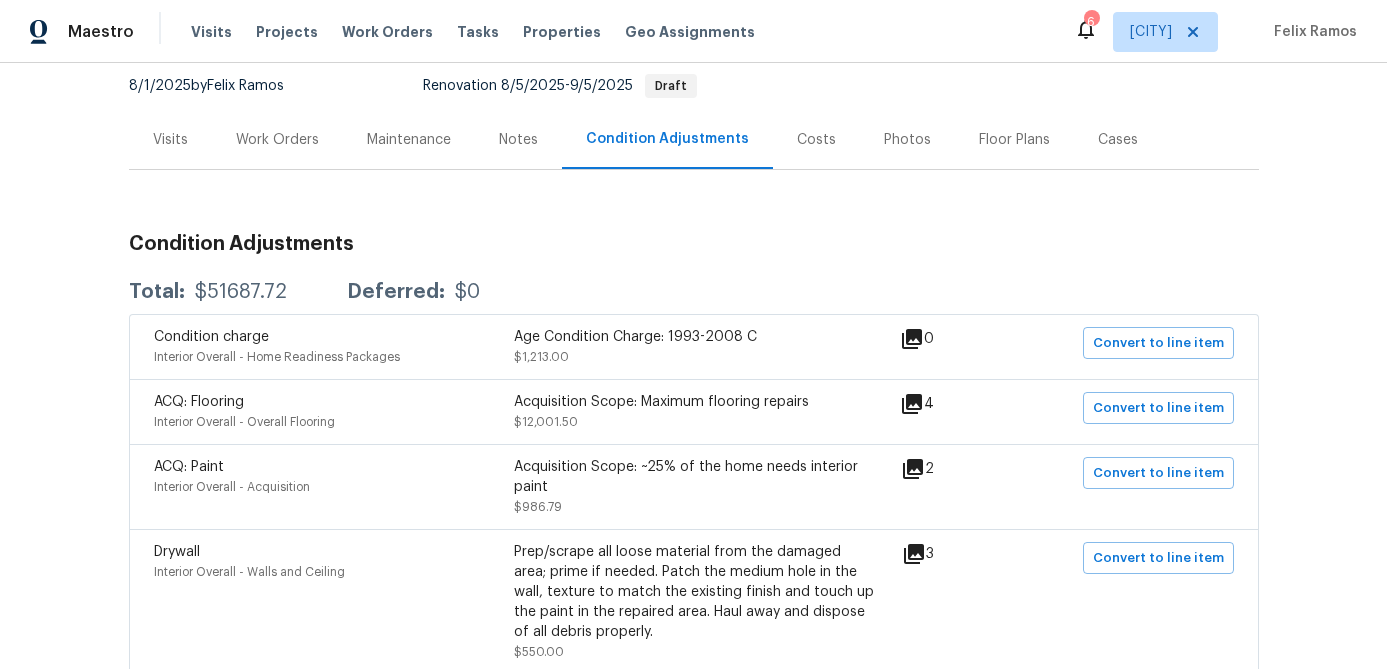 scroll, scrollTop: 40, scrollLeft: 0, axis: vertical 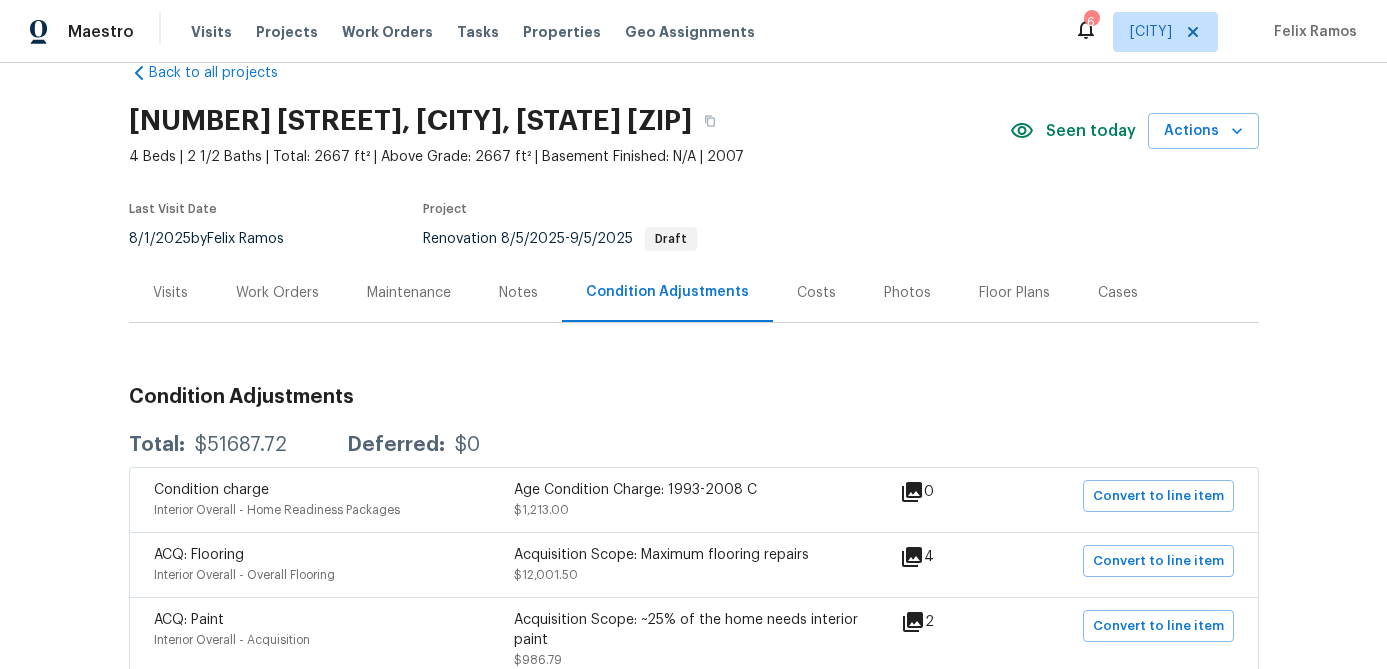 click on "Floor Plans" at bounding box center (1014, 293) 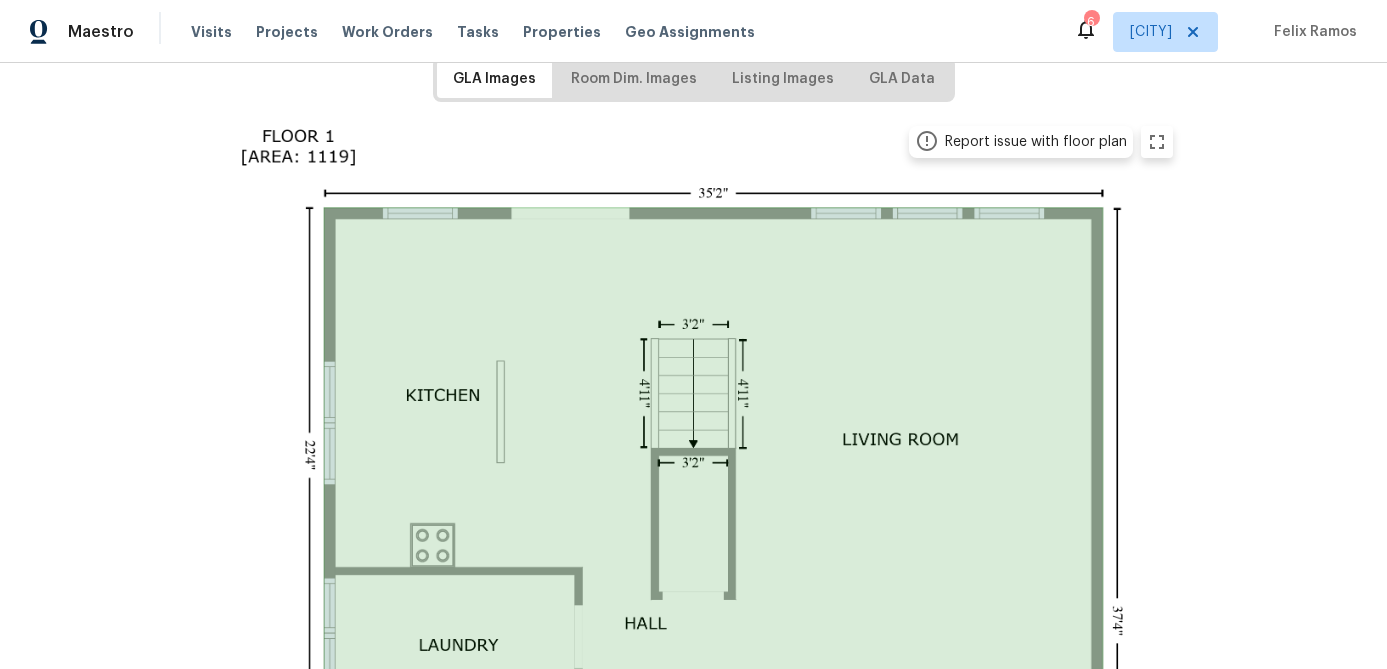 scroll, scrollTop: 151, scrollLeft: 0, axis: vertical 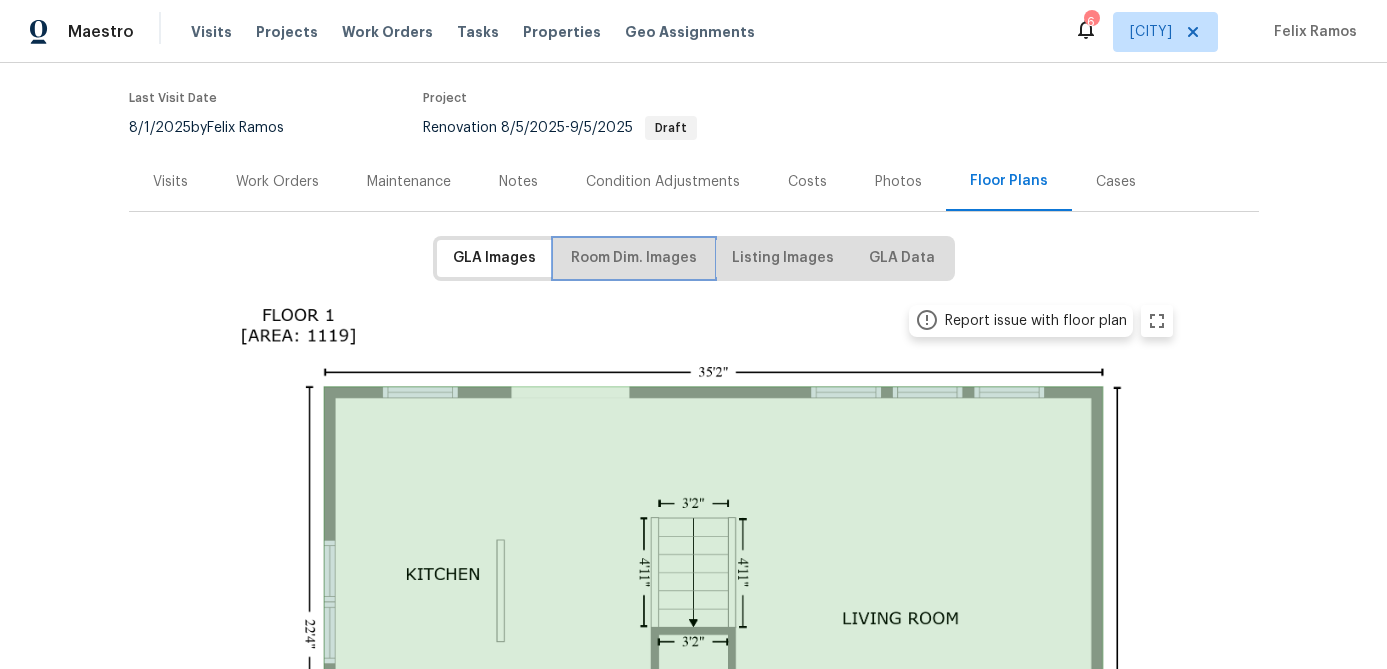 click on "Room Dim. Images" at bounding box center (634, 258) 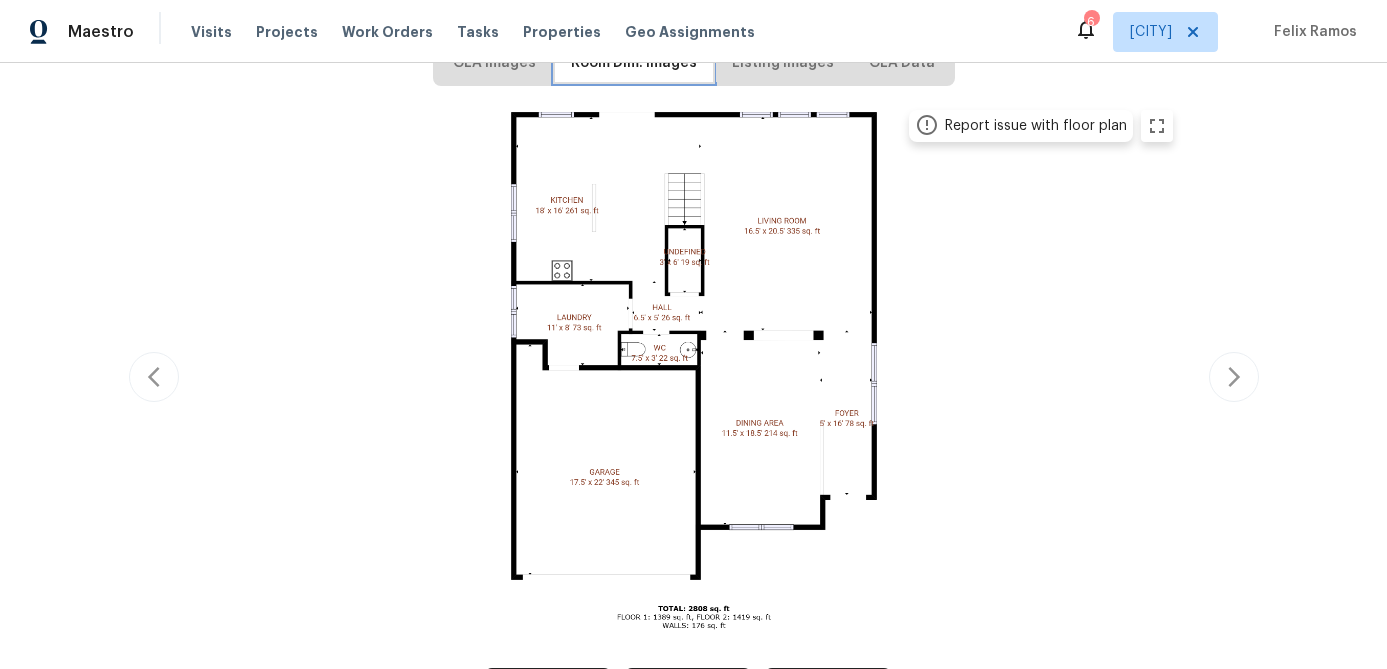 scroll, scrollTop: 349, scrollLeft: 0, axis: vertical 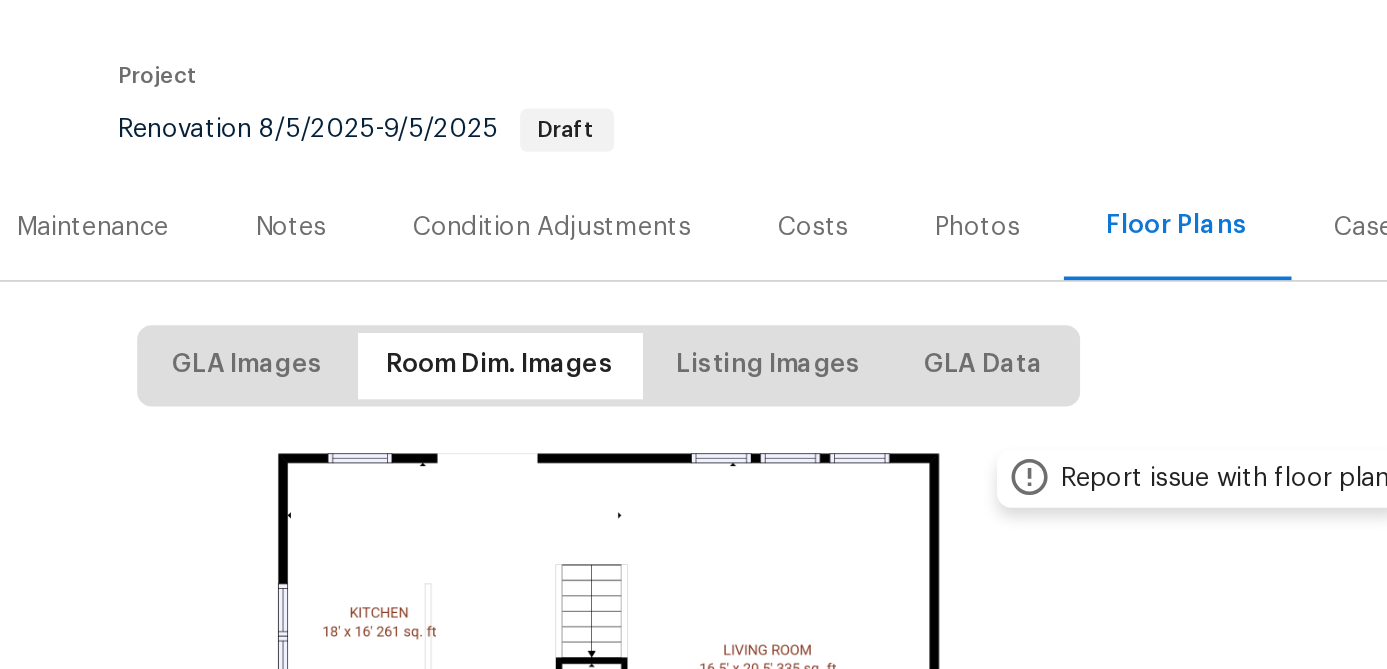 click at bounding box center [694, 676] 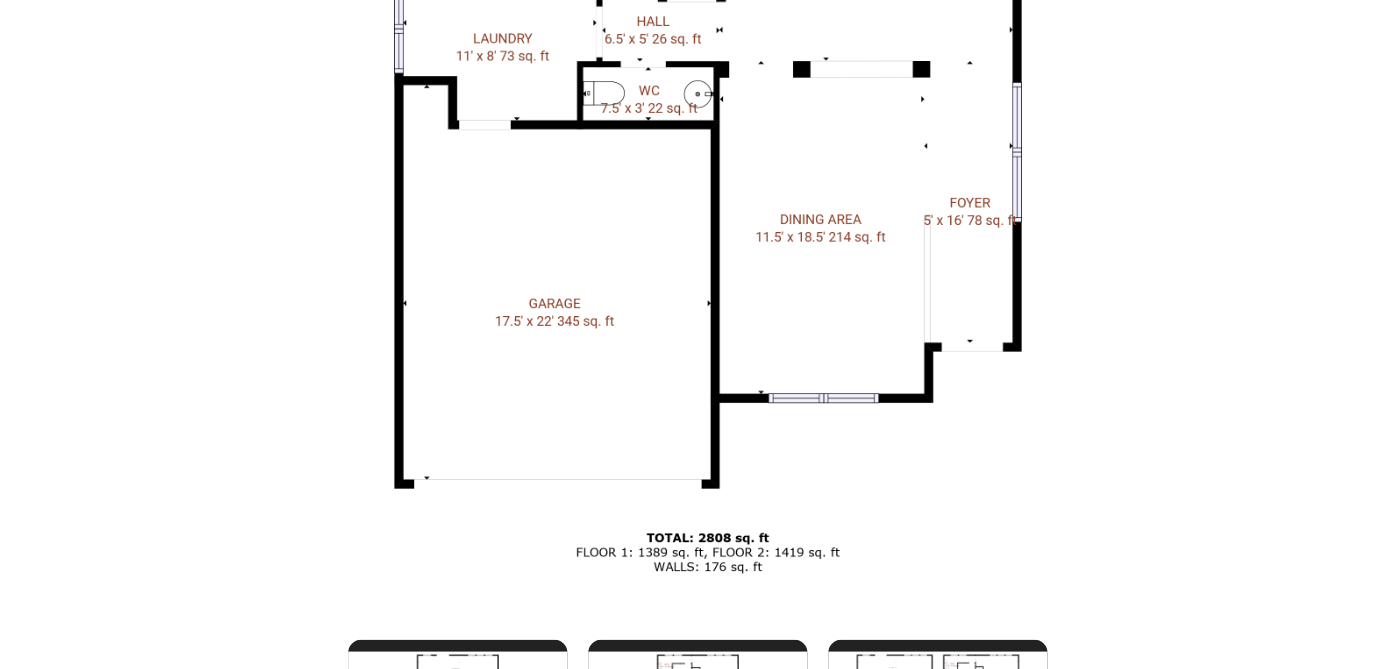 scroll, scrollTop: 560, scrollLeft: 0, axis: vertical 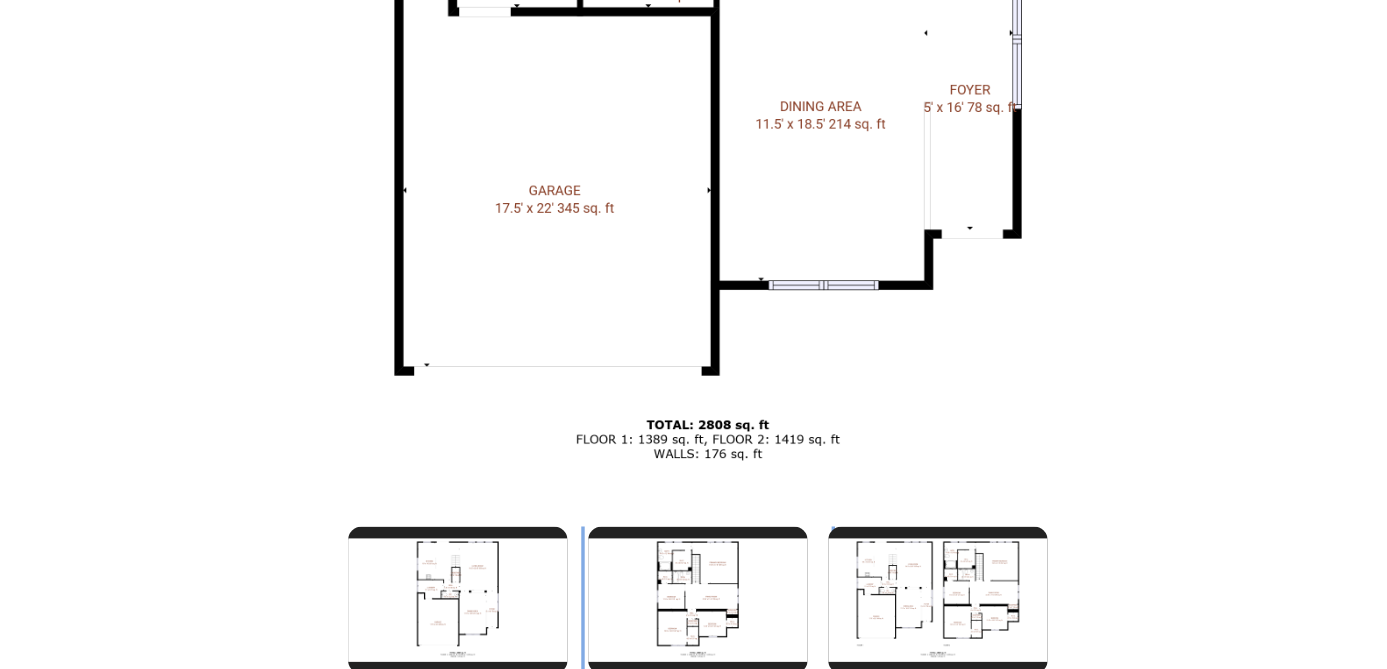 click at bounding box center [688, 497] 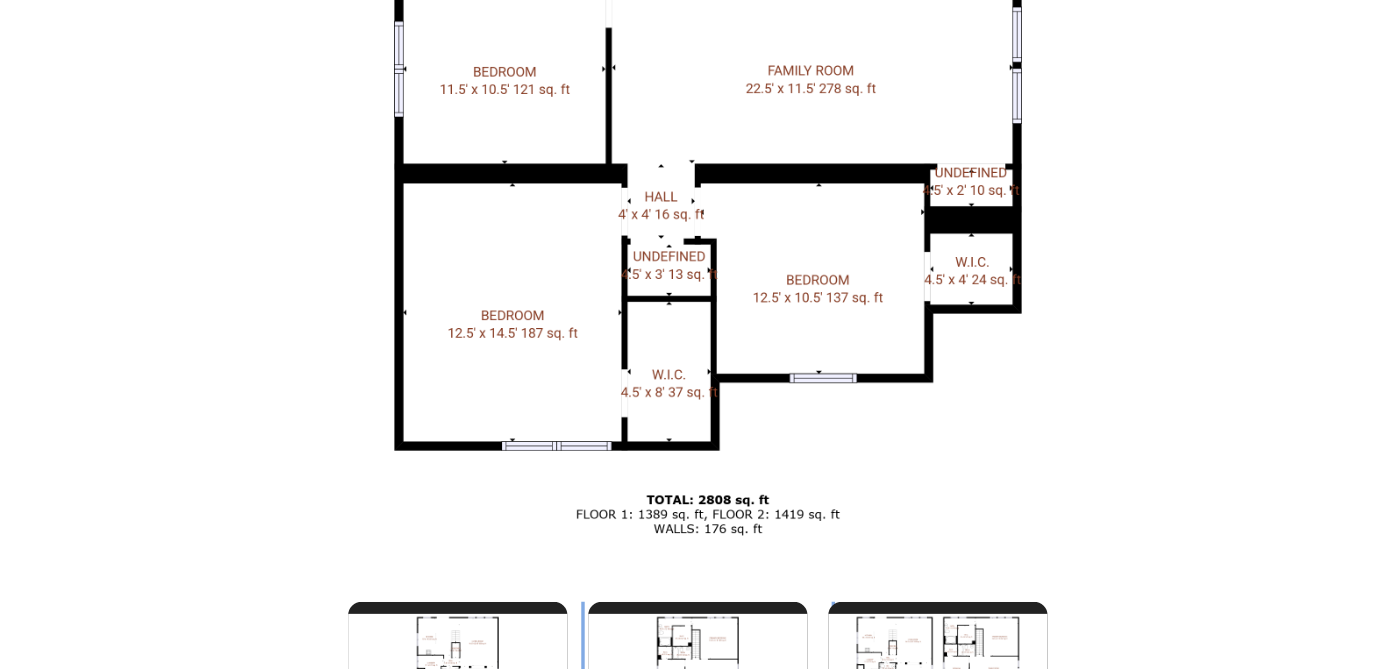 scroll, scrollTop: 560, scrollLeft: 0, axis: vertical 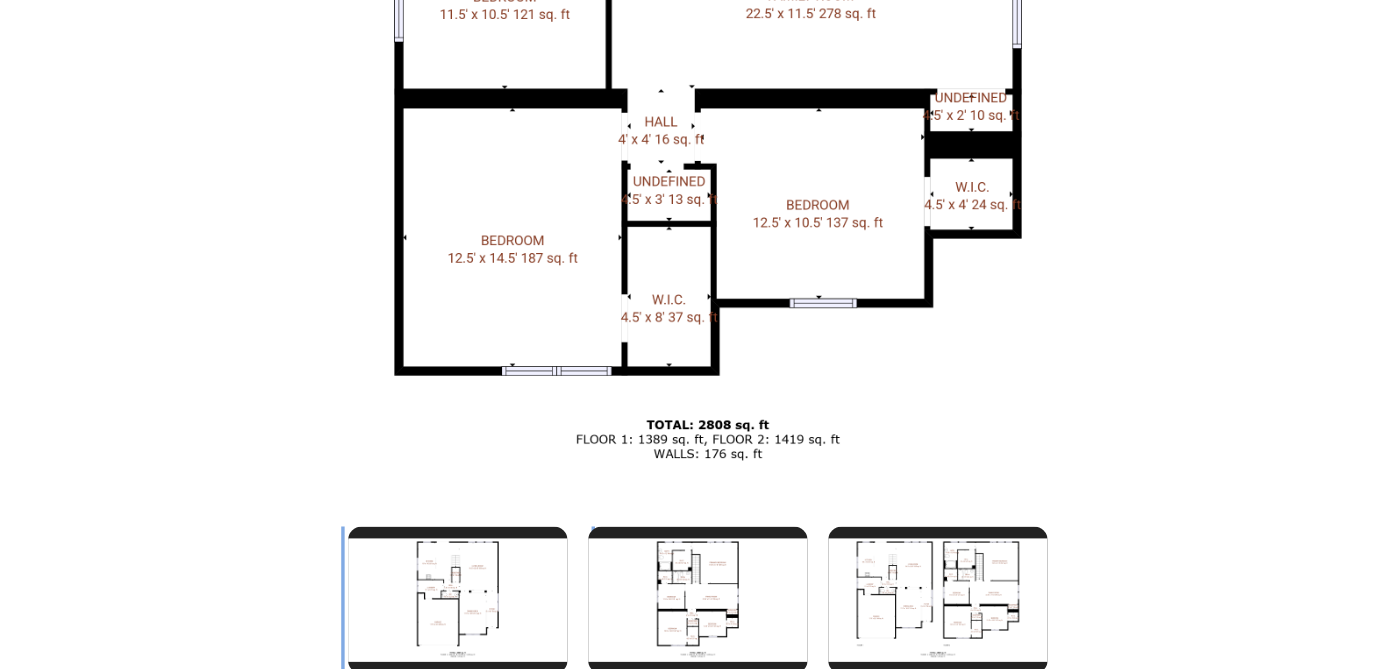 click at bounding box center [548, 497] 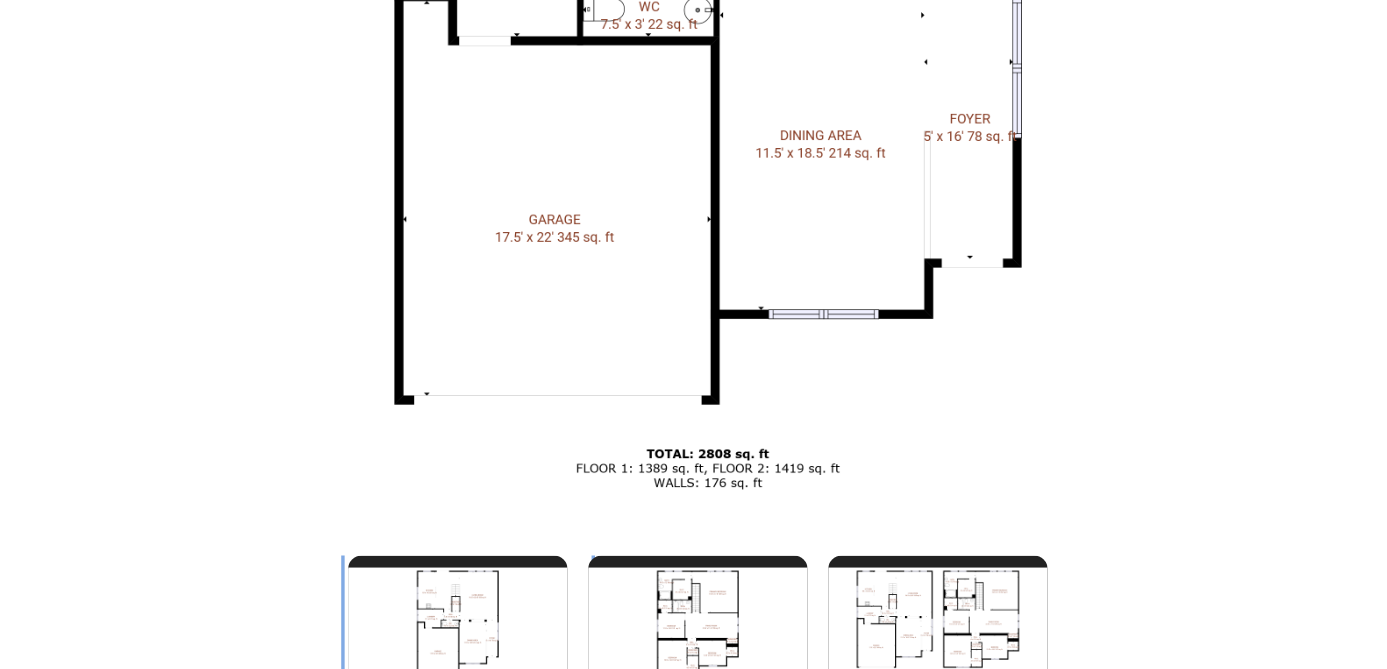 scroll, scrollTop: 560, scrollLeft: 0, axis: vertical 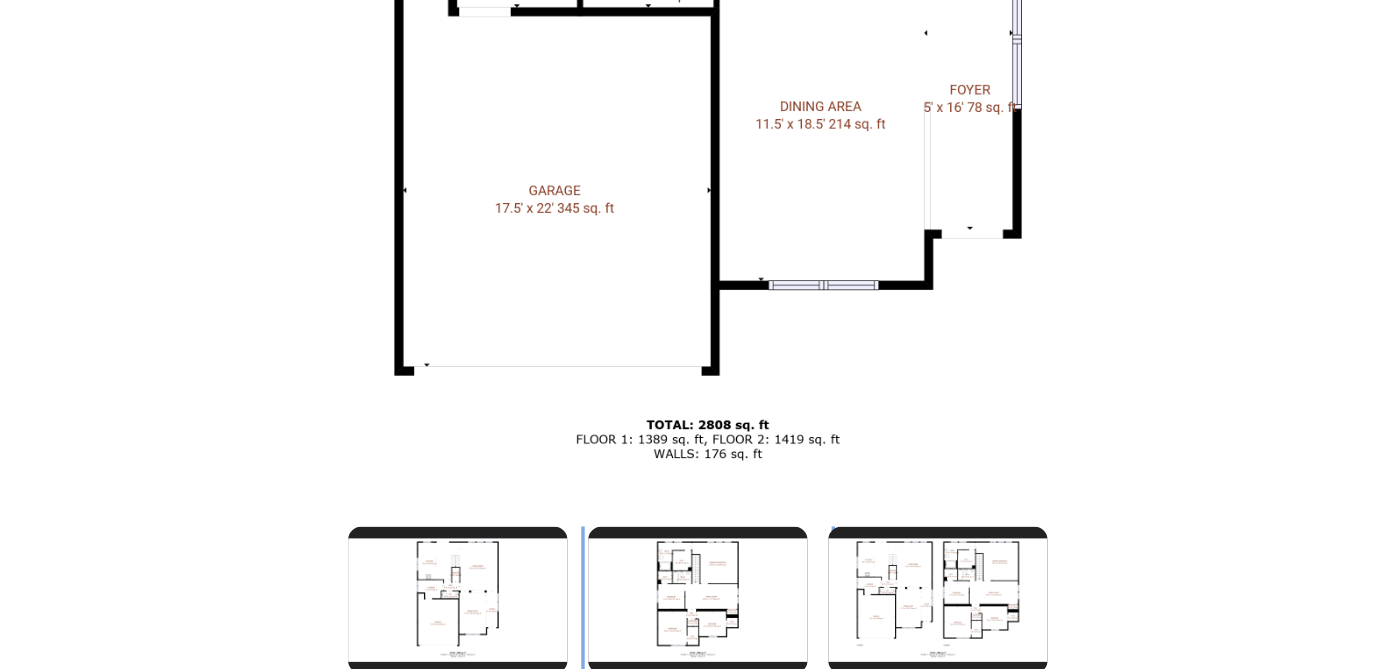 click at bounding box center (688, 497) 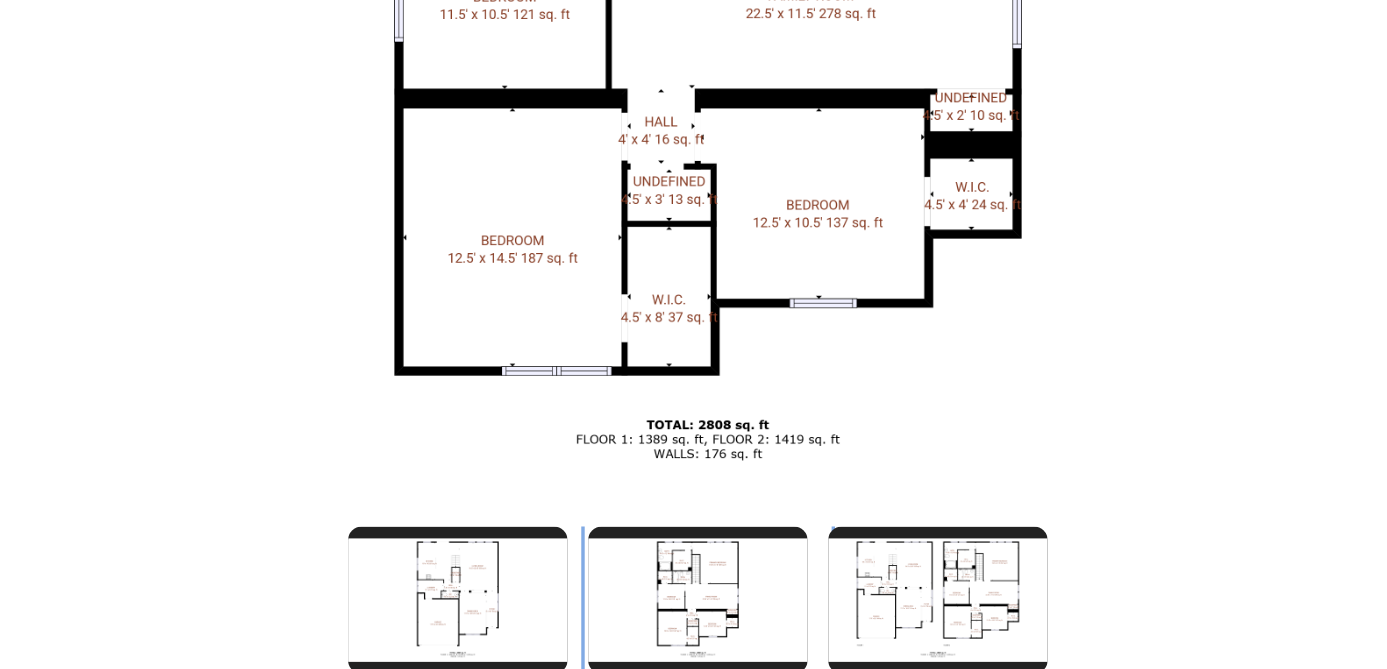 click at bounding box center (688, 497) 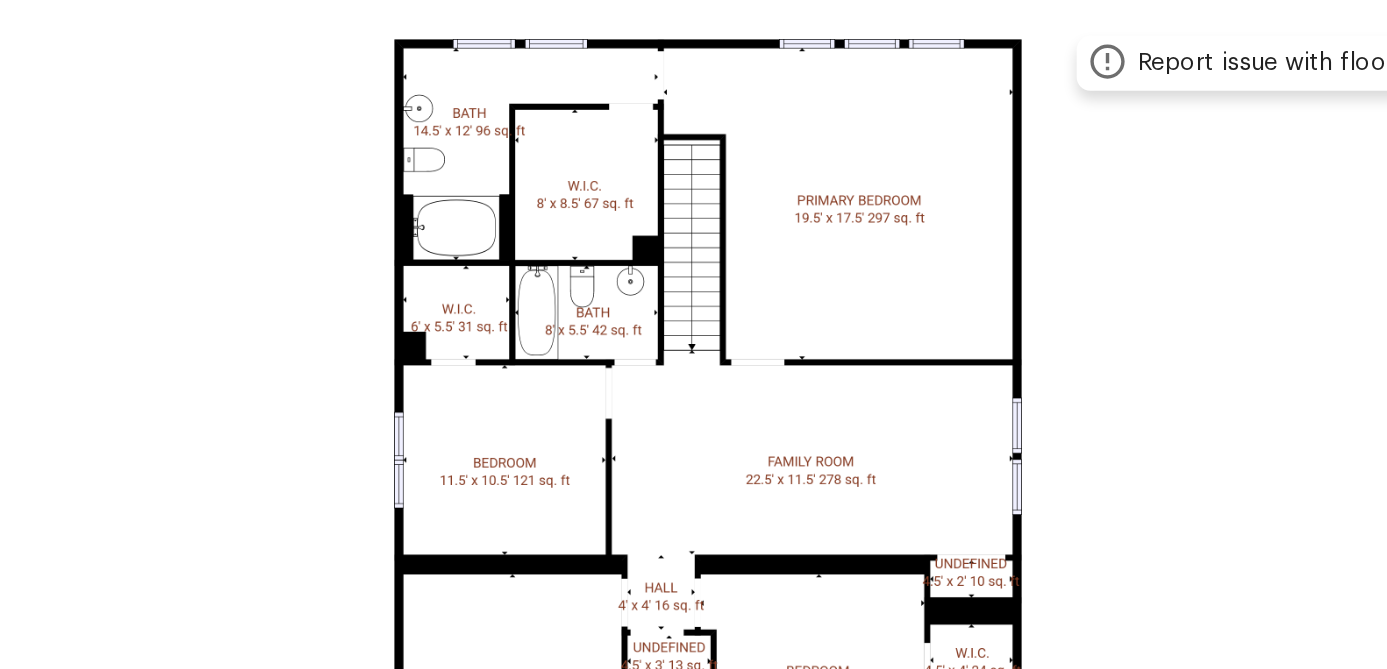 scroll, scrollTop: 560, scrollLeft: 0, axis: vertical 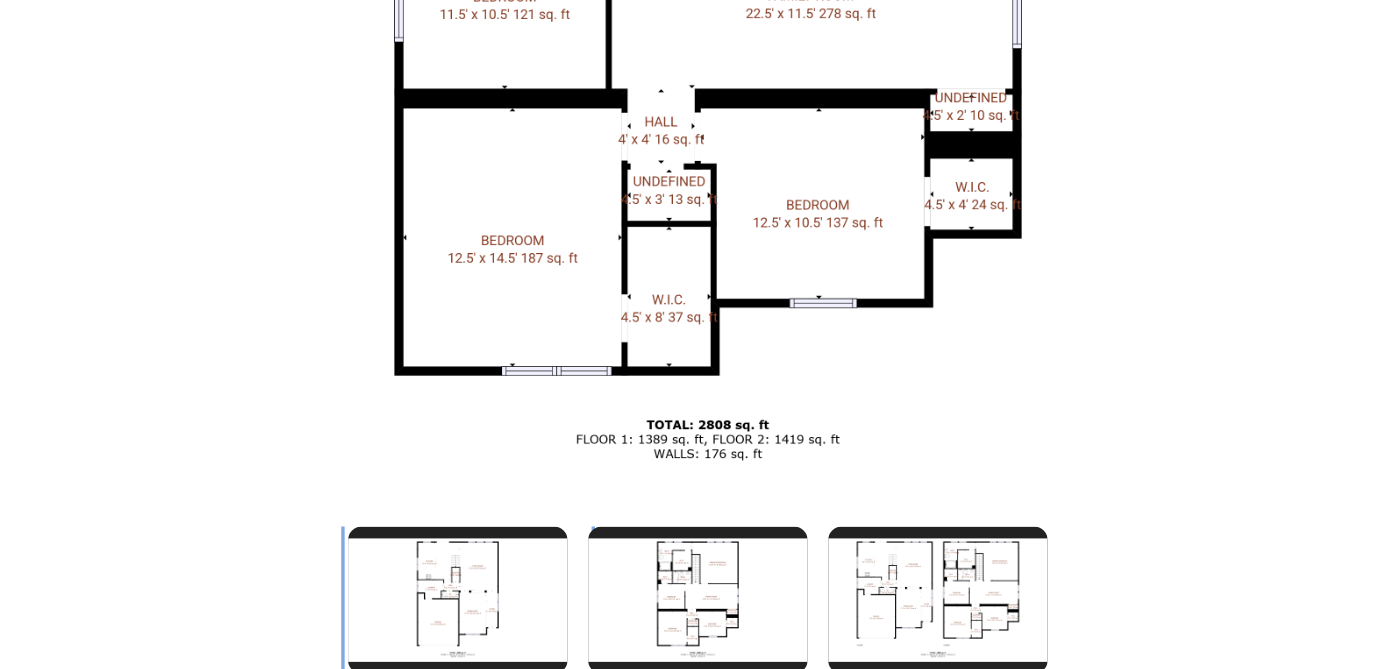 click at bounding box center [548, 497] 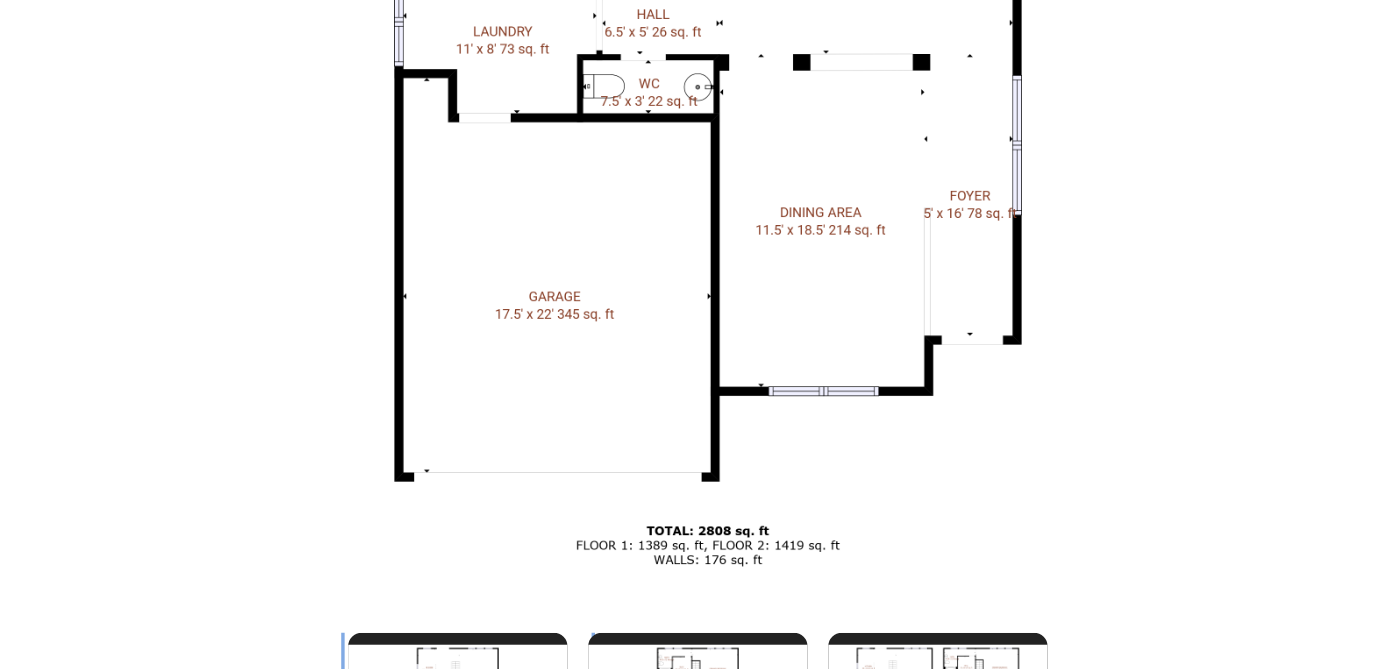 scroll, scrollTop: 560, scrollLeft: 0, axis: vertical 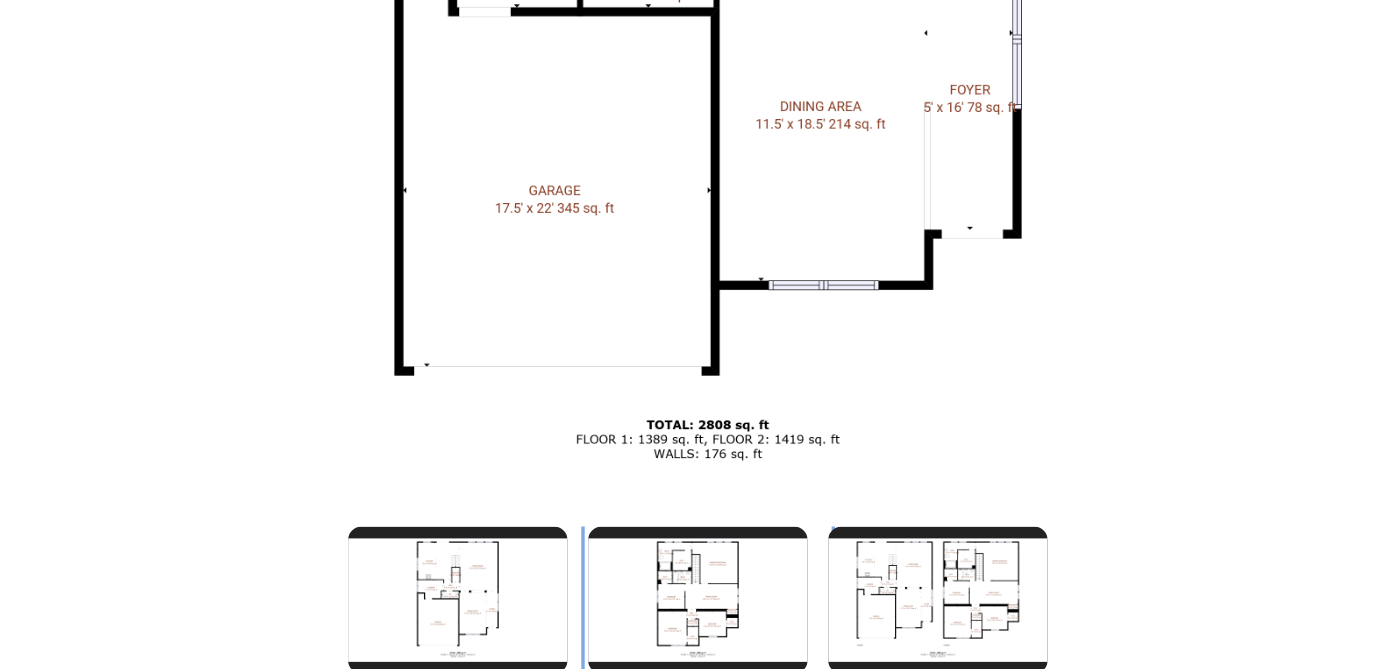 click at bounding box center (688, 497) 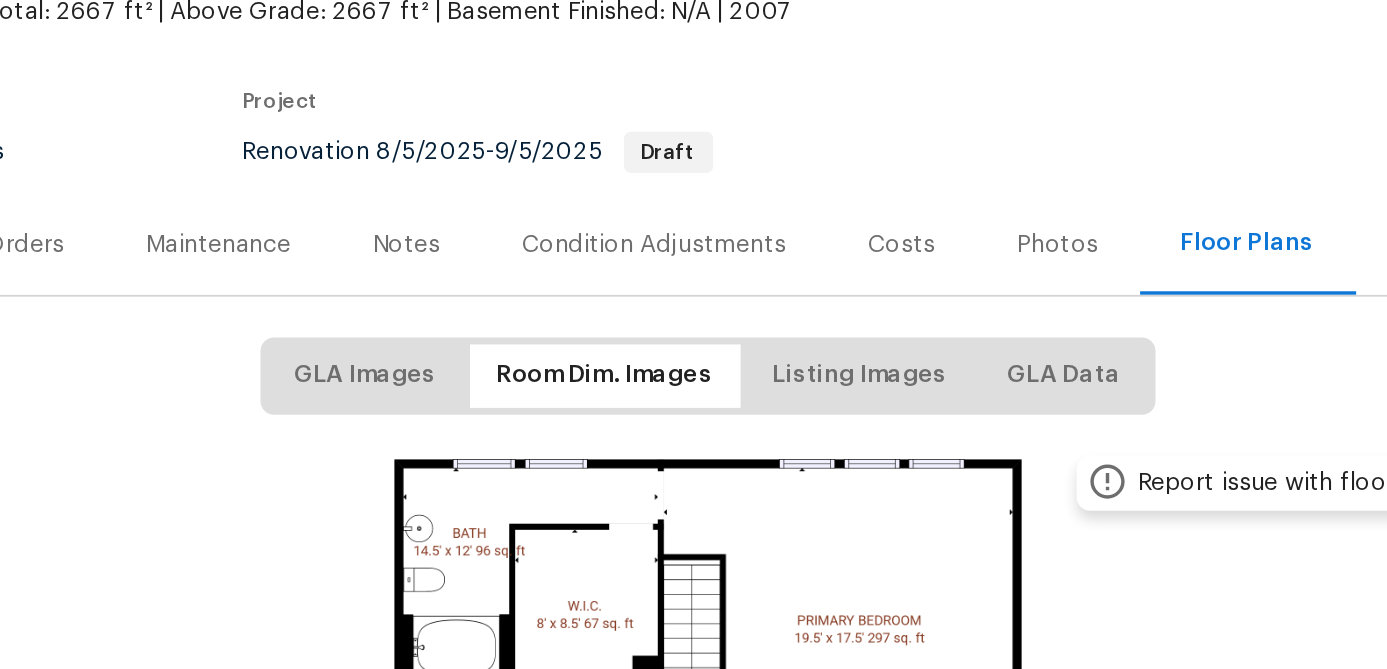 scroll, scrollTop: 0, scrollLeft: 0, axis: both 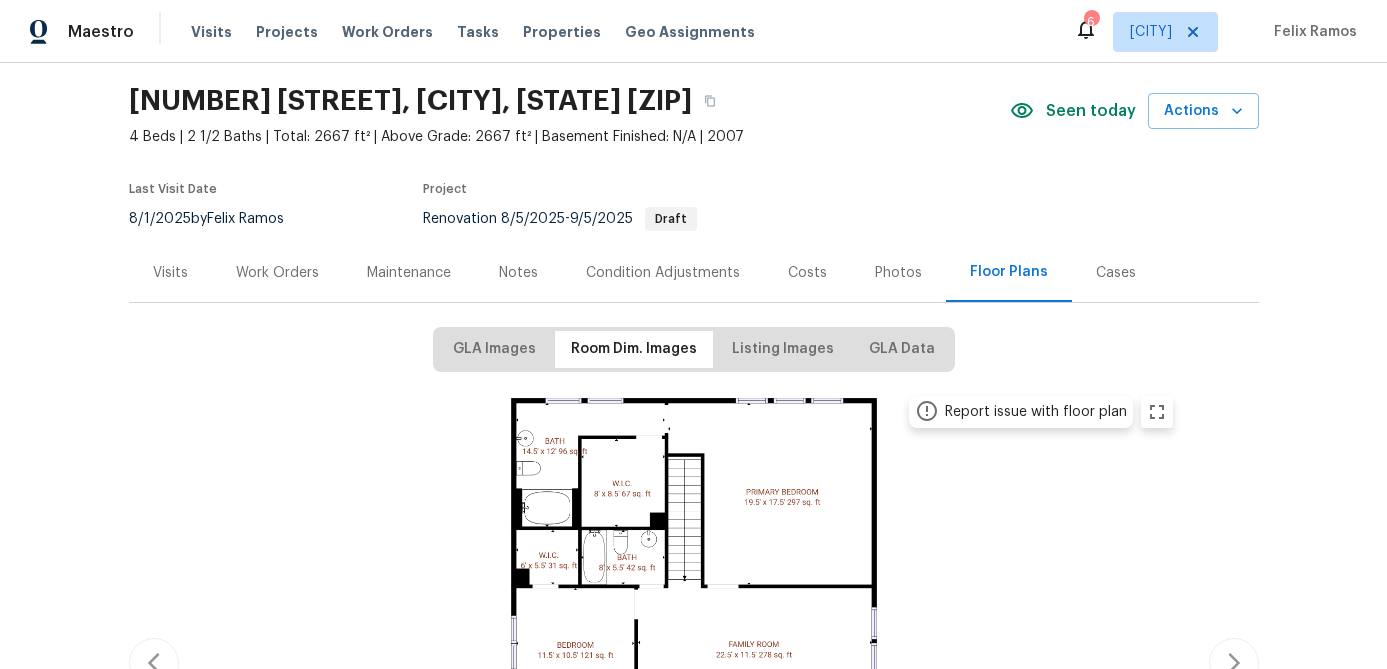 click on "Work Orders" at bounding box center [277, 273] 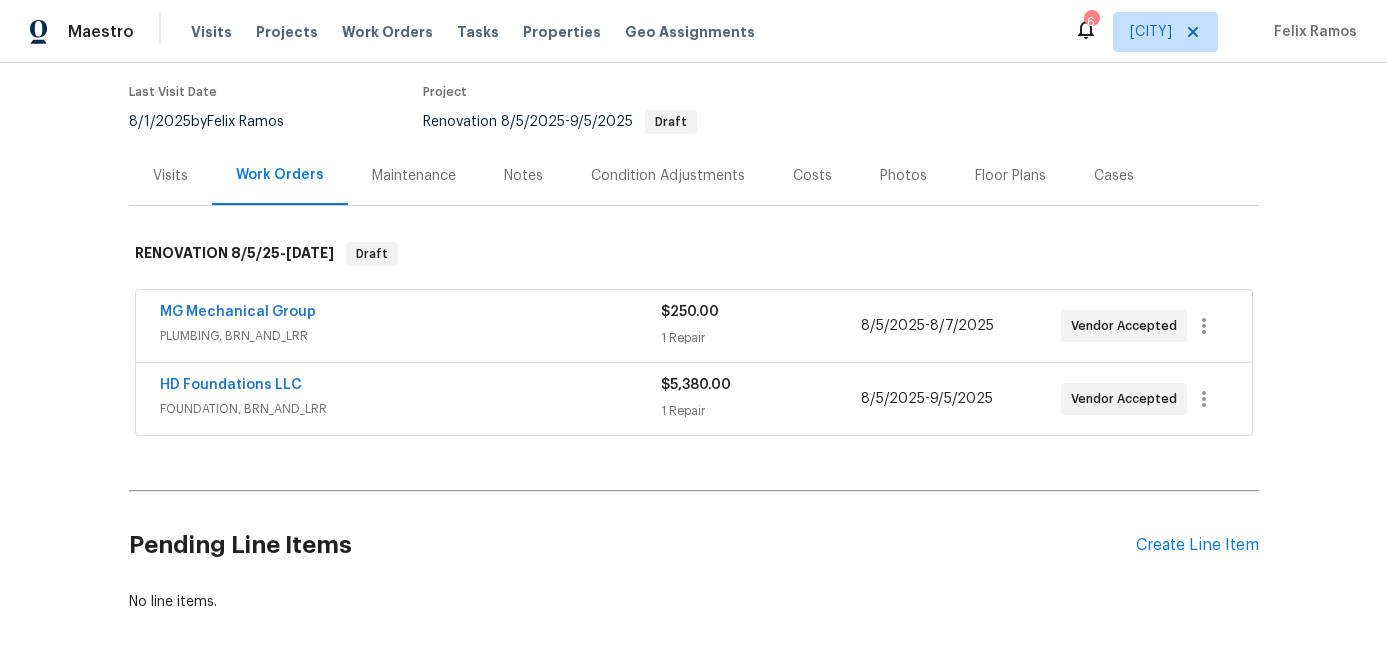 scroll, scrollTop: 236, scrollLeft: 0, axis: vertical 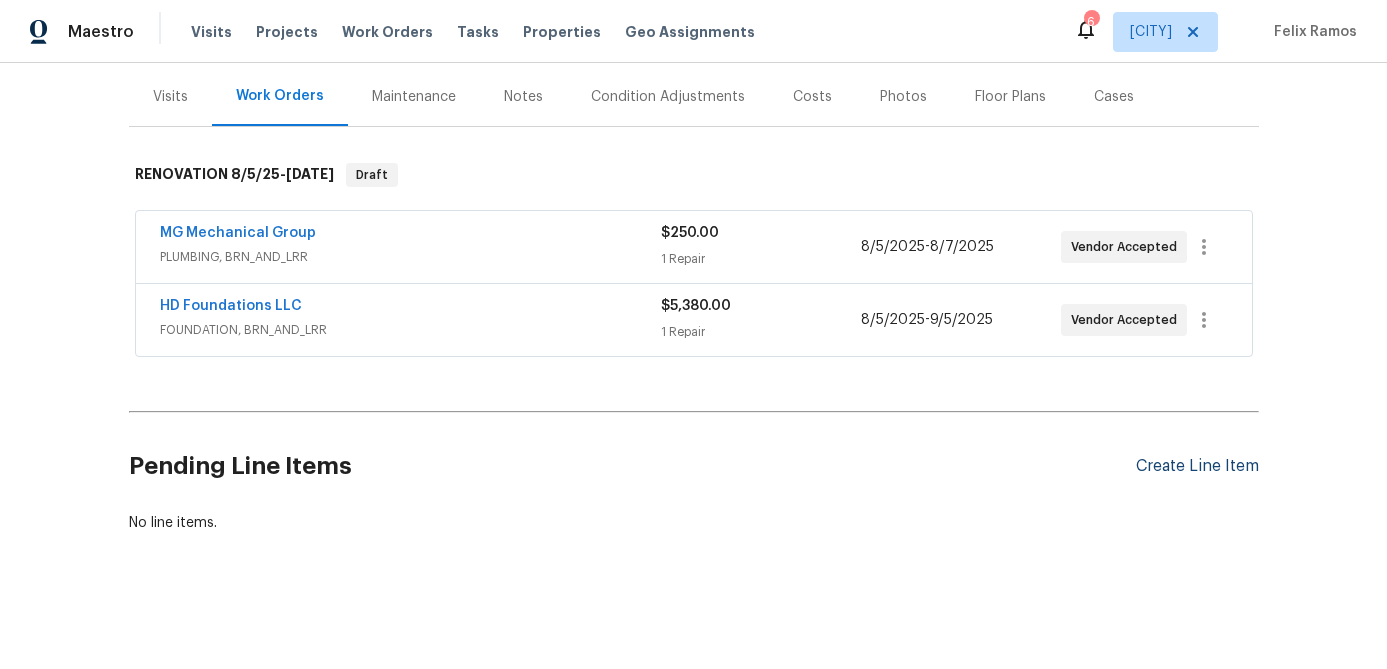 click on "Create Line Item" at bounding box center (1197, 466) 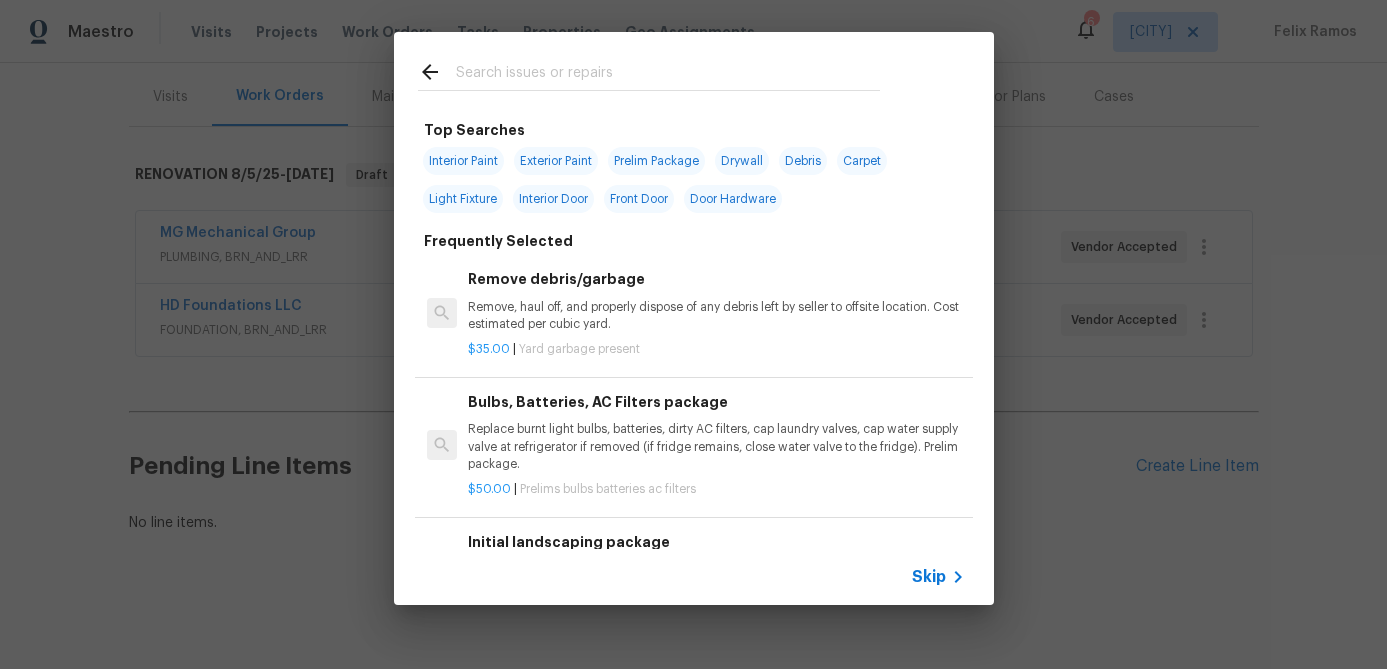 click on "Skip" at bounding box center (929, 577) 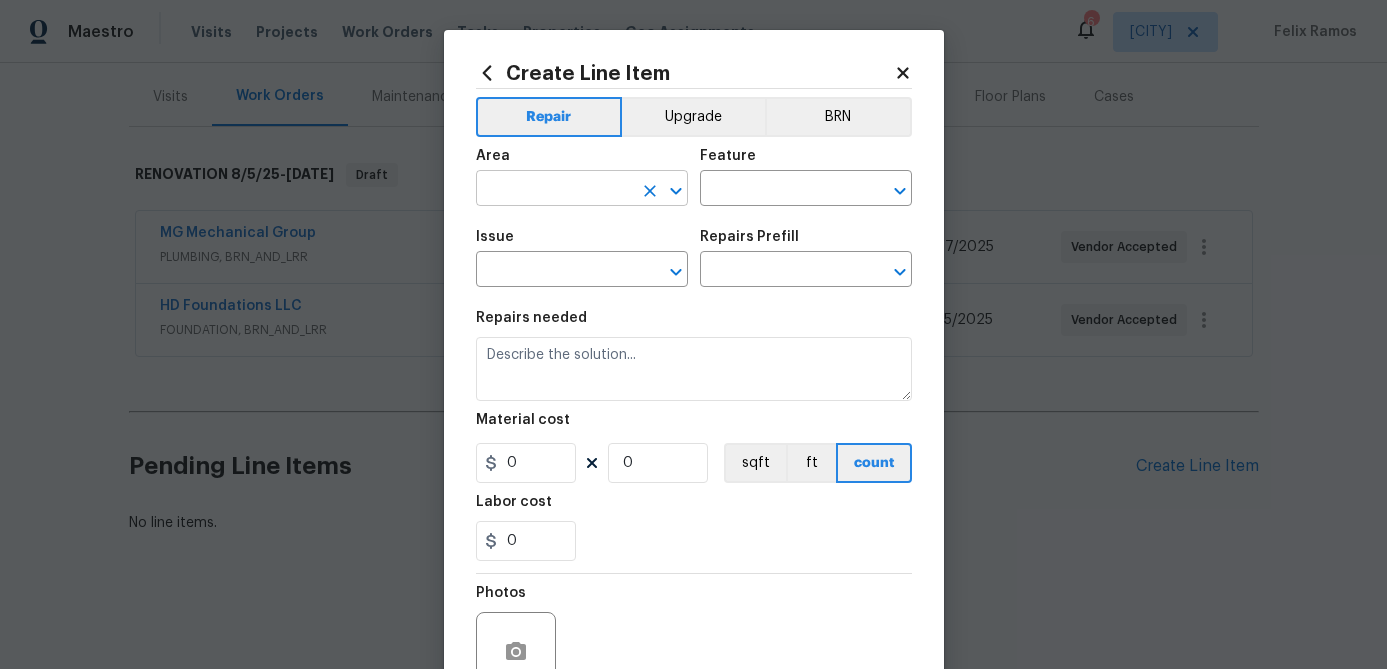 click at bounding box center [554, 190] 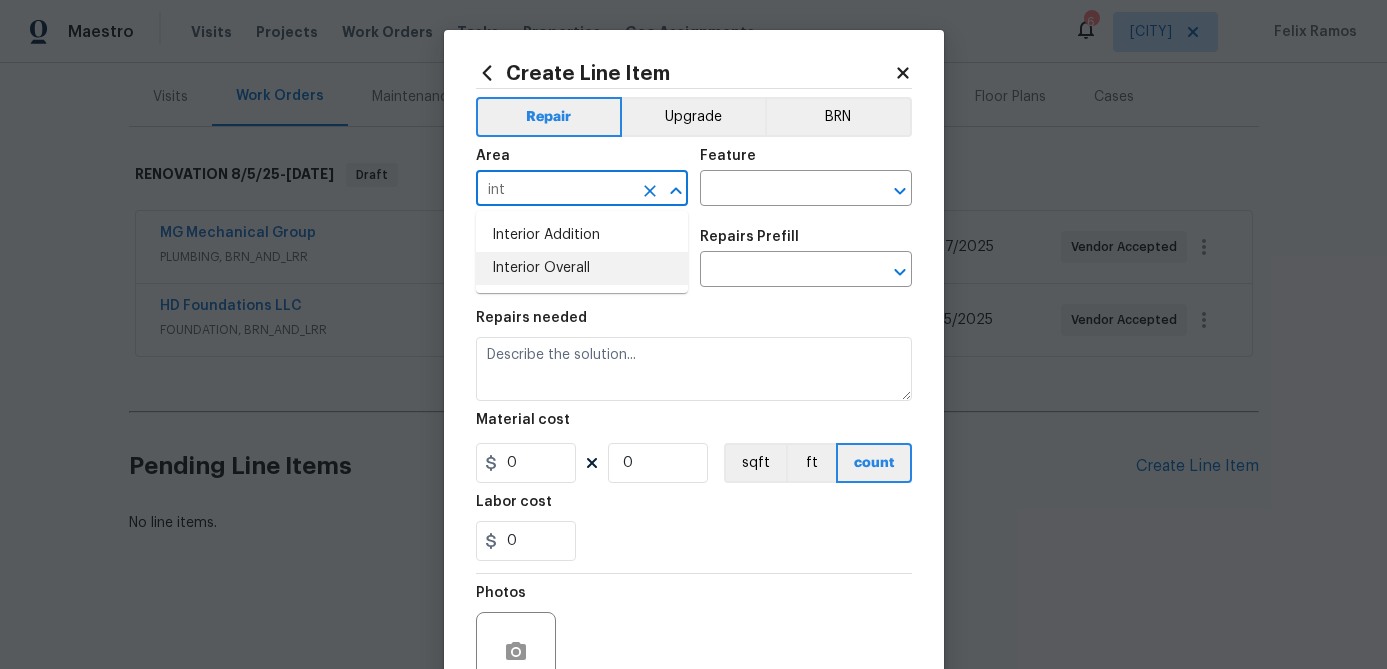click on "Interior Overall" at bounding box center (582, 268) 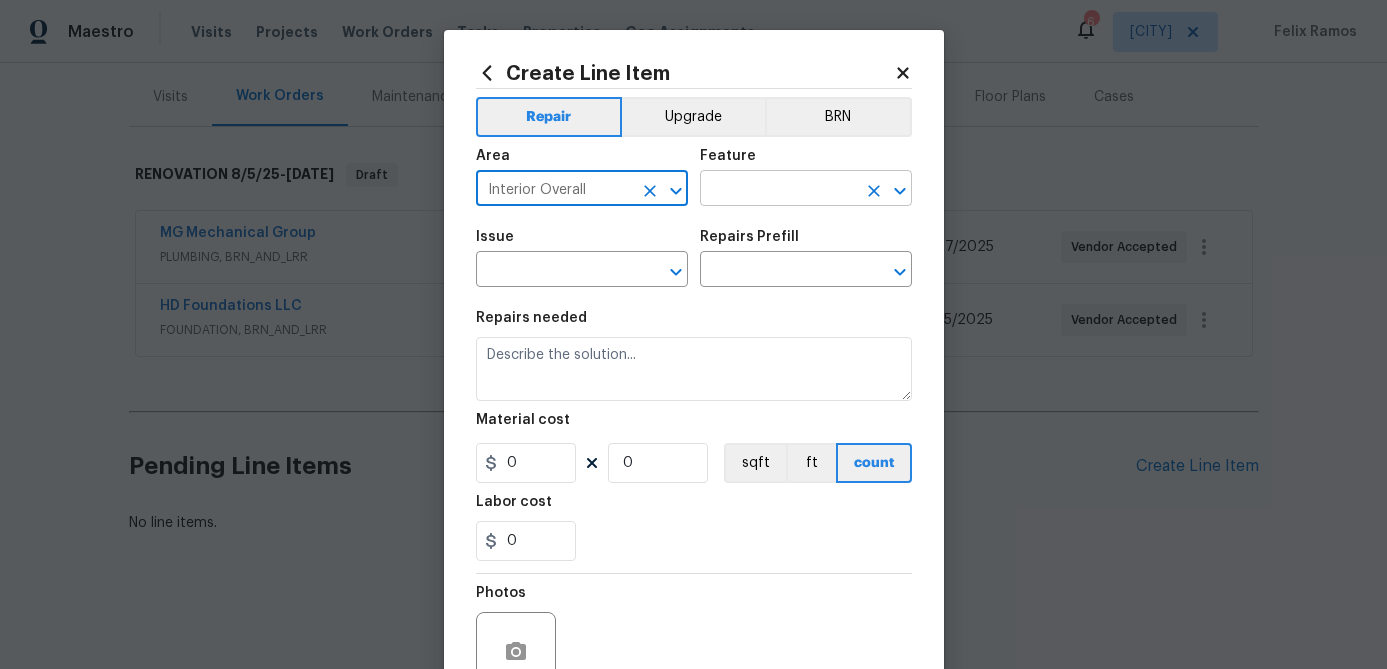 type on "Interior Overall" 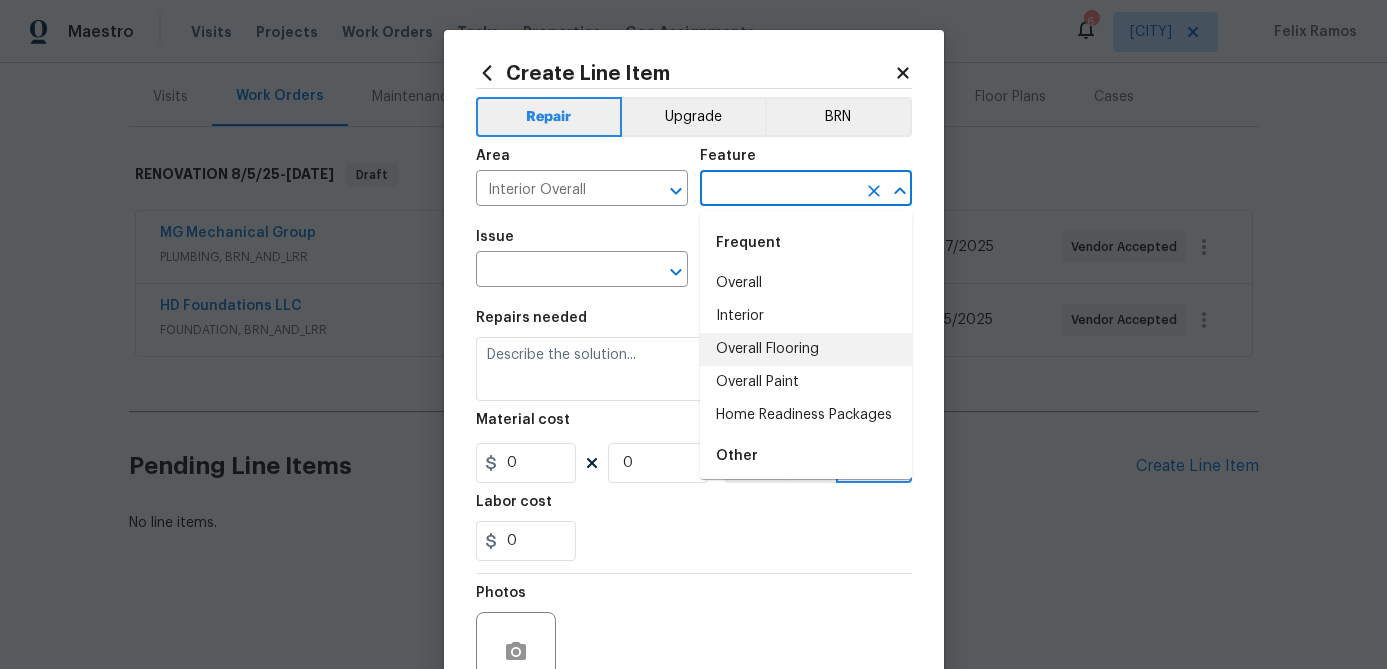 click on "Overall Flooring" at bounding box center [806, 349] 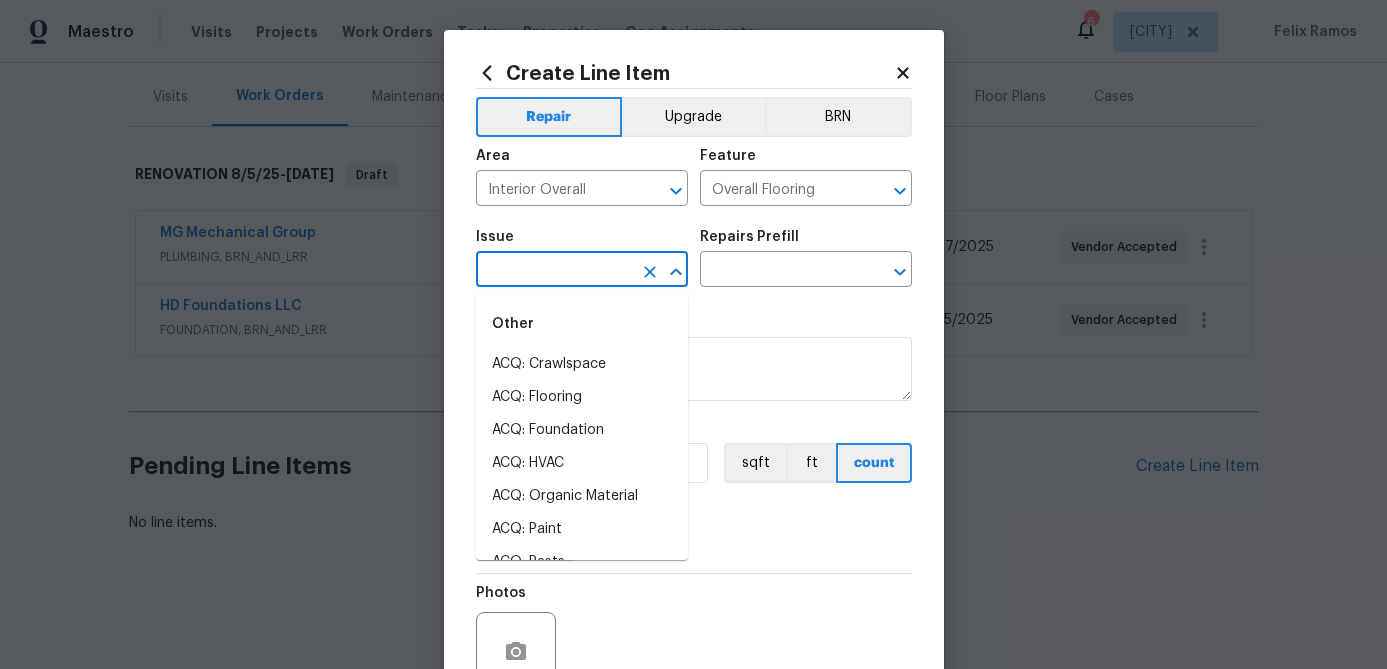 click at bounding box center [554, 271] 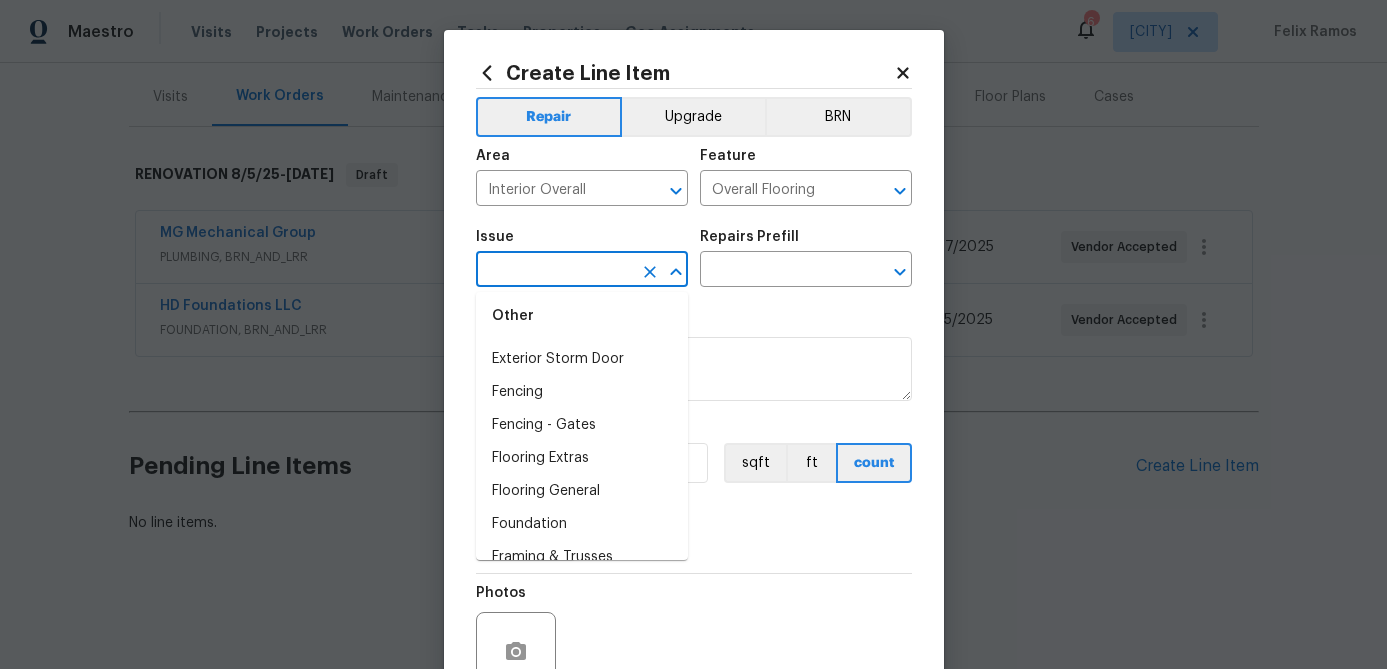 scroll, scrollTop: 1513, scrollLeft: 0, axis: vertical 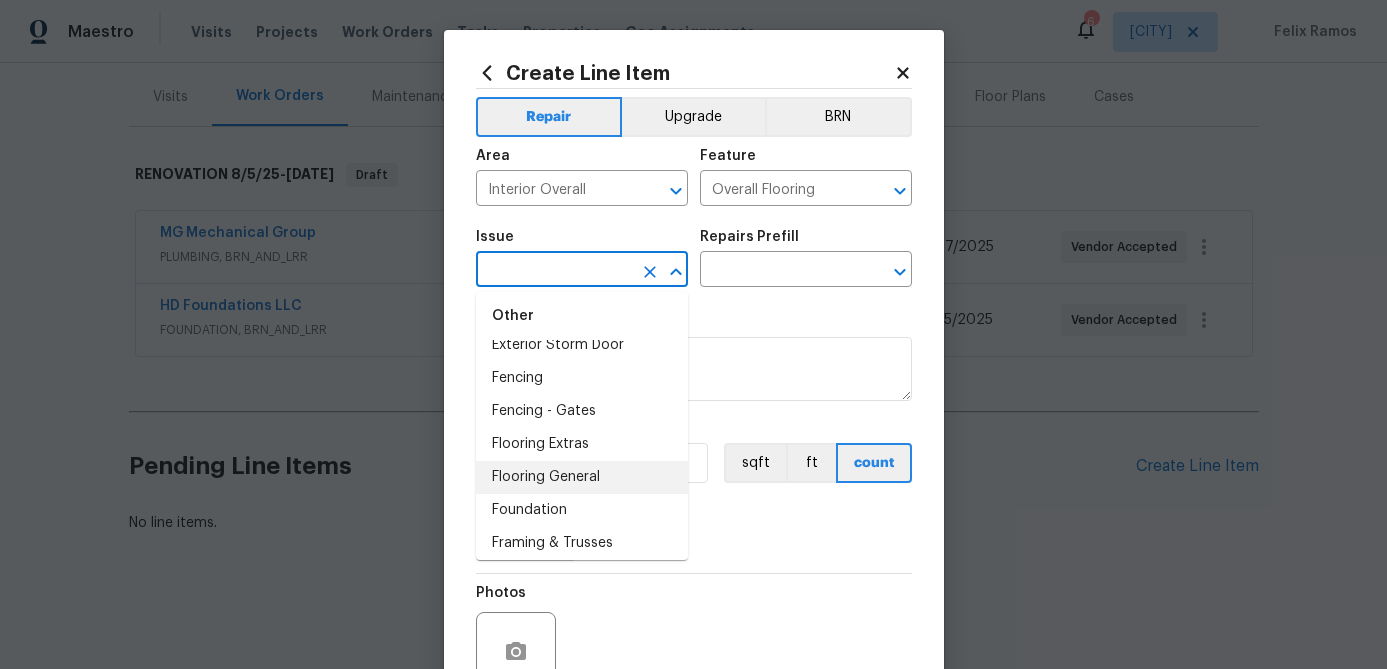 click on "Flooring General" at bounding box center (582, 477) 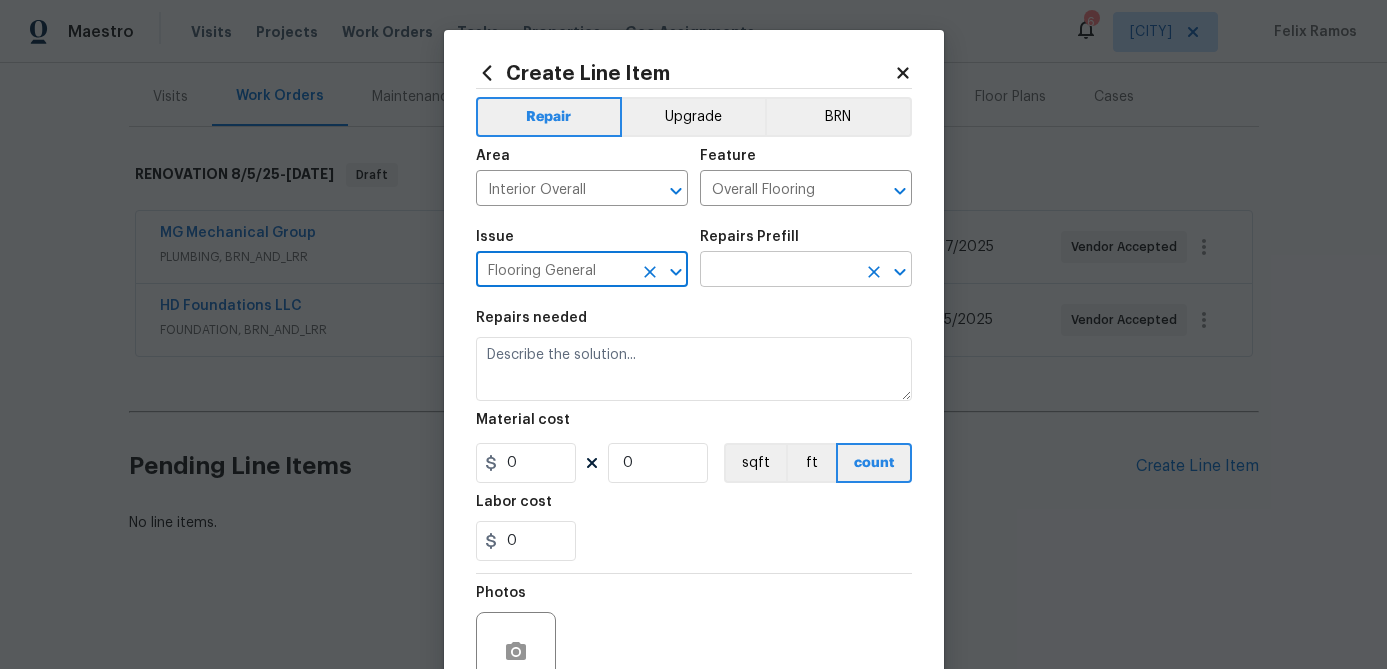 click at bounding box center (778, 271) 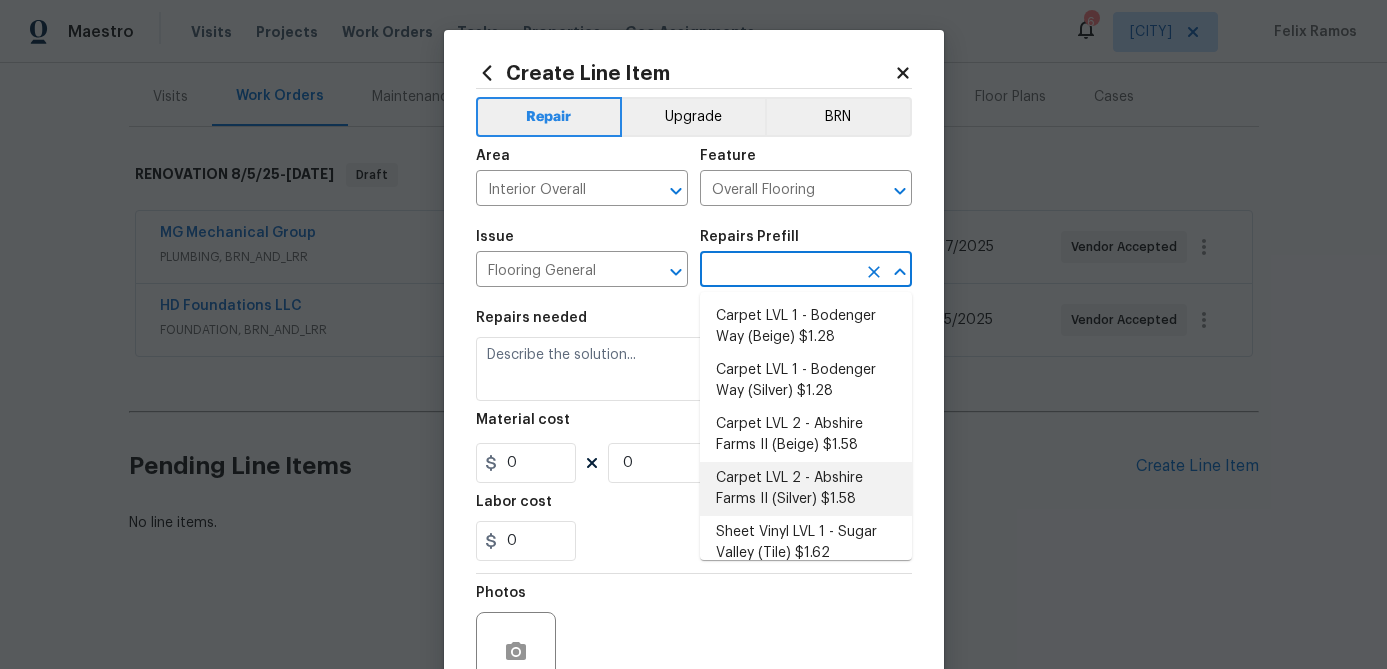 scroll, scrollTop: 342, scrollLeft: 0, axis: vertical 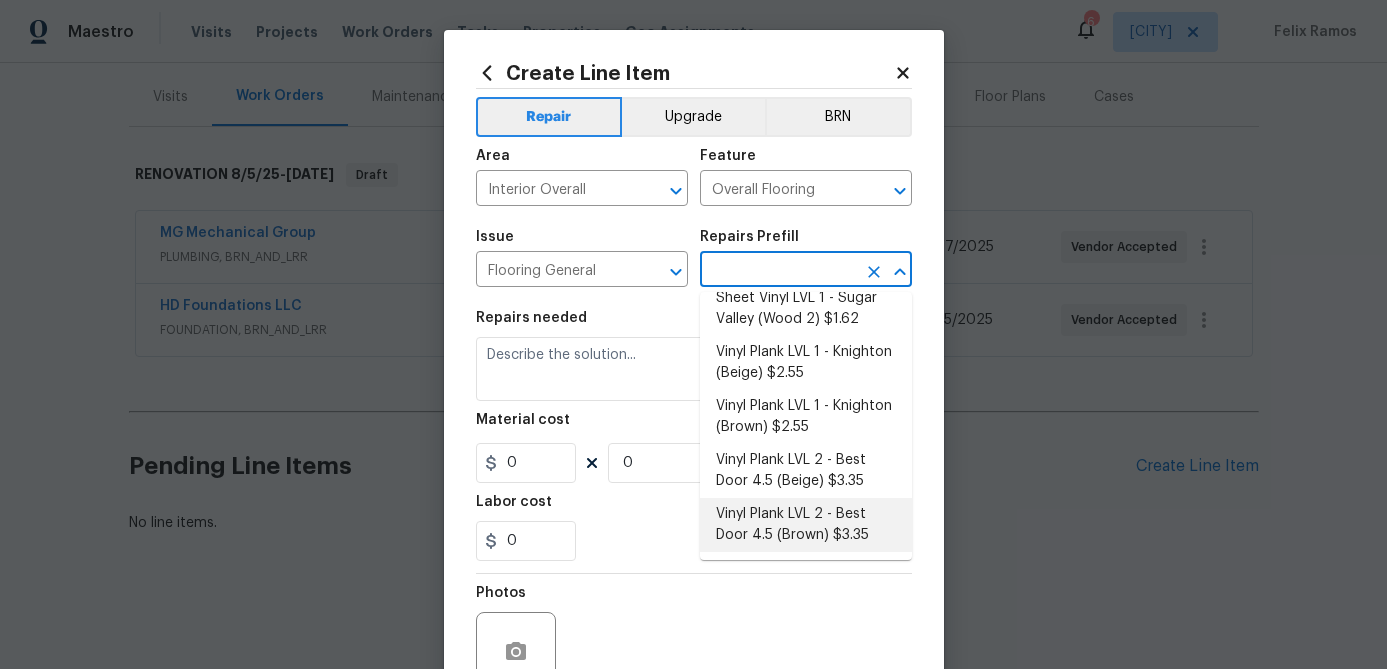 click on "Vinyl Plank LVL 2 - Best Door 4.5 (Brown) $3.35" at bounding box center [806, 525] 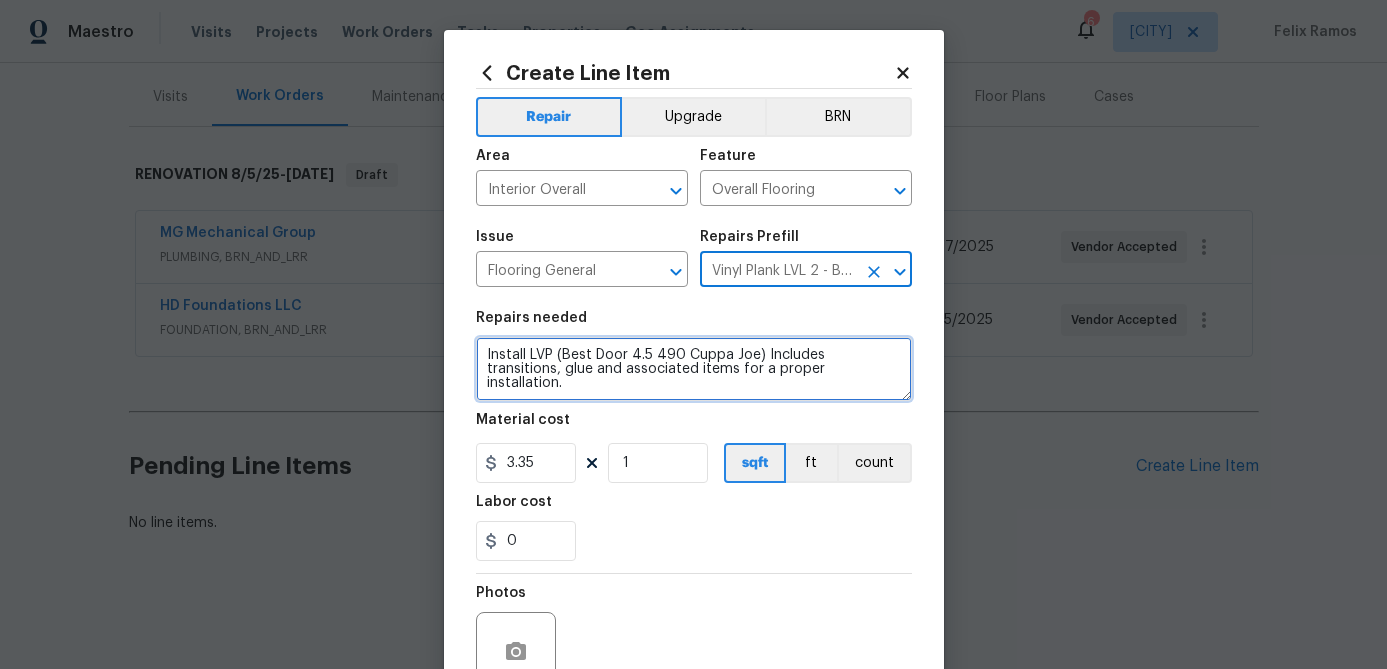 click on "Install LVP (Best Door 4.5 490 Cuppa Joe) Includes transitions, glue and associated items for a proper installation." at bounding box center (694, 369) 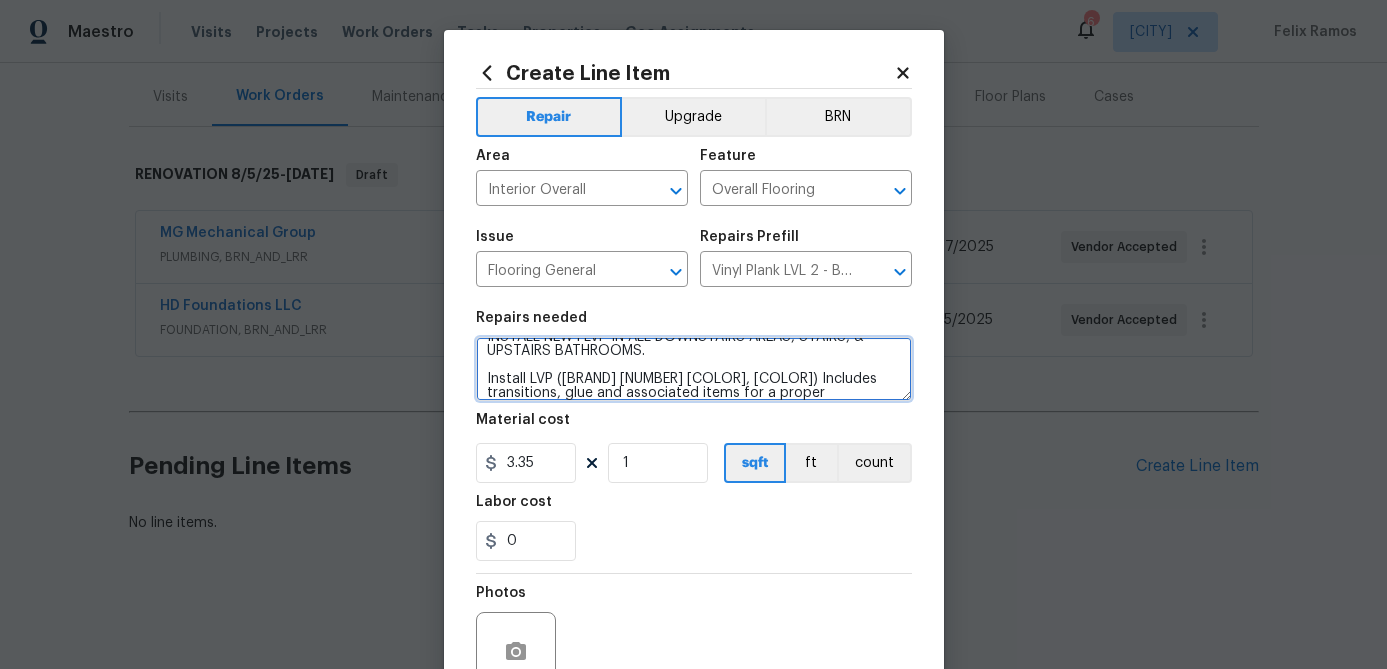 scroll, scrollTop: 4, scrollLeft: 0, axis: vertical 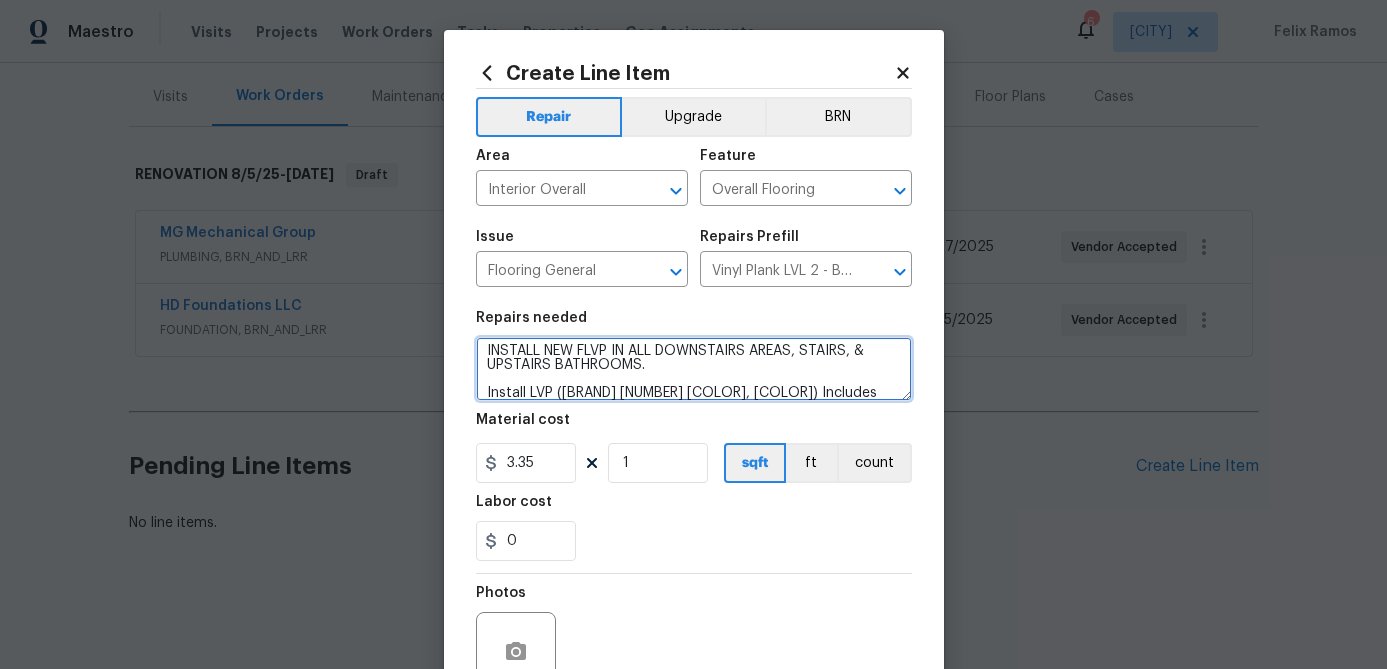 type on "INSTALL NEW FLVP IN ALL DOWNSTAIRS AREAS, STAIRS, & UPSTAIRS BATHROOMS.
Install LVP ([BRAND] [NUMBER] [COLOR], [COLOR]) Includes transitions, glue and associated items for a proper installation." 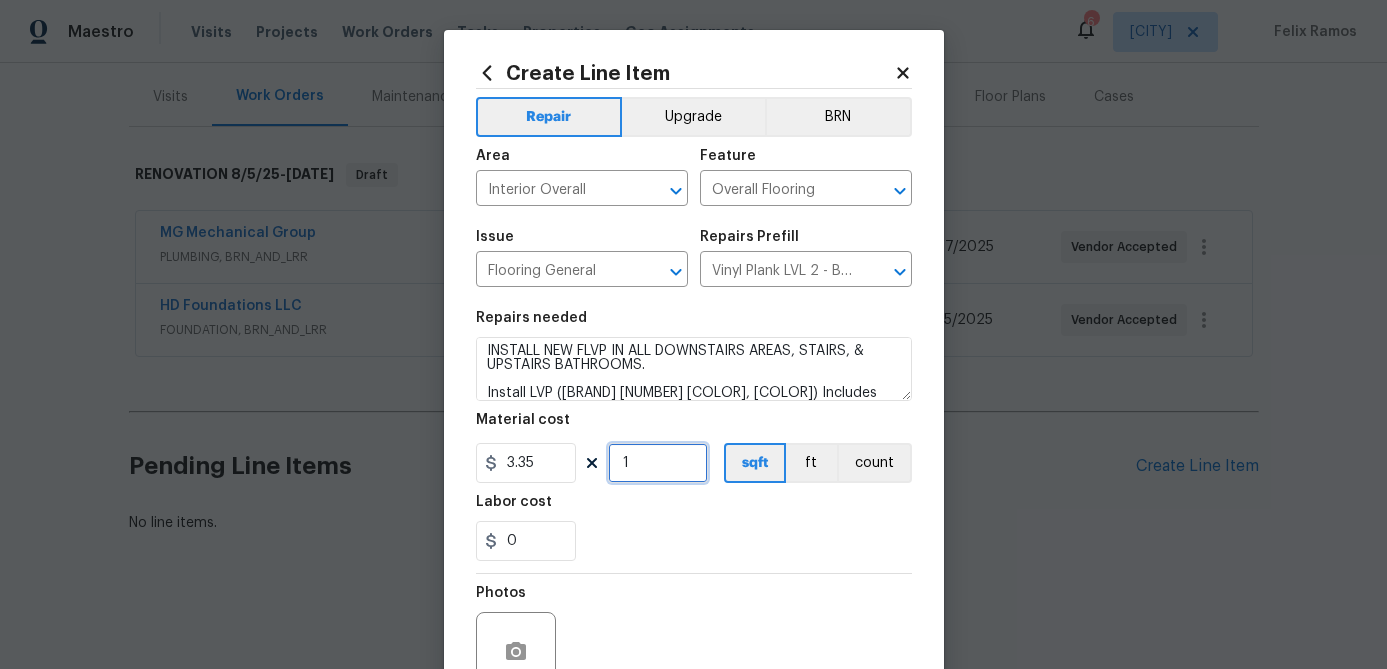 click on "1" at bounding box center (658, 463) 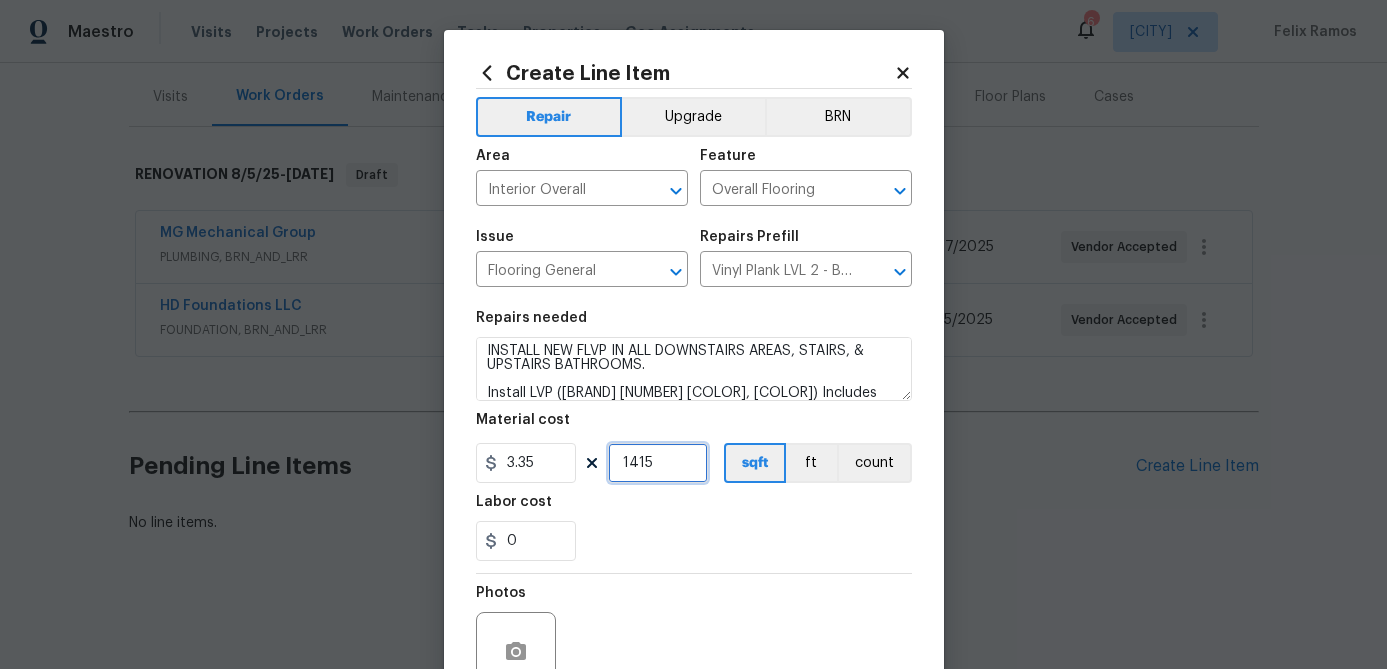type on "1415" 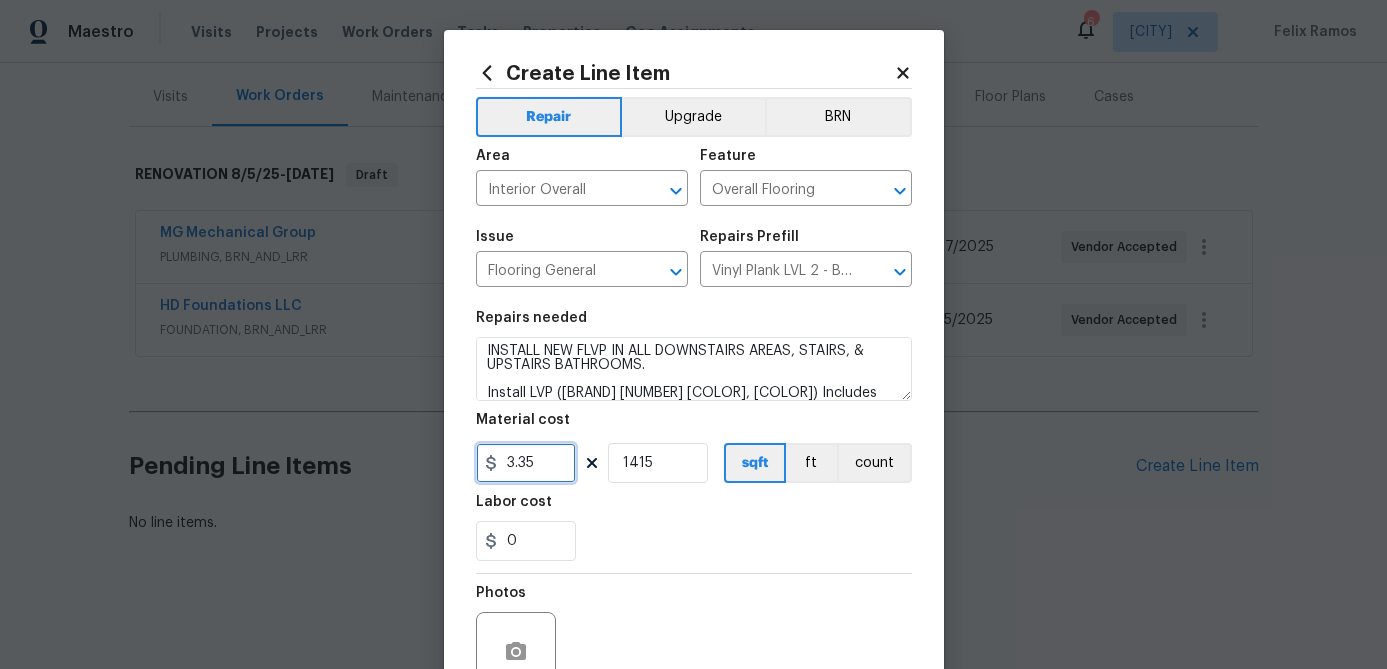 click on "3.35" at bounding box center [526, 463] 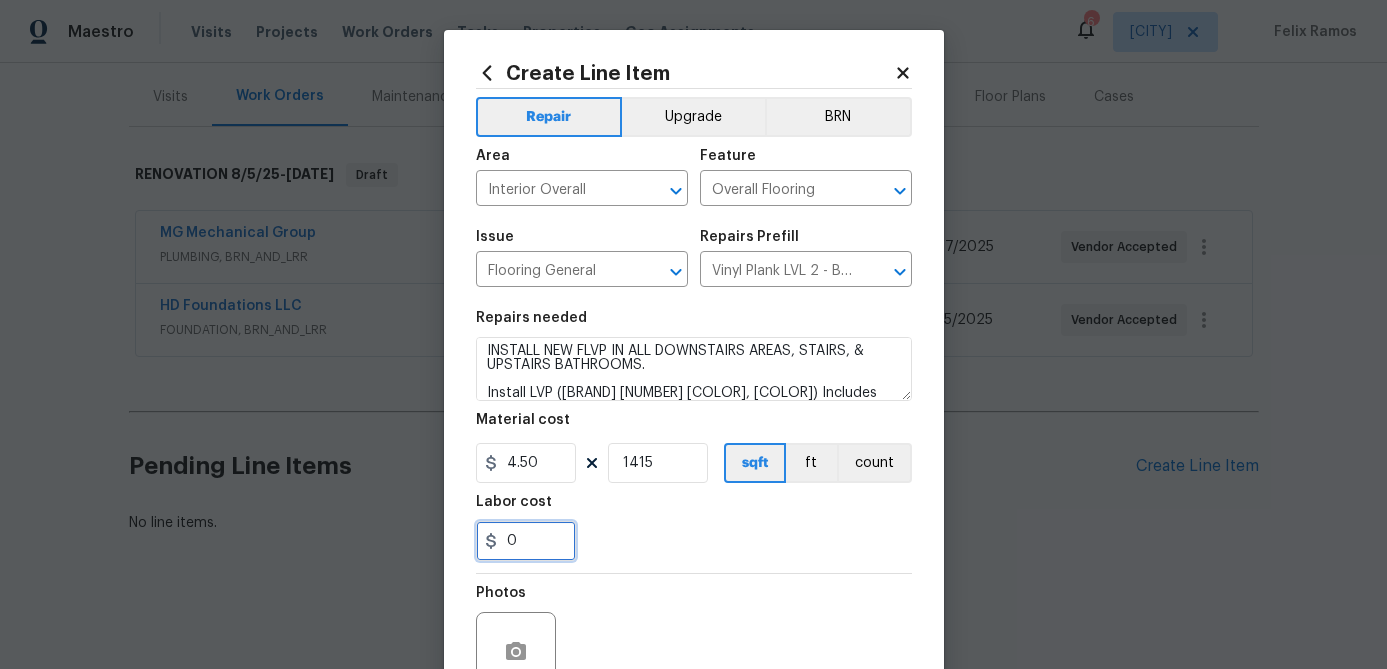 type on "4.5" 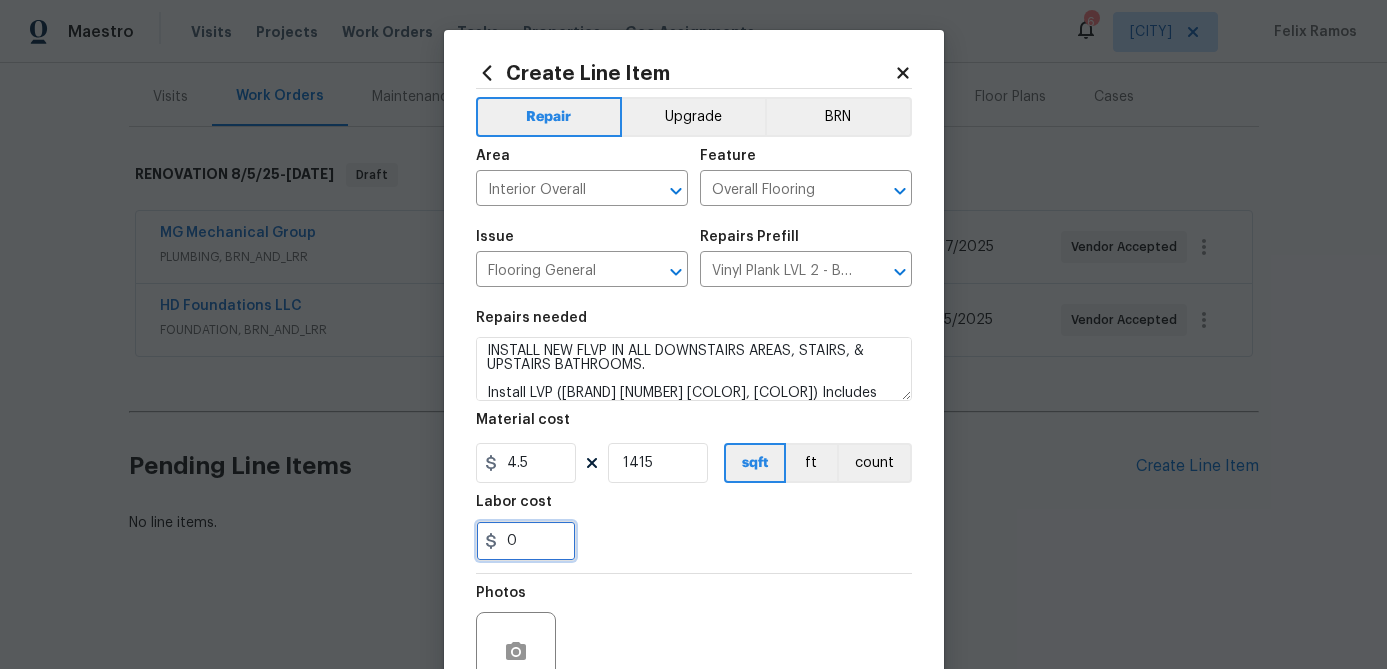 click on "0" at bounding box center [526, 541] 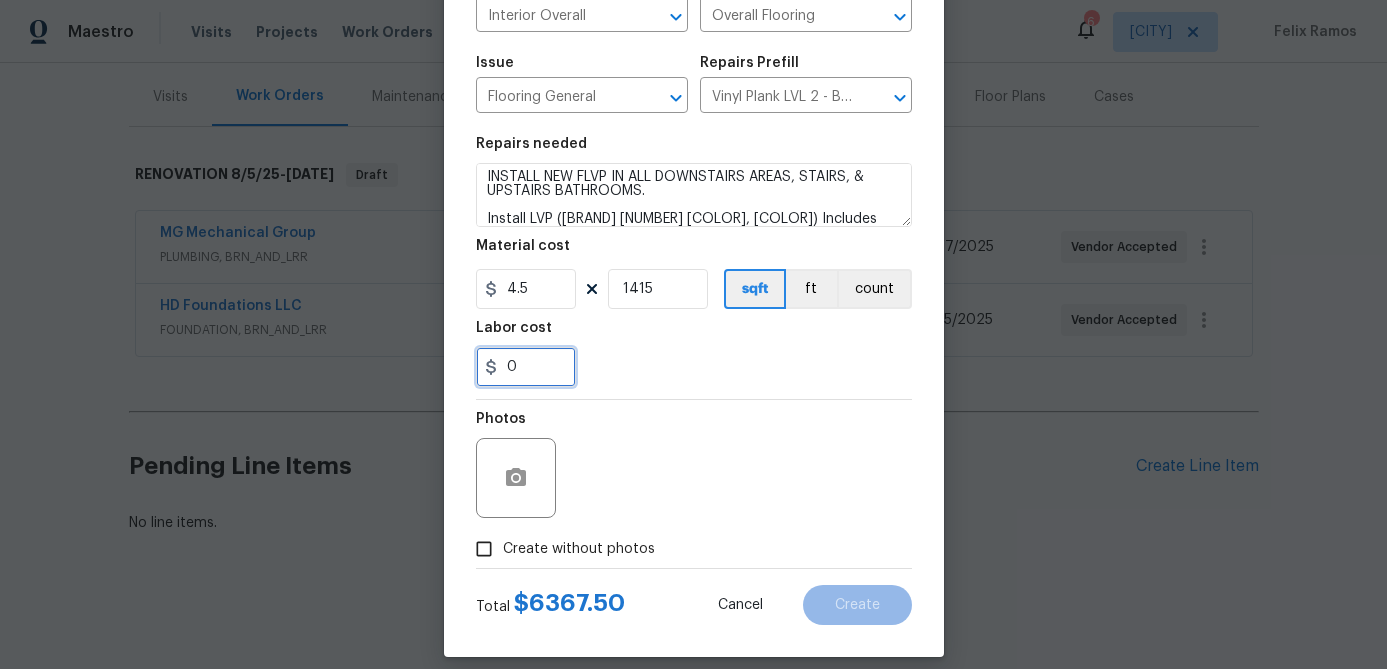 scroll, scrollTop: 193, scrollLeft: 0, axis: vertical 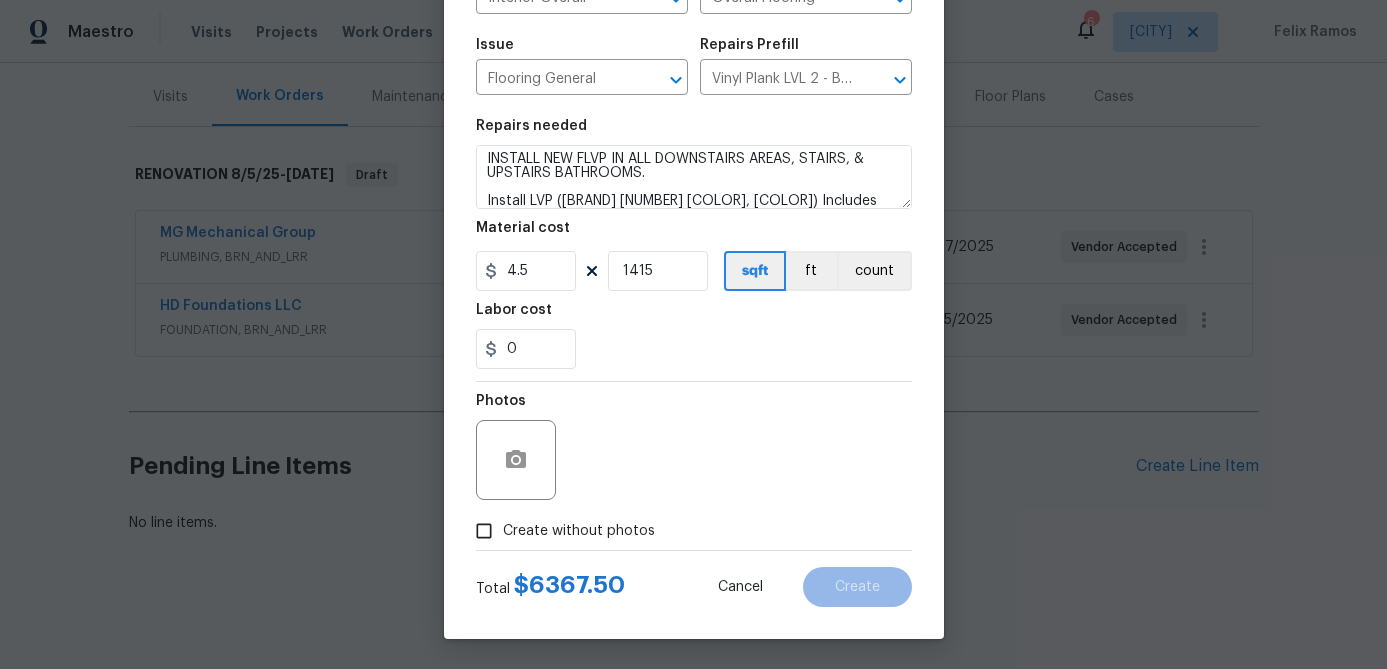 click on "Create without photos" at bounding box center [484, 531] 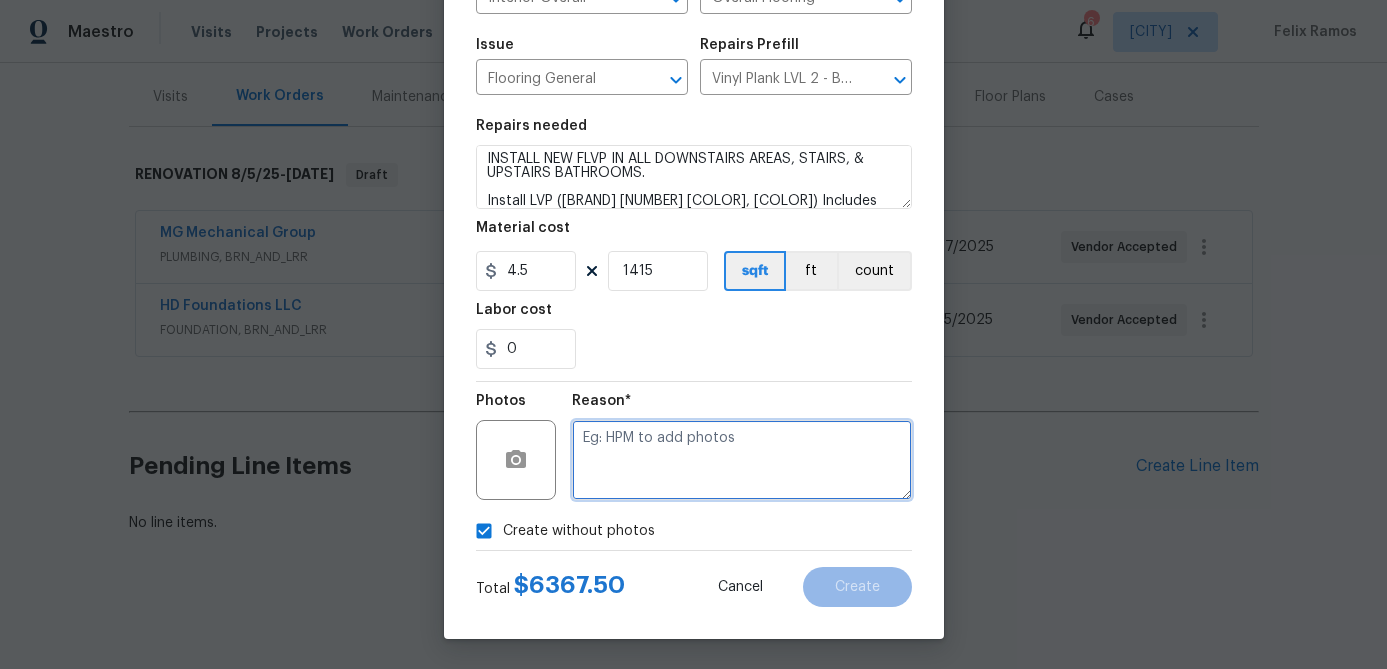 click at bounding box center (742, 460) 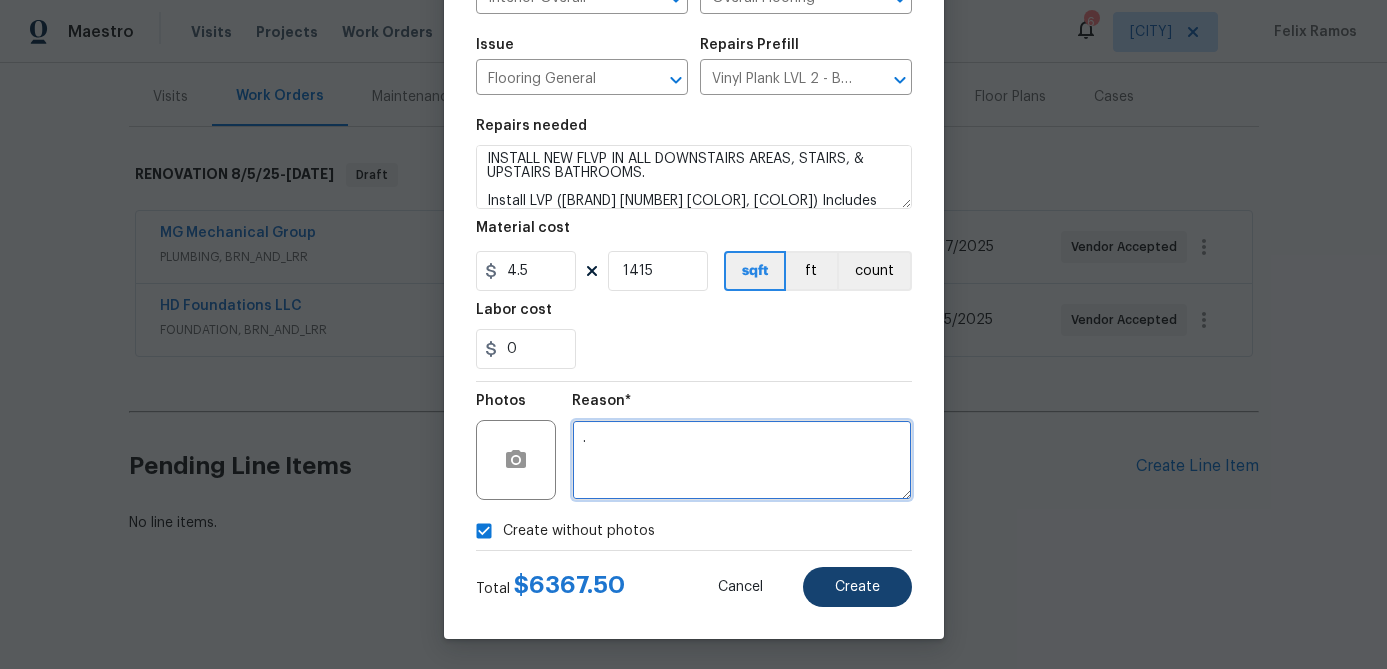 type on "." 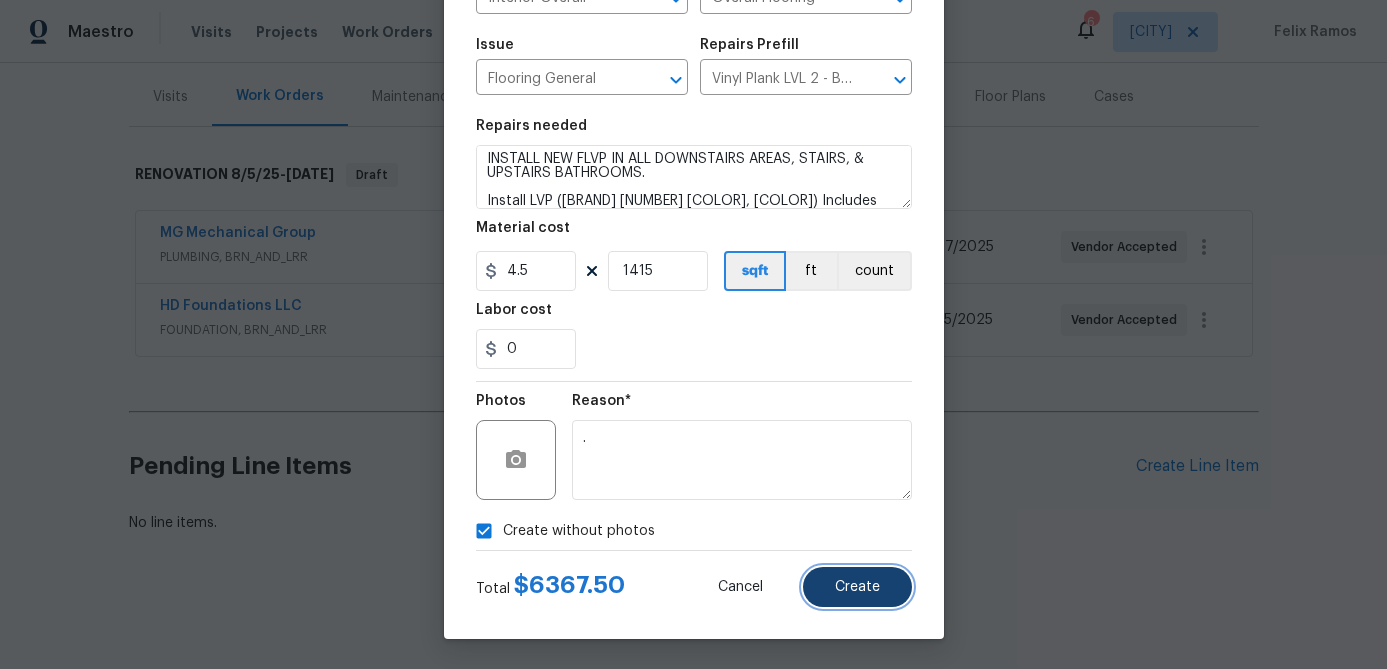click on "Create" at bounding box center [857, 587] 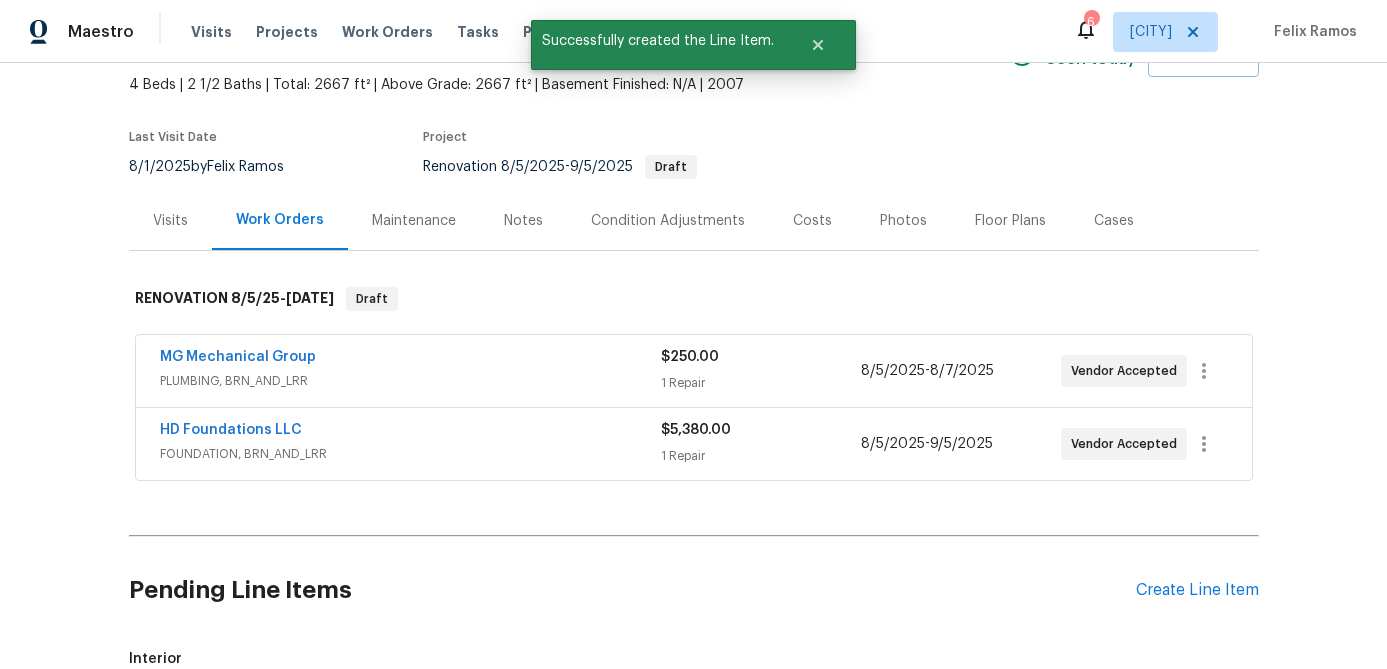 scroll, scrollTop: 82, scrollLeft: 0, axis: vertical 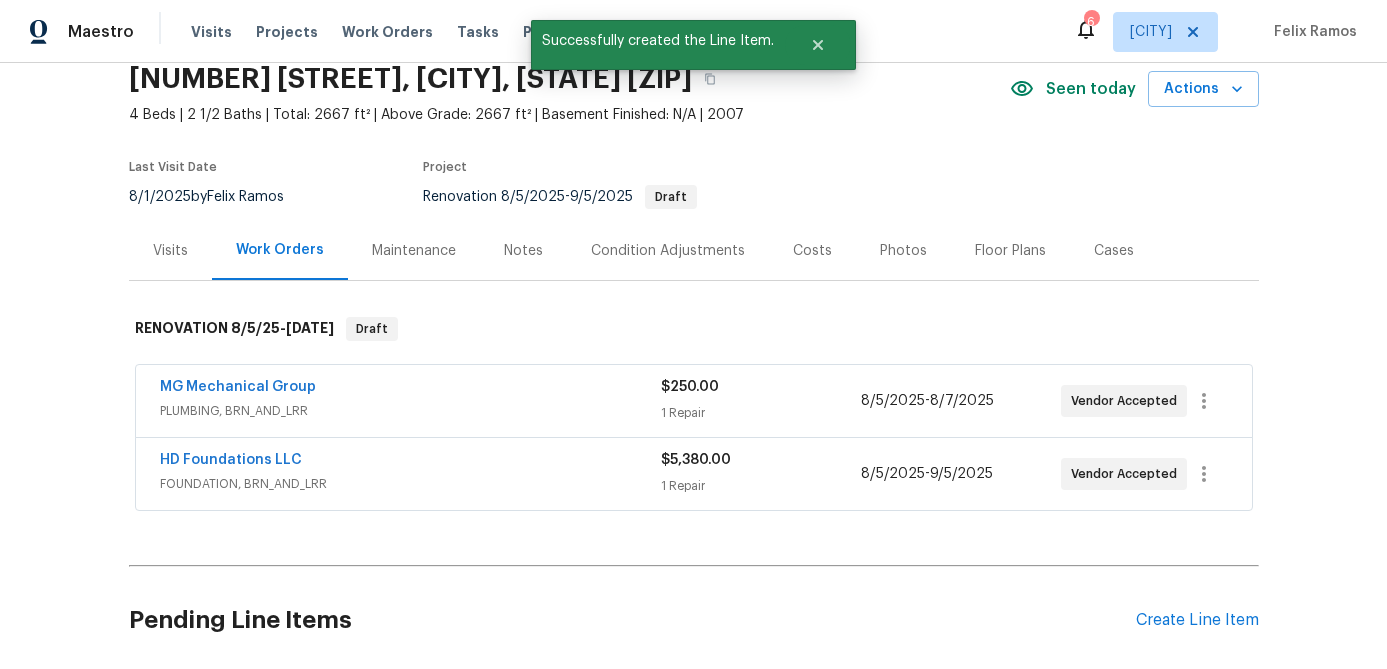 click on "Condition Adjustments" at bounding box center (668, 251) 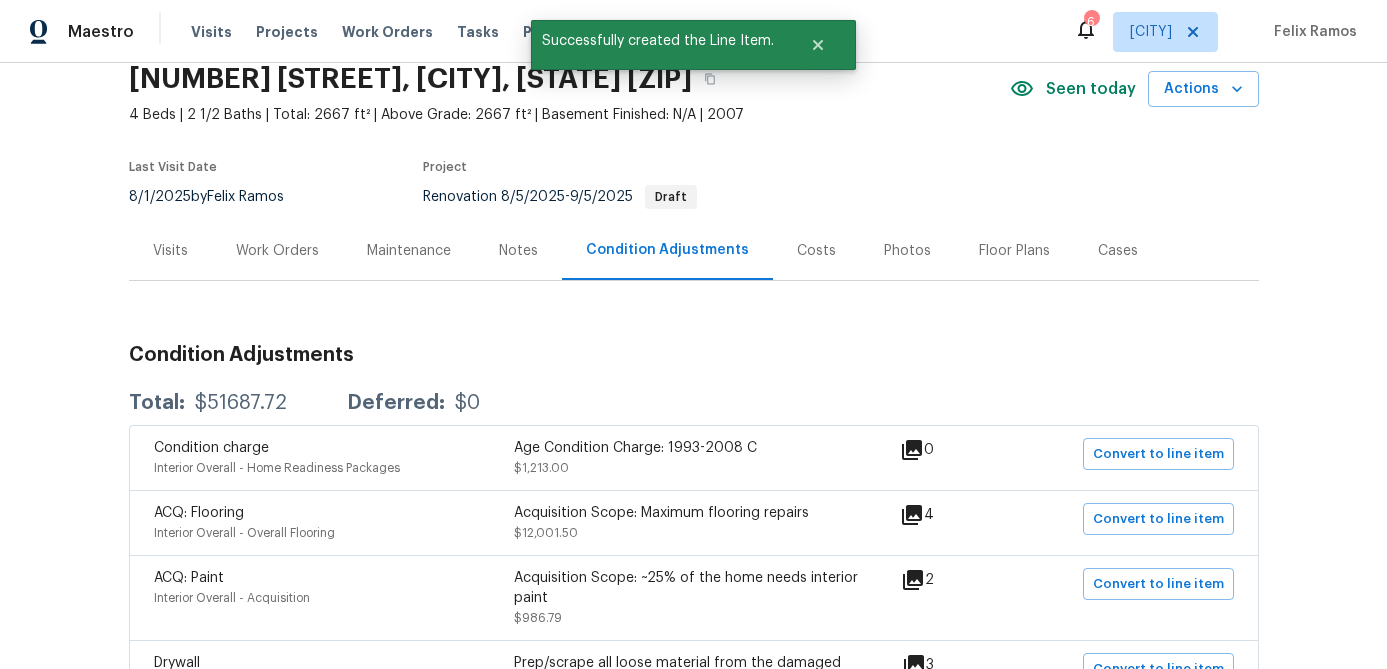 click on "Work Orders" at bounding box center (277, 251) 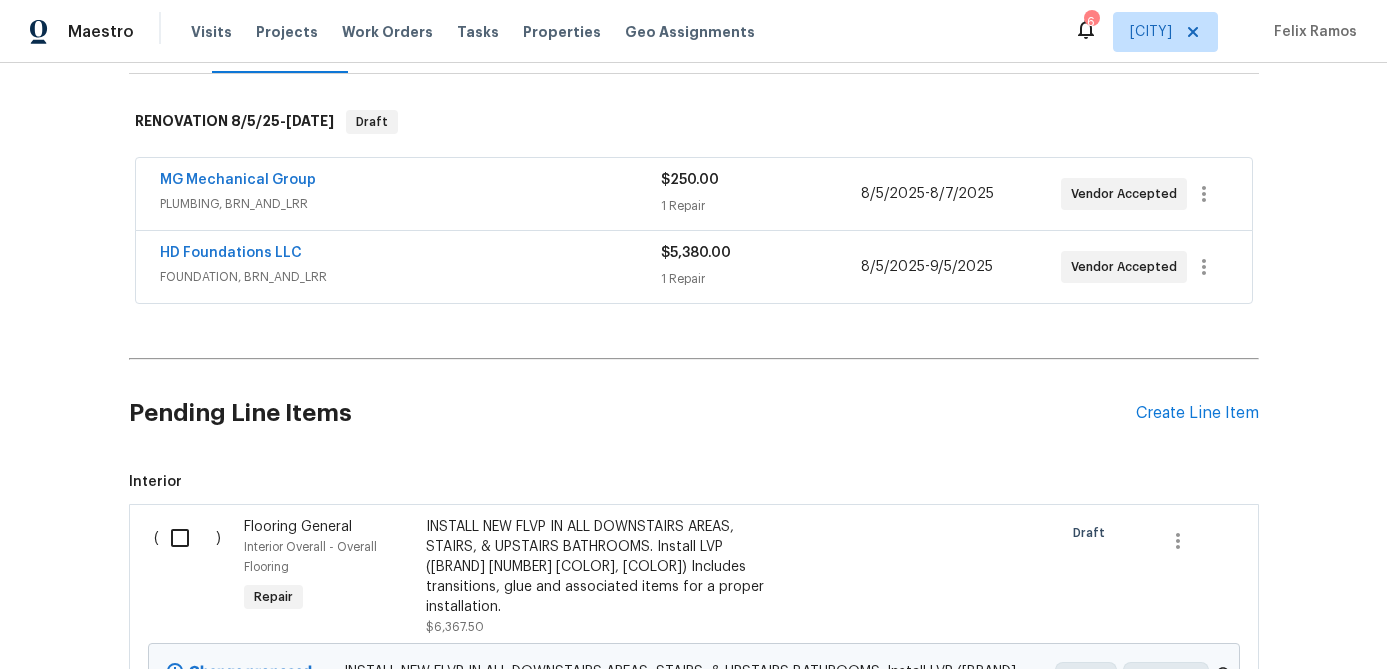 scroll, scrollTop: 505, scrollLeft: 0, axis: vertical 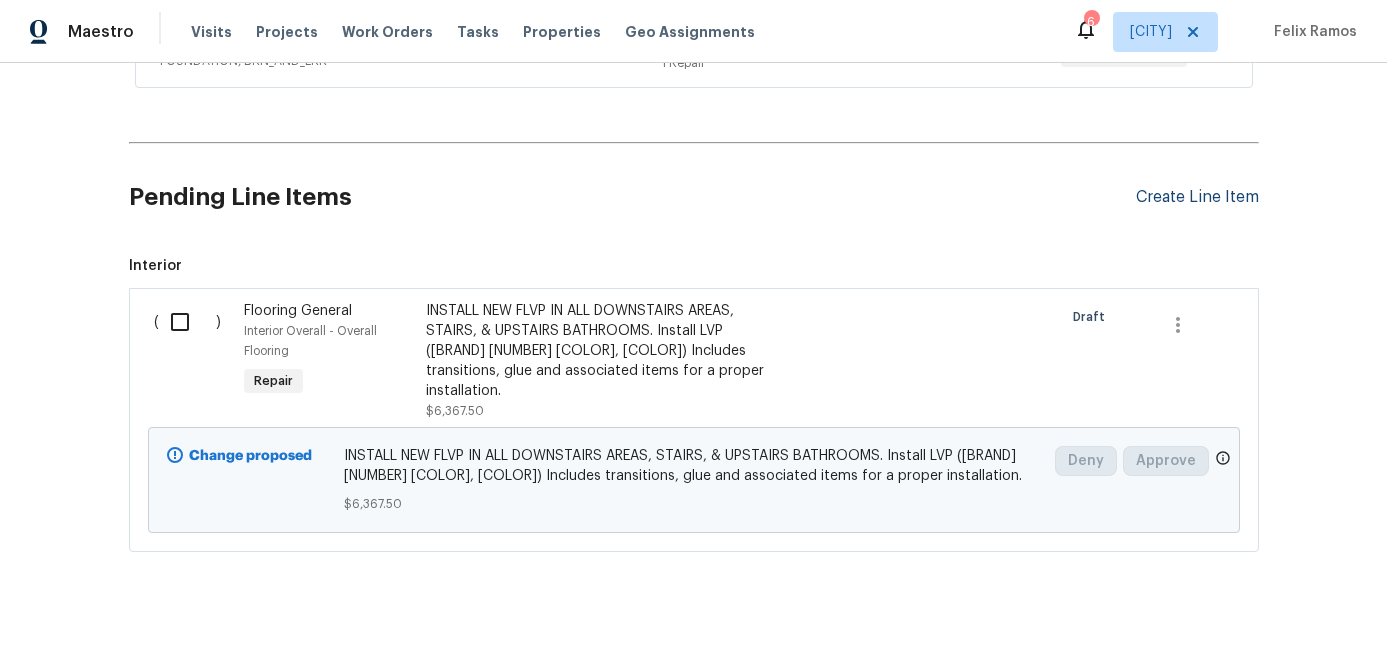click on "Create Line Item" at bounding box center (1197, 197) 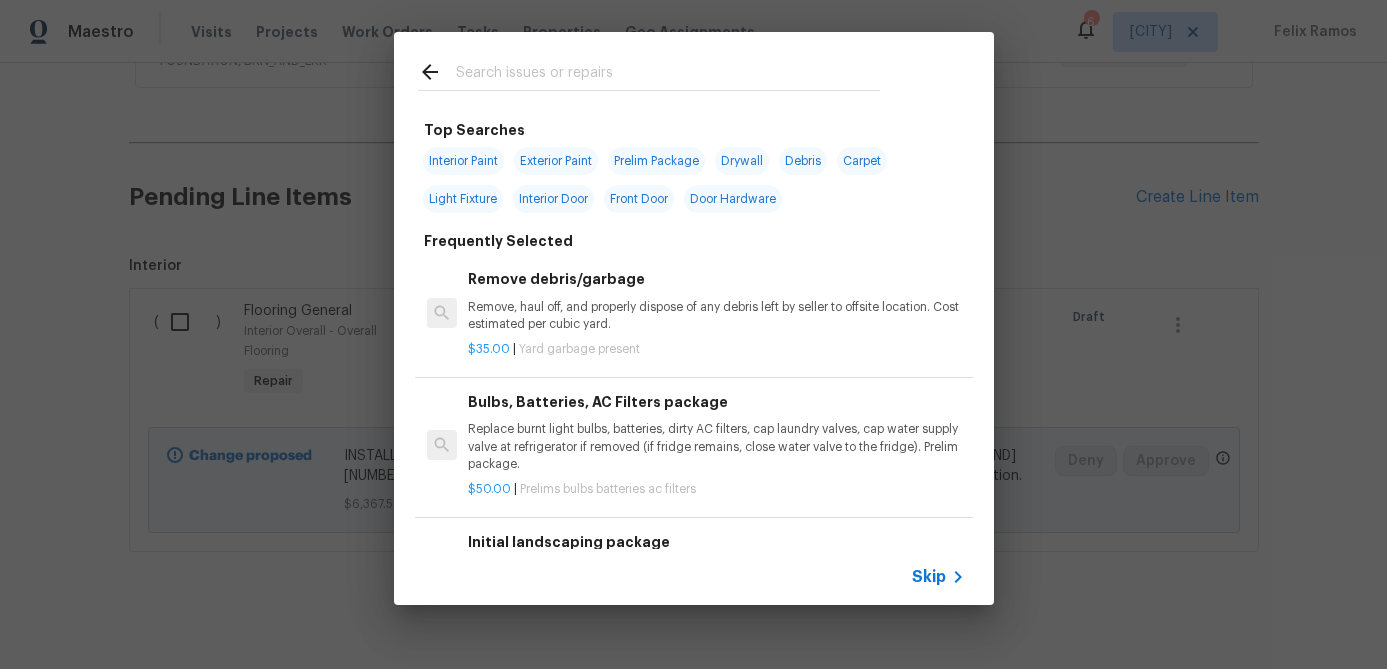 click on "Skip" at bounding box center (929, 577) 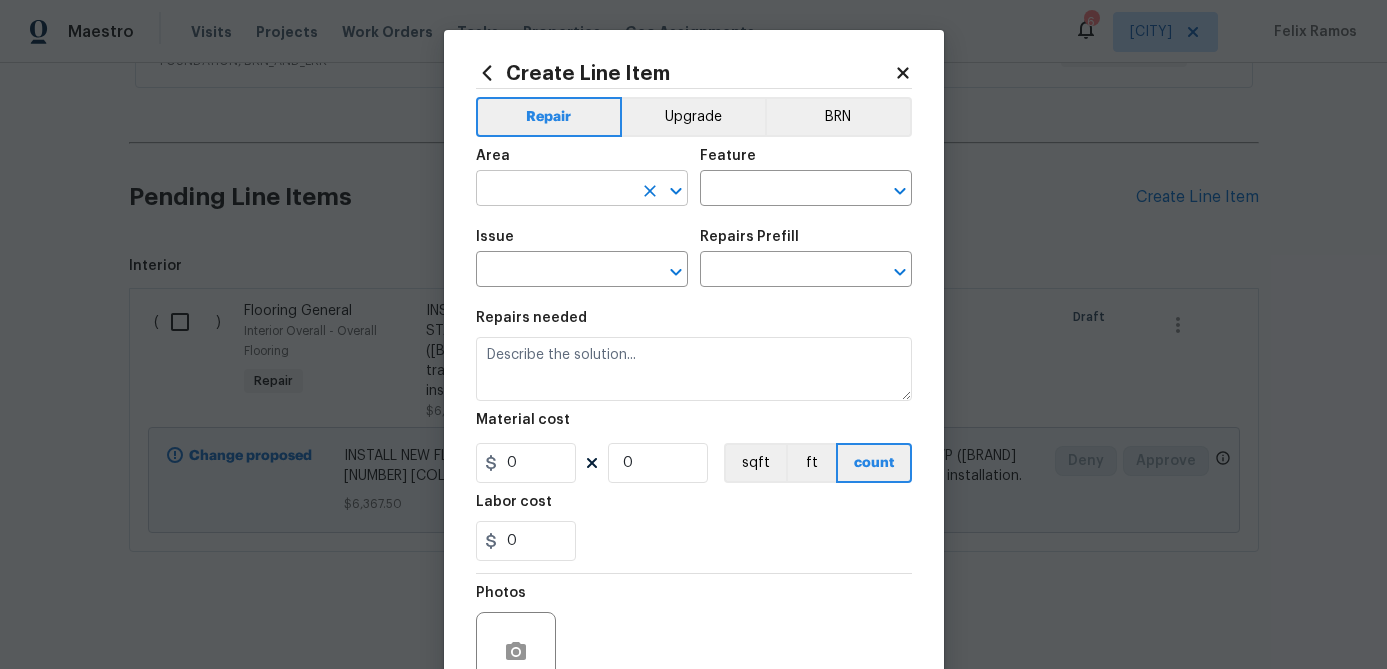 click at bounding box center (554, 190) 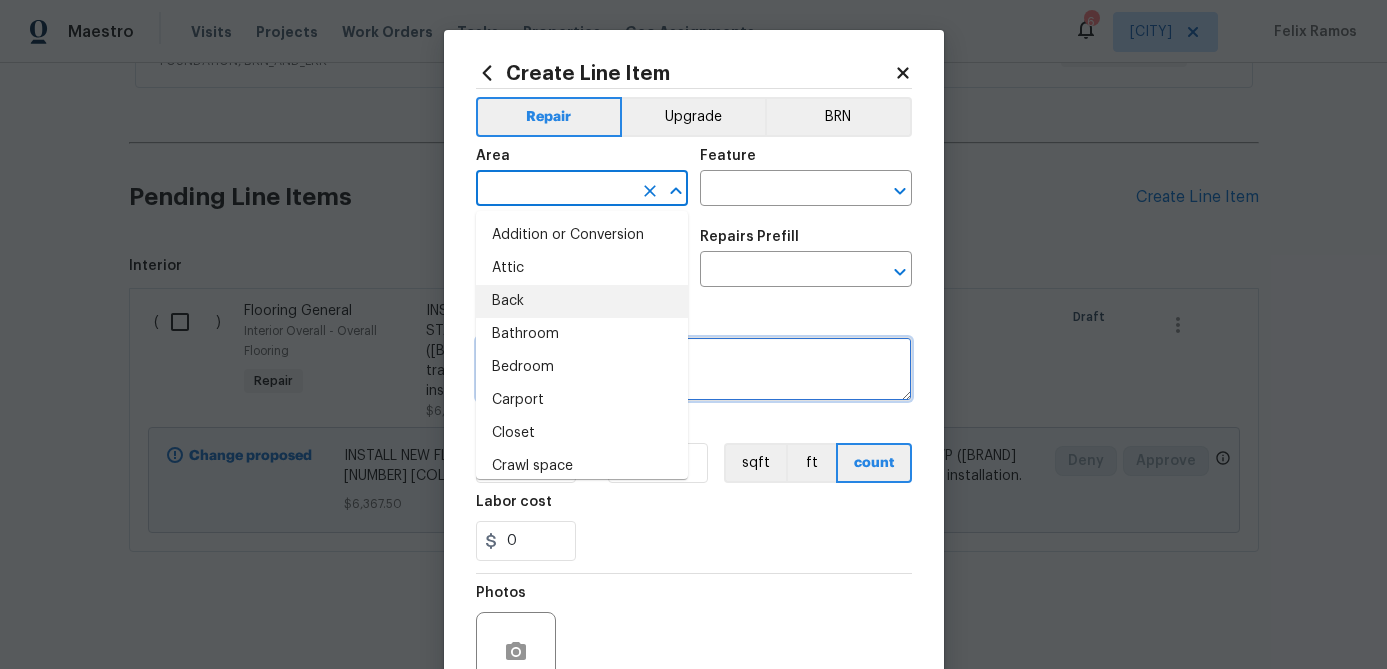 click at bounding box center [694, 369] 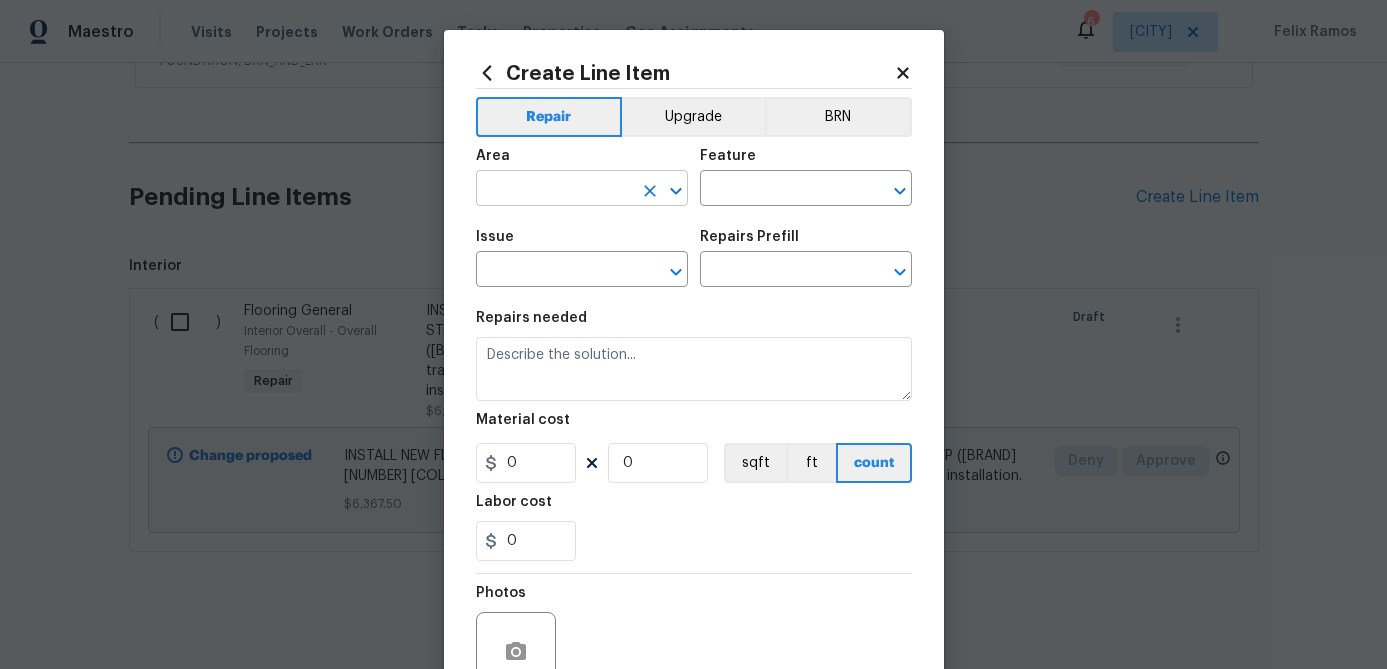 click at bounding box center [554, 190] 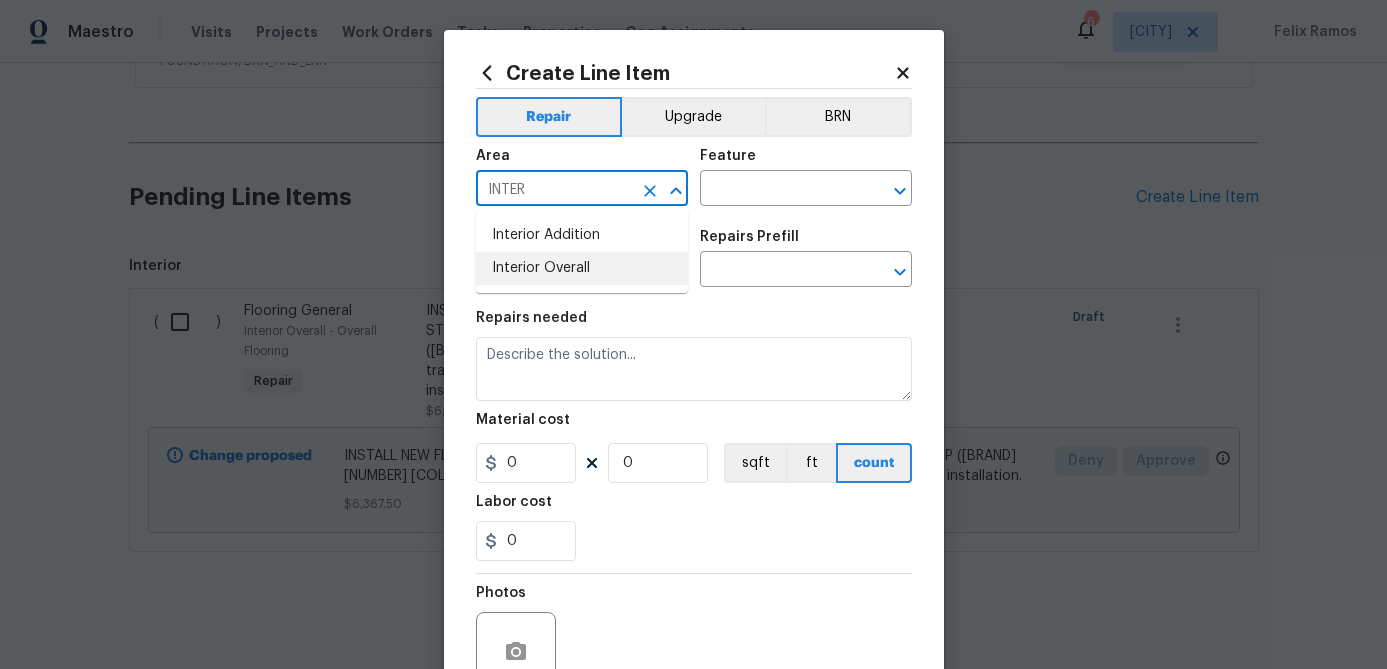 click on "Interior Overall" at bounding box center [582, 268] 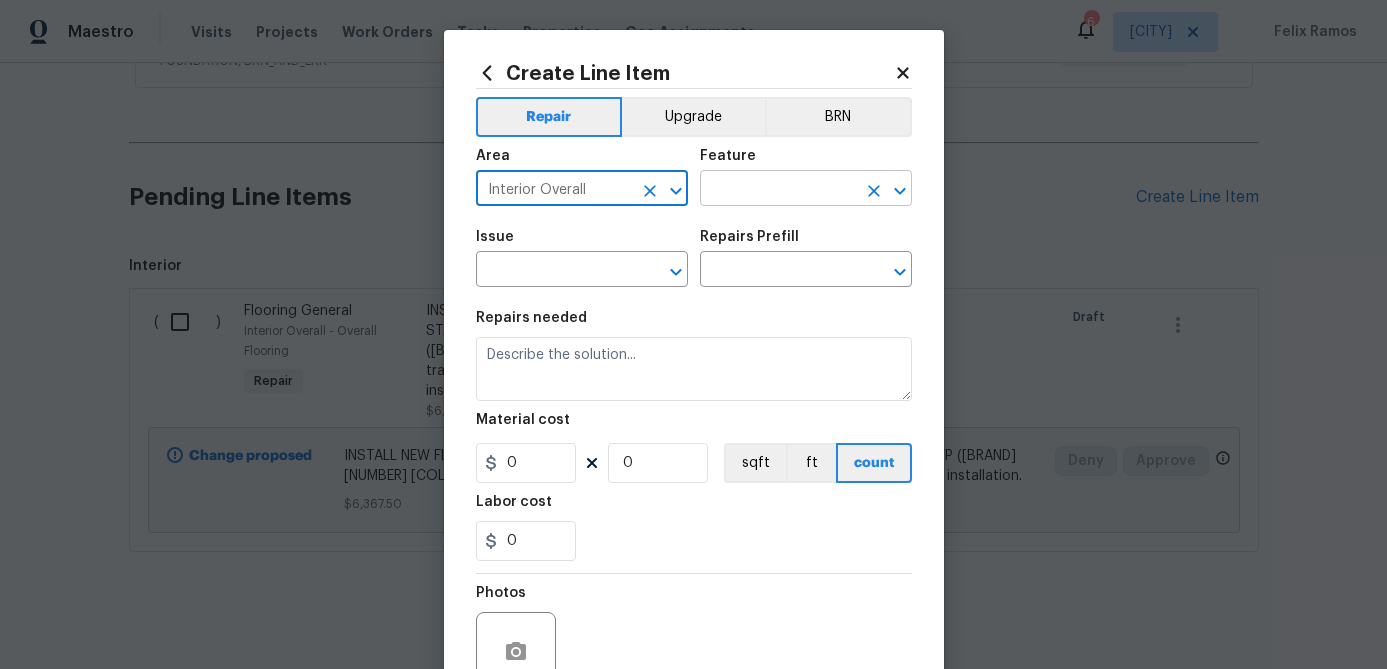 type on "Interior Overall" 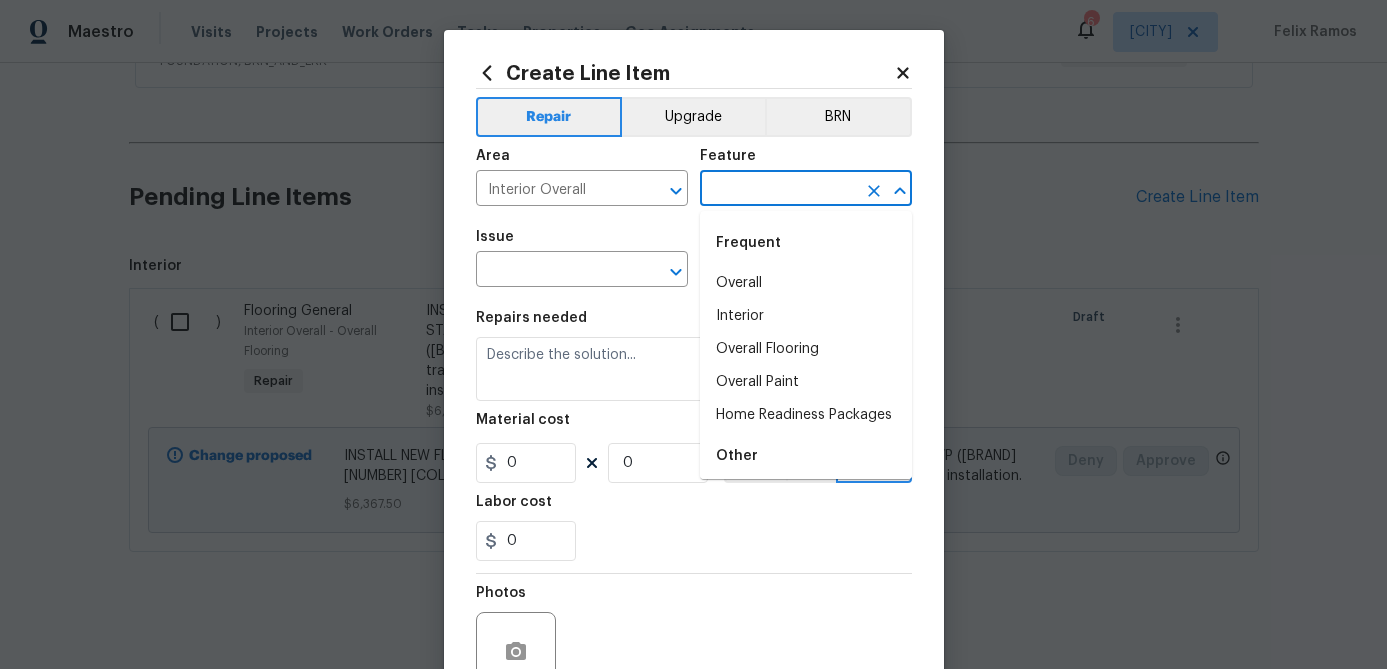 click at bounding box center [778, 190] 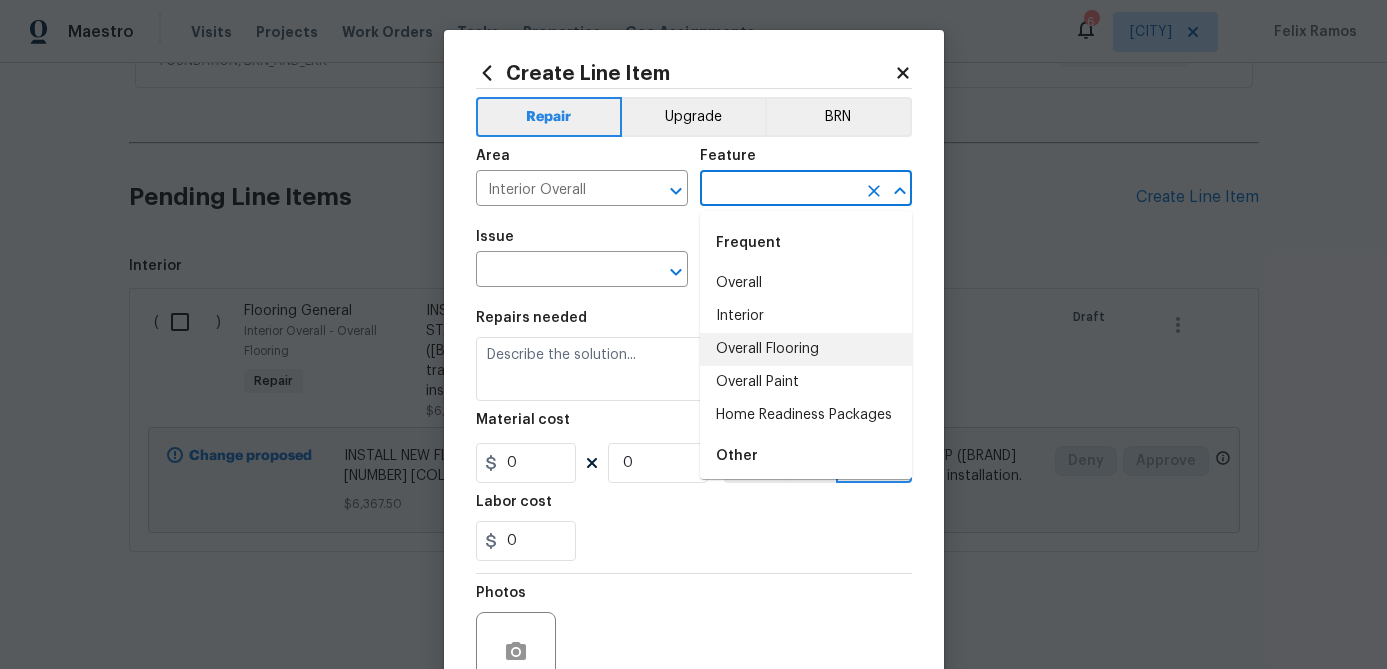 click on "Overall Flooring" at bounding box center [806, 349] 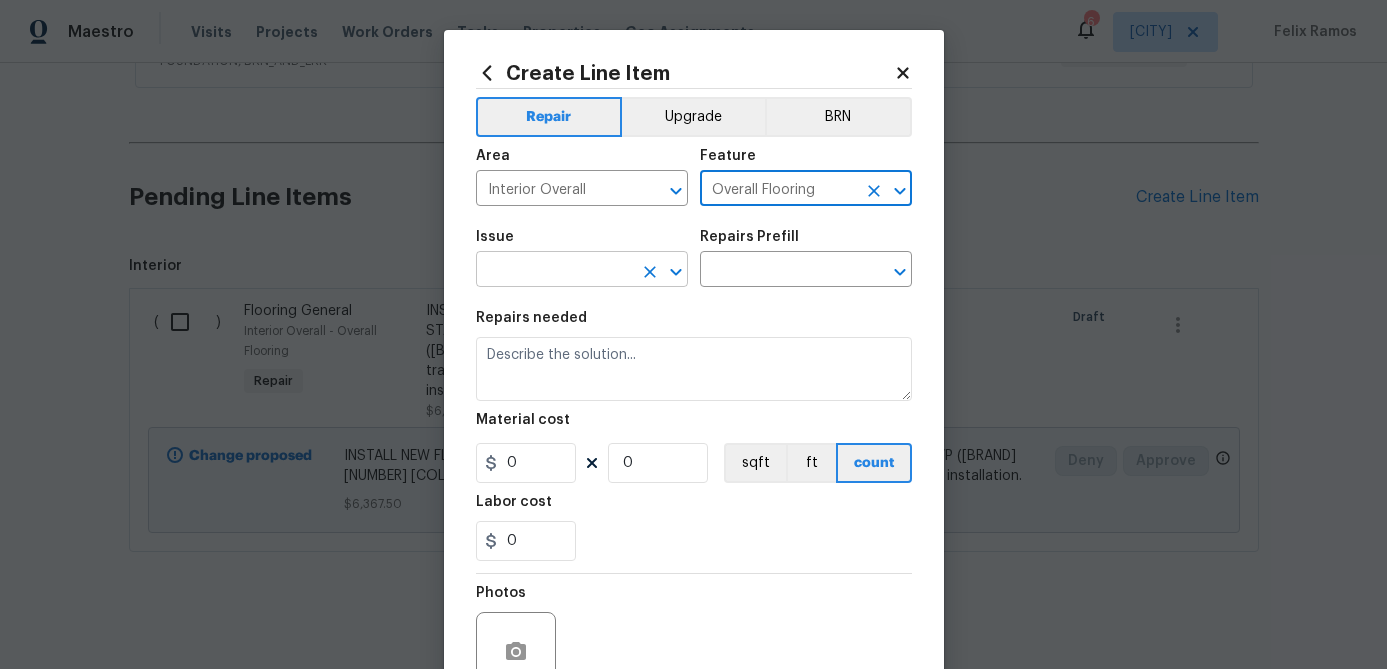 click at bounding box center (554, 271) 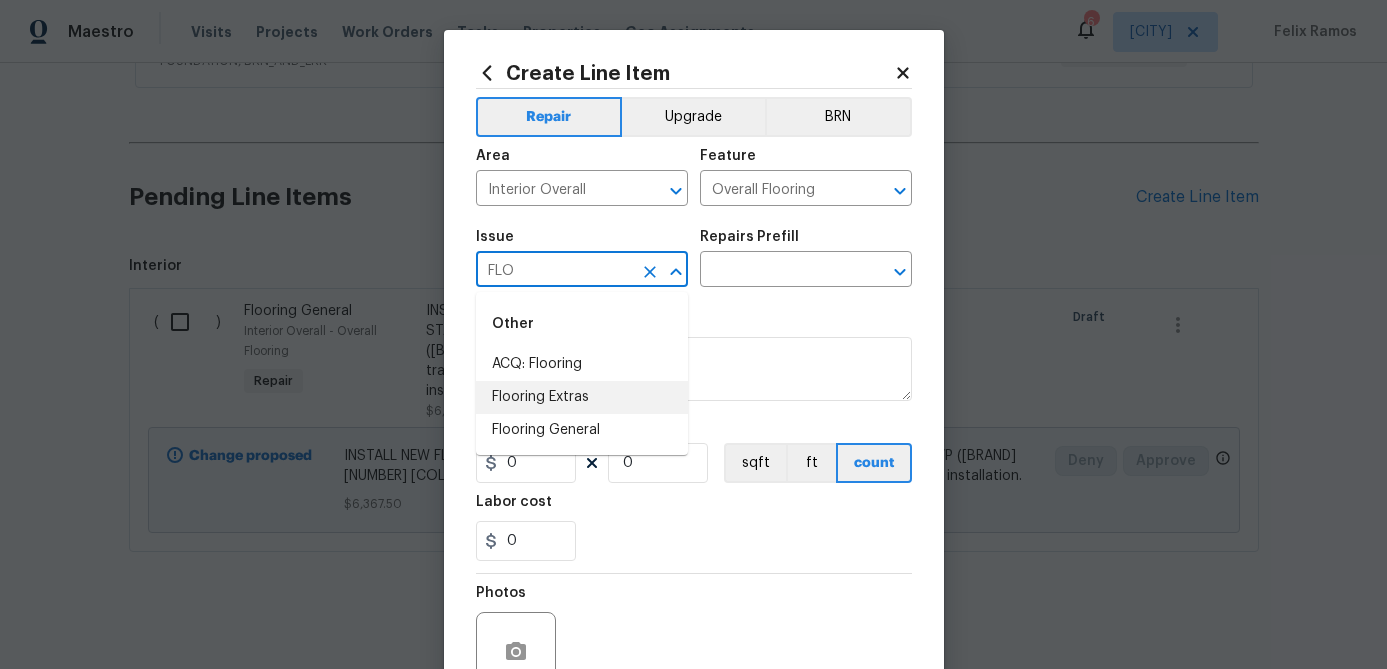 click on "Flooring Extras" at bounding box center (582, 397) 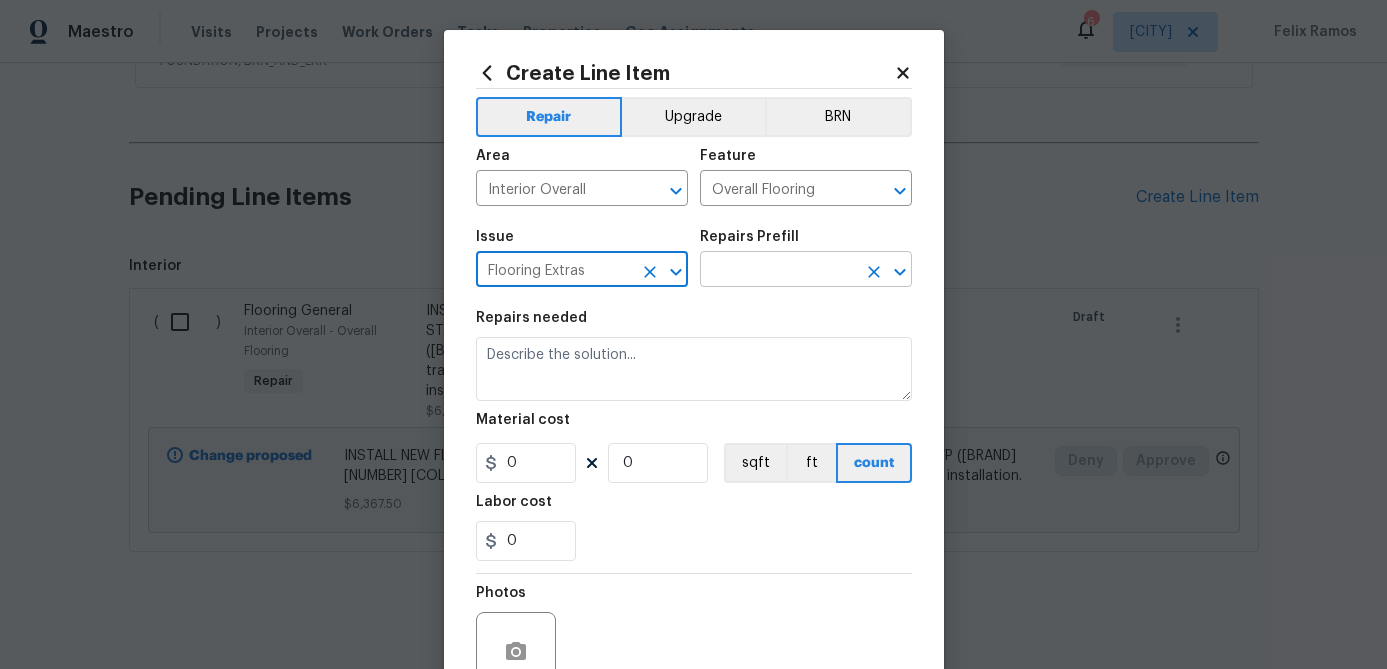 type on "Flooring Extras" 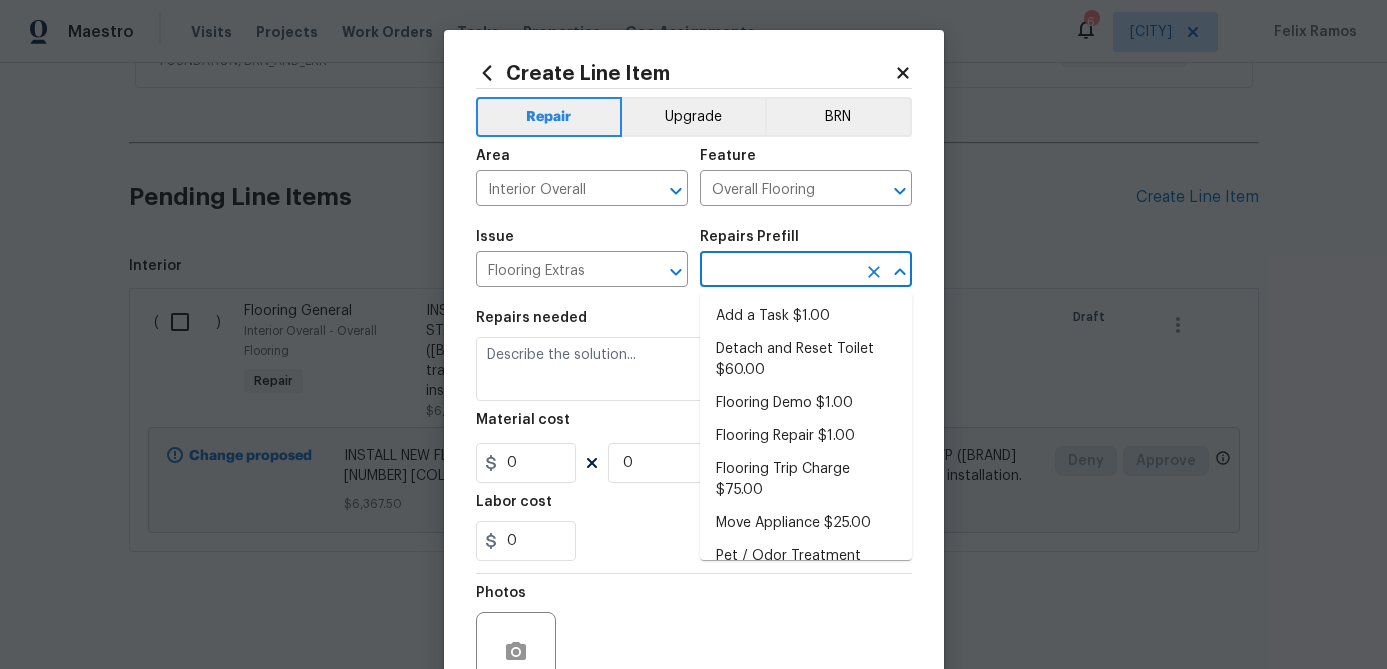 click at bounding box center [778, 271] 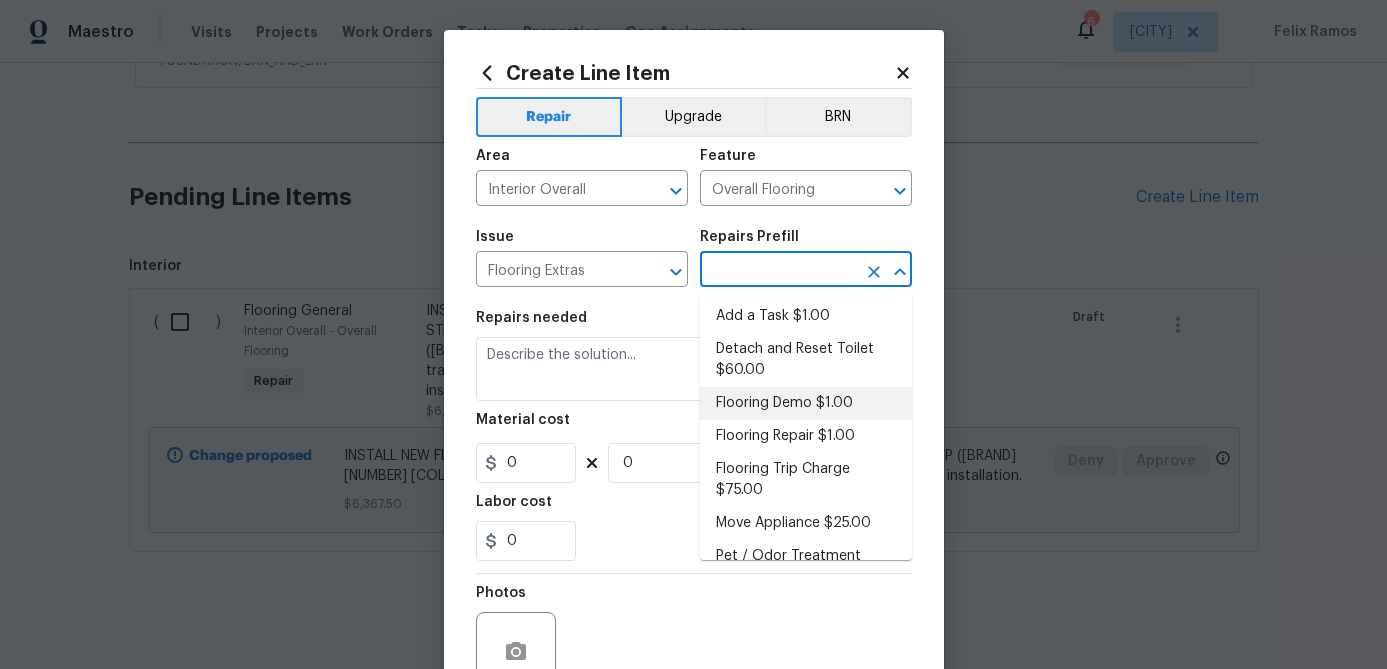scroll, scrollTop: 195, scrollLeft: 0, axis: vertical 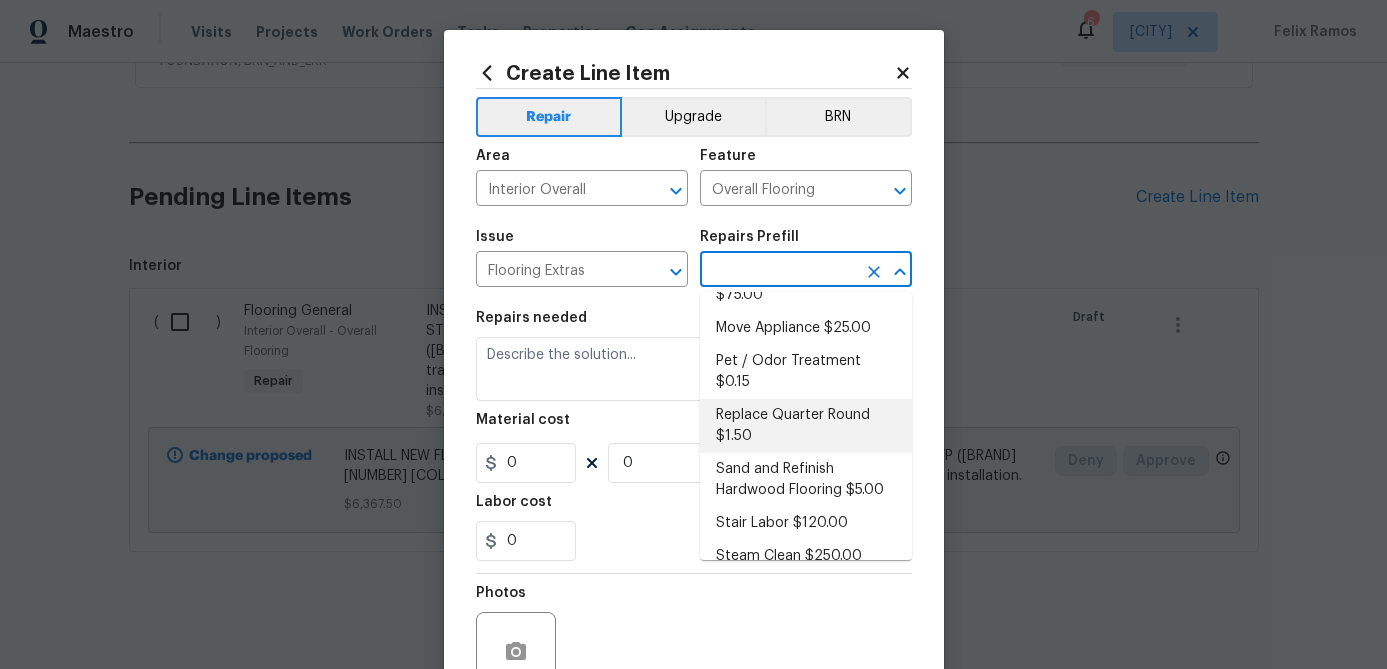 click on "Replace Quarter Round $1.50" at bounding box center (806, 426) 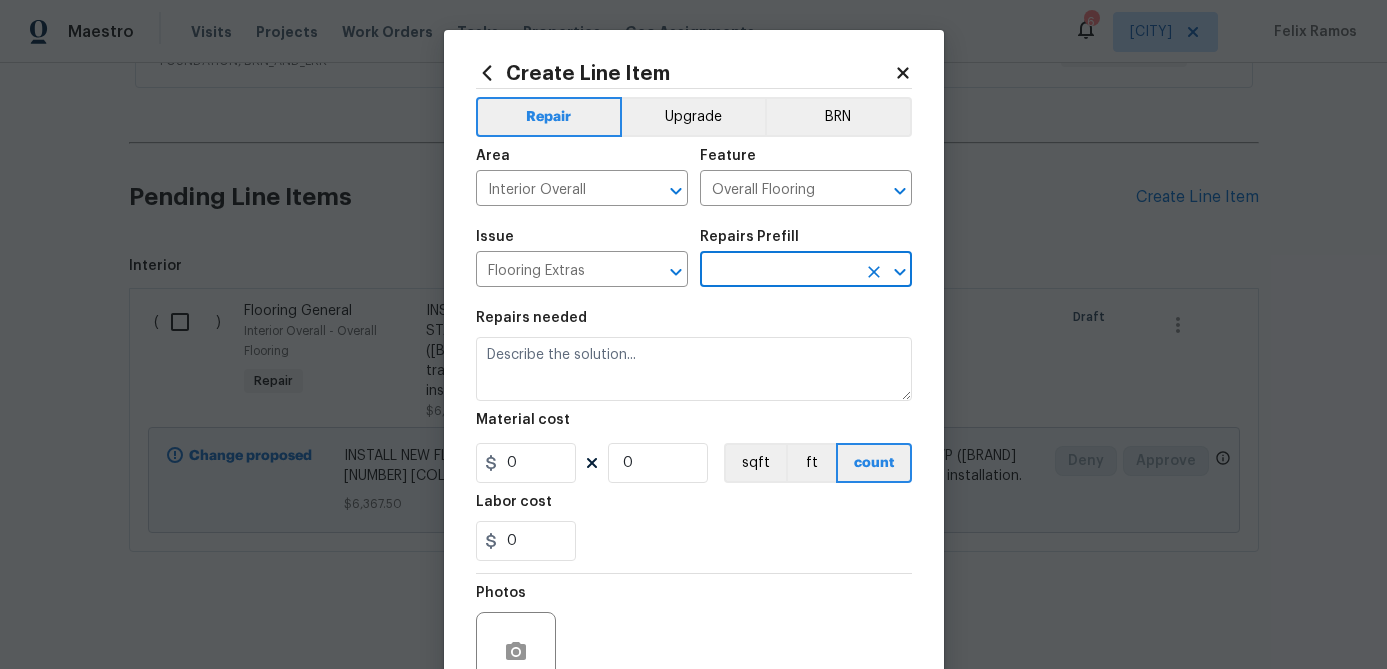 type on "Replace Quarter Round $1.50" 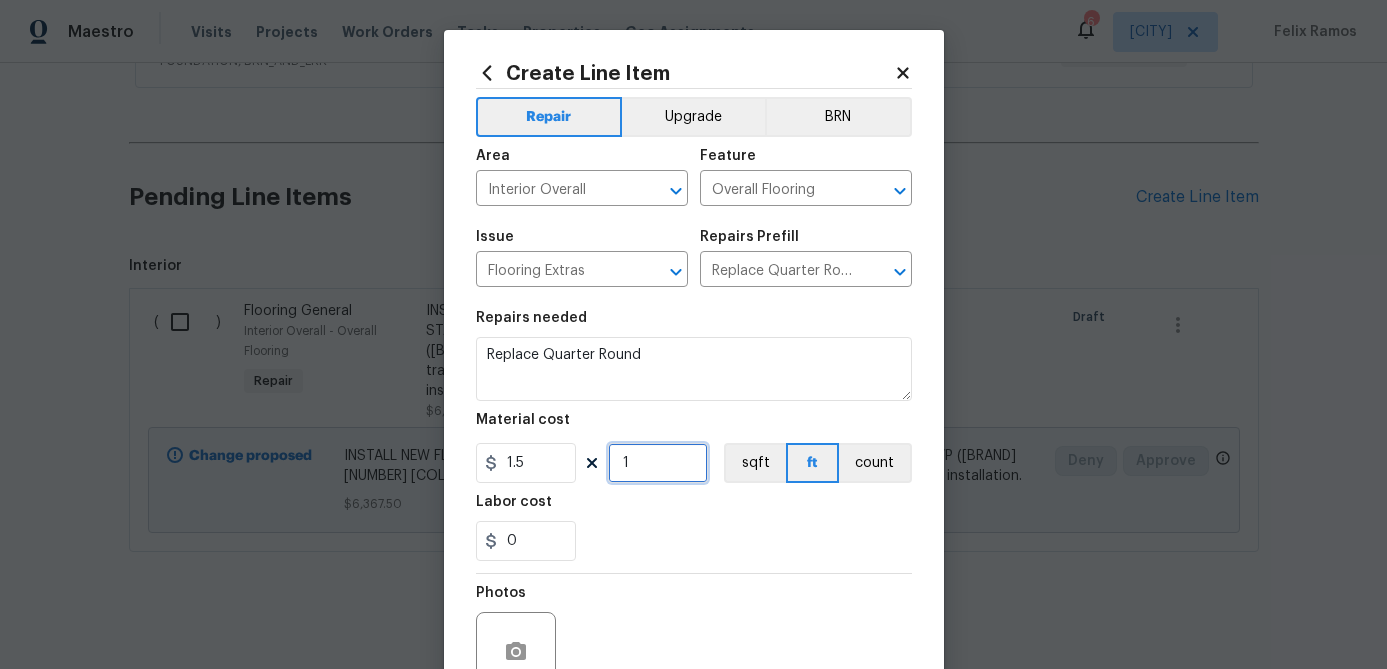 click on "1" at bounding box center [658, 463] 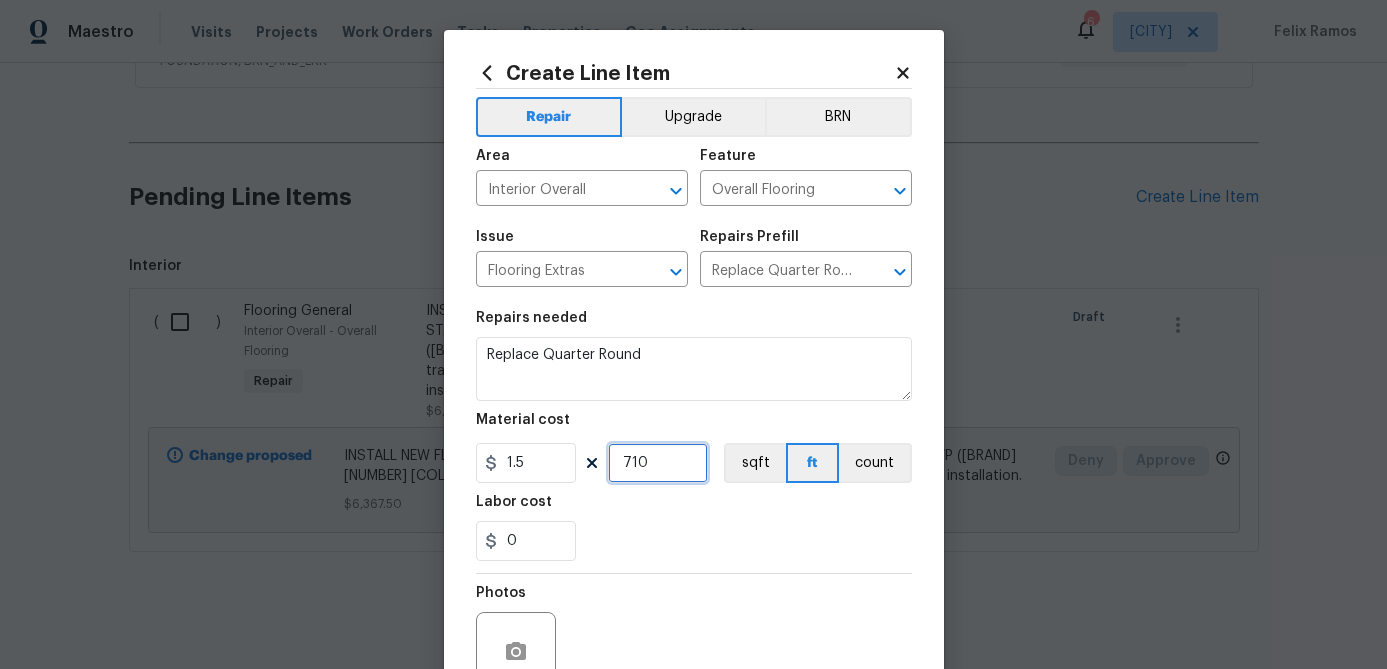 type on "710" 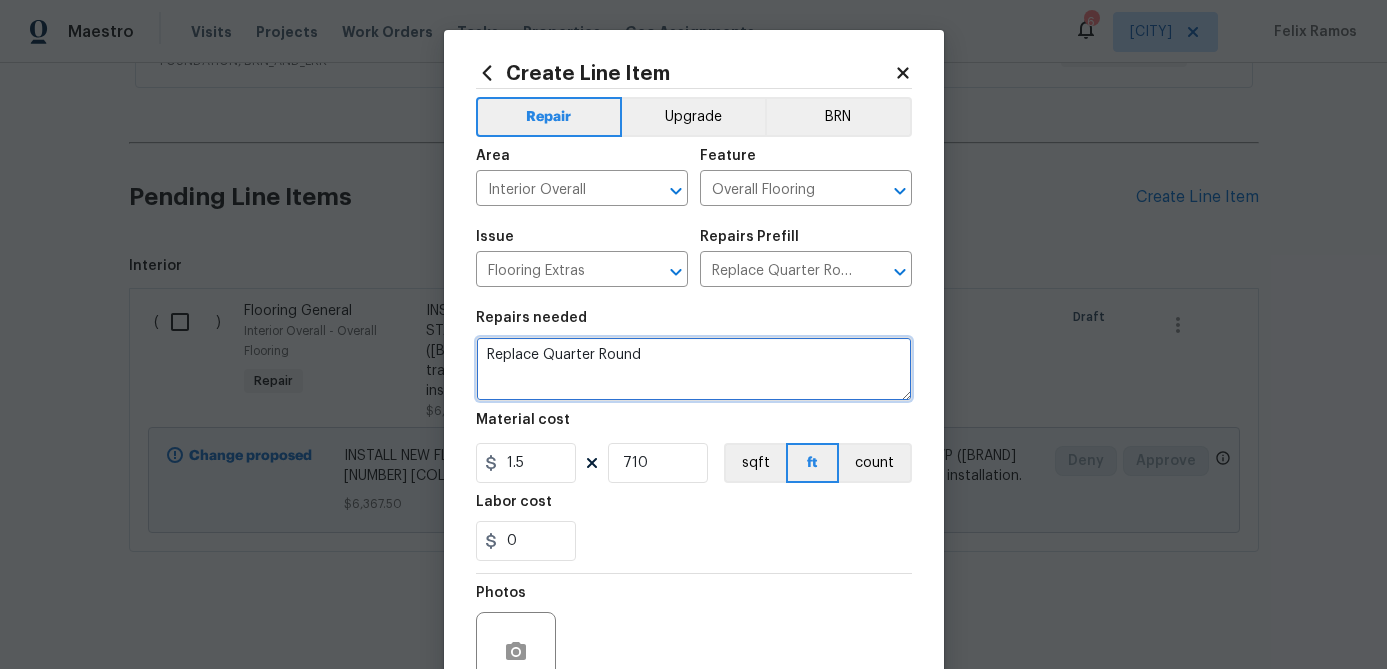 click on "Replace Quarter Round" at bounding box center [694, 369] 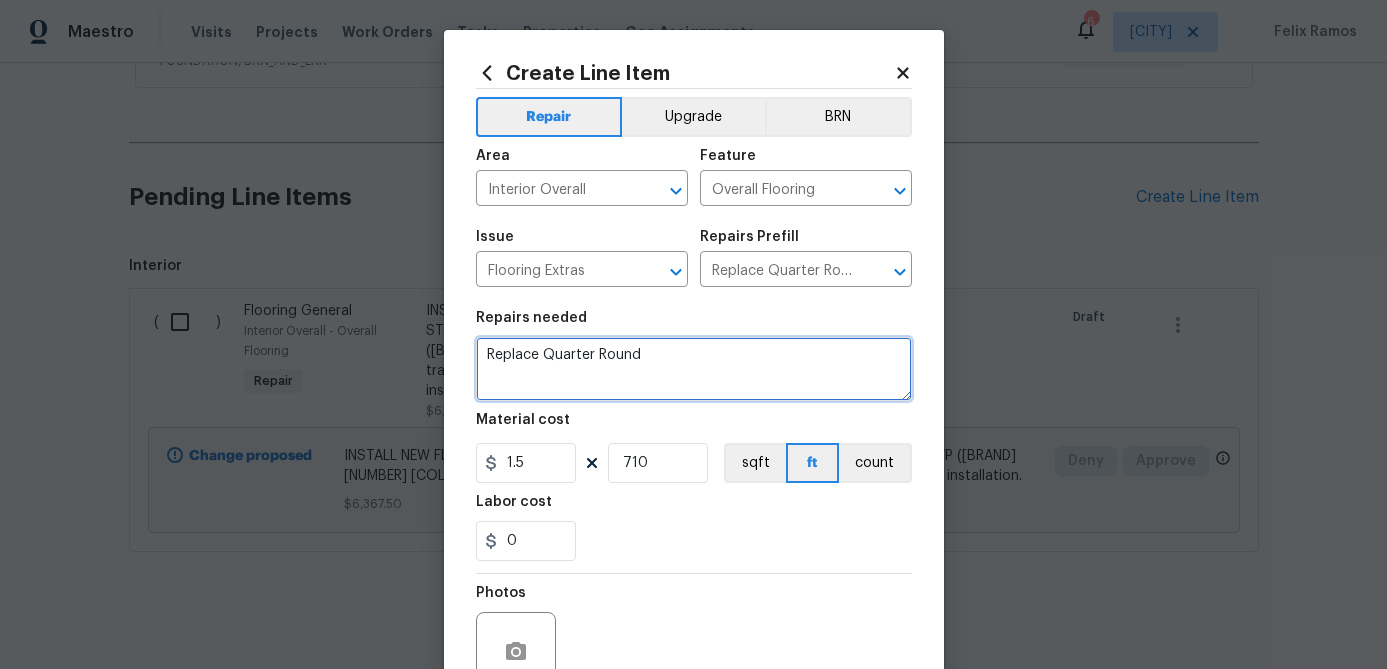 scroll, scrollTop: 4, scrollLeft: 0, axis: vertical 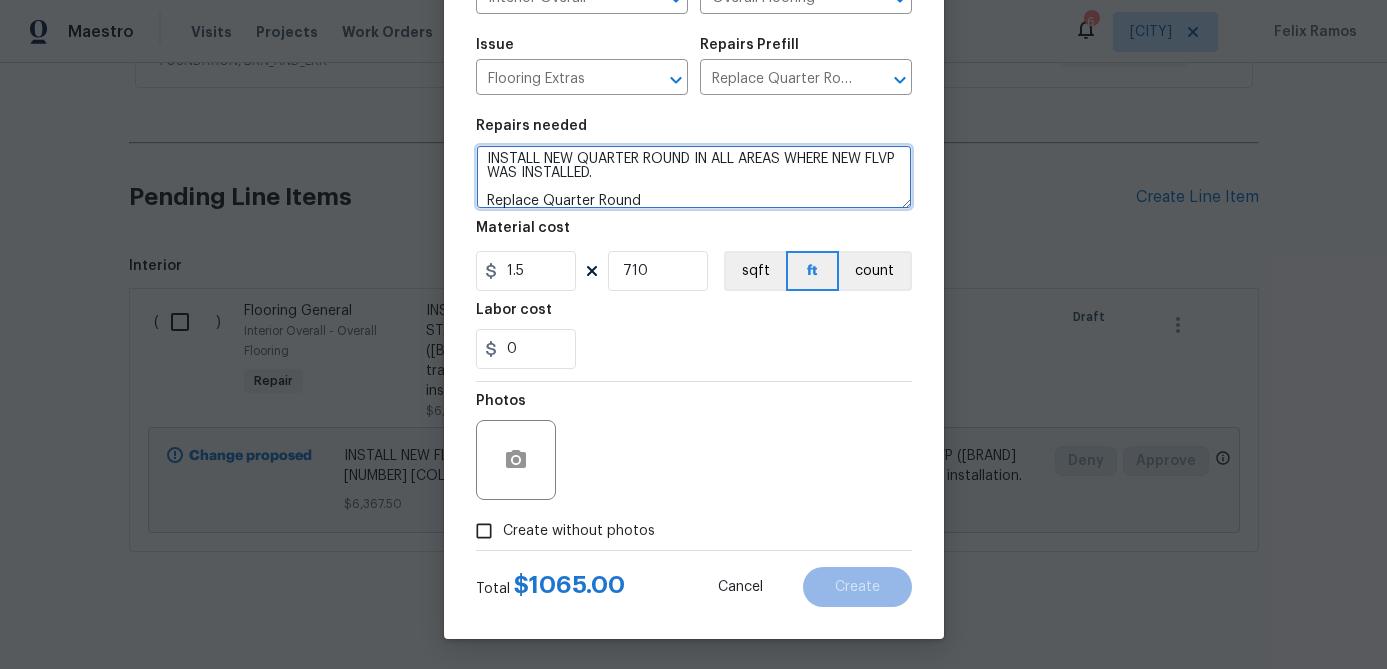 type on "INSTALL NEW QUARTER ROUND IN ALL AREAS WHERE NEW FLVP WAS INSTALLED.
Replace Quarter Round" 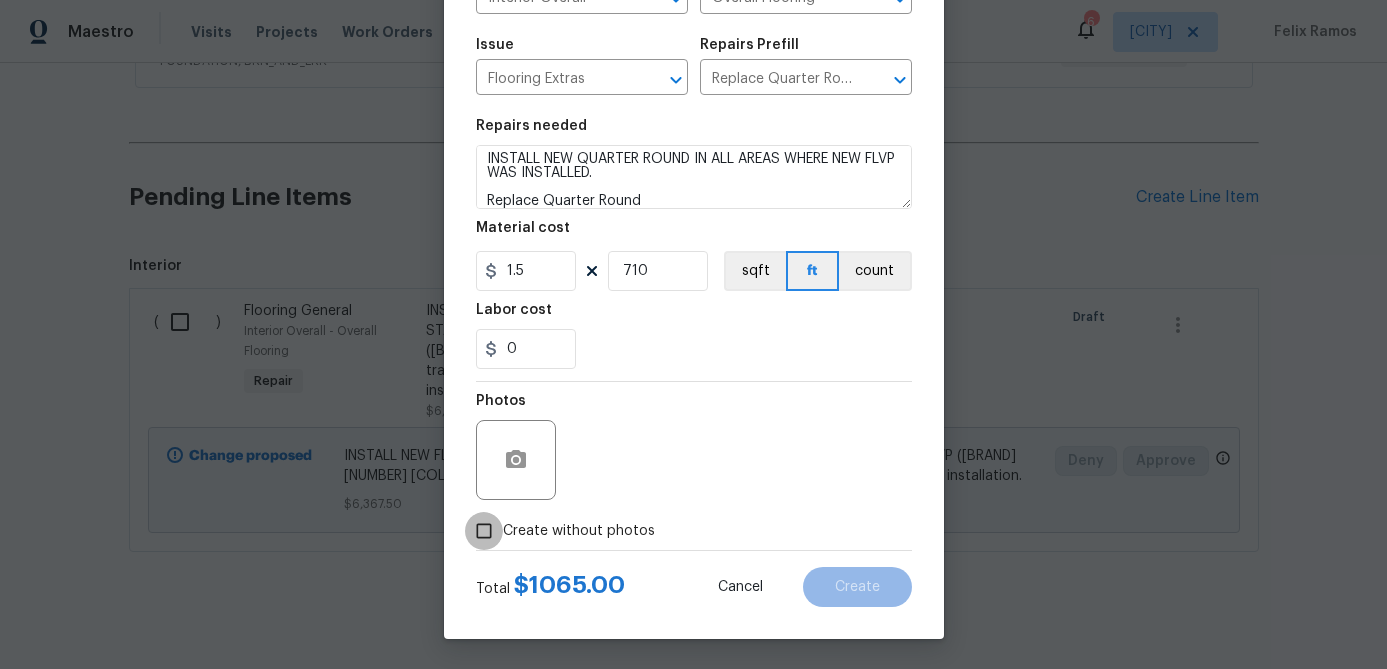 click on "Create without photos" at bounding box center [484, 531] 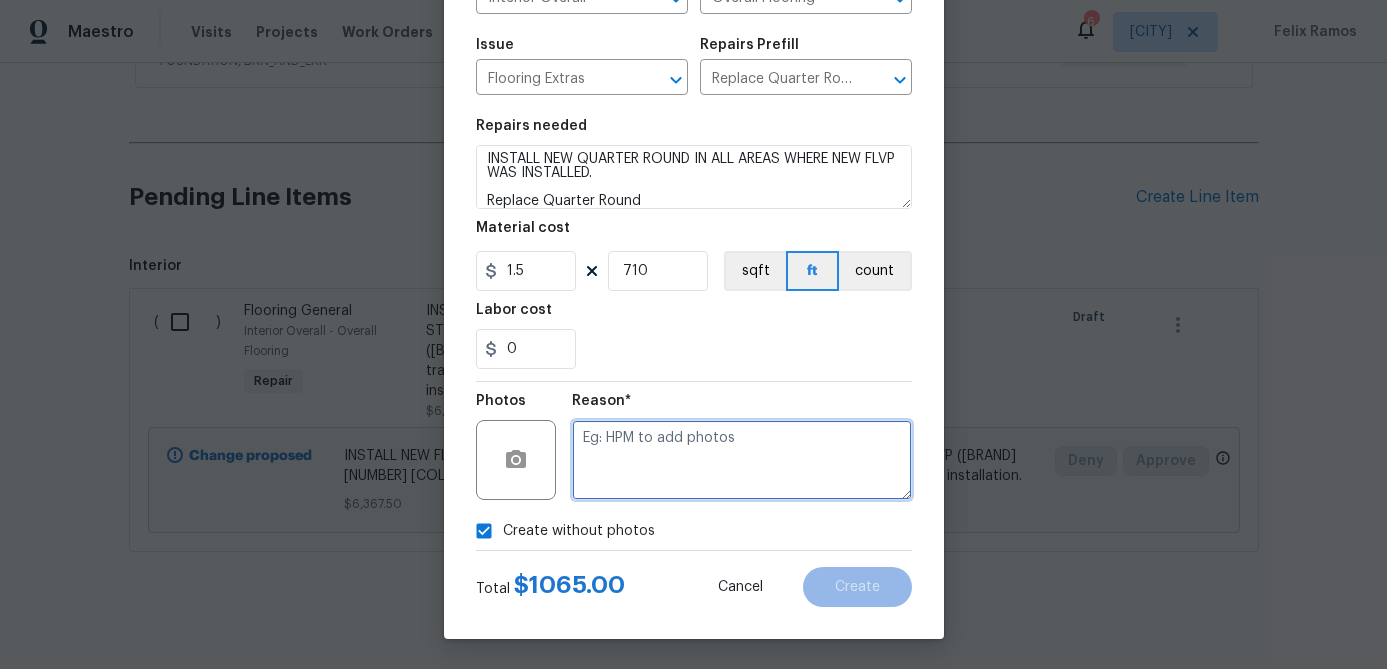 click at bounding box center (742, 460) 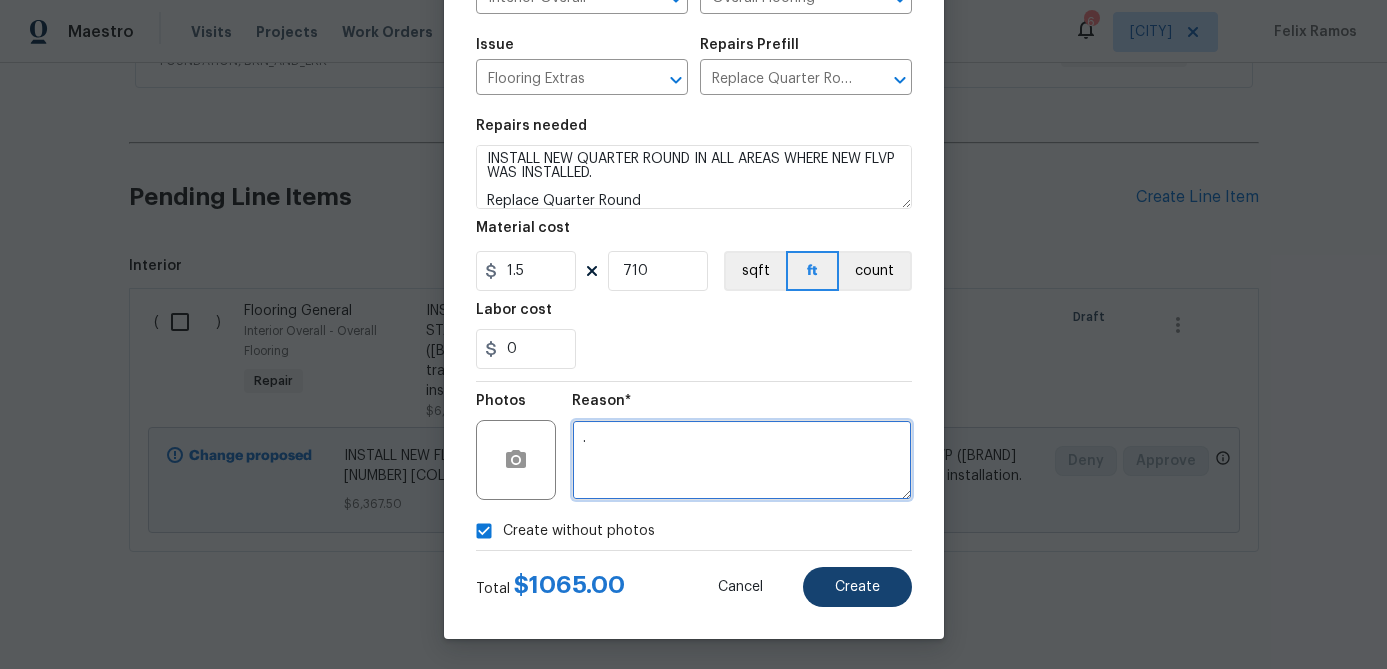 type on "." 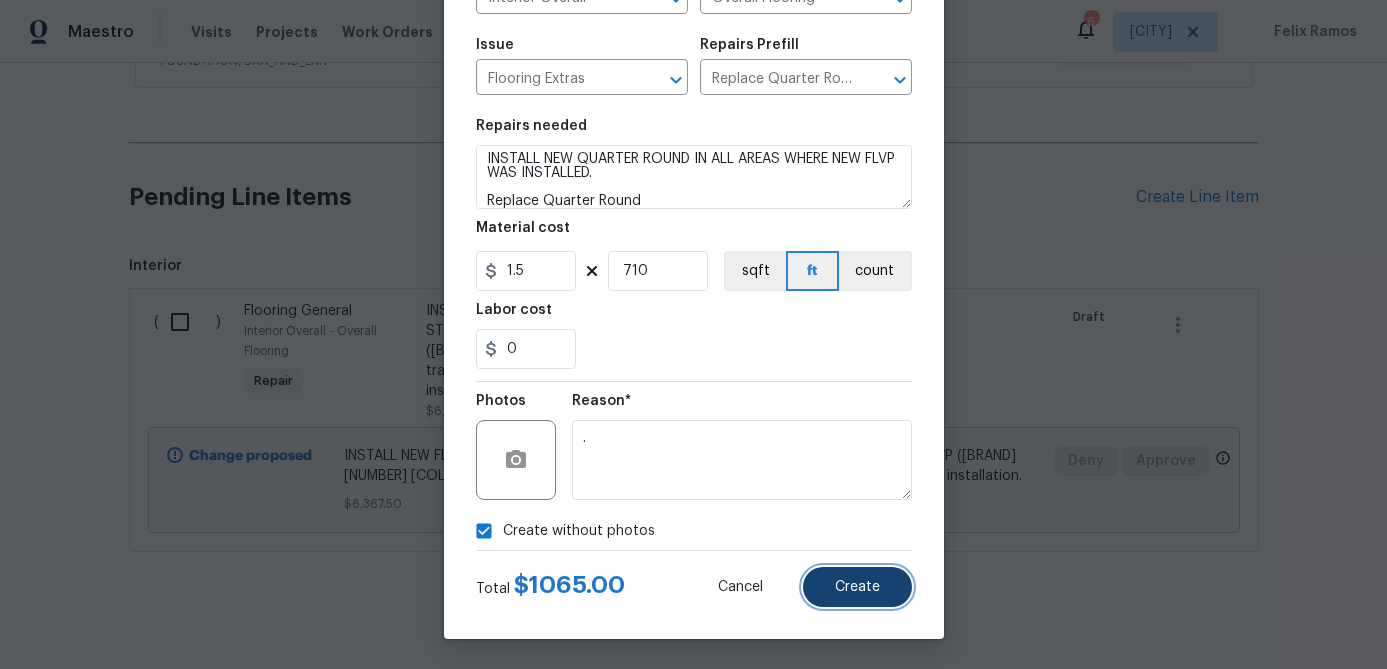 click on "Create" at bounding box center [857, 587] 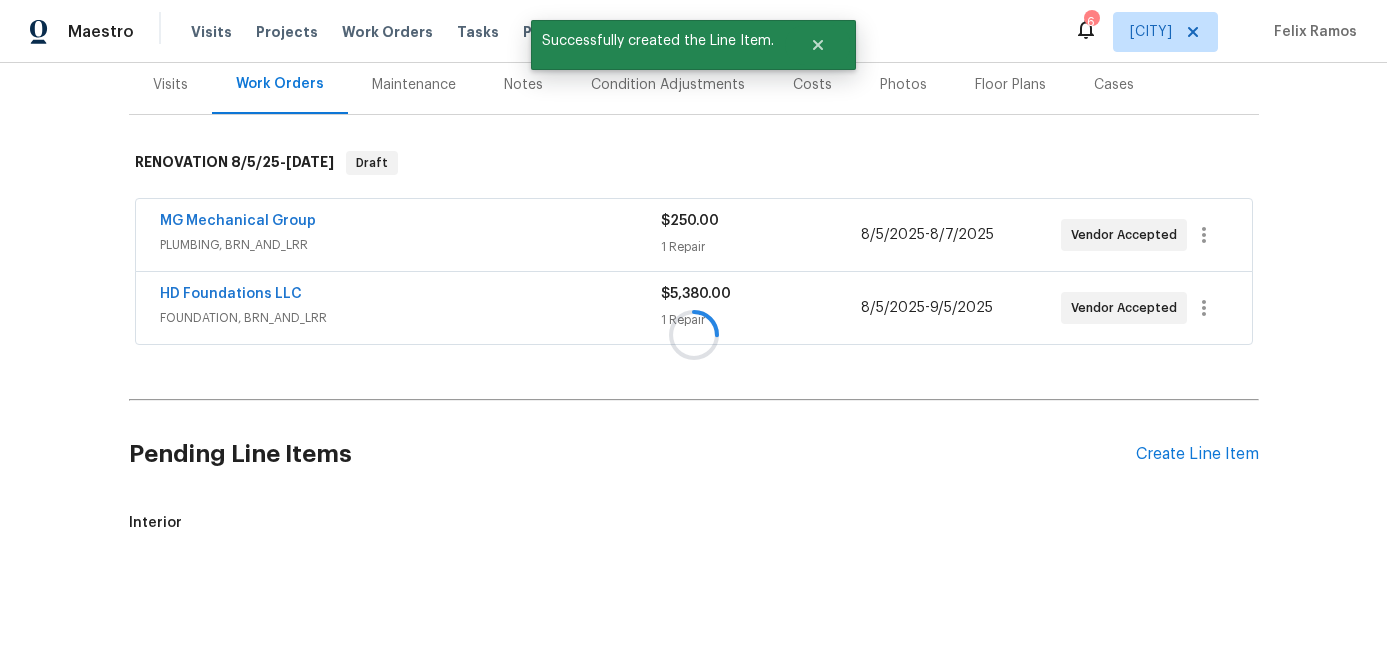 scroll, scrollTop: 505, scrollLeft: 0, axis: vertical 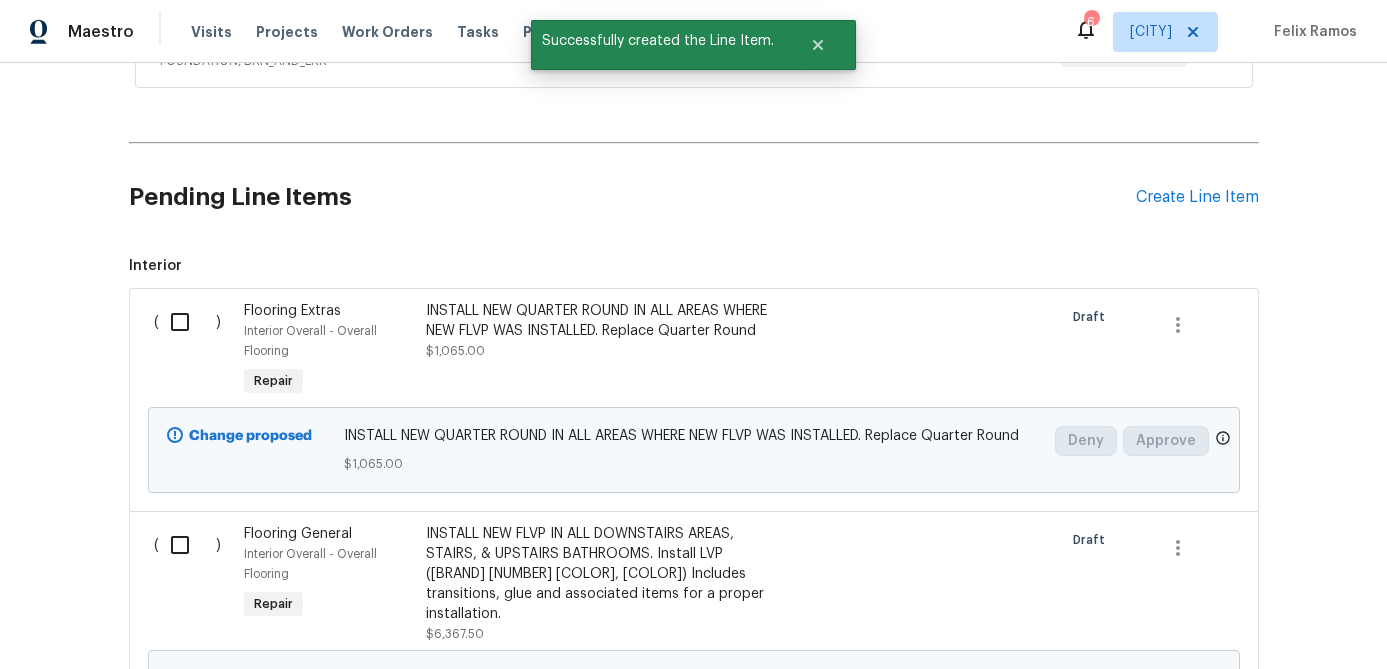 click on "Pending Line Items" at bounding box center (632, 197) 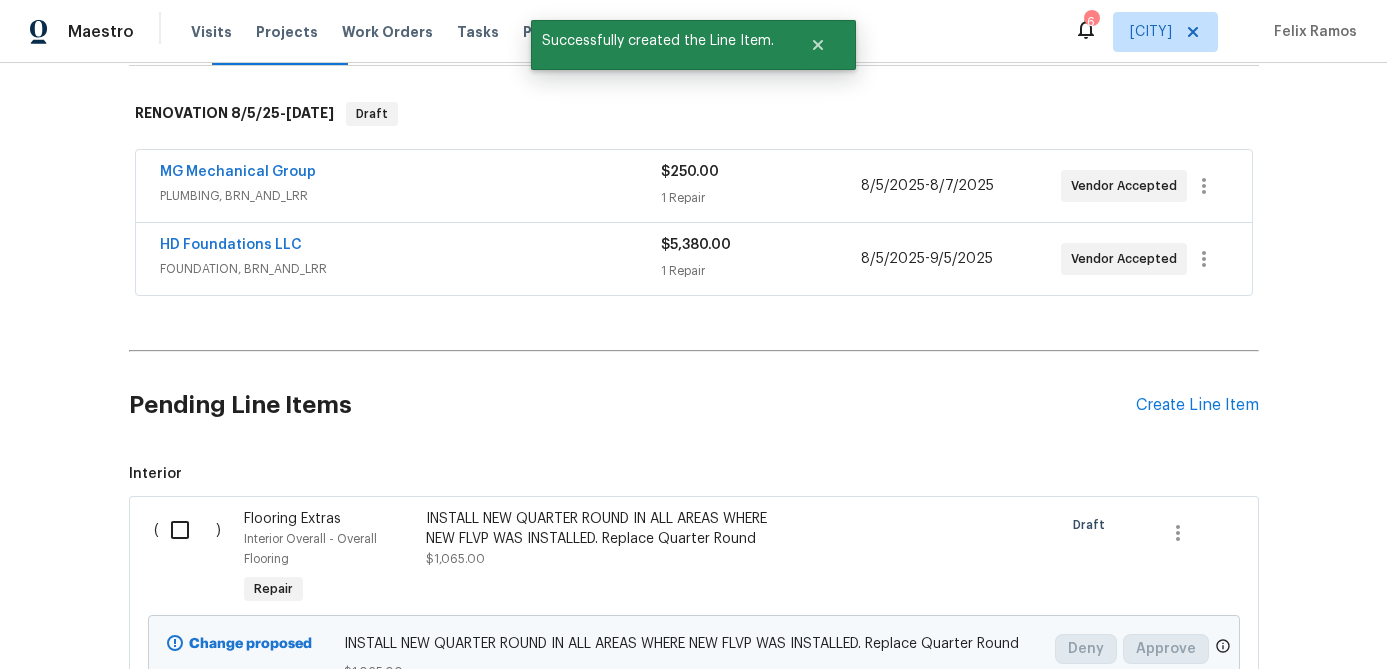 scroll, scrollTop: 0, scrollLeft: 0, axis: both 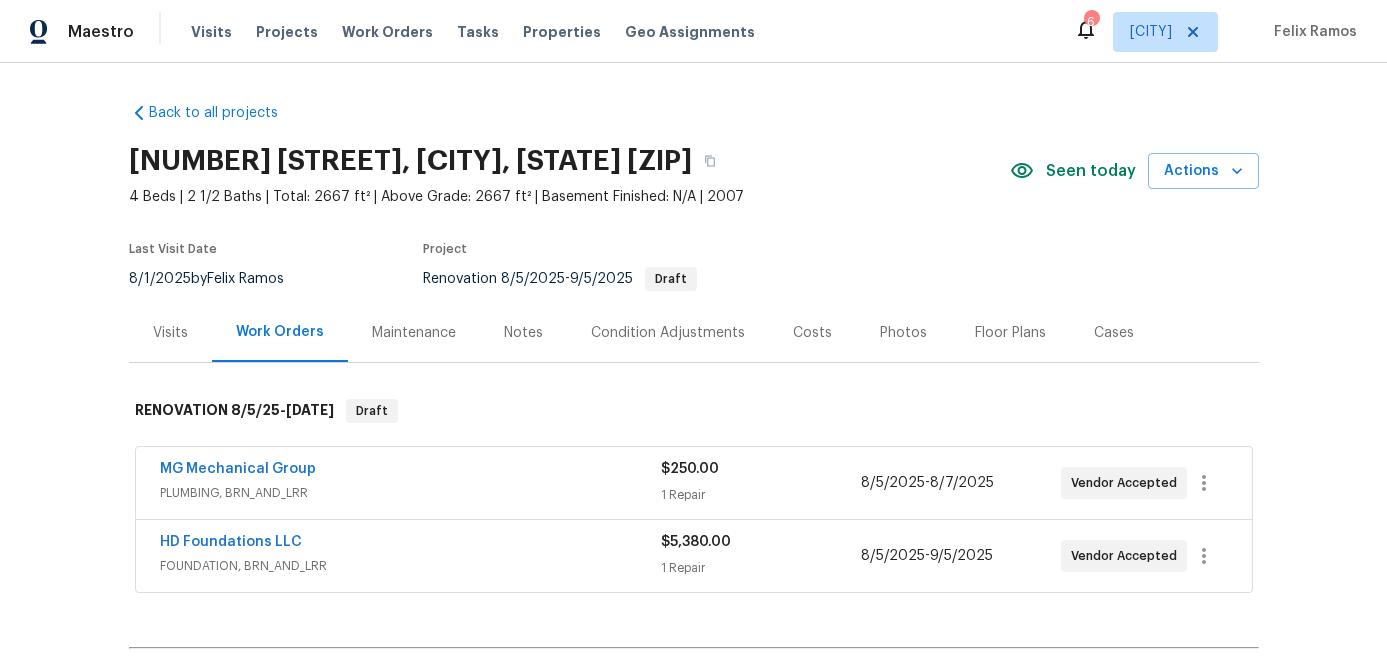 click on "Floor Plans" at bounding box center (1010, 332) 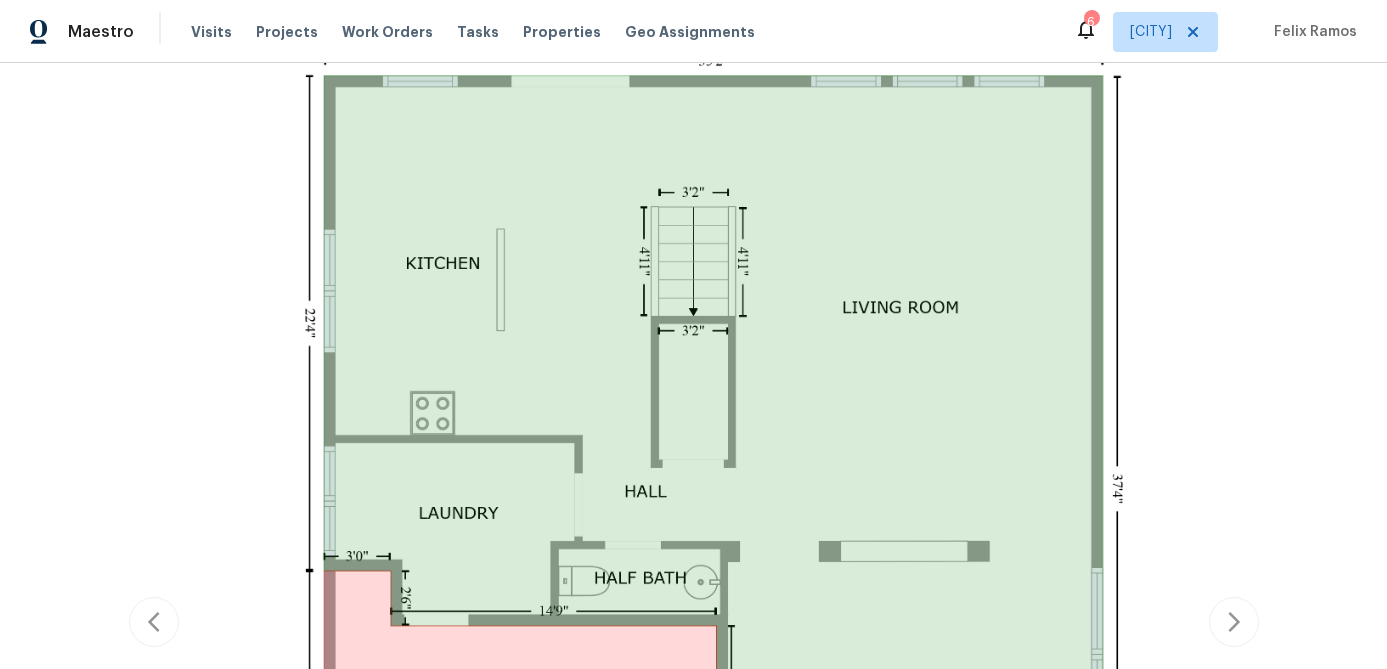 scroll, scrollTop: 0, scrollLeft: 0, axis: both 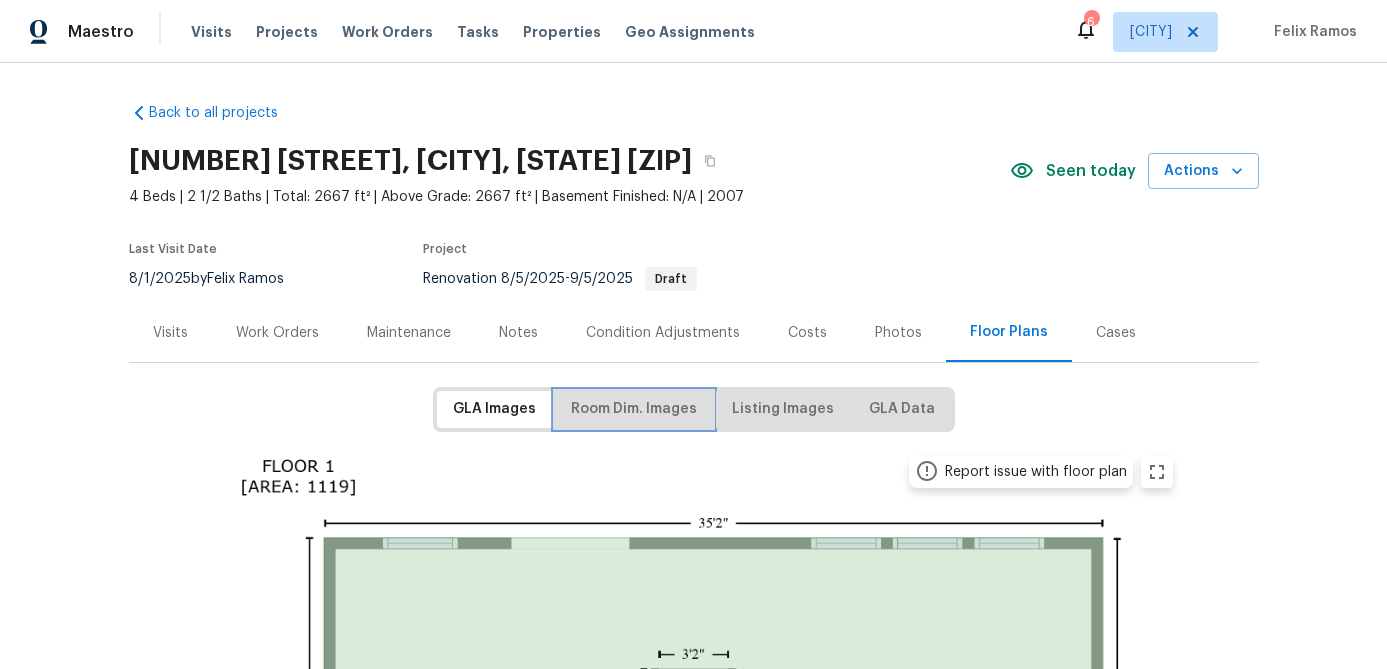 click on "Room Dim. Images" at bounding box center (634, 409) 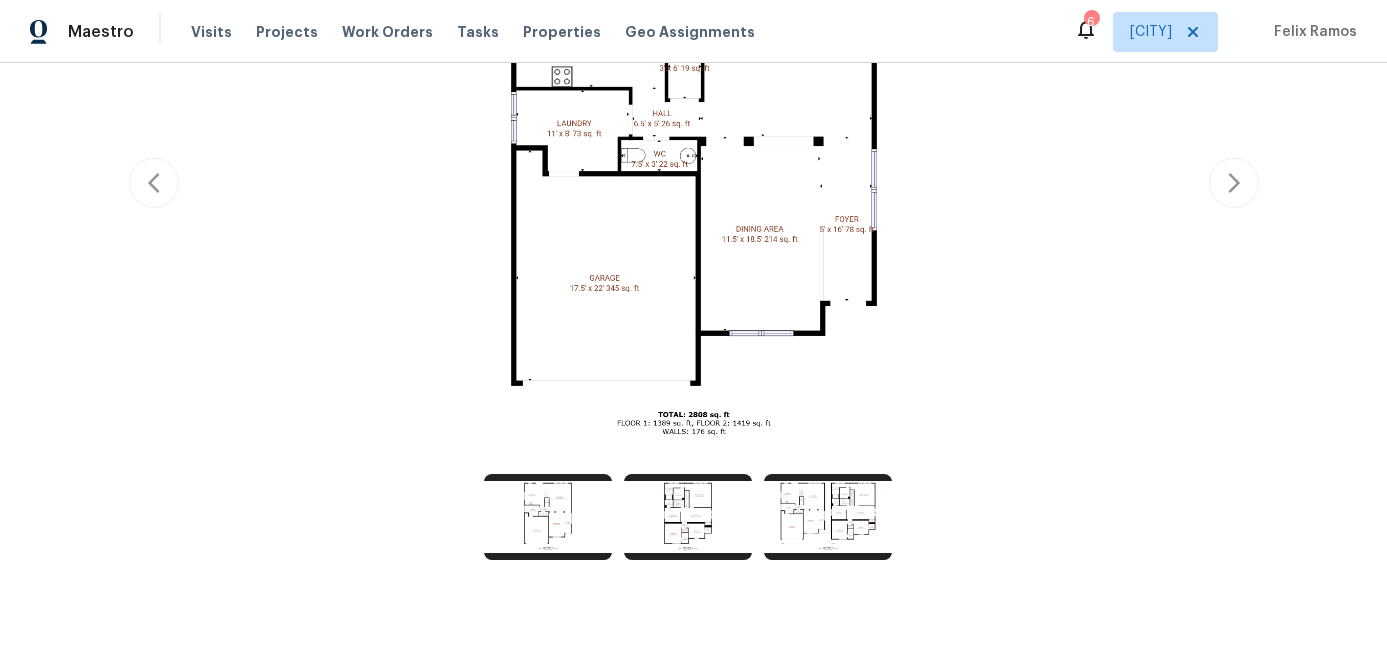 scroll, scrollTop: 560, scrollLeft: 0, axis: vertical 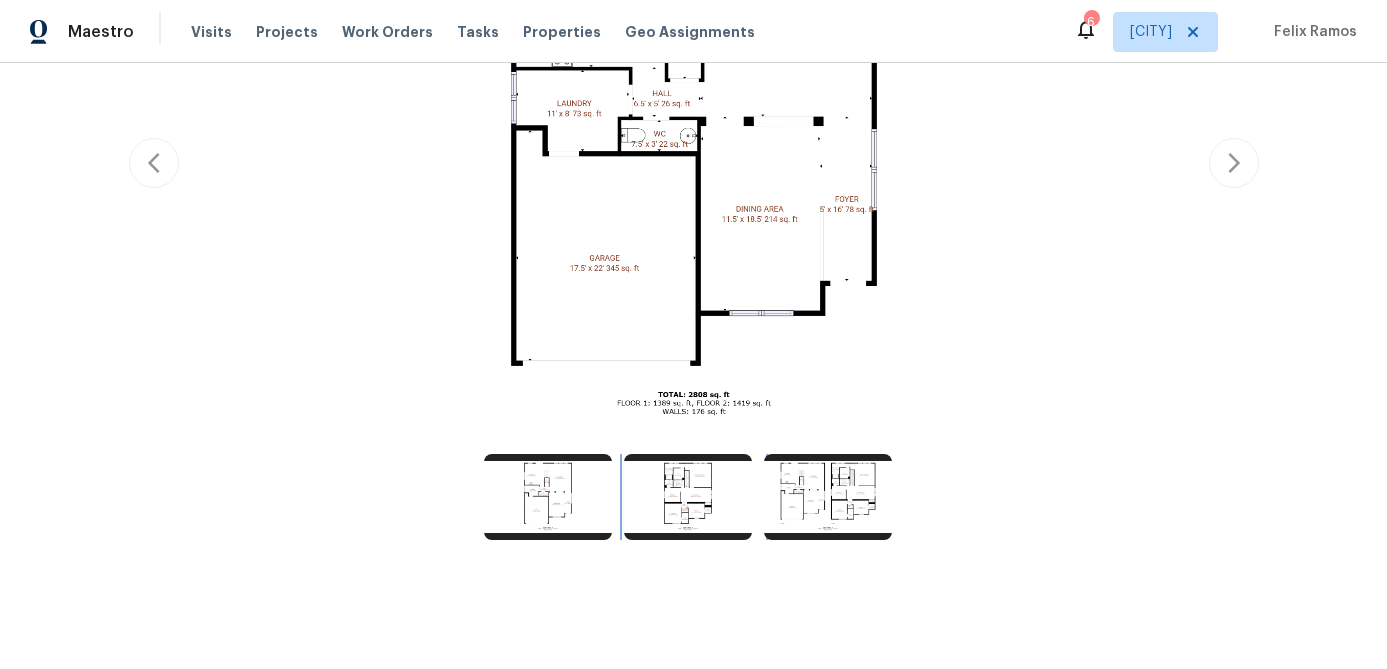 click at bounding box center [688, 497] 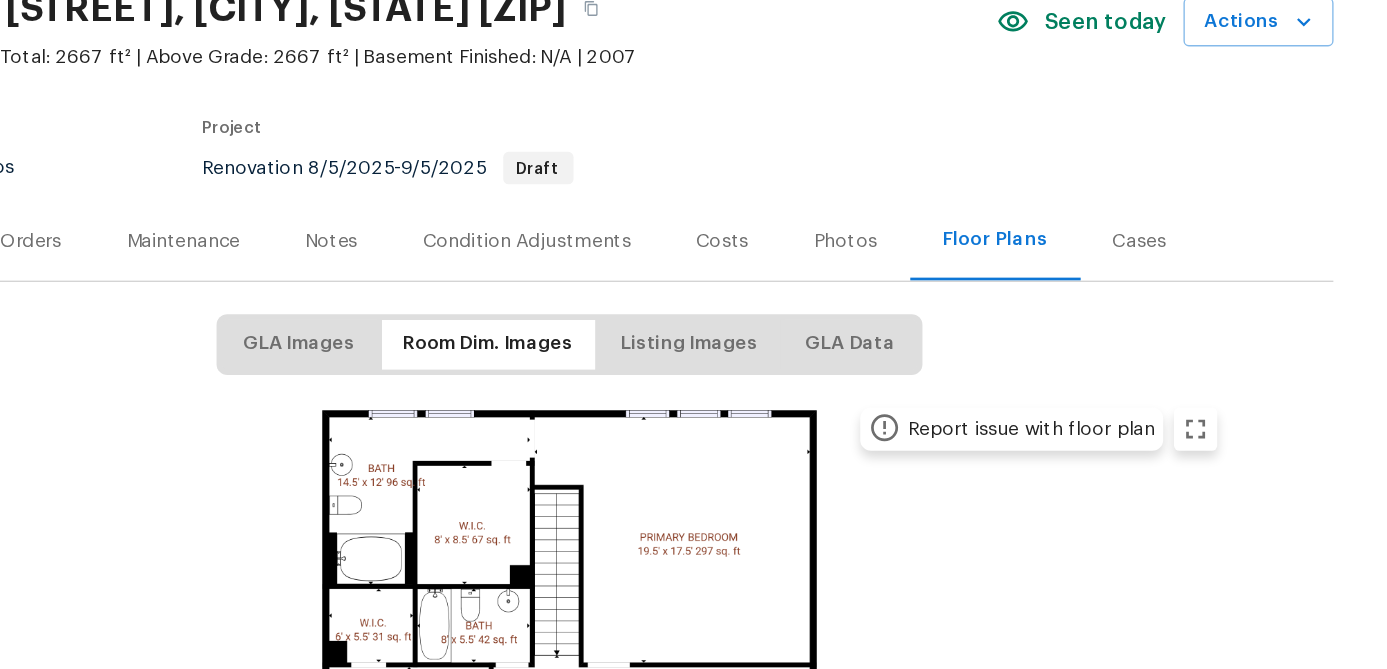 scroll, scrollTop: 0, scrollLeft: 0, axis: both 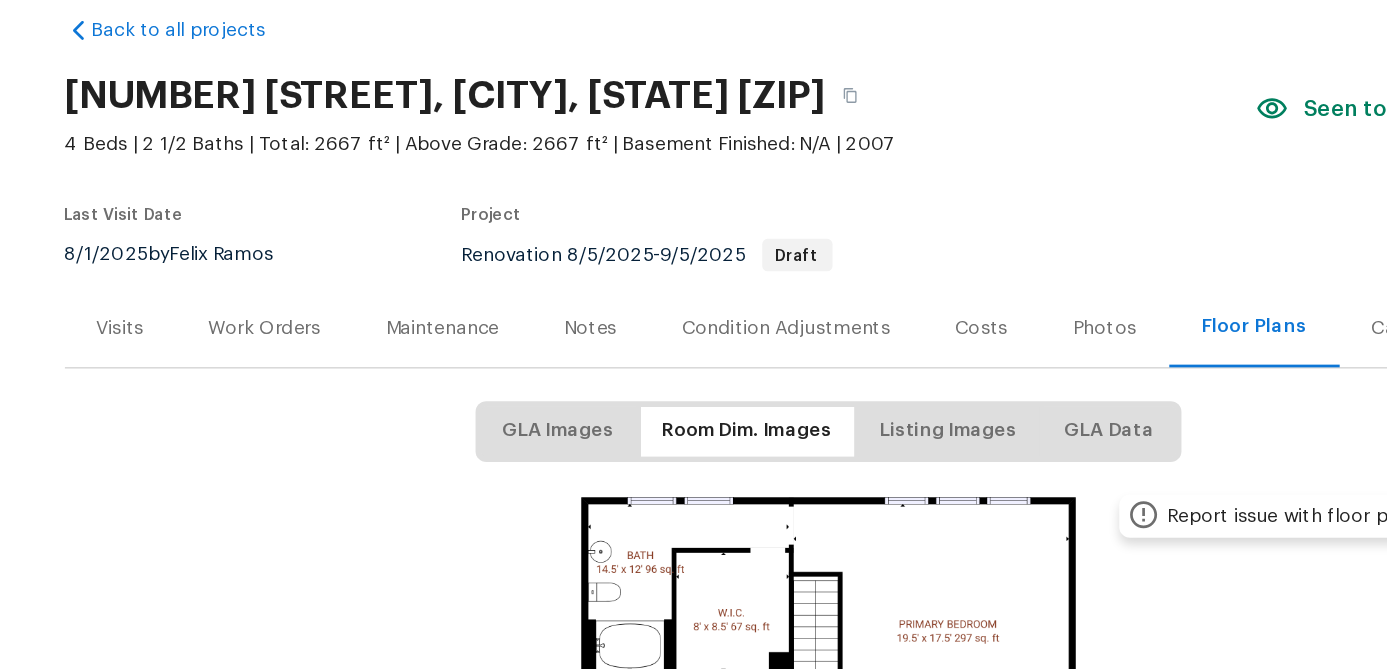 click on "Work Orders" at bounding box center (277, 333) 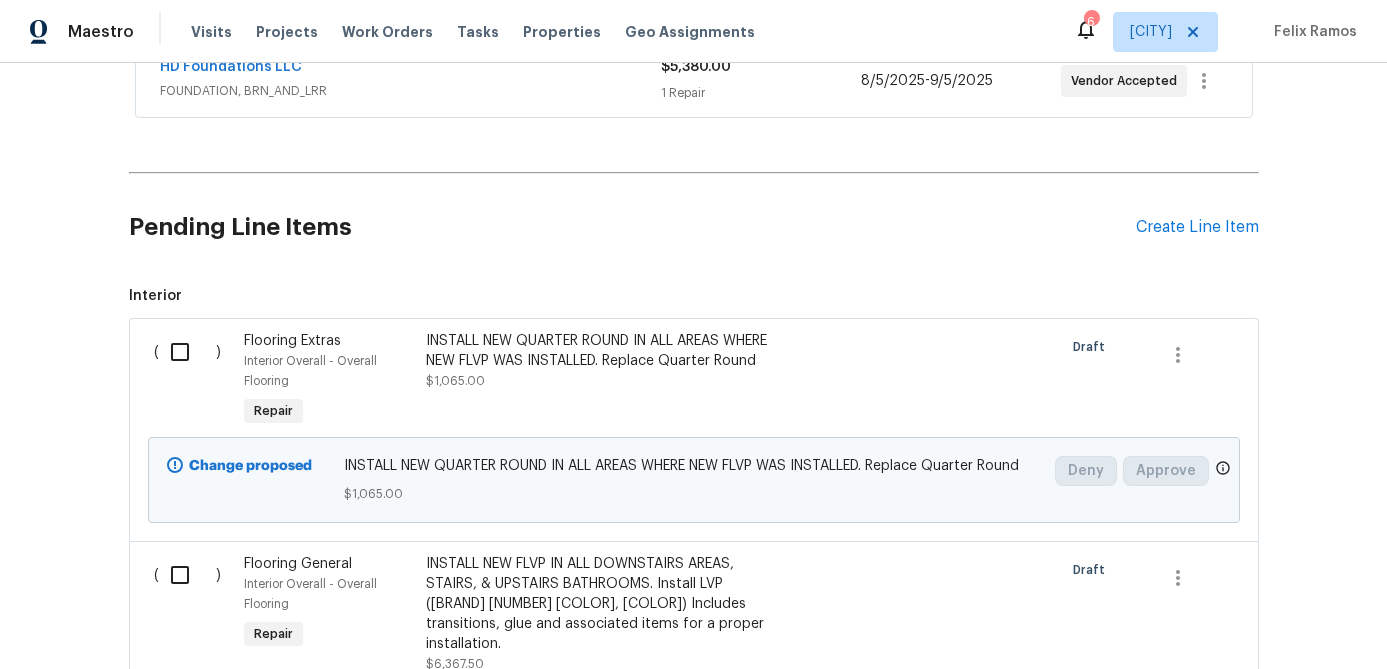 scroll, scrollTop: 302, scrollLeft: 0, axis: vertical 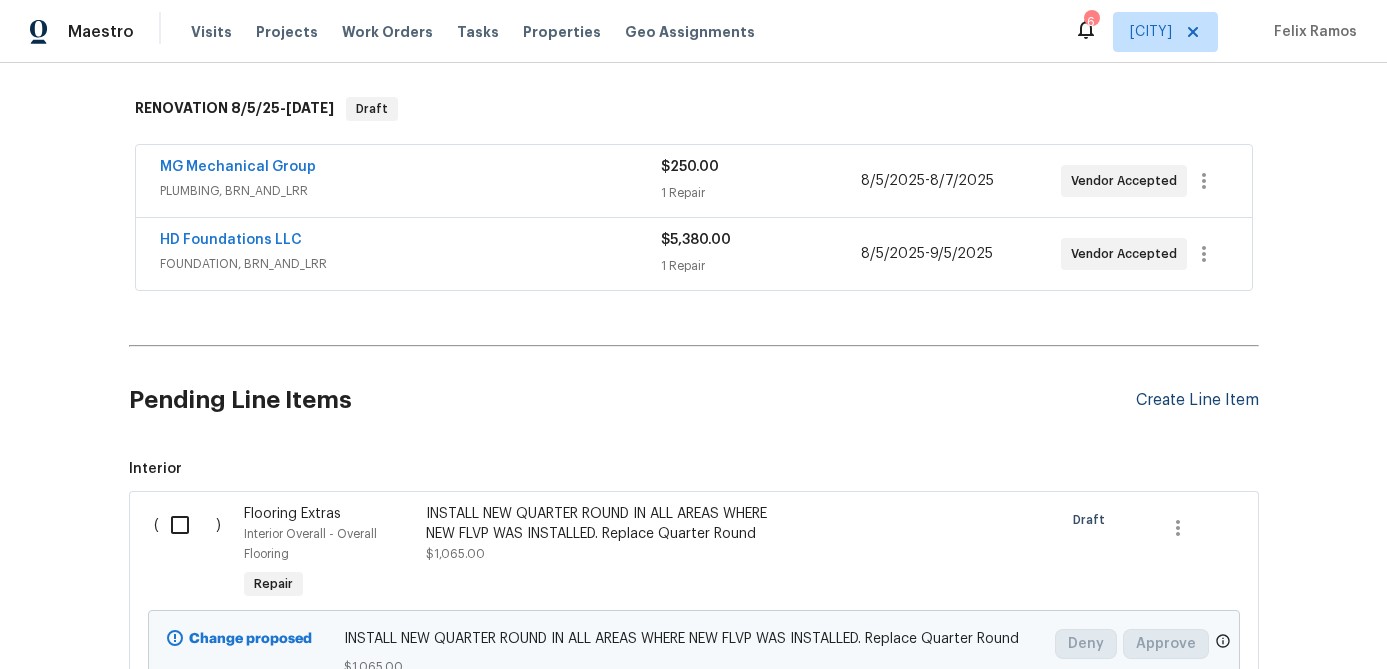 click on "Create Line Item" at bounding box center (1197, 400) 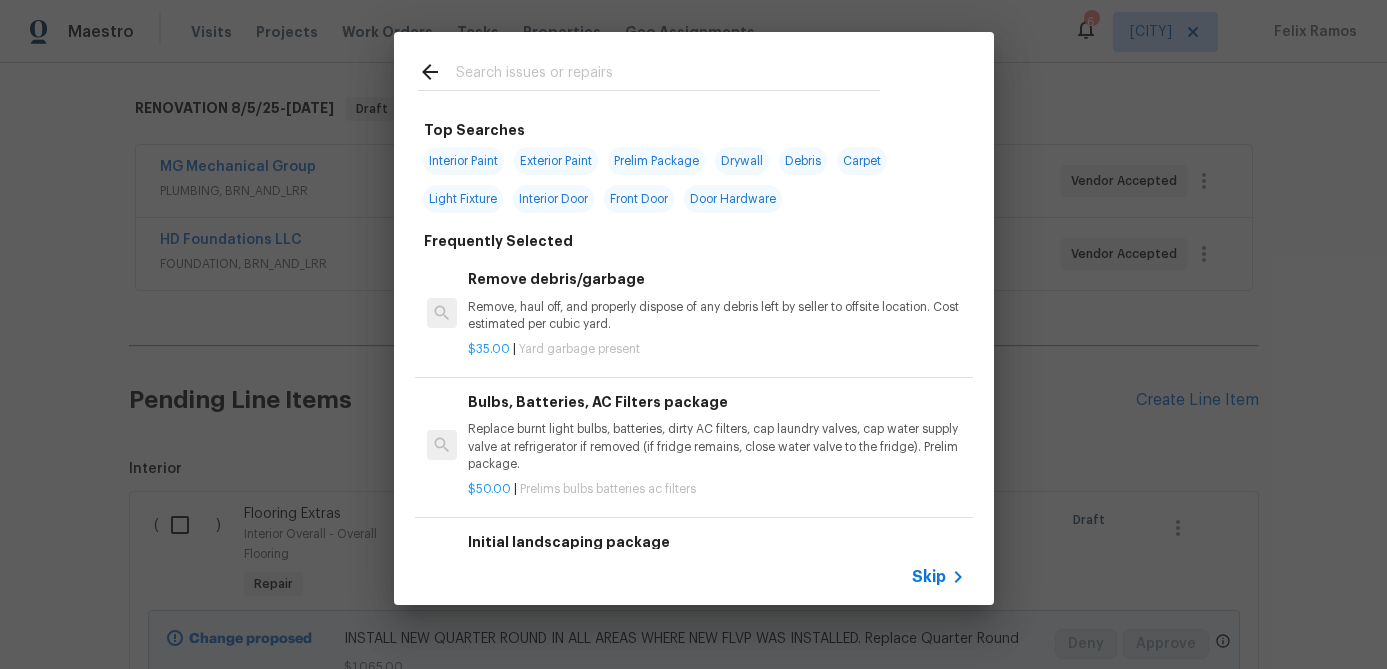 click on "Skip" at bounding box center [929, 577] 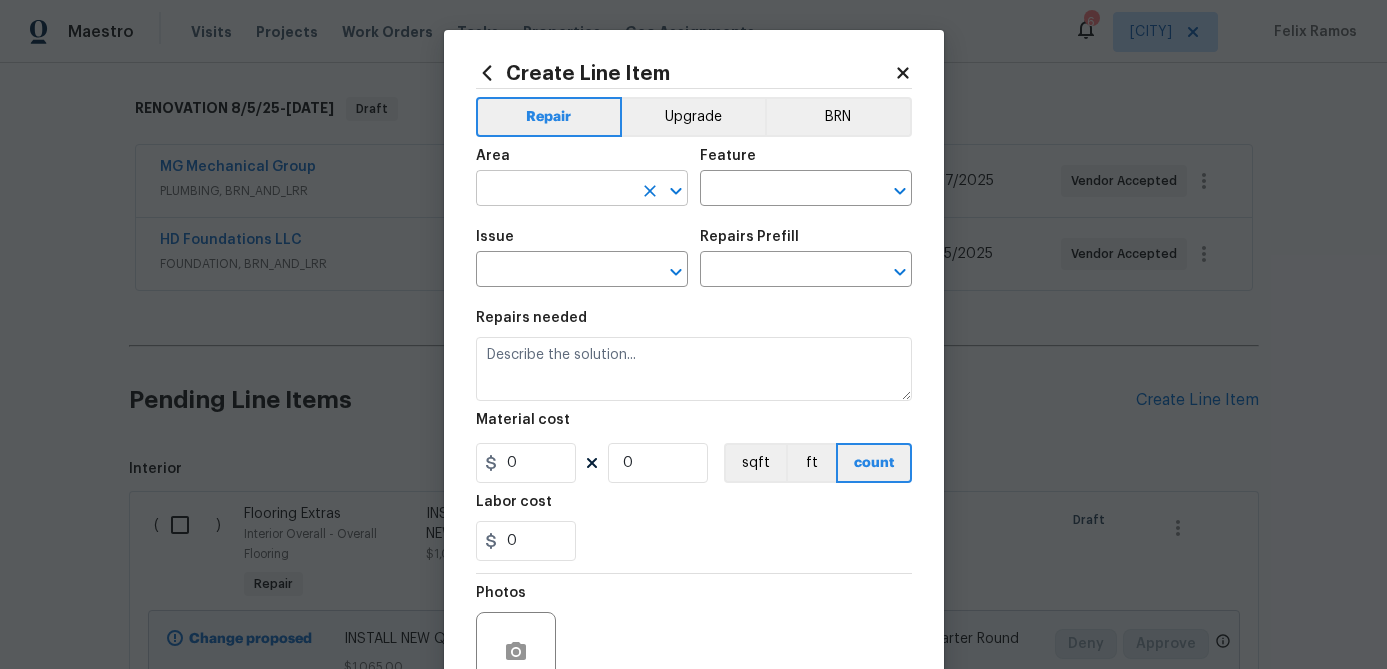 click at bounding box center [554, 190] 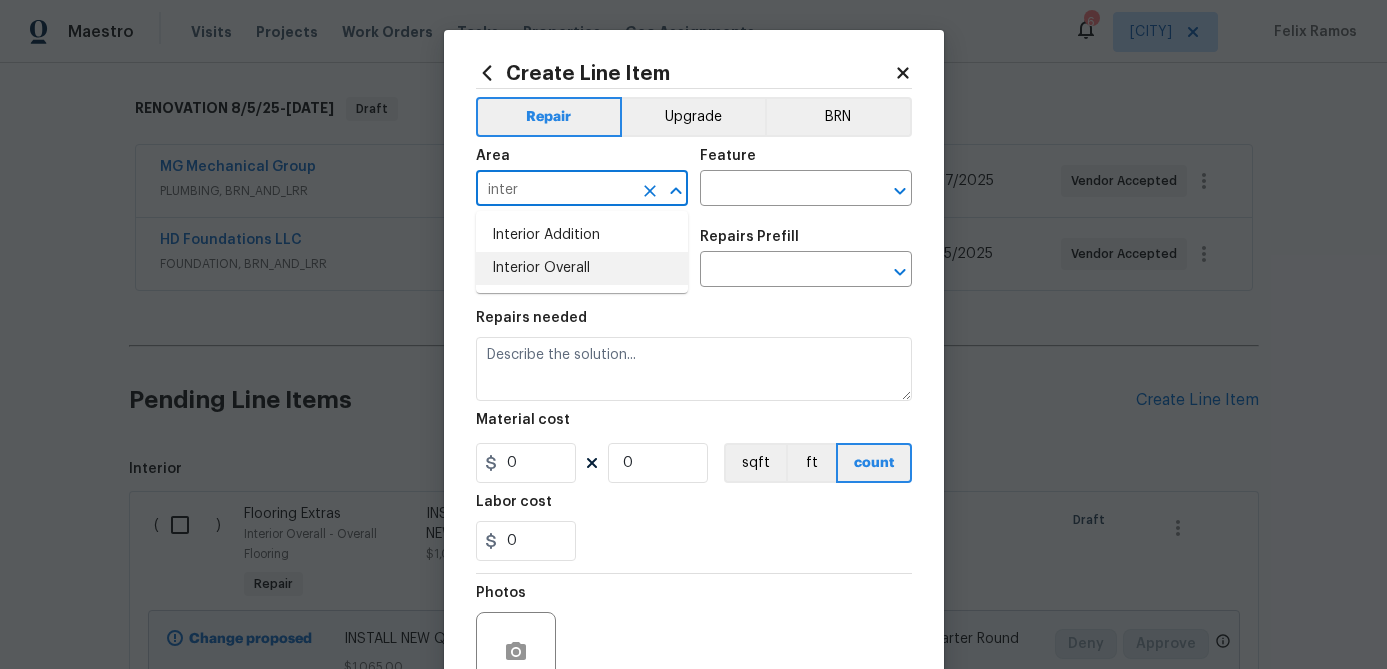 click on "Interior Overall" at bounding box center (582, 268) 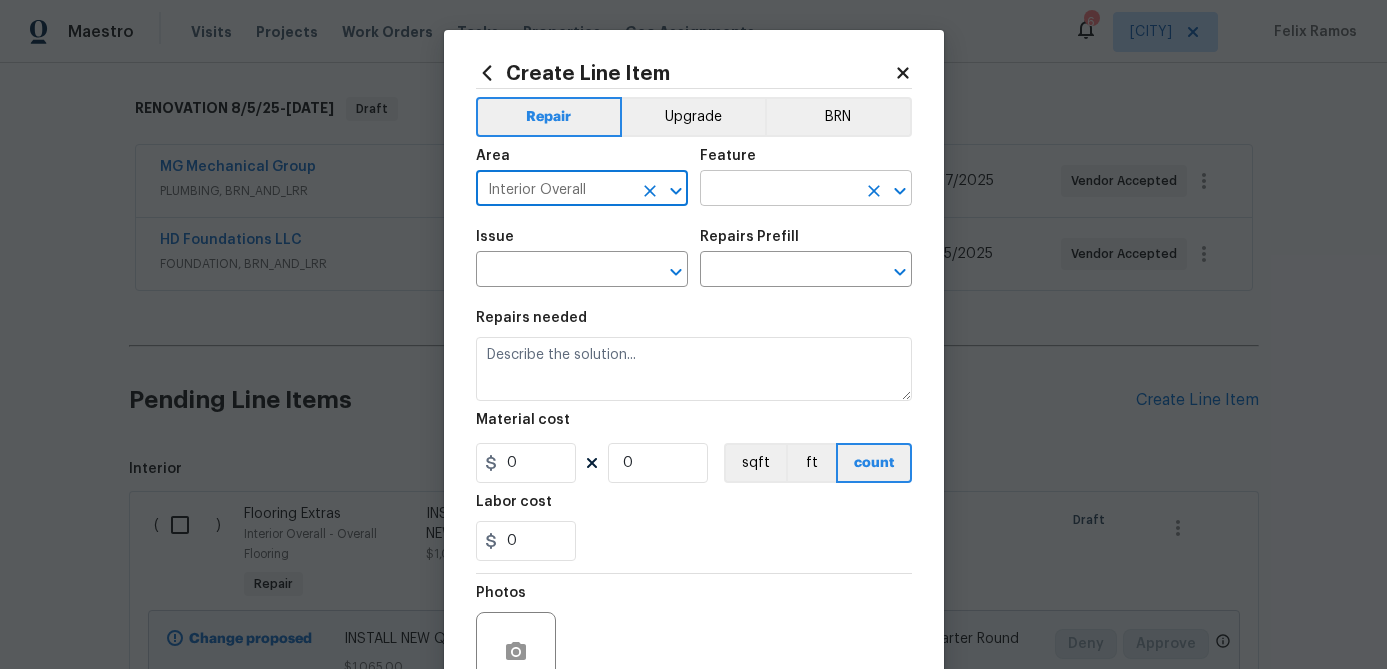 type on "Interior Overall" 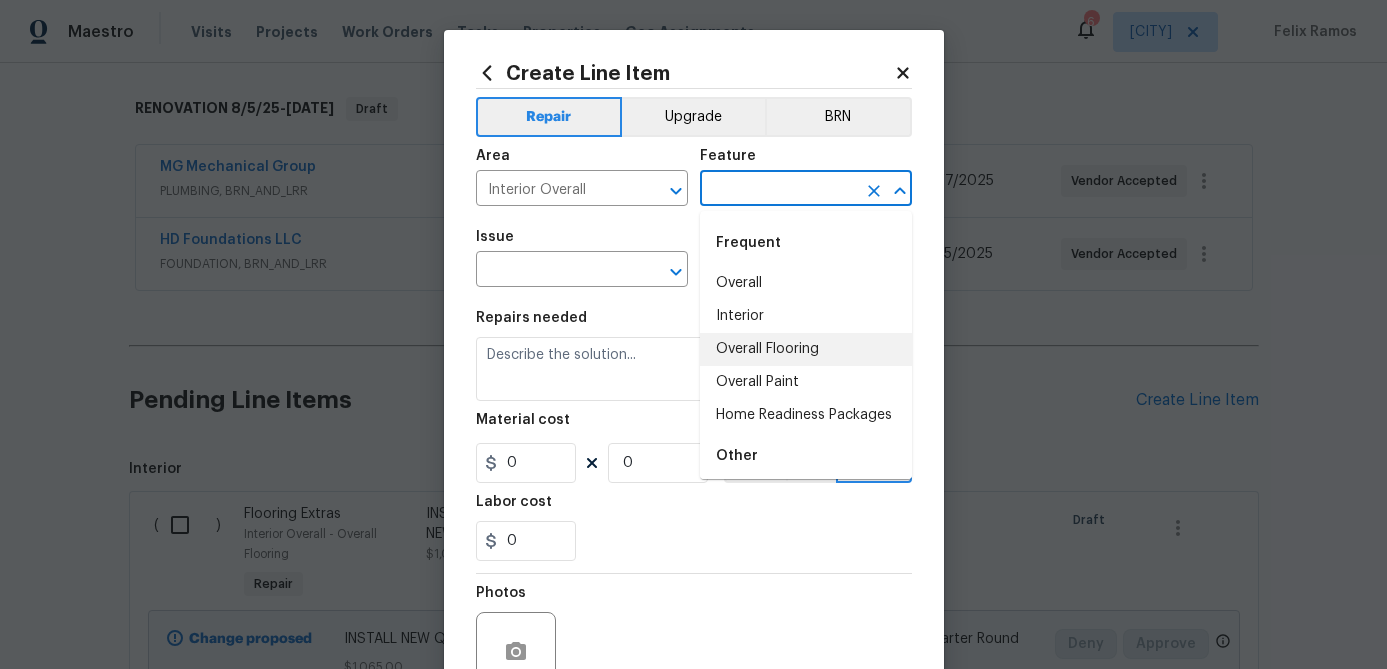 click on "Overall Flooring" at bounding box center [806, 349] 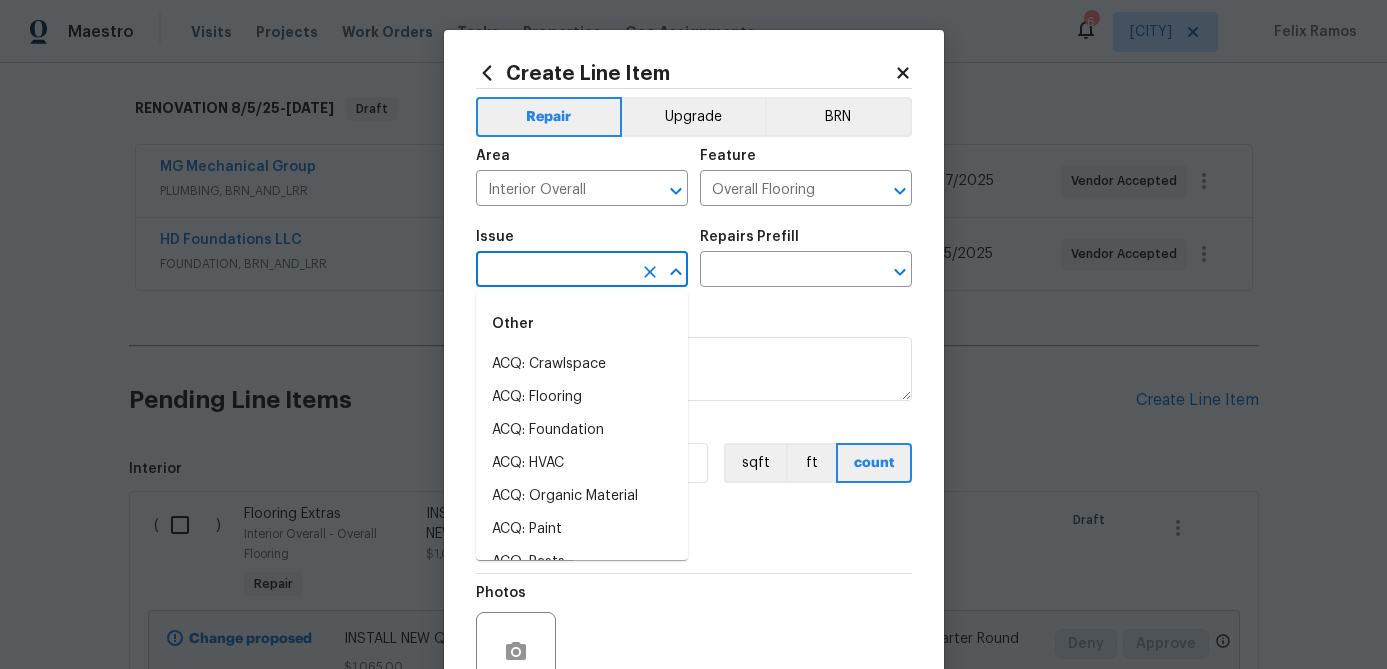 click at bounding box center (554, 271) 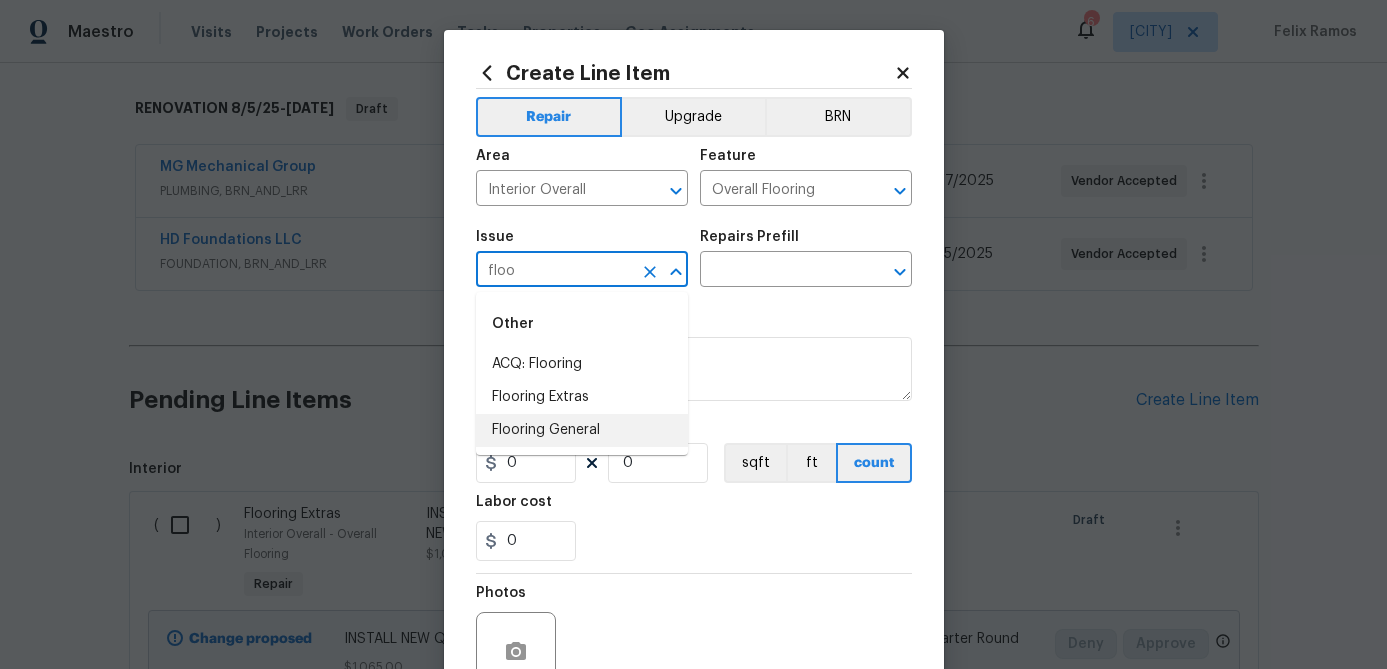 click on "Flooring General" at bounding box center (582, 430) 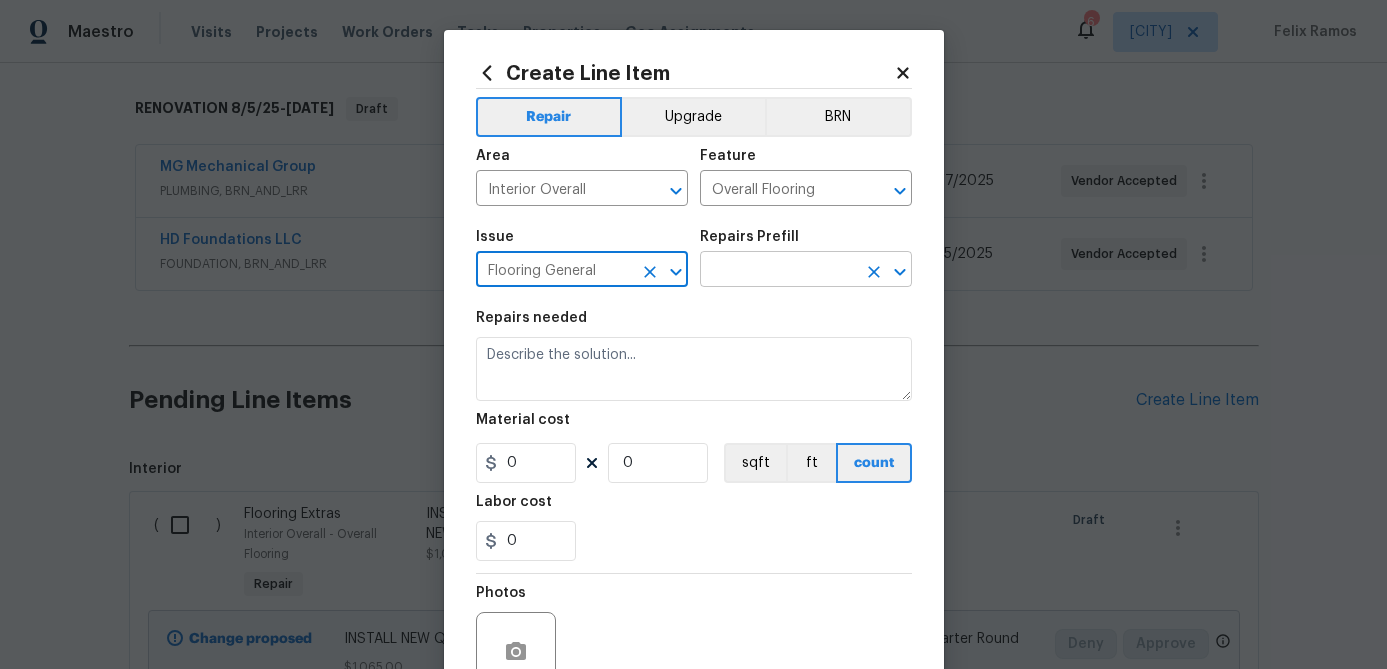 type on "Flooring General" 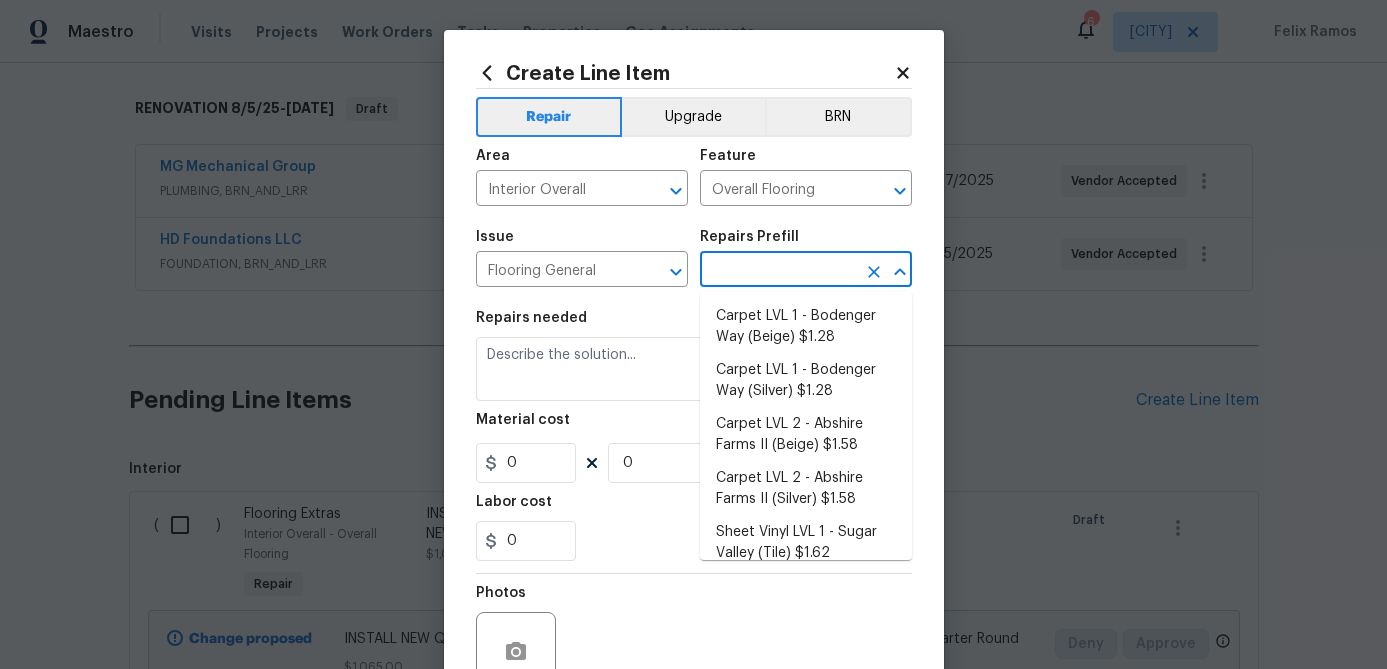 click at bounding box center (778, 271) 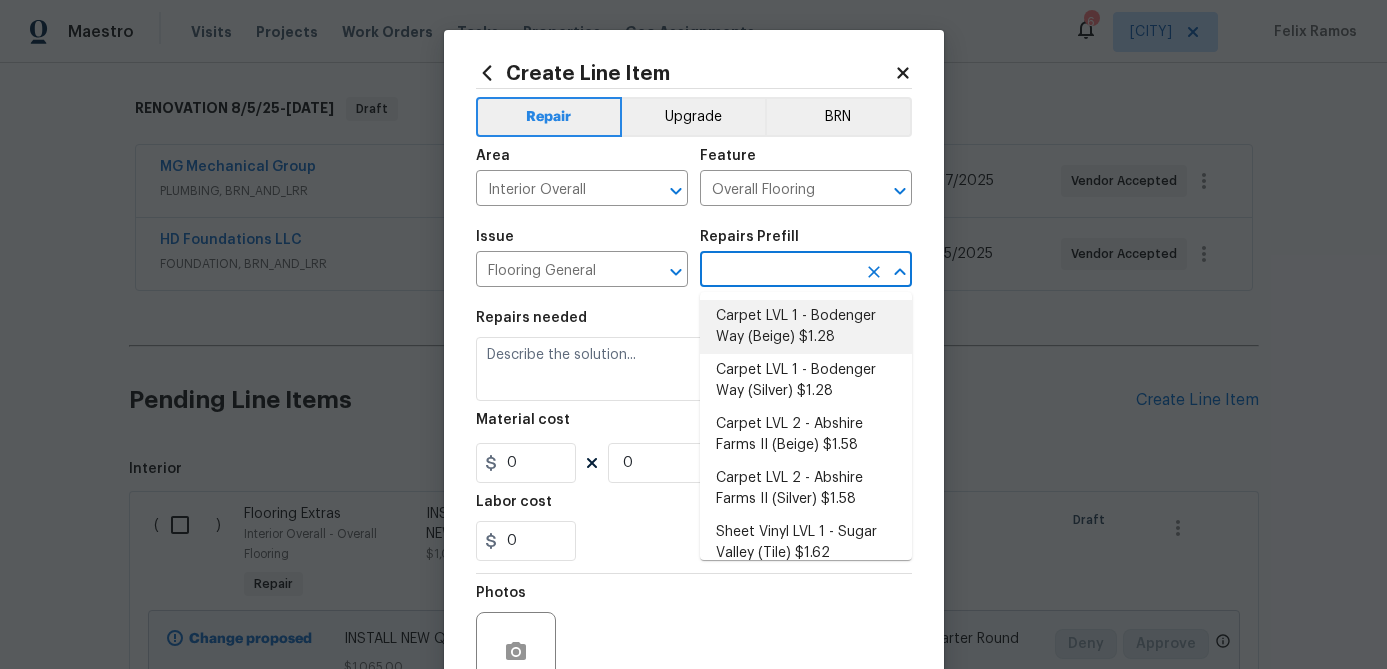 click on "Carpet LVL 1 - Bodenger Way (Beige) $1.28" at bounding box center (806, 327) 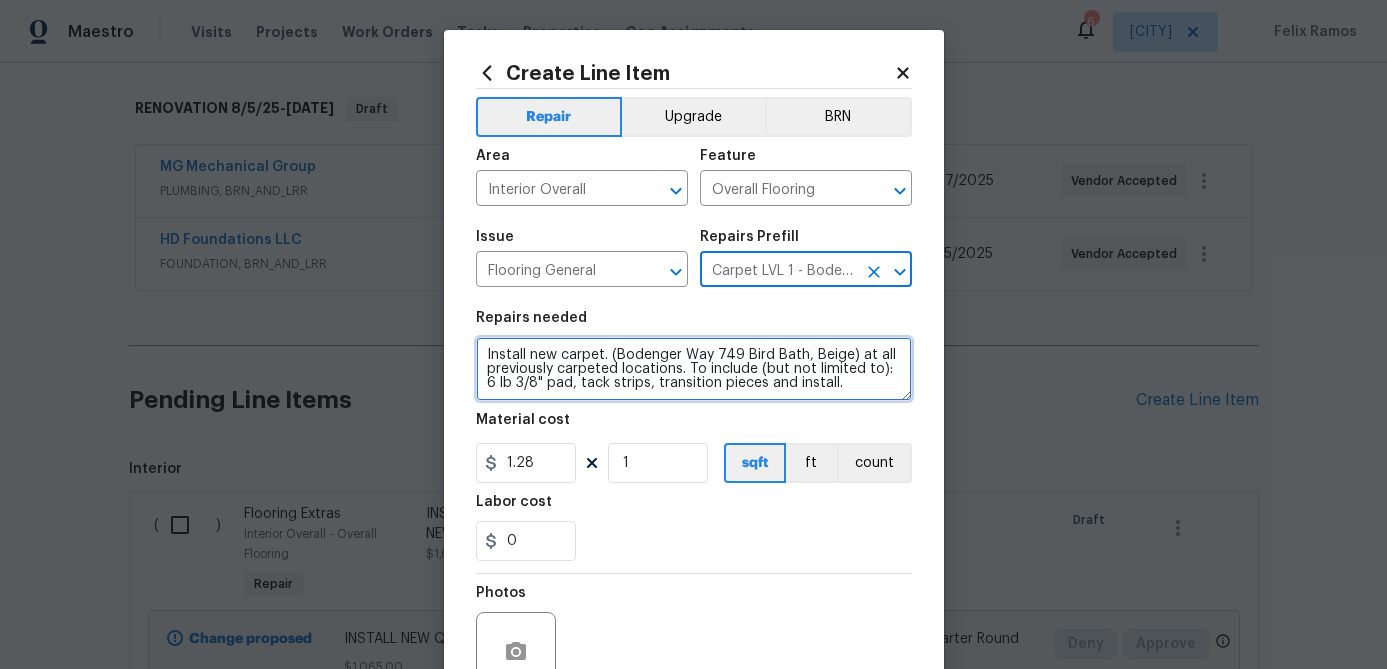 click on "Install new carpet. (Bodenger Way 749 Bird Bath, Beige) at all previously carpeted locations. To include (but not limited to): 6 lb 3/8" pad, tack strips, transition pieces and install." at bounding box center [694, 369] 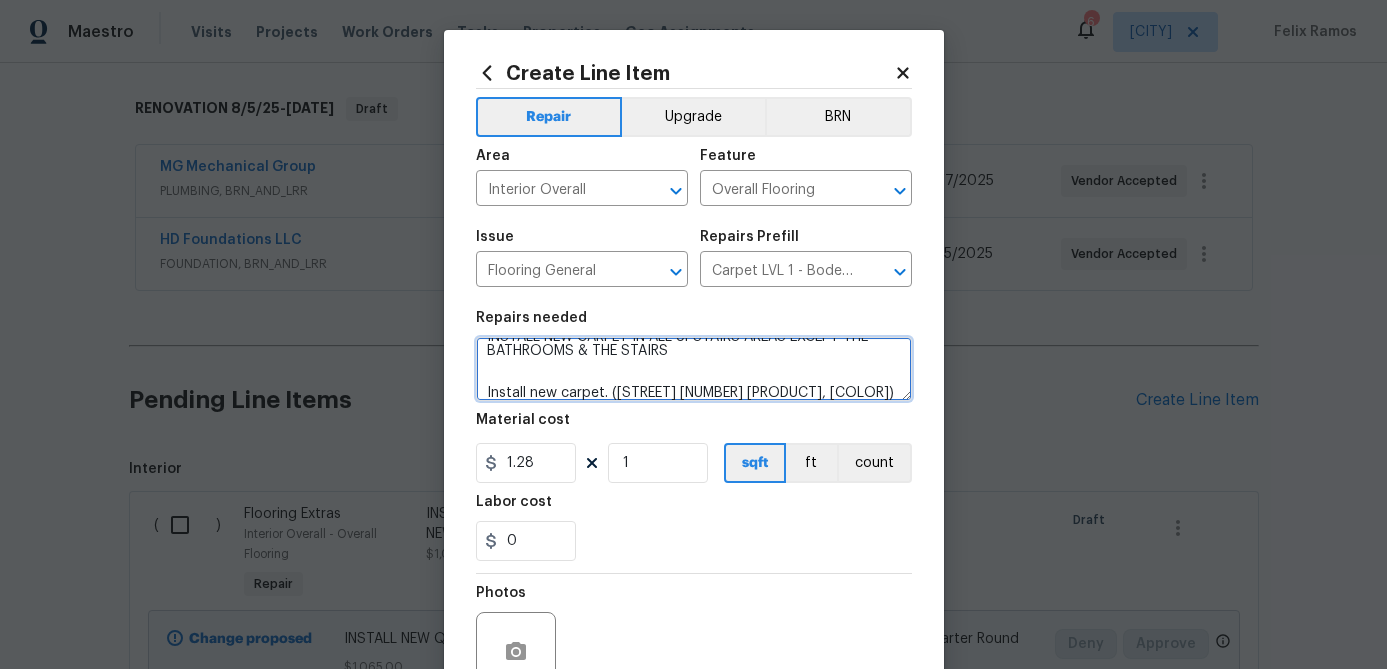 scroll, scrollTop: 0, scrollLeft: 0, axis: both 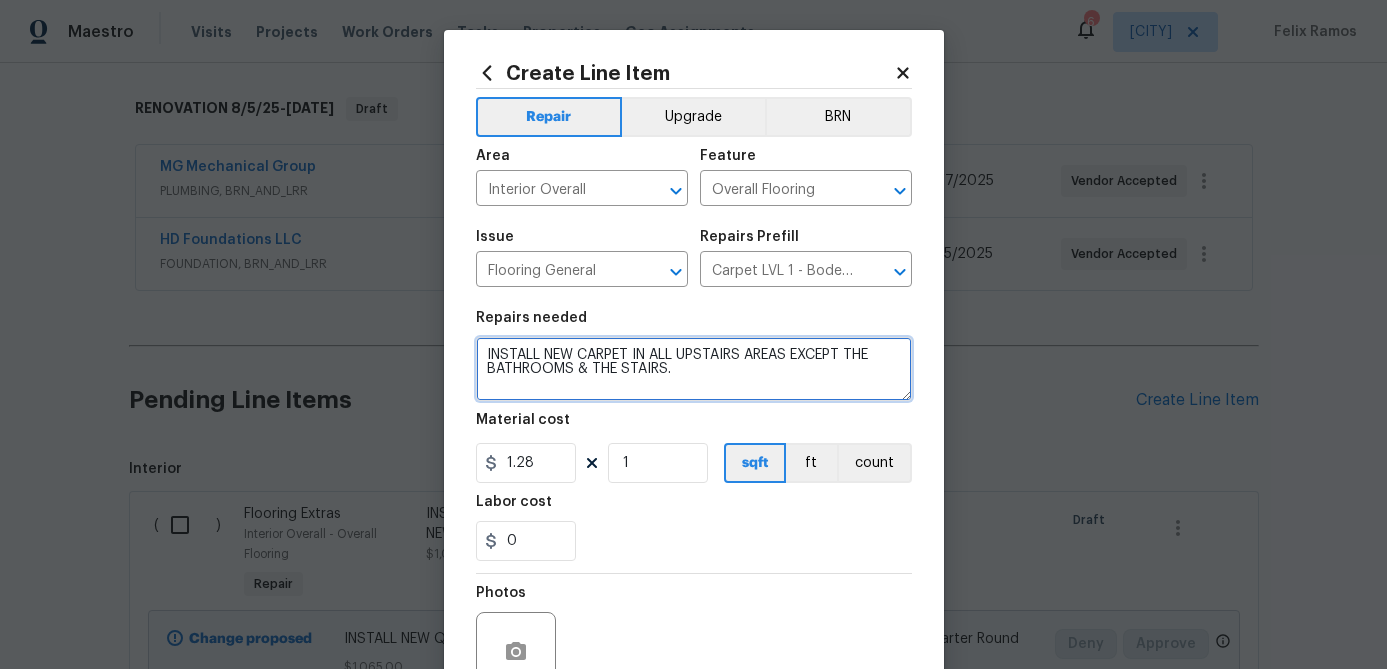 type on "INSTALL NEW CARPET IN ALL UPSTAIRS AREAS EXCEPT THE BATHROOMS & THE STAIRS.
Install new carpet. ([STREET] [NUMBER], [COLOR], [COLOR]) at all previously carpeted locations. To include (but not limited to): 6 lb 3/8" pad, tack strips, transition pieces and install." 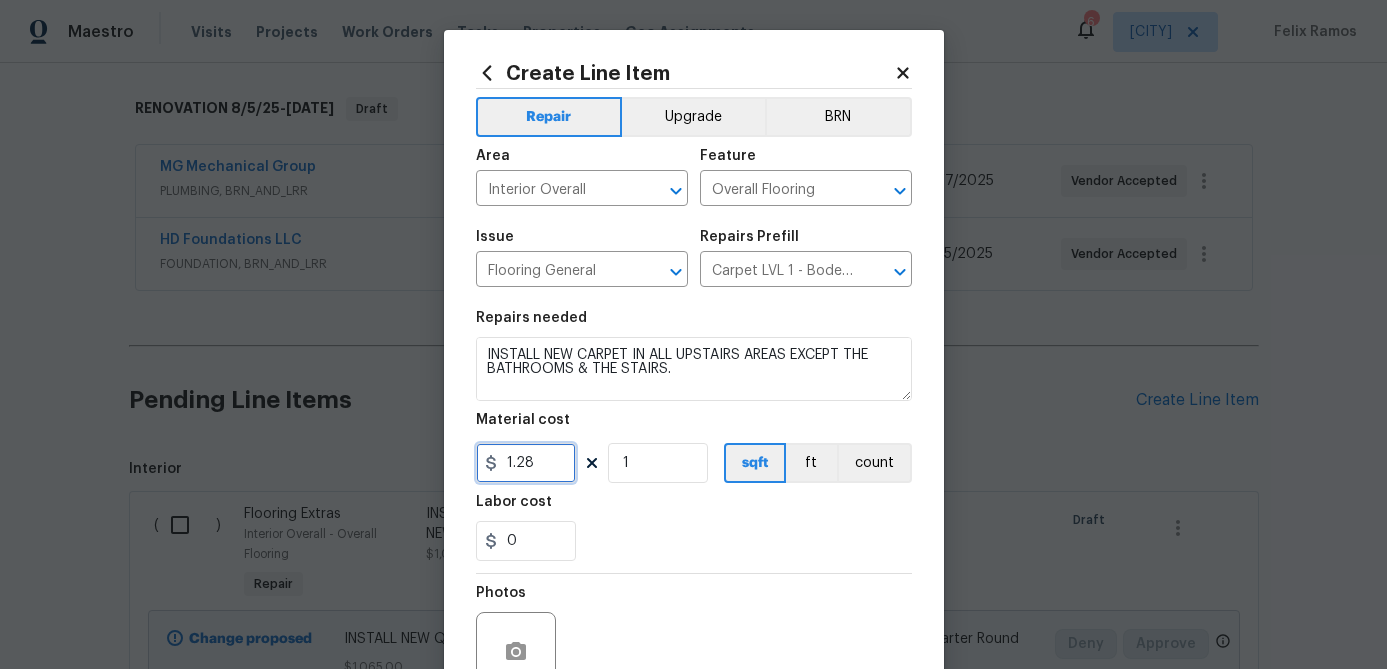 click on "1.28" at bounding box center [526, 463] 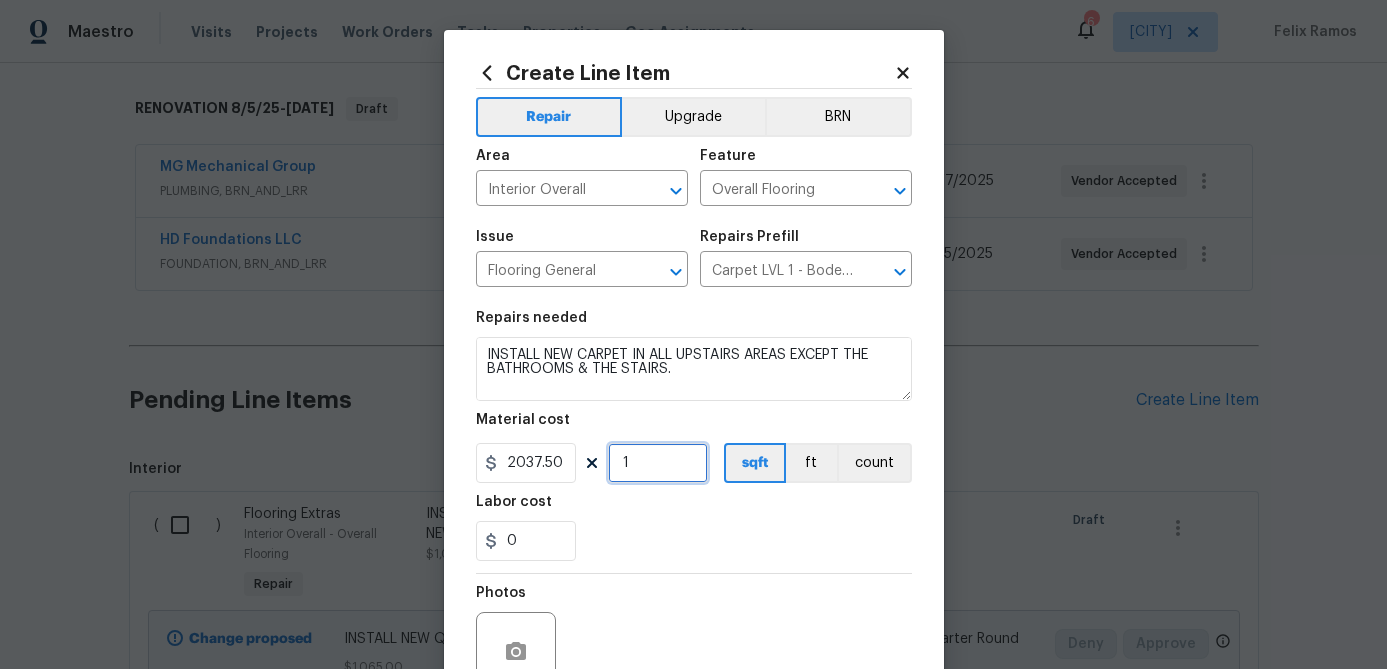 type on "2037.5" 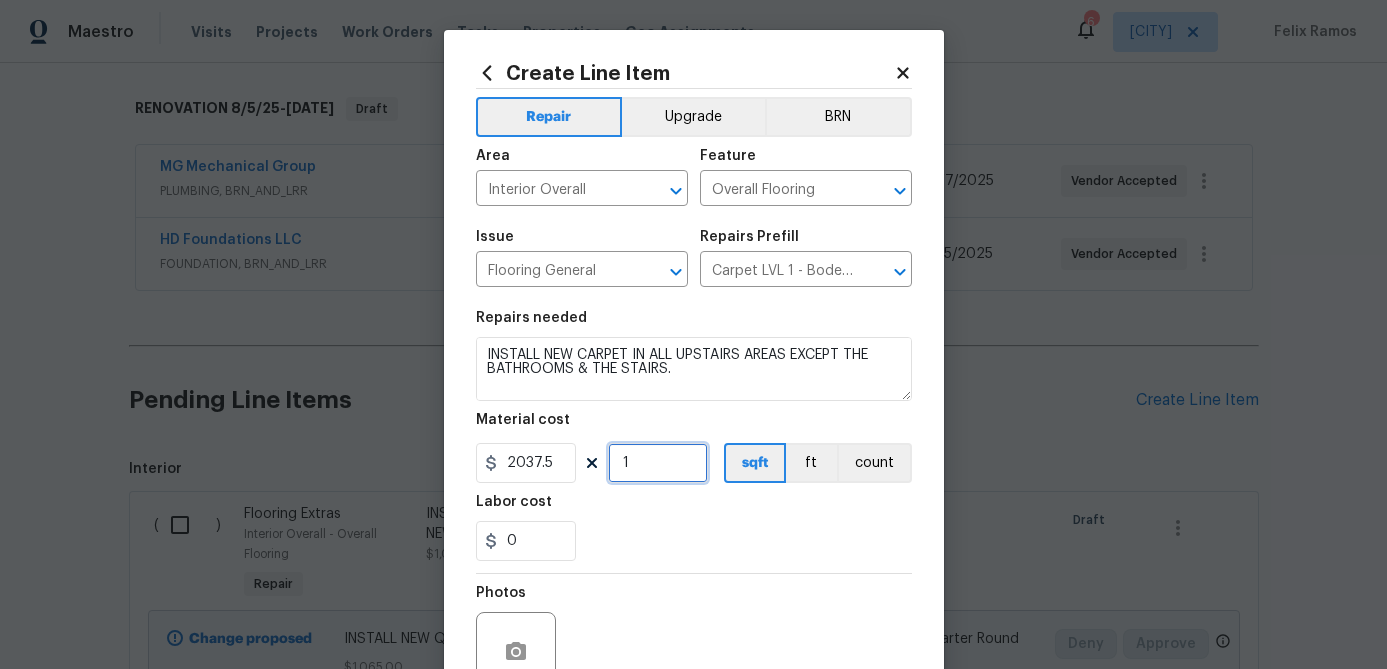 click on "1" at bounding box center [658, 463] 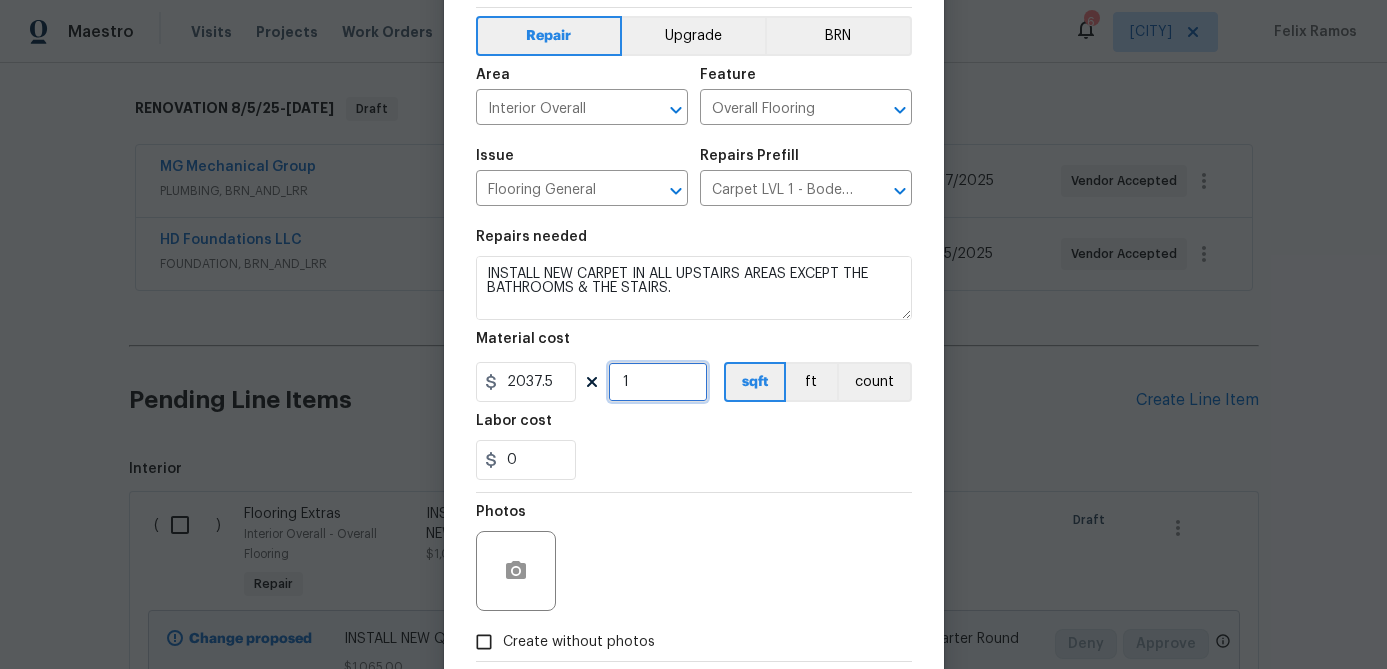 scroll, scrollTop: 193, scrollLeft: 0, axis: vertical 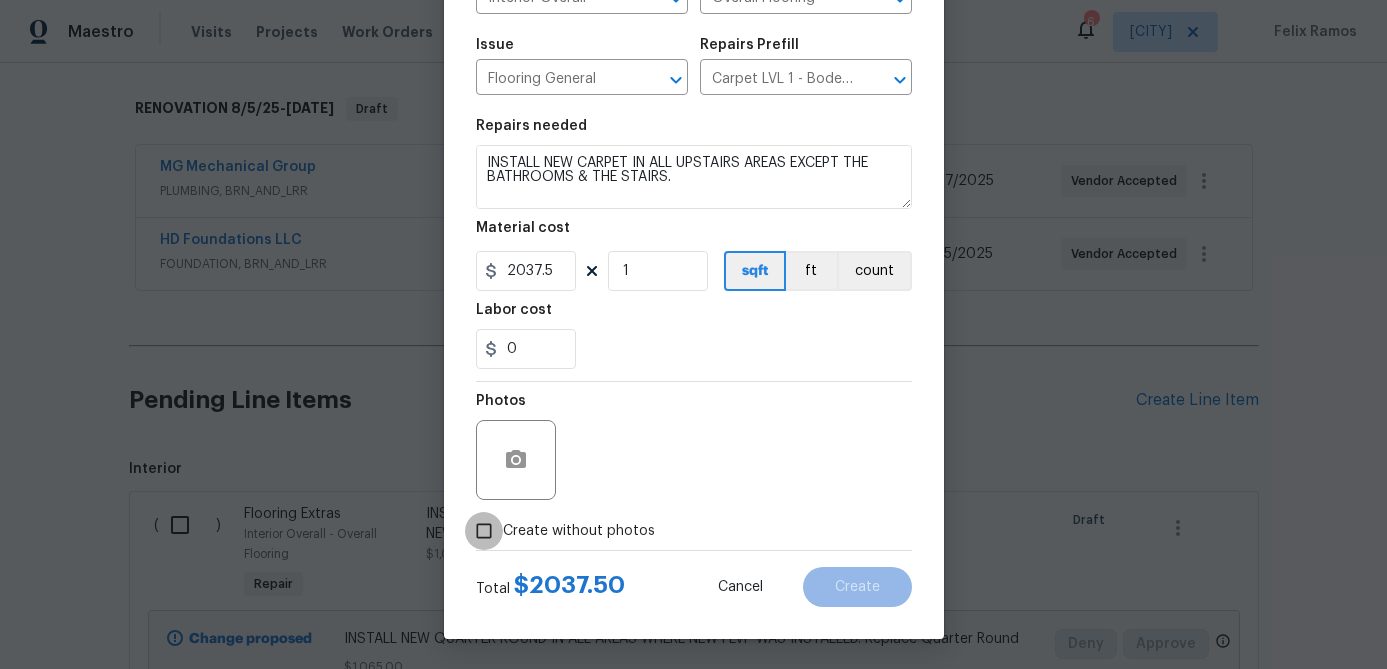 click on "Create without photos" at bounding box center [484, 531] 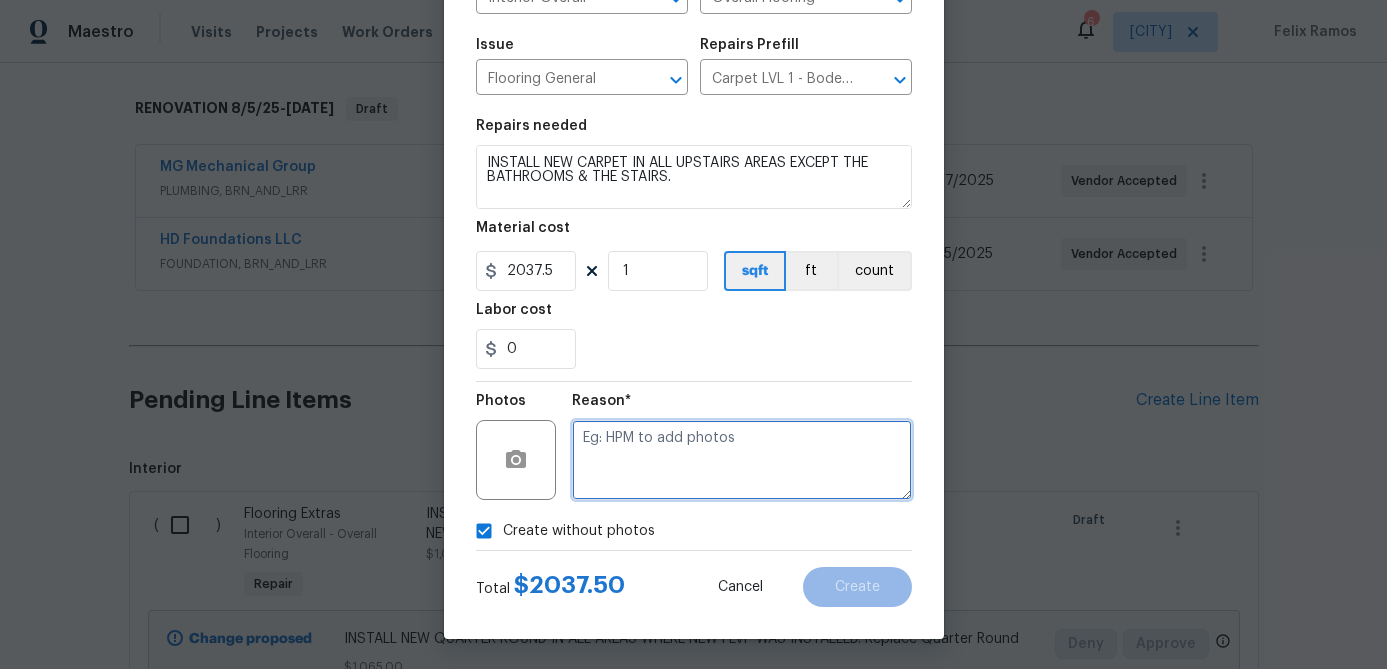 click at bounding box center (742, 460) 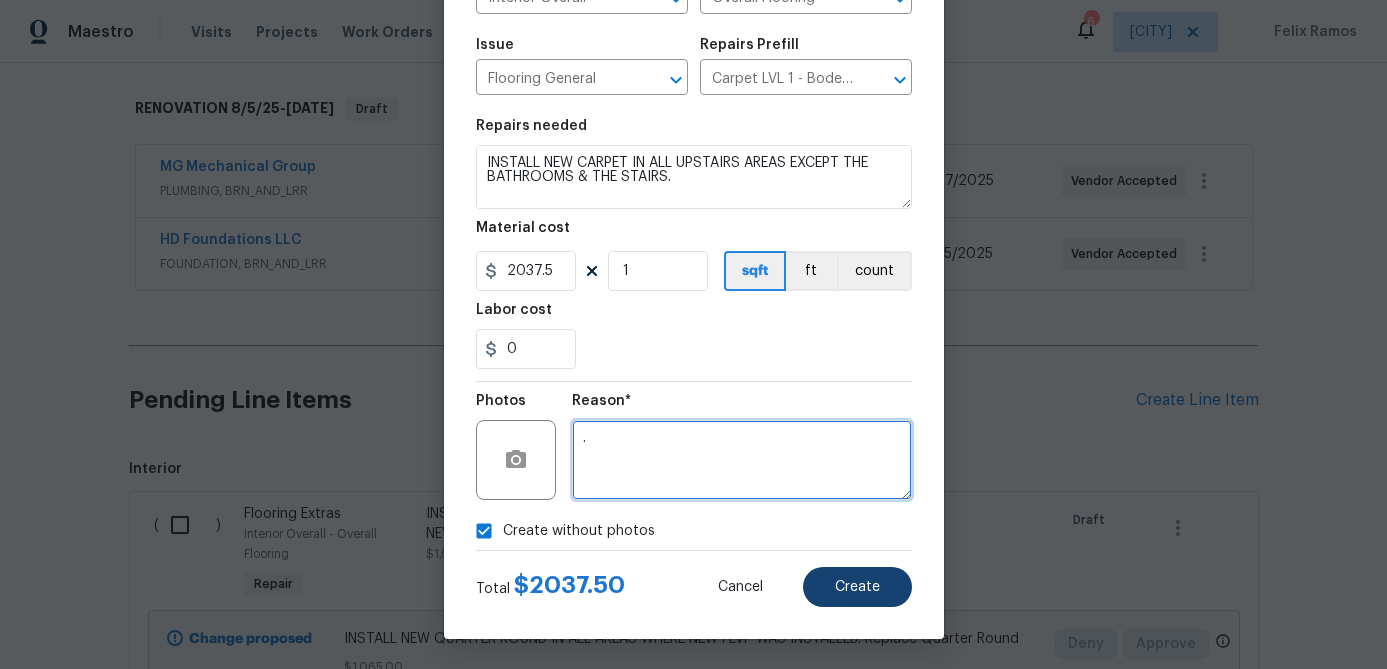 type on "." 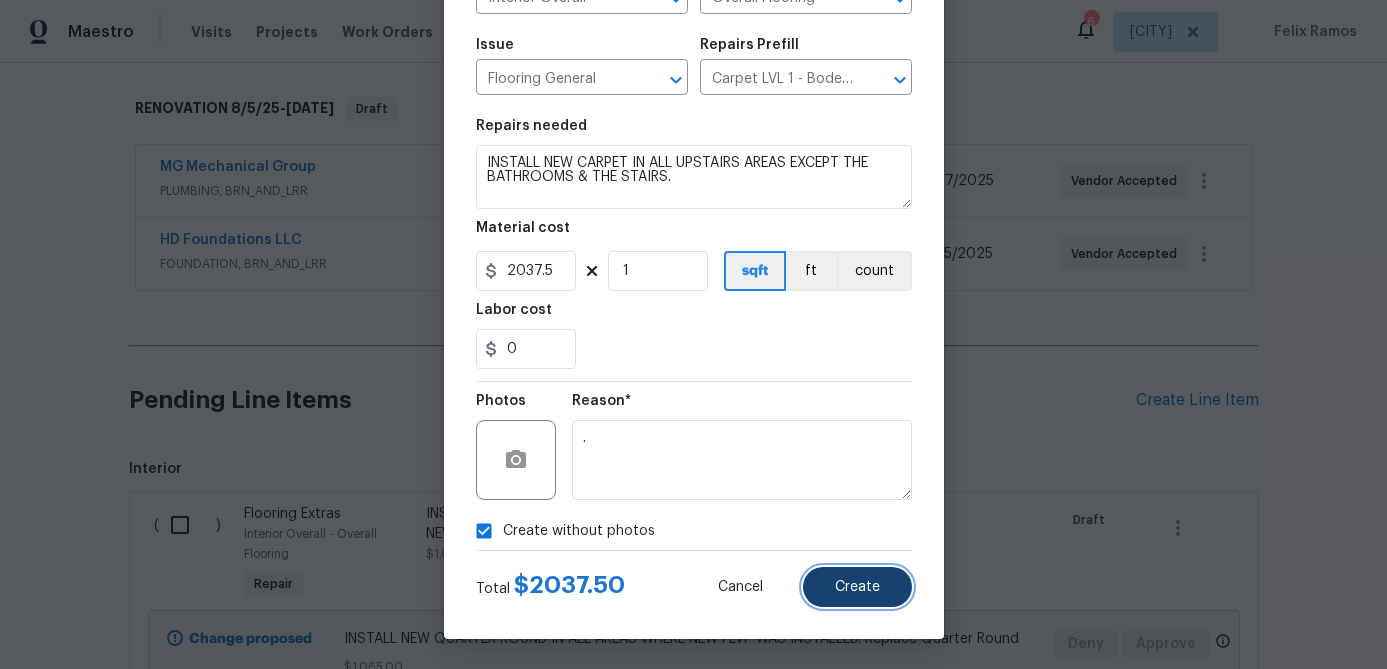 click on "Create" at bounding box center (857, 587) 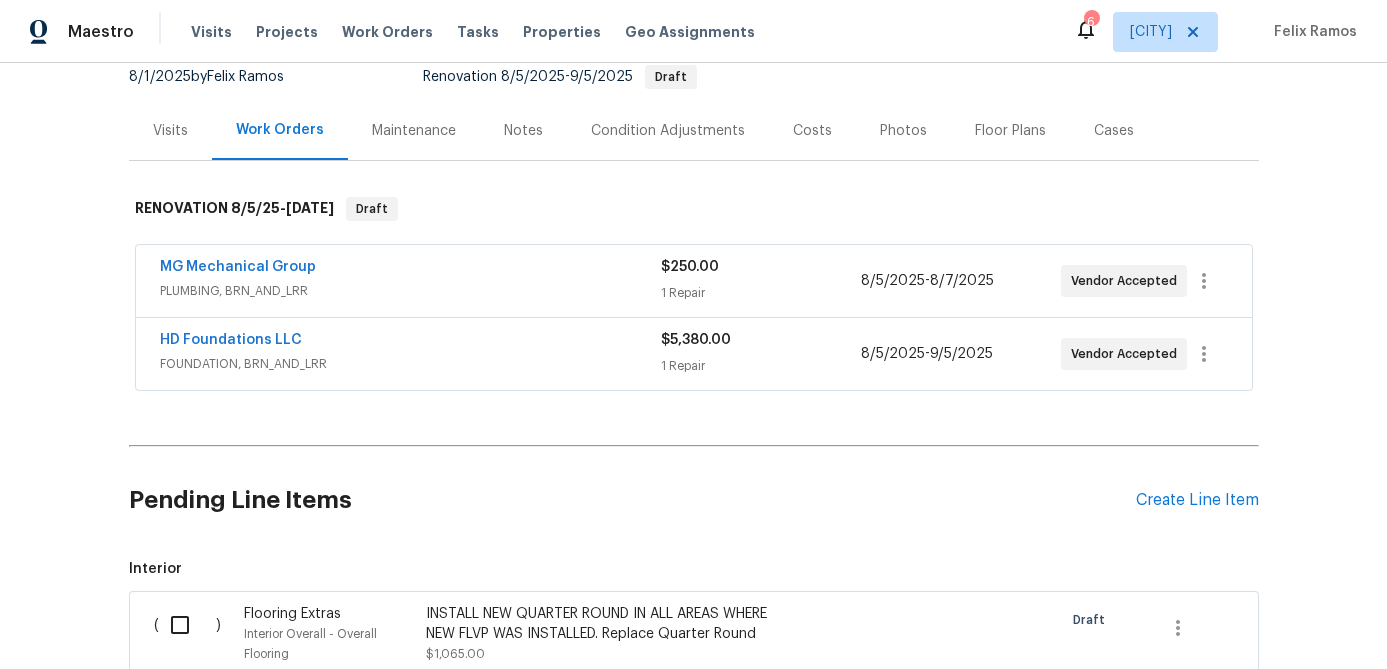 scroll, scrollTop: 201, scrollLeft: 0, axis: vertical 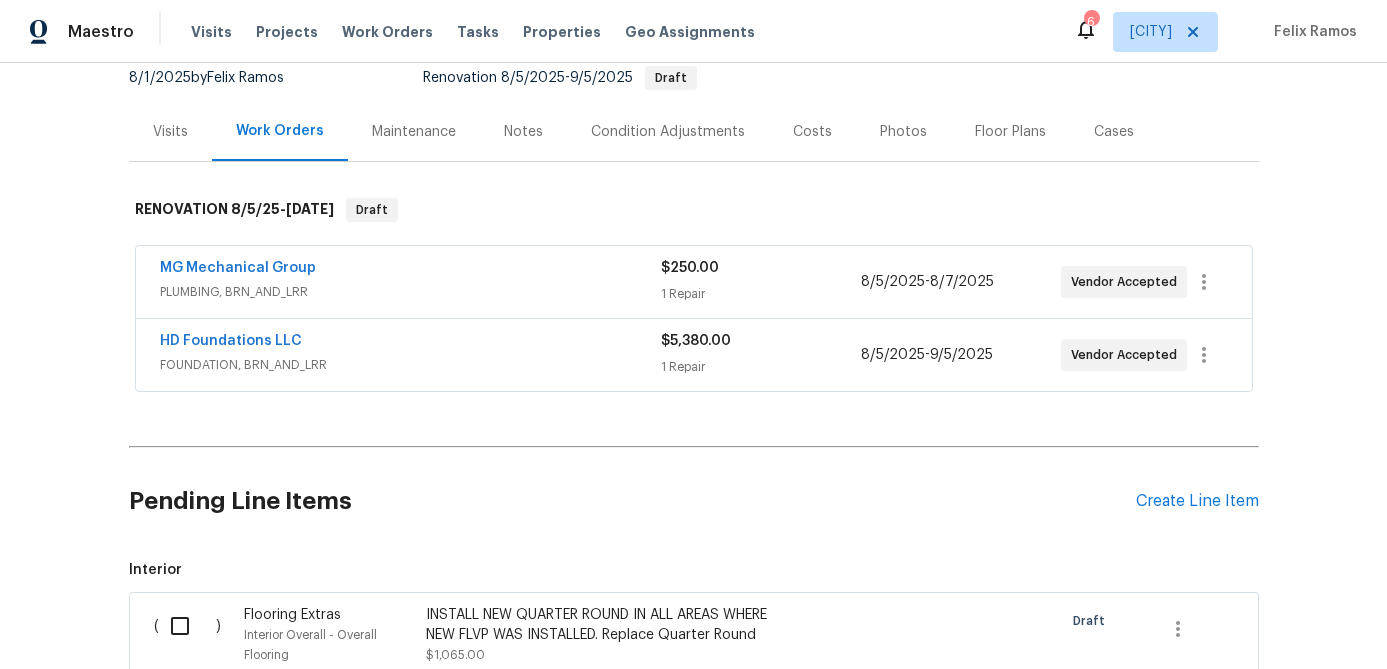 click on "Condition Adjustments" at bounding box center (668, 132) 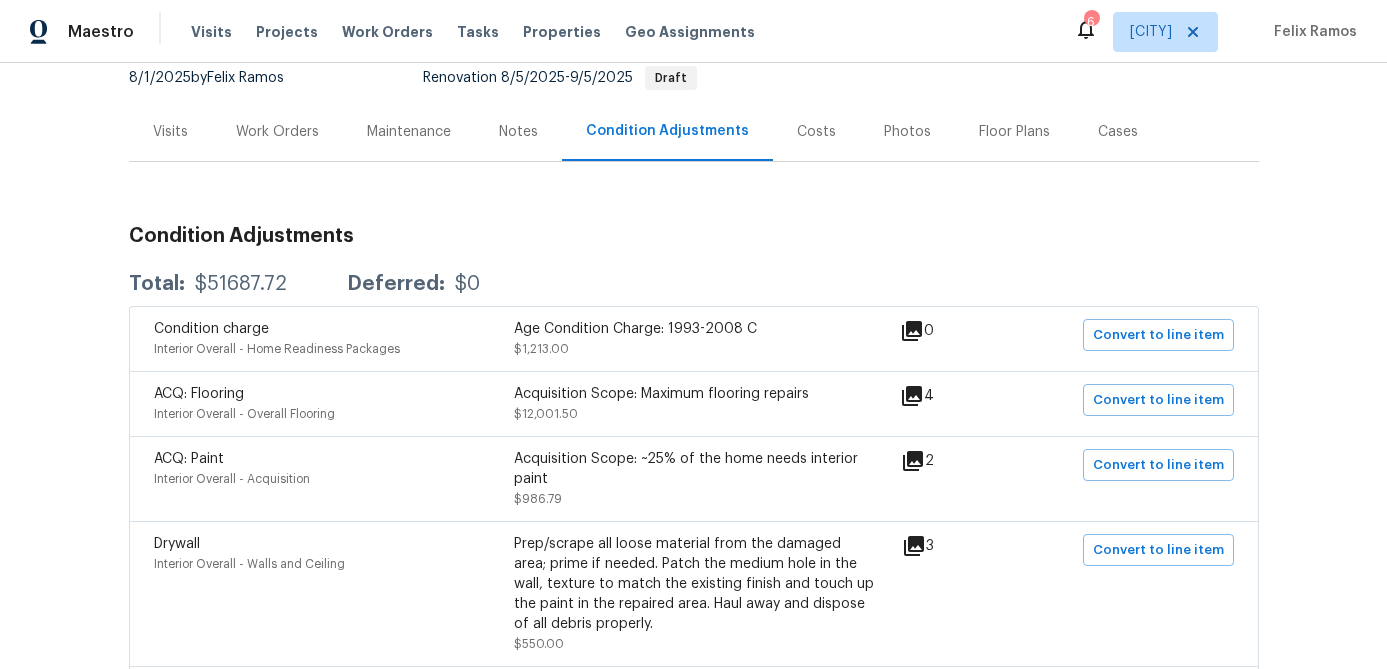 click on "Work Orders" at bounding box center [277, 132] 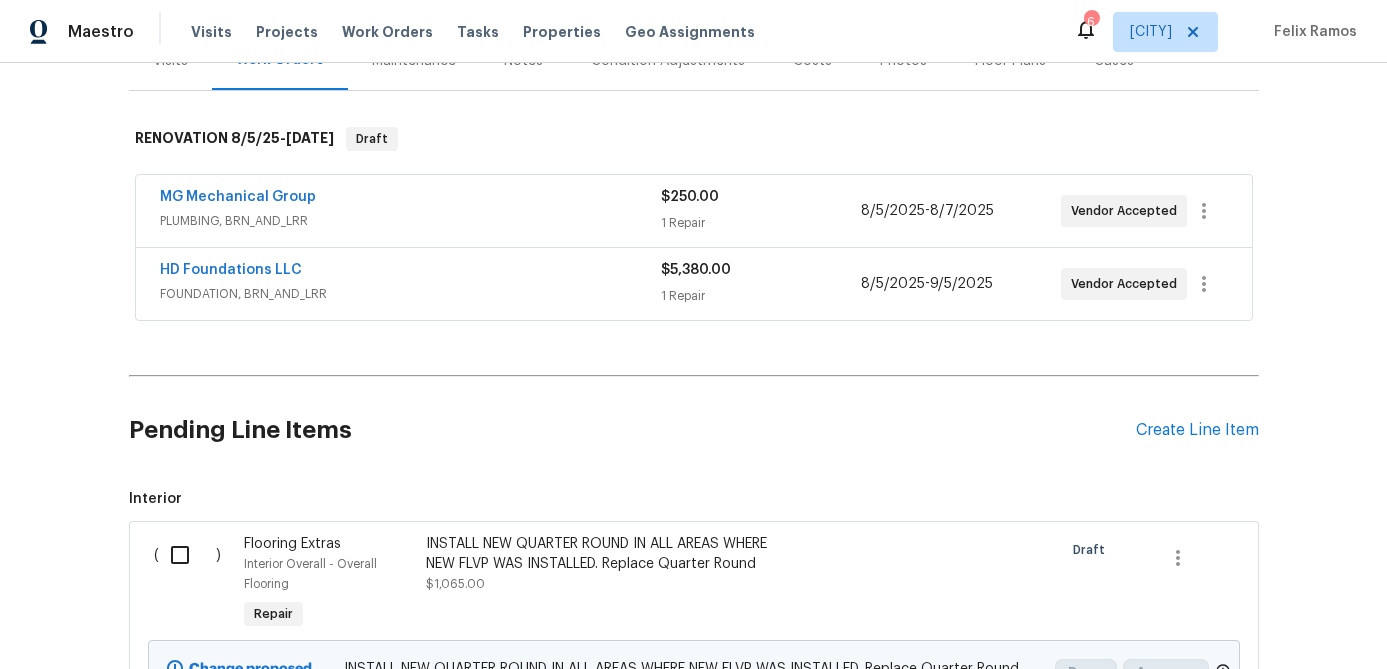 scroll, scrollTop: 0, scrollLeft: 0, axis: both 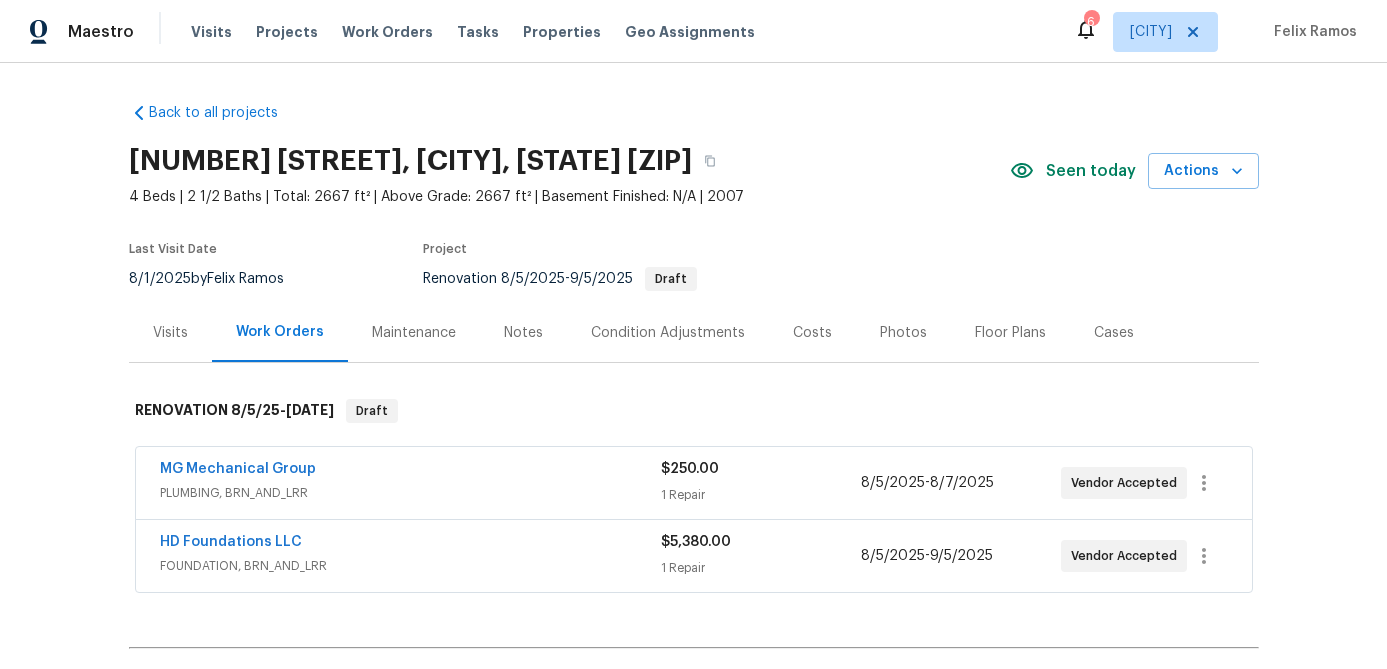 click on "Floor Plans" at bounding box center (1010, 333) 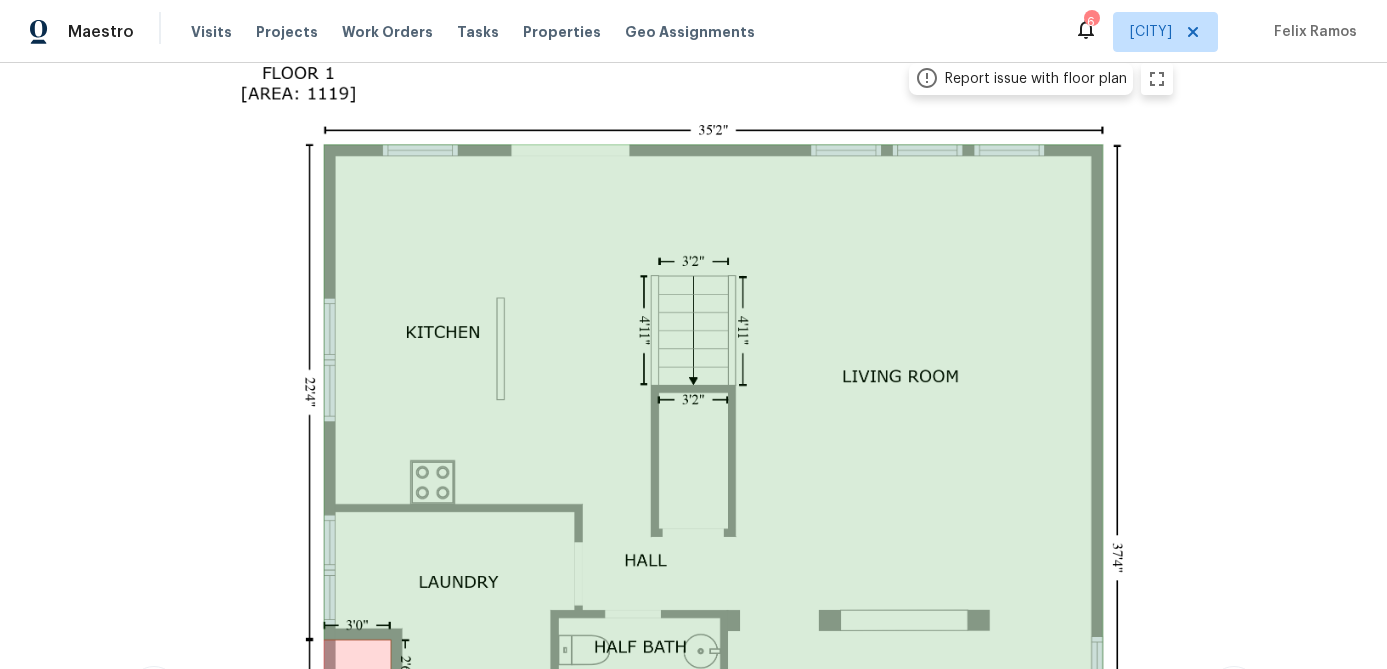 scroll, scrollTop: 0, scrollLeft: 0, axis: both 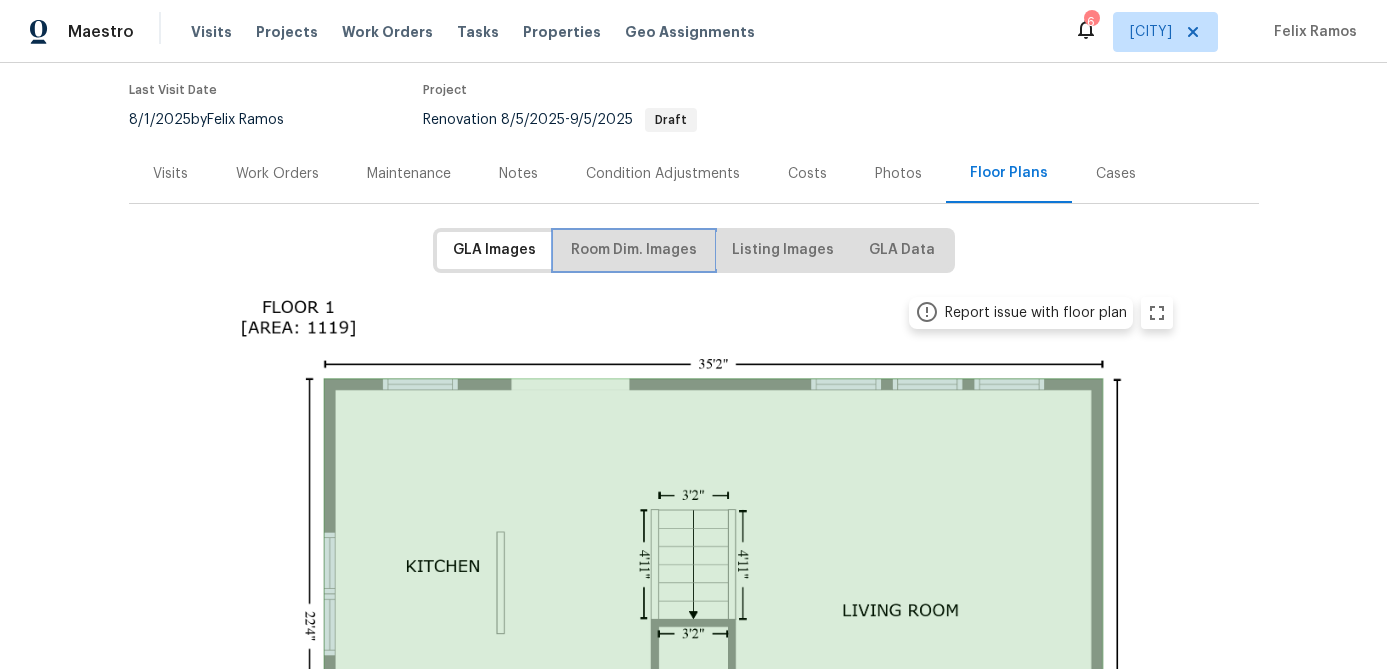 click on "Room Dim. Images" at bounding box center (634, 250) 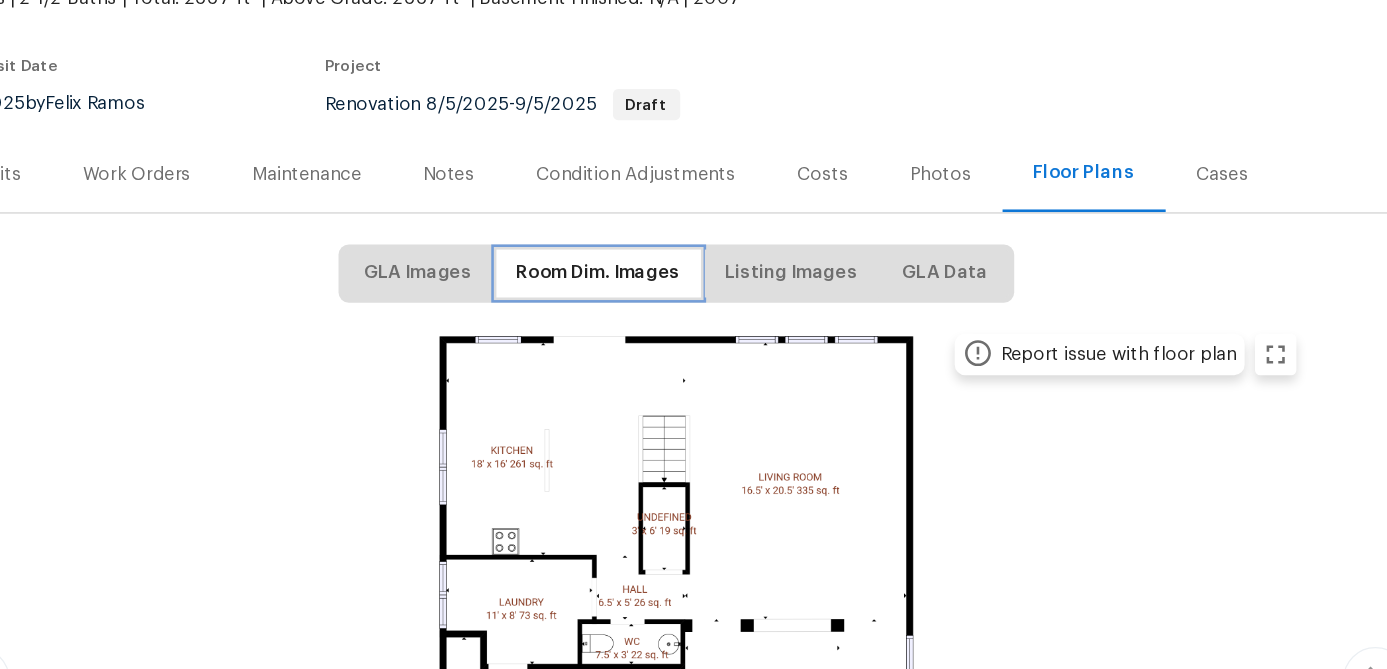 scroll, scrollTop: 0, scrollLeft: 0, axis: both 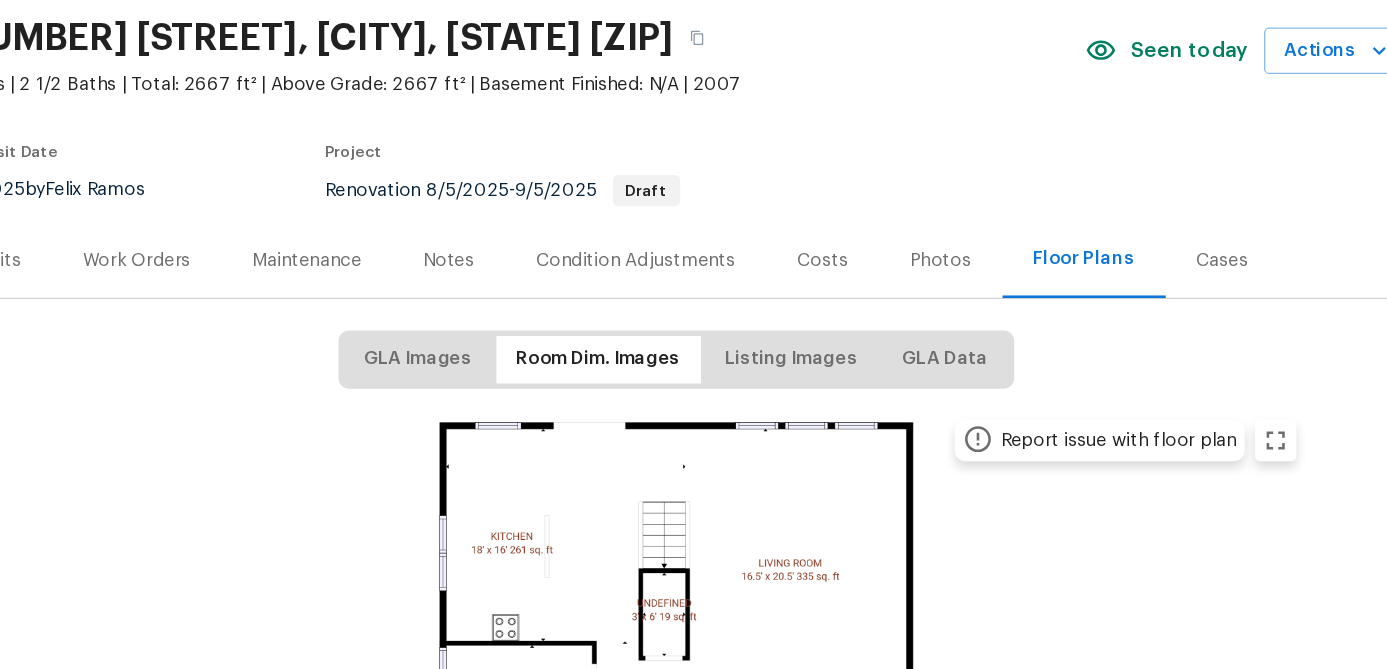 click on "Work Orders" at bounding box center [277, 333] 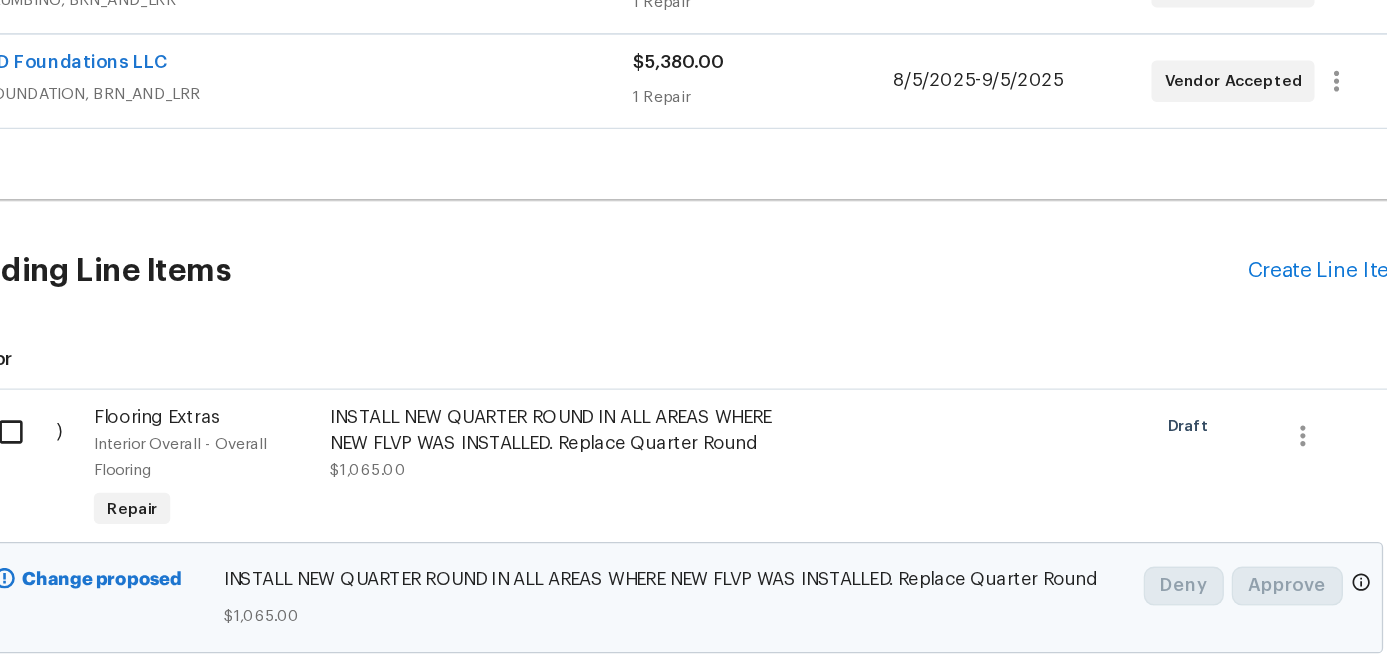 scroll, scrollTop: 318, scrollLeft: 0, axis: vertical 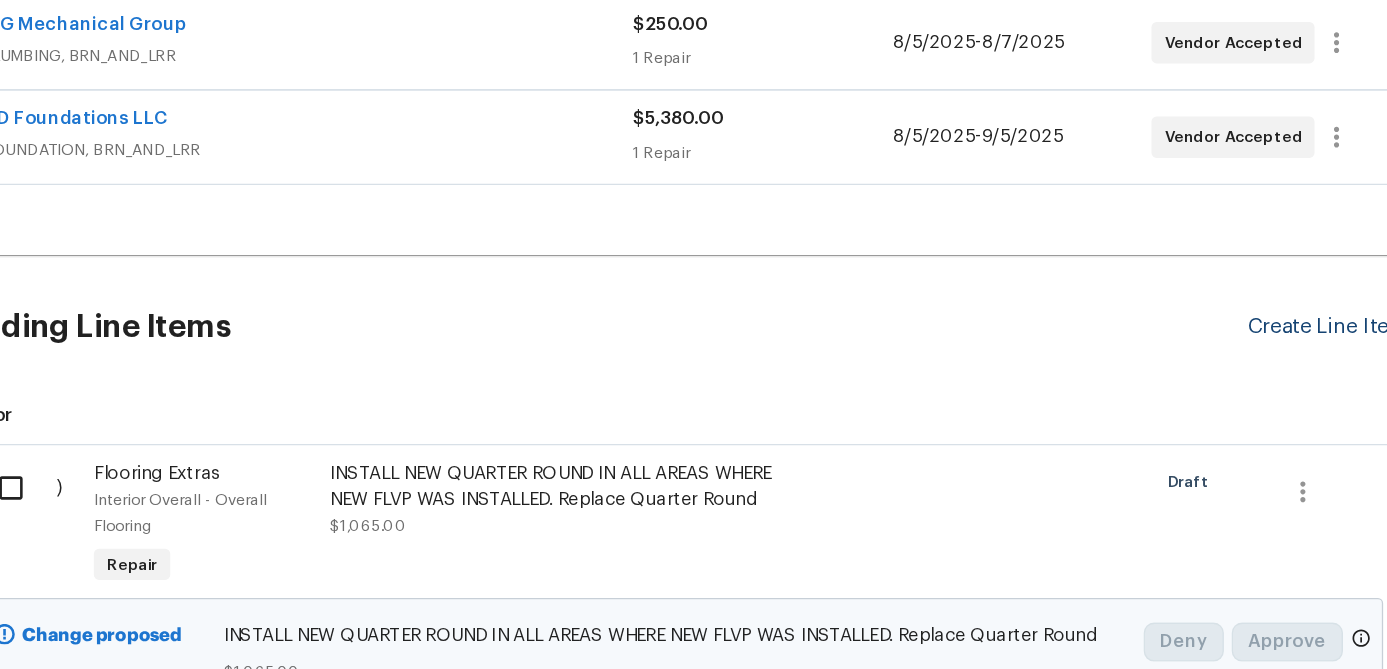 click on "Create Line Item" at bounding box center [1197, 384] 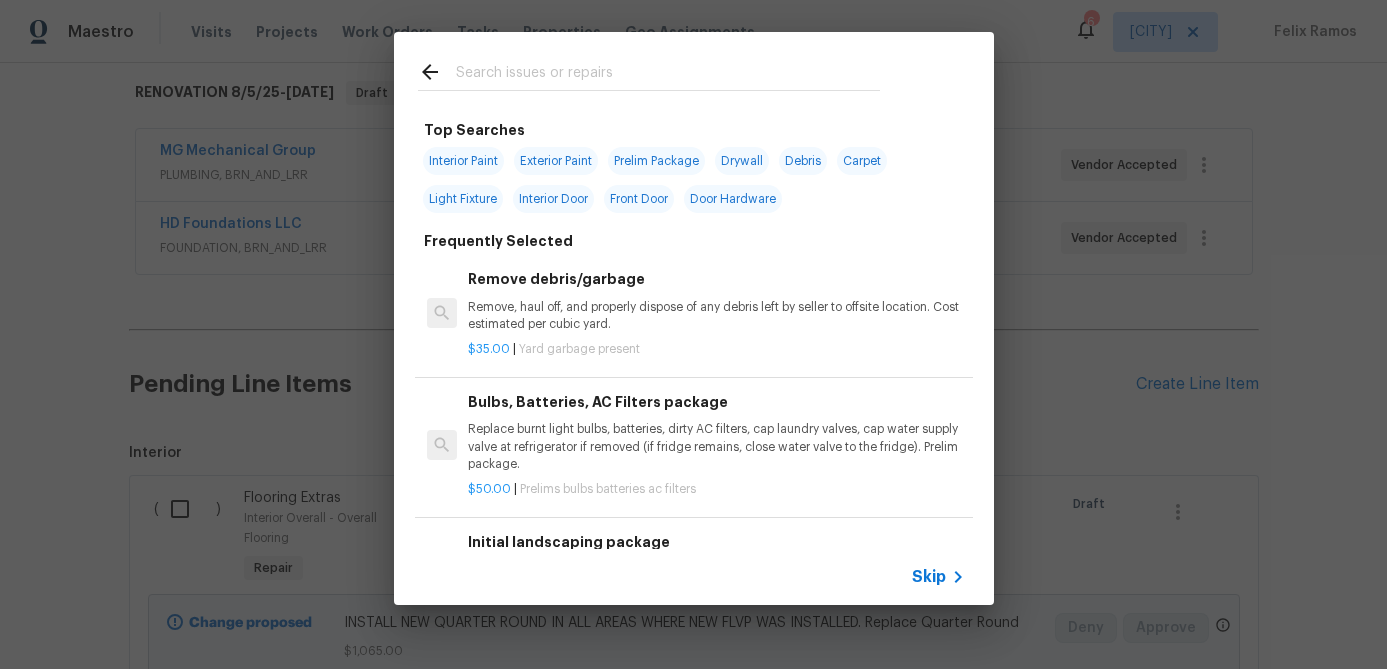 click on "Skip" at bounding box center (929, 577) 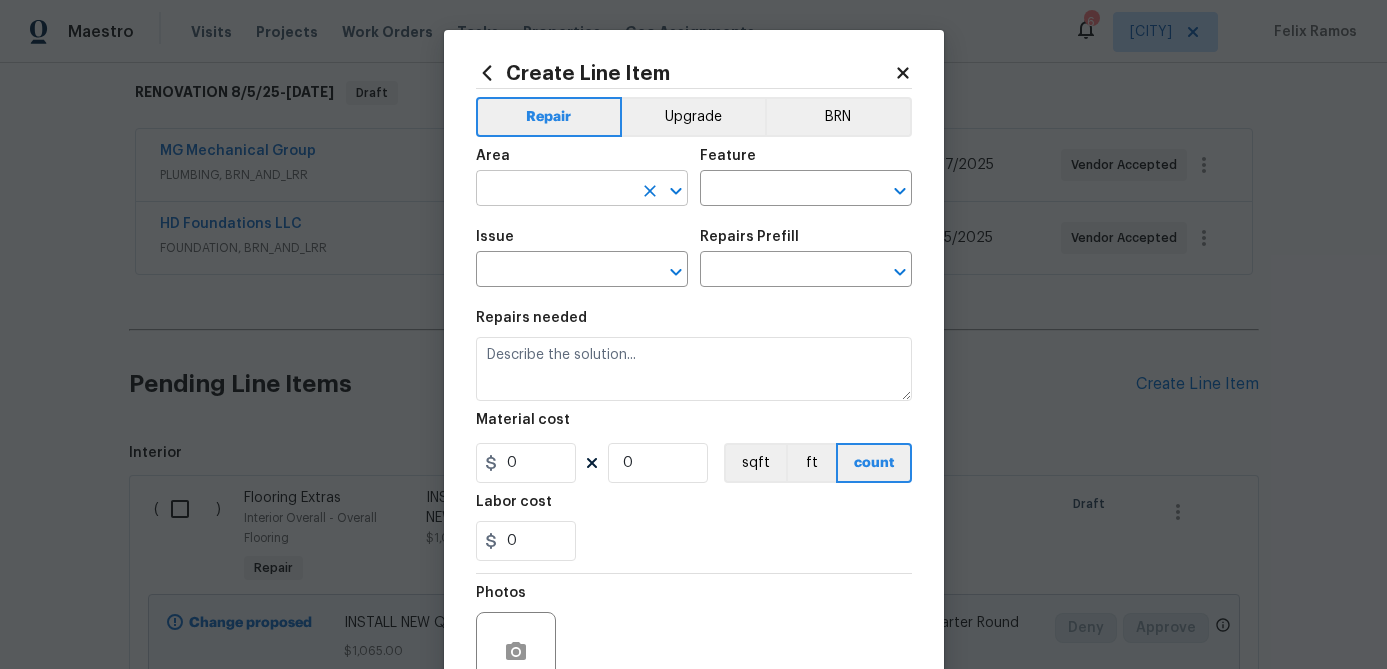 click at bounding box center [554, 190] 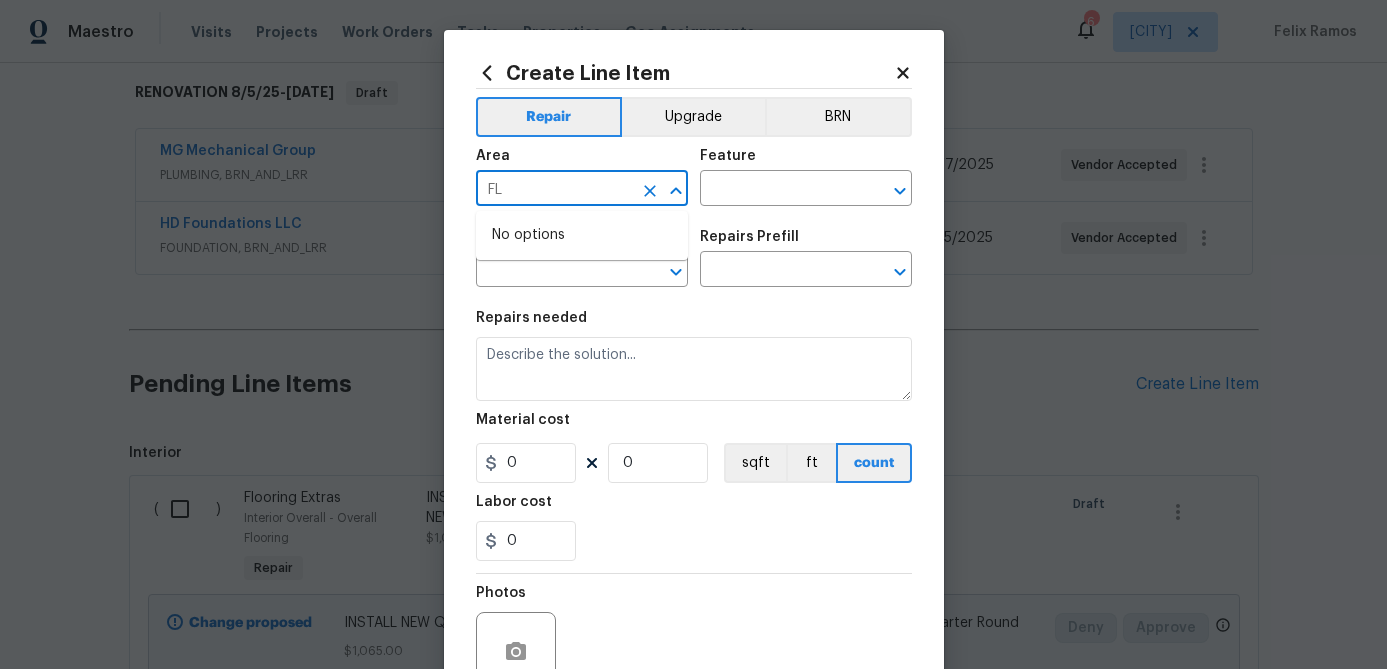 type on "F" 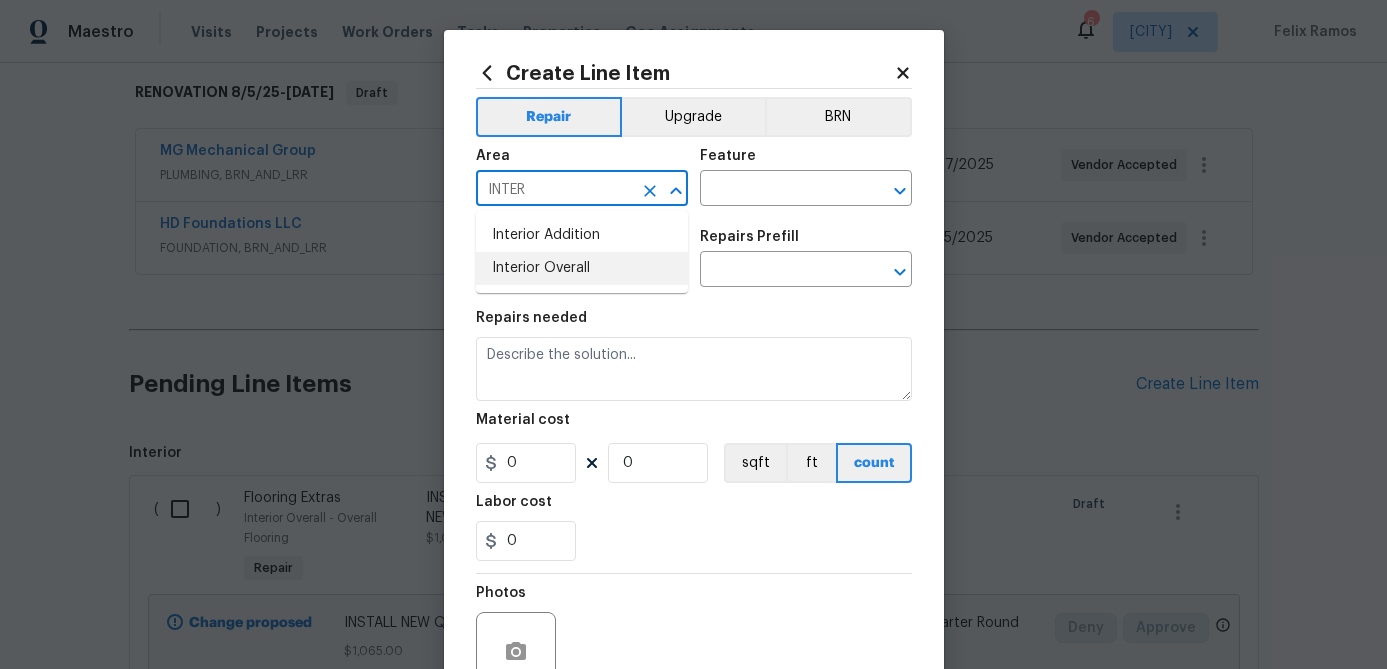 click on "Interior Overall" at bounding box center [582, 268] 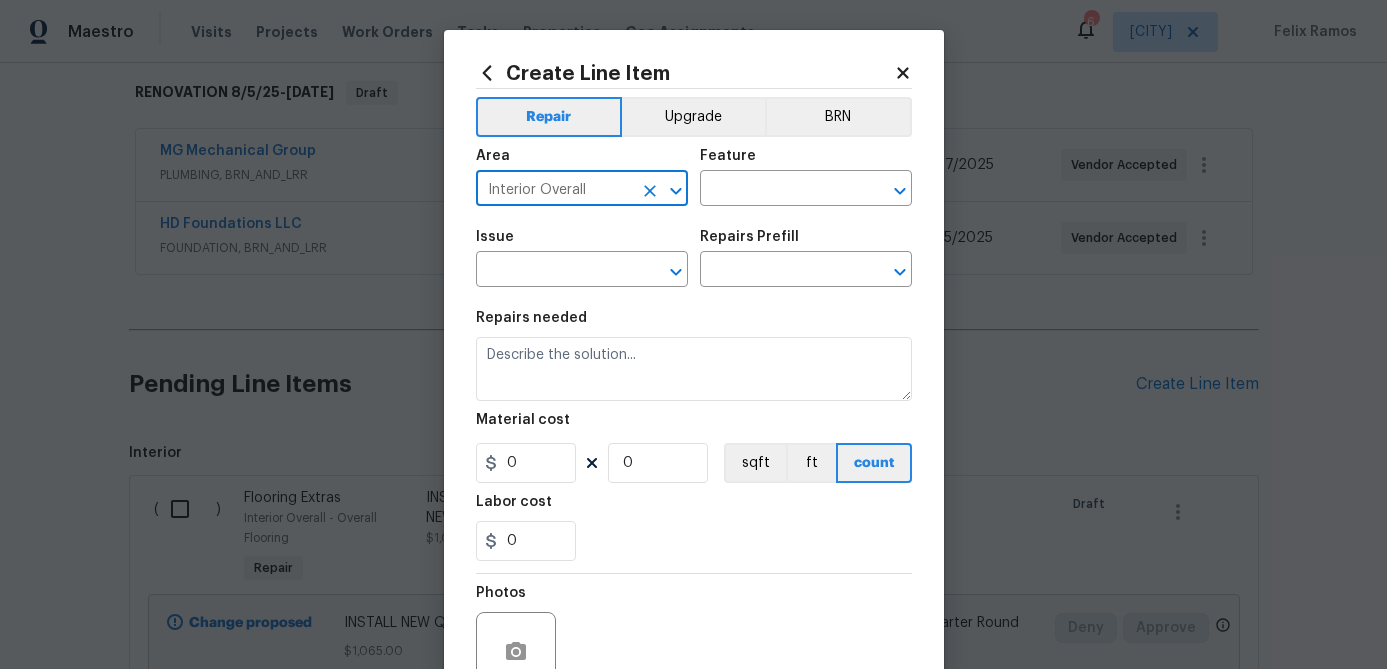 type on "Interior Overall" 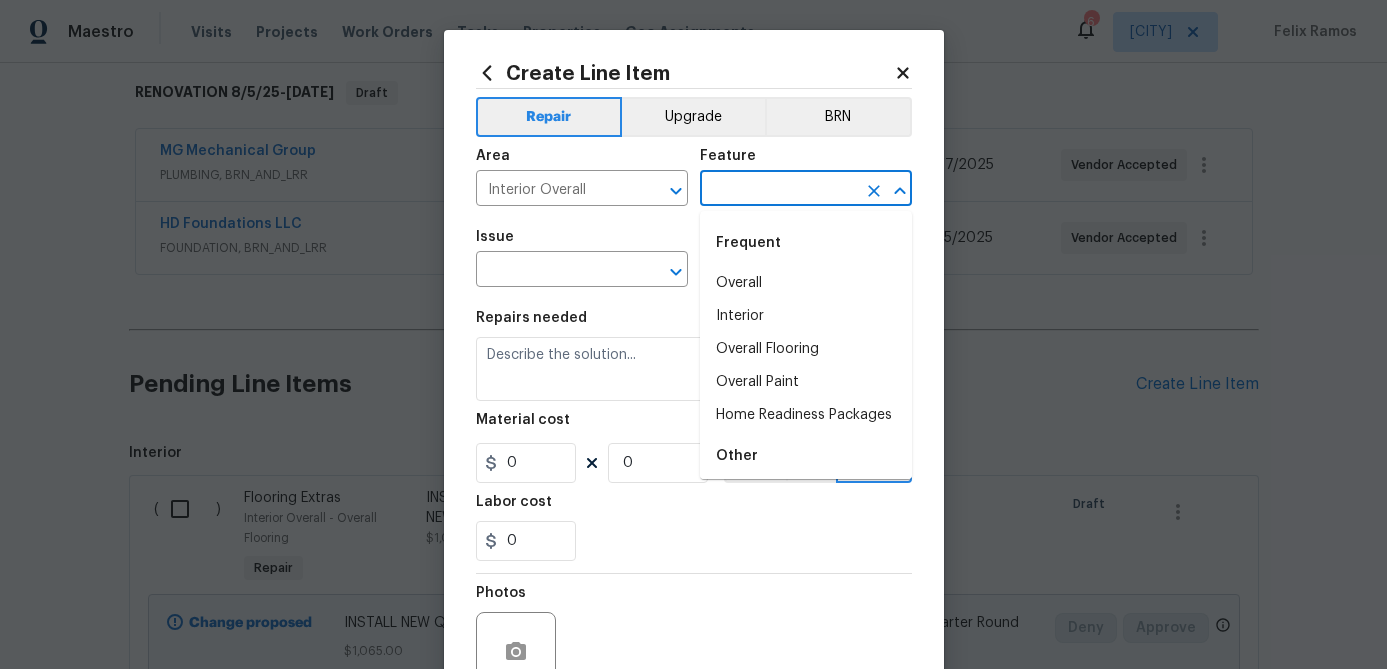 click at bounding box center [778, 190] 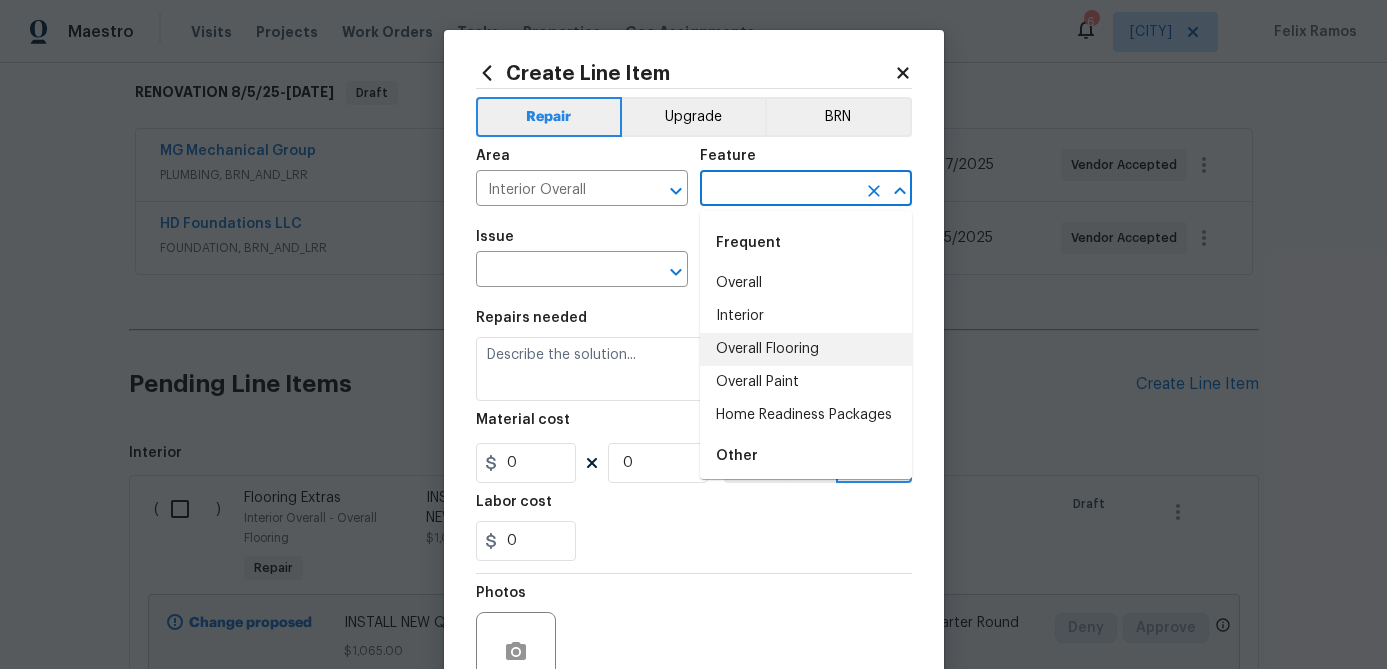 click on "Overall Flooring" at bounding box center (806, 349) 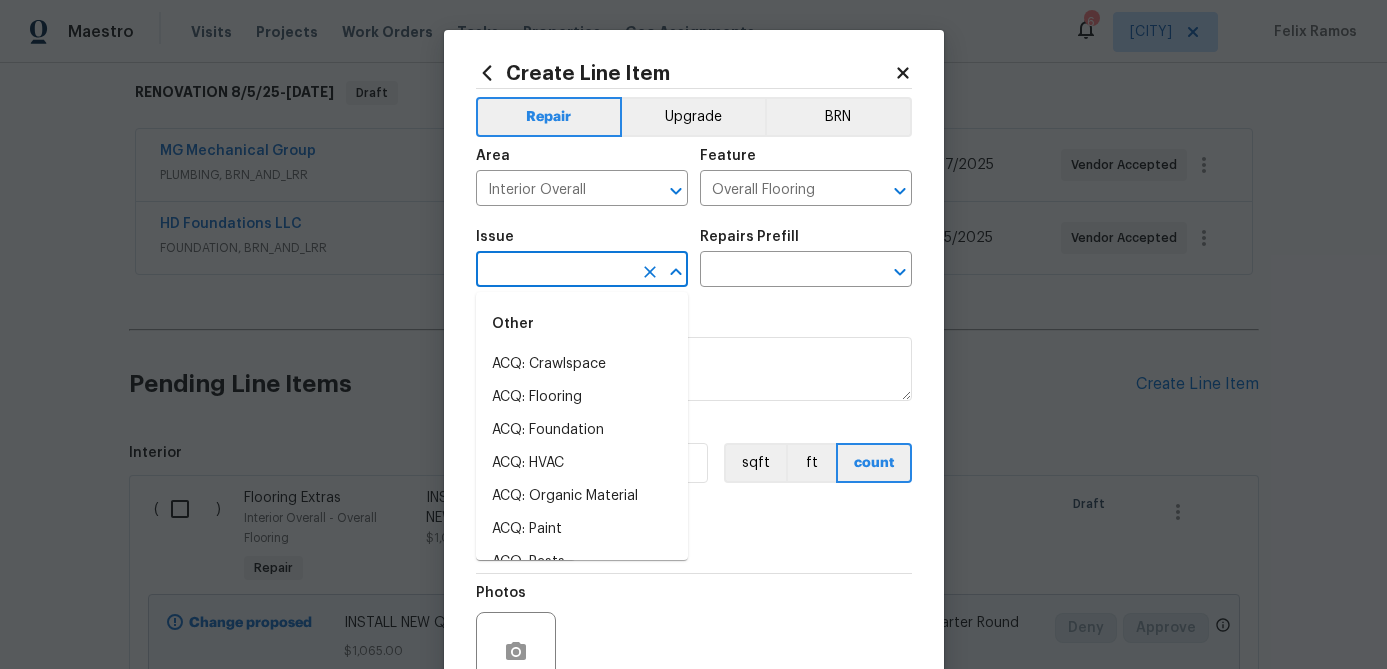 click at bounding box center [554, 271] 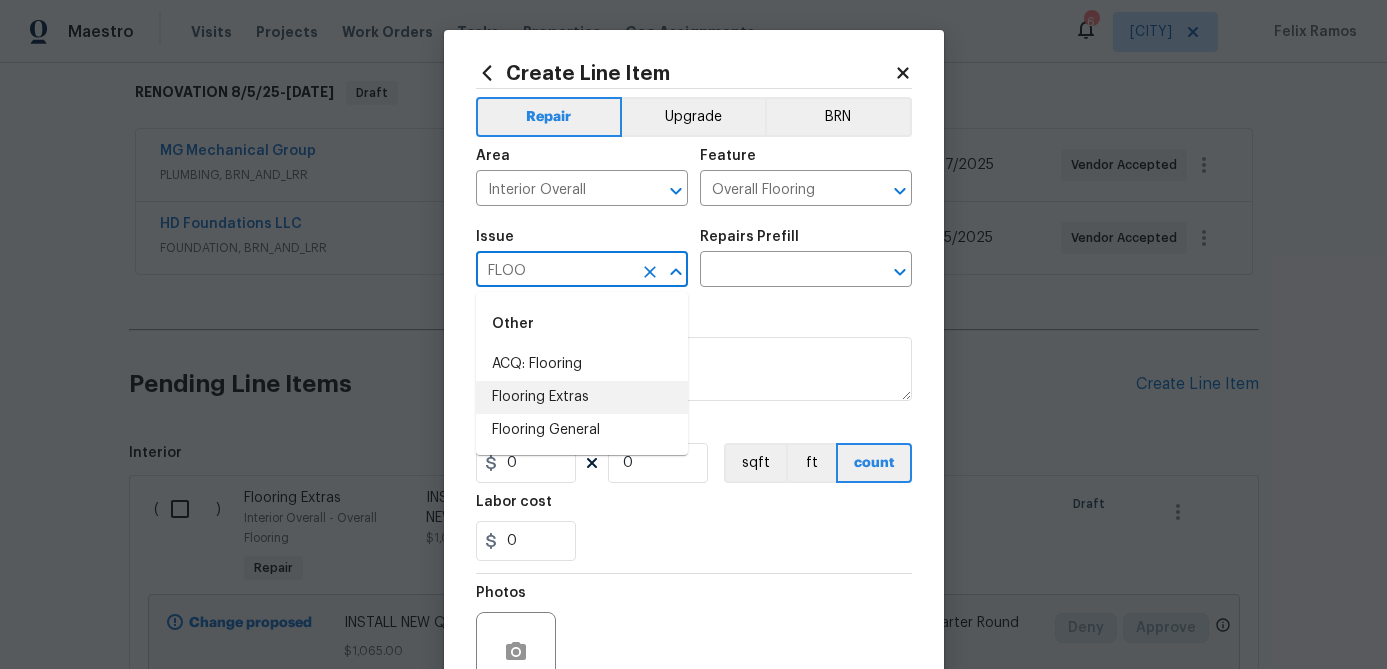 click on "Flooring Extras" at bounding box center (582, 397) 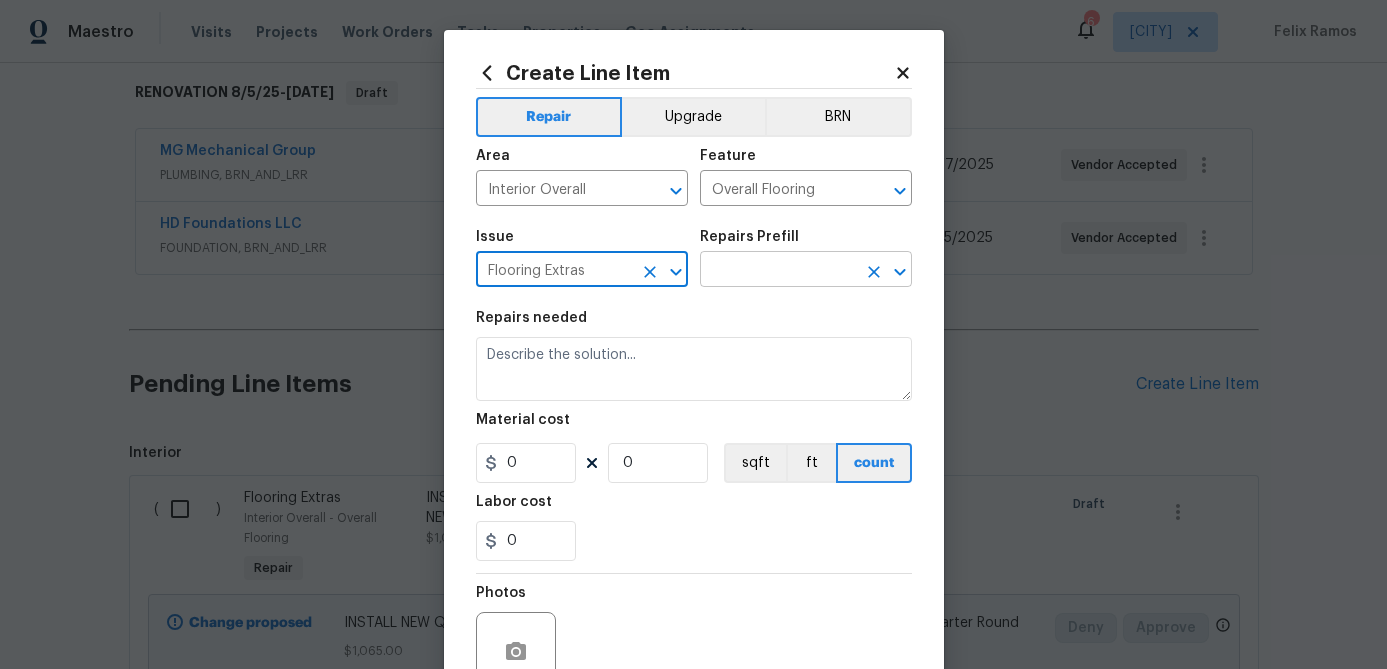 type on "Flooring Extras" 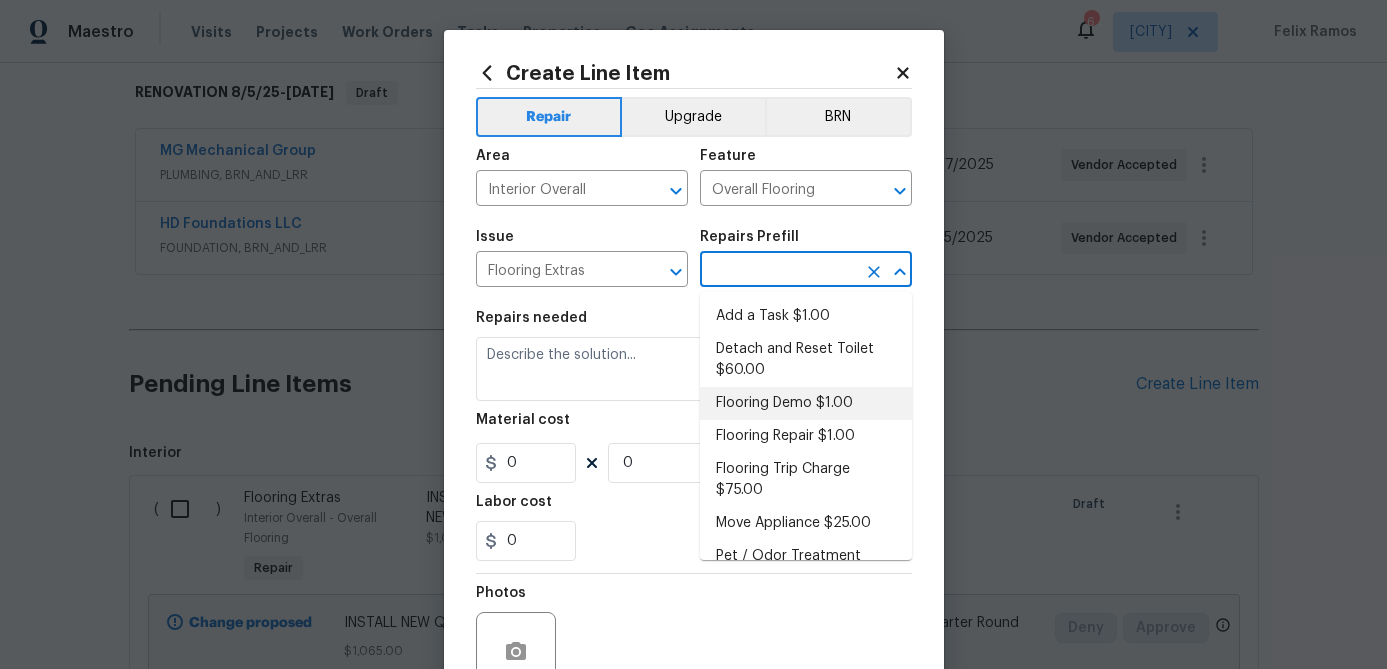 click on "Flooring Demo $1.00" at bounding box center (806, 403) 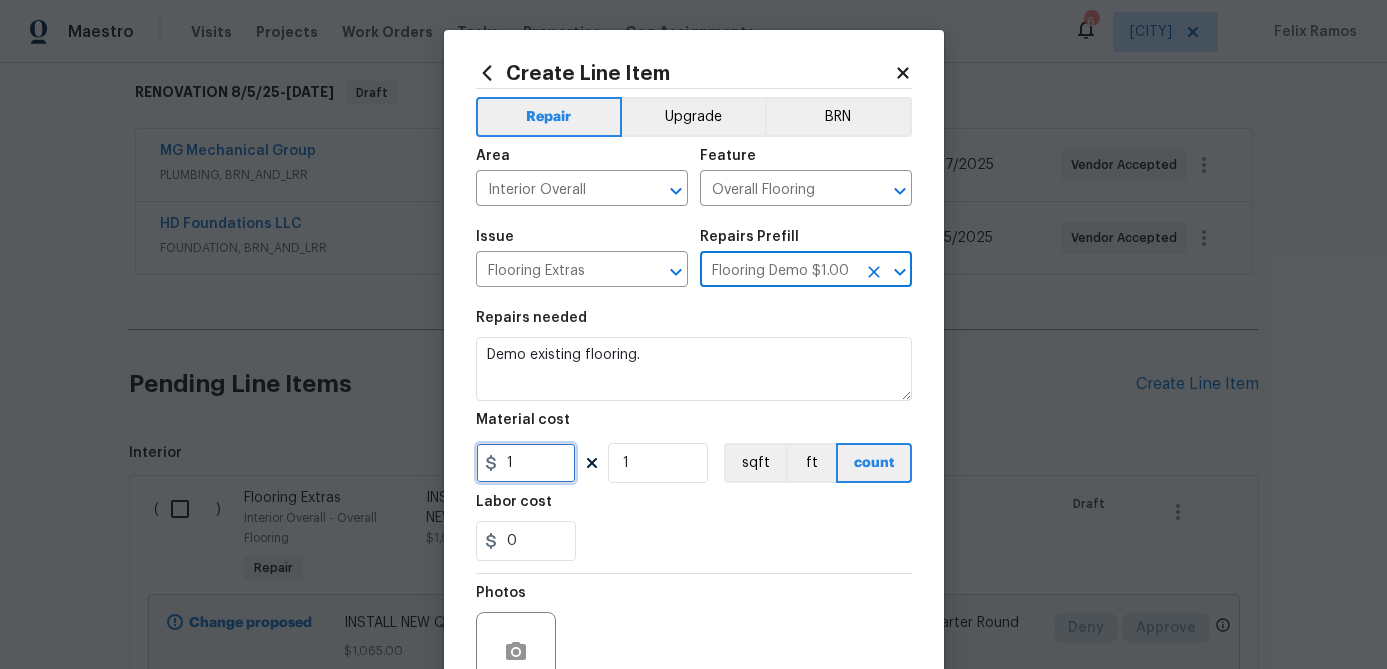 click on "1" at bounding box center [526, 463] 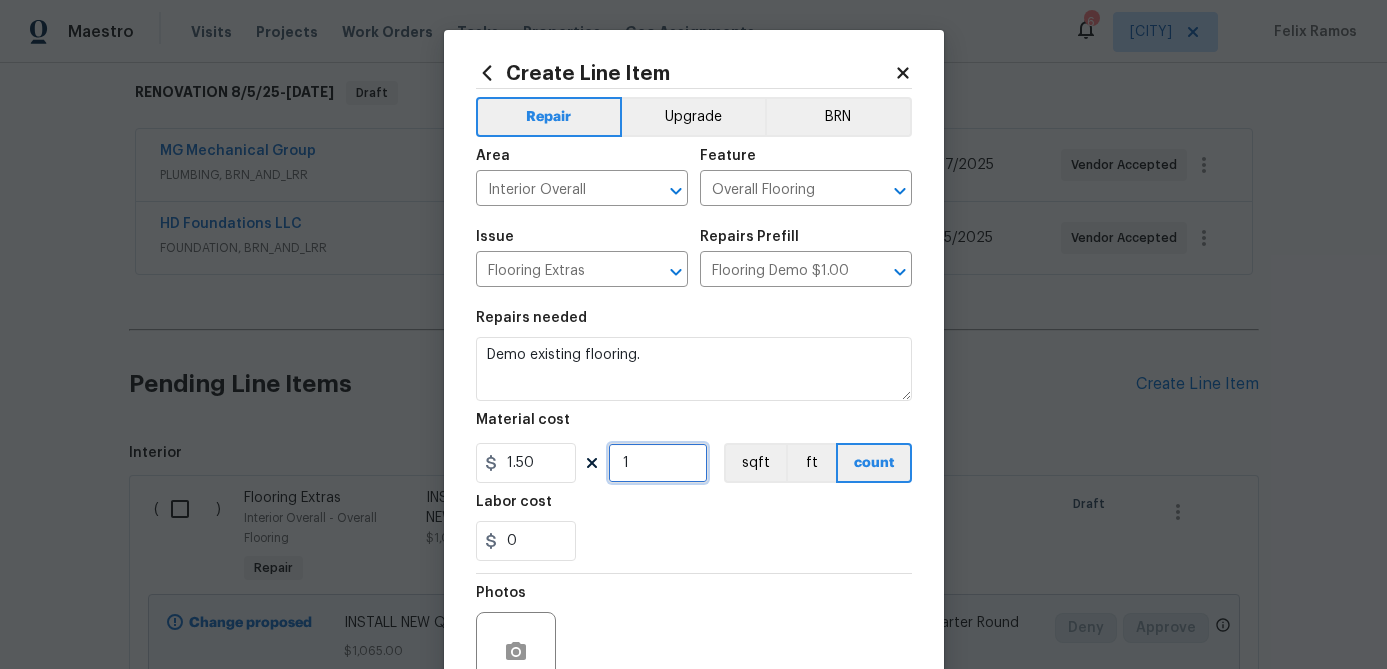 type on "1.5" 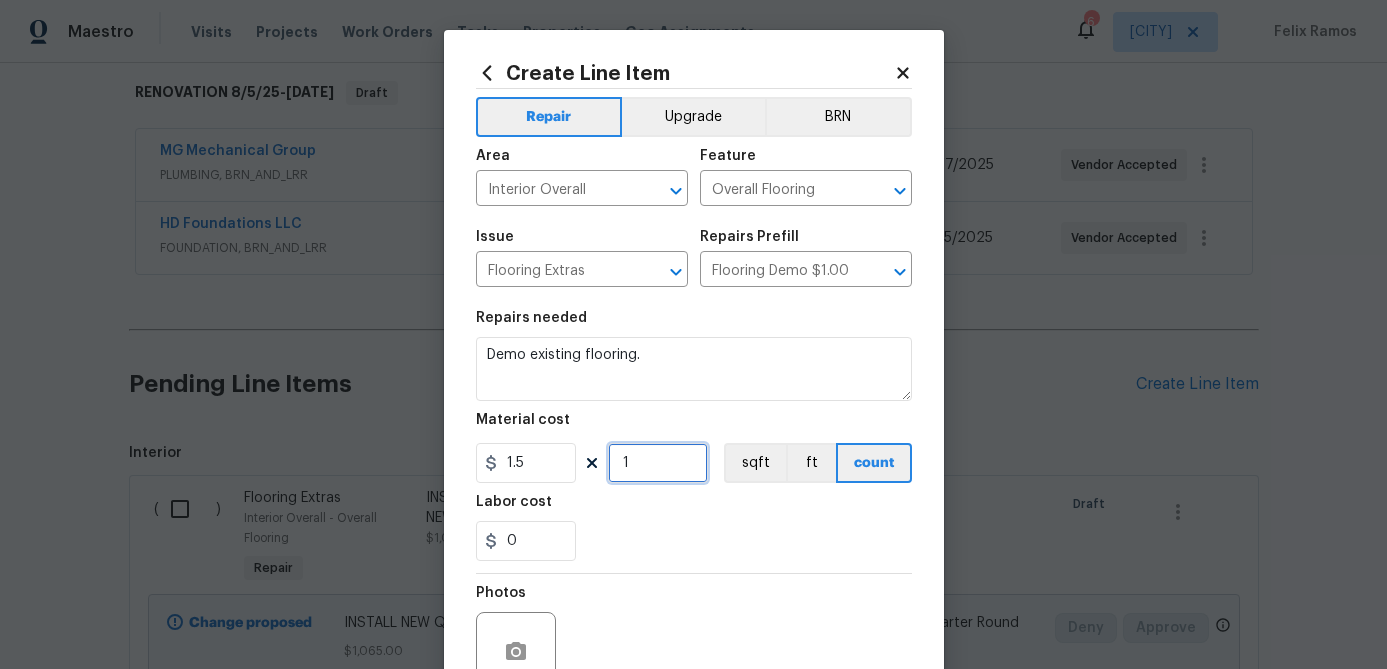 click on "1" at bounding box center (658, 463) 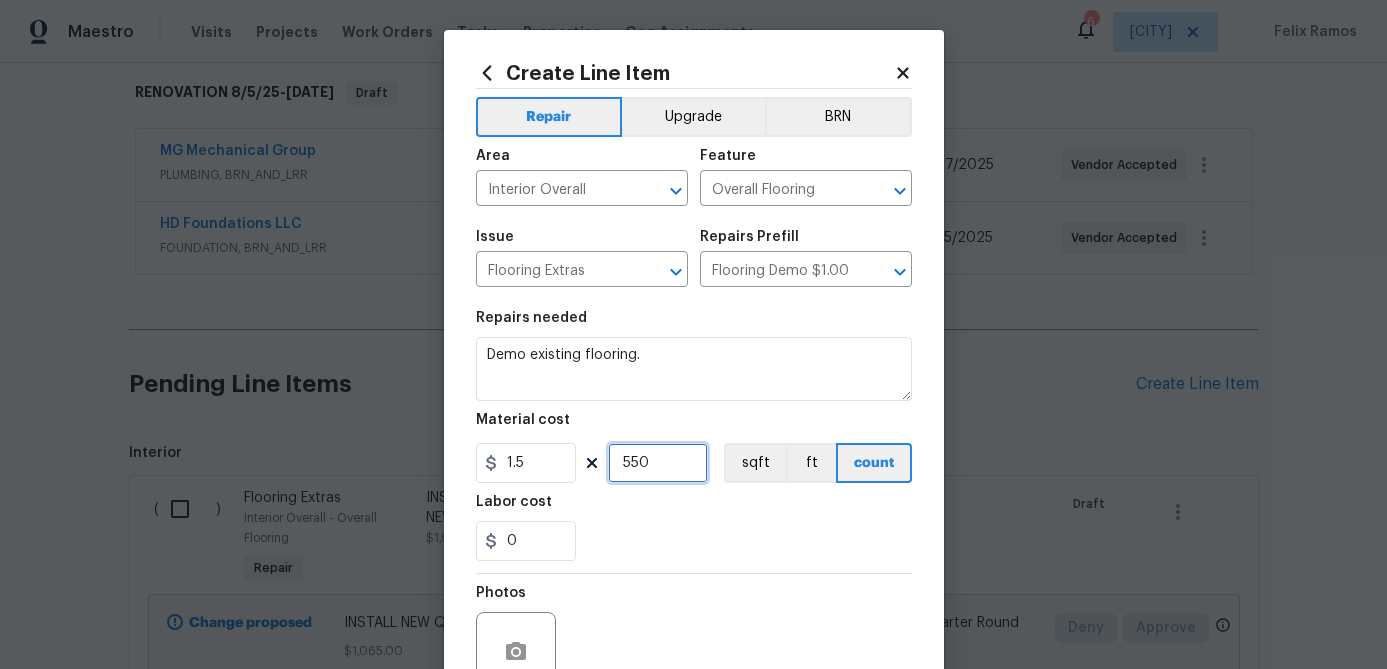 type on "550" 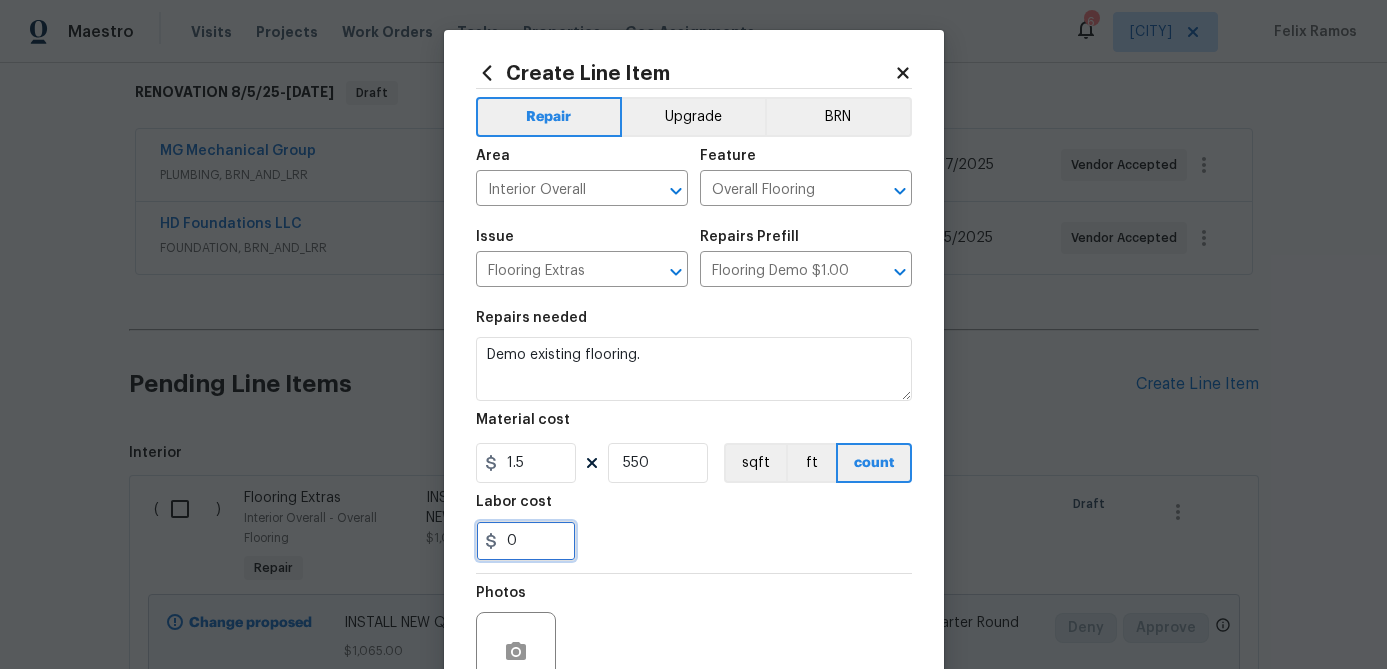 click on "0" at bounding box center (526, 541) 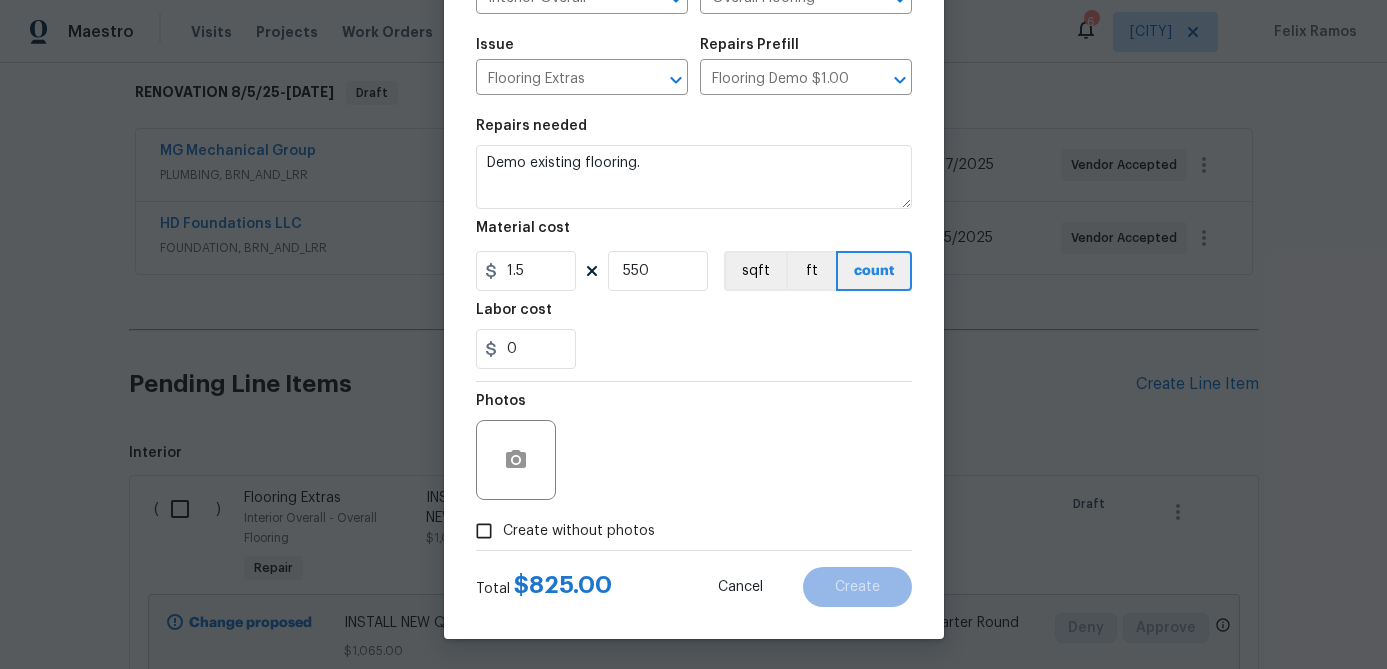 click on "Create without photos" at bounding box center [484, 531] 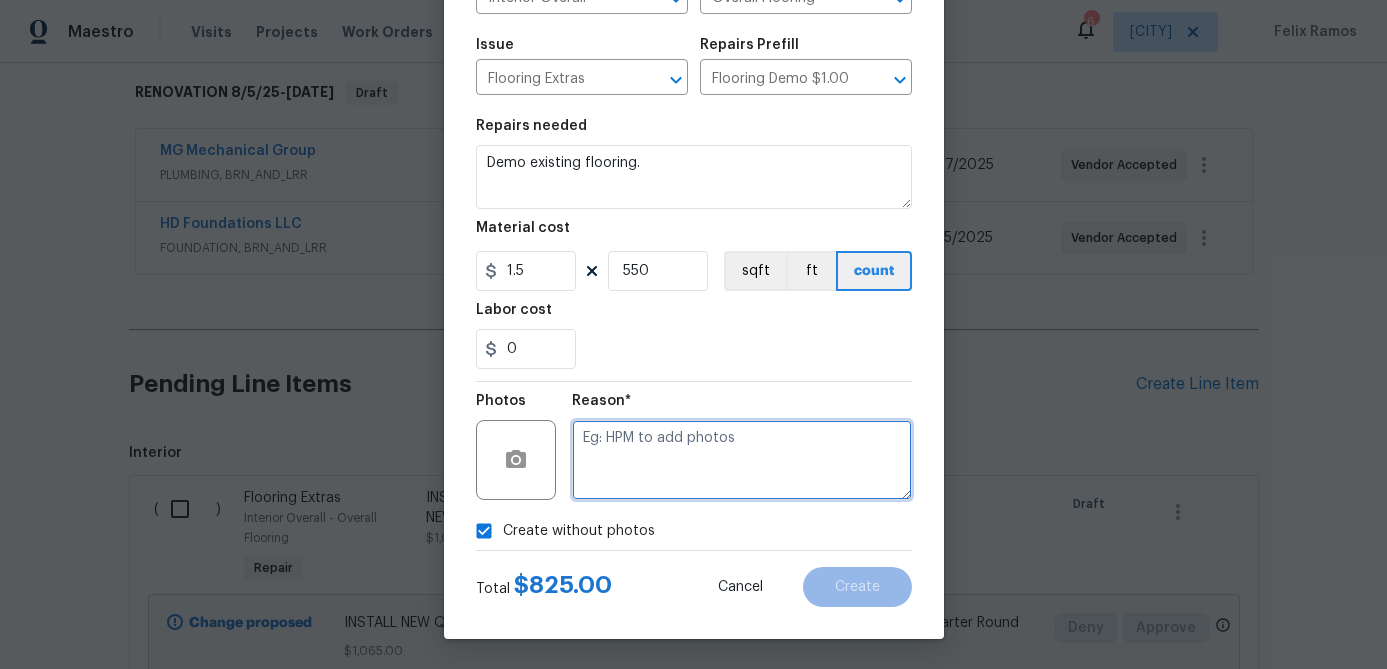 click at bounding box center (742, 460) 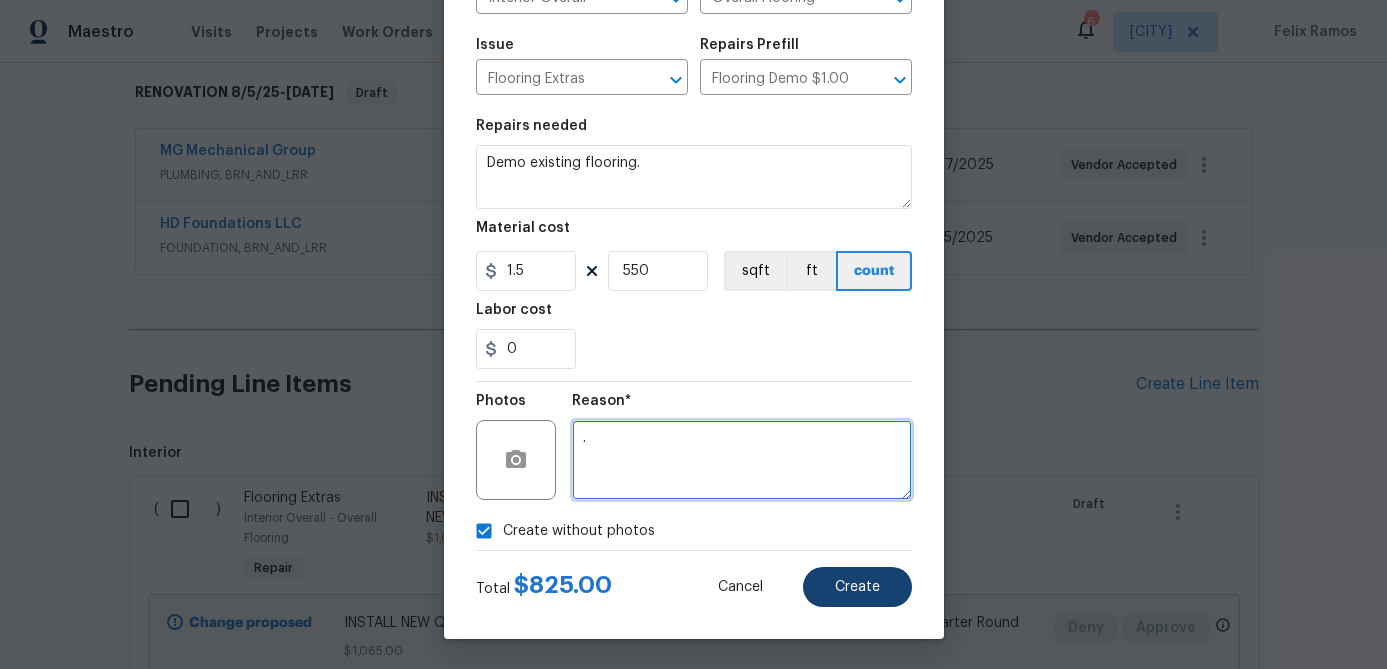 type on "." 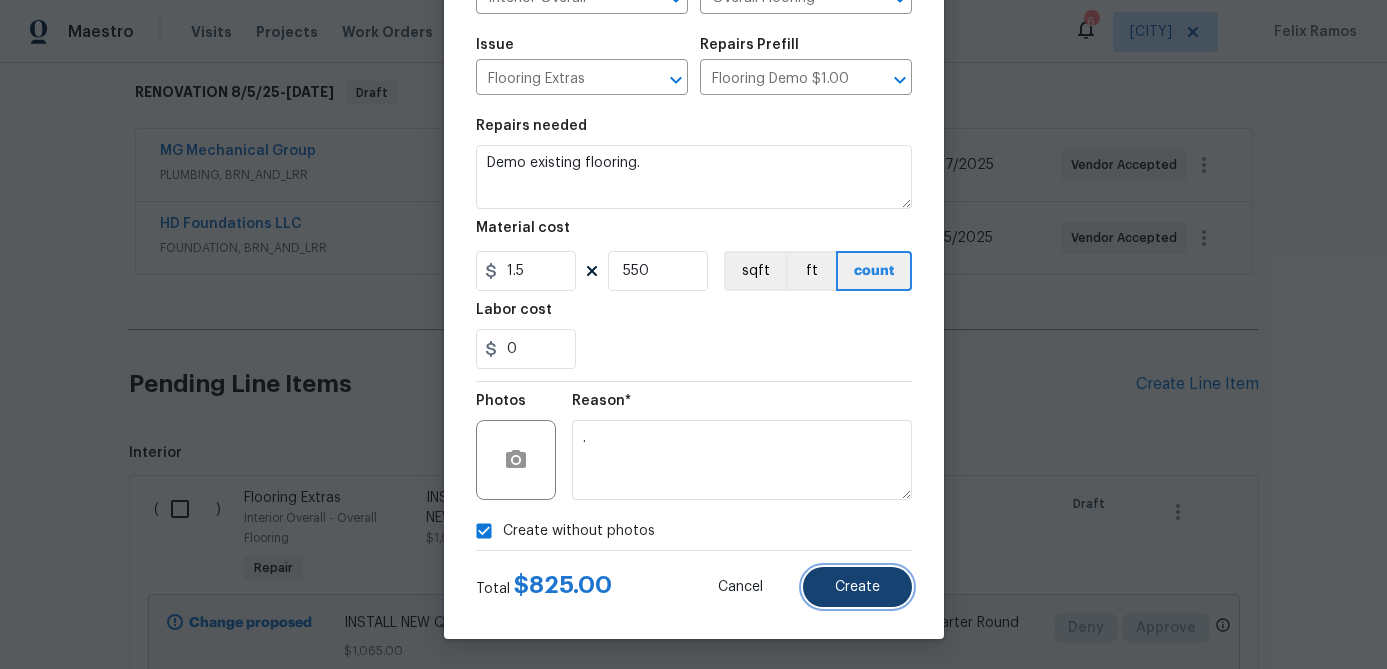 click on "Create" at bounding box center (857, 587) 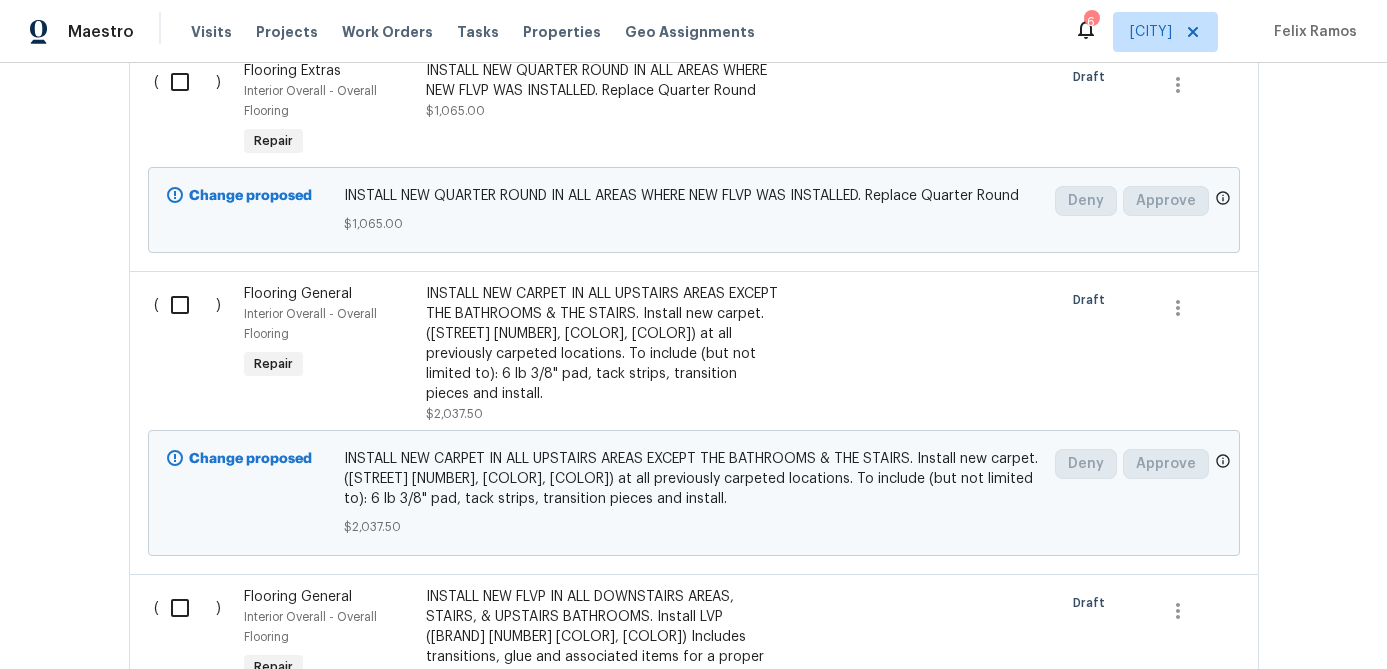 scroll, scrollTop: 971, scrollLeft: 0, axis: vertical 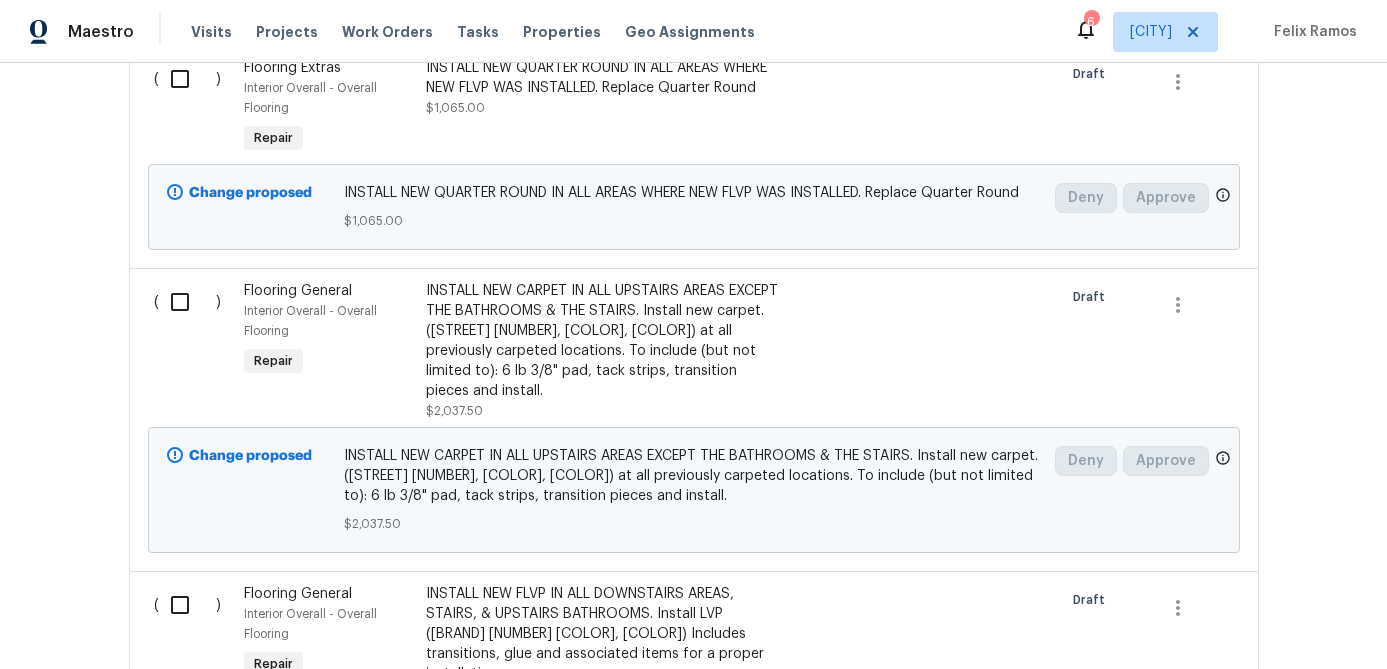 click at bounding box center (187, 302) 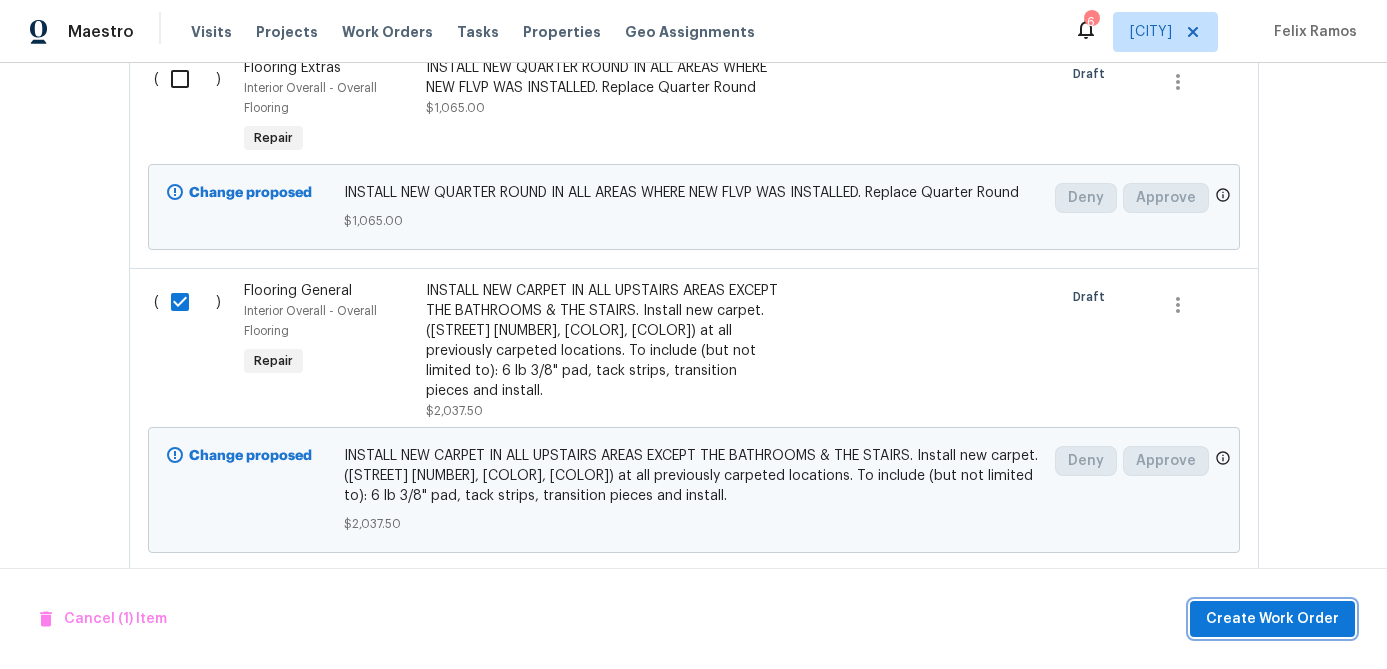 click on "Create Work Order" at bounding box center [1272, 619] 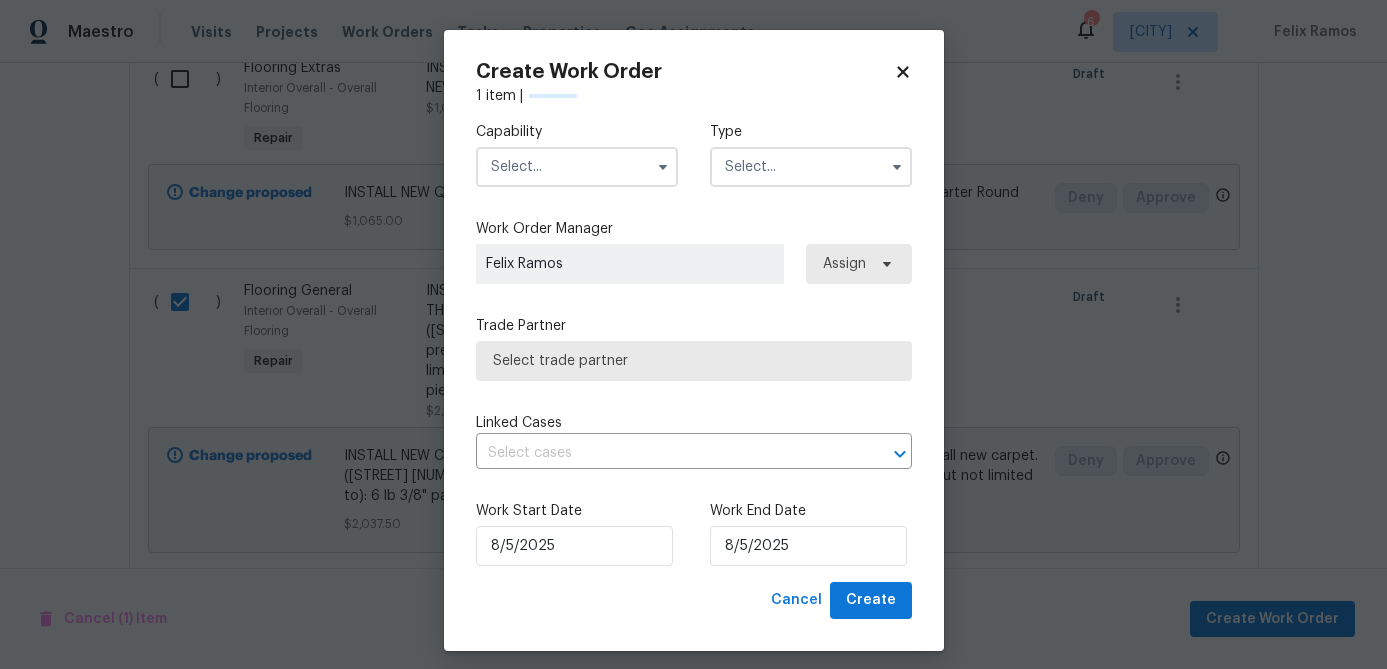 checkbox on "false" 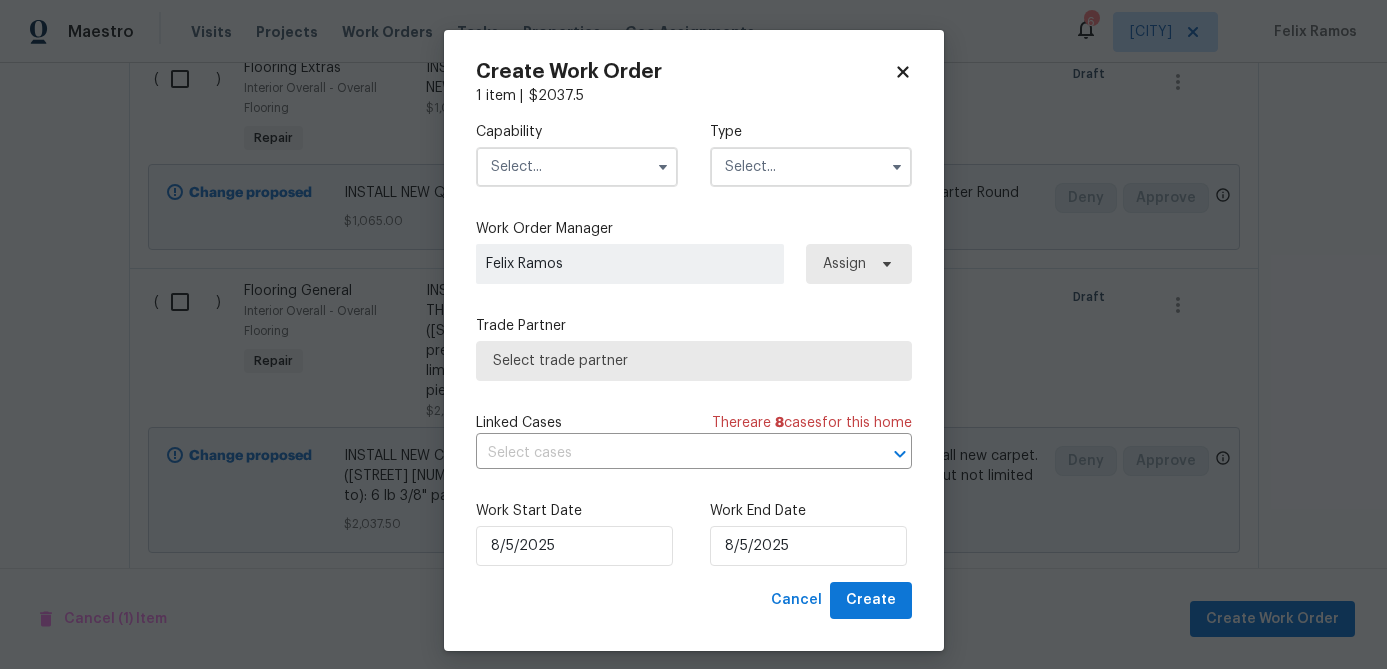 click at bounding box center [577, 167] 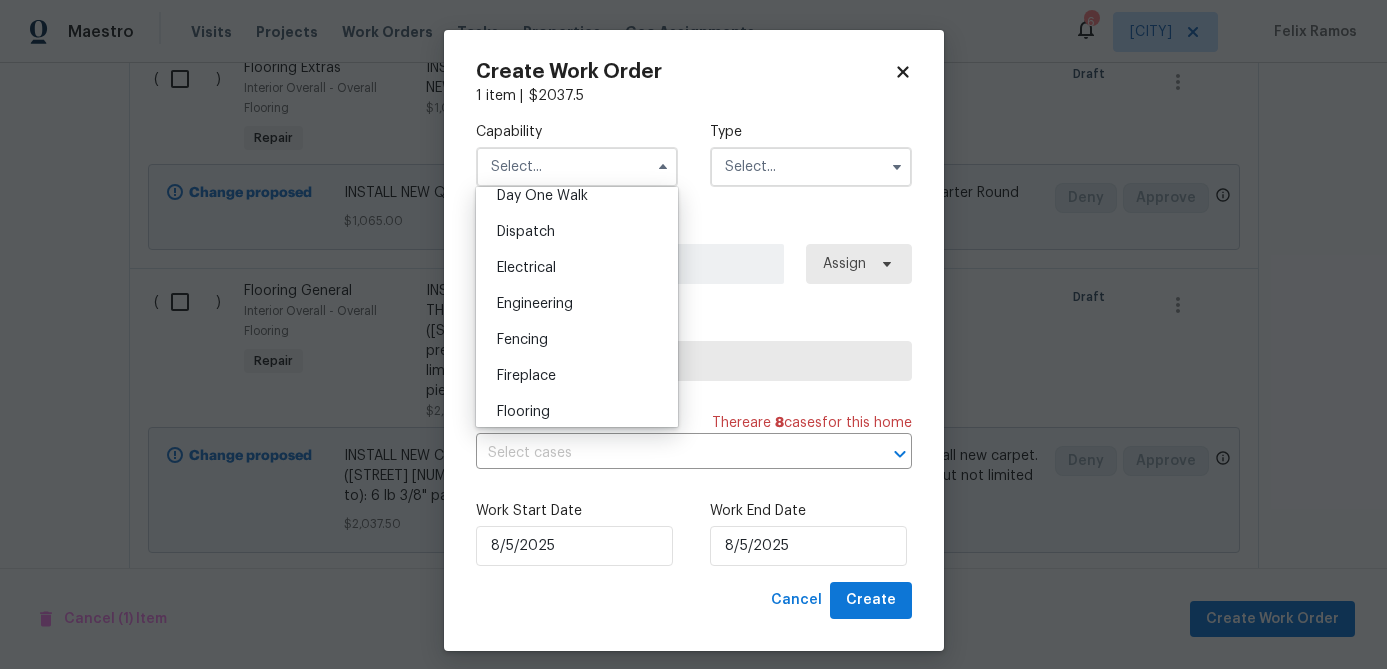 scroll, scrollTop: 578, scrollLeft: 0, axis: vertical 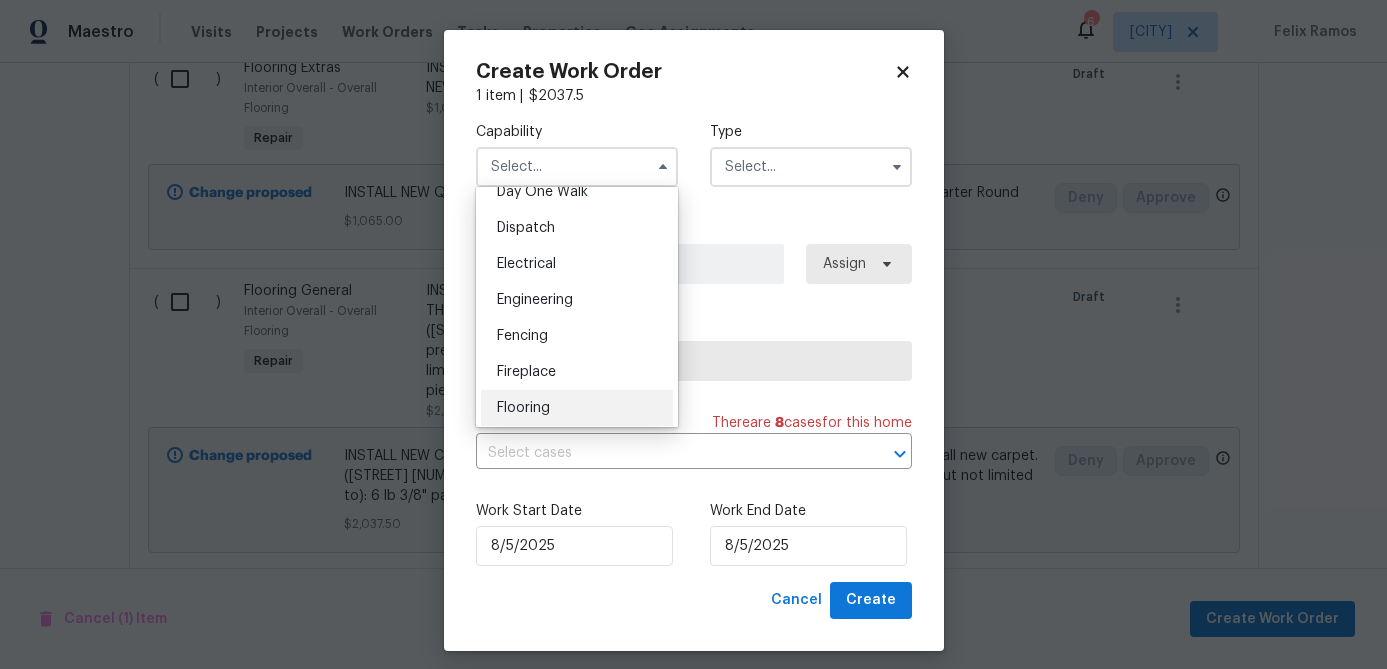 click on "Flooring" at bounding box center [523, 408] 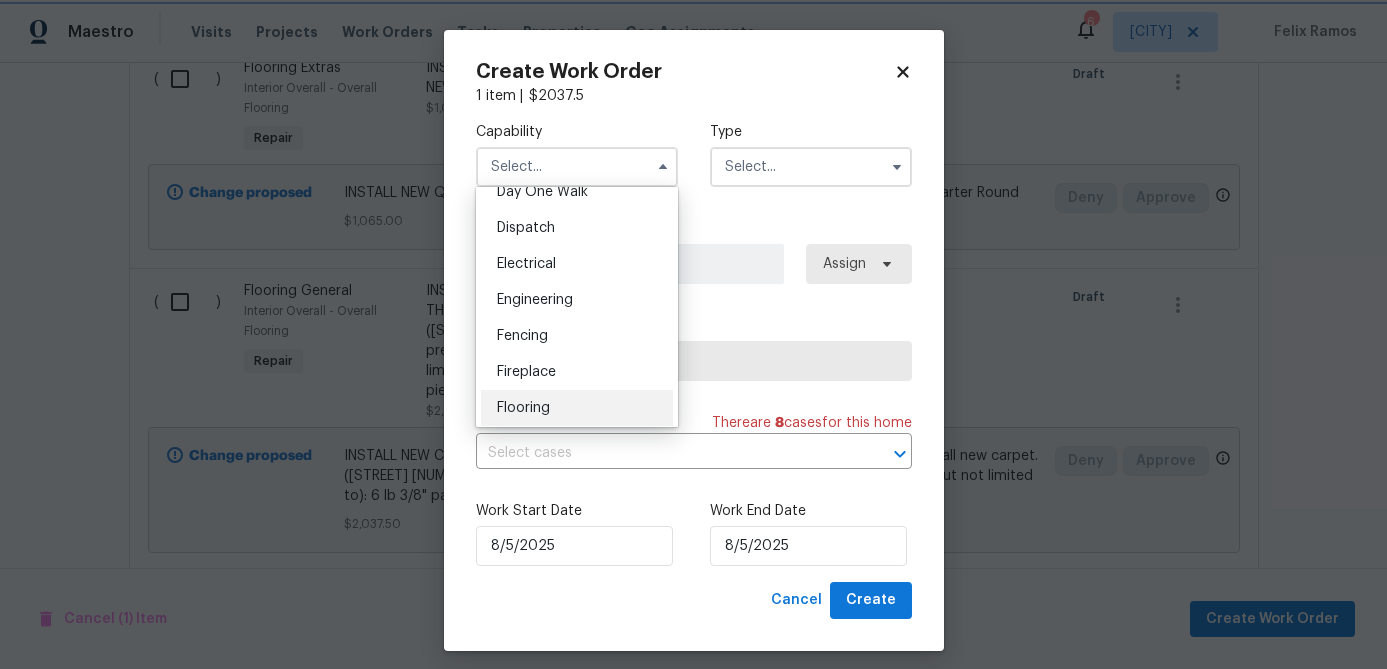 type on "Flooring" 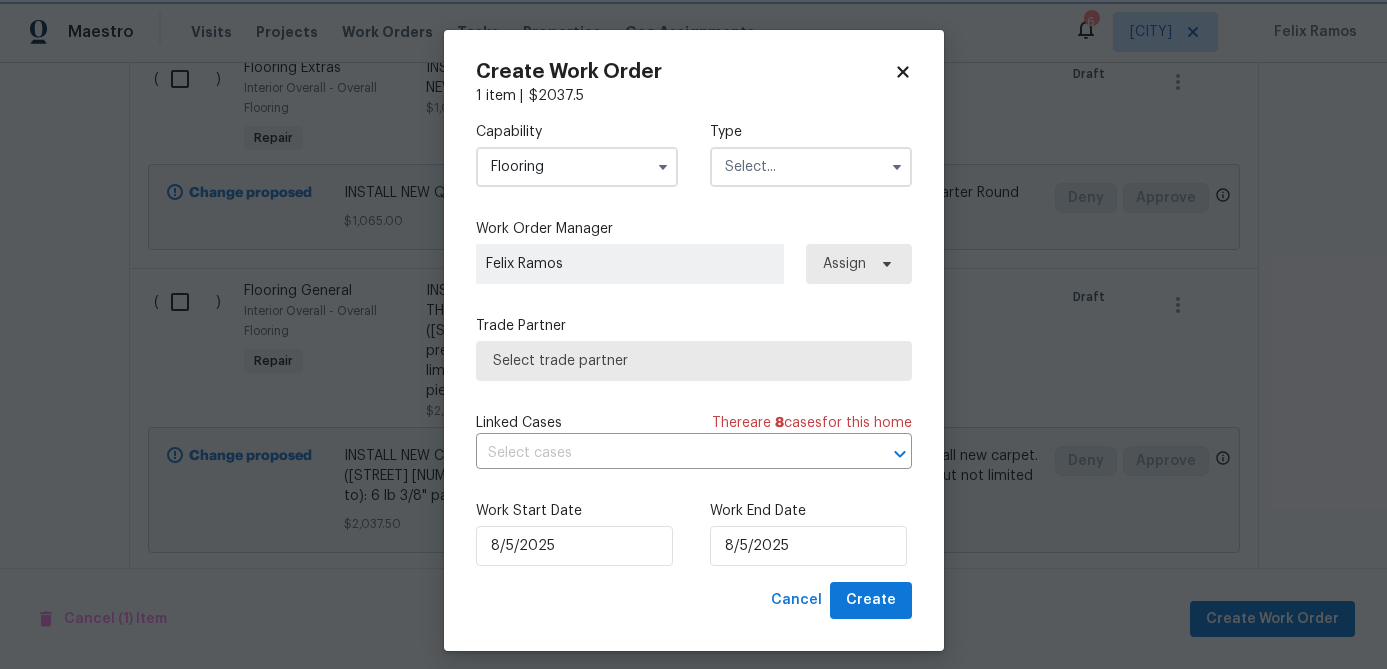scroll, scrollTop: 618, scrollLeft: 0, axis: vertical 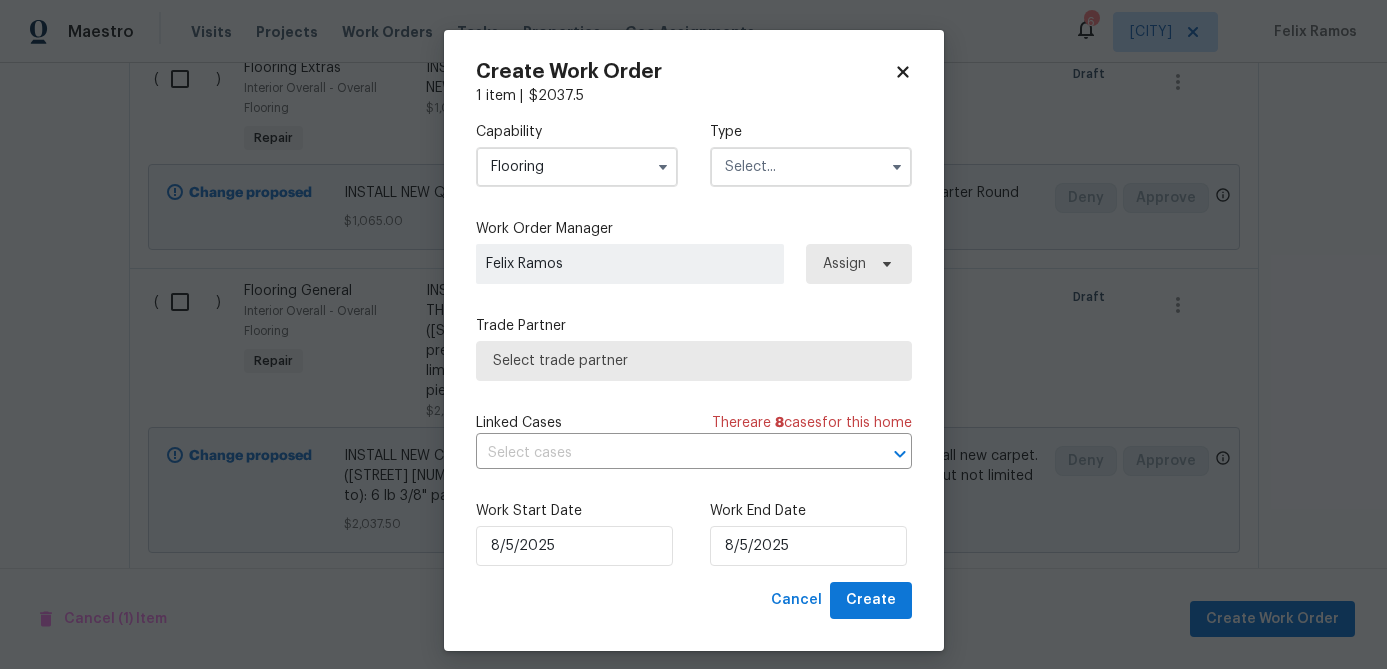 click at bounding box center (811, 167) 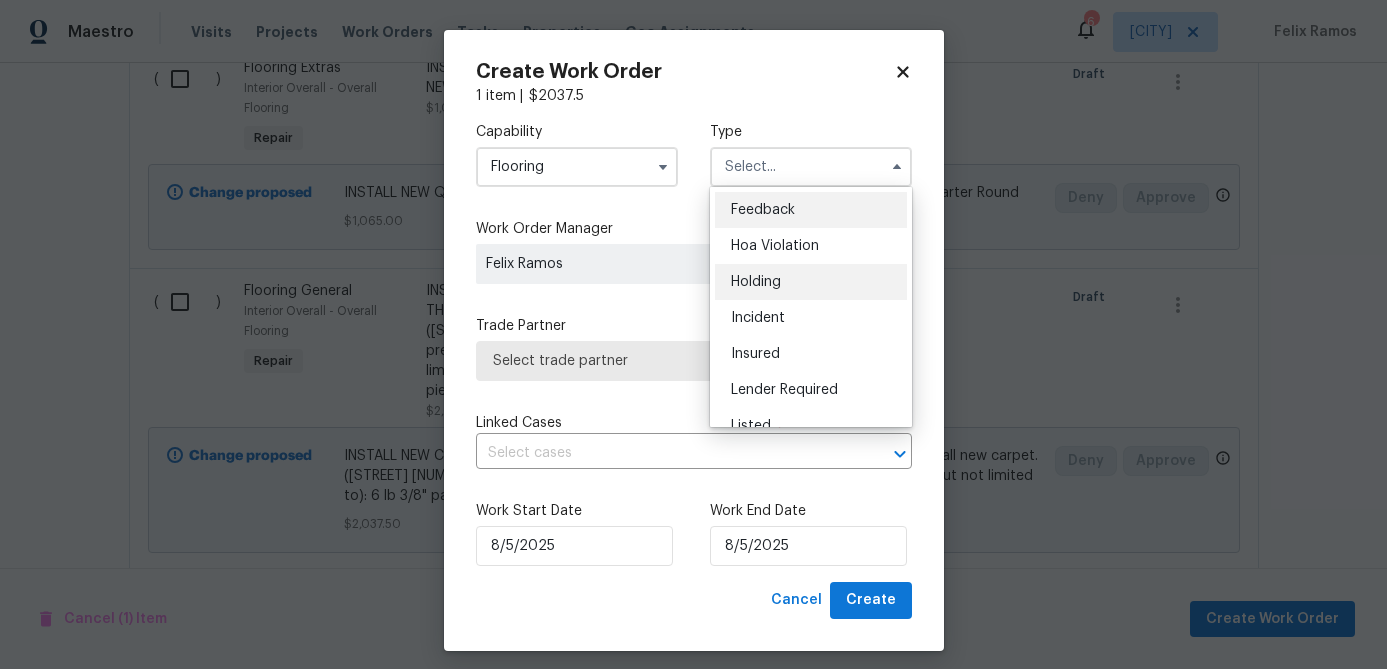 scroll, scrollTop: 454, scrollLeft: 0, axis: vertical 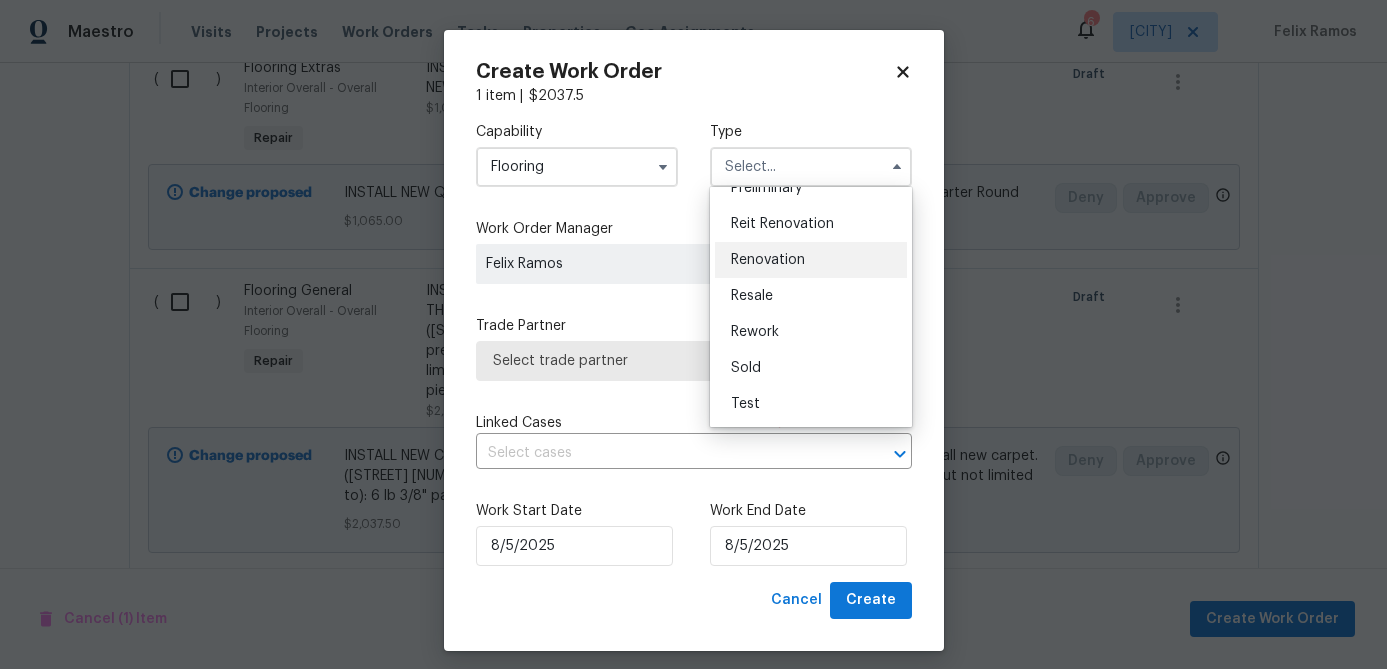 click on "Renovation" at bounding box center (768, 260) 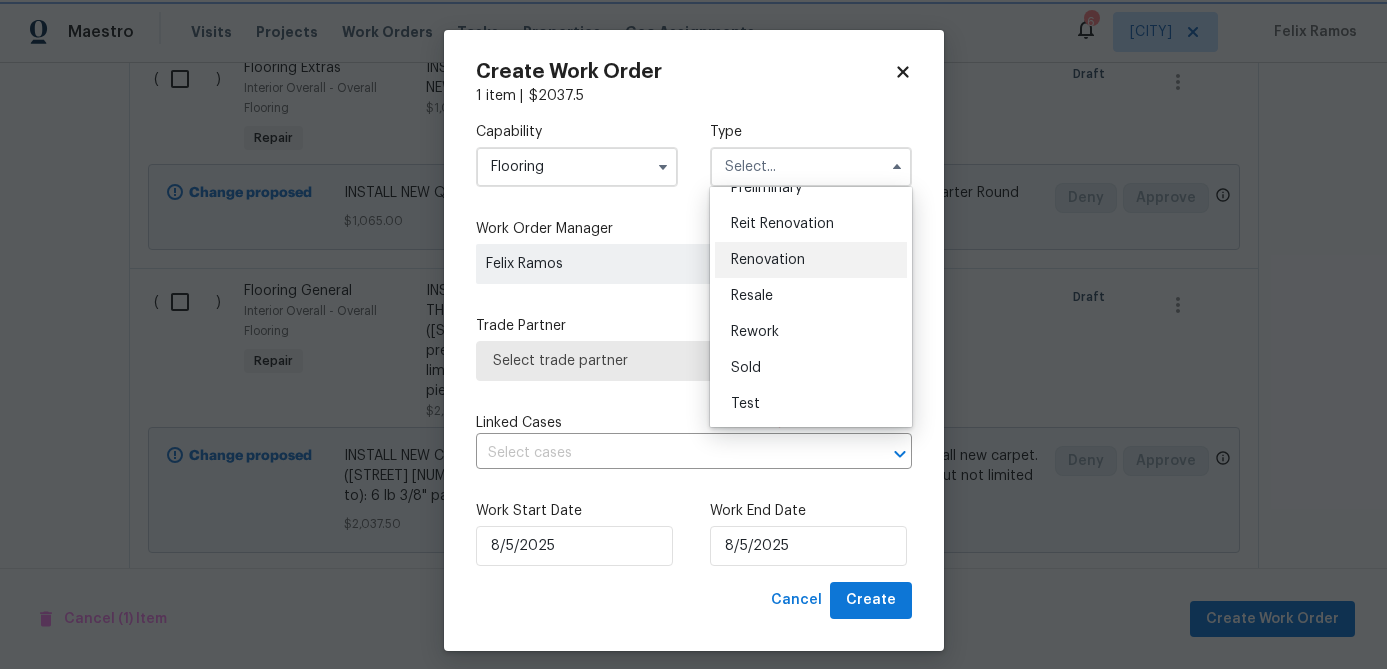 type on "Renovation" 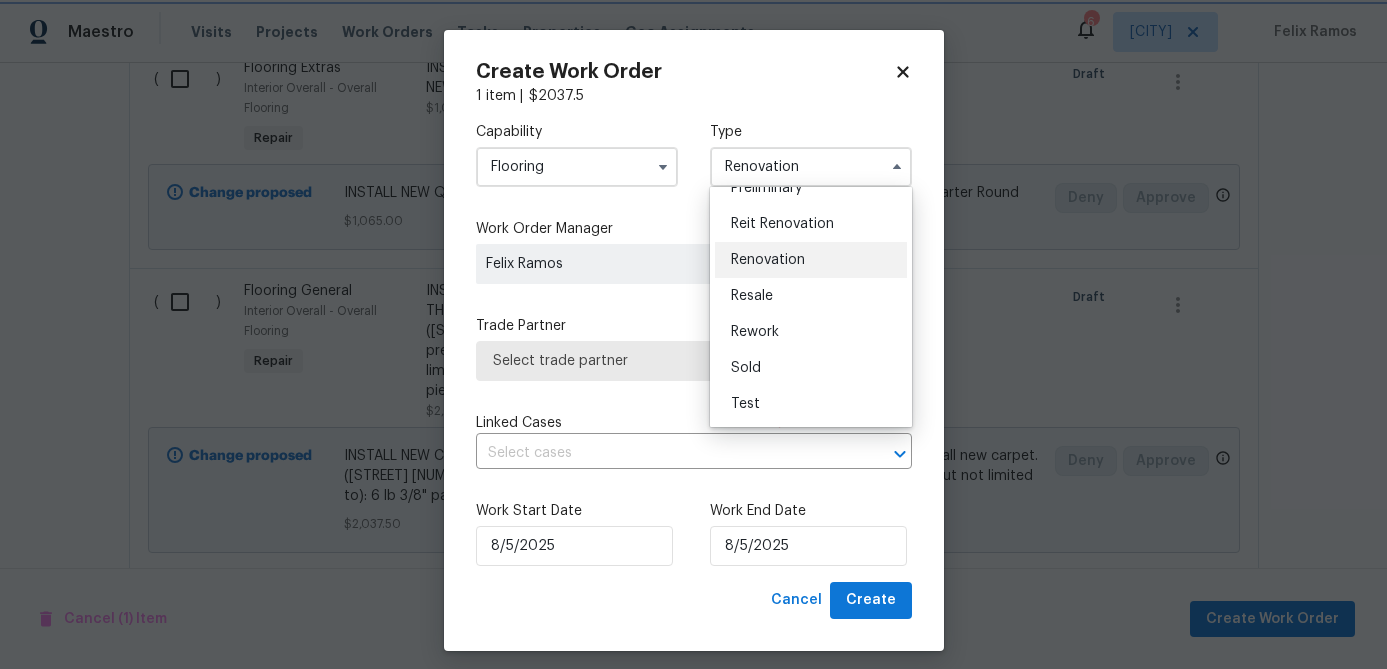 scroll, scrollTop: 0, scrollLeft: 0, axis: both 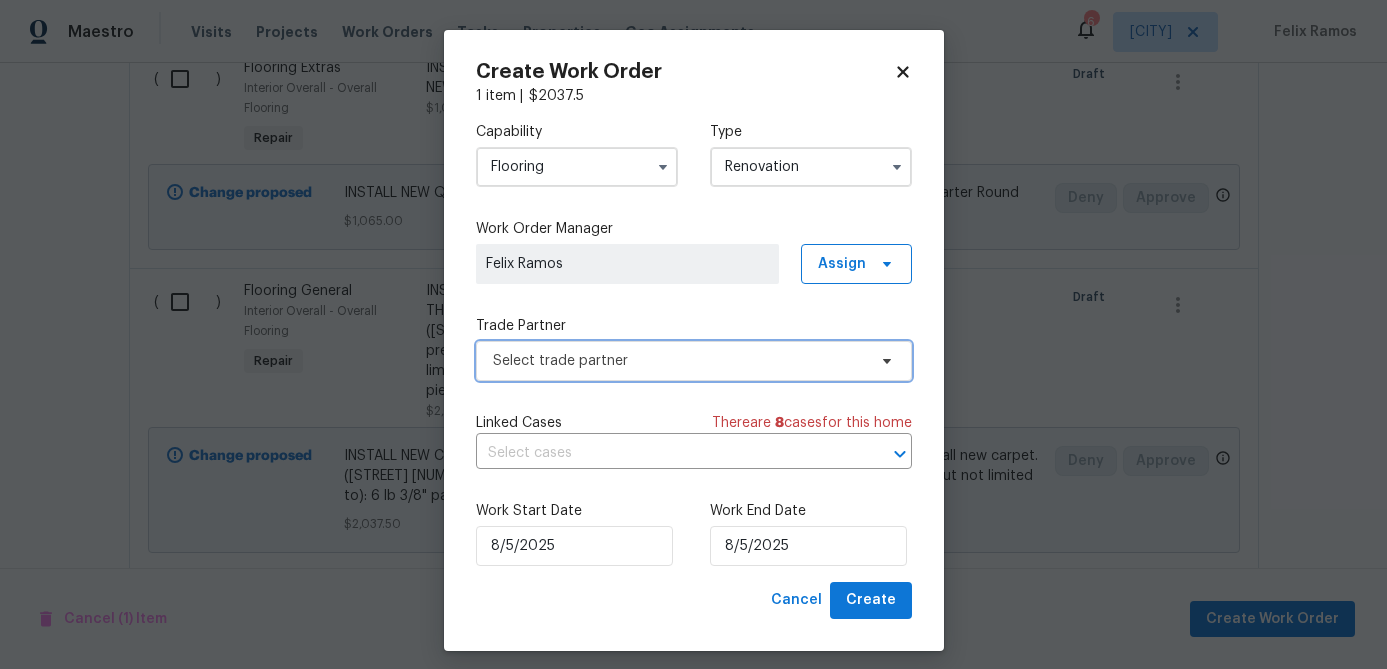 click on "Select trade partner" at bounding box center (679, 361) 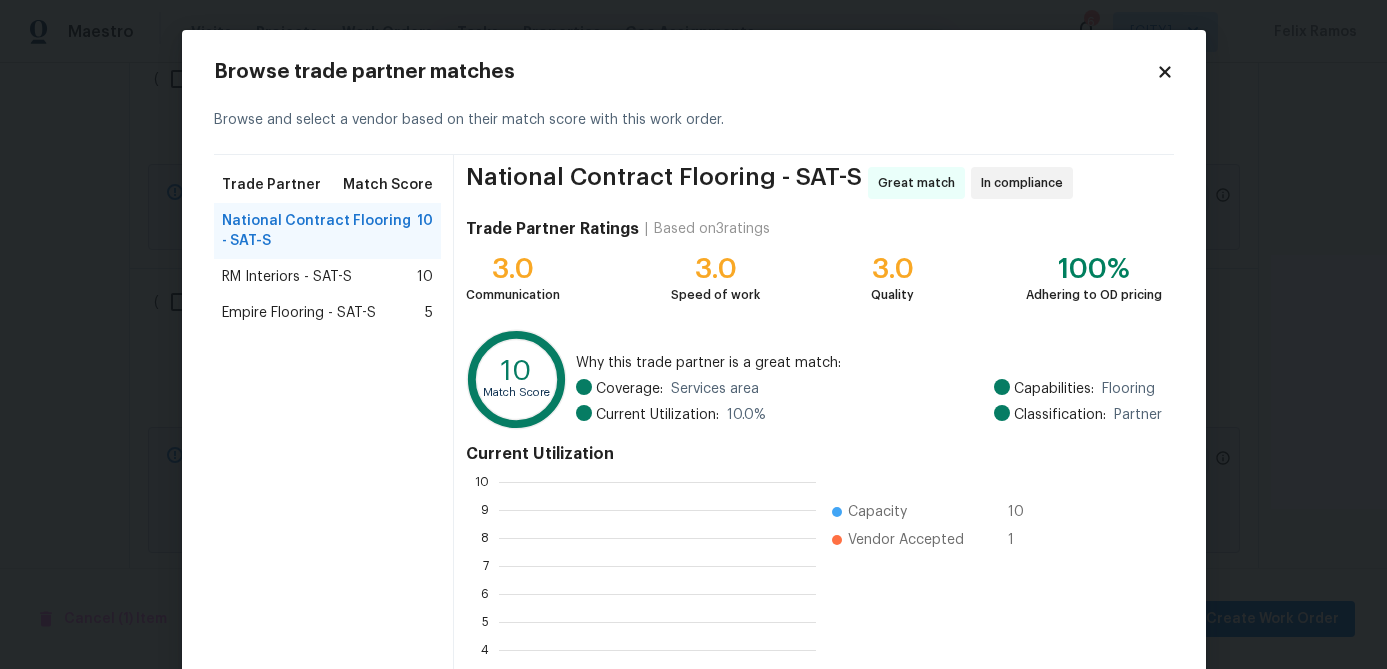scroll, scrollTop: 2, scrollLeft: 2, axis: both 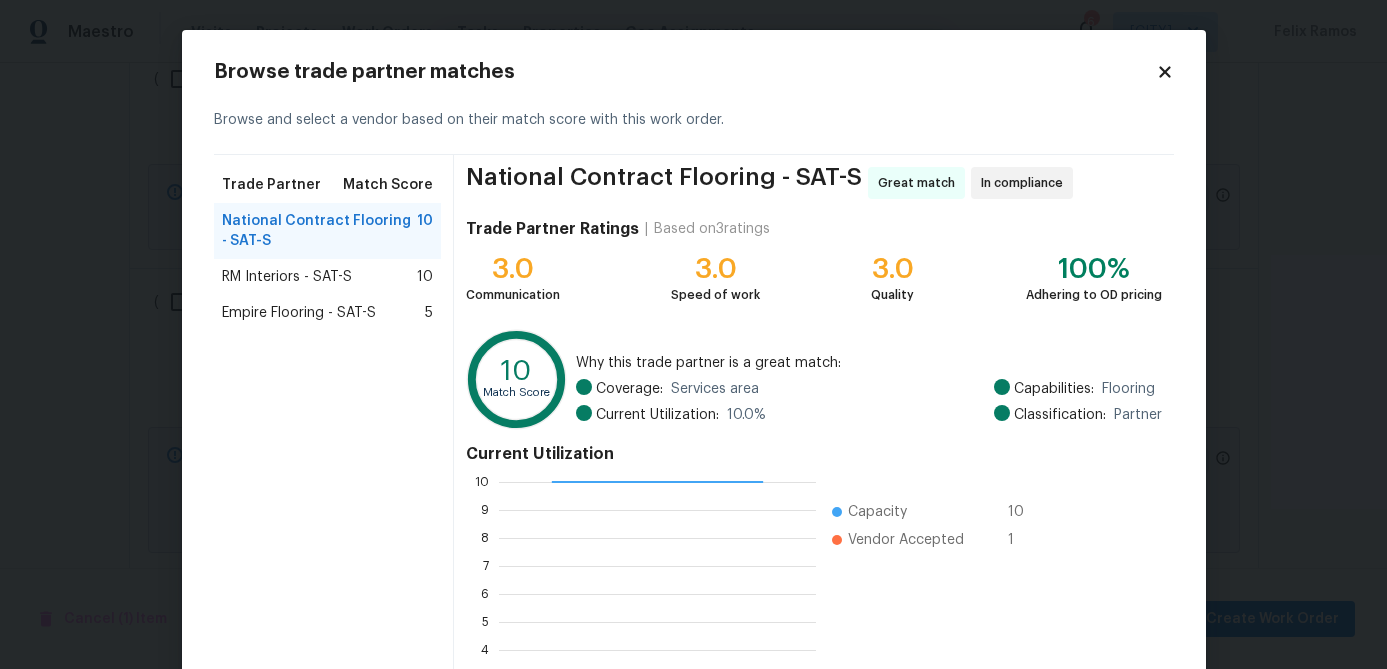 click on "RM Interiors - SAT-S" at bounding box center (287, 277) 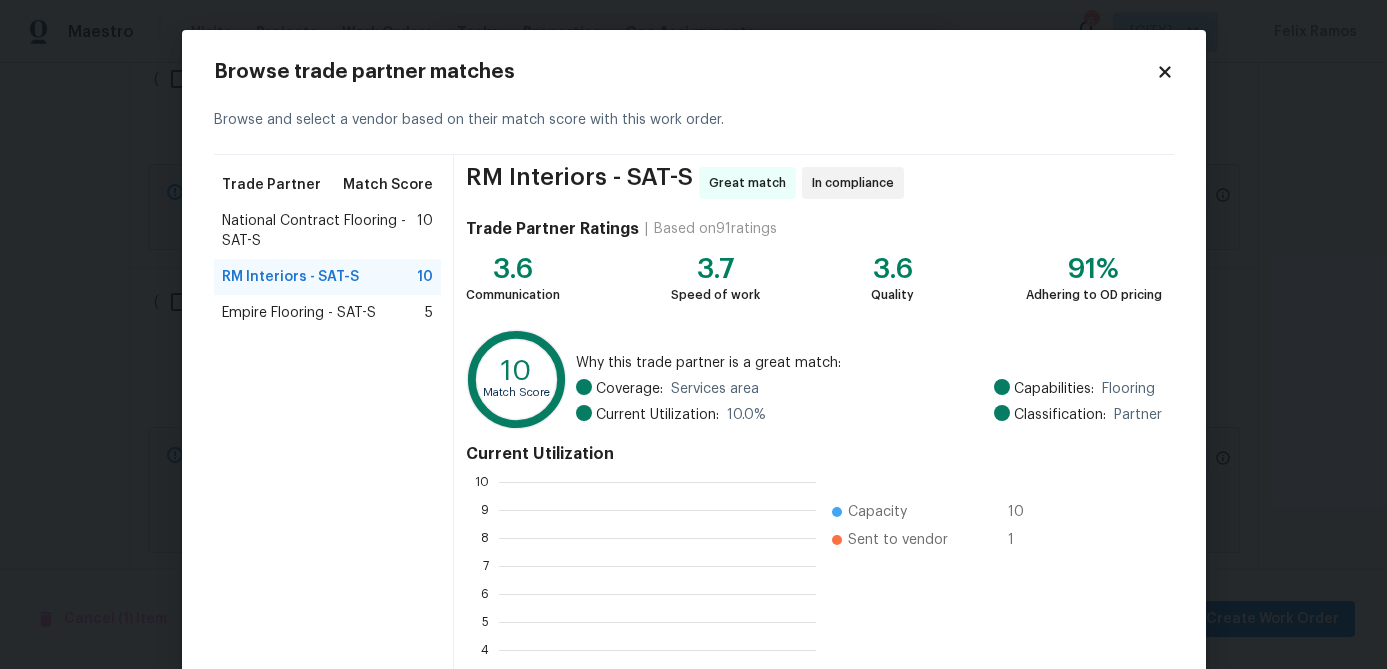 scroll, scrollTop: 2, scrollLeft: 2, axis: both 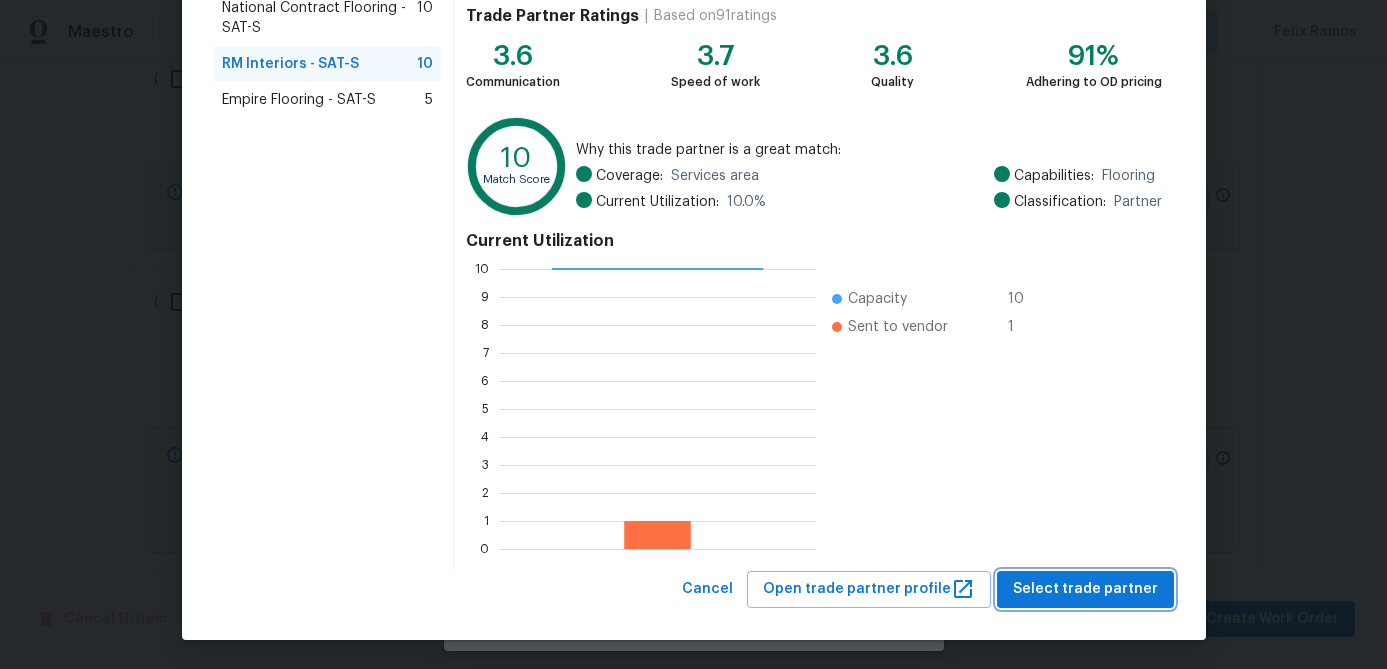 click on "Select trade partner" at bounding box center [1085, 589] 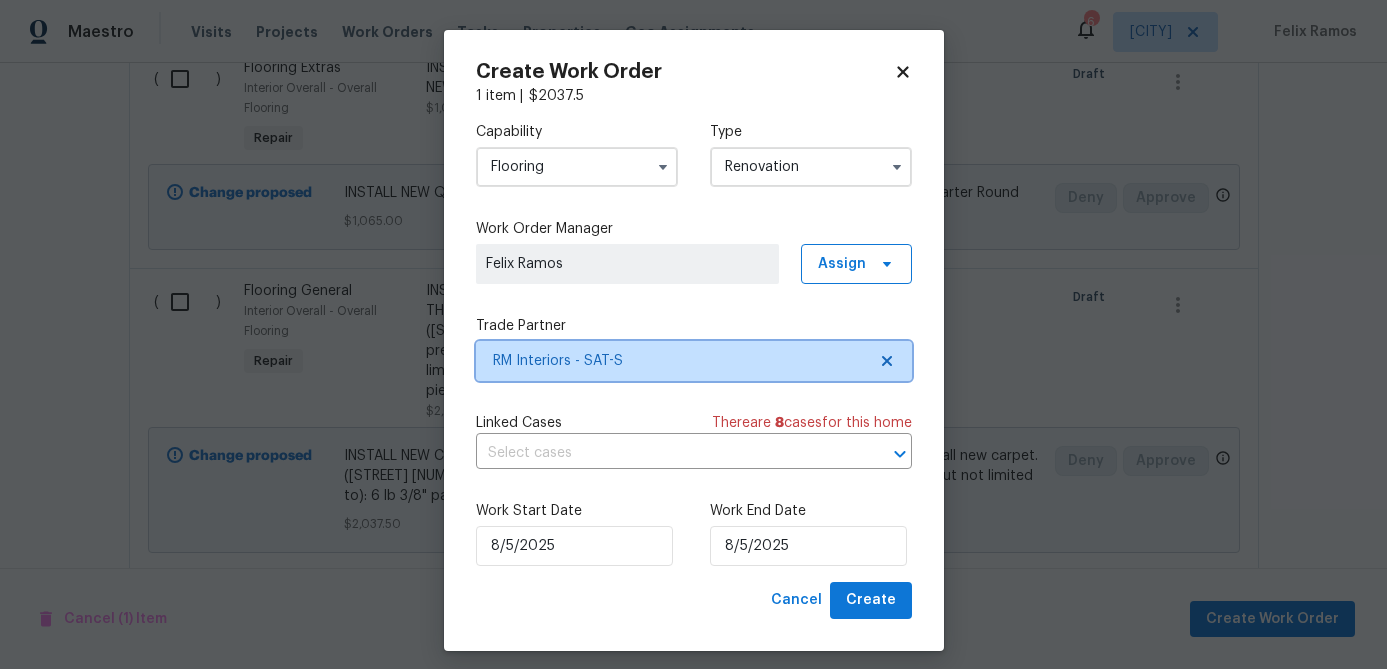 scroll, scrollTop: 0, scrollLeft: 0, axis: both 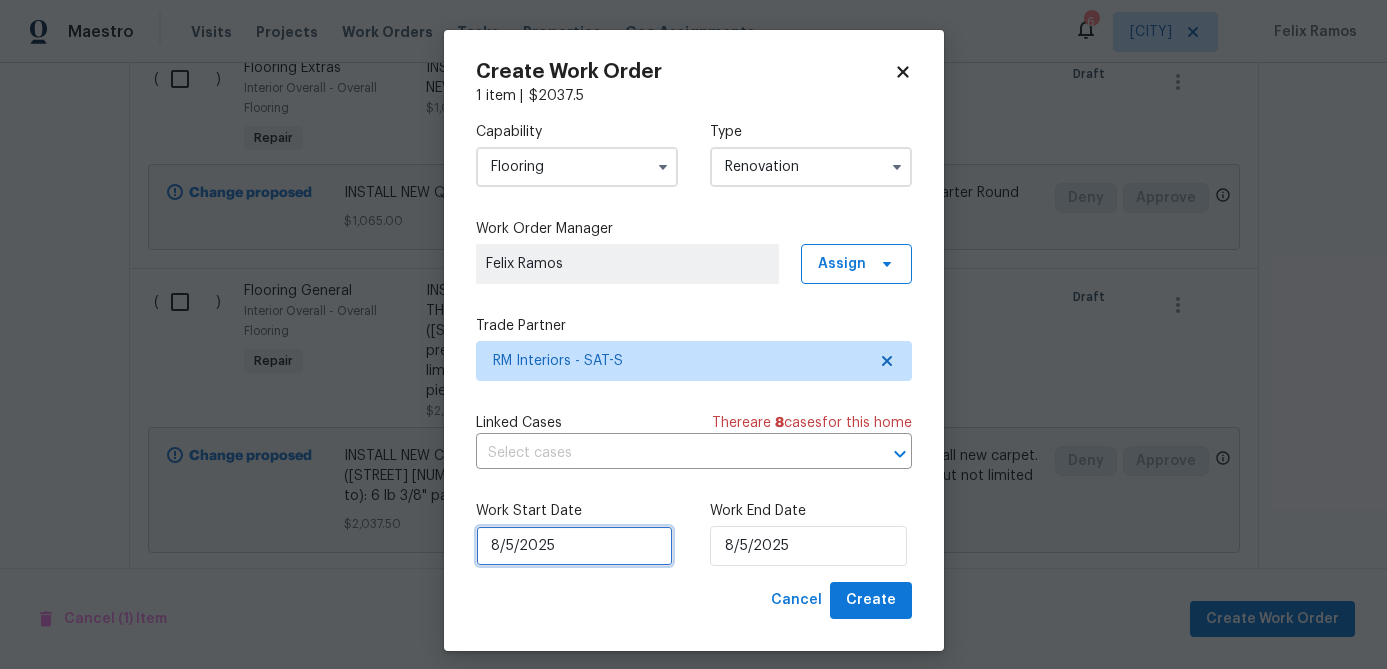 click on "8/5/2025" at bounding box center (574, 546) 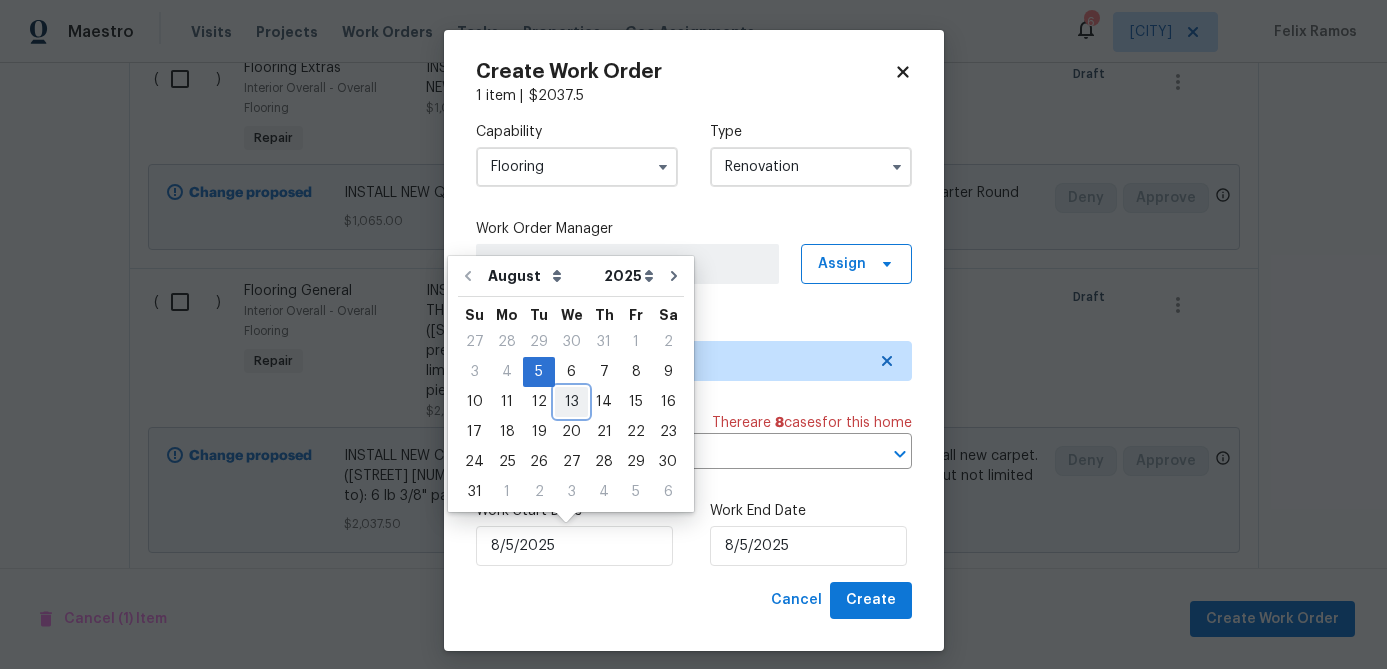 click on "13" at bounding box center [571, 402] 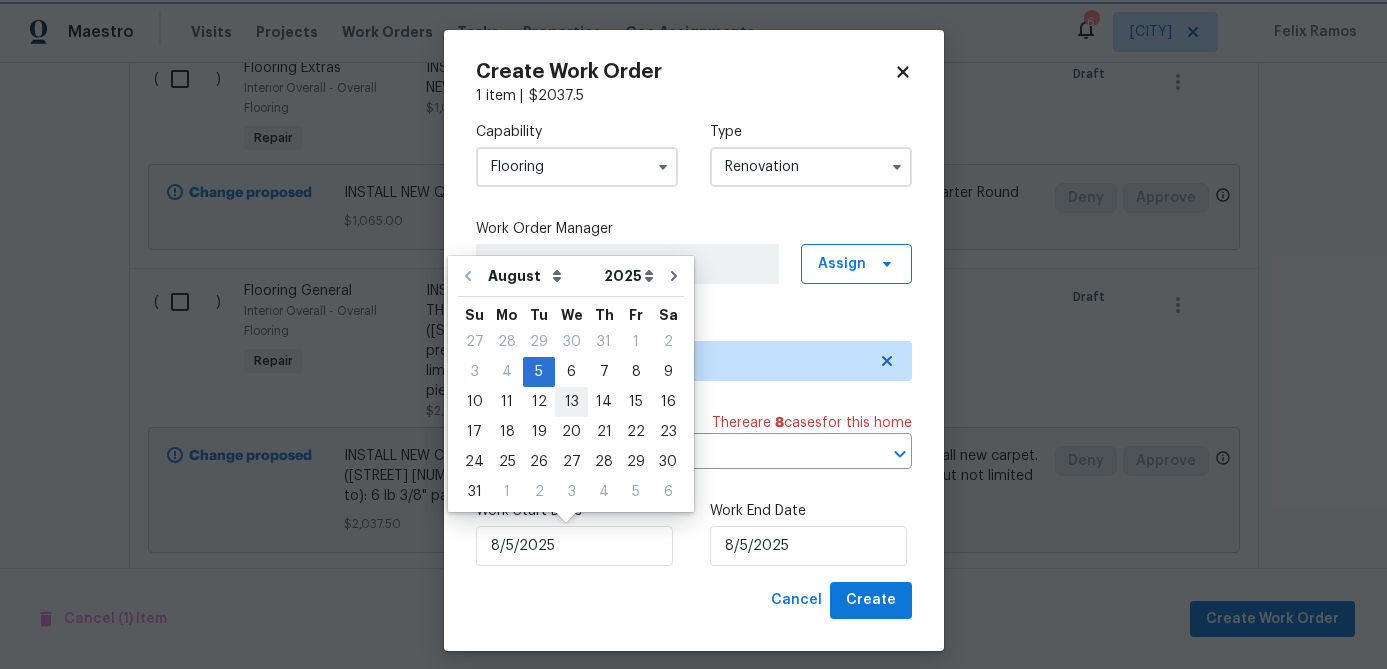 type on "8/13/2025" 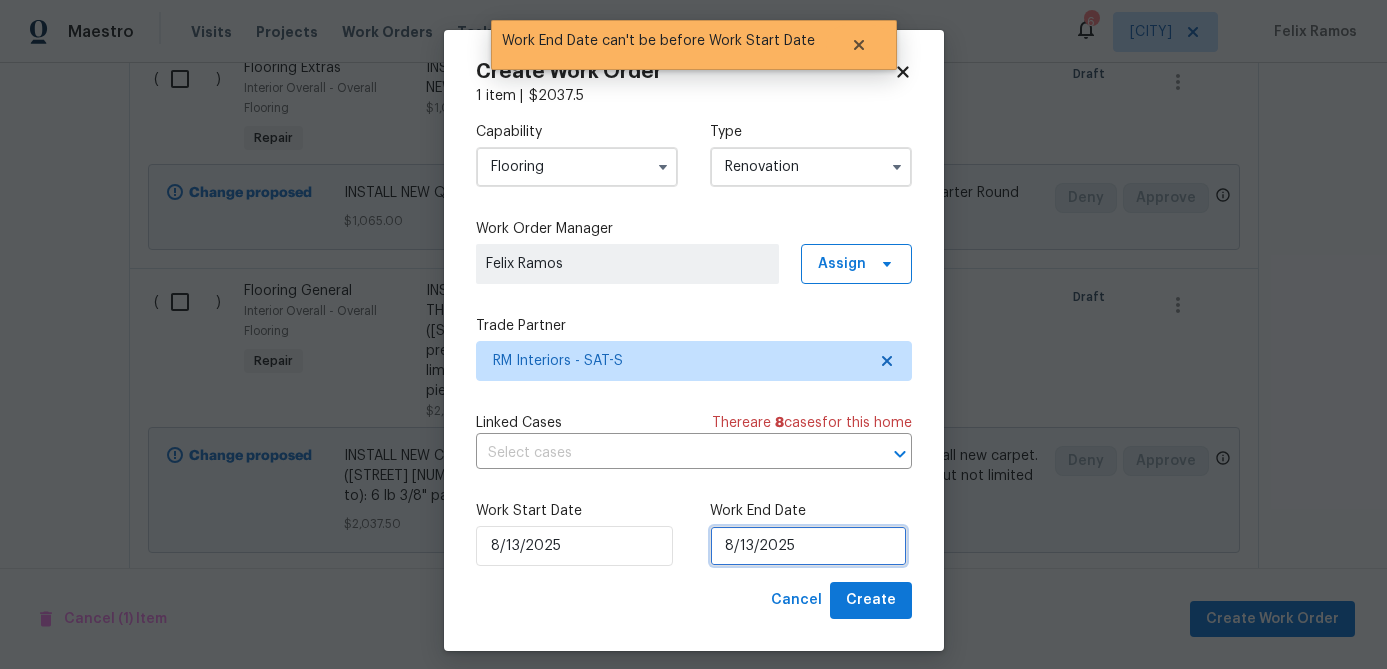 click on "8/13/2025" at bounding box center [808, 546] 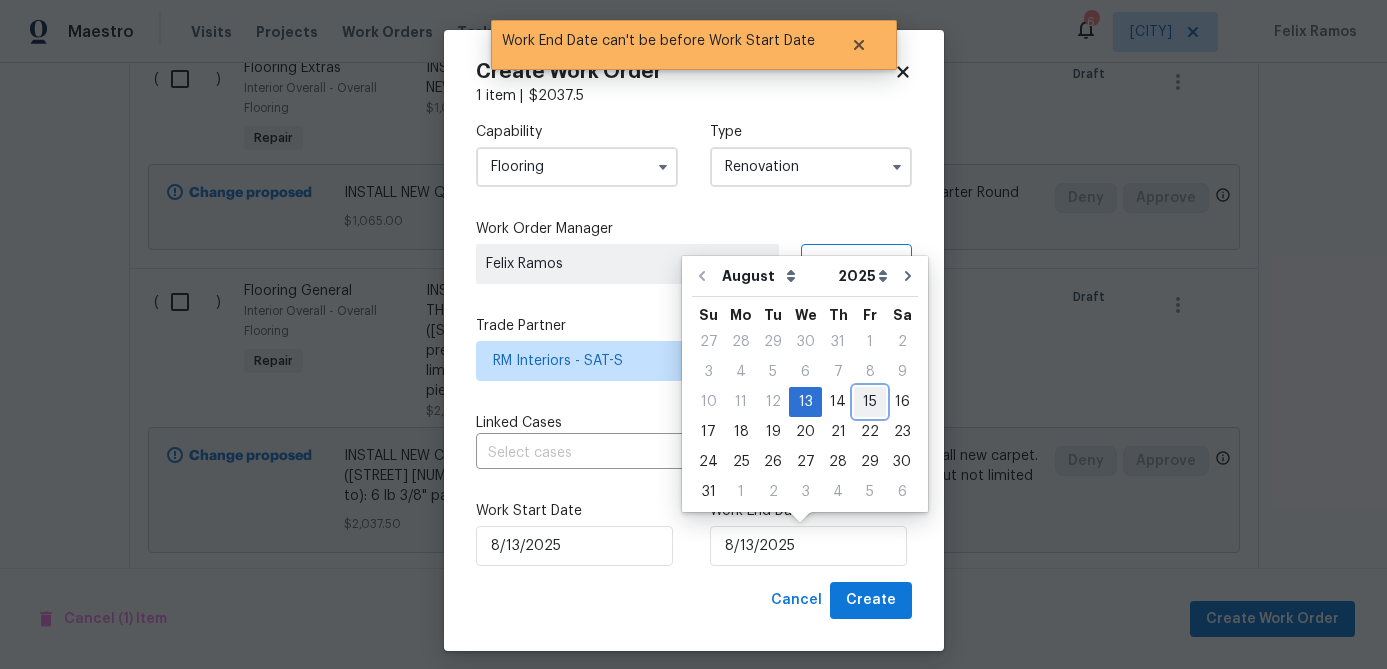 click on "15" at bounding box center [870, 402] 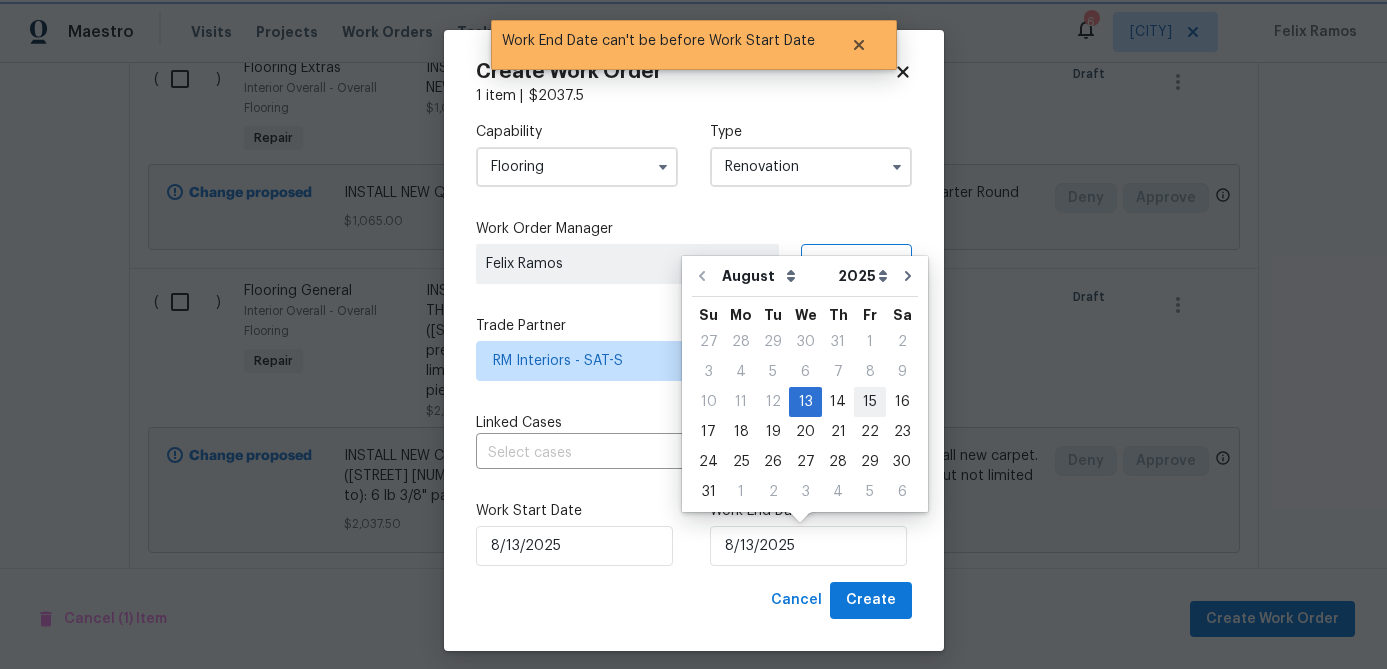 type on "8/15/2025" 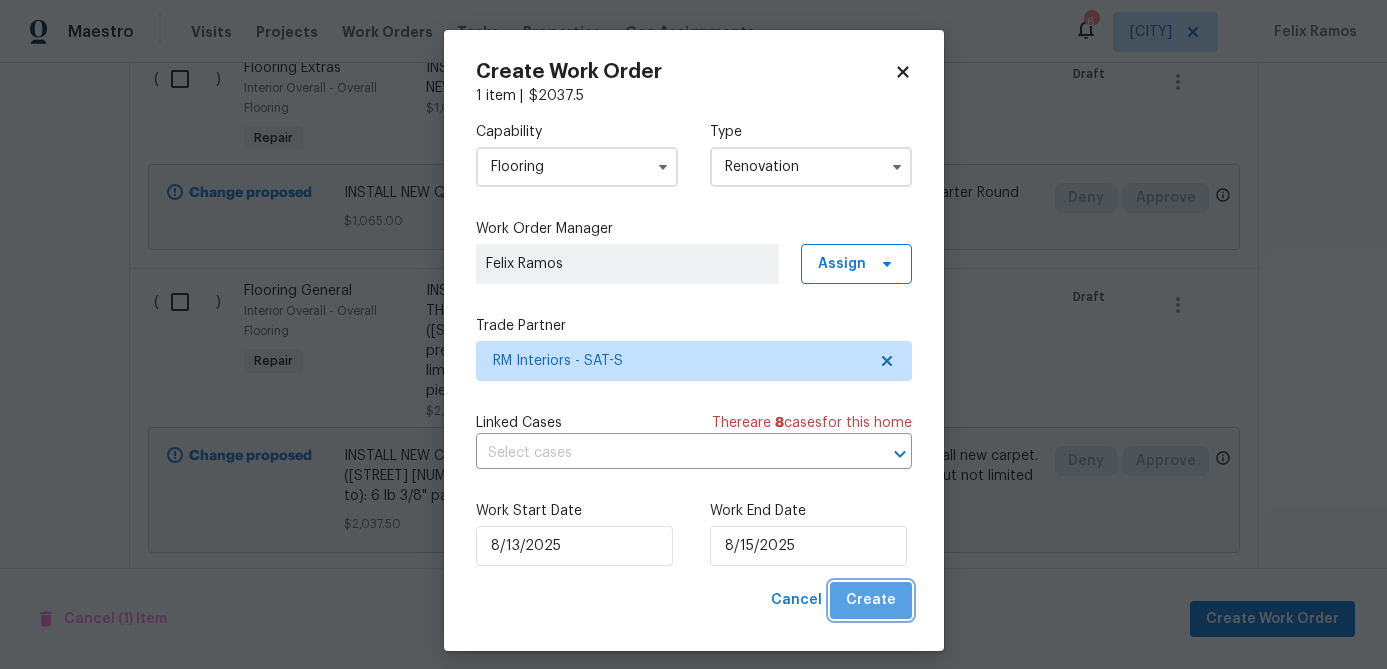 click on "Create" at bounding box center (871, 600) 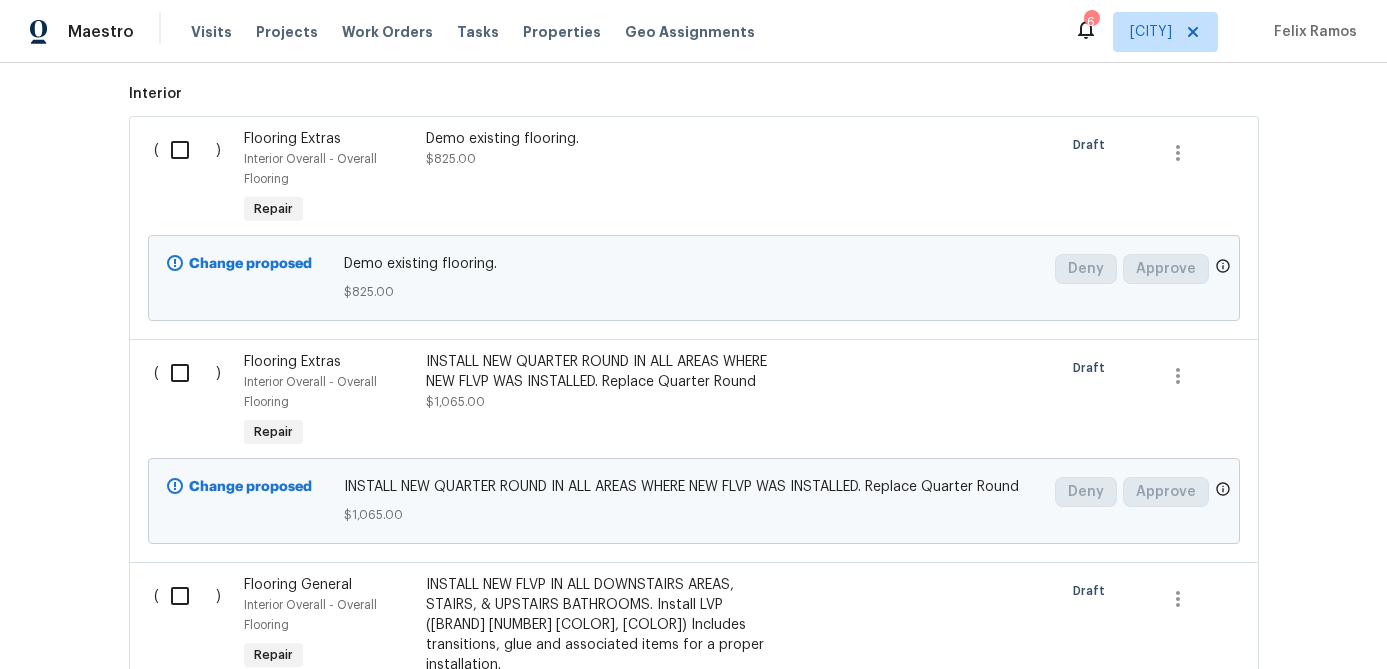 scroll, scrollTop: 543, scrollLeft: 0, axis: vertical 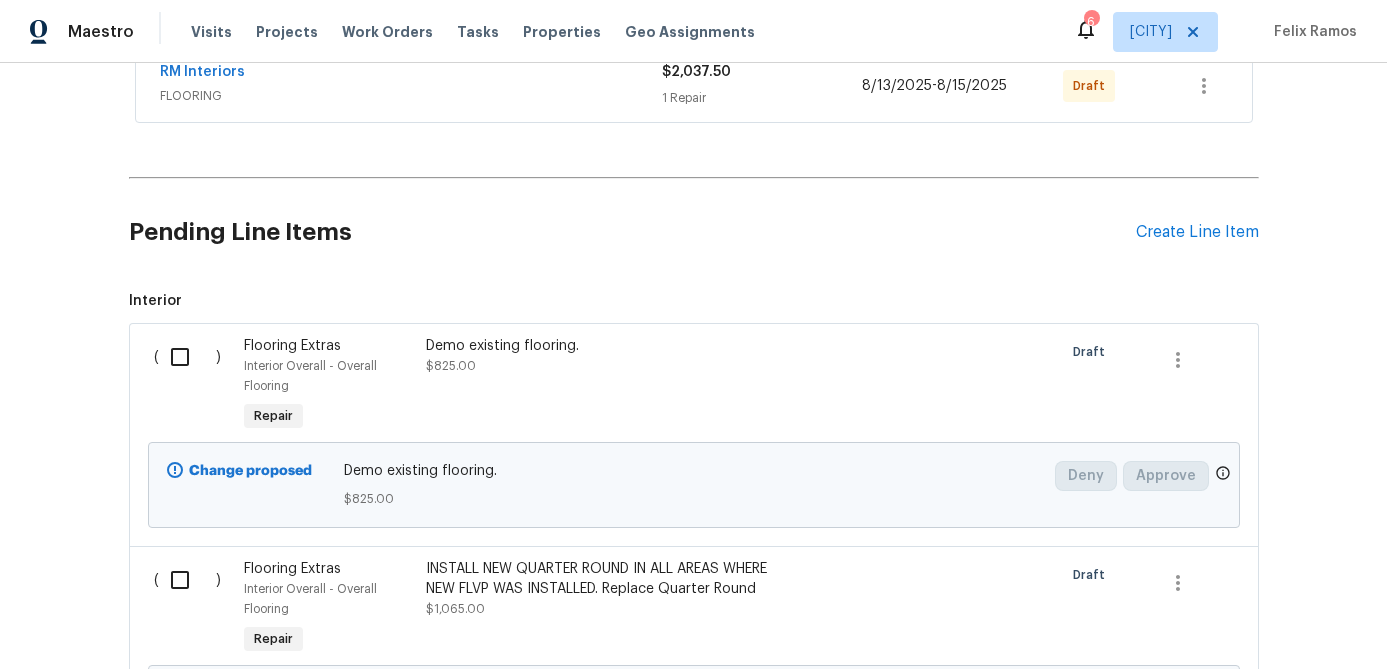 click at bounding box center (187, 357) 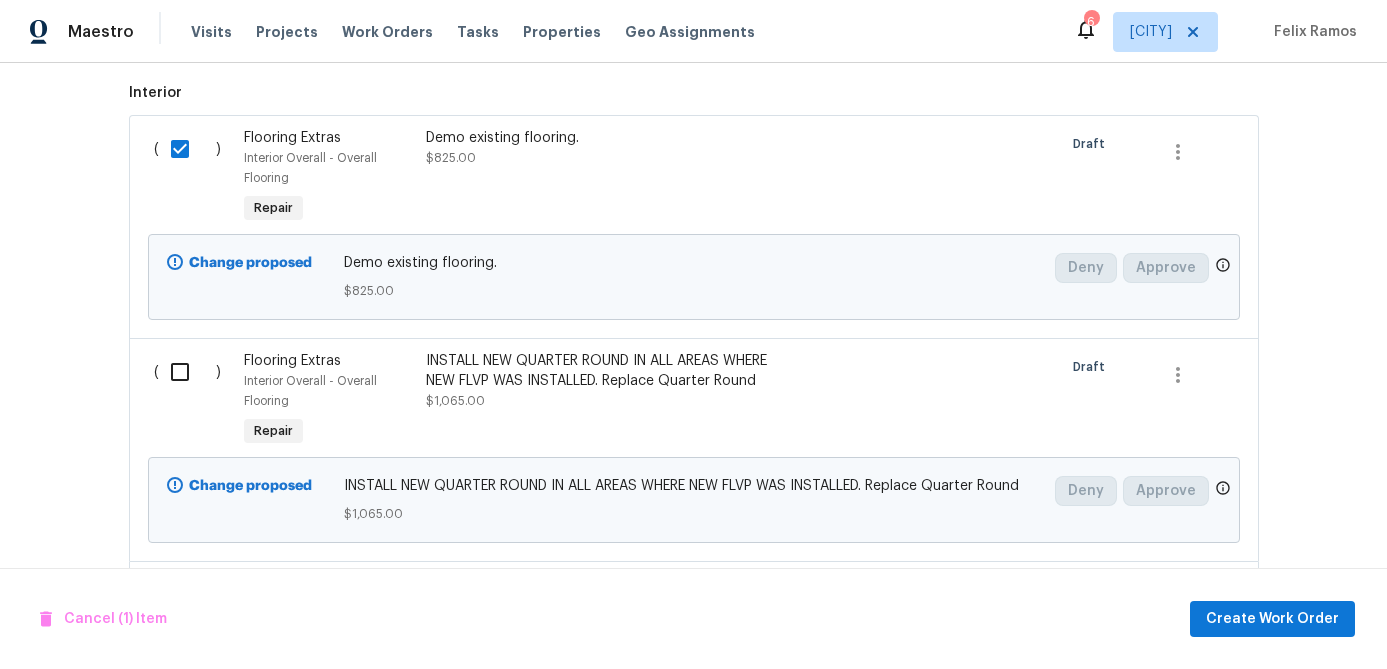 scroll, scrollTop: 813, scrollLeft: 0, axis: vertical 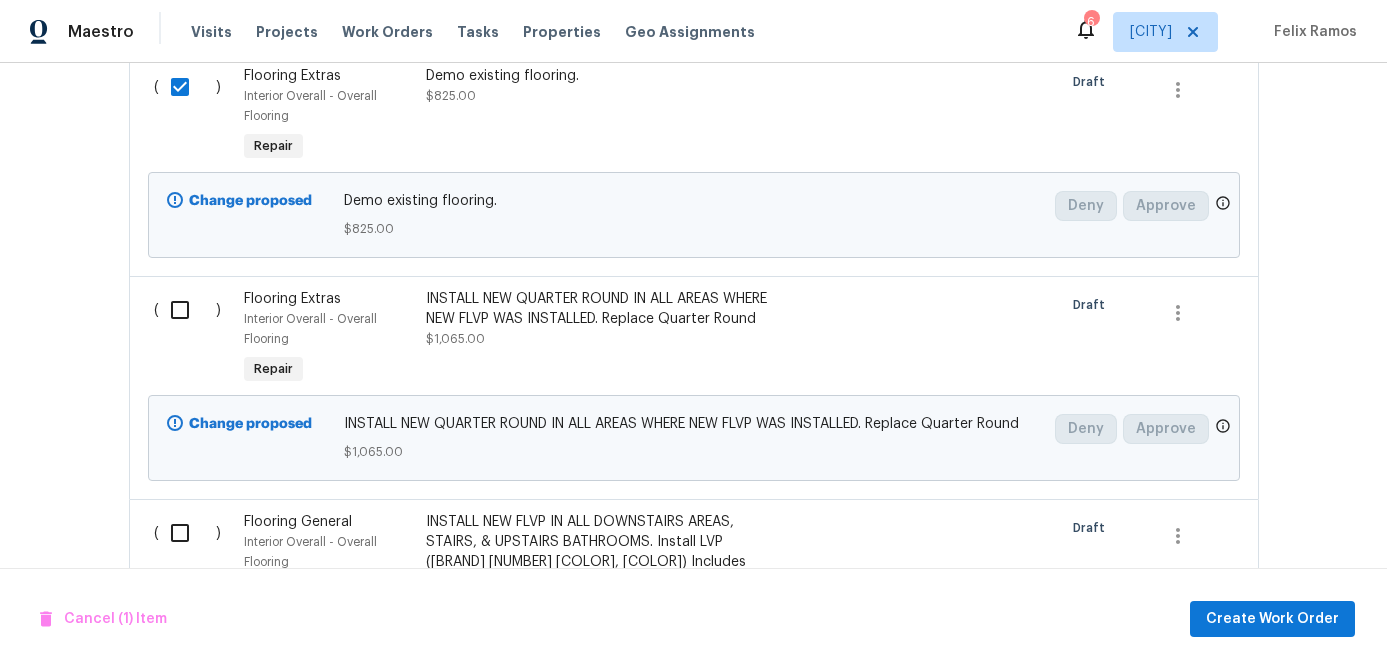 click at bounding box center [187, 310] 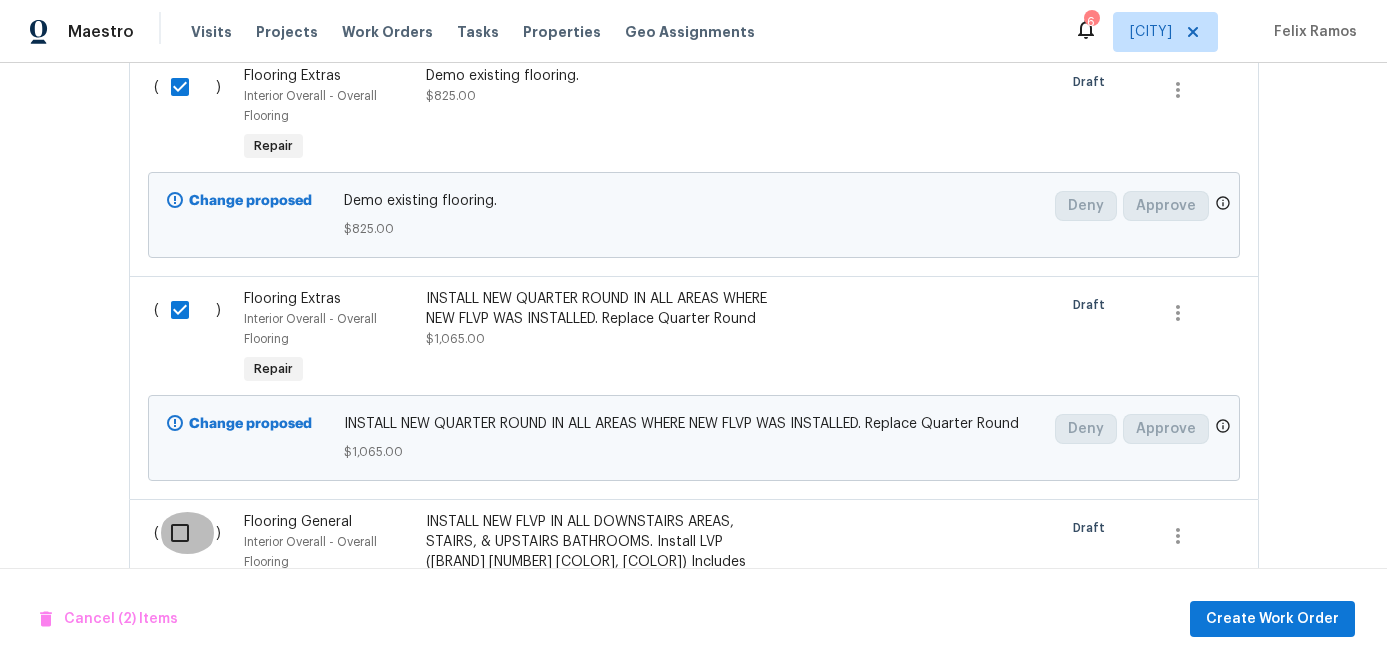 click at bounding box center (187, 533) 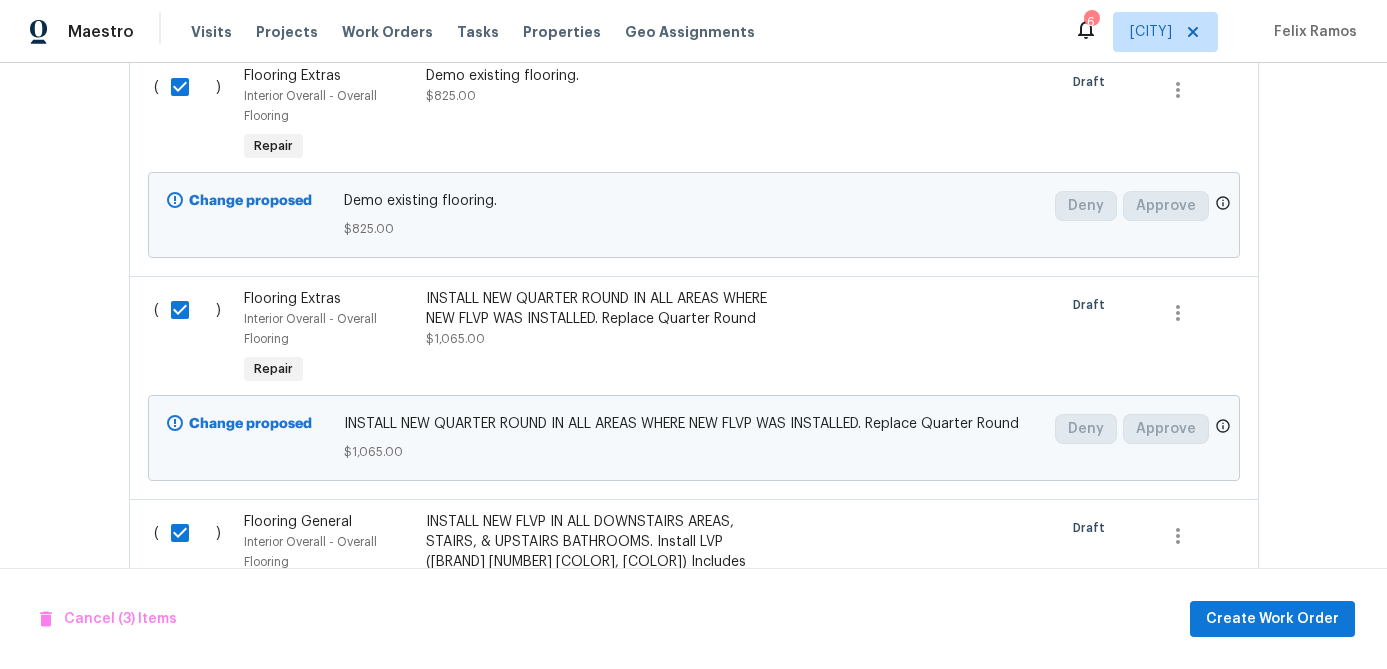 scroll, scrollTop: 1026, scrollLeft: 0, axis: vertical 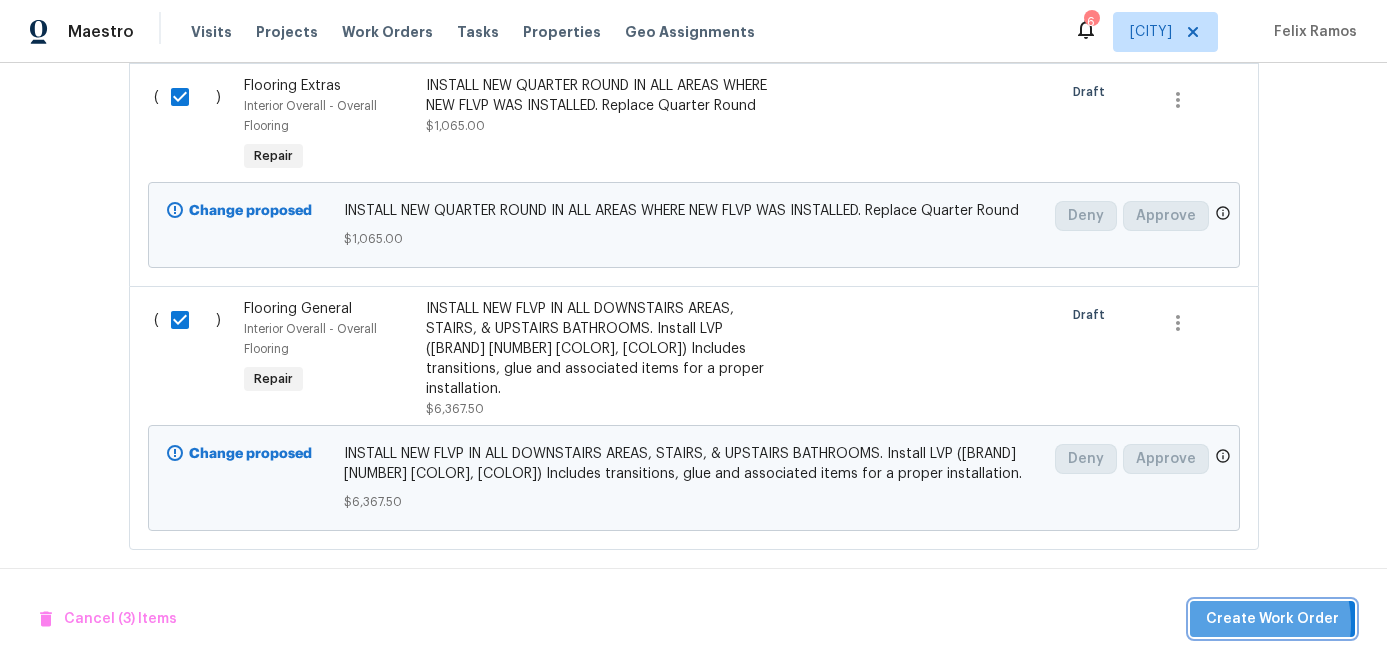 click on "Create Work Order" at bounding box center [1272, 619] 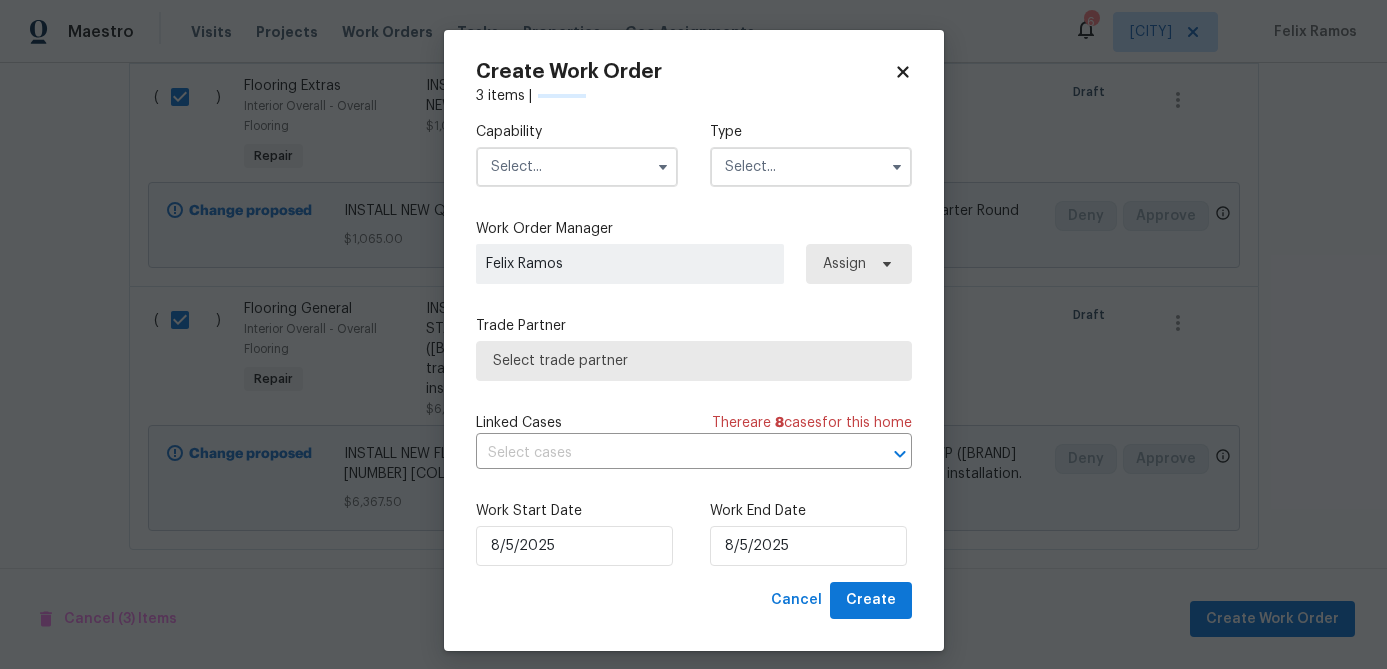 checkbox on "false" 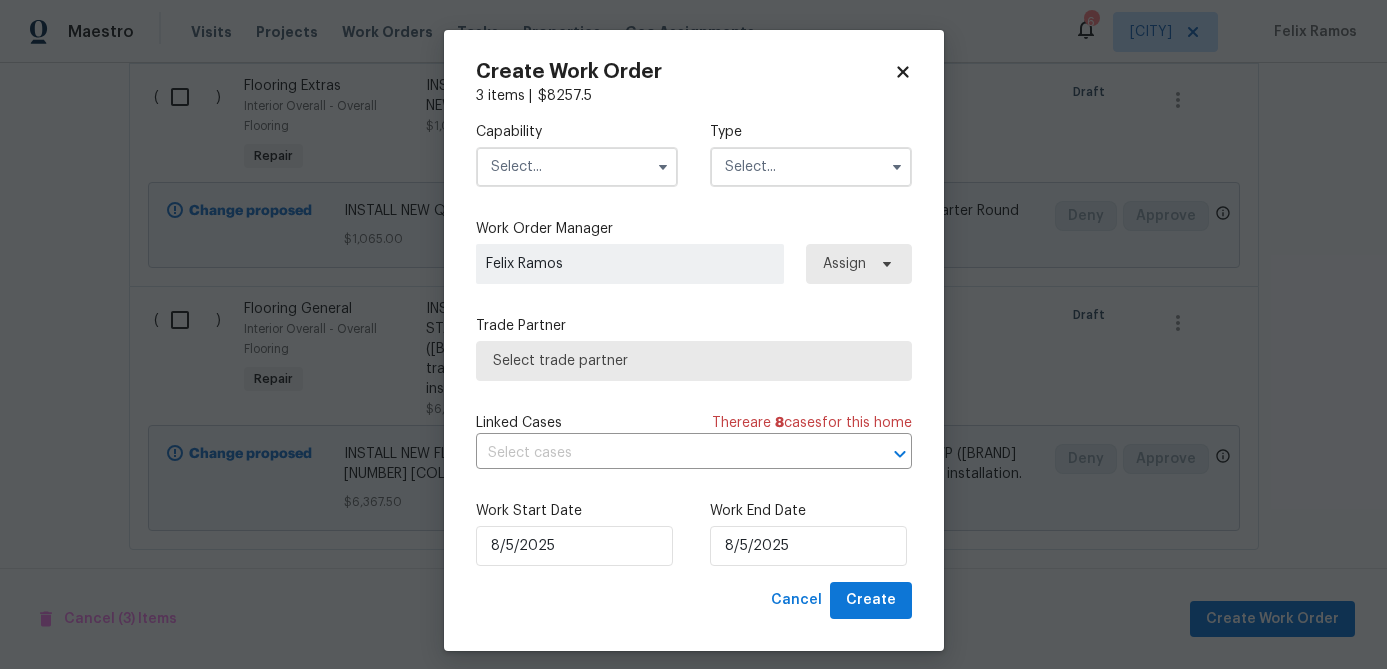 click at bounding box center (577, 167) 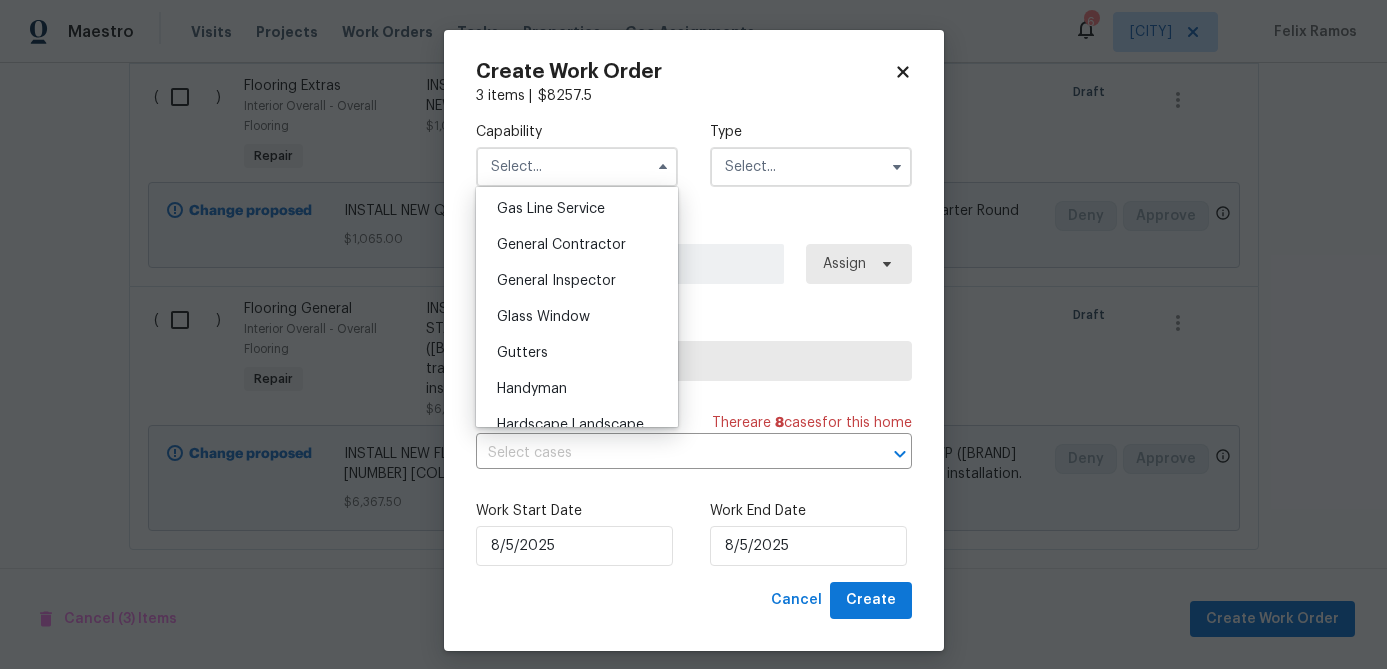 scroll, scrollTop: 923, scrollLeft: 0, axis: vertical 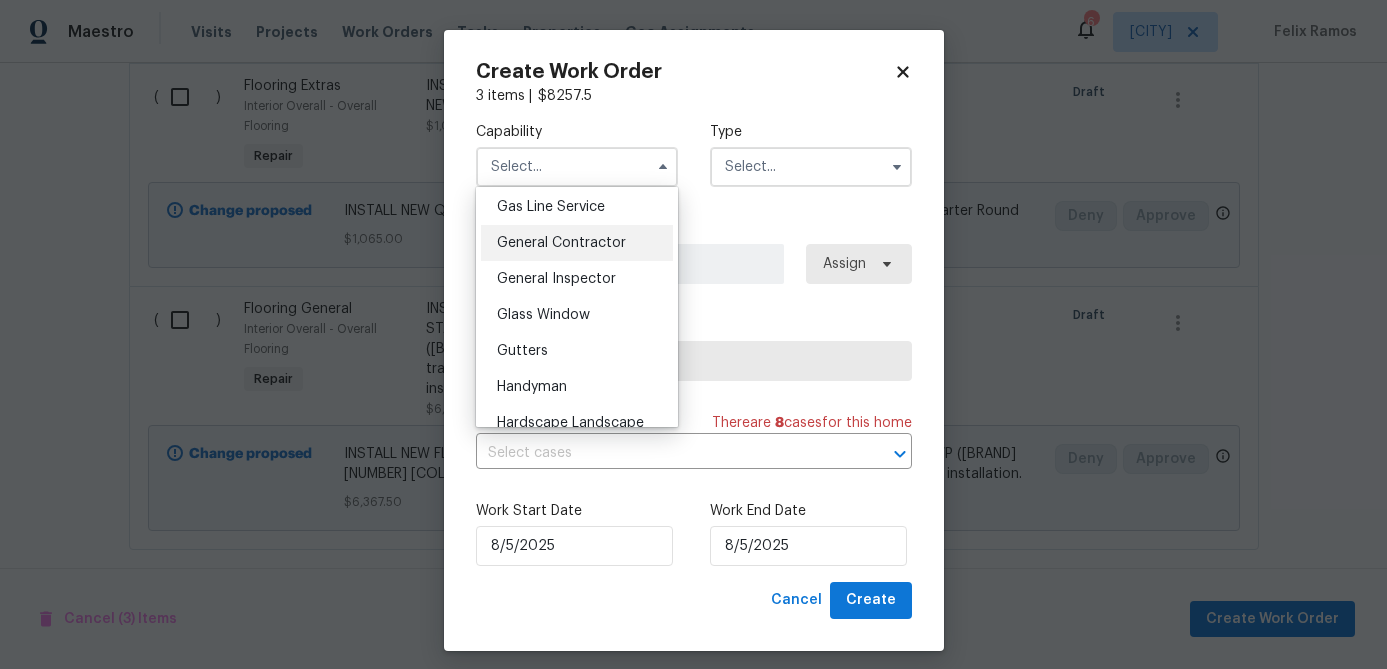 click on "General Contractor" at bounding box center [561, 243] 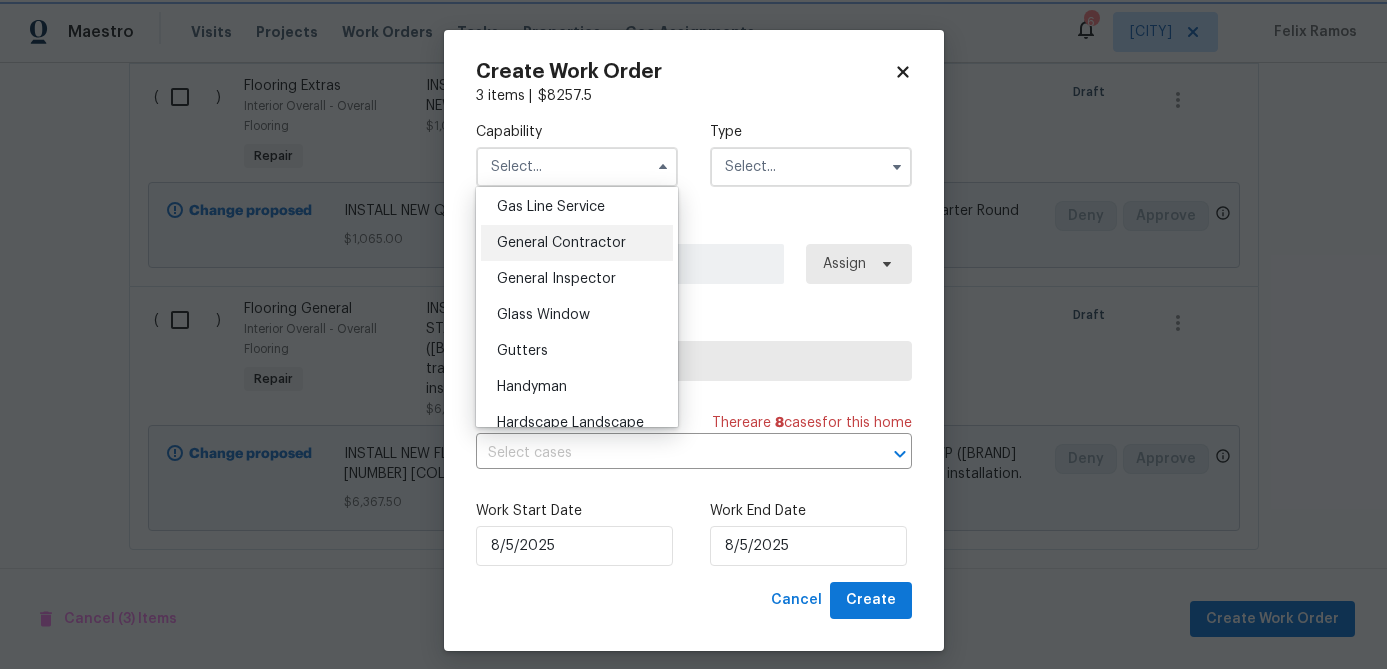 type on "General Contractor" 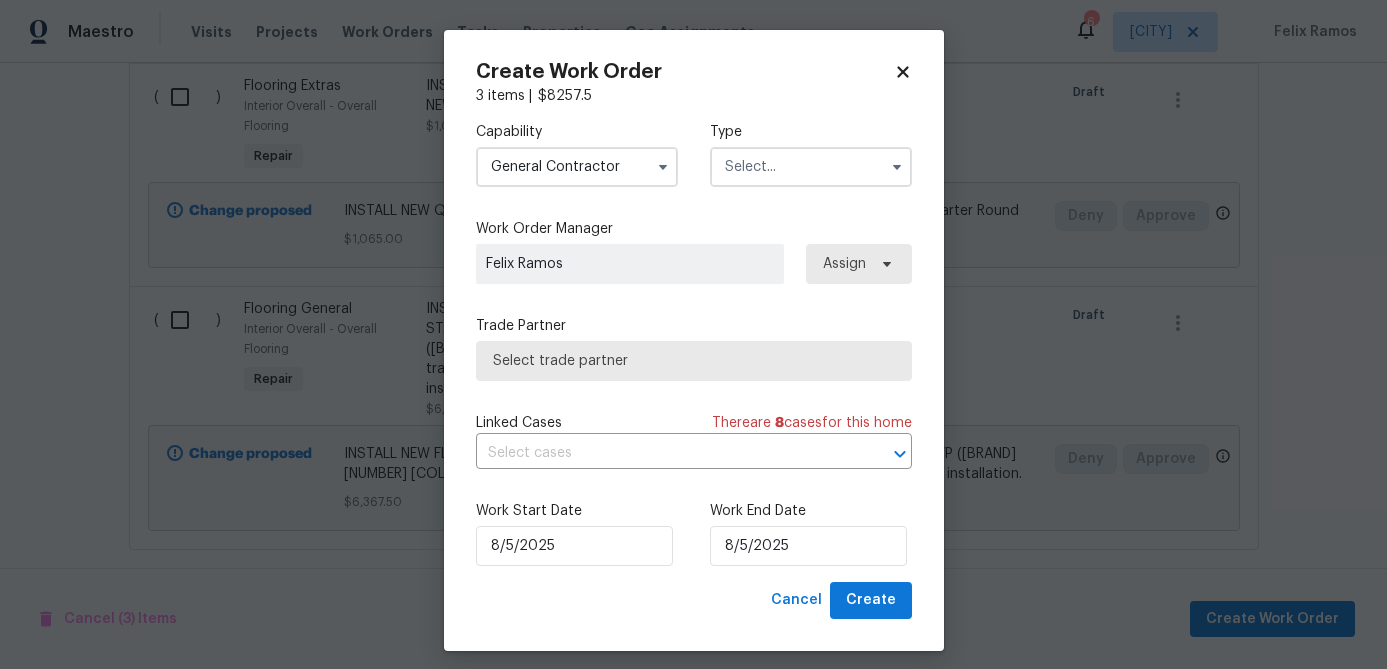 click at bounding box center (811, 167) 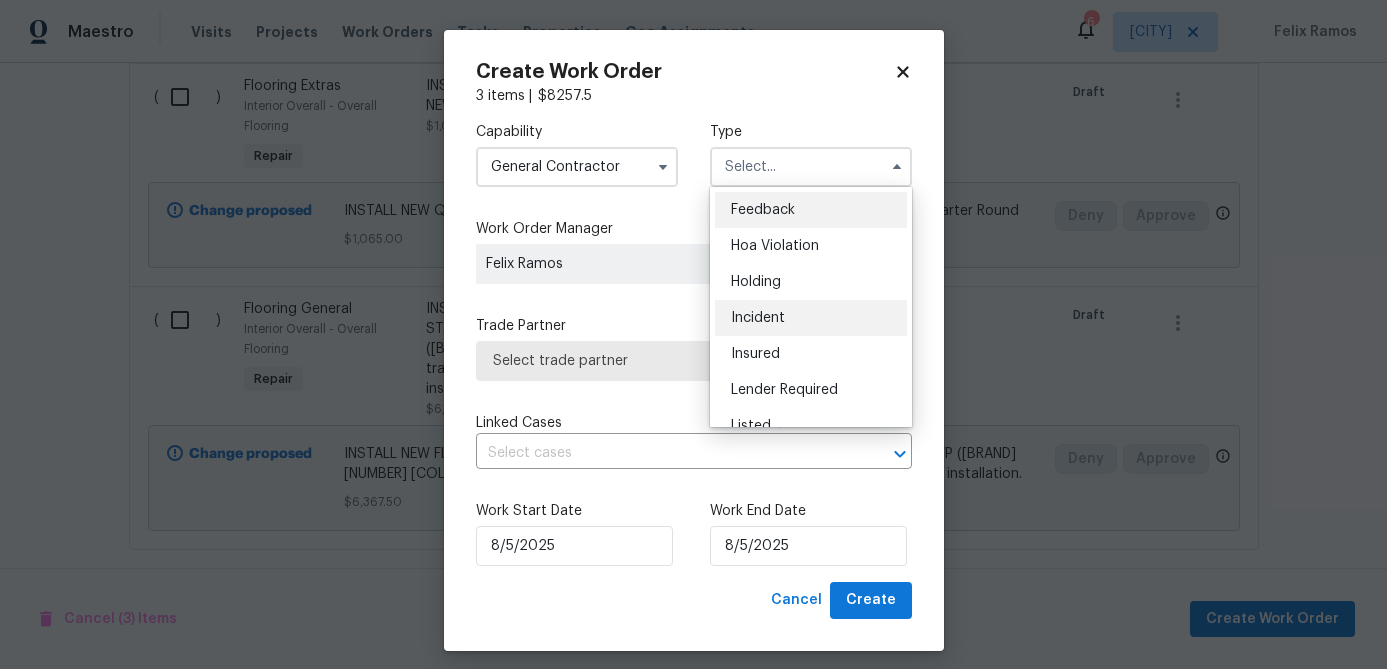 scroll, scrollTop: 454, scrollLeft: 0, axis: vertical 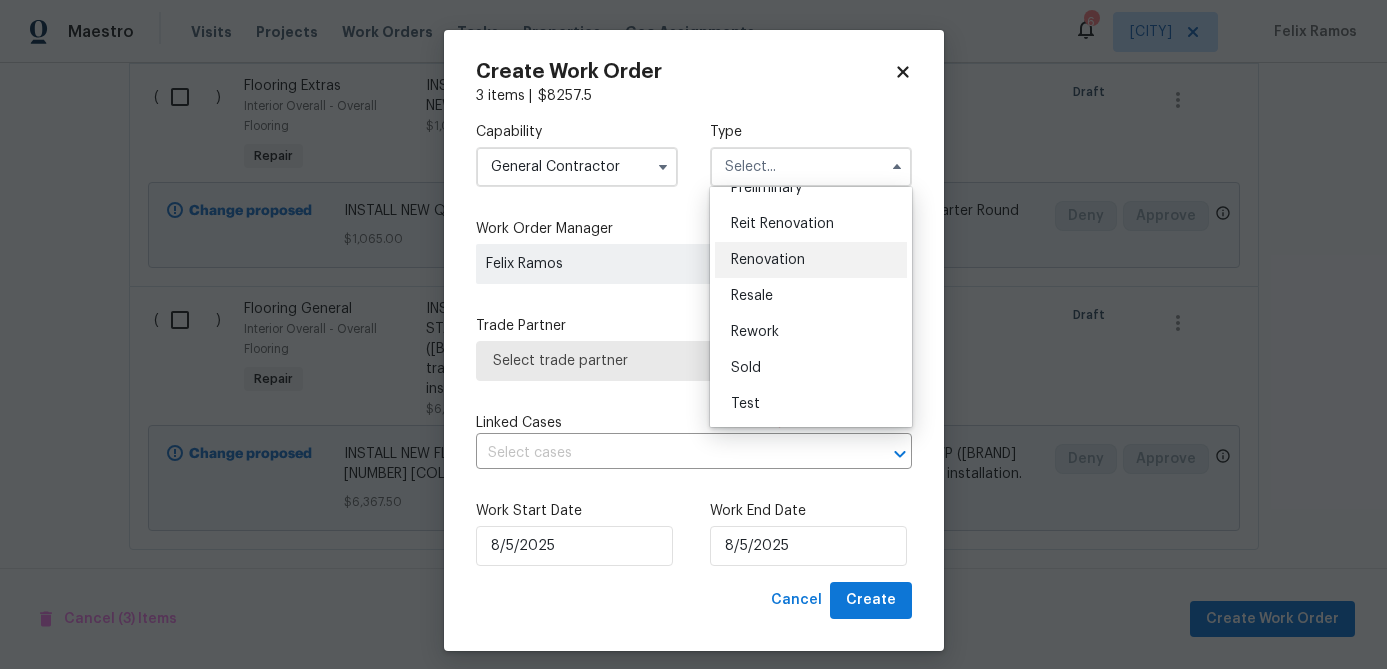 click on "Renovation" at bounding box center [768, 260] 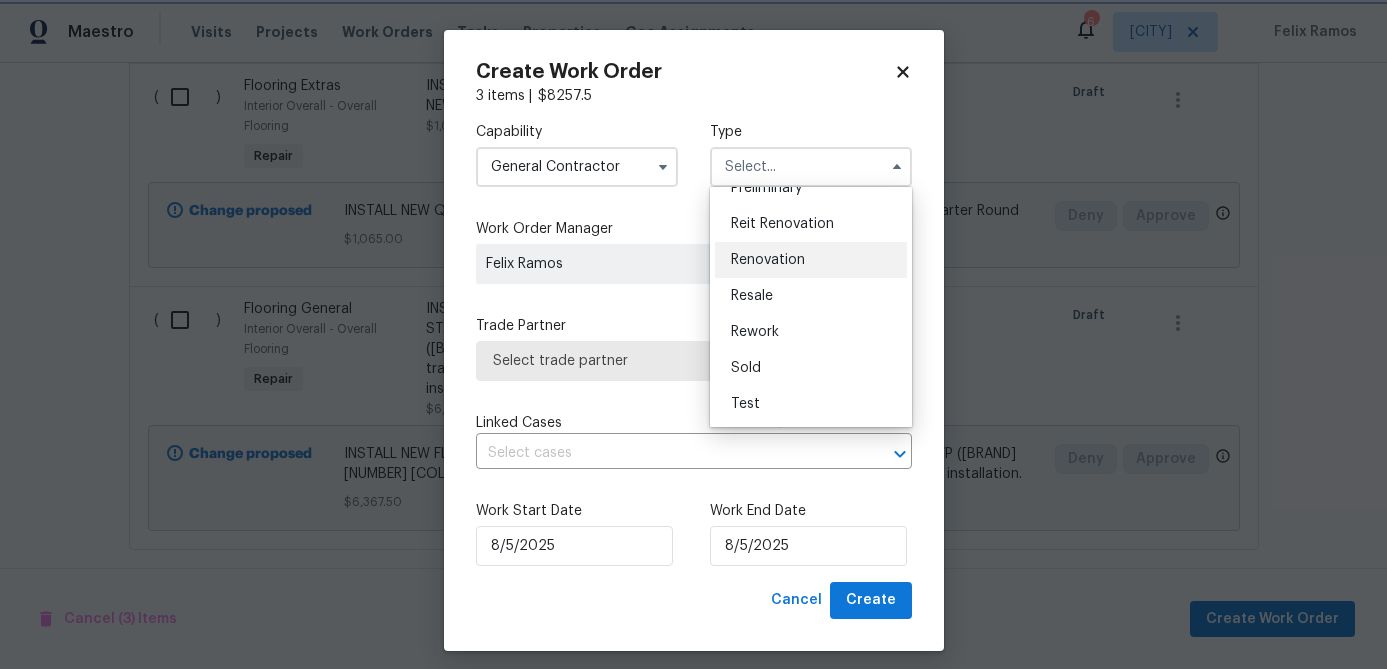 type on "Renovation" 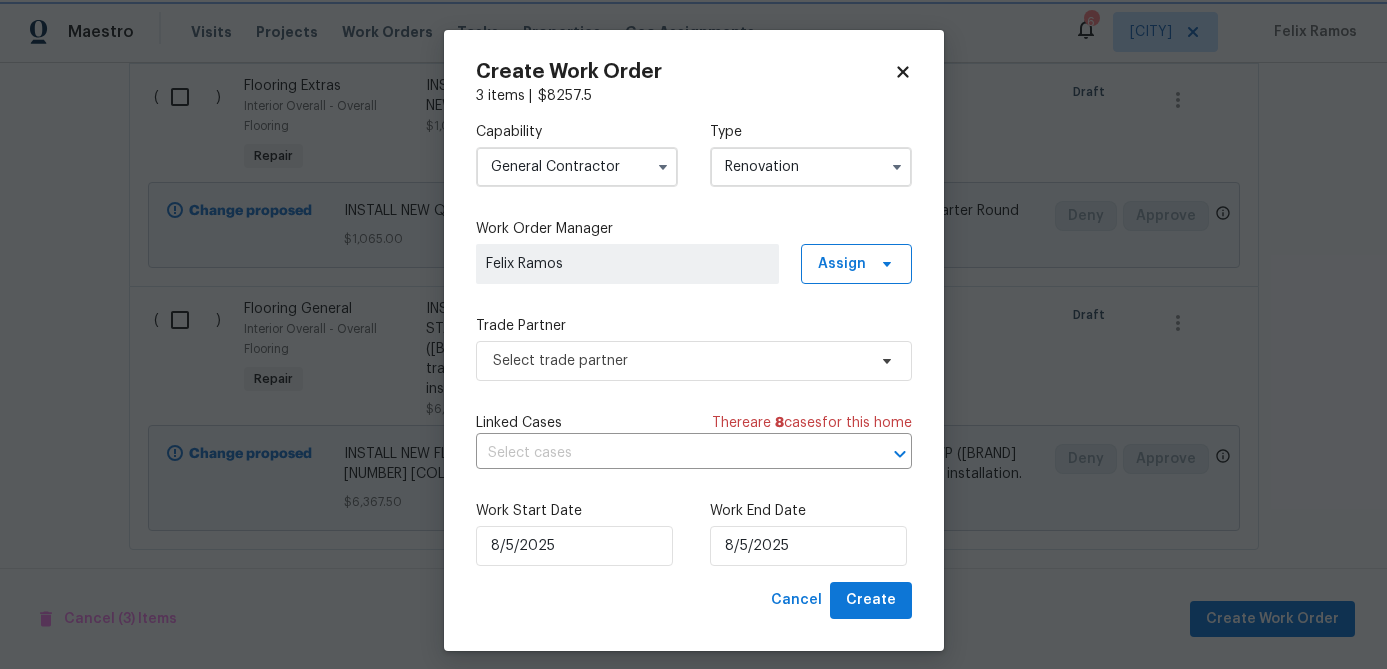 scroll, scrollTop: 0, scrollLeft: 0, axis: both 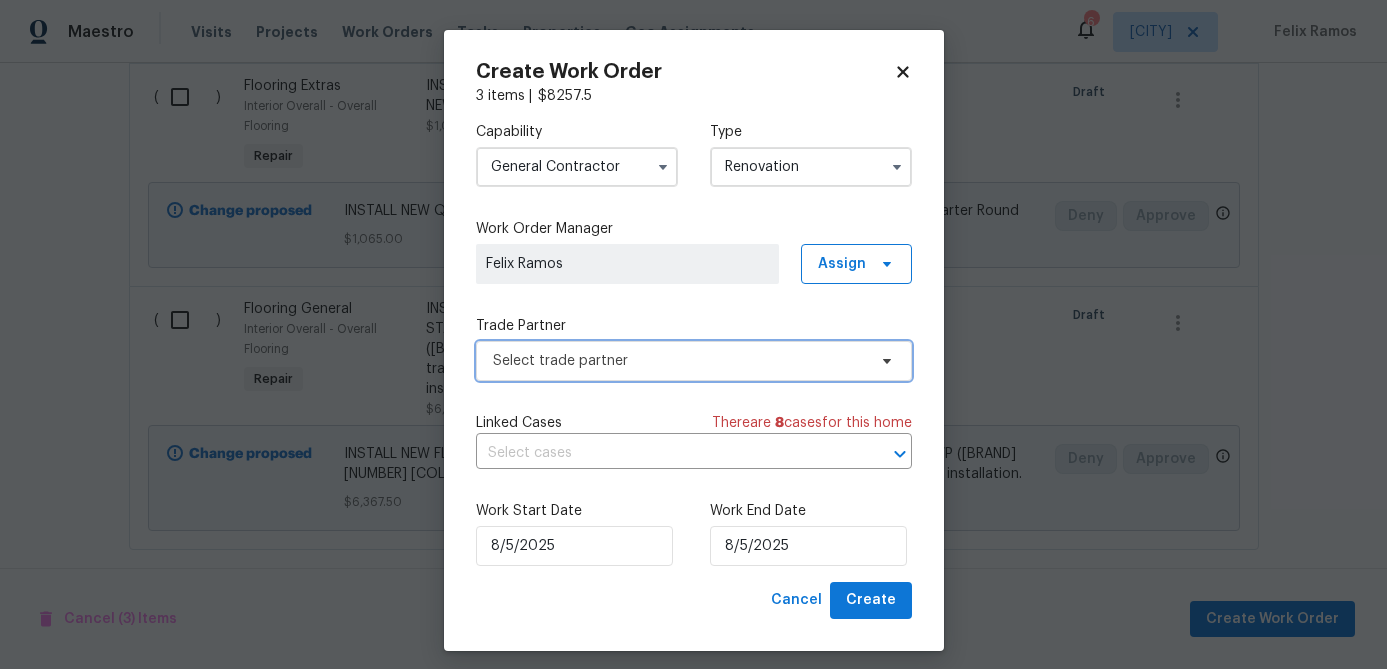 click on "Select trade partner" at bounding box center [694, 361] 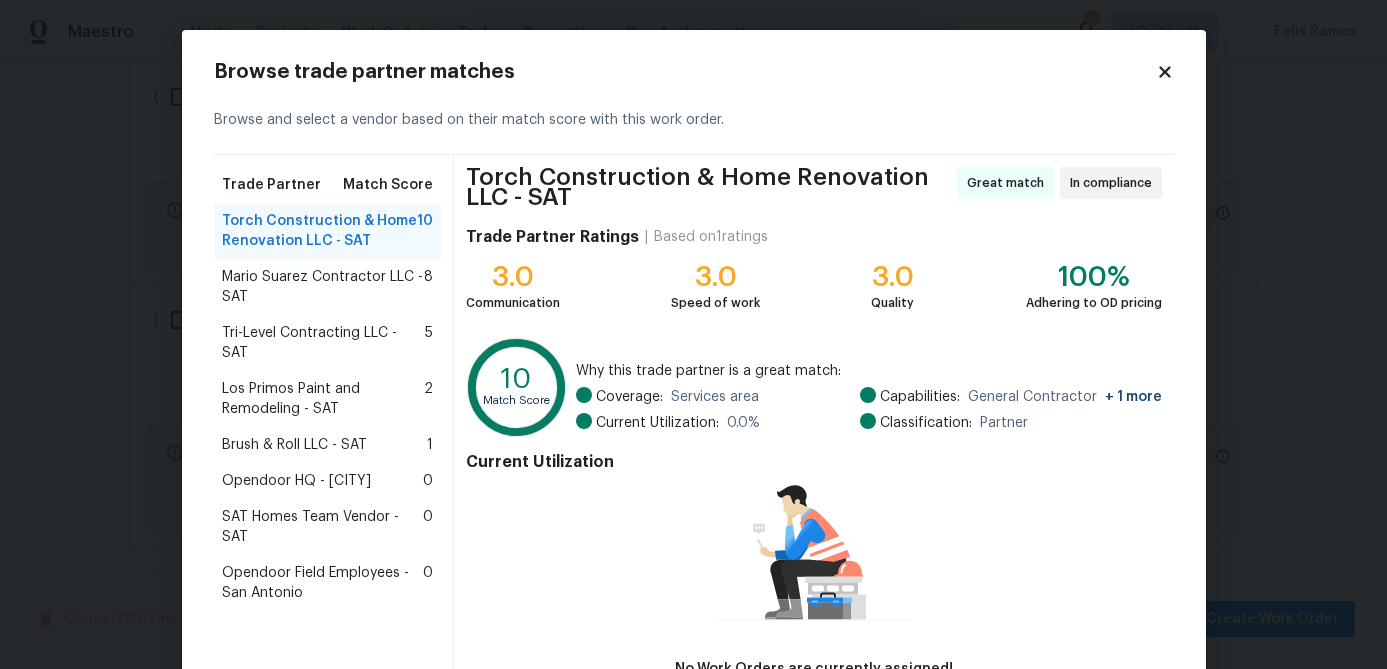 click on "Los Primos Paint and Remodeling - SAT" at bounding box center [323, 399] 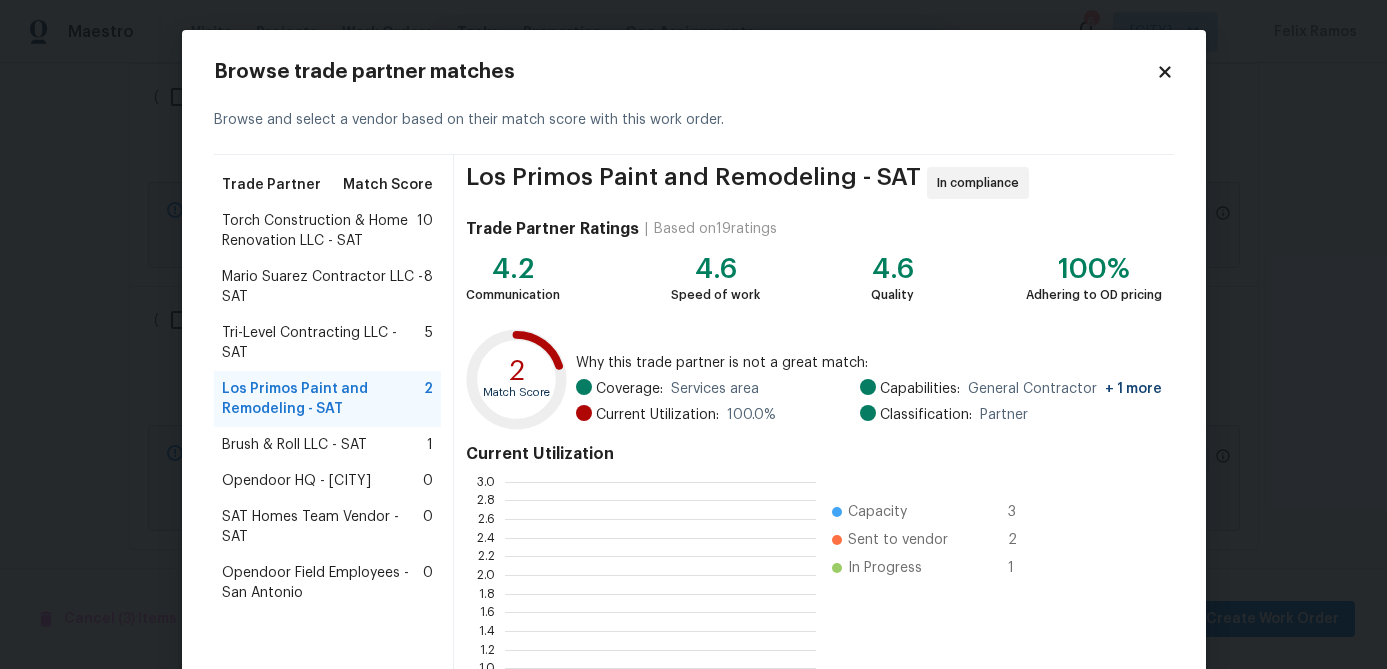 scroll, scrollTop: 2, scrollLeft: 1, axis: both 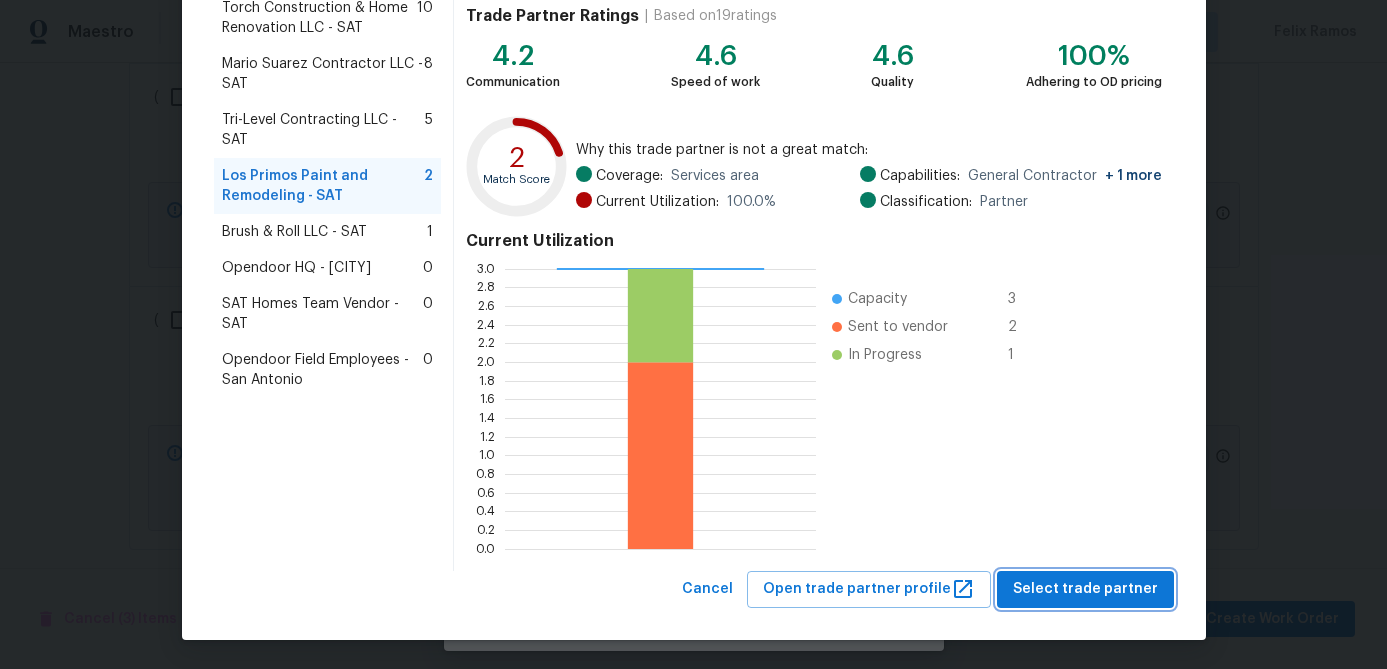 click on "Select trade partner" at bounding box center (1085, 589) 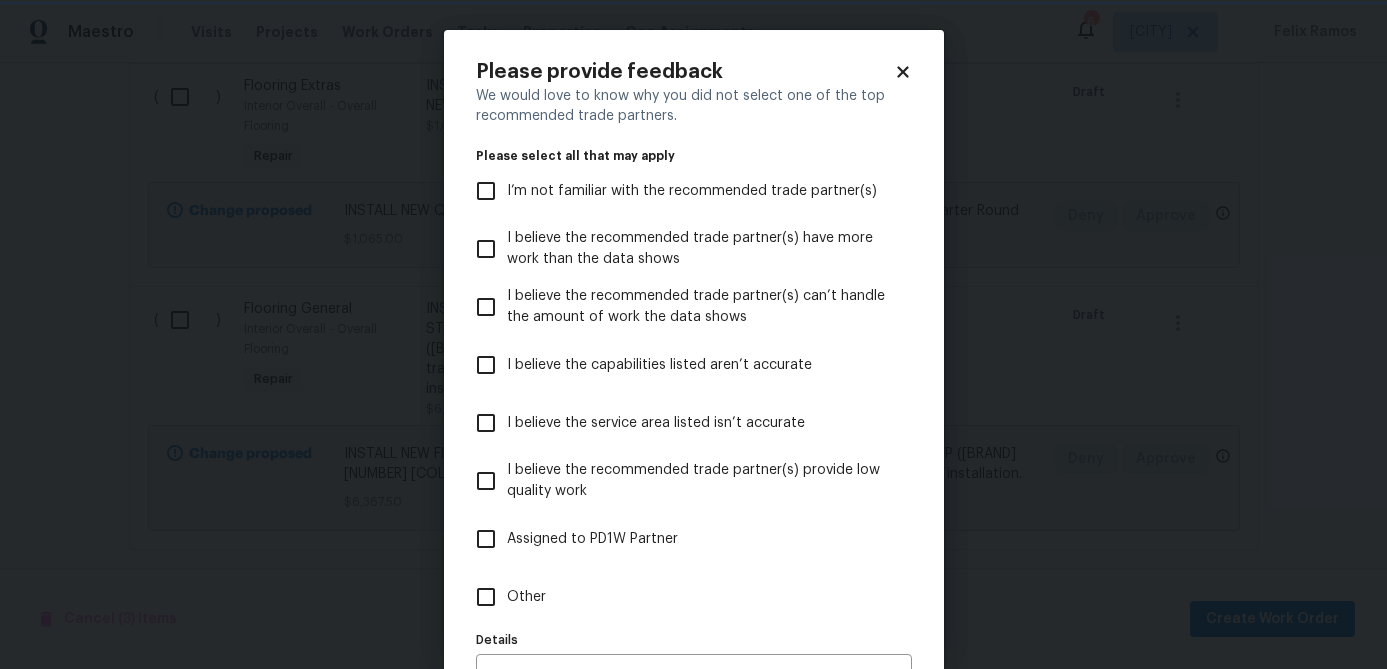 scroll, scrollTop: 0, scrollLeft: 0, axis: both 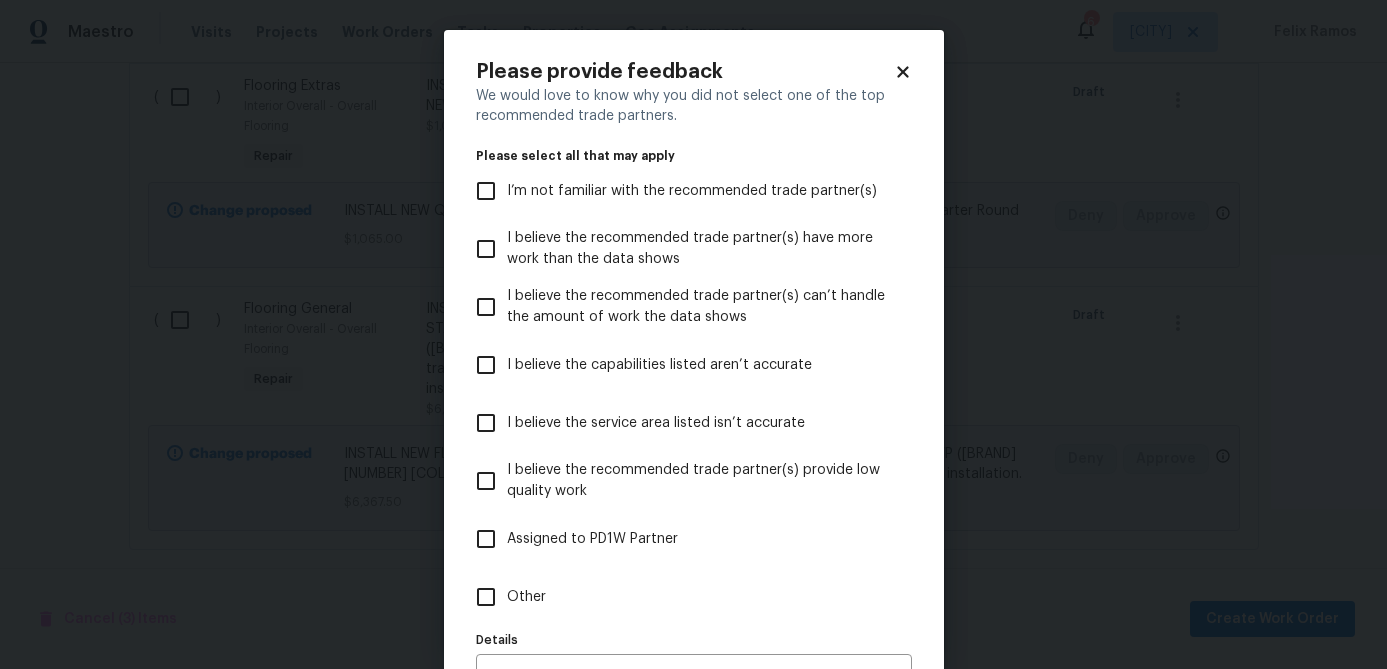 click 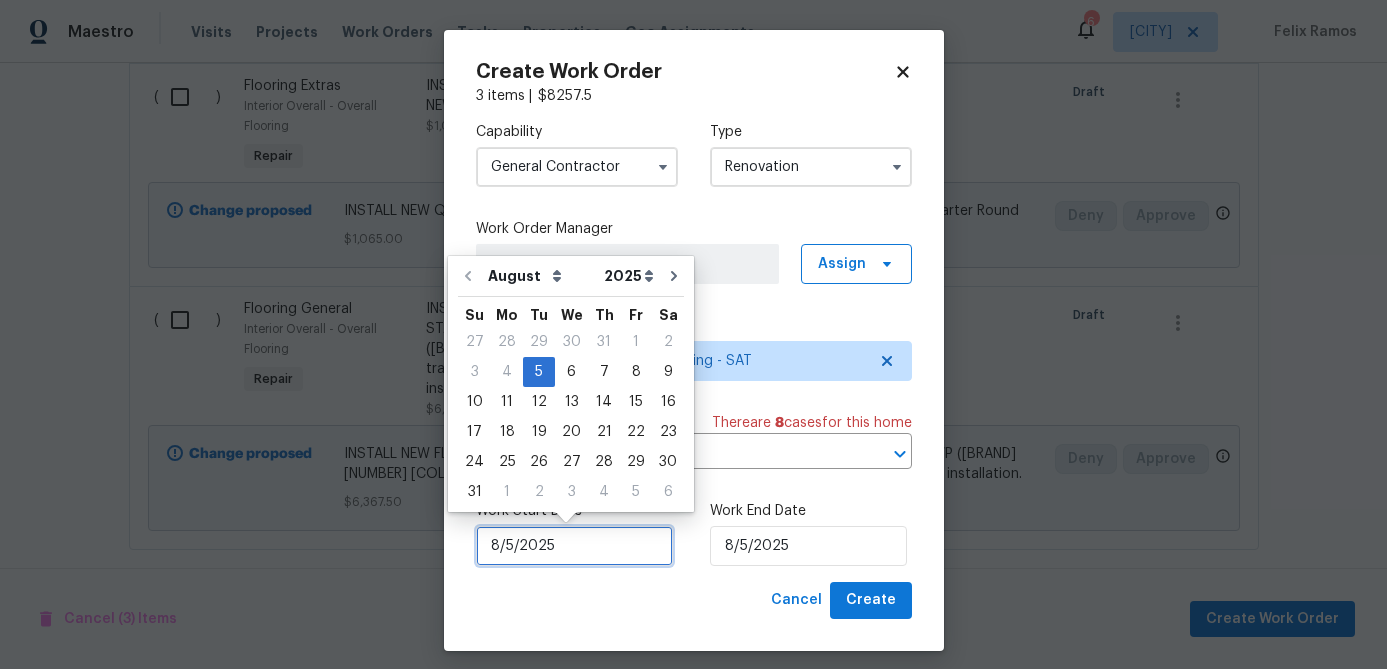 click on "8/5/2025" at bounding box center (574, 546) 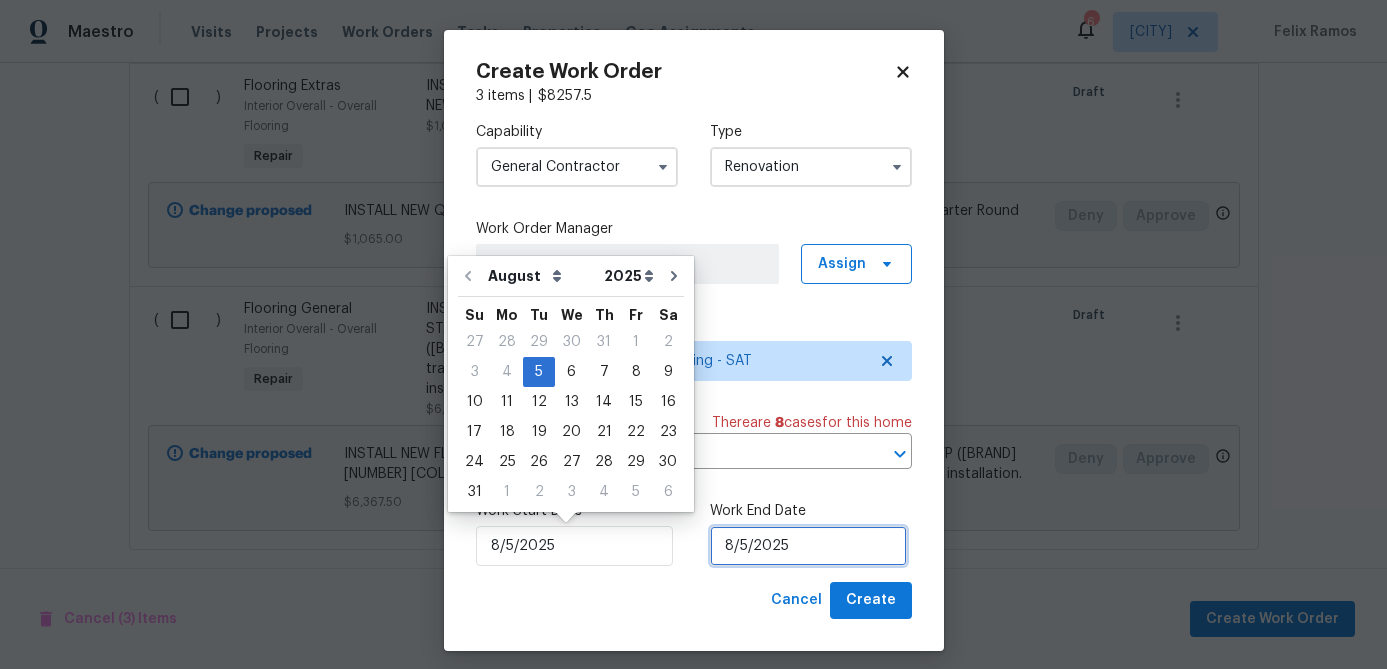 click on "8/5/2025" at bounding box center [808, 546] 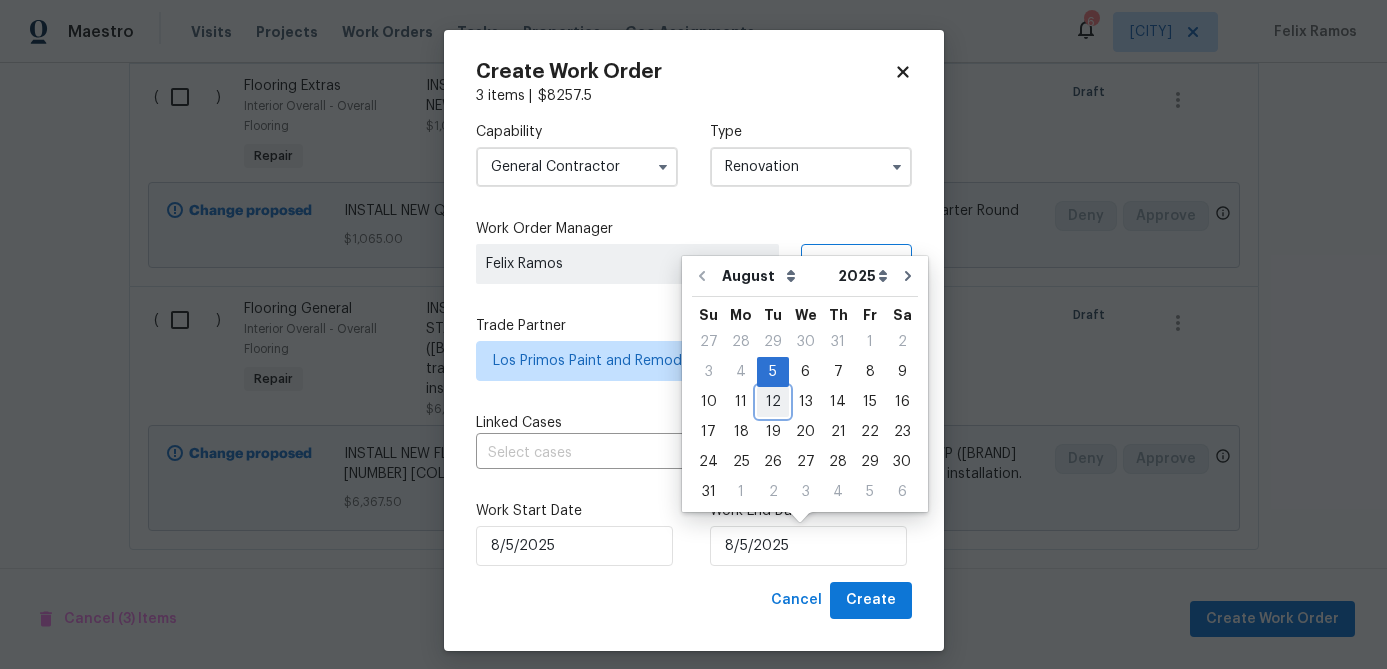 click on "12" at bounding box center [773, 402] 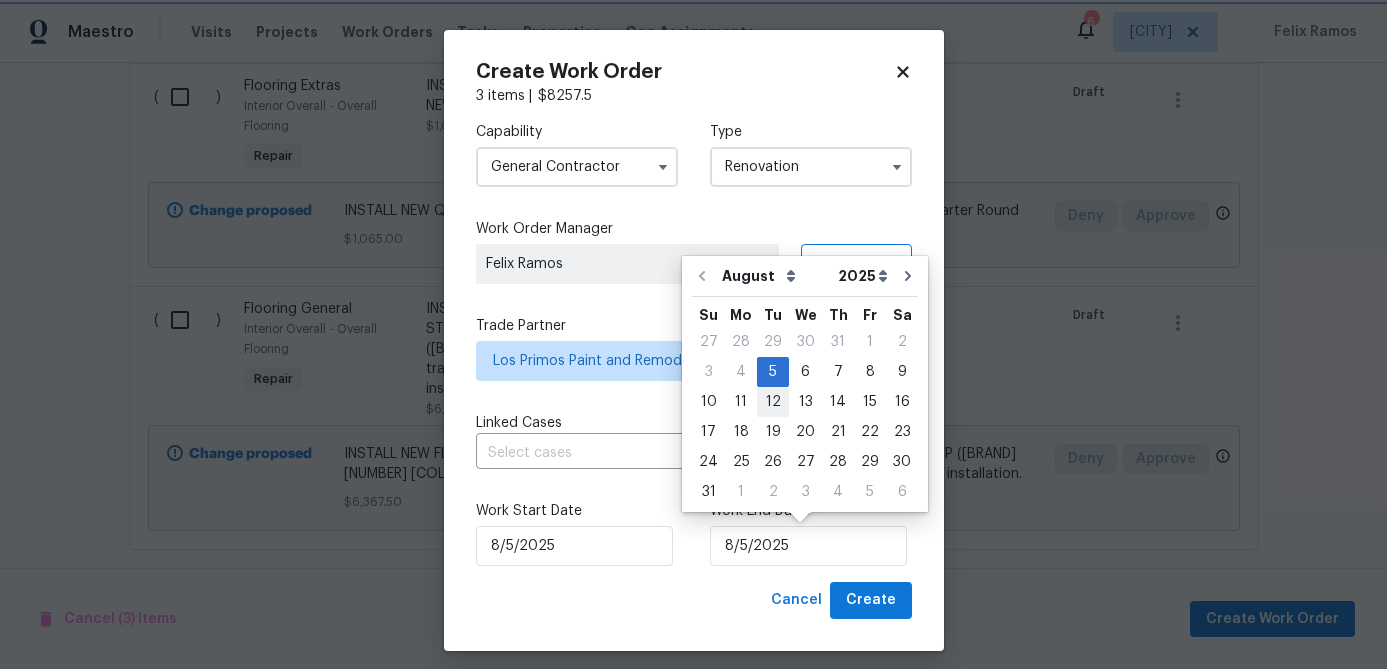 type on "8/12/2025" 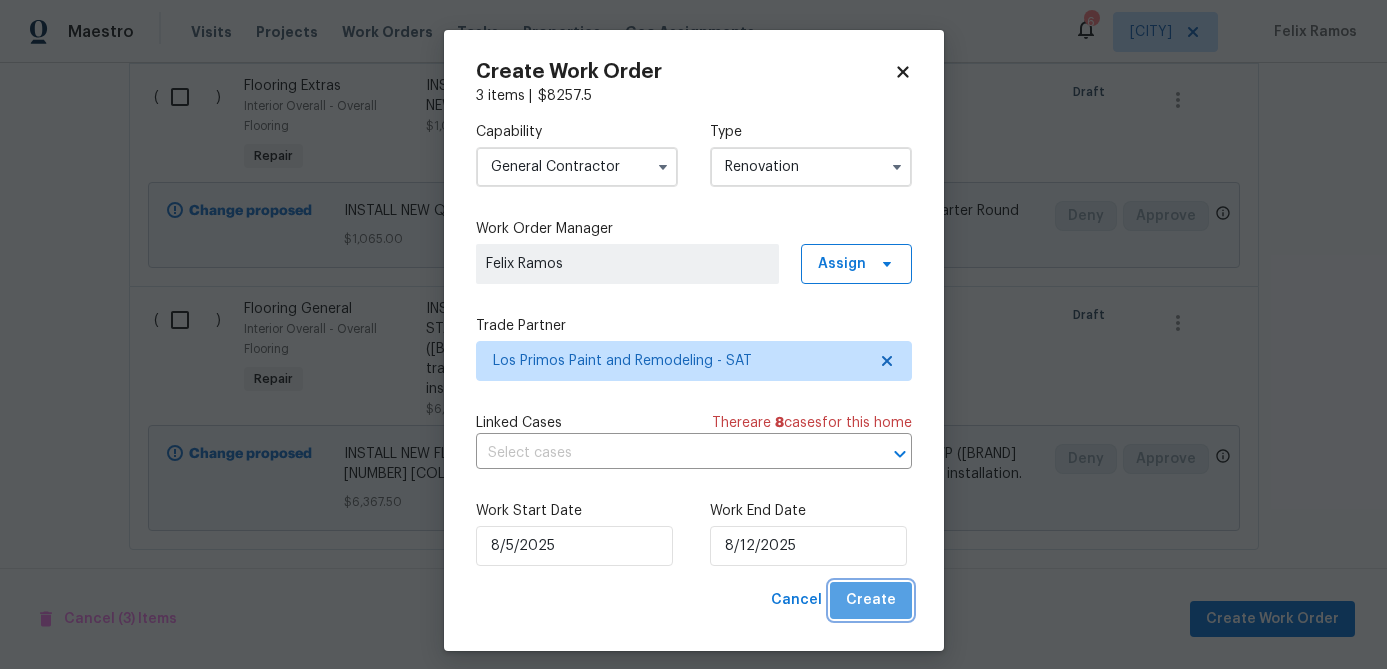 click on "Create" at bounding box center (871, 600) 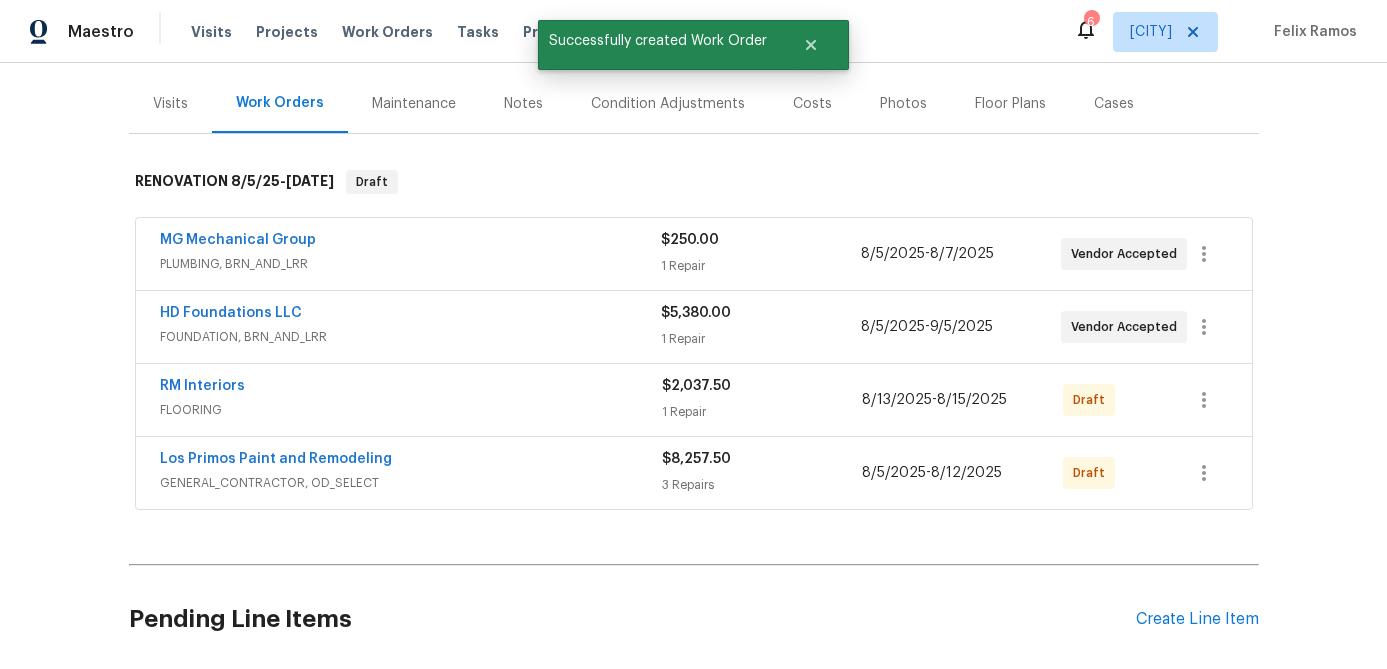 scroll, scrollTop: 0, scrollLeft: 0, axis: both 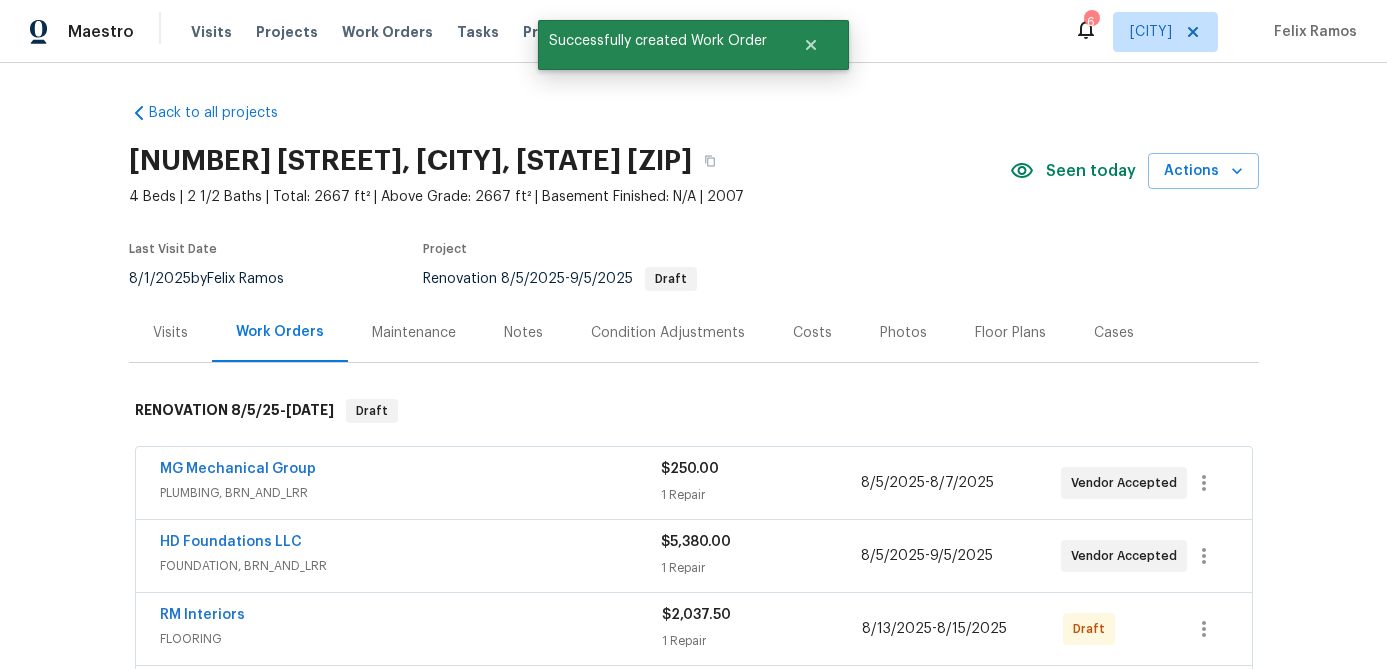 click on "Costs" at bounding box center (812, 333) 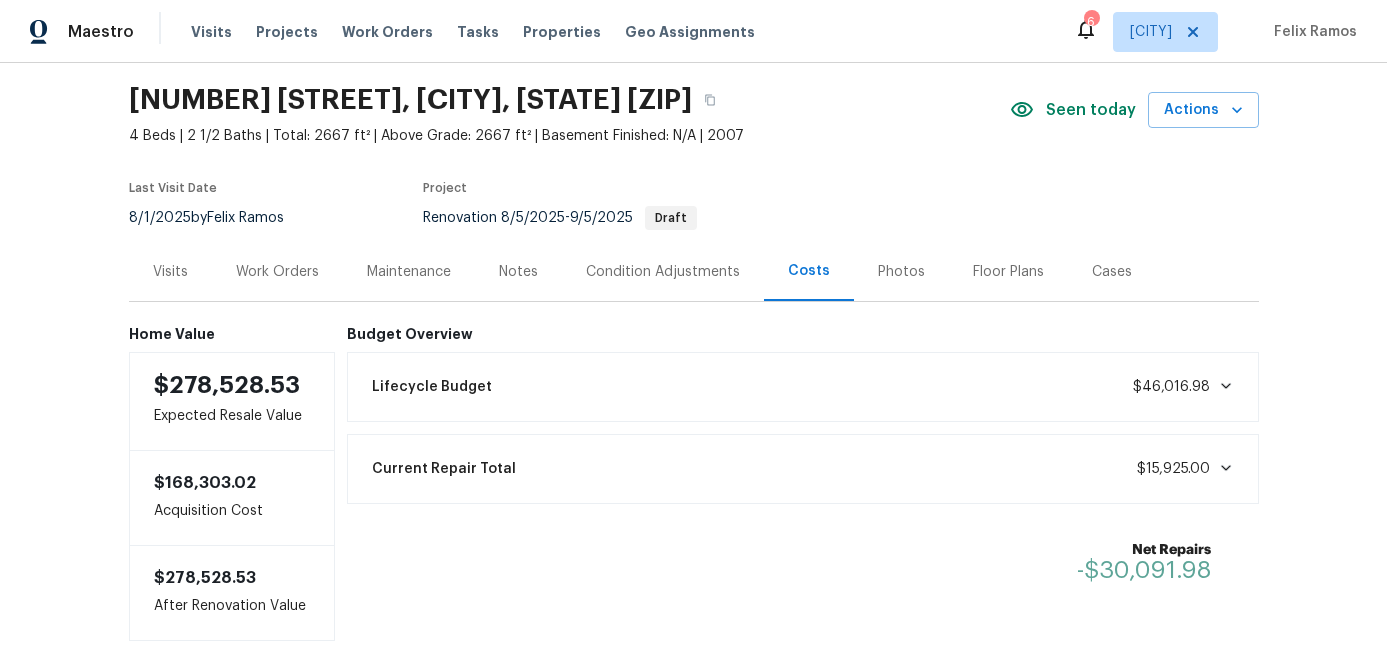 scroll, scrollTop: 0, scrollLeft: 0, axis: both 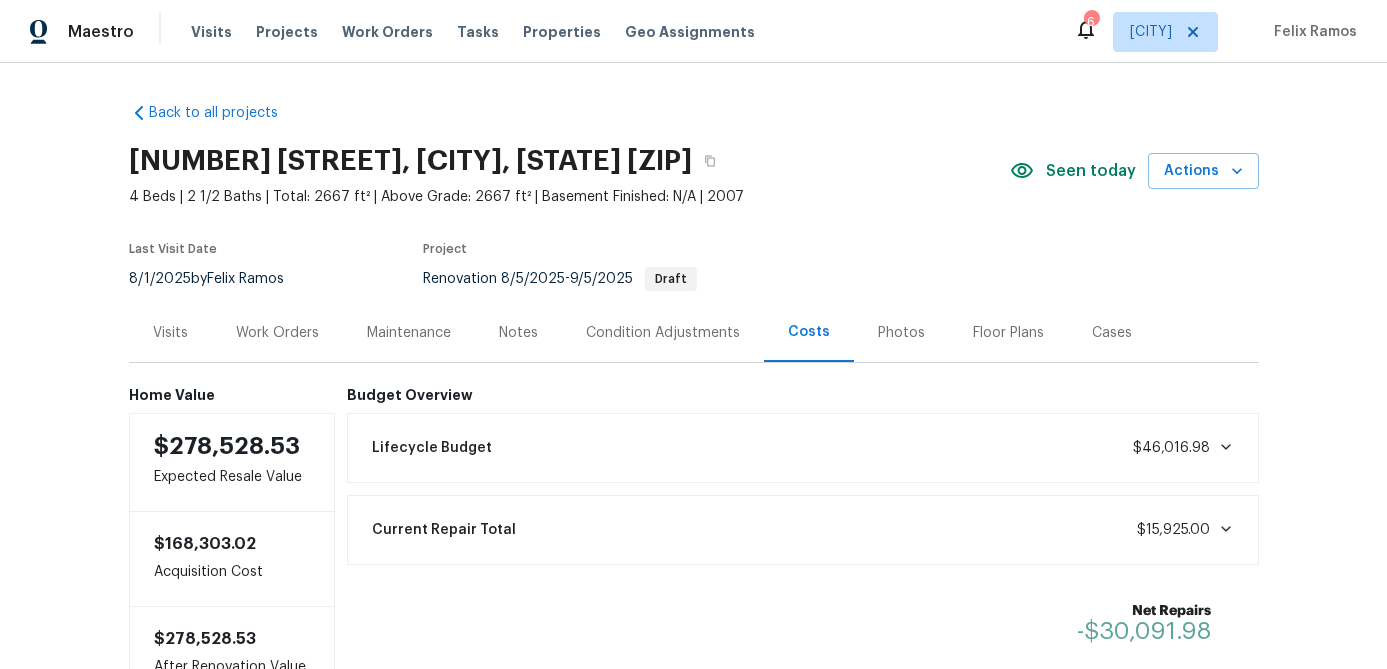 click on "Work Orders" at bounding box center (277, 333) 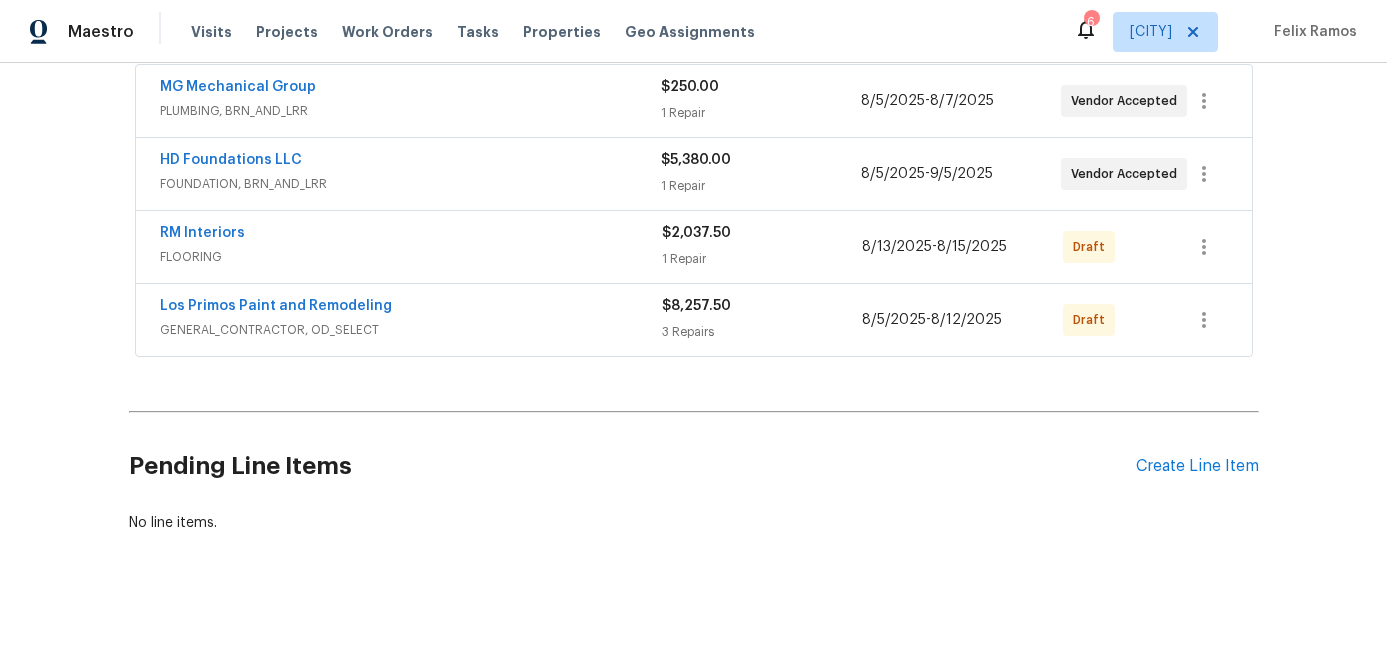 scroll, scrollTop: 0, scrollLeft: 0, axis: both 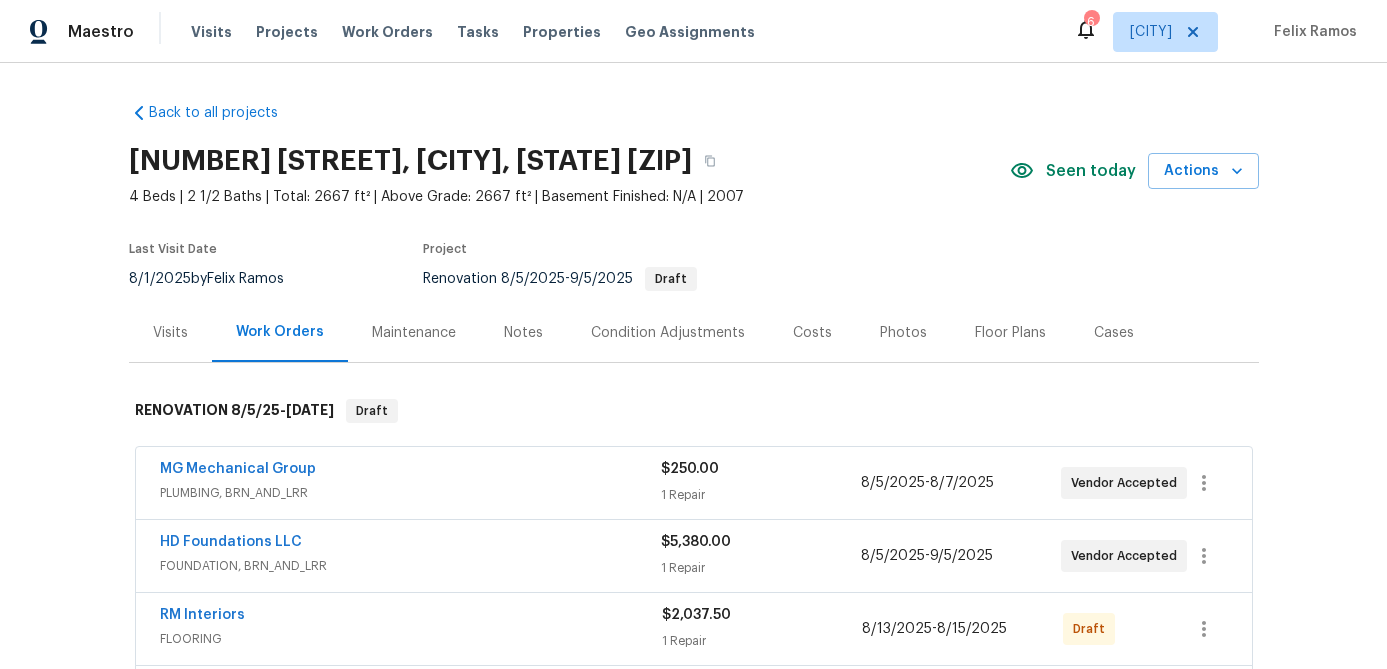 click on "Condition Adjustments" at bounding box center (668, 333) 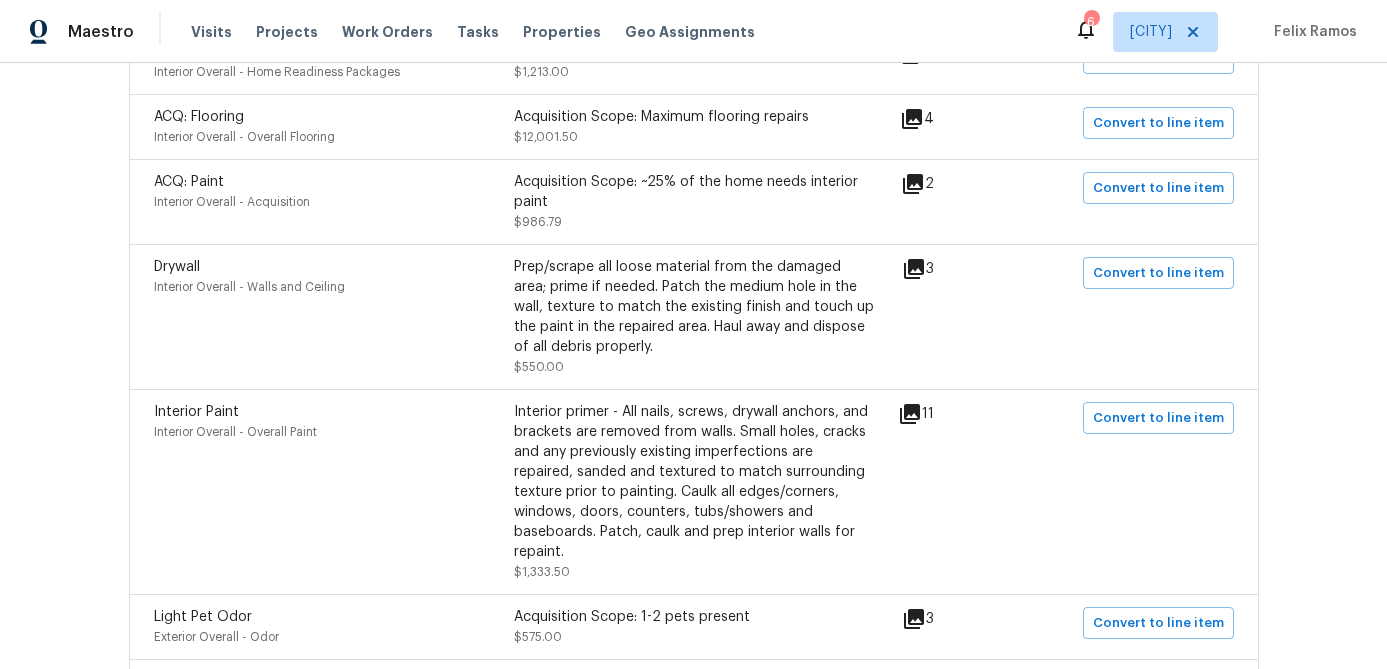 scroll, scrollTop: 485, scrollLeft: 0, axis: vertical 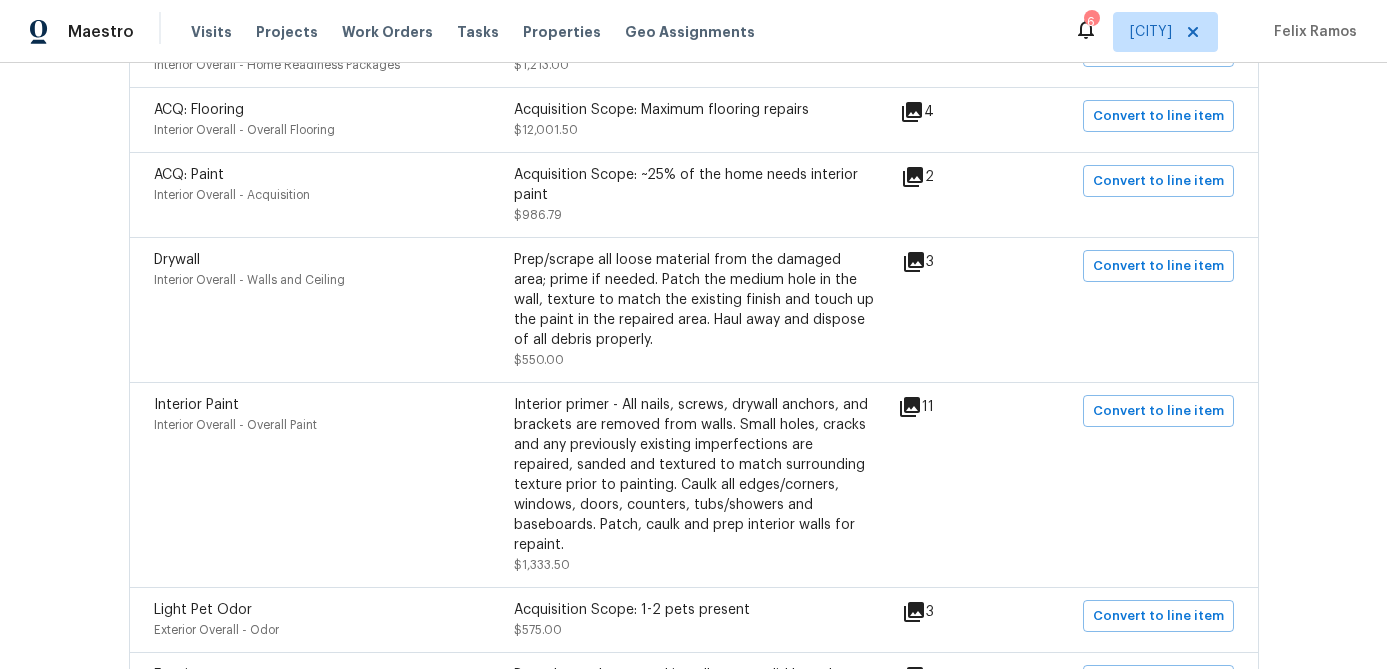 click 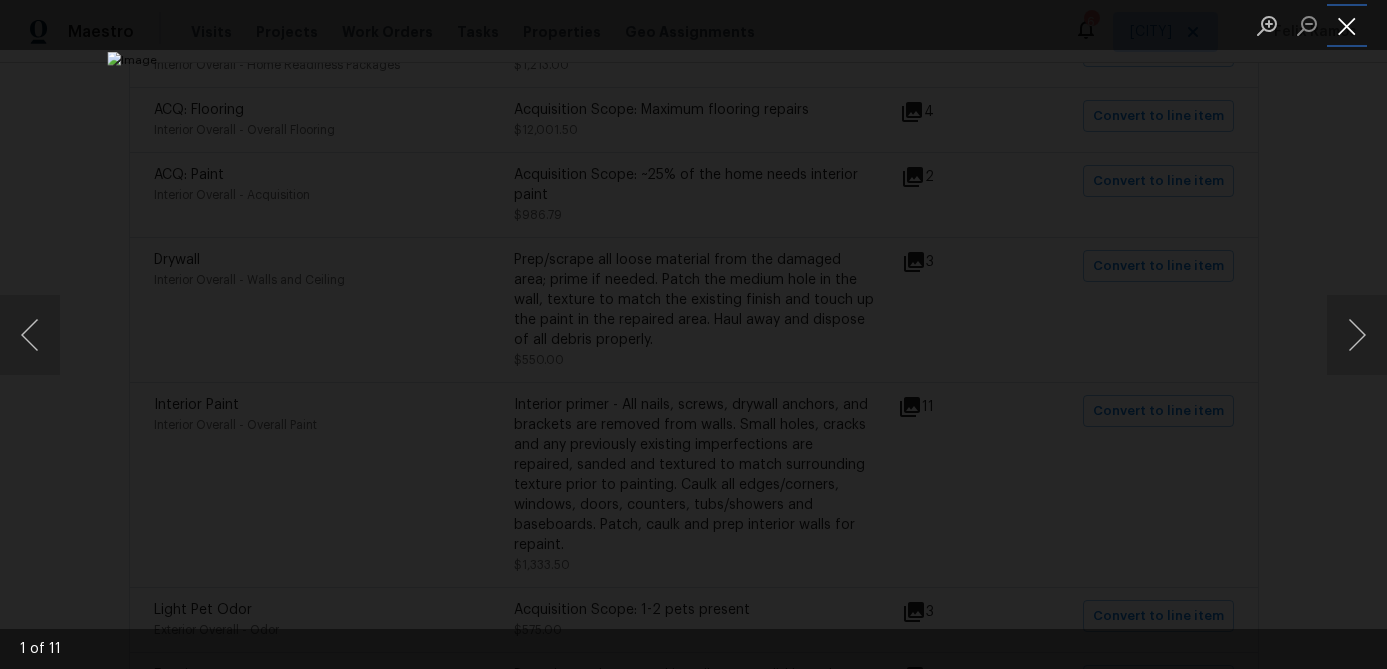 click at bounding box center [1347, 25] 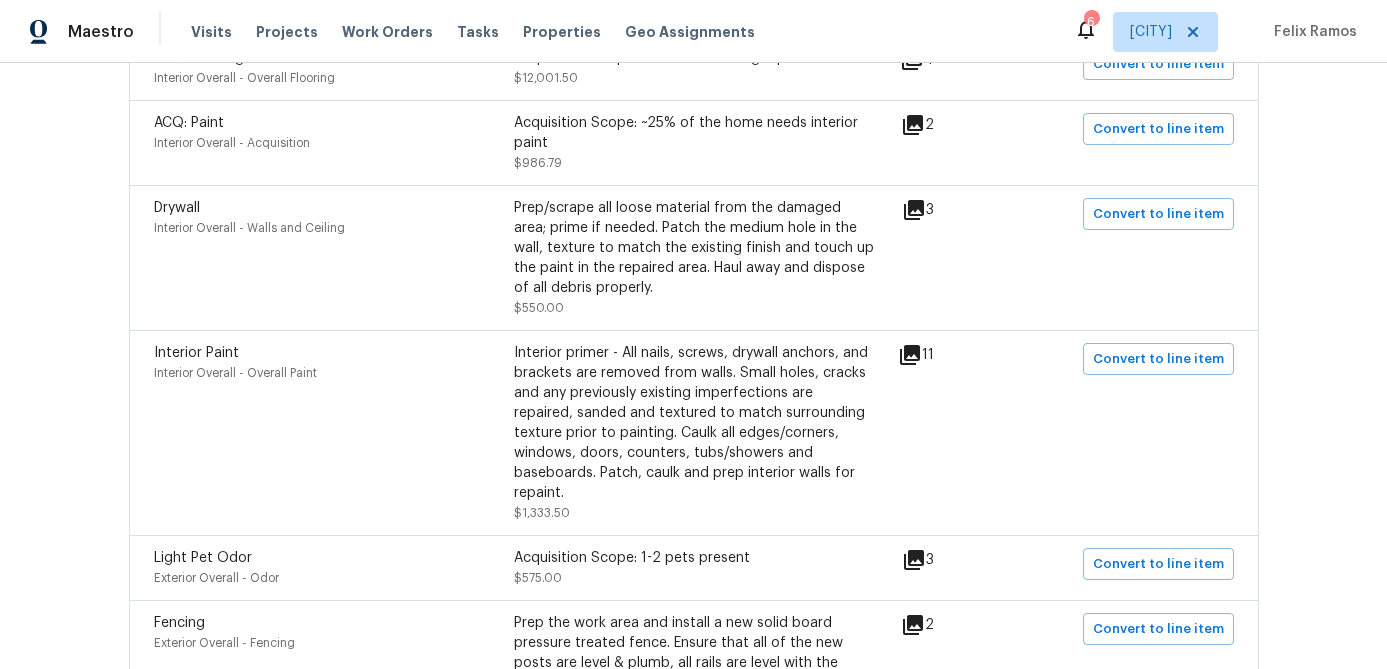 scroll, scrollTop: 521, scrollLeft: 0, axis: vertical 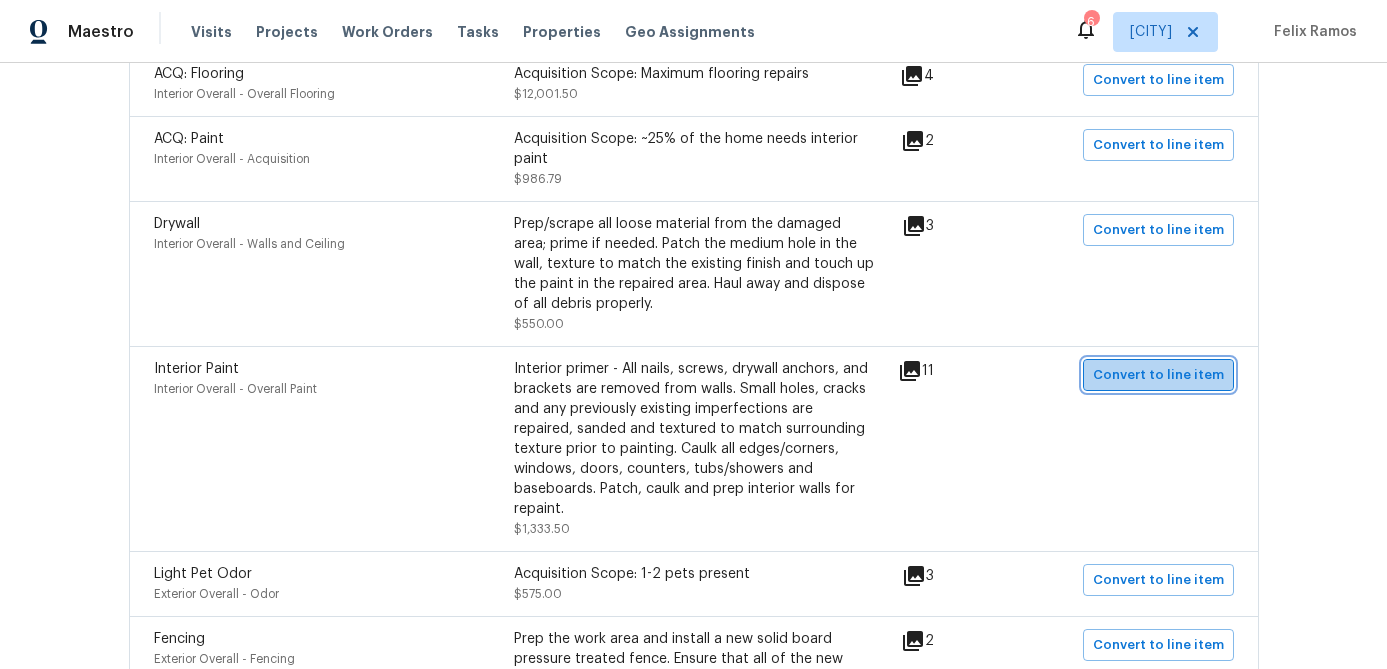 click on "Convert to line item" at bounding box center (1158, 375) 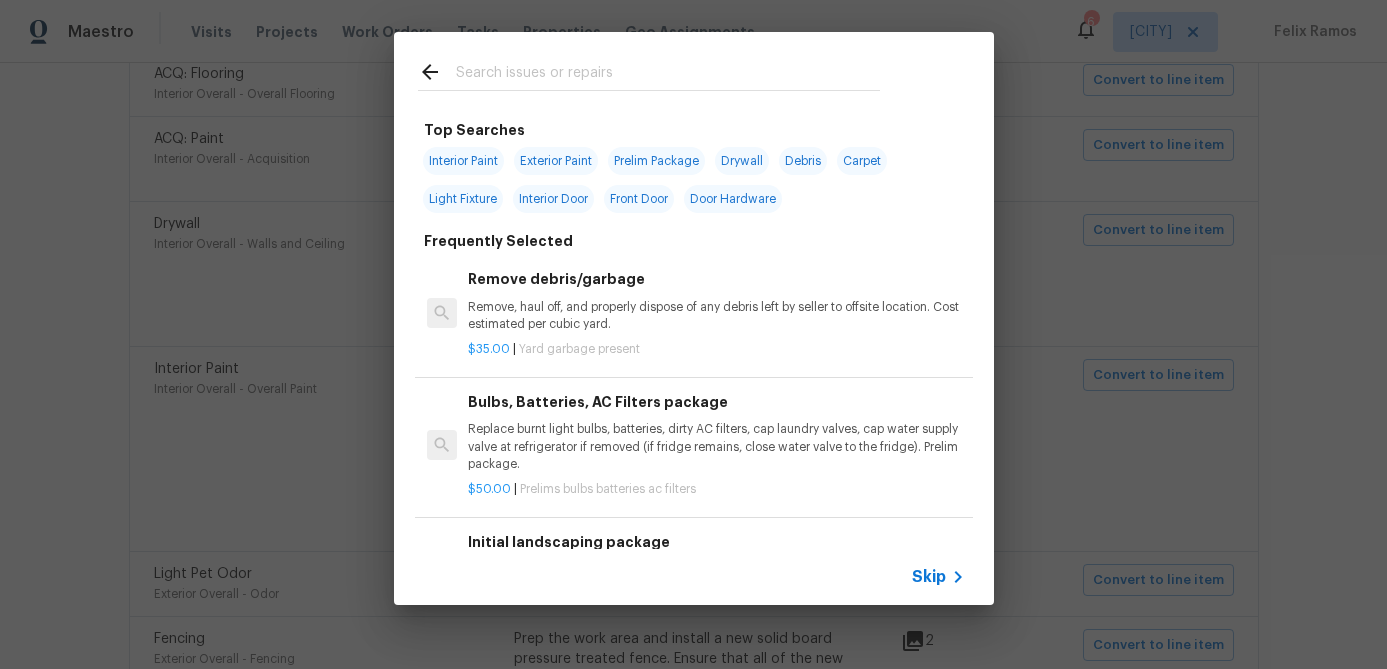 click on "Skip" at bounding box center (929, 577) 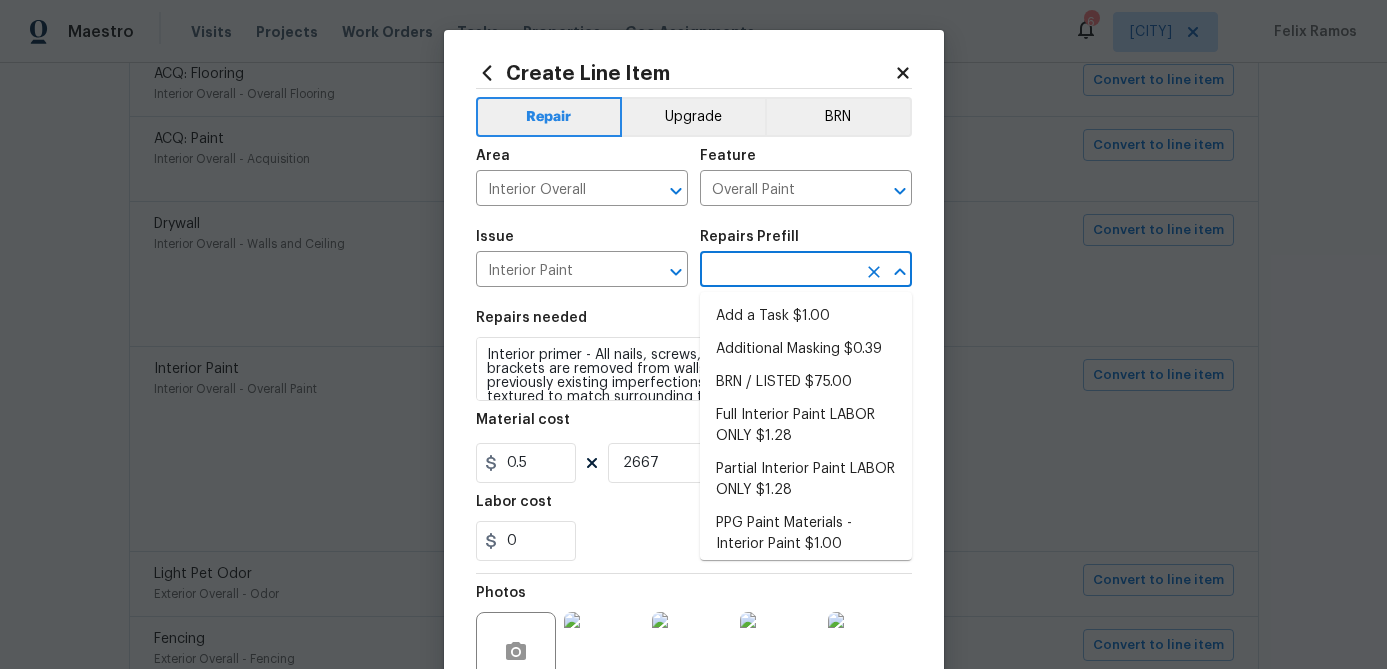 click at bounding box center [778, 271] 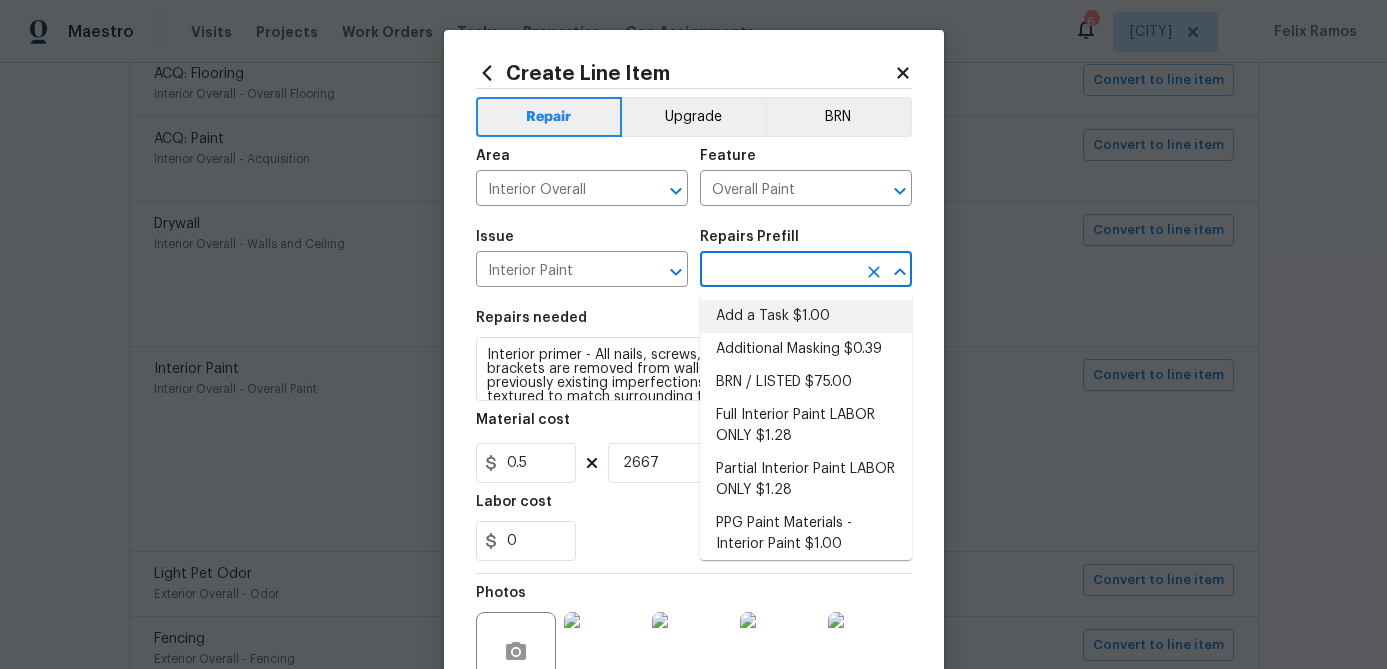 click on "Add a Task $1.00" at bounding box center (806, 316) 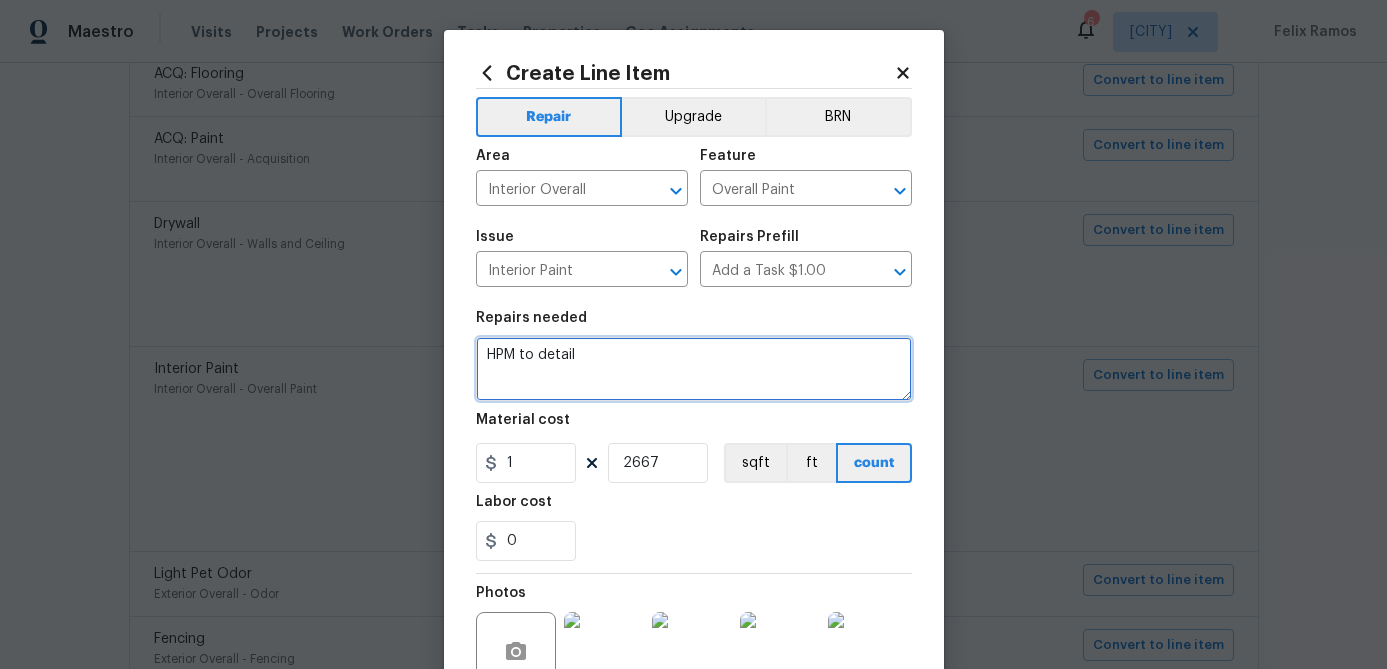 drag, startPoint x: 606, startPoint y: 357, endPoint x: 417, endPoint y: 356, distance: 189.00264 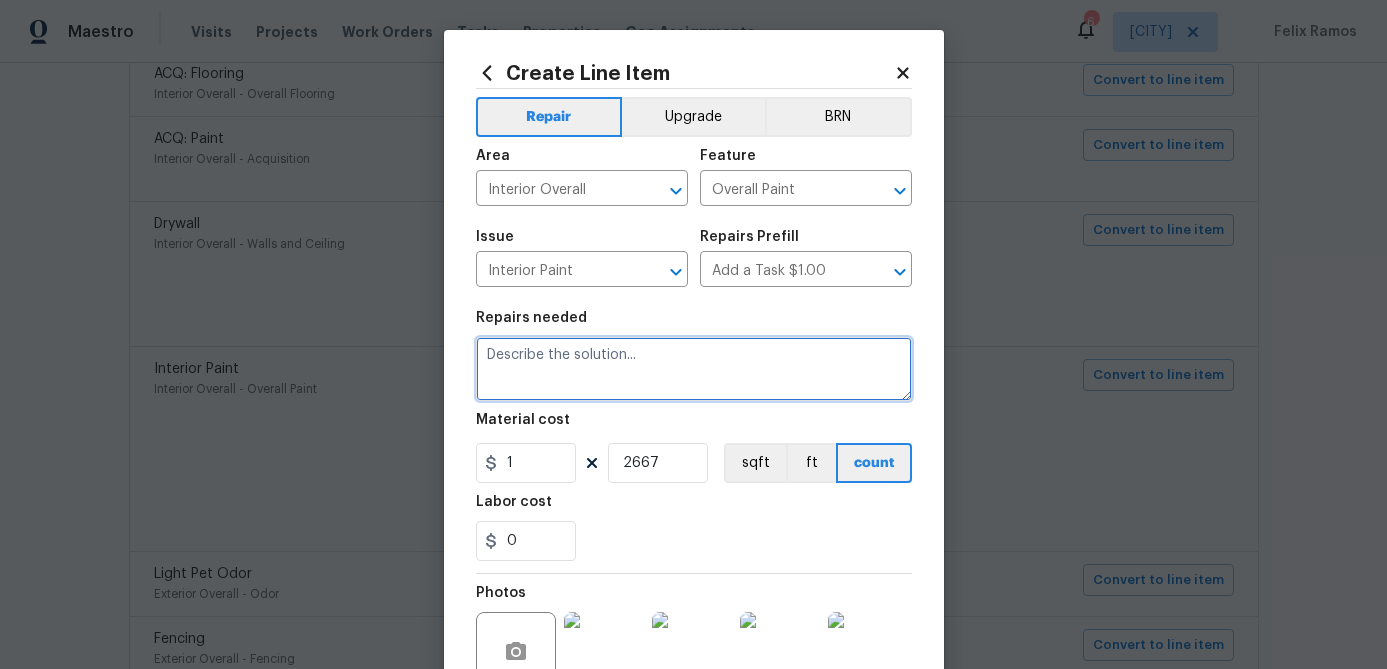 type 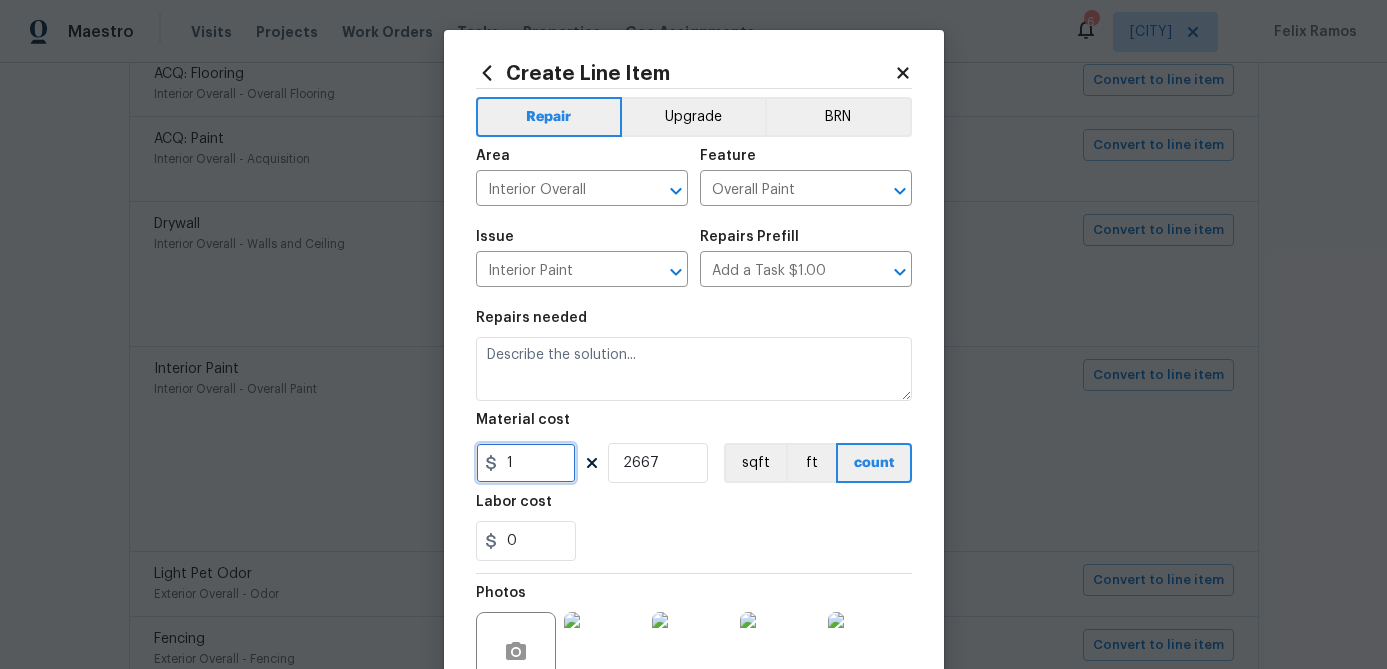 click on "1" at bounding box center (526, 463) 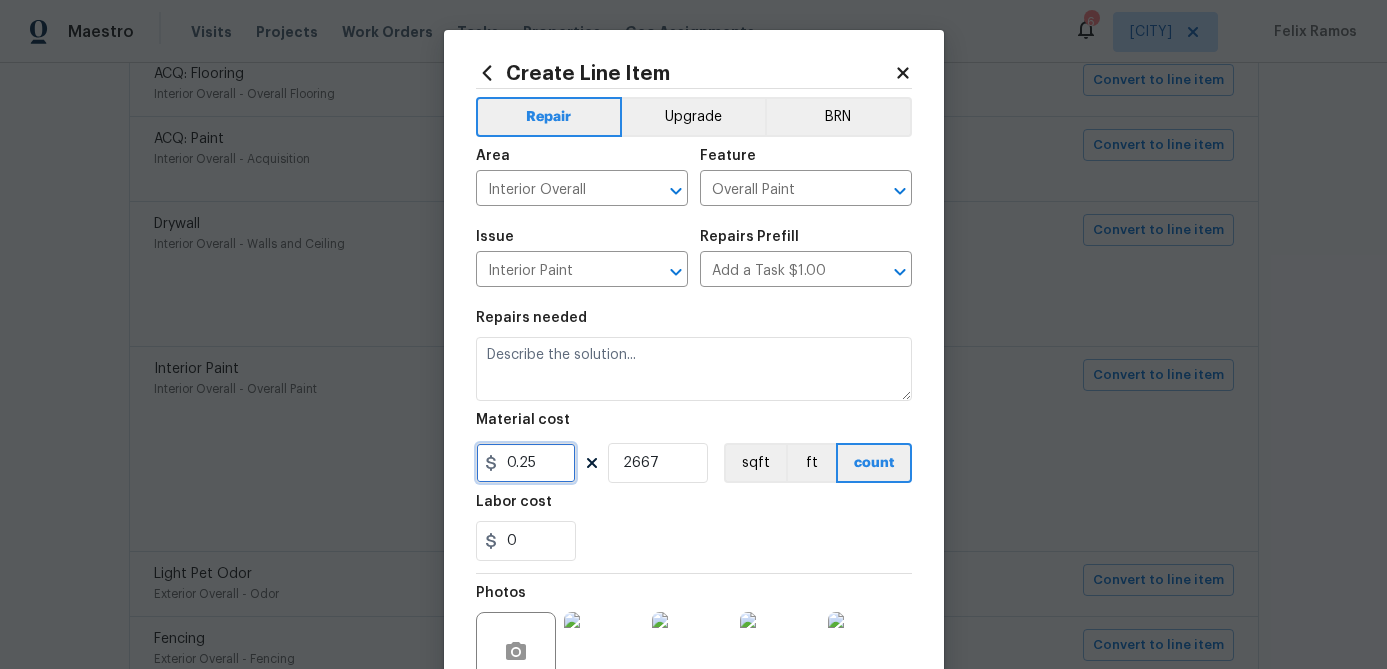 type on "0.25" 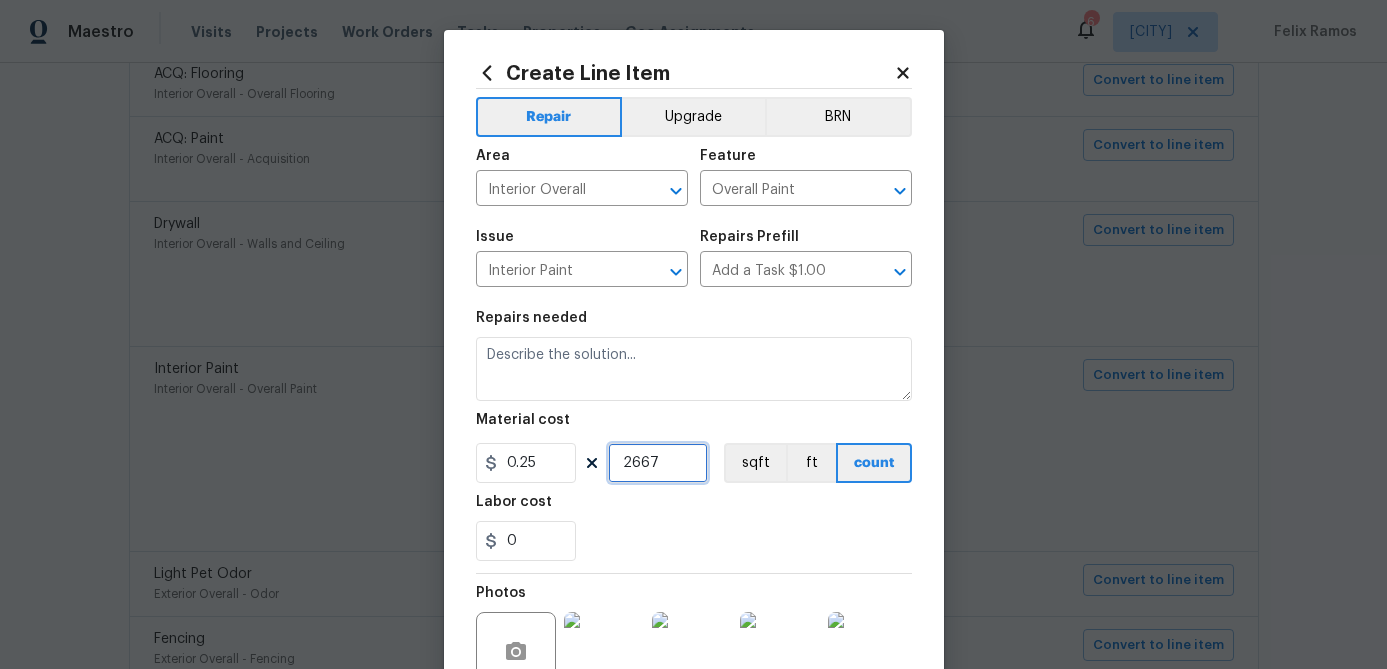 click on "2667" at bounding box center [658, 463] 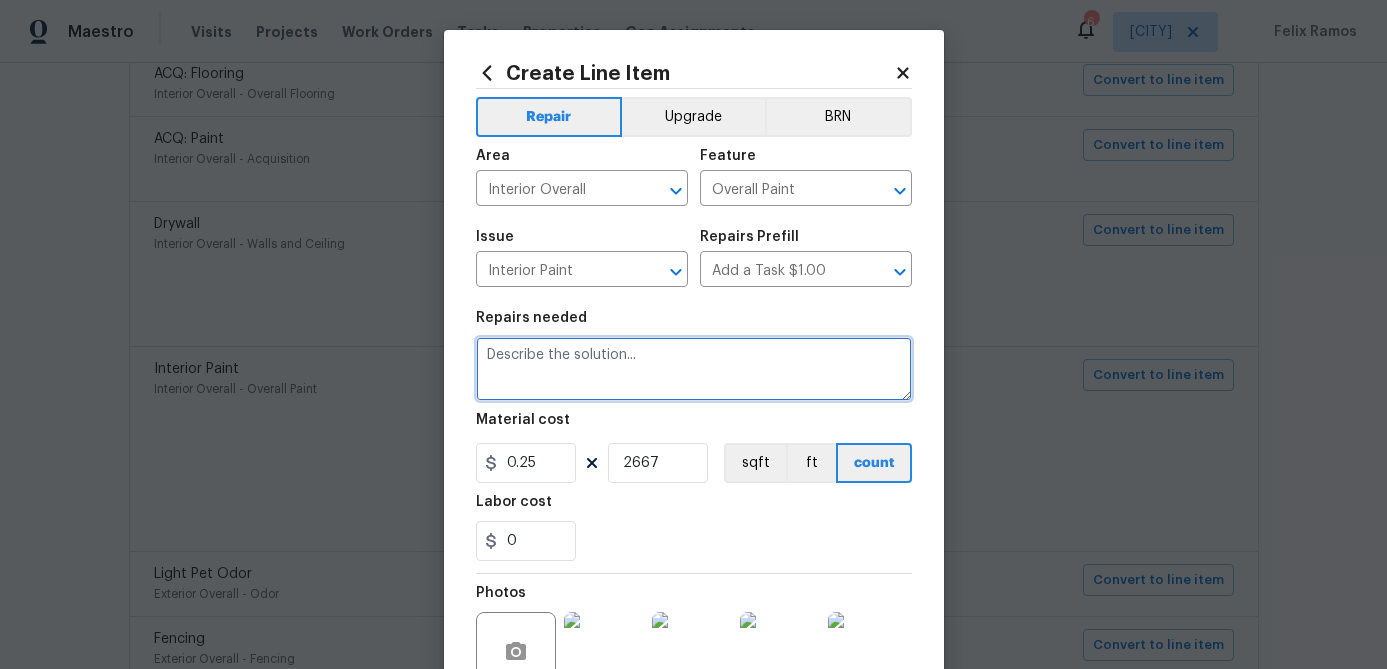 click at bounding box center (694, 369) 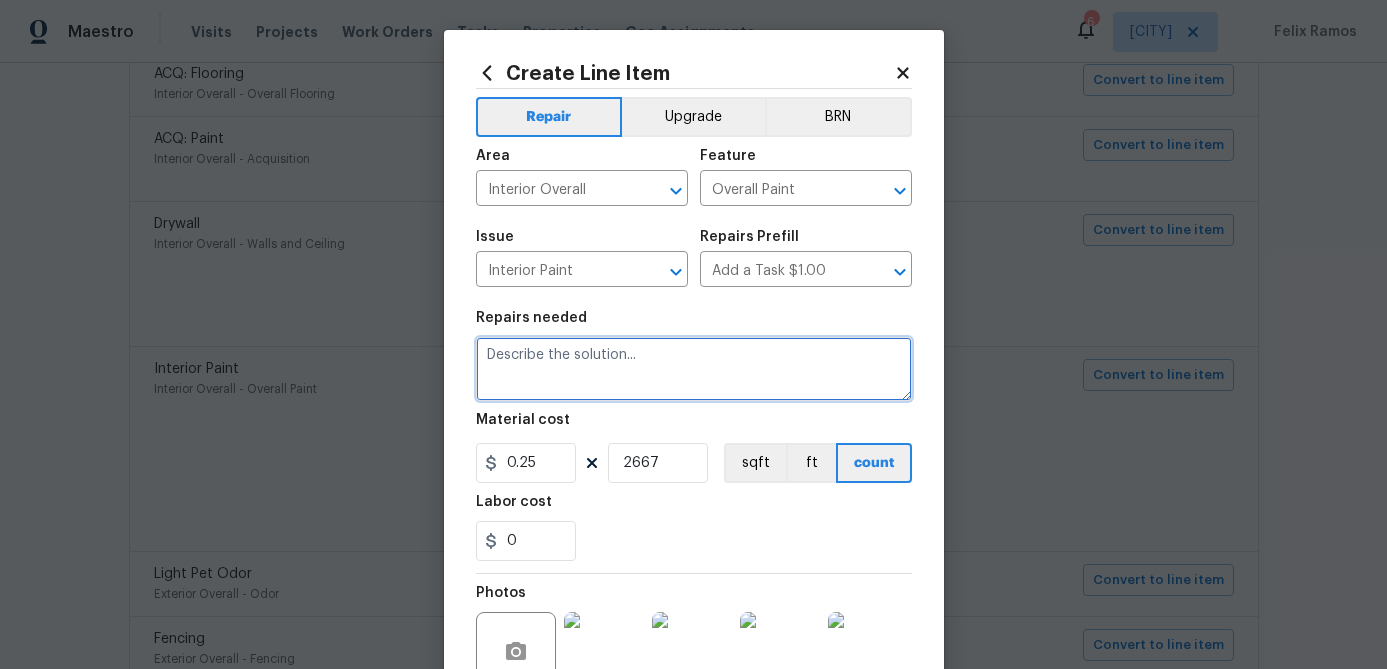 paste on "Interior primer - All nails, screws, drywall anchors, and brackets are removed from walls. Small holes, cracks and any previously existing imperfections are repaired, sanded and textured to match surrounding texture prior to painting. Caulk all edges/corners, windows, doors, counters, tubs/showers and baseboards. Patch, caulk and prep interior walls for repaint." 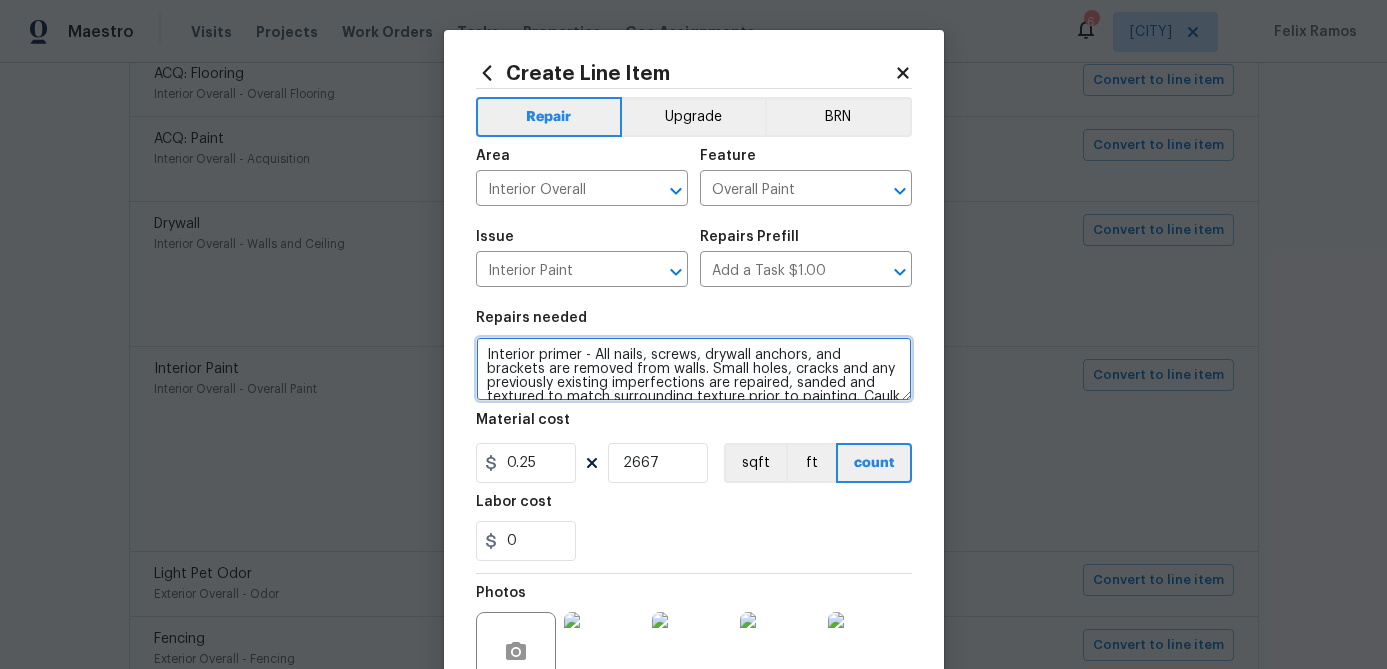 scroll, scrollTop: 42, scrollLeft: 0, axis: vertical 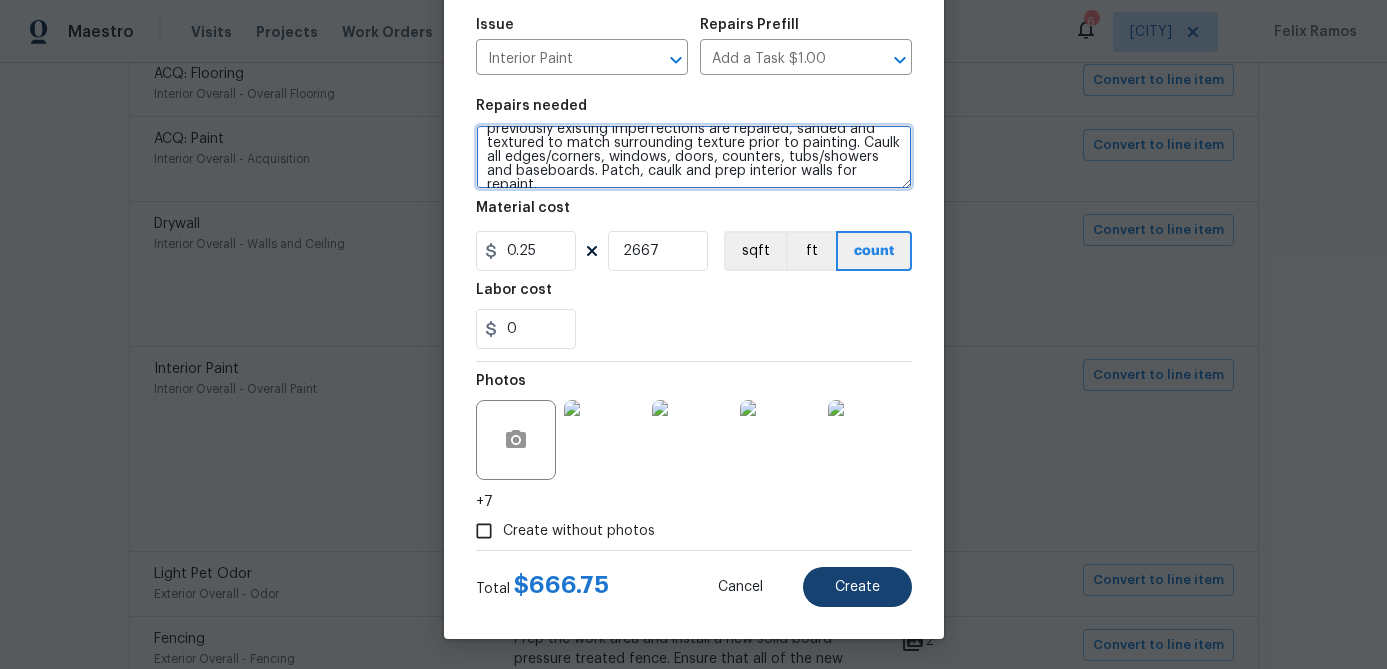 type on "Interior primer - All nails, screws, drywall anchors, and brackets are removed from walls. Small holes, cracks and any previously existing imperfections are repaired, sanded and textured to match surrounding texture prior to painting. Caulk all edges/corners, windows, doors, counters, tubs/showers and baseboards. Patch, caulk and prep interior walls for repaint." 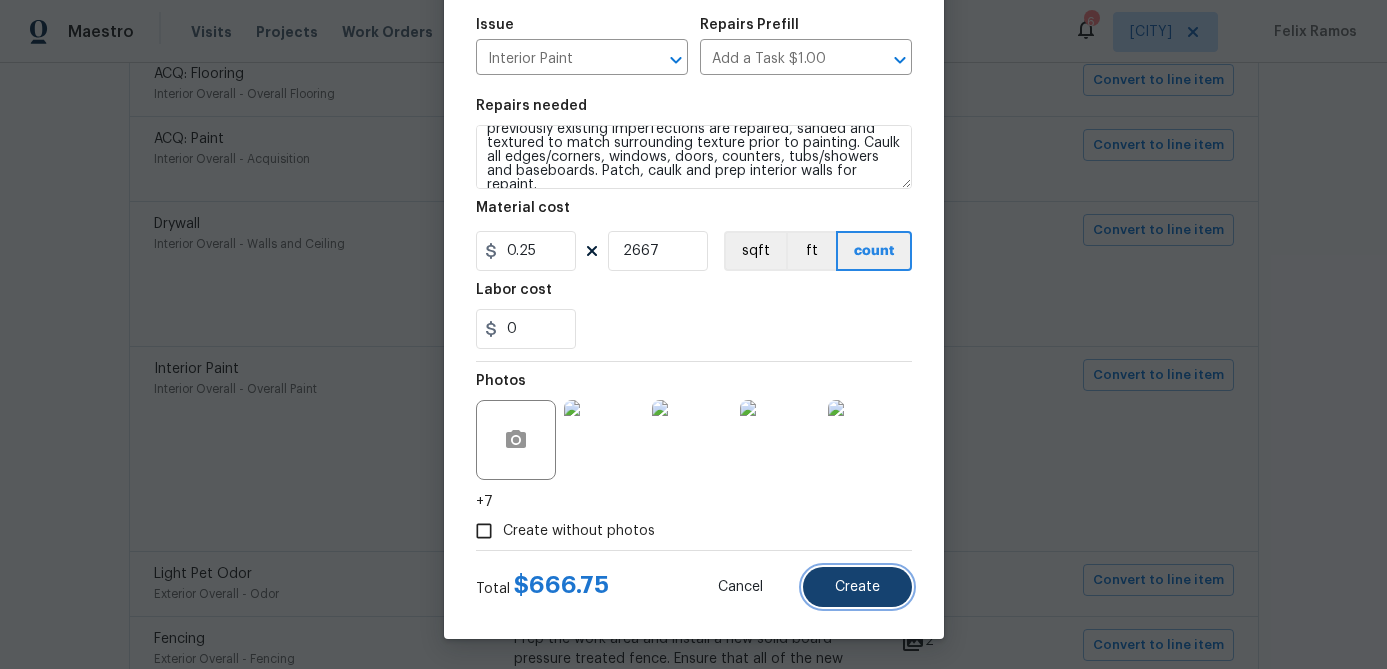 click on "Create" at bounding box center [857, 587] 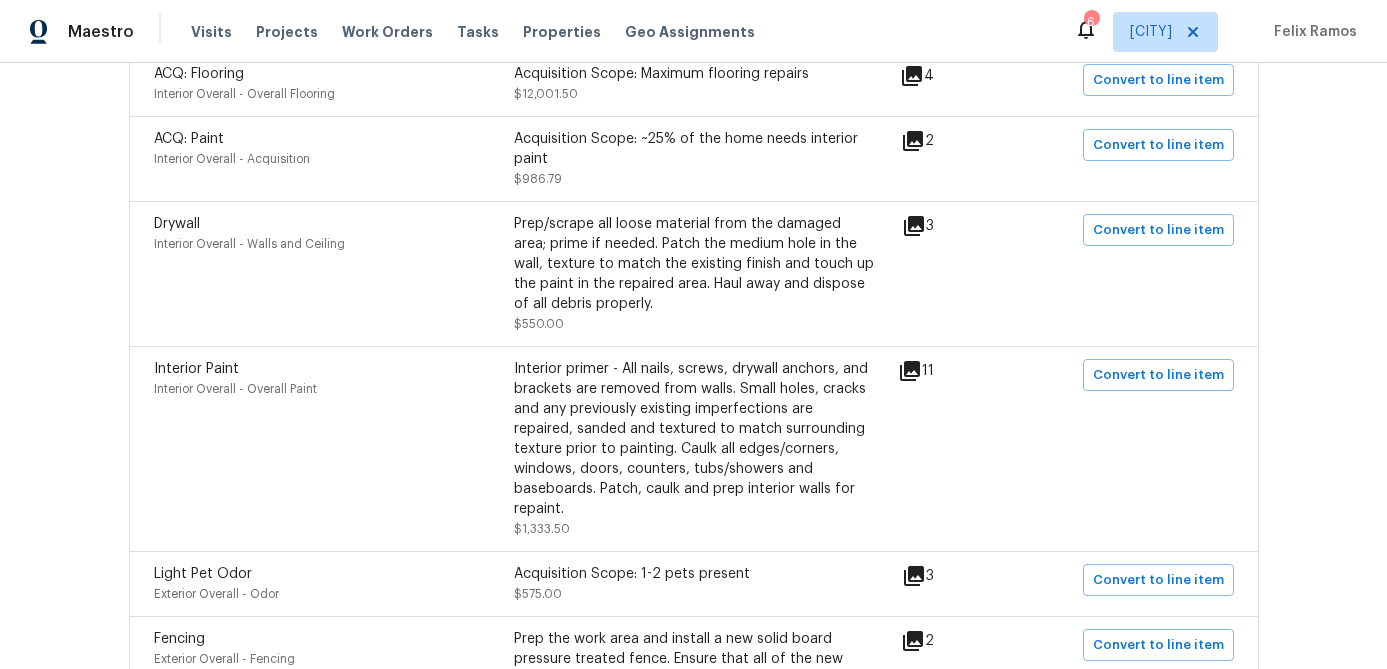 scroll, scrollTop: 0, scrollLeft: 0, axis: both 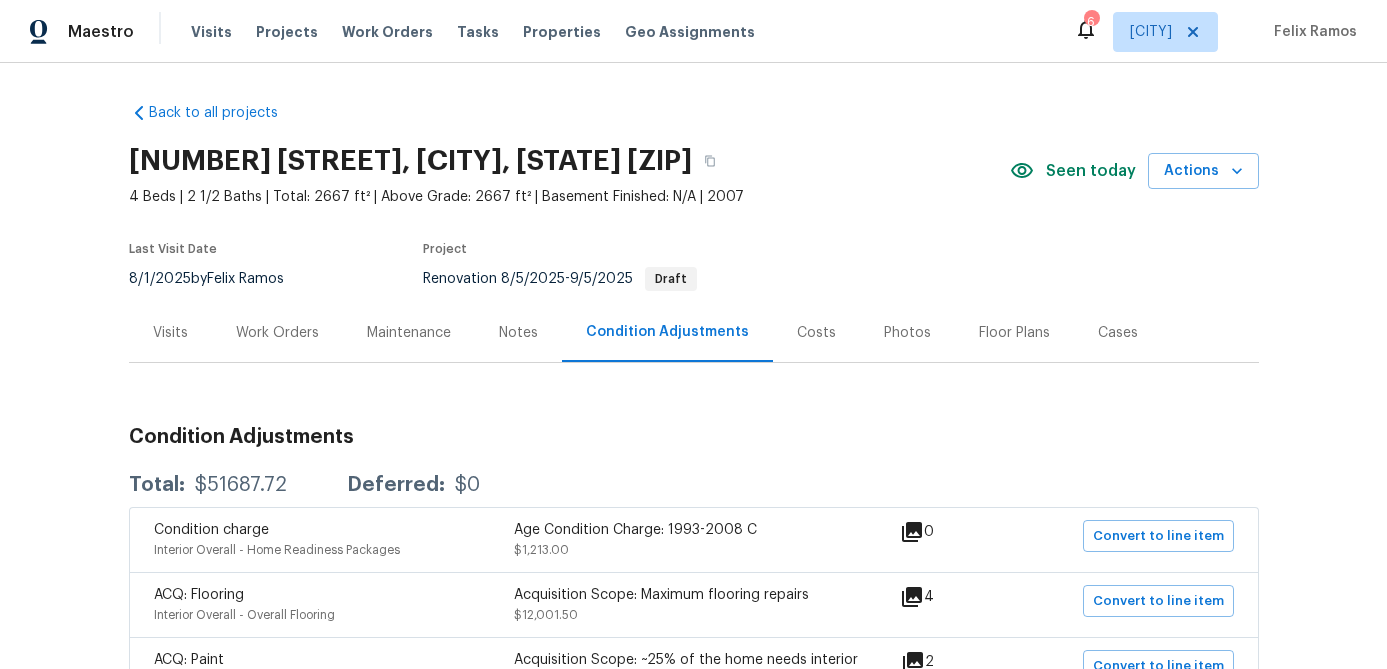 click on "Work Orders" at bounding box center [277, 333] 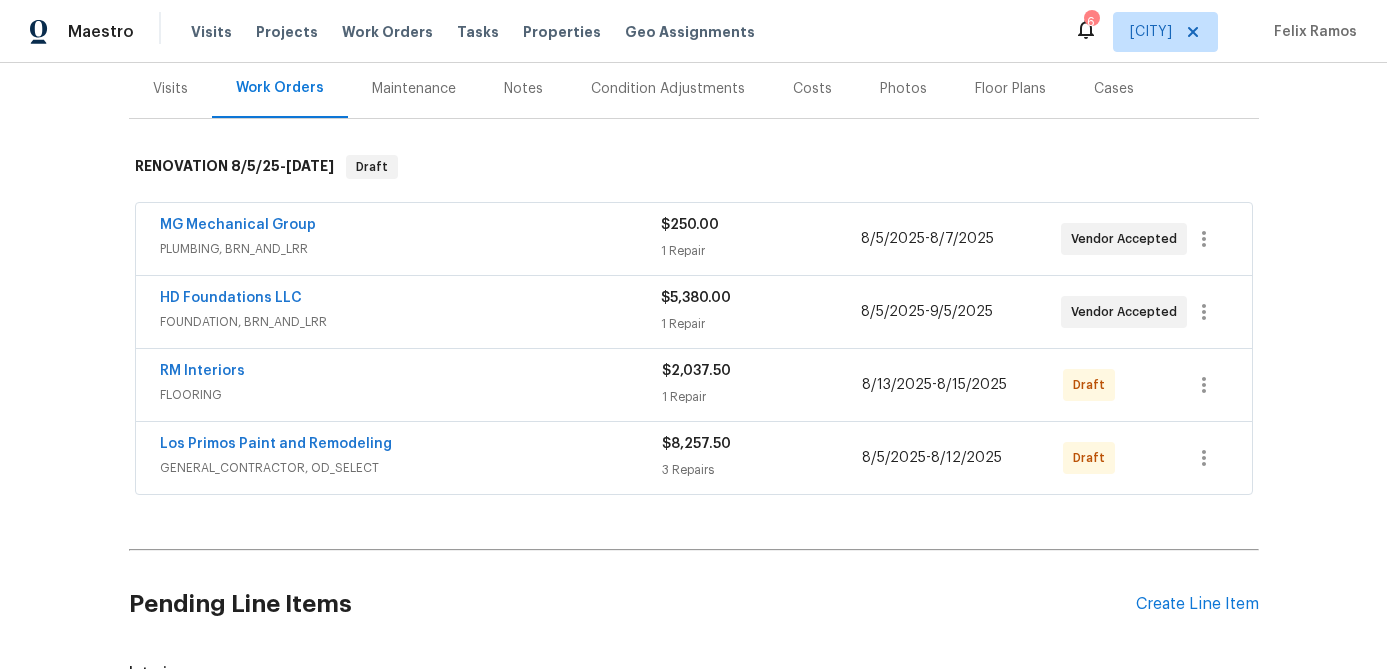 scroll, scrollTop: 0, scrollLeft: 0, axis: both 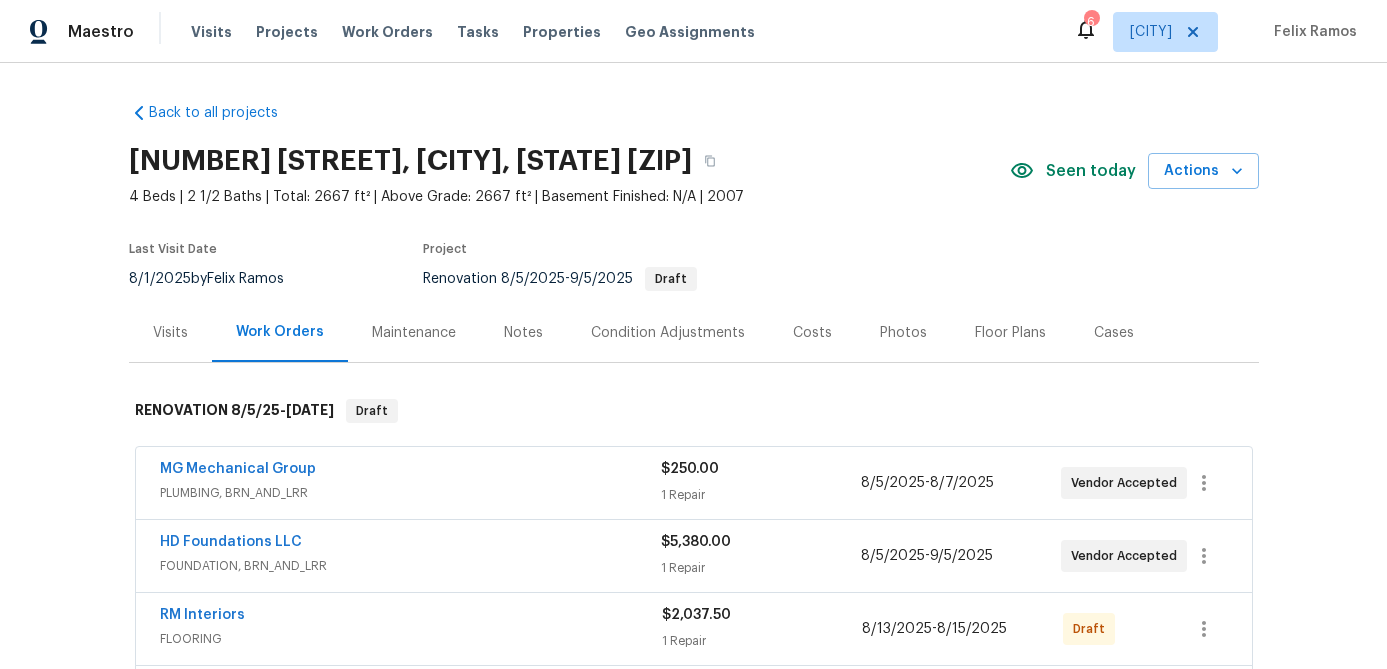 click on "Condition Adjustments" at bounding box center [668, 332] 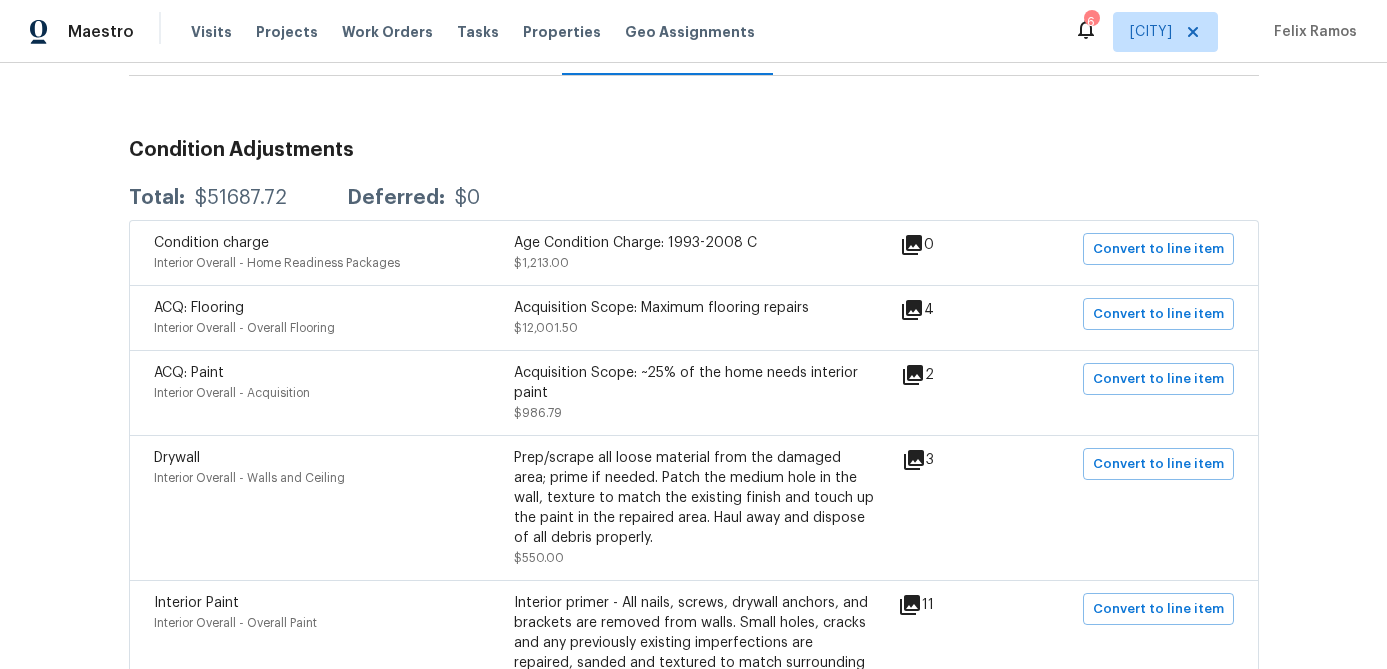 scroll, scrollTop: 444, scrollLeft: 0, axis: vertical 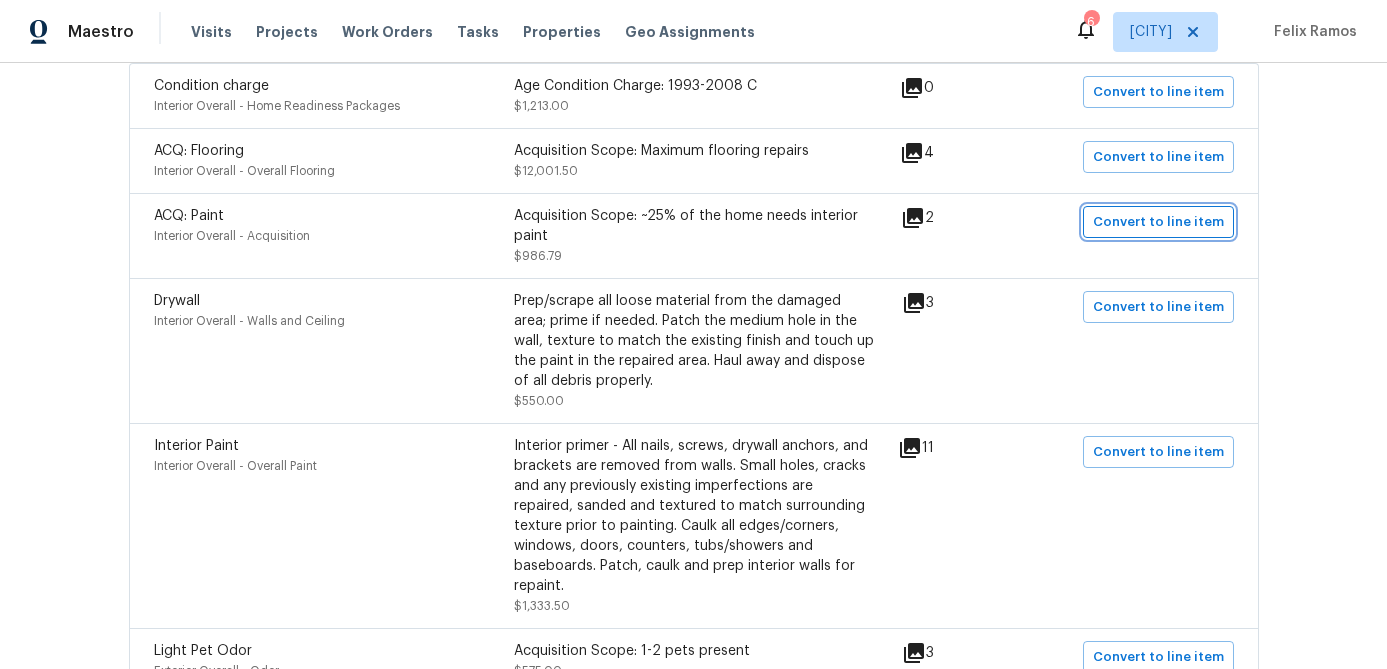 click on "Convert to line item" at bounding box center (1158, 222) 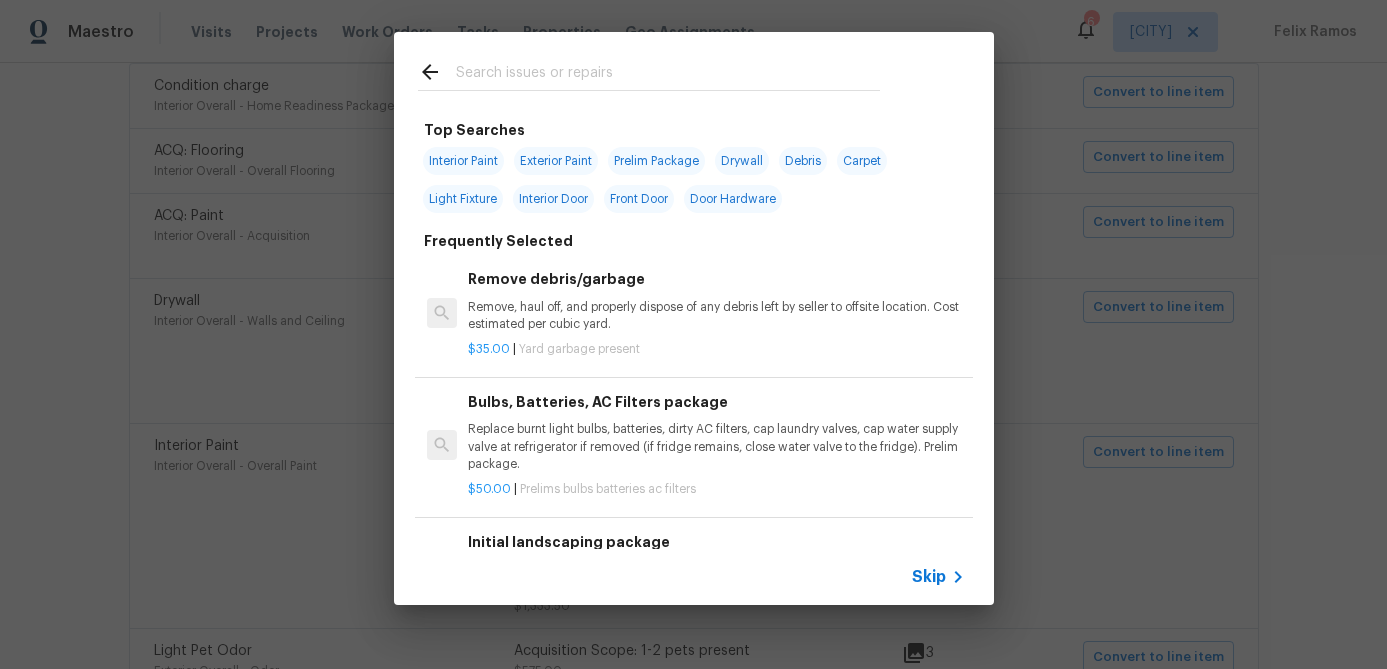 click on "Skip" at bounding box center (694, 577) 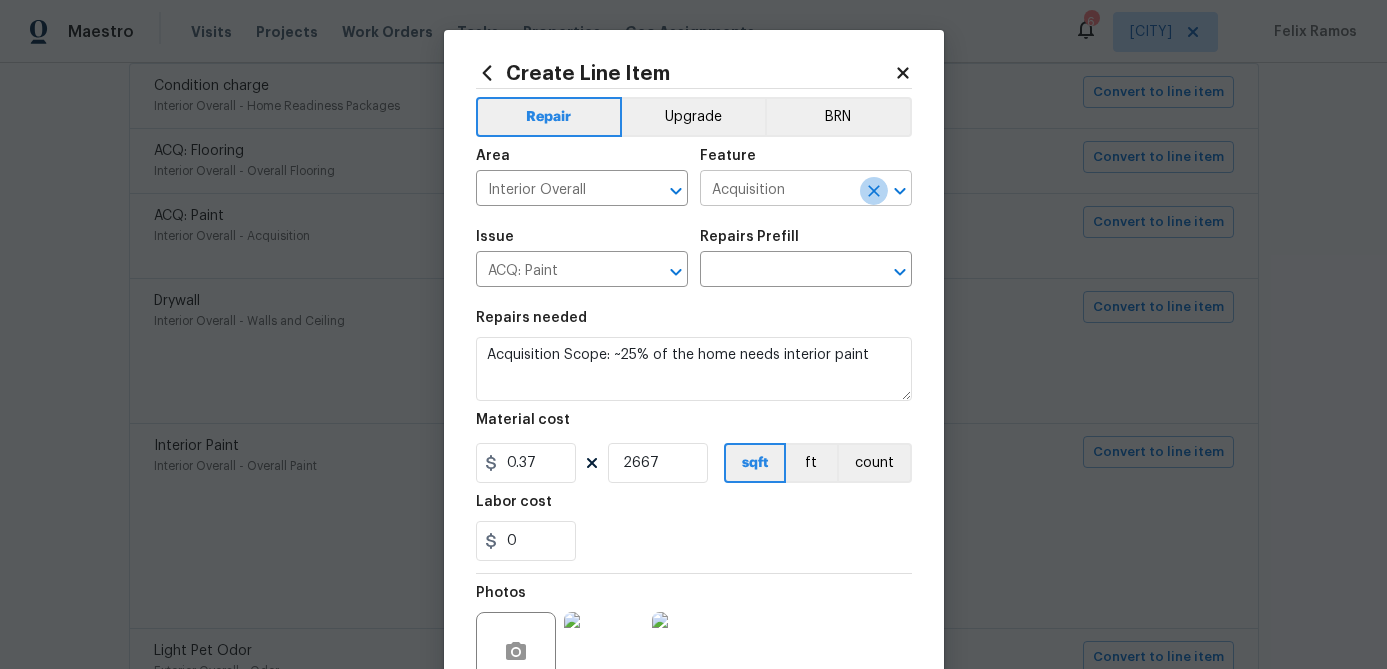 click 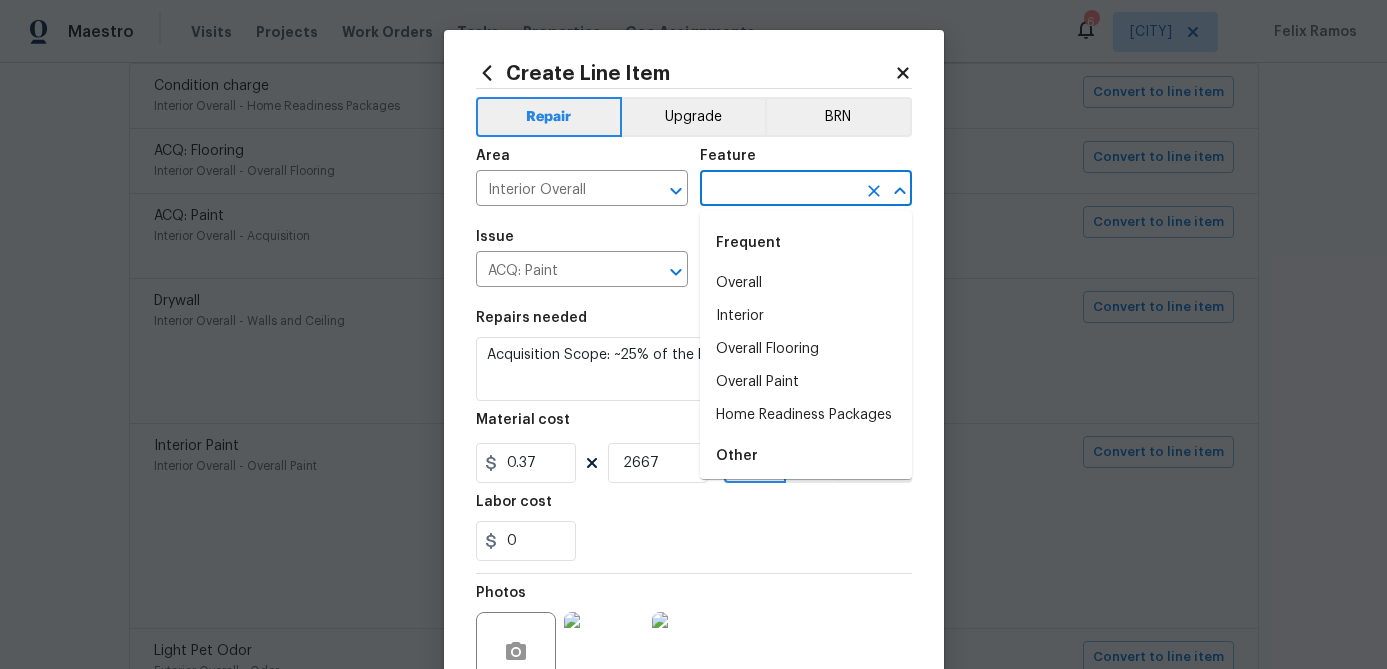 click at bounding box center [778, 190] 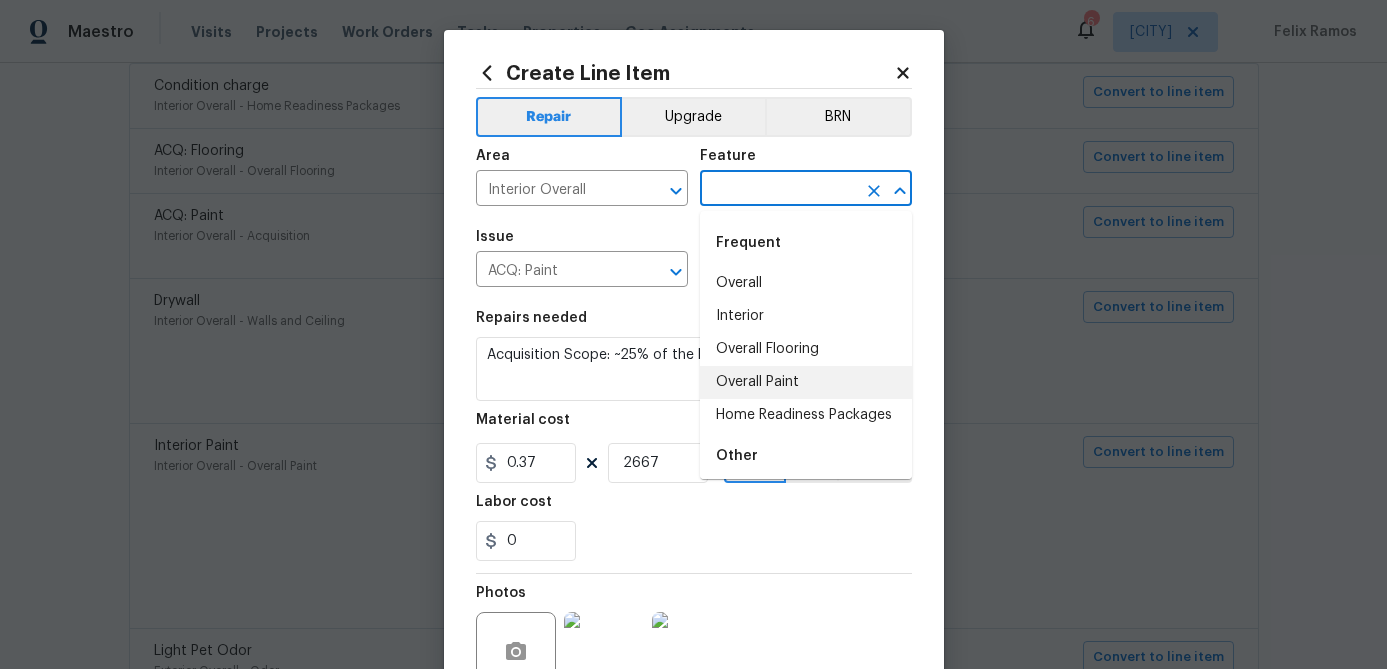 click on "Overall Paint" at bounding box center [806, 382] 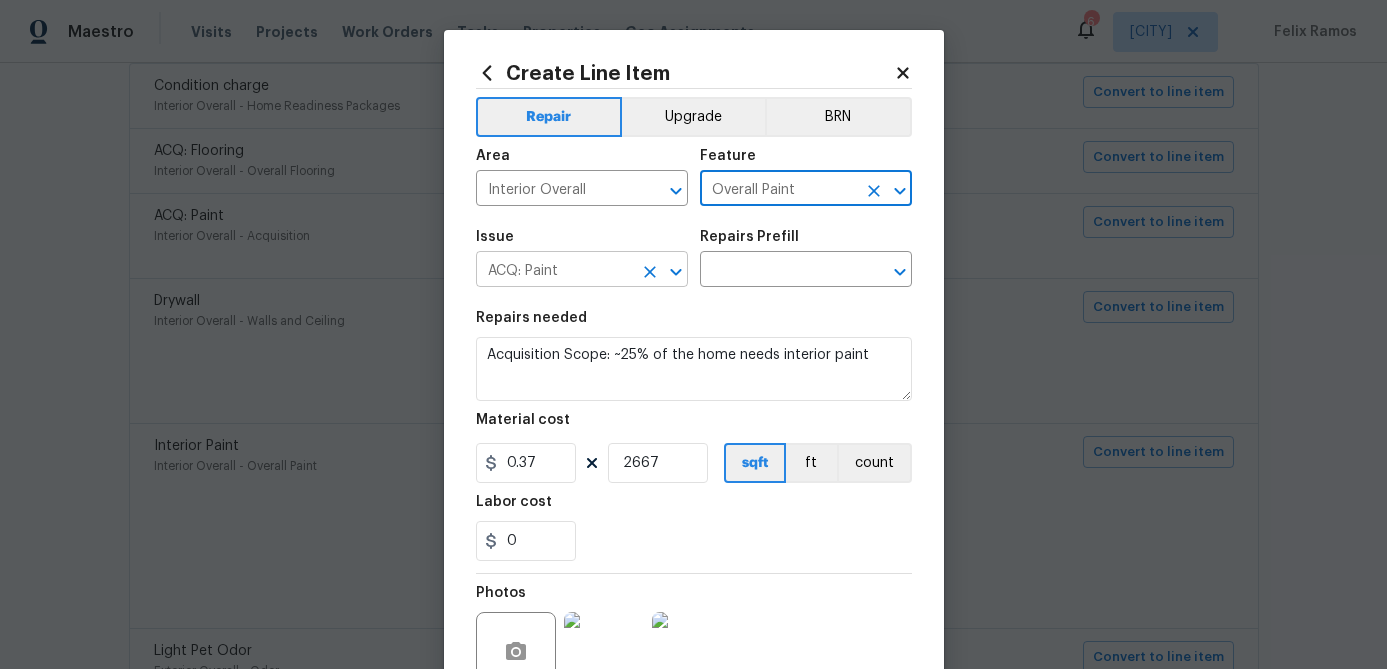 click on "ACQ: Paint" at bounding box center [554, 271] 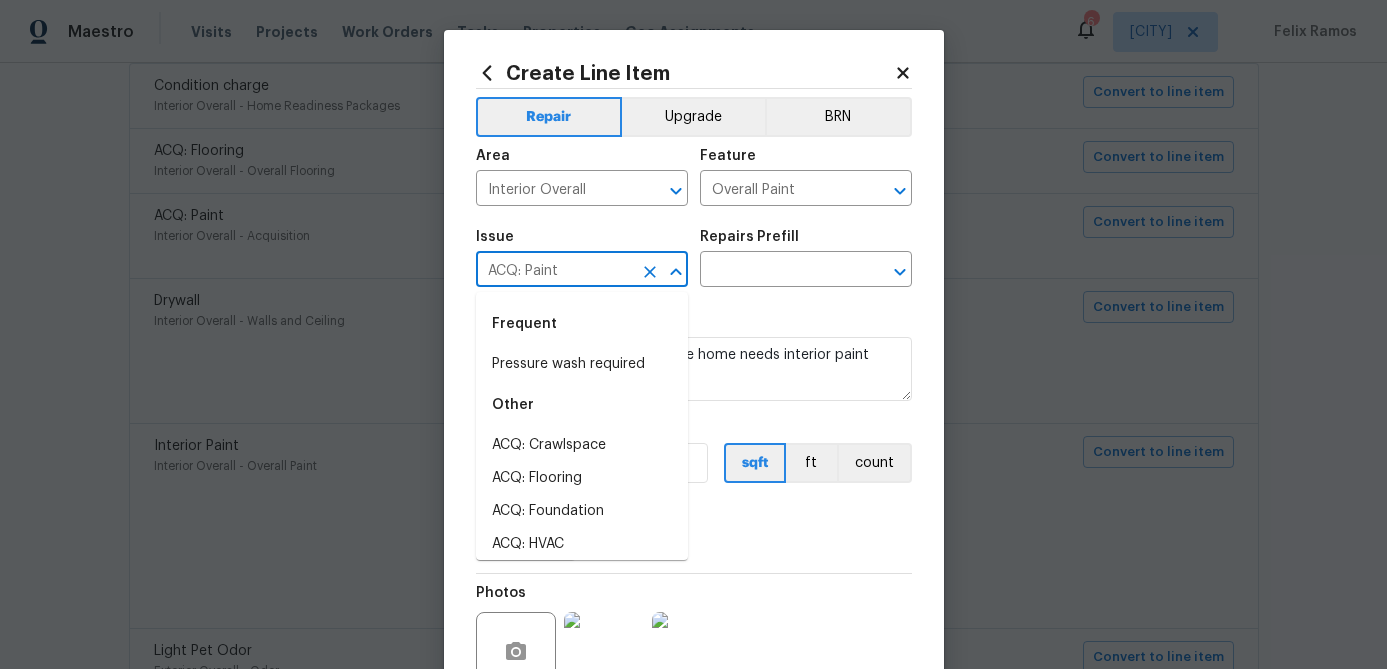 click 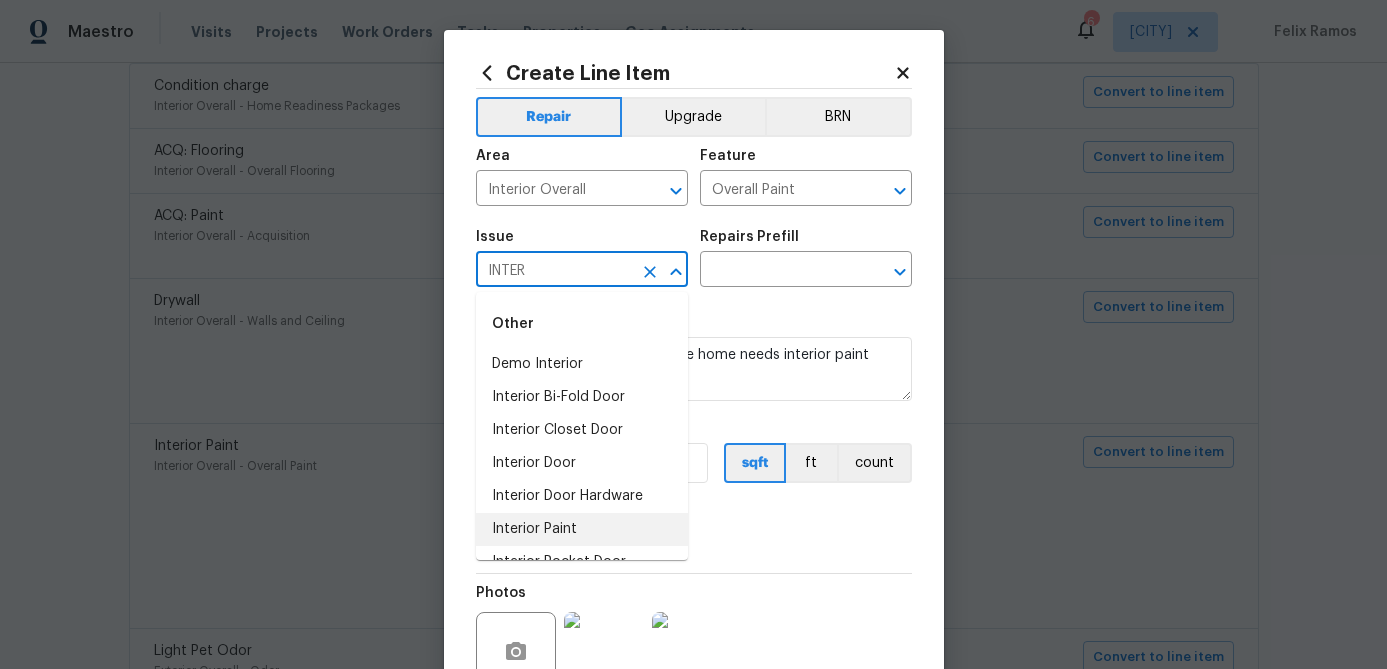 click on "Interior Paint" at bounding box center (582, 529) 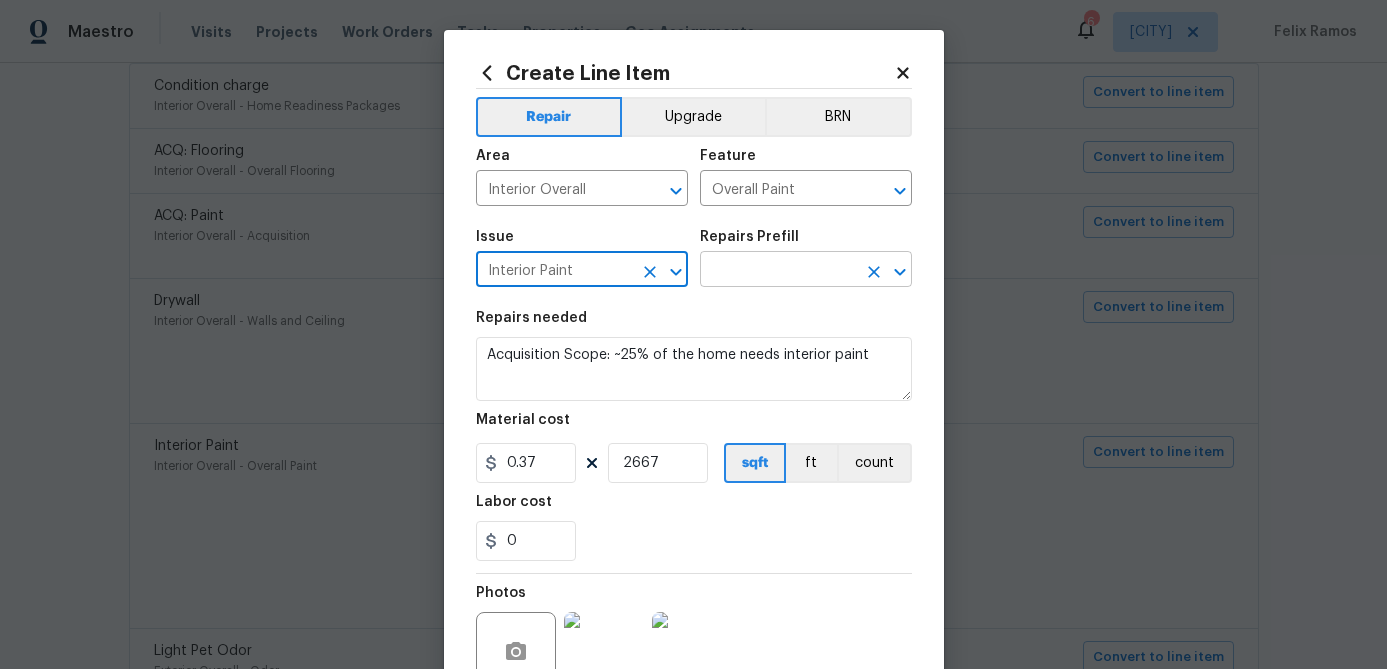 type on "Interior Paint" 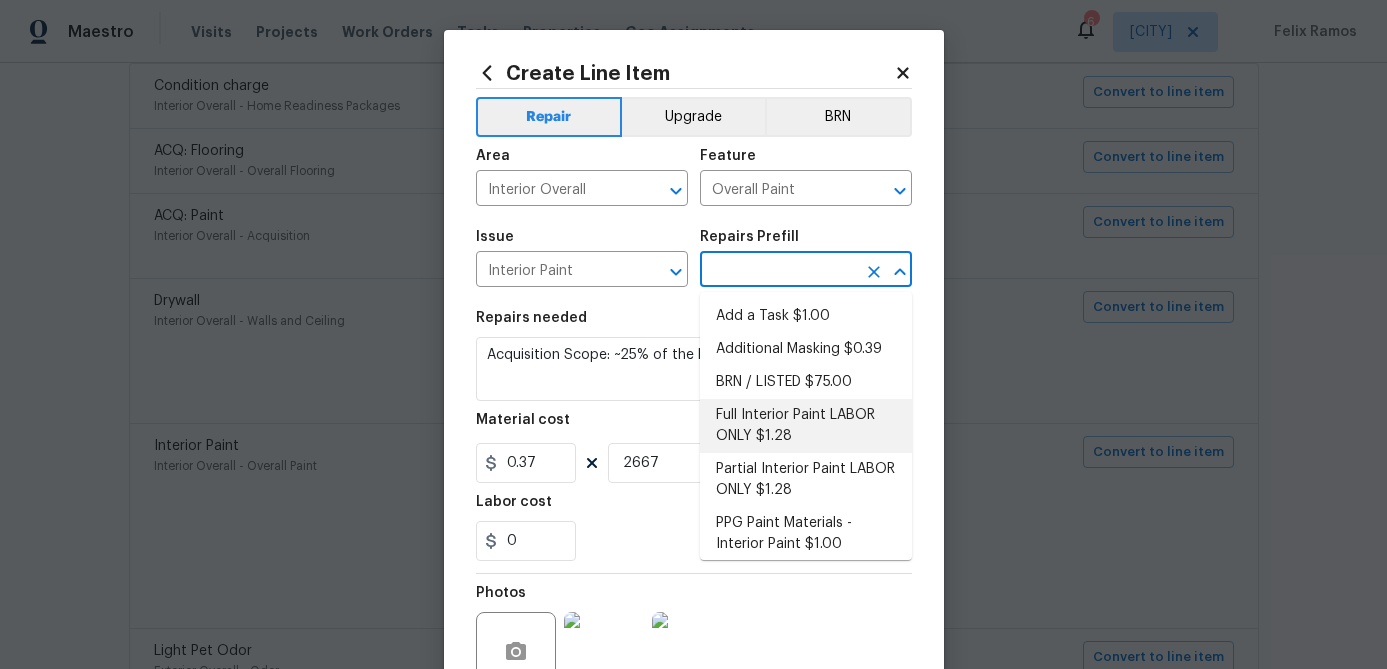 click on "Full Interior Paint LABOR ONLY $1.28" at bounding box center (806, 426) 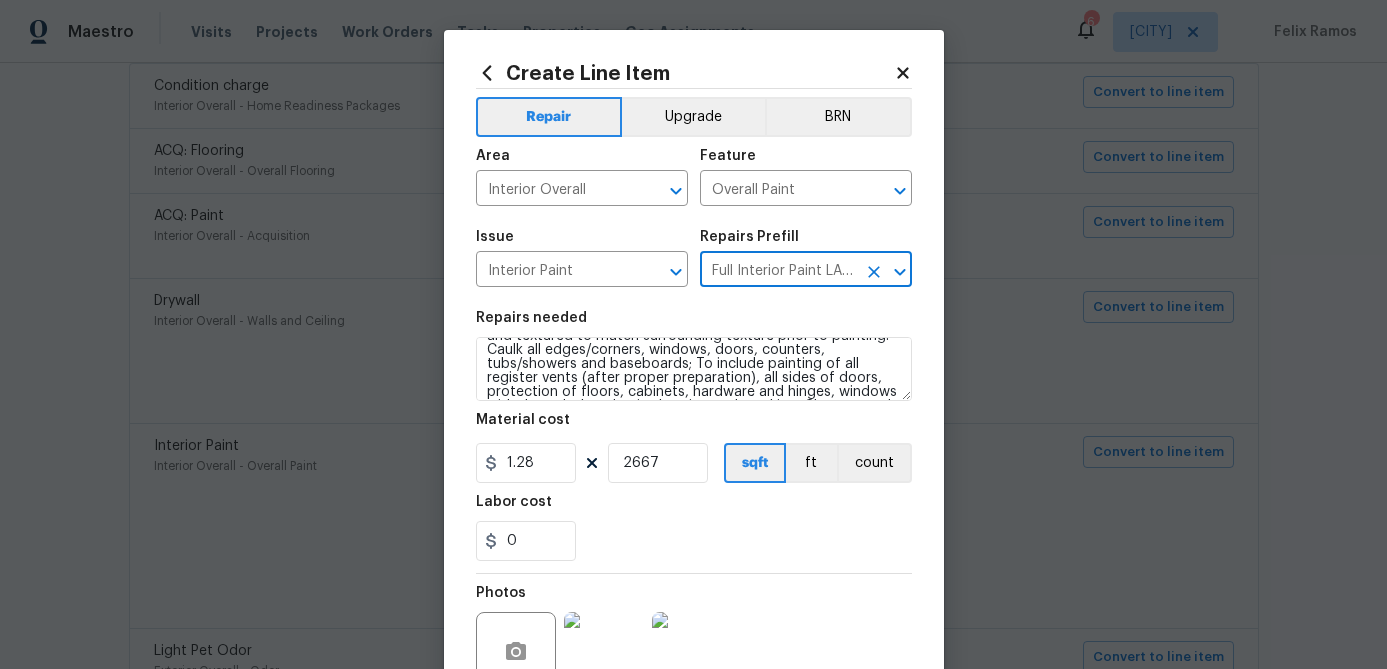 scroll, scrollTop: 112, scrollLeft: 0, axis: vertical 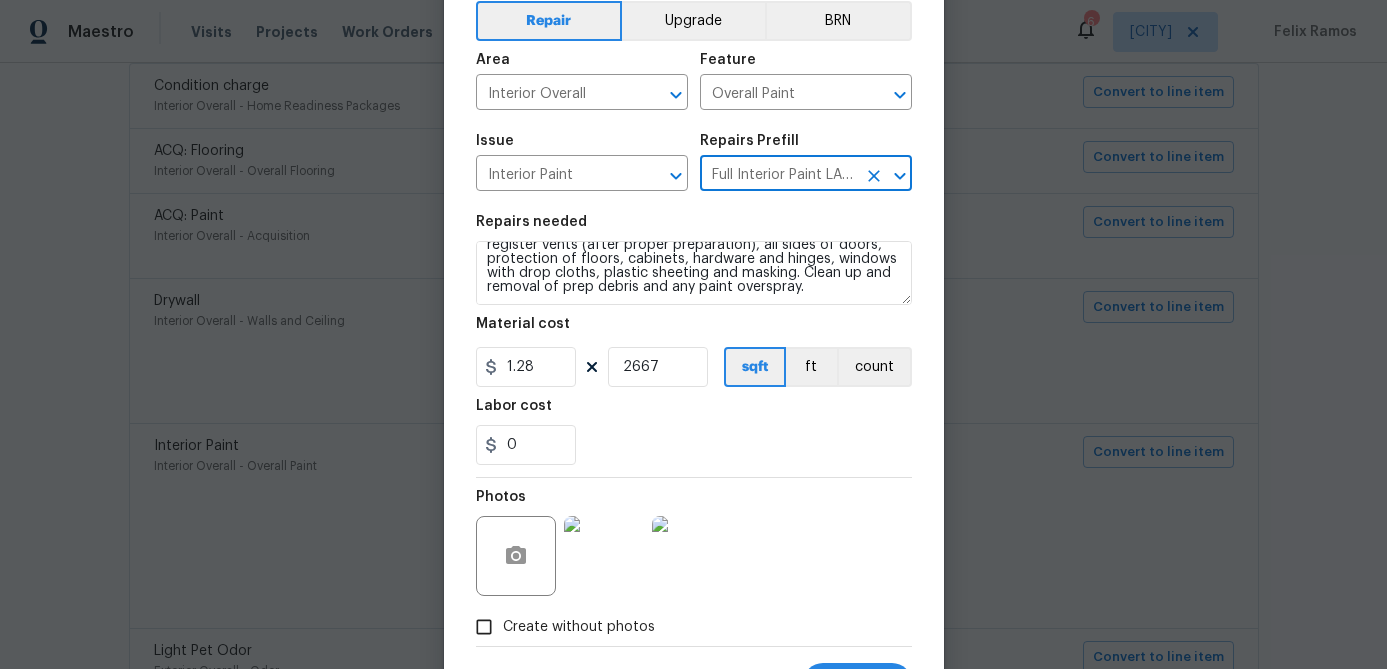 click on "Create without photos" at bounding box center (484, 627) 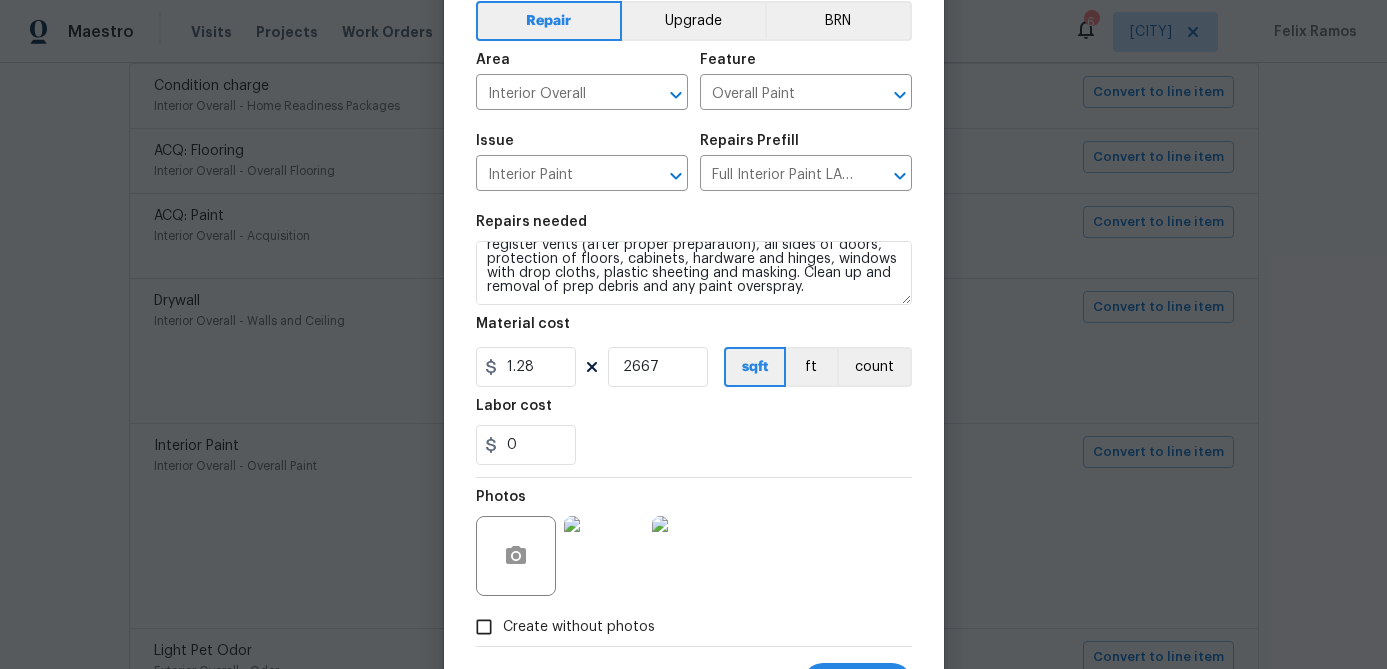 scroll, scrollTop: 193, scrollLeft: 0, axis: vertical 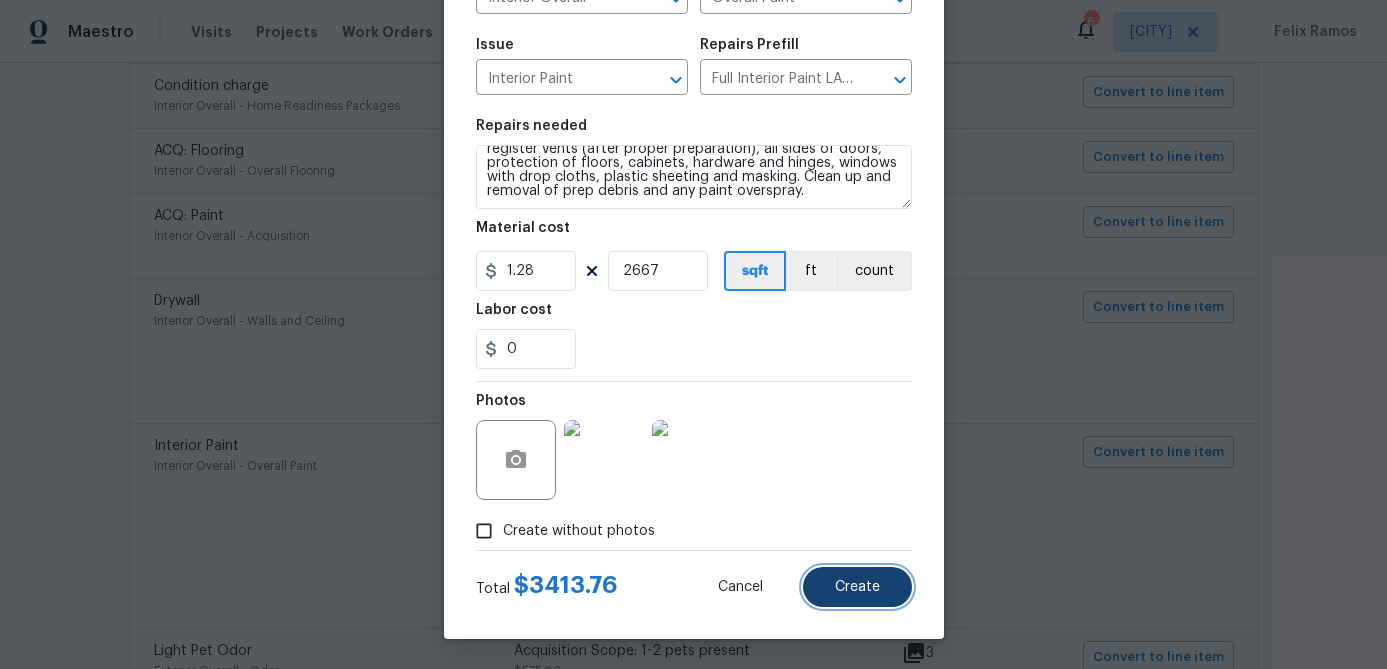 click on "Create" at bounding box center [857, 587] 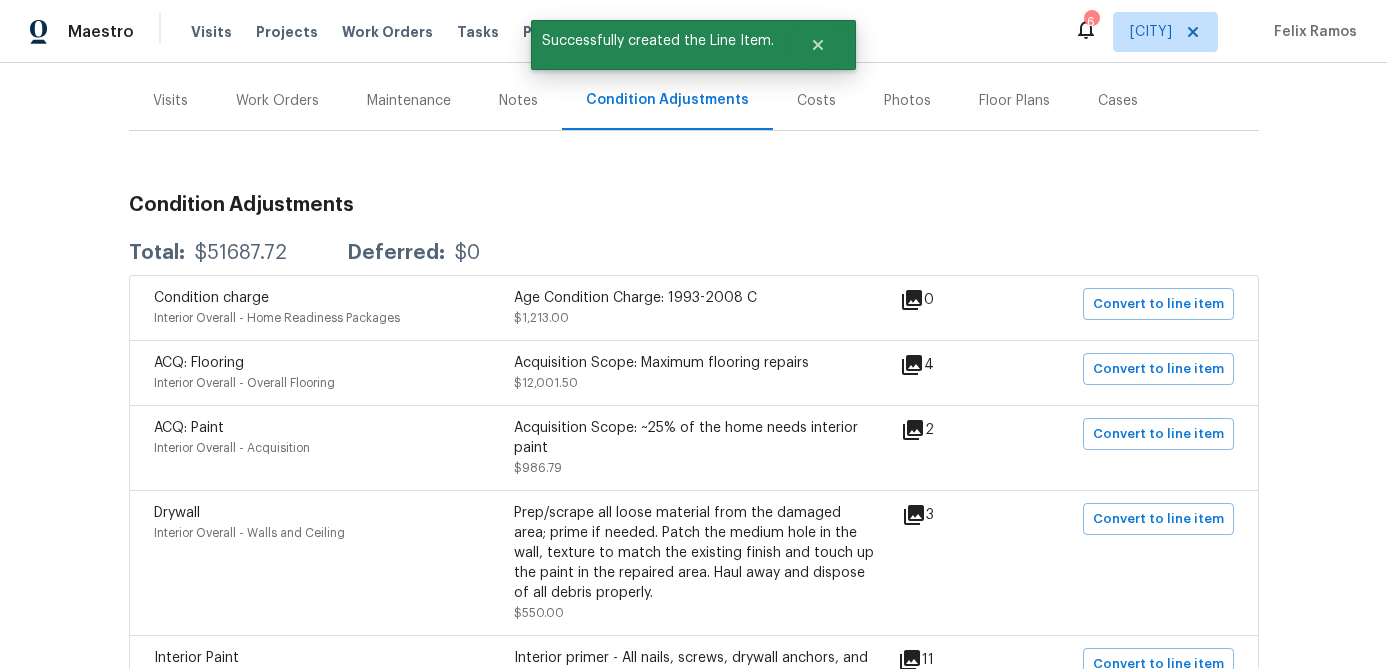 scroll, scrollTop: 218, scrollLeft: 0, axis: vertical 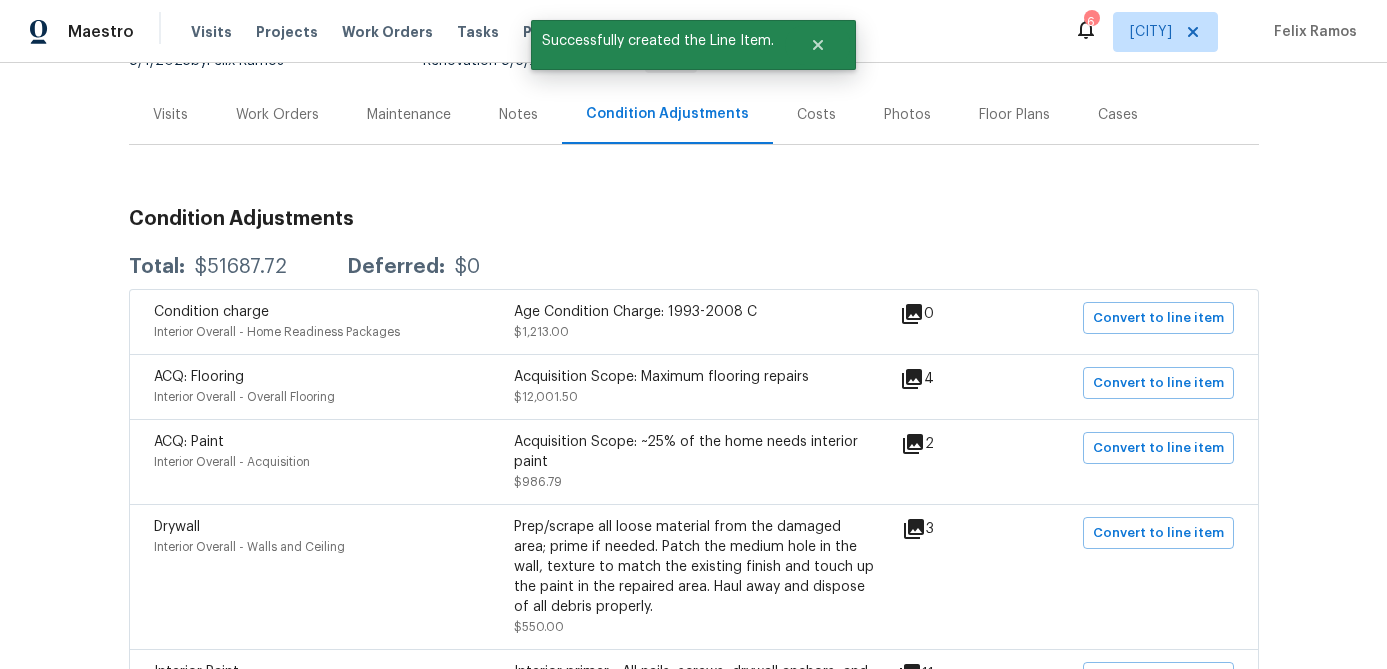 click 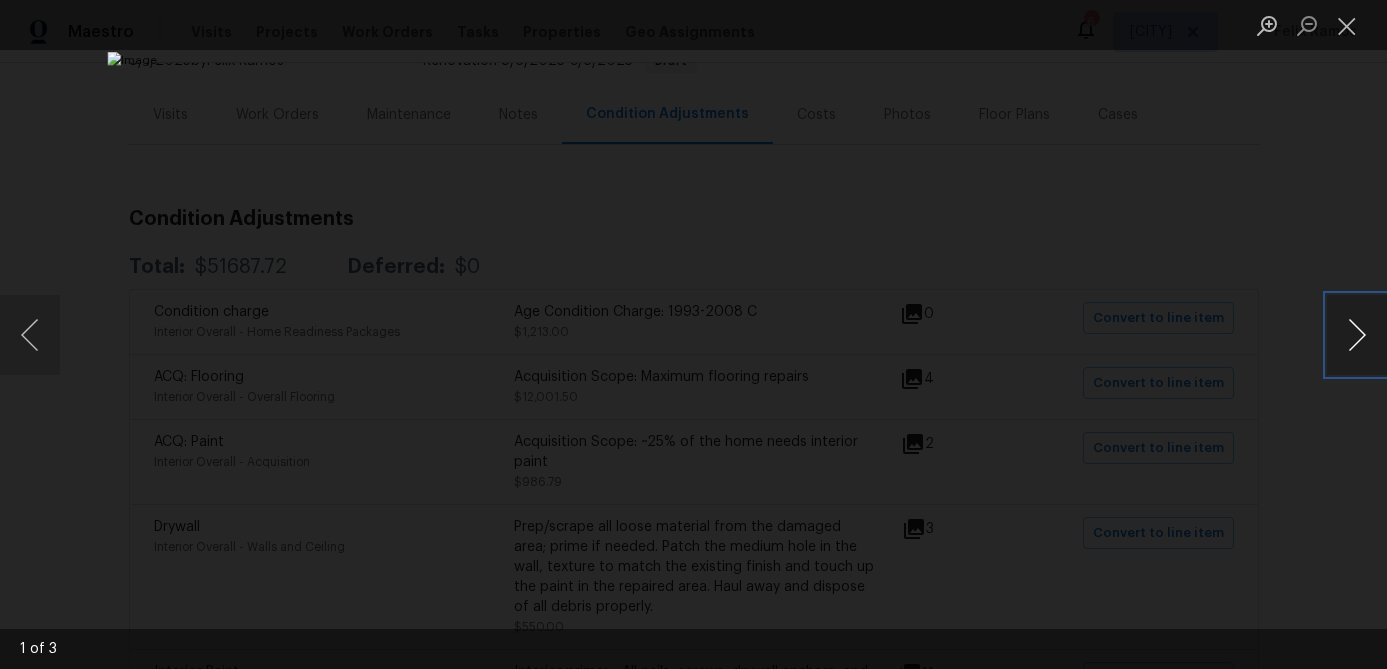 click at bounding box center (1357, 335) 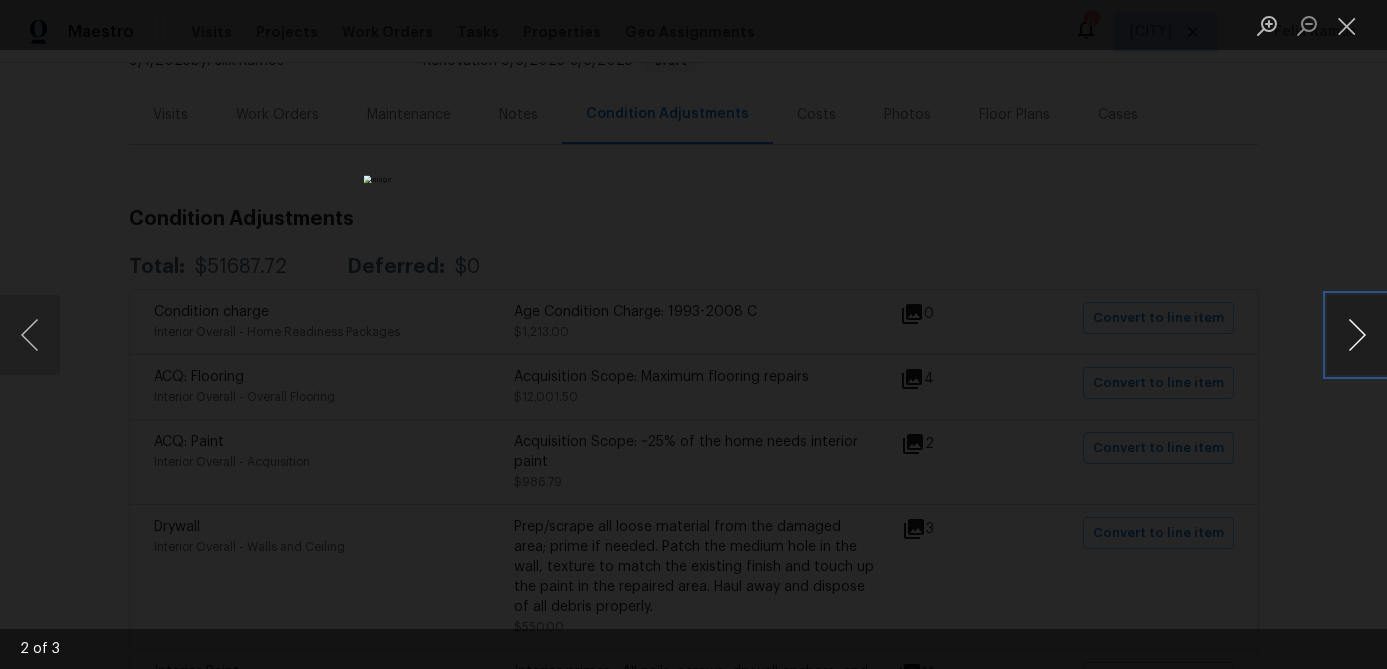 click at bounding box center [1357, 335] 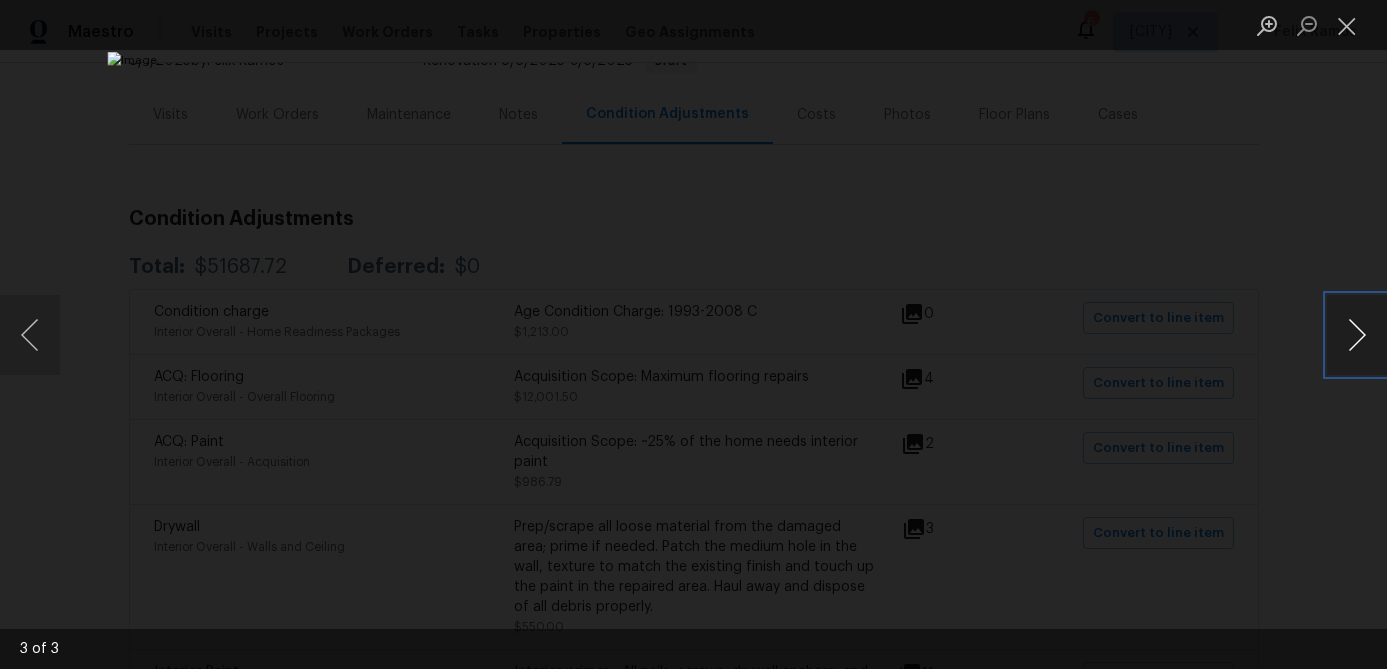 click at bounding box center (1357, 335) 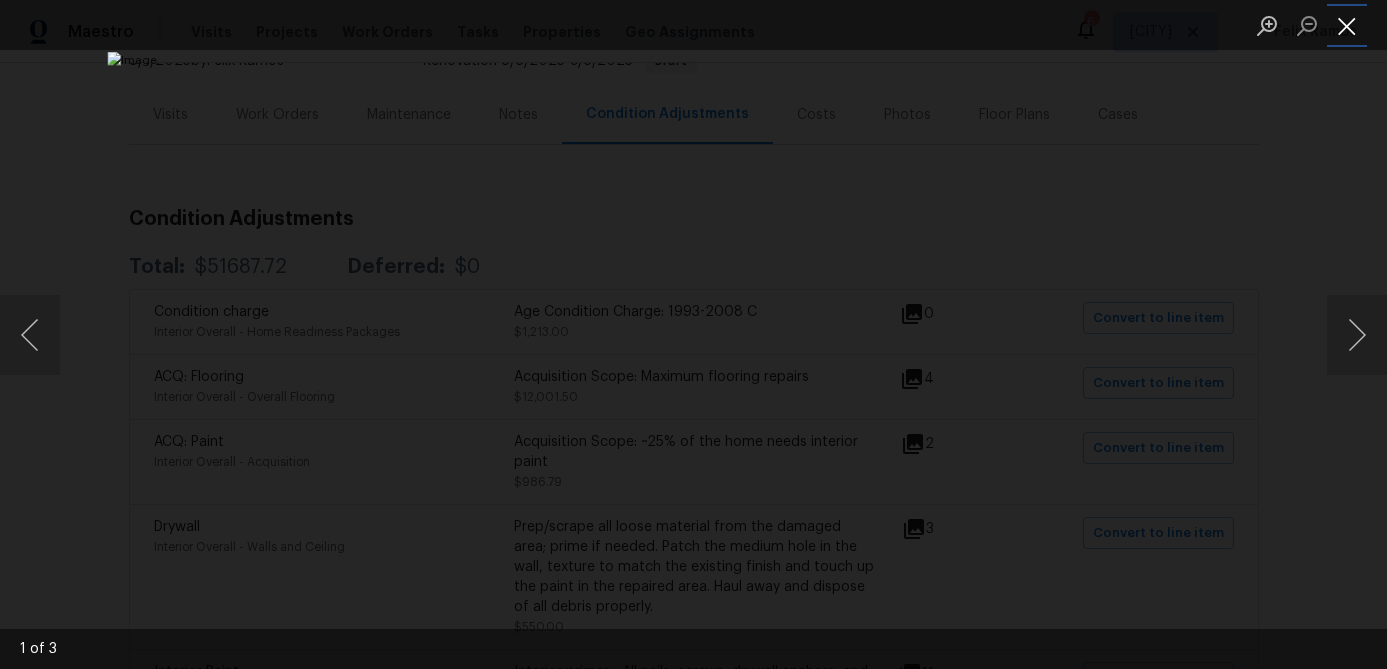 click at bounding box center [1347, 25] 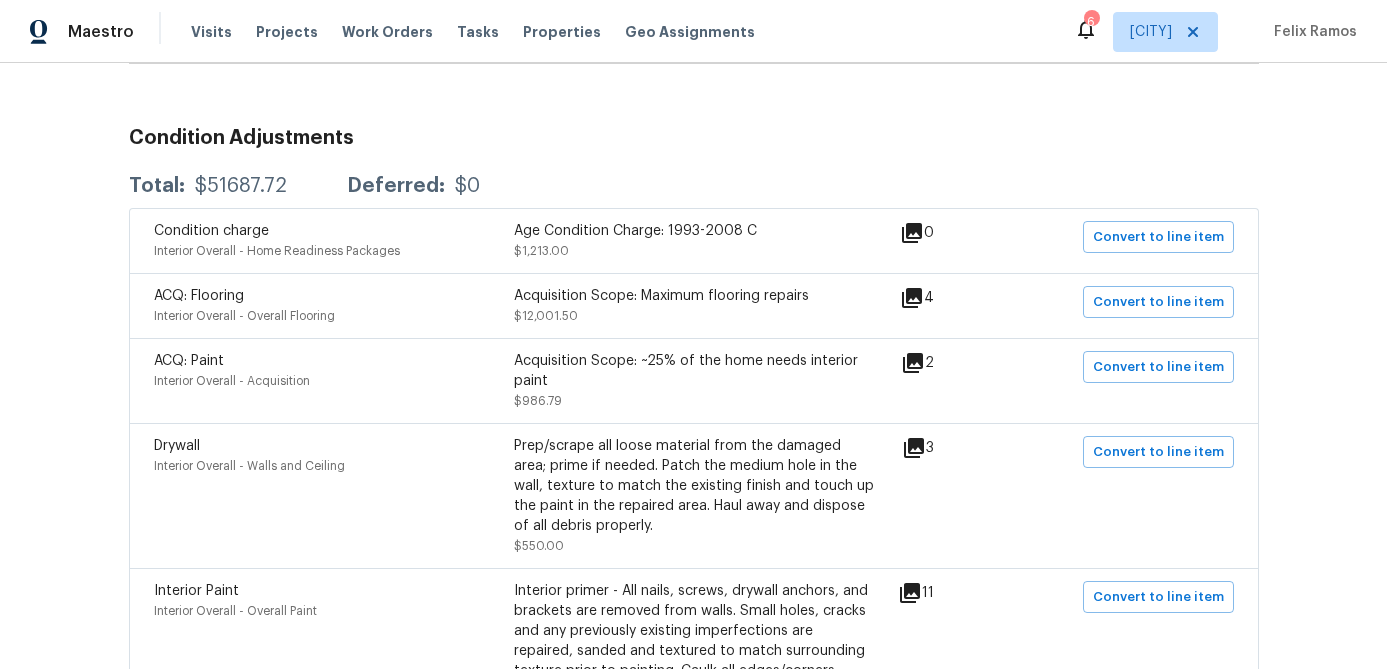 scroll, scrollTop: 349, scrollLeft: 0, axis: vertical 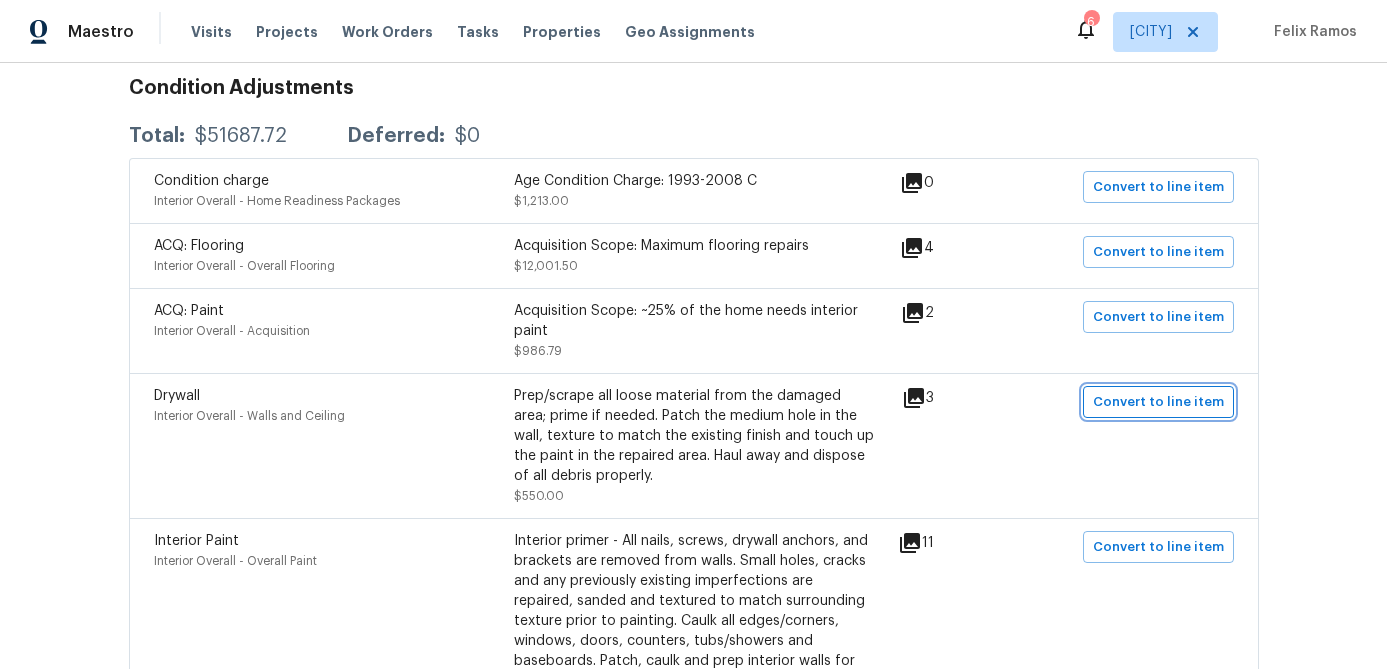 click on "Convert to line item" at bounding box center (1158, 402) 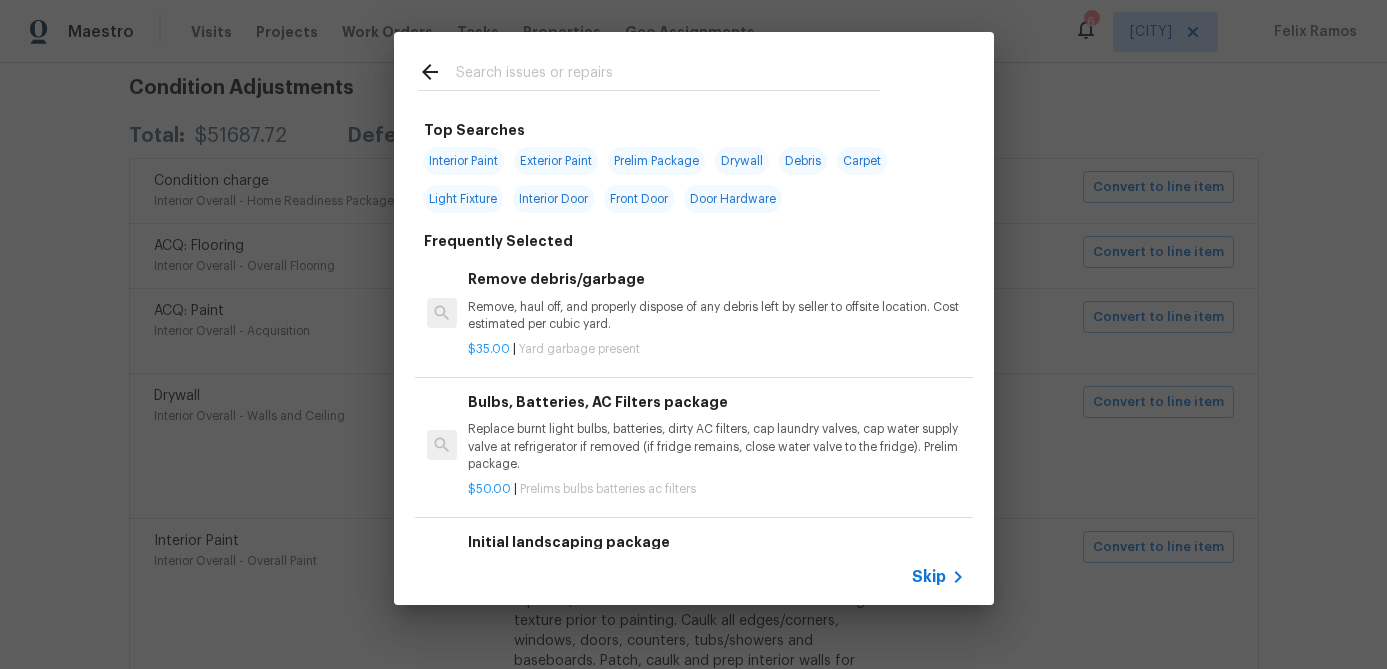 click on "Skip" at bounding box center (929, 577) 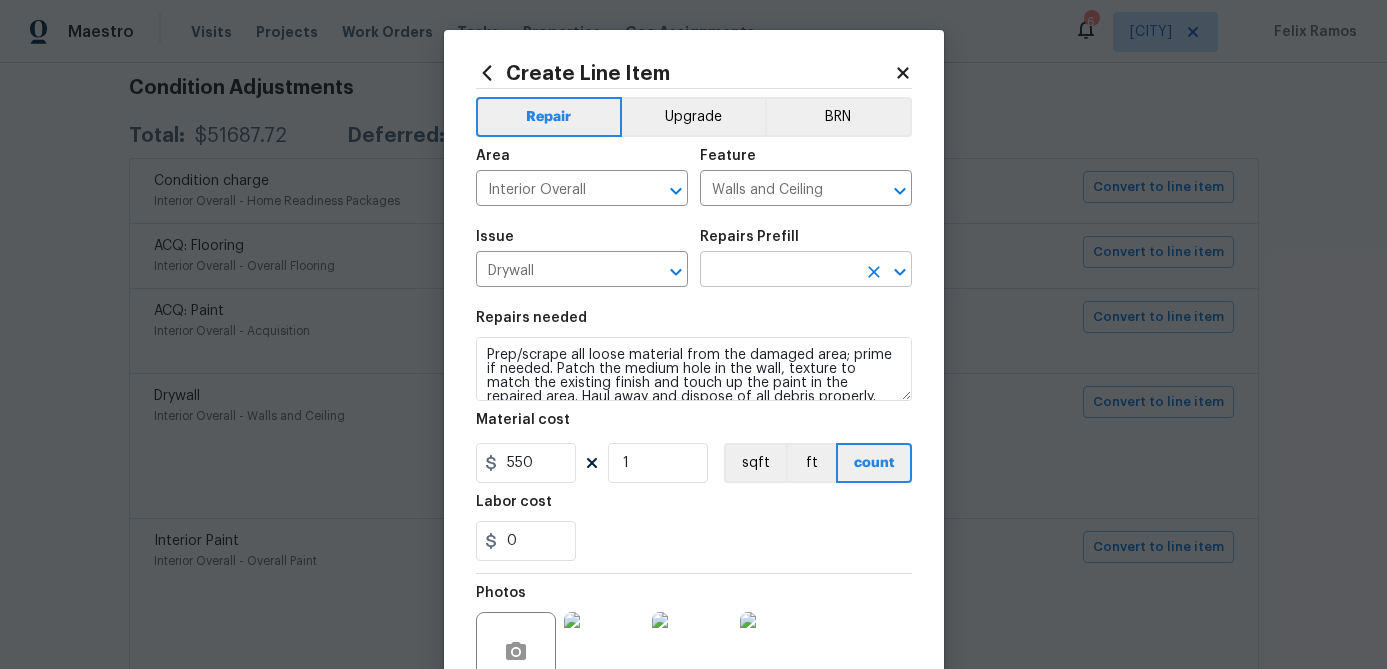 click at bounding box center (778, 271) 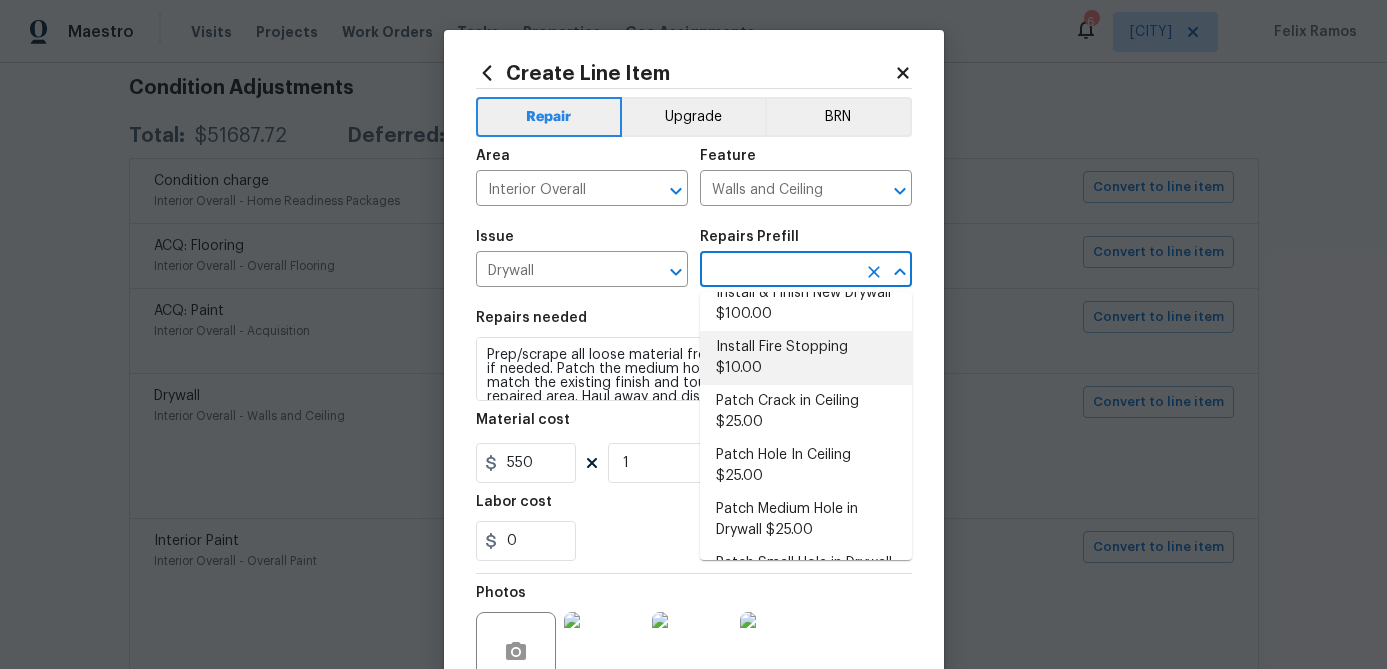 scroll, scrollTop: 61, scrollLeft: 0, axis: vertical 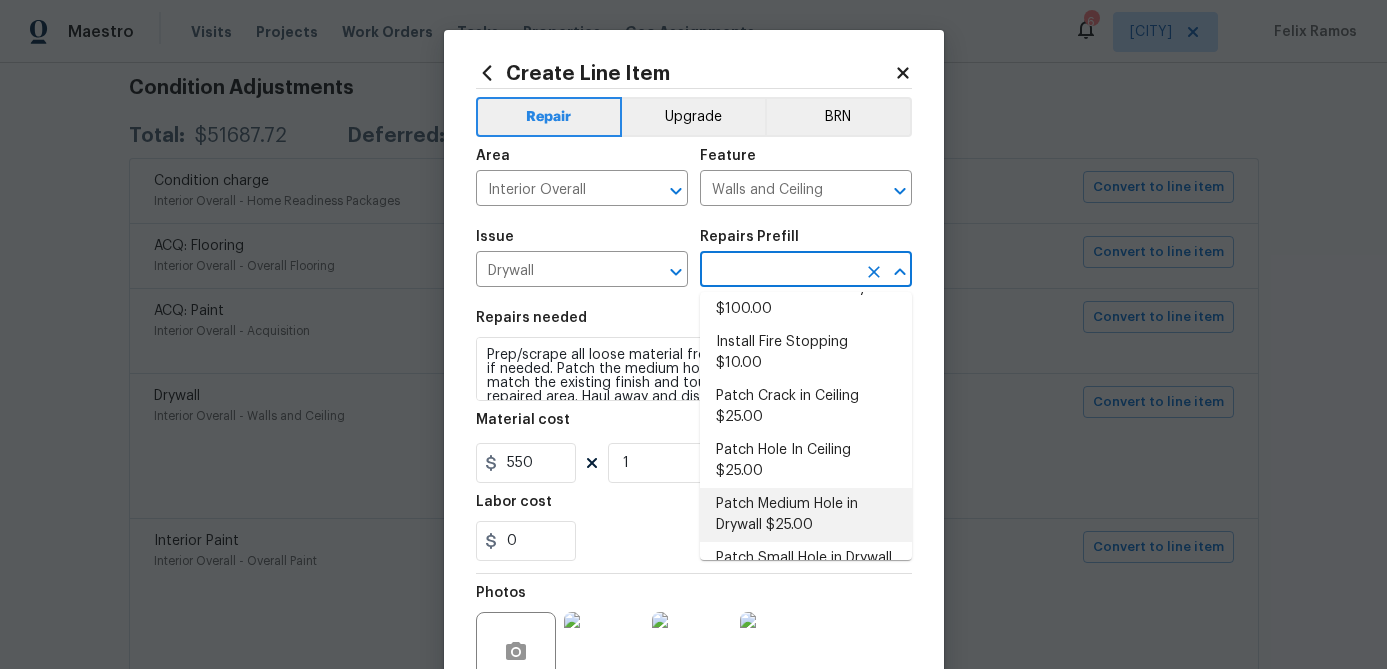 click on "Patch Medium Hole in Drywall $25.00" at bounding box center (806, 515) 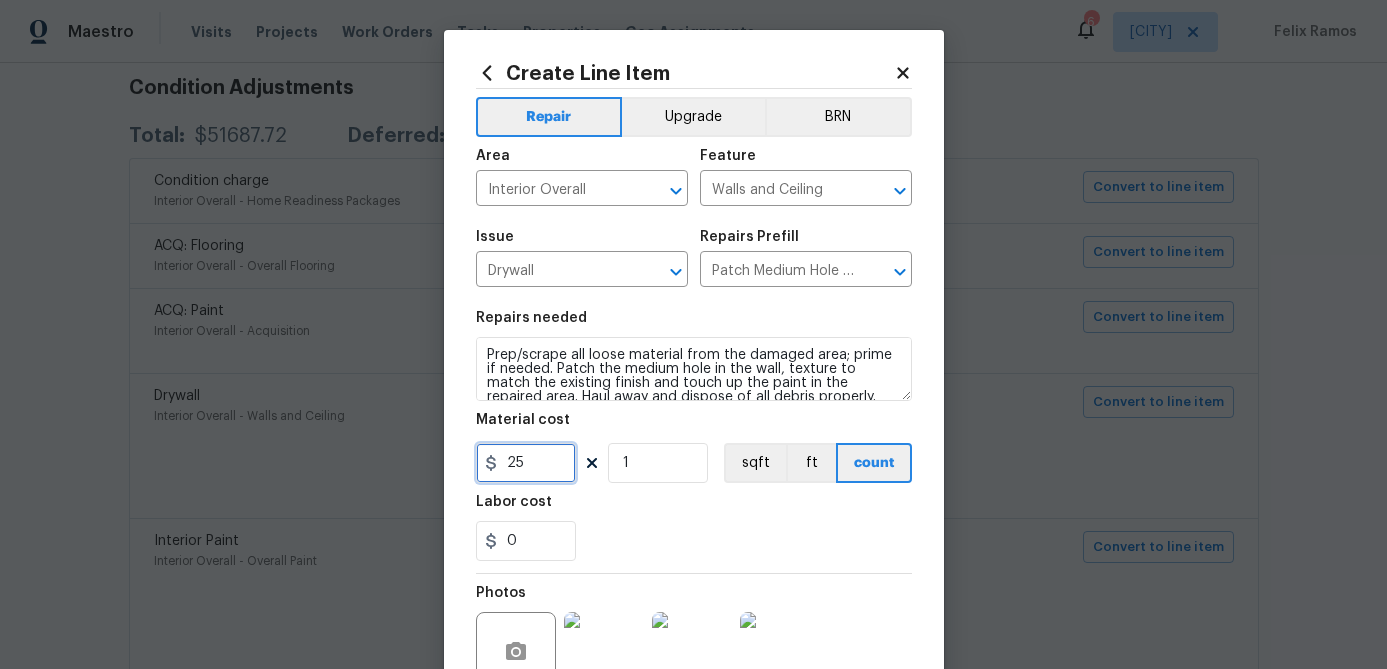 click on "25" at bounding box center [526, 463] 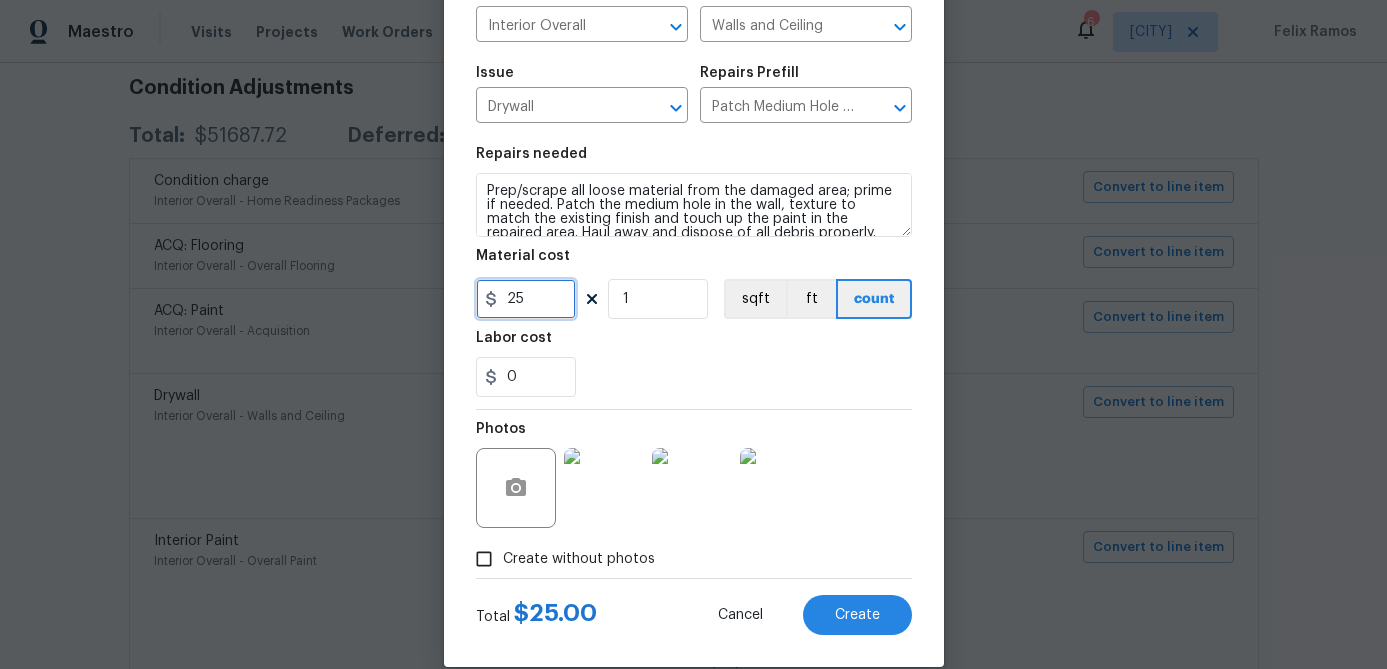 scroll, scrollTop: 193, scrollLeft: 0, axis: vertical 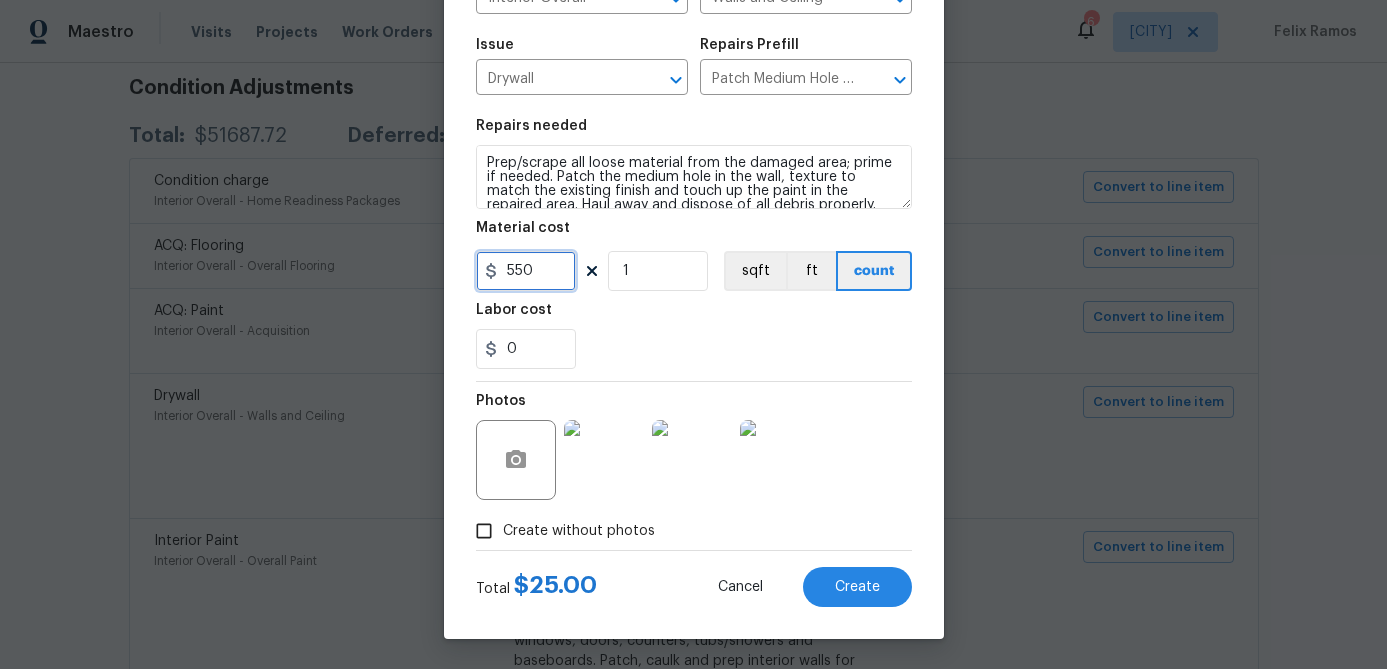 type on "550" 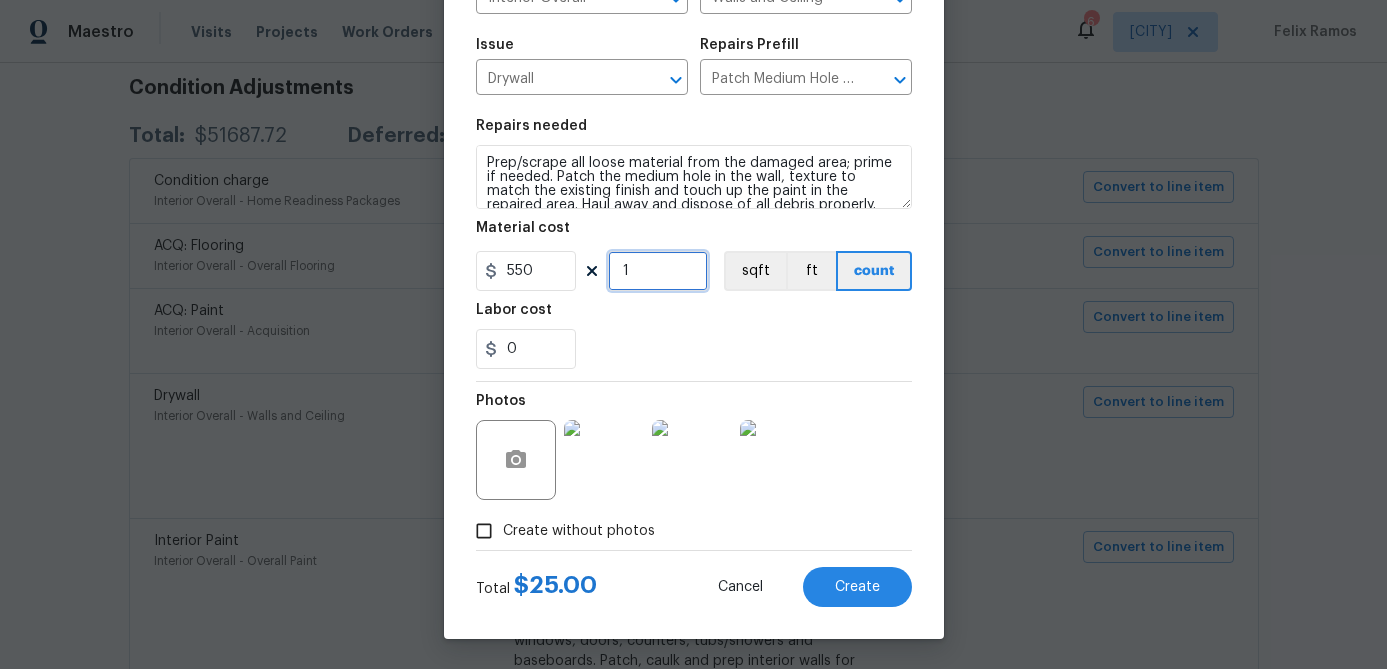 click on "1" at bounding box center [658, 271] 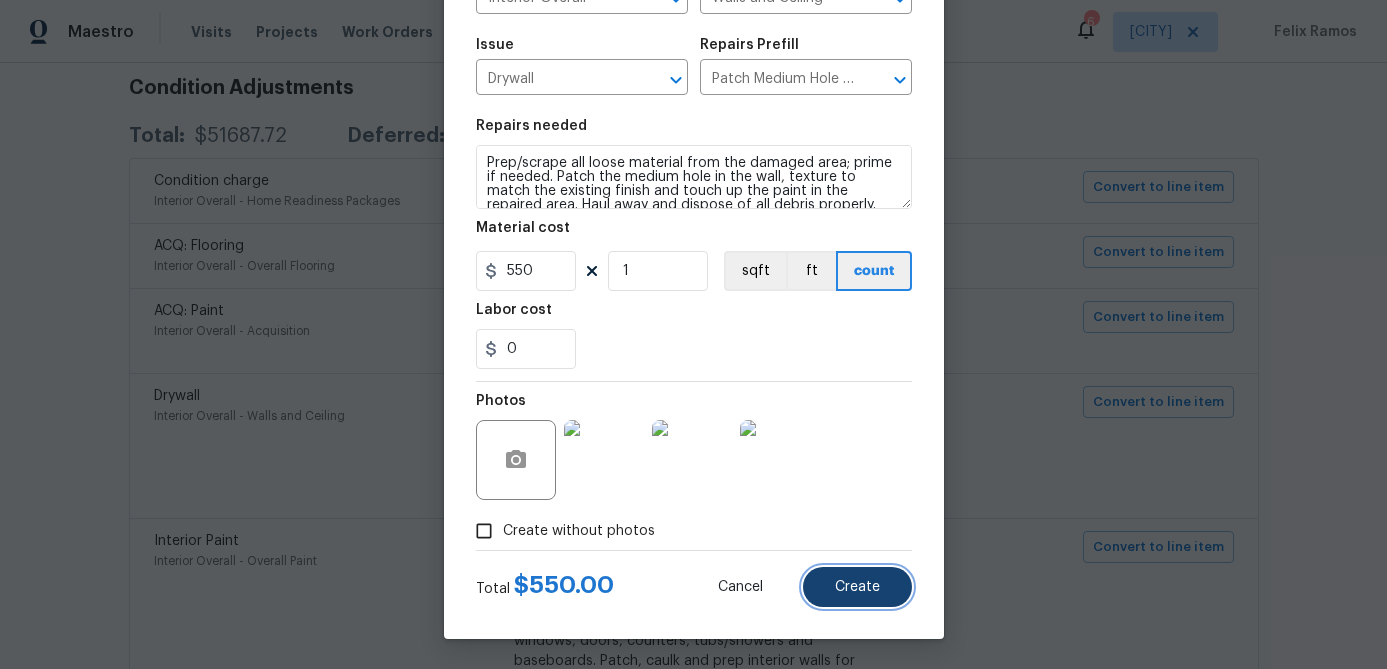 click on "Create" at bounding box center (857, 587) 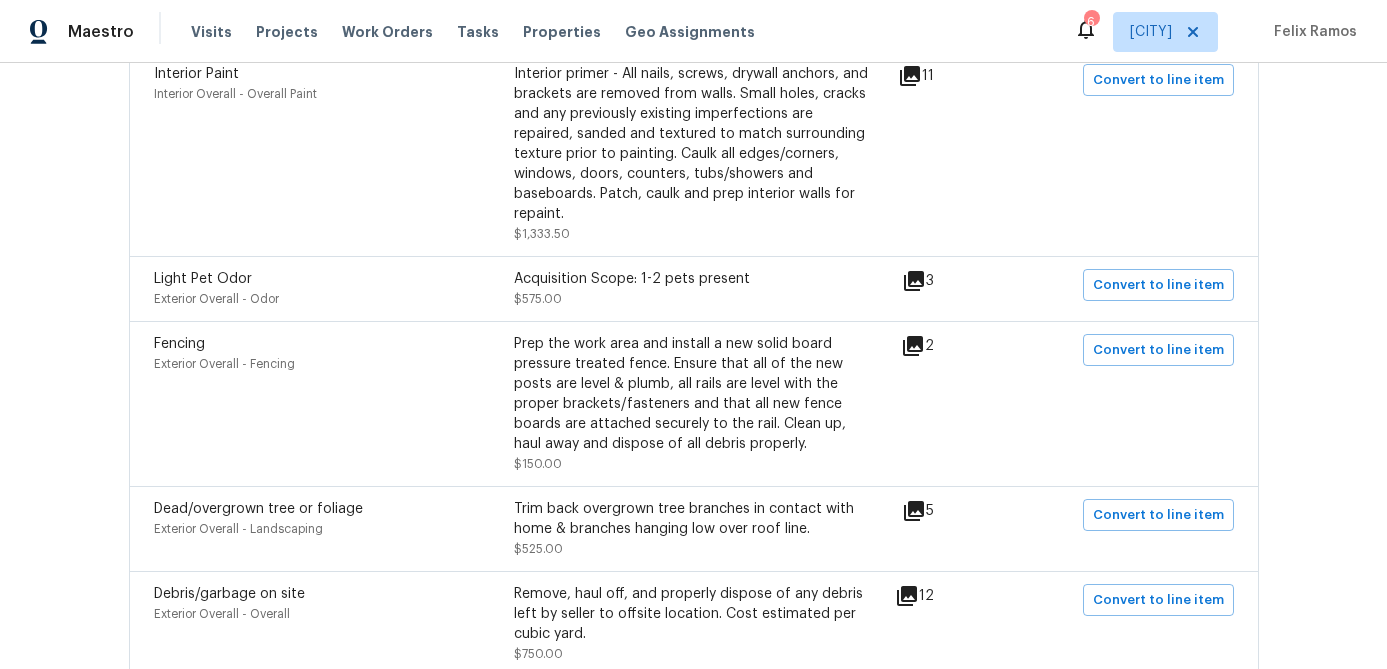 scroll, scrollTop: 823, scrollLeft: 0, axis: vertical 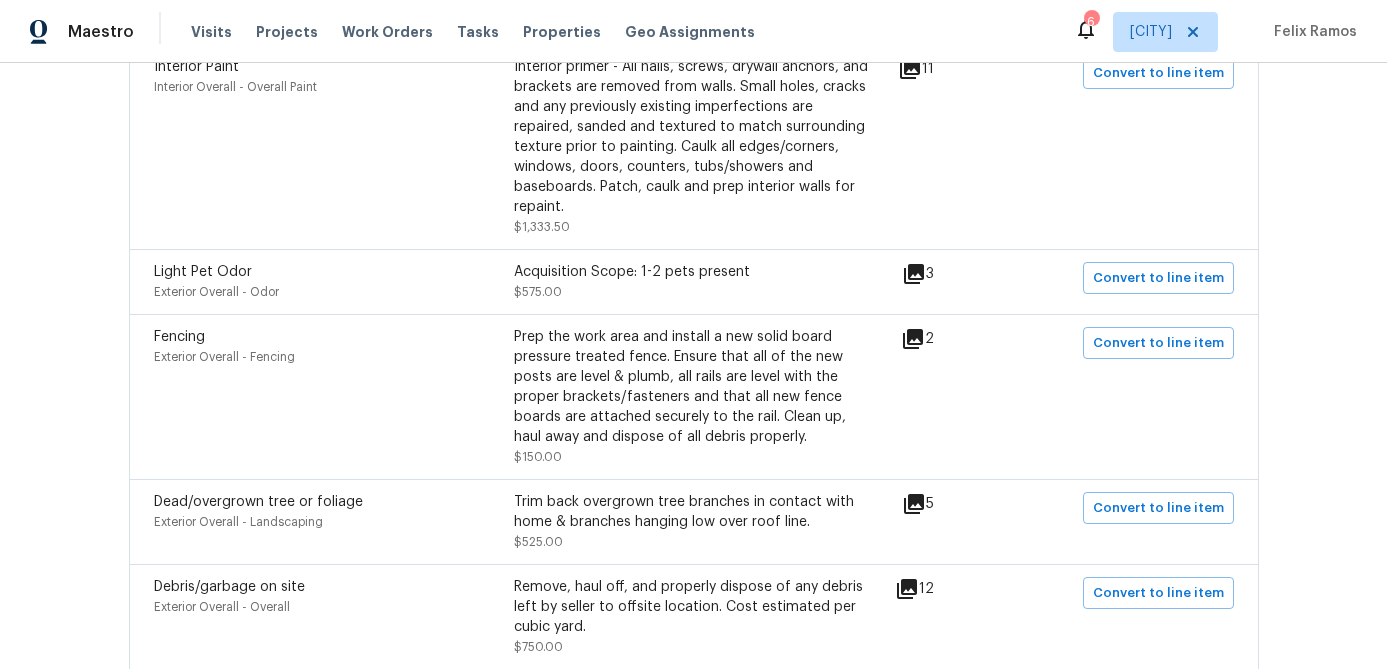 click 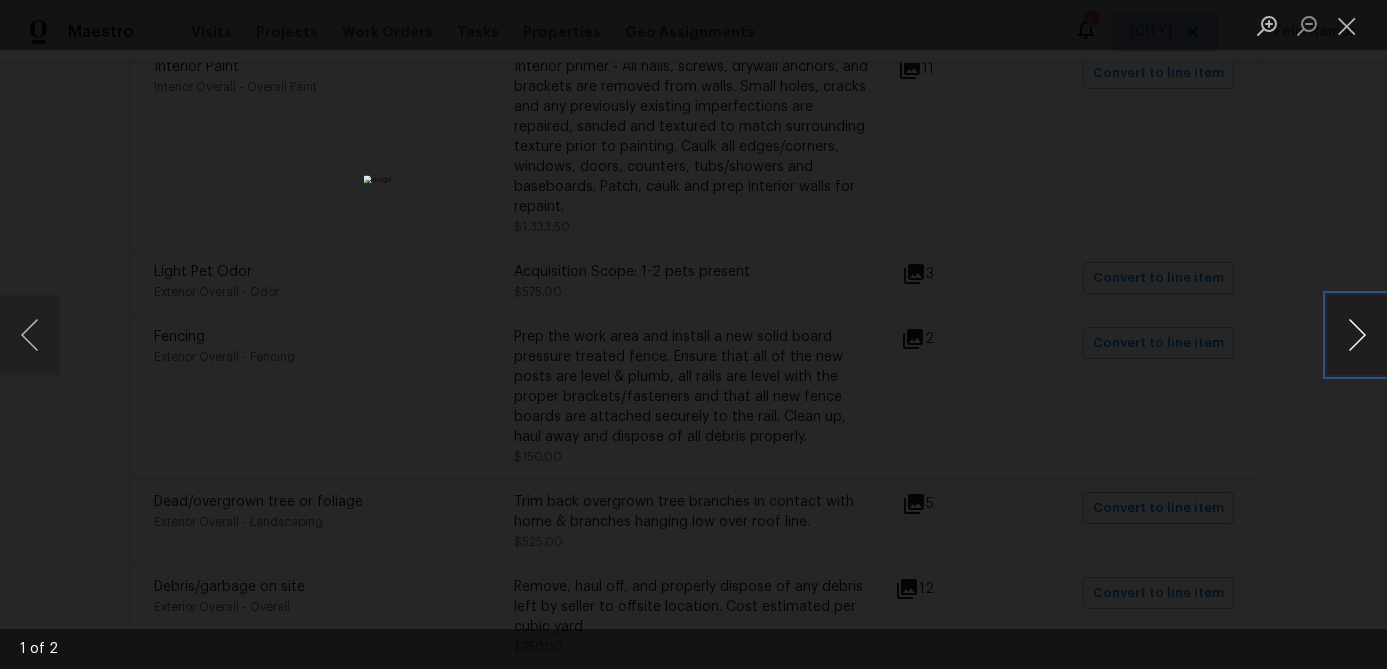 click at bounding box center (1357, 335) 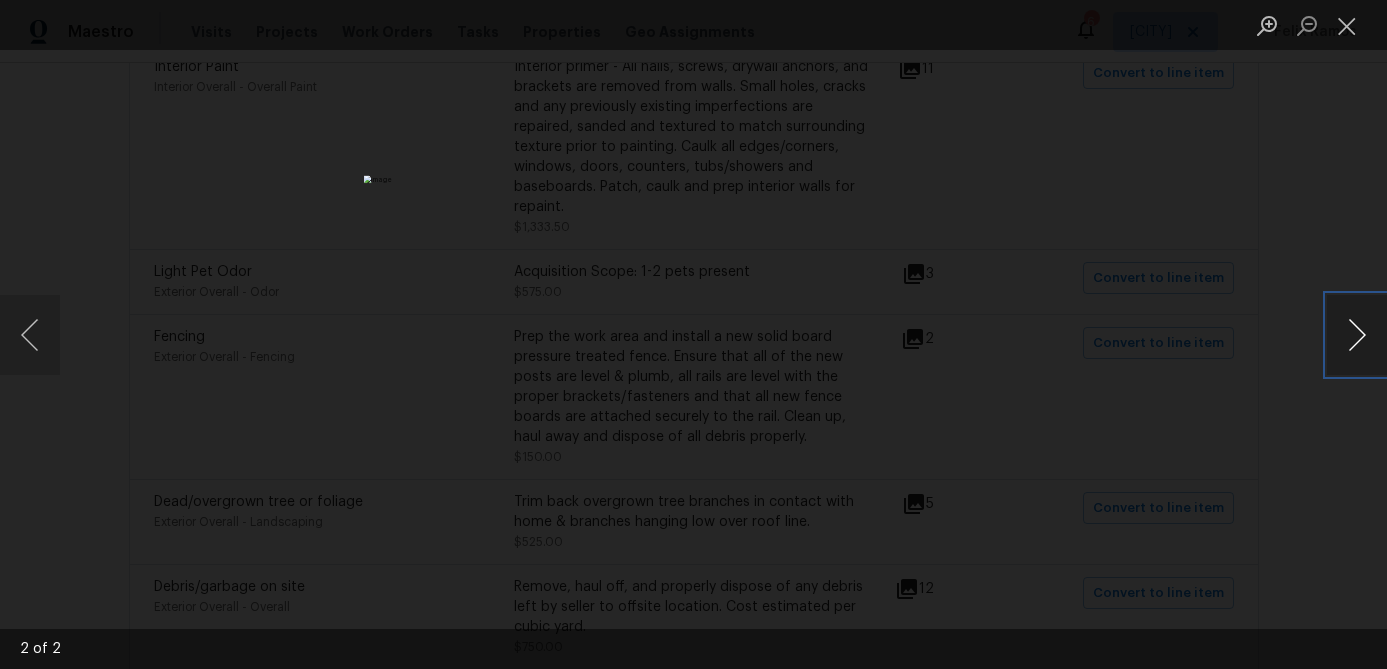 click at bounding box center [1357, 335] 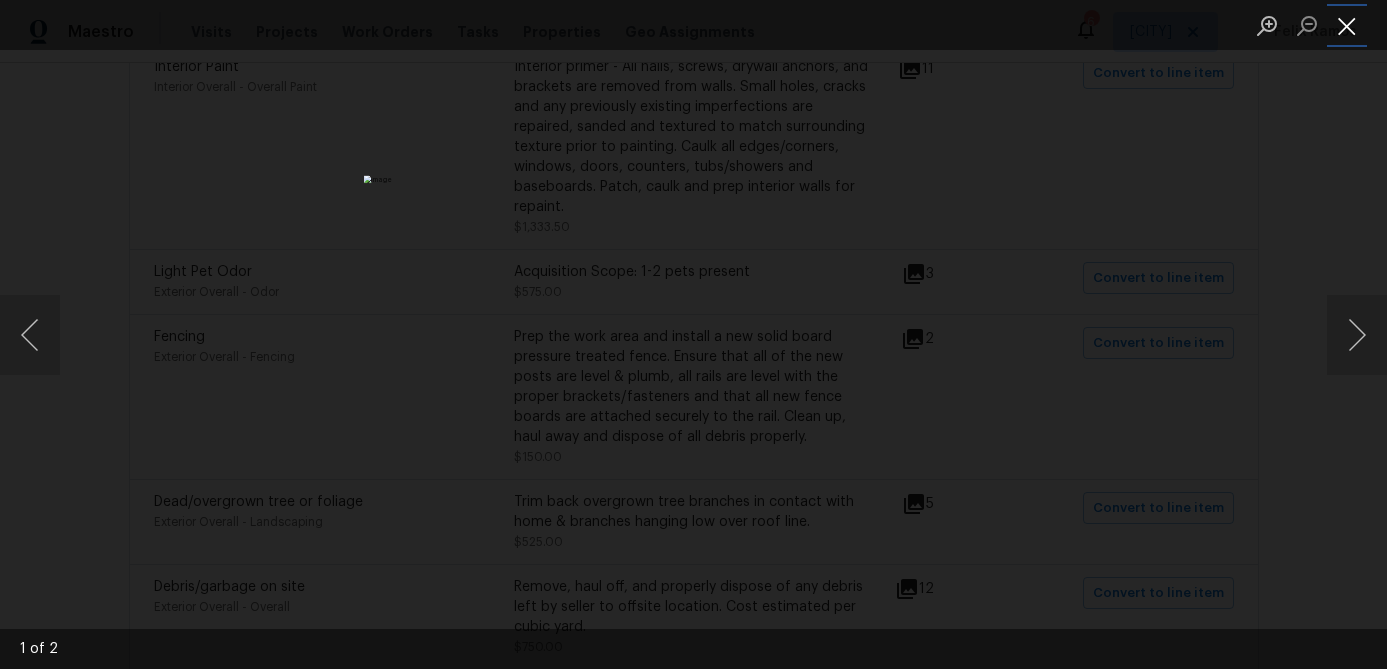 click at bounding box center [1347, 25] 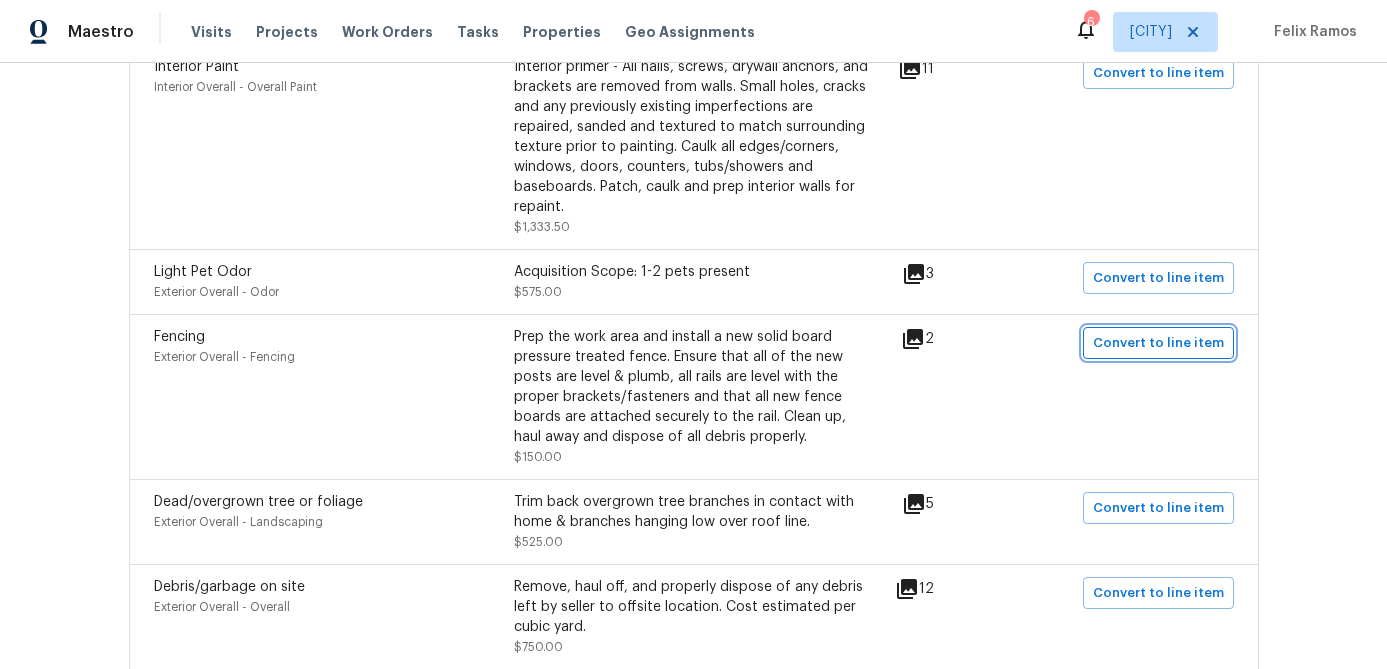 click on "Convert to line item" at bounding box center [1158, 343] 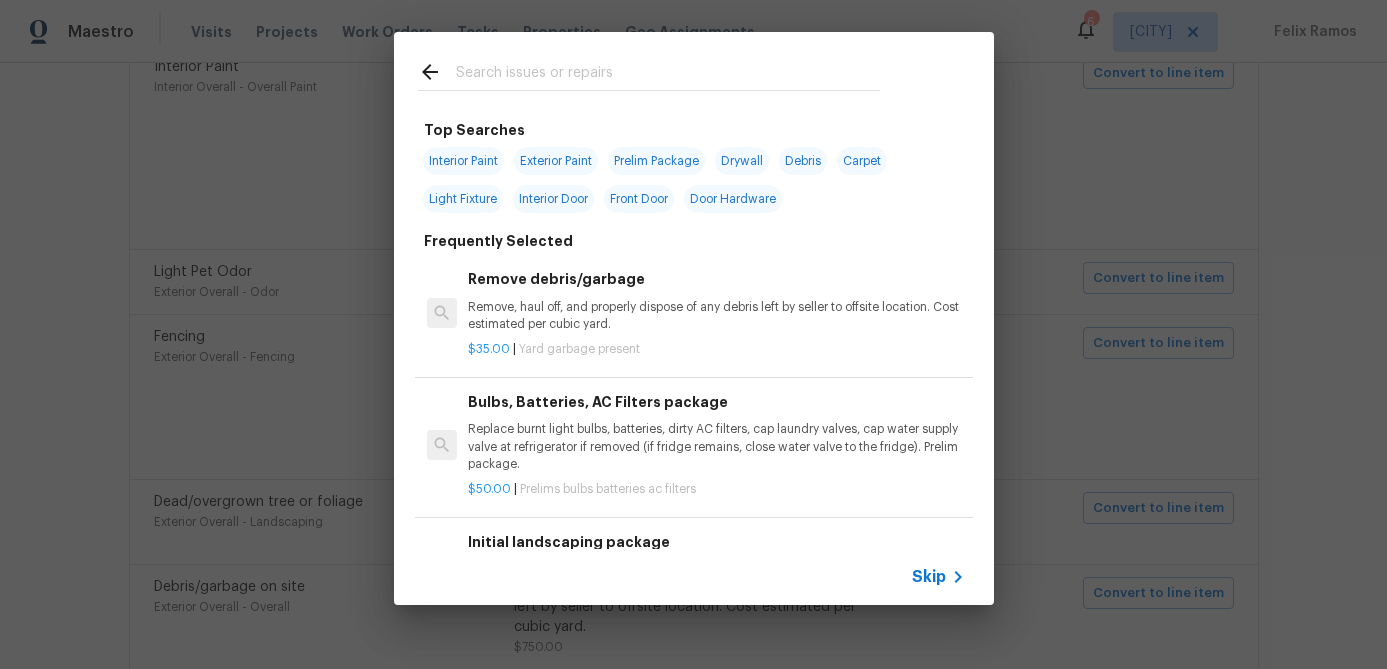 click on "Skip" at bounding box center (929, 577) 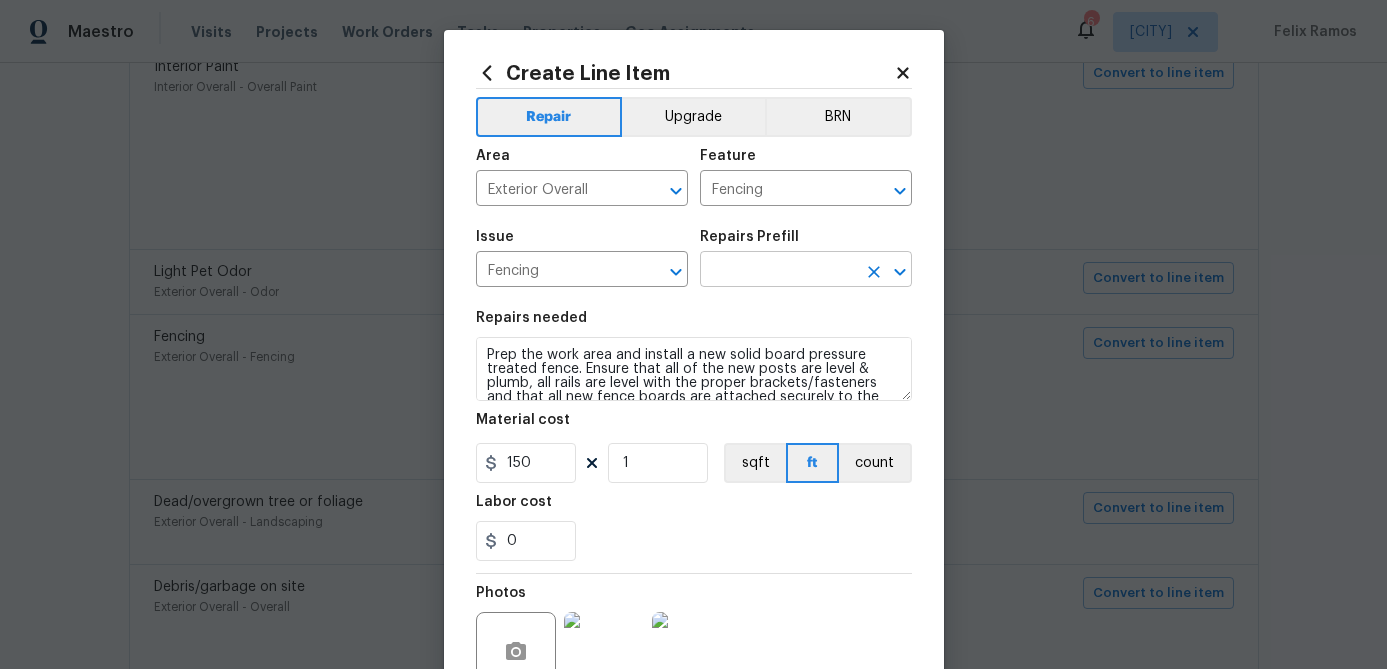 click at bounding box center (778, 271) 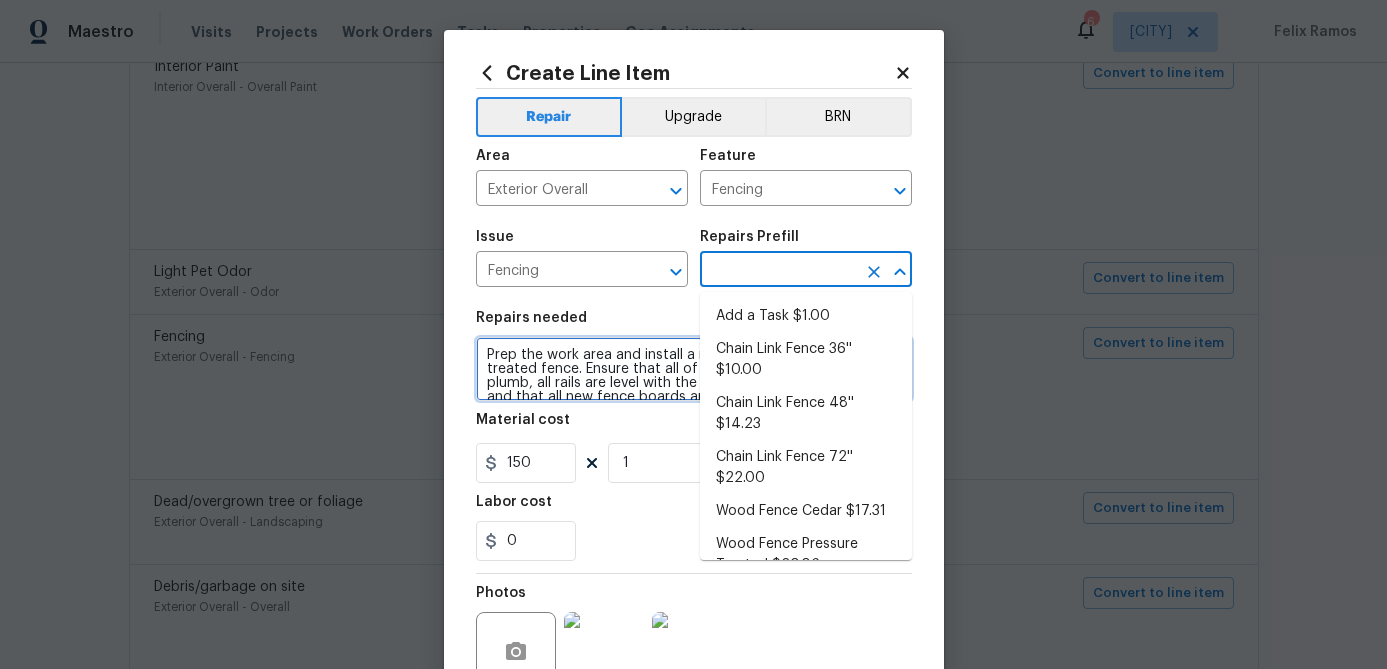 click on "Prep the work area and install a new solid board pressure treated fence. Ensure that all of the new posts are level & plumb, all rails are level with the proper brackets/fasteners and that all new fence boards are attached securely to the rail. Clean up, haul away and dispose of all debris properly." at bounding box center (694, 369) 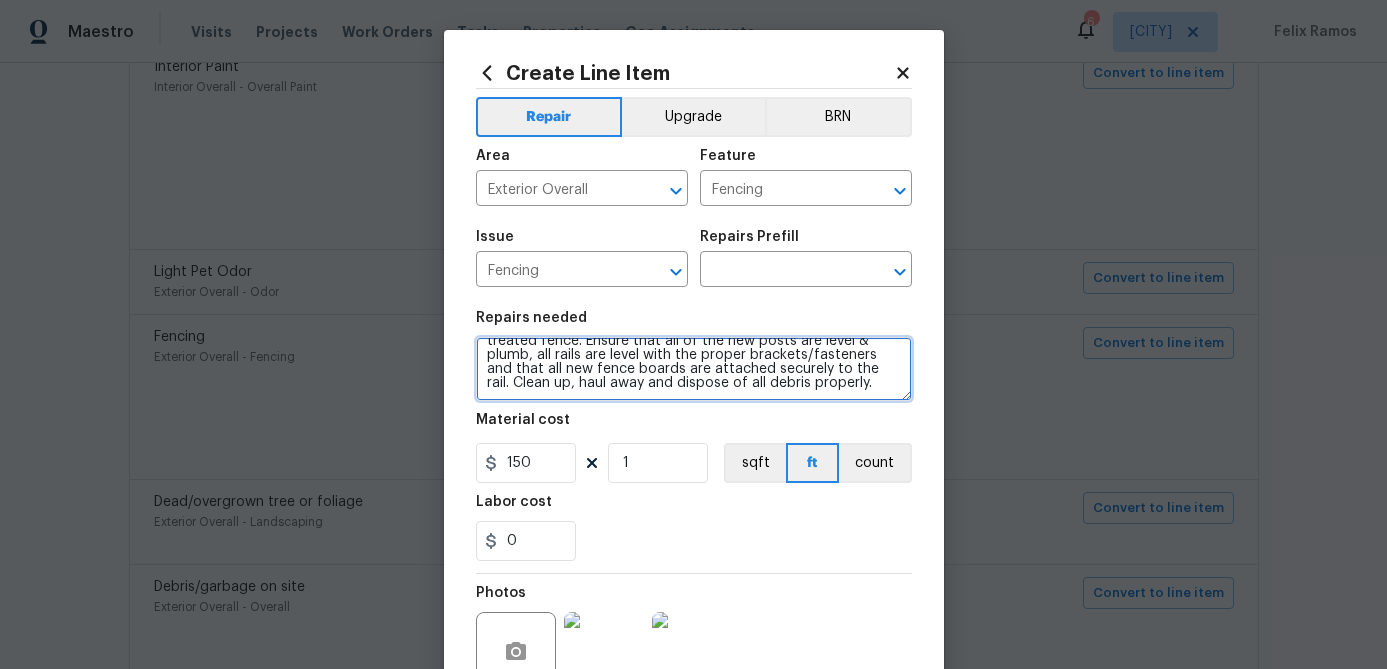 scroll, scrollTop: 0, scrollLeft: 0, axis: both 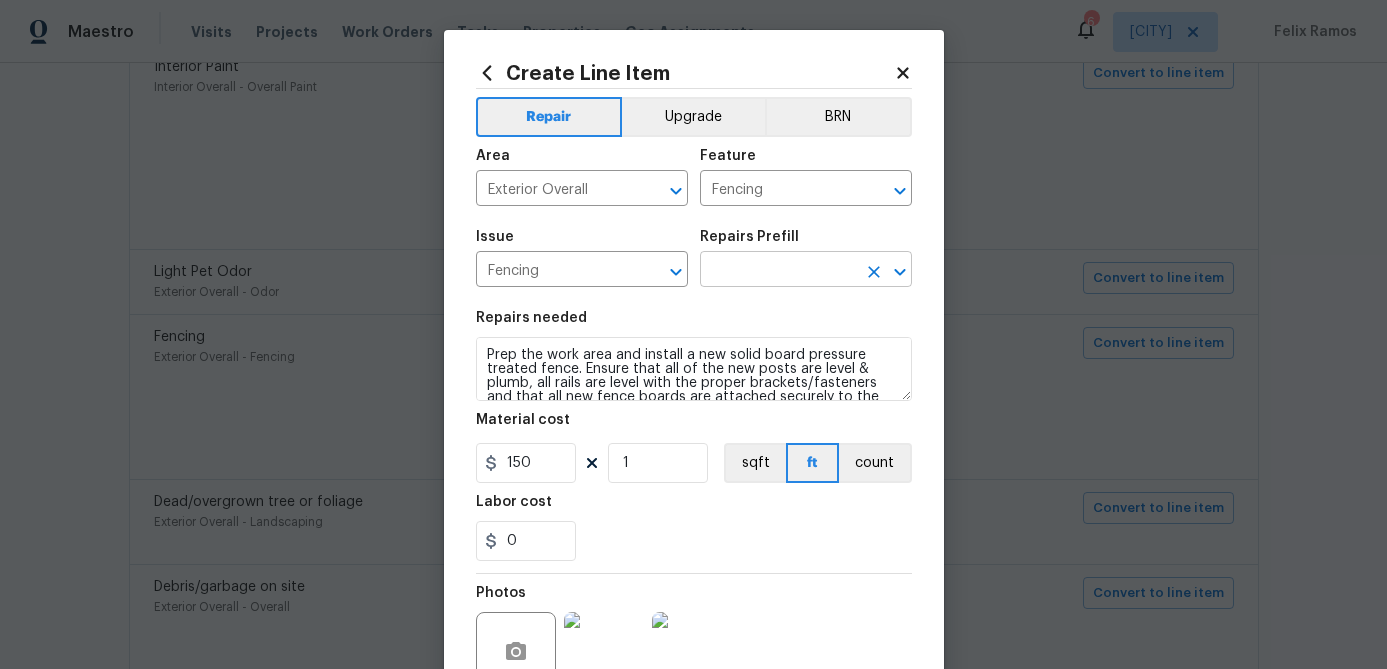 click at bounding box center [778, 271] 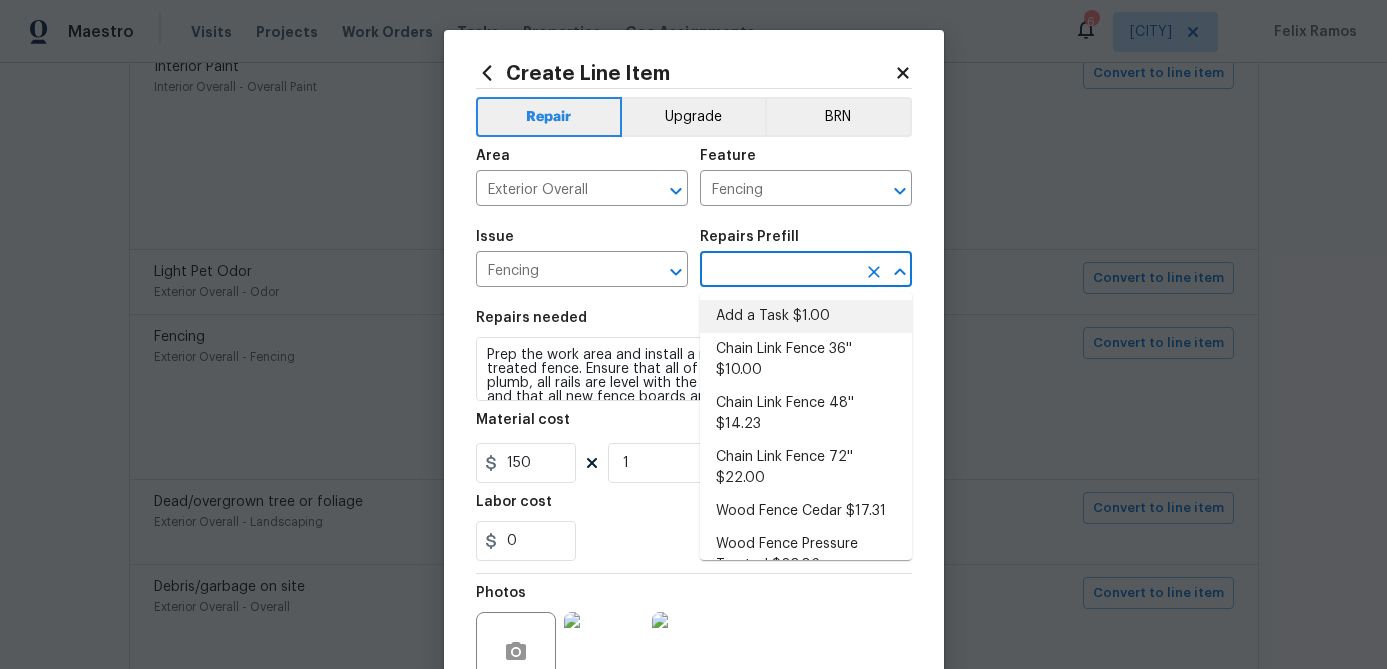 click on "Add a Task $1.00" at bounding box center [806, 316] 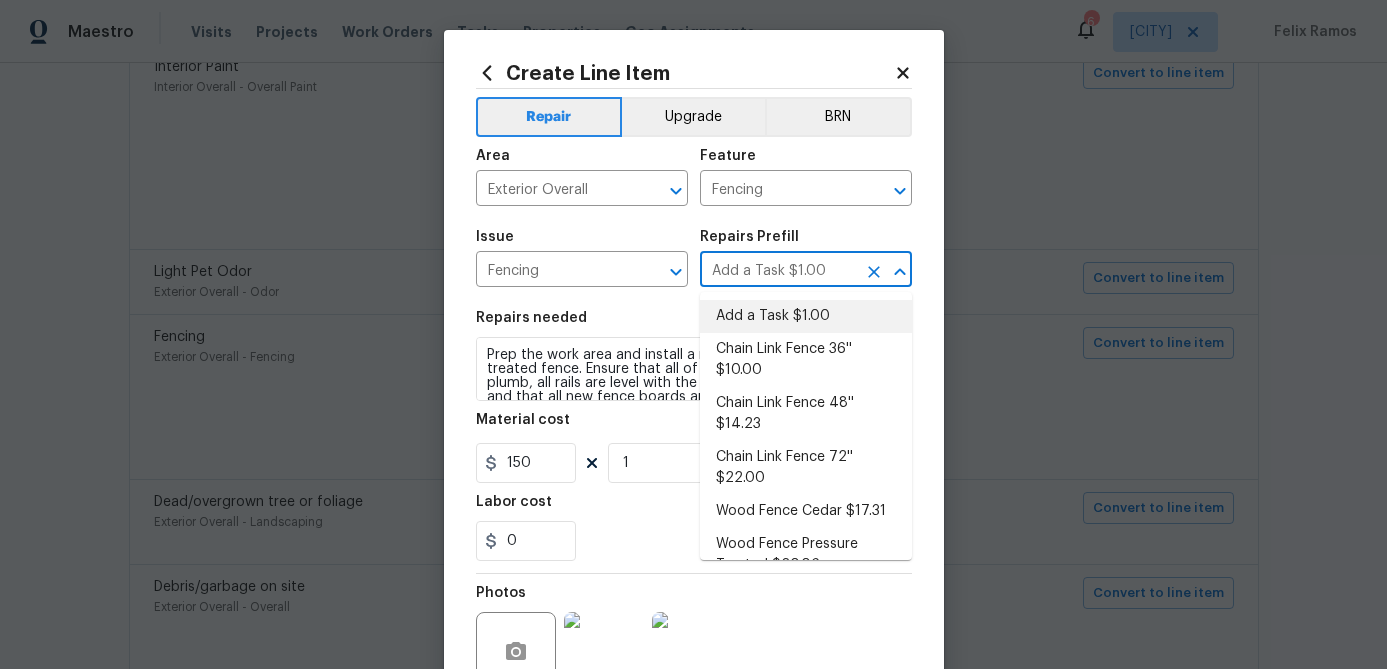 type on "HPM to detail" 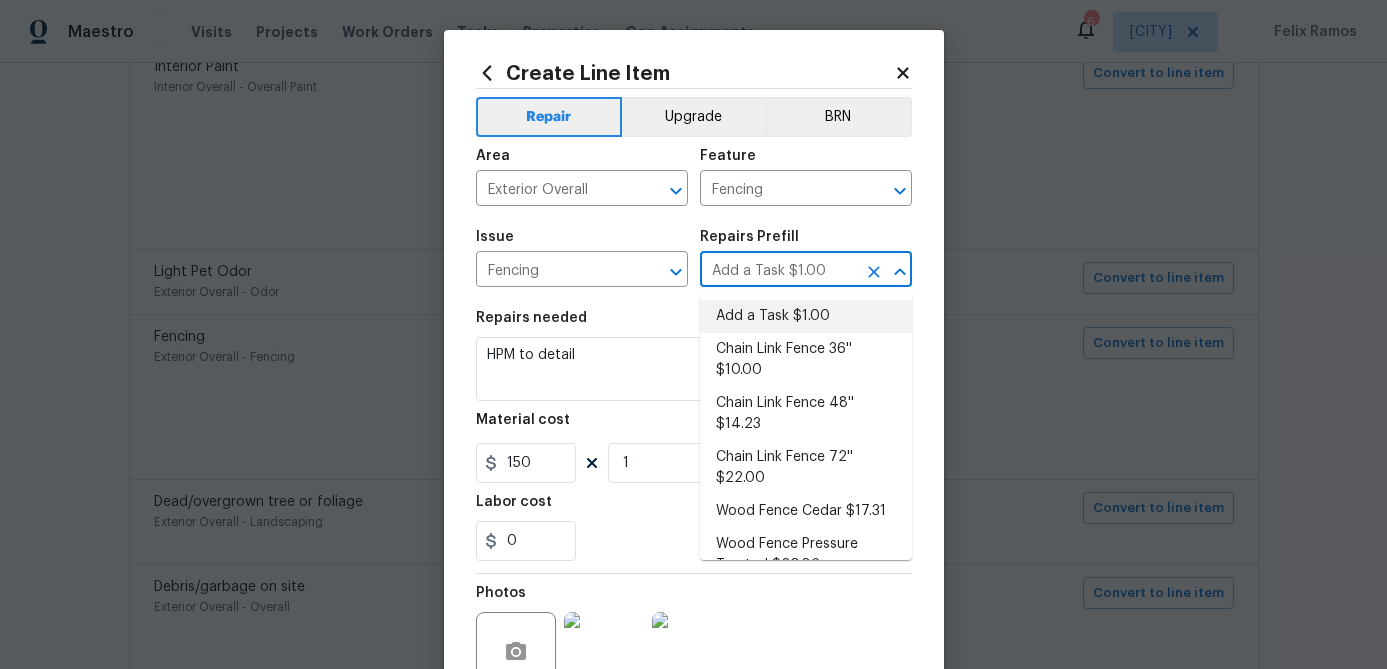 type on "1" 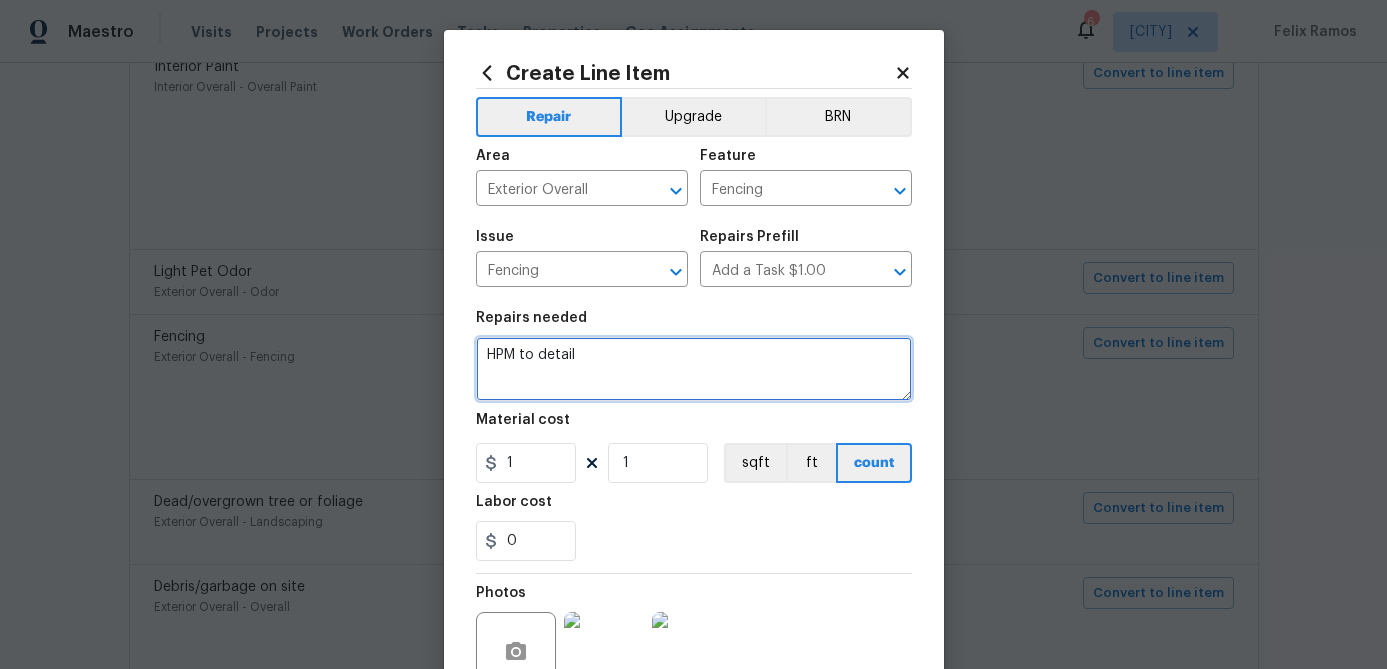 drag, startPoint x: 588, startPoint y: 356, endPoint x: 315, endPoint y: 372, distance: 273.46848 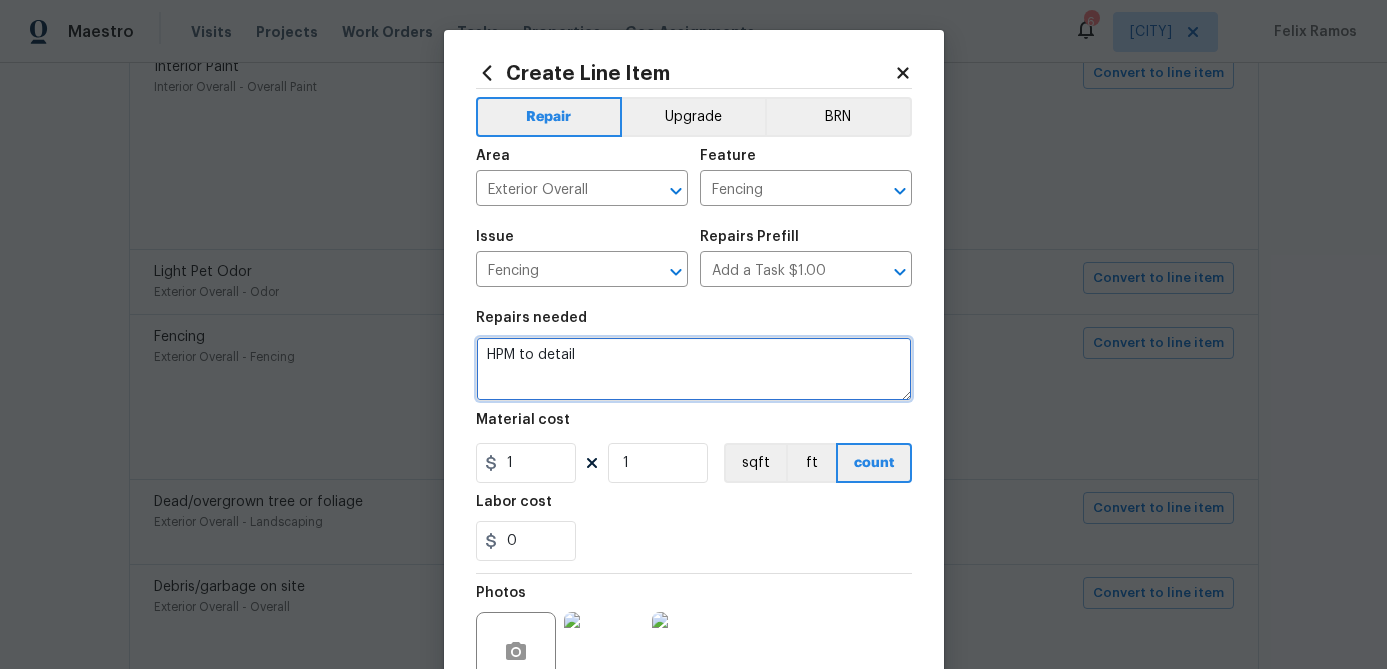 drag, startPoint x: 584, startPoint y: 348, endPoint x: 431, endPoint y: 342, distance: 153.1176 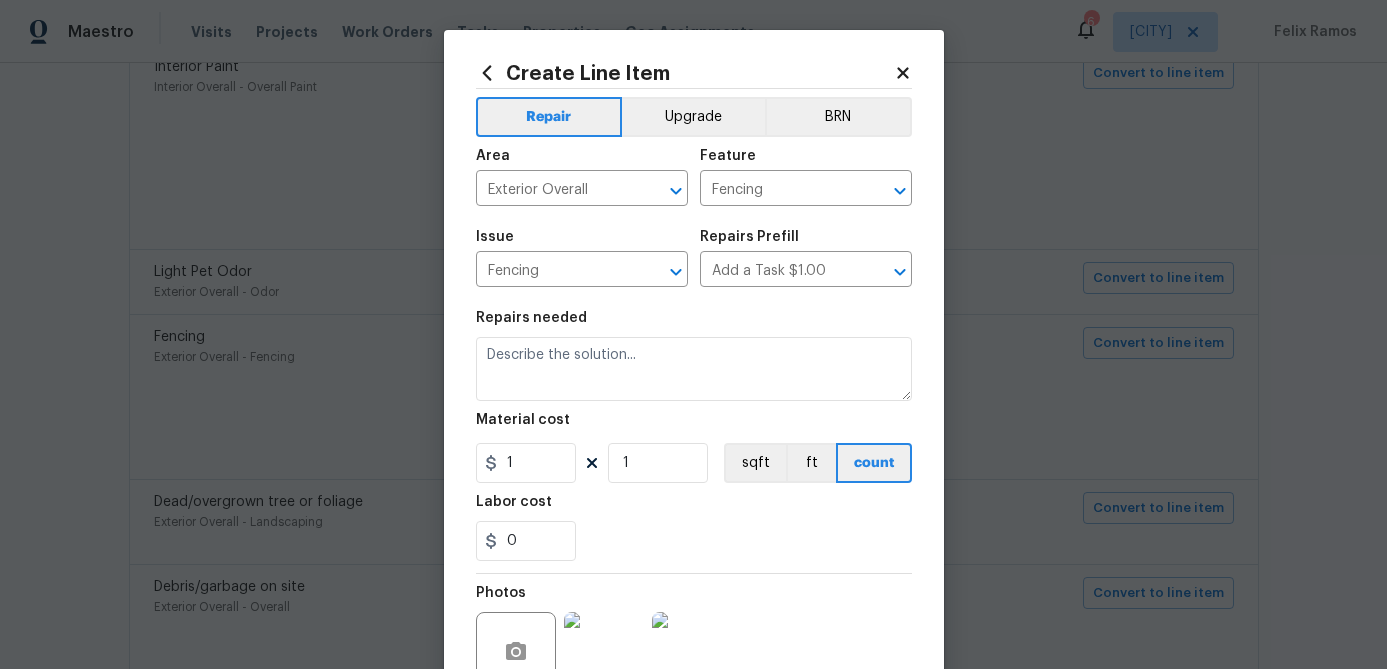 click at bounding box center (604, 652) 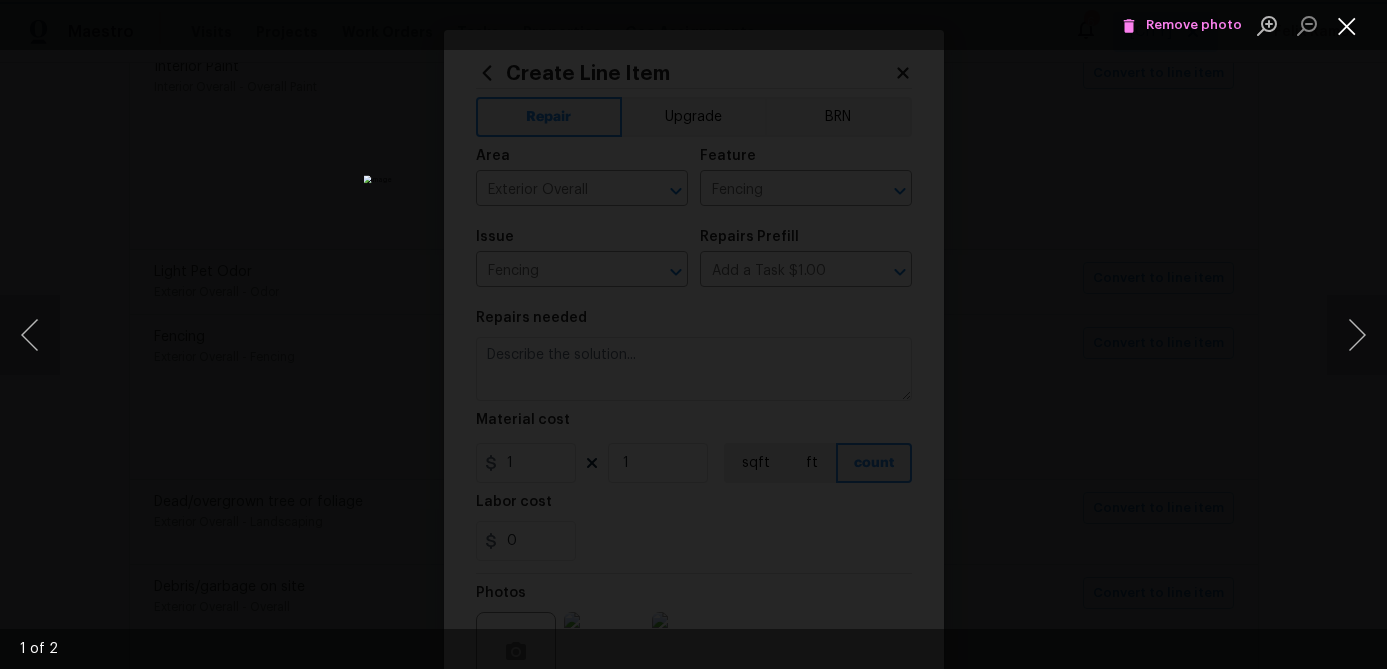 click at bounding box center [1347, 25] 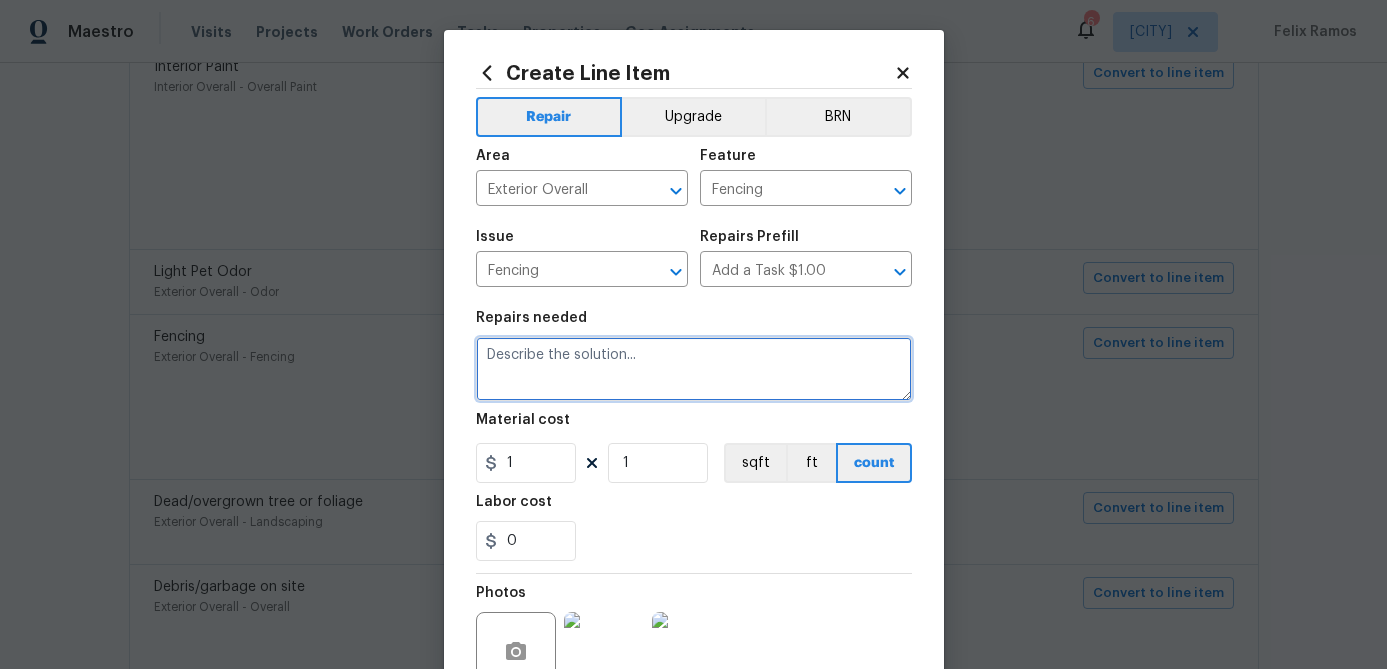 click at bounding box center [694, 369] 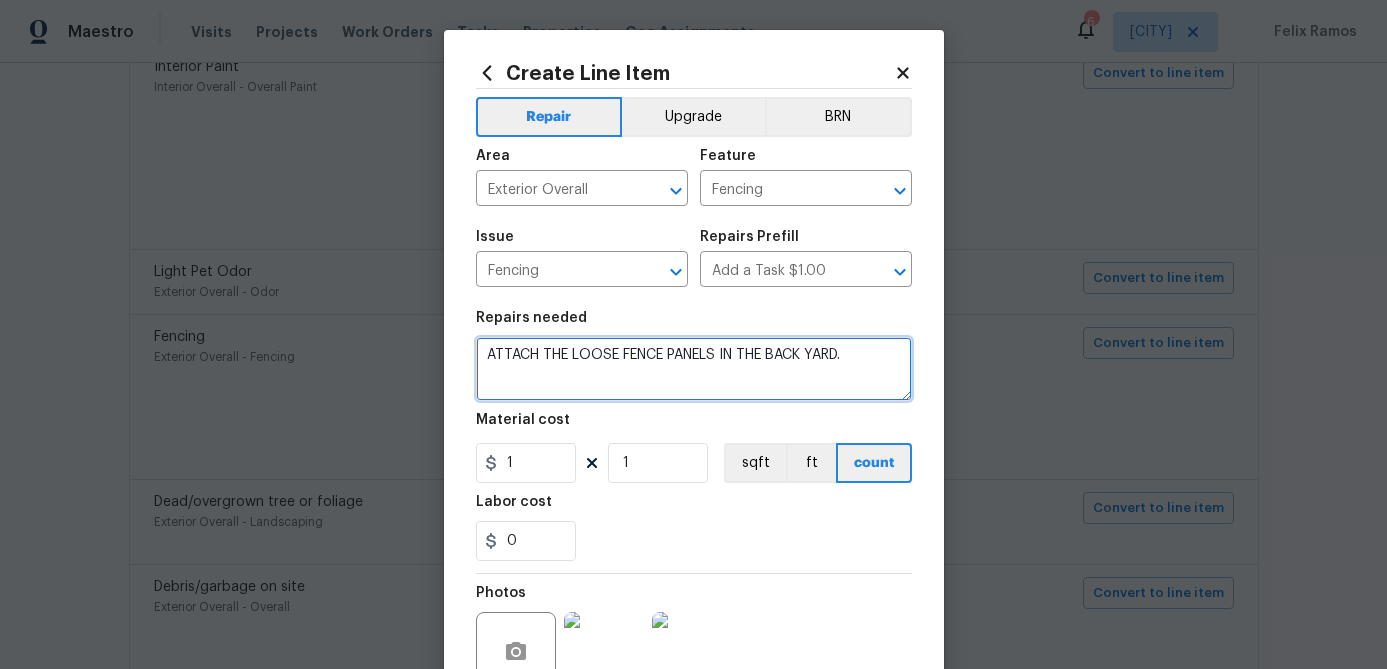 click on "ATTACH THE LOOSE FENCE PANELS IN THE BACK YARD." at bounding box center [694, 369] 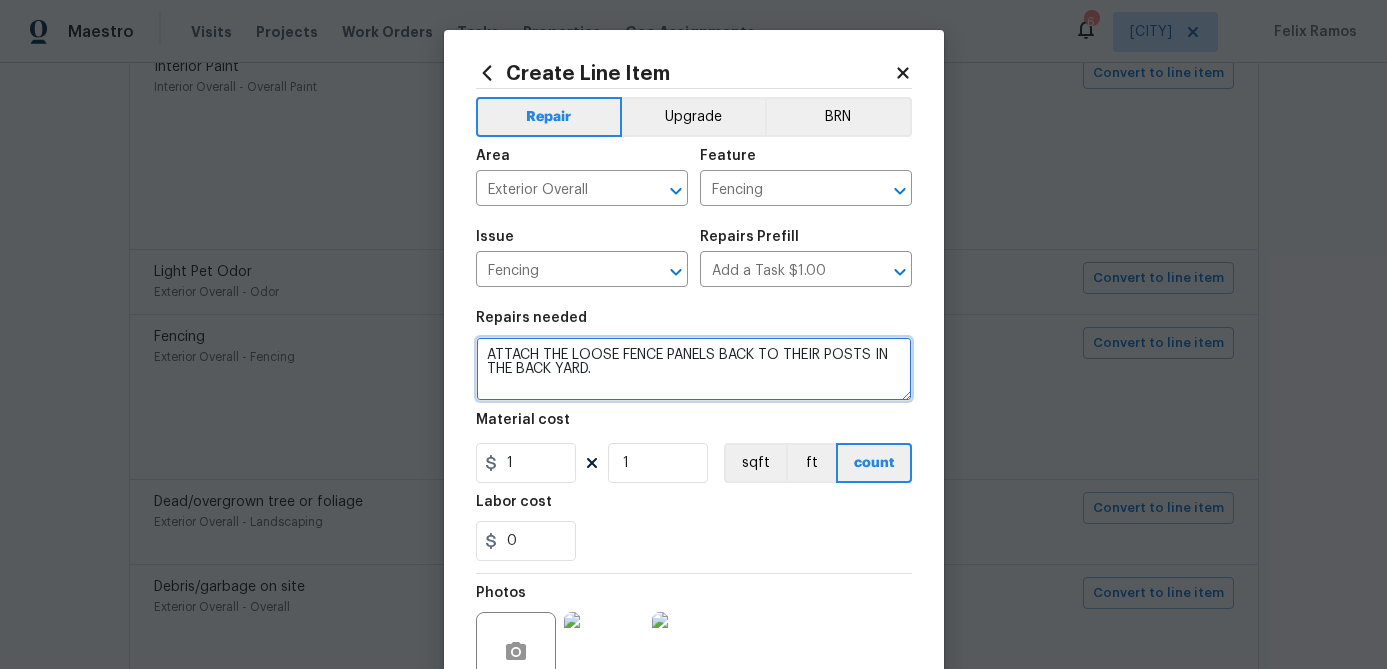 click on "ATTACH THE LOOSE FENCE PANELS BACK TO THEIR POSTS IN THE BACK YARD." at bounding box center (694, 369) 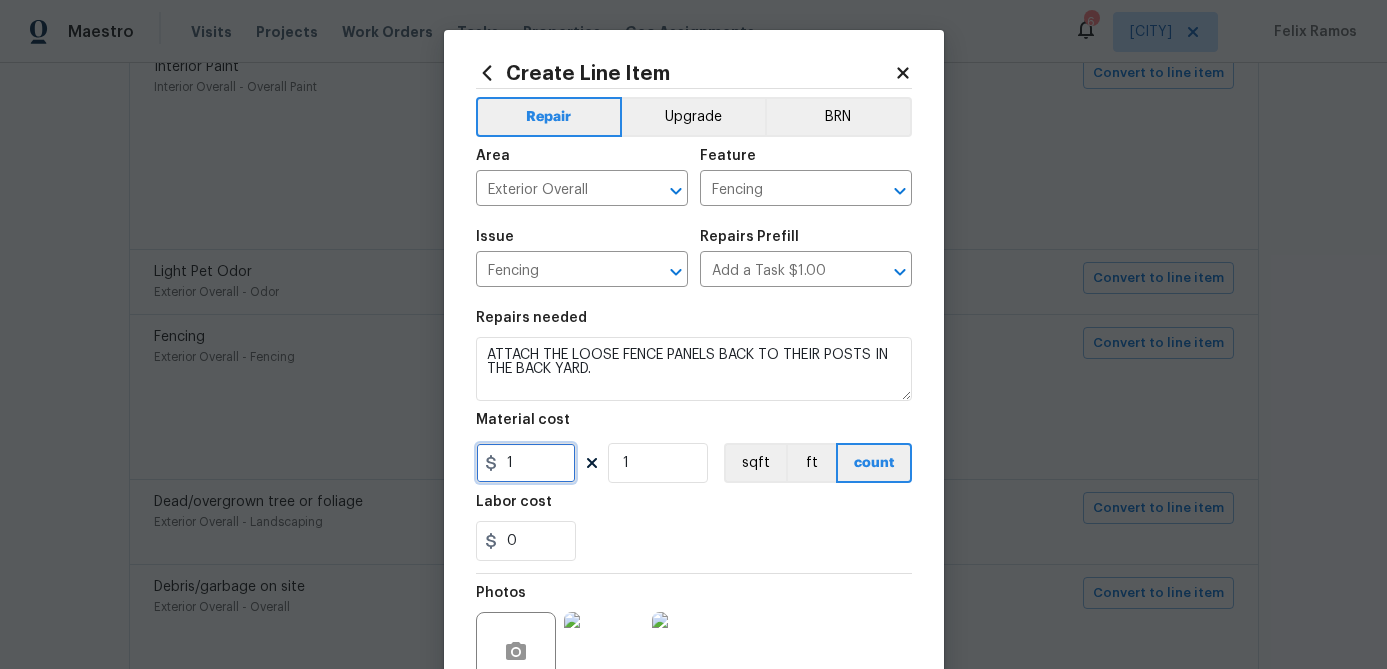 click on "1" at bounding box center (526, 463) 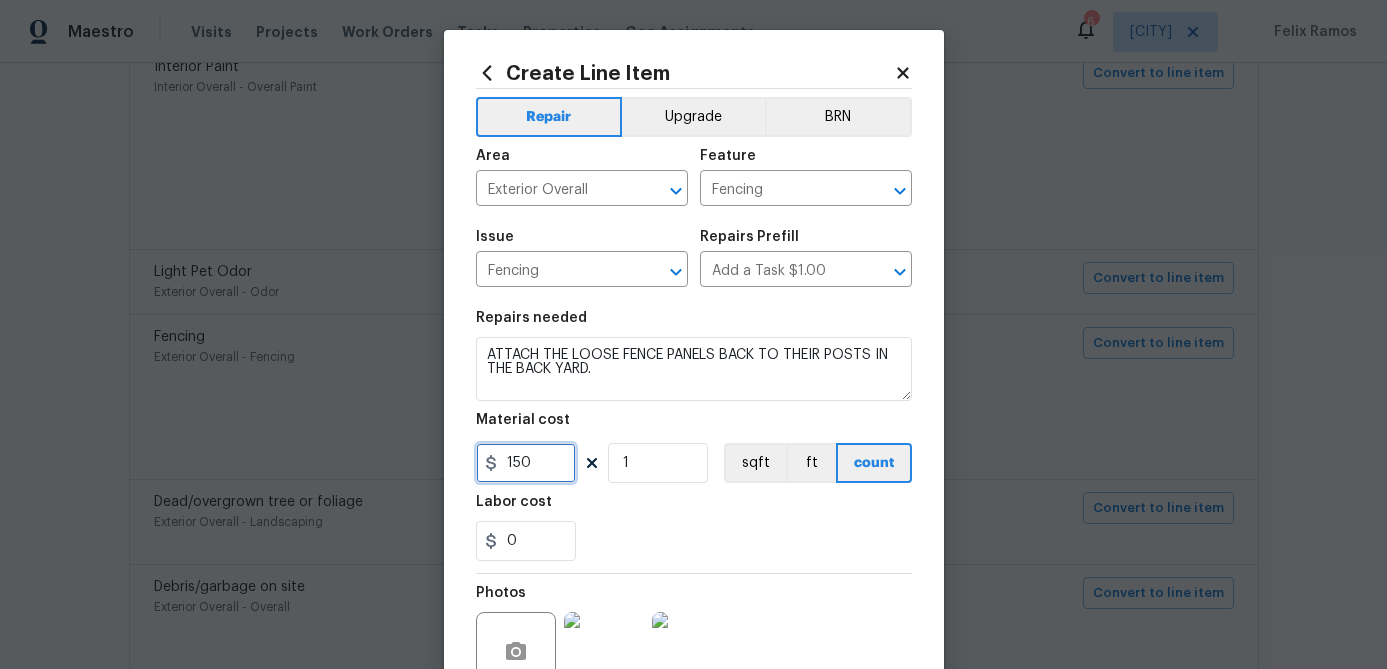 type on "150" 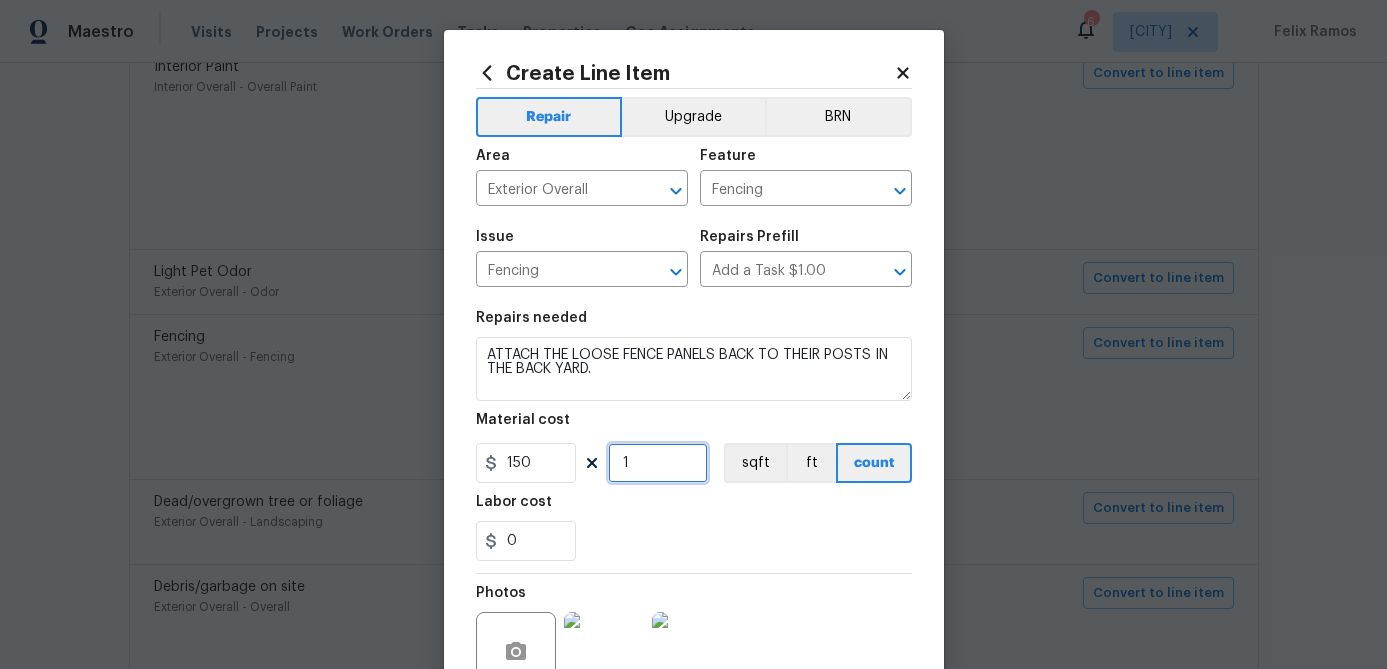 click on "1" at bounding box center [658, 463] 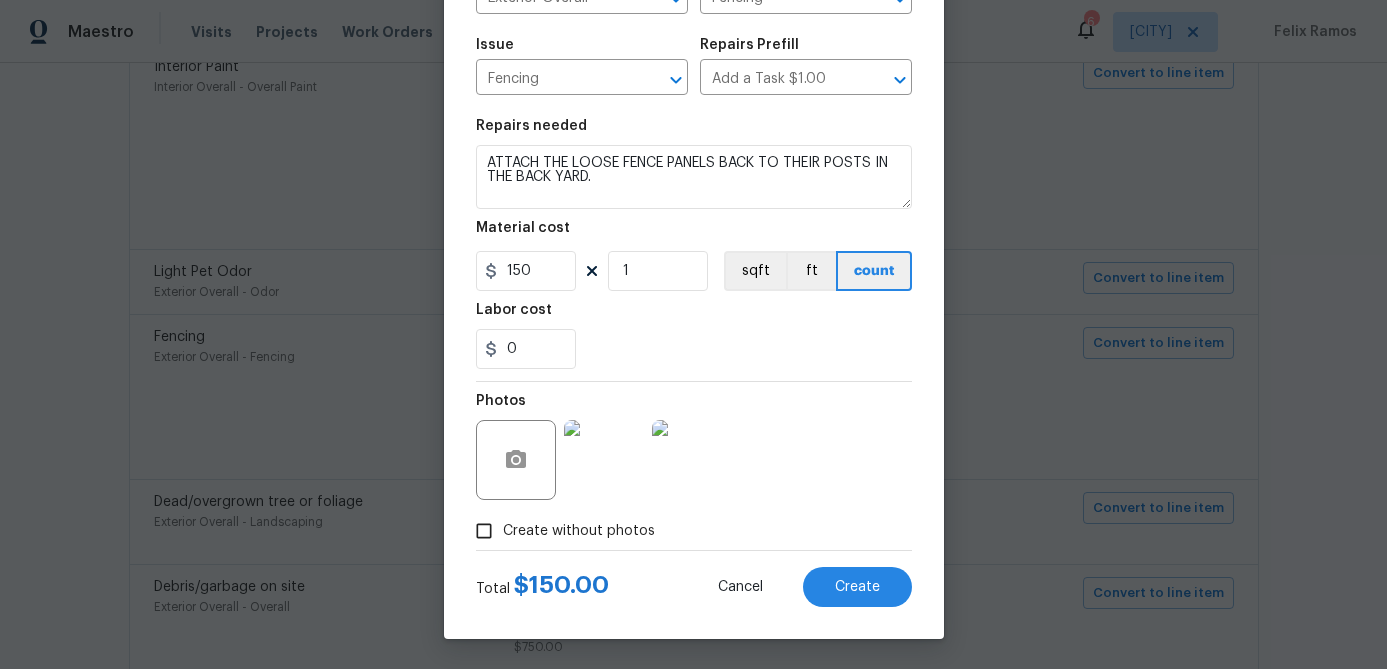 click on "Create without photos" at bounding box center [484, 531] 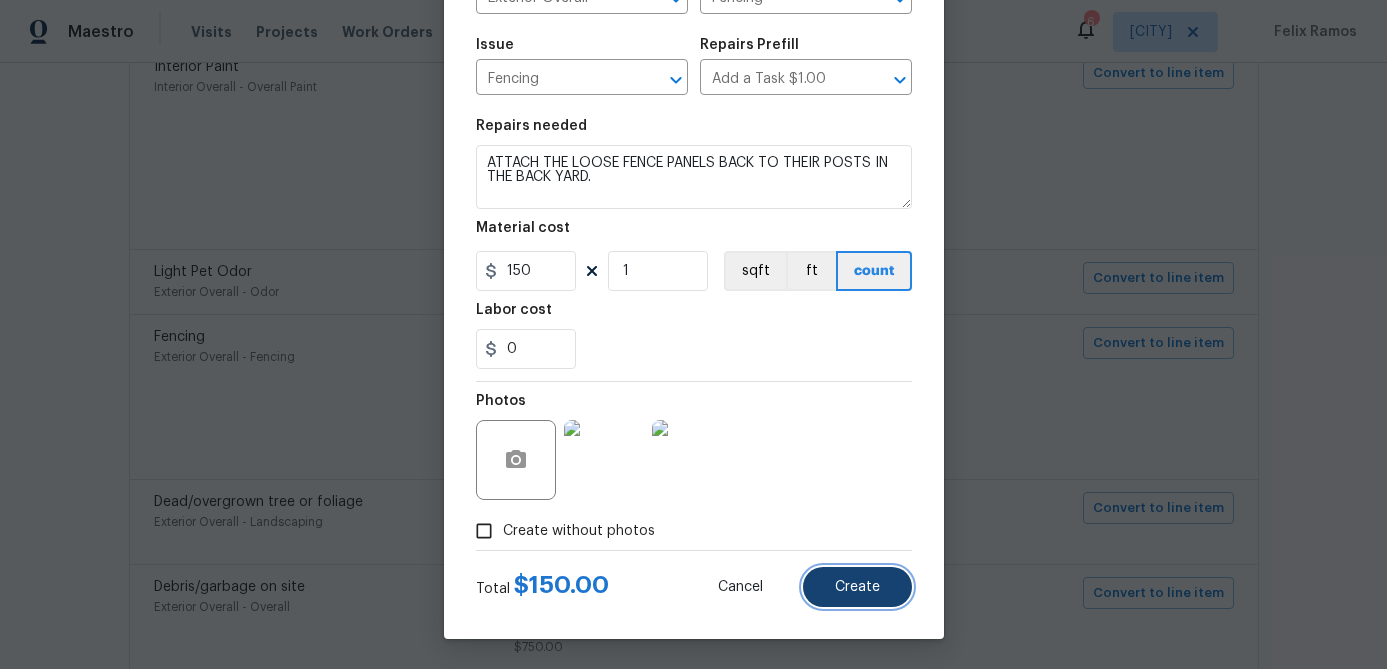 click on "Create" at bounding box center [857, 587] 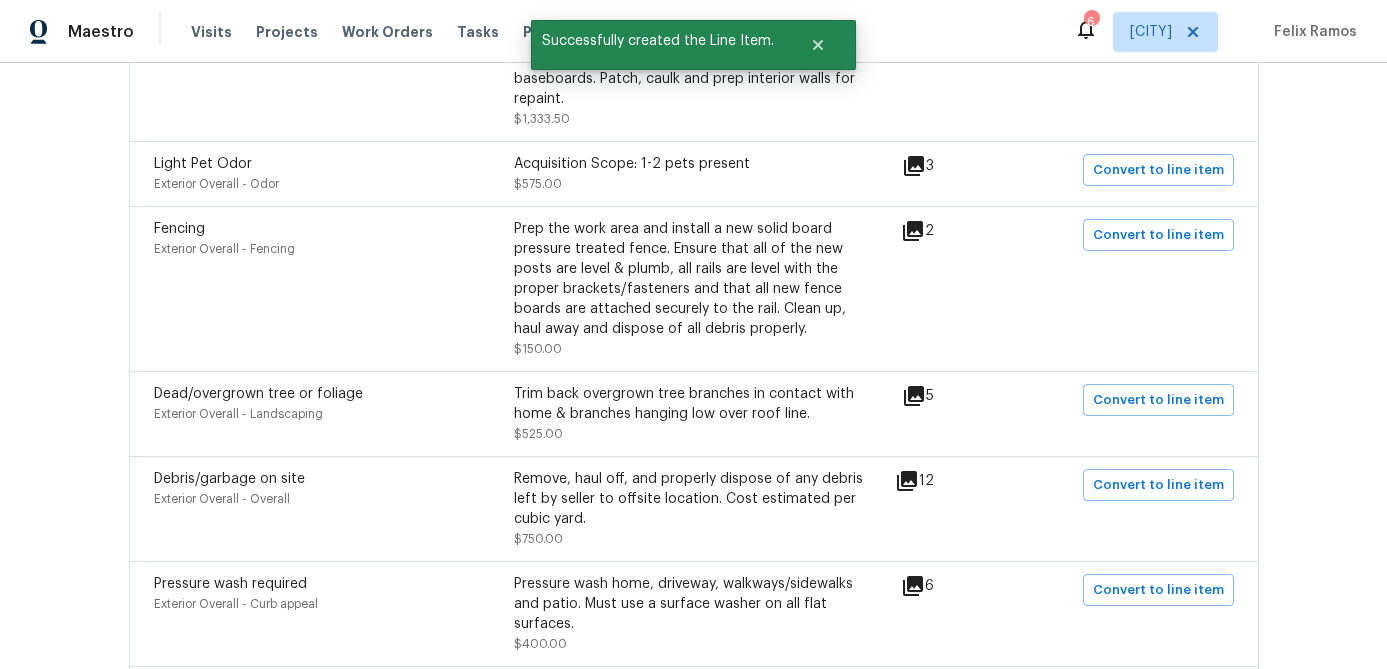 scroll, scrollTop: 955, scrollLeft: 0, axis: vertical 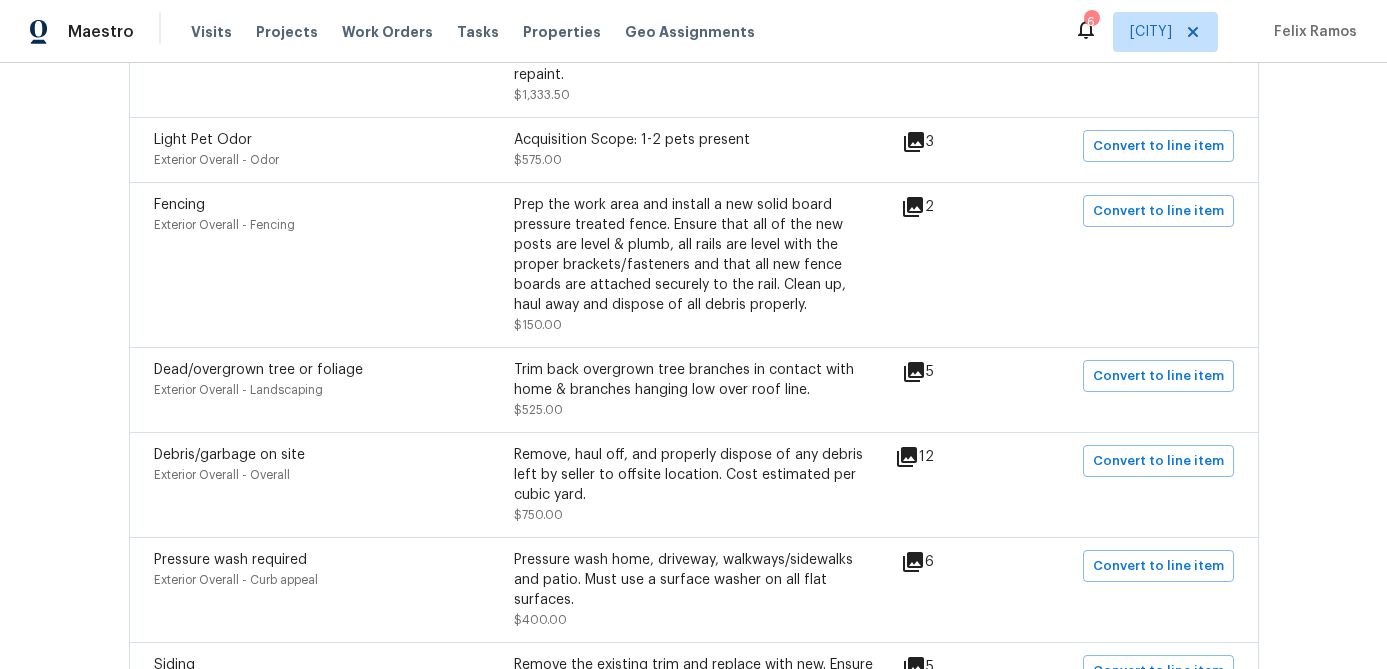 click 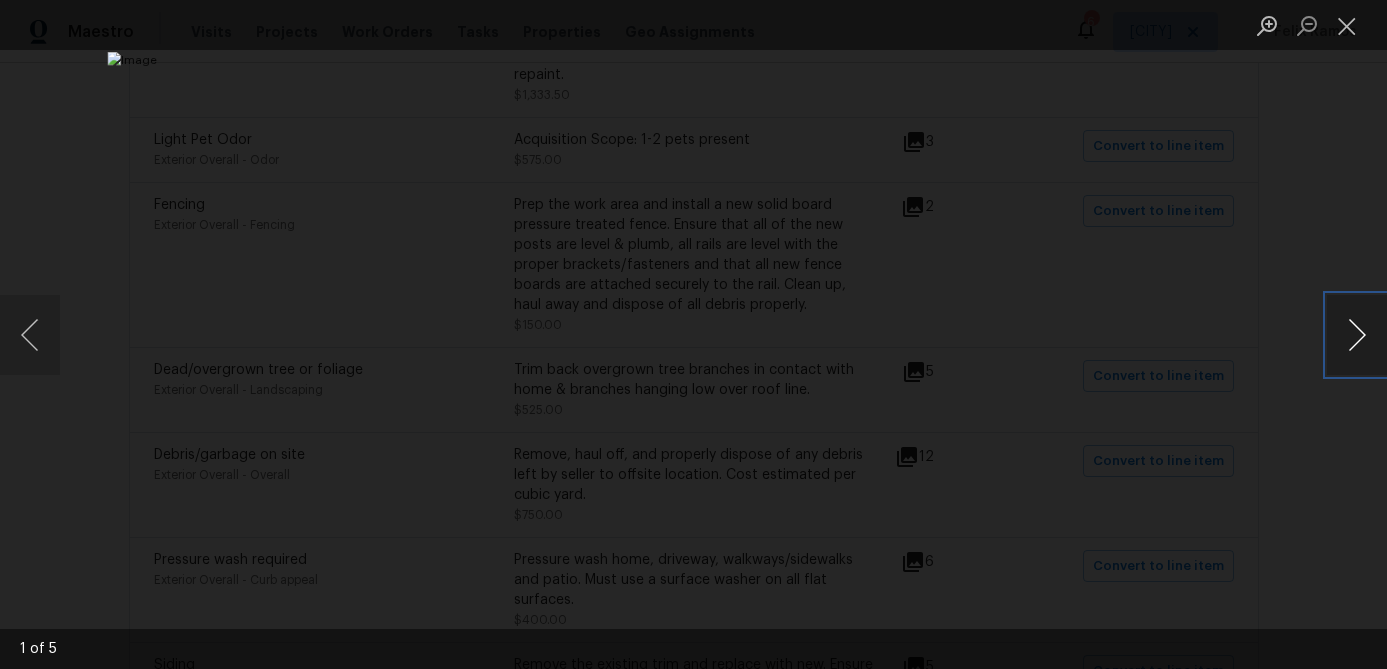 click at bounding box center (1357, 335) 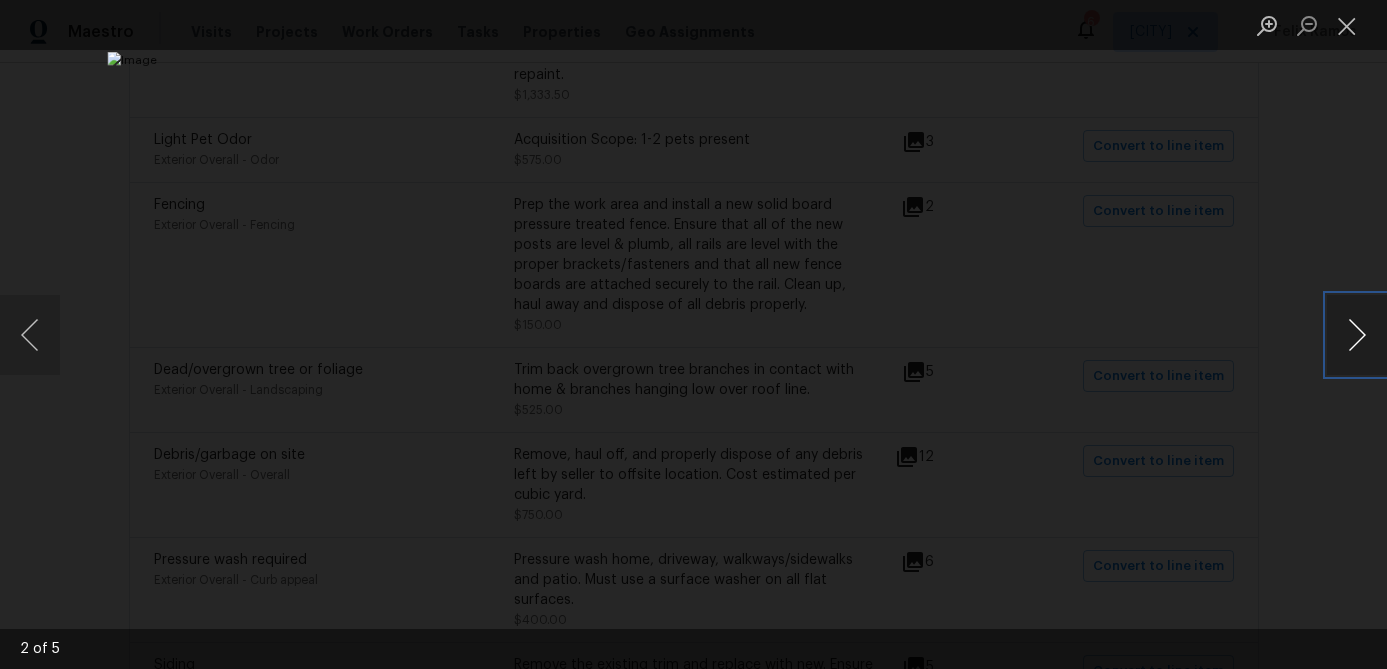 click at bounding box center [1357, 335] 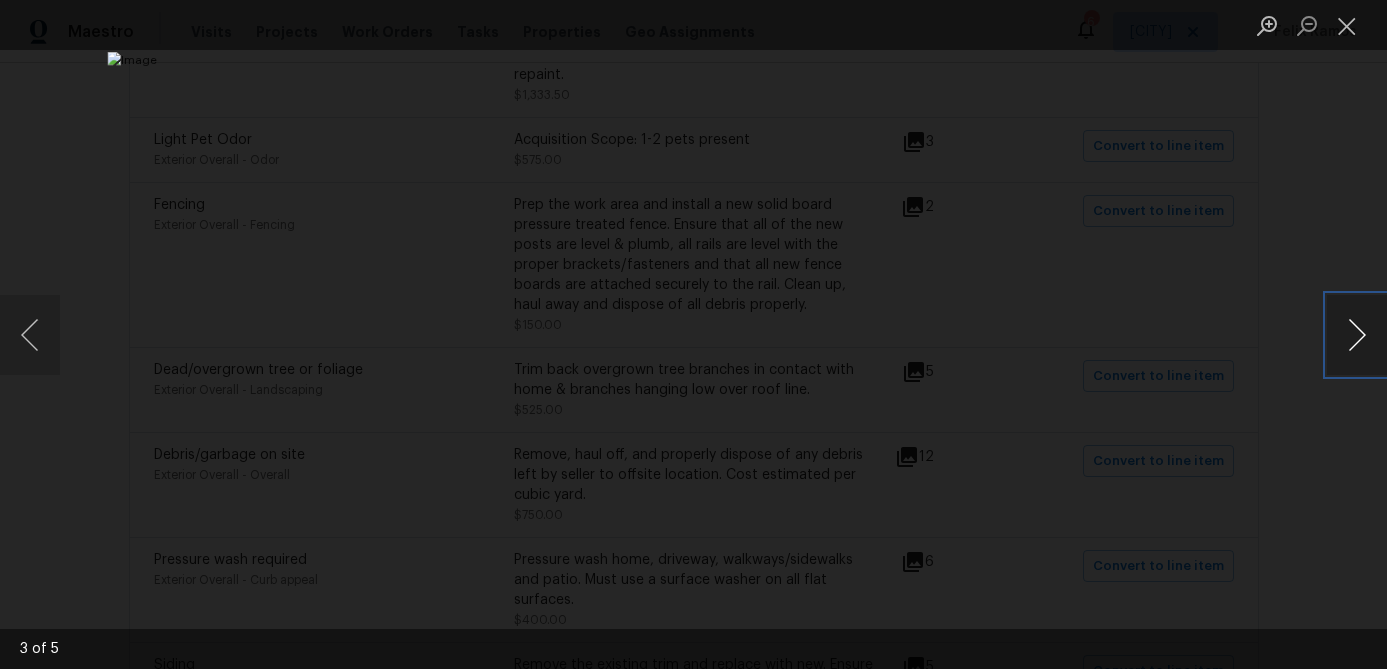 click at bounding box center [1357, 335] 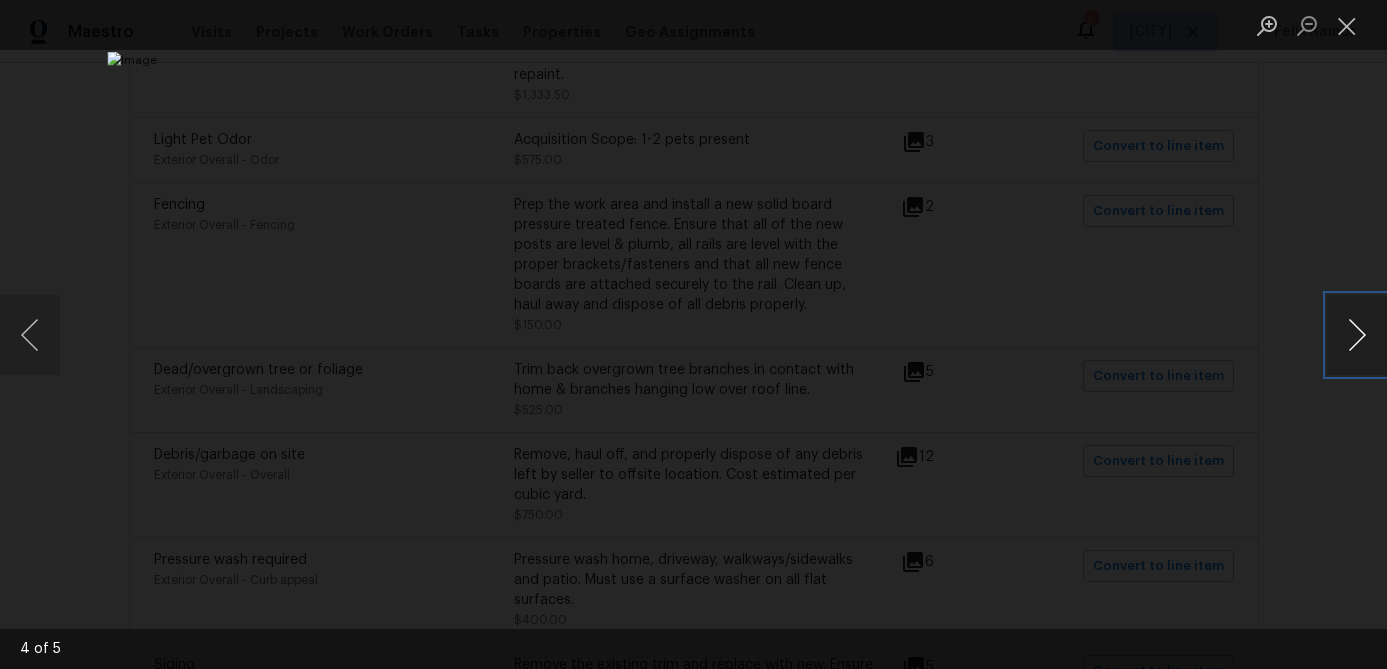 click at bounding box center (1357, 335) 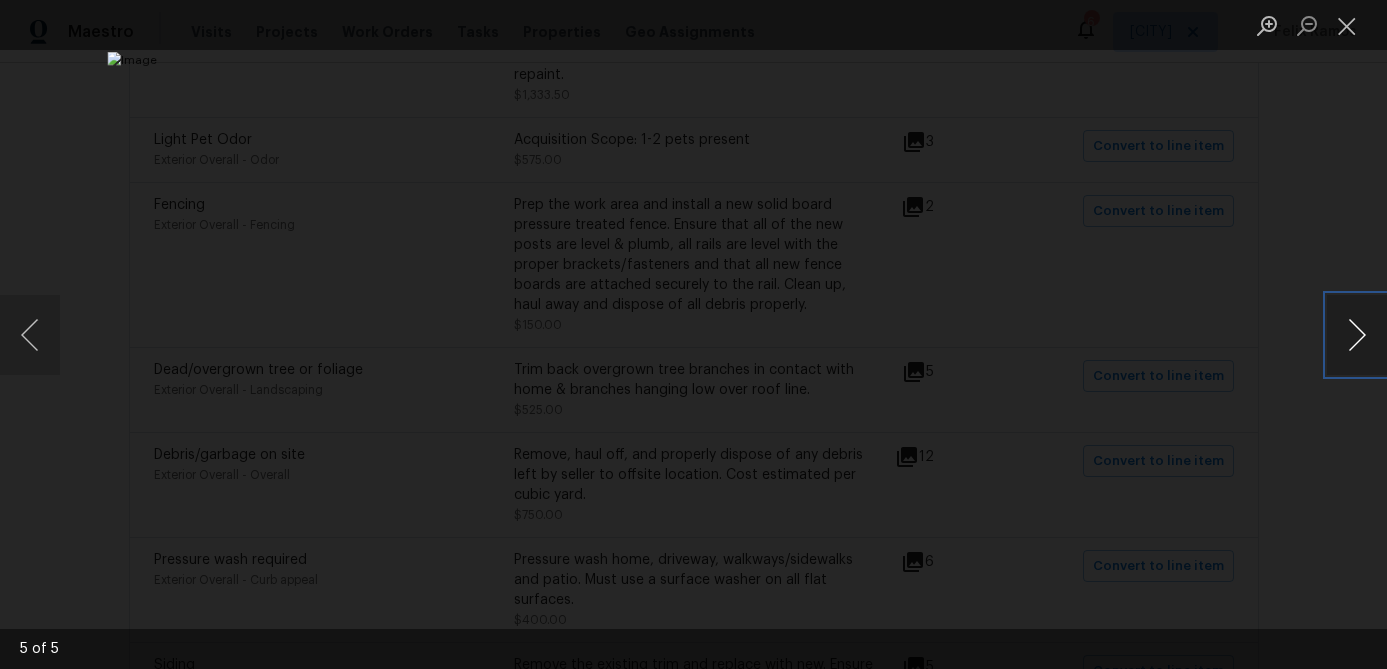 click at bounding box center (1357, 335) 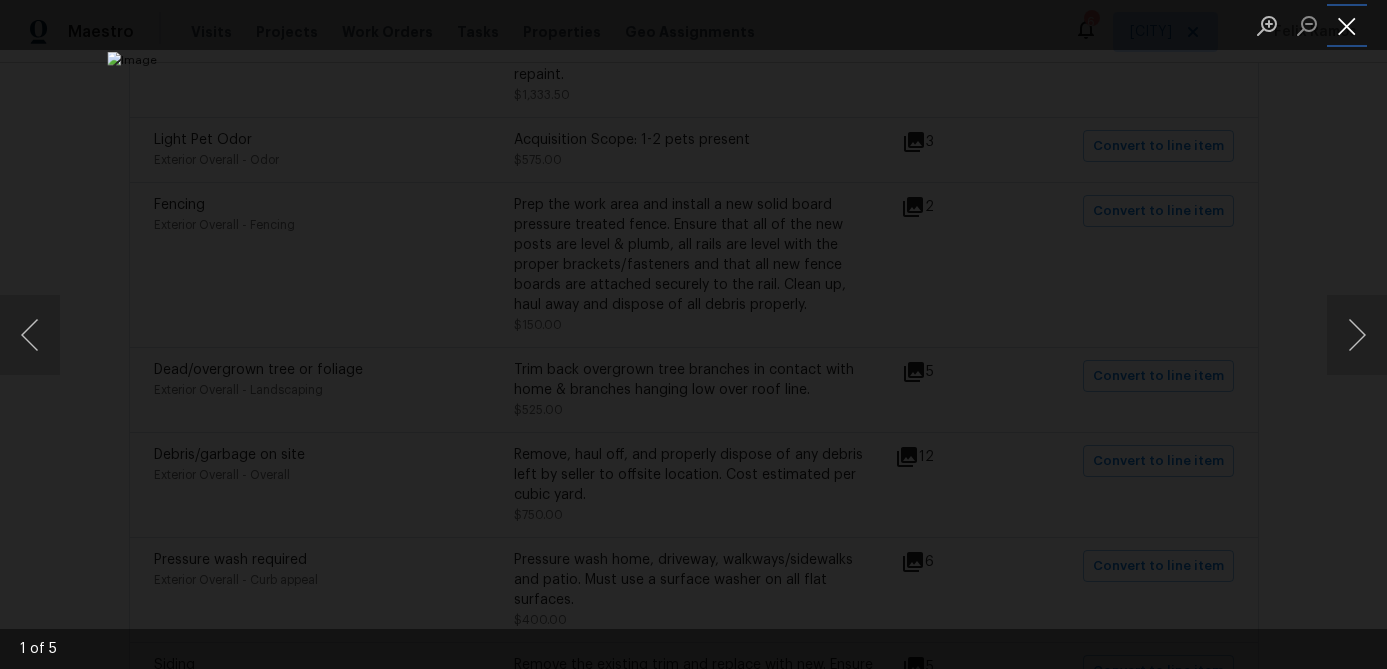 click at bounding box center (1347, 25) 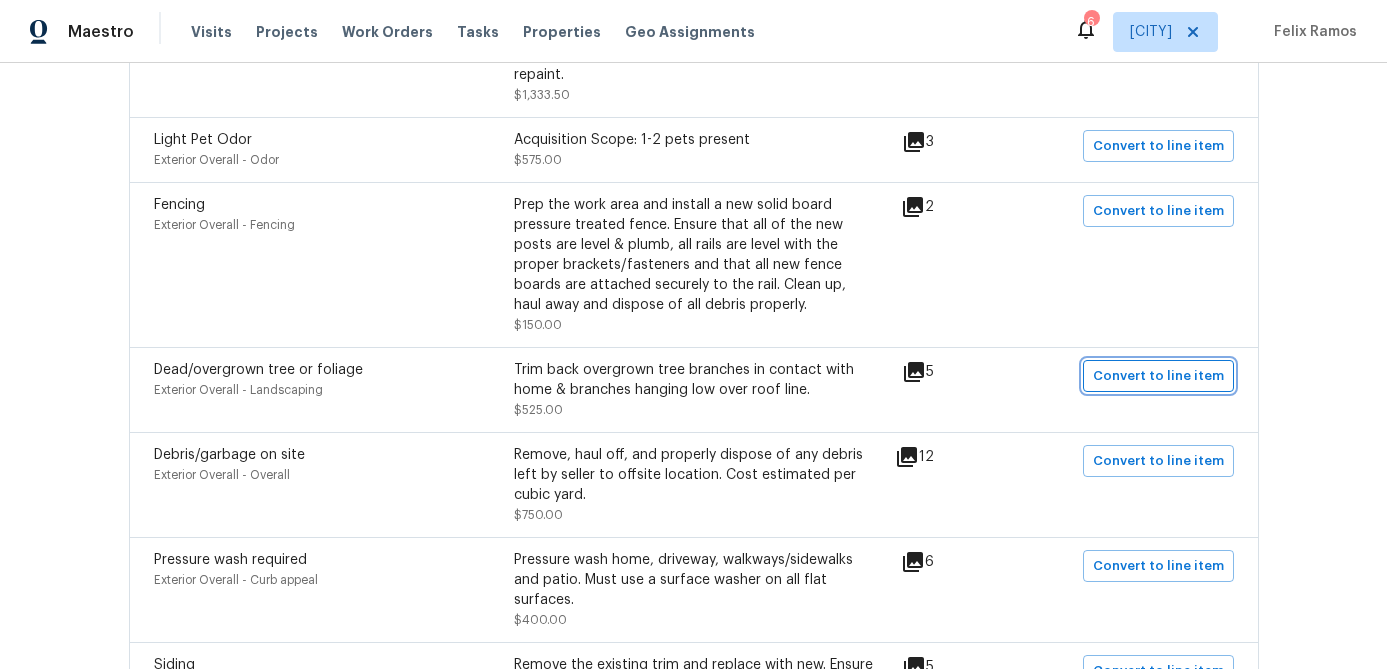 click on "Convert to line item" at bounding box center [1158, 376] 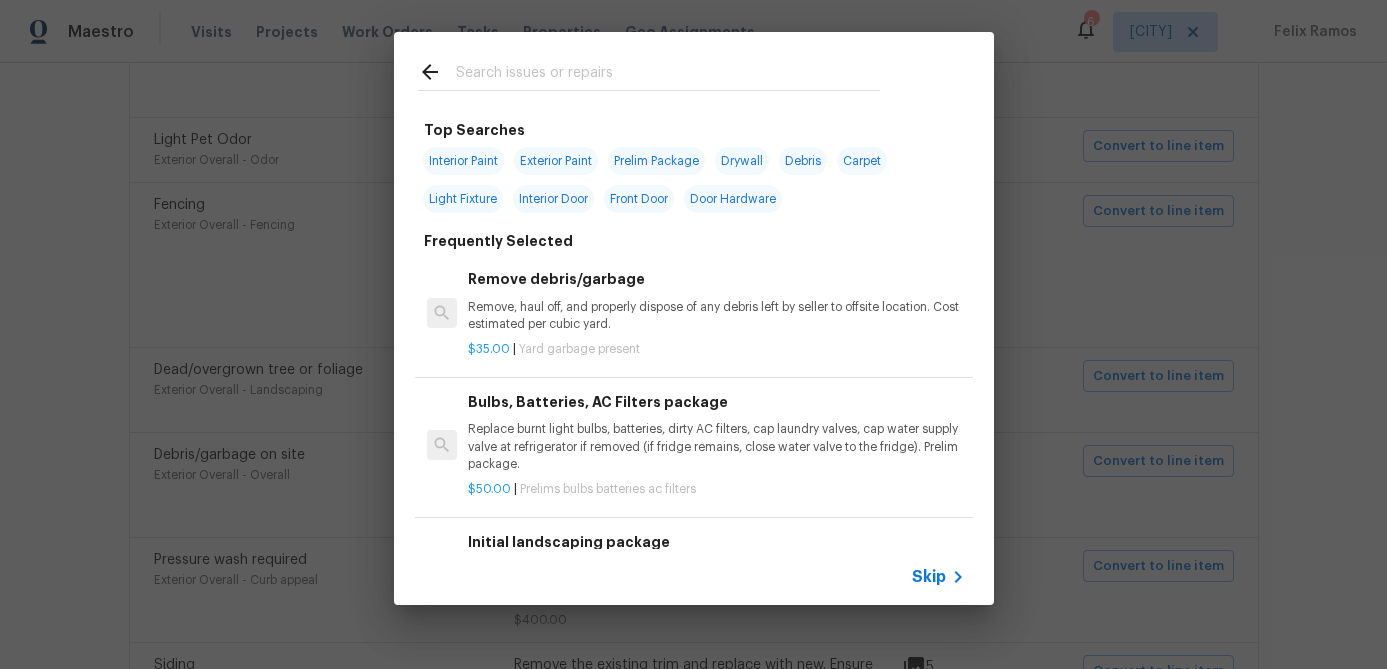 click on "Skip" at bounding box center [929, 577] 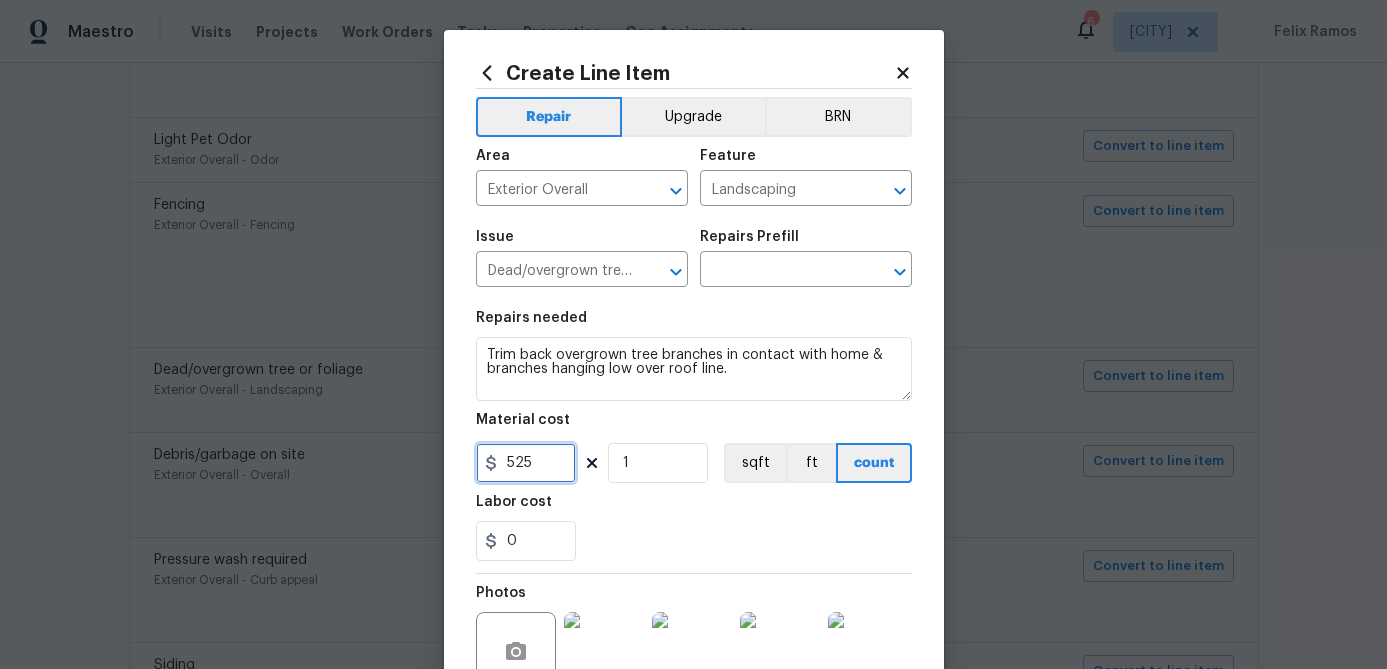 click on "525" at bounding box center (526, 463) 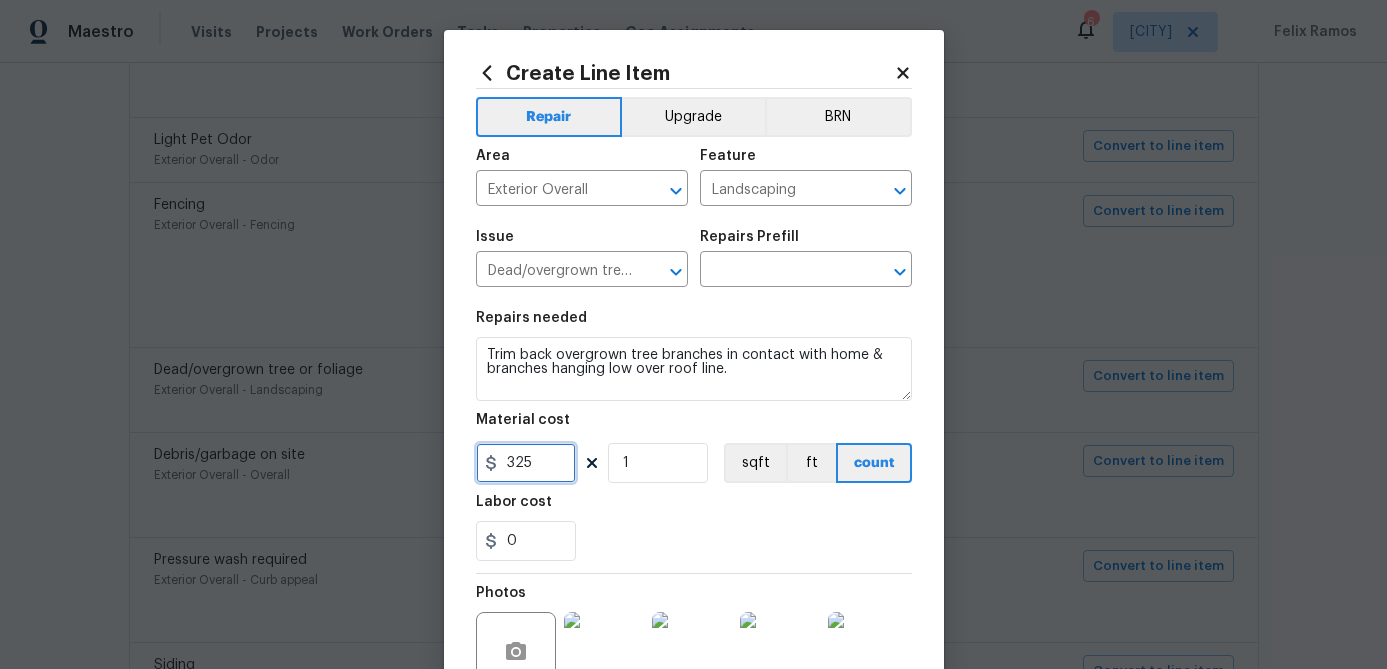 type on "325" 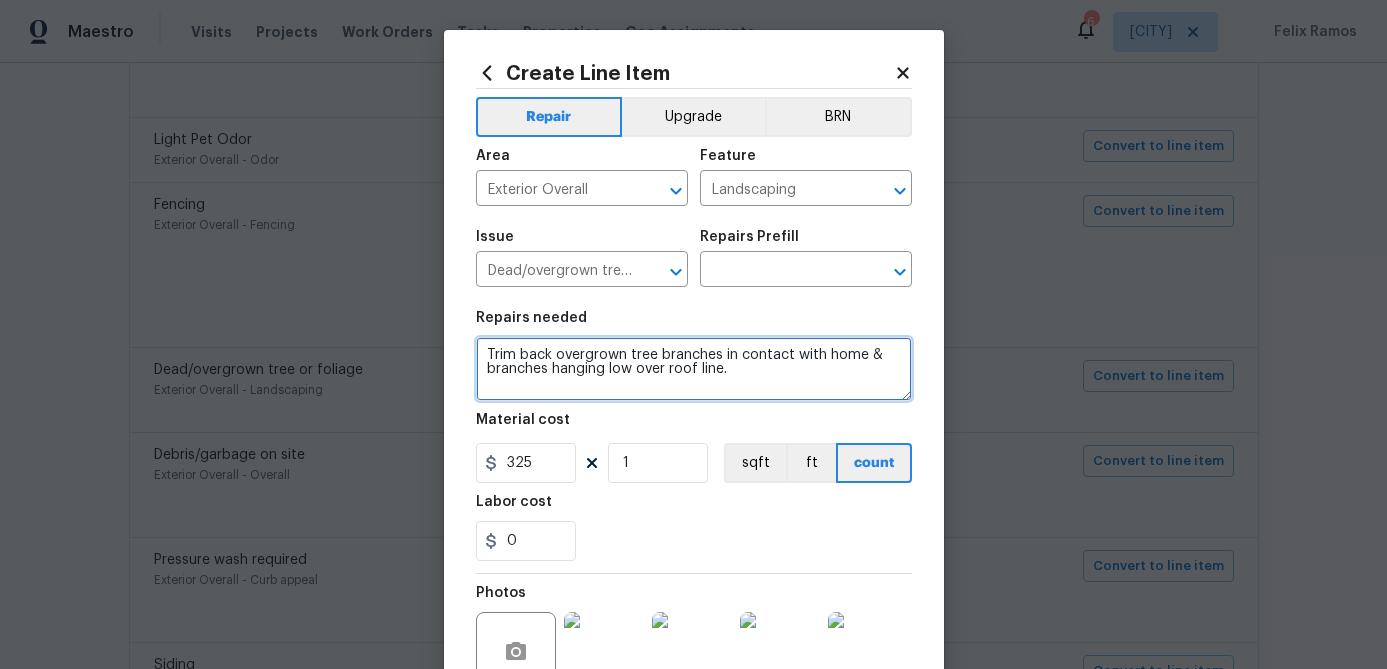 click on "Trim back overgrown tree branches in contact with home & branches hanging low over roof line." at bounding box center [694, 369] 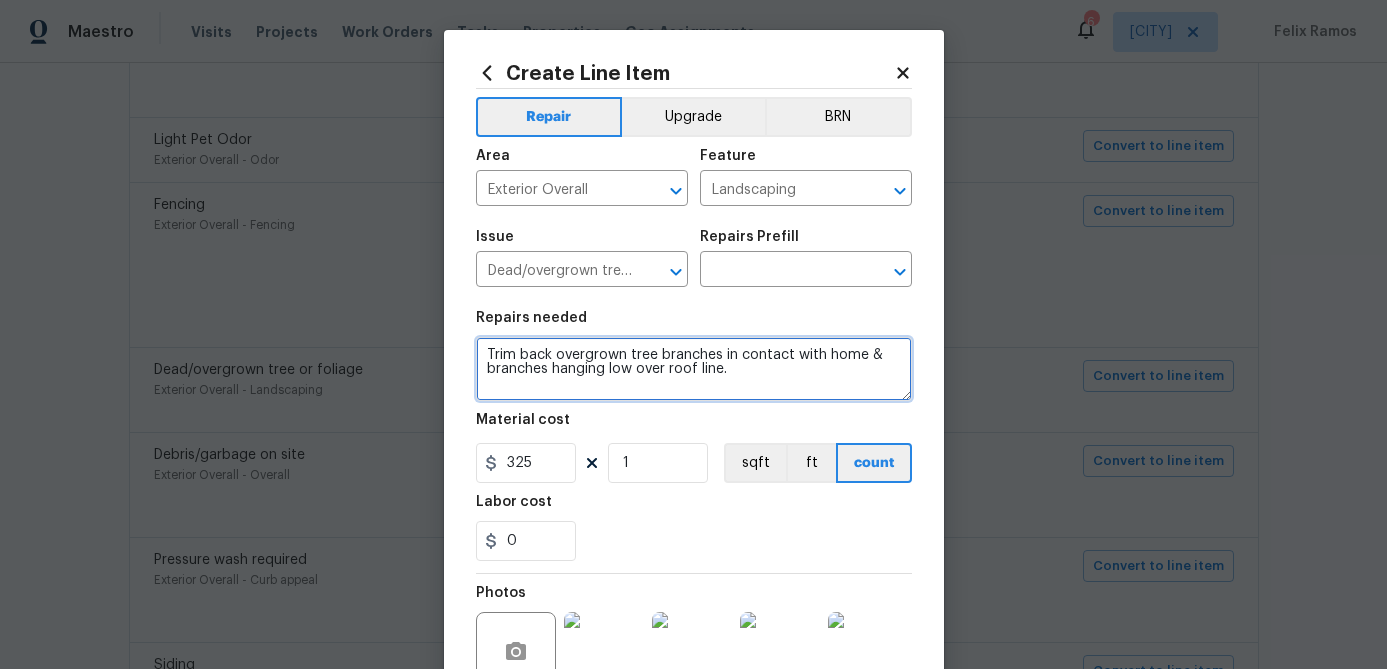 click on "Trim back overgrown tree branches in contact with home & branches hanging low over roof line." at bounding box center (694, 369) 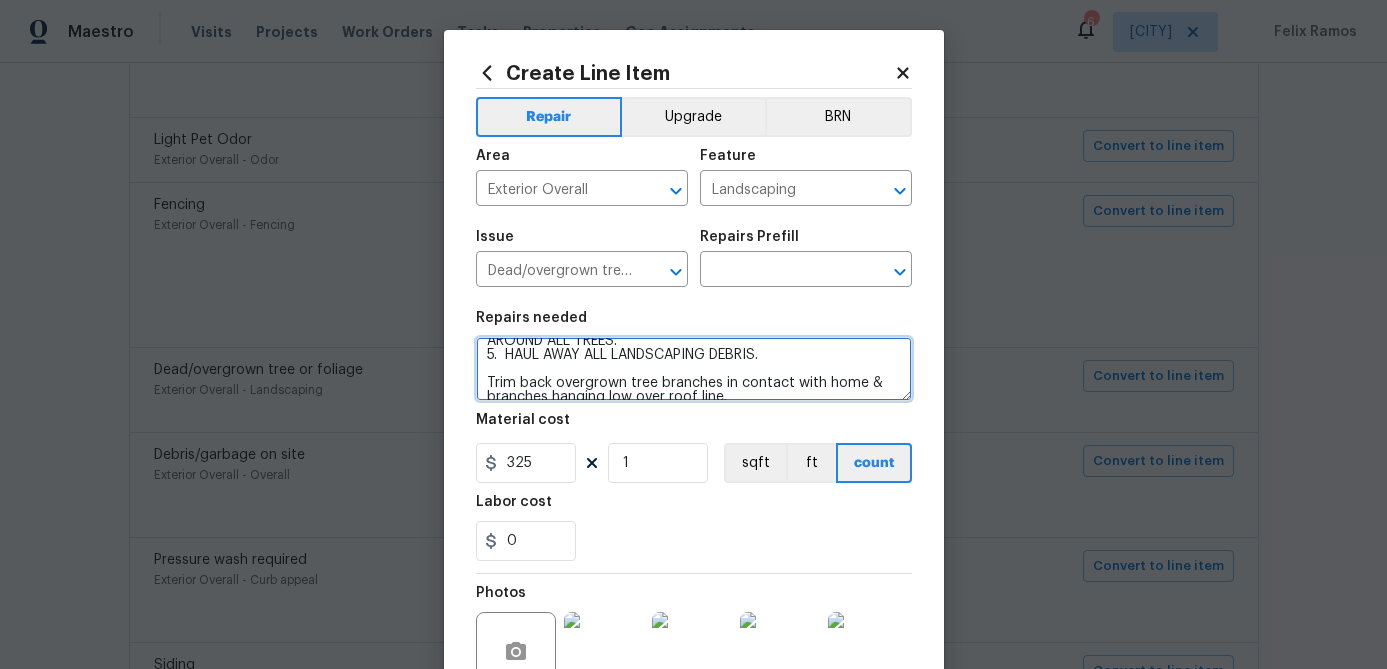 scroll, scrollTop: 168, scrollLeft: 0, axis: vertical 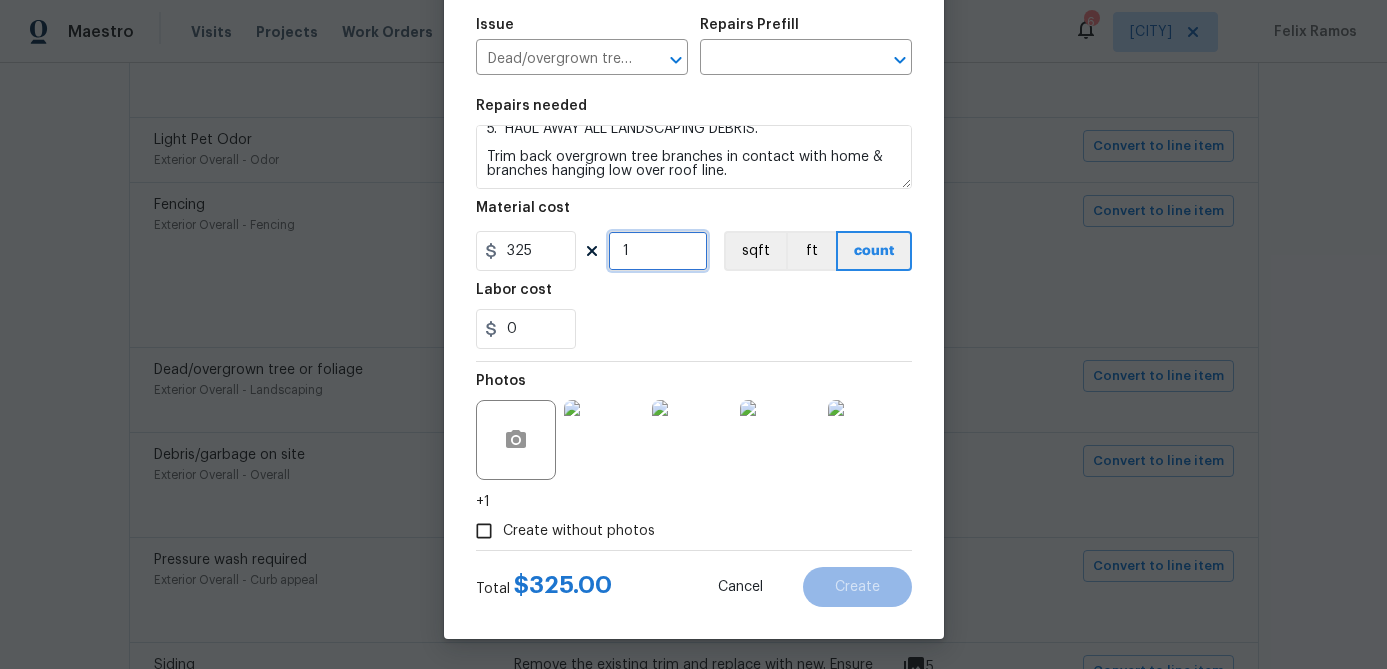 click on "1" at bounding box center [658, 251] 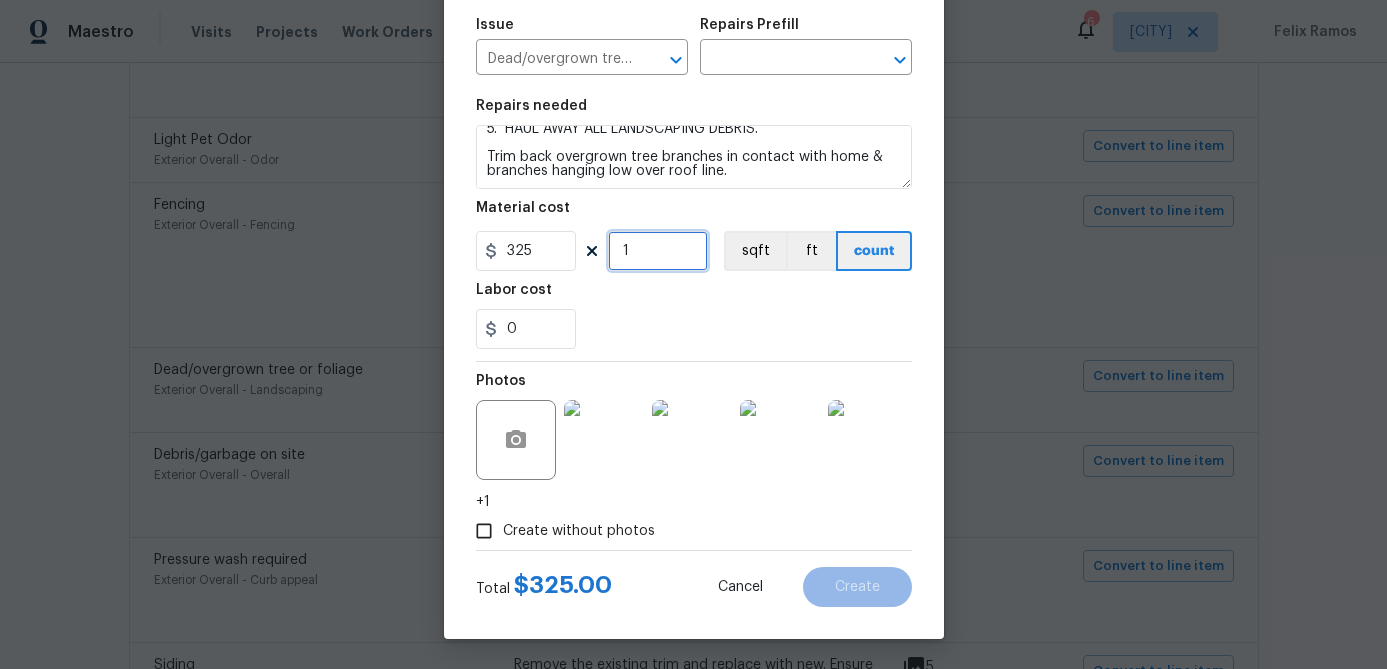 scroll, scrollTop: 0, scrollLeft: 0, axis: both 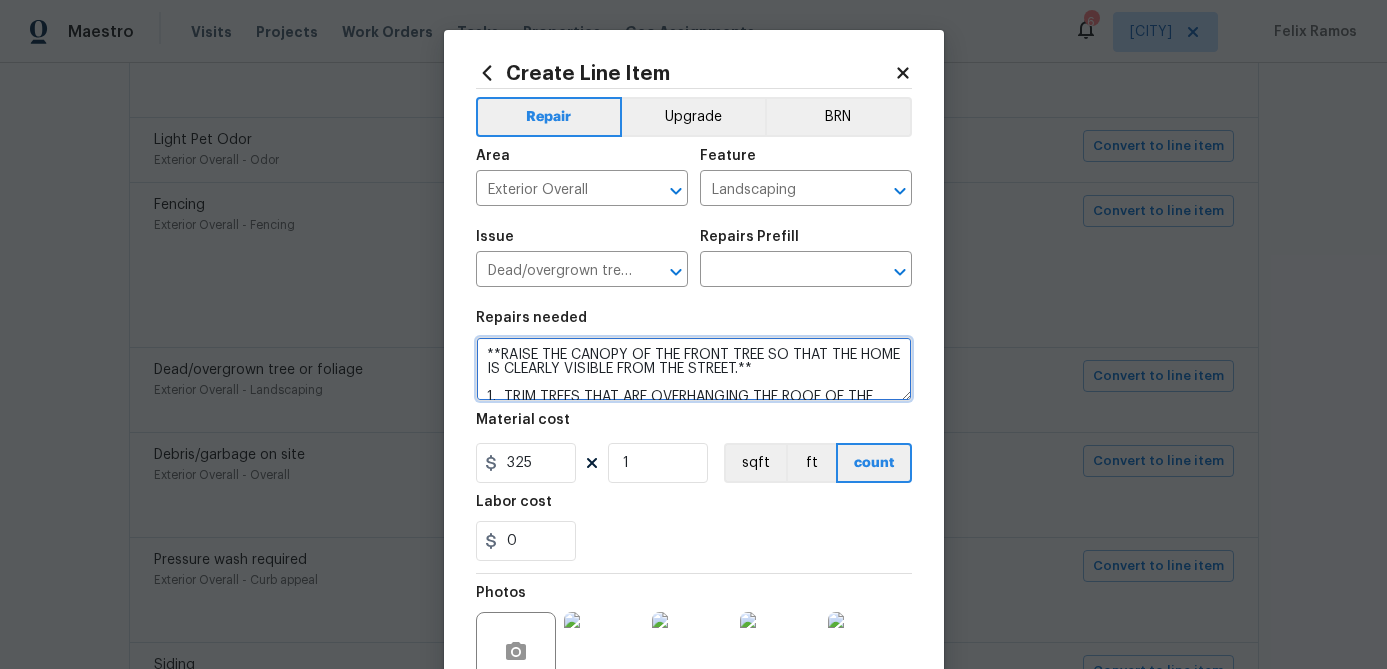 drag, startPoint x: 774, startPoint y: 381, endPoint x: 489, endPoint y: 313, distance: 293 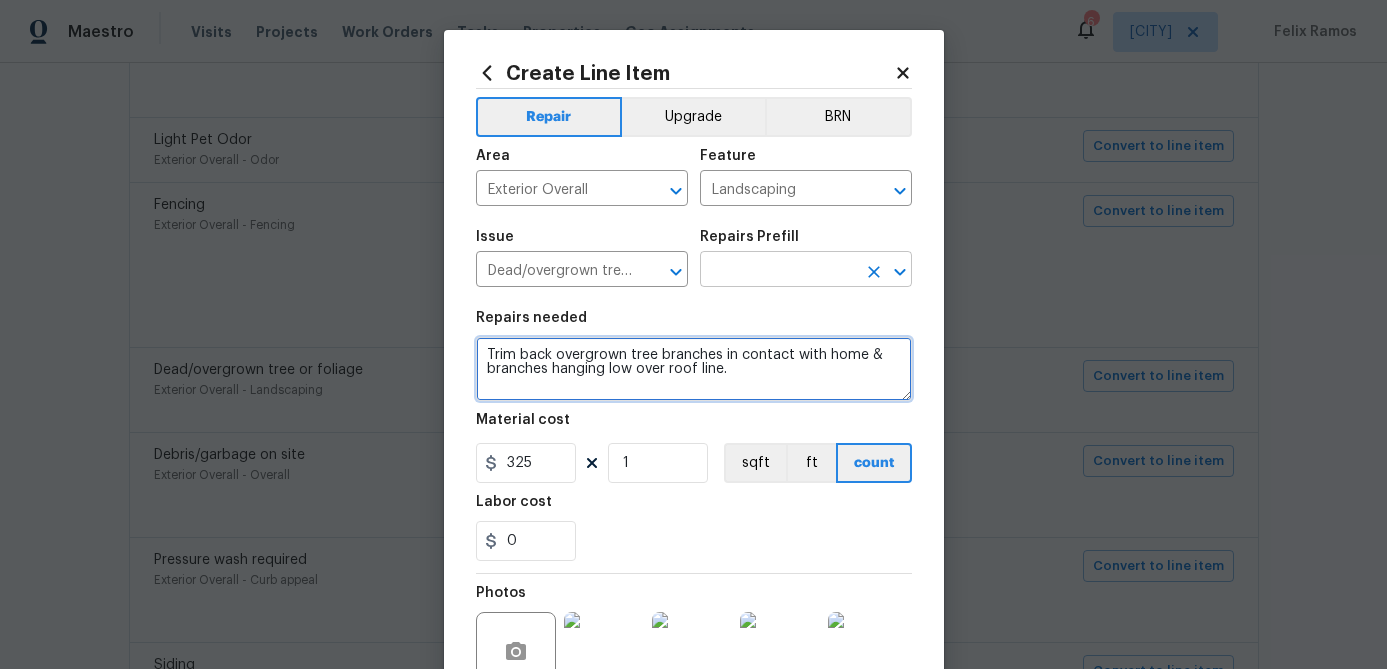 type on "Trim back overgrown tree branches in contact with home & branches hanging low over roof line." 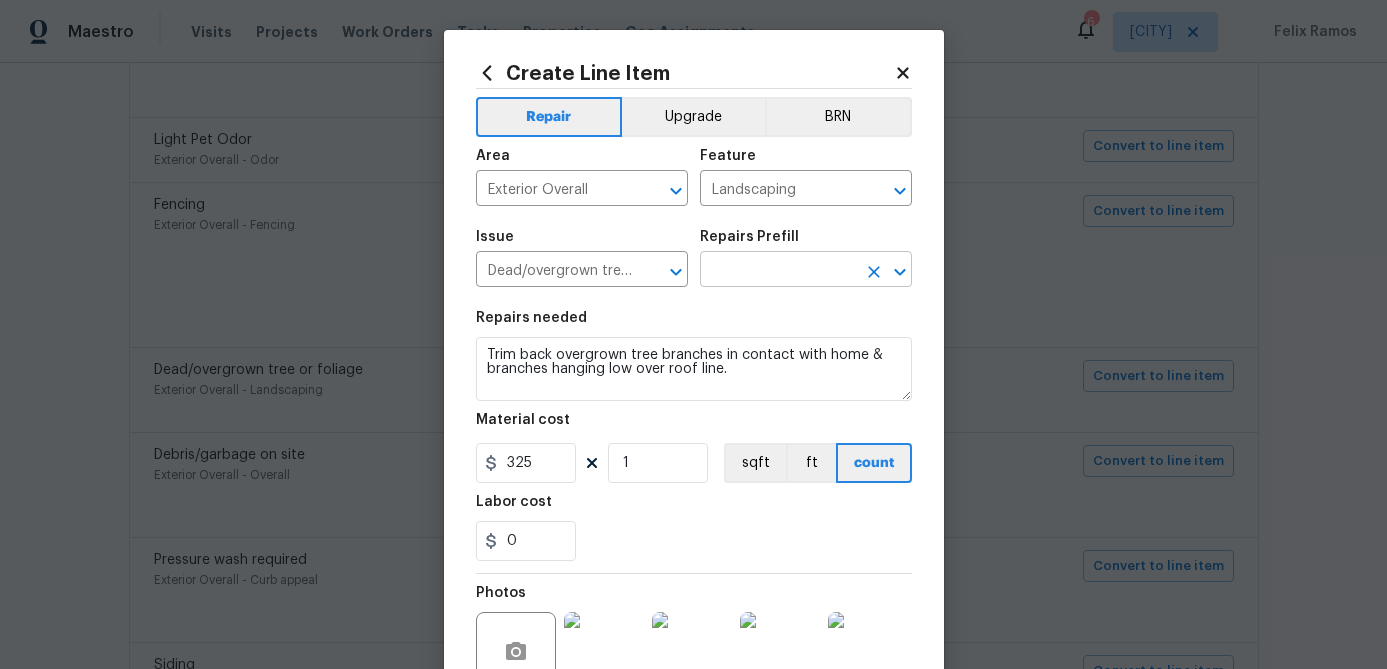 click at bounding box center (778, 271) 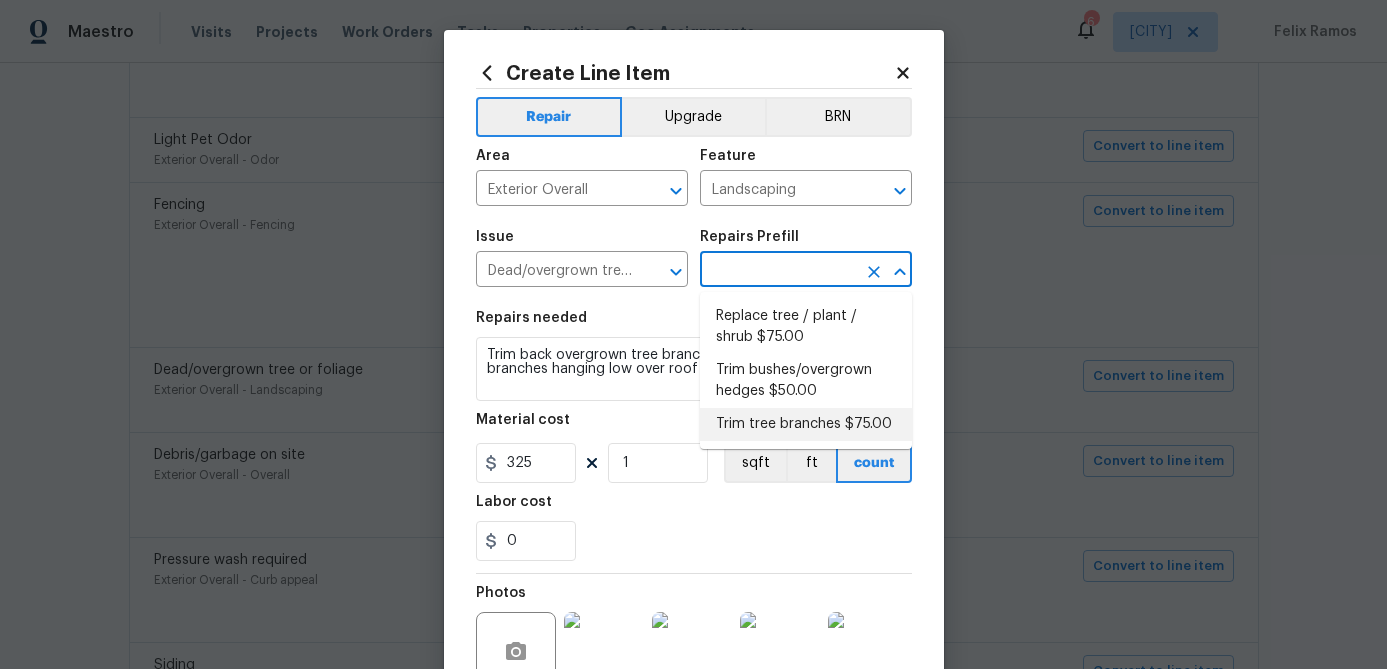 click on "Trim tree branches $75.00" at bounding box center [806, 424] 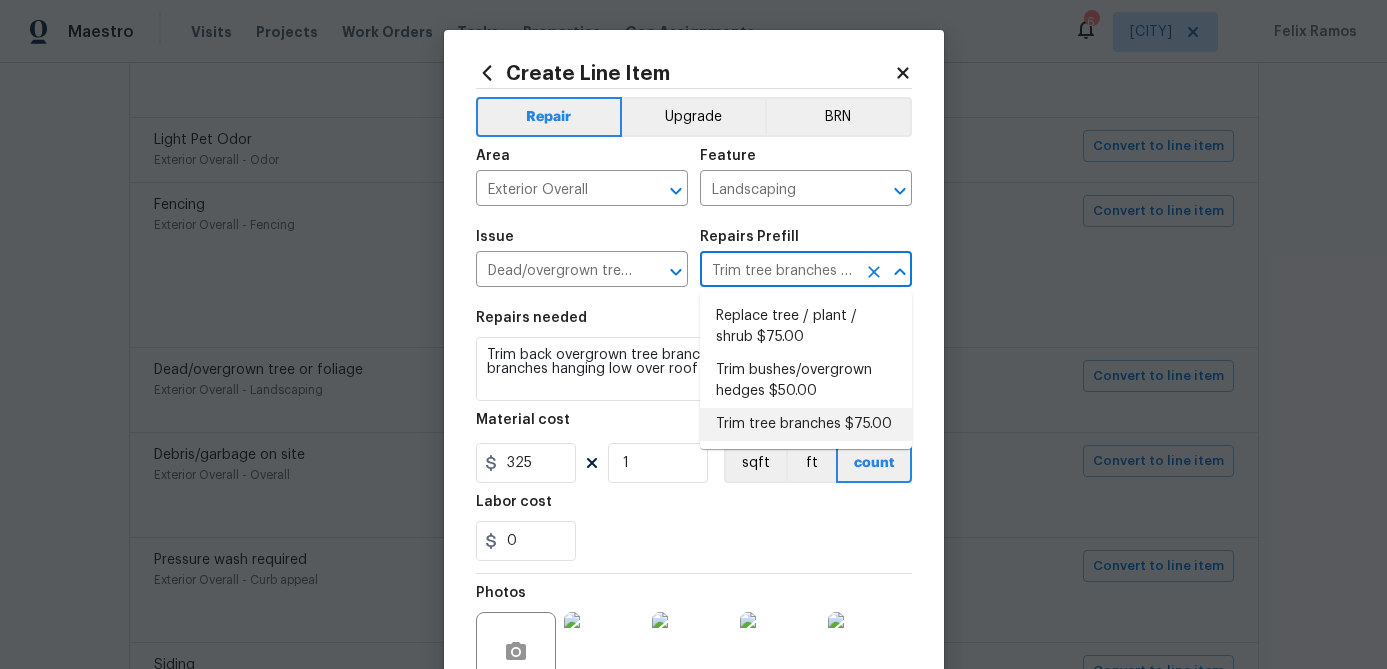 type on "Trim back overgrown tree branches in contact with home & branches hanging low over roof line." 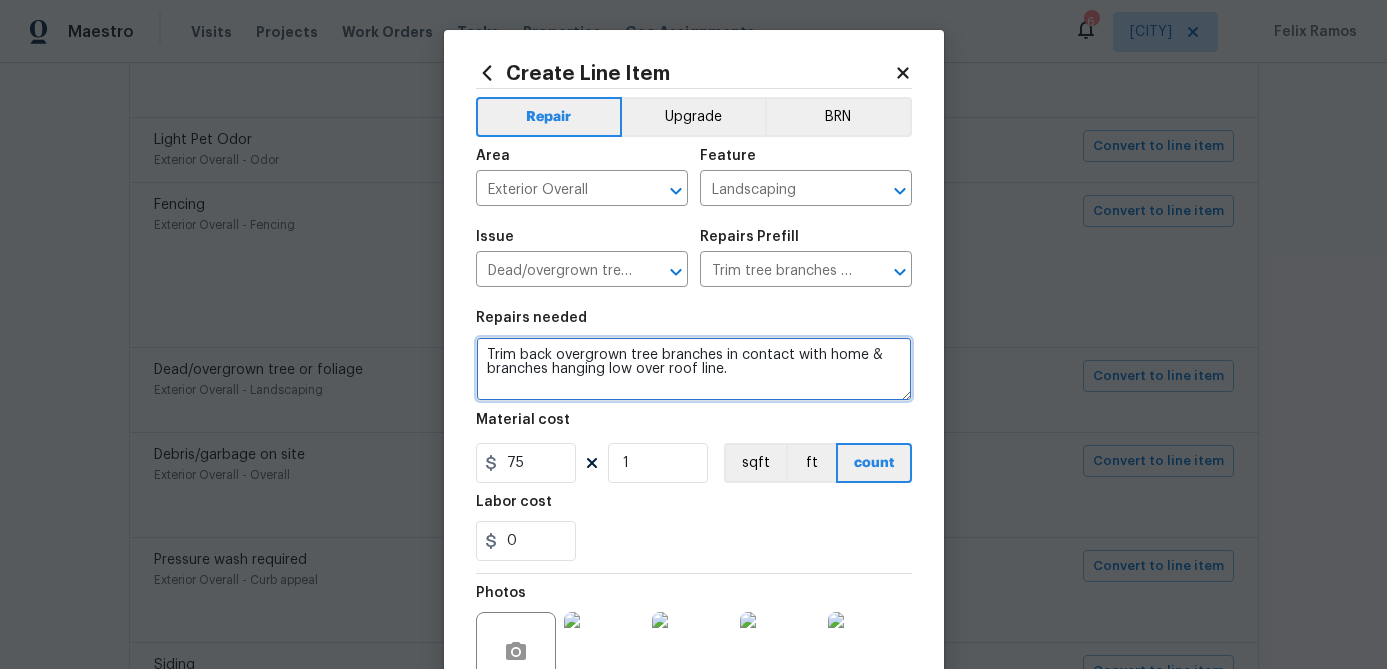 click on "Trim back overgrown tree branches in contact with home & branches hanging low over roof line." at bounding box center [694, 369] 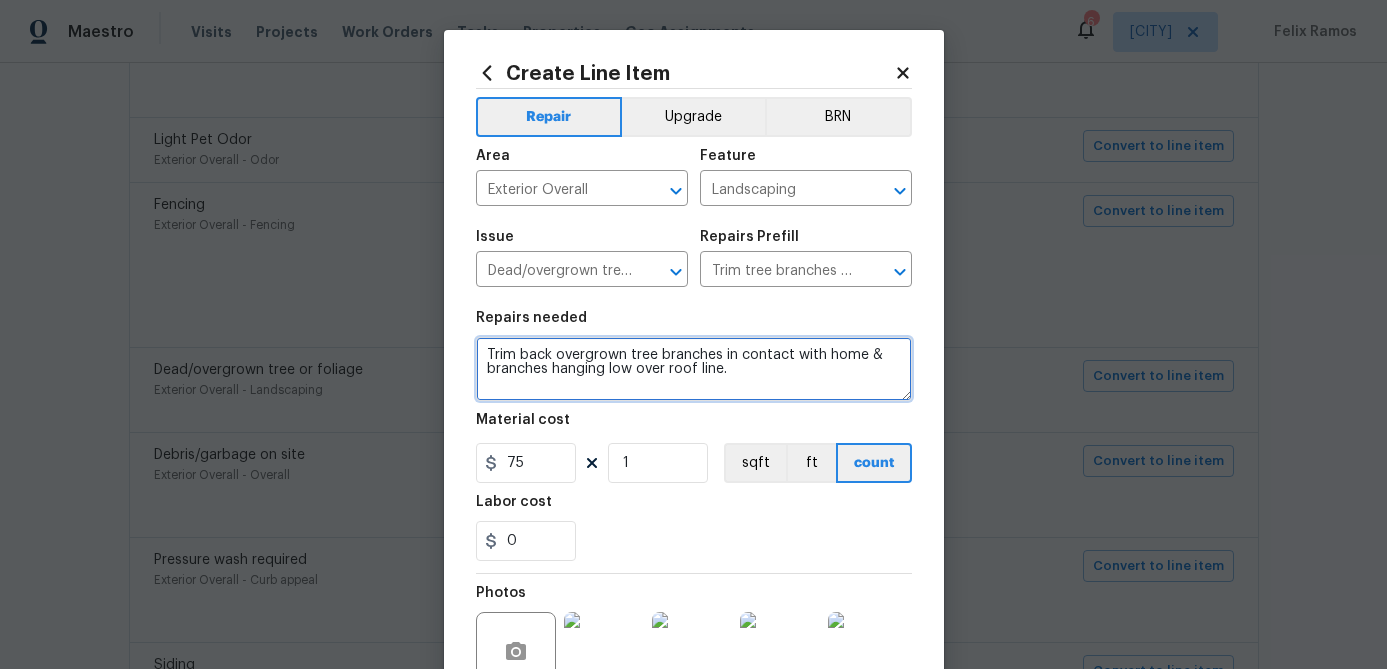 scroll, scrollTop: 4, scrollLeft: 0, axis: vertical 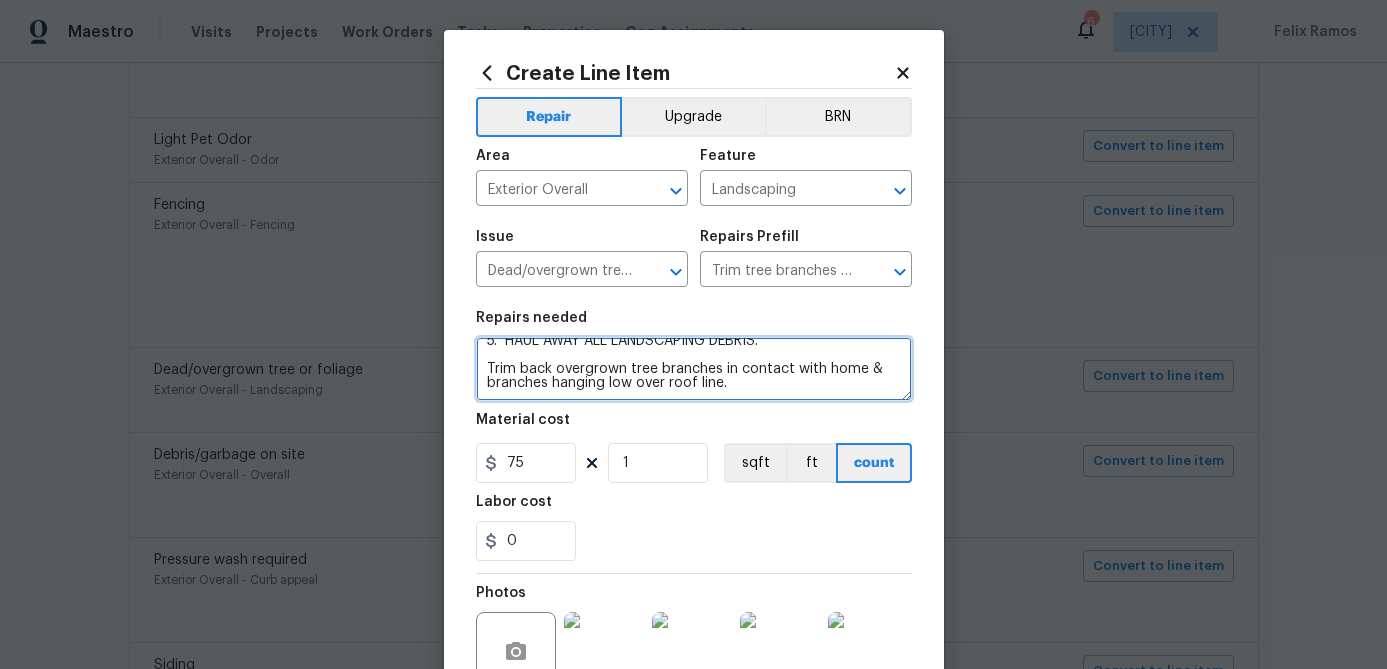 type on "**RAISE THE CANOPY OF THE FRONT TREE SO THAT THE HOME IS CLEARLY VISIBLE FROM THE STREET.**
1.  TRIM TREES THAT ARE OVERHANGING THE ROOF OF THE HOME; ENSURE THERE IS A 3FT CLEARANCE.
2.  TRIM BACK OVERGROWN TREES AROUND THE HOME & FENCE LINE.
3.  RAKE & HAUL OFF LEAVES AROUND YARD.
4.   CLEAN OUT ALL FLOWERBEDS, SPRAY WEED KILLER, AND ADD FRESH MULCH TO FLOWERBEDS AND MULCH RINGS AROUND ALL TREES.
5.  HAUL AWAY ALL LANDSCAPING DEBRIS.
Trim back overgrown tree branches in contact with home & branches hanging low over roof line." 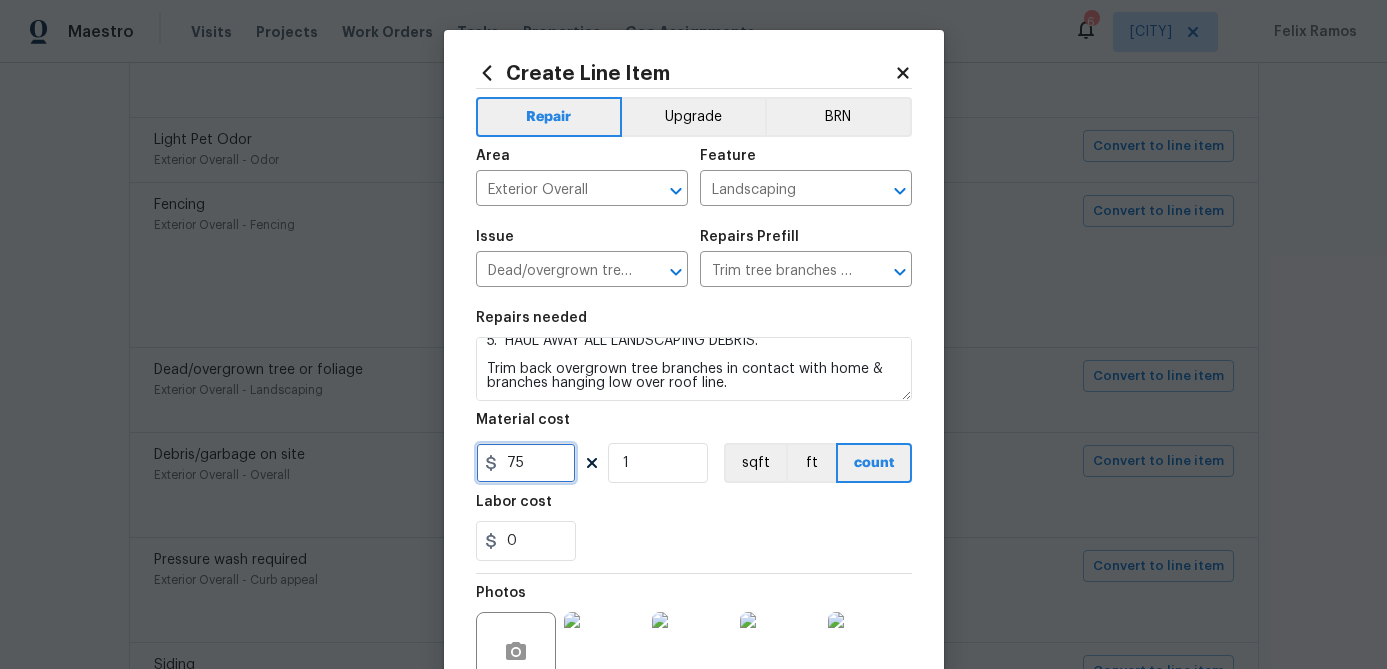 click on "75" at bounding box center (526, 463) 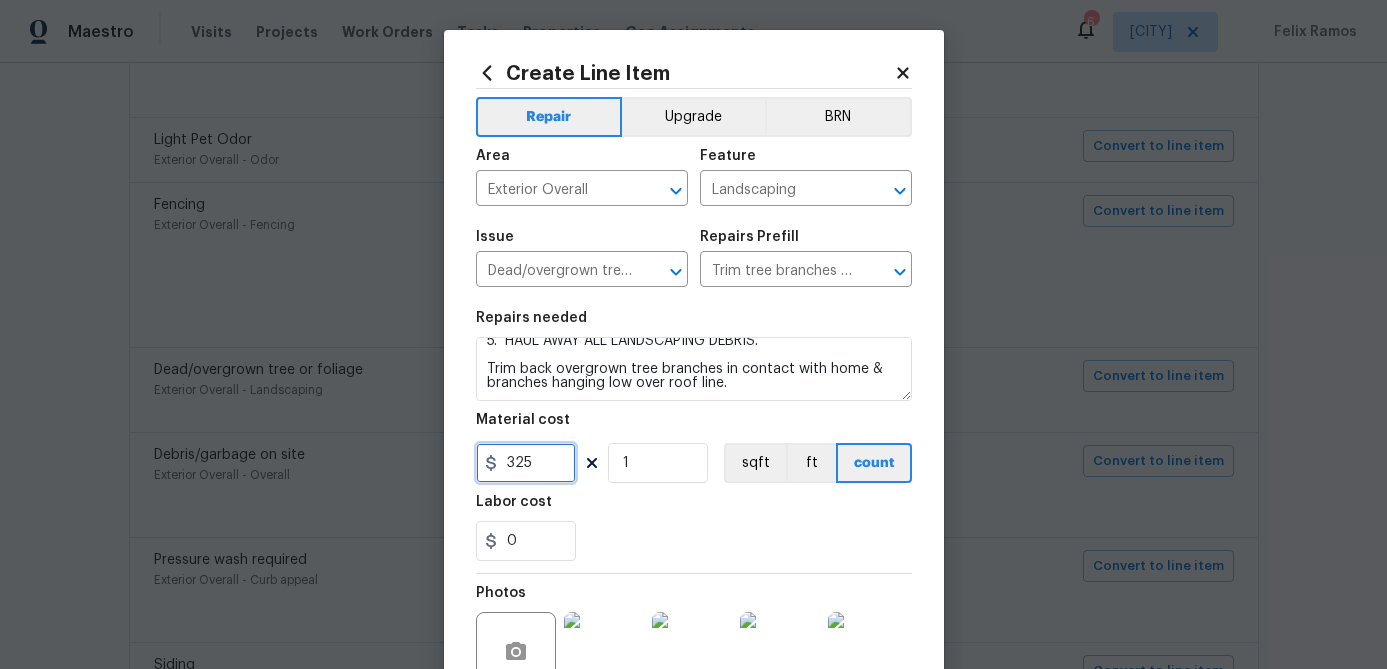 type on "325" 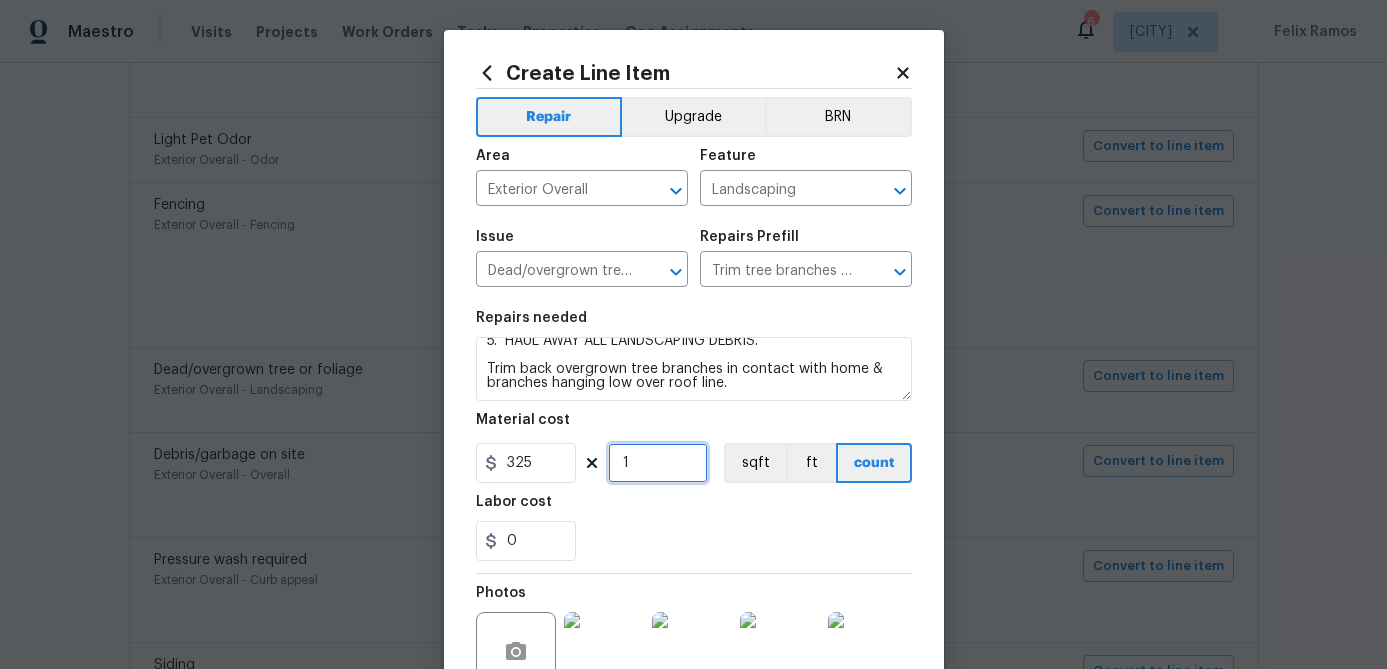 click on "1" at bounding box center (658, 463) 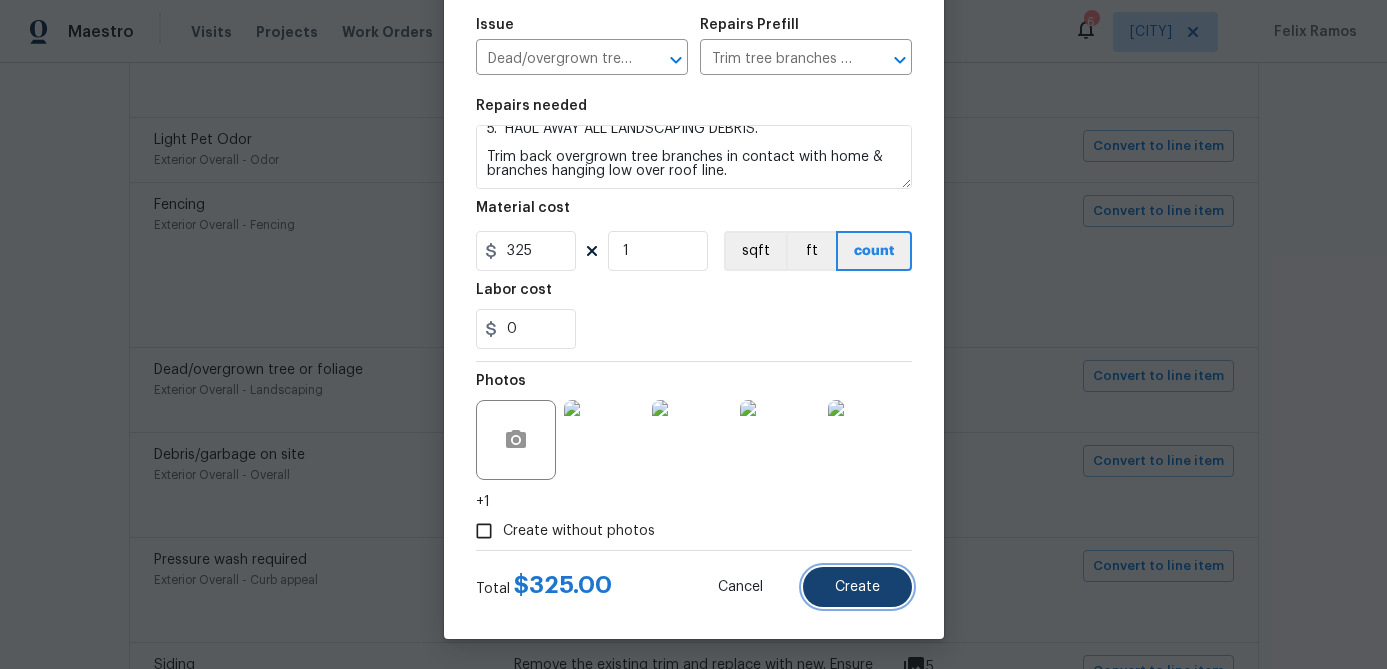 click on "Create" at bounding box center [857, 587] 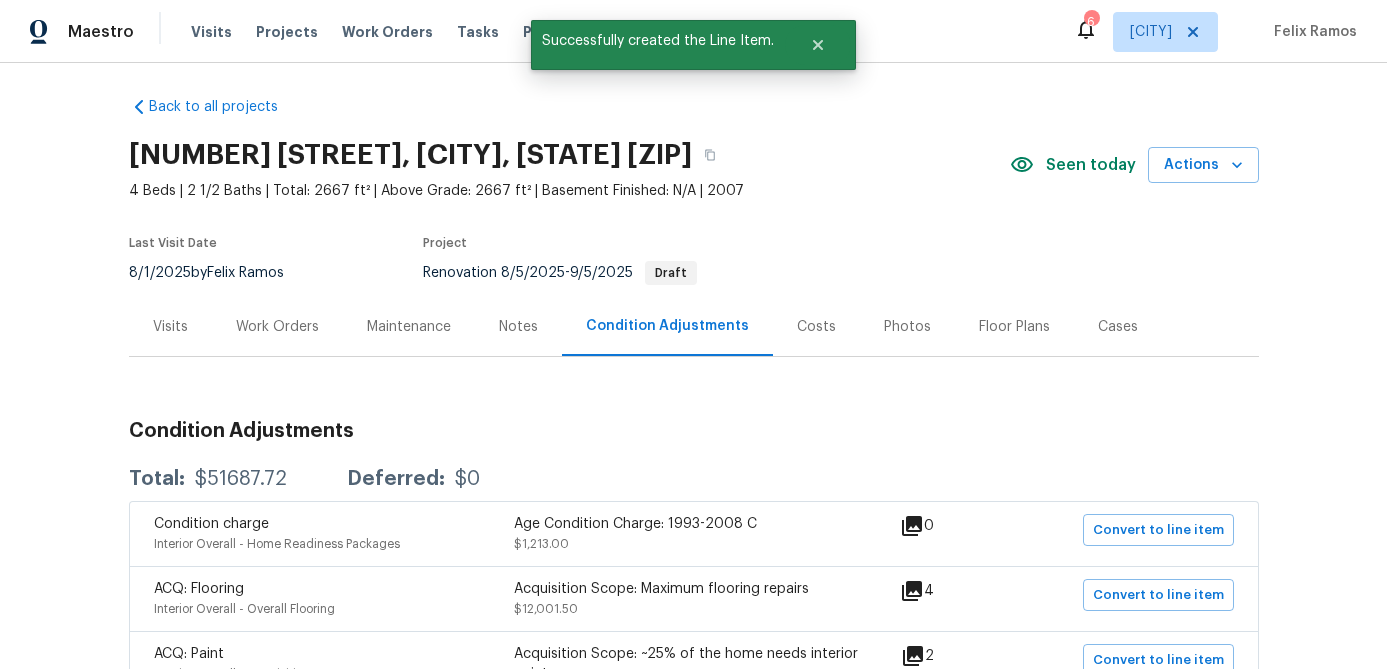 scroll, scrollTop: 0, scrollLeft: 0, axis: both 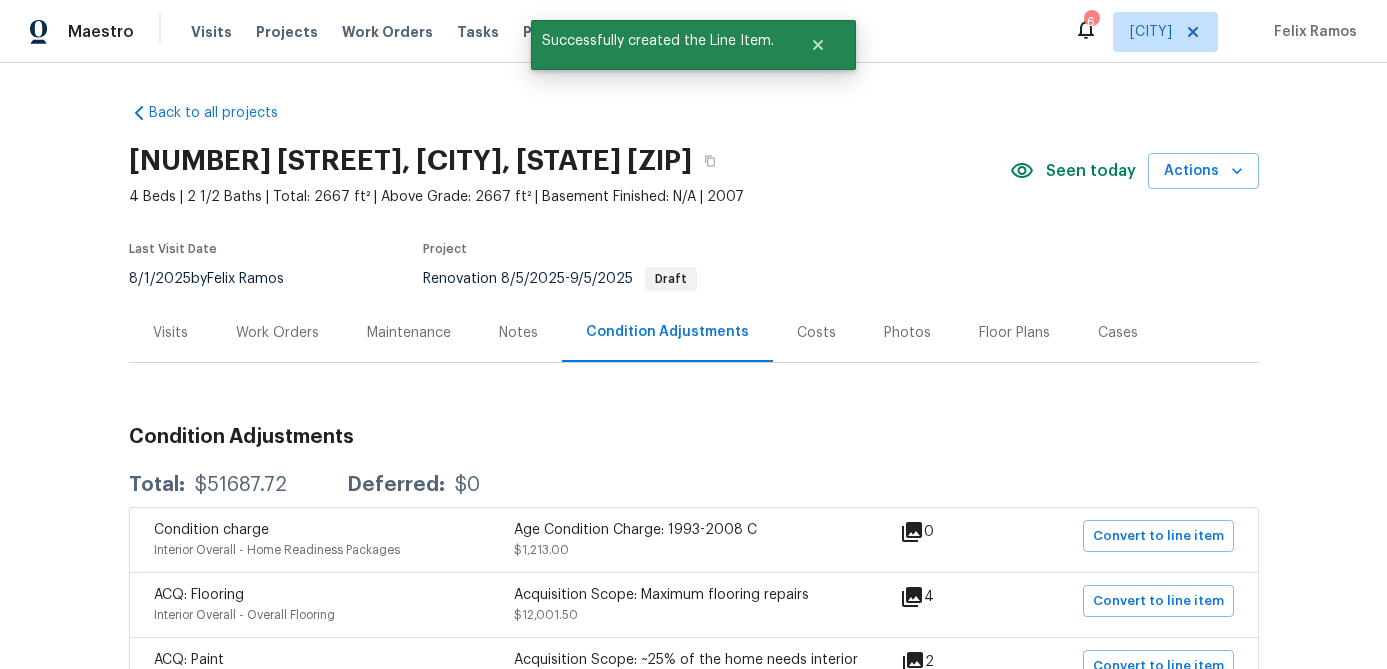 click on "Work Orders" at bounding box center [277, 333] 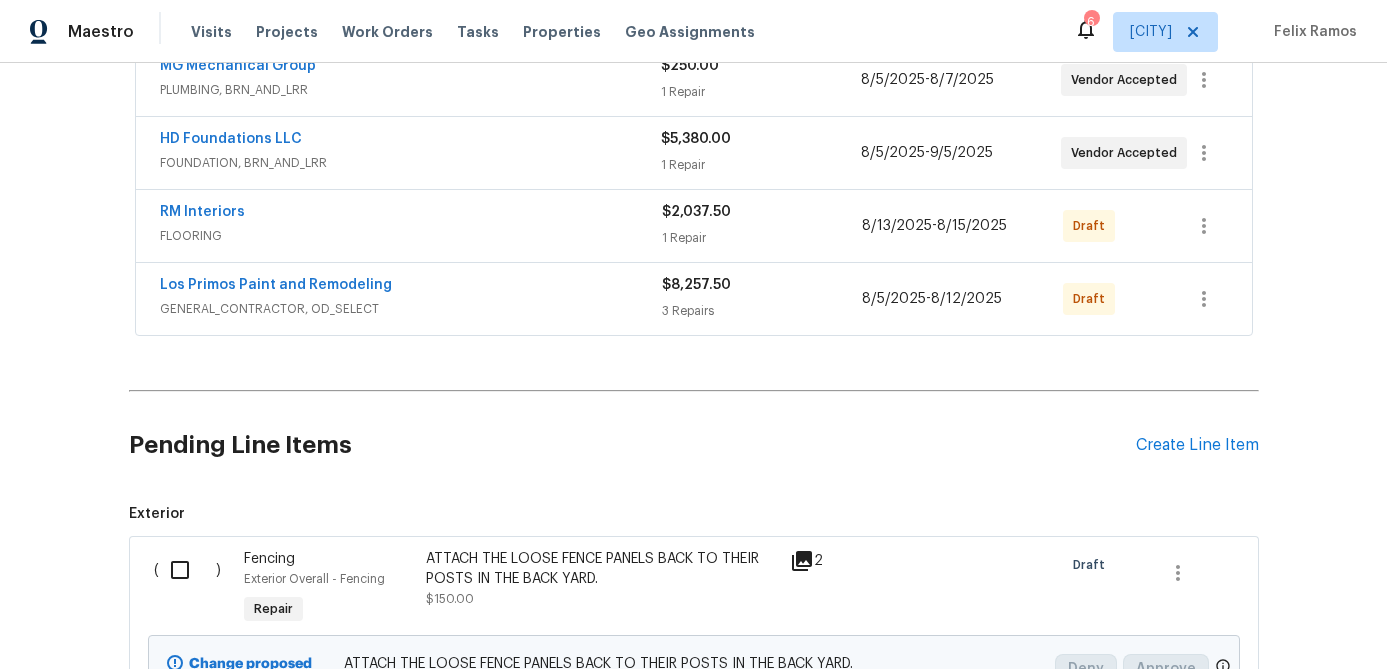 scroll, scrollTop: 256, scrollLeft: 0, axis: vertical 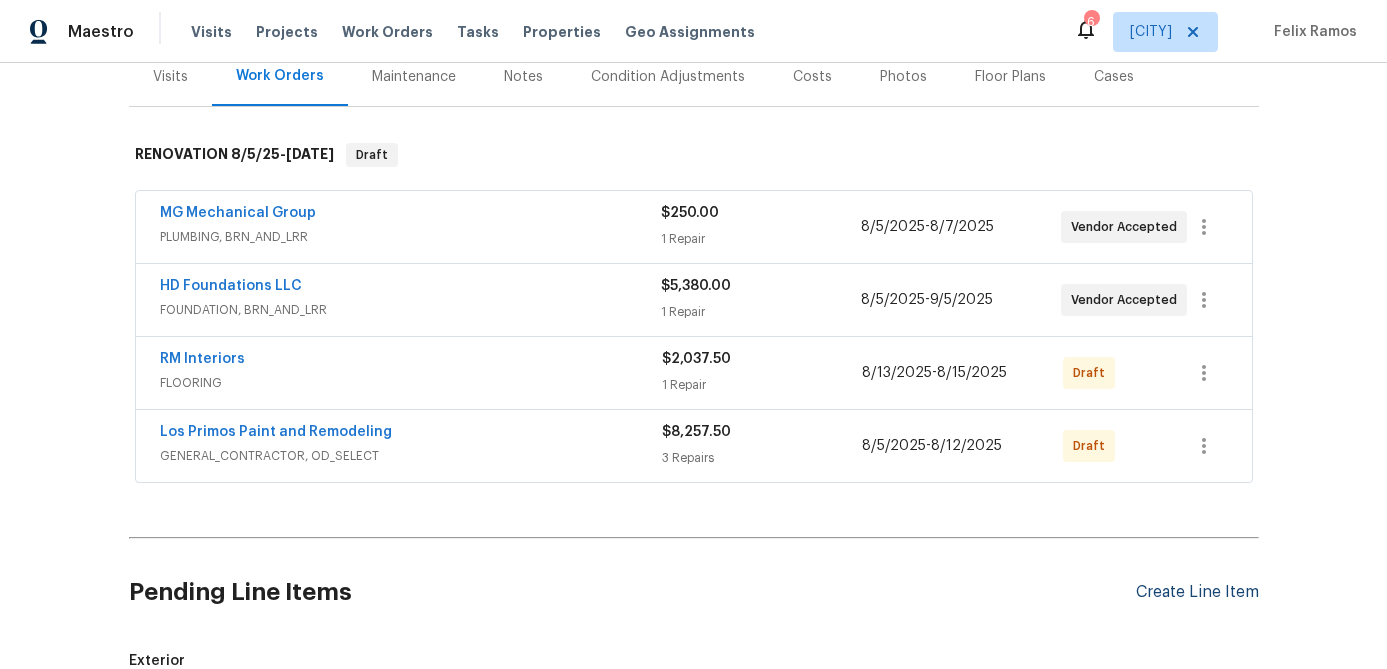 click on "Create Line Item" at bounding box center [1197, 592] 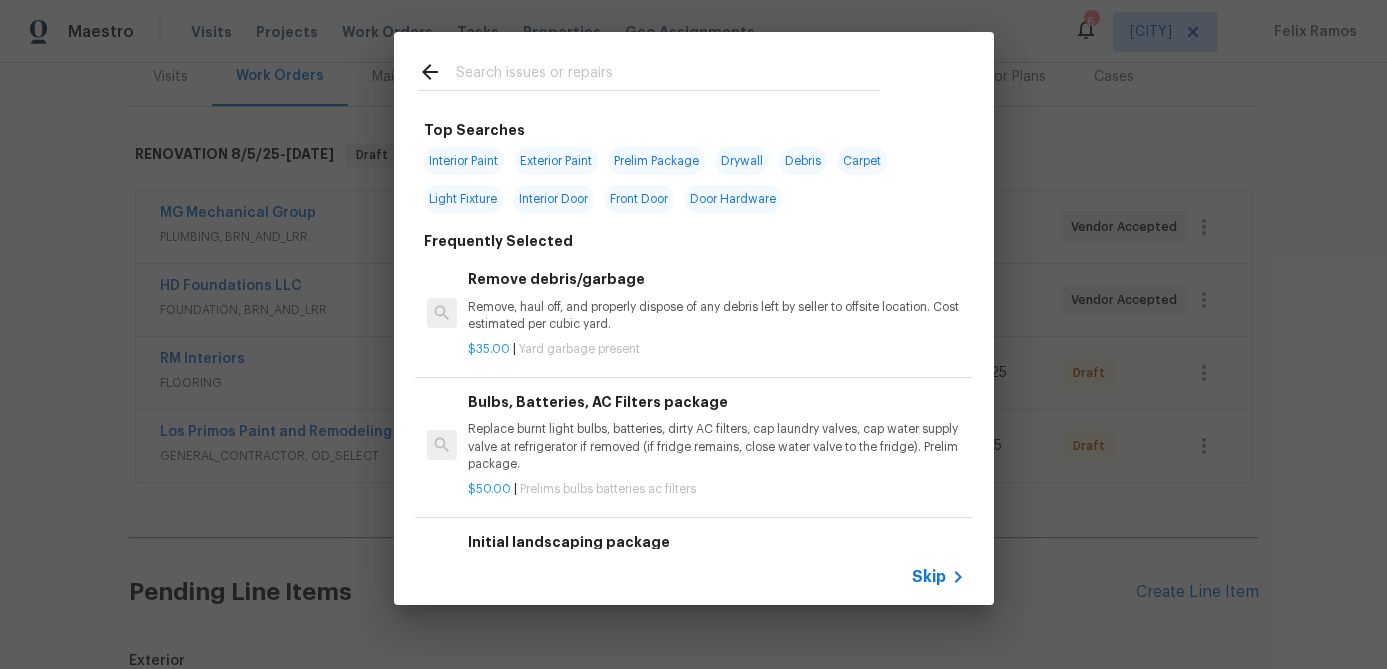 click on "Skip" at bounding box center (929, 577) 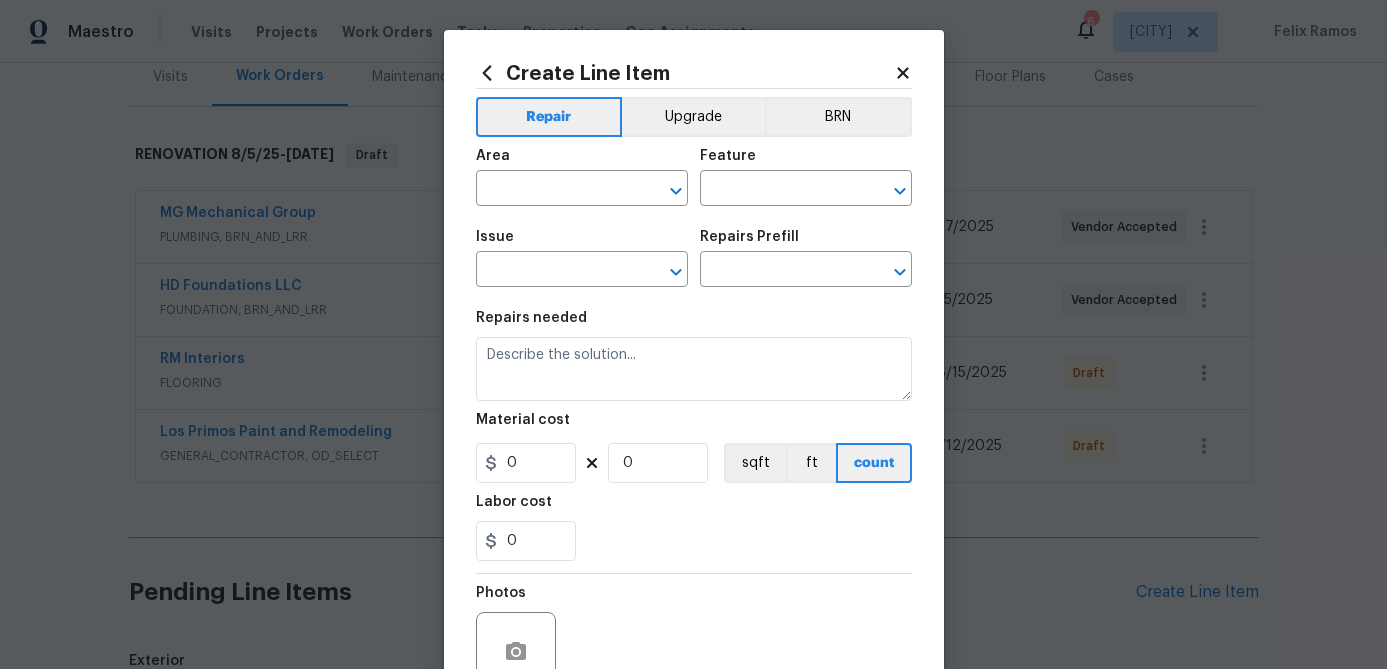 click on "Area" at bounding box center [582, 162] 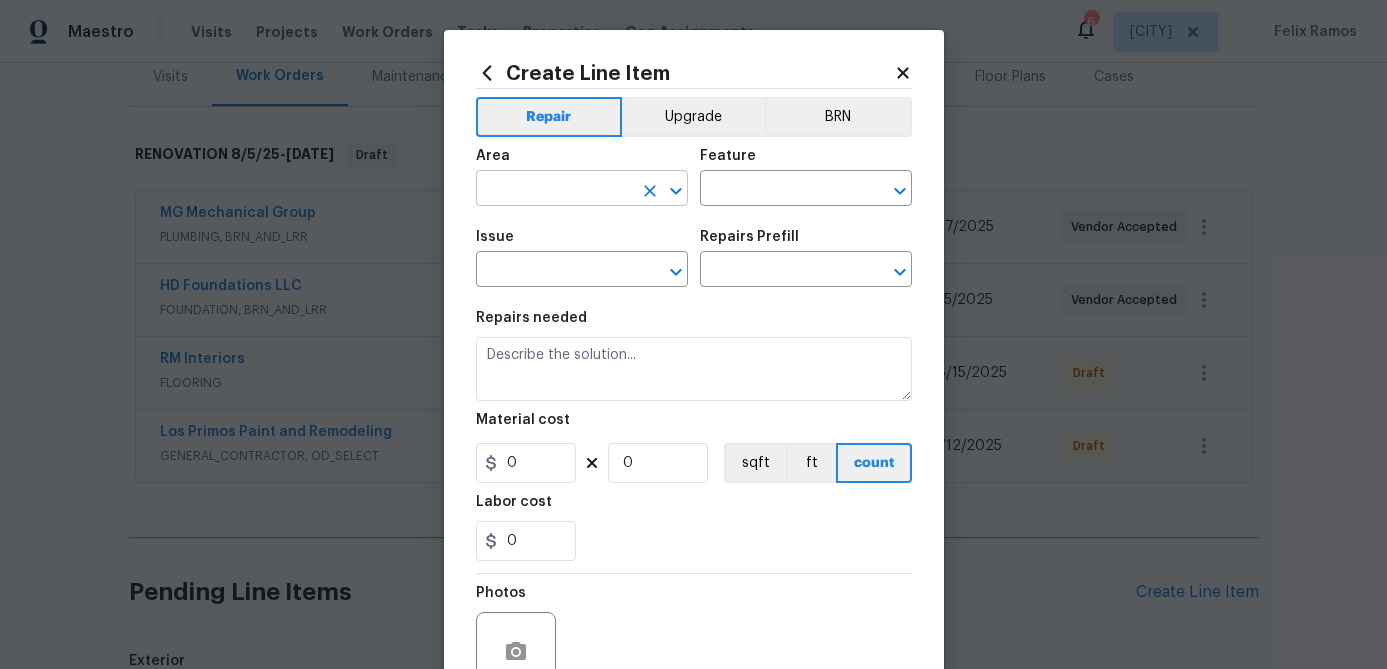 click at bounding box center (554, 190) 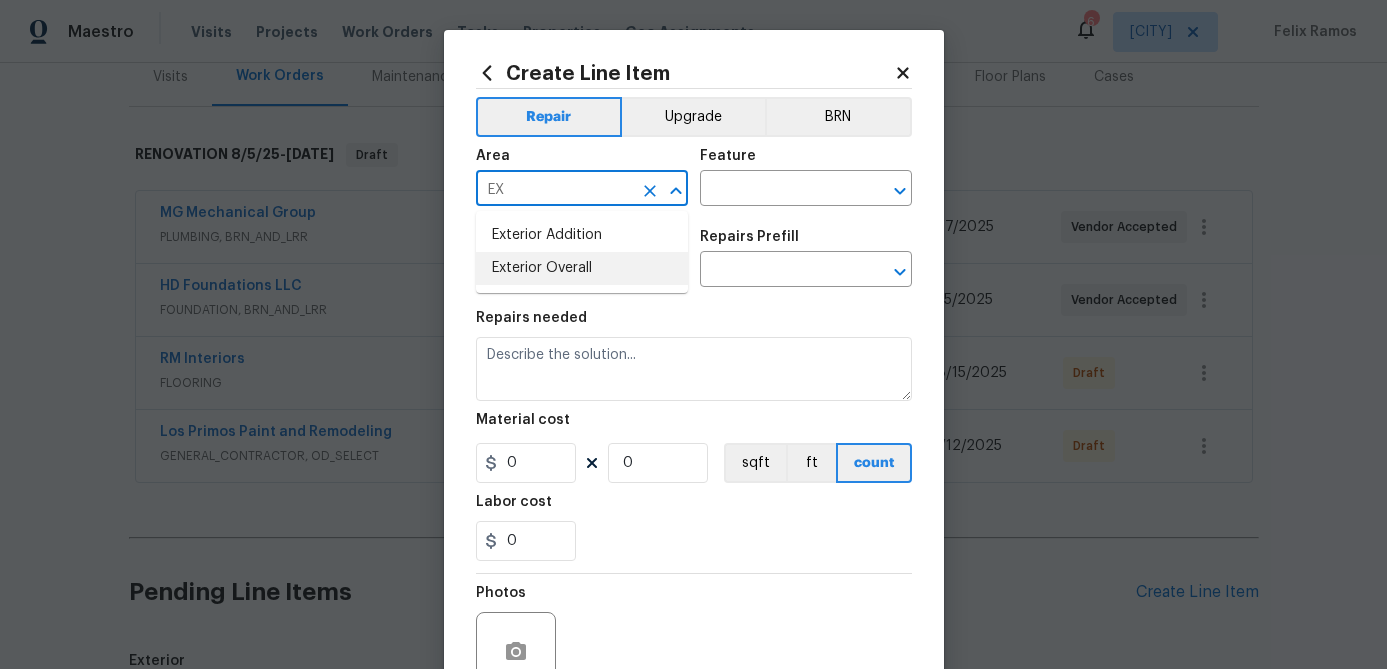 click on "Exterior Overall" at bounding box center (582, 268) 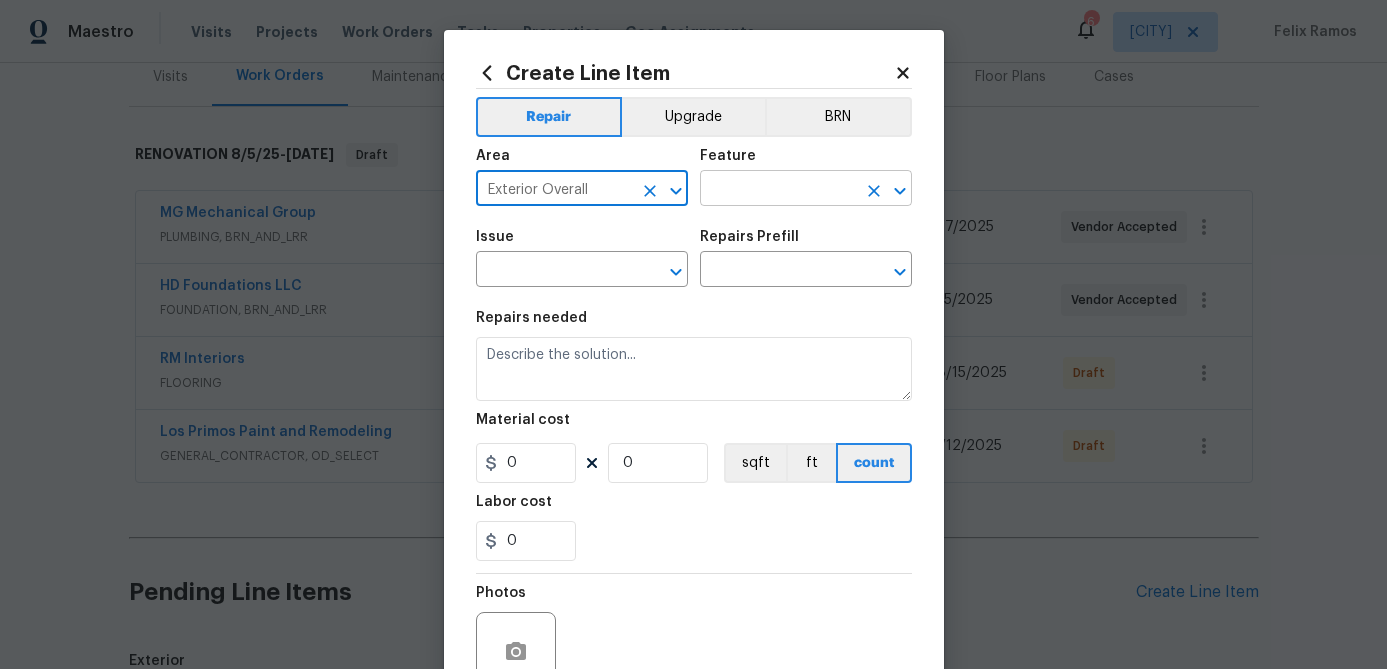 type on "Exterior Overall" 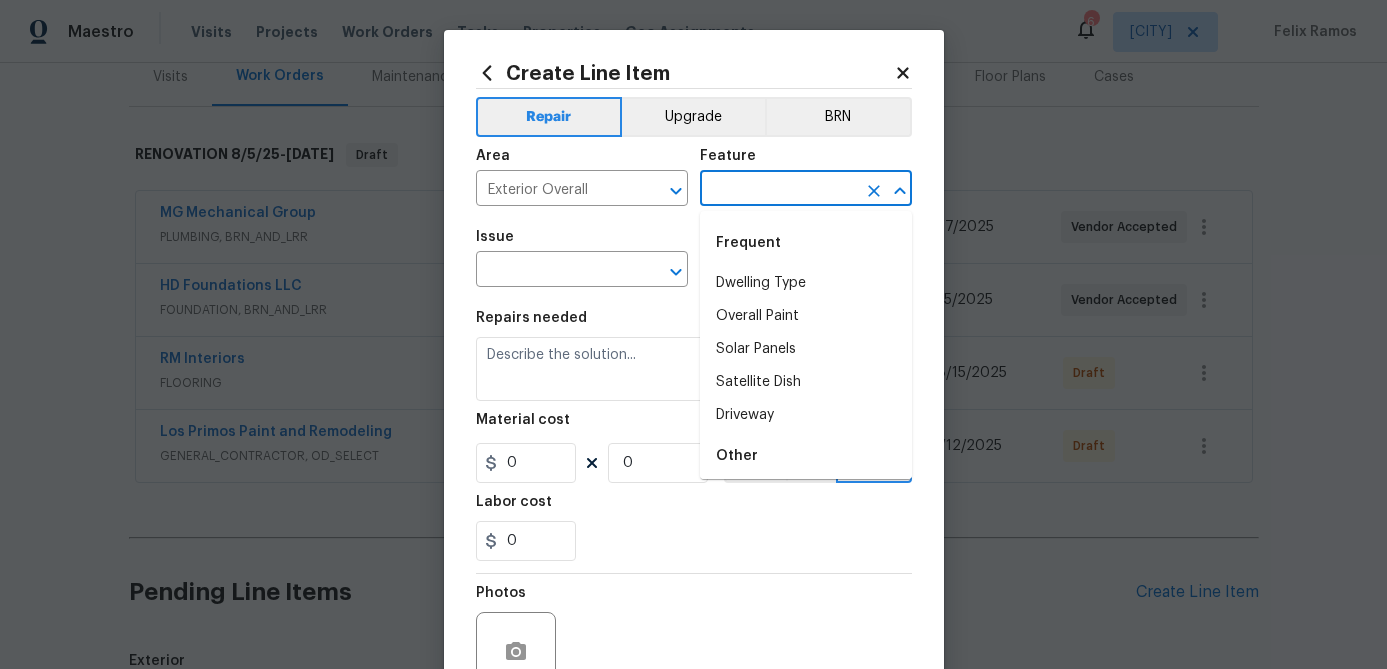 click at bounding box center (778, 190) 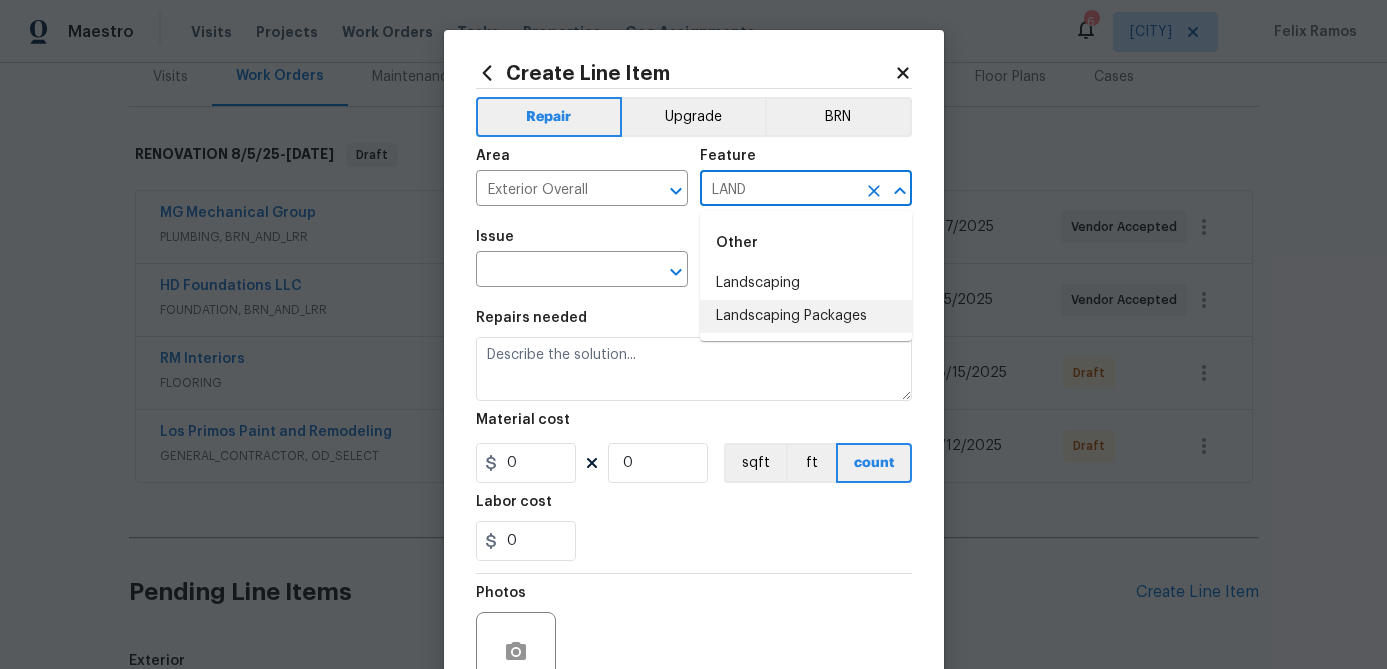 click on "Landscaping Packages" at bounding box center [806, 316] 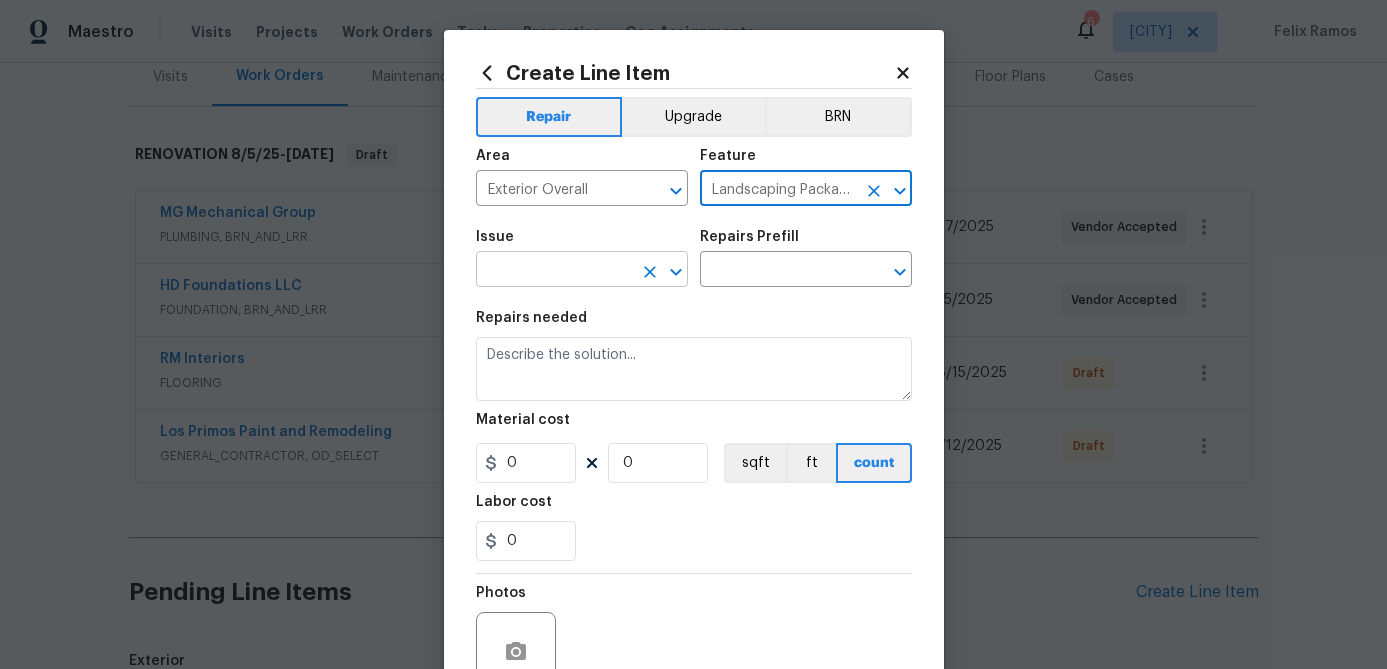 type on "Landscaping Packages" 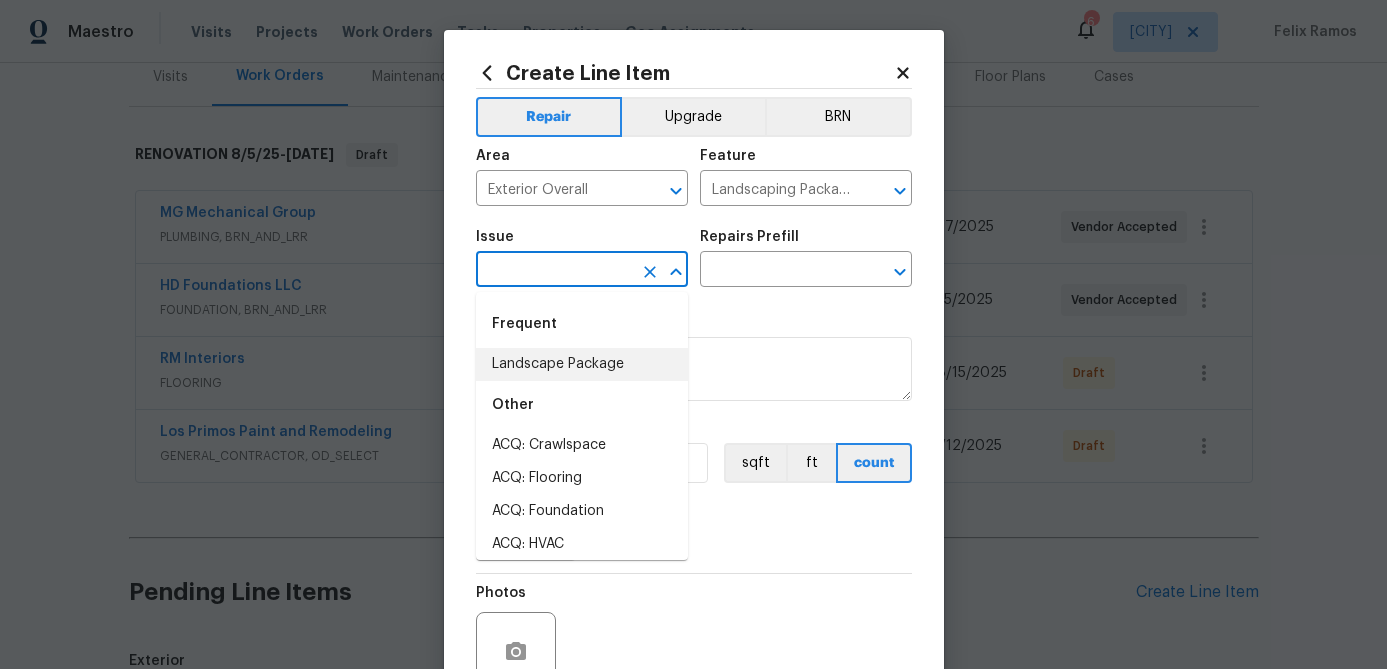 click on "Landscape Package" at bounding box center (582, 364) 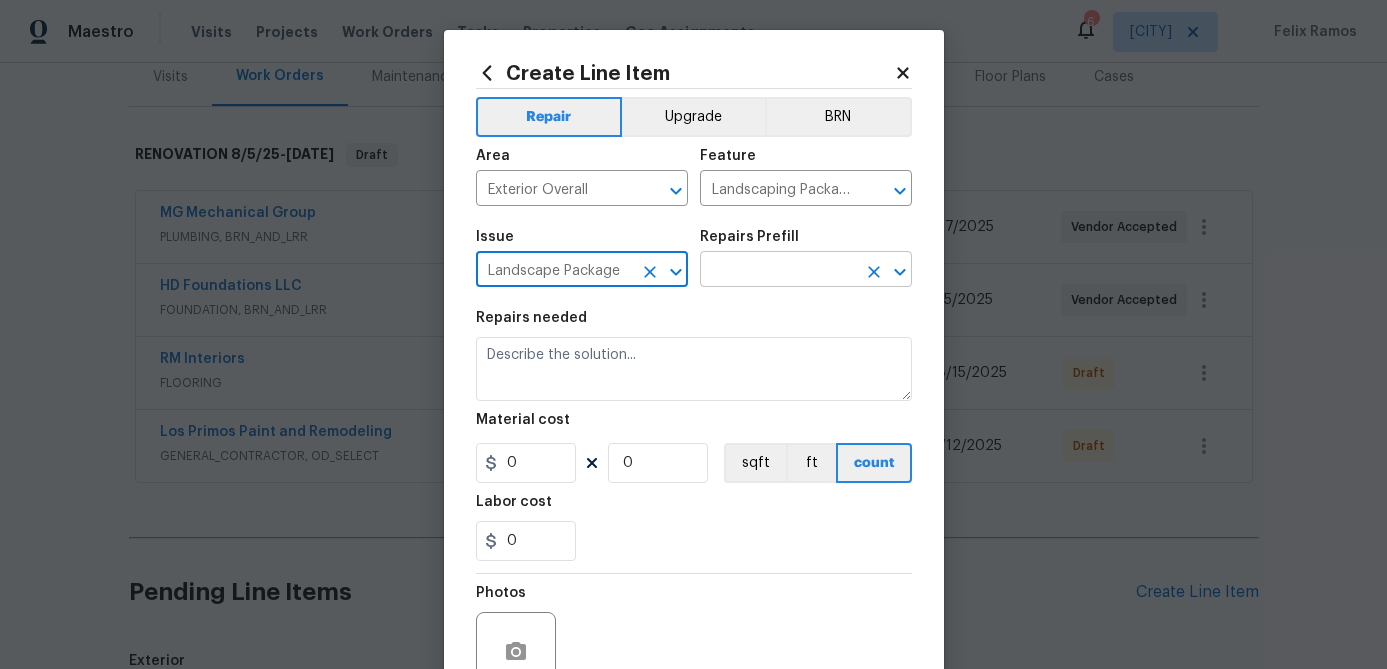 click at bounding box center [778, 271] 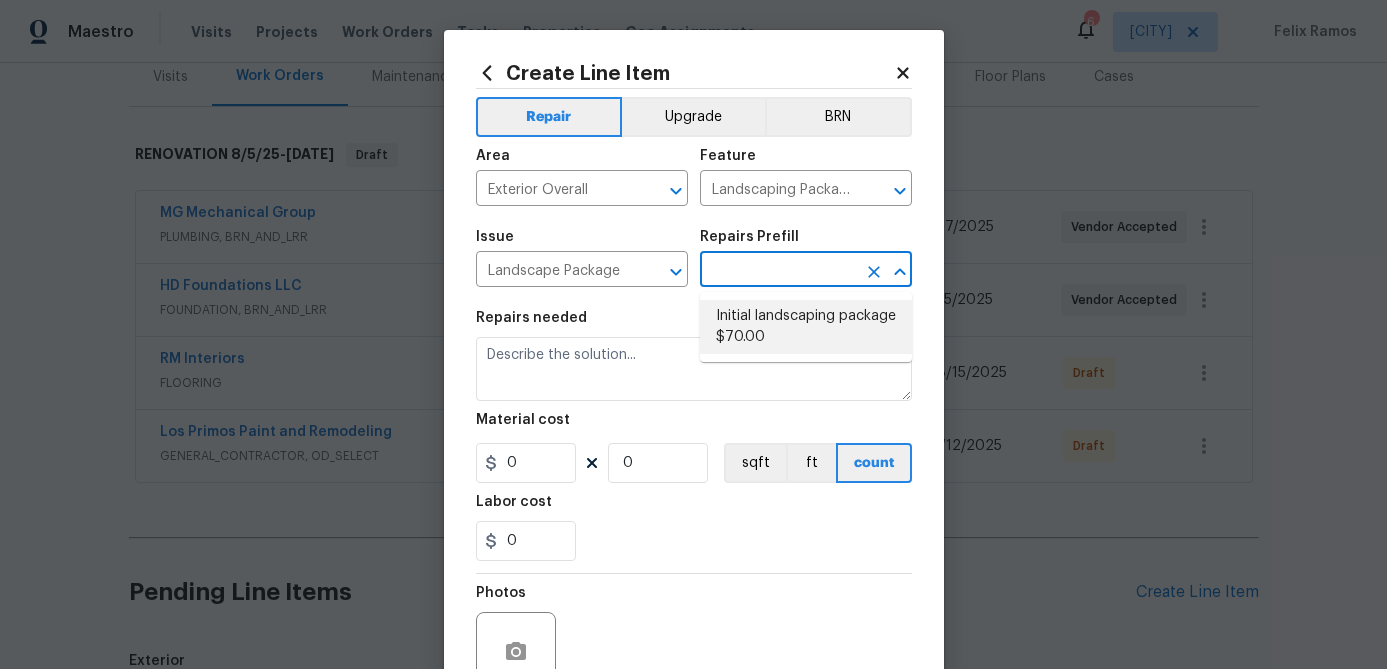 click on "Initial landscaping package $70.00" at bounding box center (806, 327) 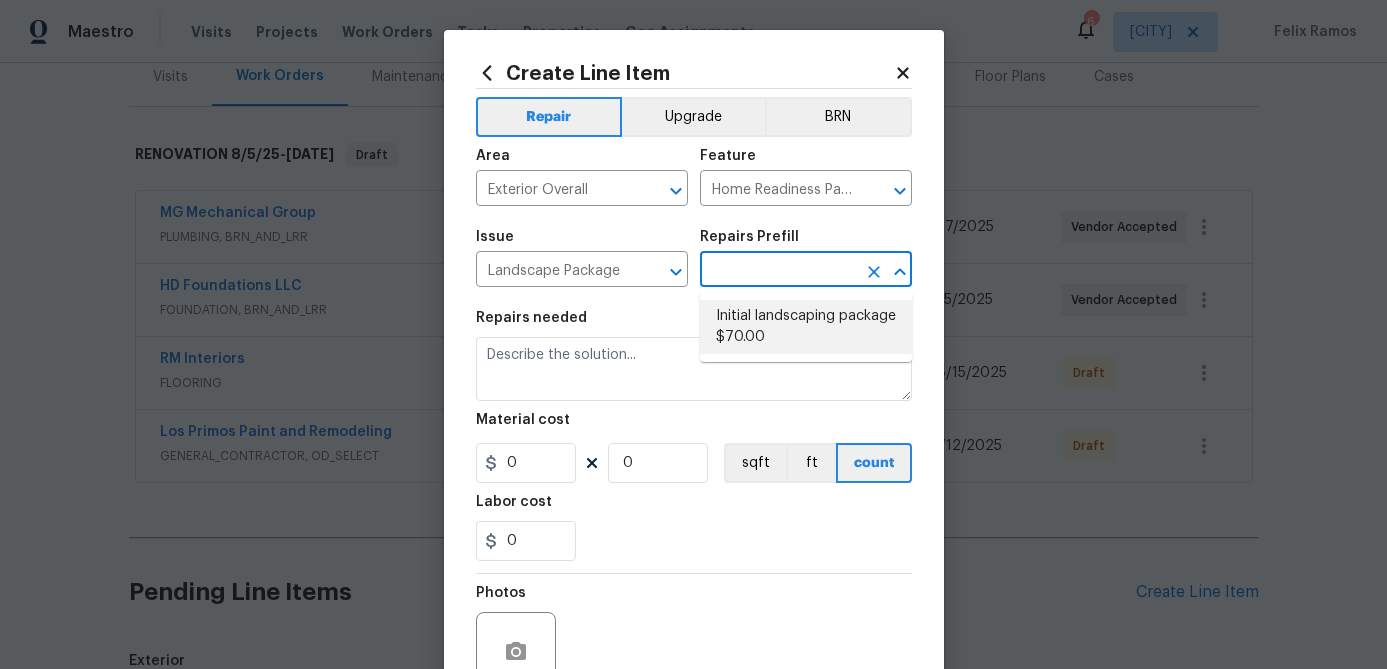 type on "Initial landscaping package $70.00" 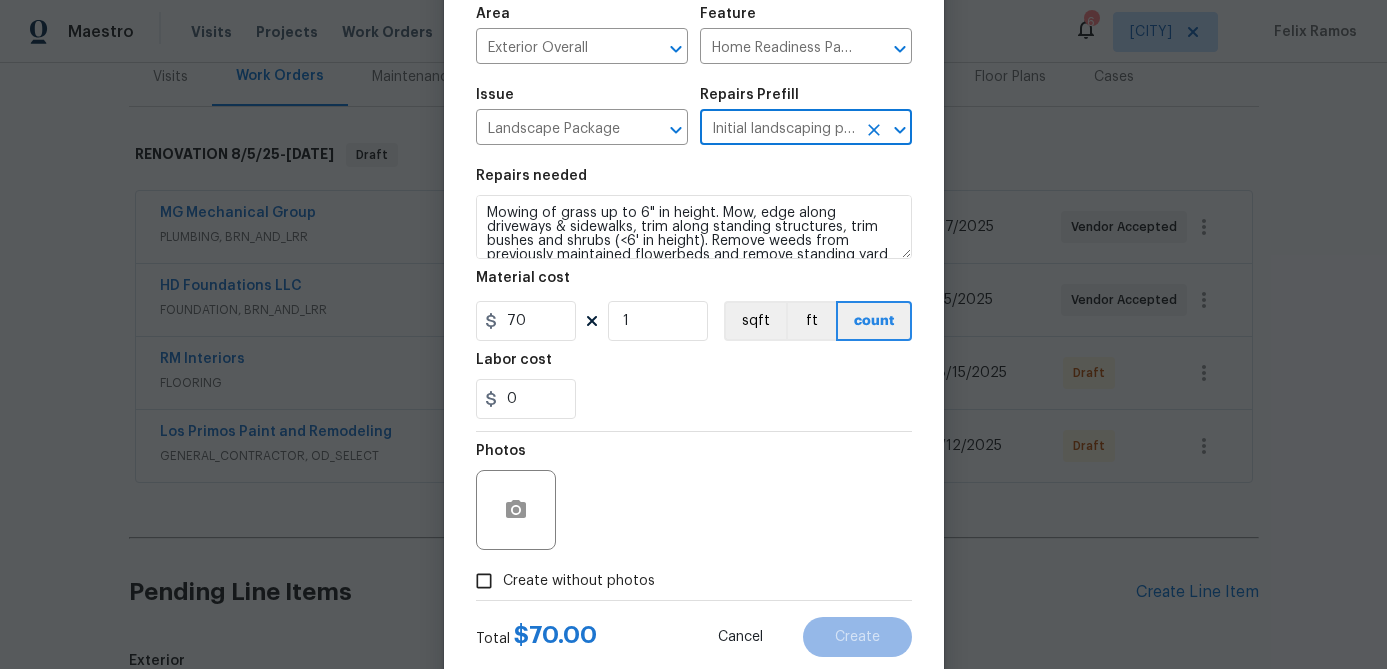 scroll, scrollTop: 193, scrollLeft: 0, axis: vertical 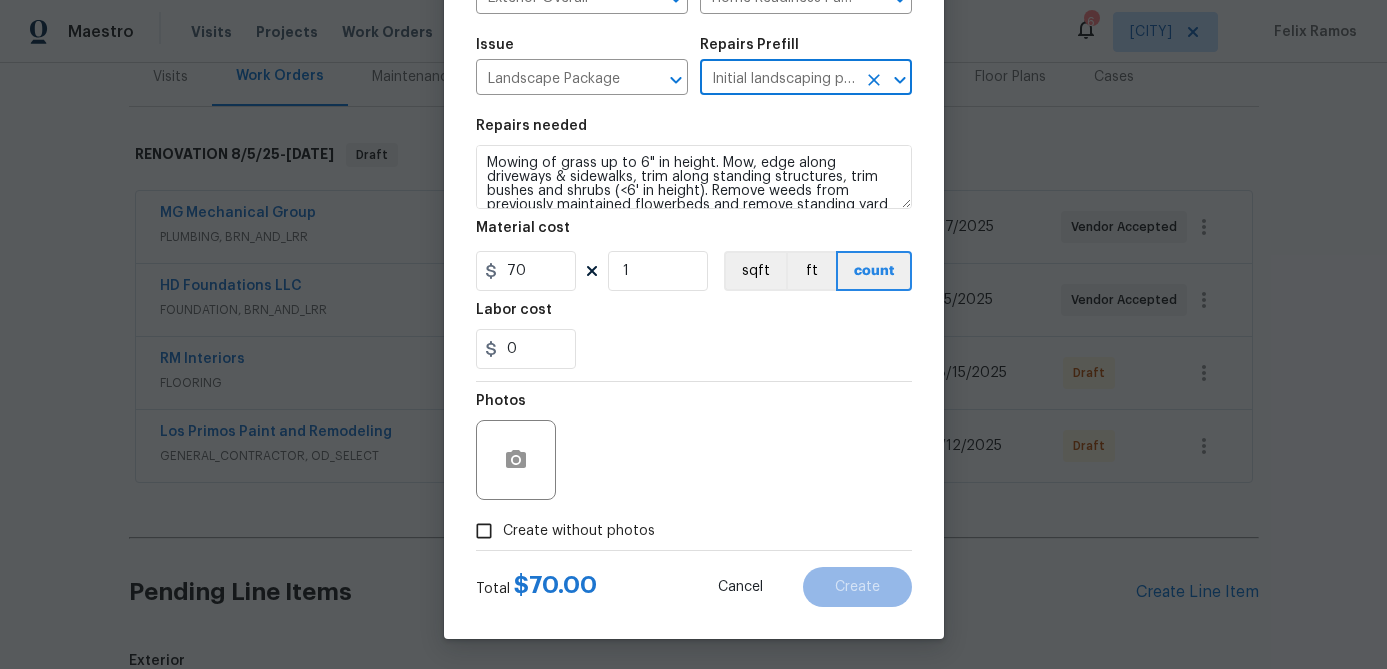 click on "Create without photos" at bounding box center (484, 531) 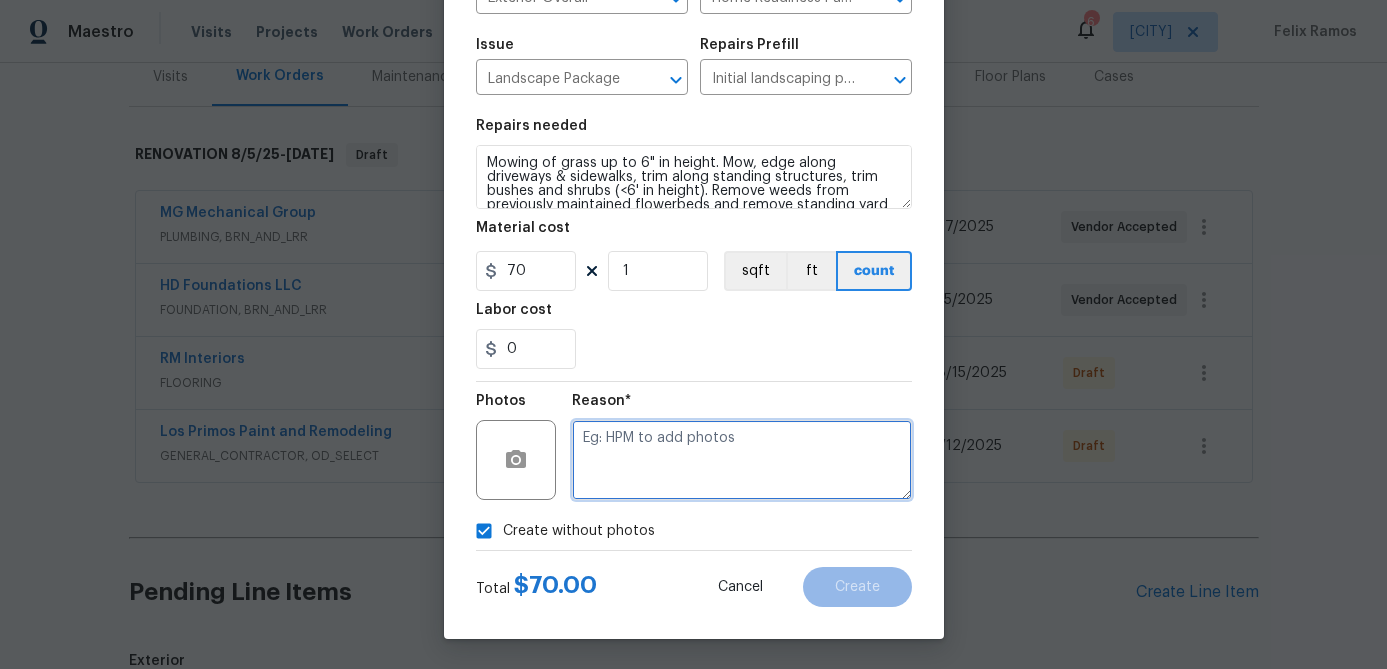 click at bounding box center (742, 460) 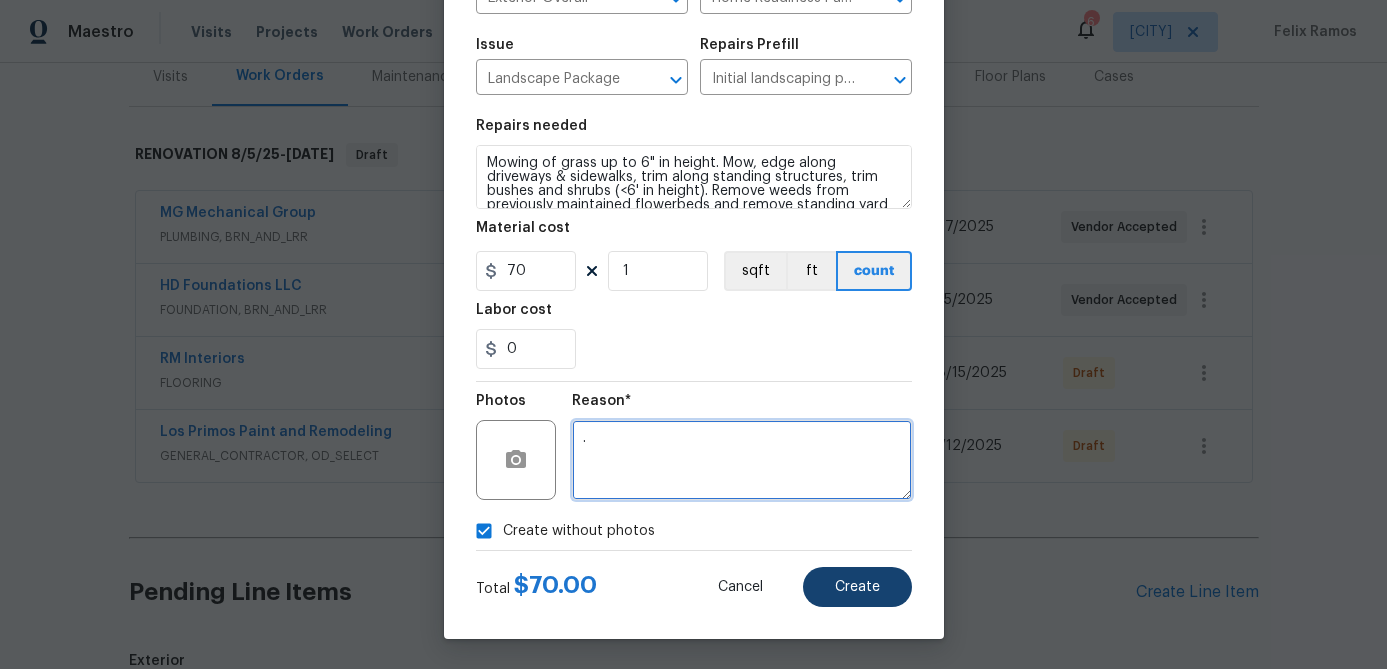 type on "." 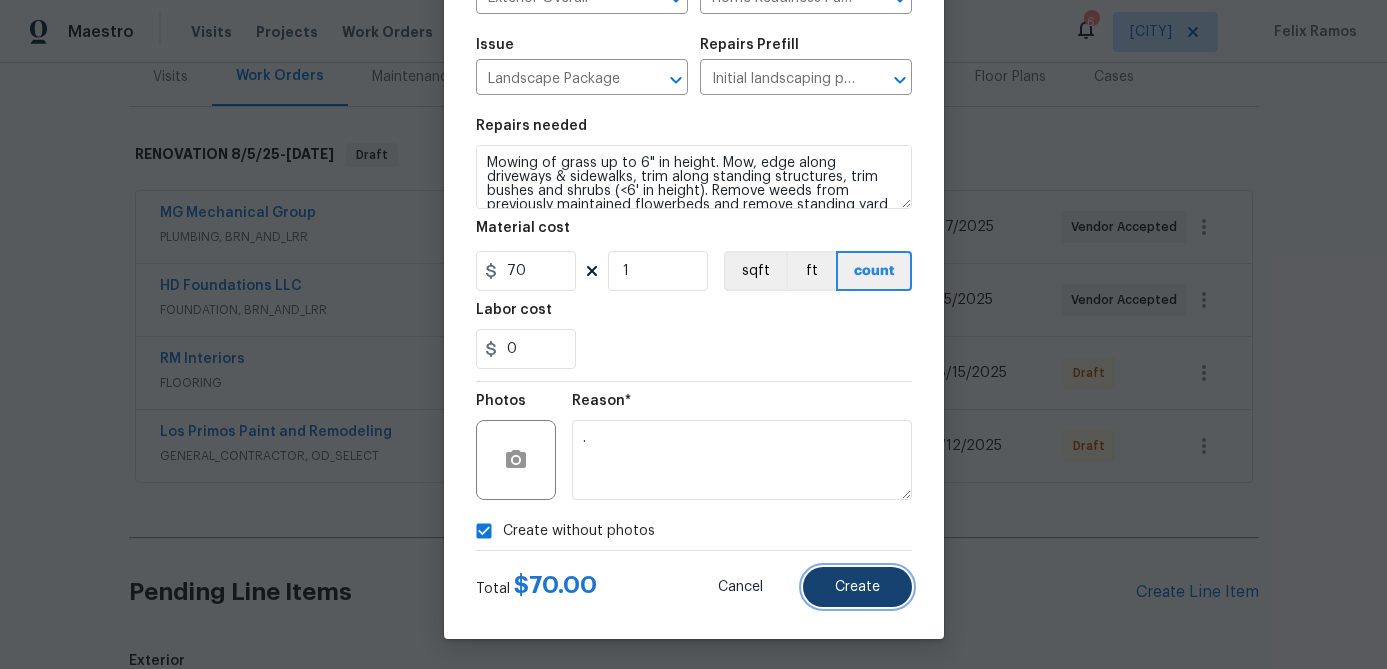 click on "Create" at bounding box center (857, 587) 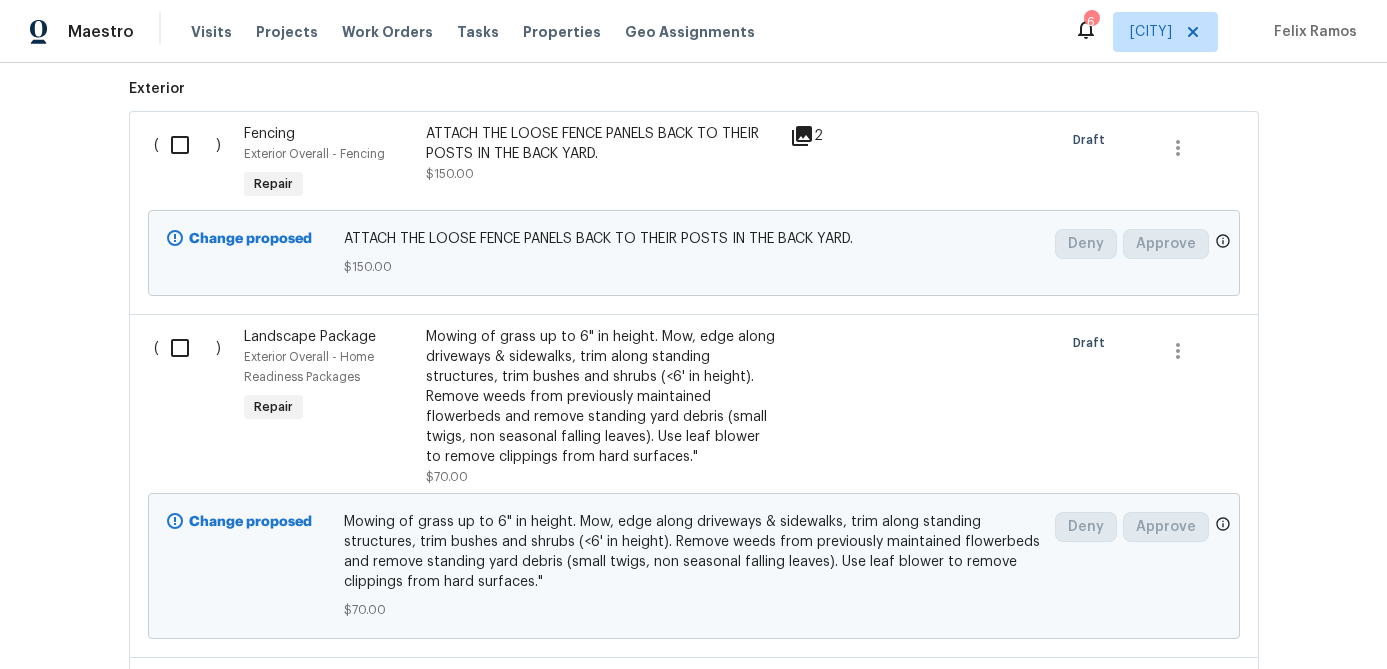 scroll, scrollTop: 871, scrollLeft: 0, axis: vertical 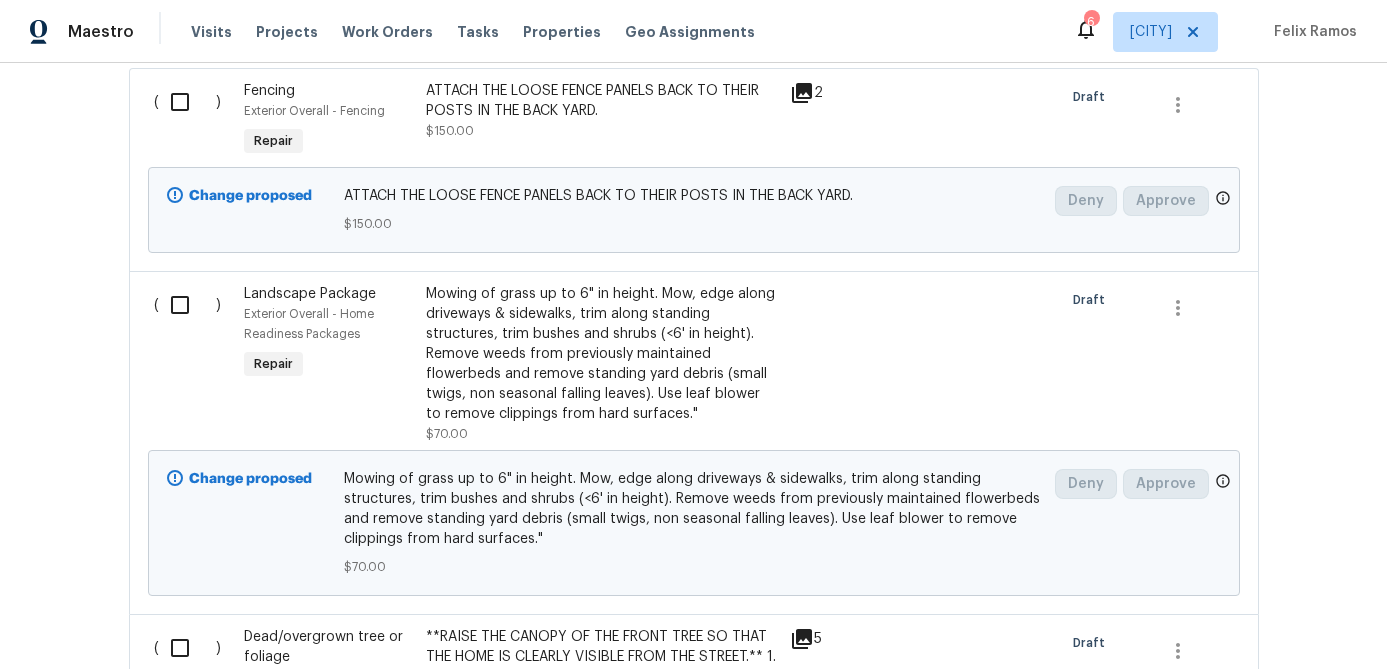 click at bounding box center (187, 305) 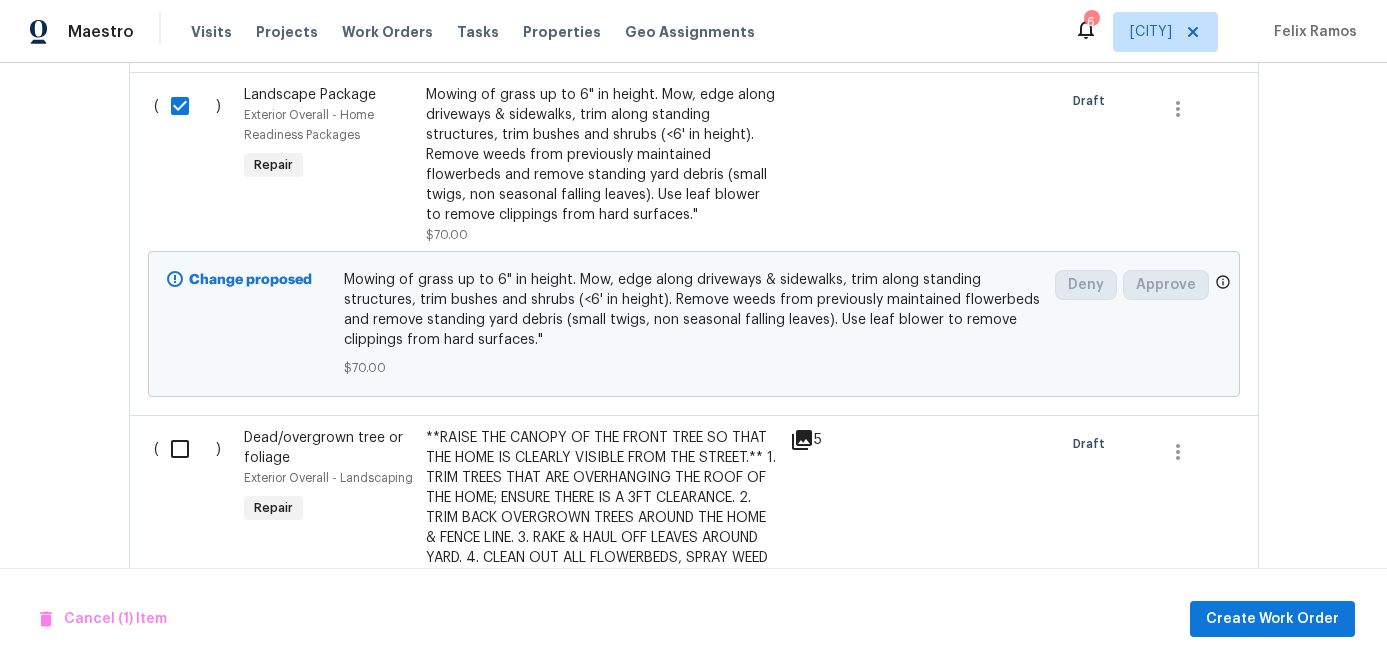 scroll, scrollTop: 1111, scrollLeft: 0, axis: vertical 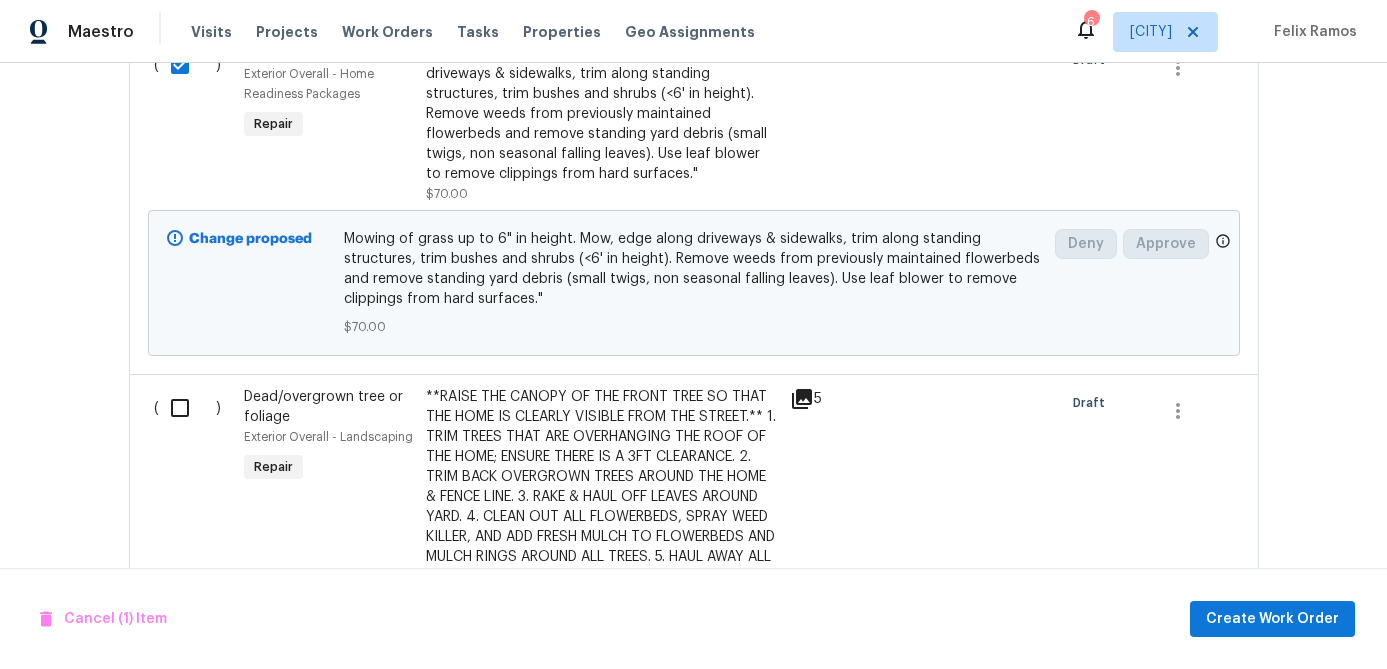 click at bounding box center (187, 408) 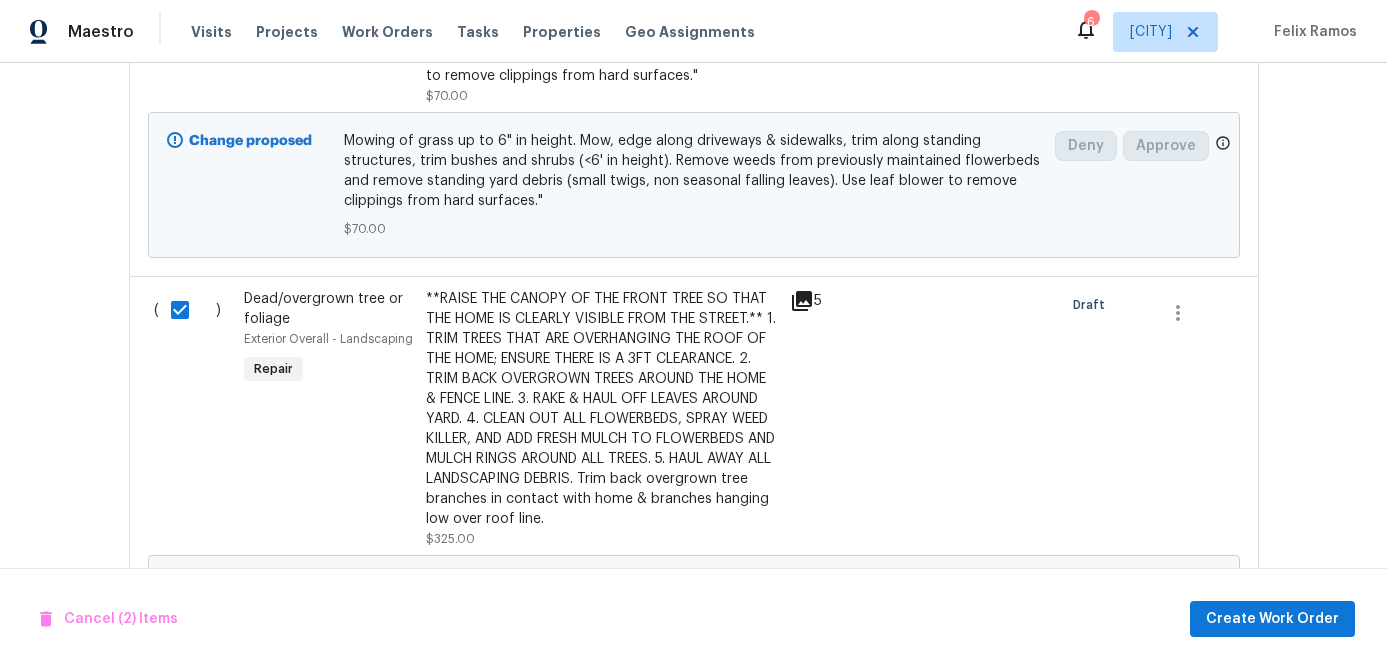 scroll, scrollTop: 1214, scrollLeft: 0, axis: vertical 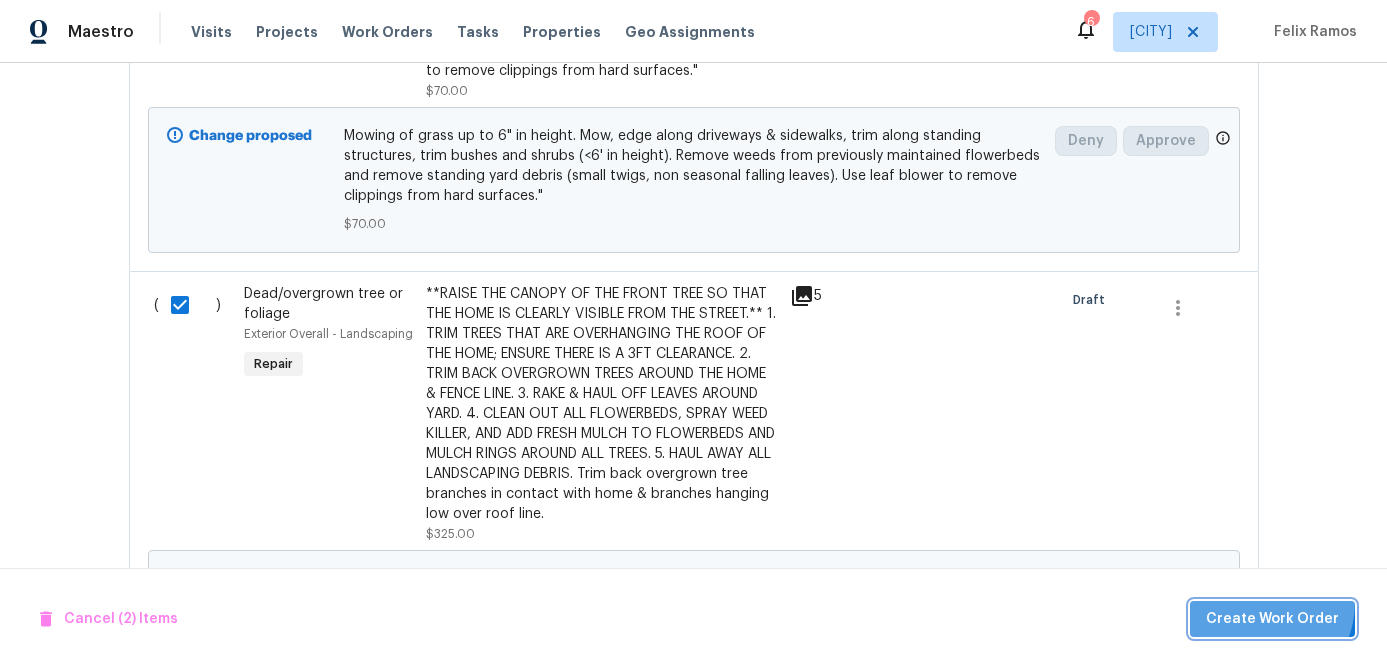 click on "Create Work Order" at bounding box center (1272, 619) 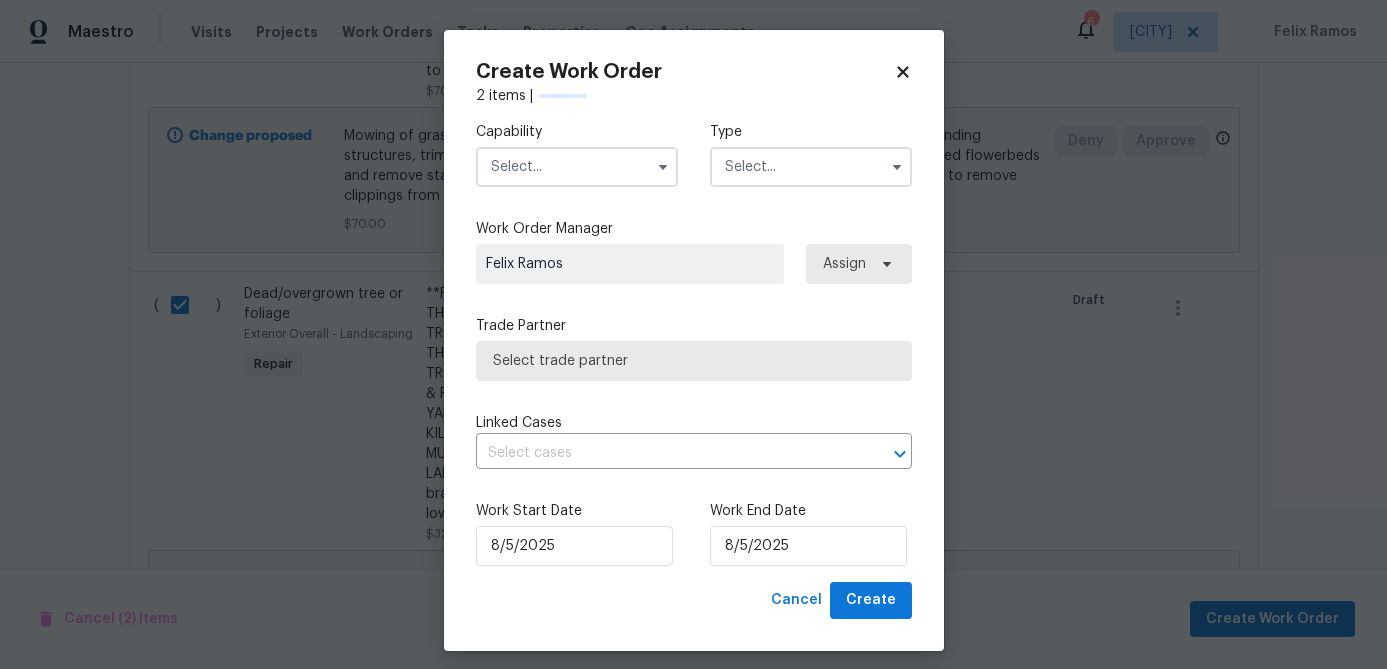 checkbox on "false" 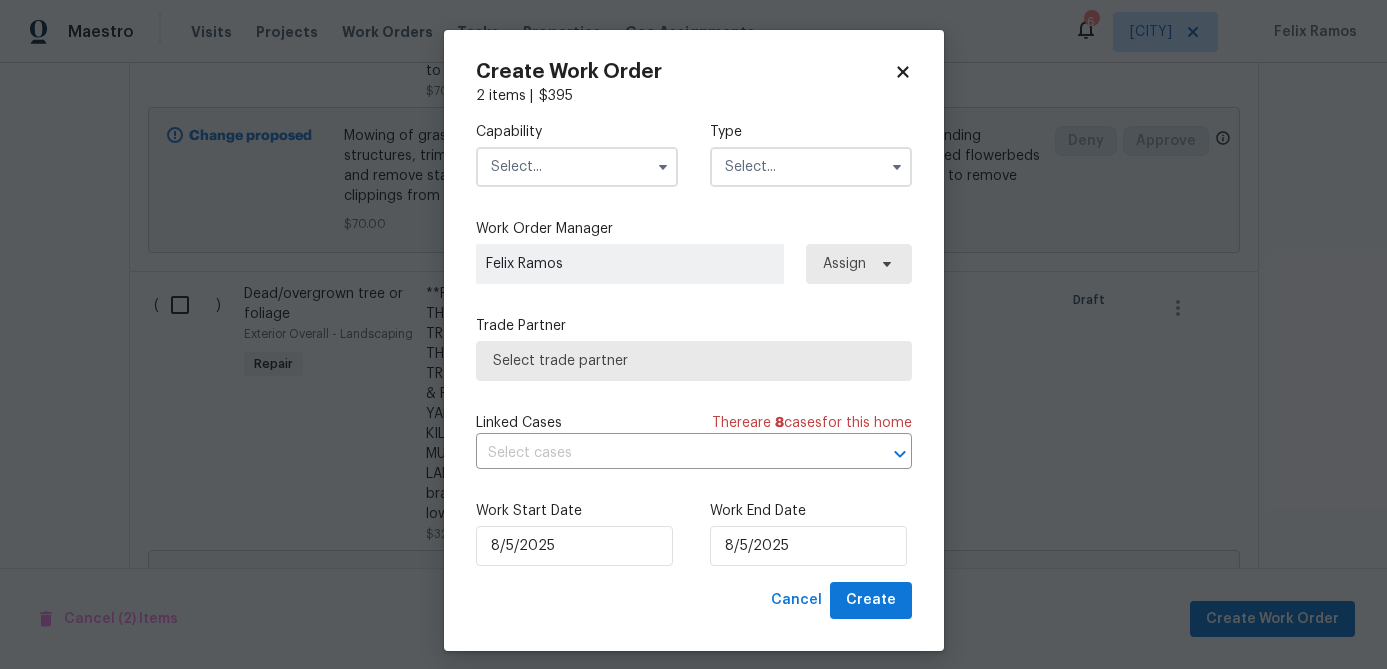click at bounding box center (577, 167) 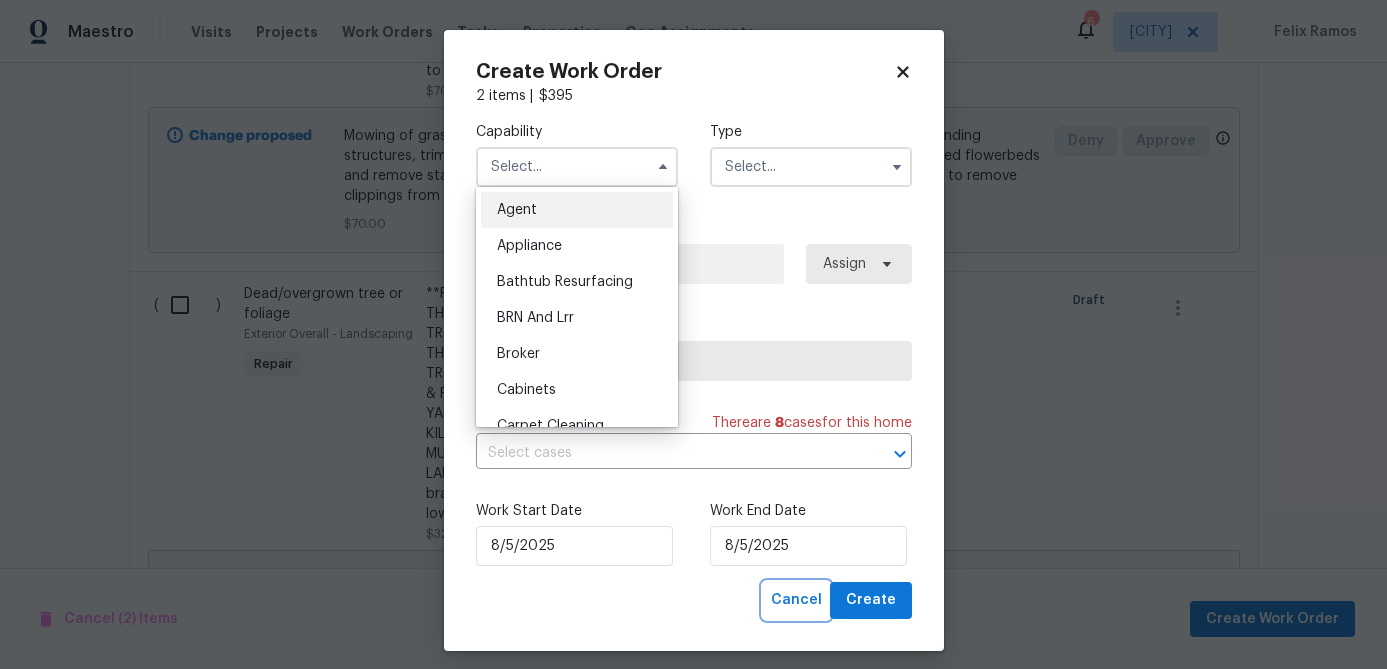 click on "Cancel" at bounding box center [796, 600] 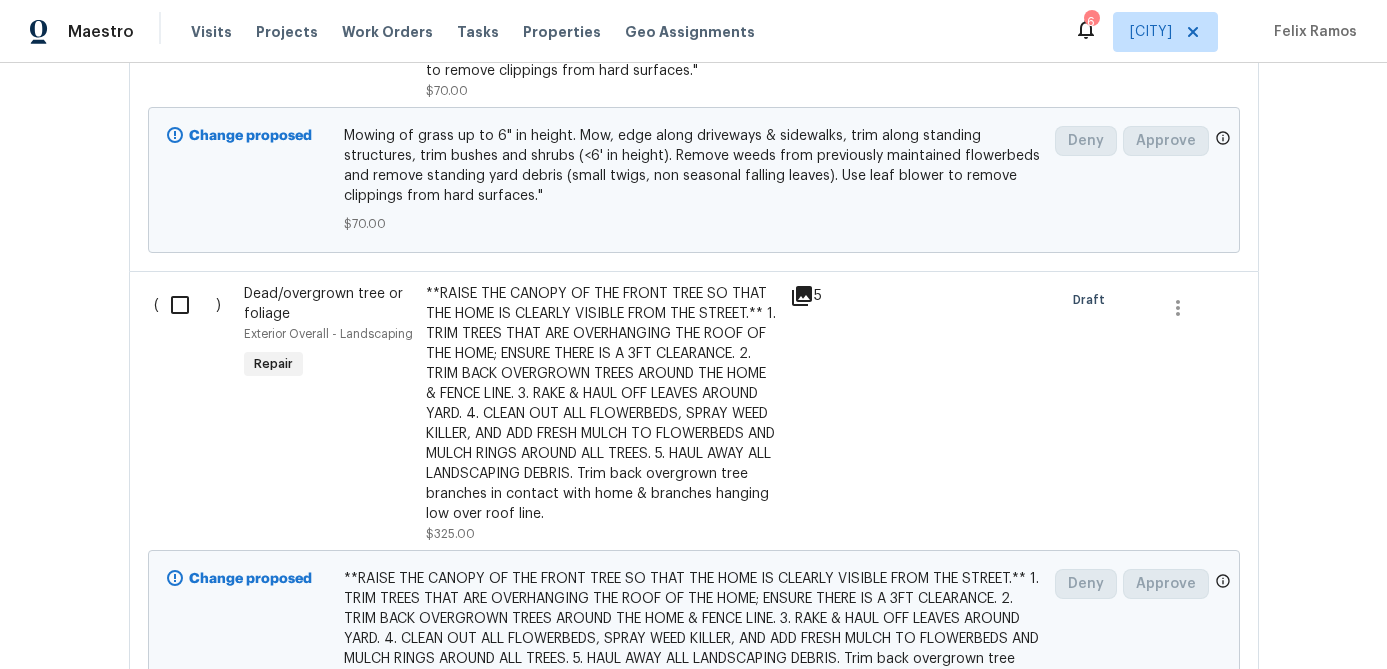 click on "**RAISE THE CANOPY OF THE FRONT TREE SO THAT THE HOME IS CLEARLY VISIBLE FROM THE STREET.**
1.  TRIM TREES THAT ARE OVERHANGING THE ROOF OF THE HOME; ENSURE THERE IS A 3FT CLEARANCE.
2.  TRIM BACK OVERGROWN TREES AROUND THE HOME & FENCE LINE.
3.  RAKE & HAUL OFF LEAVES AROUND YARD.
4.   CLEAN OUT ALL FLOWERBEDS, SPRAY WEED KILLER, AND ADD FRESH MULCH TO FLOWERBEDS AND MULCH RINGS AROUND ALL TREES.
5.  HAUL AWAY ALL LANDSCAPING DEBRIS.
Trim back overgrown tree branches in contact with home & branches hanging low over roof line." at bounding box center (602, 404) 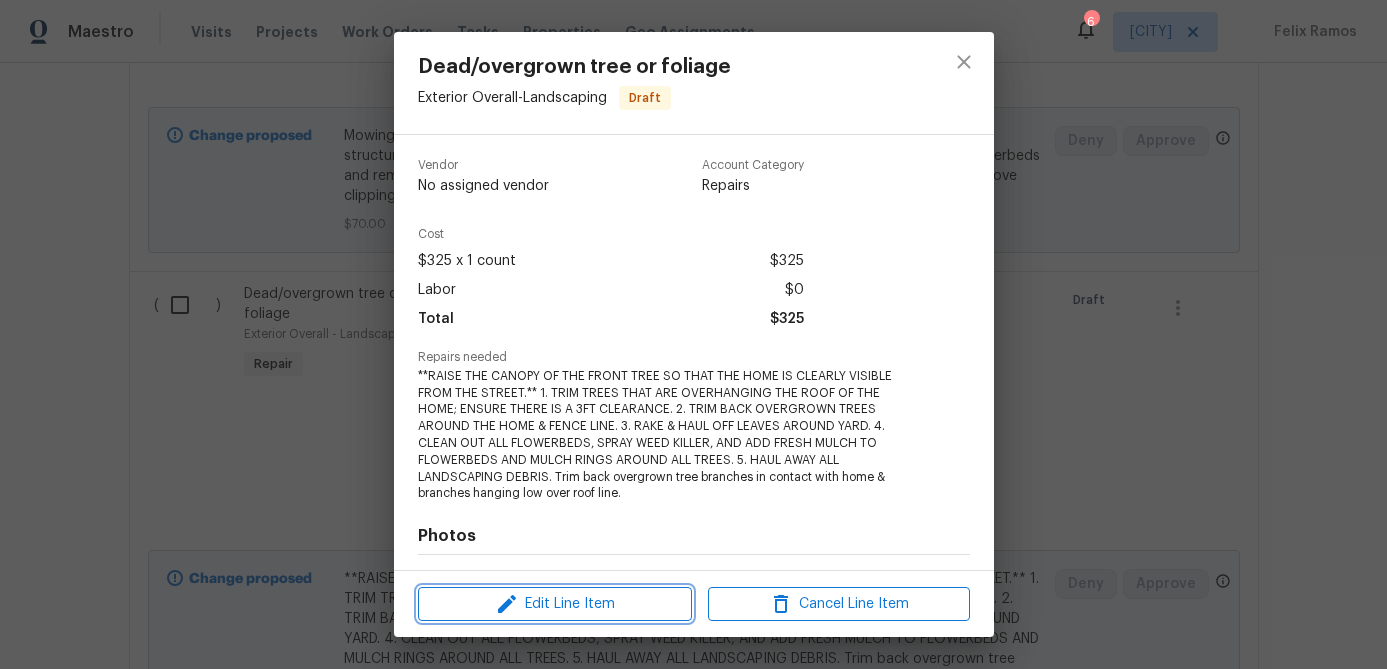 click on "Edit Line Item" at bounding box center (555, 604) 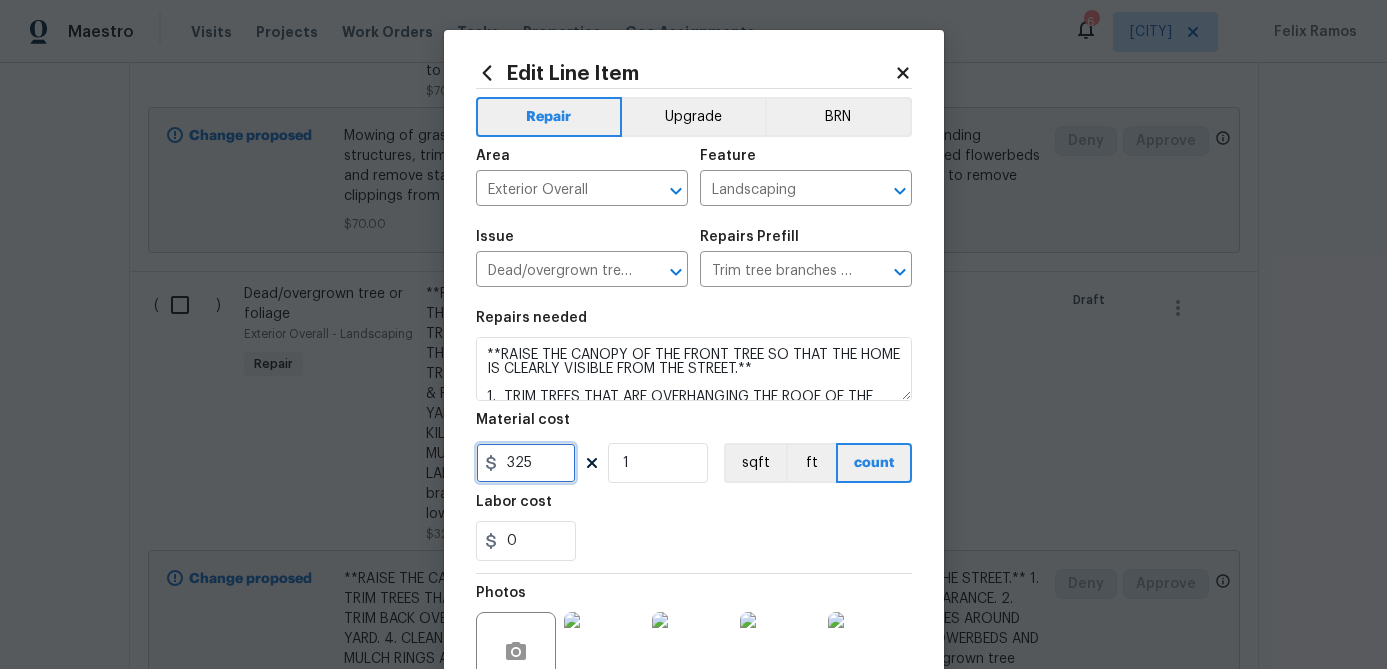 click on "325" at bounding box center (526, 463) 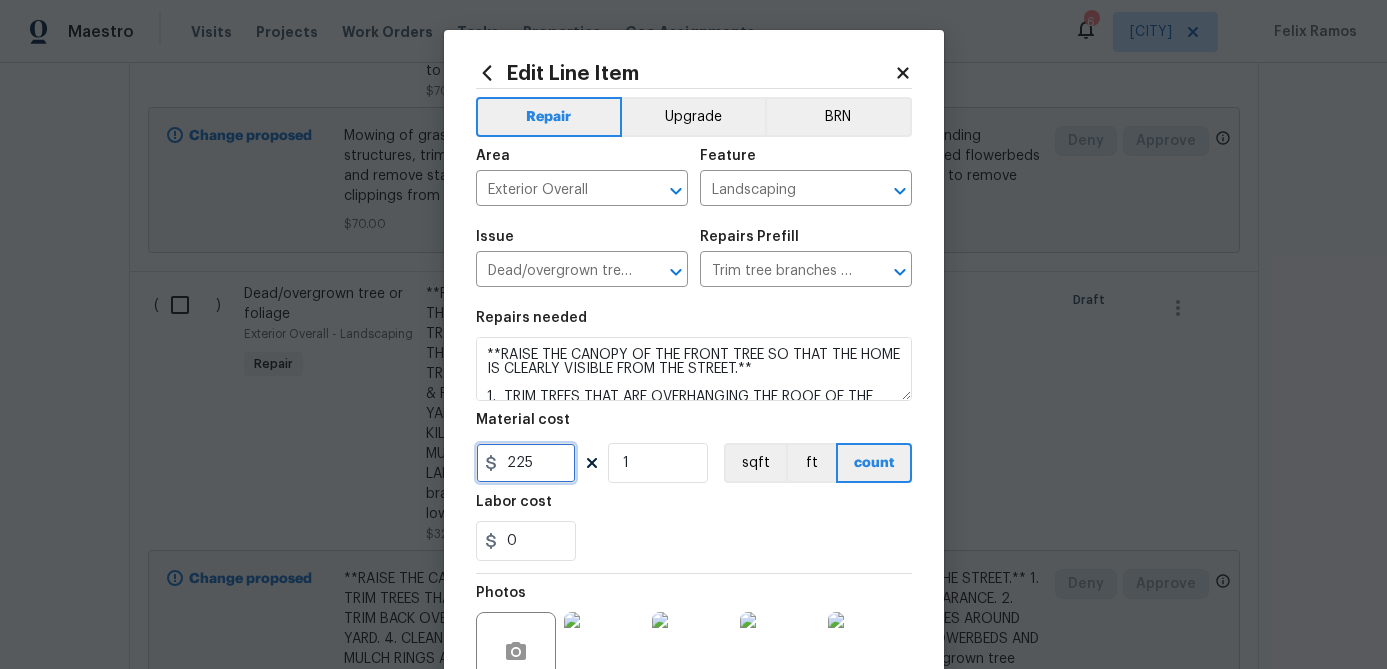 type on "225" 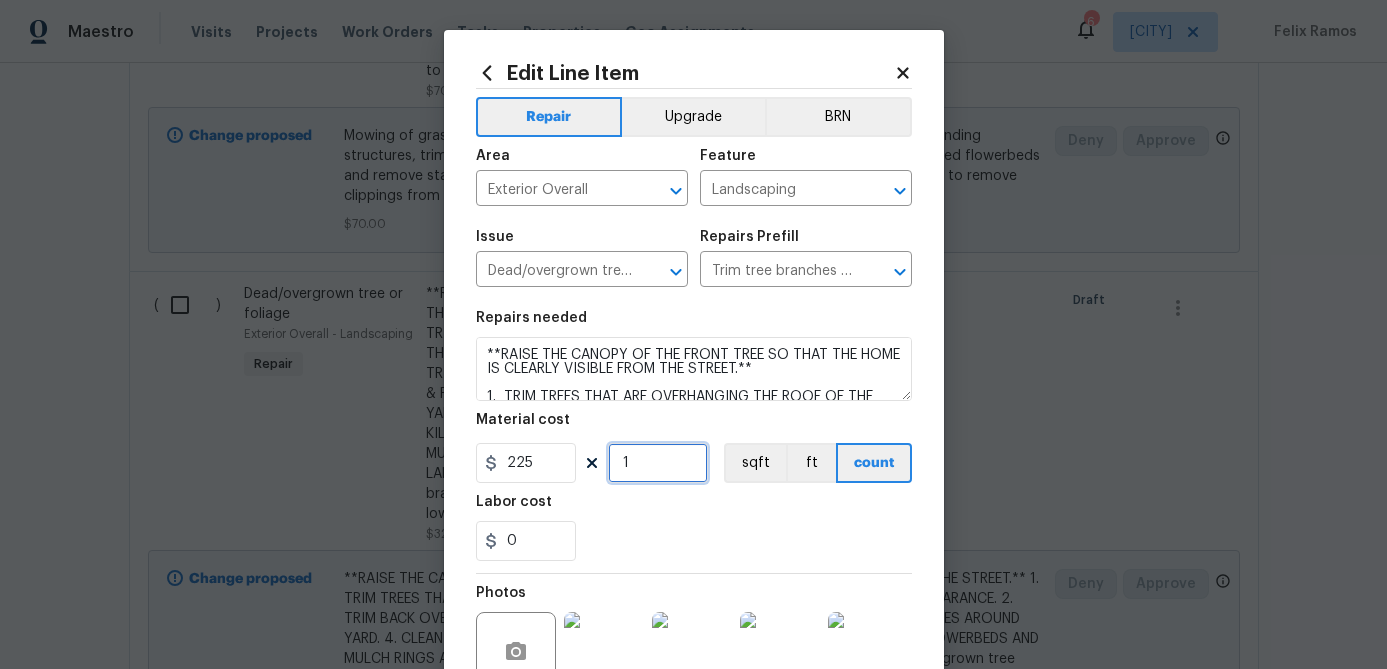 click on "1" at bounding box center (658, 463) 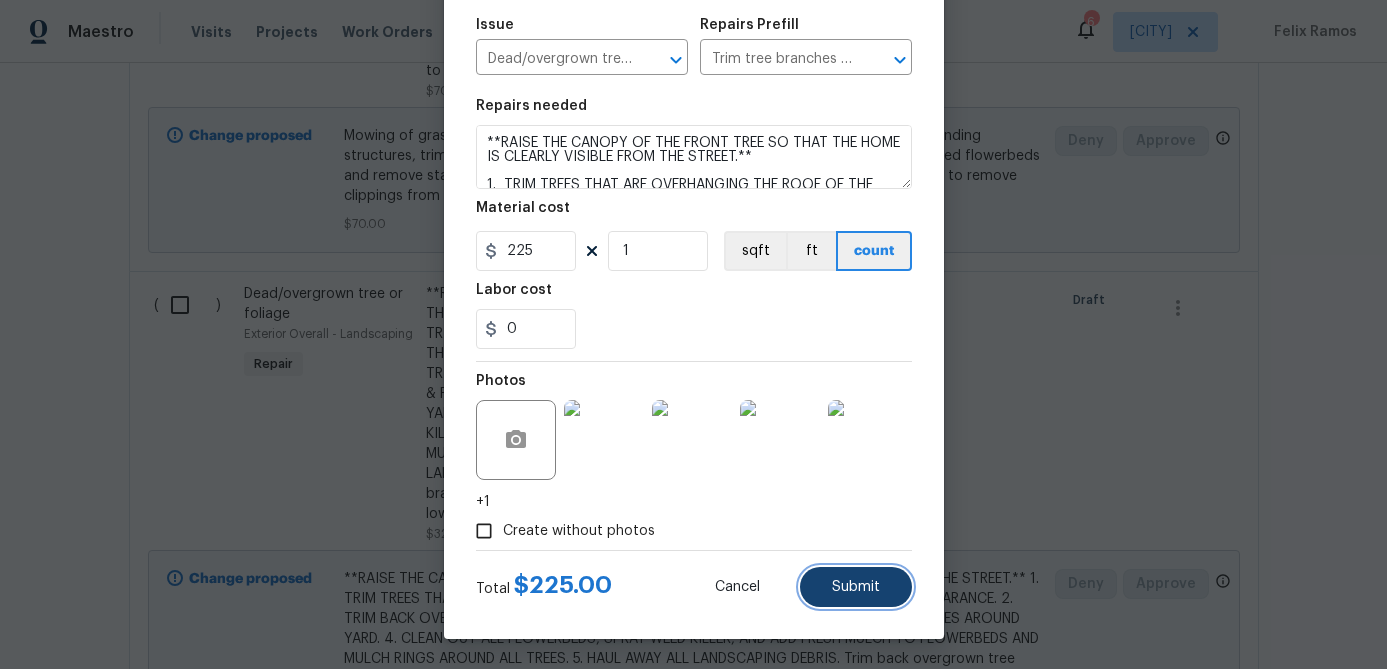 click on "Submit" at bounding box center (856, 587) 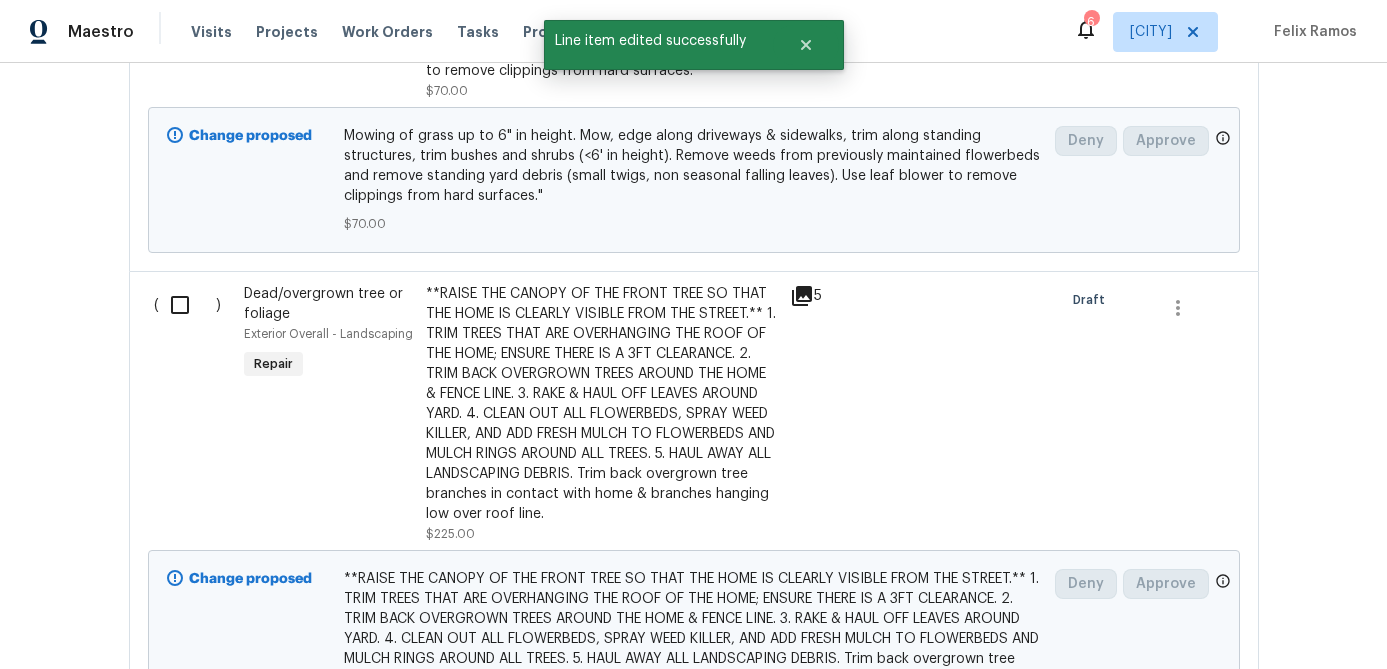 scroll, scrollTop: 0, scrollLeft: 0, axis: both 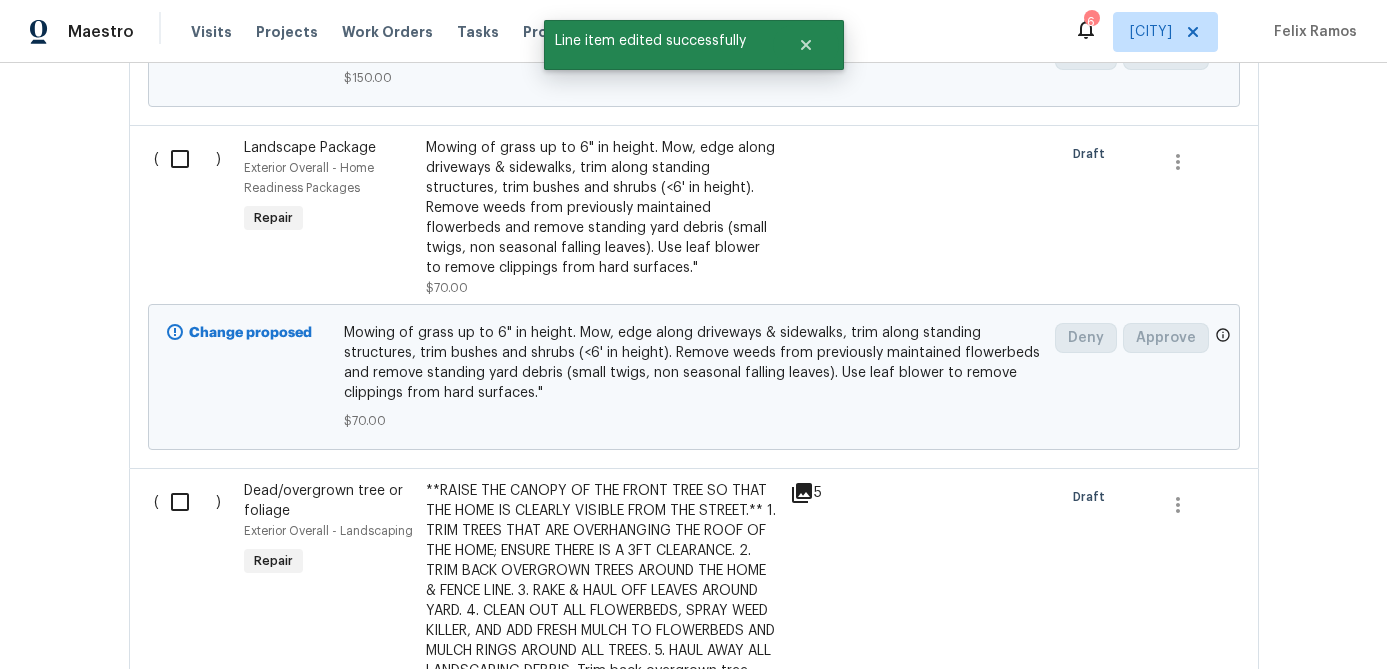 click at bounding box center [187, 159] 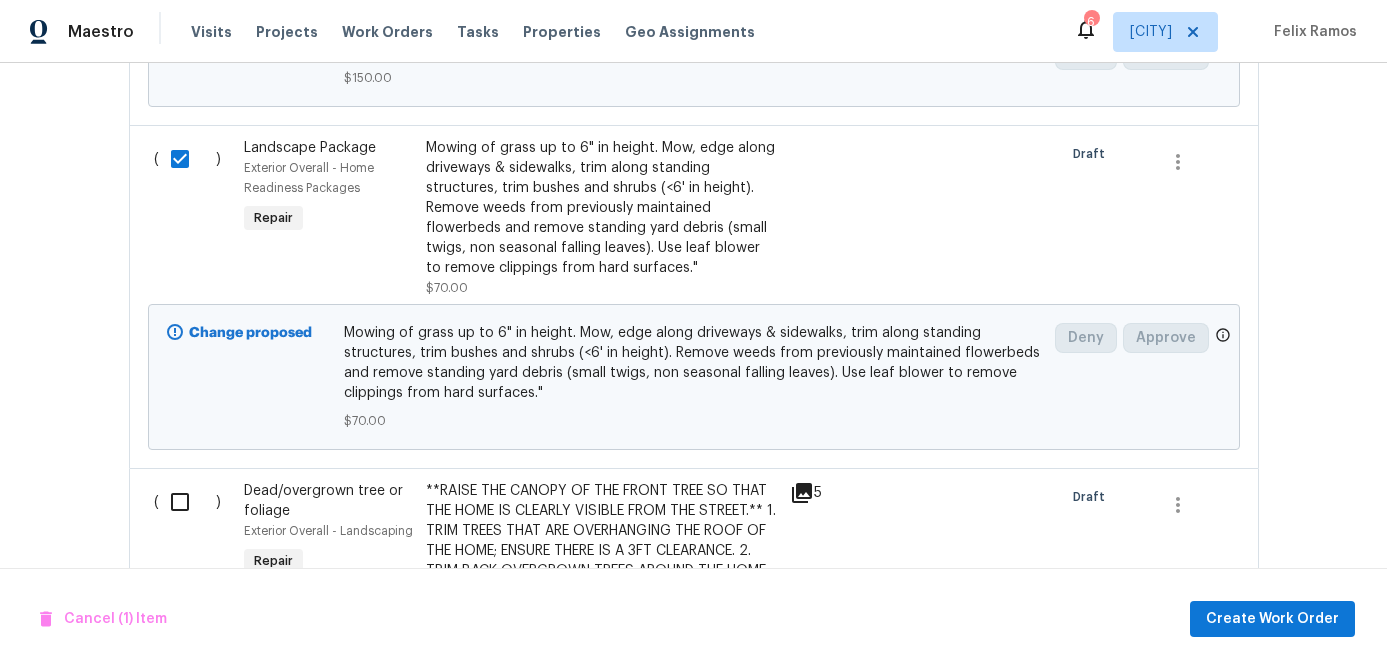 click at bounding box center [187, 502] 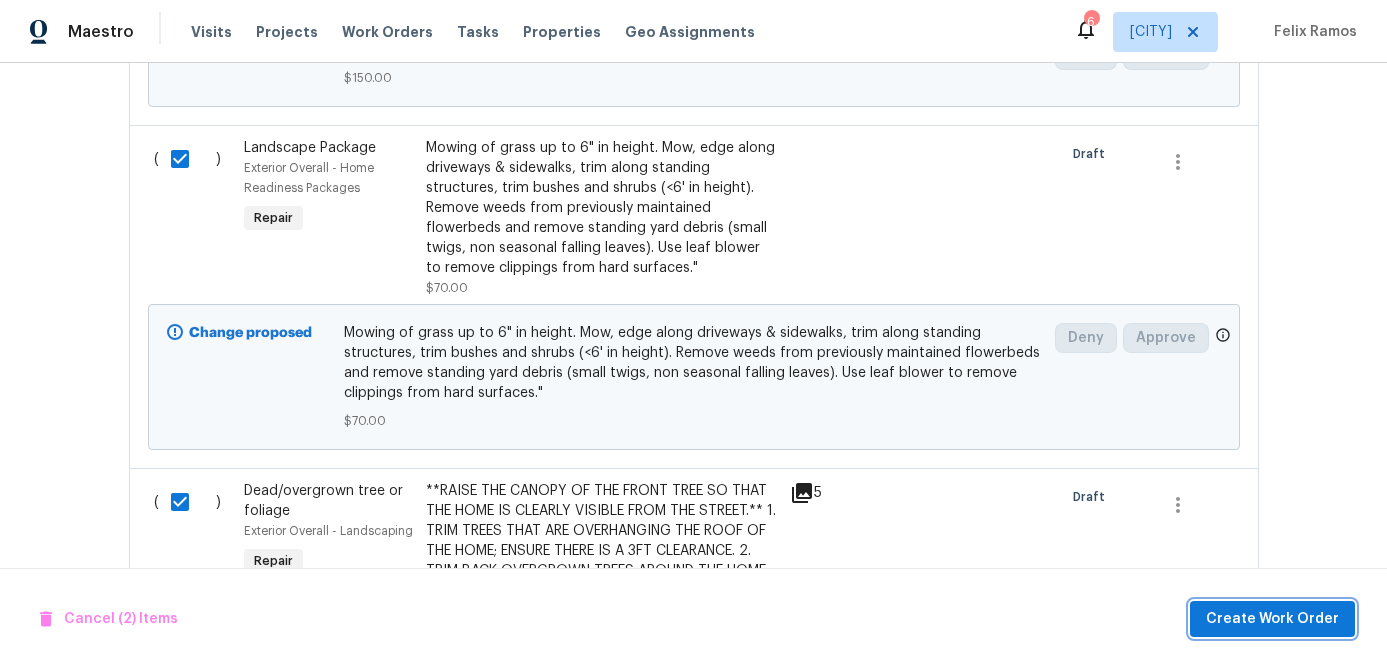click on "Create Work Order" at bounding box center [1272, 619] 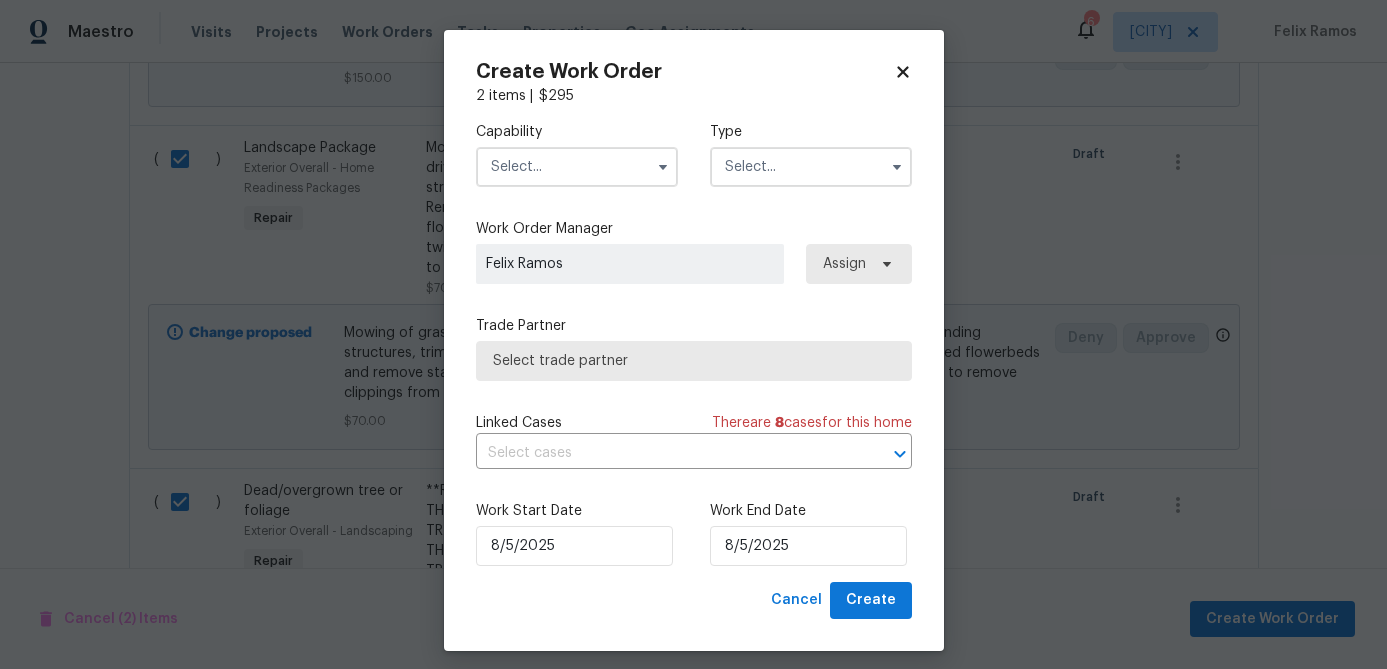 click at bounding box center (577, 167) 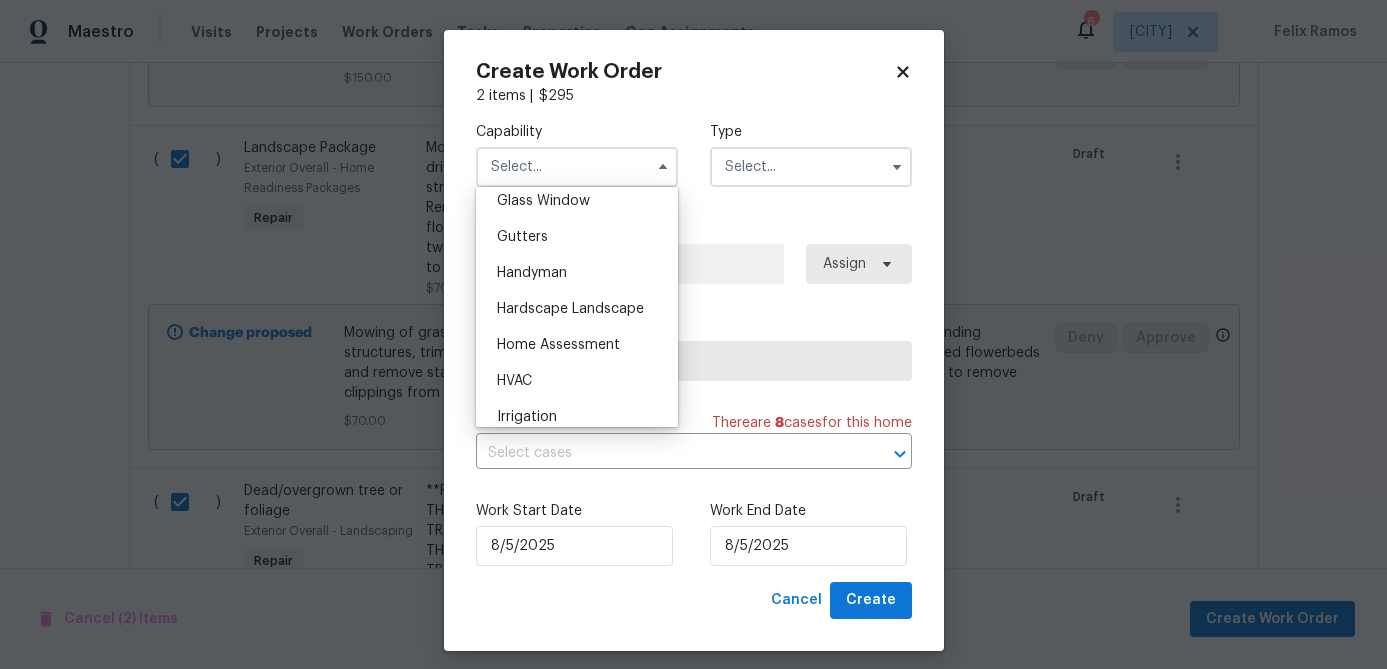 scroll, scrollTop: 1039, scrollLeft: 0, axis: vertical 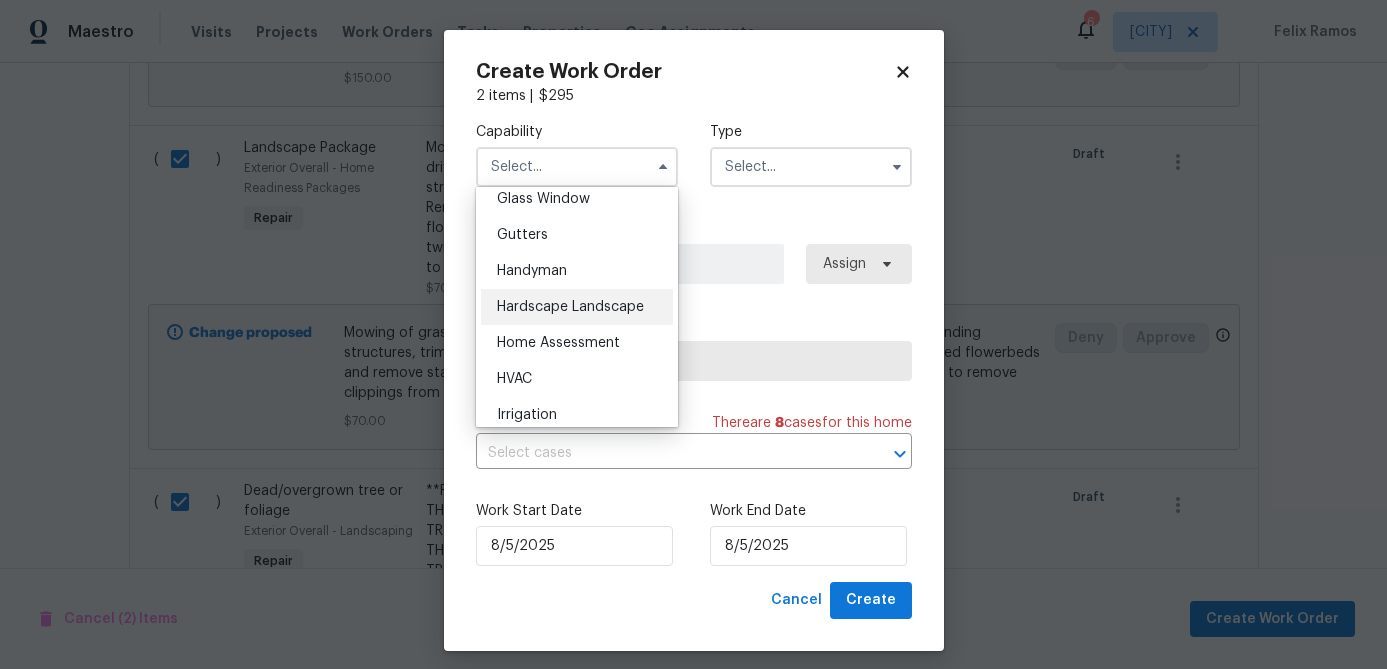 click on "Hardscape Landscape" at bounding box center (570, 307) 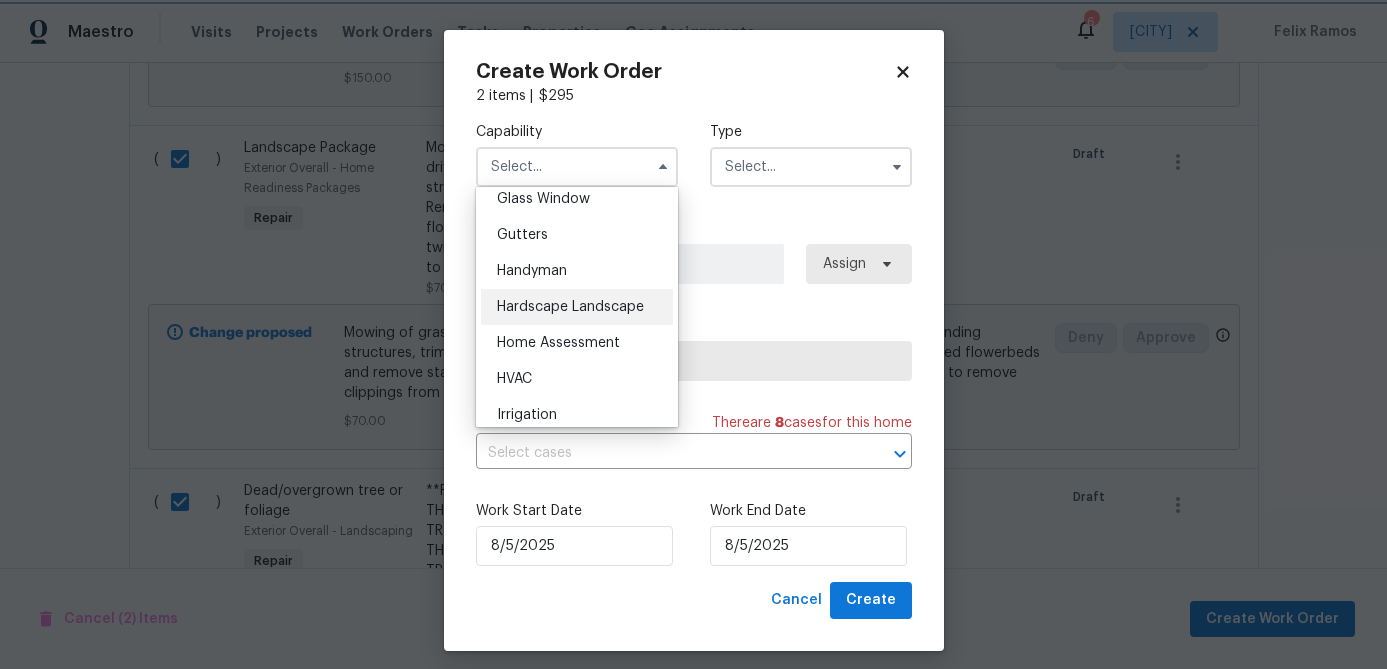 type on "Hardscape Landscape" 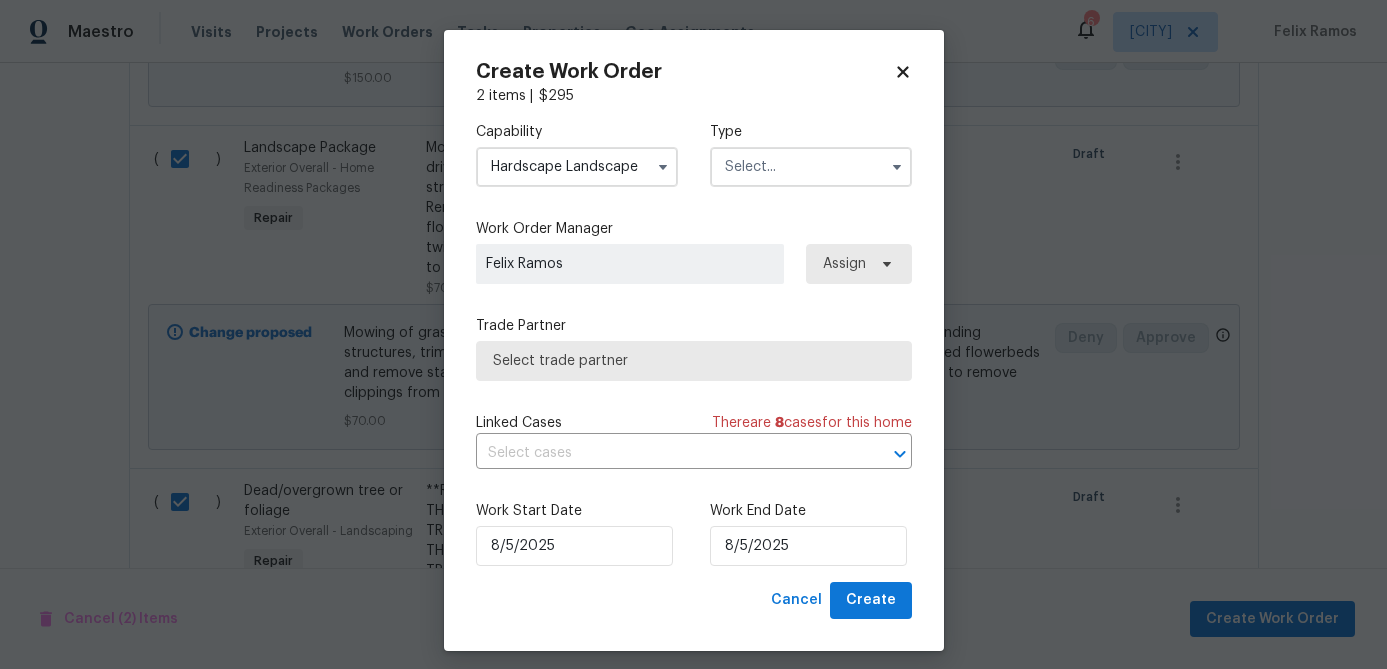 click at bounding box center [811, 167] 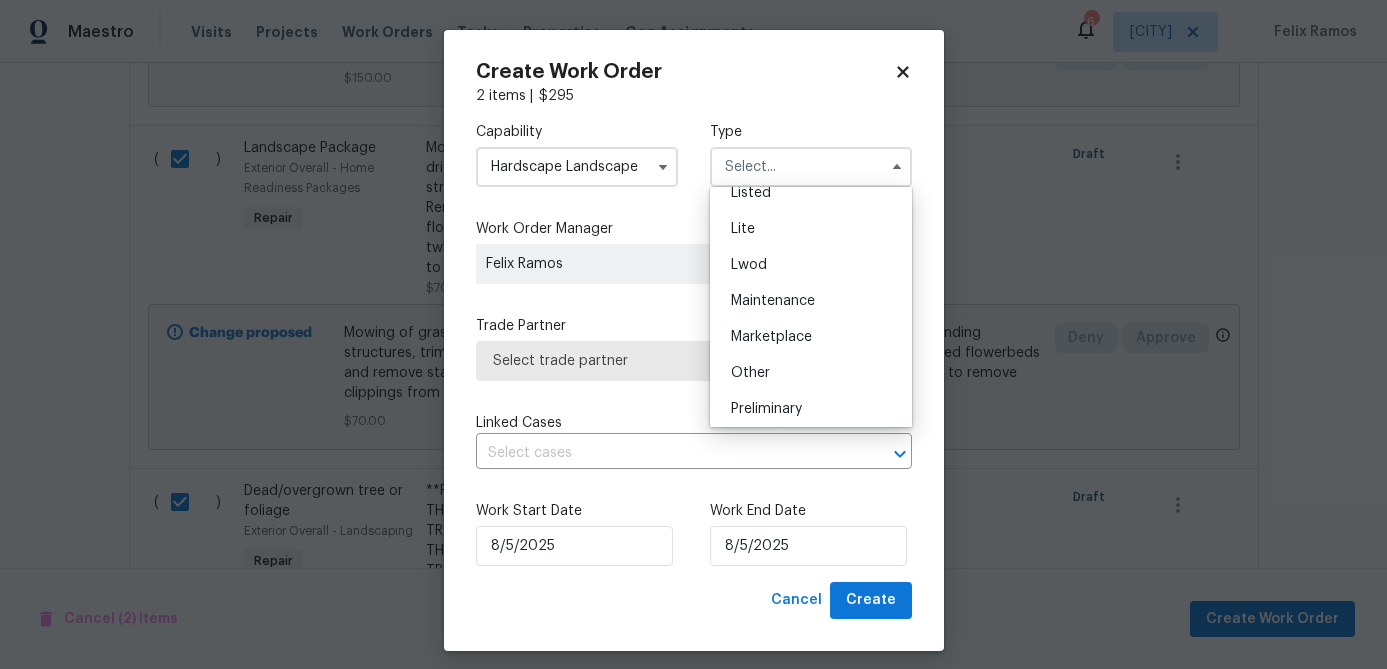 scroll, scrollTop: 454, scrollLeft: 0, axis: vertical 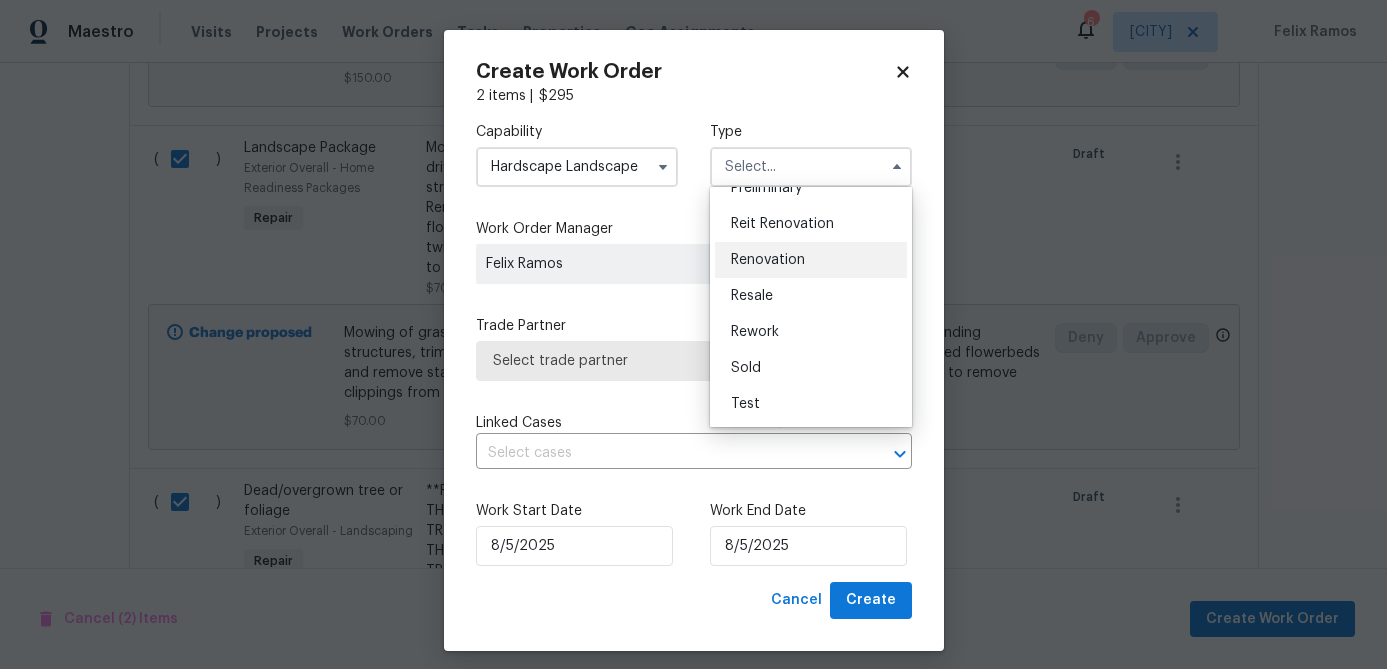 click on "Renovation" at bounding box center [768, 260] 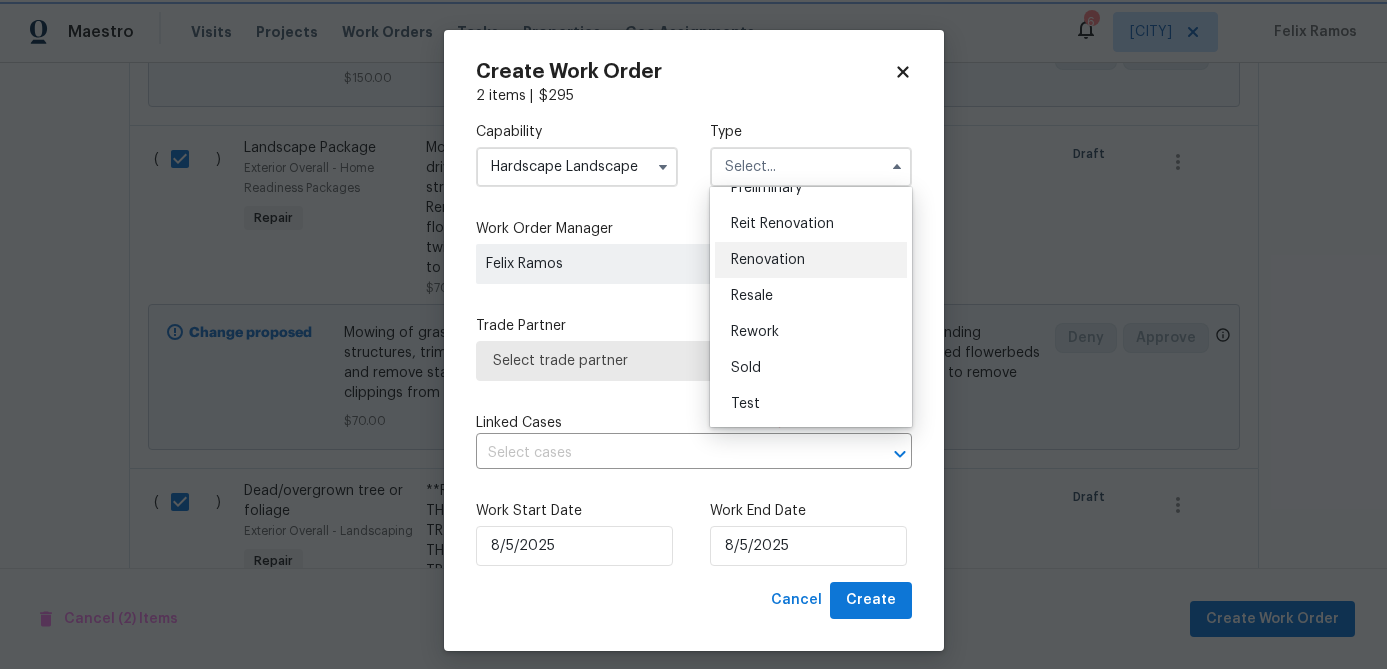 type on "Renovation" 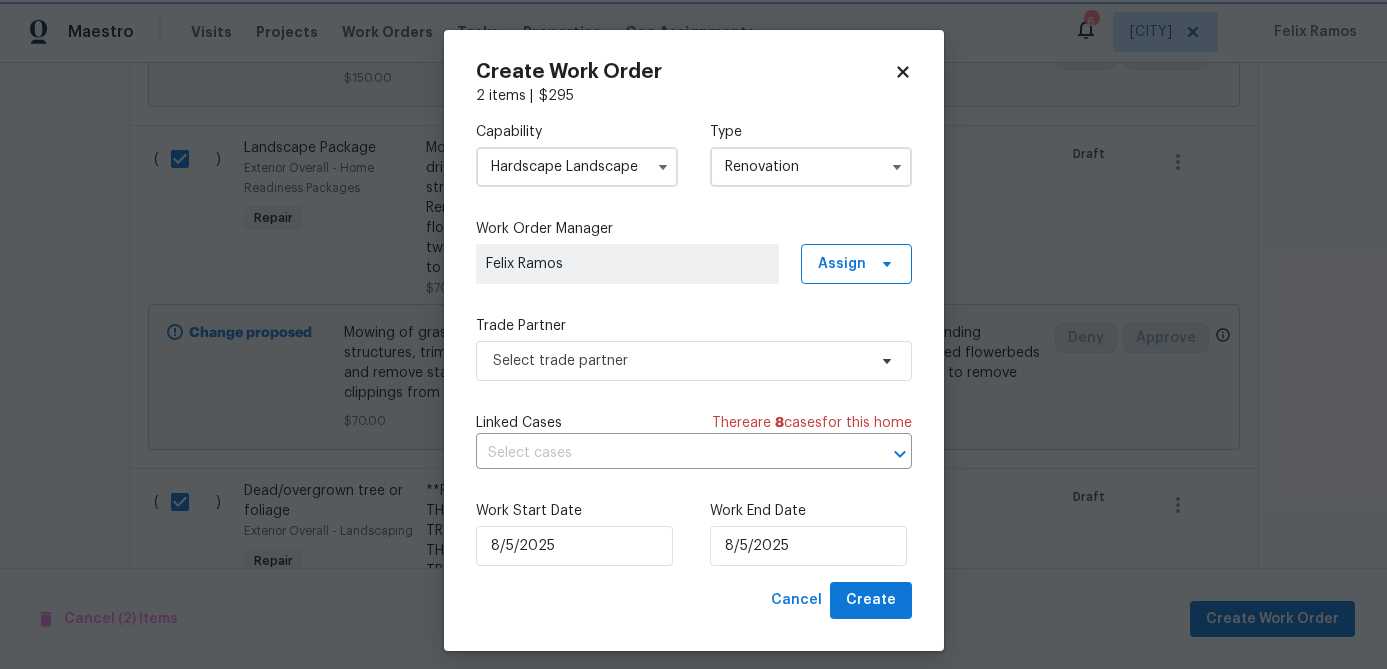 scroll, scrollTop: 0, scrollLeft: 0, axis: both 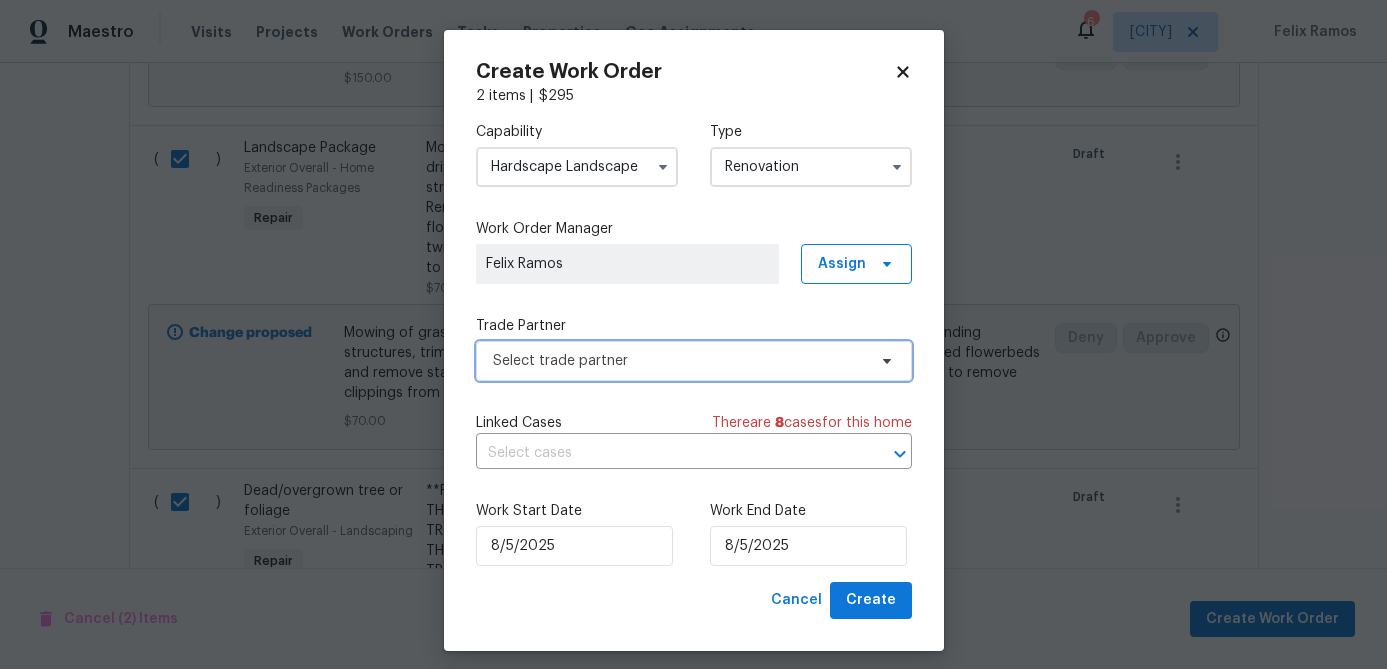 click on "Select trade partner" at bounding box center [679, 361] 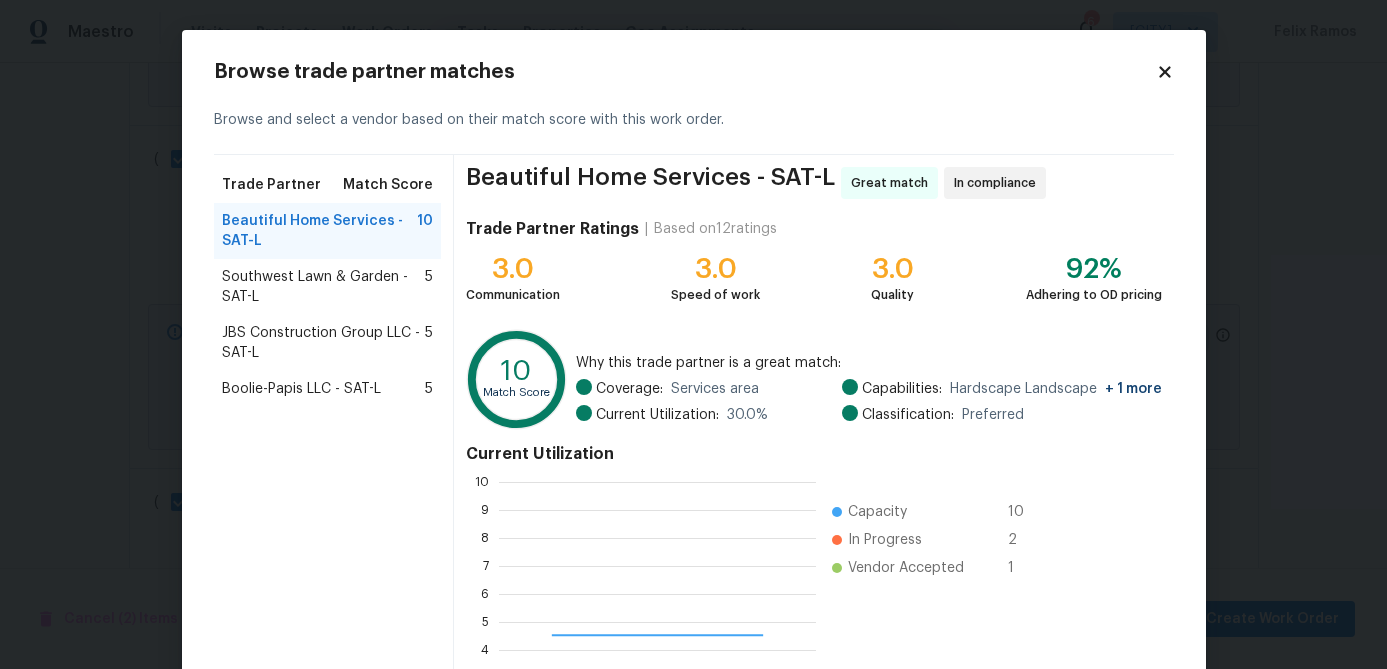 scroll, scrollTop: 2, scrollLeft: 2, axis: both 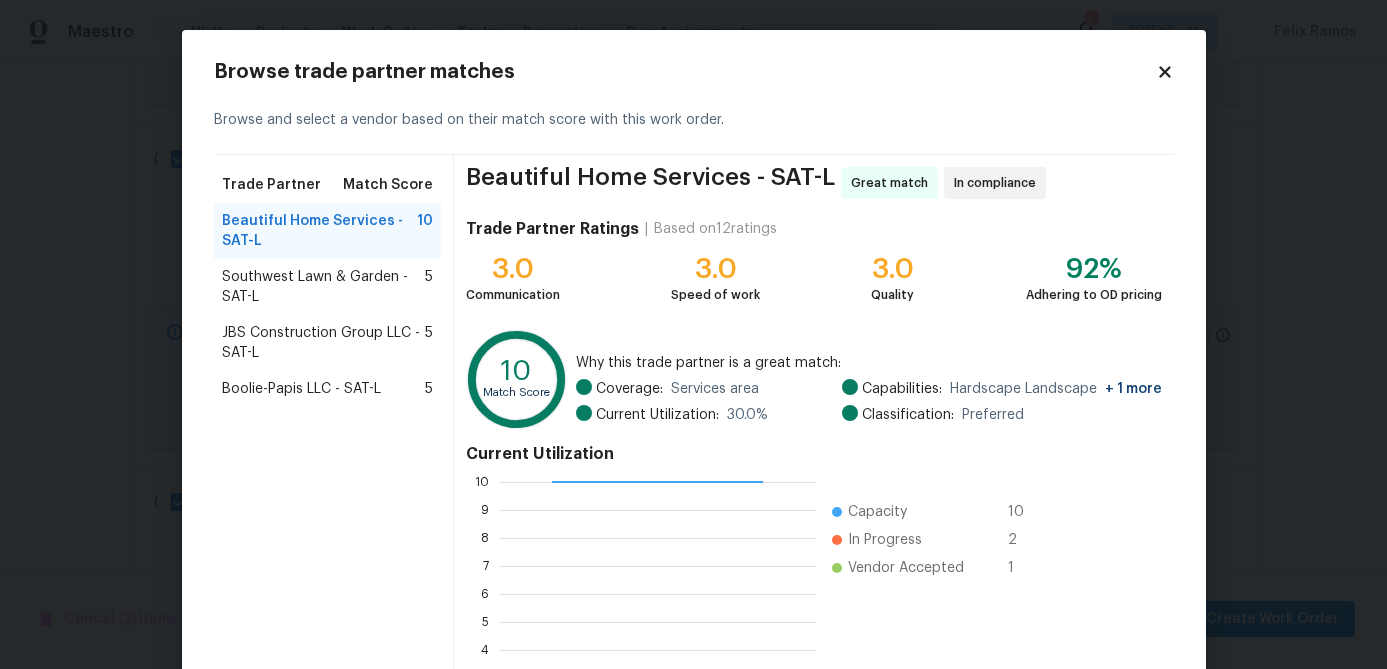 click on "Boolie-Papis LLC - SAT-L" at bounding box center (301, 389) 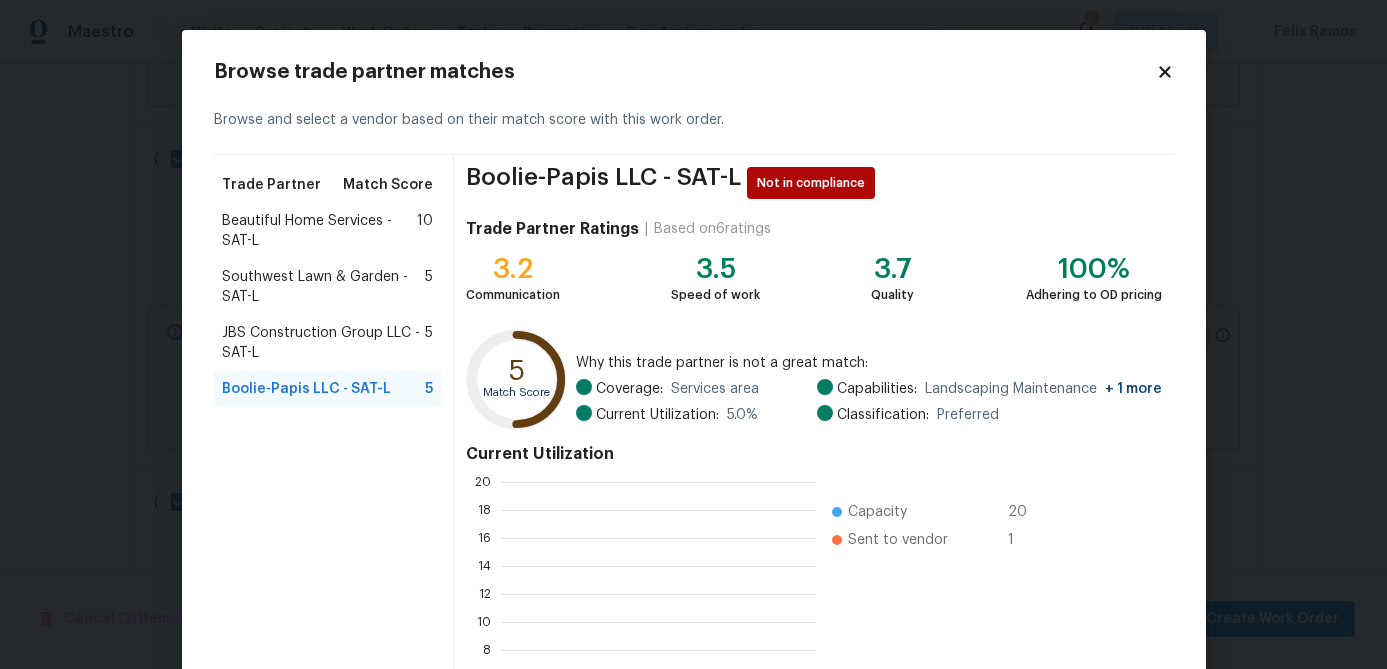 scroll, scrollTop: 2, scrollLeft: 2, axis: both 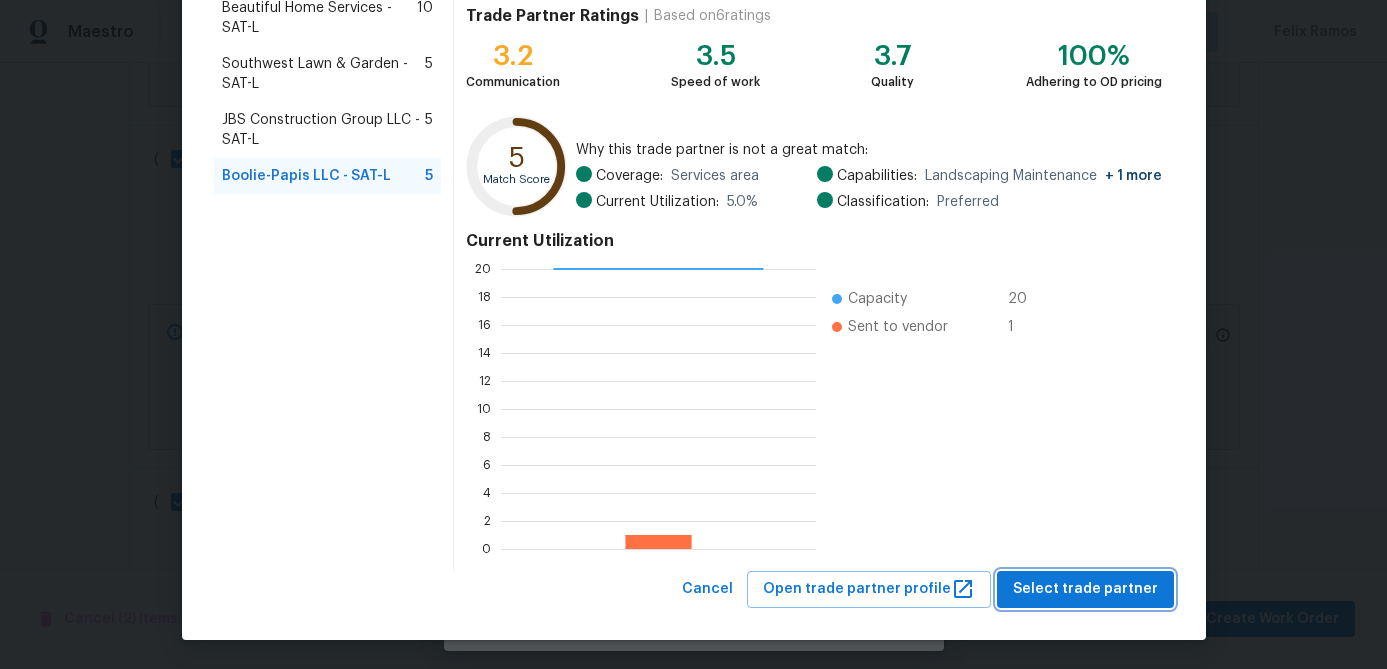 click on "Select trade partner" at bounding box center [1085, 589] 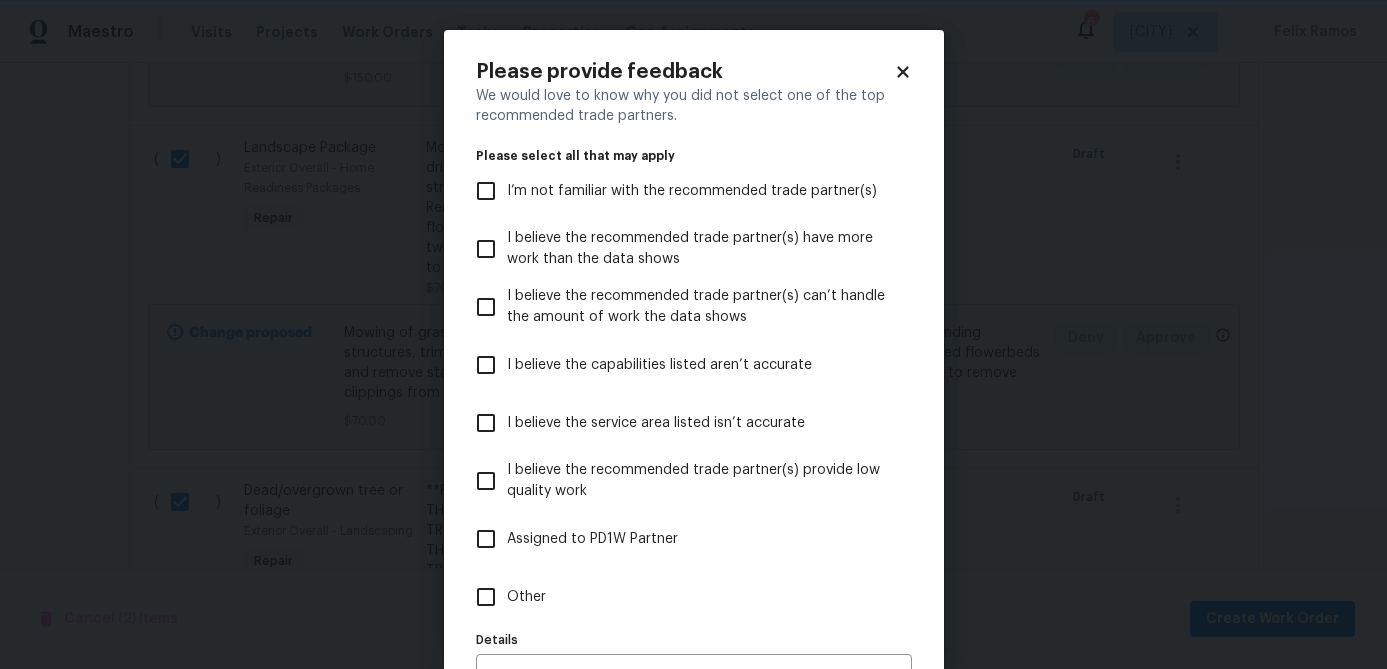 scroll, scrollTop: 0, scrollLeft: 0, axis: both 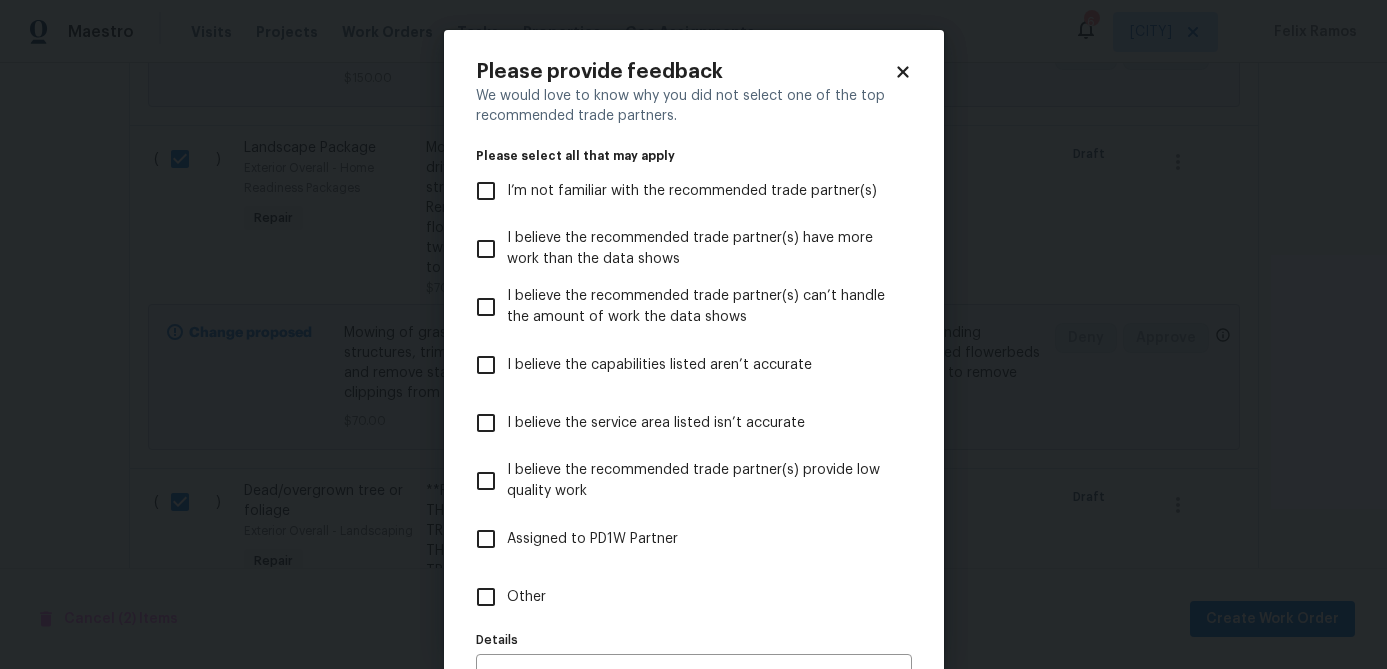 click 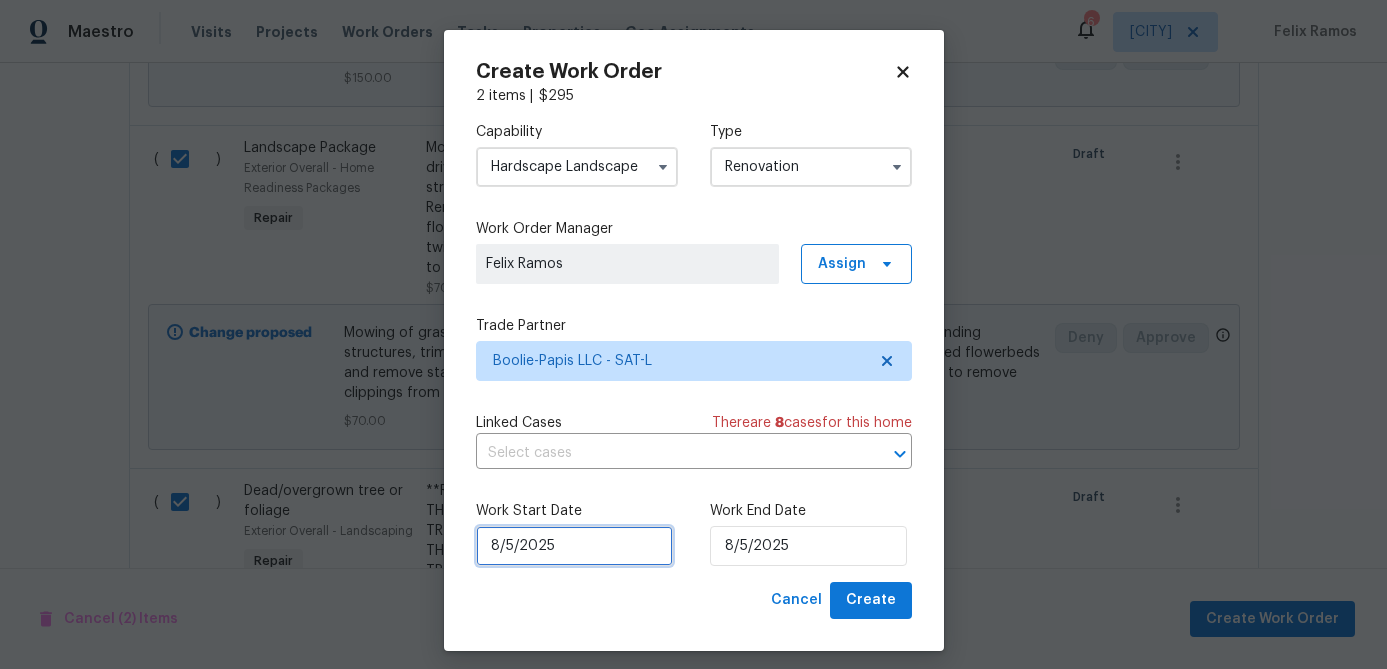 click on "8/5/2025" at bounding box center (574, 546) 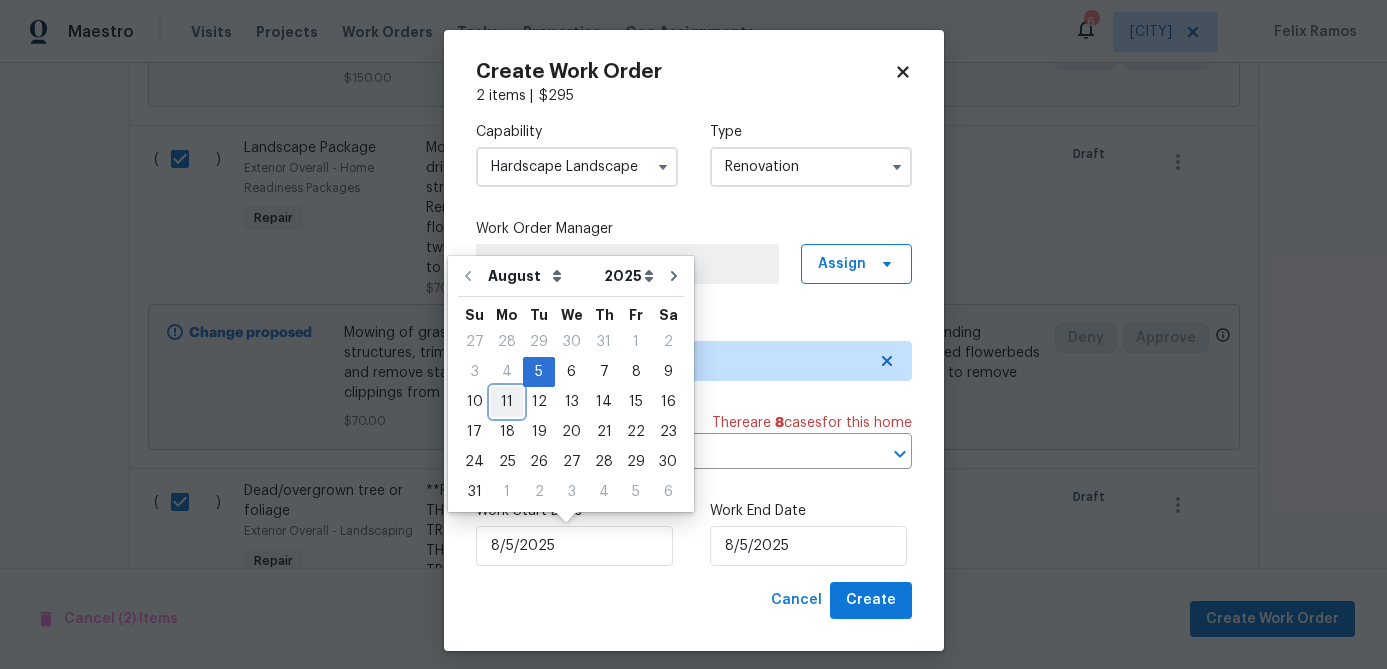 click on "11" at bounding box center [507, 402] 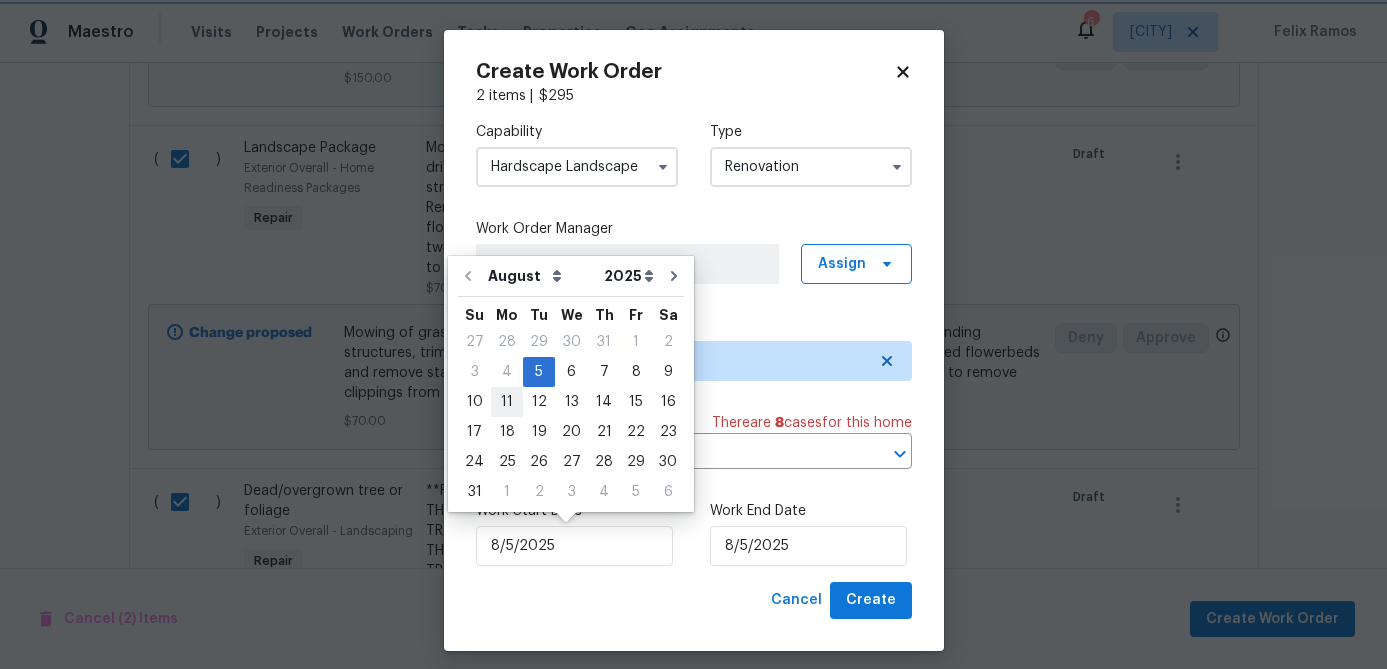 type on "8/11/2025" 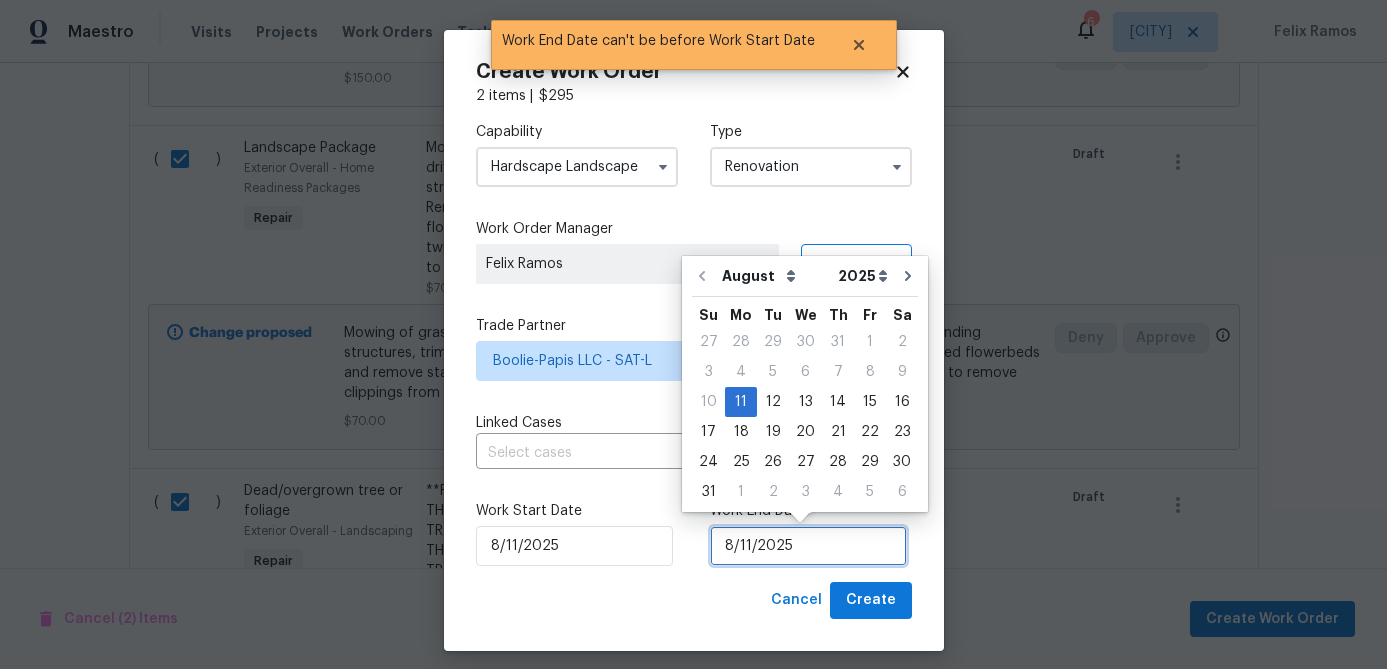 click on "8/11/2025" at bounding box center [808, 546] 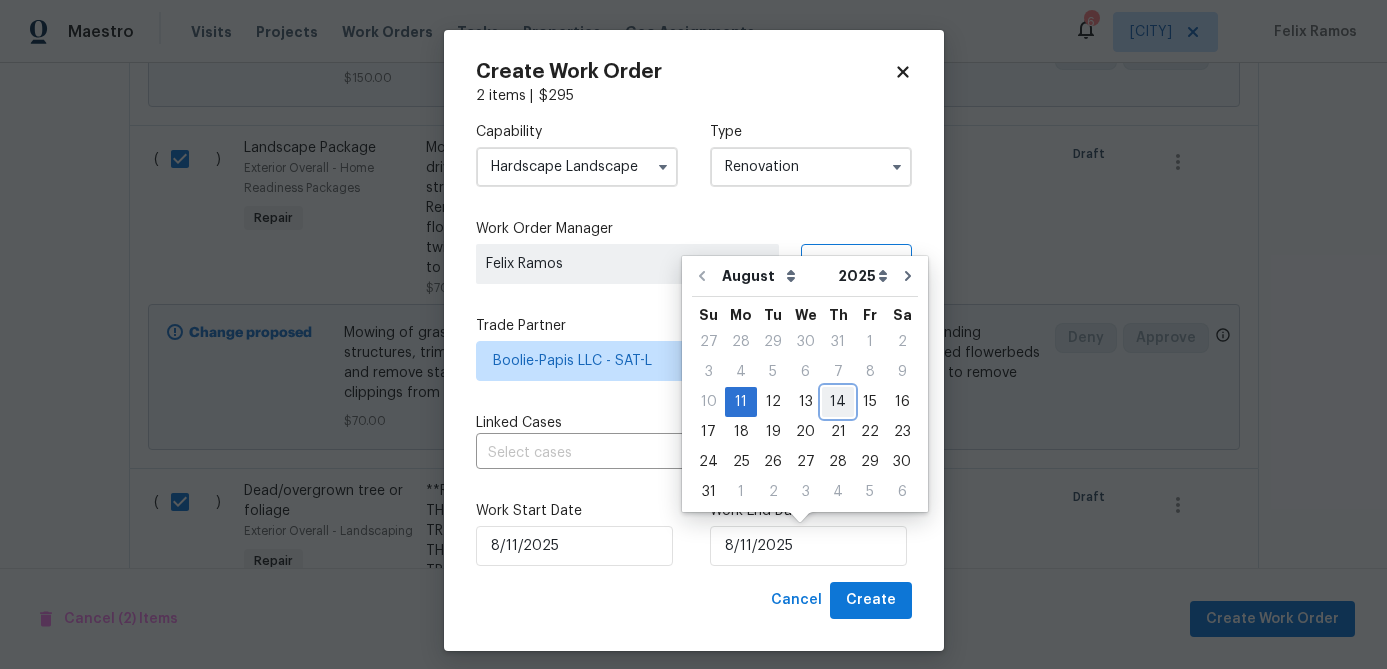 click on "14" at bounding box center (838, 402) 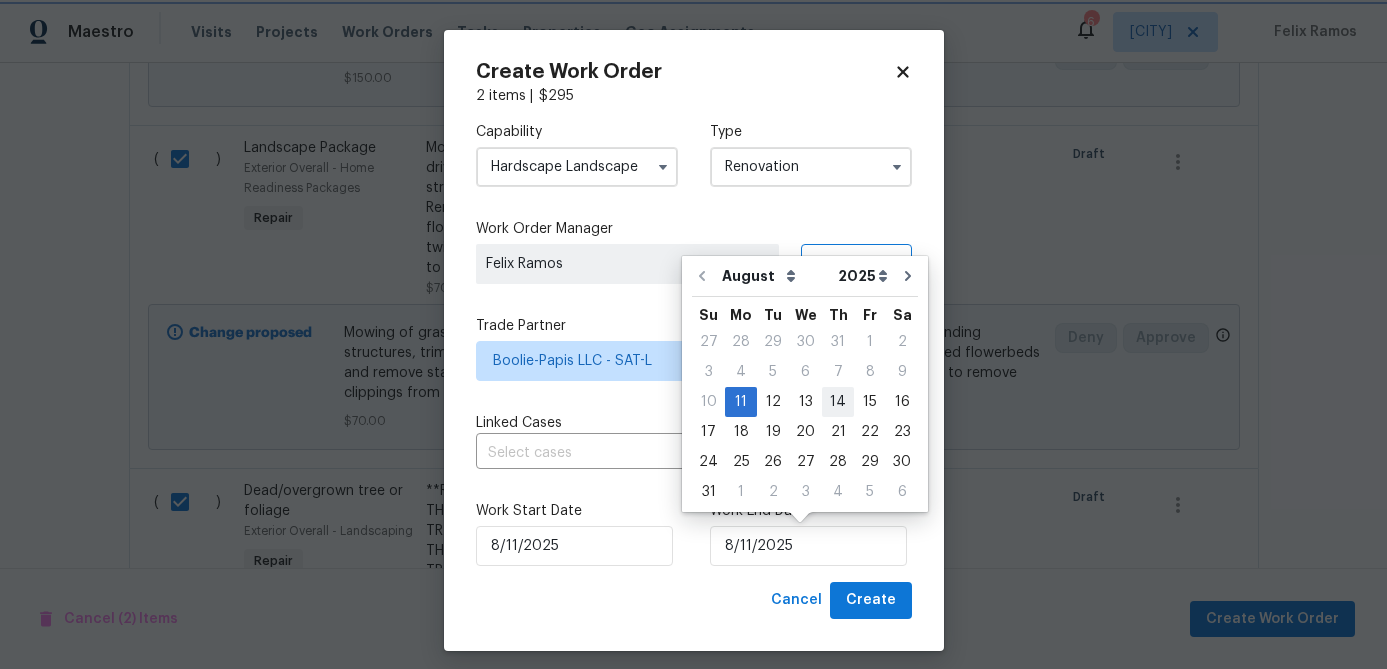 type on "8/14/2025" 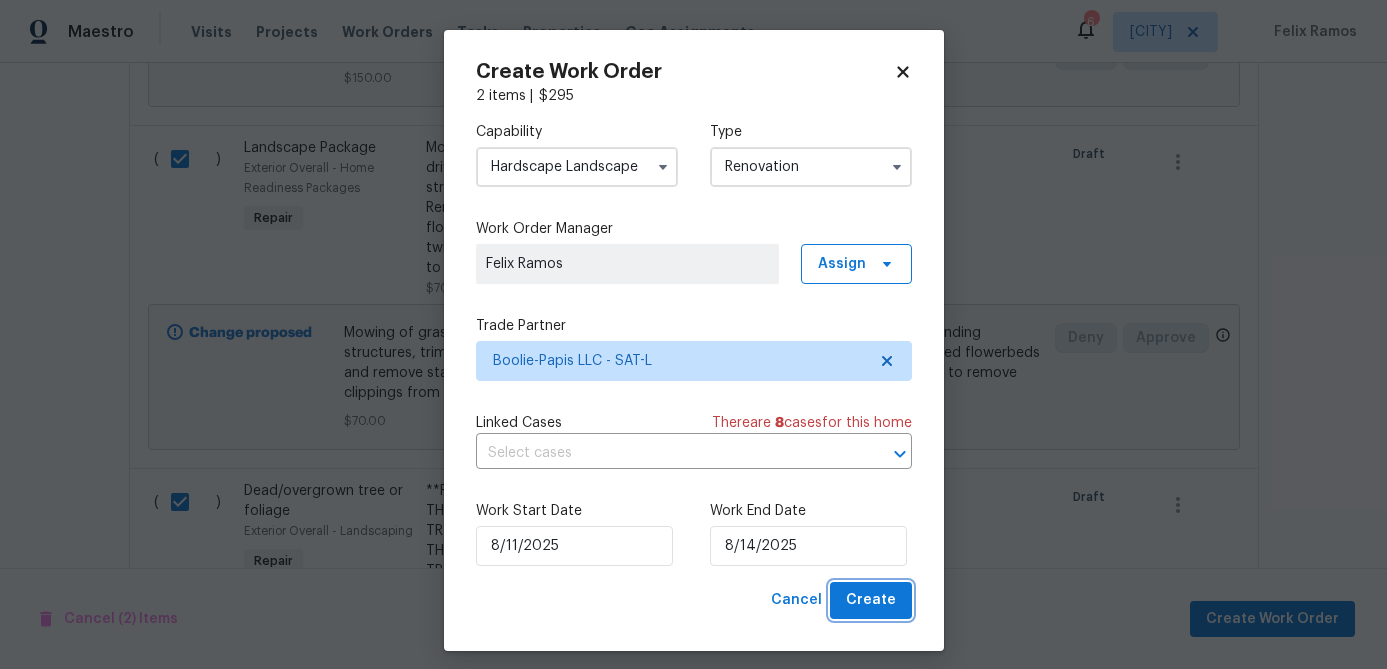 click on "Create" at bounding box center (871, 600) 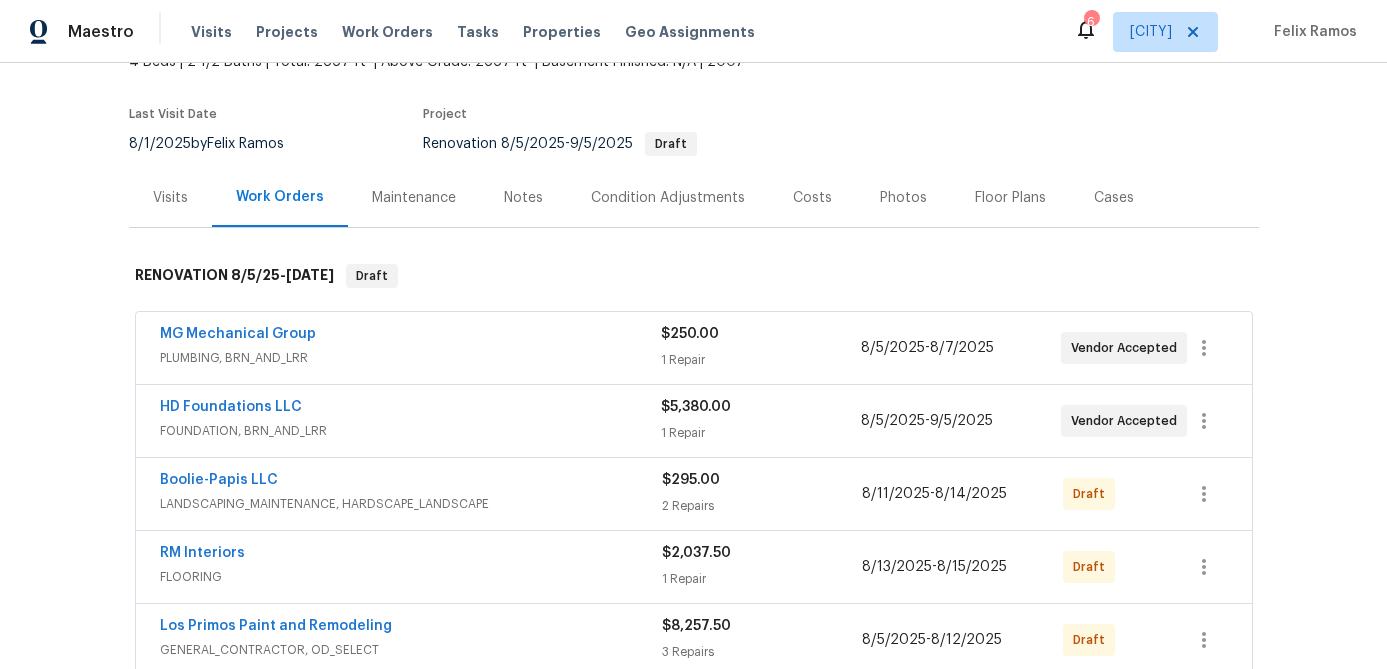 scroll, scrollTop: 0, scrollLeft: 0, axis: both 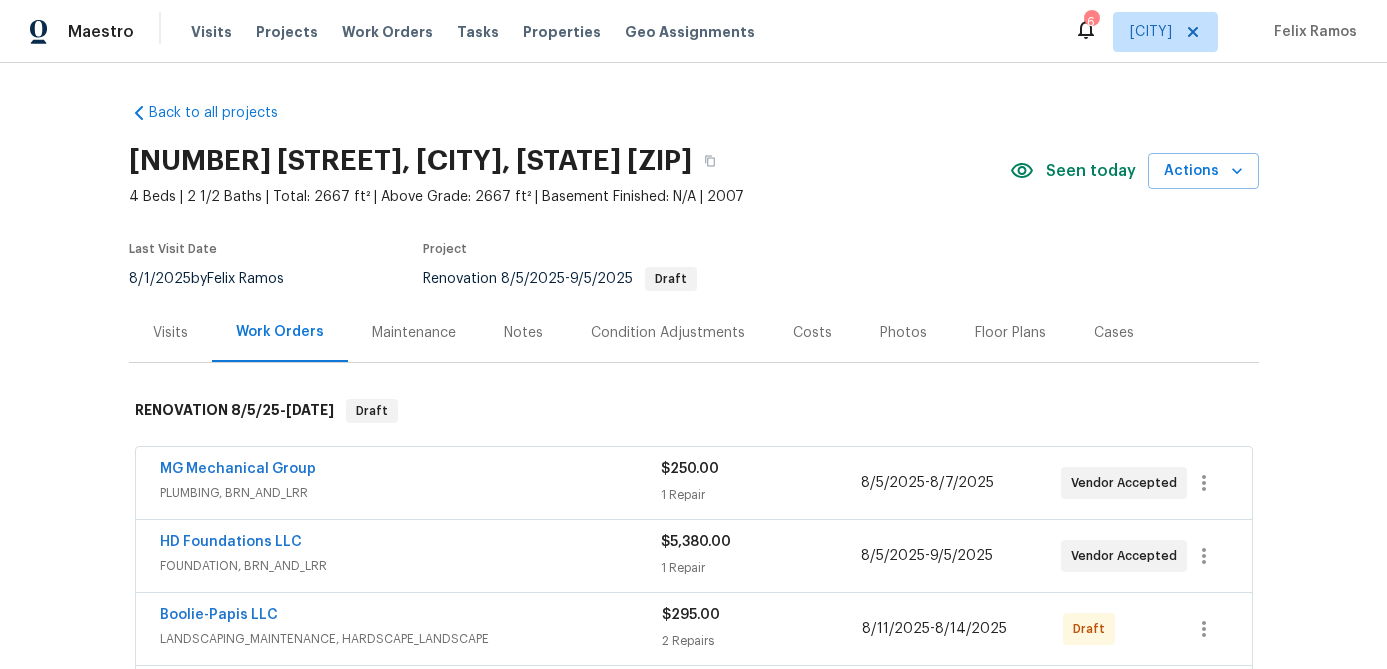 click on "Costs" at bounding box center (812, 333) 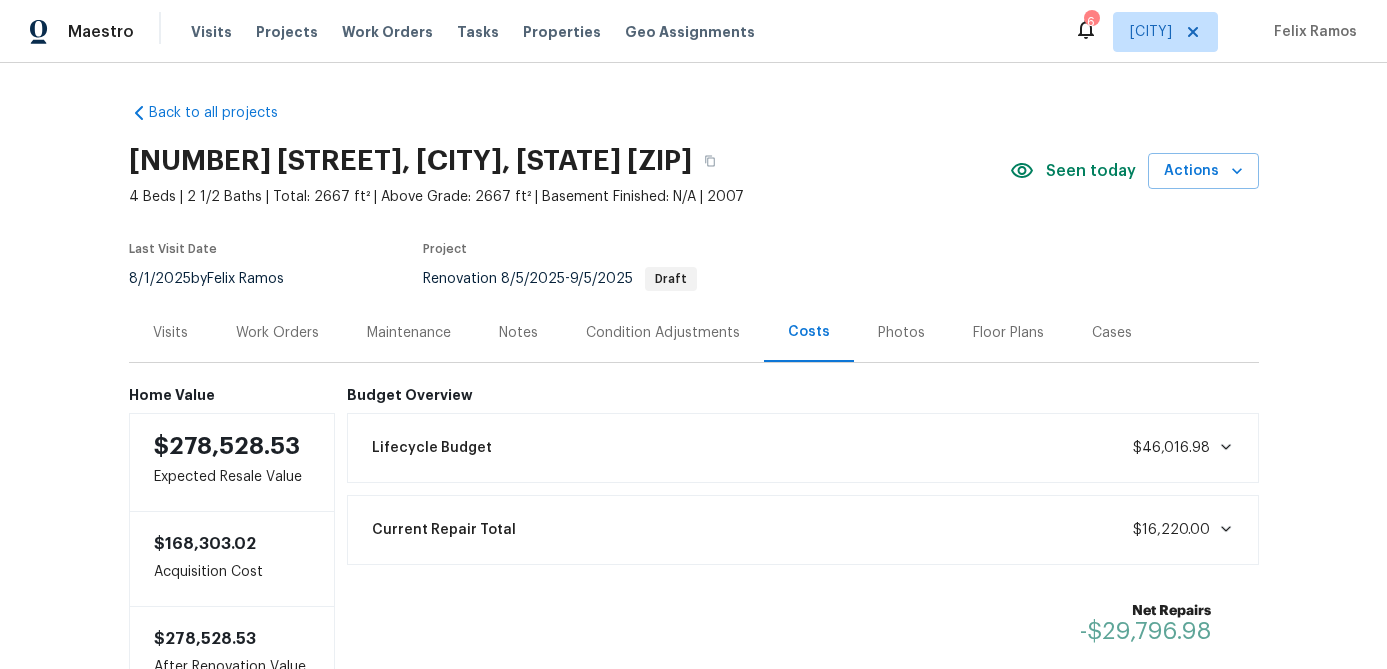 click on "Work Orders" at bounding box center [277, 333] 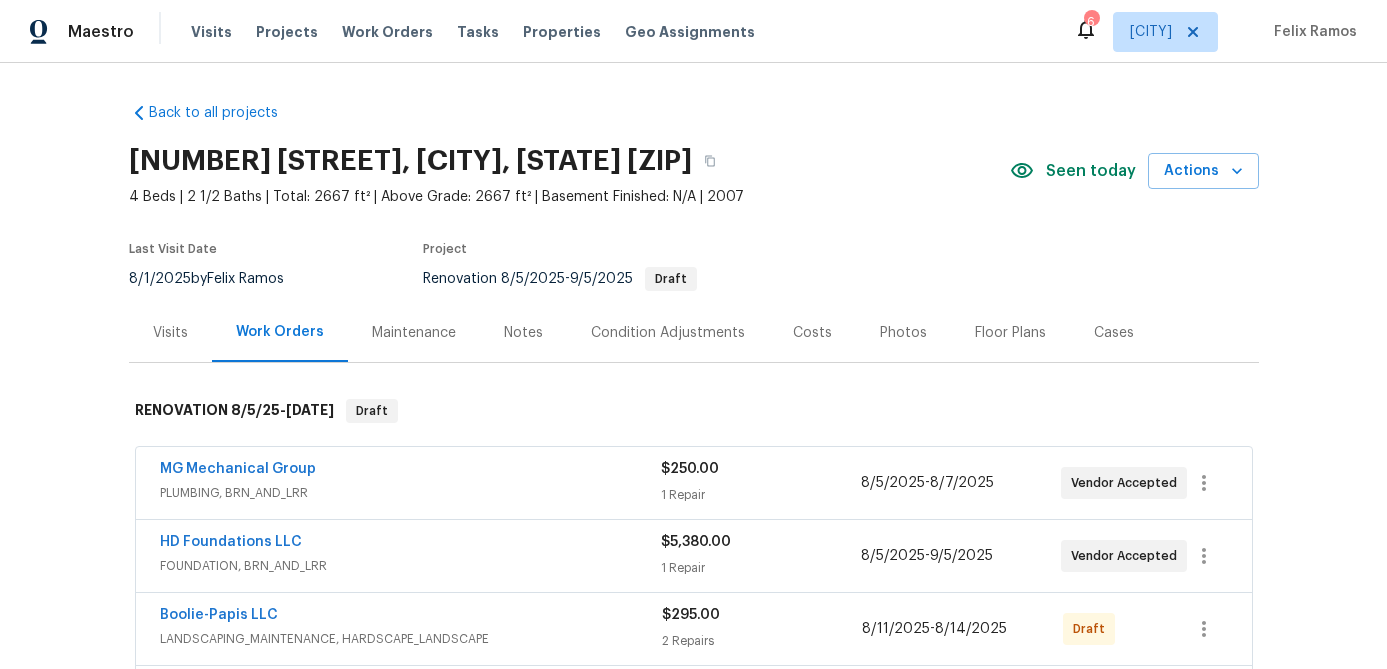 click on "Condition Adjustments" at bounding box center (668, 333) 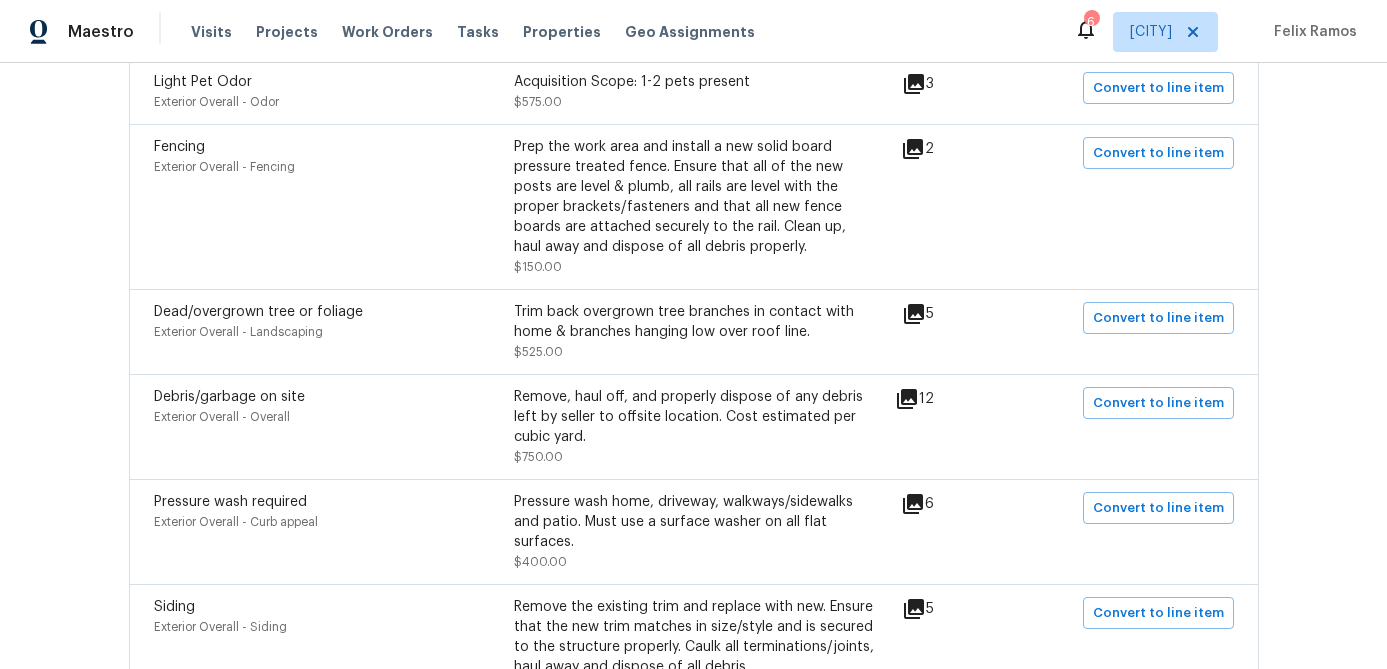 scroll, scrollTop: 1023, scrollLeft: 0, axis: vertical 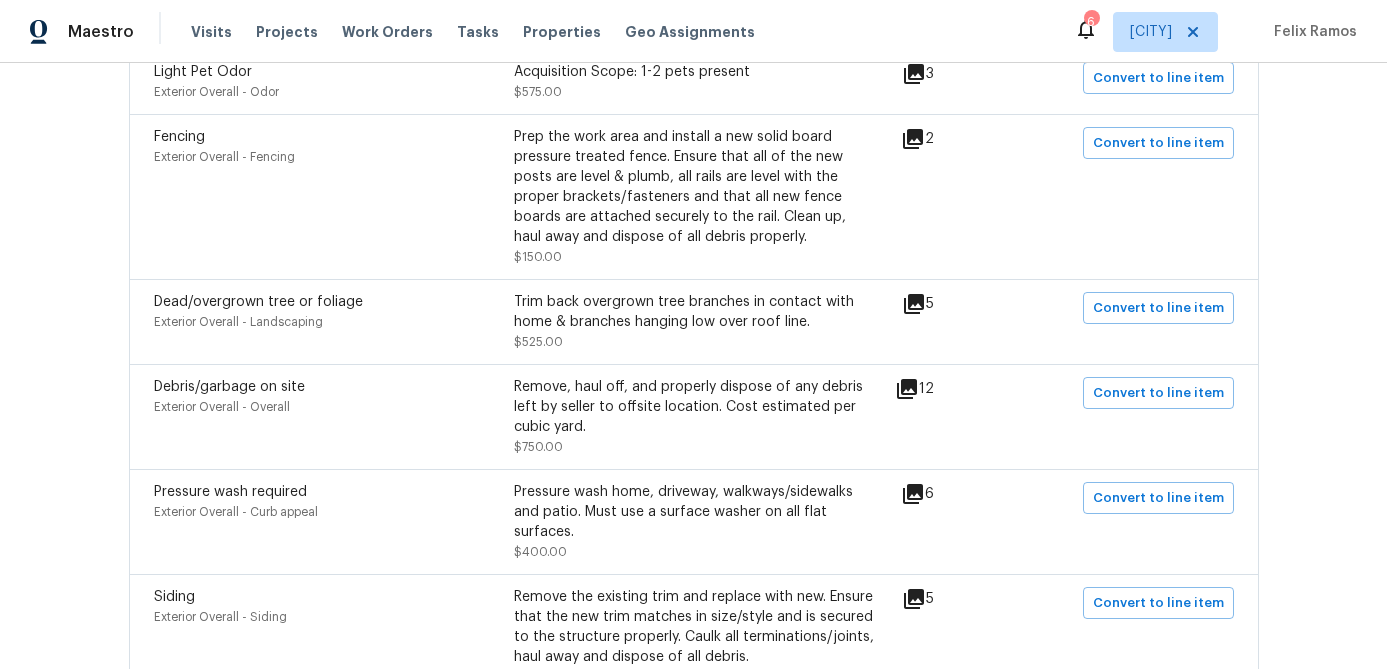 click 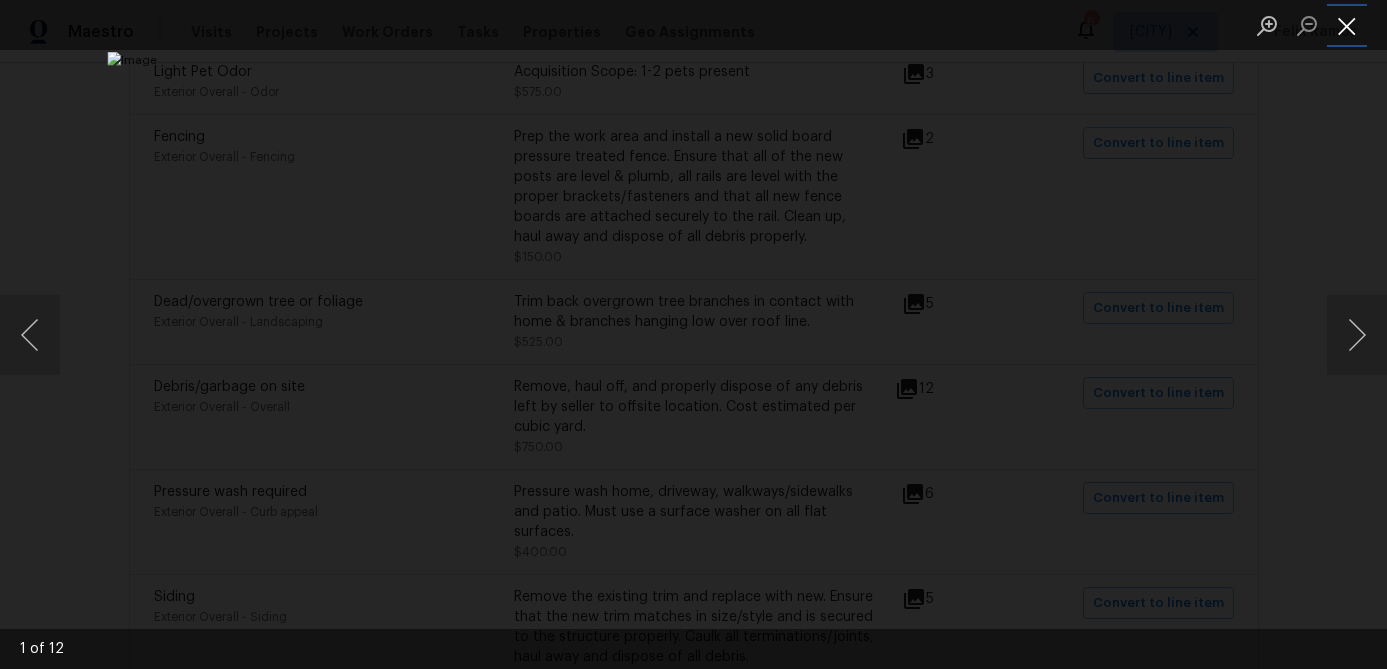 click at bounding box center (1347, 25) 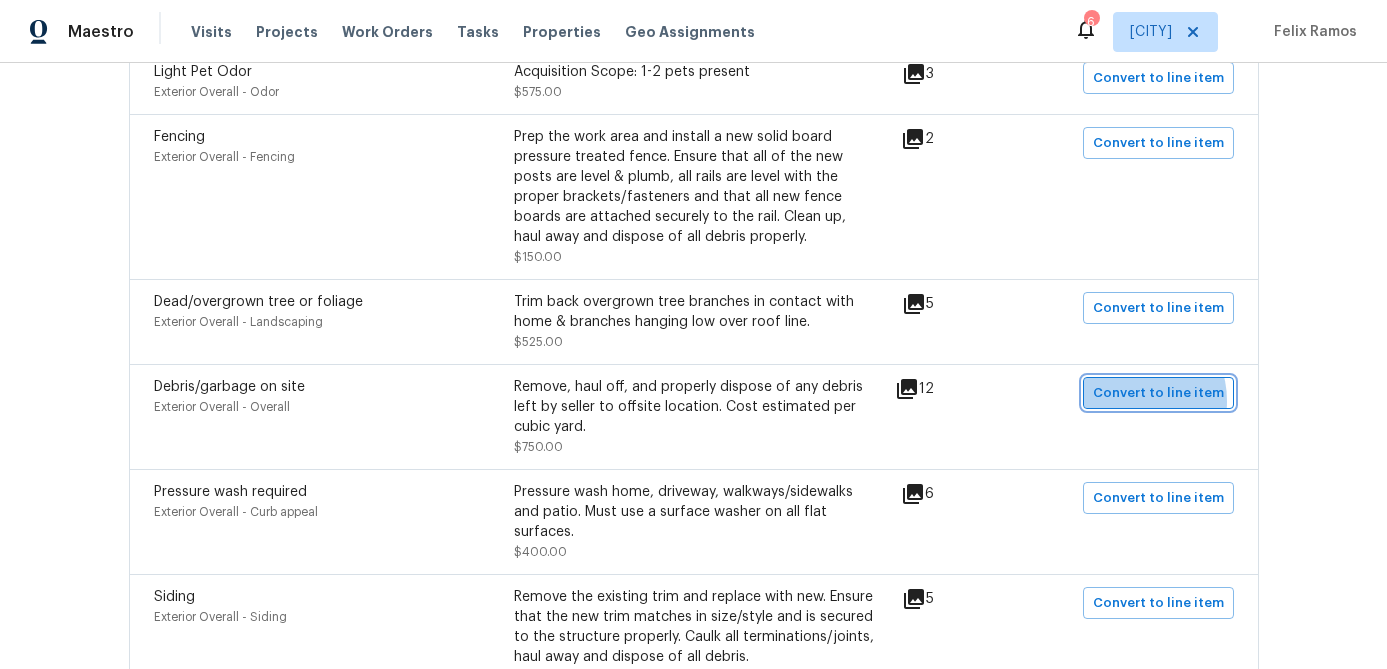 click on "Convert to line item" at bounding box center (1158, 393) 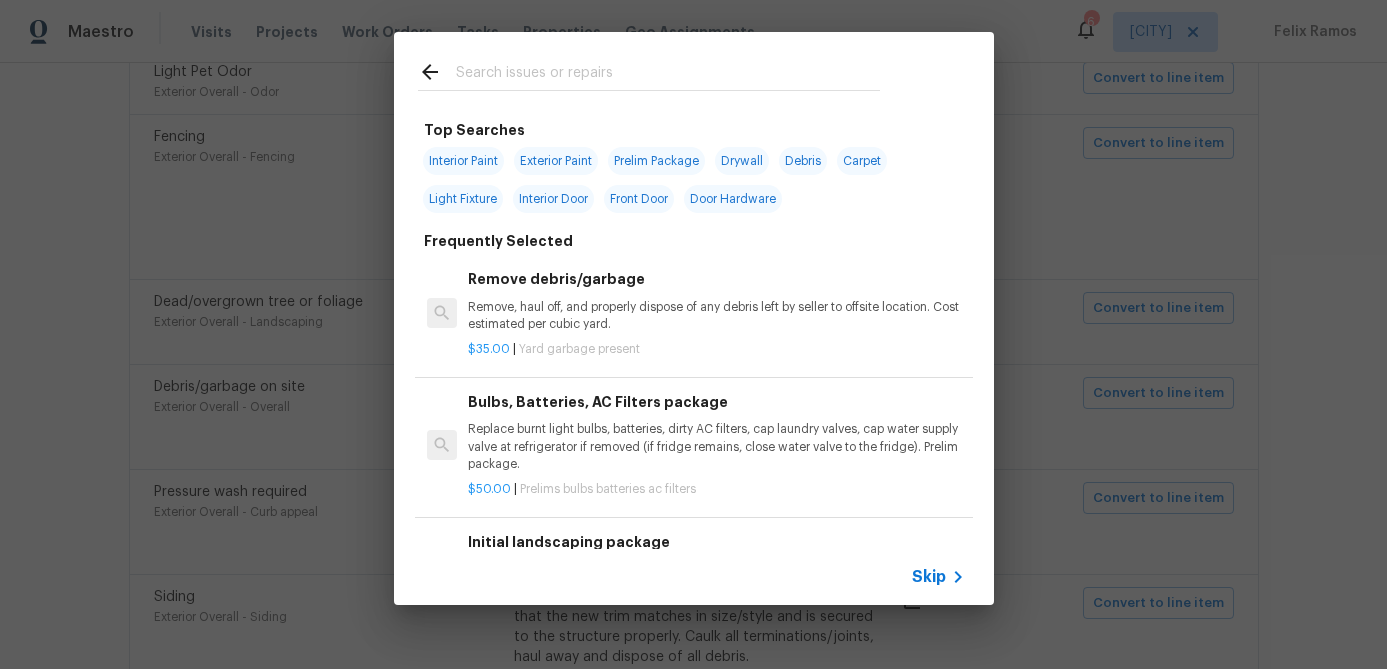 click on "Skip" at bounding box center (929, 577) 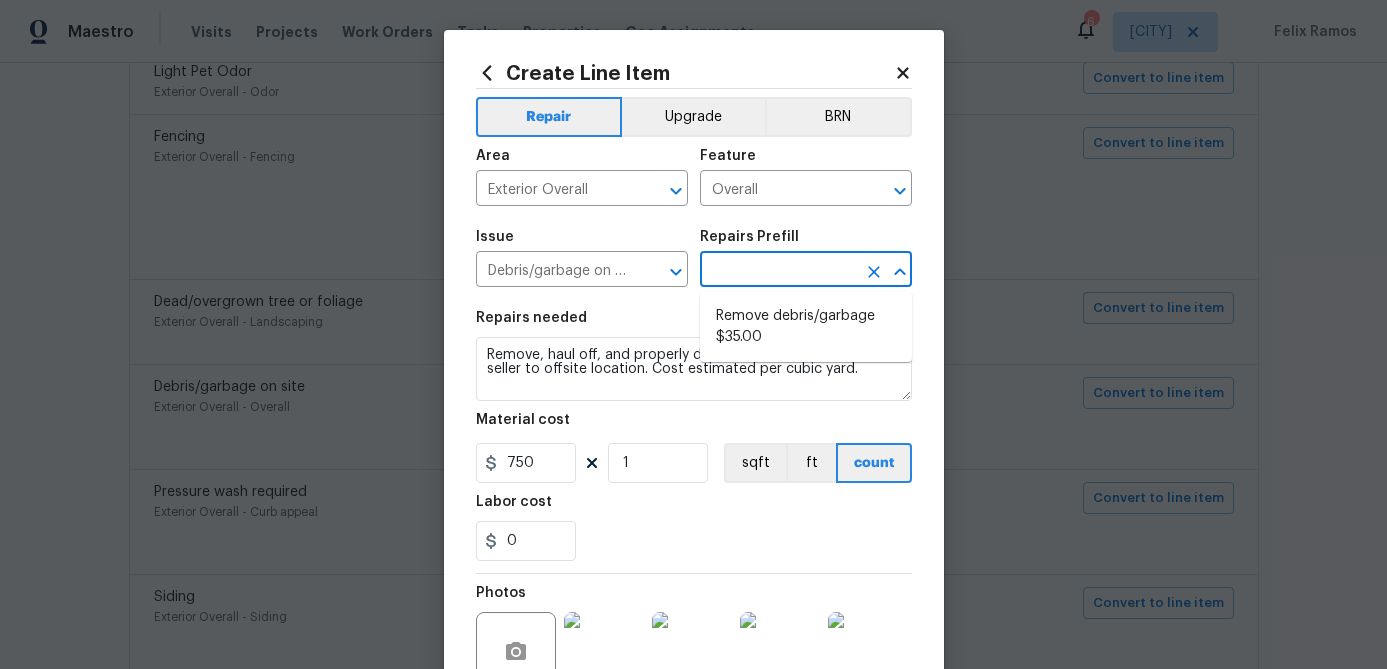 click at bounding box center [778, 271] 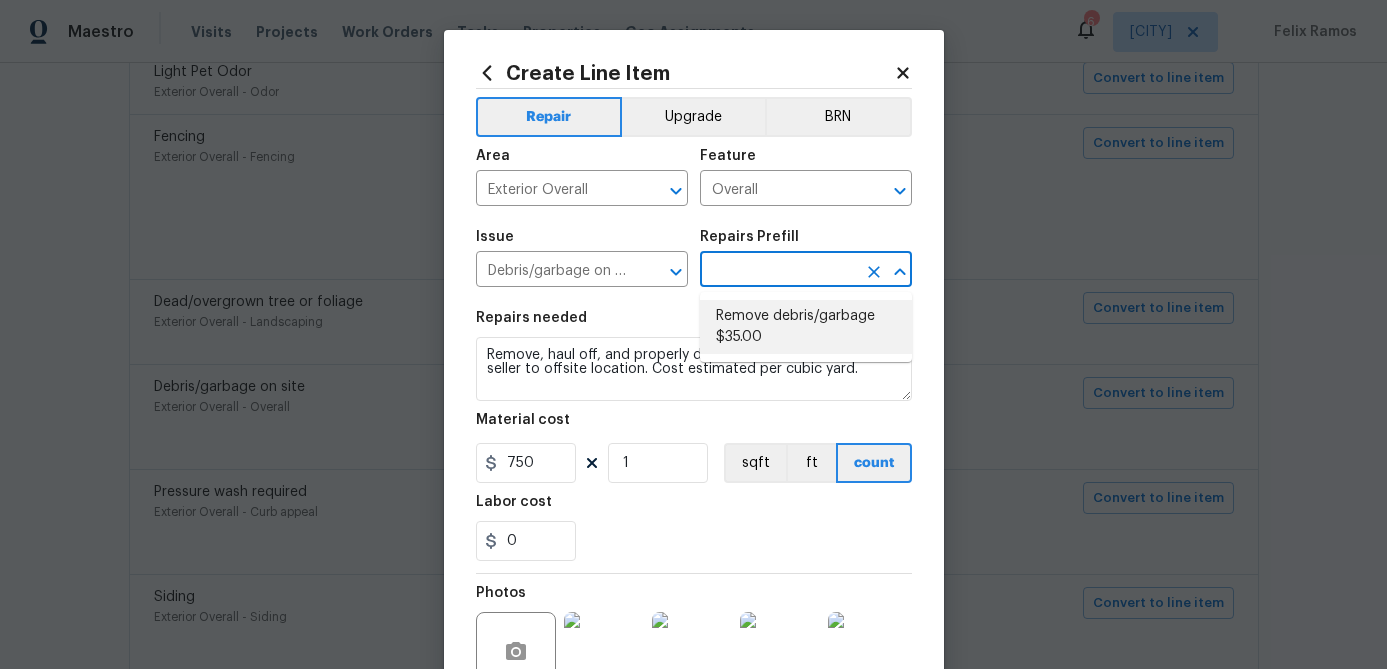 click on "Remove debris/garbage $35.00" at bounding box center (806, 327) 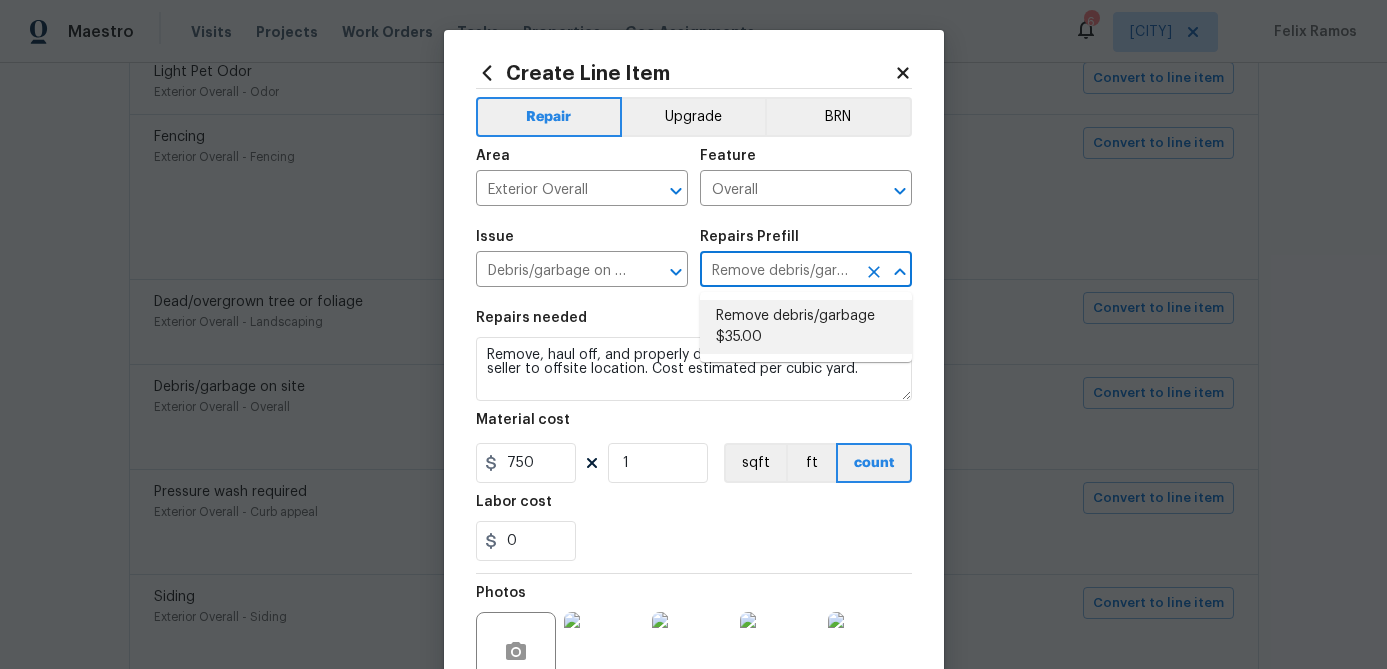type on "35" 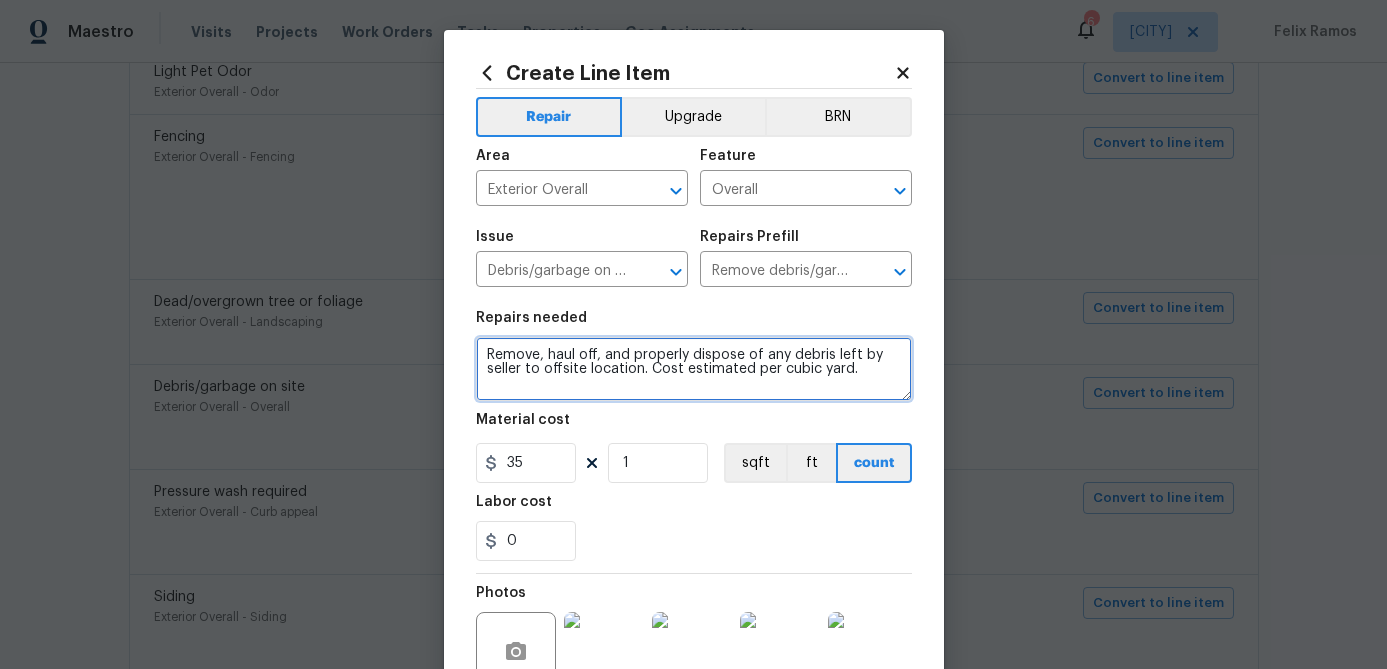click on "Remove, haul off, and properly dispose of any debris left by seller to offsite location. Cost estimated per cubic yard." at bounding box center (694, 369) 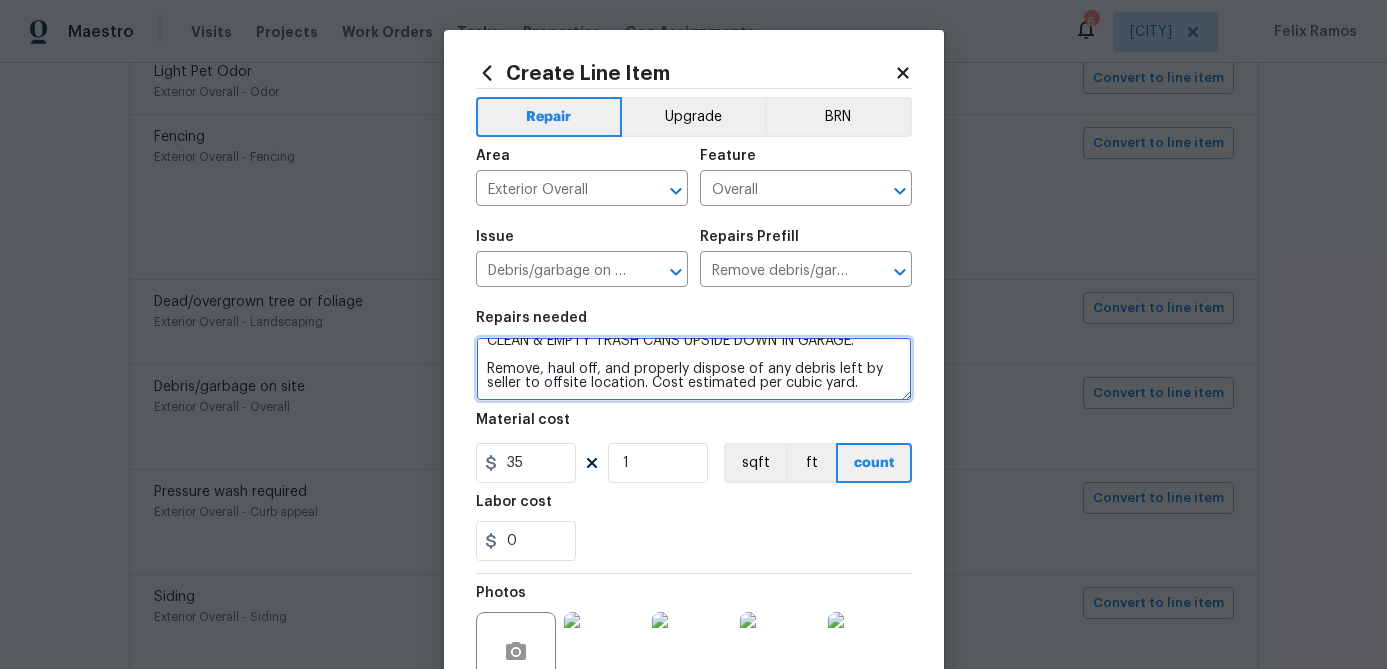 scroll, scrollTop: 0, scrollLeft: 0, axis: both 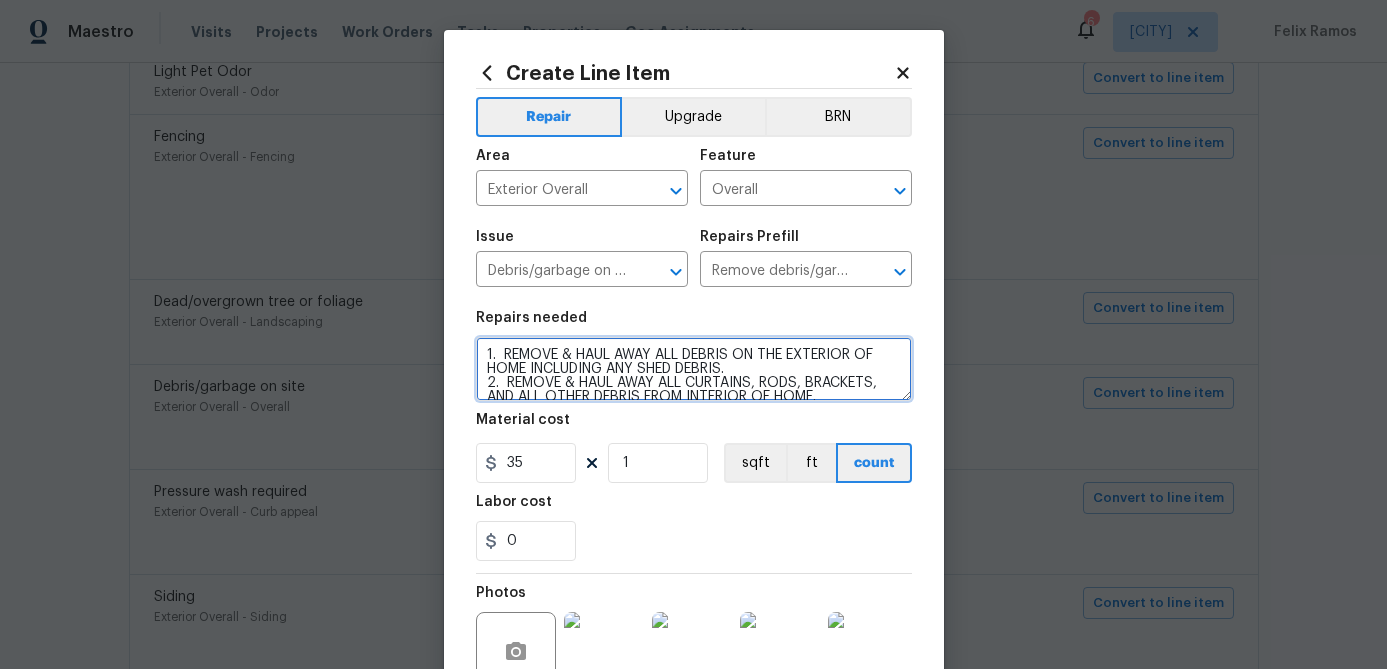 type on "1.  REMOVE & HAUL AWAY ALL DEBRIS ON THE EXTERIOR OF HOME INCLUDING ANY SHED DEBRIS.
2.  REMOVE & HAUL AWAY ALL CURTAINS, RODS, BRACKETS, AND ALL OTHER DEBRIS FROM INTERIOR OF HOME.
3.  REMOVE & HAUL AWAY ALL TRASH FROM HOME AND PUT CLEAN & EMPTY TRASH CANS UPSIDE DOWN IN GARAGE.
Remove, haul off, and properly dispose of any debris left by seller to offsite location. Cost estimated per cubic yard." 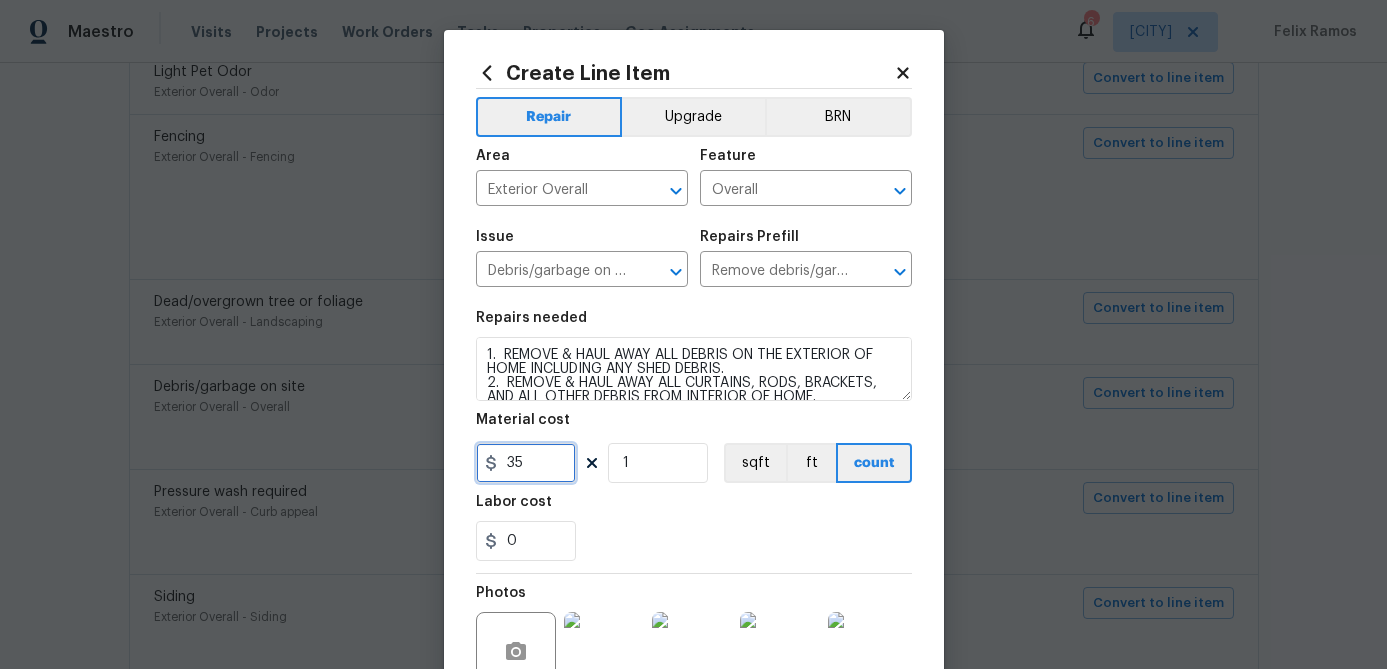 click on "35" at bounding box center [526, 463] 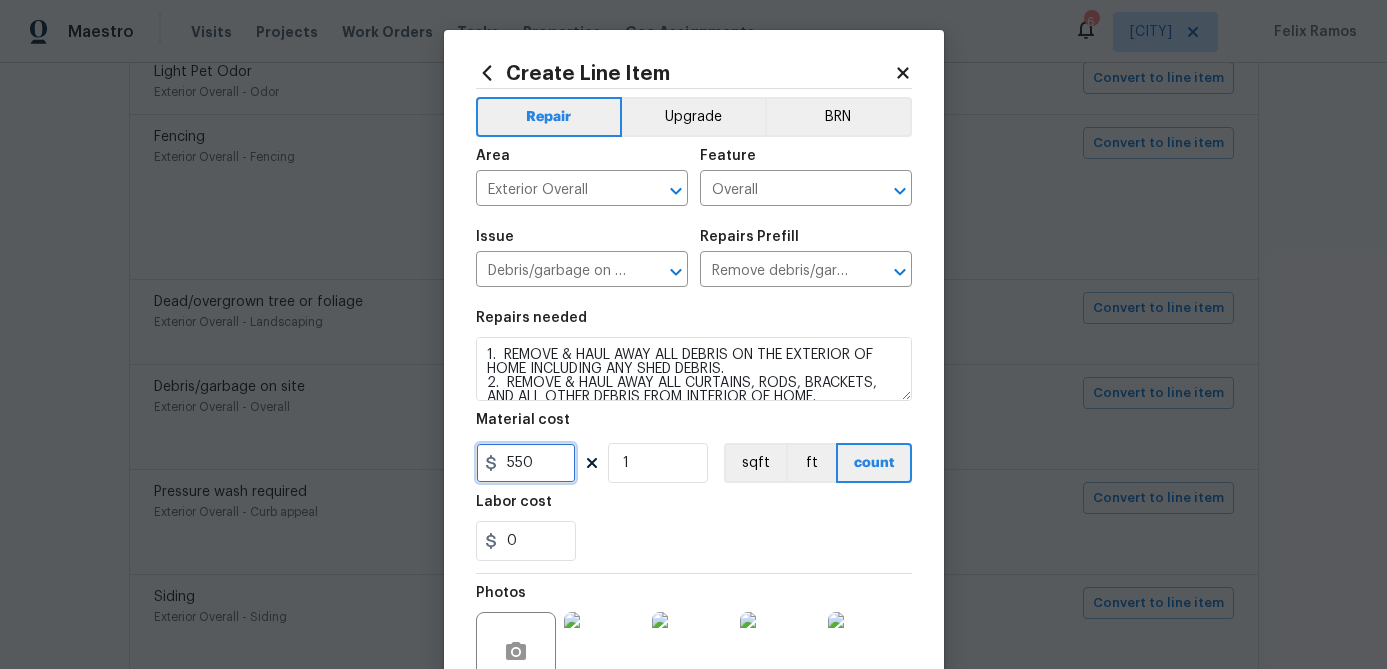 type on "550" 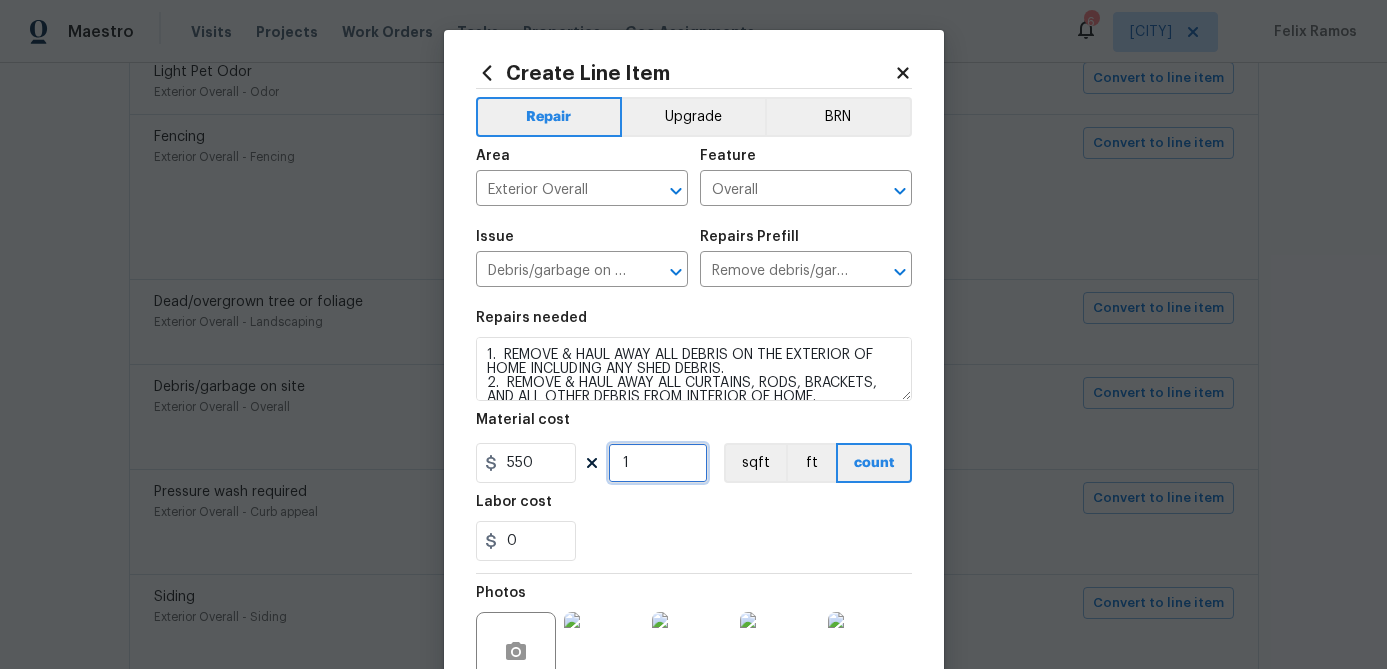 click on "1" at bounding box center (658, 463) 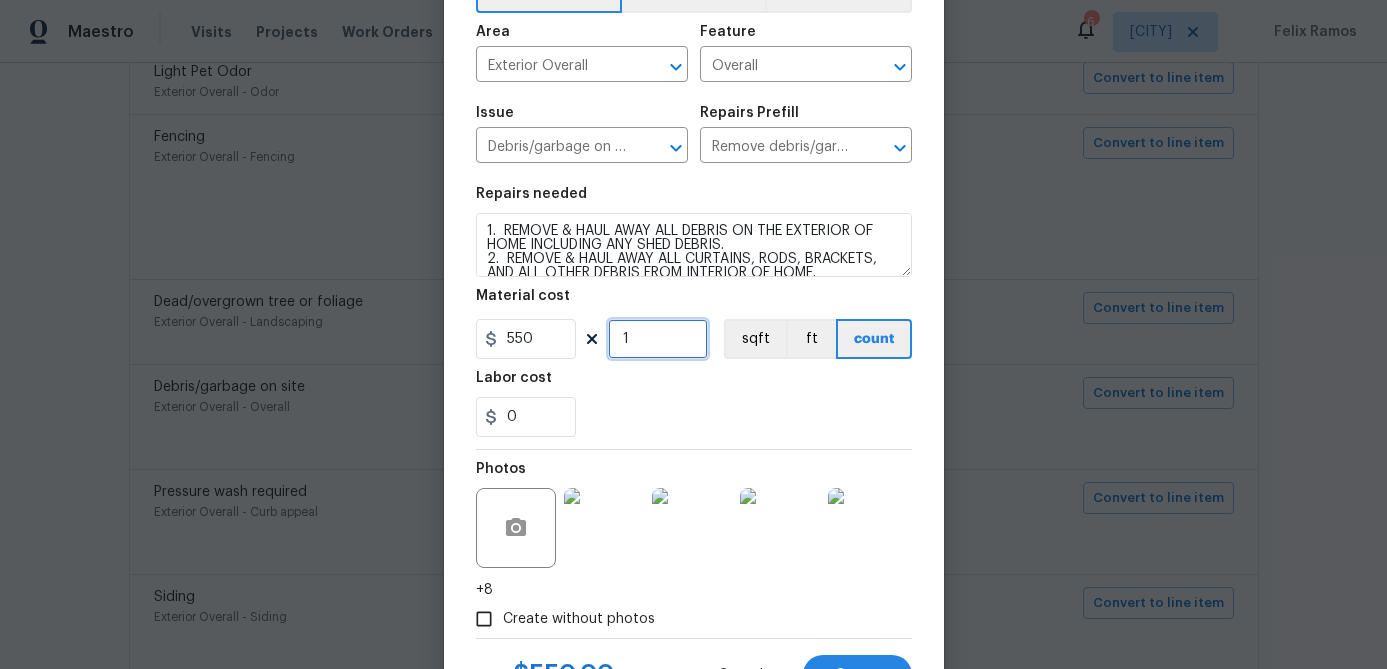 scroll, scrollTop: 213, scrollLeft: 0, axis: vertical 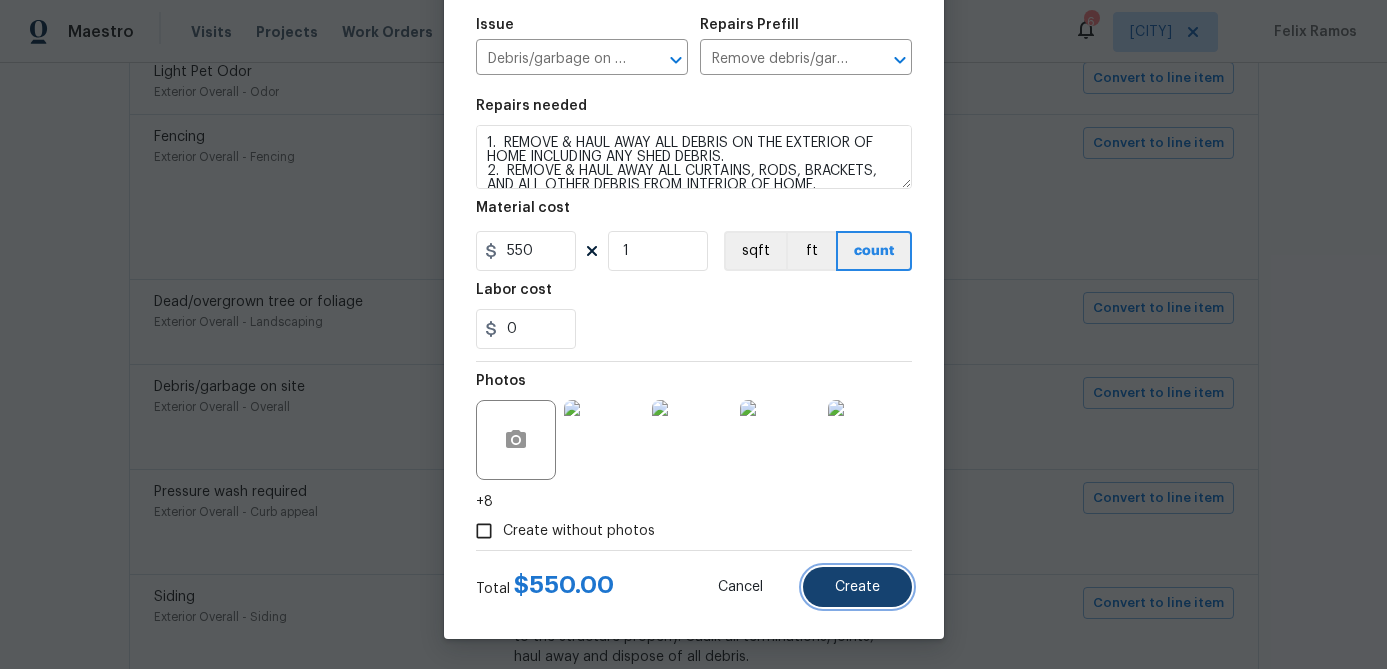click on "Create" at bounding box center [857, 587] 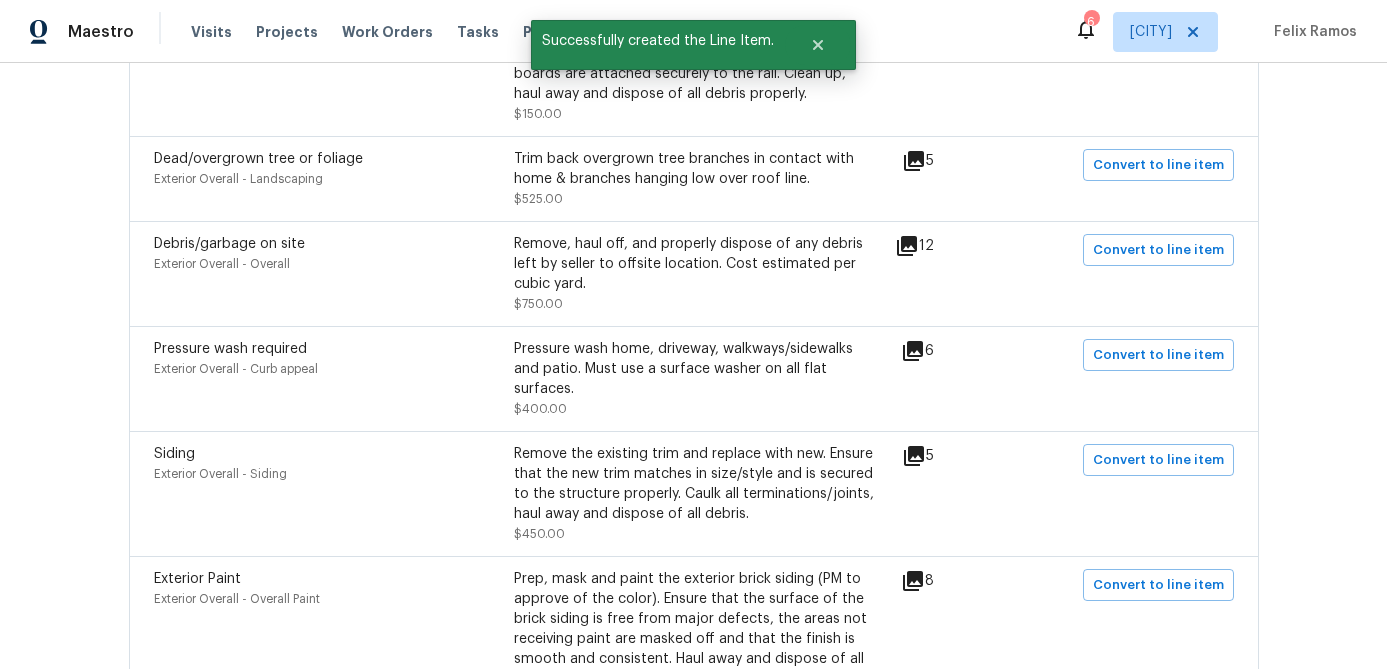 scroll, scrollTop: 1193, scrollLeft: 0, axis: vertical 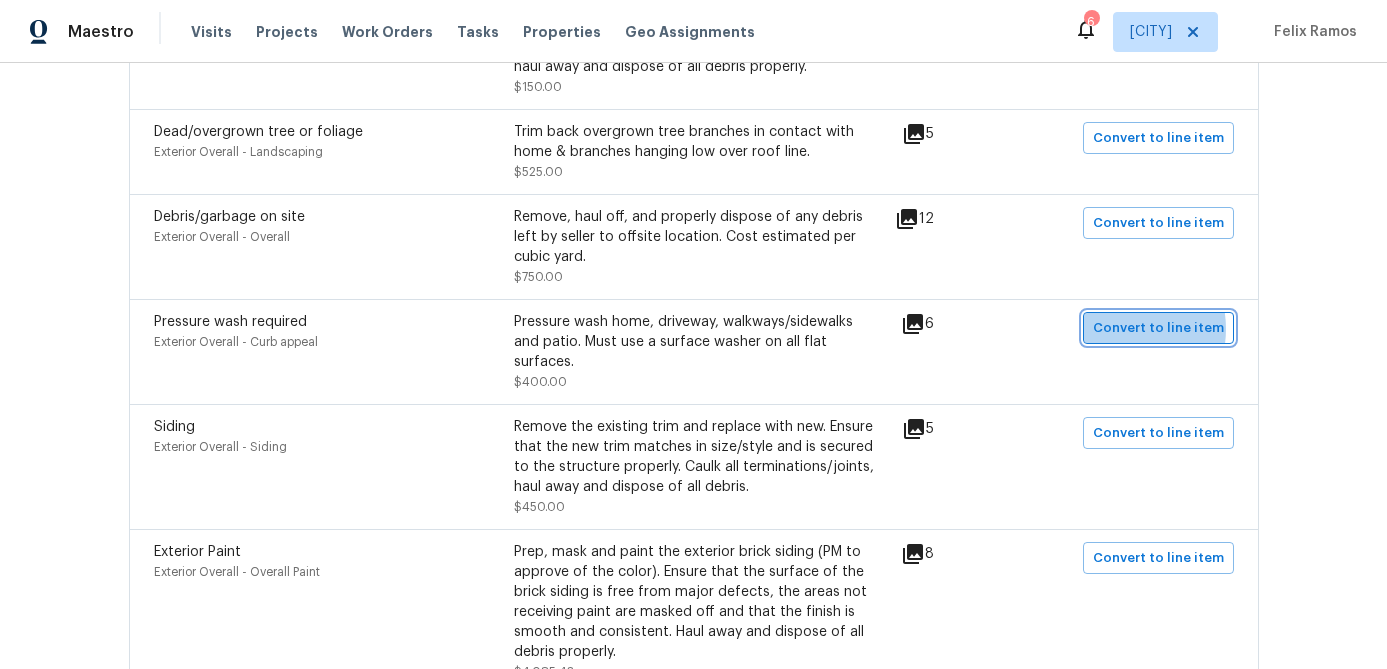click on "Convert to line item" at bounding box center (1158, 328) 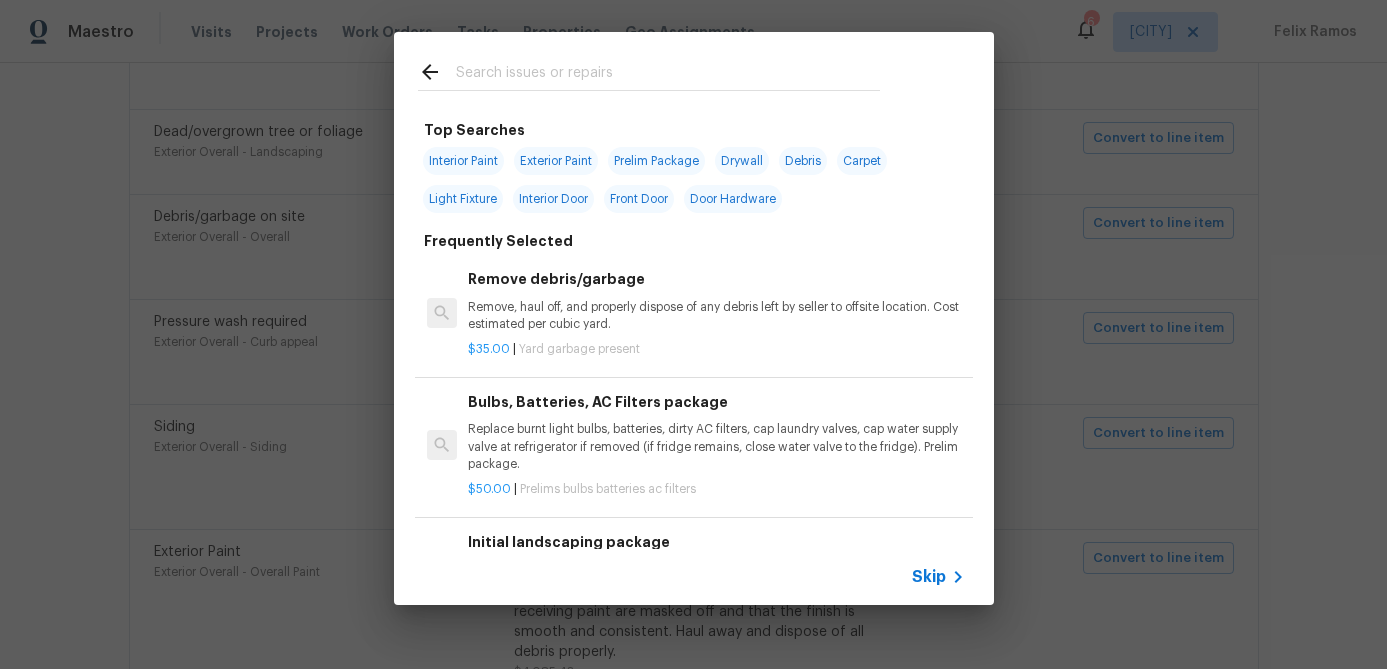 click on "Skip" at bounding box center (929, 577) 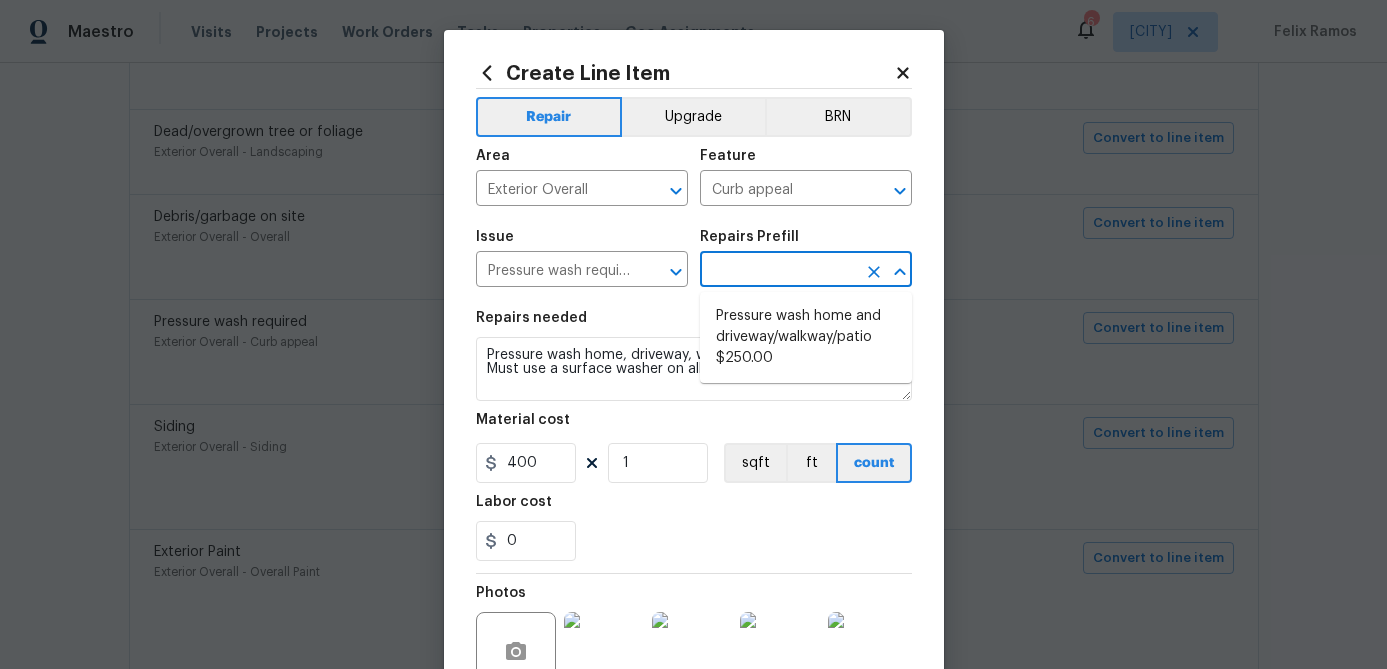 click at bounding box center [778, 271] 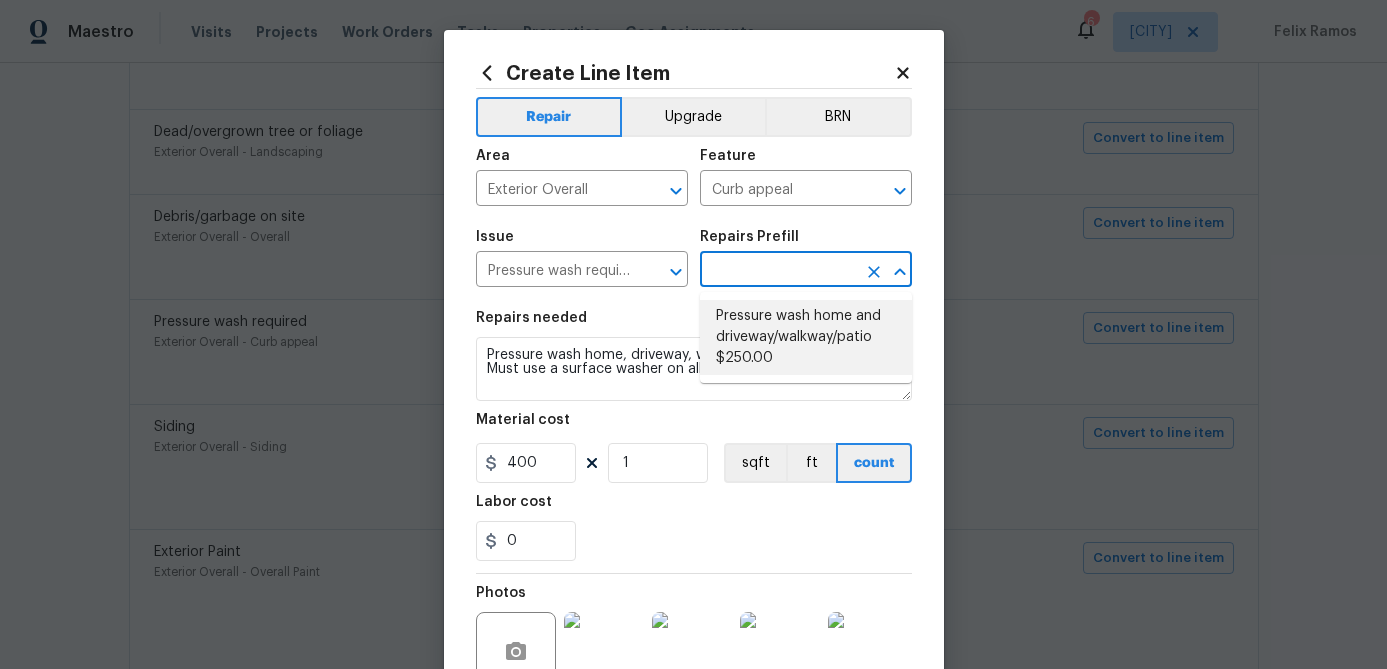 click on "Pressure wash home and driveway/walkway/patio $250.00" at bounding box center [806, 337] 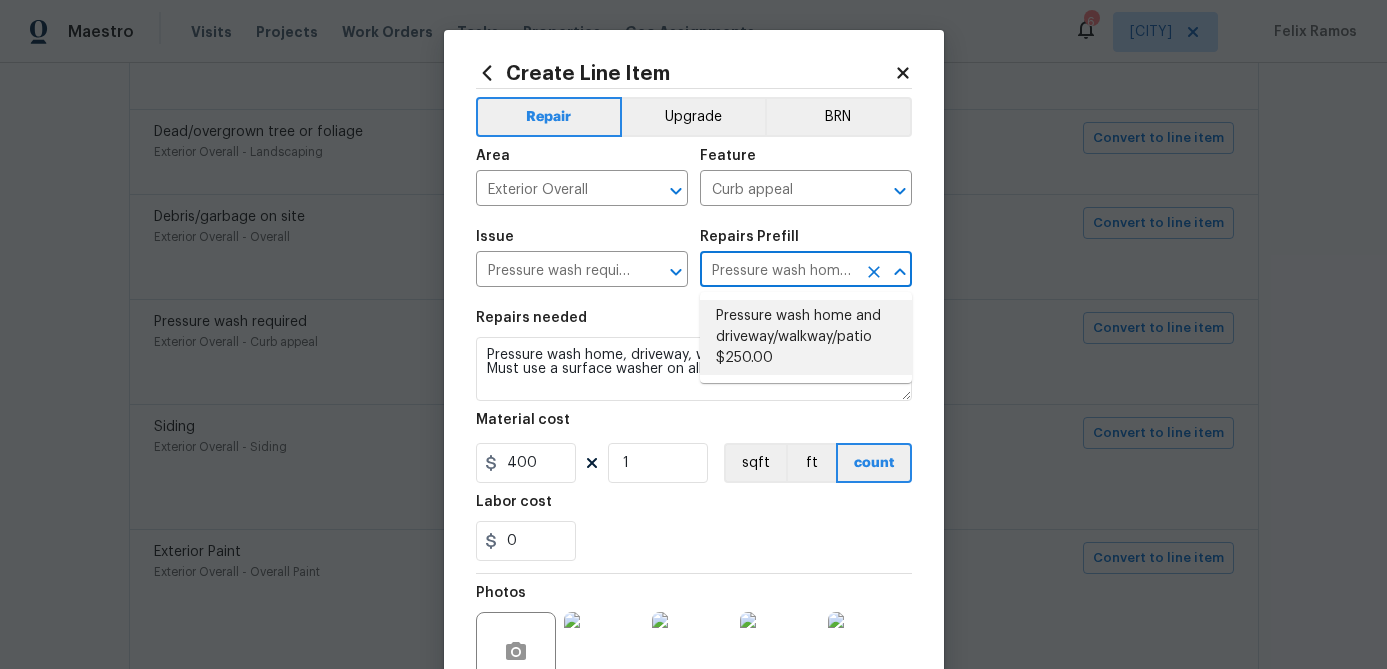 type on "250" 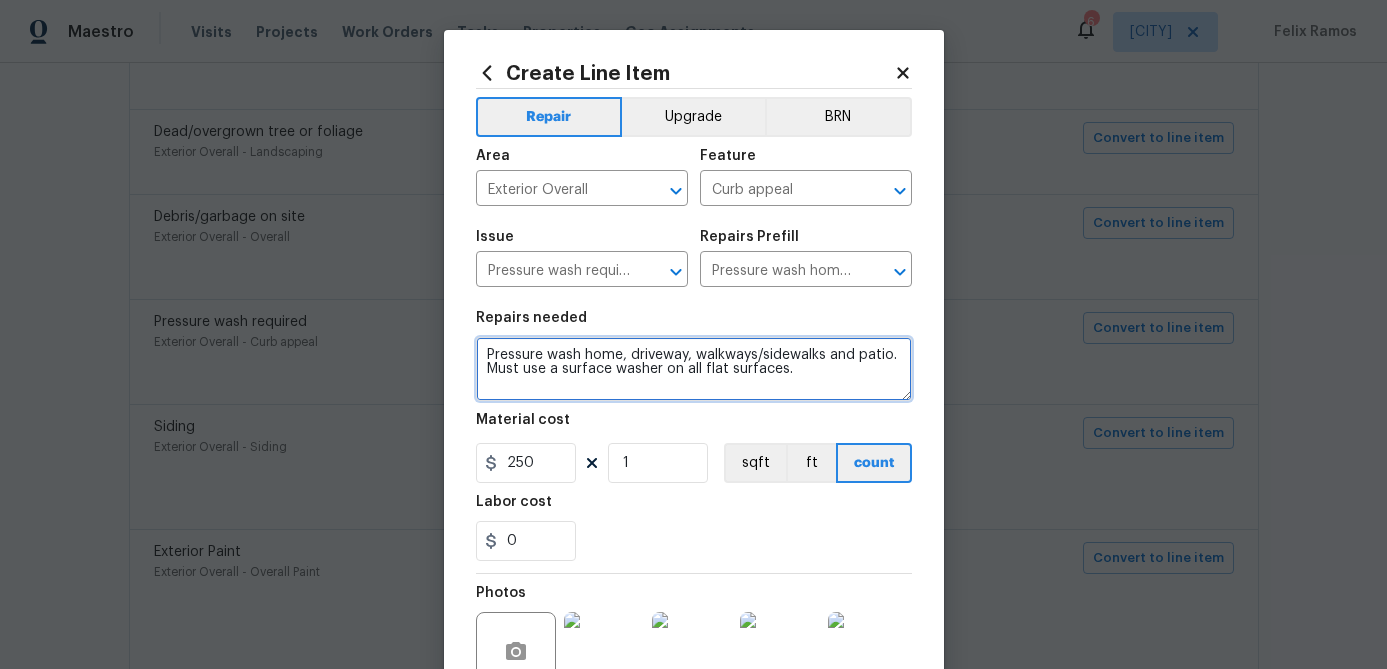 click on "Pressure wash home, driveway, walkways/sidewalks and patio. Must use a surface washer on all flat surfaces." at bounding box center [694, 369] 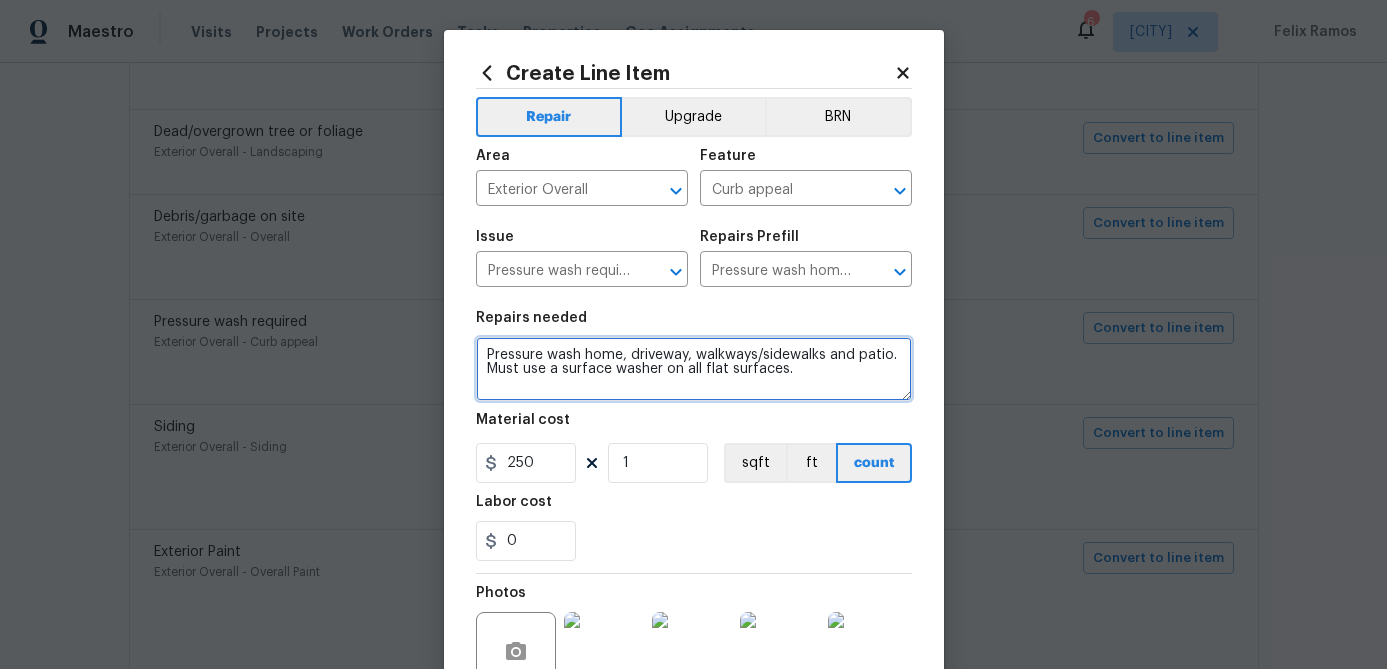 scroll, scrollTop: 4, scrollLeft: 0, axis: vertical 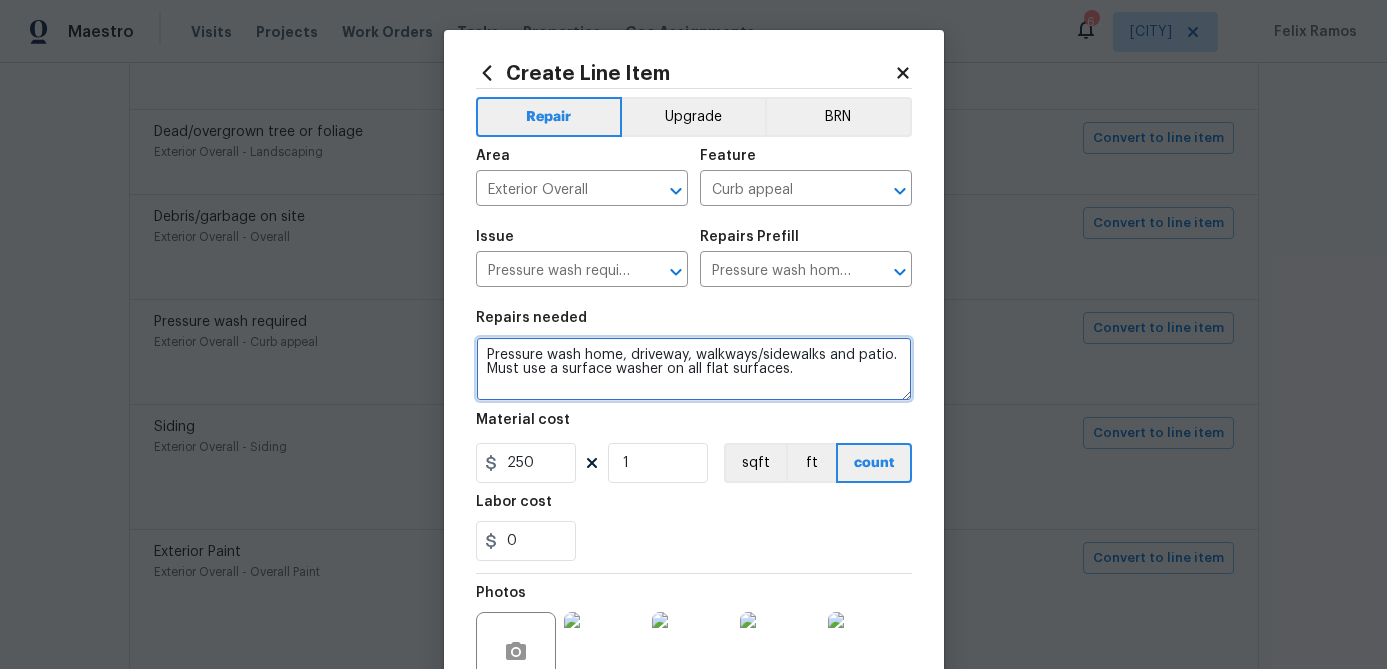 click on "Pressure wash home, driveway, walkways/sidewalks and patio. Must use a surface washer on all flat surfaces." at bounding box center (694, 369) 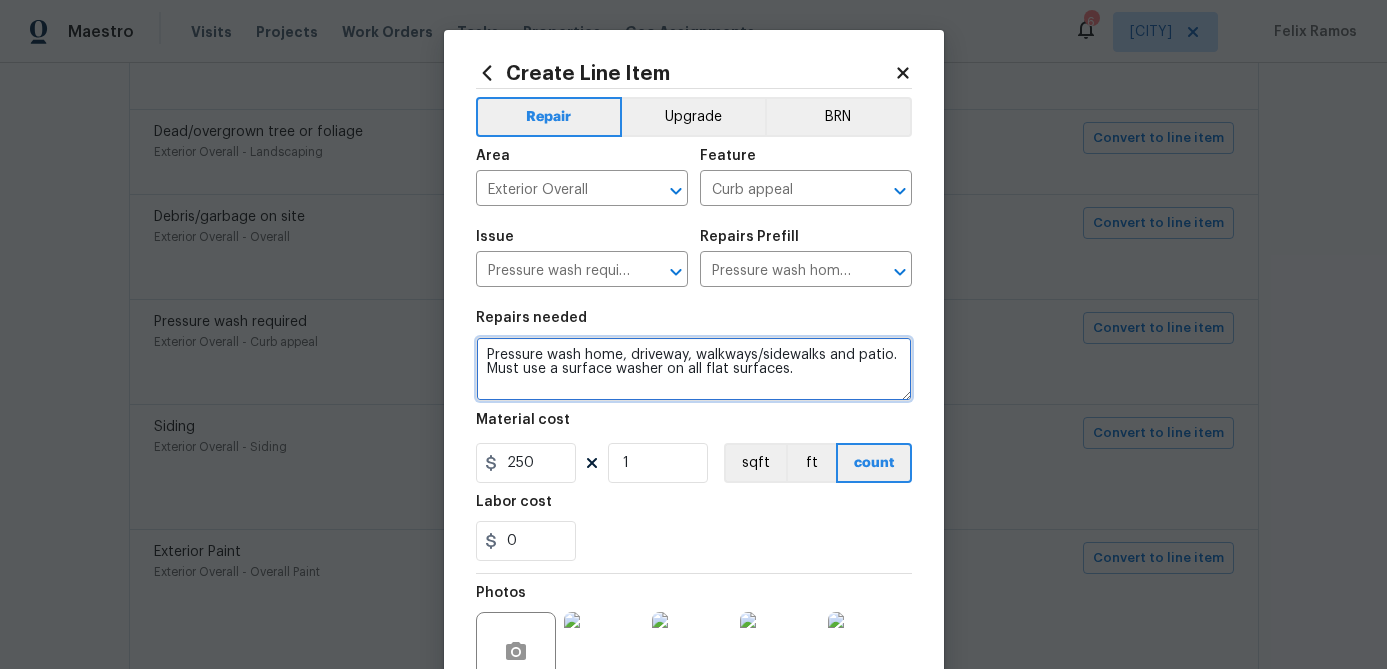 paste on "PRESSURE WASH THE MOSSY AREAS ON THE BRICK, THE FOUNDATION, THE DRIVEWAY, THE SIDEWALKS, THE WALKWAYS, THE FRONT PORCH, THE BACK PORCH, & THE AC PAD." 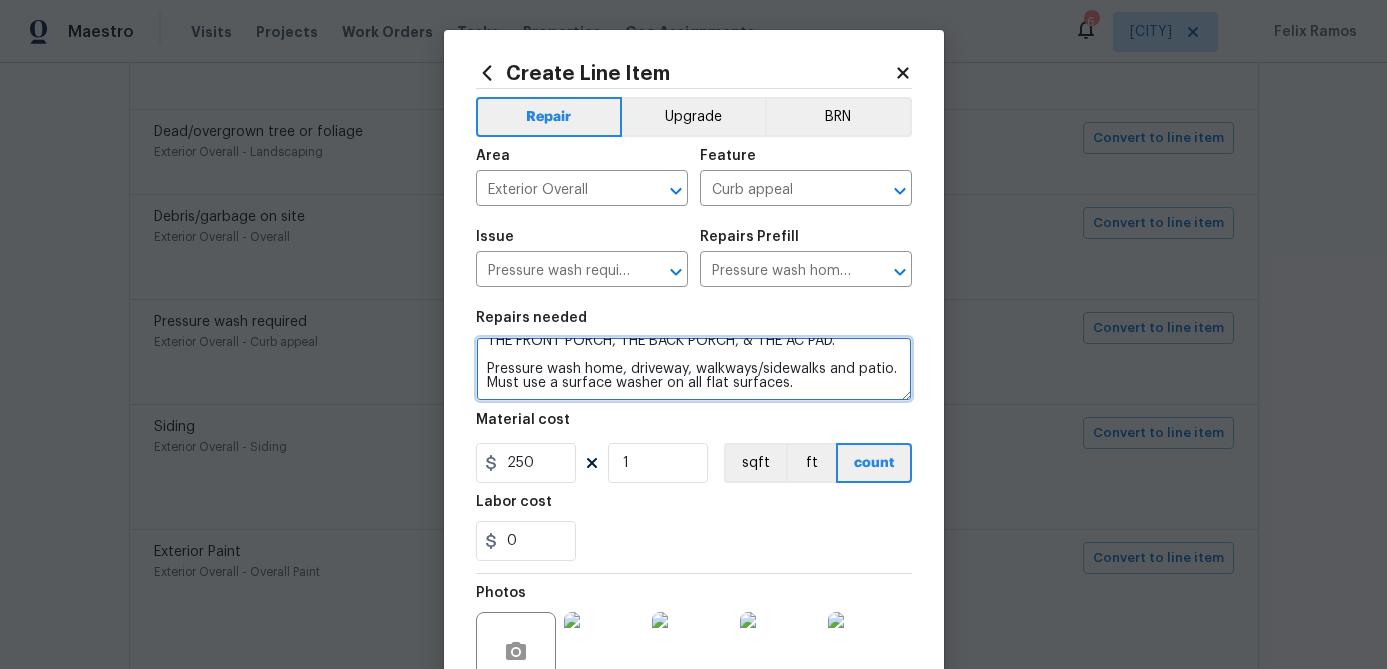 scroll, scrollTop: 56, scrollLeft: 0, axis: vertical 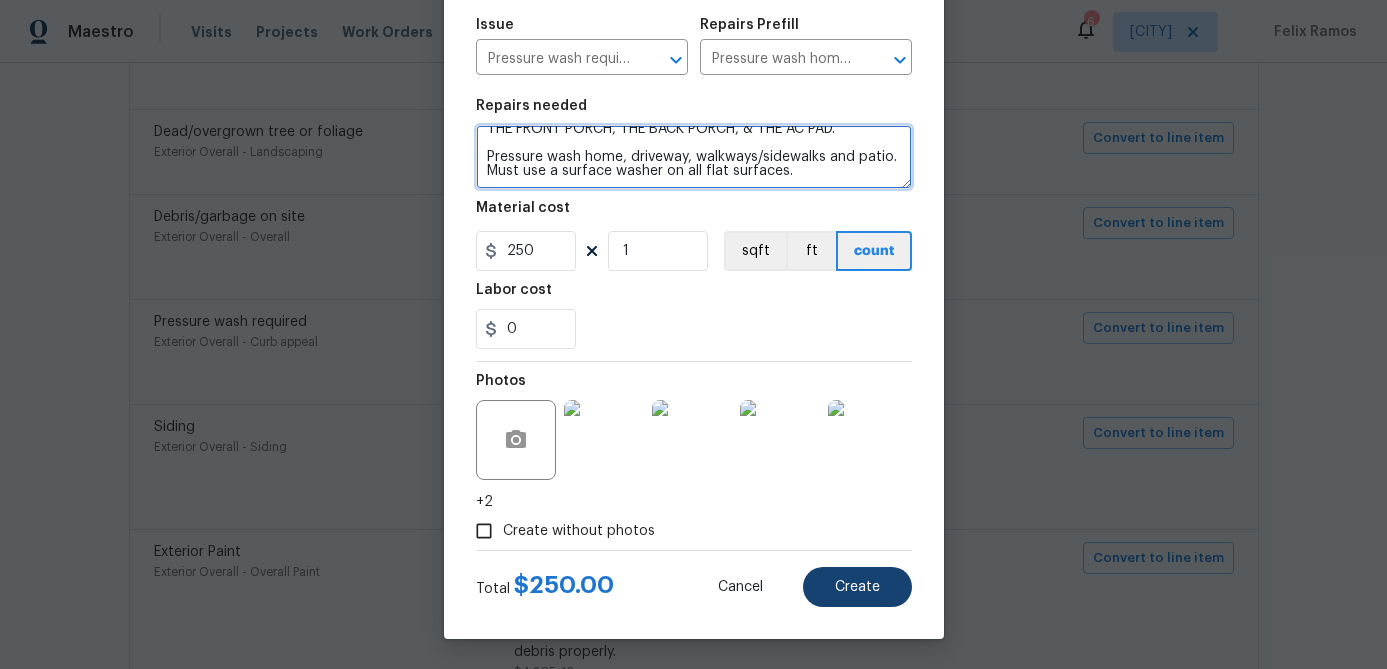 type on "PRESSURE WASH THE MOSSY AREAS ON THE BRICK, THE FOUNDATION, THE DRIVEWAY, THE SIDEWALKS, THE WALKWAYS, THE FRONT PORCH, THE BACK PORCH, & THE AC PAD.
Pressure wash home, driveway, walkways/sidewalks and patio. Must use a surface washer on all flat surfaces." 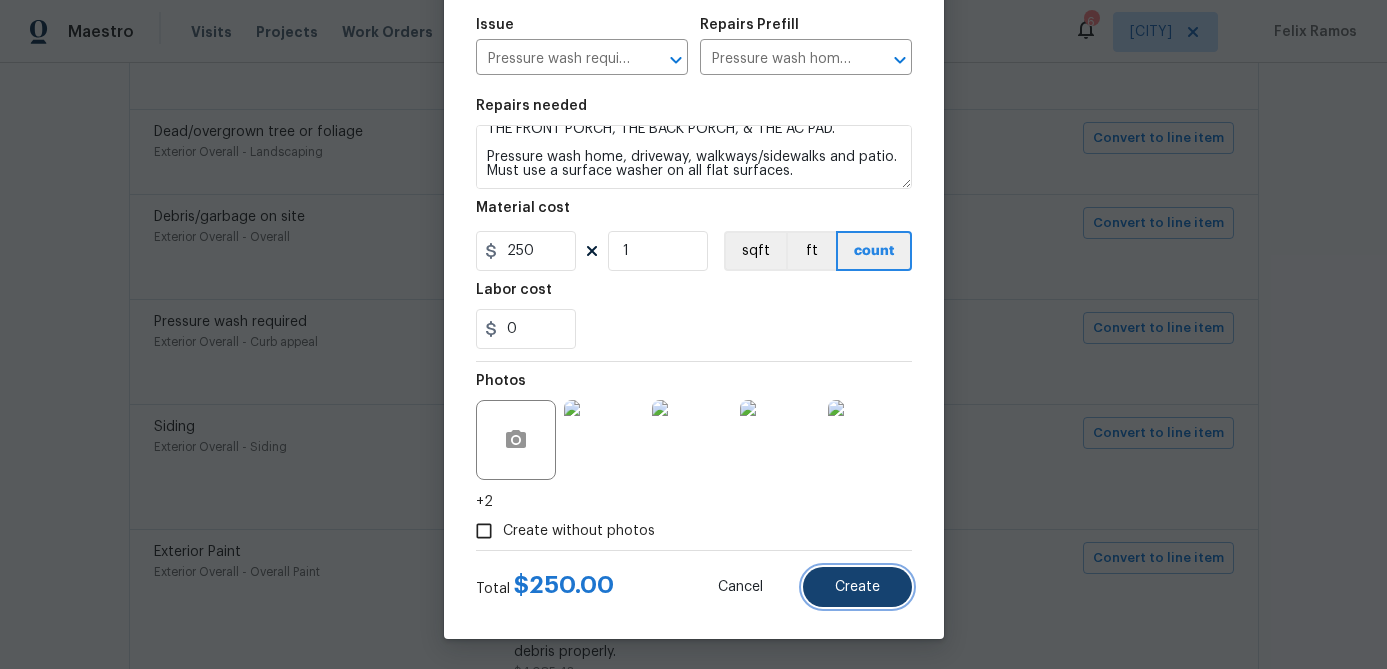 click on "Create" at bounding box center (857, 587) 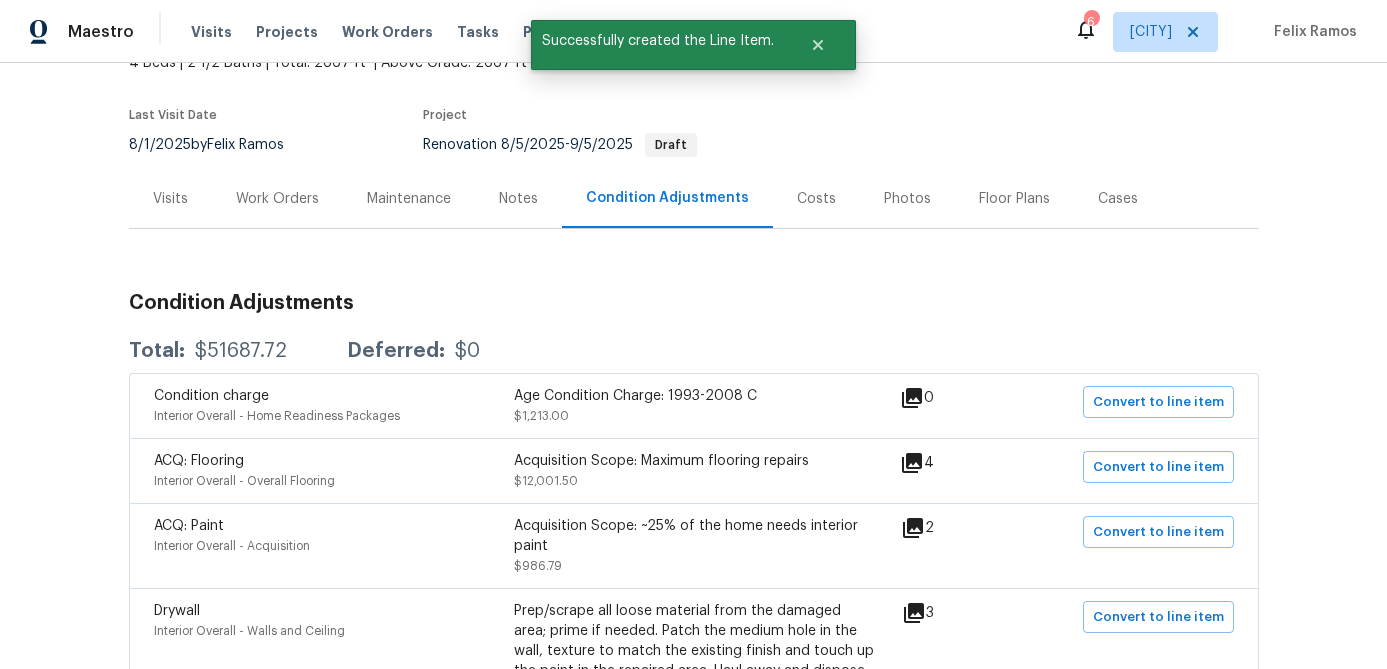 scroll, scrollTop: 0, scrollLeft: 0, axis: both 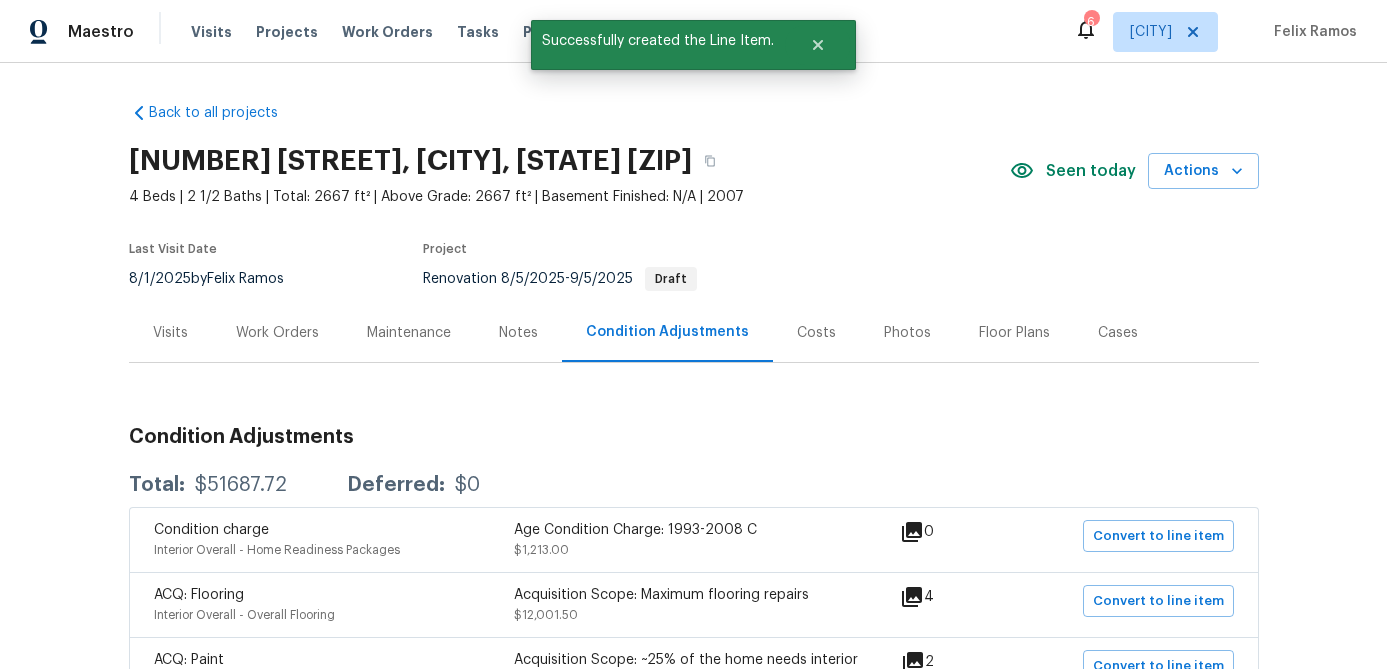 click on "Work Orders" at bounding box center (277, 333) 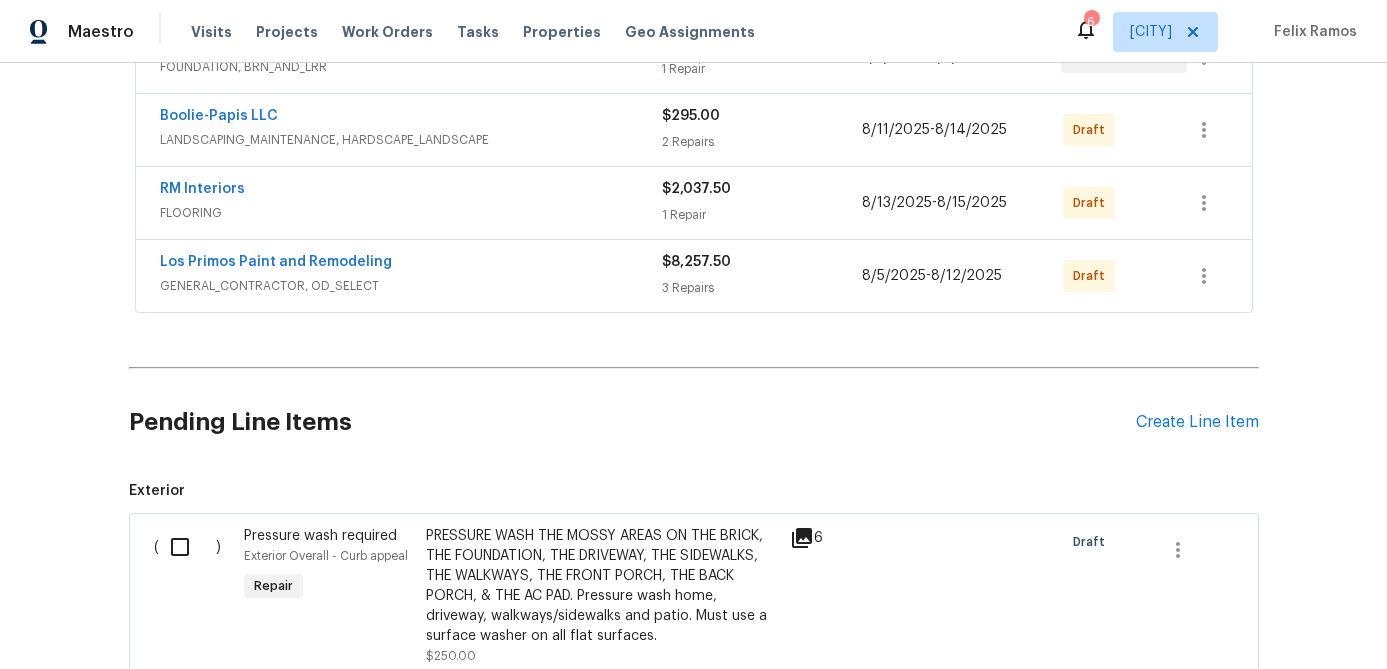 scroll, scrollTop: 569, scrollLeft: 0, axis: vertical 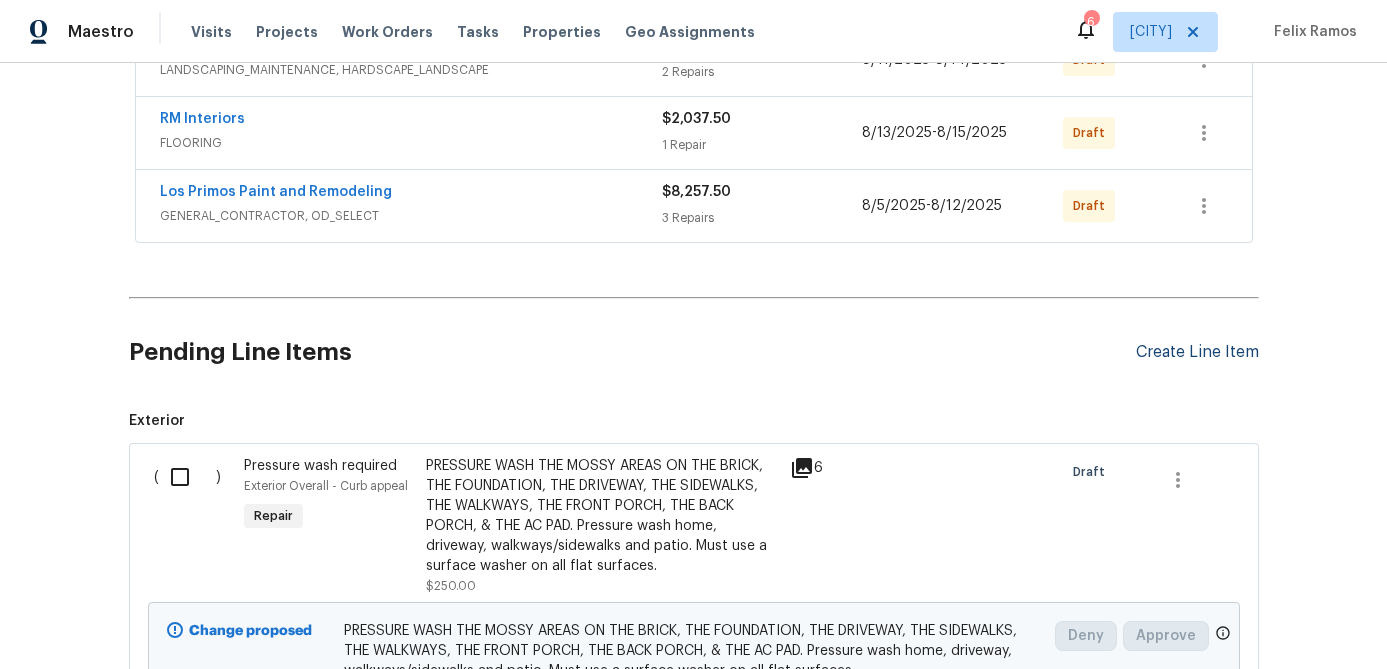 click on "Create Line Item" at bounding box center (1197, 352) 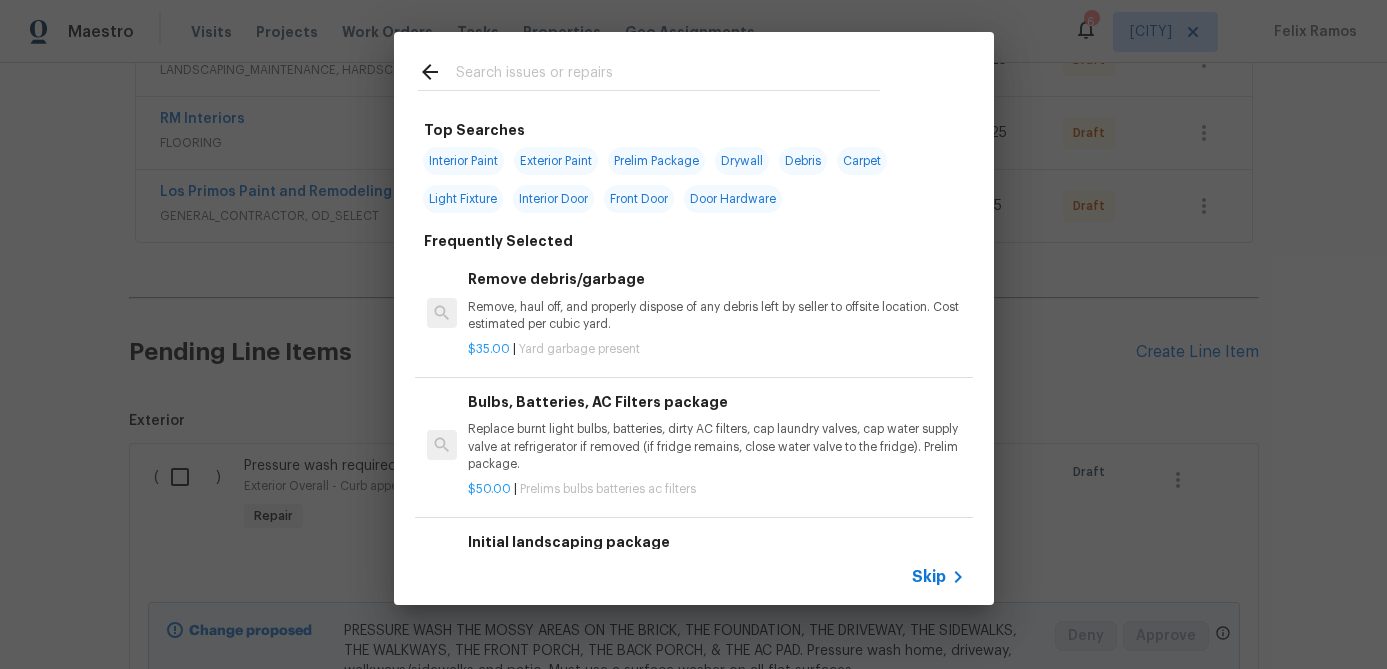 click on "Skip" at bounding box center [929, 577] 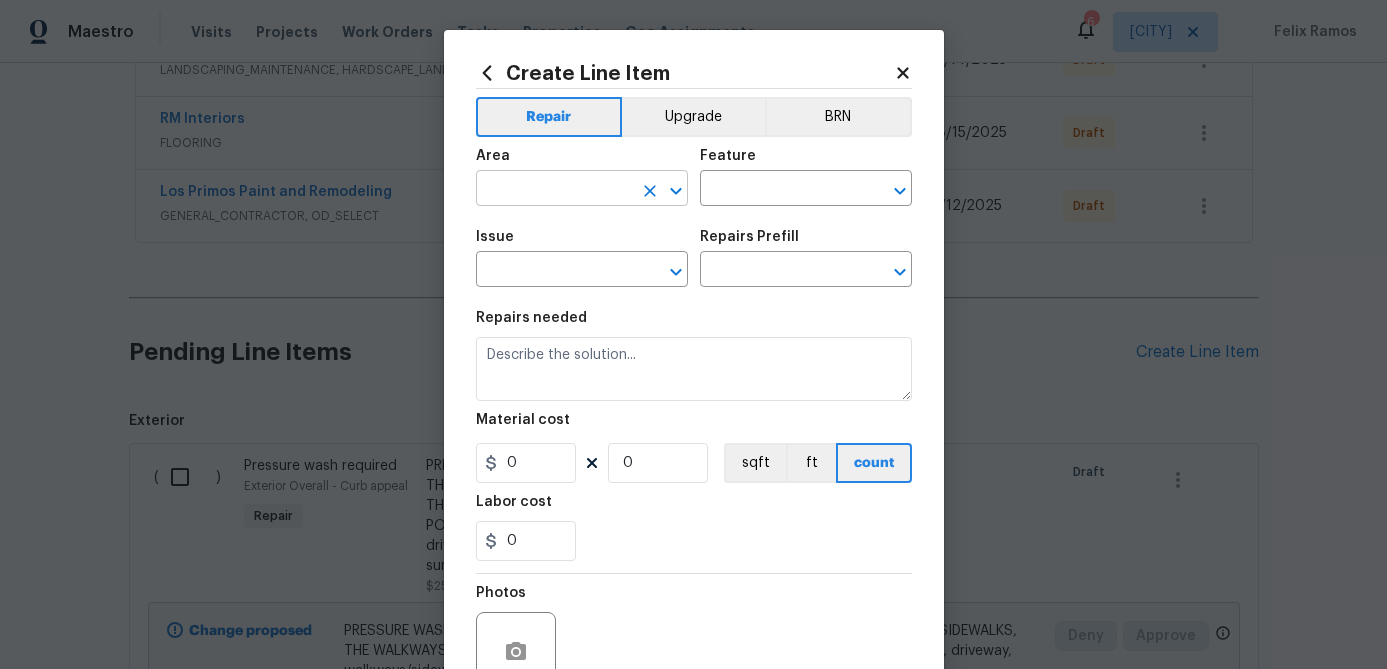 click at bounding box center (554, 190) 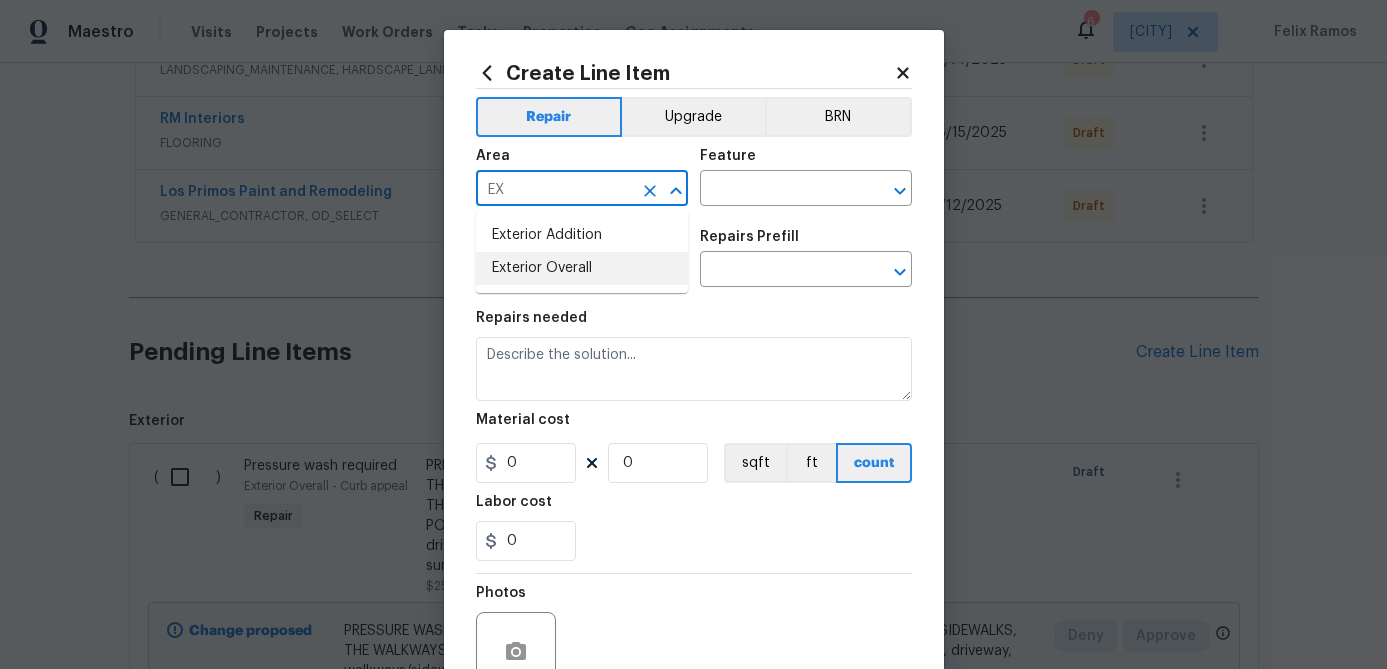 click on "Exterior Overall" at bounding box center [582, 268] 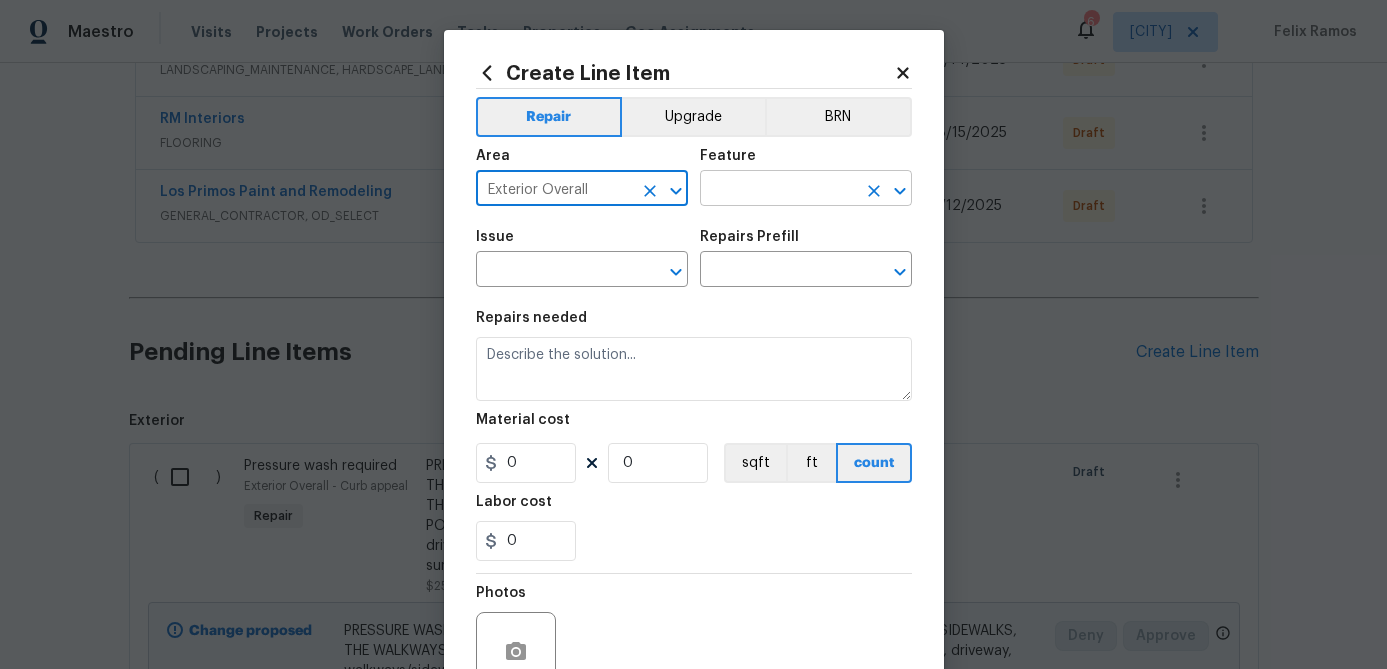 type on "Exterior Overall" 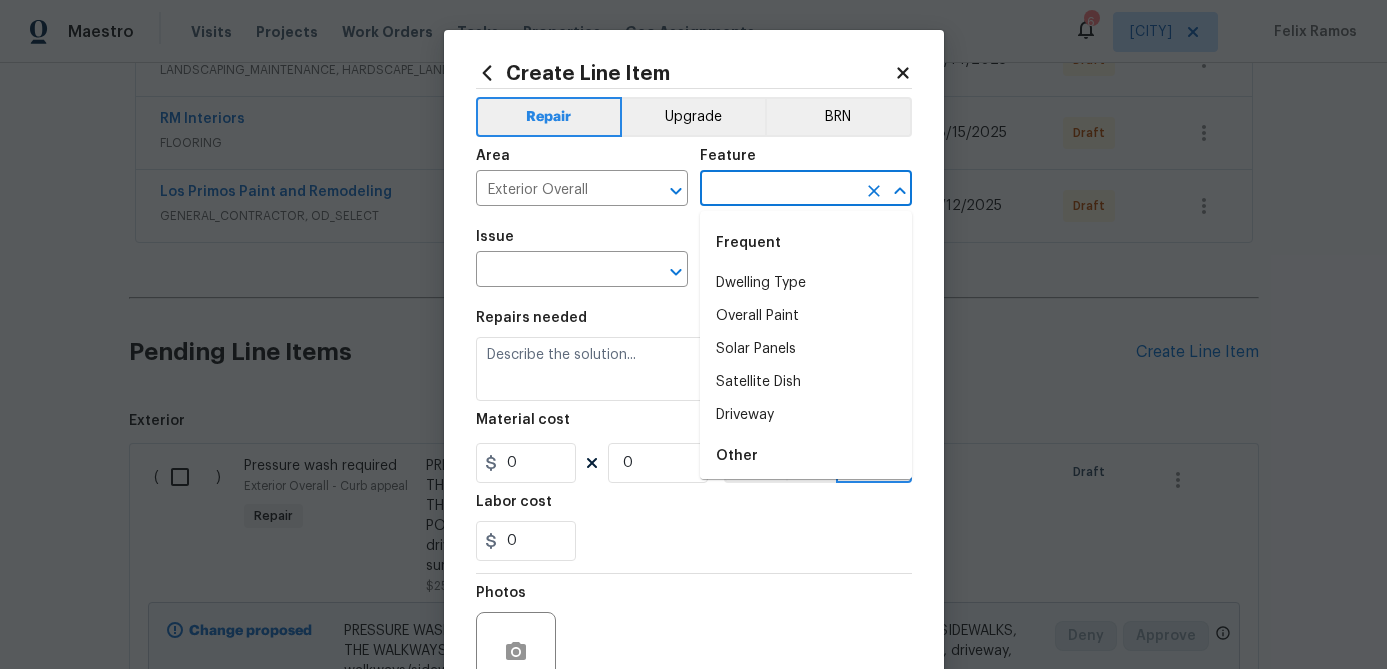 click at bounding box center (778, 190) 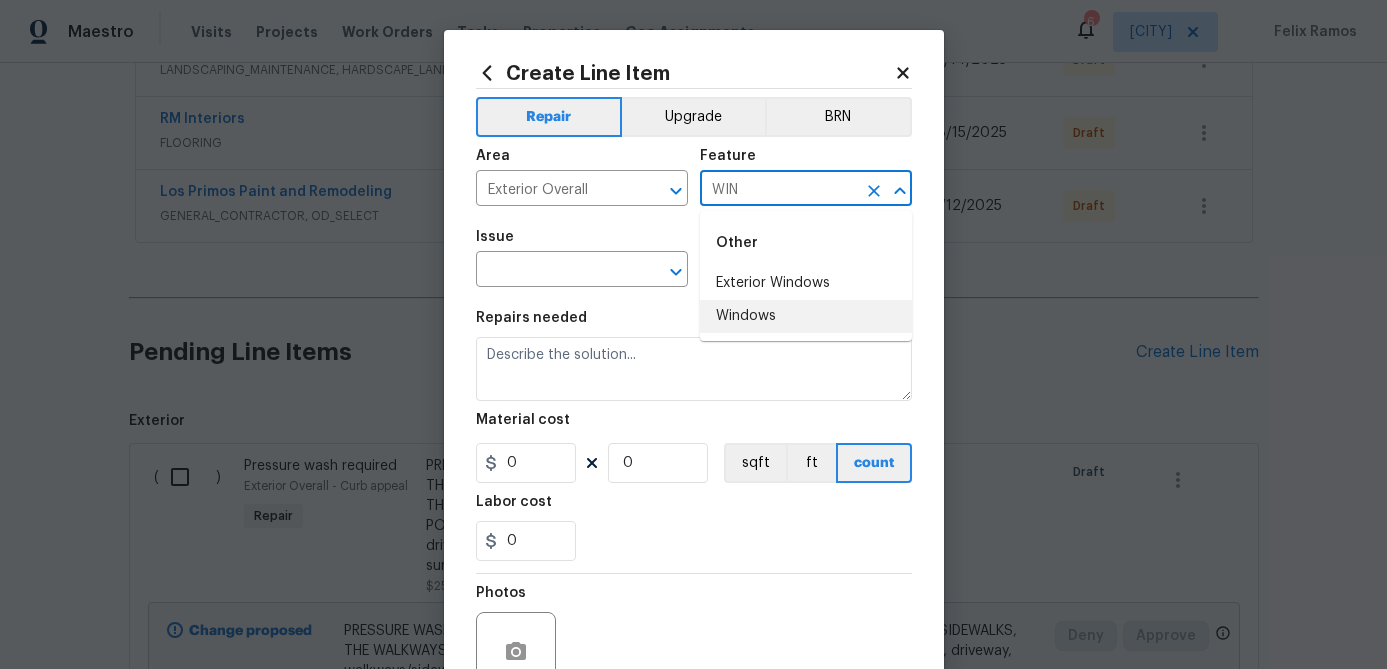 click on "Windows" at bounding box center [806, 316] 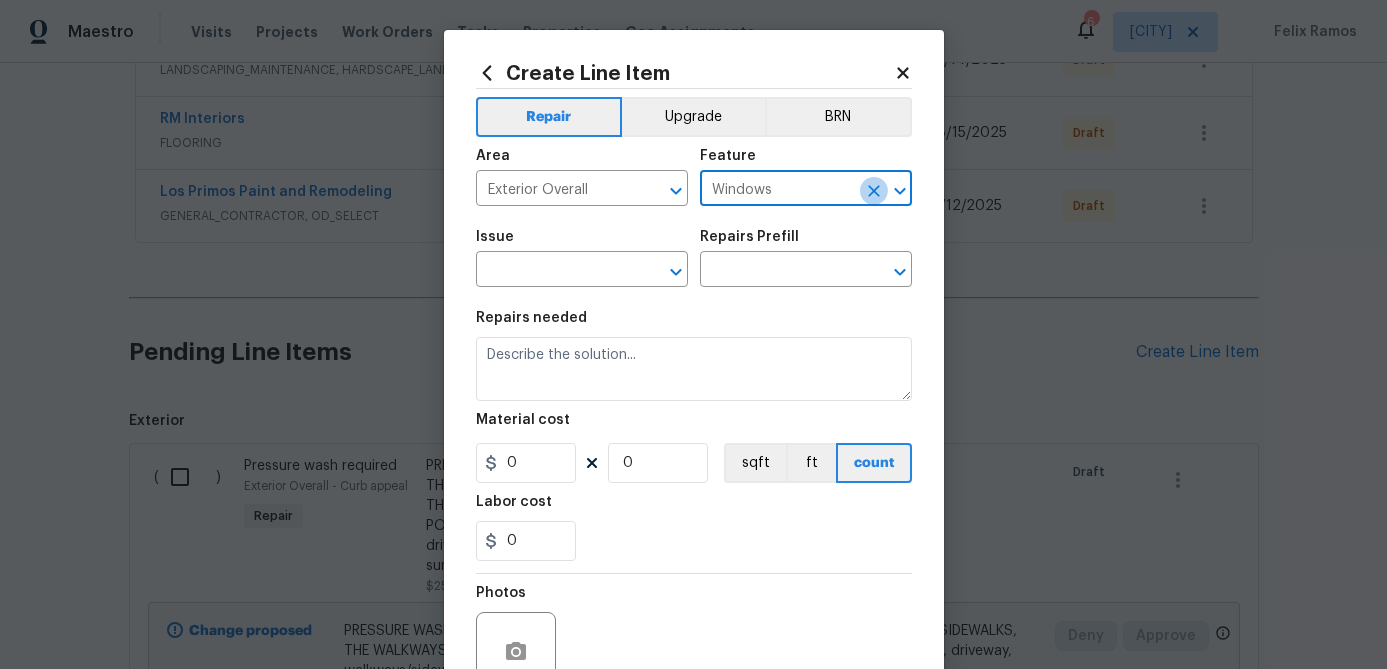 click 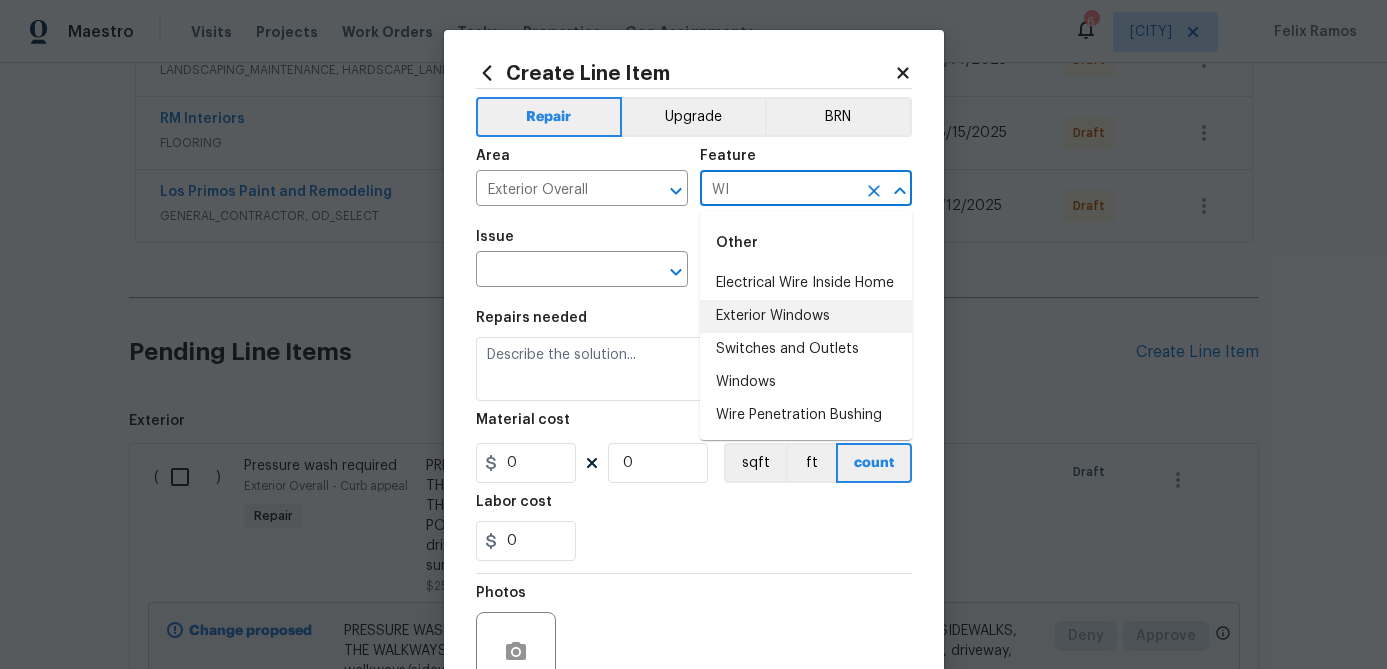 click on "Exterior Windows" at bounding box center [806, 316] 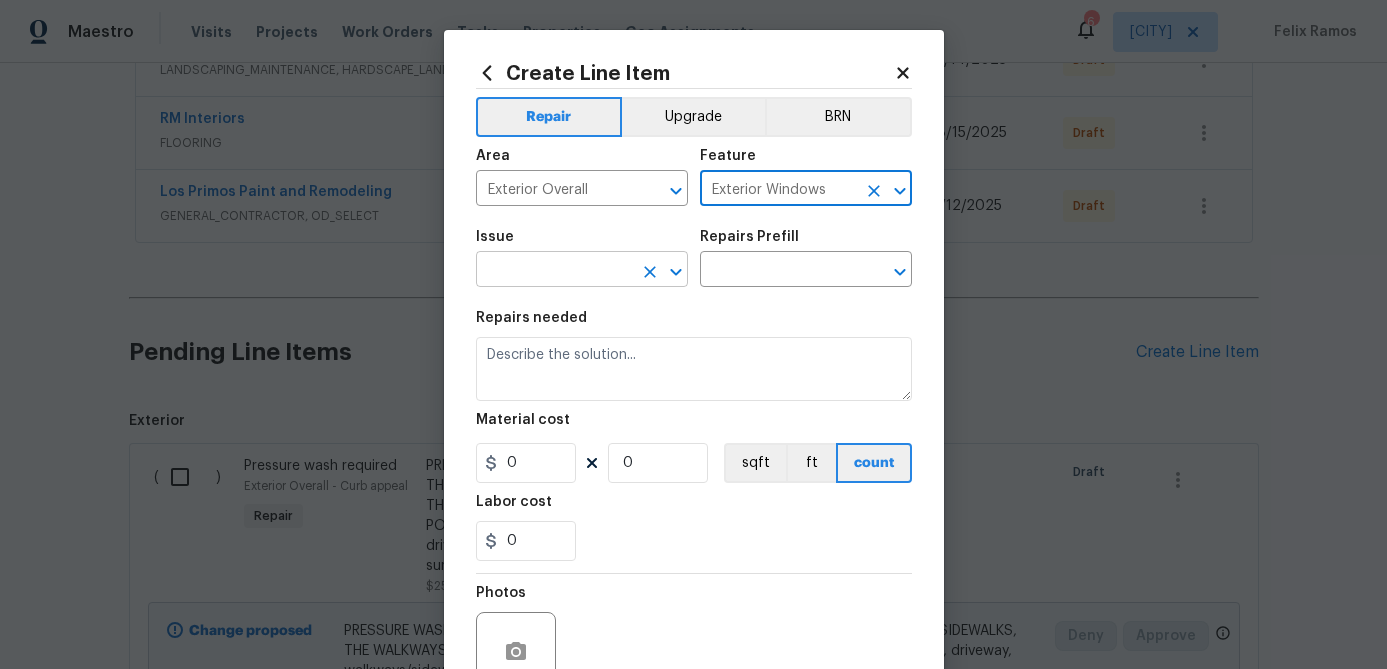 type on "Exterior Windows" 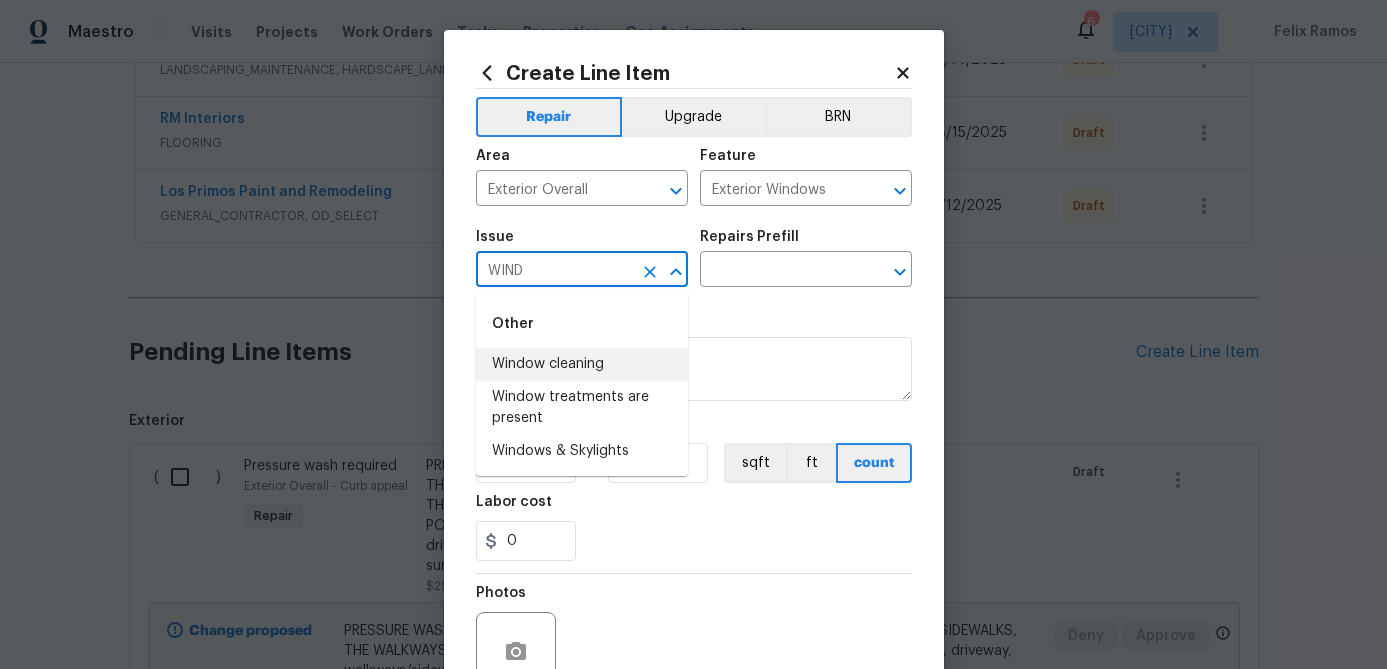click on "Window cleaning" at bounding box center [582, 364] 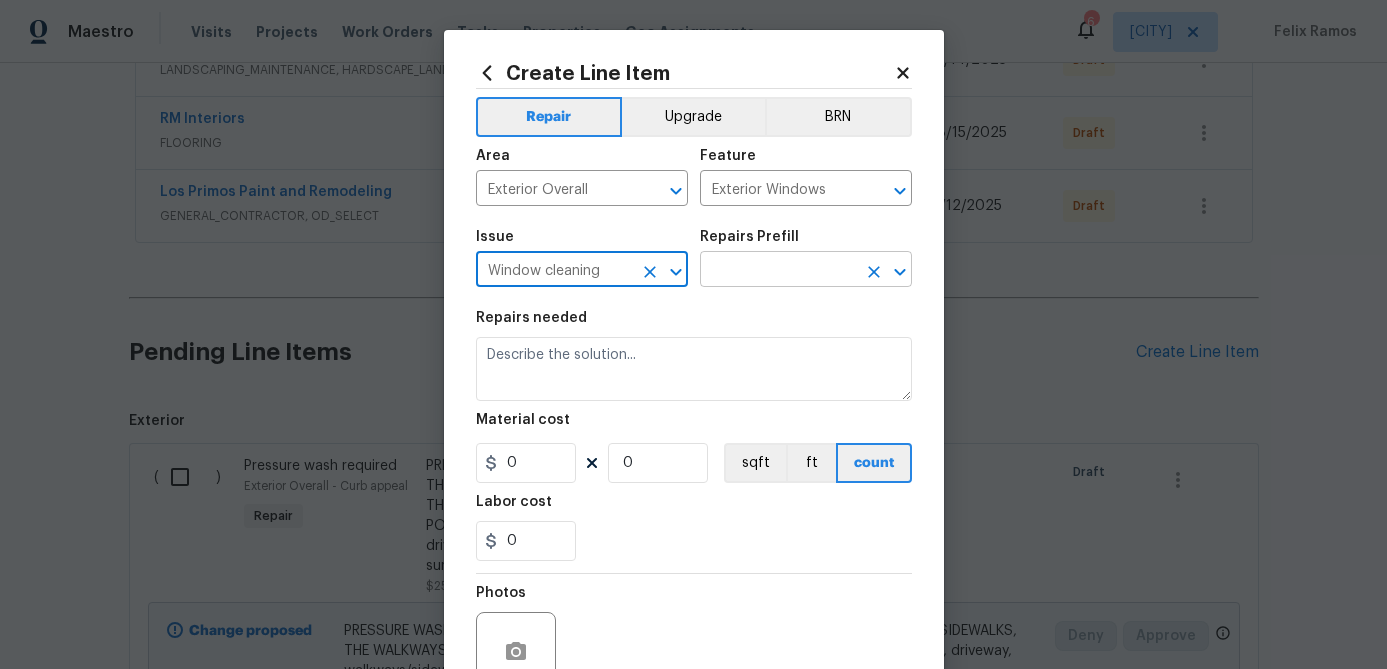 type on "Window cleaning" 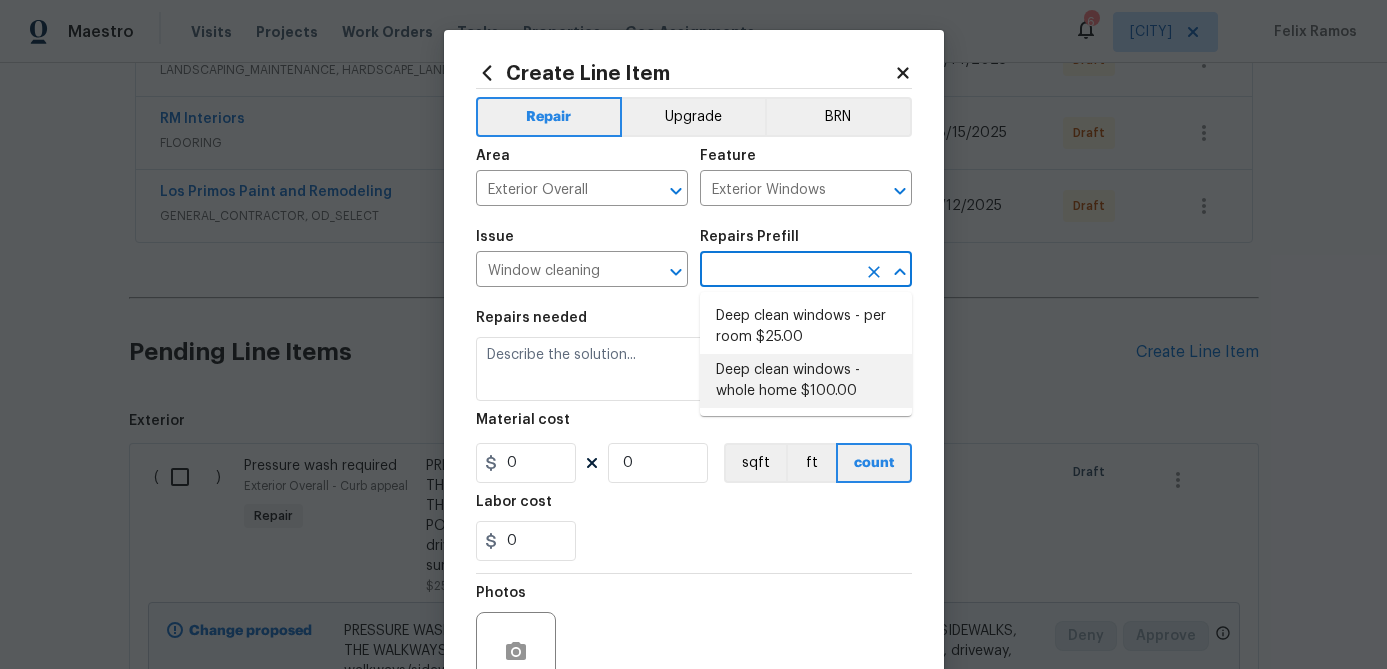click on "Deep clean windows - whole home $100.00" at bounding box center (806, 381) 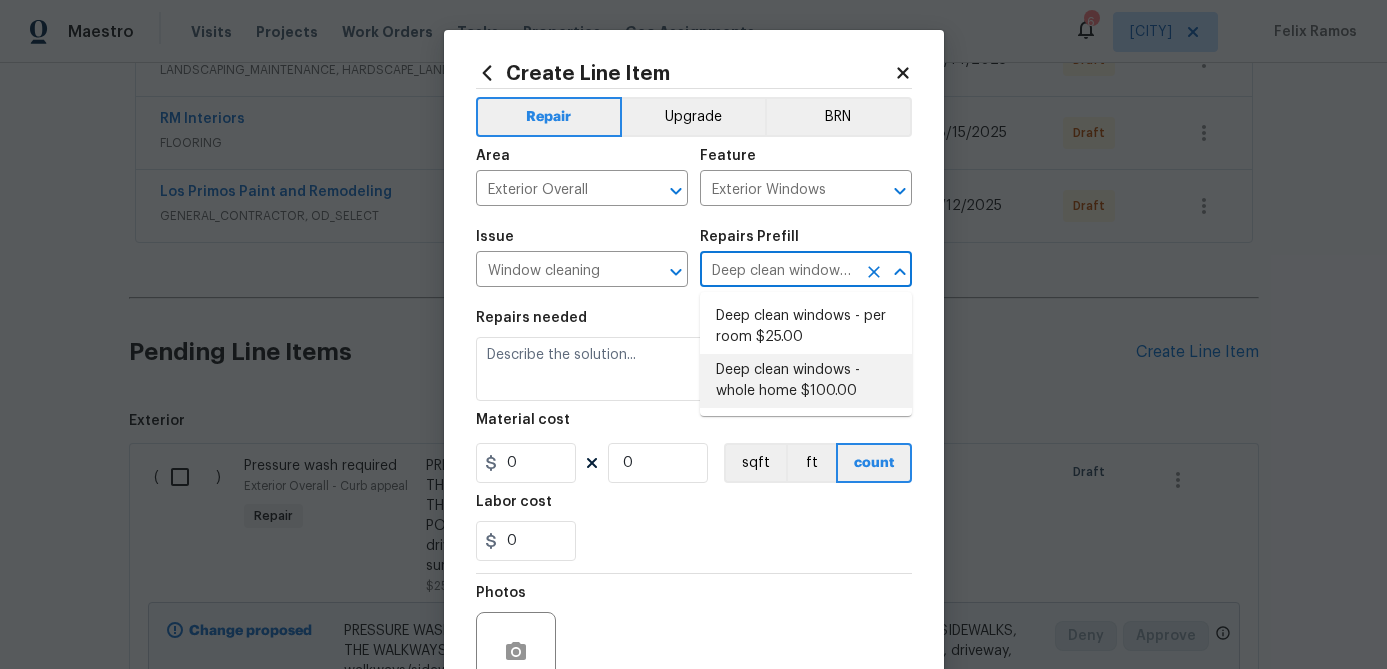 type on "Deep clean windows. Remove all debris/dust/dirt from jamb/casing/sill area(s) and wipe window pane to ensure clear visibility and no streaks." 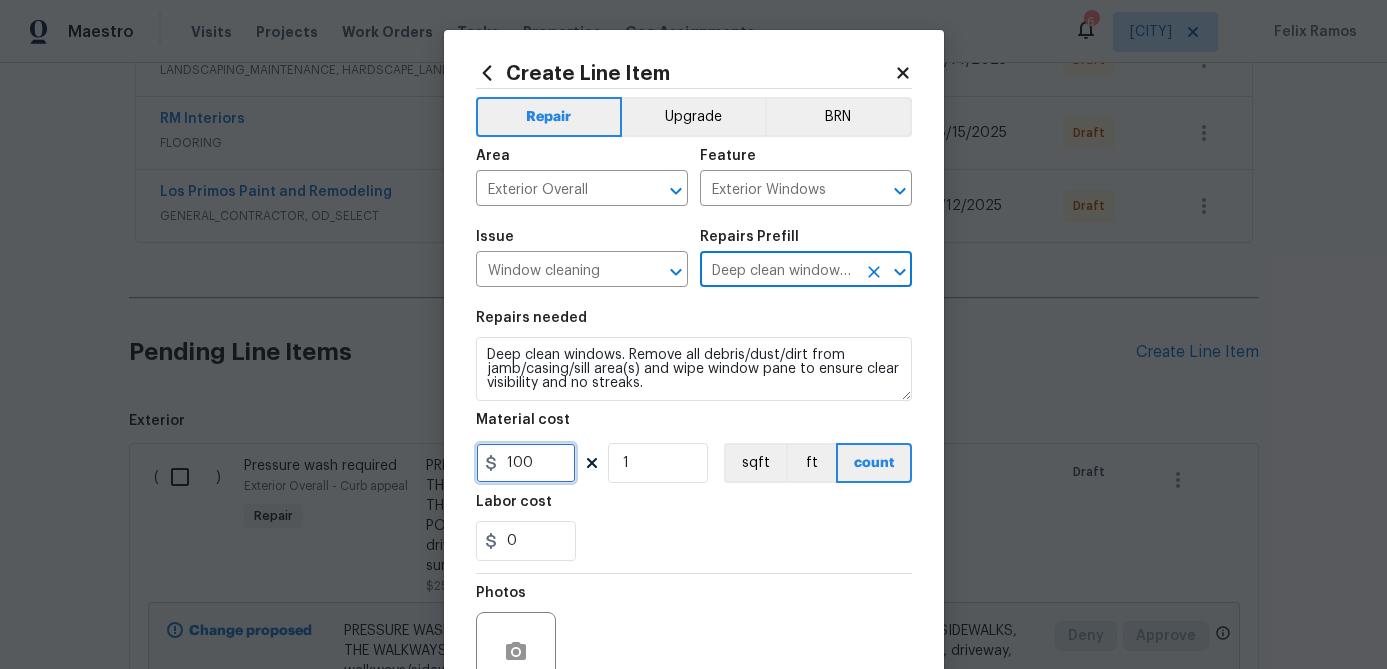 click on "100" at bounding box center (526, 463) 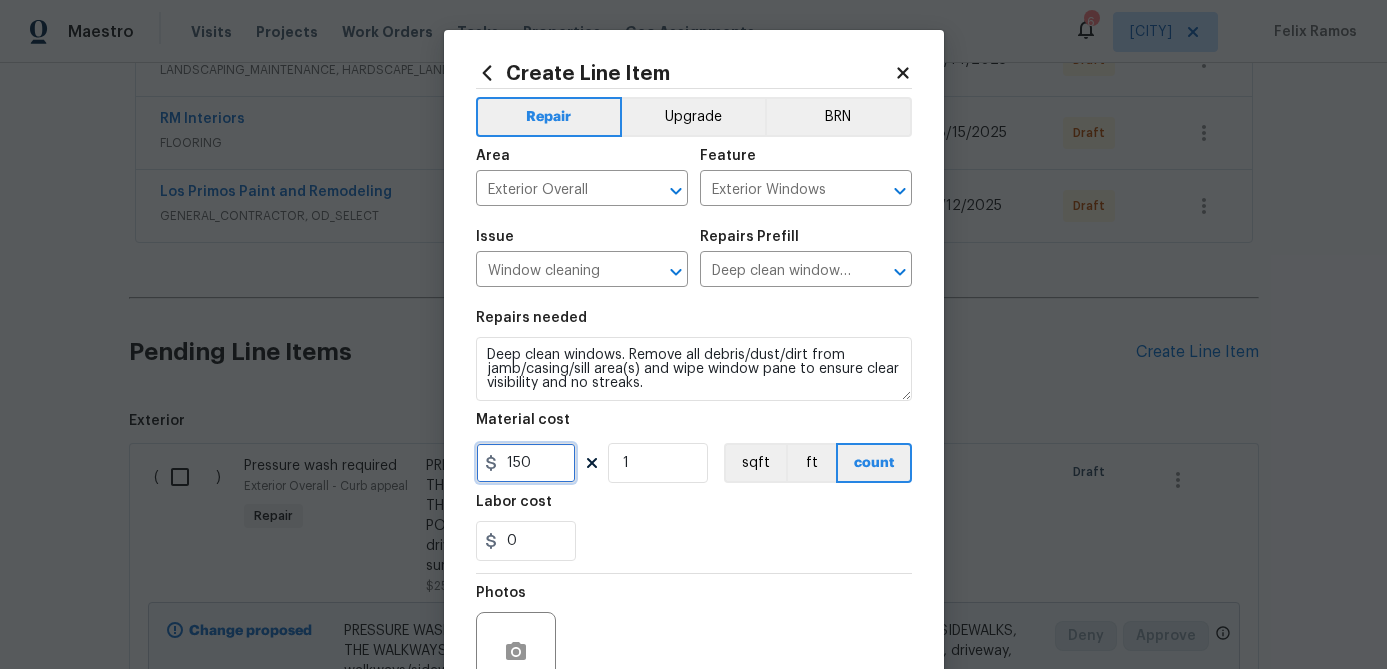type on "150" 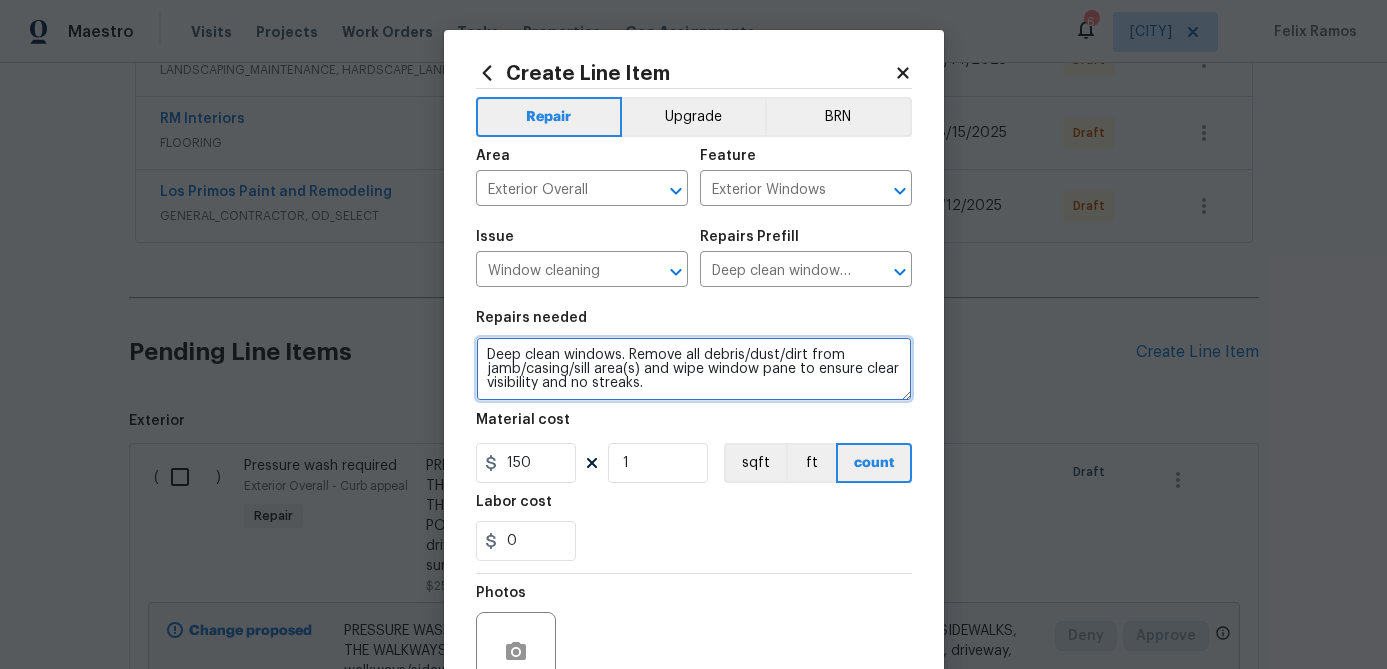 click on "Deep clean windows. Remove all debris/dust/dirt from jamb/casing/sill area(s) and wipe window pane to ensure clear visibility and no streaks." at bounding box center (694, 369) 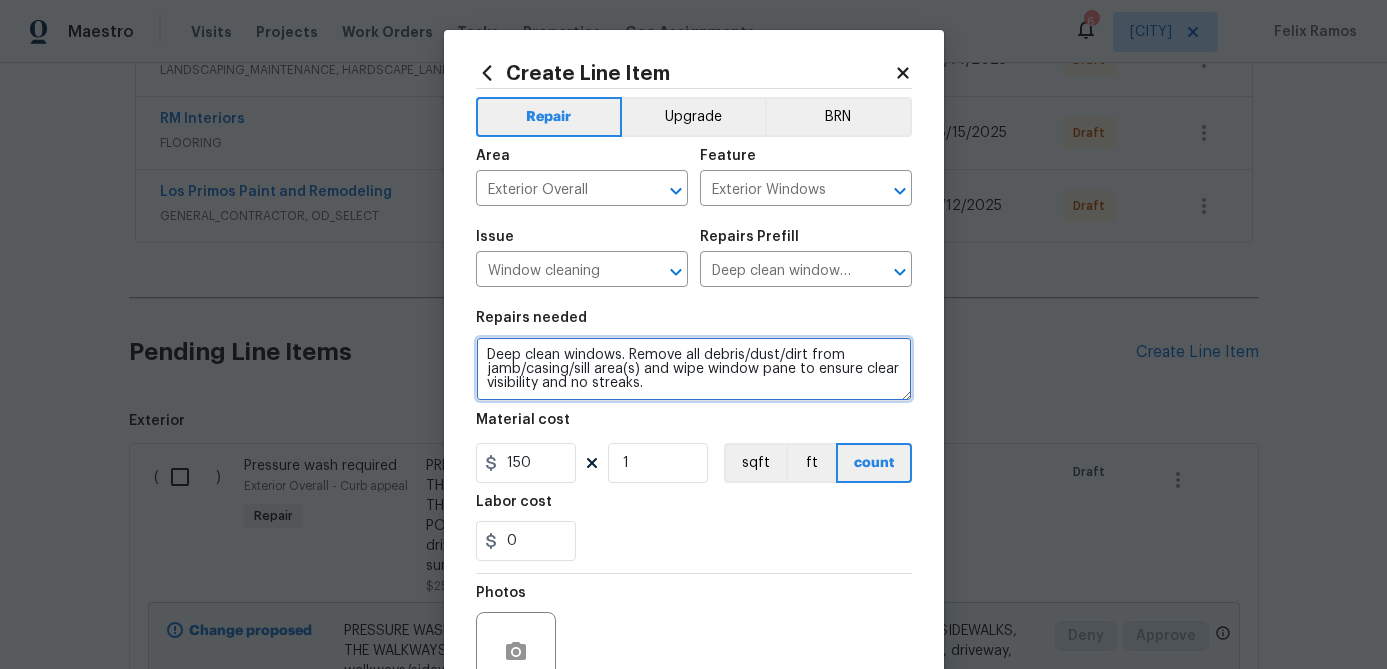 scroll, scrollTop: 4, scrollLeft: 0, axis: vertical 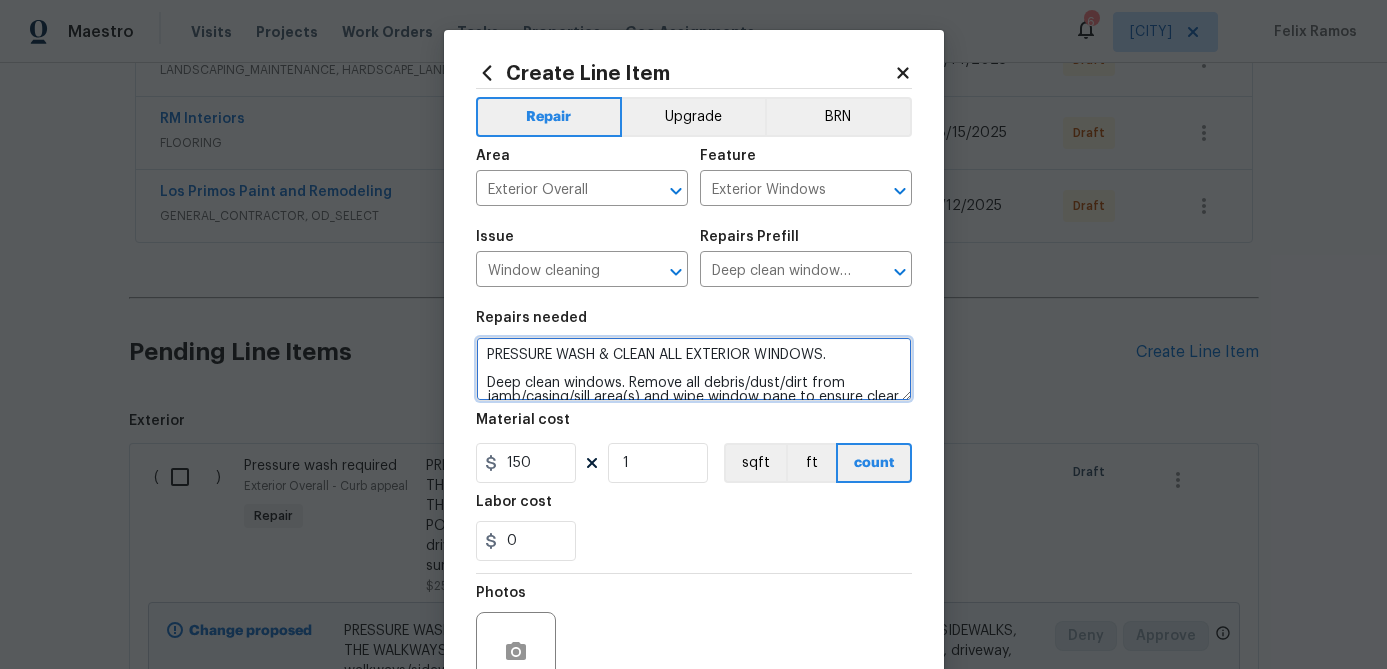 click on "PRESSURE WASH & CLEAN ALL EXTERIOR WINDOWS.
Deep clean windows. Remove all debris/dust/dirt from jamb/casing/sill area(s) and wipe window pane to ensure clear visibility and no streaks." at bounding box center [694, 369] 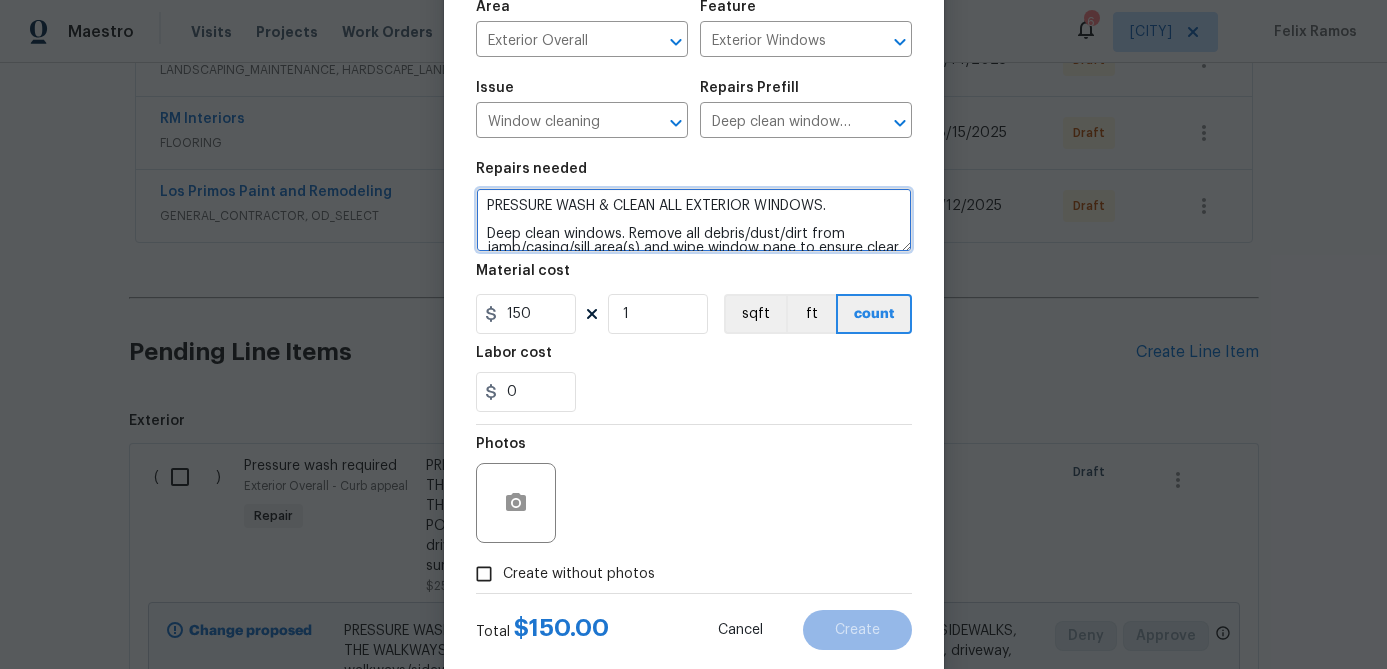 scroll, scrollTop: 193, scrollLeft: 0, axis: vertical 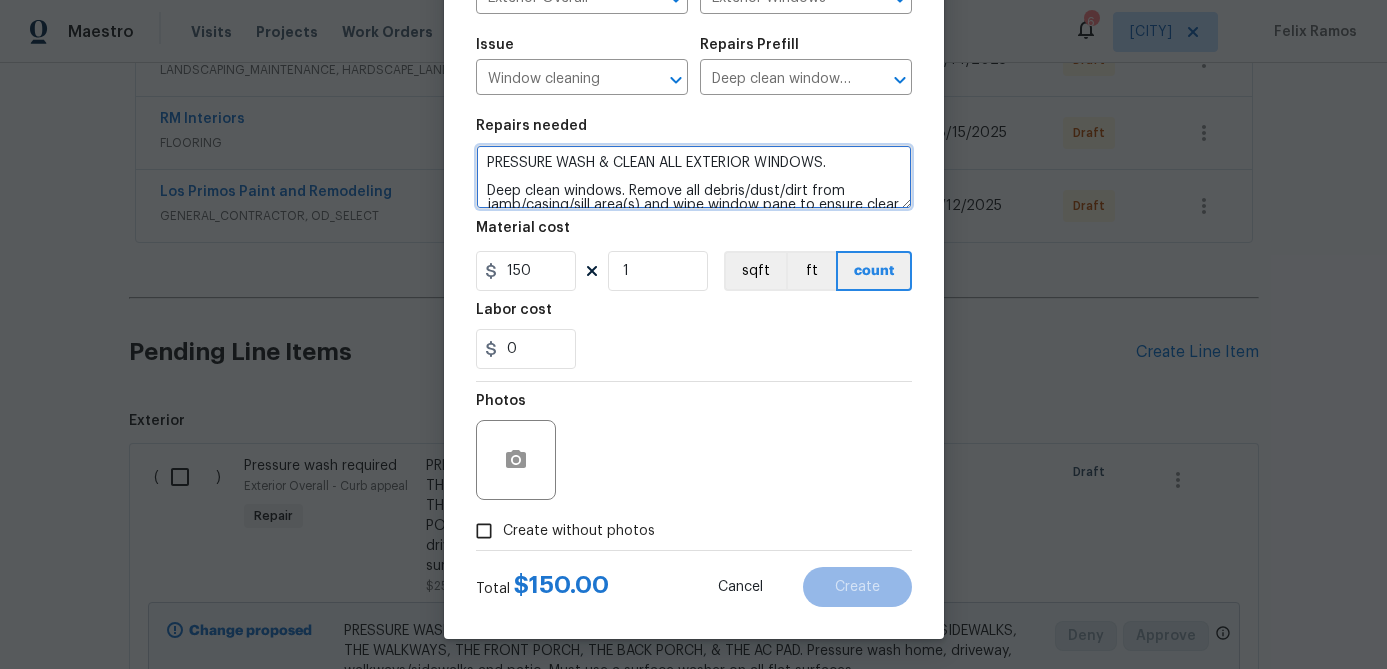 type on "PRESSURE WASH & CLEAN ALL EXTERIOR WINDOWS.
Deep clean windows. Remove all debris/dust/dirt from jamb/casing/sill area(s) and wipe window pane to ensure clear visibility and no streaks." 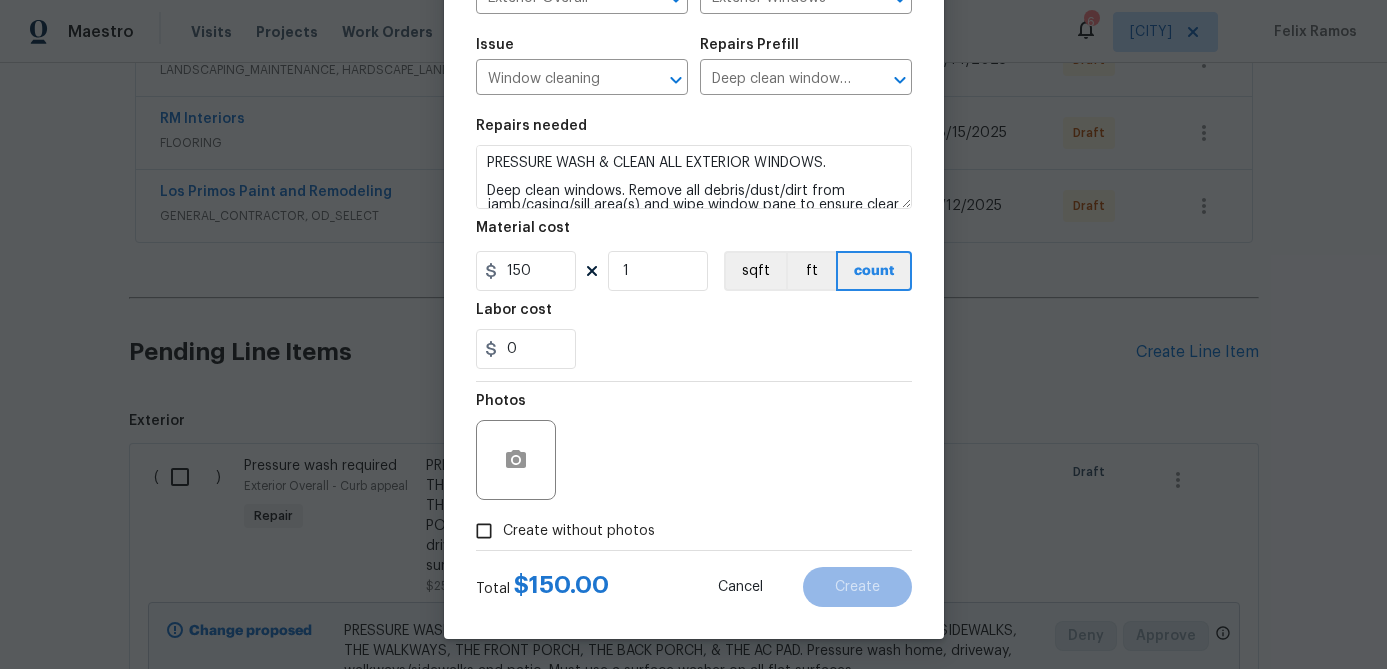 click on "Create without photos" at bounding box center [484, 531] 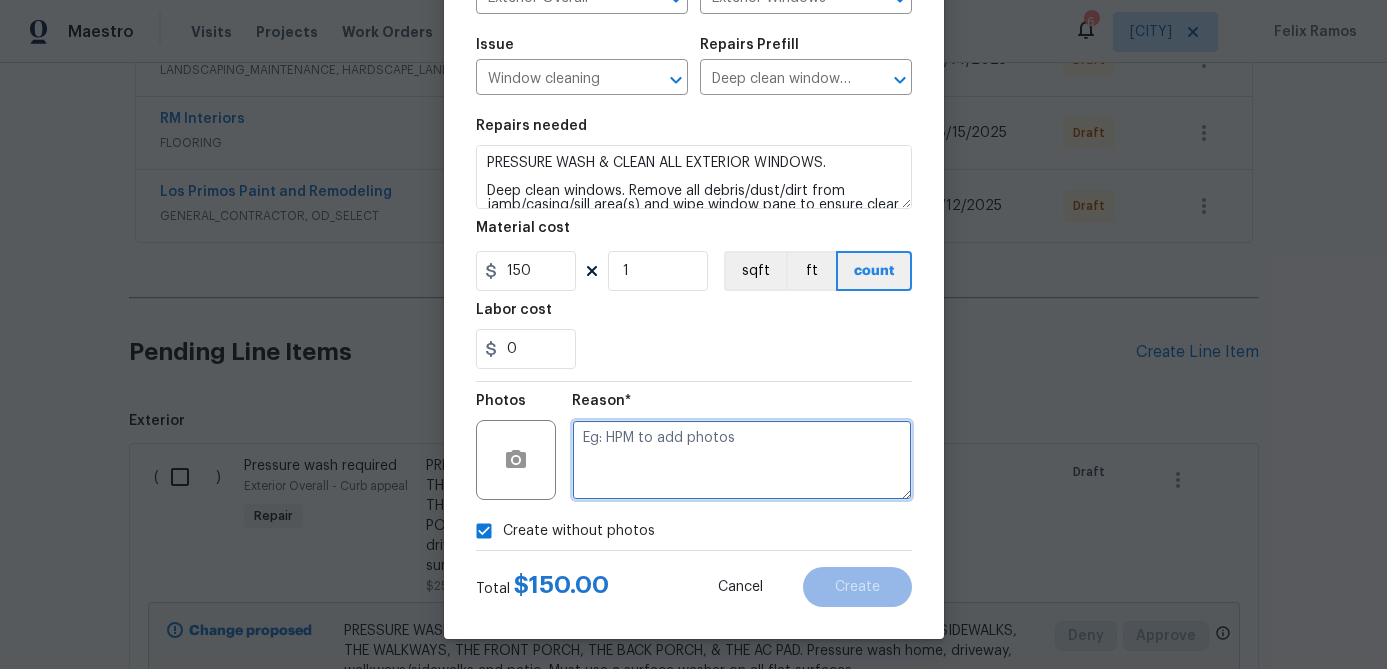 click at bounding box center (742, 460) 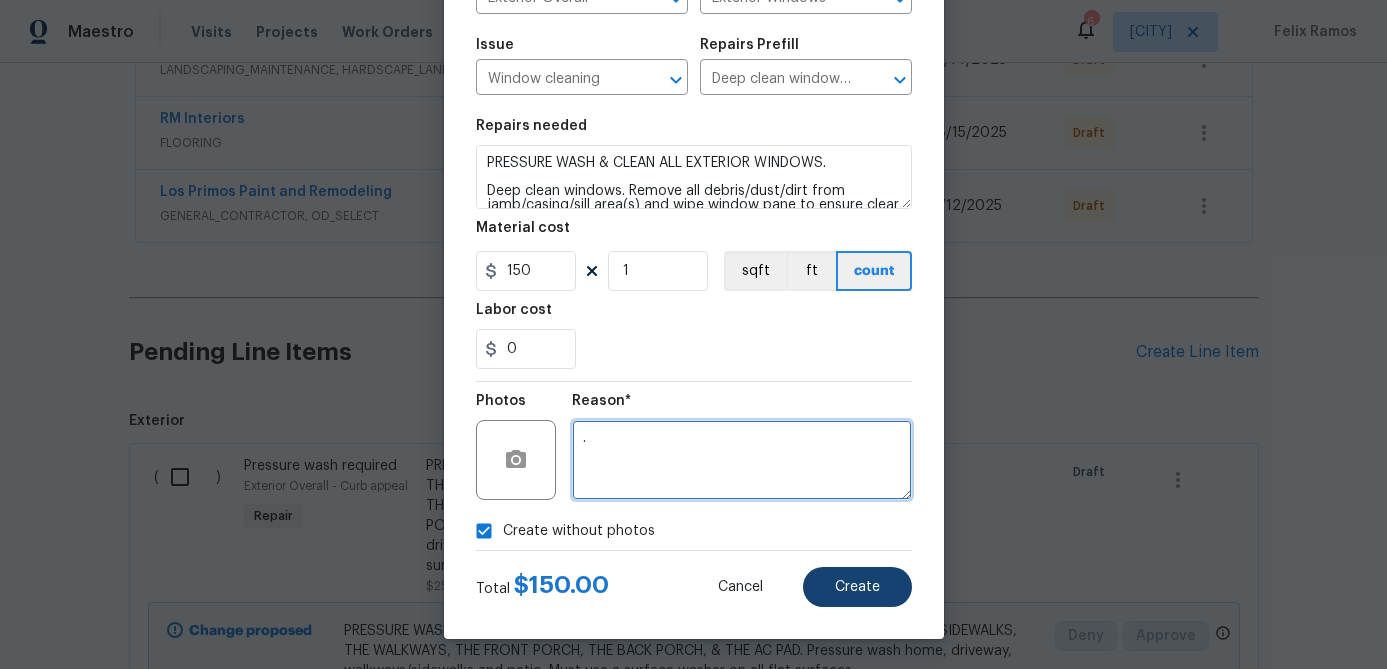 type on "." 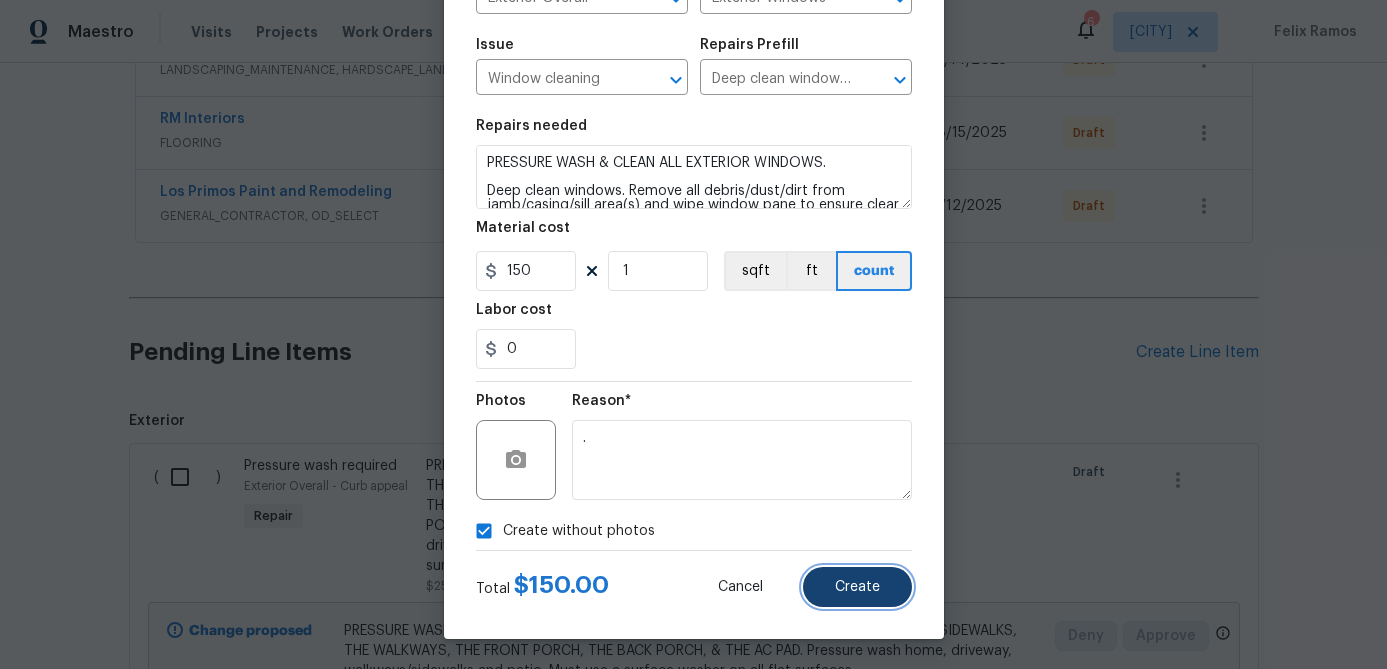 click on "Create" at bounding box center (857, 587) 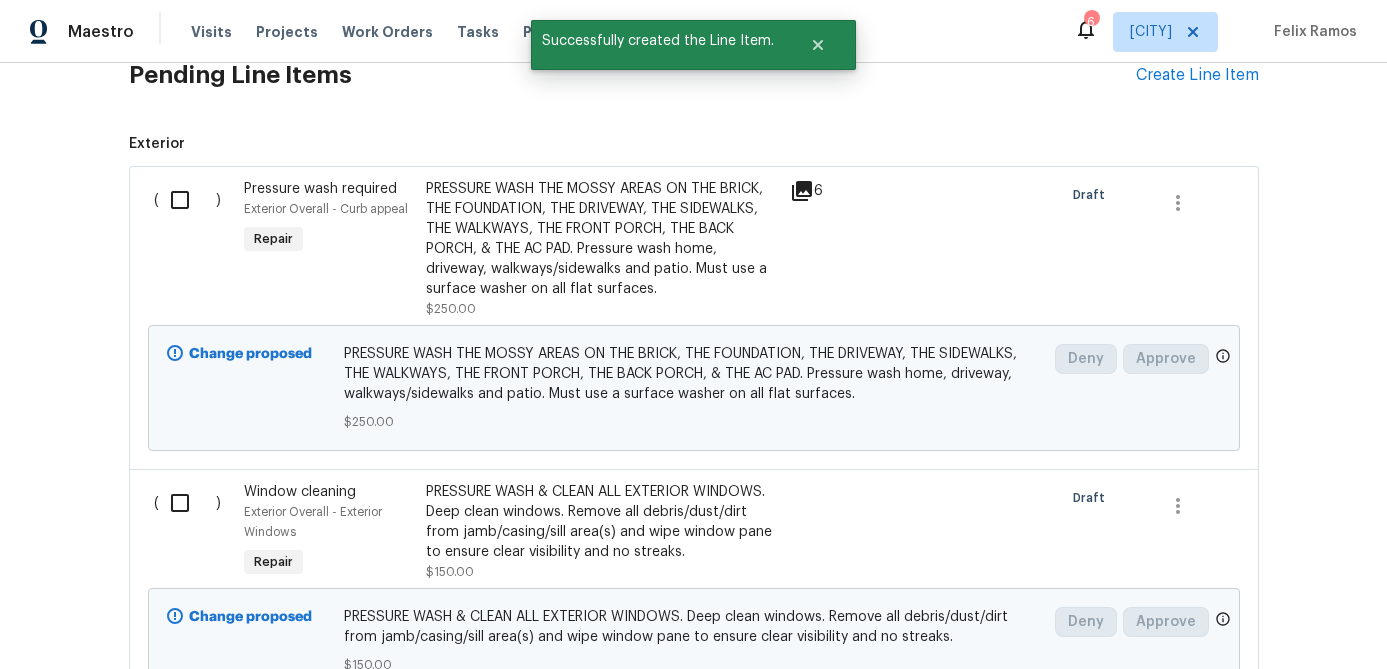scroll, scrollTop: 850, scrollLeft: 0, axis: vertical 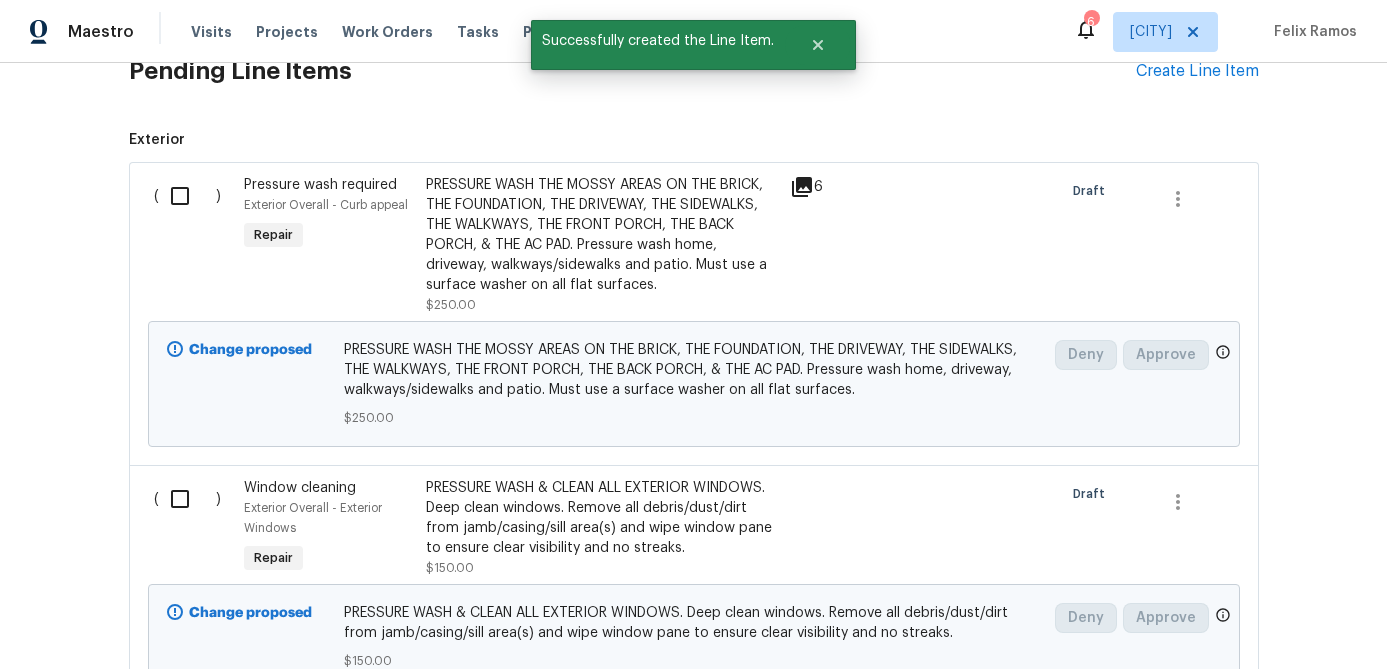 click at bounding box center (187, 196) 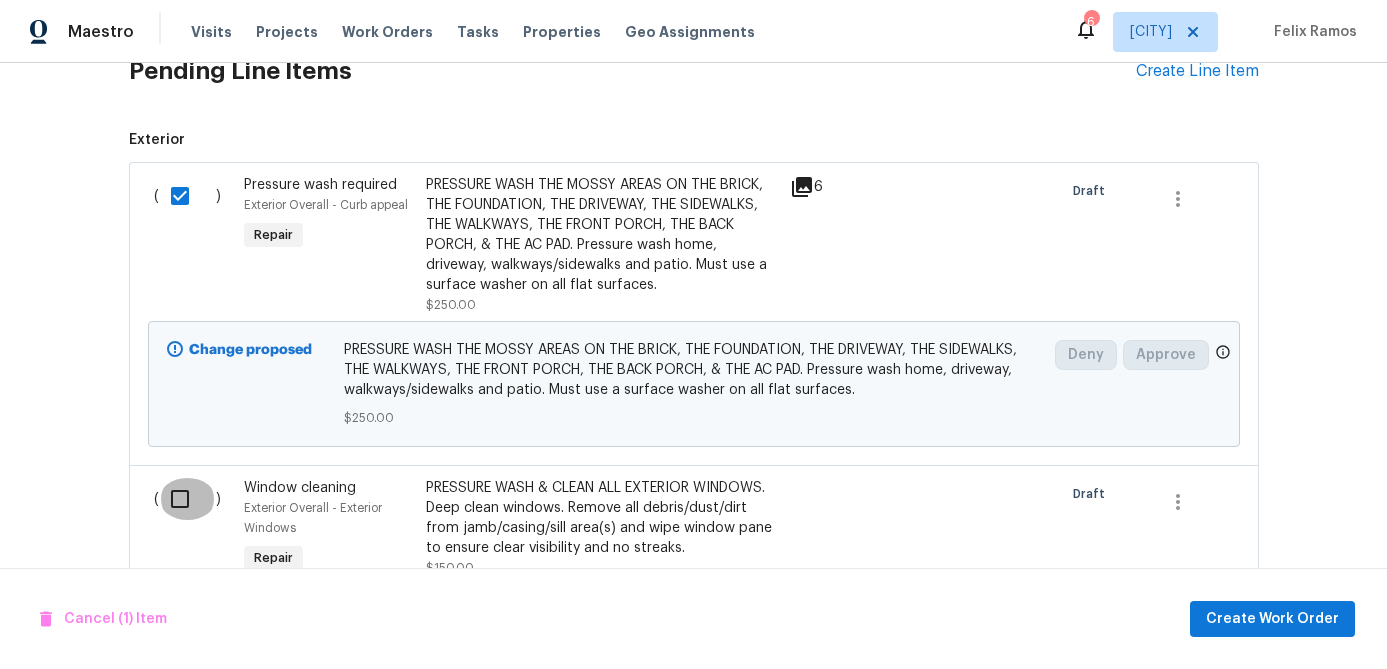 click at bounding box center (187, 499) 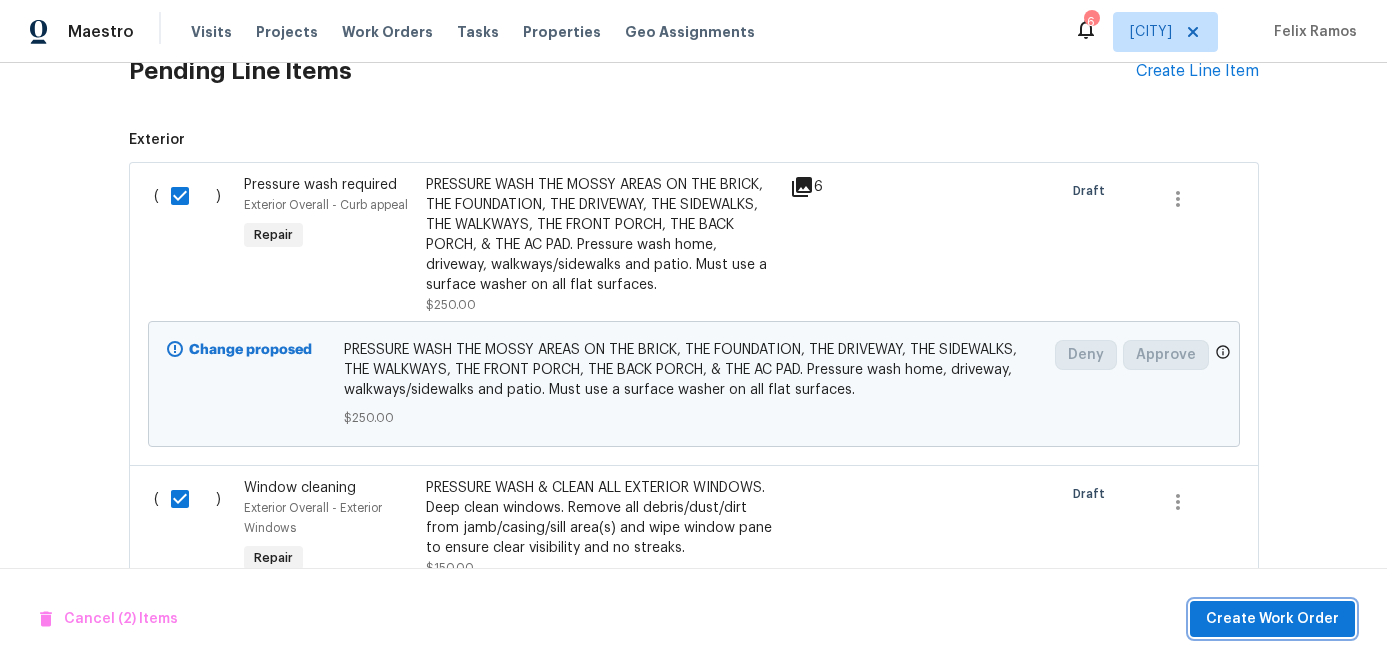click on "Create Work Order" at bounding box center [1272, 619] 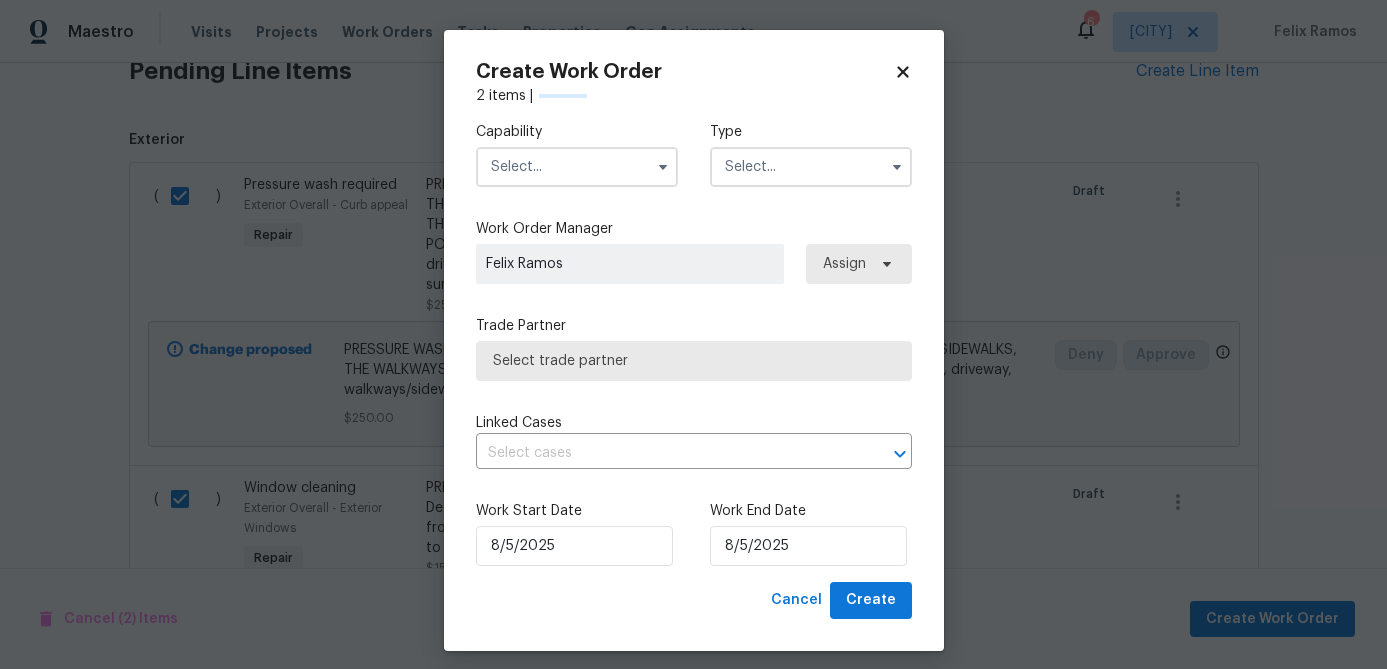checkbox on "false" 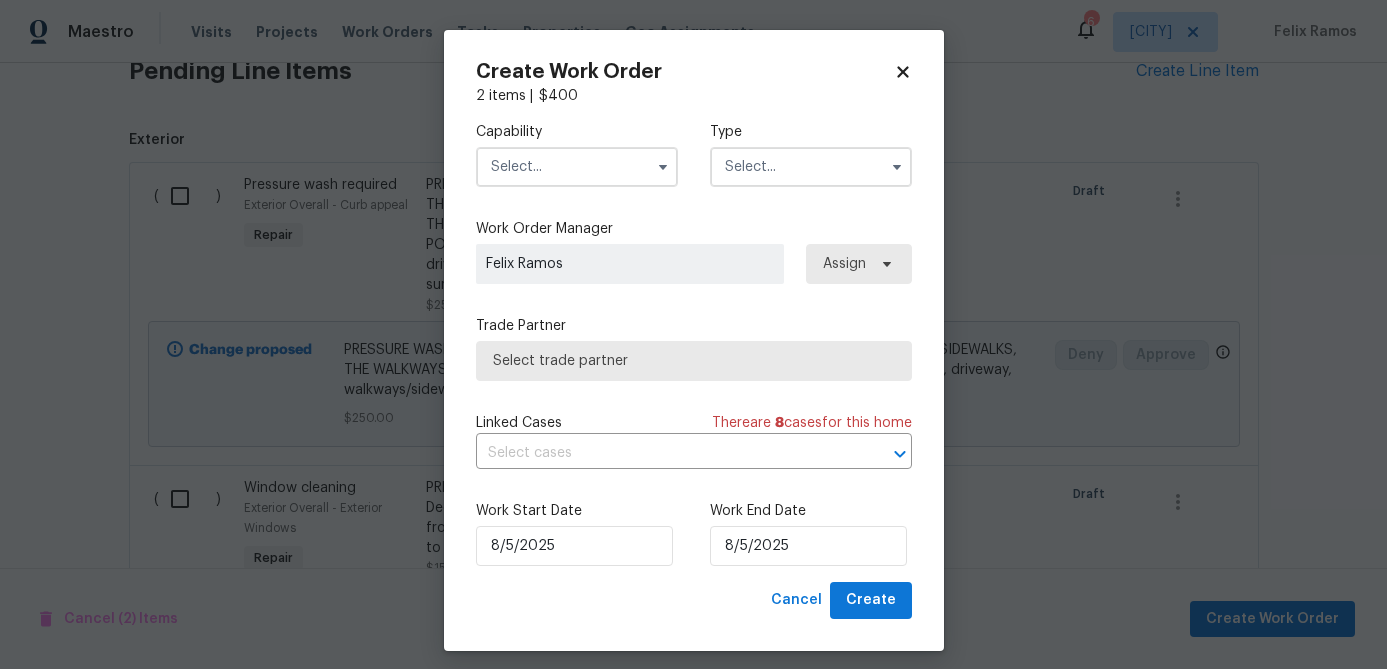 click at bounding box center [577, 167] 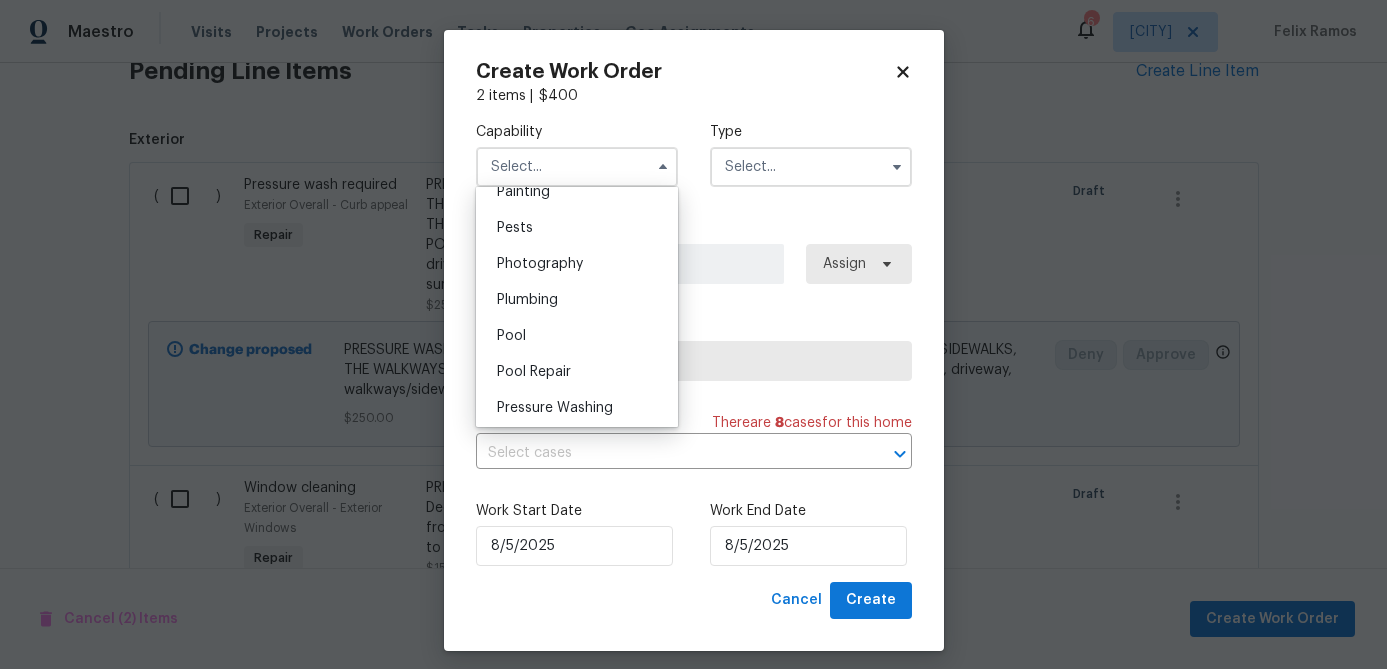 scroll, scrollTop: 1704, scrollLeft: 0, axis: vertical 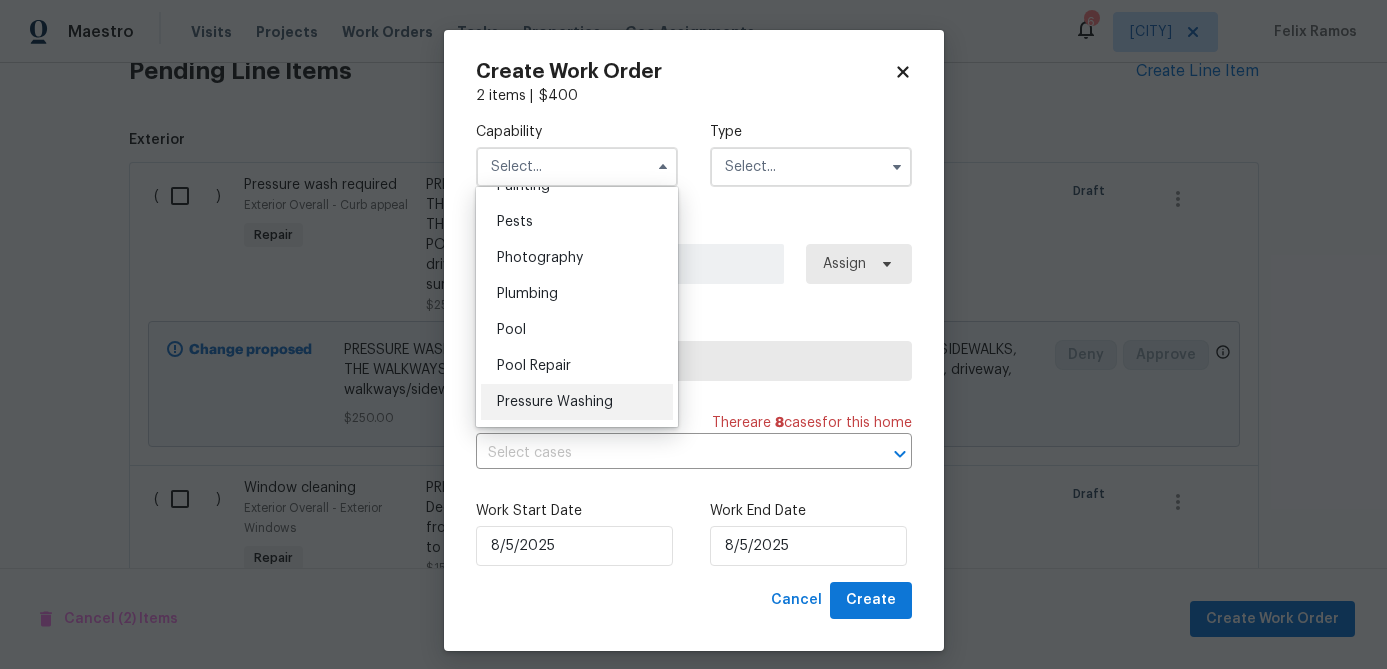 click on "Pressure Washing" at bounding box center [555, 402] 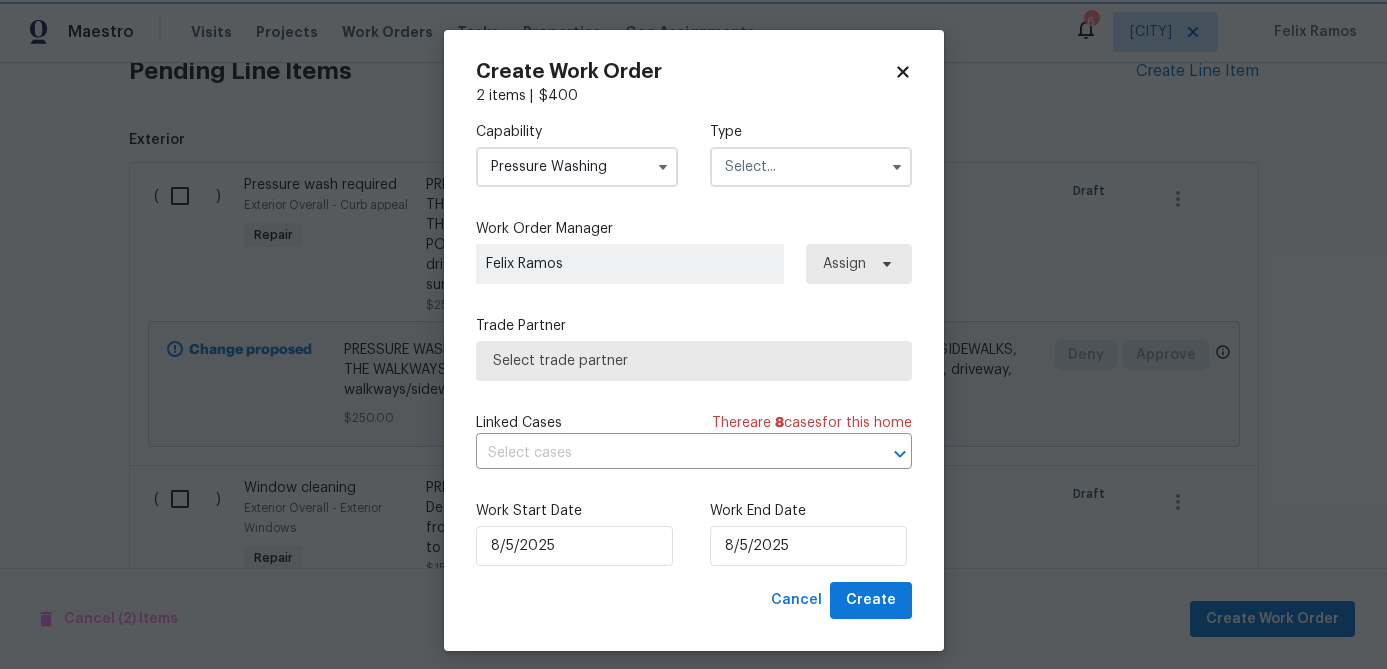 type on "Pressure Washing" 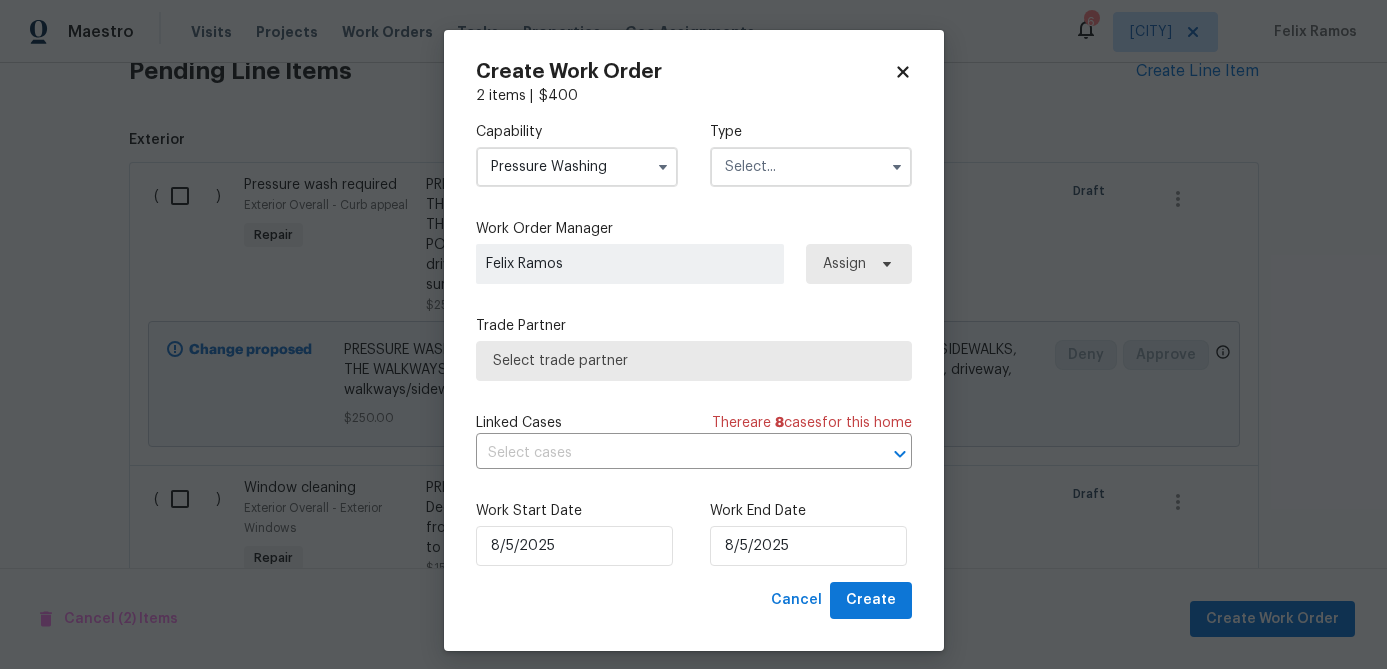 click at bounding box center [811, 167] 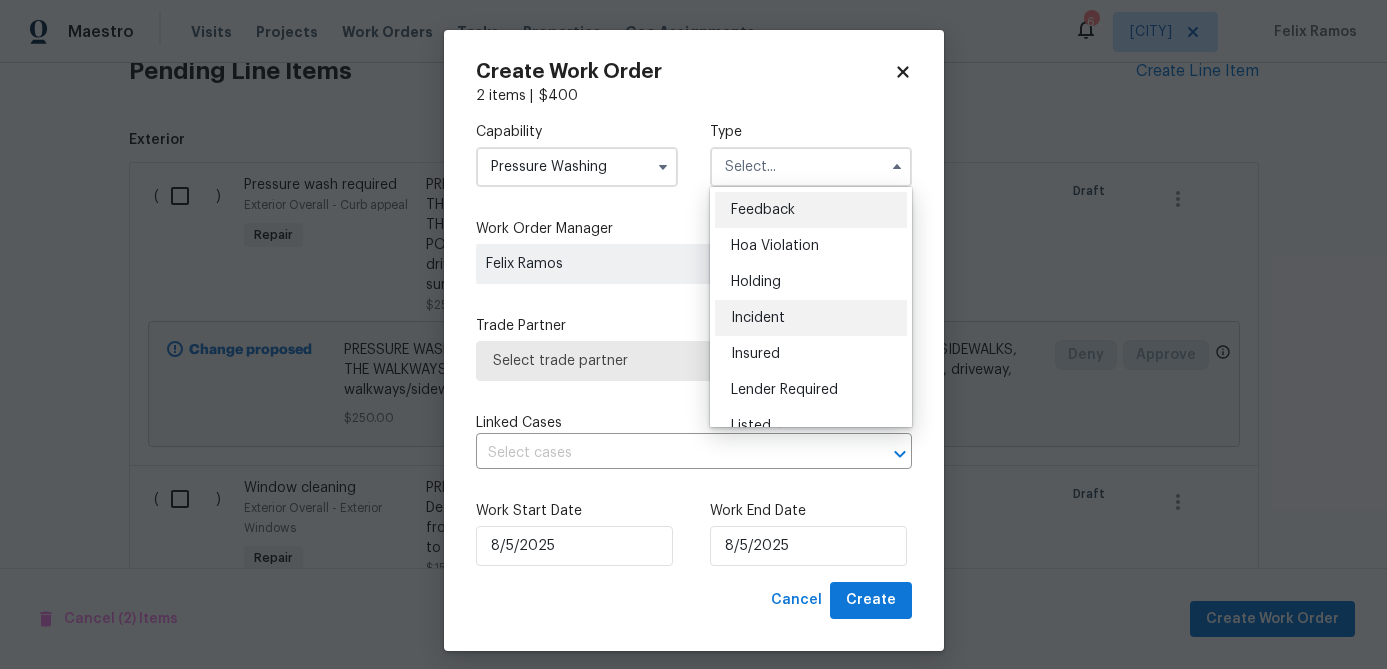 scroll, scrollTop: 454, scrollLeft: 0, axis: vertical 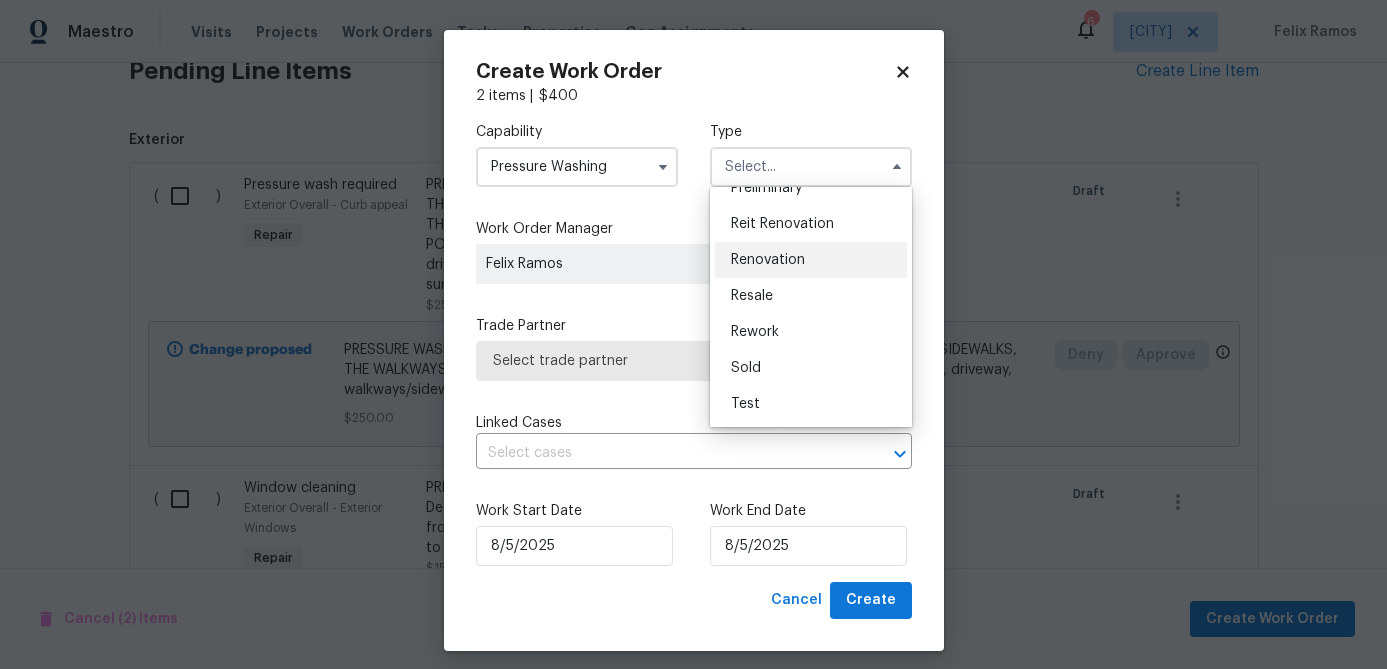 click on "Renovation" at bounding box center [768, 260] 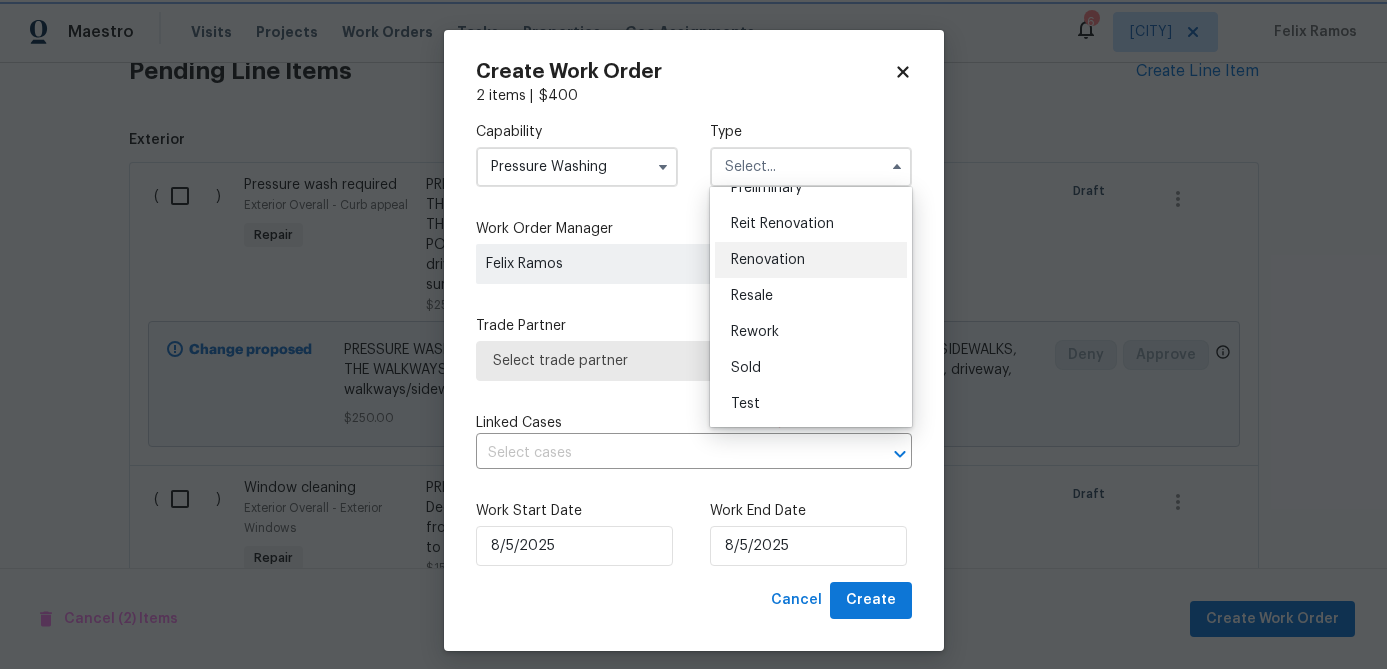 type on "Renovation" 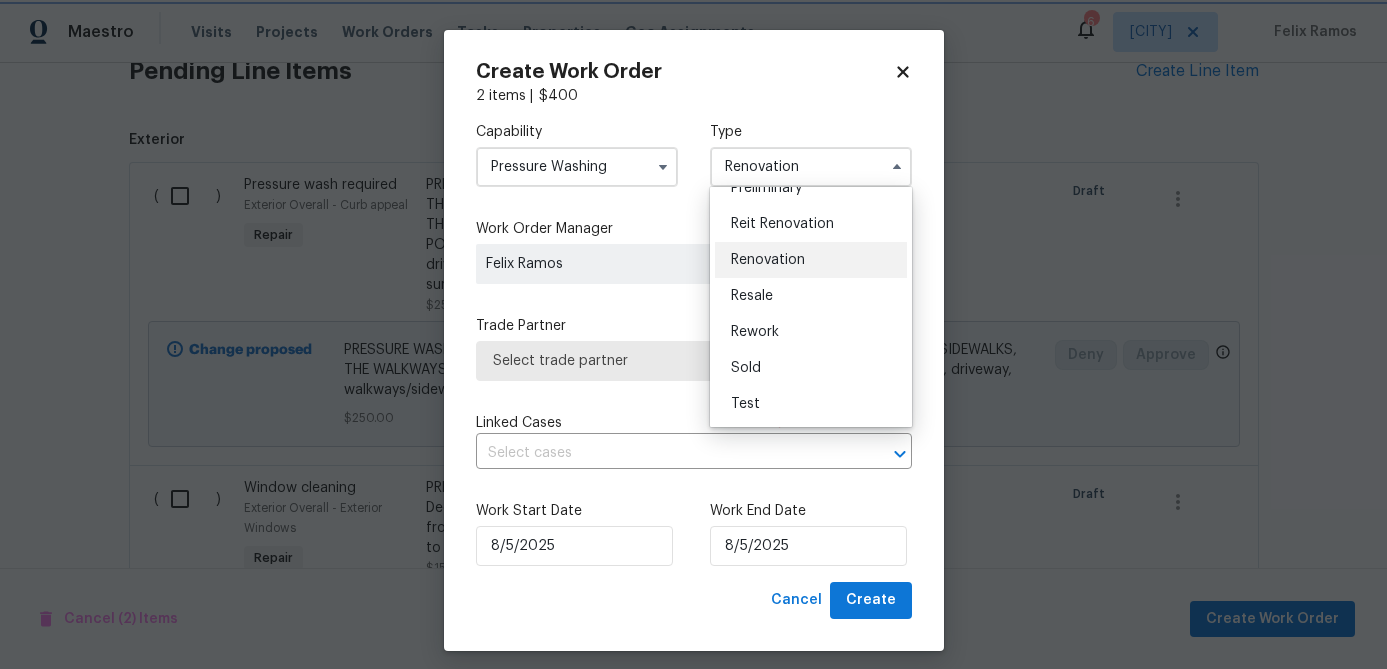 scroll, scrollTop: 0, scrollLeft: 0, axis: both 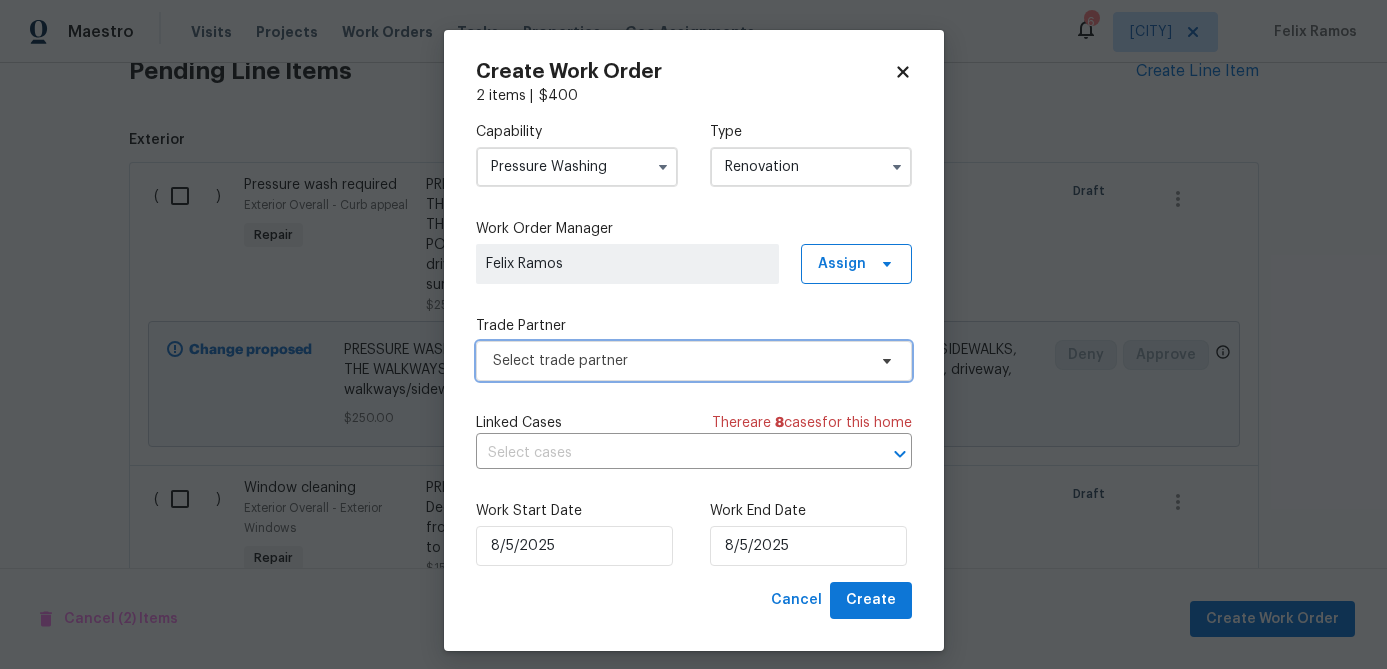 click on "Select trade partner" at bounding box center [679, 361] 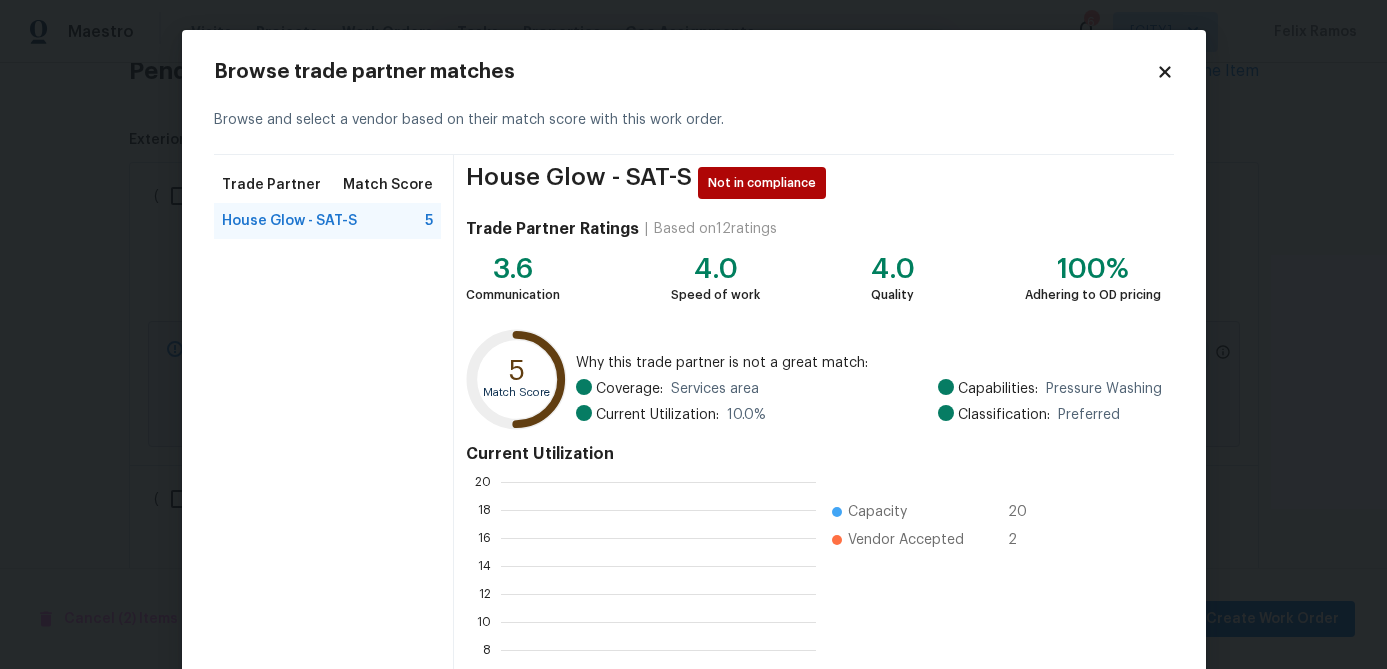 scroll, scrollTop: 2, scrollLeft: 2, axis: both 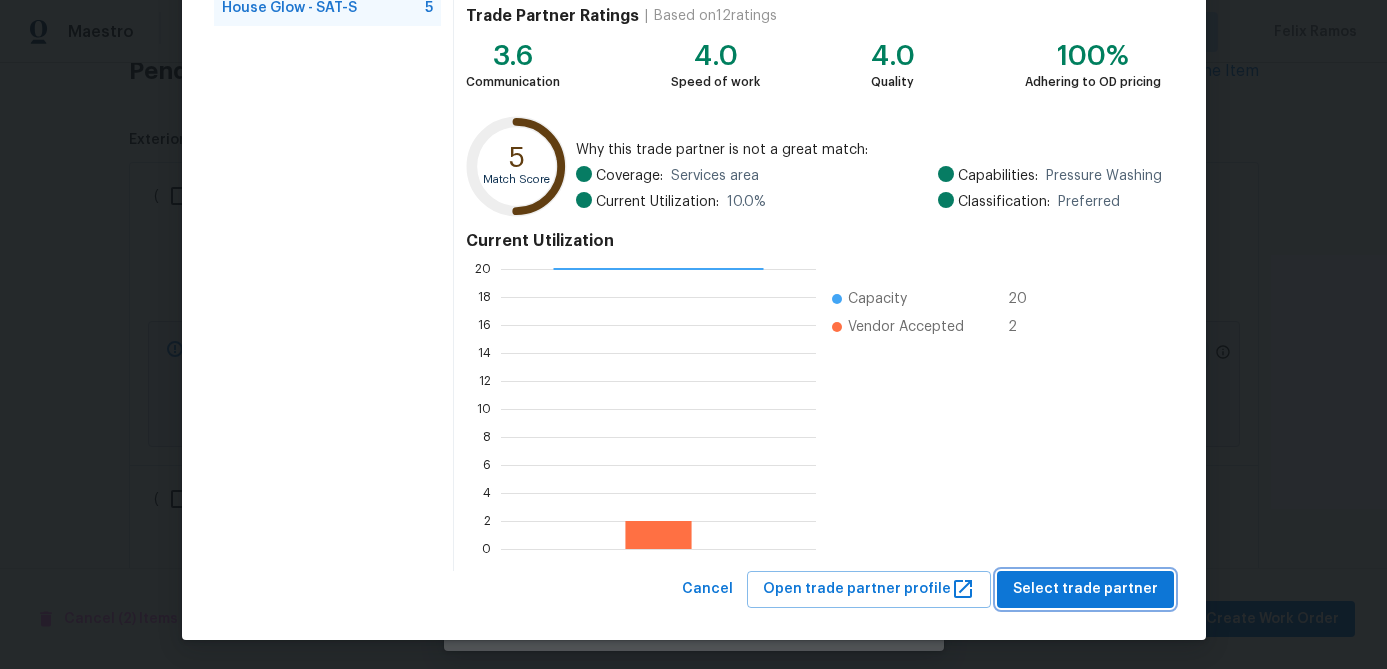 click on "Select trade partner" at bounding box center [1085, 589] 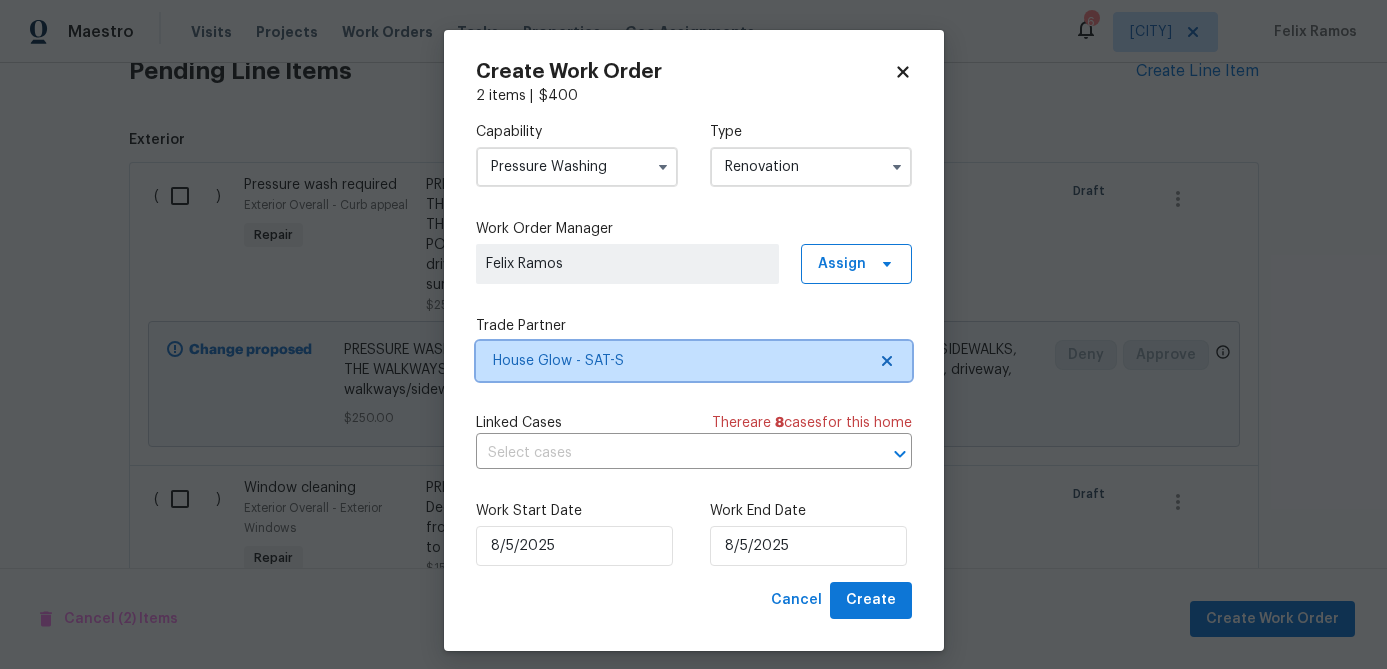 scroll, scrollTop: 0, scrollLeft: 0, axis: both 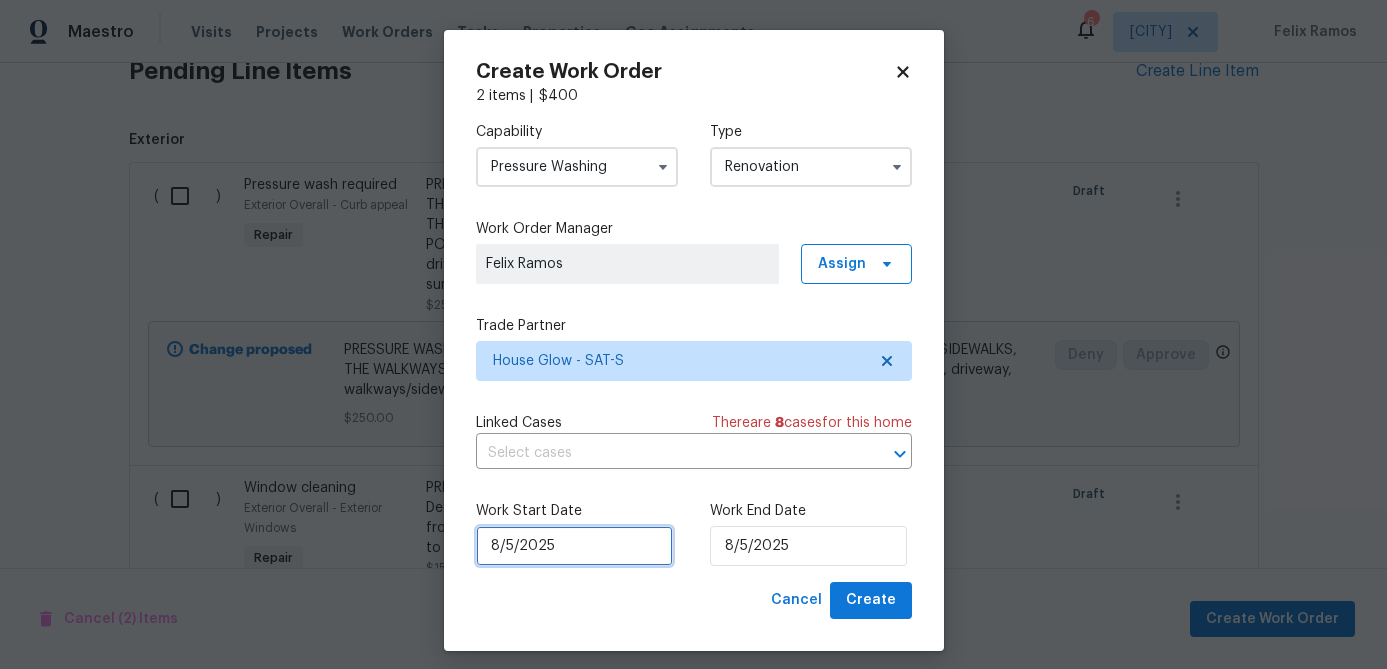 click on "8/5/2025" at bounding box center (574, 546) 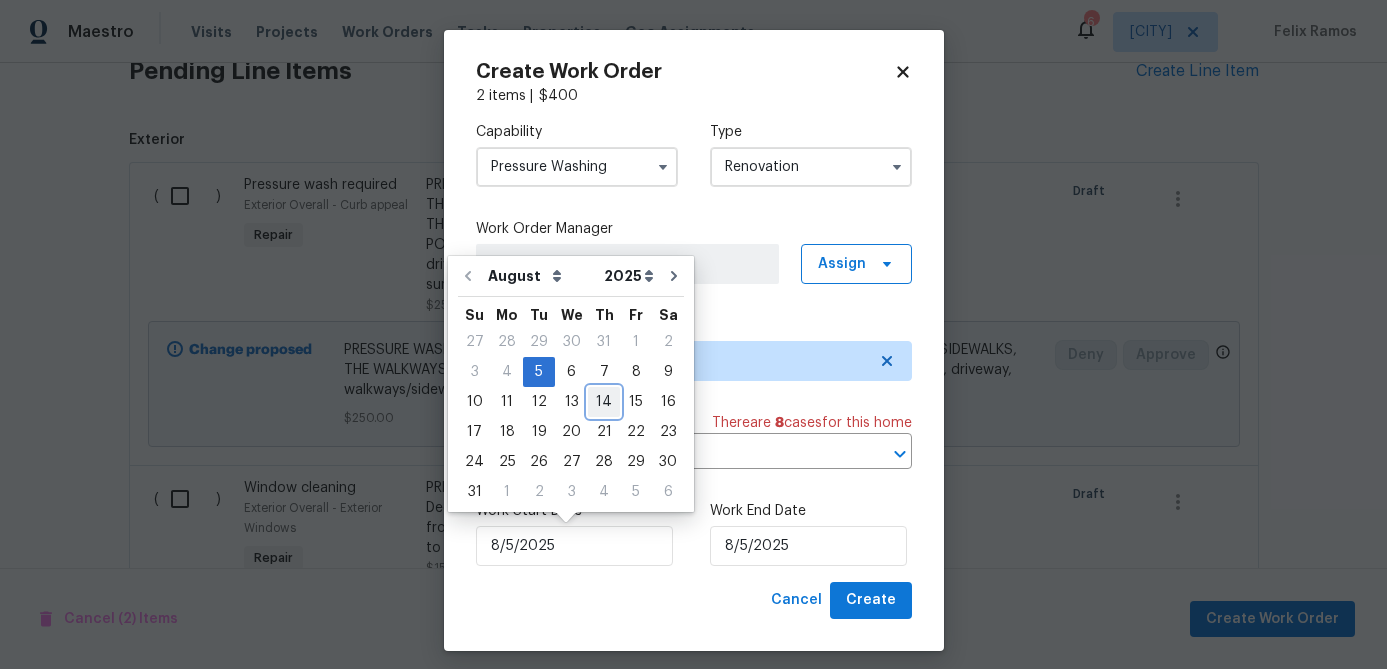click on "14" at bounding box center (604, 402) 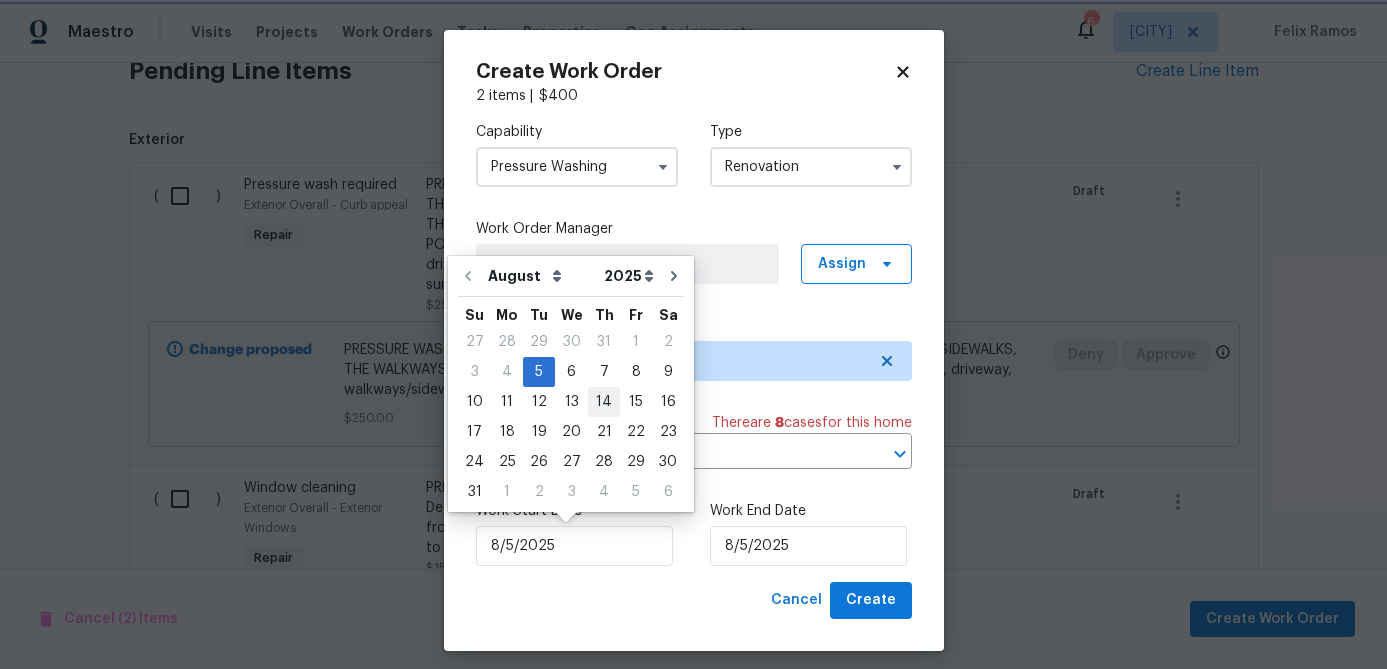 type on "8/14/2025" 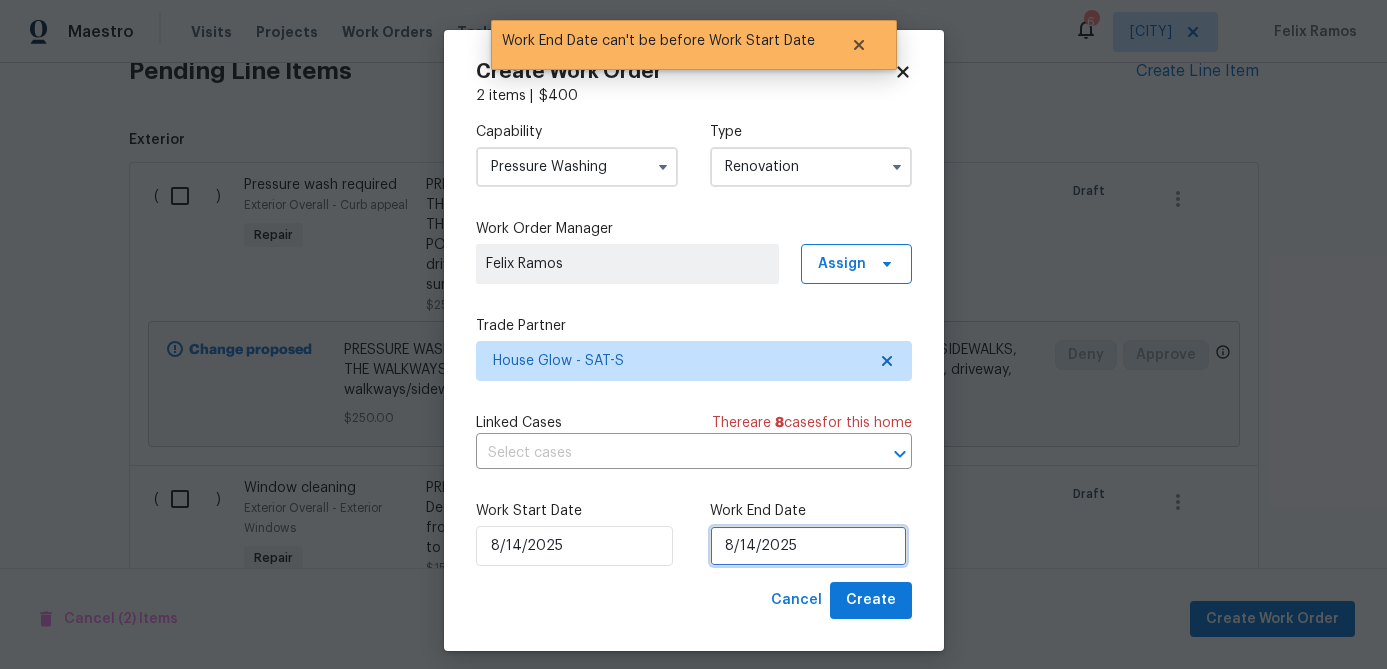 click on "8/14/2025" at bounding box center (808, 546) 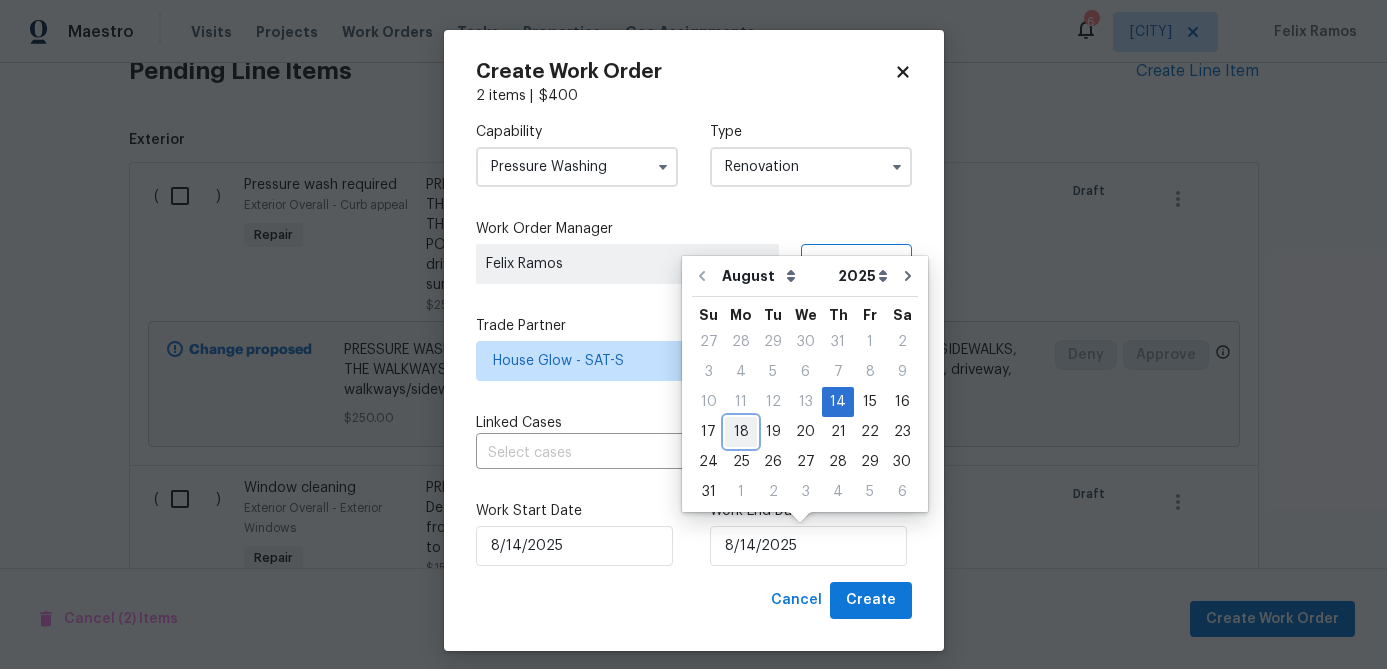 click on "18" at bounding box center [741, 432] 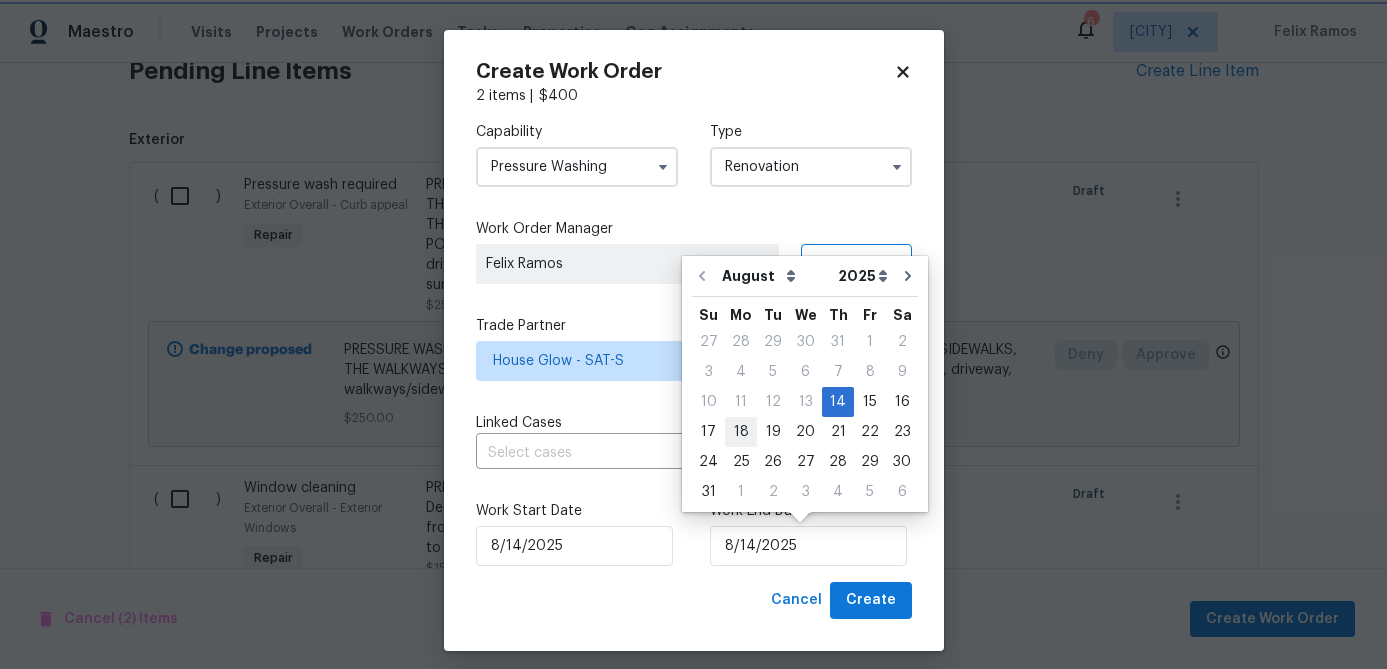 type on "8/18/2025" 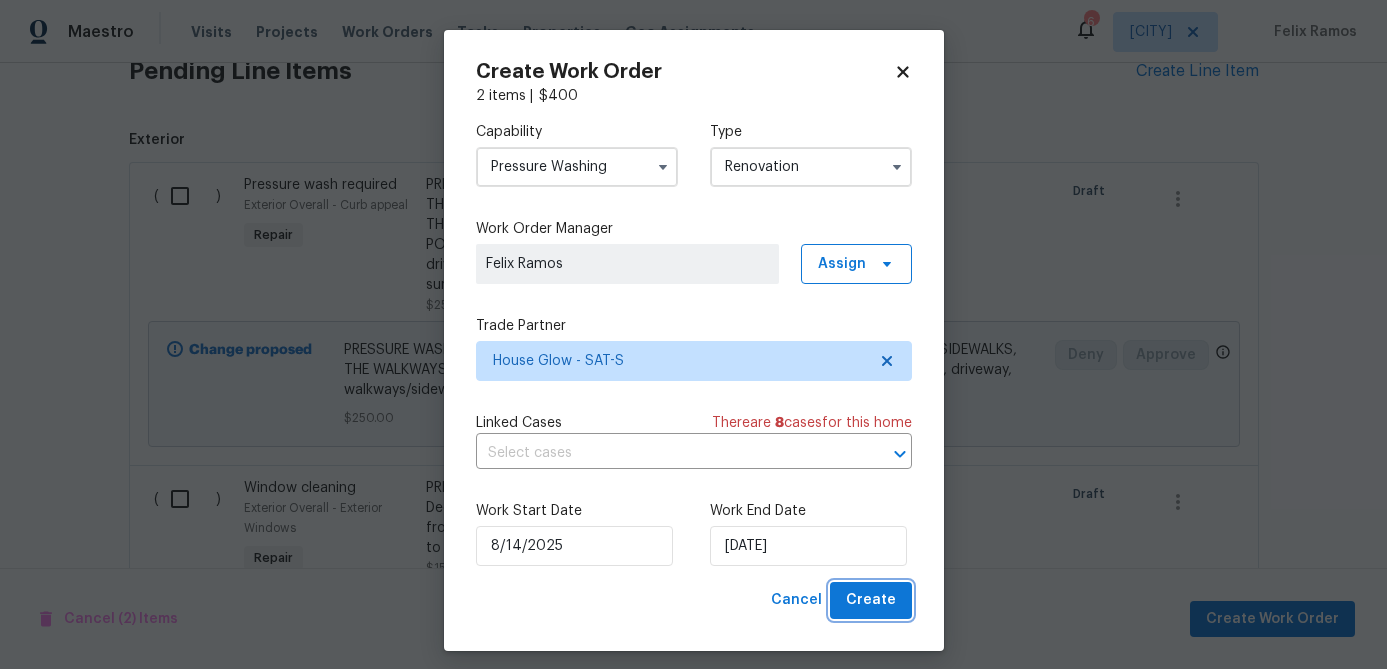 click on "Create" at bounding box center (871, 600) 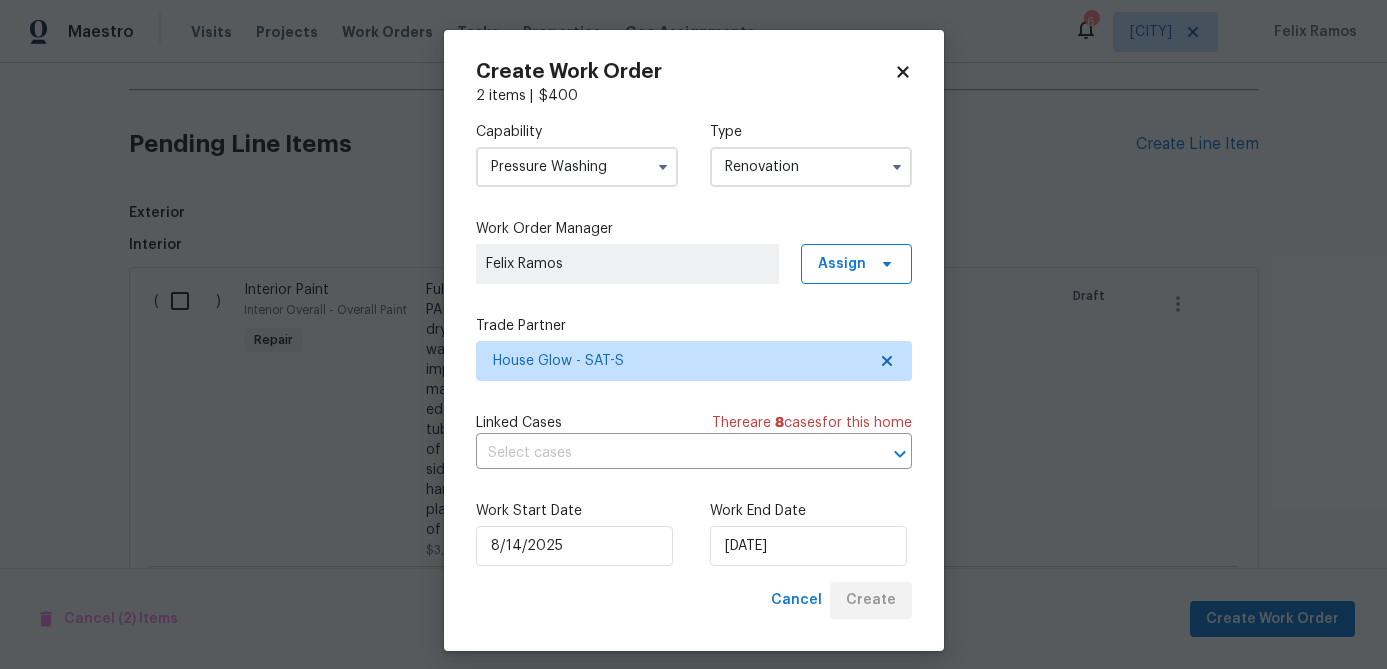 scroll, scrollTop: 923, scrollLeft: 0, axis: vertical 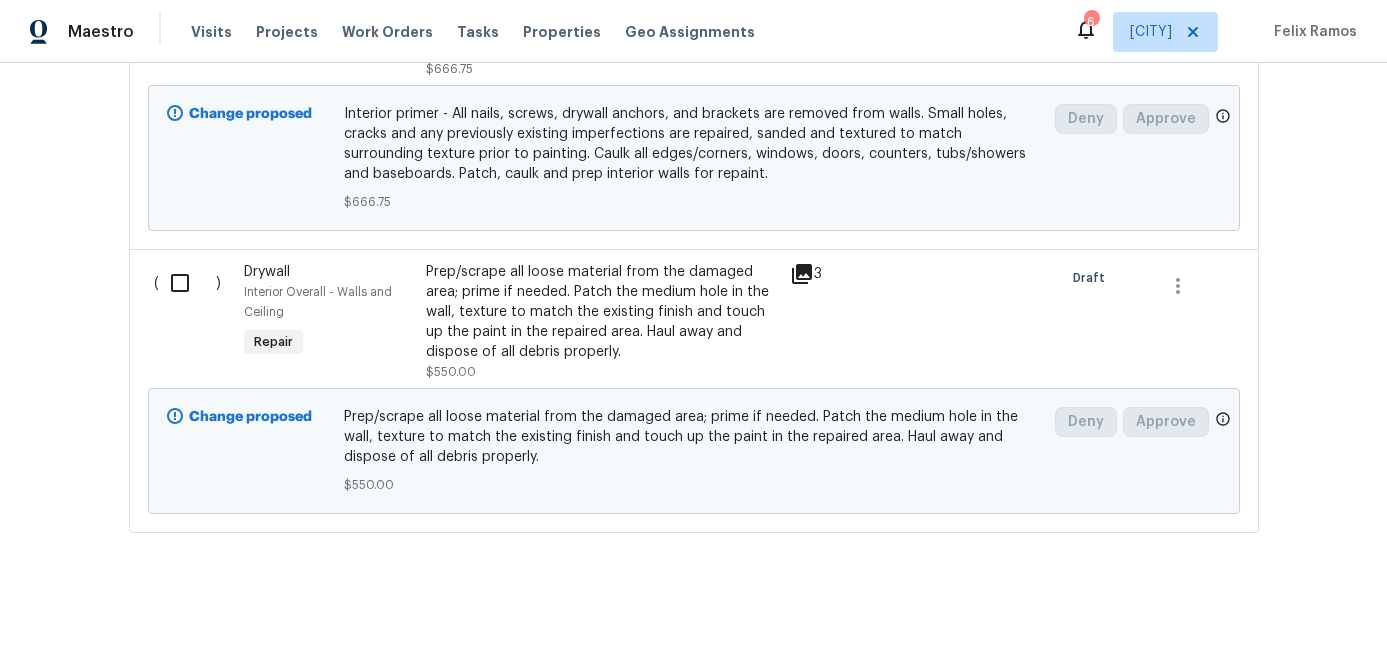 click on "Prep/scrape all loose material from the damaged area; prime if needed. Patch the medium hole in the wall, texture to match the existing finish and touch up the paint in the repaired area. Haul away and dispose of all debris properly." at bounding box center (602, 312) 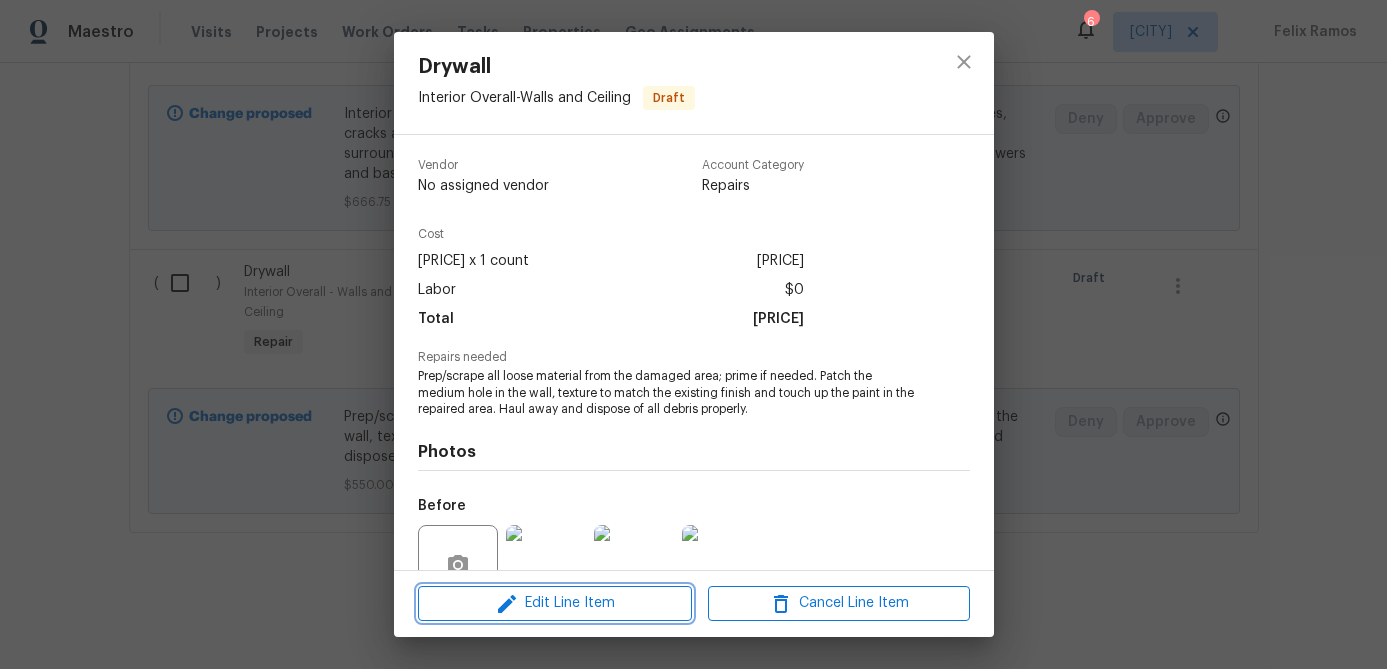 click on "Edit Line Item" at bounding box center [555, 603] 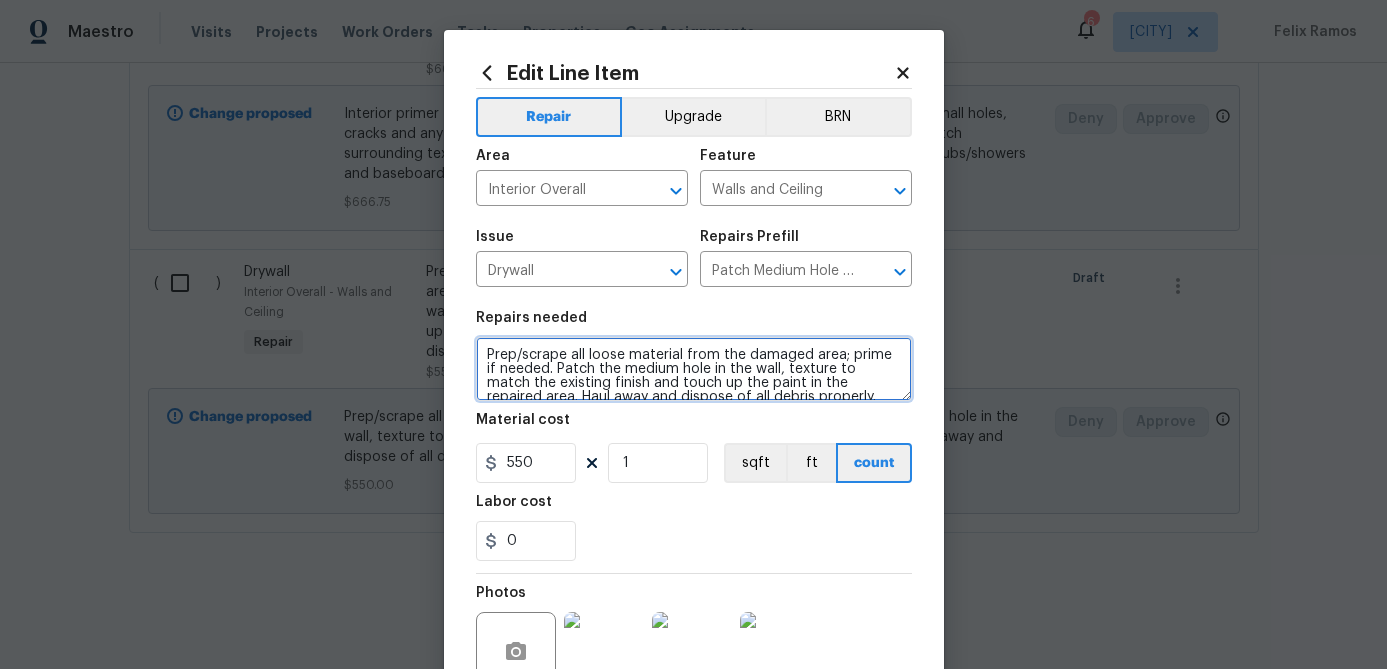 click on "Prep/scrape all loose material from the damaged area; prime if needed. Patch the medium hole in the wall, texture to match the existing finish and touch up the paint in the repaired area. Haul away and dispose of all debris properly." at bounding box center (694, 369) 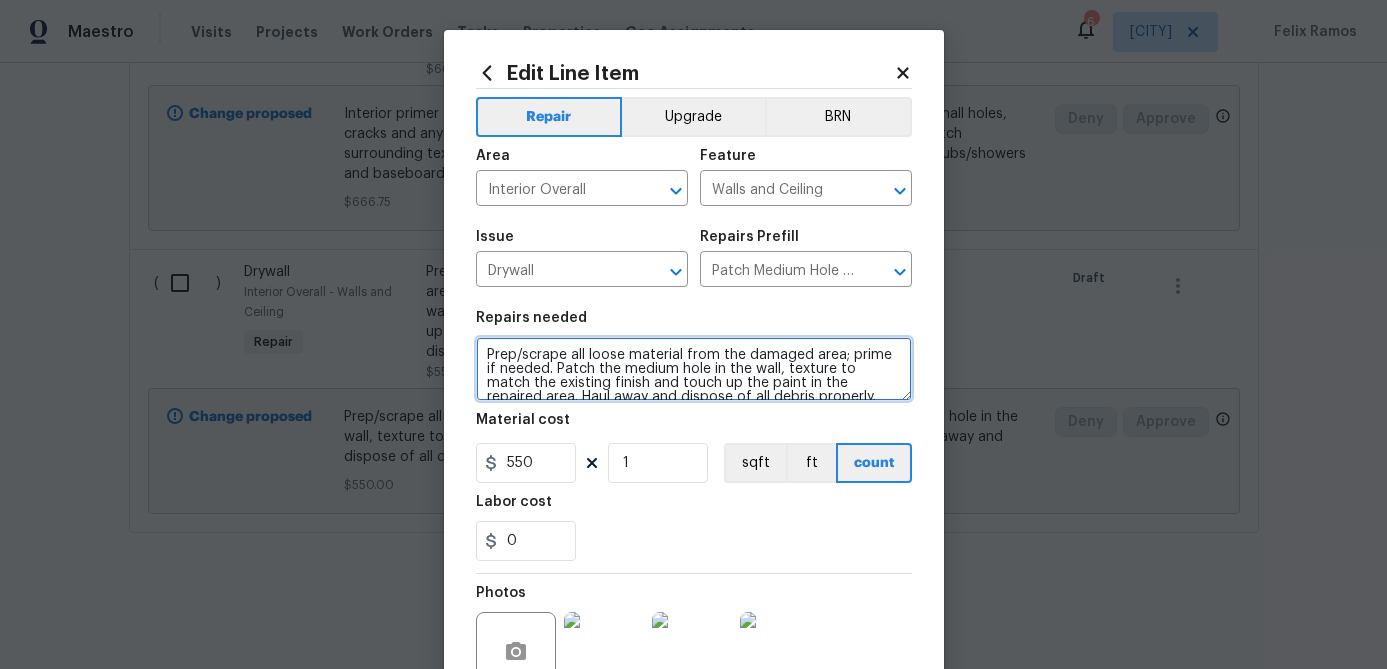 scroll, scrollTop: 4, scrollLeft: 0, axis: vertical 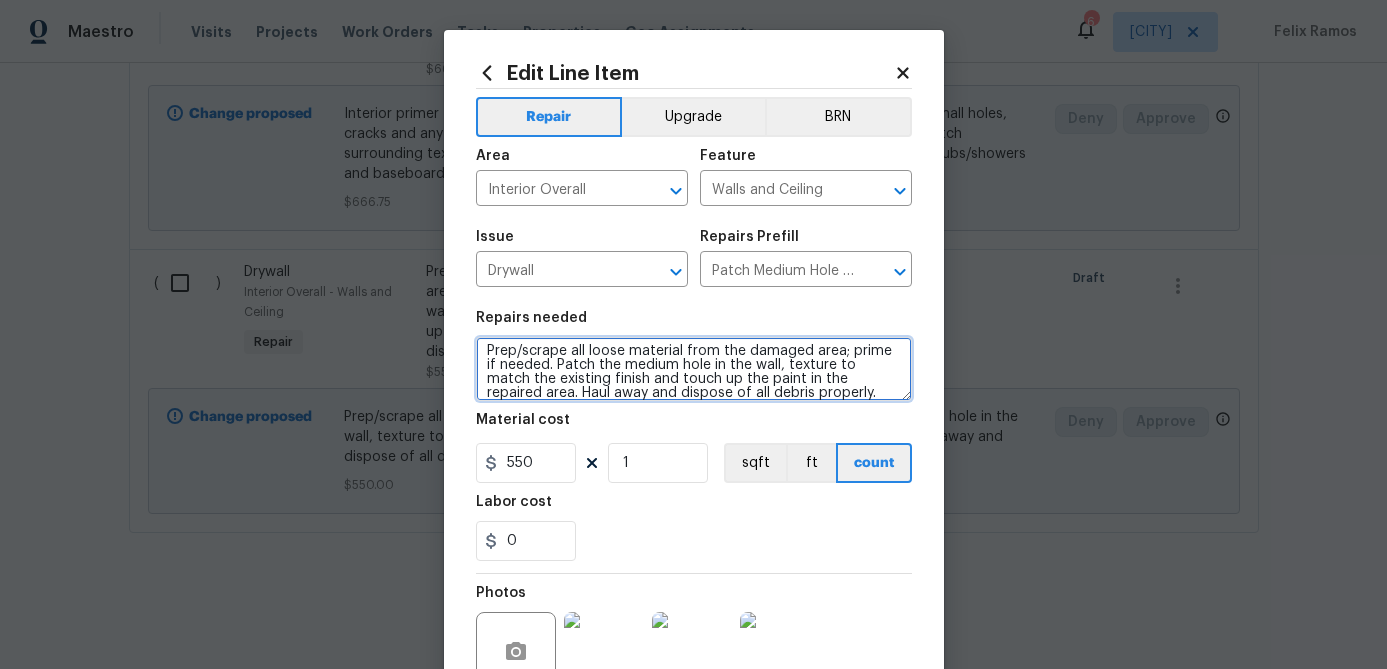 click on "Prep/scrape all loose material from the damaged area; prime if needed. Patch the medium hole in the wall, texture to match the existing finish and touch up the paint in the repaired area. Haul away and dispose of all debris properly." at bounding box center (694, 369) 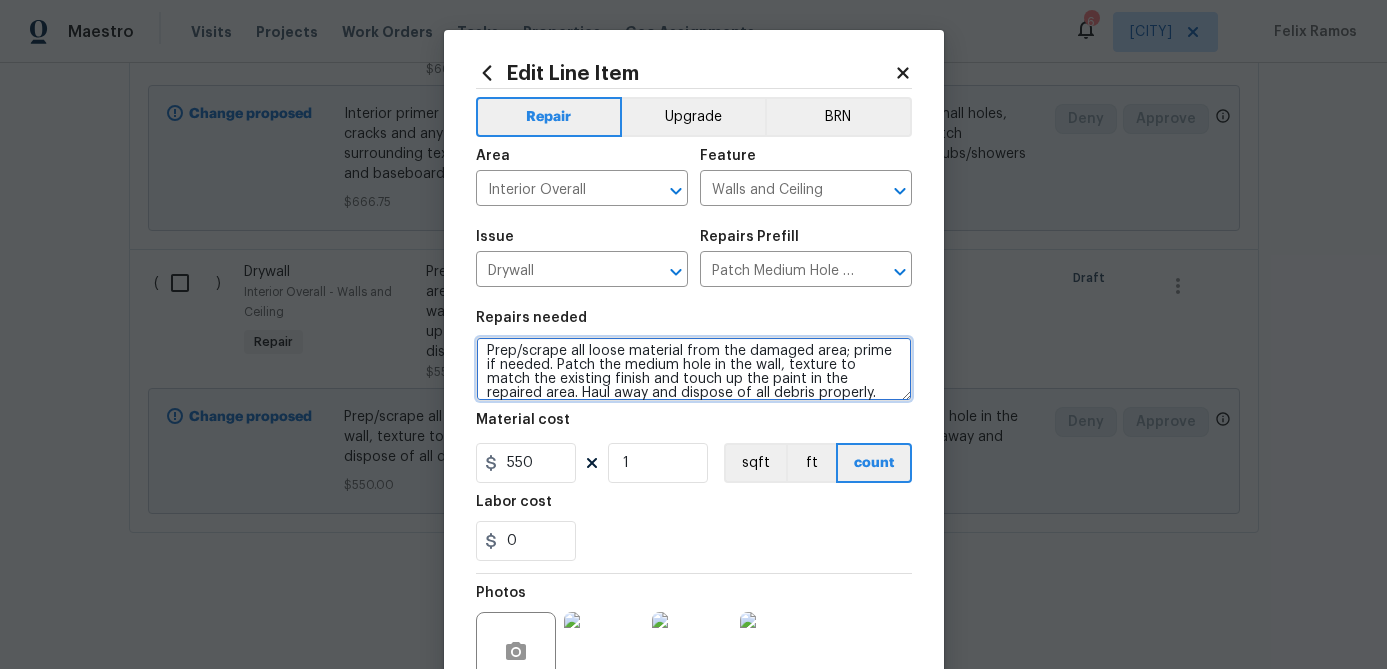 paste on "1. REPAIR ALL DAMAGED DRYWALL ON WALLS & CEILING PRIOR TO NEW PAINT. 2. MATCH EXISTING TEXTURE ON ALL REPAIRS PRIOR TO NEW PAINT." 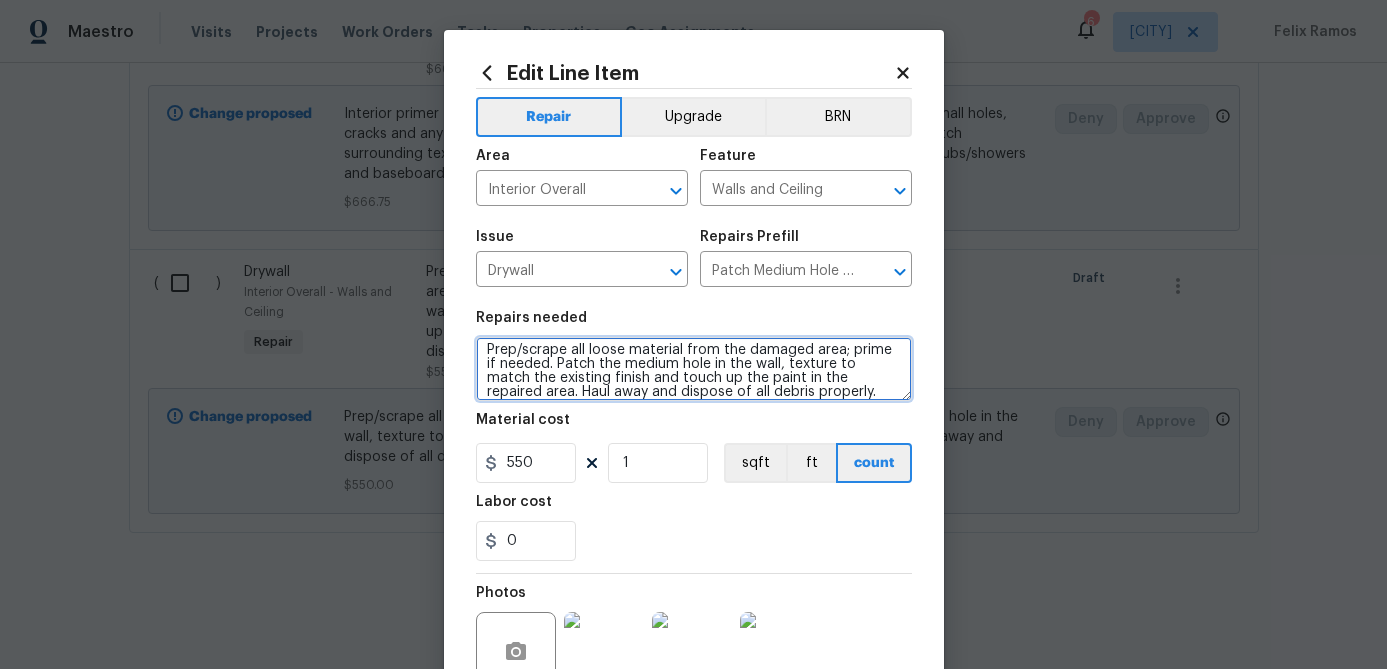 scroll, scrollTop: 70, scrollLeft: 0, axis: vertical 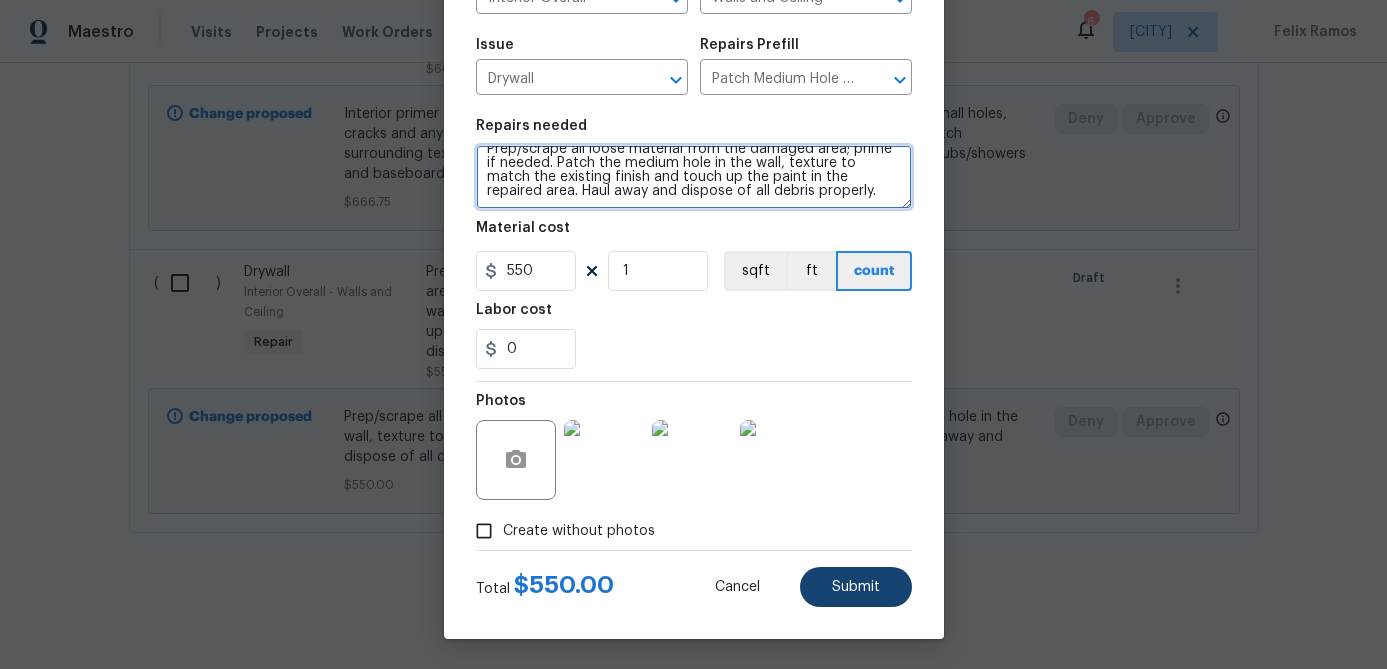 type on "1. REPAIR ALL DAMAGED DRYWALL ON WALLS & CEILING PRIOR TO NEW PAINT. 2. MATCH EXISTING TEXTURE ON ALL REPAIRS PRIOR TO NEW PAINT.
Prep/scrape all loose material from the damaged area; prime if needed. Patch the medium hole in the wall, texture to match the existing finish and touch up the paint in the repaired area. Haul away and dispose of all debris properly." 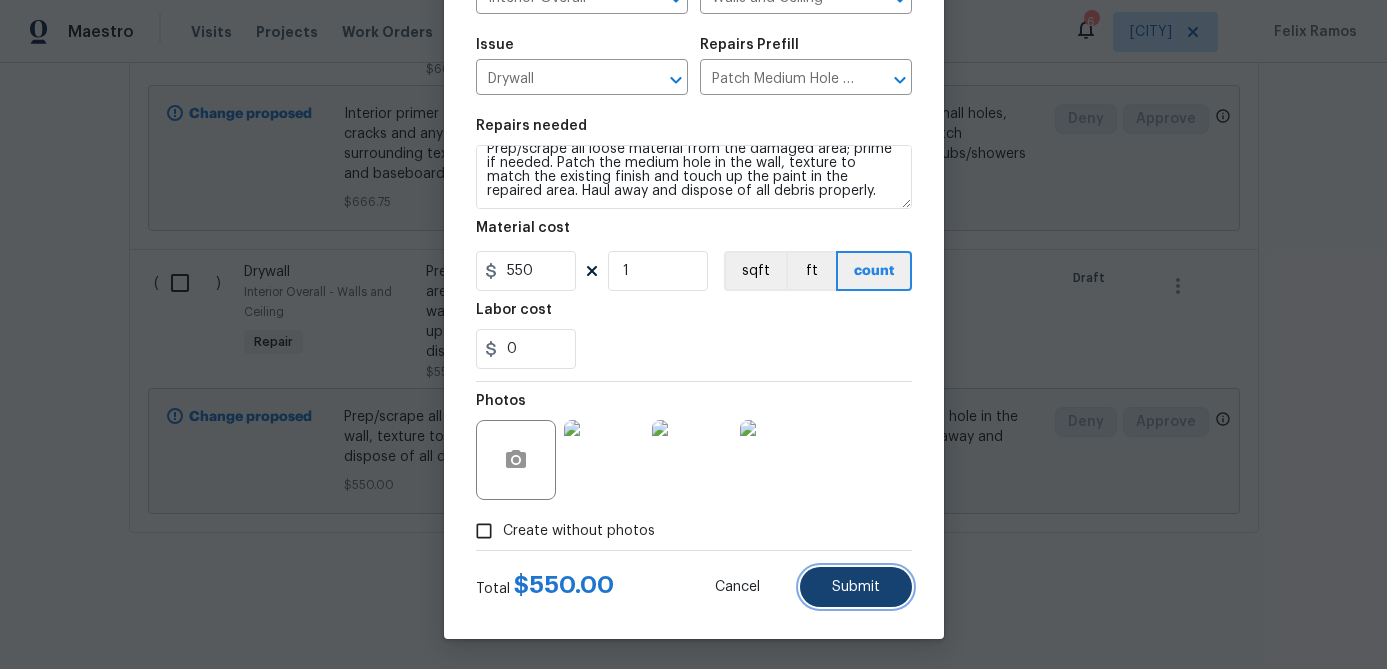 click on "Submit" at bounding box center [856, 587] 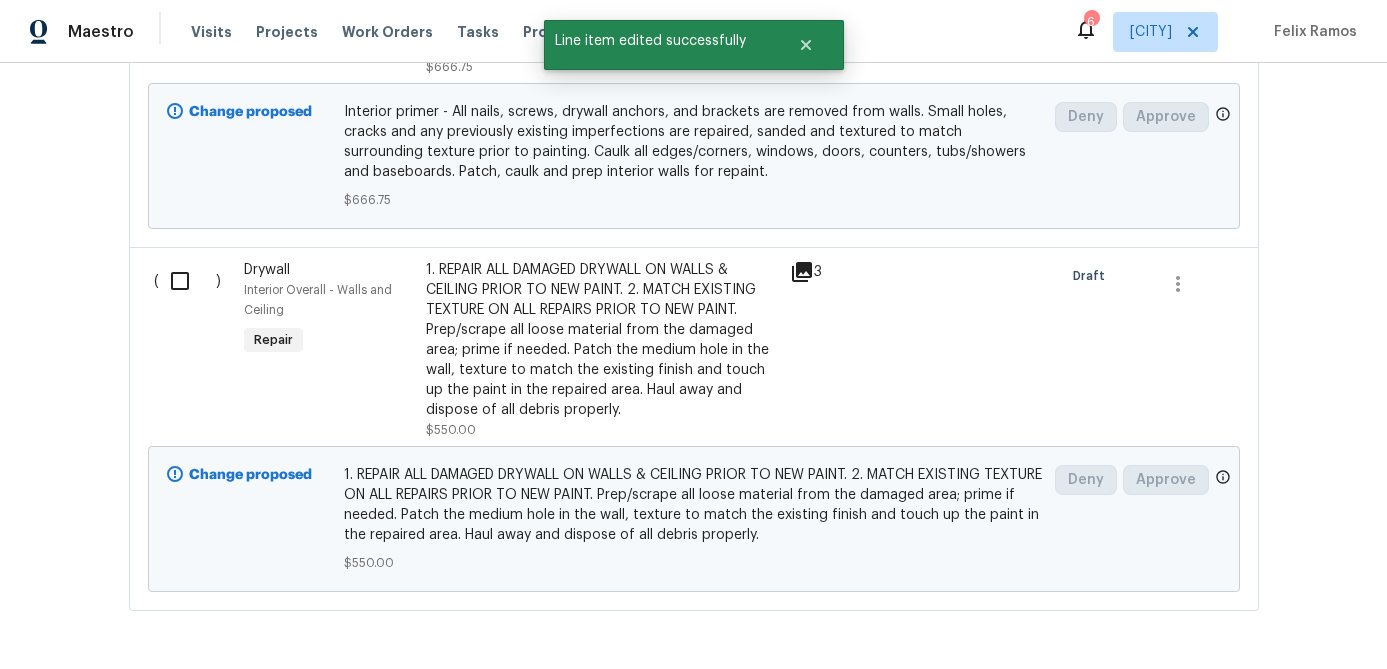 scroll, scrollTop: 0, scrollLeft: 0, axis: both 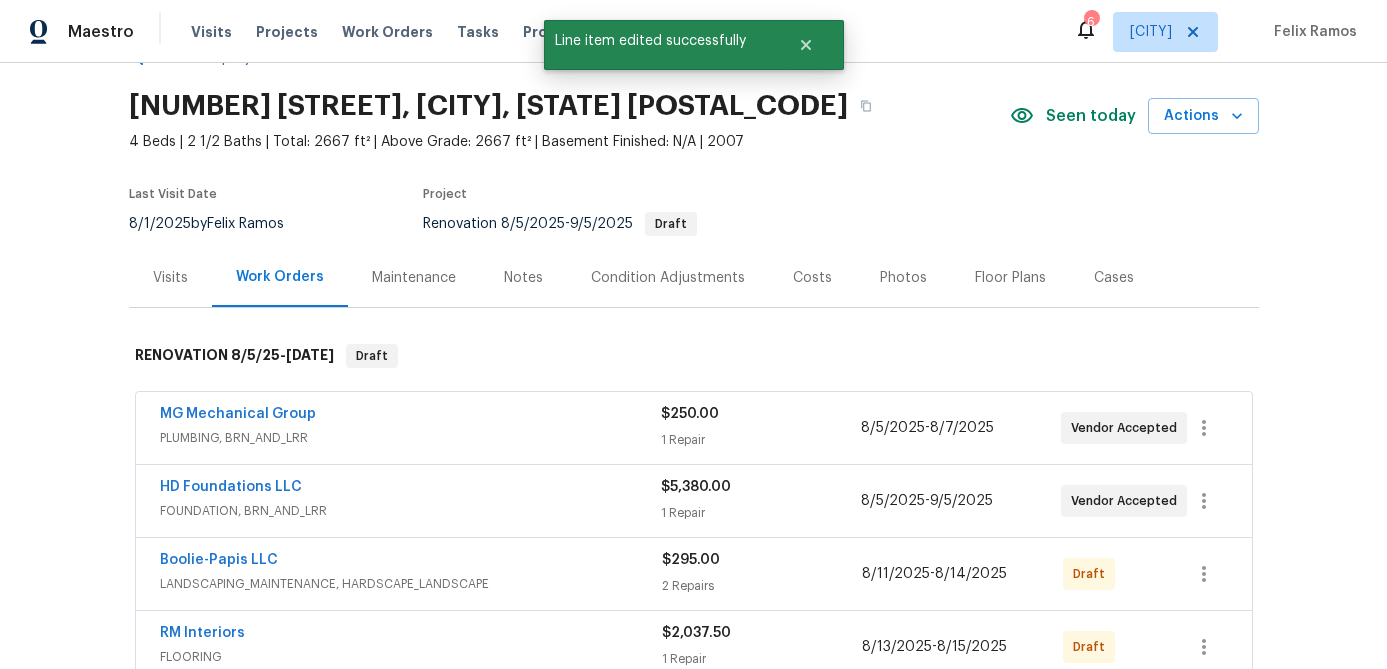 click on "Condition Adjustments" at bounding box center [668, 278] 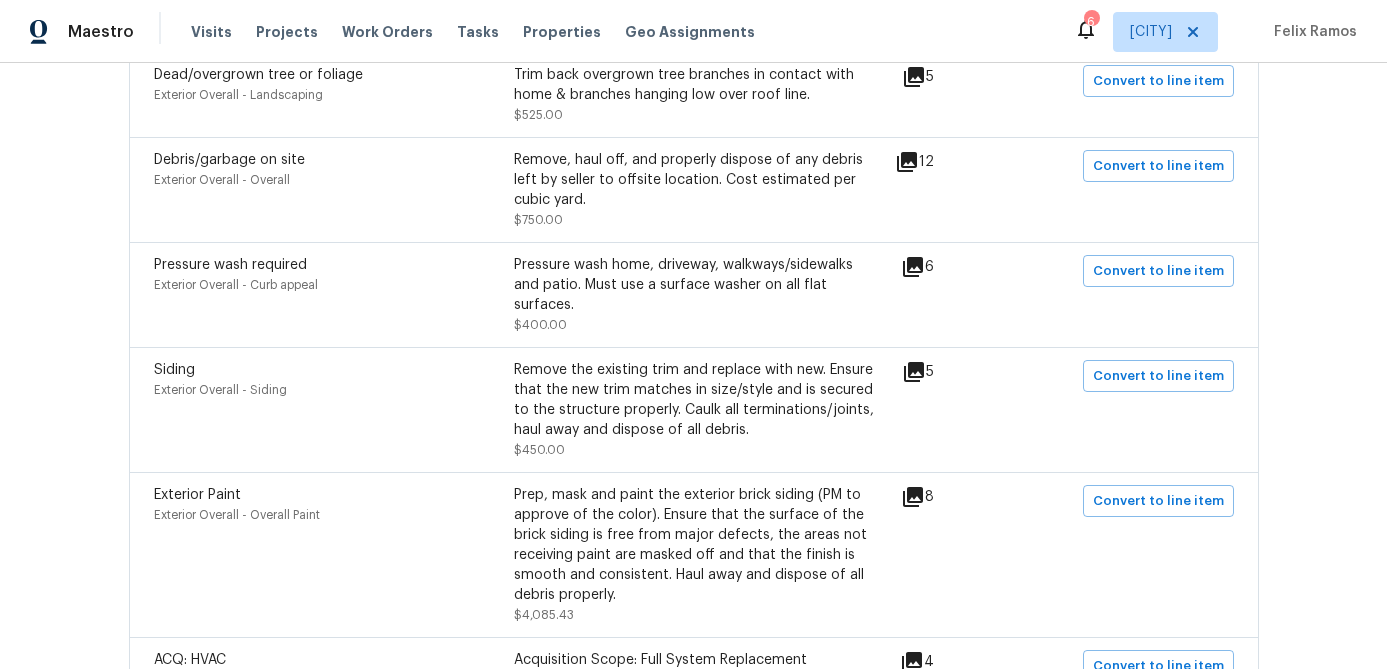 scroll, scrollTop: 1267, scrollLeft: 0, axis: vertical 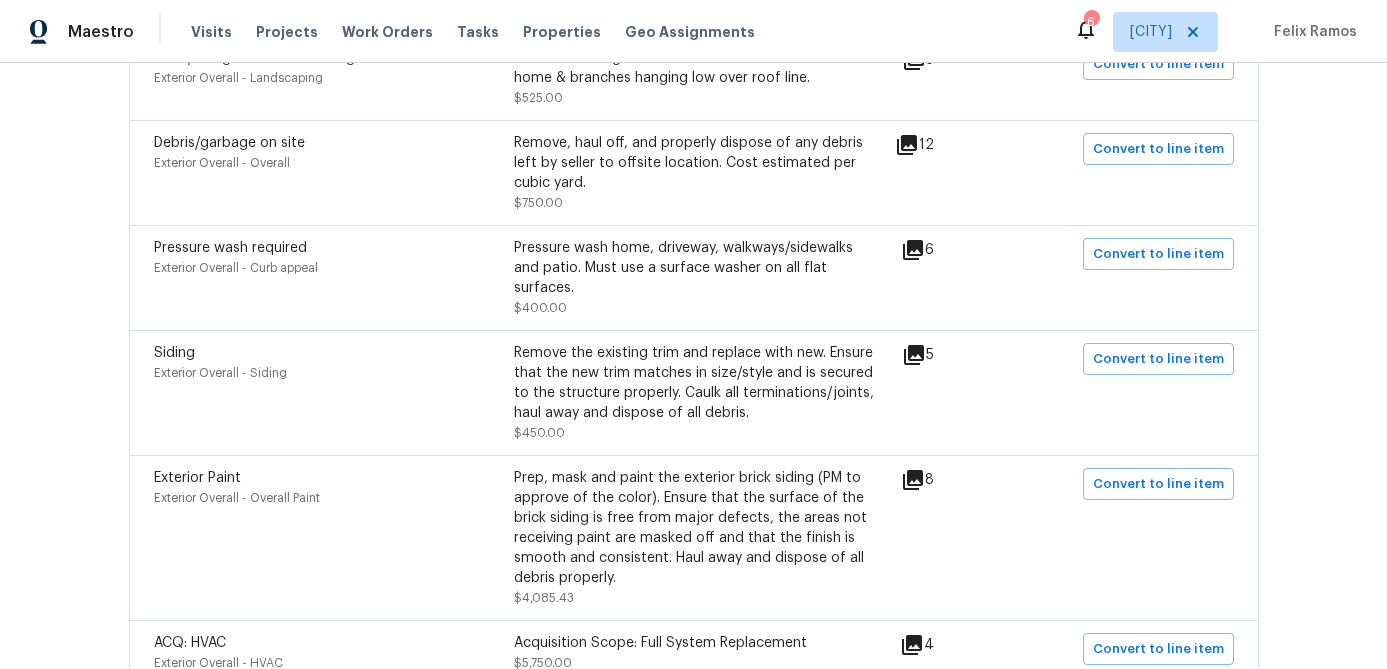 click 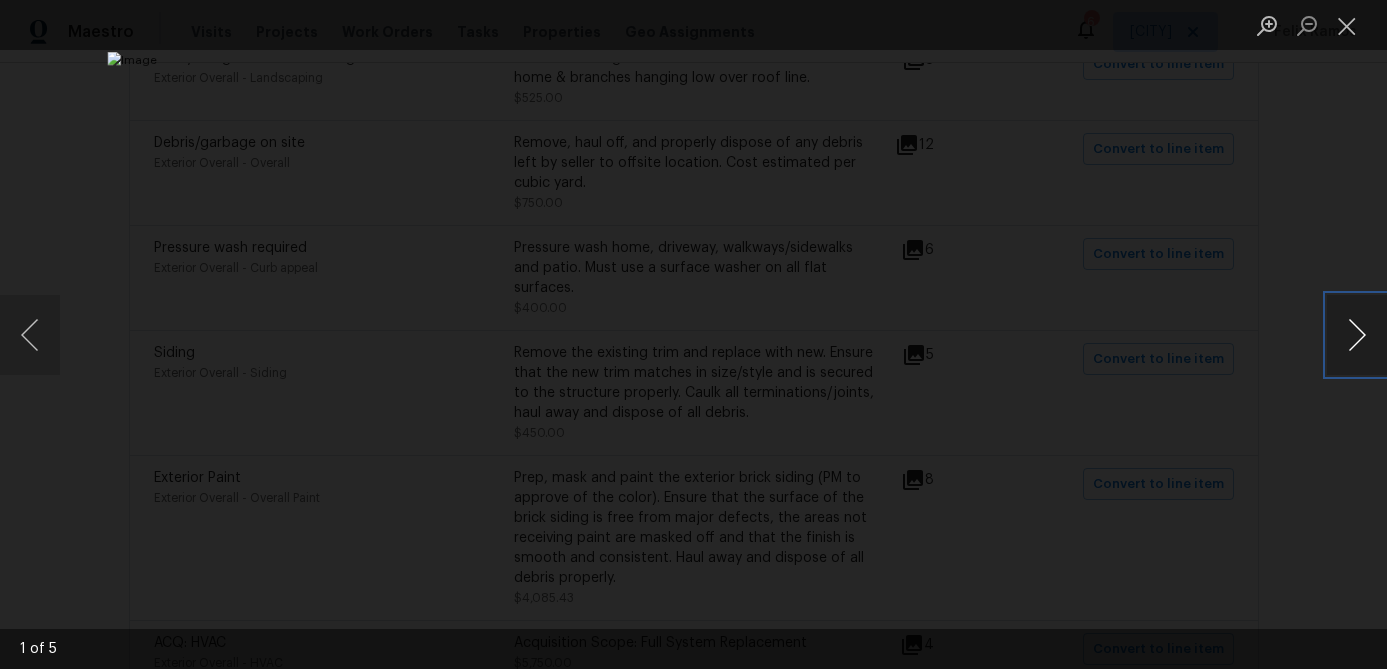 click at bounding box center (1357, 335) 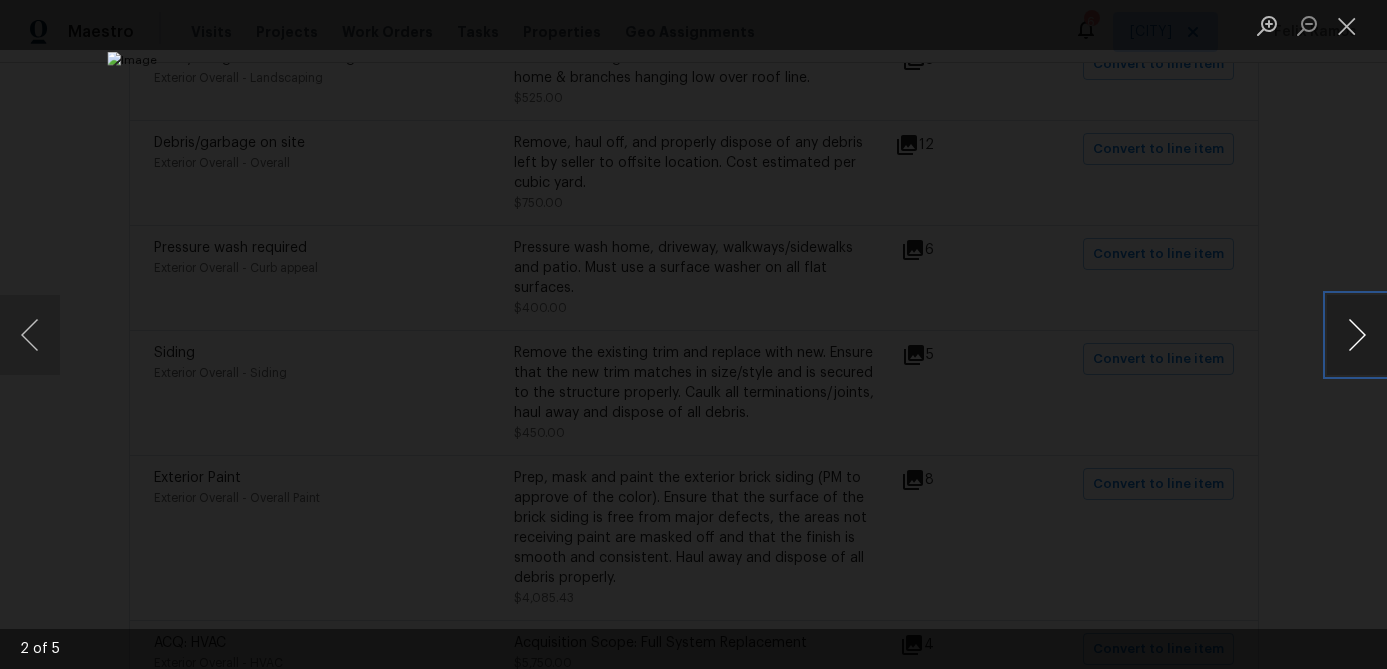 click at bounding box center (1357, 335) 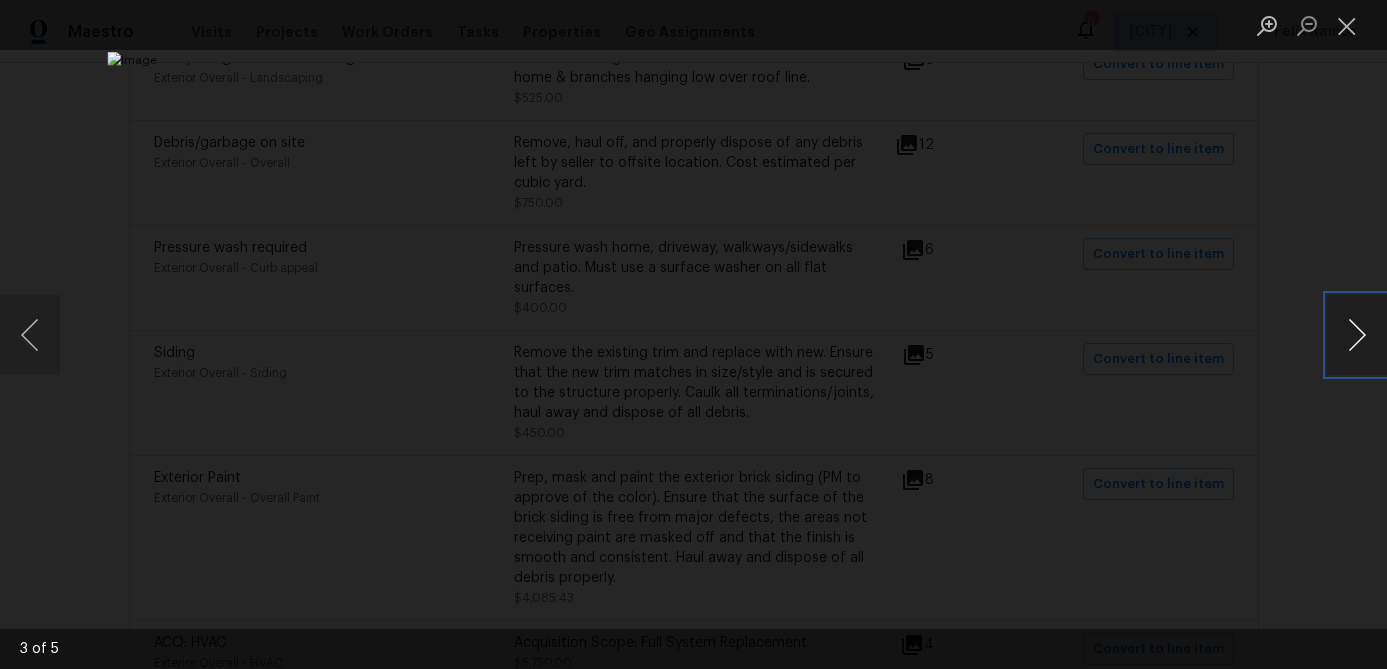 click at bounding box center [1357, 335] 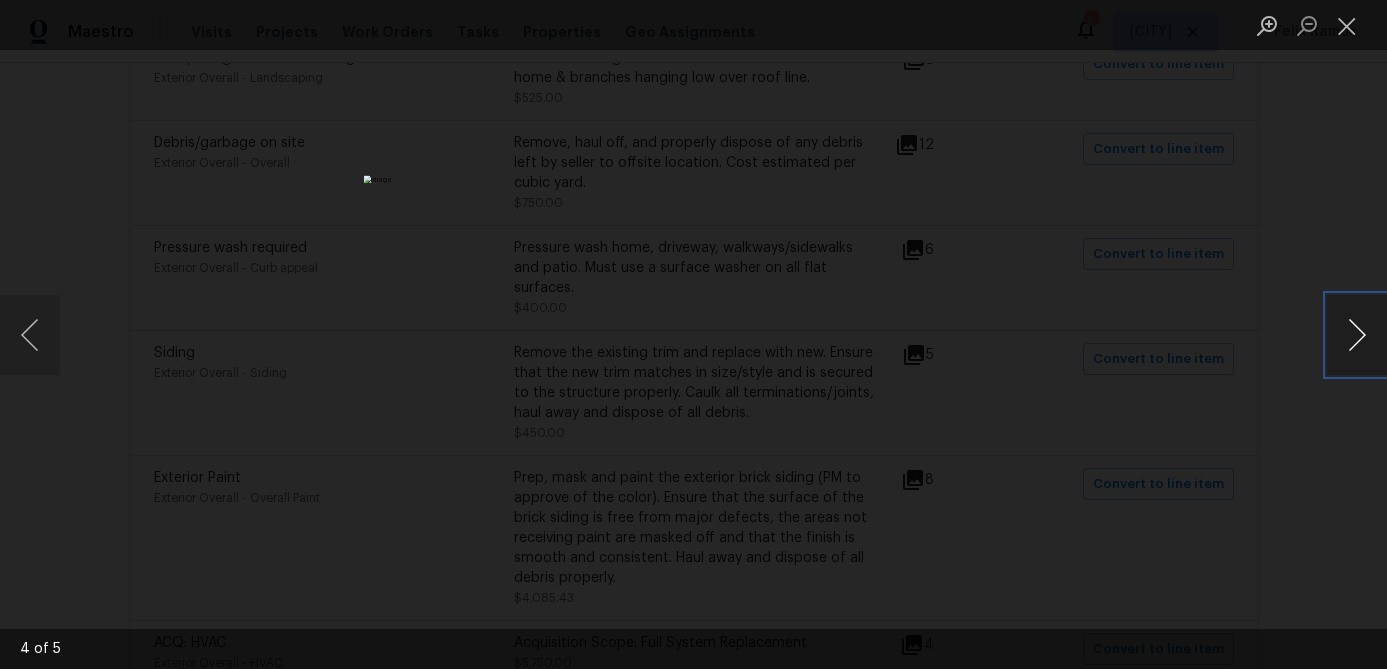 click at bounding box center [1357, 335] 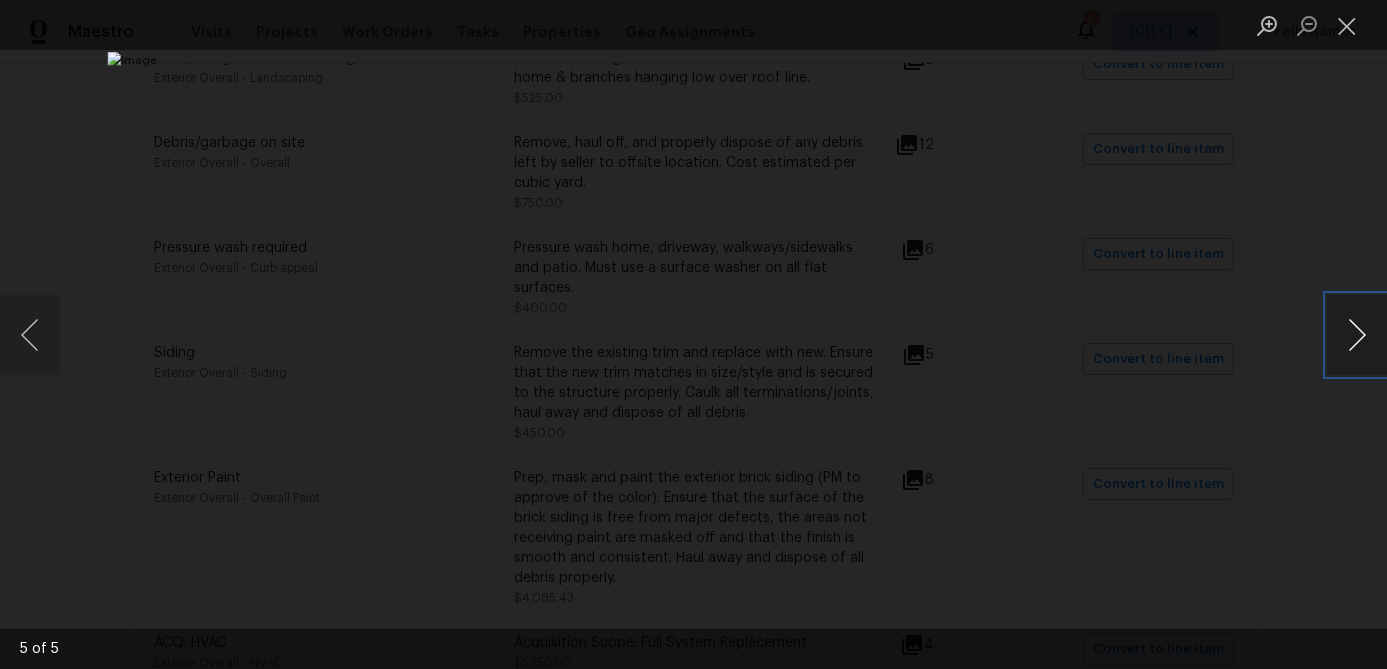 click at bounding box center (1357, 335) 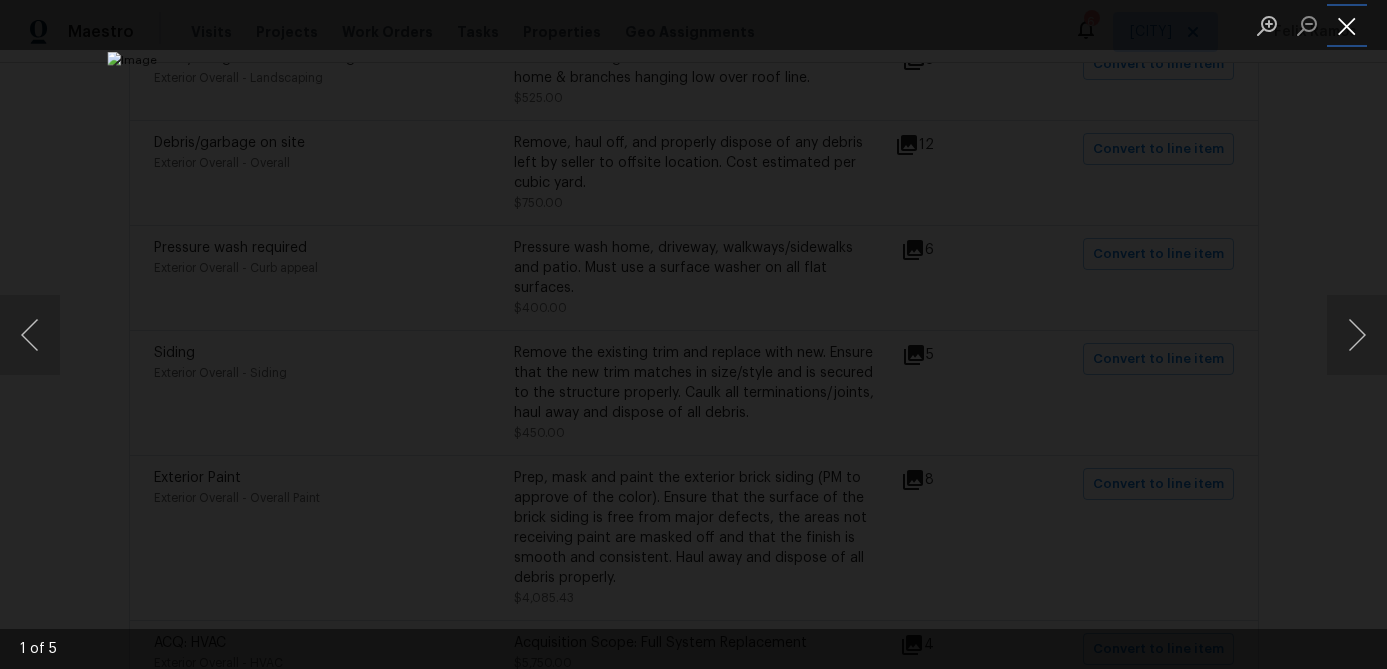 click at bounding box center [1347, 25] 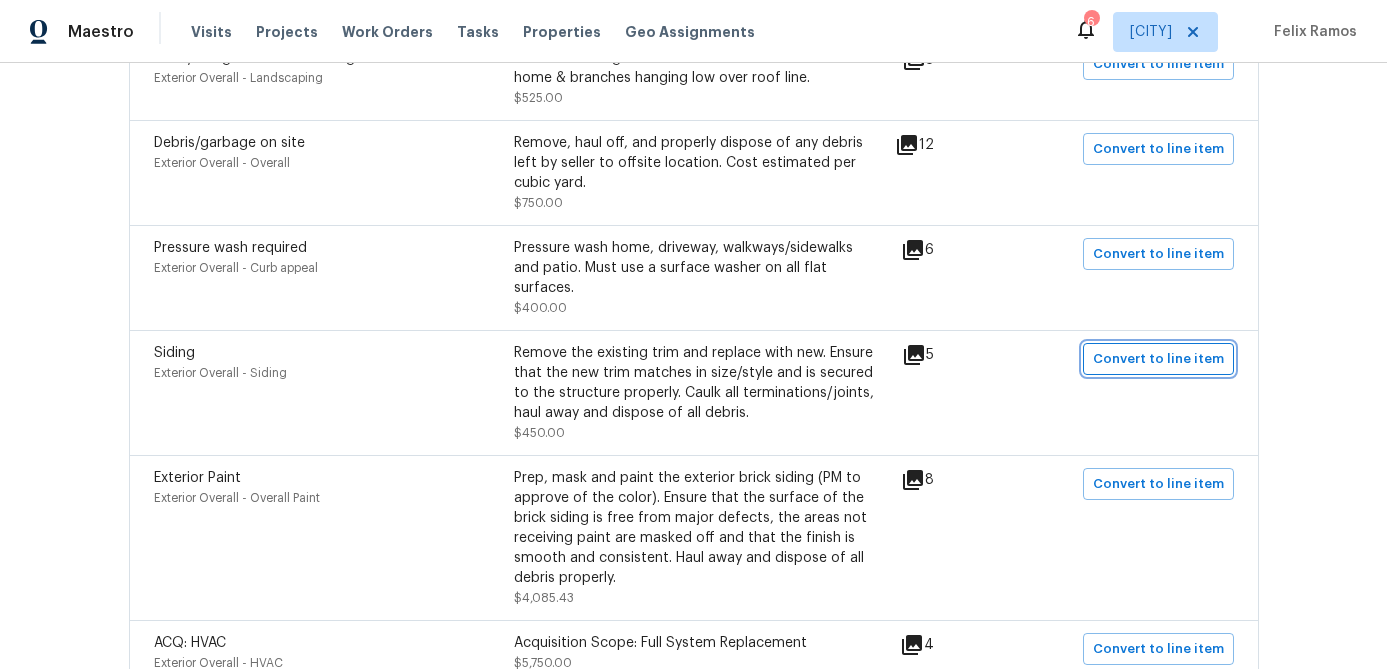click on "Convert to line item" at bounding box center [1158, 359] 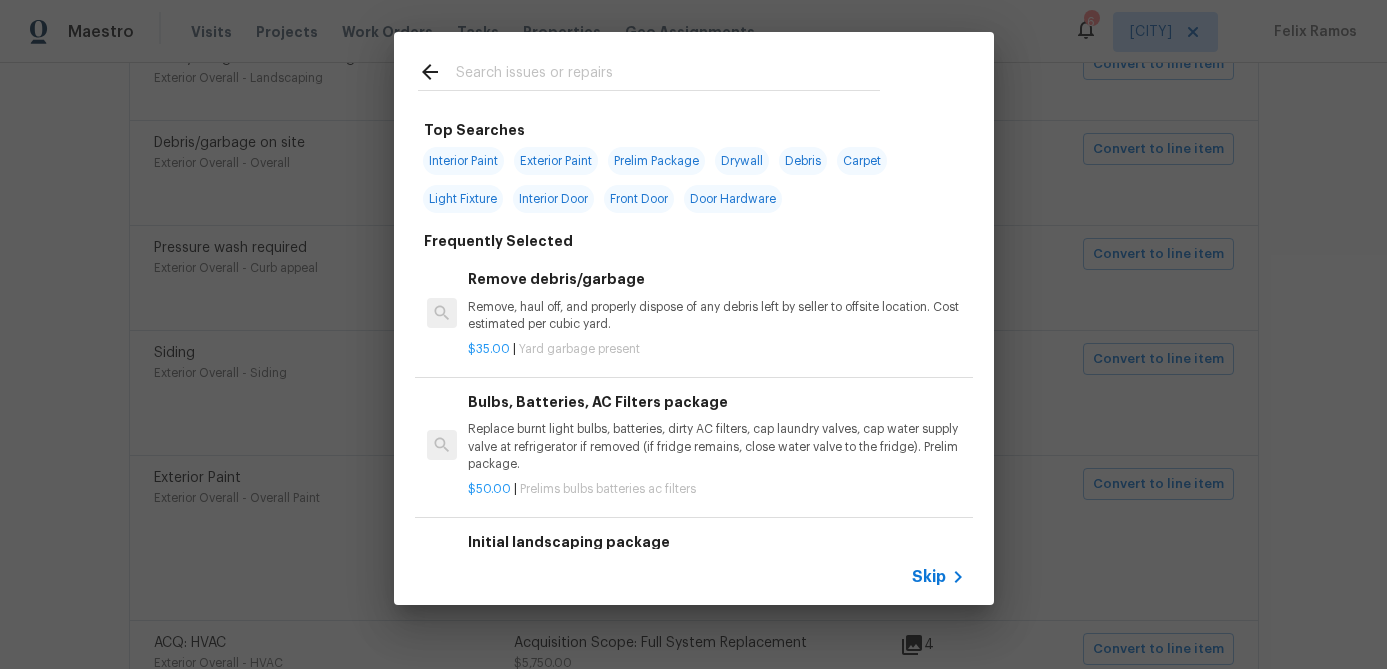 click on "Skip" at bounding box center [929, 577] 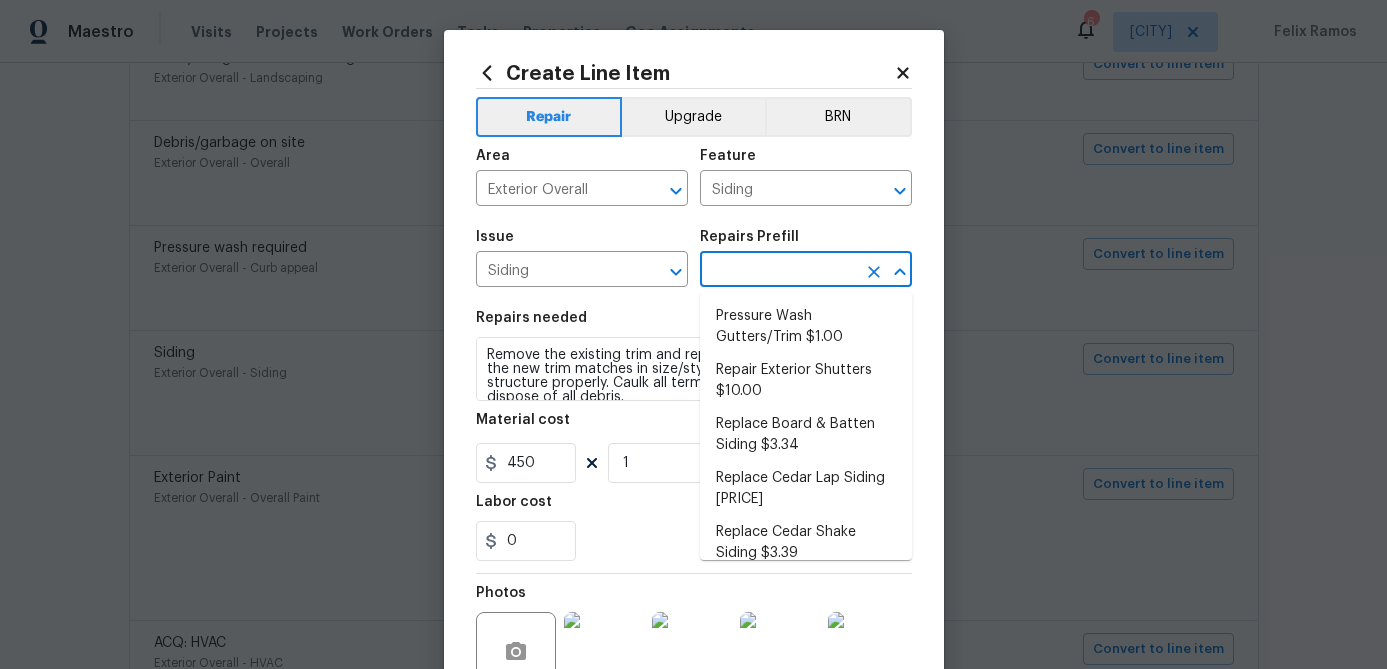 click at bounding box center (778, 271) 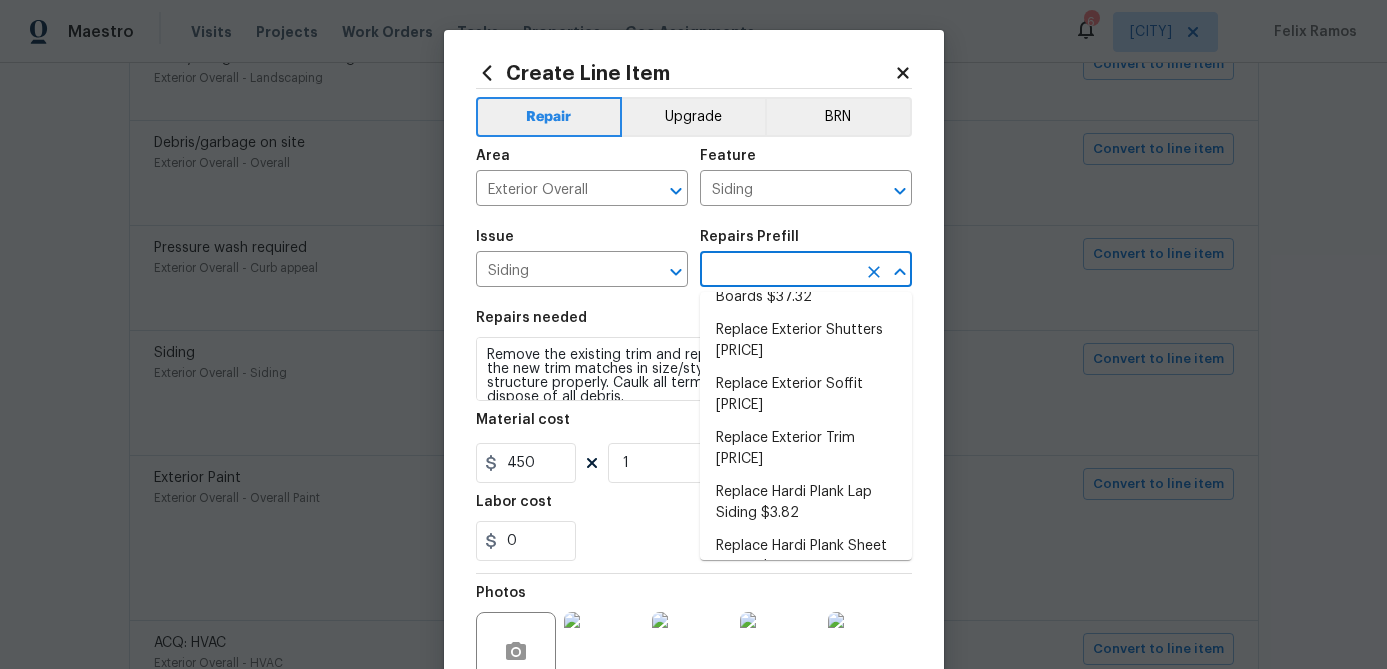 scroll, scrollTop: 359, scrollLeft: 0, axis: vertical 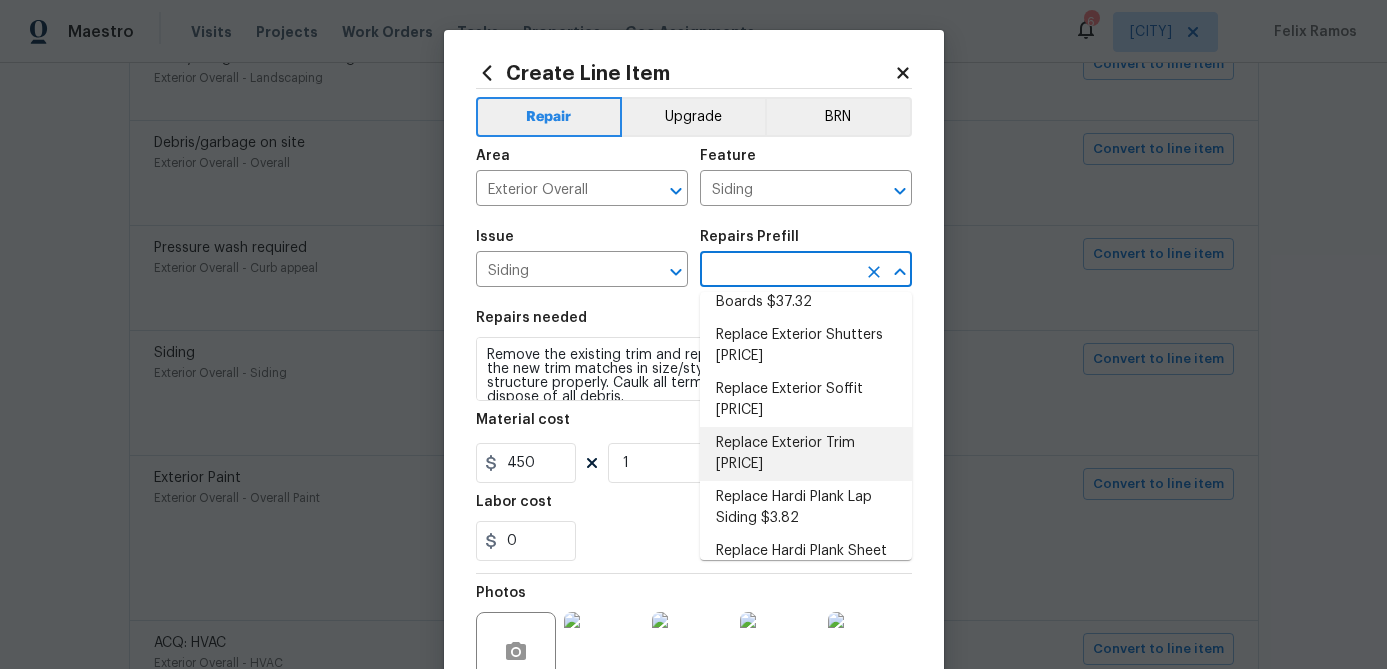 click on "Replace Exterior Trim $5.75" at bounding box center [806, 454] 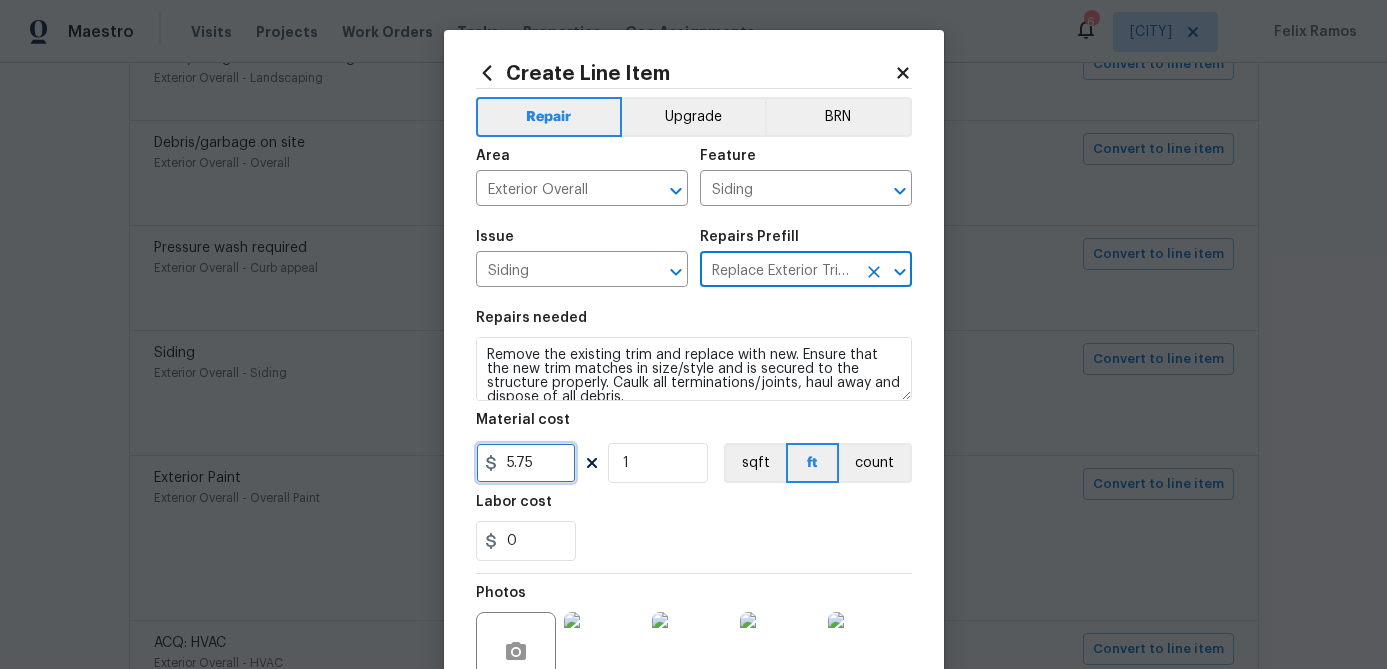 click on "5.75" at bounding box center [526, 463] 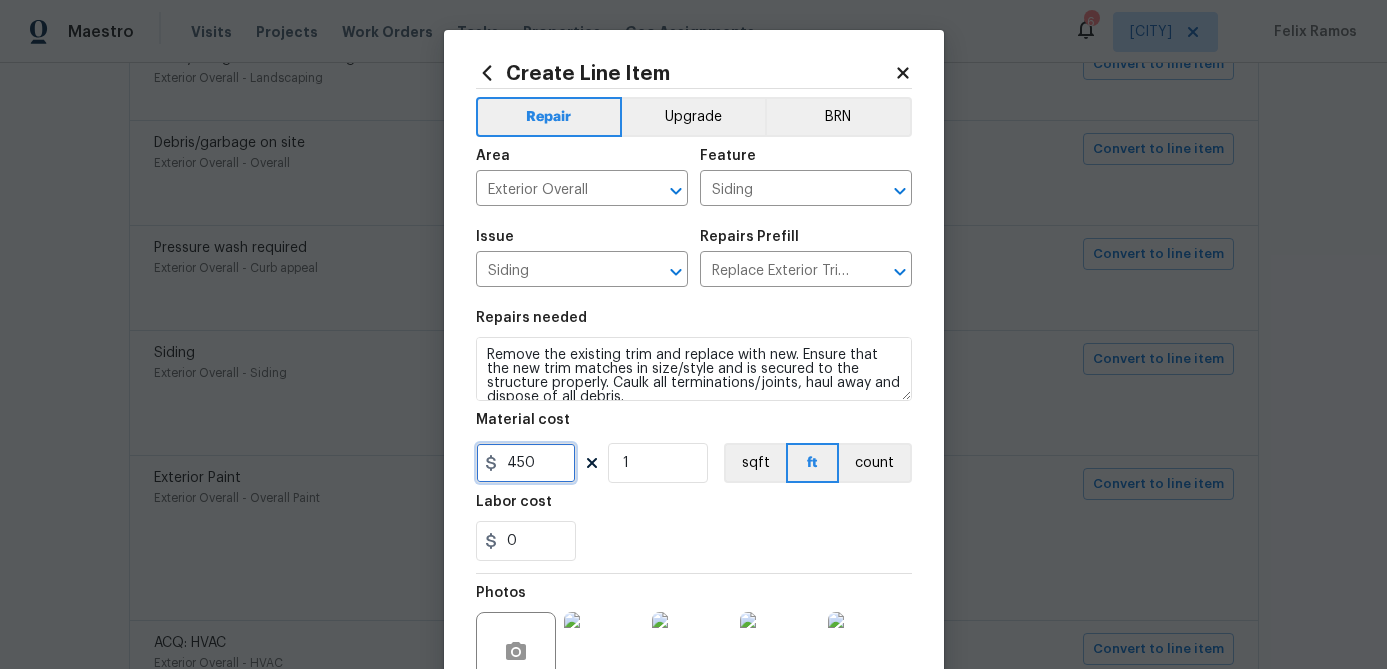 type on "450" 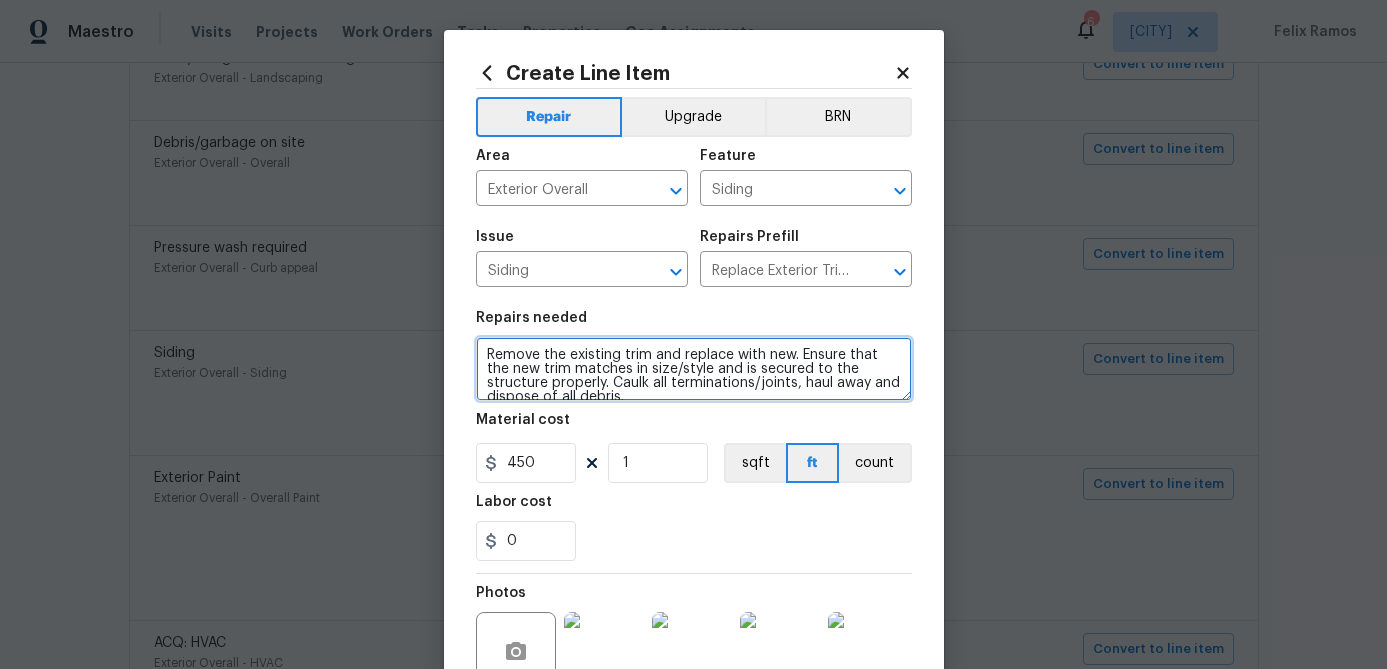 click on "Remove the existing trim and replace with new. Ensure that the new trim matches in size/style and is secured to the structure properly. Caulk all terminations/joints, haul away and dispose of all debris." at bounding box center (694, 369) 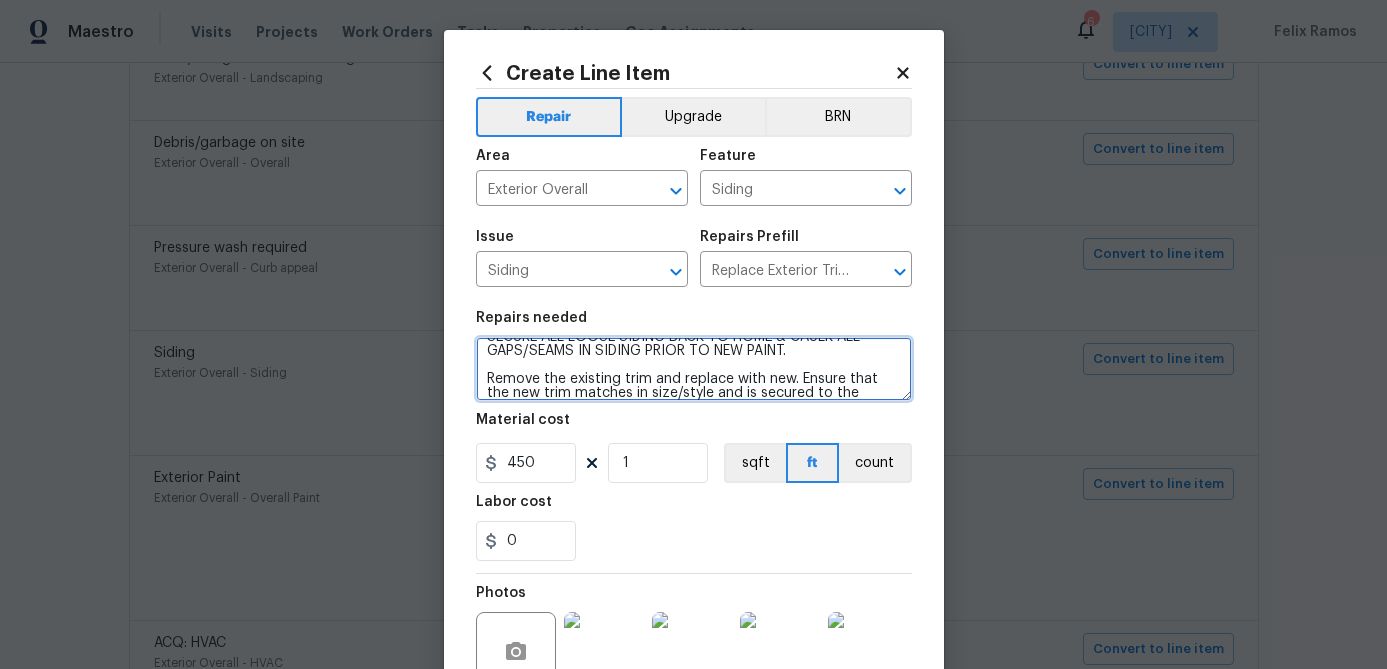 scroll, scrollTop: 4, scrollLeft: 0, axis: vertical 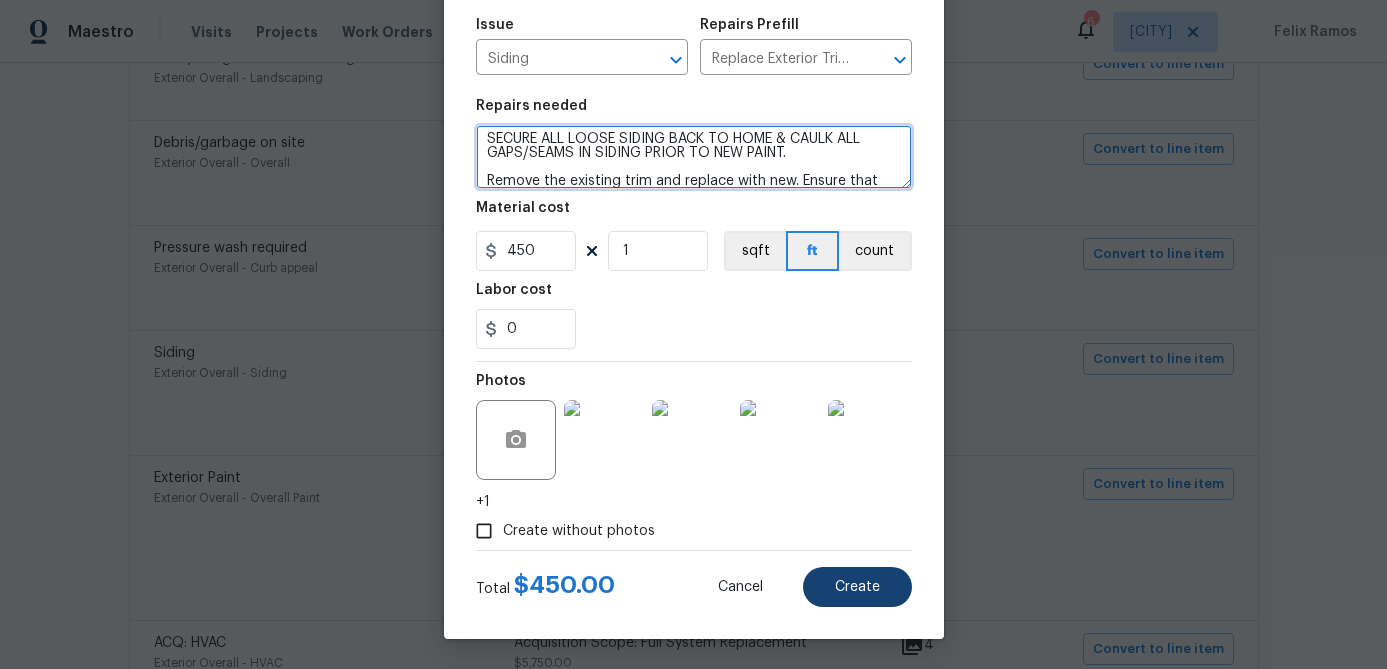 type on "SECURE ALL LOOSE SIDING BACK TO HOME & CAULK ALL GAPS/SEAMS IN SIDING PRIOR TO NEW PAINT.
Remove the existing trim and replace with new. Ensure that the new trim matches in size/style and is secured to the structure properly. Caulk all terminations/joints, haul away and dispose of all debris." 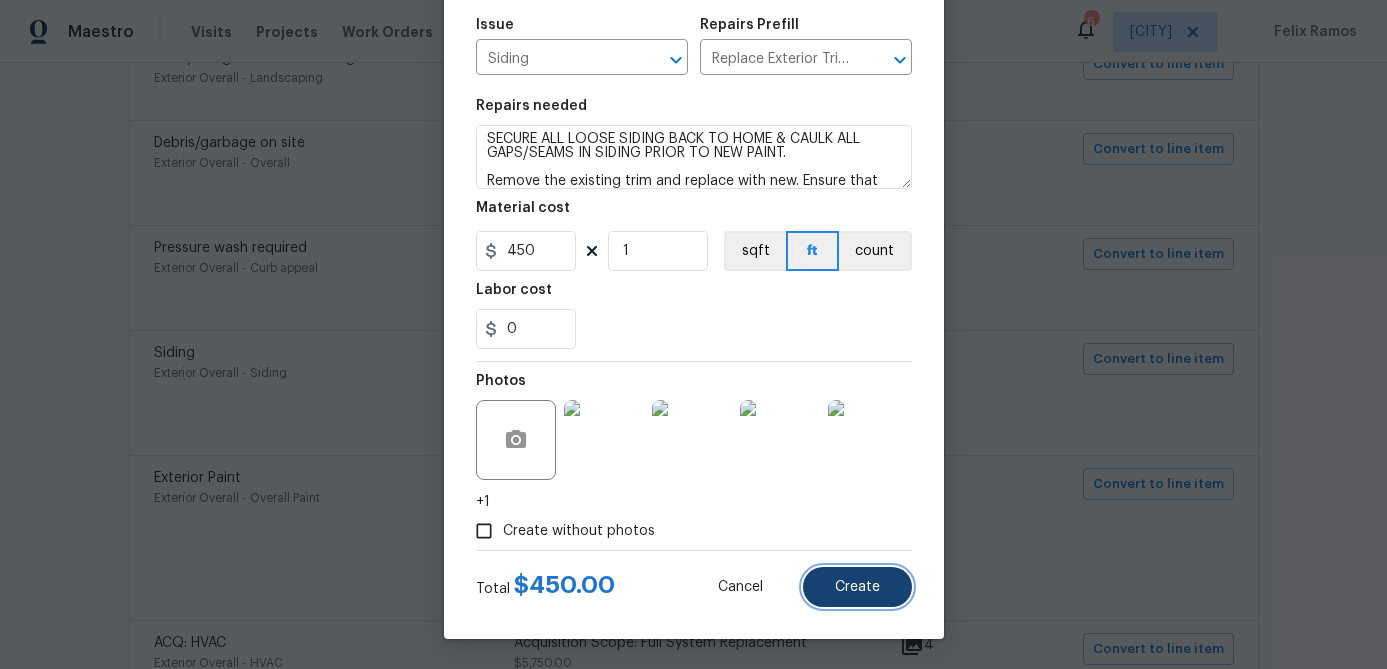 click on "Create" at bounding box center [857, 587] 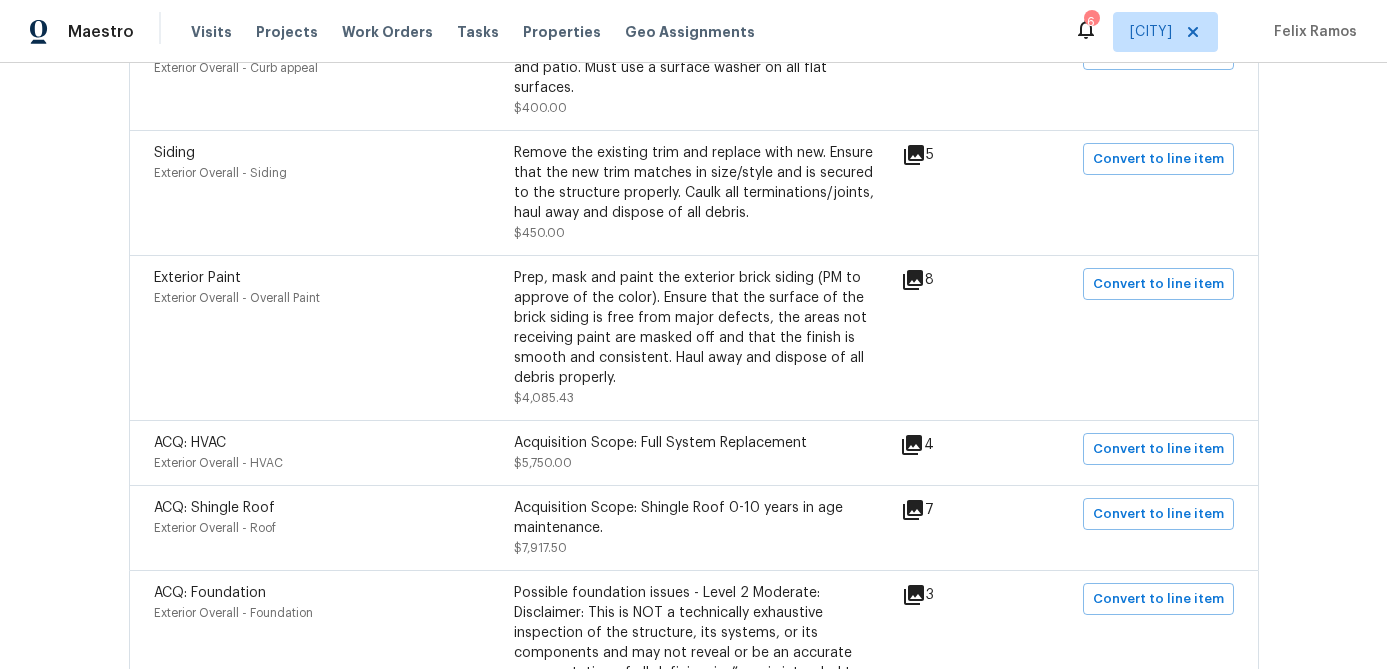scroll, scrollTop: 1468, scrollLeft: 0, axis: vertical 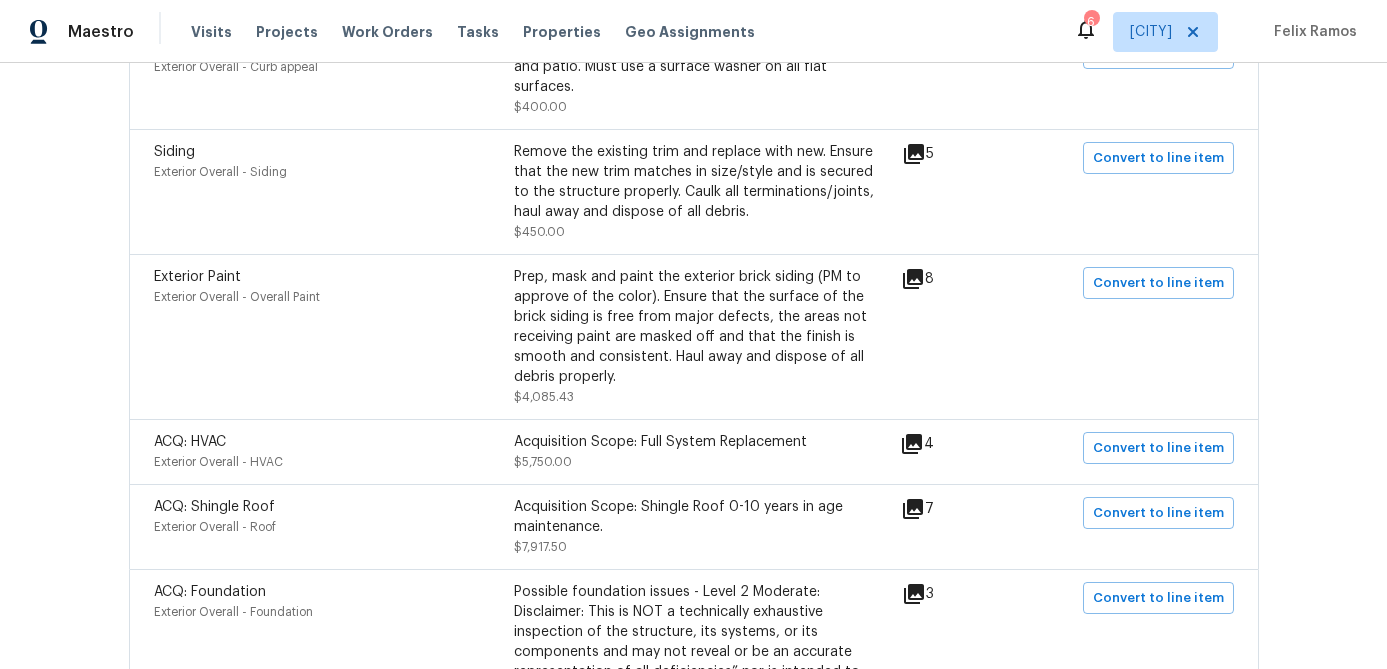 click 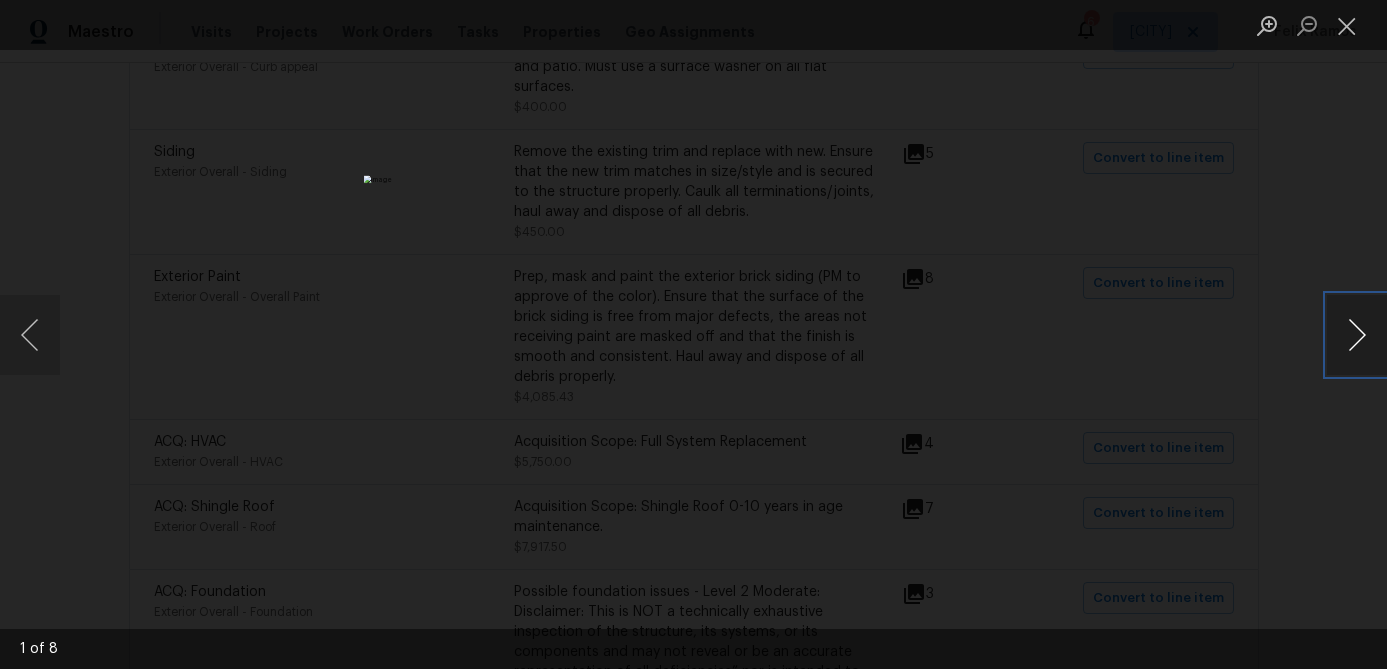 click at bounding box center (1357, 335) 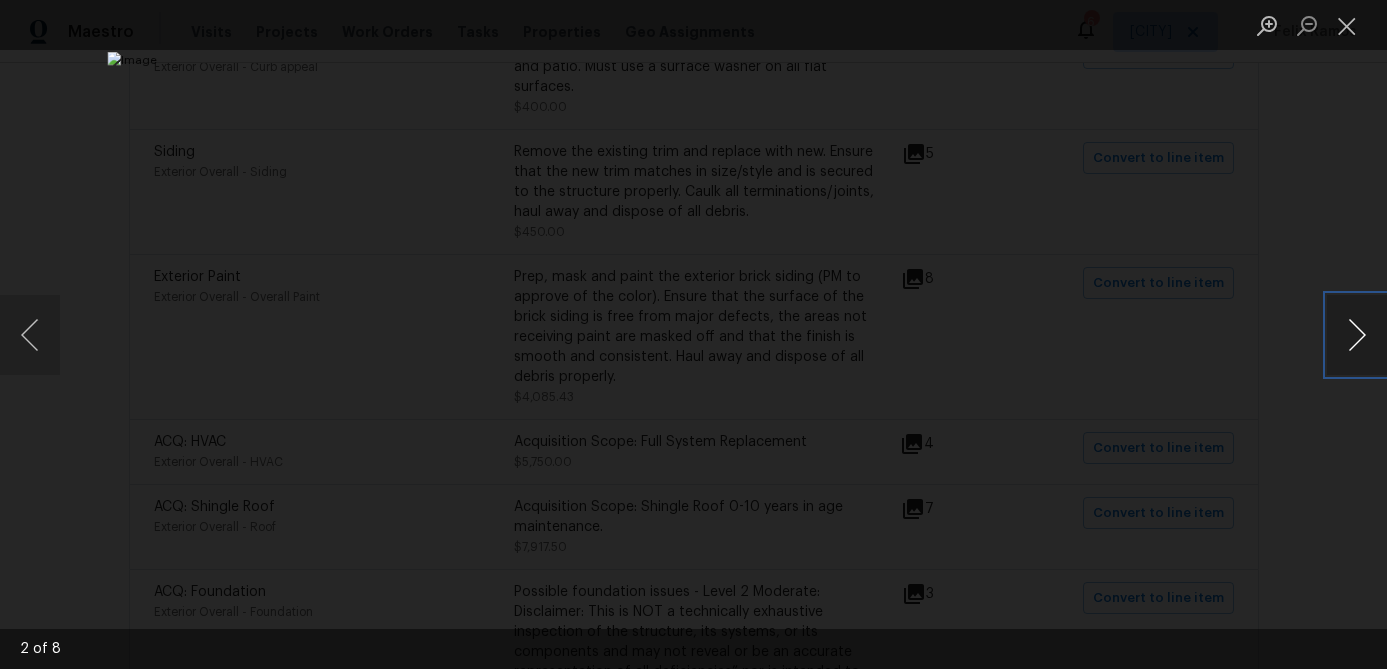 click at bounding box center (1357, 335) 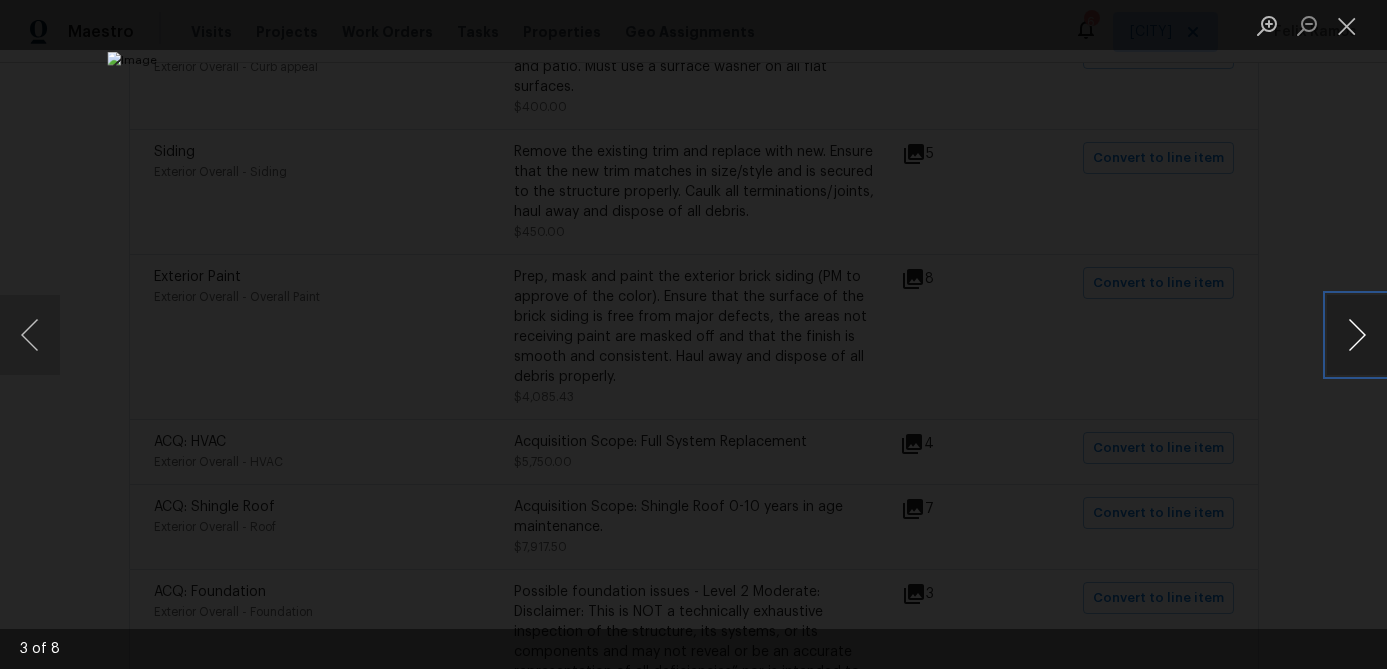 click at bounding box center [1357, 335] 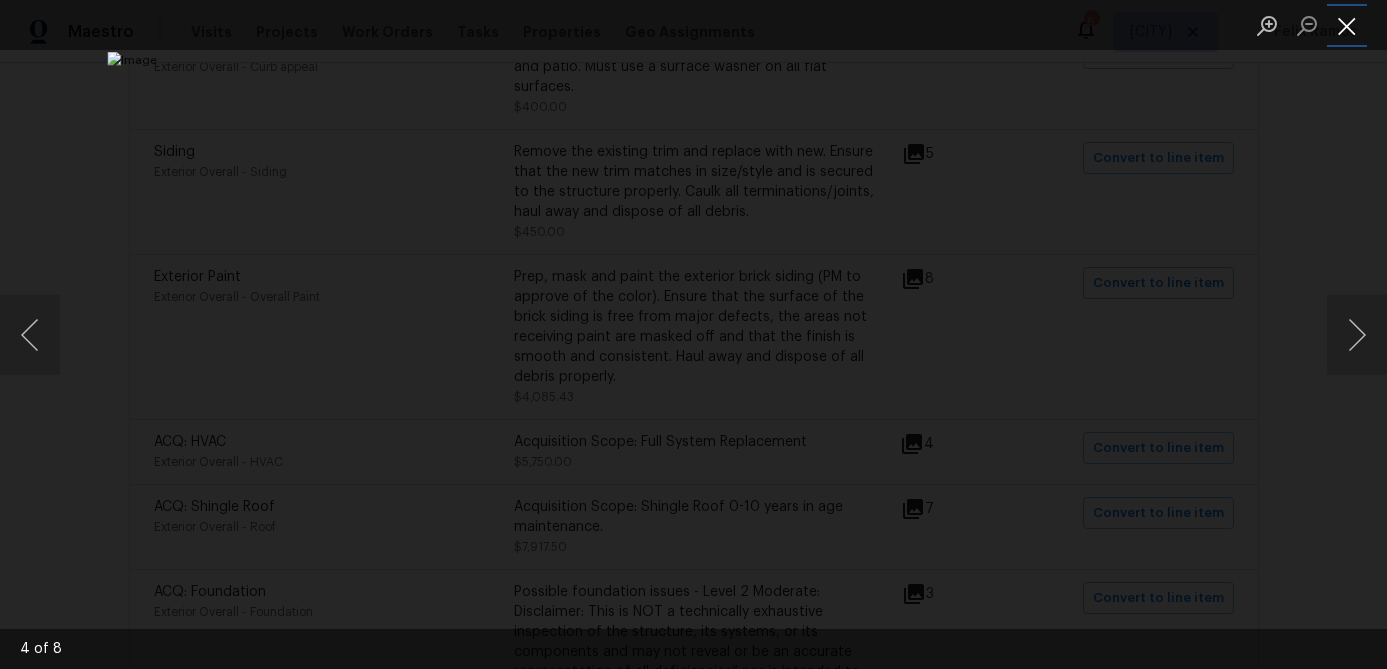 click at bounding box center [1347, 25] 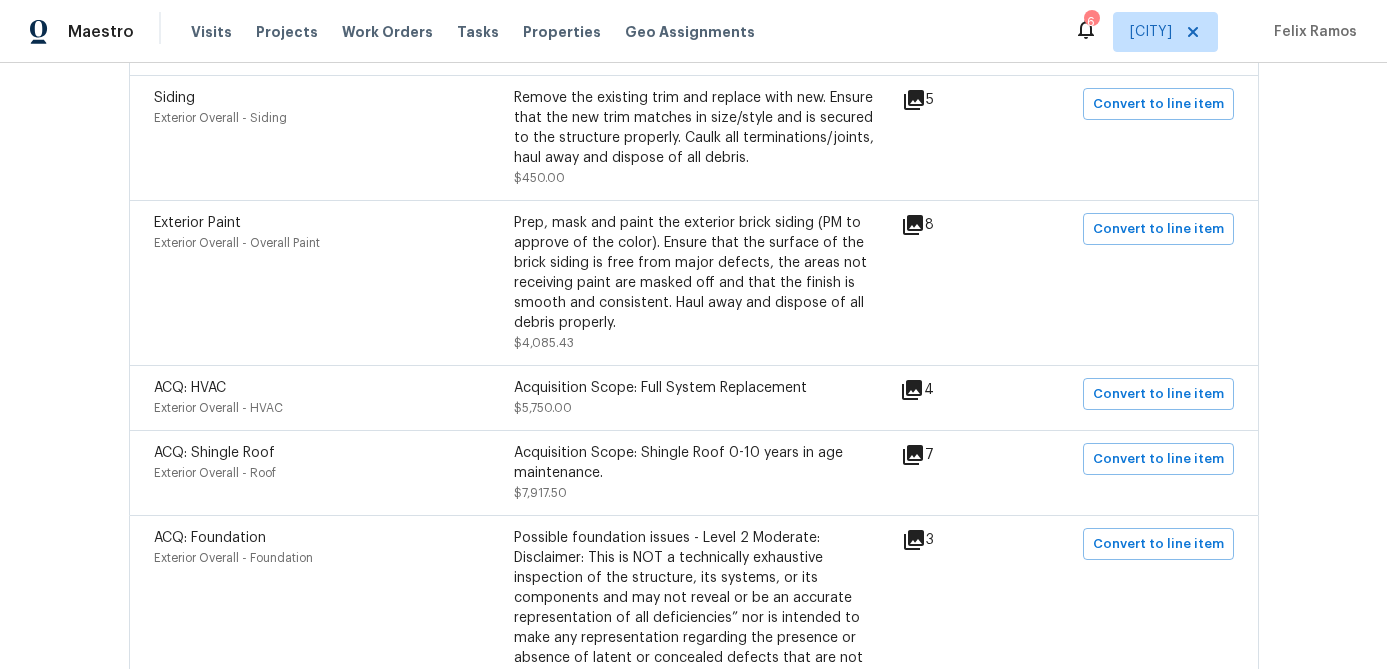 scroll, scrollTop: 1543, scrollLeft: 0, axis: vertical 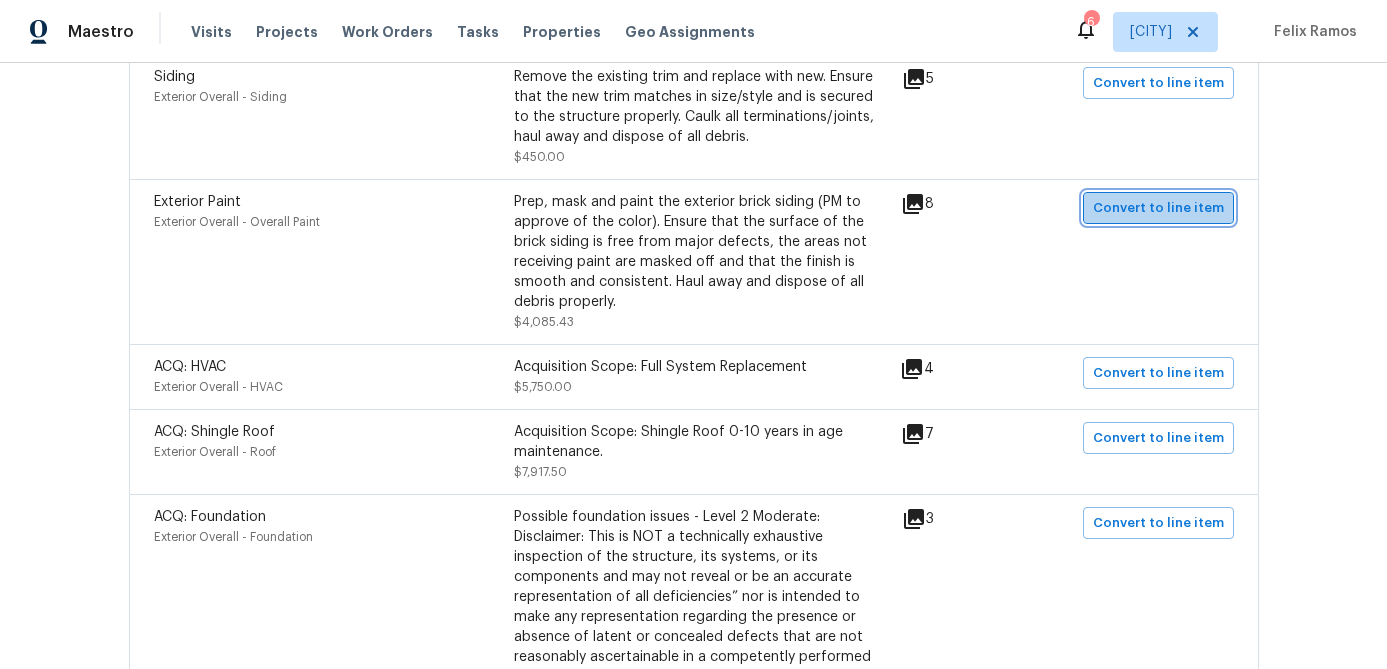 click on "Convert to line item" at bounding box center (1158, 208) 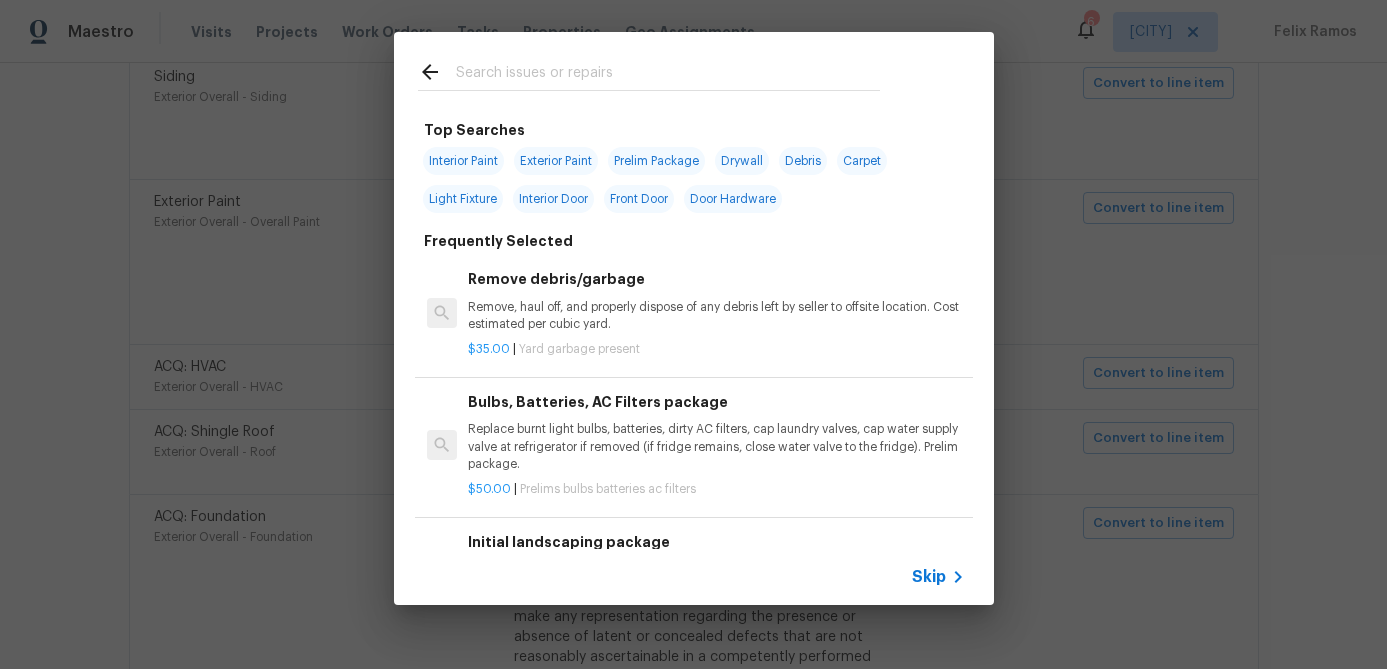 click on "Skip" at bounding box center (929, 577) 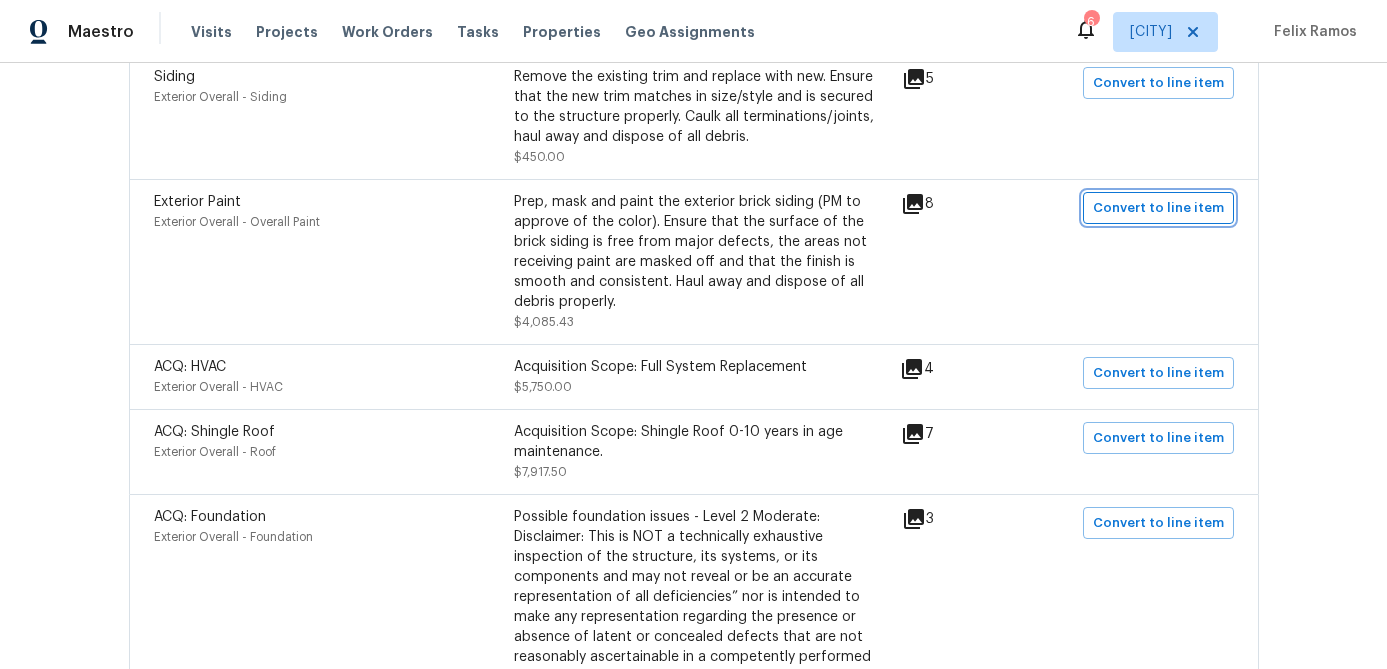 click on "Convert to line item" at bounding box center [1158, 208] 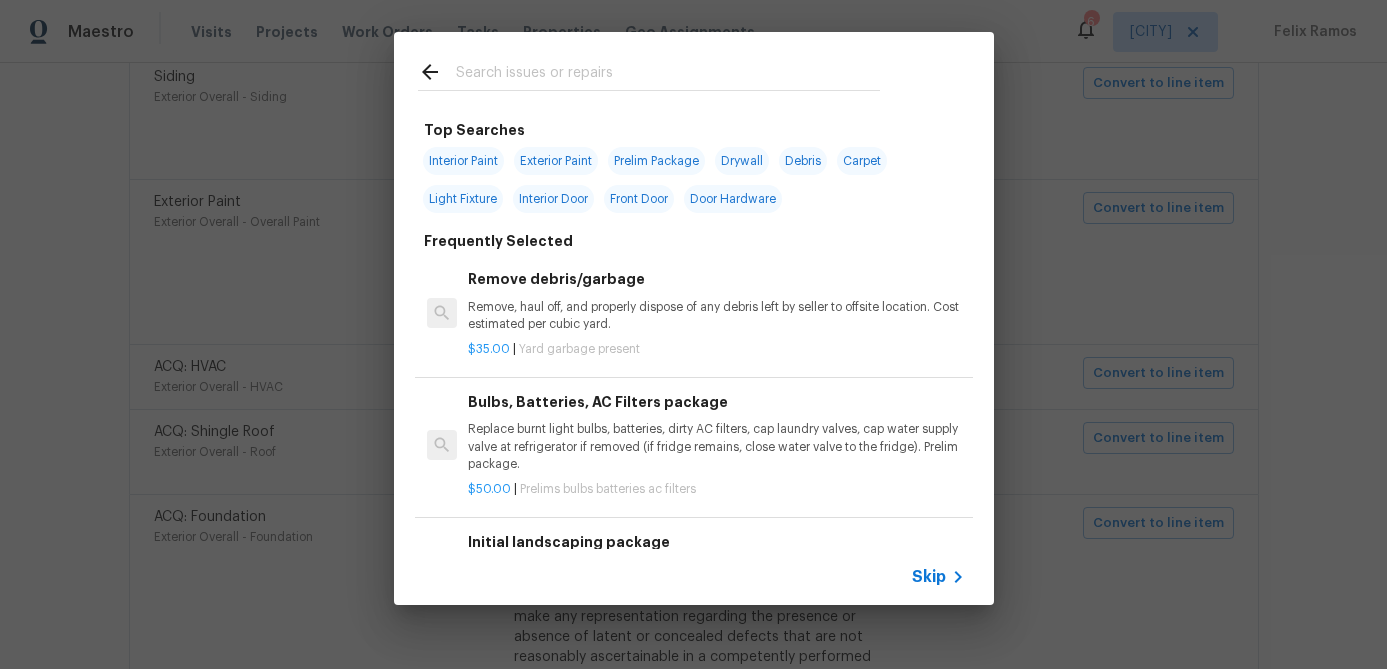 click on "Skip" at bounding box center [929, 577] 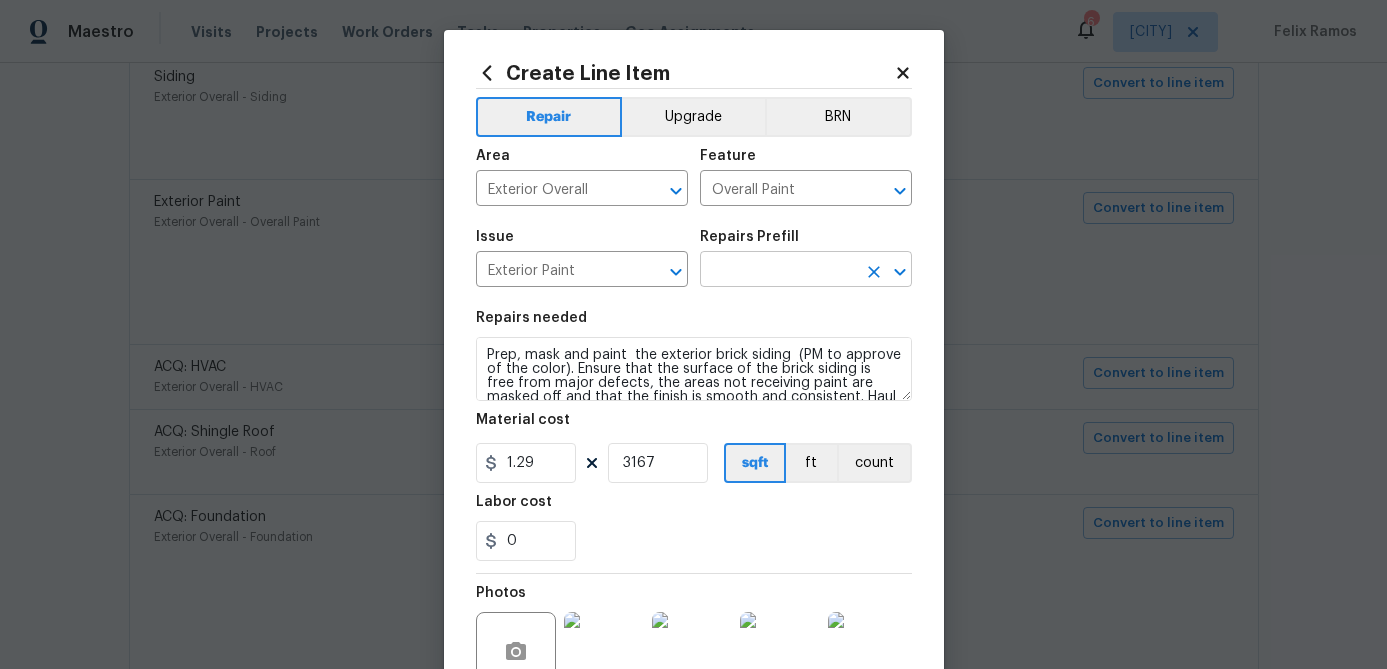 click at bounding box center (778, 271) 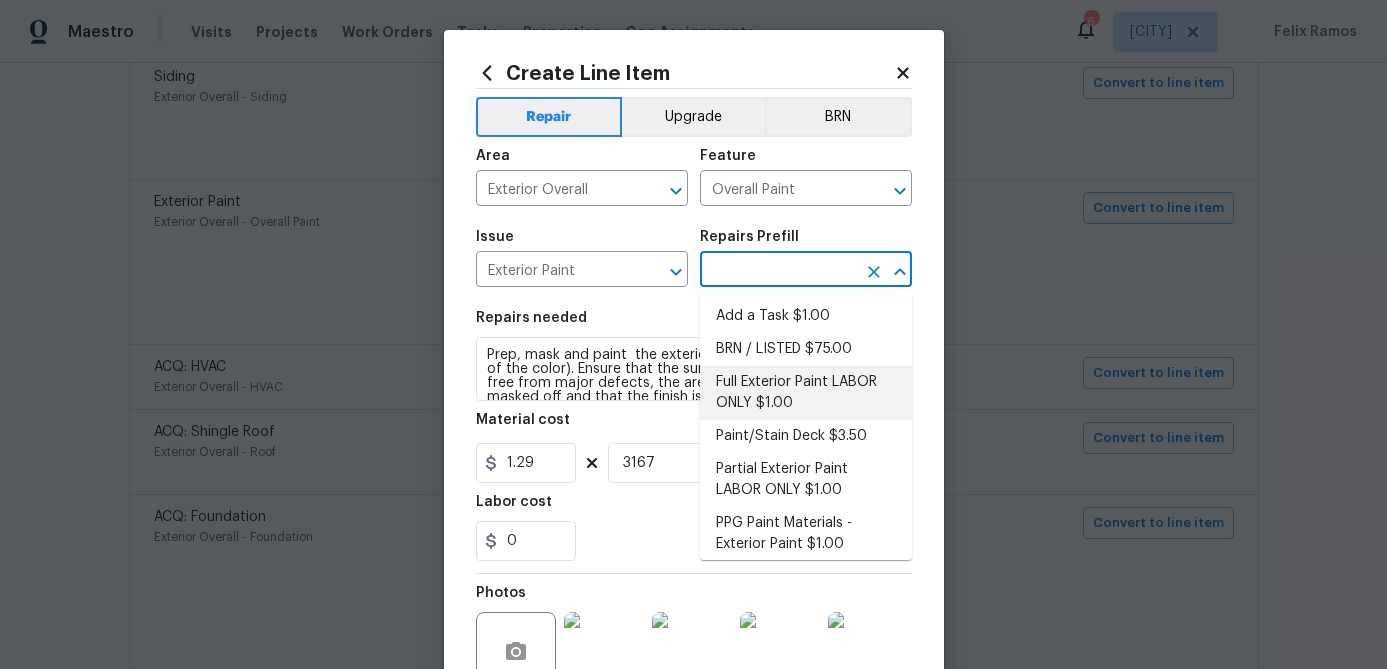 click on "Full Exterior Paint LABOR ONLY $1.00" at bounding box center [806, 393] 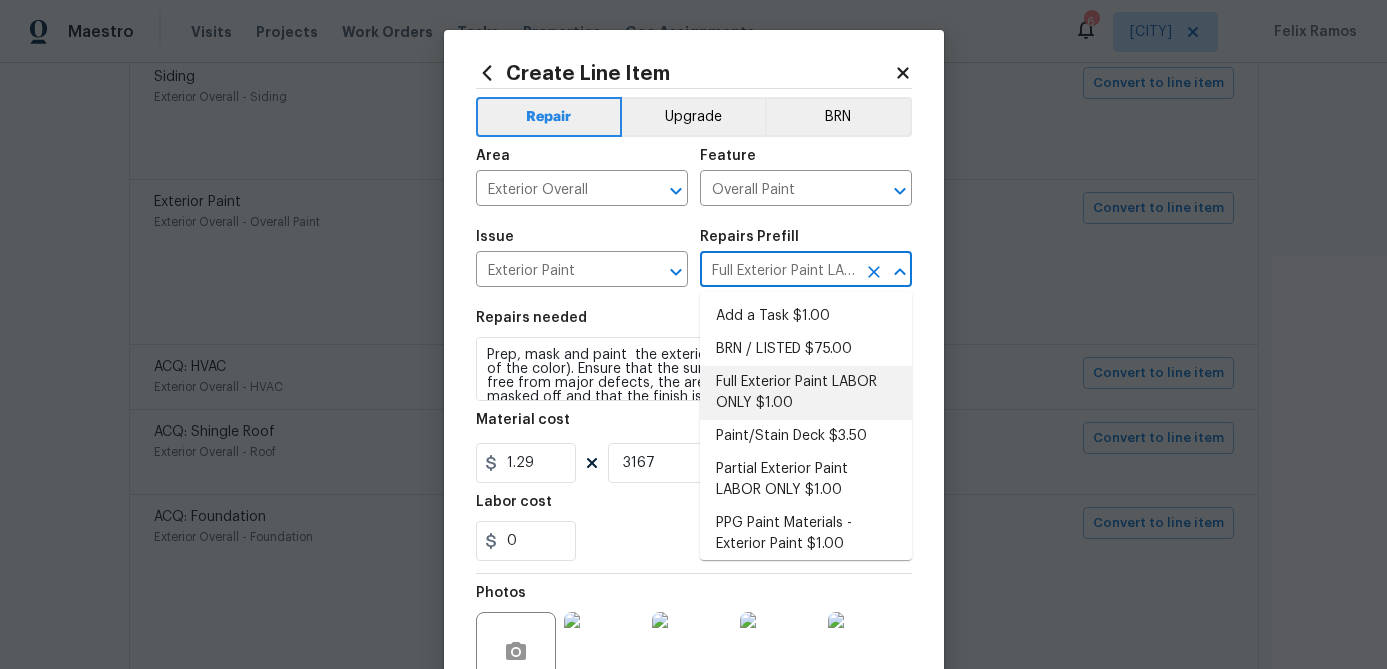 type on "Full Exterior Paint - Prep, mask and paint the exterior of the home. Ensure that the surface is free from major defects, the areas not receiving paint are masked off and that the finish is smooth and consistent. Haul away and dispose of all debris properly. Paint will be delivered onsite, Purchased by Opendoor." 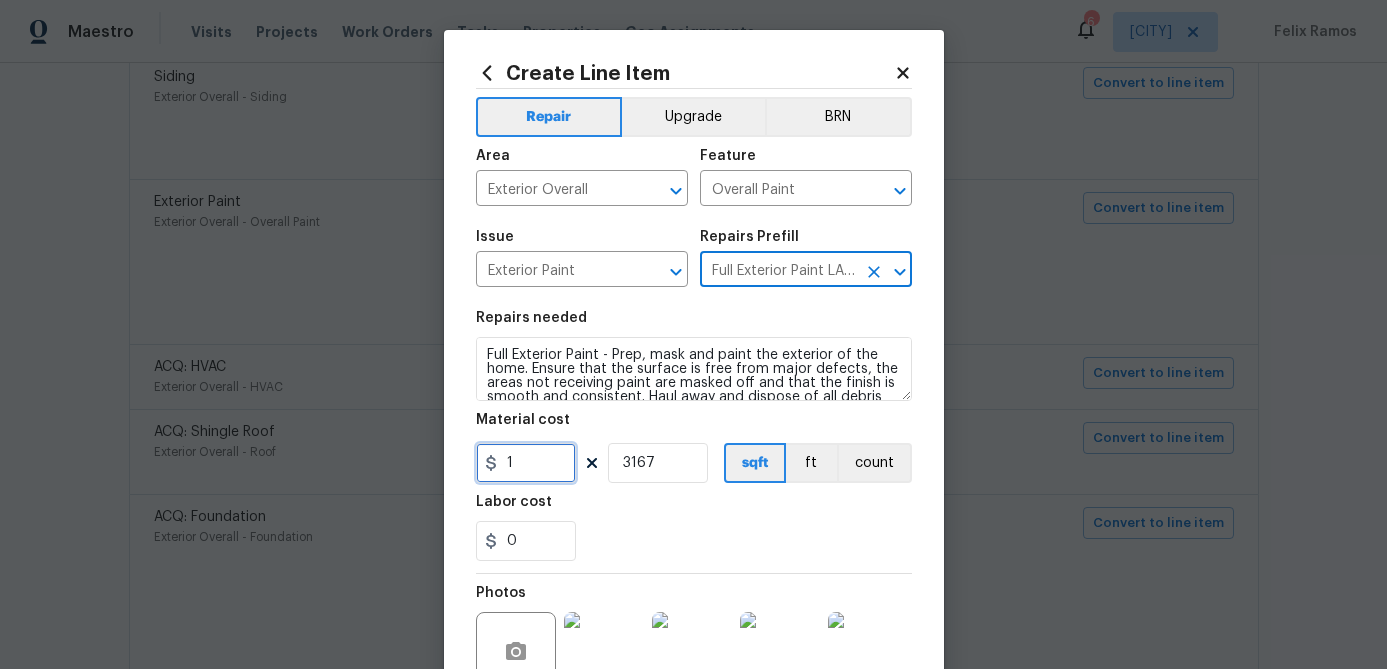 click on "1" at bounding box center [526, 463] 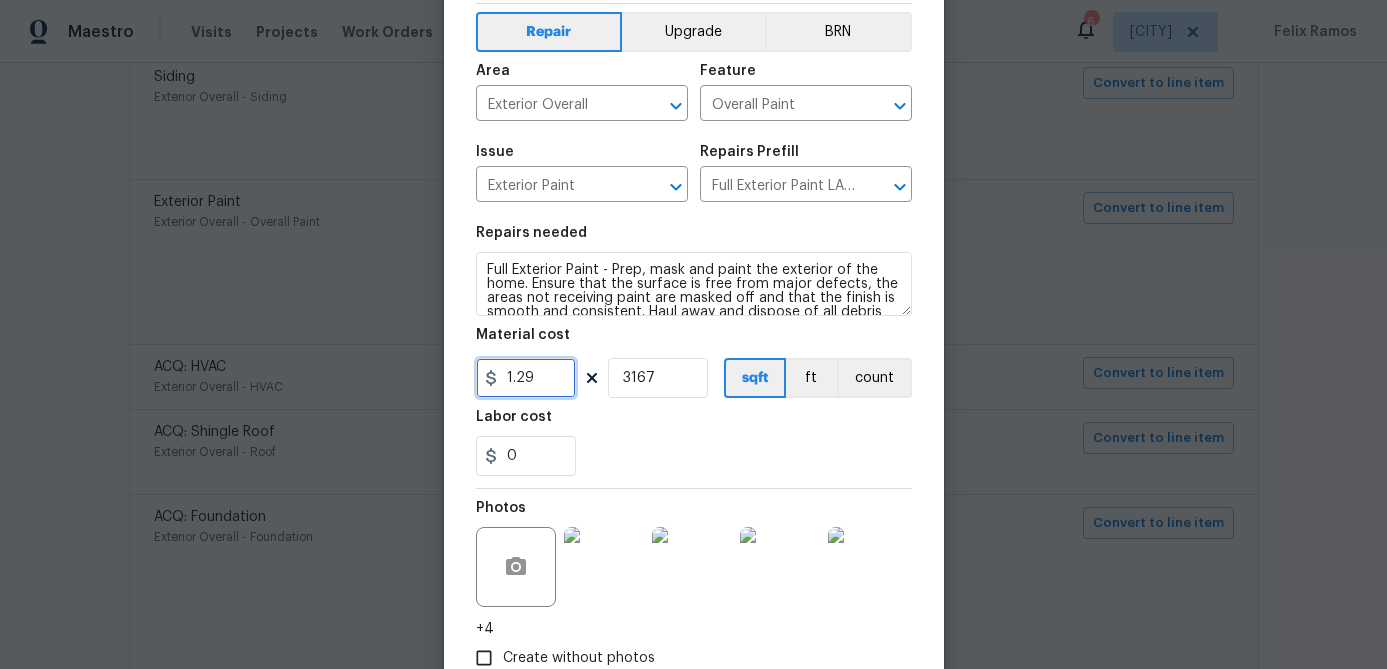 scroll, scrollTop: 84, scrollLeft: 0, axis: vertical 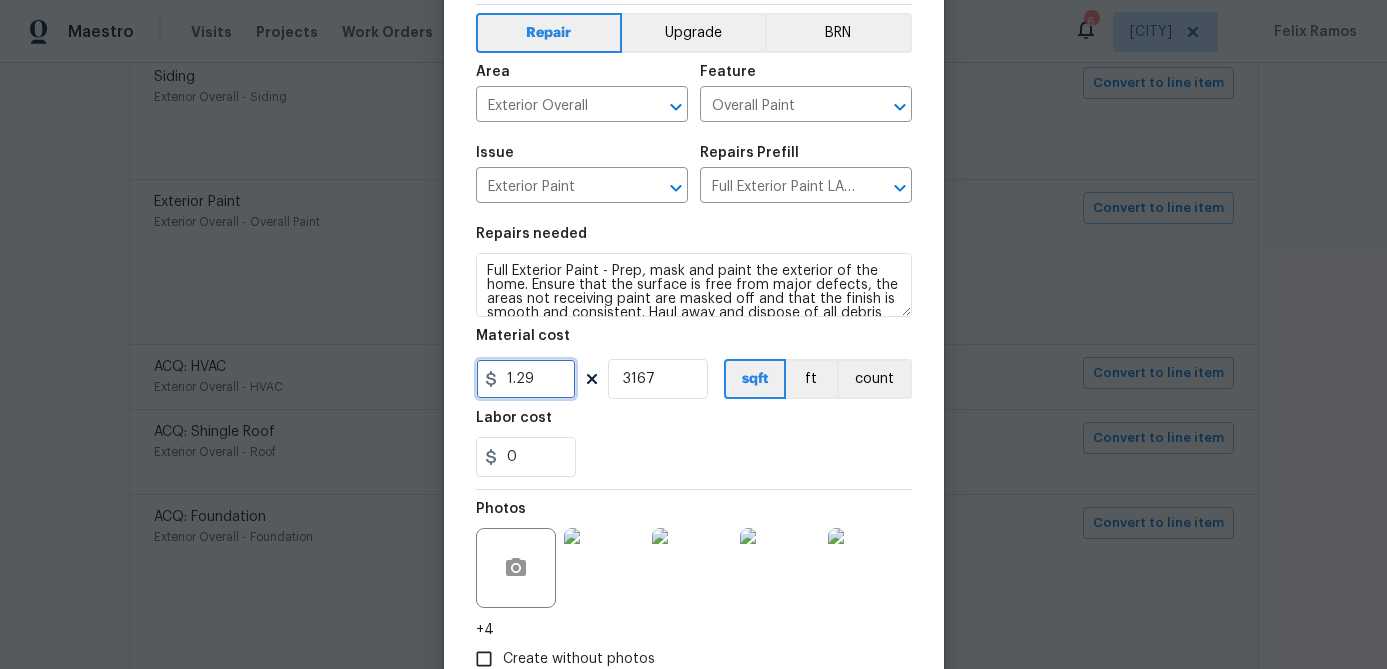 type on "1.29" 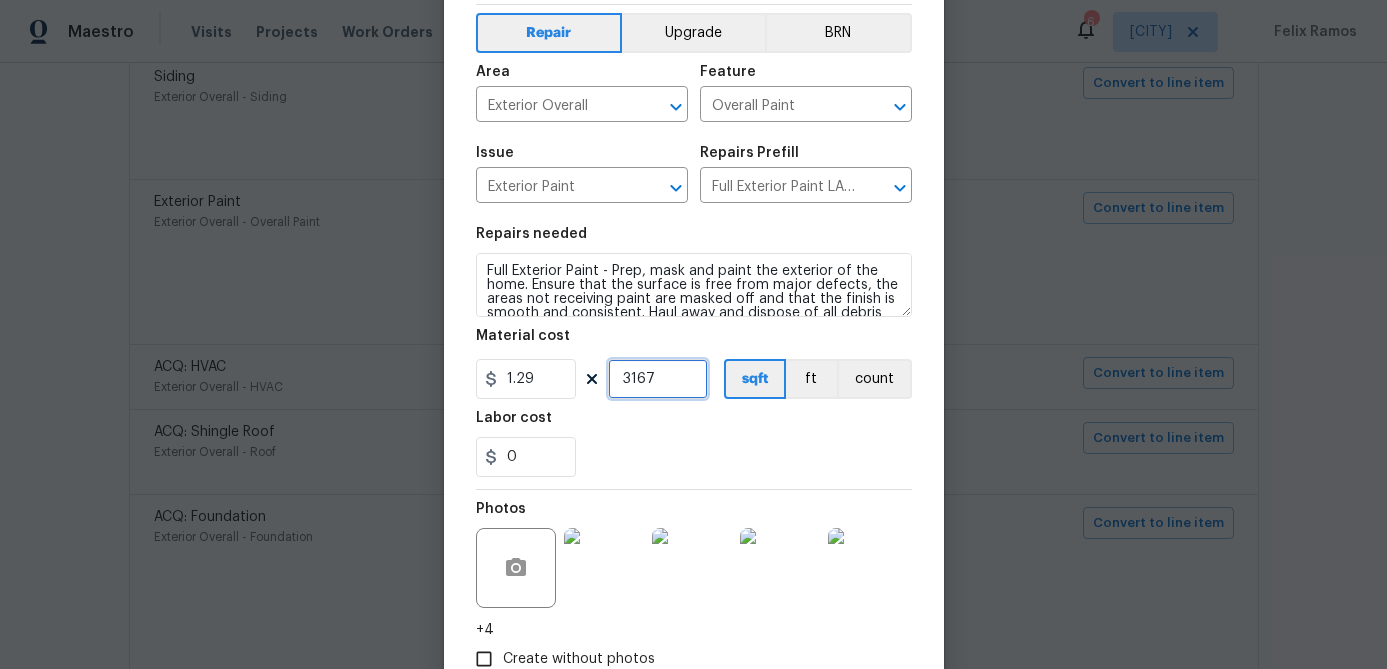 click on "3167" at bounding box center (658, 379) 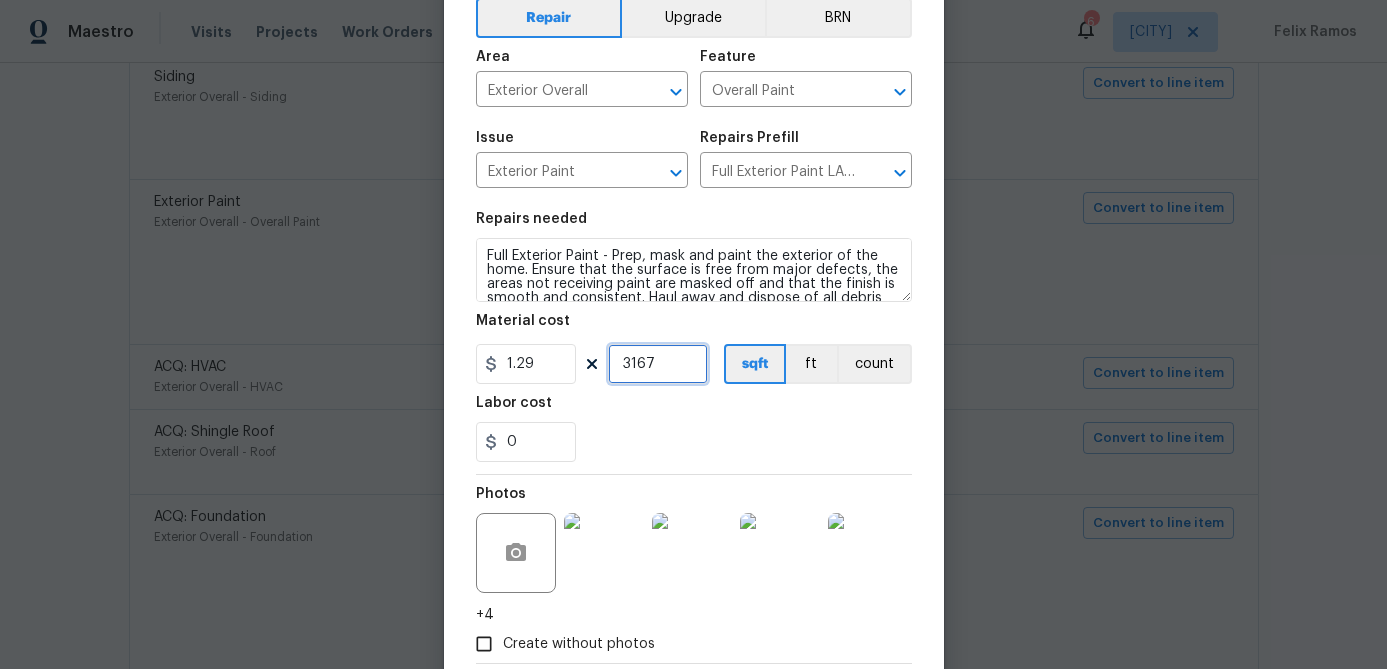 scroll, scrollTop: 0, scrollLeft: 0, axis: both 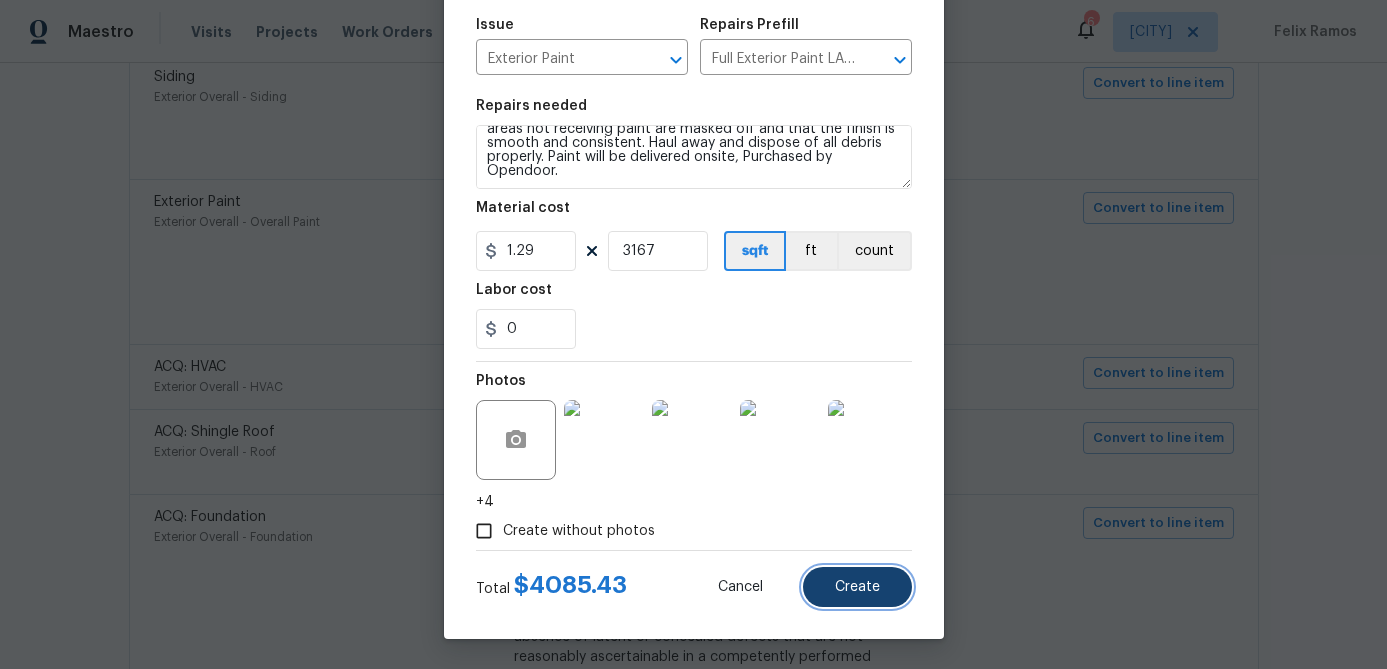 click on "Create" at bounding box center [857, 587] 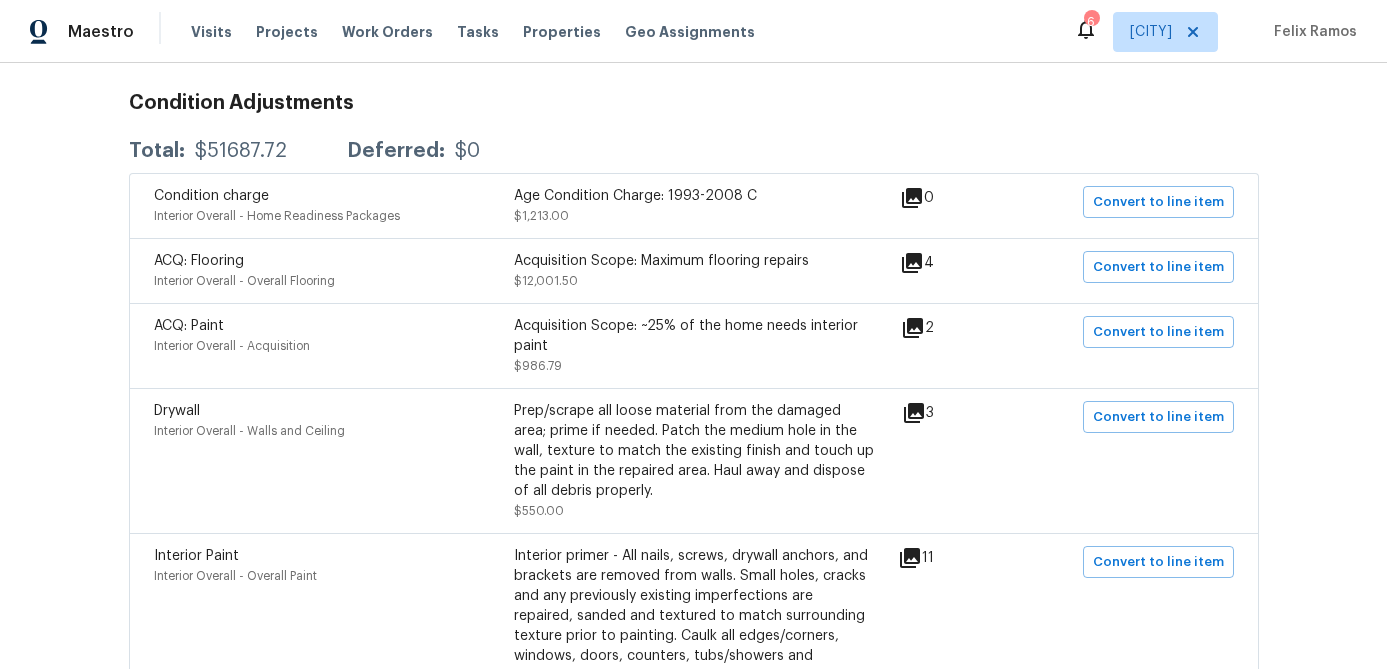 scroll, scrollTop: 0, scrollLeft: 0, axis: both 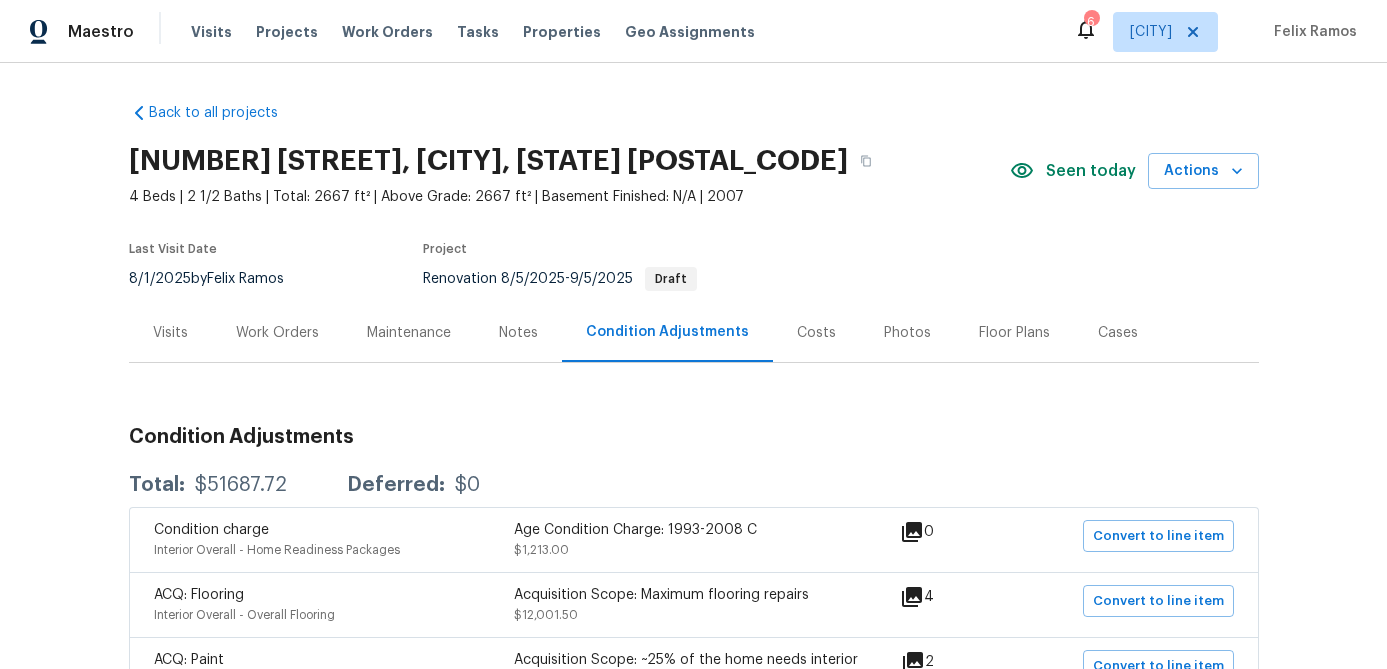 click on "Work Orders" at bounding box center (277, 333) 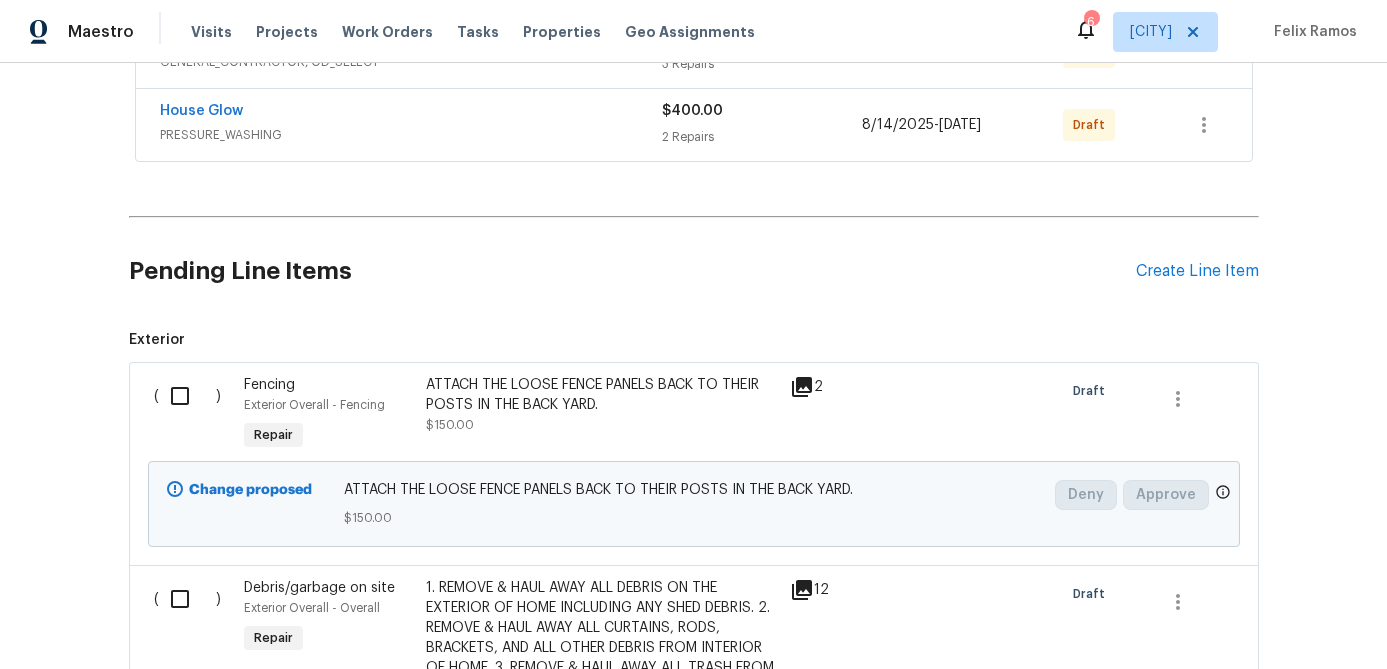 scroll, scrollTop: 725, scrollLeft: 0, axis: vertical 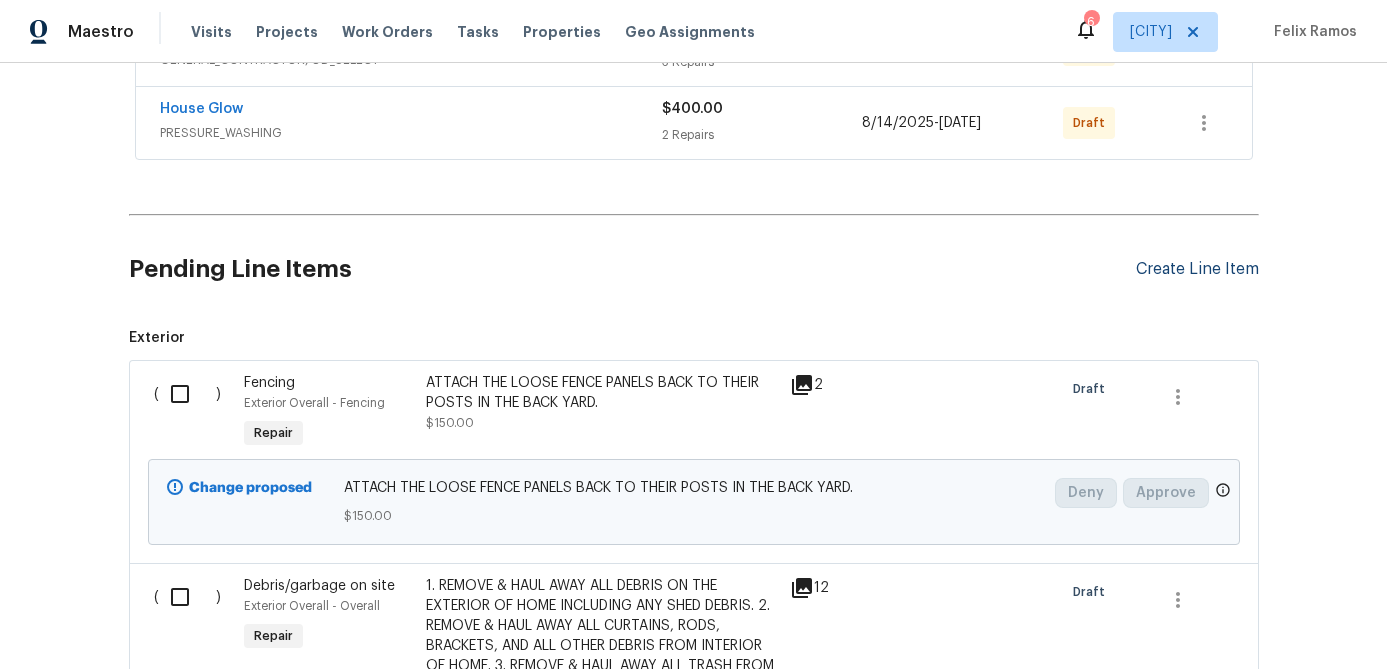 click on "Create Line Item" at bounding box center [1197, 269] 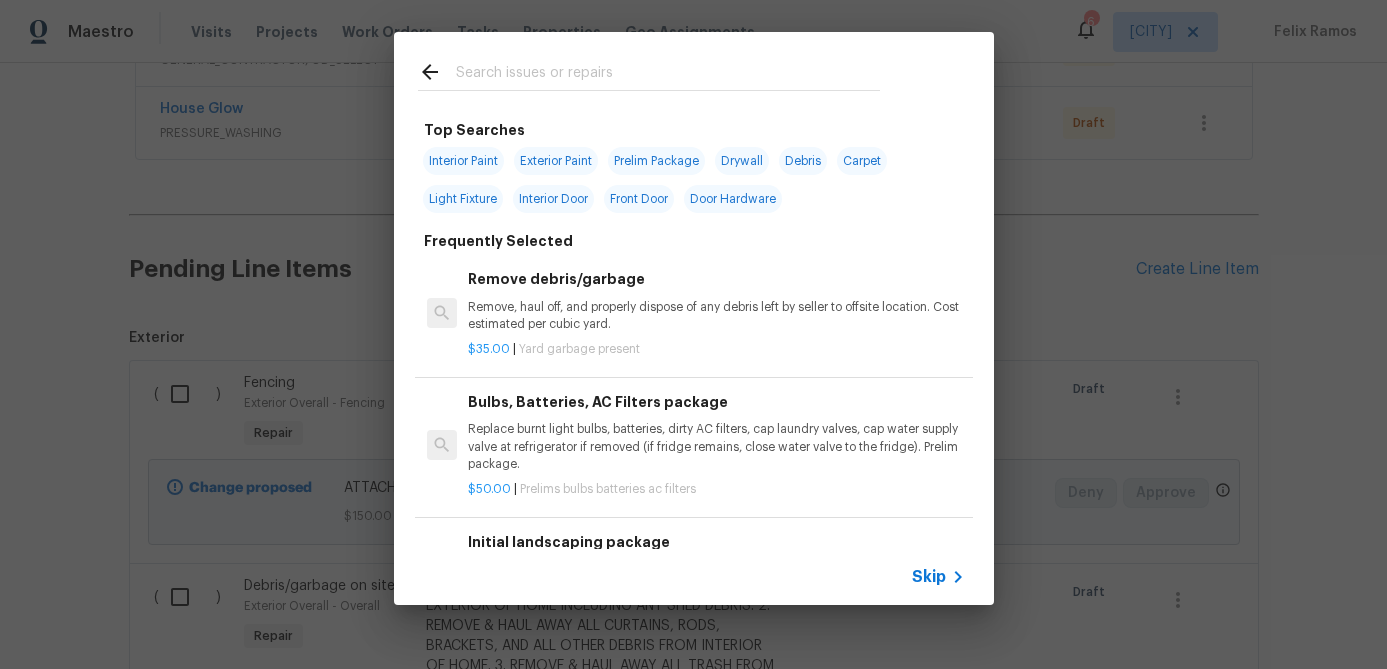 click on "Top Searches Interior Paint Exterior Paint Prelim Package Drywall Debris Carpet Light Fixture Interior Door Front Door Door Hardware Frequently Selected Remove debris/garbage Remove, haul off, and properly dispose of any debris left by seller to offsite location. Cost estimated per cubic yard. $35.00   |   Yard garbage present Bulbs, Batteries, AC Filters package Replace burnt light bulbs, batteries, dirty AC filters, cap laundry valves, cap water supply valve at refrigerator if removed (if fridge remains, close water valve to the fridge). Prelim package. $50.00   |   Prelims bulbs batteries ac filters Initial landscaping package Mowing of grass up to 6" in height. Mow, edge along driveways & sidewalks, trim along standing structures, trim bushes and shrubs (<6' in height). Remove weeds from previously maintained flowerbeds and remove standing yard debris (small twigs, non seasonal falling leaves).  Use leaf blower to remove clippings from hard surfaces." $70.00   |   Prelims landscaping $250.00   |   $7.50" at bounding box center [693, 318] 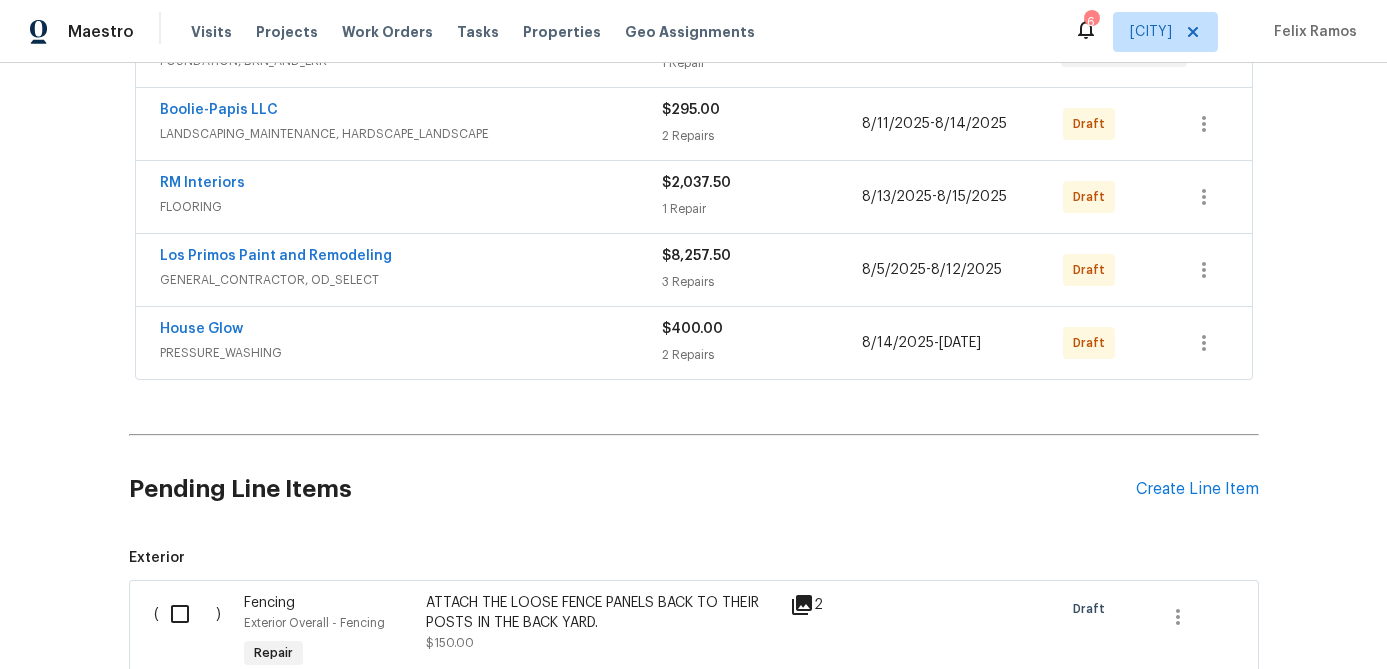 scroll, scrollTop: 671, scrollLeft: 0, axis: vertical 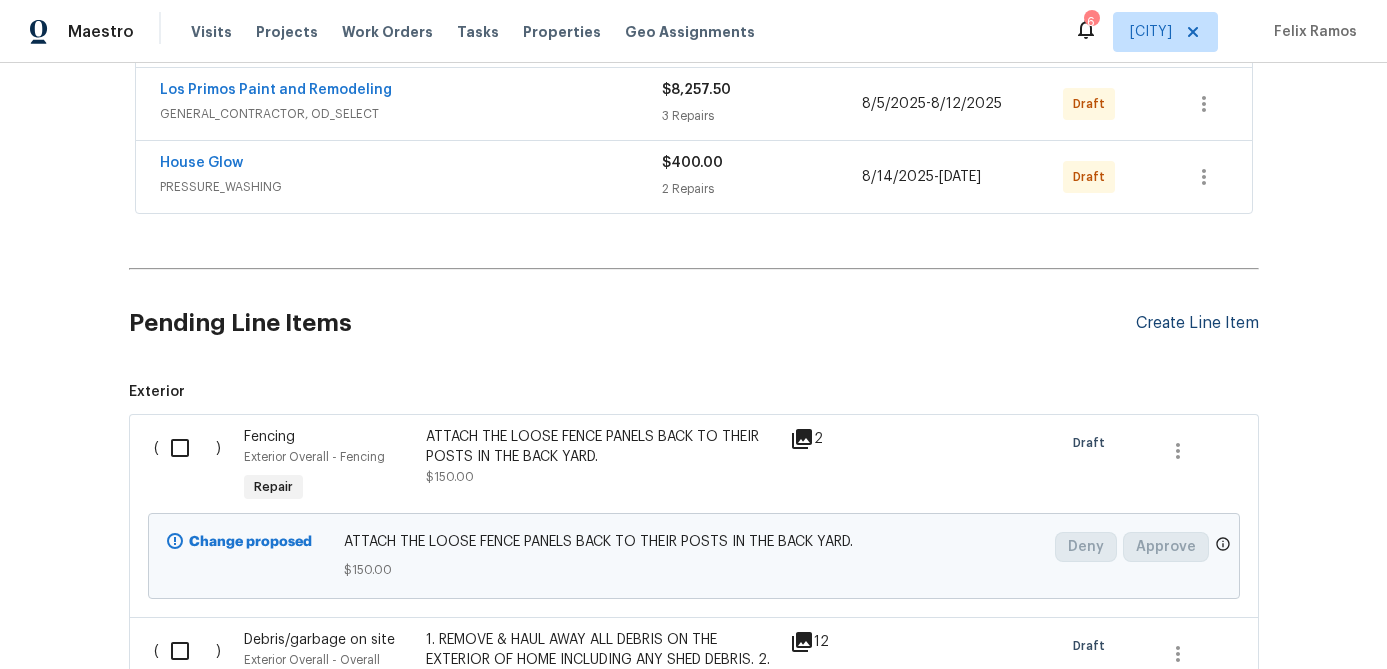 click on "Create Line Item" at bounding box center (1197, 323) 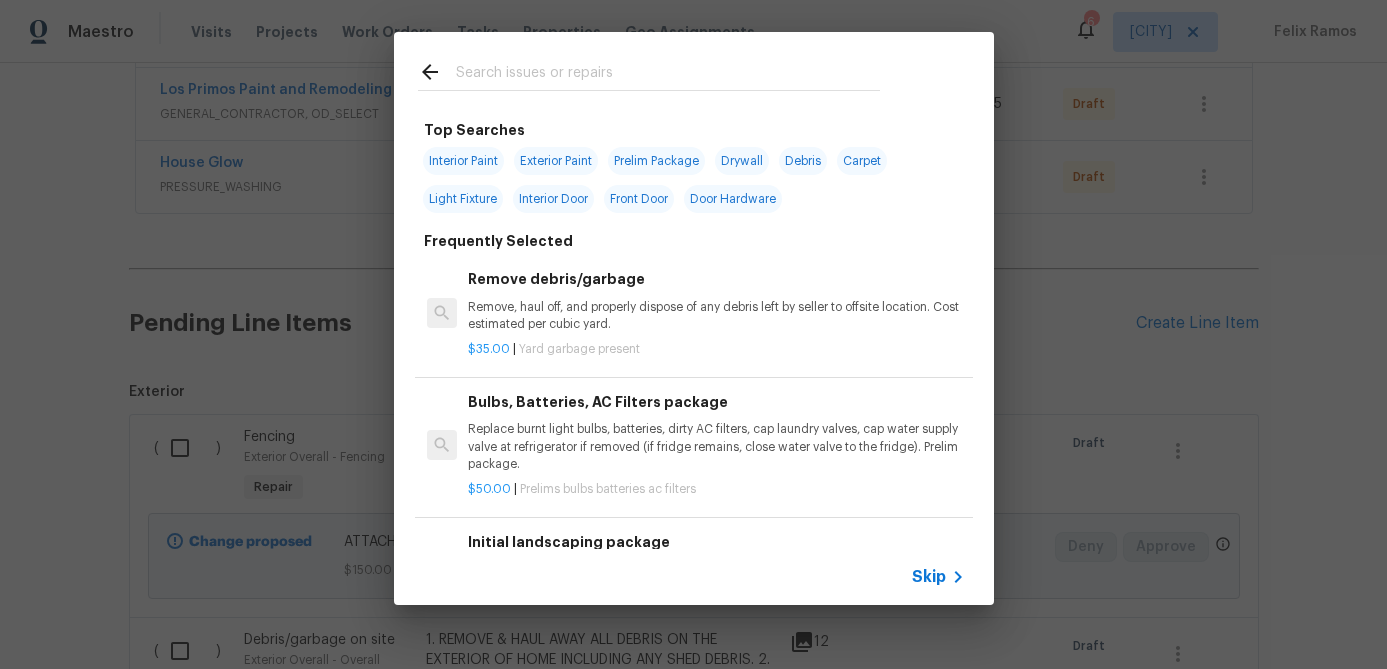 click on "Skip" at bounding box center (929, 577) 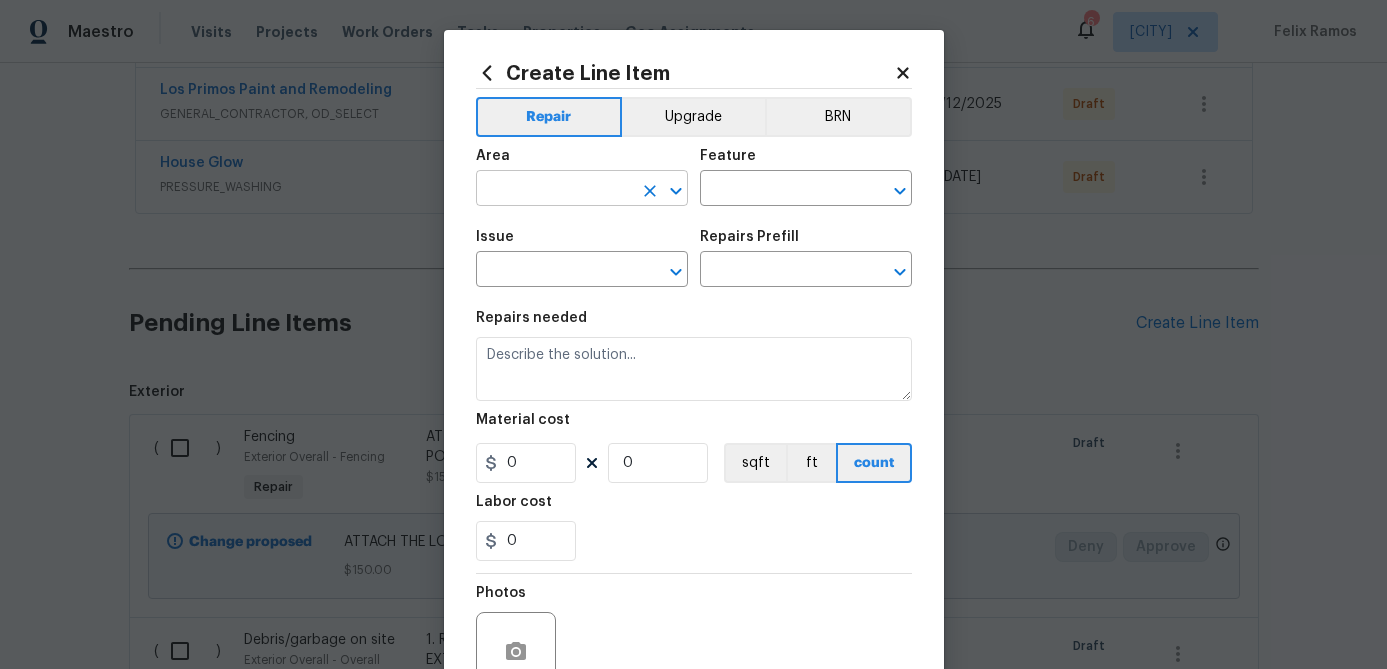 click at bounding box center [554, 190] 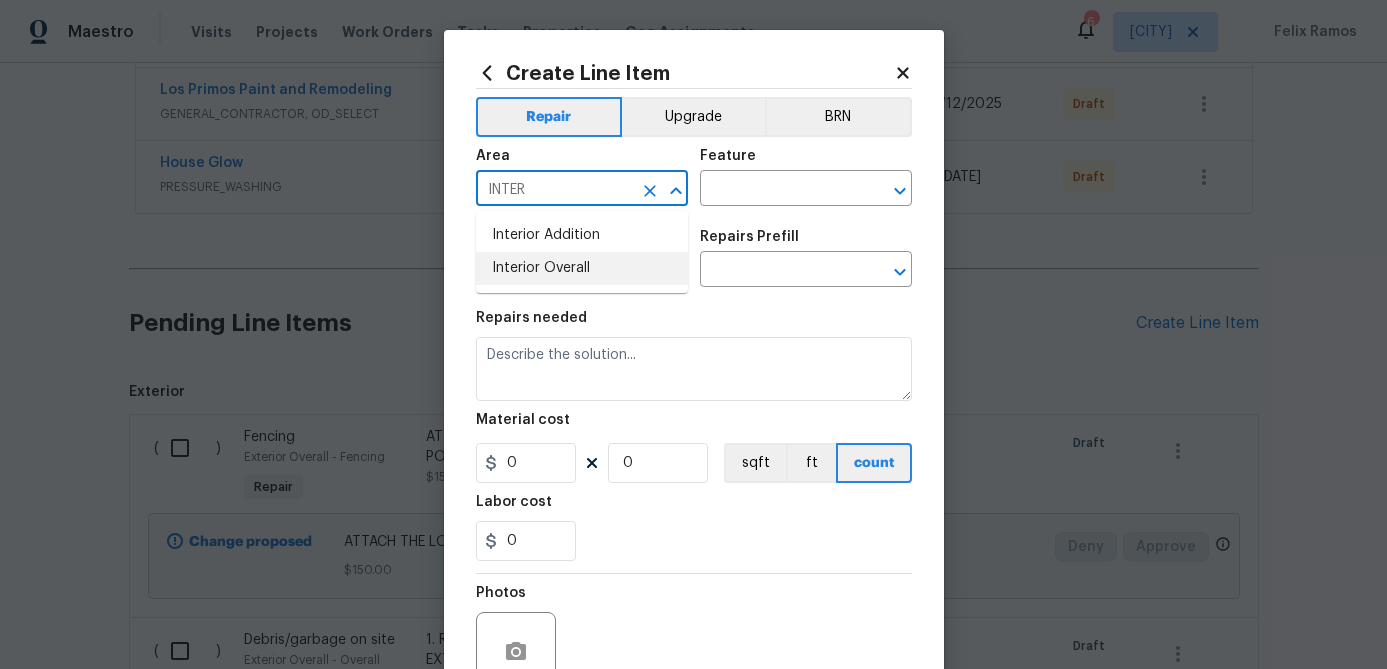 click on "Interior Overall" at bounding box center [582, 268] 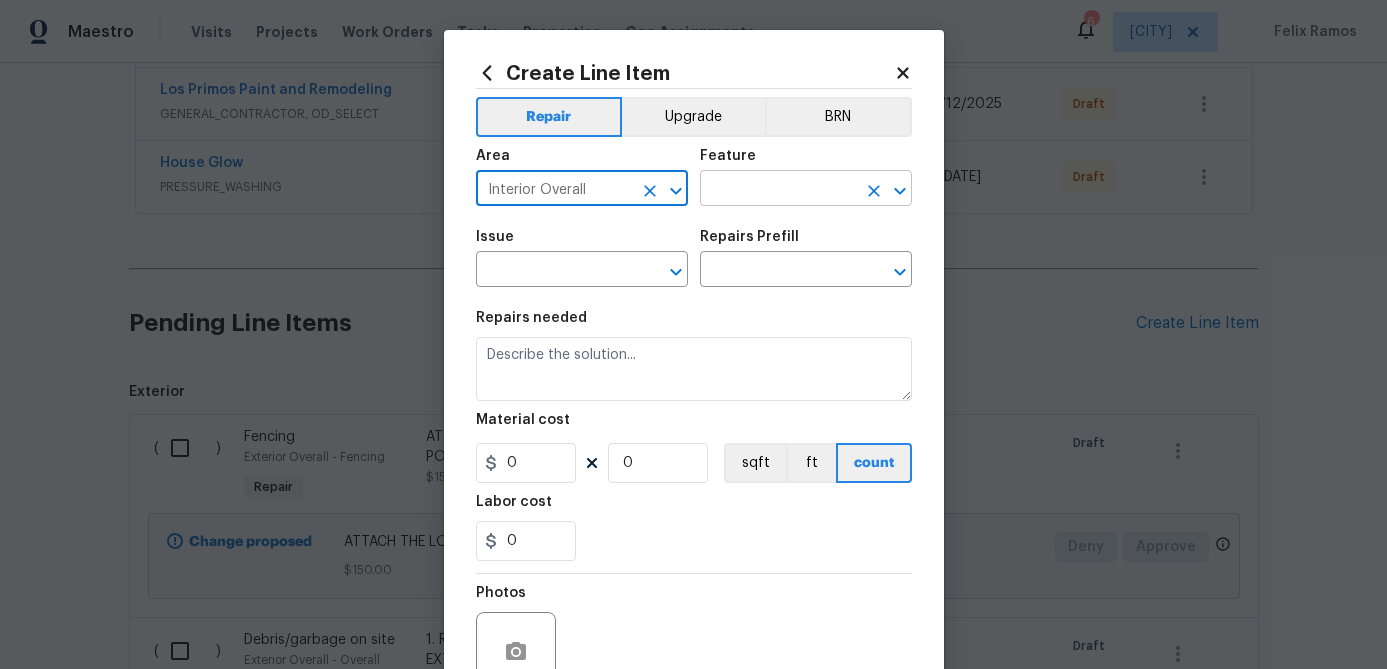 type on "Interior Overall" 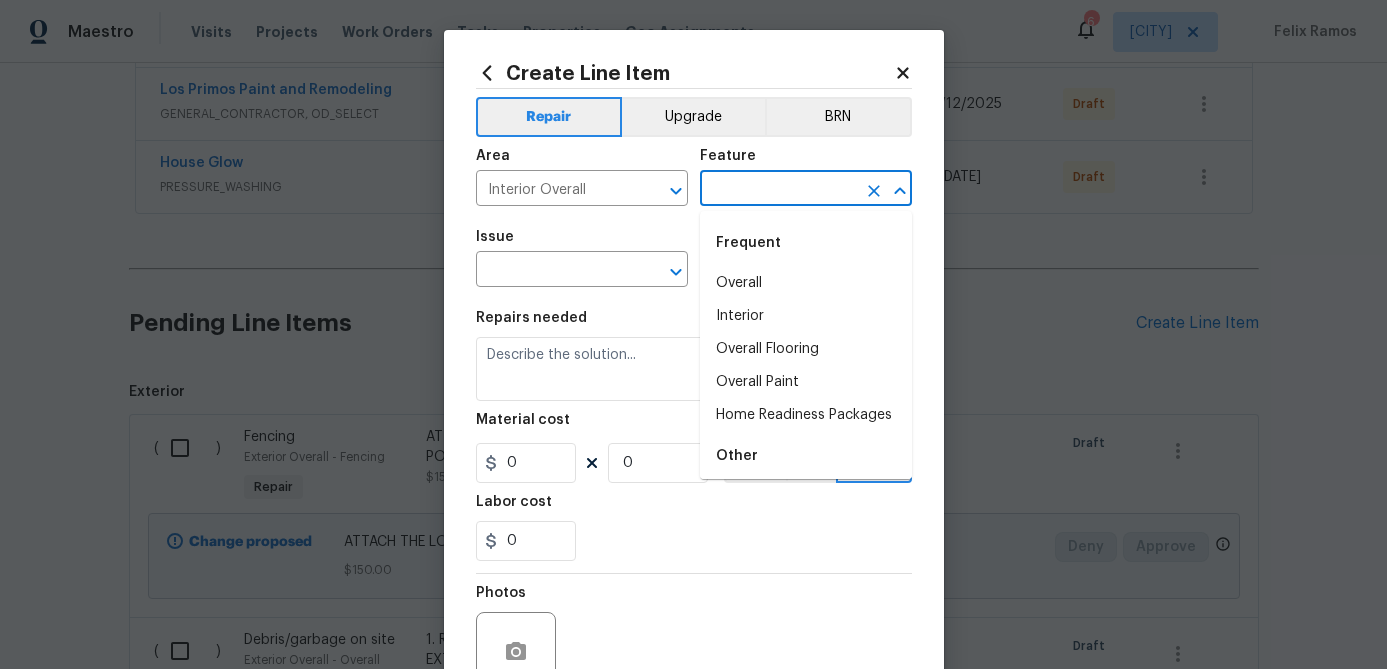 click at bounding box center (778, 190) 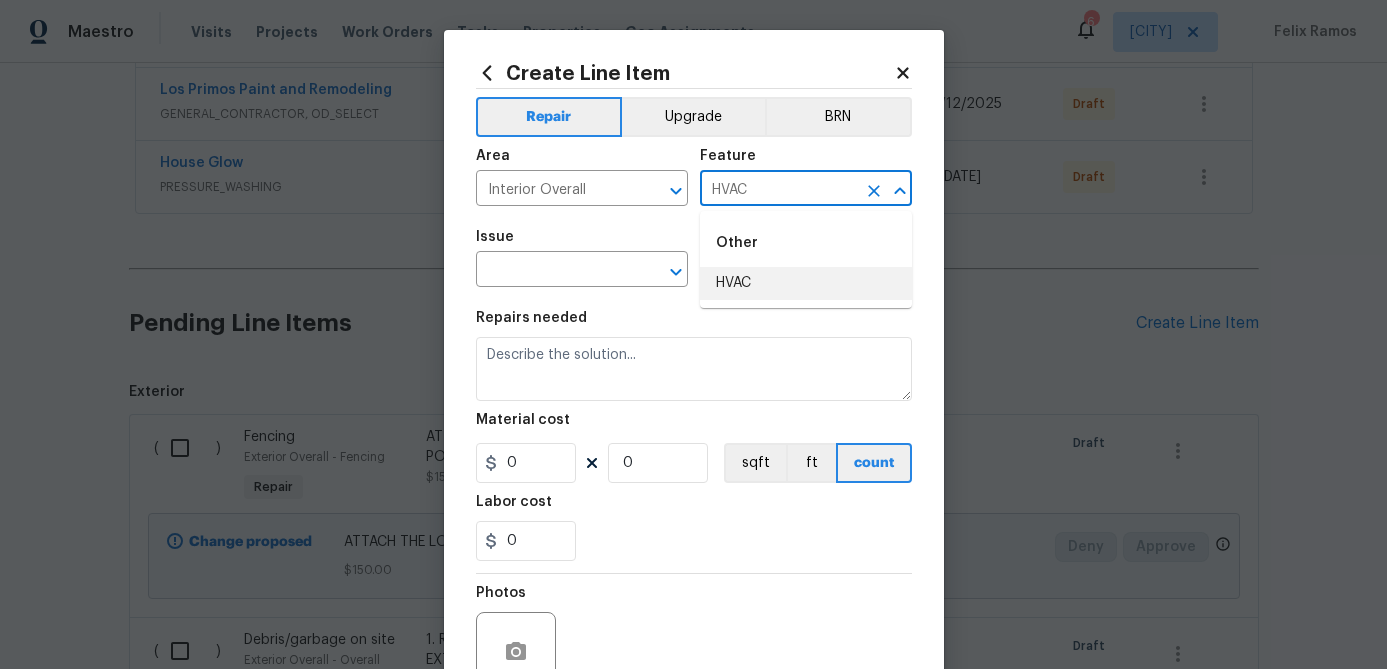click on "HVAC" at bounding box center (806, 283) 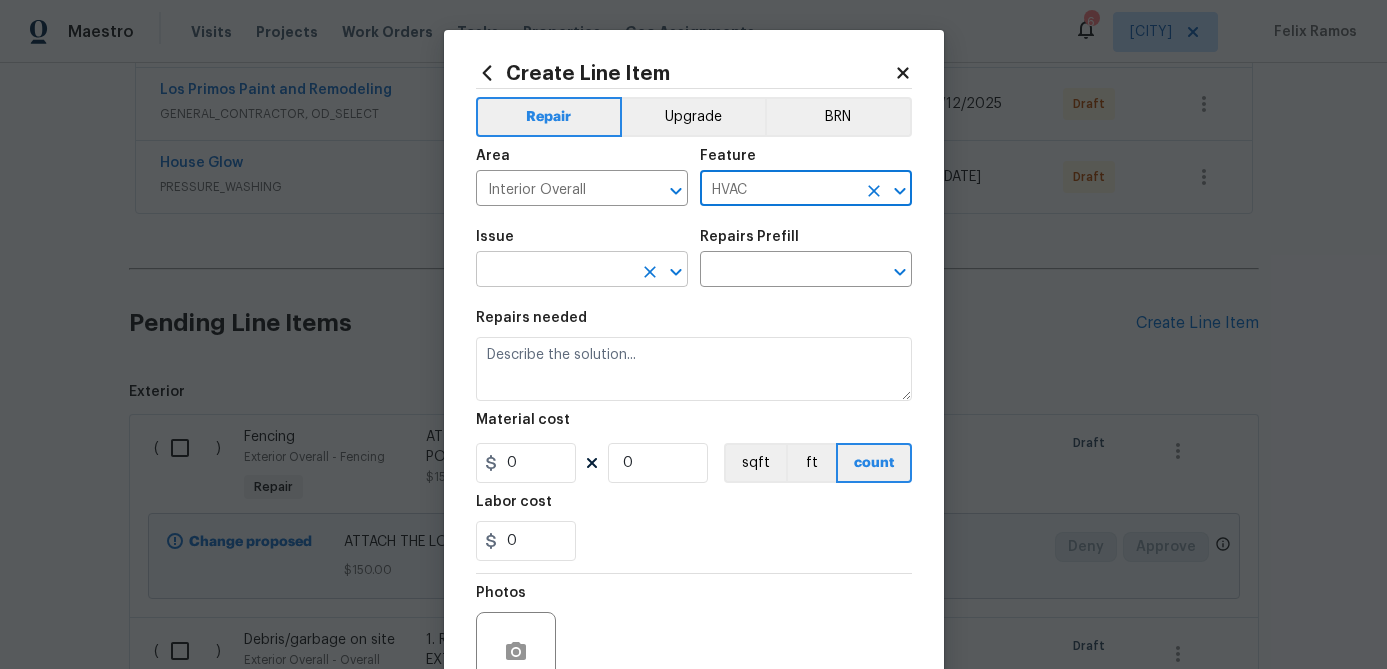 type on "HVAC" 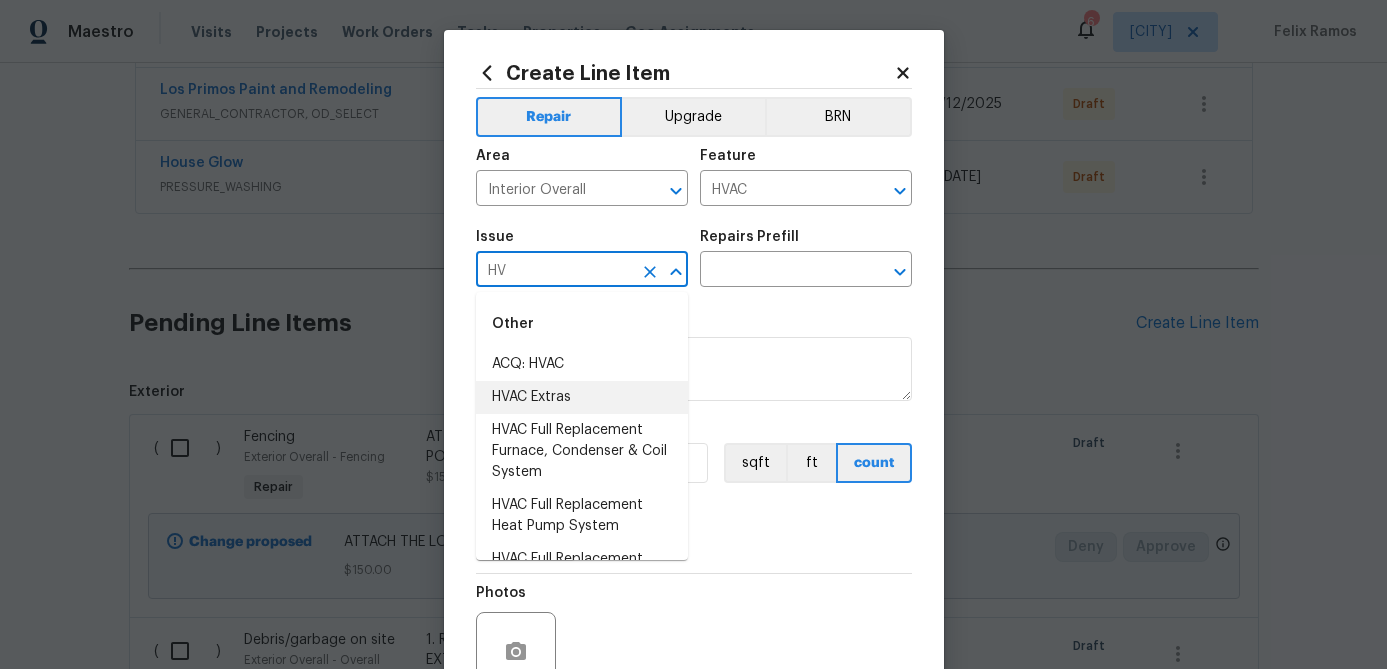 click on "HVAC Extras" at bounding box center (582, 397) 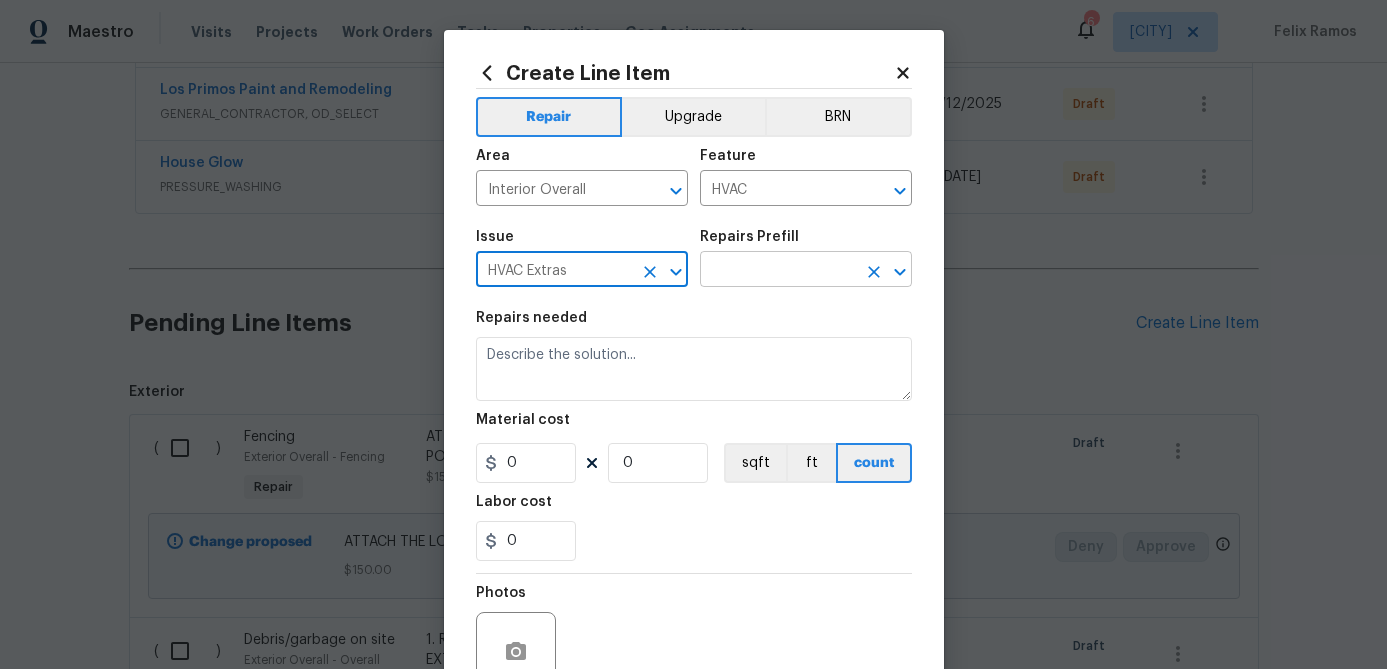 type on "HVAC Extras" 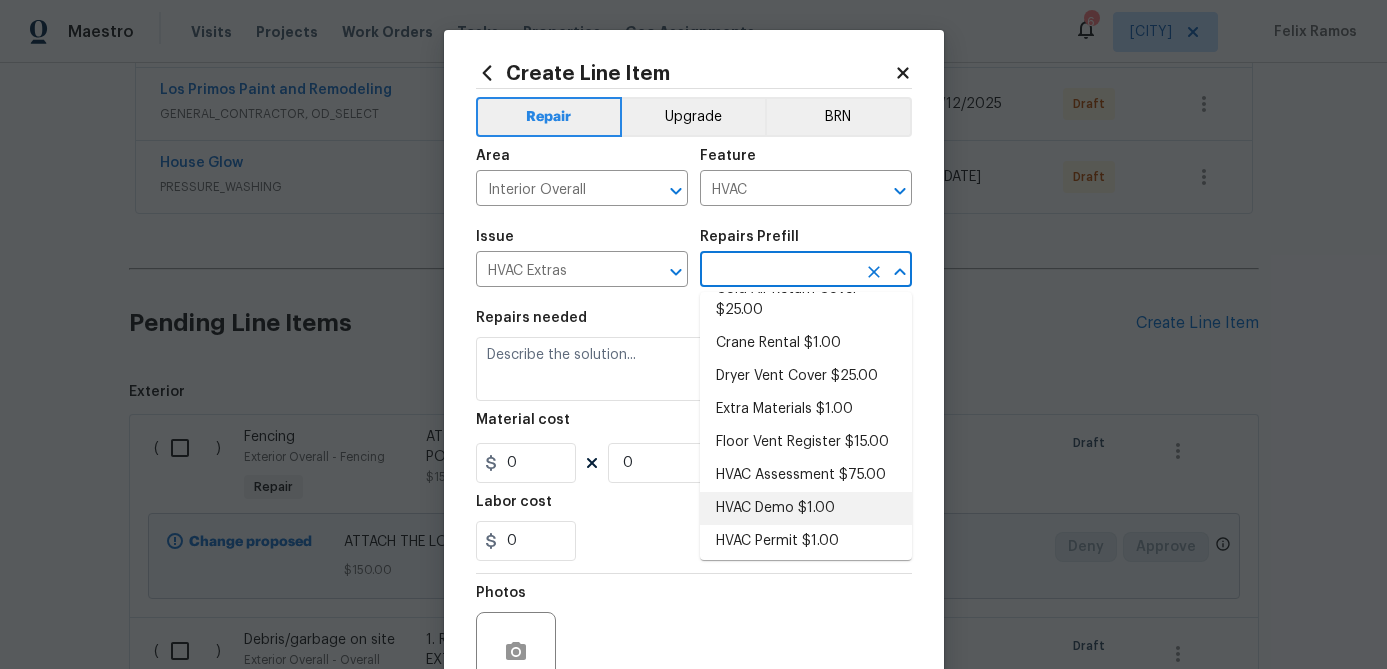 scroll, scrollTop: 0, scrollLeft: 0, axis: both 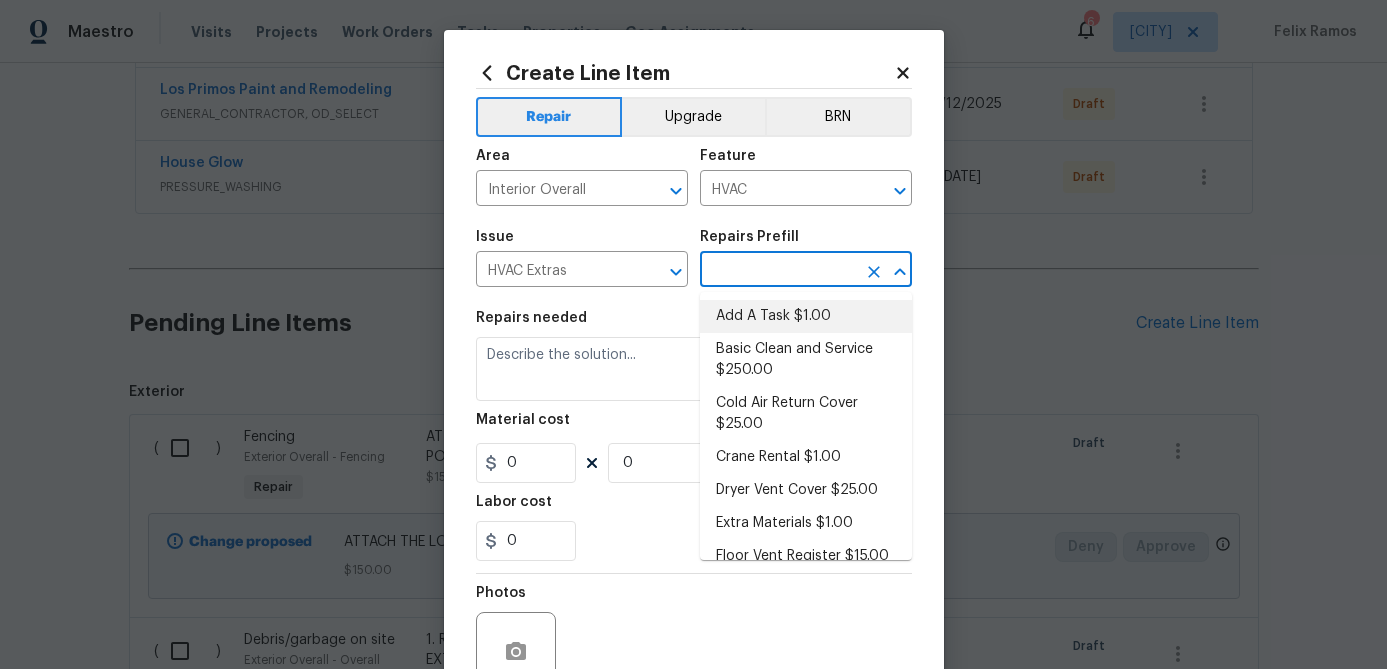 click at bounding box center (778, 271) 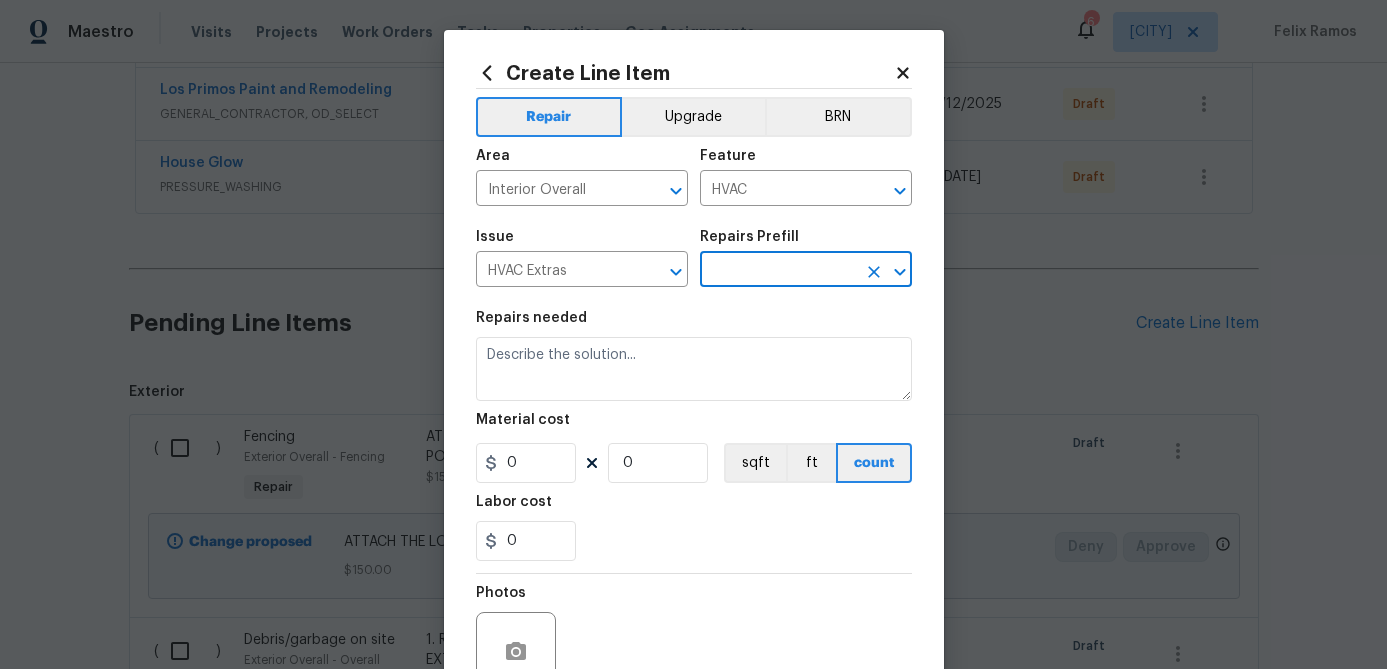 click on "Repairs Prefill" at bounding box center [806, 243] 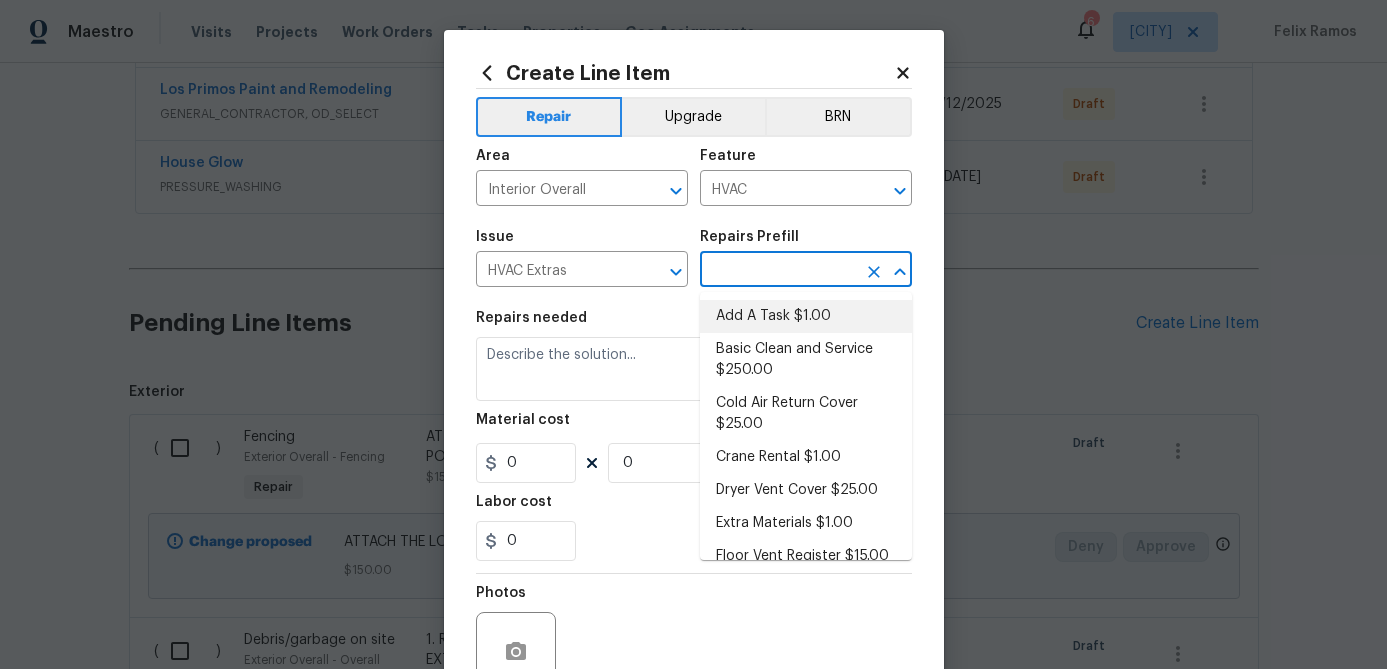 click at bounding box center [778, 271] 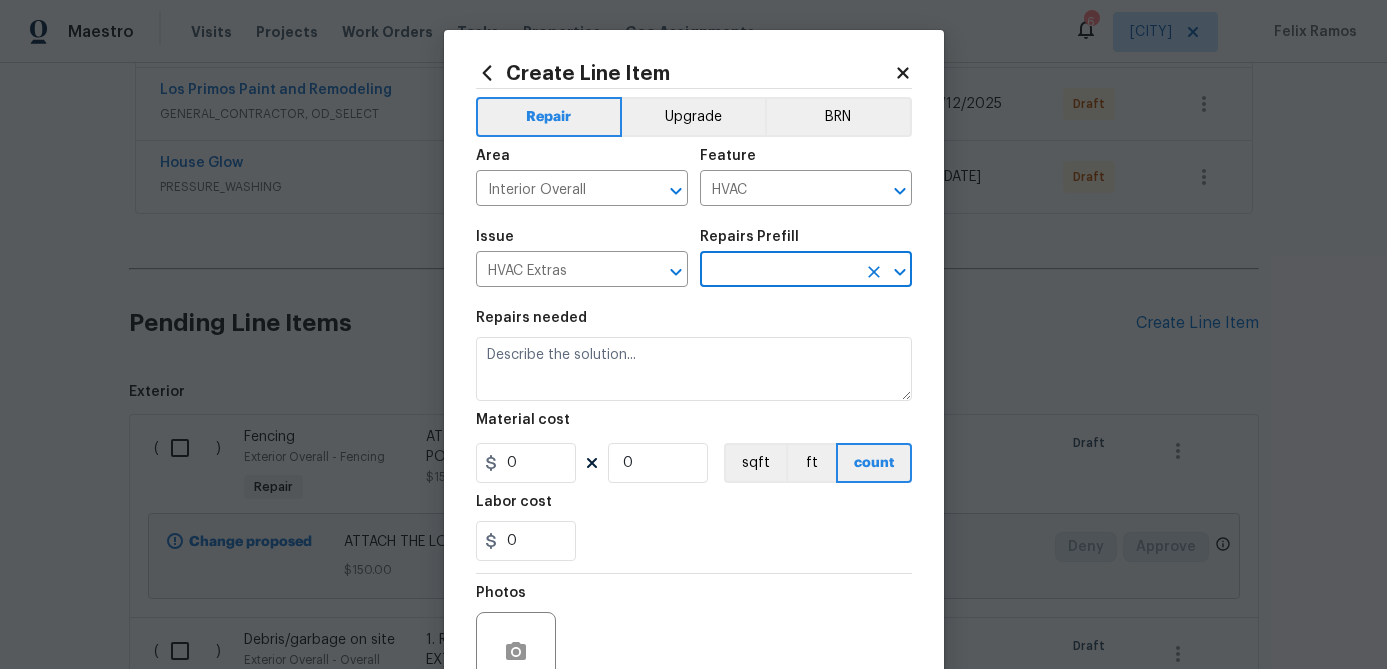 type on "Add A Task $1.00" 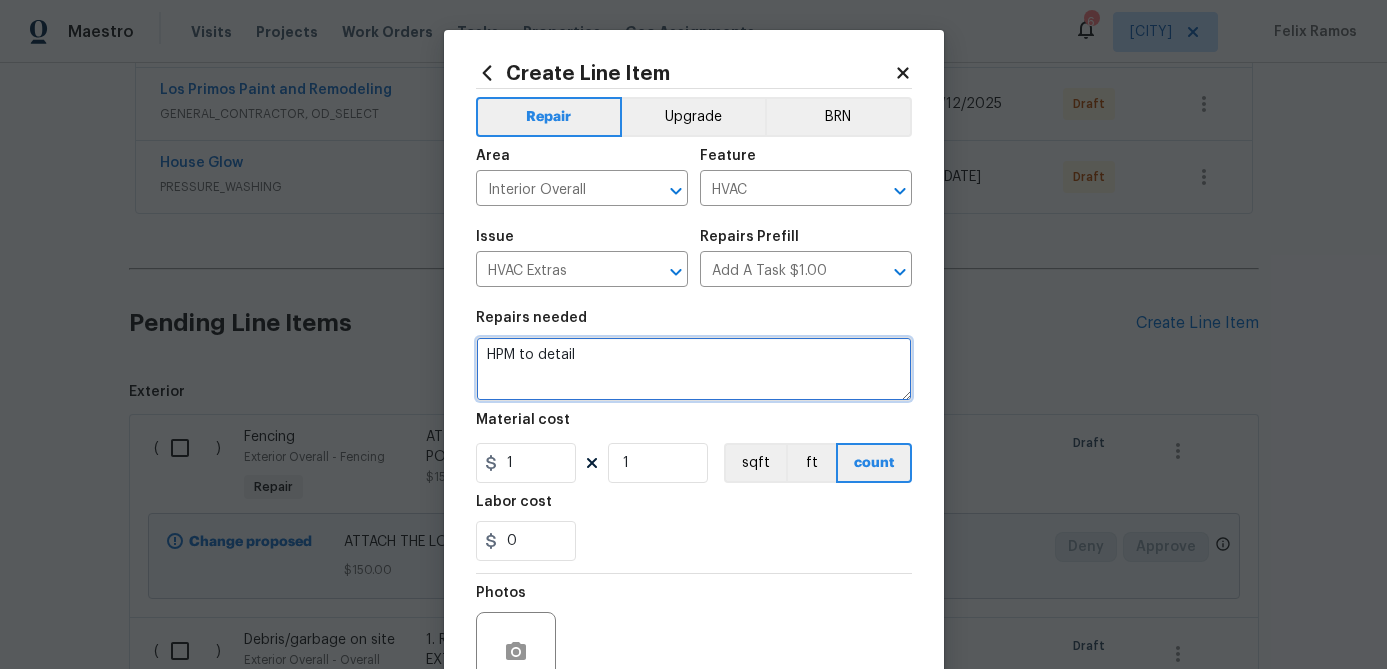 drag, startPoint x: 588, startPoint y: 353, endPoint x: 348, endPoint y: 354, distance: 240.00209 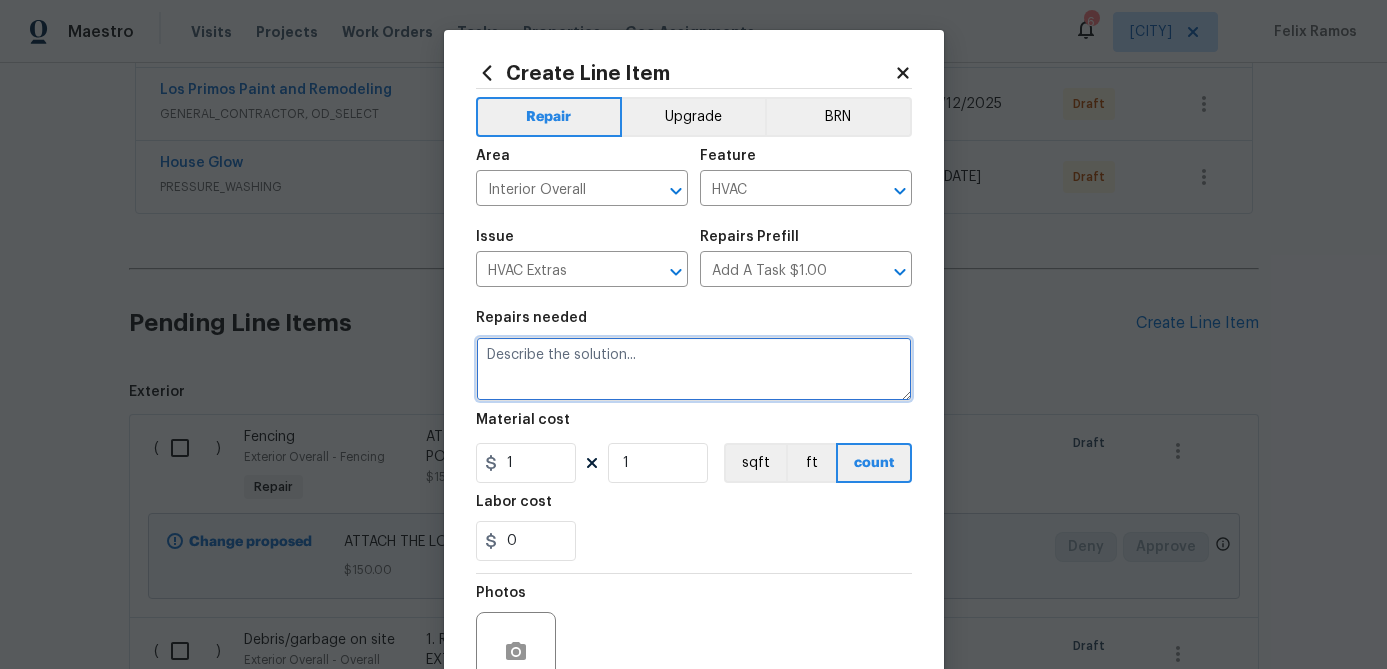 click at bounding box center [694, 369] 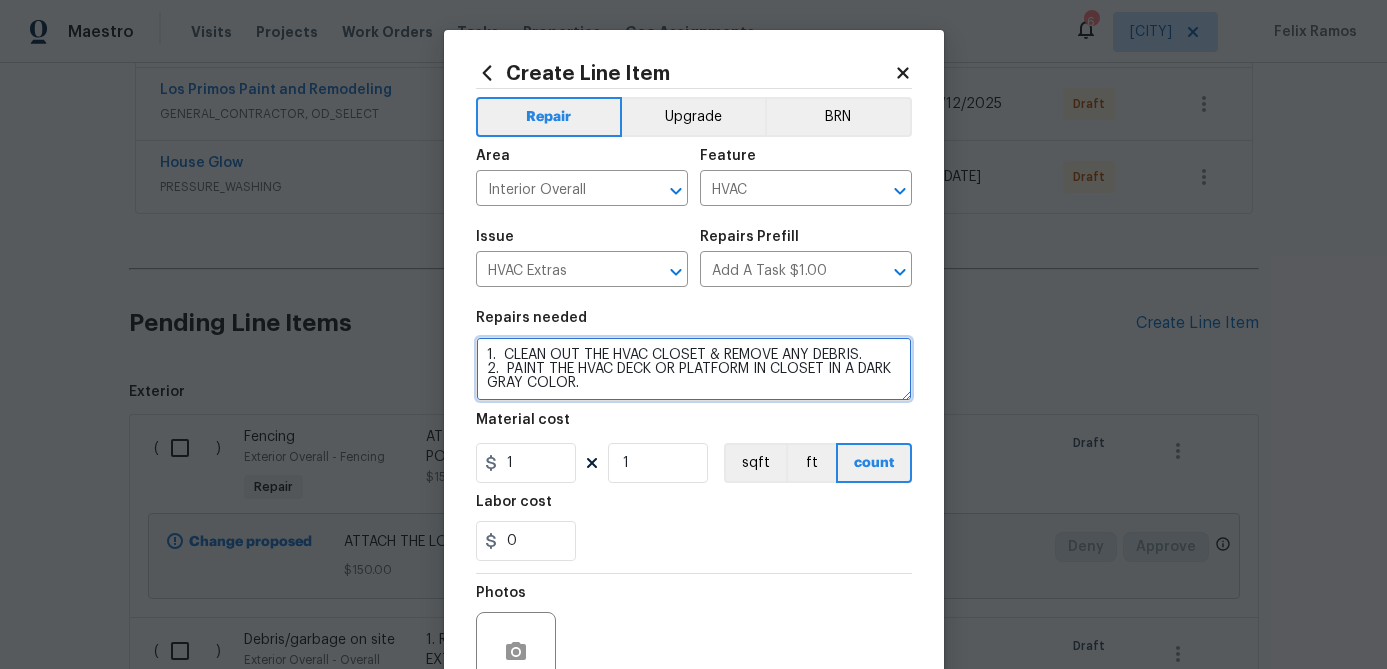 type on "1.  CLEAN OUT THE HVAC CLOSET & REMOVE ANY DEBRIS.
2.  PAINT THE HVAC DECK OR PLATFORM IN CLOSET IN A DARK GRAY COLOR." 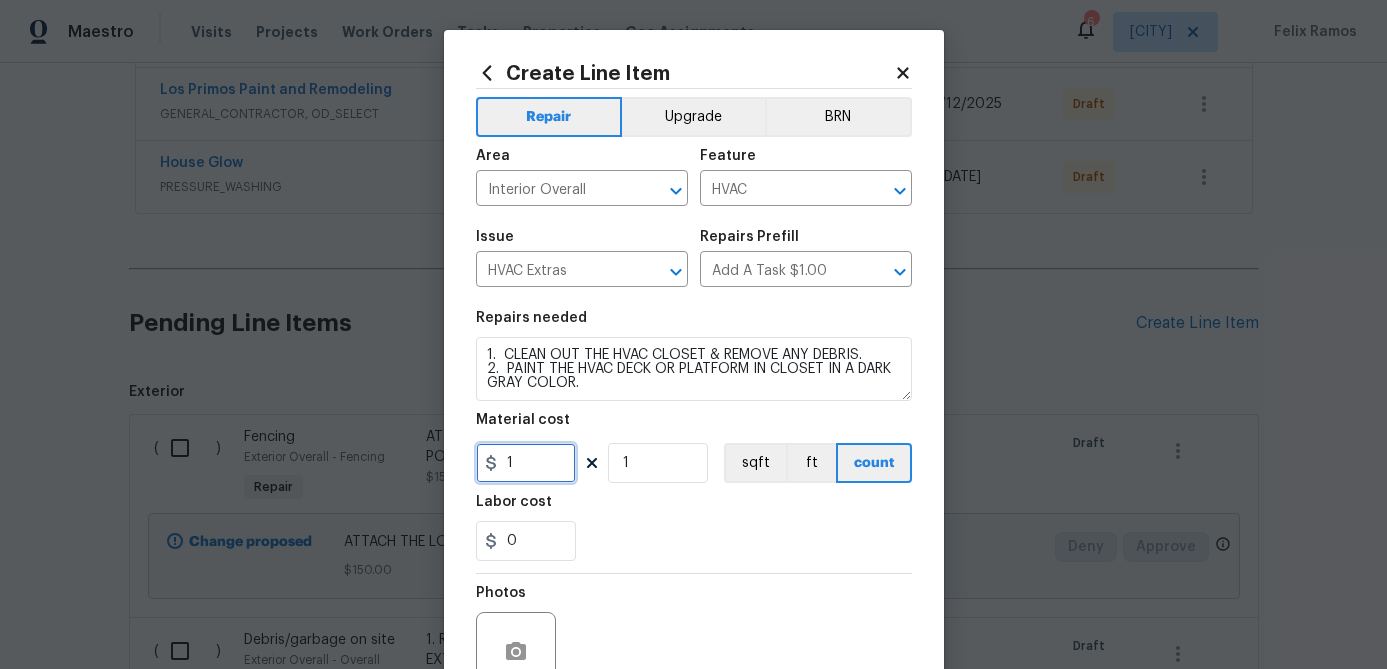click on "1" at bounding box center [526, 463] 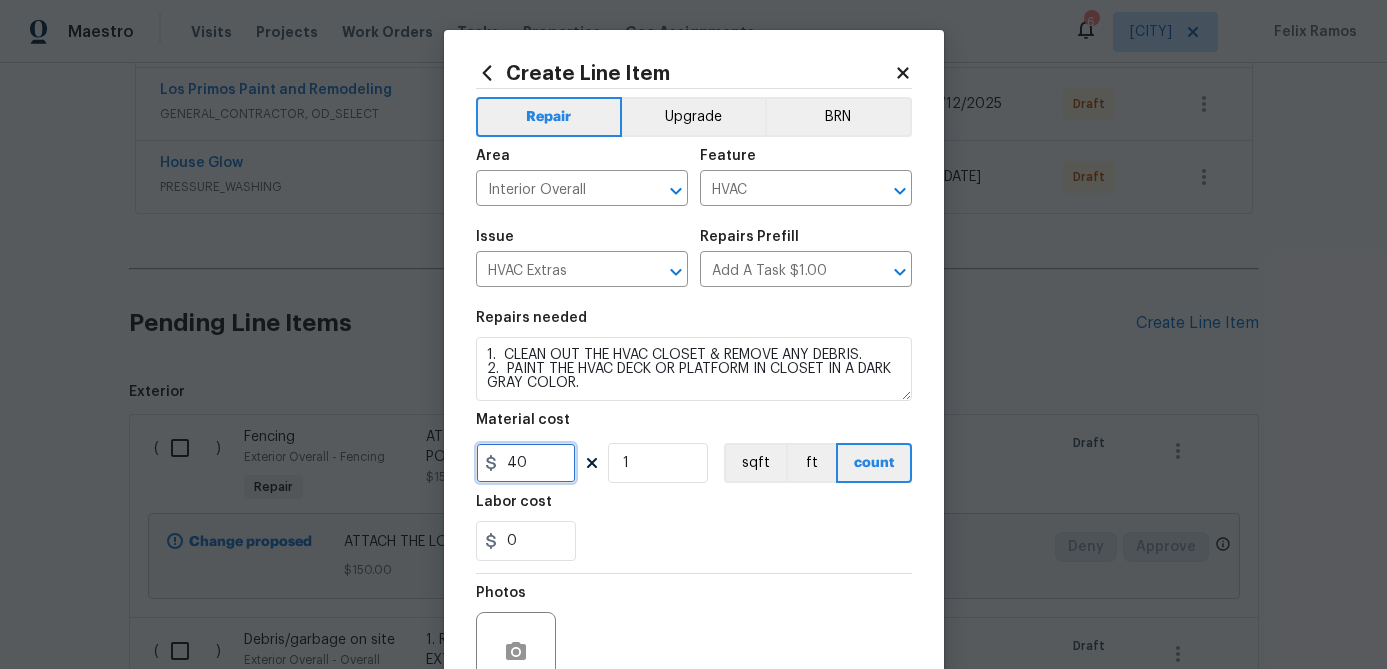 type on "40" 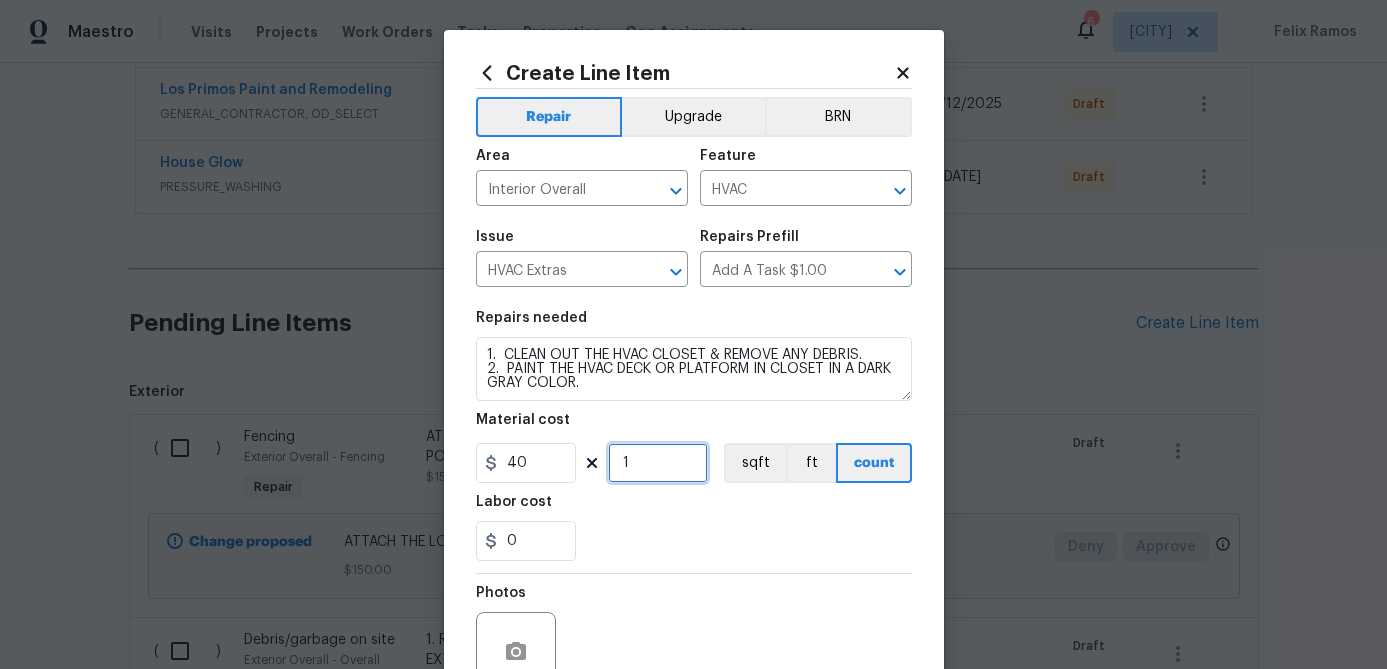 click on "1" at bounding box center (658, 463) 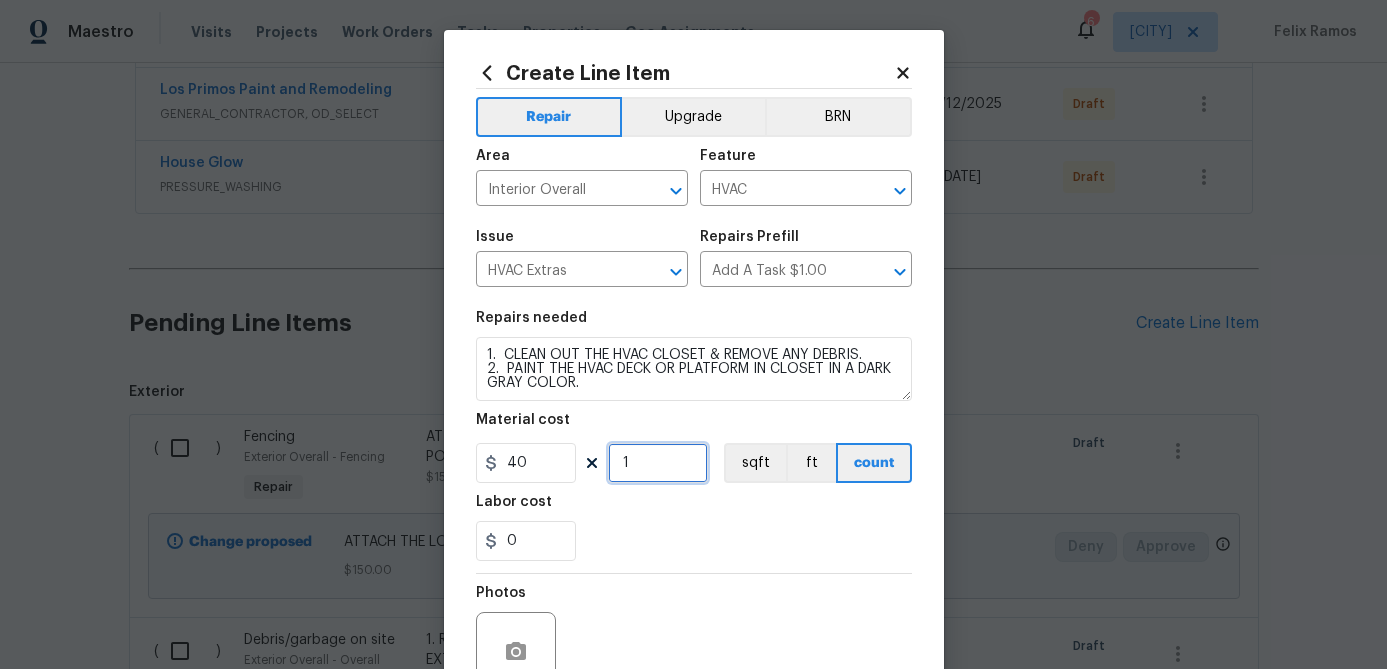 scroll, scrollTop: 193, scrollLeft: 0, axis: vertical 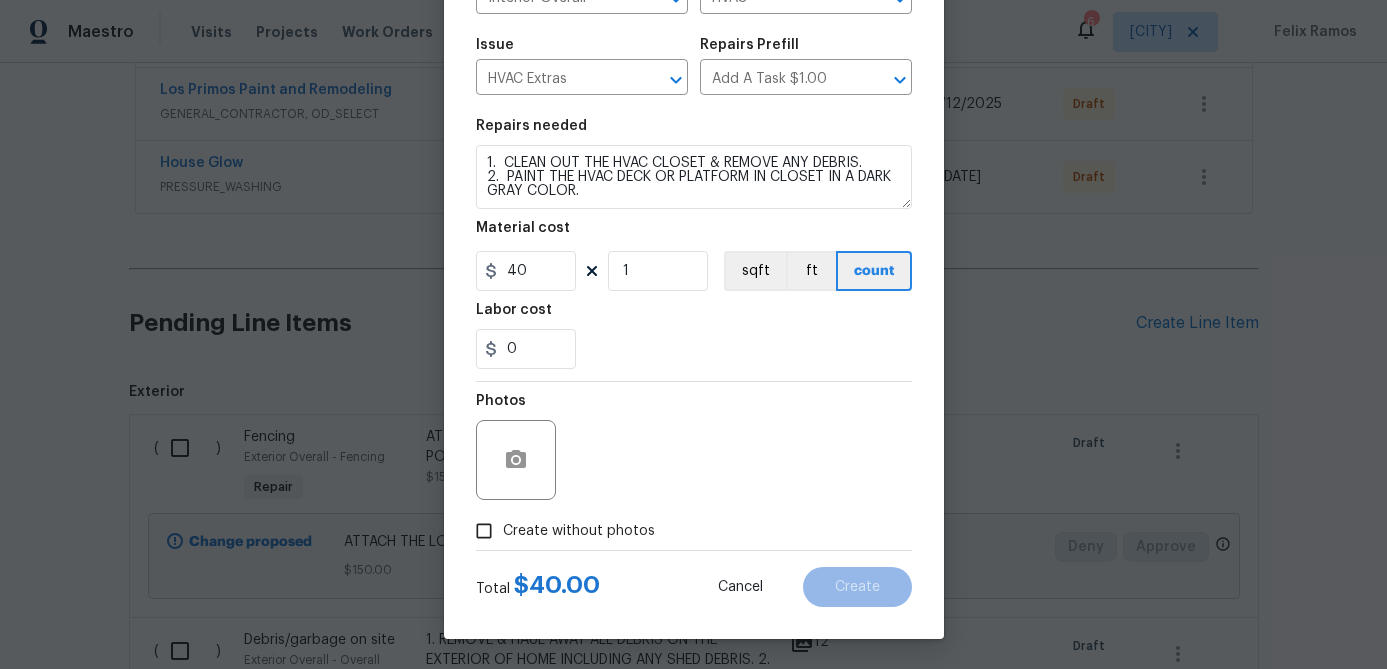 click on "Create without photos" at bounding box center [484, 531] 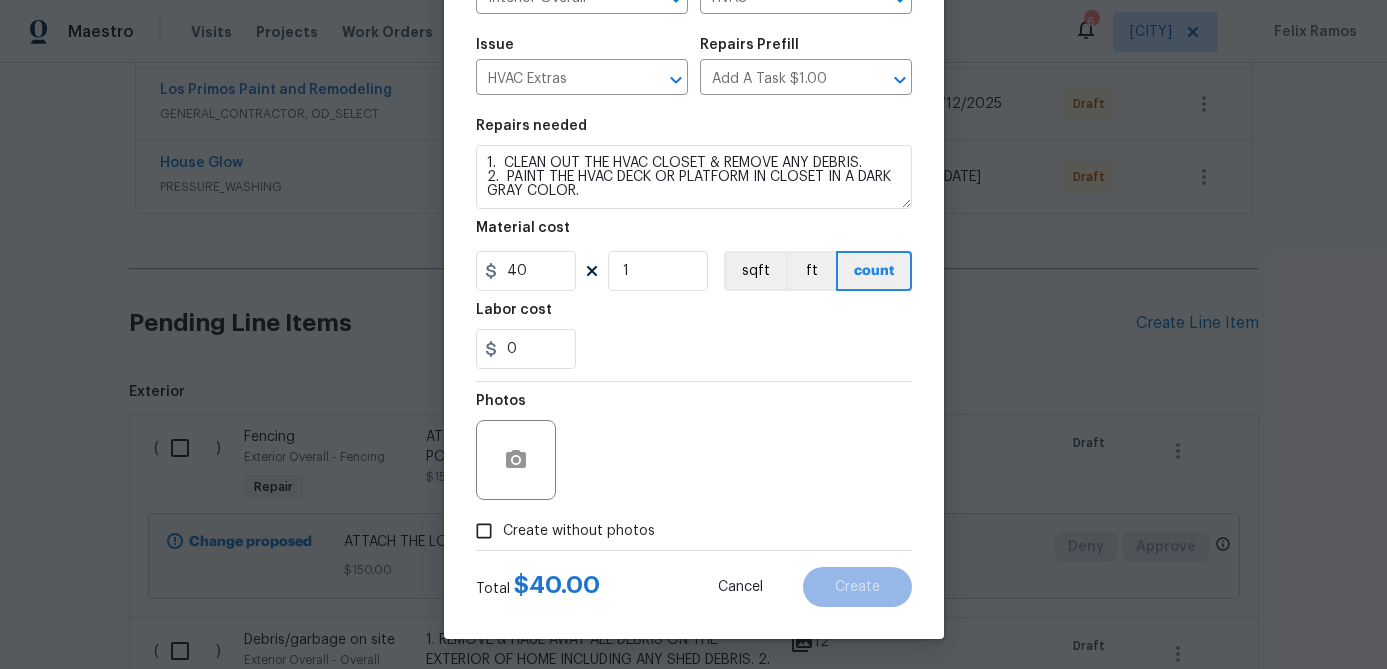 checkbox on "true" 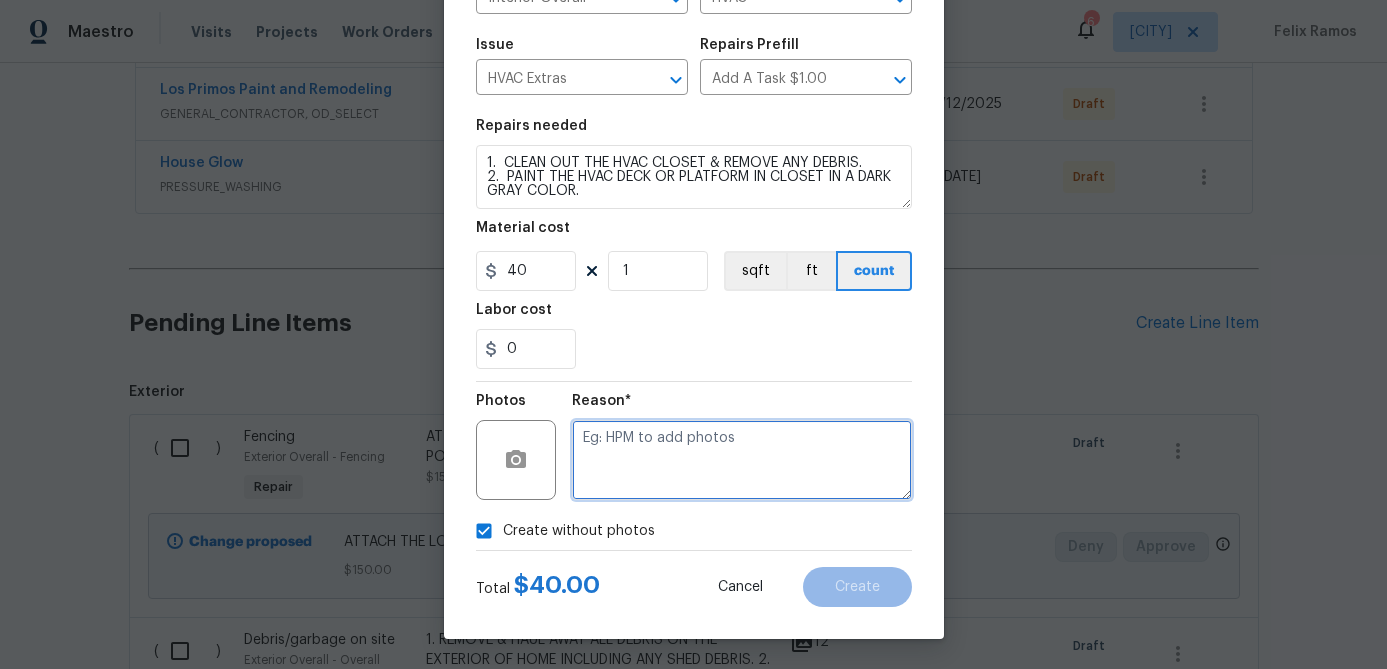 click at bounding box center [742, 460] 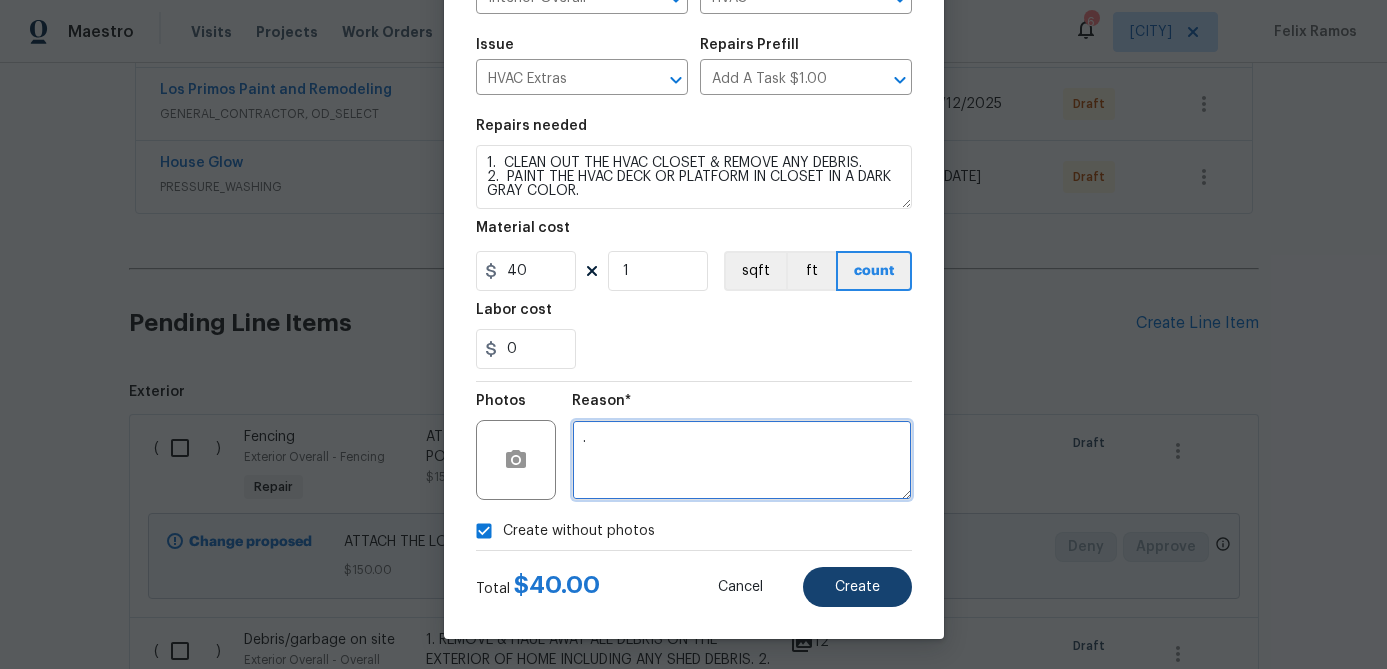 type on "." 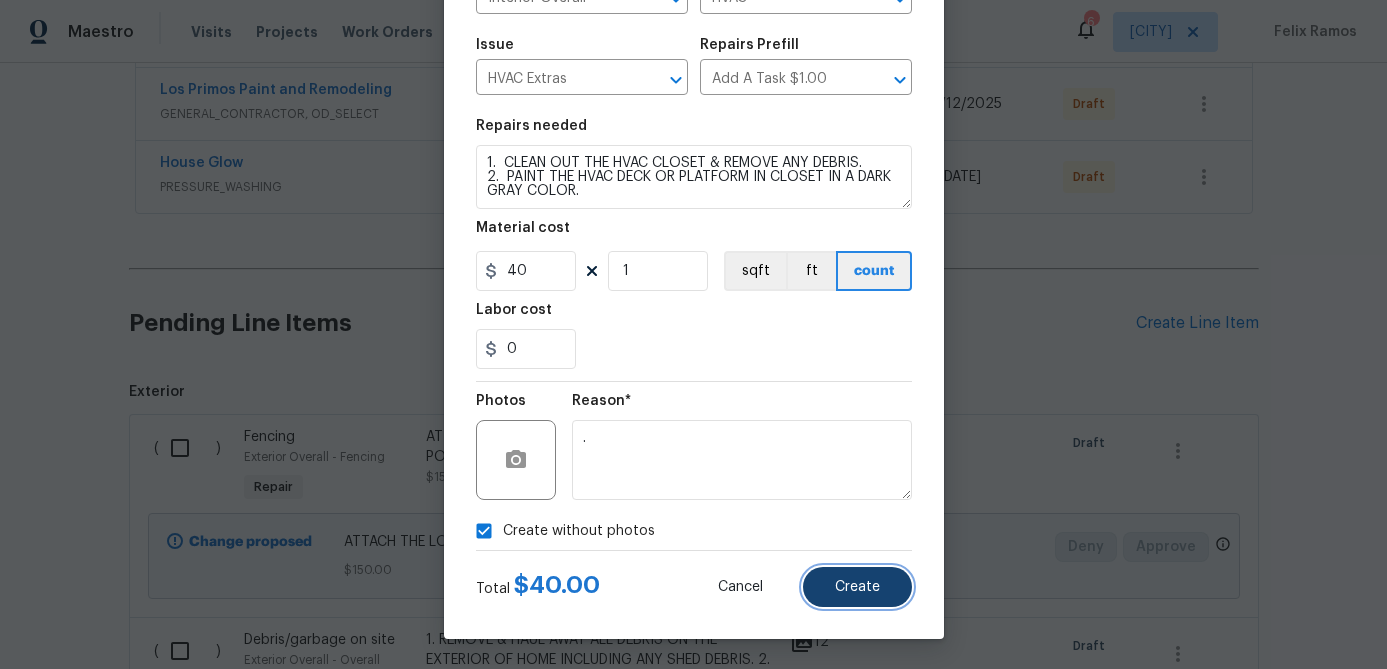 click on "Create" at bounding box center (857, 587) 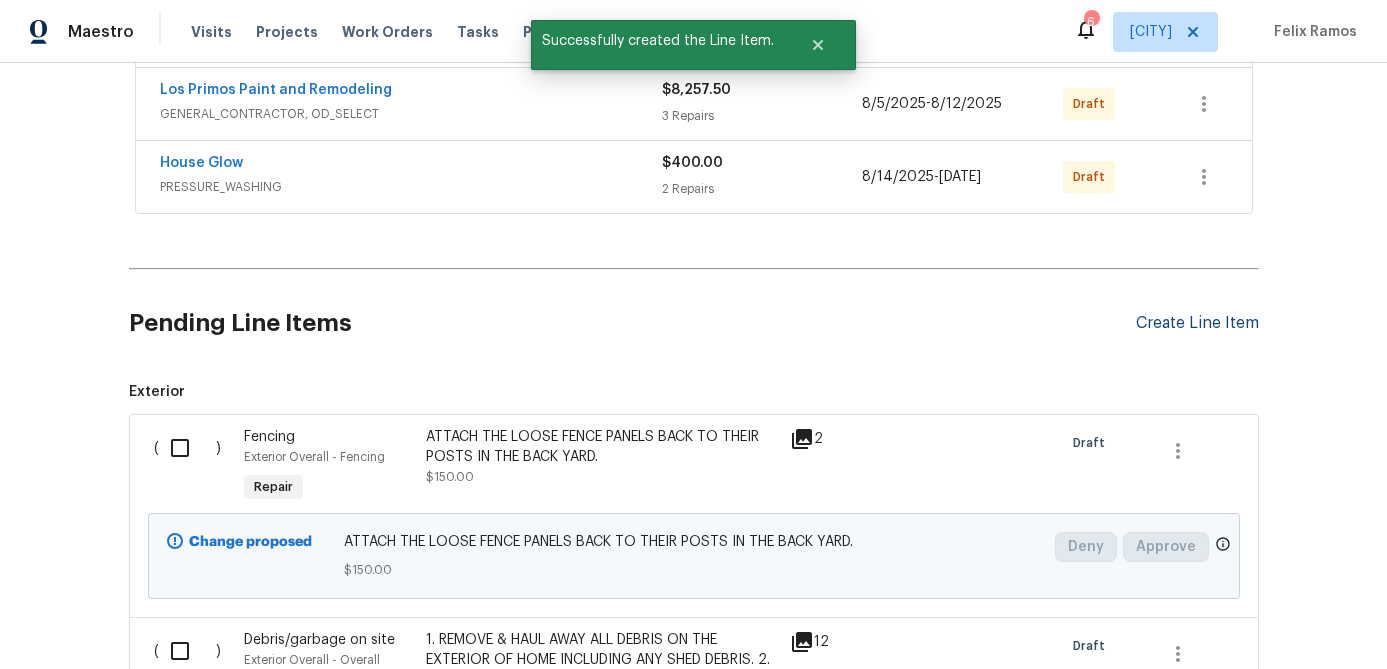 click on "Create Line Item" at bounding box center (1197, 323) 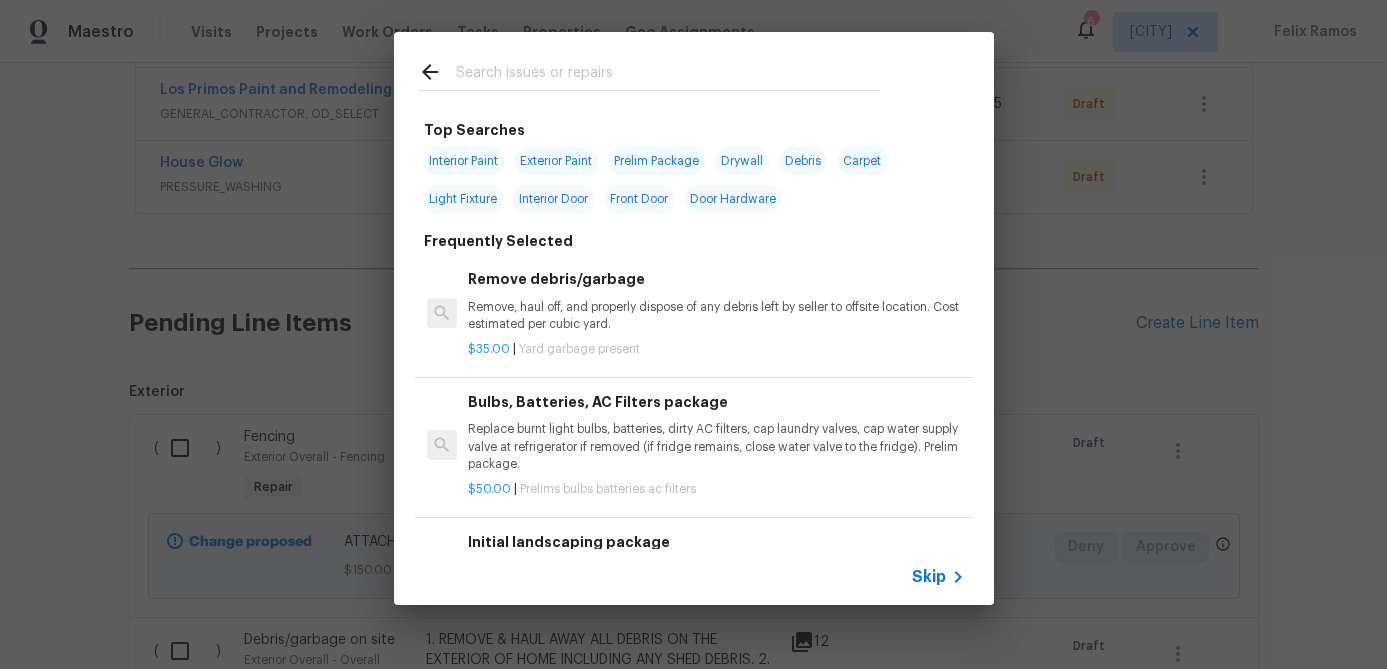 click on "Skip" at bounding box center (929, 577) 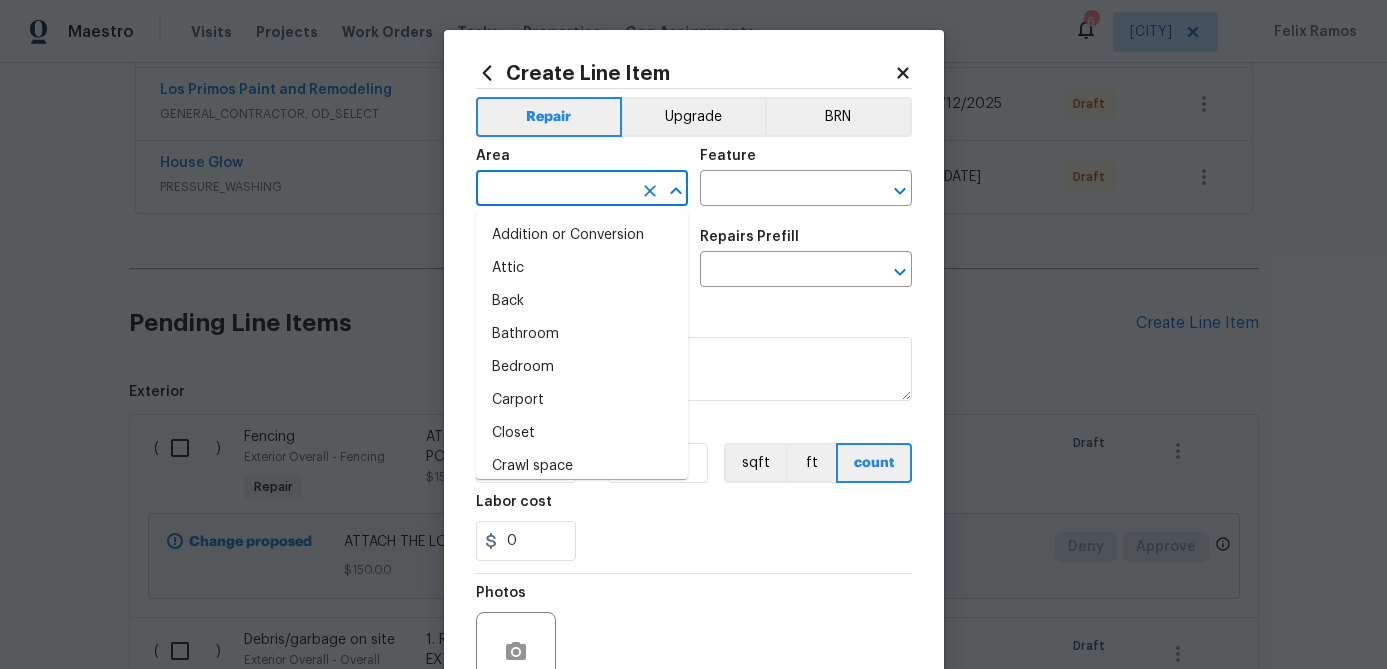 click at bounding box center [554, 190] 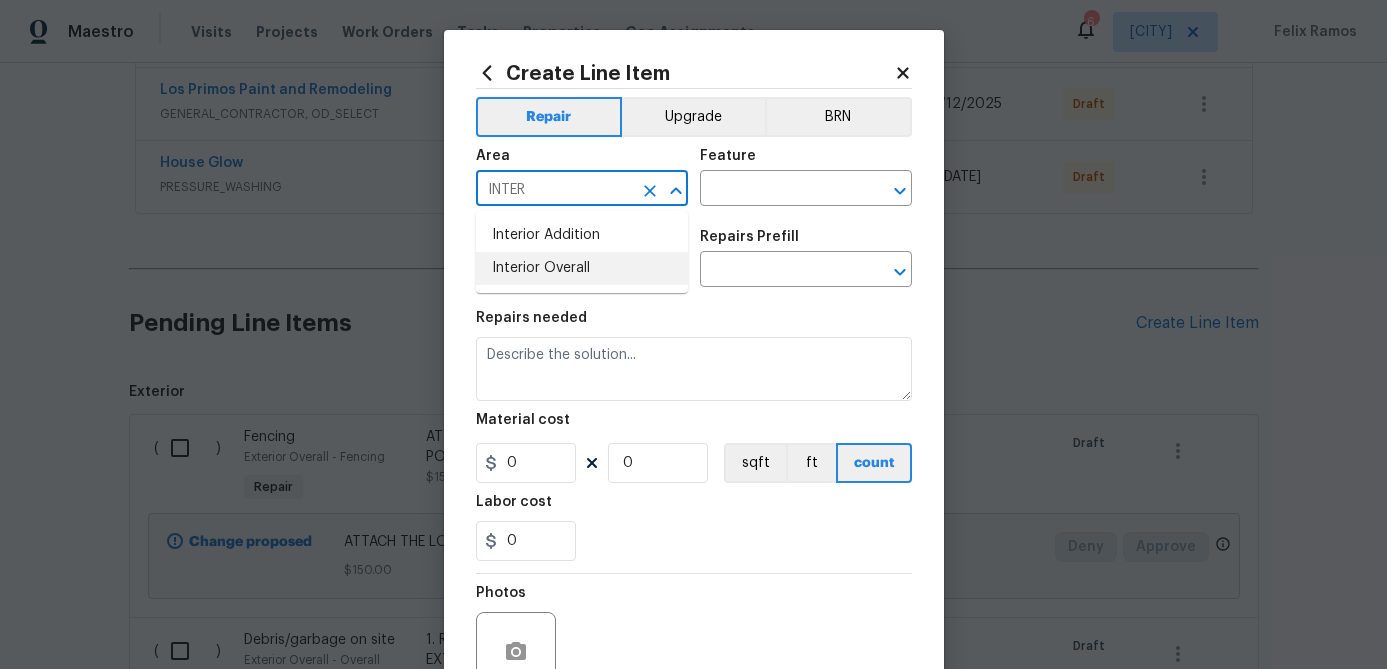 click on "Interior Overall" at bounding box center [582, 268] 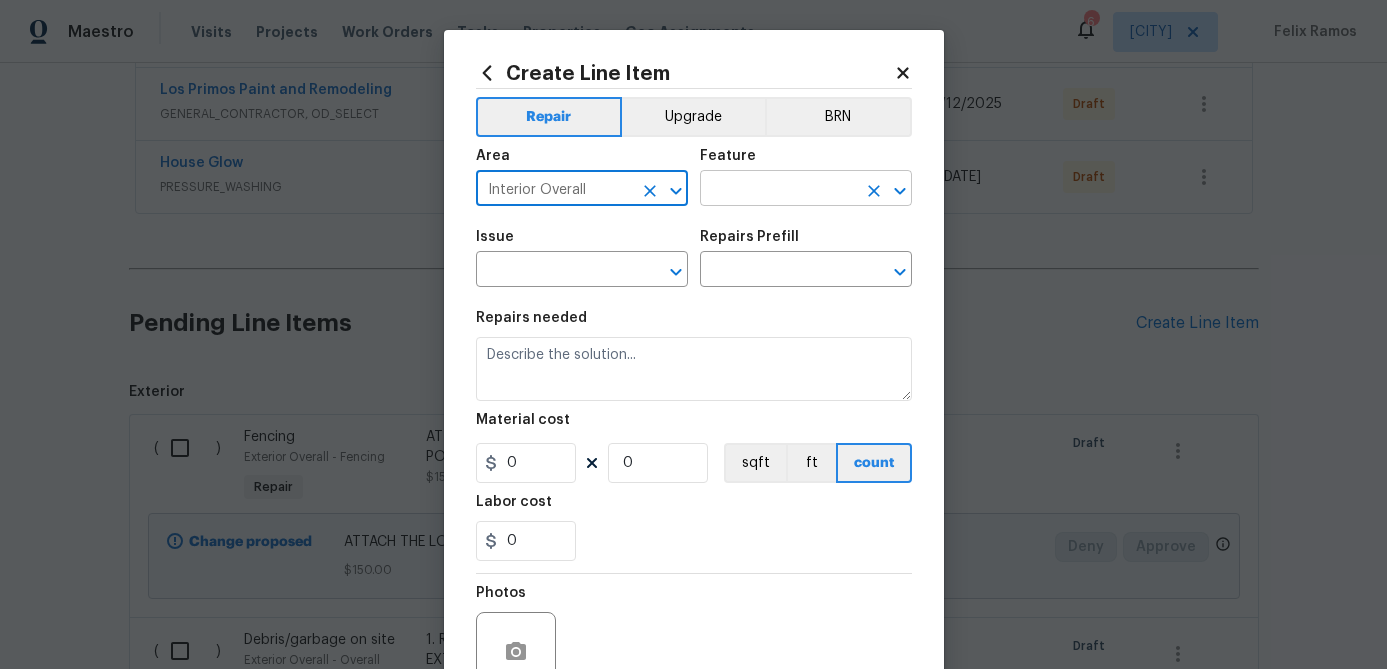 type on "Interior Overall" 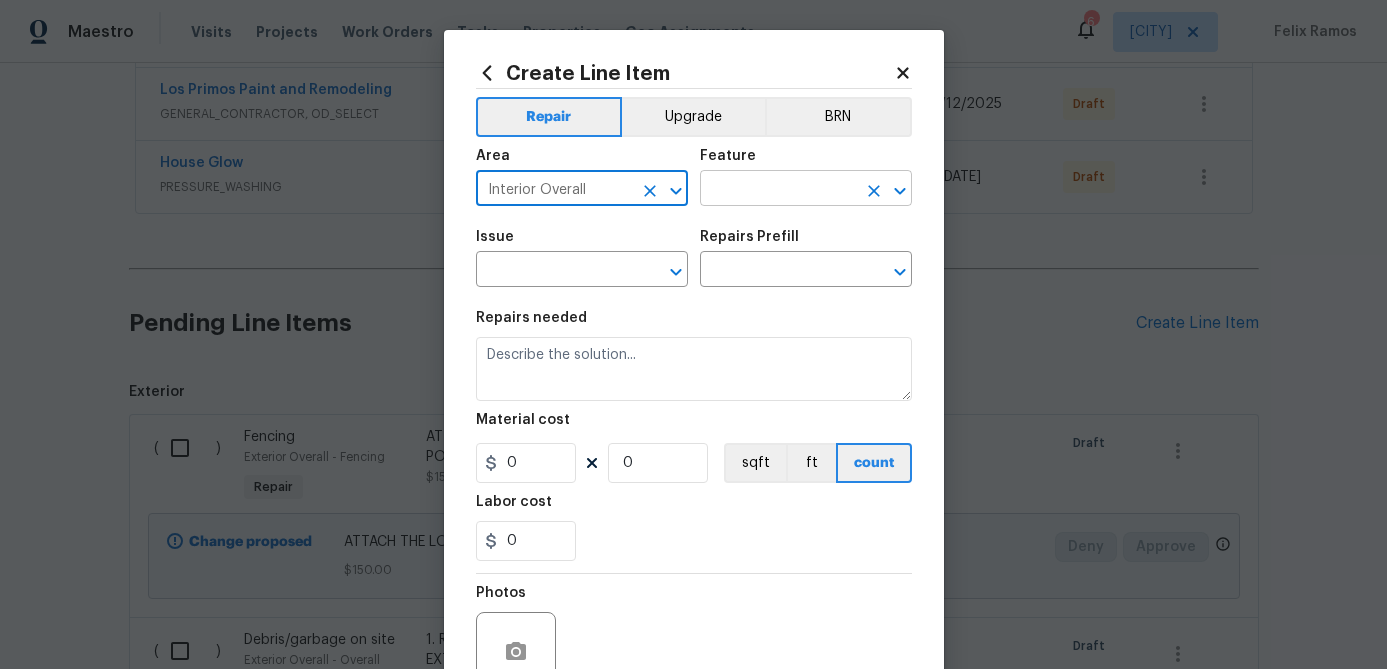 click at bounding box center [778, 190] 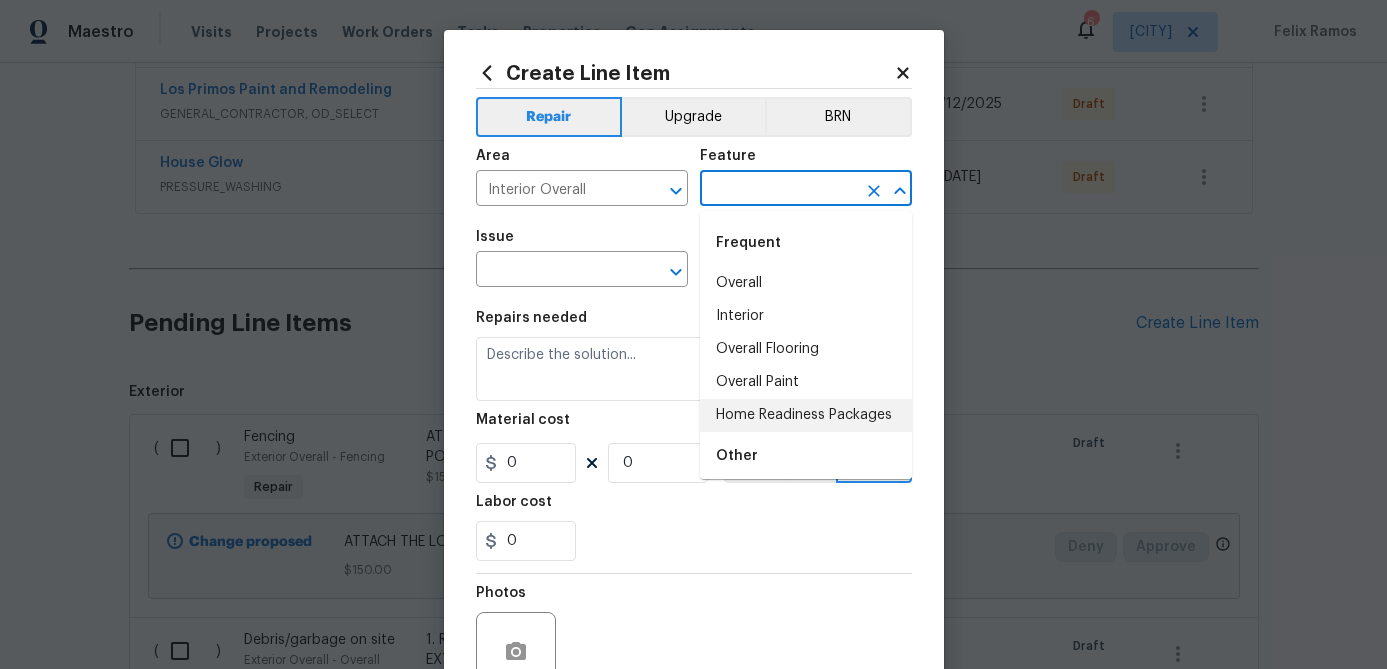 click on "Home Readiness Packages" at bounding box center (806, 415) 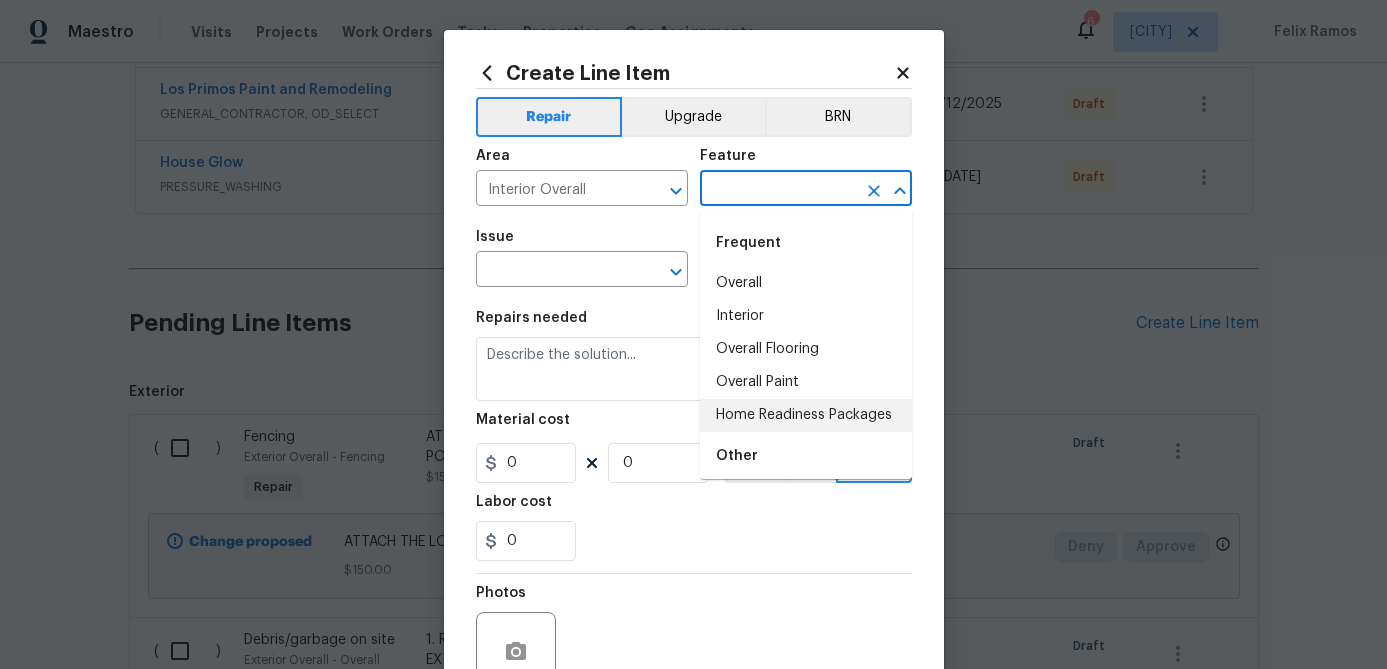 type on "Home Readiness Packages" 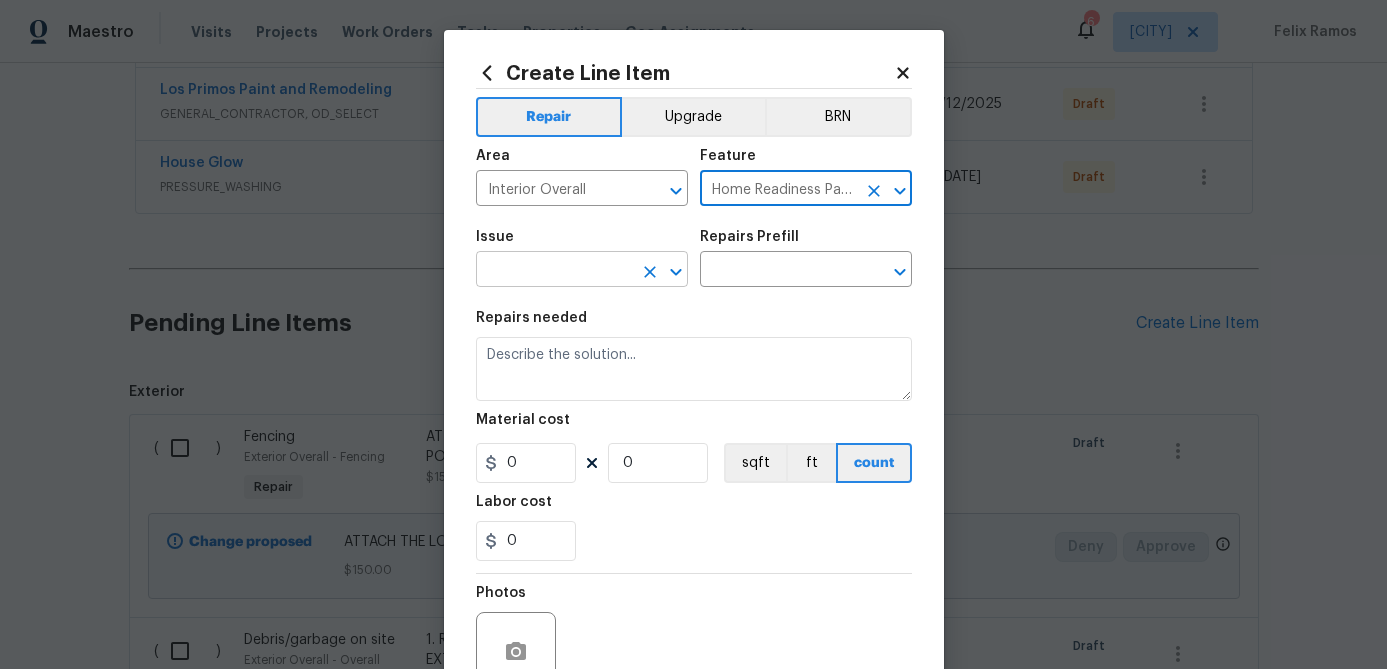 click at bounding box center [554, 271] 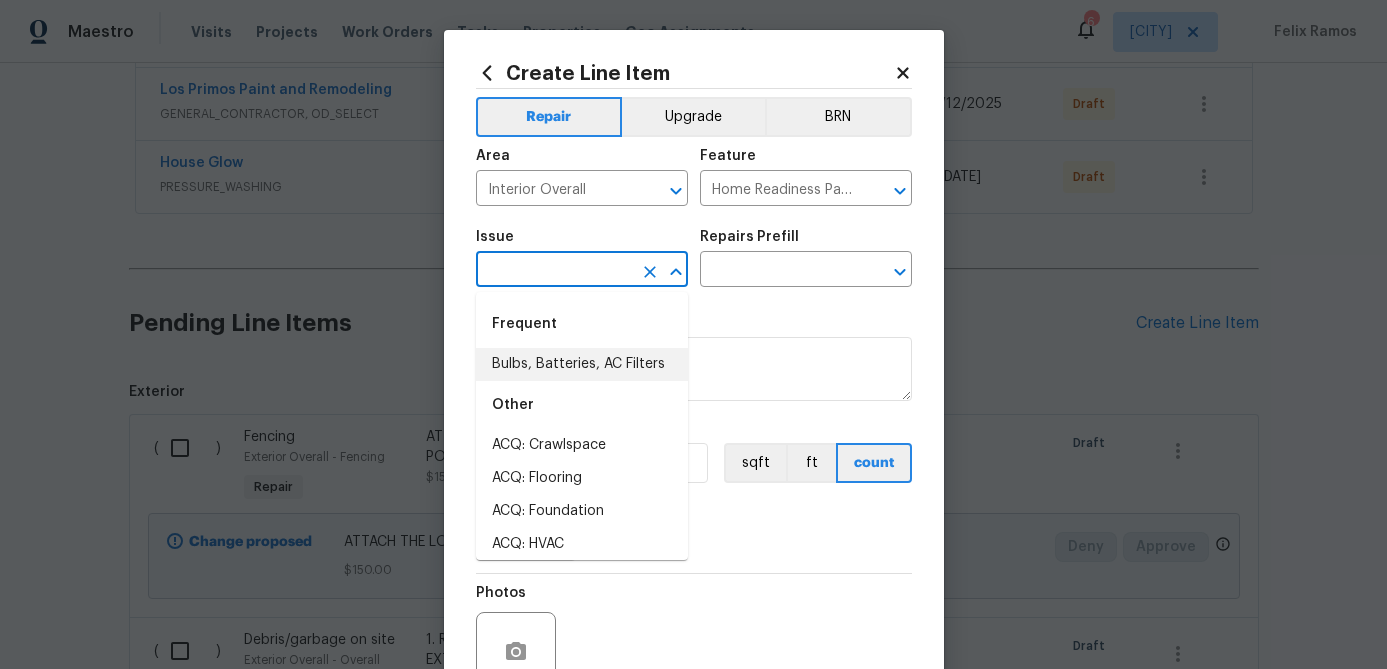 click on "Bulbs, Batteries, AC Filters" at bounding box center (582, 364) 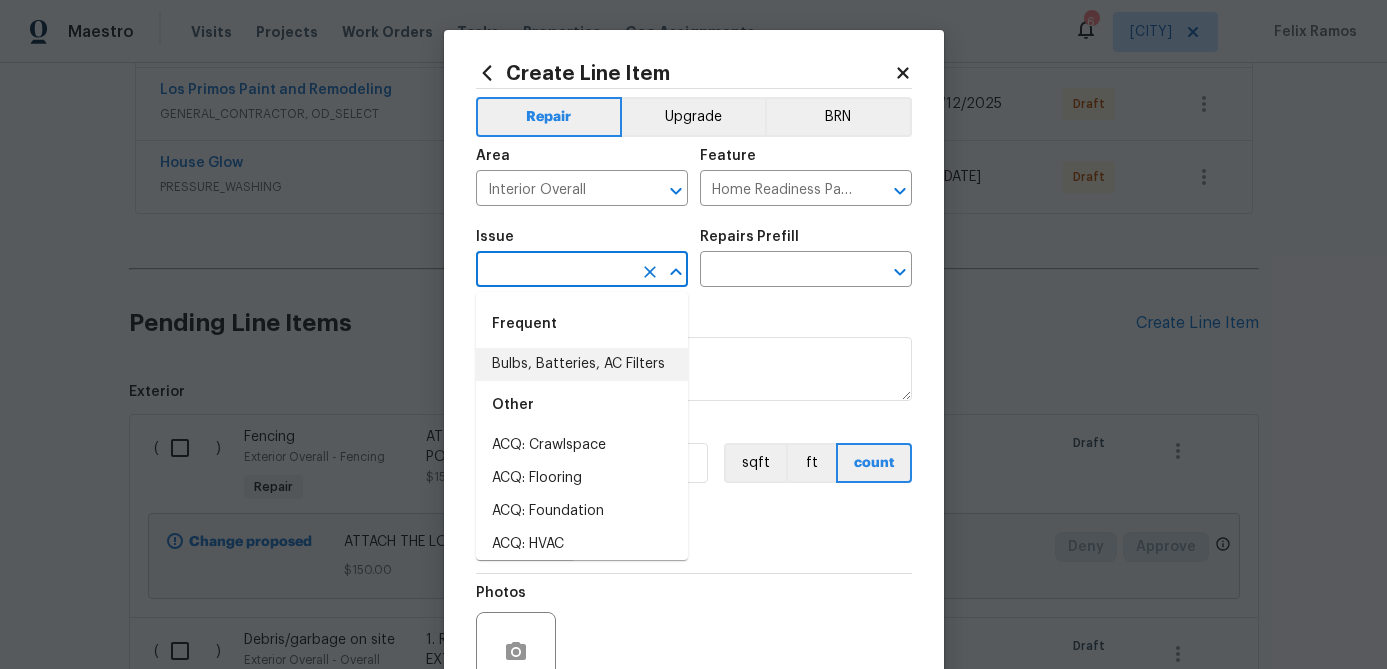 type on "Bulbs, Batteries, AC Filters" 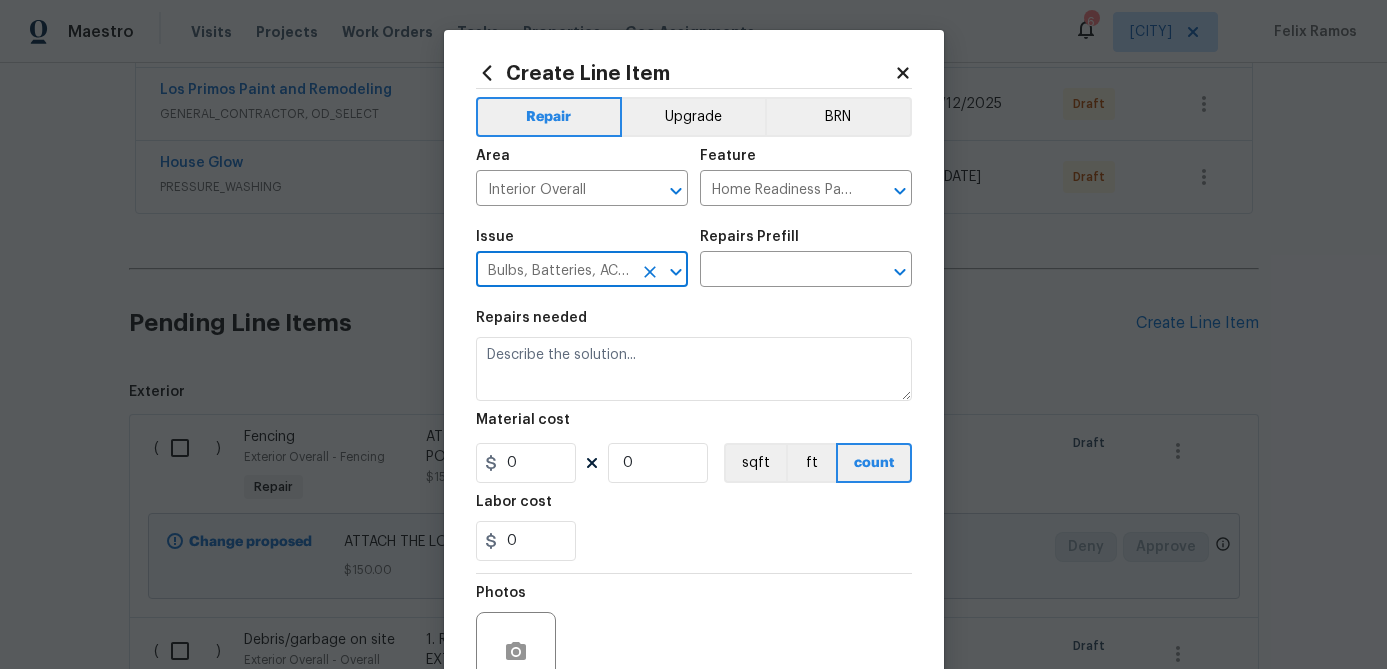 click on "Issue Bulbs, Batteries, AC Filters ​ Repairs Prefill ​" at bounding box center (694, 258) 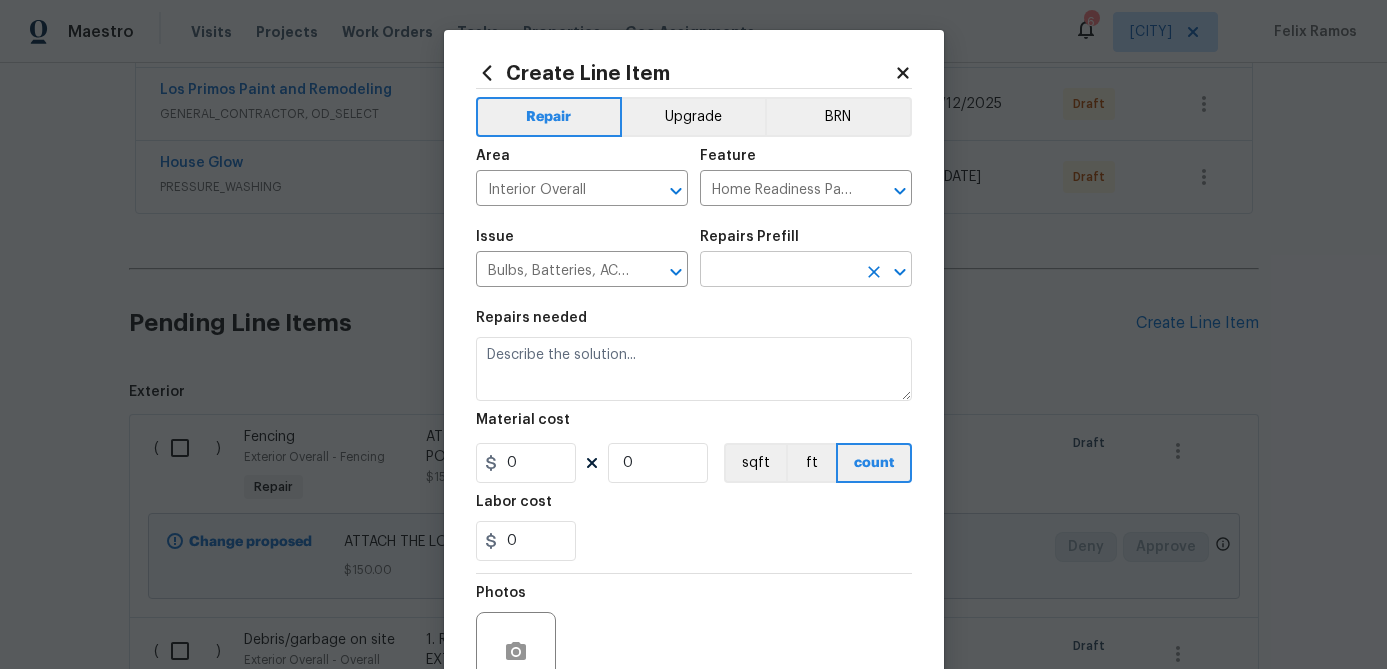 click at bounding box center [778, 271] 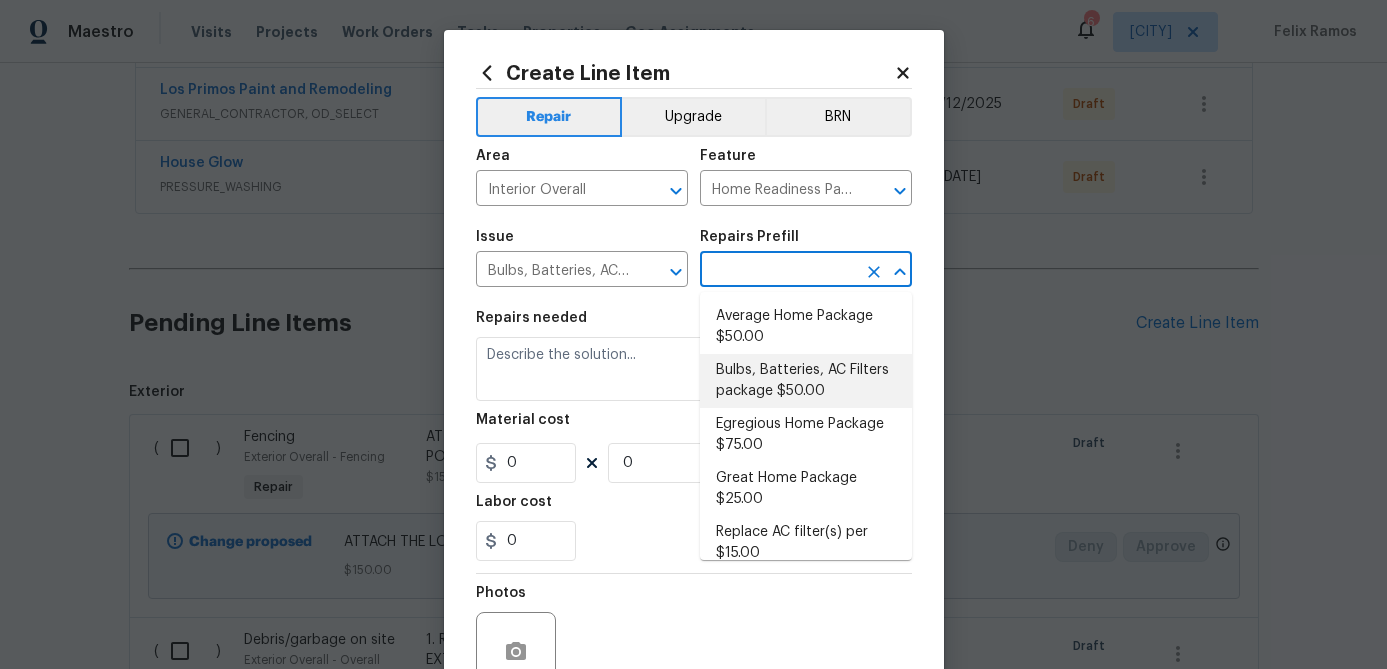 click on "Bulbs, Batteries, AC Filters package $50.00" at bounding box center [806, 381] 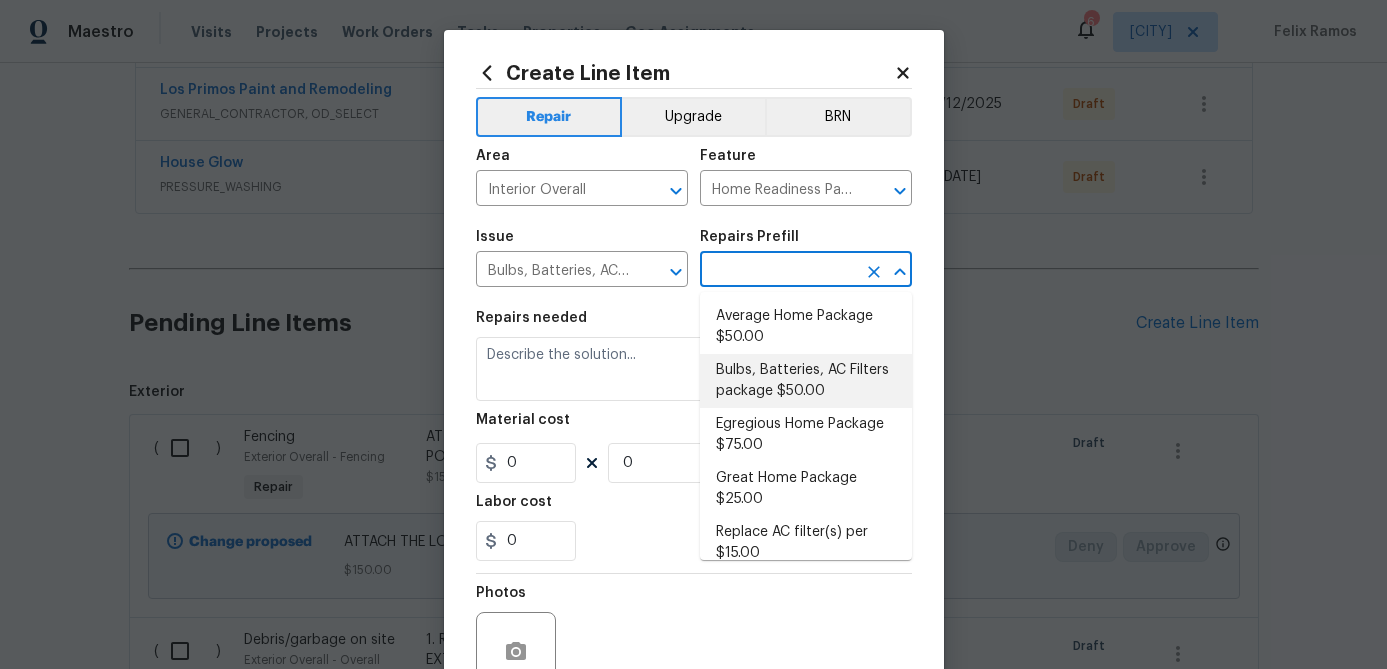 type on "Bulbs, Batteries, AC Filters package $50.00" 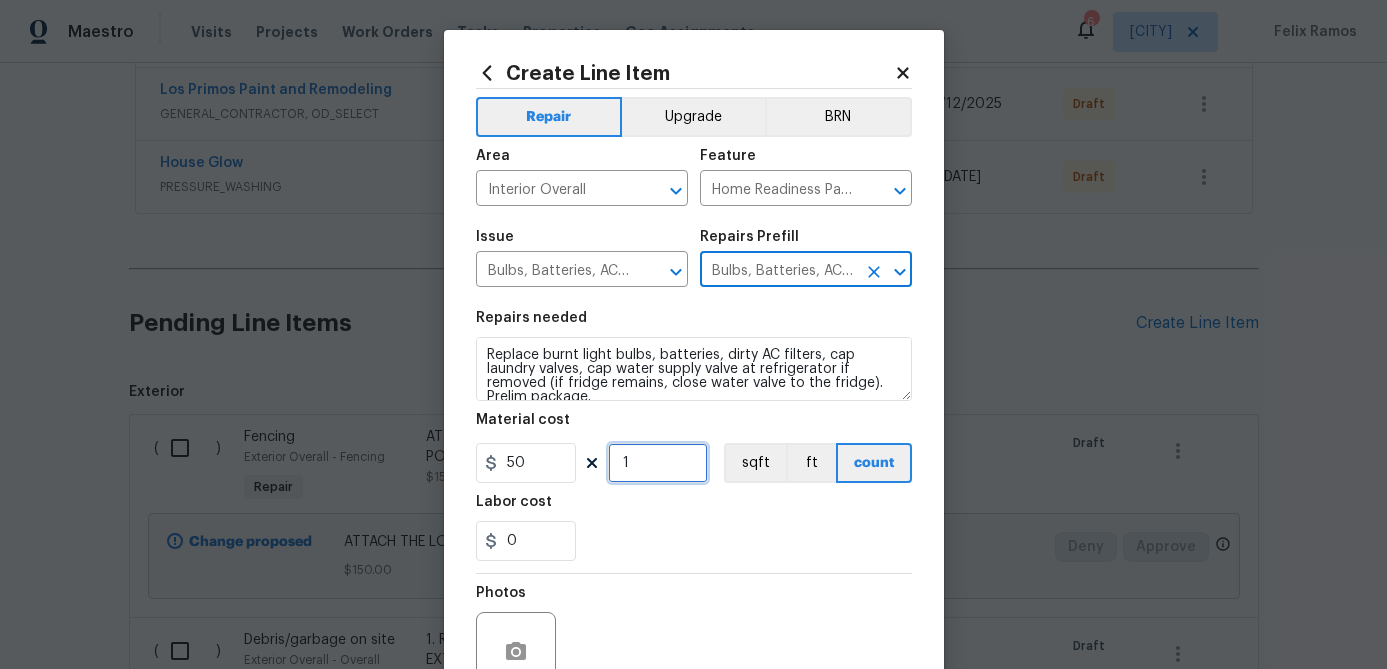 click on "1" at bounding box center (658, 463) 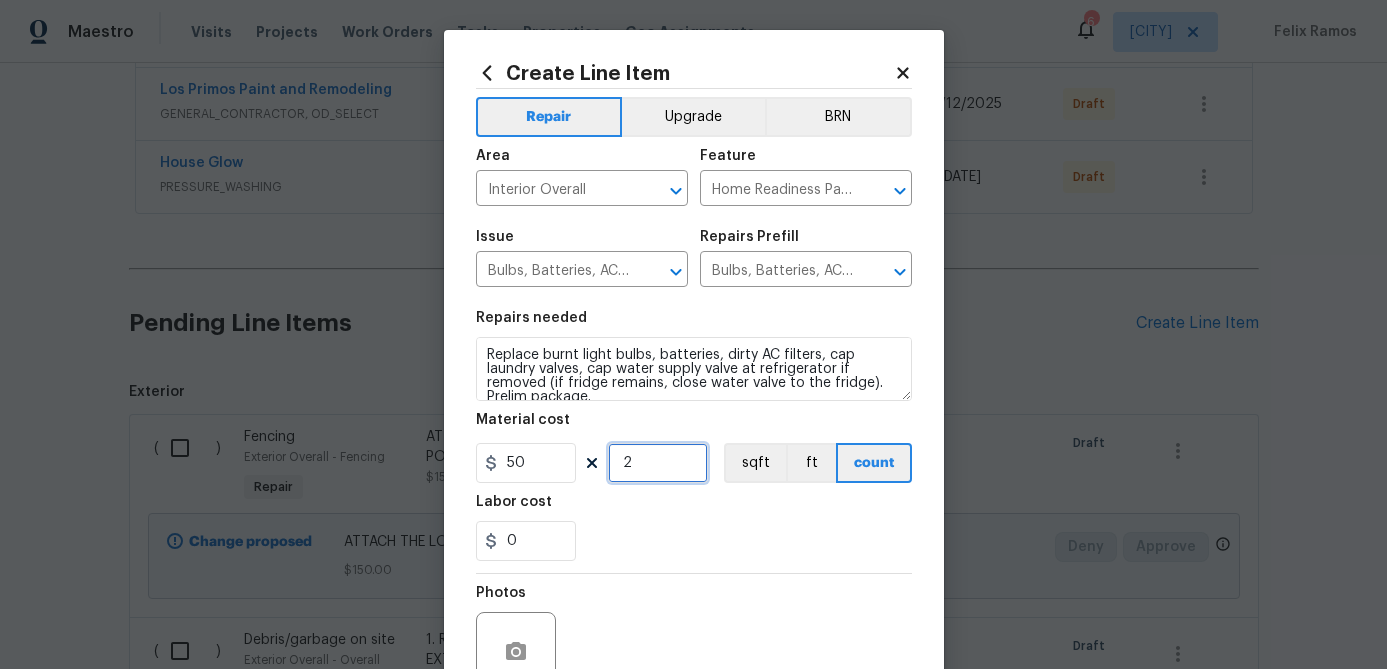 type on "2" 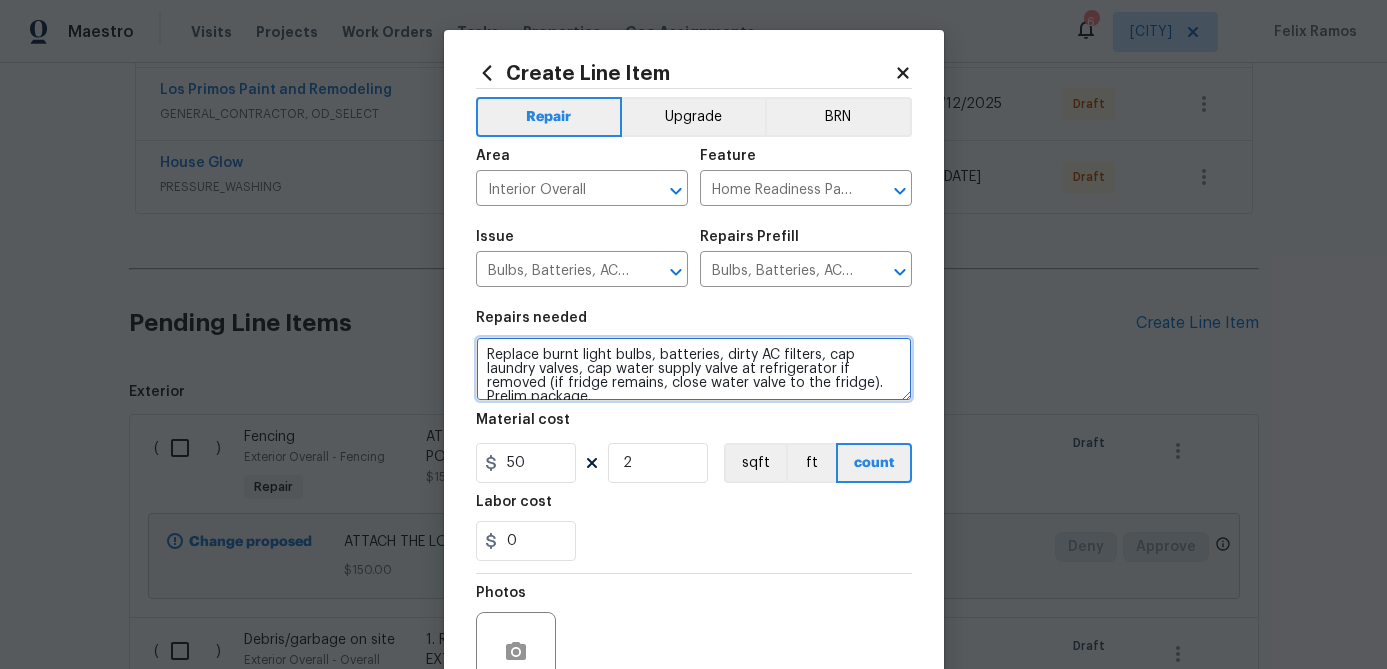 click on "Replace burnt light bulbs, batteries, dirty AC filters, cap laundry valves, cap water supply valve at refrigerator if removed (if fridge remains, close water valve to the fridge). Prelim package." at bounding box center (694, 369) 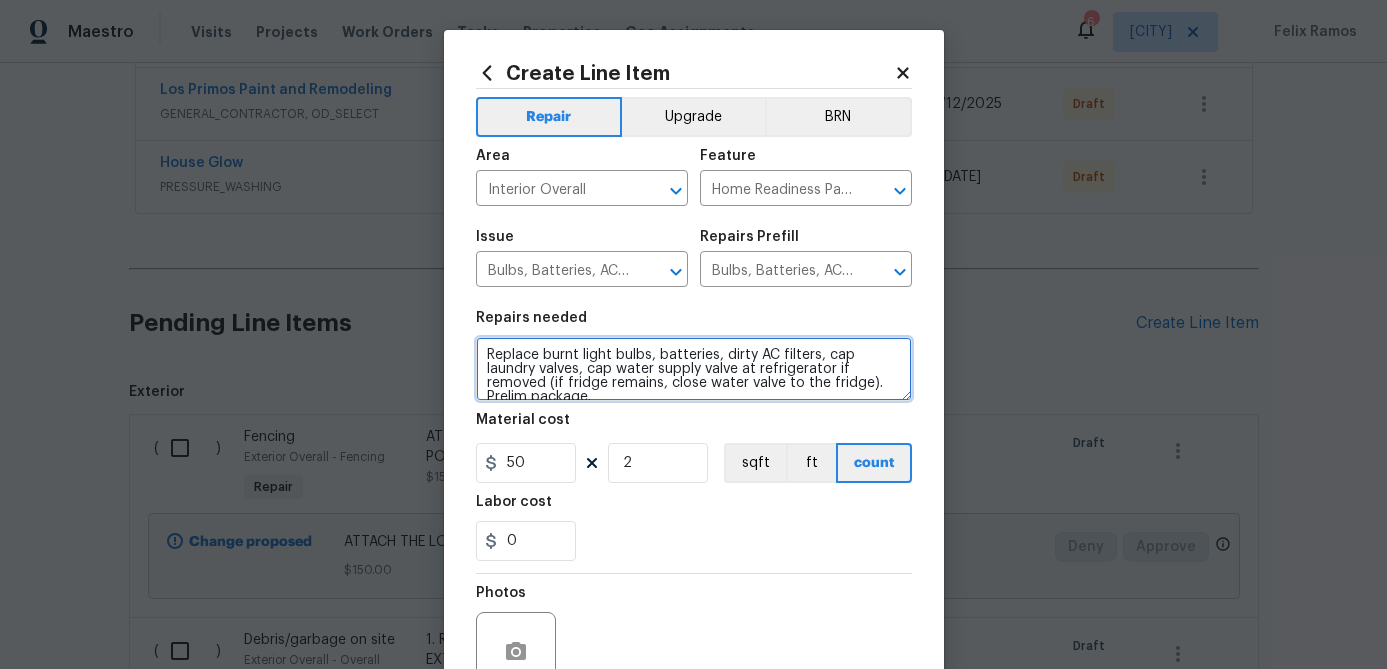 scroll, scrollTop: 4, scrollLeft: 0, axis: vertical 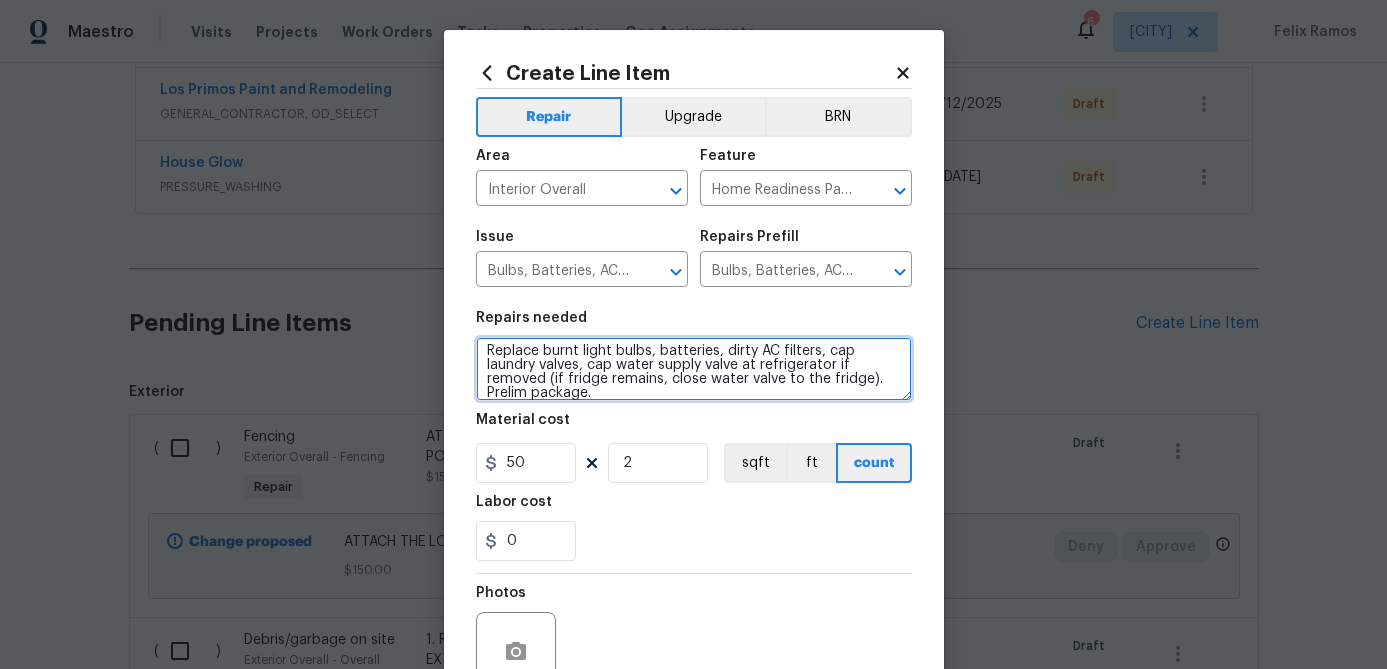 click on "Replace burnt light bulbs, batteries, dirty AC filters, cap laundry valves, cap water supply valve at refrigerator if removed (if fridge remains, close water valve to the fridge). Prelim package." at bounding box center [694, 369] 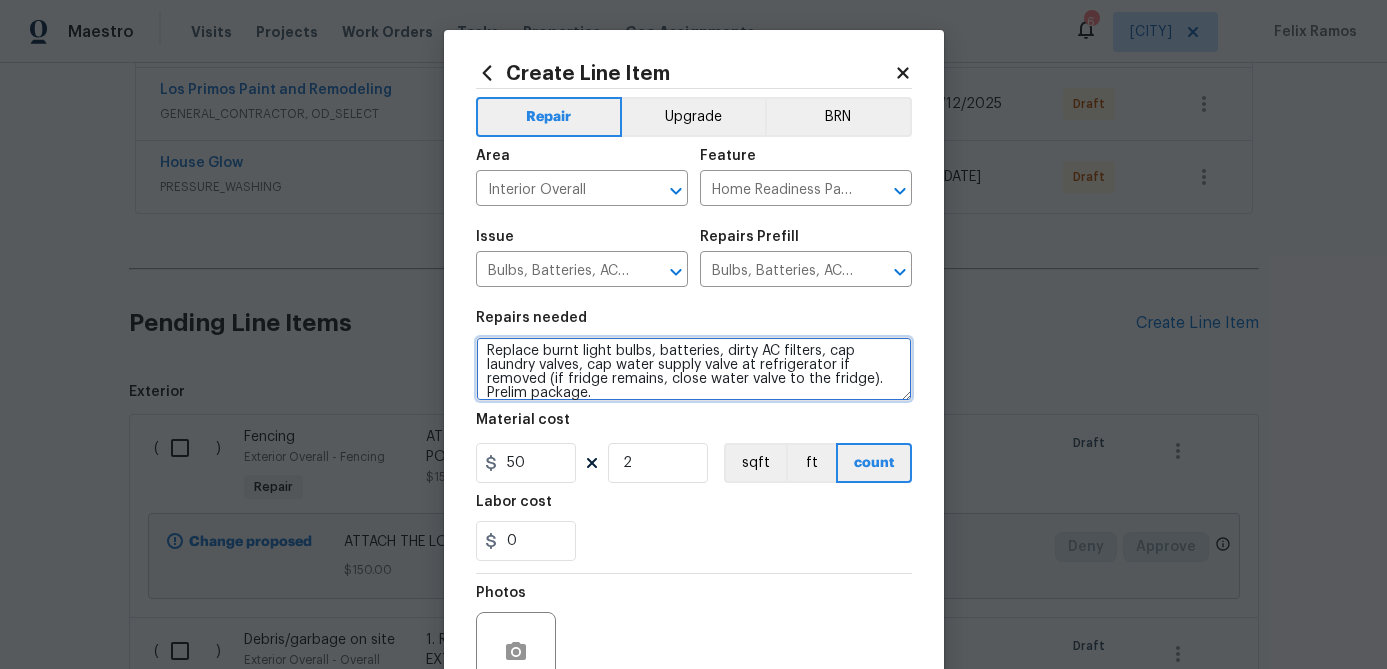 paste on "**PLEASE PAY ATTENTION TO THIS NEW LINE ITEM & ALL THE ITEMS ON IT.** 1. REMOVE ALL WINDOW SCREENS SO THAT WINDOWS CAN BE WASHED BY CLEANING CO & STACK THEM NEATLY IN GARAGE. 2. MAKE SURE ALL TOILETS HAVE TOILET BOLT CAPS. 3. REPLACE ANY MISSING, DAMAGED, DECORATIVE, OR PAINTED OUTLET & SWITCH COVERS WITH NEW WHITE ONES. 4. MAKE SURE ALL DOORS IN HOME HAVE A NEW DOOR STOP OR STRIKE PLATE. 5. REPLACE ANY BURNT OUT LIGHT BULBS; MAKE SURE ALL LIGHT BULBS IN A LIGHT FIXTURE ARE THE SAME KIND/TYPE & SAME COLOR. 6. INSTALL NEW AIR FILTERS & UPLOAD PICTURES OF NEW FILTERS. 7. INSTALL CAPS ON LAUNDRY WATER VALVES; IF THERE IS A WASHER IN THE HOME MAKE SURE THE WATER LINES ARE DISCONNECTED, VALVES TURNED OFF, & VALVES ARE CAPPED." 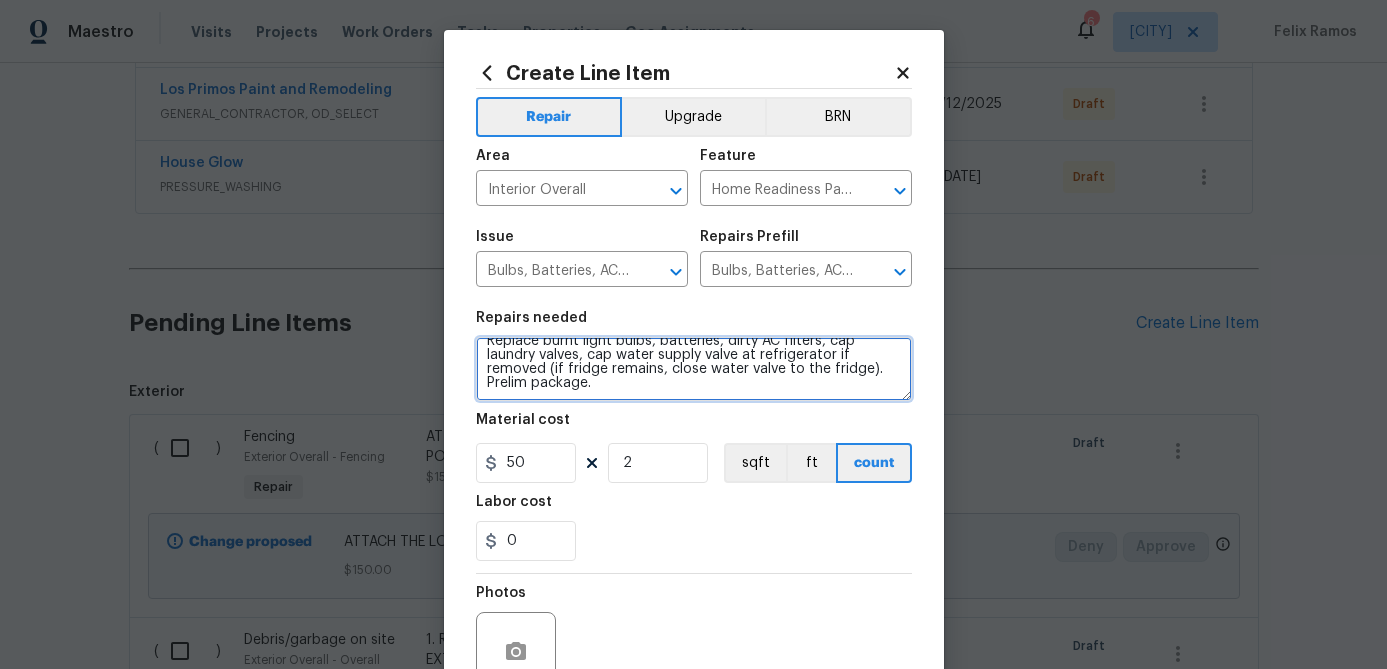 scroll, scrollTop: 0, scrollLeft: 0, axis: both 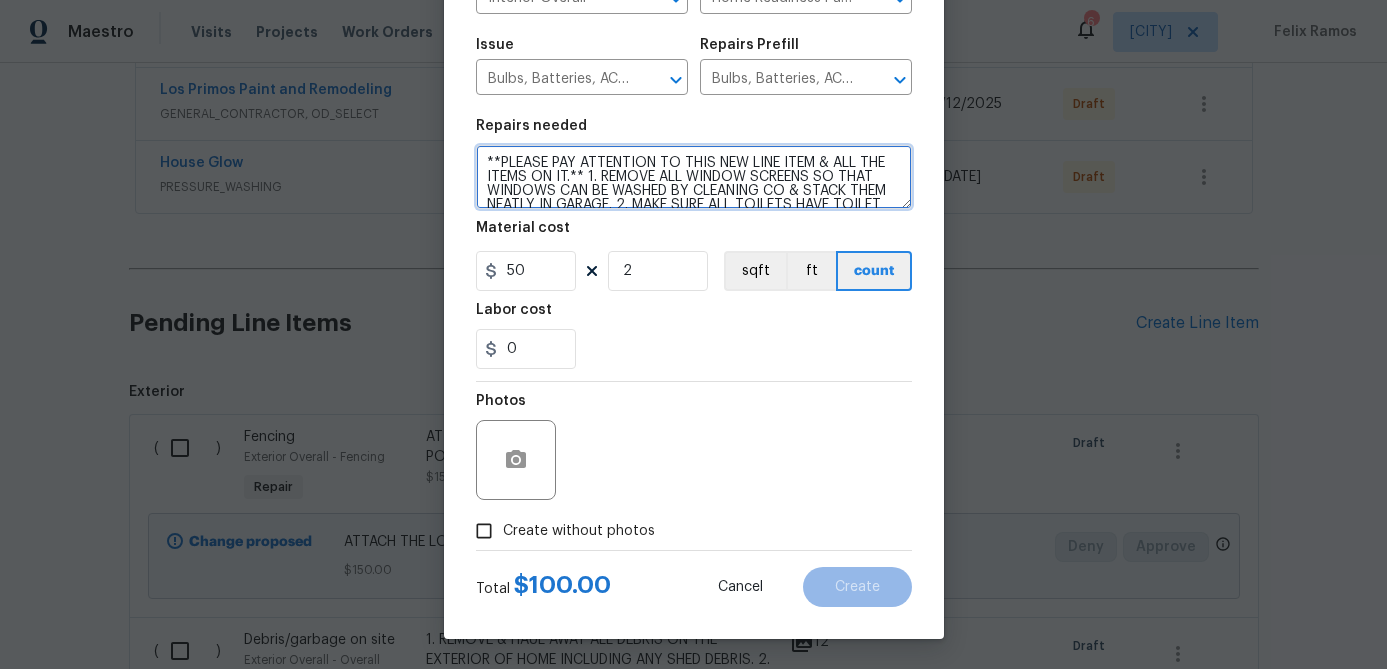 type on "**PLEASE PAY ATTENTION TO THIS NEW LINE ITEM & ALL THE ITEMS ON IT.** 1. REMOVE ALL WINDOW SCREENS SO THAT WINDOWS CAN BE WASHED BY CLEANING CO & STACK THEM NEATLY IN GARAGE. 2. MAKE SURE ALL TOILETS HAVE TOILET BOLT CAPS. 3. REPLACE ANY MISSING, DAMAGED, DECORATIVE, OR PAINTED OUTLET & SWITCH COVERS WITH NEW WHITE ONES. 4. MAKE SURE ALL DOORS IN HOME HAVE A NEW DOOR STOP OR STRIKE PLATE. 5. REPLACE ANY BURNT OUT LIGHT BULBS; MAKE SURE ALL LIGHT BULBS IN A LIGHT FIXTURE ARE THE SAME KIND/TYPE & SAME COLOR. 6. INSTALL NEW AIR FILTERS & UPLOAD PICTURES OF NEW FILTERS. 7. INSTALL CAPS ON LAUNDRY WATER VALVES; IF THERE IS A WASHER IN THE HOME MAKE SURE THE WATER LINES ARE DISCONNECTED, VALVES TURNED OFF, & VALVES ARE CAPPED.
Replace burnt light bulbs, batteries, dirty AC filters, cap laundry valves, cap water supply valve at refrigerator if removed (if fridge remains, close water valve to the fridge). Prelim package." 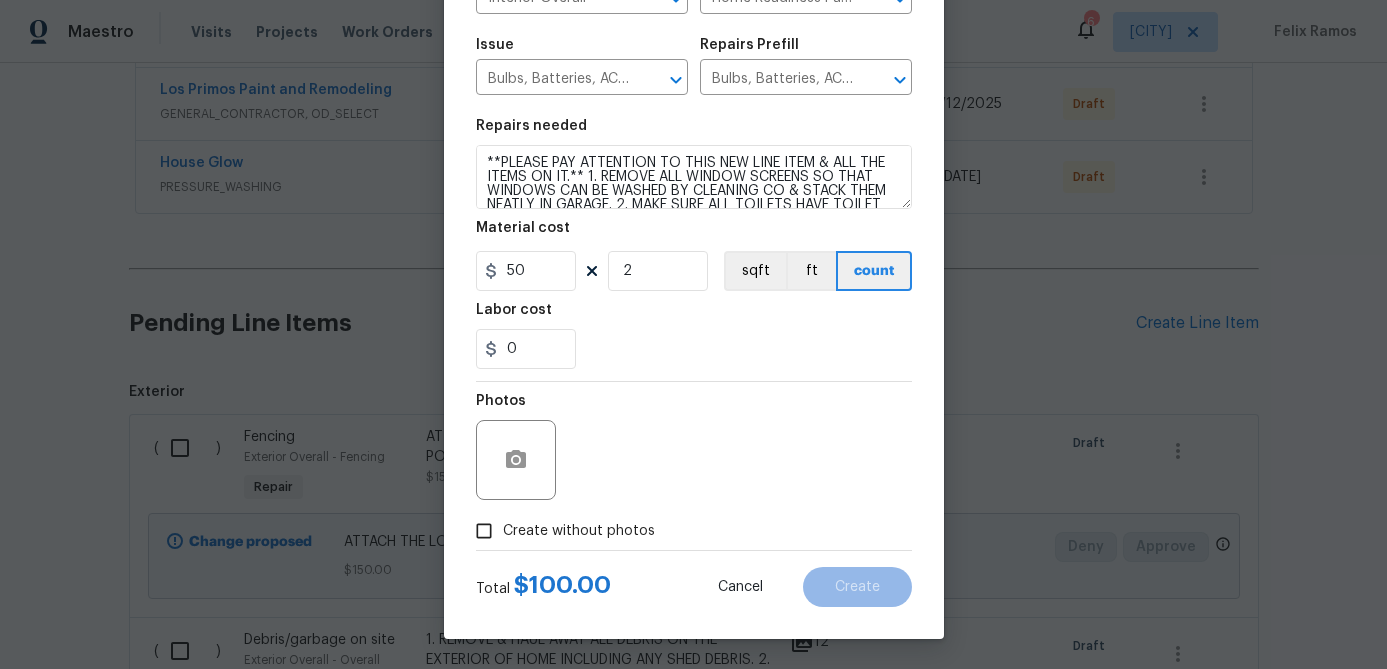 click on "Create without photos" at bounding box center [484, 531] 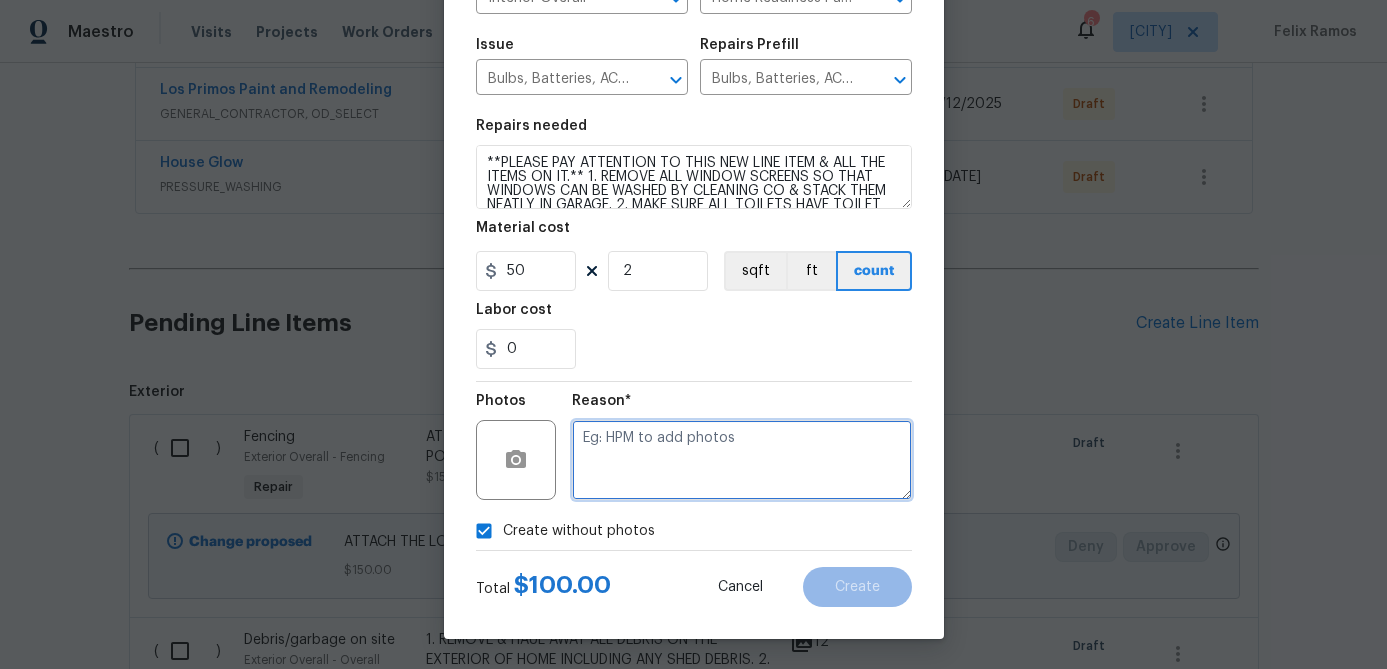 click at bounding box center (742, 460) 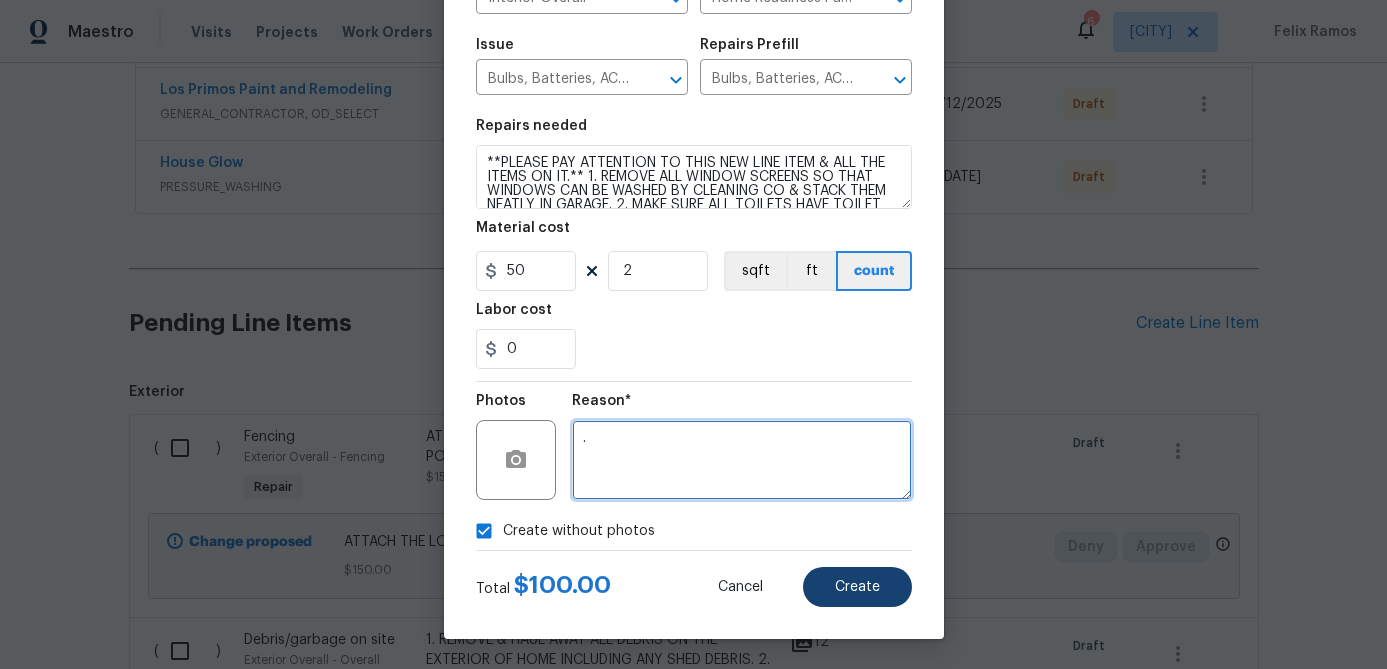 type on "." 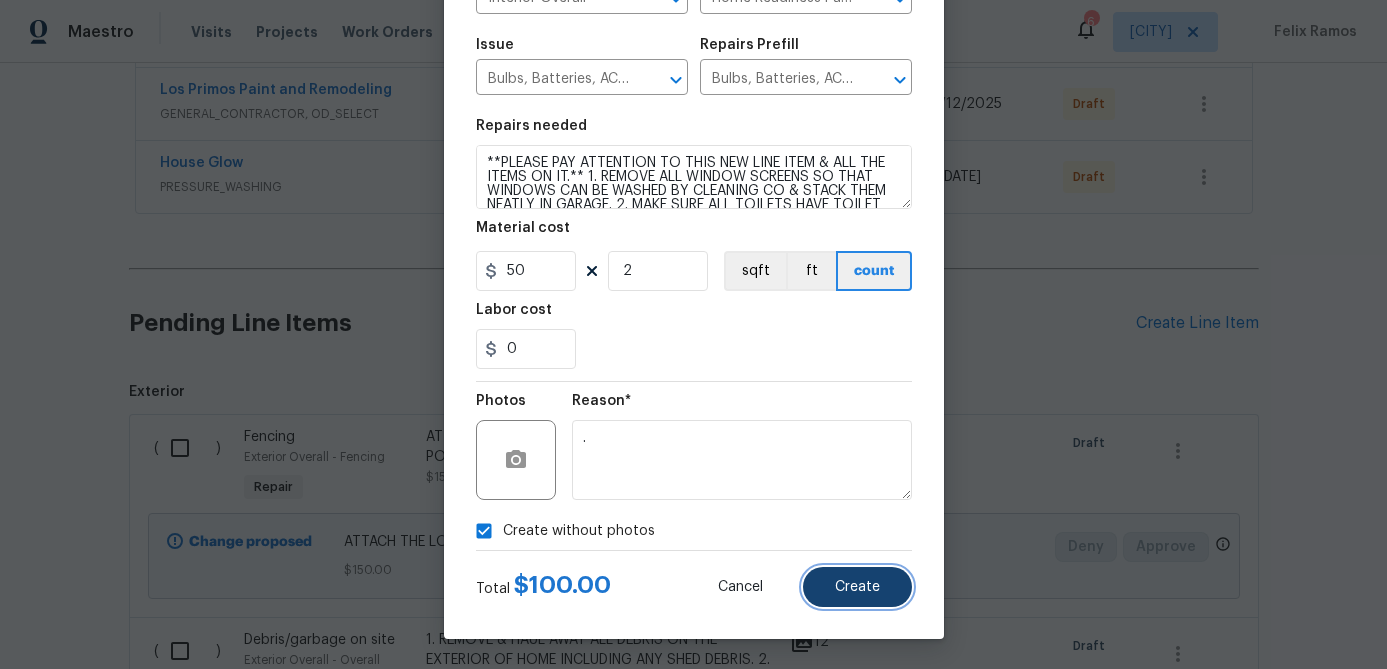 click on "Create" at bounding box center (857, 587) 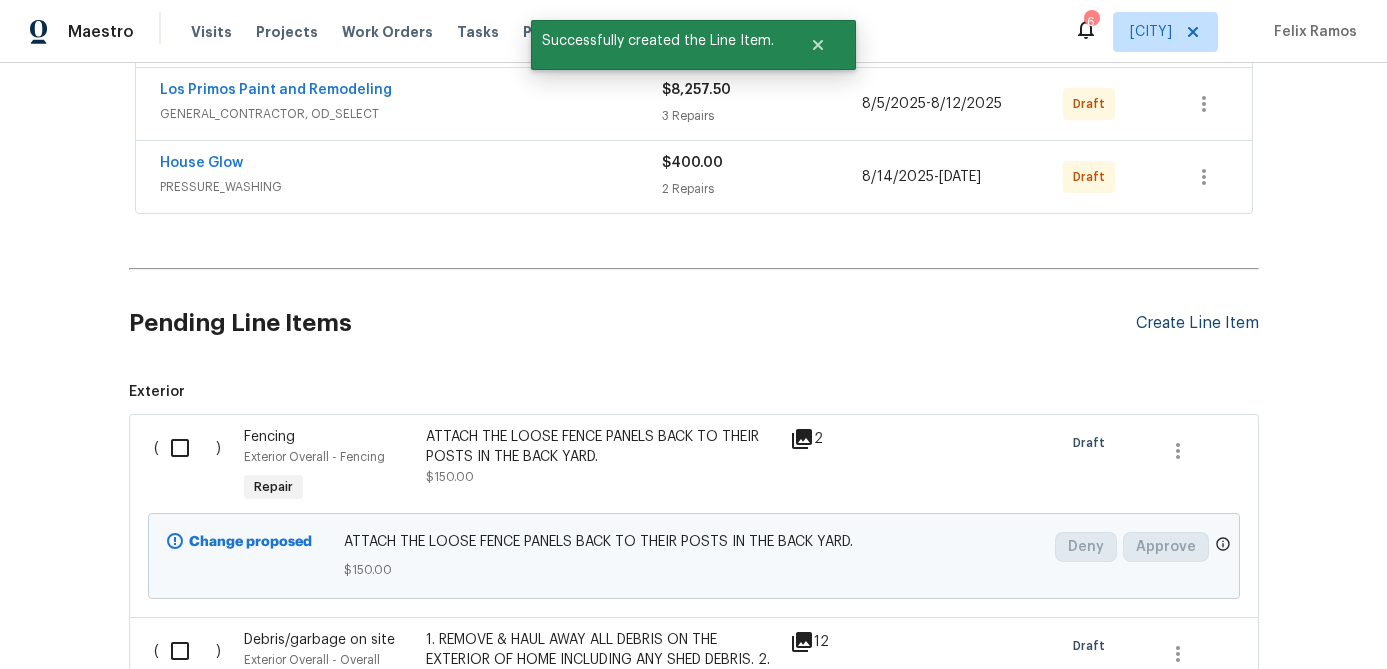 click on "Create Line Item" at bounding box center [1197, 323] 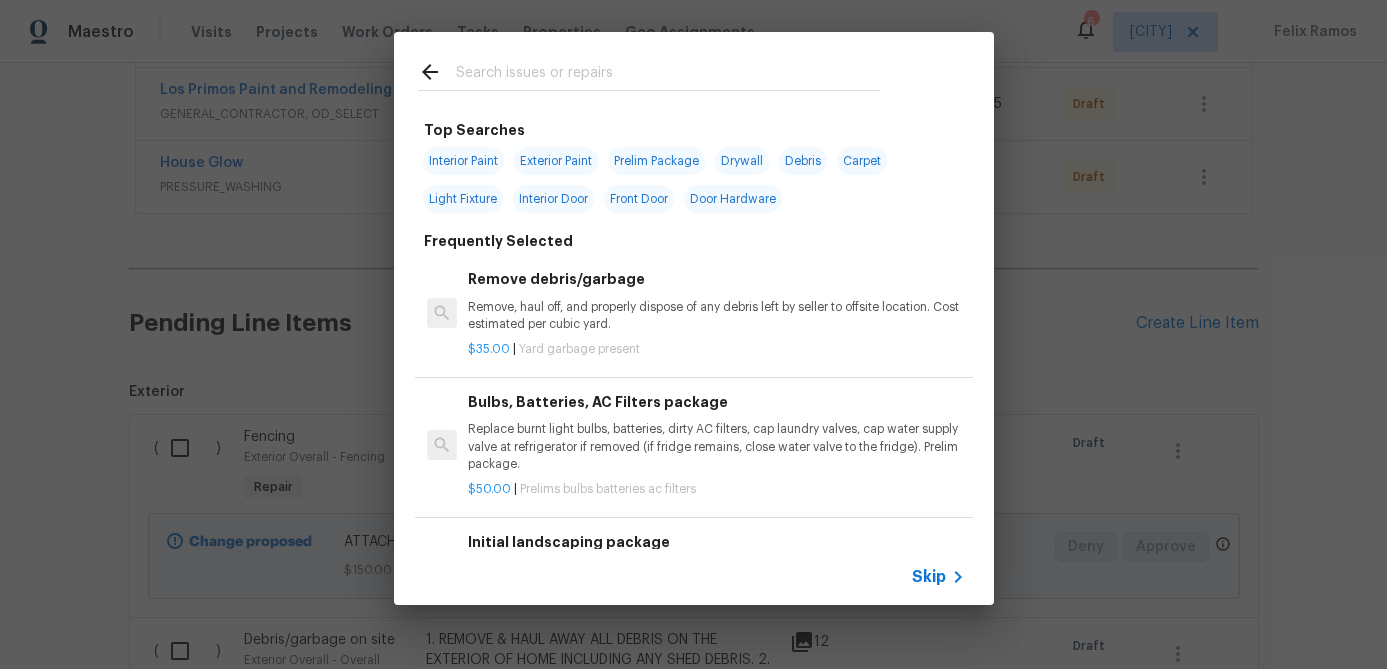 click on "Skip" at bounding box center (929, 577) 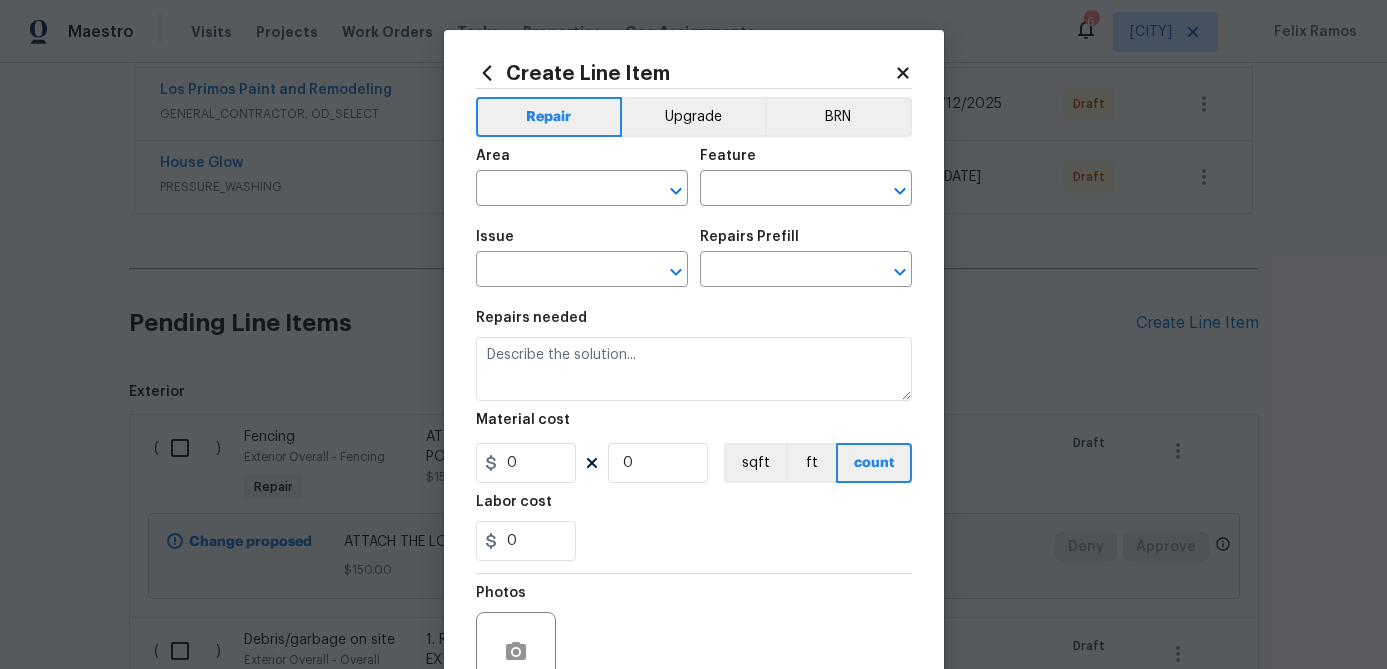 click on "Area" at bounding box center (582, 162) 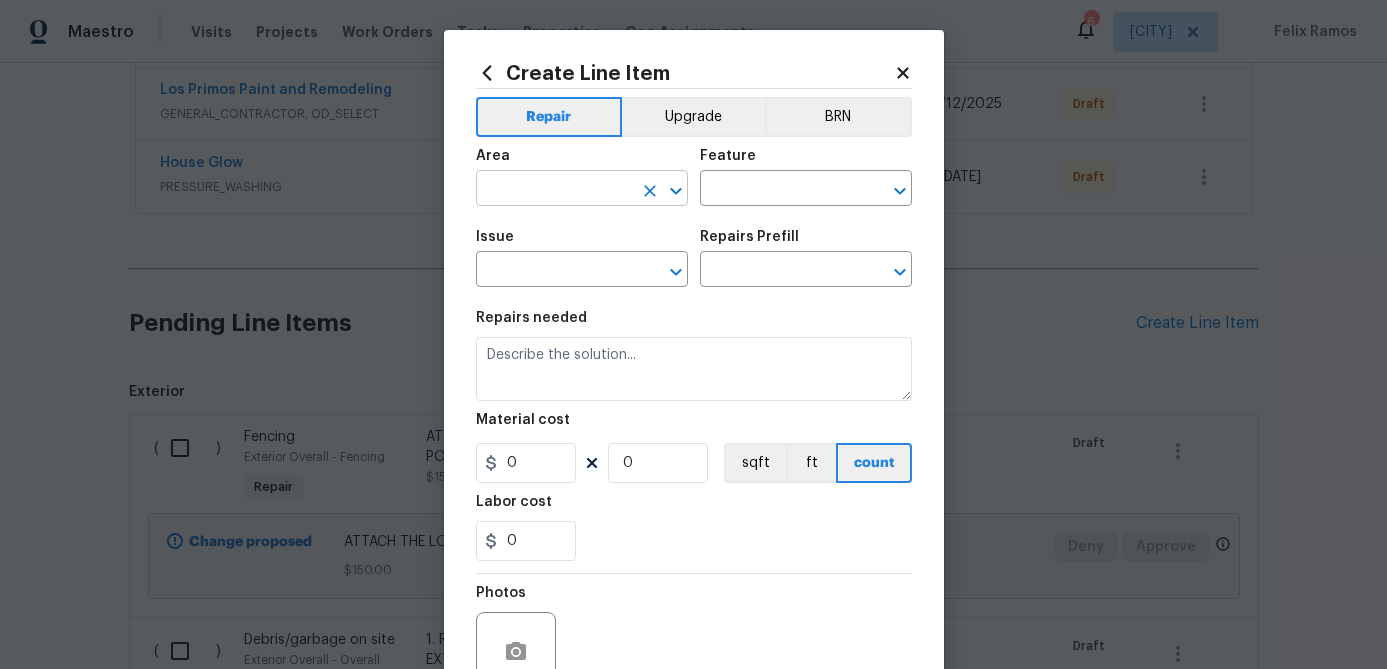 click at bounding box center (554, 190) 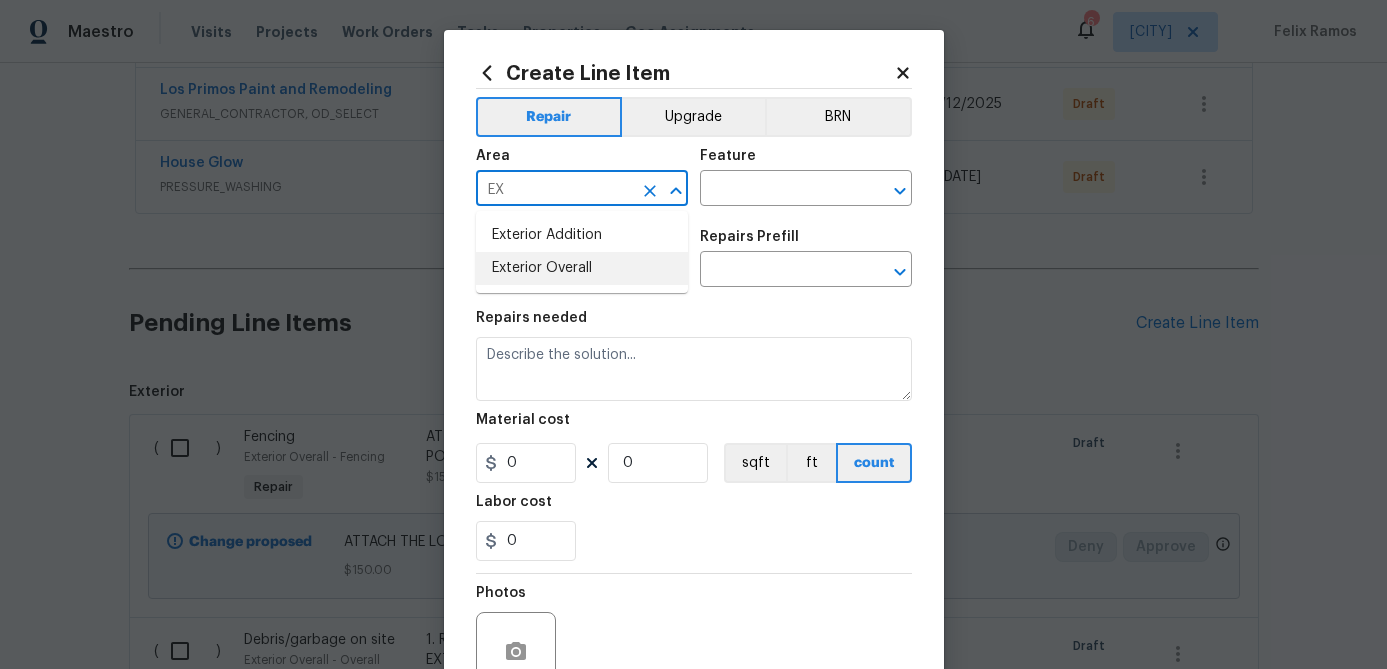 click on "Exterior Overall" at bounding box center (582, 268) 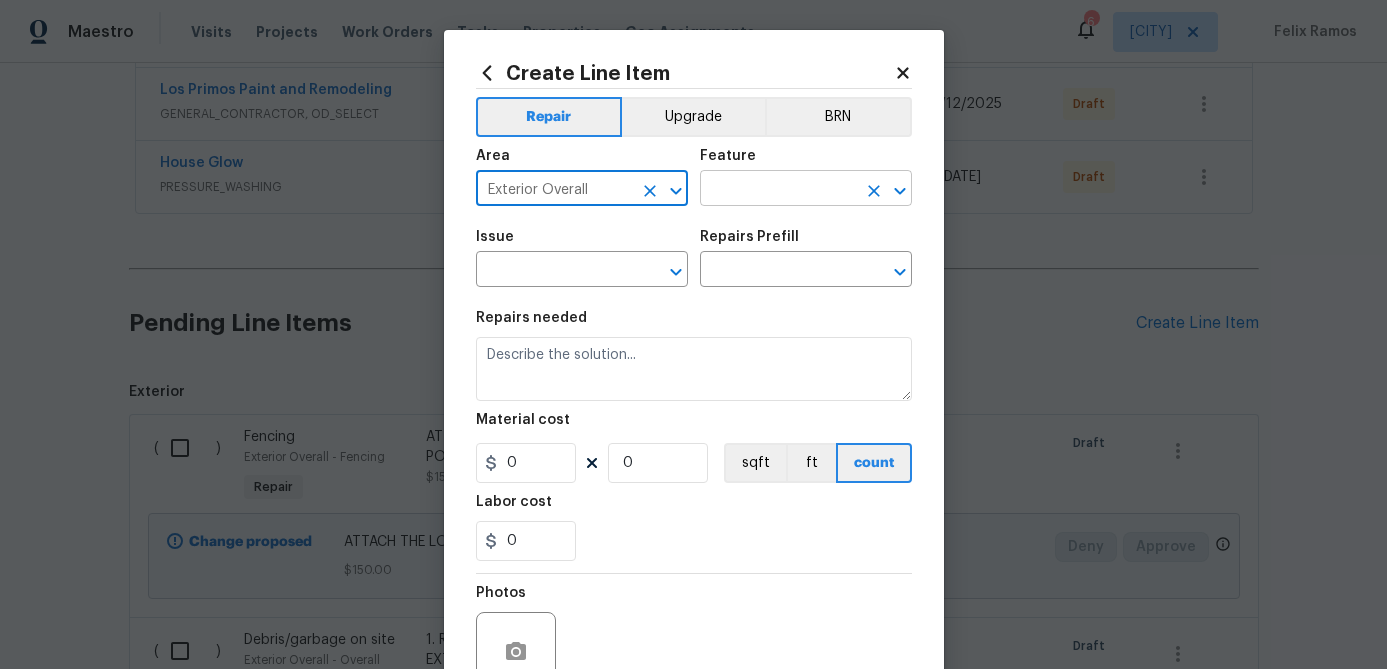type on "Exterior Overall" 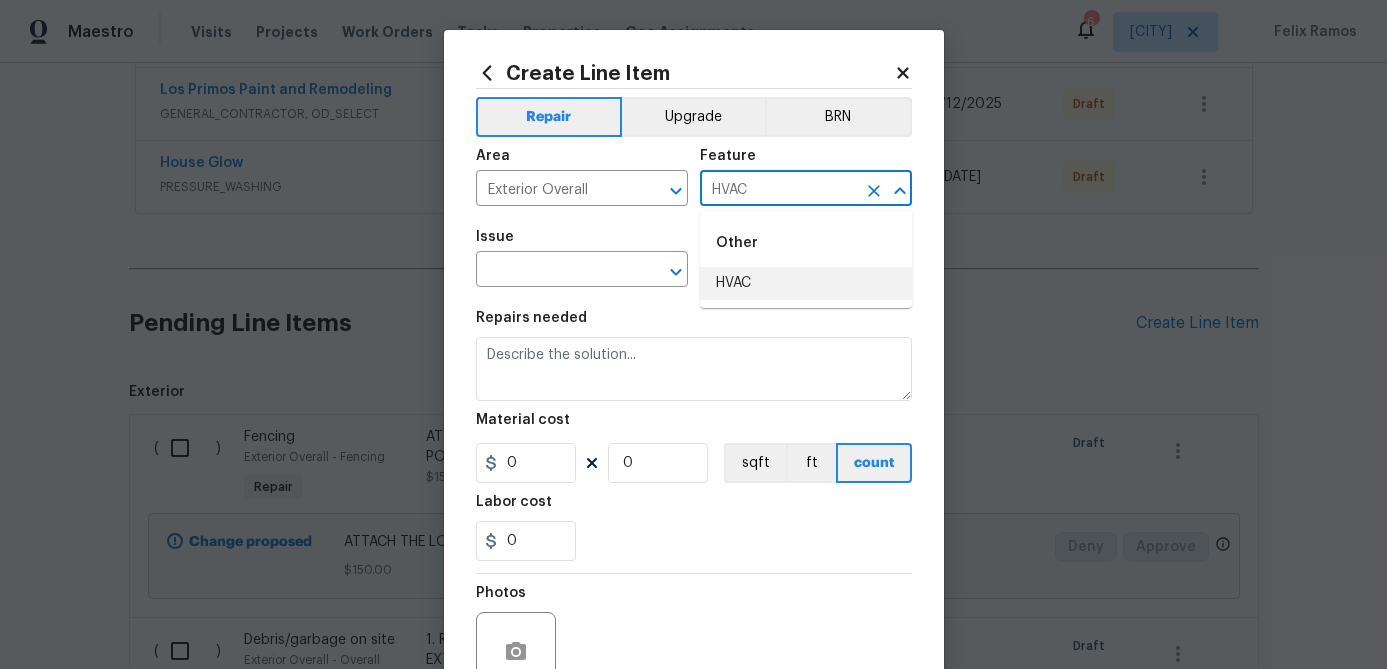 click on "HVAC" at bounding box center (806, 283) 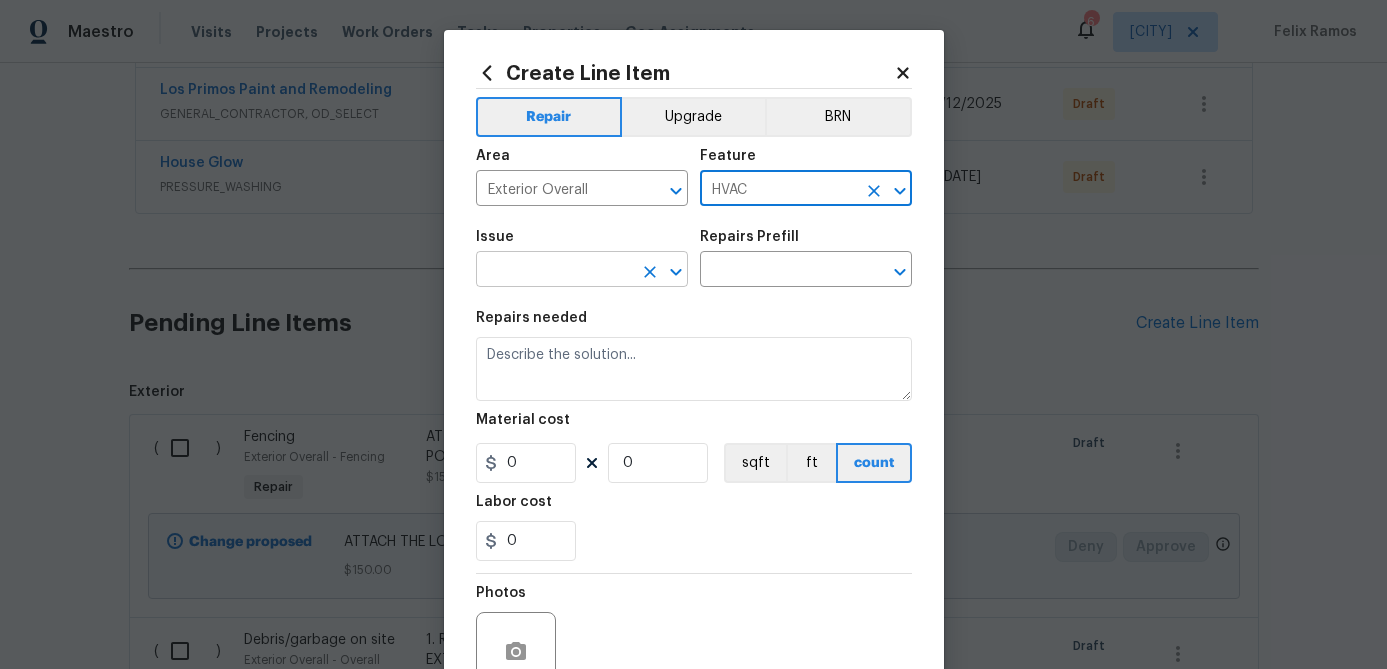 type on "HVAC" 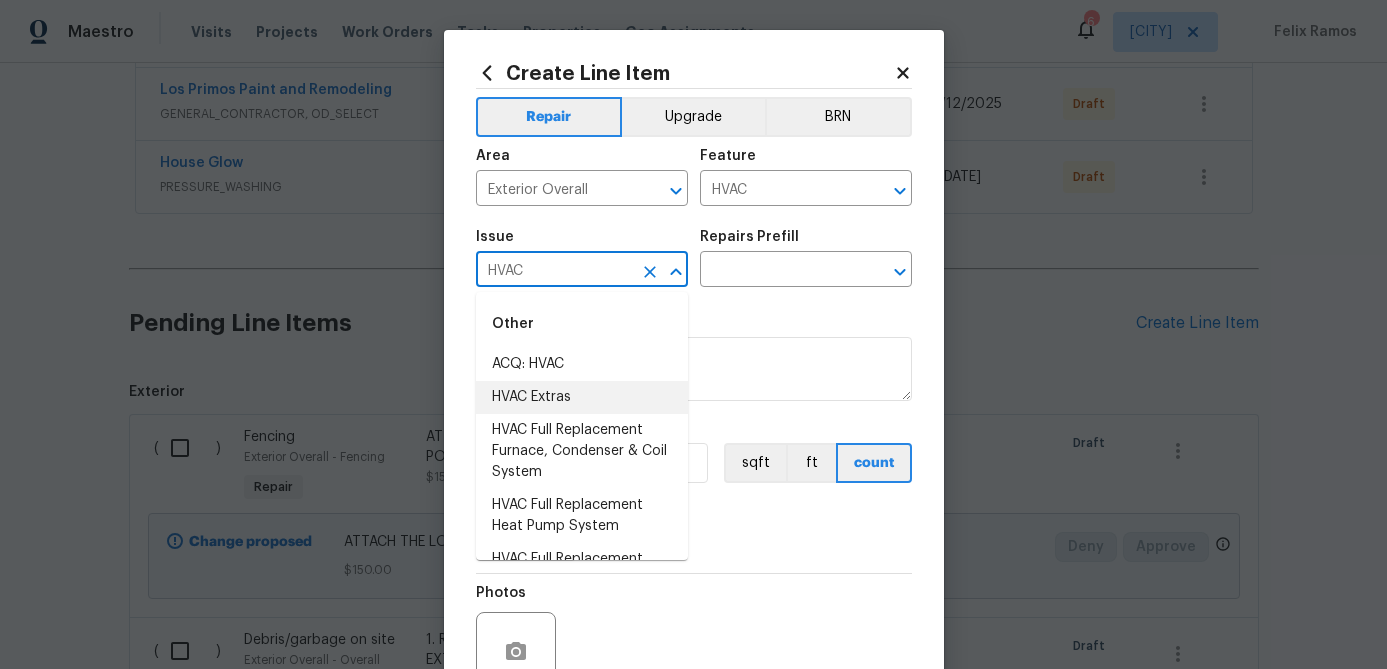 click on "HVAC Extras" at bounding box center [582, 397] 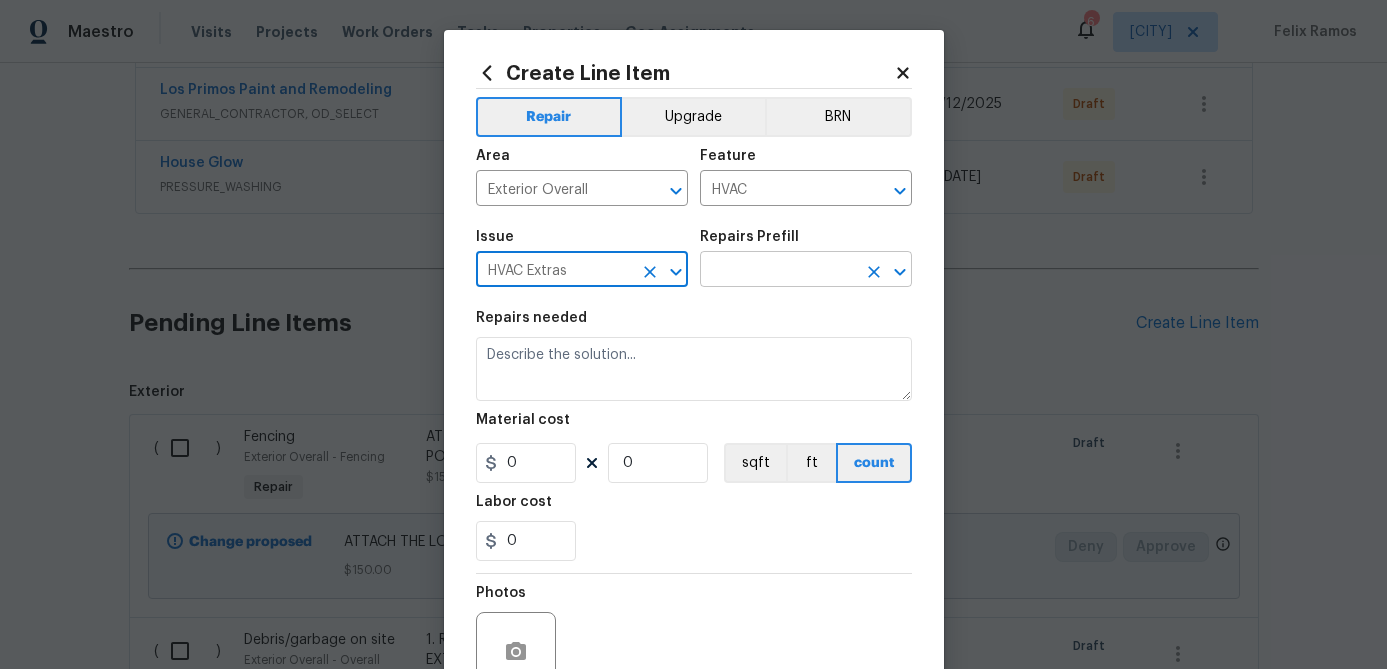 type on "HVAC Extras" 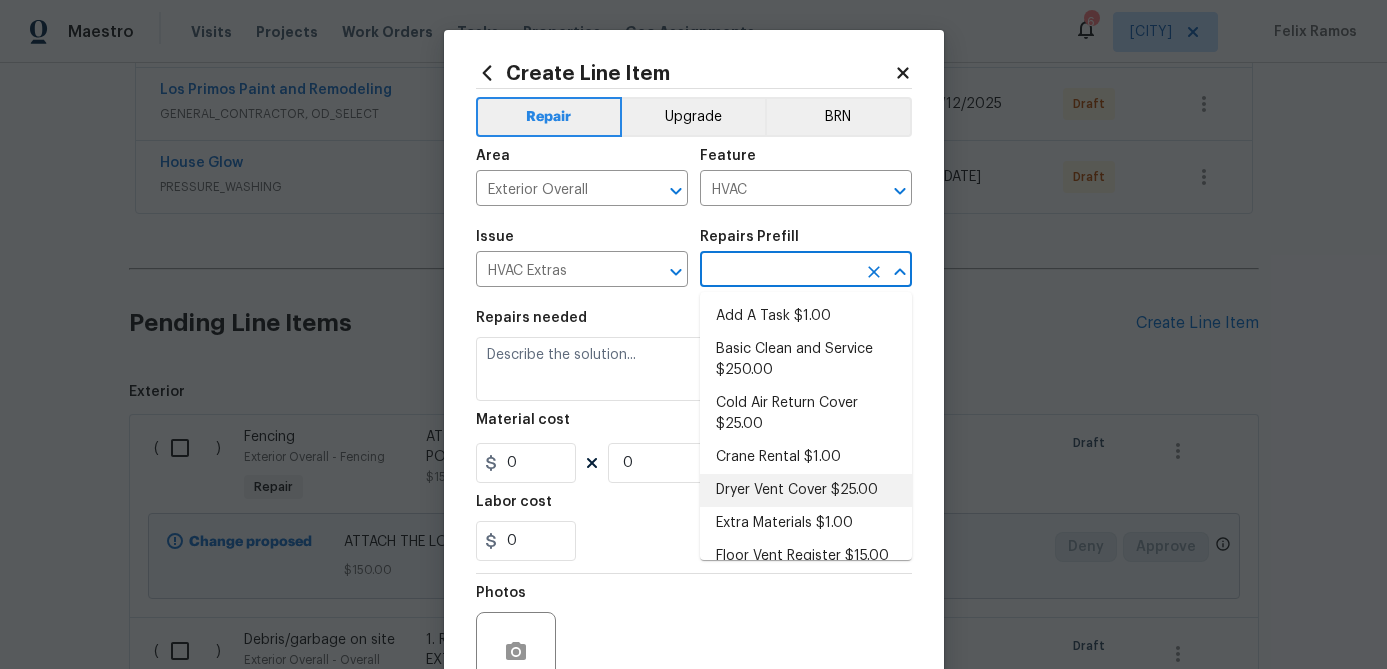 click on "Dryer Vent Cover $25.00" at bounding box center [806, 490] 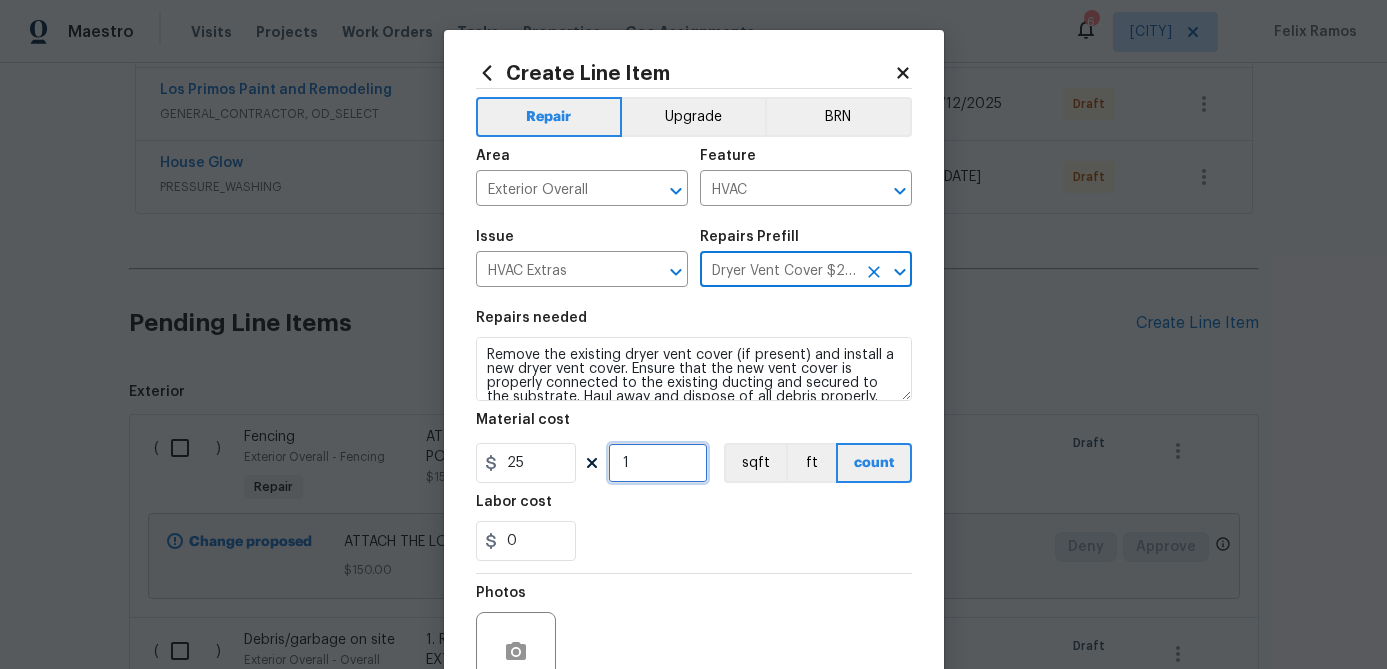 click on "1" at bounding box center (658, 463) 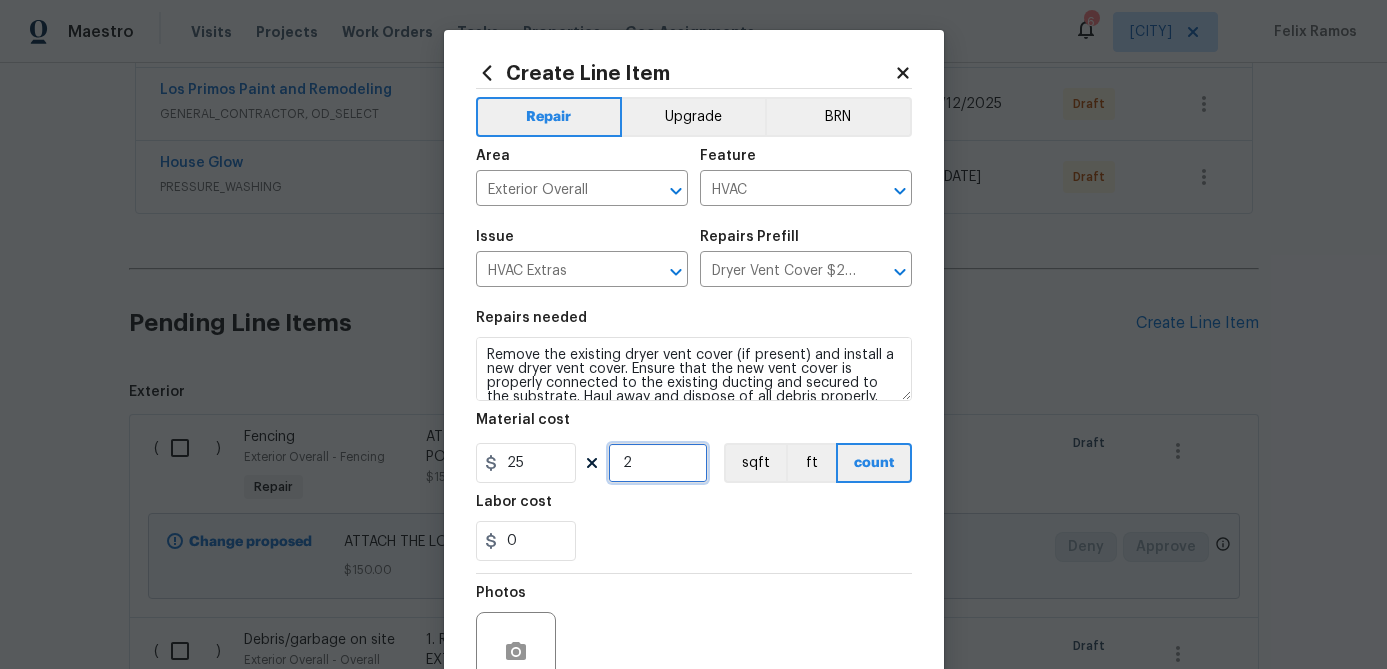 type on "2" 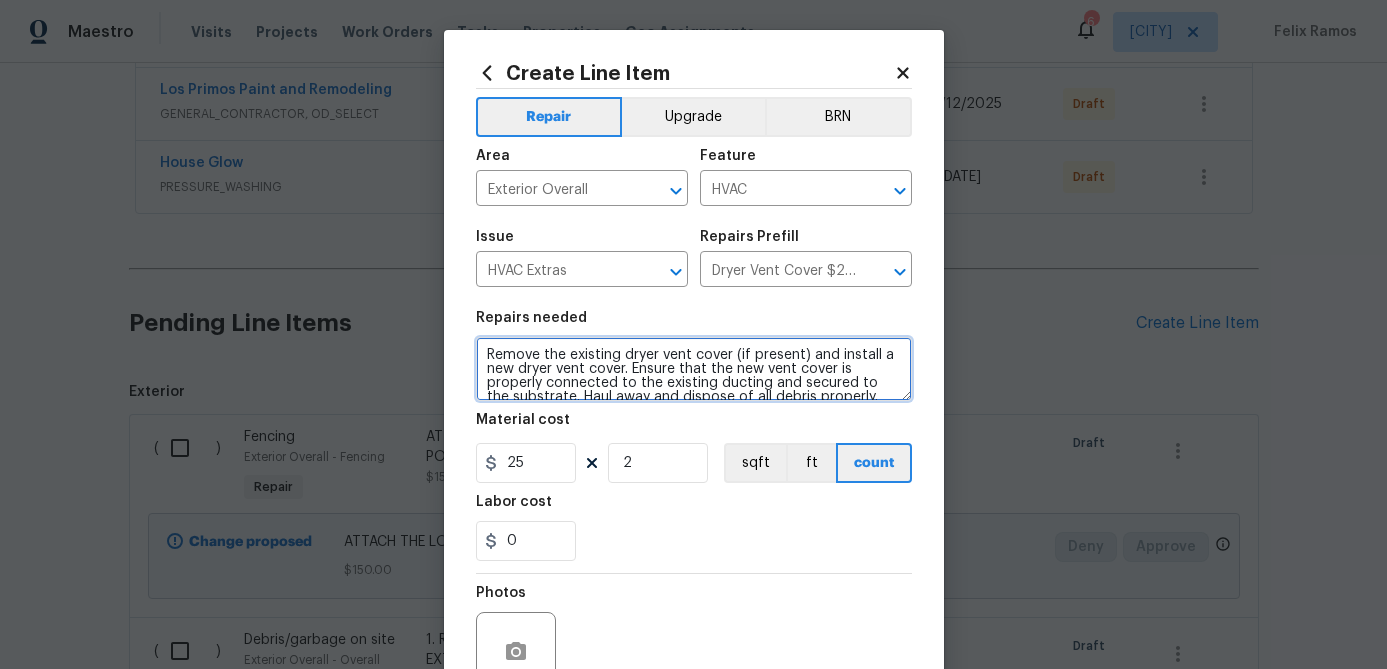 click on "Remove the existing dryer vent cover (if present) and install a new dryer vent cover. Ensure that the new vent cover is properly connected to the existing ducting and secured to the substrate. Haul away and dispose of all debris properly." at bounding box center (694, 369) 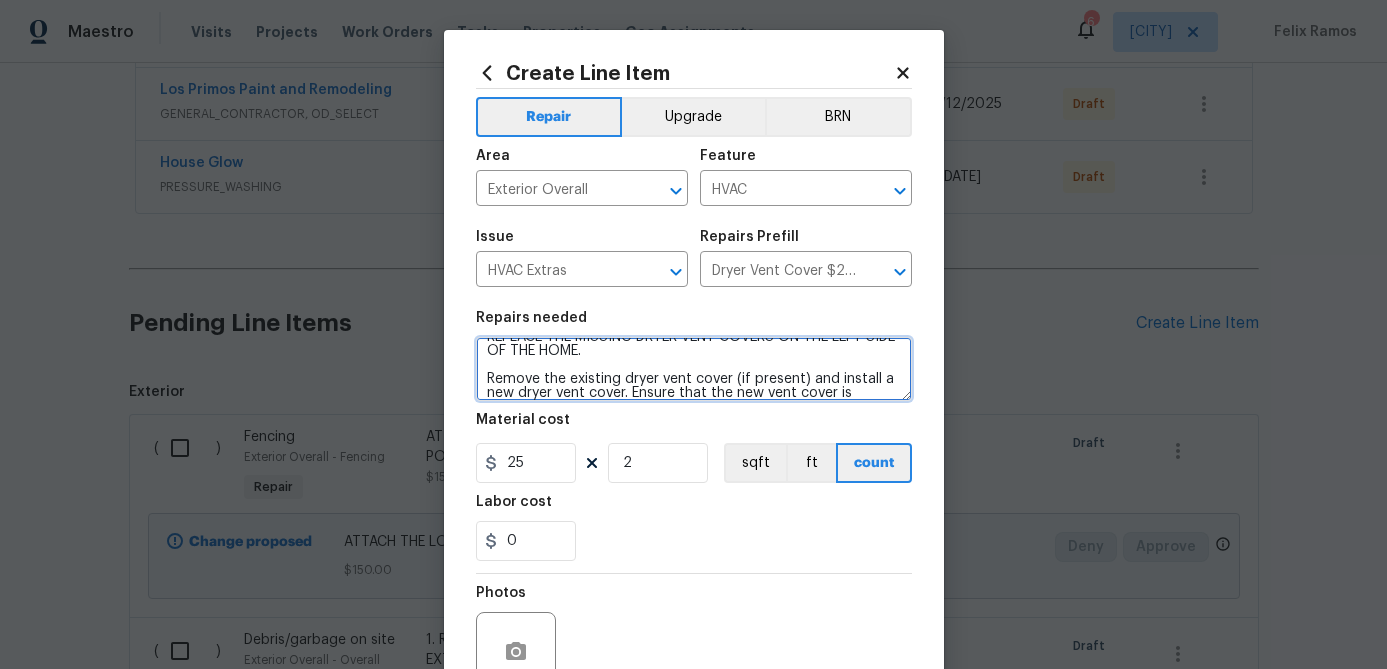 scroll, scrollTop: 4, scrollLeft: 0, axis: vertical 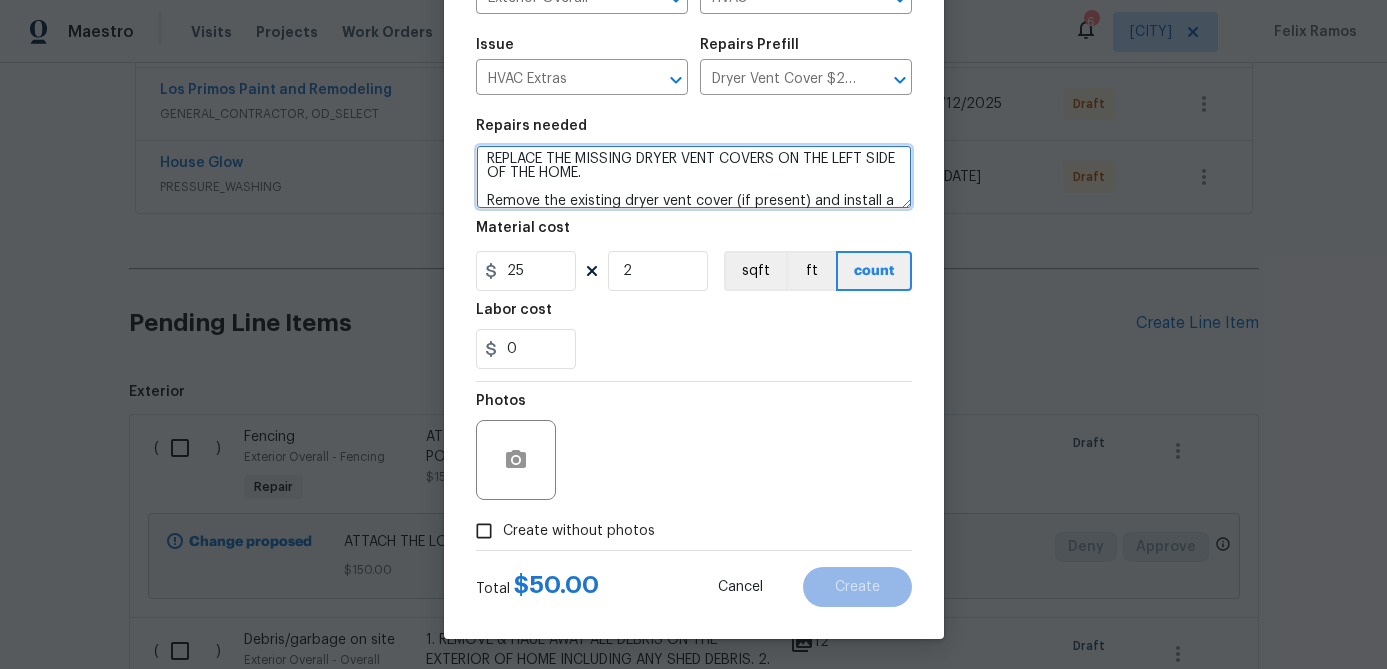 type on "REPLACE THE MISSING DRYER VENT COVERS ON THE LEFT SIDE OF THE HOME.
Remove the existing dryer vent cover (if present) and install a new dryer vent cover. Ensure that the new vent cover is properly connected to the existing ducting and secured to the substrate. Haul away and dispose of all debris properly." 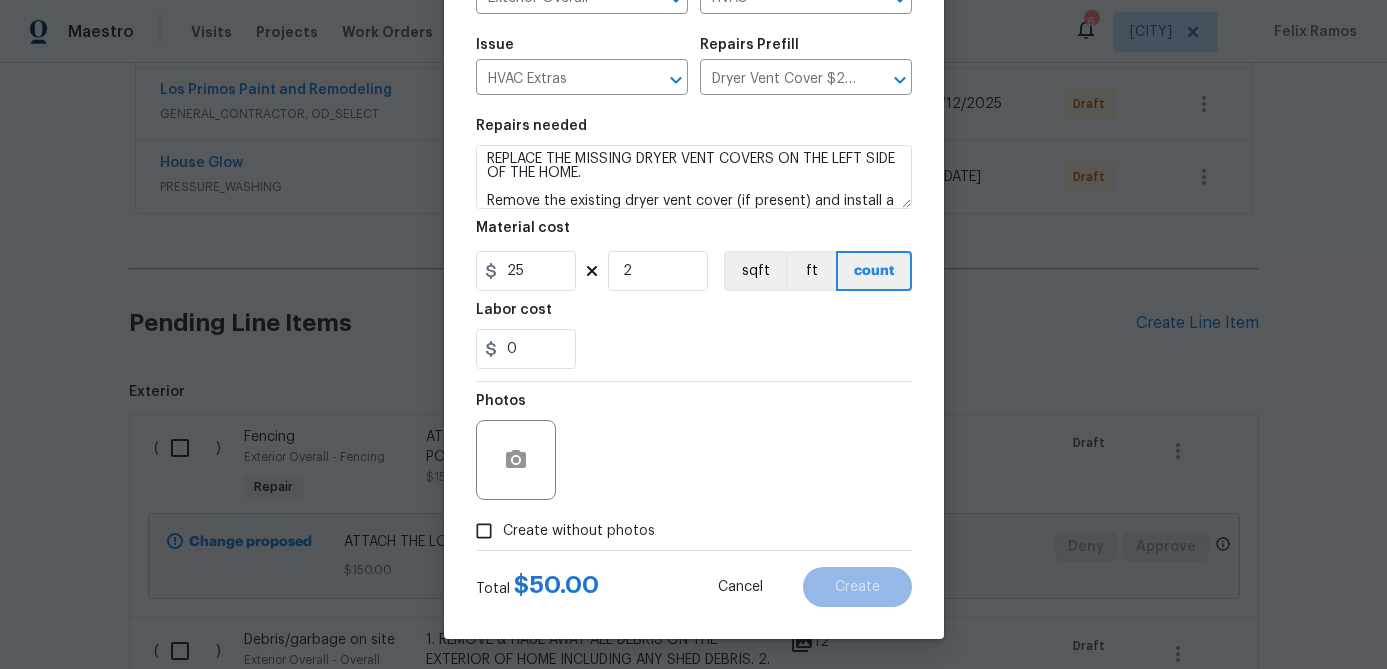 click on "Create without photos" at bounding box center (484, 531) 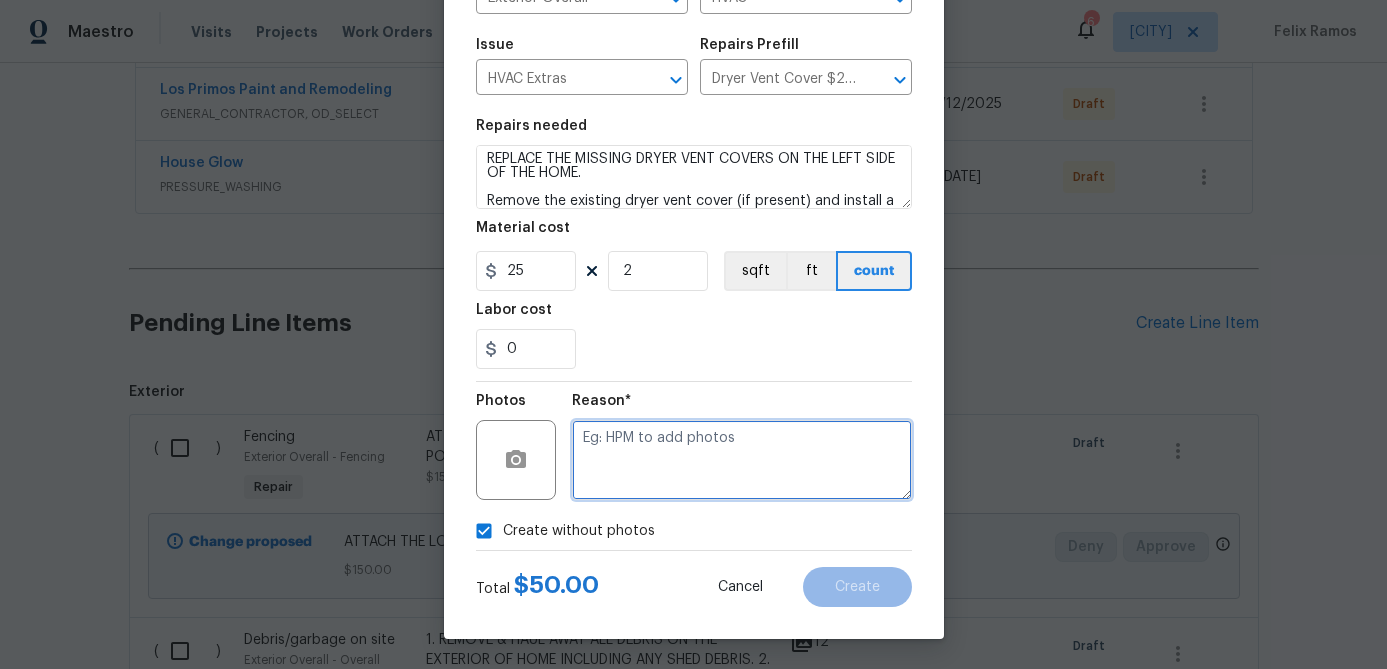 click at bounding box center [742, 460] 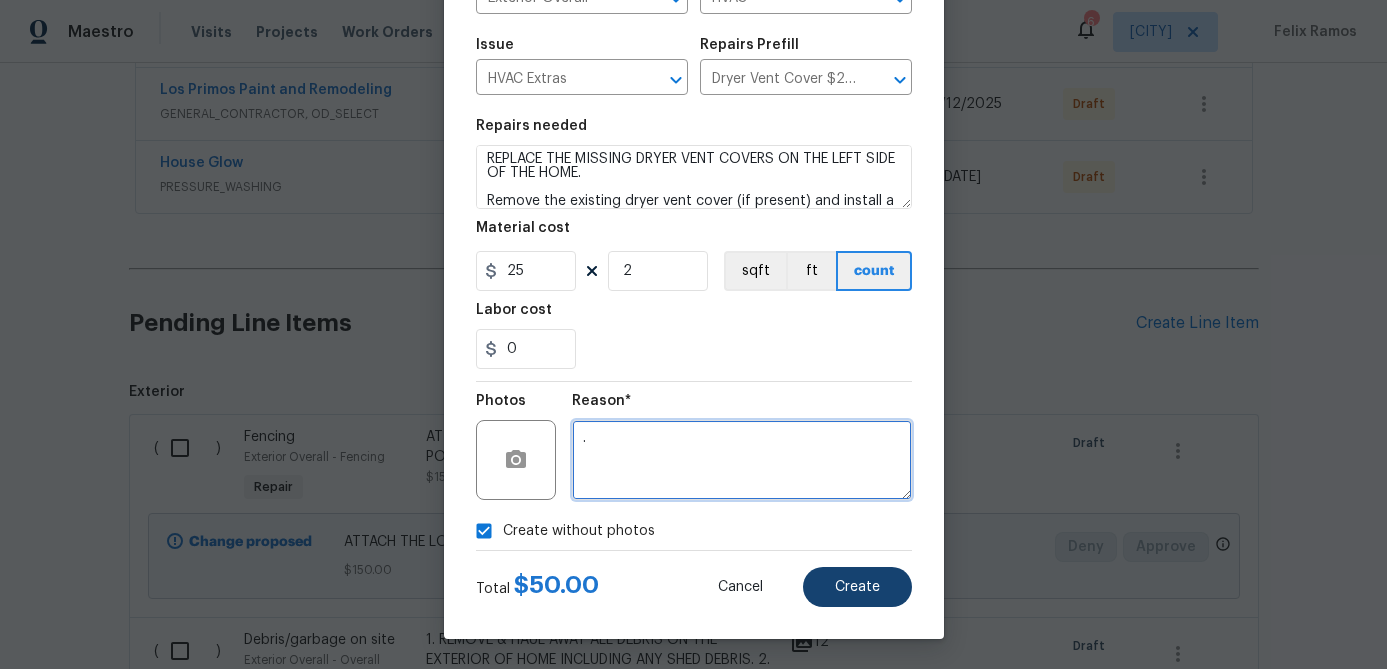 type on "." 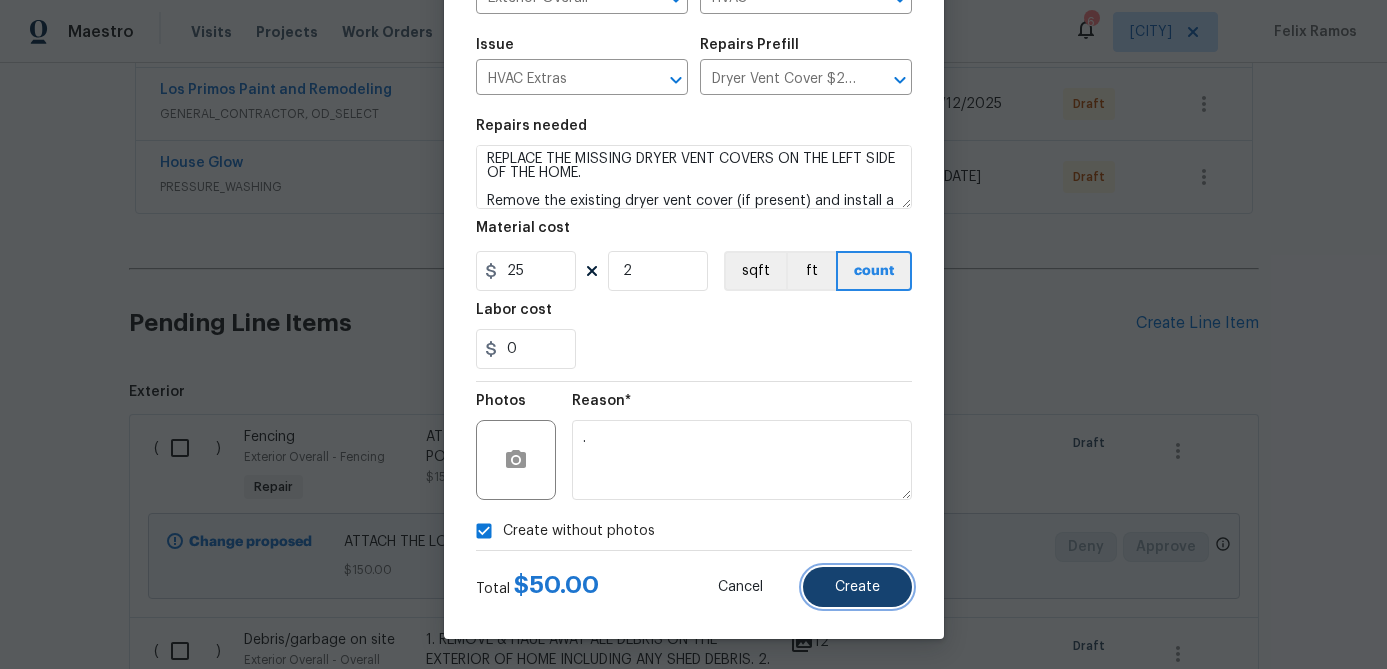 click on "Create" at bounding box center [857, 587] 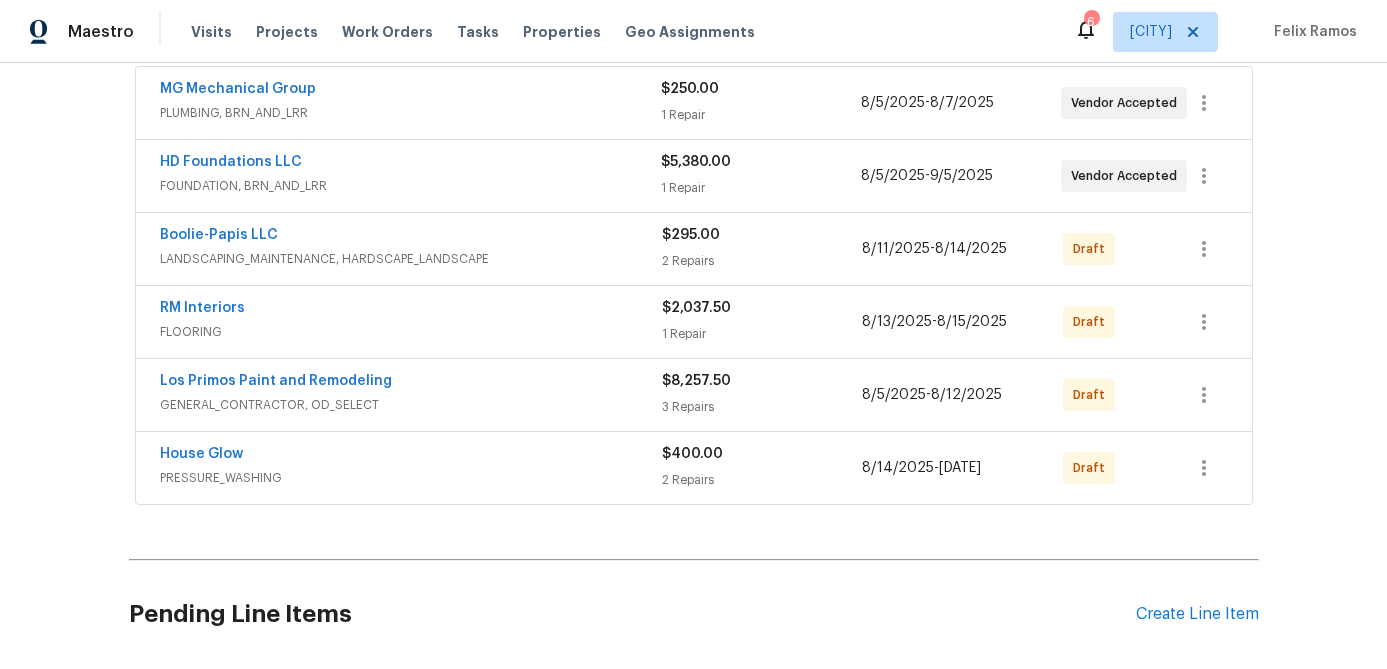 scroll, scrollTop: 0, scrollLeft: 0, axis: both 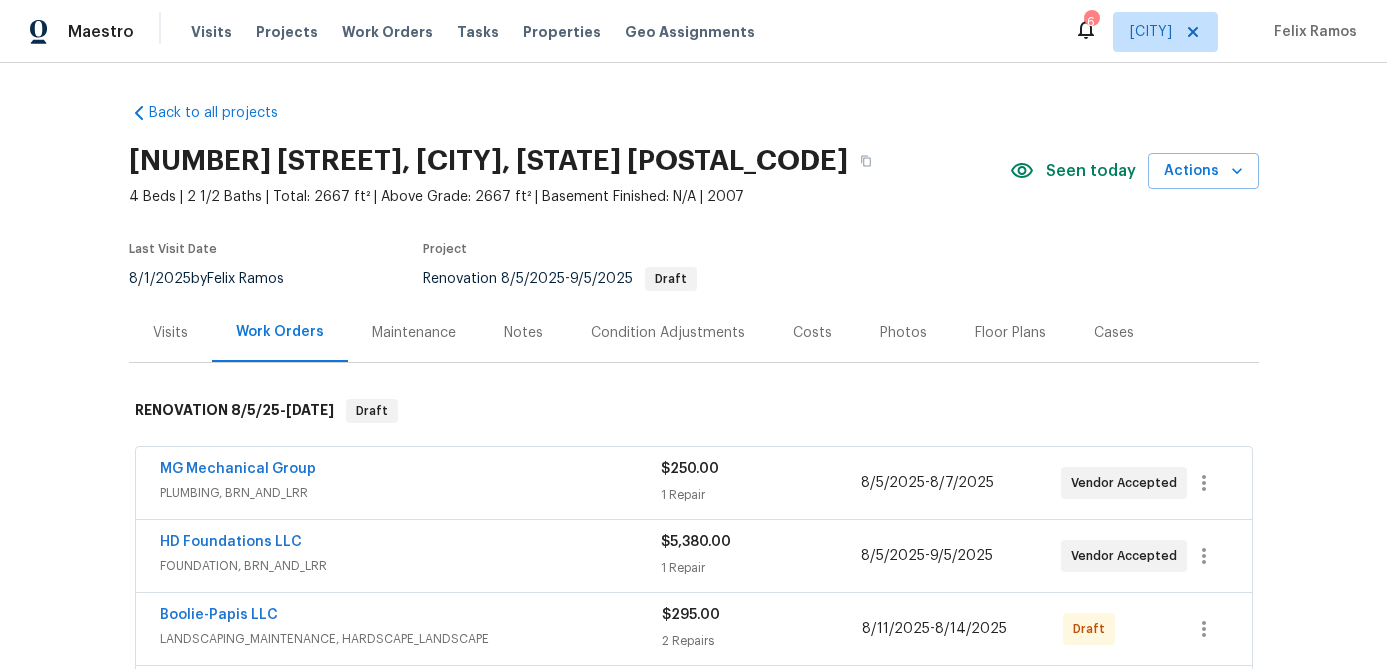 click on "Costs" at bounding box center [812, 333] 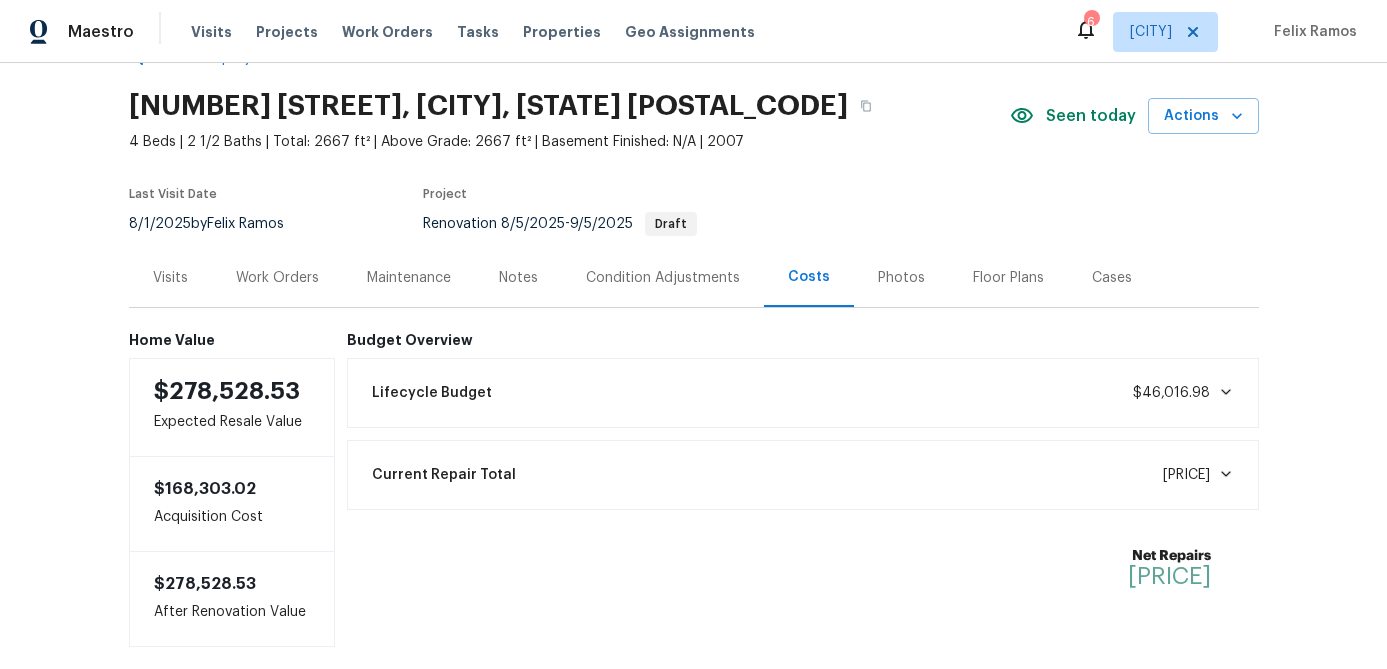 scroll, scrollTop: 0, scrollLeft: 0, axis: both 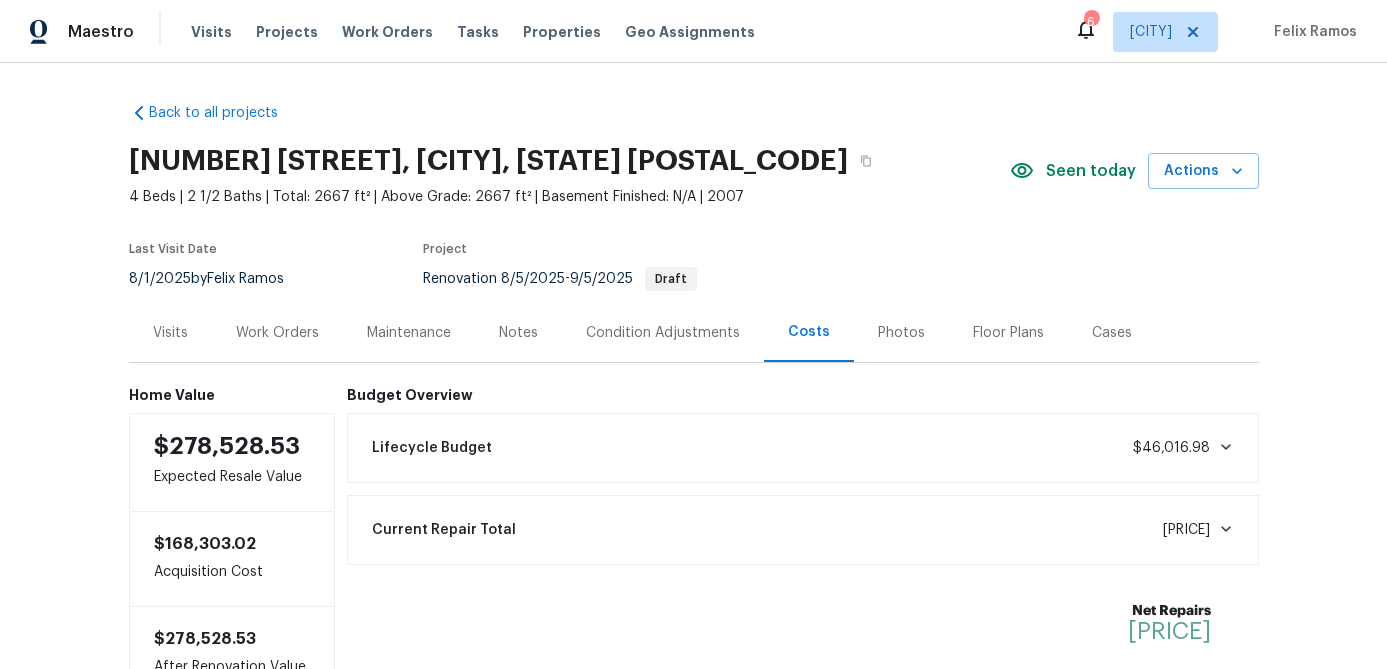 click on "Work Orders" at bounding box center [277, 333] 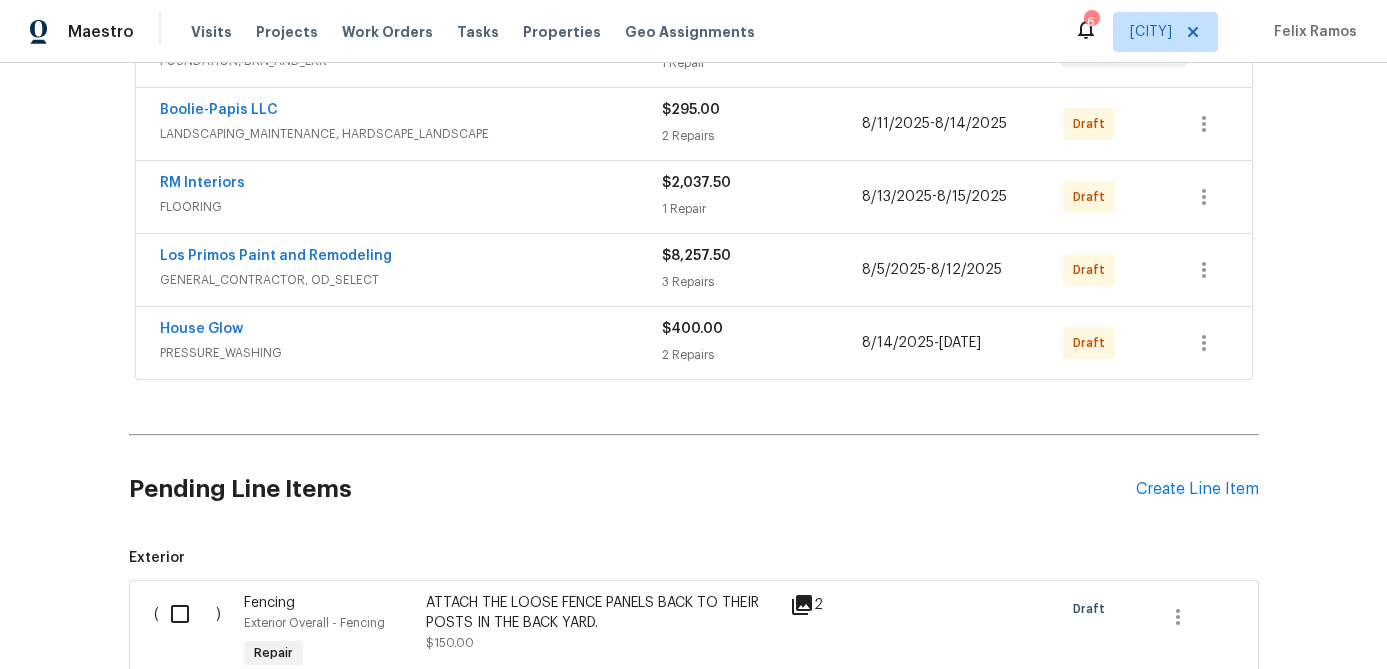 scroll, scrollTop: 375, scrollLeft: 0, axis: vertical 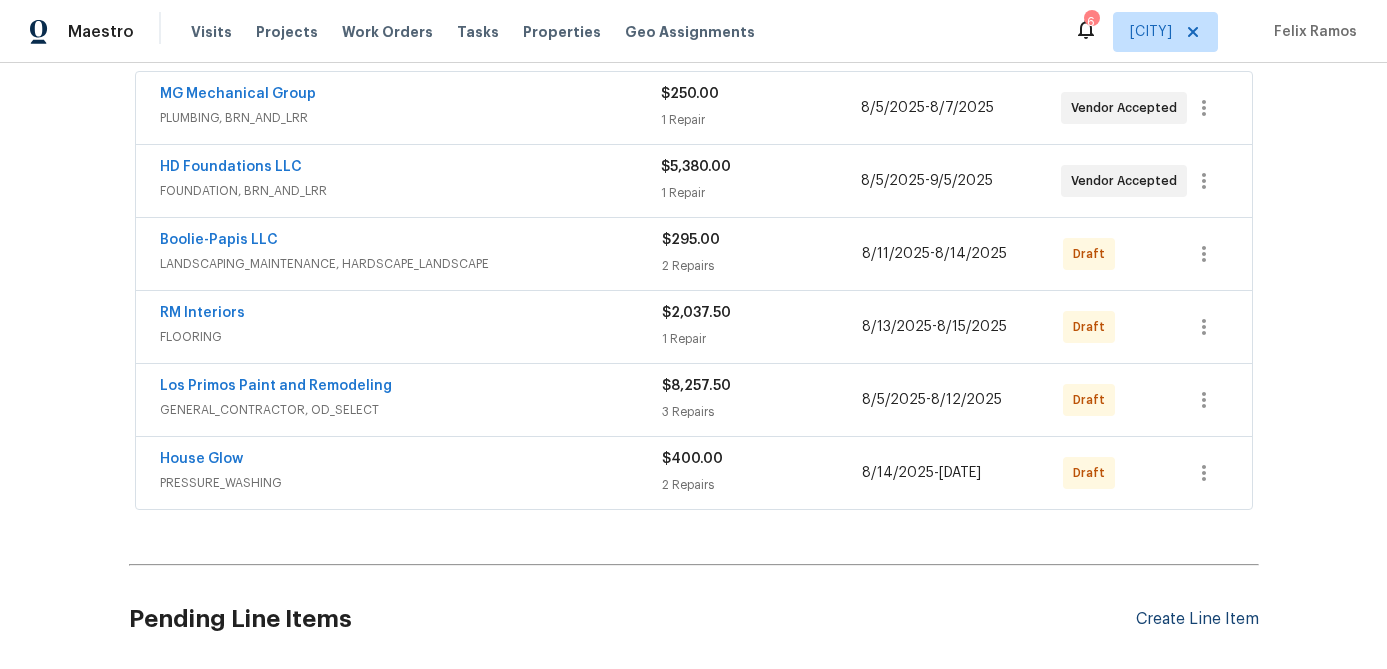 click on "Create Line Item" at bounding box center (1197, 619) 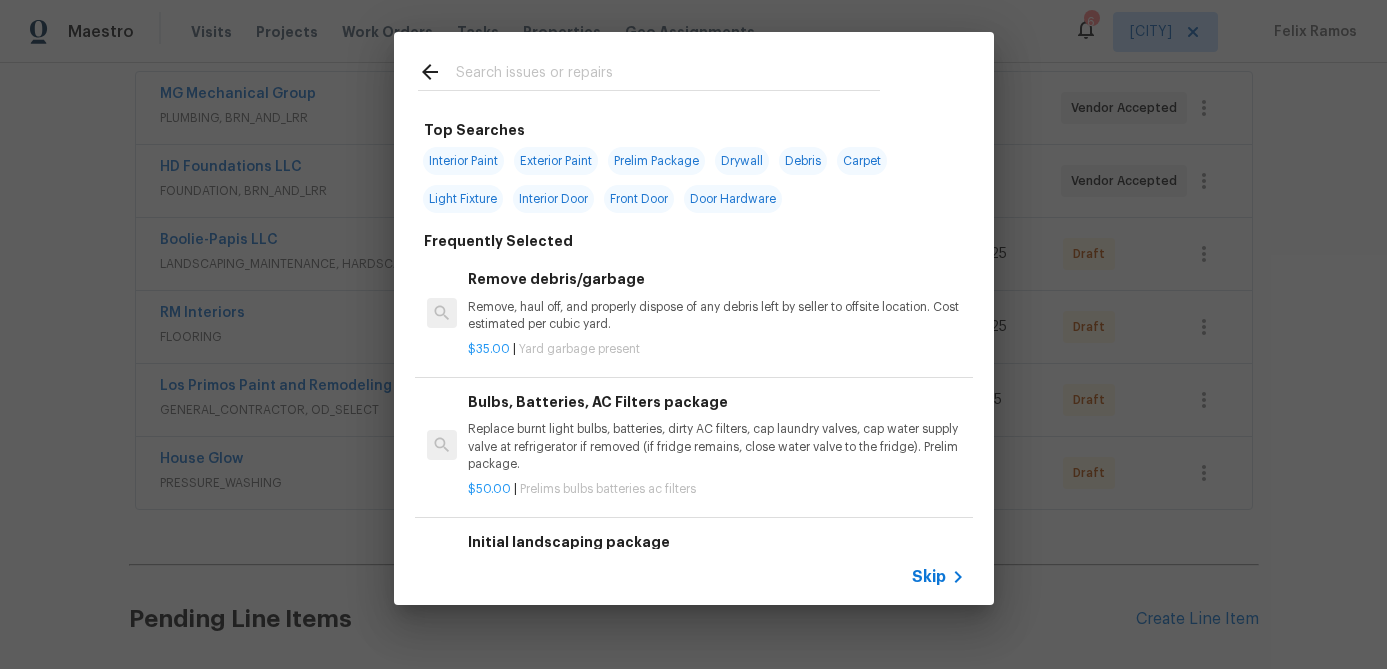 click on "Skip" at bounding box center (694, 577) 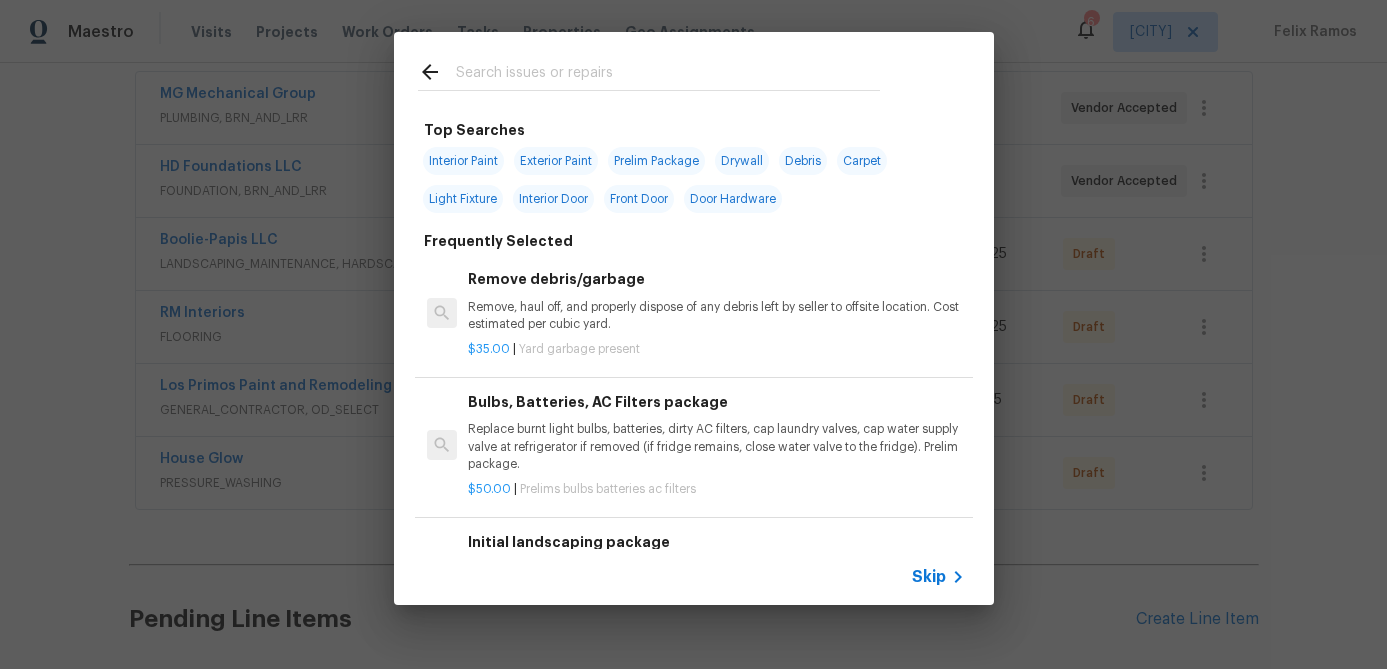 click on "Skip" at bounding box center (929, 577) 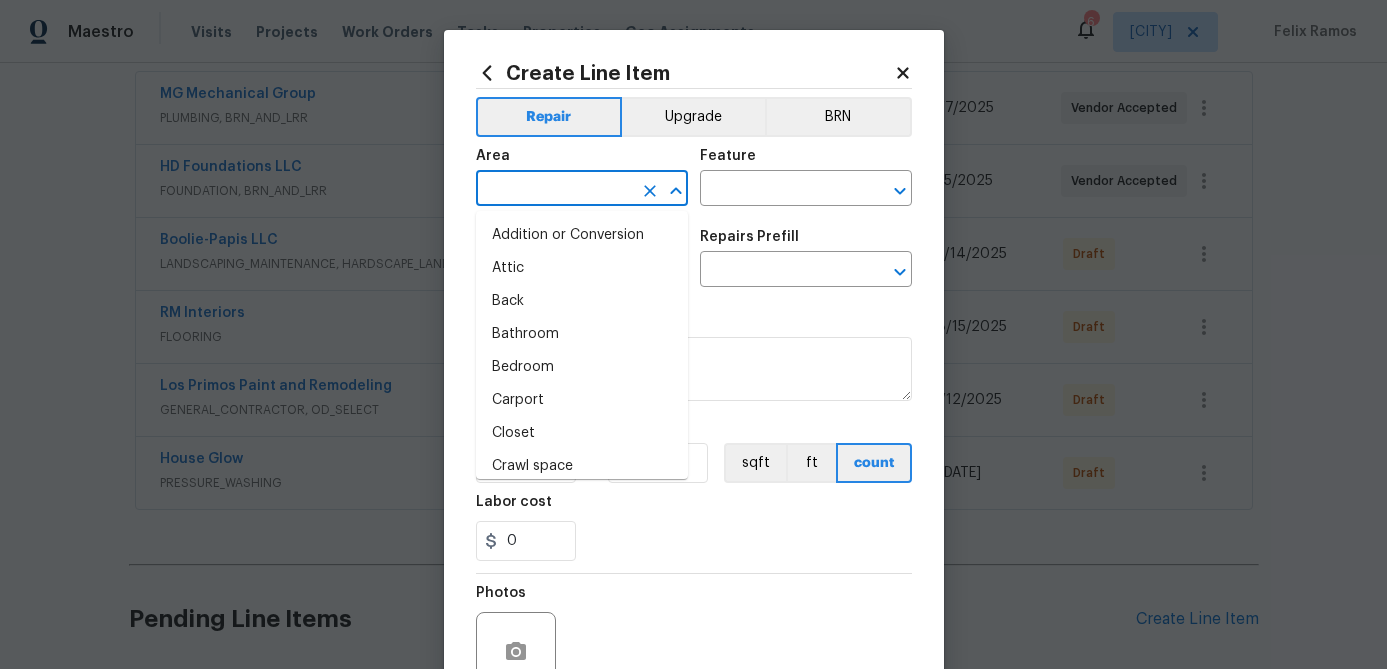 click at bounding box center [554, 190] 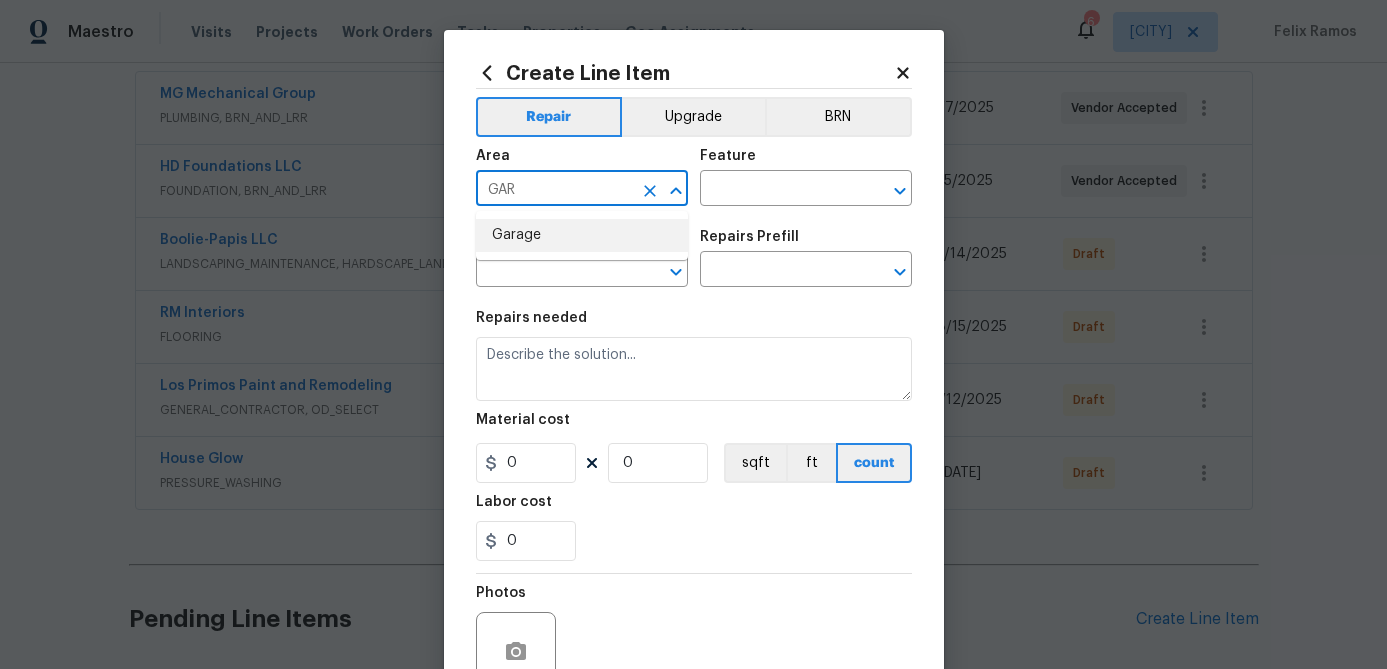 click on "Garage" at bounding box center [582, 235] 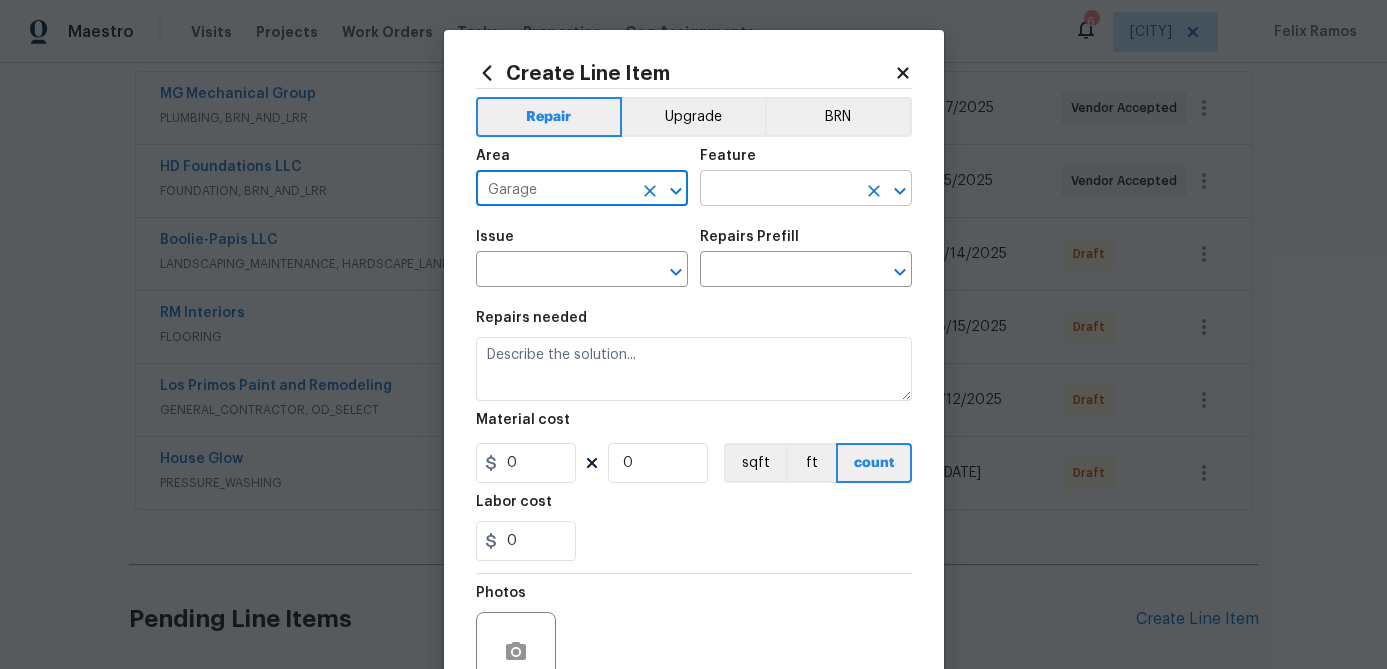 type on "Garage" 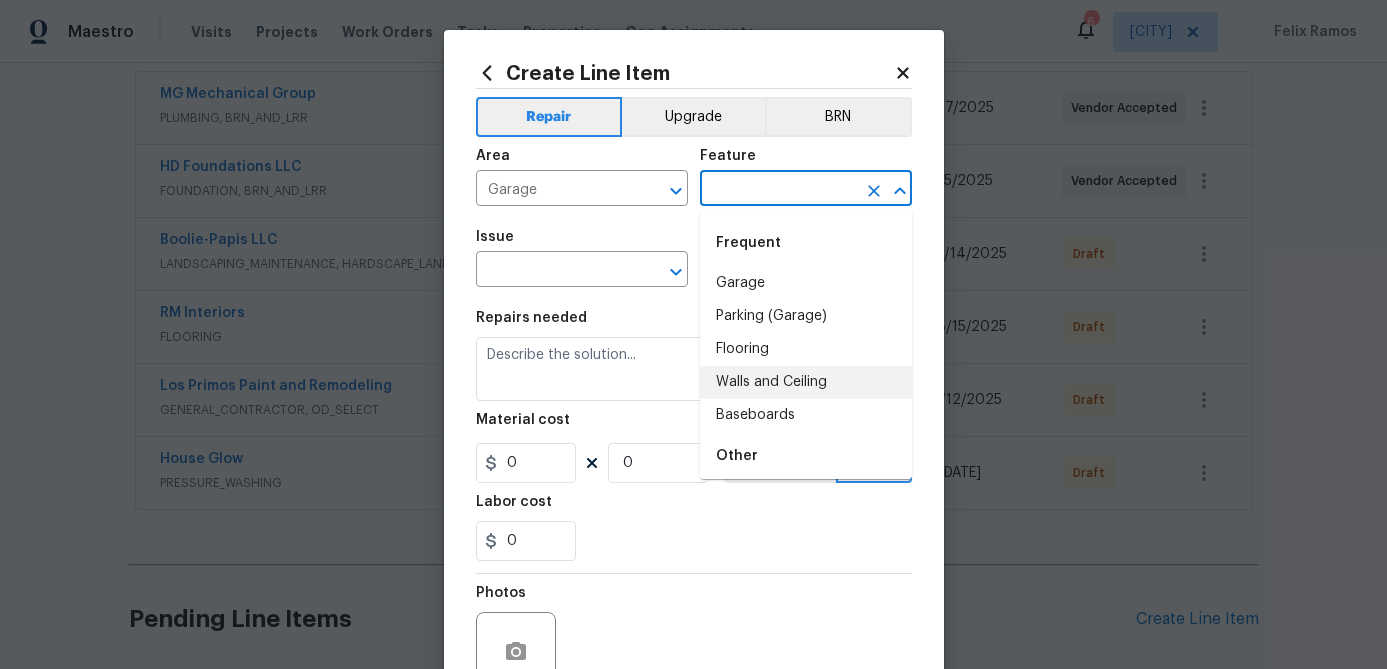click on "Walls and Ceiling" at bounding box center (806, 382) 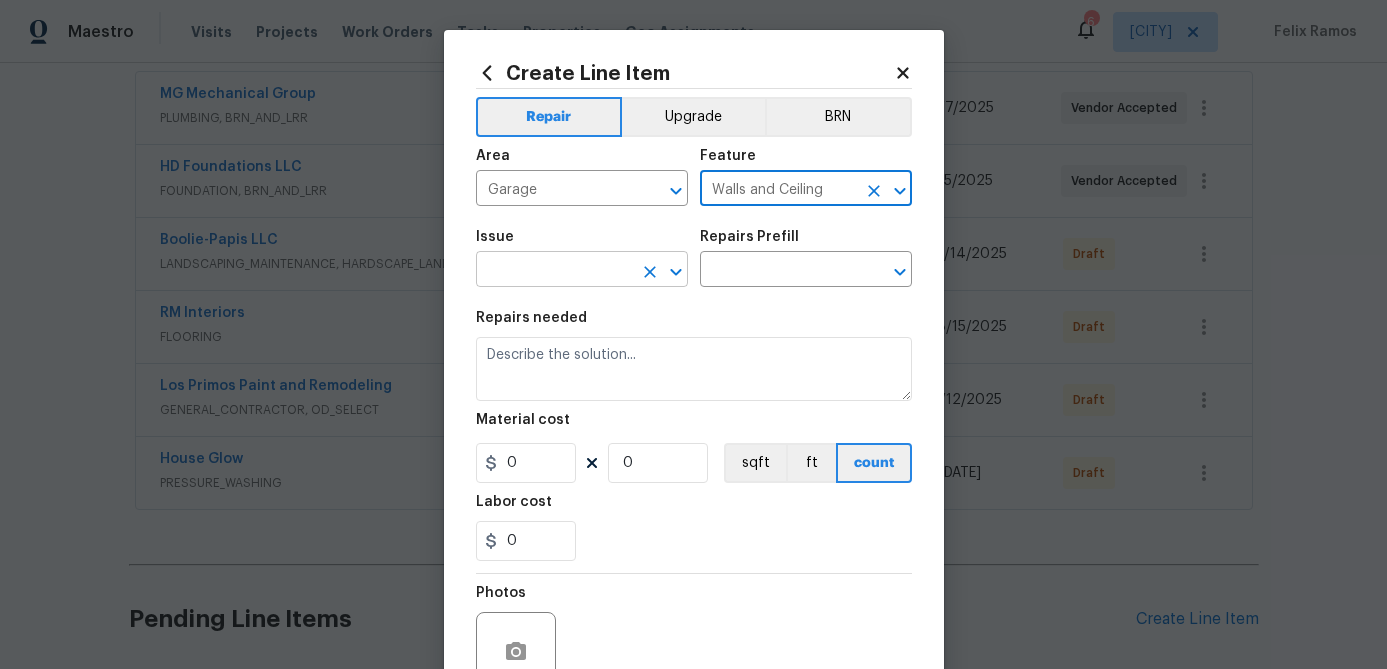 click at bounding box center (554, 271) 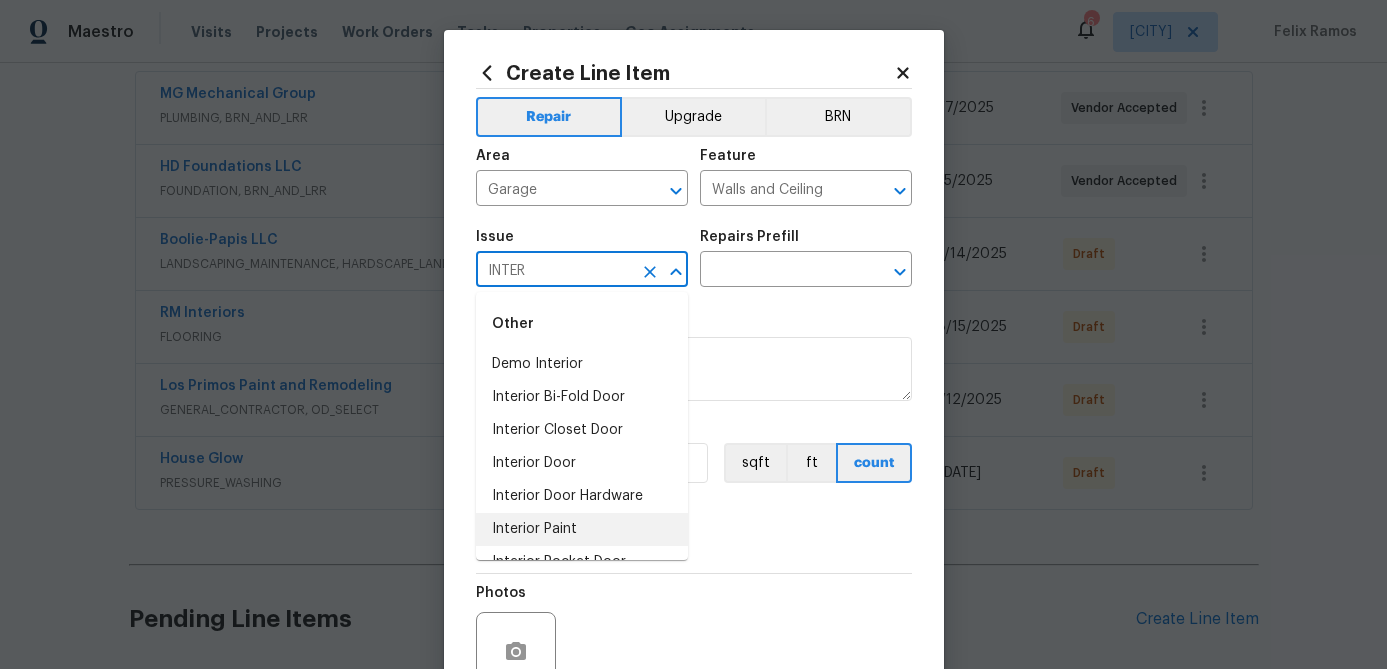 click on "Interior Paint" at bounding box center (582, 529) 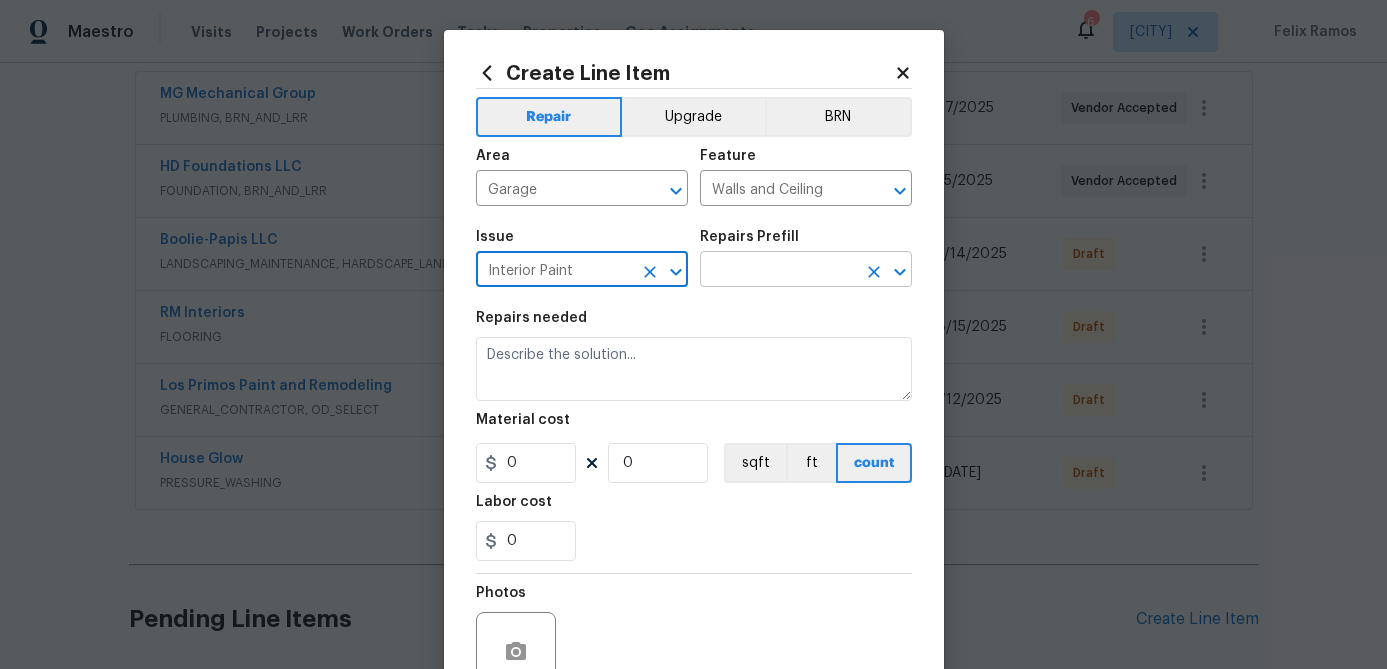 type on "Interior Paint" 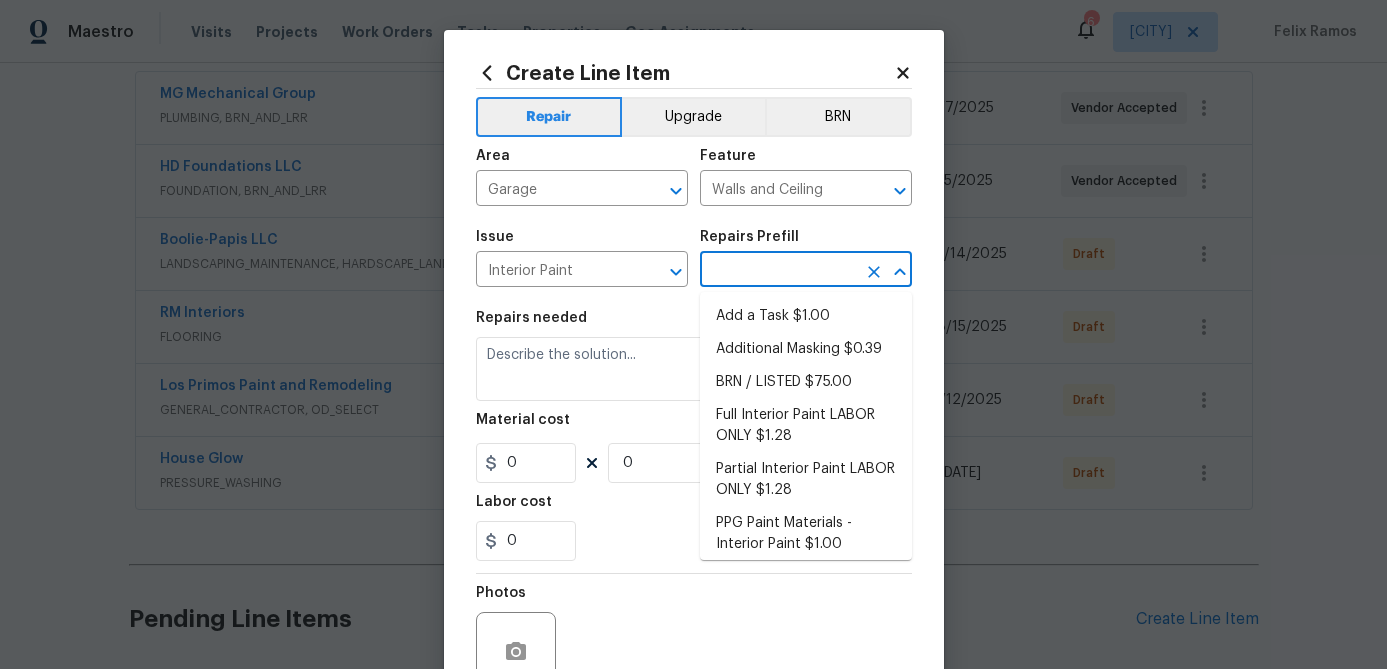 click at bounding box center (778, 271) 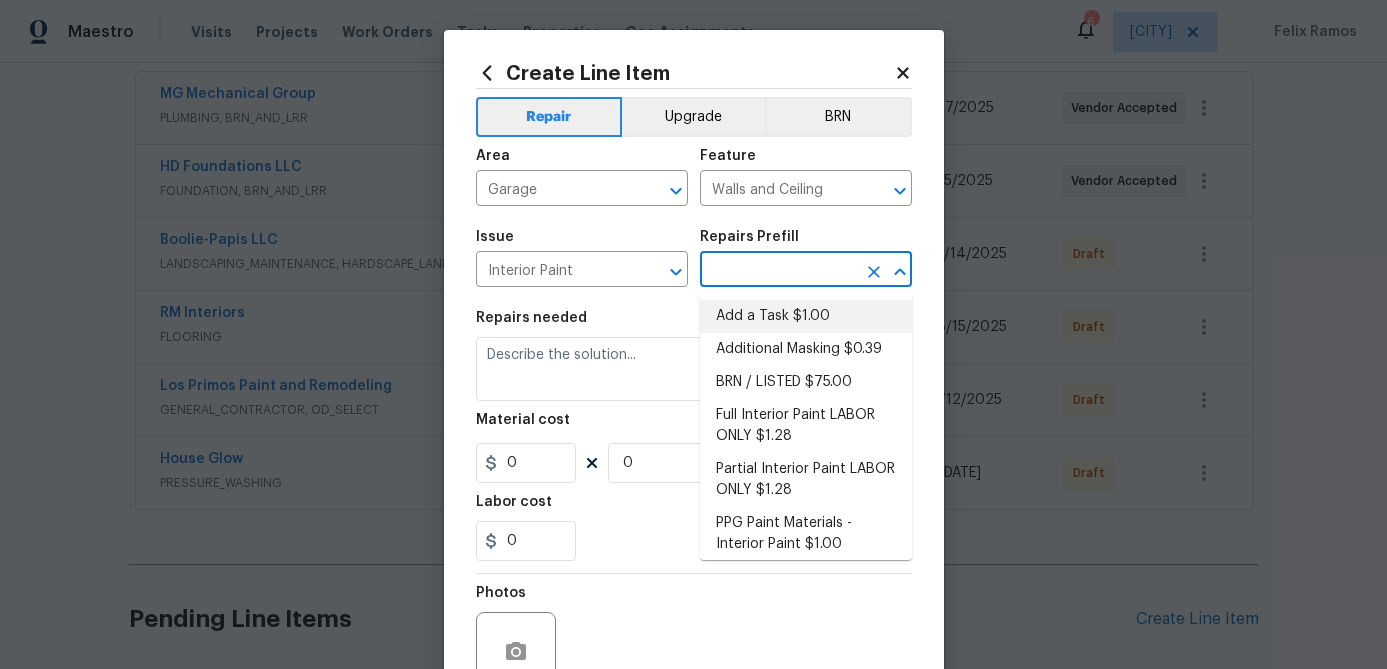 click on "Add a Task $1.00" at bounding box center (806, 316) 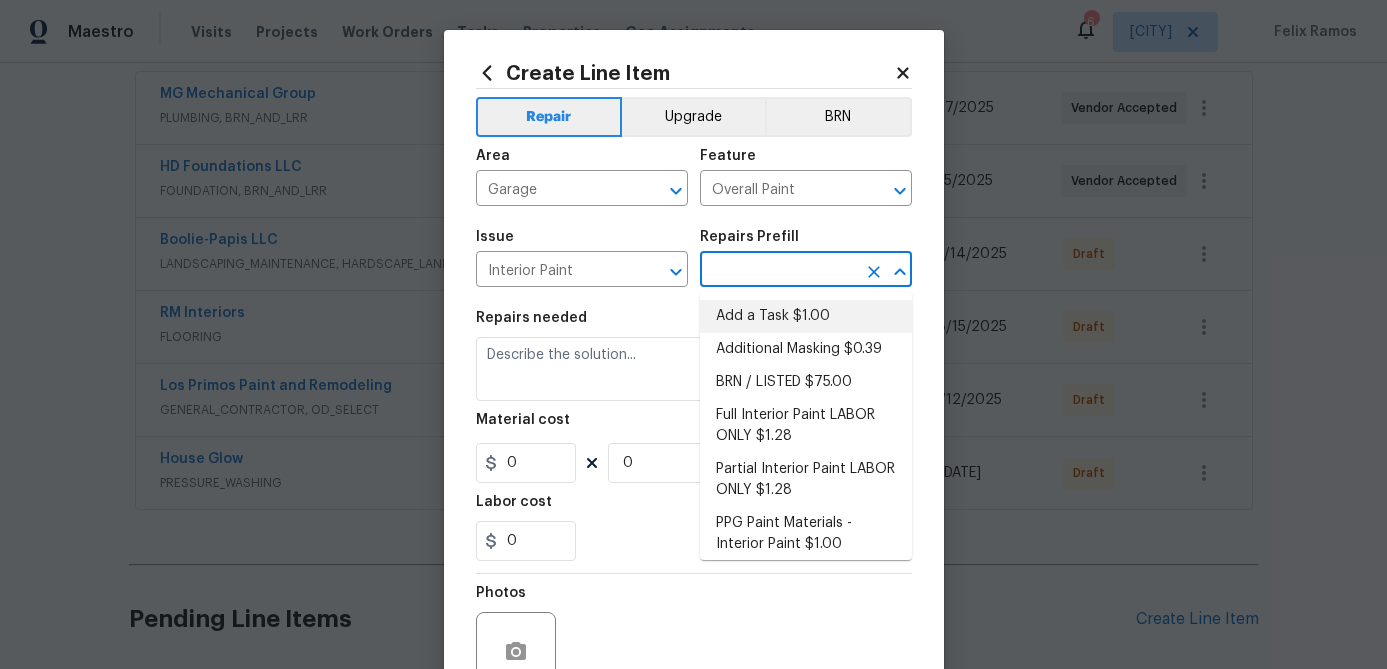 type on "Add a Task $1.00" 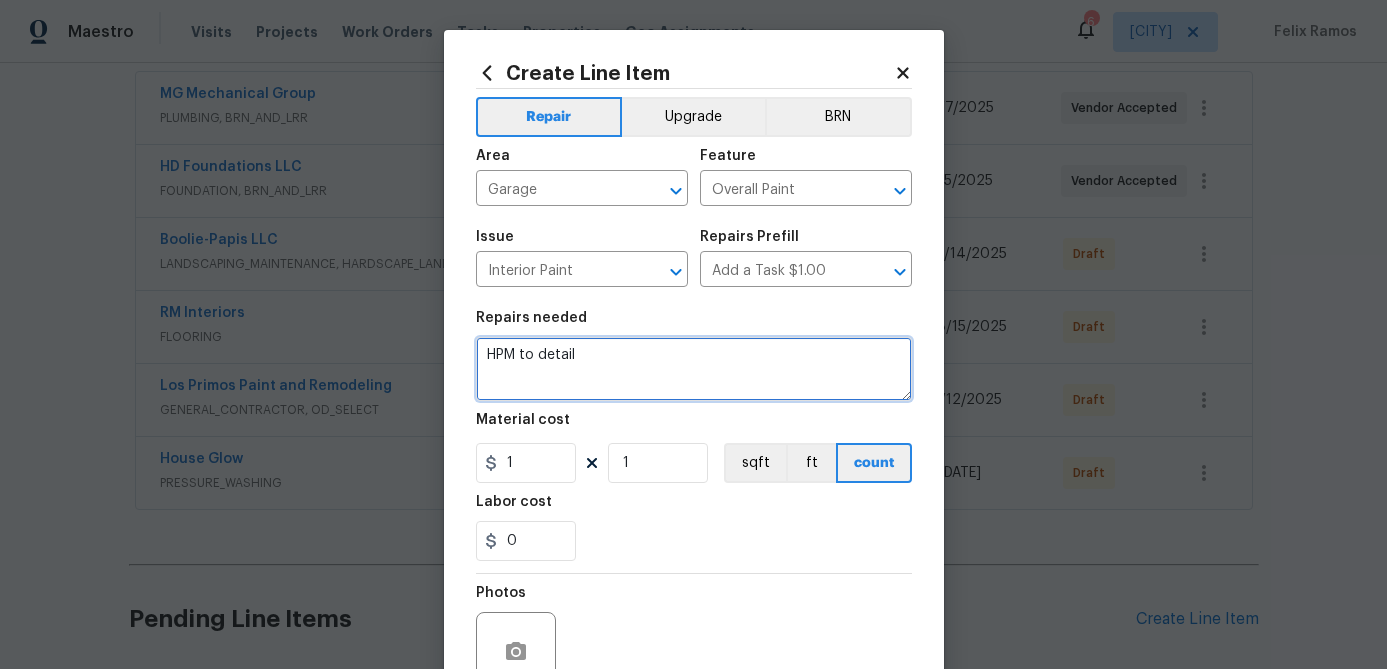 drag, startPoint x: 603, startPoint y: 361, endPoint x: 389, endPoint y: 350, distance: 214.28252 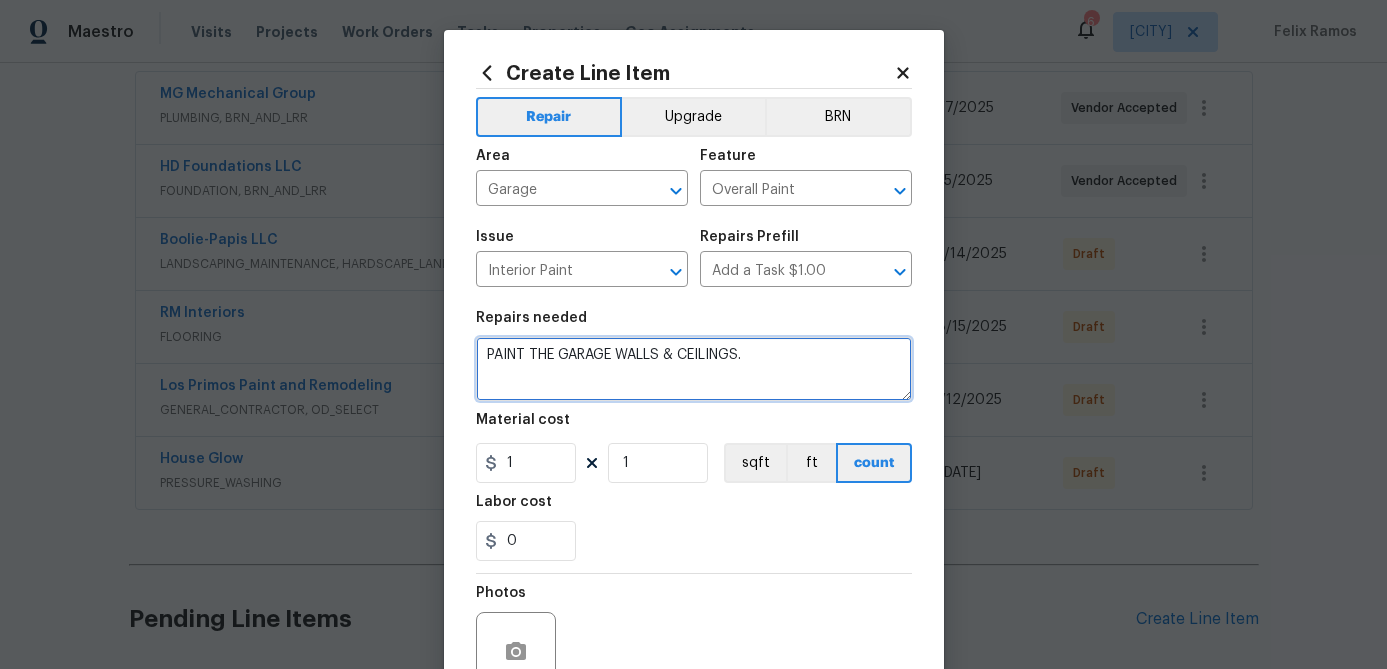 type on "PAINT THE GARAGE WALLS & CEILINGS." 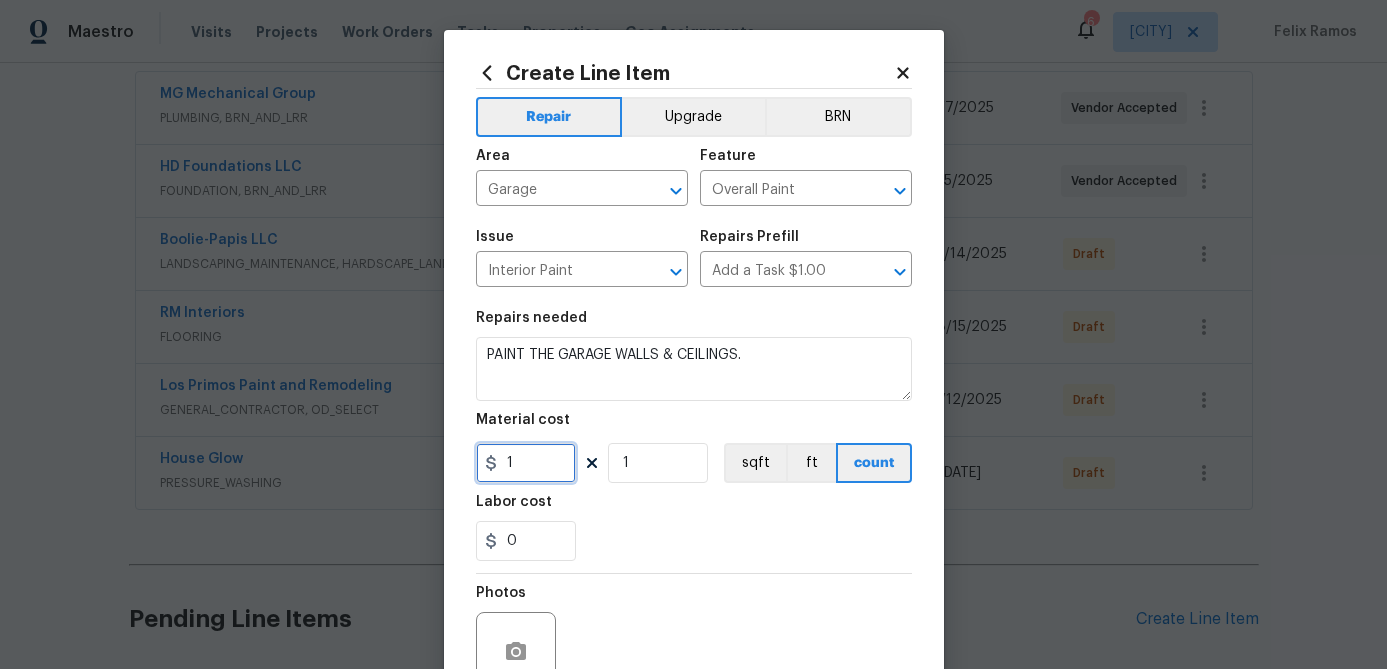 click on "1" at bounding box center (526, 463) 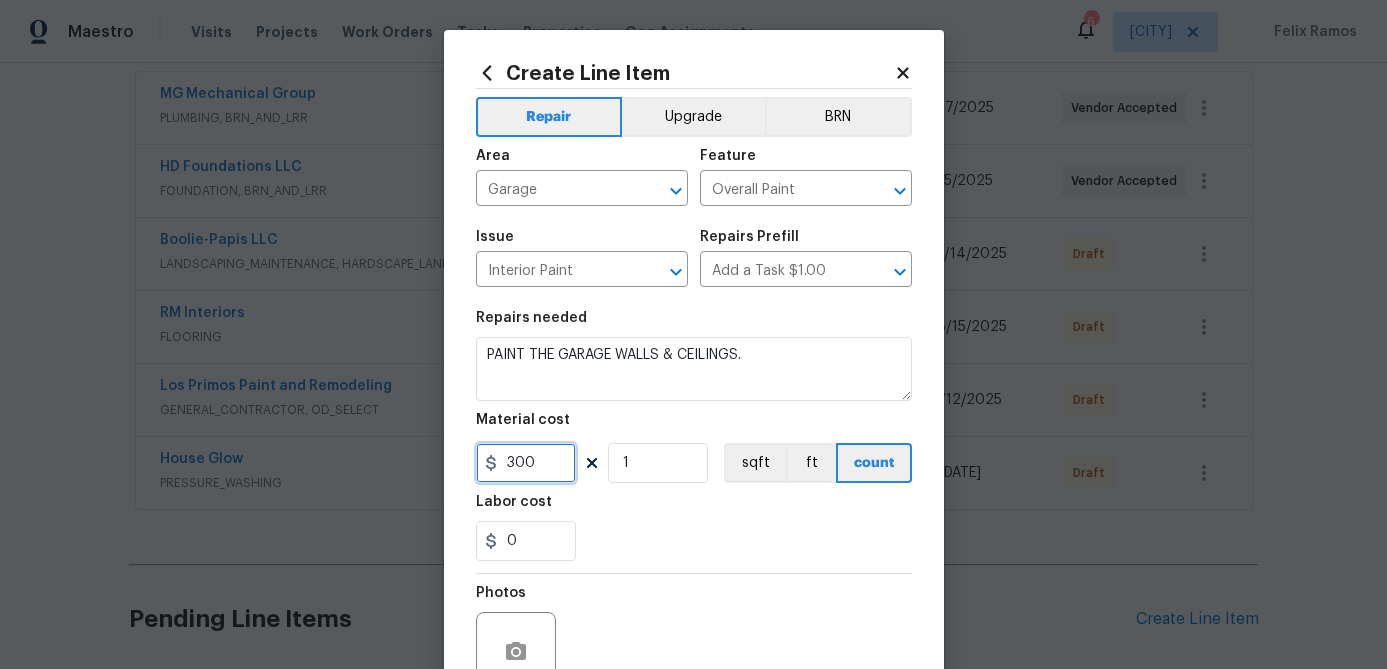 type on "300" 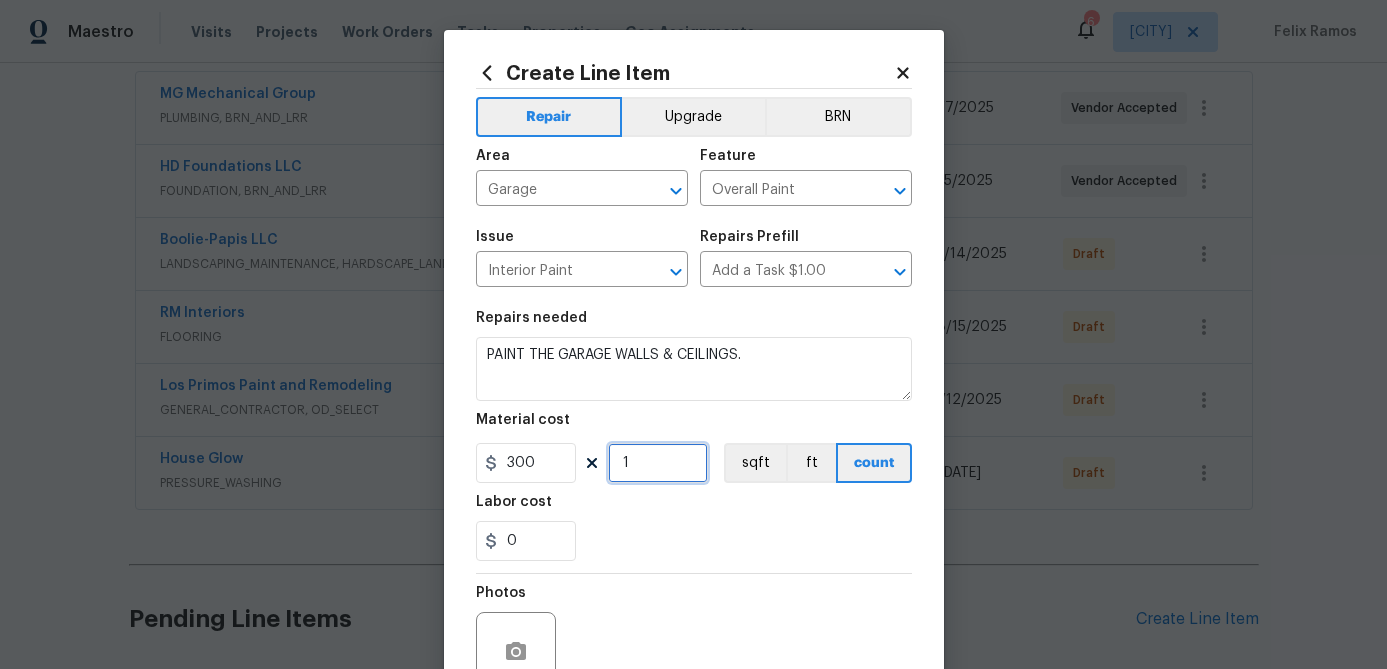 click on "1" at bounding box center [658, 463] 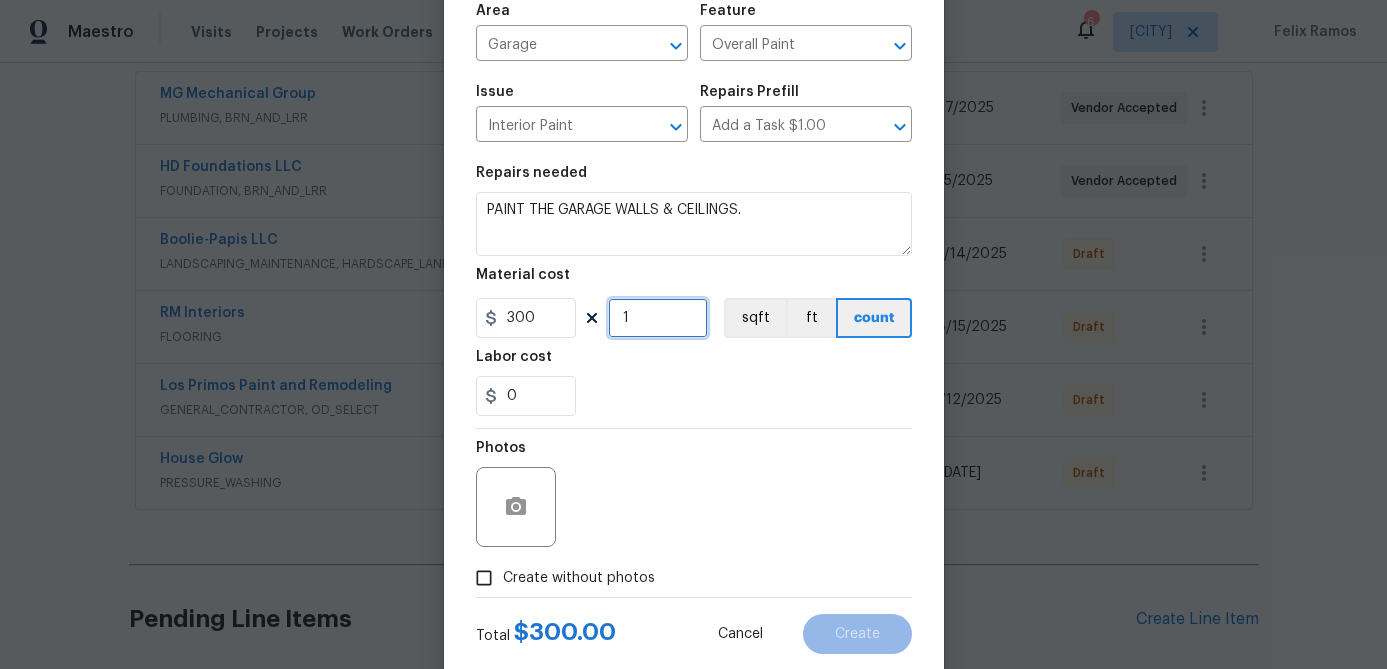 scroll, scrollTop: 193, scrollLeft: 0, axis: vertical 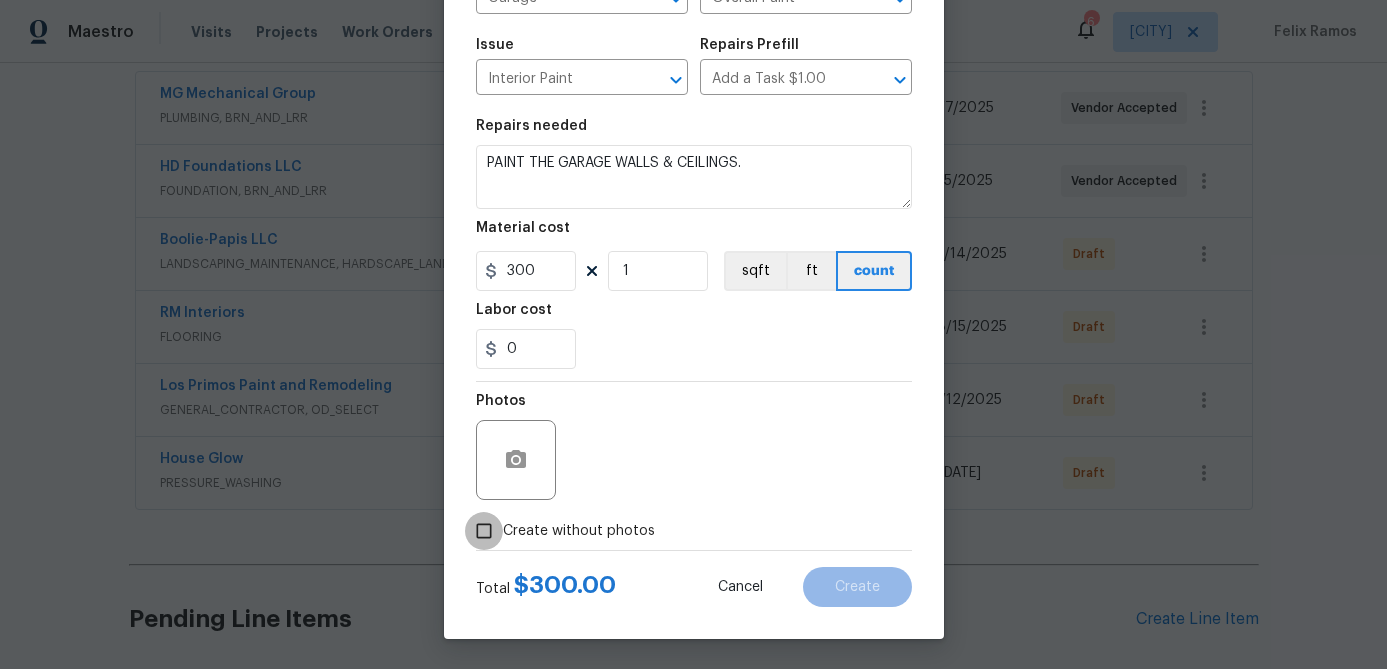 click on "Create without photos" at bounding box center (484, 531) 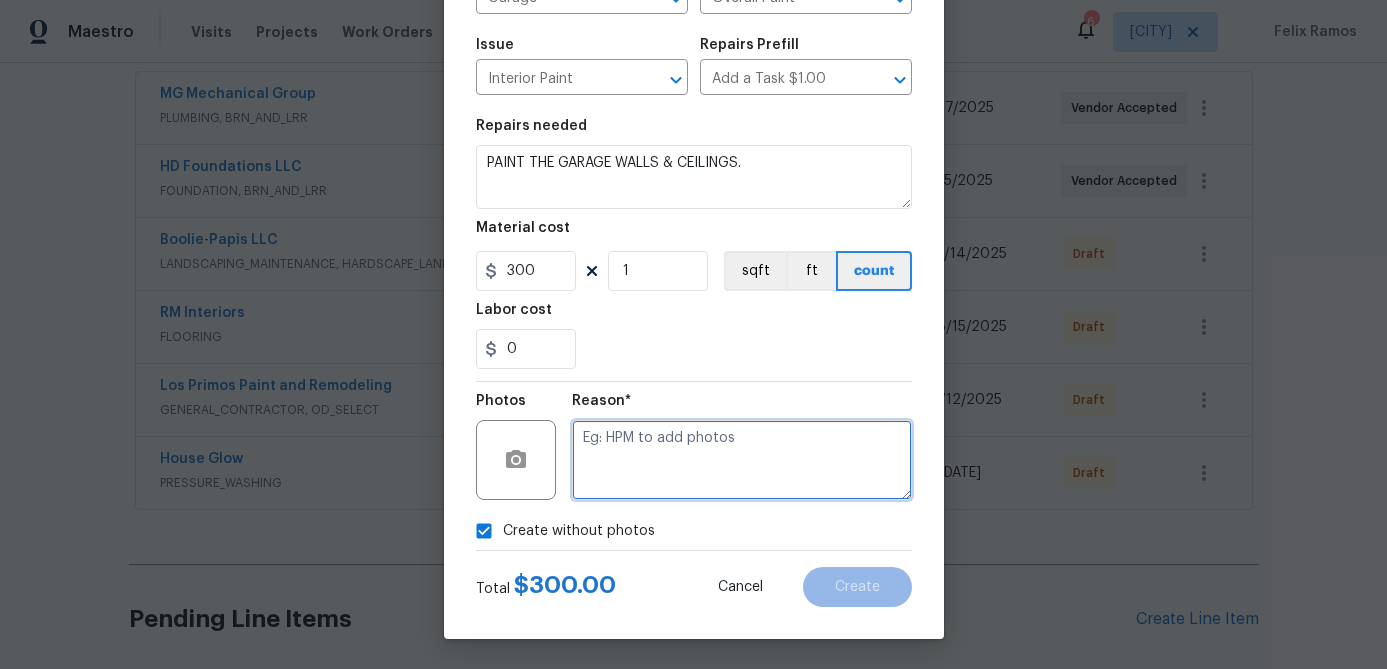 click at bounding box center [742, 460] 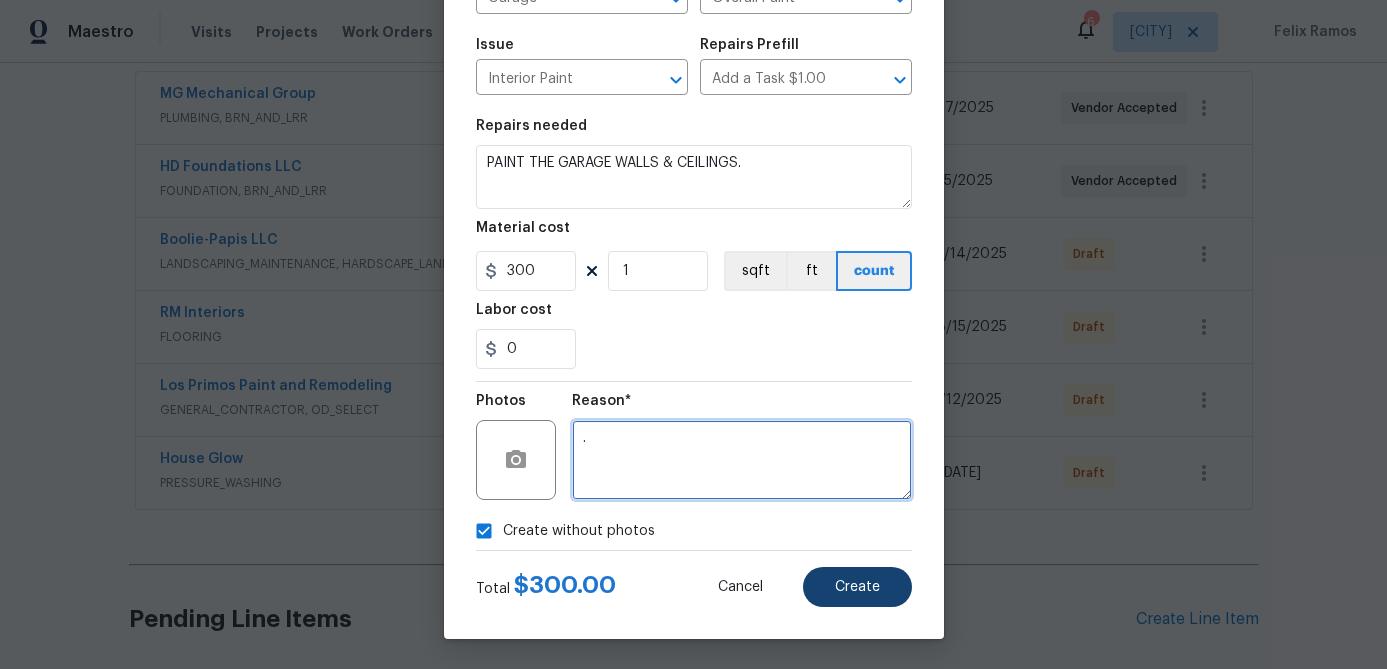 type on "." 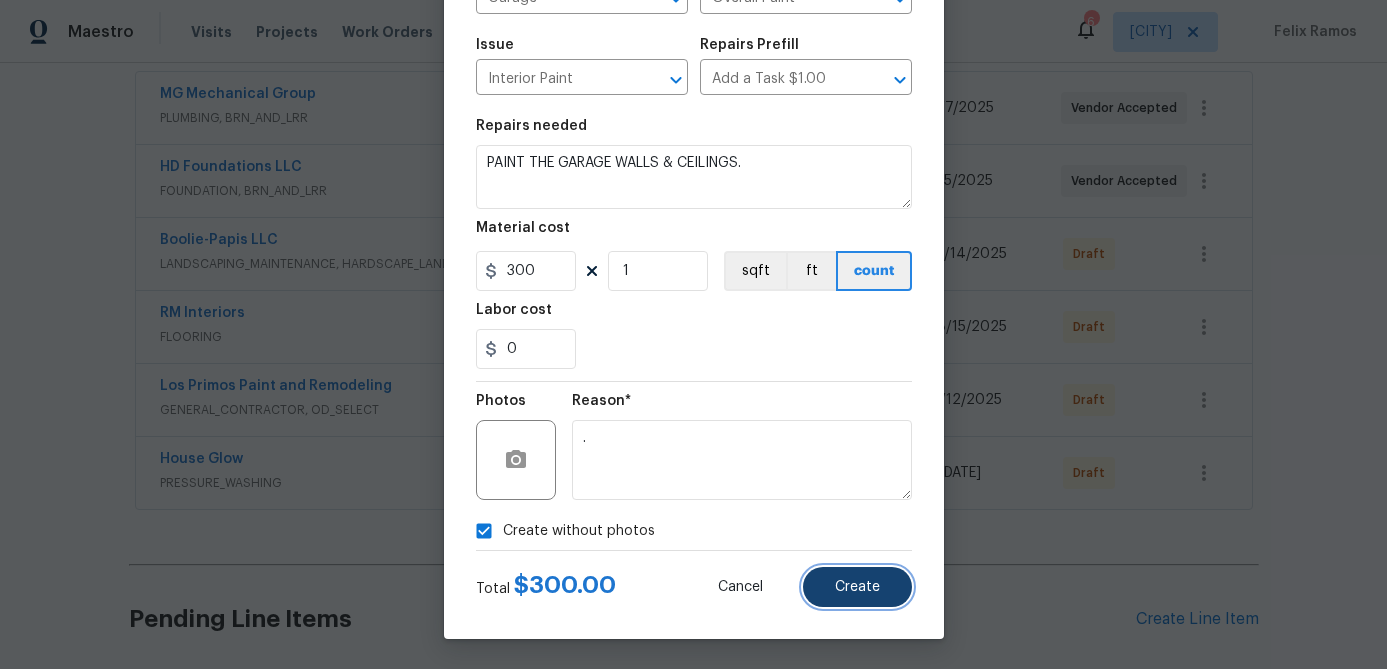 click on "Create" at bounding box center [857, 587] 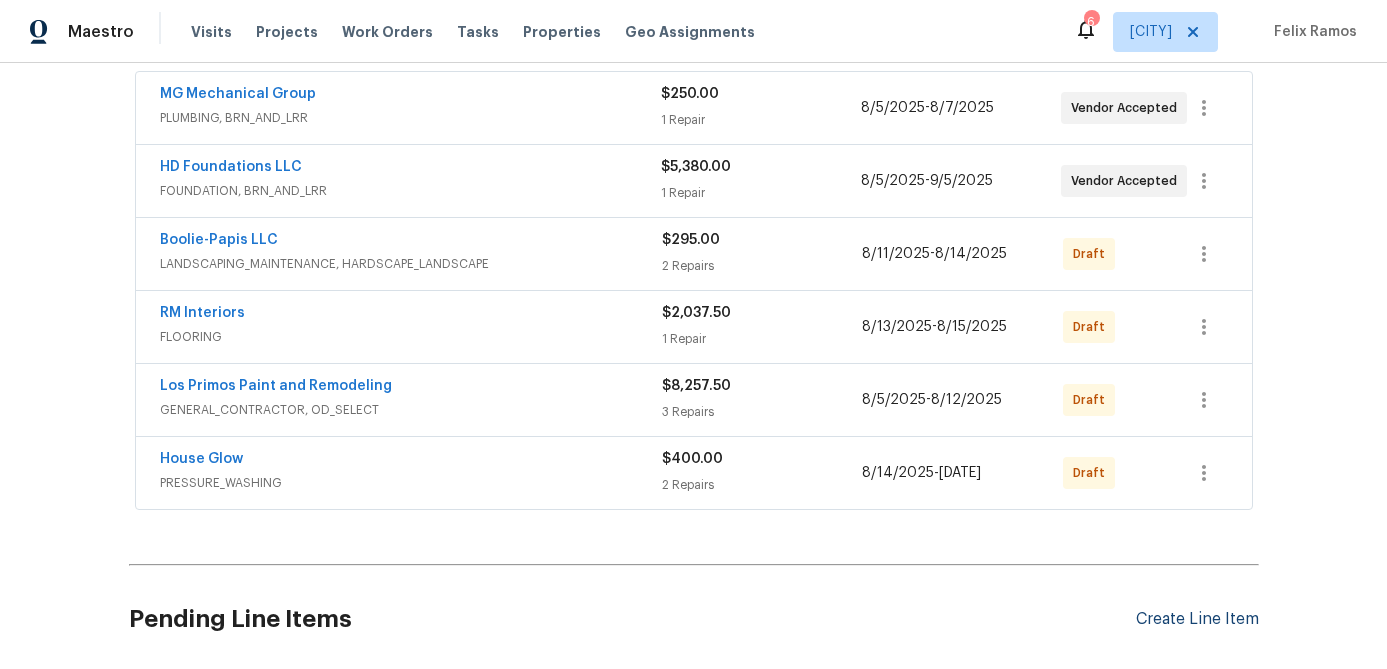 click on "Create Line Item" at bounding box center [1197, 619] 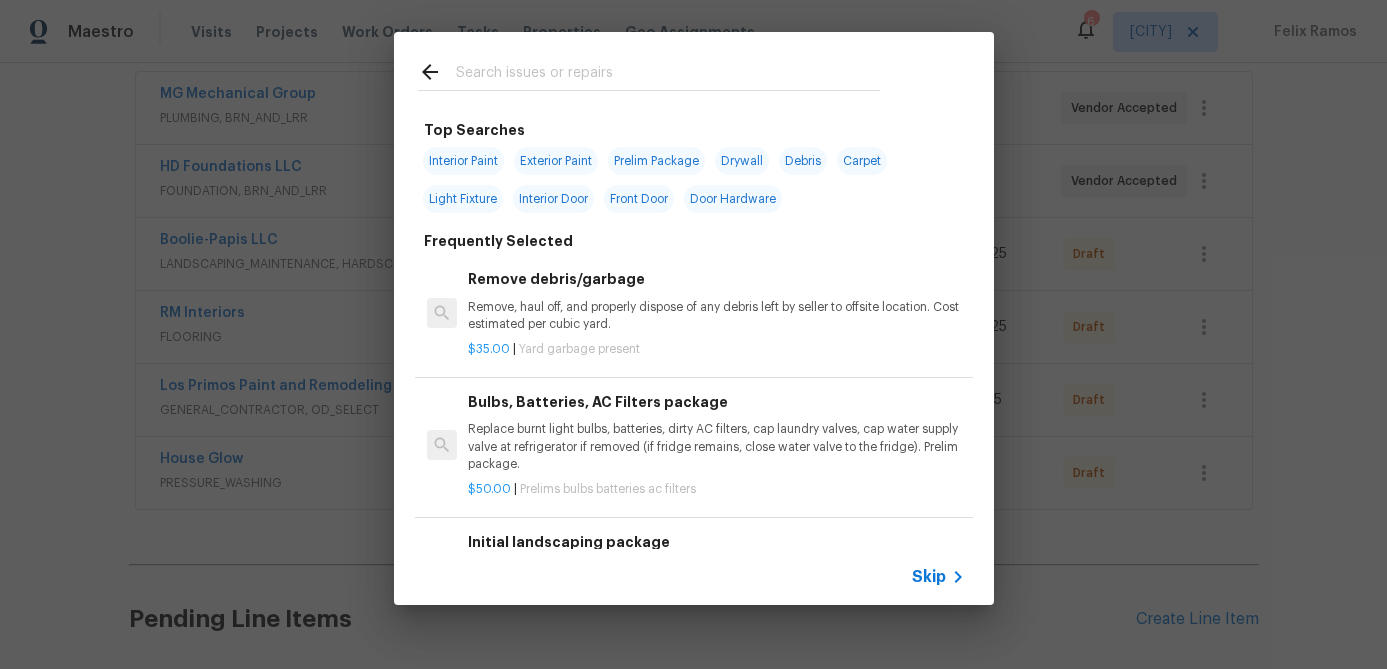 click on "Skip" at bounding box center (929, 577) 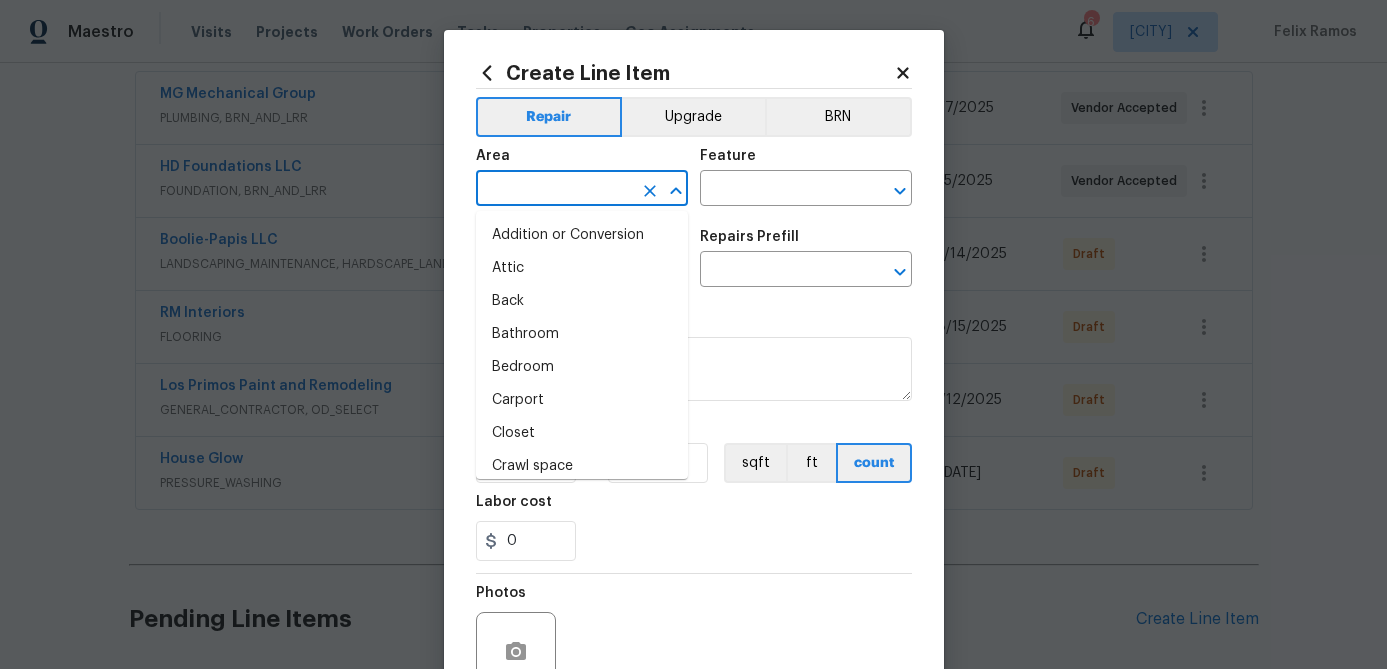 click at bounding box center (554, 190) 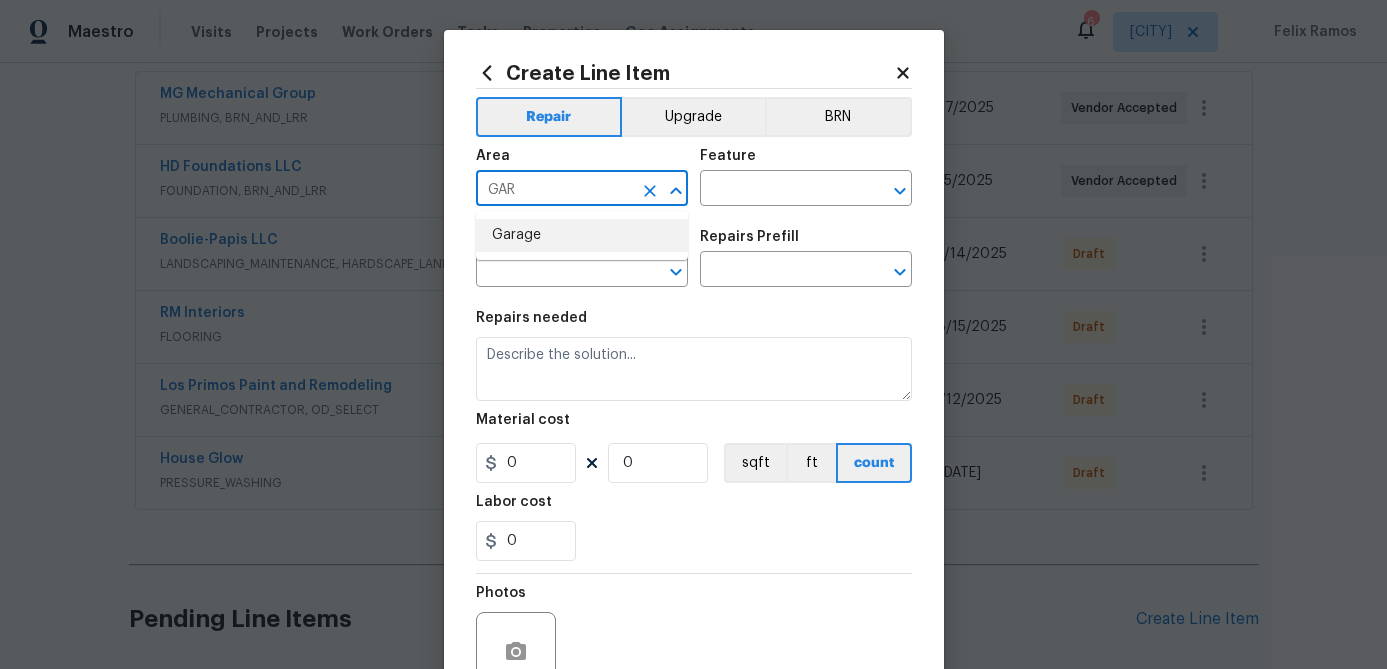 click on "Garage" at bounding box center (582, 235) 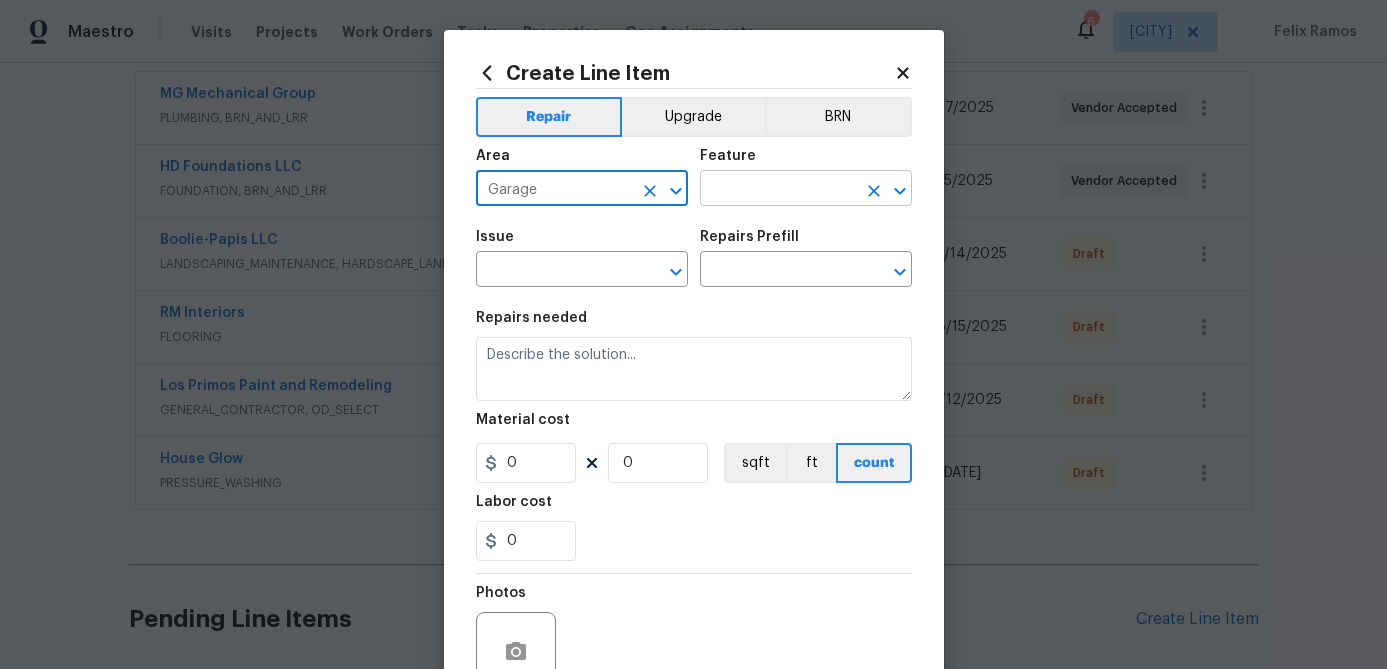 type on "Garage" 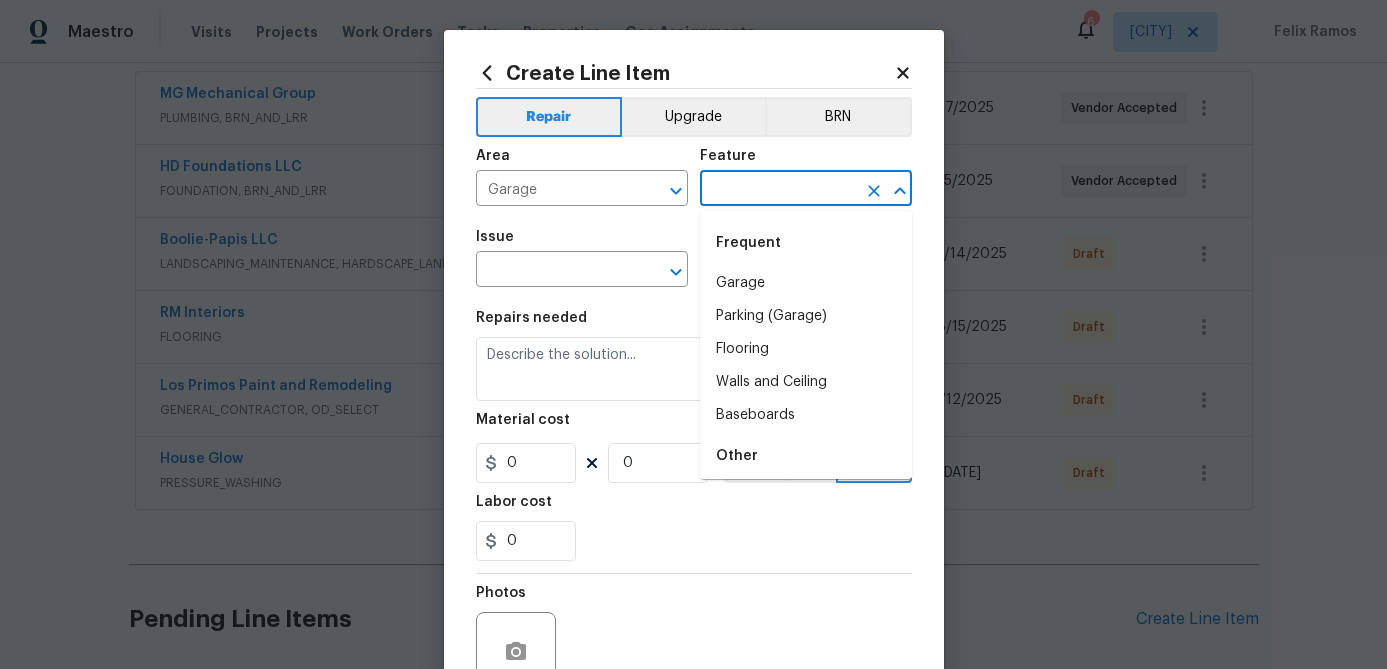 click at bounding box center [778, 190] 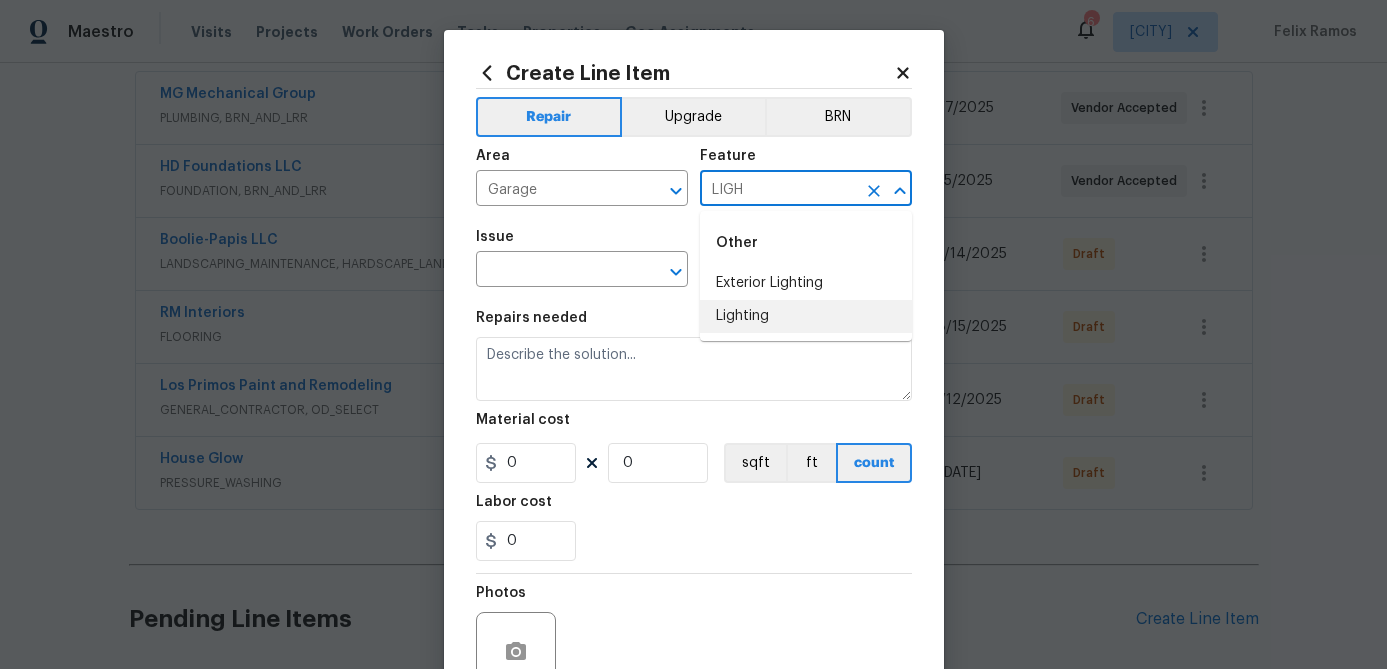 click on "Lighting" at bounding box center (806, 316) 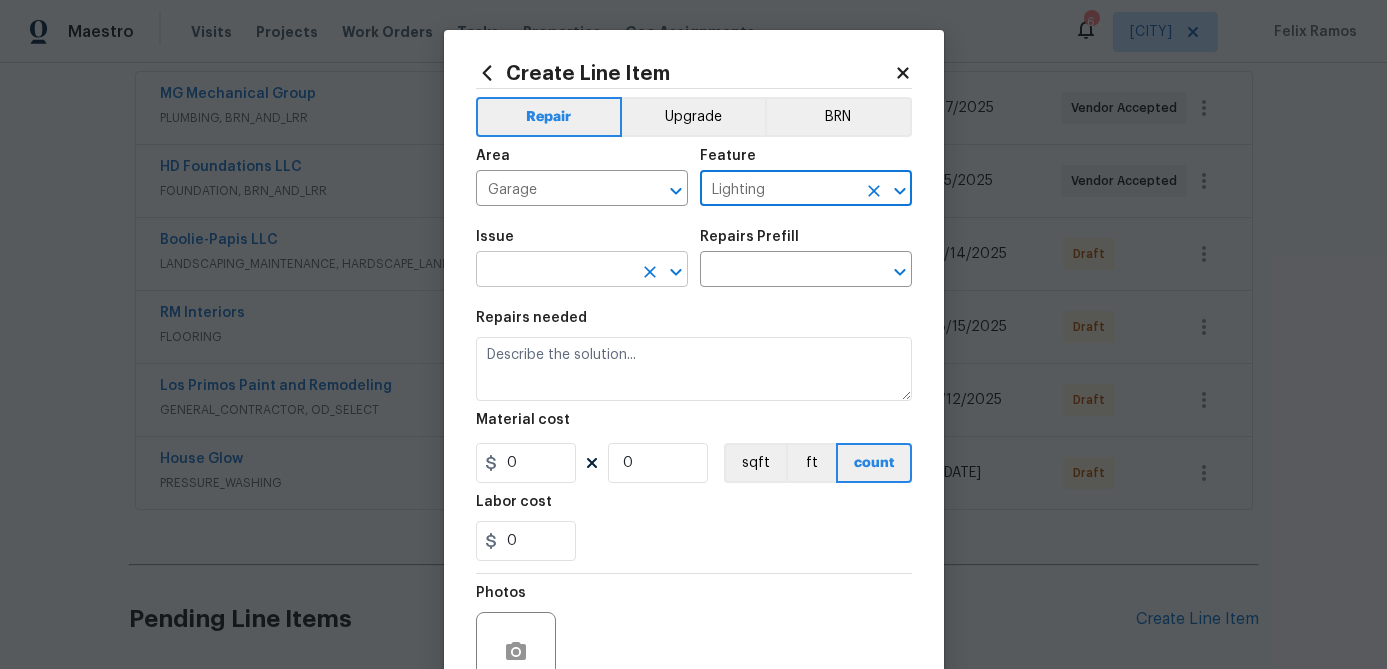 type on "Lighting" 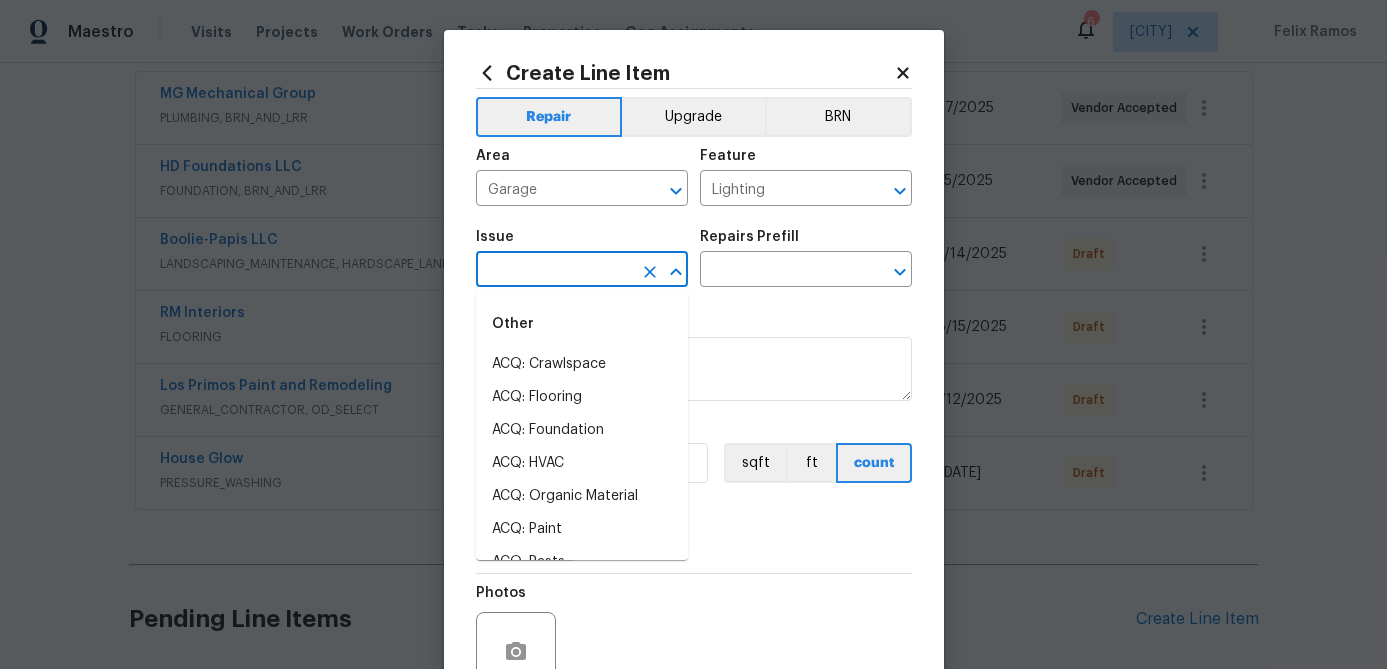 click at bounding box center [554, 271] 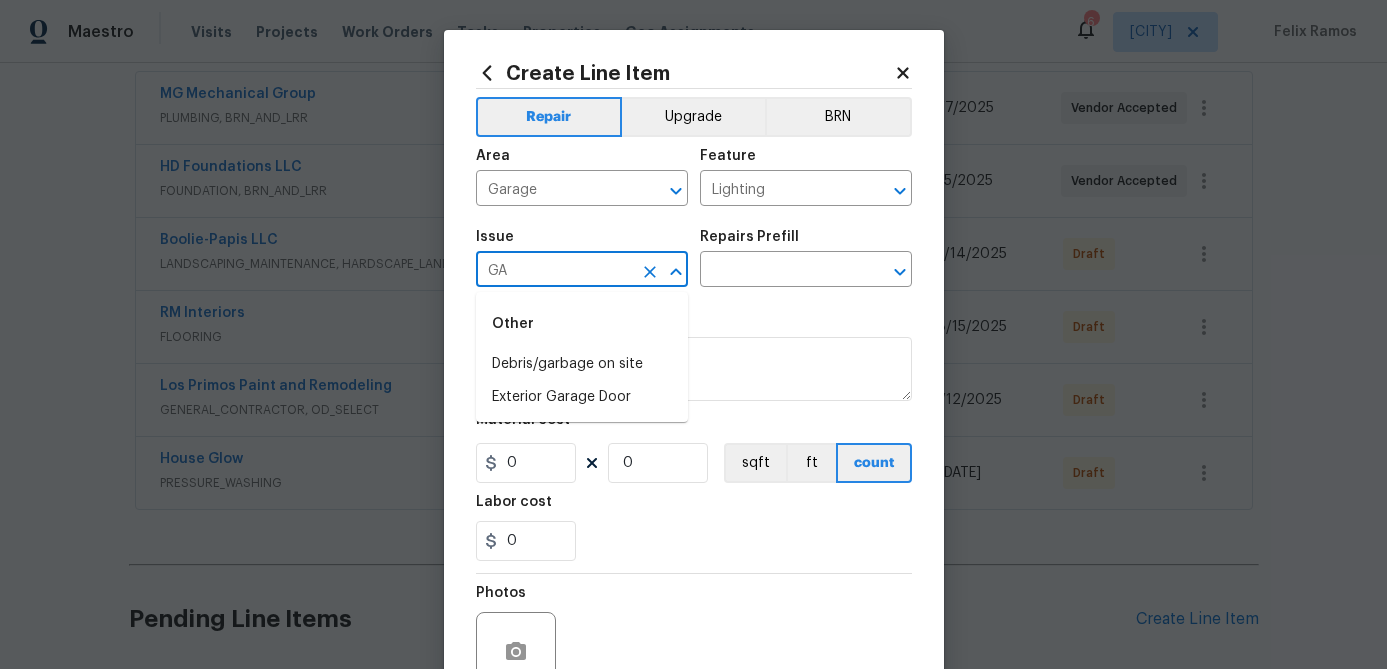 type on "G" 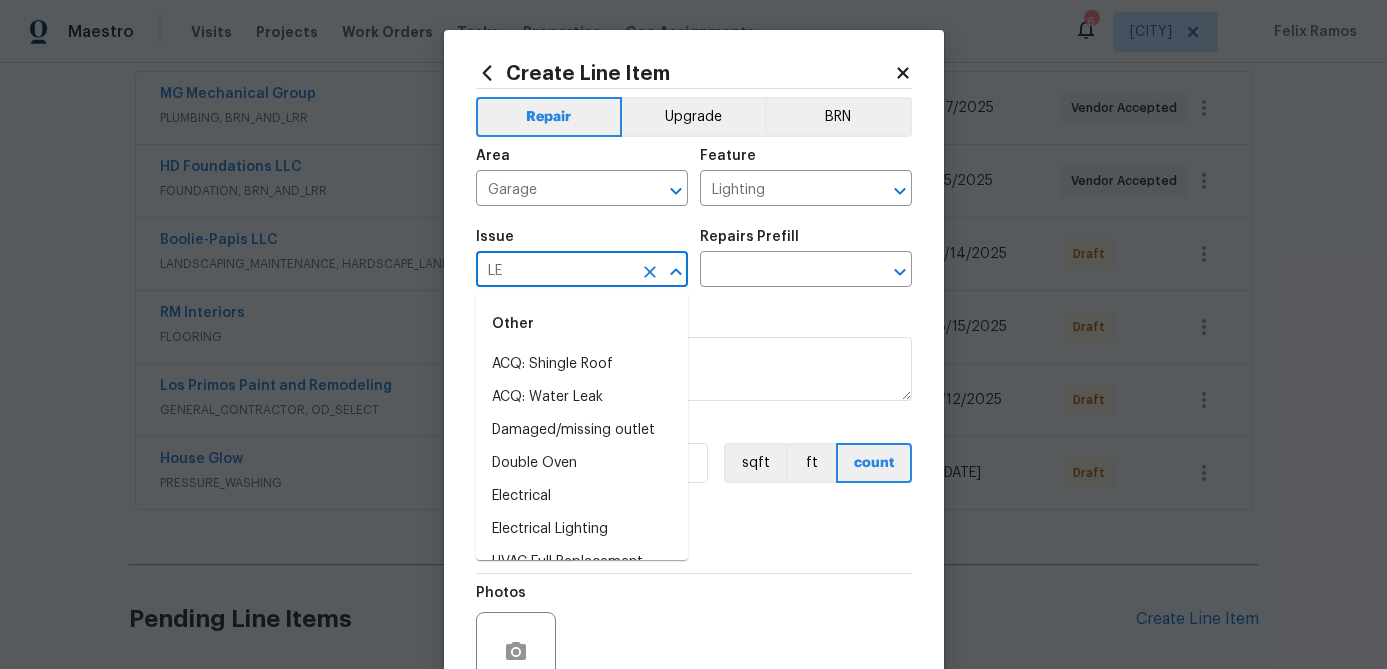 type on "L" 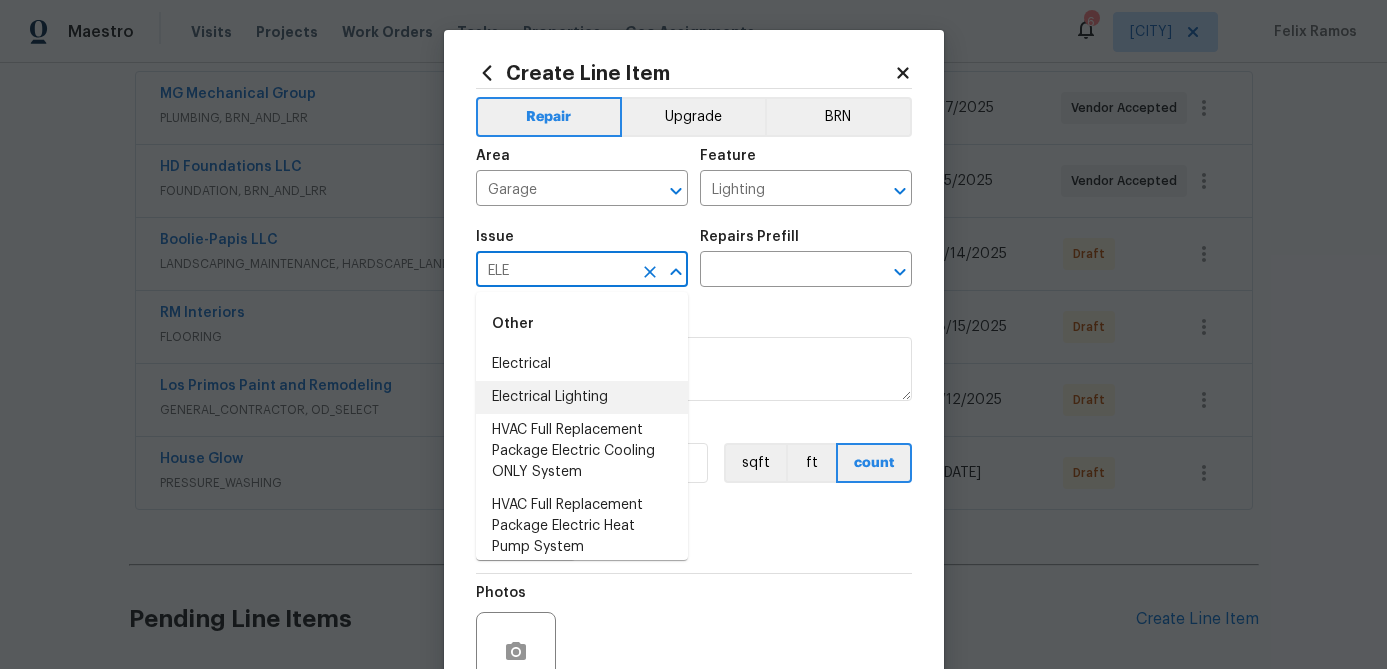 click on "Electrical Lighting" at bounding box center [582, 397] 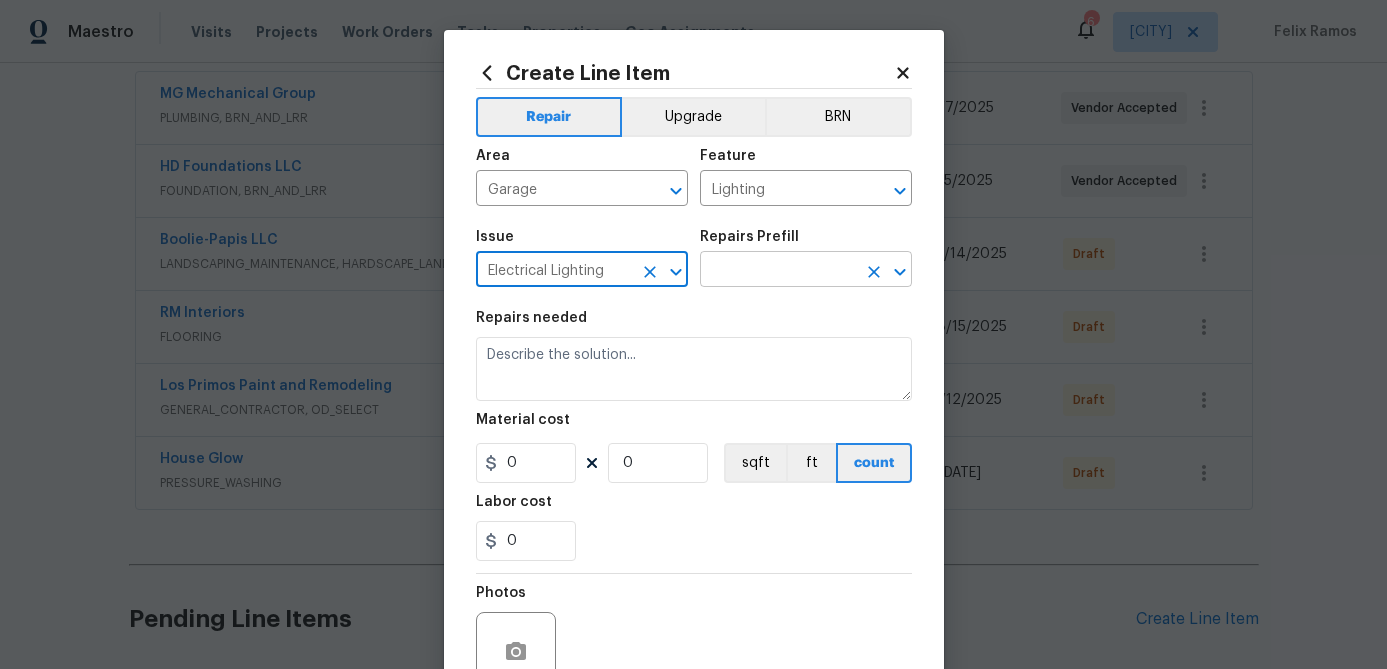 type on "Electrical Lighting" 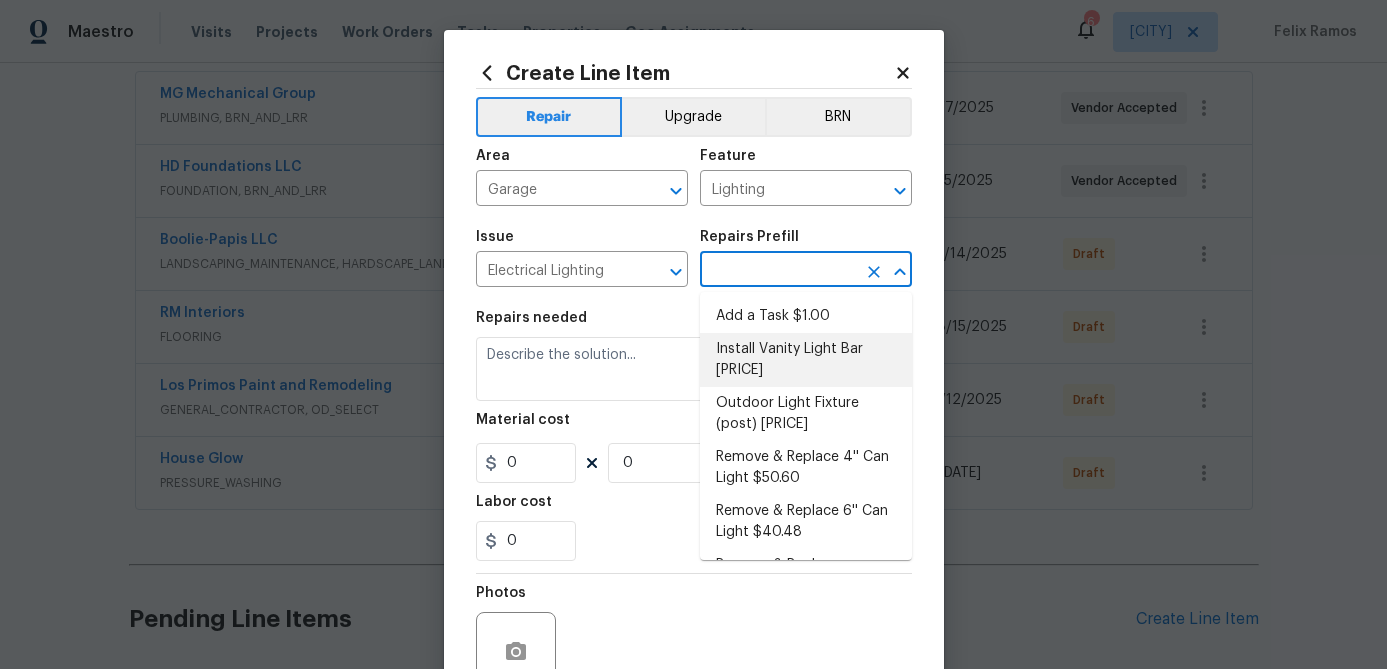 scroll, scrollTop: 621, scrollLeft: 0, axis: vertical 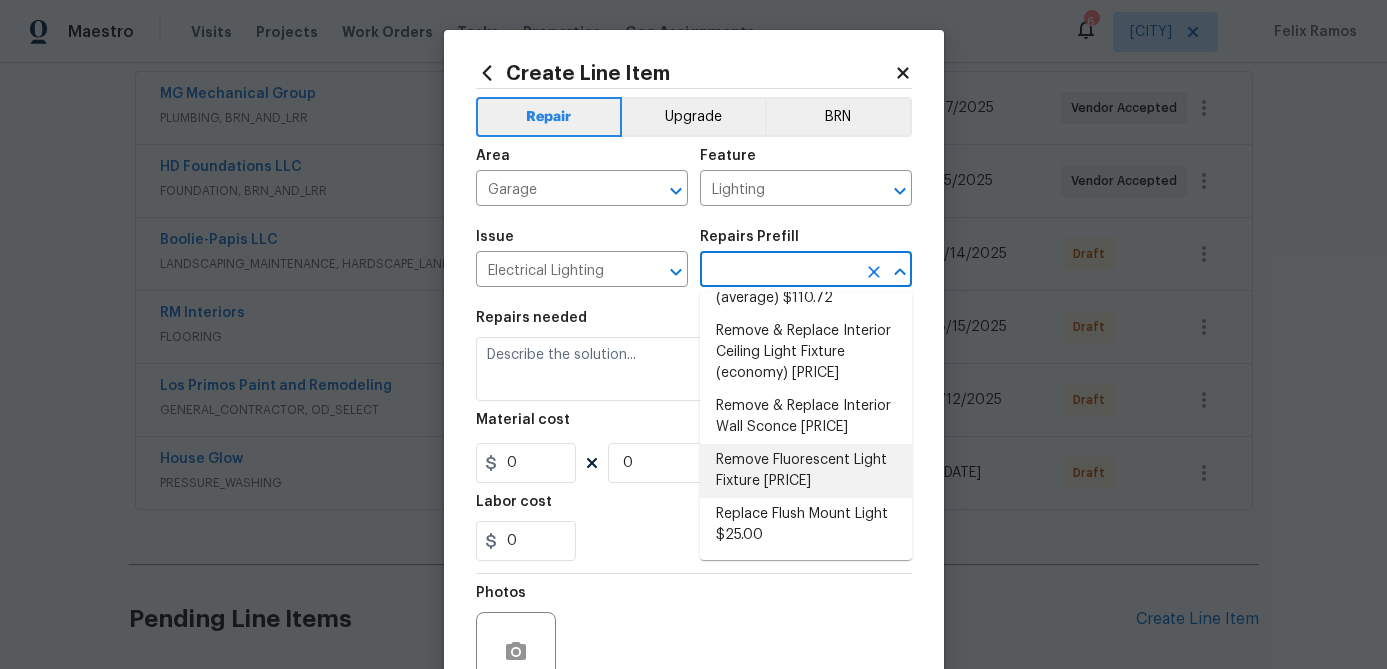 click on "Remove Fluorescent Light Fixture $22.41" at bounding box center [806, 471] 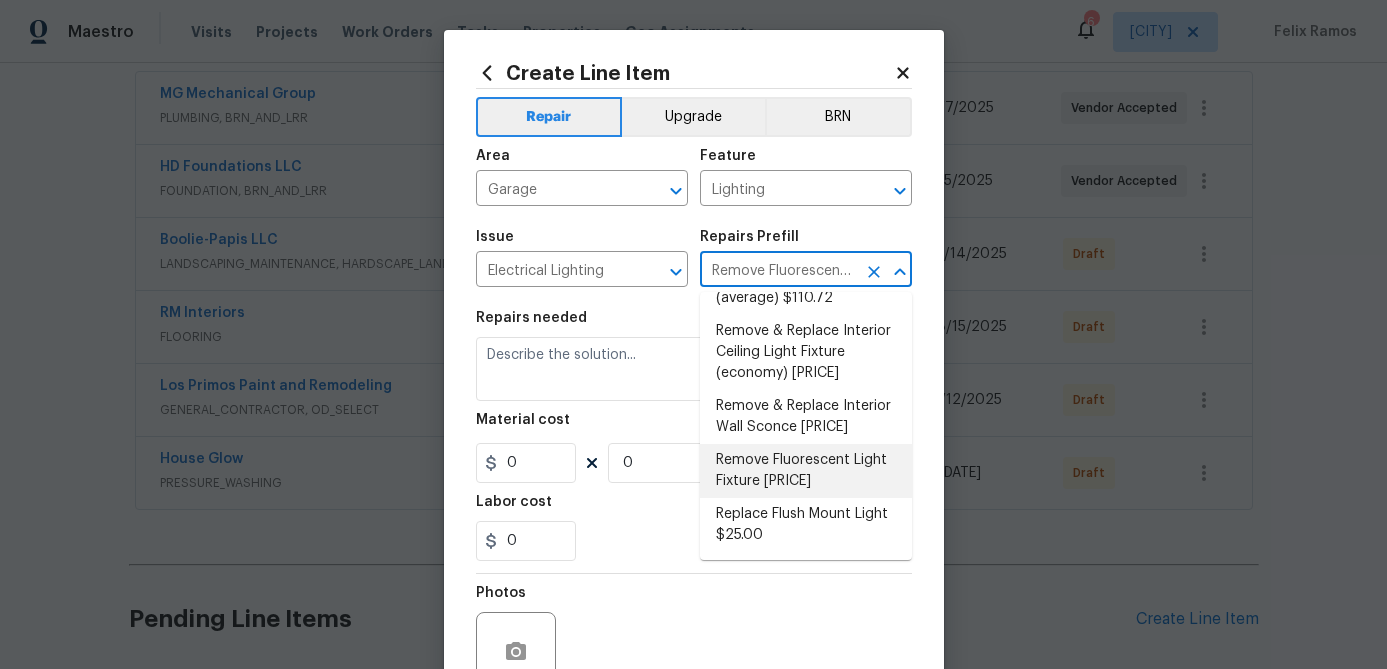 type on "Remove the existing fluorescent light fixture. Properly terminate/cap the wiring within the existing box and cover the box accordingly. Haul away and dispose of all debris properly." 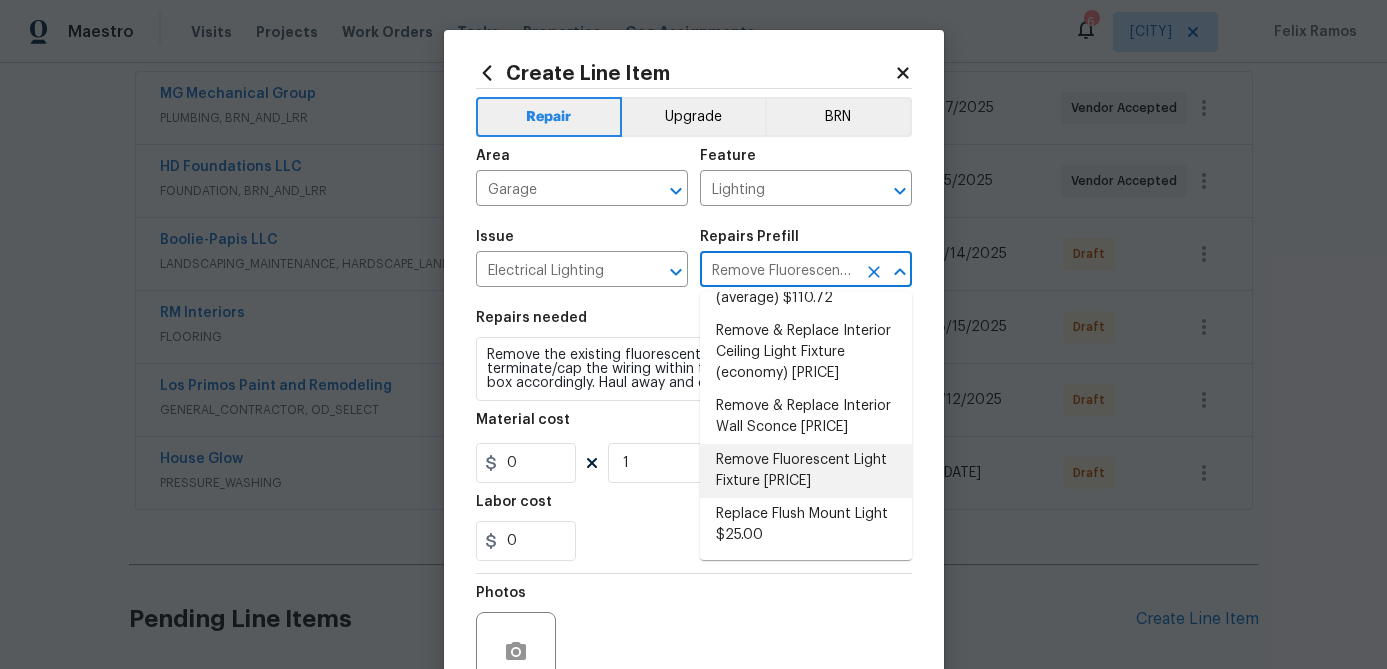 type on "22.41" 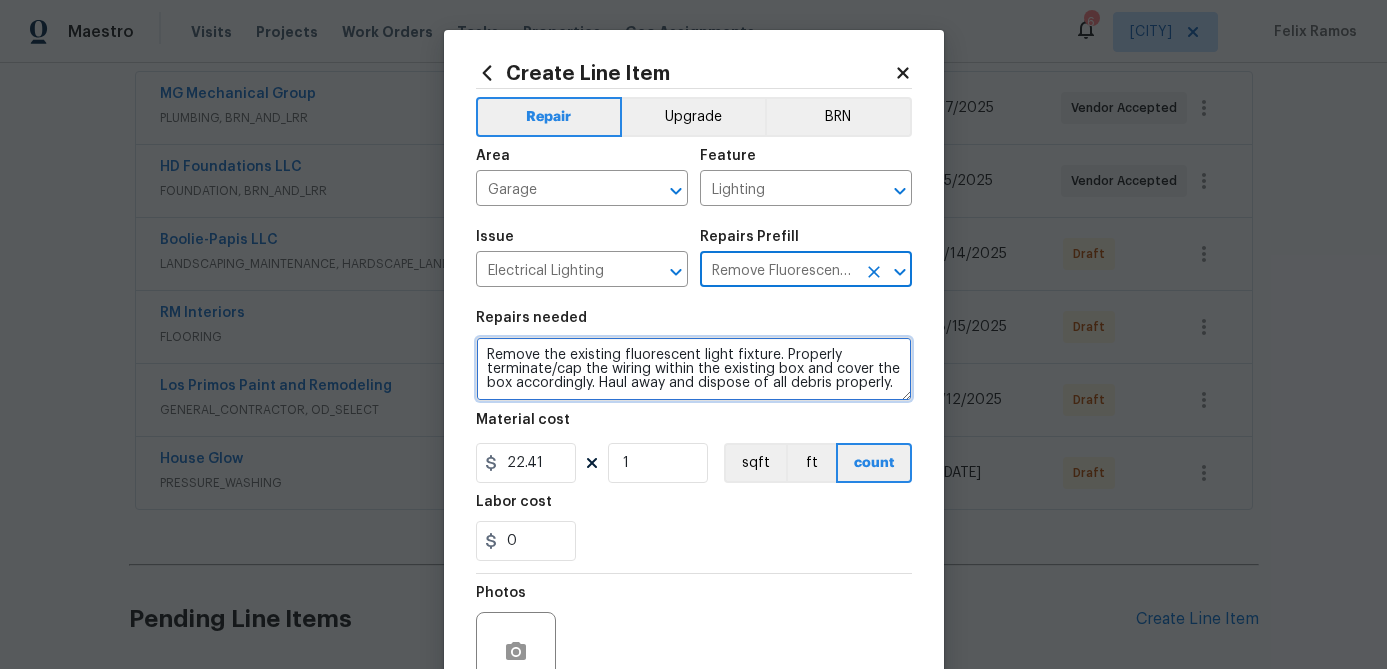 click on "Remove the existing fluorescent light fixture. Properly terminate/cap the wiring within the existing box and cover the box accordingly. Haul away and dispose of all debris properly." at bounding box center (694, 369) 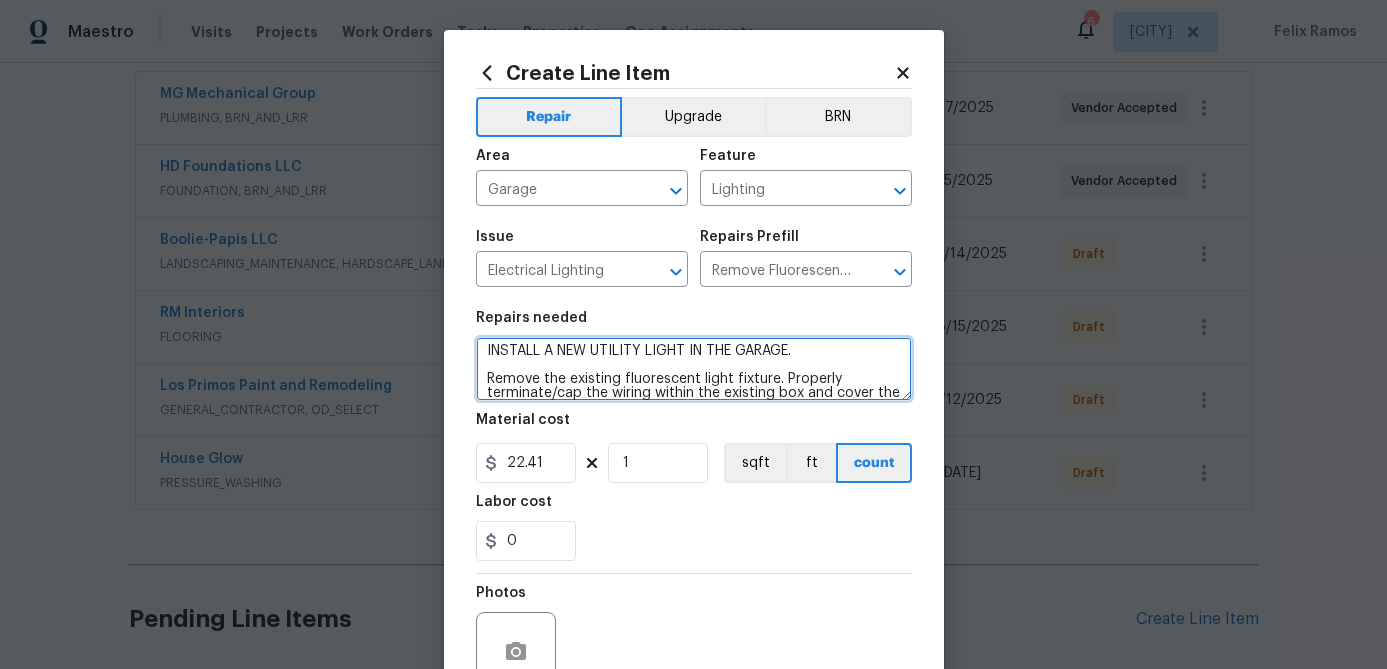 scroll, scrollTop: 0, scrollLeft: 0, axis: both 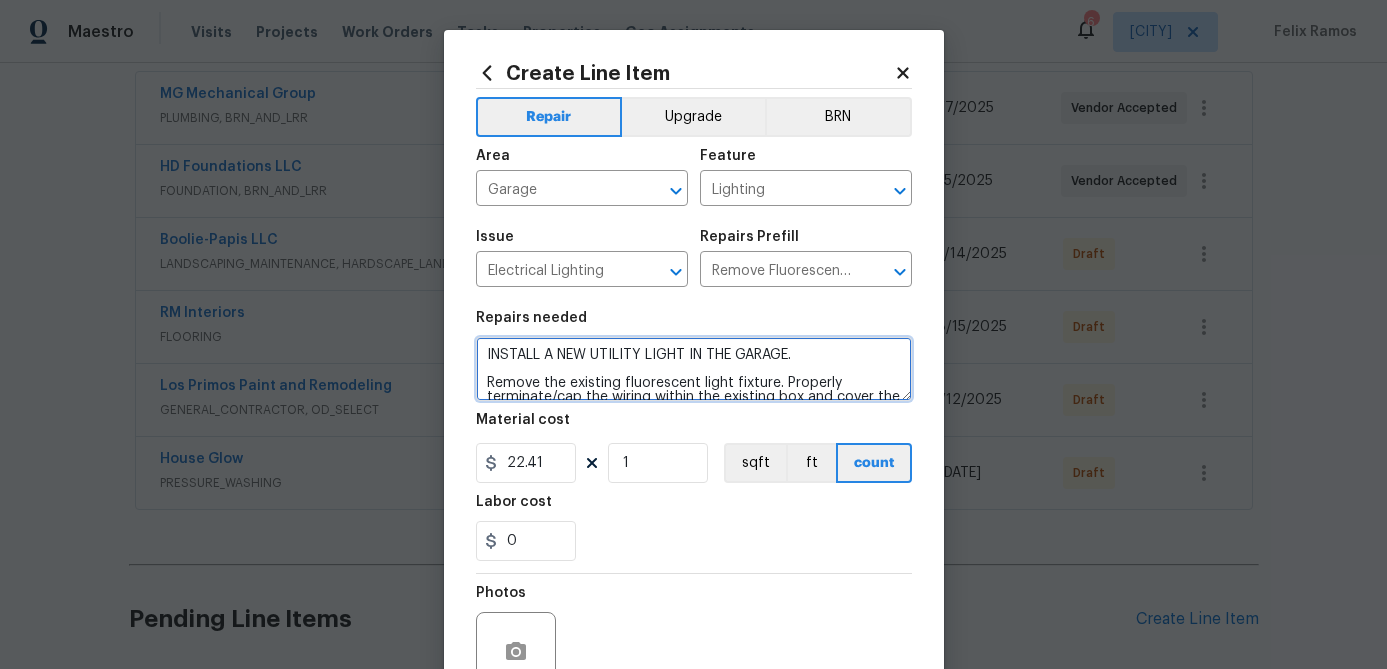type on "INSTALL A NEW UTILITY LIGHT IN THE GARAGE.
Remove the existing fluorescent light fixture. Properly terminate/cap the wiring within the existing box and cover the box accordingly. Haul away and dispose of all debris properly." 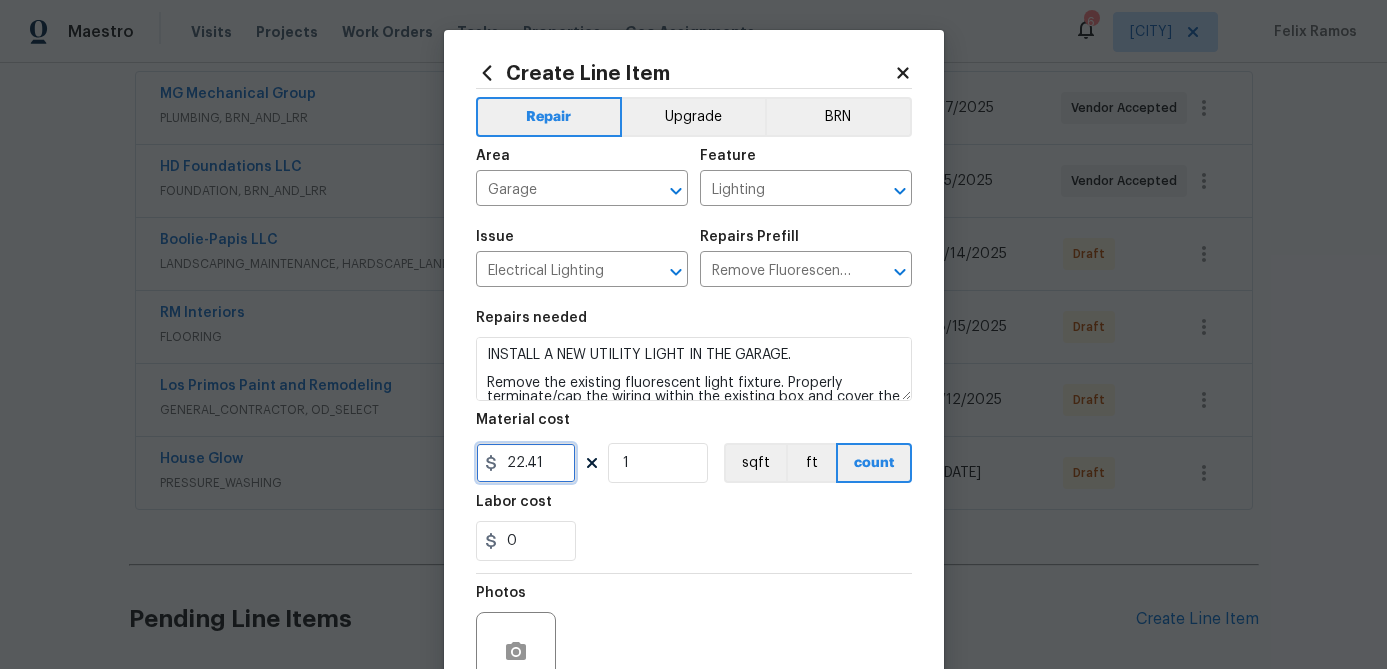 click on "22.41" at bounding box center (526, 463) 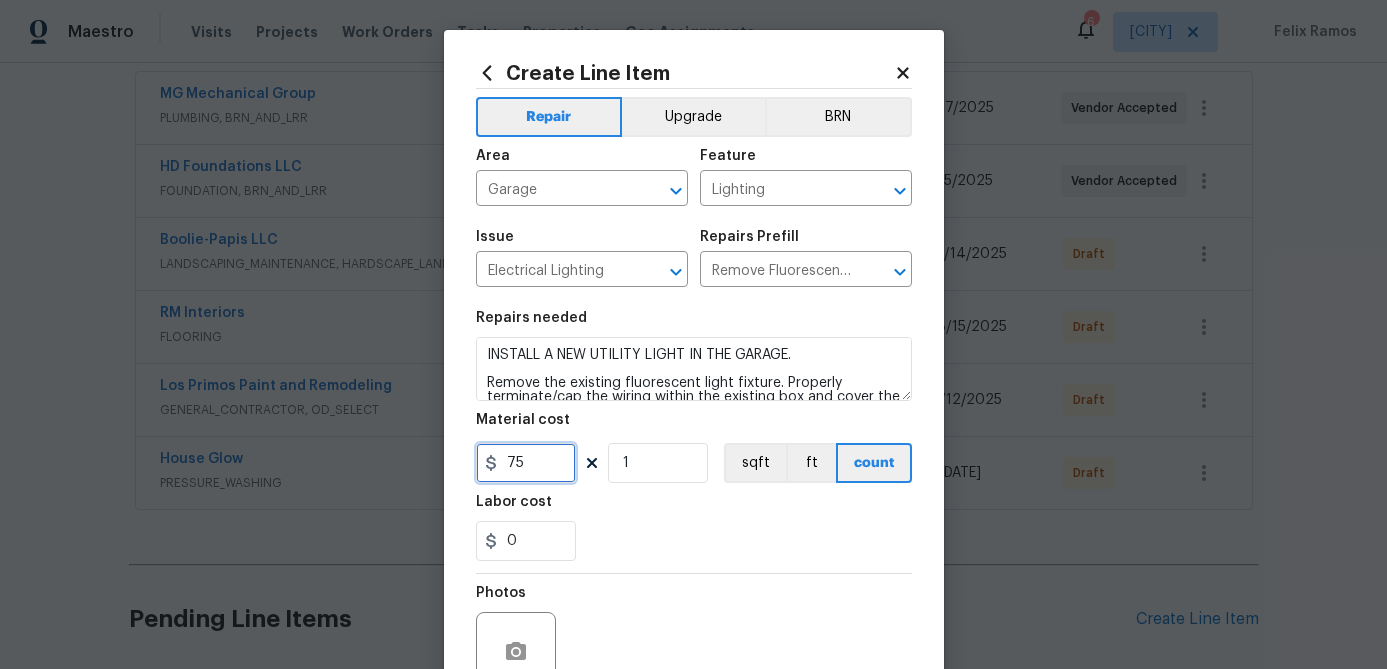type on "75" 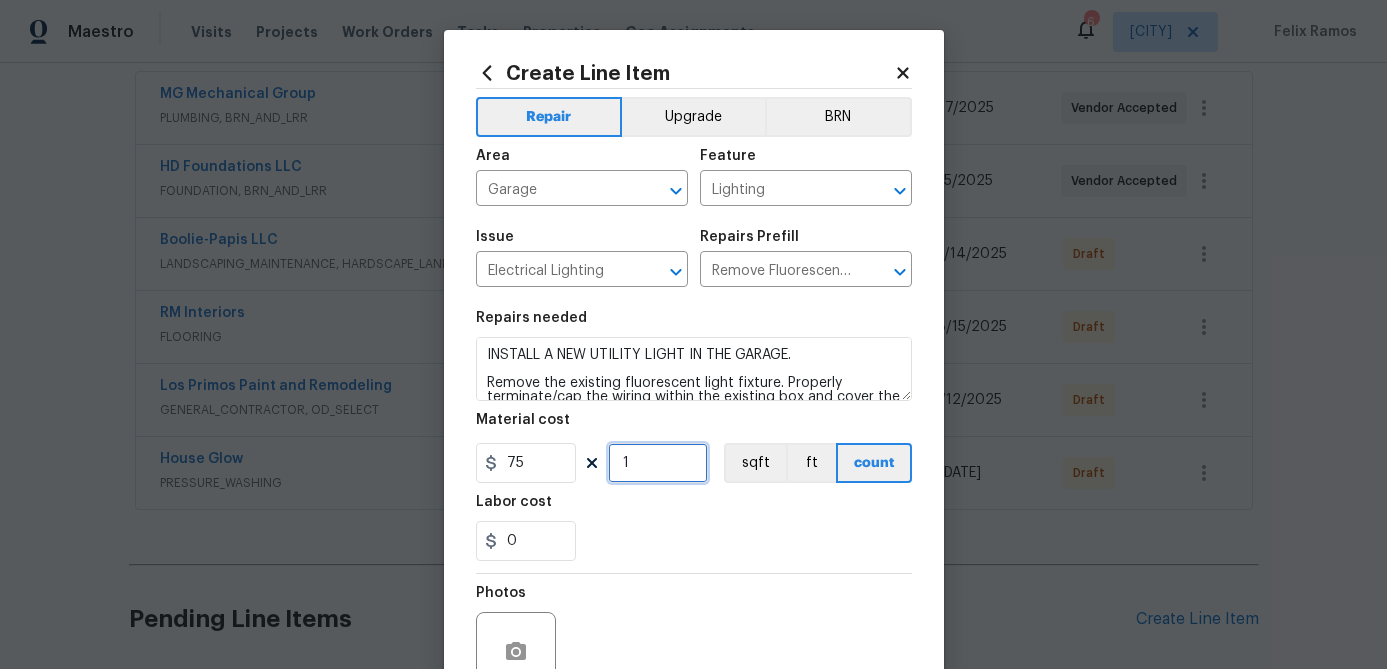 click on "1" at bounding box center (658, 463) 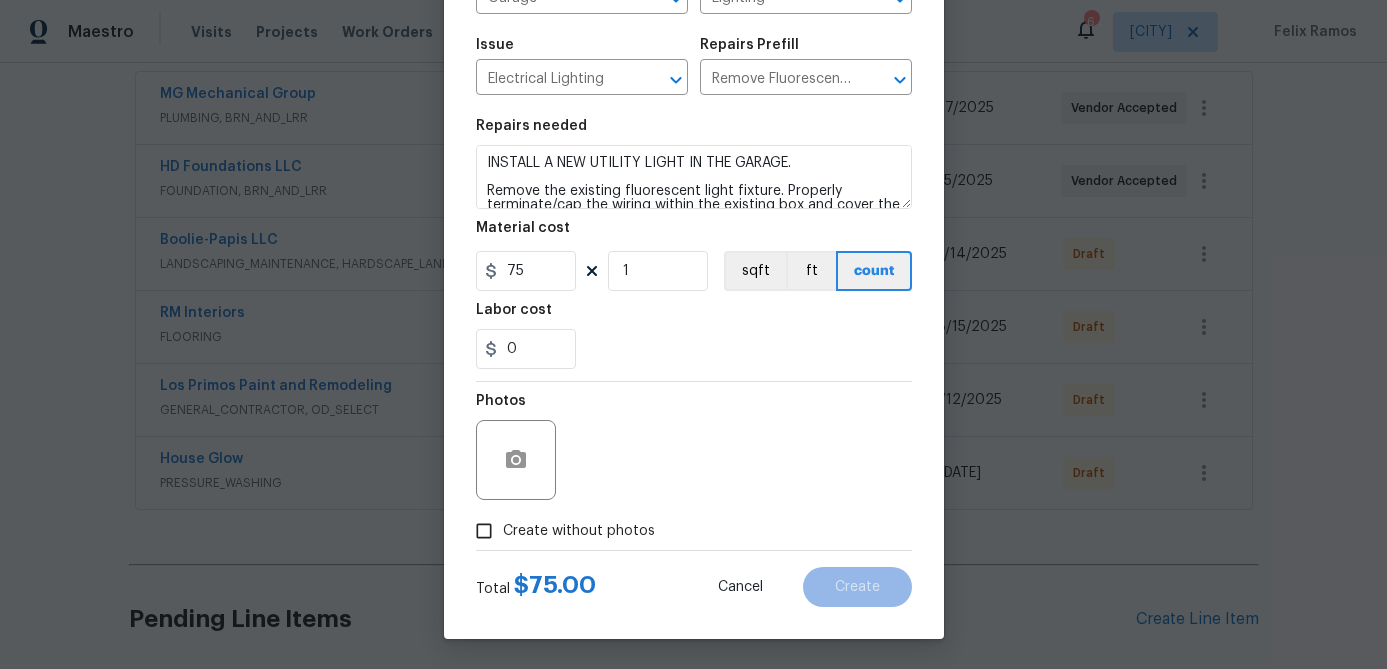 click on "Create without photos" at bounding box center (484, 531) 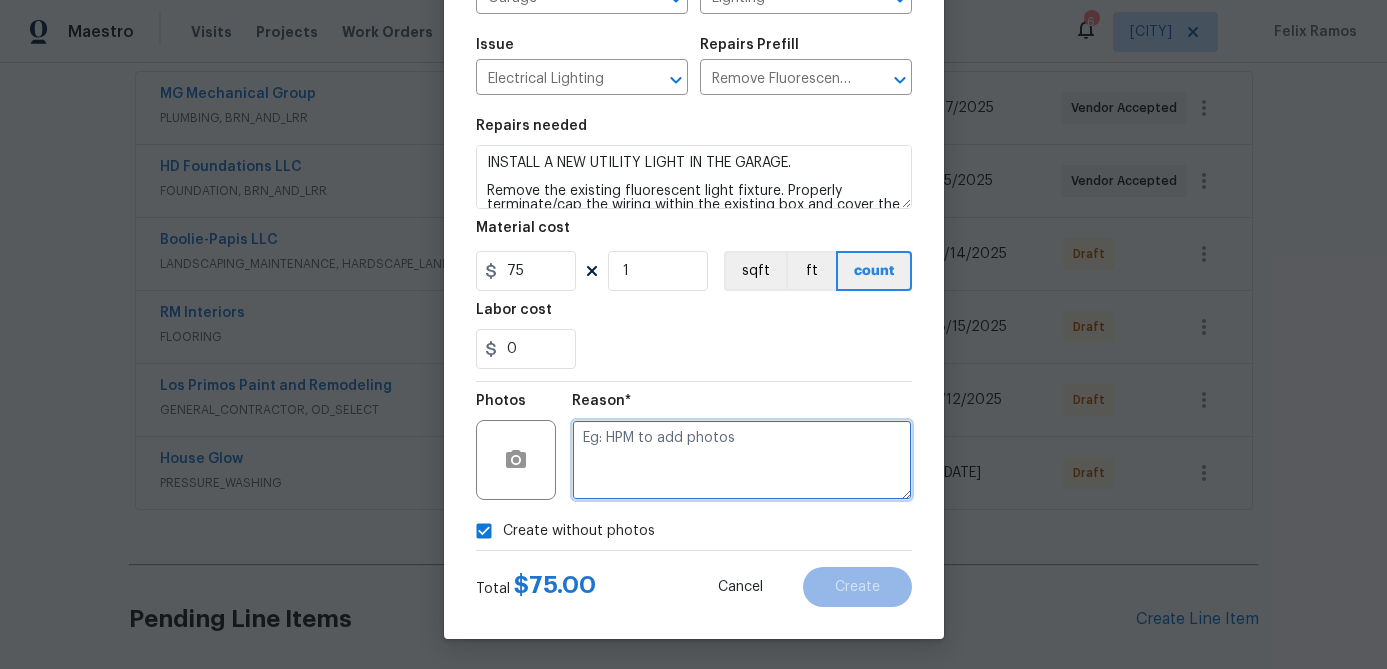 click at bounding box center [742, 460] 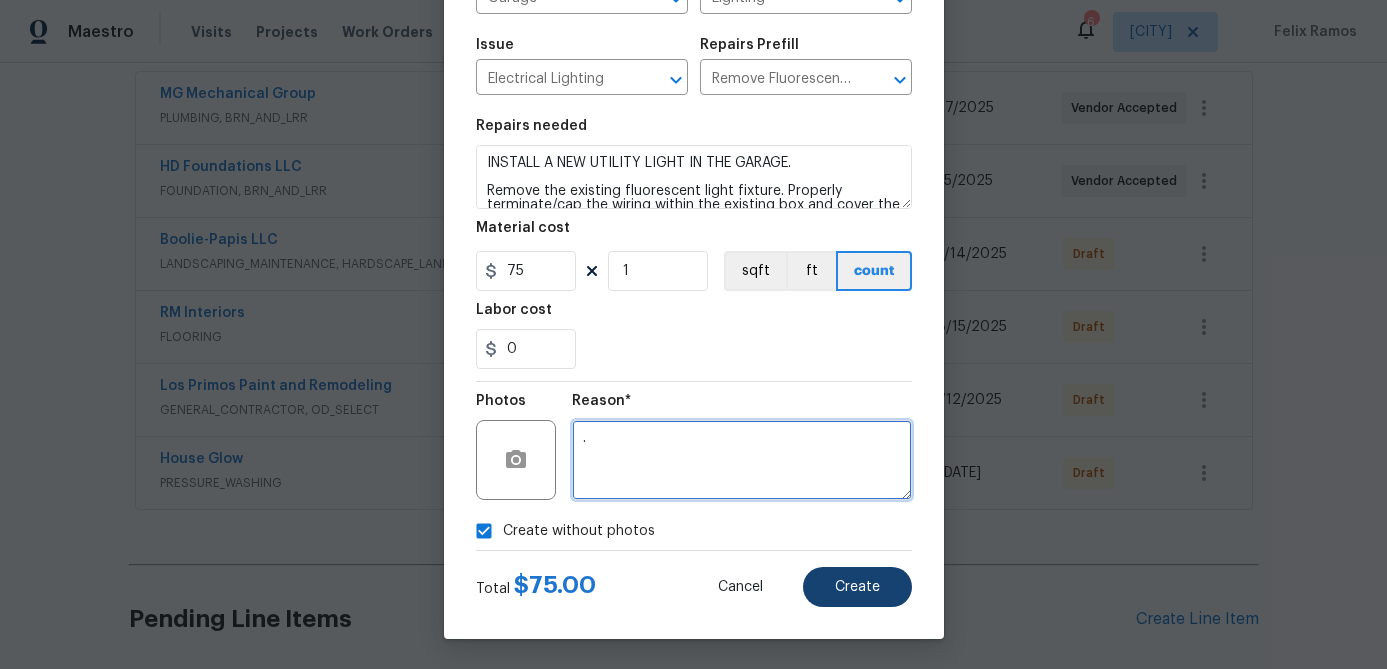 type on "." 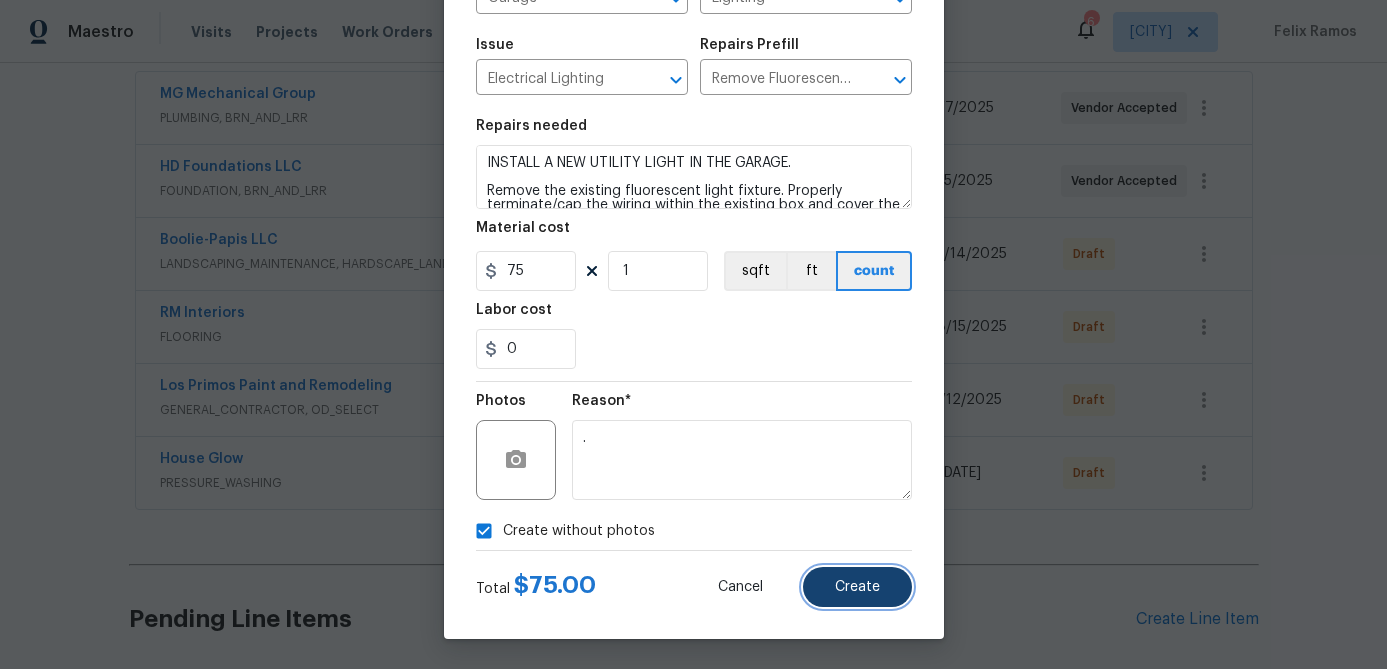 click on "Create" at bounding box center [857, 587] 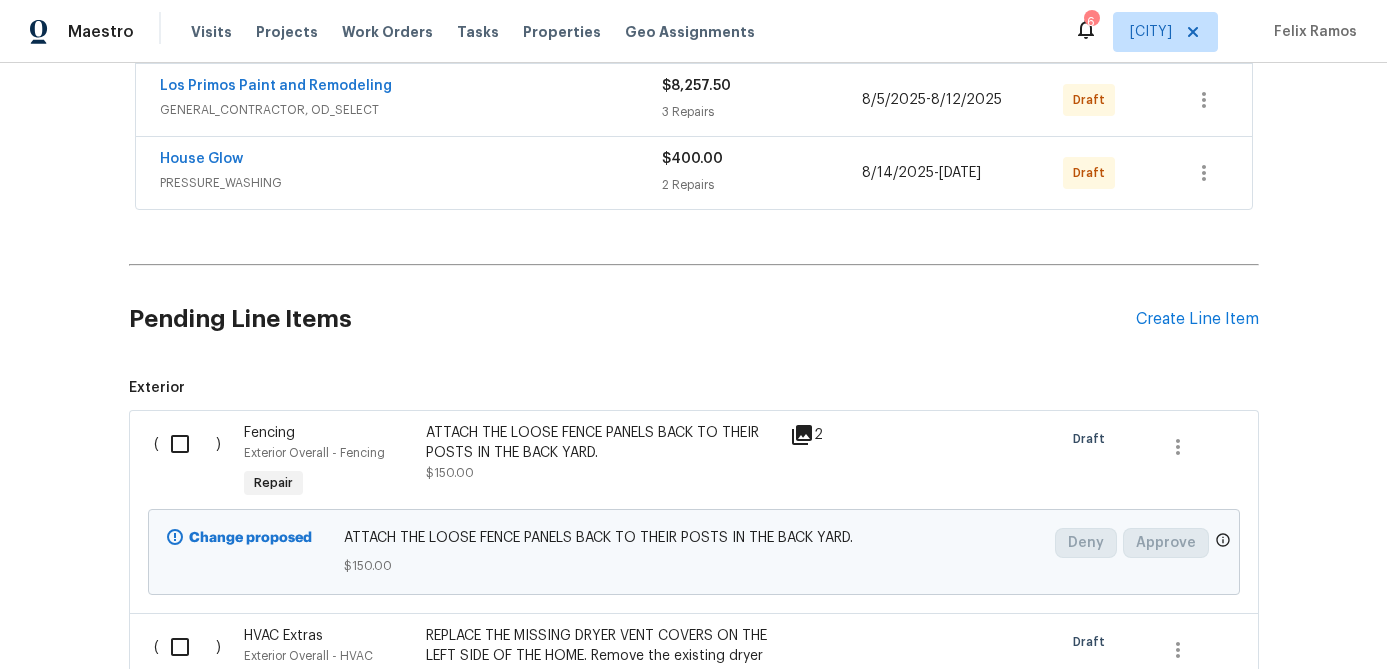 scroll, scrollTop: 677, scrollLeft: 0, axis: vertical 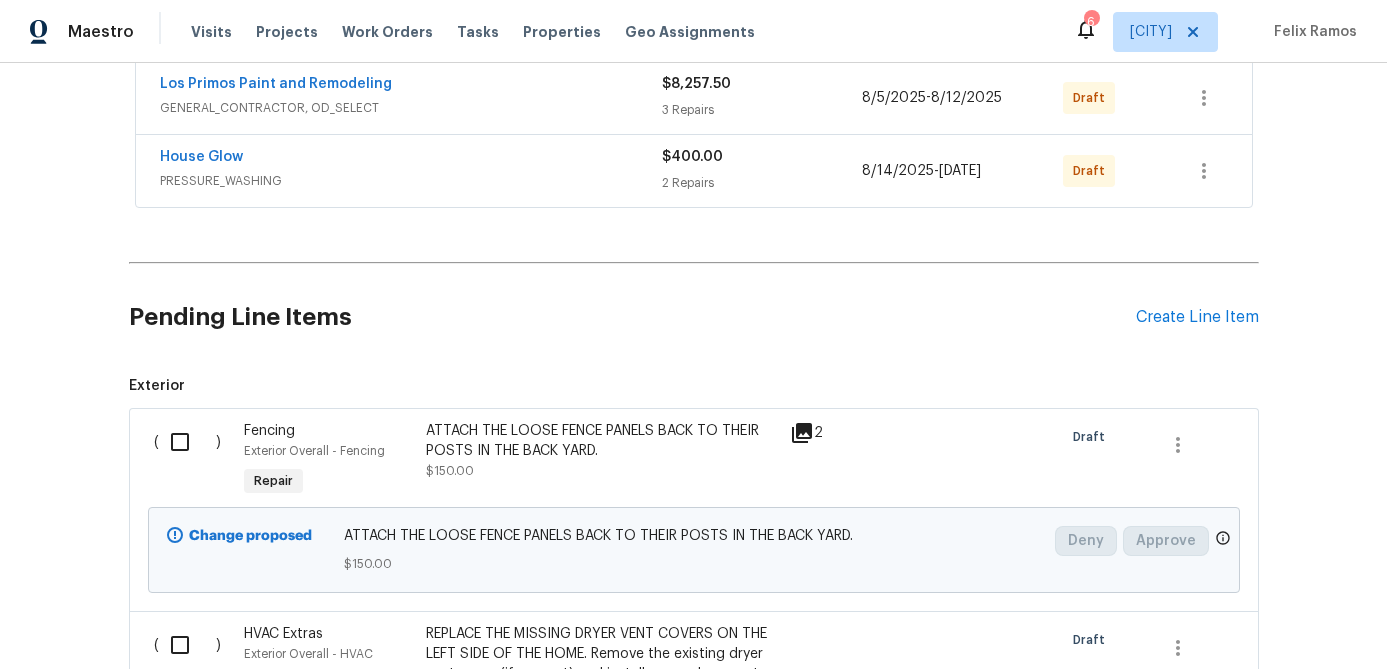 click at bounding box center [187, 442] 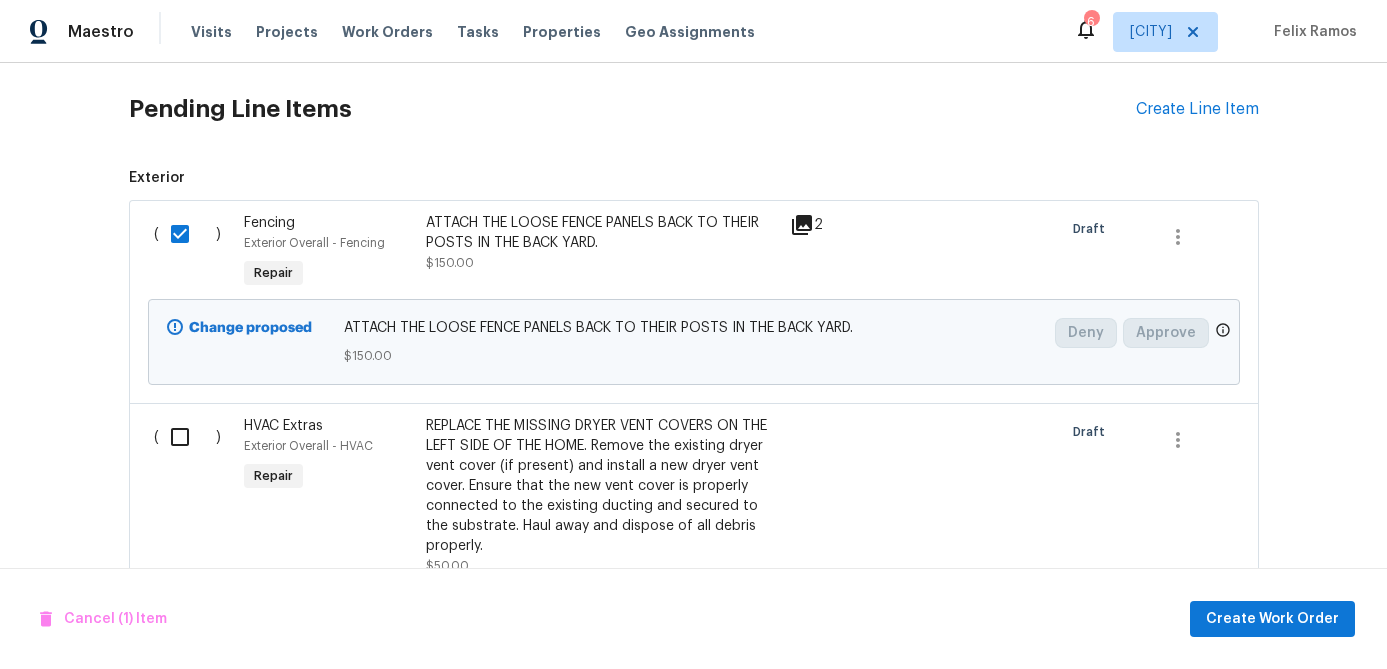 scroll, scrollTop: 909, scrollLeft: 0, axis: vertical 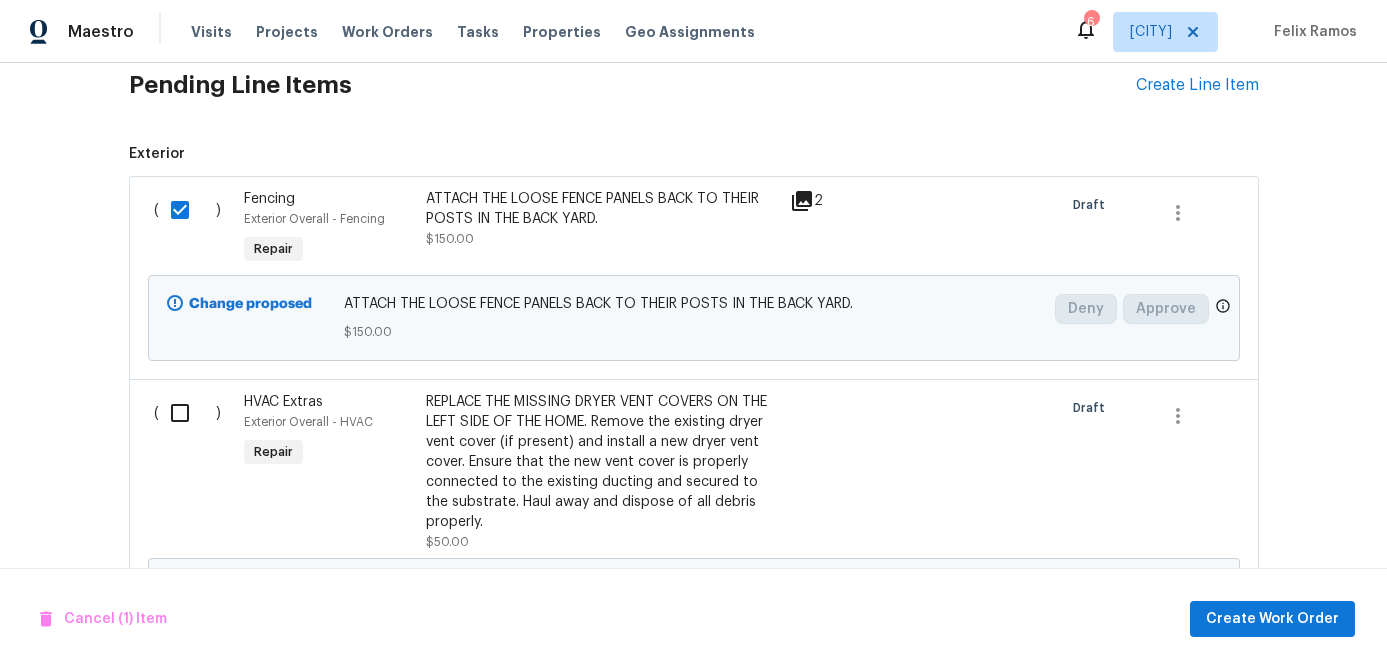 click at bounding box center [187, 413] 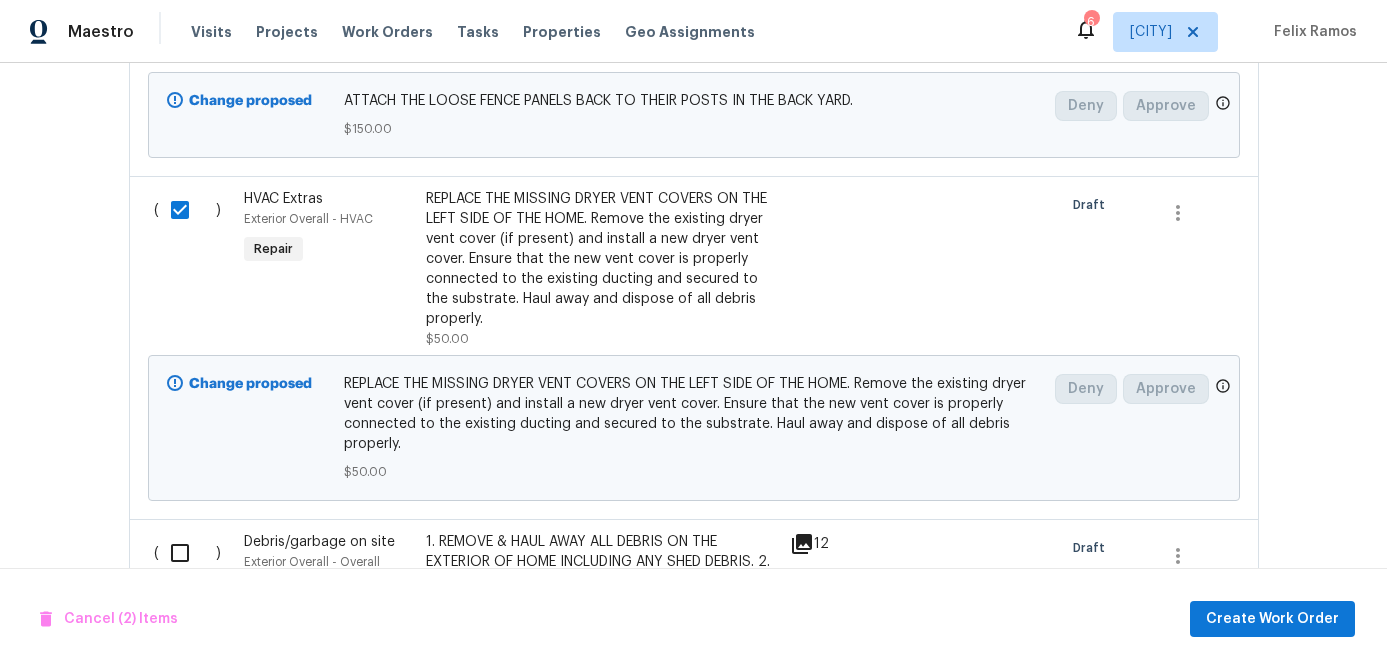scroll, scrollTop: 1179, scrollLeft: 0, axis: vertical 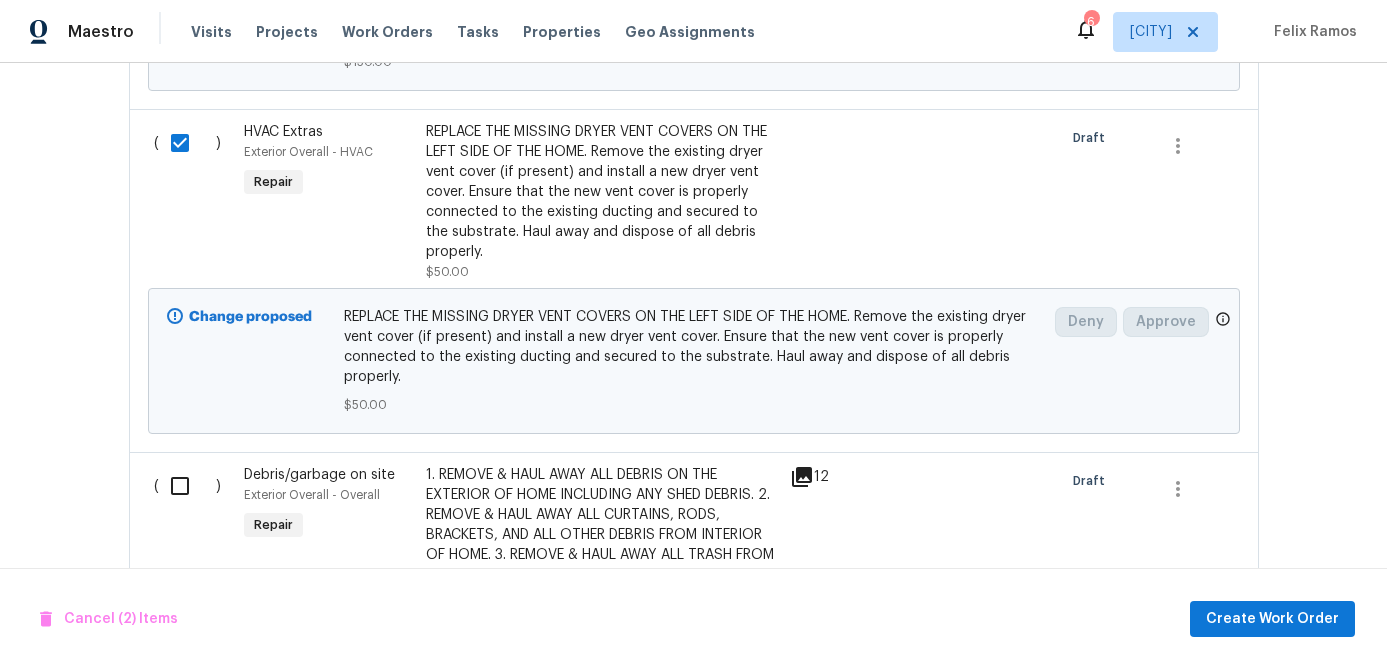 click at bounding box center (187, 486) 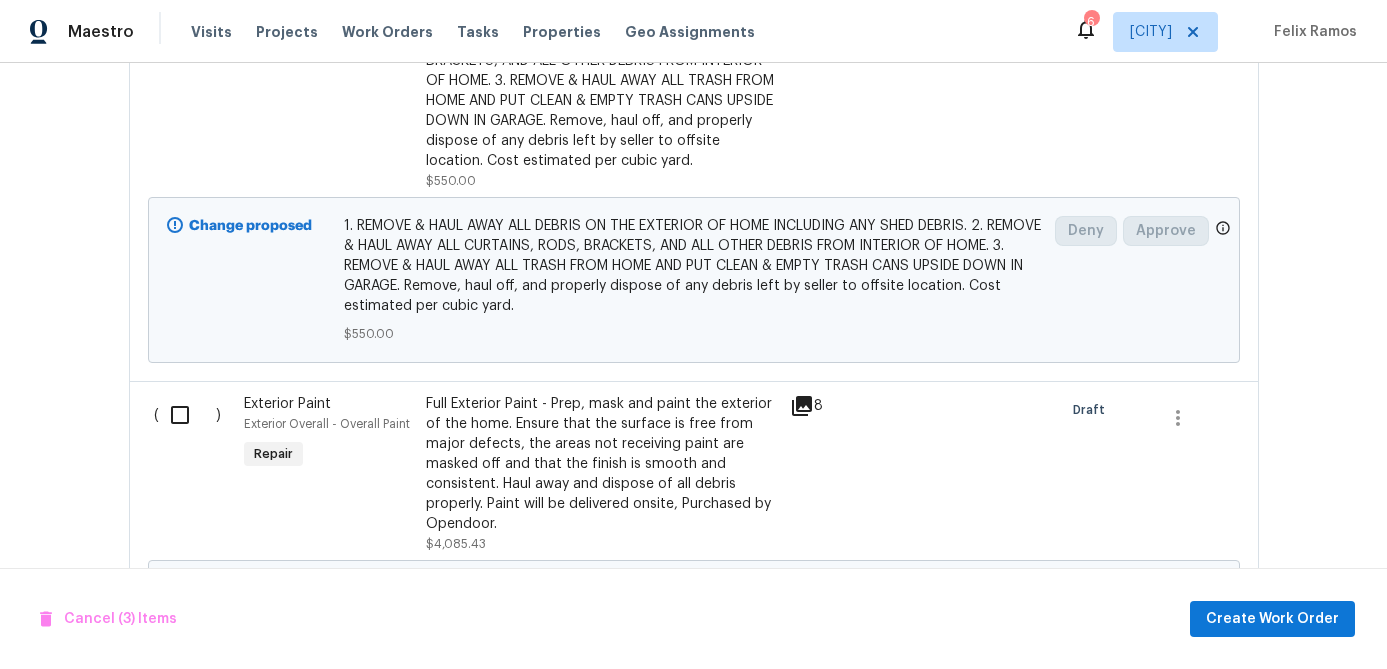 scroll, scrollTop: 1659, scrollLeft: 0, axis: vertical 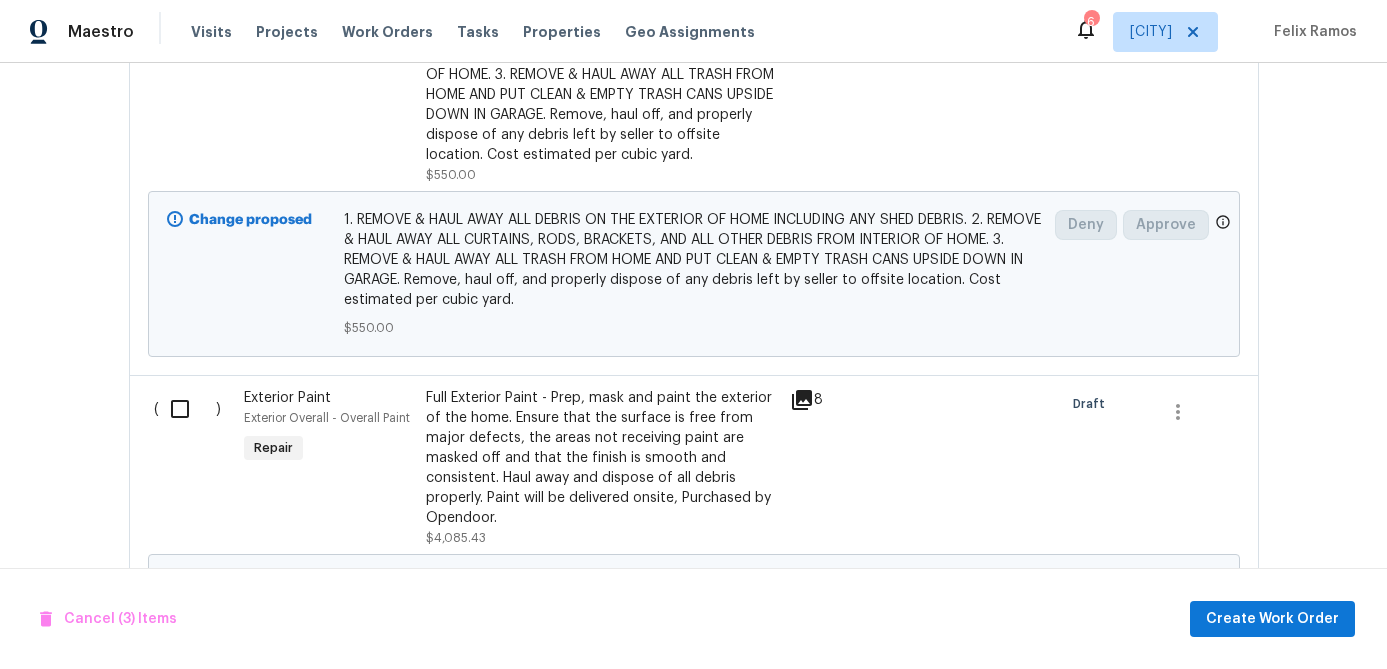 click at bounding box center [187, 409] 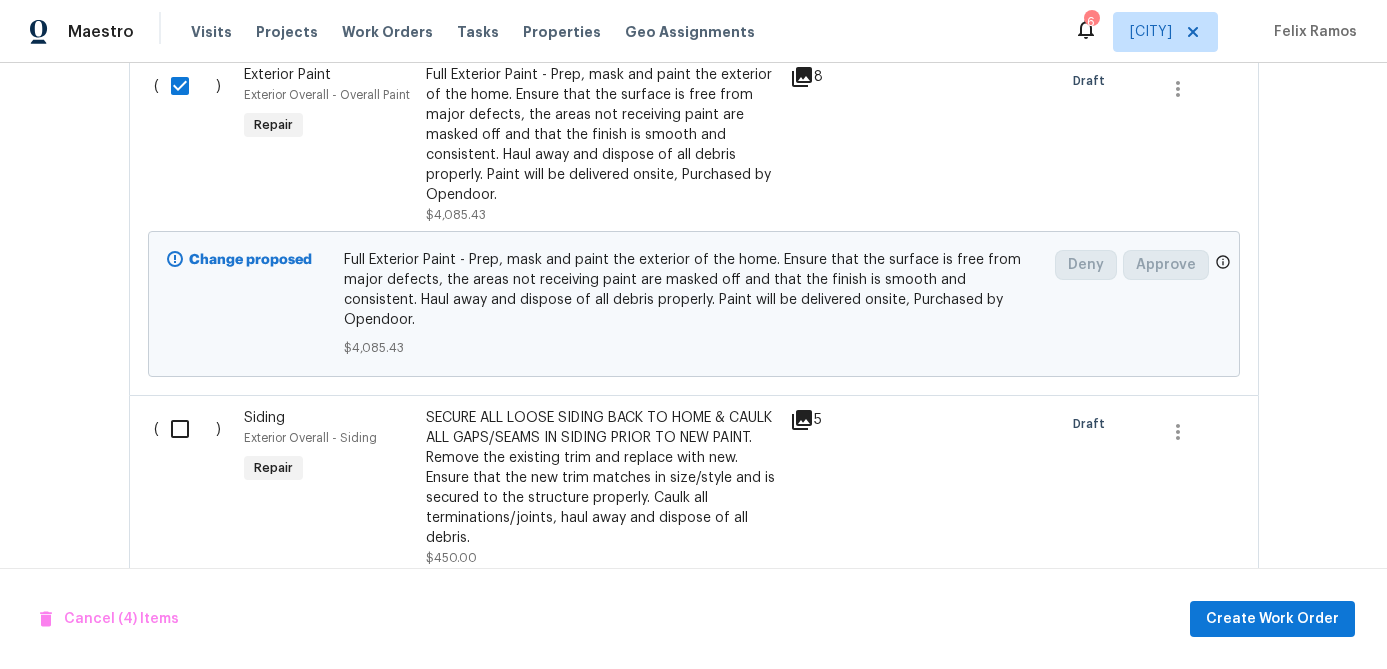 scroll, scrollTop: 1977, scrollLeft: 0, axis: vertical 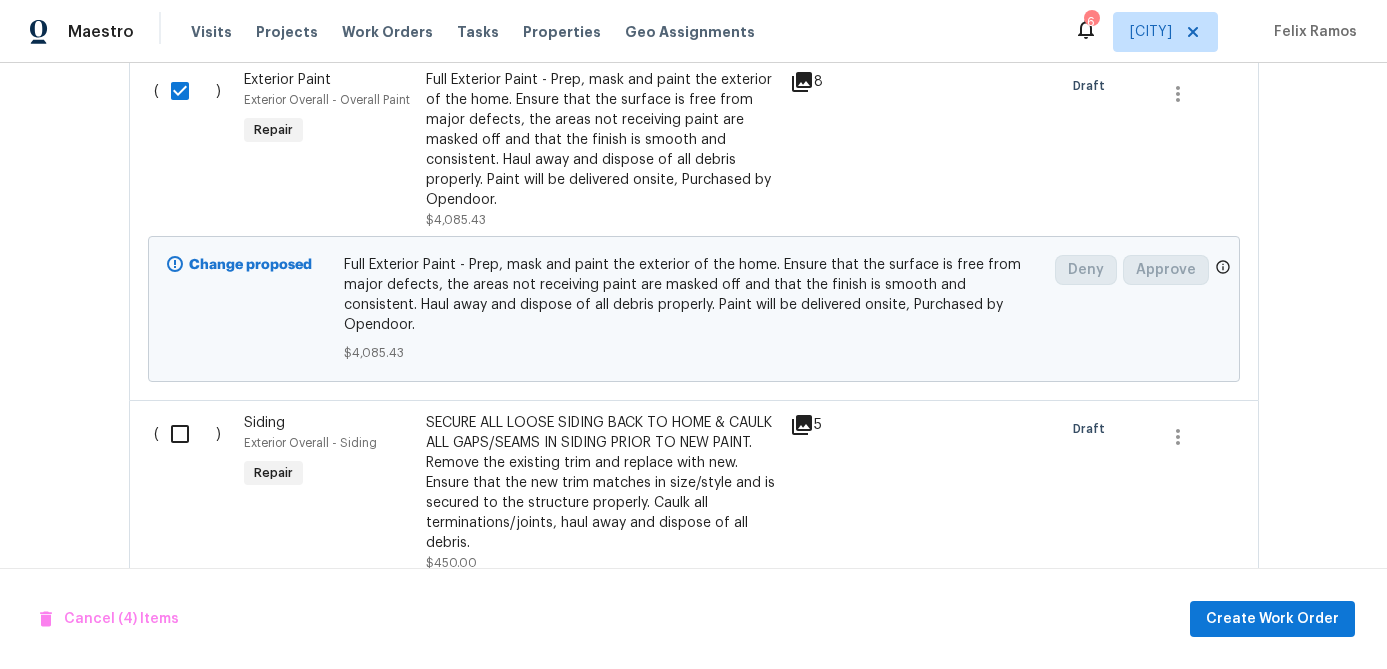 click at bounding box center (187, 434) 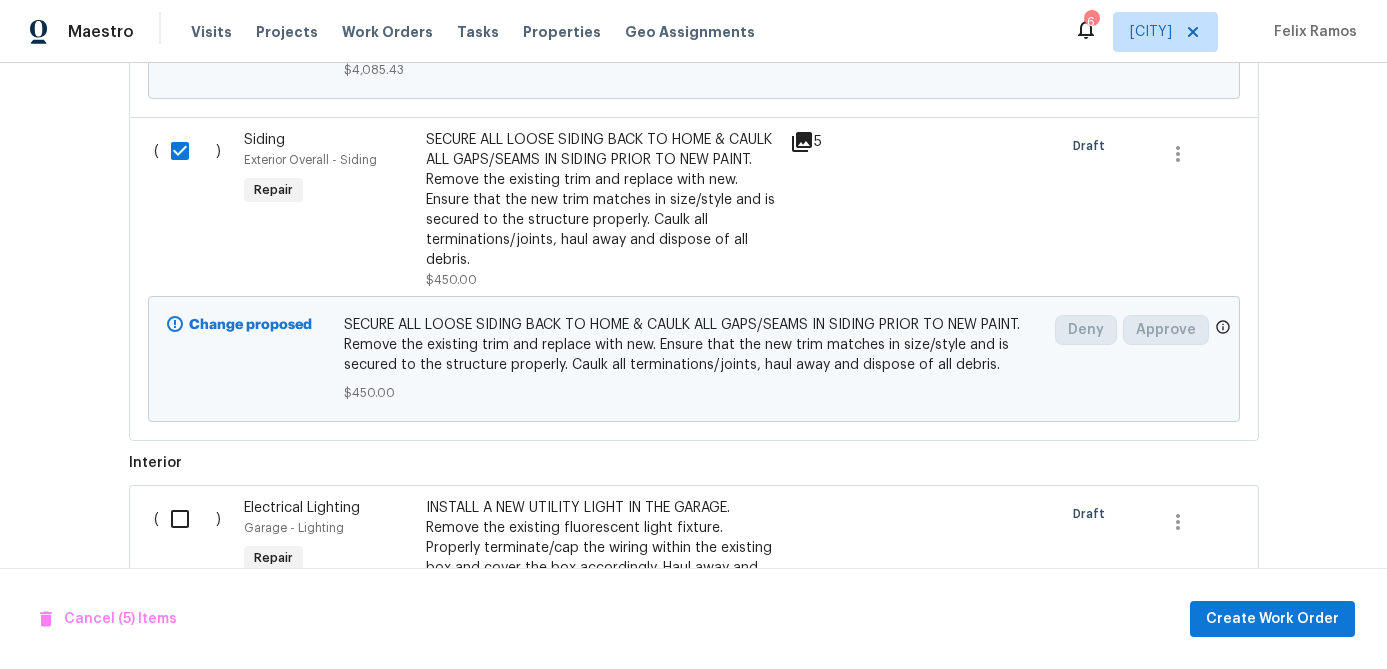 scroll, scrollTop: 2269, scrollLeft: 0, axis: vertical 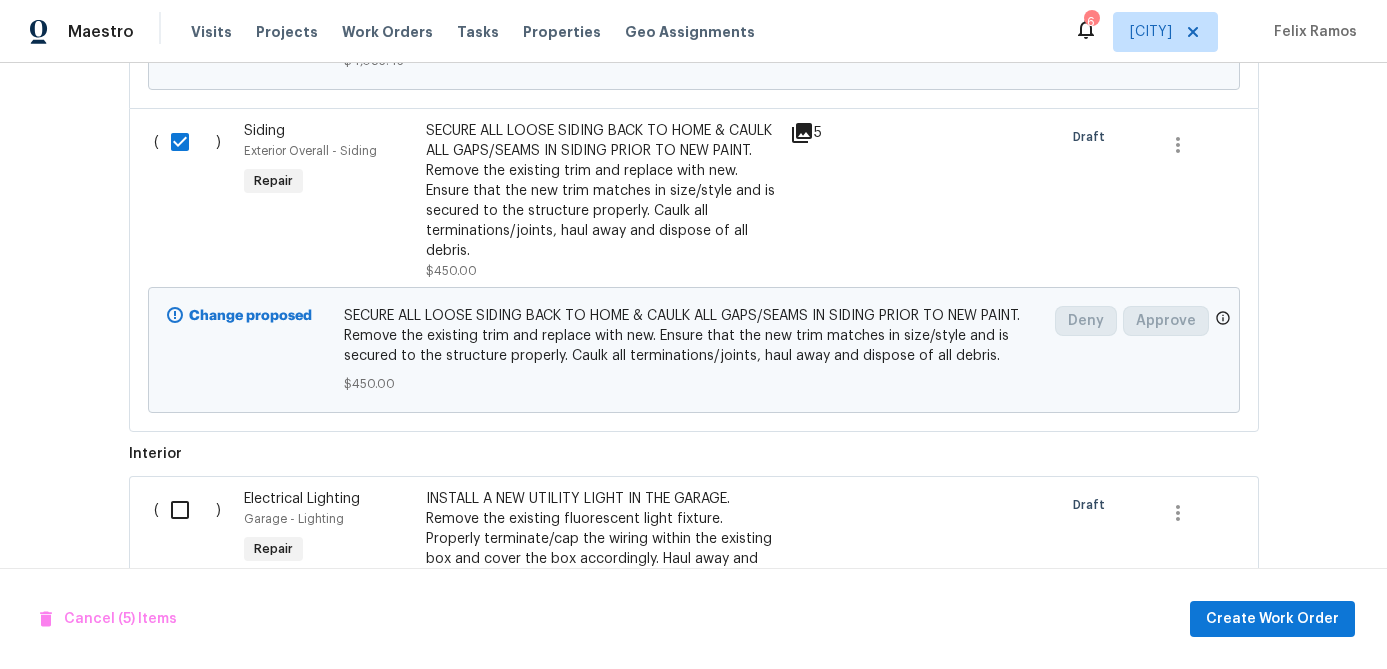 click at bounding box center [187, 510] 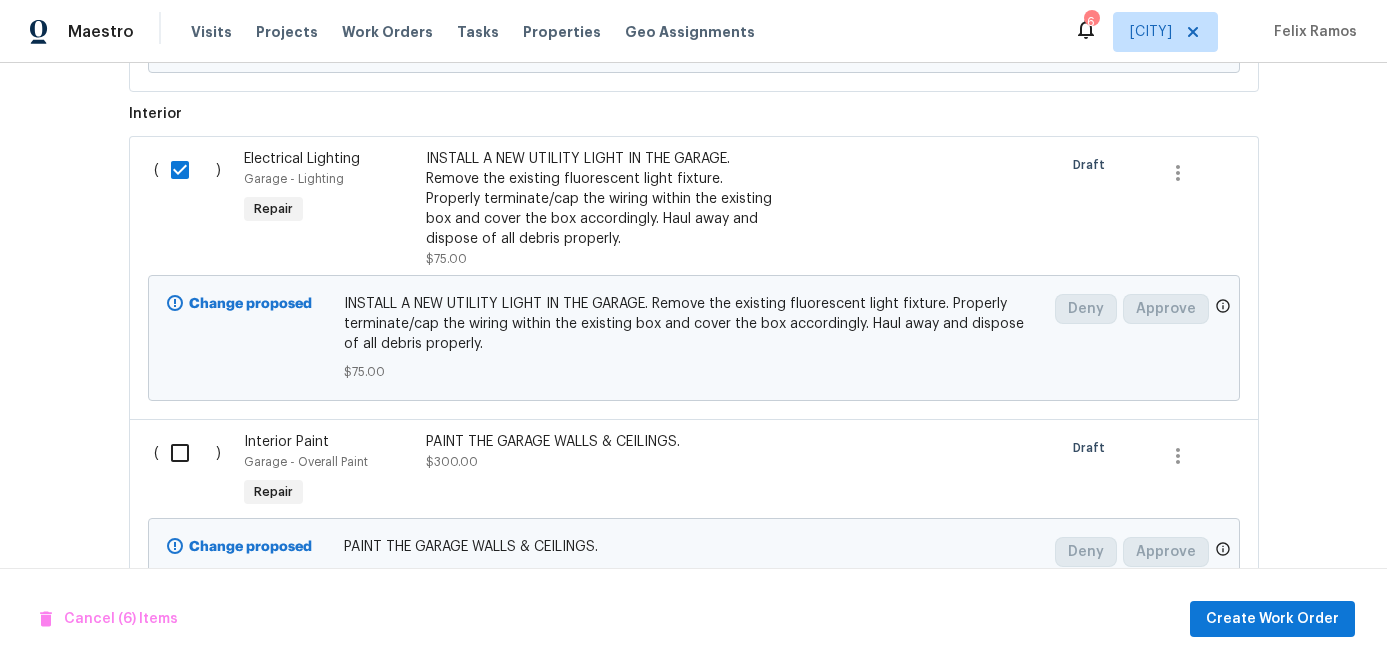 scroll, scrollTop: 2653, scrollLeft: 0, axis: vertical 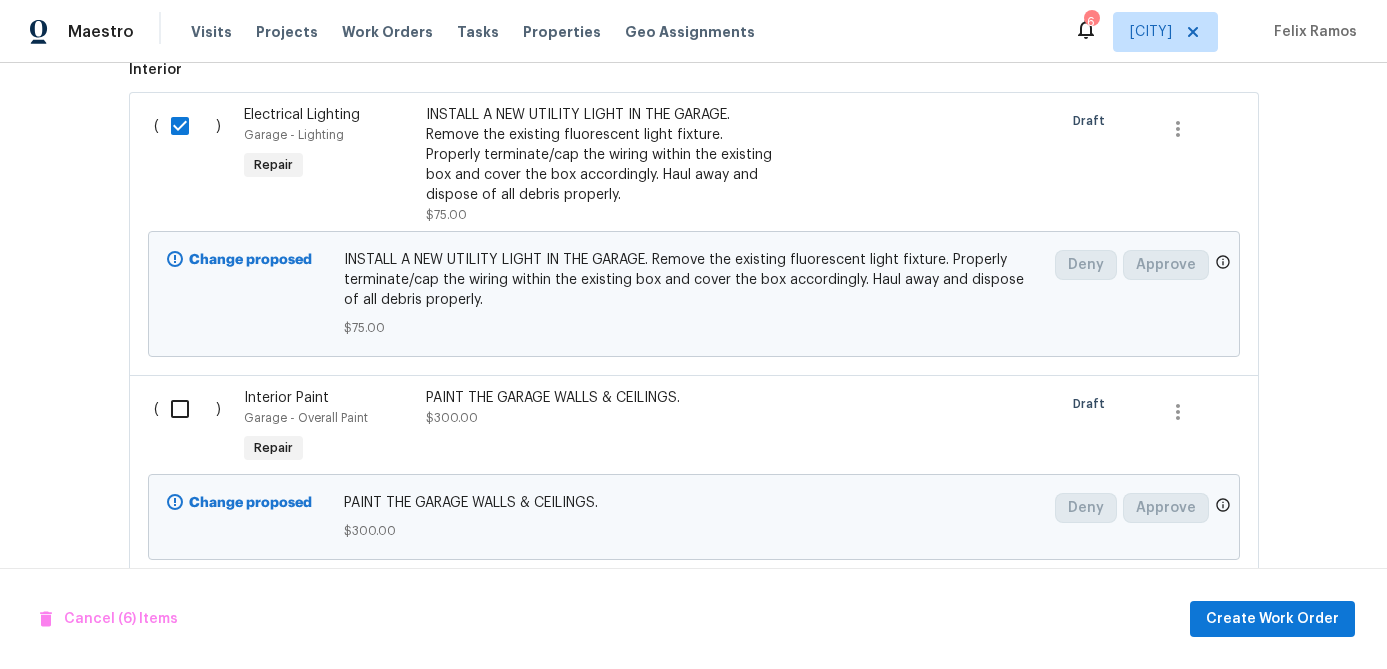 click at bounding box center [187, 409] 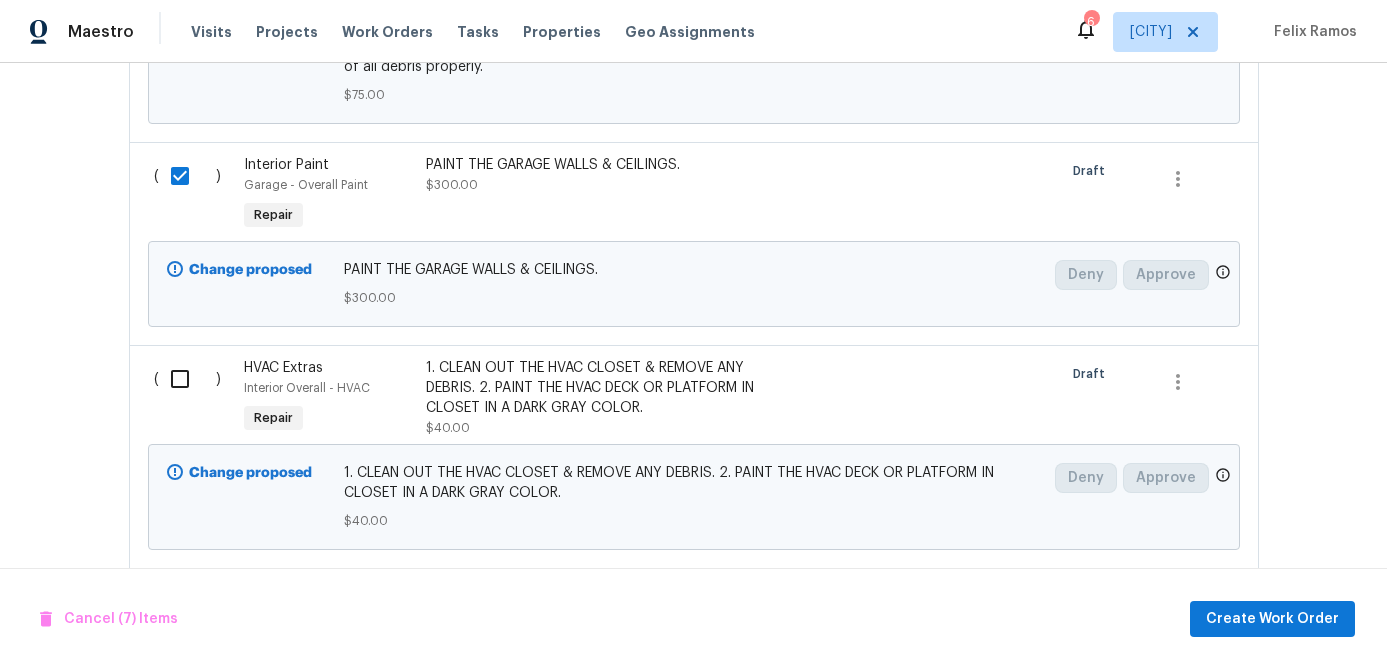 scroll, scrollTop: 2908, scrollLeft: 0, axis: vertical 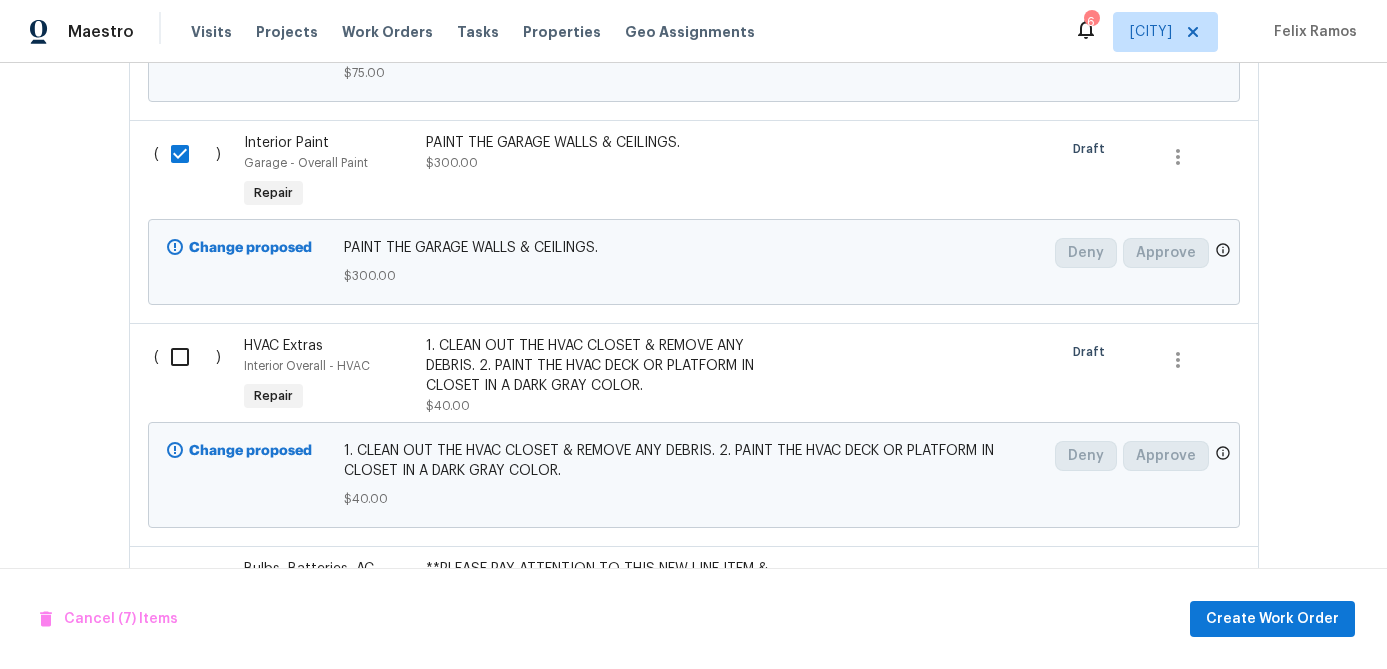 click at bounding box center (187, 357) 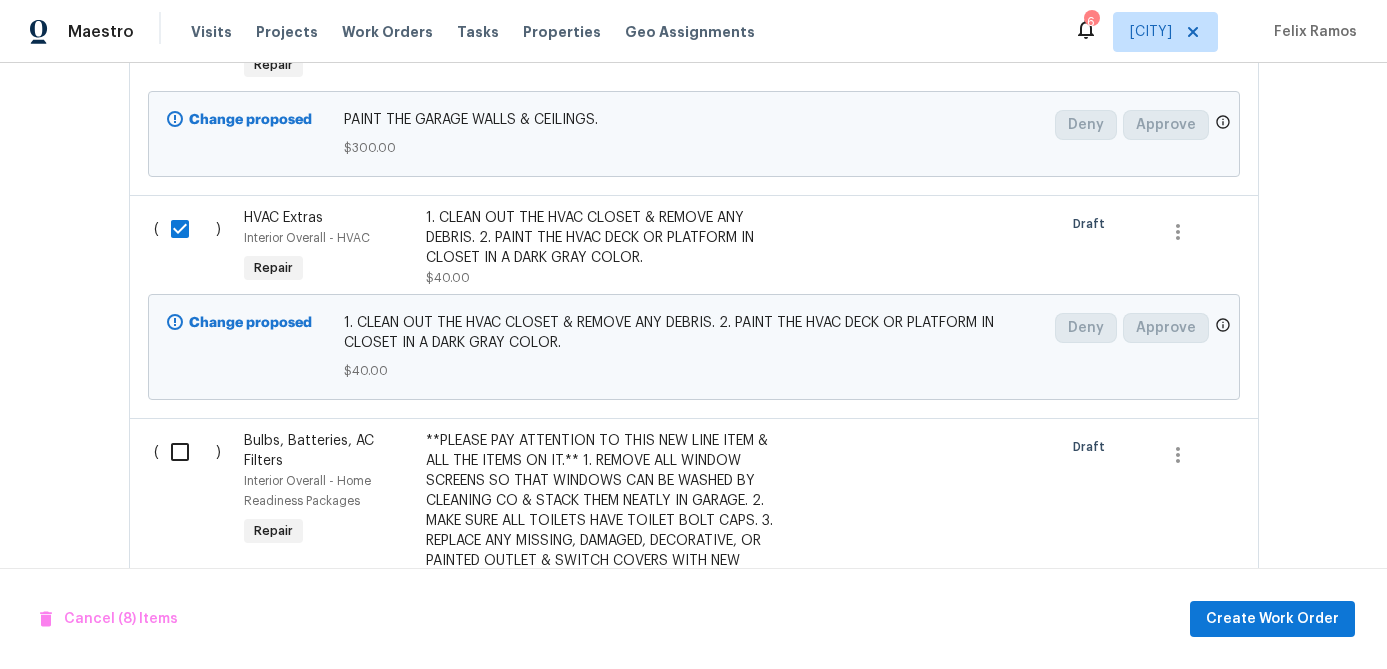 scroll, scrollTop: 3050, scrollLeft: 0, axis: vertical 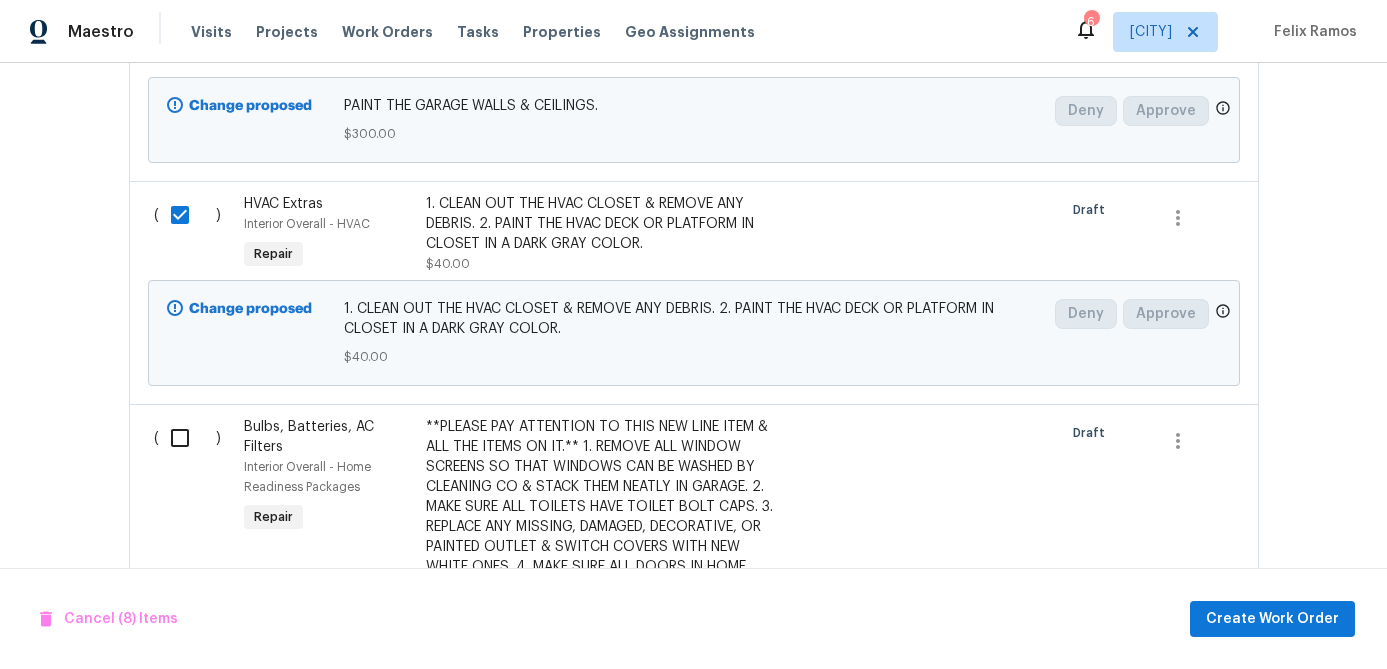click at bounding box center (187, 438) 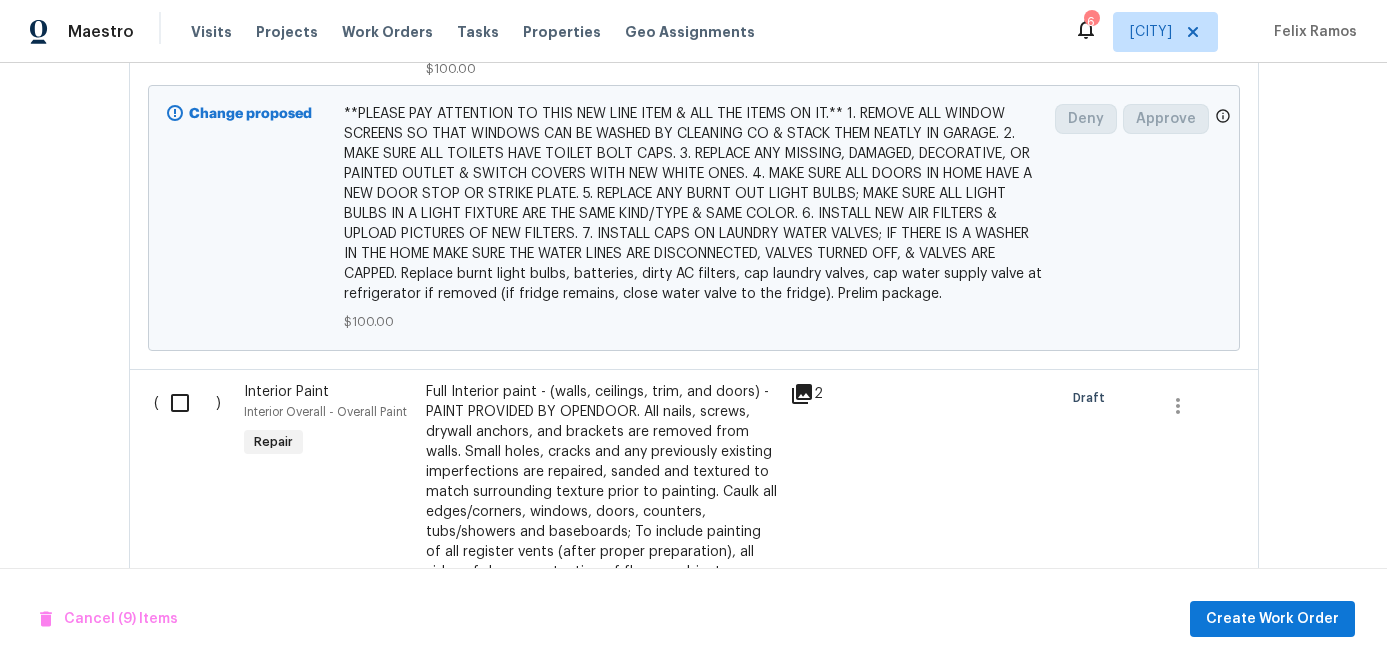 scroll, scrollTop: 3895, scrollLeft: 0, axis: vertical 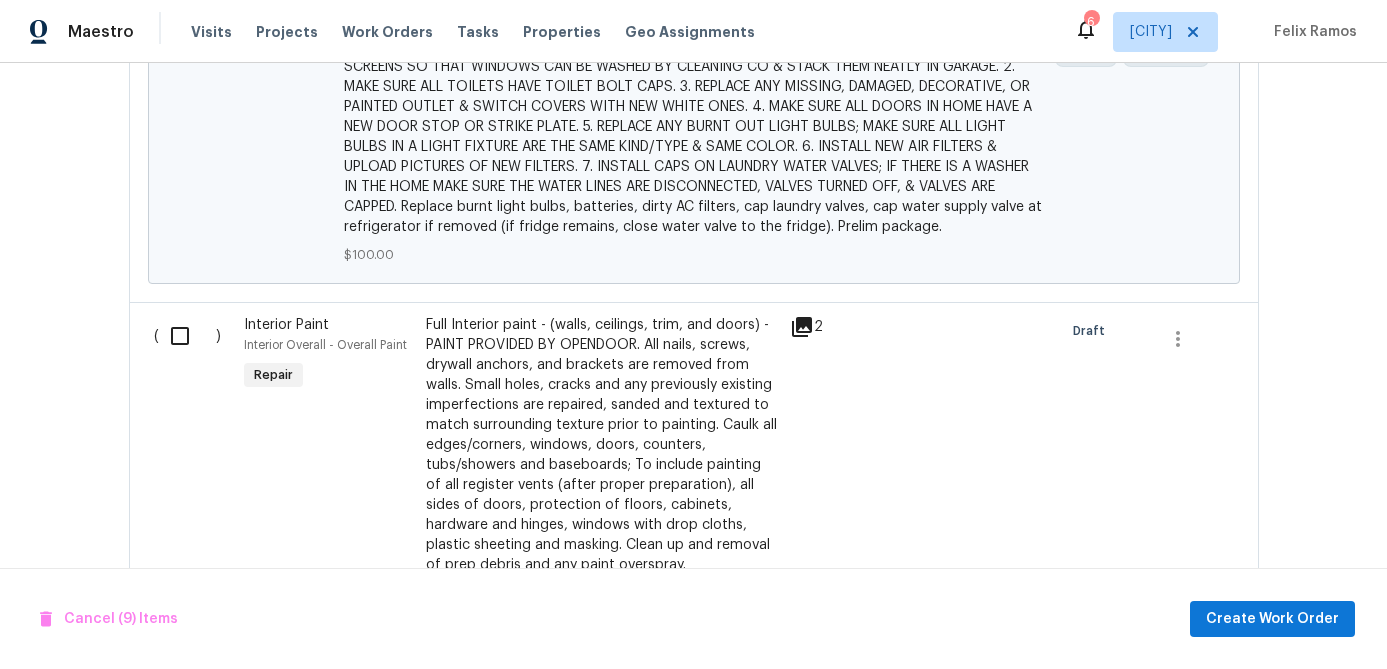 click at bounding box center [187, 336] 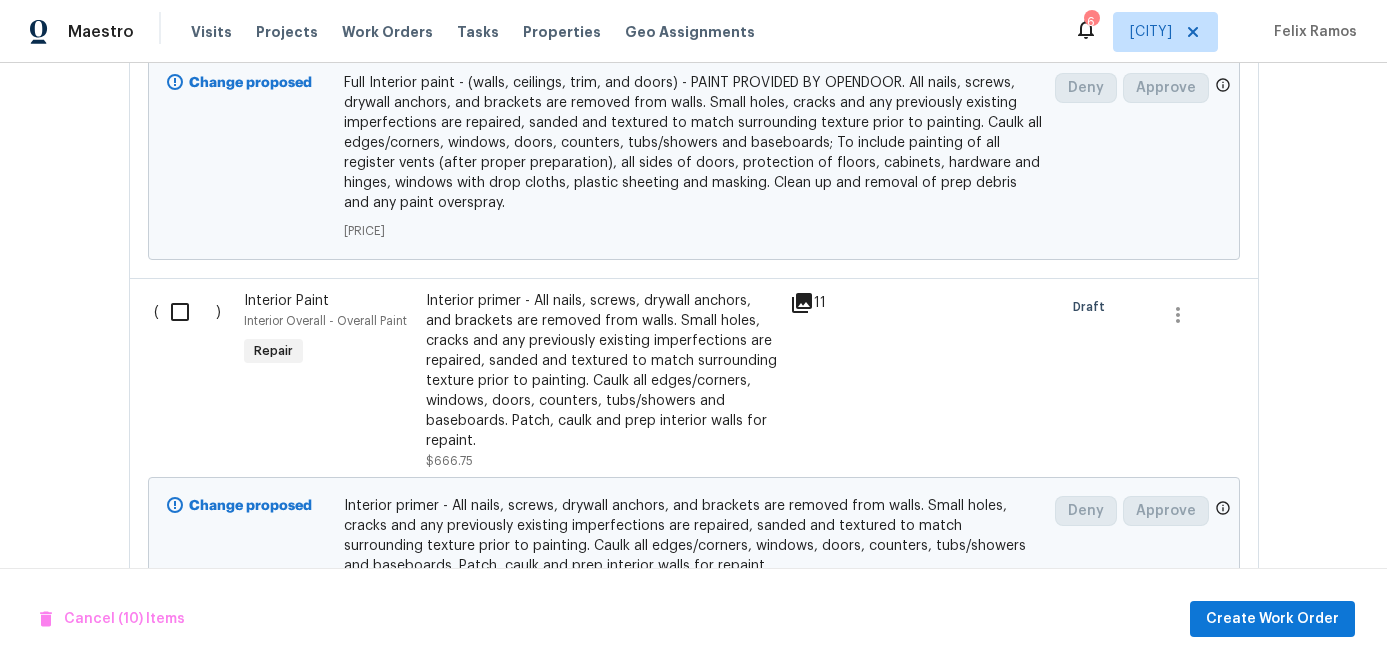 scroll, scrollTop: 4454, scrollLeft: 0, axis: vertical 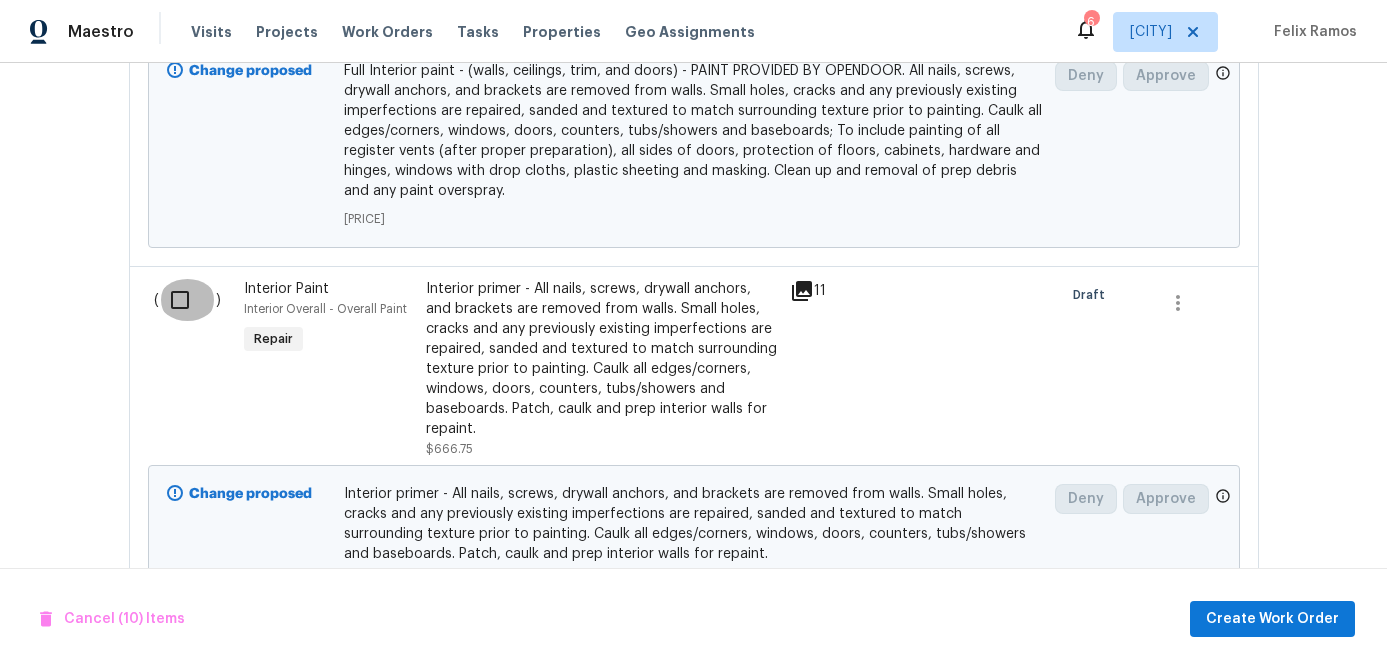click at bounding box center [187, 300] 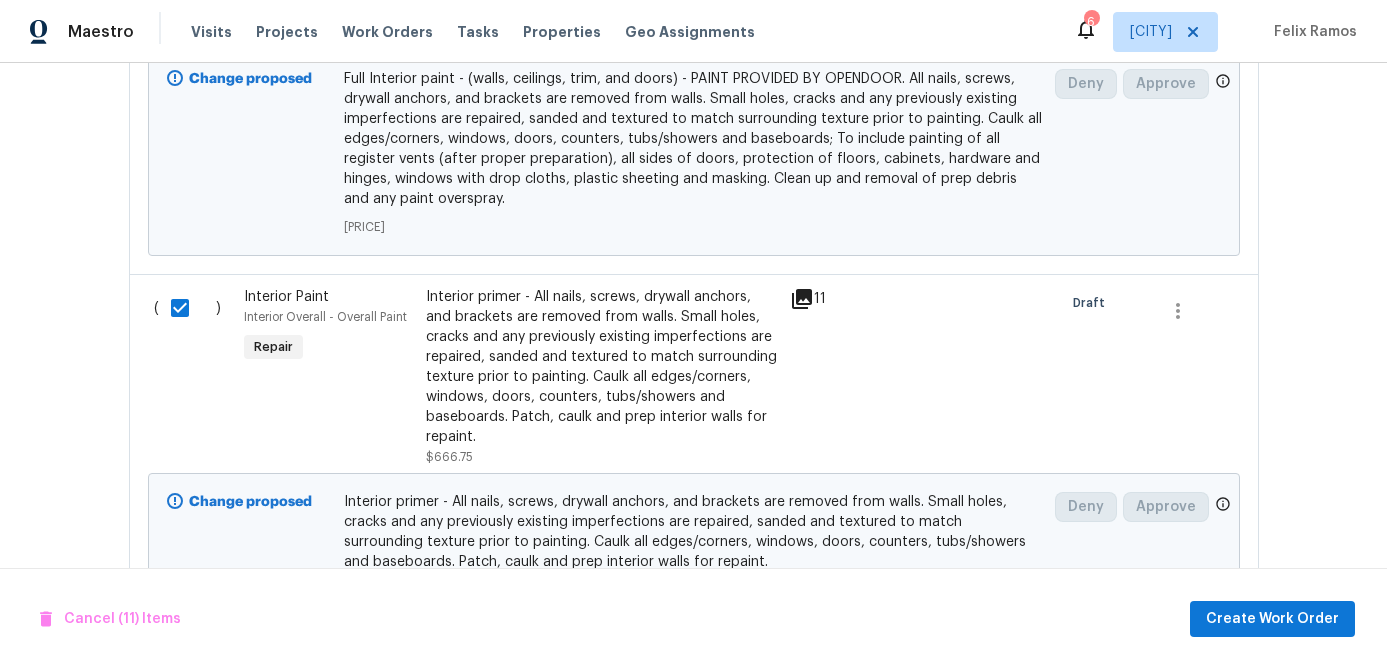 scroll, scrollTop: 4431, scrollLeft: 0, axis: vertical 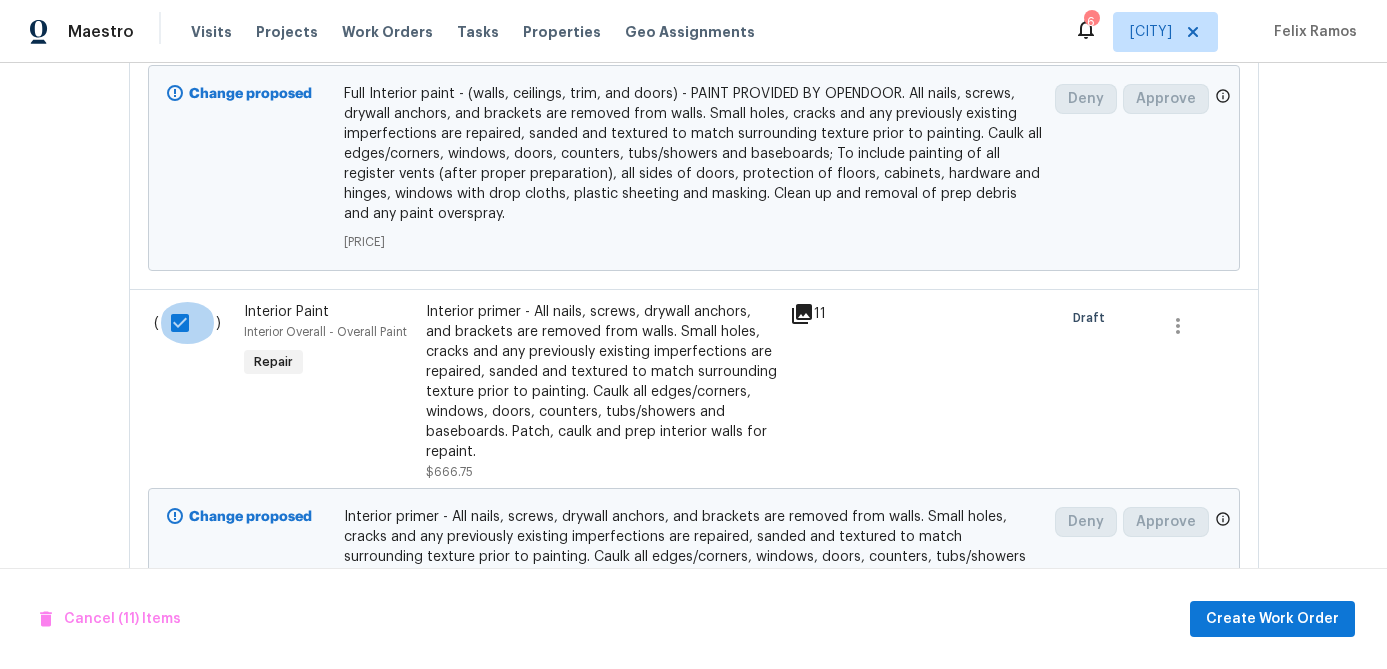 click at bounding box center (187, 323) 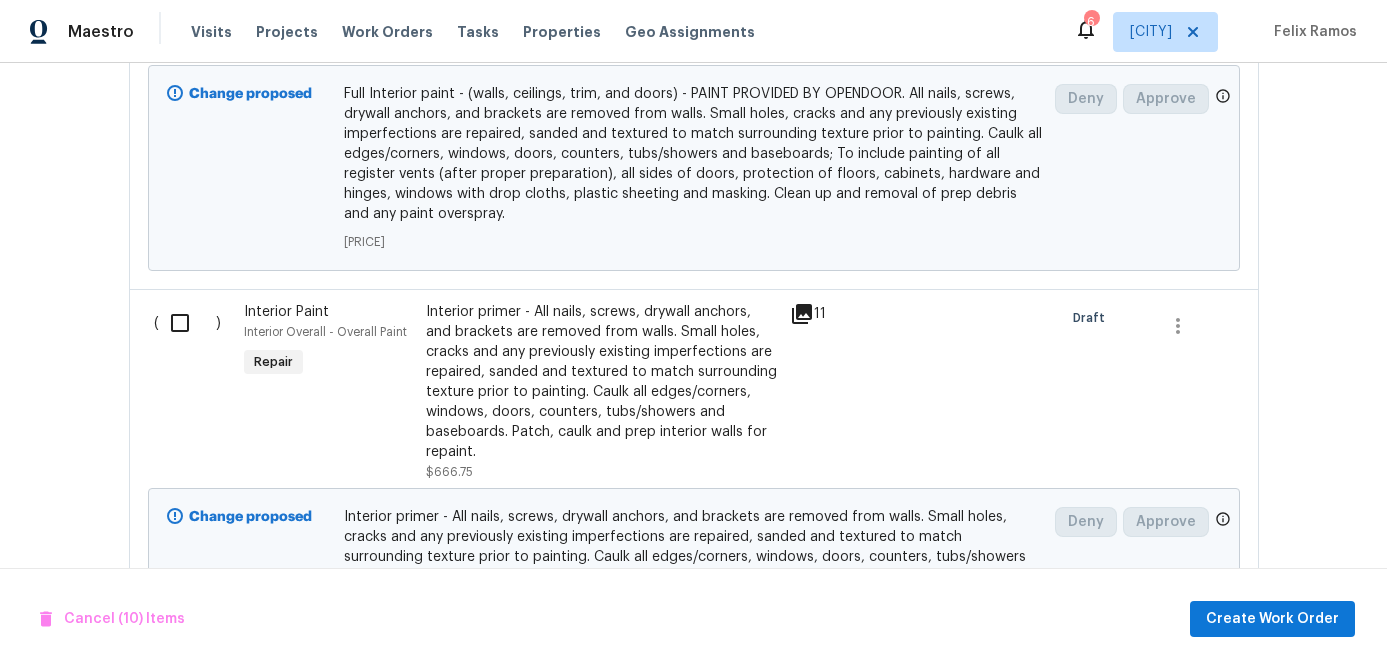 click on "Interior primer - All nails, screws, drywall anchors, and brackets are removed from walls. Small holes, cracks and any previously existing imperfections are repaired, sanded and textured to match surrounding texture prior to painting. Caulk all edges/corners, windows, doors, counters, tubs/showers and baseboards. Patch, caulk and prep interior walls for repaint." at bounding box center [602, 382] 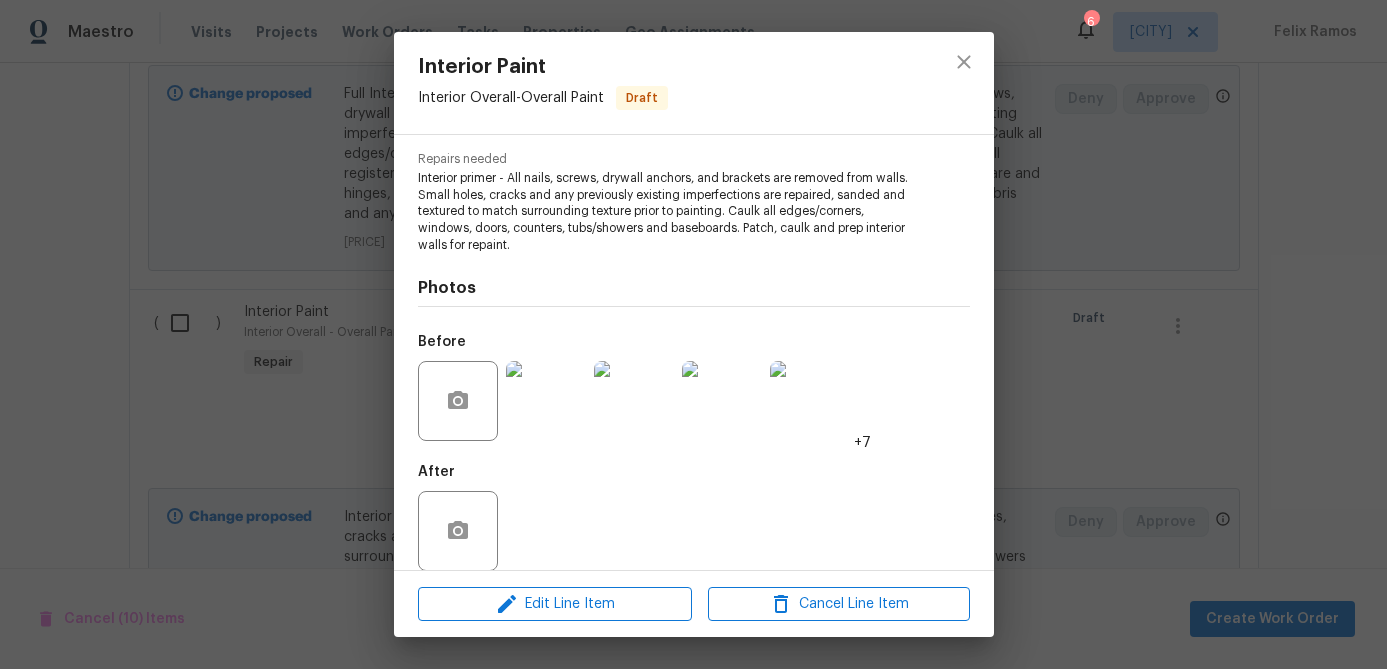 scroll, scrollTop: 219, scrollLeft: 0, axis: vertical 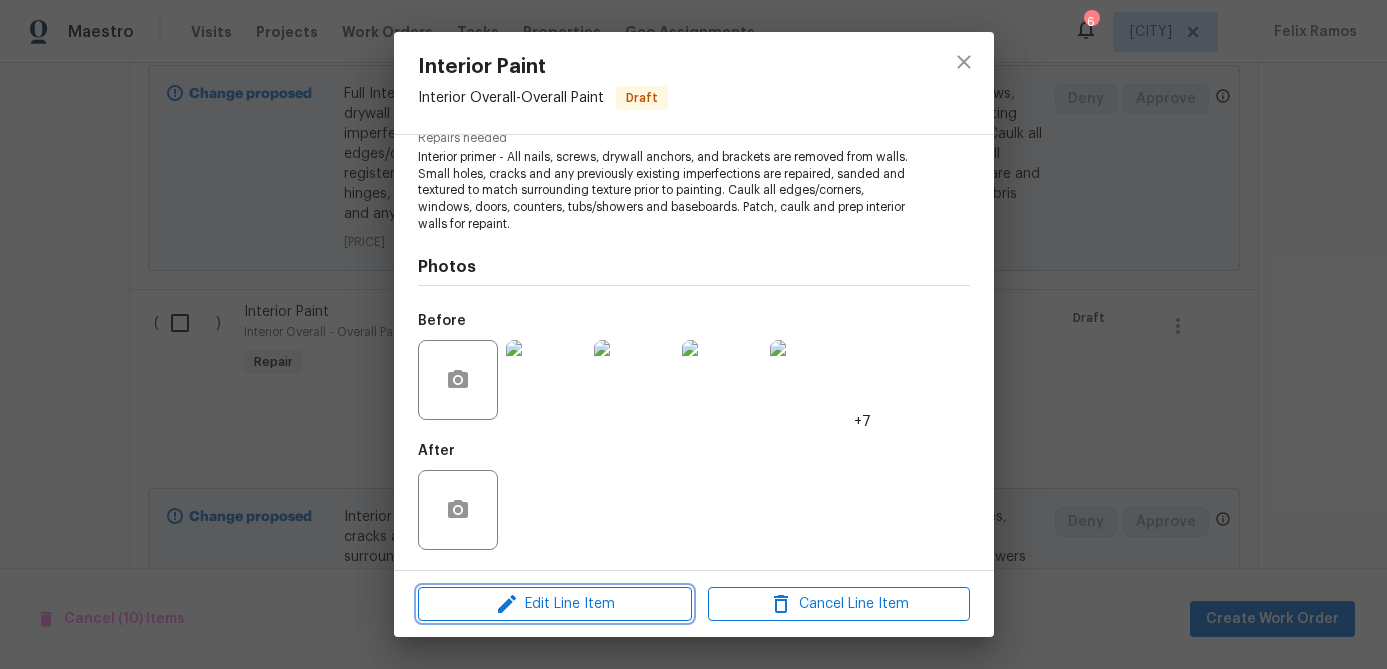 click on "Edit Line Item" at bounding box center (555, 604) 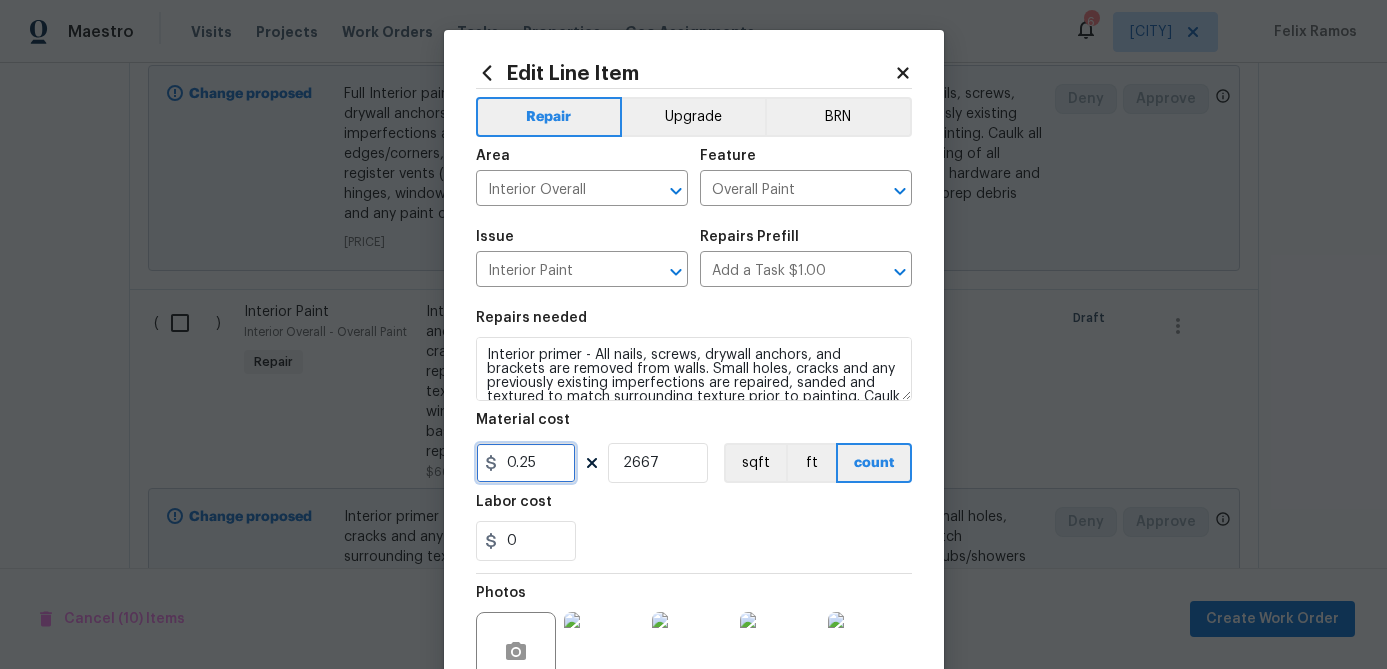 click on "0.25" at bounding box center [526, 463] 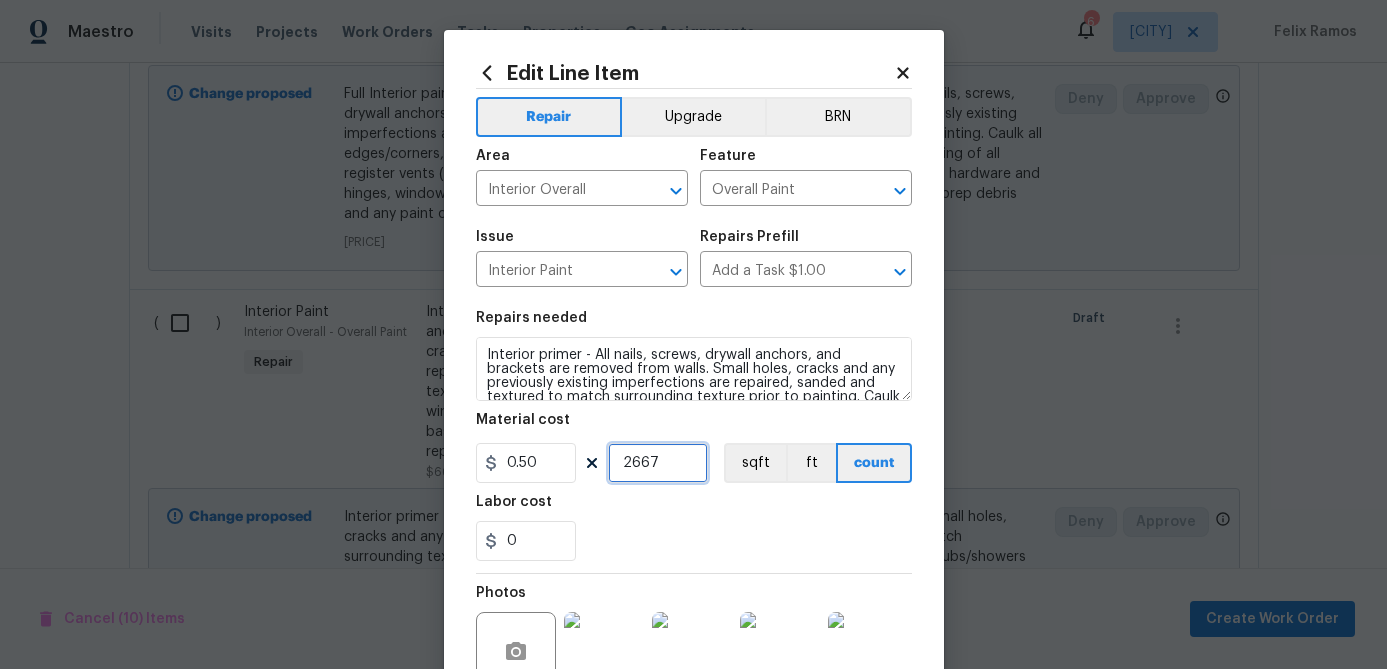 type on "0.5" 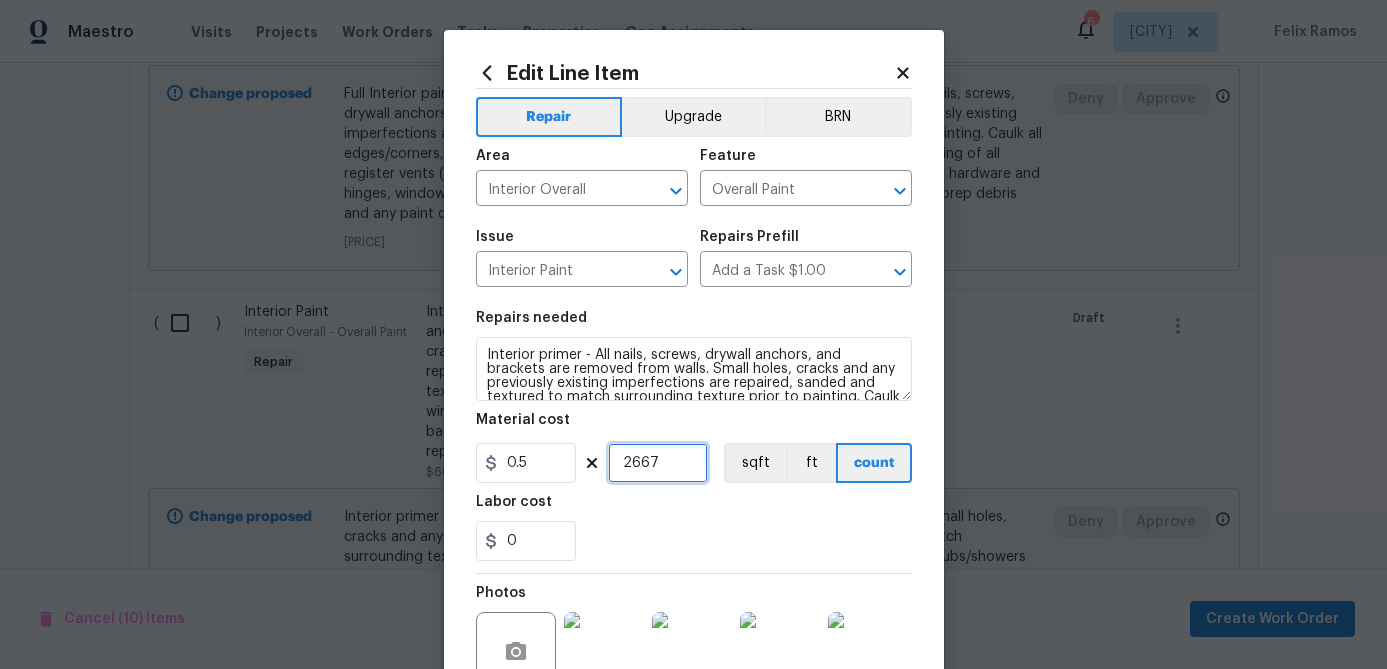 click on "2667" at bounding box center (658, 463) 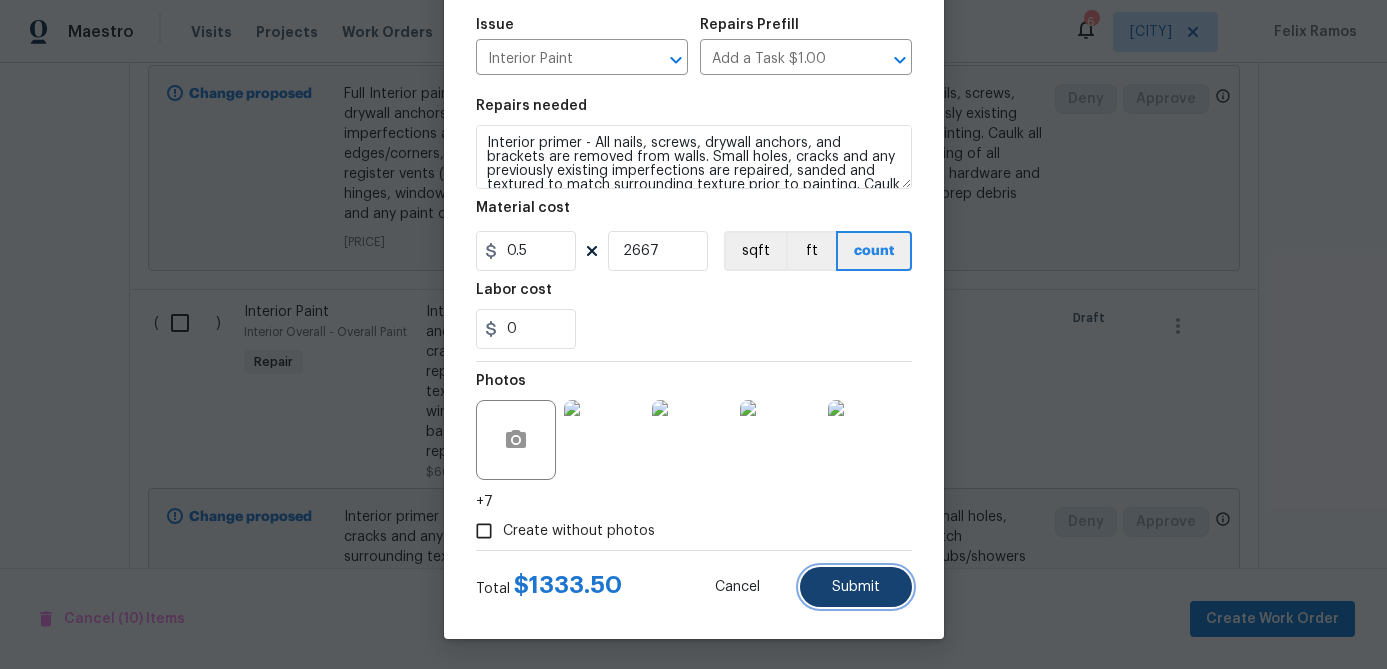 click on "Submit" at bounding box center (856, 587) 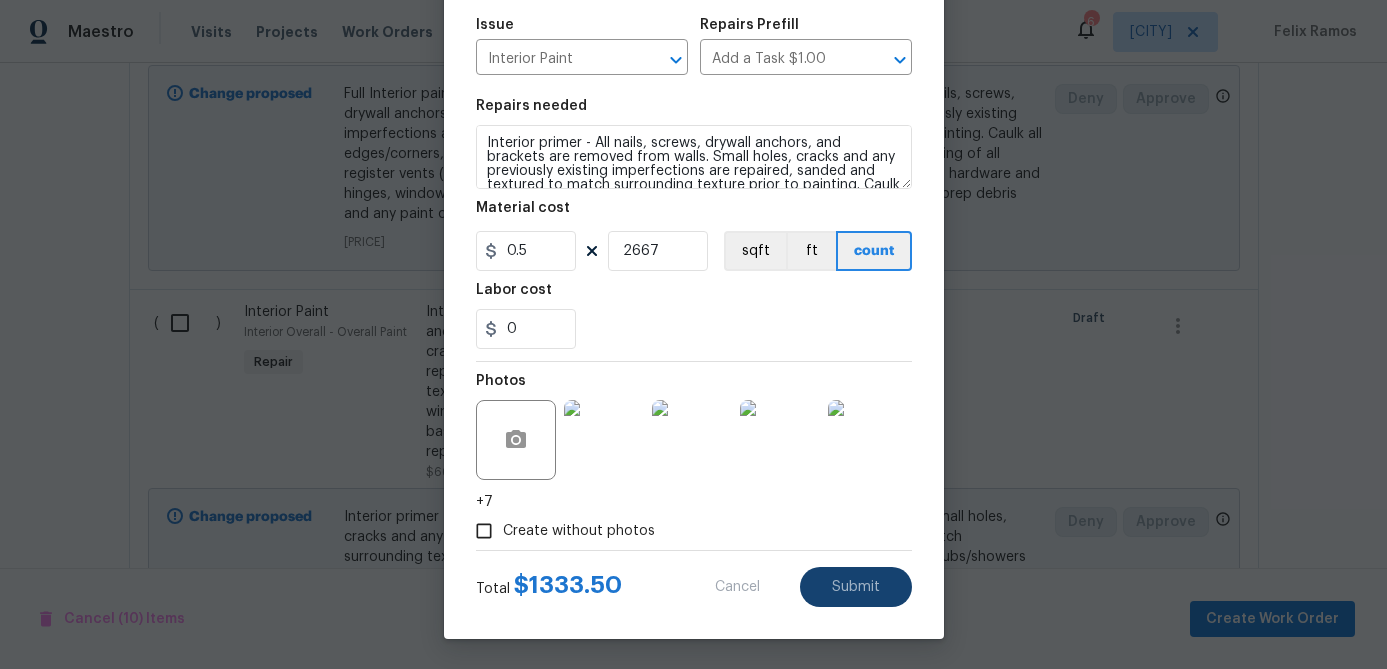 checkbox on "false" 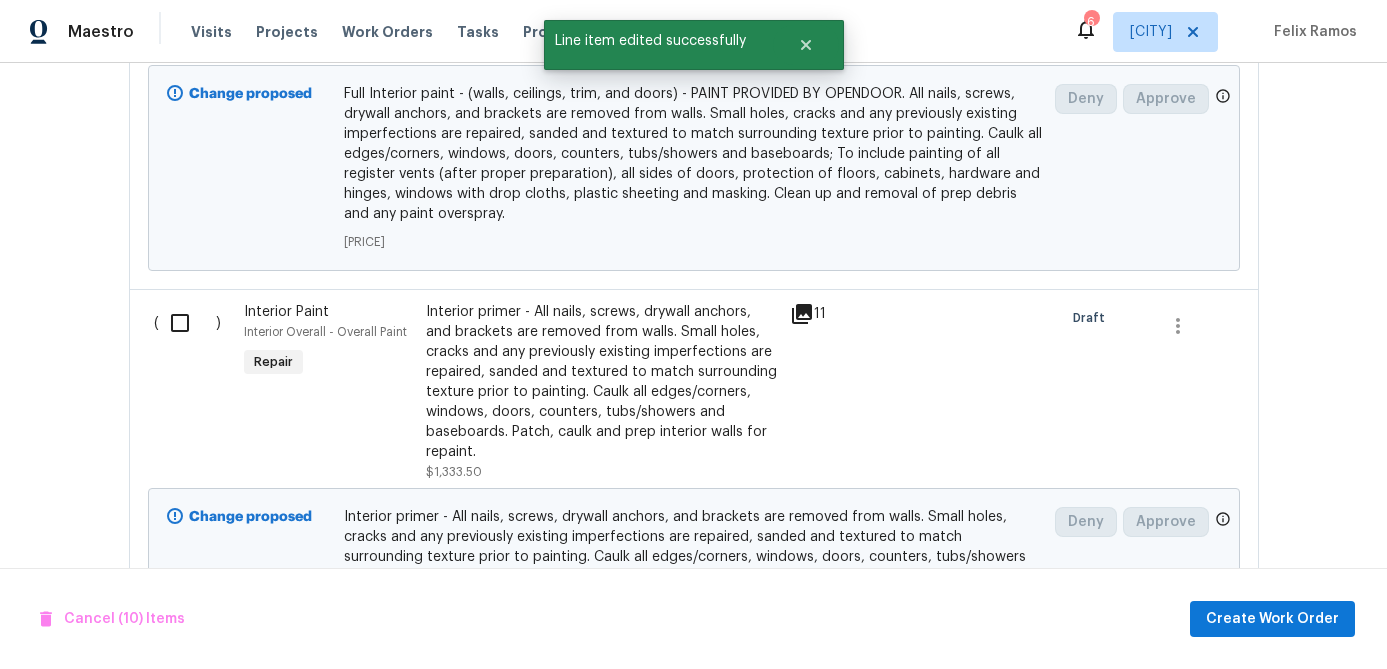 scroll, scrollTop: 0, scrollLeft: 0, axis: both 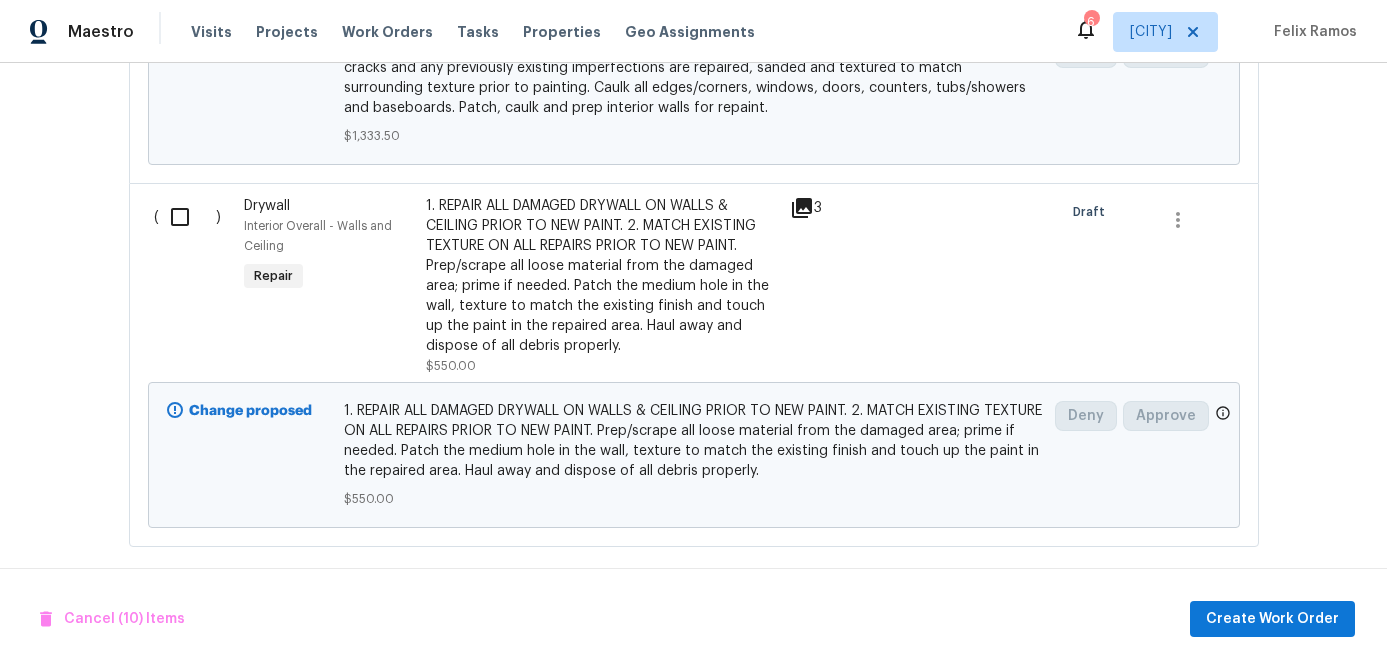 click at bounding box center [187, 217] 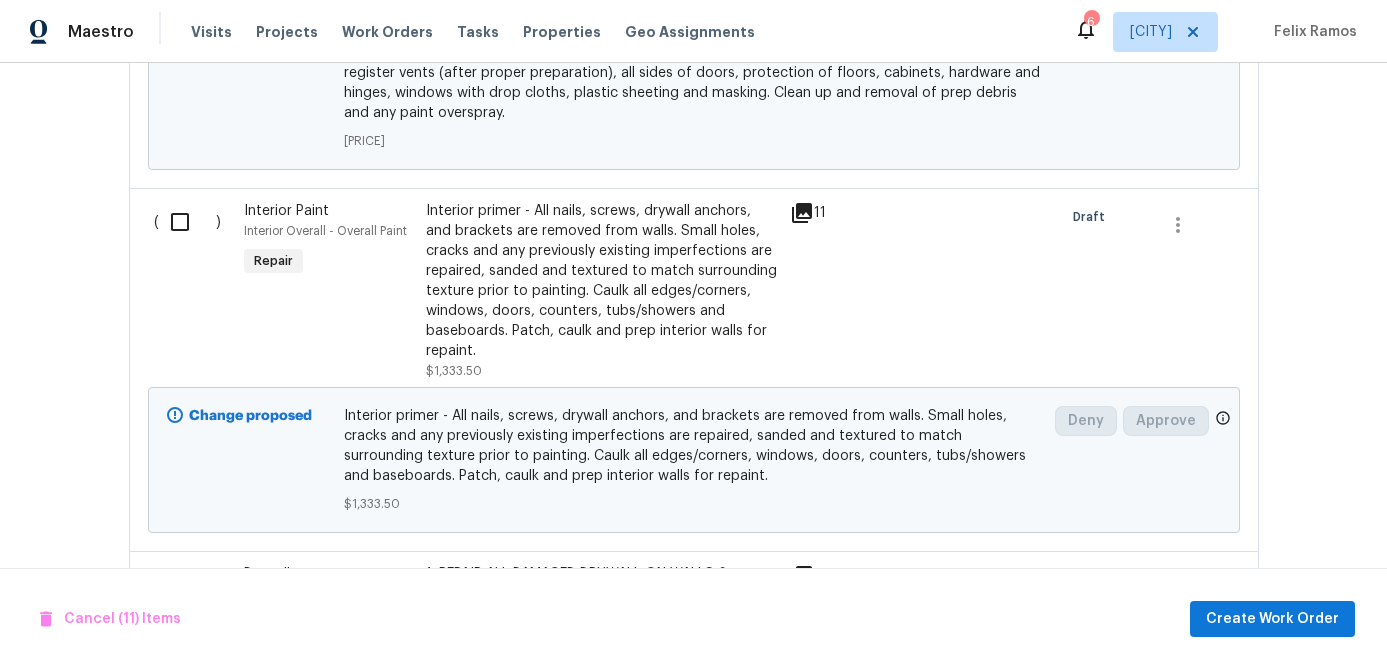 scroll, scrollTop: 4523, scrollLeft: 0, axis: vertical 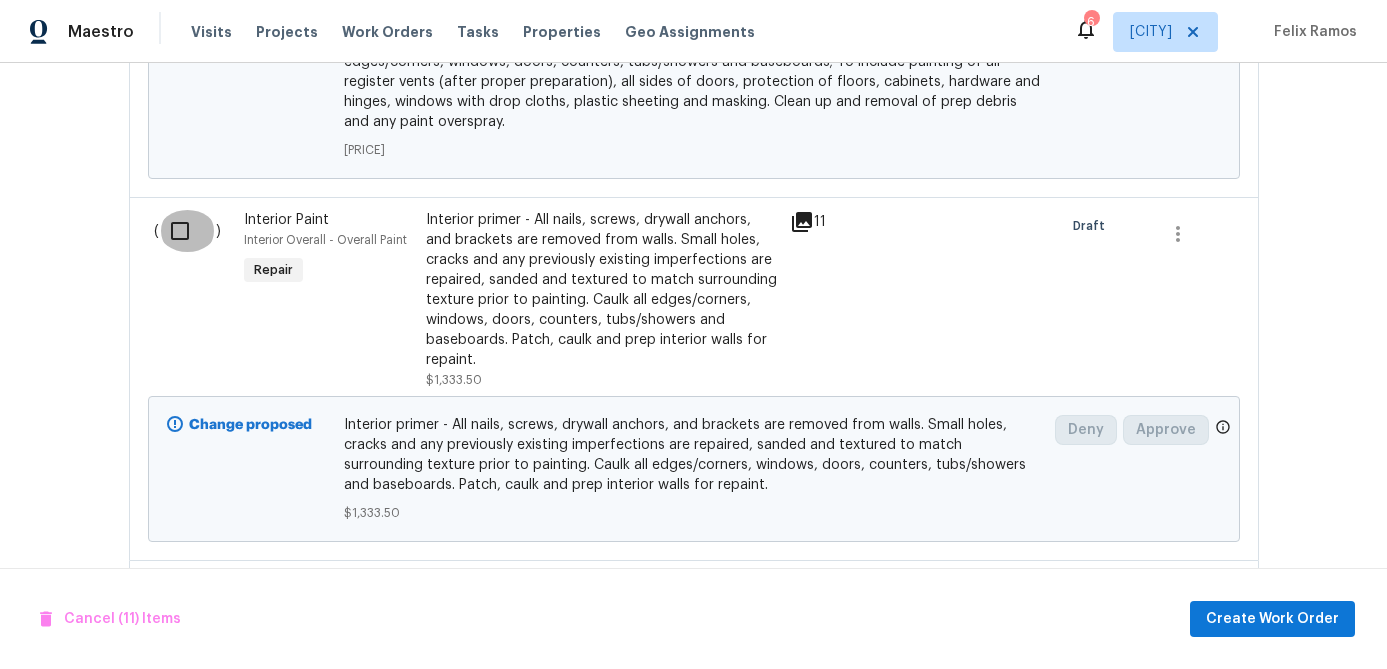 click at bounding box center [187, 231] 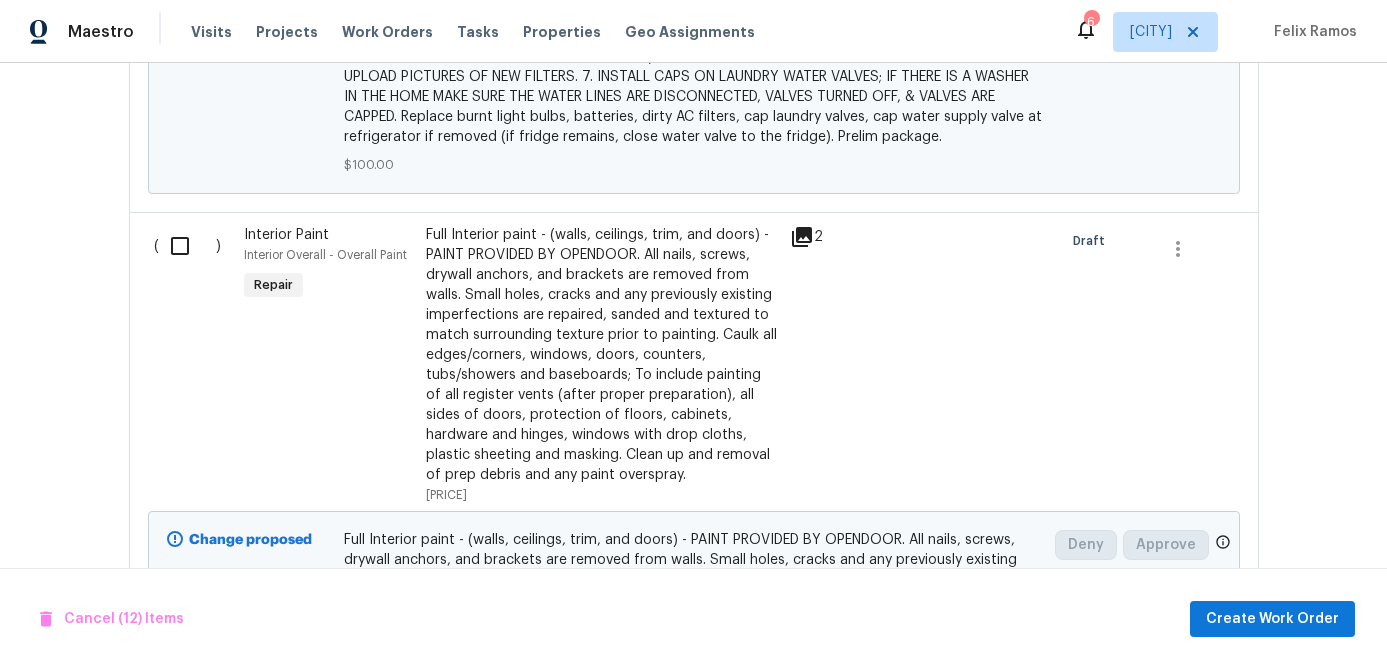 scroll, scrollTop: 3947, scrollLeft: 0, axis: vertical 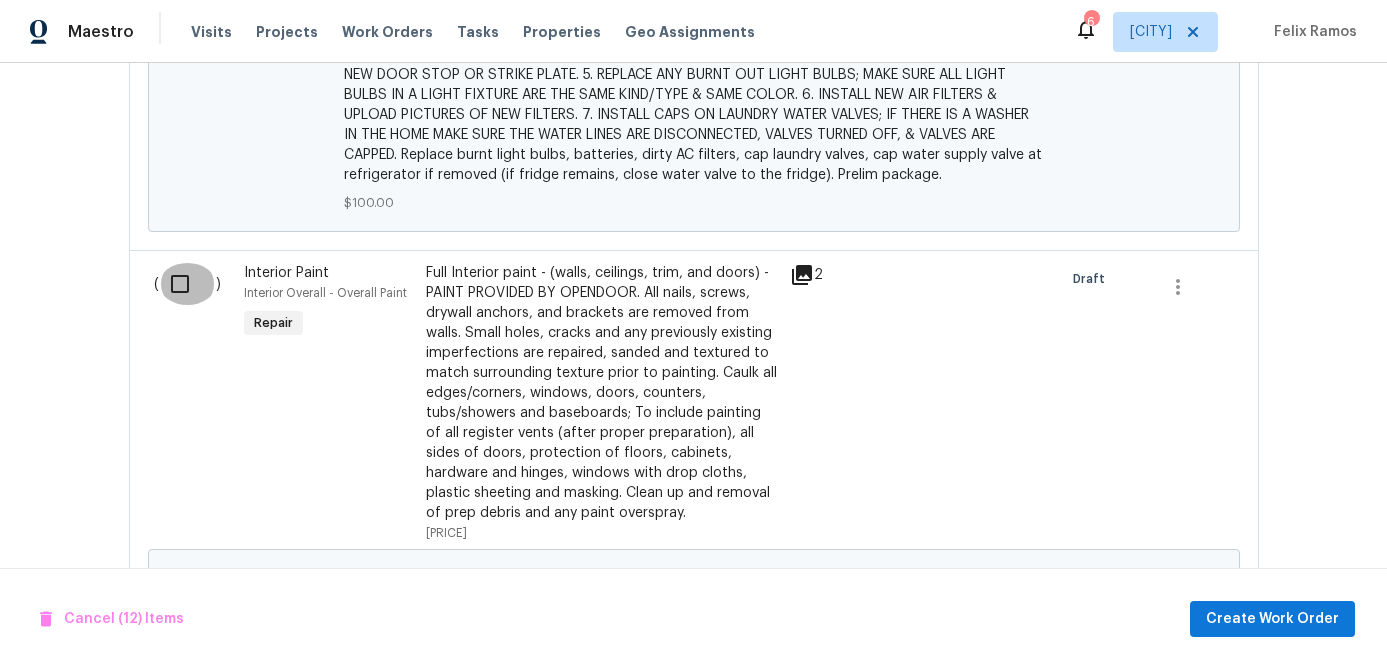 click at bounding box center (187, 284) 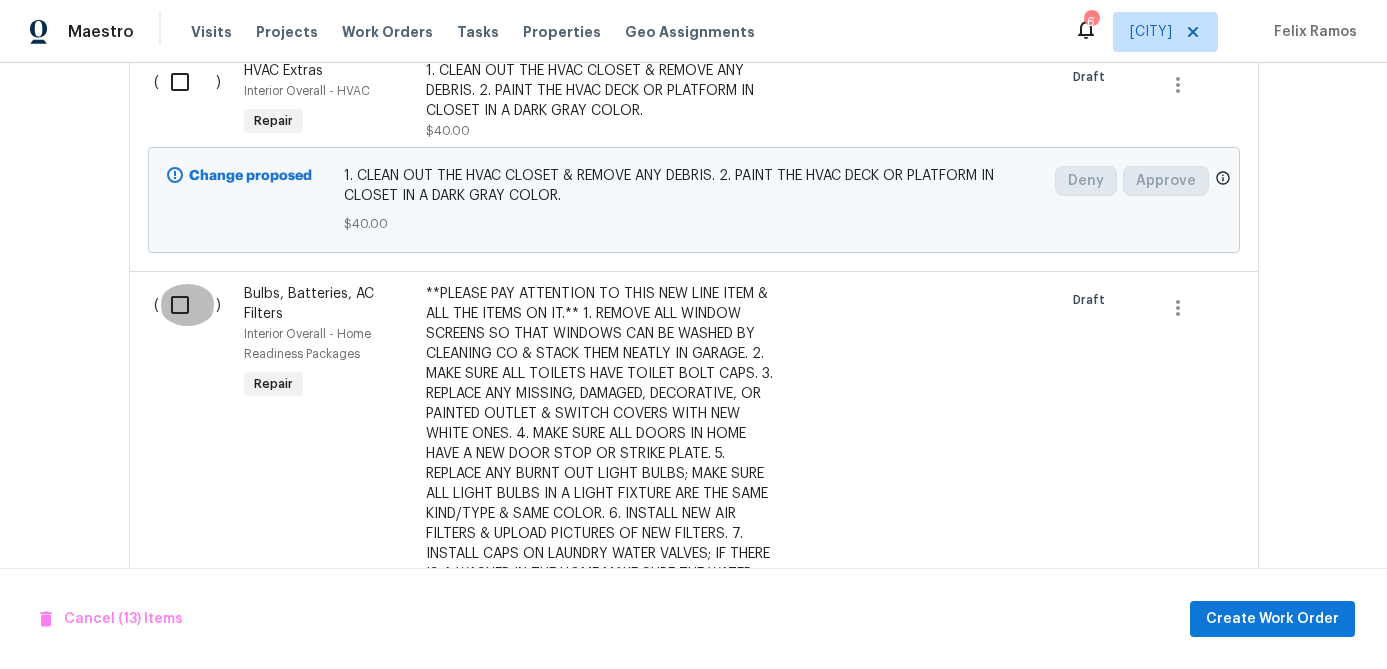 click at bounding box center [187, 305] 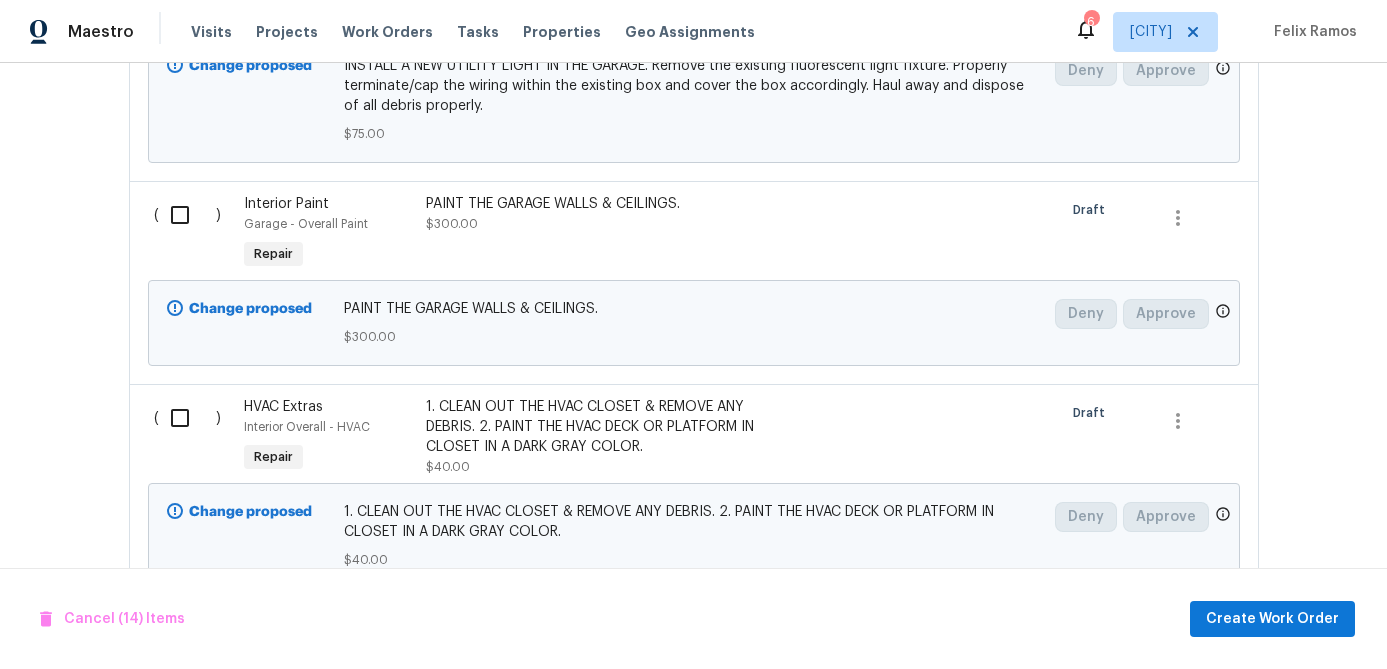 scroll, scrollTop: 2820, scrollLeft: 0, axis: vertical 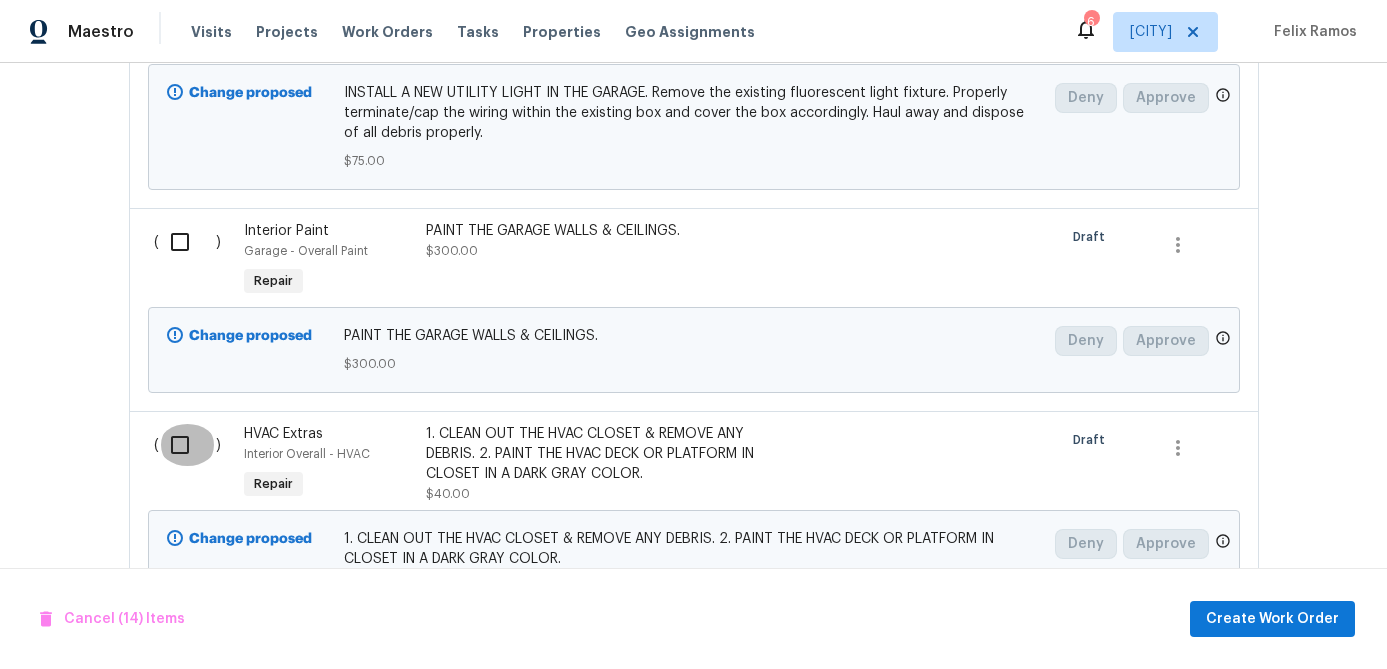 click at bounding box center [187, 445] 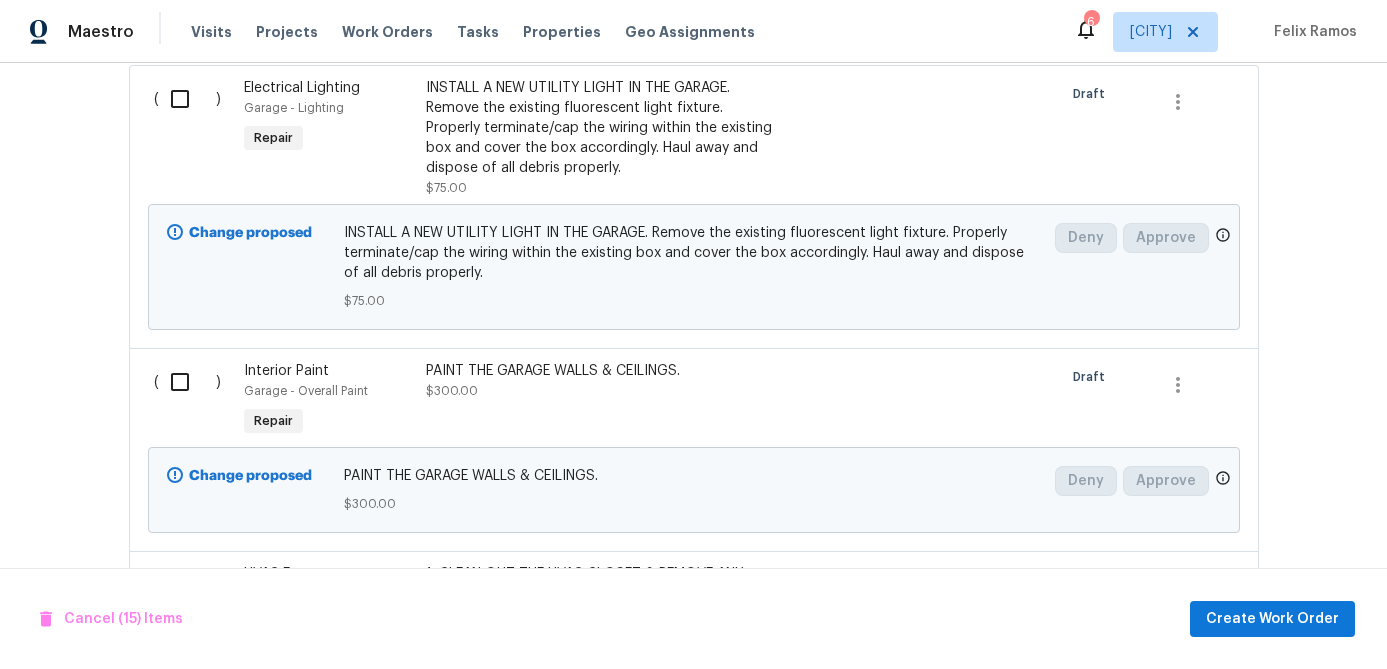 scroll, scrollTop: 2655, scrollLeft: 0, axis: vertical 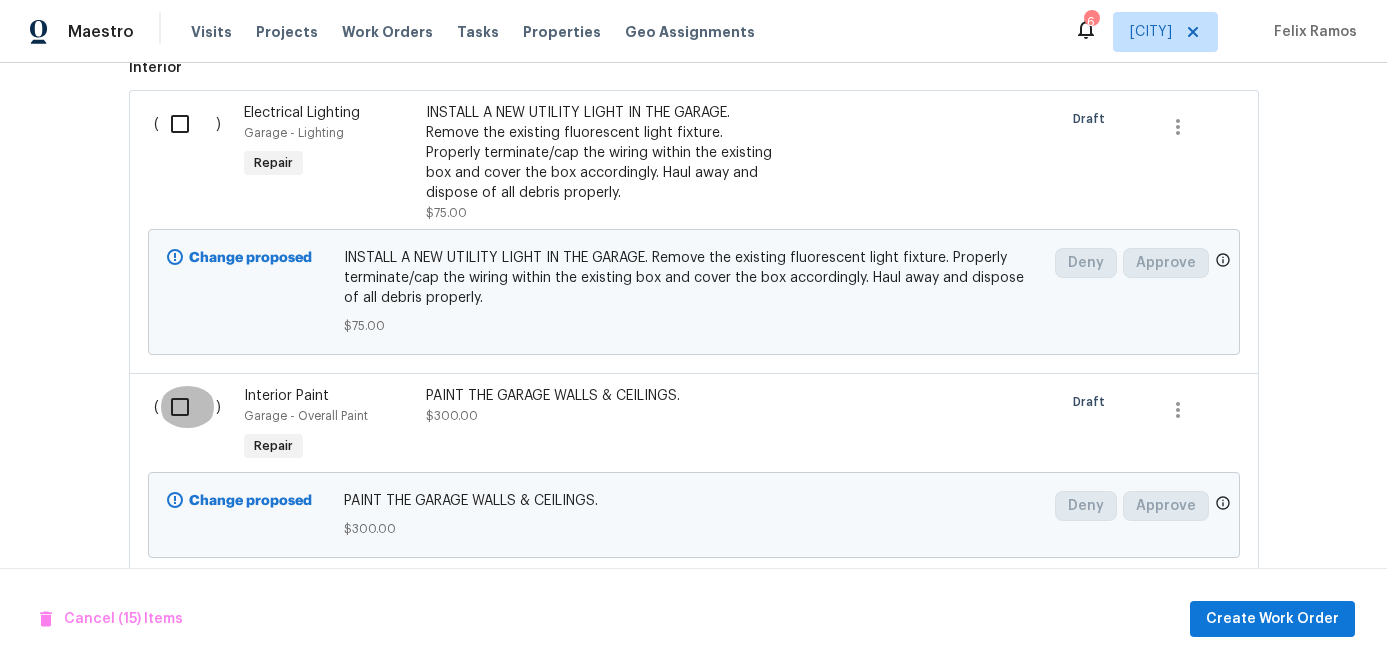 click at bounding box center [187, 407] 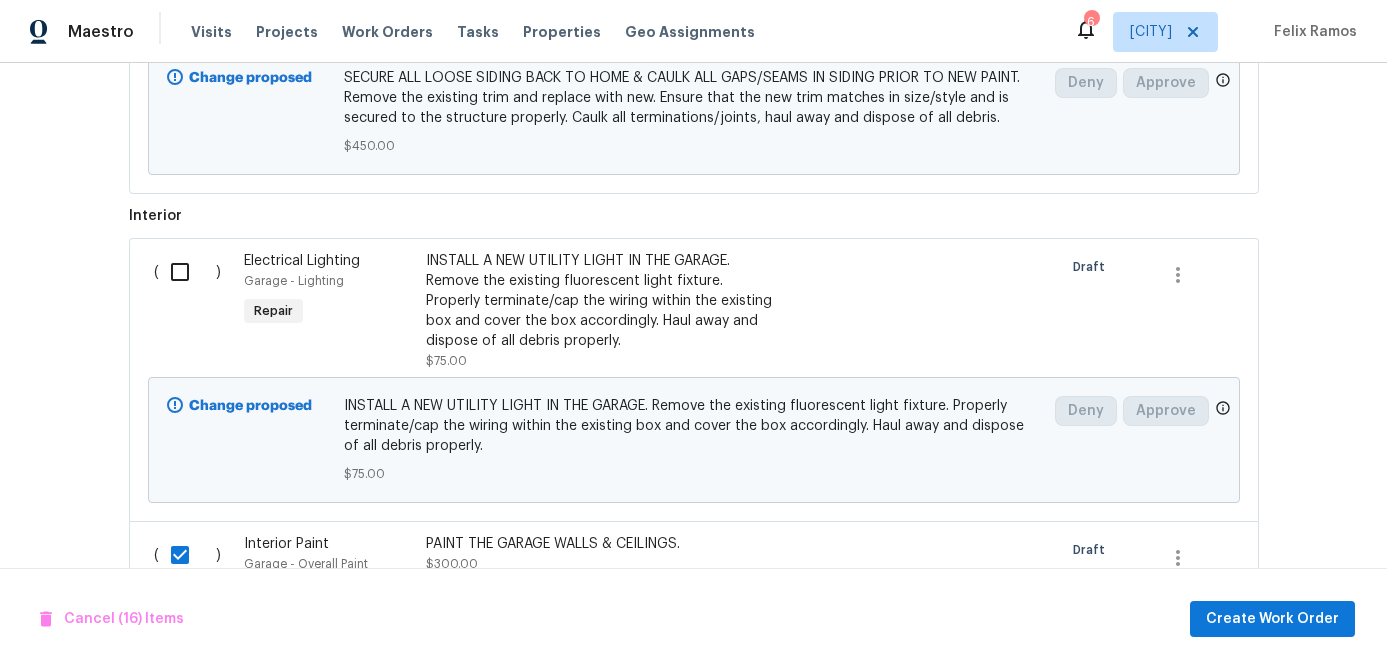 scroll, scrollTop: 2459, scrollLeft: 0, axis: vertical 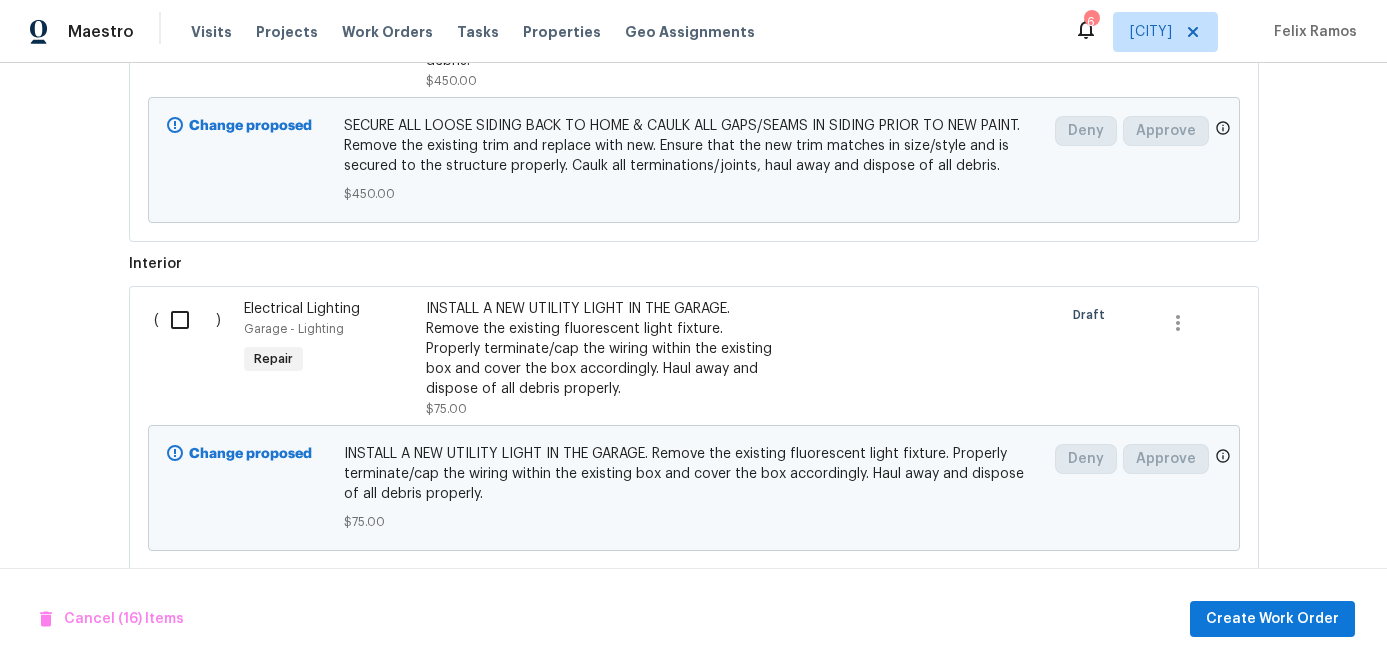 click at bounding box center [187, 320] 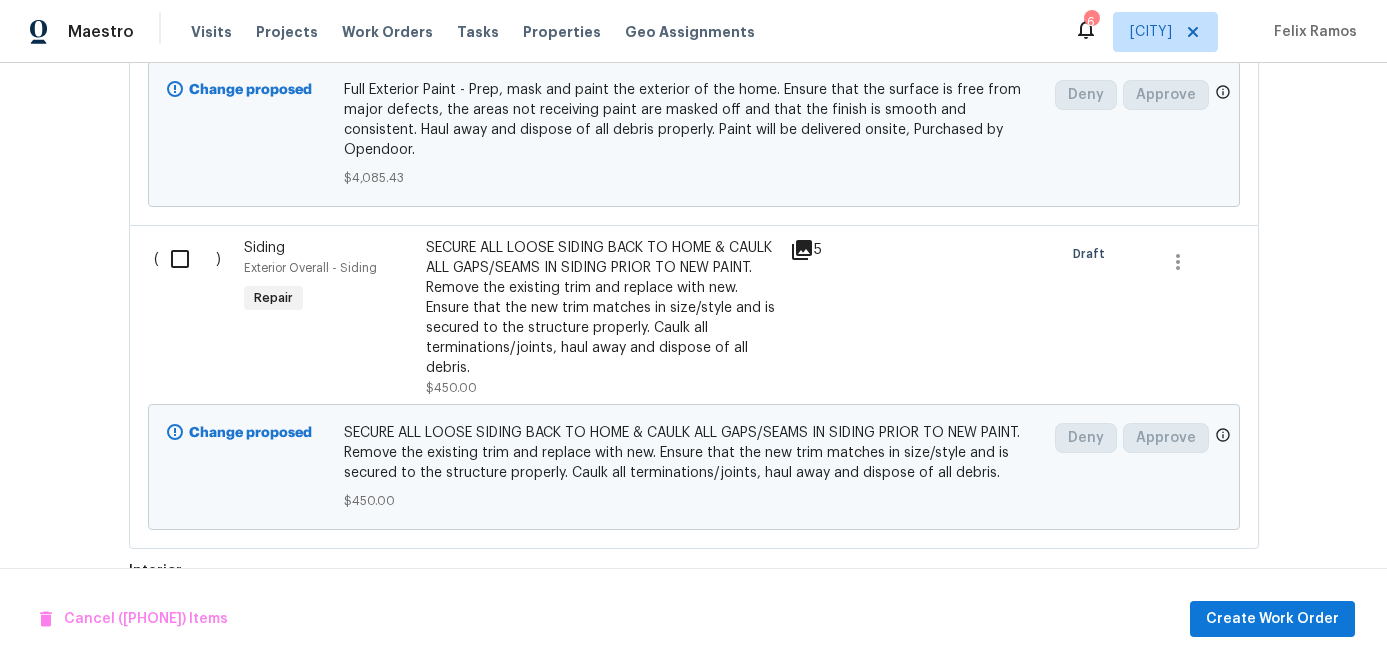 click at bounding box center [187, 259] 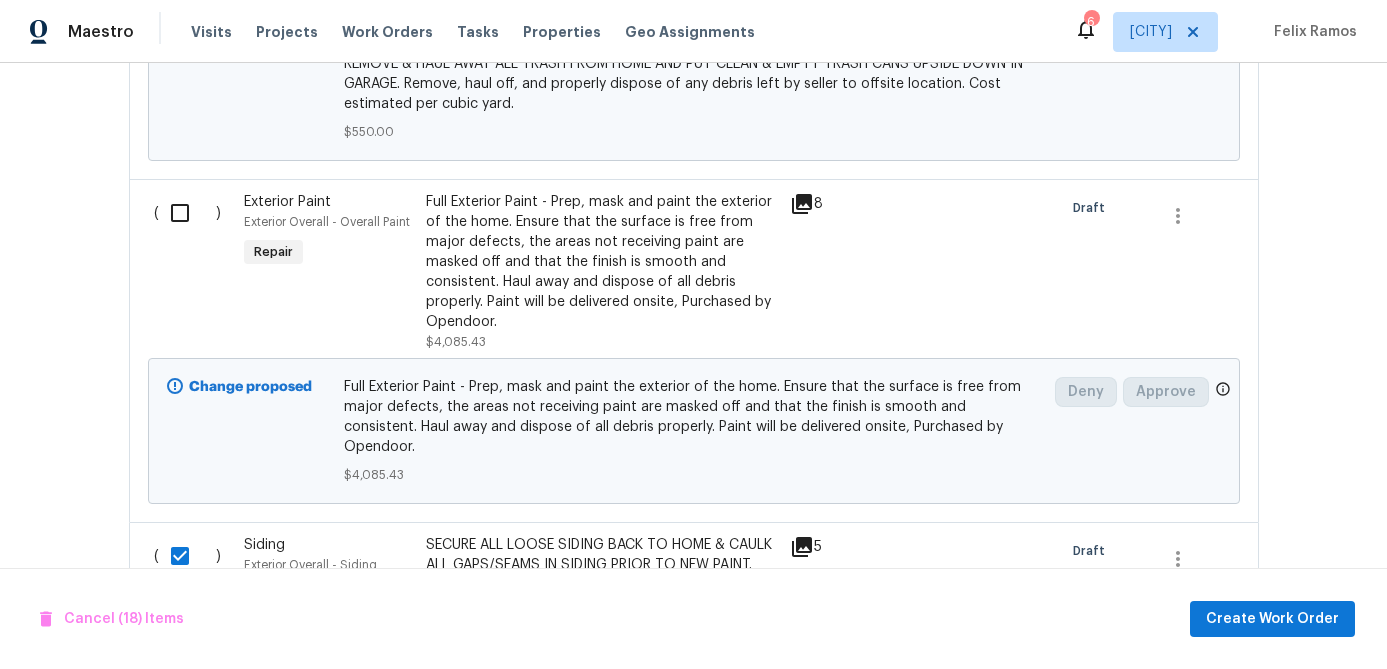 scroll, scrollTop: 1845, scrollLeft: 0, axis: vertical 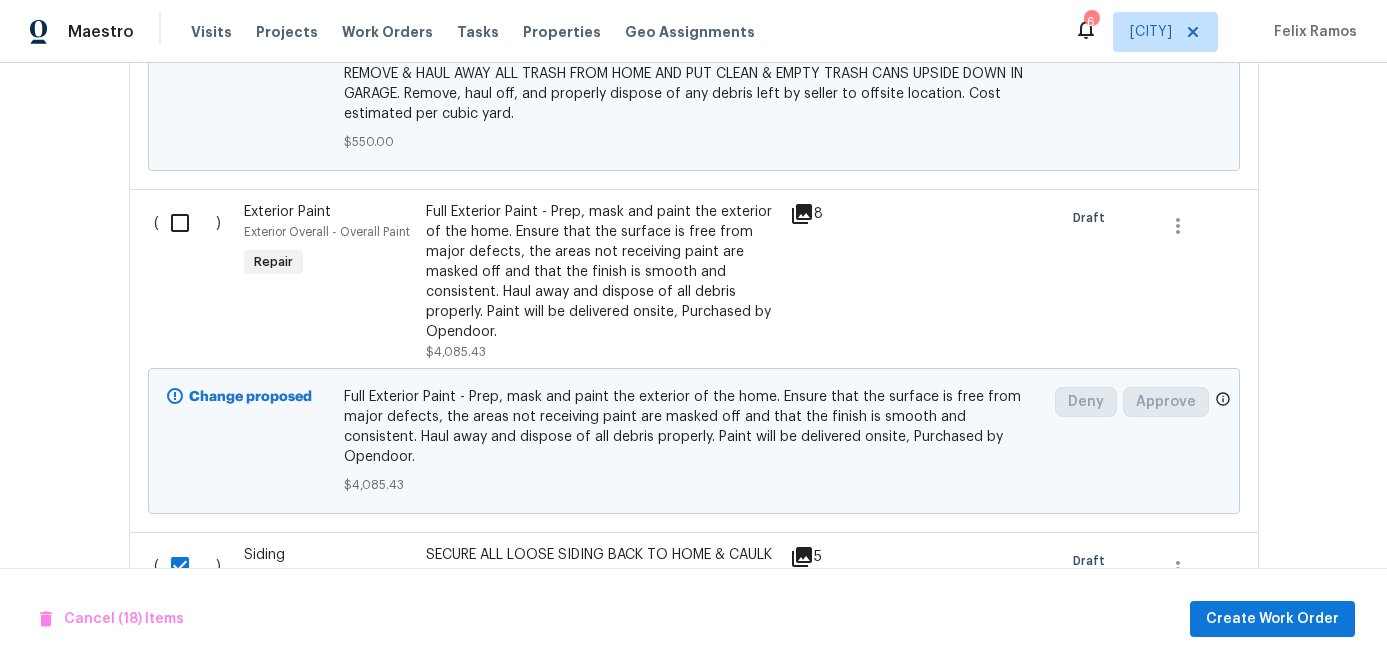 click at bounding box center (187, 223) 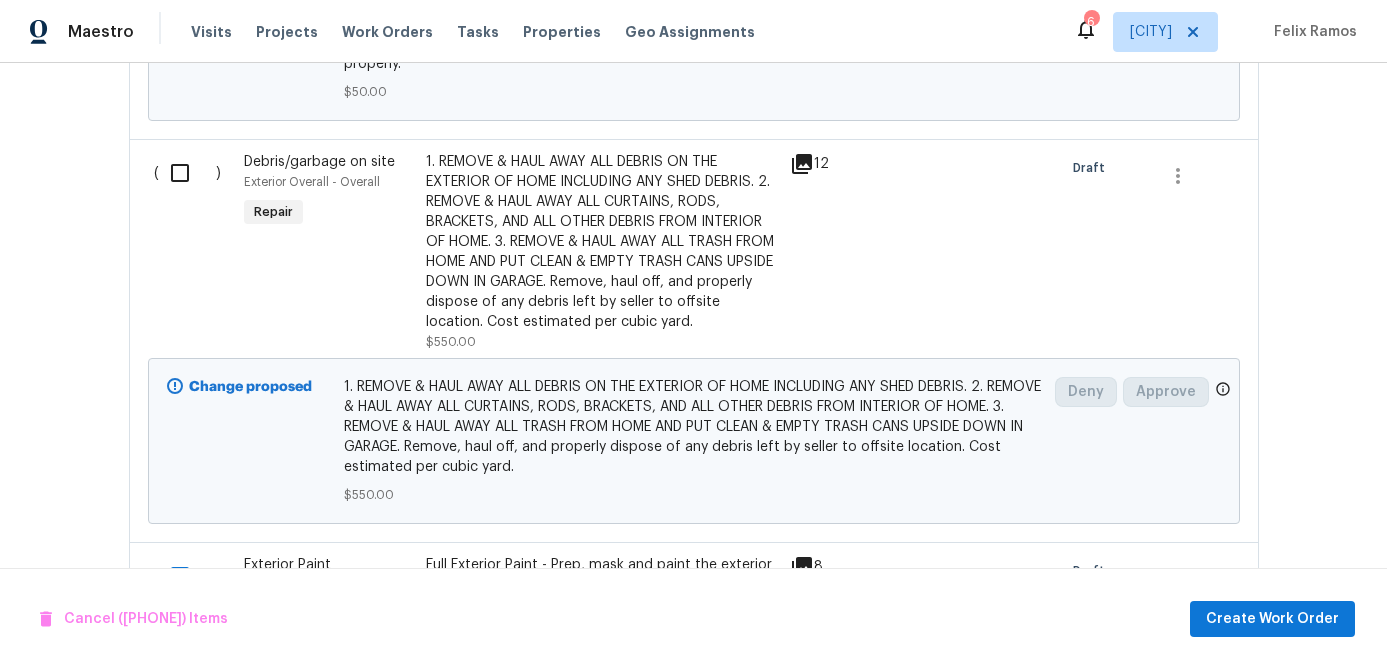 scroll, scrollTop: 1461, scrollLeft: 0, axis: vertical 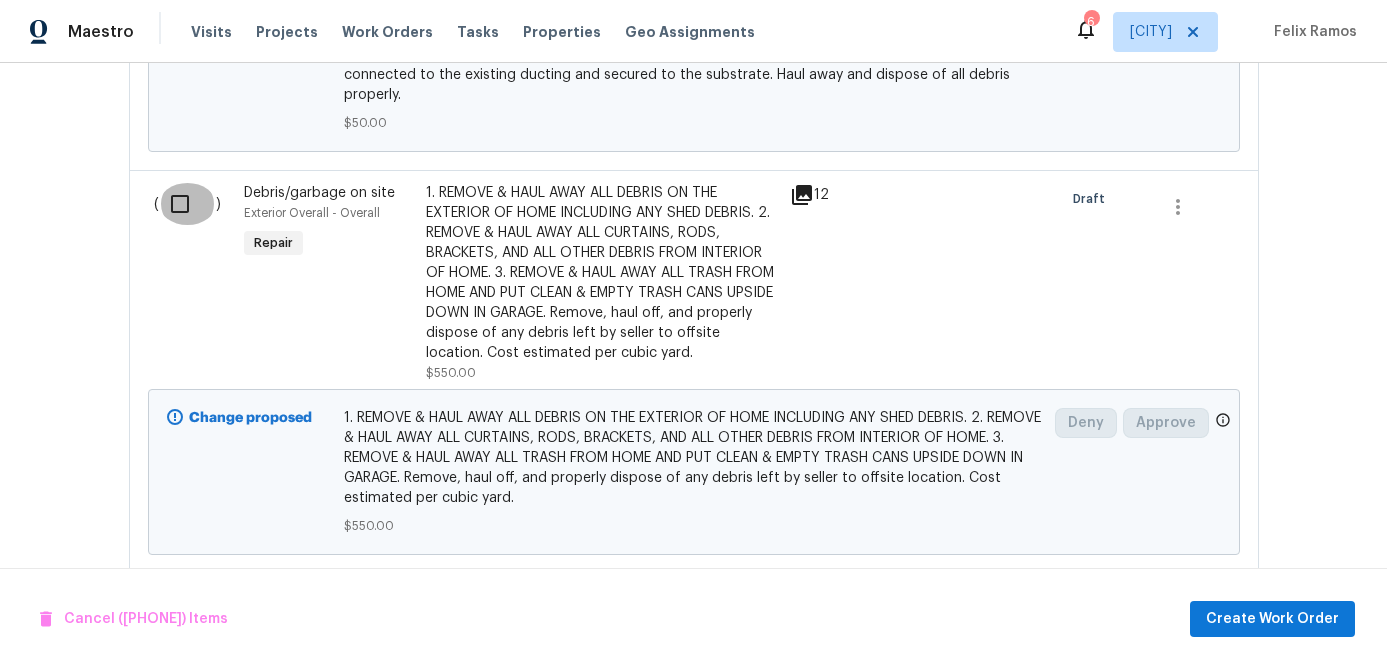 click at bounding box center [187, 204] 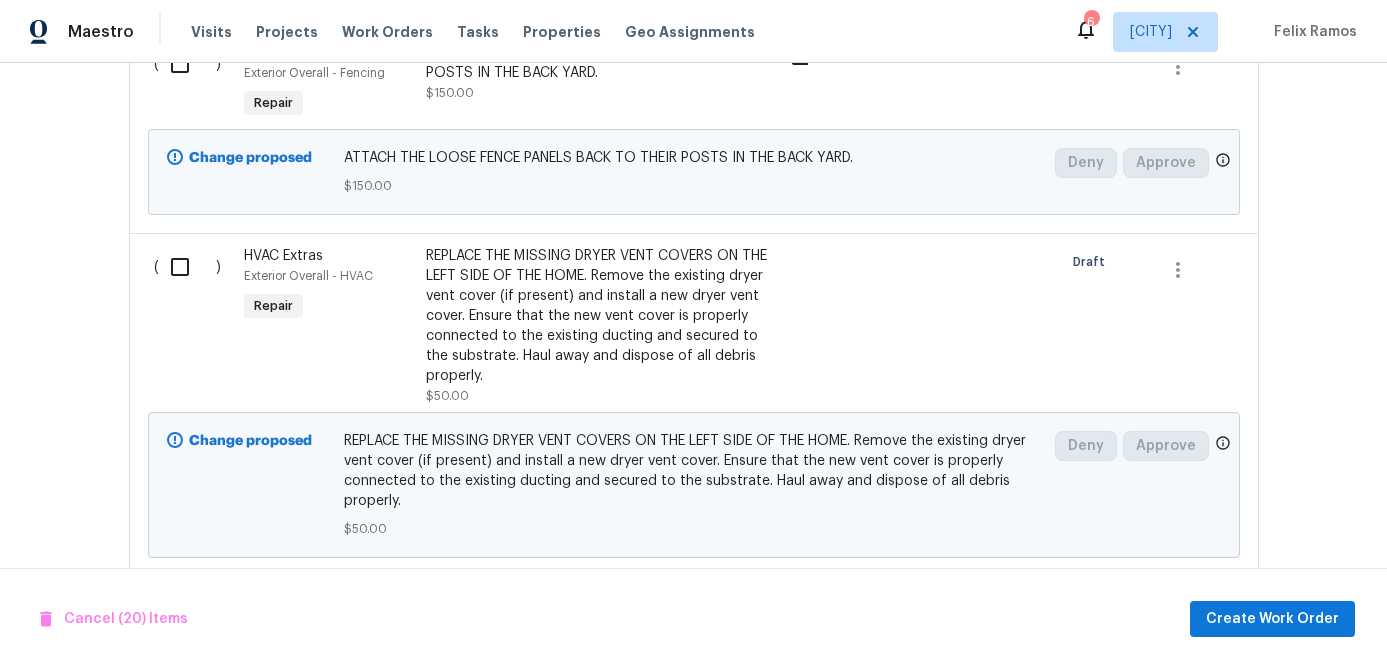 click at bounding box center [187, 267] 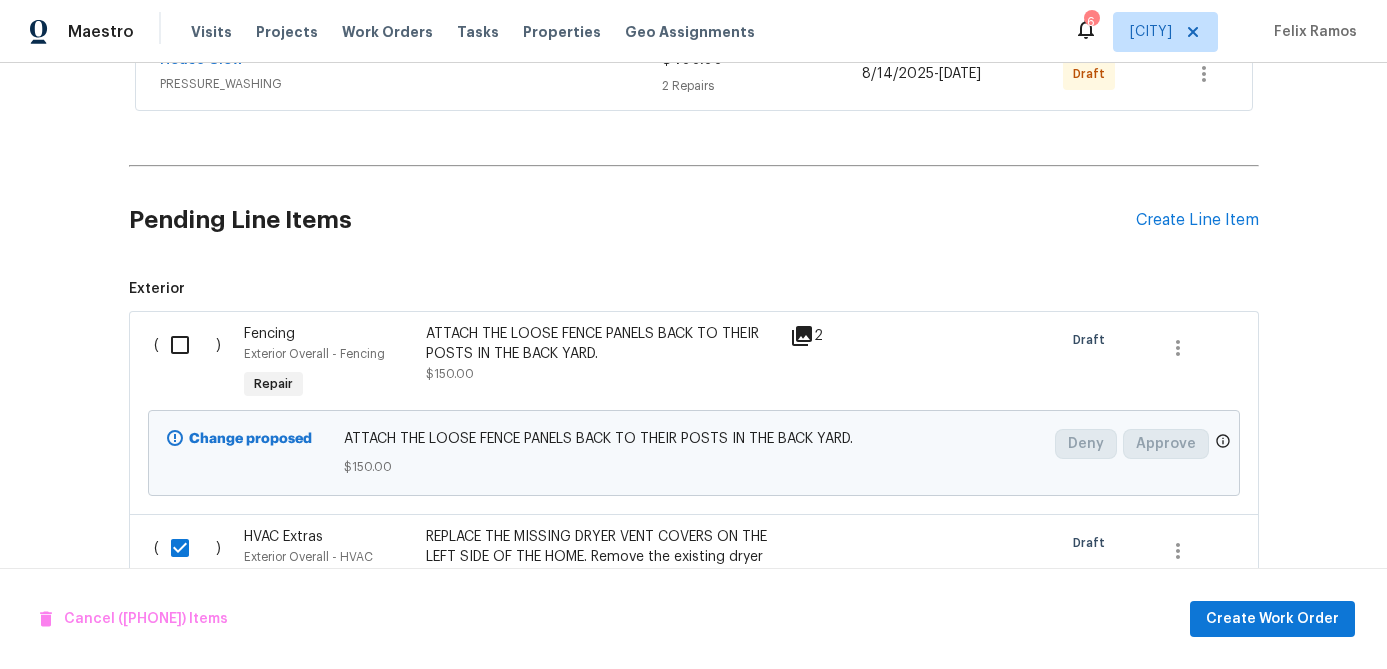 scroll, scrollTop: 768, scrollLeft: 0, axis: vertical 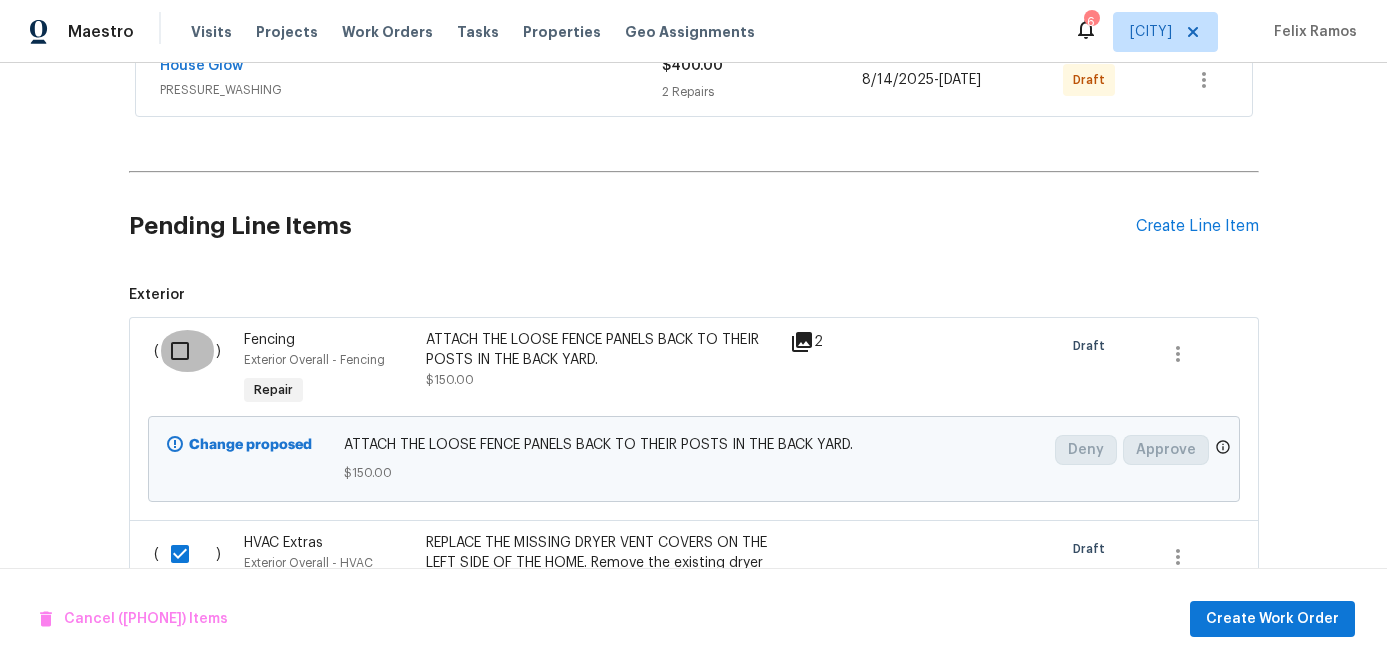 click at bounding box center (187, 351) 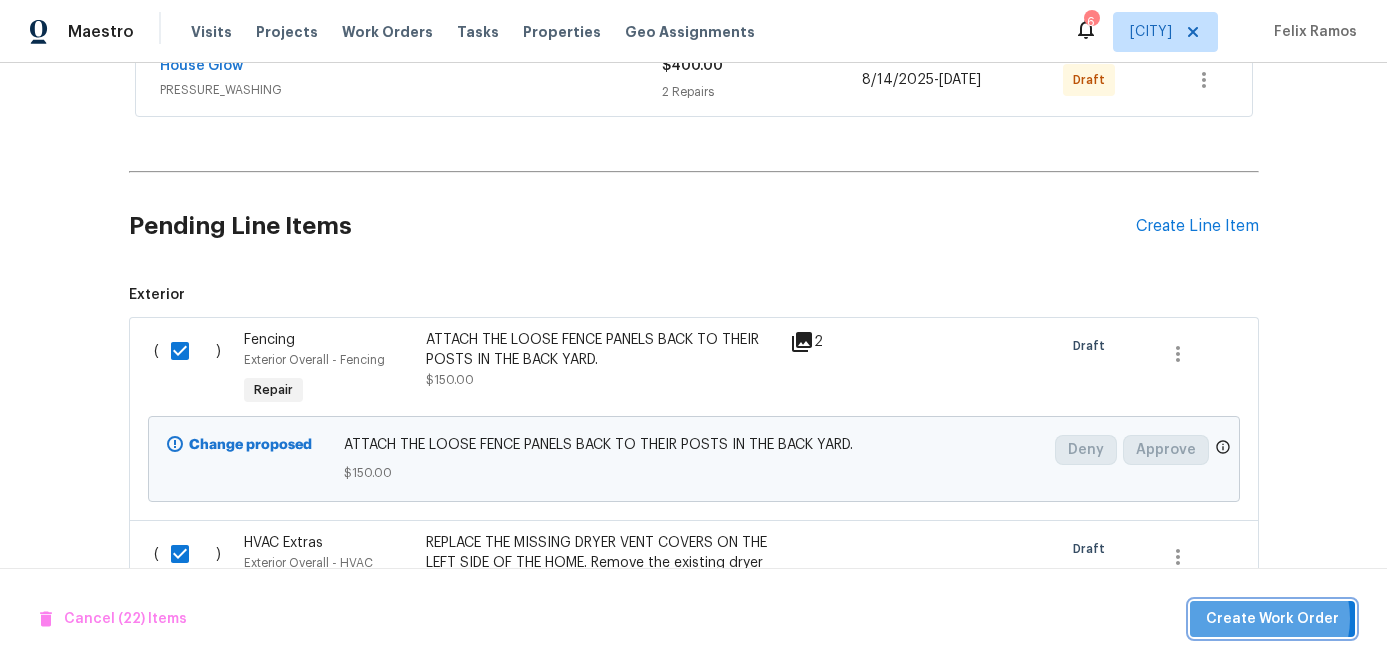 click on "Create Work Order" at bounding box center (1272, 619) 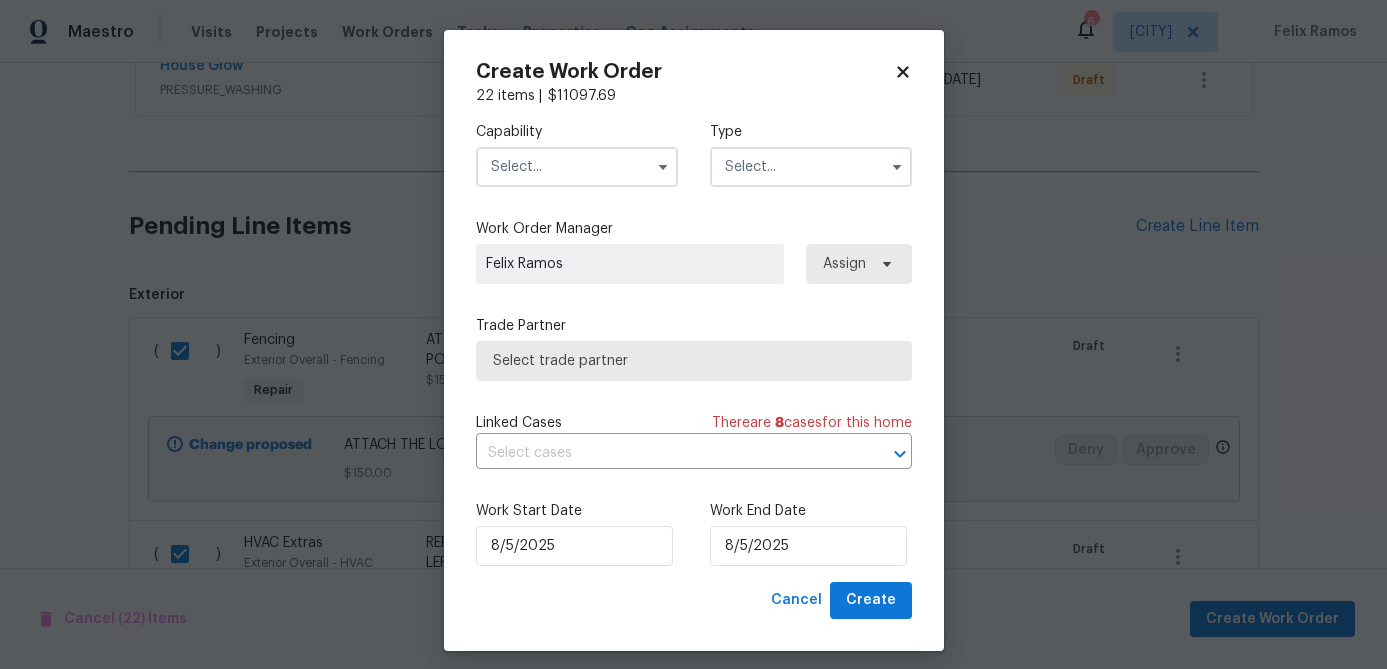 click at bounding box center (577, 167) 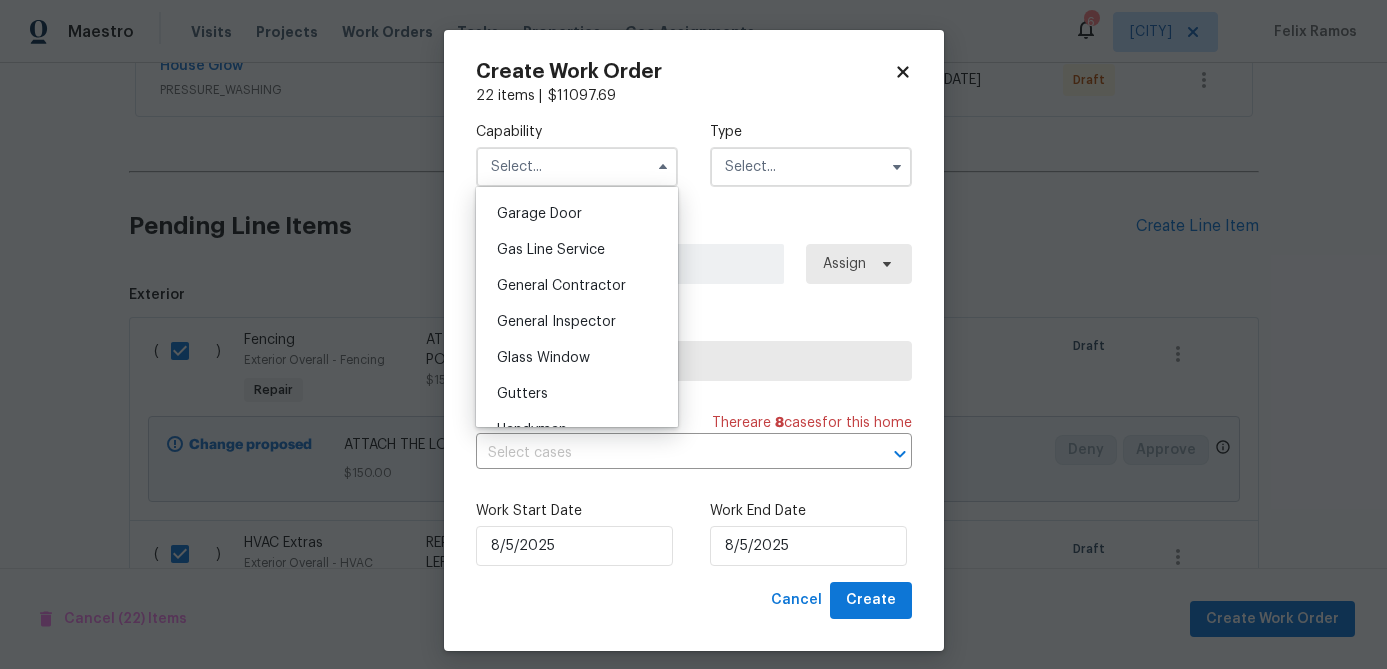scroll, scrollTop: 878, scrollLeft: 0, axis: vertical 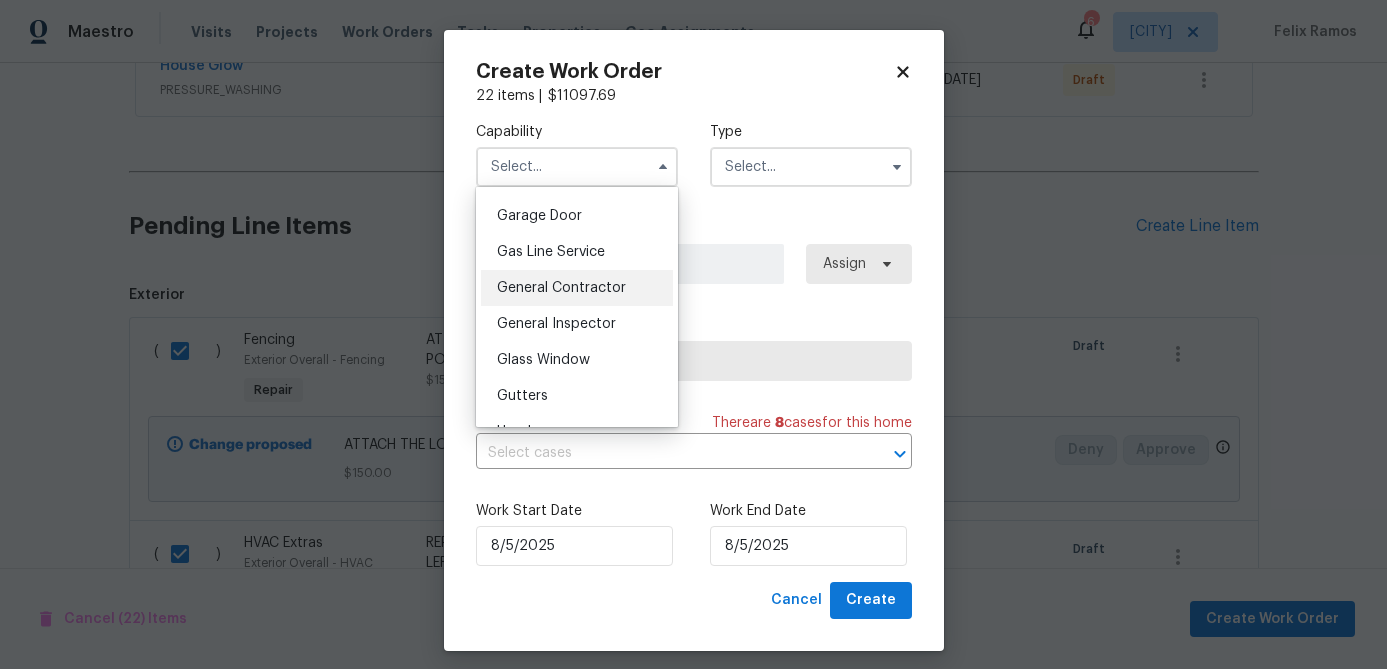 click on "General Contractor" at bounding box center [561, 288] 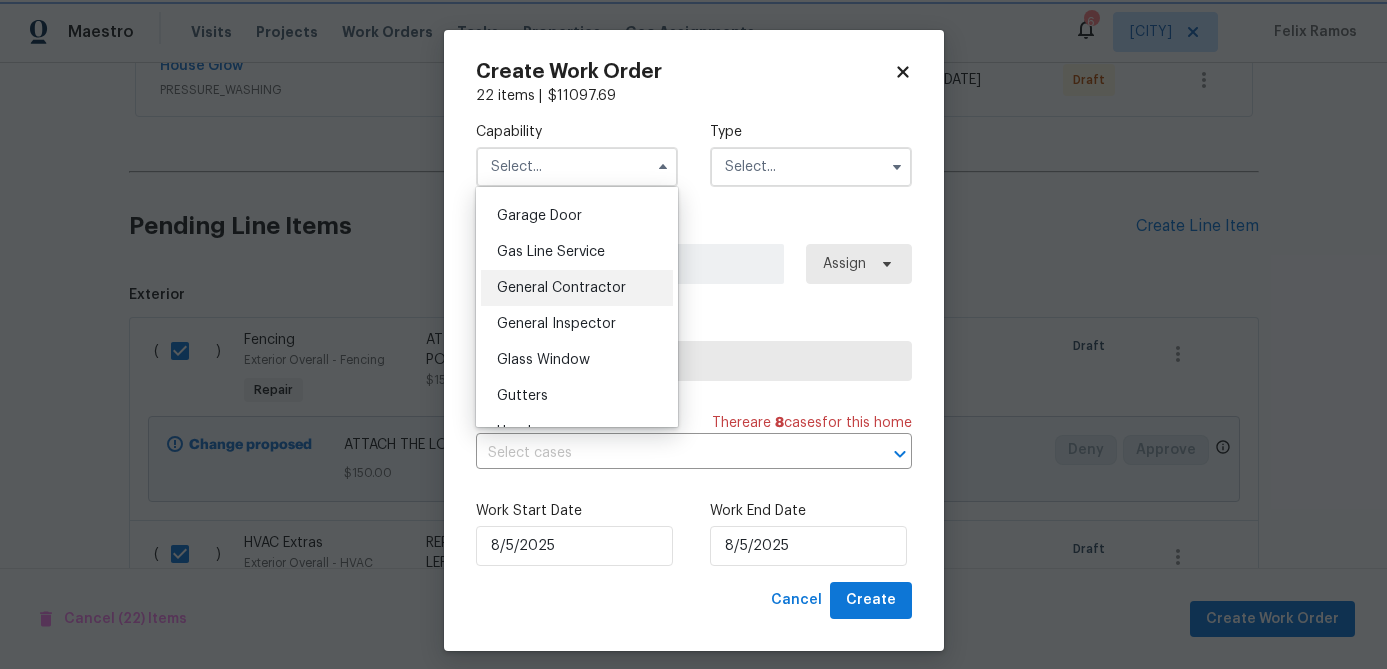 type on "General Contractor" 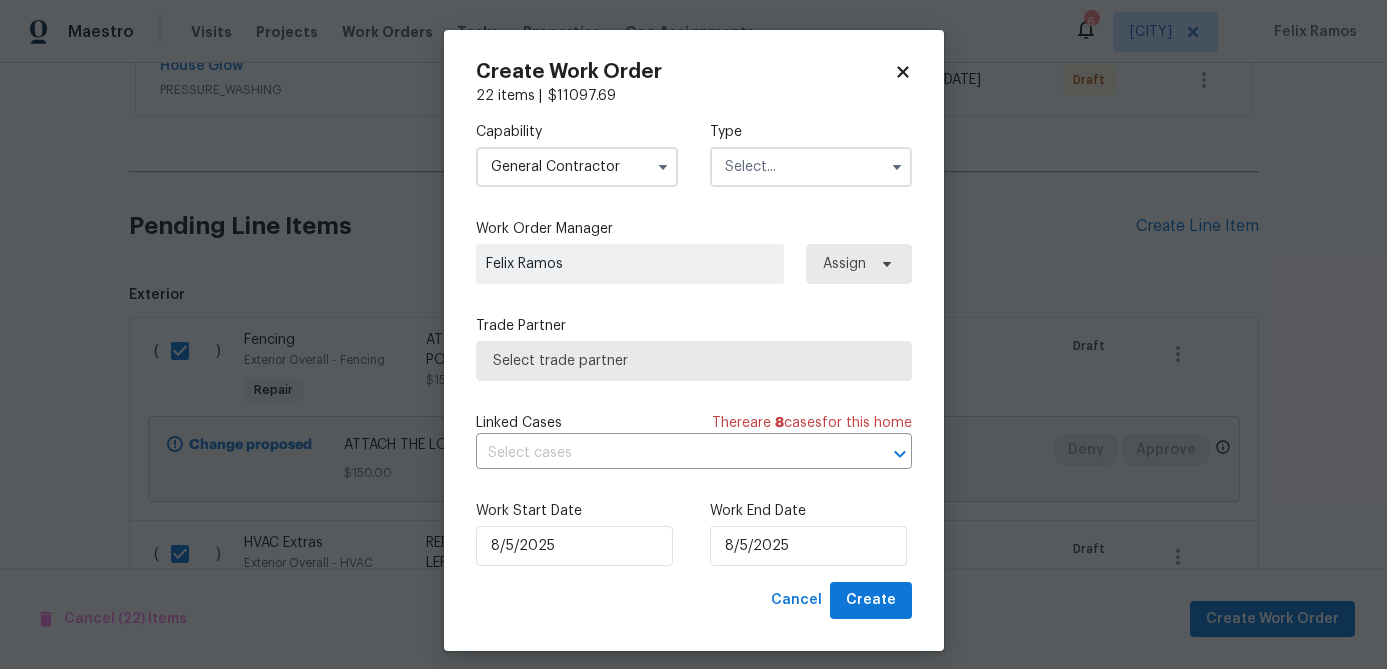 click at bounding box center (811, 167) 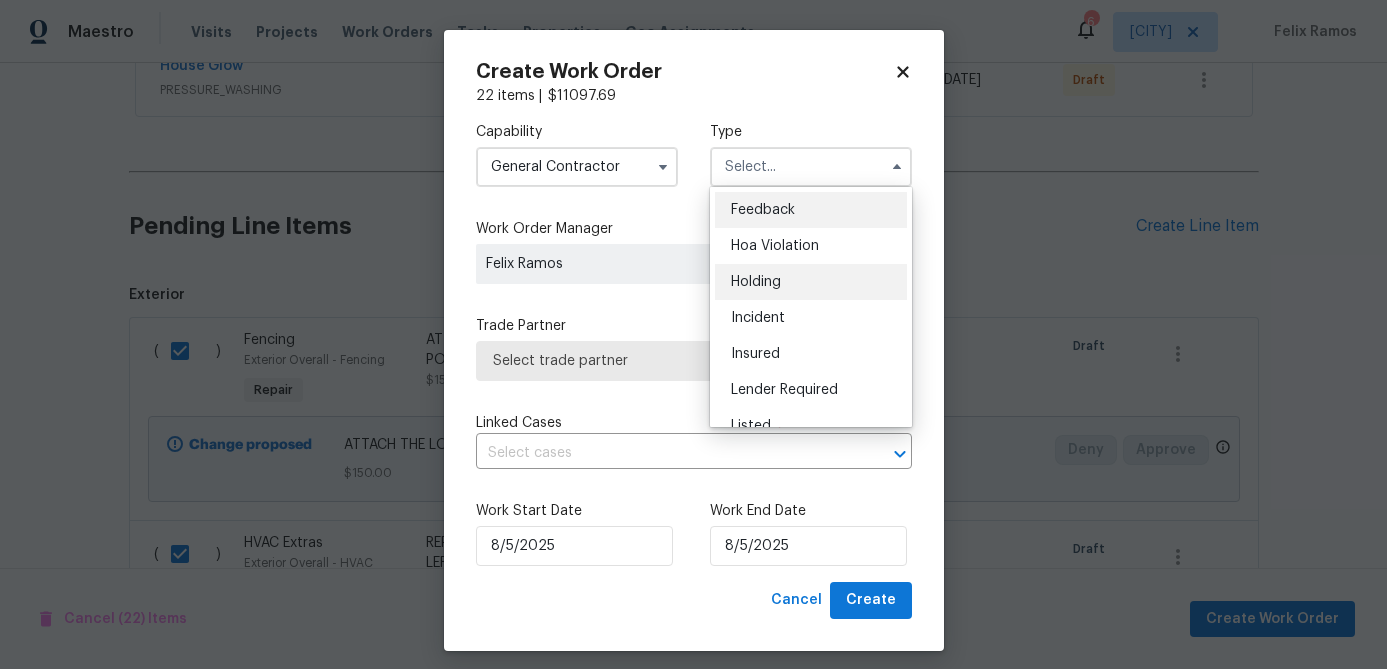 scroll, scrollTop: 454, scrollLeft: 0, axis: vertical 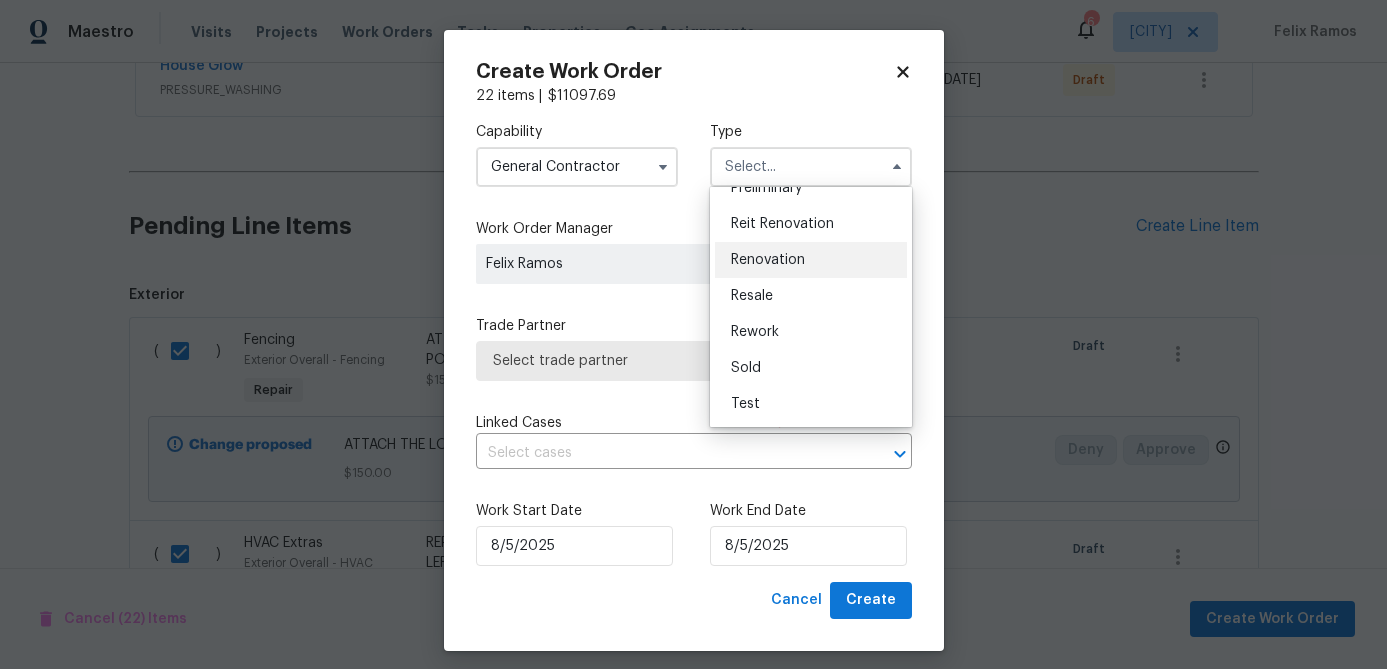 click on "Renovation" at bounding box center [768, 260] 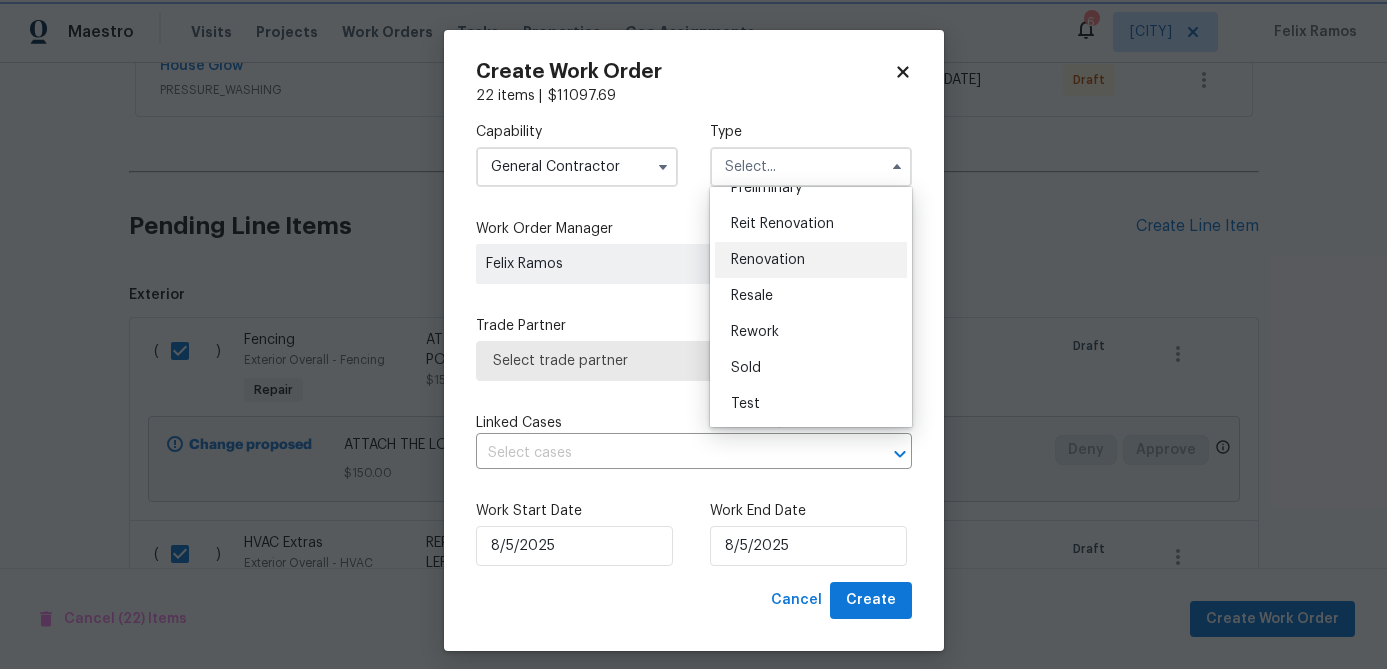 type on "Renovation" 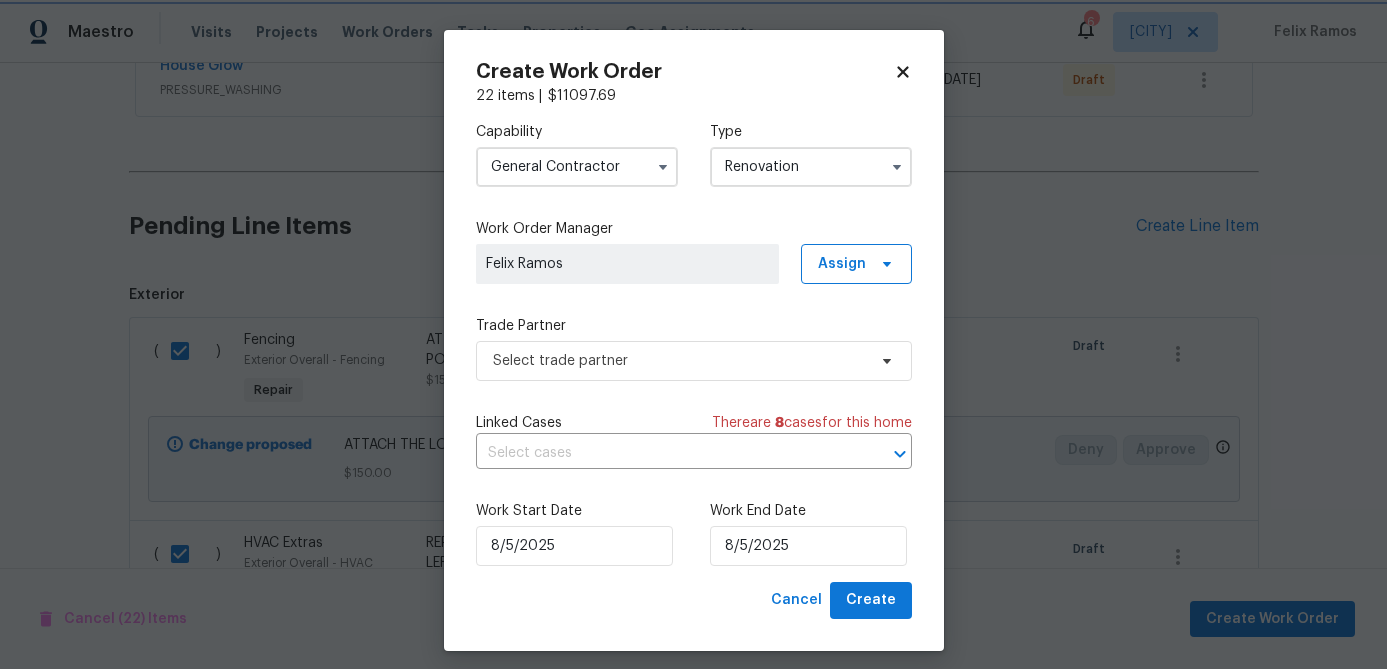scroll, scrollTop: 0, scrollLeft: 0, axis: both 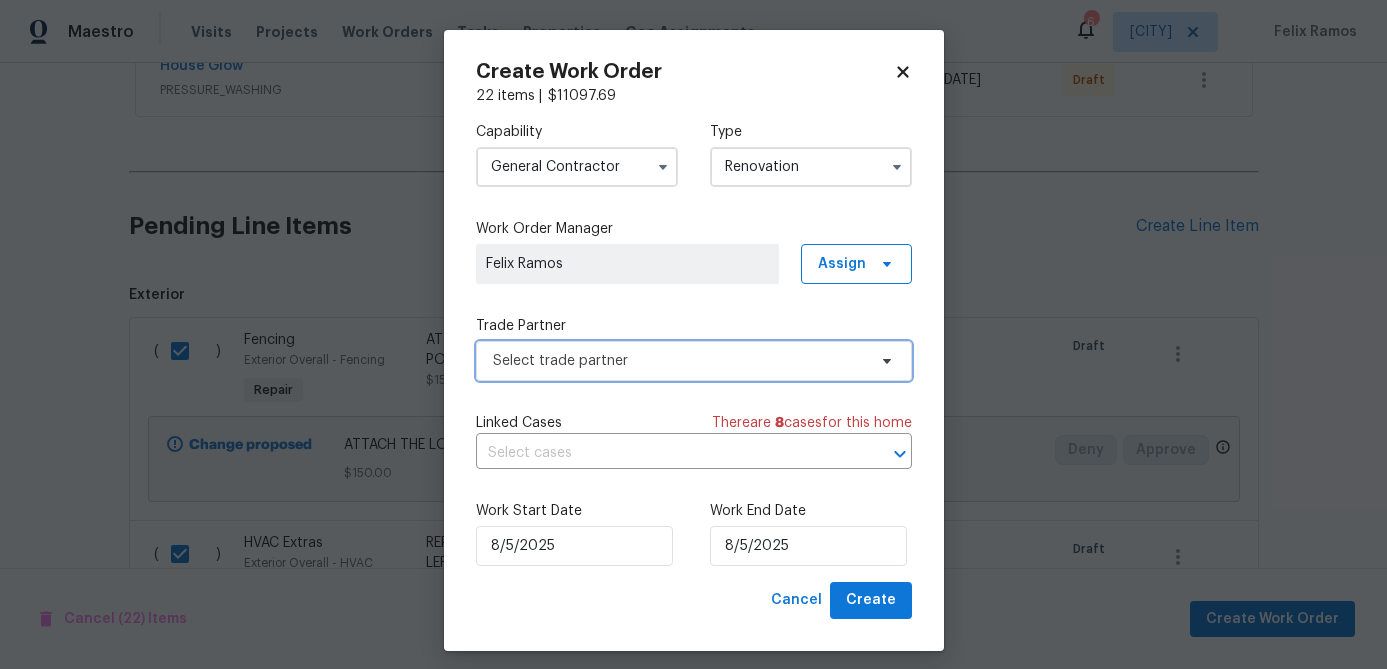 click on "Select trade partner" at bounding box center [679, 361] 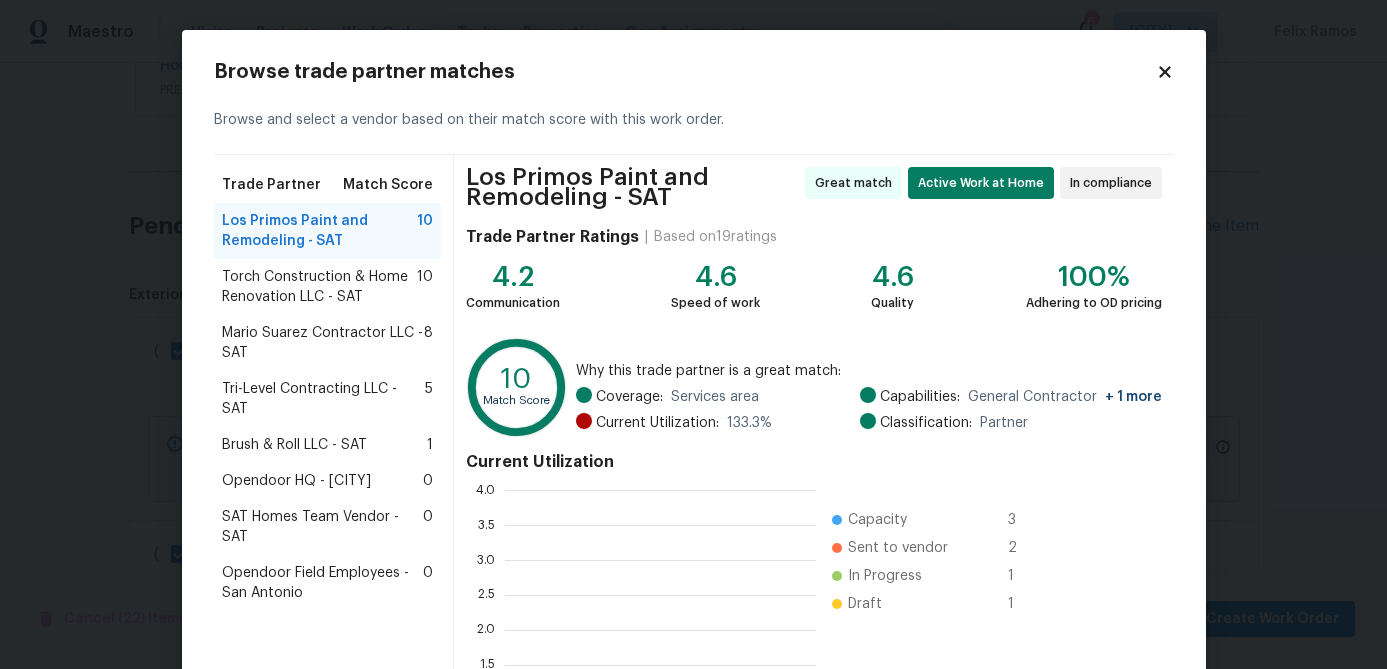 scroll, scrollTop: 2, scrollLeft: 1, axis: both 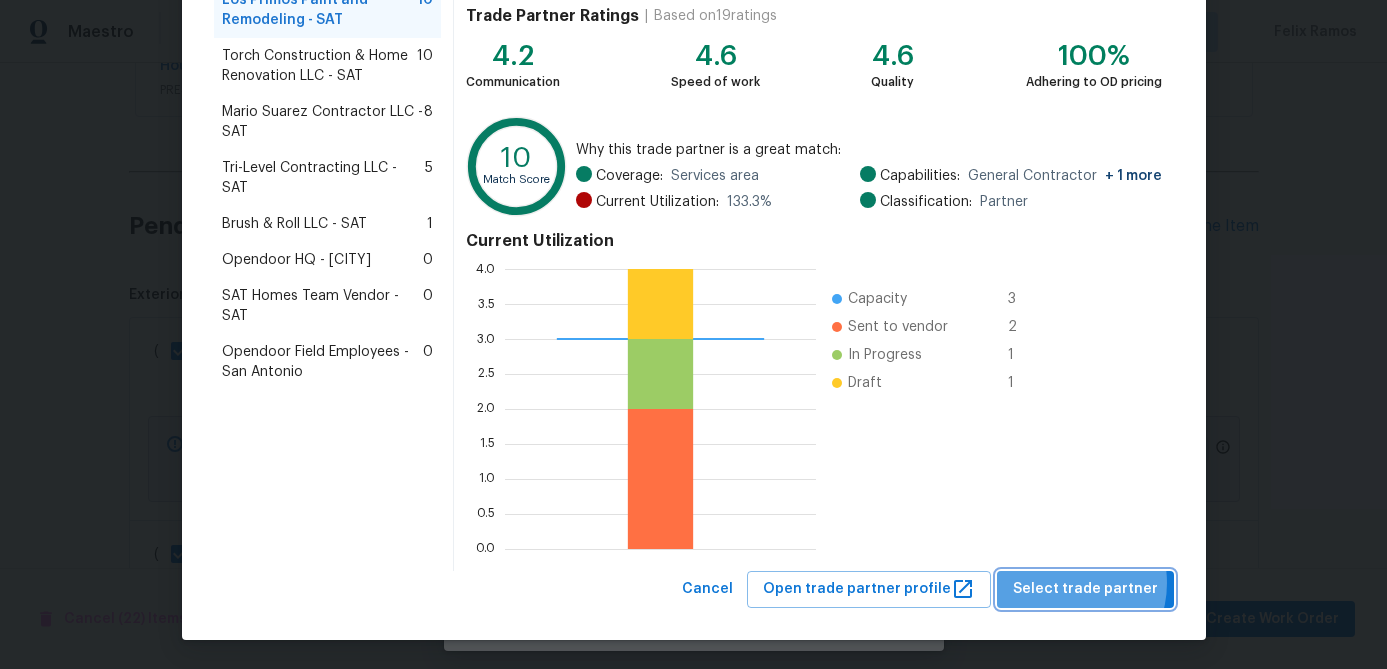 click on "Select trade partner" at bounding box center (1085, 589) 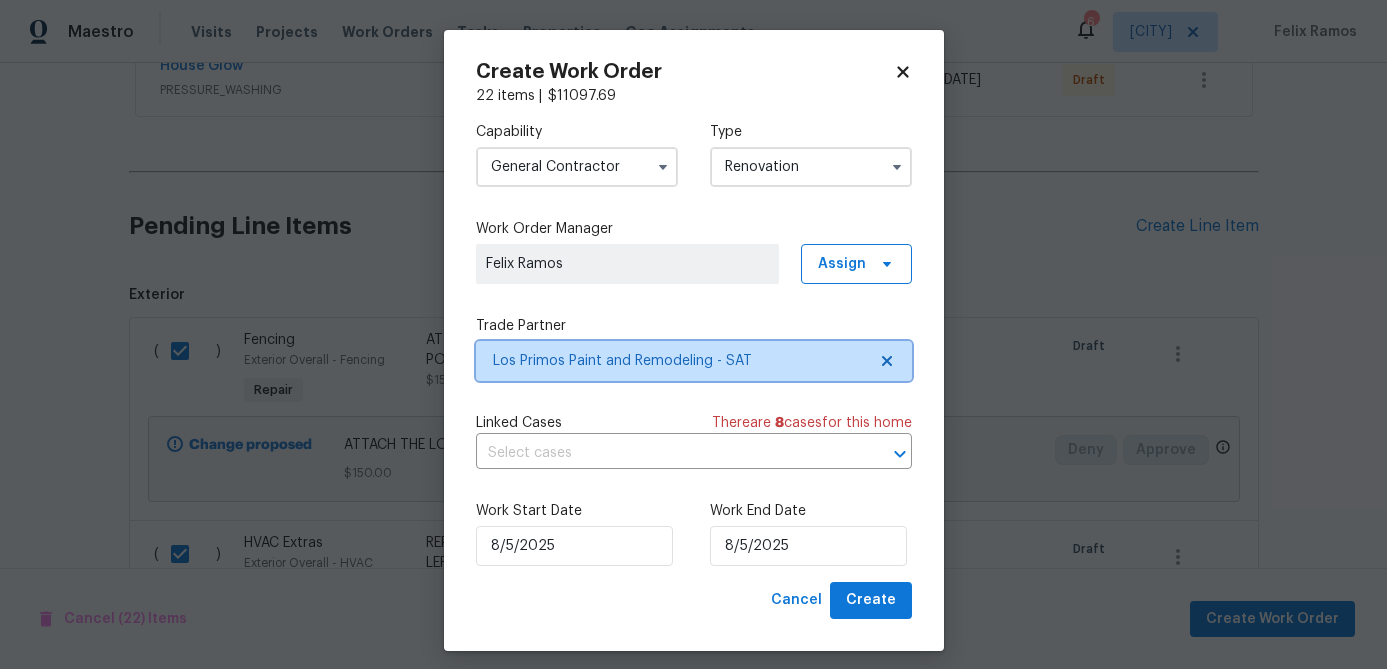 scroll, scrollTop: 0, scrollLeft: 0, axis: both 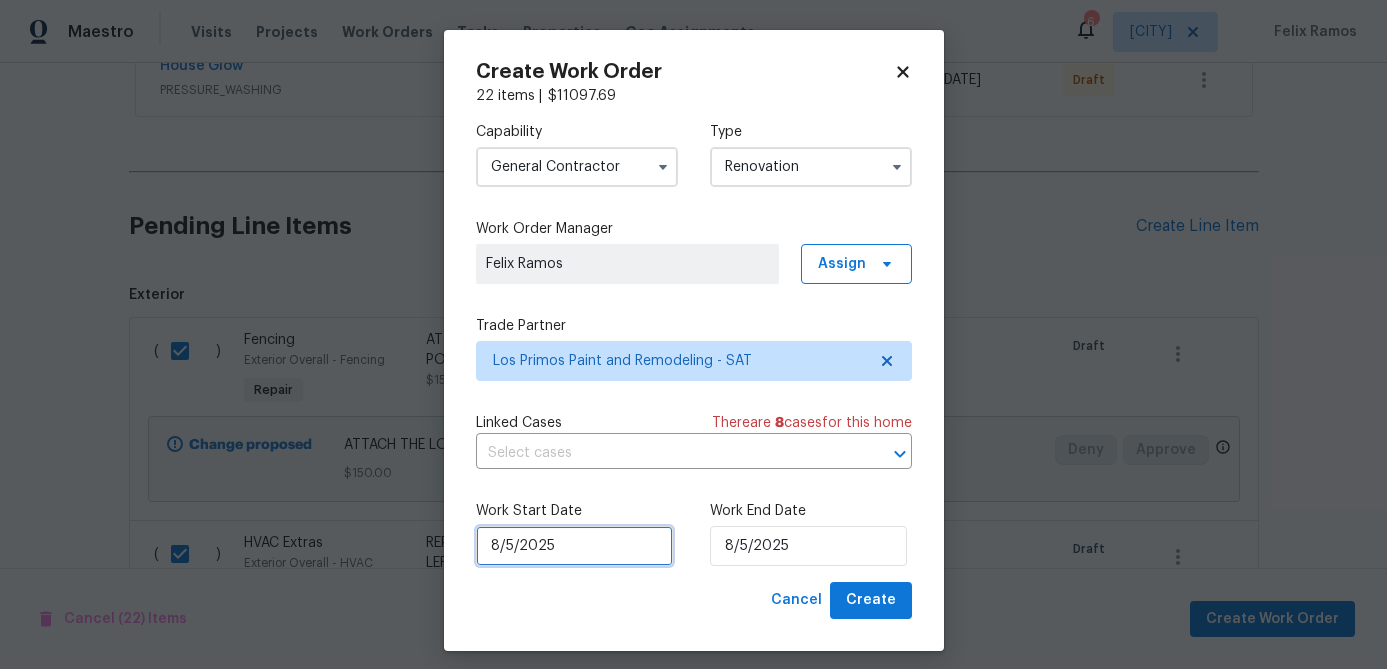 click on "8/5/2025" at bounding box center [574, 546] 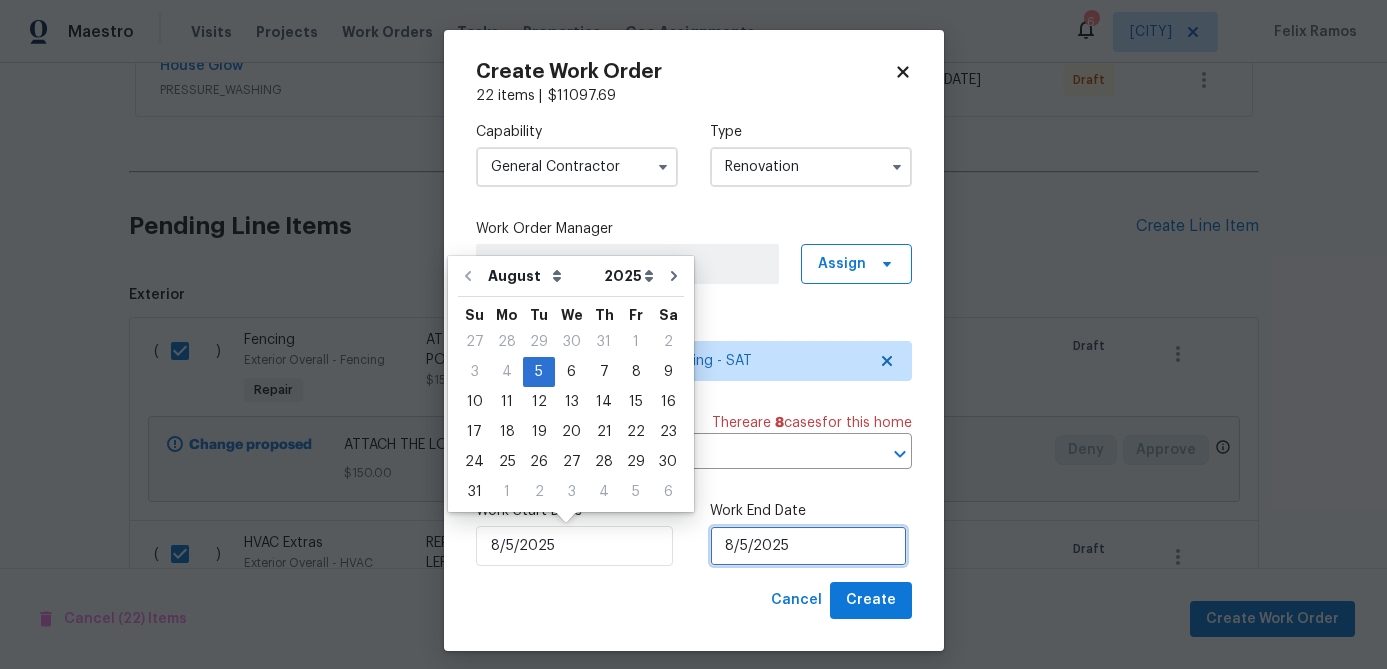 click on "8/5/2025" at bounding box center [808, 546] 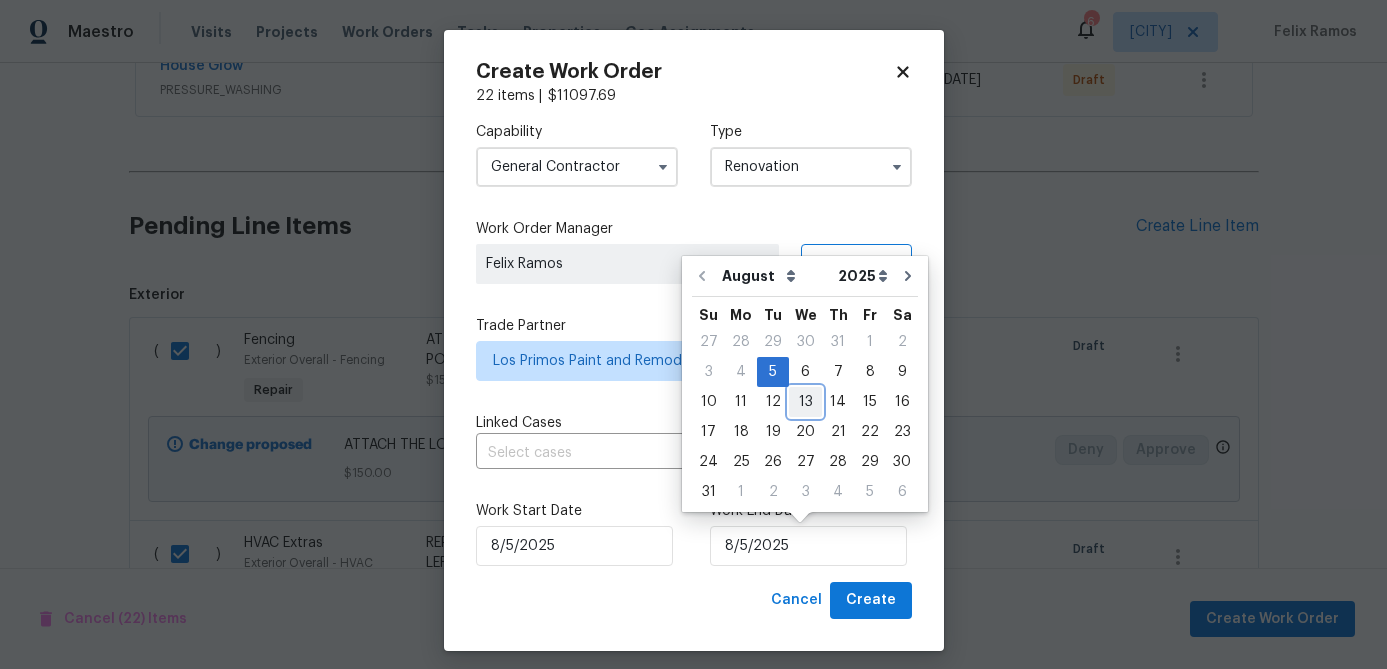 click on "13" at bounding box center [805, 402] 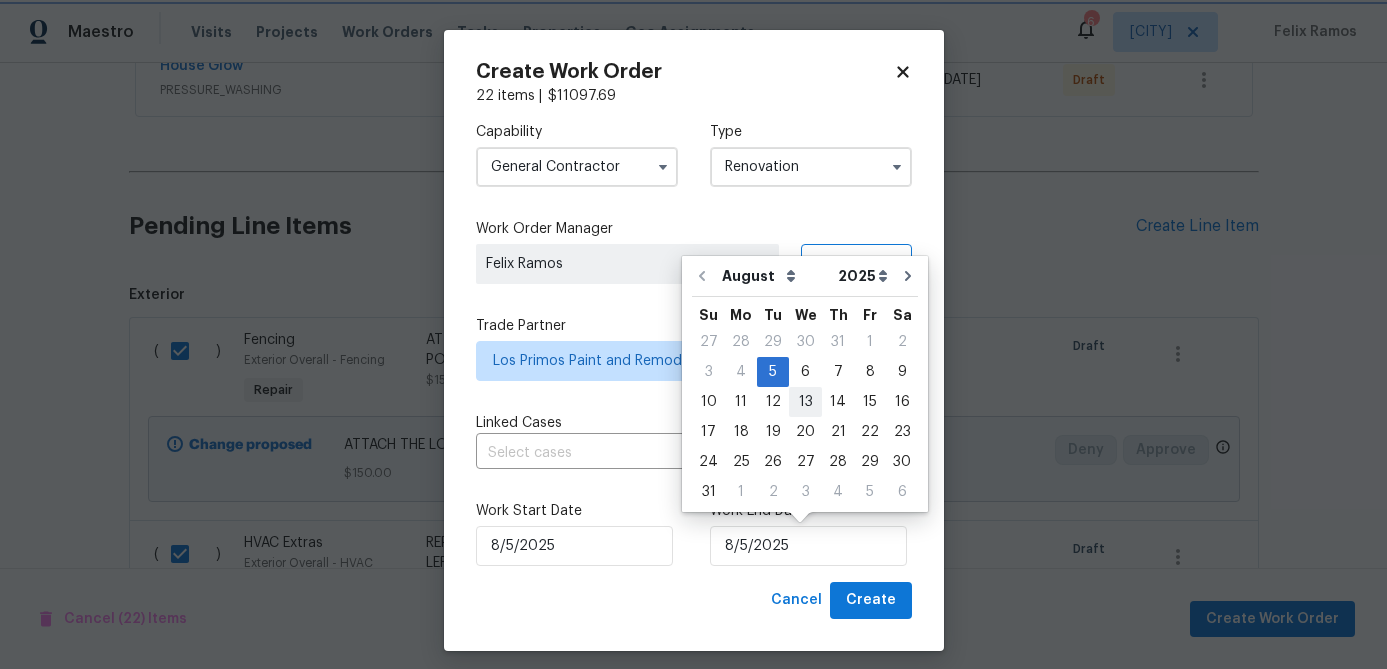 type on "8/13/2025" 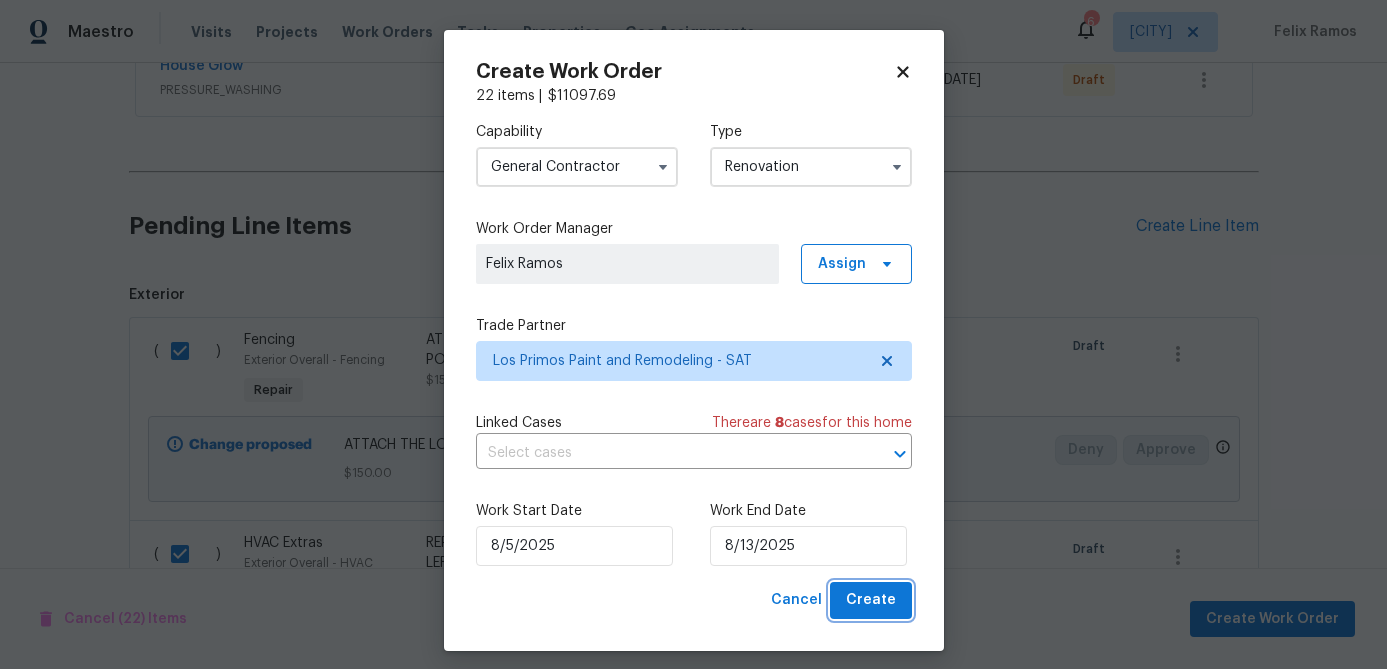 click on "Create" at bounding box center (871, 600) 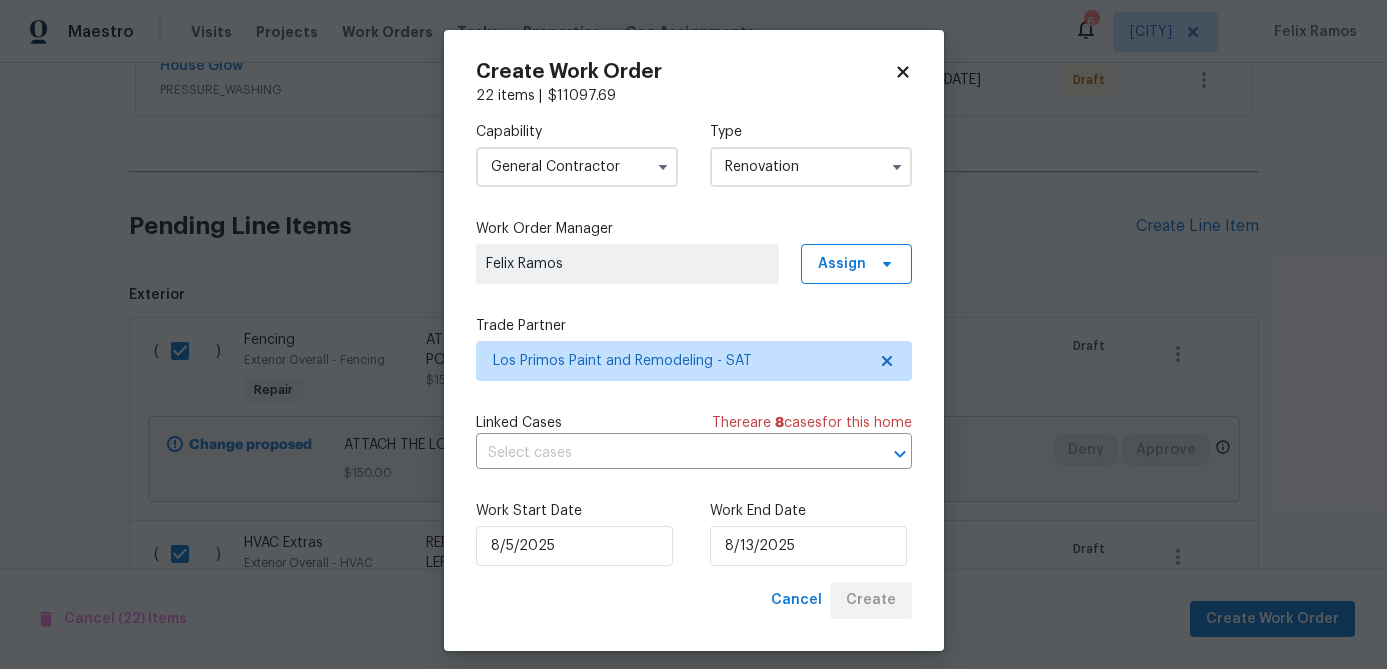 checkbox on "false" 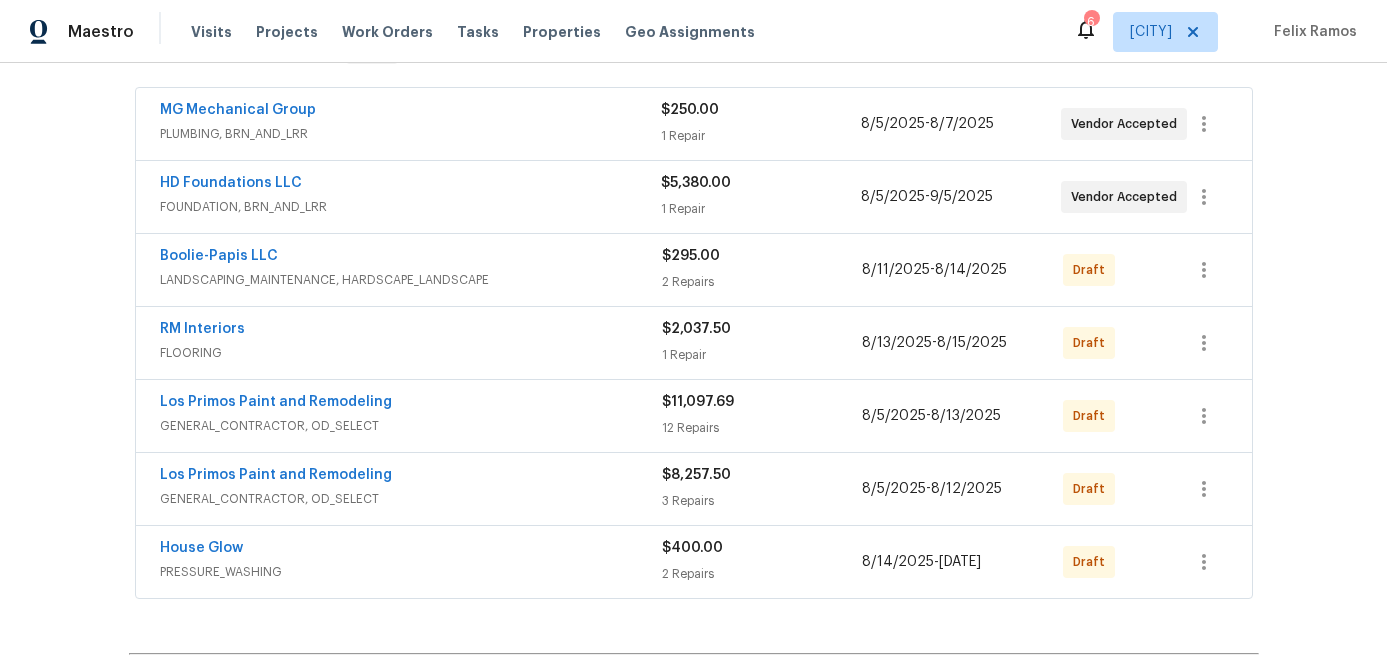 scroll, scrollTop: 373, scrollLeft: 0, axis: vertical 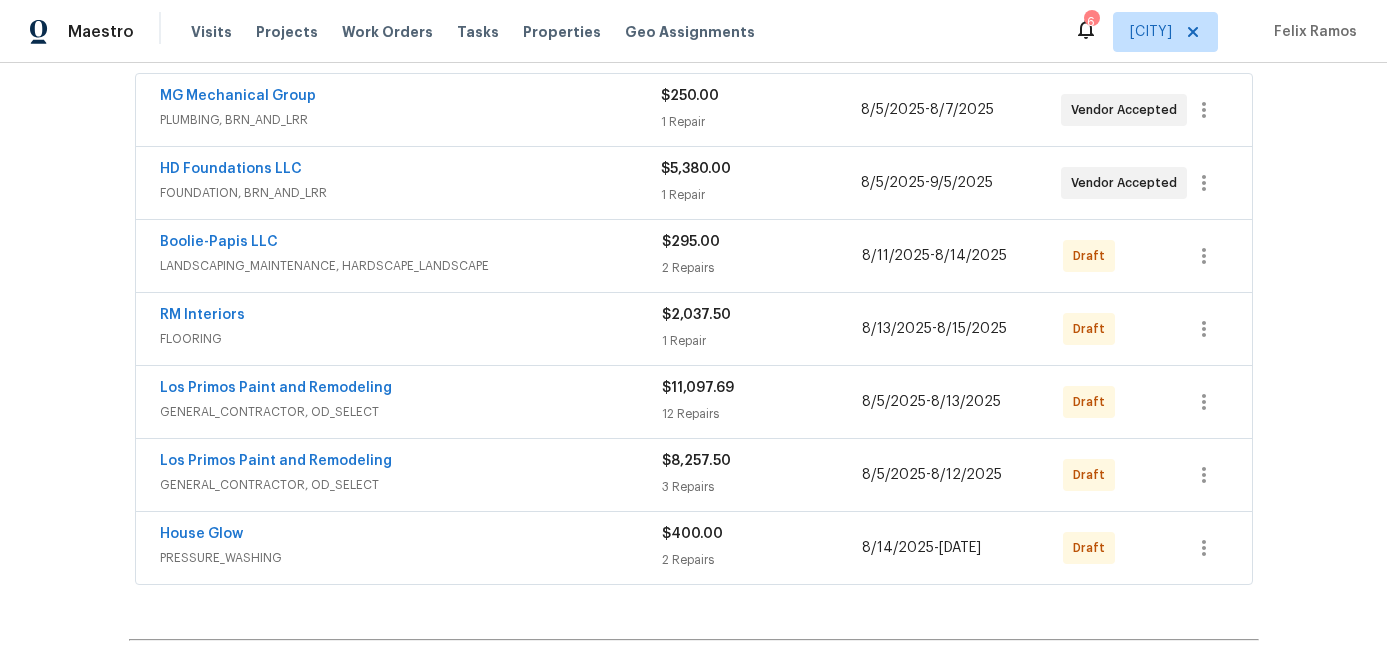 click on "GENERAL_CONTRACTOR, OD_SELECT" at bounding box center [411, 412] 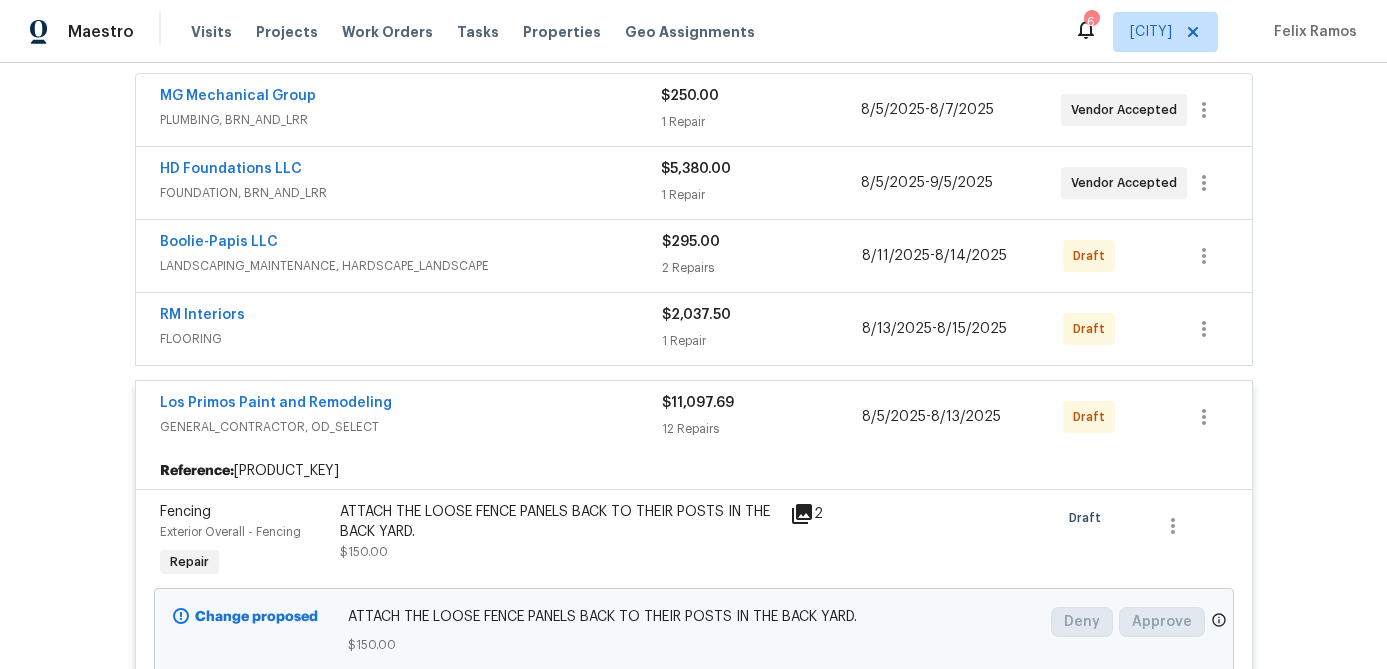 click on "Los Primos Paint and Remodeling" at bounding box center (411, 405) 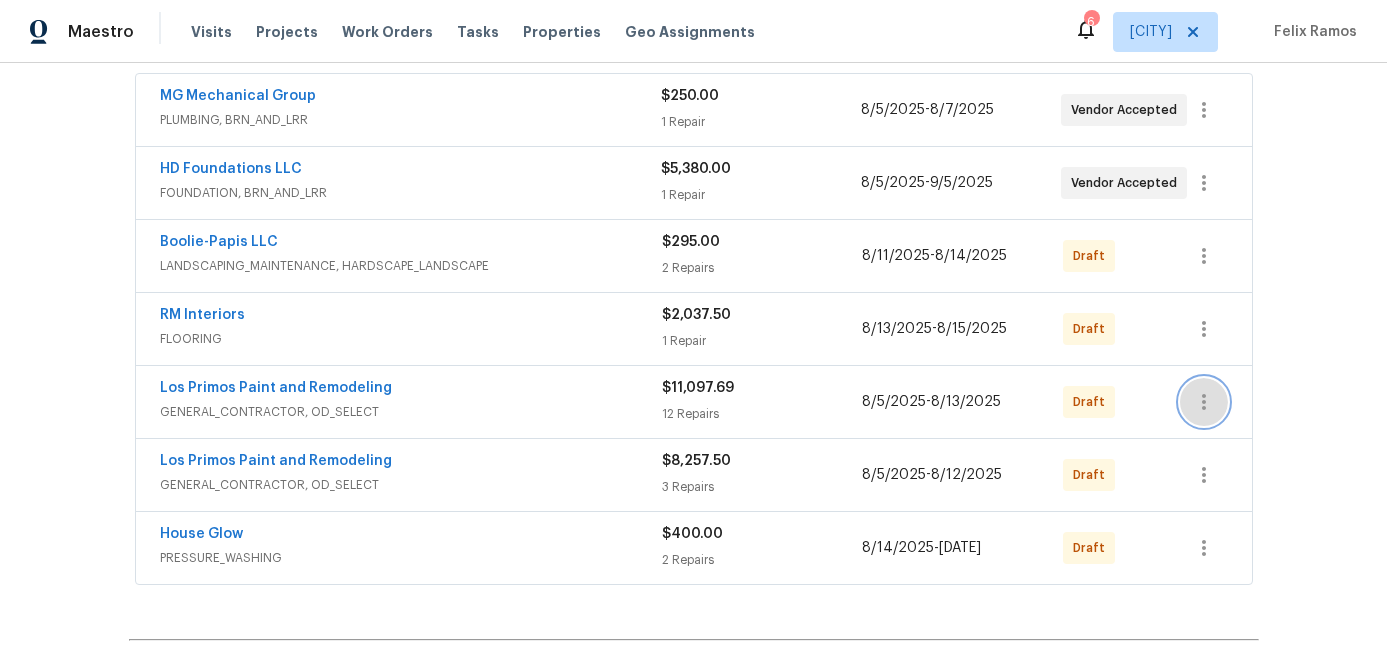 click 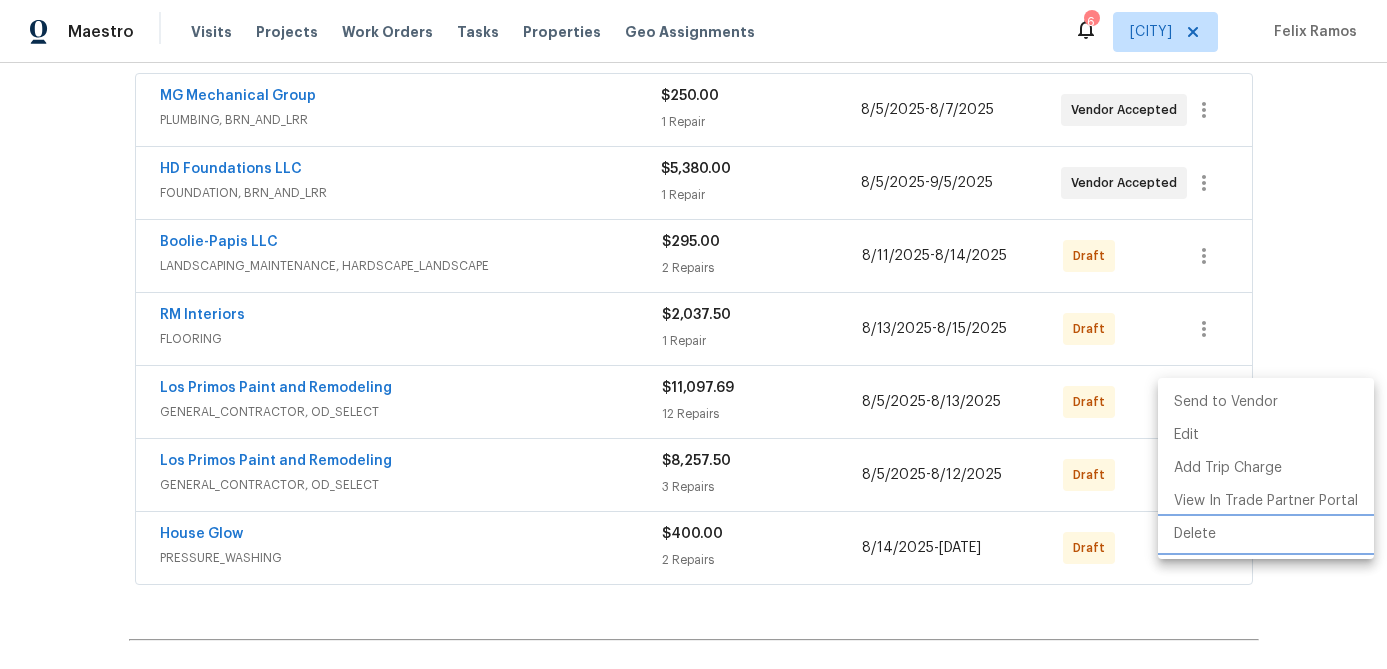 click on "Delete" at bounding box center (1266, 534) 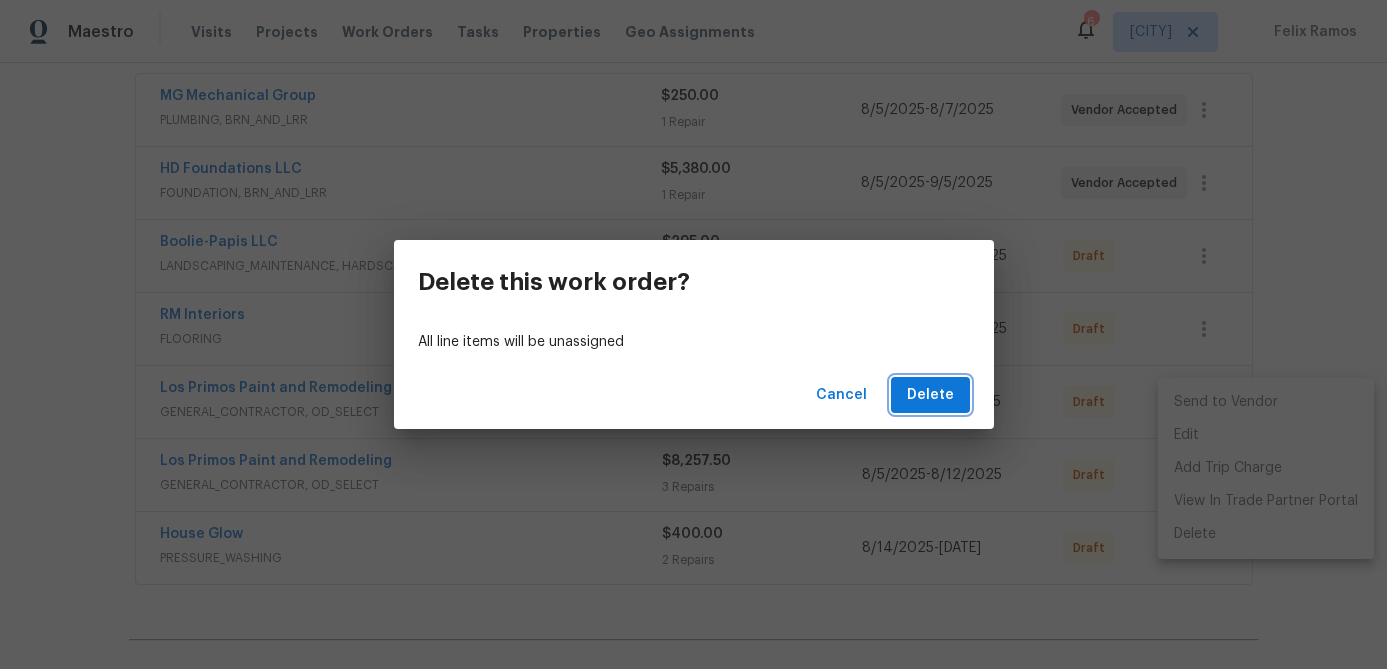 click on "Delete" at bounding box center (930, 395) 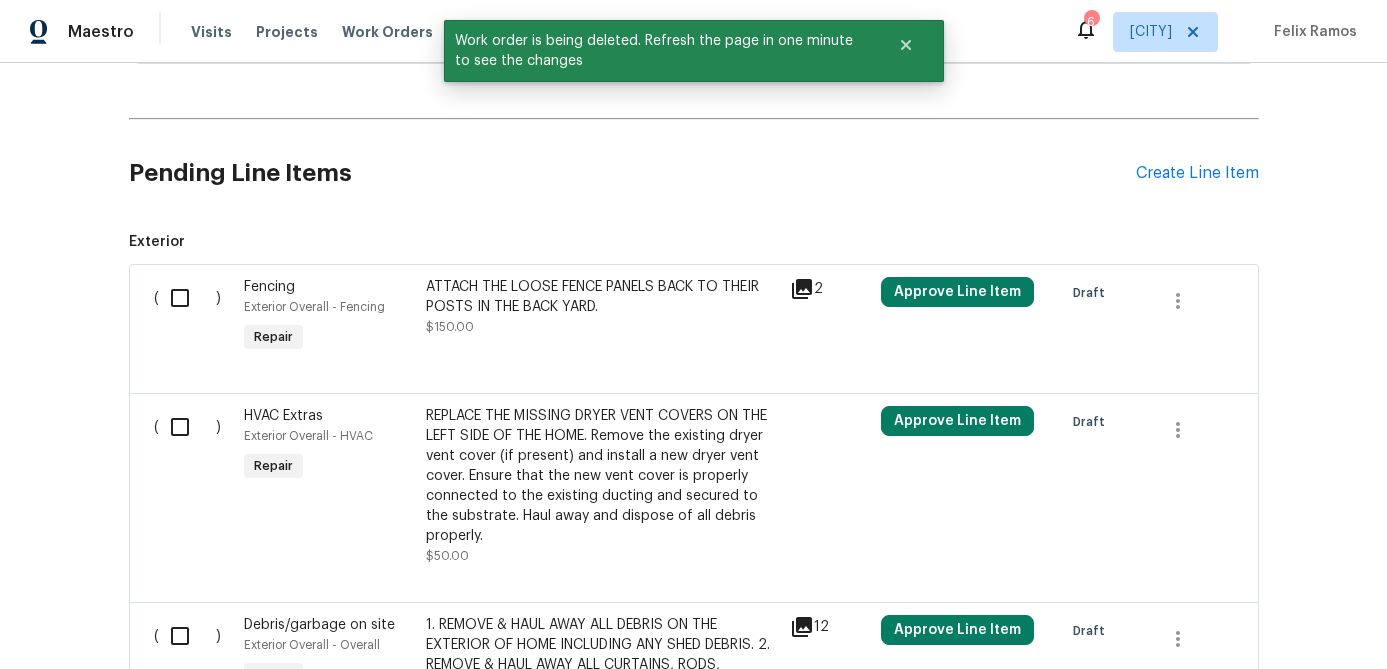 scroll, scrollTop: 857, scrollLeft: 0, axis: vertical 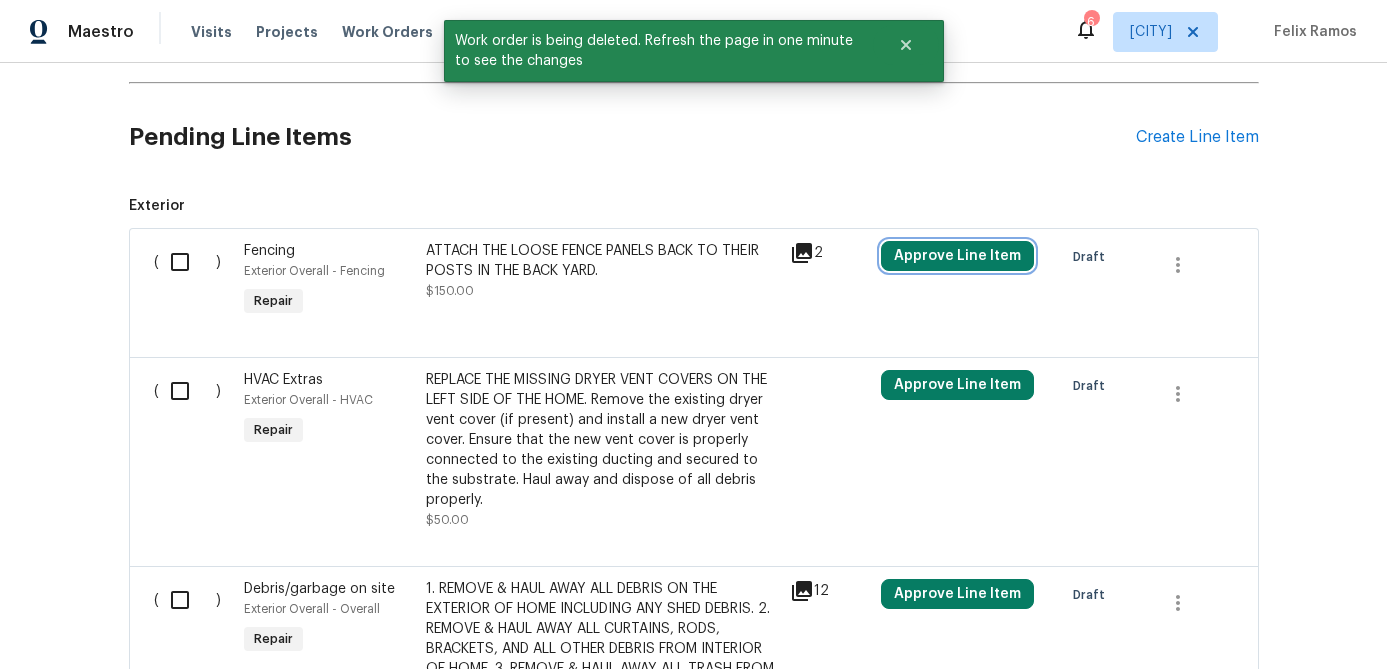 click on "Approve Line Item" at bounding box center (957, 256) 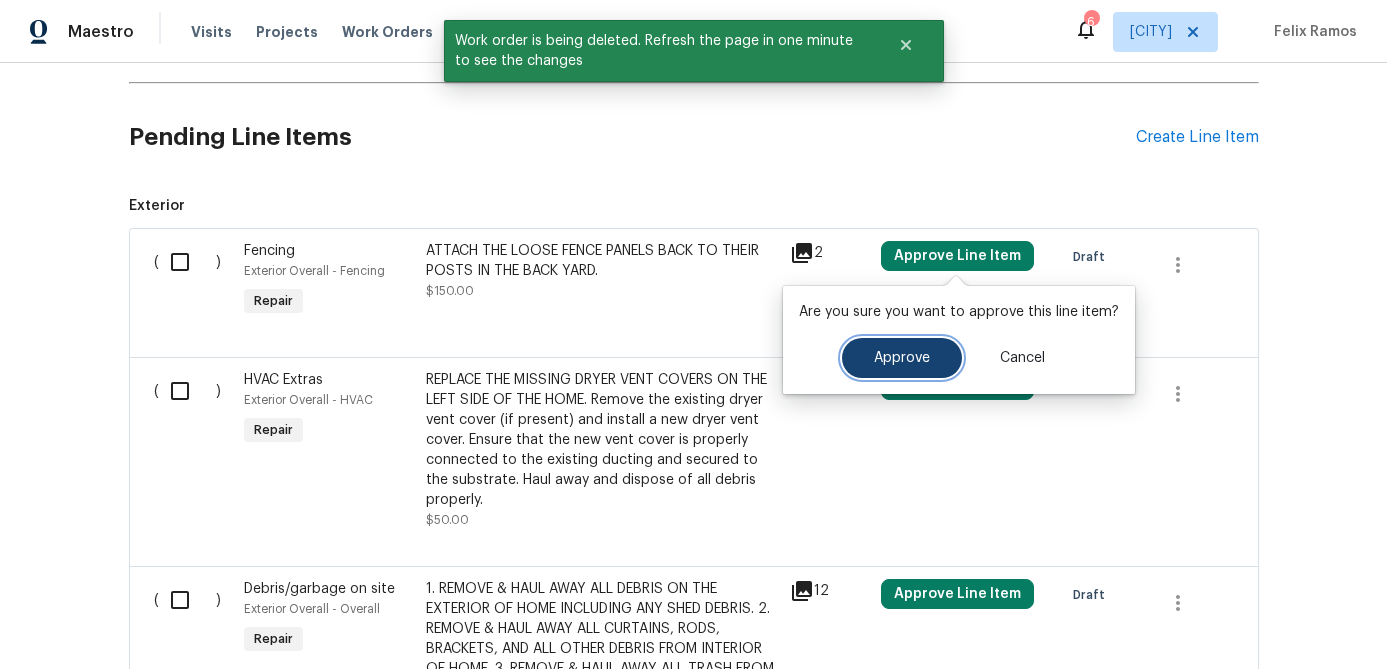 click on "Approve" at bounding box center [902, 358] 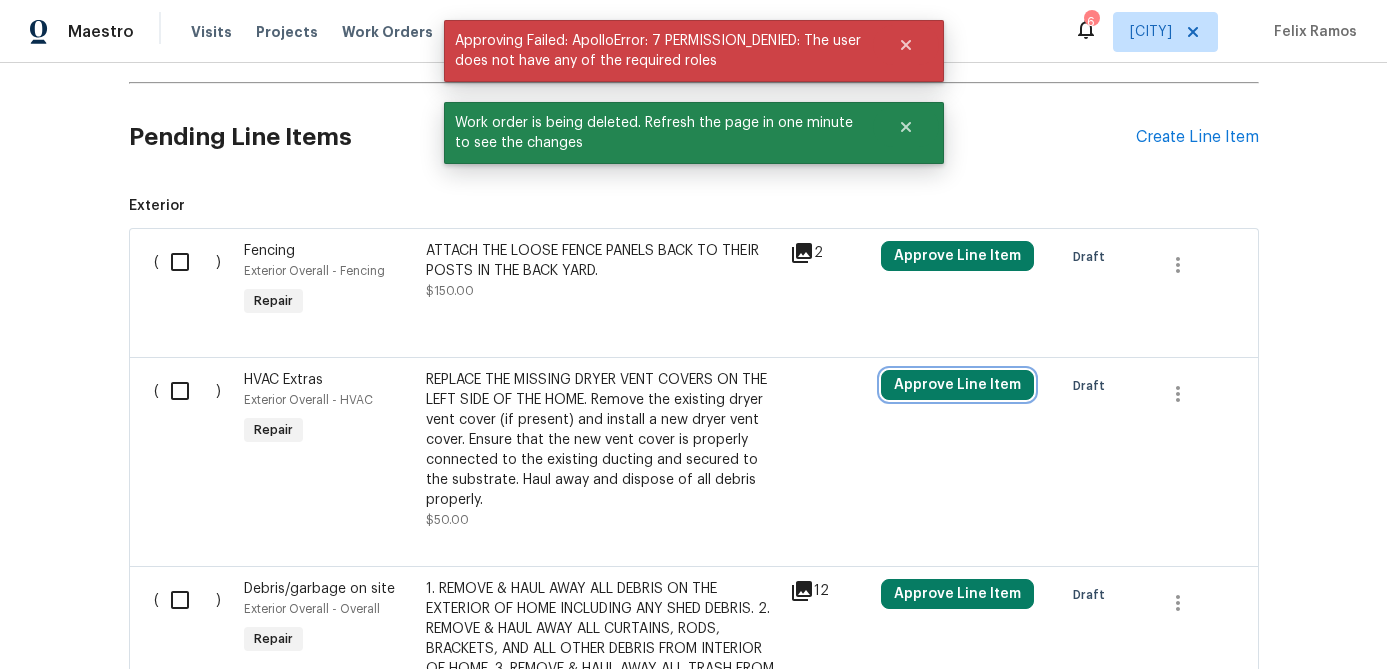 click on "Approve Line Item" at bounding box center [957, 385] 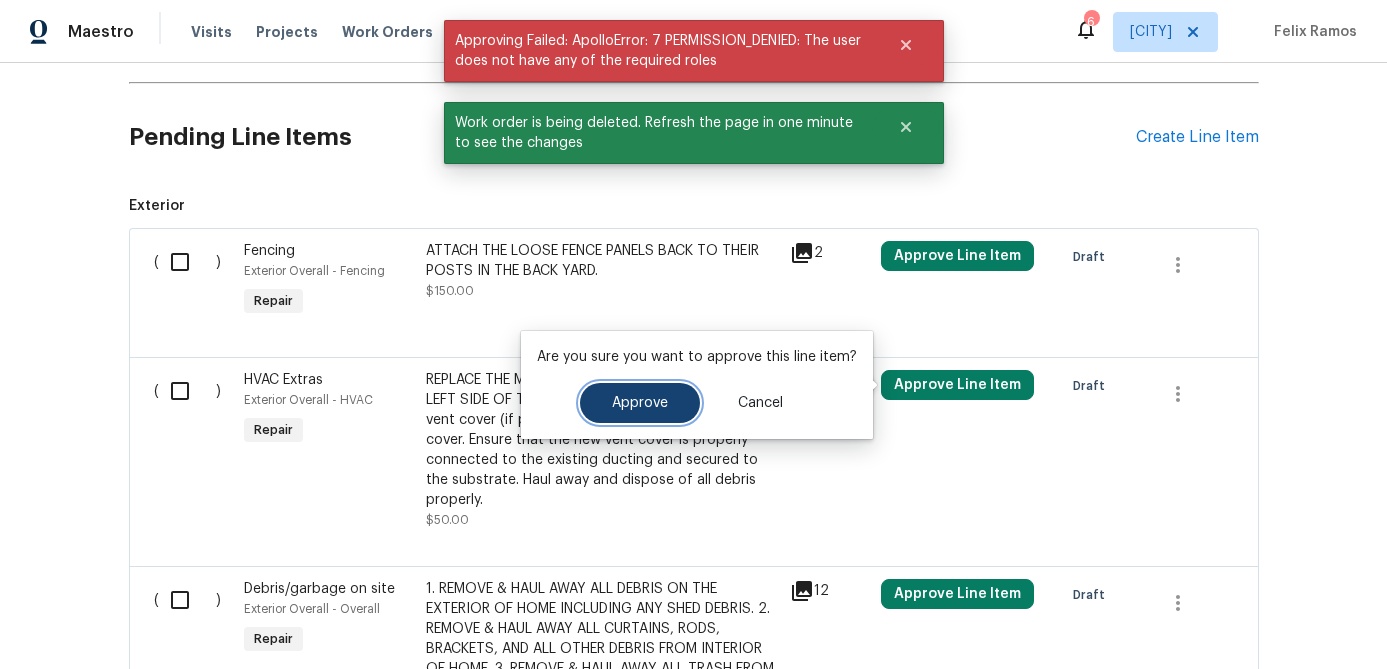 click on "Approve" at bounding box center [640, 403] 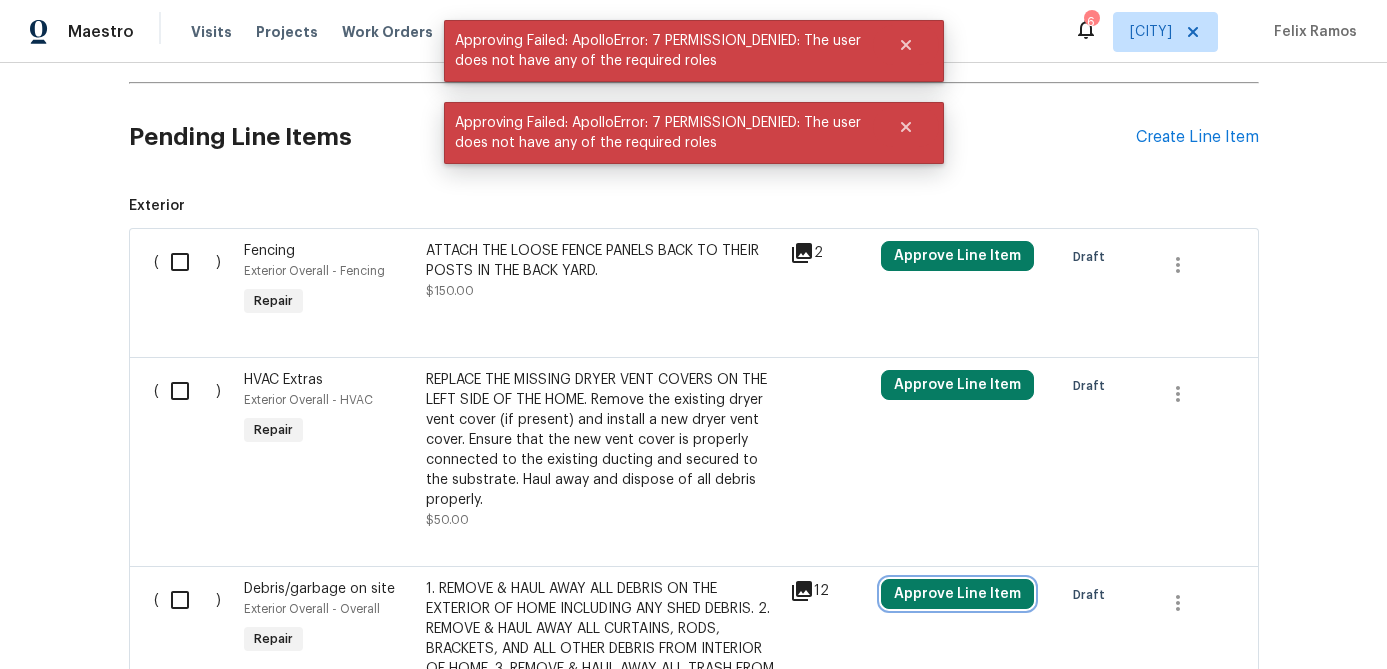 click on "Approve Line Item" at bounding box center (957, 594) 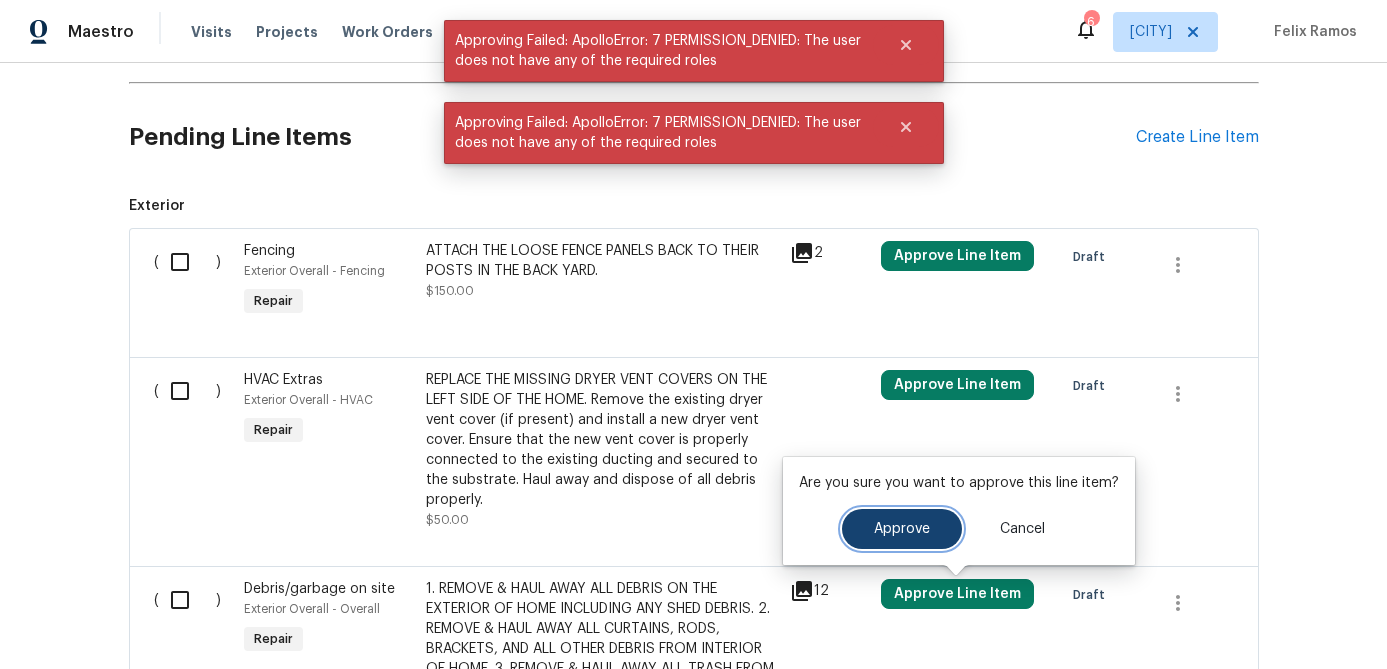 click on "Approve" at bounding box center [902, 529] 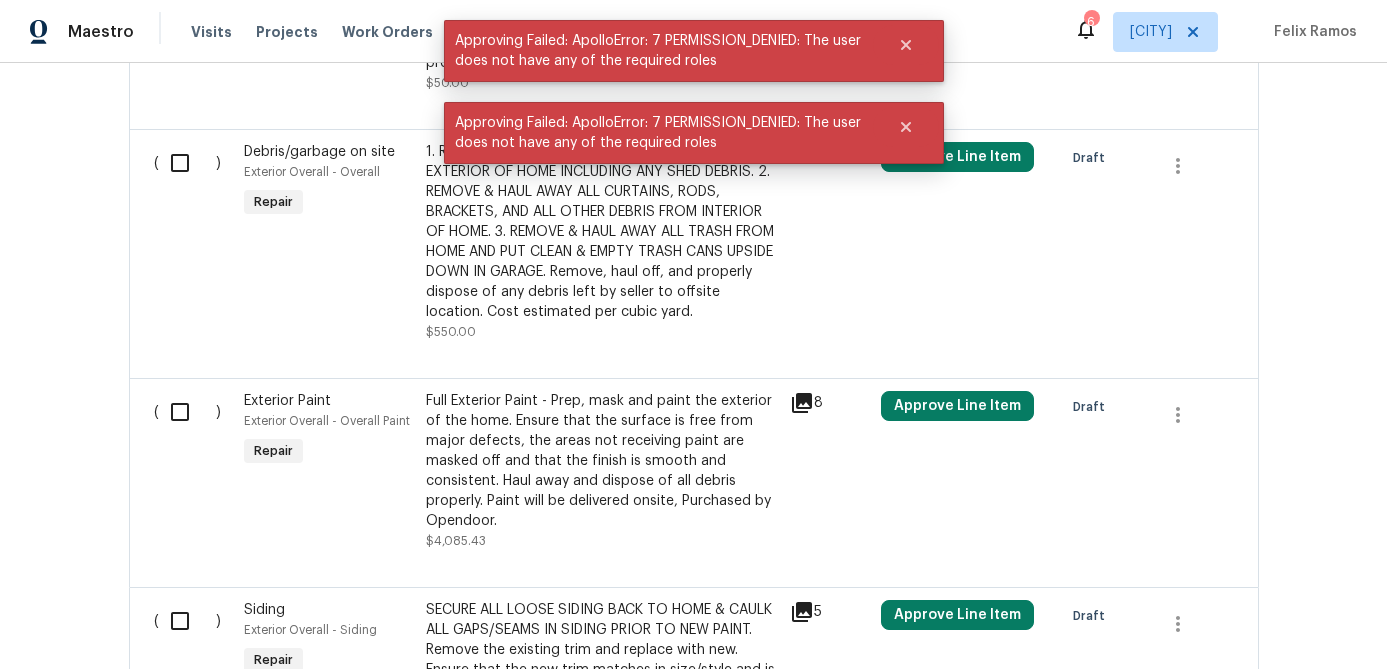 scroll, scrollTop: 1345, scrollLeft: 0, axis: vertical 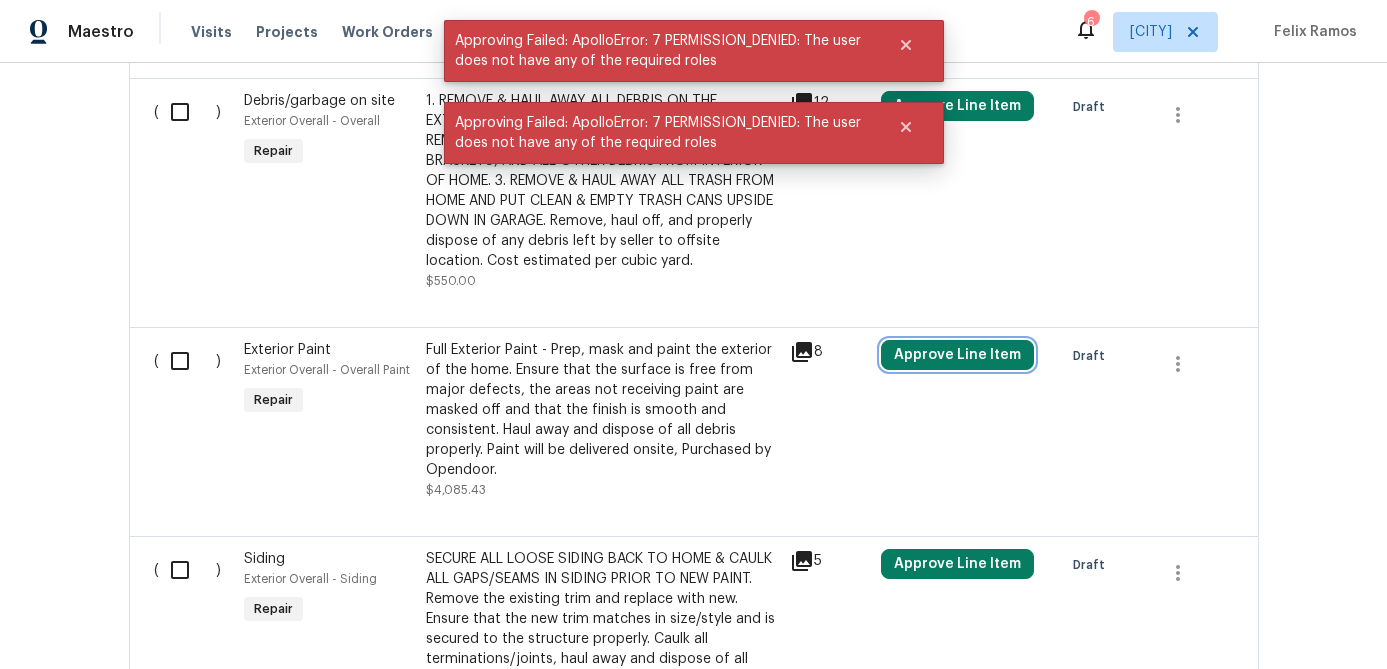 click on "Approve Line Item" at bounding box center (957, 355) 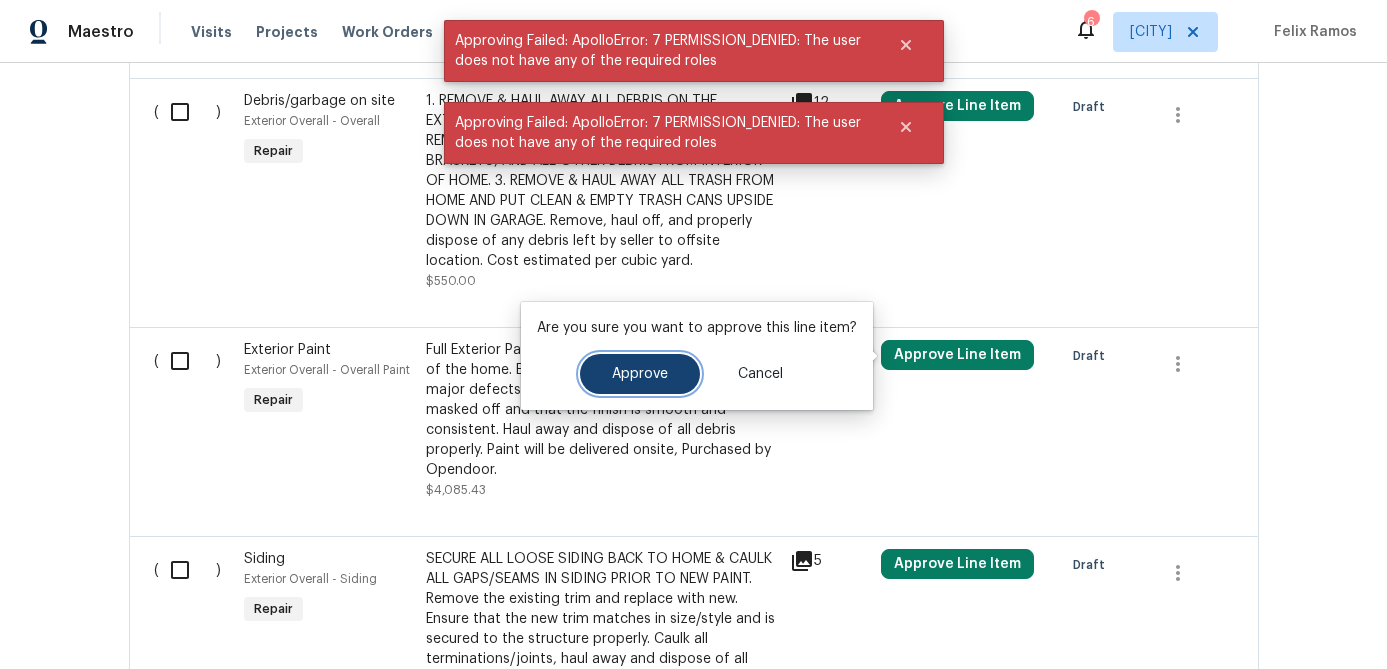click on "Approve" at bounding box center [640, 374] 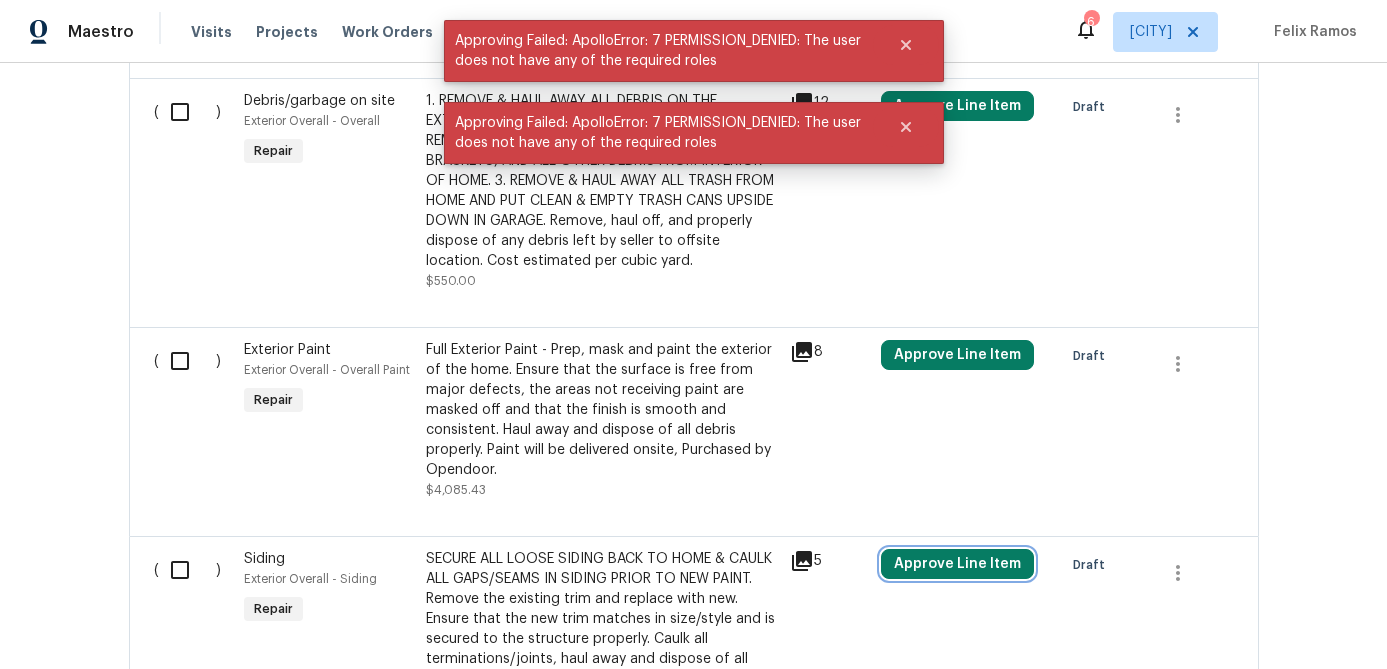 click on "Approve Line Item" at bounding box center (957, 564) 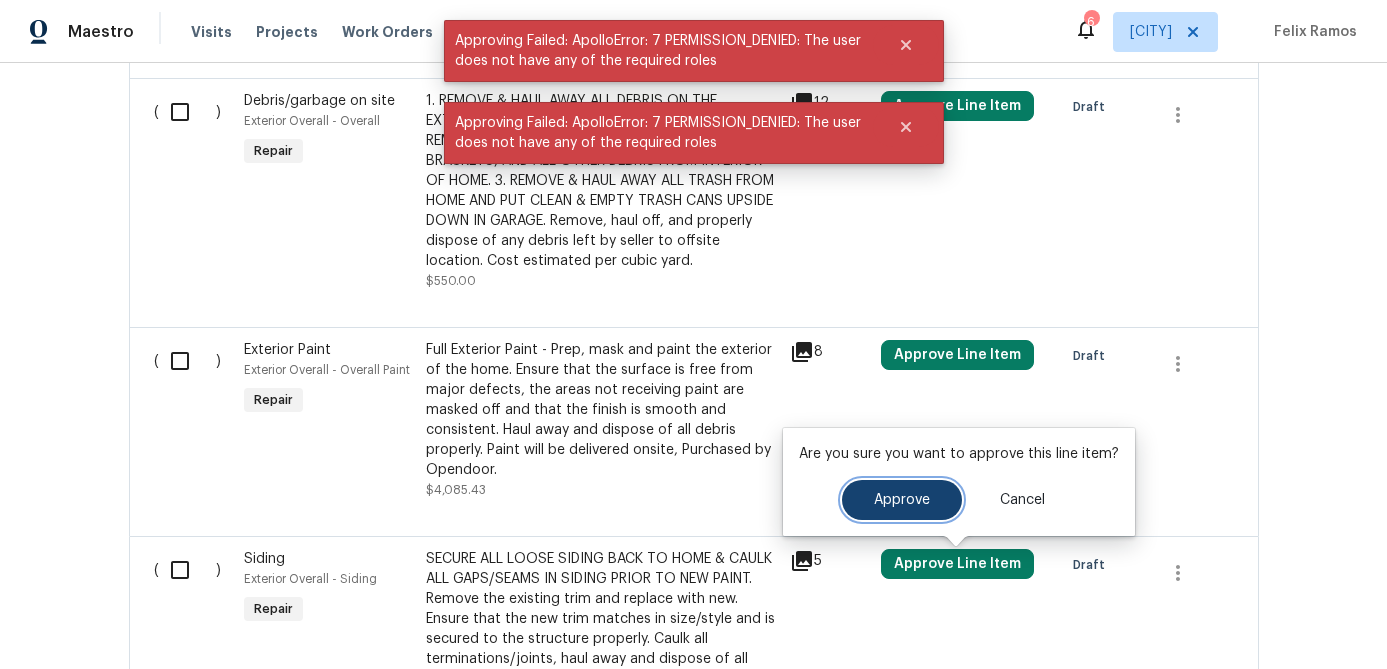click on "Approve" at bounding box center [902, 500] 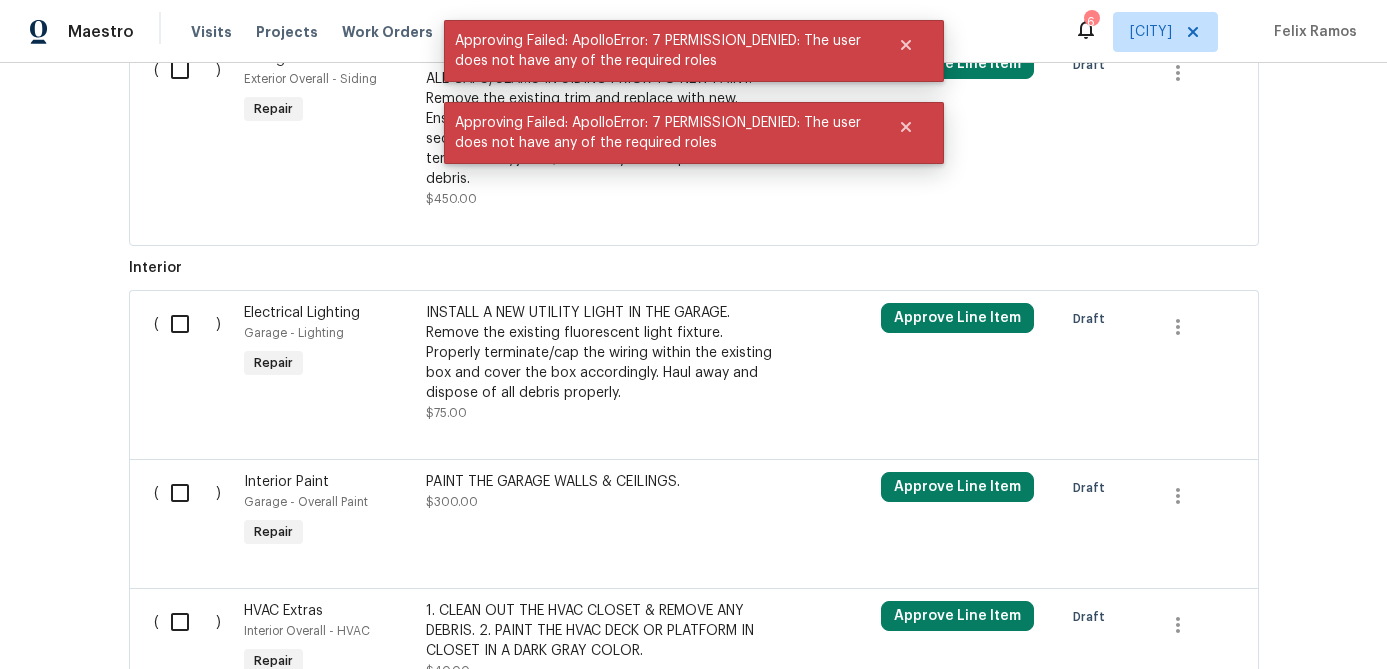 scroll, scrollTop: 1866, scrollLeft: 0, axis: vertical 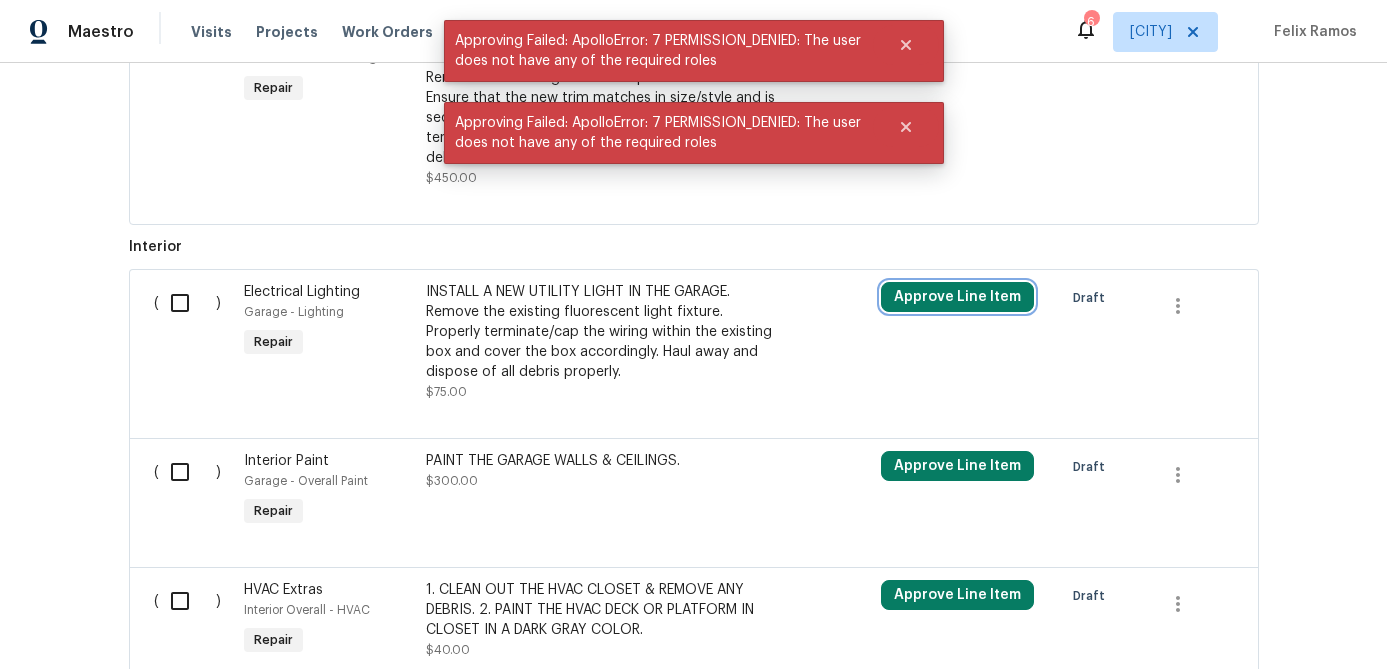 click on "Approve Line Item" at bounding box center [957, 297] 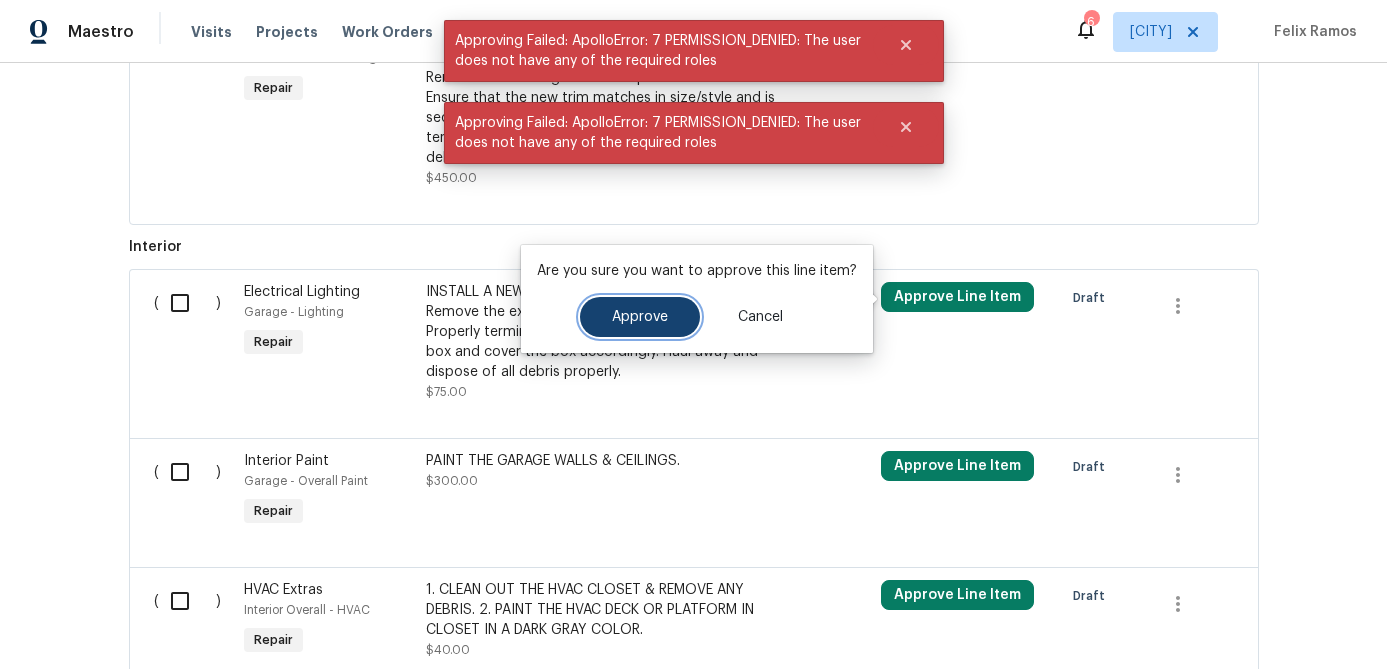 click on "Approve" at bounding box center [640, 317] 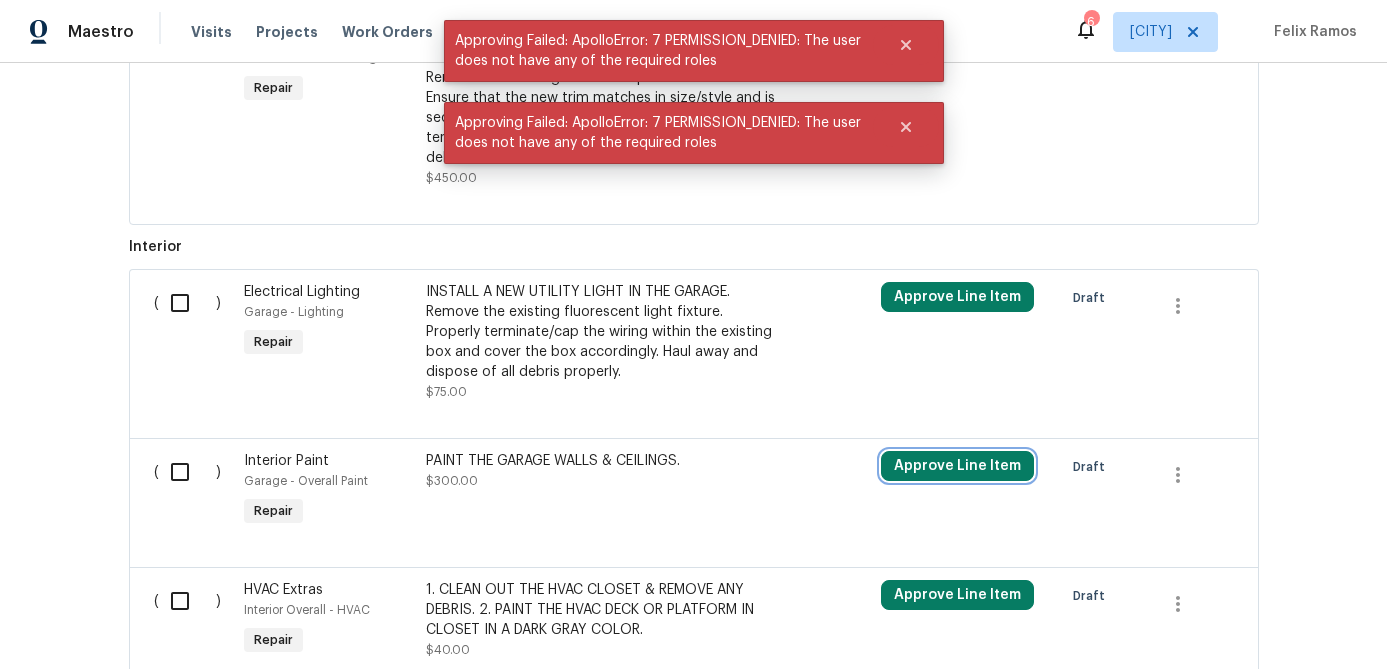 click on "Approve Line Item" at bounding box center [957, 466] 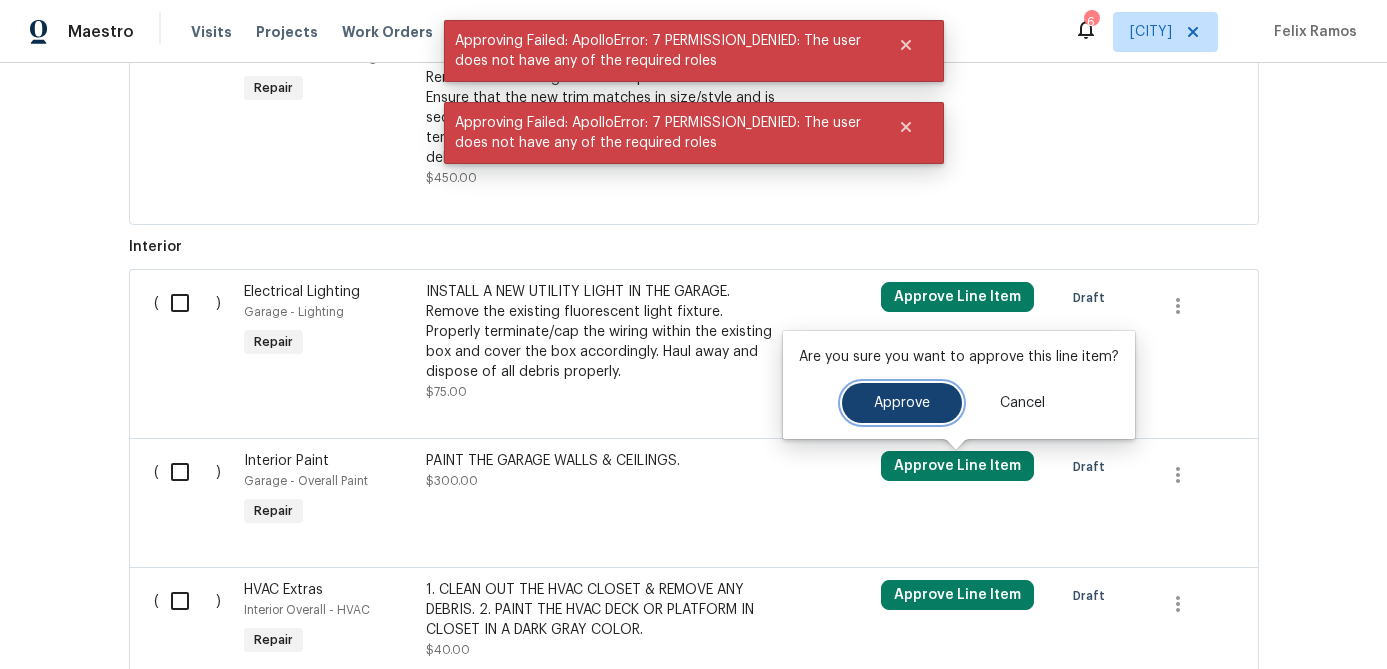 click on "Approve" at bounding box center (902, 403) 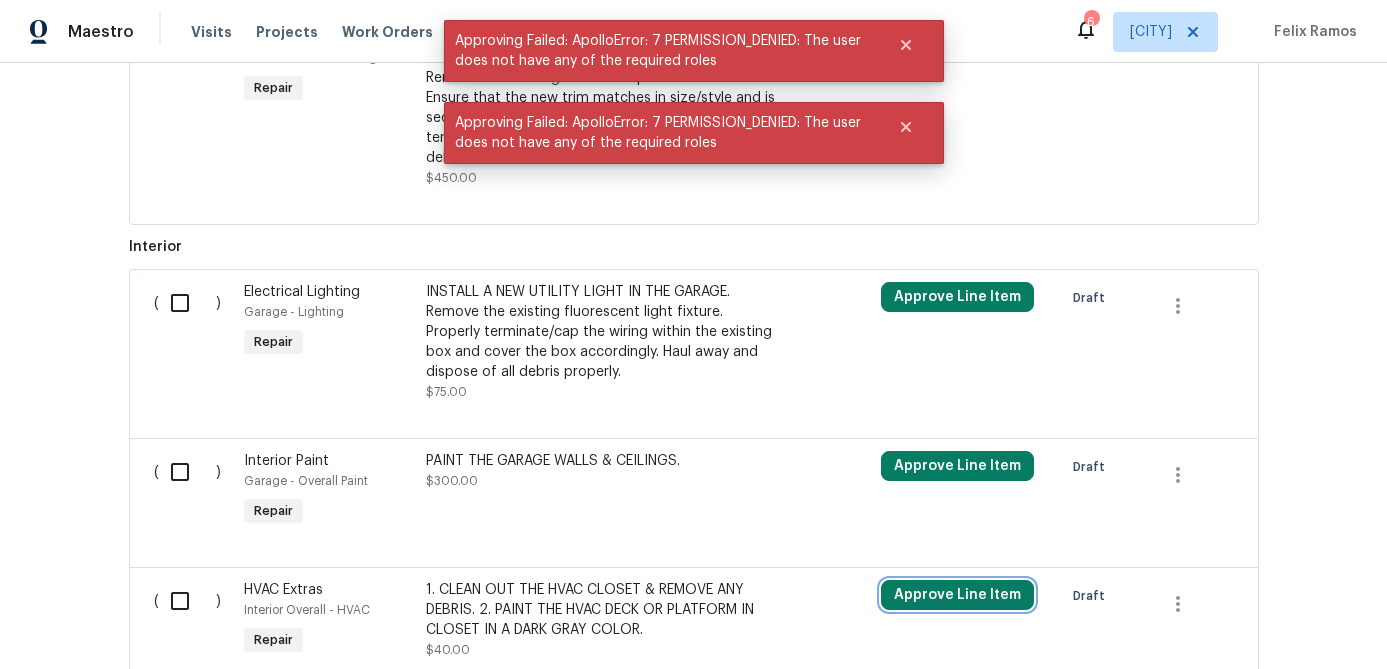 click on "Approve Line Item" at bounding box center (957, 595) 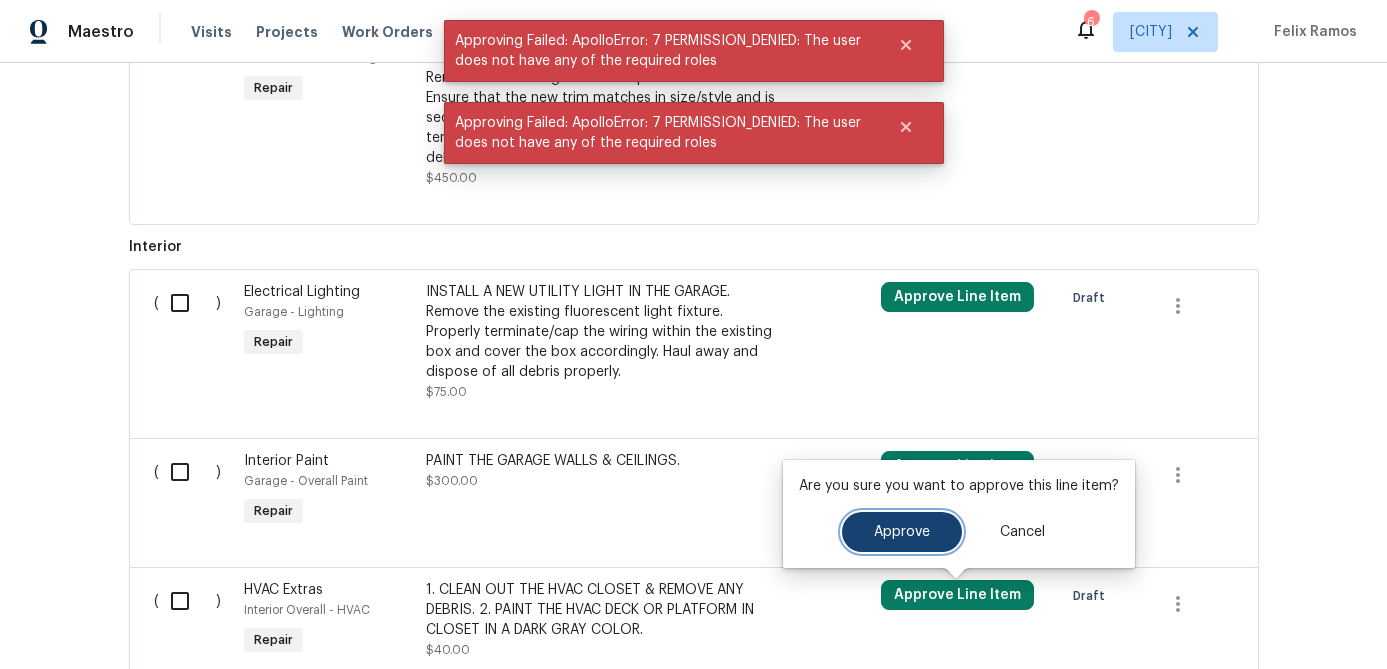 click on "Approve" at bounding box center [902, 532] 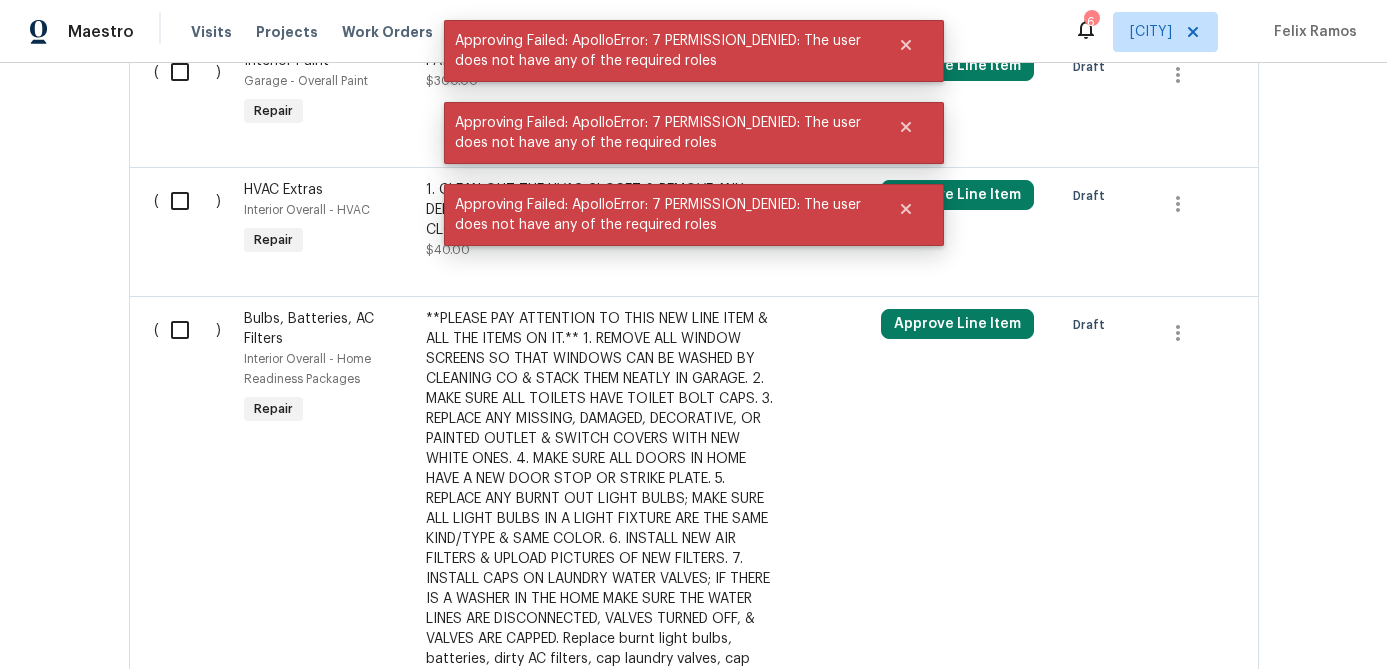 scroll, scrollTop: 2283, scrollLeft: 0, axis: vertical 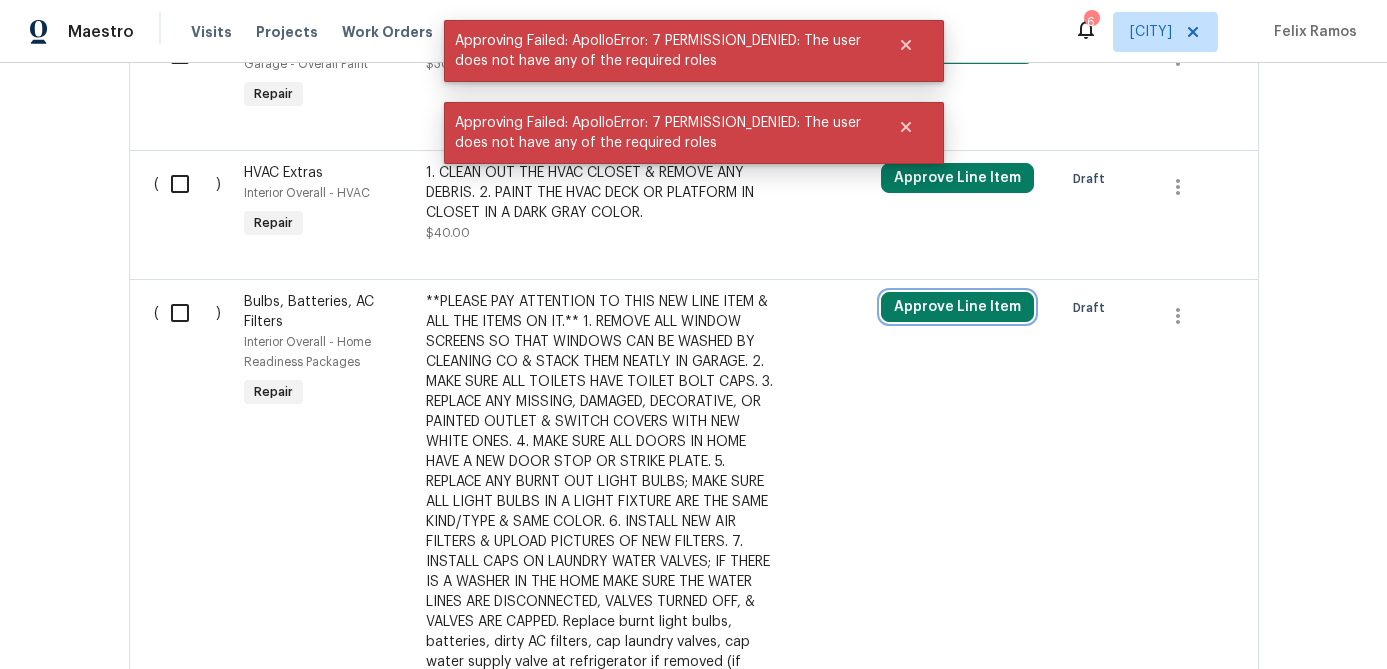 click on "Approve Line Item" at bounding box center [957, 307] 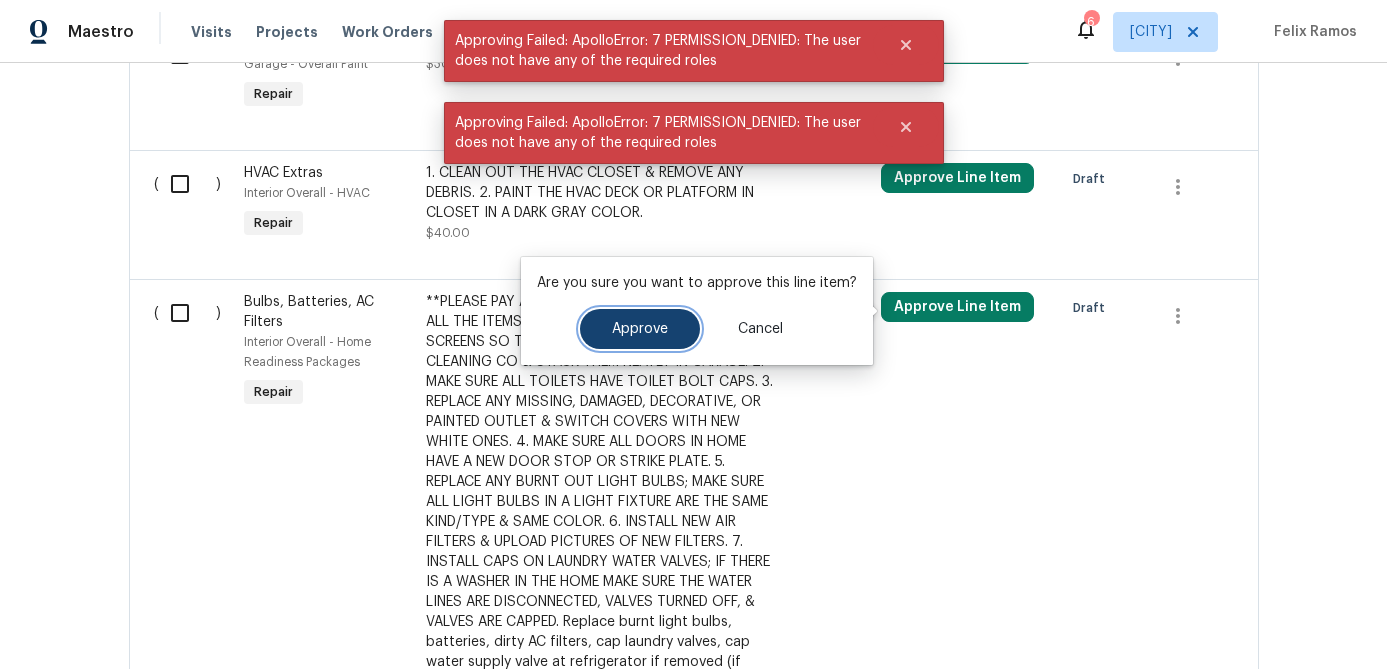 click on "Approve" at bounding box center [640, 329] 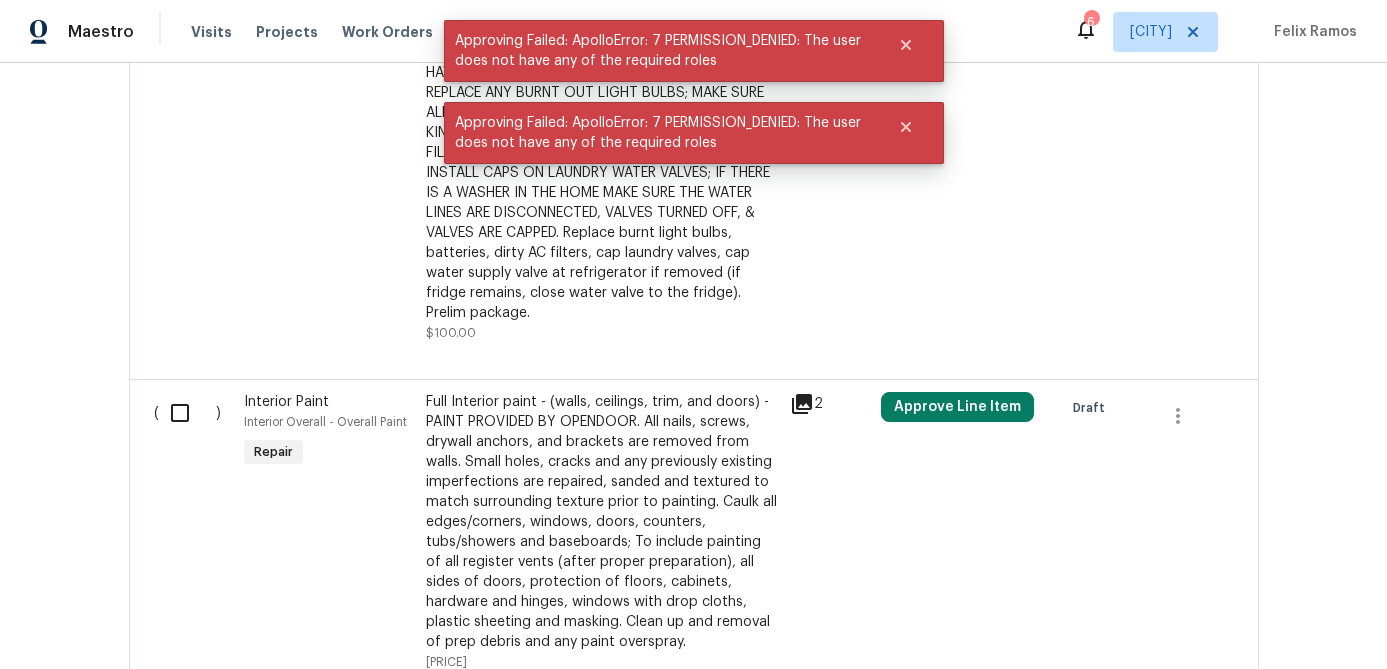 scroll, scrollTop: 2679, scrollLeft: 0, axis: vertical 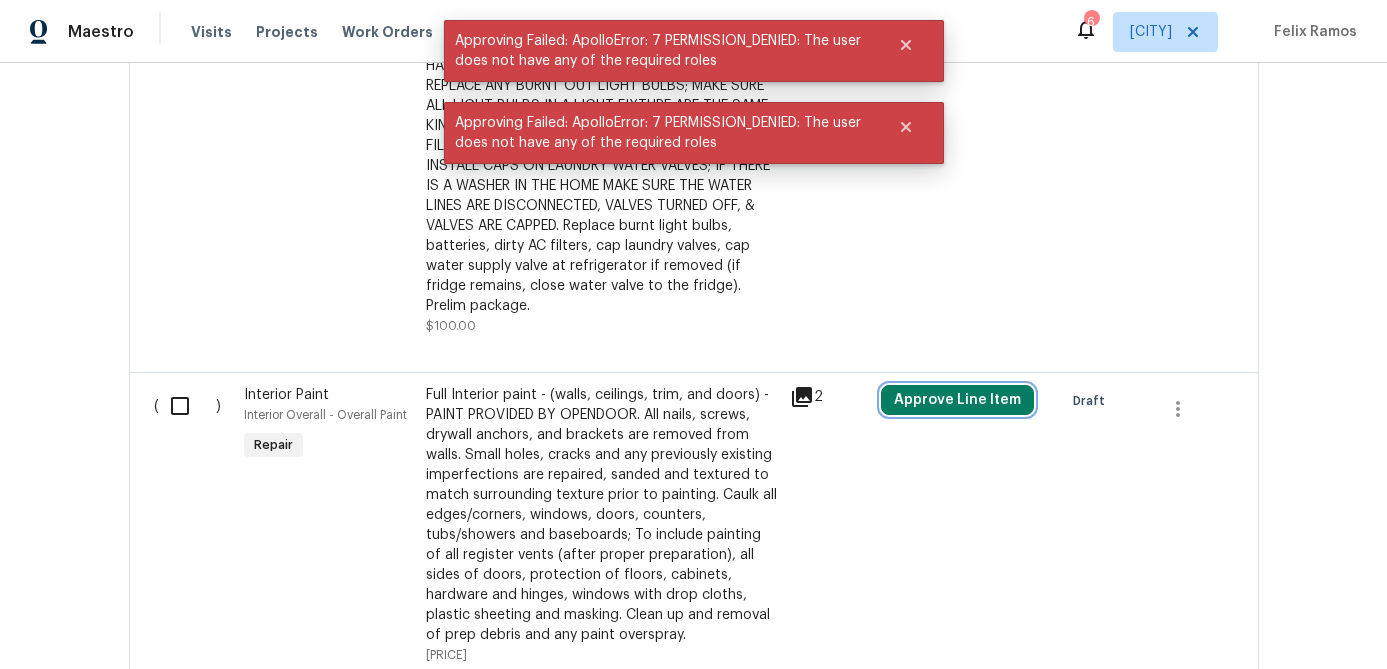 click on "Approve Line Item" at bounding box center (957, 400) 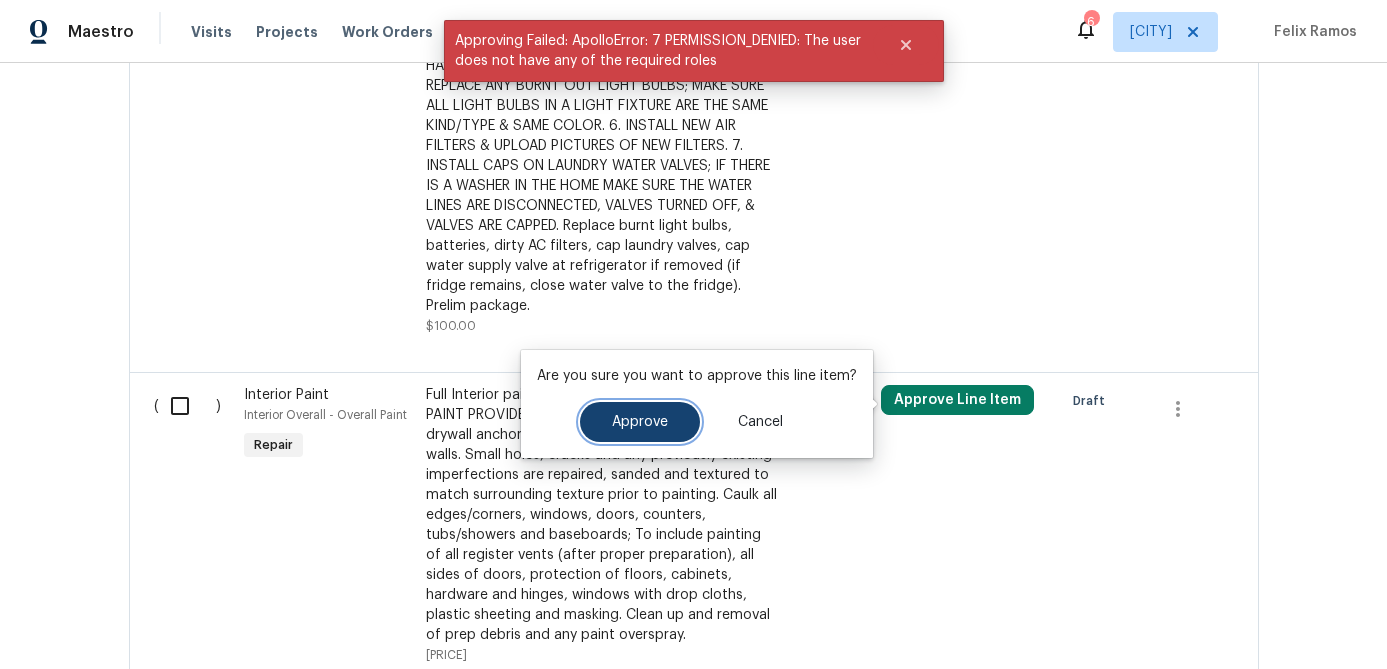click on "Approve" at bounding box center [640, 422] 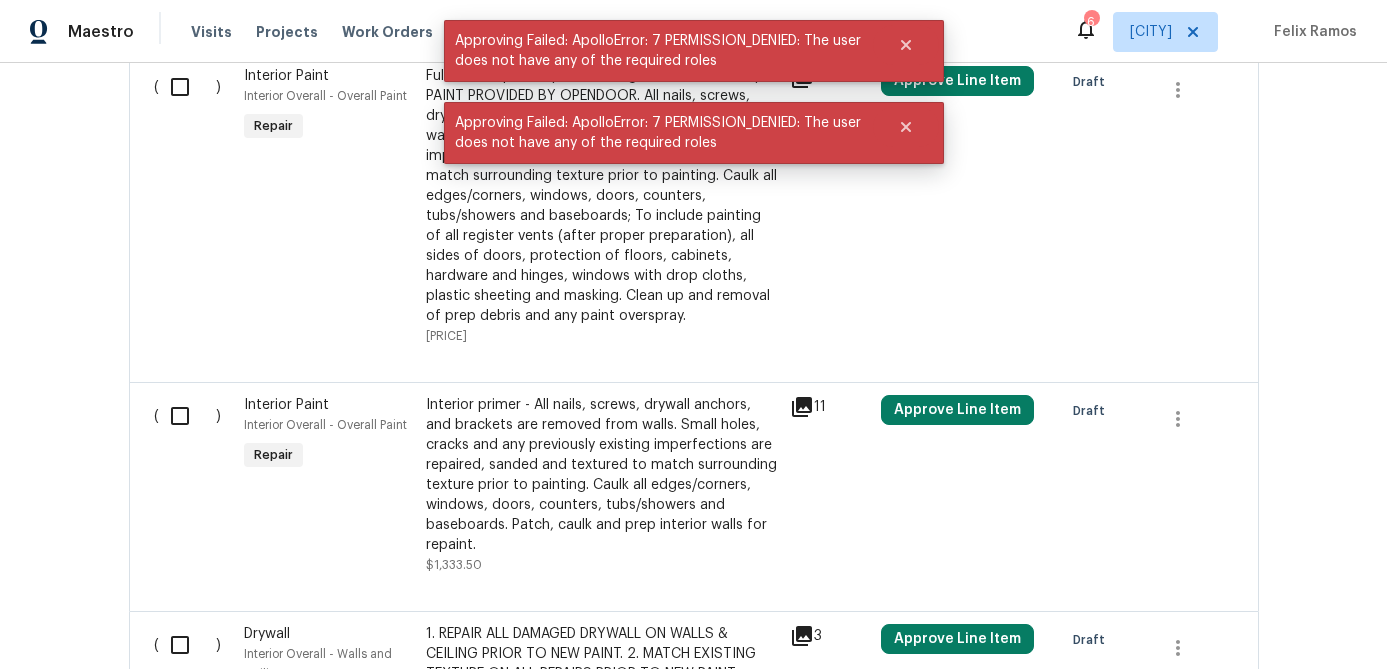 scroll, scrollTop: 3003, scrollLeft: 0, axis: vertical 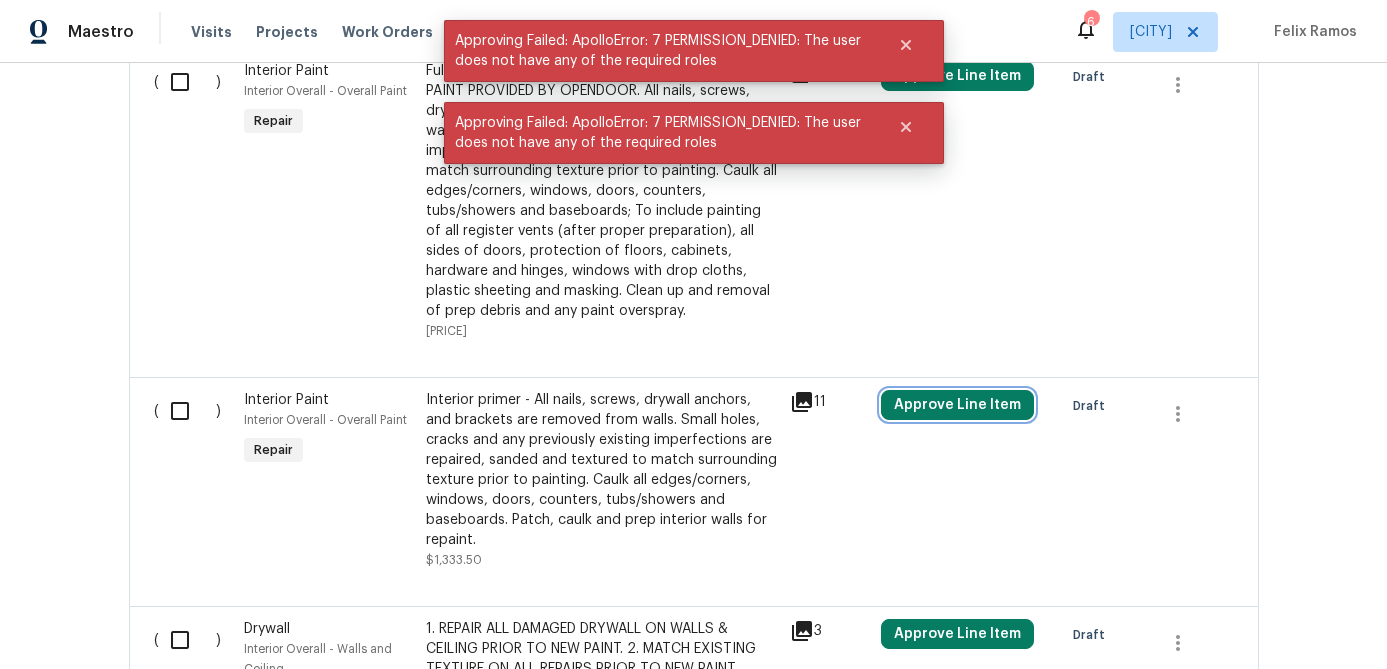 click on "Approve Line Item" at bounding box center (957, 405) 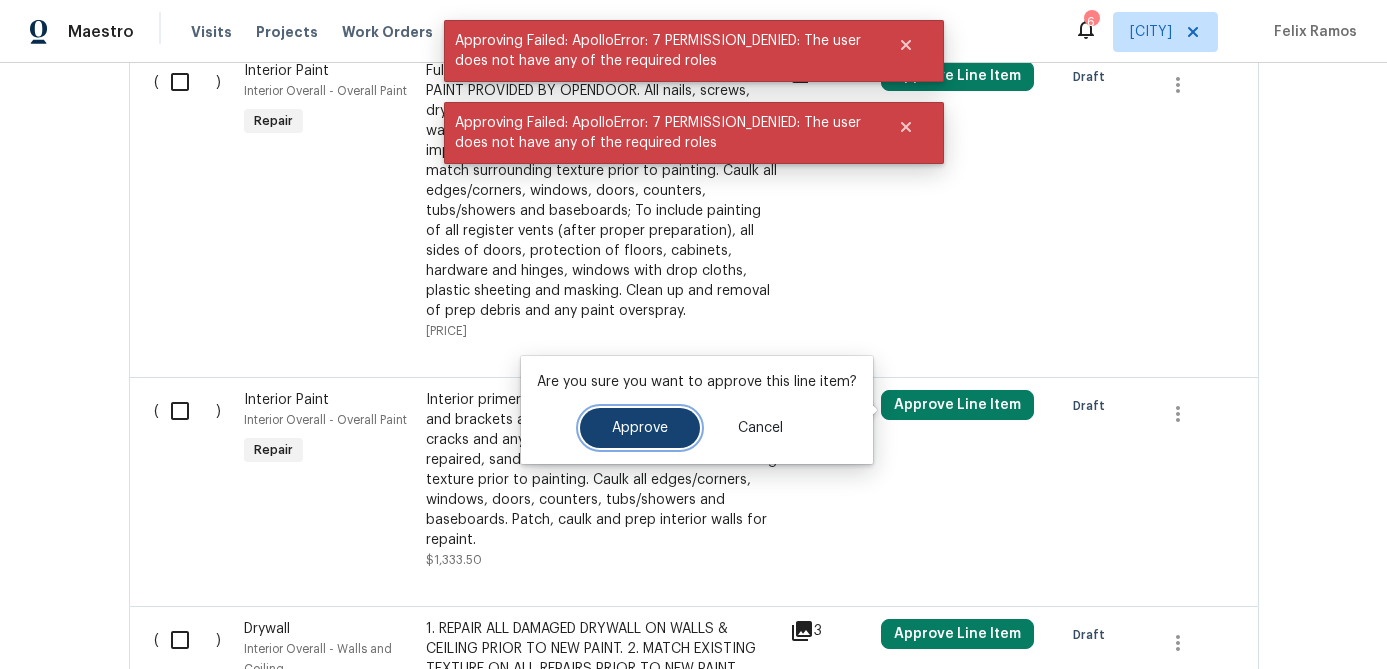 click on "Approve" at bounding box center [640, 428] 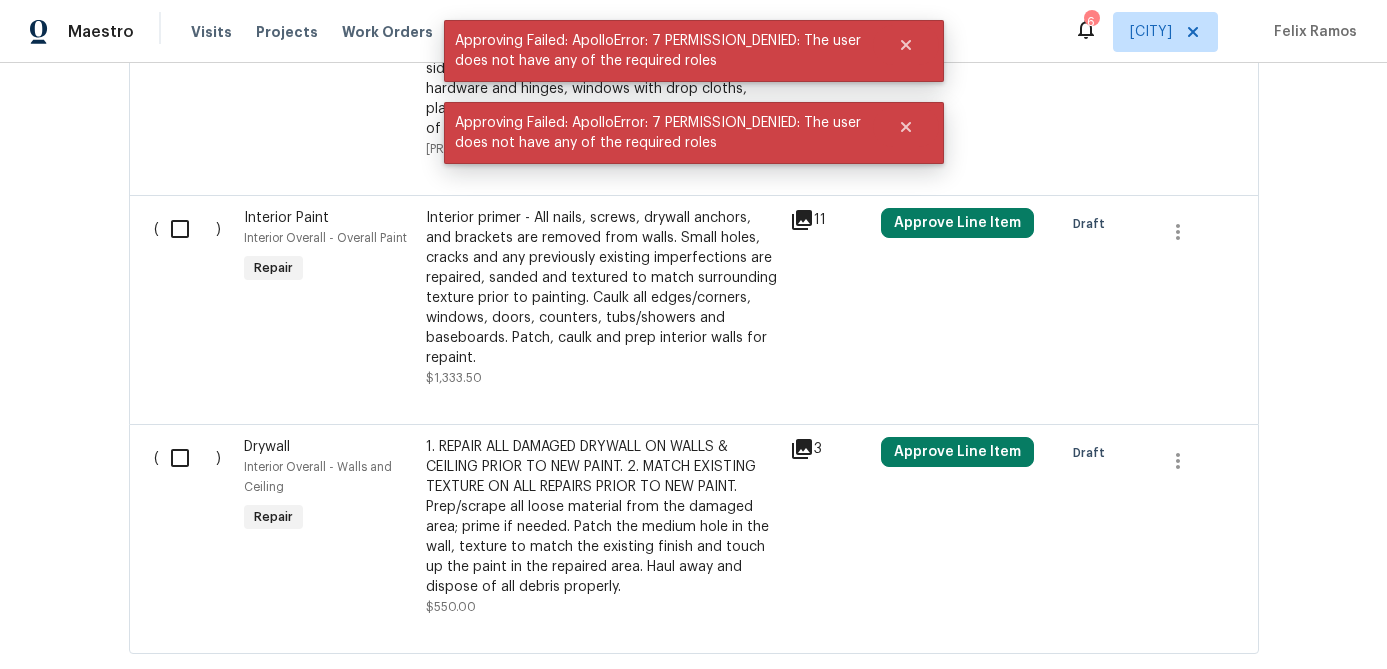 scroll, scrollTop: 3312, scrollLeft: 0, axis: vertical 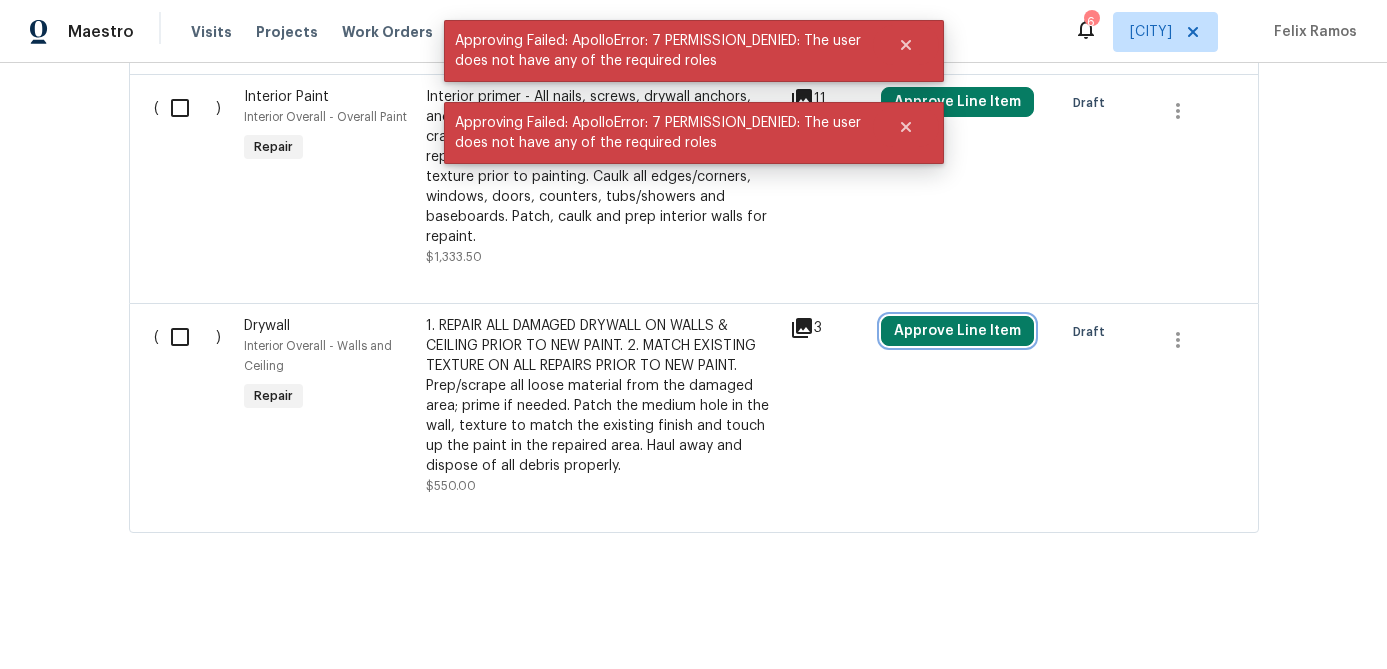 click on "Approve Line Item" at bounding box center (957, 331) 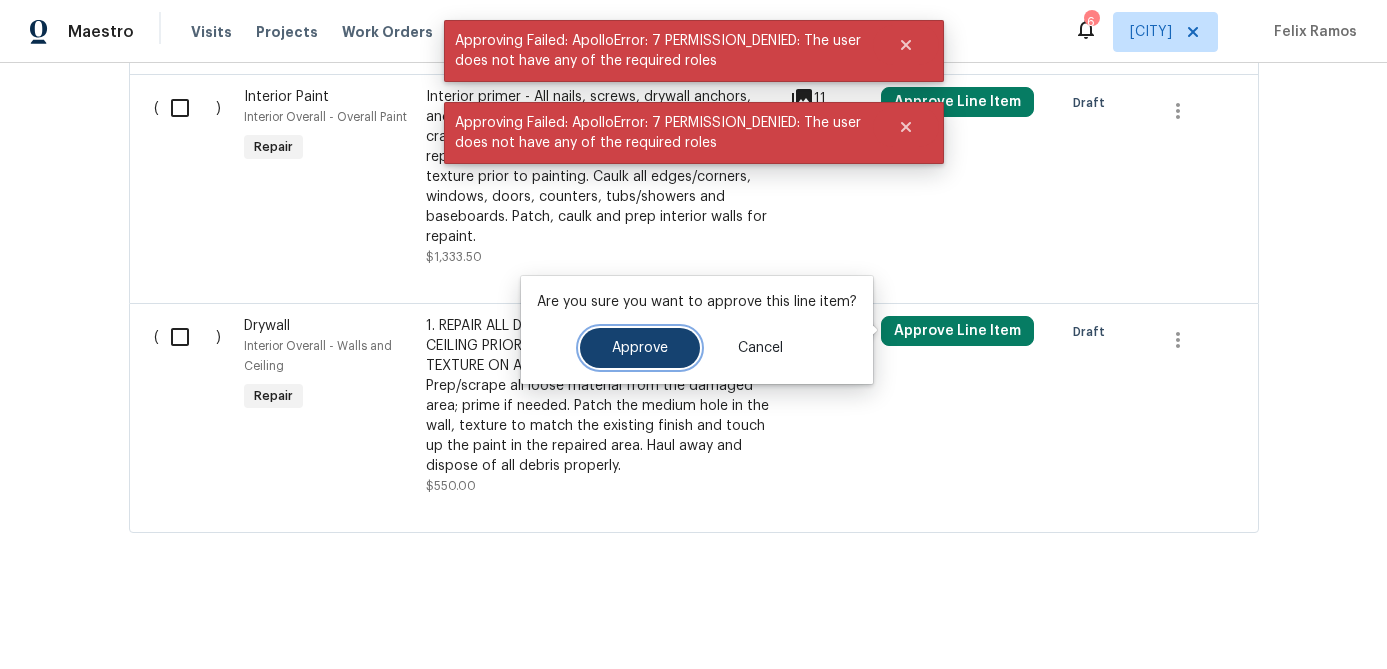 click on "Approve" at bounding box center [640, 348] 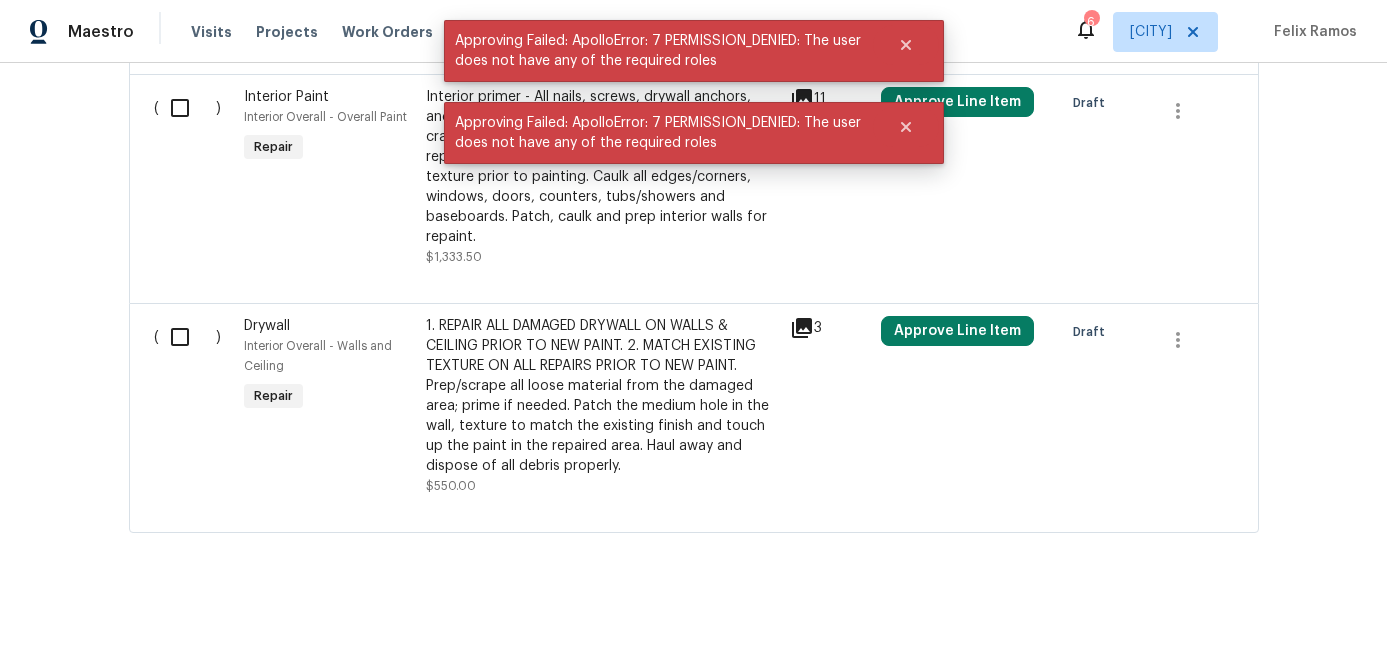 click at bounding box center (187, 337) 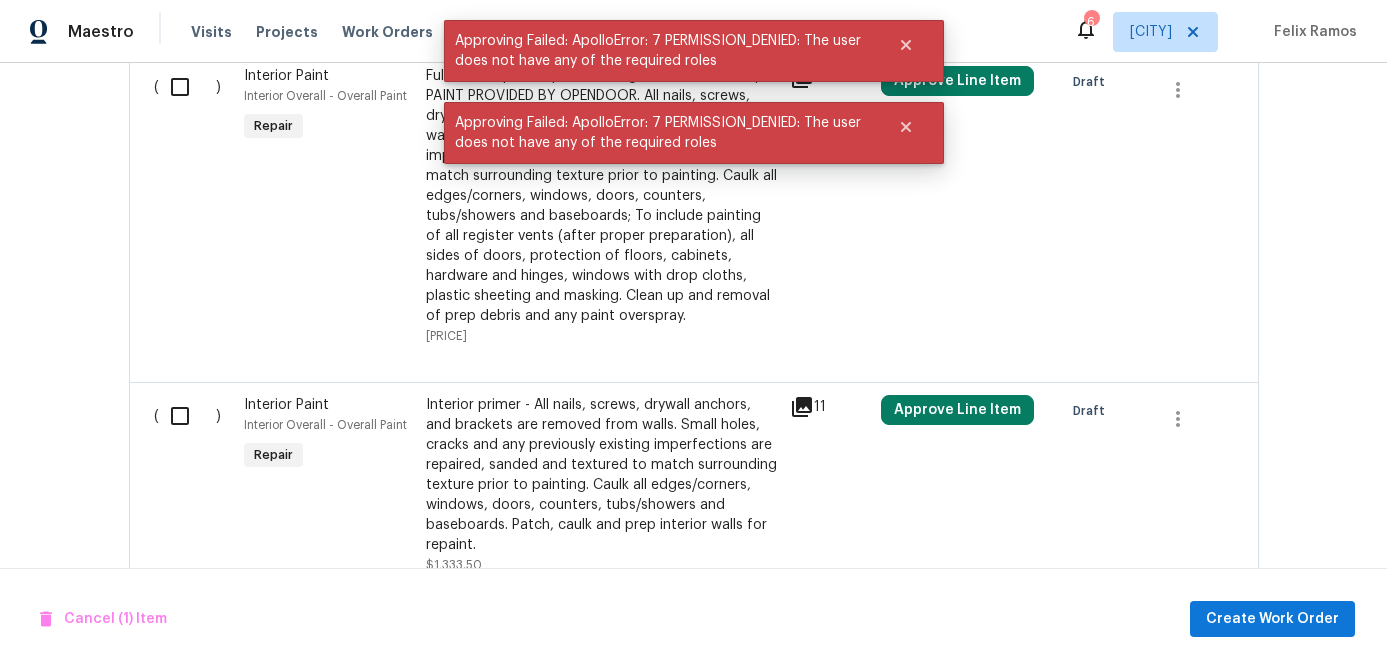 click at bounding box center (187, 416) 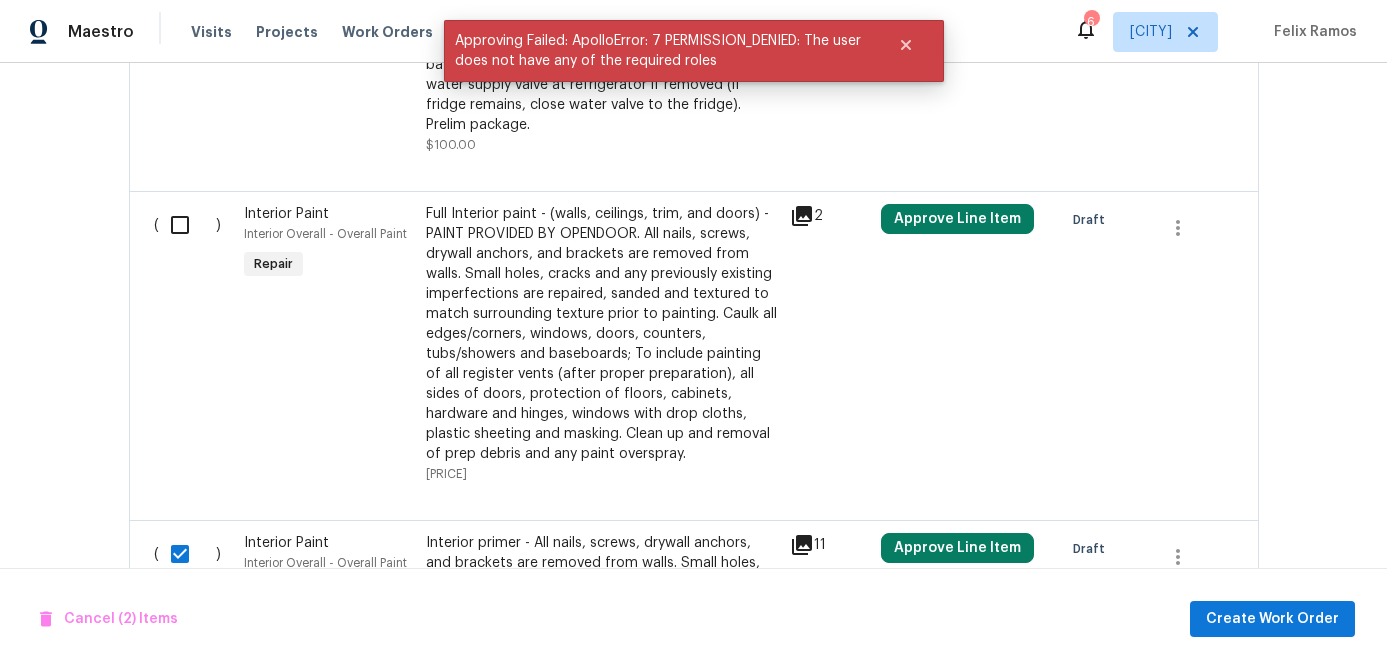 scroll, scrollTop: 2698, scrollLeft: 0, axis: vertical 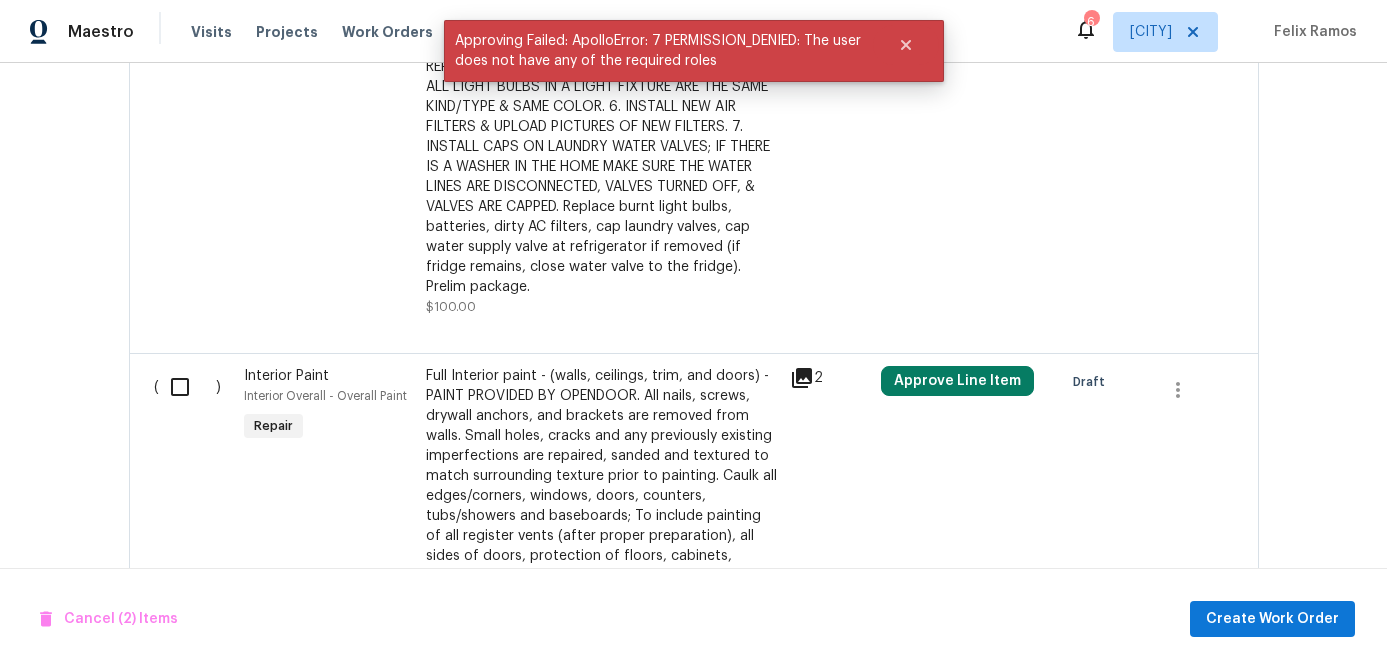 click at bounding box center [187, 387] 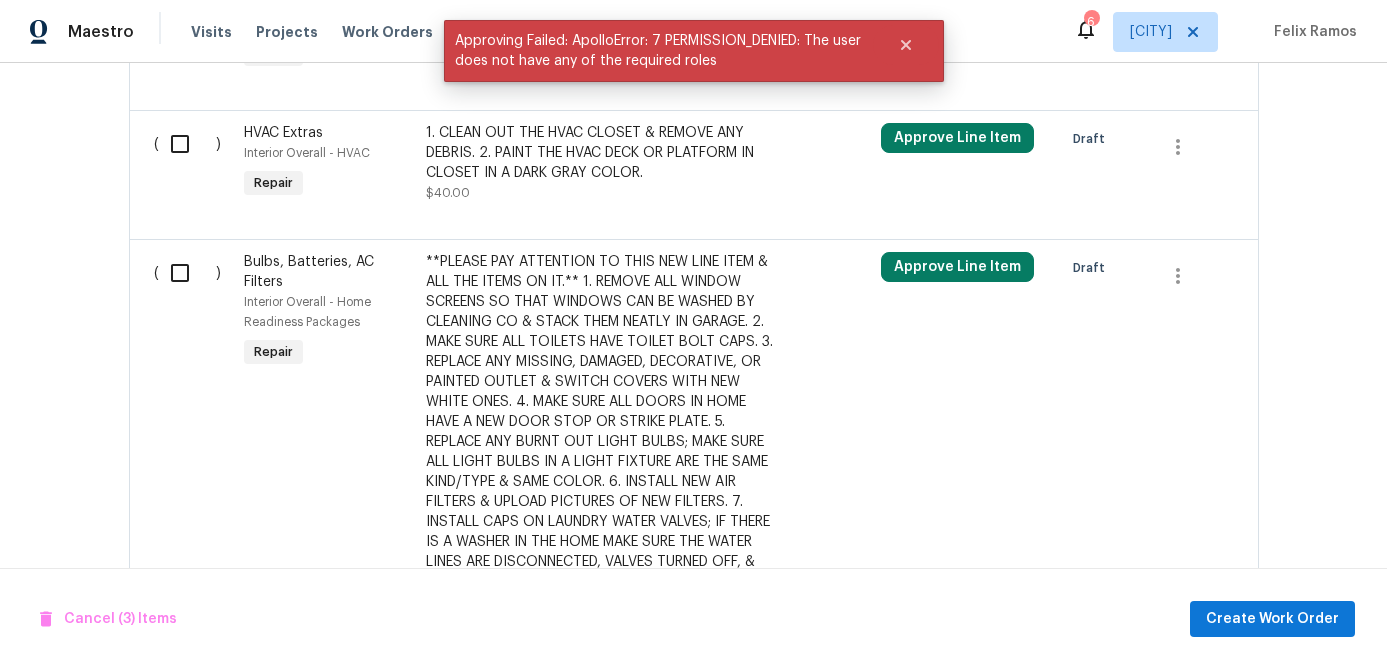 scroll, scrollTop: 2289, scrollLeft: 0, axis: vertical 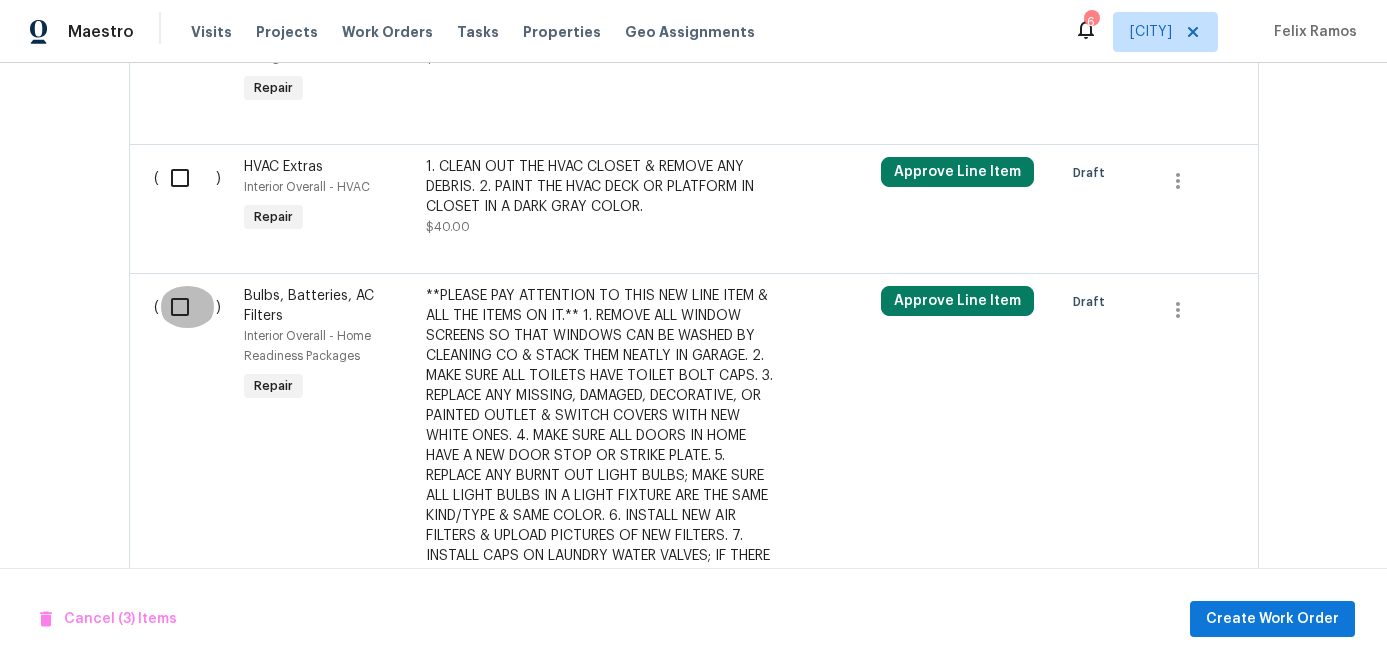 click at bounding box center [187, 307] 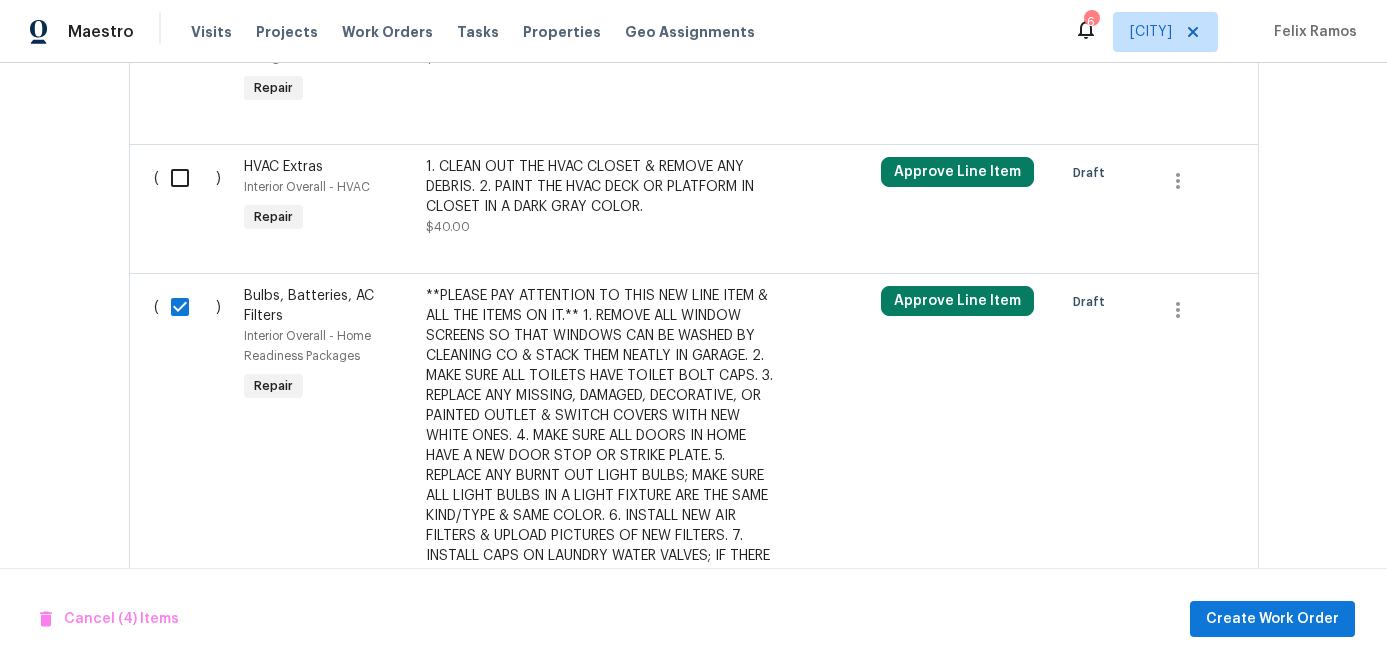 click at bounding box center [187, 178] 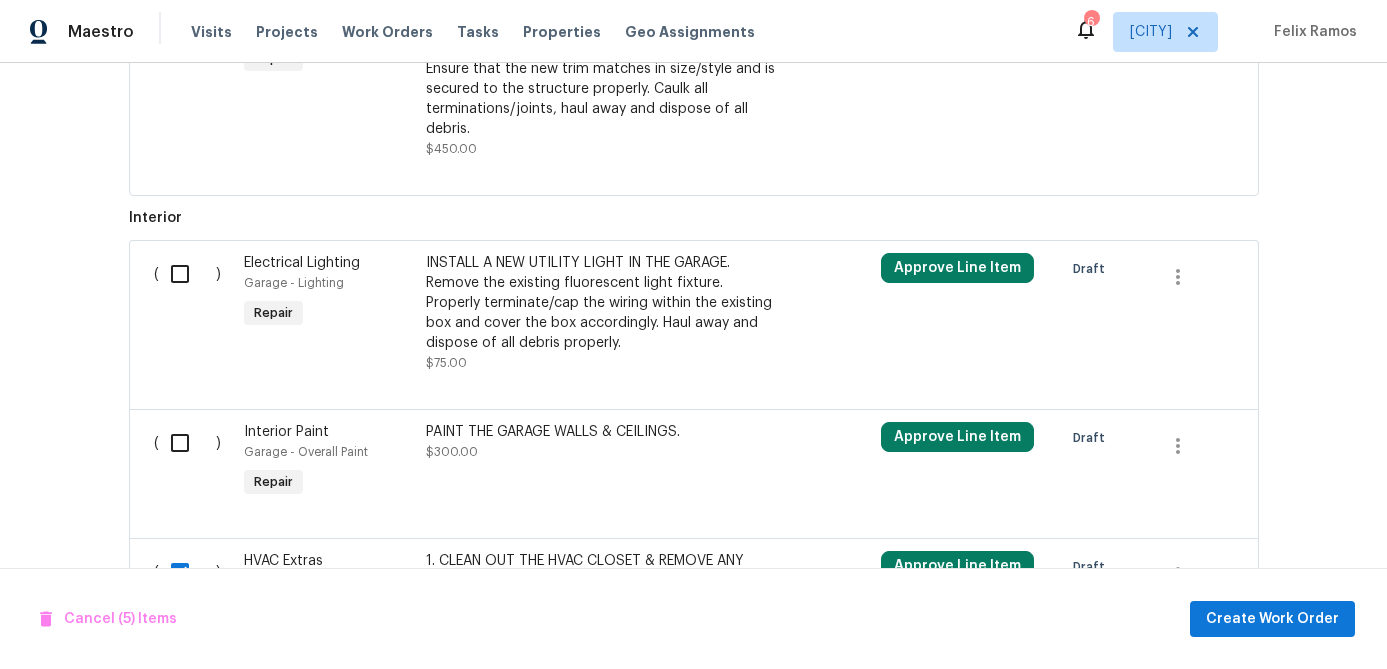 scroll, scrollTop: 1890, scrollLeft: 0, axis: vertical 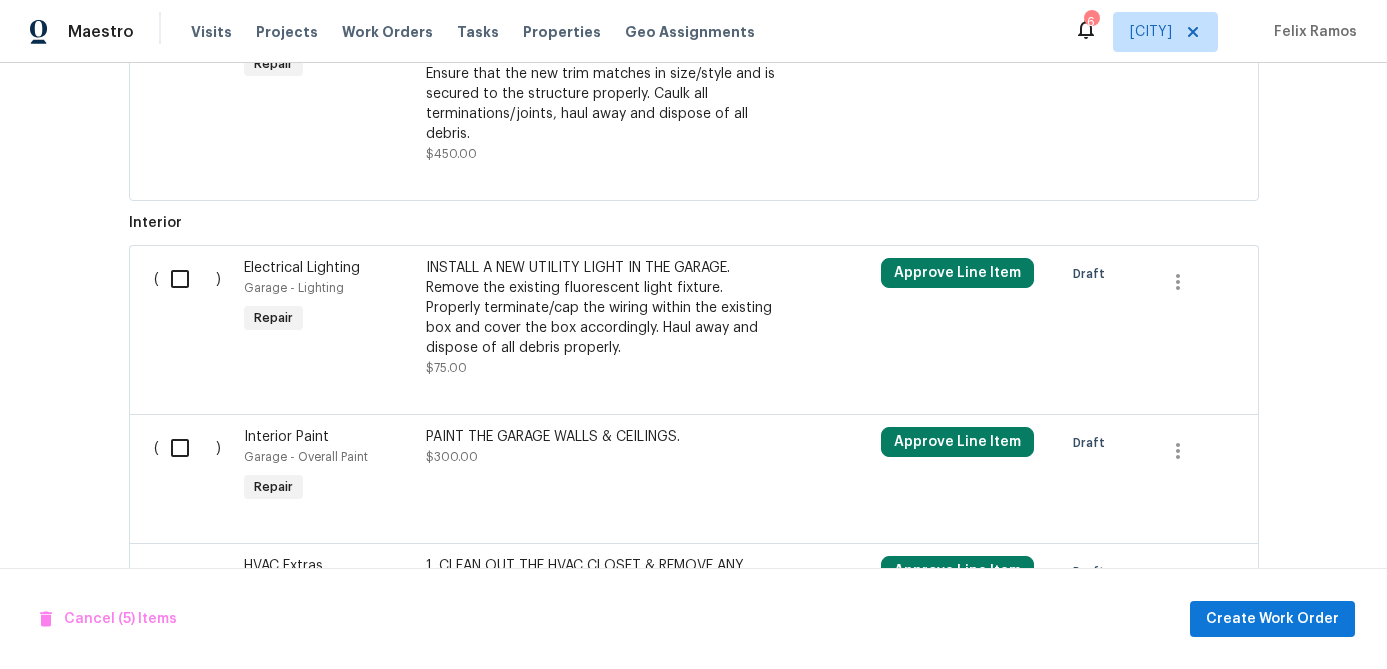 click at bounding box center [187, 448] 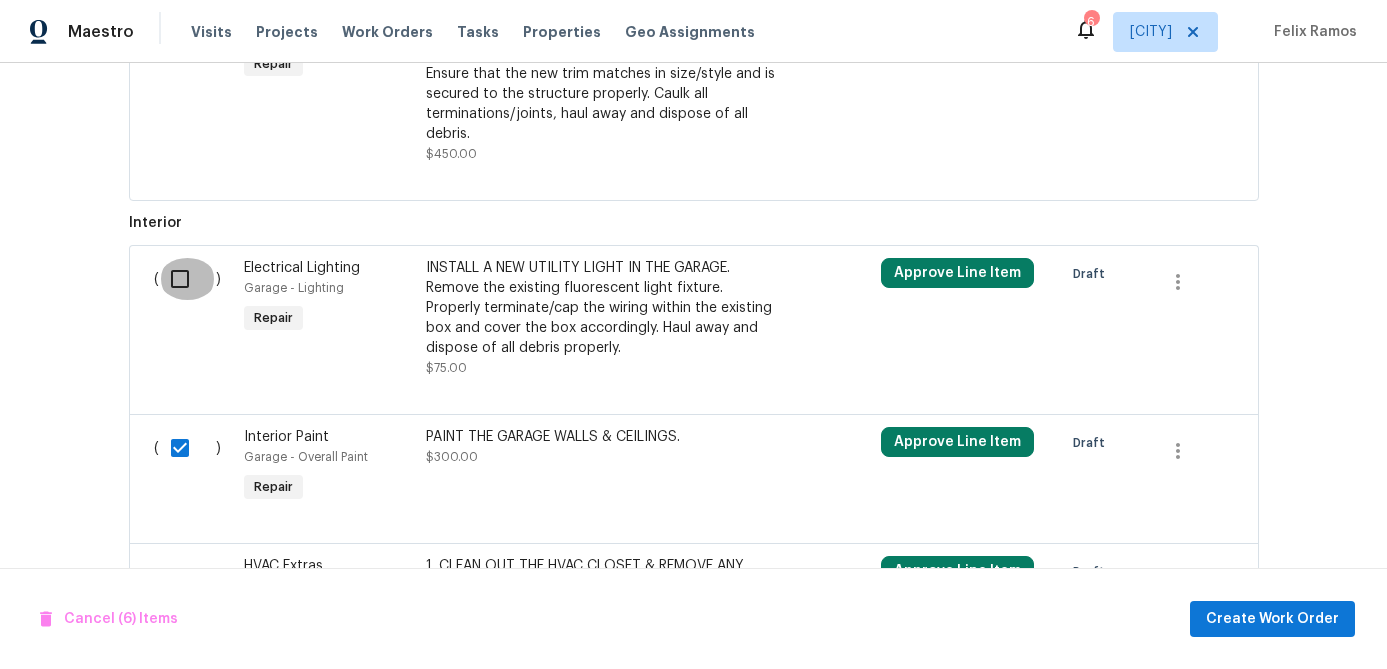 click at bounding box center [187, 279] 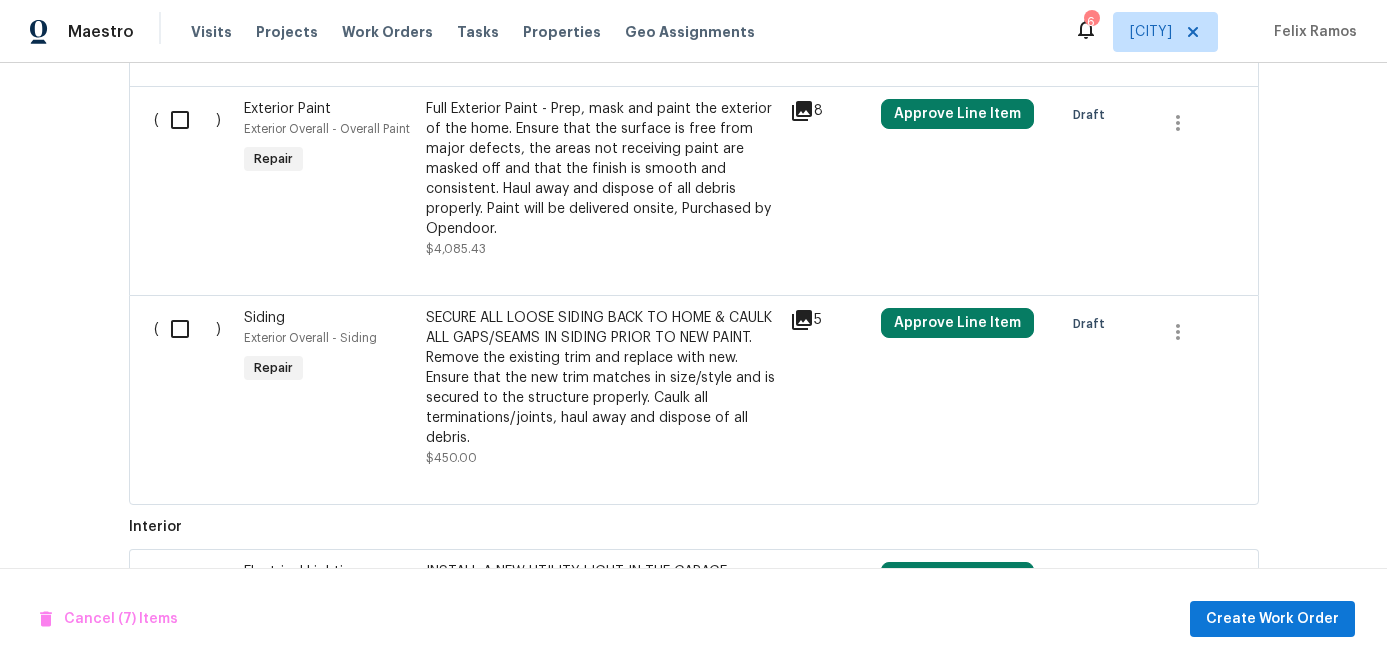 click at bounding box center (187, 329) 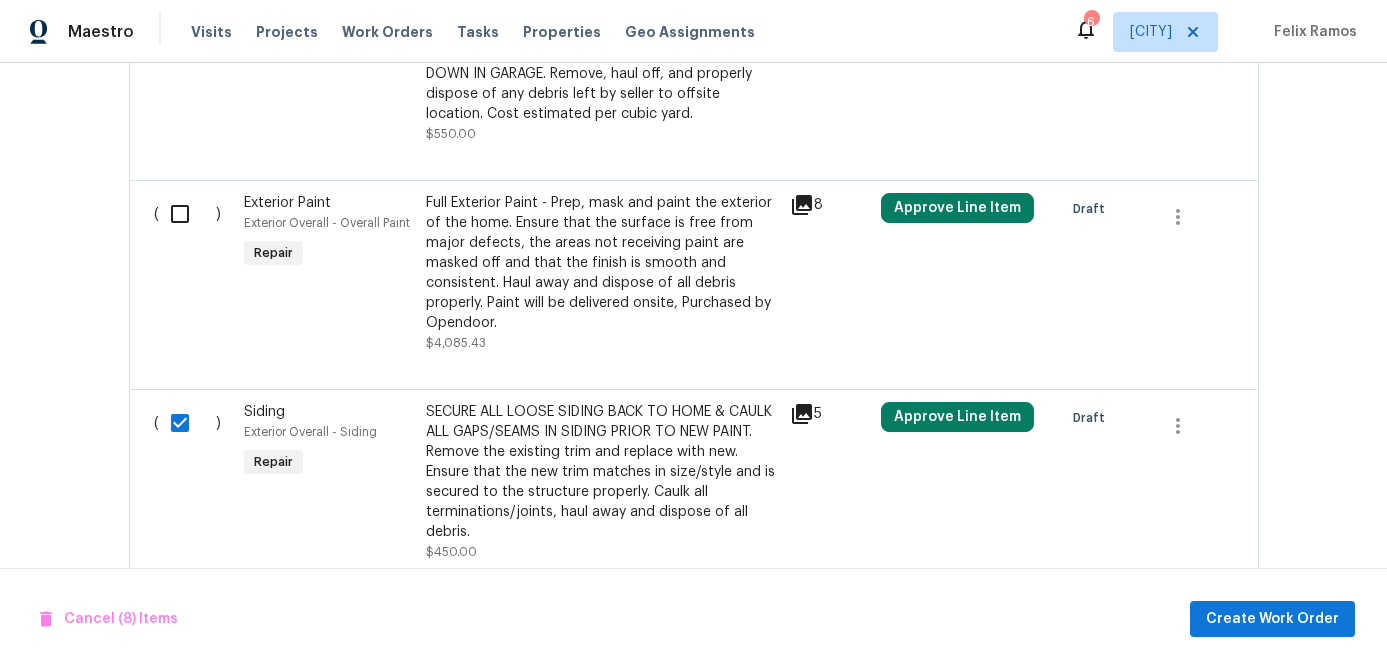 scroll, scrollTop: 1360, scrollLeft: 0, axis: vertical 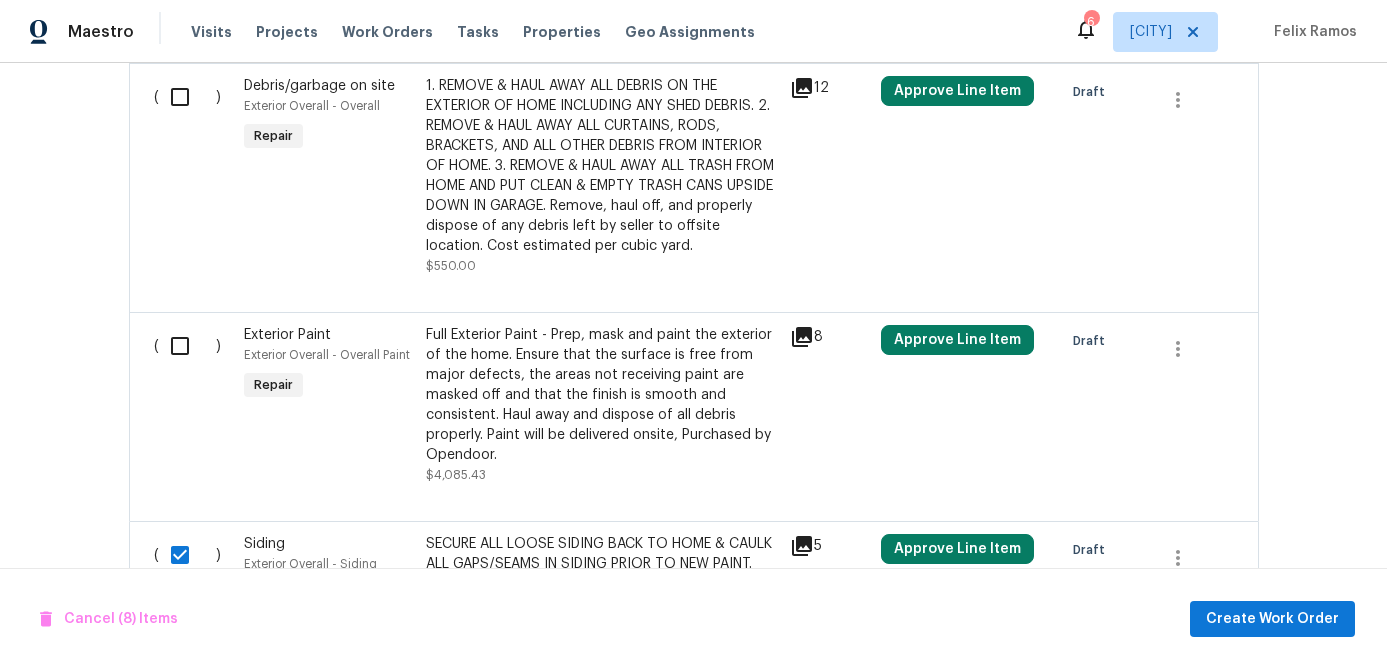 click at bounding box center [187, 346] 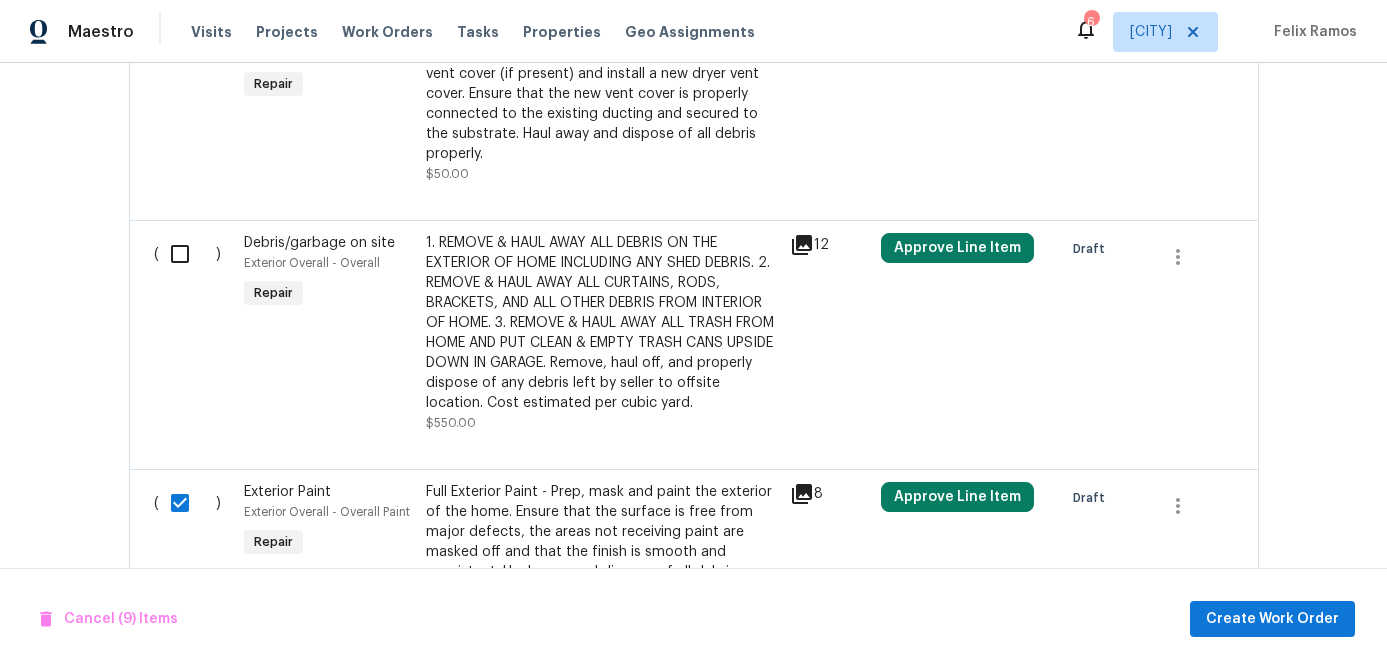 scroll, scrollTop: 1043, scrollLeft: 0, axis: vertical 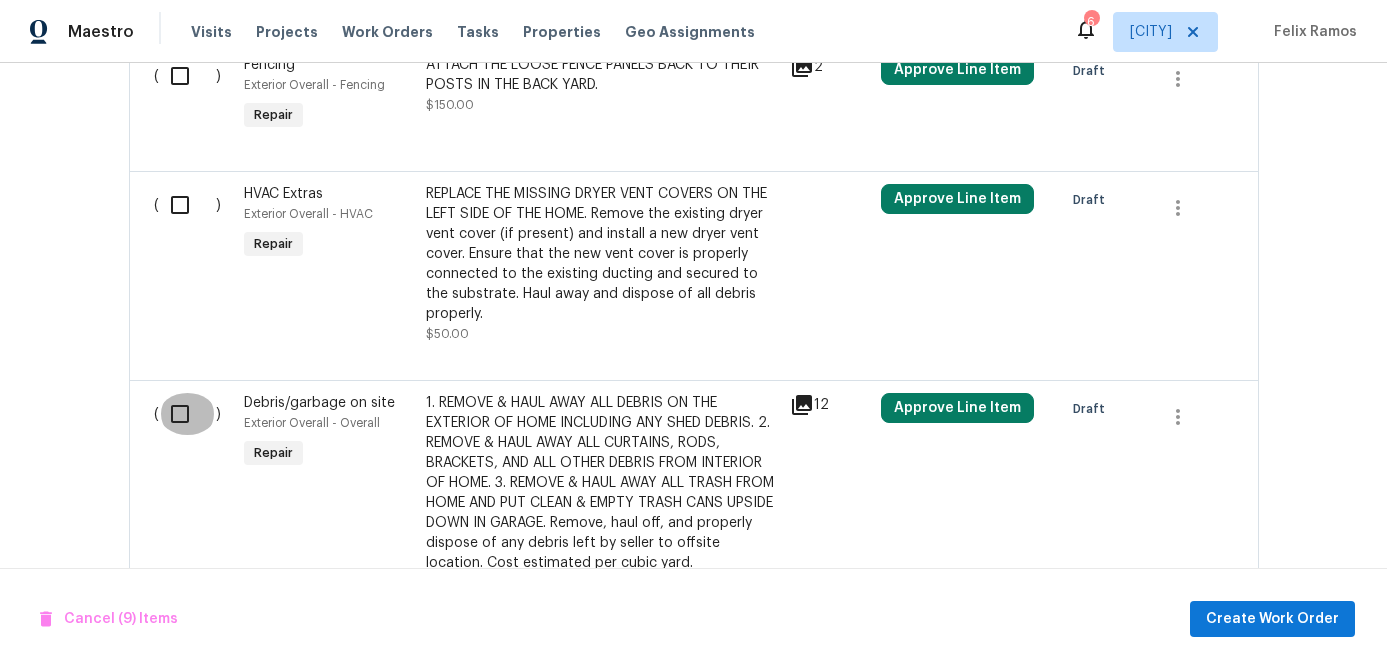 click at bounding box center [187, 414] 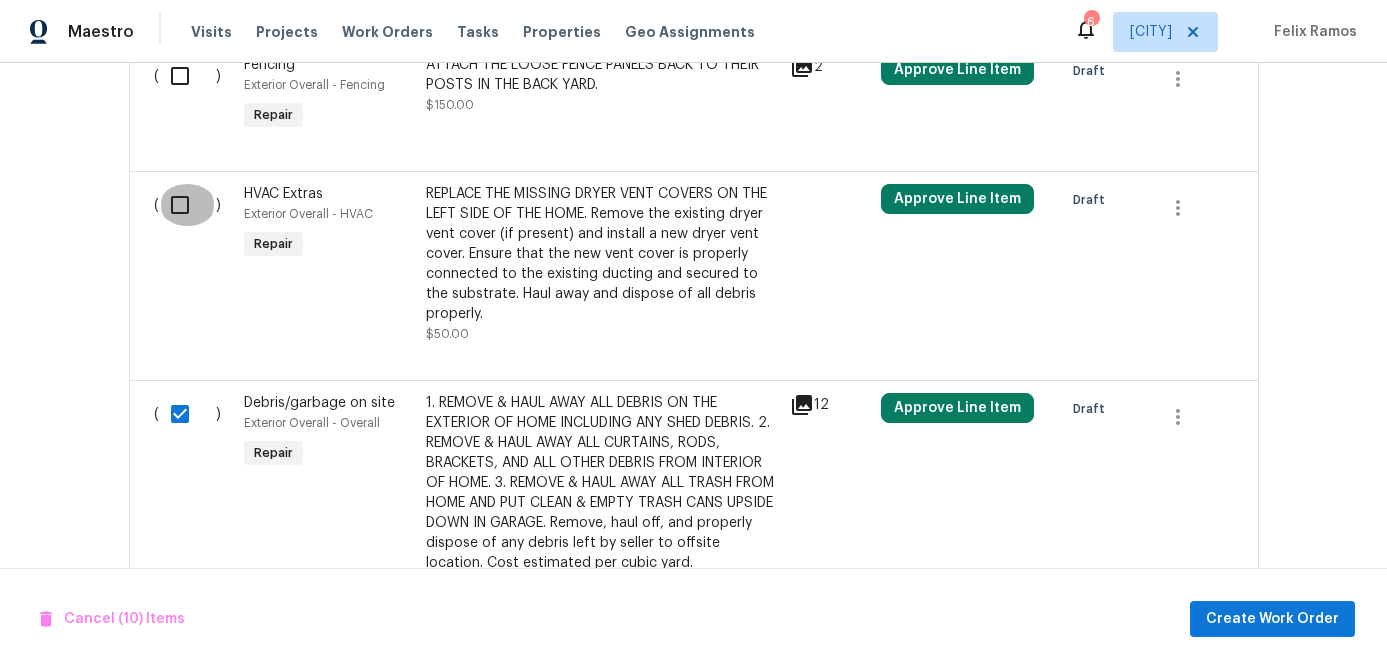click at bounding box center [187, 205] 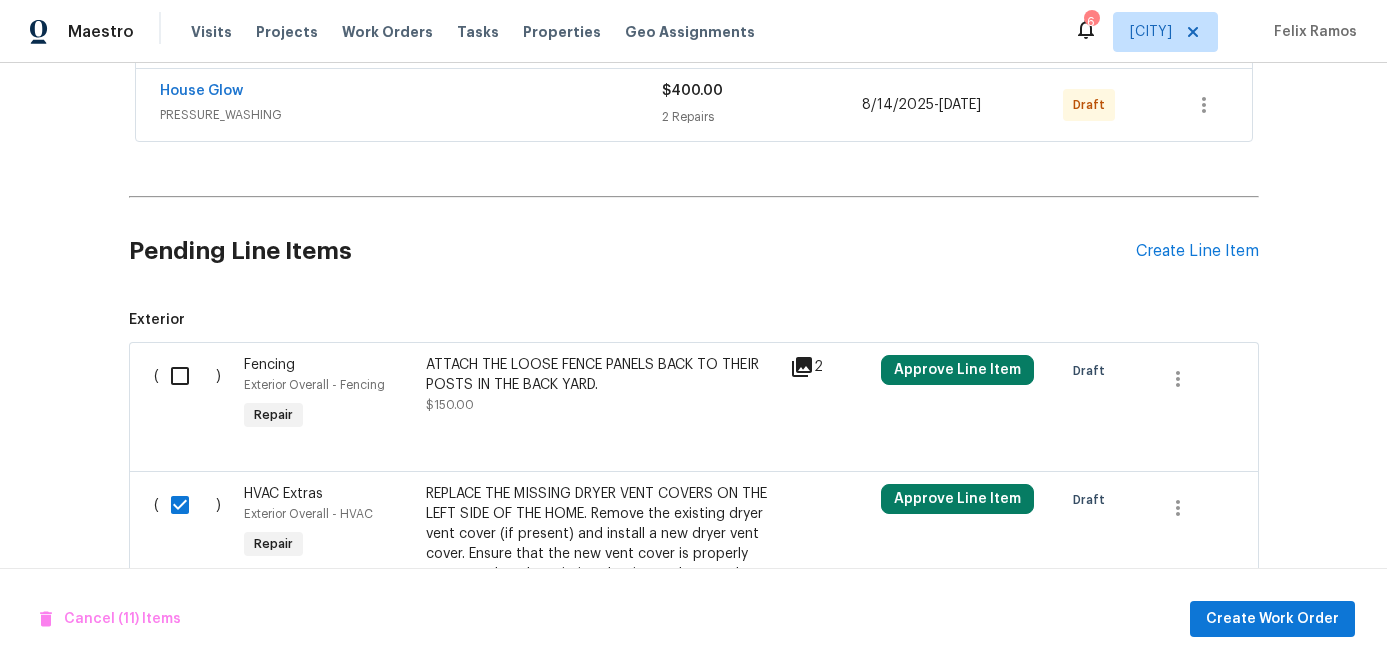 scroll, scrollTop: 729, scrollLeft: 0, axis: vertical 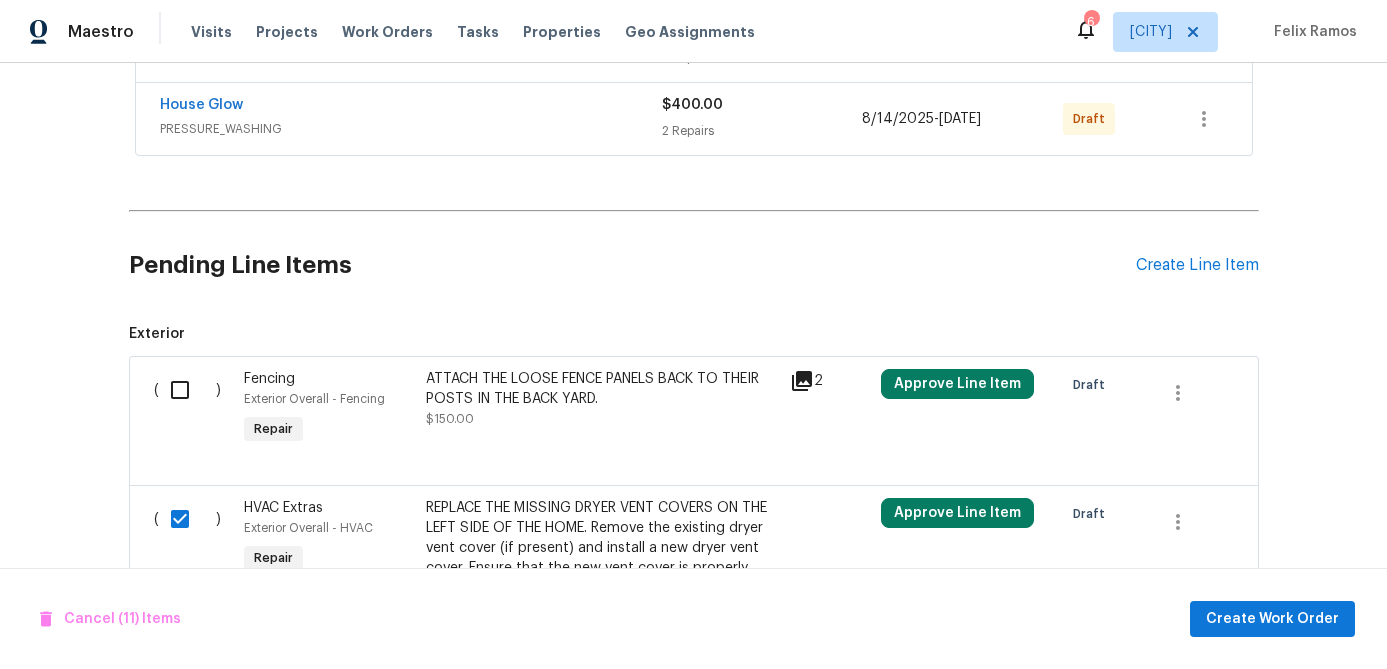 click at bounding box center (187, 390) 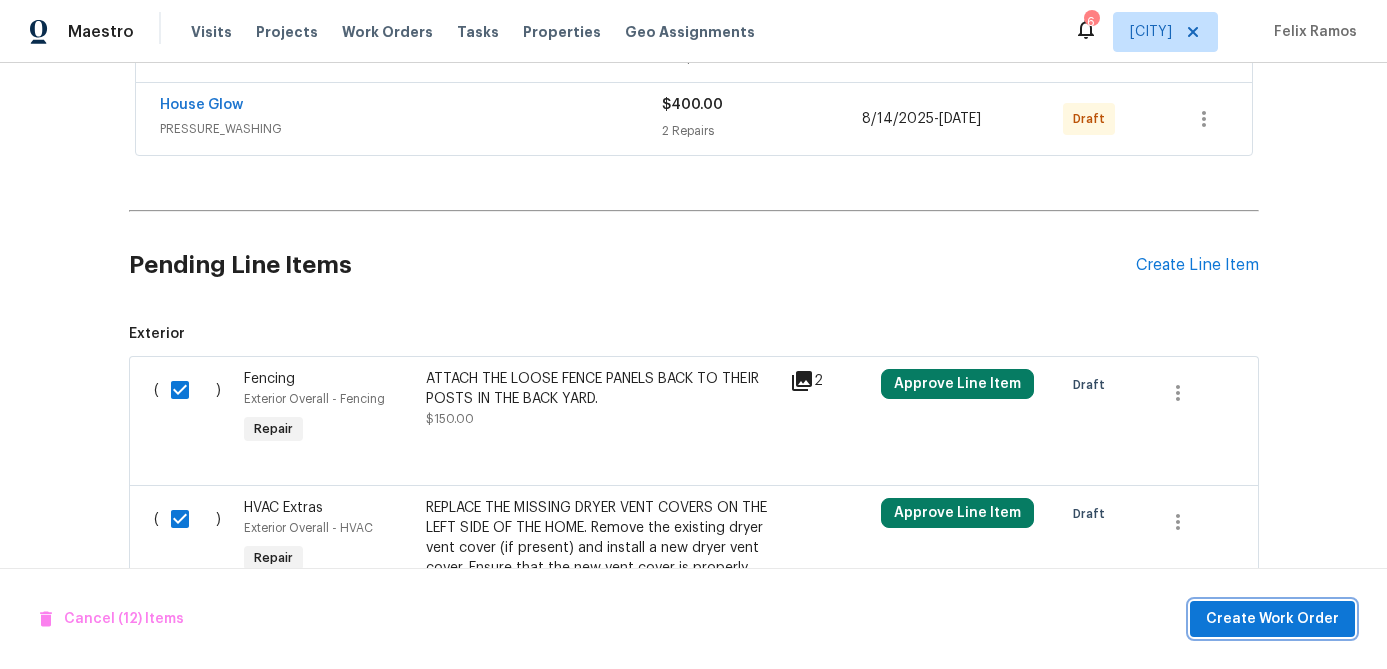 click on "Create Work Order" at bounding box center (1272, 619) 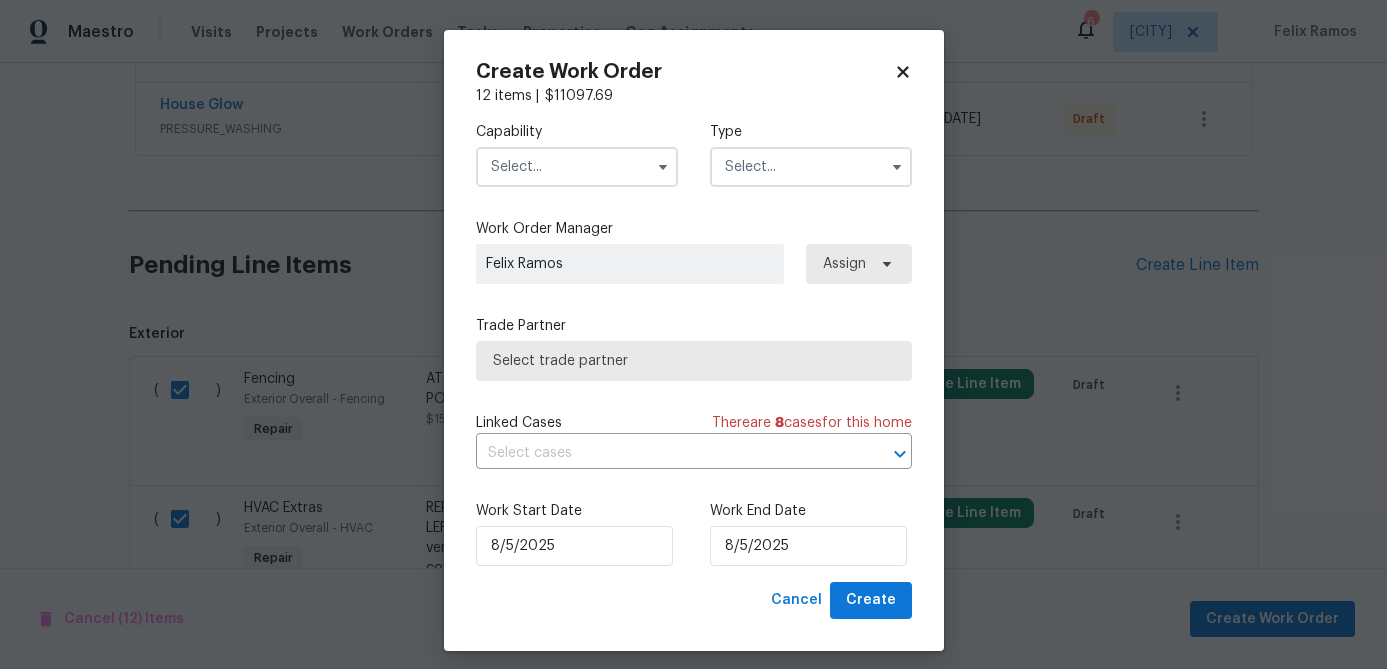 click at bounding box center (577, 167) 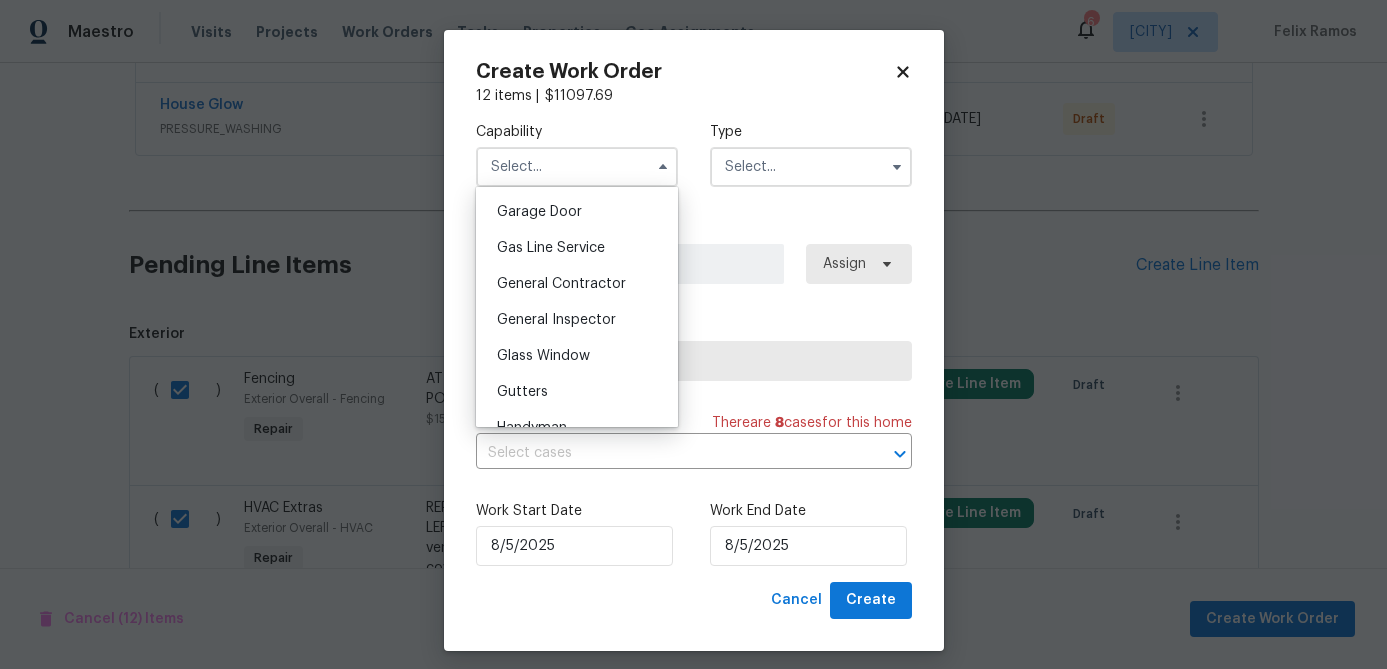 scroll, scrollTop: 891, scrollLeft: 0, axis: vertical 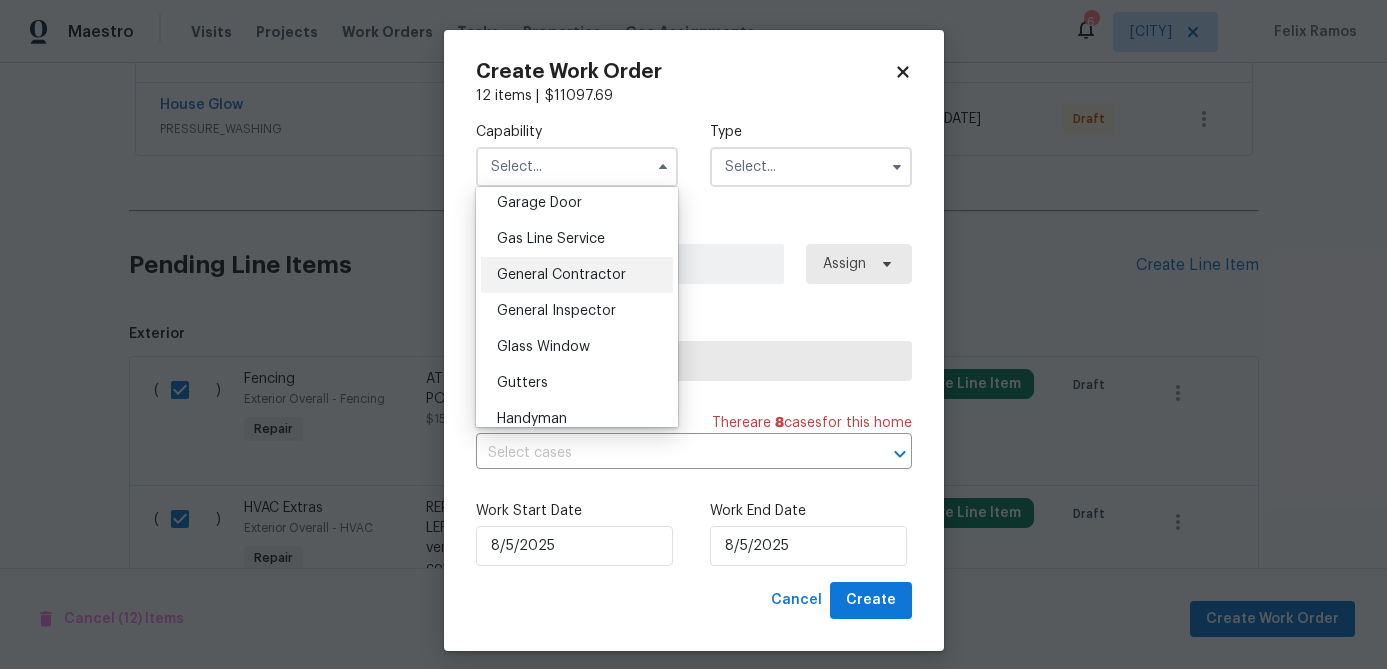 click on "General Contractor" at bounding box center (561, 275) 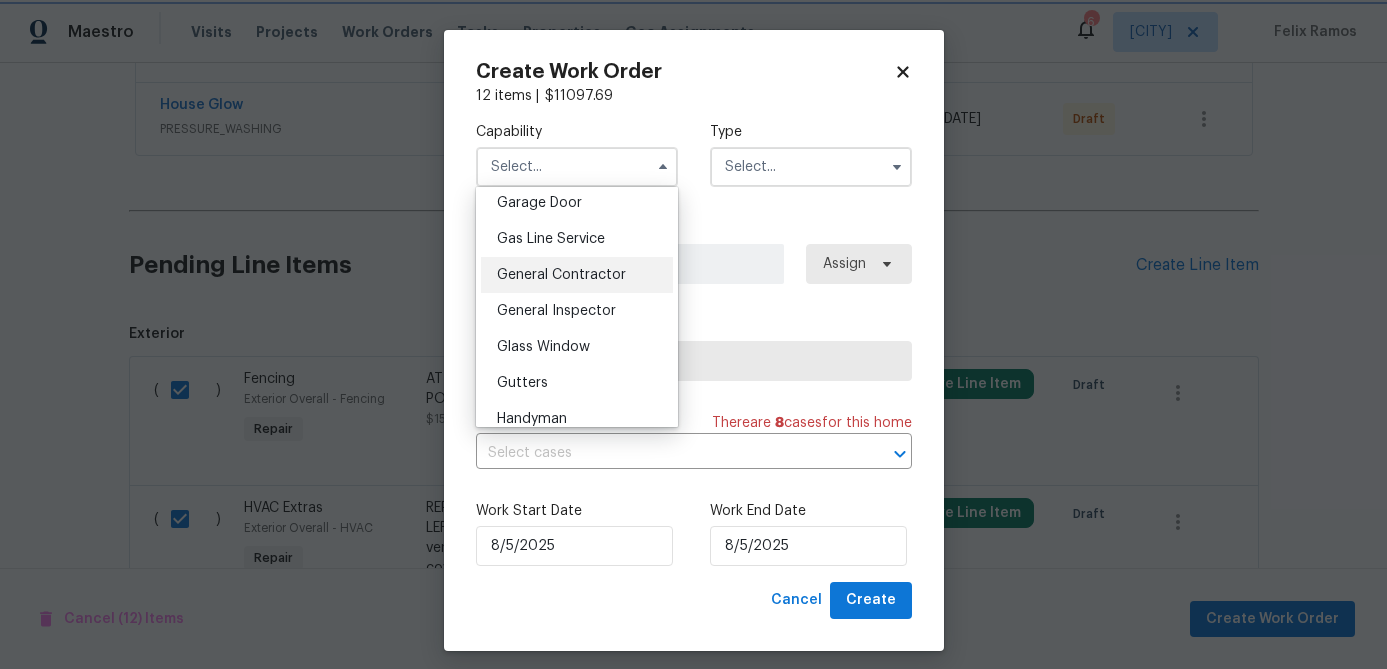 type on "General Contractor" 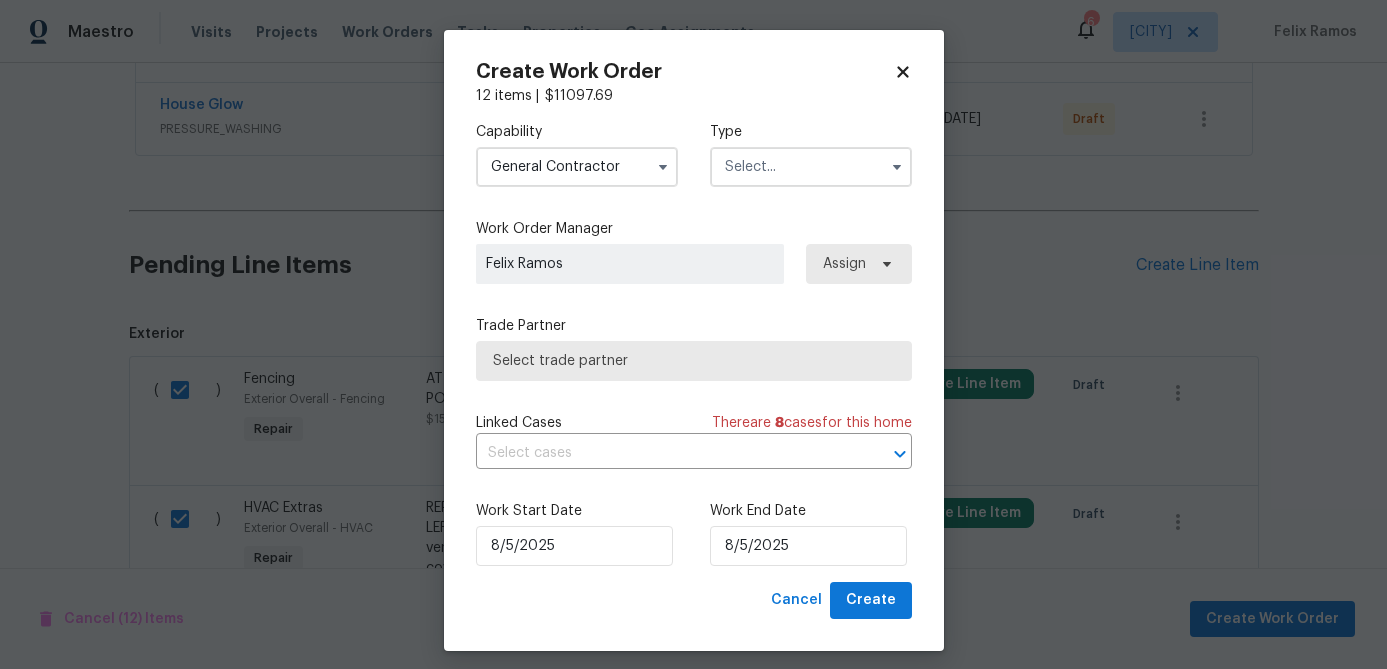 click at bounding box center (811, 167) 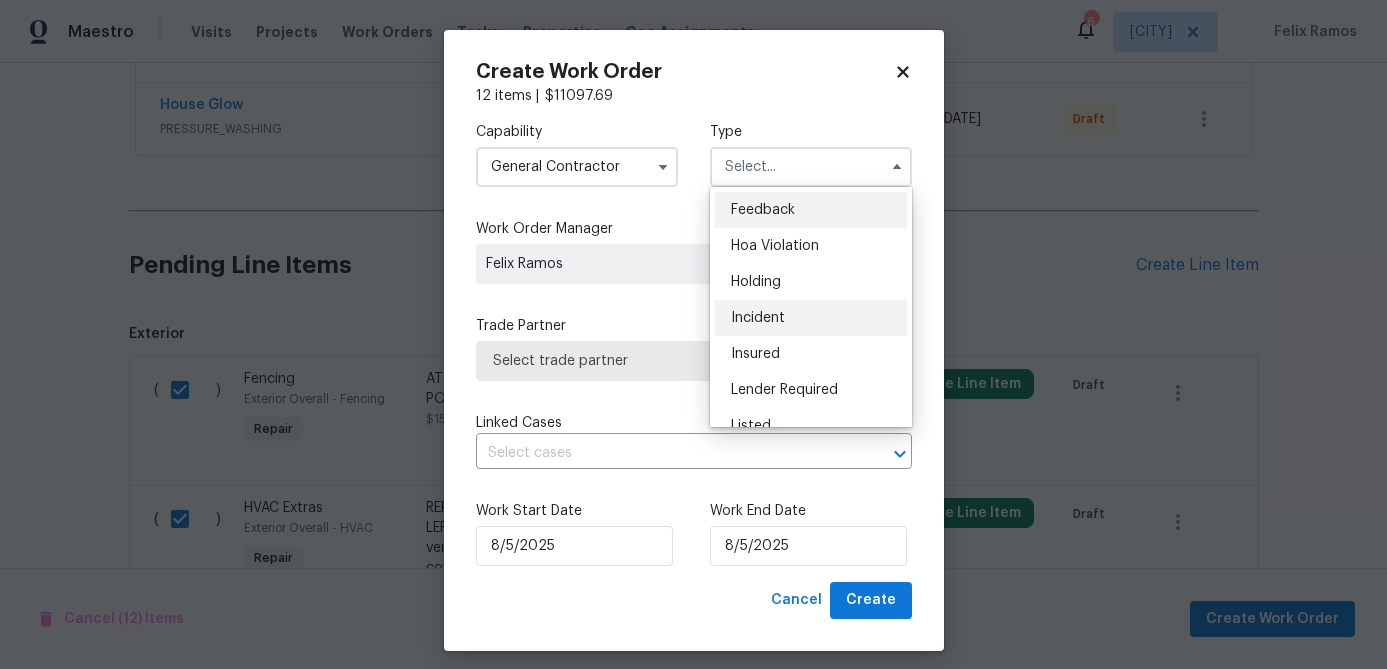 scroll, scrollTop: 454, scrollLeft: 0, axis: vertical 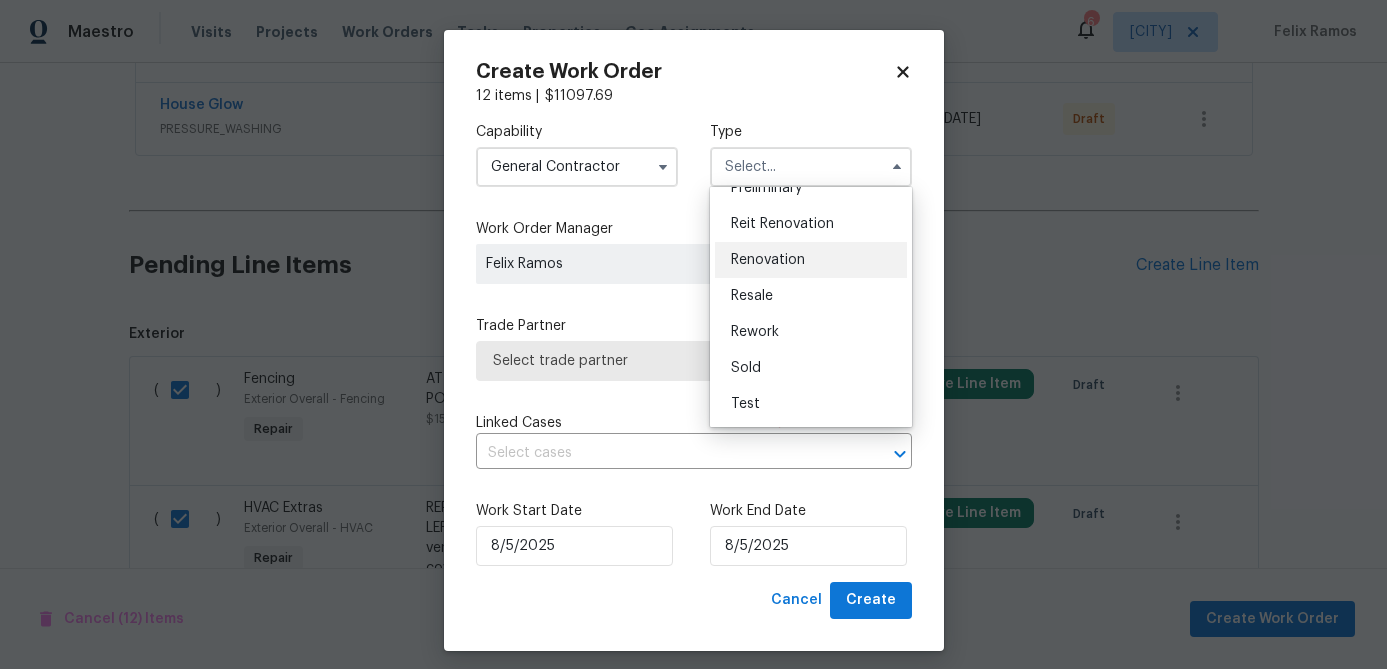 click on "Renovation" at bounding box center (768, 260) 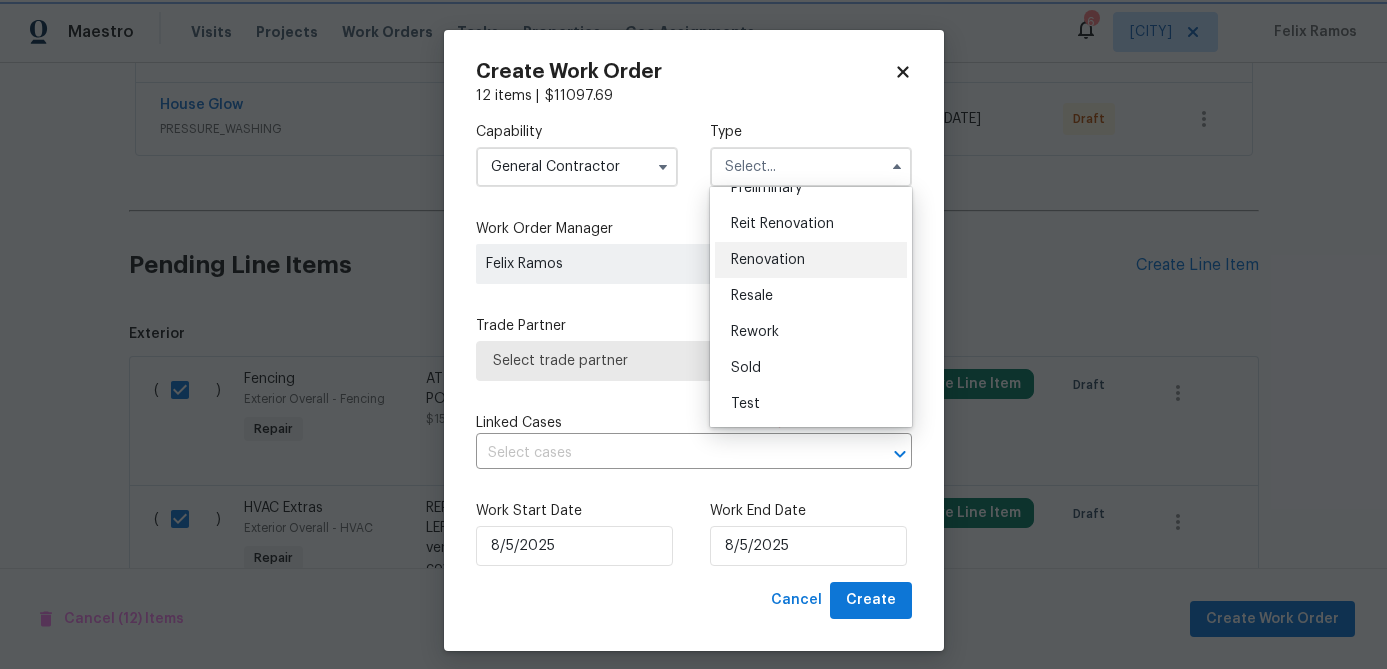 type on "Renovation" 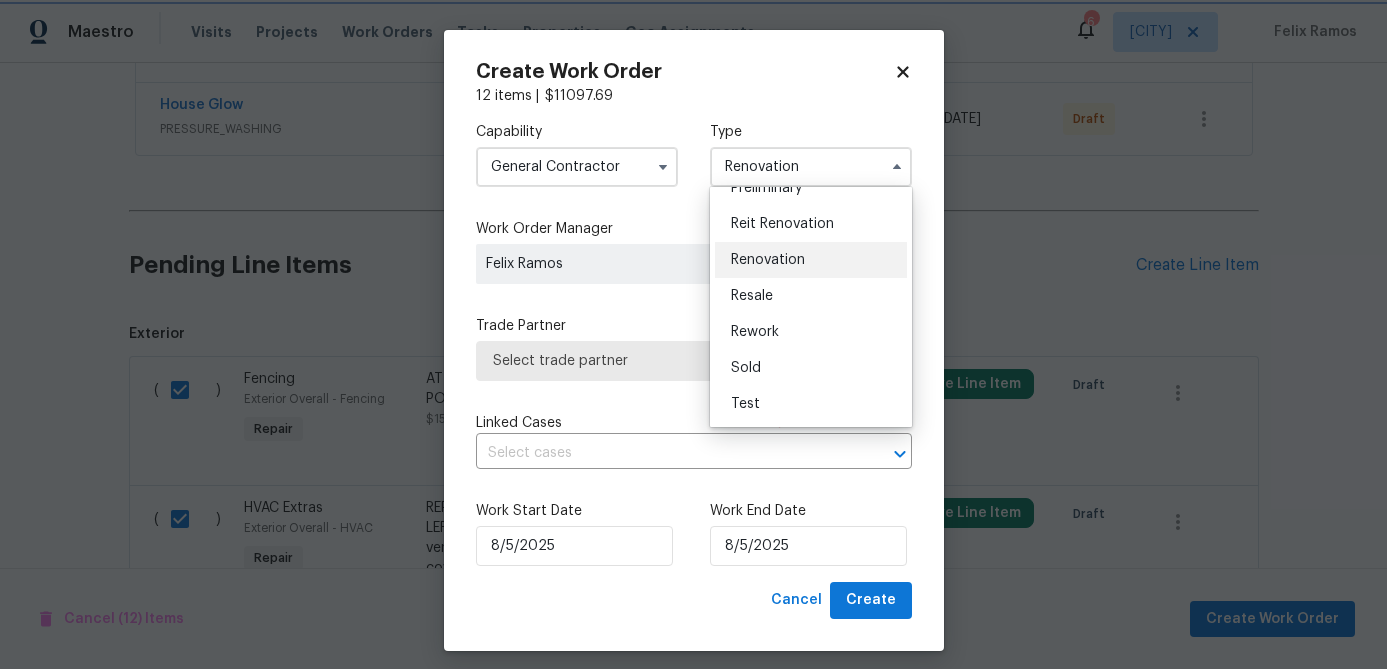scroll, scrollTop: 0, scrollLeft: 0, axis: both 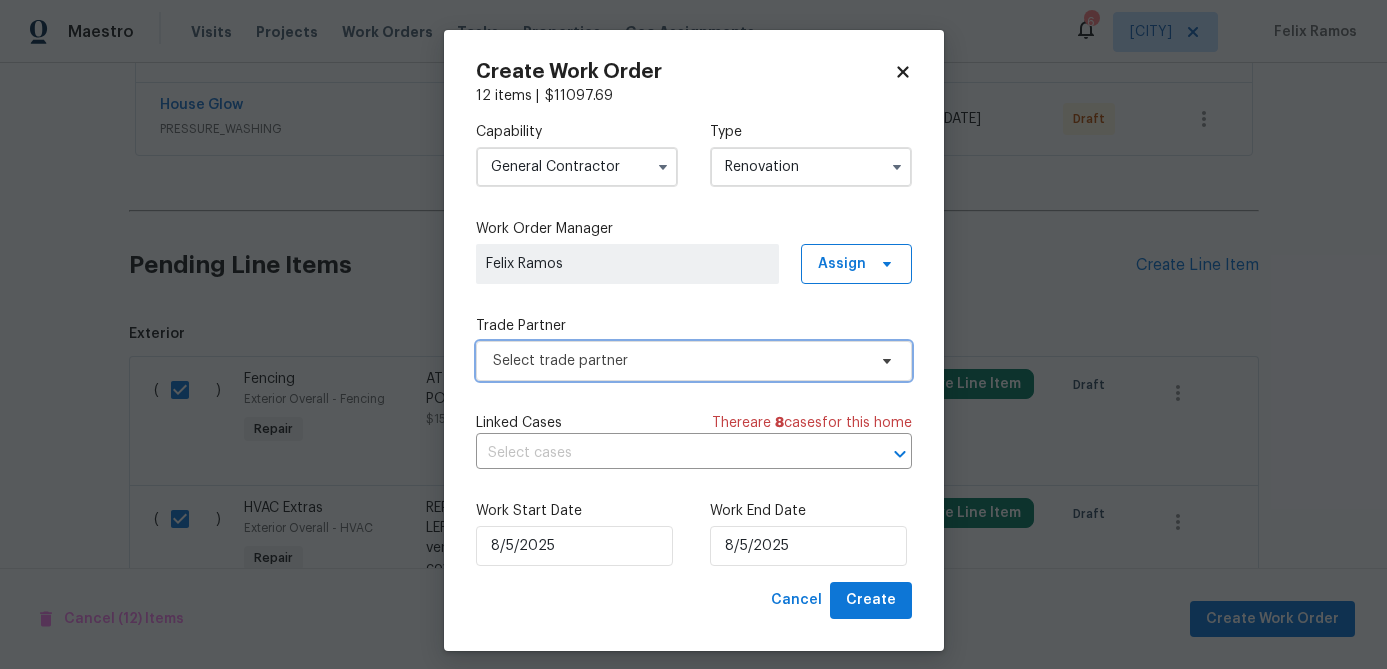 click on "Select trade partner" at bounding box center (679, 361) 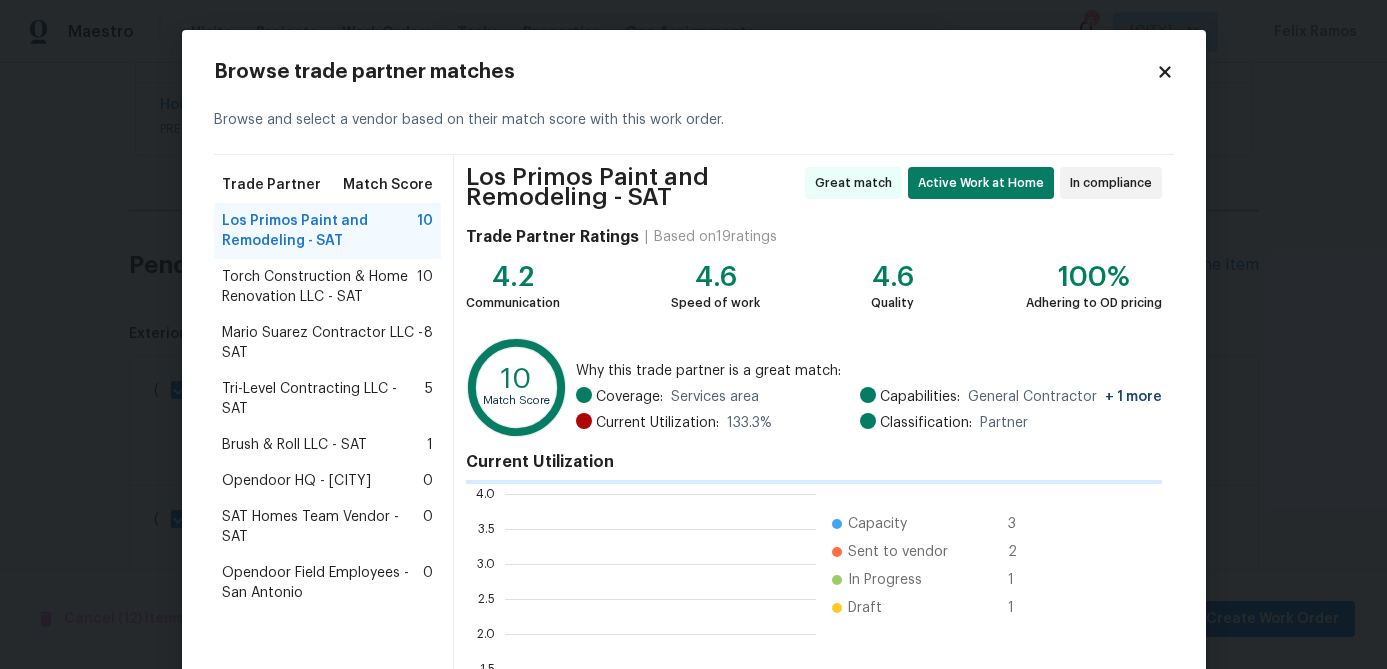 scroll, scrollTop: 2, scrollLeft: 1, axis: both 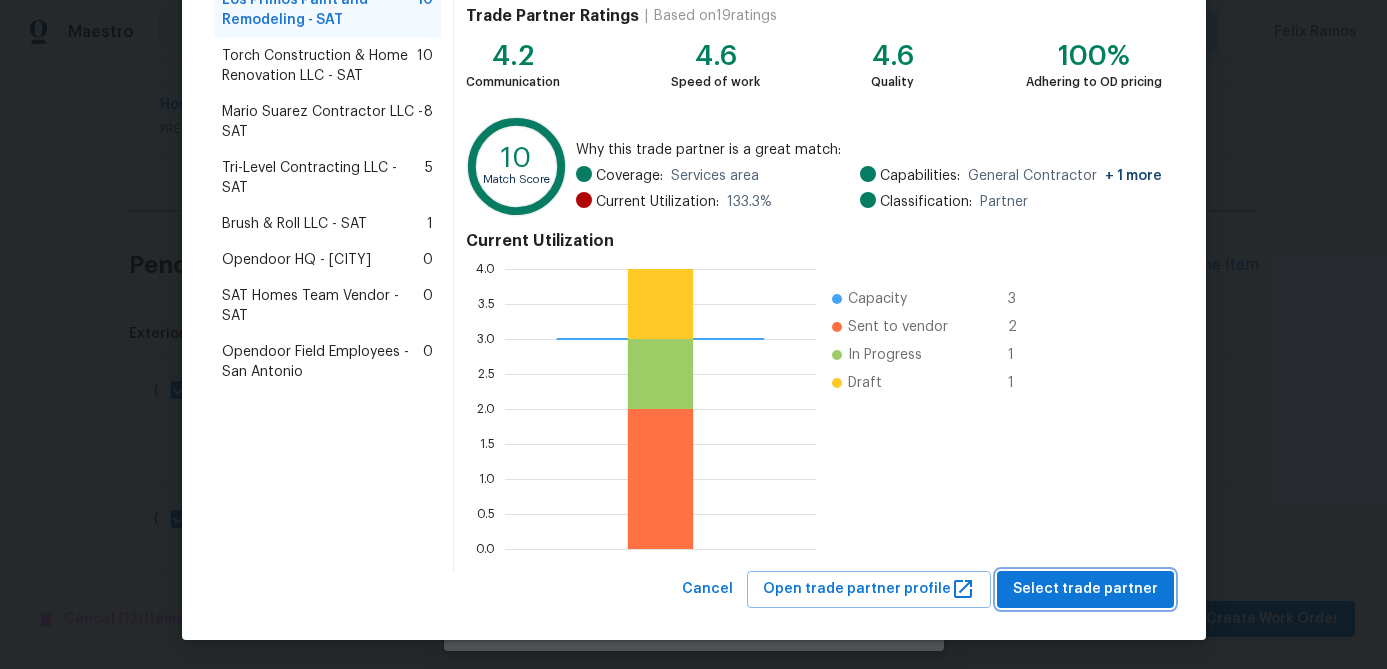 click on "Select trade partner" at bounding box center (1085, 589) 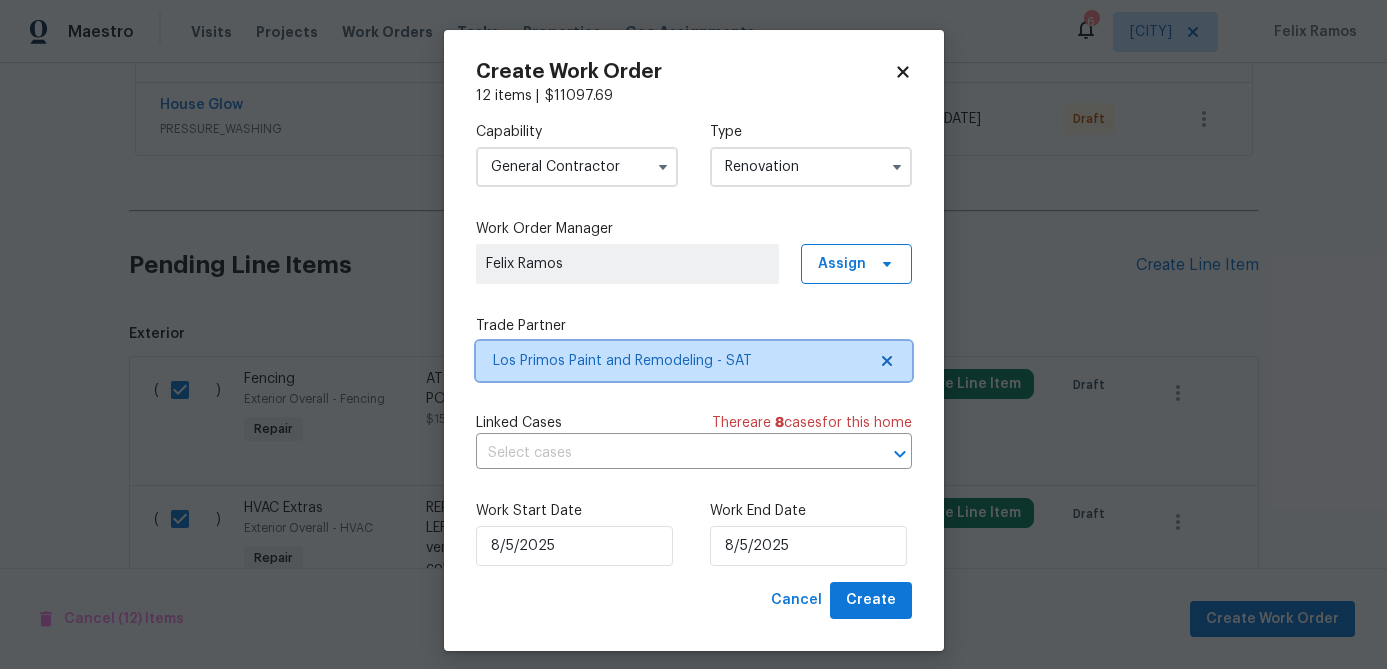 scroll, scrollTop: 0, scrollLeft: 0, axis: both 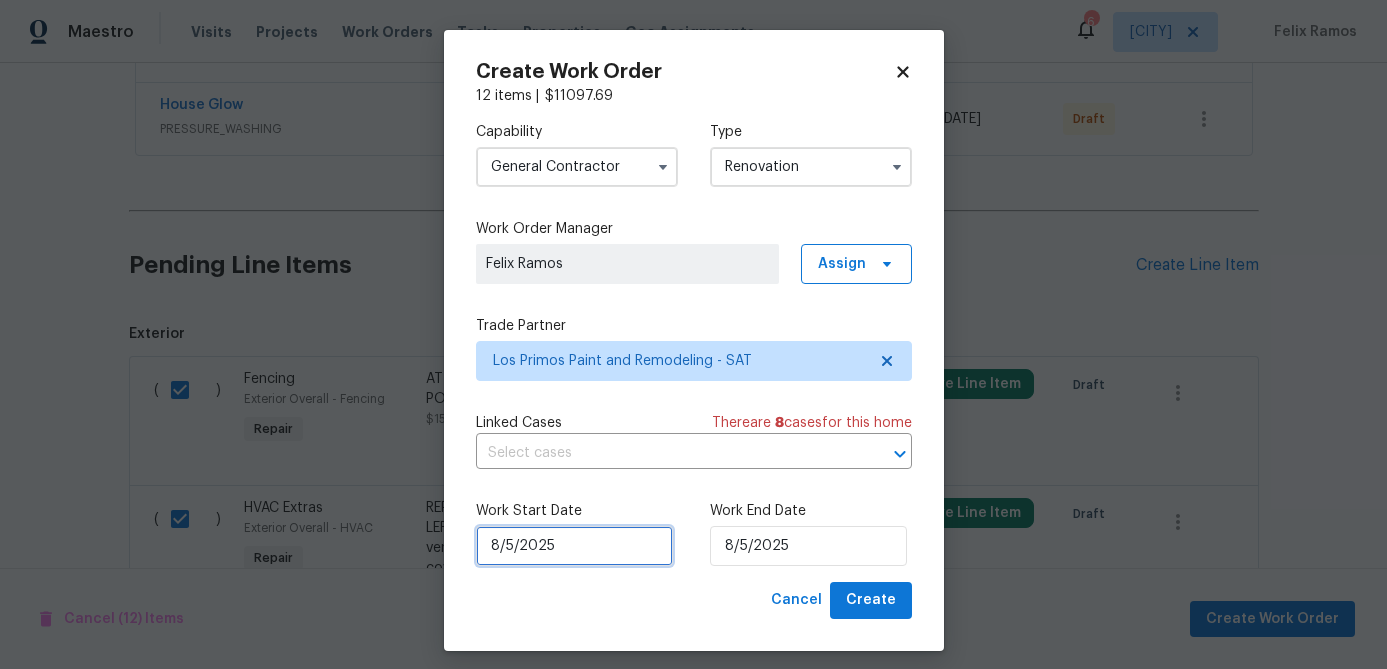 click on "8/5/2025" at bounding box center [574, 546] 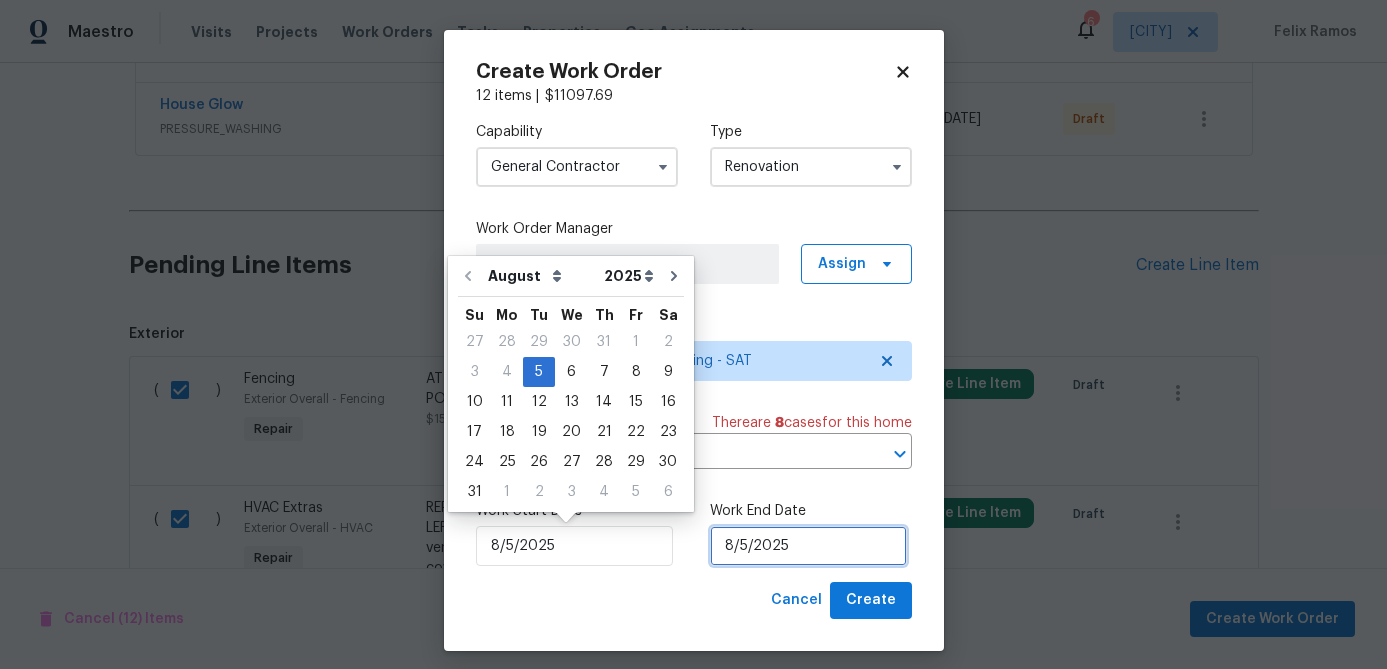 click on "8/5/2025" at bounding box center (808, 546) 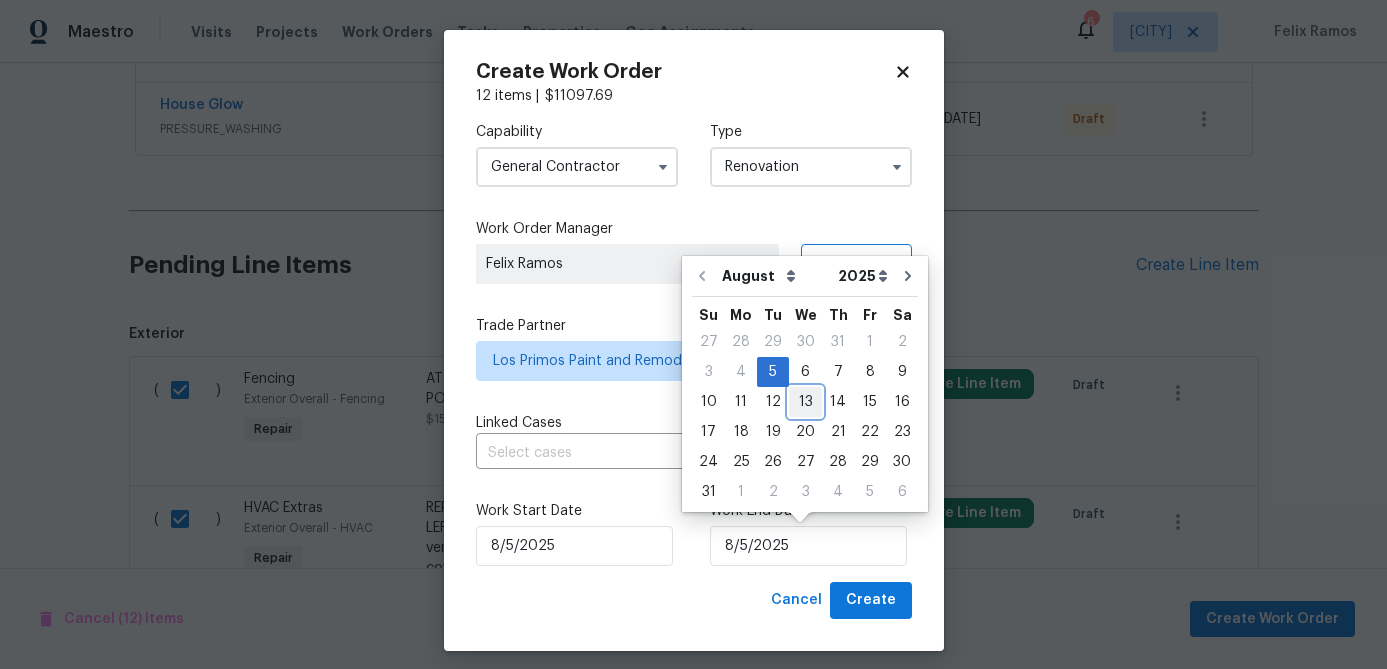 click on "13" at bounding box center [805, 402] 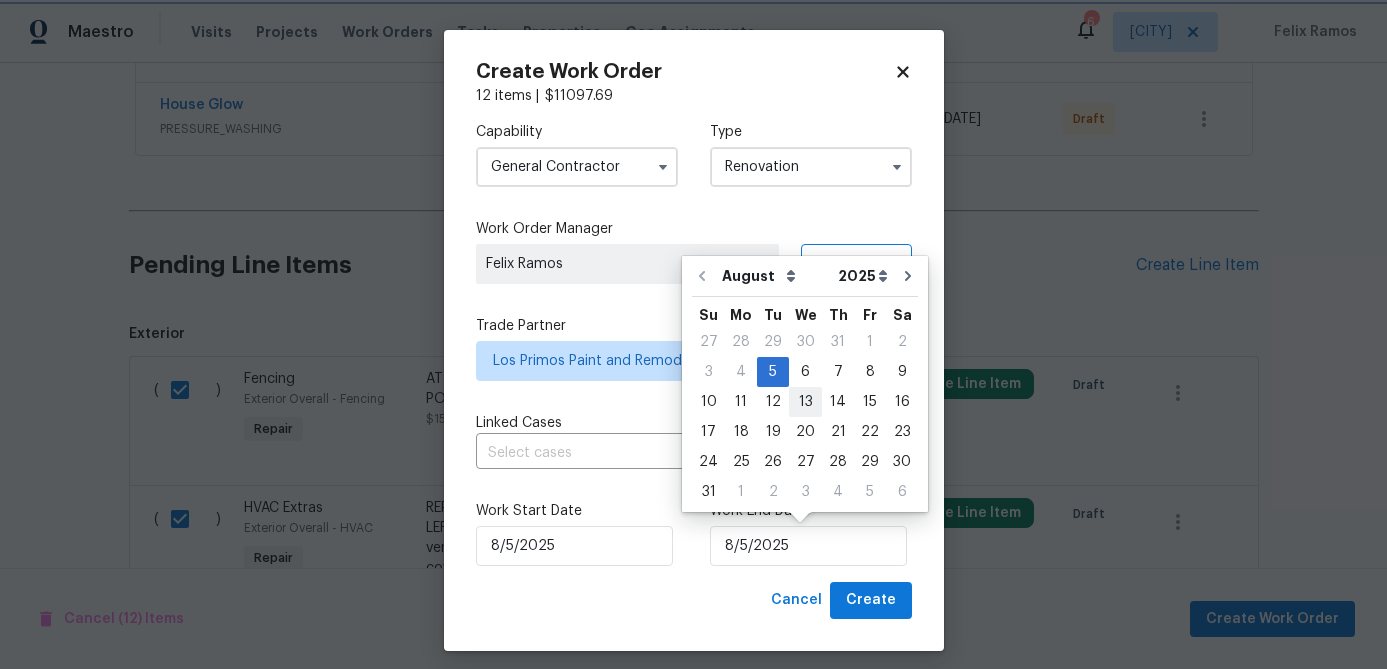 type on "8/13/2025" 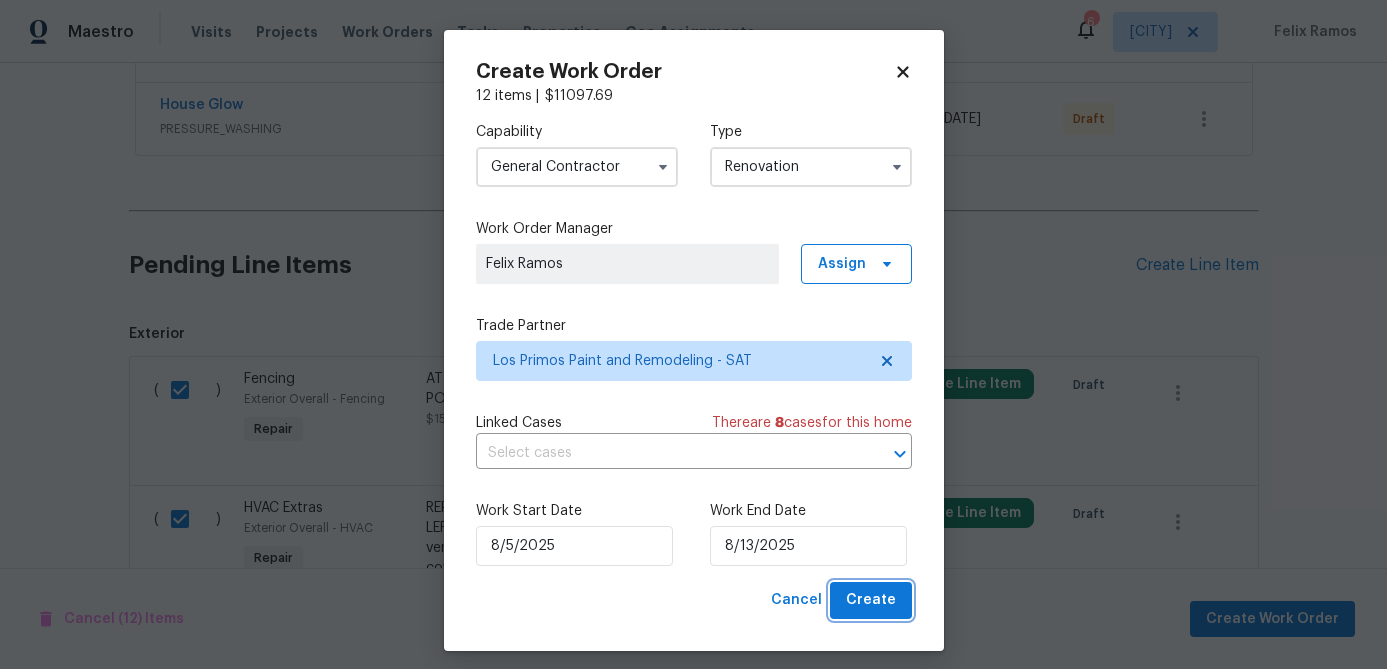 click on "Create" at bounding box center (871, 600) 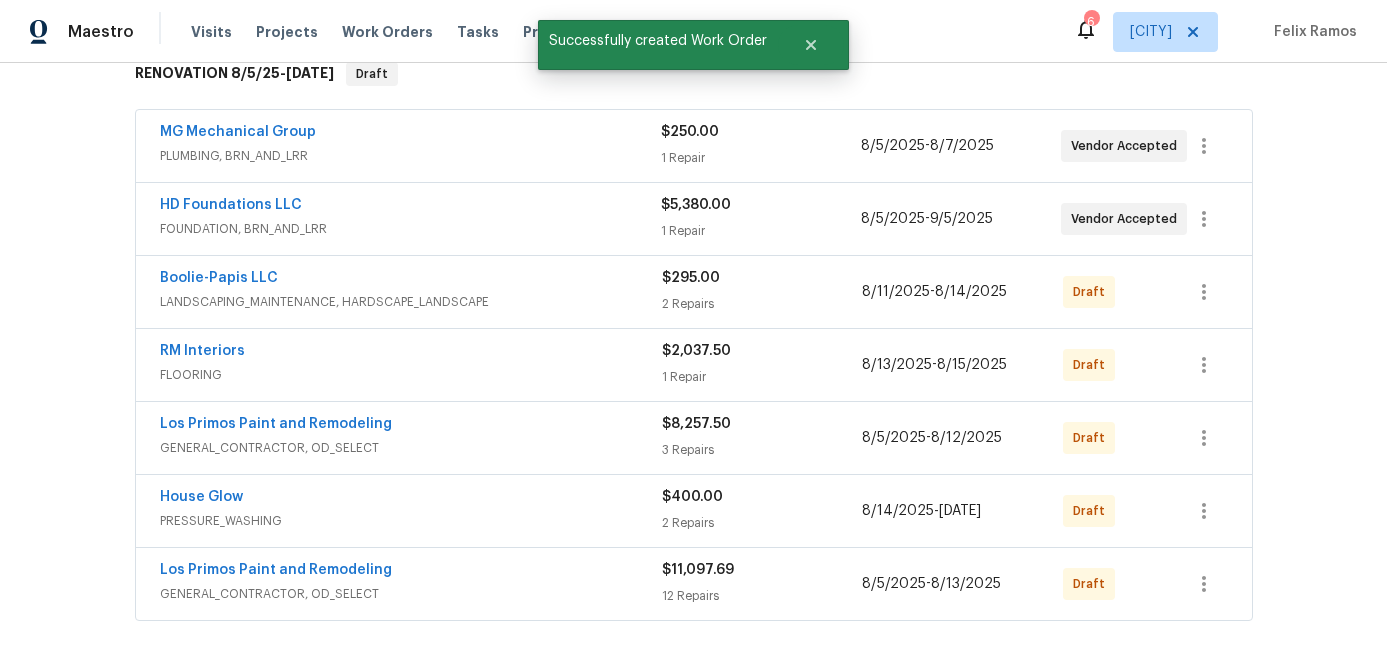 scroll, scrollTop: 349, scrollLeft: 0, axis: vertical 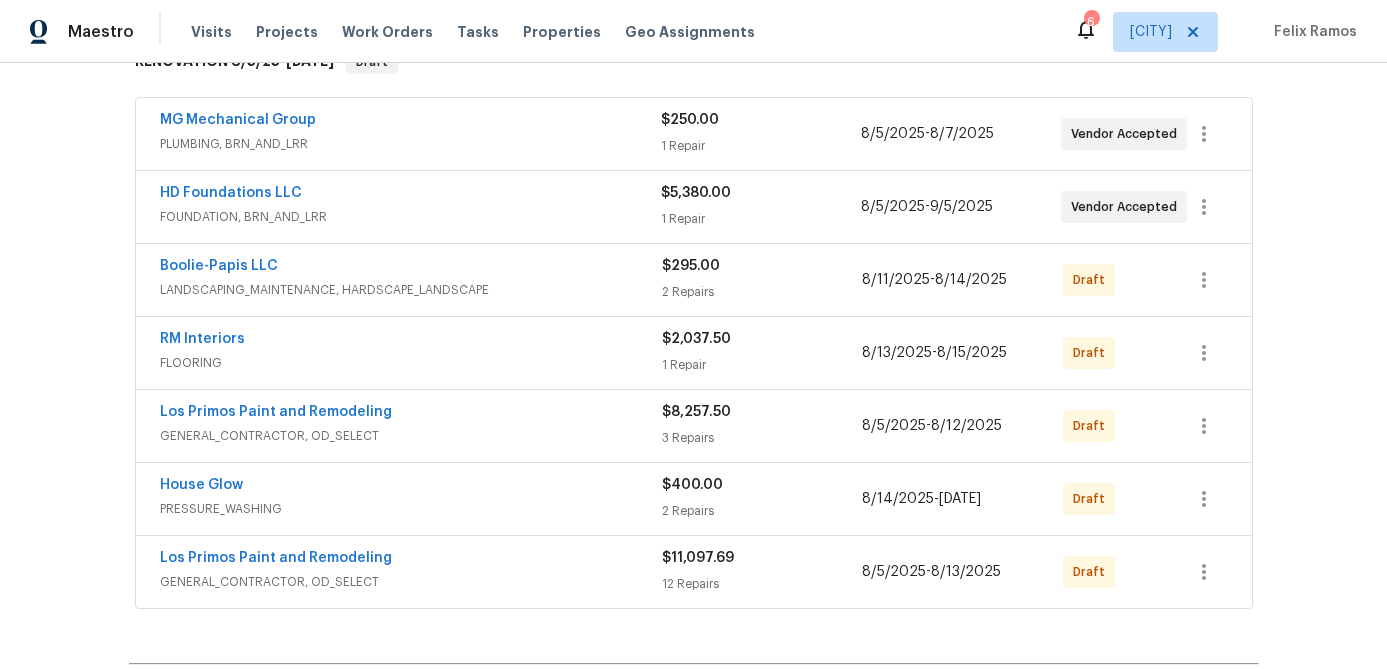 click on "GENERAL_CONTRACTOR, OD_SELECT" at bounding box center (411, 436) 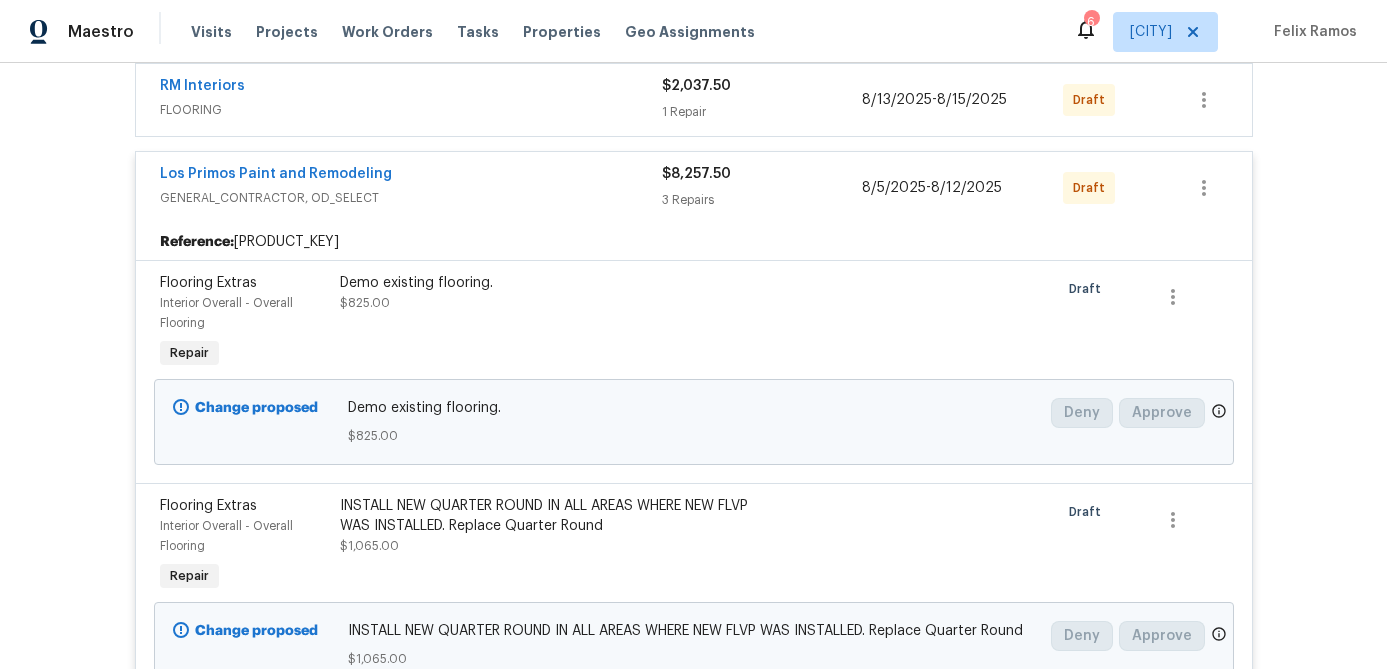 scroll, scrollTop: 619, scrollLeft: 0, axis: vertical 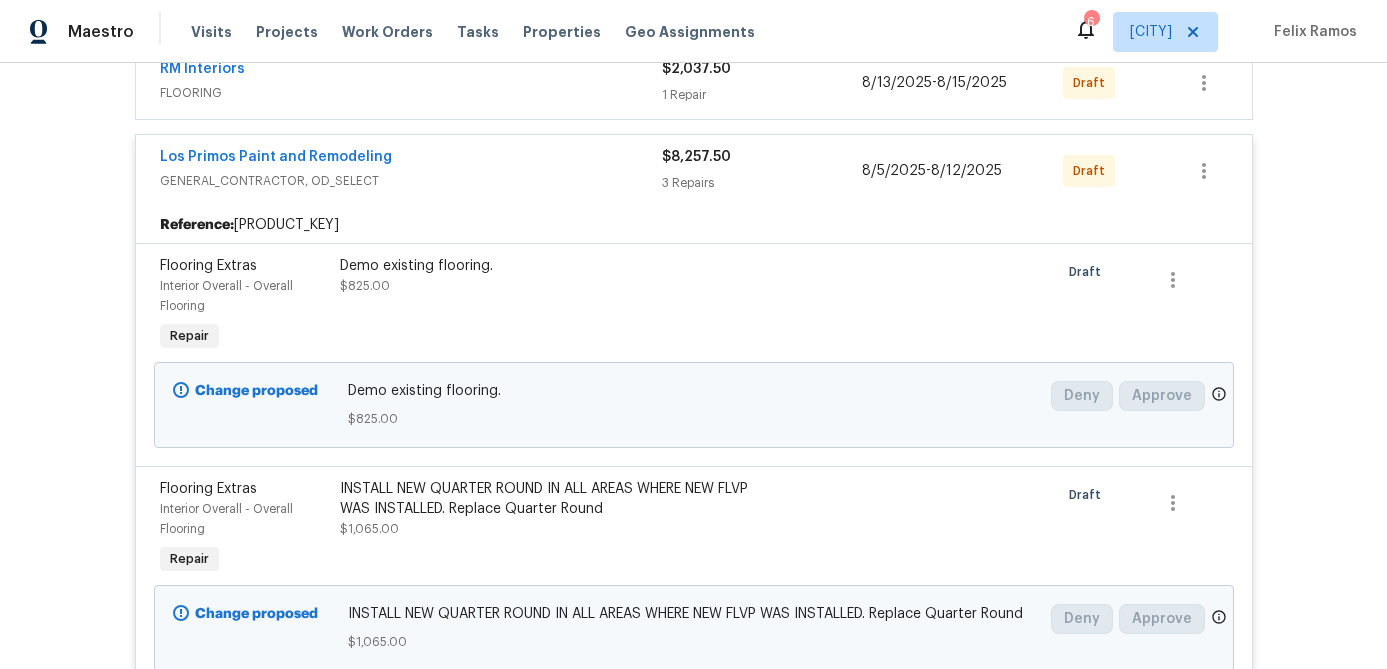click on "GENERAL_CONTRACTOR, OD_SELECT" at bounding box center (411, 181) 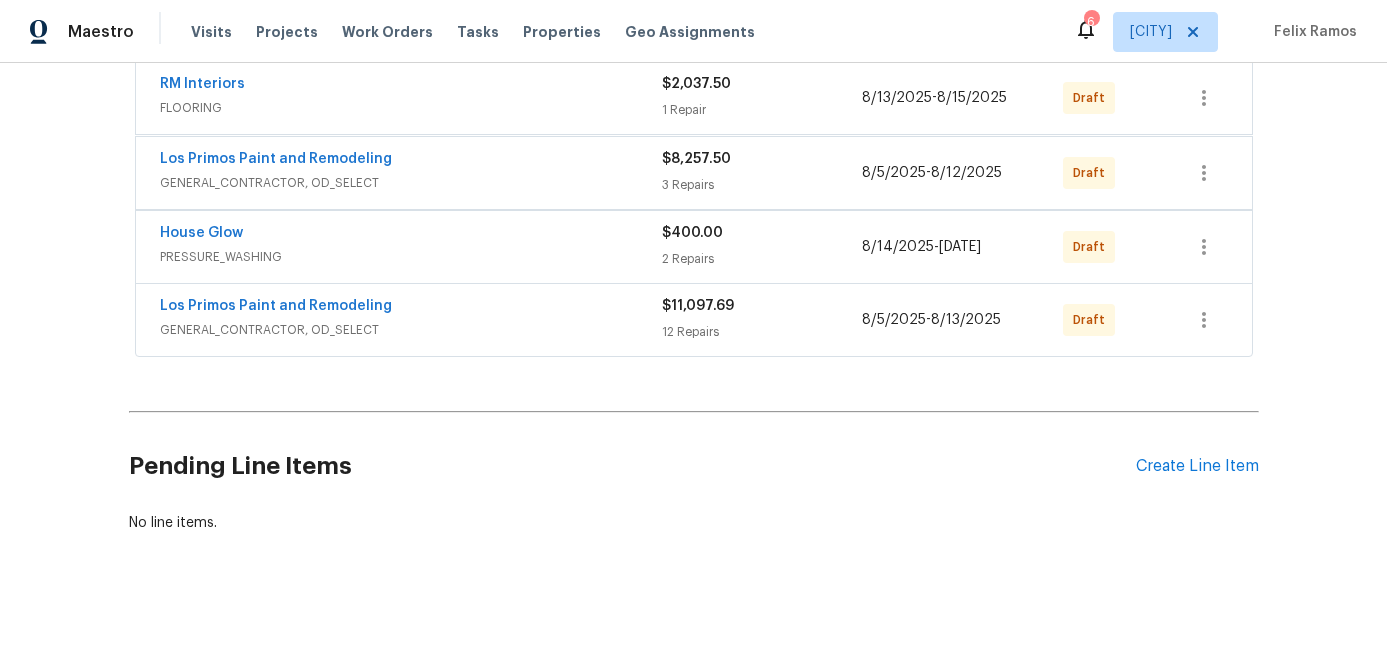 scroll, scrollTop: 601, scrollLeft: 0, axis: vertical 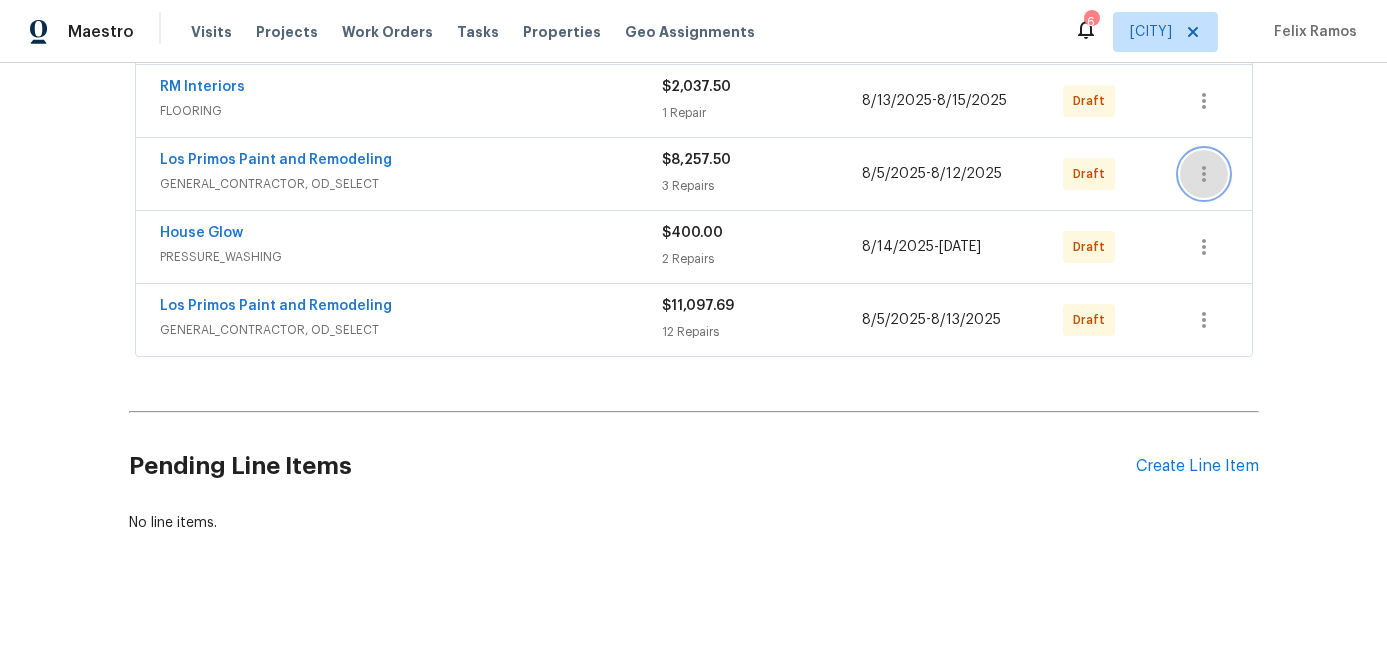 click 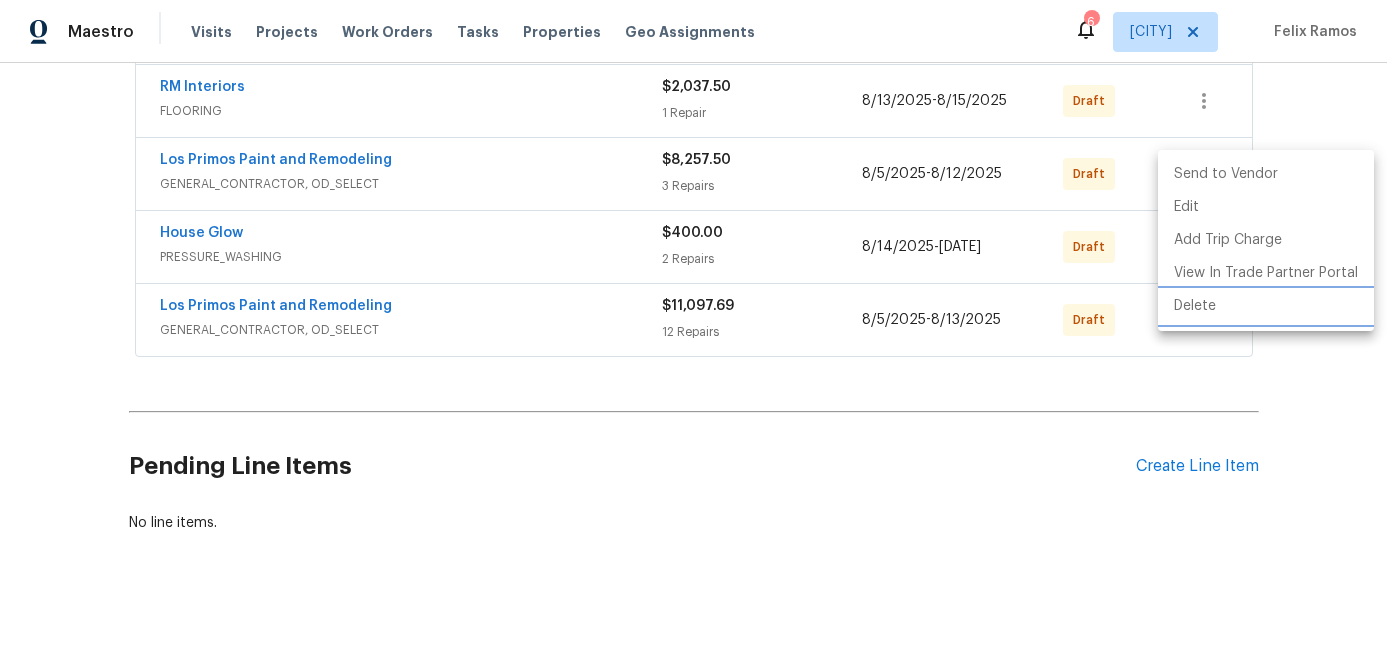 click on "Delete" at bounding box center [1266, 306] 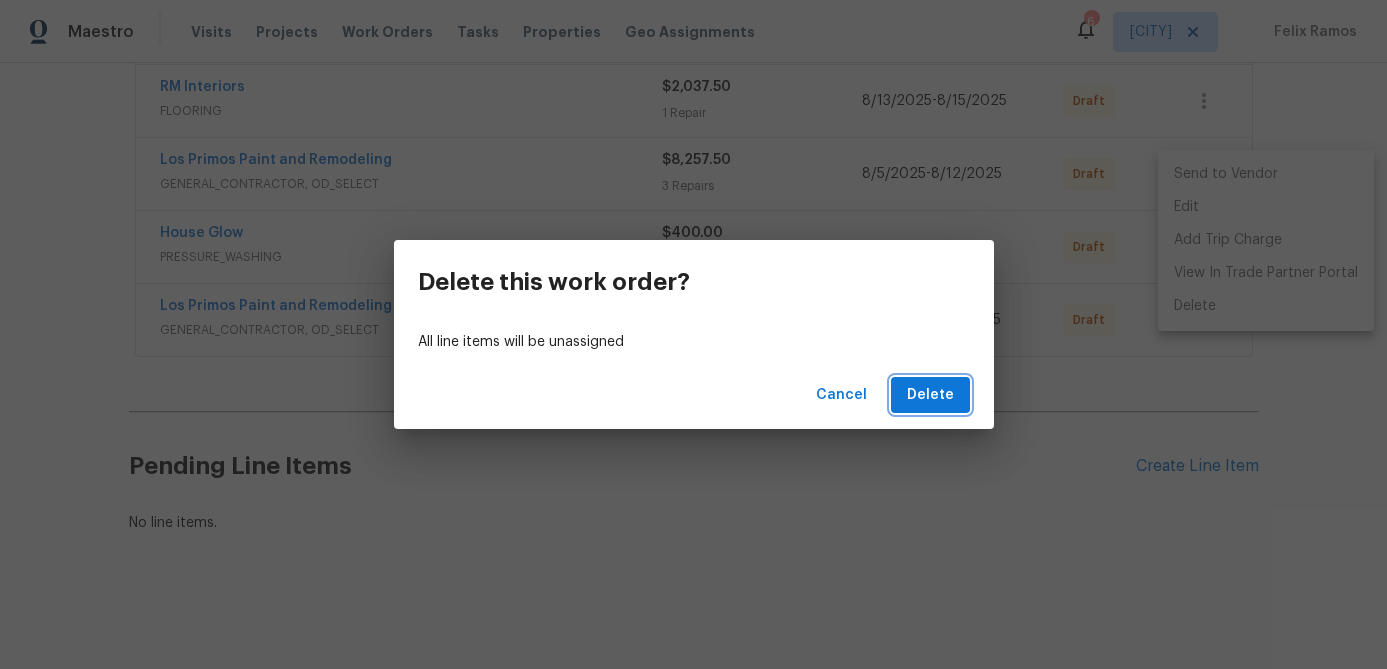 click on "Delete" at bounding box center [930, 395] 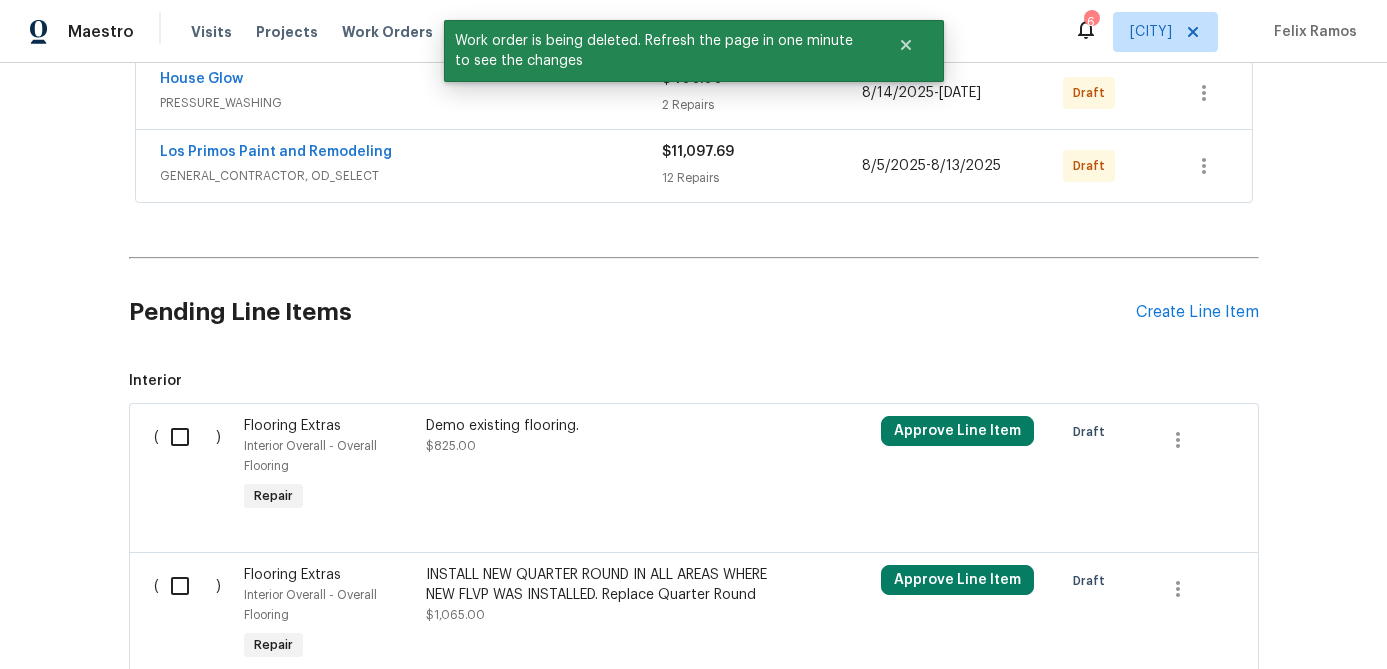 scroll, scrollTop: 735, scrollLeft: 0, axis: vertical 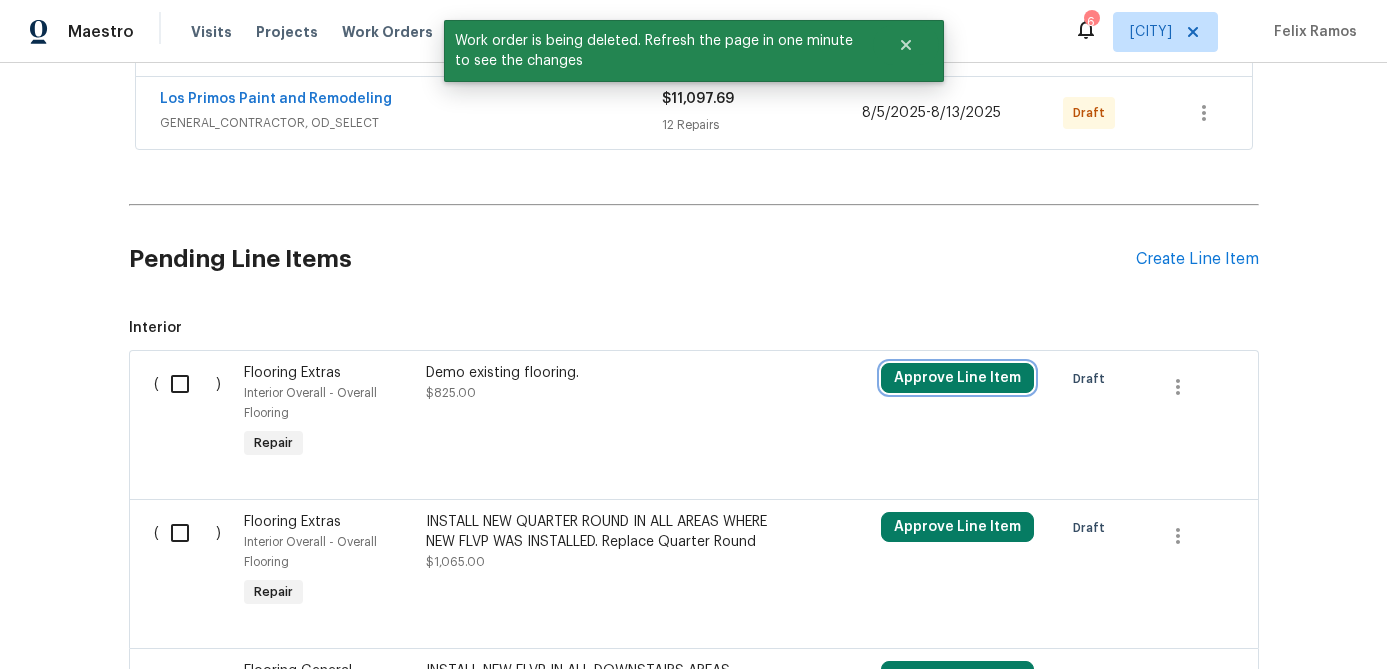 click on "Approve Line Item" at bounding box center (957, 378) 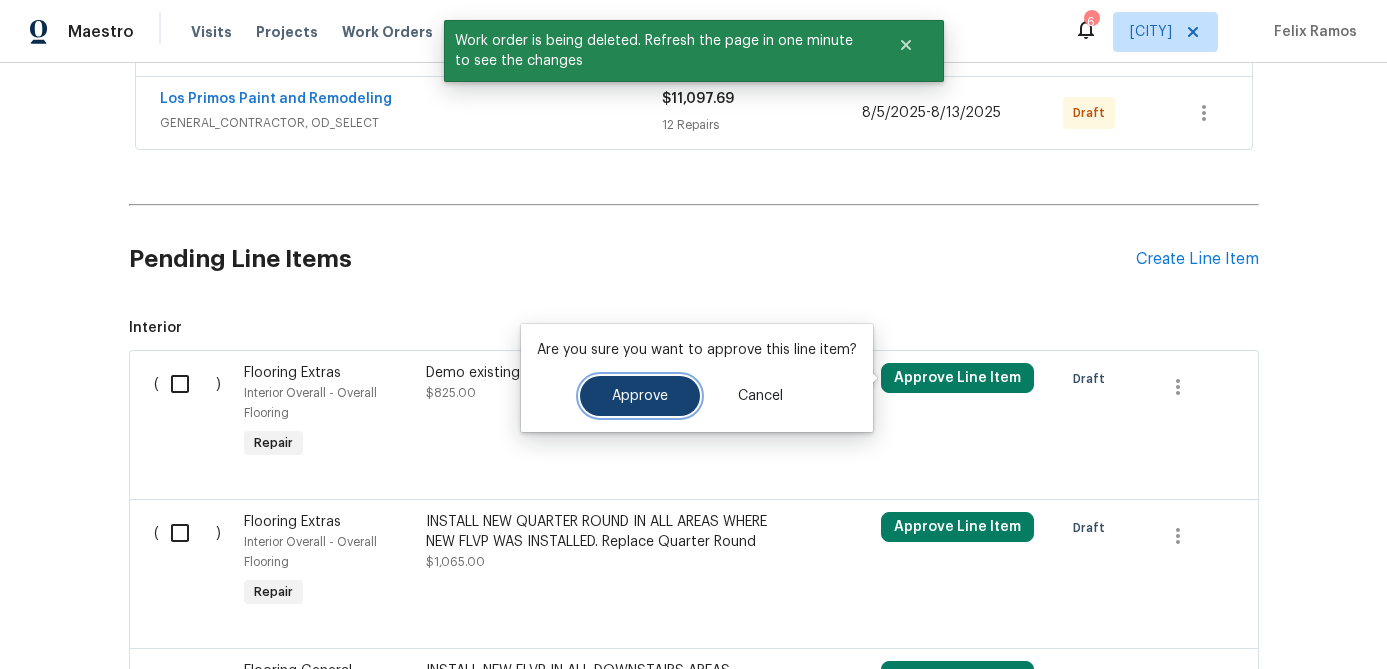 click on "Approve" at bounding box center (640, 396) 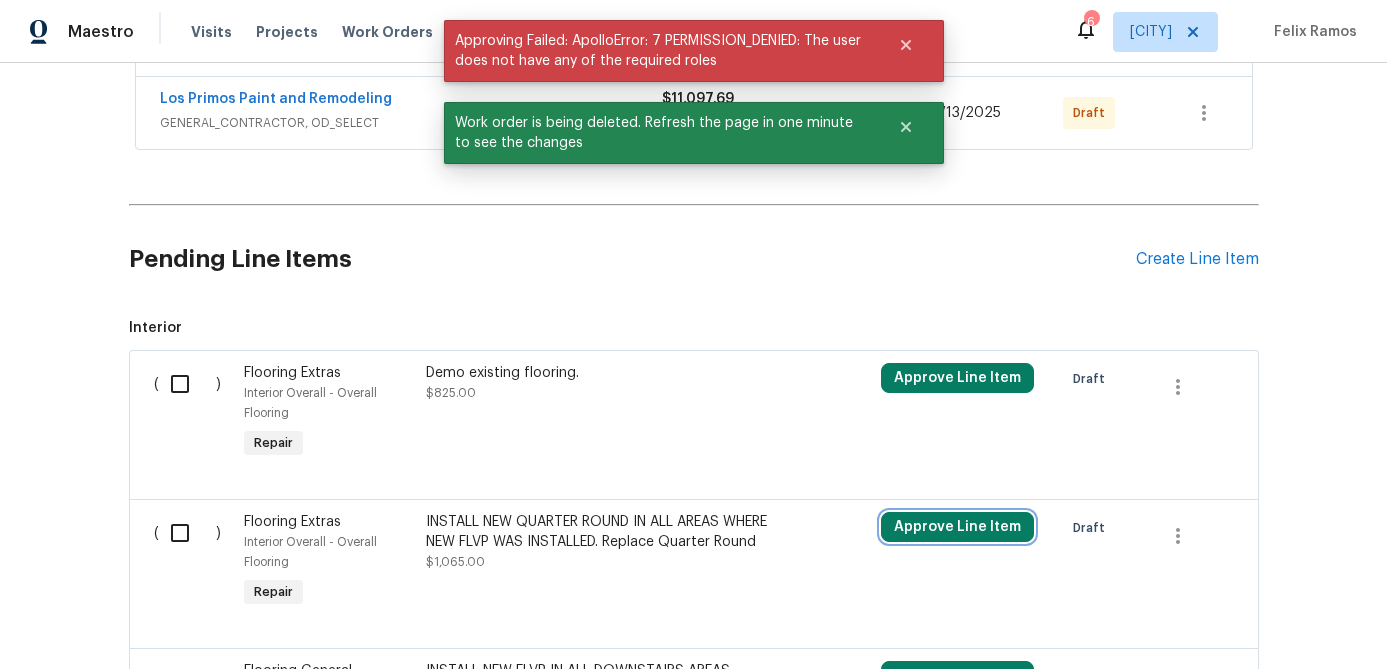 click on "Approve Line Item" at bounding box center (957, 527) 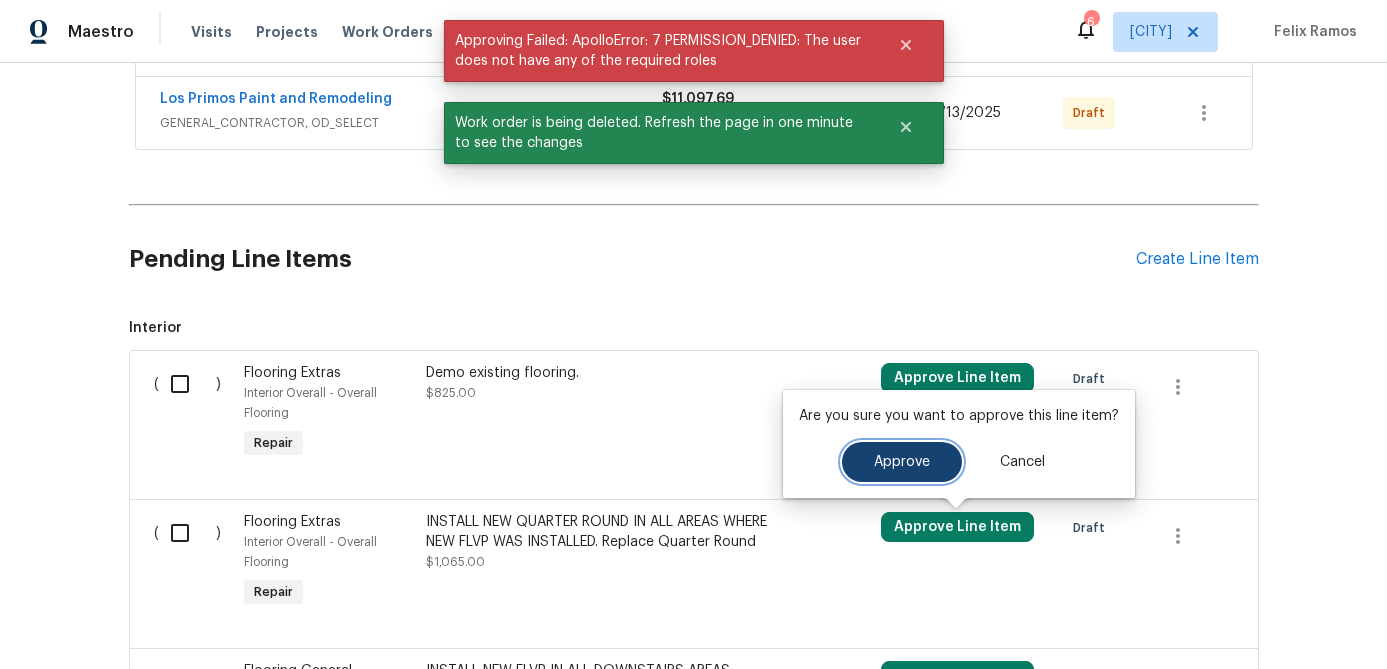 click on "Approve" at bounding box center (902, 462) 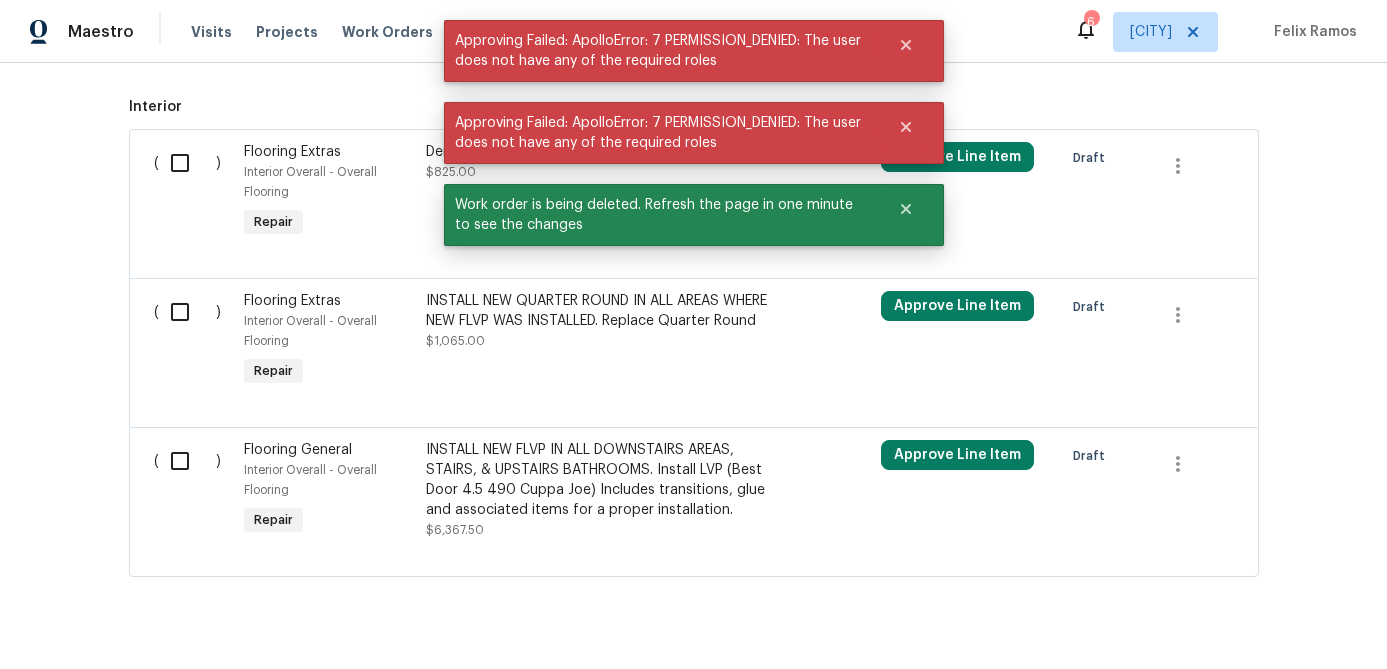 scroll, scrollTop: 1003, scrollLeft: 0, axis: vertical 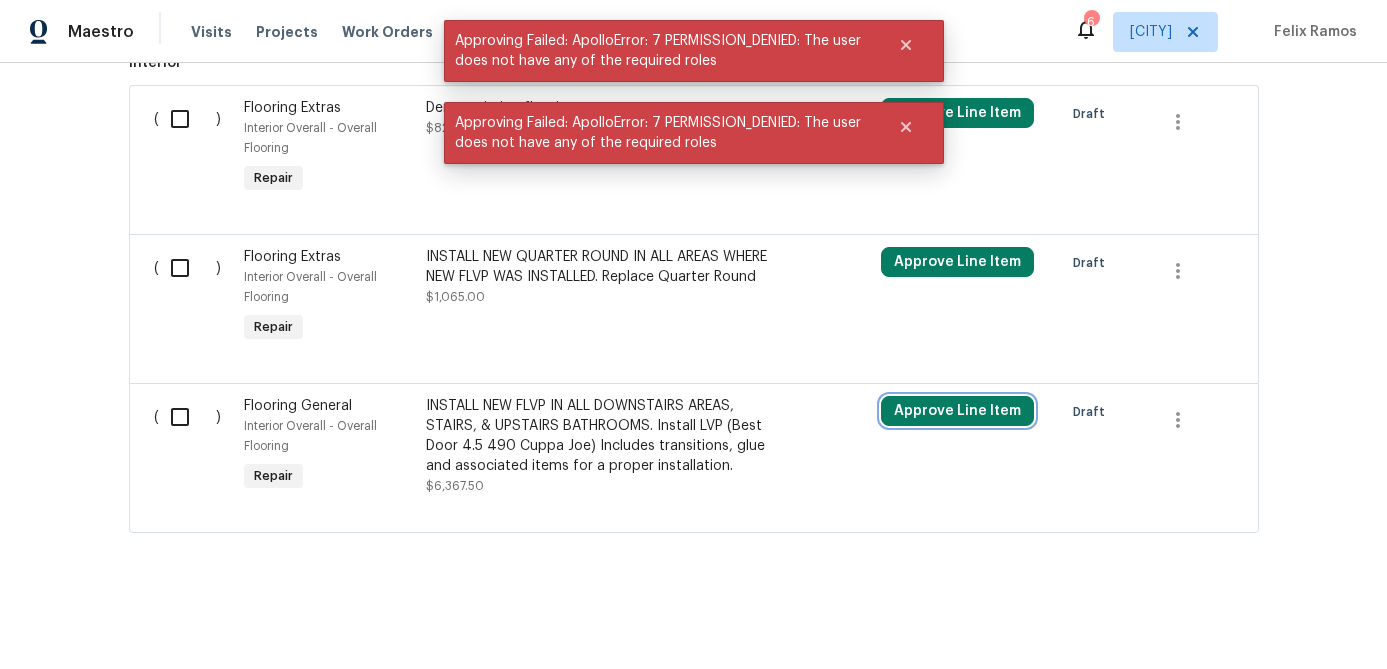 click on "Approve Line Item" at bounding box center [957, 411] 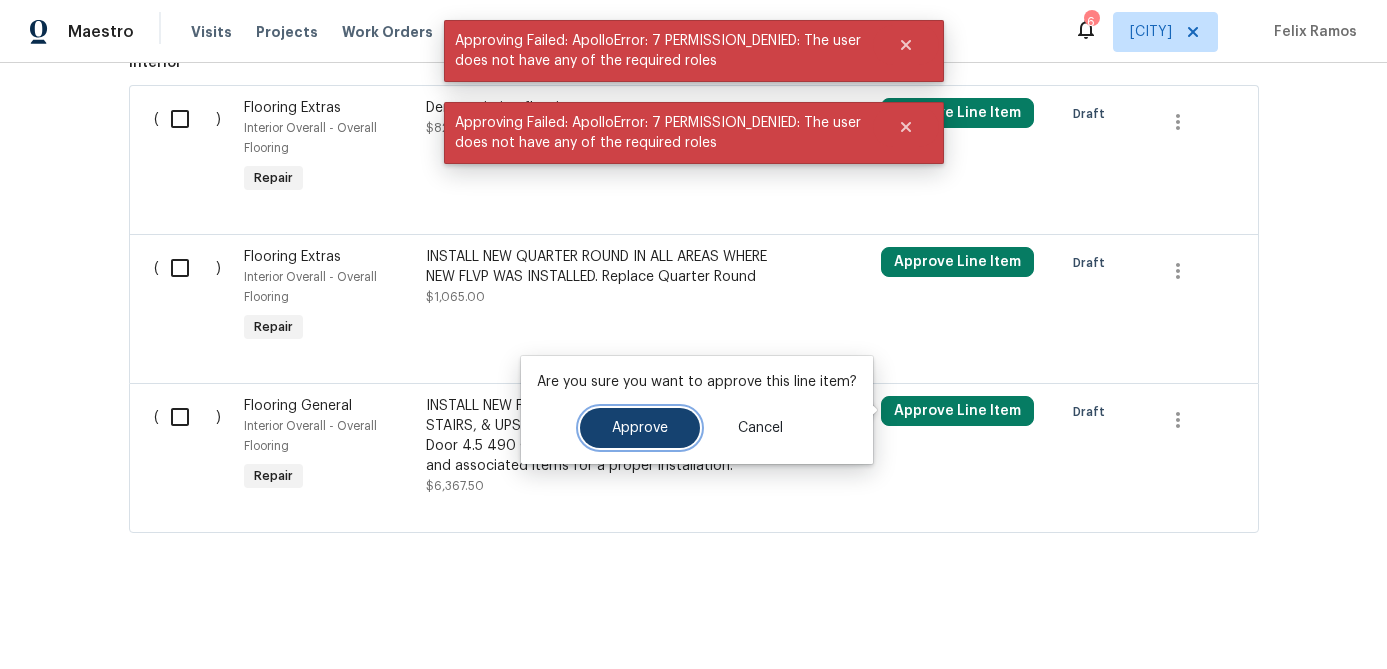 click on "Approve" at bounding box center [640, 428] 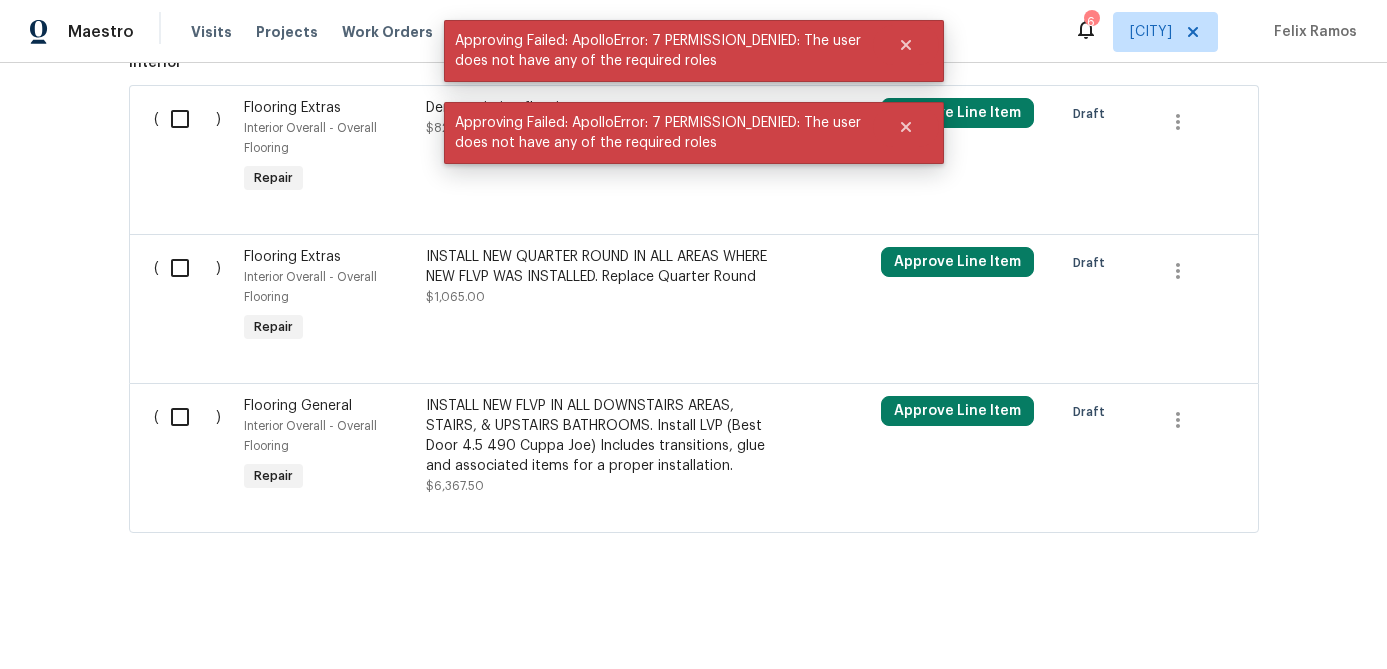 click at bounding box center (187, 417) 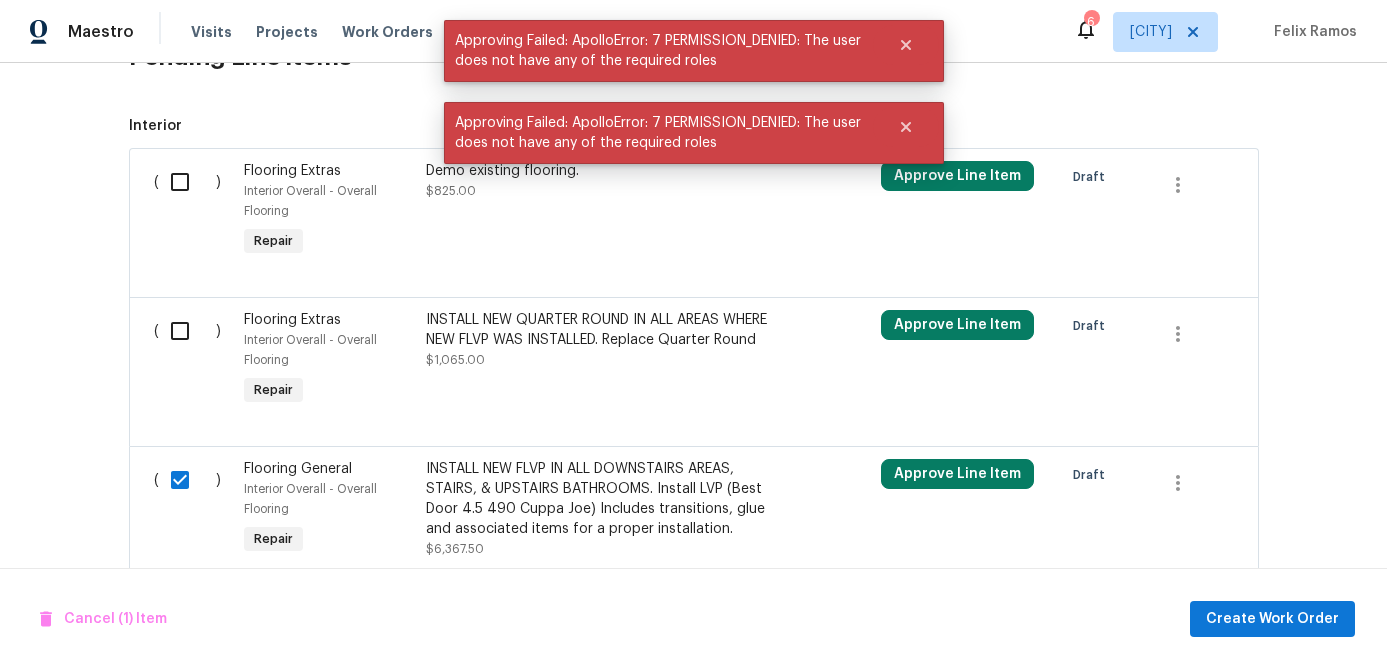 scroll, scrollTop: 860, scrollLeft: 0, axis: vertical 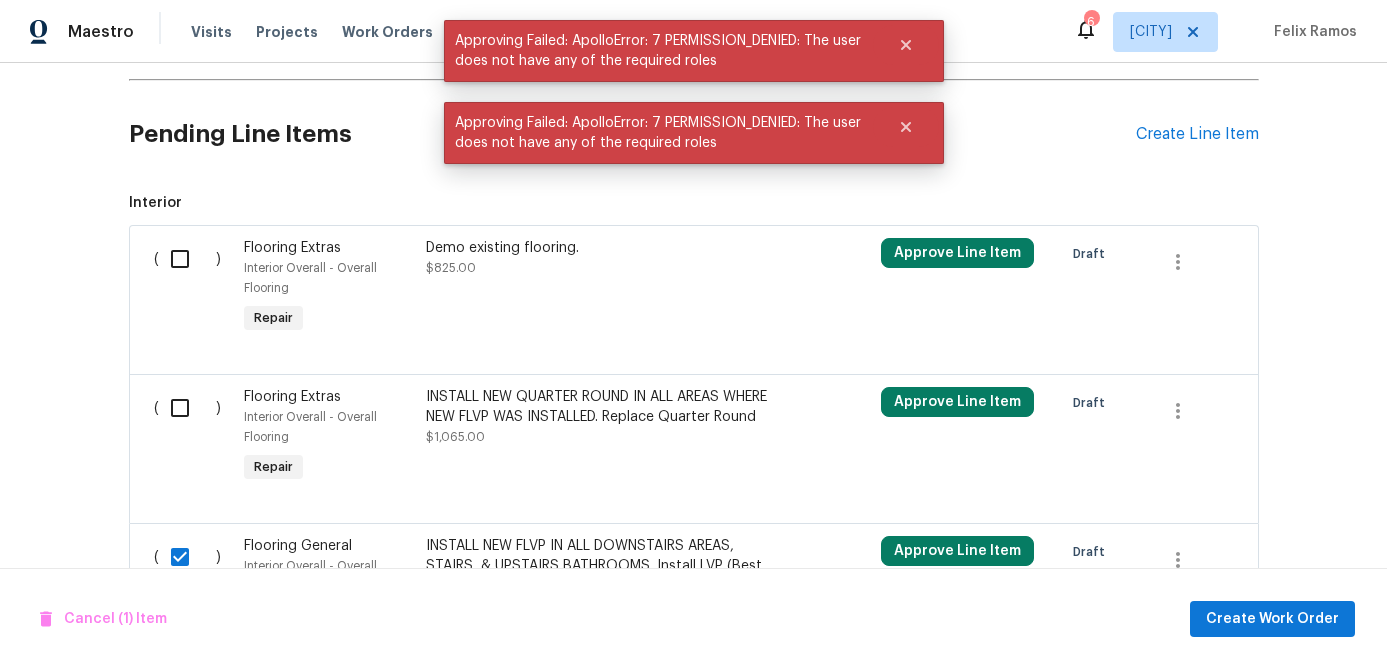click at bounding box center (187, 408) 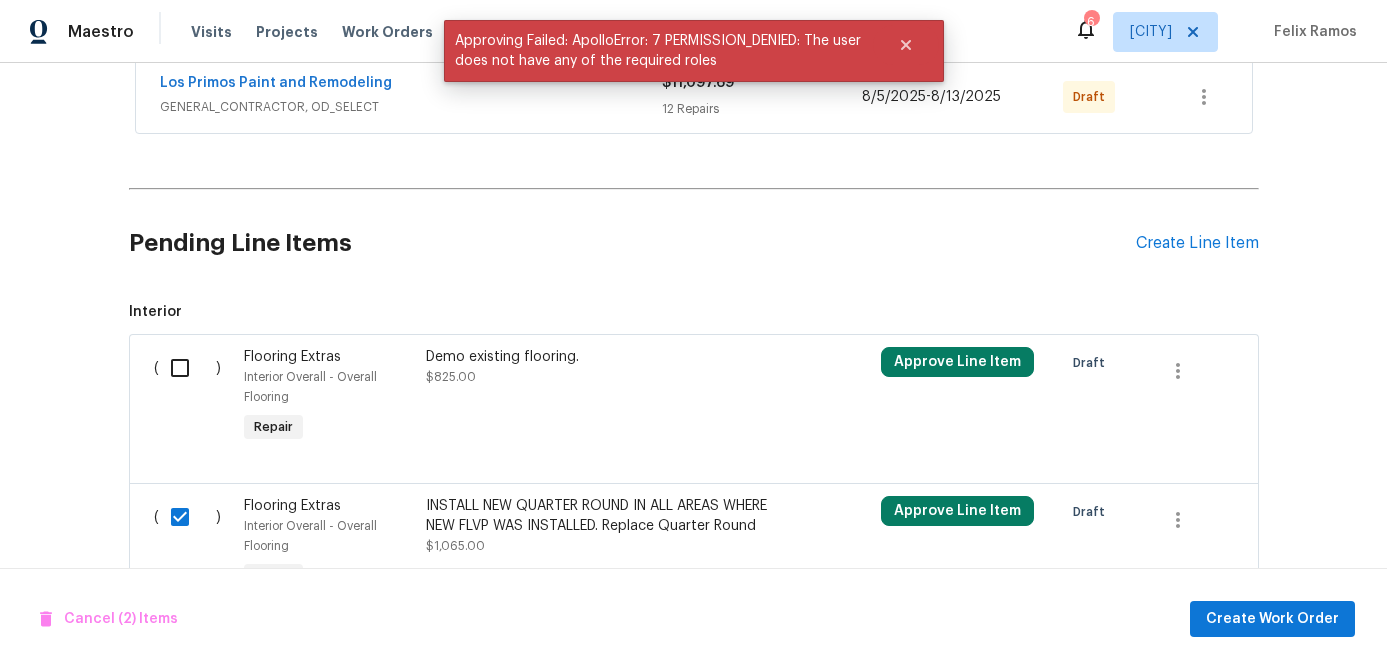 scroll, scrollTop: 686, scrollLeft: 0, axis: vertical 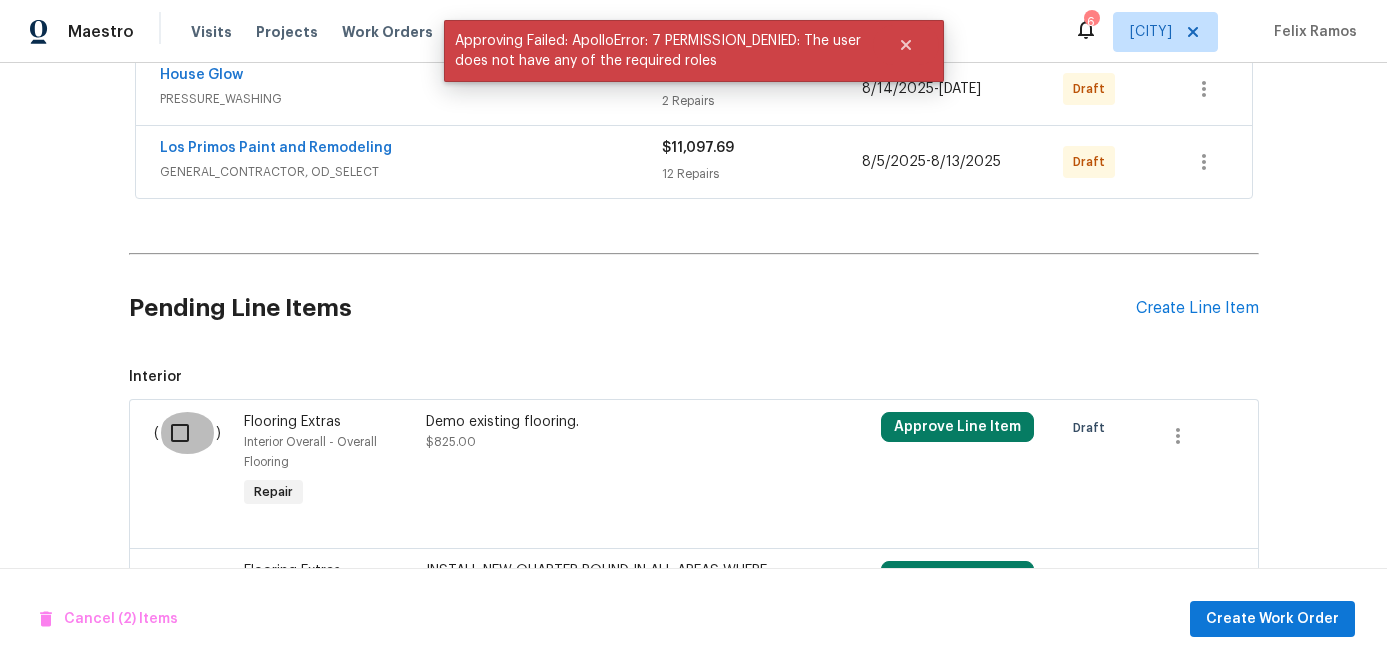 click at bounding box center [187, 433] 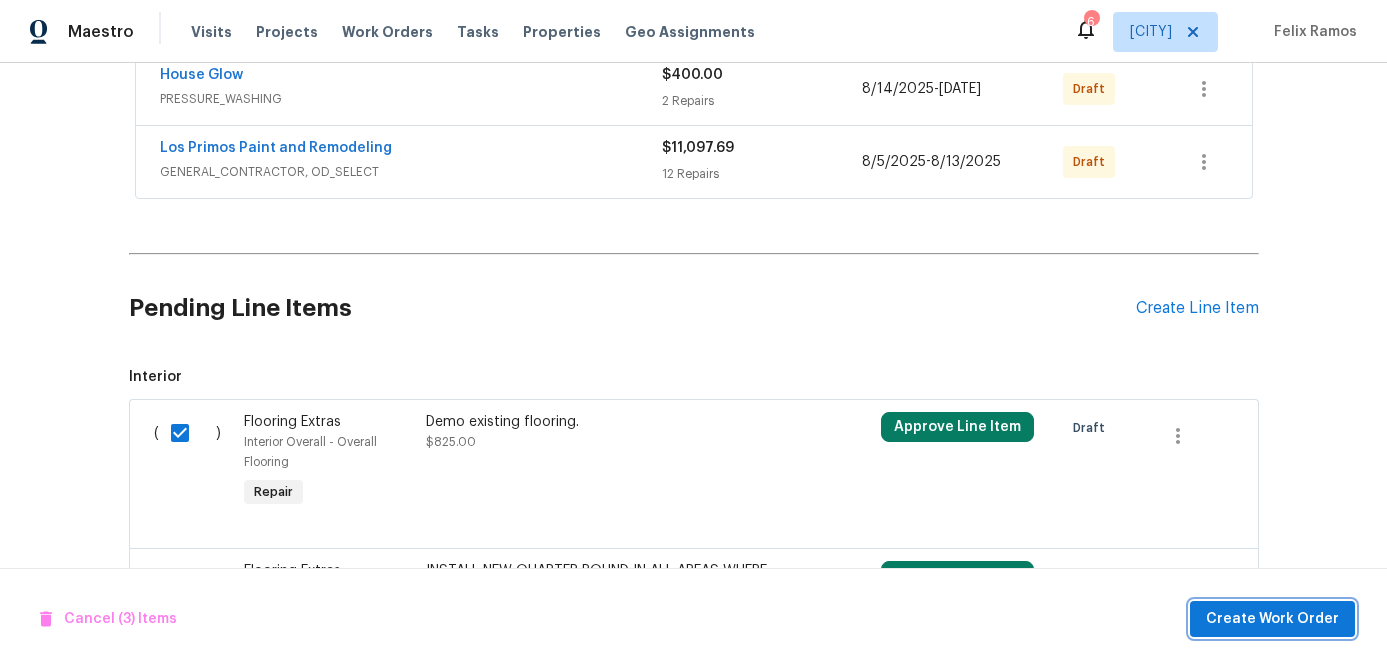 click on "Create Work Order" at bounding box center (1272, 619) 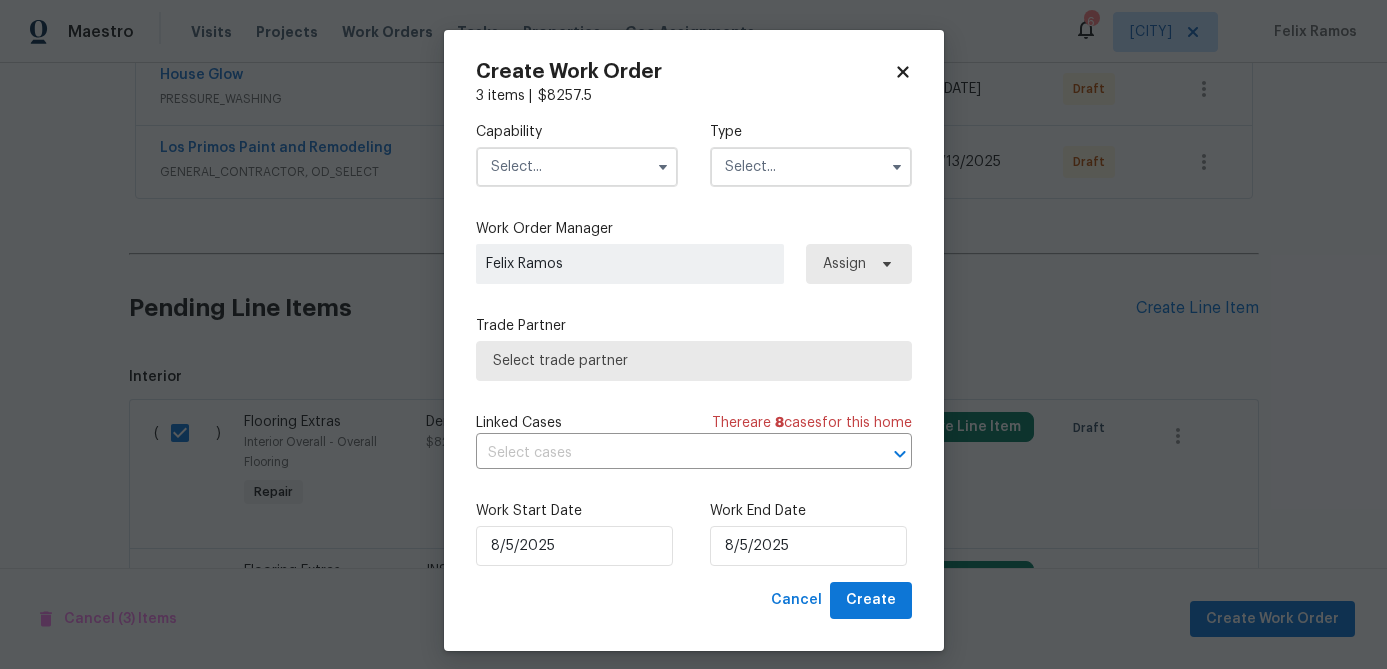click at bounding box center (577, 167) 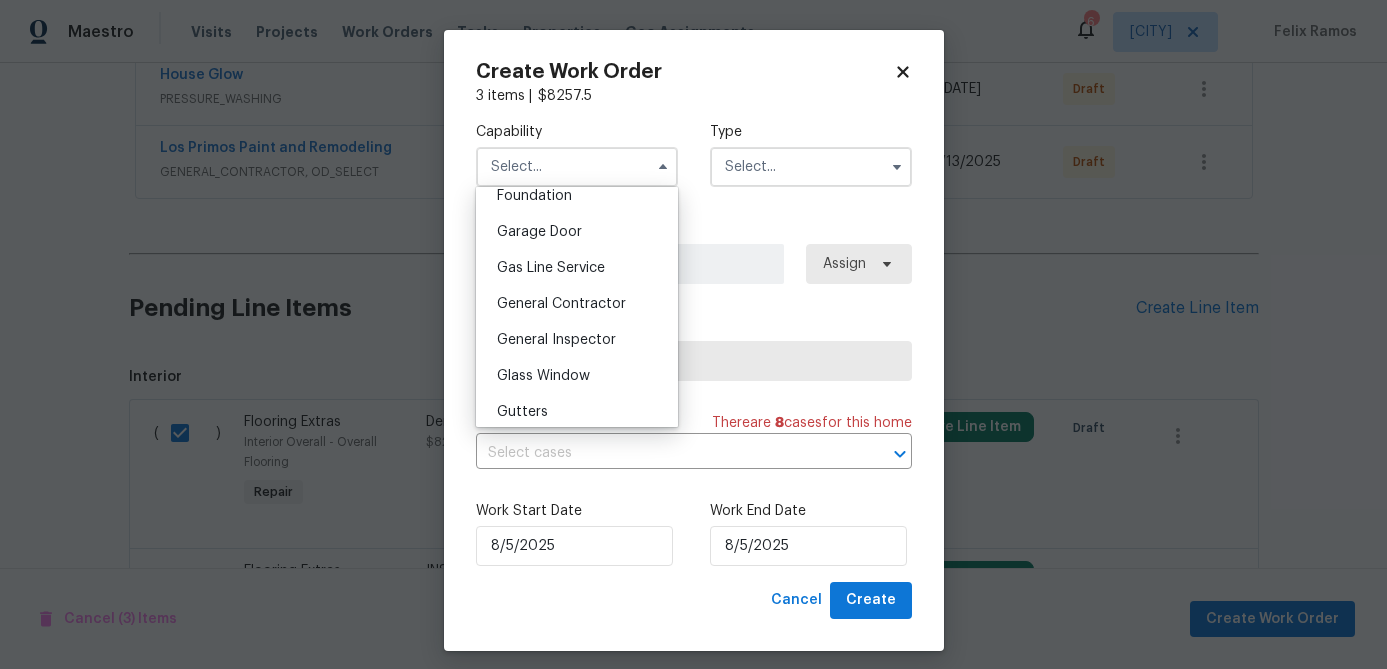 scroll, scrollTop: 876, scrollLeft: 0, axis: vertical 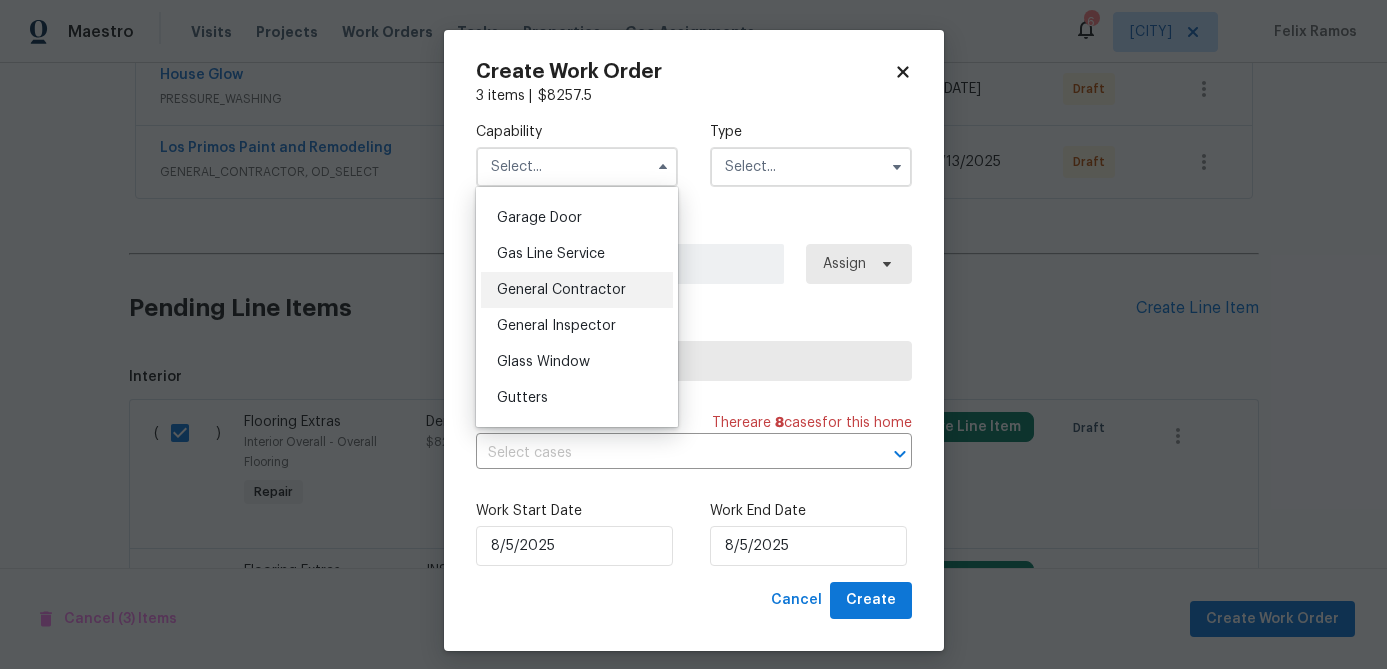 click on "General Contractor" at bounding box center (561, 290) 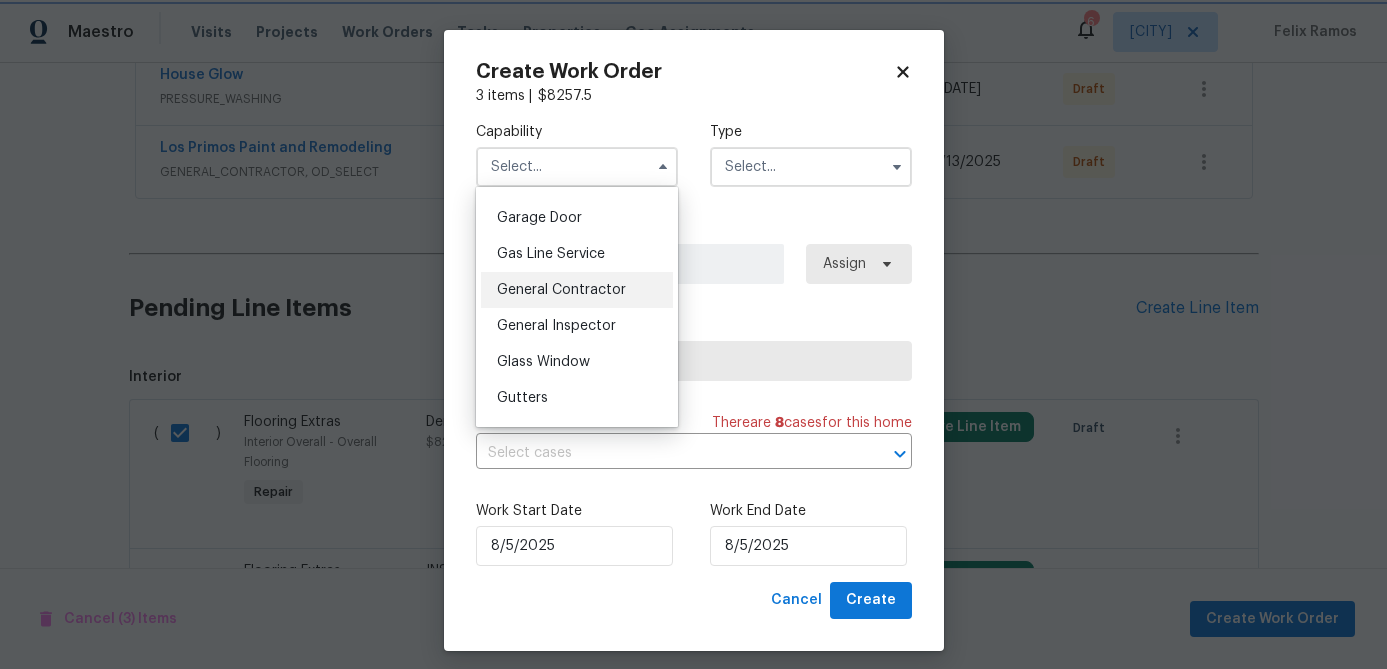 type on "General Contractor" 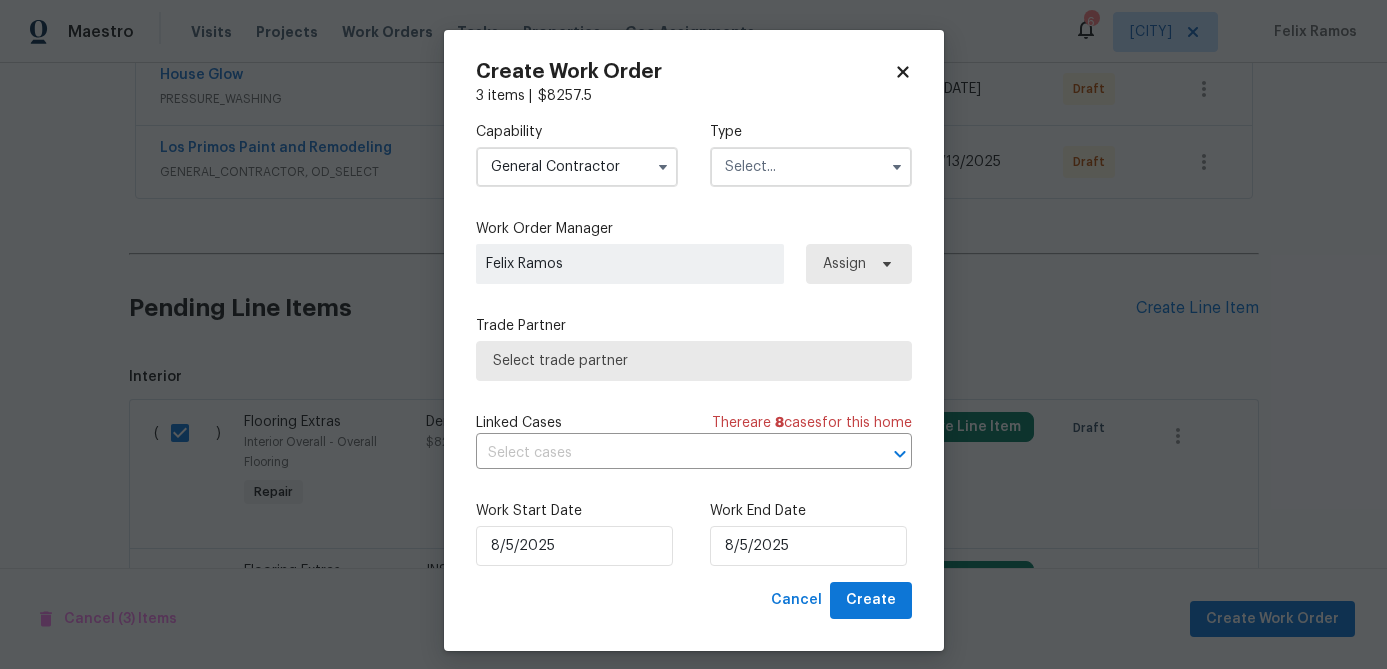 click at bounding box center [811, 167] 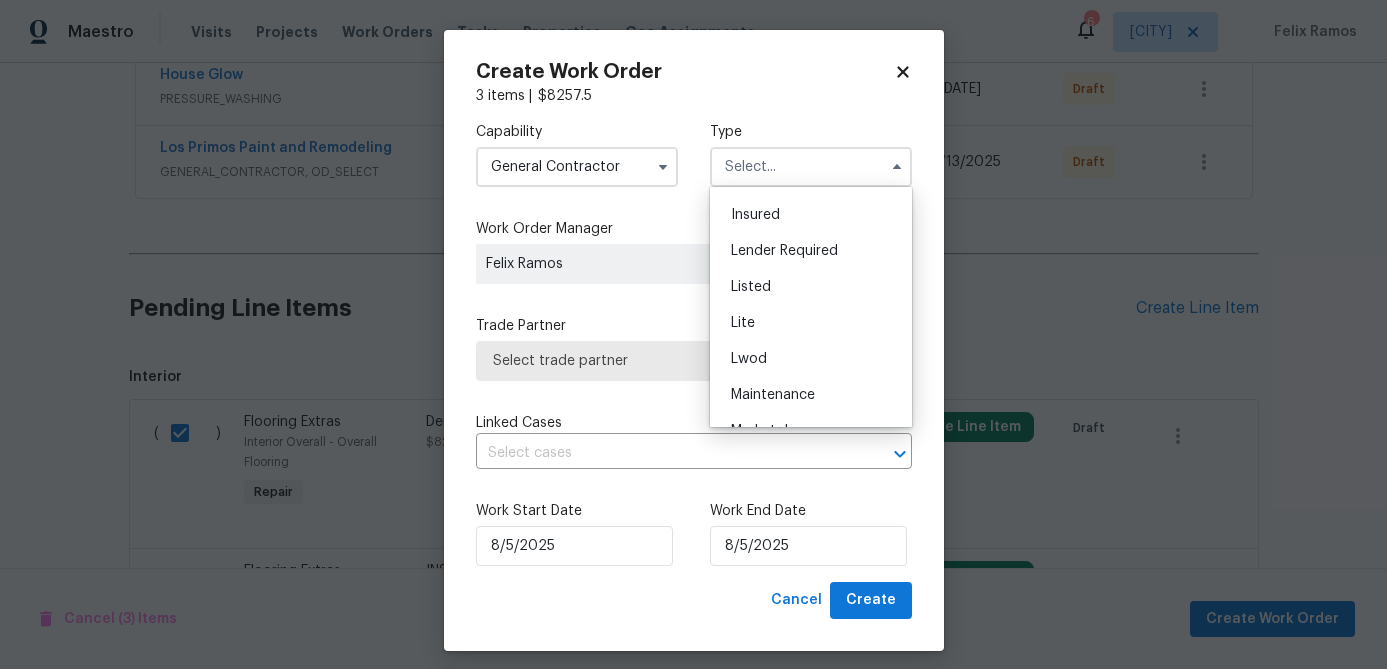scroll, scrollTop: 454, scrollLeft: 0, axis: vertical 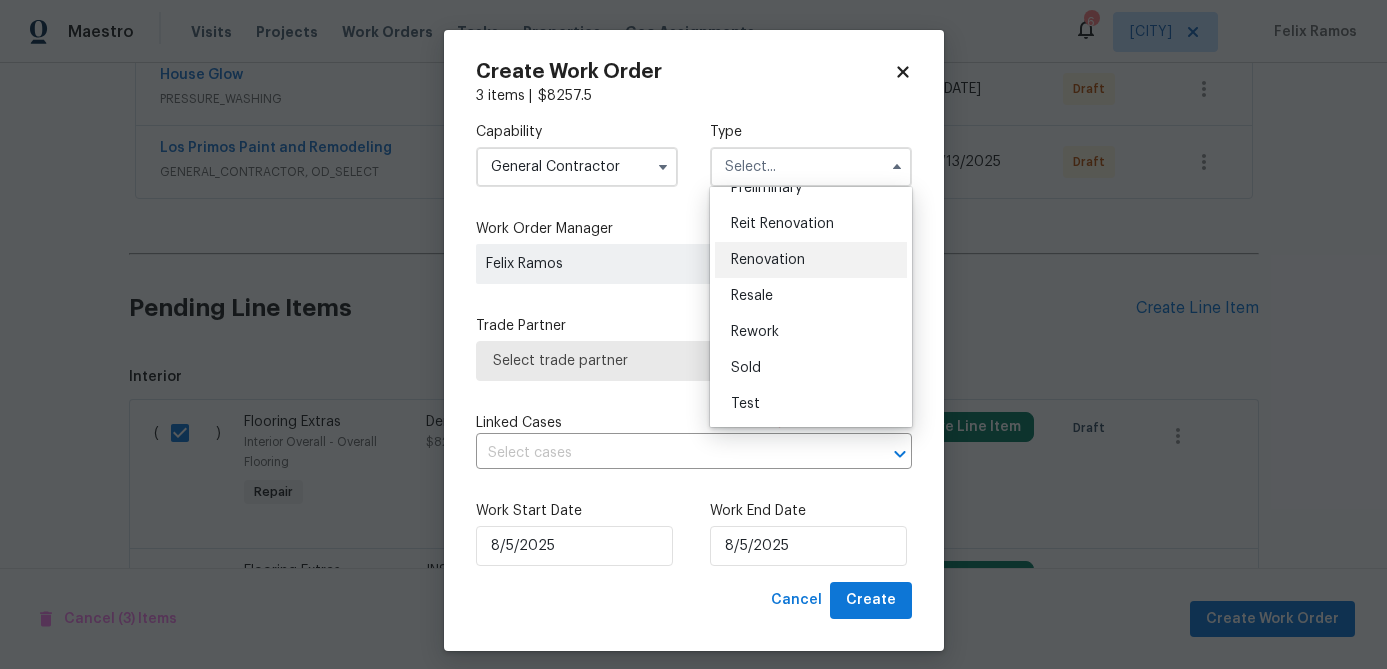click on "Renovation" at bounding box center [768, 260] 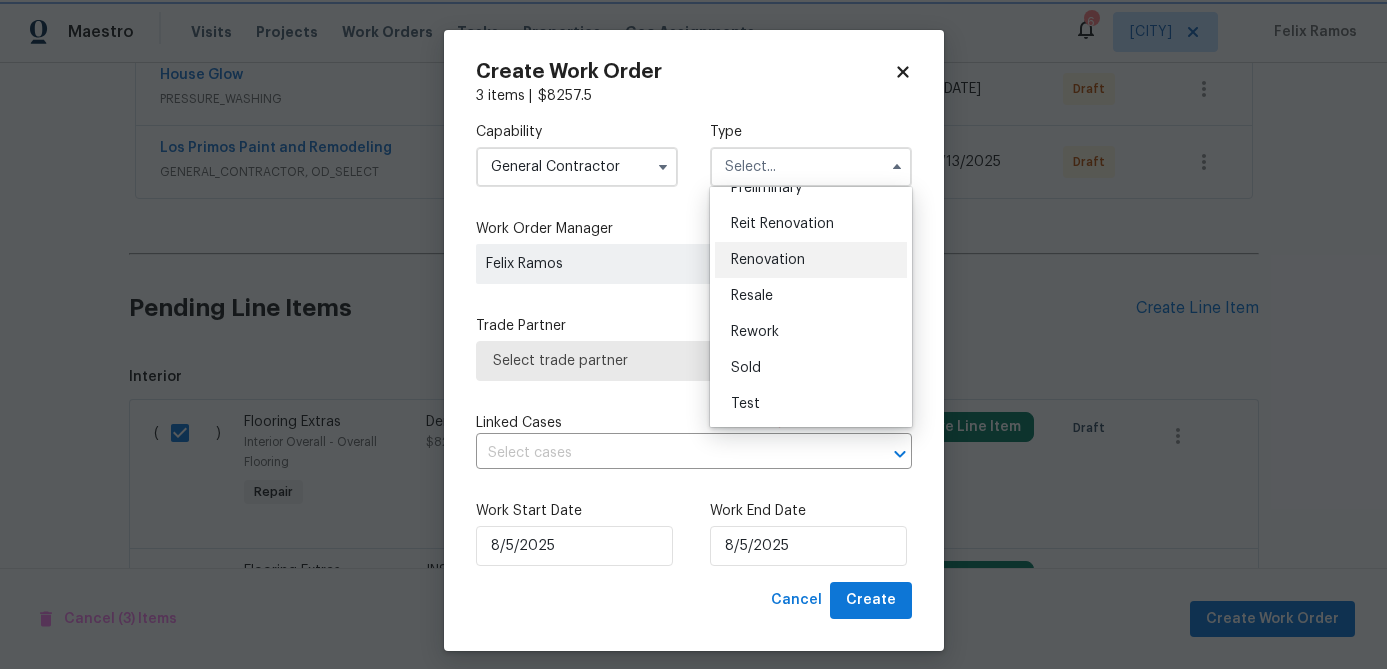 type on "Renovation" 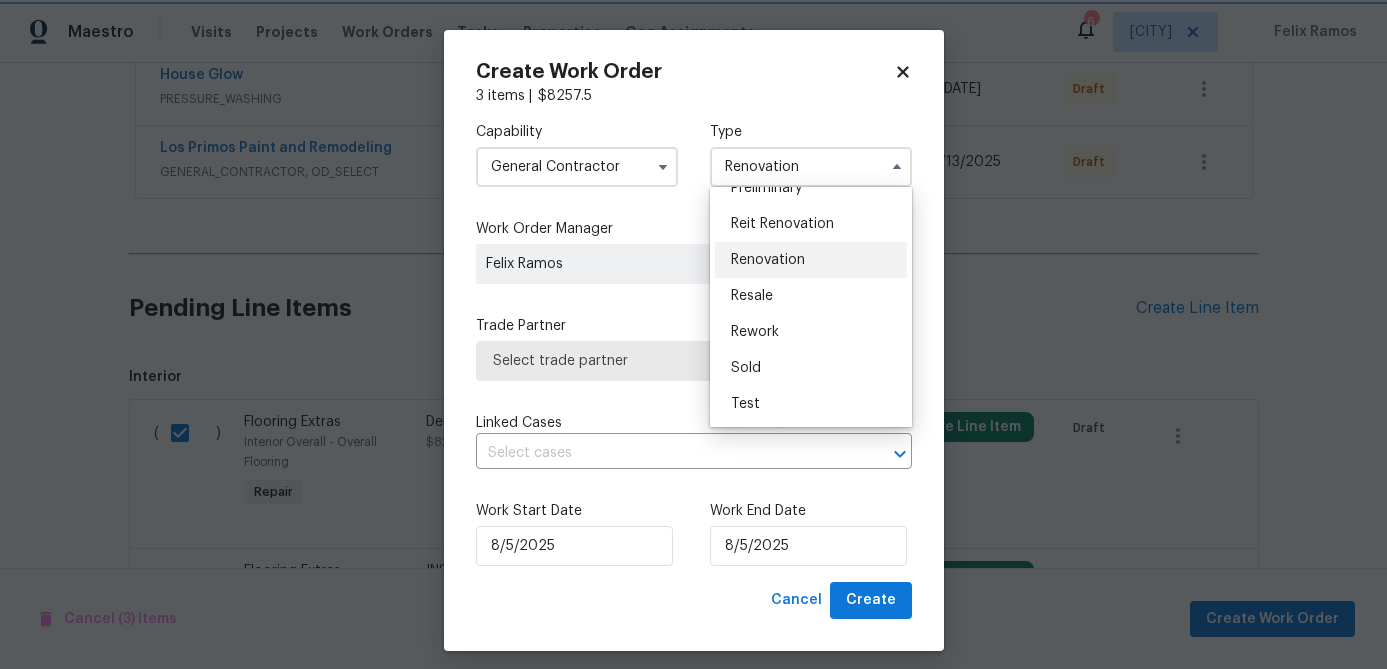 scroll, scrollTop: 0, scrollLeft: 0, axis: both 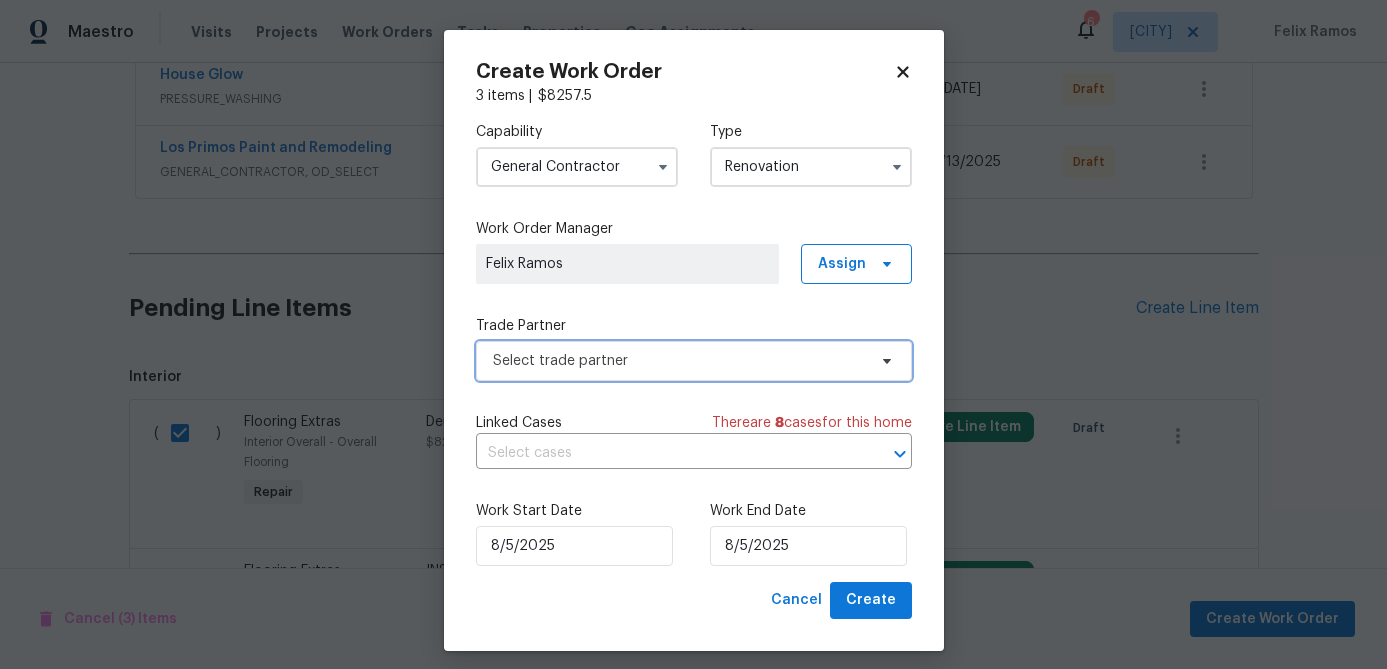 click on "Select trade partner" at bounding box center [679, 361] 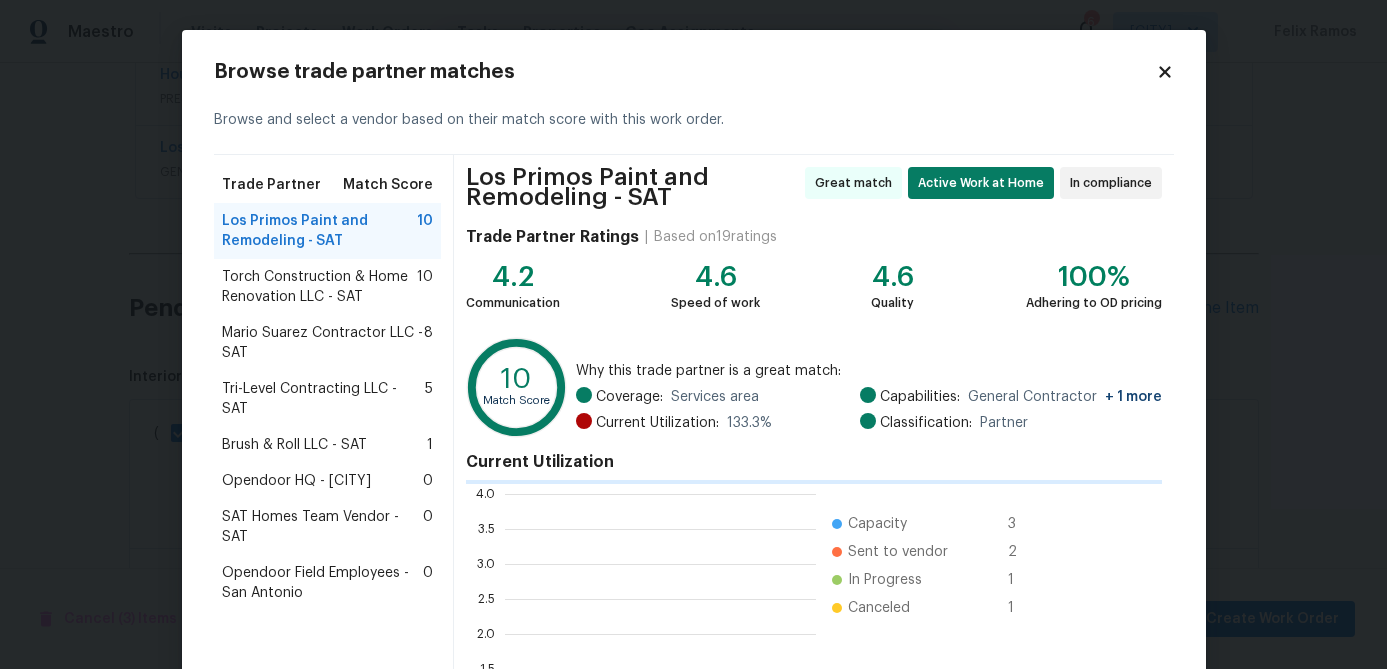 scroll, scrollTop: 2, scrollLeft: 1, axis: both 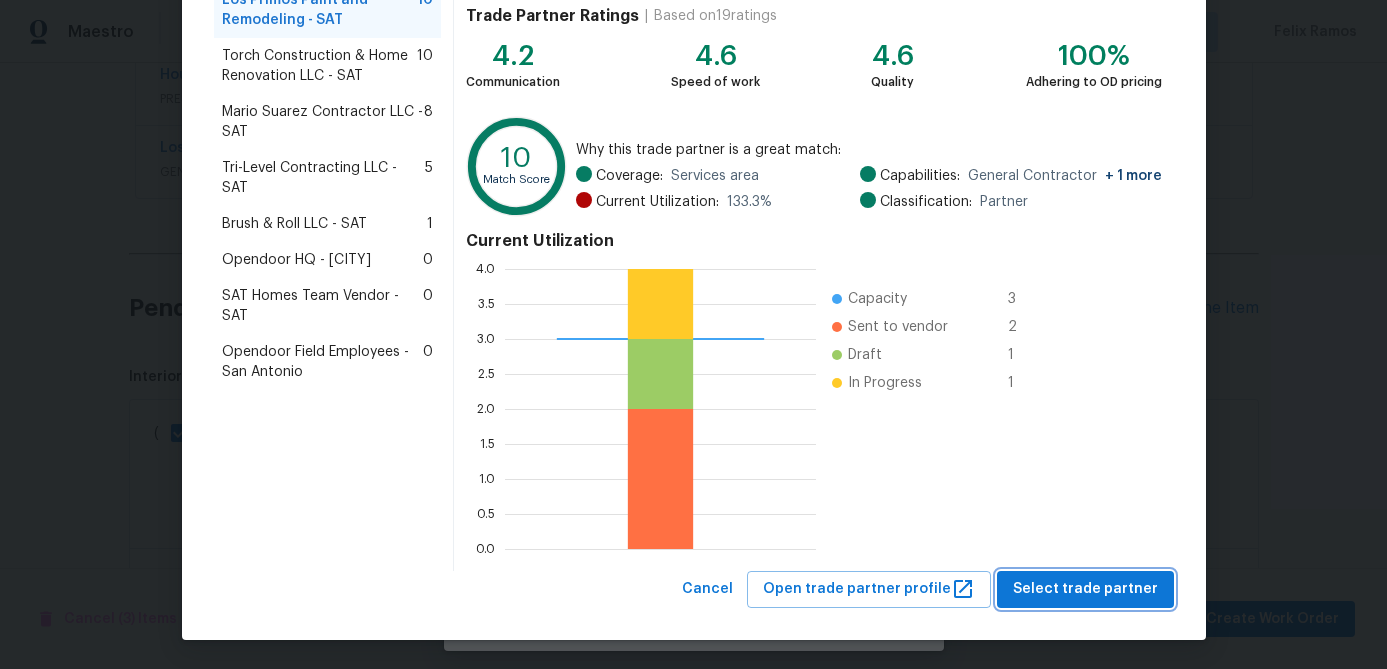 click on "Select trade partner" at bounding box center [1085, 589] 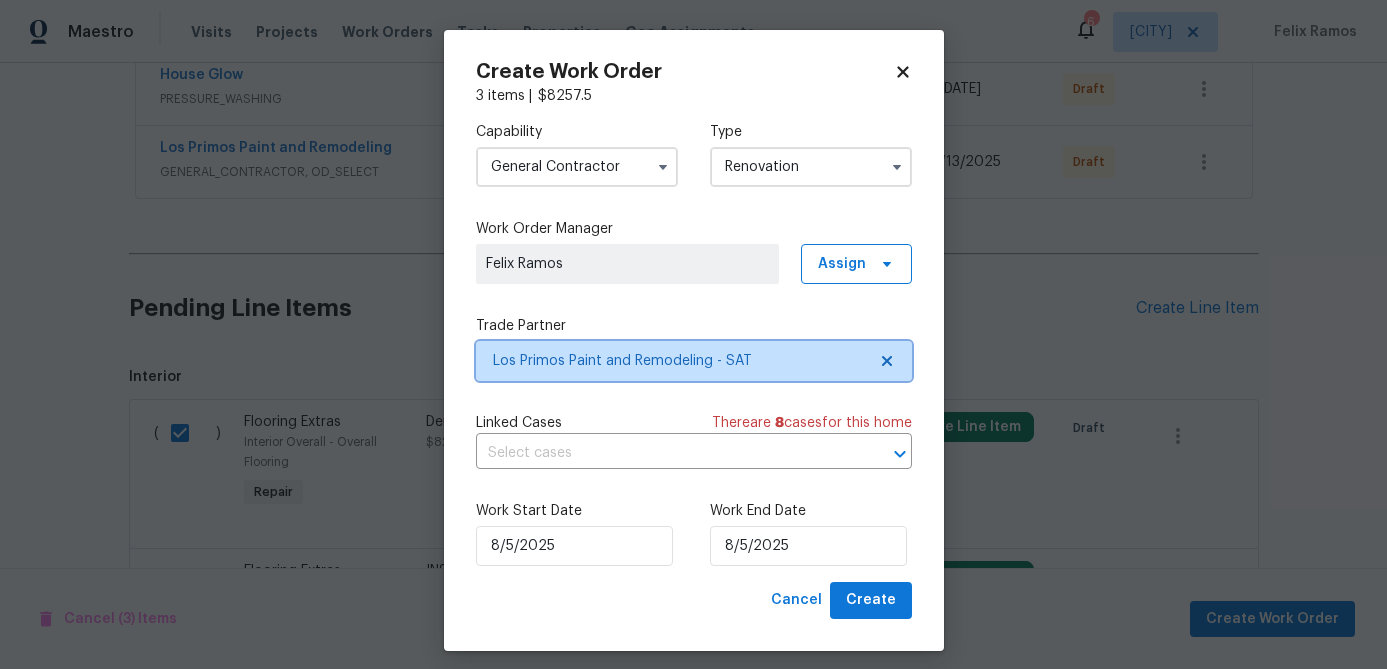 scroll, scrollTop: 0, scrollLeft: 0, axis: both 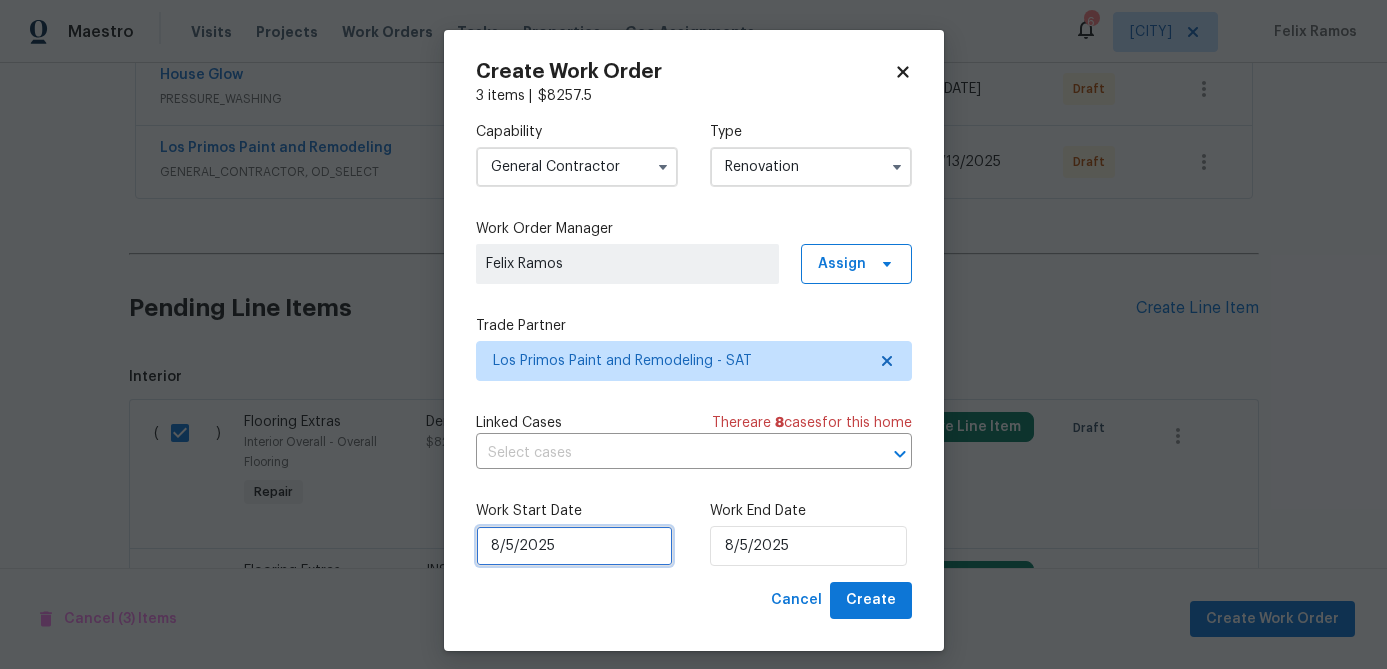 click on "8/5/2025" at bounding box center [574, 546] 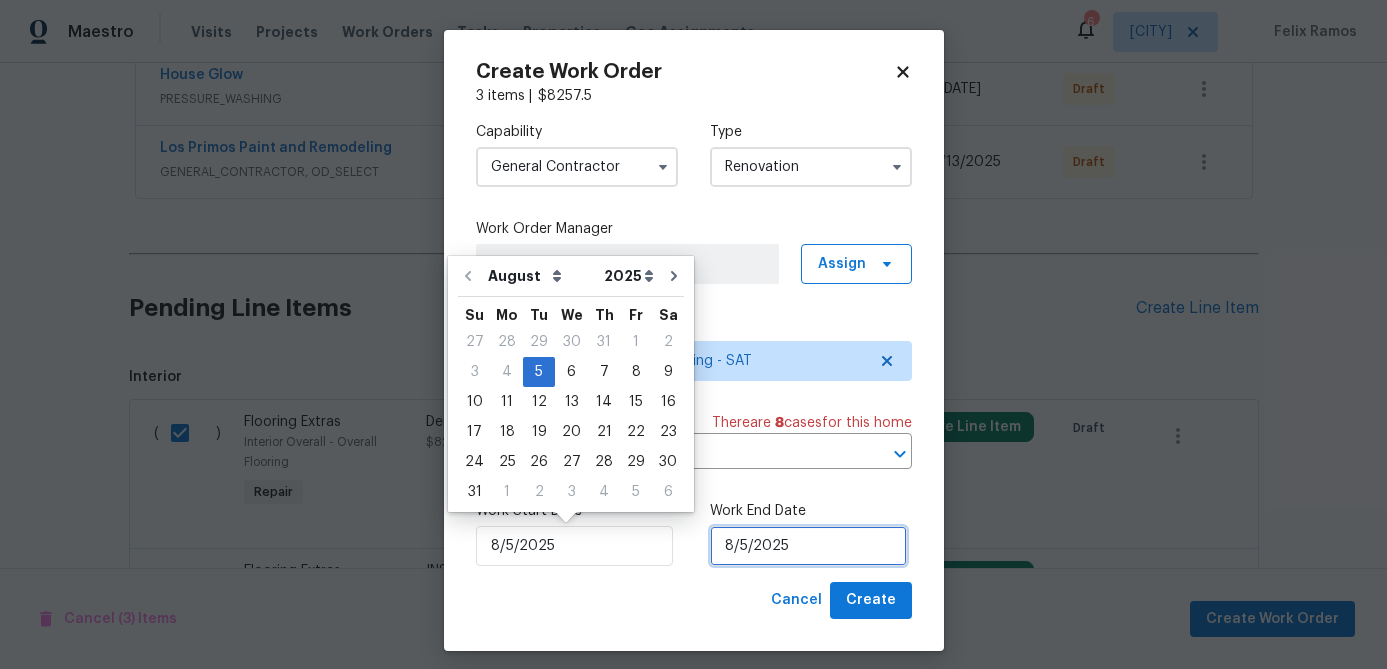 click on "8/5/2025" at bounding box center [808, 546] 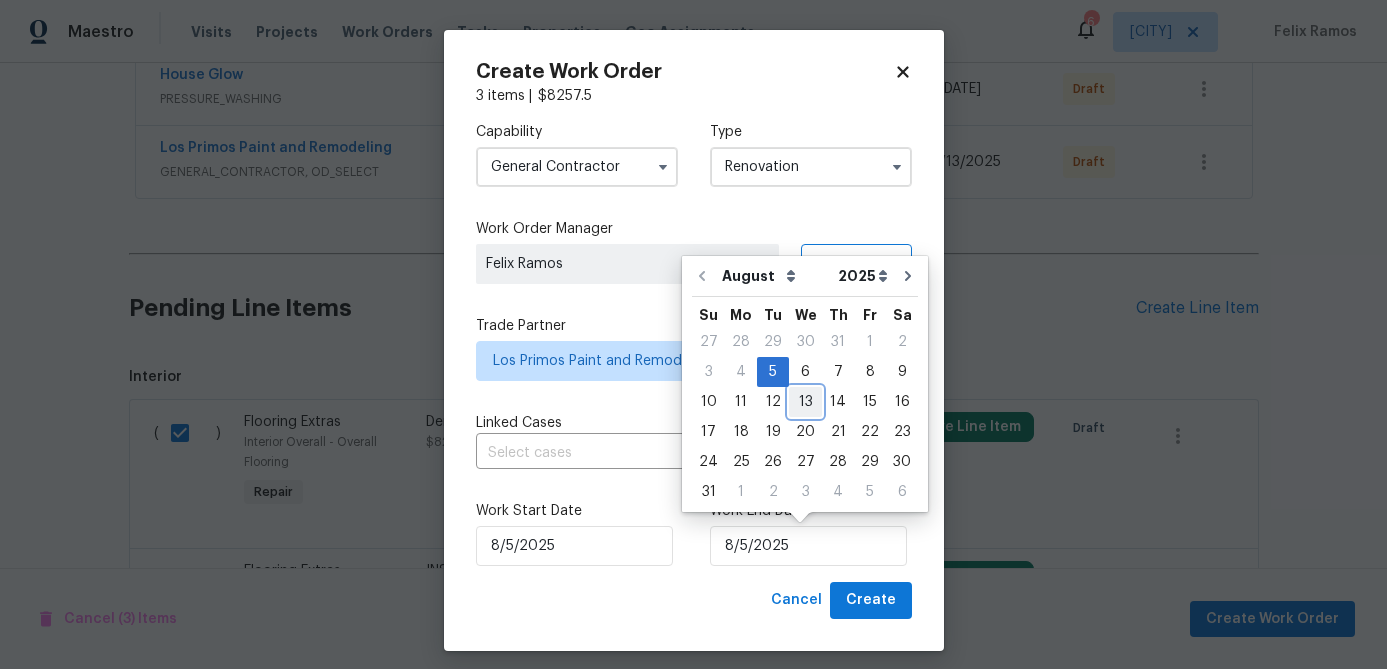 click on "13" at bounding box center (805, 402) 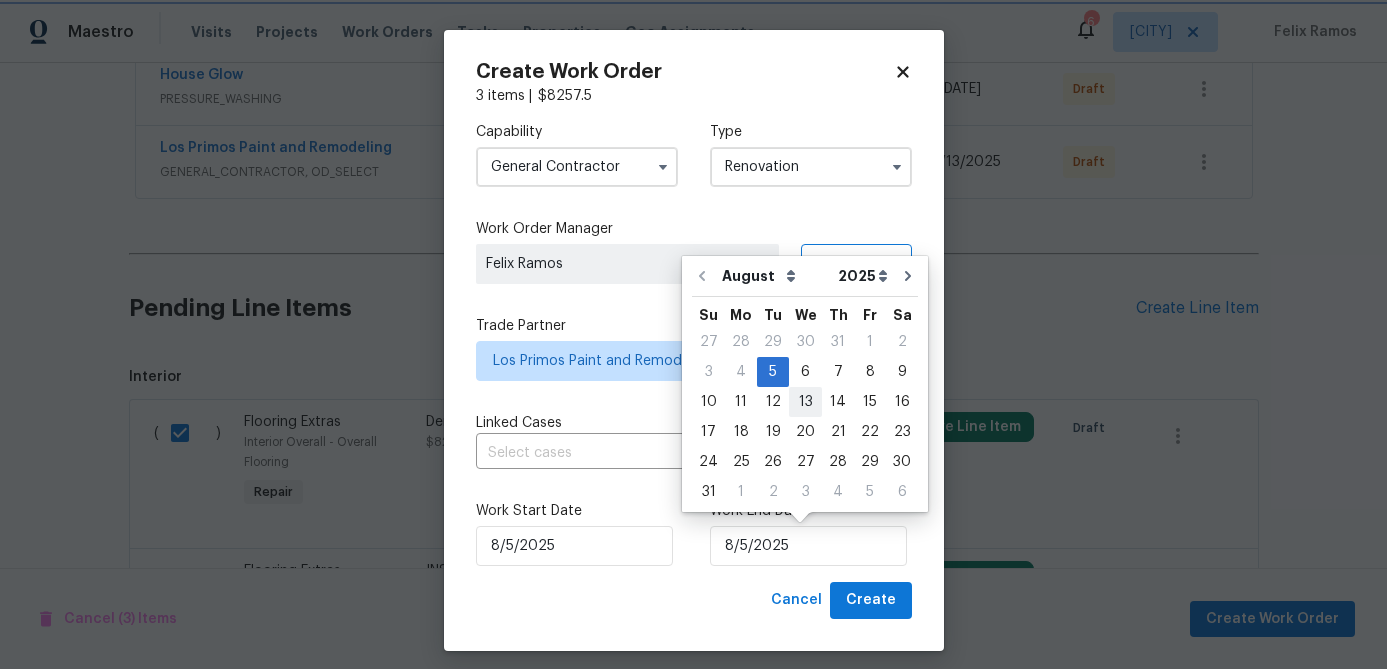 type on "8/13/2025" 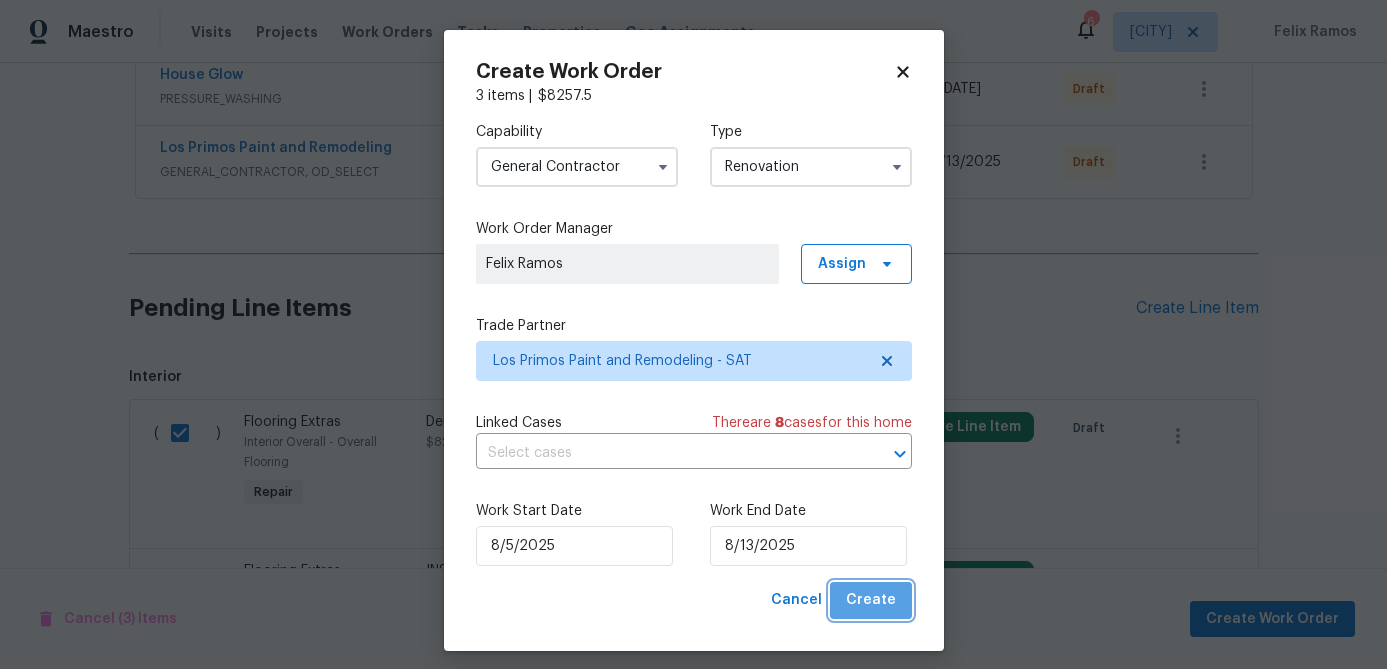 click on "Create" at bounding box center (871, 600) 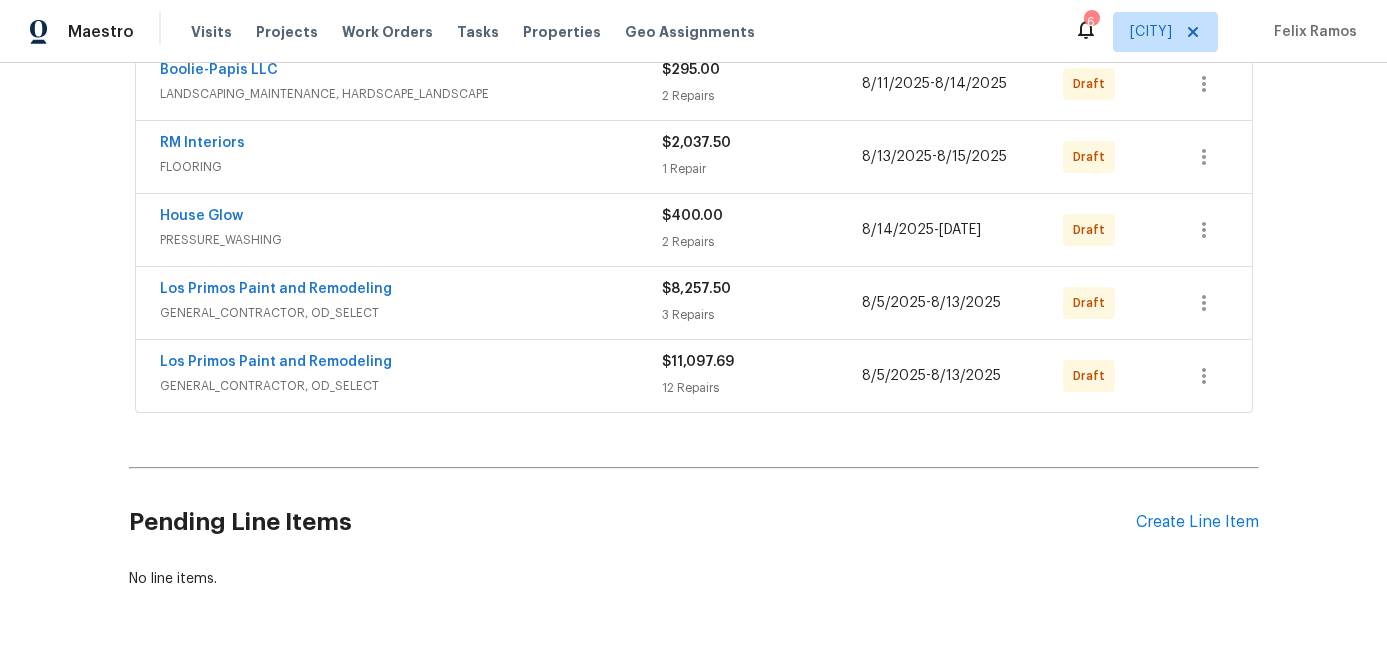 scroll, scrollTop: 542, scrollLeft: 0, axis: vertical 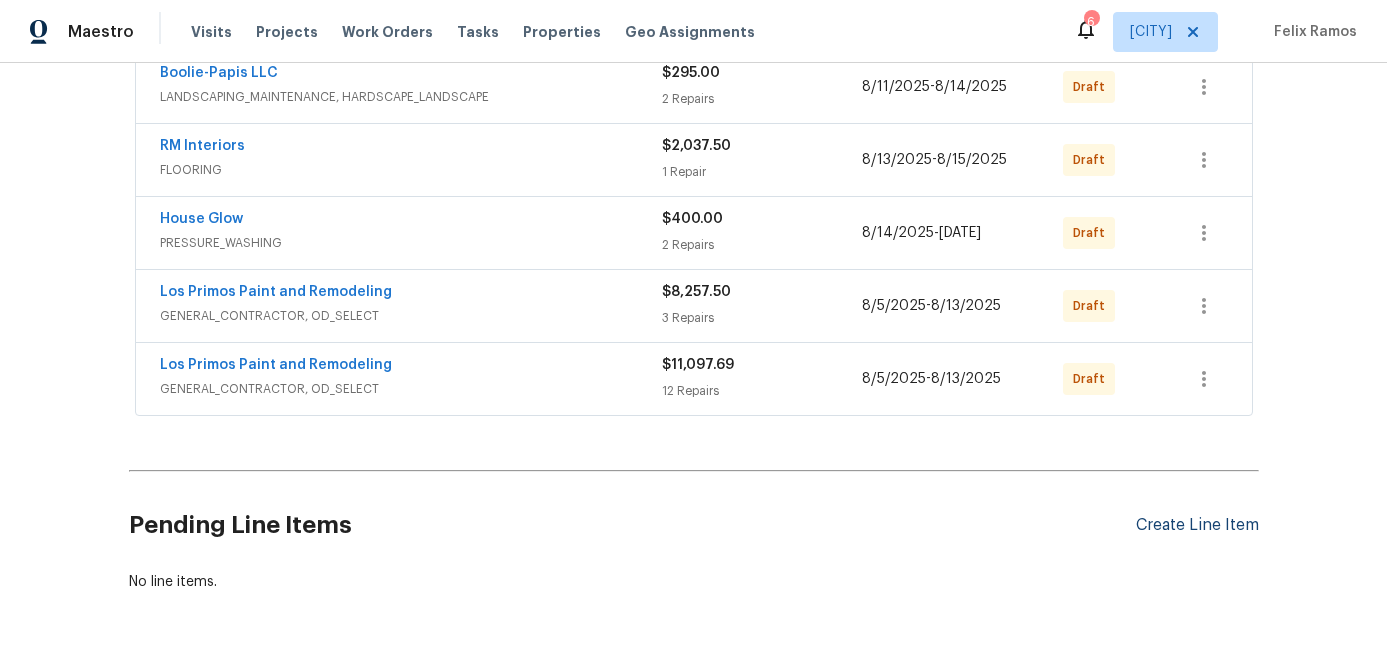 click on "Create Line Item" at bounding box center (1197, 525) 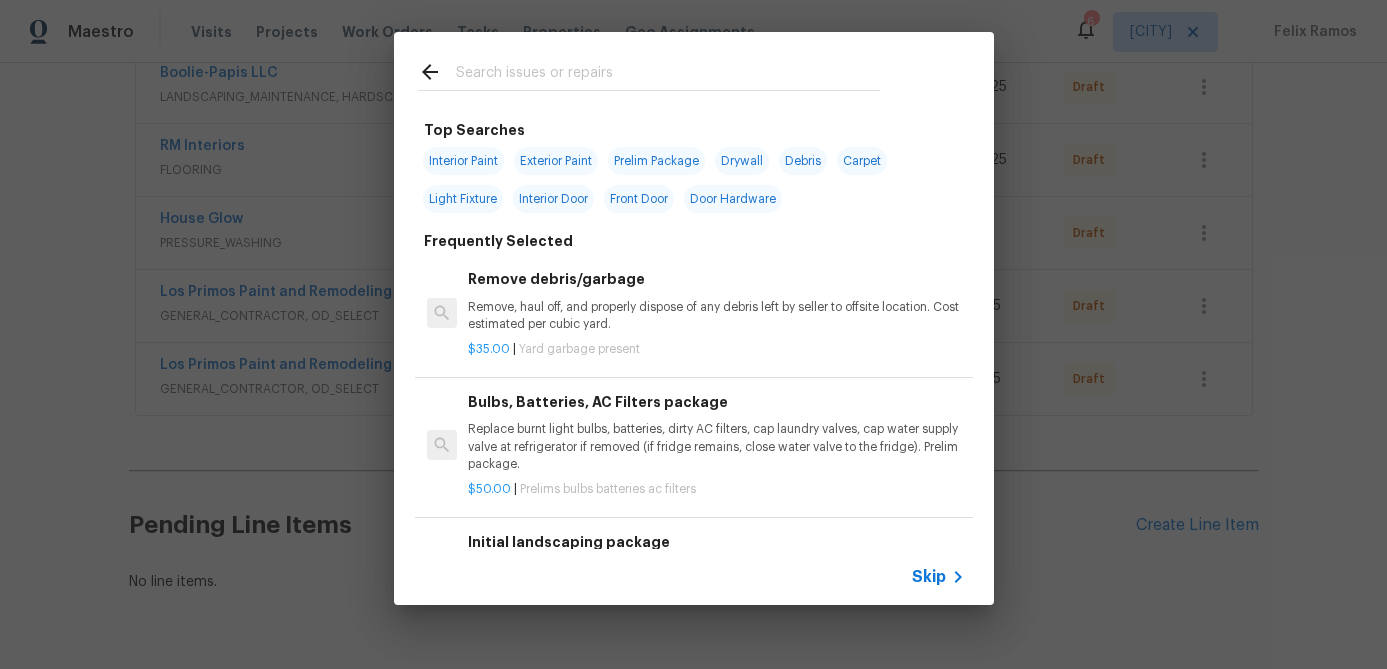 click on "Skip" at bounding box center (929, 577) 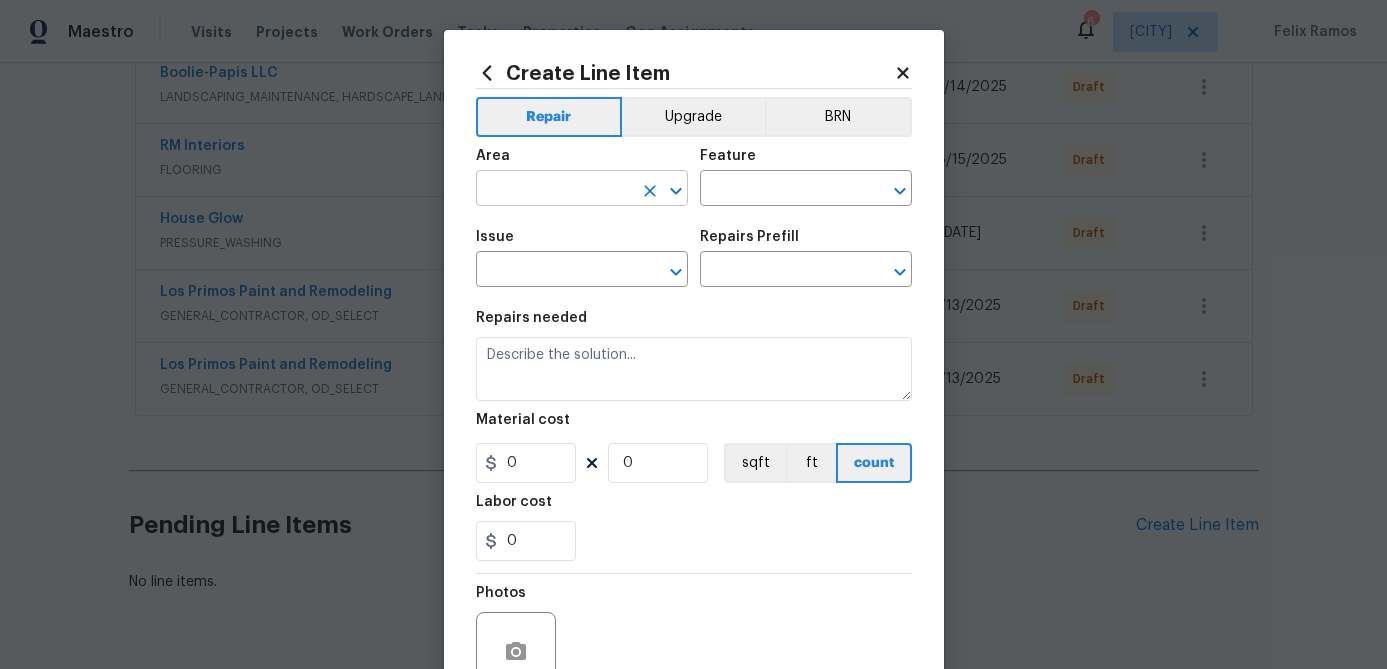 click at bounding box center (554, 190) 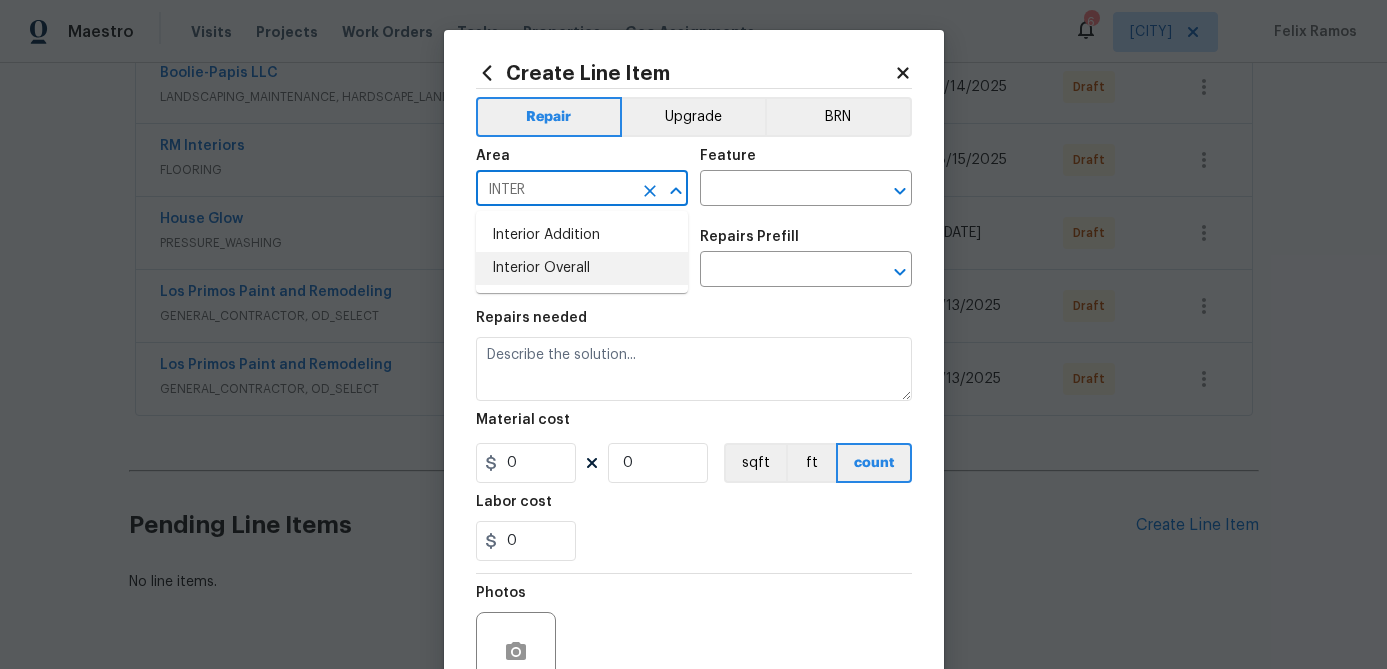 click on "Interior Overall" at bounding box center (582, 268) 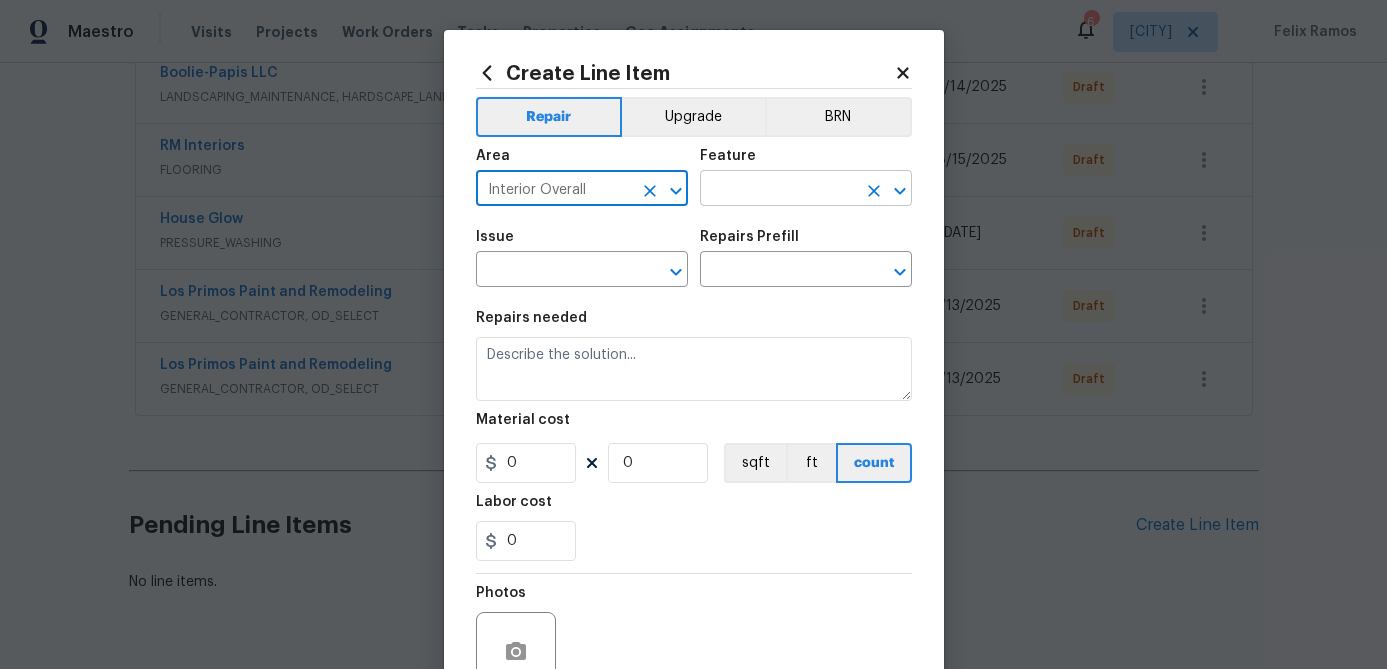 type on "Interior Overall" 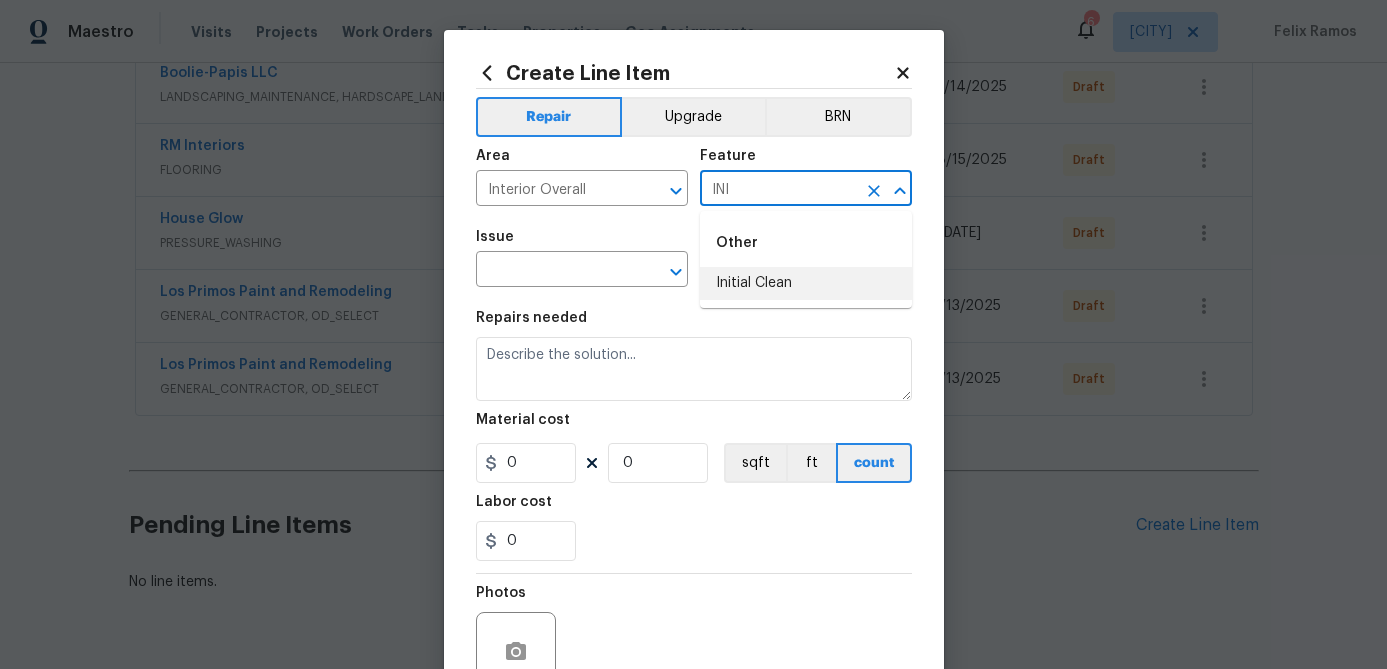 click on "Initial Clean" at bounding box center [806, 283] 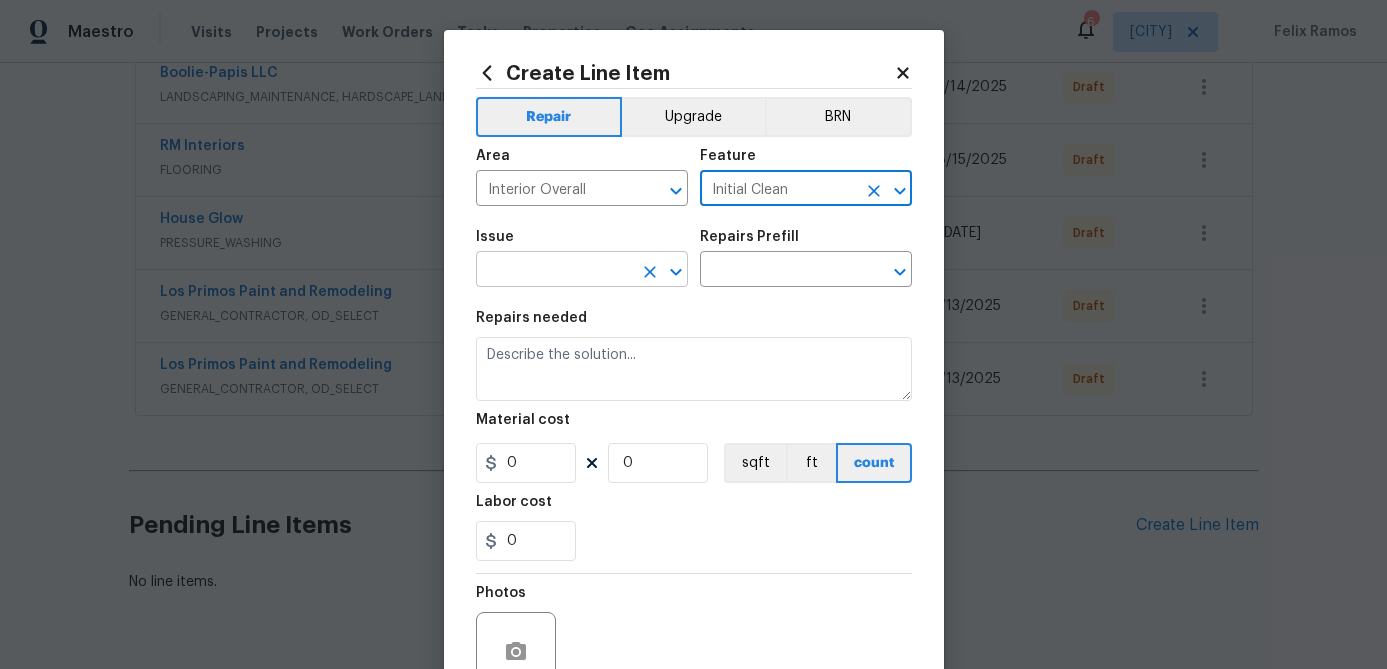 type on "Initial Clean" 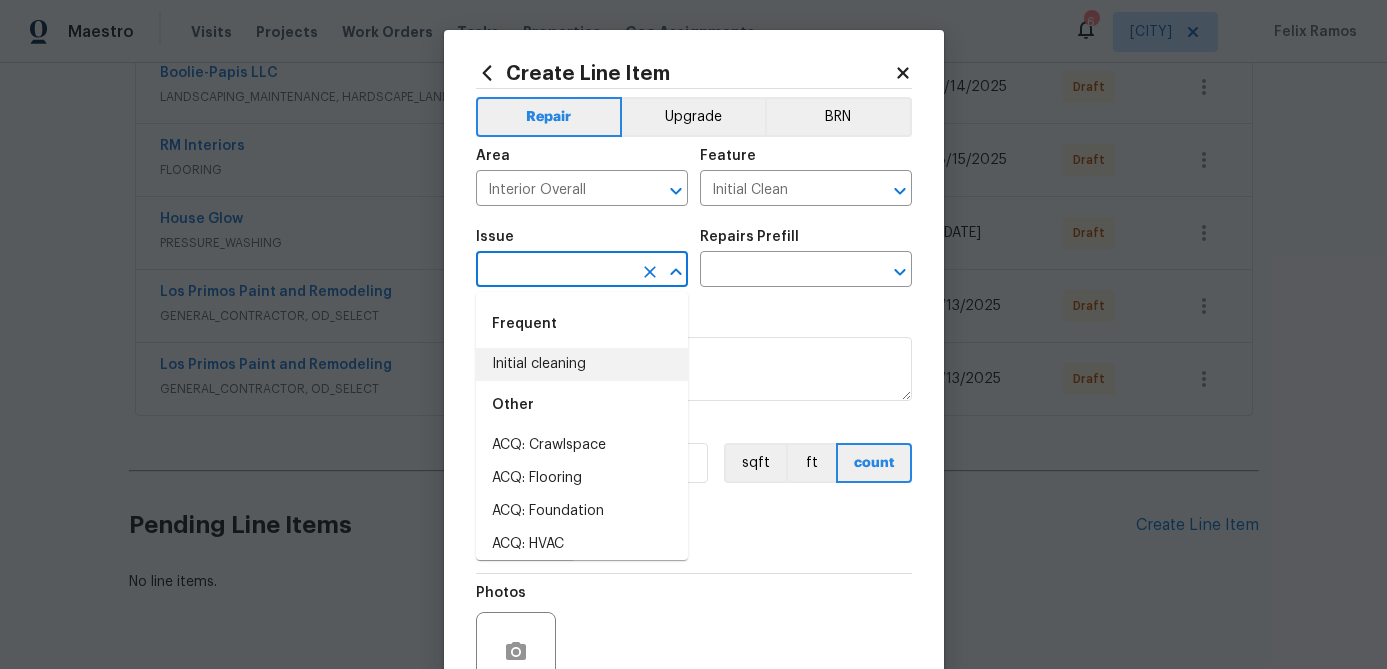 click on "Initial cleaning" at bounding box center (582, 364) 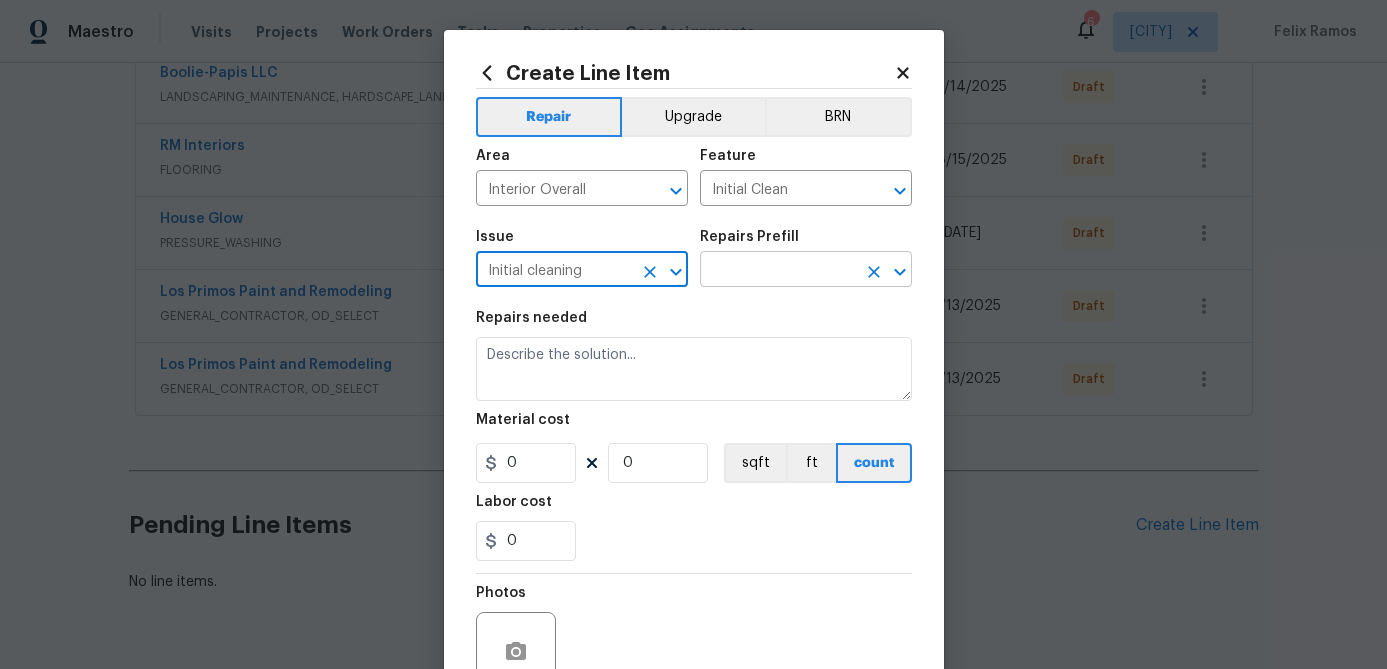 click at bounding box center (778, 271) 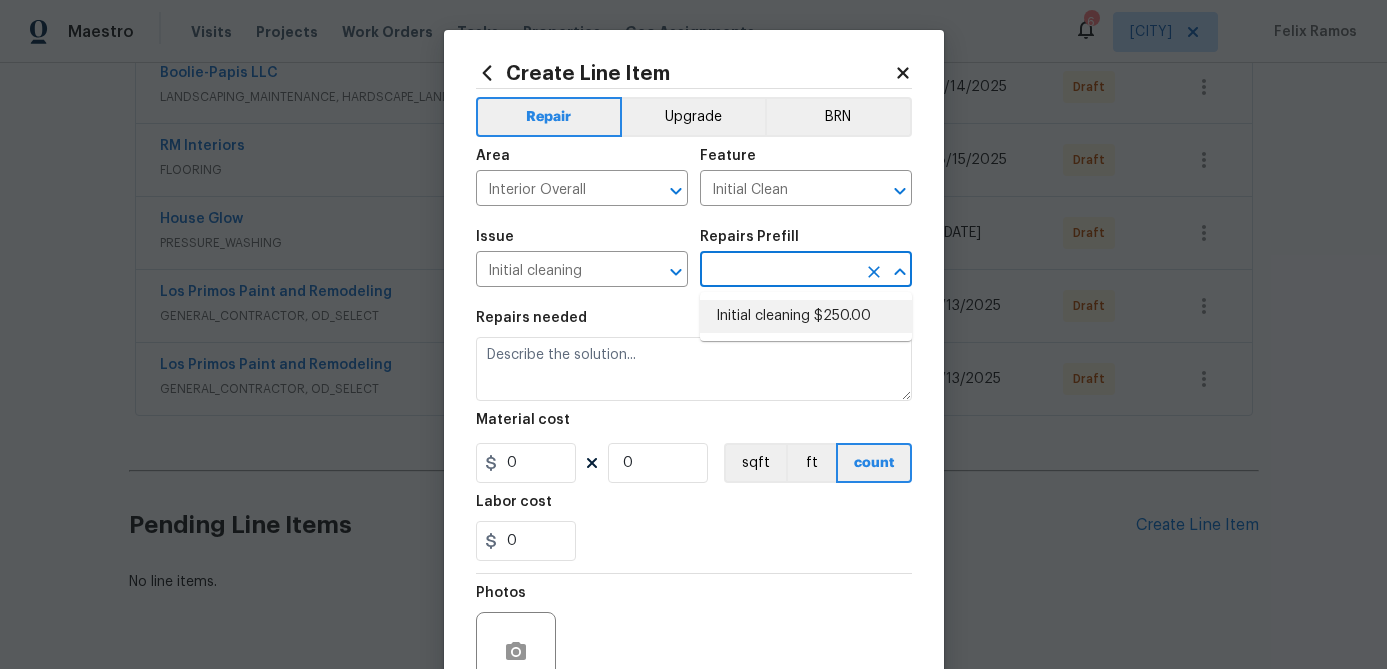 click on "Initial cleaning $250.00" at bounding box center [806, 316] 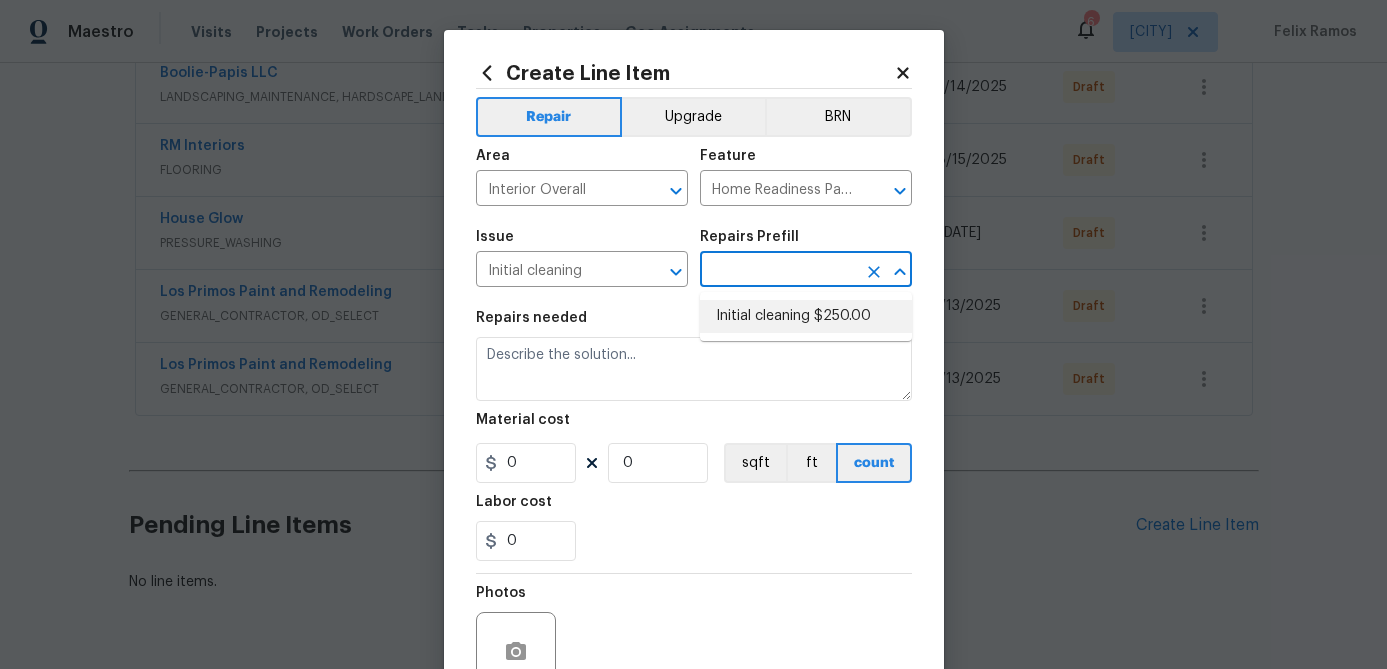 type on "Initial cleaning $250.00" 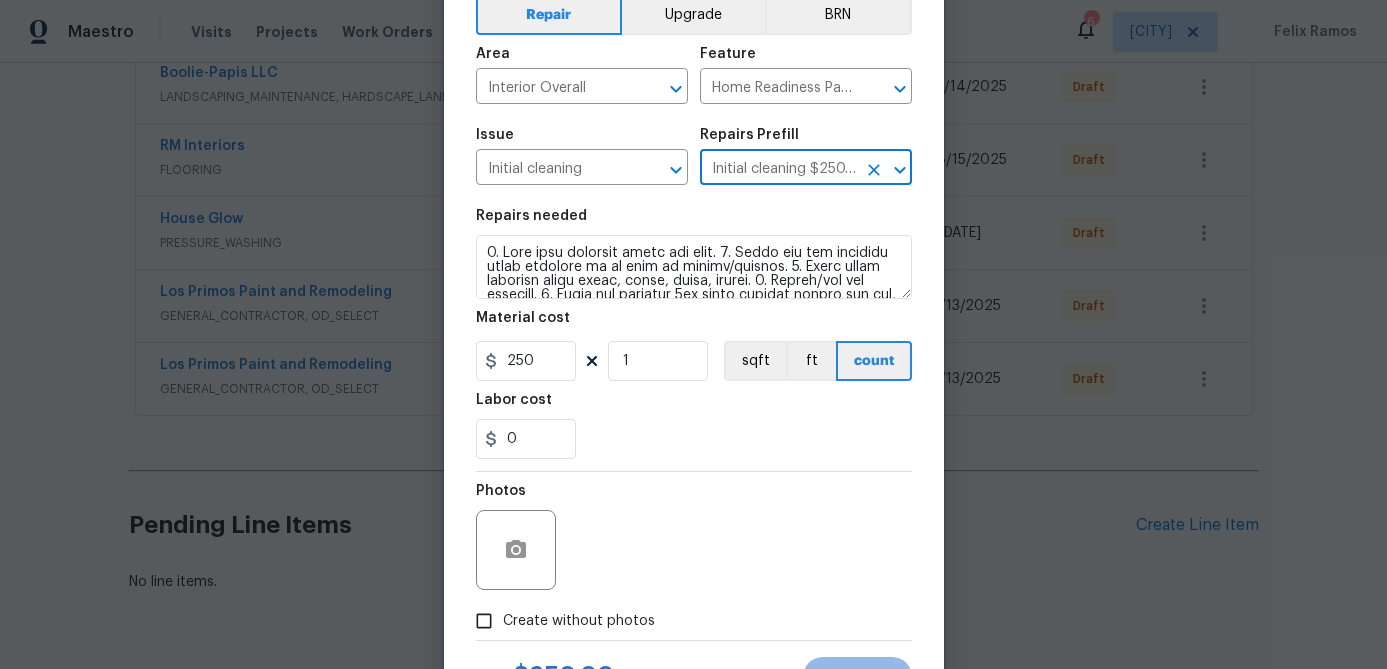 scroll, scrollTop: 193, scrollLeft: 0, axis: vertical 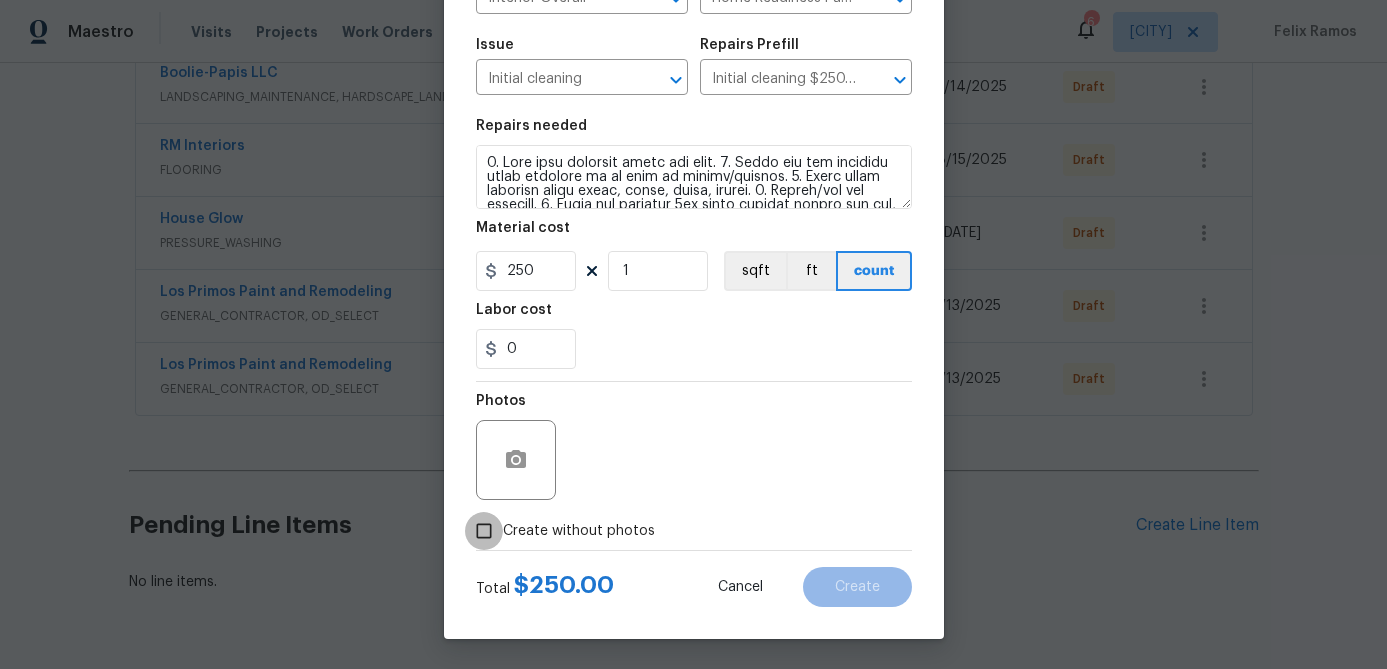 click on "Create without photos" at bounding box center [484, 531] 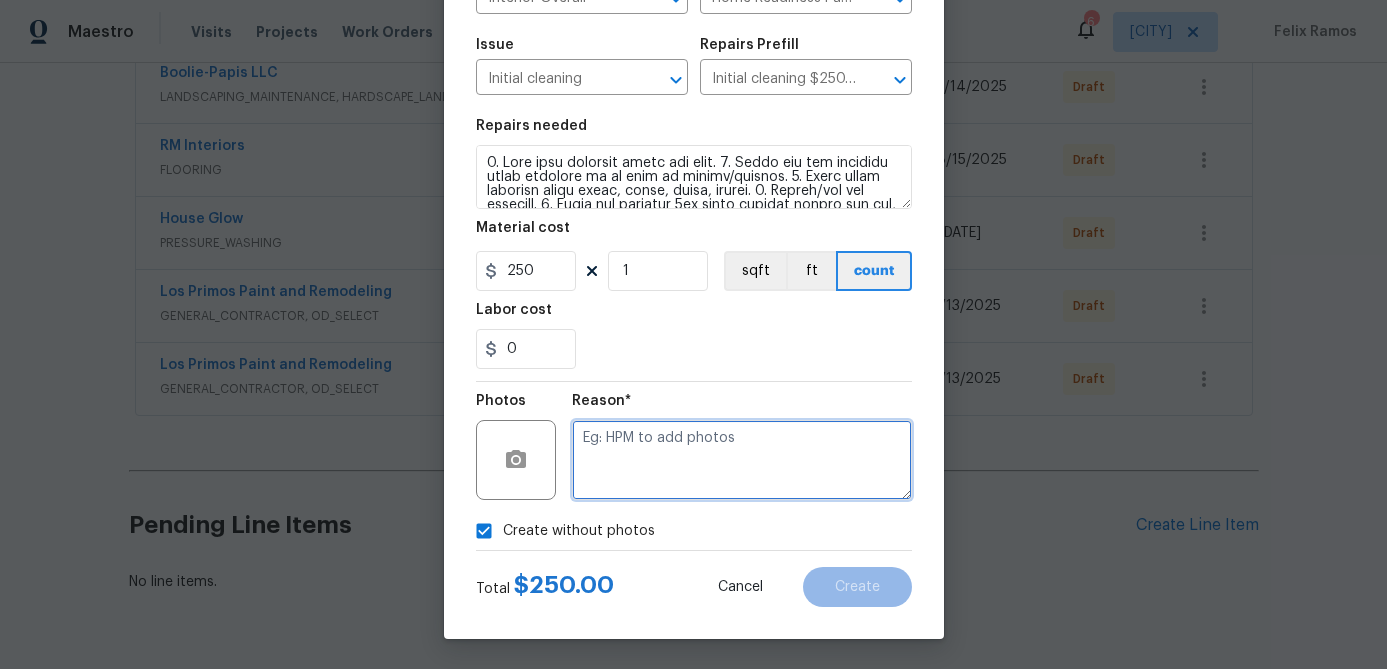 click at bounding box center (742, 460) 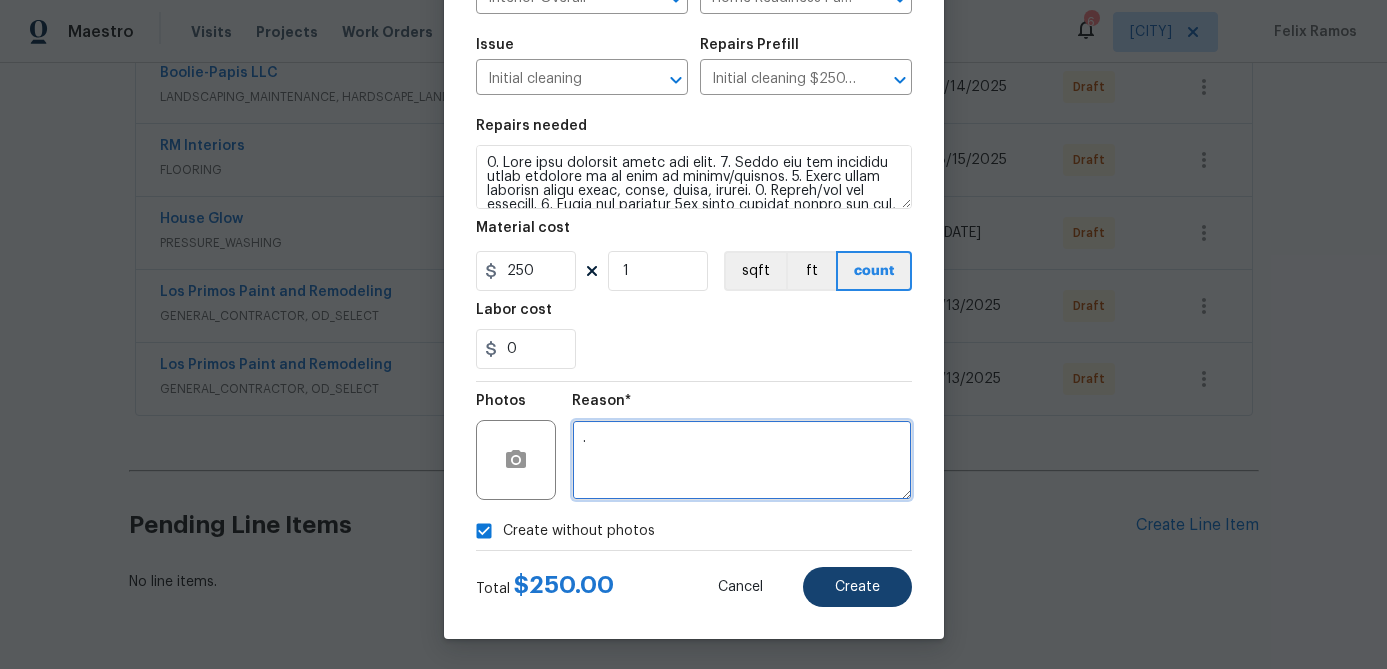type on "." 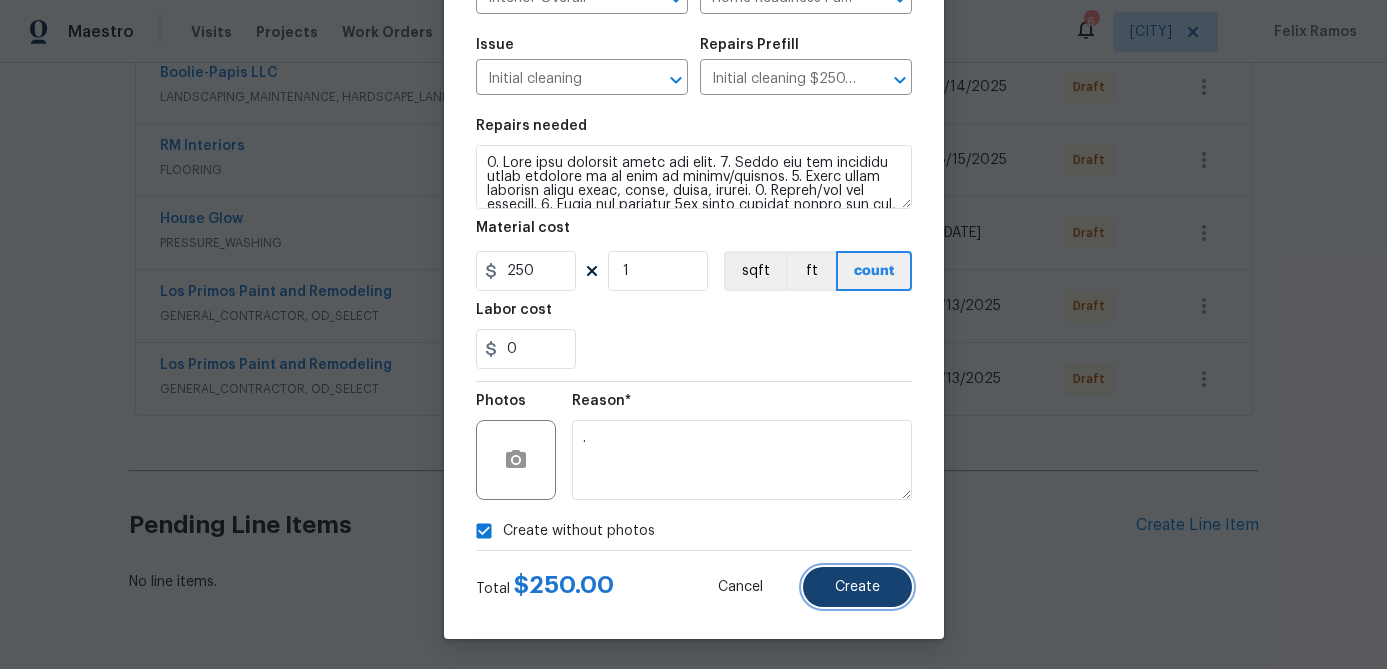 click on "Create" at bounding box center (857, 587) 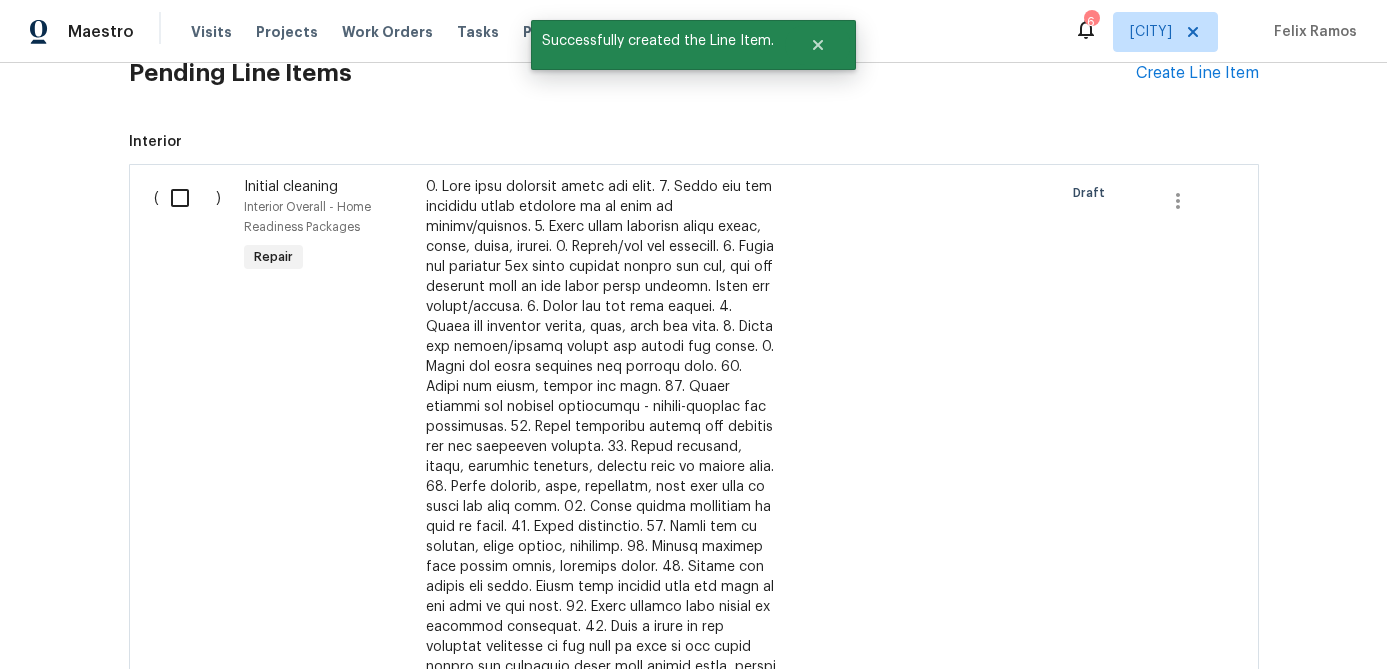 scroll, scrollTop: 946, scrollLeft: 0, axis: vertical 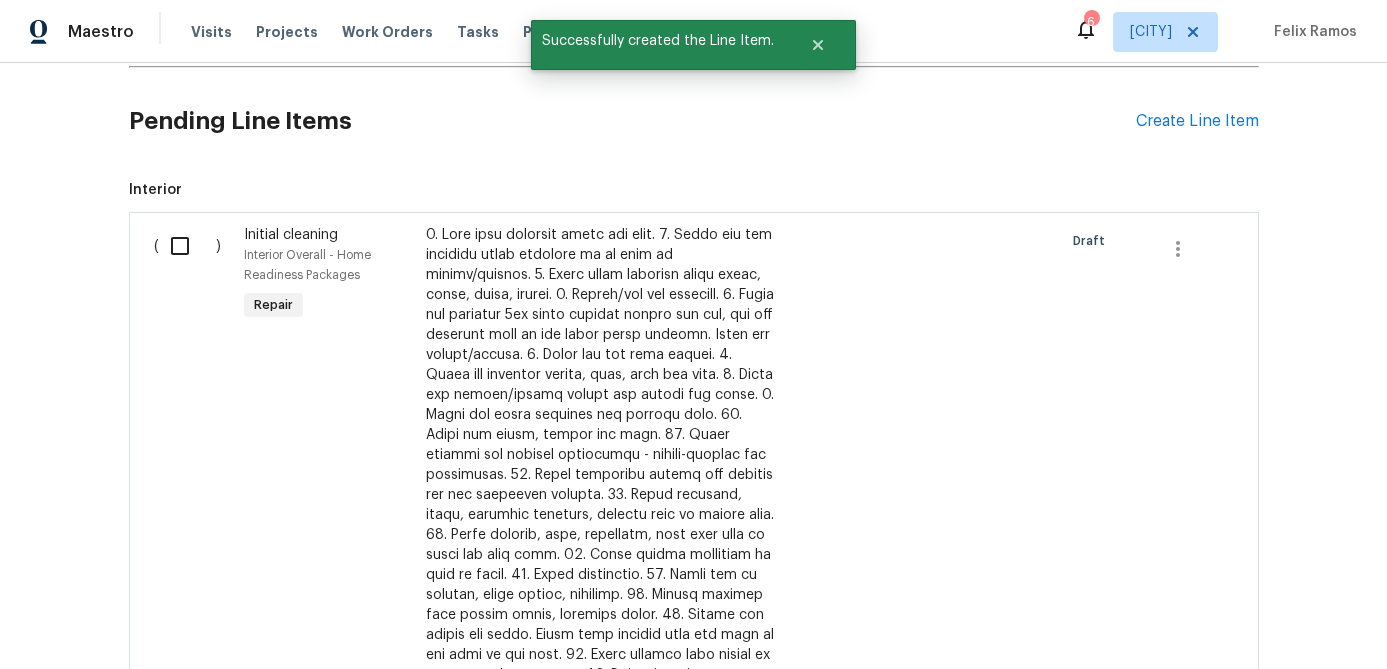 click at bounding box center [187, 246] 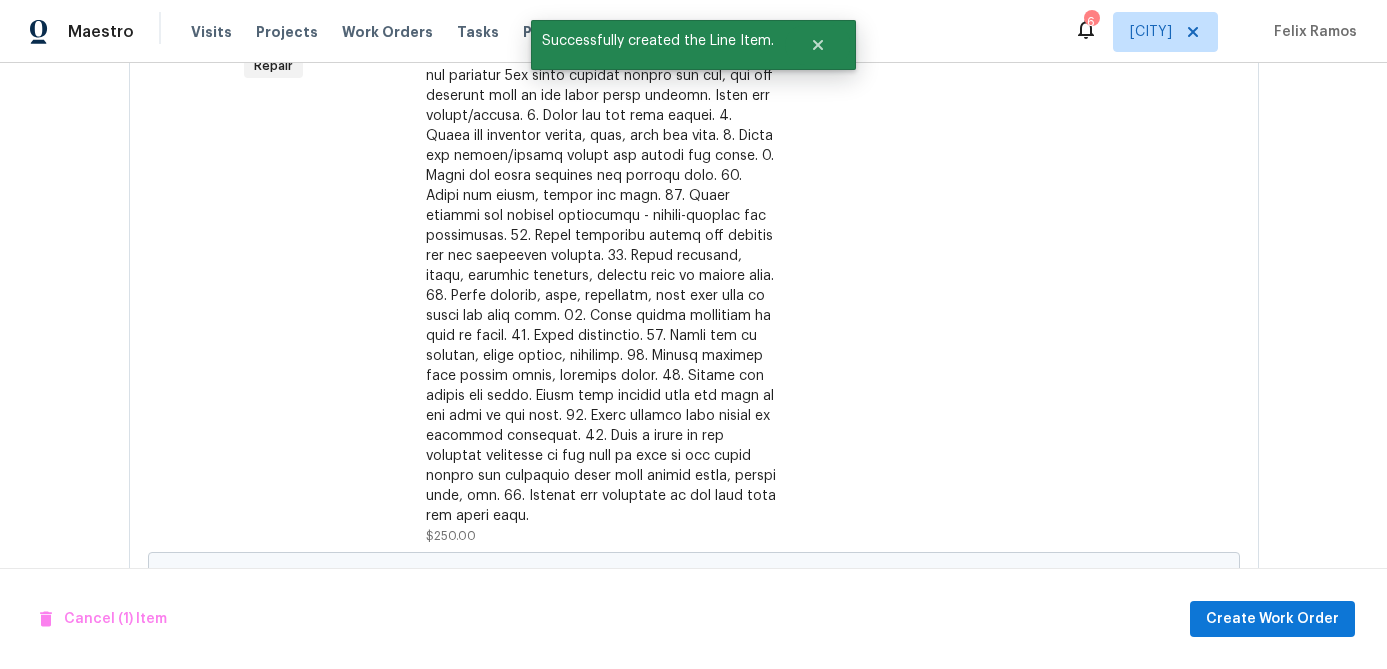 scroll, scrollTop: 1303, scrollLeft: 0, axis: vertical 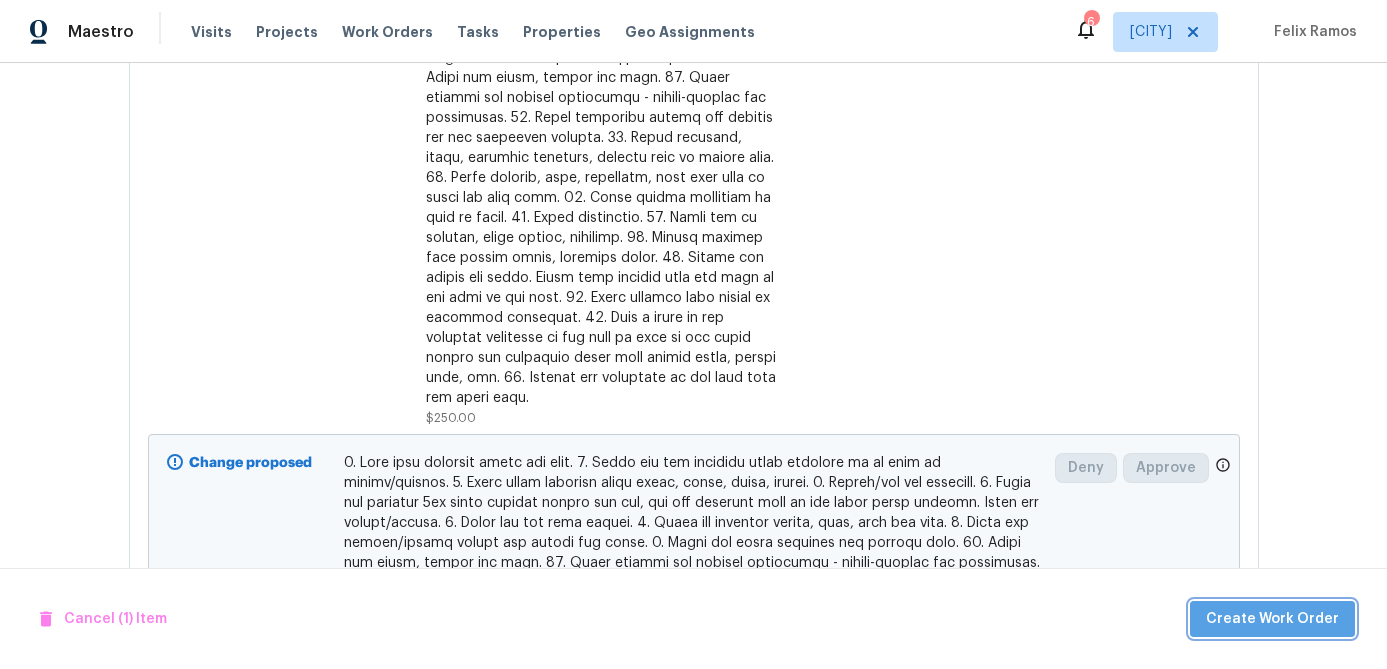 click on "Create Work Order" at bounding box center [1272, 619] 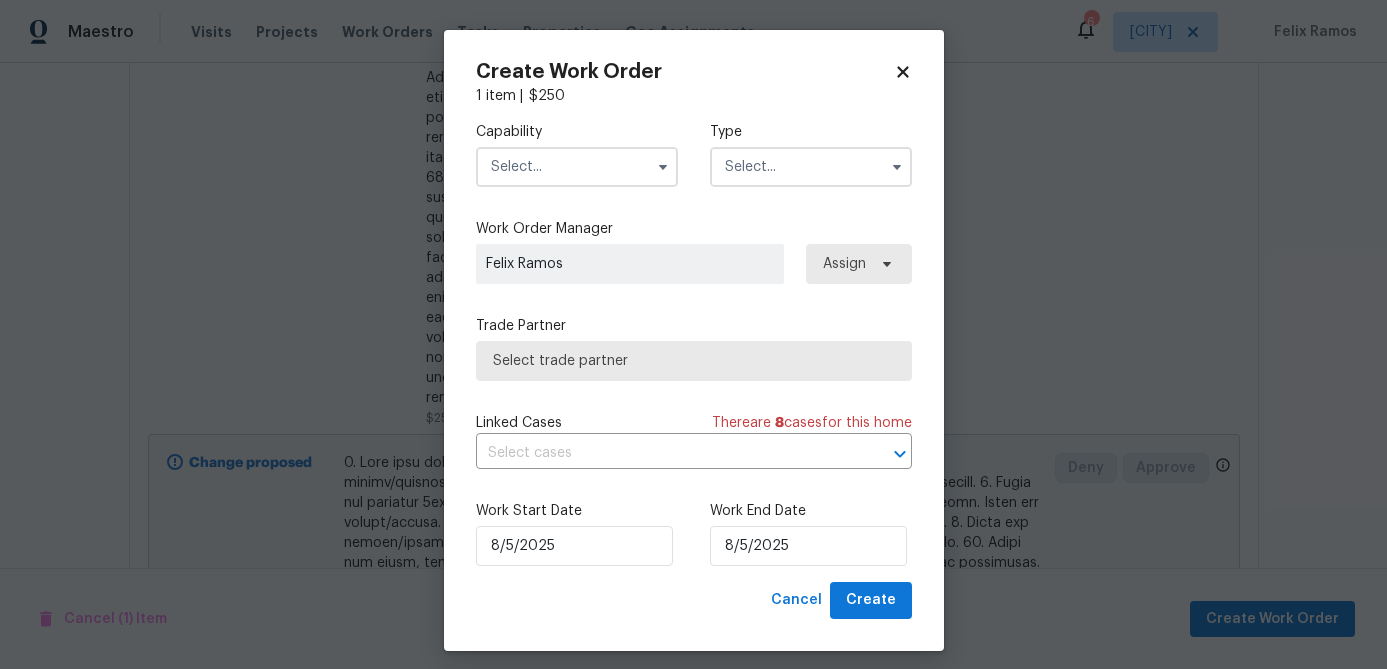 click at bounding box center [577, 167] 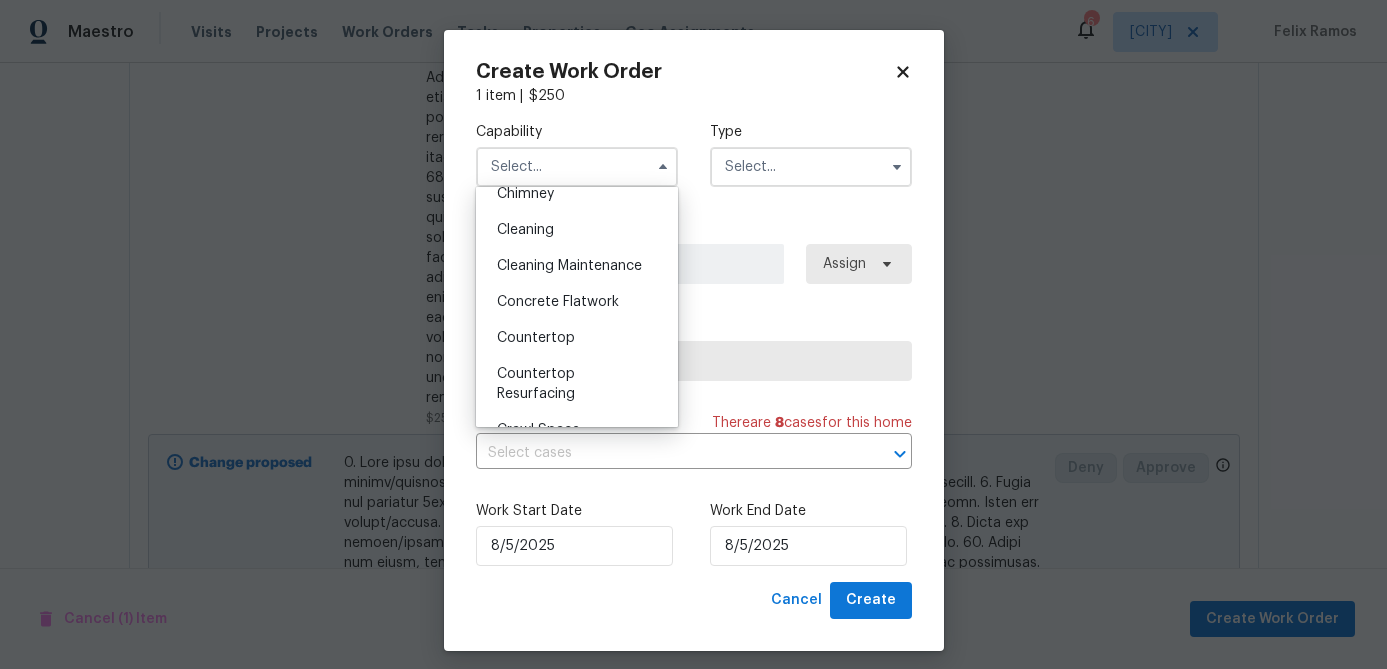 scroll, scrollTop: 266, scrollLeft: 0, axis: vertical 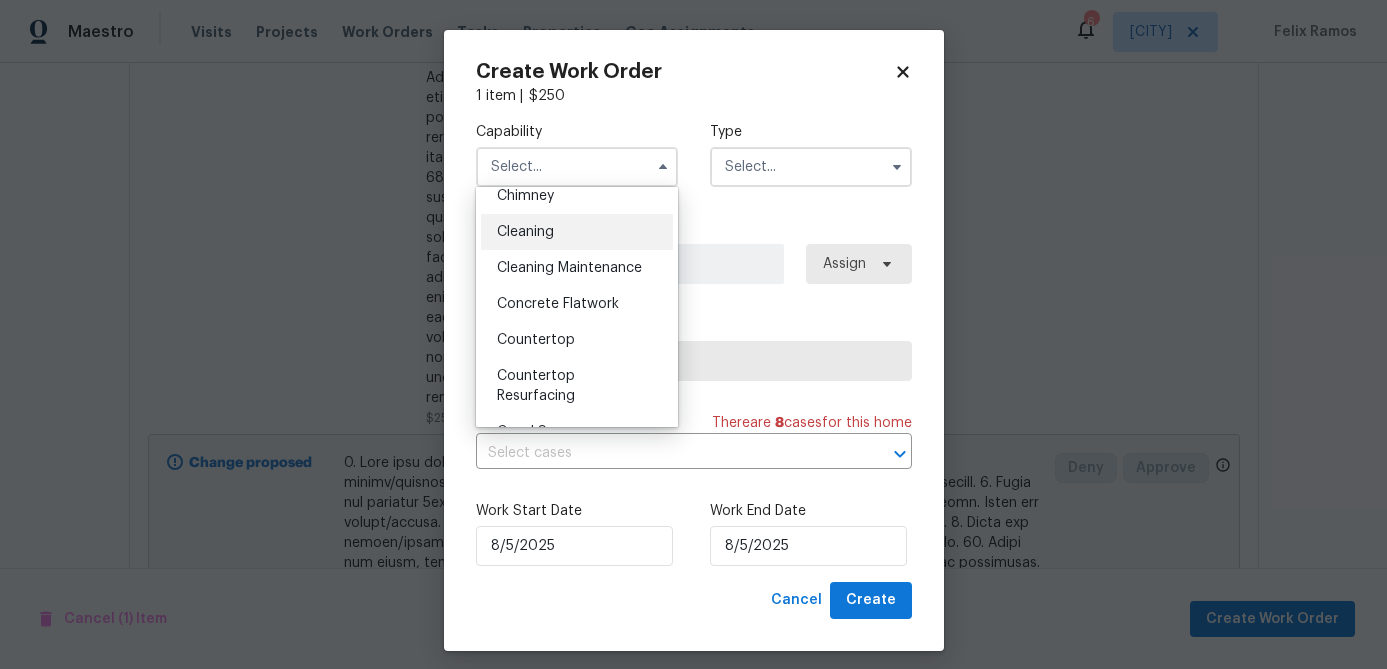 click on "Cleaning" at bounding box center [525, 232] 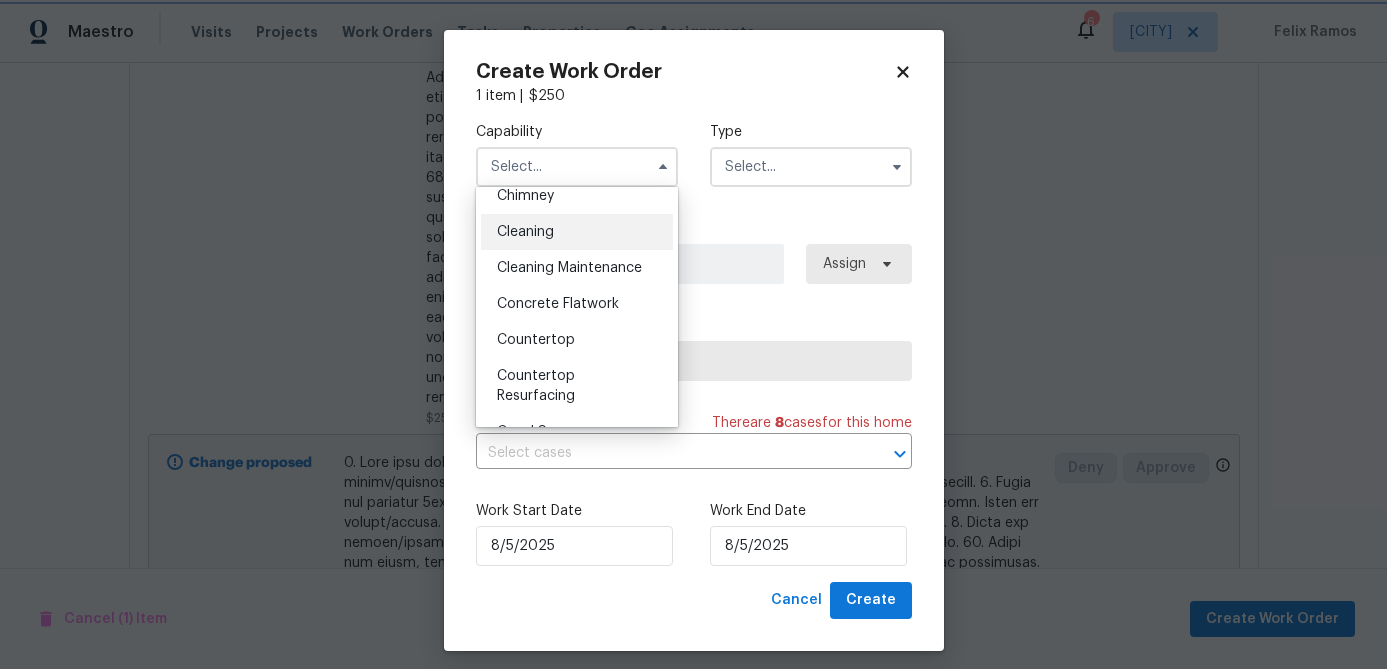 type on "Cleaning" 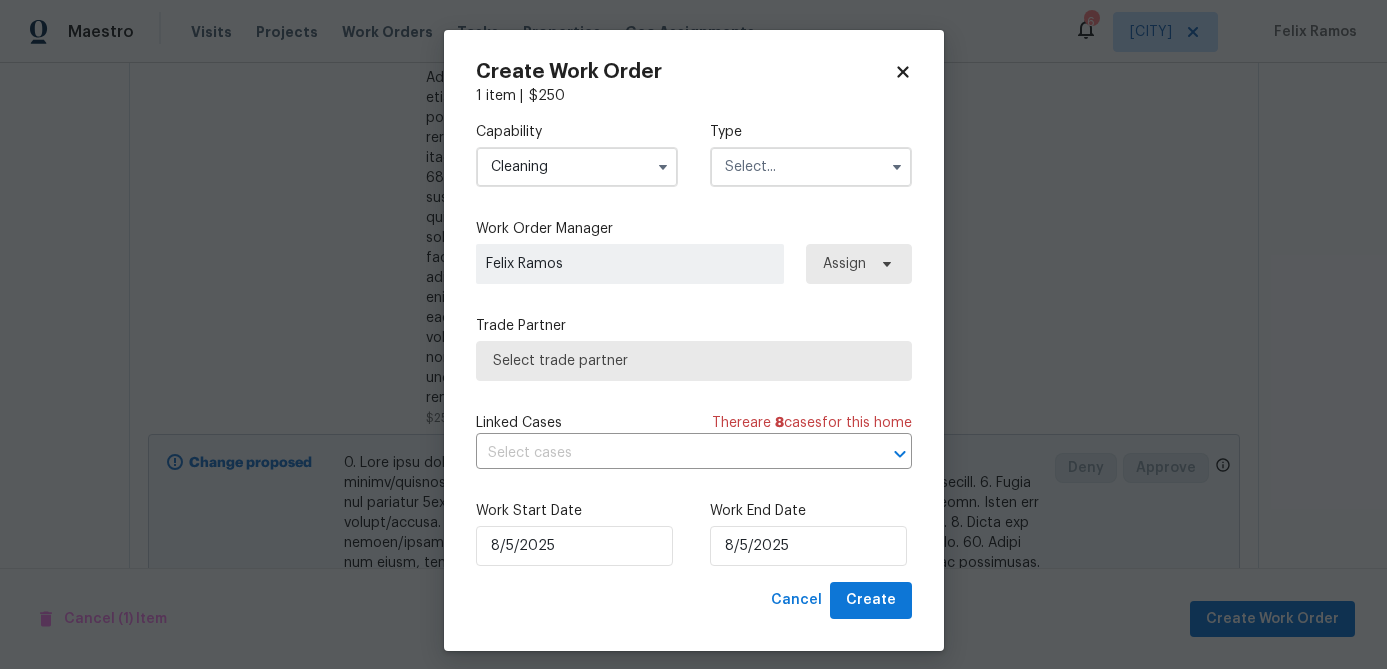 click at bounding box center [811, 167] 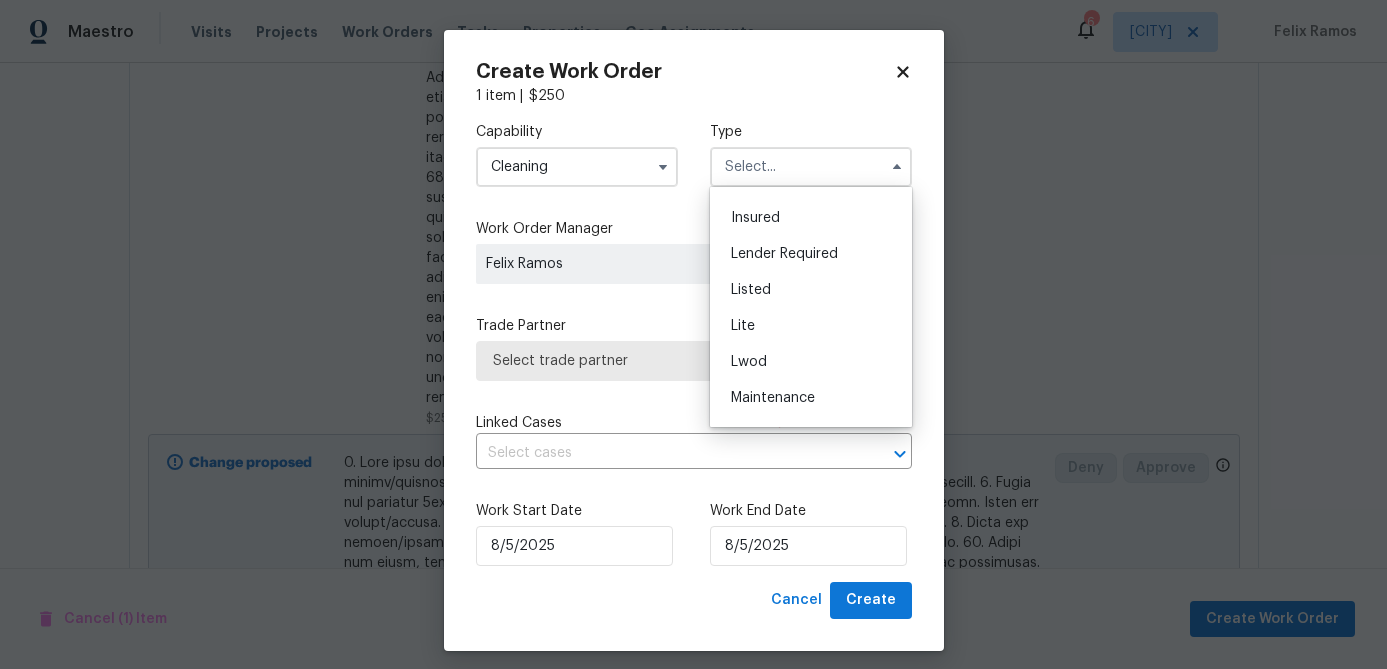 scroll, scrollTop: 454, scrollLeft: 0, axis: vertical 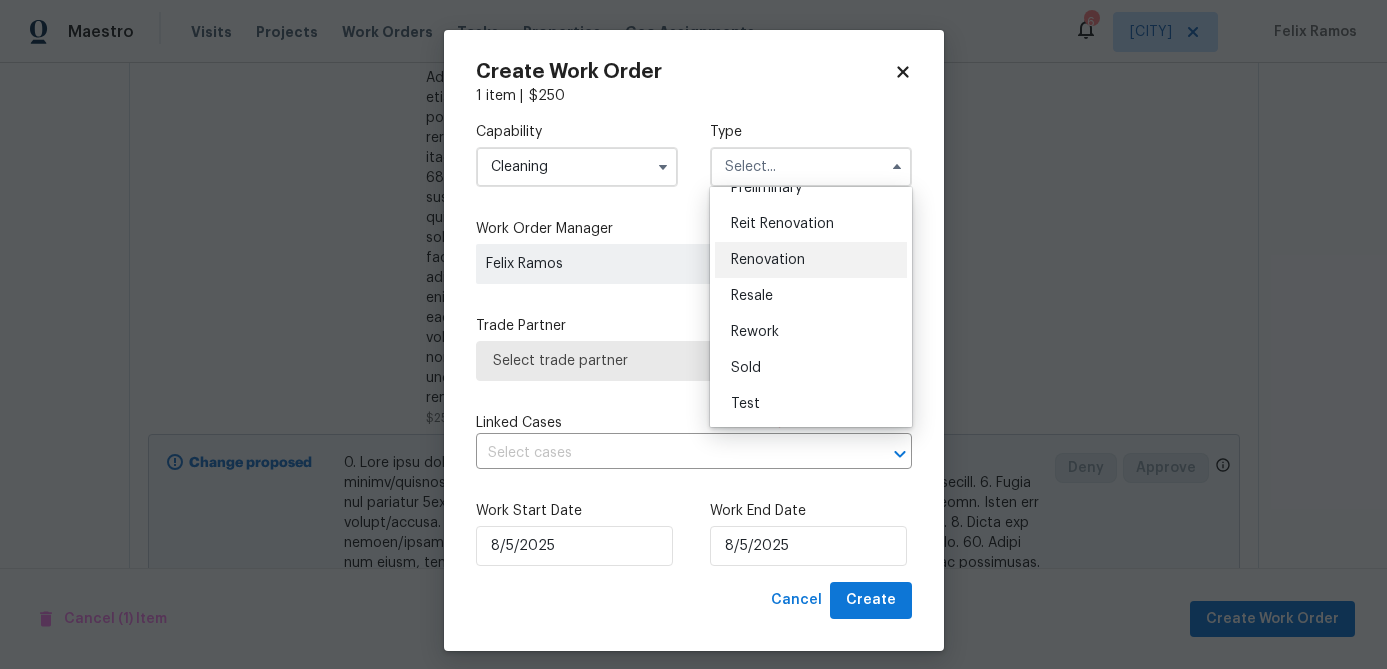 click on "Renovation" at bounding box center [768, 260] 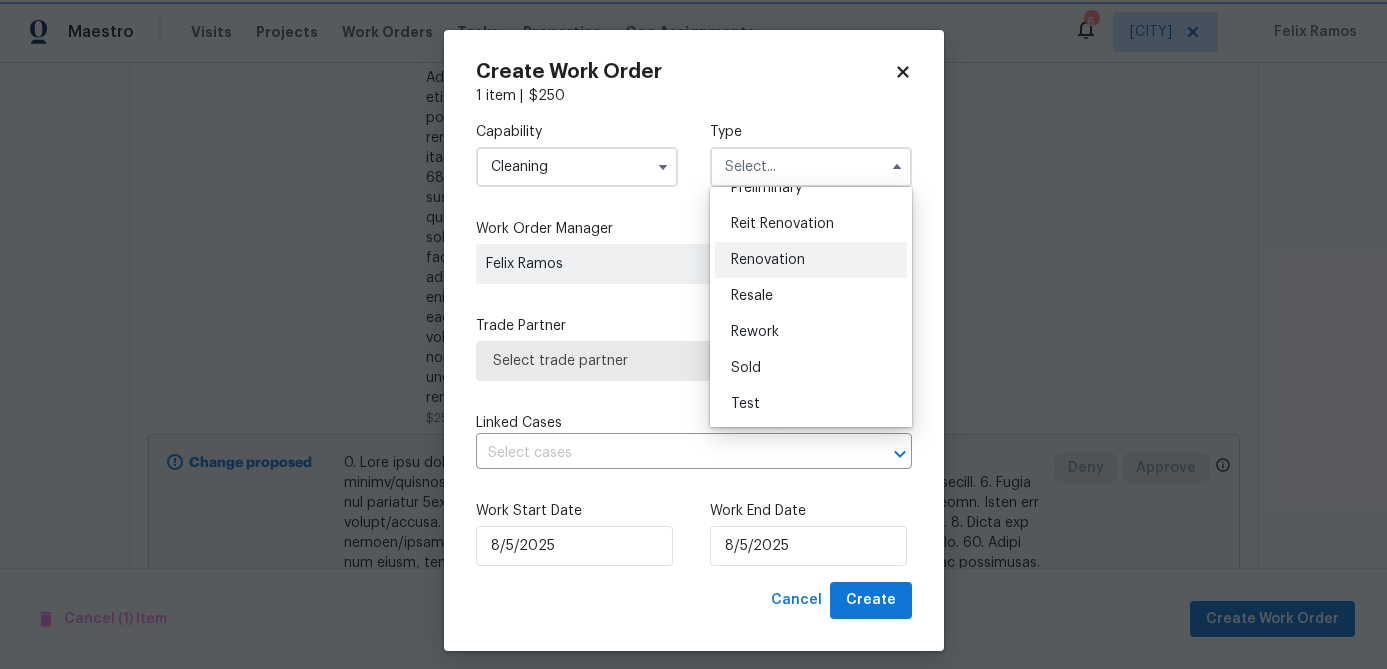 type on "Renovation" 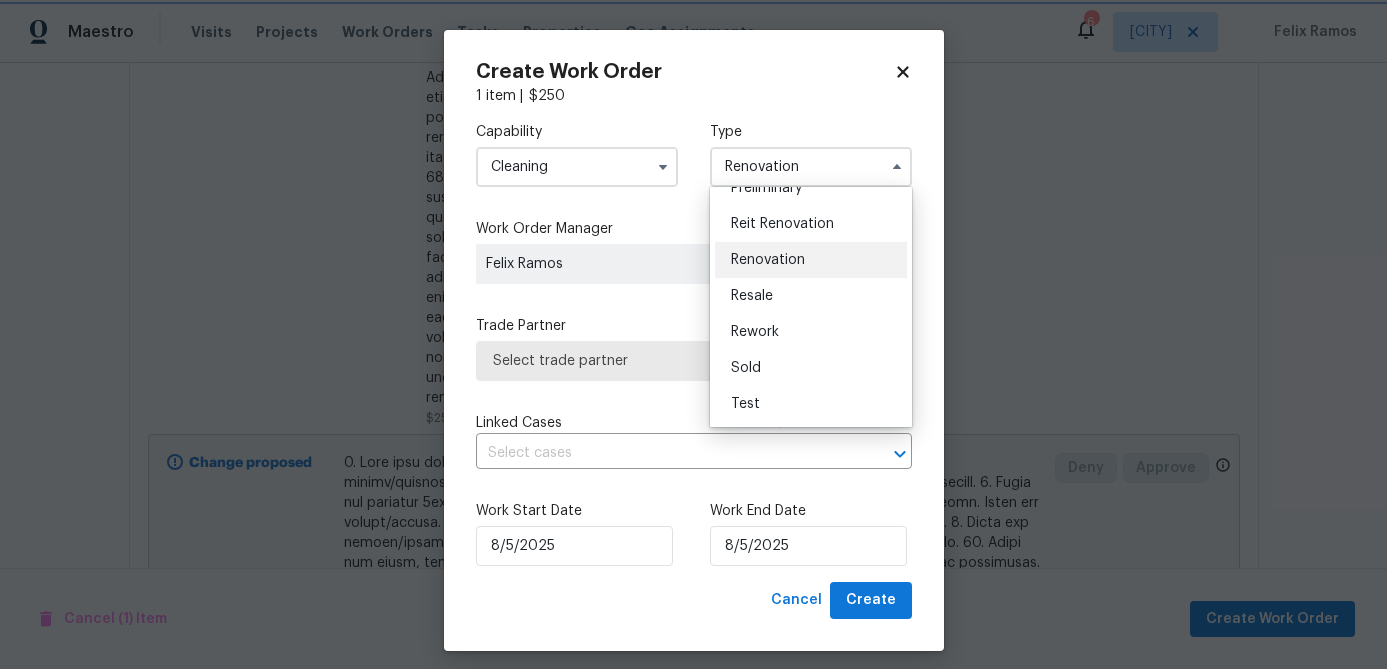 scroll, scrollTop: 0, scrollLeft: 0, axis: both 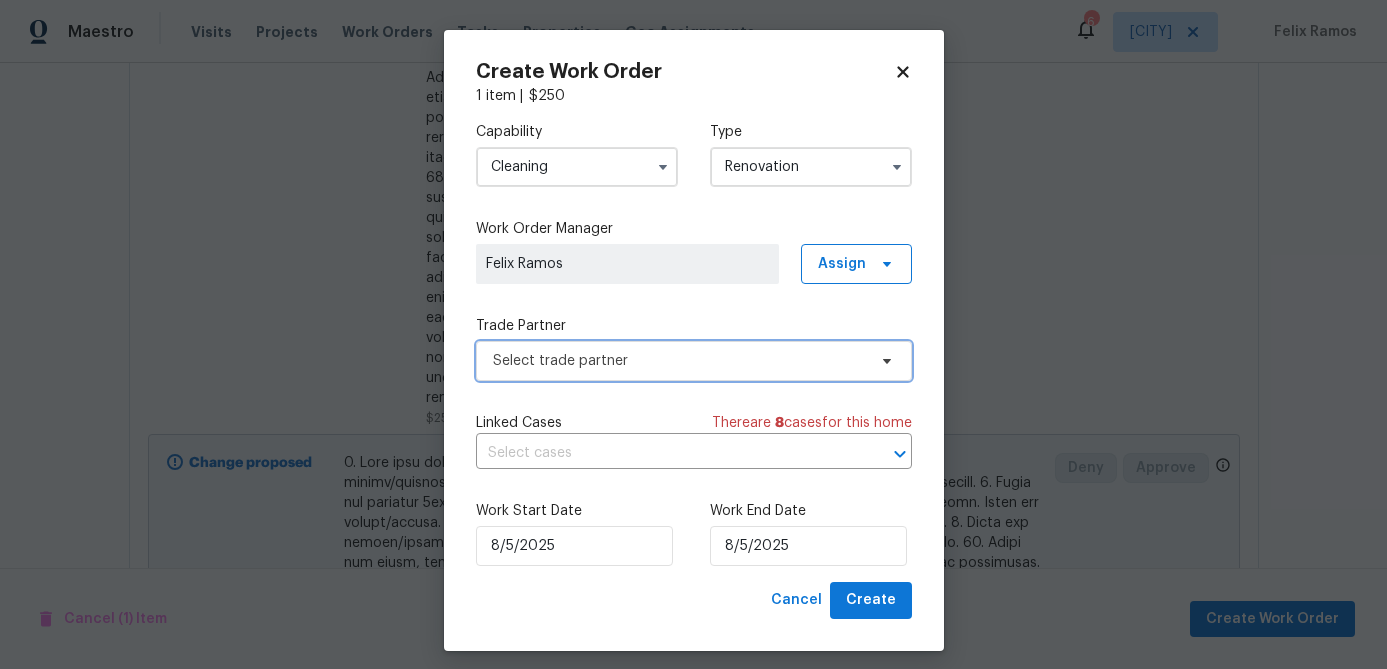 click on "Select trade partner" at bounding box center (679, 361) 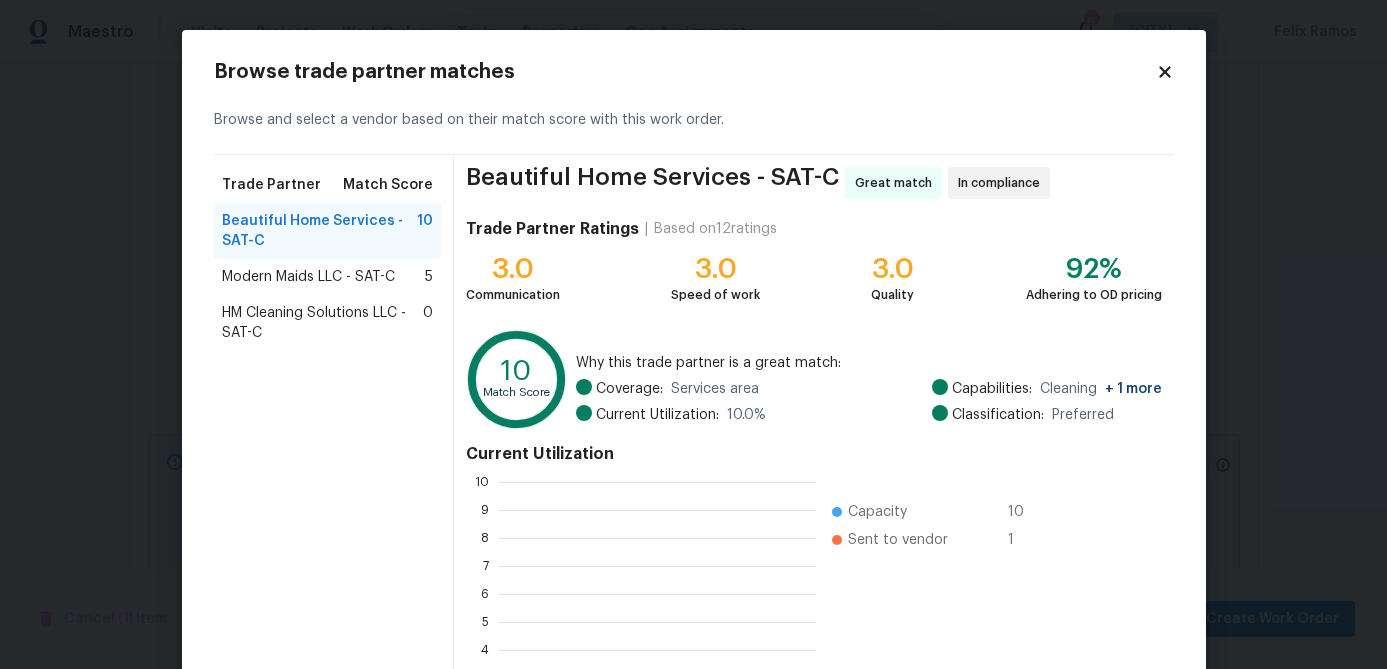 scroll, scrollTop: 2, scrollLeft: 2, axis: both 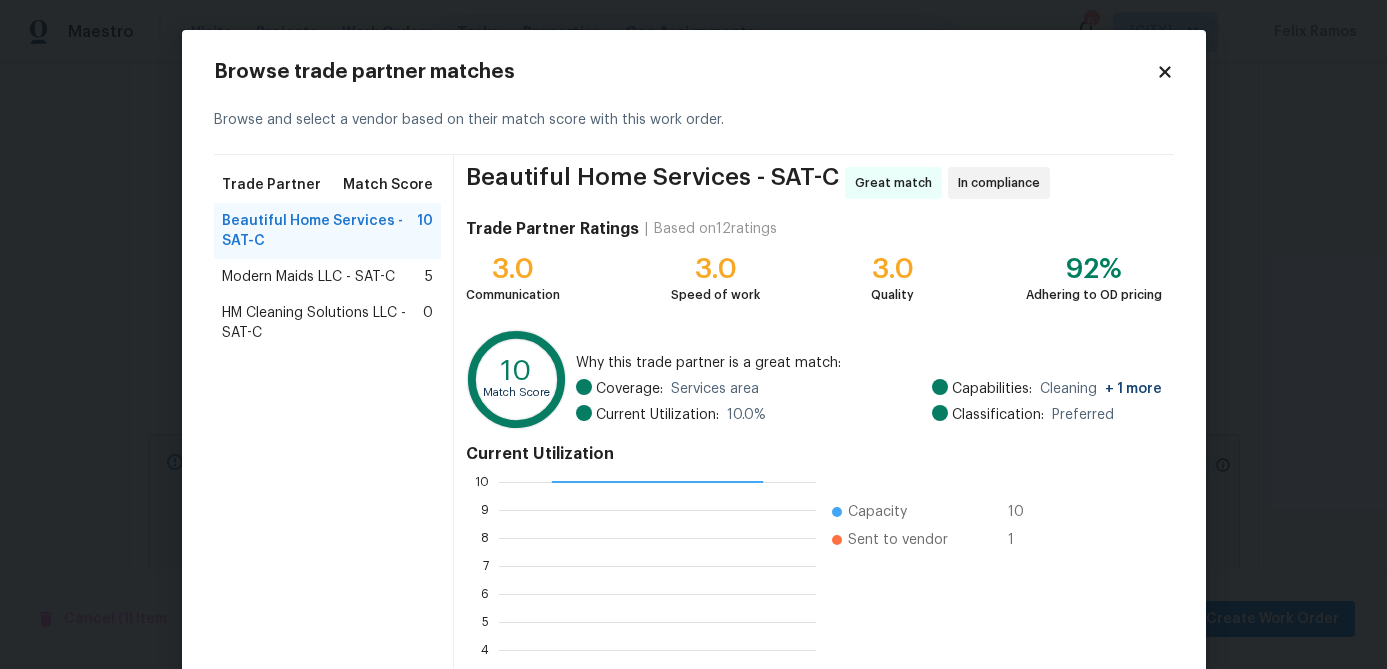 click on "Modern Maids LLC - SAT-C" at bounding box center (308, 277) 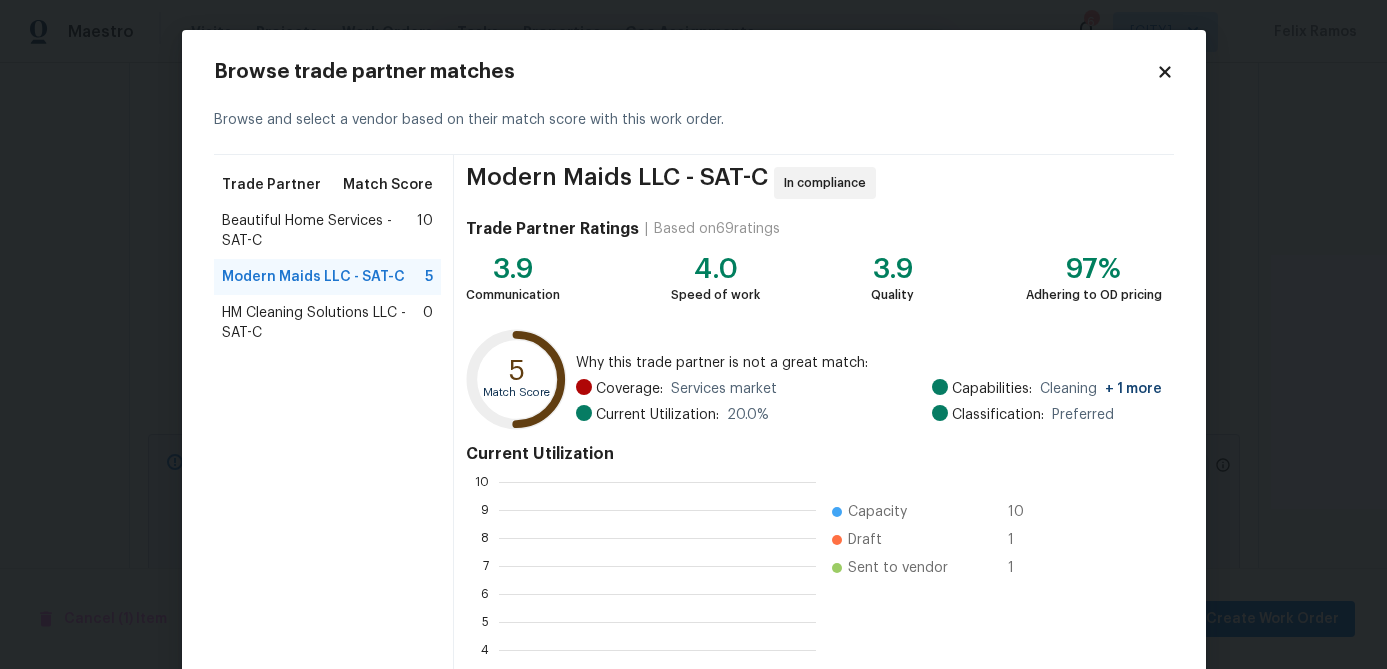 scroll, scrollTop: 2, scrollLeft: 2, axis: both 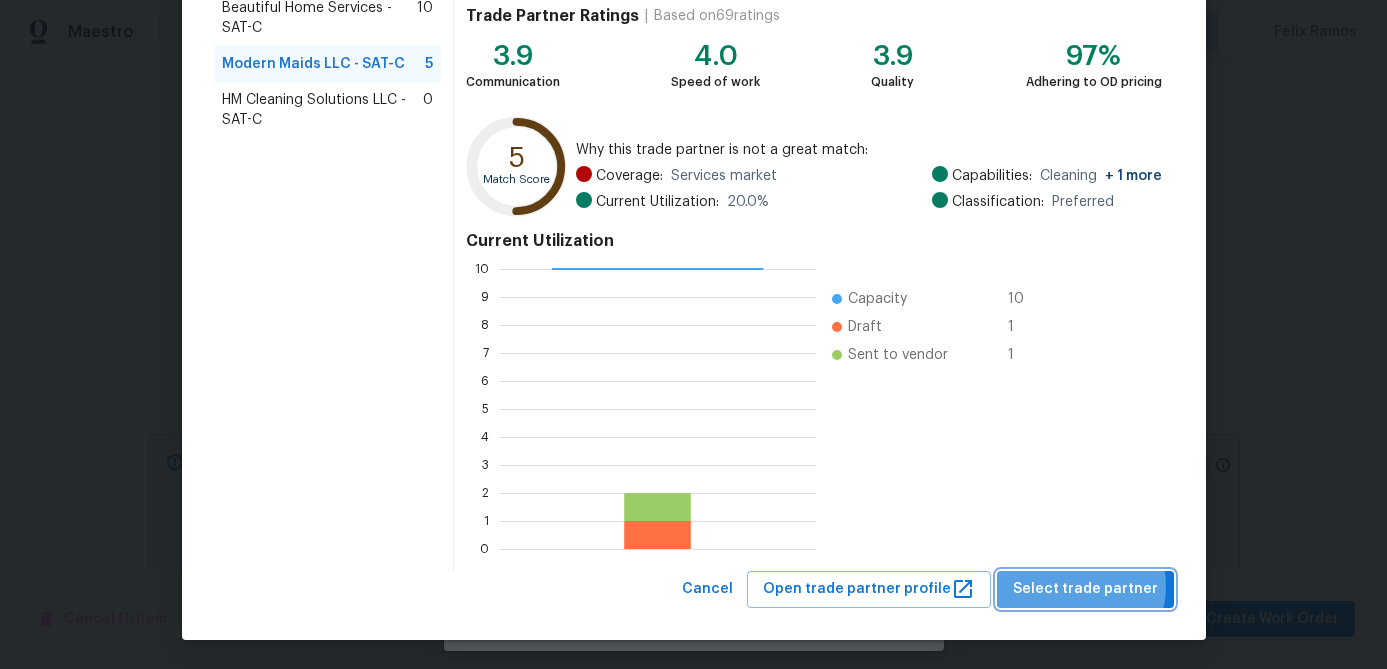 click on "Select trade partner" at bounding box center (1085, 589) 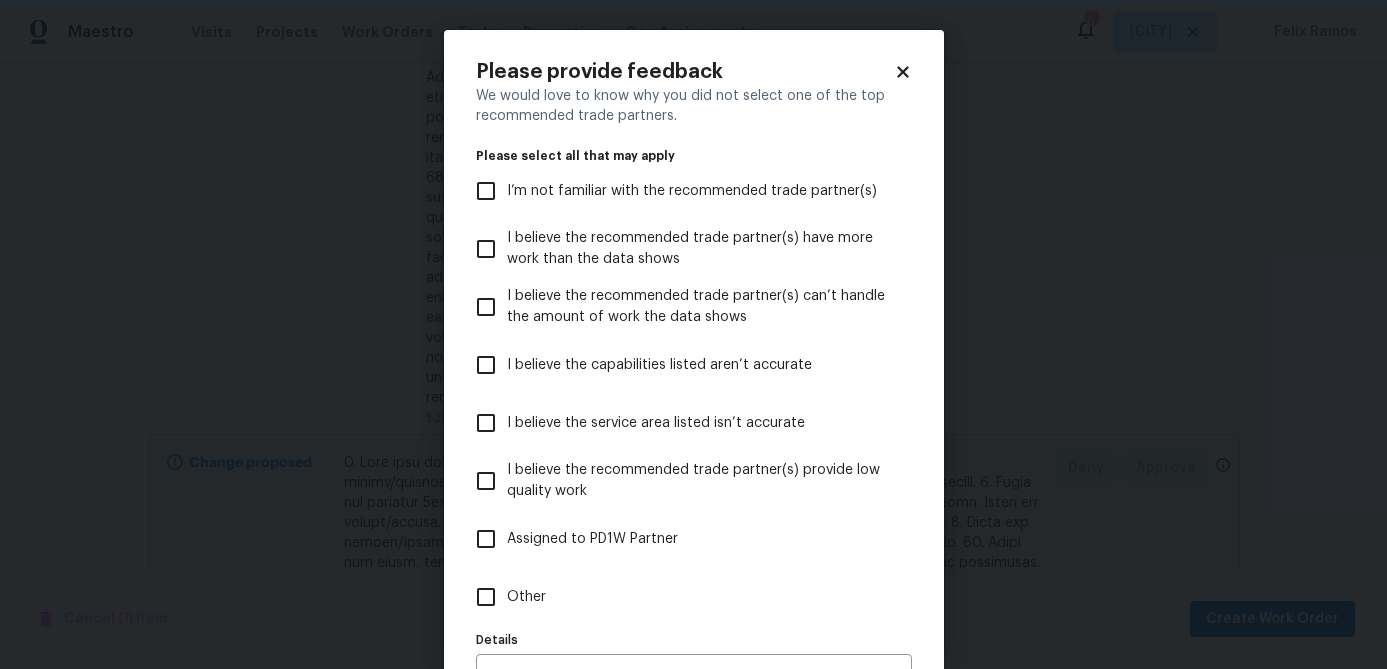 scroll, scrollTop: 0, scrollLeft: 0, axis: both 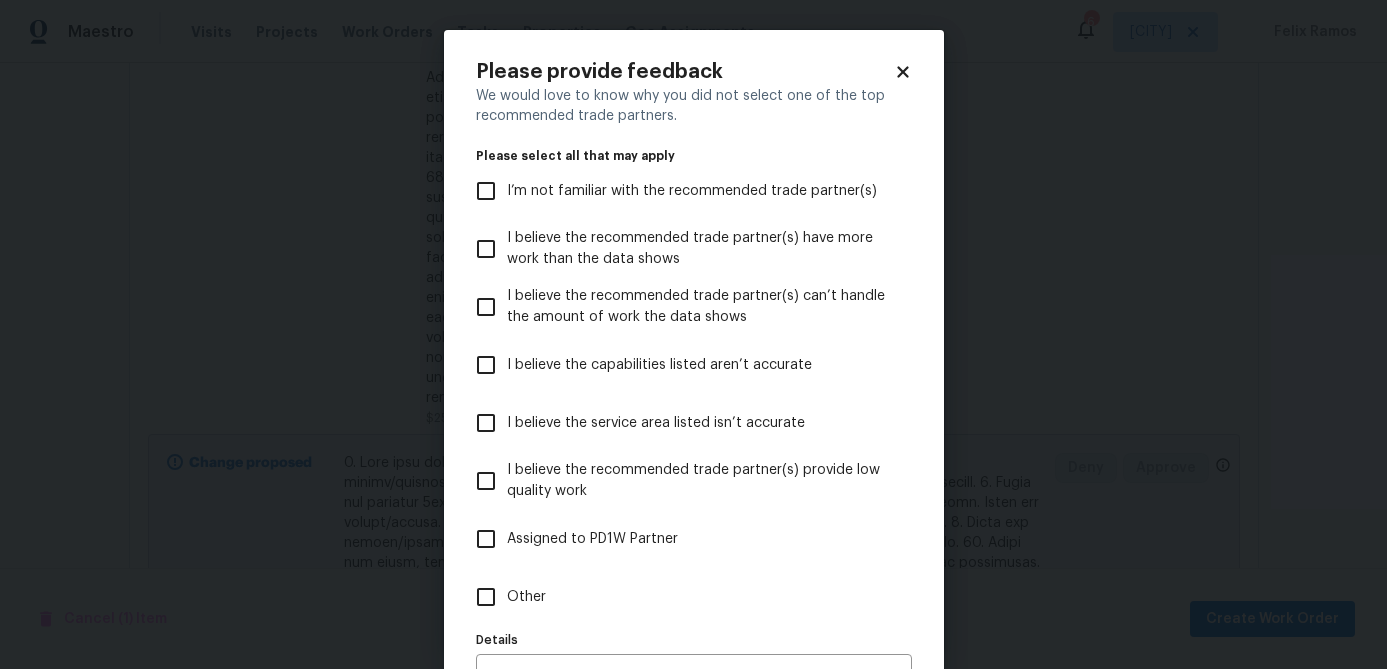 click 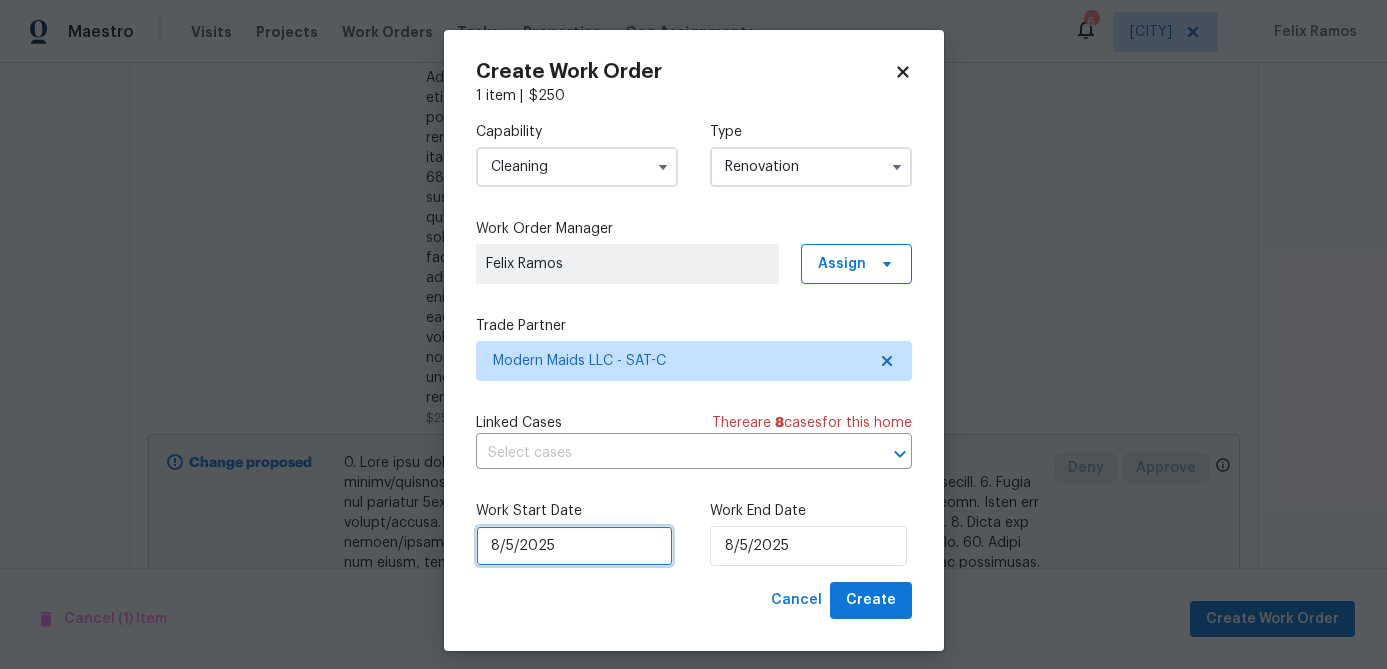 click on "8/5/2025" at bounding box center (574, 546) 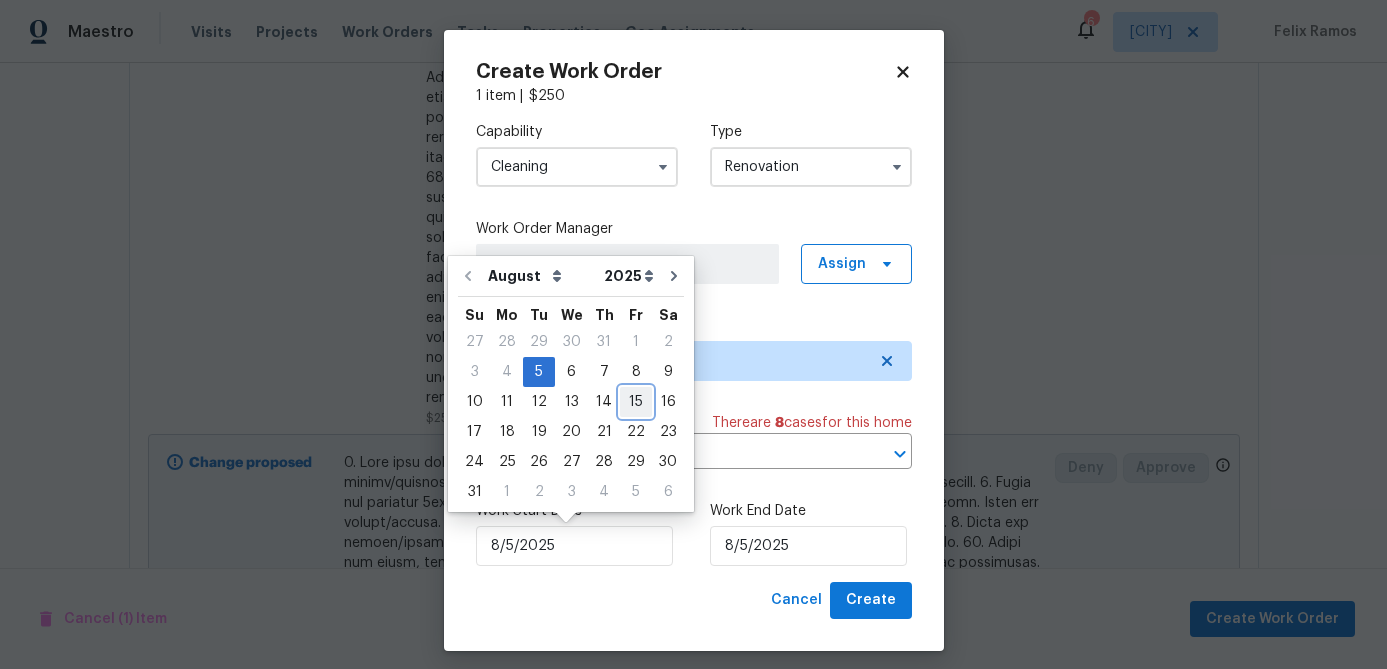 click on "15" at bounding box center (636, 402) 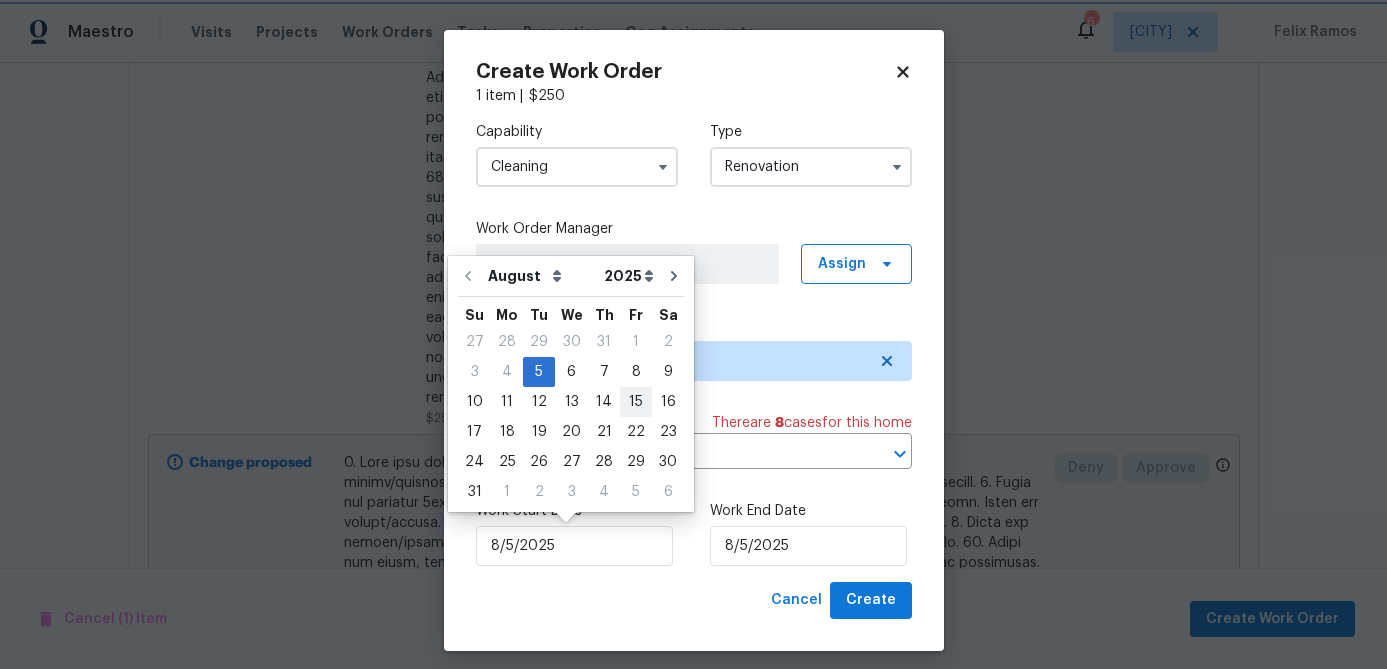 type on "8/15/2025" 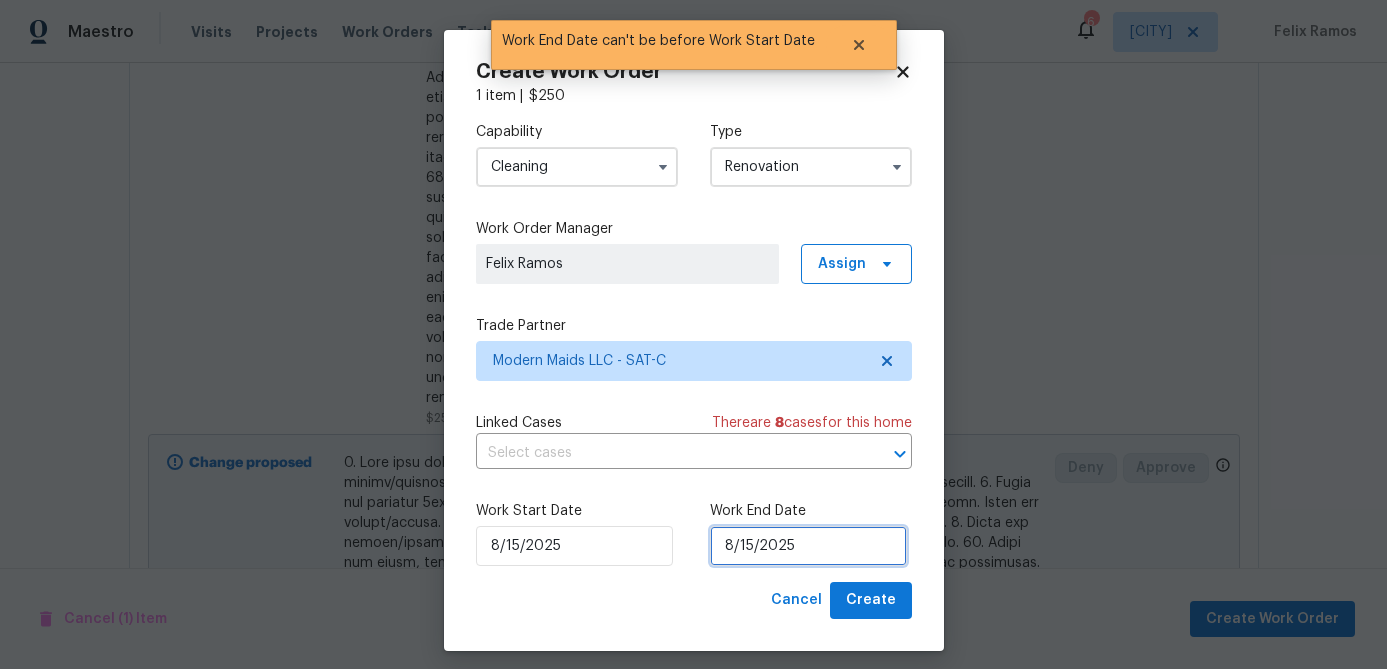 click on "8/15/2025" at bounding box center [808, 546] 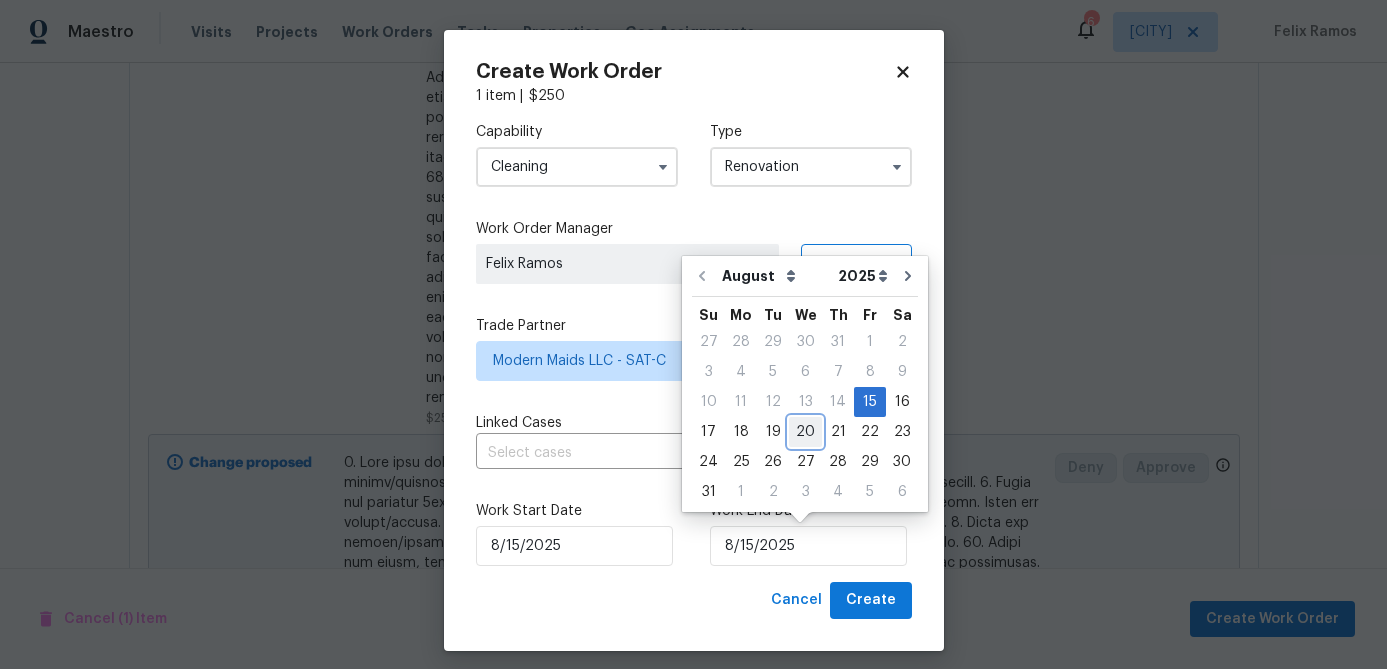 click on "20" at bounding box center (805, 432) 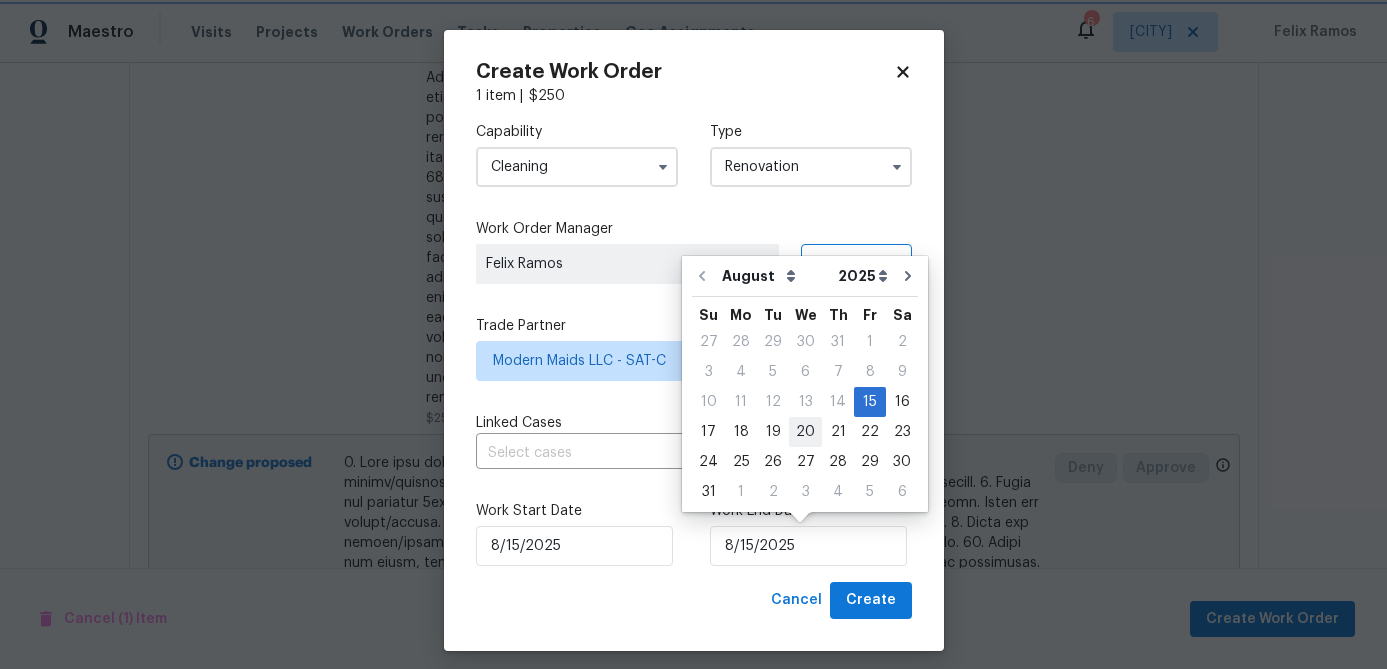 type on "[DATE]" 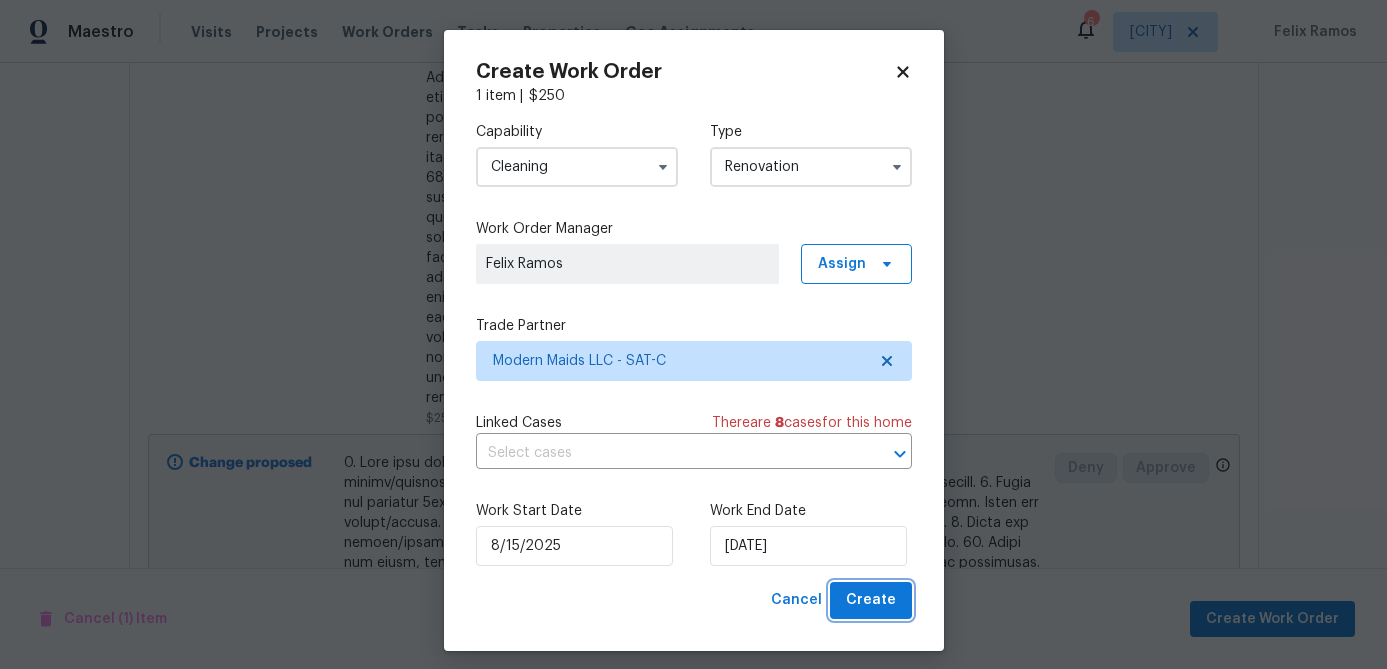 click on "Create" at bounding box center (871, 600) 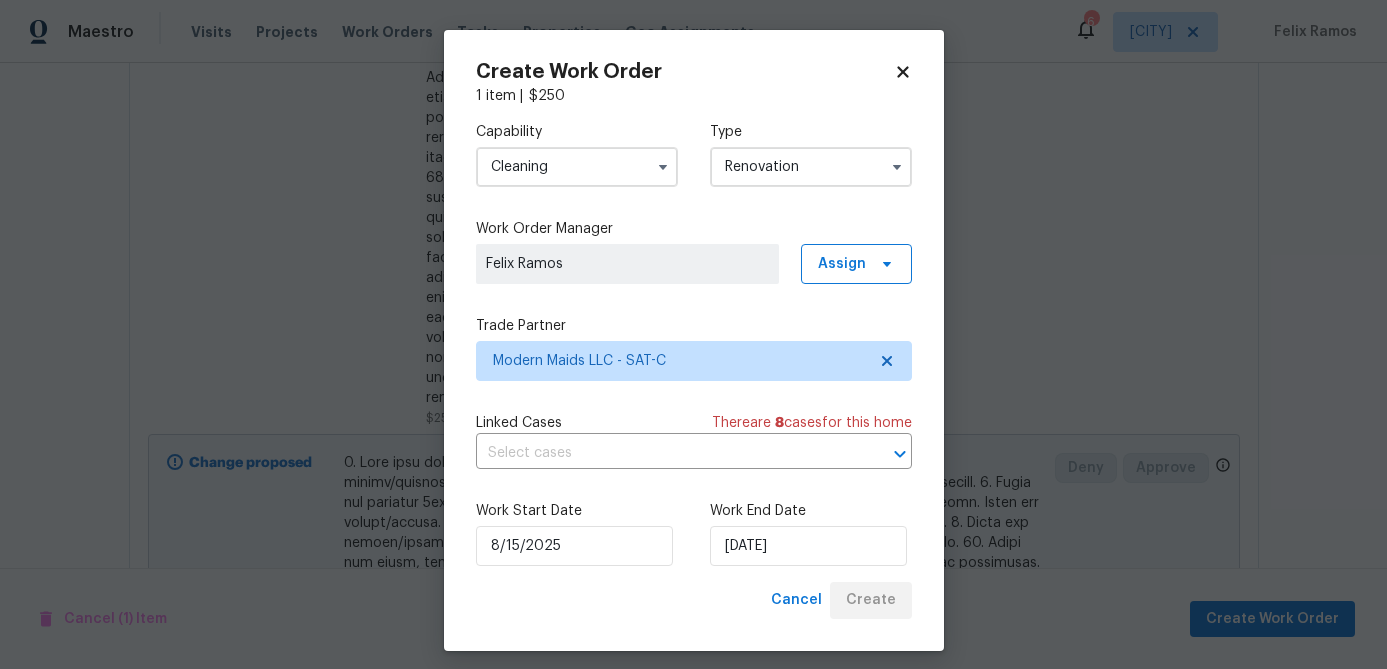 scroll, scrollTop: 674, scrollLeft: 0, axis: vertical 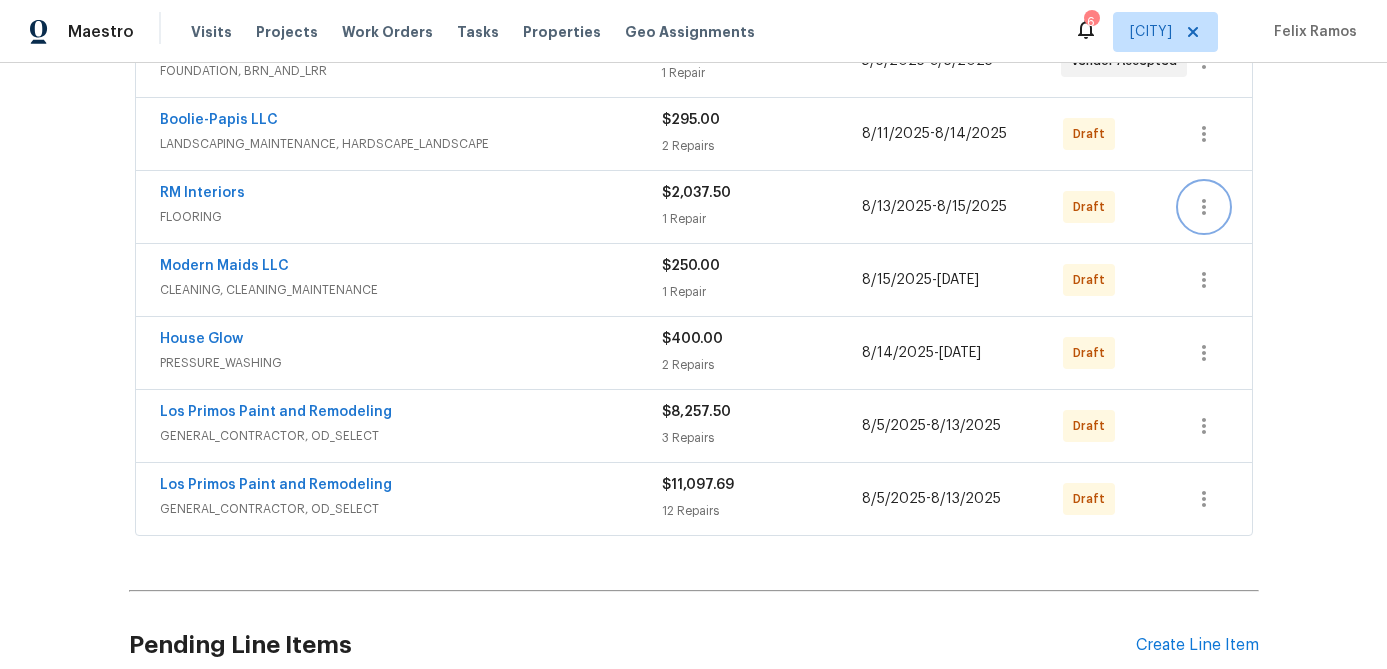 click 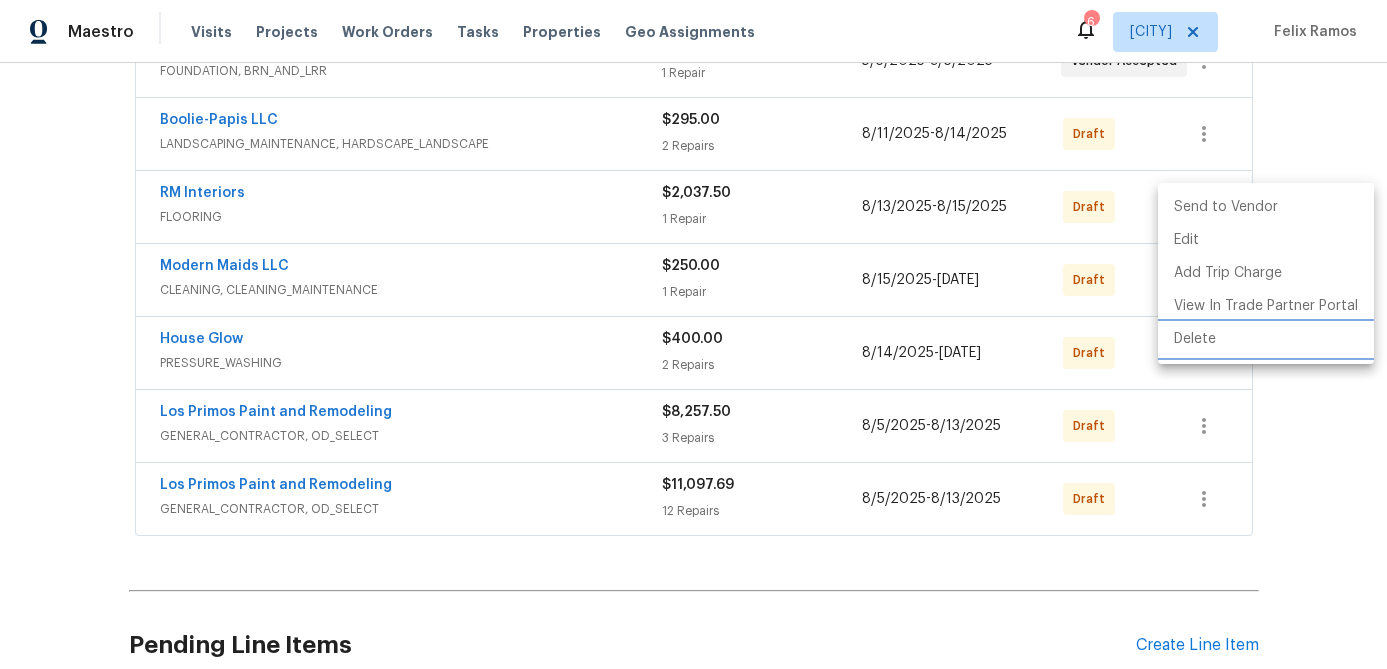 click on "Delete" at bounding box center (1266, 339) 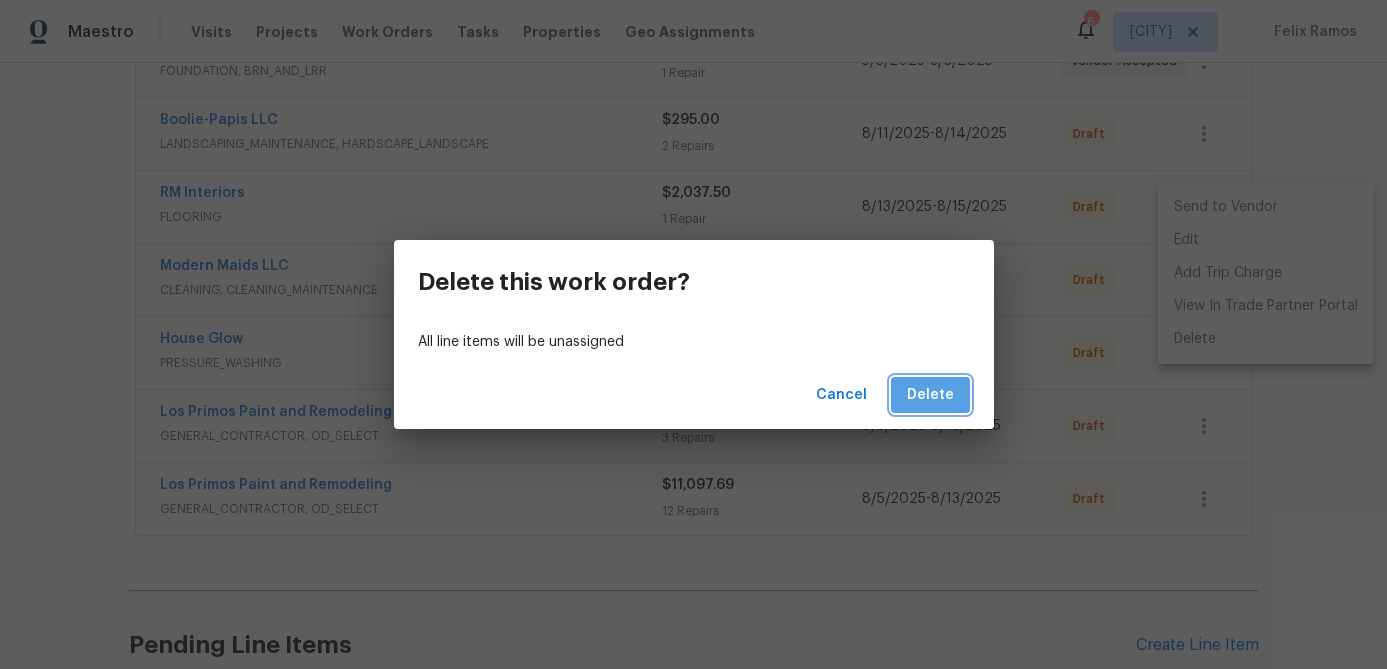 click on "Delete" at bounding box center (930, 395) 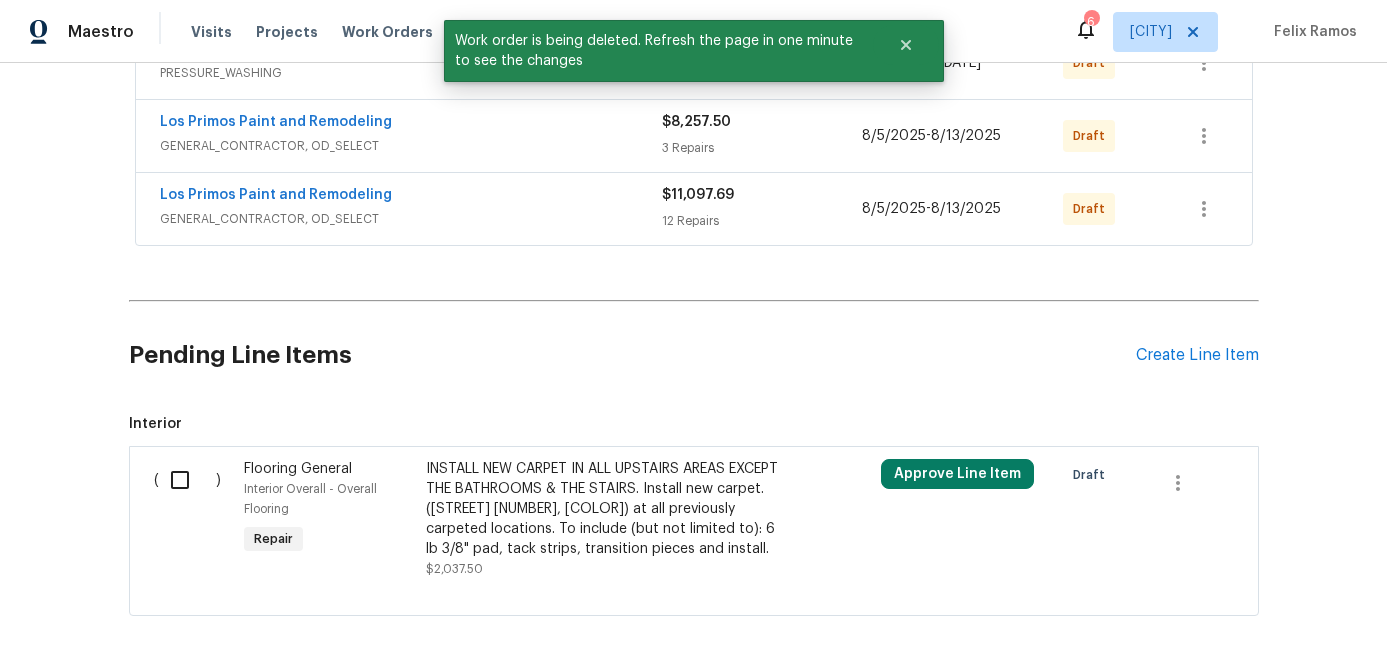 scroll, scrollTop: 723, scrollLeft: 0, axis: vertical 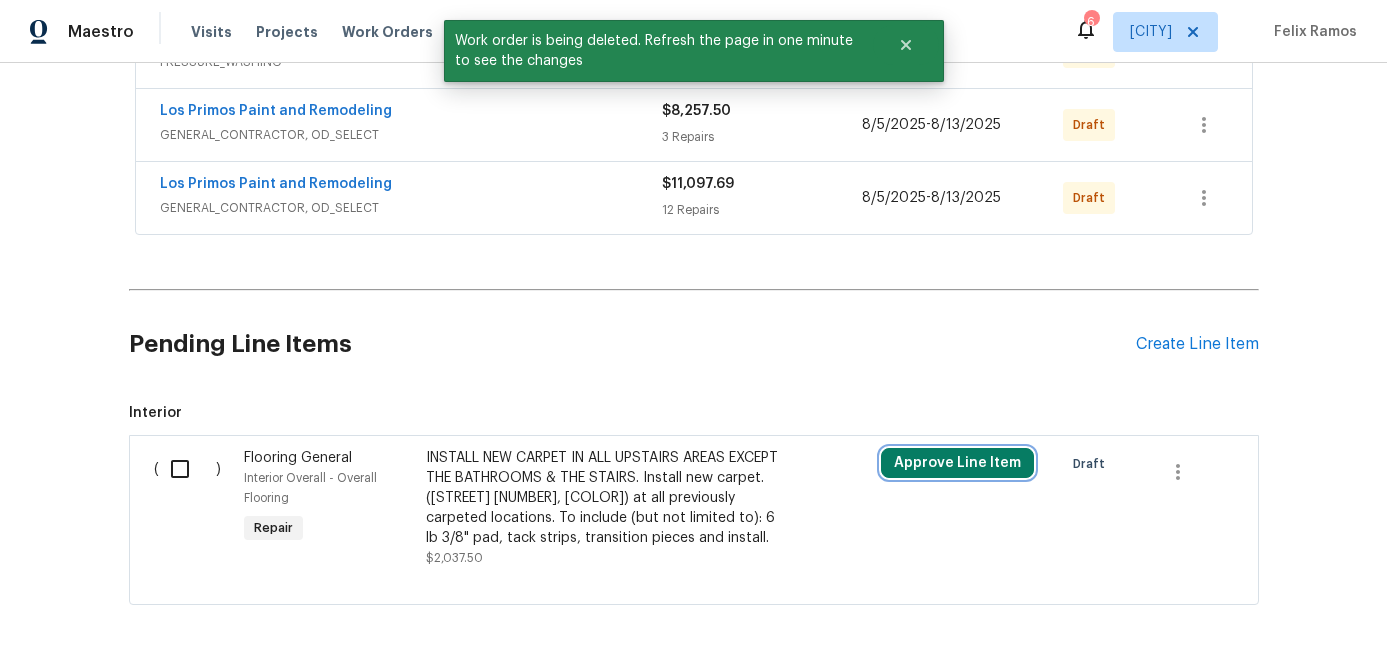 click on "Approve Line Item" at bounding box center [957, 463] 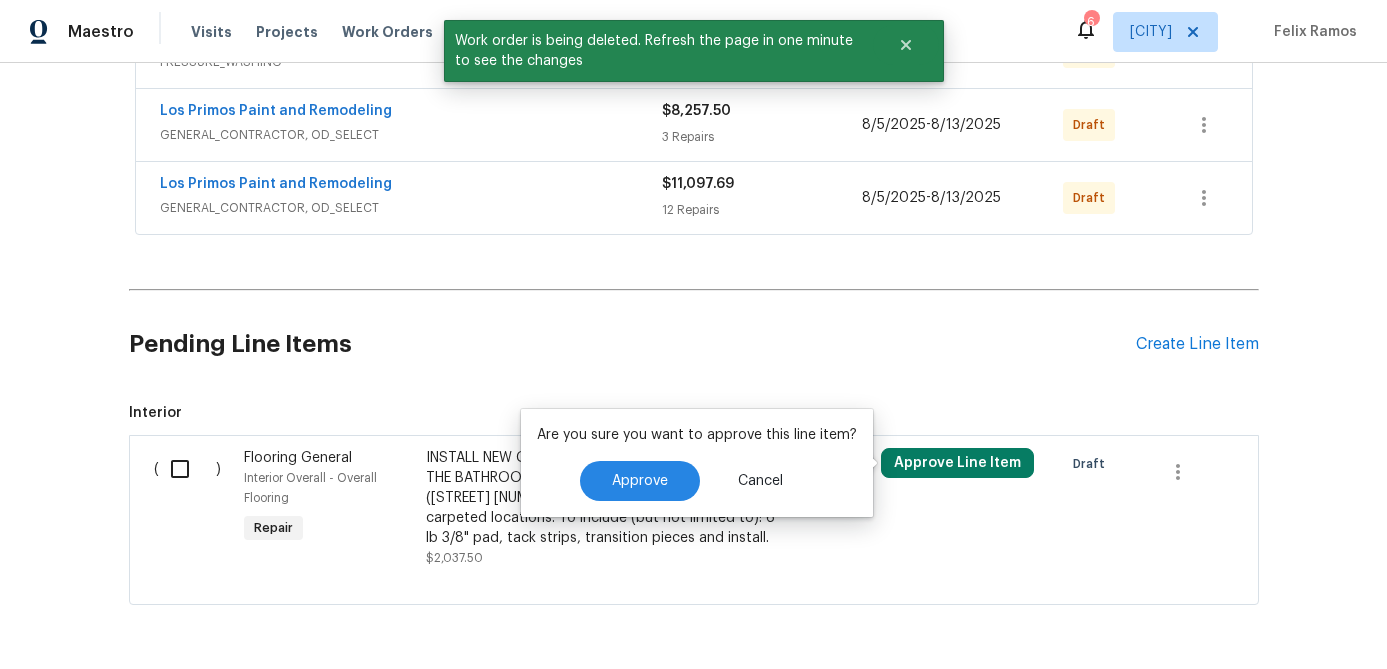 click on "Are you sure you want to approve this line item? Approve Cancel" at bounding box center (697, 463) 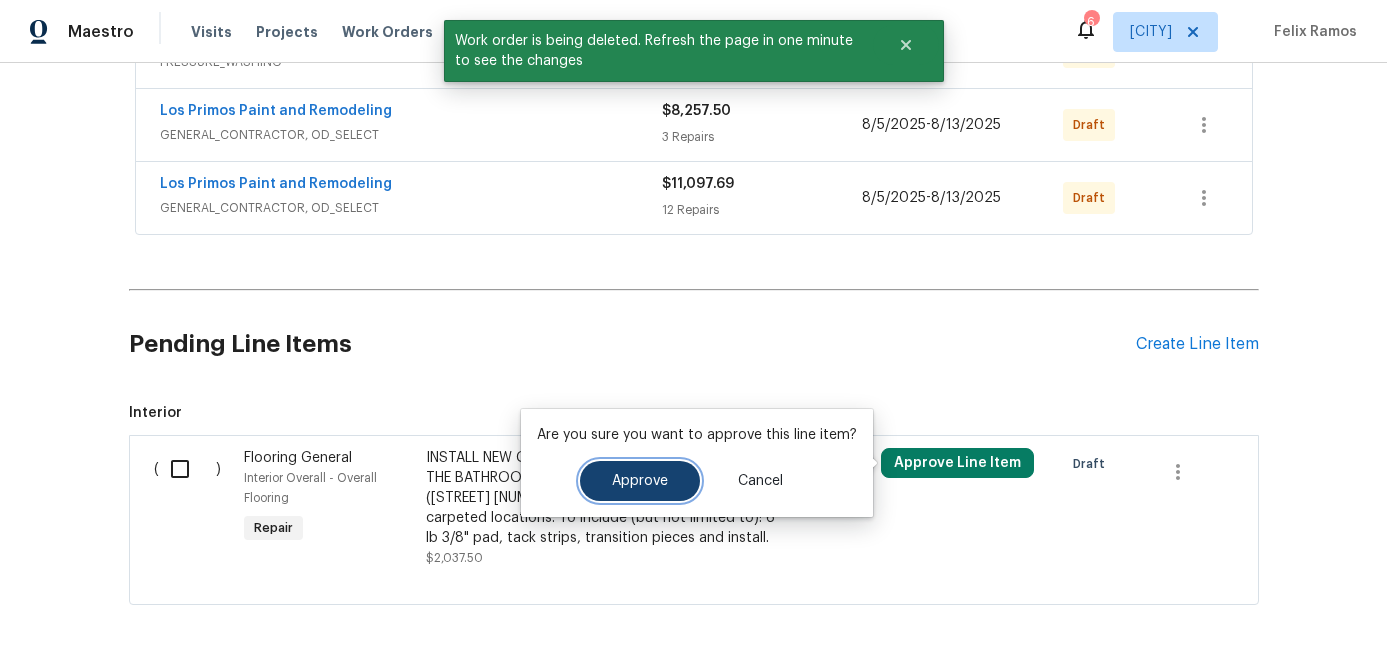 click on "Approve" at bounding box center (640, 481) 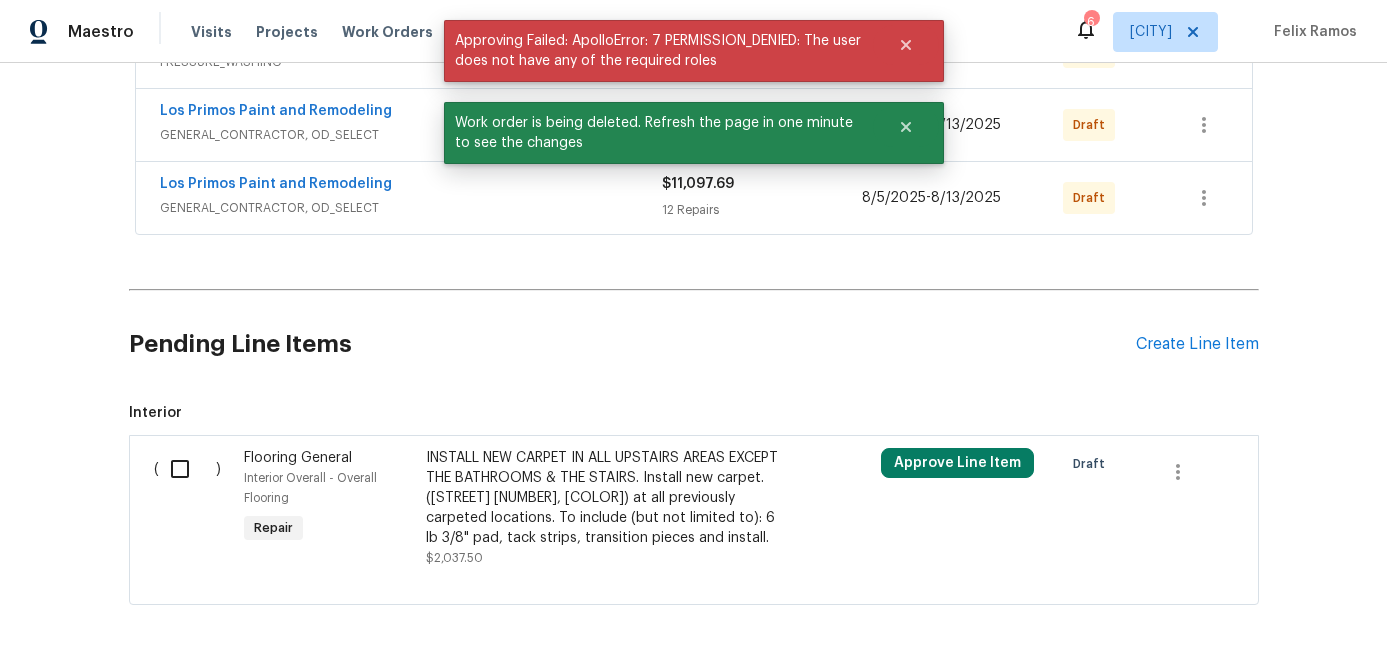 scroll, scrollTop: 815, scrollLeft: 0, axis: vertical 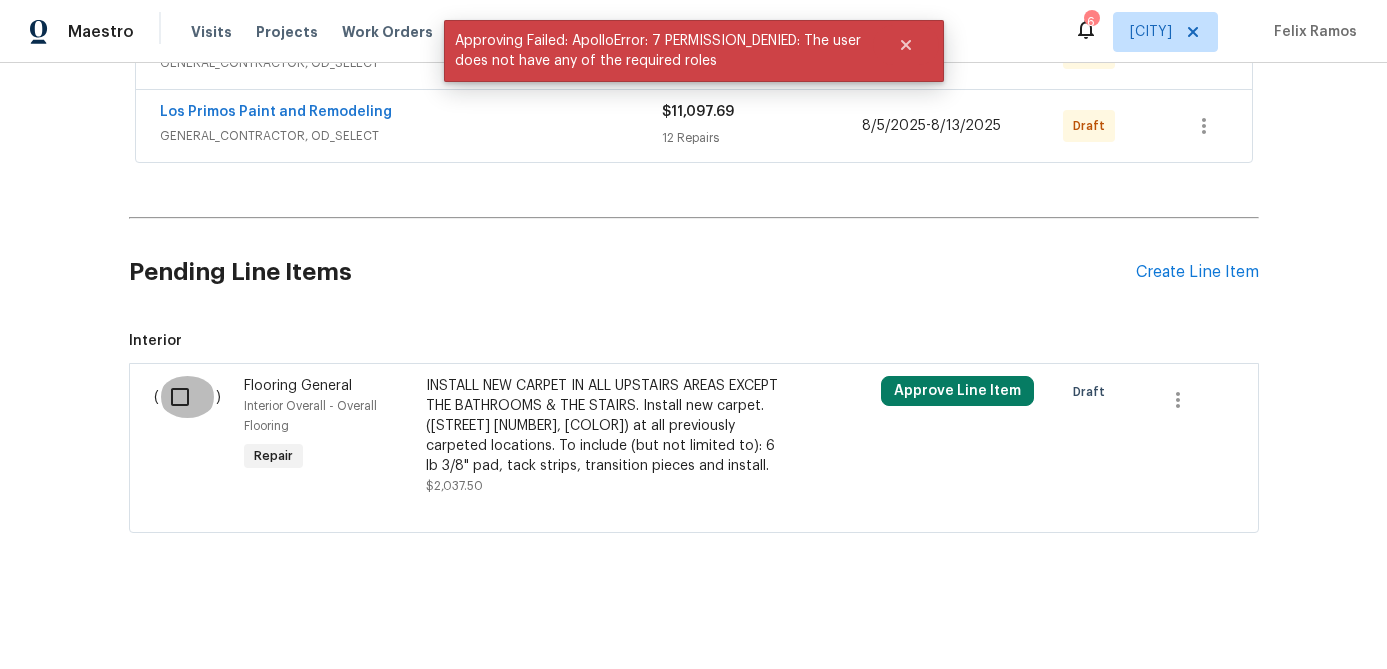click at bounding box center [187, 397] 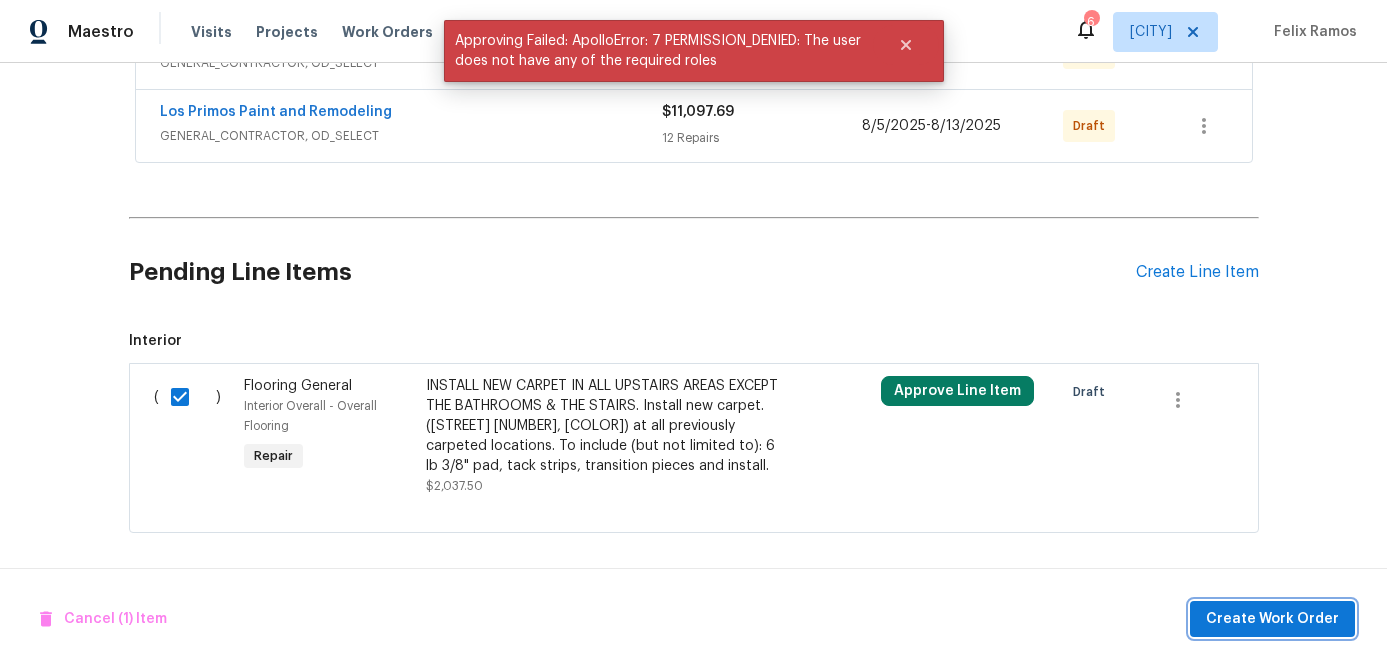 click on "Create Work Order" at bounding box center [1272, 619] 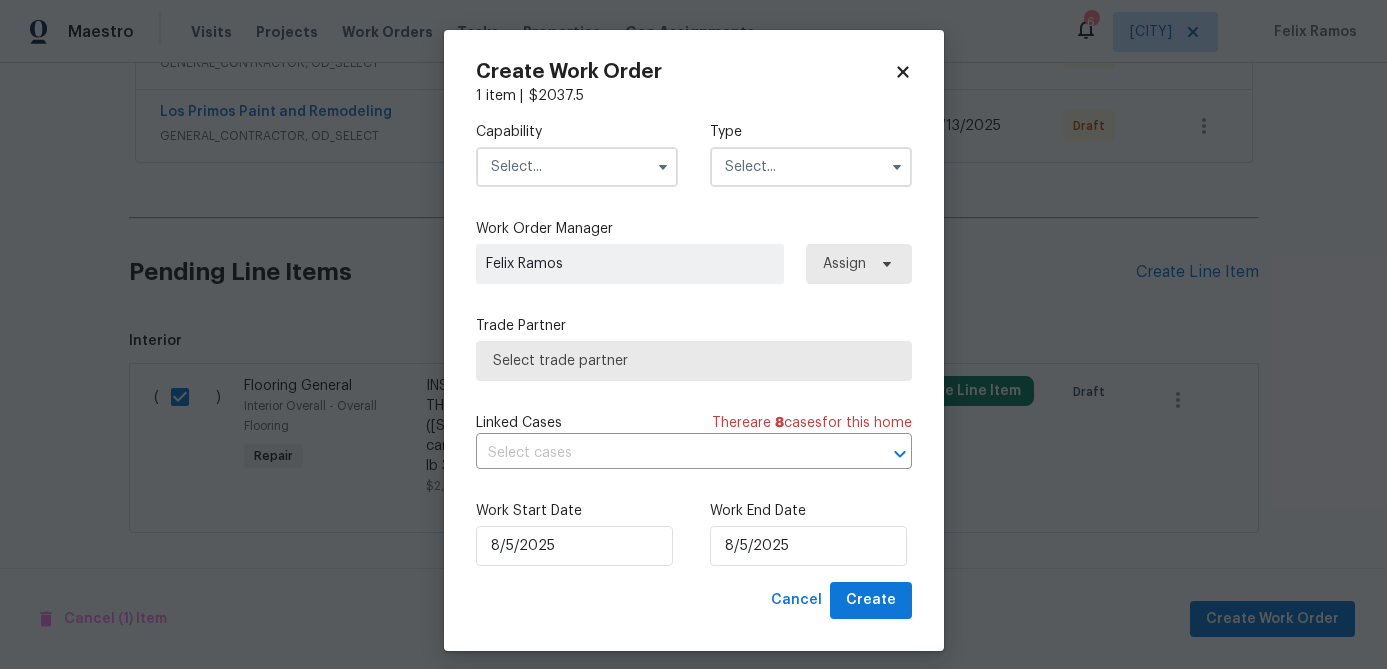 click at bounding box center [577, 167] 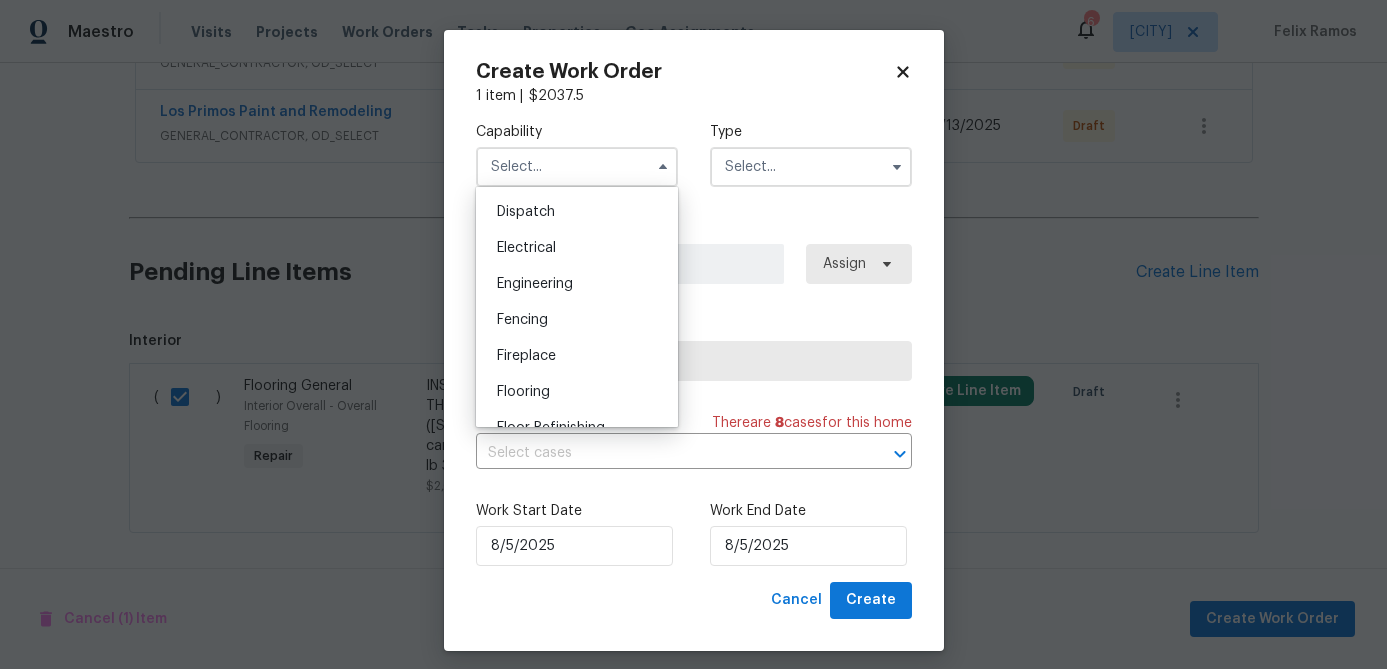 scroll, scrollTop: 606, scrollLeft: 0, axis: vertical 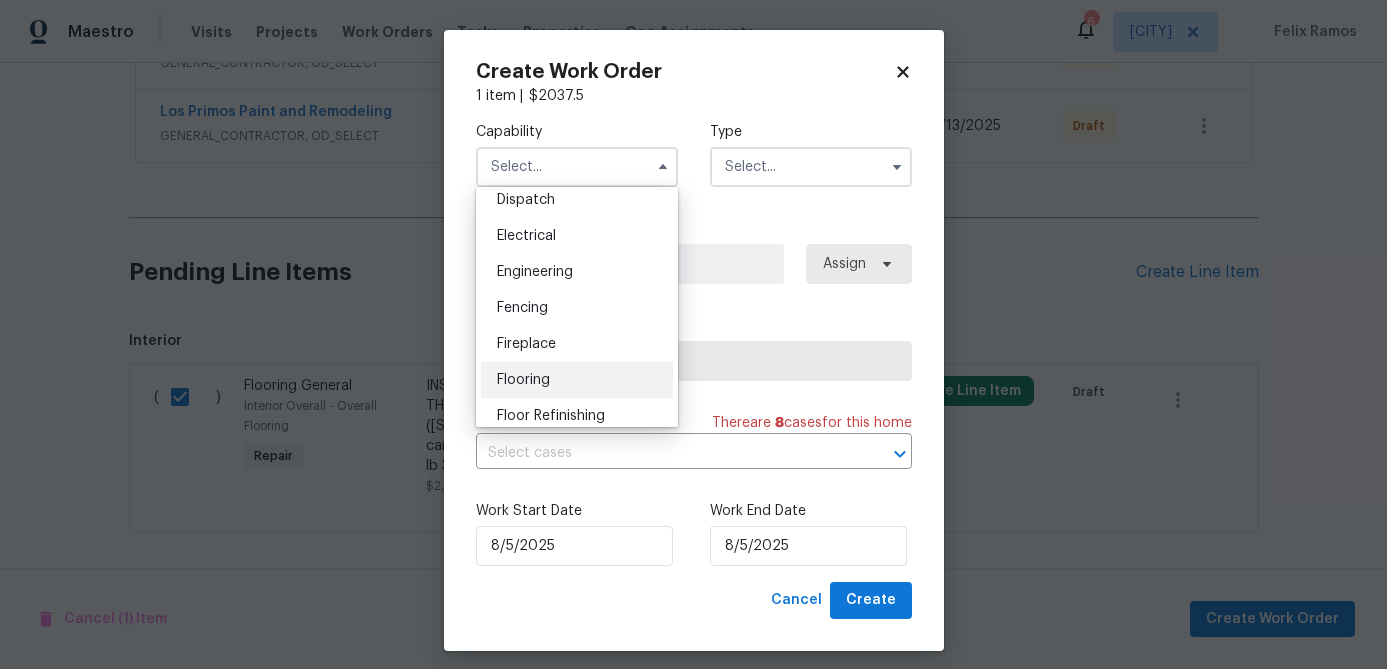 click on "Flooring" at bounding box center (577, 380) 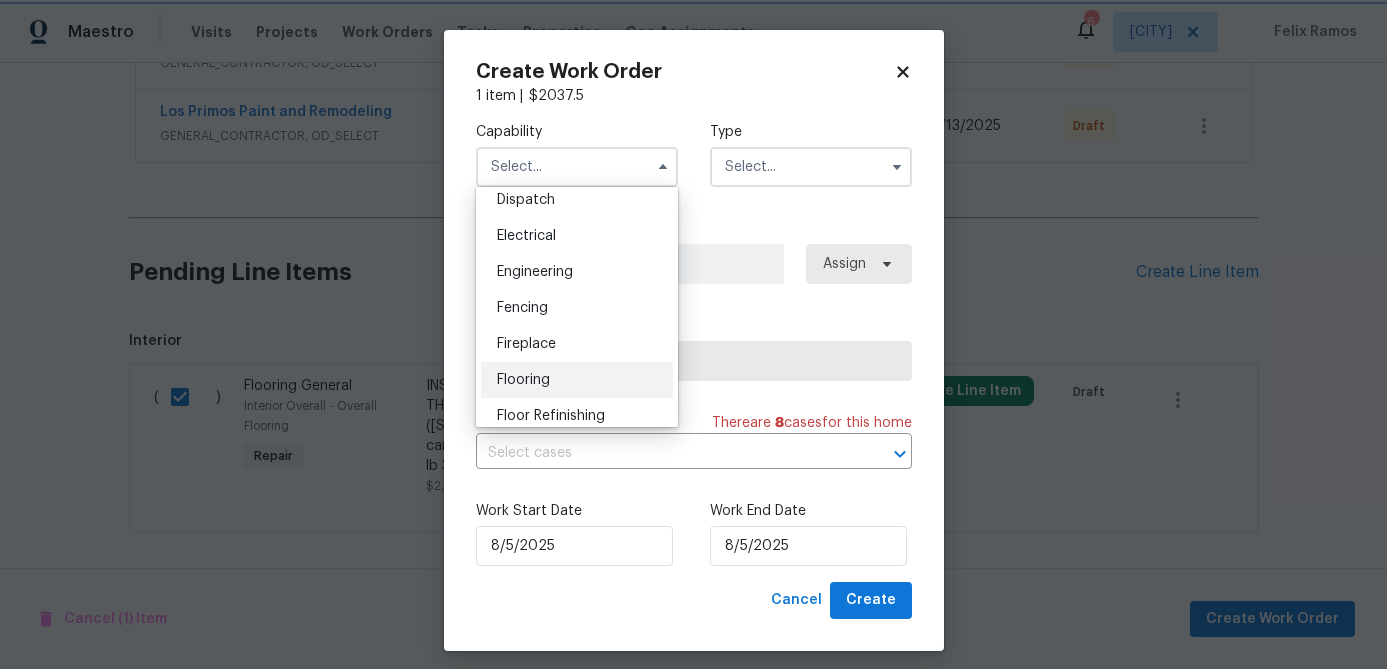 type on "Flooring" 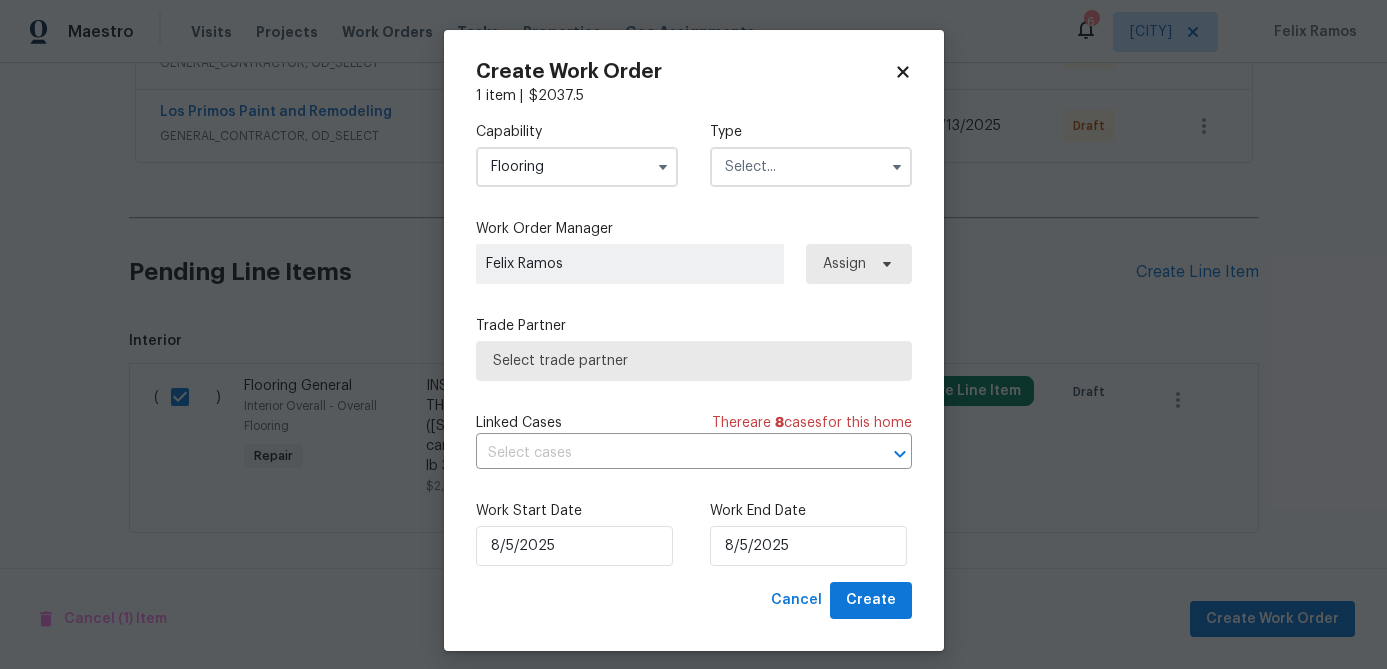 click at bounding box center (811, 167) 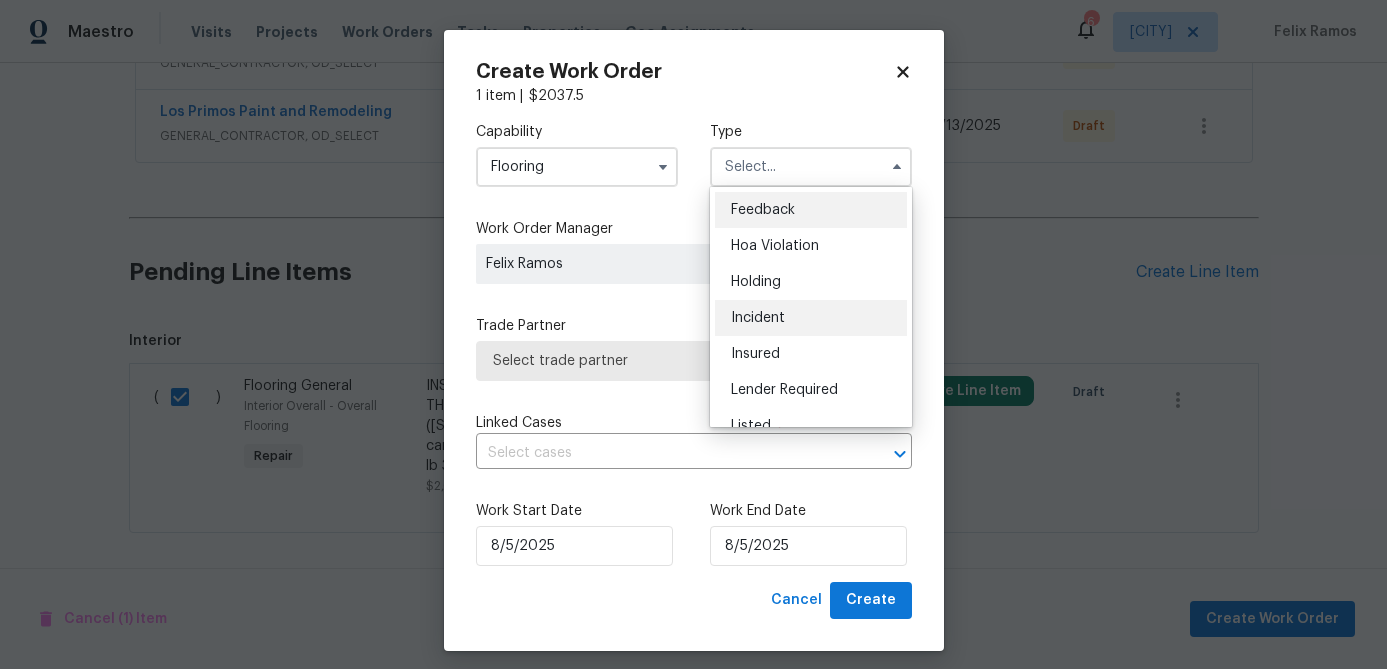 scroll, scrollTop: 454, scrollLeft: 0, axis: vertical 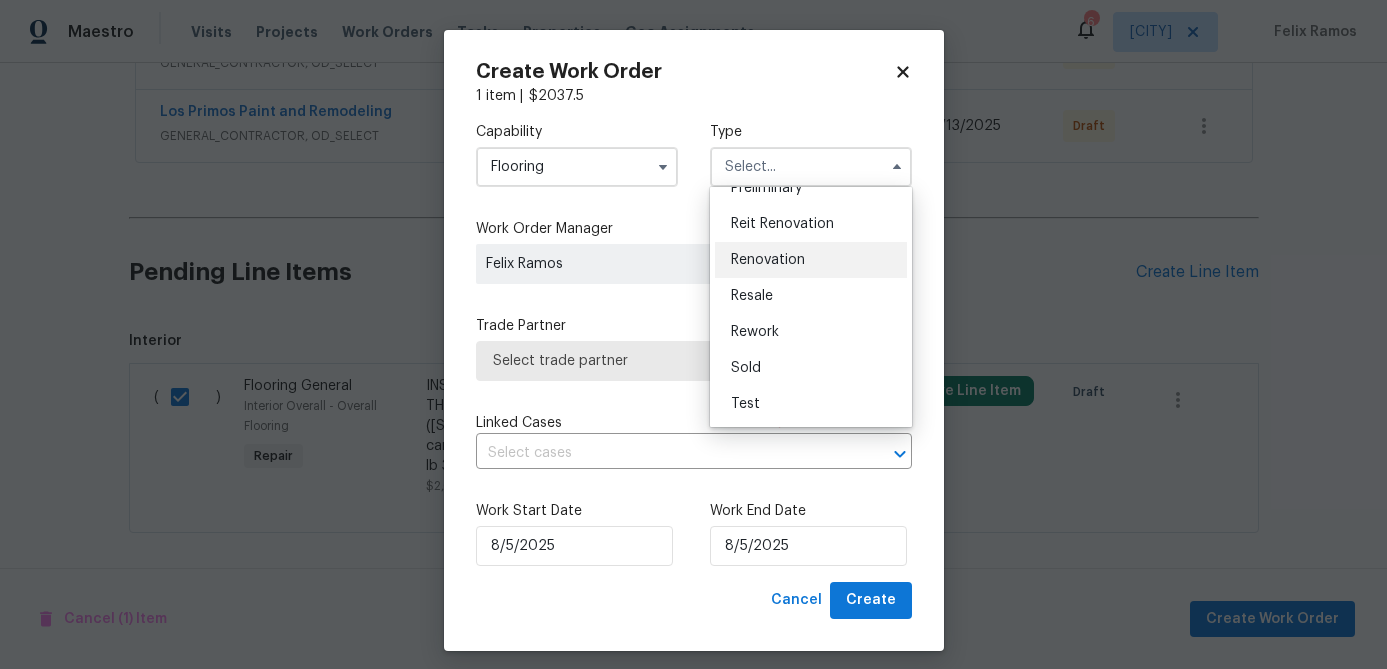 click on "Renovation" at bounding box center (768, 260) 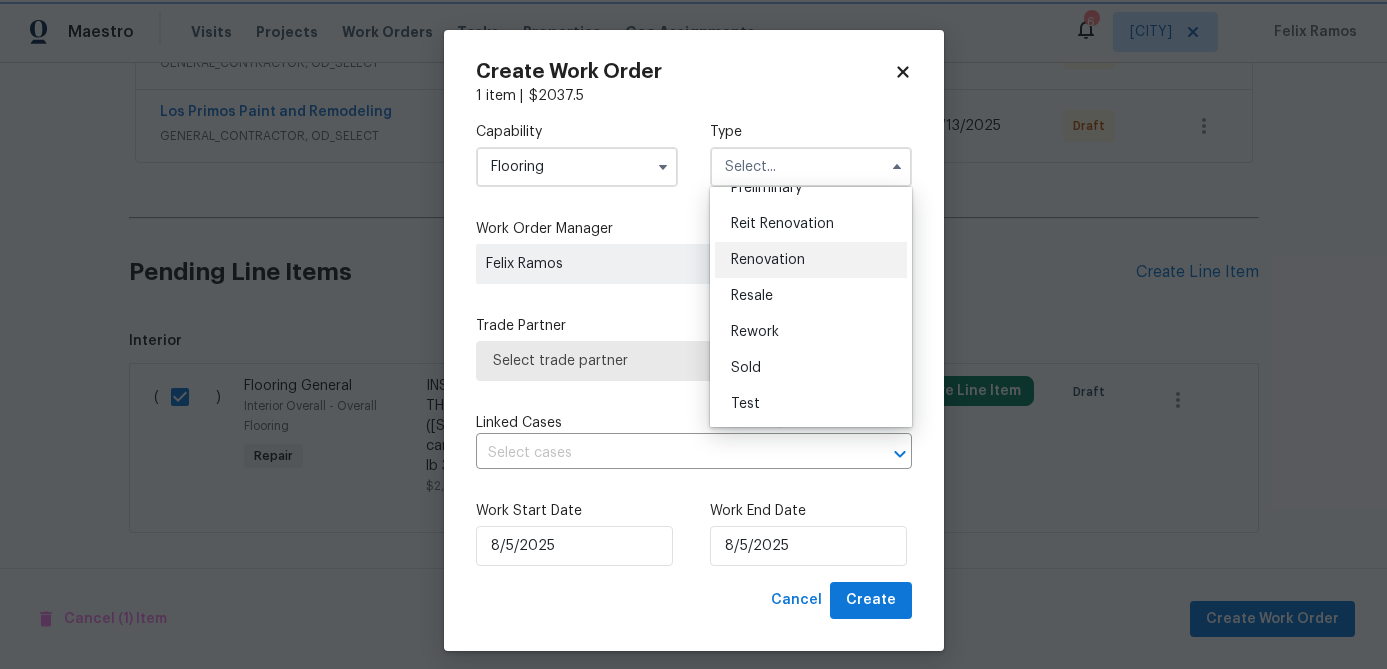 type on "Renovation" 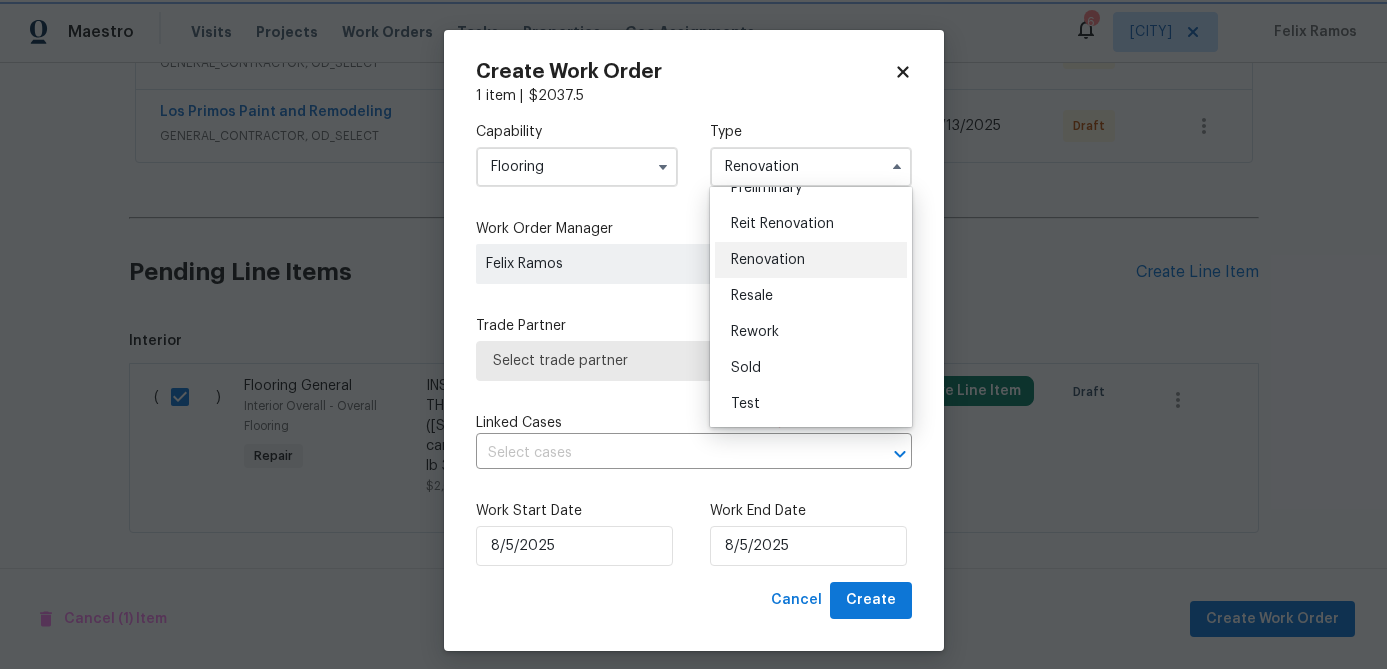 scroll, scrollTop: 0, scrollLeft: 0, axis: both 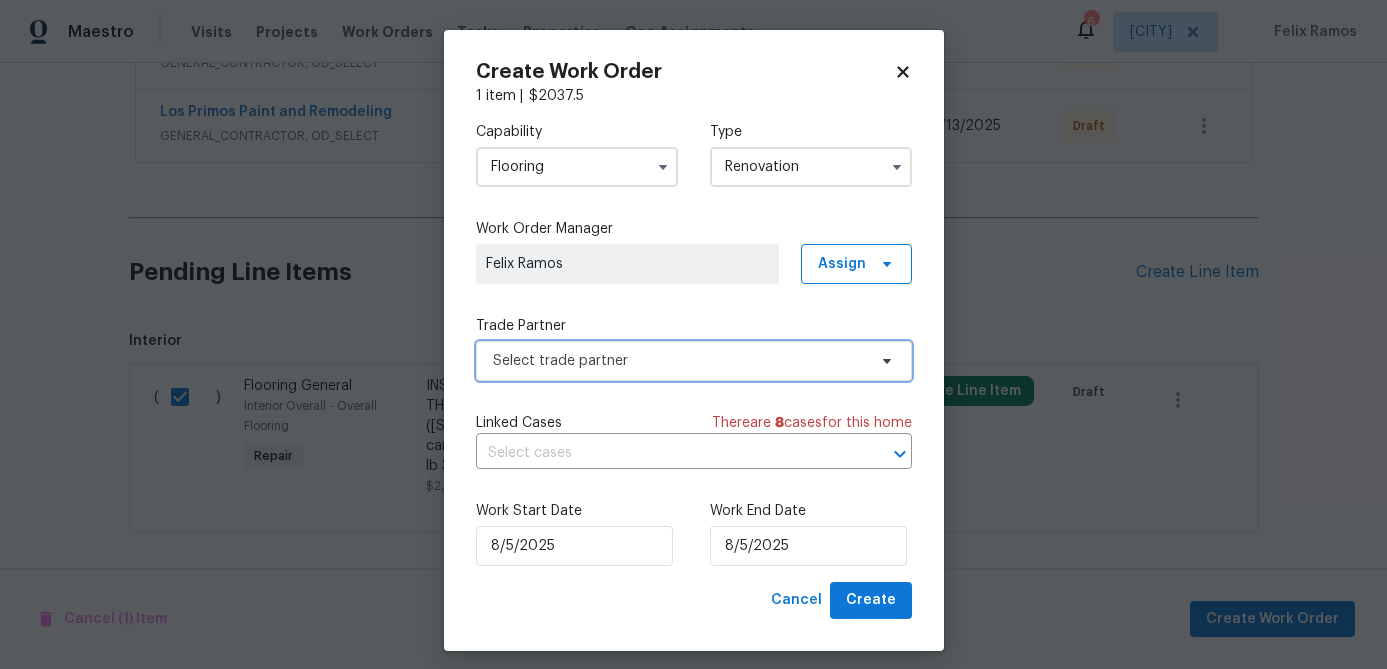 click on "Select trade partner" at bounding box center [694, 361] 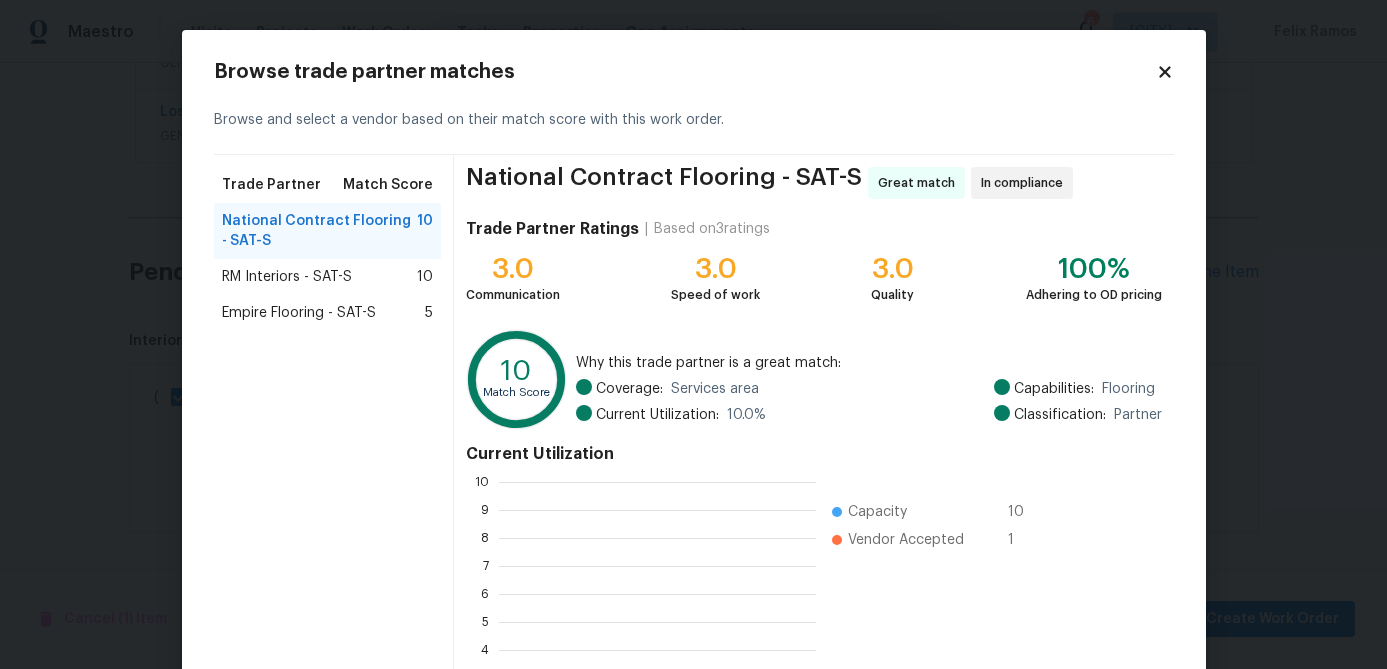 scroll, scrollTop: 2, scrollLeft: 2, axis: both 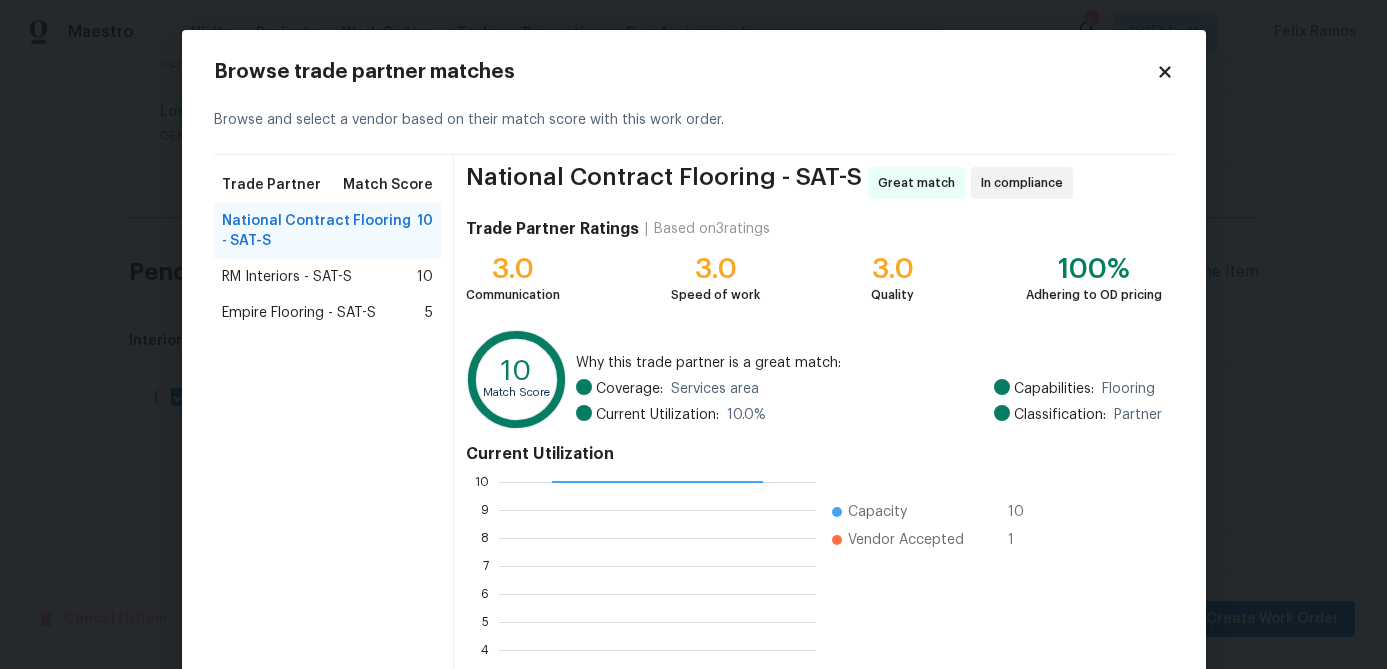 click on "RM Interiors - SAT-S" at bounding box center (287, 277) 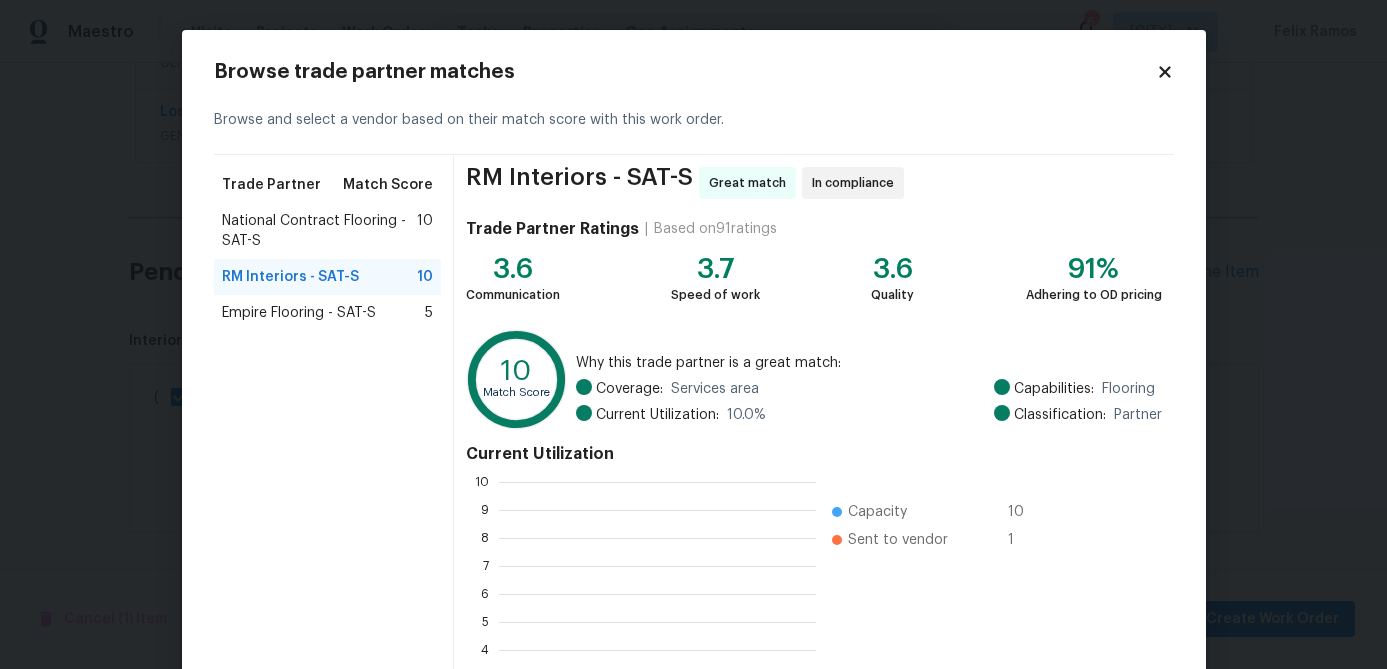 scroll, scrollTop: 2, scrollLeft: 2, axis: both 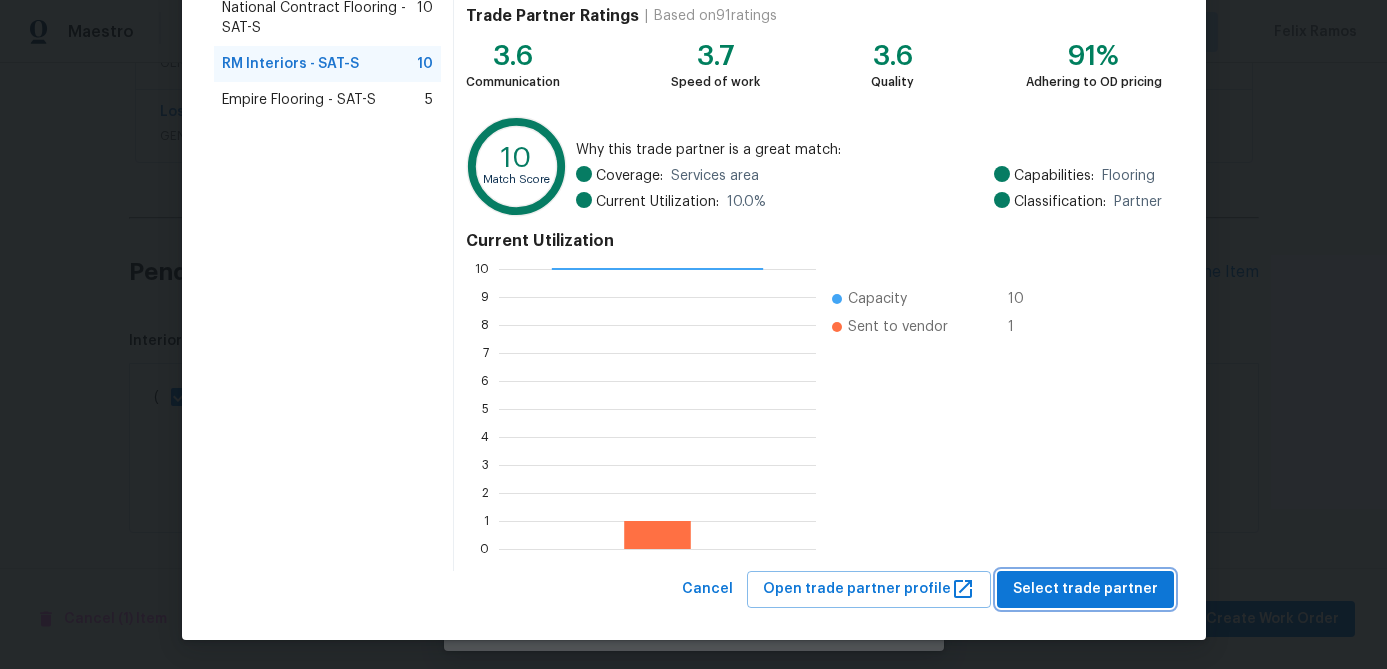click on "Select trade partner" at bounding box center [1085, 589] 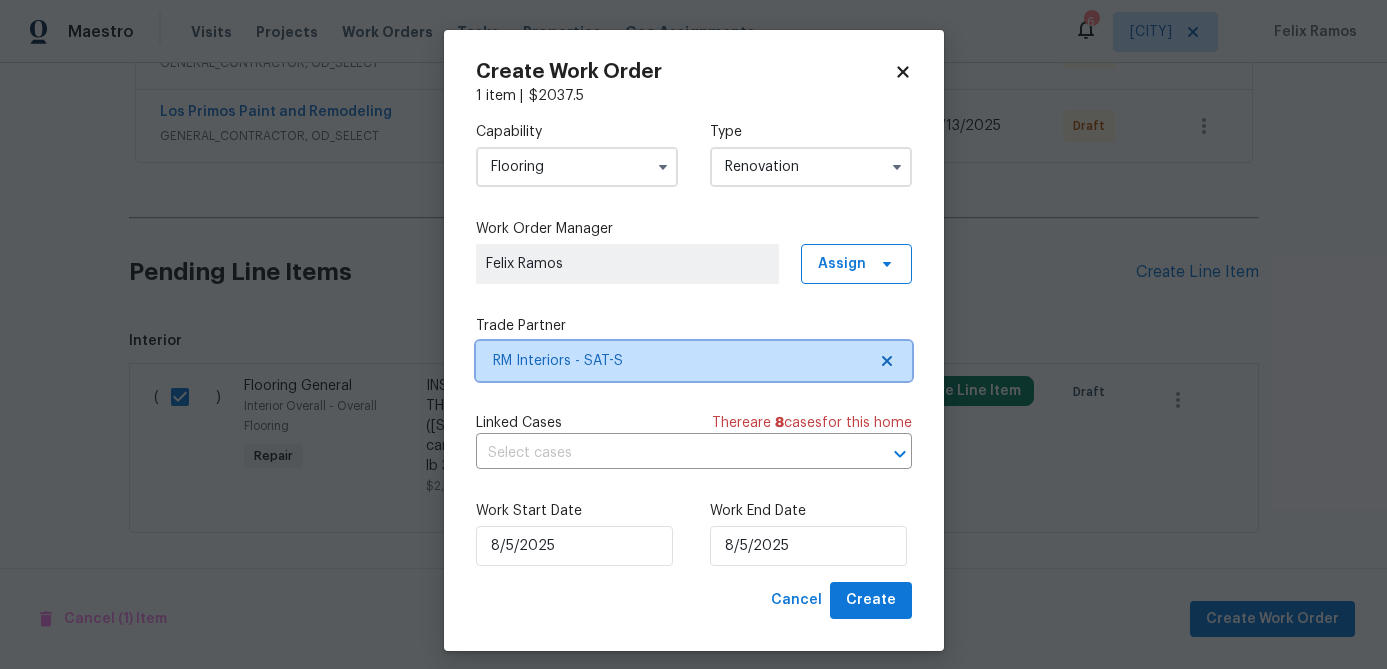 scroll, scrollTop: 0, scrollLeft: 0, axis: both 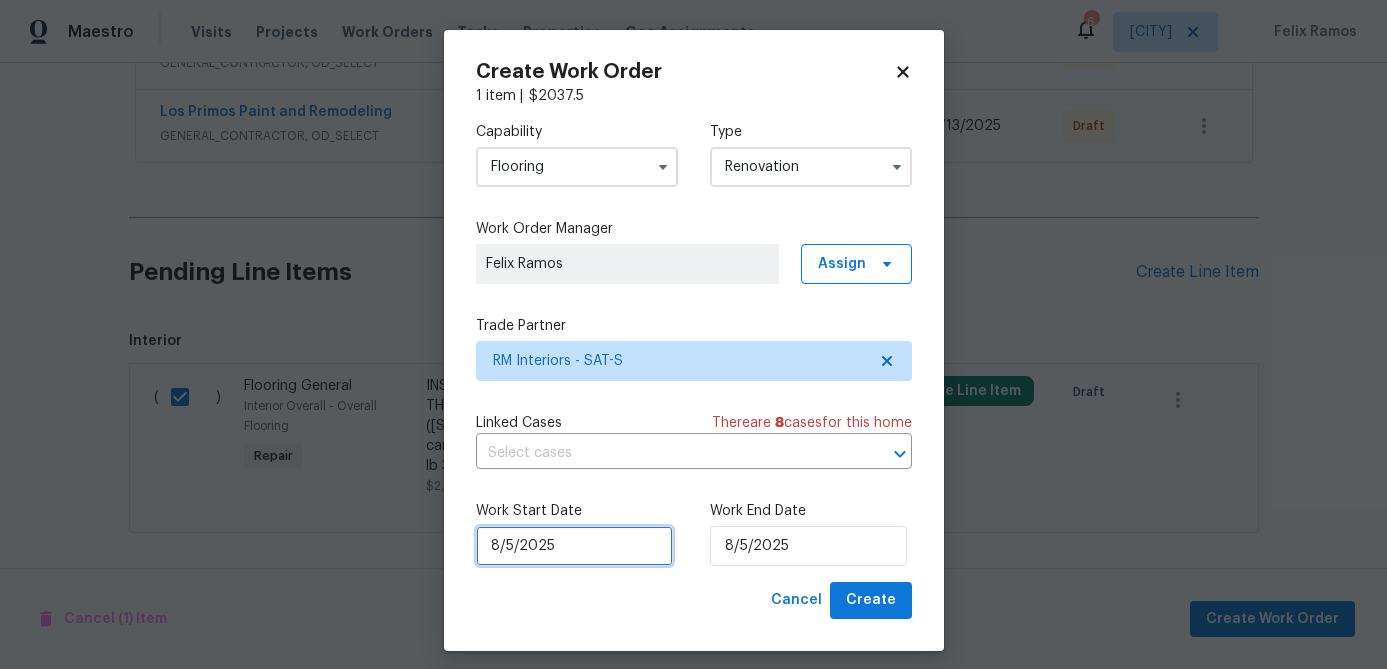 click on "8/5/2025" at bounding box center (574, 546) 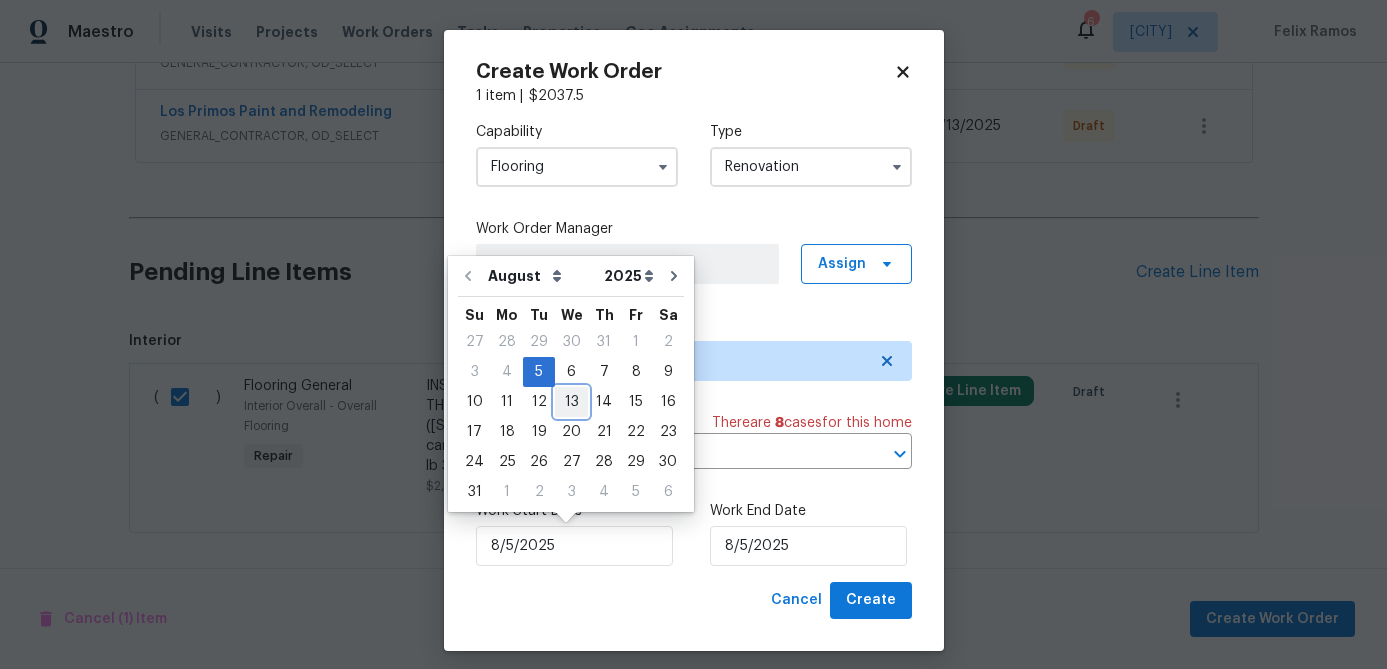 click on "13" at bounding box center (571, 402) 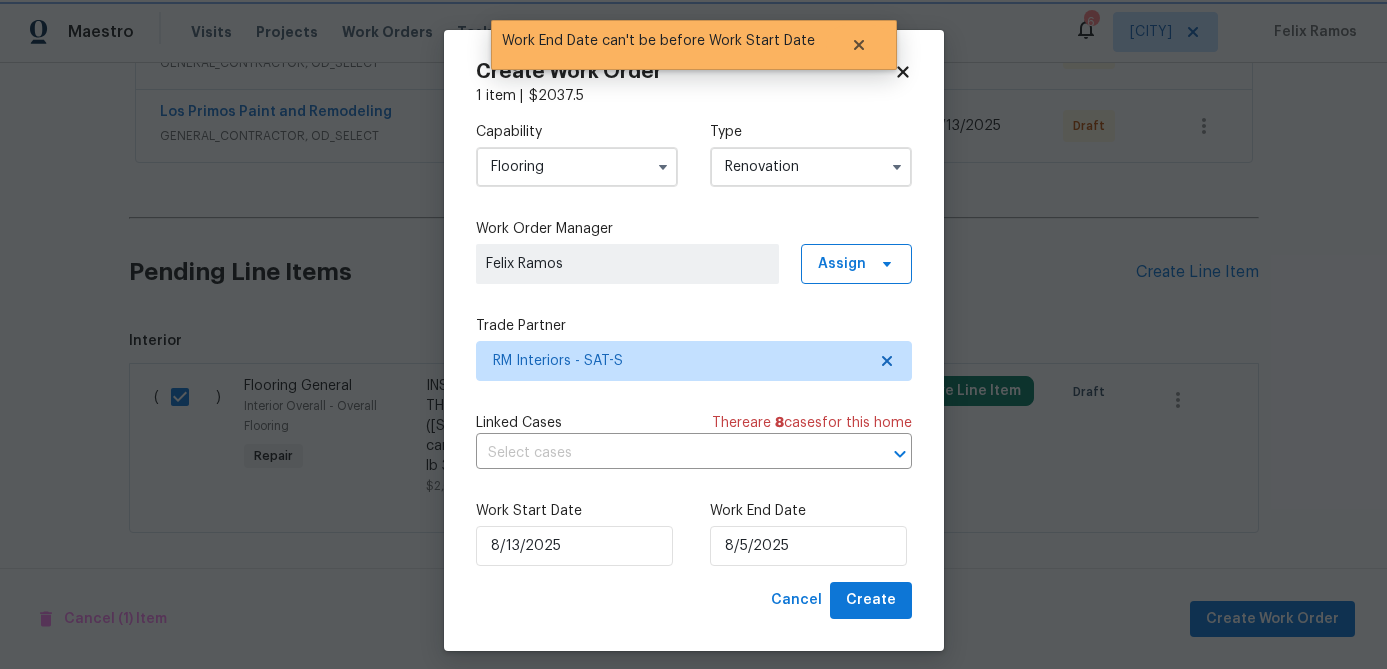 type on "8/13/2025" 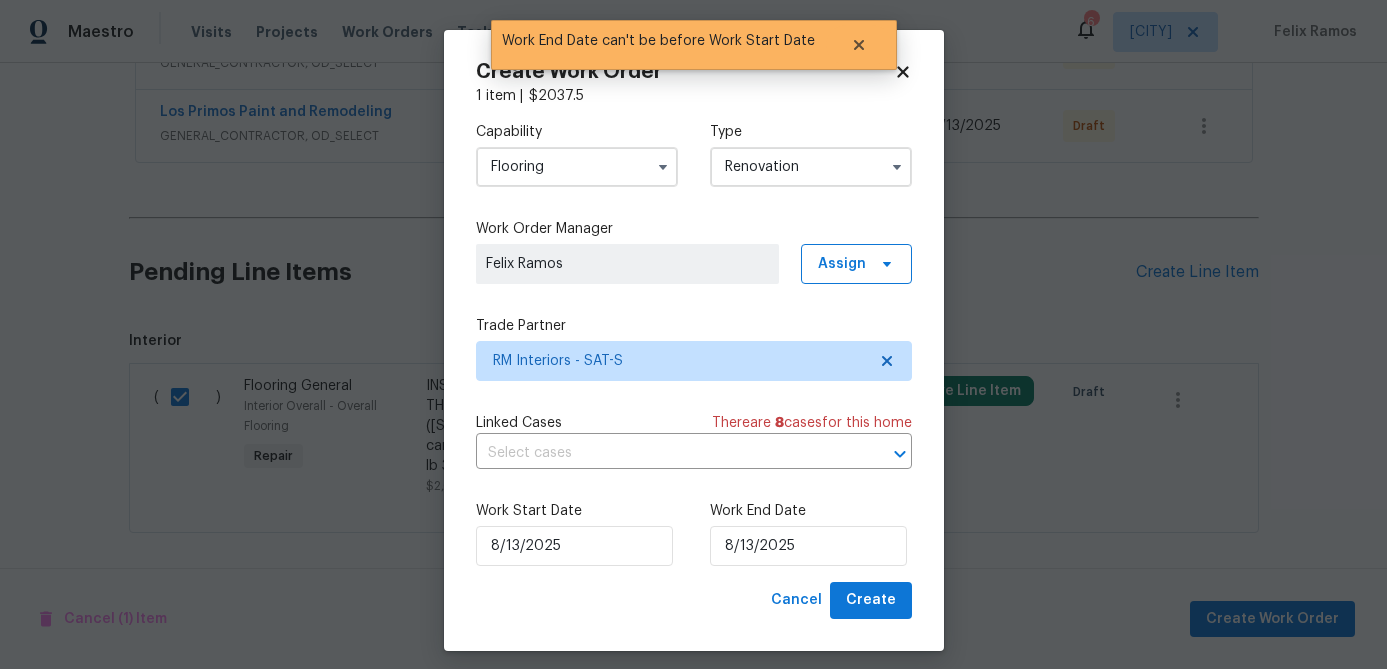 click on "Work Start Date   [DATE] Work End Date   [DATE]" at bounding box center (694, 533) 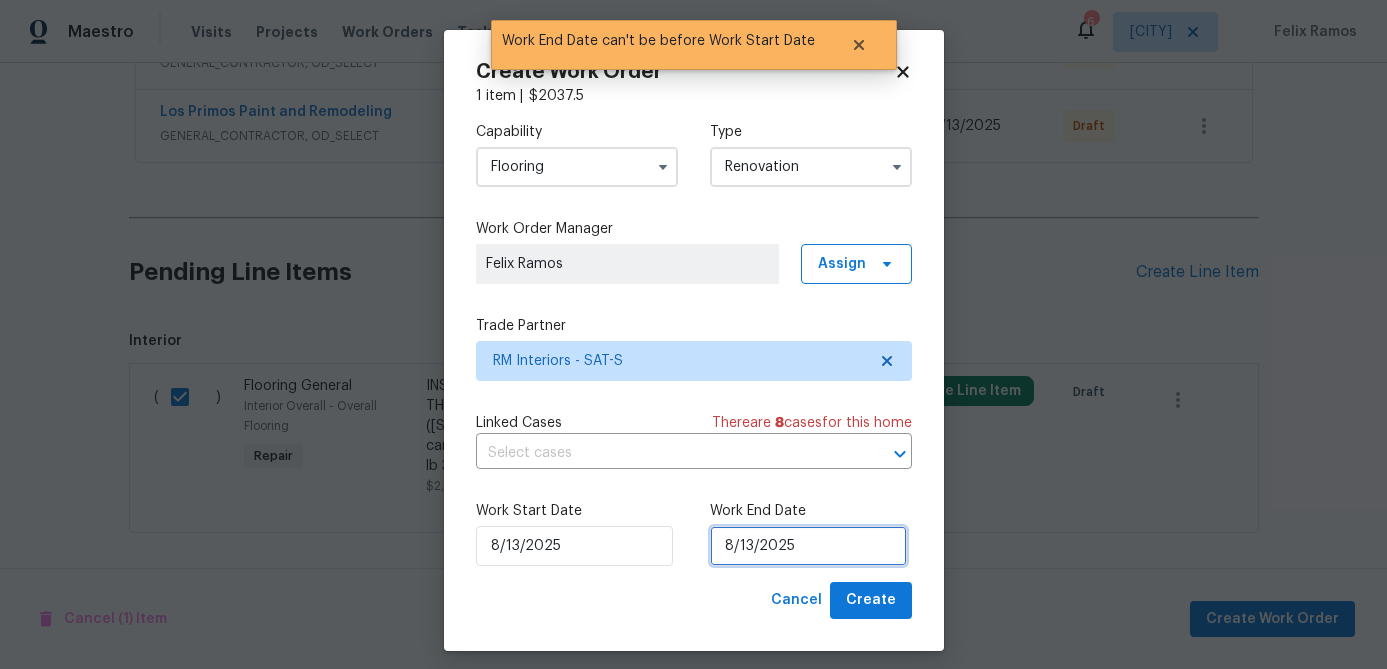 click on "8/13/2025" at bounding box center (808, 546) 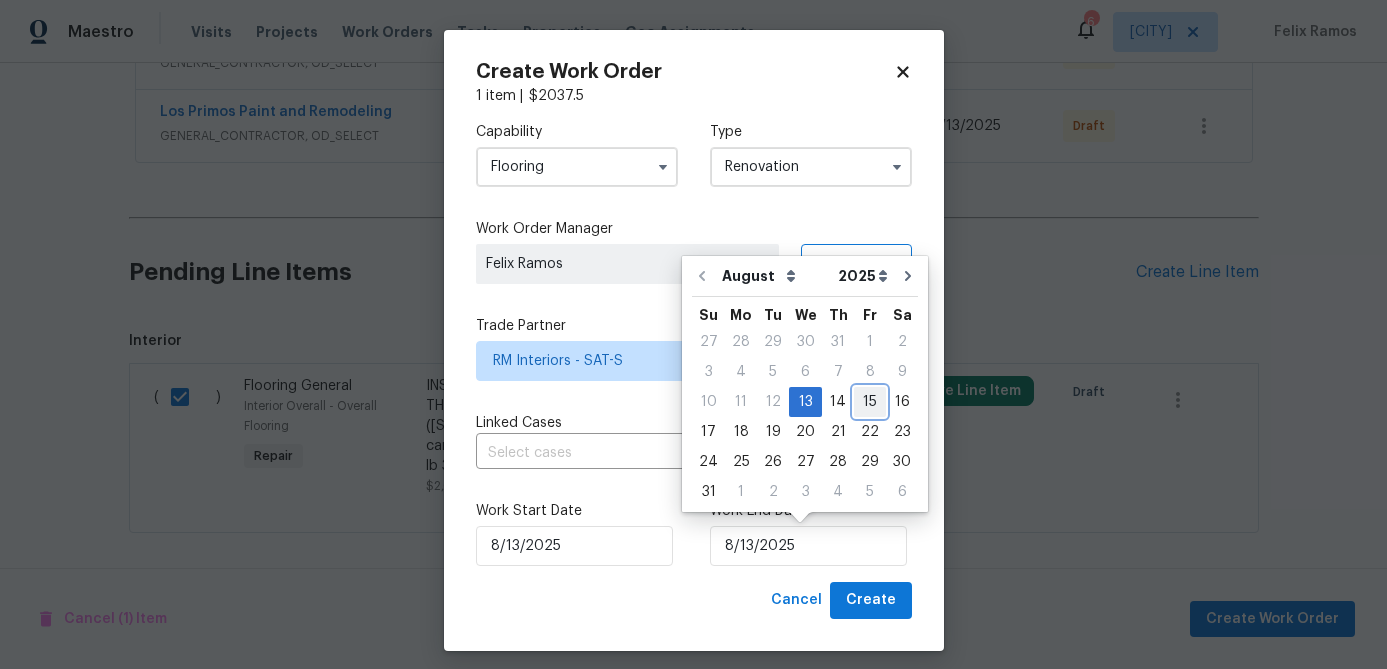 click on "15" at bounding box center (870, 402) 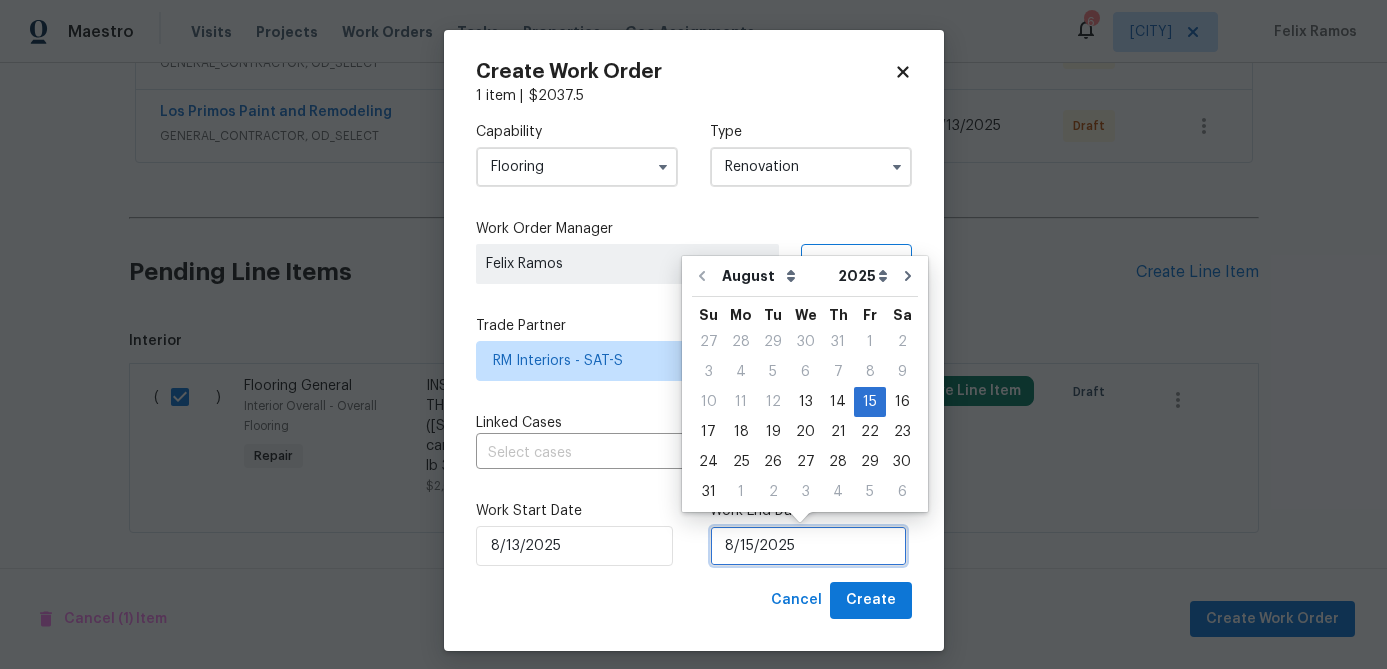 click on "8/15/2025" at bounding box center [808, 546] 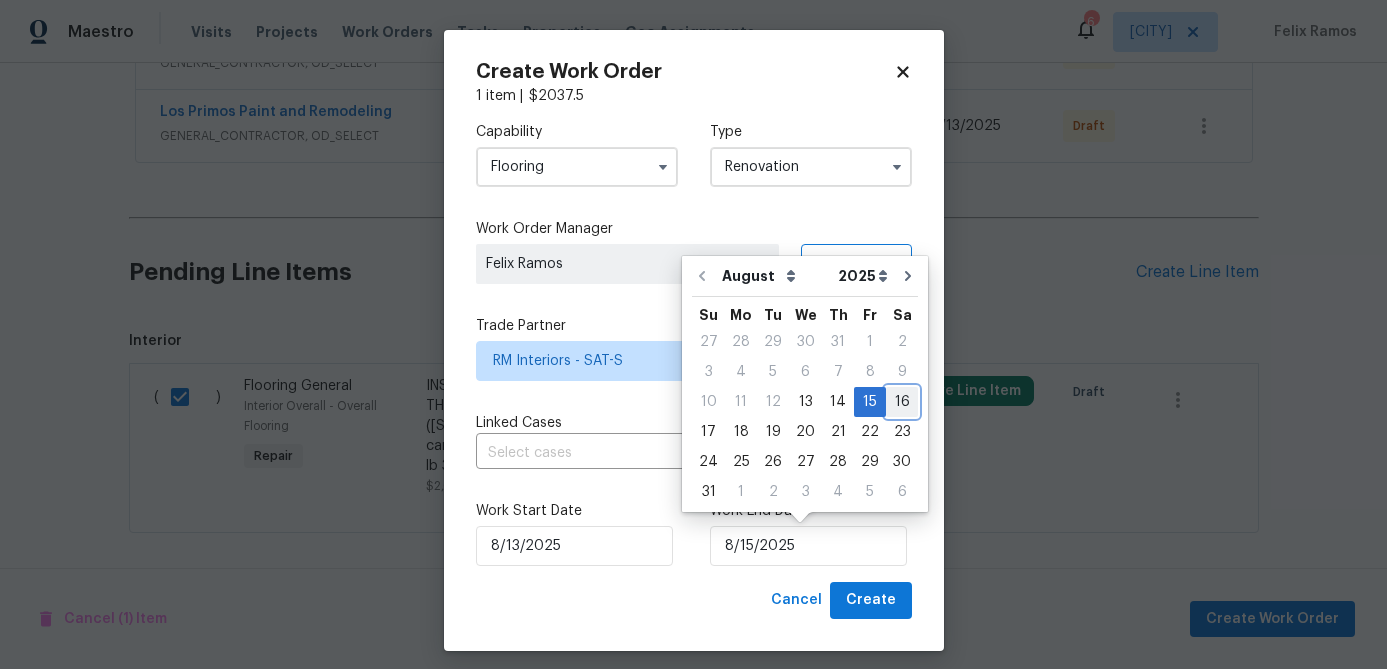 click on "16" at bounding box center (902, 402) 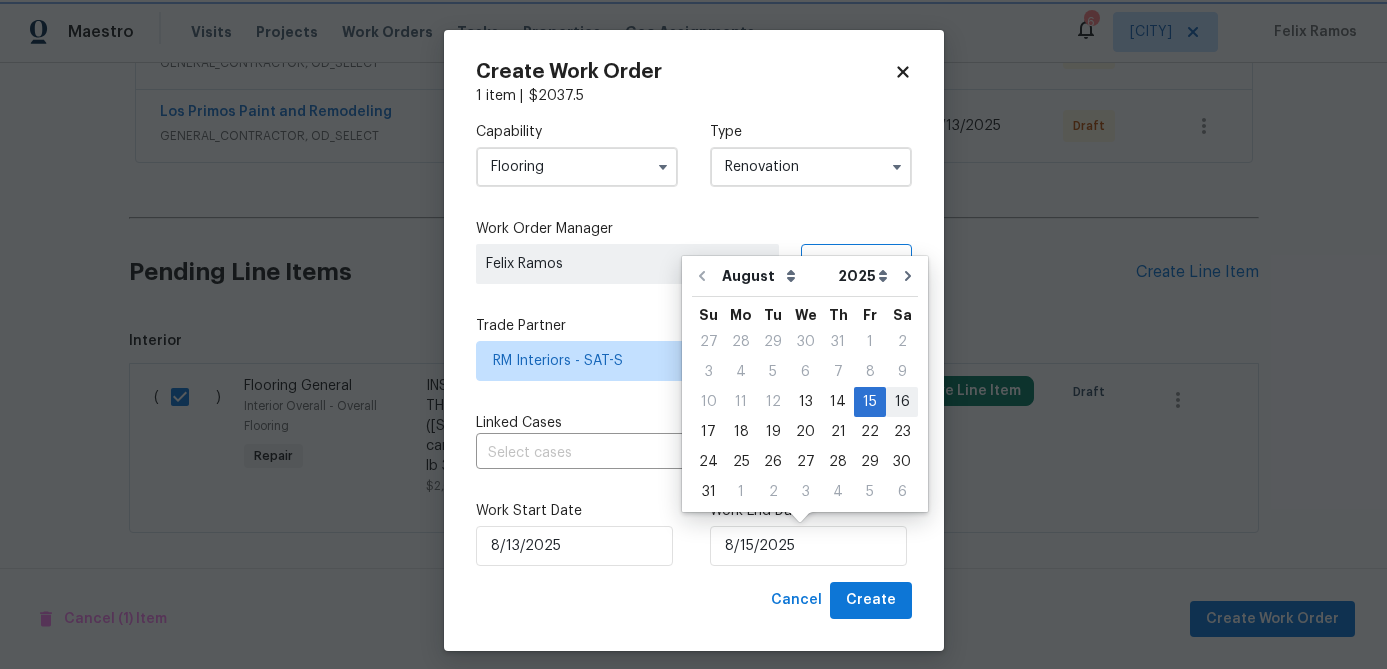 type on "8/16/2025" 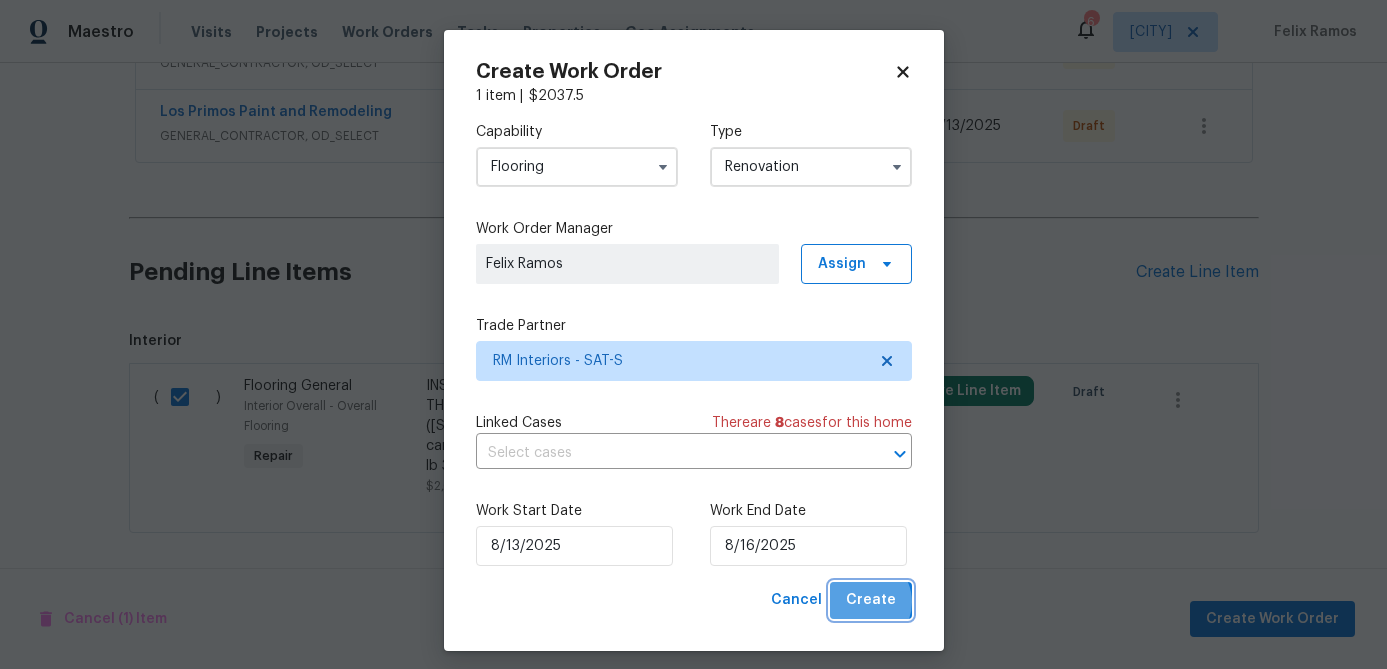 click on "Create" at bounding box center (871, 600) 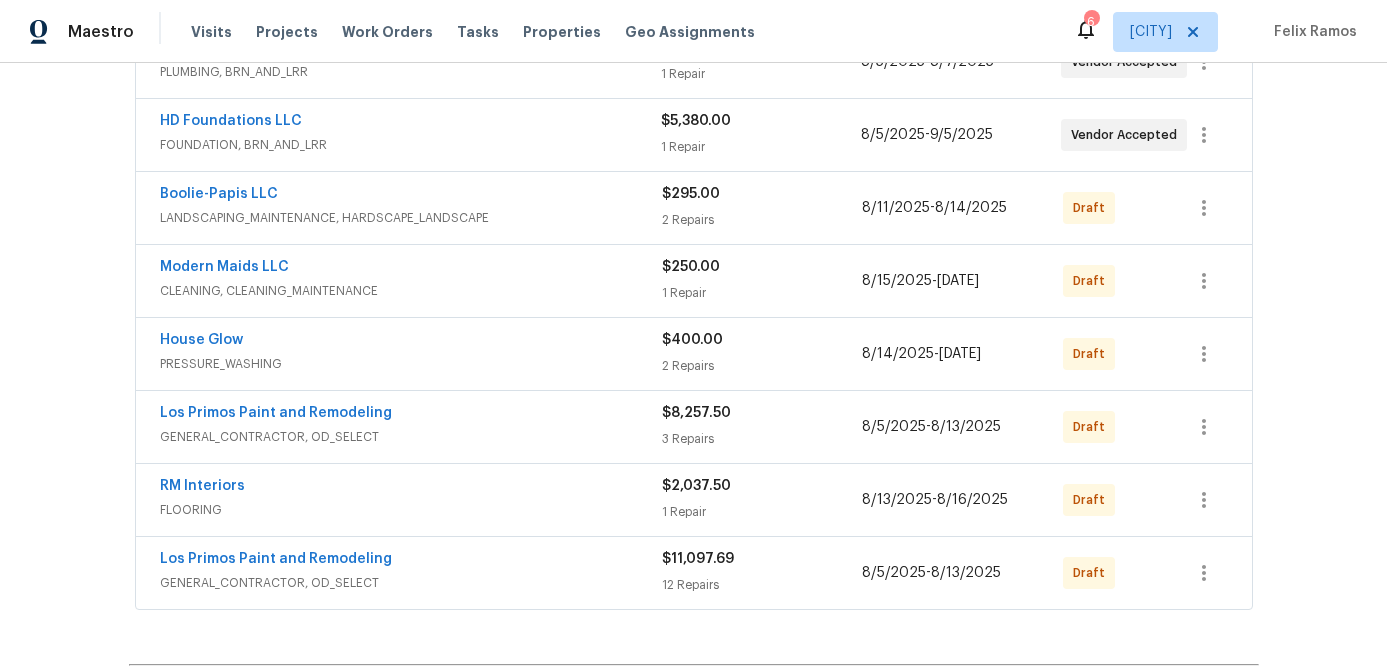scroll, scrollTop: 418, scrollLeft: 0, axis: vertical 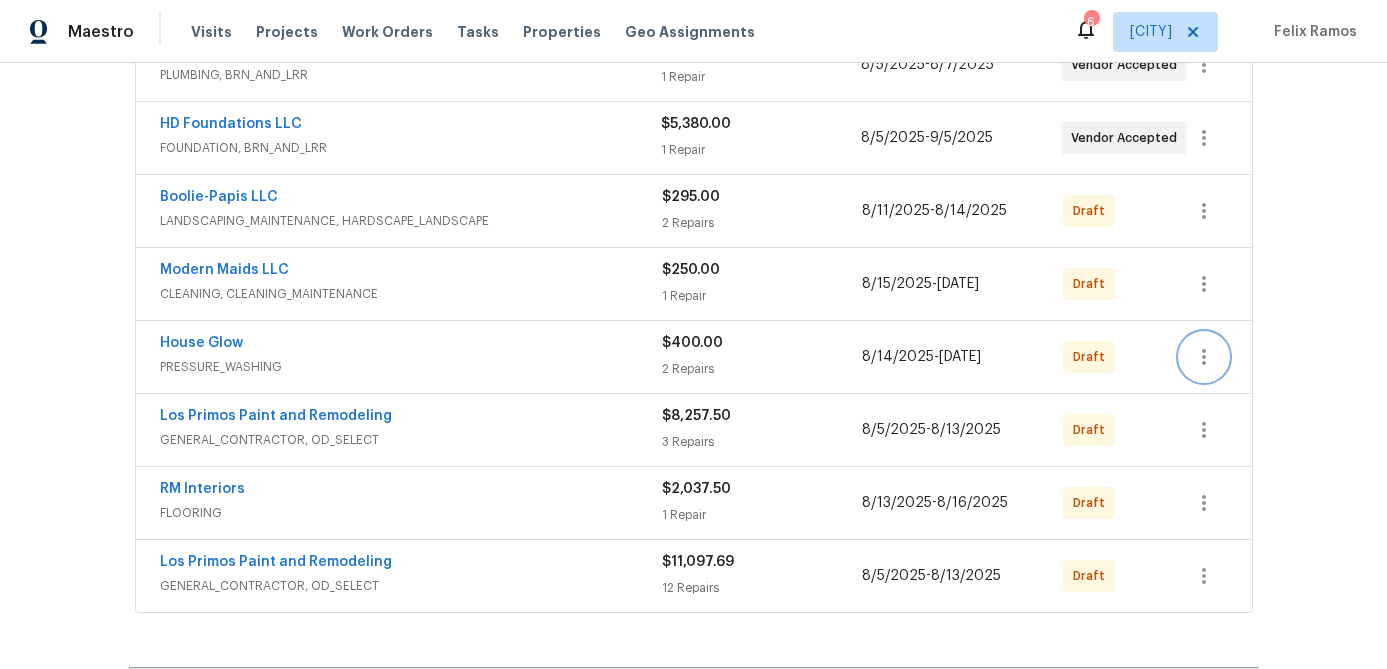 click 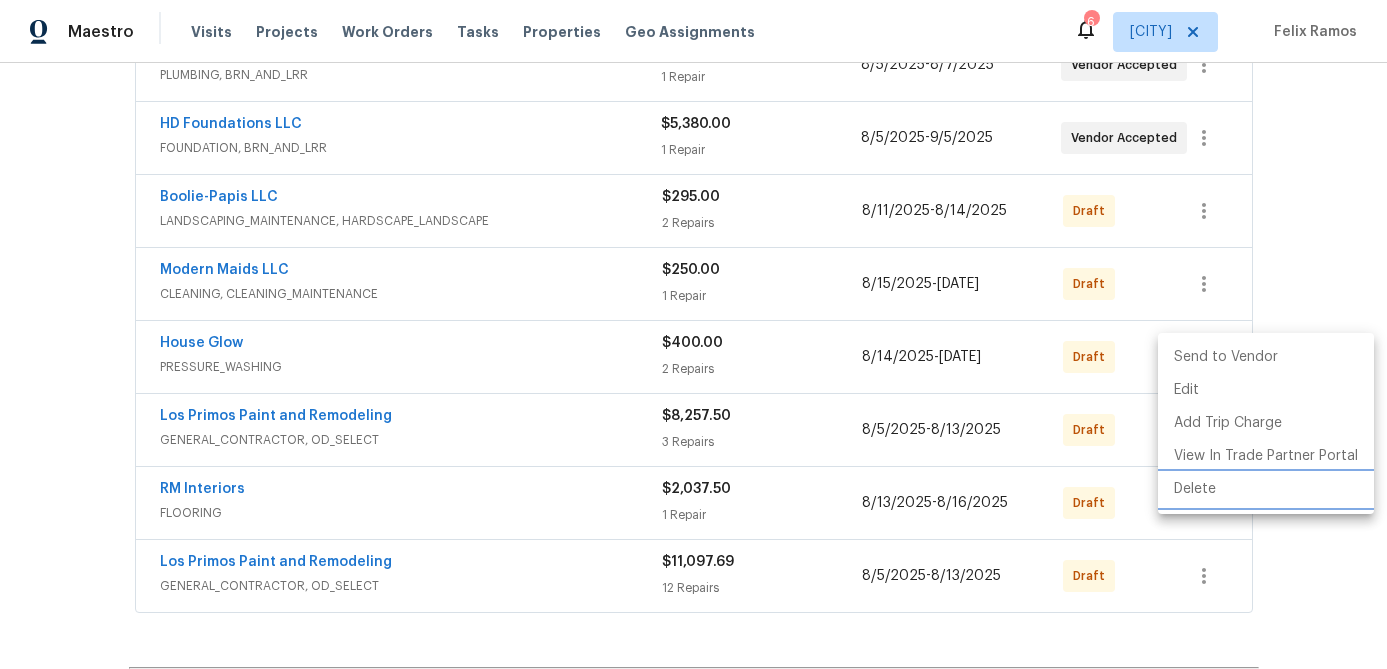 click on "Delete" at bounding box center (1266, 489) 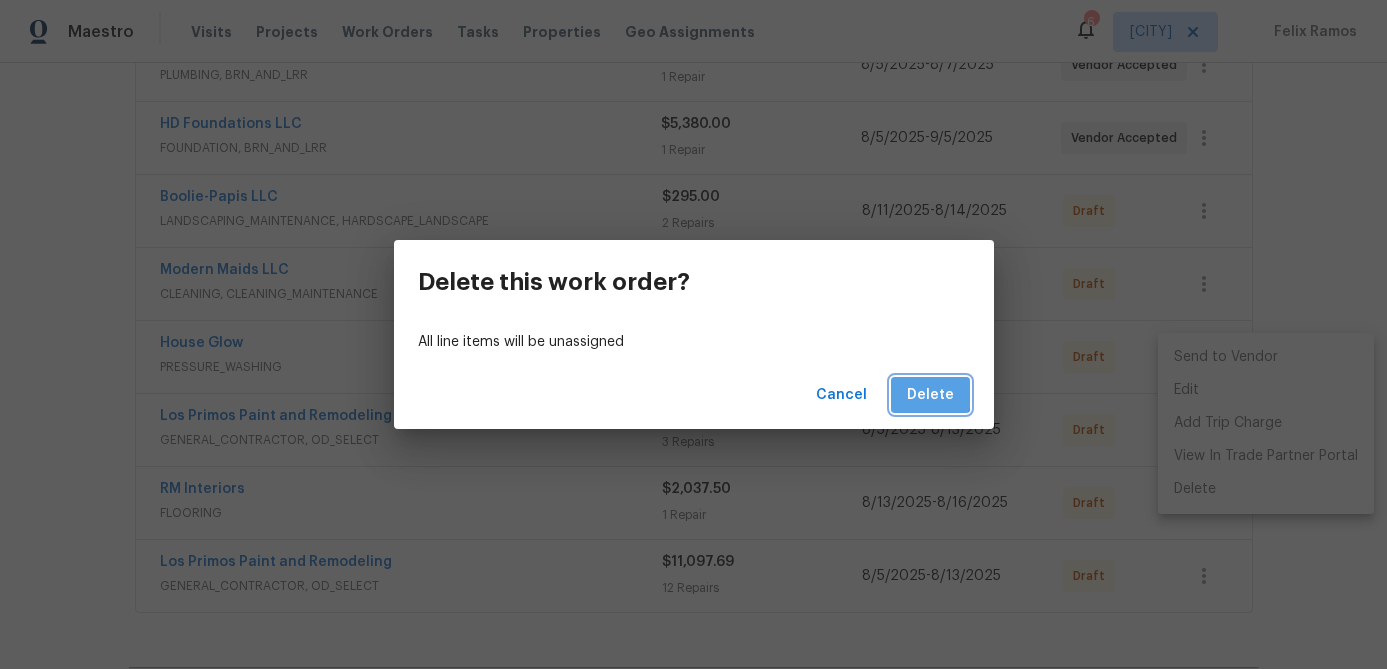click on "Delete" at bounding box center [930, 395] 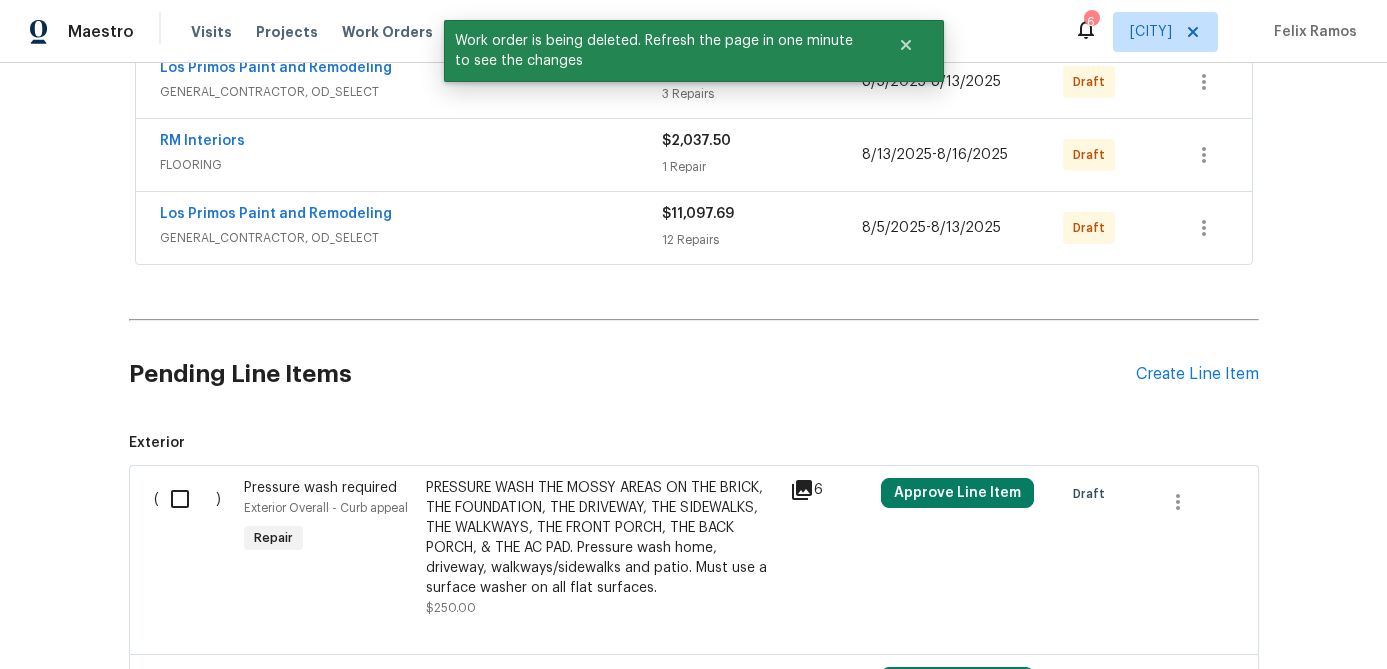 scroll, scrollTop: 965, scrollLeft: 0, axis: vertical 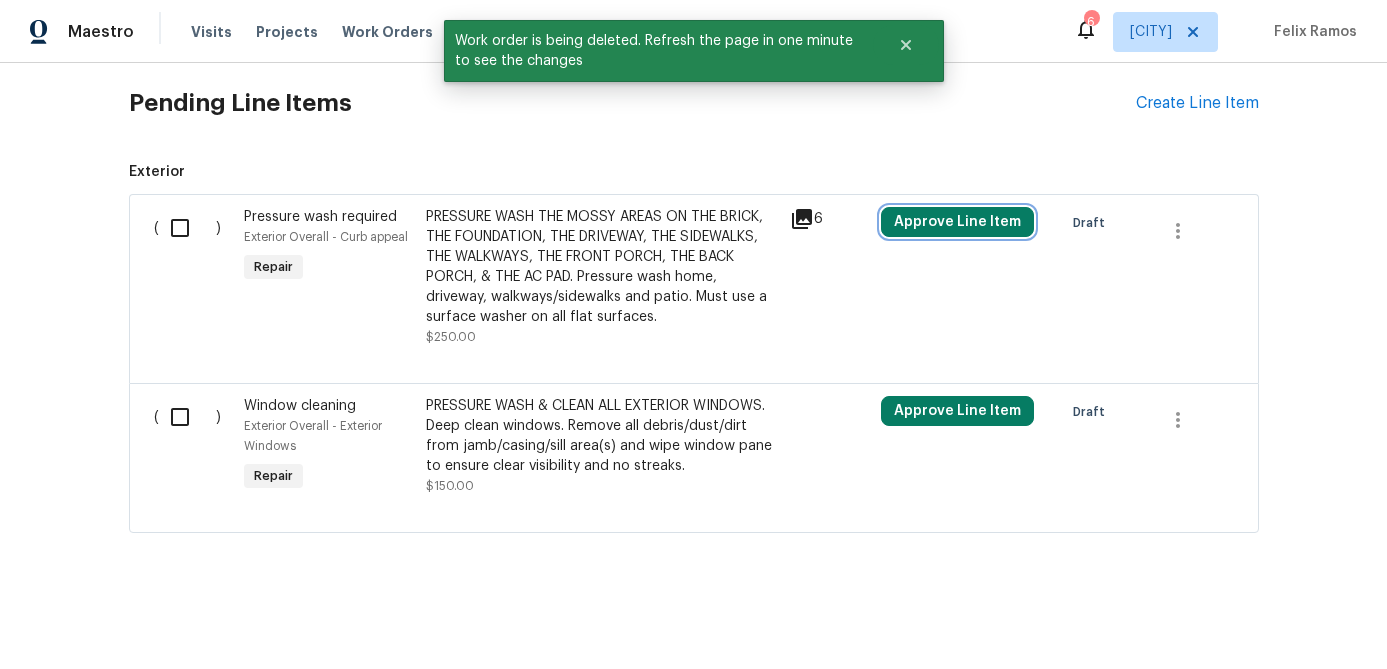 click on "Approve Line Item" at bounding box center [957, 222] 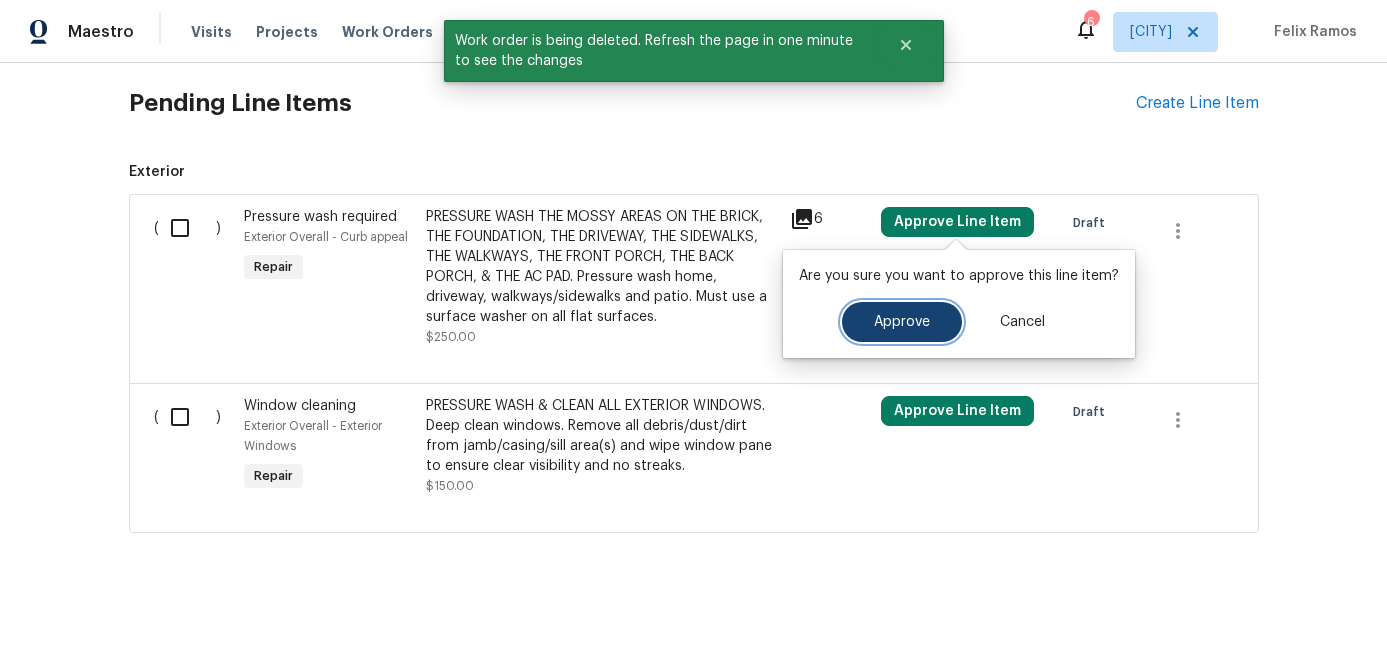 click on "Approve" at bounding box center [902, 322] 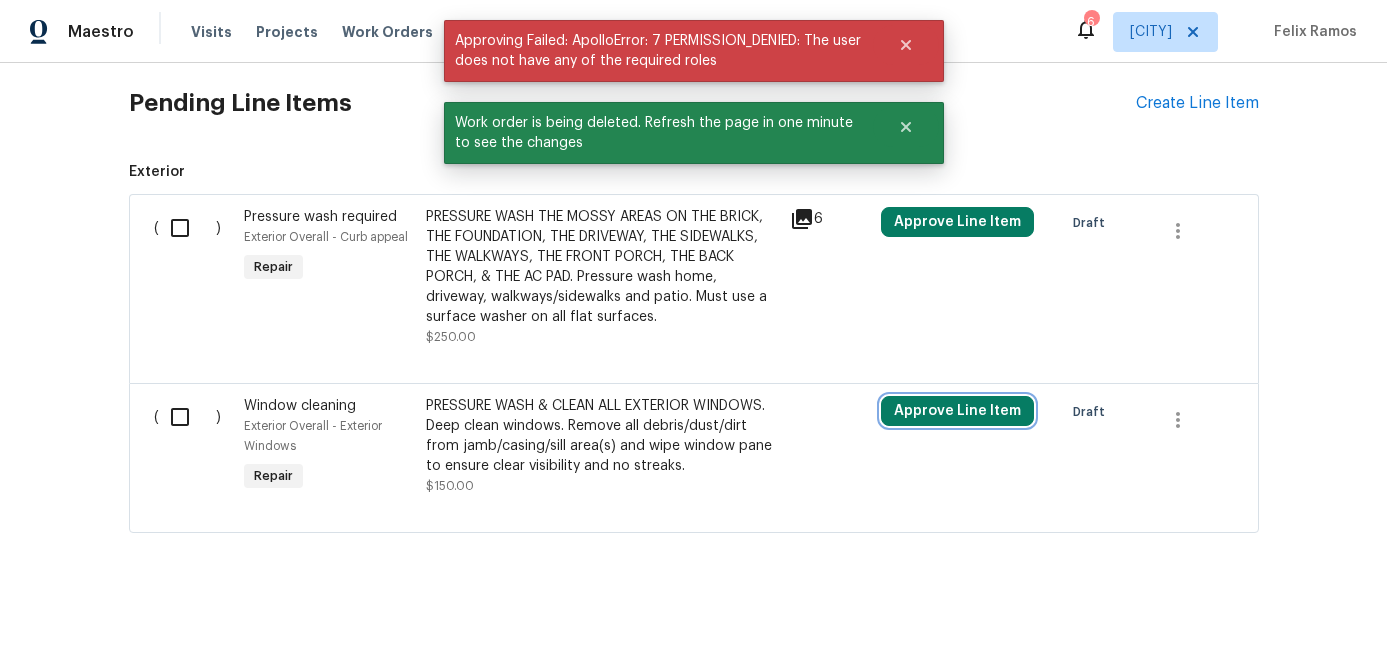 click on "Approve Line Item" at bounding box center (957, 411) 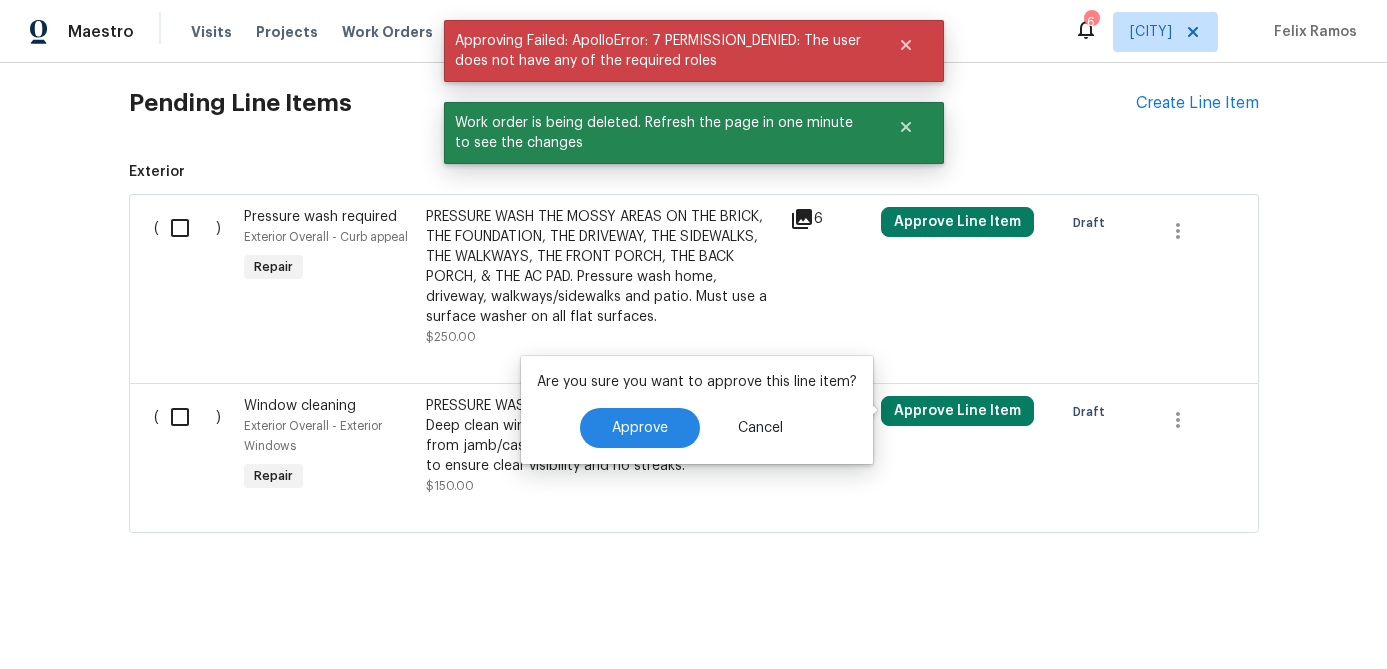click on "Are you sure you want to approve this line item? Approve Cancel" at bounding box center [697, 410] 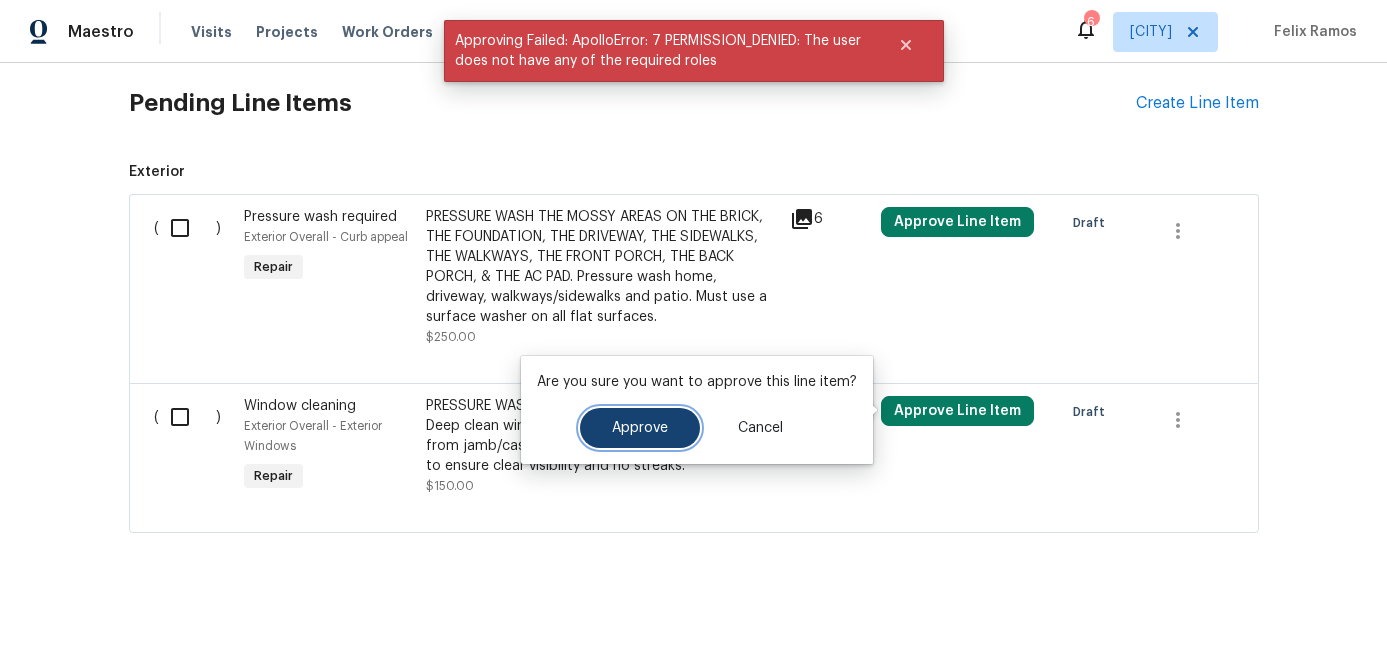 click on "Approve" at bounding box center (640, 428) 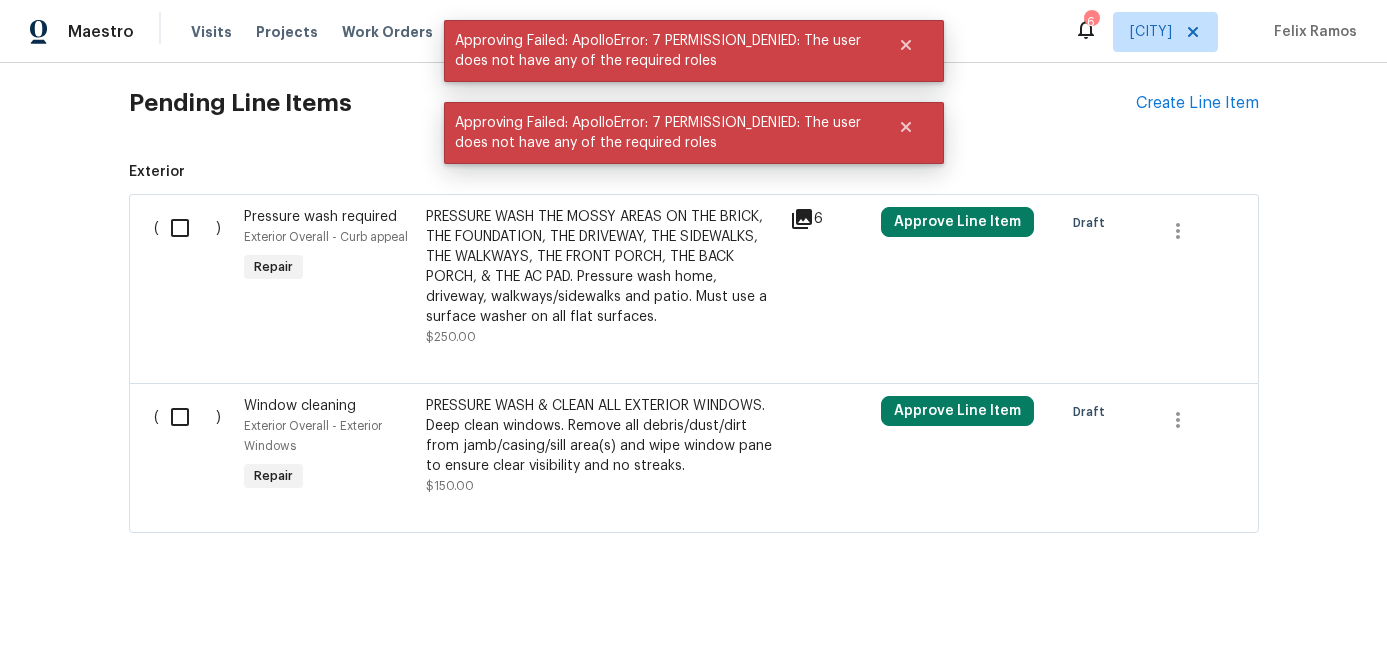 click at bounding box center (187, 417) 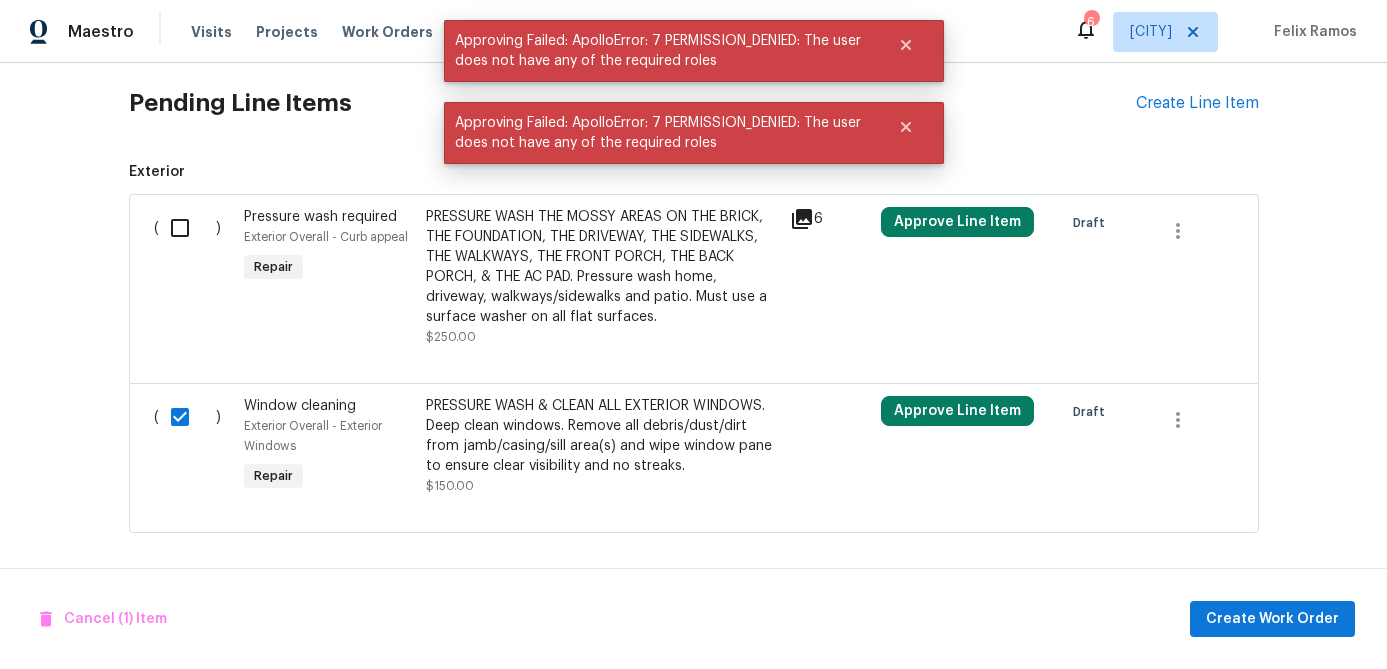 click at bounding box center (187, 228) 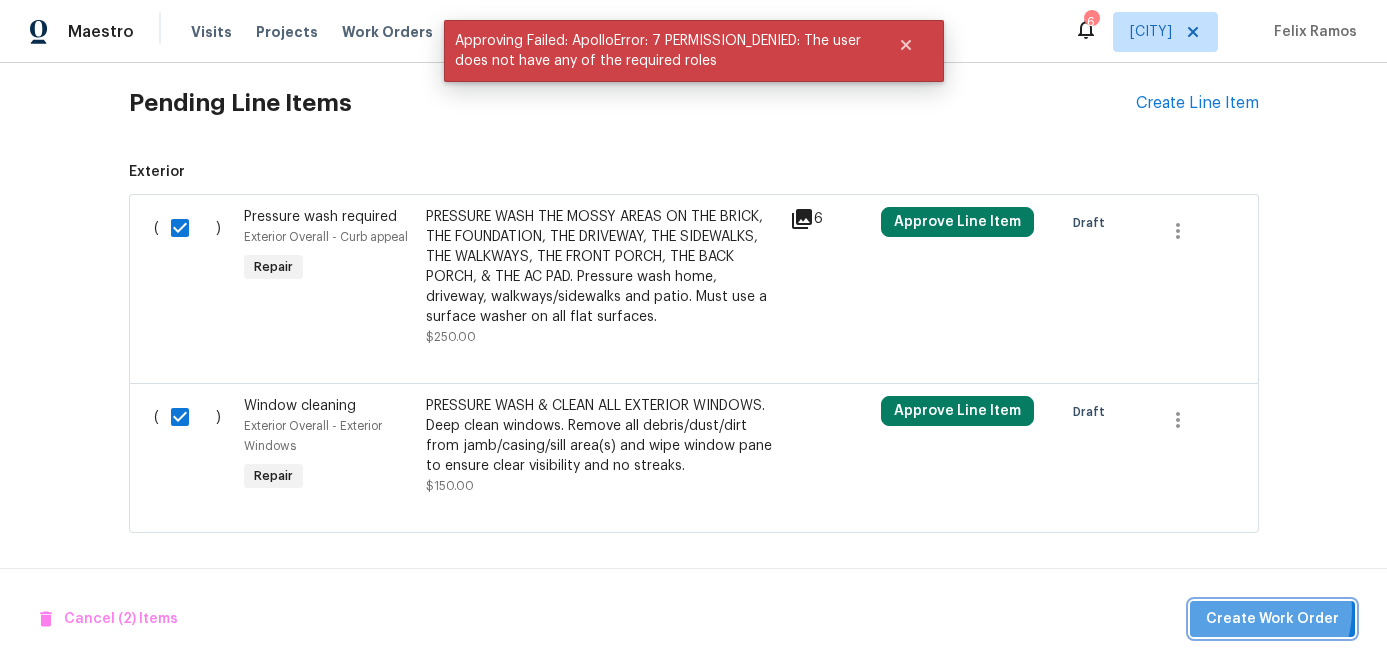 click on "Create Work Order" at bounding box center [1272, 619] 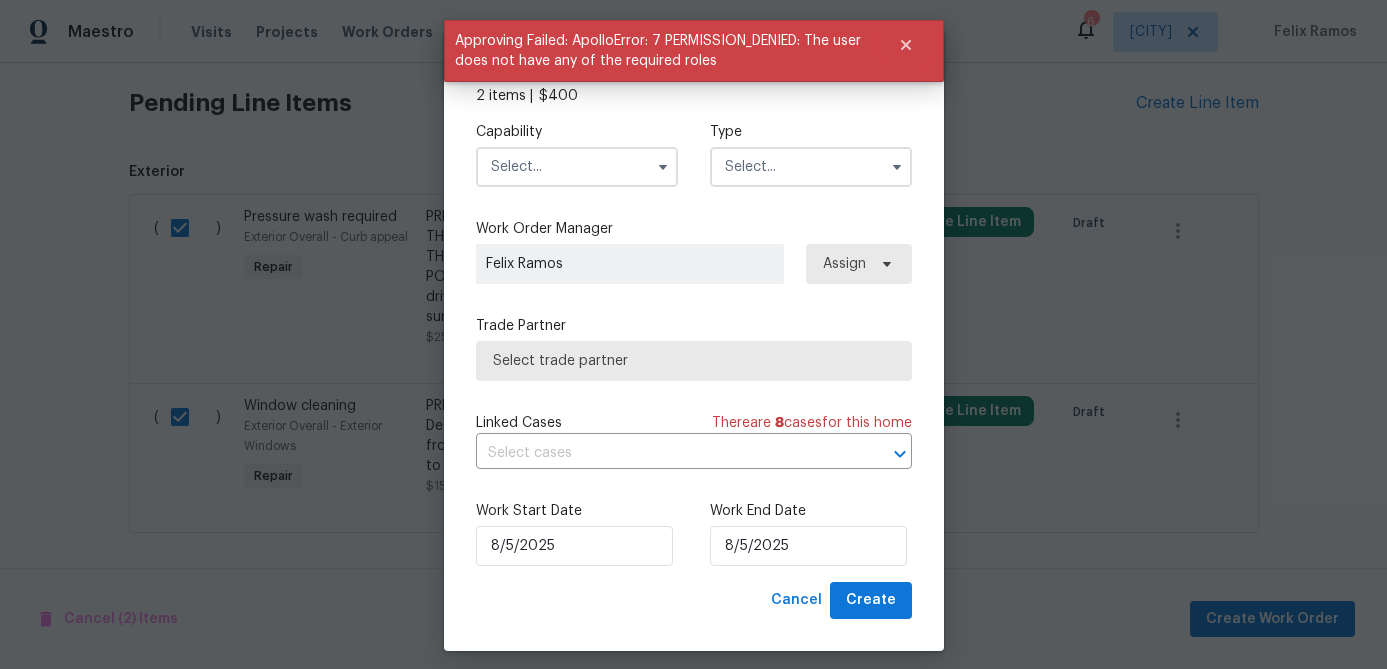 click at bounding box center (577, 167) 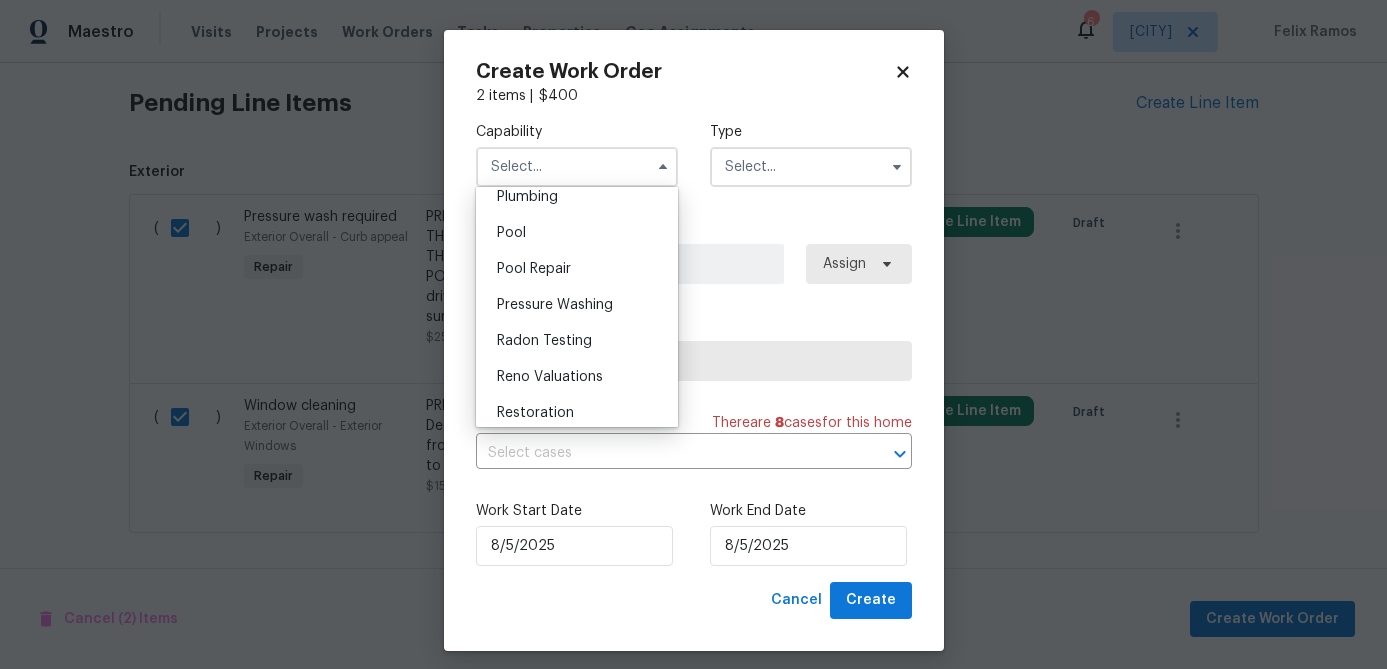 scroll, scrollTop: 1767, scrollLeft: 0, axis: vertical 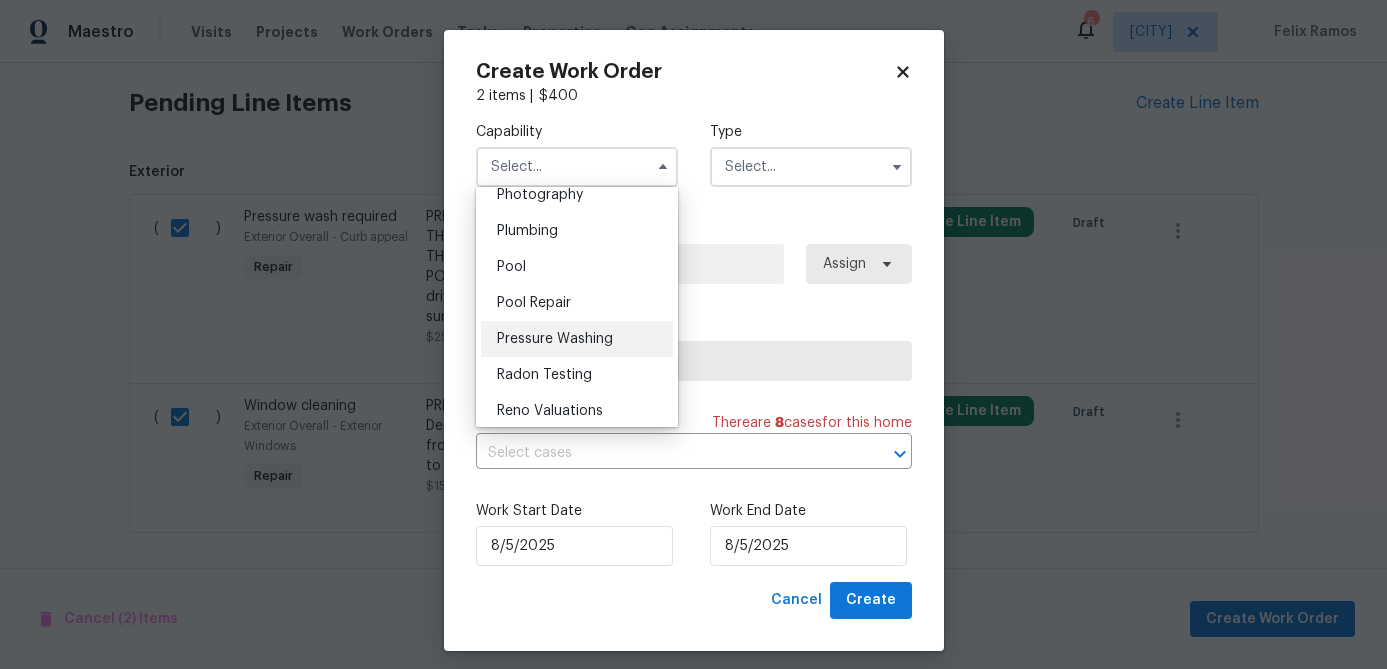 click on "Pressure Washing" at bounding box center [555, 339] 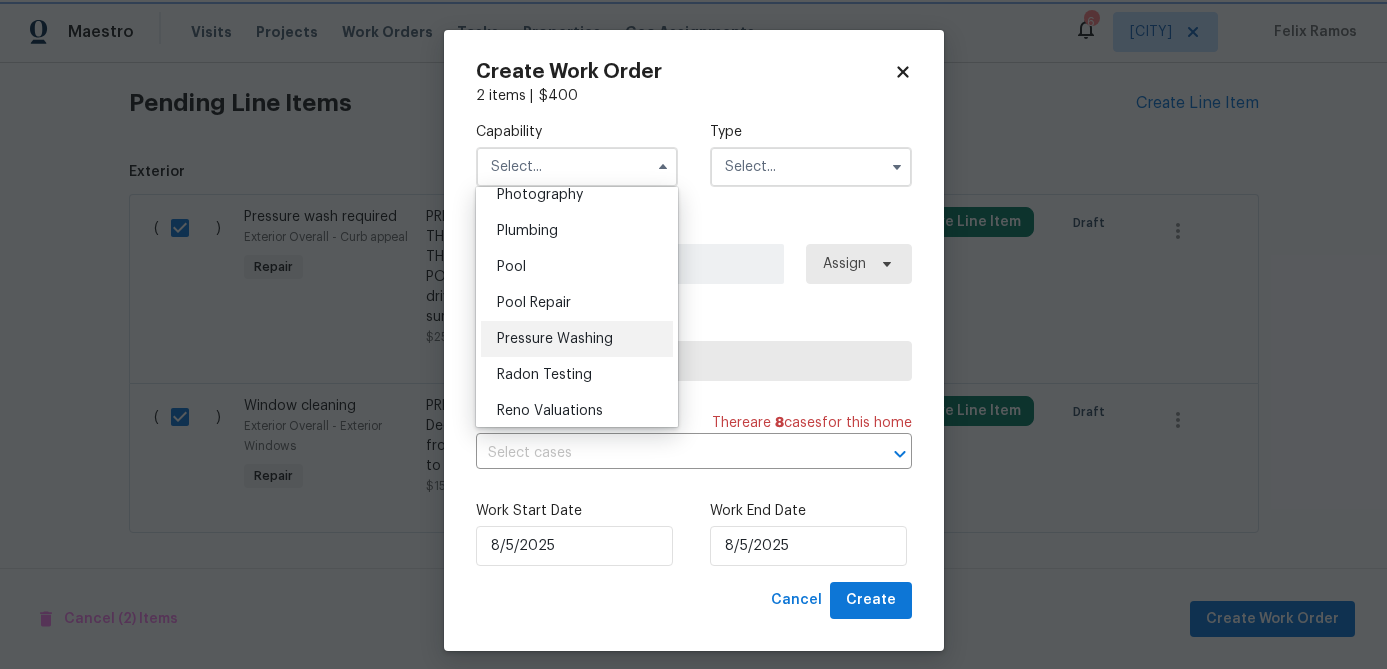 type on "Pressure Washing" 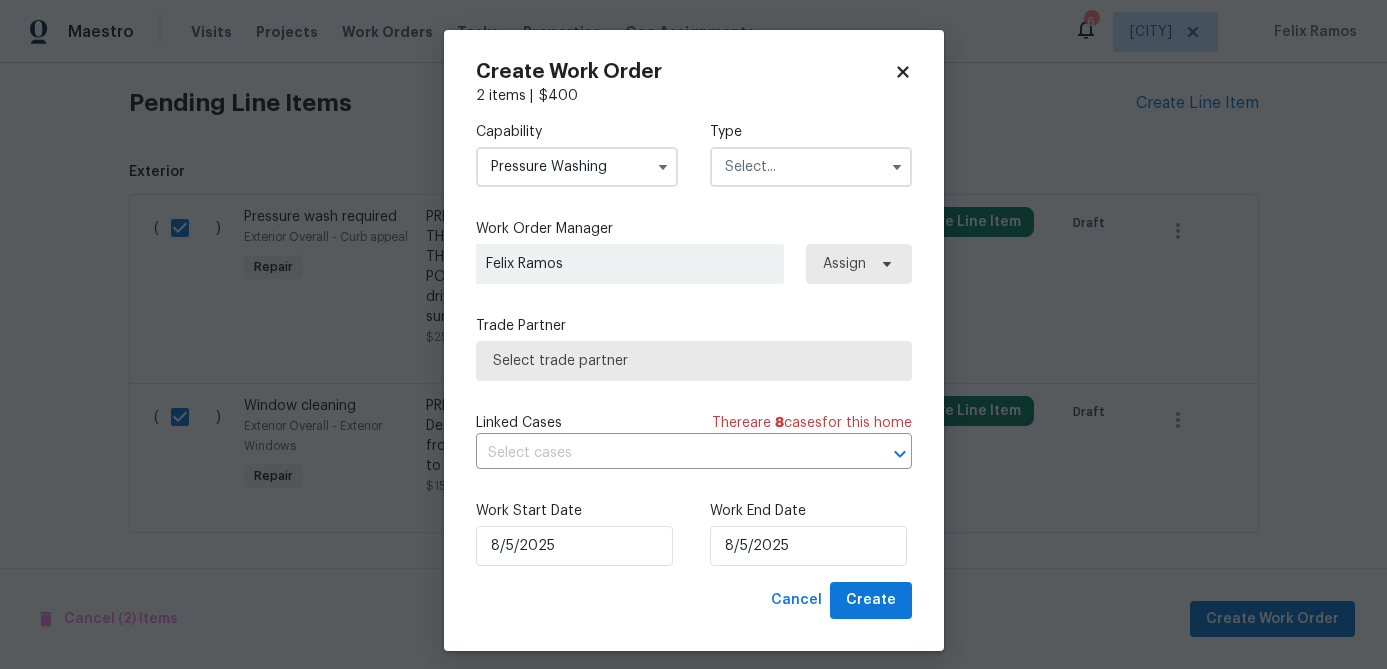 click at bounding box center (811, 167) 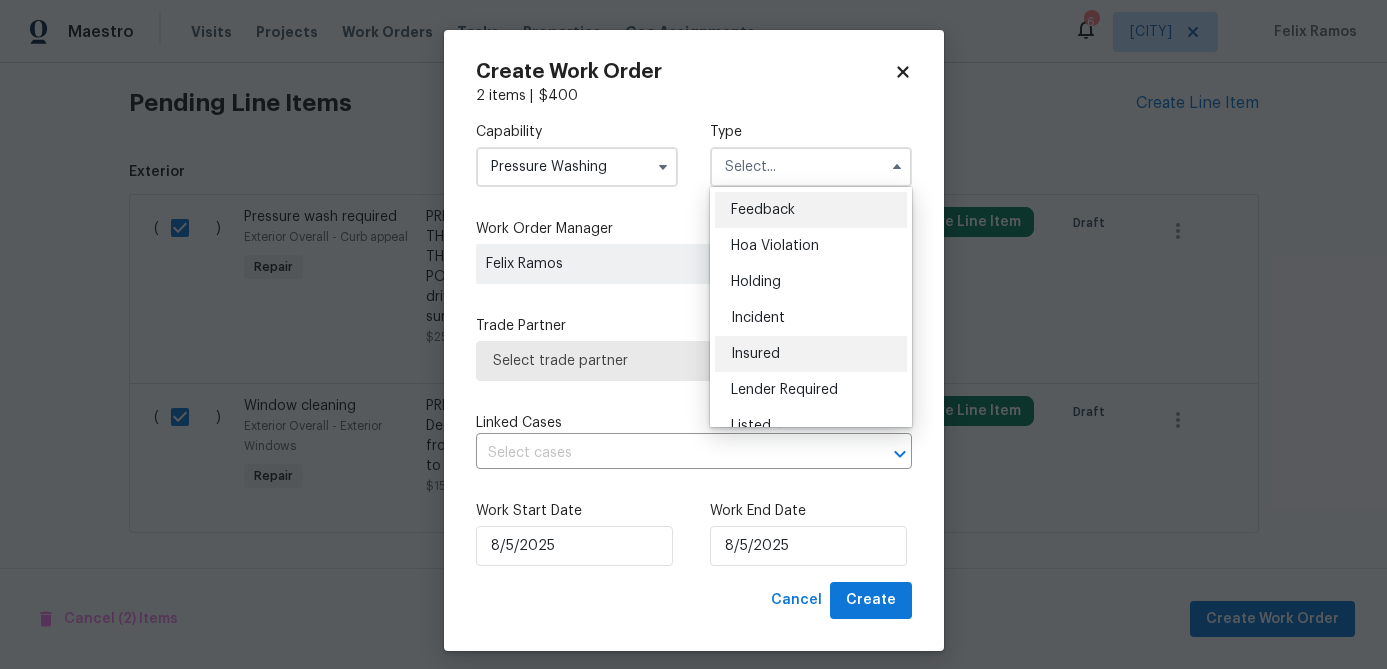 scroll, scrollTop: 454, scrollLeft: 0, axis: vertical 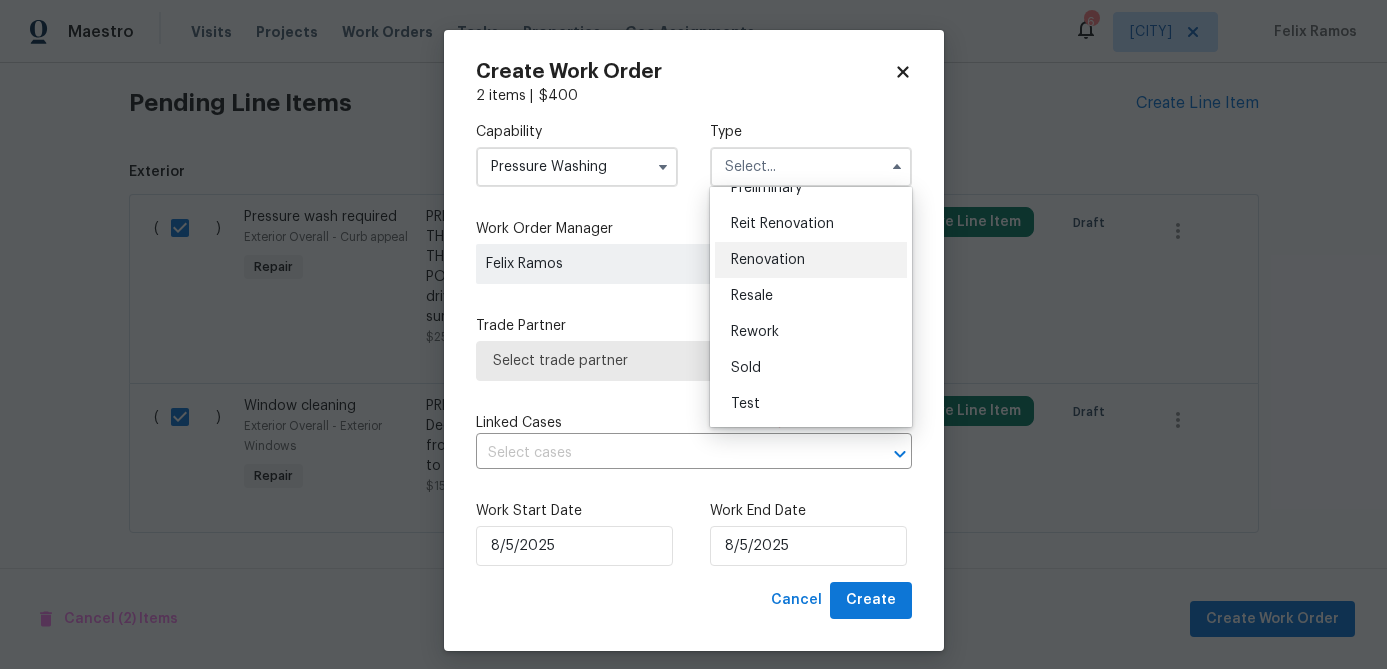 click on "Renovation" at bounding box center (768, 260) 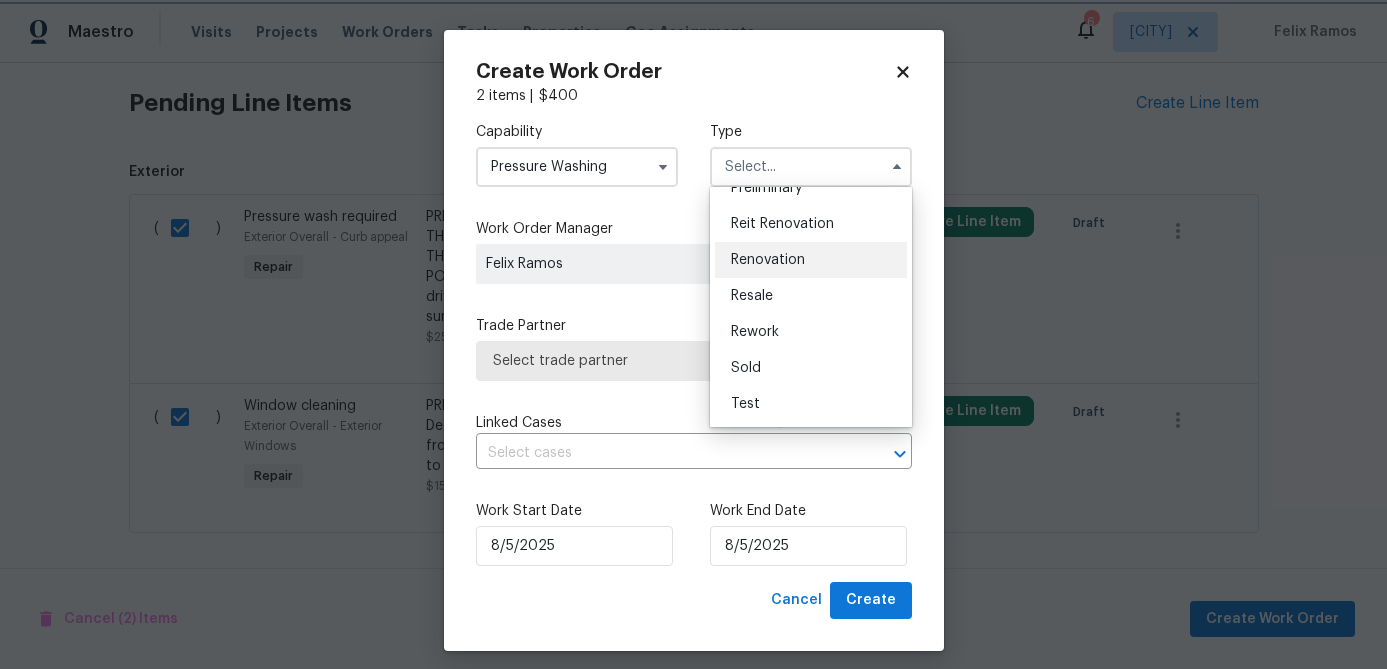 type on "Renovation" 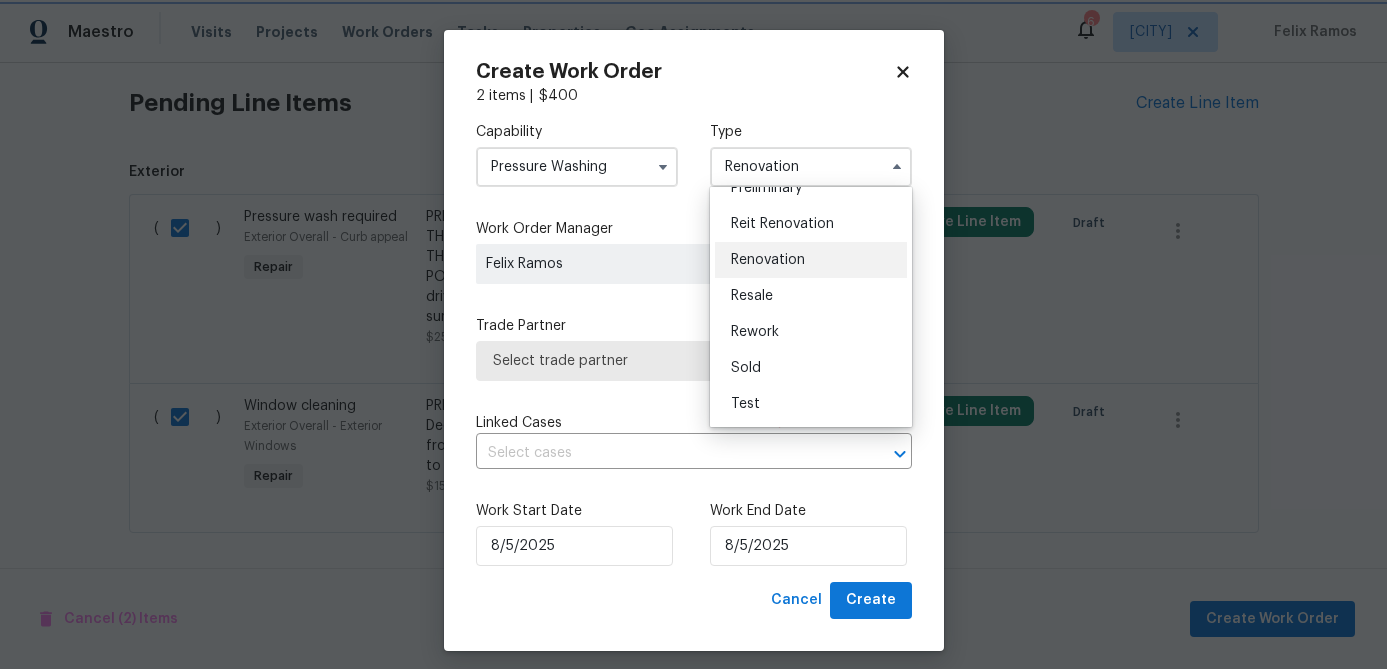 scroll, scrollTop: 0, scrollLeft: 0, axis: both 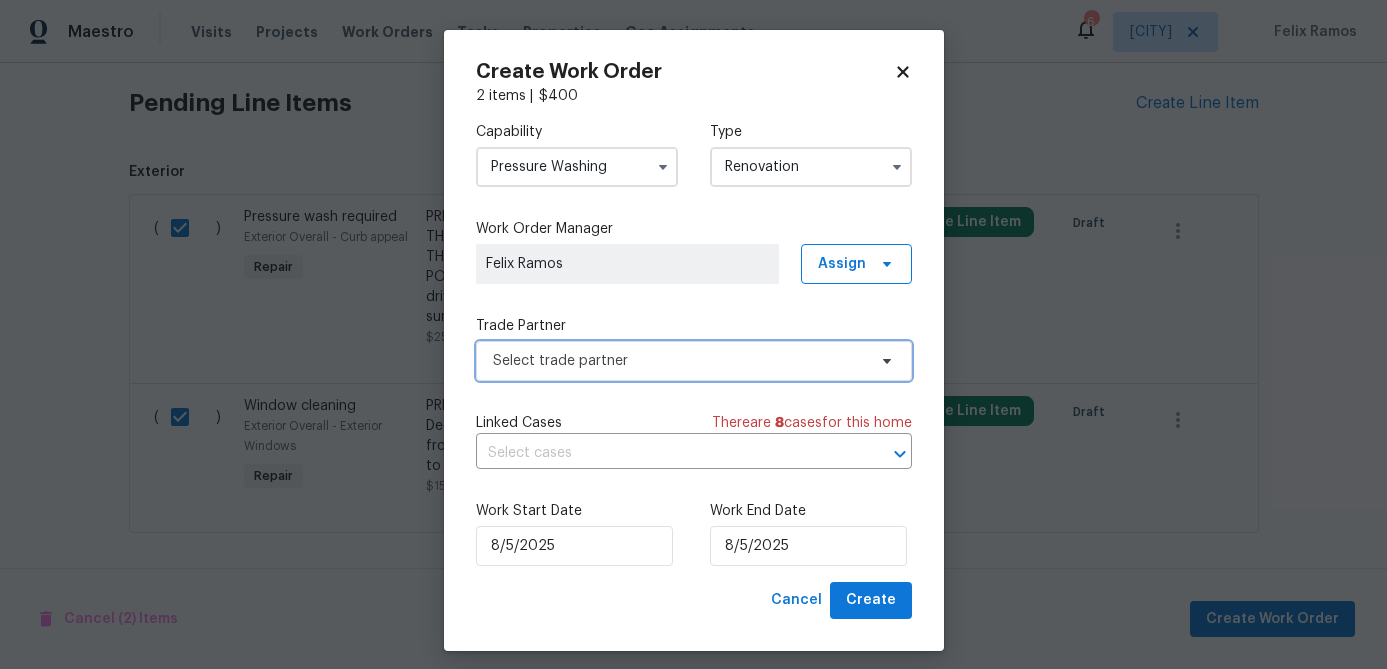click on "Select trade partner" at bounding box center (679, 361) 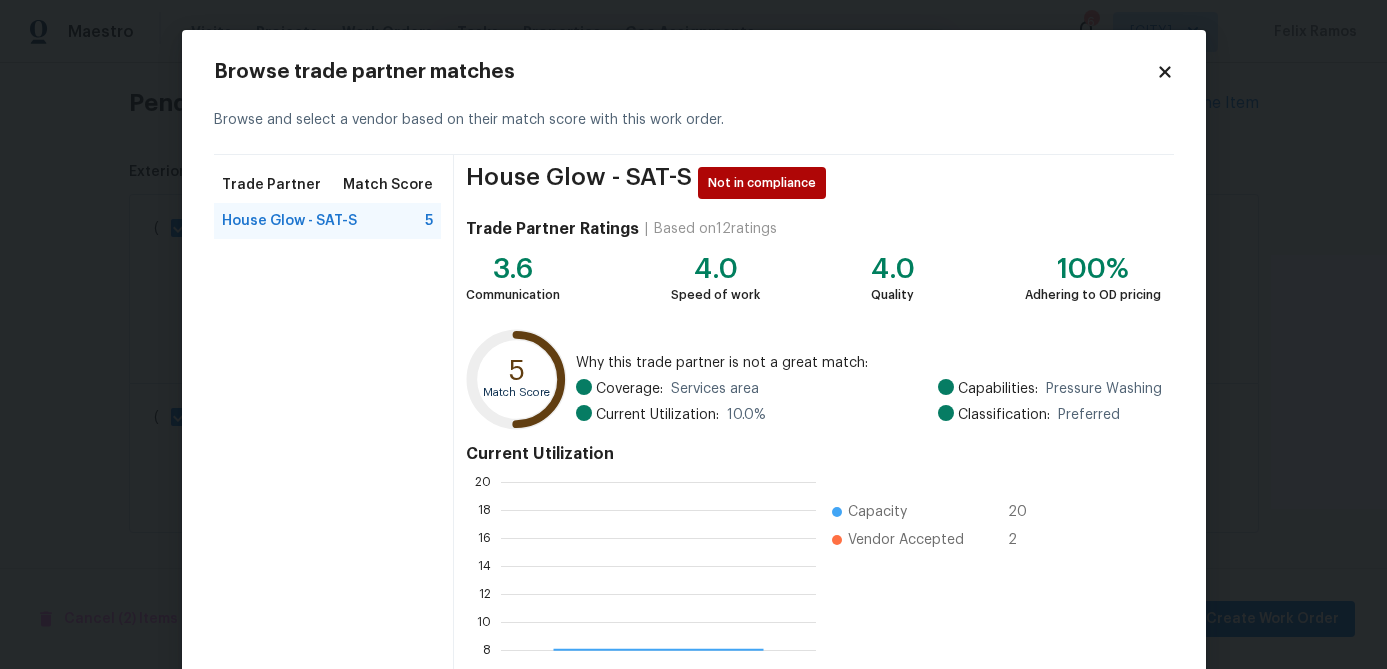 scroll, scrollTop: 2, scrollLeft: 2, axis: both 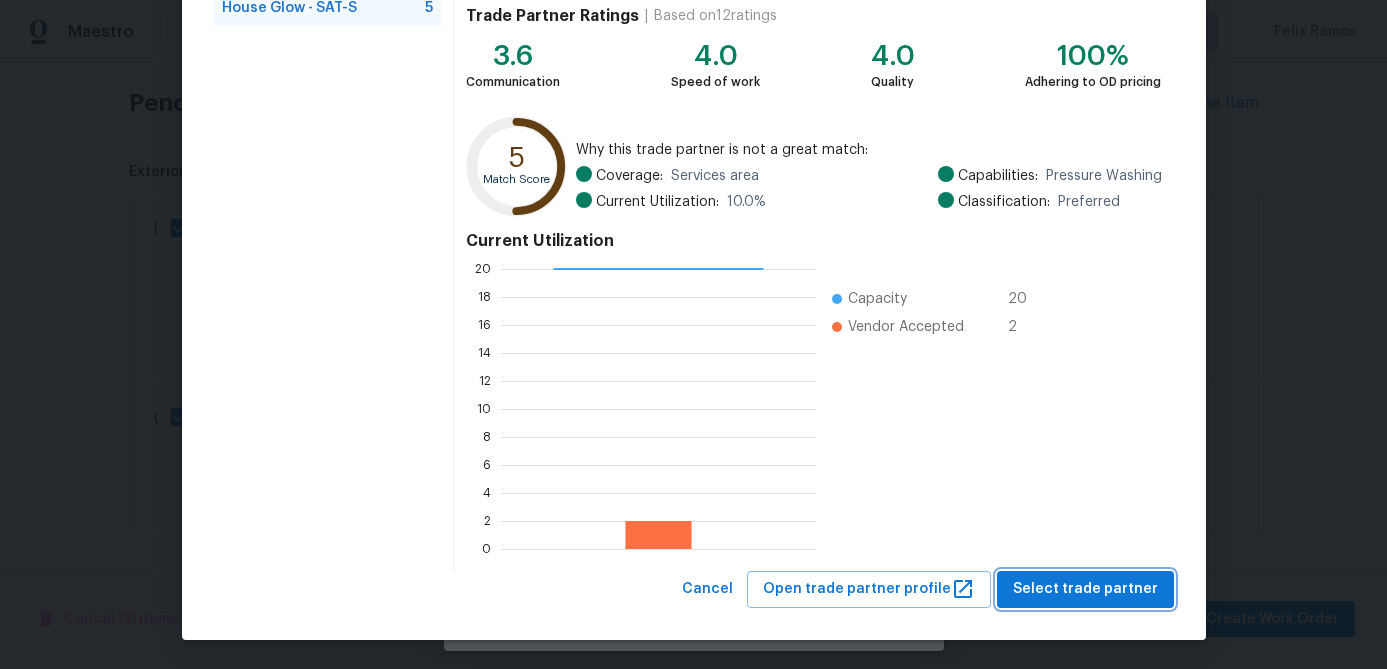 click on "Select trade partner" at bounding box center [1085, 589] 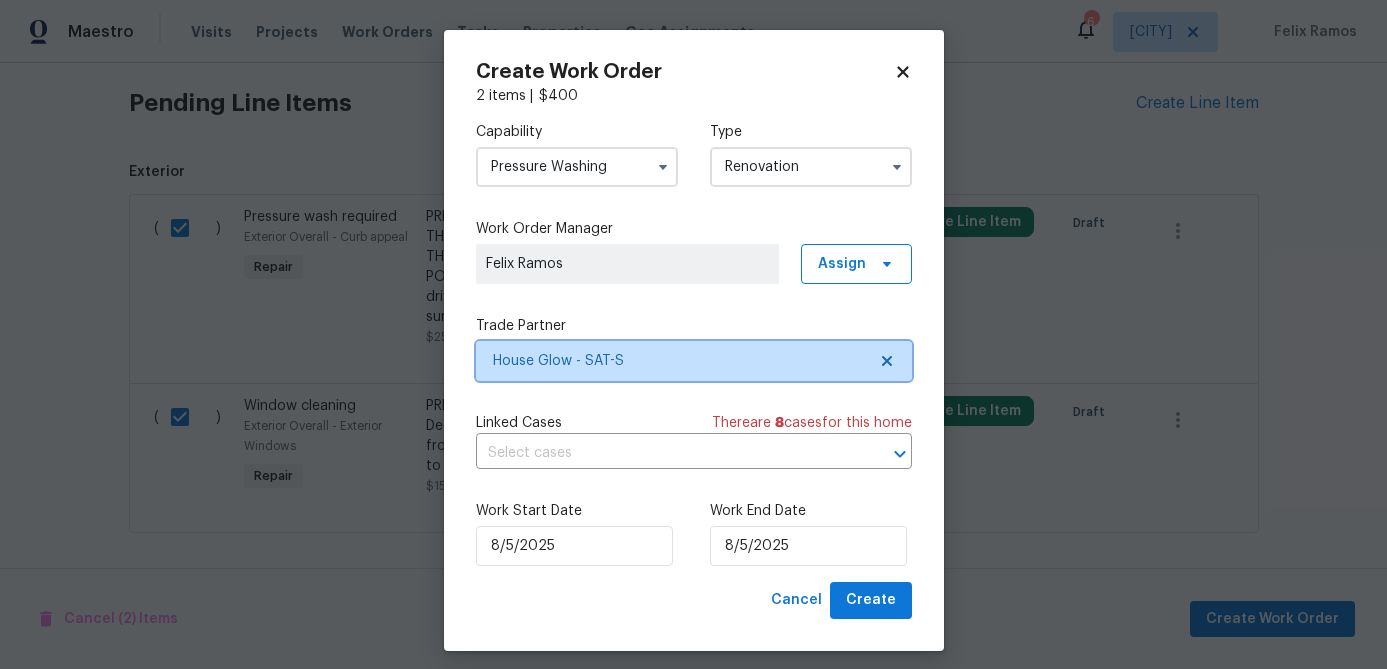 scroll, scrollTop: 0, scrollLeft: 0, axis: both 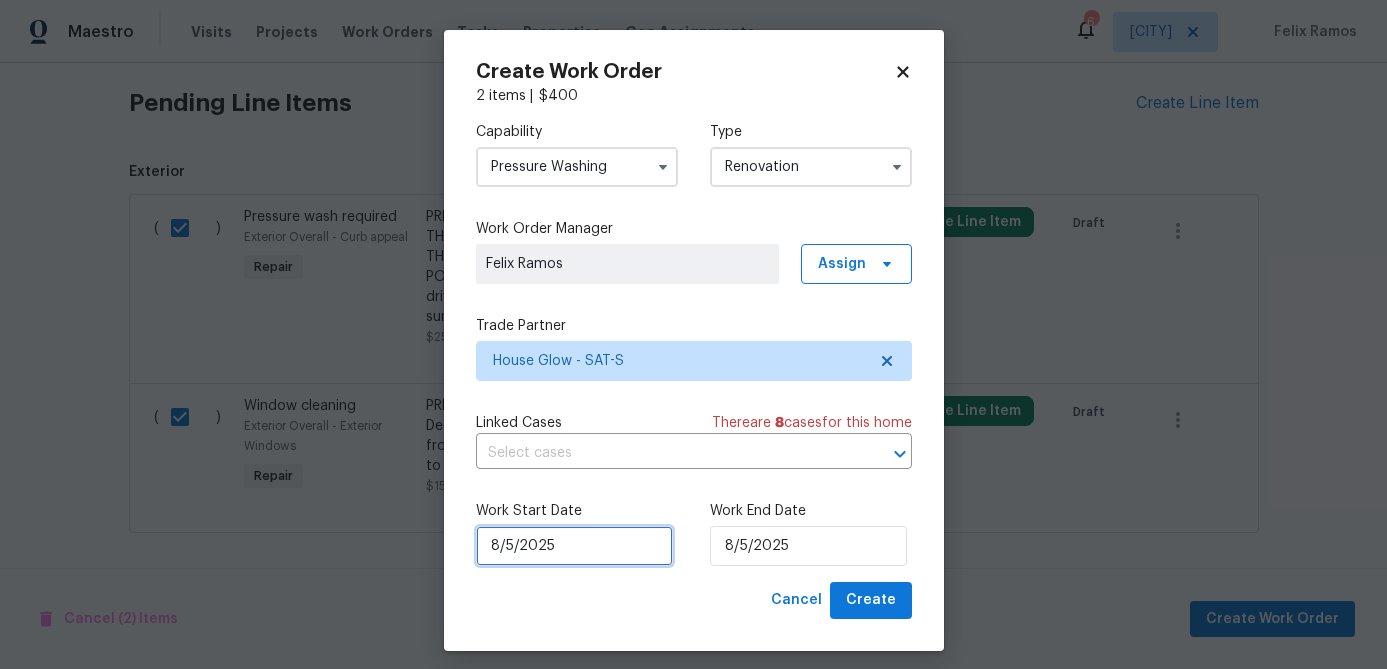click on "8/5/2025" at bounding box center [574, 546] 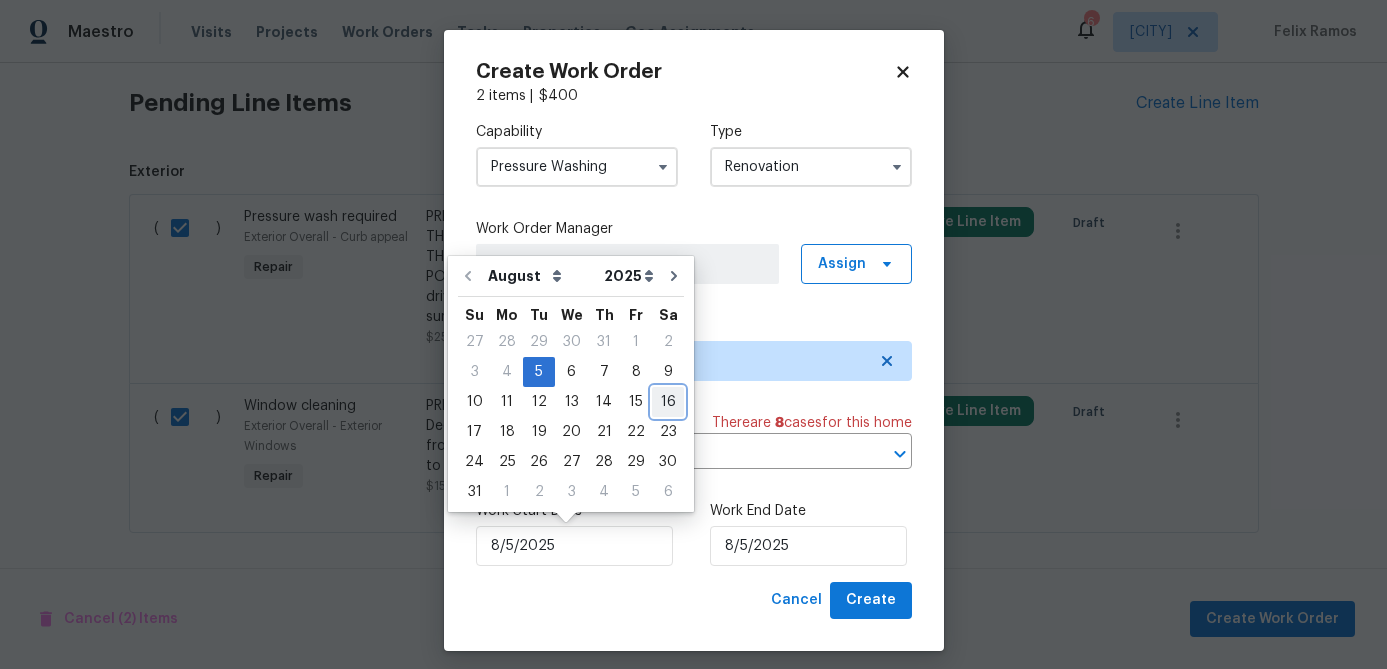 click on "16" at bounding box center [668, 402] 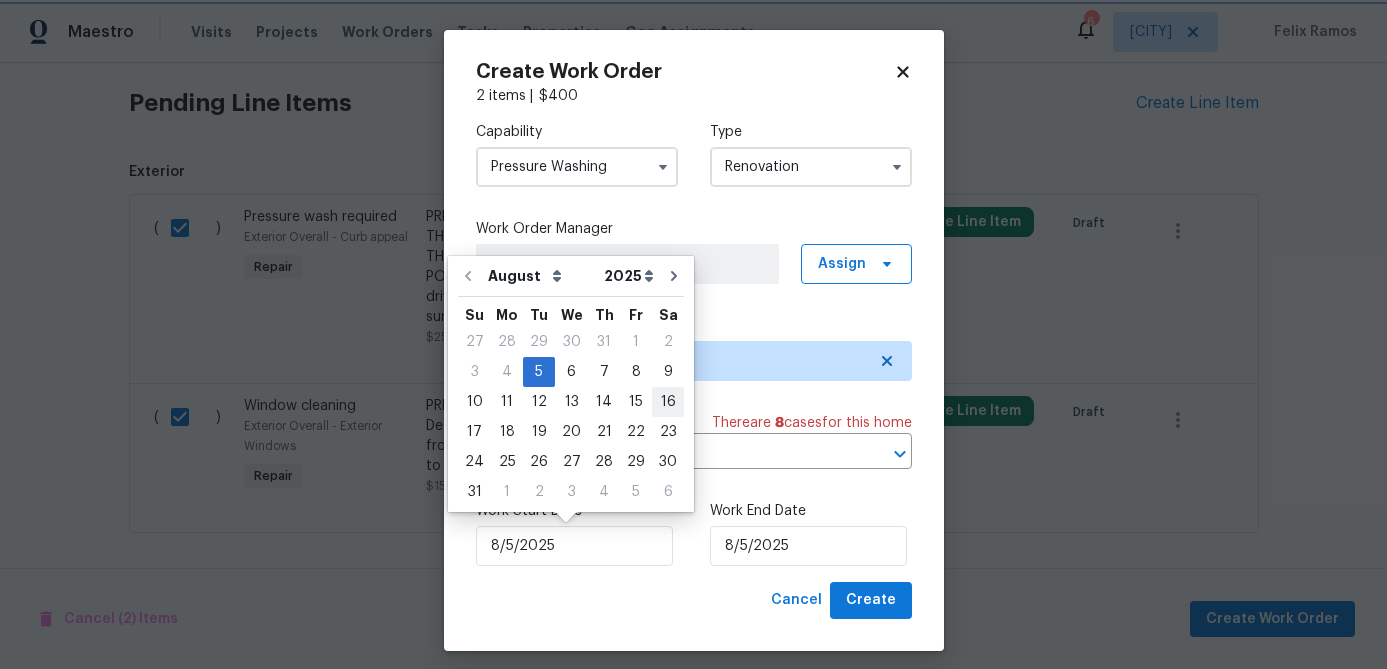 type on "8/16/2025" 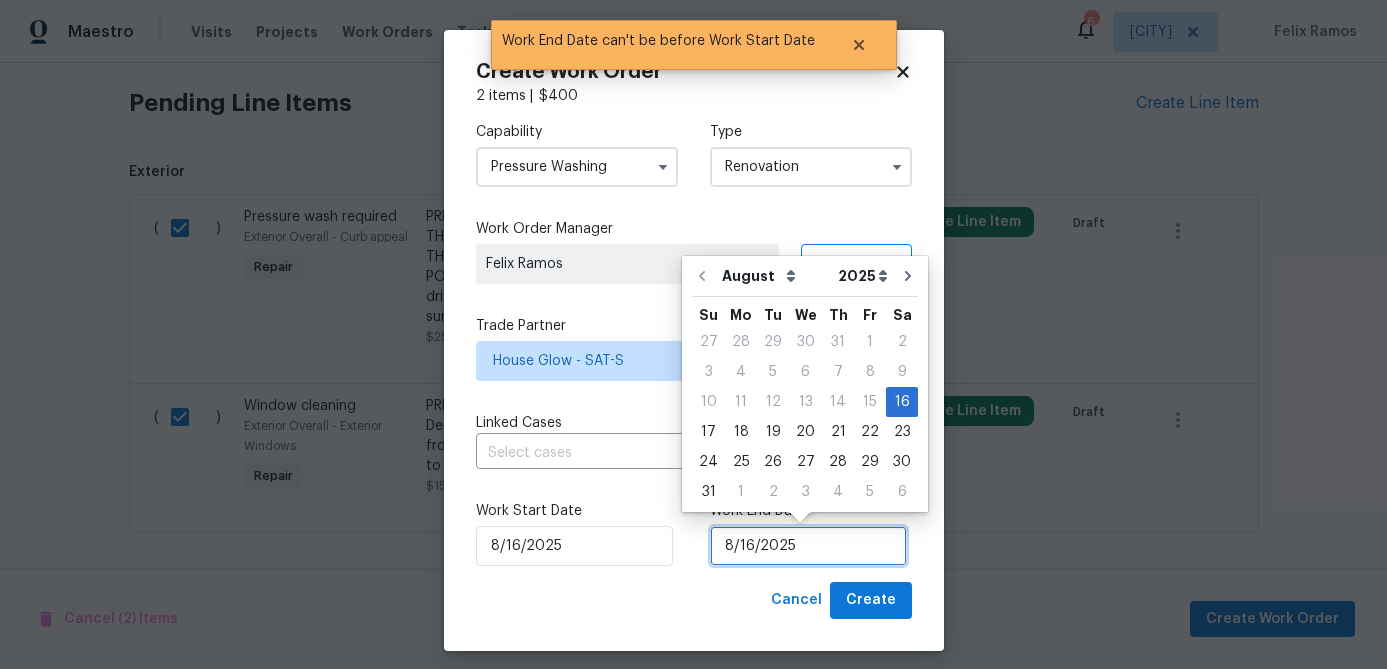 click on "8/16/2025" at bounding box center [808, 546] 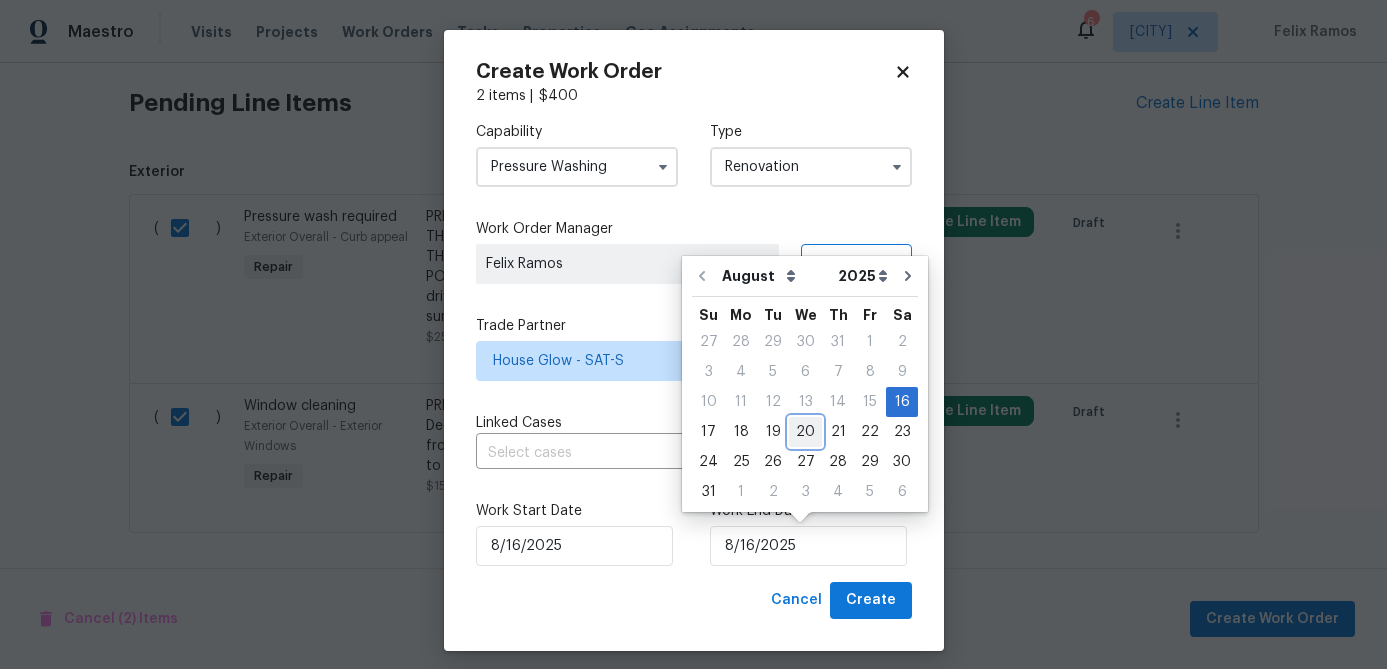 click on "20" at bounding box center (805, 432) 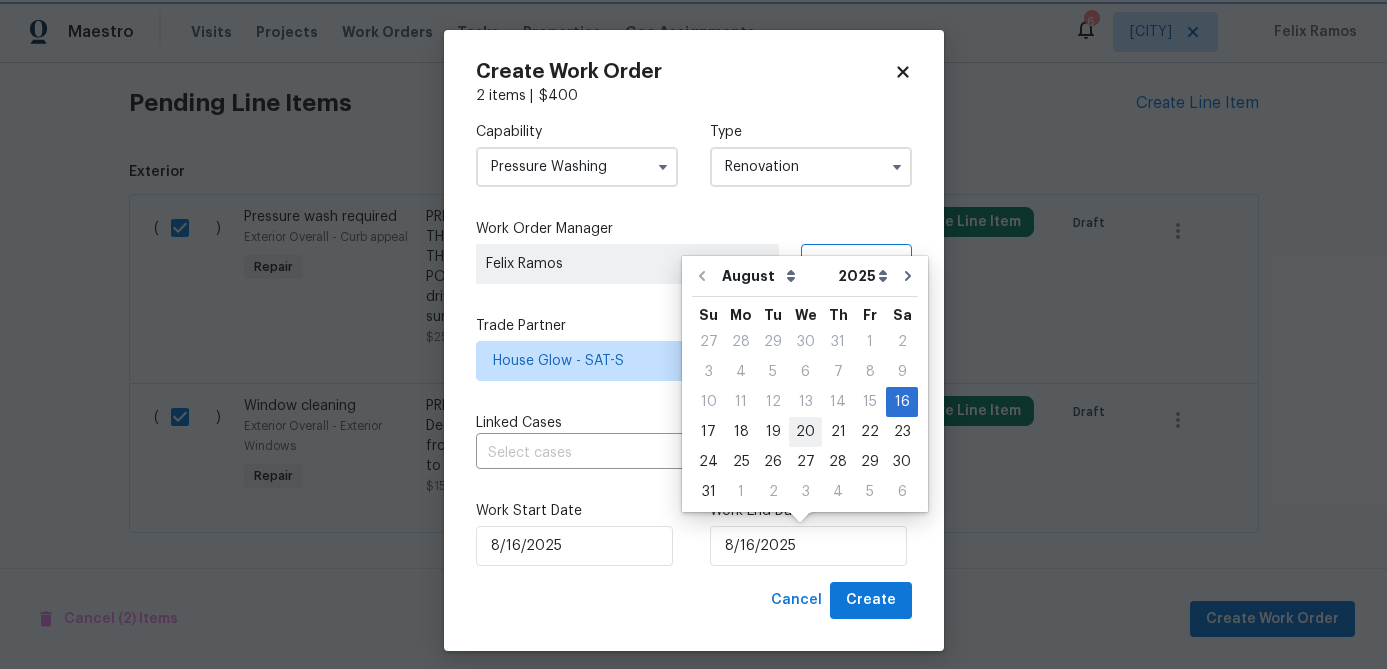 type on "[DATE]" 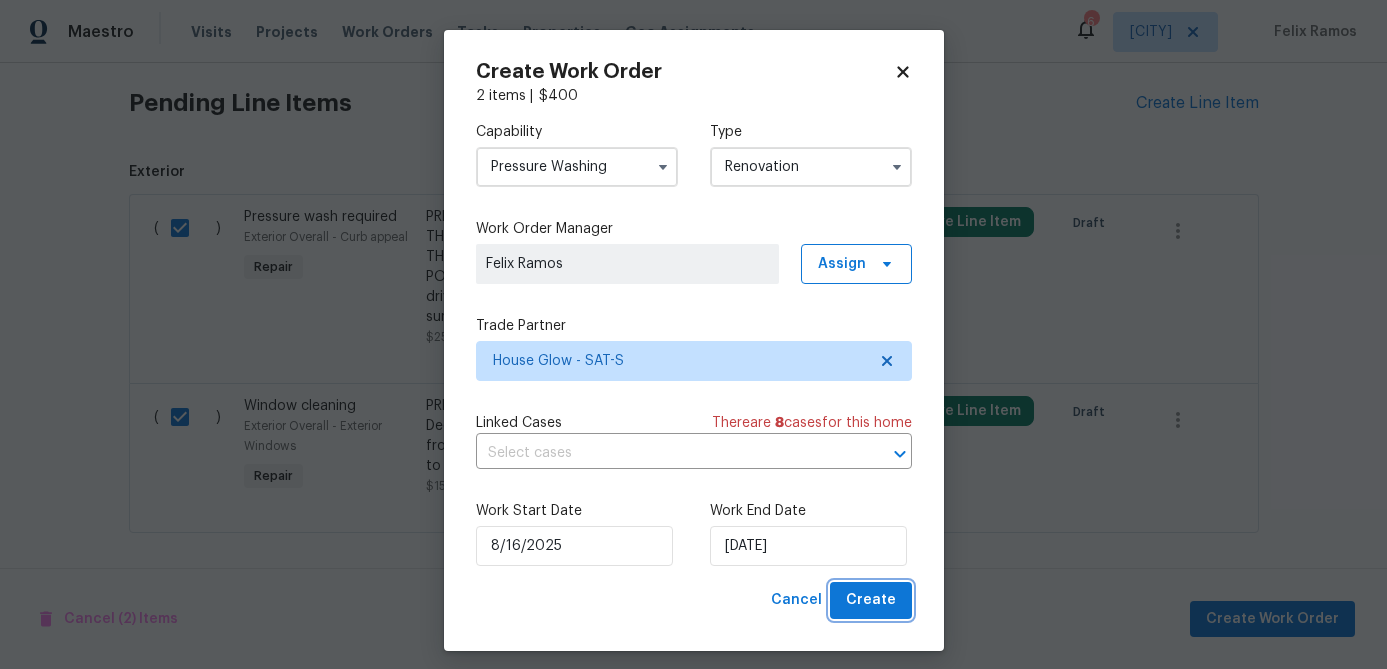 click on "Create" at bounding box center [871, 600] 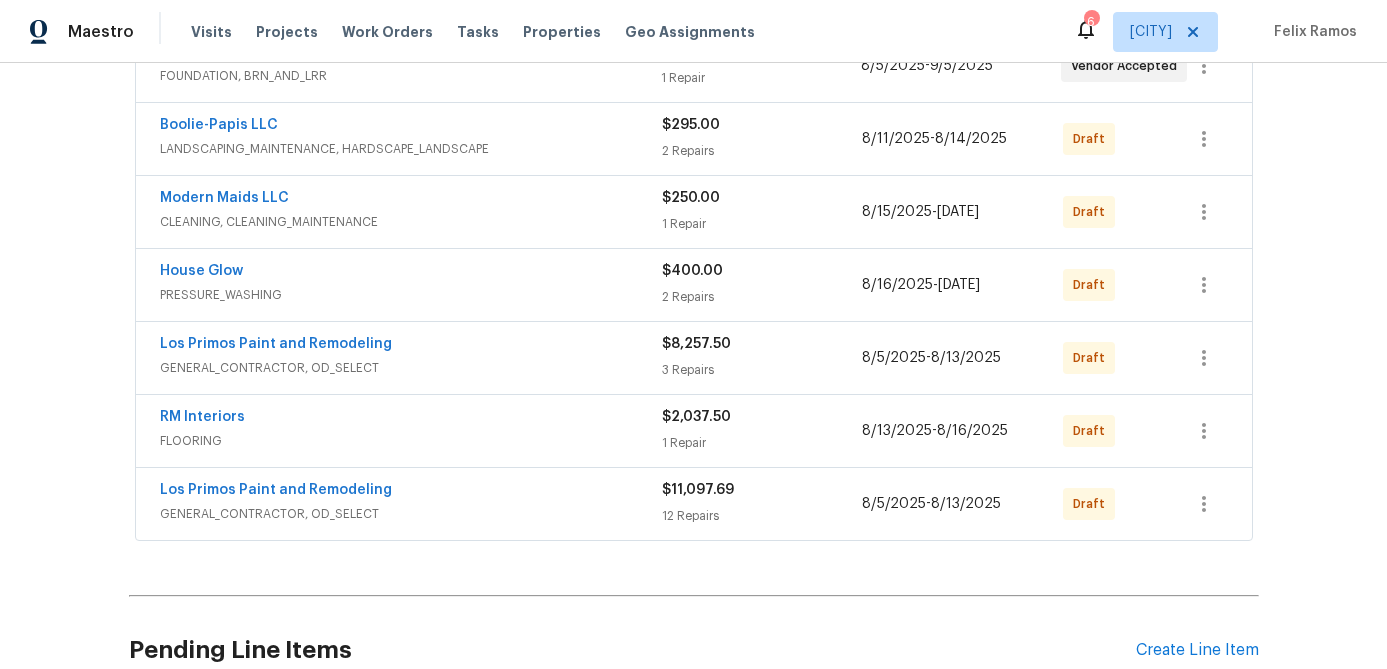 scroll, scrollTop: 489, scrollLeft: 0, axis: vertical 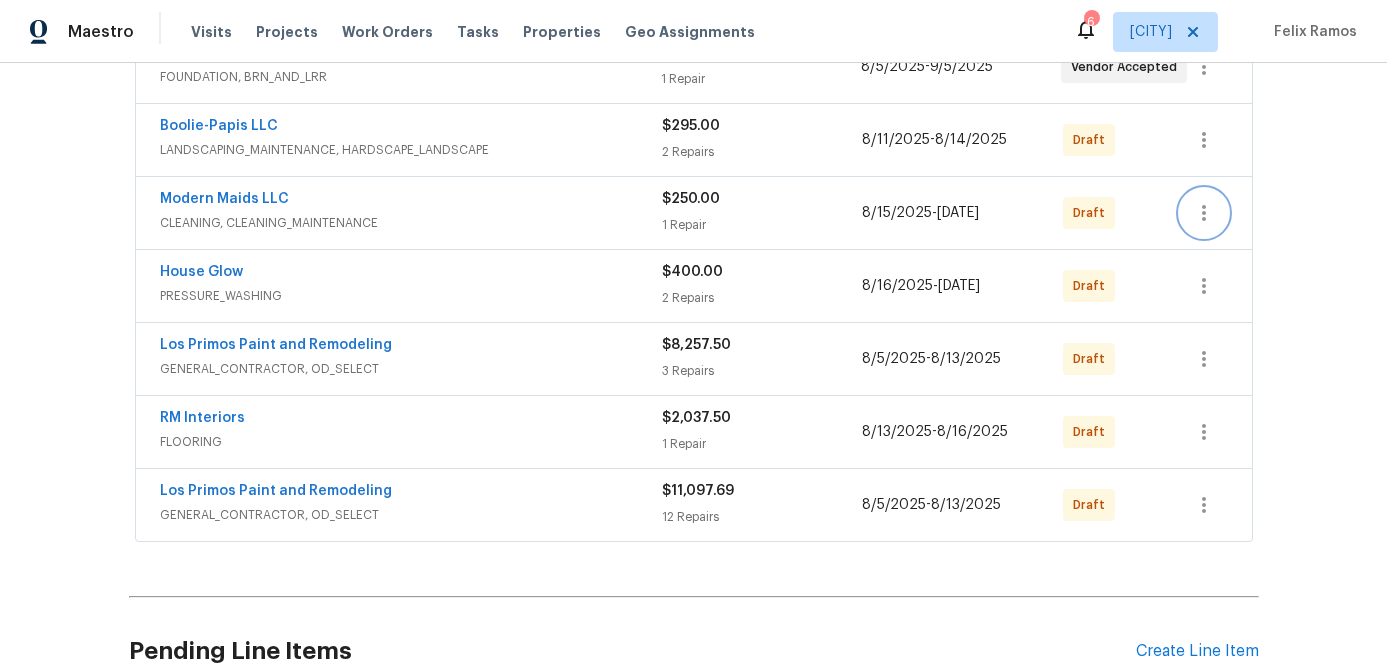 click 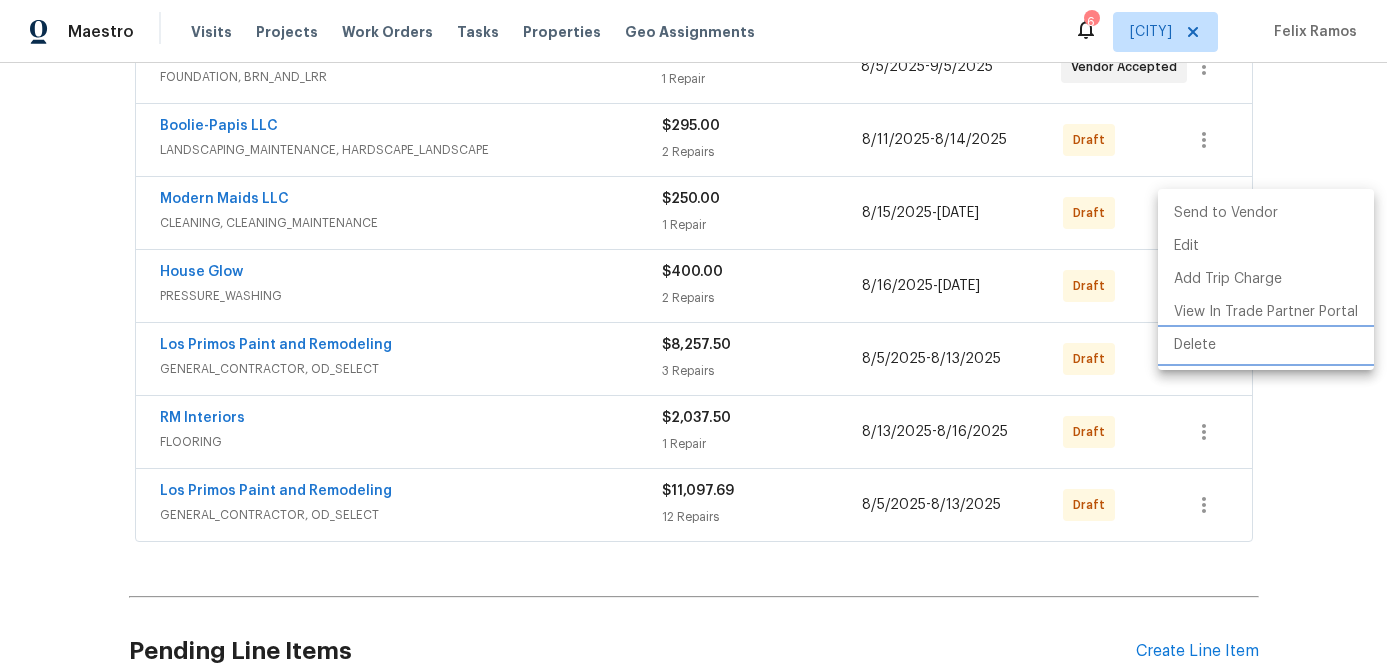 click on "Delete" at bounding box center (1266, 345) 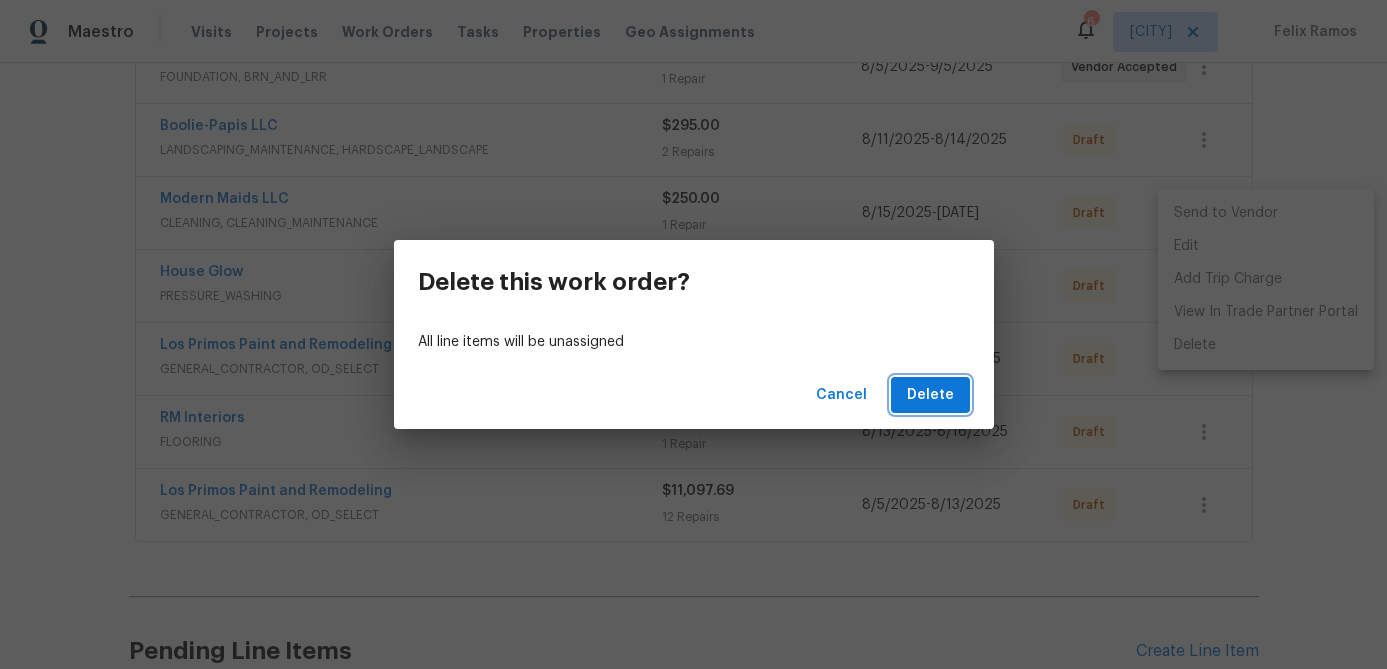 click on "Delete" at bounding box center [930, 395] 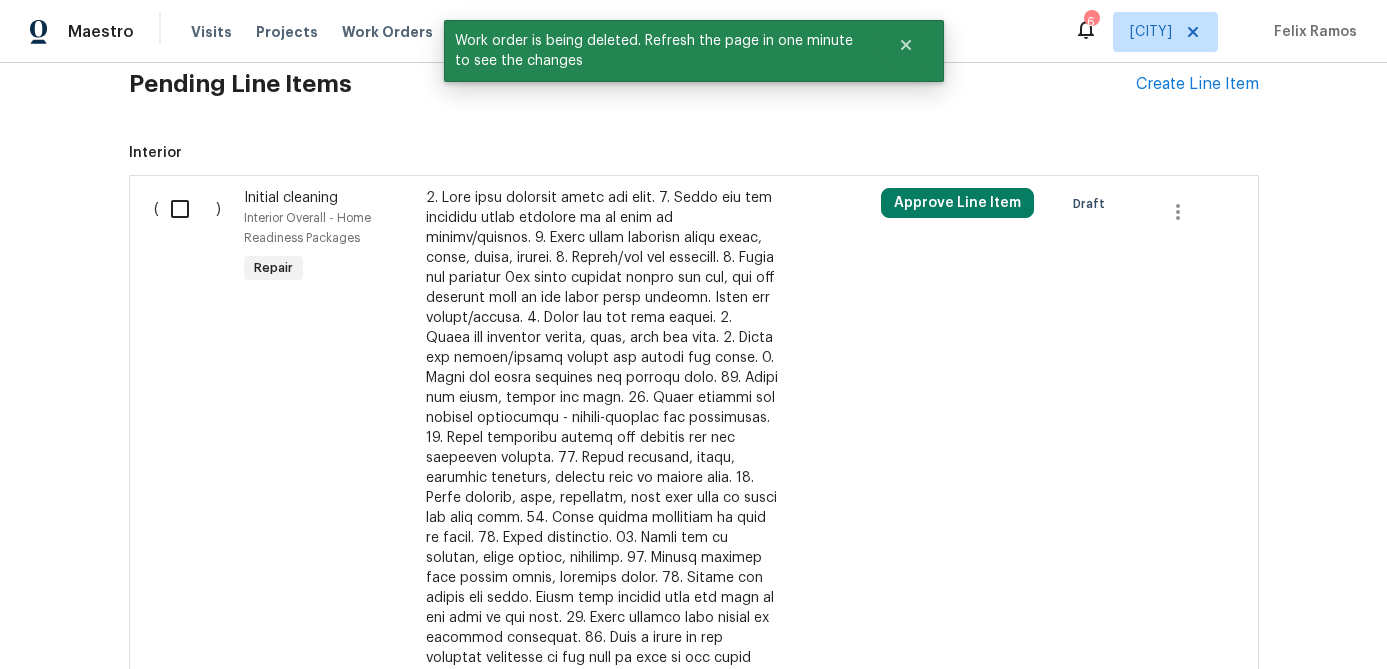scroll, scrollTop: 977, scrollLeft: 0, axis: vertical 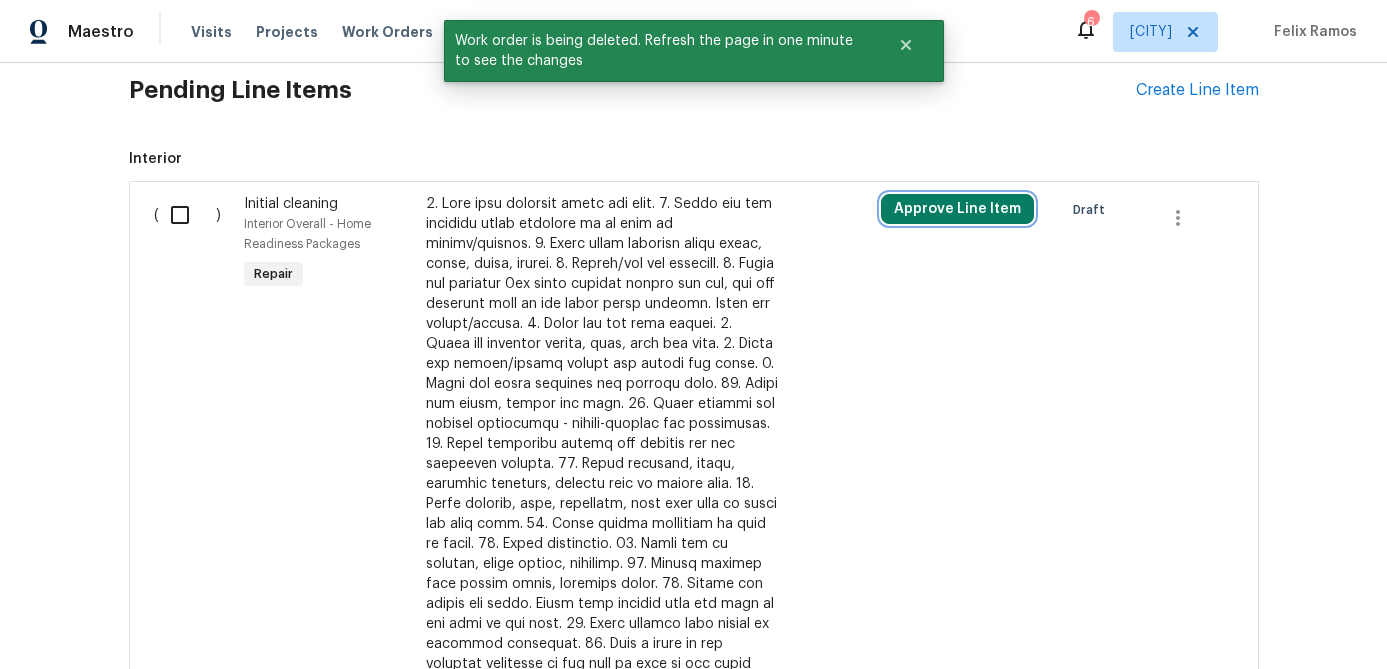 click on "Approve Line Item" at bounding box center (957, 209) 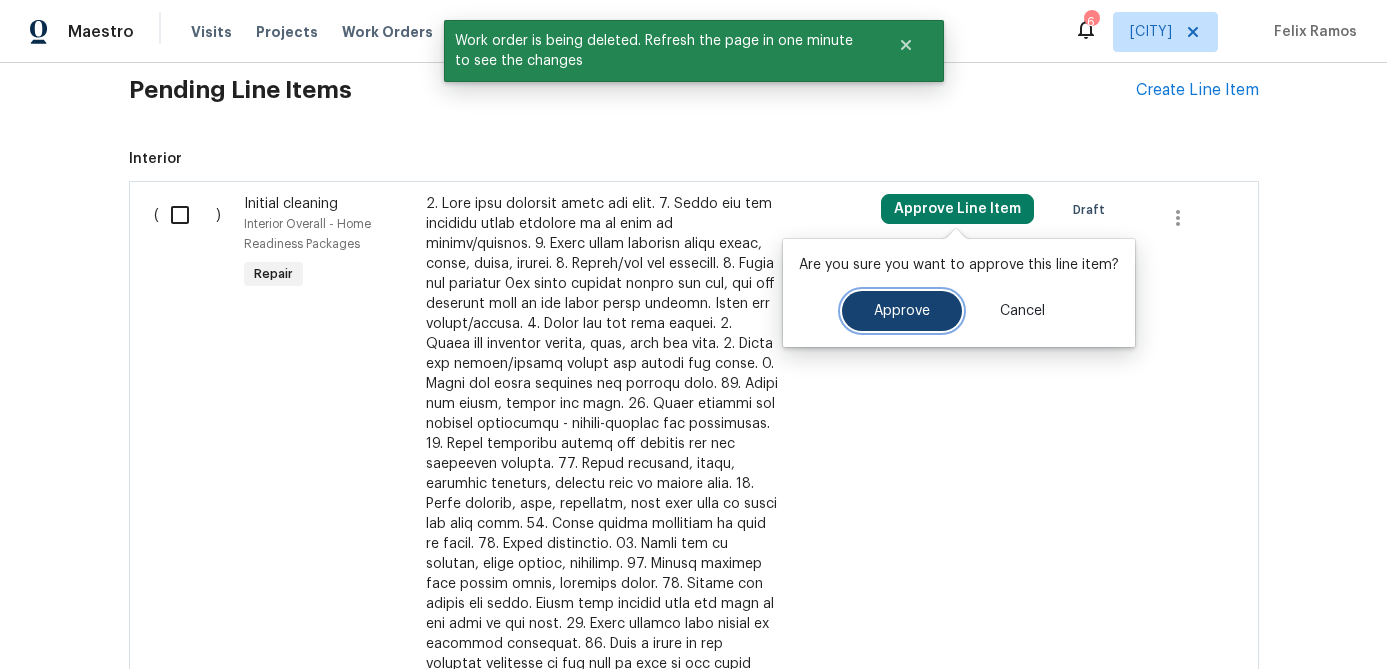 click on "Approve" at bounding box center [902, 311] 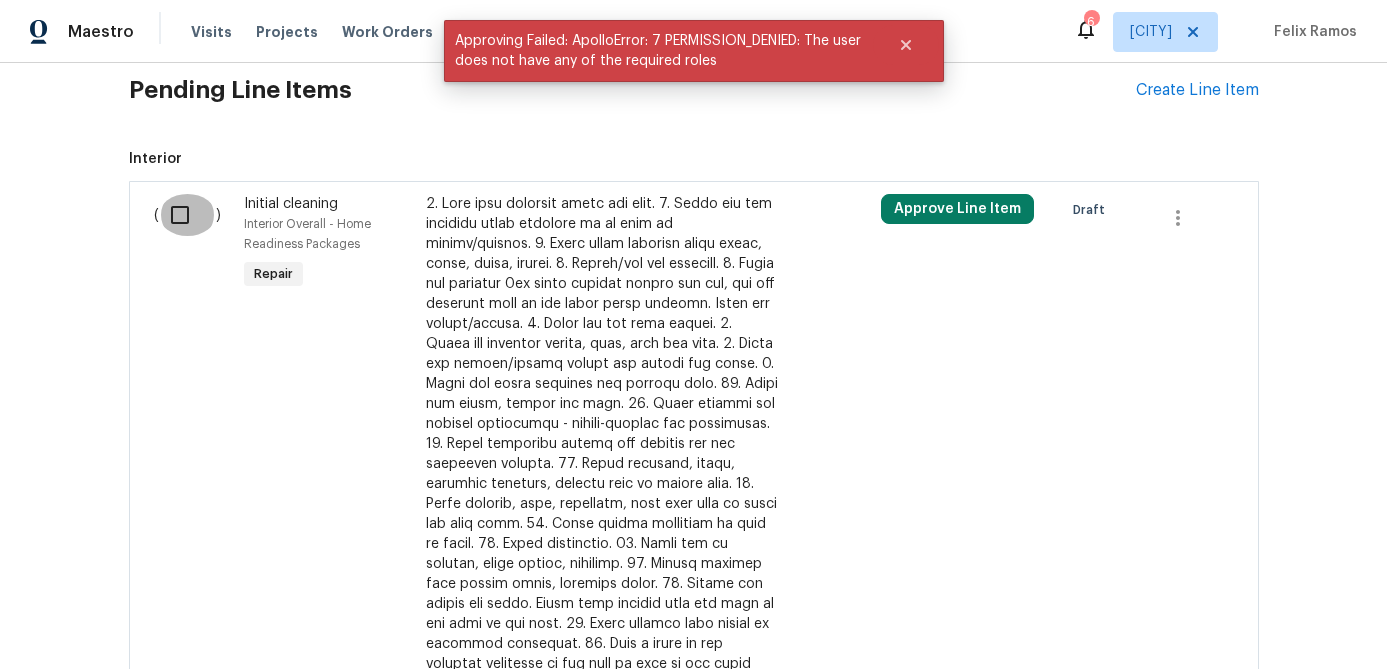 click at bounding box center [187, 215] 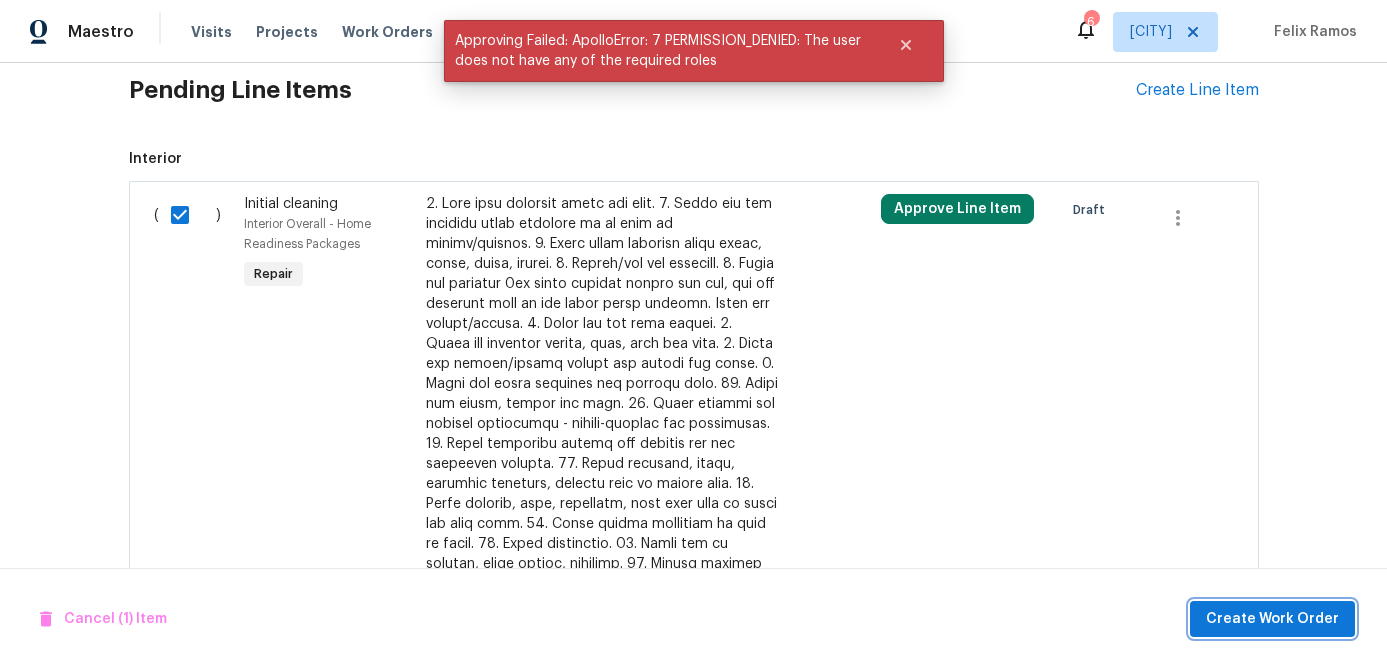 click on "Create Work Order" at bounding box center (1272, 619) 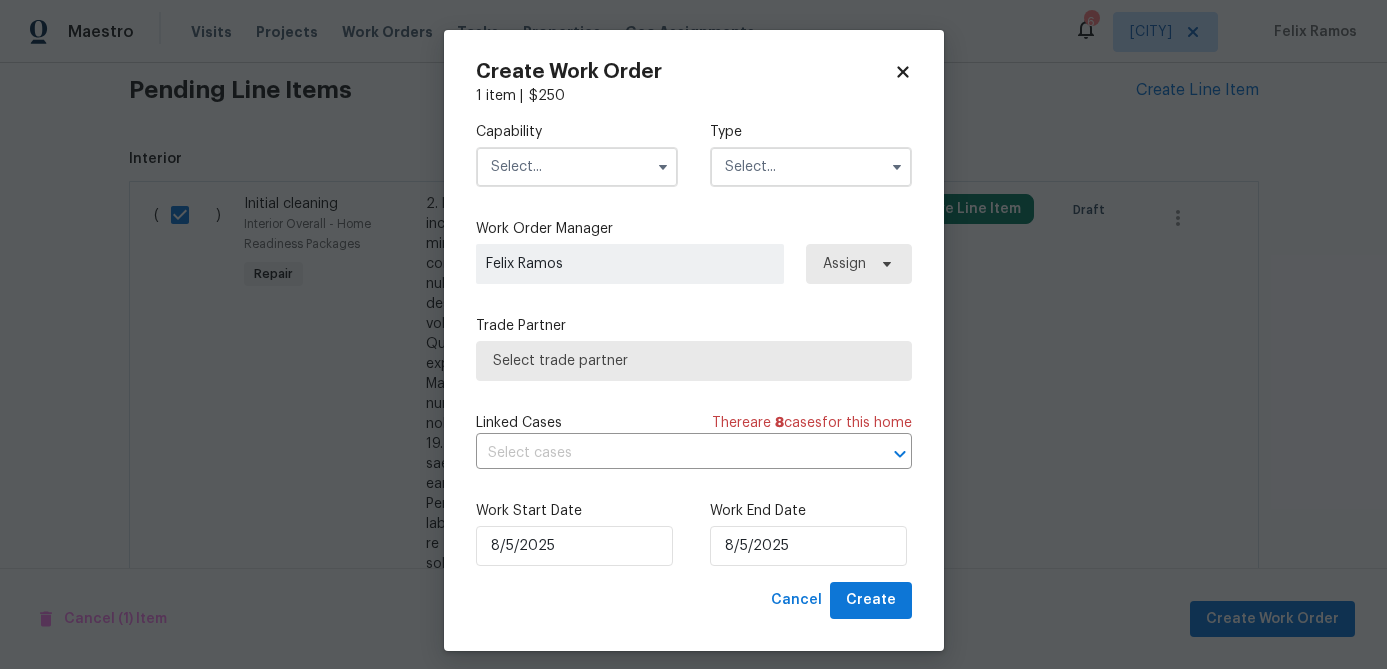 click at bounding box center (577, 167) 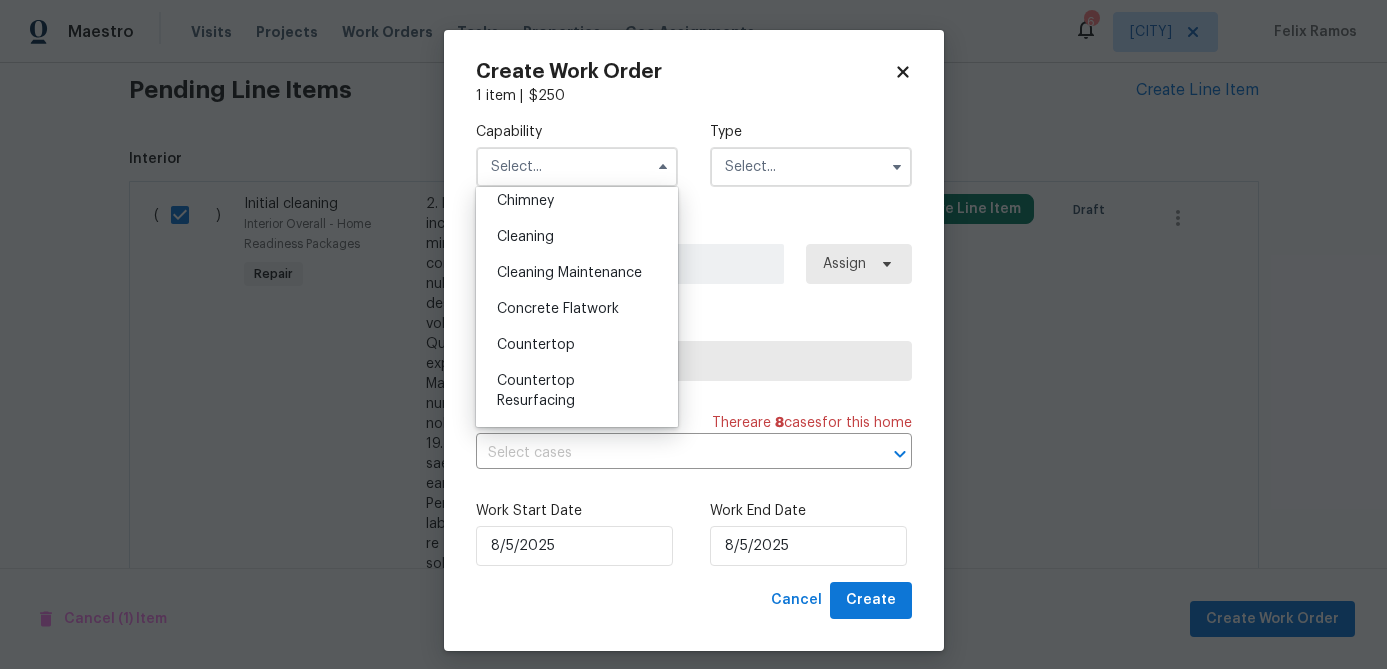 scroll, scrollTop: 262, scrollLeft: 0, axis: vertical 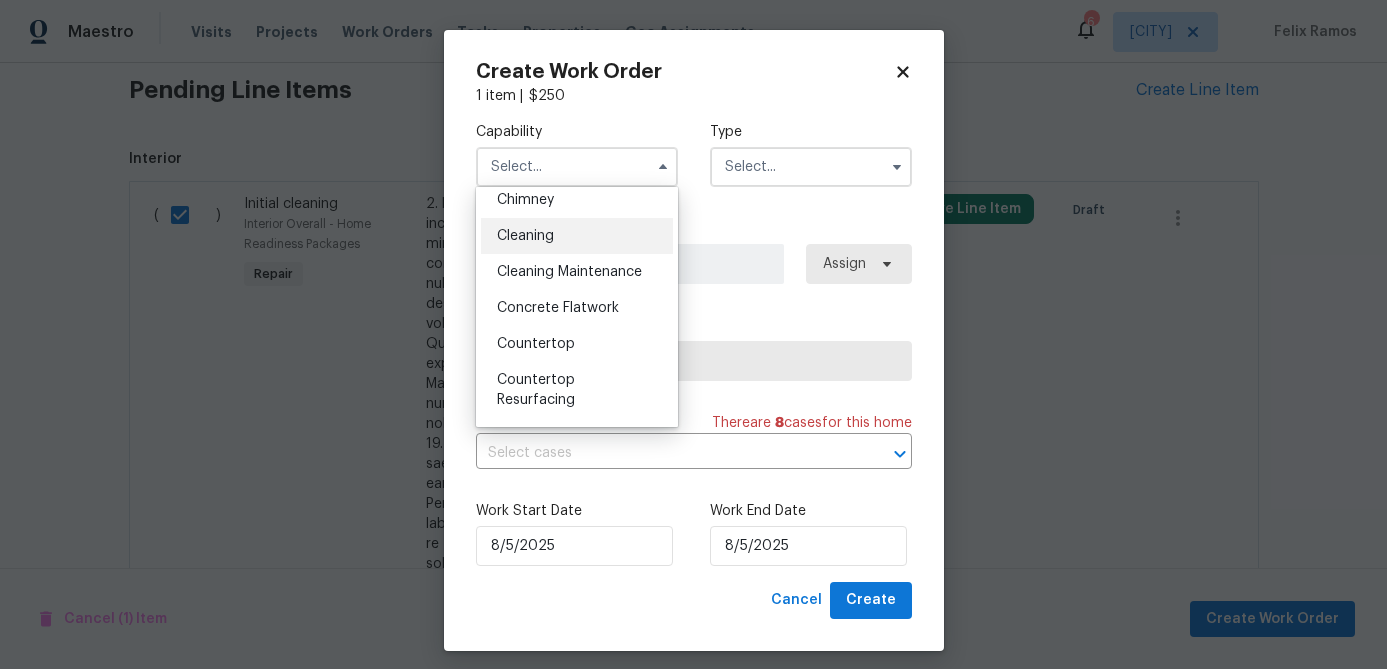 click on "Cleaning" at bounding box center (525, 236) 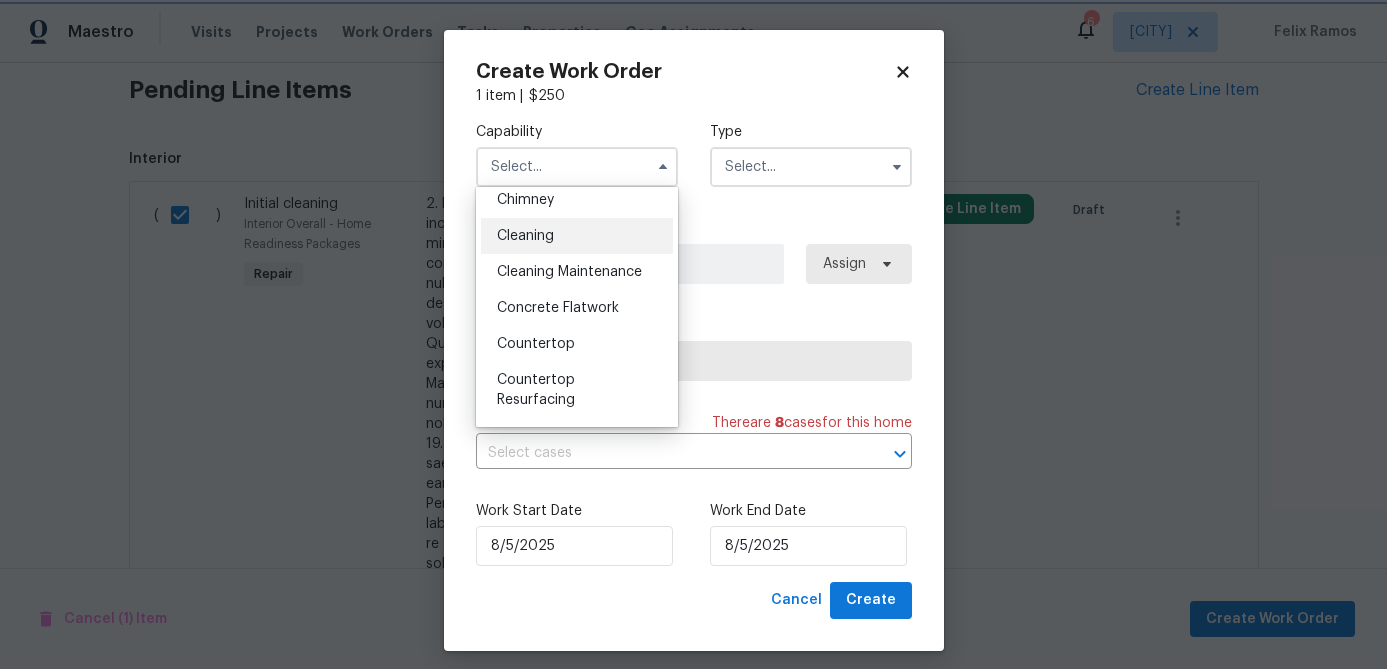 type on "Cleaning" 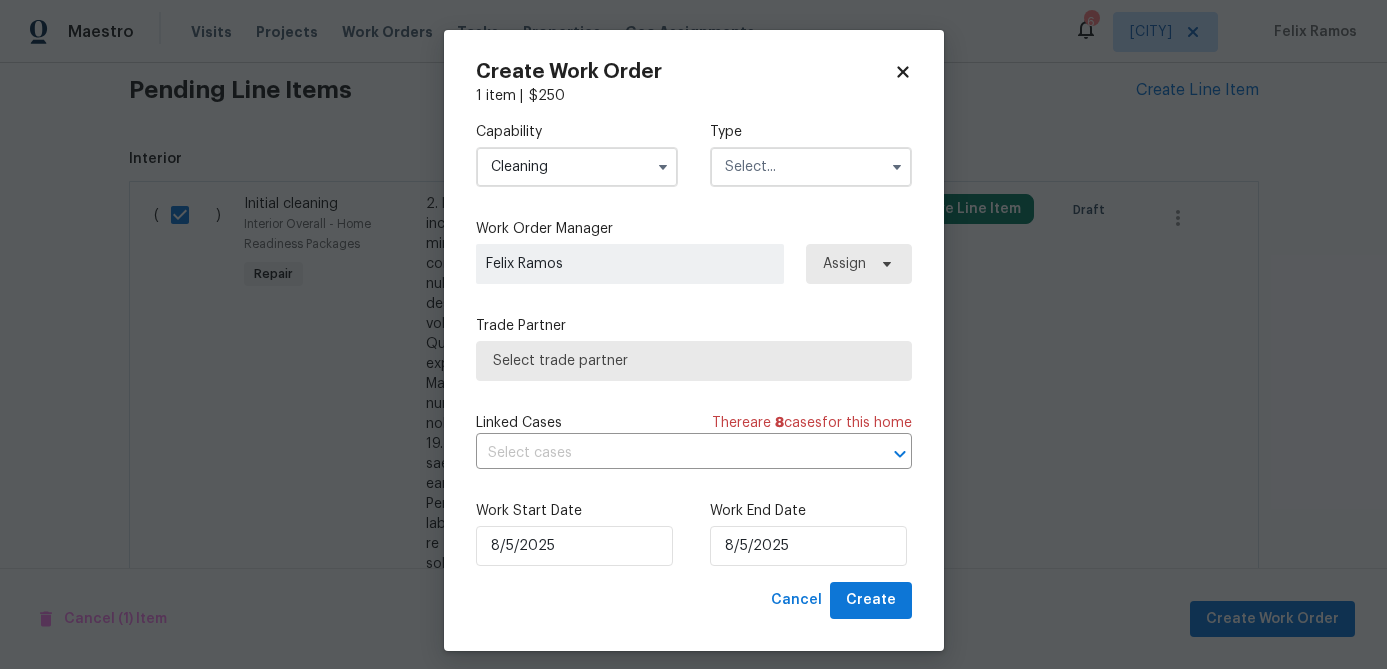 click at bounding box center (811, 167) 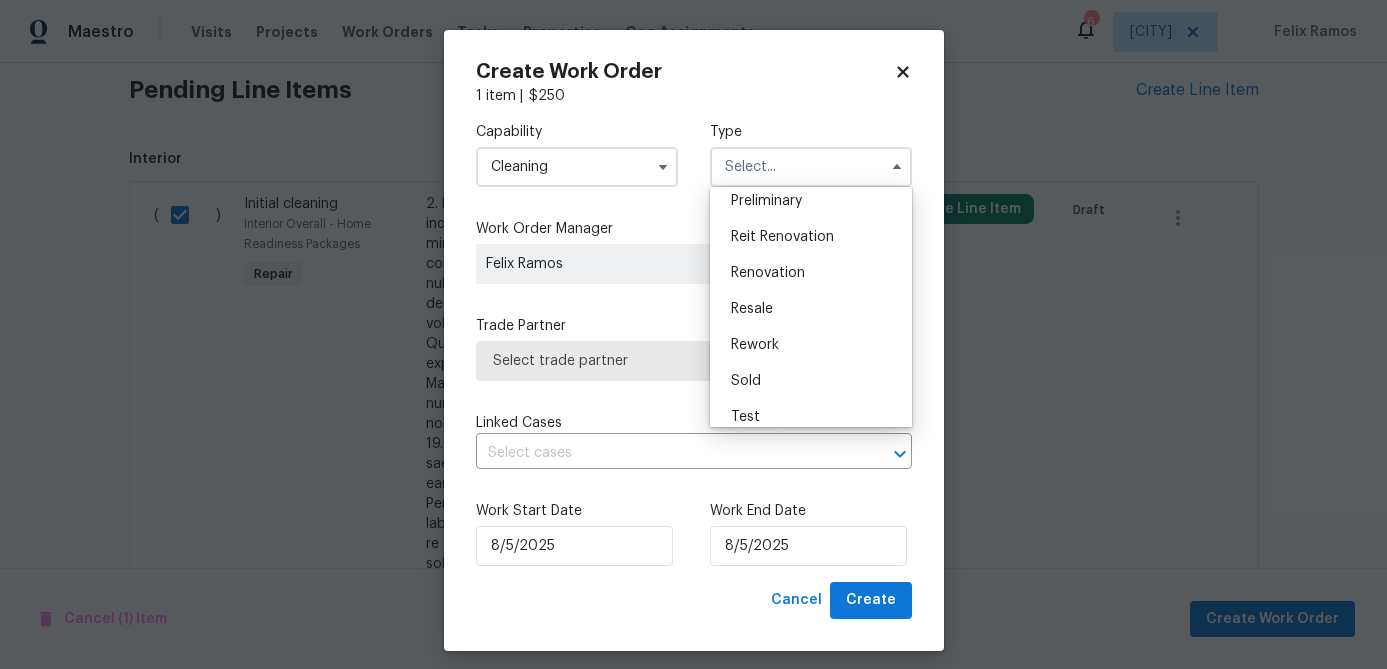scroll, scrollTop: 447, scrollLeft: 0, axis: vertical 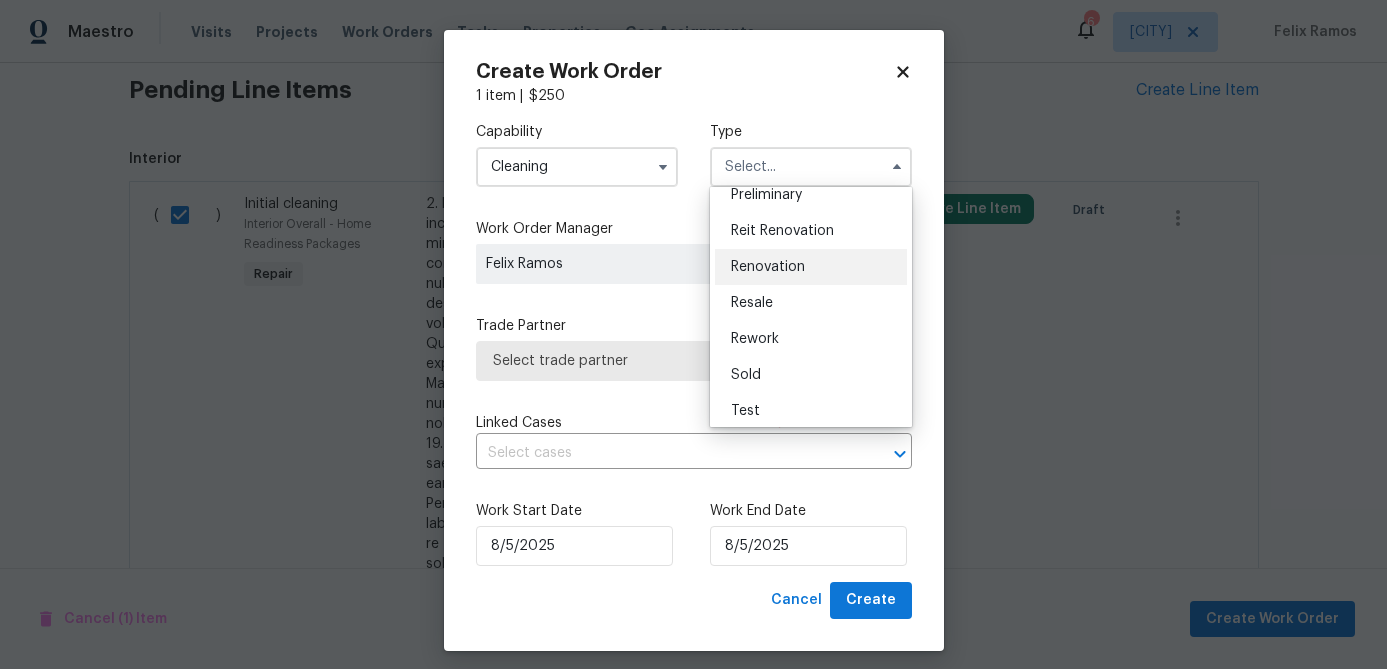 click on "Renovation" at bounding box center [768, 267] 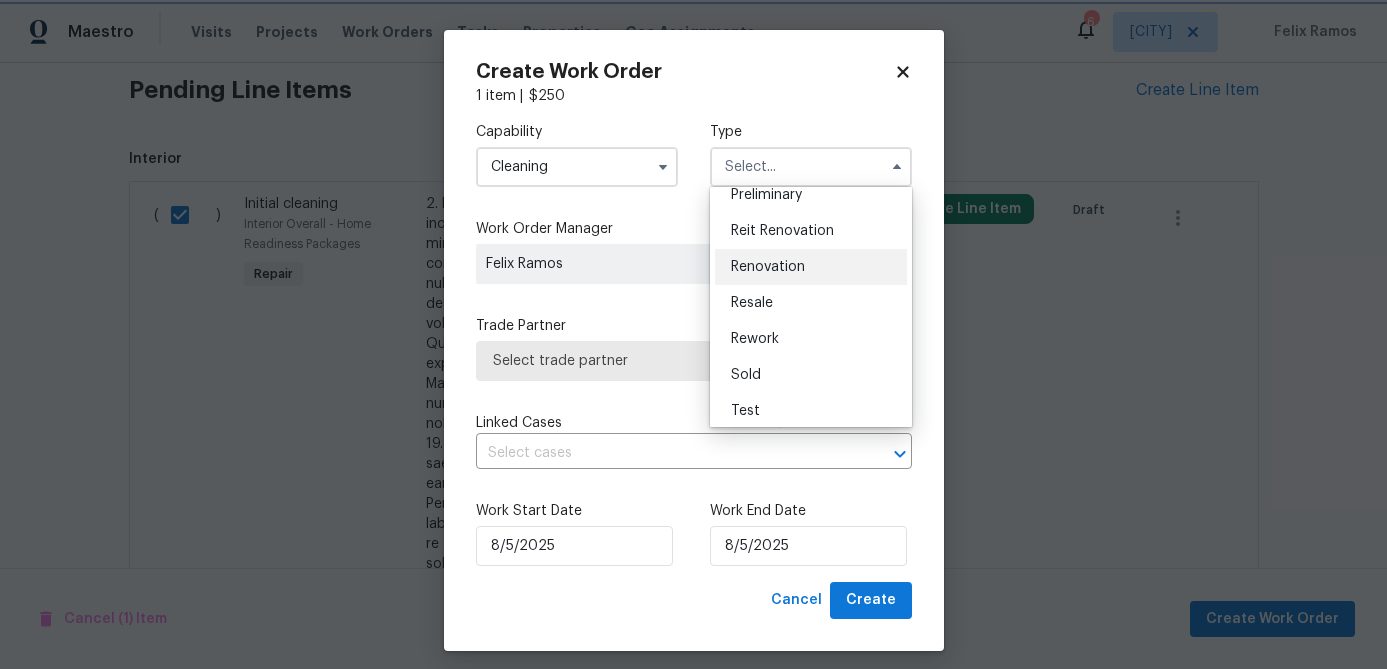 type on "Renovation" 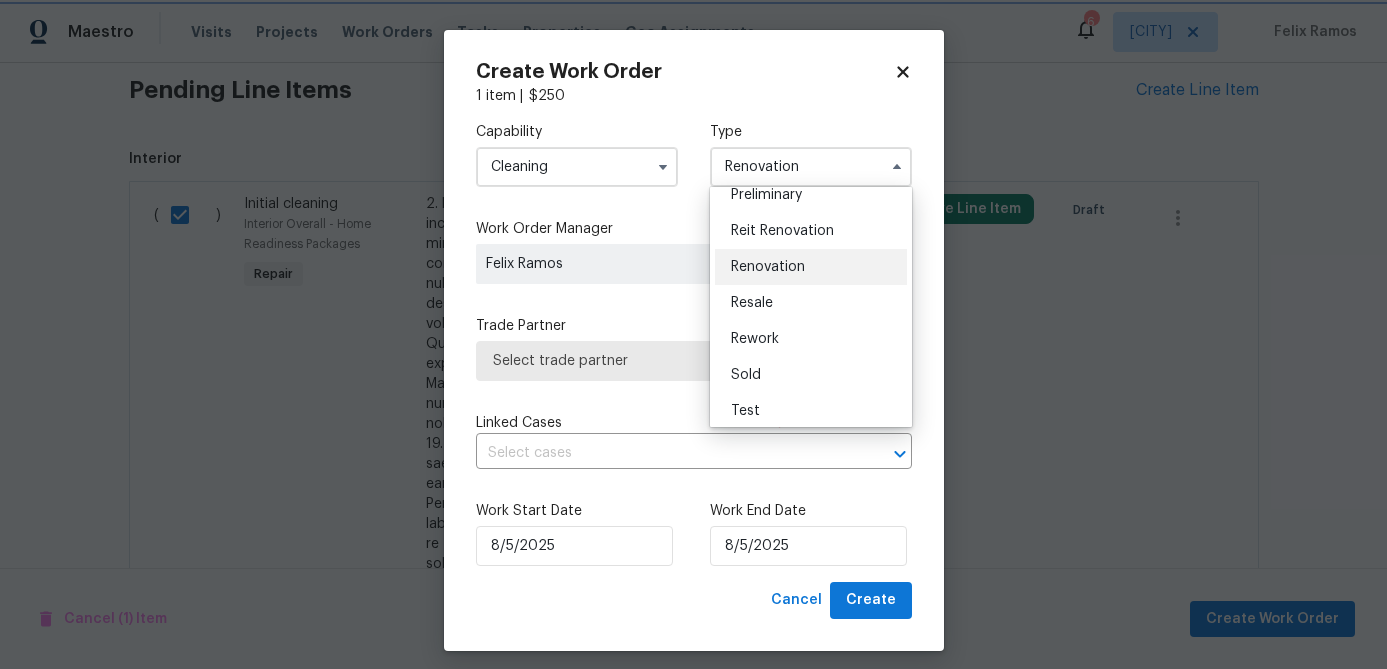 scroll, scrollTop: 0, scrollLeft: 0, axis: both 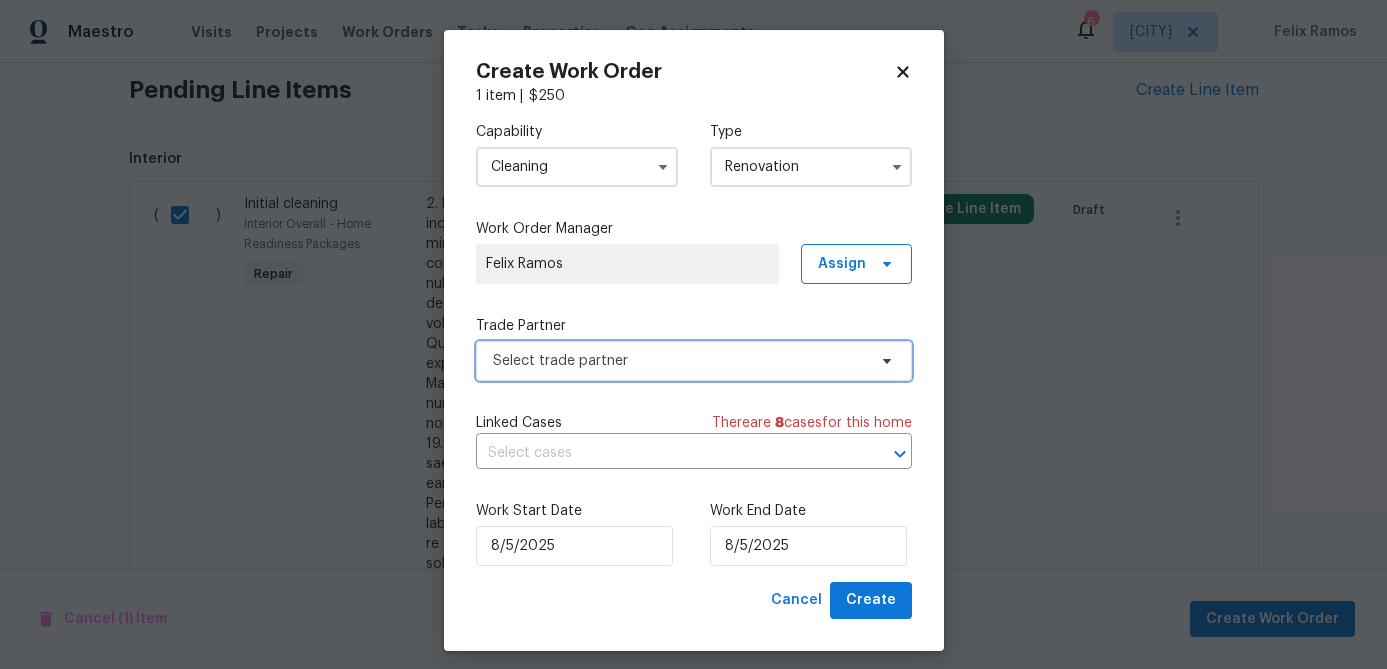 click on "Select trade partner" at bounding box center [679, 361] 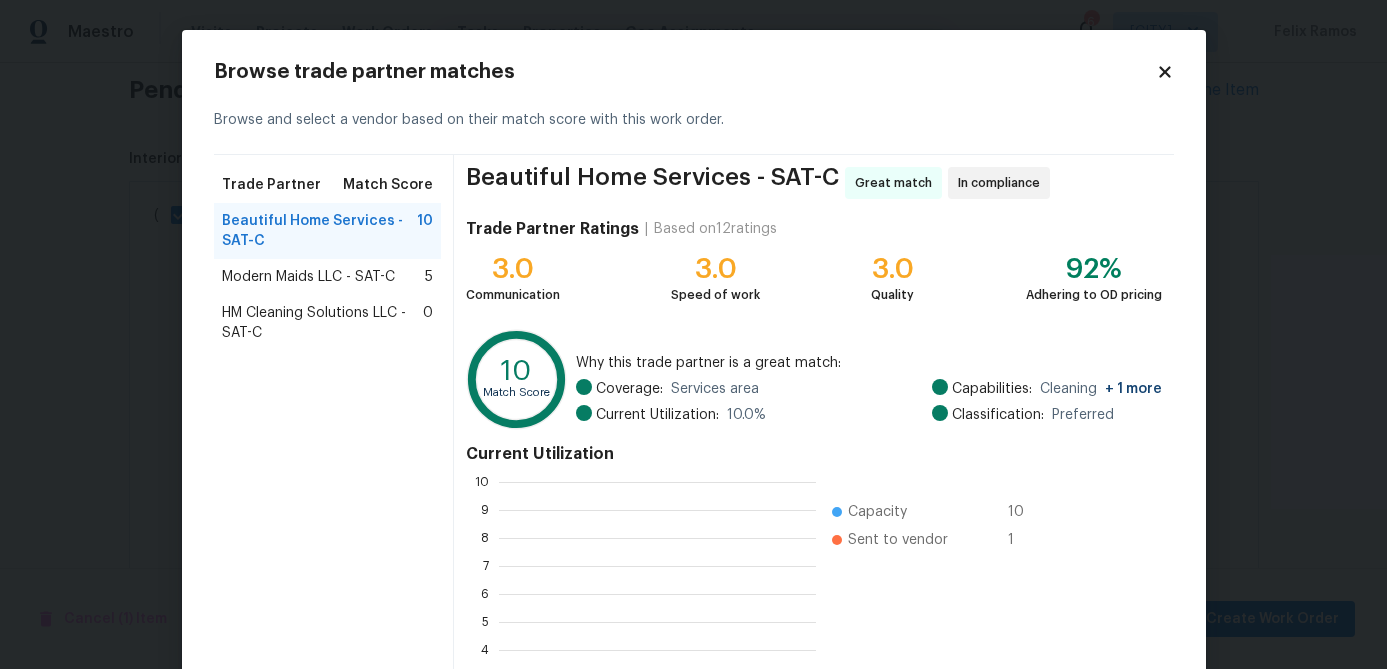 scroll, scrollTop: 2, scrollLeft: 2, axis: both 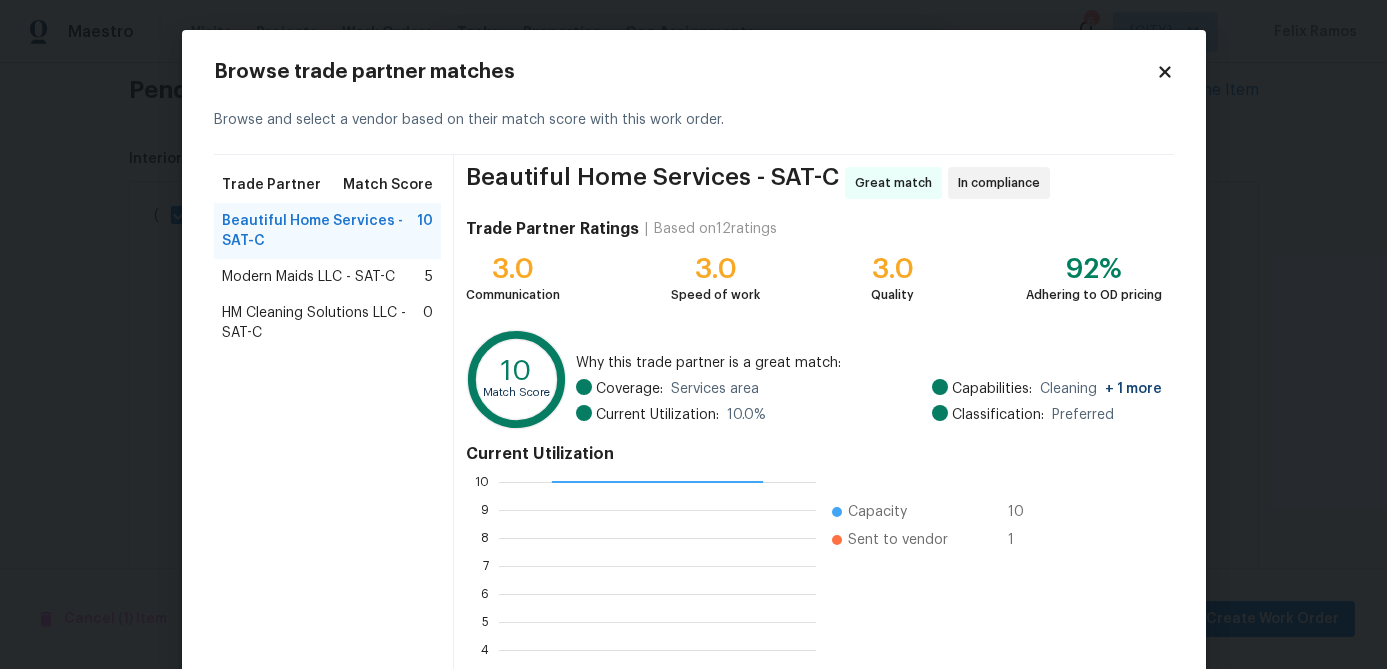 click on "Modern Maids LLC - SAT-C" at bounding box center [308, 277] 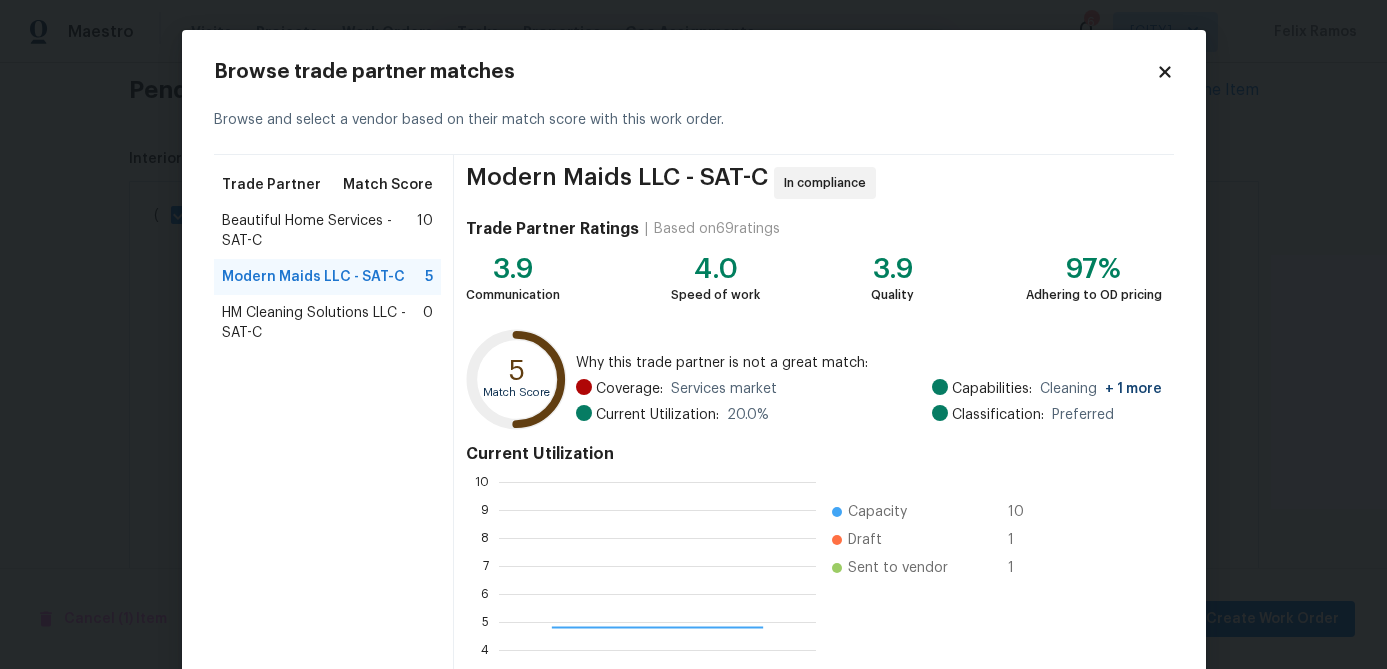 scroll, scrollTop: 2, scrollLeft: 2, axis: both 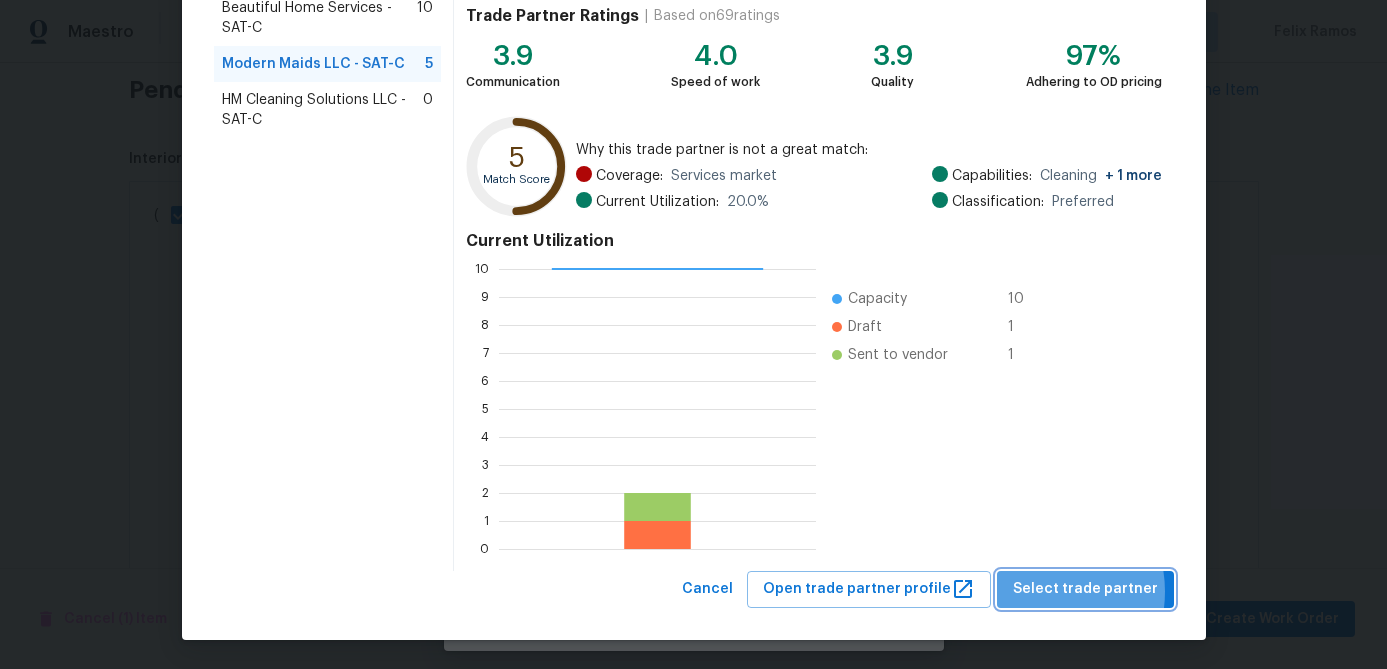 click on "Select trade partner" at bounding box center [1085, 589] 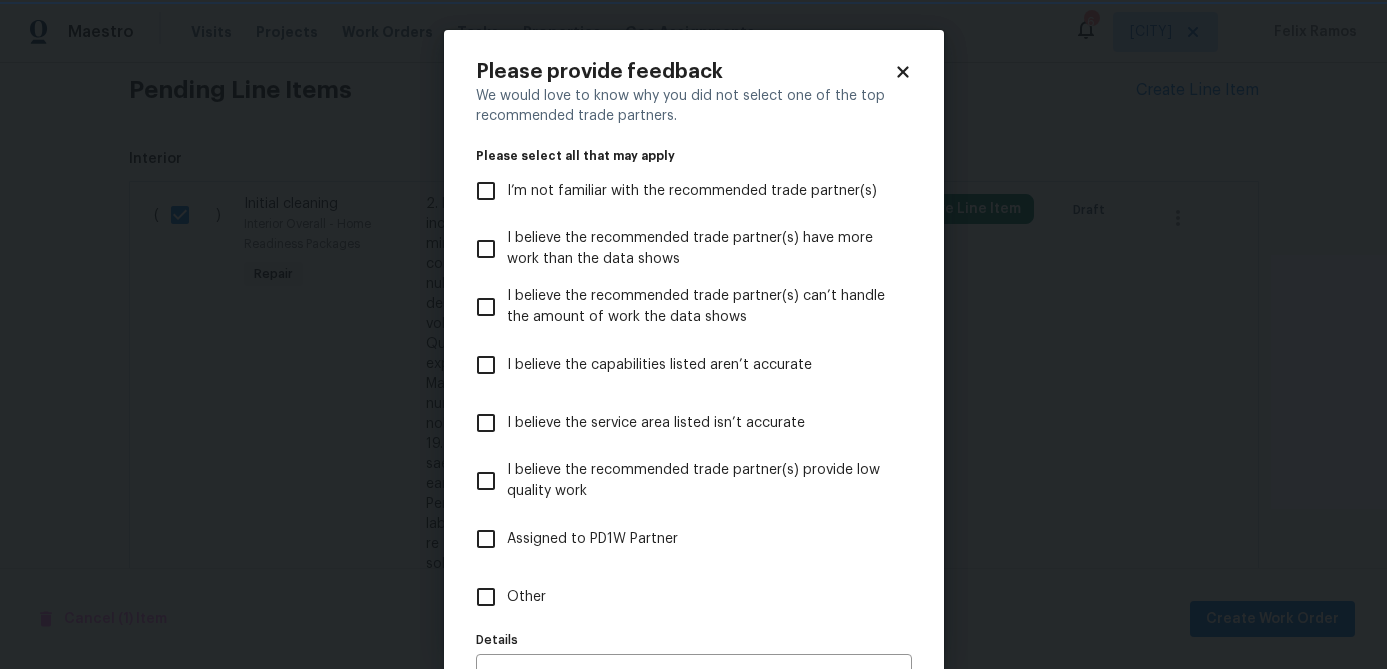 scroll, scrollTop: 0, scrollLeft: 0, axis: both 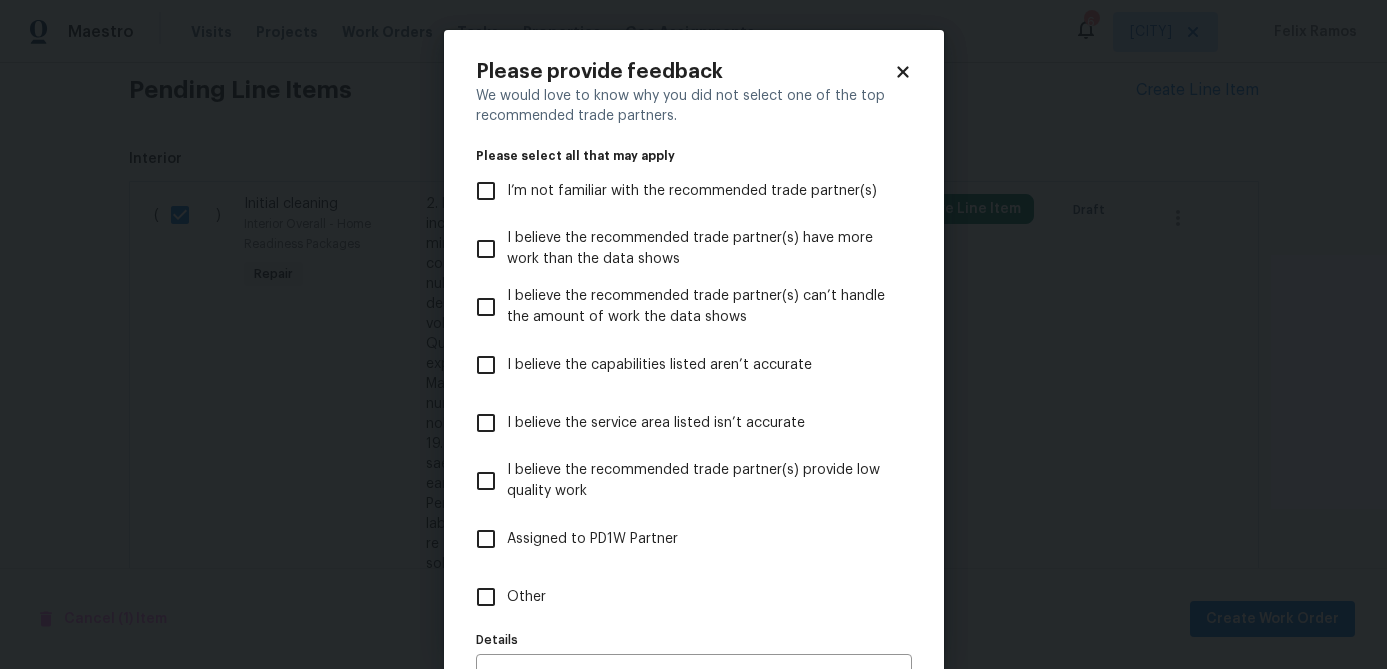 click 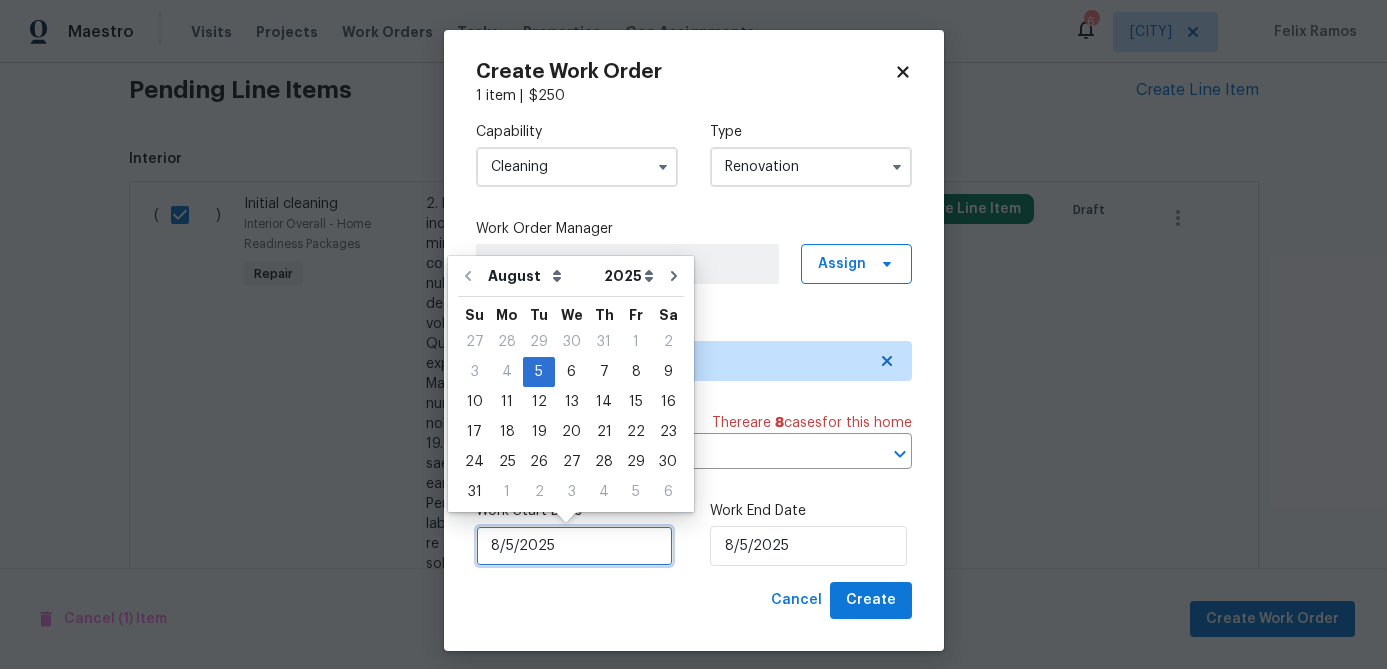 click on "8/5/2025" at bounding box center [574, 546] 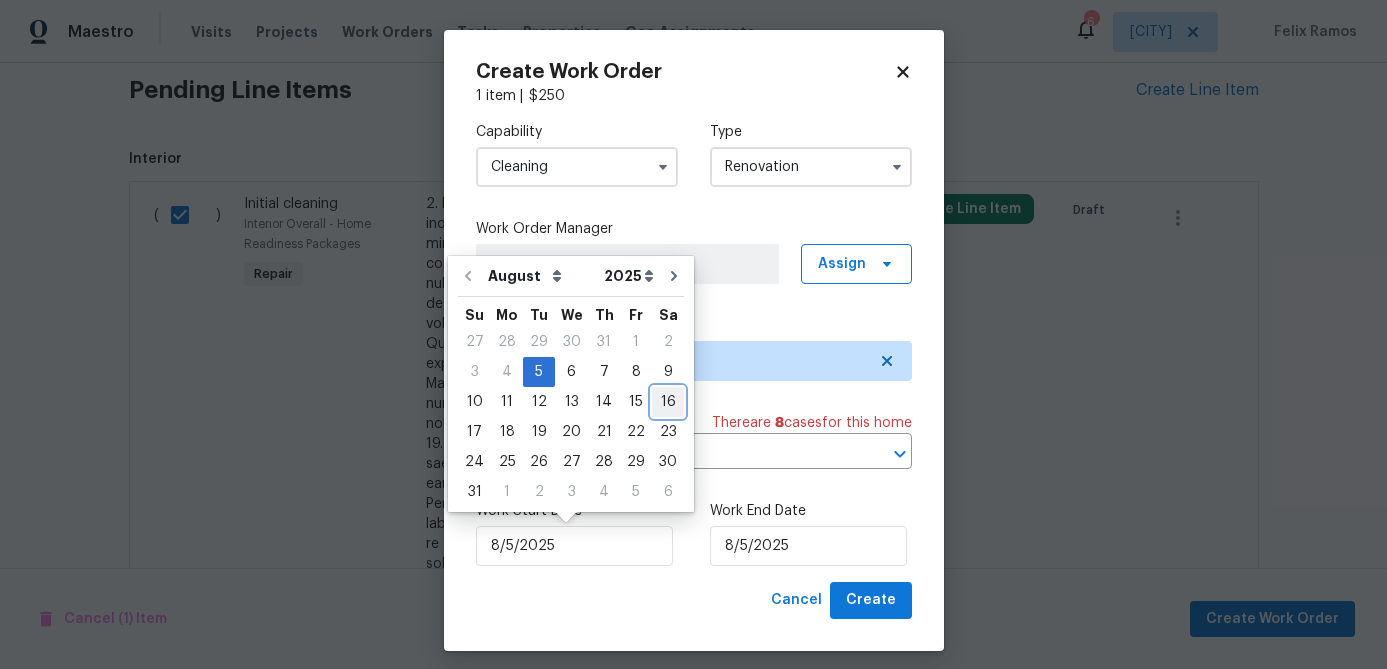 click on "16" at bounding box center [668, 402] 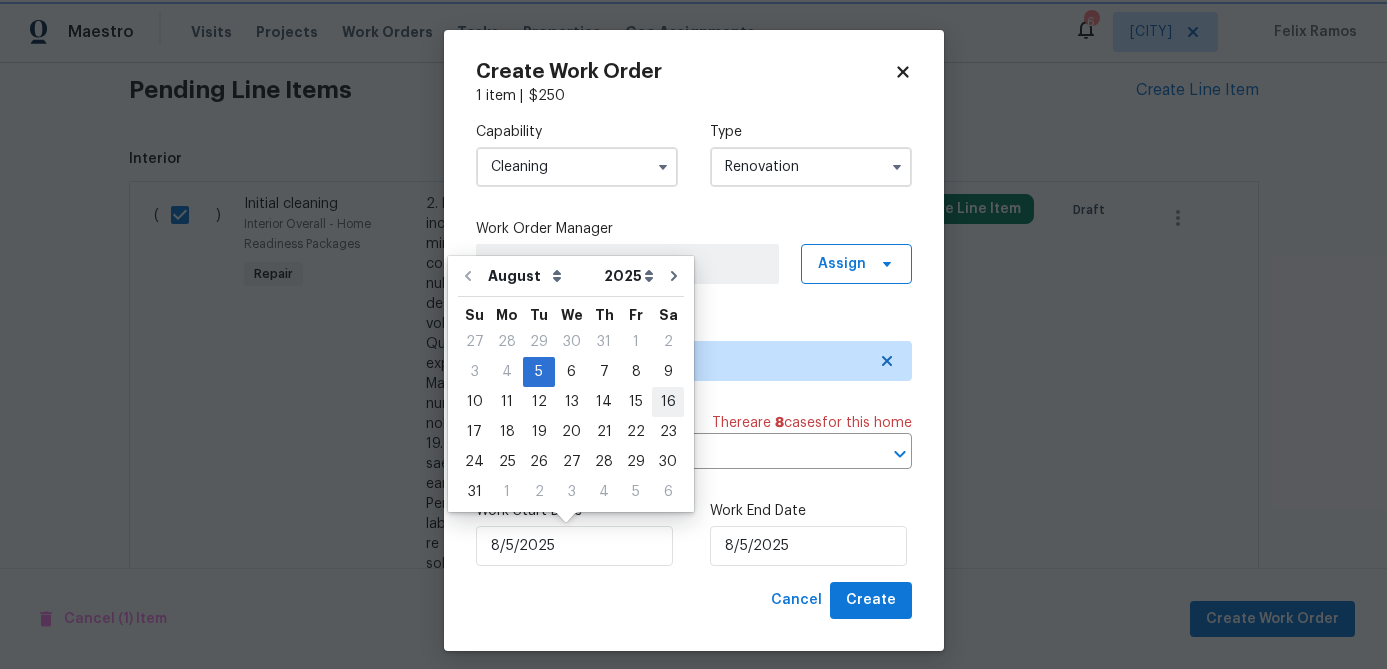 type on "8/16/2025" 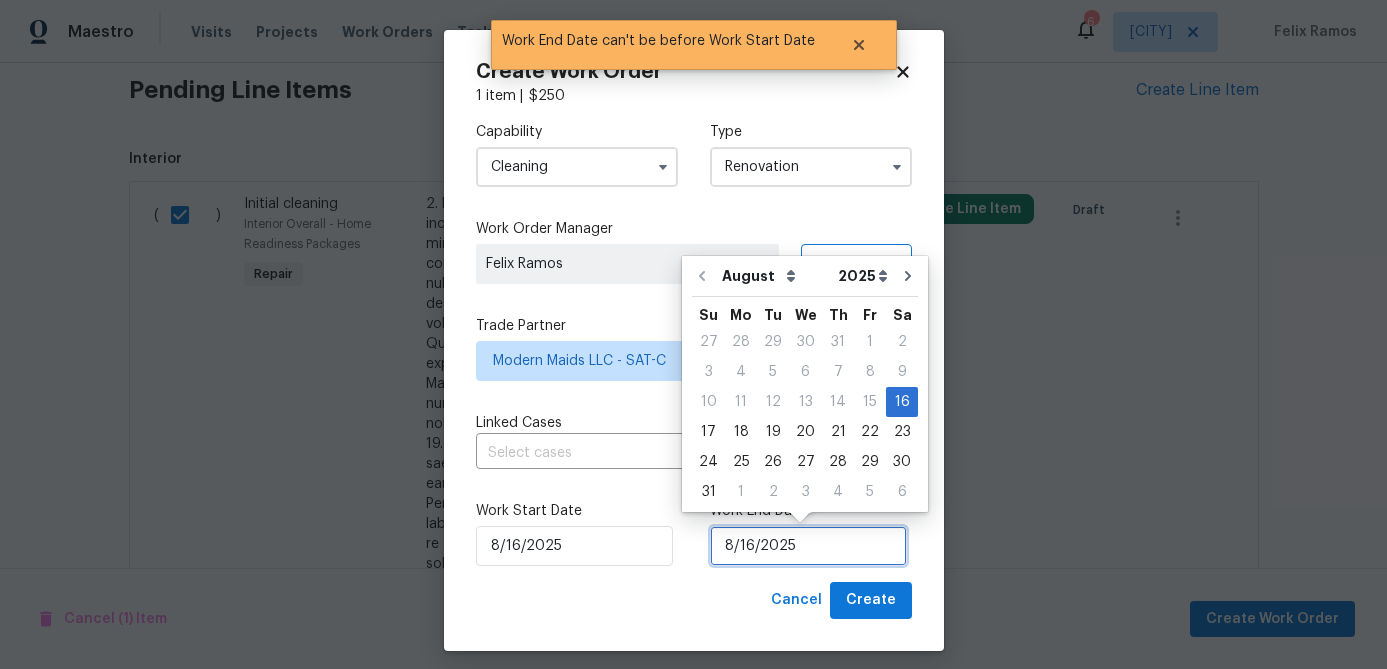 click on "8/16/2025" at bounding box center (808, 546) 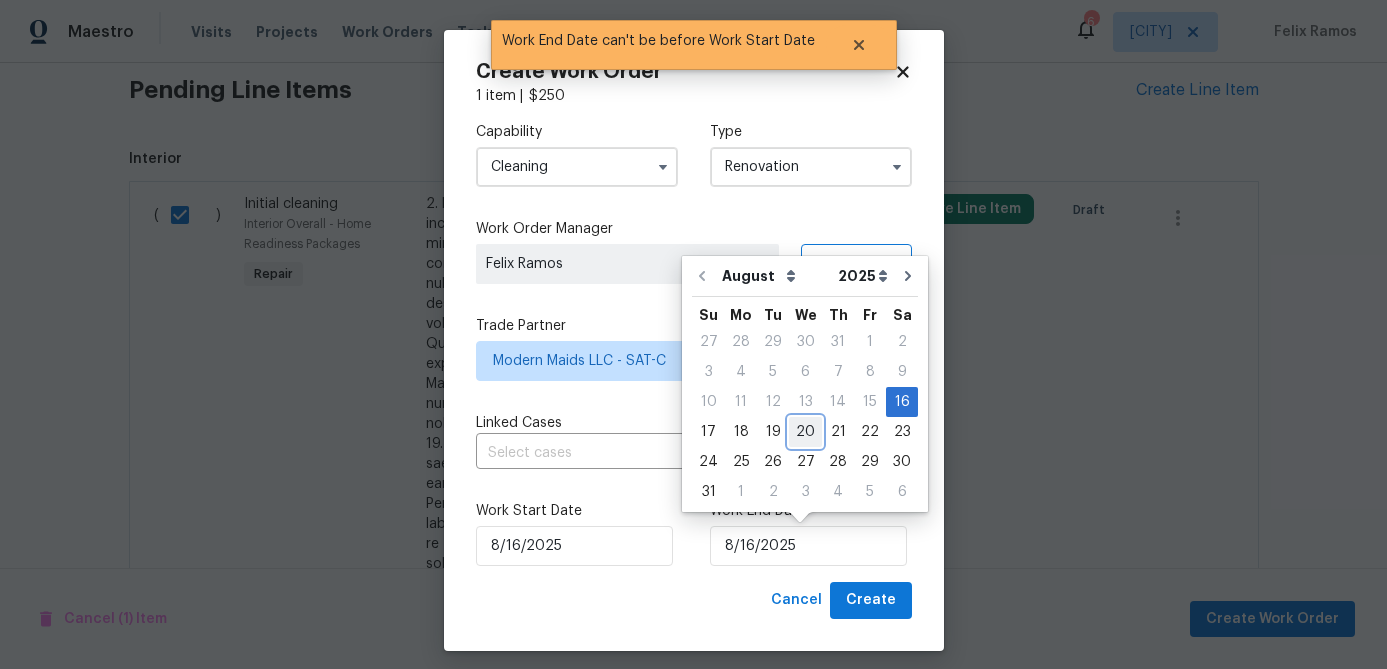 click on "20" at bounding box center (805, 432) 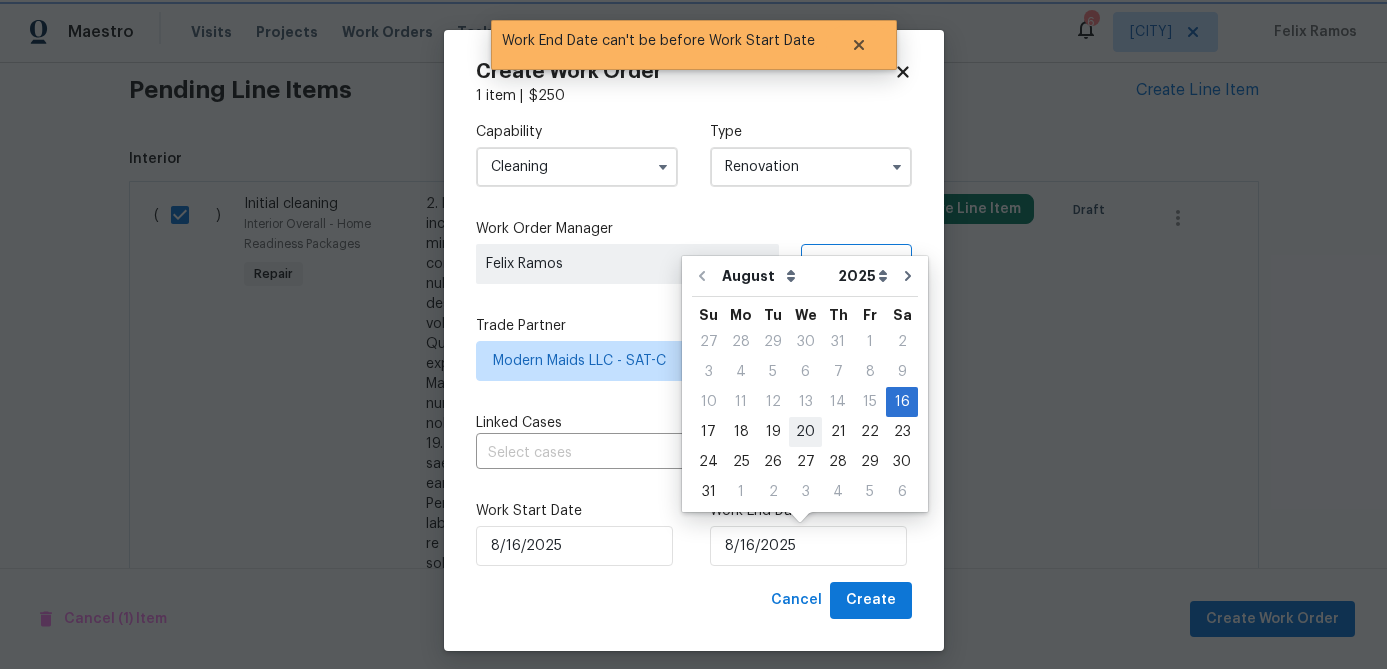 type on "[DATE]" 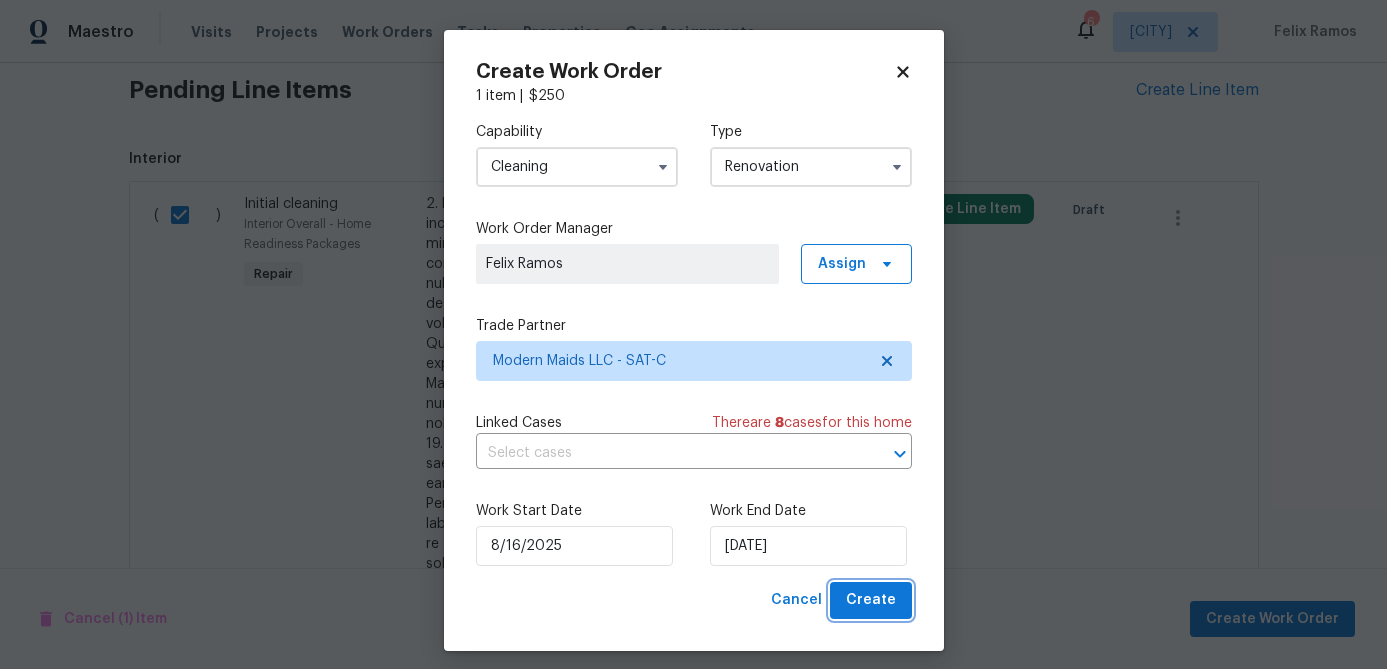 click on "Create" at bounding box center (871, 600) 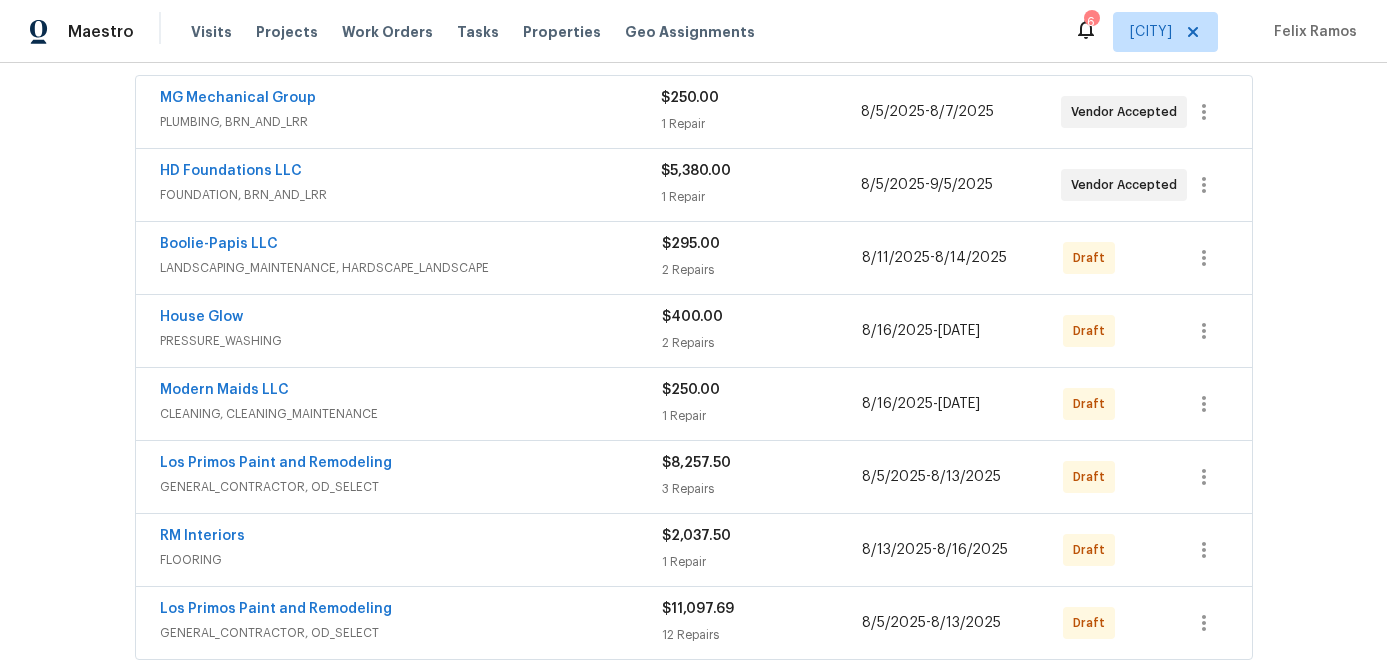 scroll, scrollTop: 359, scrollLeft: 0, axis: vertical 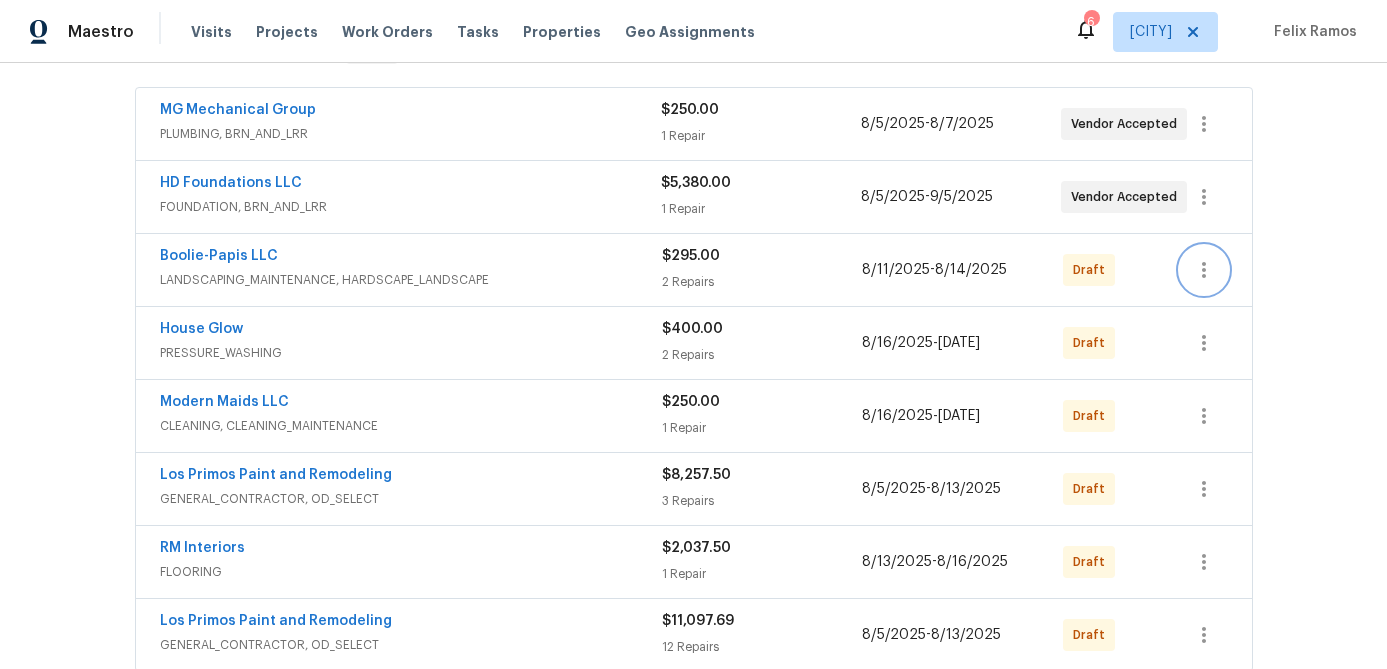 click 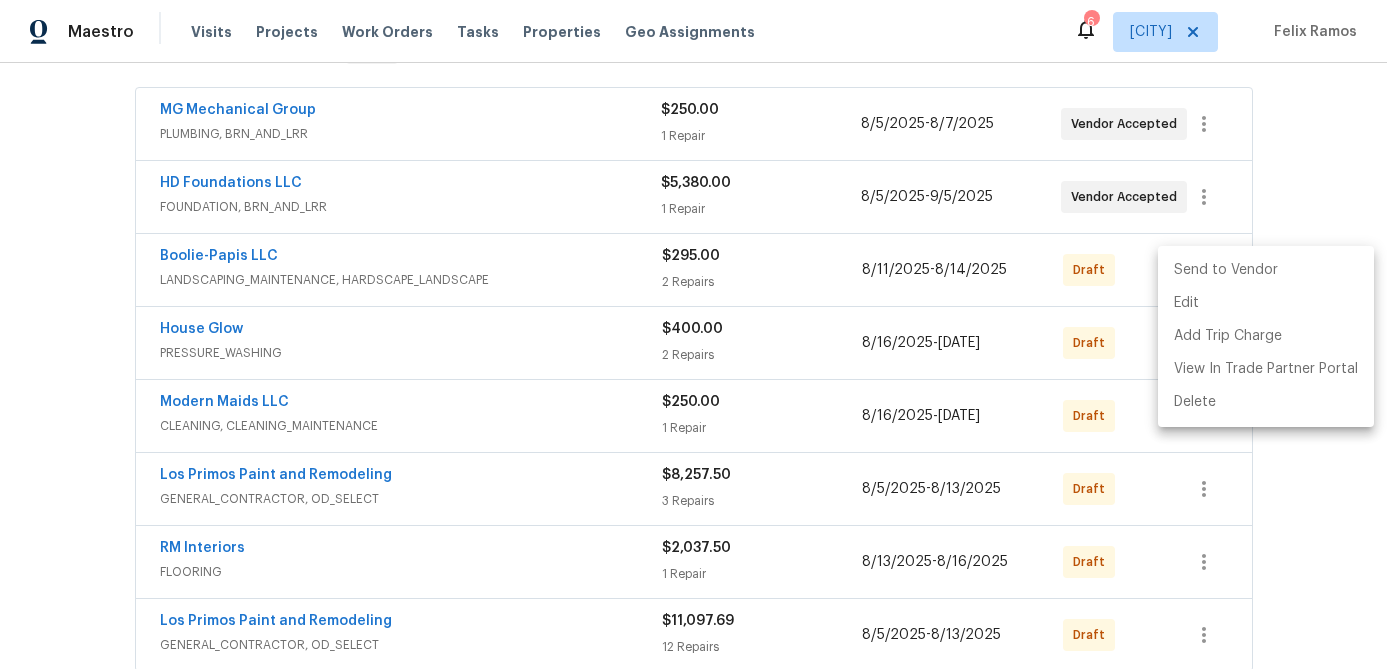 click on "Send to Vendor" at bounding box center [1266, 270] 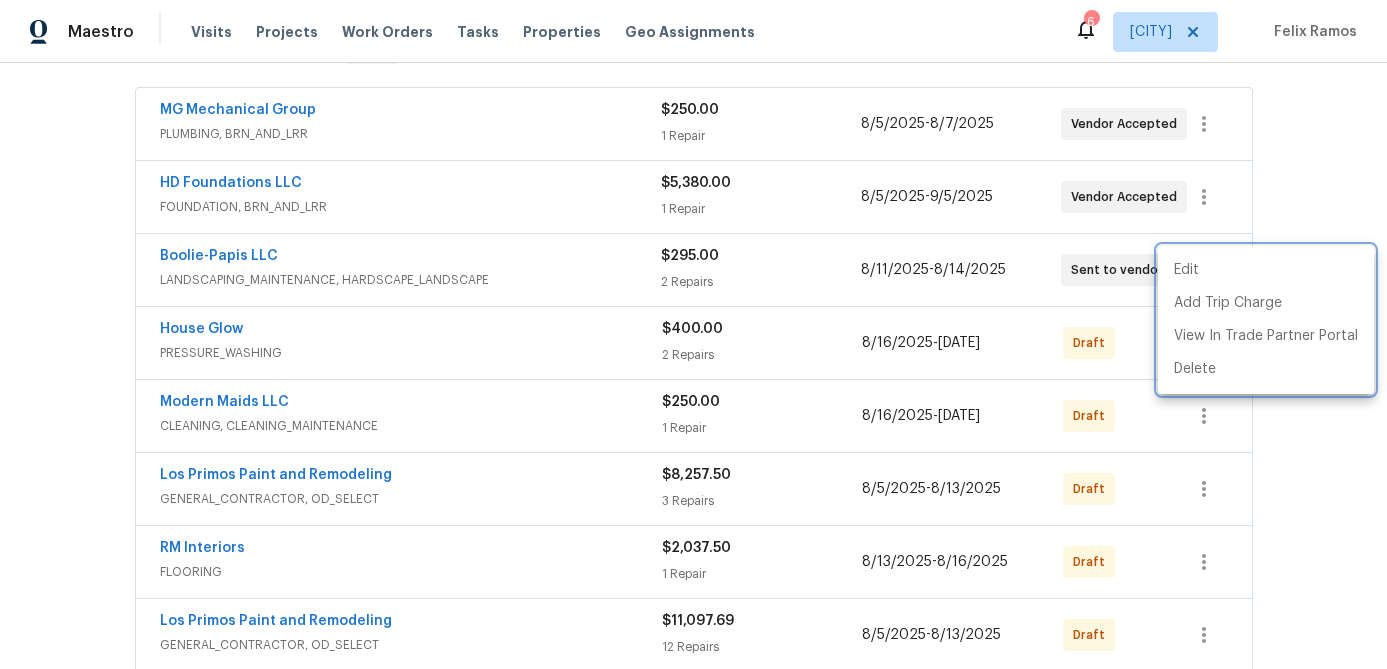 click at bounding box center [693, 334] 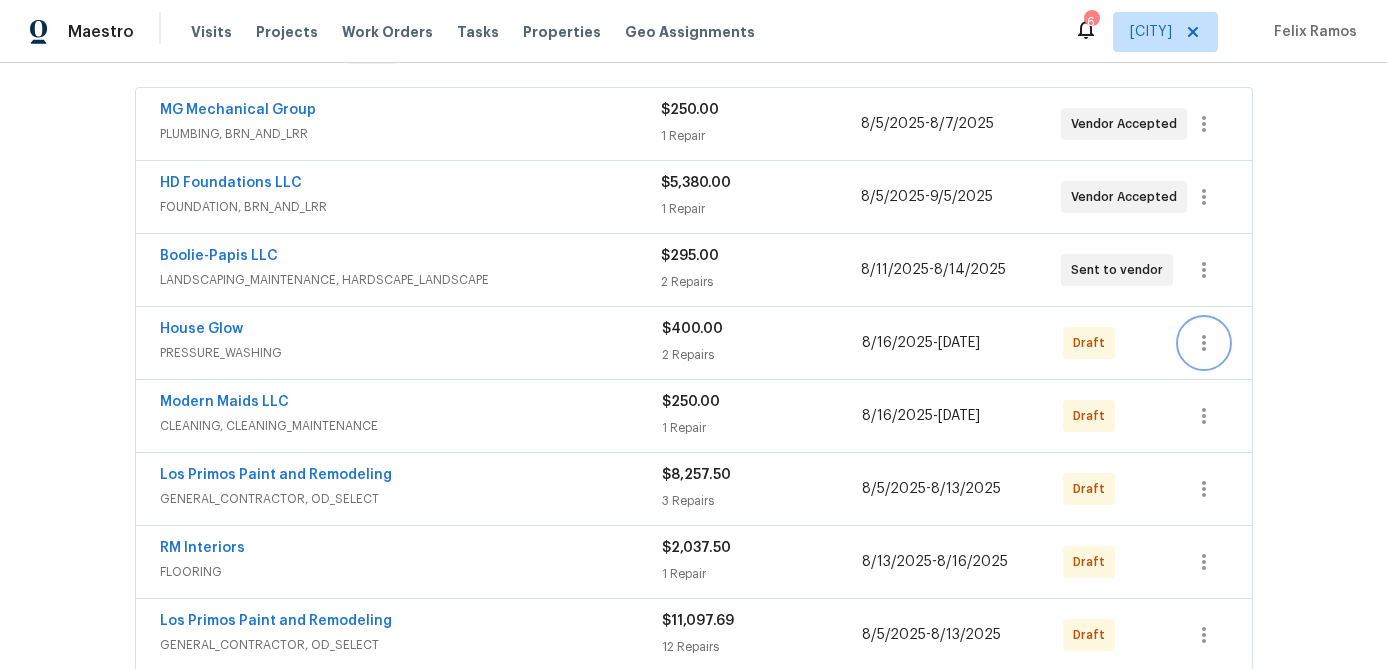click 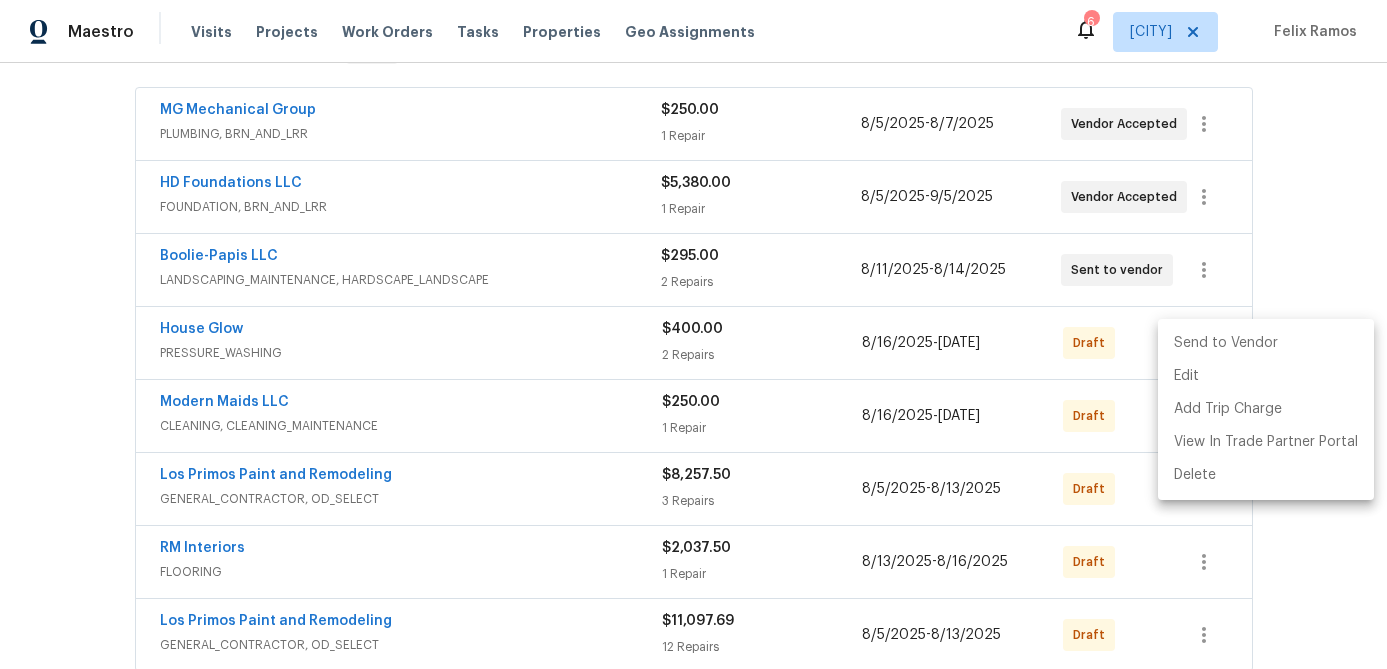 click on "Send to Vendor" at bounding box center (1266, 343) 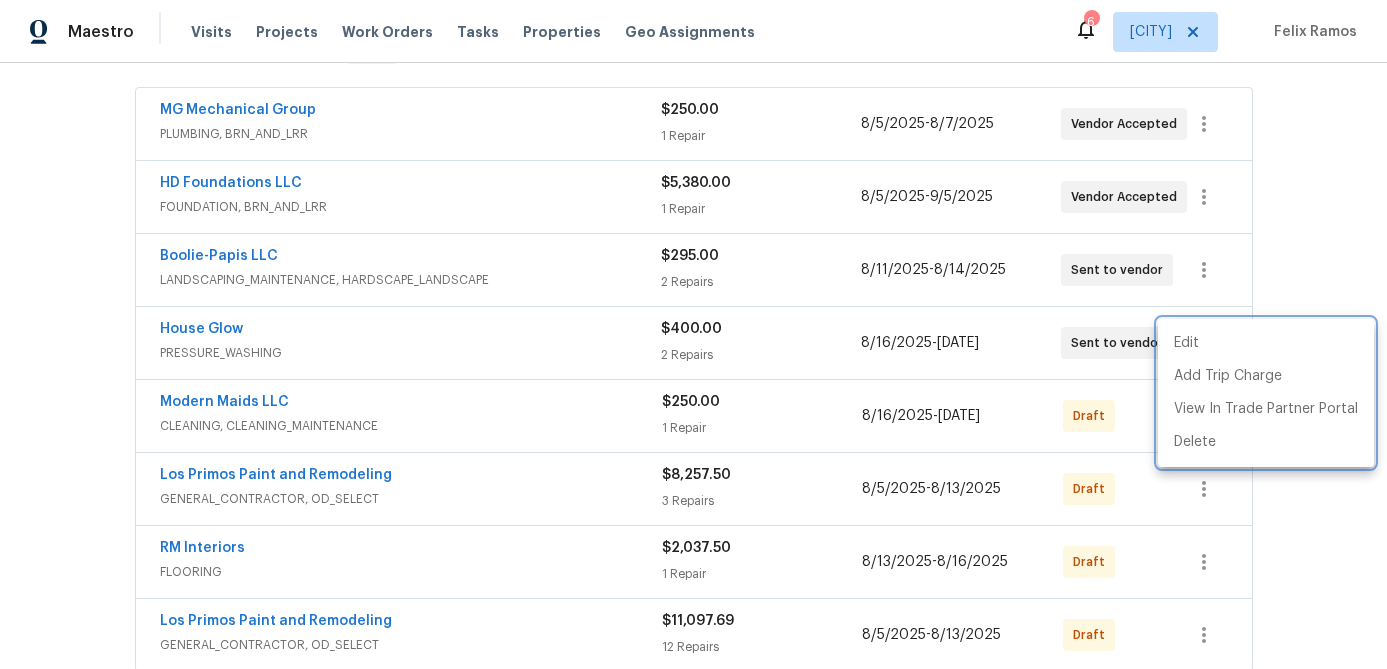 click at bounding box center [693, 334] 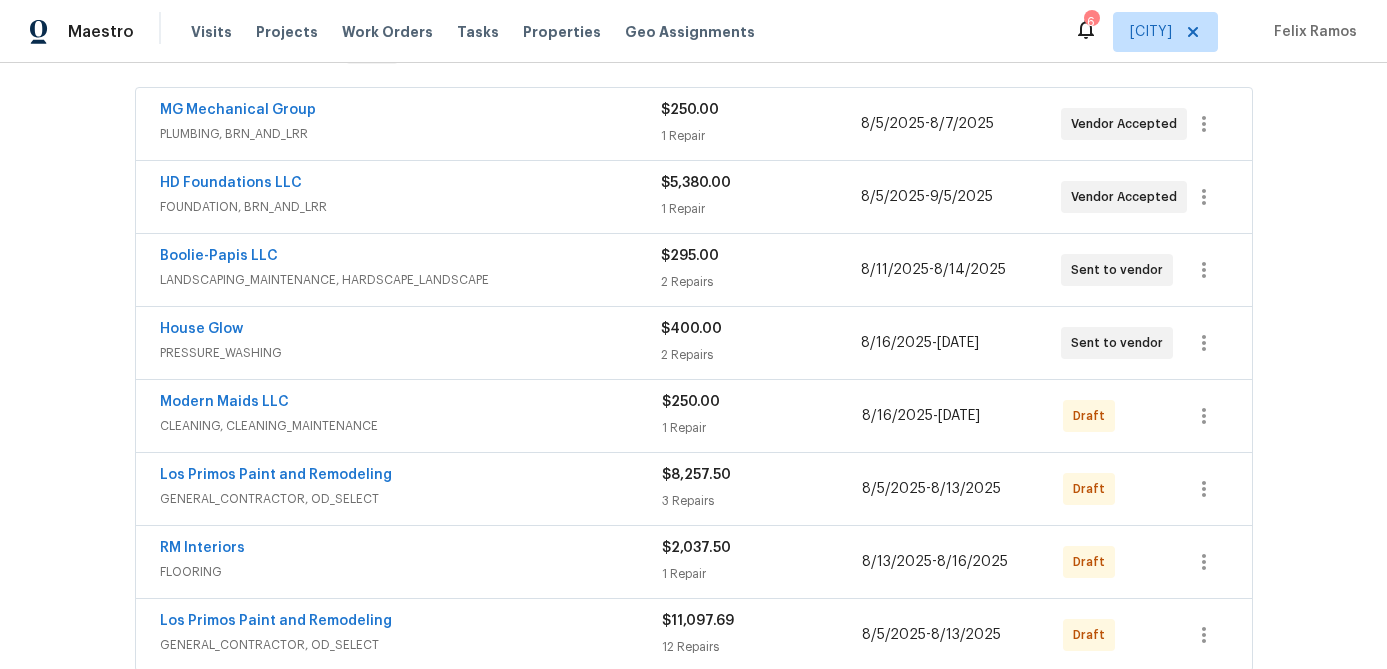 click on "Draft" at bounding box center [1113, 416] 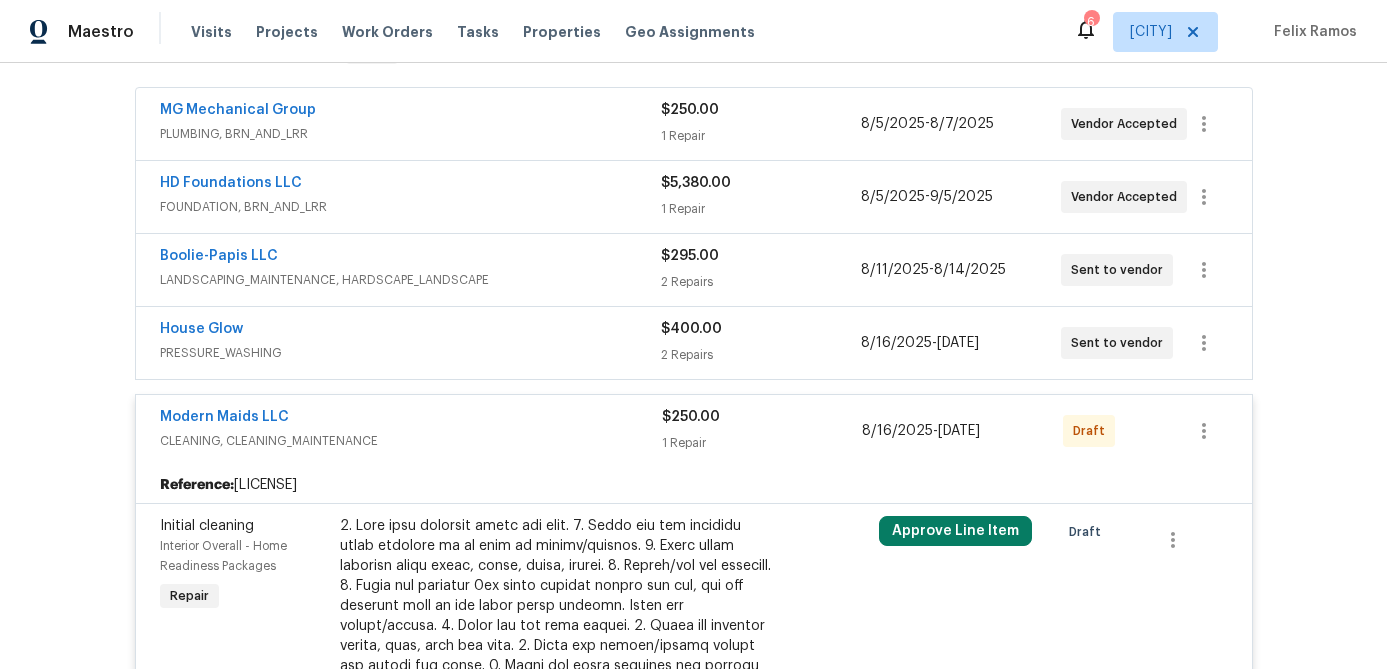 click on "Draft" at bounding box center (1113, 431) 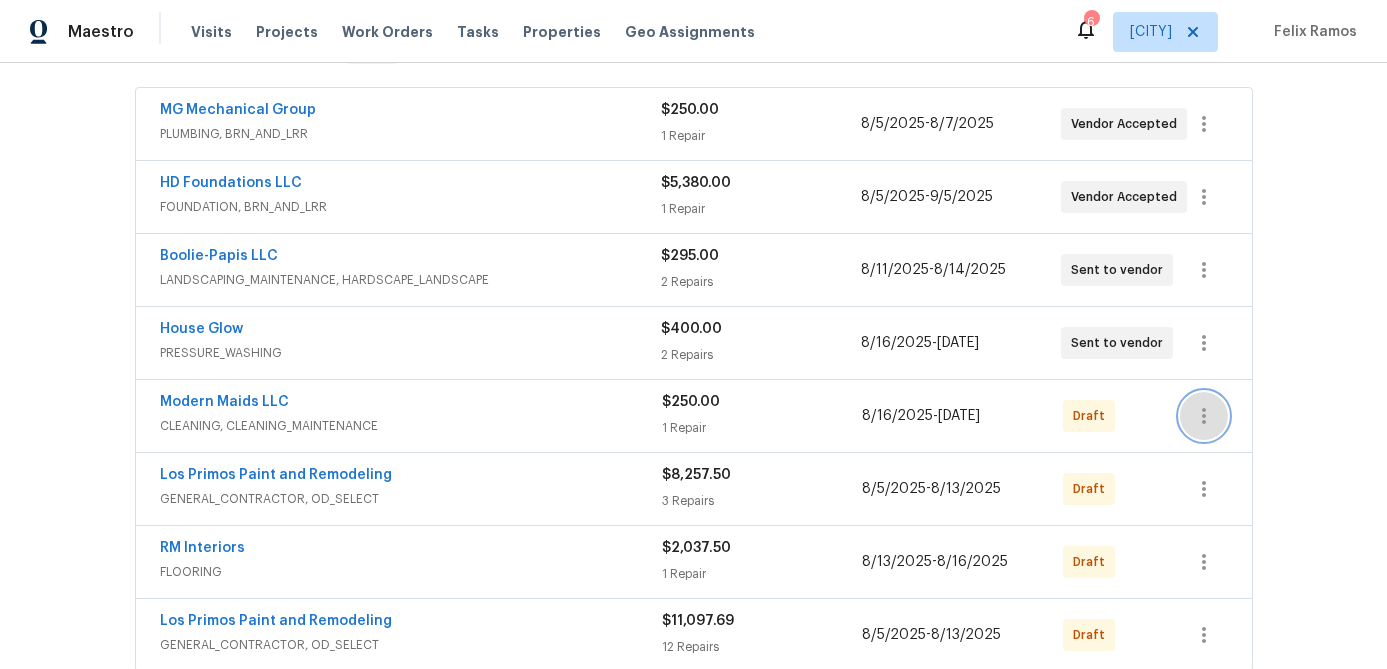 click 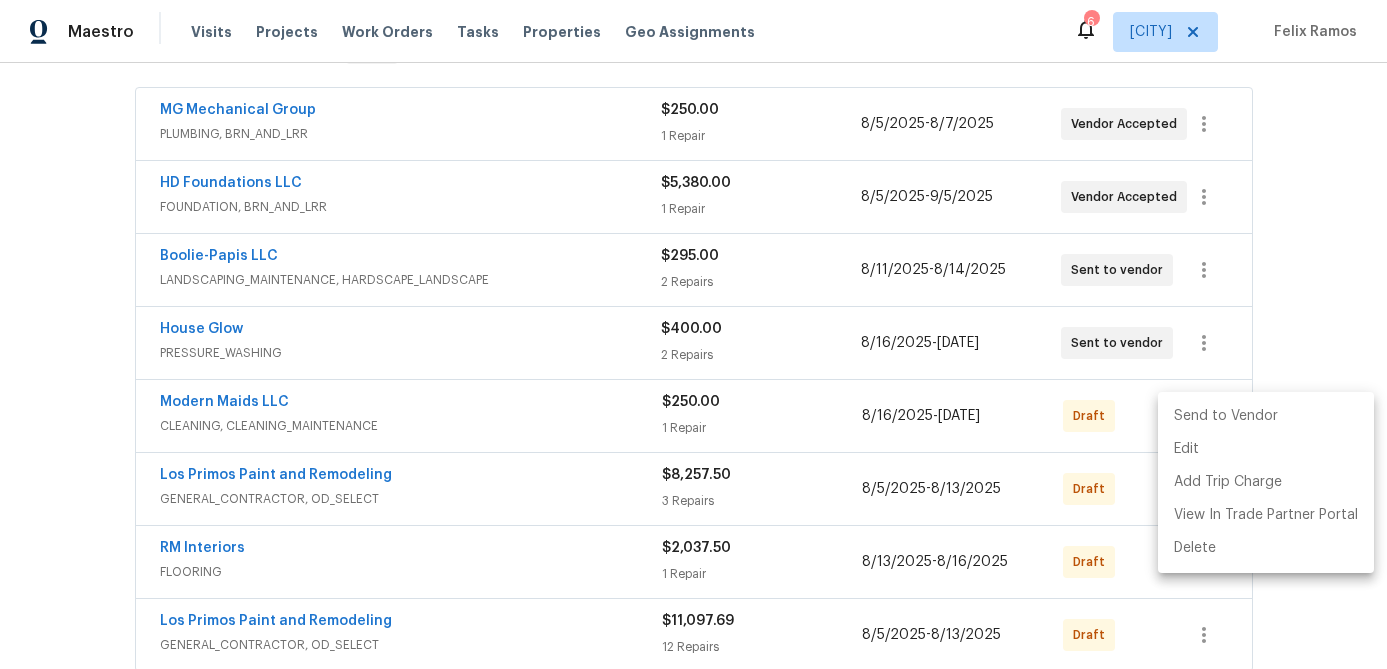 click on "Send to Vendor" at bounding box center (1266, 416) 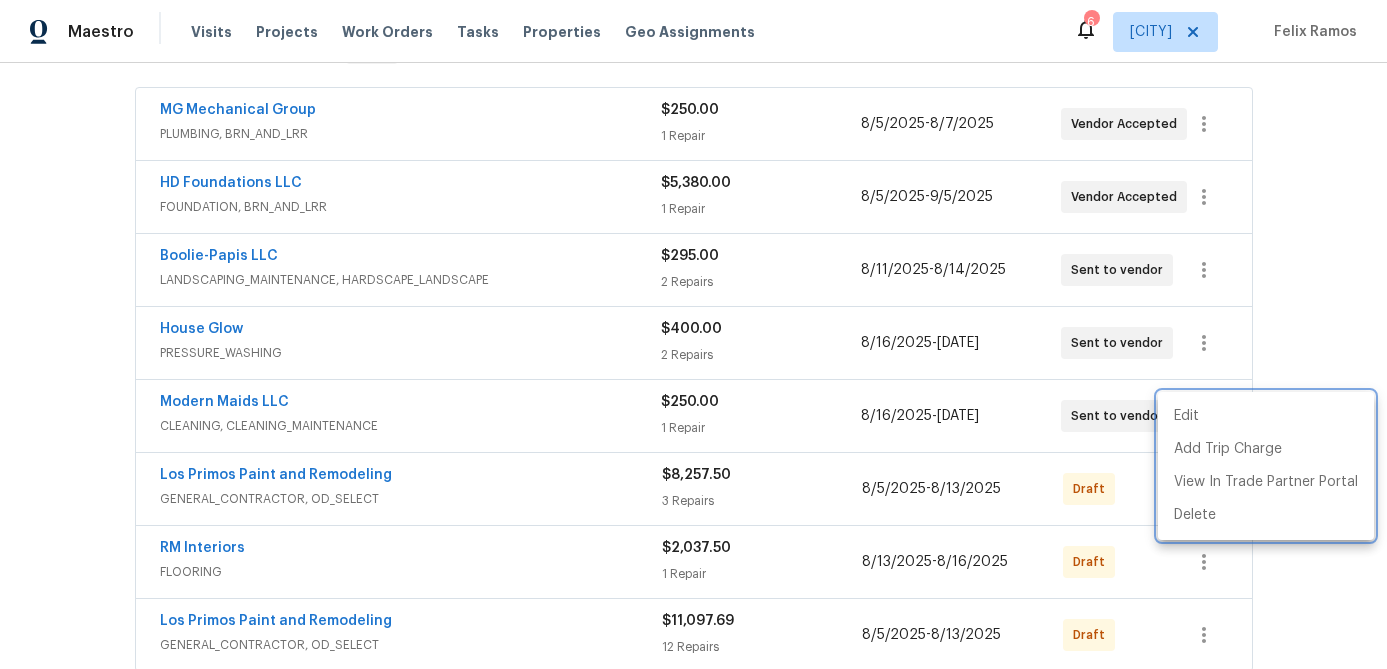 click at bounding box center (693, 334) 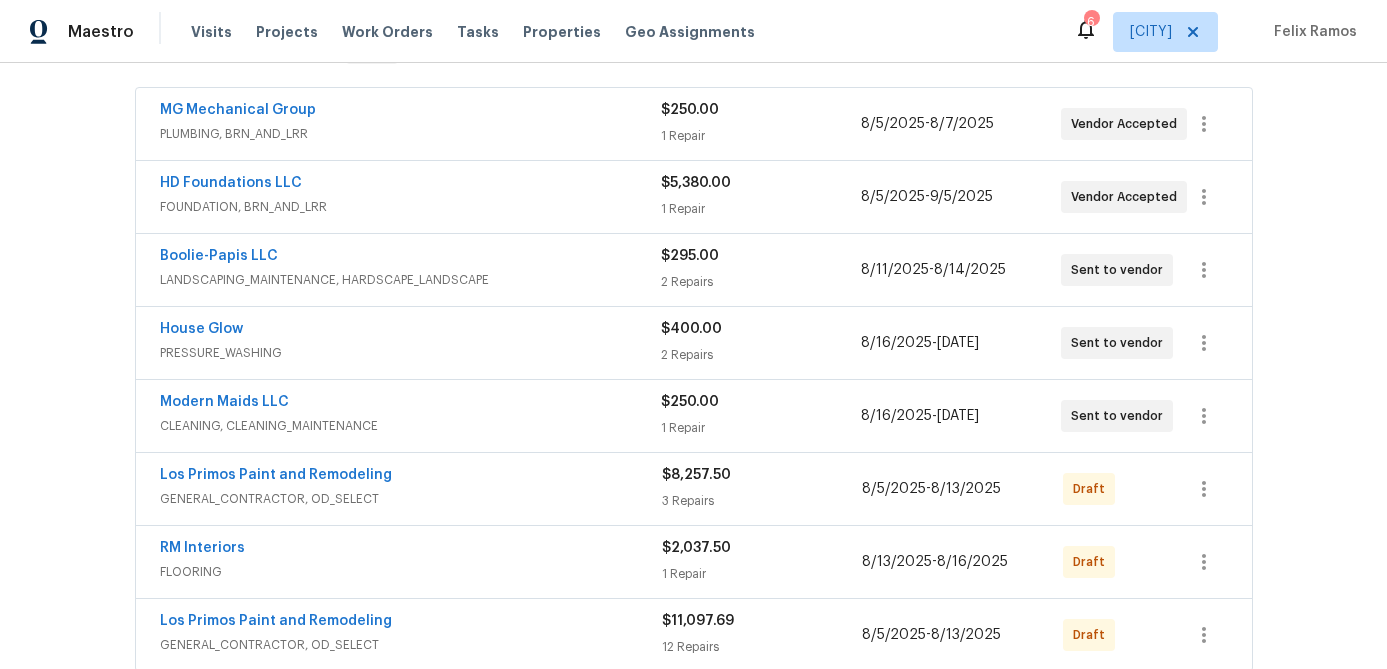click on "Draft" at bounding box center [1113, 489] 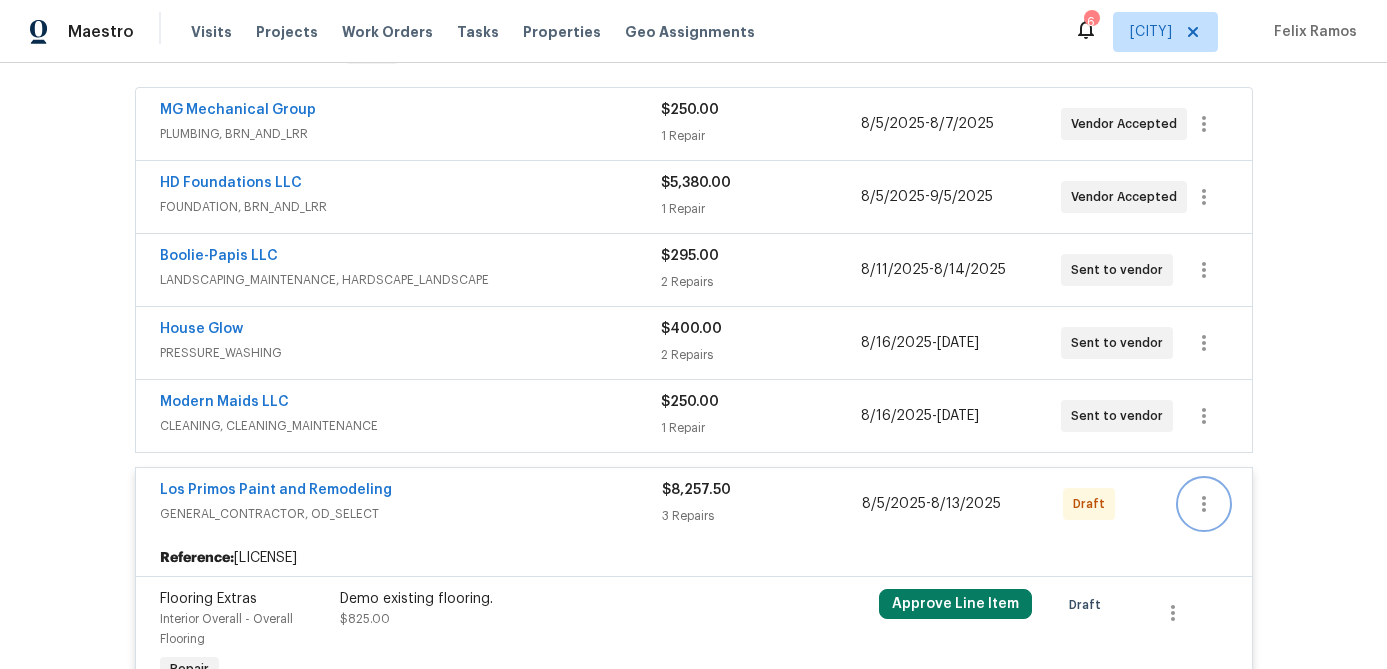 click 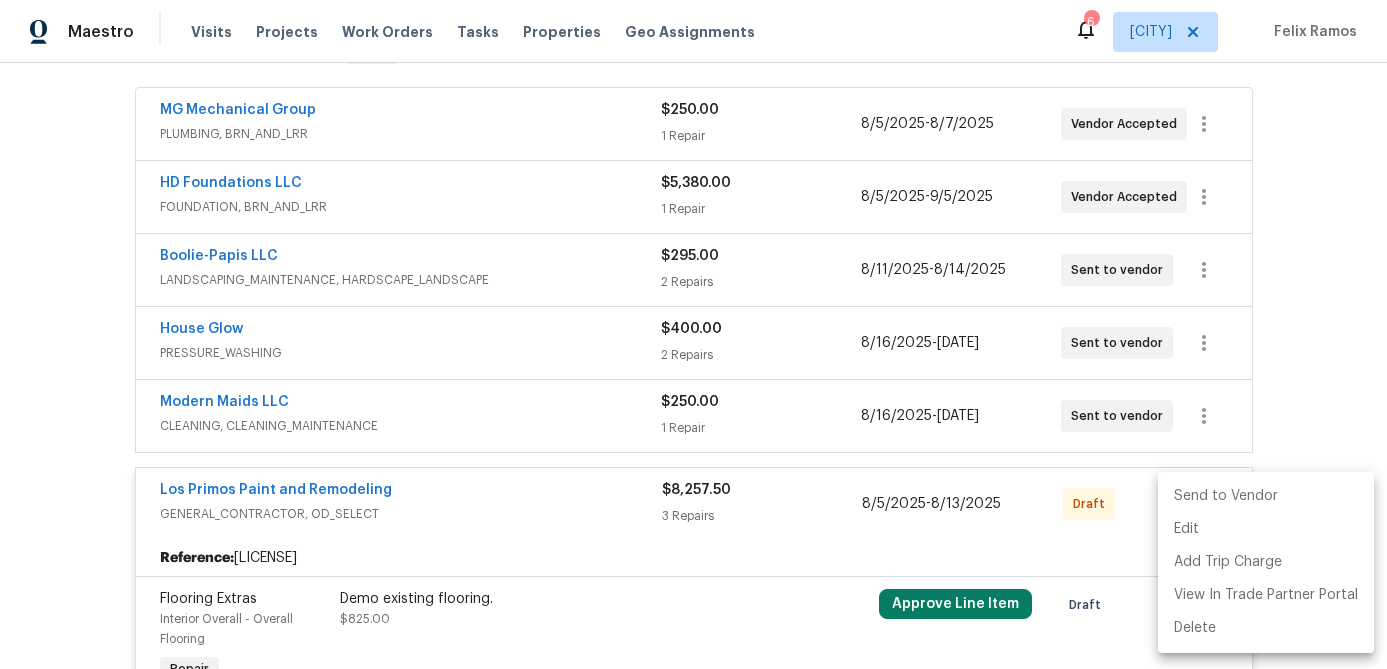click on "Send to Vendor" at bounding box center (1266, 496) 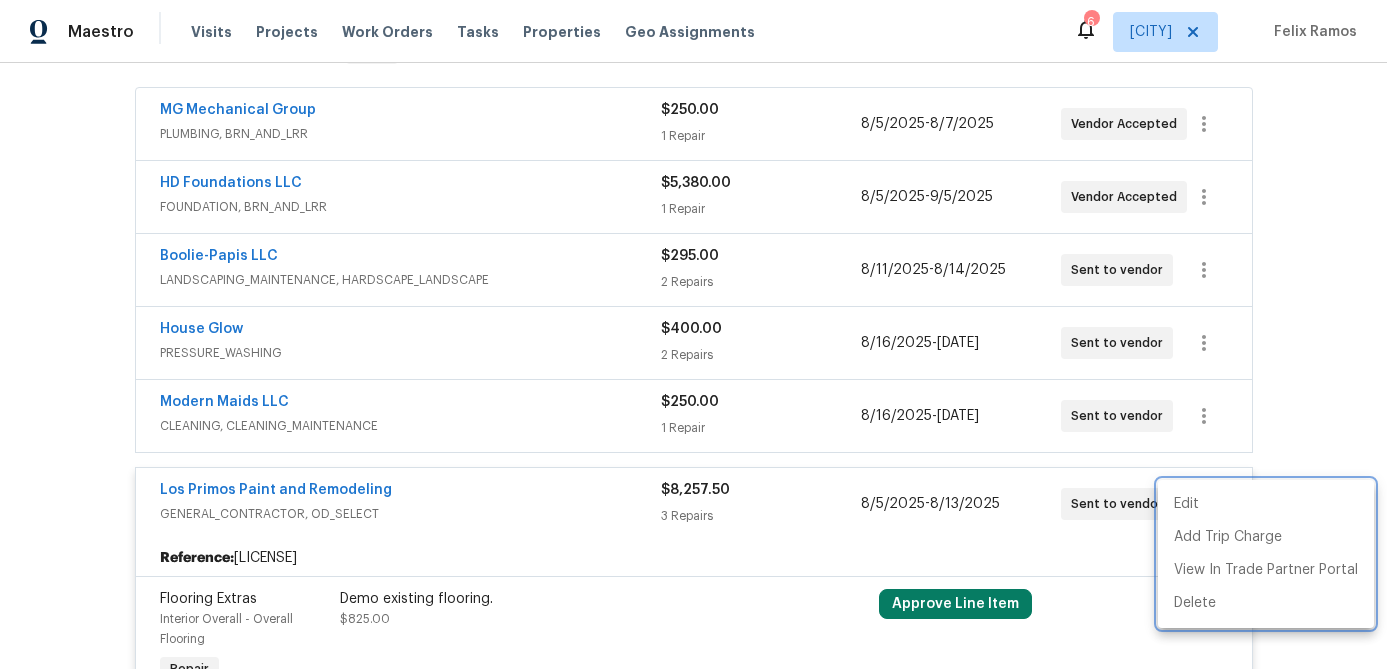 click at bounding box center [693, 334] 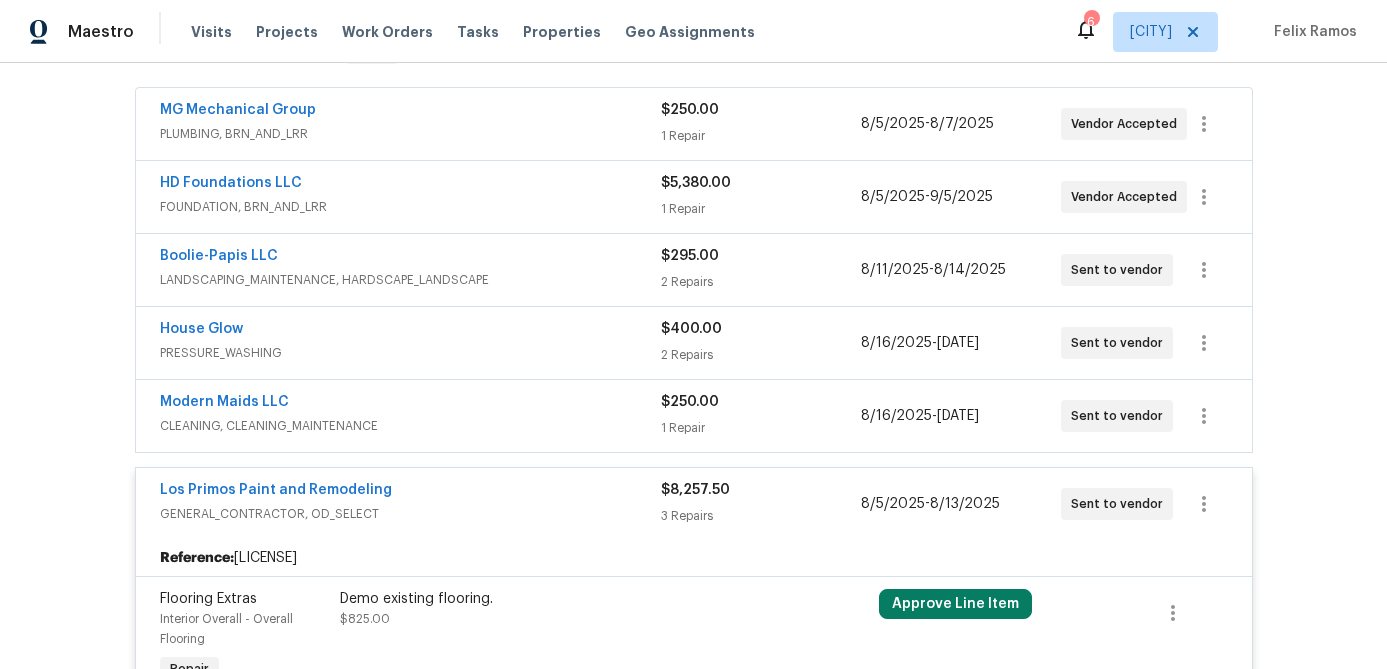 click on "Los Primos Paint and Remodeling" at bounding box center (410, 492) 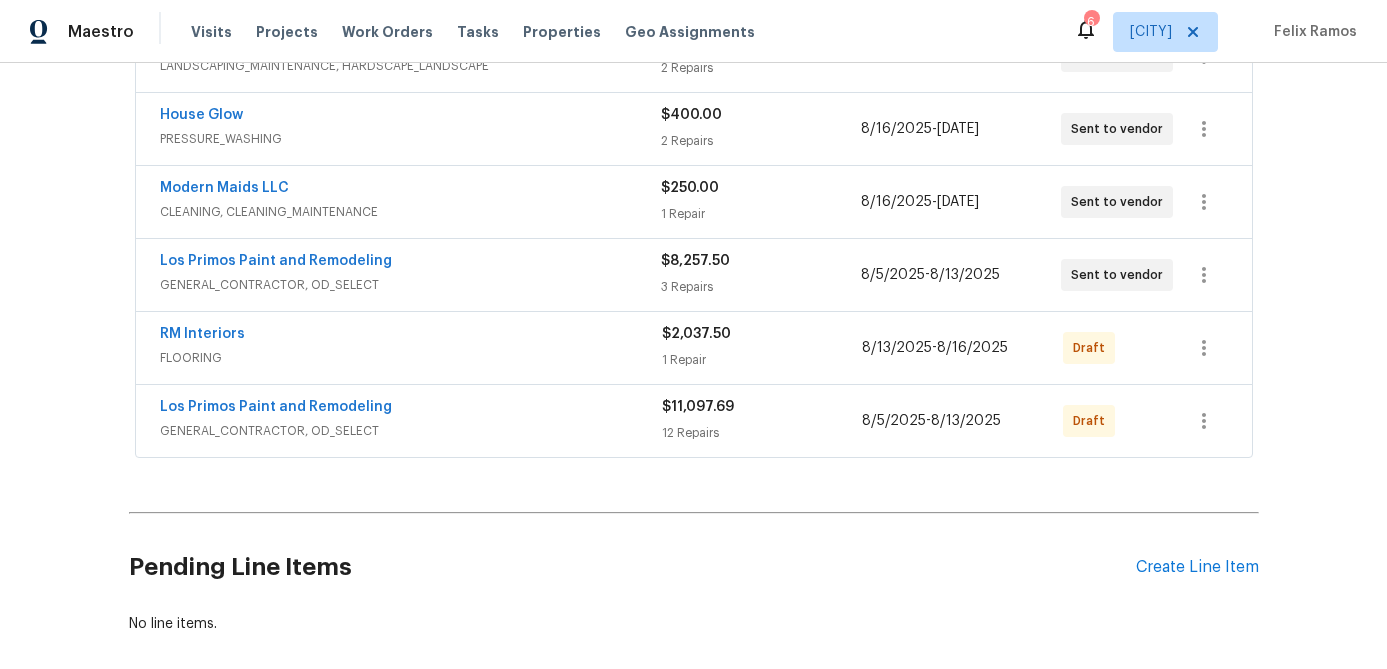 scroll, scrollTop: 577, scrollLeft: 0, axis: vertical 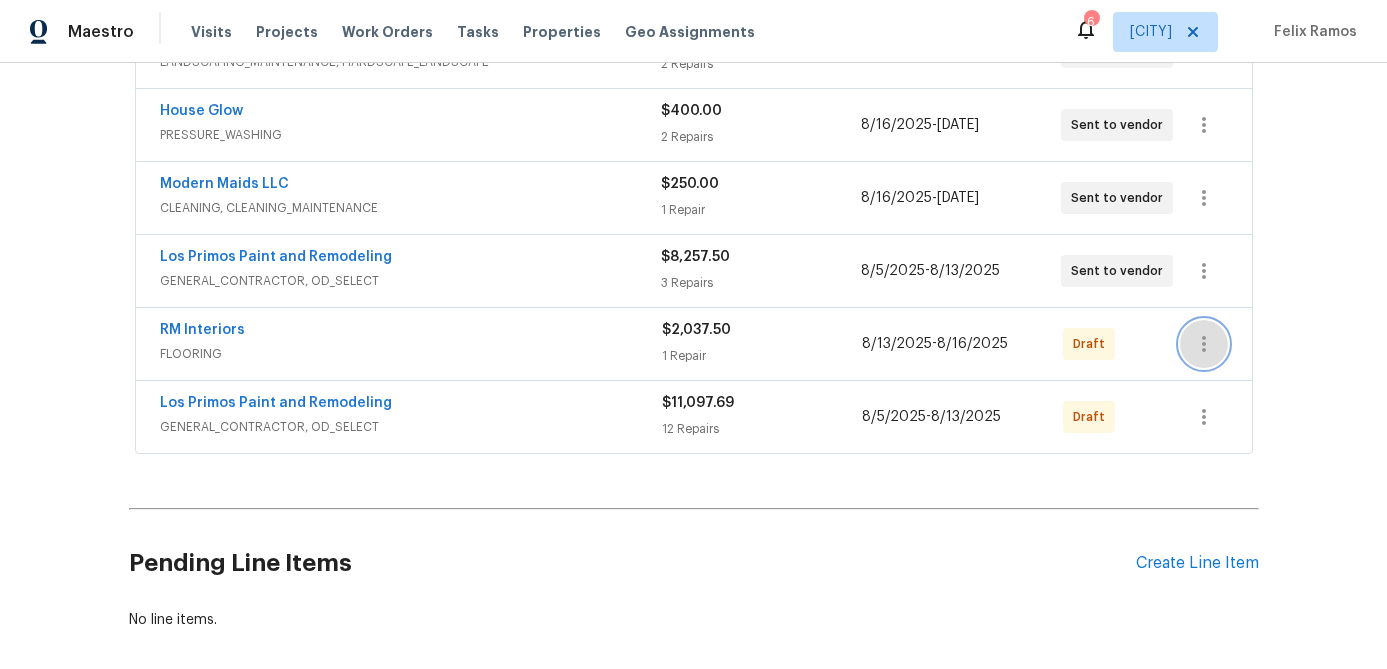 click 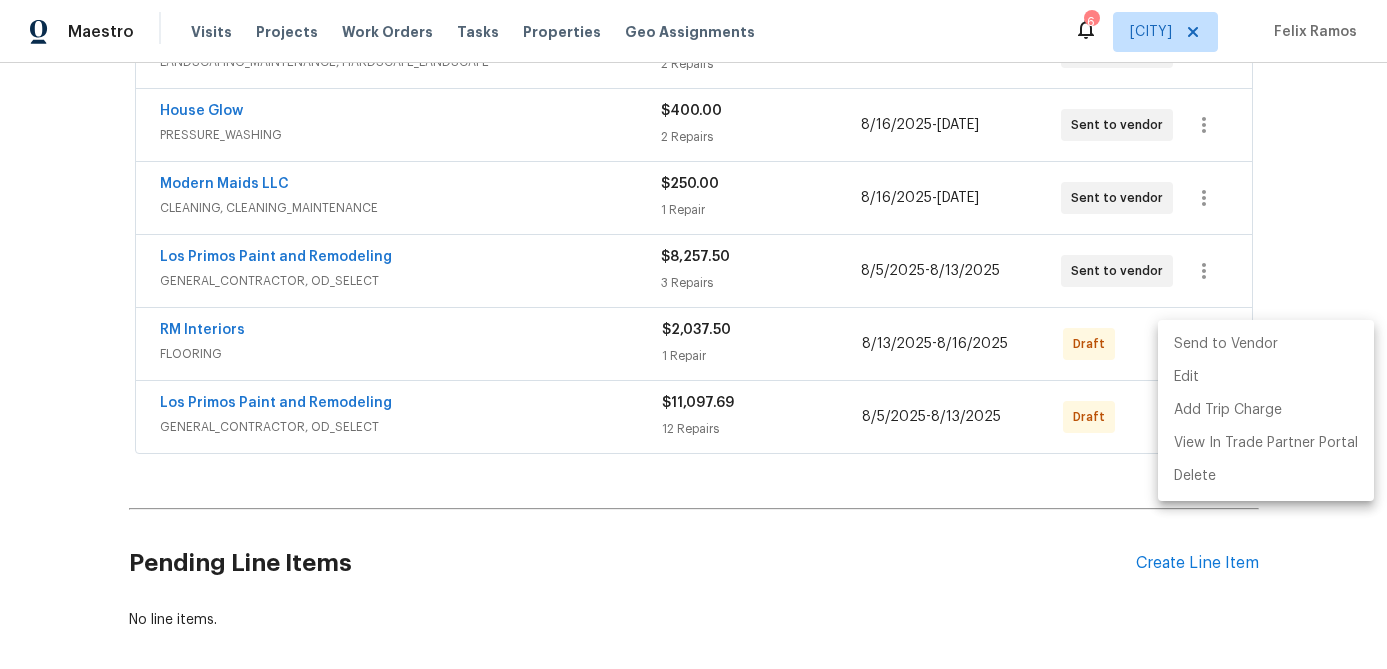 click on "Send to Vendor" at bounding box center [1266, 344] 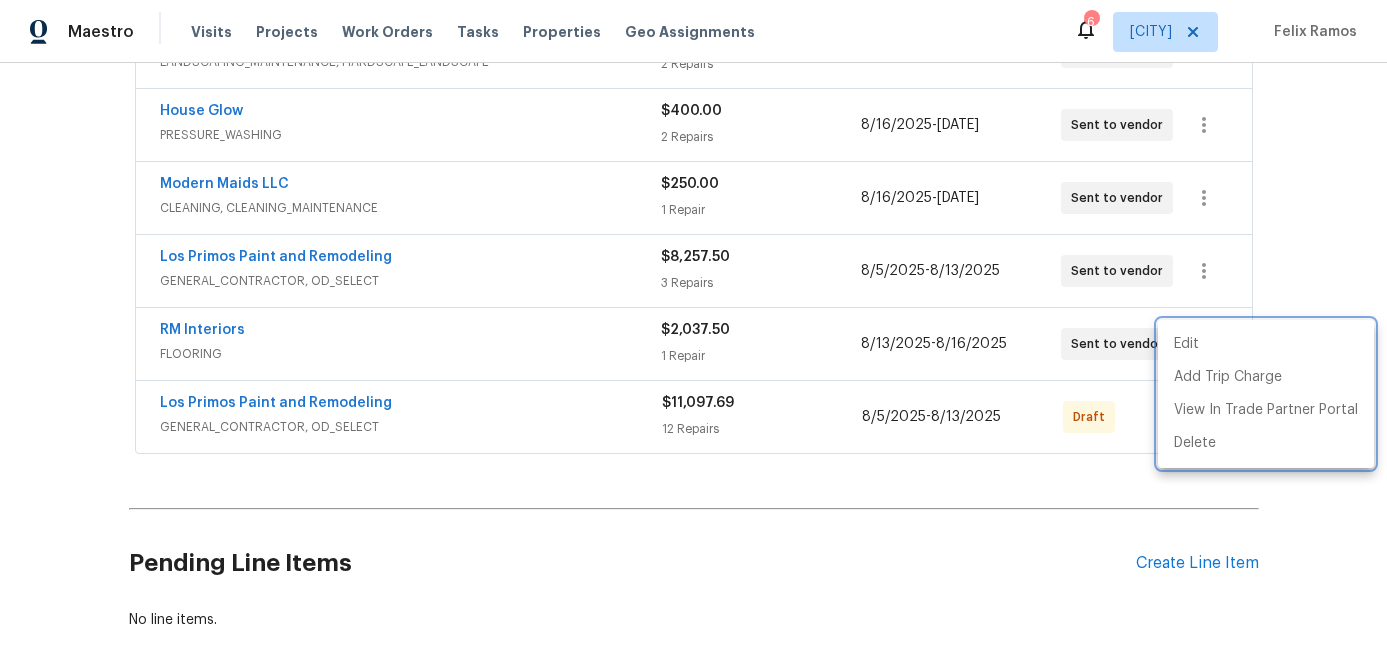 click at bounding box center [693, 334] 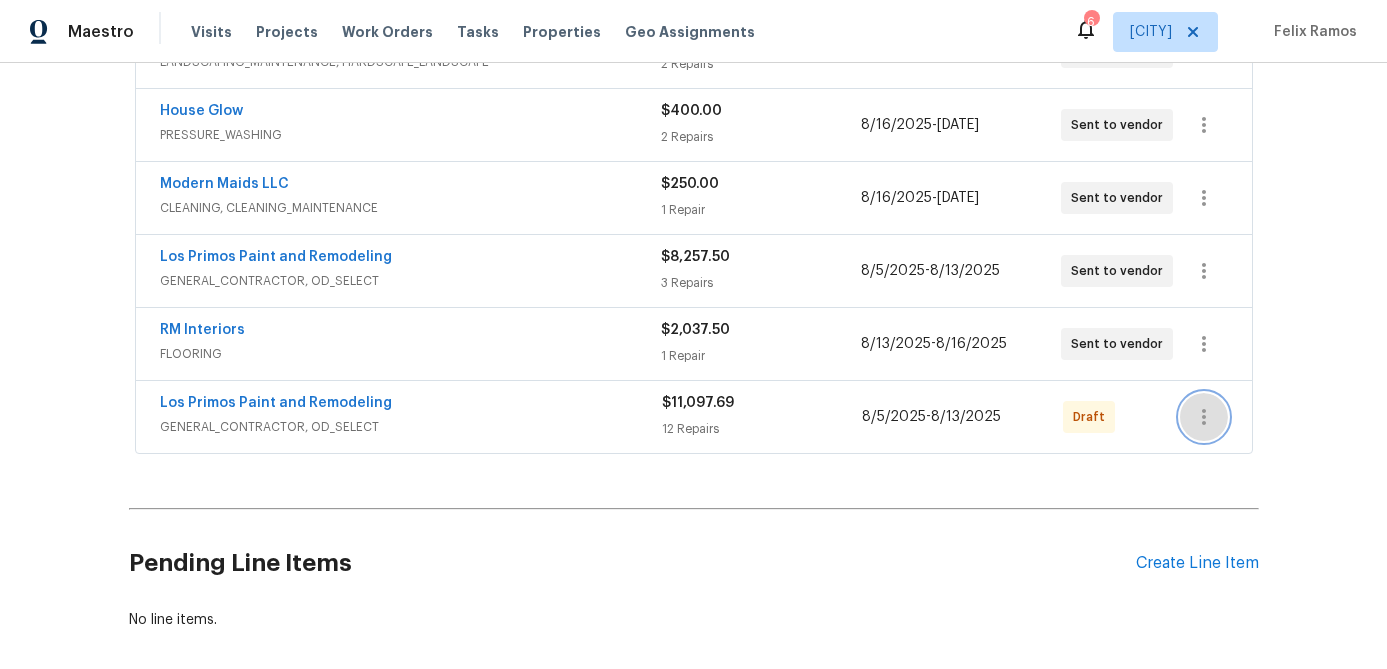 click 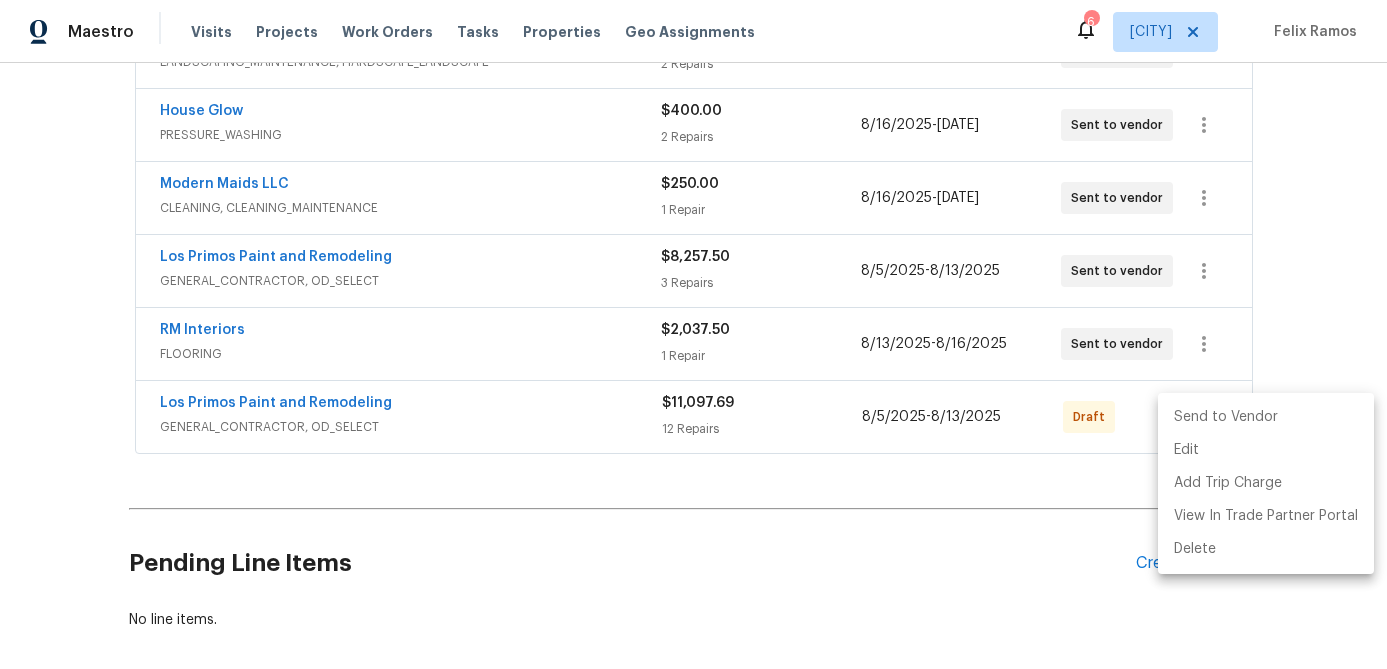 click on "Send to Vendor" at bounding box center (1266, 417) 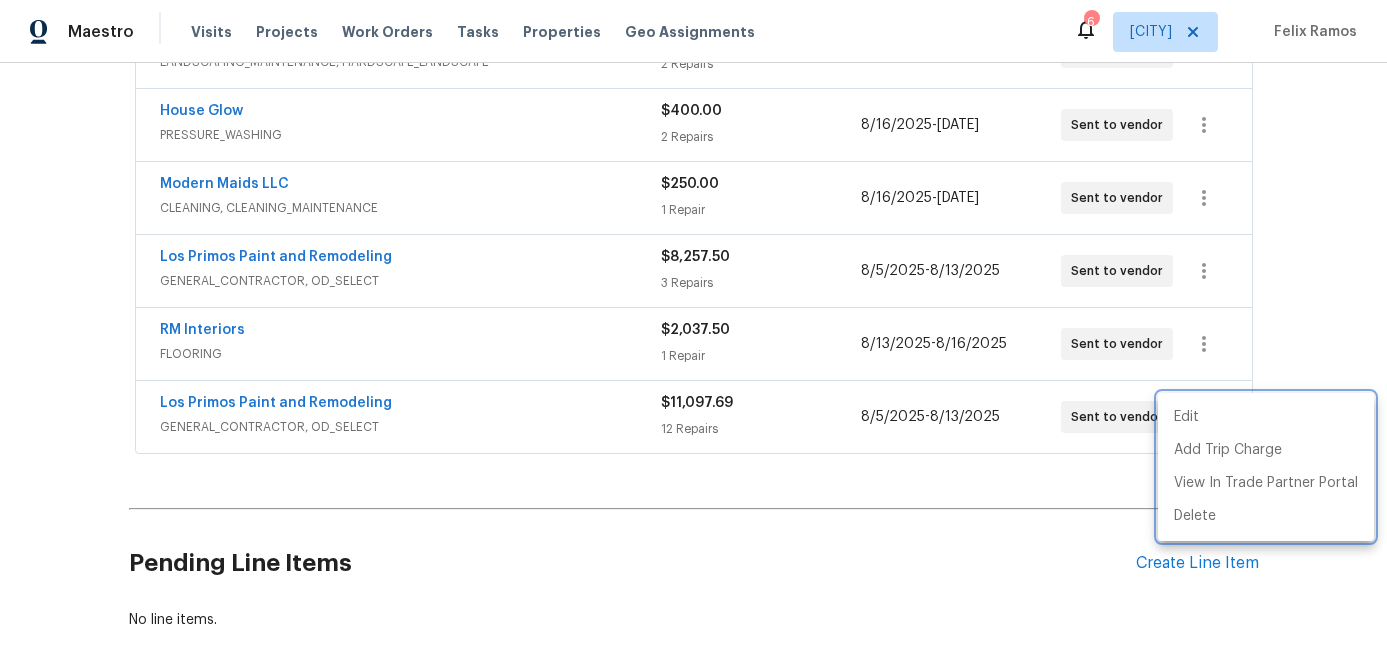 click at bounding box center (693, 334) 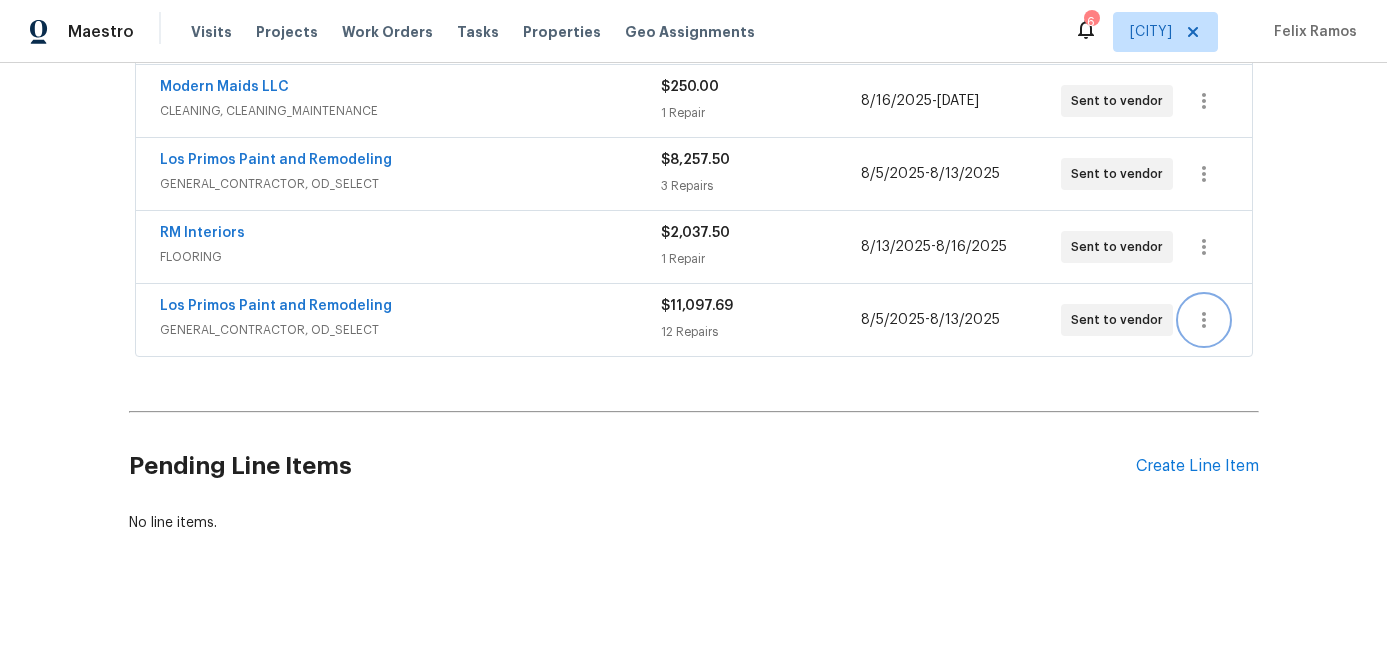 scroll, scrollTop: 0, scrollLeft: 0, axis: both 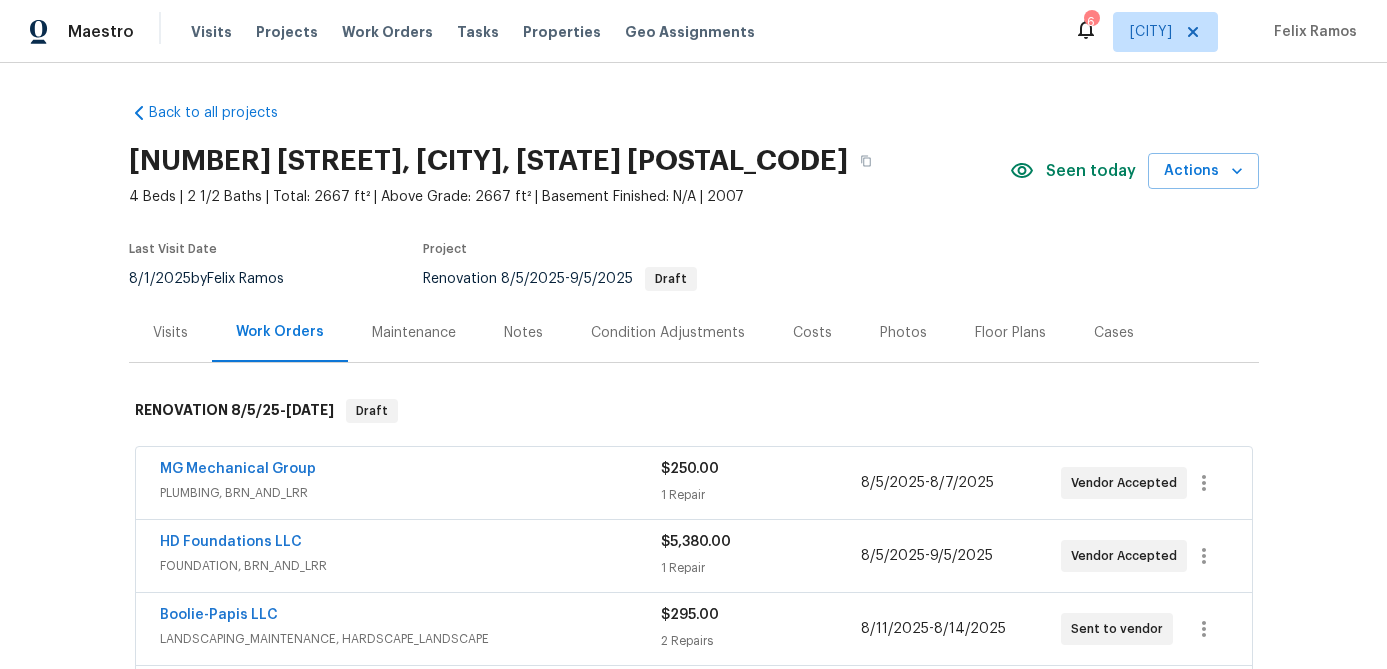 click on "Costs" at bounding box center [812, 333] 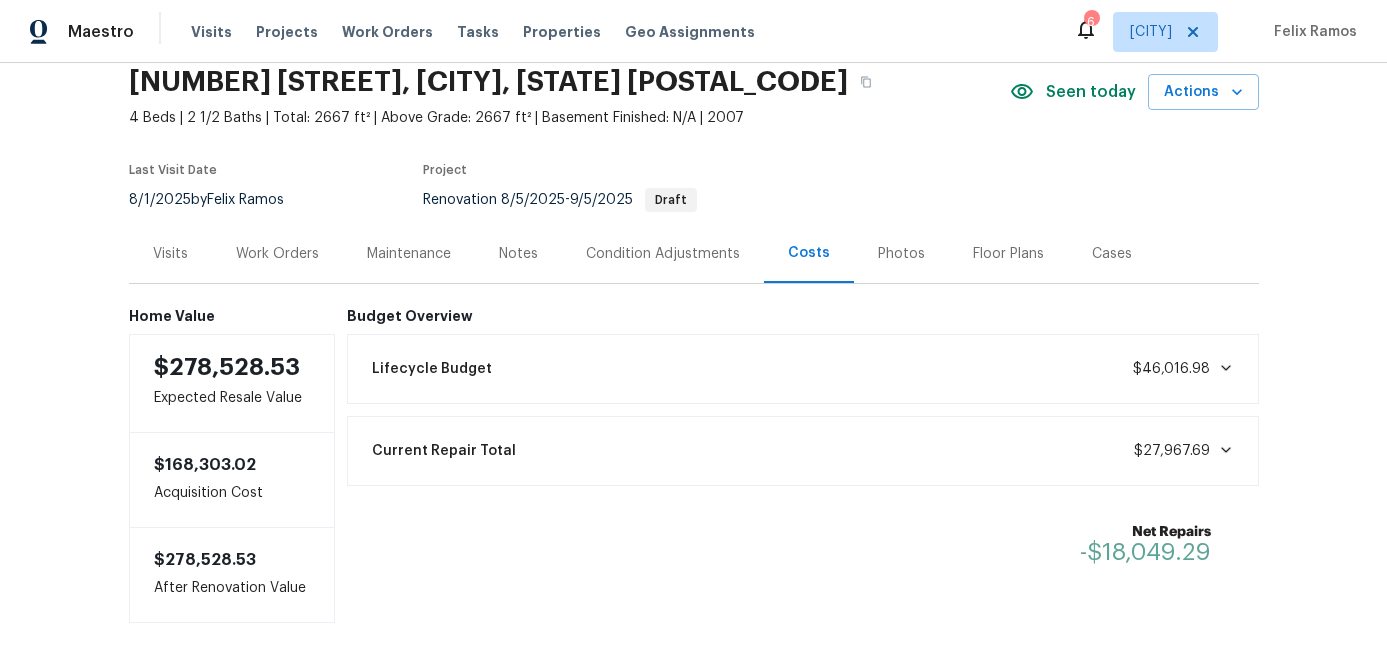 scroll, scrollTop: 85, scrollLeft: 0, axis: vertical 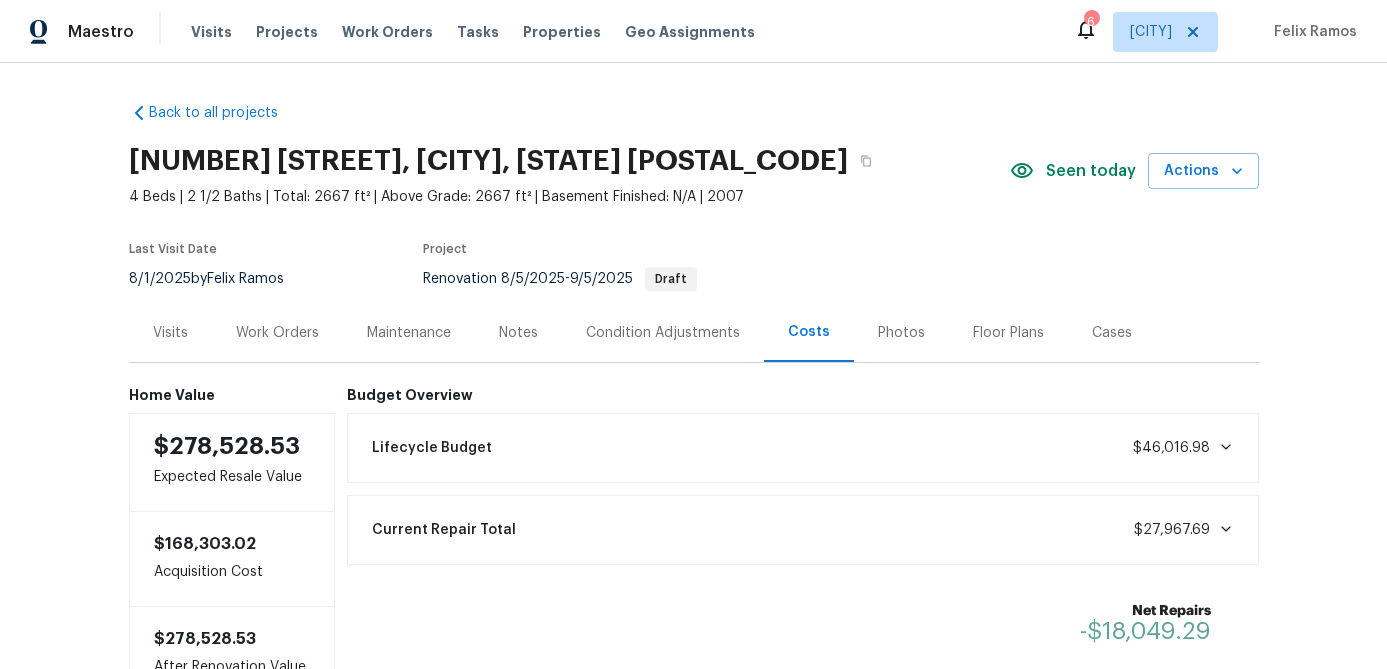 click on "Work Orders" at bounding box center (277, 333) 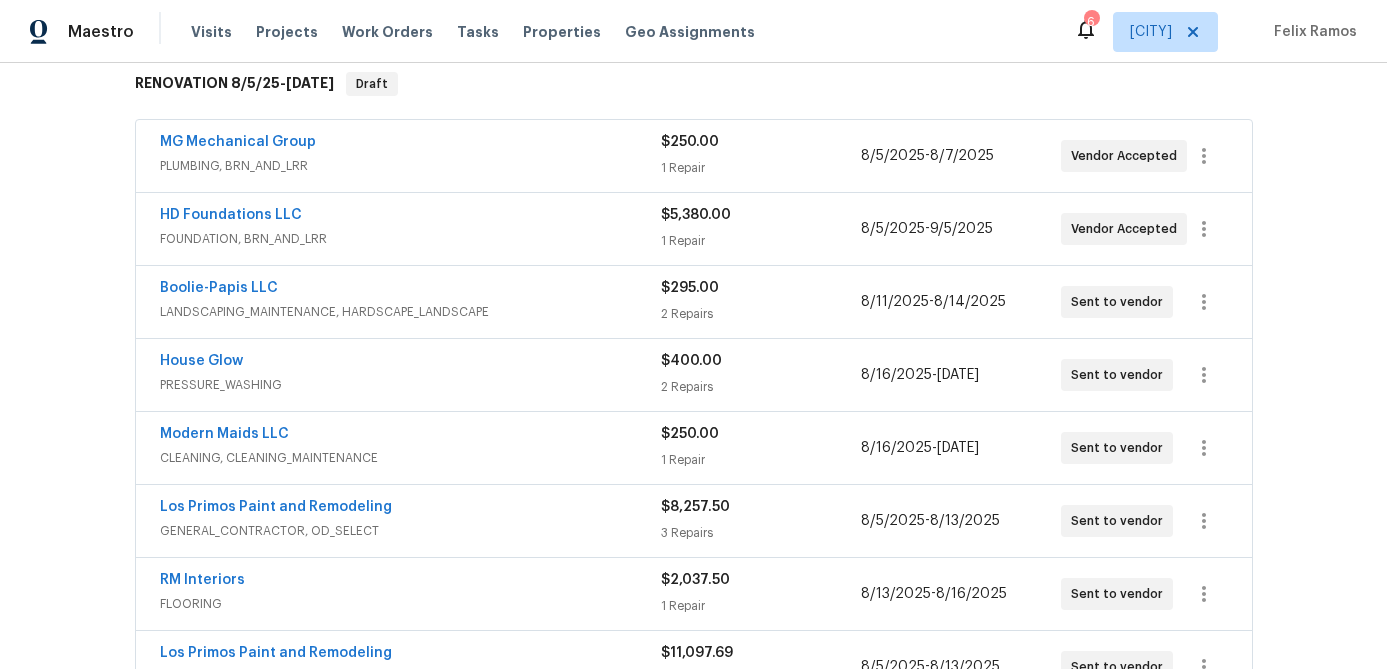 scroll, scrollTop: 362, scrollLeft: 0, axis: vertical 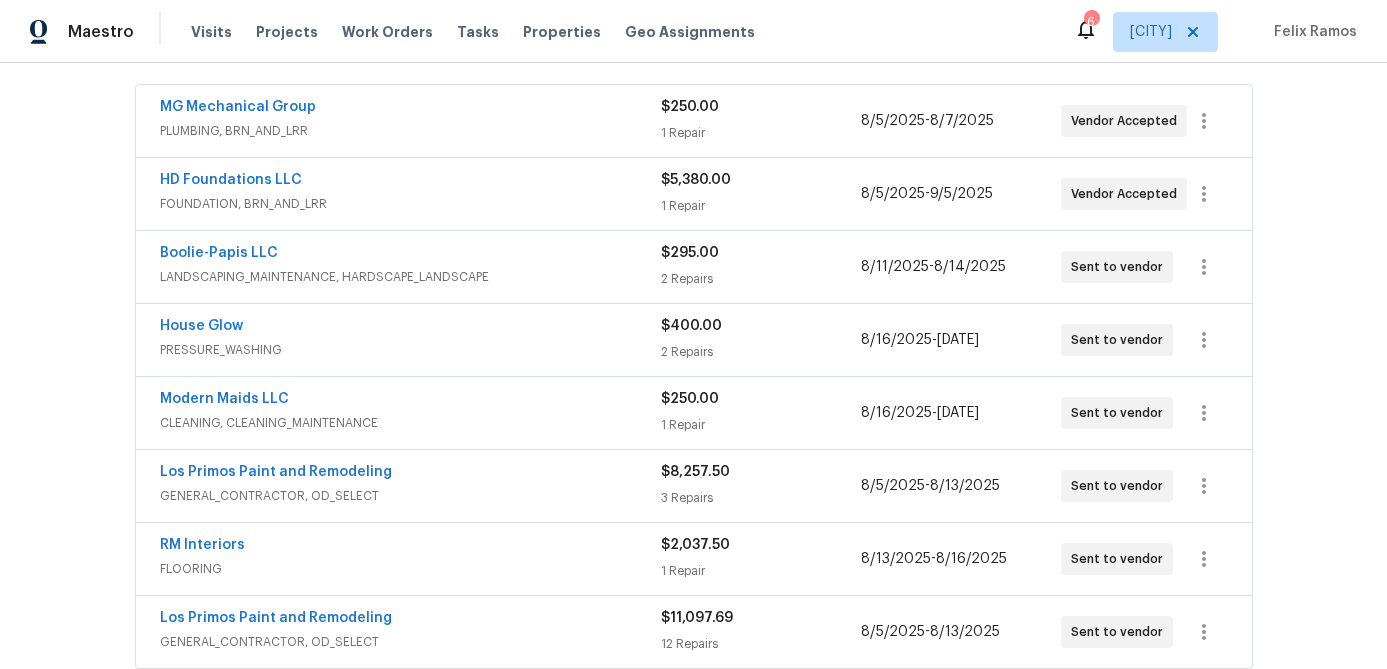 click on "LANDSCAPING_MAINTENANCE, HARDSCAPE_LANDSCAPE" at bounding box center (410, 277) 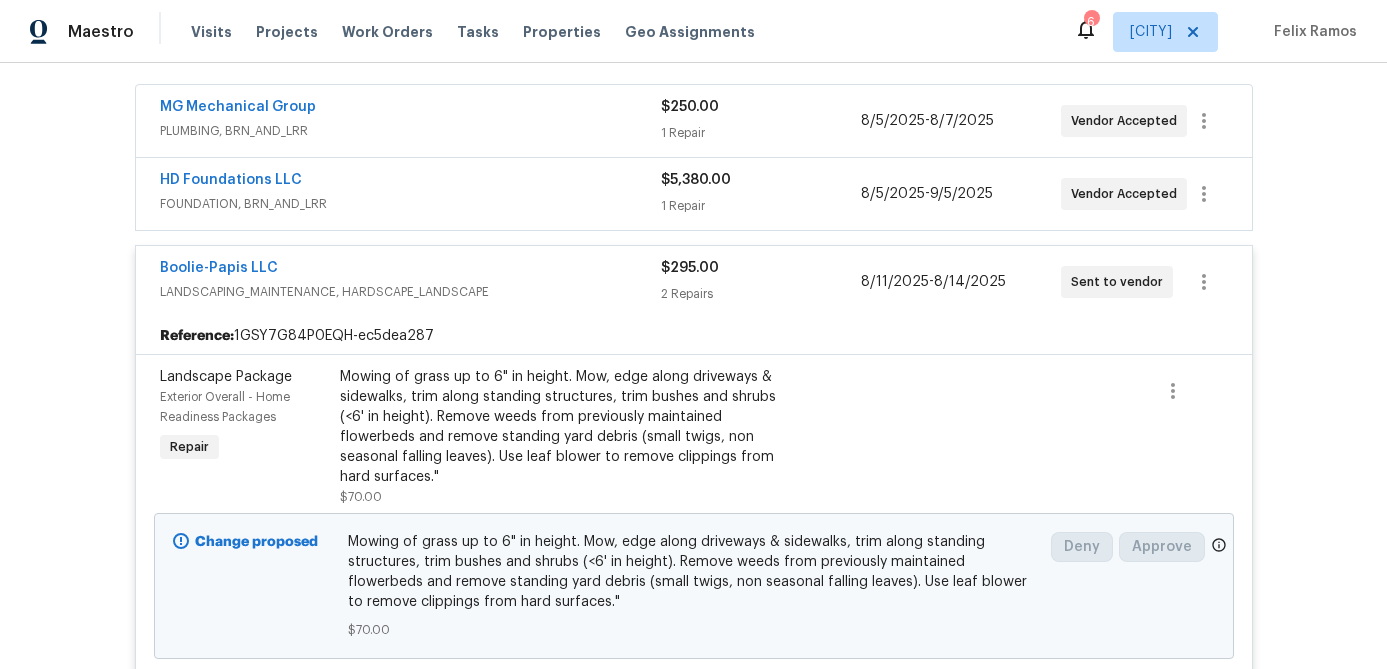 click on "LANDSCAPING_MAINTENANCE, HARDSCAPE_LANDSCAPE" at bounding box center [410, 292] 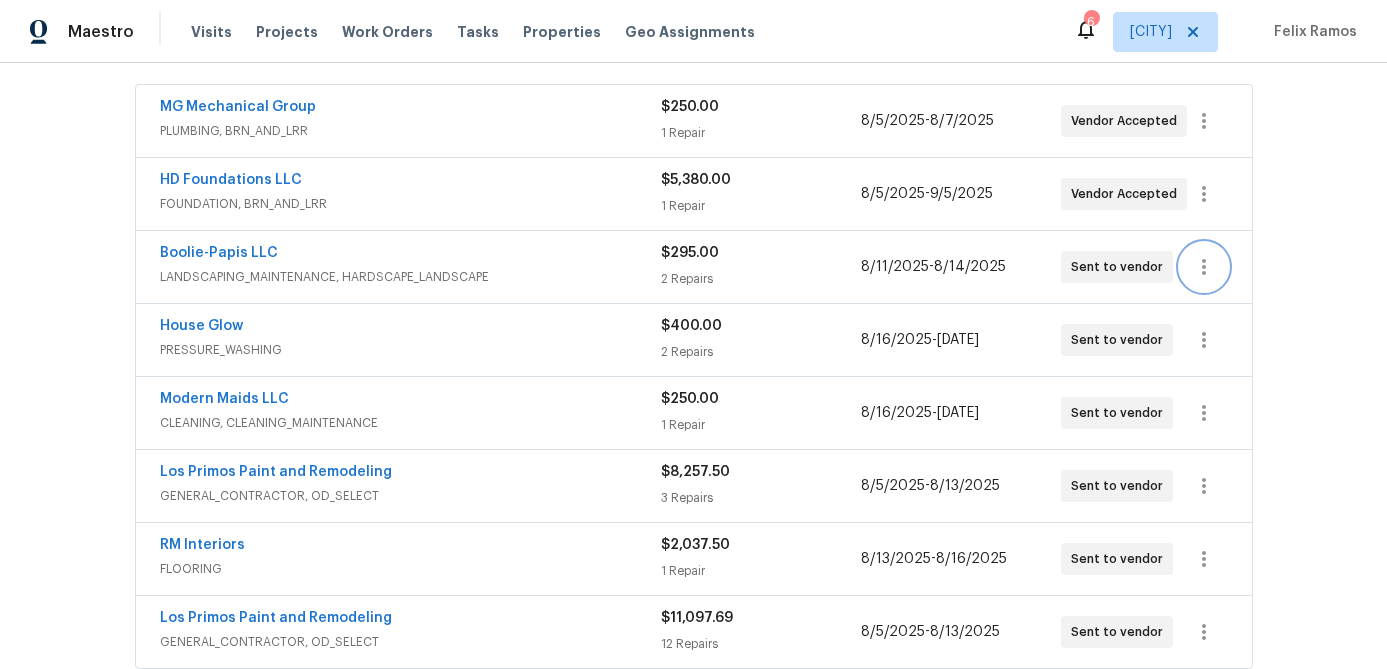 click 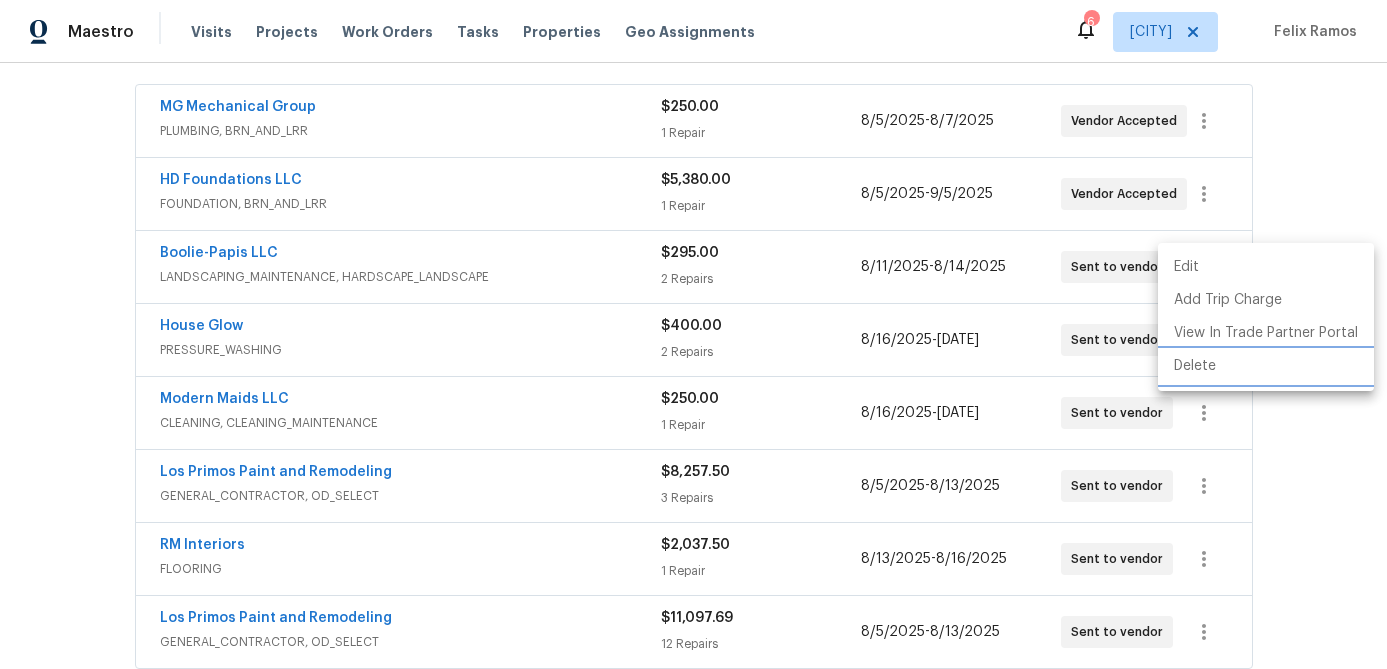 click on "Delete" at bounding box center (1266, 366) 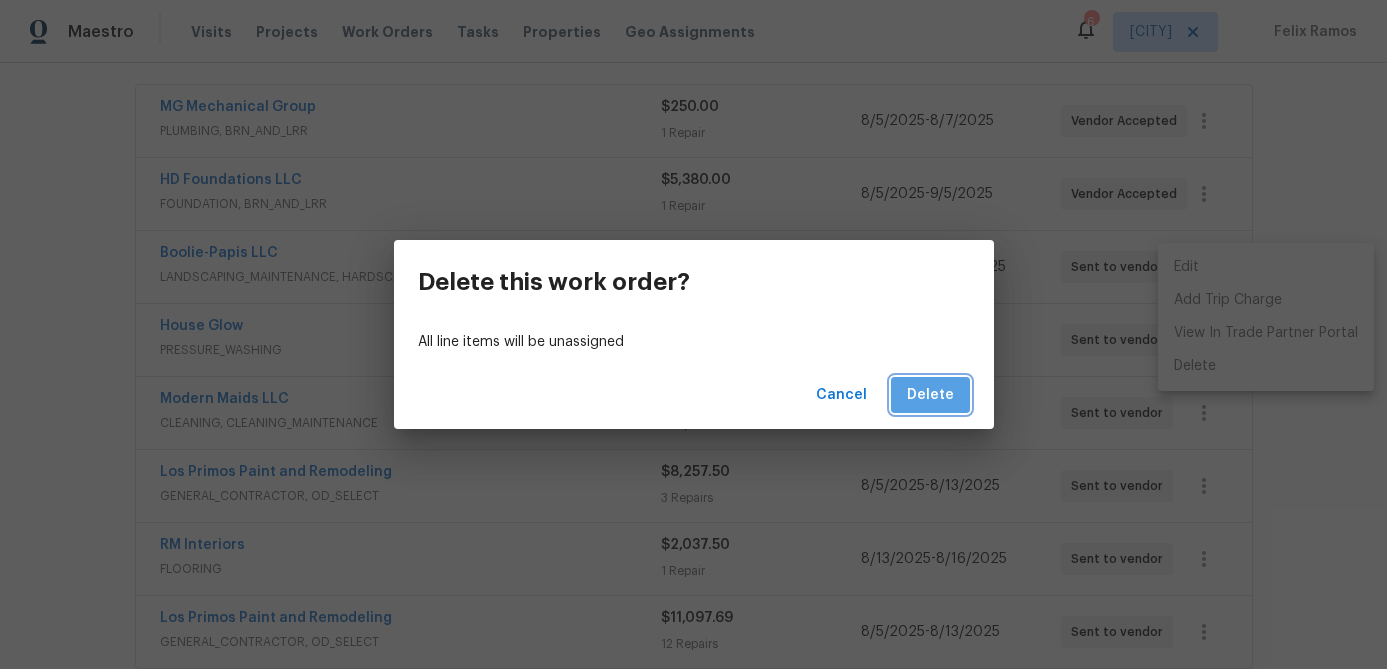 click on "Delete" at bounding box center (930, 395) 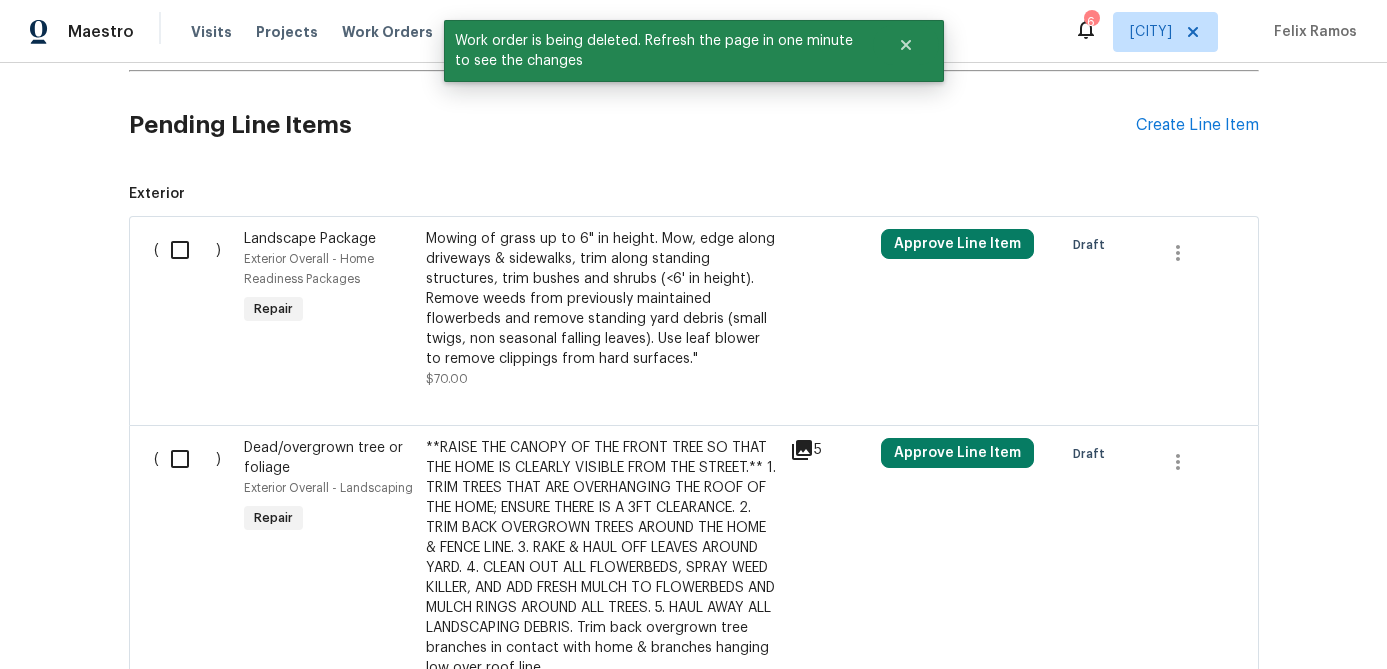 scroll, scrollTop: 957, scrollLeft: 0, axis: vertical 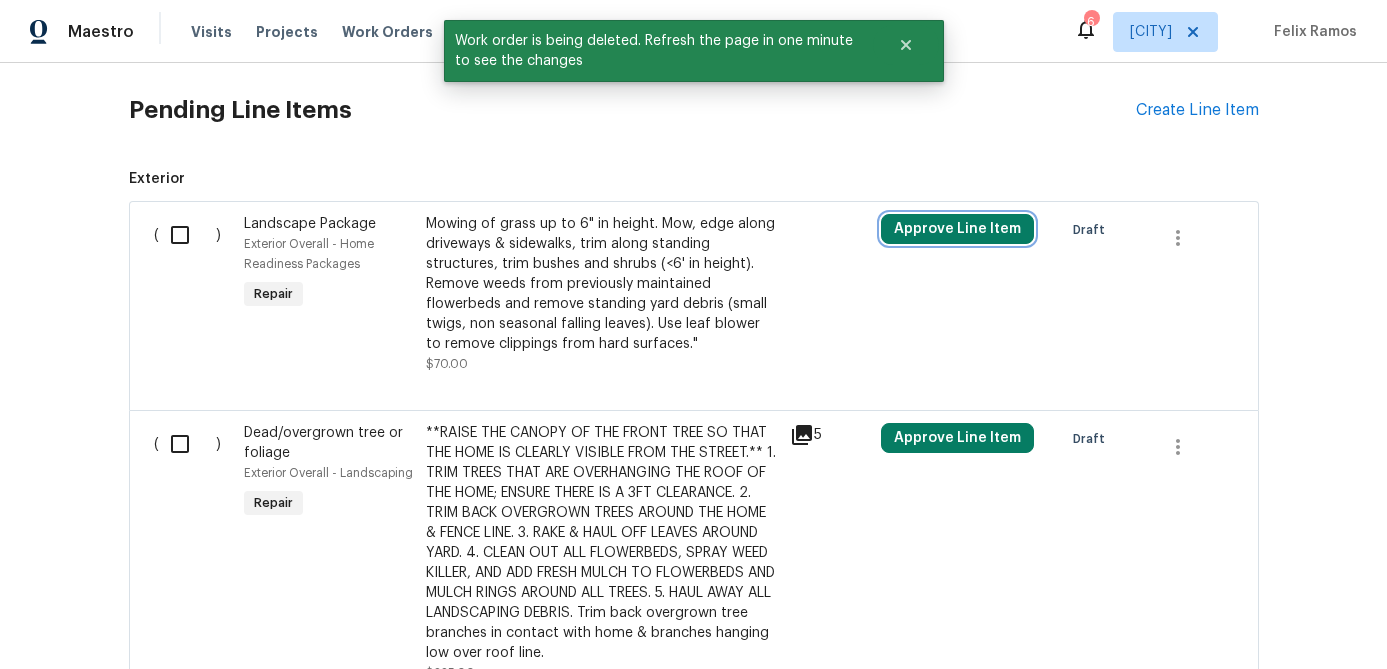 click on "Approve Line Item" at bounding box center [957, 229] 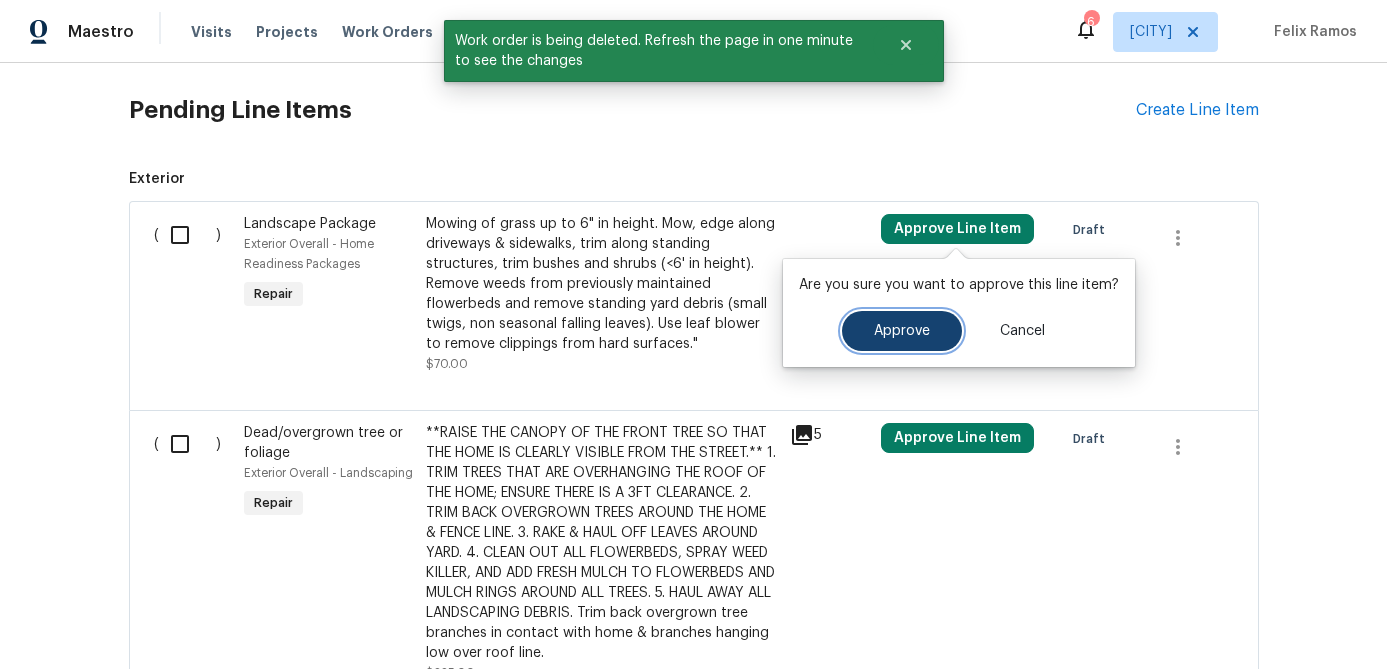 click on "Approve" at bounding box center [902, 331] 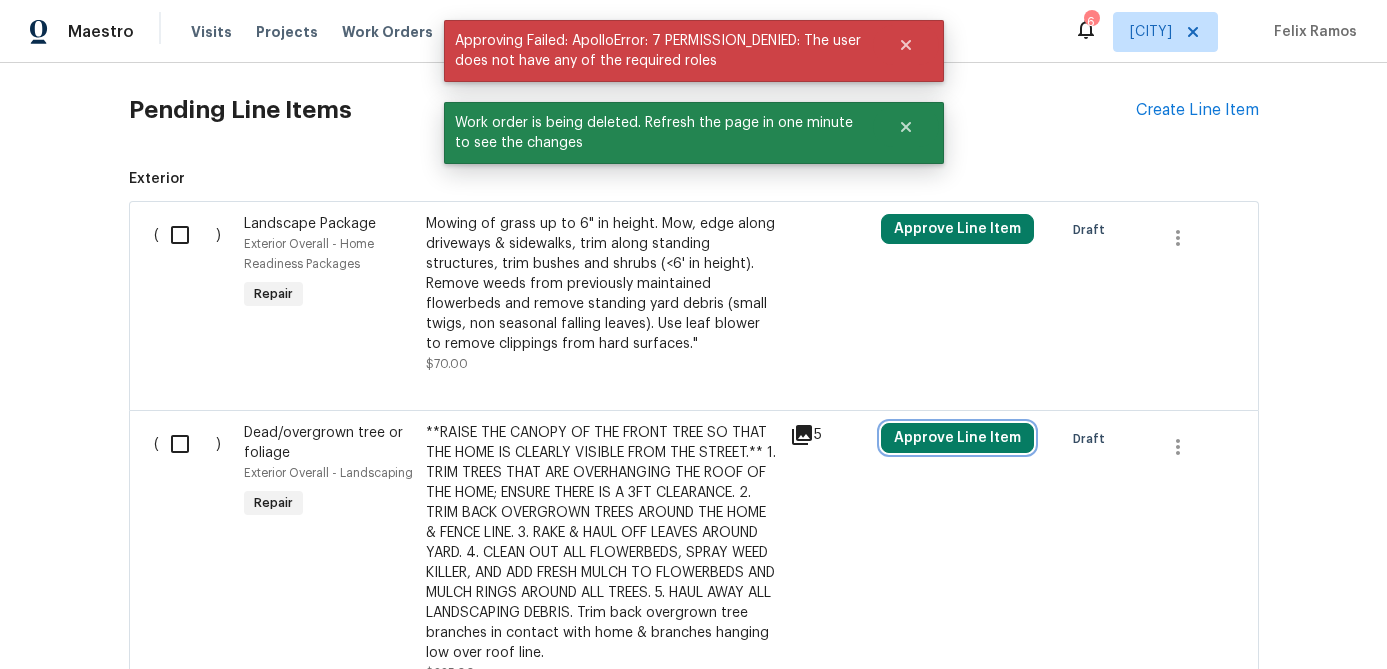click on "Approve Line Item" at bounding box center (957, 438) 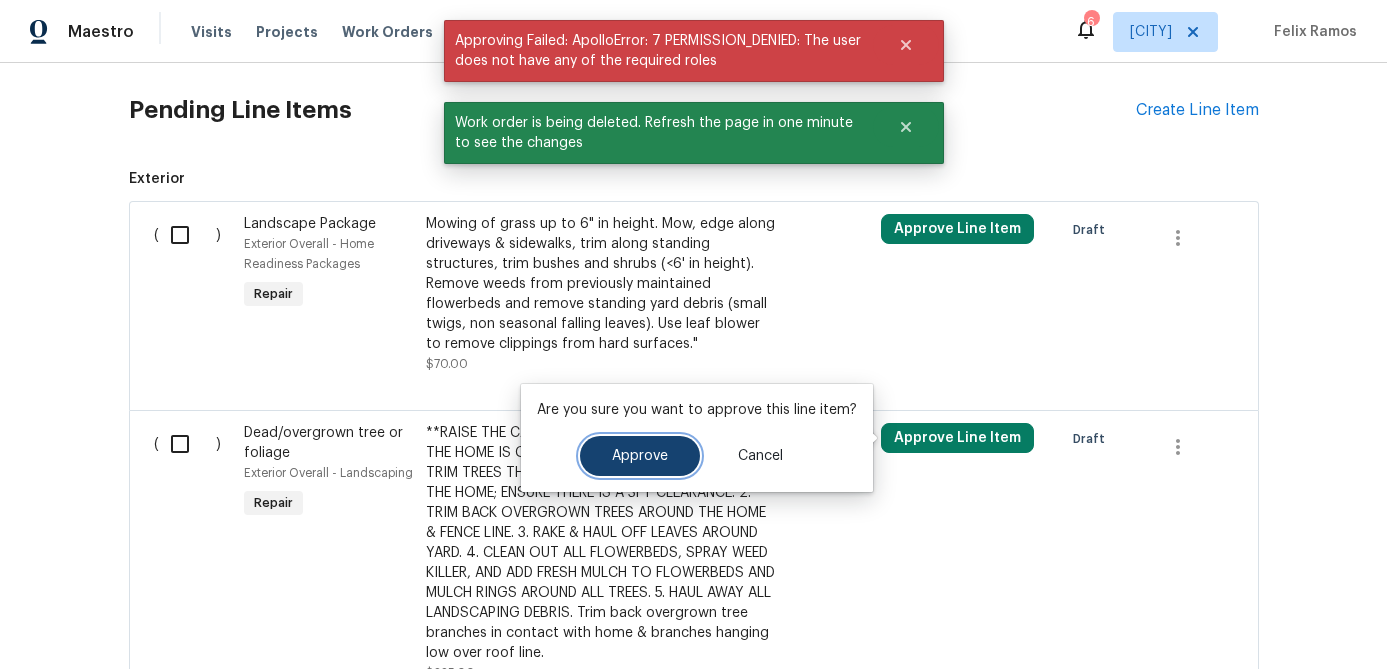 click on "Approve" at bounding box center [640, 456] 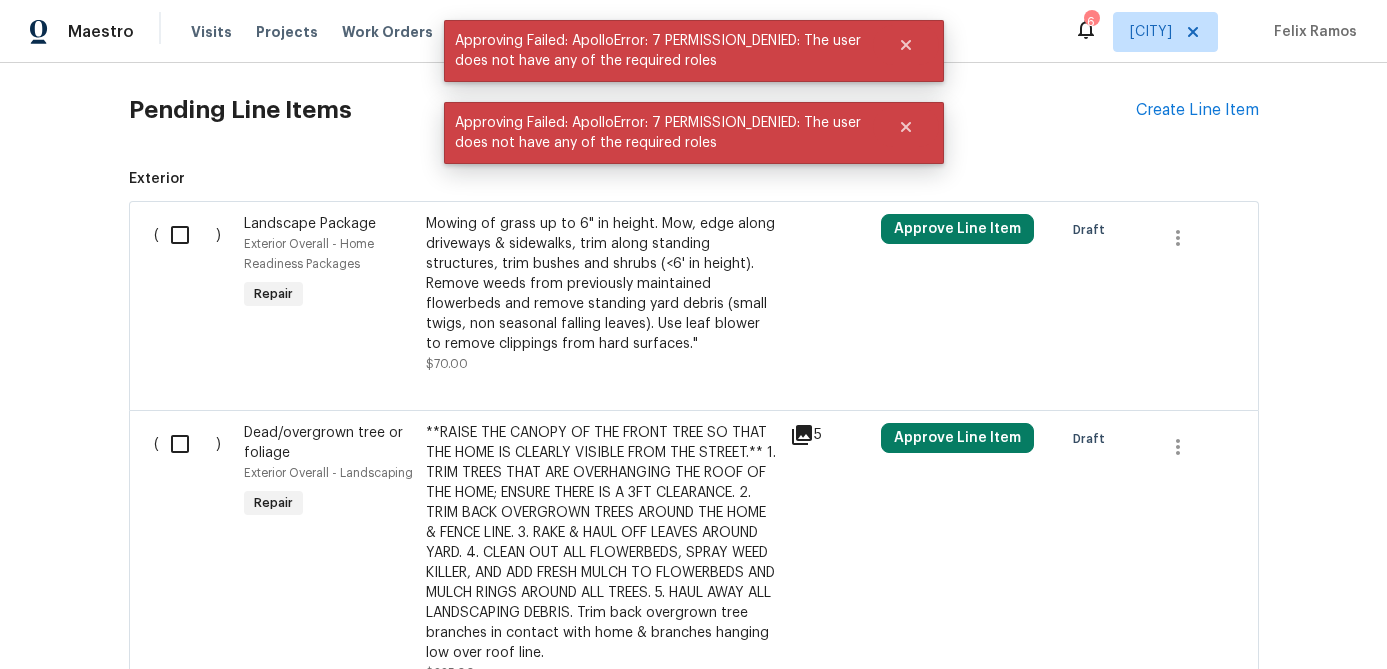 click at bounding box center [187, 444] 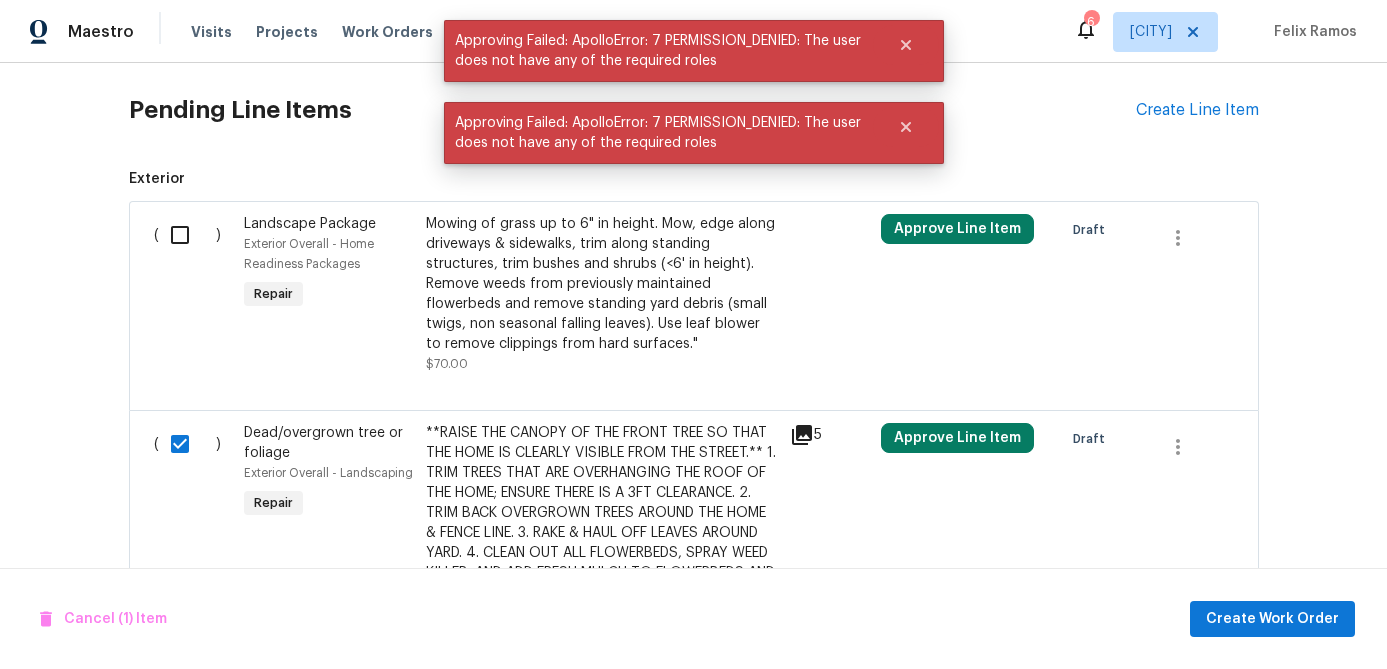click at bounding box center [187, 235] 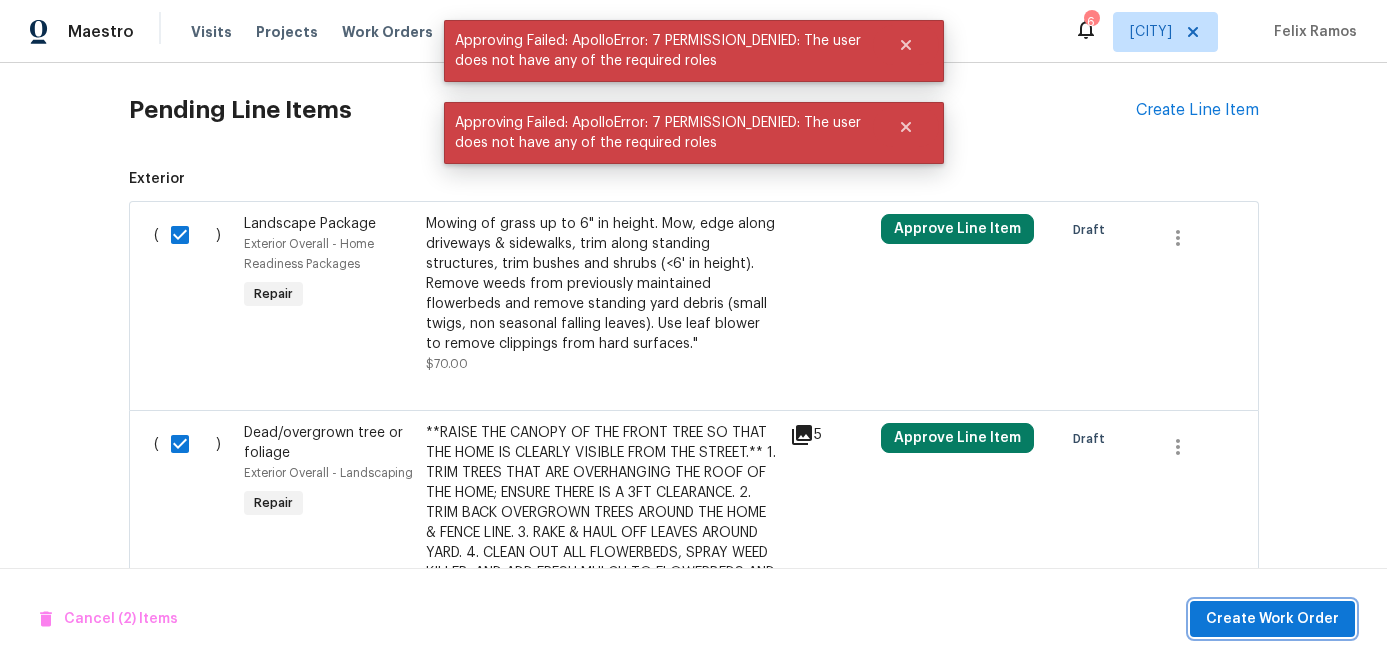 click on "Create Work Order" at bounding box center (1272, 619) 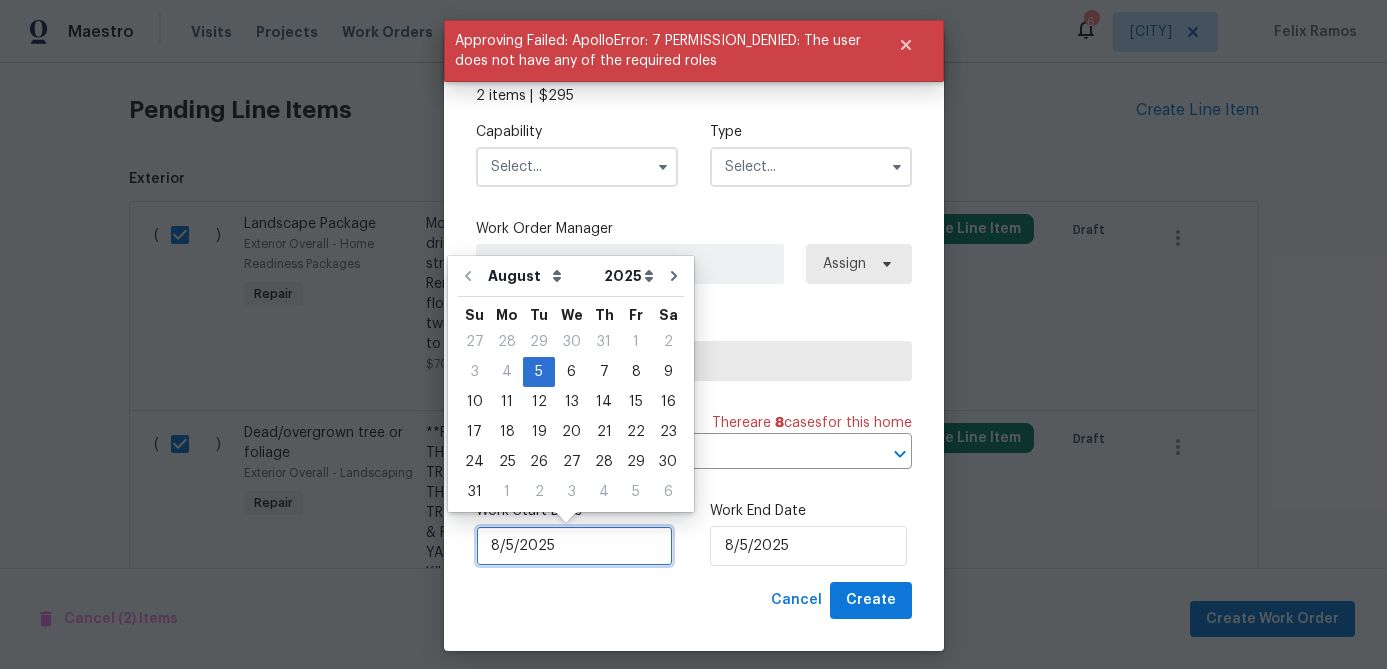 click on "8/5/2025" at bounding box center [574, 546] 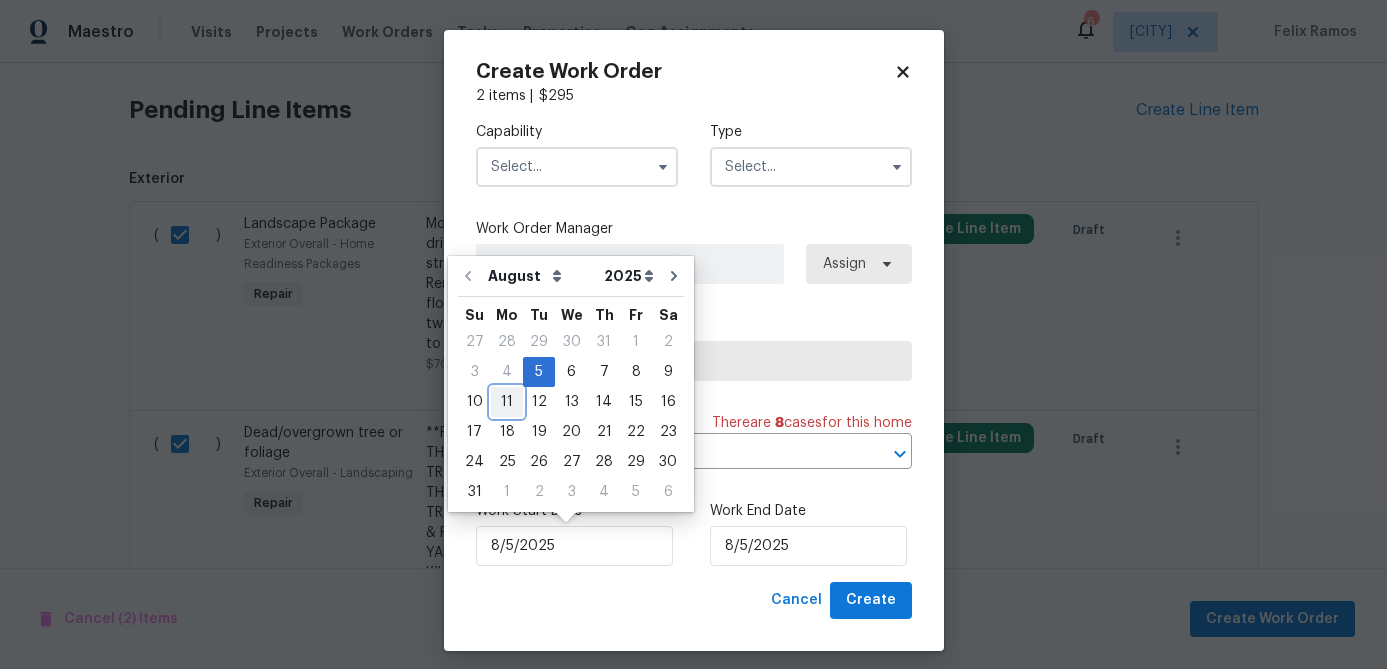 click on "11" at bounding box center [507, 402] 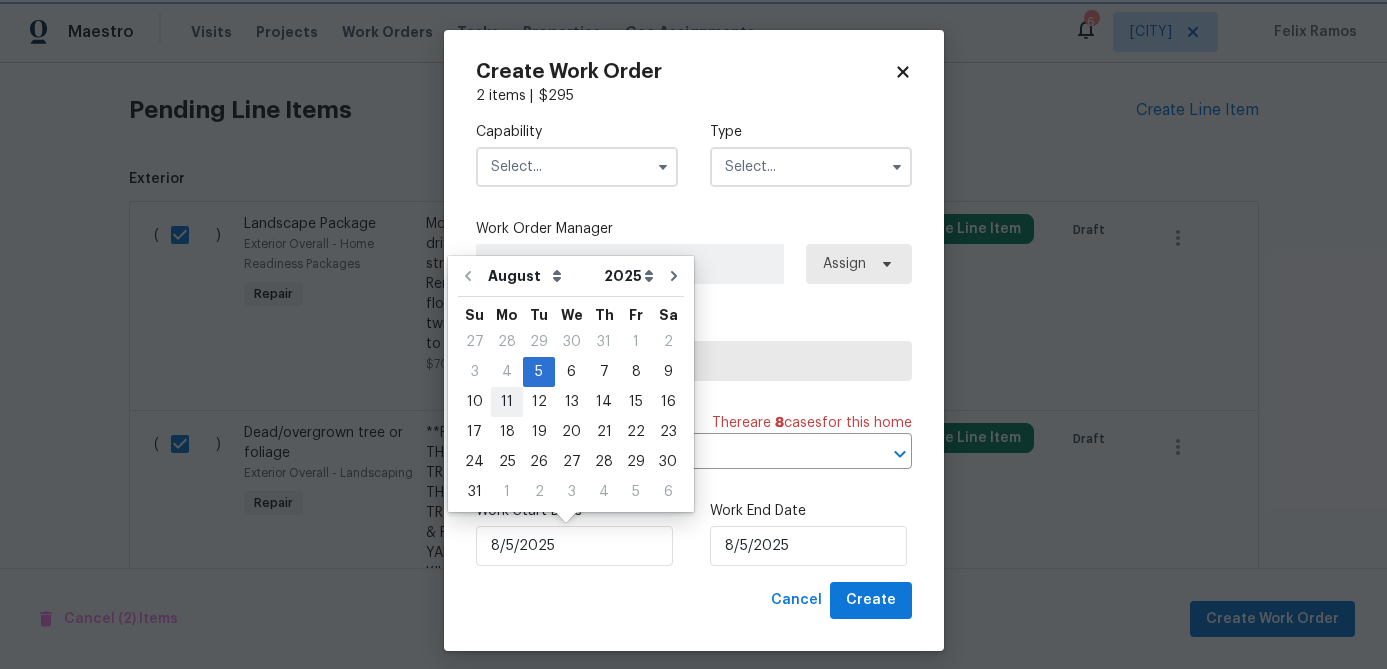type on "8/11/2025" 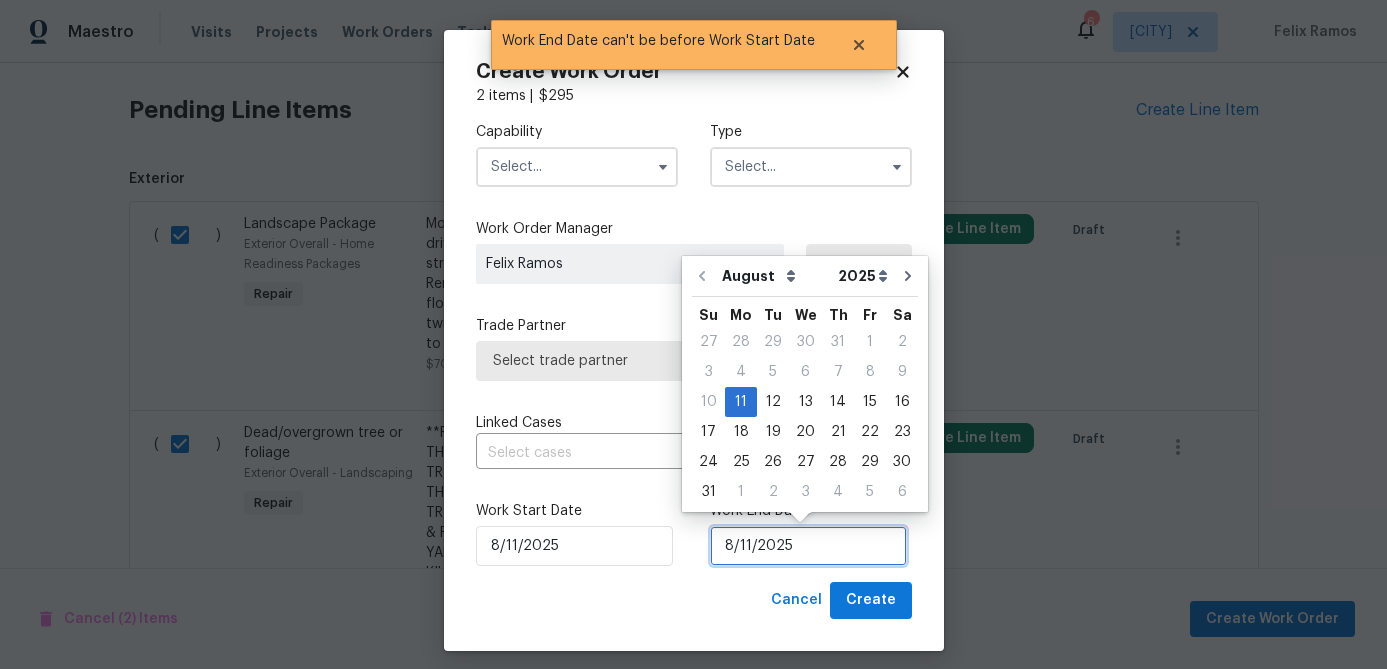 click on "8/11/2025" at bounding box center [808, 546] 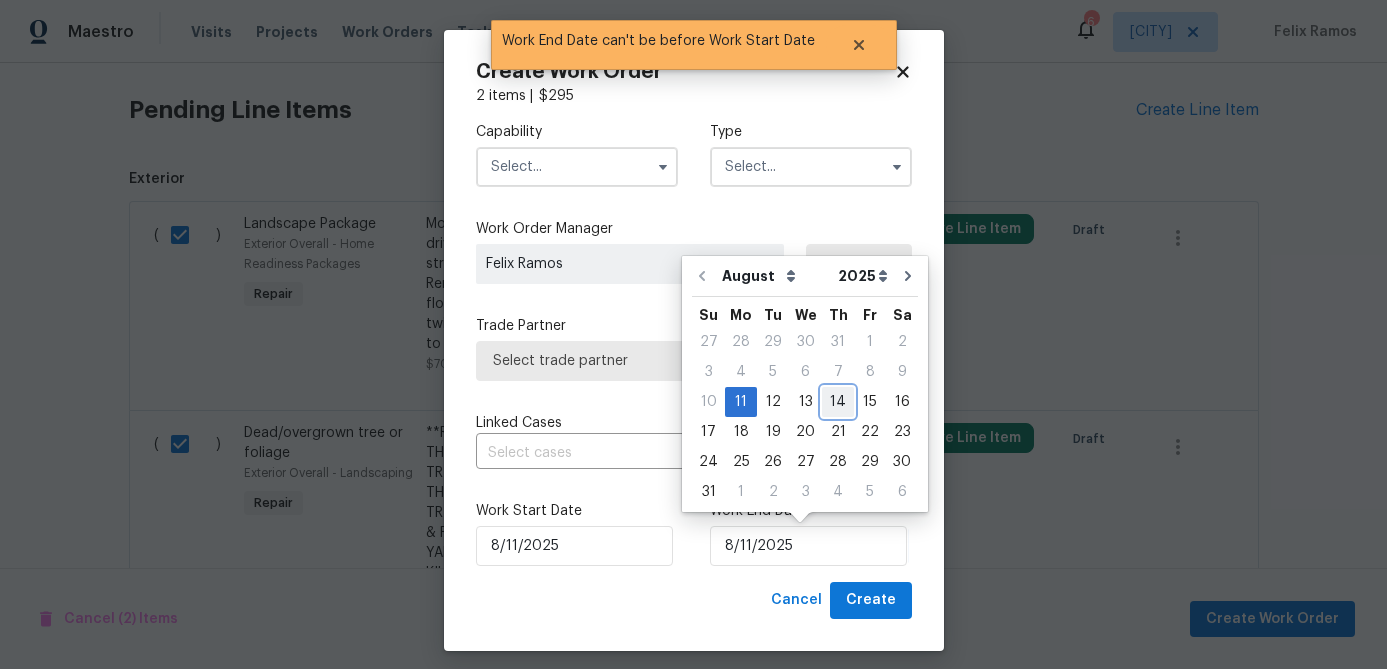click on "14" at bounding box center (838, 402) 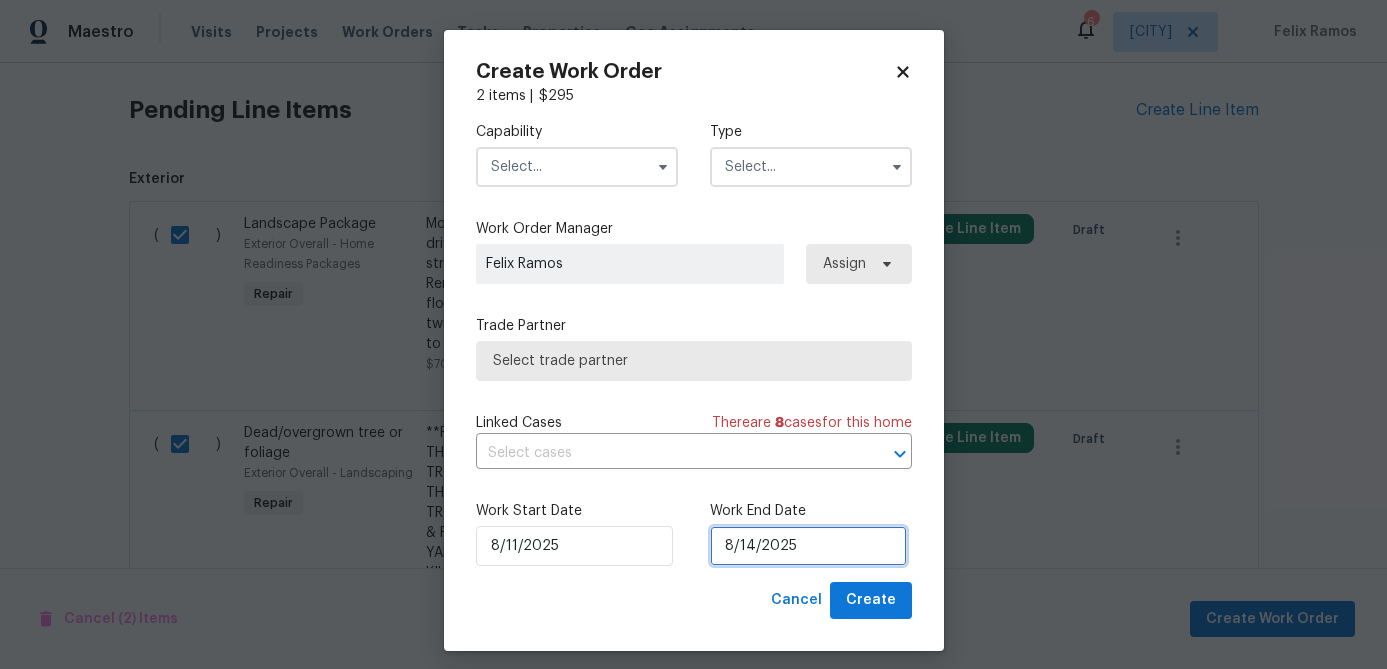click on "8/14/2025" at bounding box center [808, 546] 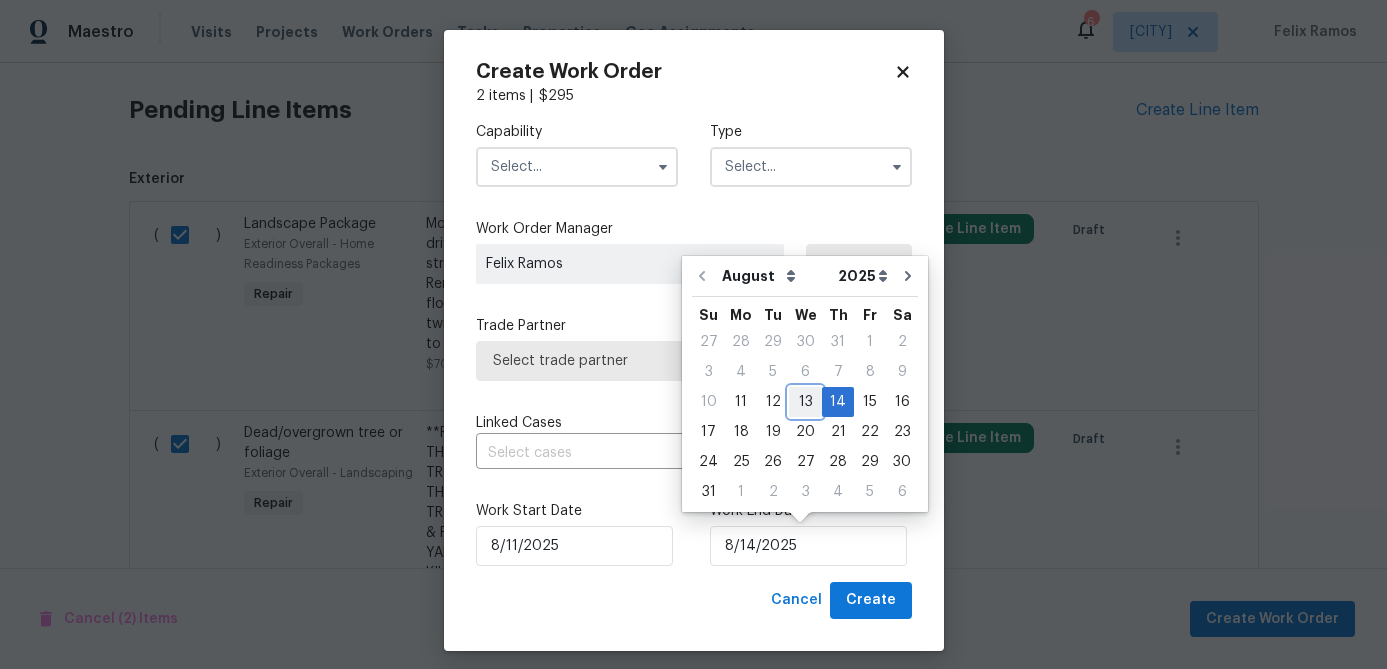 click on "13" at bounding box center [805, 402] 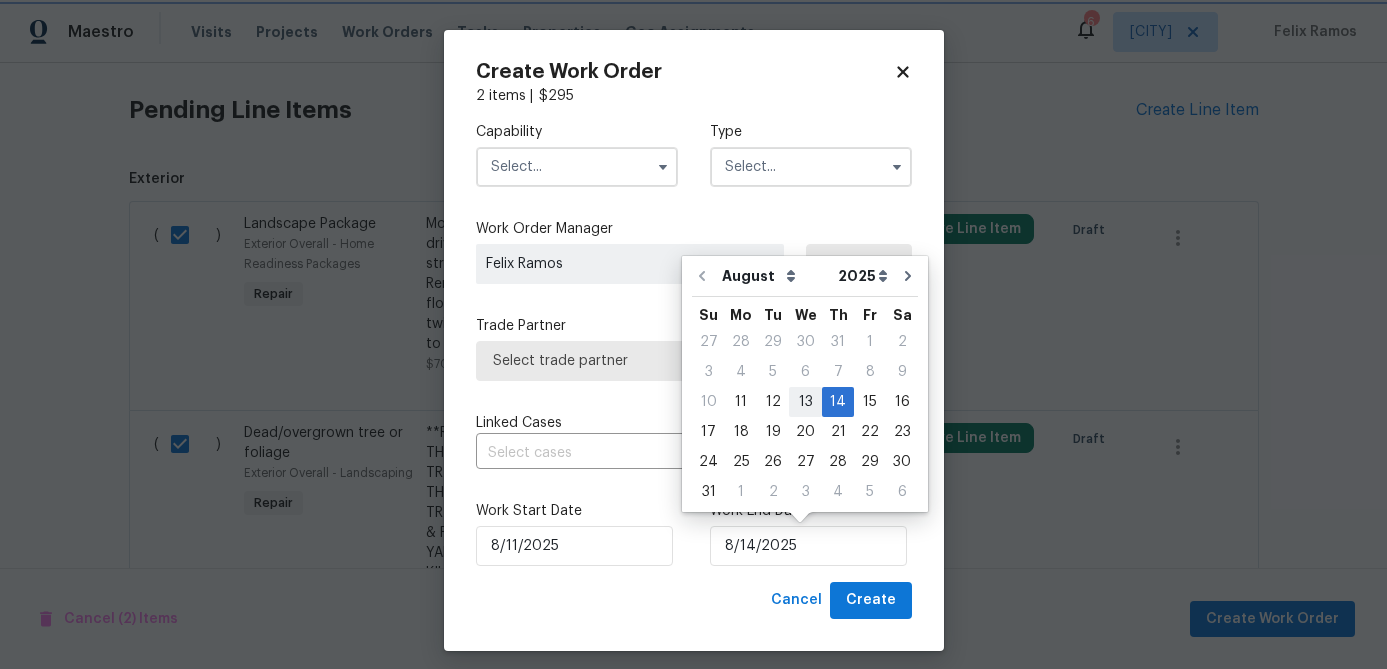 type on "8/13/2025" 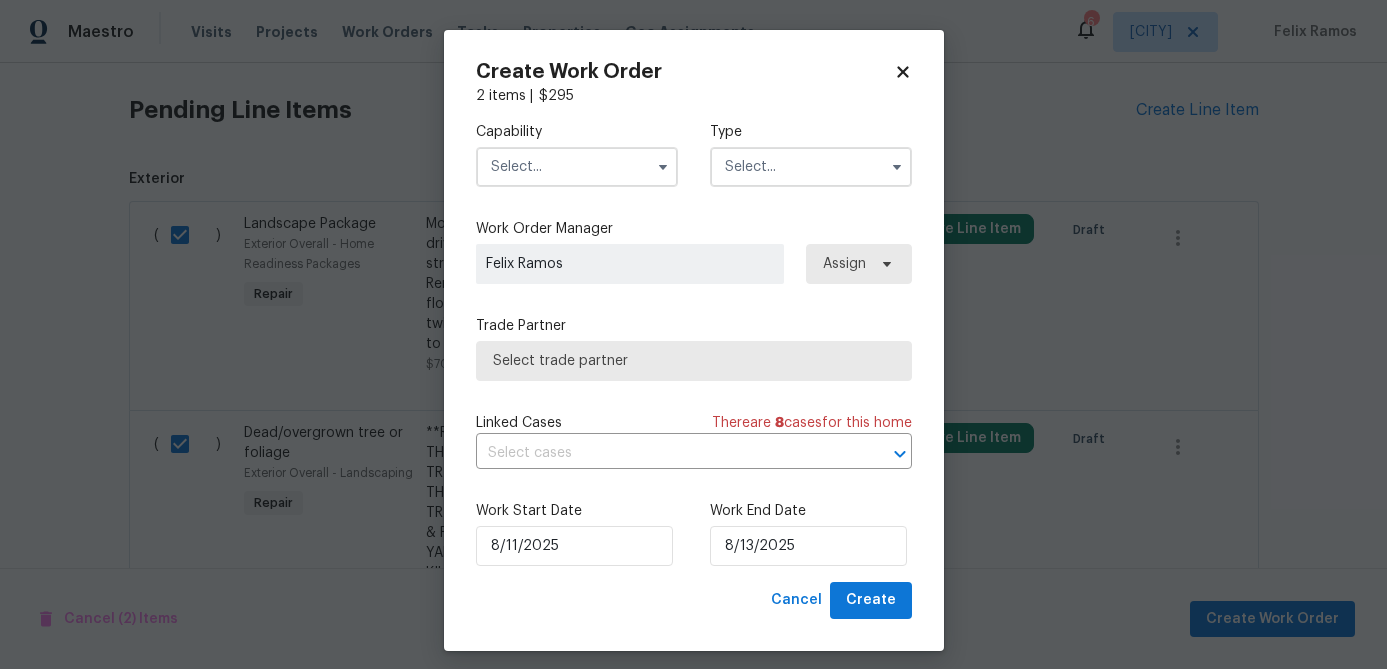 click at bounding box center [577, 167] 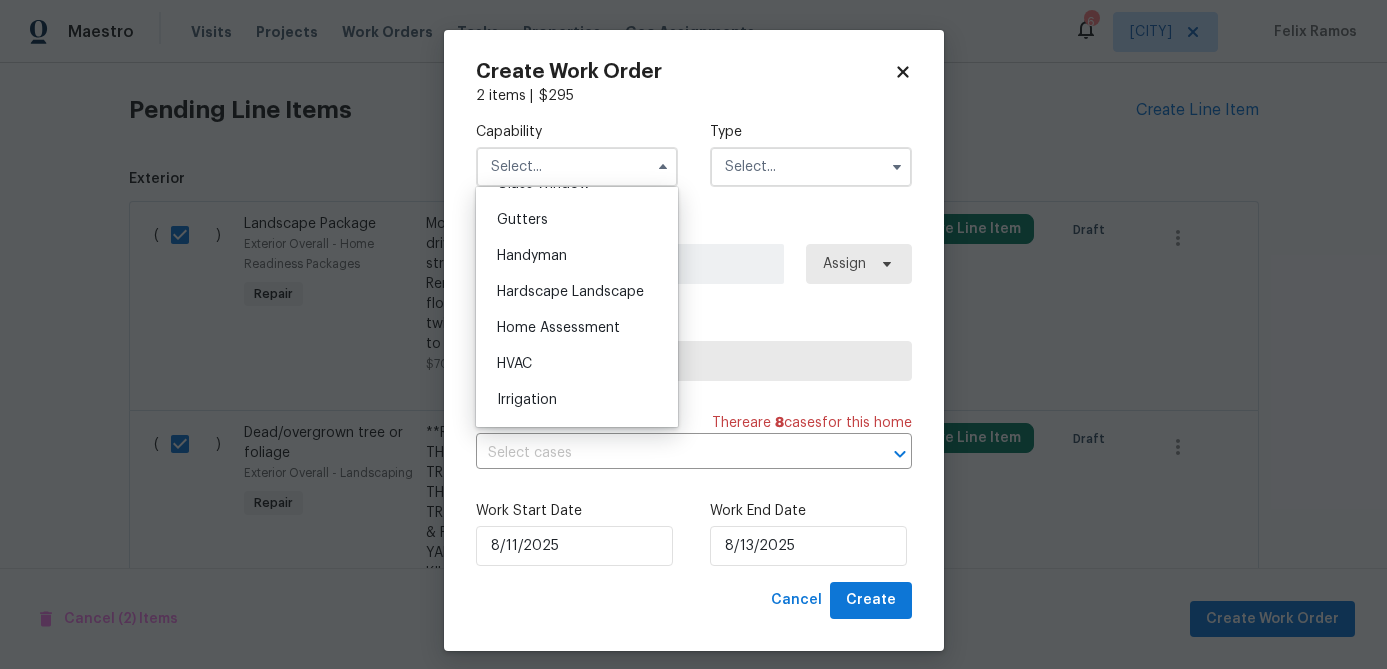 scroll, scrollTop: 1056, scrollLeft: 0, axis: vertical 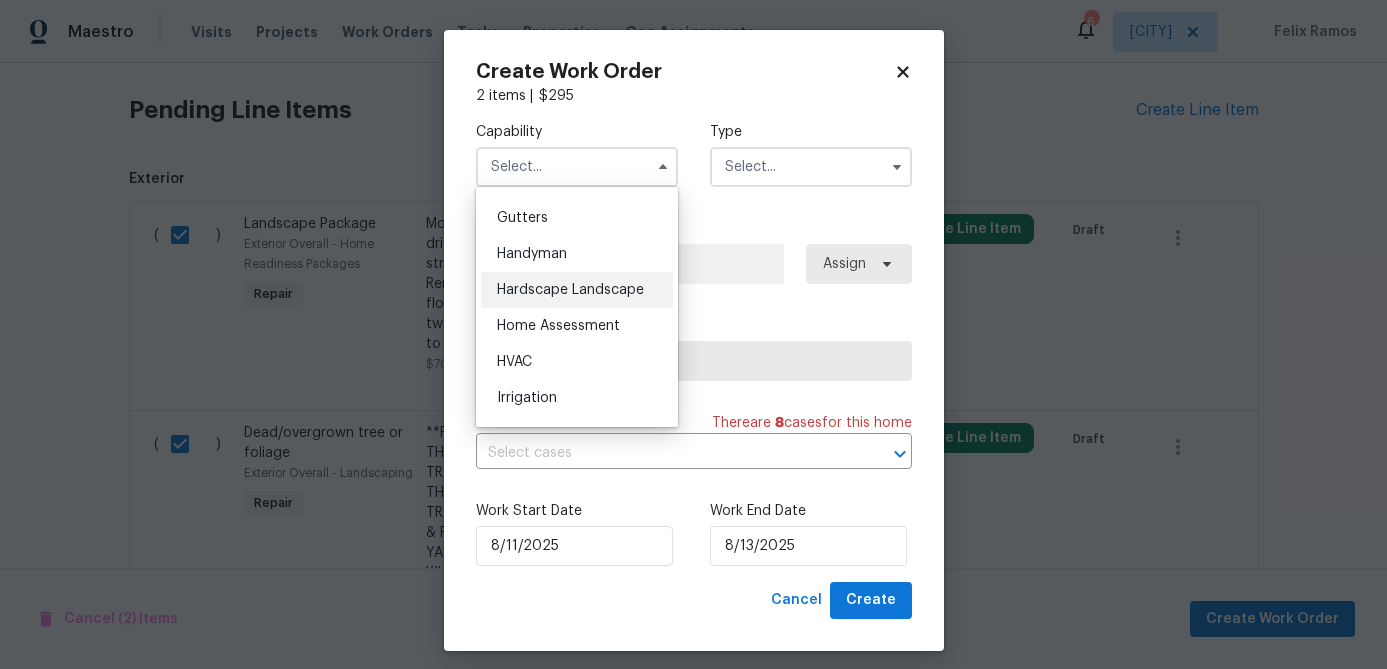 click on "Hardscape Landscape" at bounding box center (577, 290) 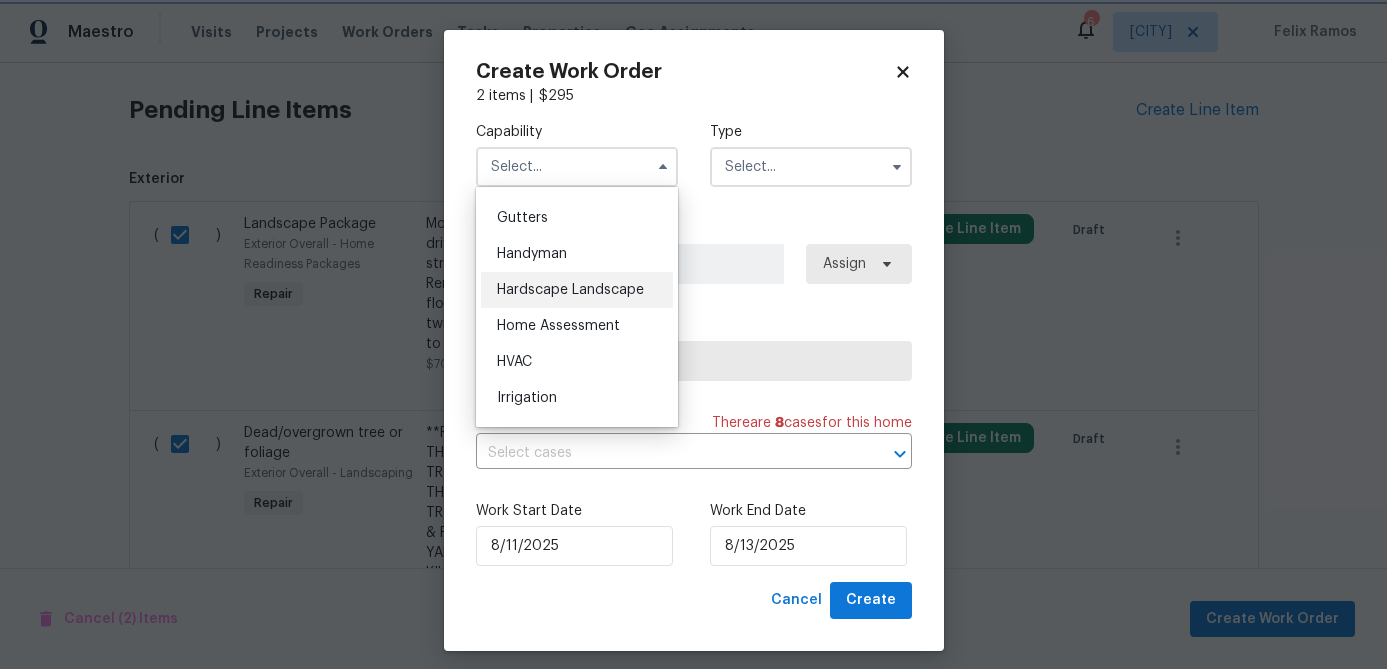type on "Hardscape Landscape" 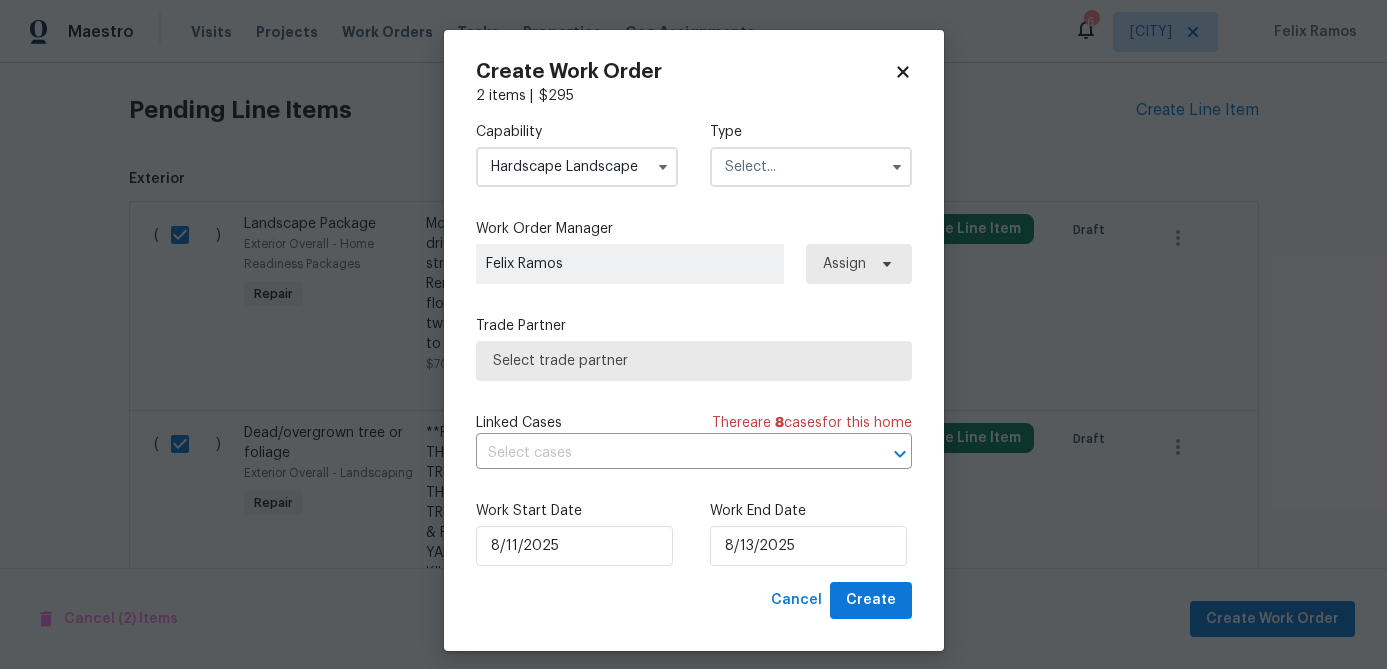 click at bounding box center [811, 167] 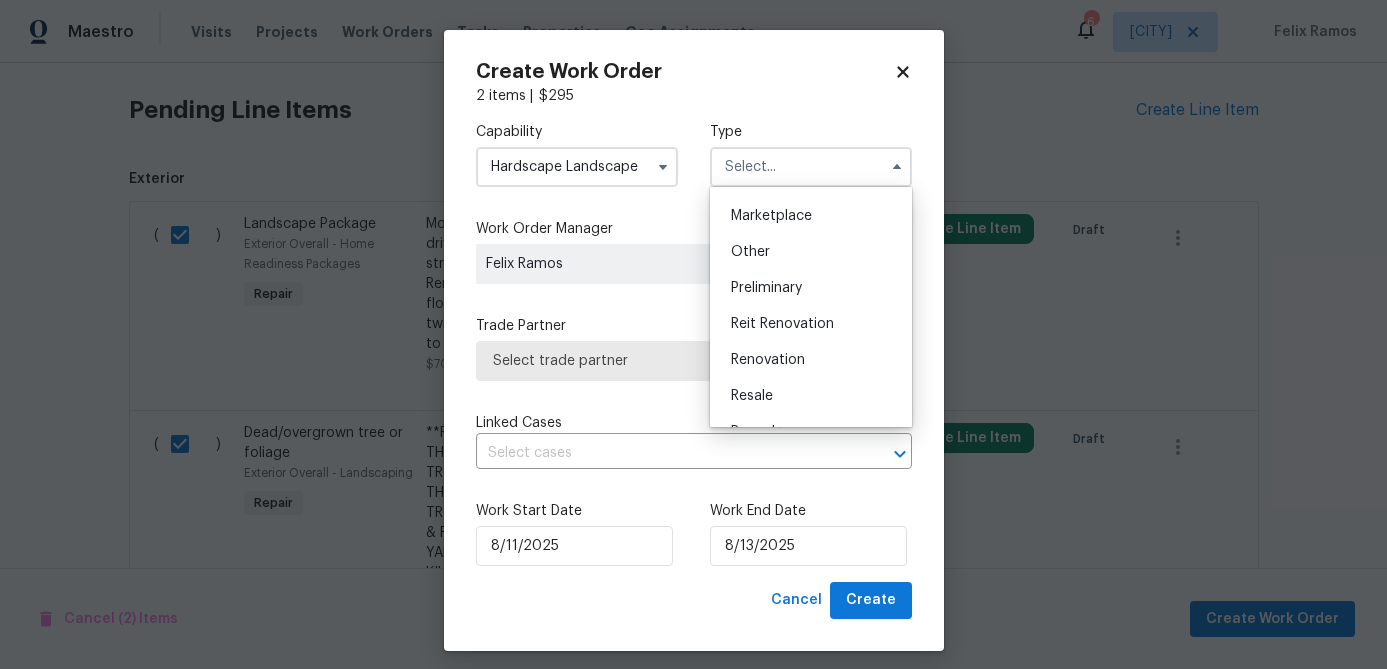 scroll, scrollTop: 454, scrollLeft: 0, axis: vertical 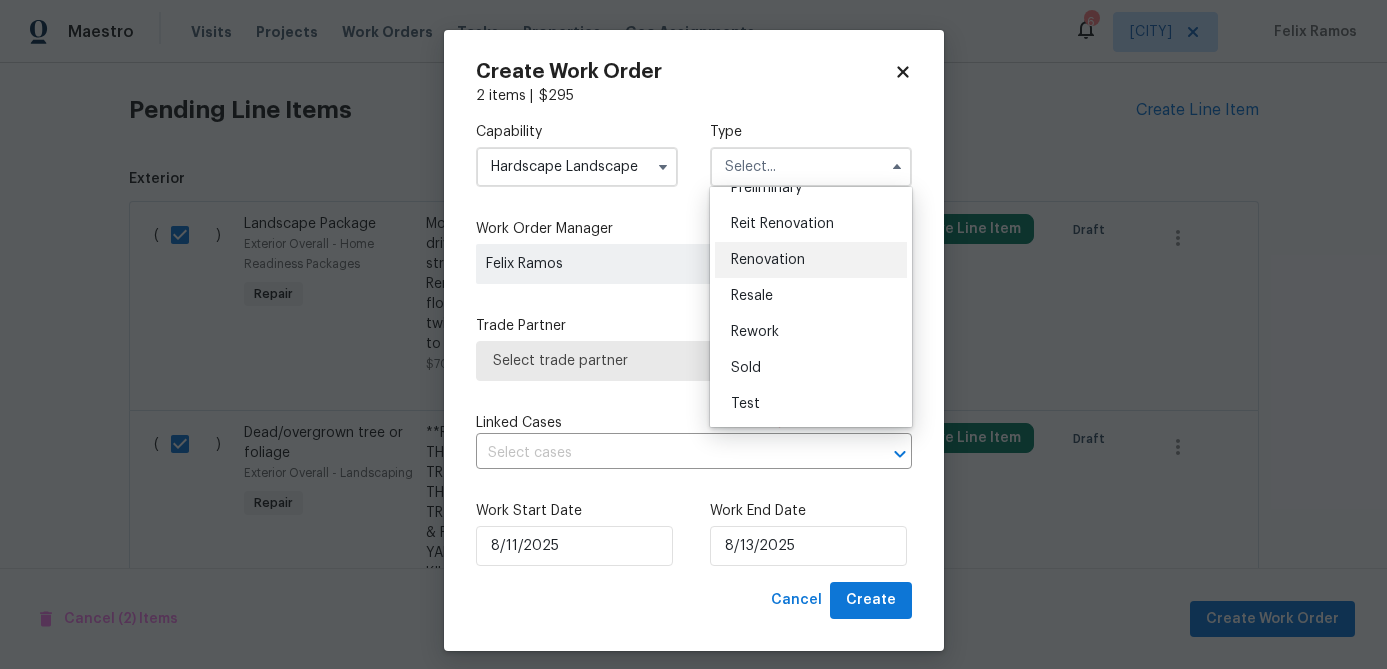 click on "Renovation" at bounding box center [768, 260] 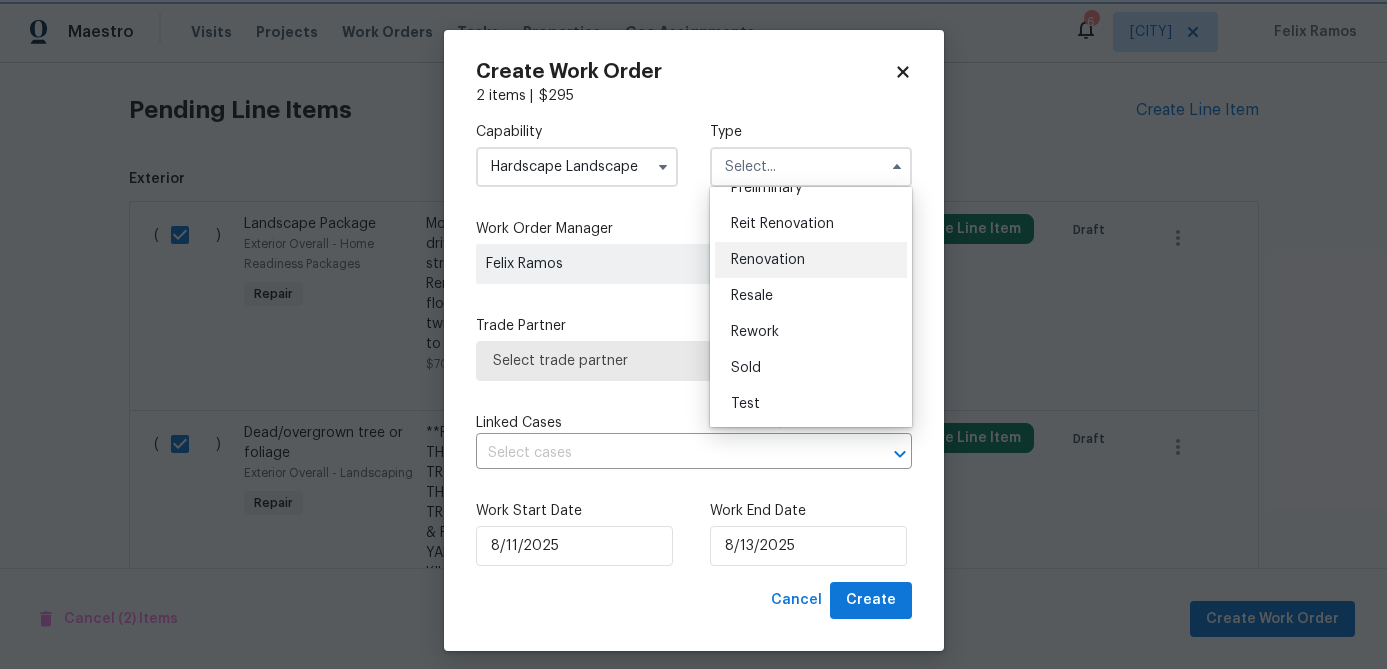 type on "Renovation" 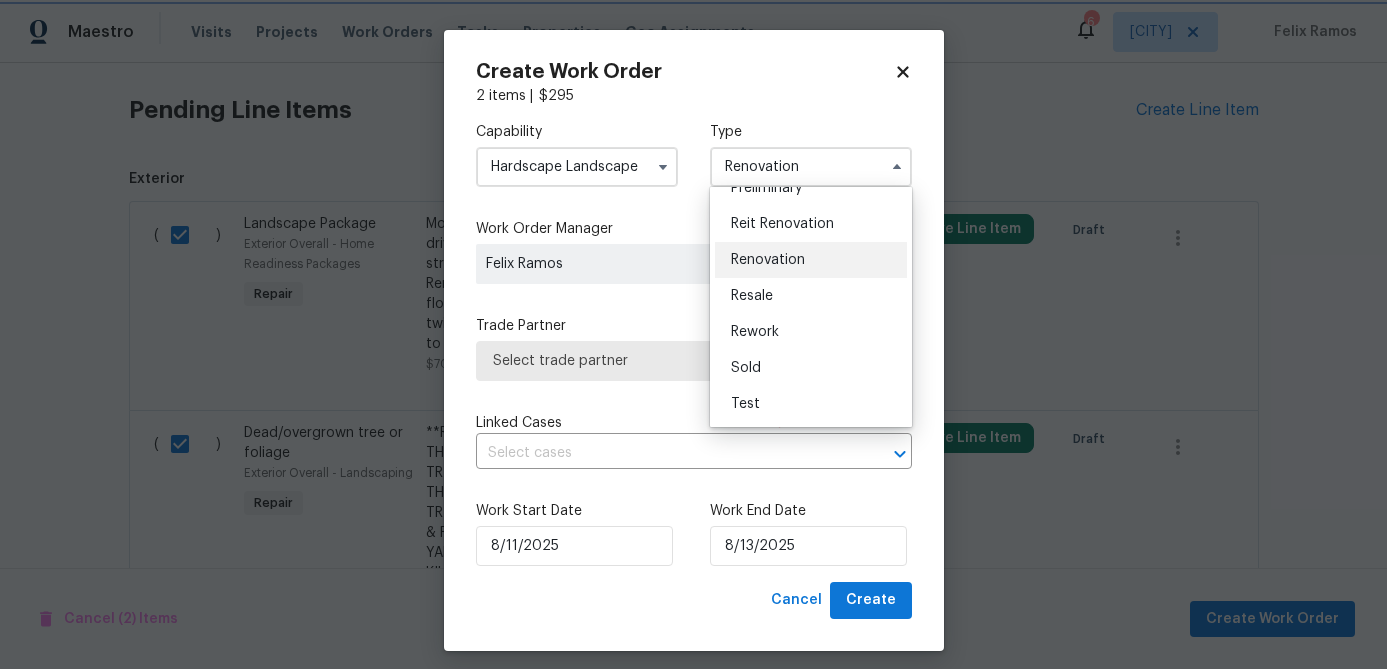 scroll, scrollTop: 0, scrollLeft: 0, axis: both 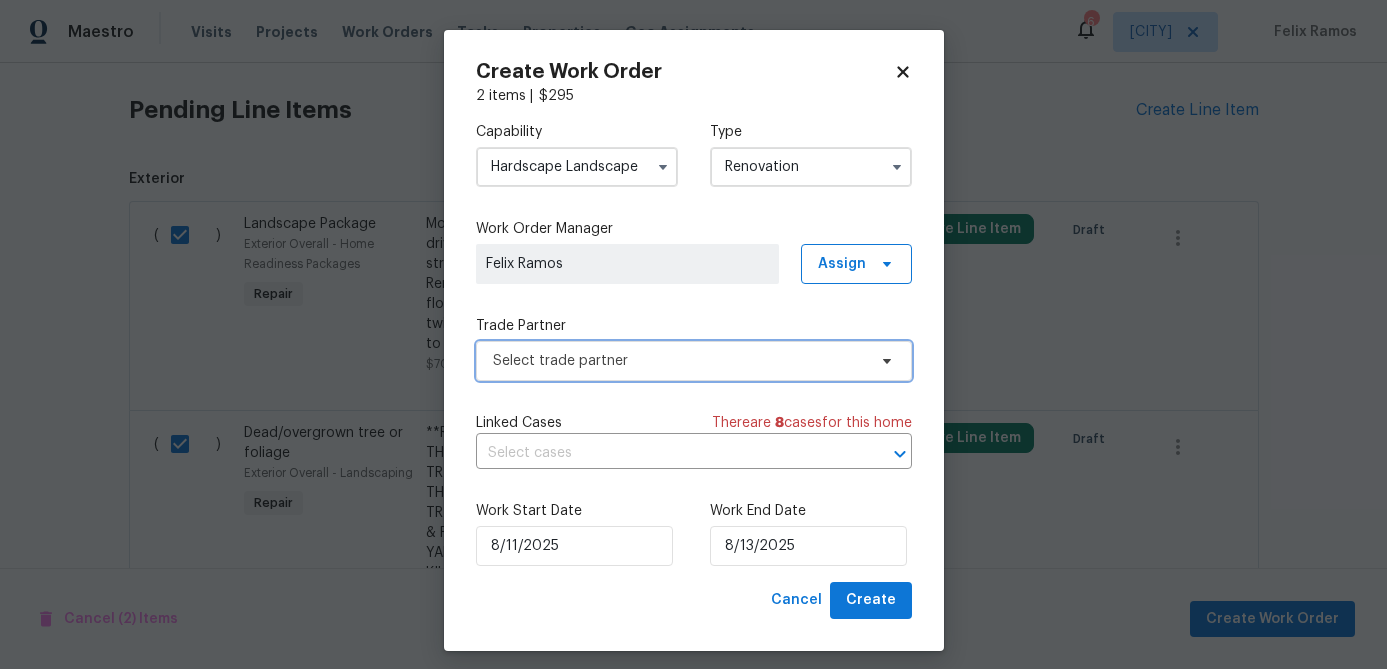 click on "Select trade partner" at bounding box center [694, 361] 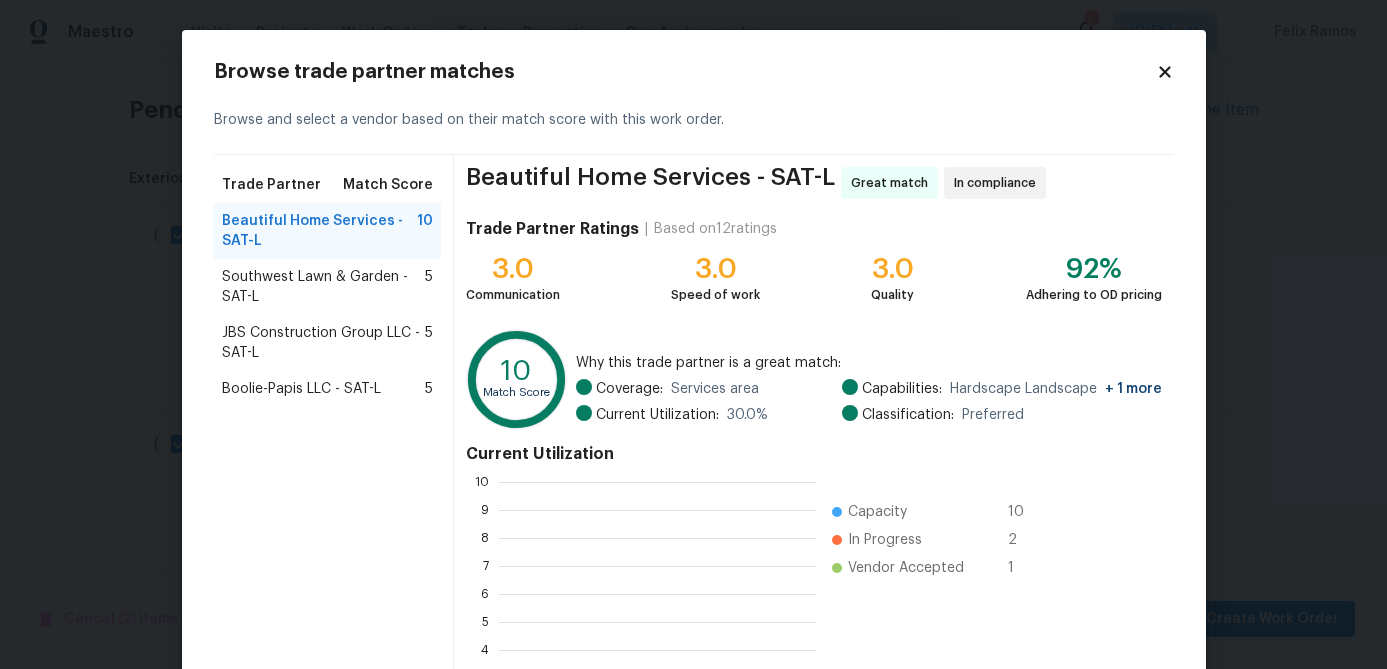 scroll, scrollTop: 2, scrollLeft: 2, axis: both 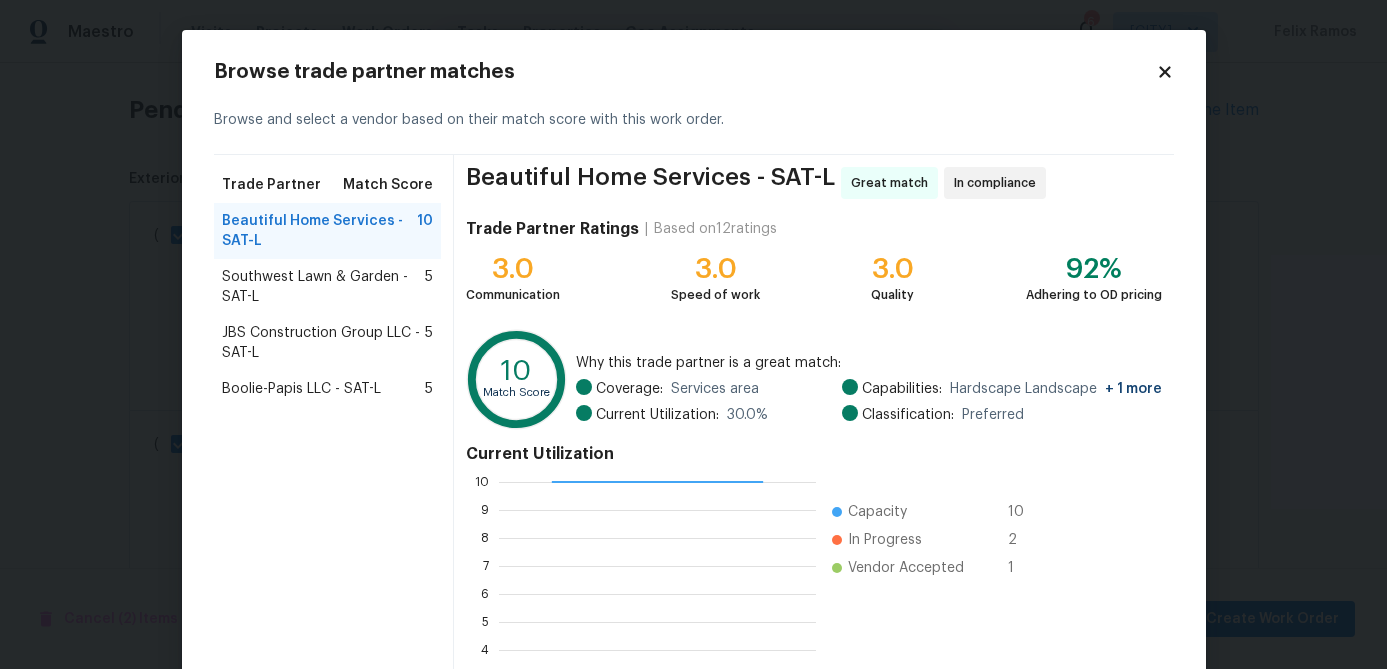 click on "Boolie-Papis LLC - SAT-L" at bounding box center [301, 389] 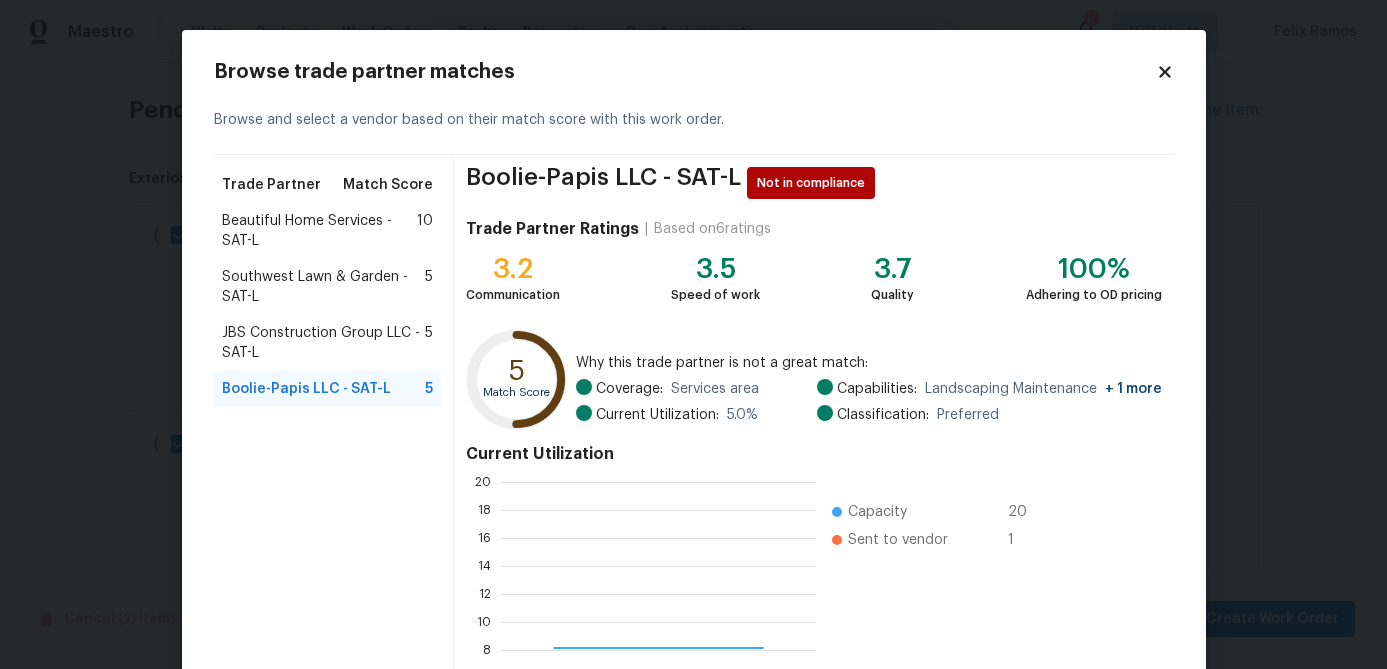 scroll, scrollTop: 2, scrollLeft: 2, axis: both 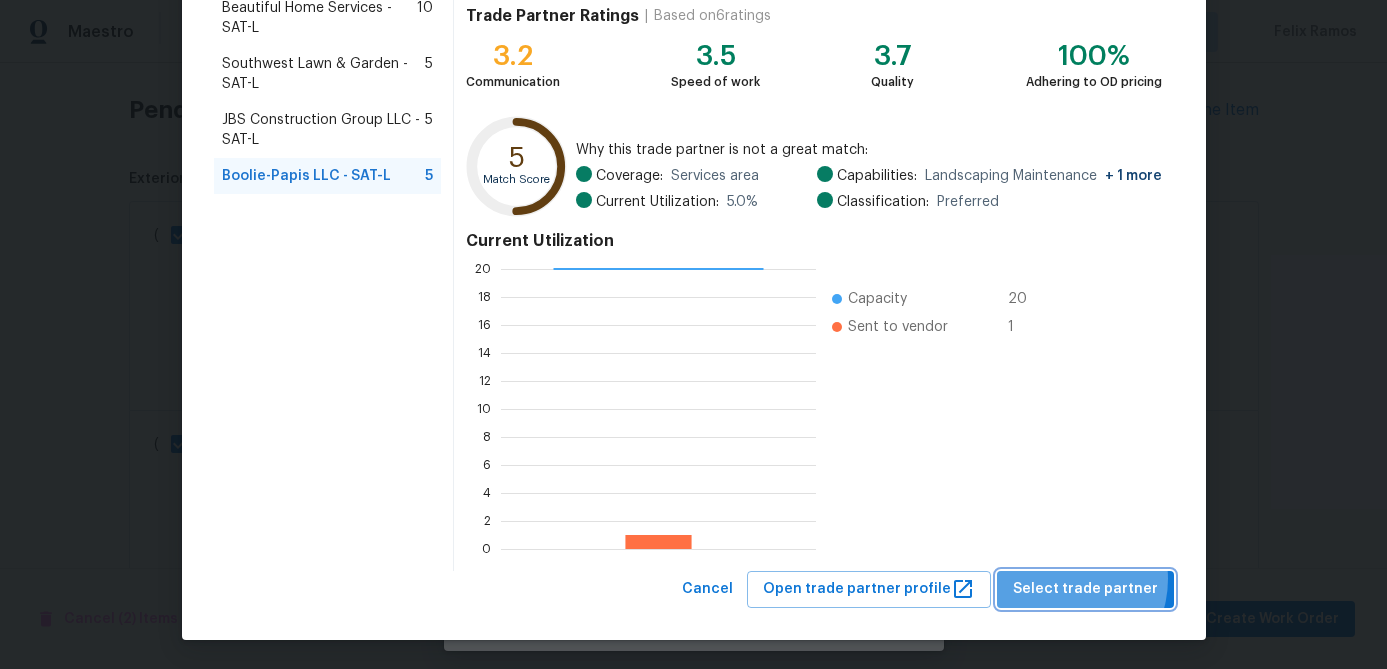 click on "Select trade partner" at bounding box center [1085, 589] 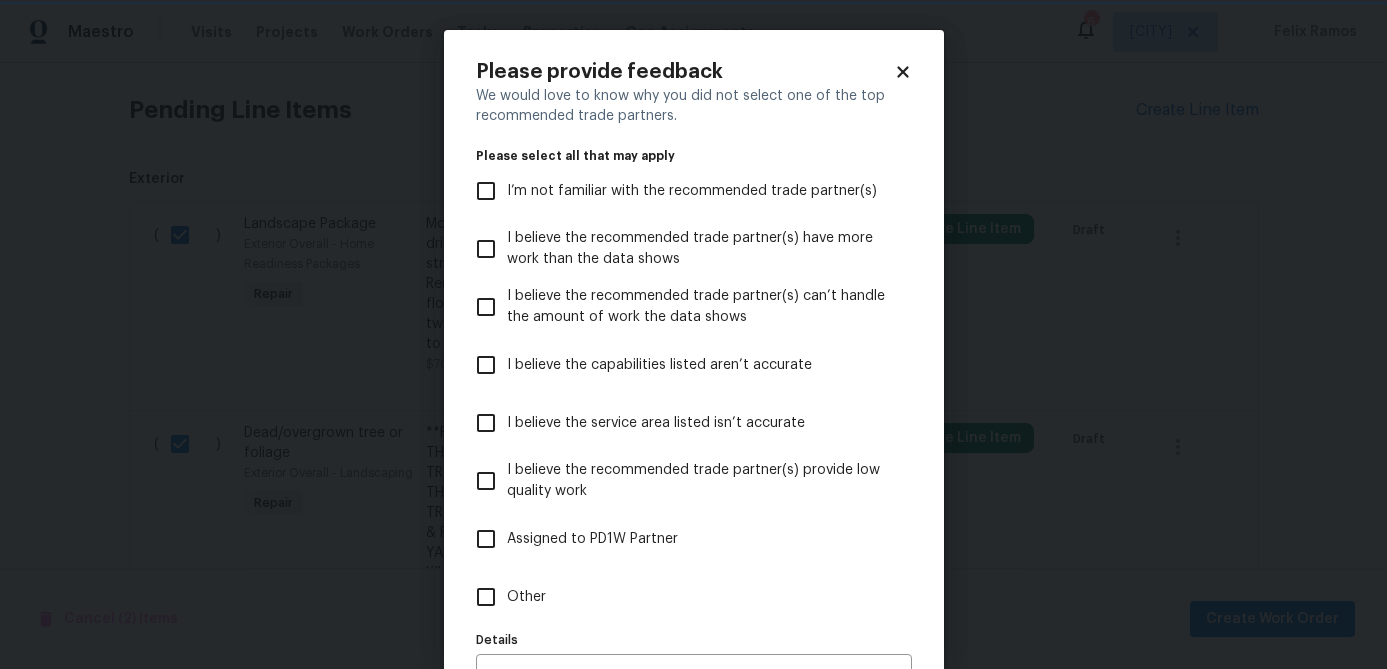 scroll, scrollTop: 0, scrollLeft: 0, axis: both 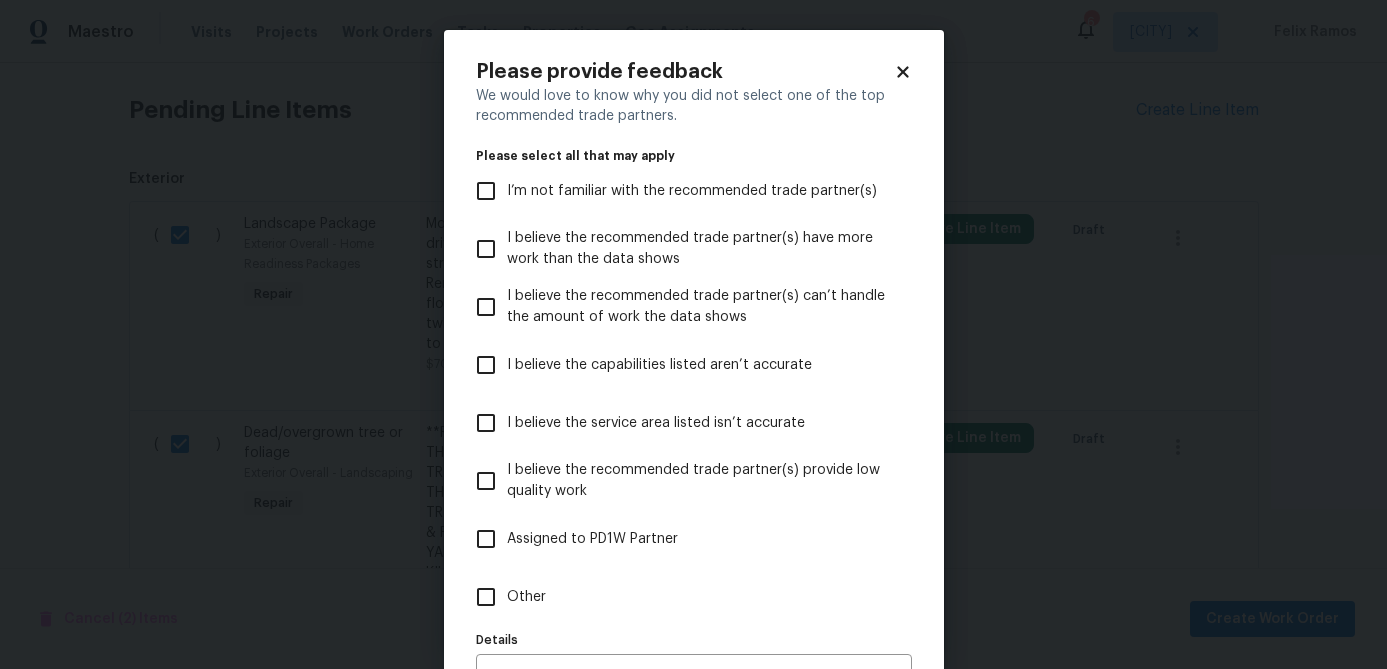 click on "Please provide feedback" at bounding box center (694, 72) 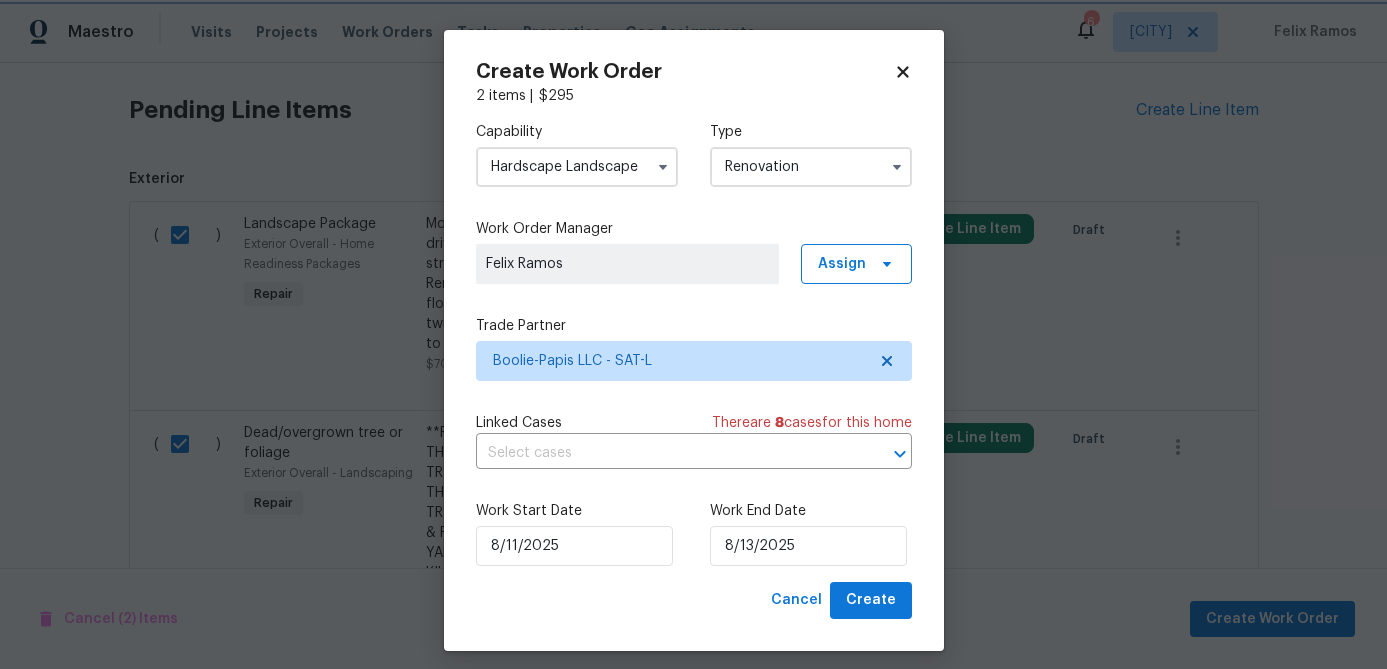 scroll, scrollTop: 12, scrollLeft: 0, axis: vertical 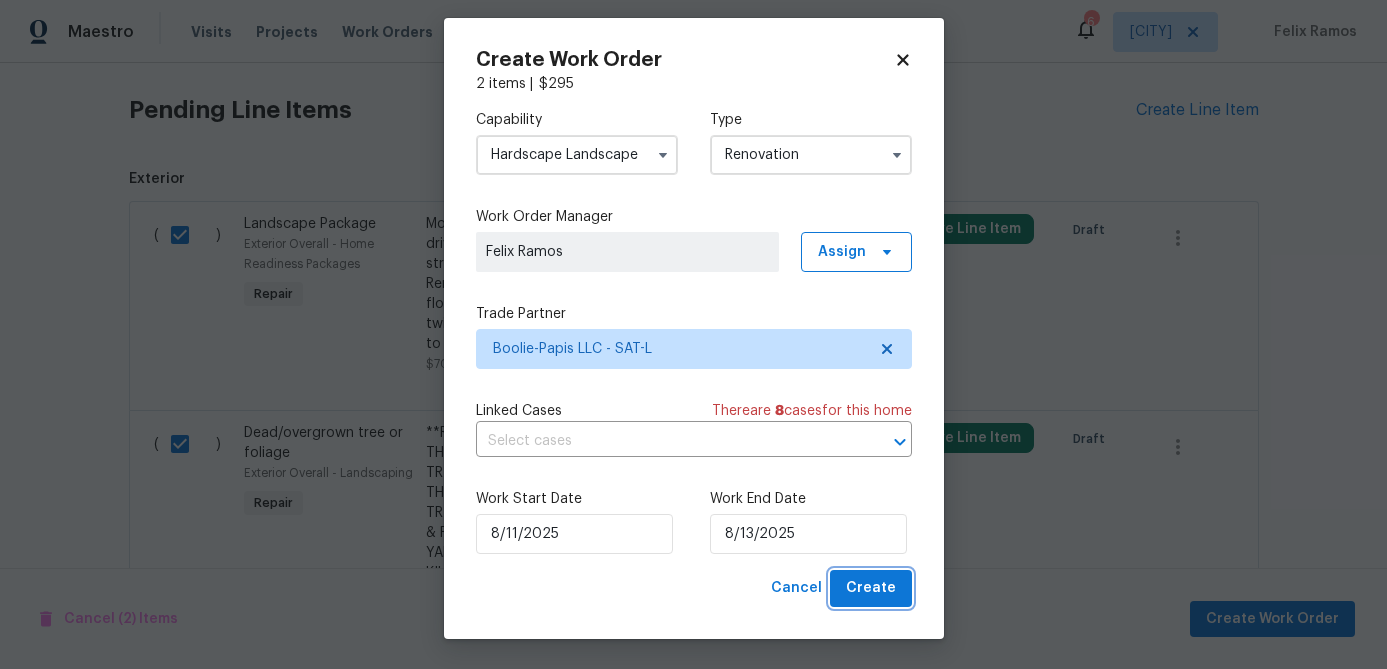 click on "Create" at bounding box center [871, 588] 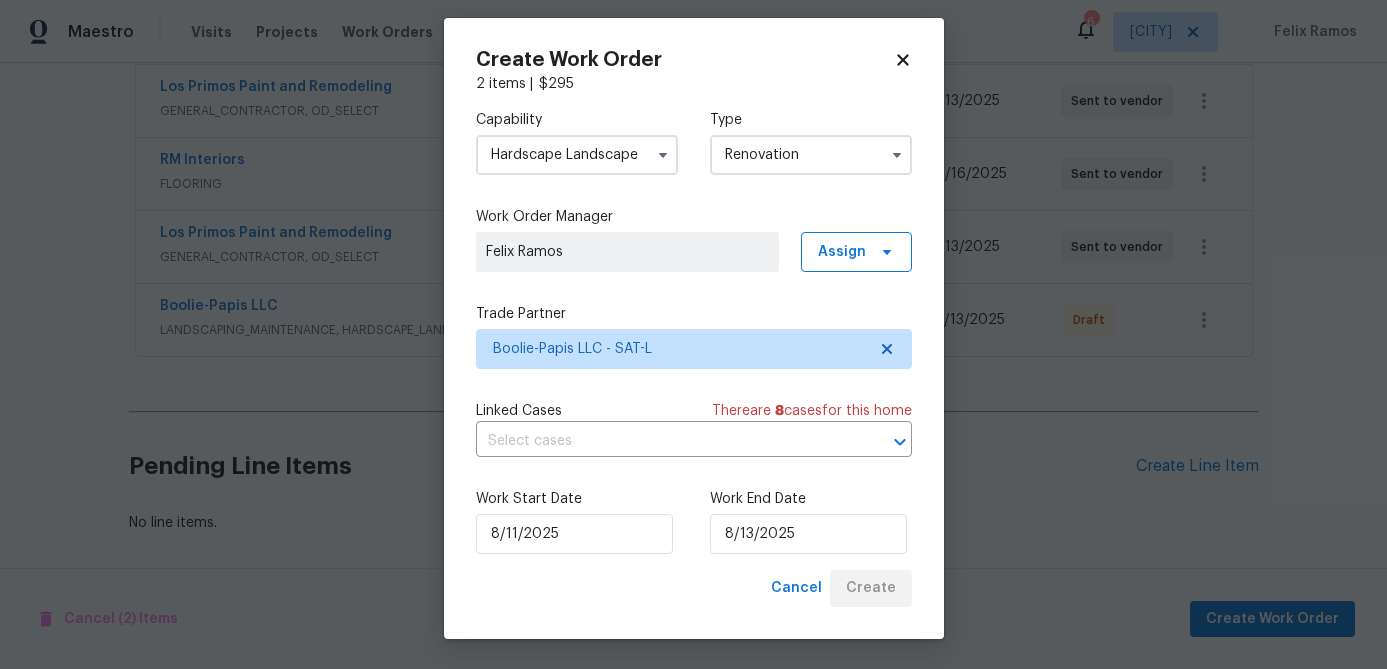 scroll, scrollTop: 674, scrollLeft: 0, axis: vertical 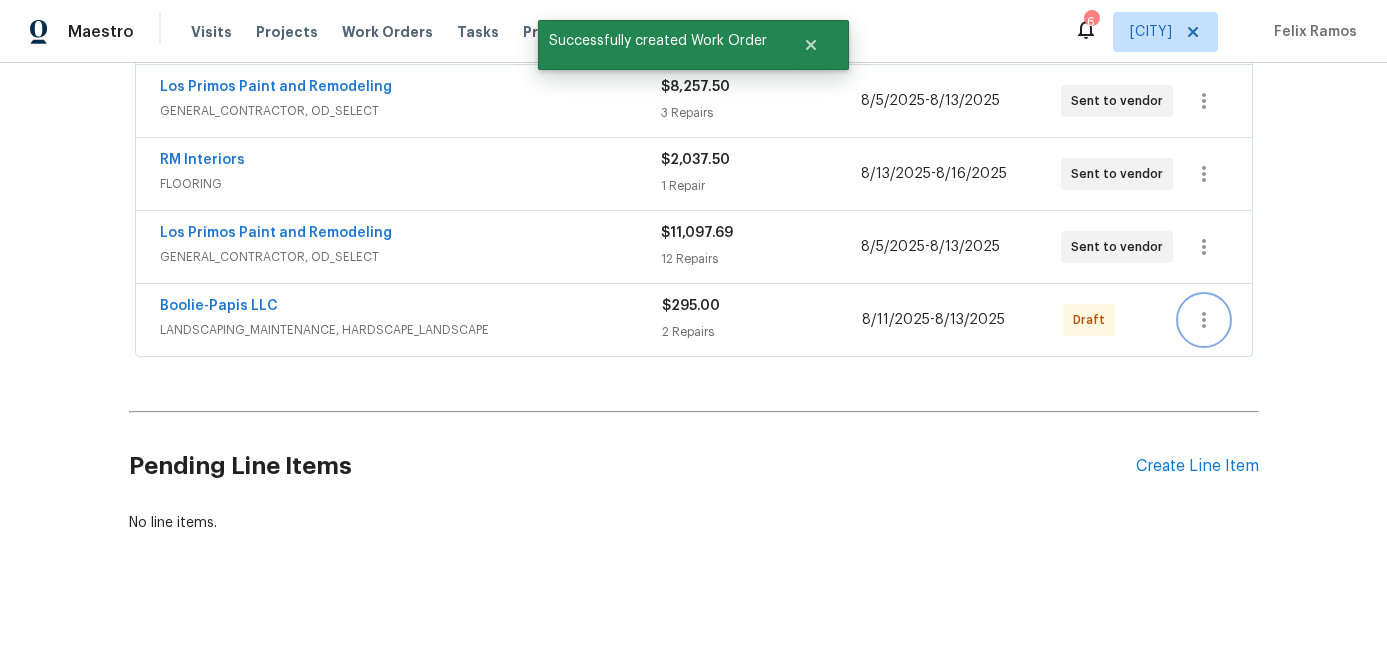 click 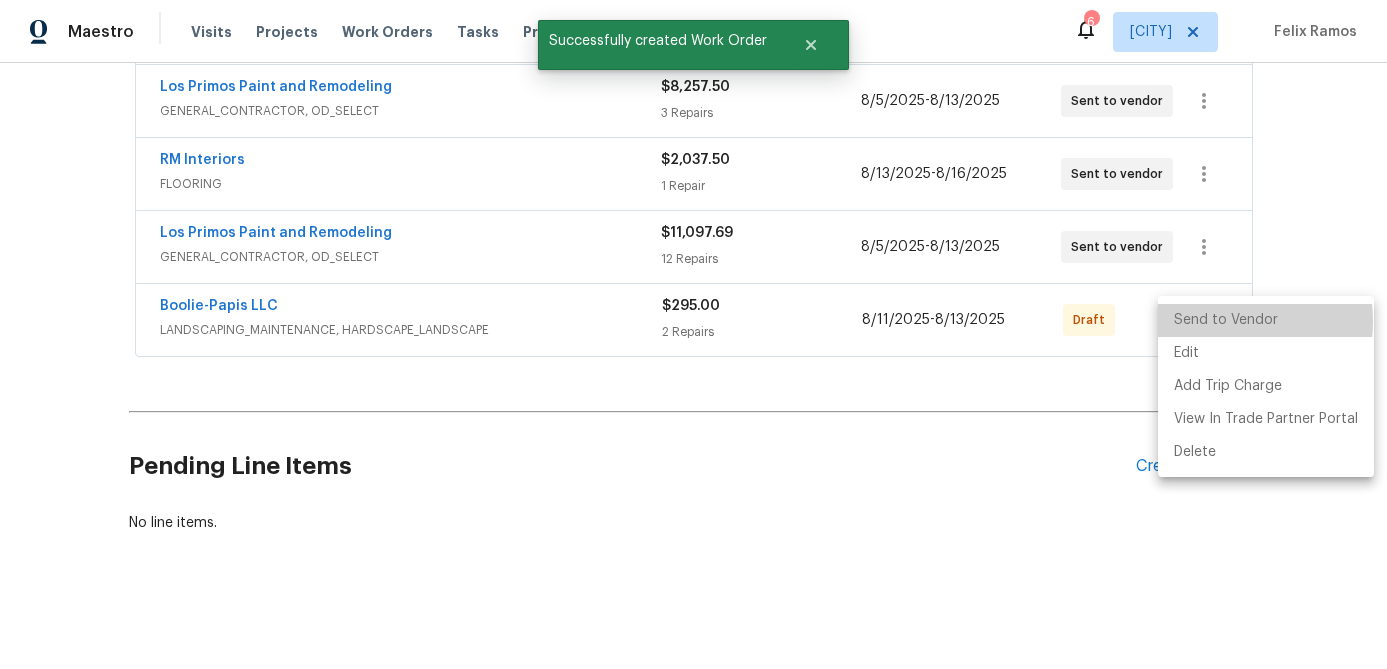 click on "Send to Vendor" at bounding box center (1266, 320) 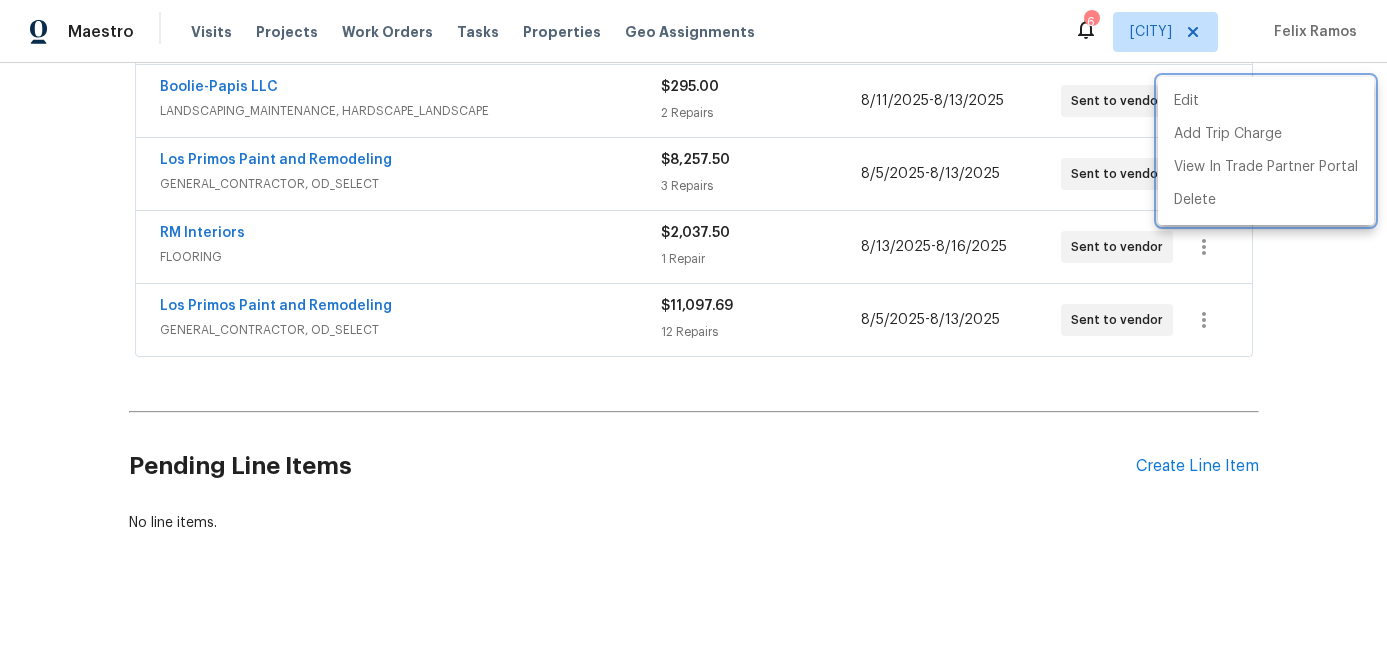 click at bounding box center (693, 334) 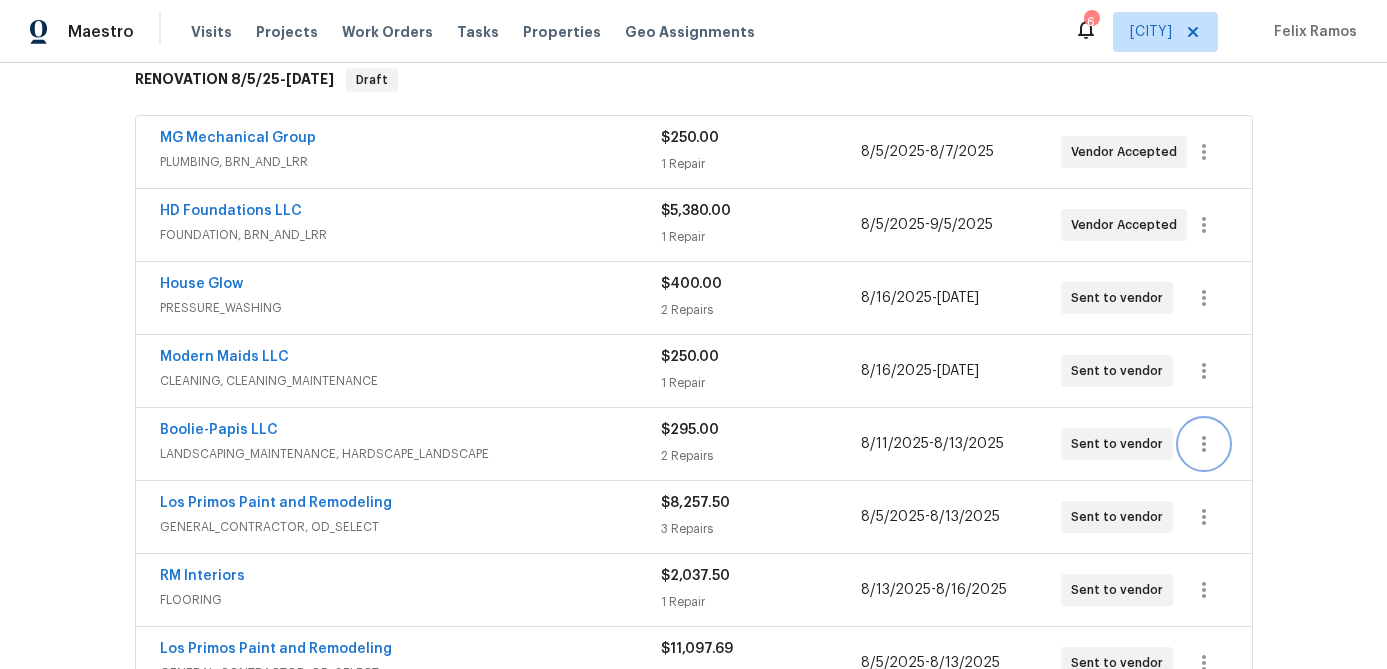 scroll, scrollTop: 336, scrollLeft: 0, axis: vertical 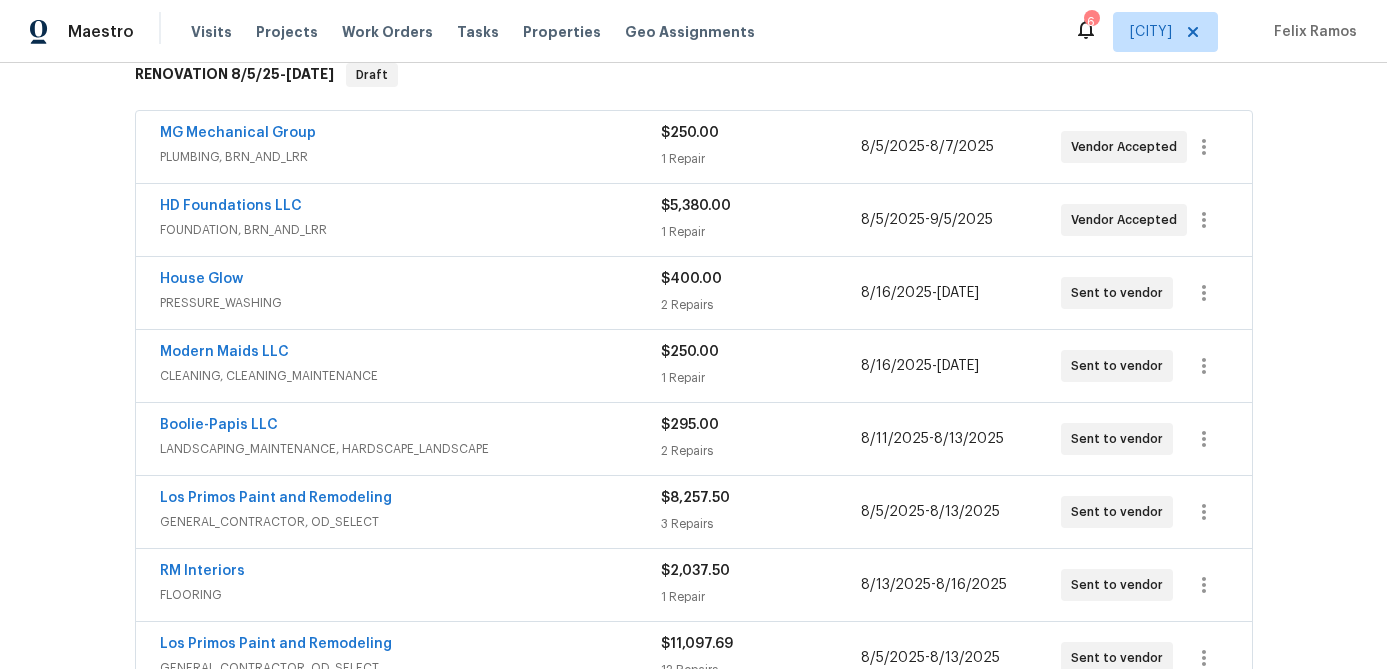click on "LANDSCAPING_MAINTENANCE, HARDSCAPE_LANDSCAPE" at bounding box center [410, 449] 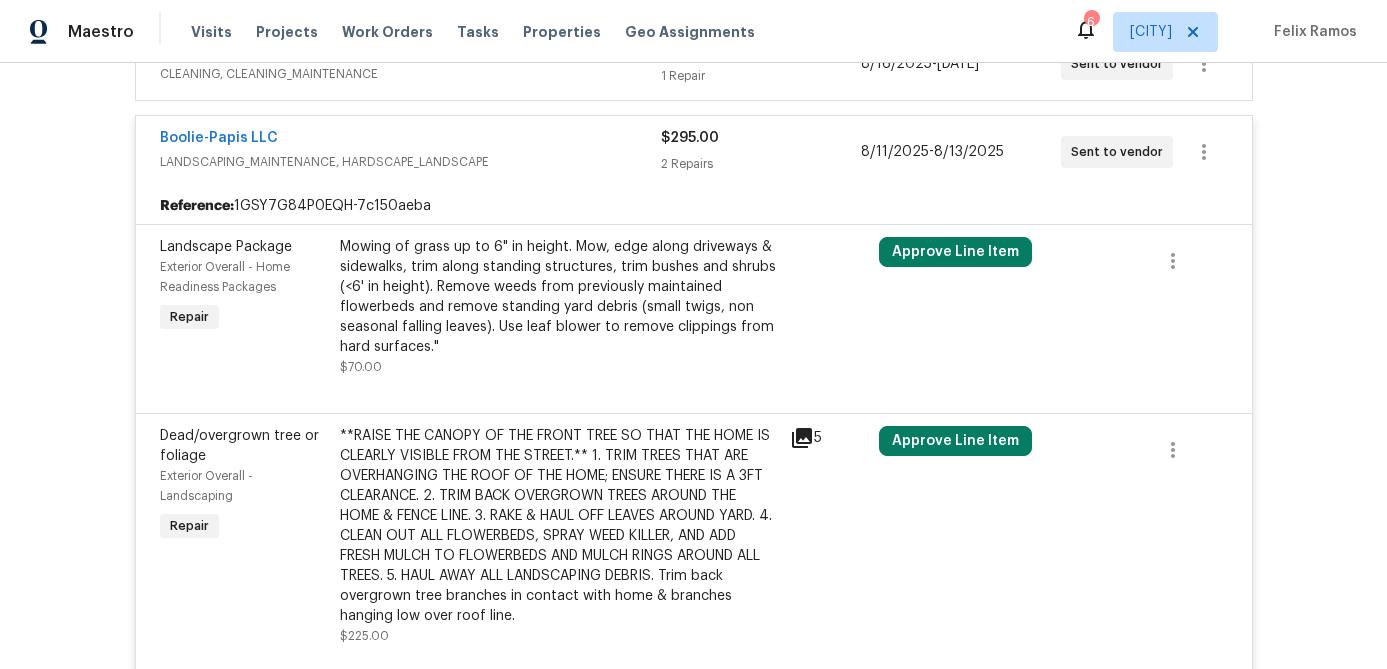 scroll, scrollTop: 525, scrollLeft: 0, axis: vertical 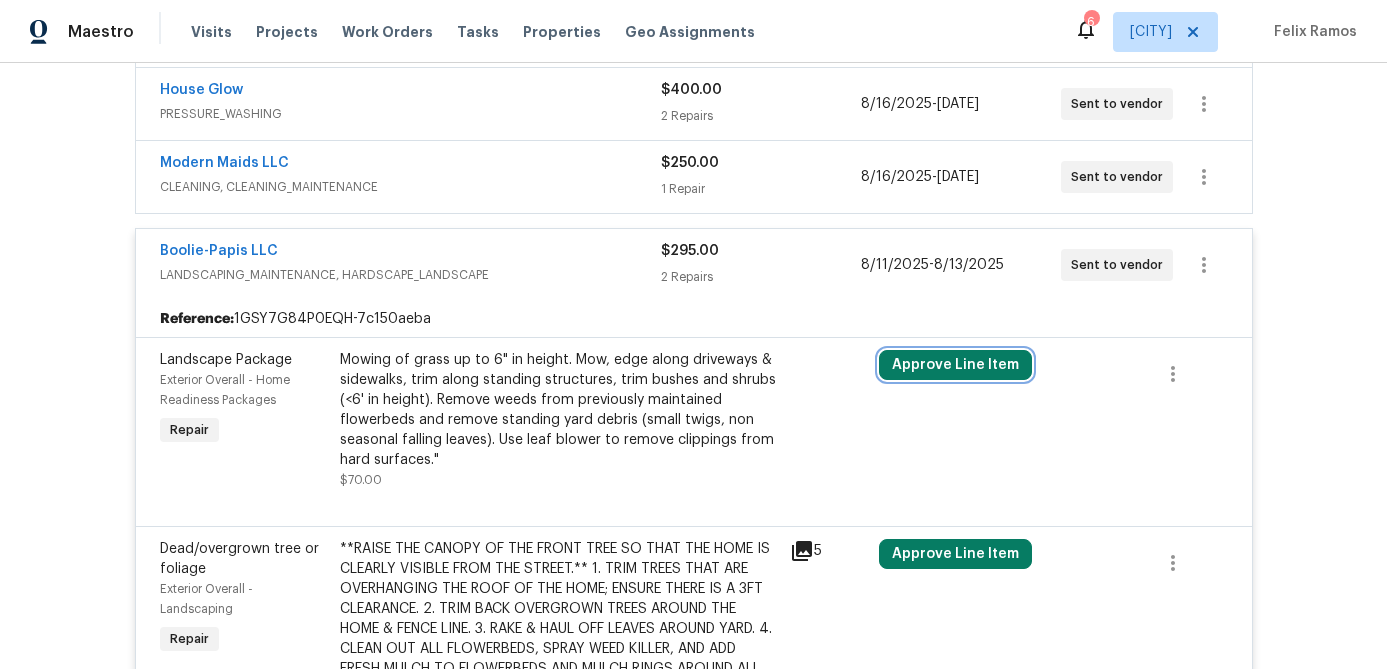 click on "Approve Line Item" at bounding box center [955, 365] 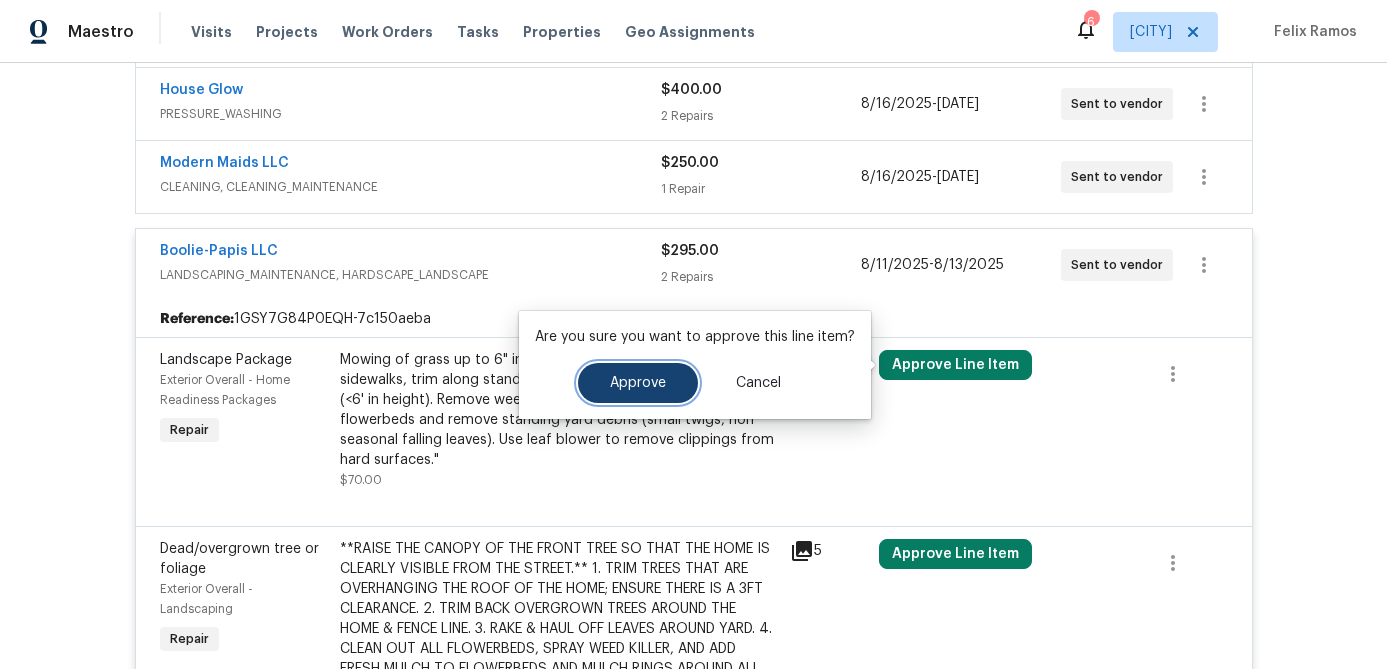 click on "Approve" at bounding box center (638, 383) 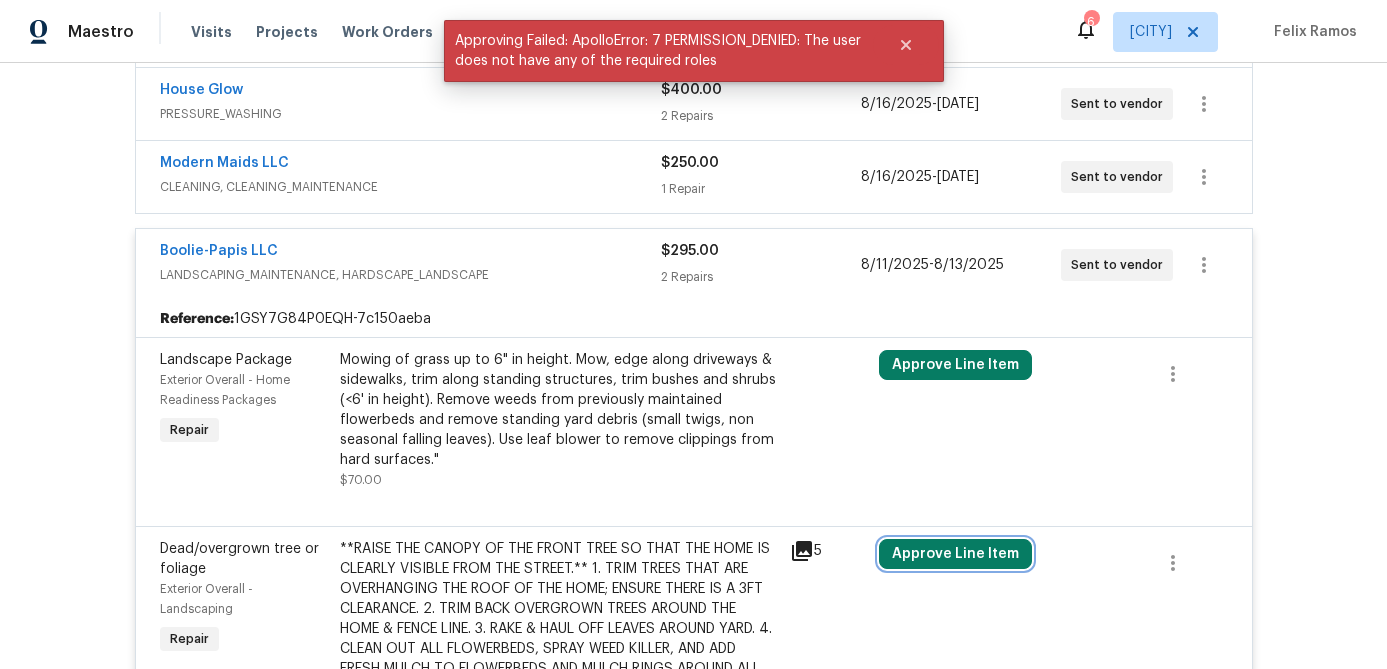 click on "Approve Line Item" at bounding box center (955, 554) 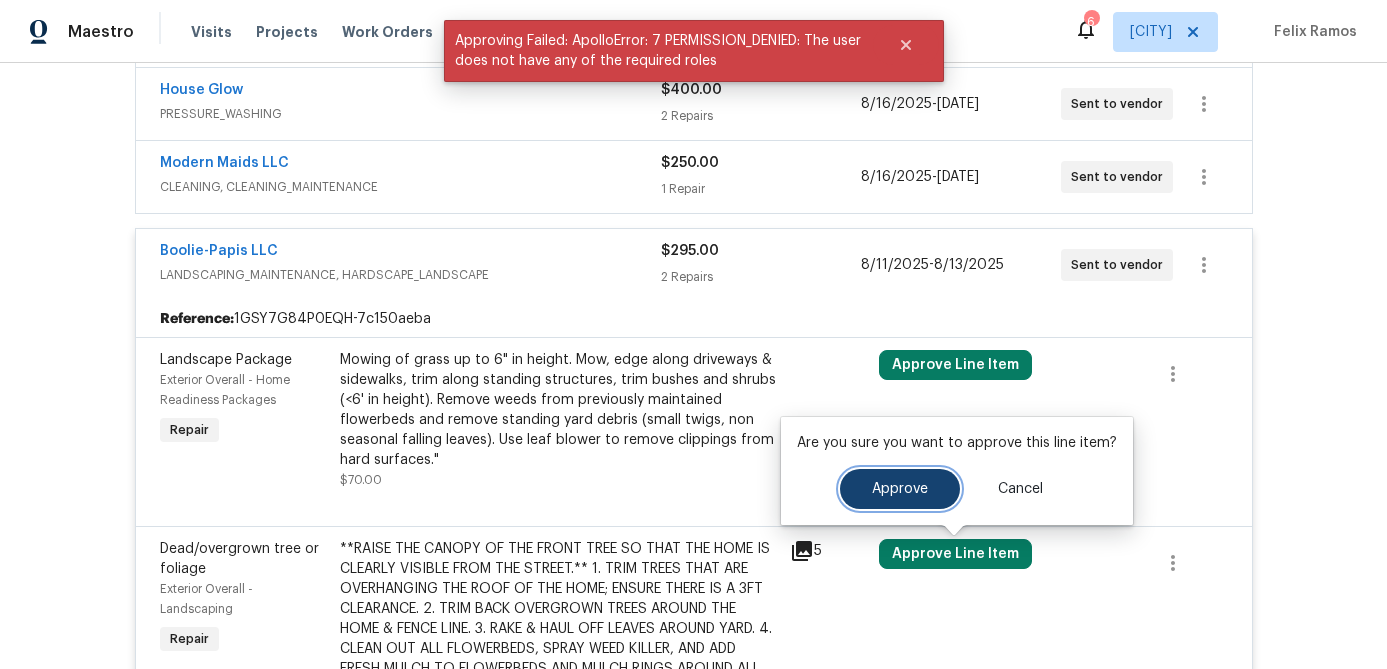 click on "Approve" at bounding box center [900, 489] 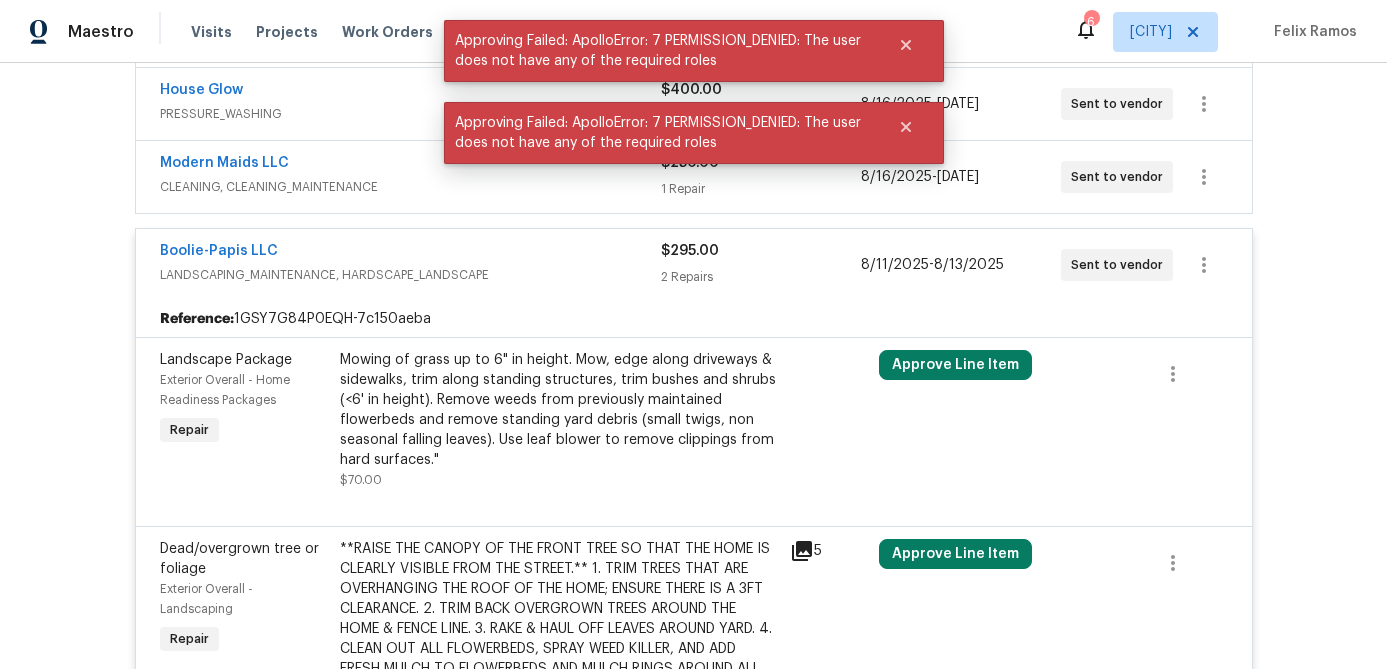 click on "LANDSCAPING_MAINTENANCE, HARDSCAPE_LANDSCAPE" at bounding box center (410, 275) 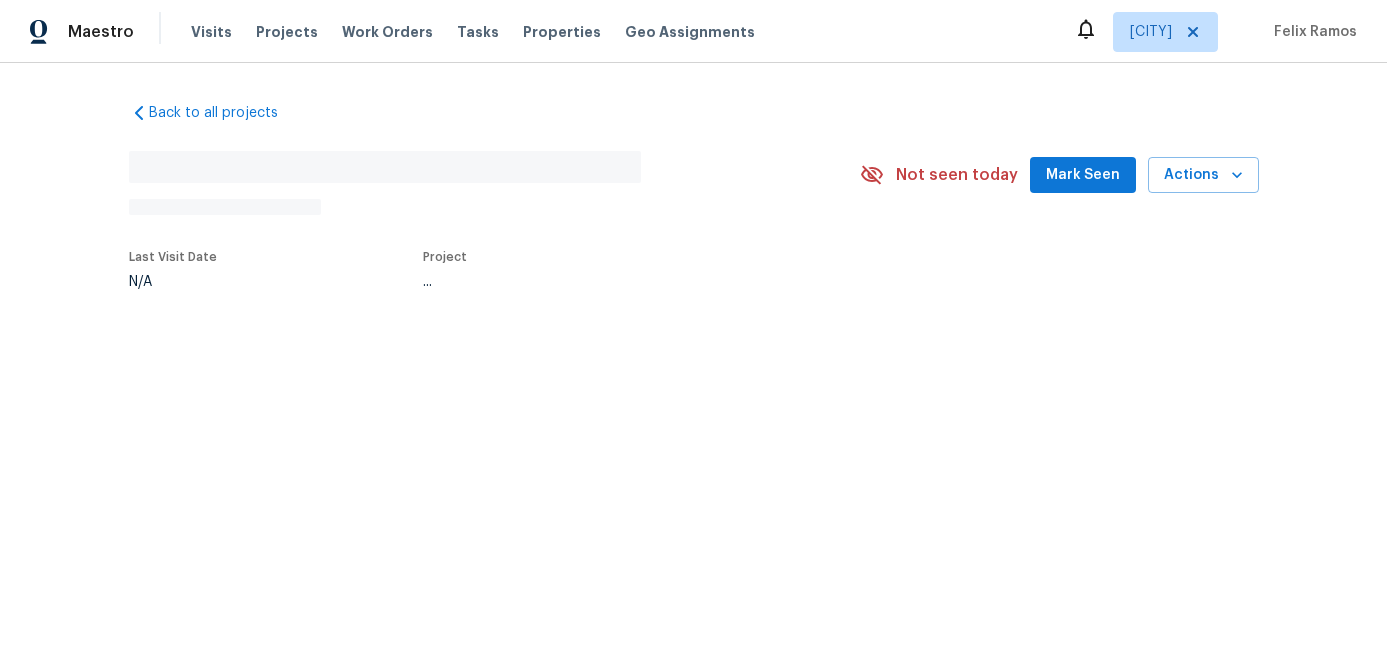 scroll, scrollTop: 0, scrollLeft: 0, axis: both 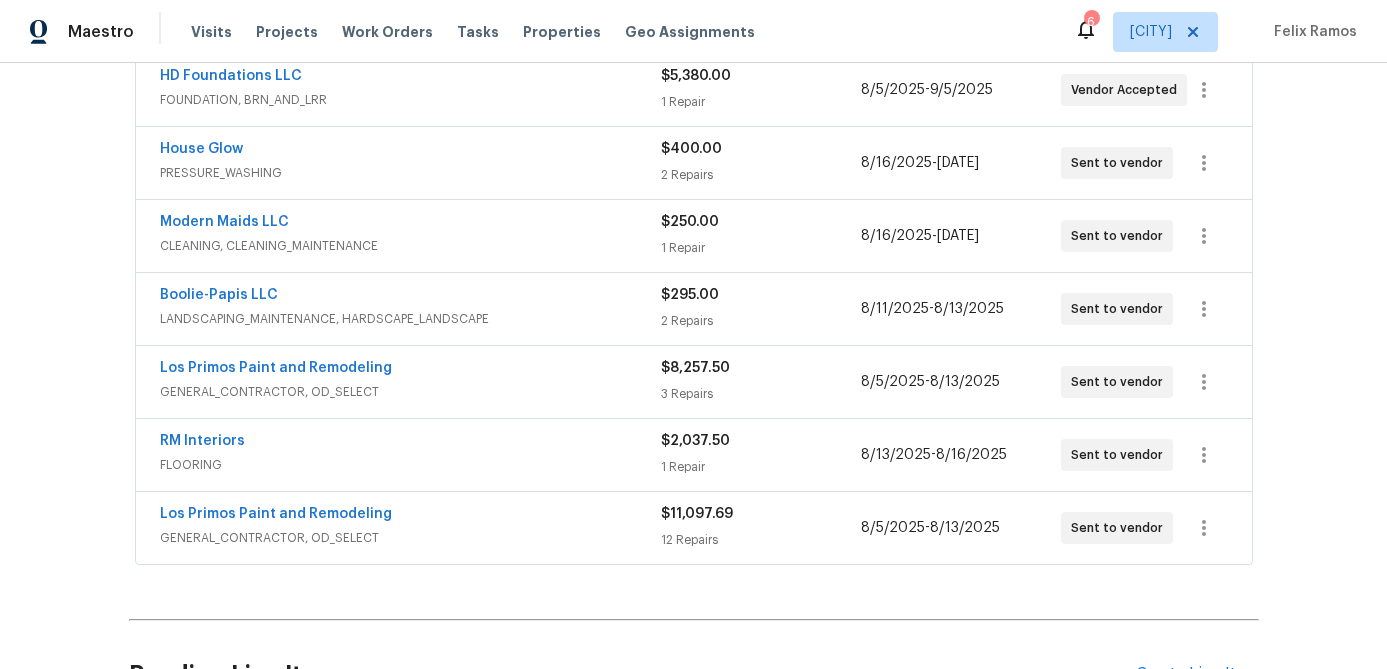 click on "LANDSCAPING_MAINTENANCE, HARDSCAPE_LANDSCAPE" at bounding box center (410, 319) 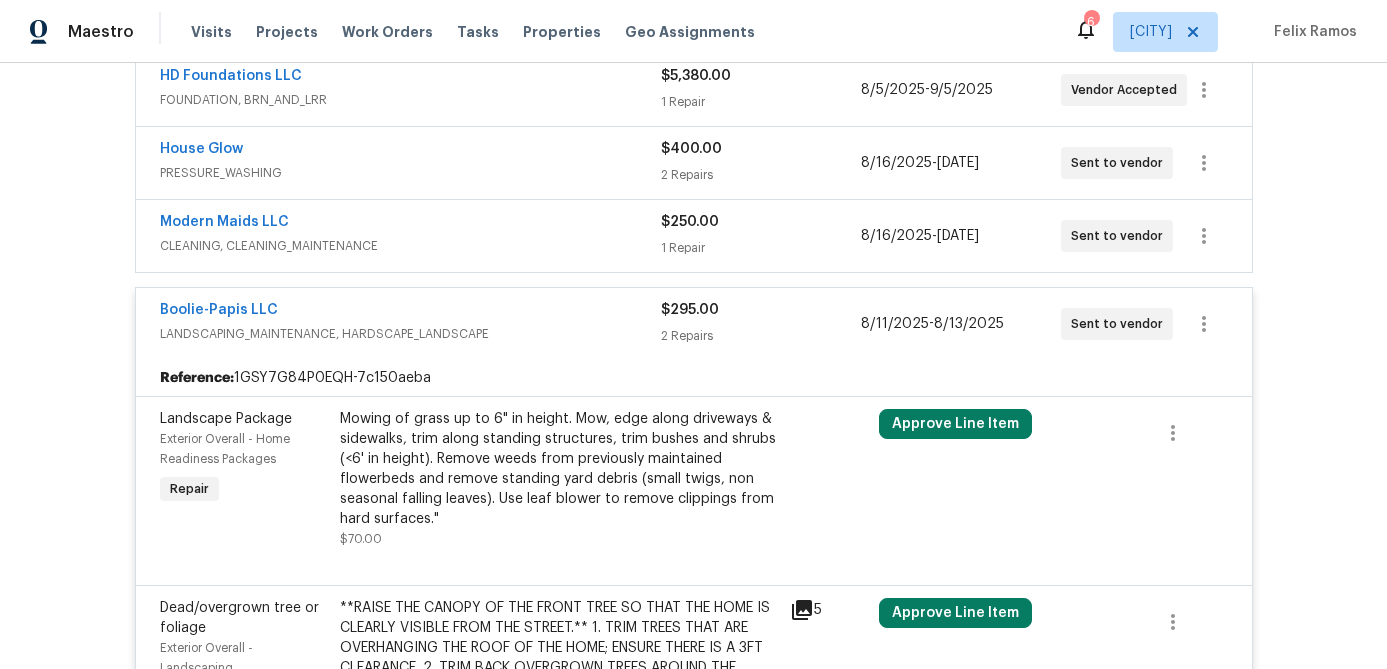click on "Boolie-Papis LLC" at bounding box center [410, 312] 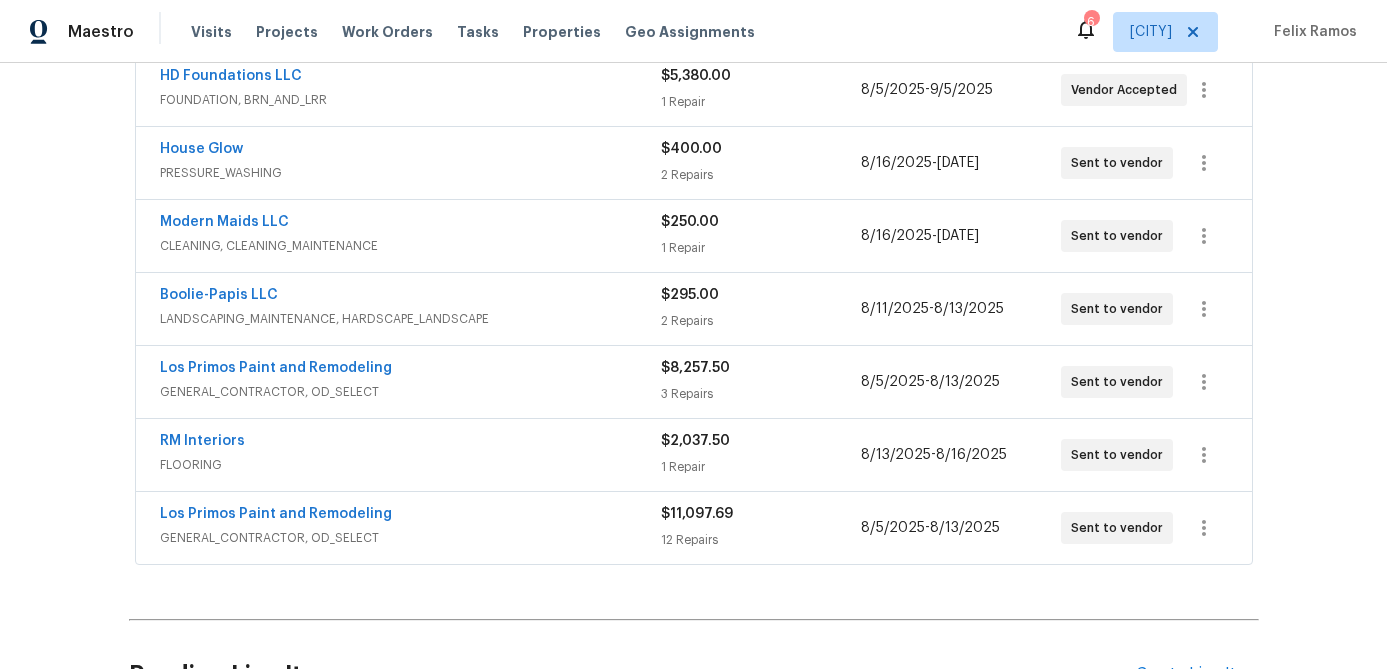scroll, scrollTop: 0, scrollLeft: 0, axis: both 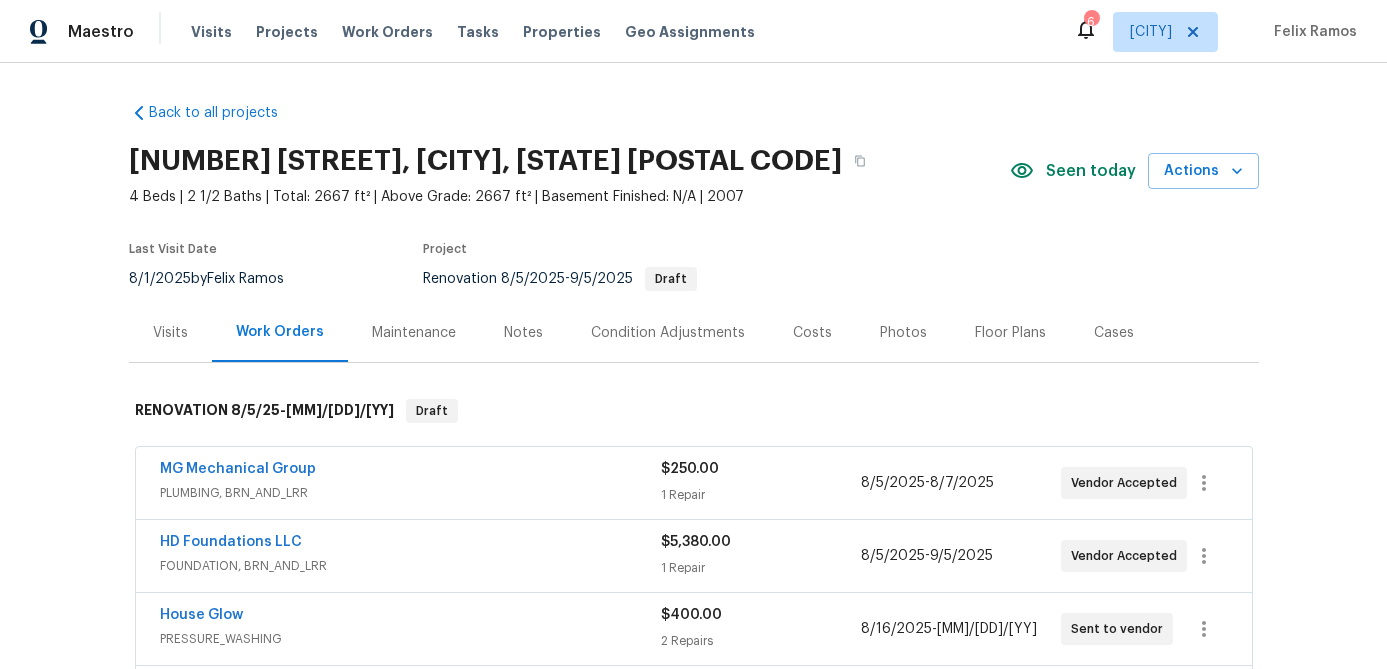 click on "Costs" at bounding box center (812, 333) 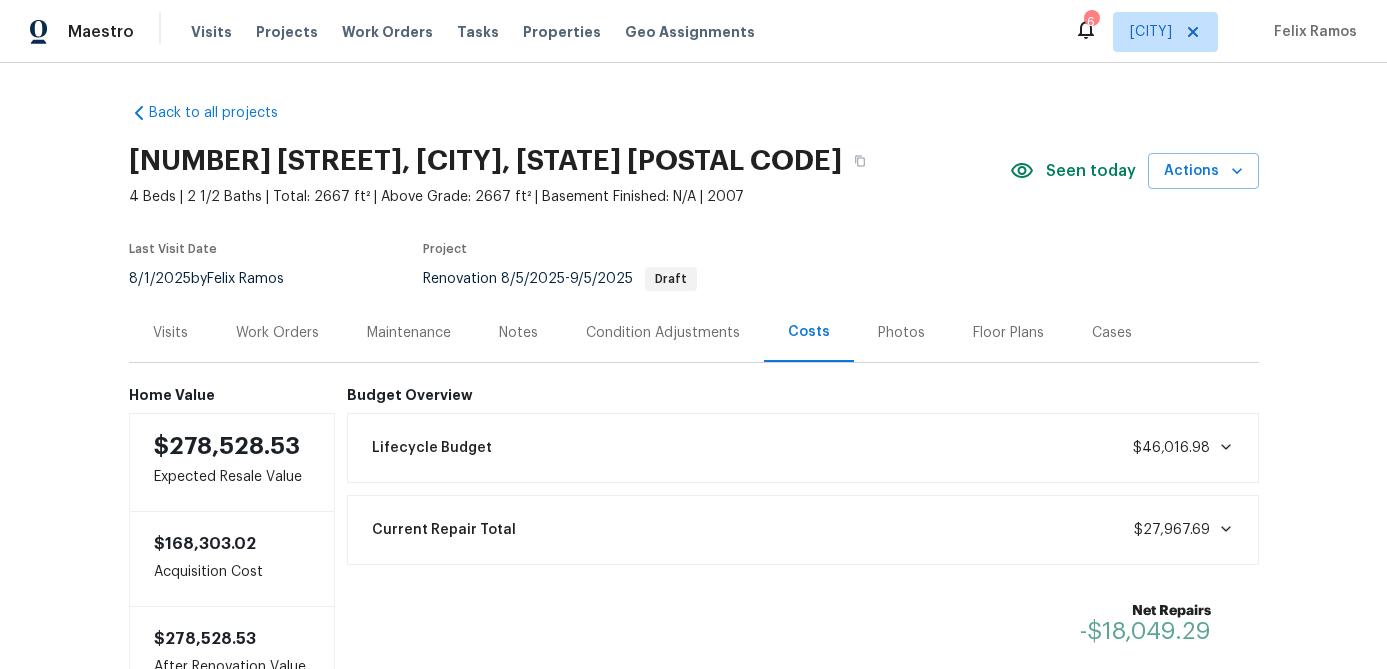 click on "Work Orders" at bounding box center [277, 333] 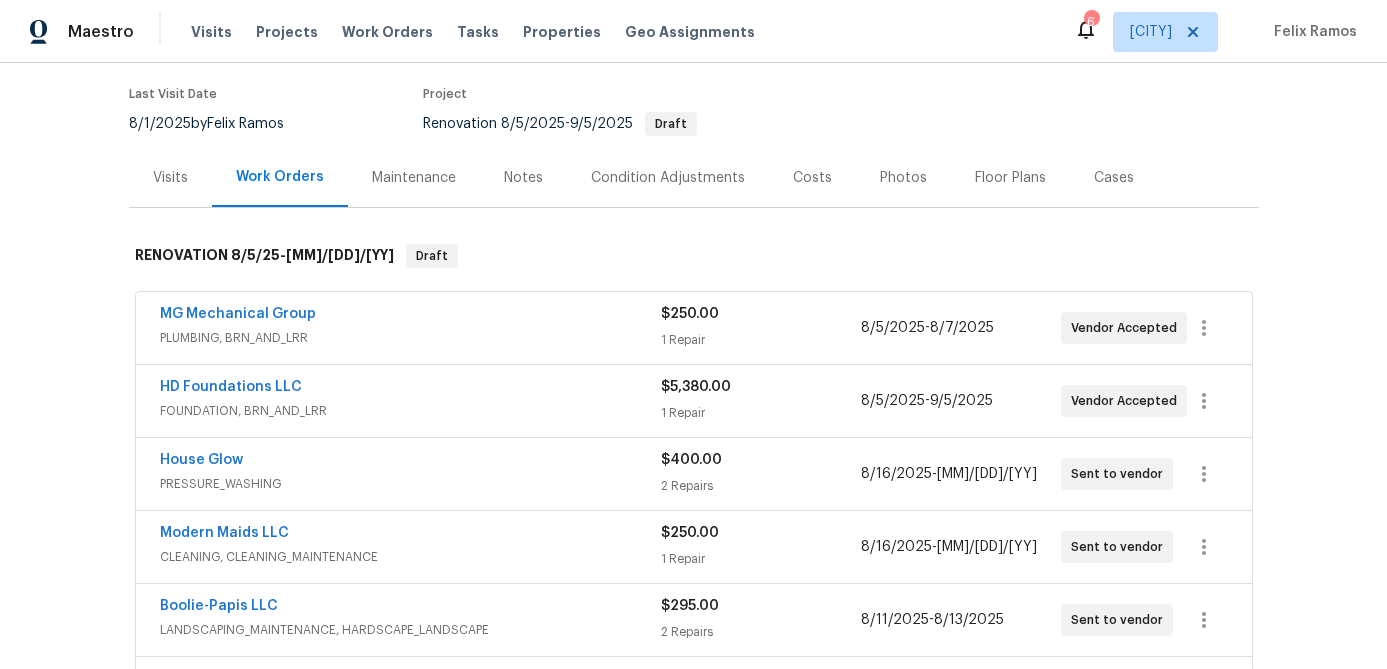 scroll, scrollTop: 49, scrollLeft: 0, axis: vertical 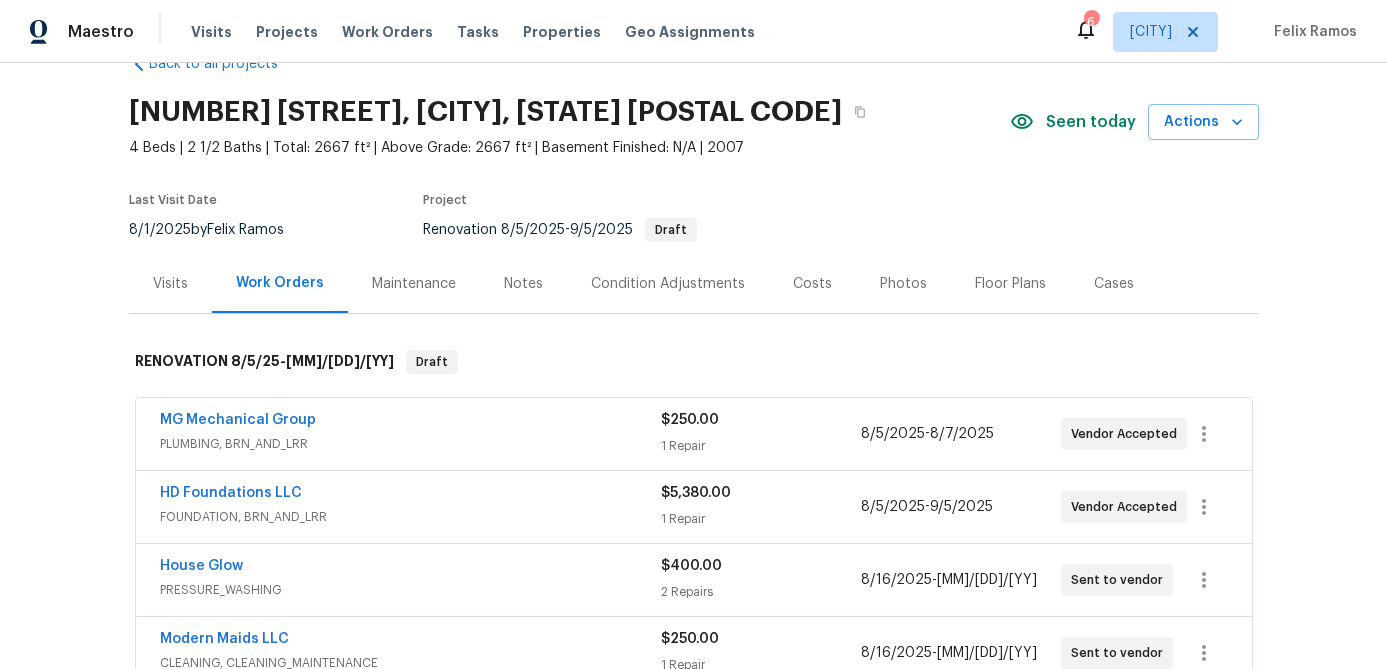 click on "Condition Adjustments" at bounding box center [668, 284] 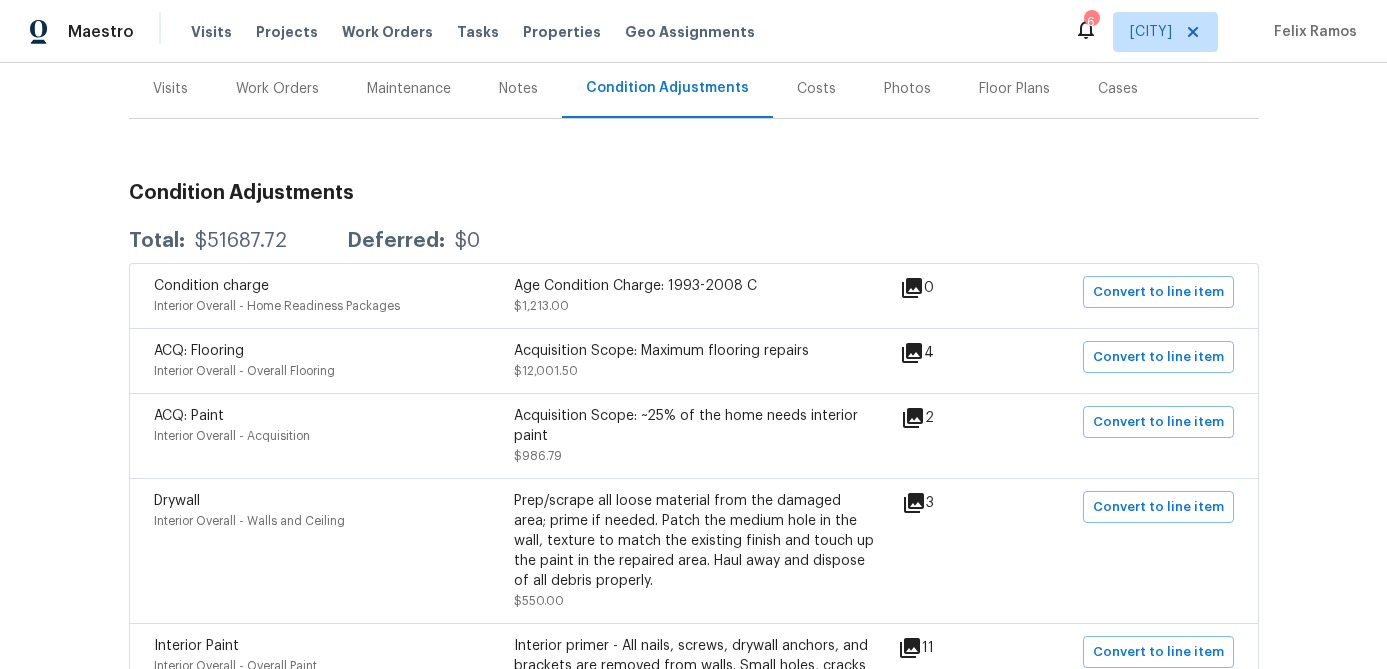 scroll, scrollTop: 0, scrollLeft: 0, axis: both 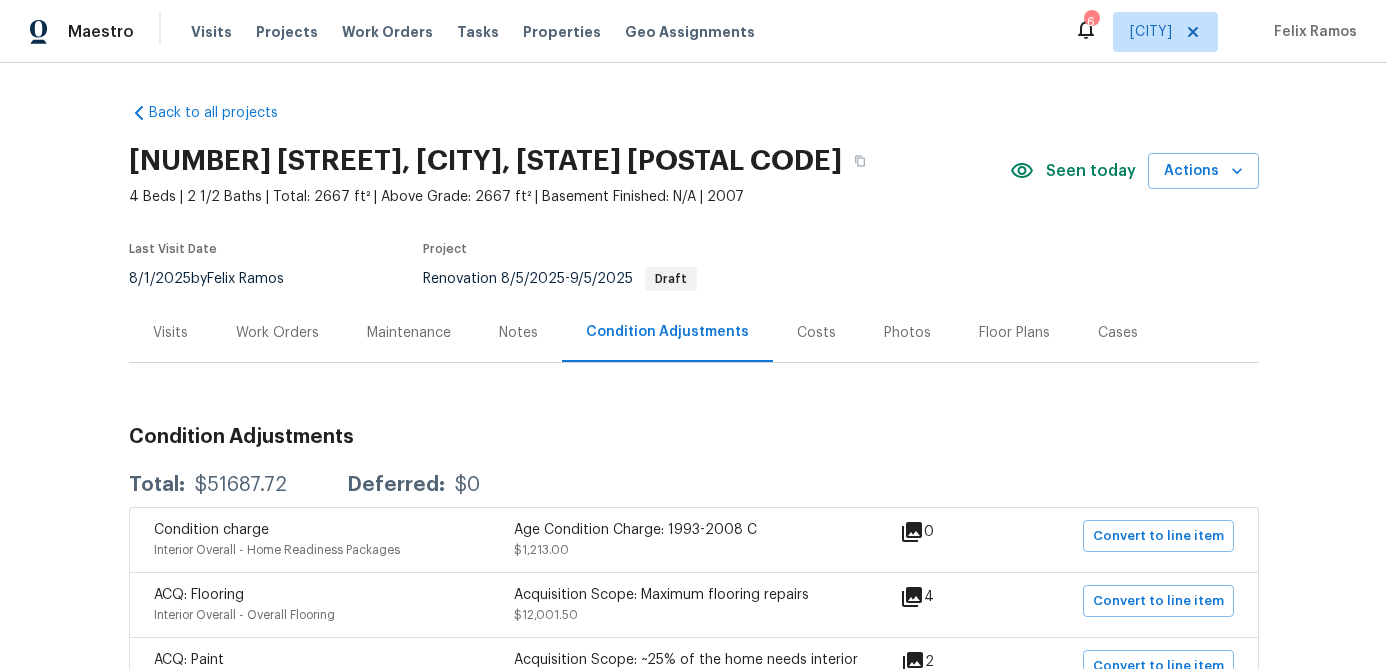 click on "Costs" at bounding box center (816, 333) 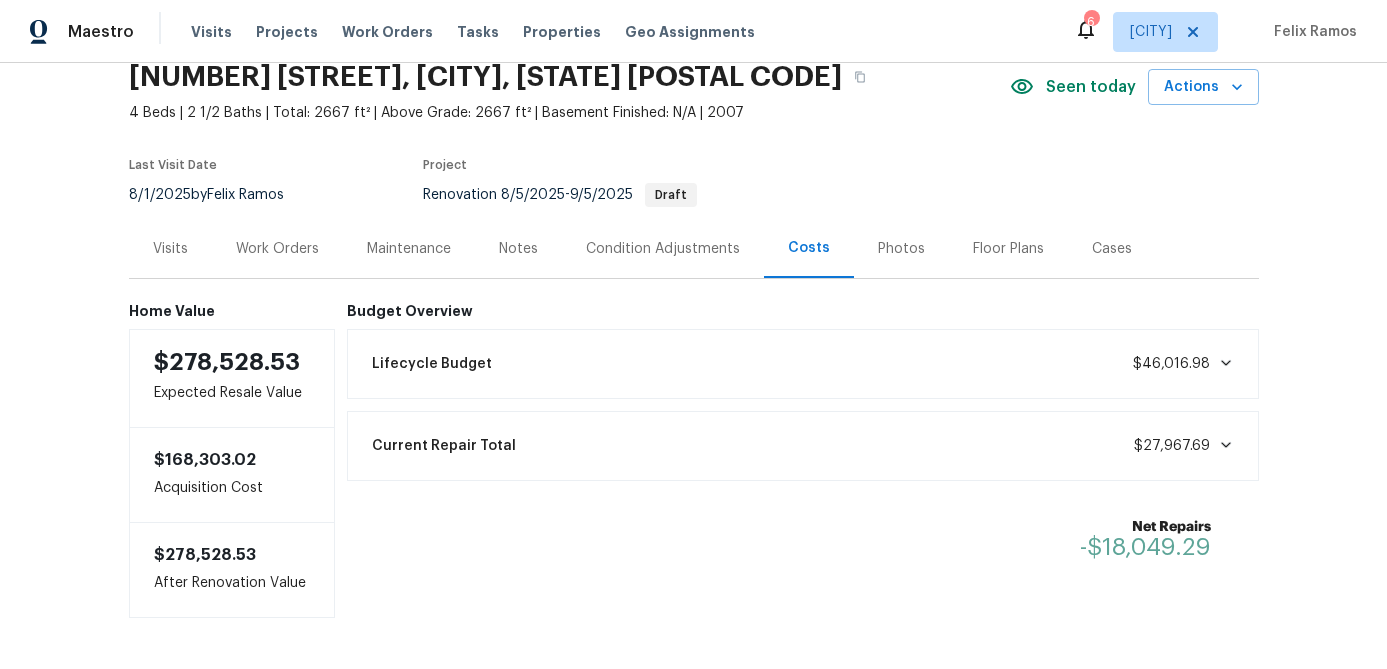 scroll, scrollTop: 116, scrollLeft: 0, axis: vertical 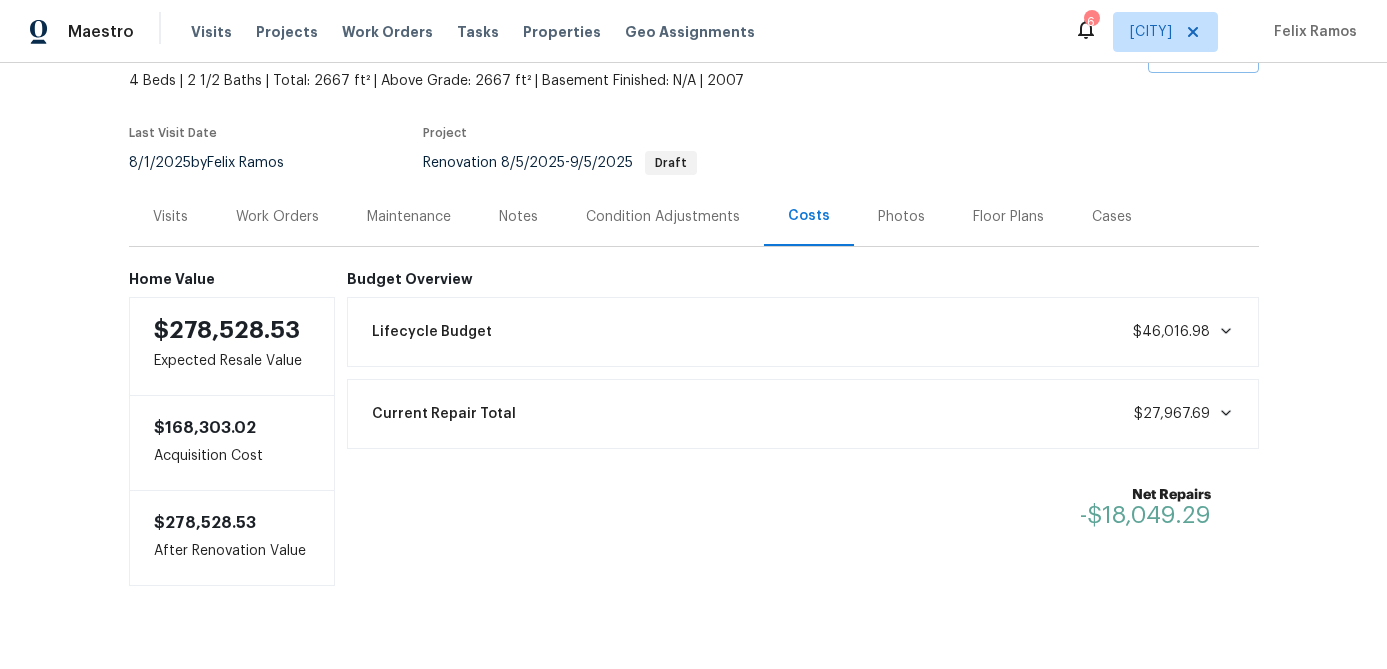 click on "Work Orders" at bounding box center [277, 217] 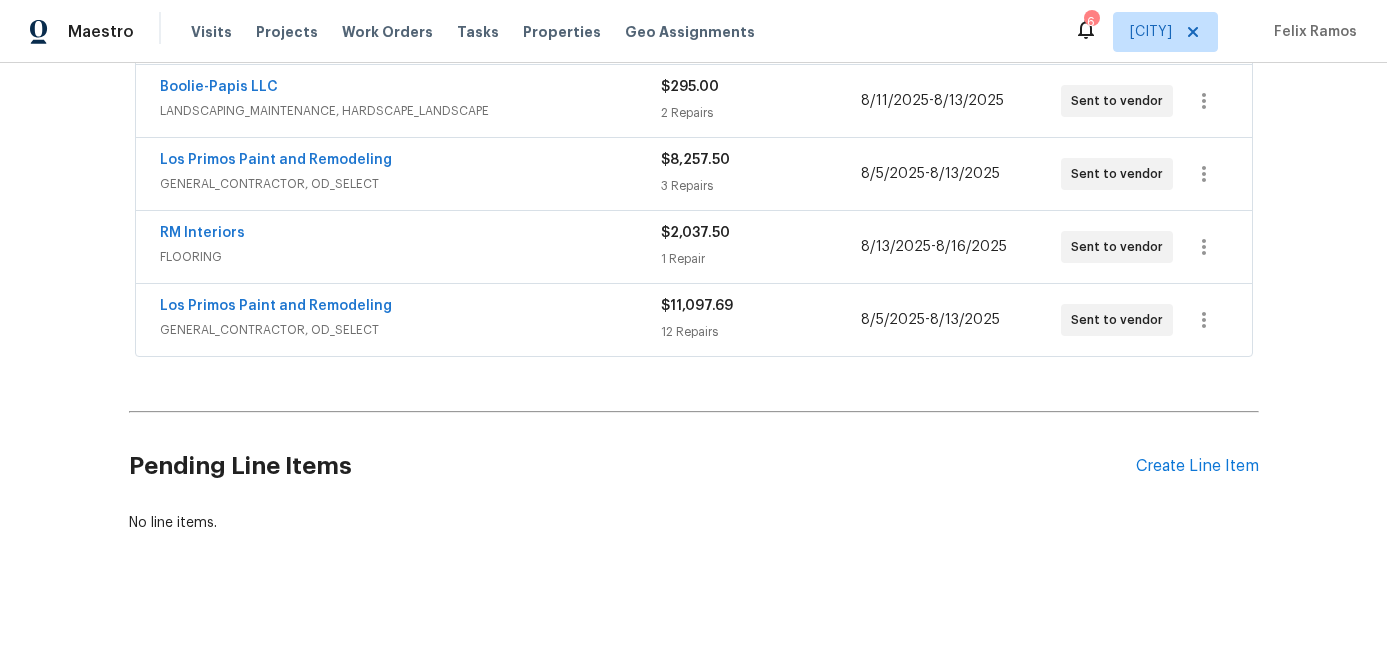 scroll, scrollTop: 0, scrollLeft: 0, axis: both 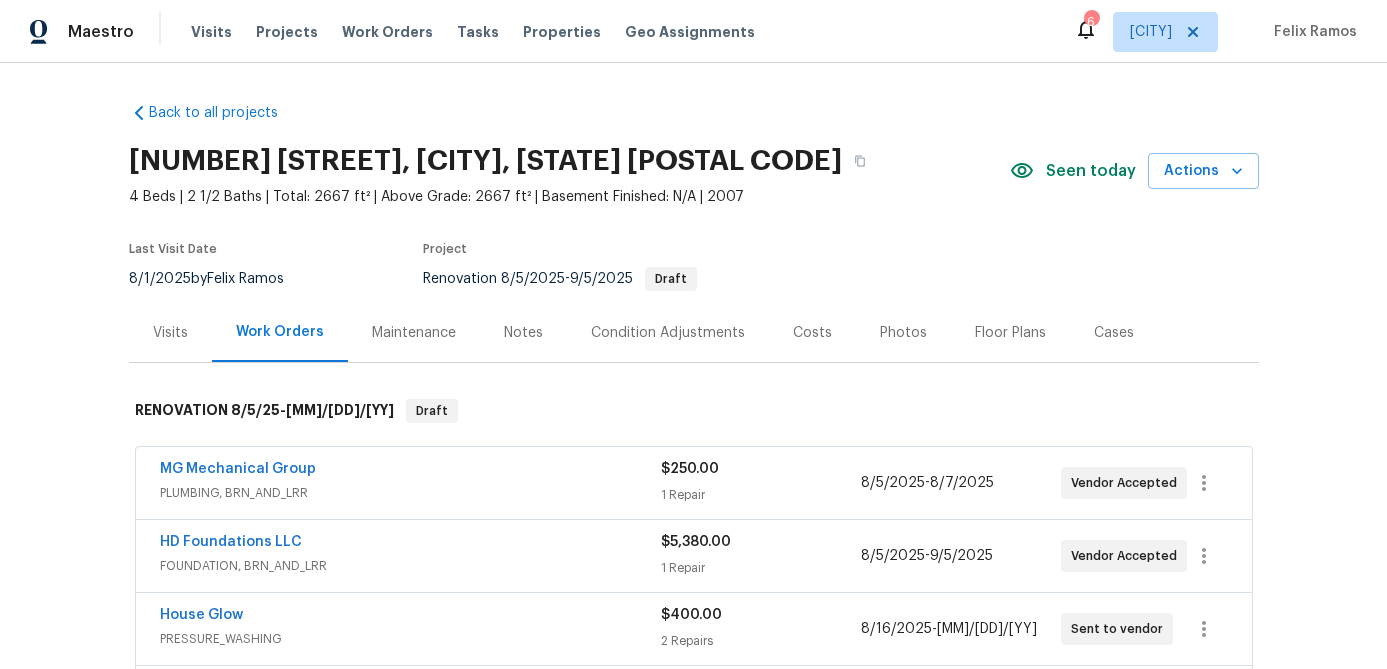 click on "Notes" at bounding box center [523, 332] 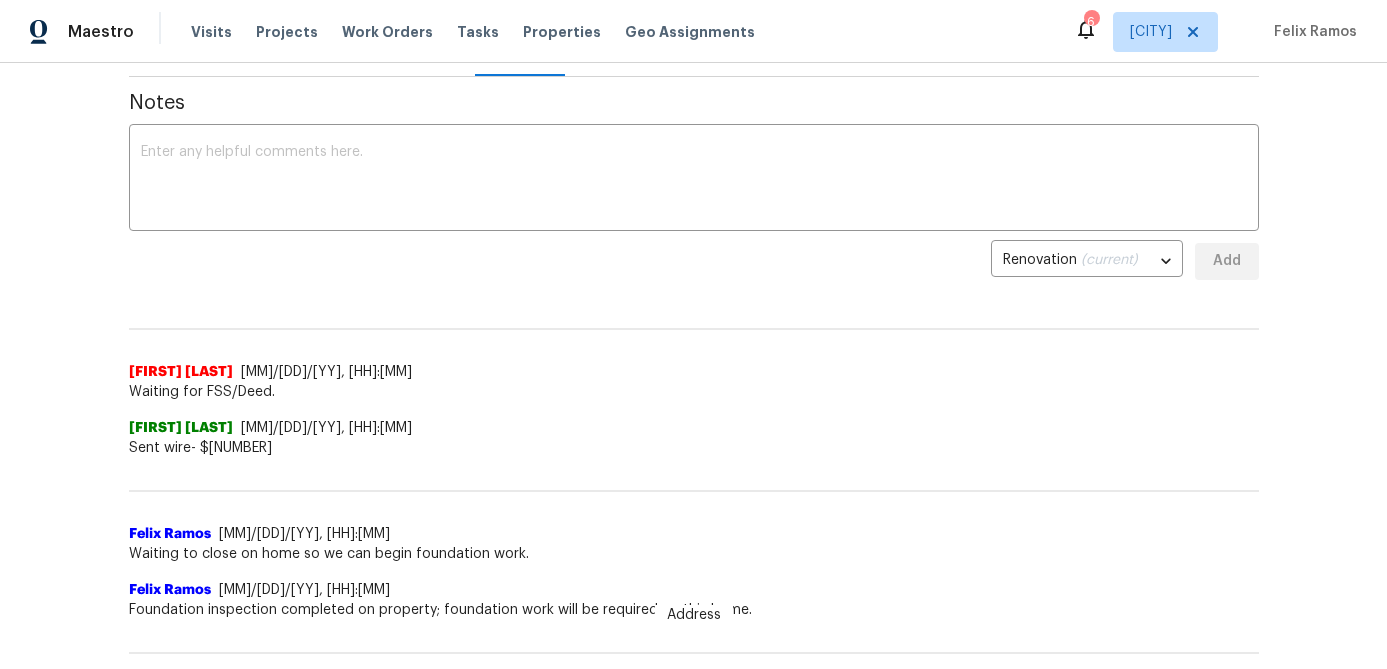 scroll, scrollTop: 0, scrollLeft: 0, axis: both 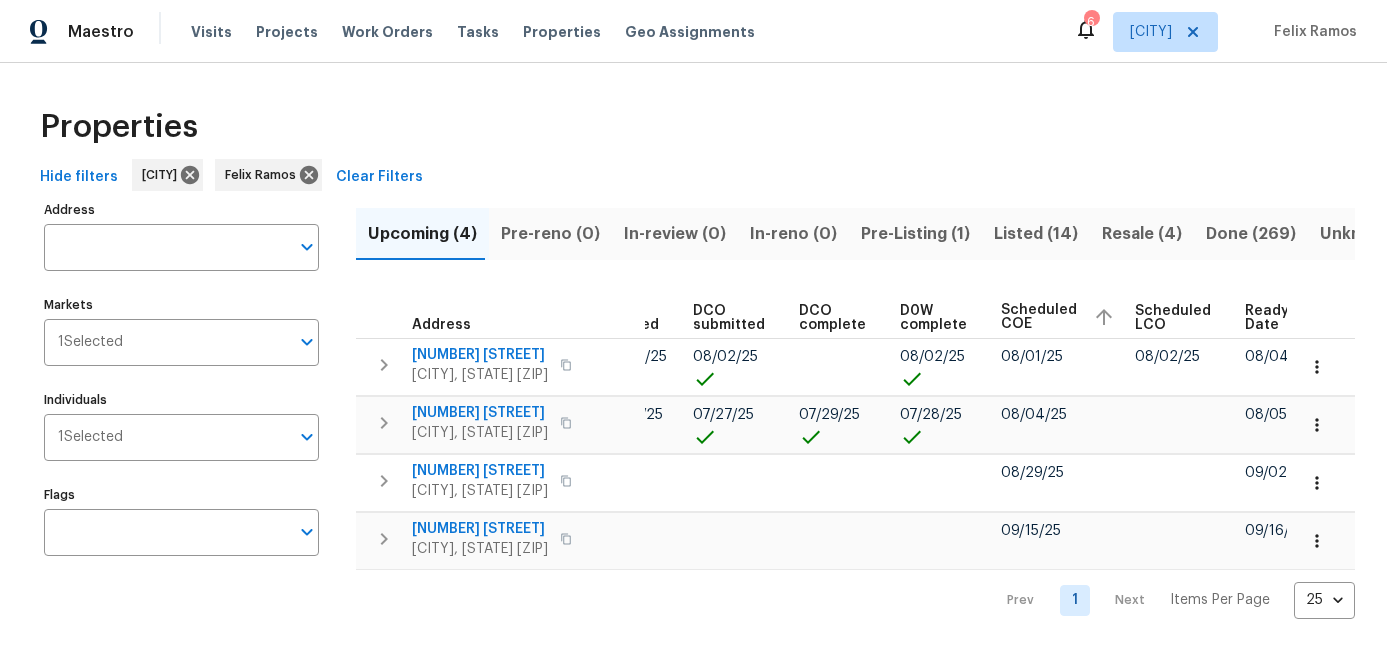 click on "Pre-Listing (1)" at bounding box center [915, 234] 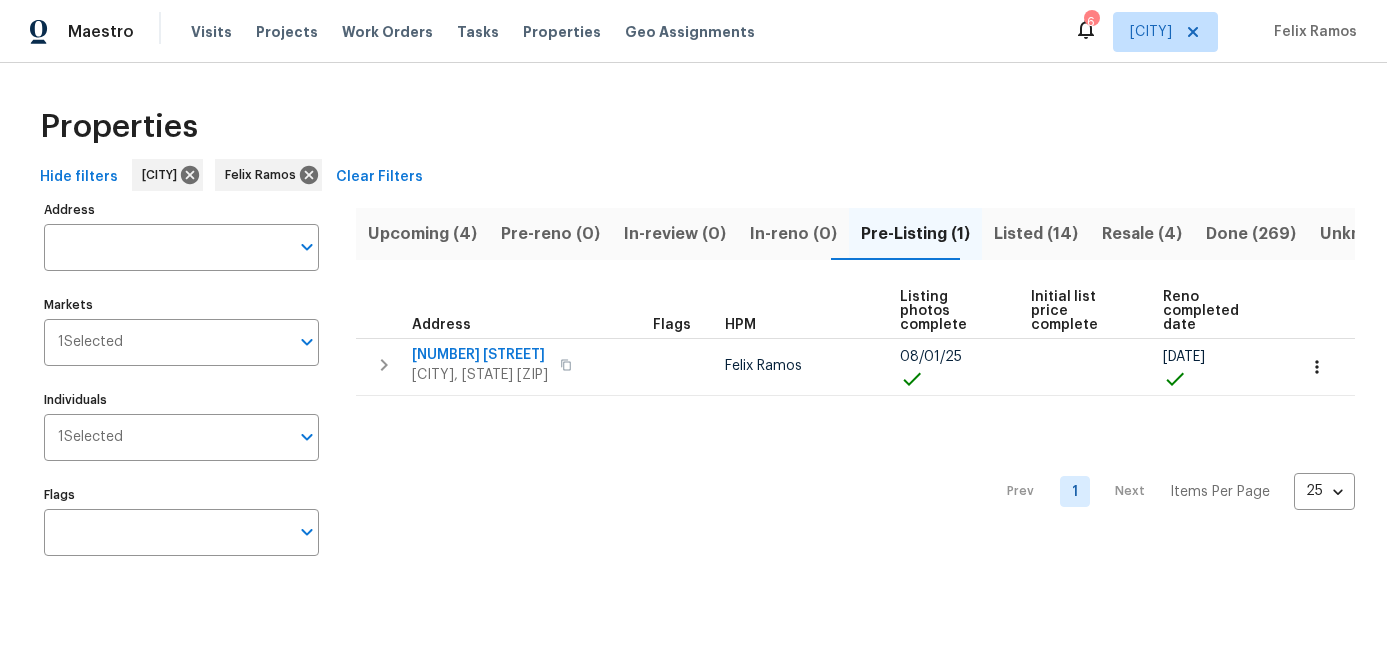 click on "Upcoming (4)" at bounding box center [422, 234] 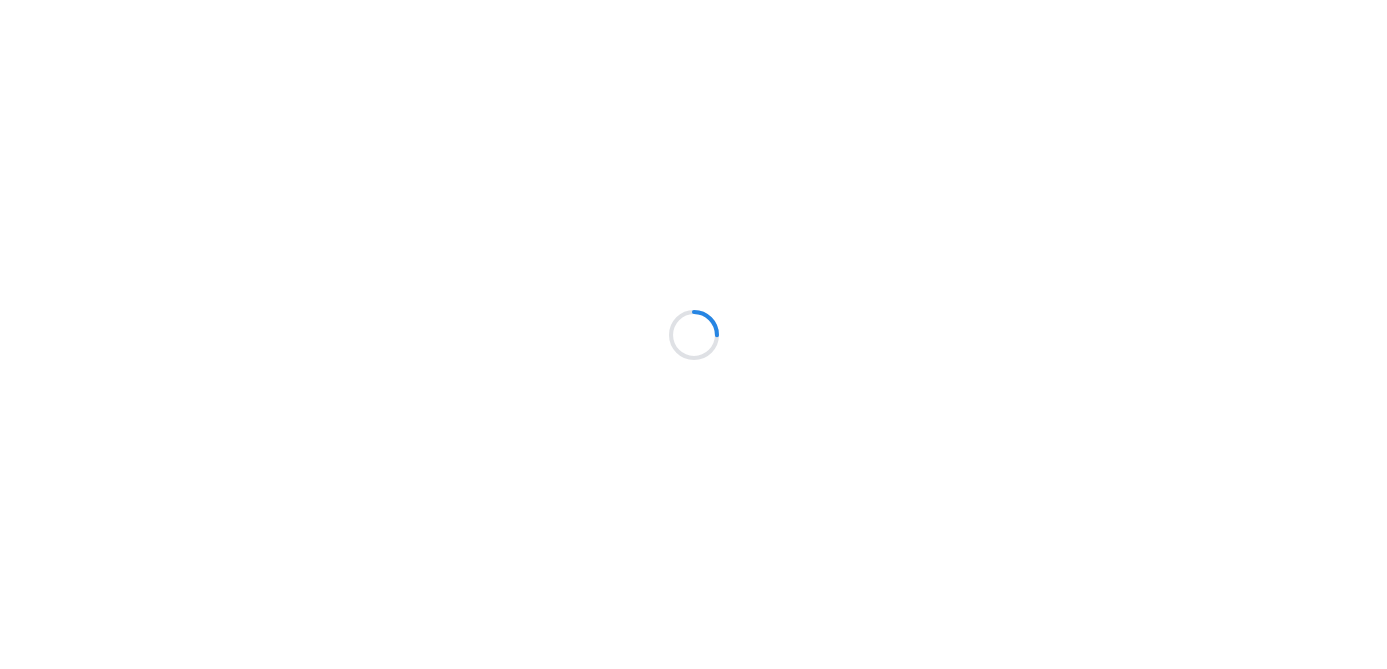 scroll, scrollTop: 0, scrollLeft: 0, axis: both 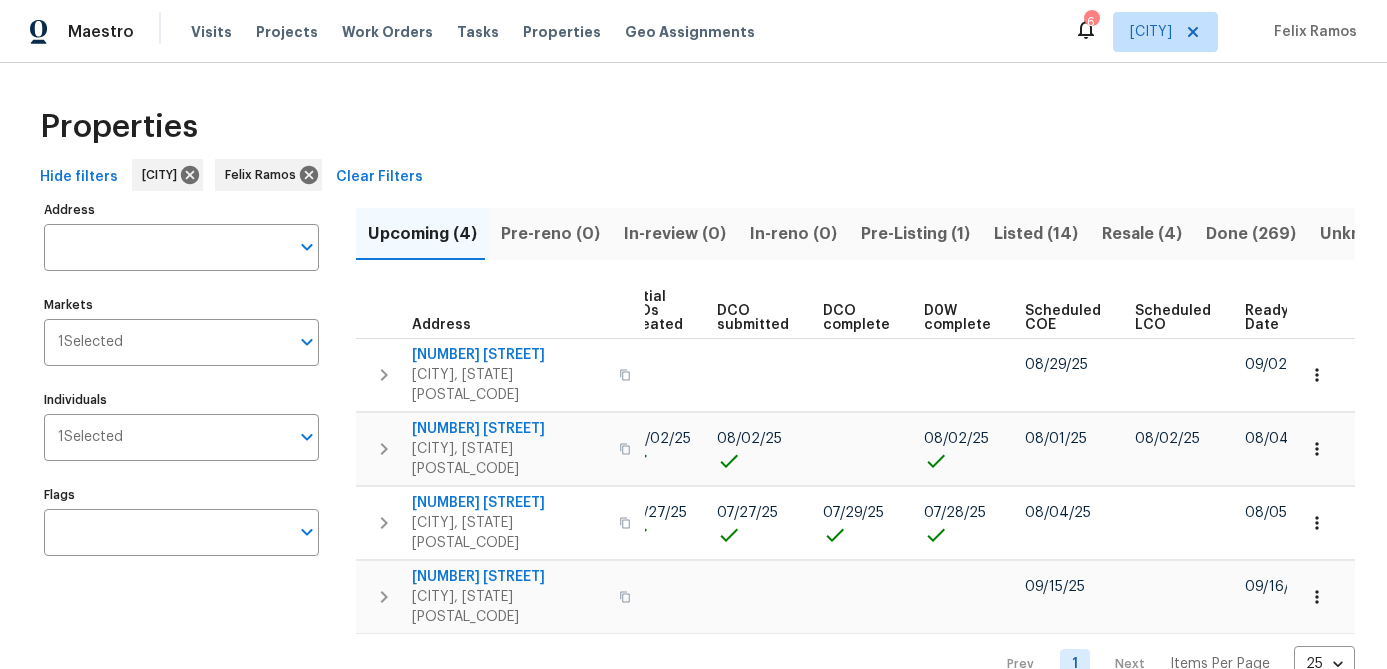 click on "Scheduled COE" at bounding box center [1063, 318] 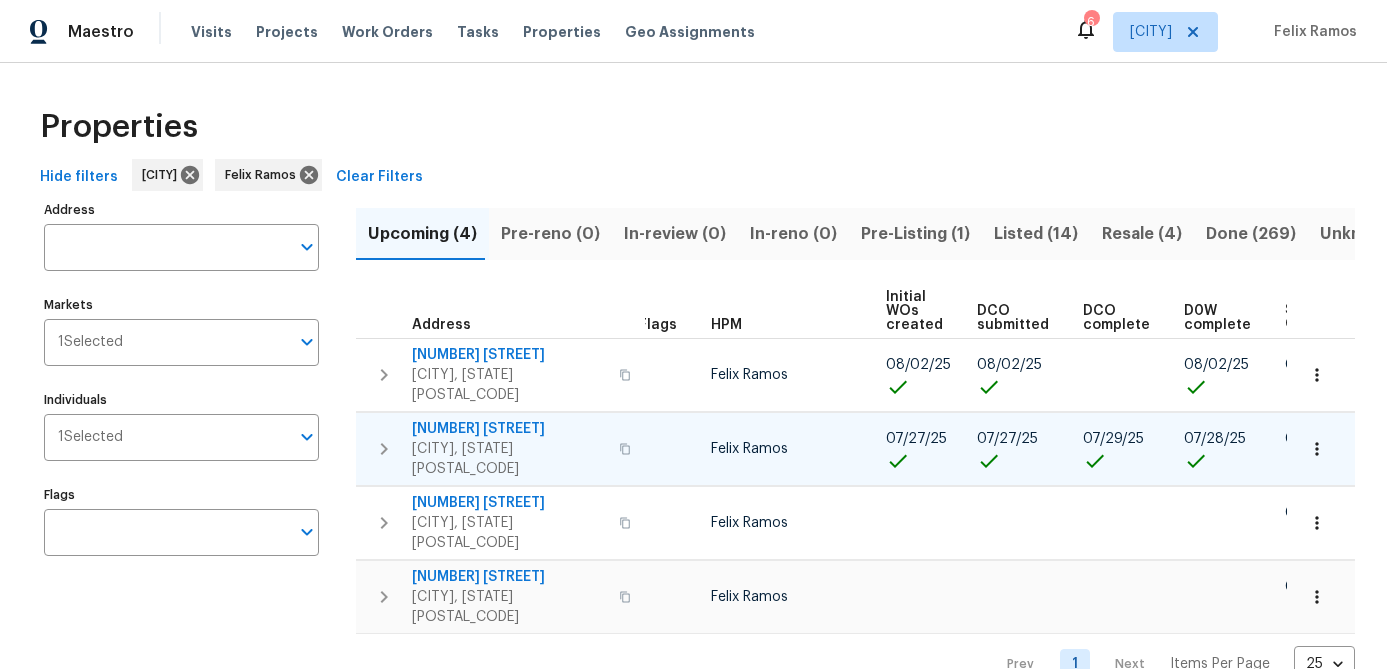scroll, scrollTop: 0, scrollLeft: 0, axis: both 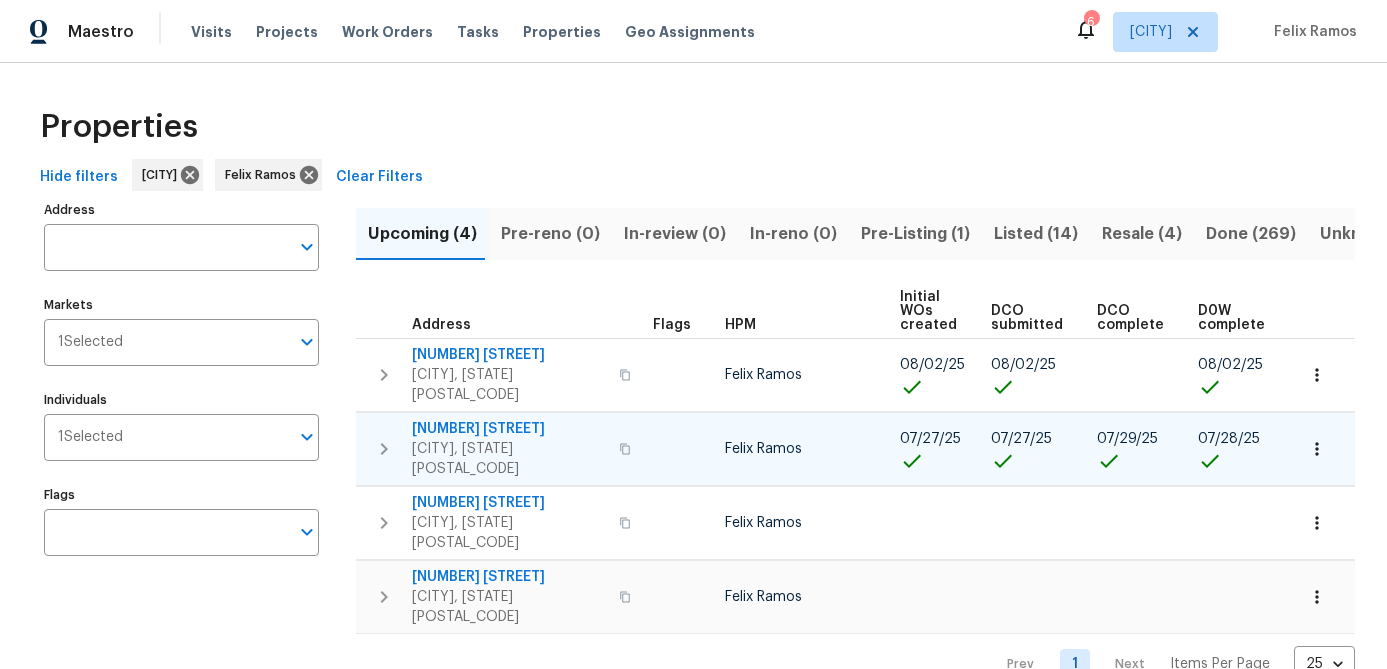 click on "[CITY], [STATE] [POSTAL_CODE]" at bounding box center (509, 459) 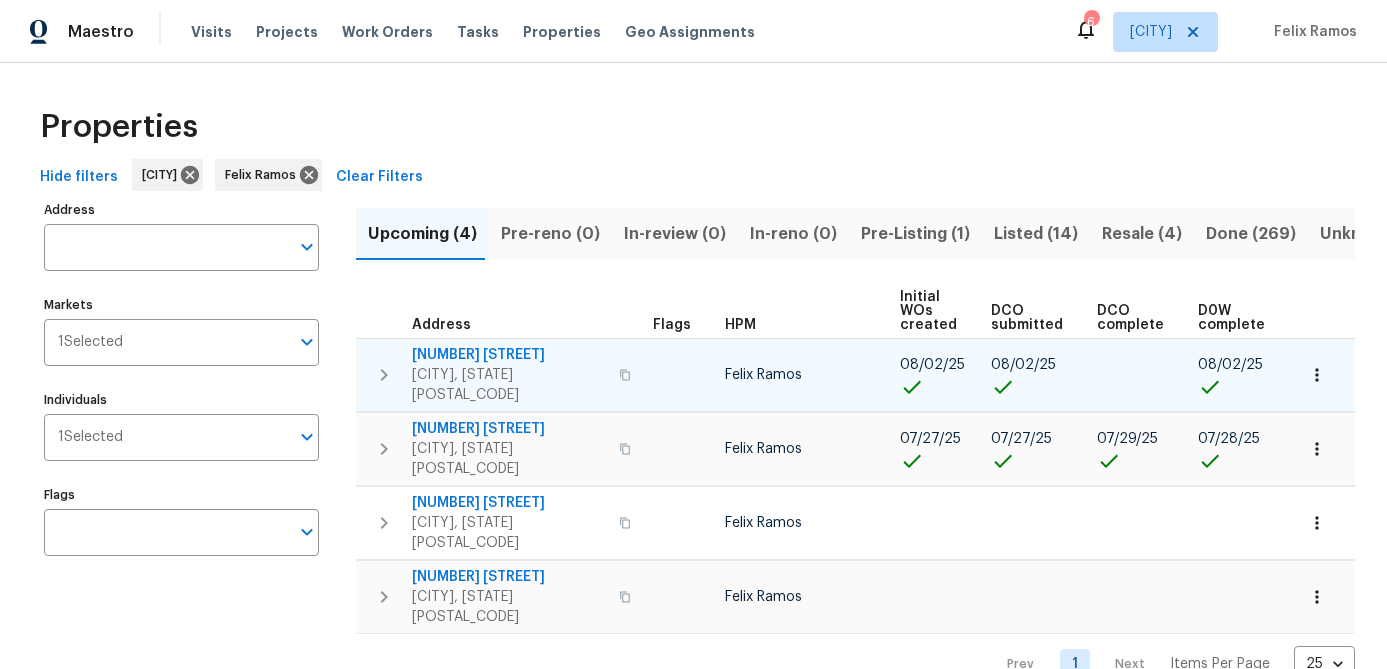 click on "[NUMBER] [STREET]" at bounding box center (509, 355) 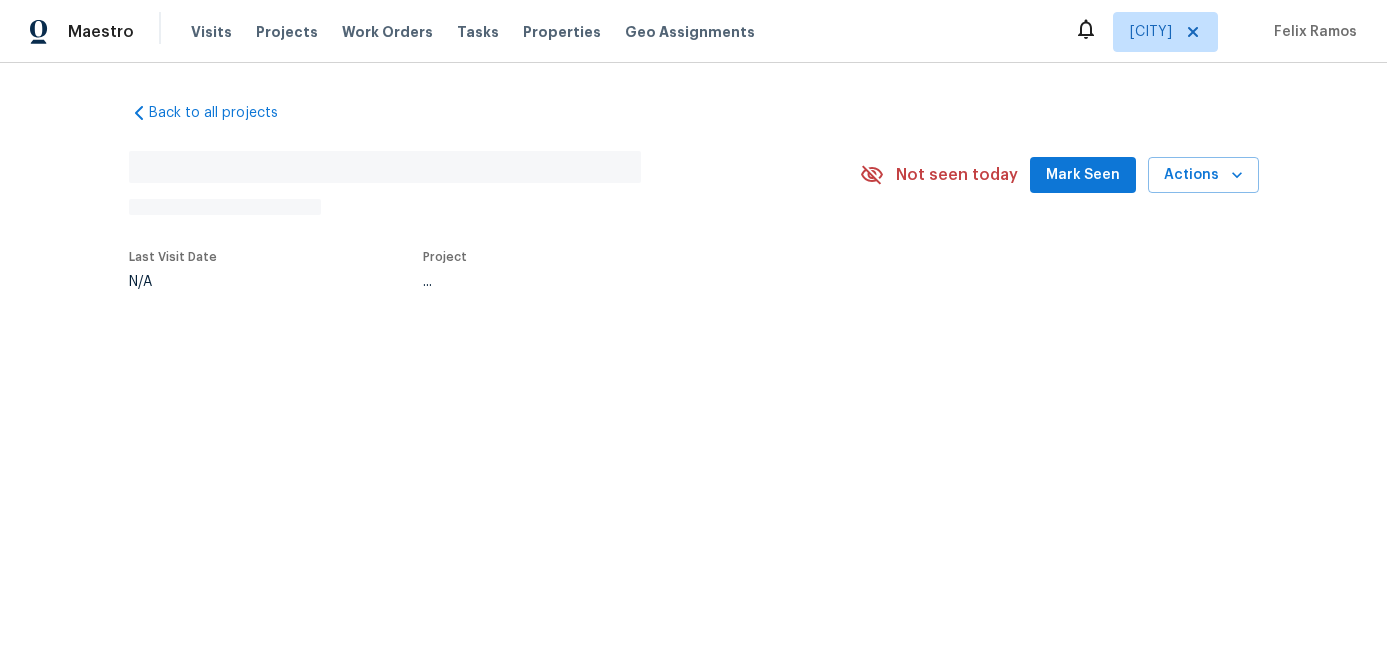 scroll, scrollTop: 0, scrollLeft: 0, axis: both 